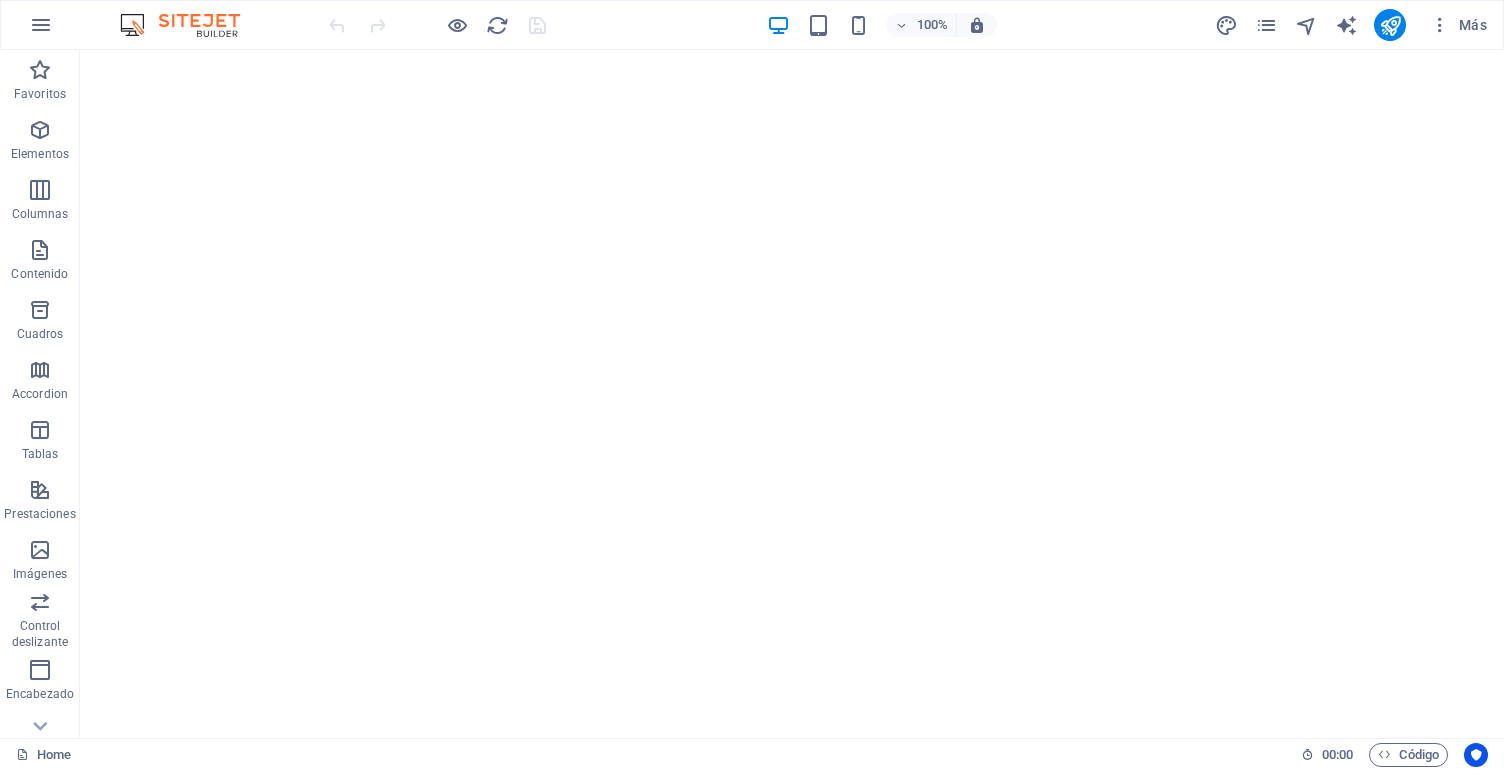 scroll, scrollTop: 0, scrollLeft: 0, axis: both 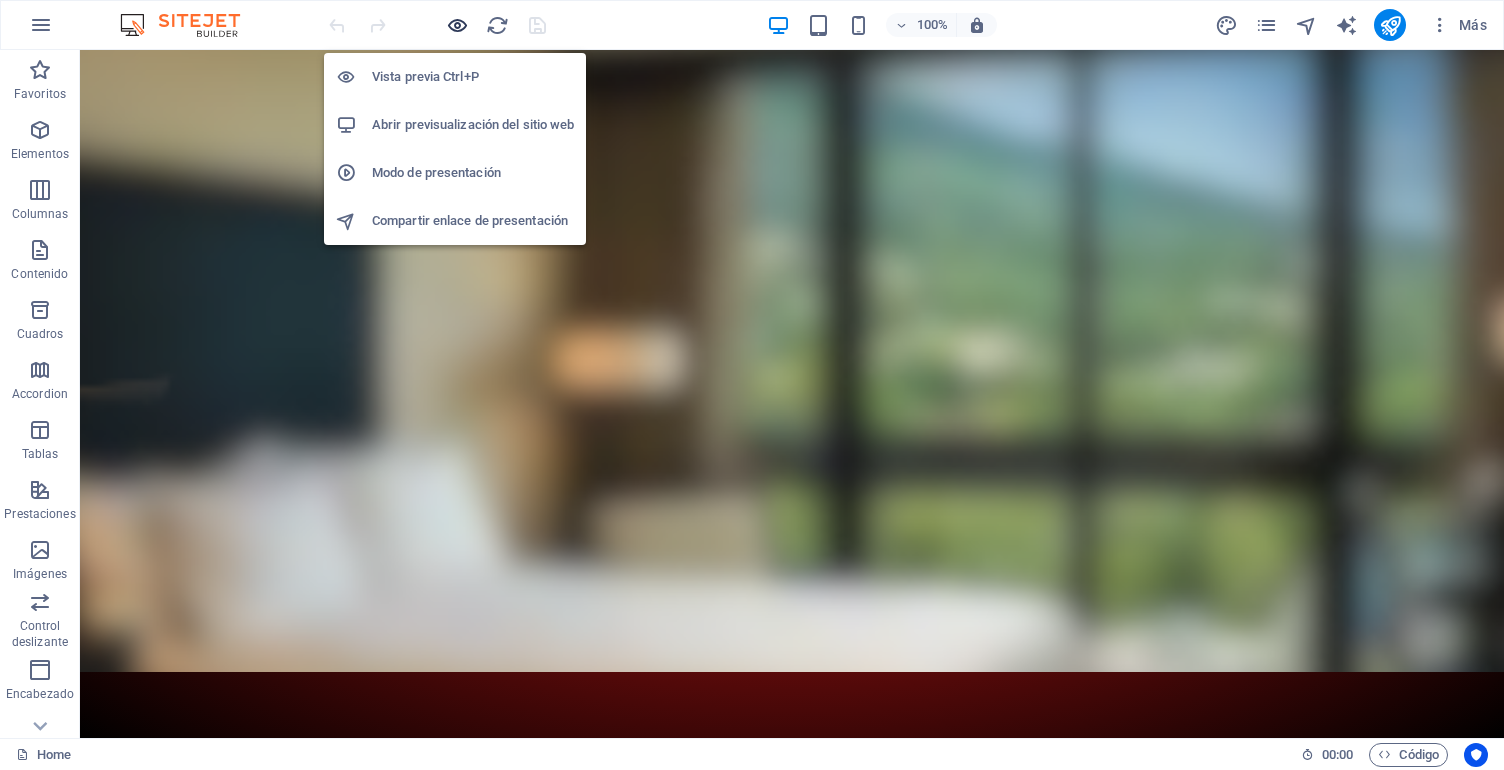 click at bounding box center (457, 25) 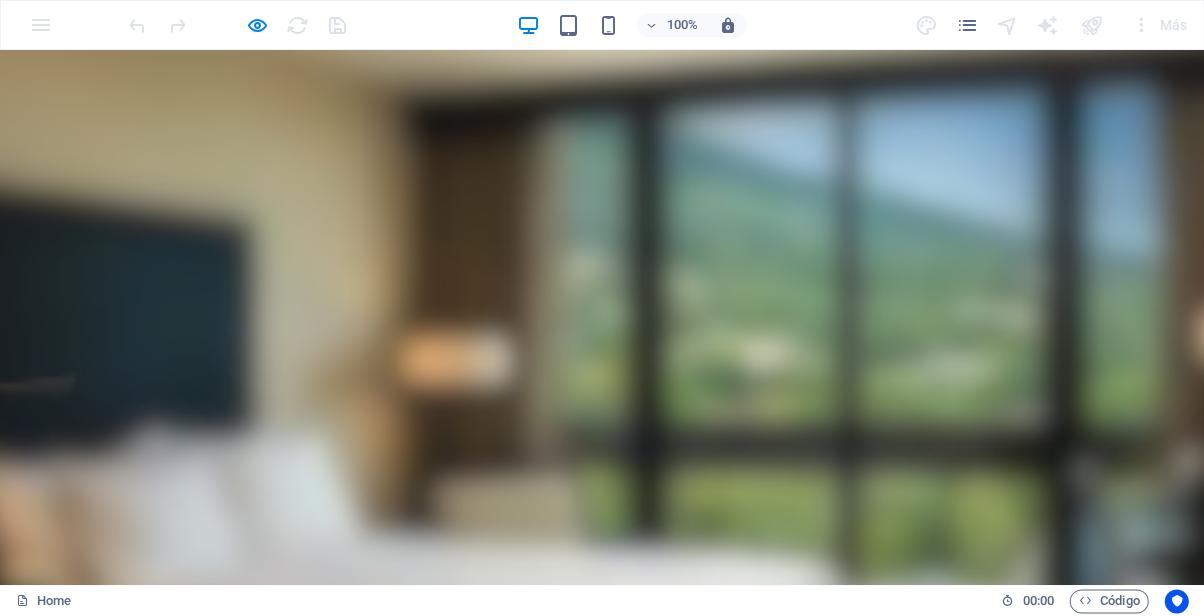 type 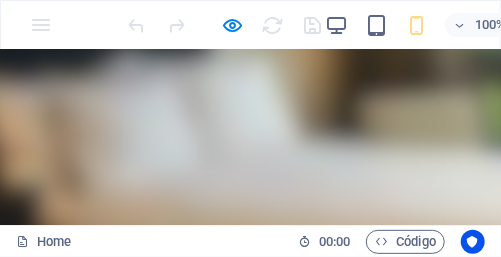 scroll, scrollTop: 333, scrollLeft: 0, axis: vertical 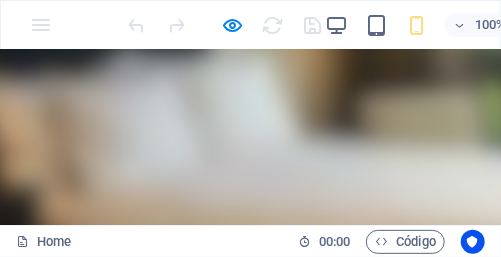 click at bounding box center (78, 664) 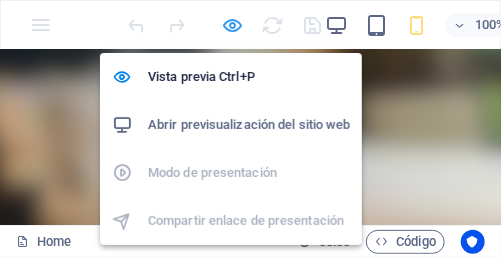 click at bounding box center (233, 25) 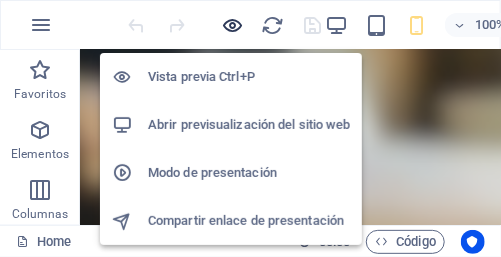 click at bounding box center [233, 25] 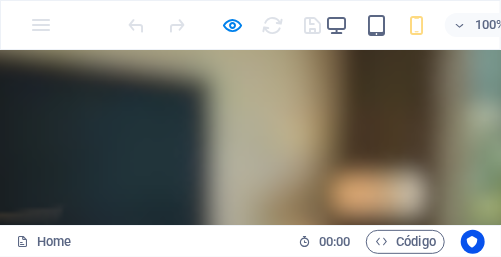 scroll, scrollTop: 136, scrollLeft: 0, axis: vertical 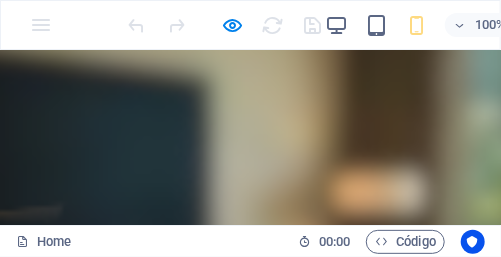 click on "Suelta el contenido aquí o  Añadir elementos  Pegar portapapeles" at bounding box center (29, 717) 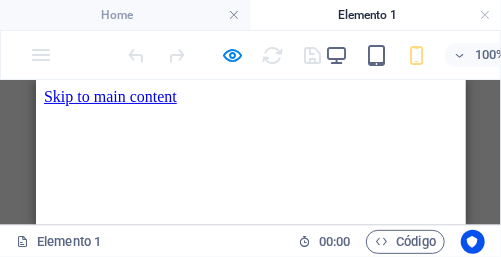 scroll, scrollTop: 0, scrollLeft: 0, axis: both 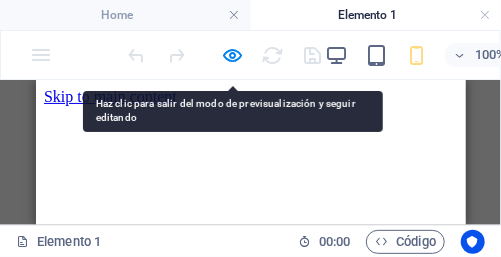 click on "Etiqueta del botón" at bounding box center (543, 672) 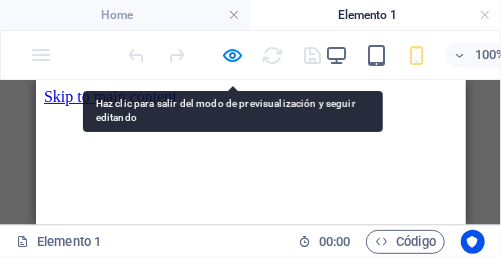 click at bounding box center [543, 105] 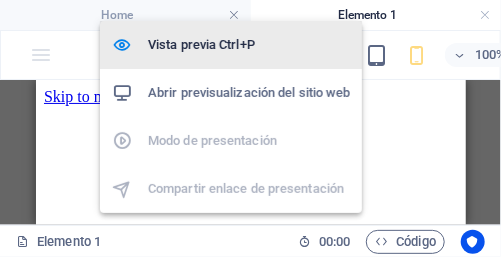 click on "Vista previa Ctrl+P" at bounding box center (249, 45) 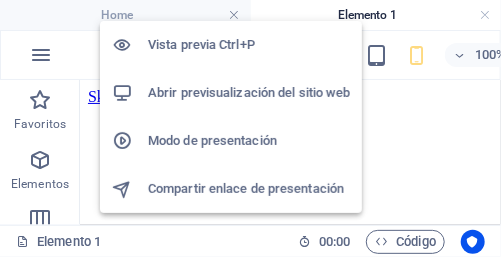 click on "Vista previa Ctrl+P" at bounding box center [249, 45] 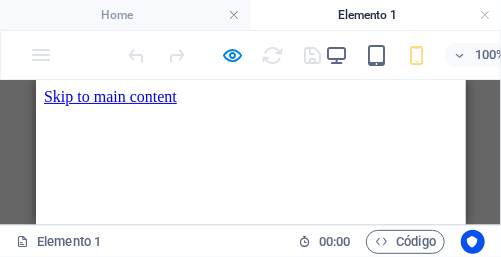 click on "Etiqueta del botón" at bounding box center [101, 671] 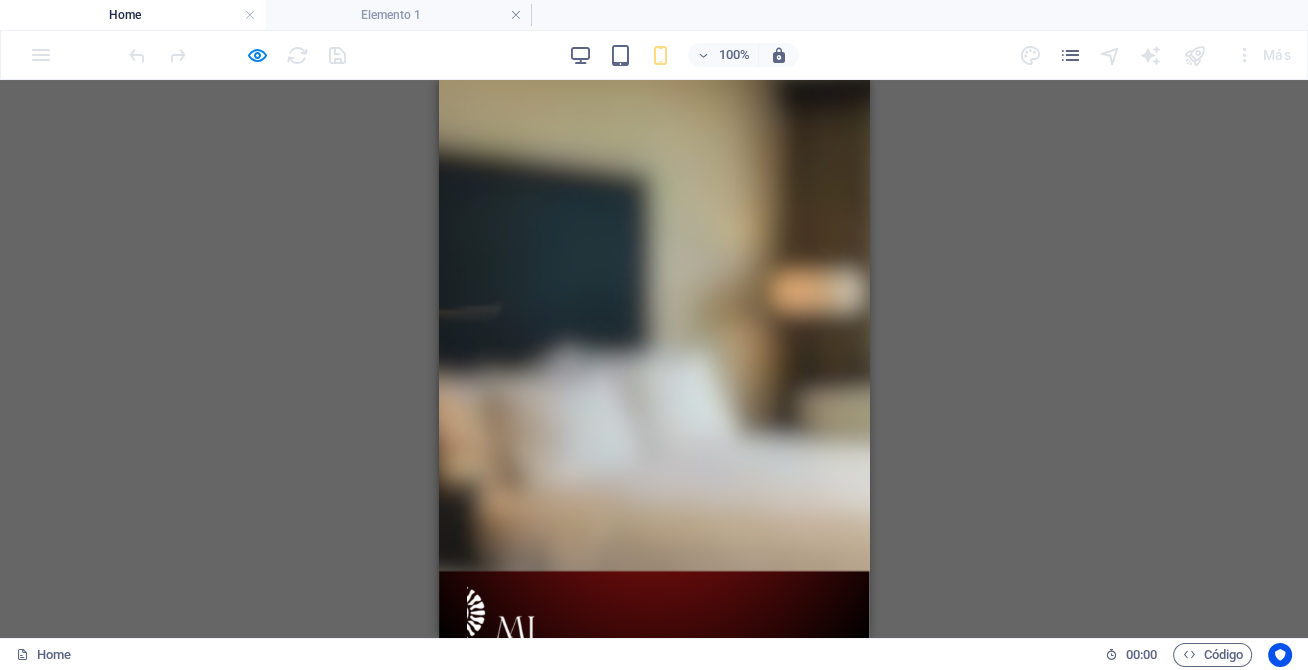scroll, scrollTop: 14, scrollLeft: 0, axis: vertical 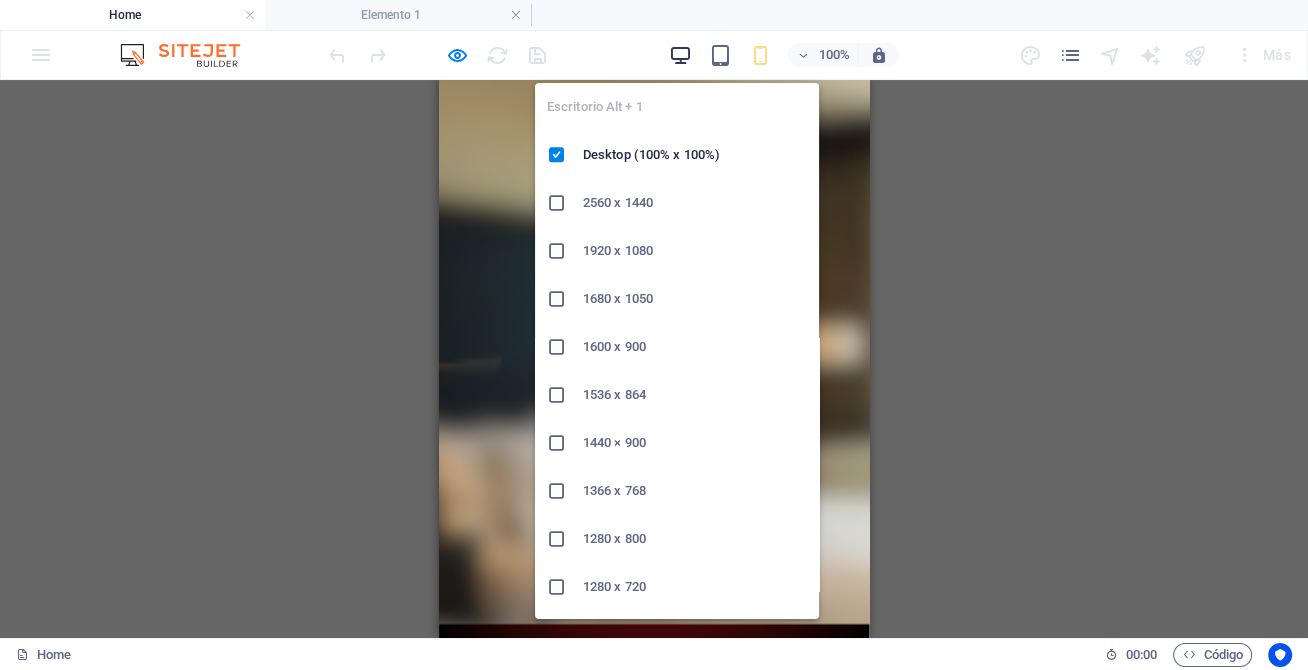 click at bounding box center (680, 55) 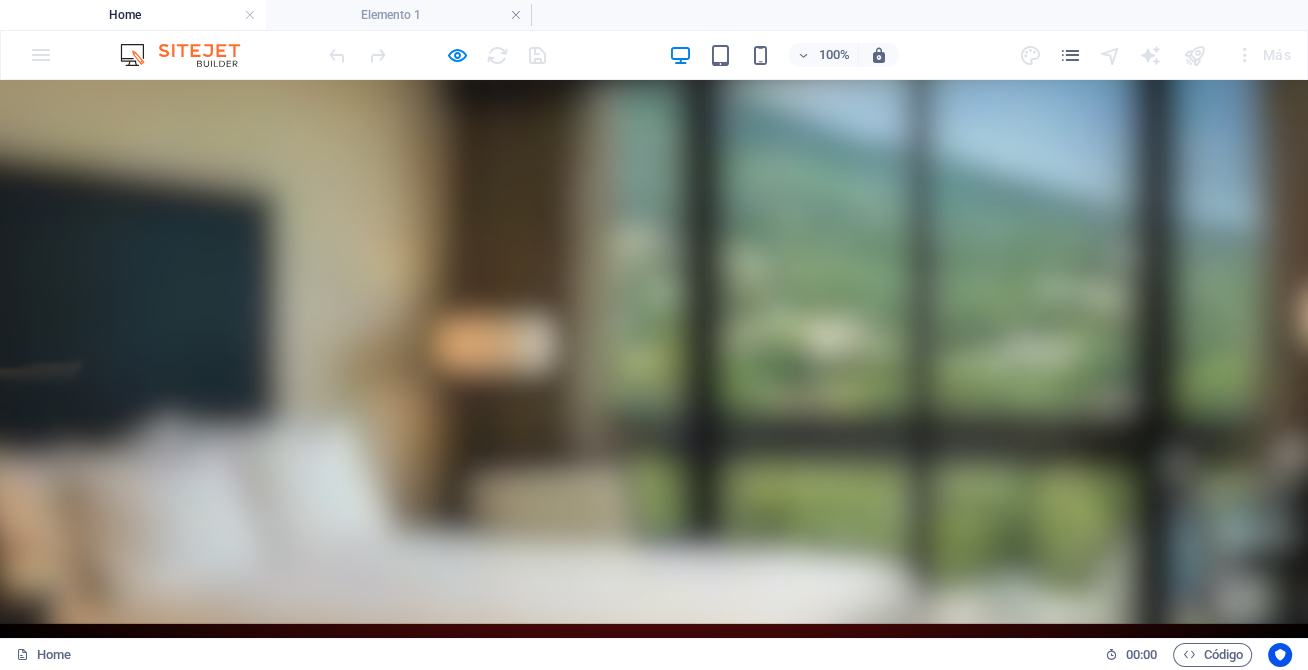 click on "Suelta el contenido aquí o  Añadir elementos  Pegar portapapeles" at bounding box center (182, 1035) 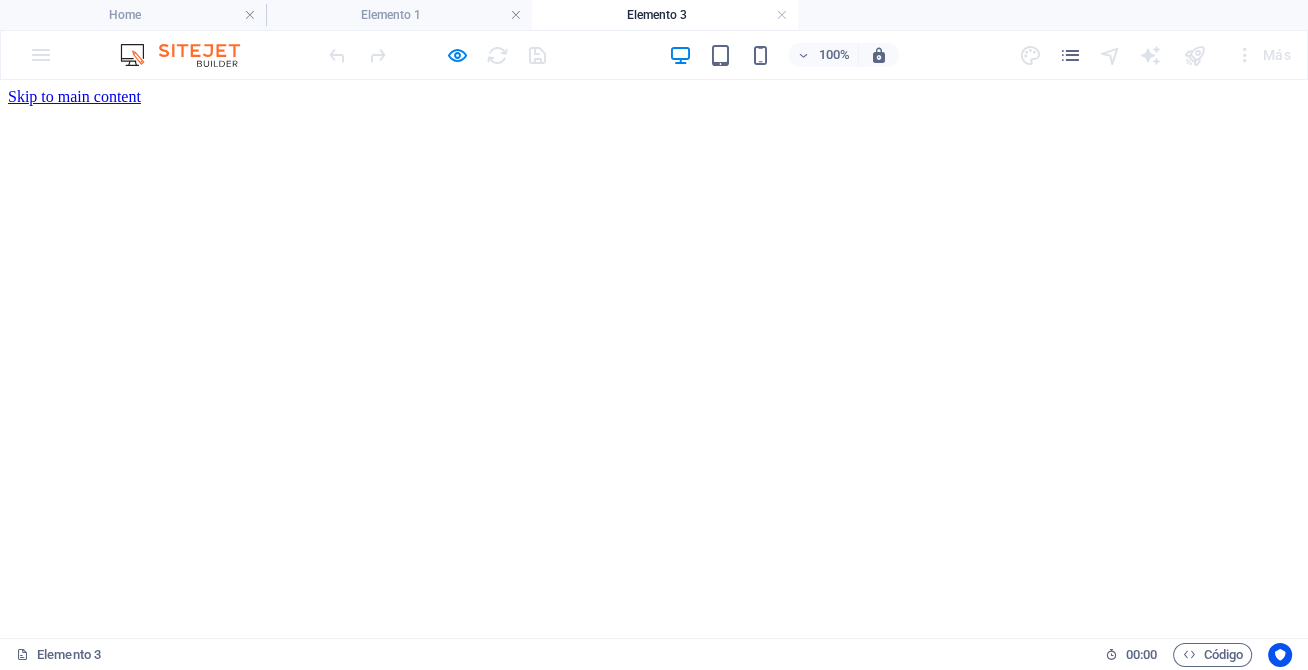 scroll, scrollTop: 0, scrollLeft: 0, axis: both 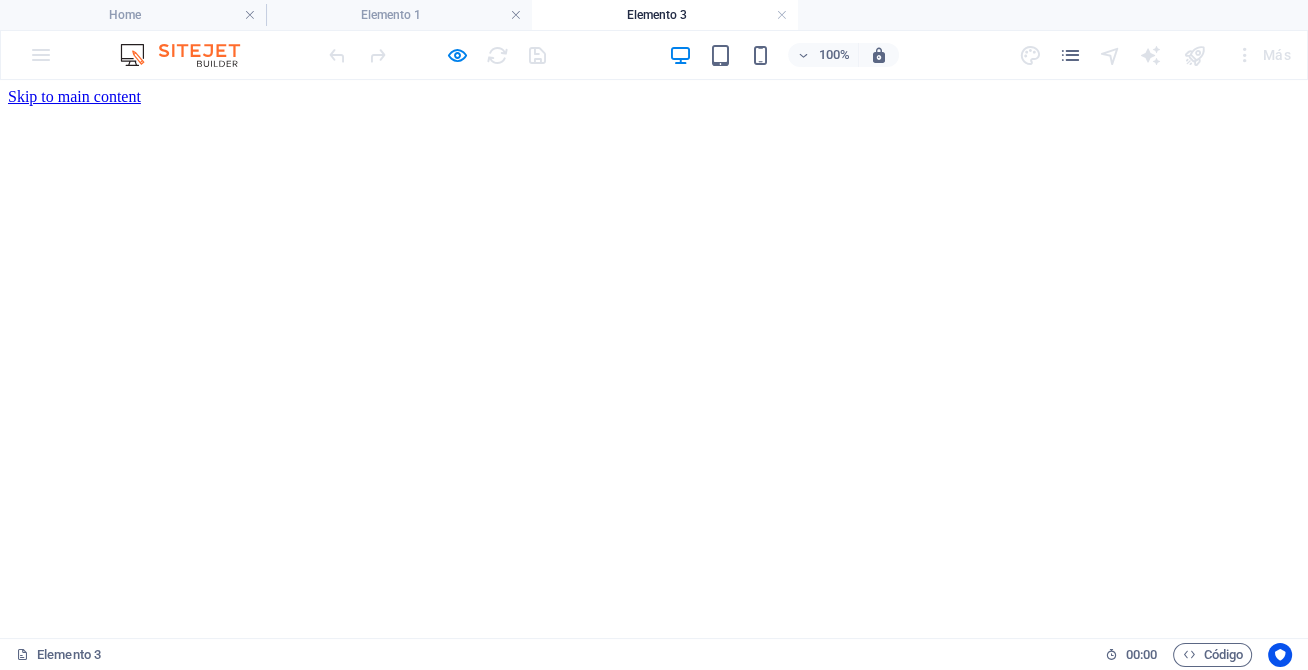 click on "Etiqueta del botón" at bounding box center [654, 737] 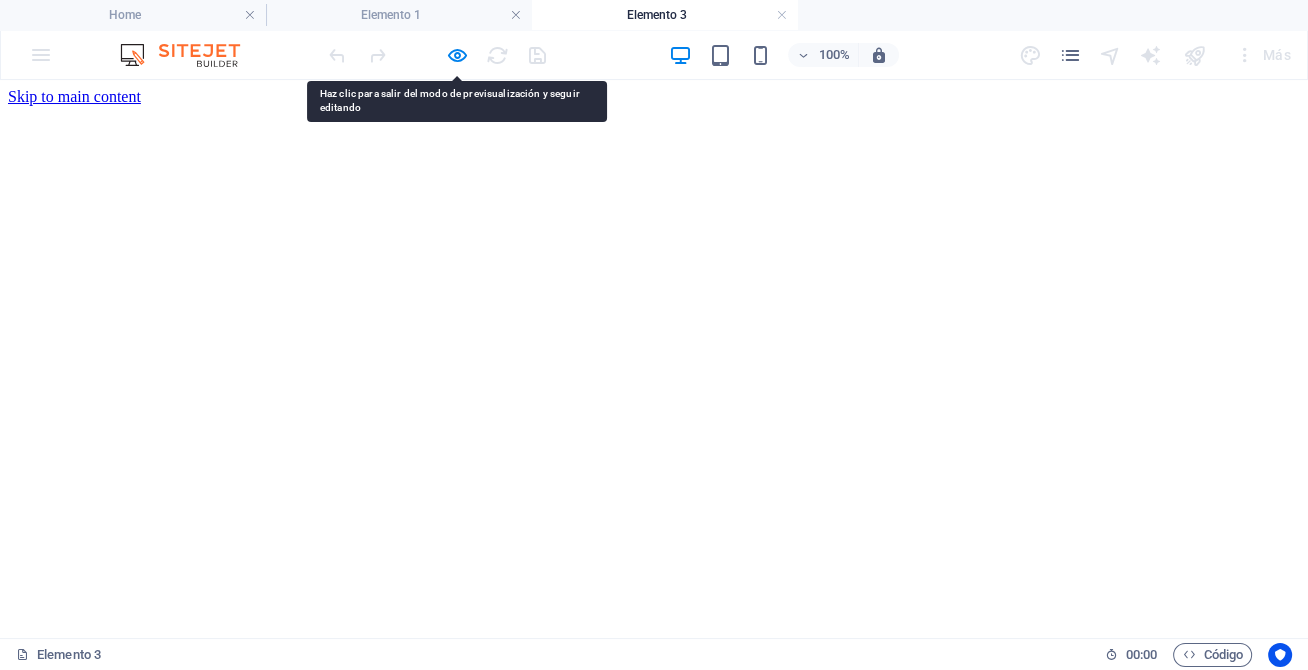click on "Etiqueta del botón" at bounding box center (654, 737) 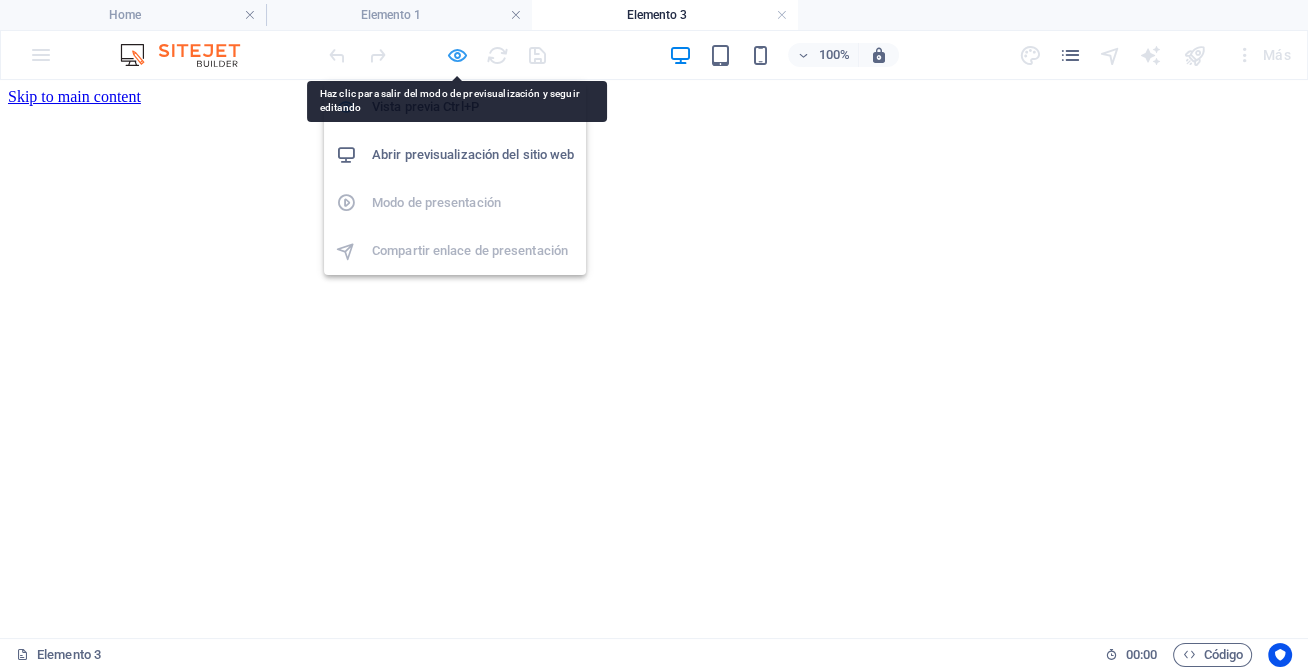 click at bounding box center (457, 55) 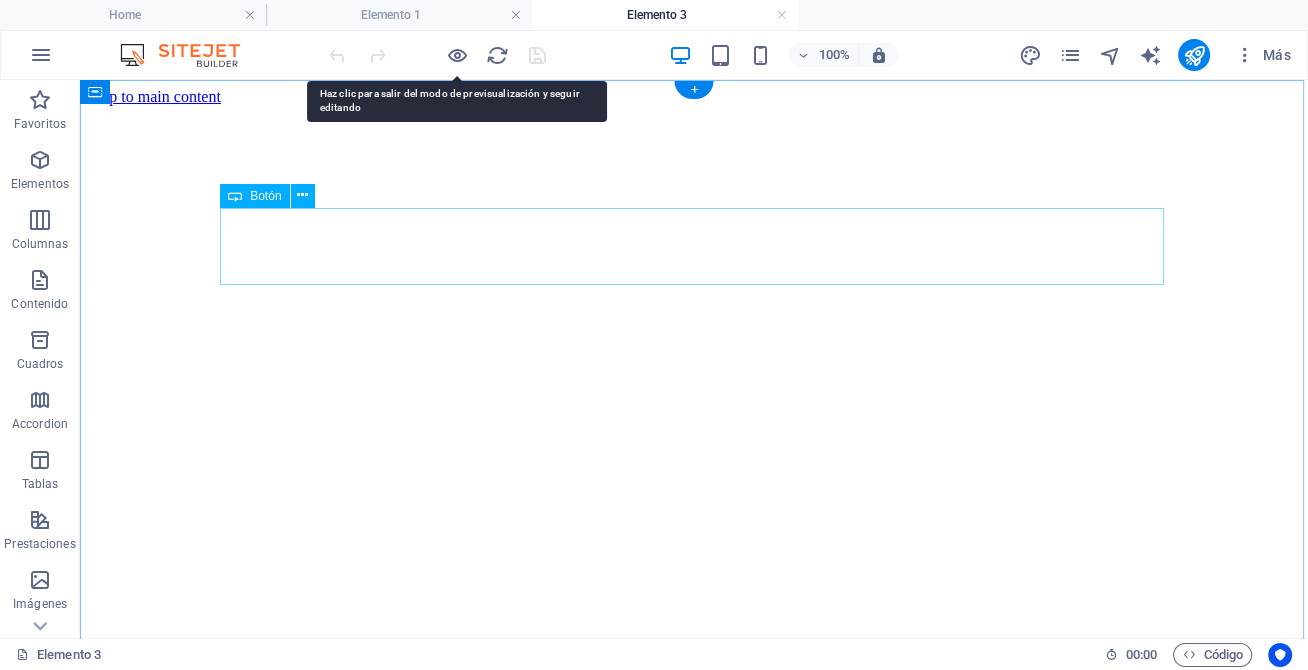 click on "Etiqueta del botón" at bounding box center (694, 737) 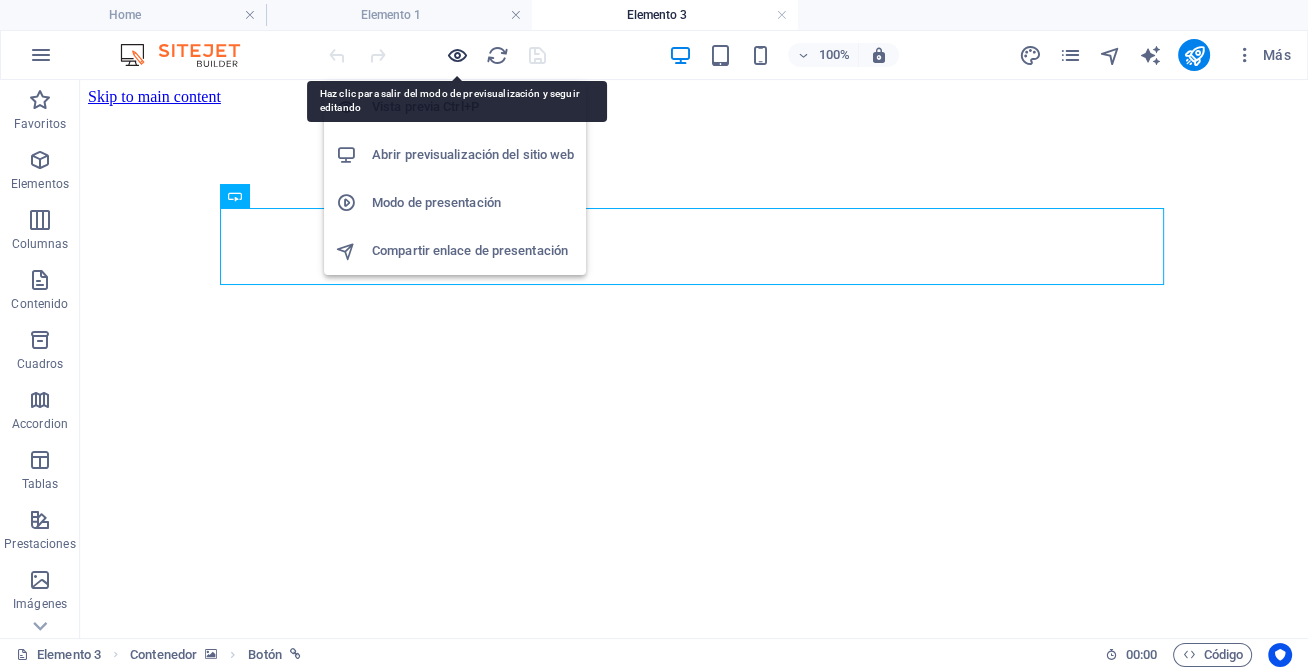 click at bounding box center [457, 55] 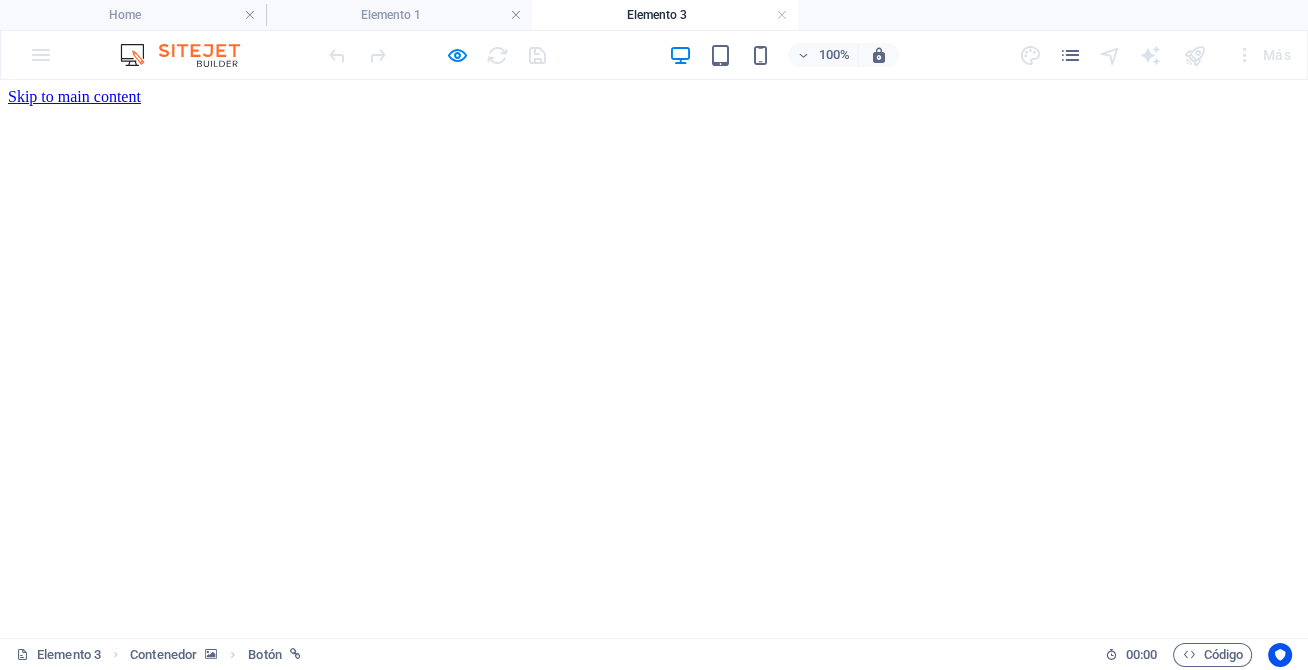 click on "Etiqueta del botón" at bounding box center [66, 736] 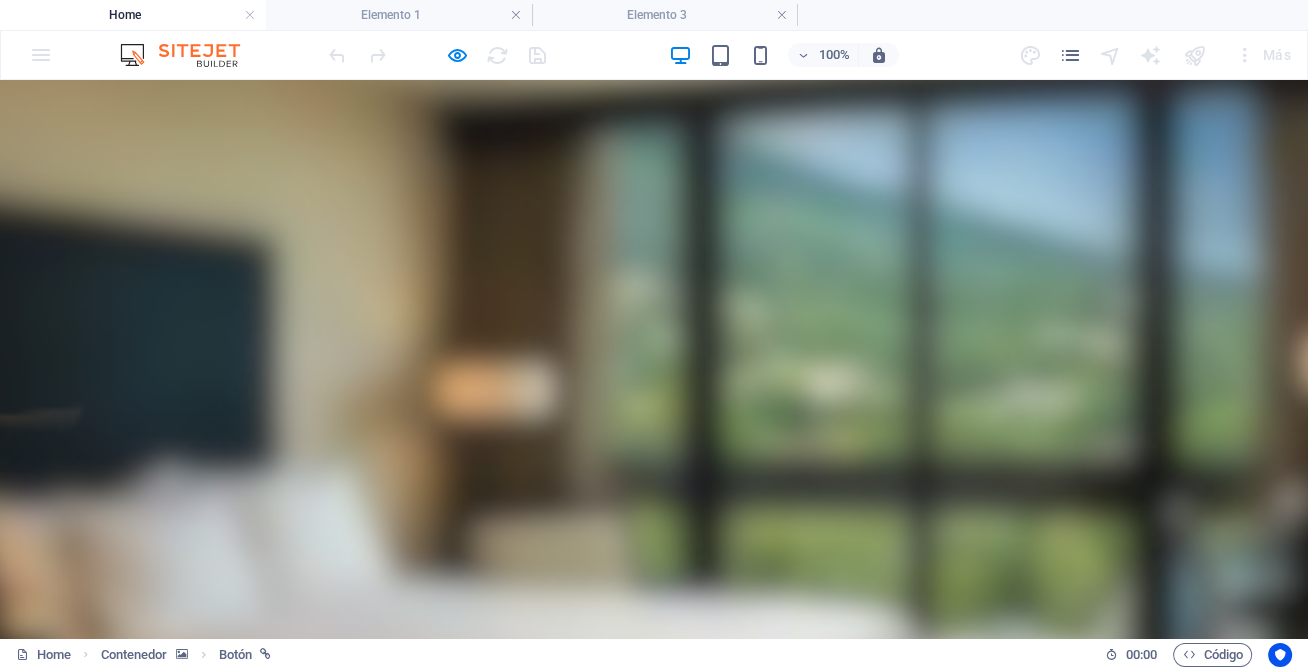 click on "Suelta el contenido aquí o  Añadir elementos  Pegar portapapeles" at bounding box center (182, 1113) 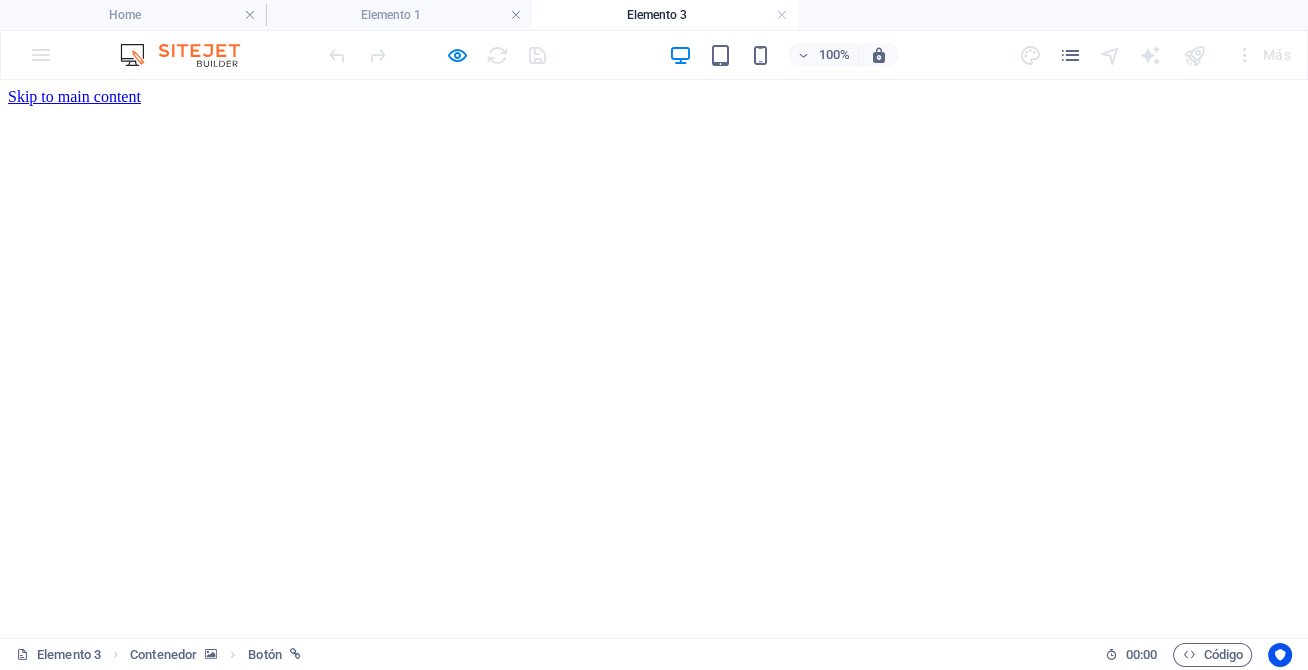 click on "Etiqueta del botón" at bounding box center (66, 736) 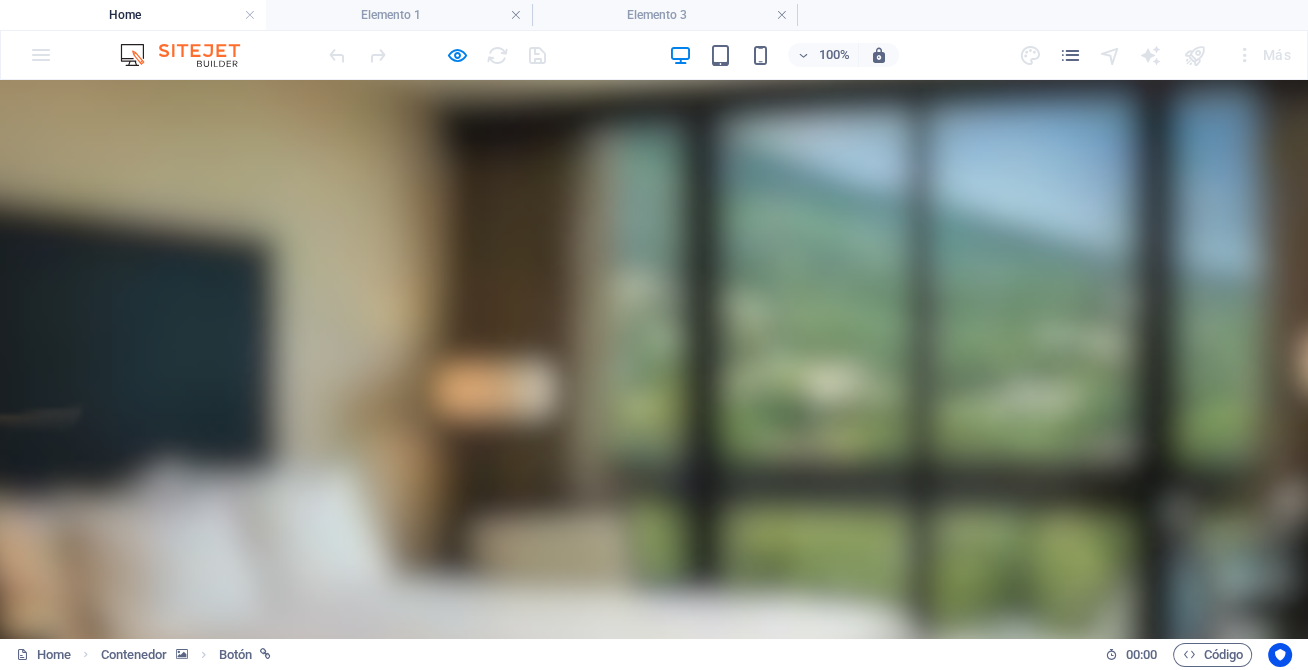 click on "Suelta el contenido aquí o  Añadir elementos  Pegar portapapeles" at bounding box center [183, 1012] 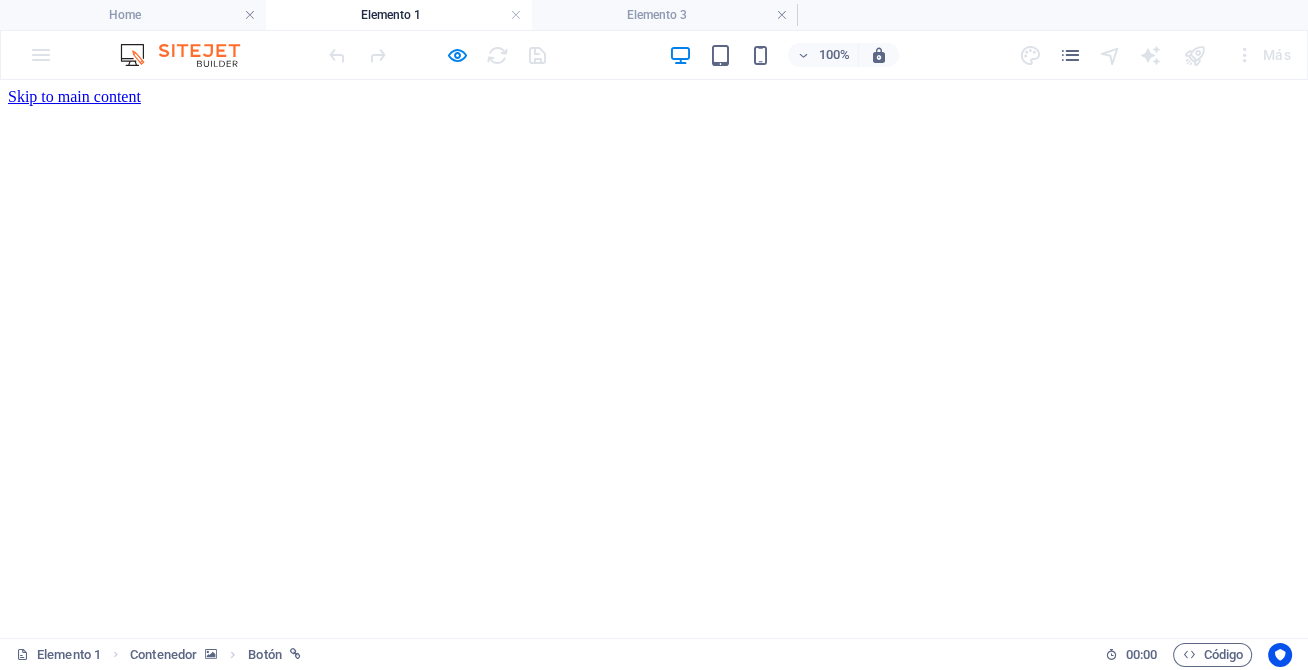 click on "Etiqueta del botón" at bounding box center [66, 736] 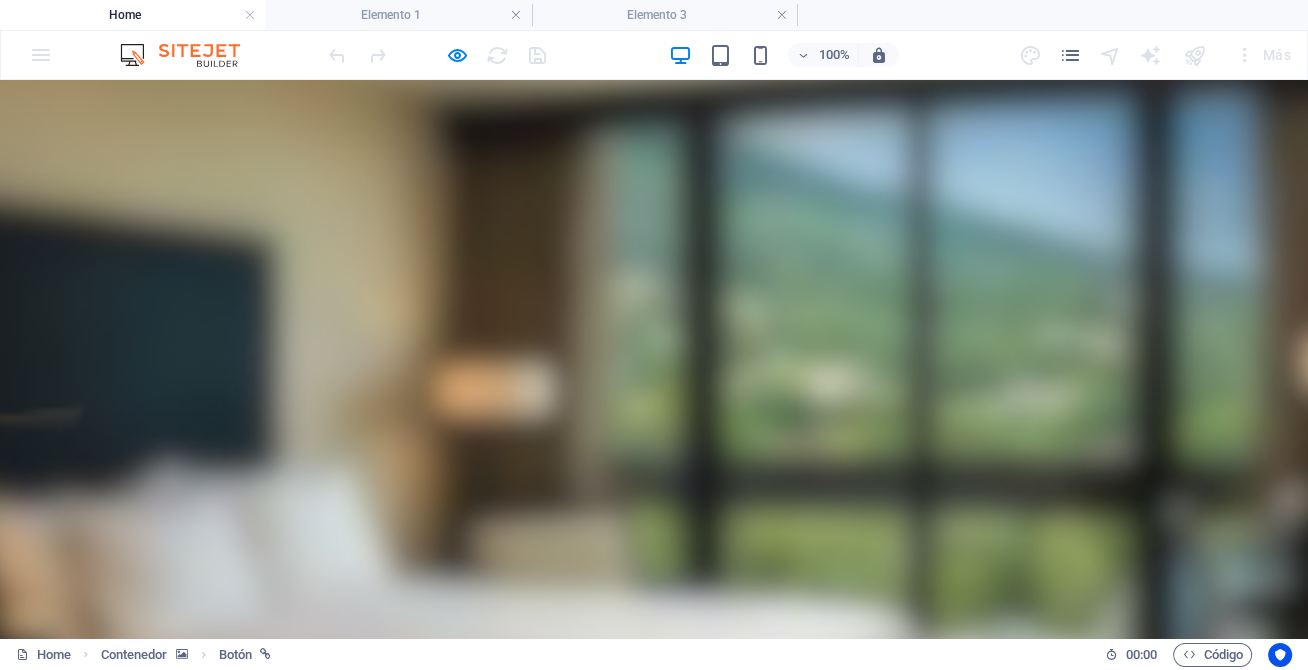 click on "Suelta el contenido aquí o  Añadir elementos  Pegar portapapeles" at bounding box center (182, 1107) 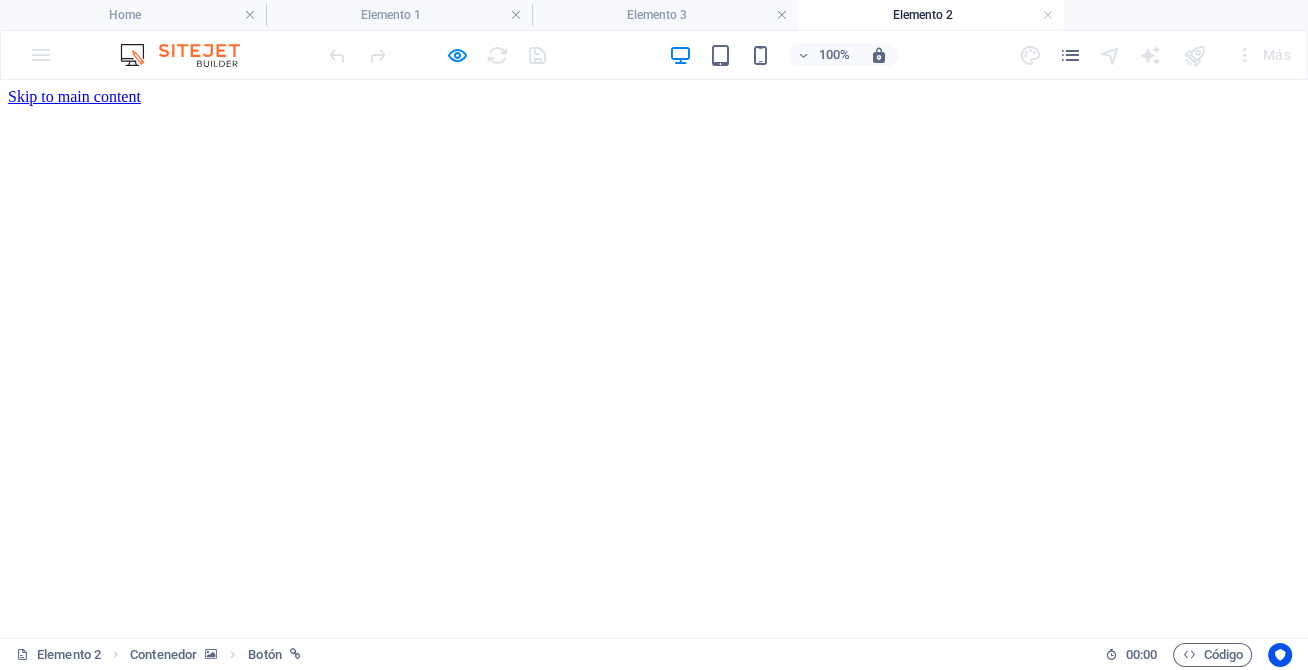 scroll, scrollTop: 0, scrollLeft: 0, axis: both 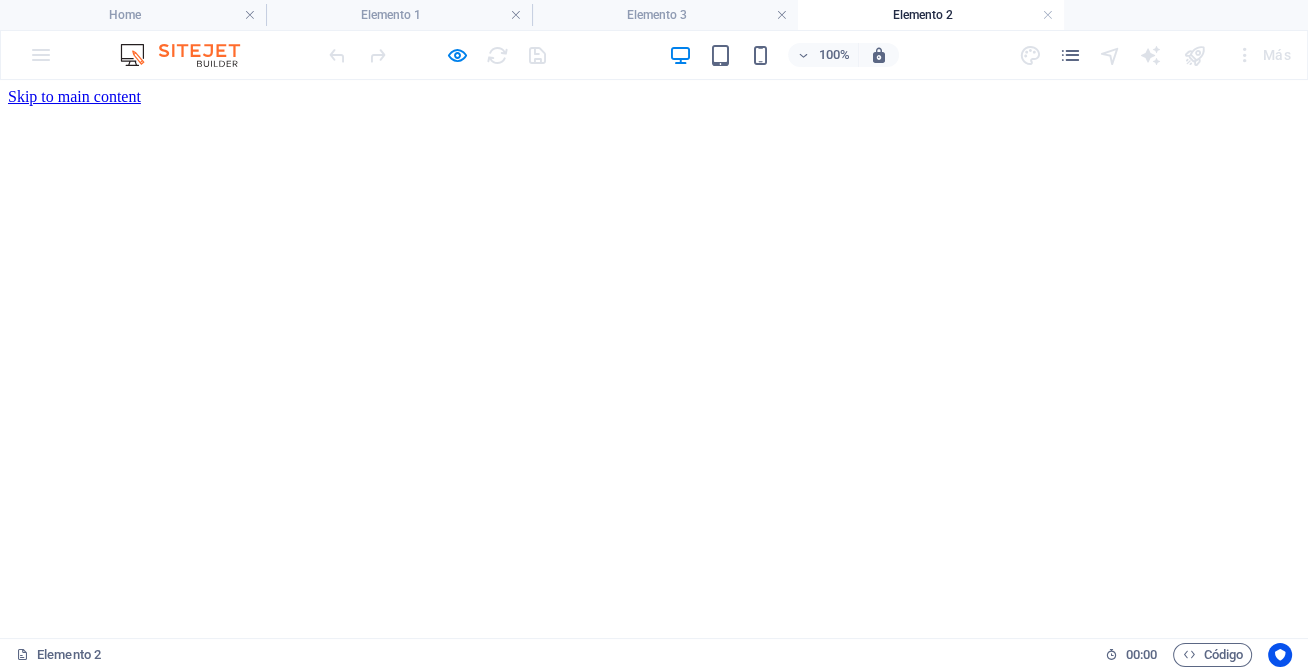 click on "Etiqueta del botón" at bounding box center [654, 737] 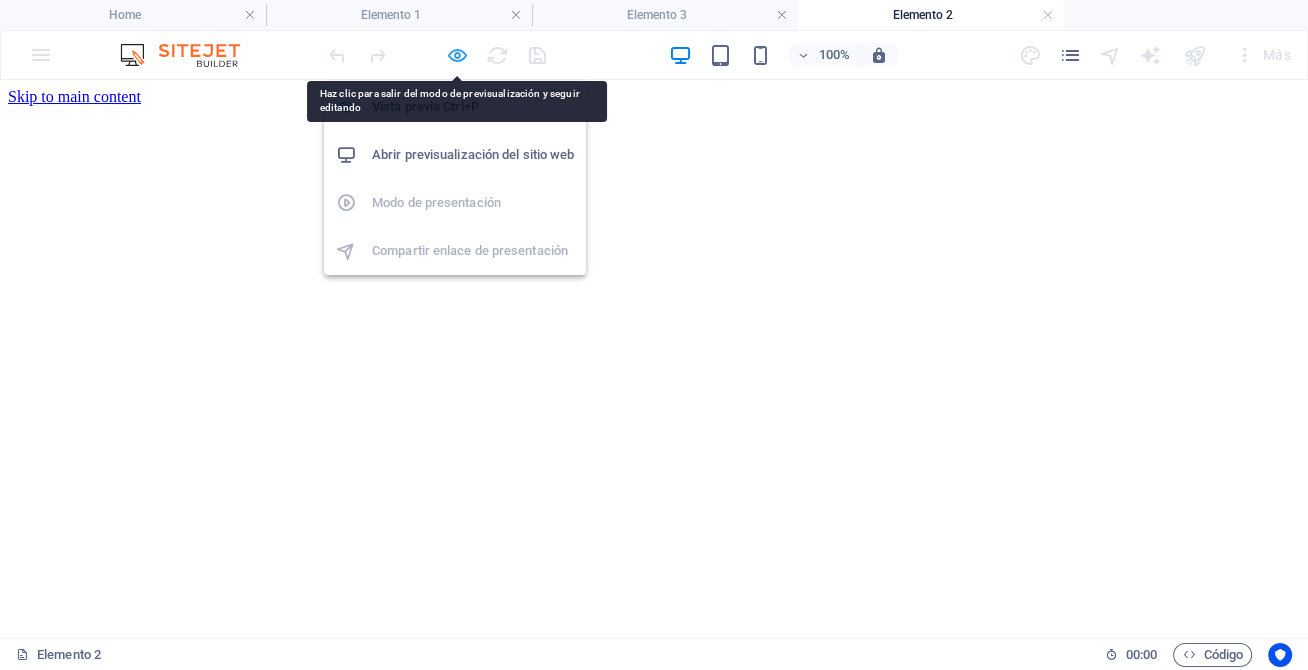click at bounding box center (457, 55) 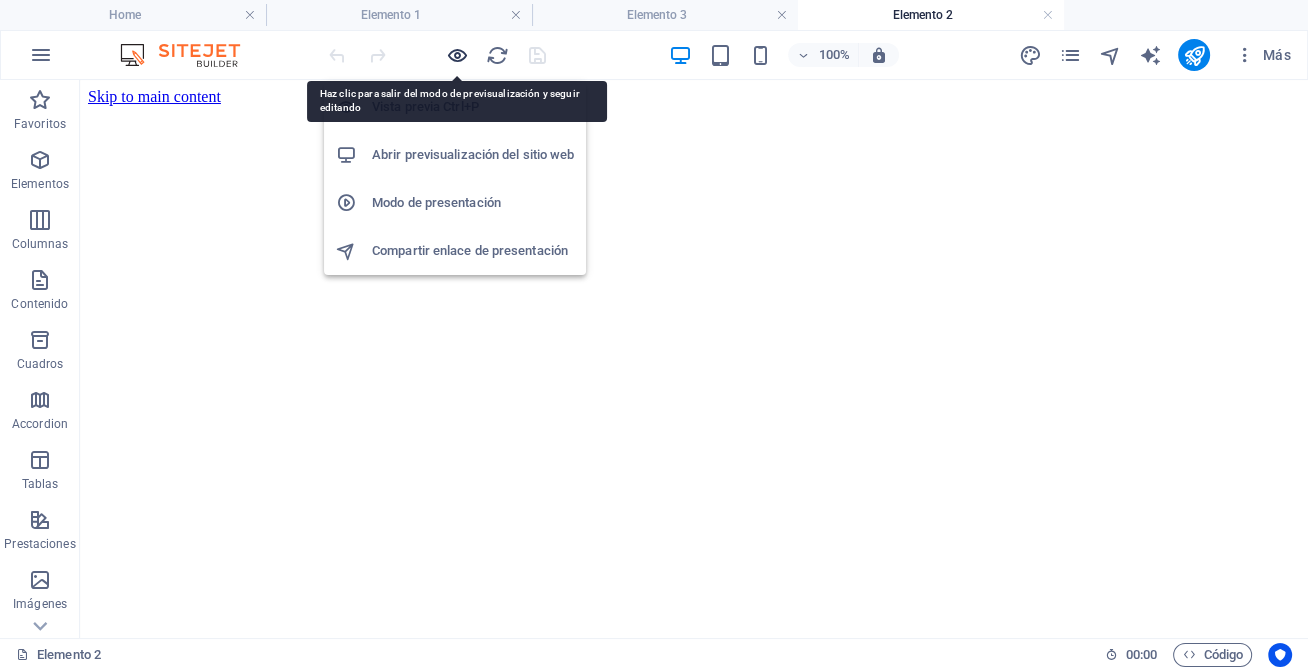click at bounding box center [457, 55] 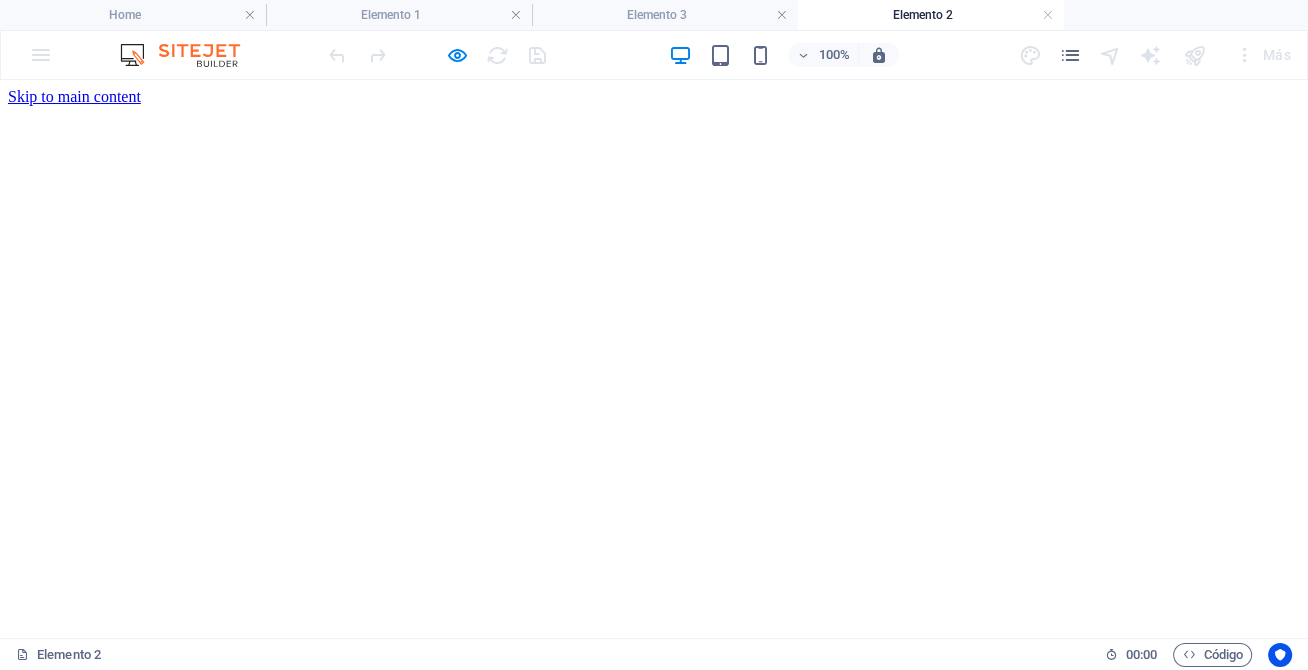 click on "Etiqueta del botón" at bounding box center [66, 736] 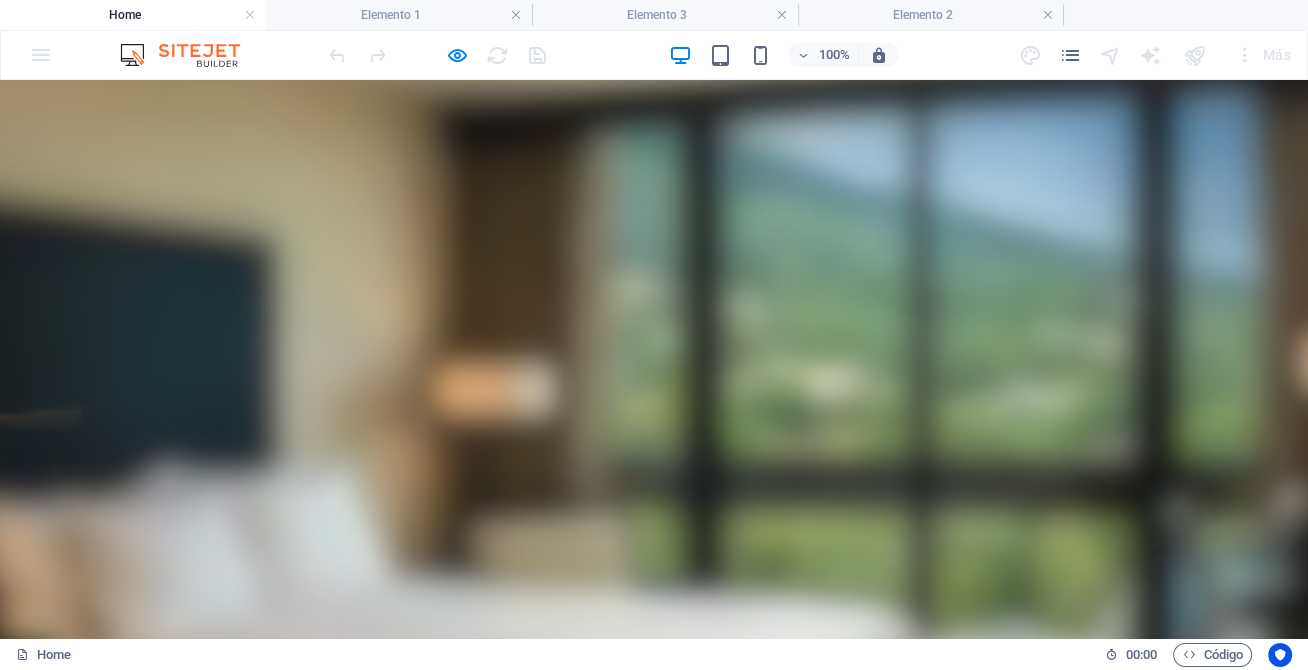 scroll, scrollTop: 0, scrollLeft: 0, axis: both 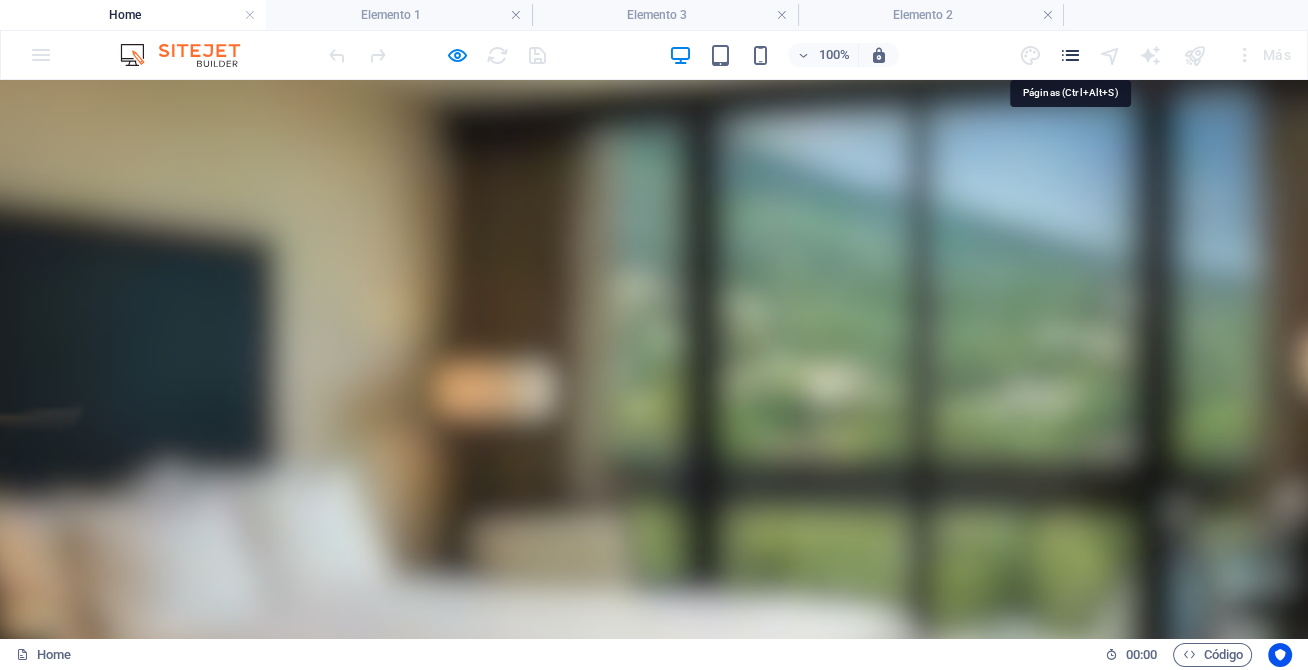 click at bounding box center (1070, 55) 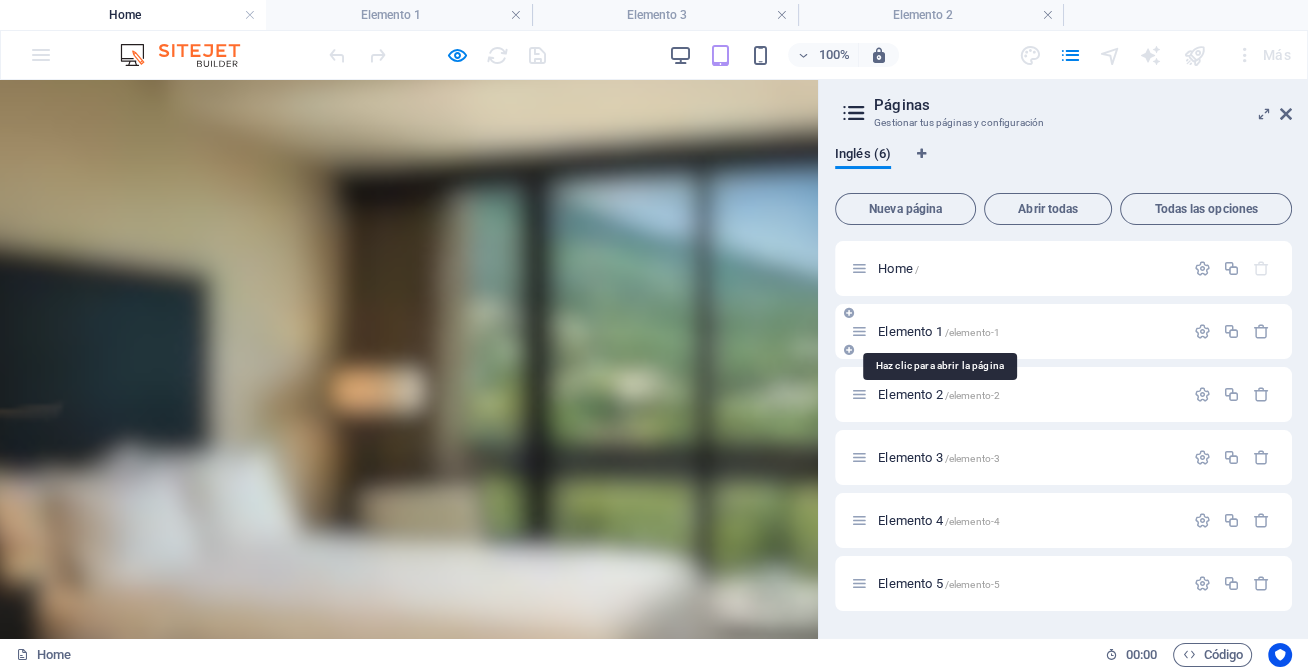 click on "/elemento-1" at bounding box center (973, 332) 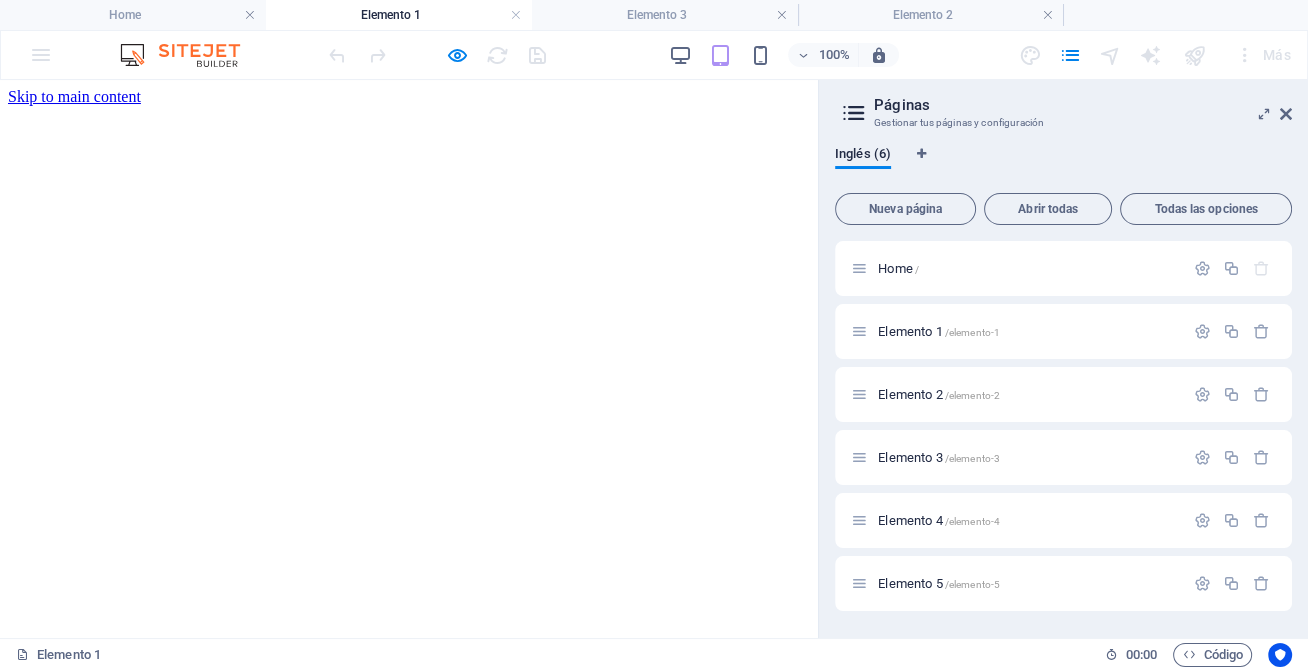 scroll, scrollTop: 0, scrollLeft: 0, axis: both 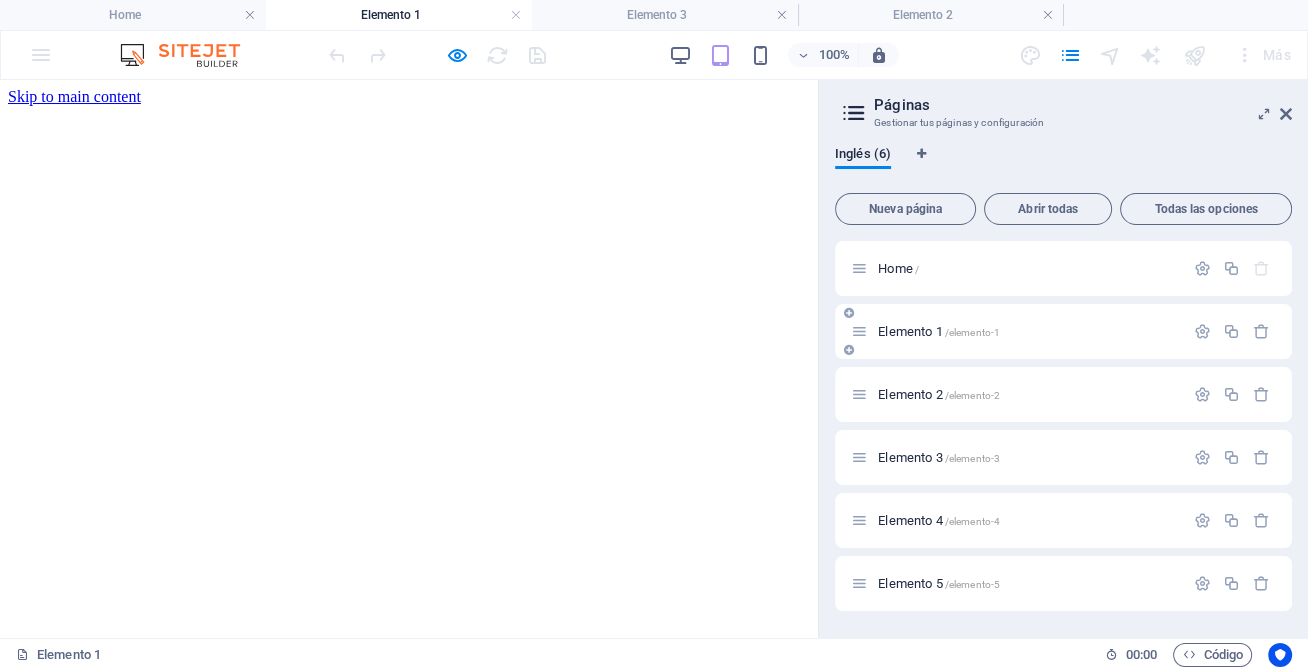 click on "Elemento 1 /elemento-1" at bounding box center (1063, 331) 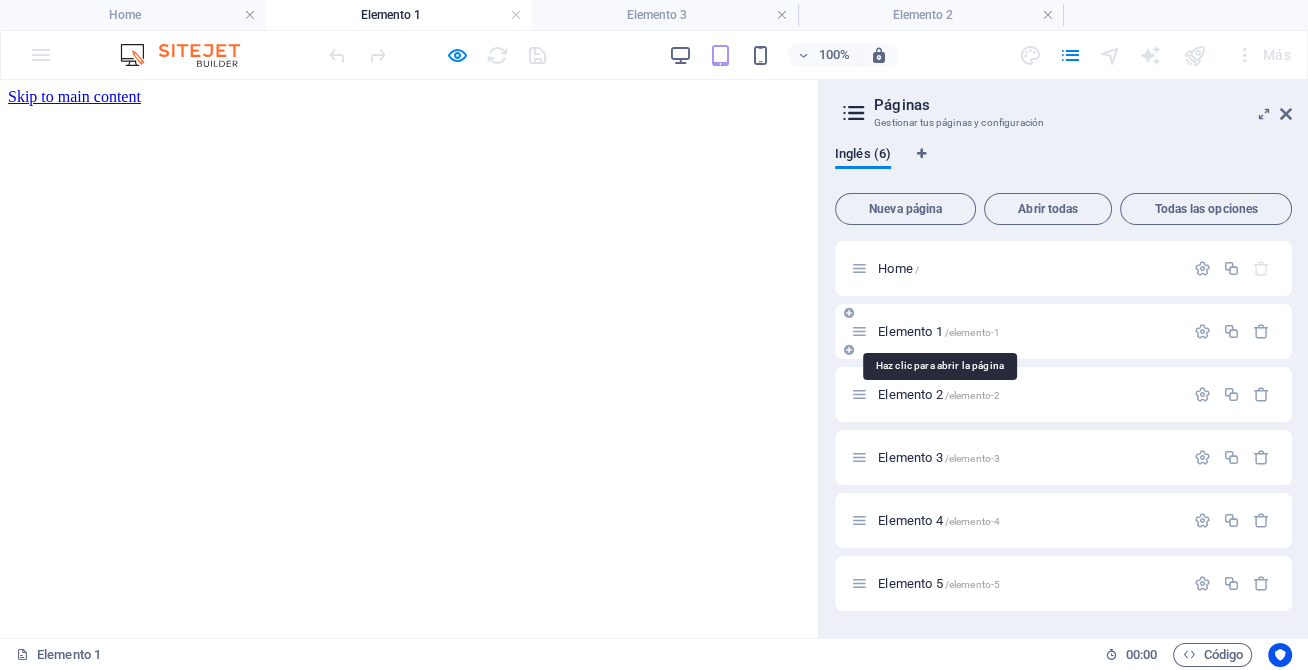 click on "Elemento 1 /elemento-1" at bounding box center [939, 331] 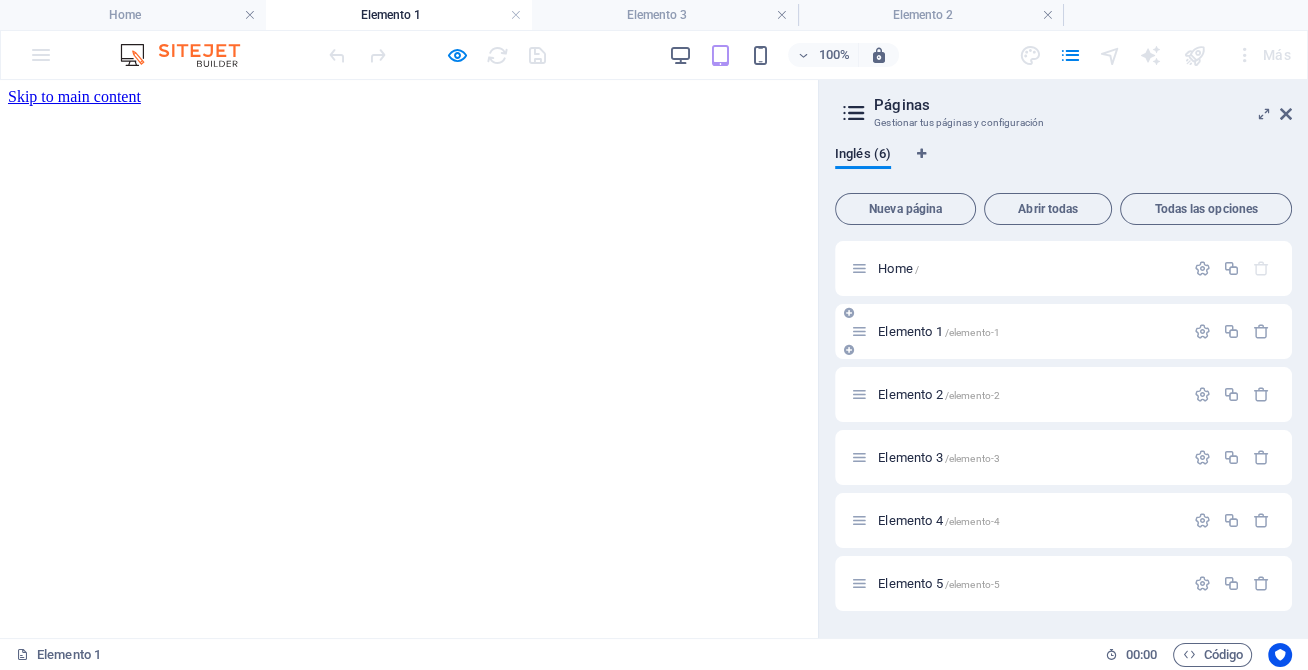 click on "Elemento 1 /elemento-1" at bounding box center (939, 331) 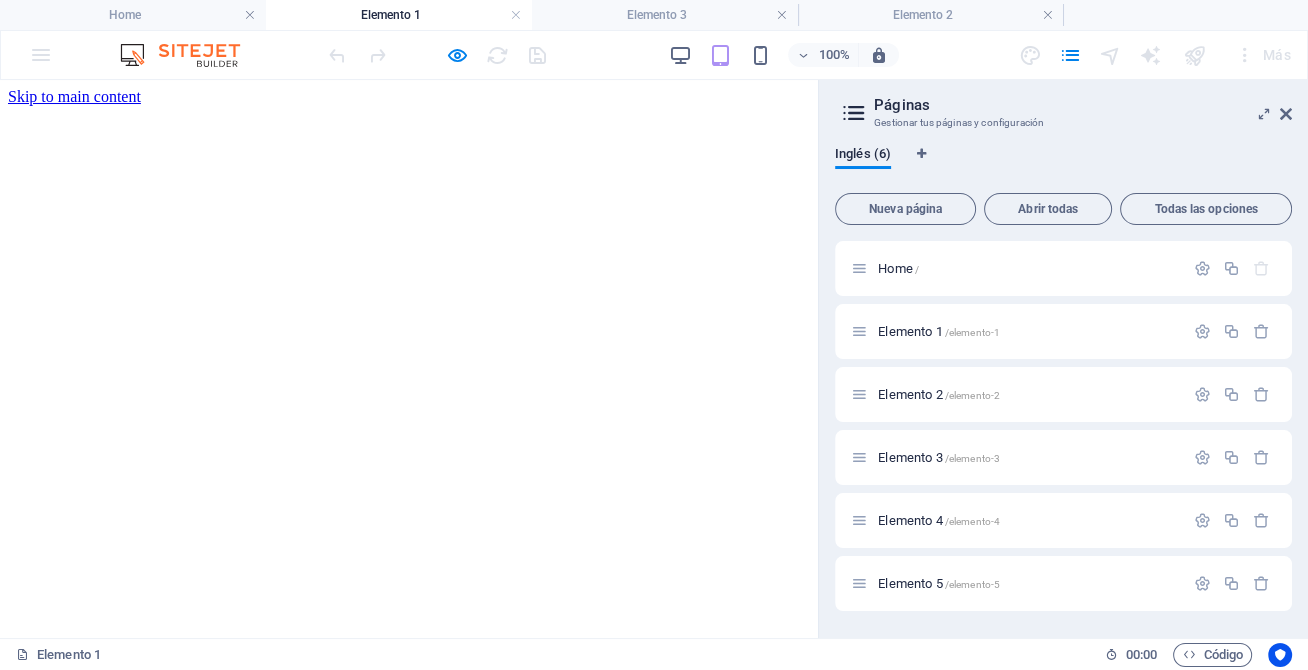 click on "Etiqueta del botón" at bounding box center (66, 672) 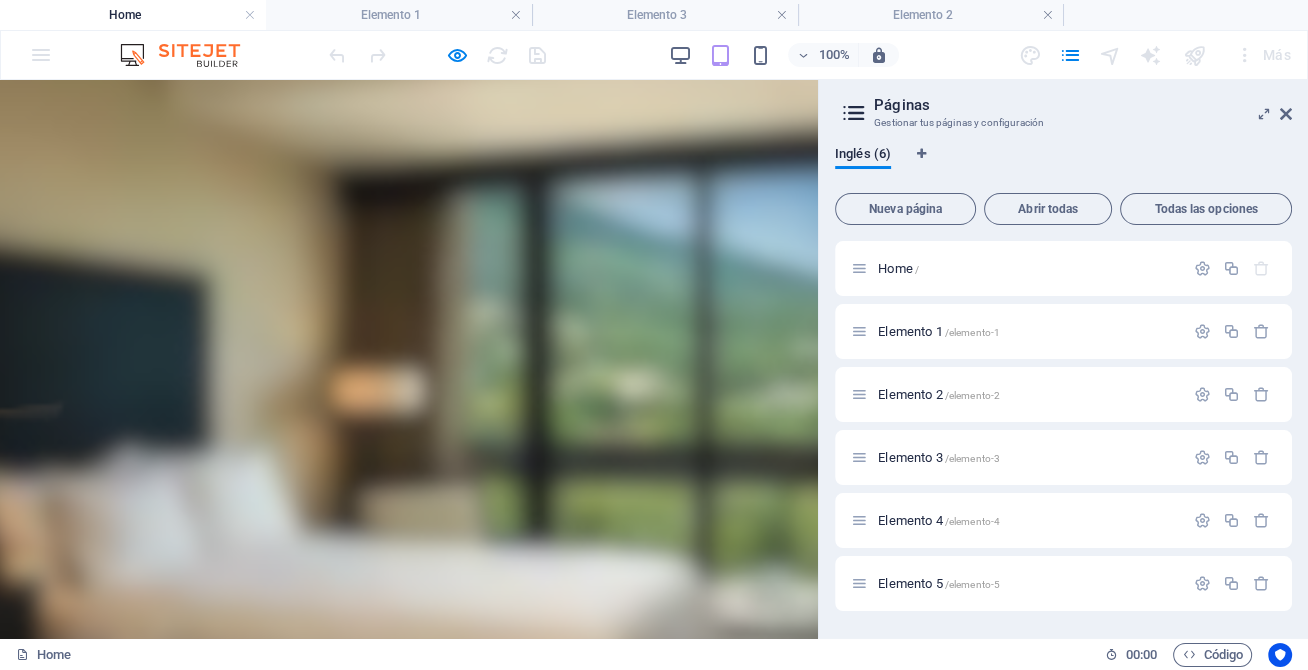 click on "Suelta el contenido aquí o  Añadir elementos  Pegar portapapeles" at bounding box center (28, 1081) 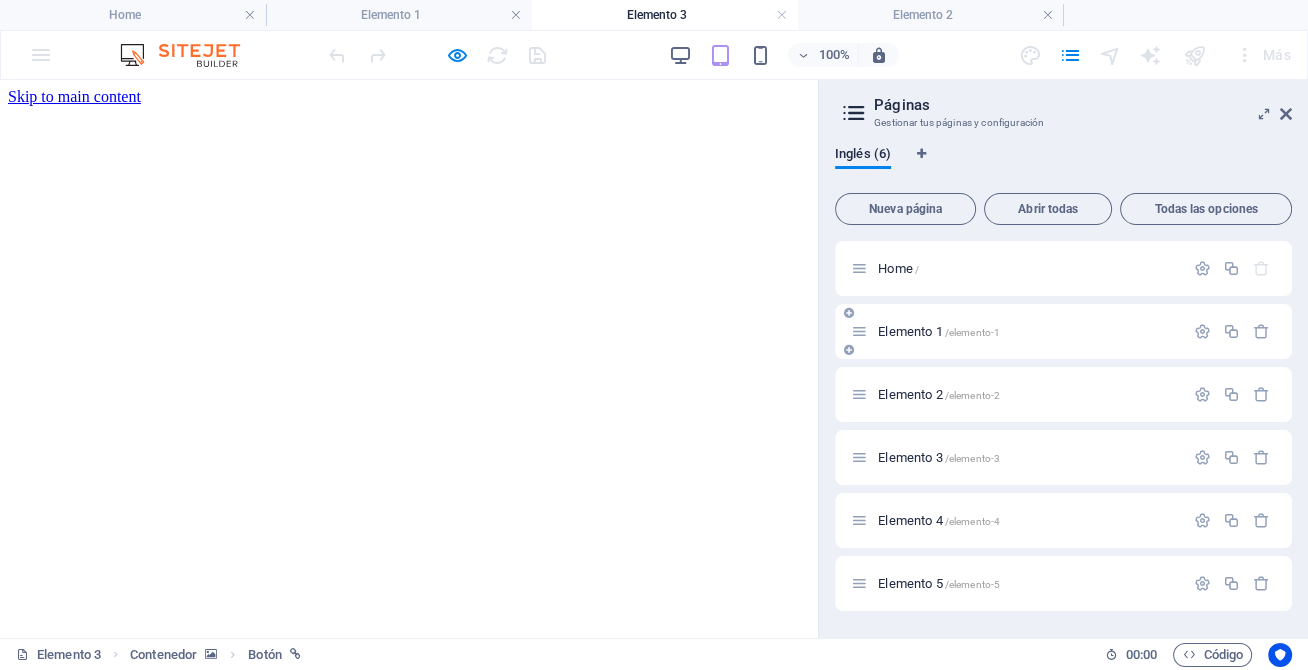 click on "Elemento 1 /elemento-1" at bounding box center (1017, 331) 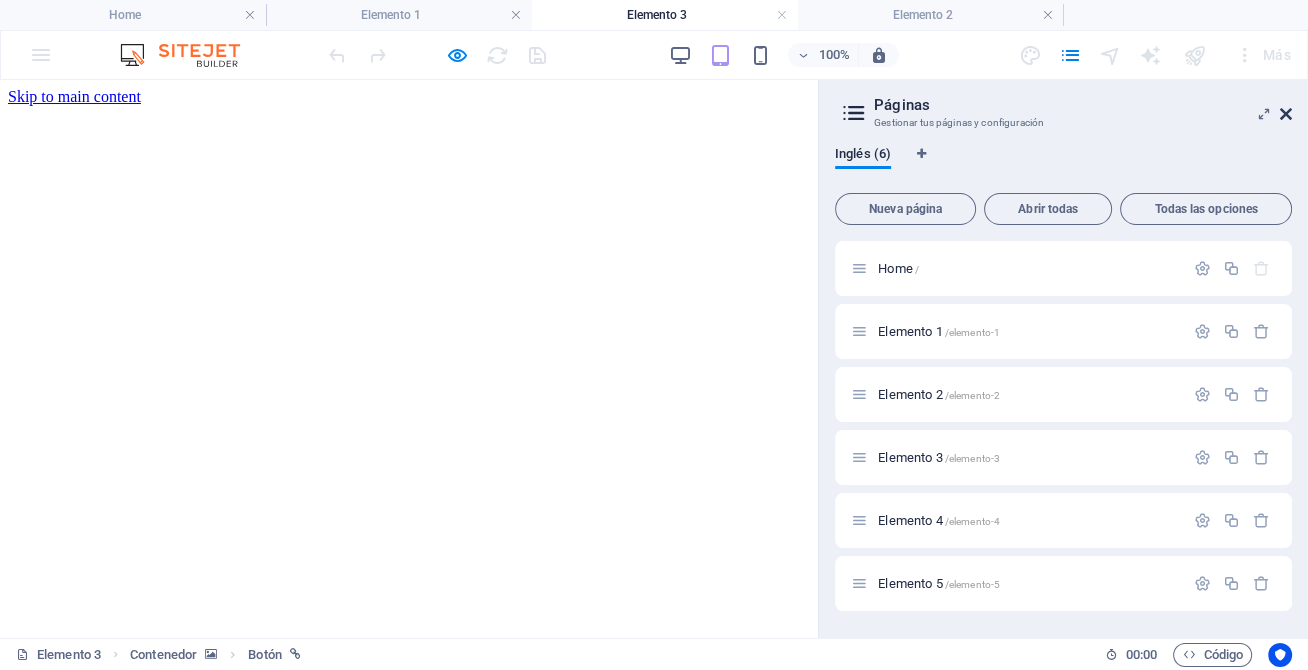 click at bounding box center (1286, 114) 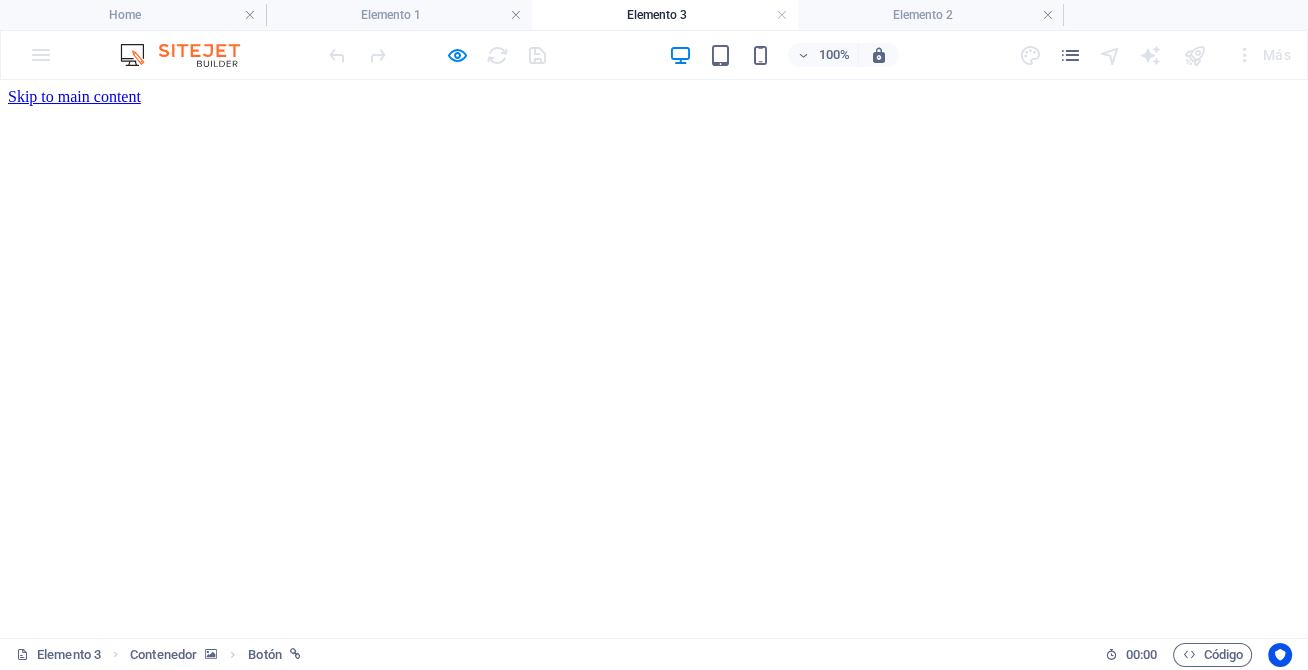 click on "Suelta el contenido aquí o  Añadir elementos  Pegar portapapeles" at bounding box center (9, 907) 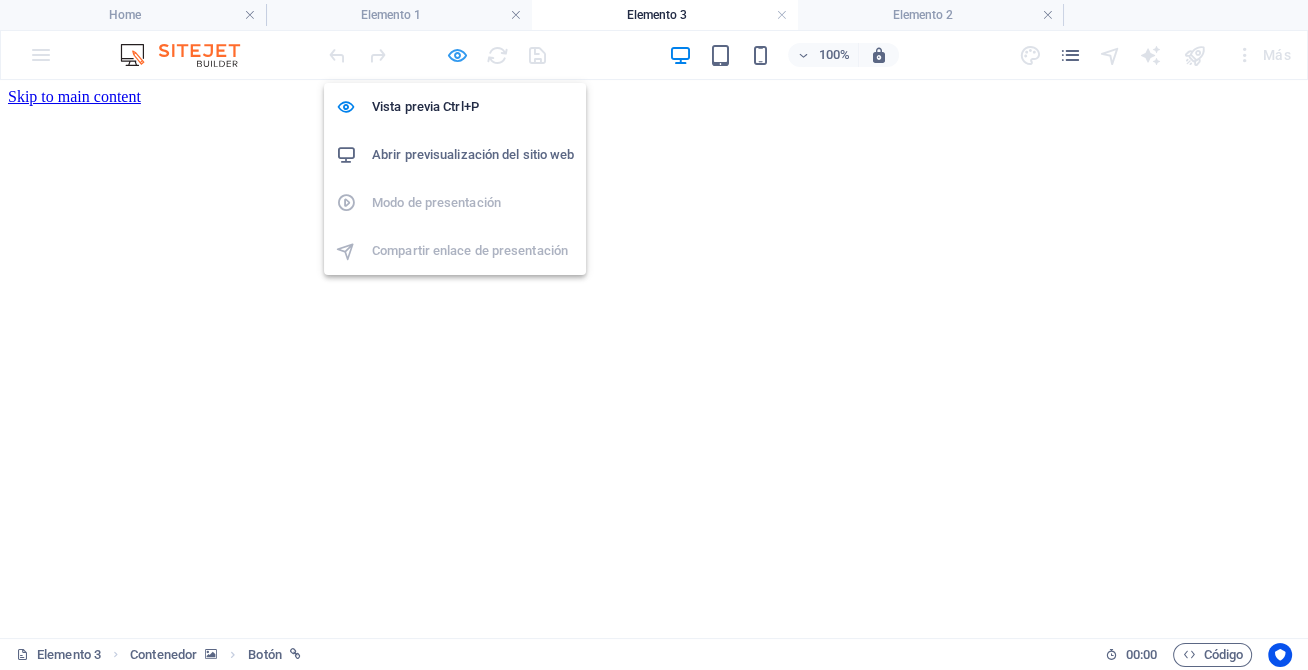 click at bounding box center [457, 55] 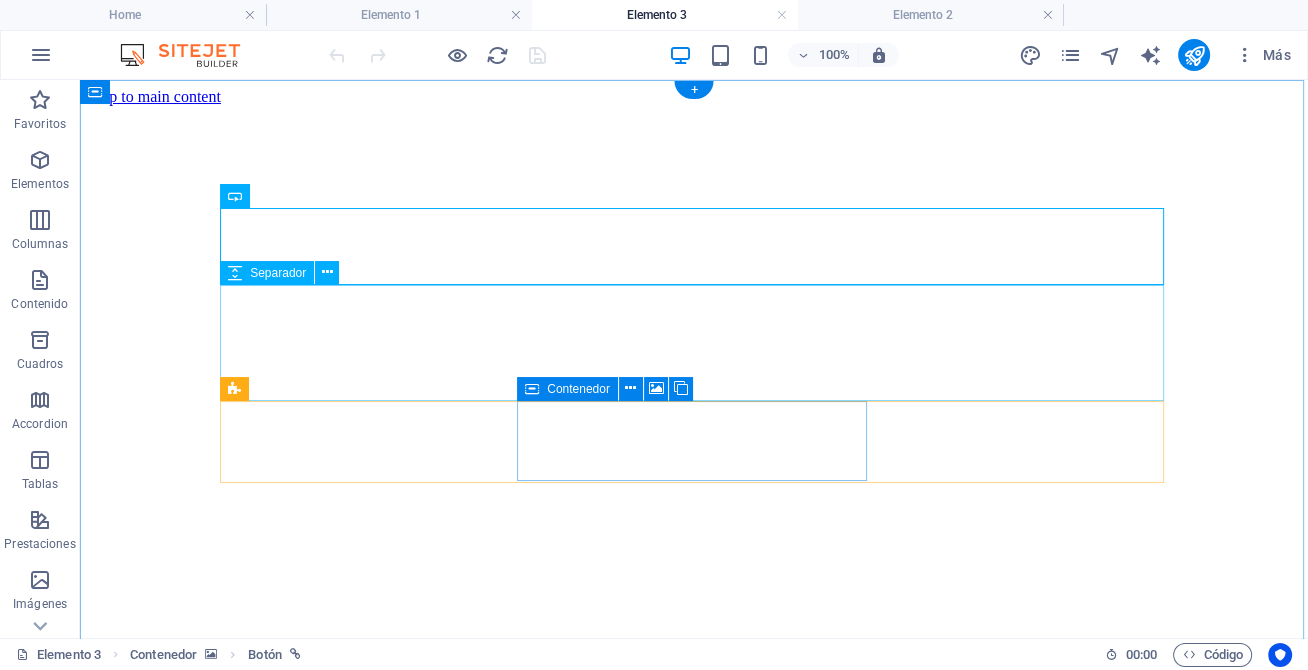 click on "Contenedor" at bounding box center (578, 389) 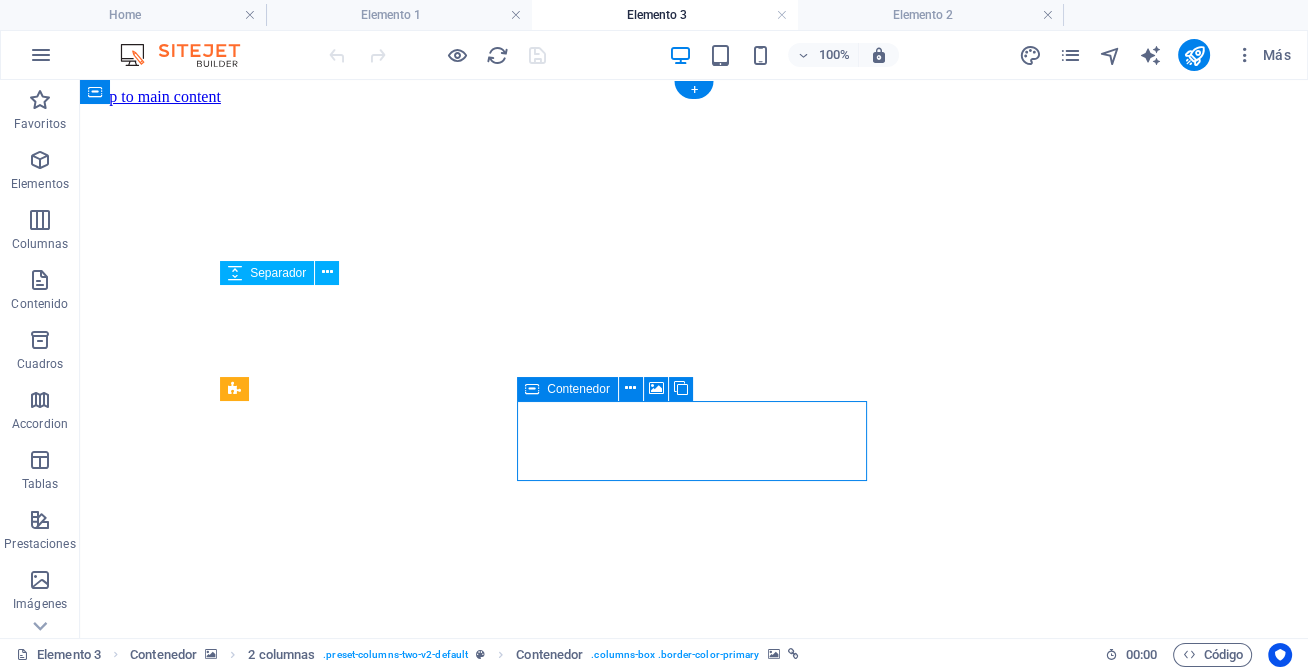 click on "Contenedor" at bounding box center [578, 389] 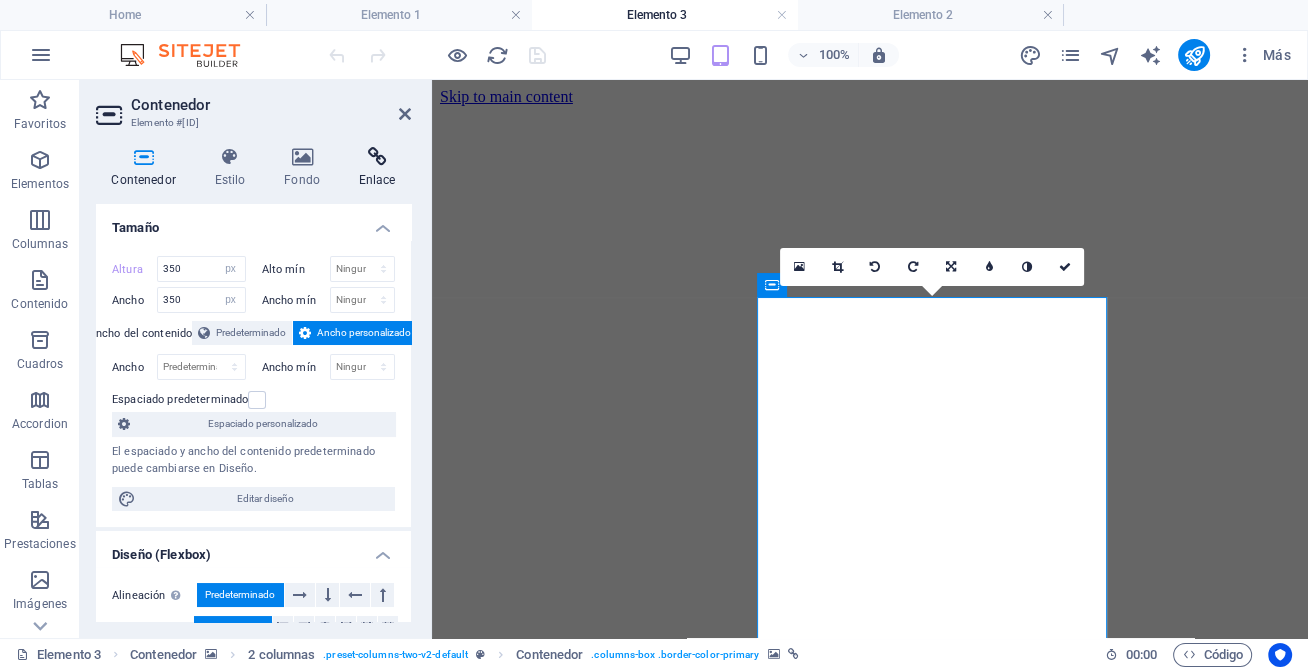 click at bounding box center [377, 157] 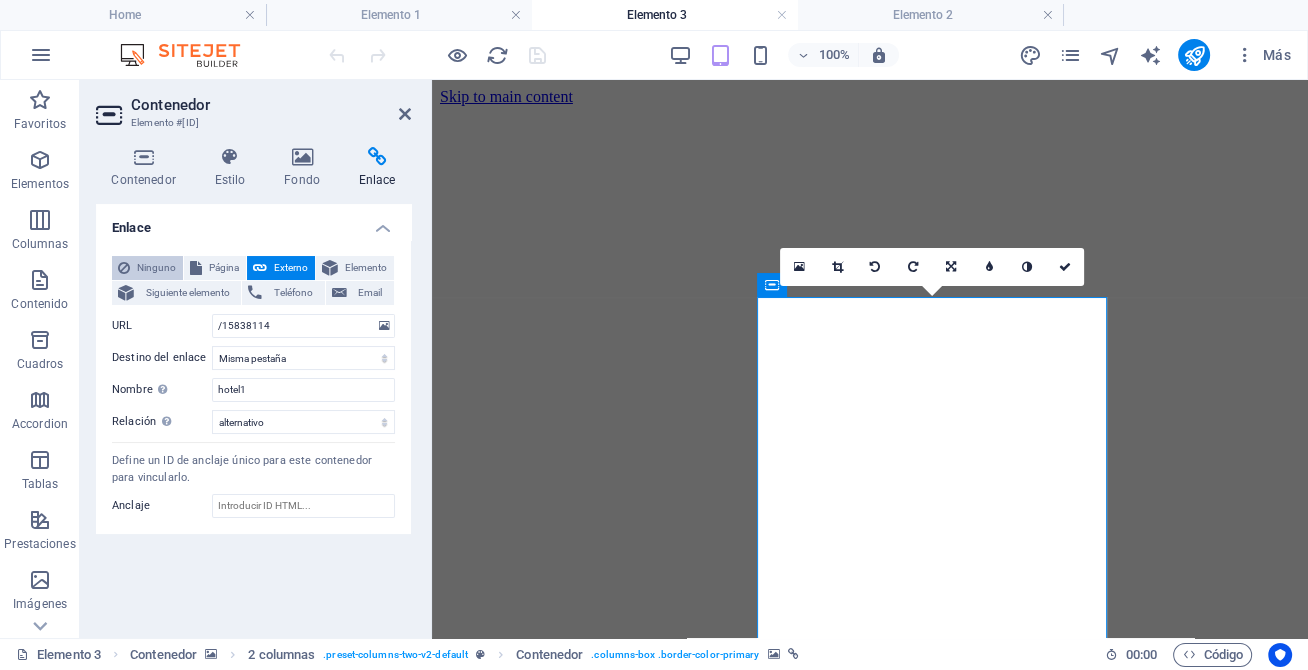 click on "Ninguno" at bounding box center (156, 268) 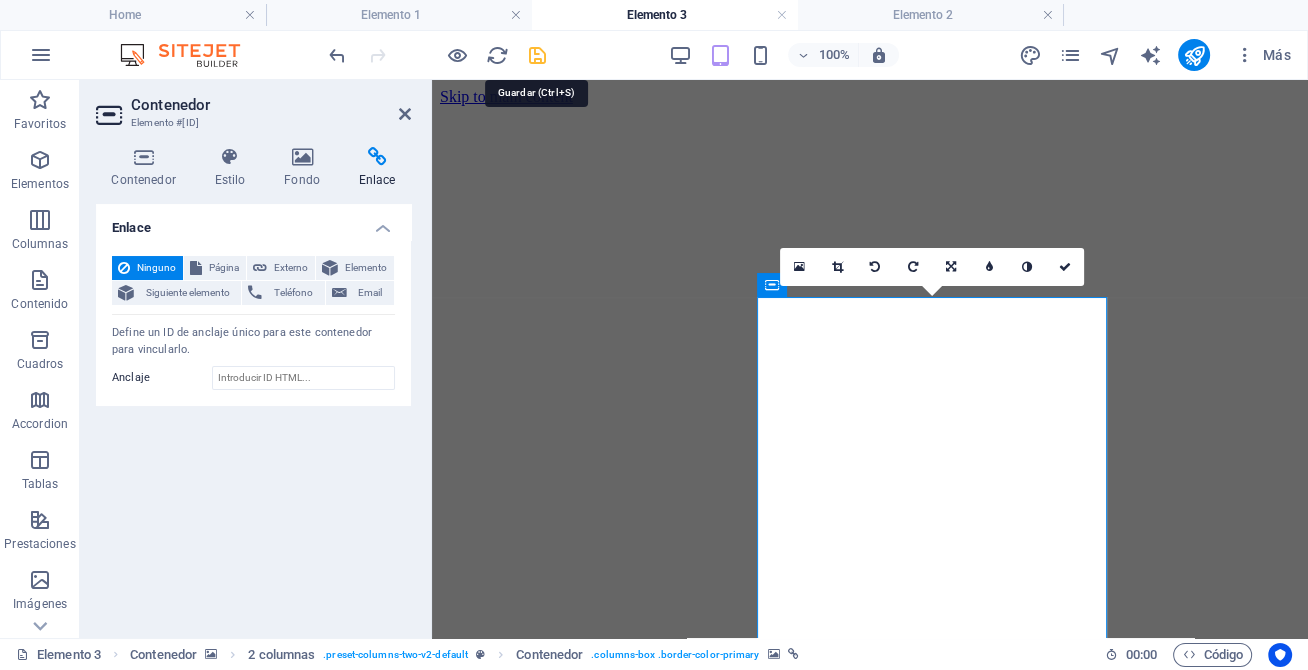 click at bounding box center (537, 55) 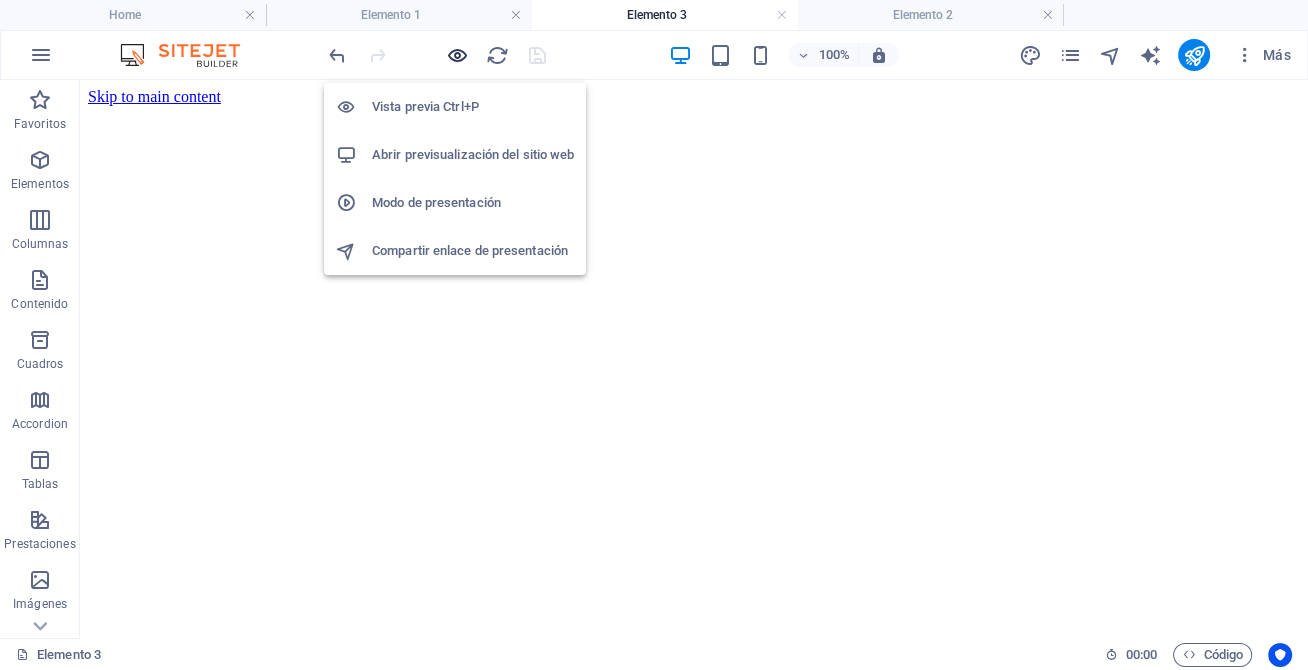 click at bounding box center (457, 55) 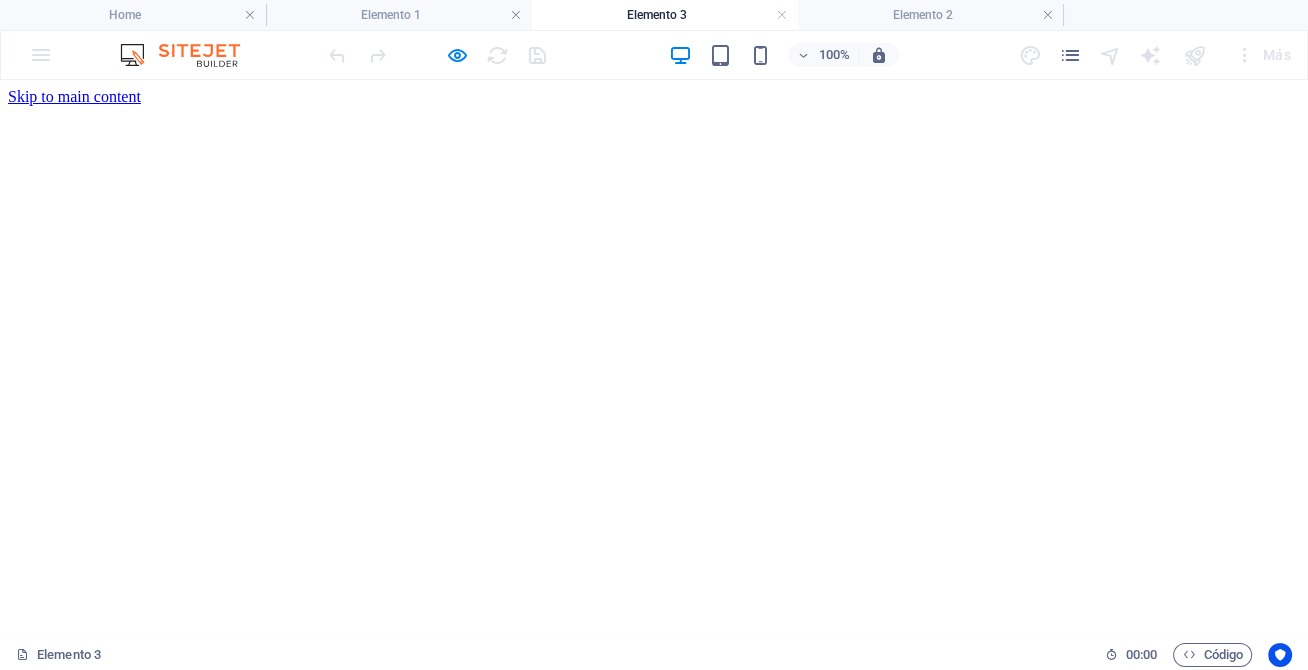 click on "Etiqueta del botón" at bounding box center (66, 736) 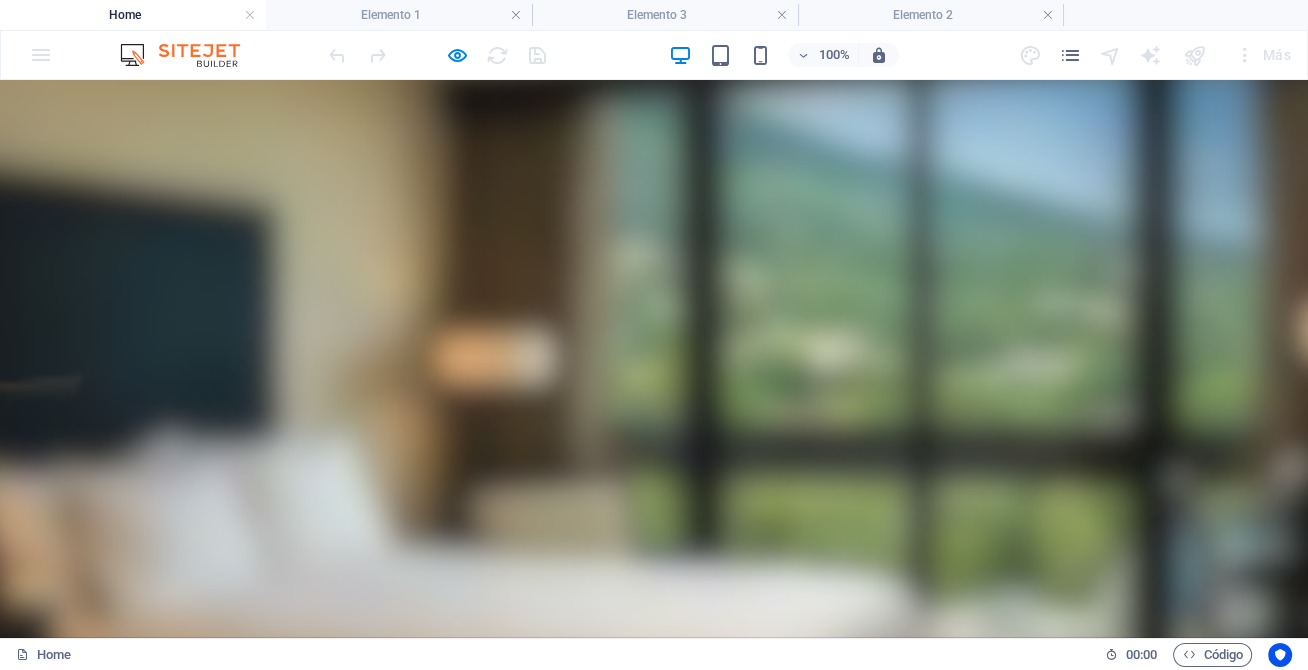 click on "Suelta el contenido aquí o  Añadir elementos  Pegar portapapeles" at bounding box center (183, 948) 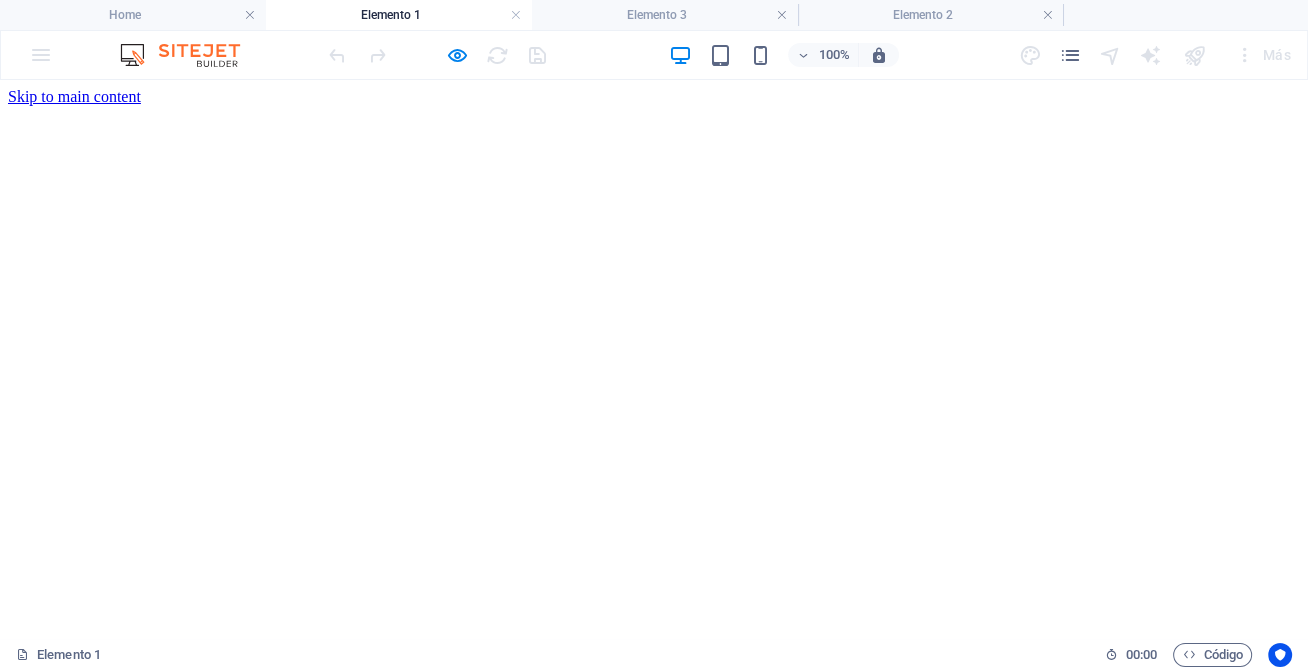 click on "Suelta el contenido aquí o  Añadir elementos  Pegar portapapeles" at bounding box center (9, 1113) 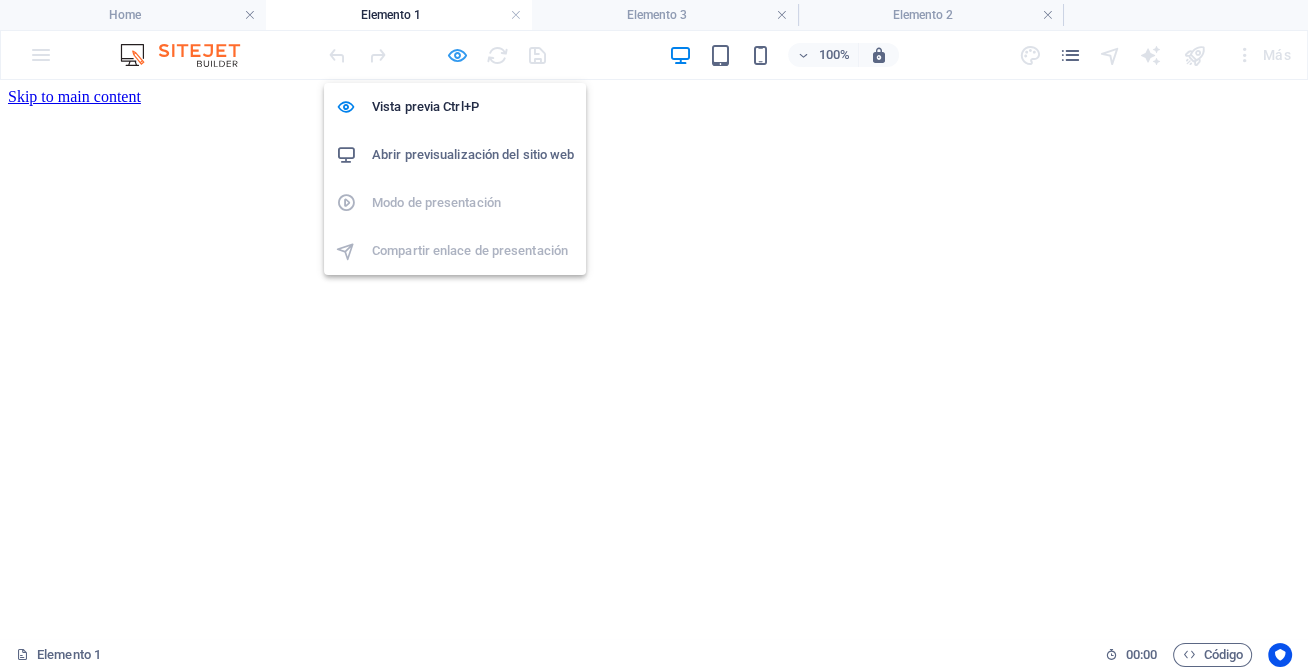 click at bounding box center [457, 55] 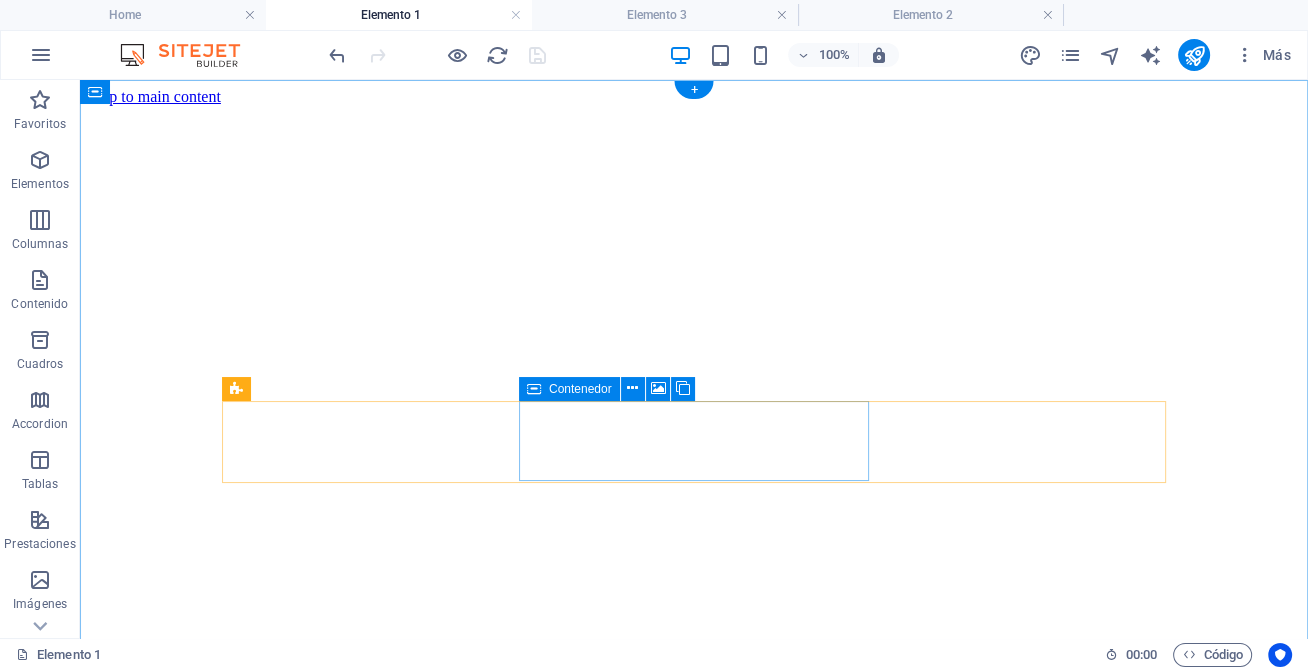 click on "Suelta el contenido aquí o  Añadir elementos  Pegar portapapeles" at bounding box center (264, 978) 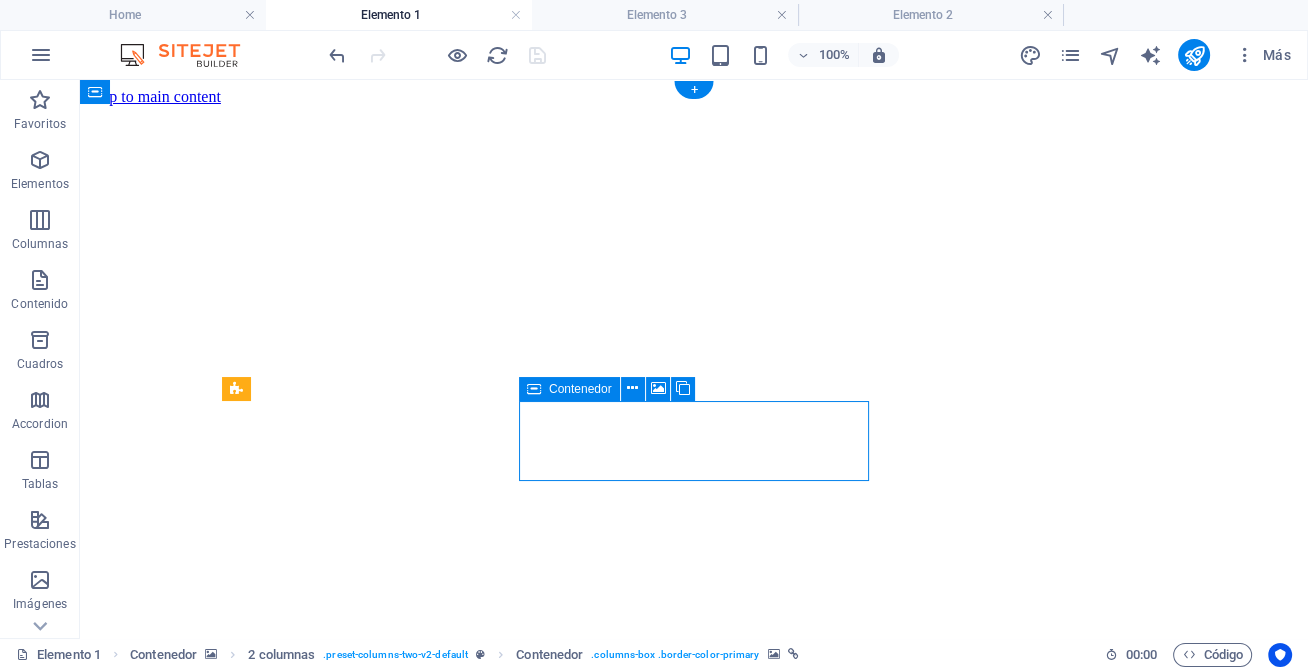 click on "Suelta el contenido aquí o  Añadir elementos  Pegar portapapeles" at bounding box center [264, 978] 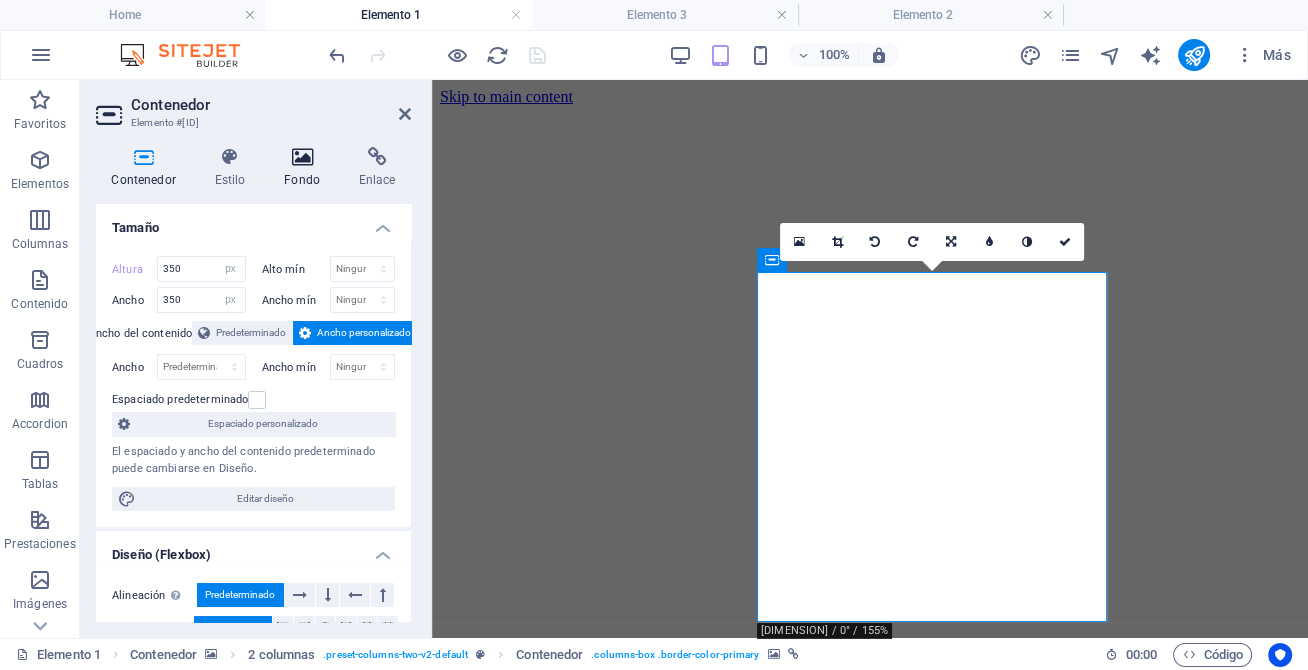 click on "Fondo" at bounding box center [306, 168] 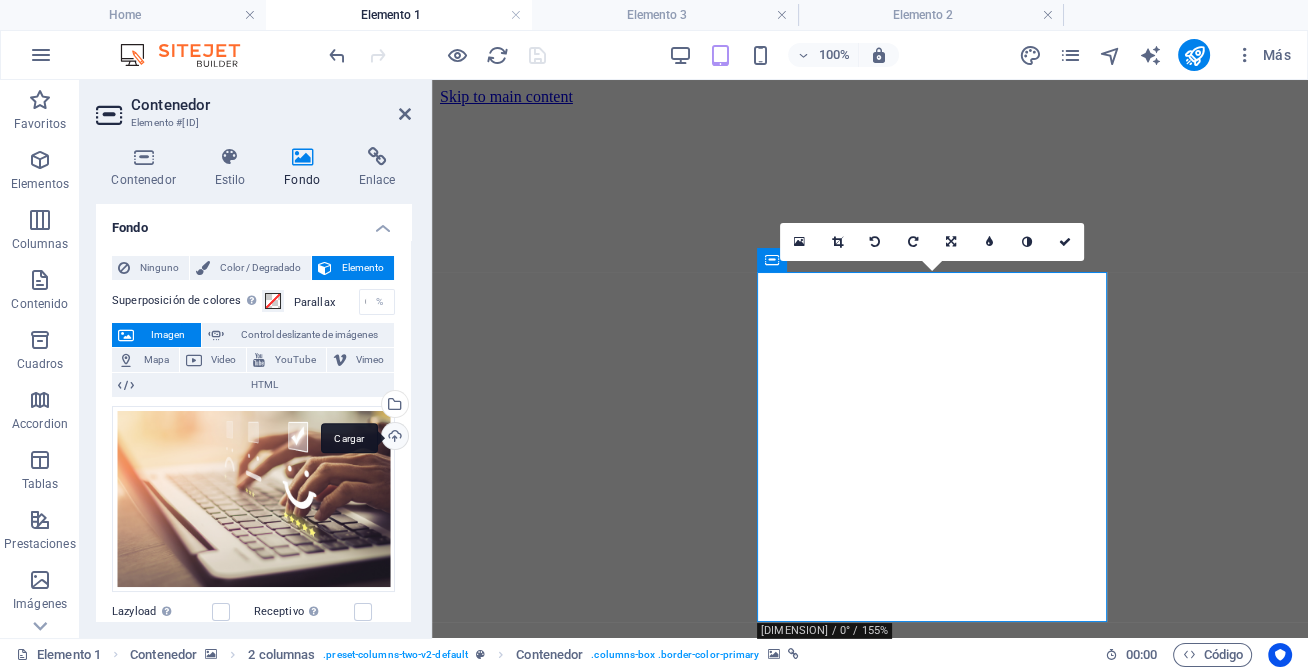 click on "Cargar" at bounding box center [393, 438] 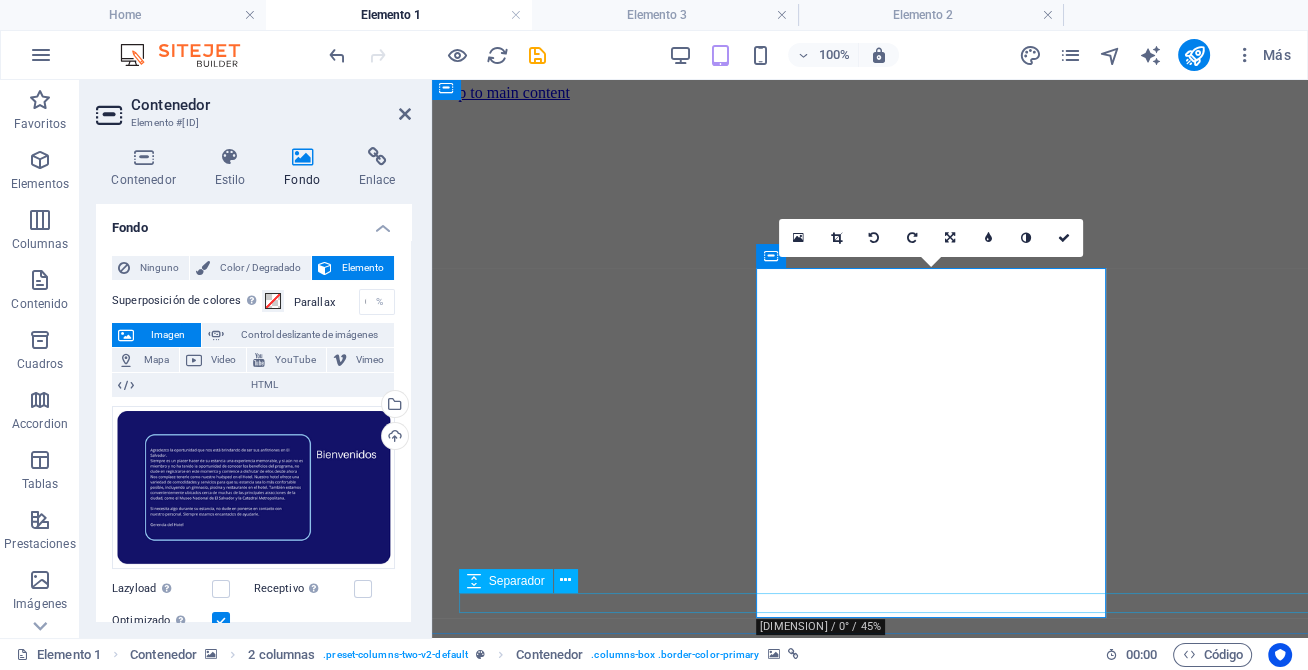 scroll, scrollTop: 4, scrollLeft: 0, axis: vertical 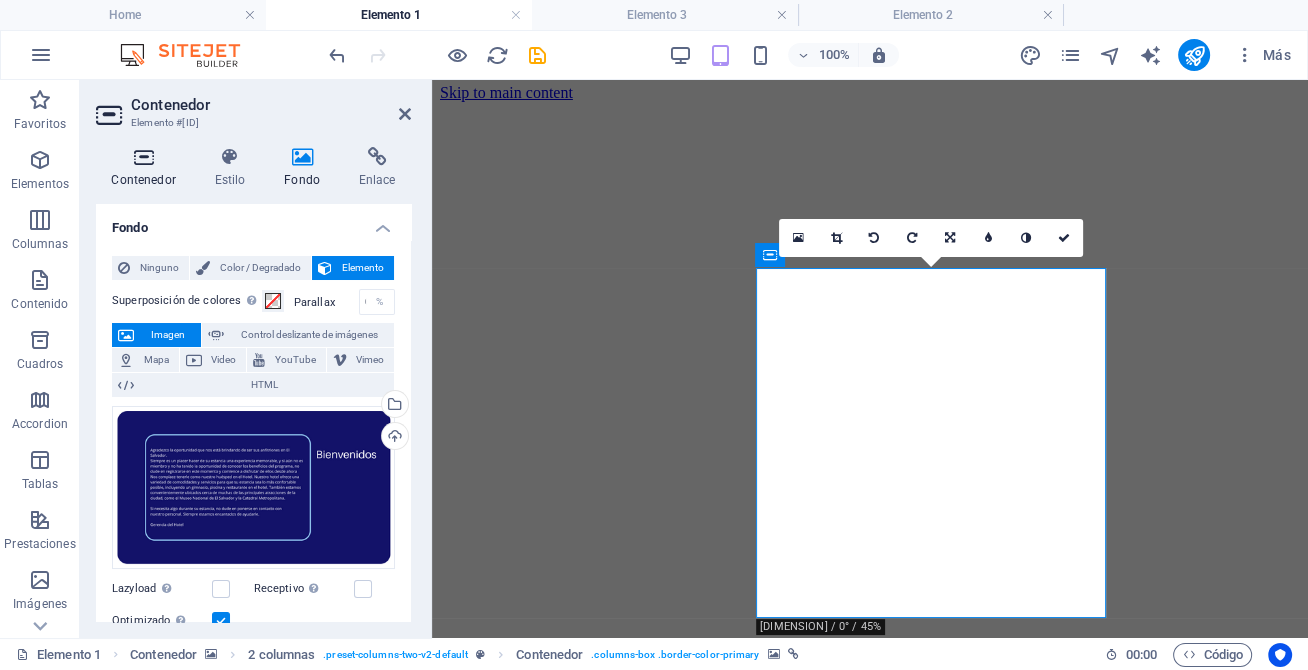 click on "Contenedor" at bounding box center [147, 168] 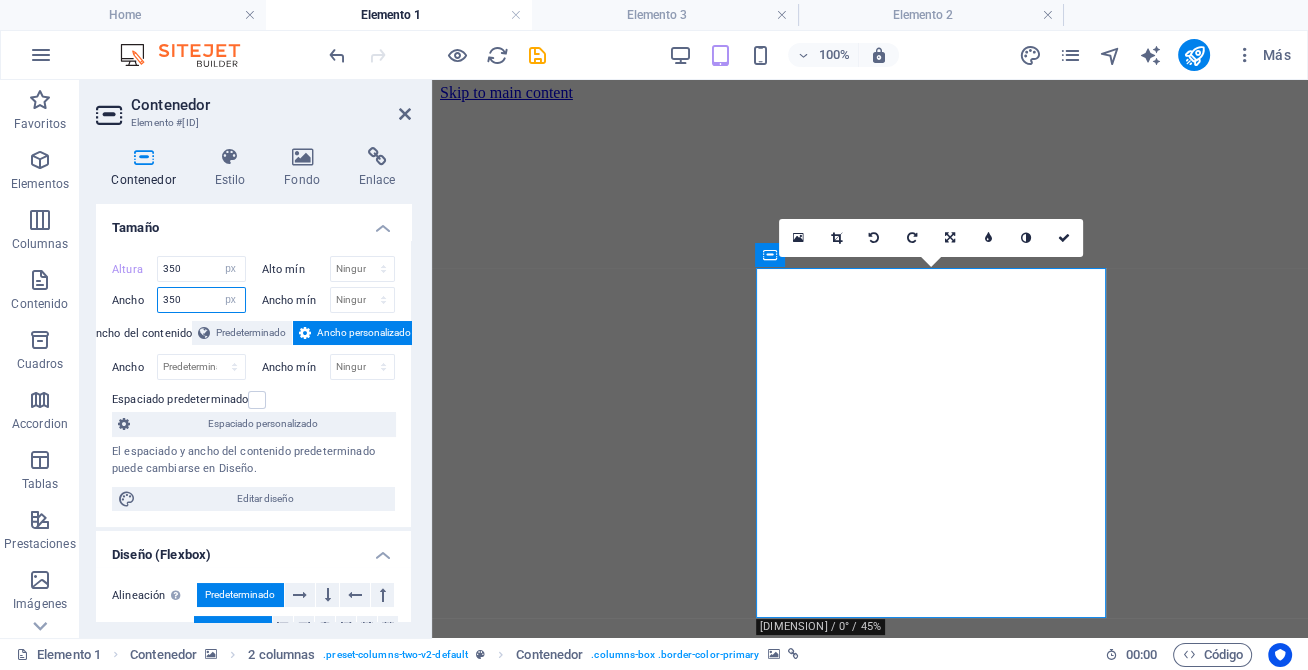 drag, startPoint x: 182, startPoint y: 303, endPoint x: 158, endPoint y: 302, distance: 24.020824 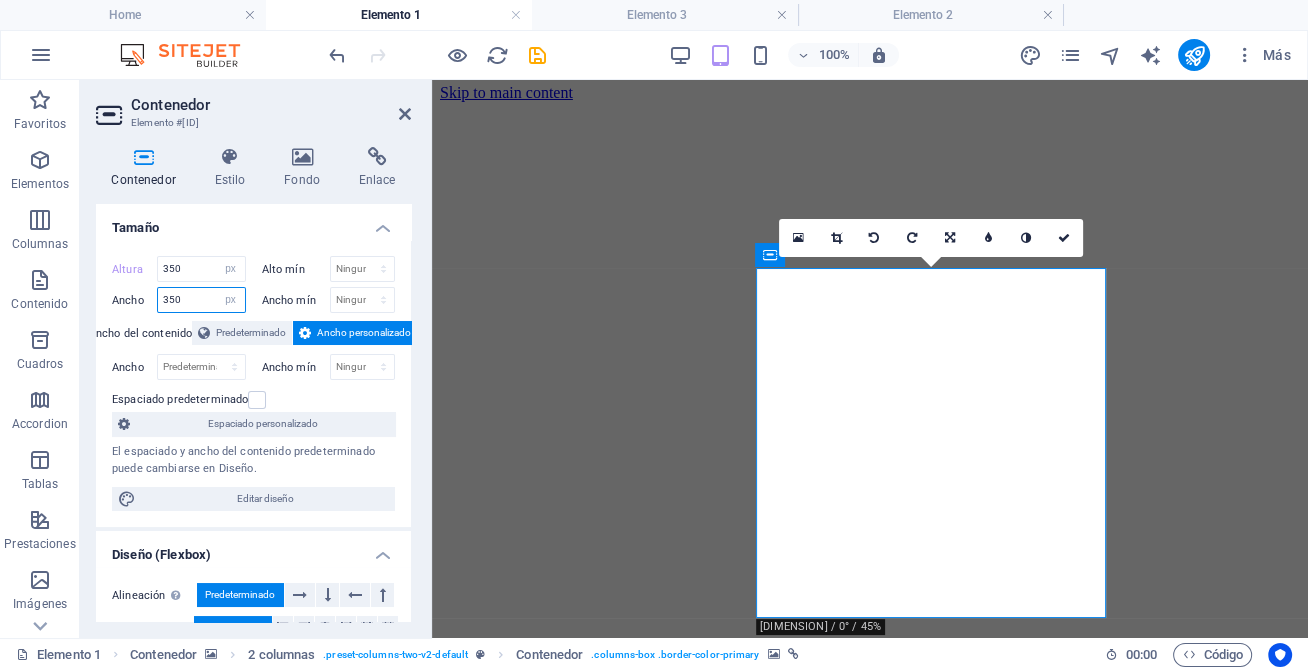 click on "350" at bounding box center [201, 300] 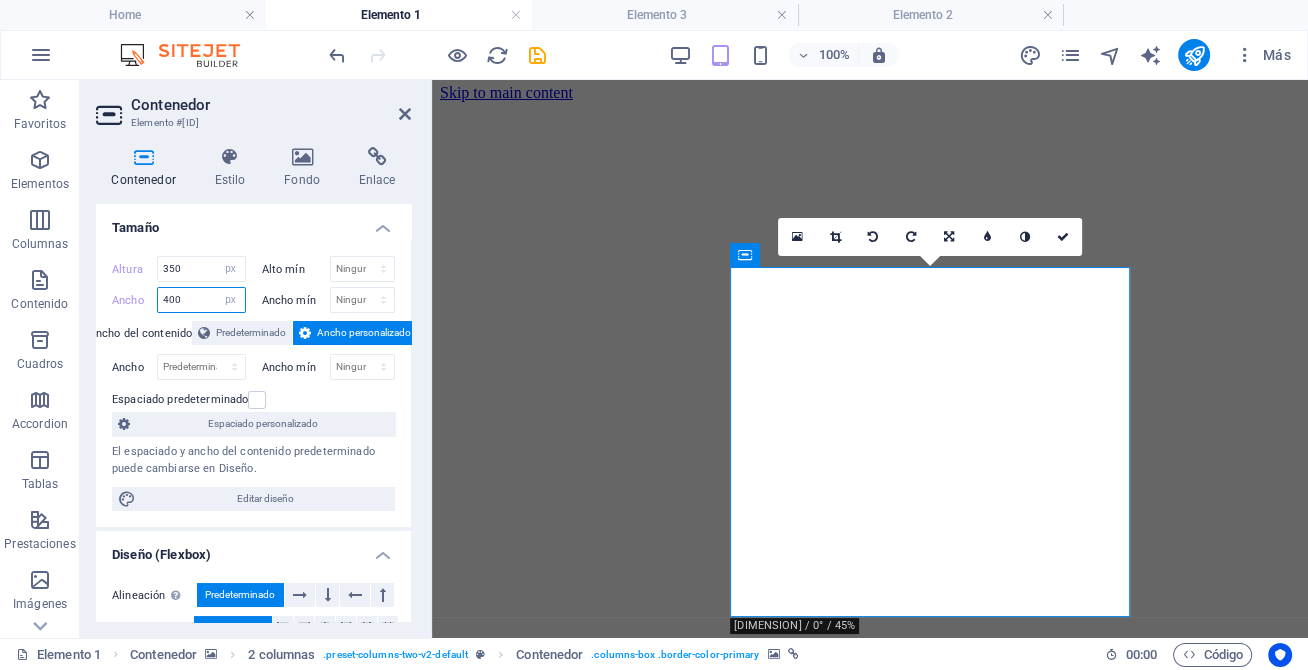 drag, startPoint x: 171, startPoint y: 298, endPoint x: 156, endPoint y: 297, distance: 15.033297 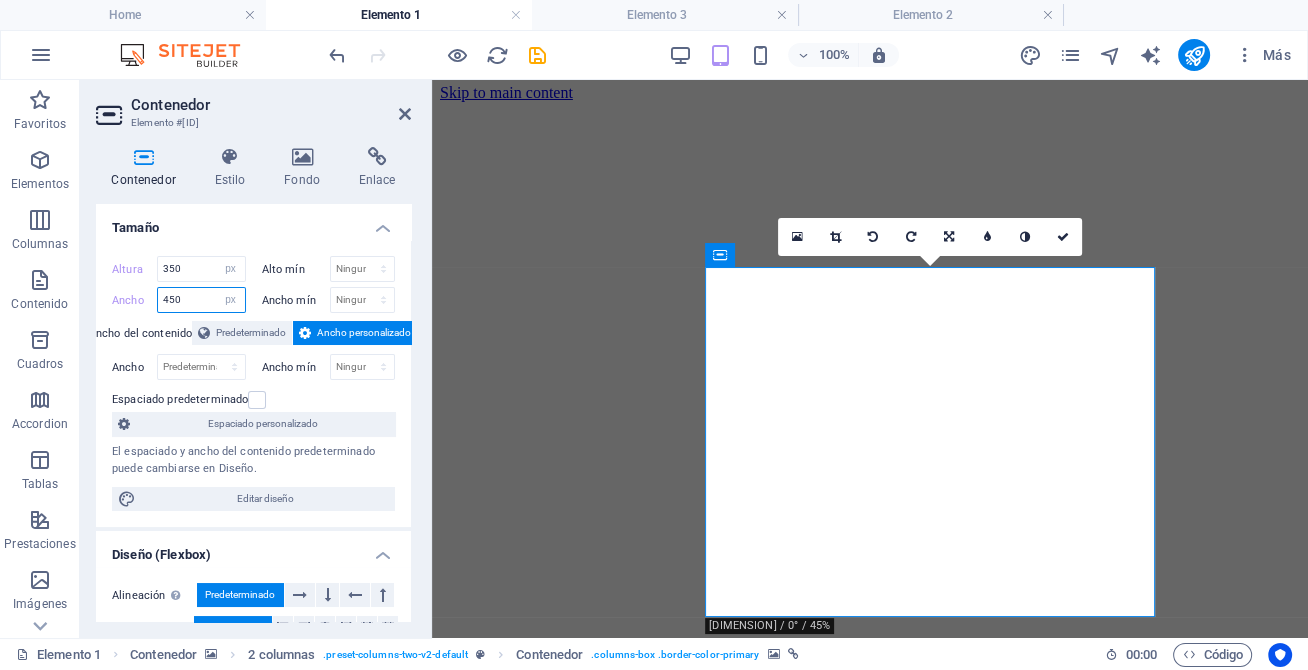 drag, startPoint x: 183, startPoint y: 304, endPoint x: 159, endPoint y: 303, distance: 24.020824 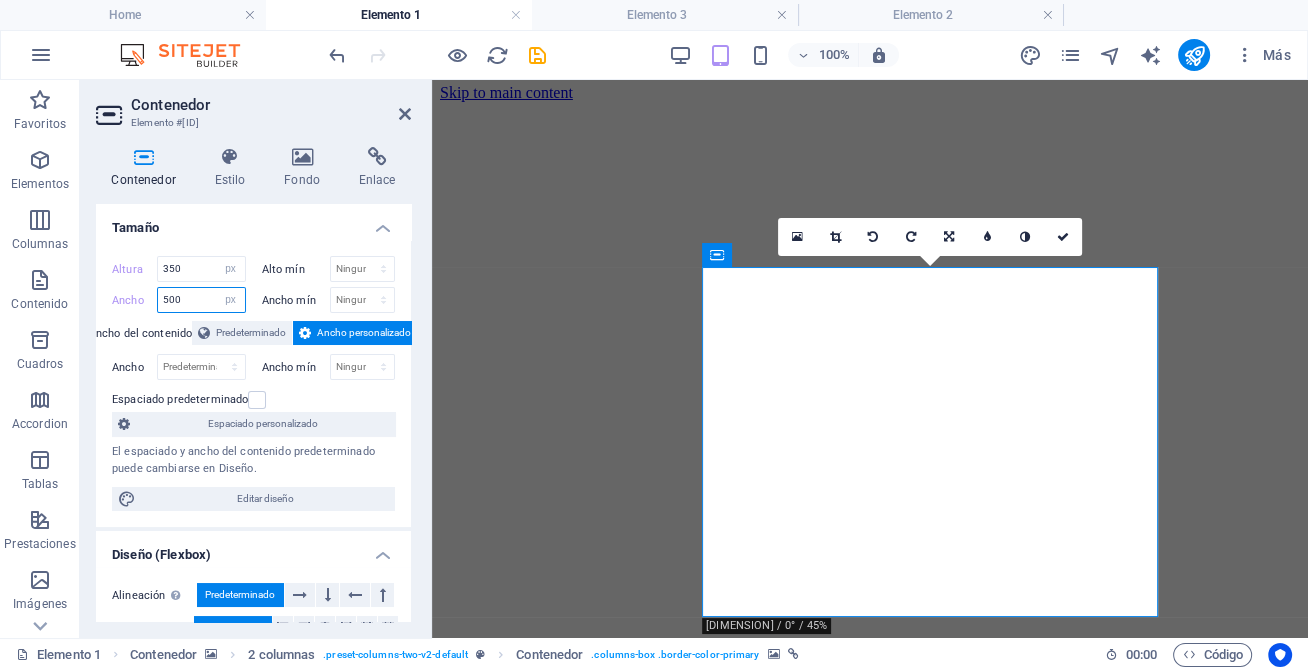 drag, startPoint x: 188, startPoint y: 297, endPoint x: 151, endPoint y: 300, distance: 37.12142 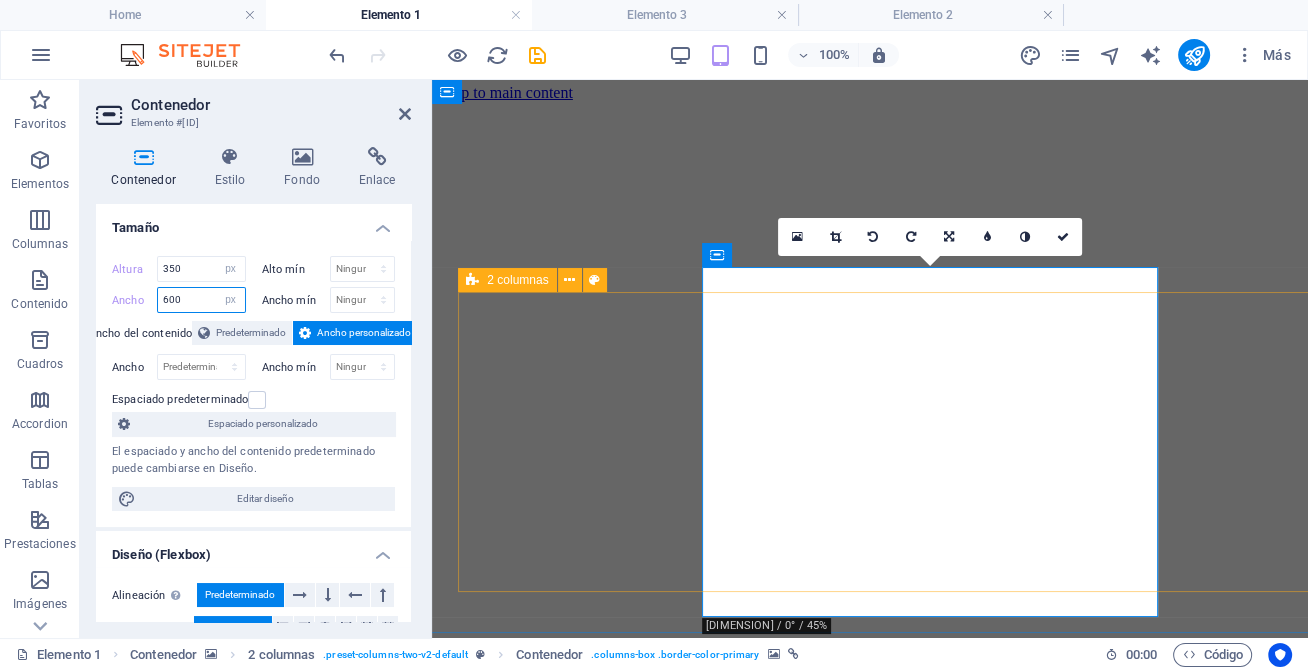 type on "600" 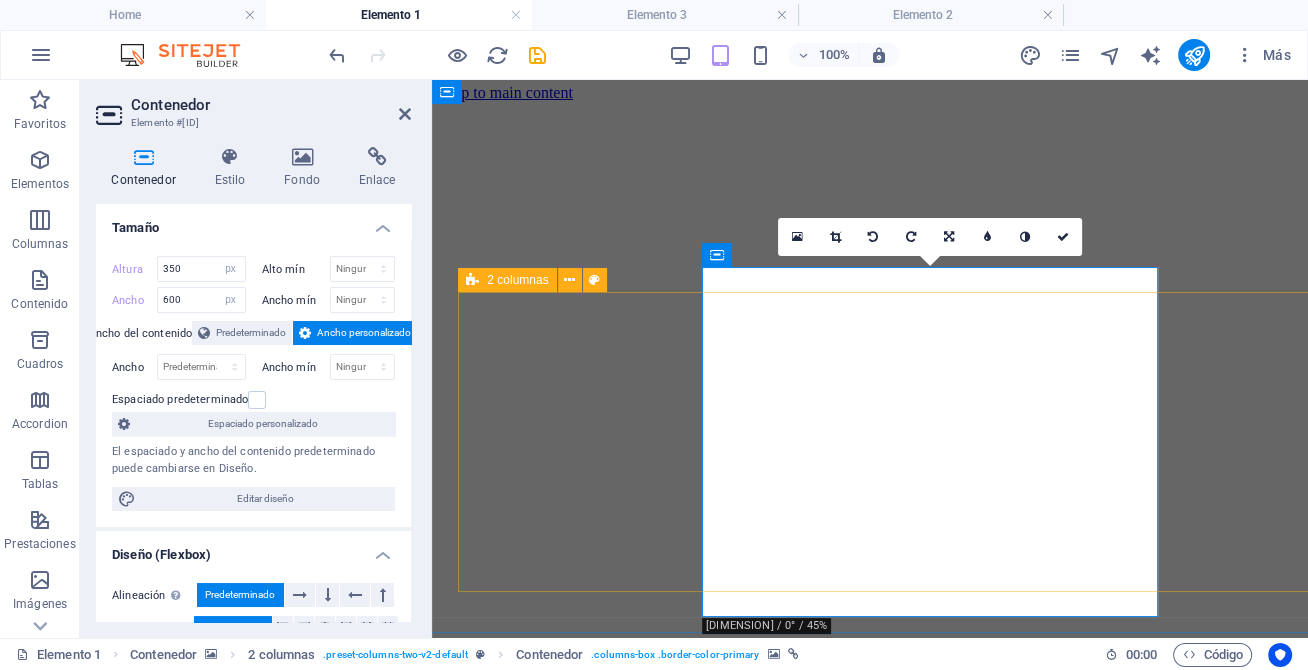 click on "Suelta el contenido aquí o  Añadir elementos  Pegar portapapeles" at bounding box center (940, 908) 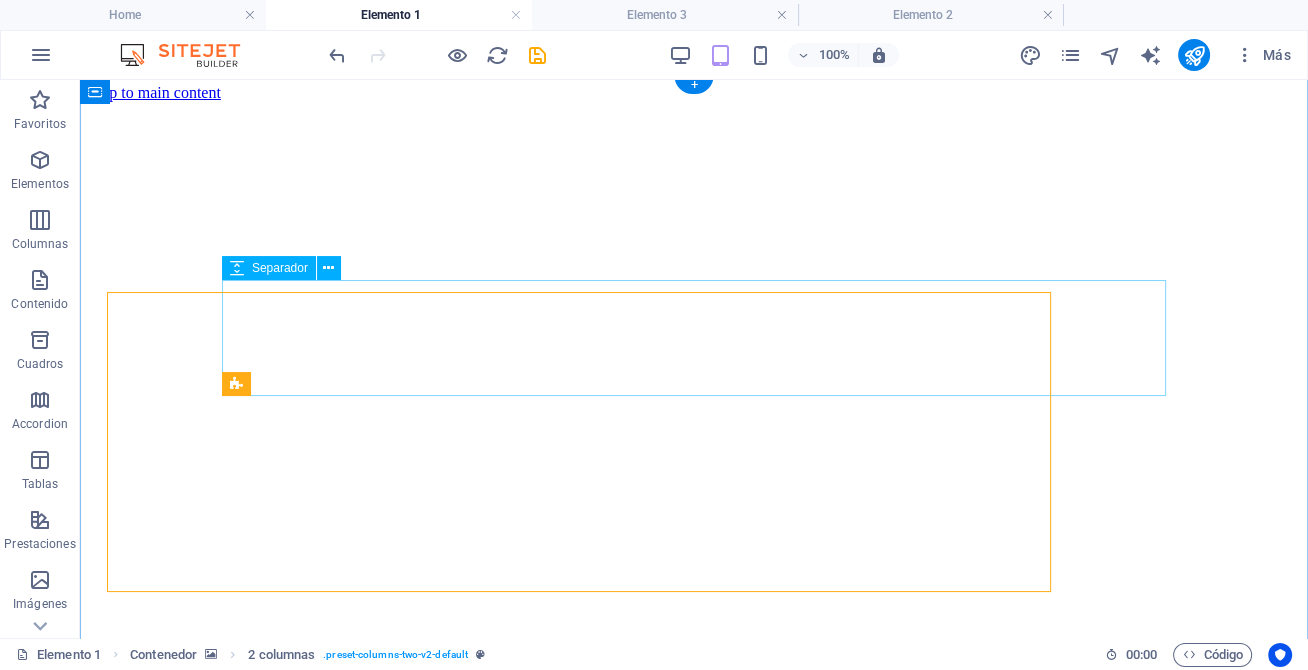 scroll, scrollTop: 4, scrollLeft: 0, axis: vertical 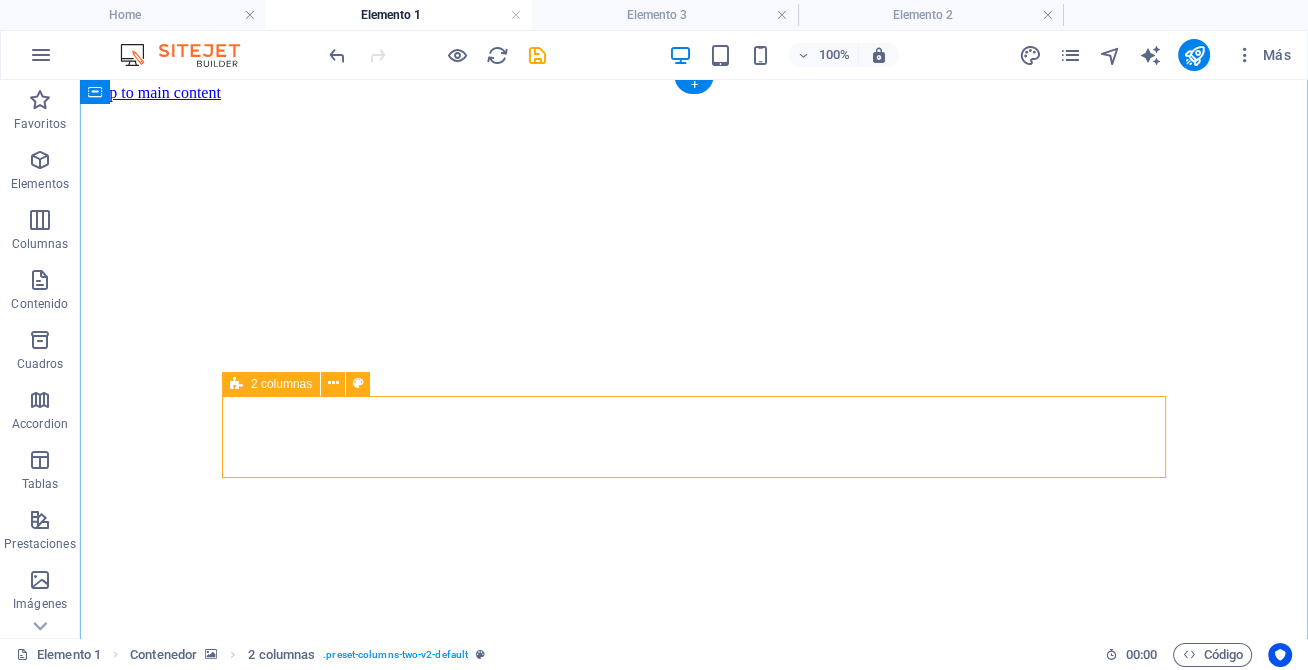 click on "2 columnas" at bounding box center (281, 384) 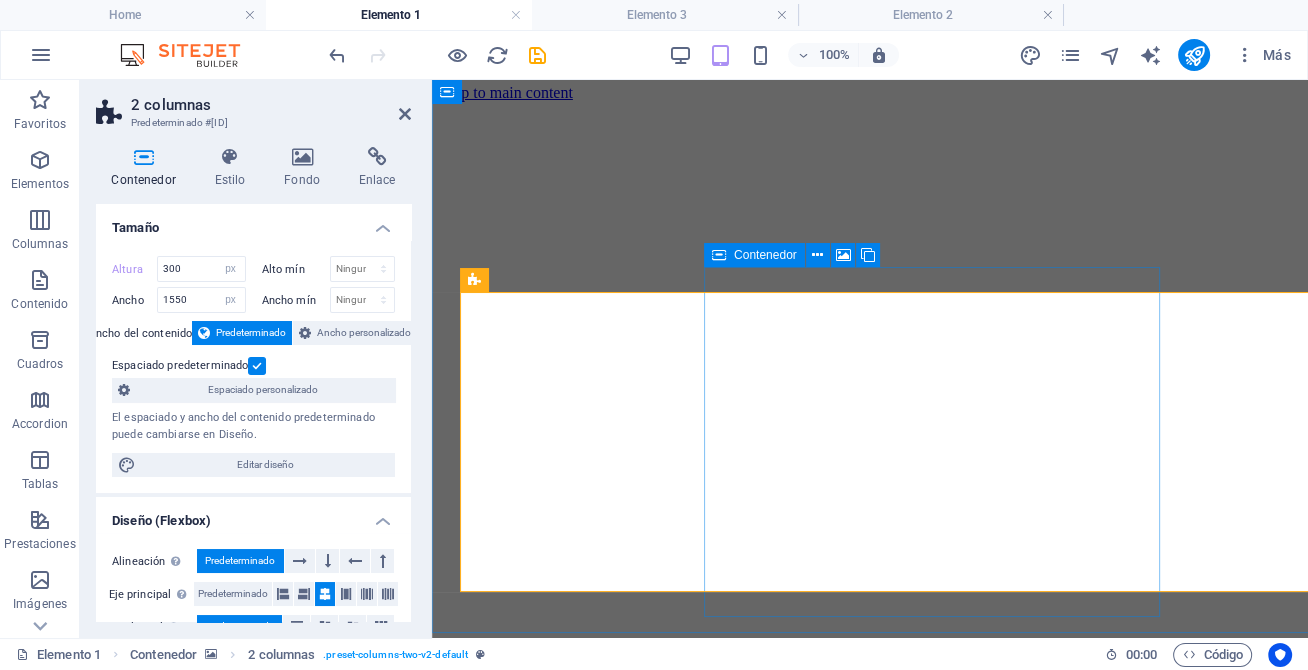 click on "Suelta el contenido aquí o  Añadir elementos  Pegar portapapeles" at bounding box center [741, 974] 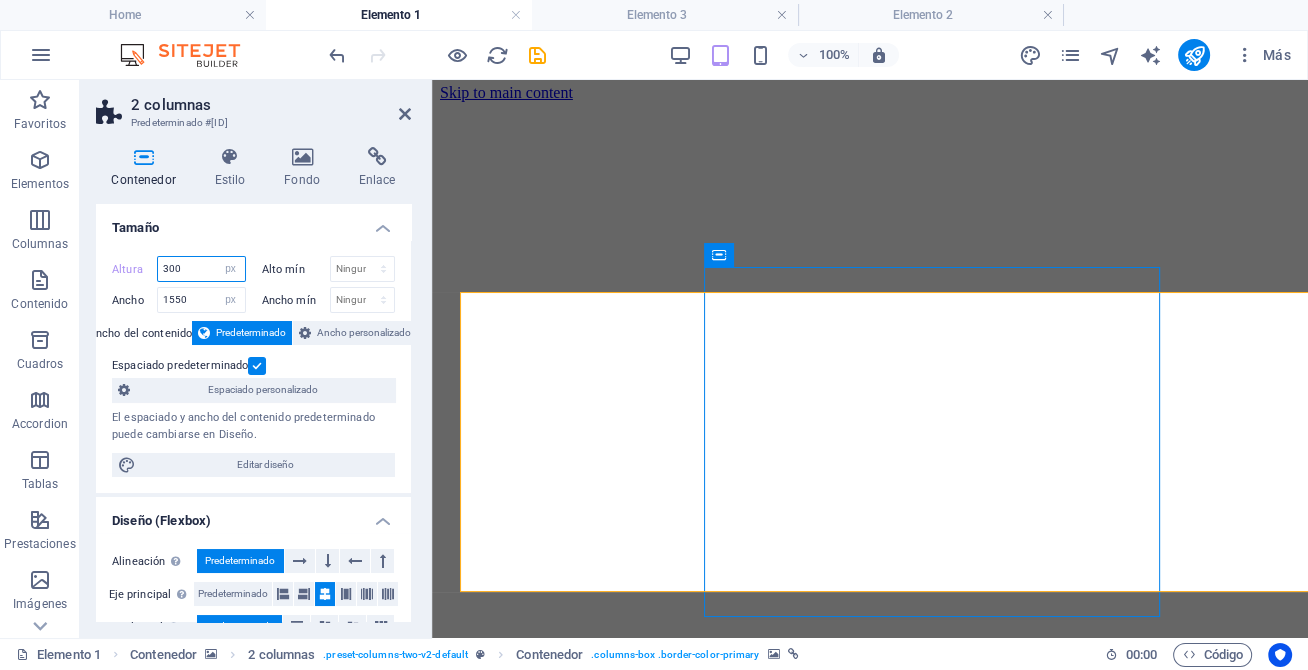 drag, startPoint x: 182, startPoint y: 273, endPoint x: 162, endPoint y: 269, distance: 20.396078 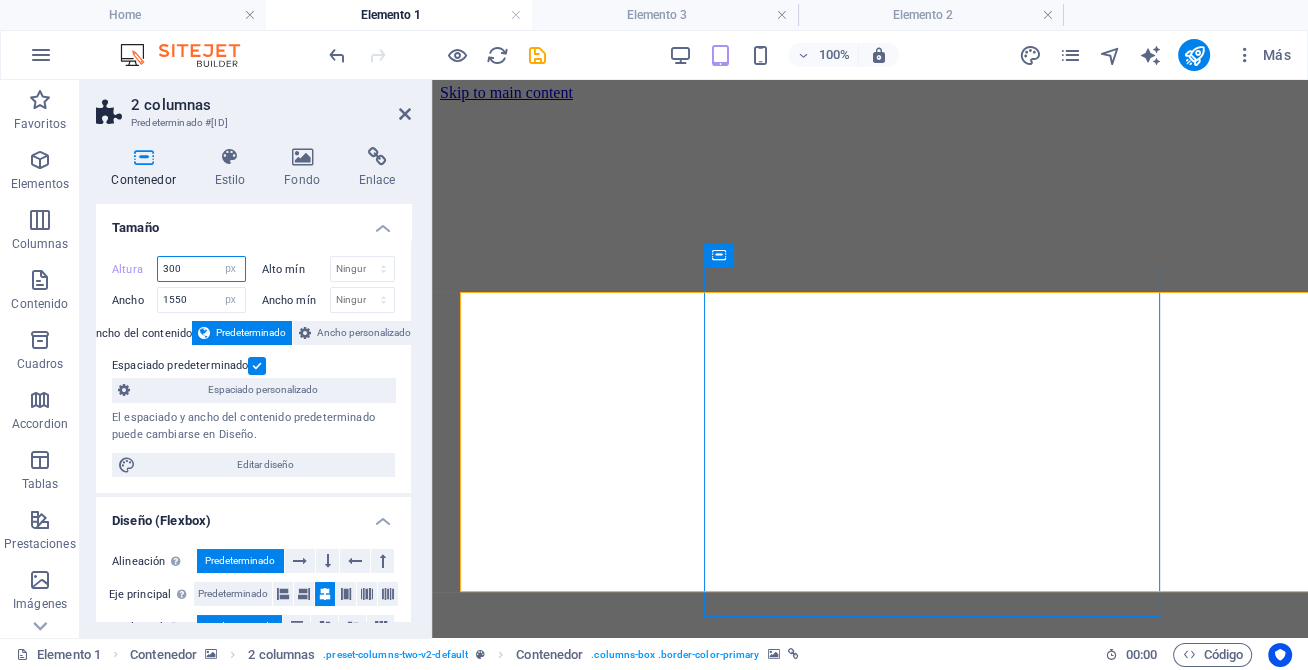 click on "300" at bounding box center [201, 269] 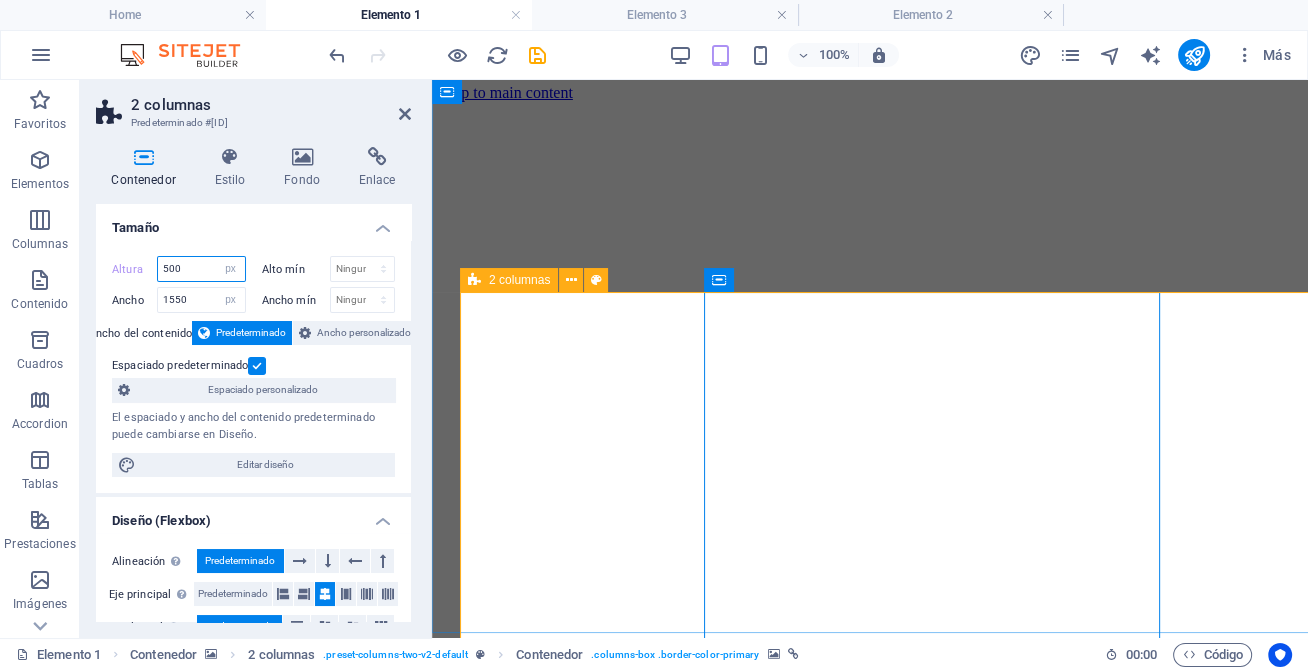 type on "500" 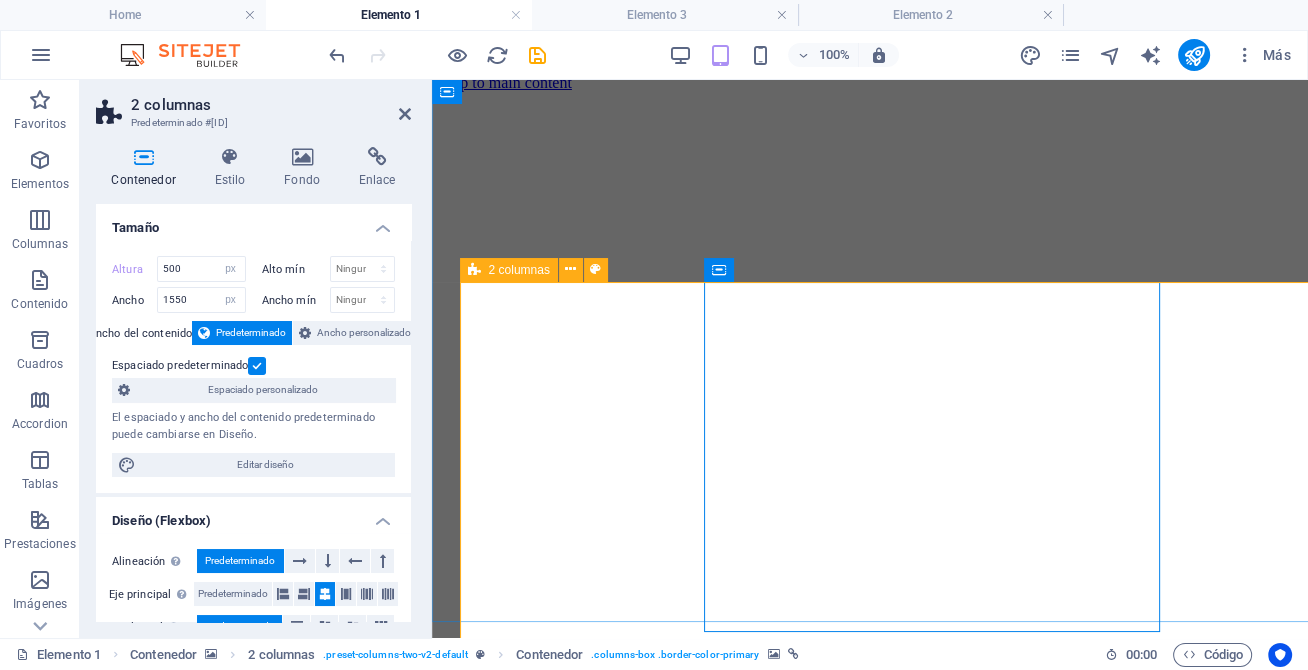 scroll, scrollTop: 14, scrollLeft: 0, axis: vertical 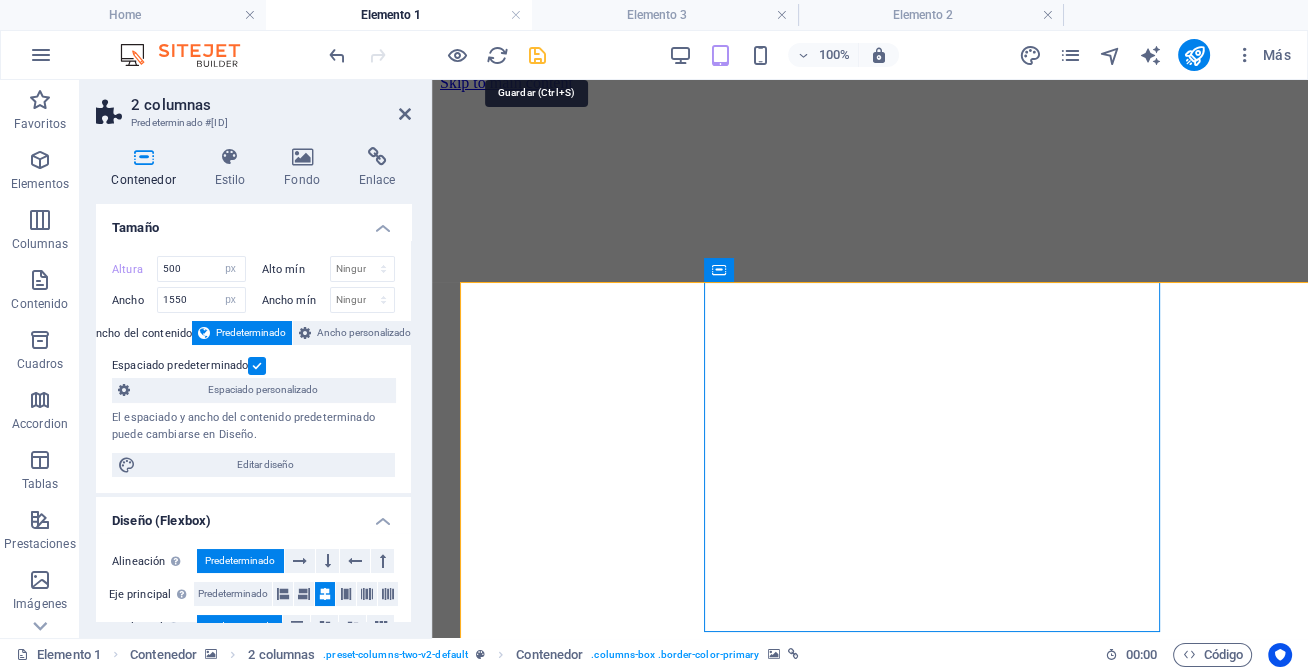 click at bounding box center [537, 55] 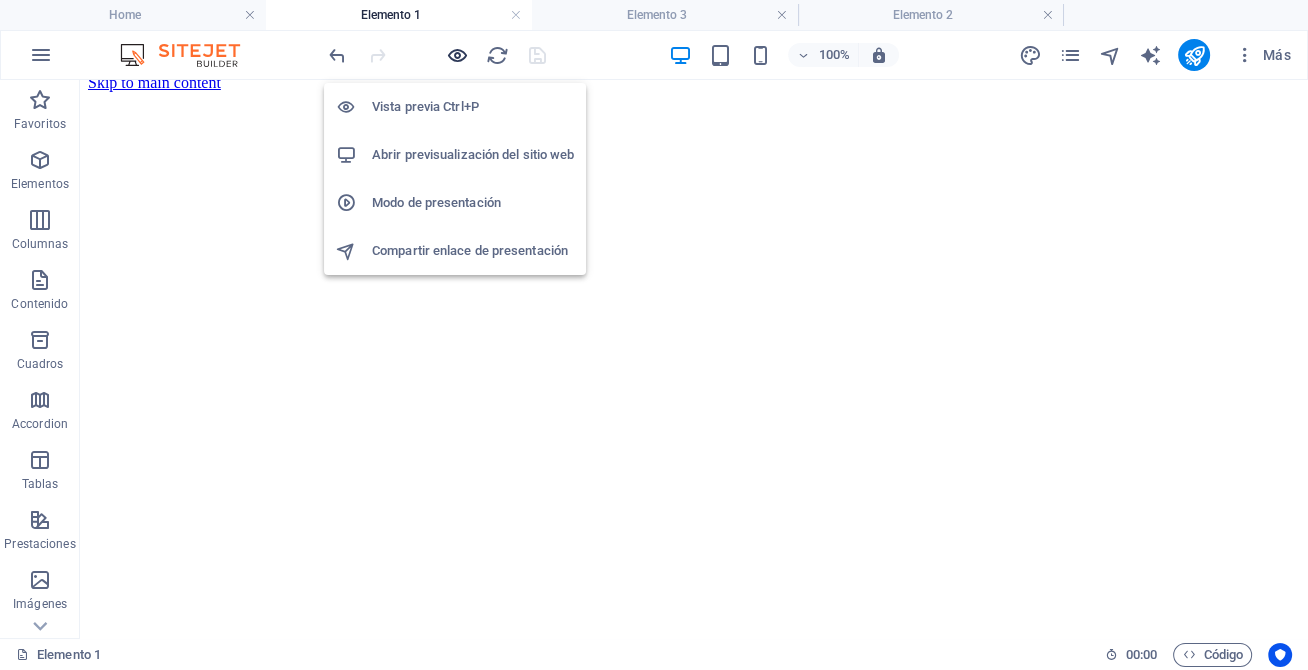 click at bounding box center (457, 55) 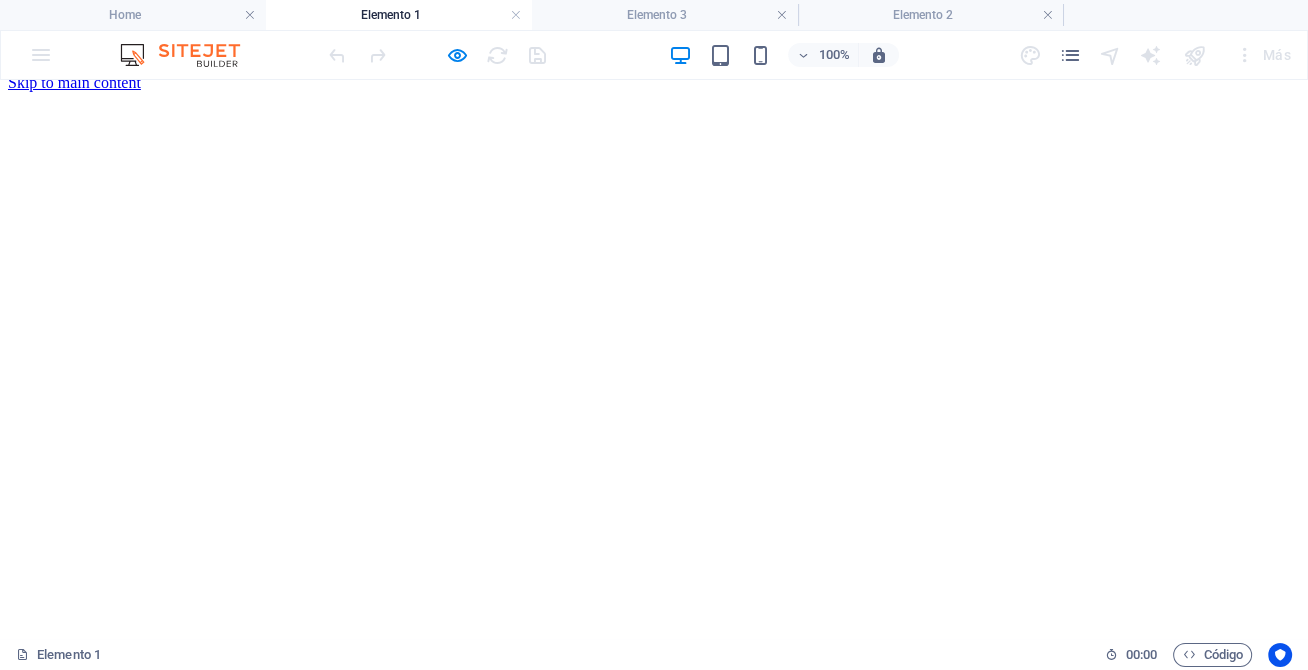 drag, startPoint x: 339, startPoint y: 223, endPoint x: 339, endPoint y: 373, distance: 150 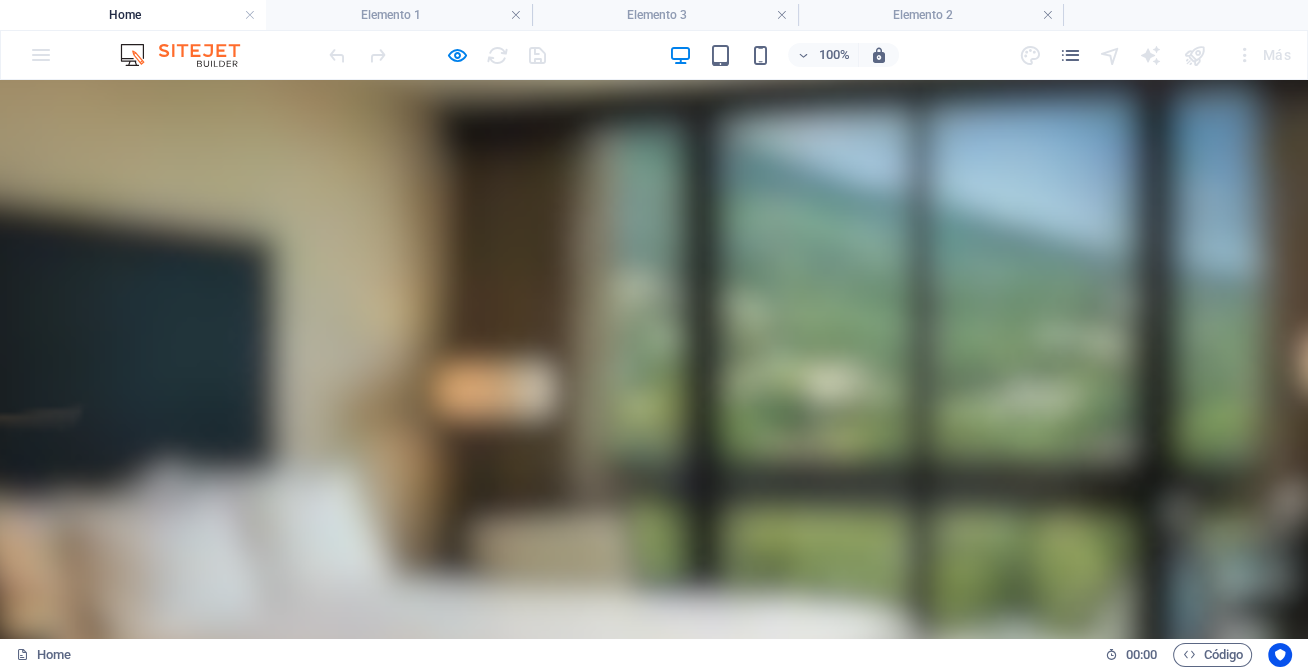 click on "Suelta el contenido aquí o  Añadir elementos  Pegar portapapeles" at bounding box center (183, 1012) 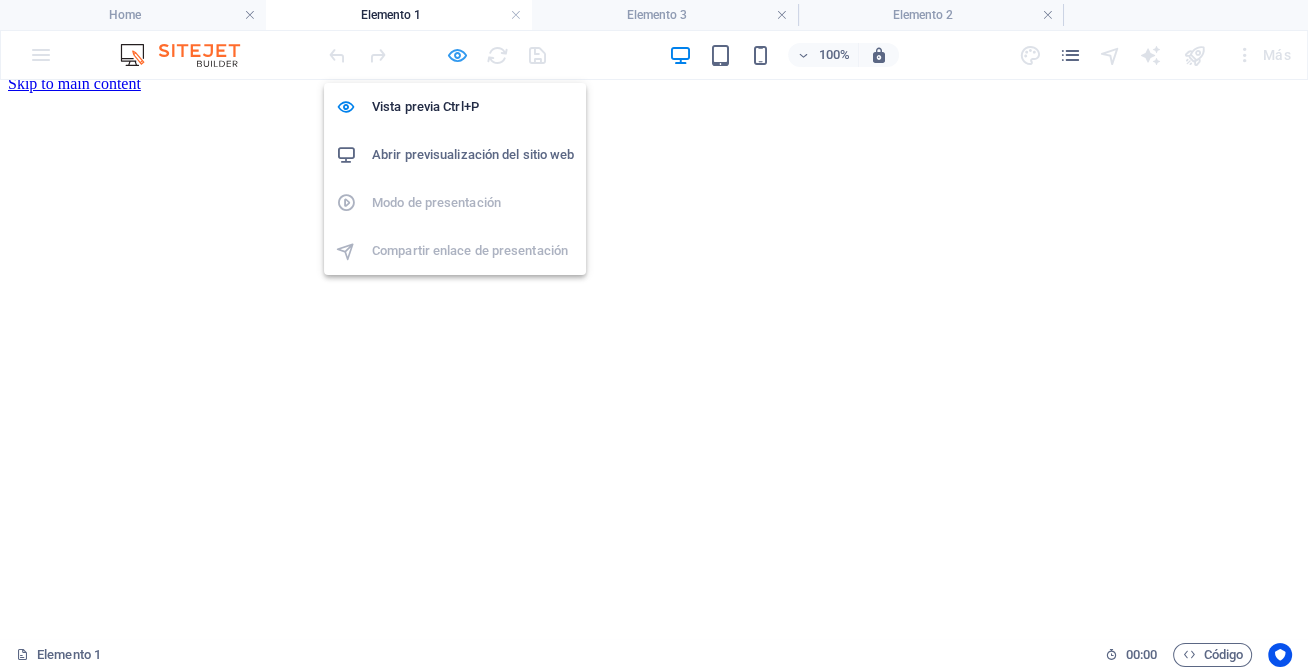 click at bounding box center (457, 55) 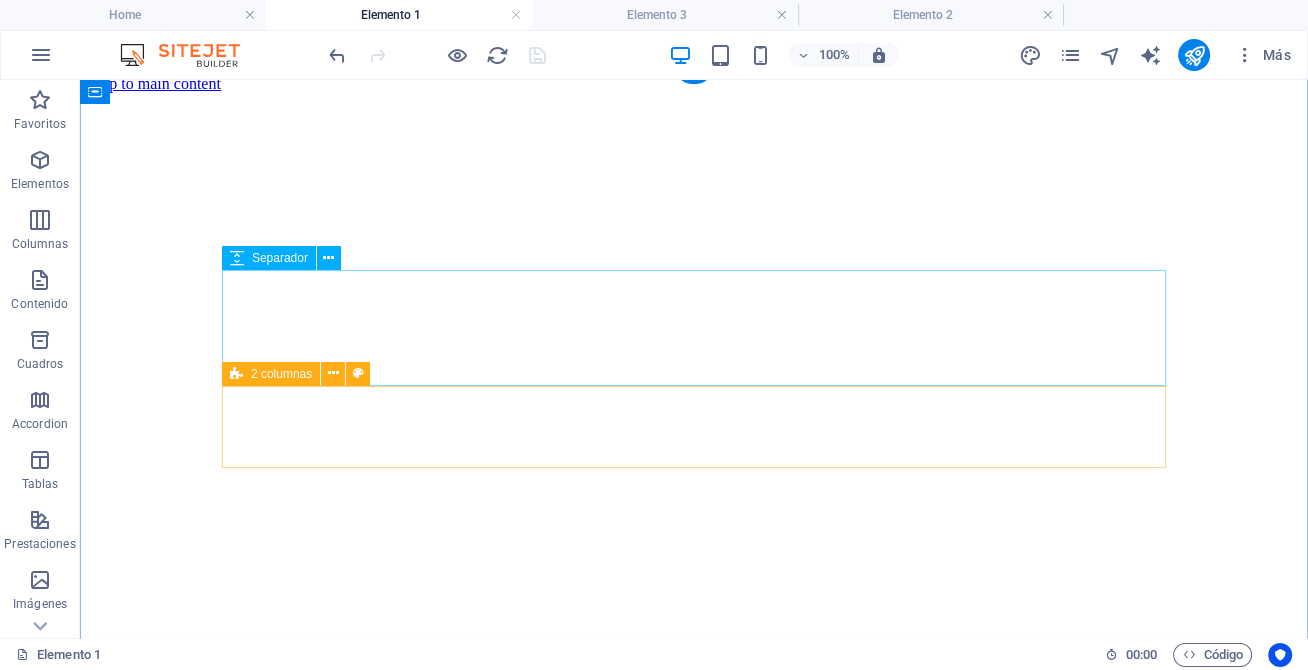 click on "2 columnas" at bounding box center (281, 374) 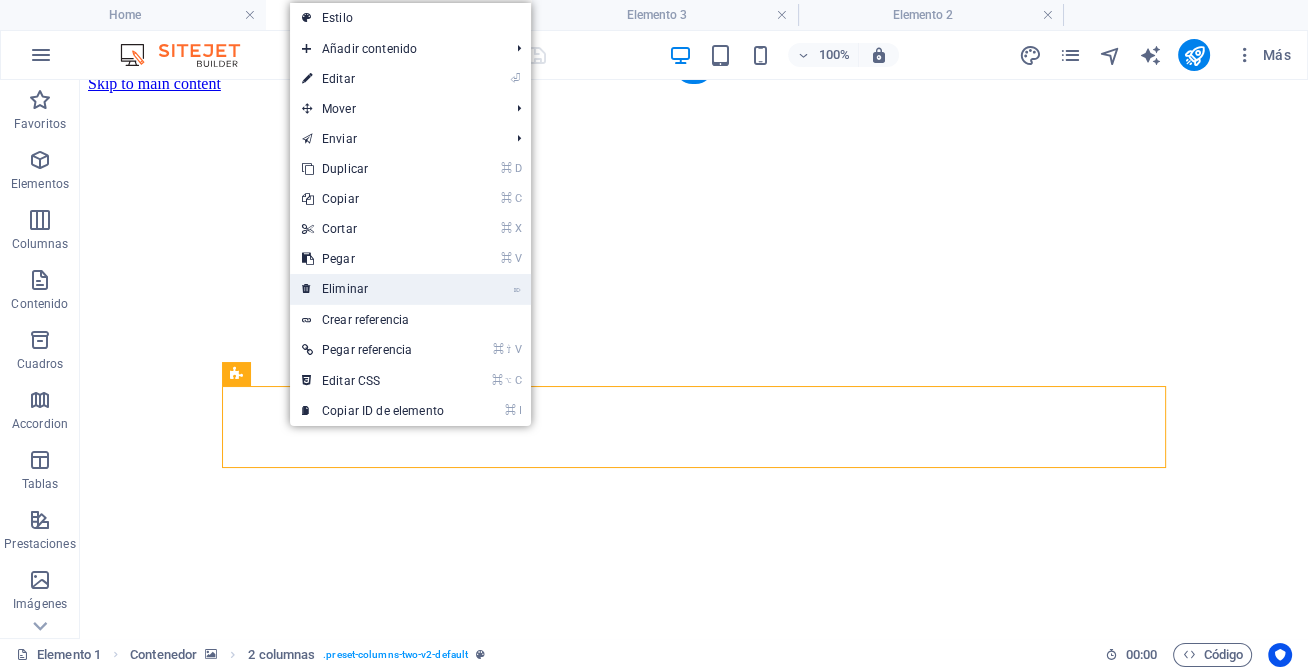 click on "⌦  Eliminar" at bounding box center [373, 289] 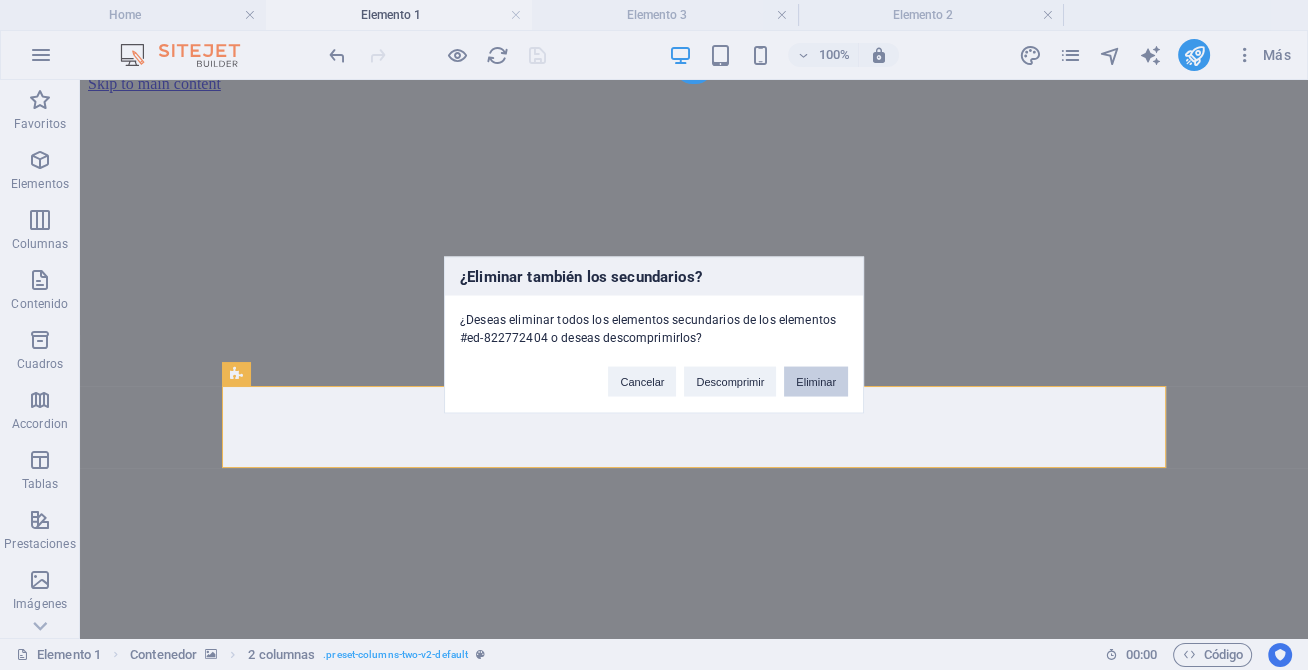 click on "Eliminar" at bounding box center [816, 382] 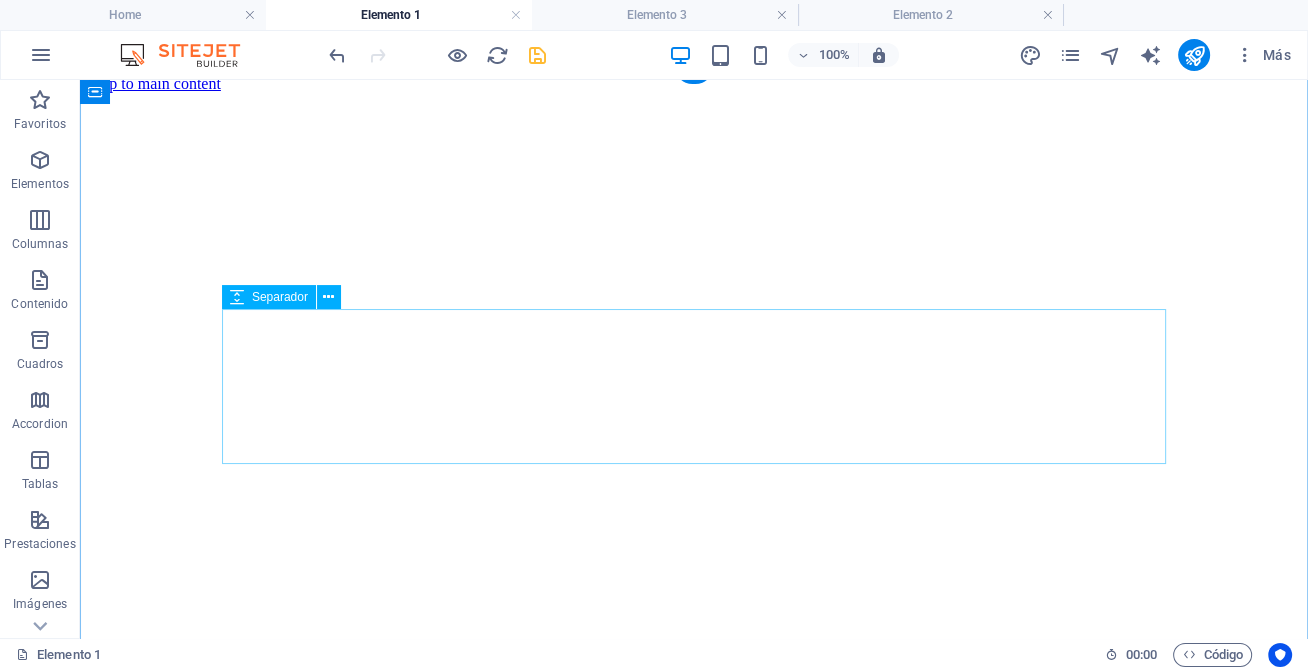 click at bounding box center (694, 773) 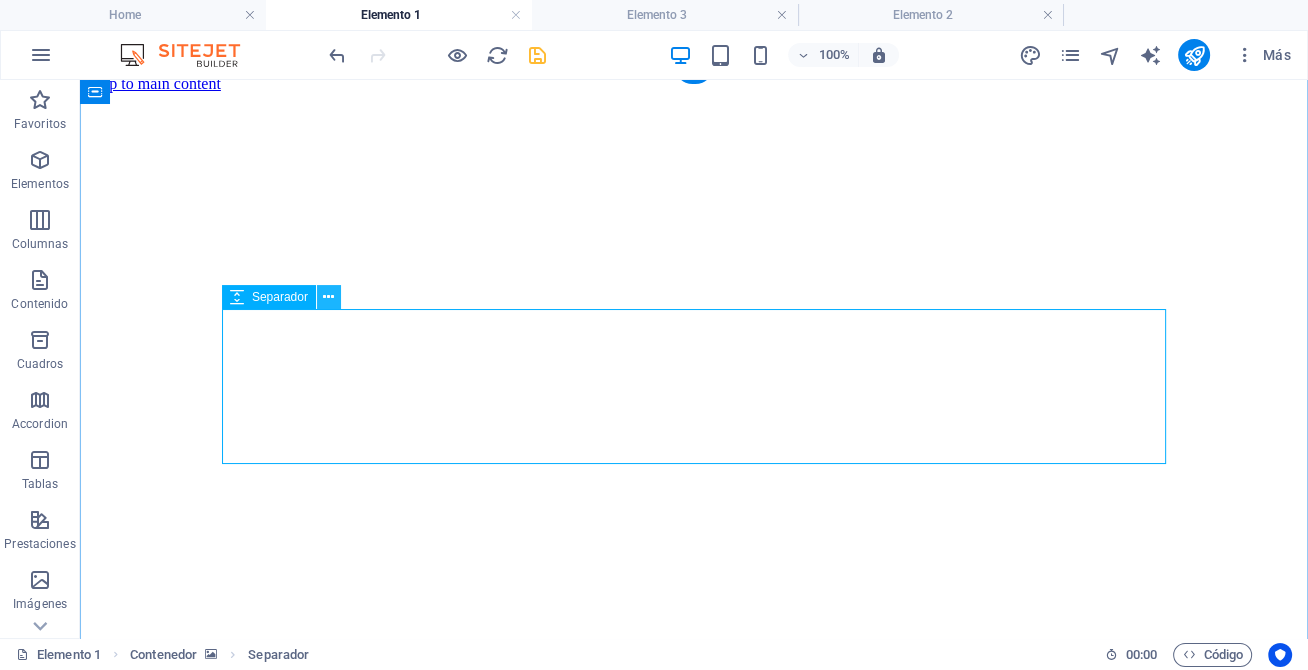 click at bounding box center [328, 297] 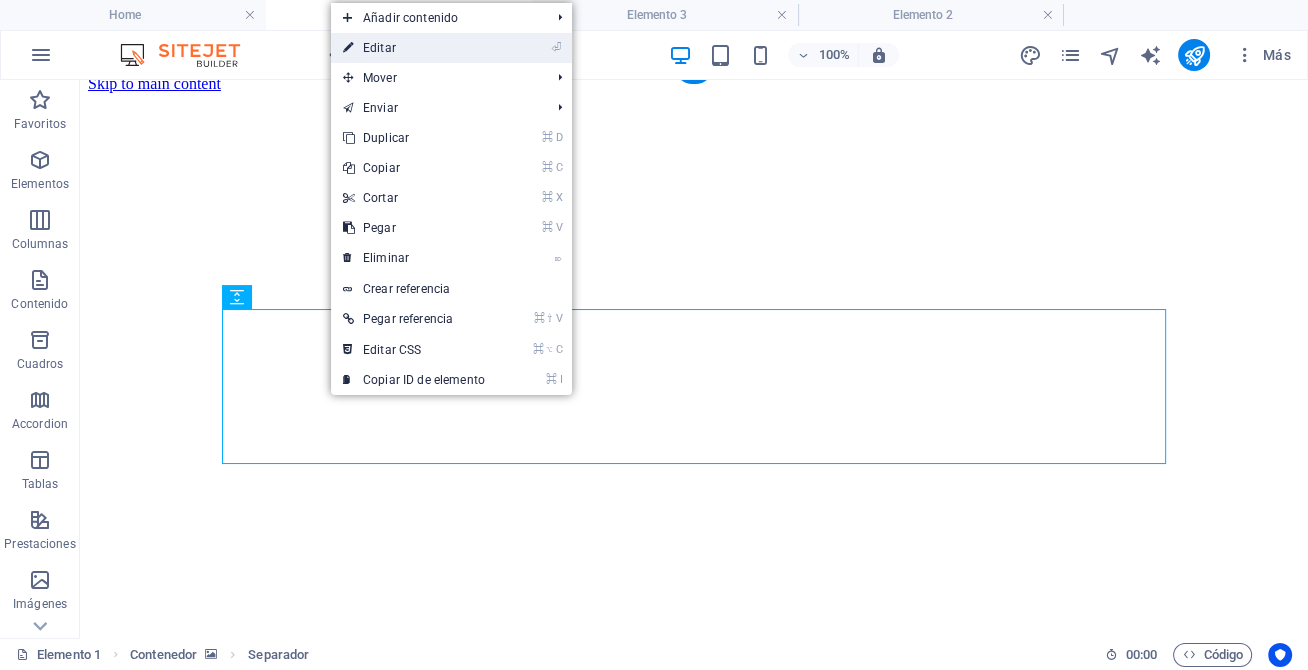 click on "⏎  Editar" at bounding box center (451, 48) 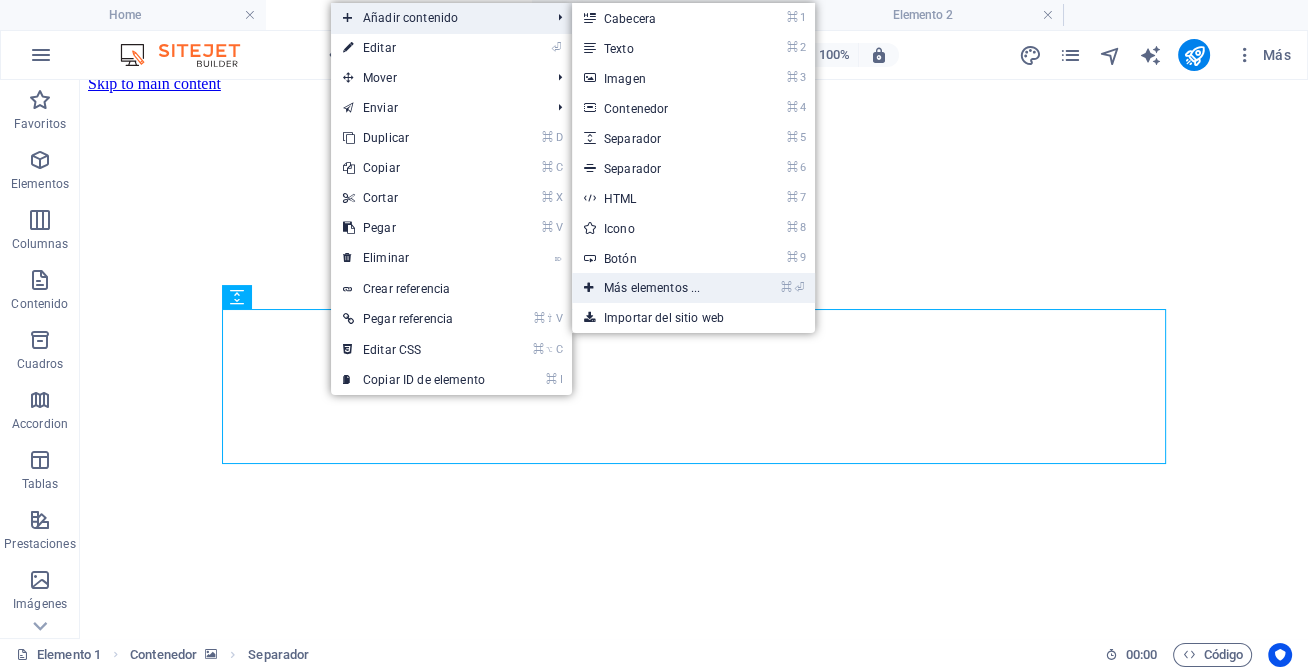 click on "⌘ ⏎  Más elementos ..." at bounding box center (656, 288) 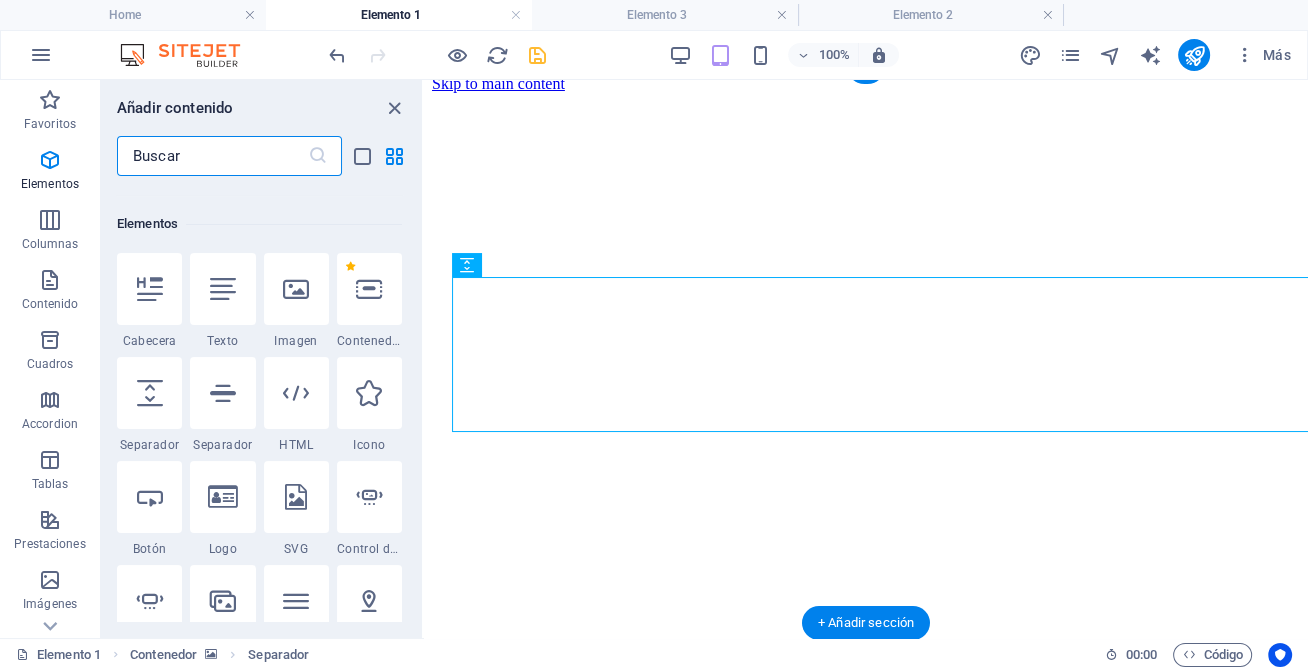 scroll, scrollTop: 212, scrollLeft: 0, axis: vertical 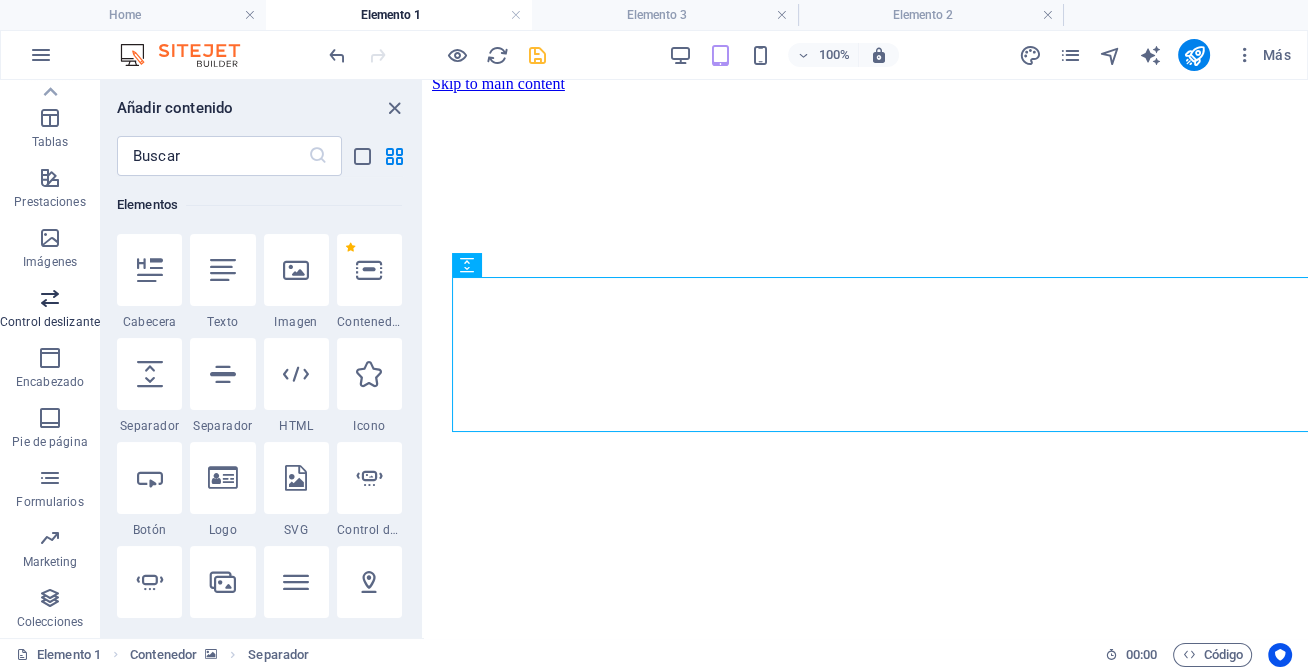 click on "Control deslizante" at bounding box center (50, 322) 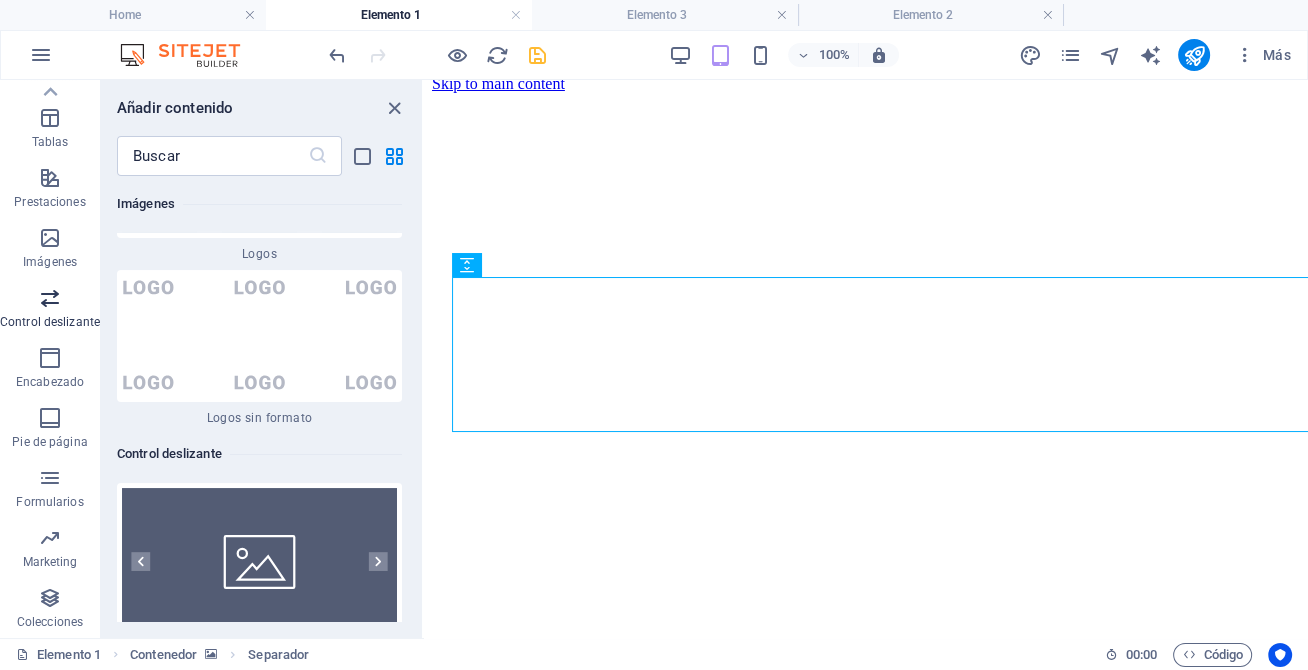 scroll, scrollTop: 22561, scrollLeft: 0, axis: vertical 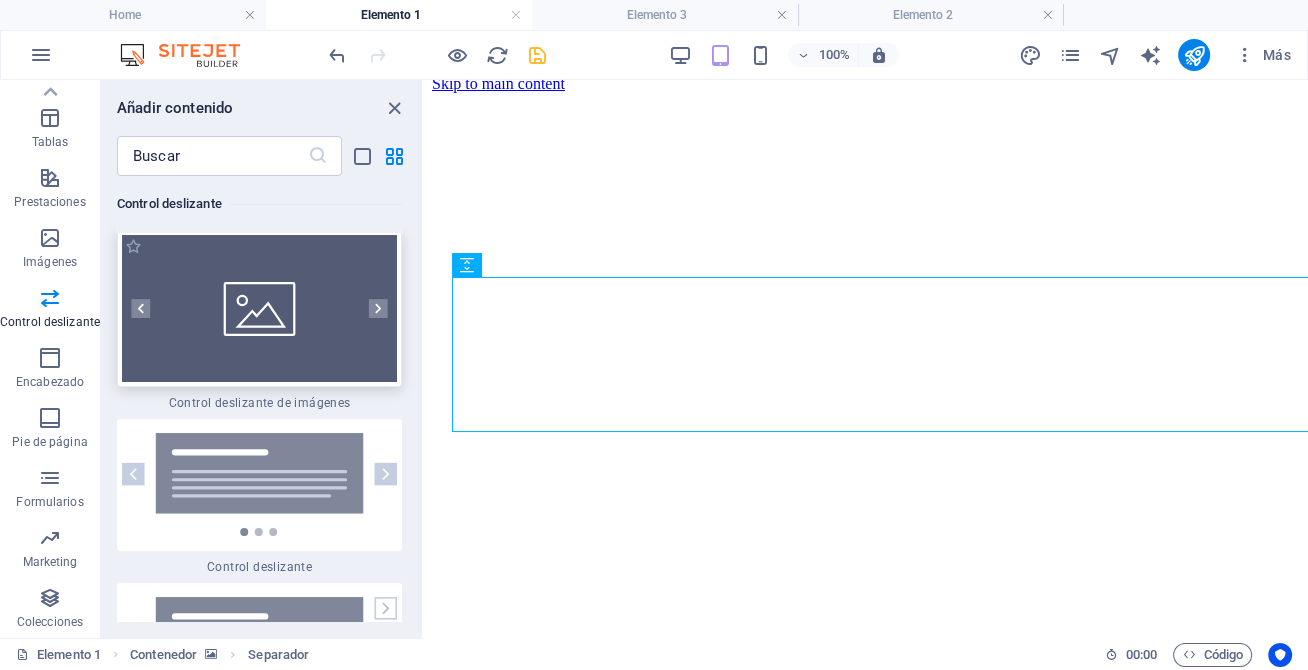 click at bounding box center (259, 308) 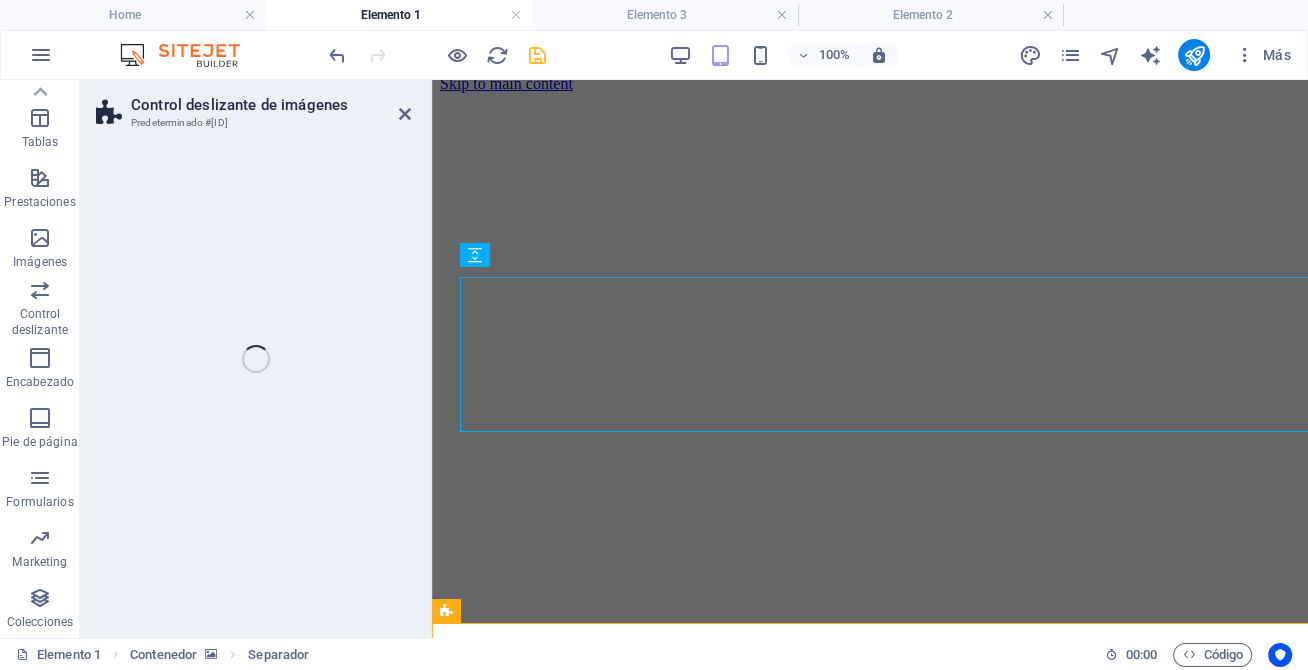 select on "px" 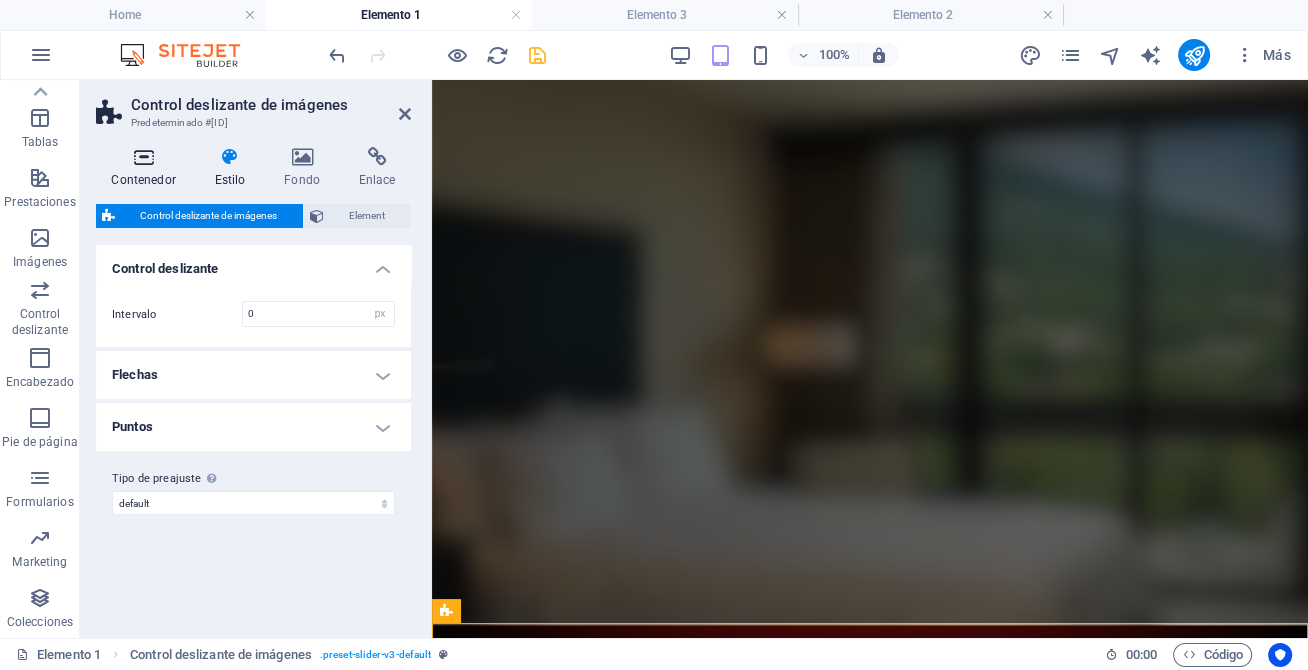 click on "Contenedor" at bounding box center (147, 168) 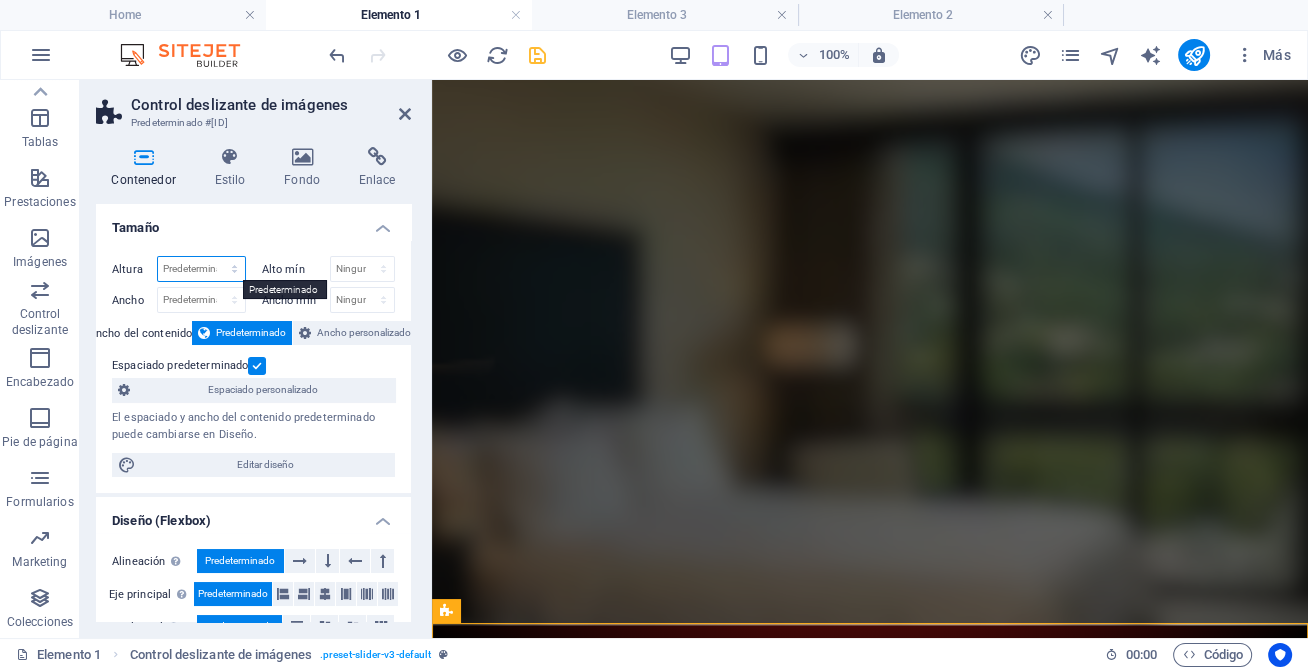 select on "px" 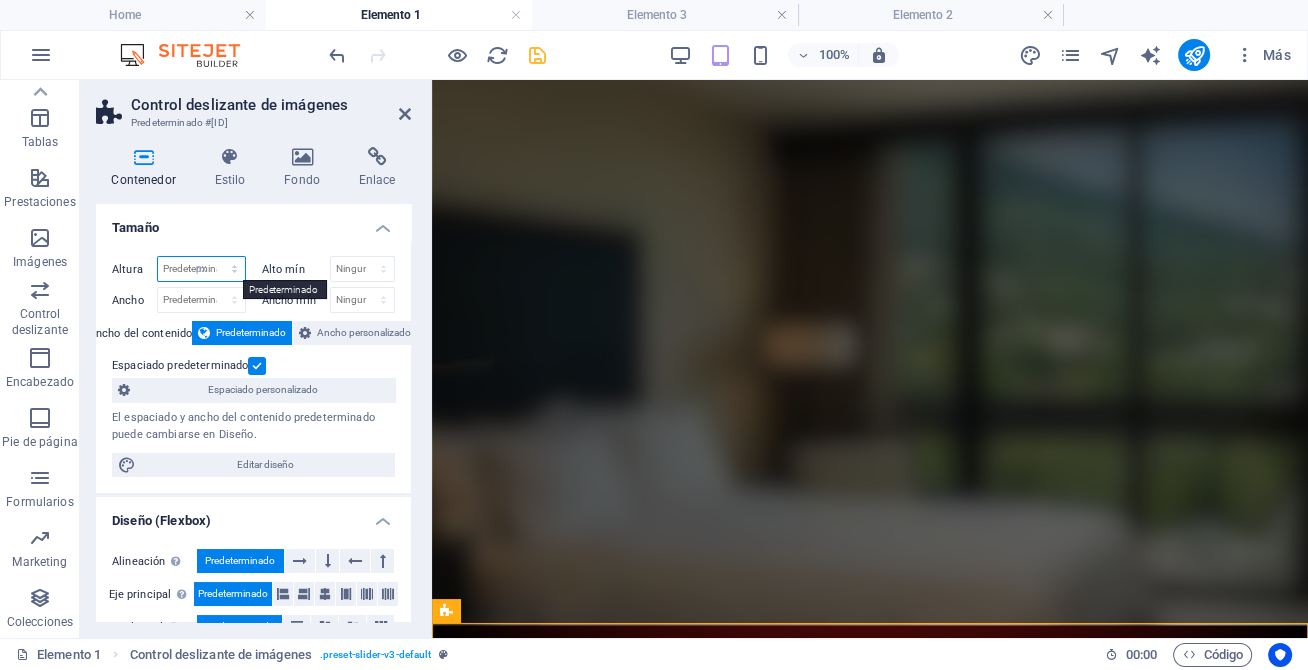 type on "592" 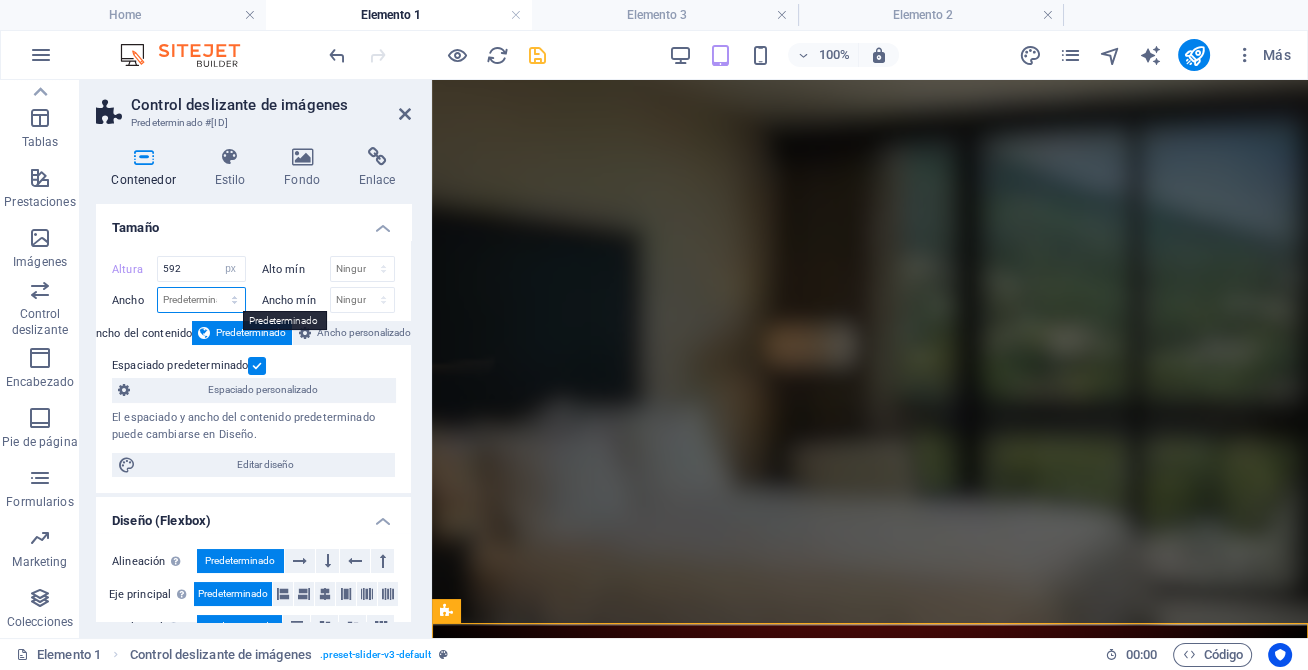select on "px" 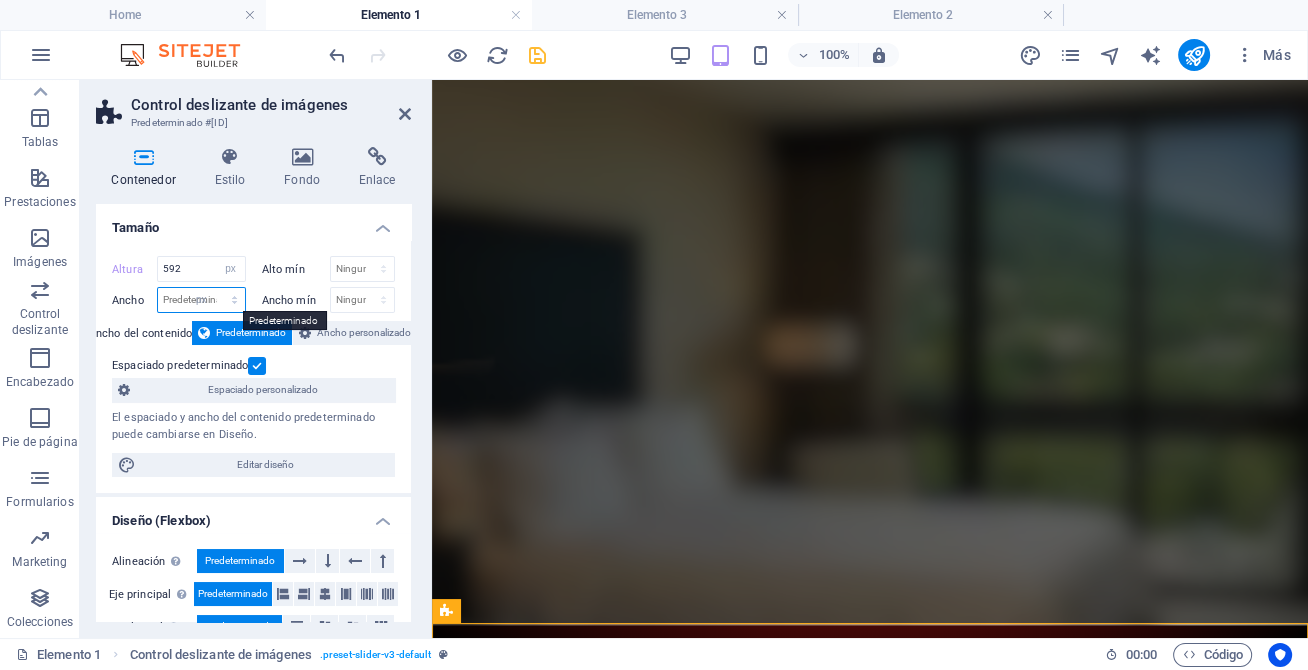 type on "876" 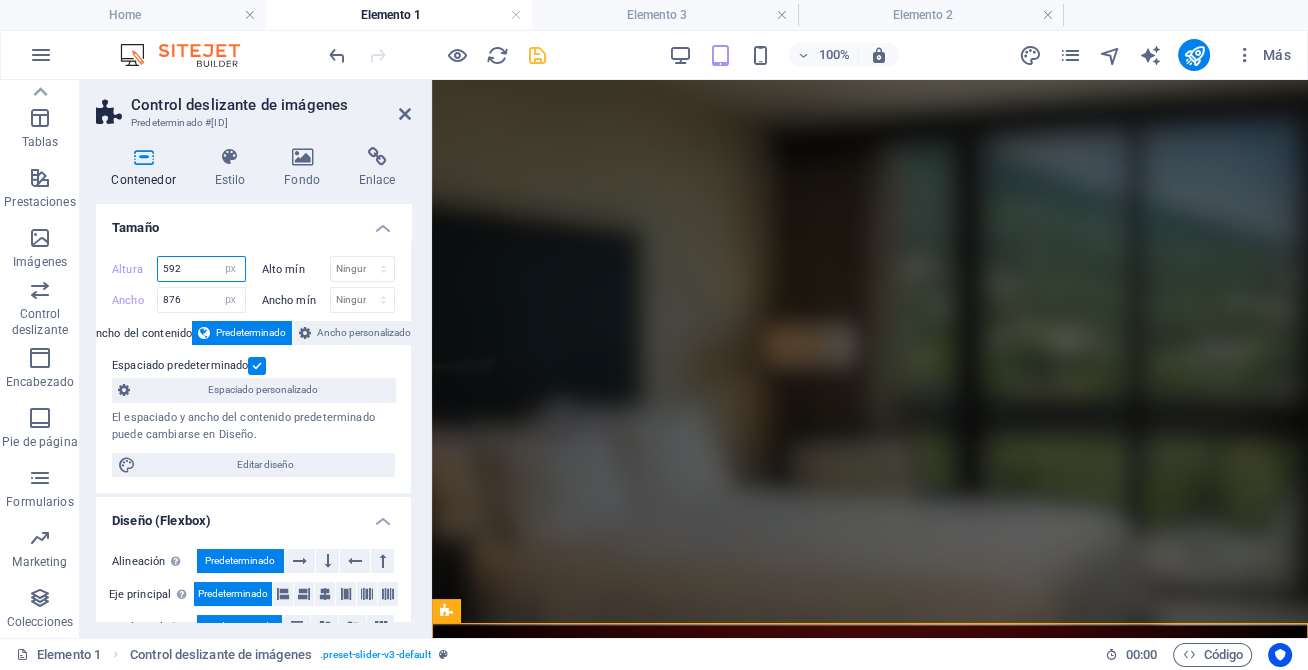 click on "592" at bounding box center (201, 269) 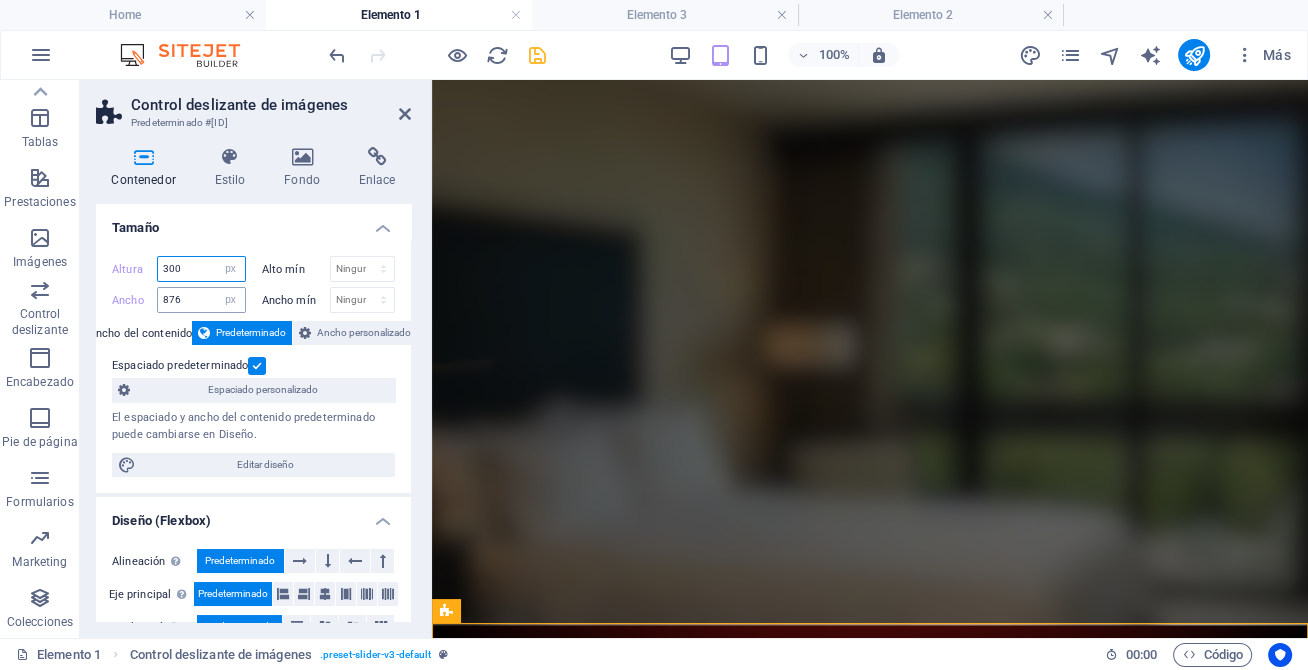 type on "300" 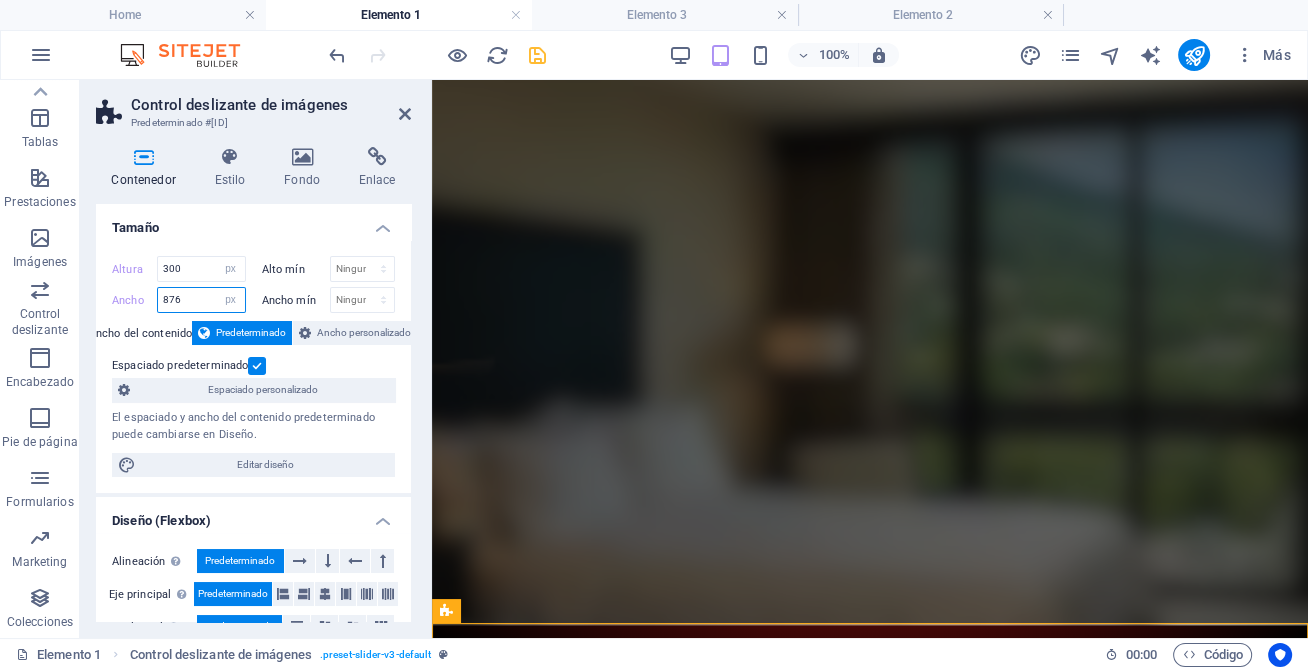drag, startPoint x: 173, startPoint y: 295, endPoint x: 149, endPoint y: 296, distance: 24.020824 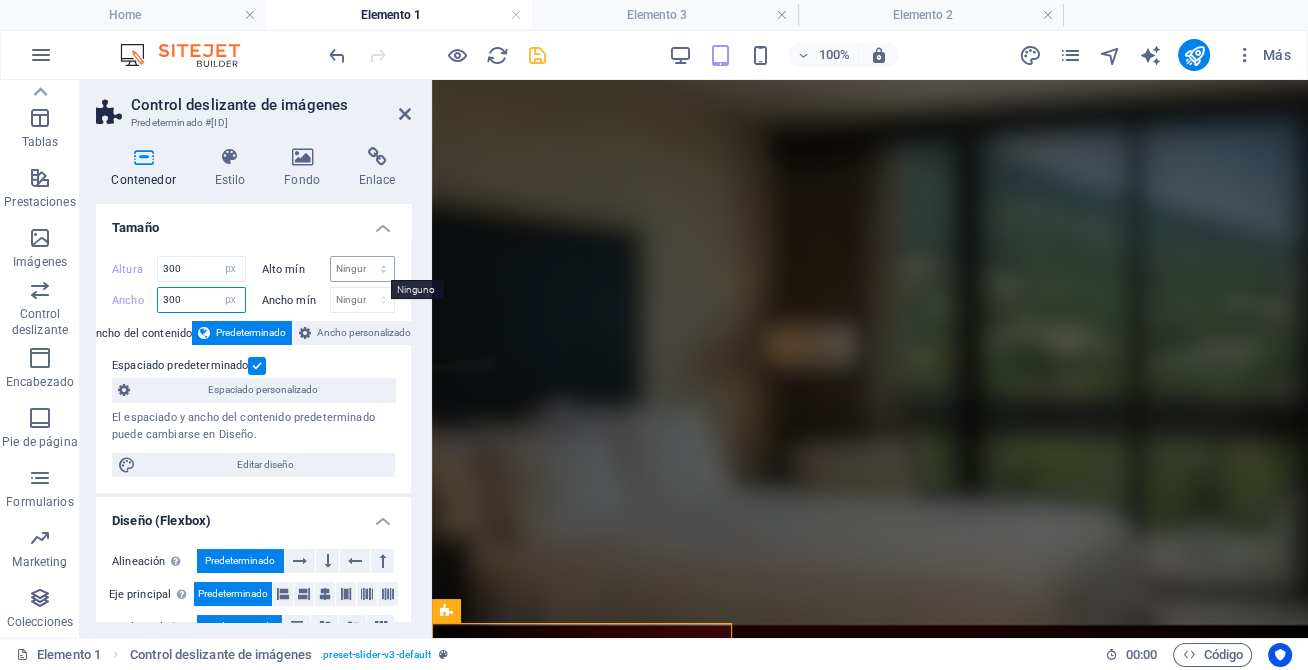 type on "300" 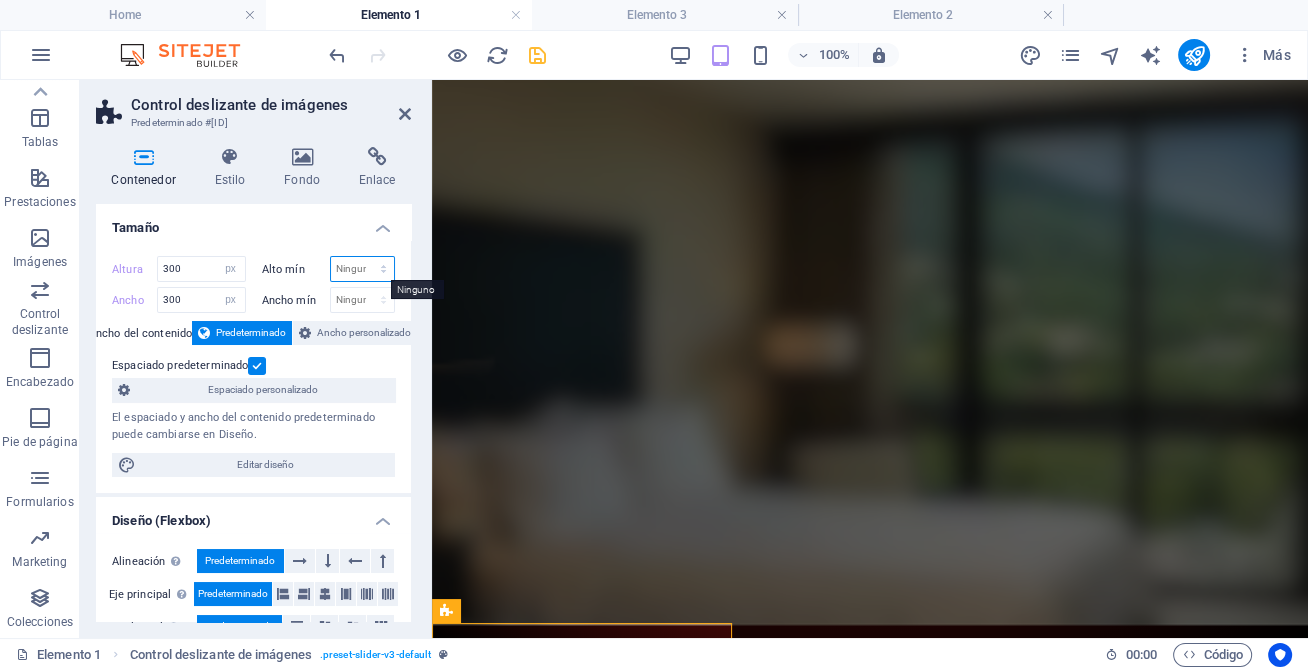 select on "px" 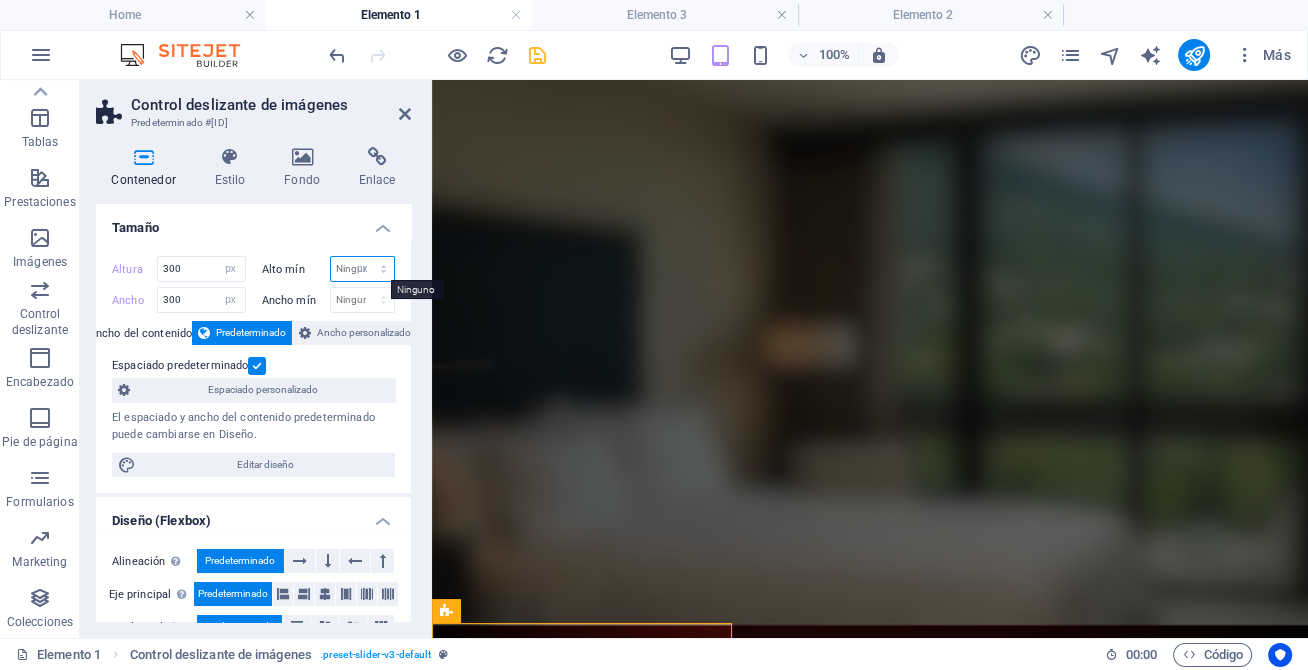 type on "0" 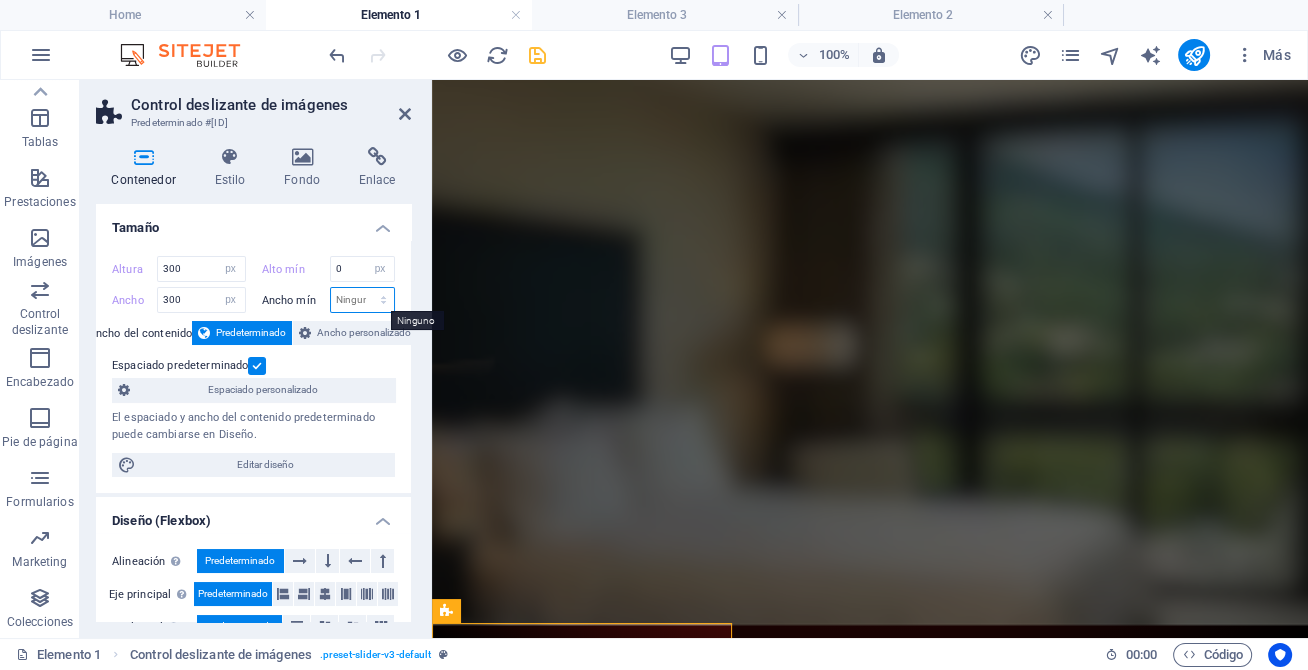 select on "px" 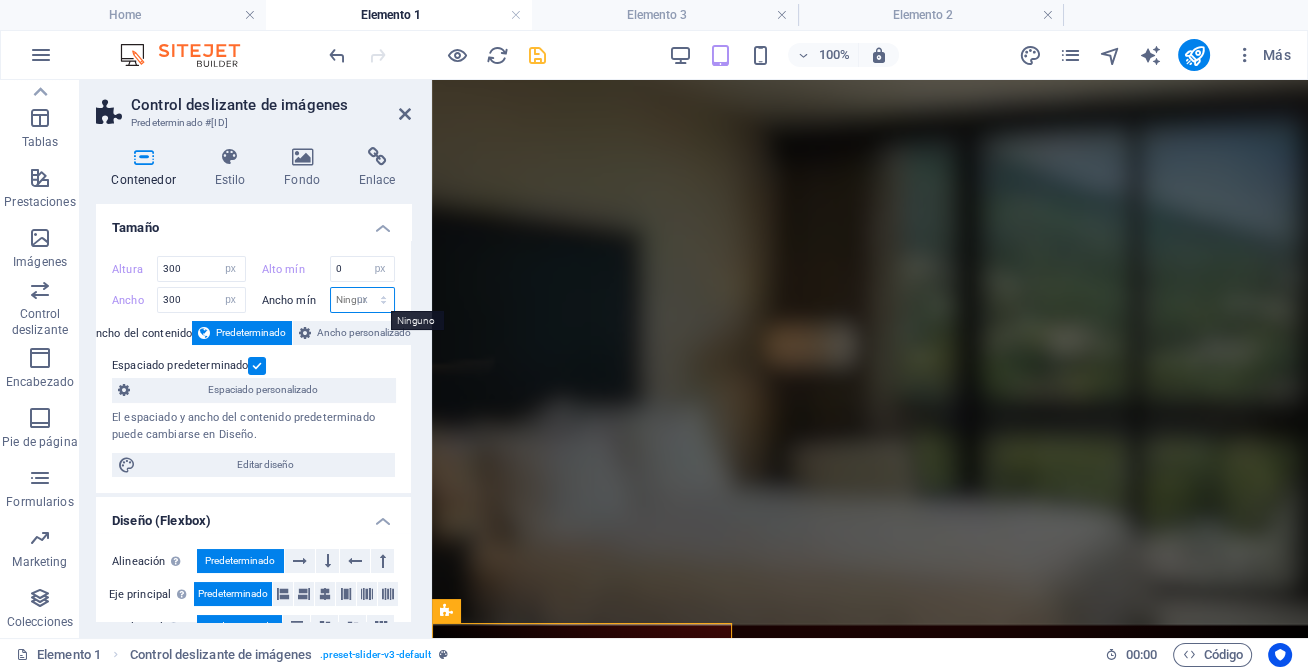 type on "0" 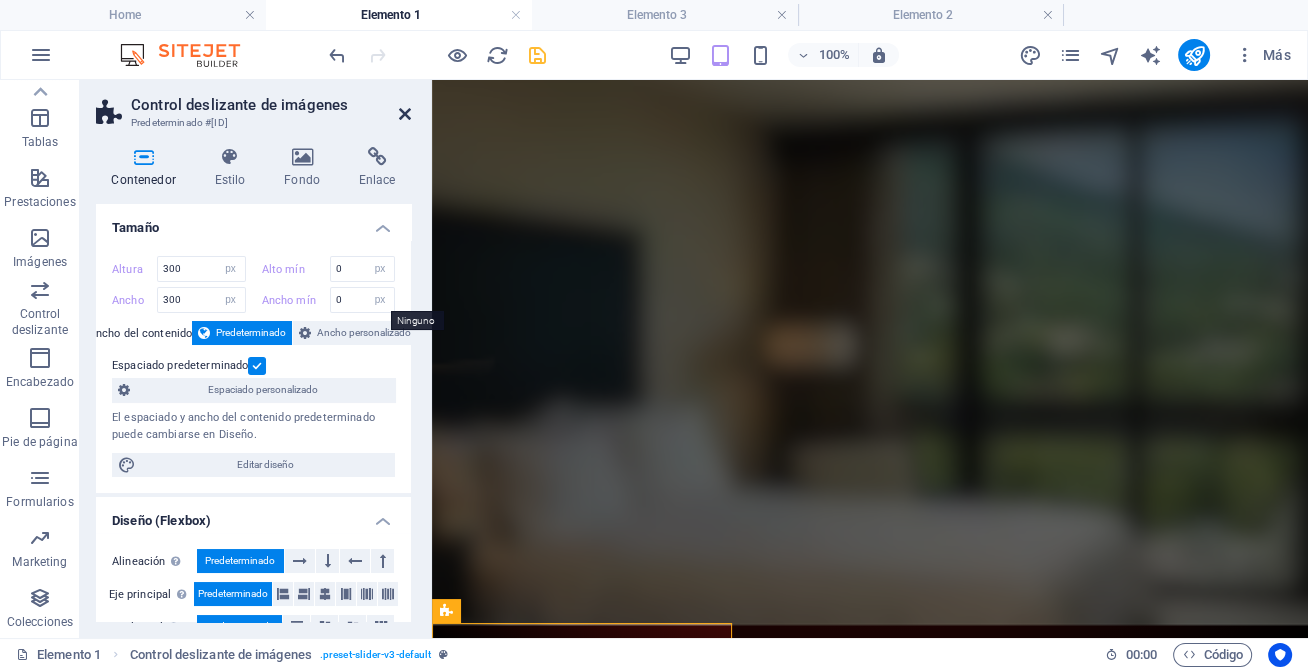 click at bounding box center (405, 114) 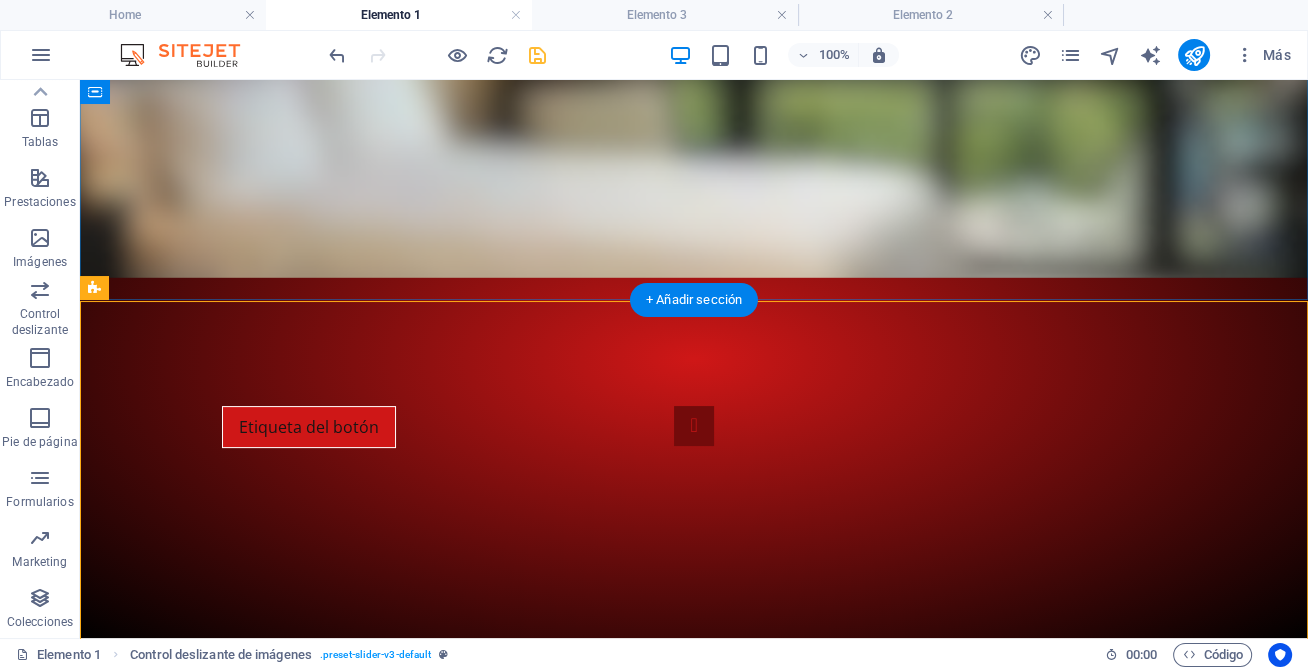 scroll, scrollTop: 429, scrollLeft: 0, axis: vertical 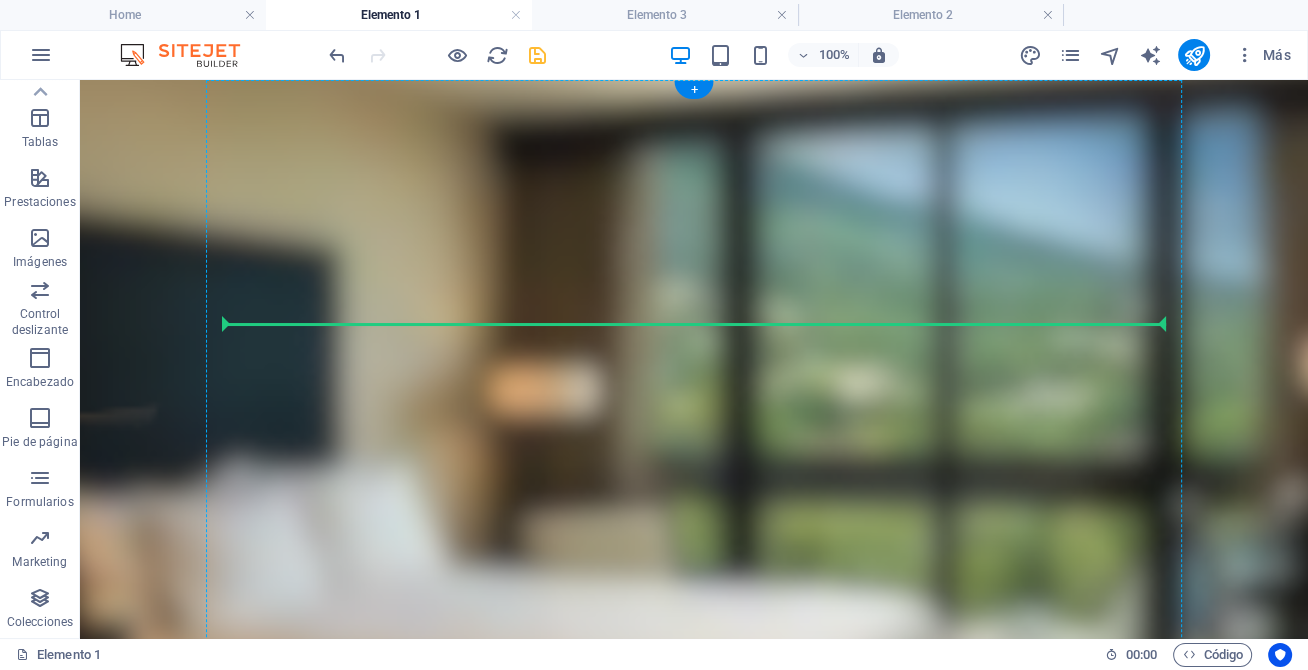 drag, startPoint x: 420, startPoint y: 474, endPoint x: 393, endPoint y: 360, distance: 117.15375 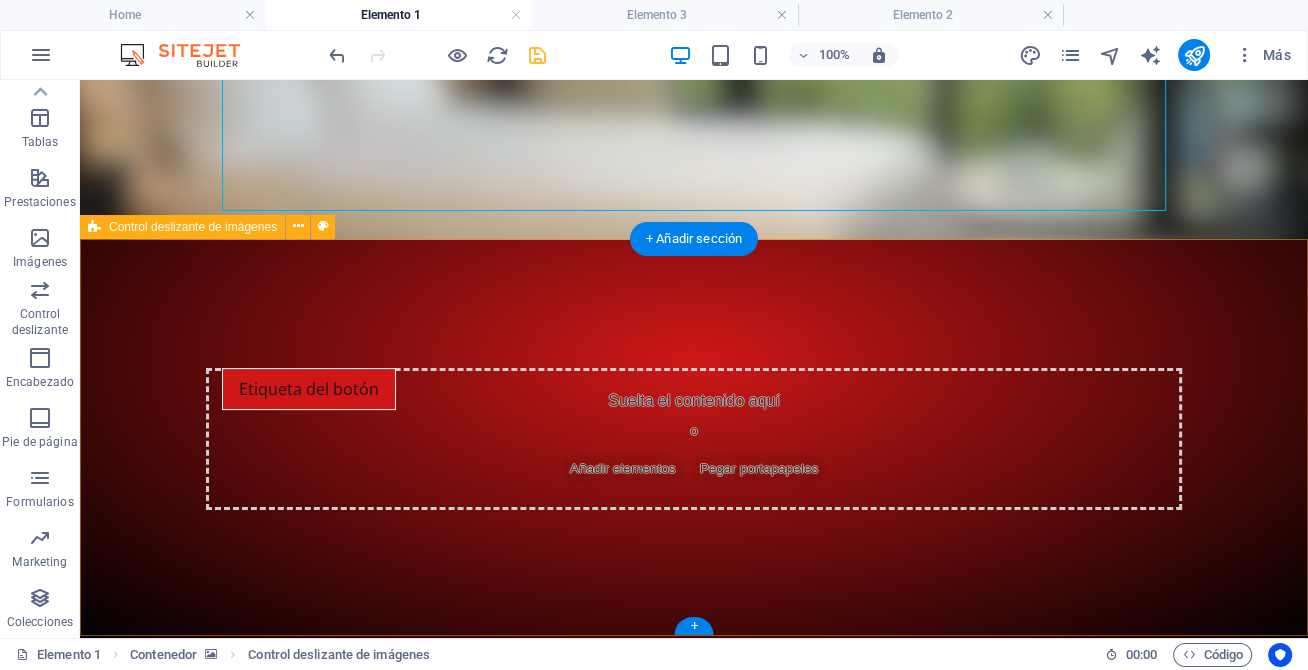 scroll, scrollTop: 461, scrollLeft: 0, axis: vertical 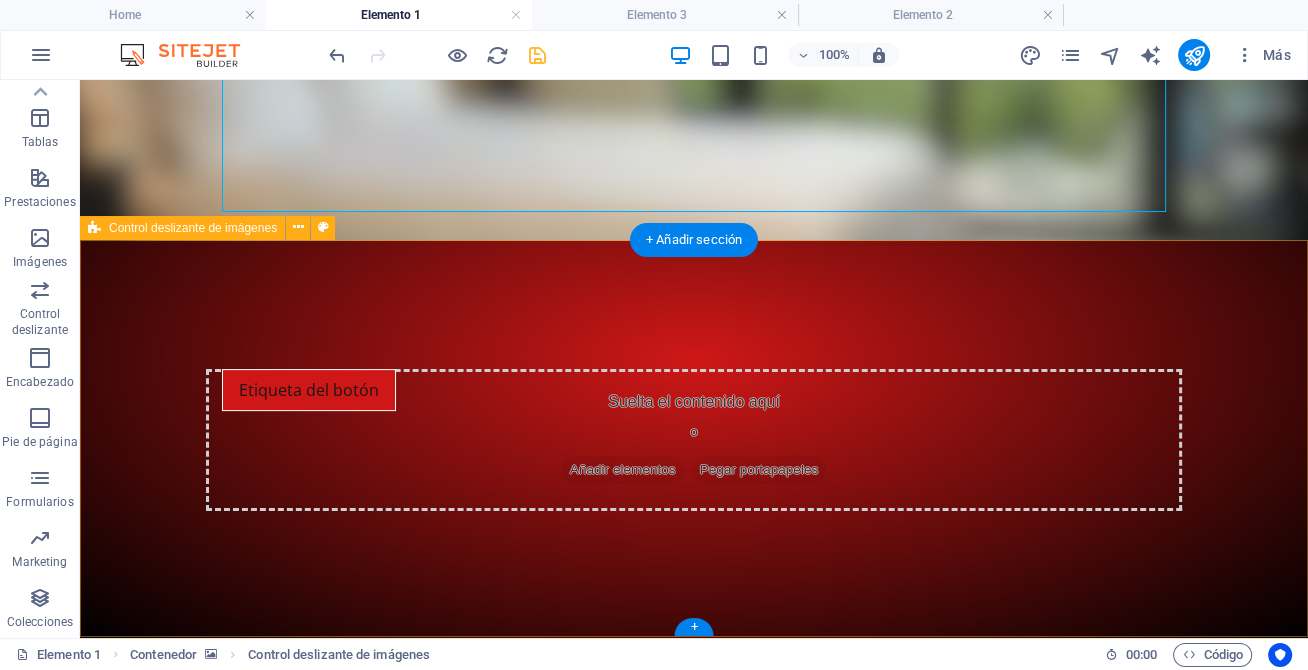 click on "Control deslizante de imágenes" at bounding box center [193, 228] 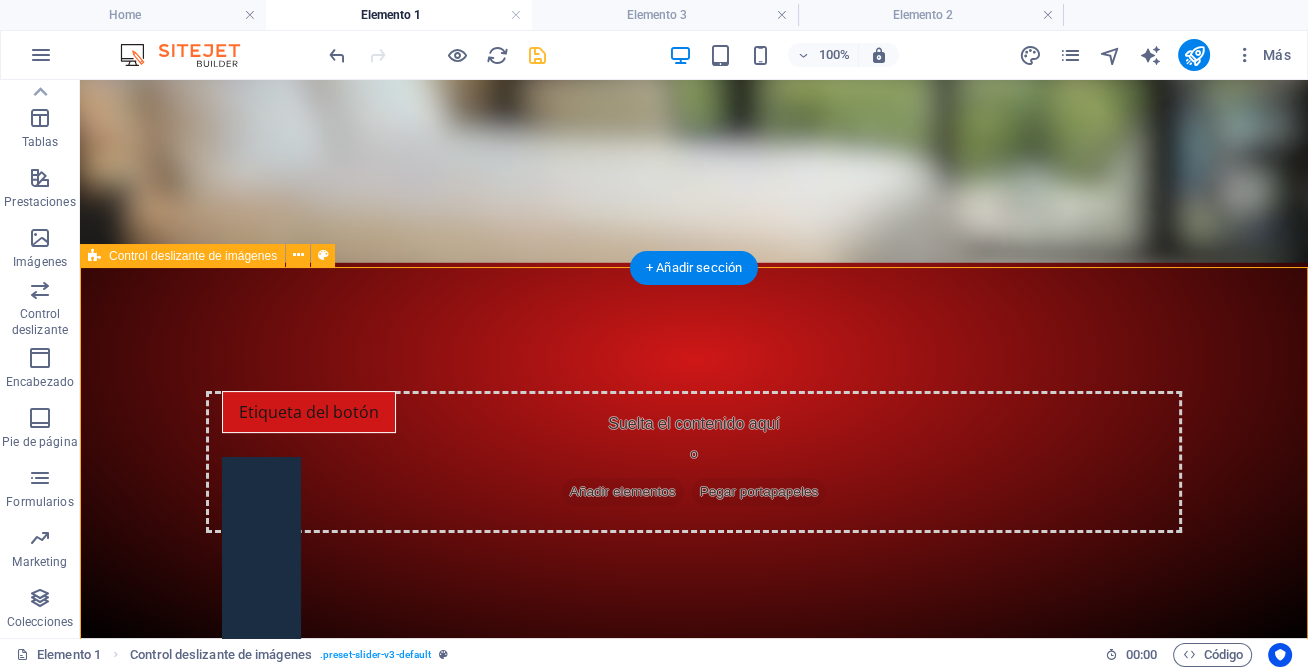 scroll, scrollTop: 441, scrollLeft: 0, axis: vertical 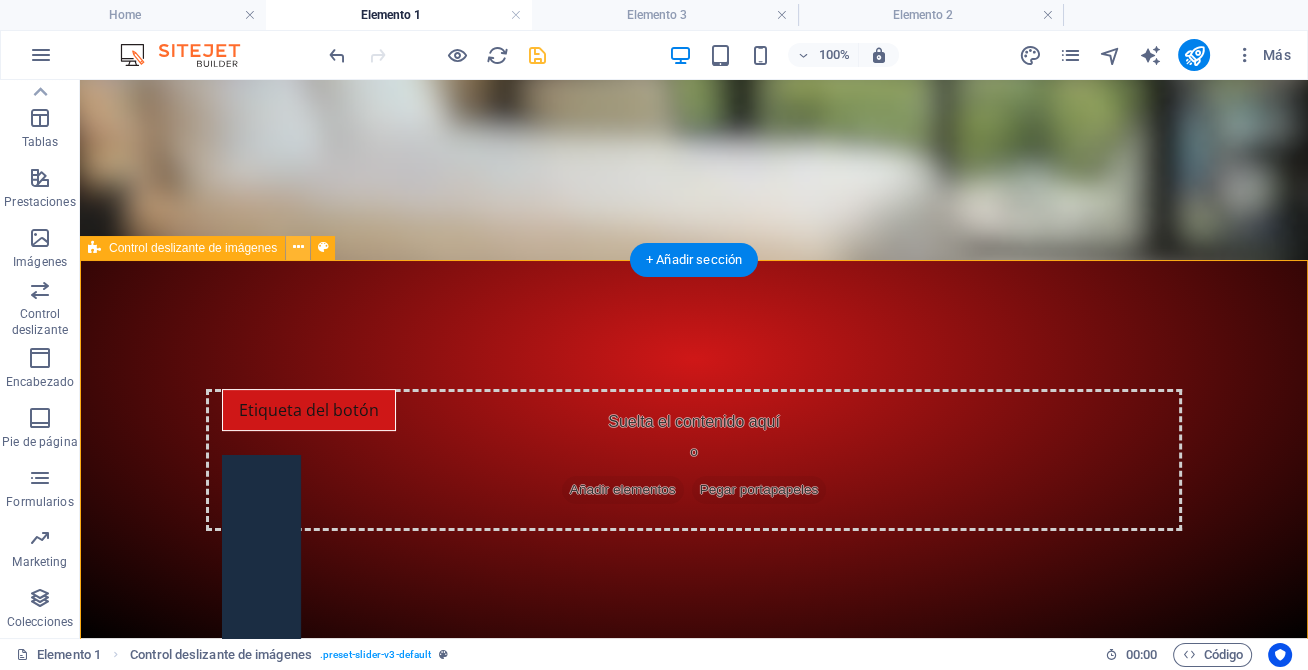 click at bounding box center (298, 247) 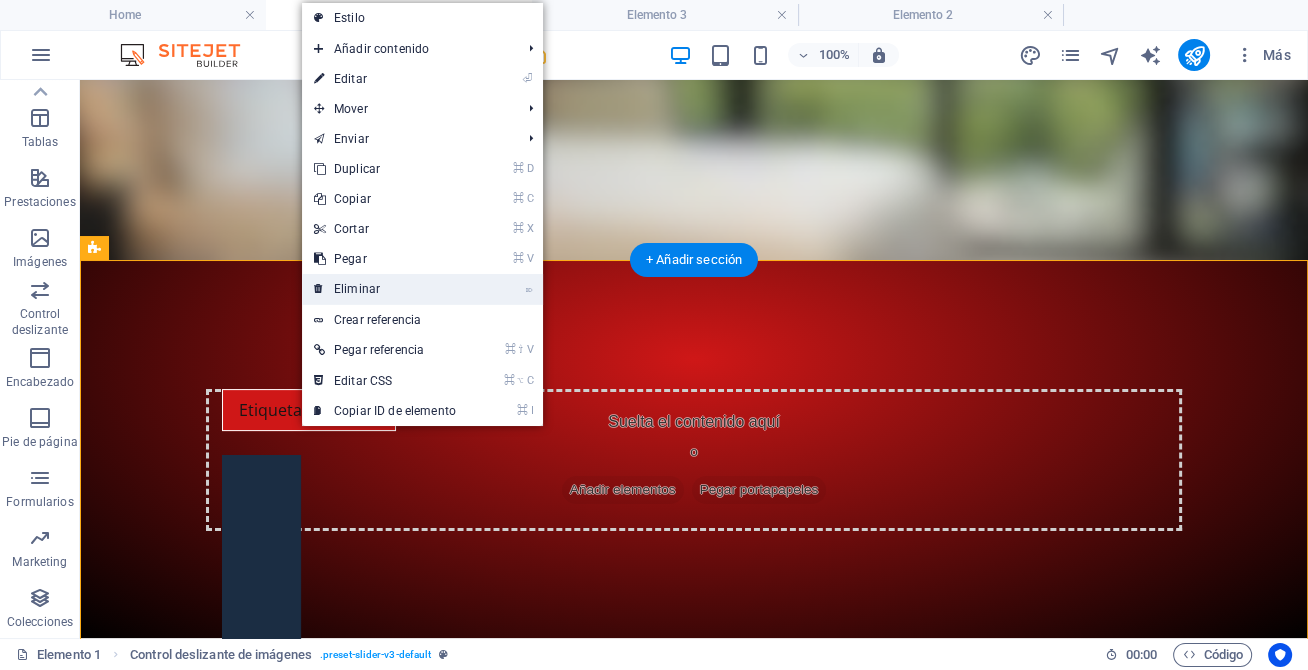 click on "⌦  Eliminar" at bounding box center (385, 289) 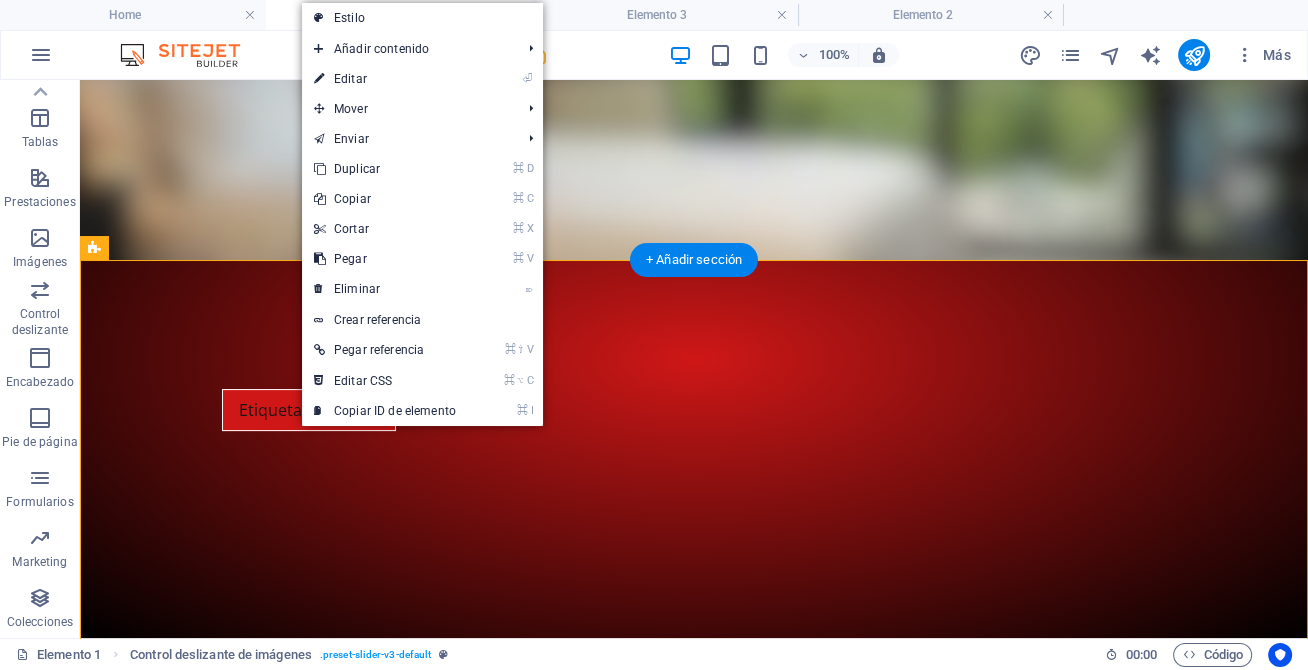 scroll, scrollTop: 64, scrollLeft: 0, axis: vertical 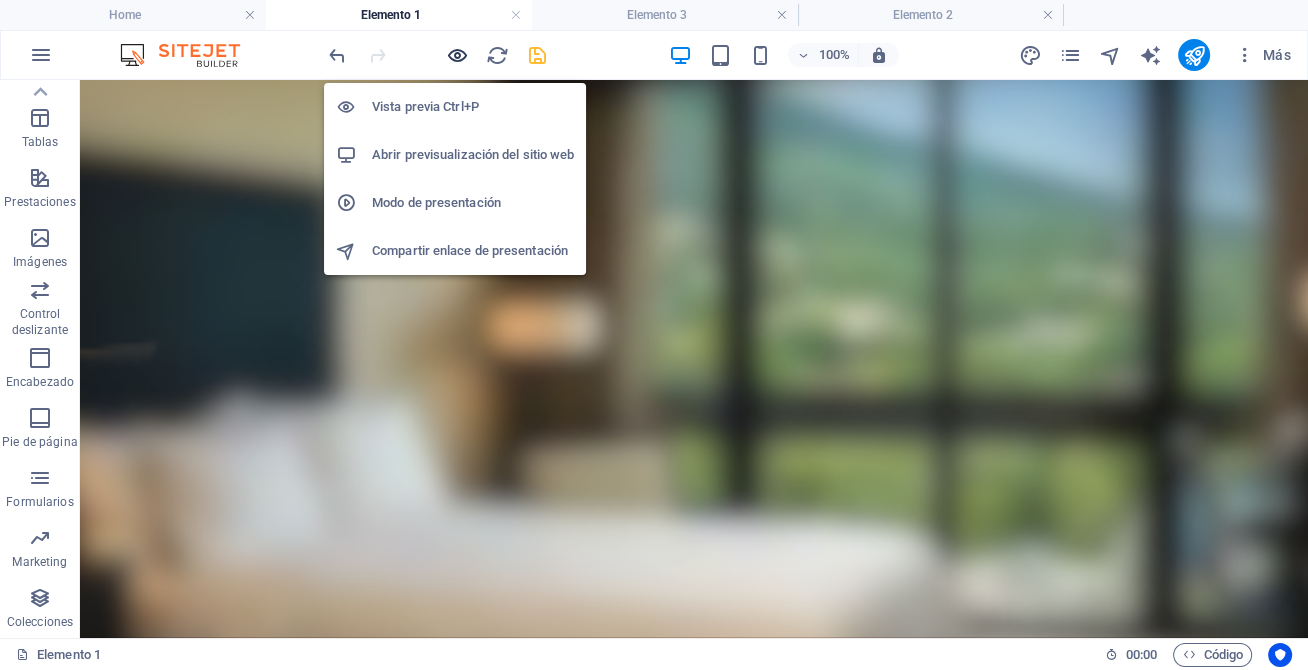 click at bounding box center [457, 55] 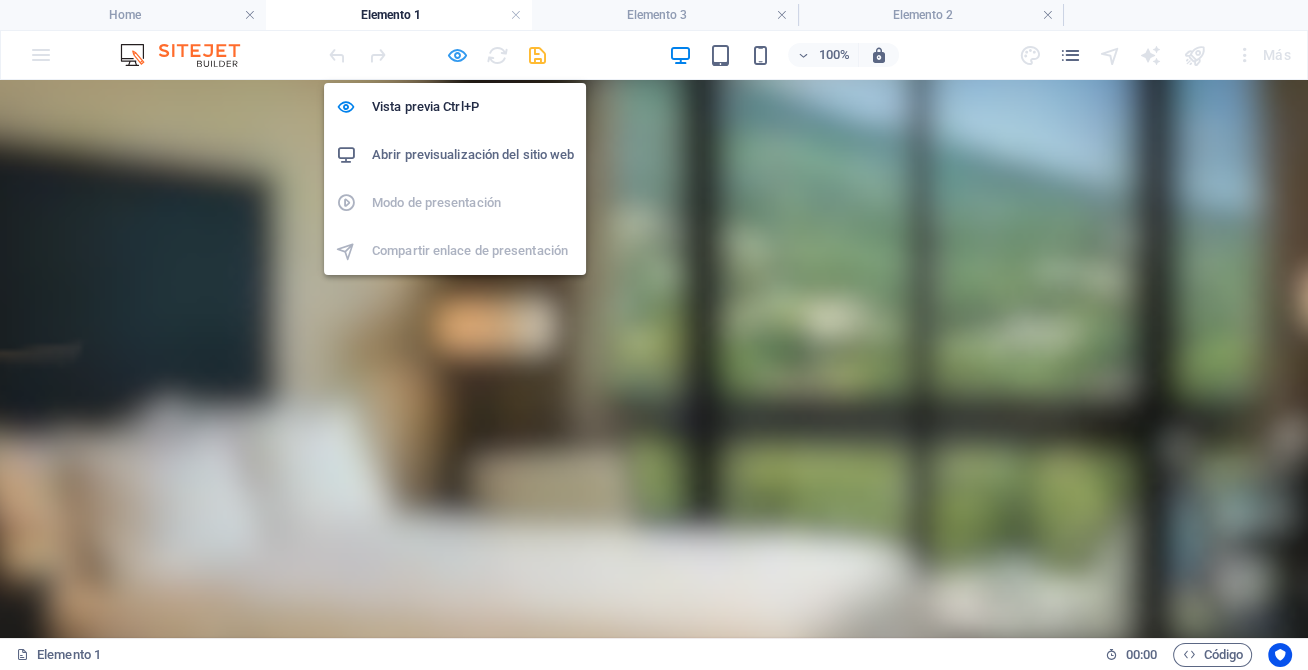 click at bounding box center [457, 55] 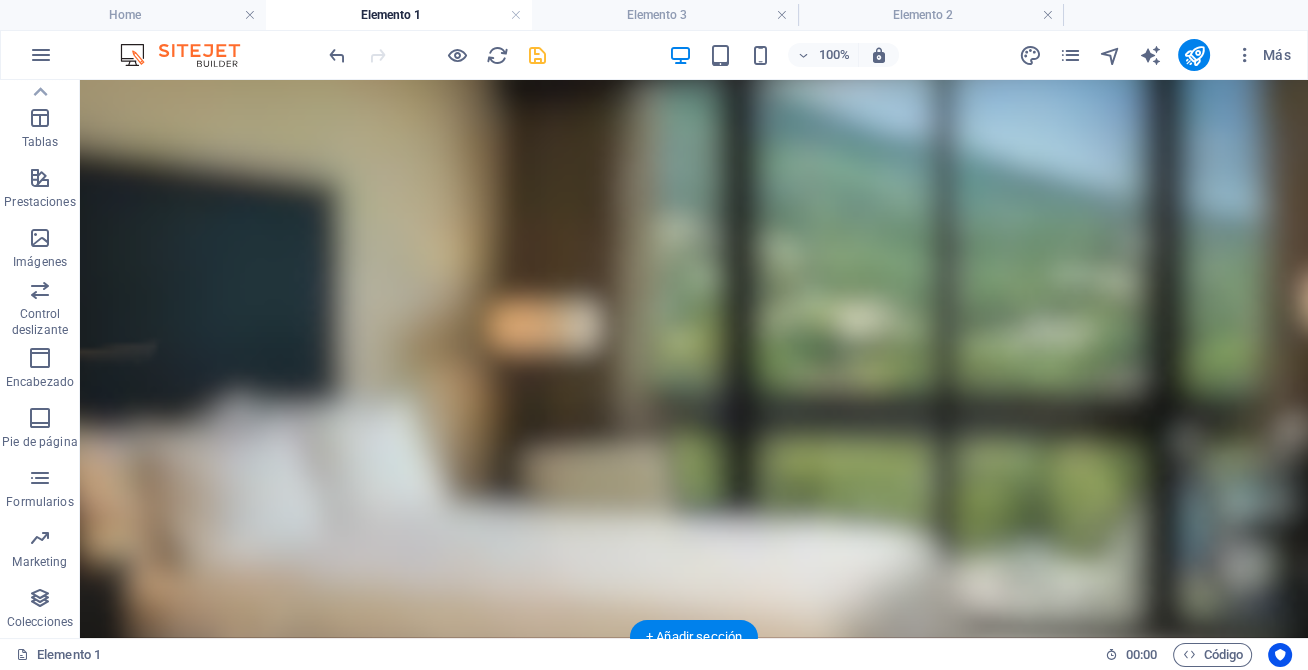 click at bounding box center [694, 327] 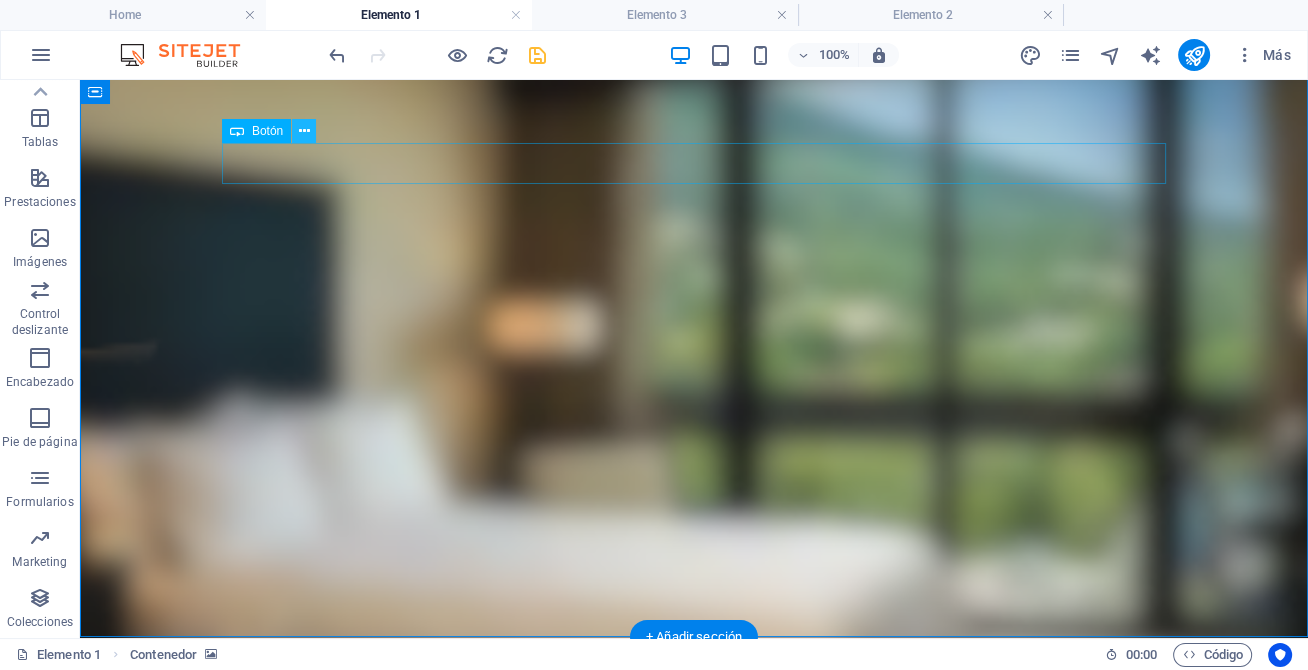 click at bounding box center [304, 131] 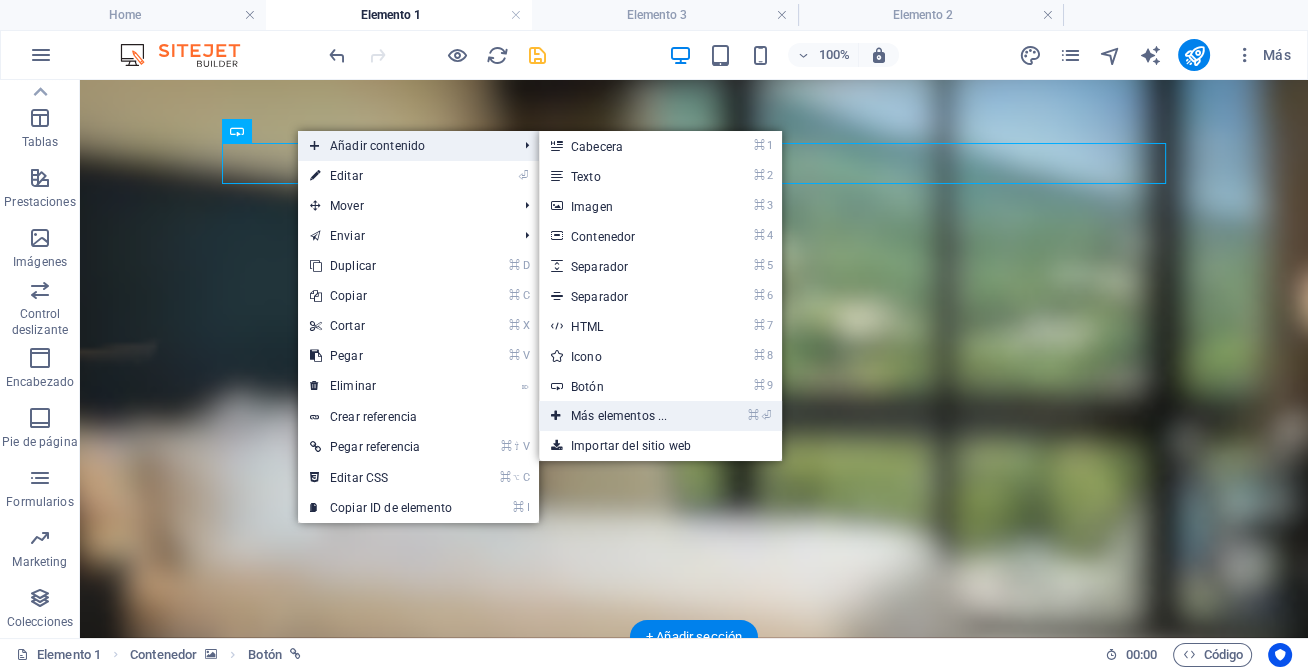 click on "⌘ ⏎  Más elementos ..." at bounding box center [623, 416] 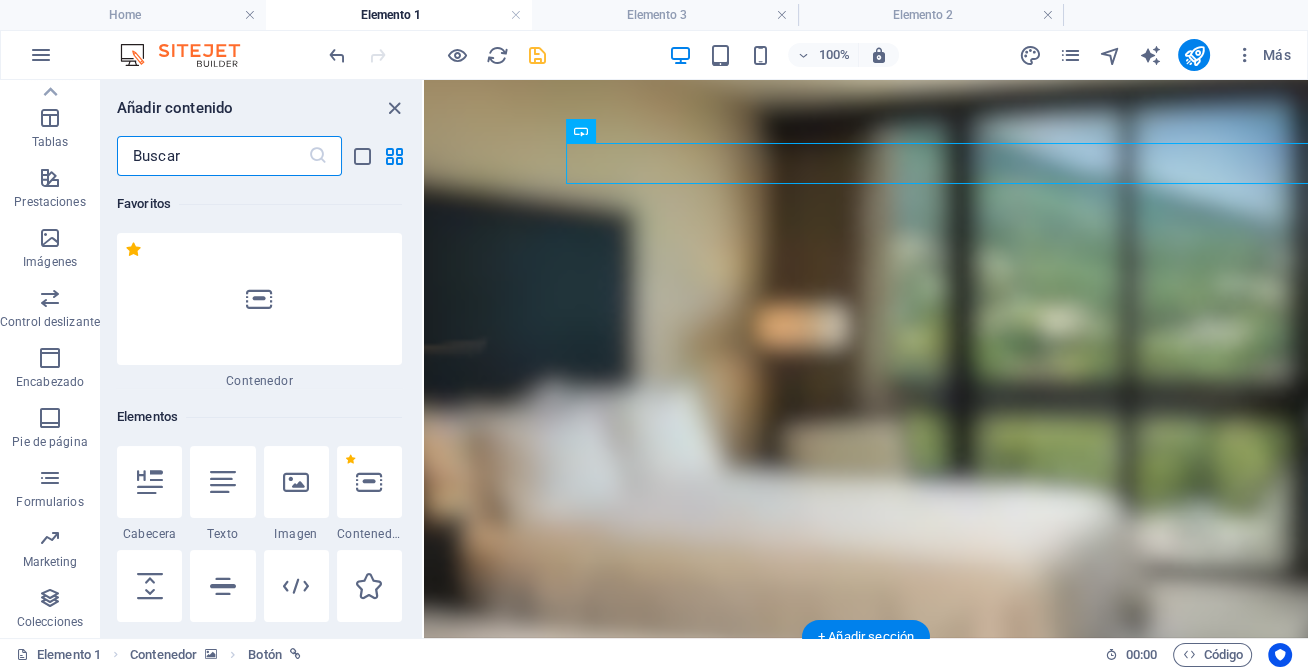 scroll, scrollTop: 14, scrollLeft: 0, axis: vertical 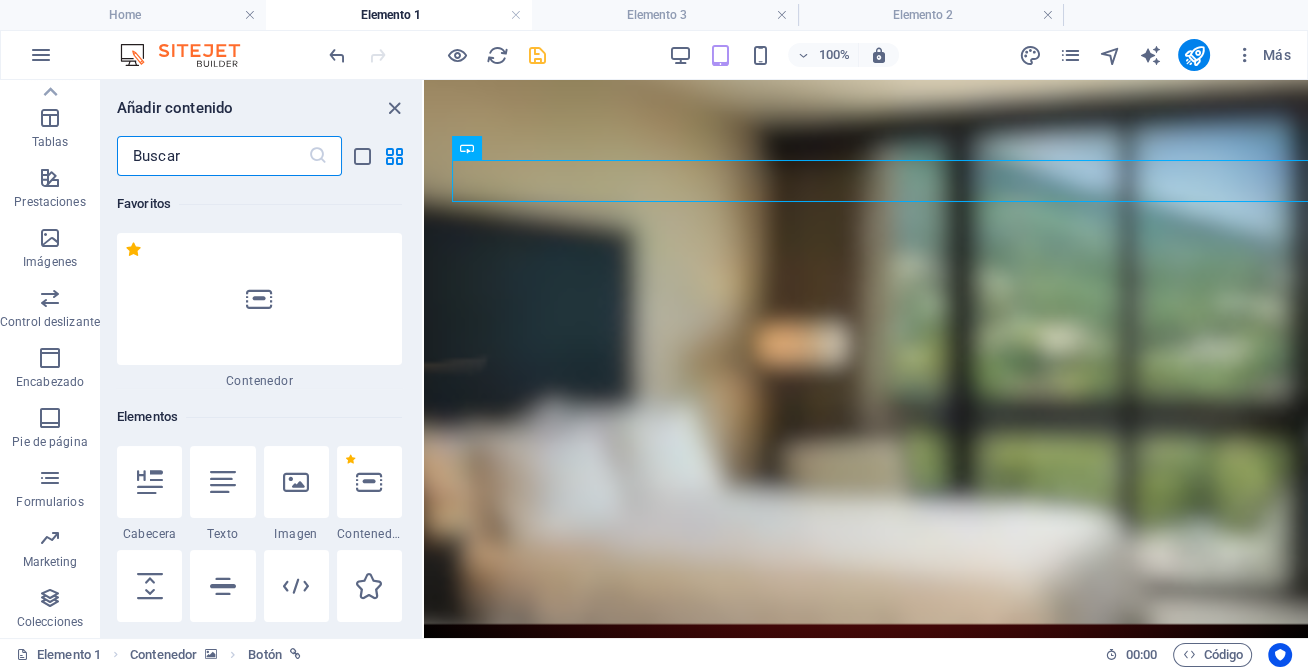 click at bounding box center (212, 156) 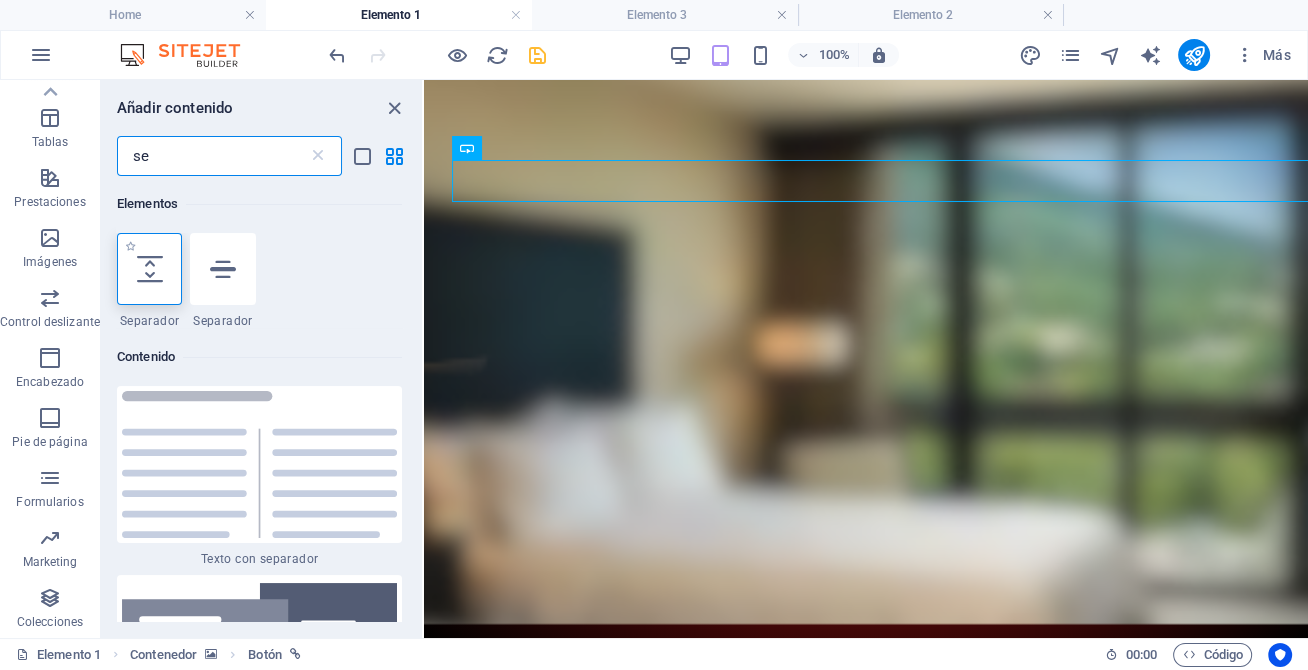 type on "se" 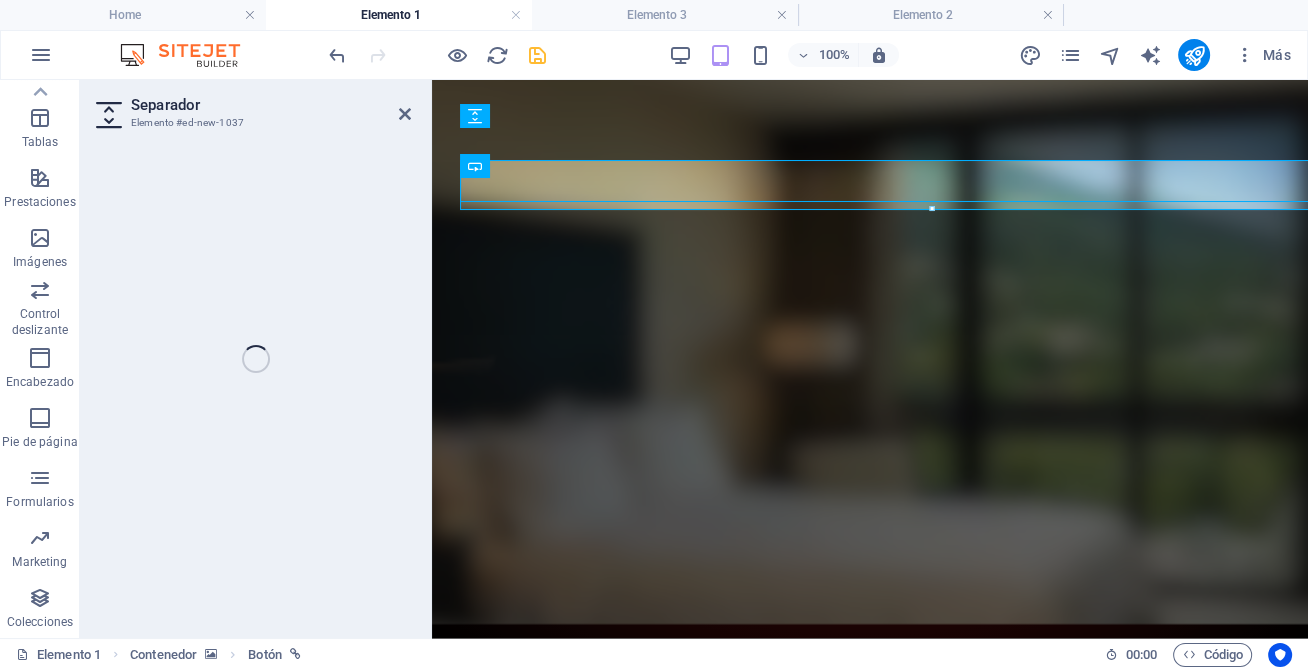 select on "px" 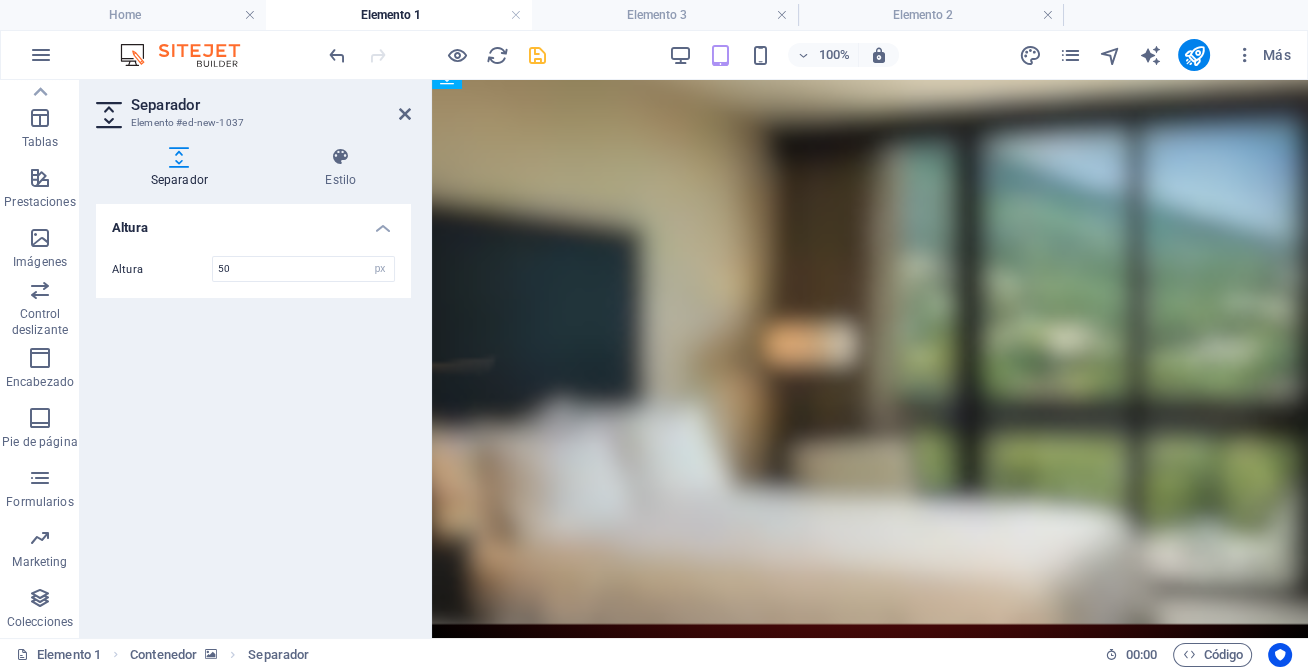 drag, startPoint x: 942, startPoint y: 232, endPoint x: 545, endPoint y: 217, distance: 397.28326 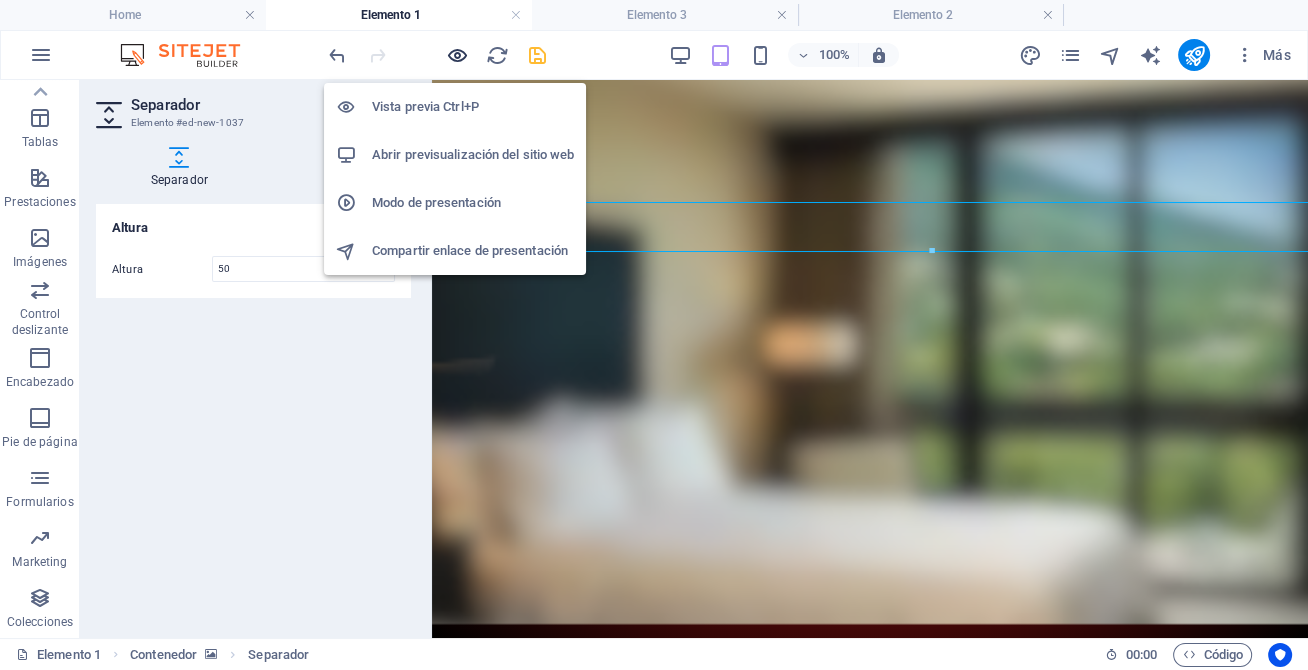 click at bounding box center (457, 55) 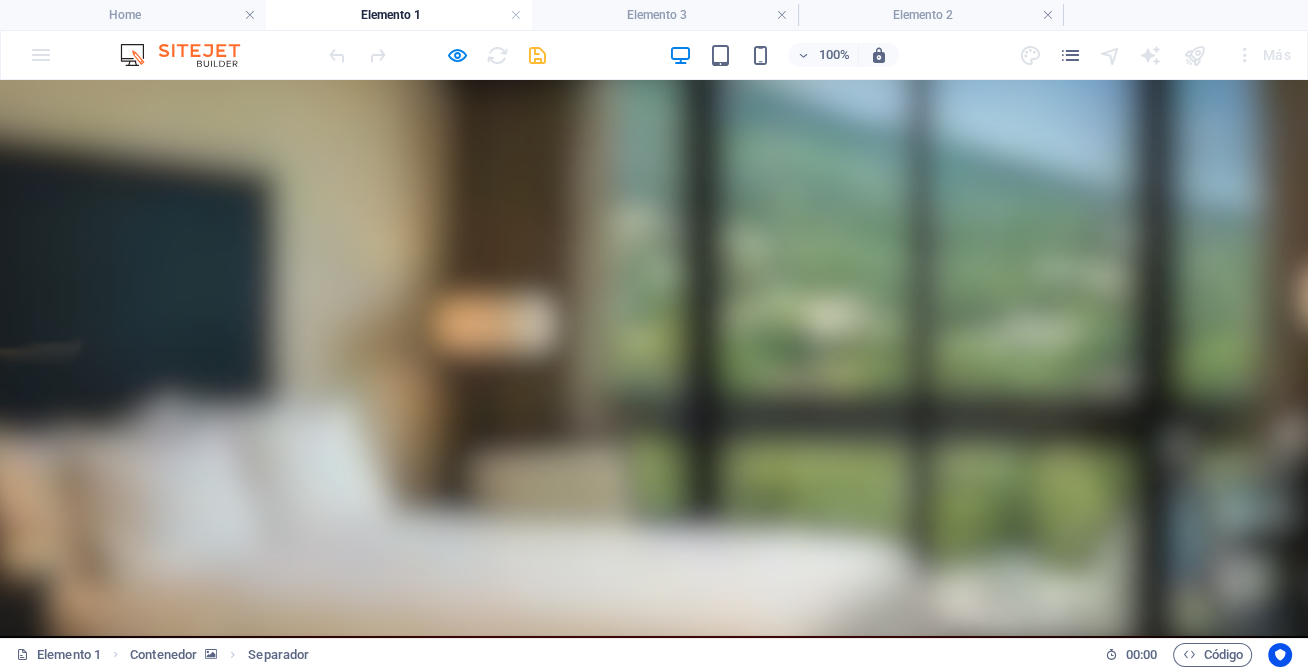 scroll, scrollTop: 64, scrollLeft: 0, axis: vertical 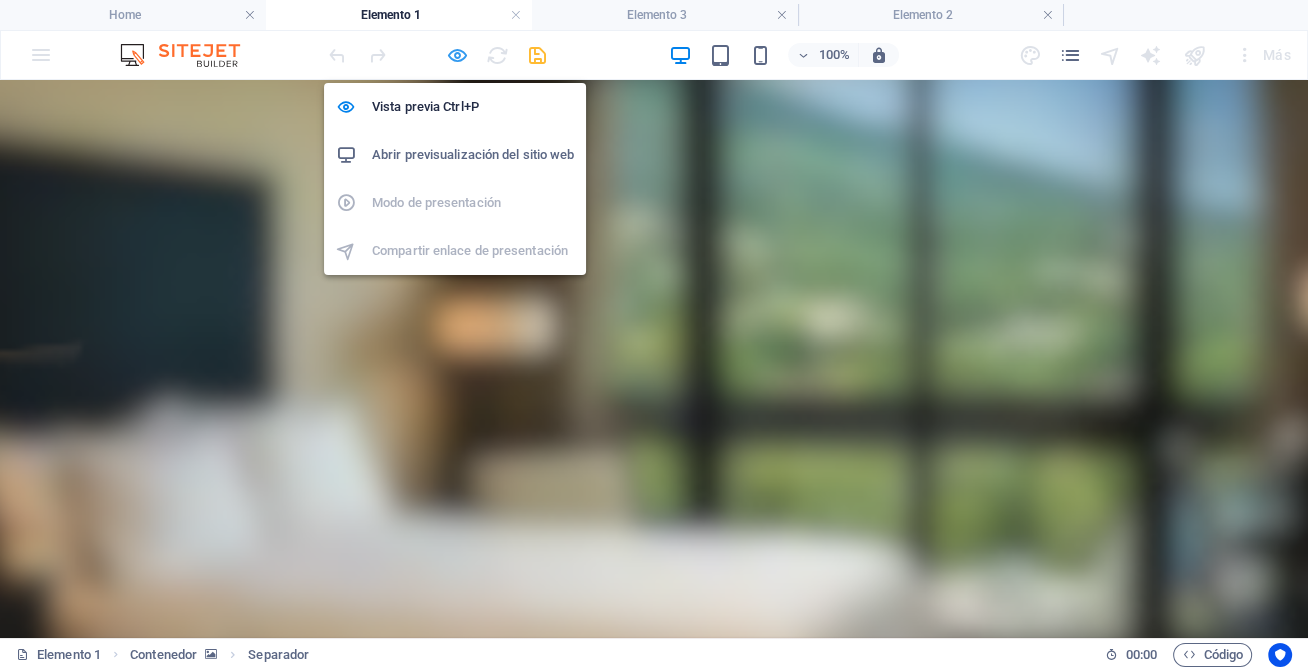 click at bounding box center [457, 55] 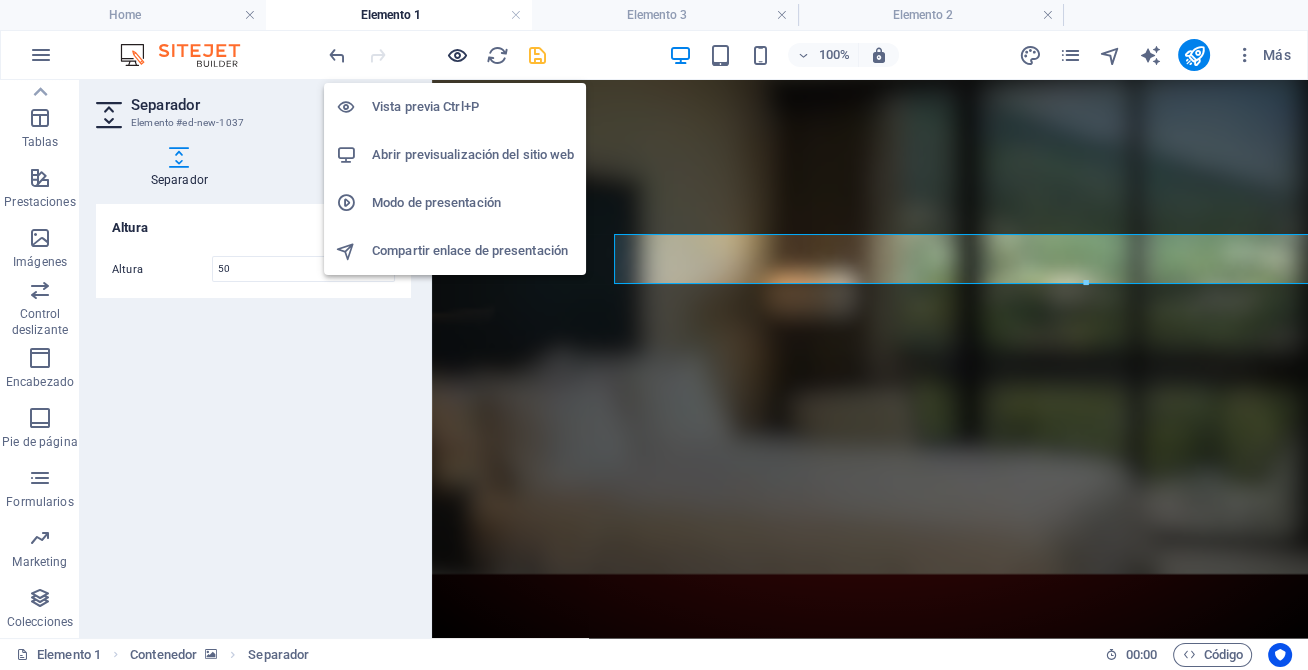 scroll, scrollTop: 14, scrollLeft: 0, axis: vertical 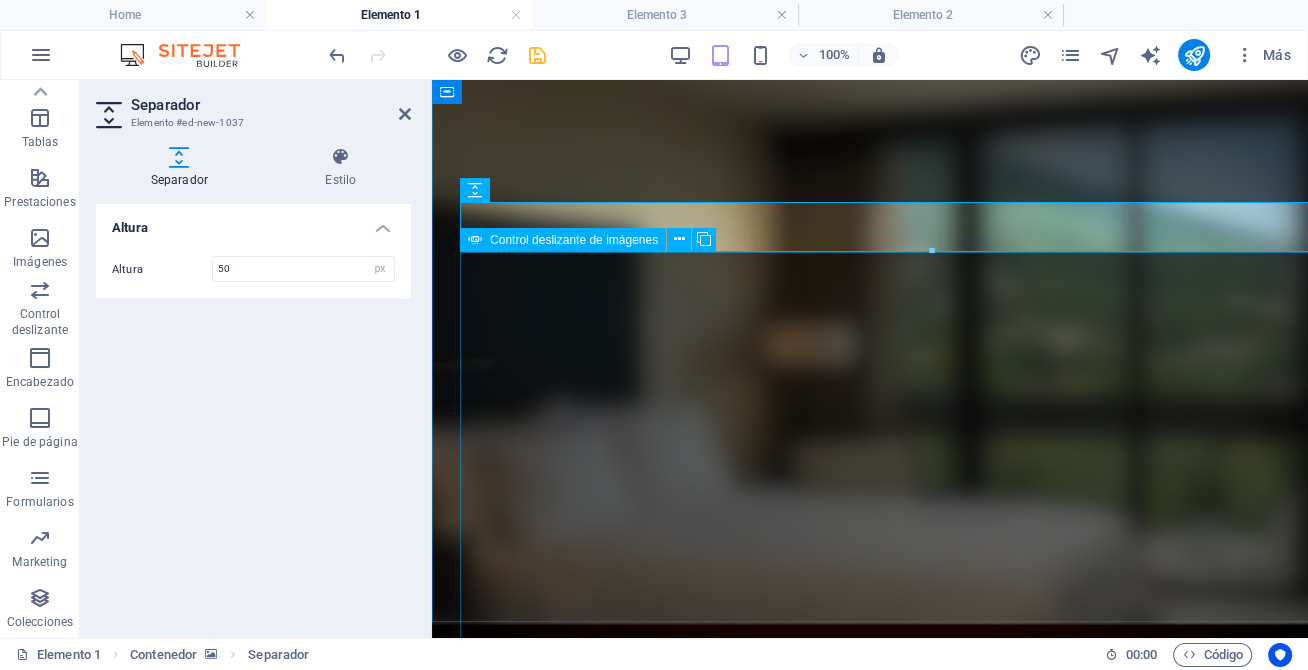 click at bounding box center (-918, 1918) 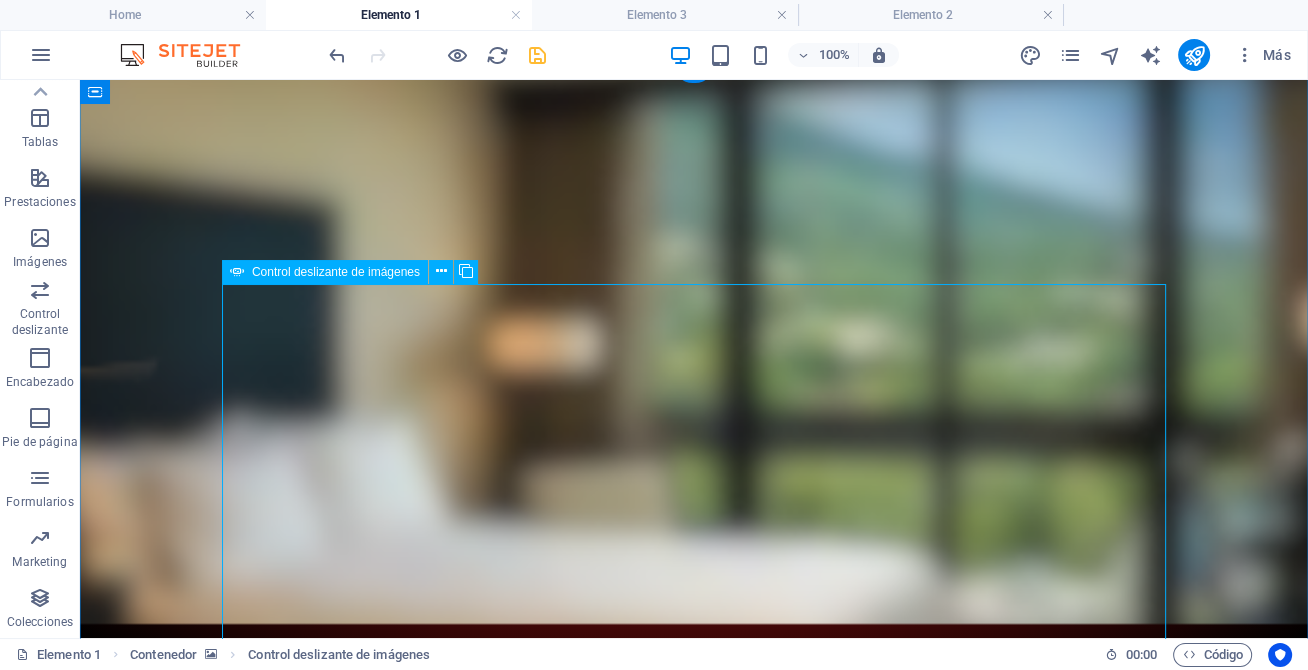 click on "Control deslizante de imágenes" at bounding box center [336, 272] 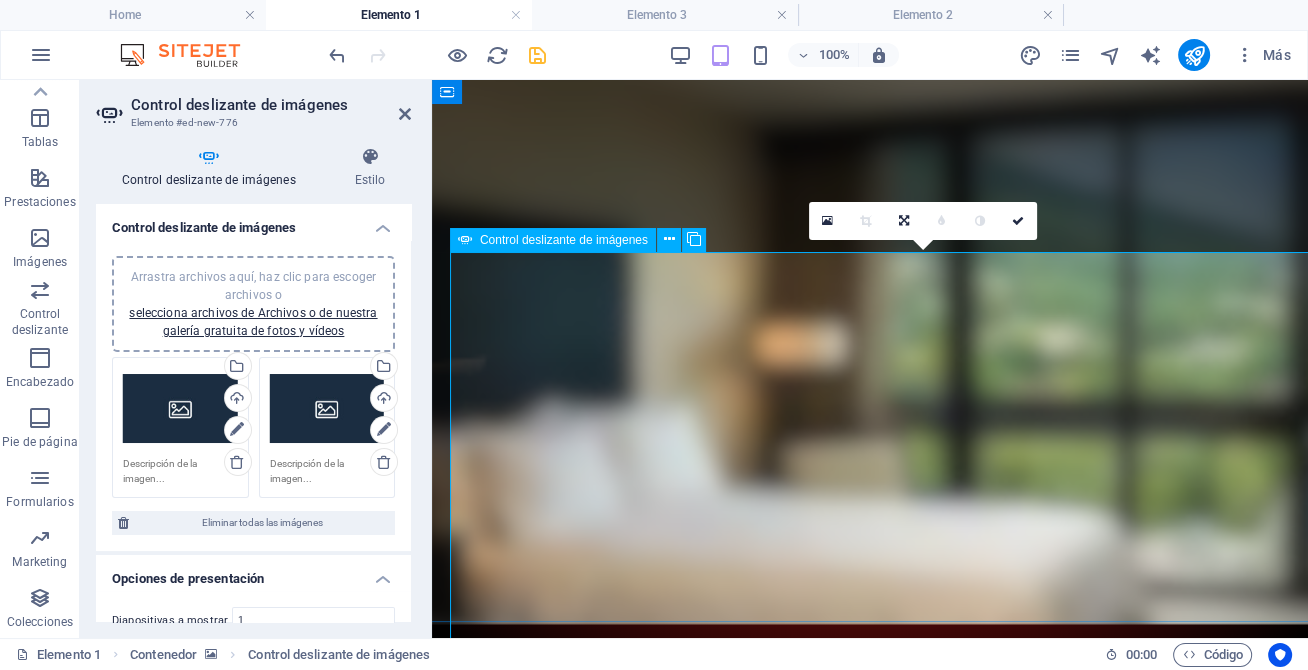 scroll, scrollTop: 14, scrollLeft: 11, axis: both 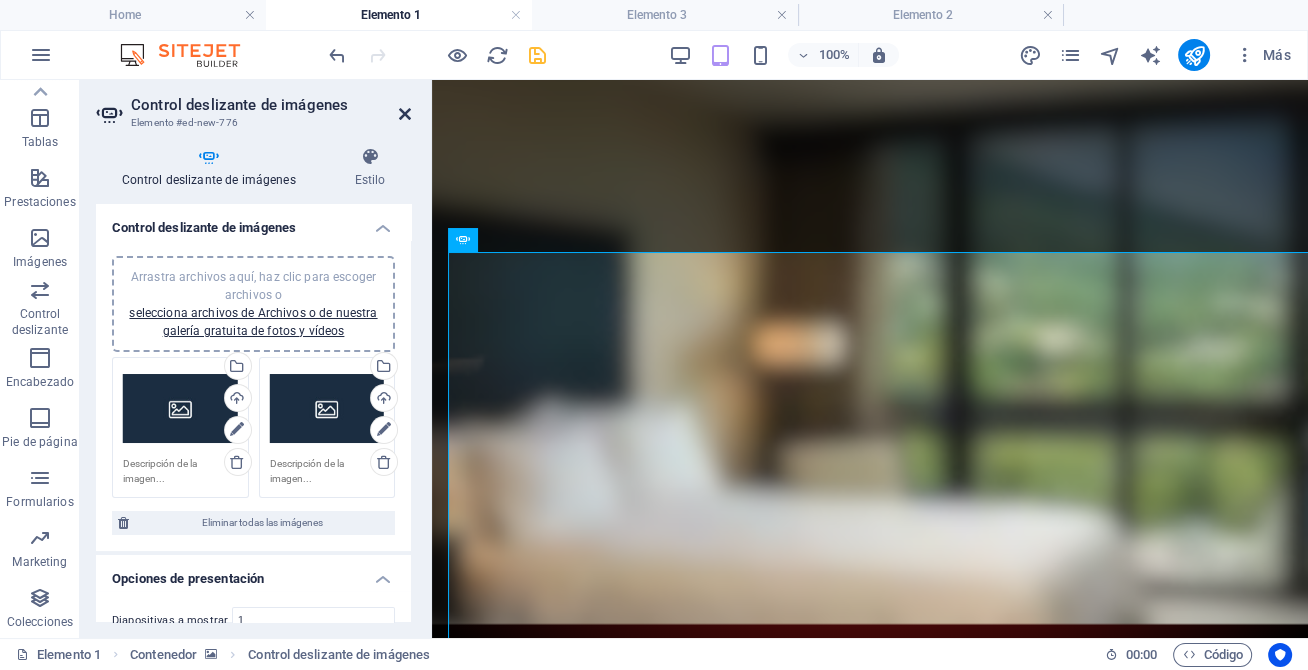 click at bounding box center [405, 114] 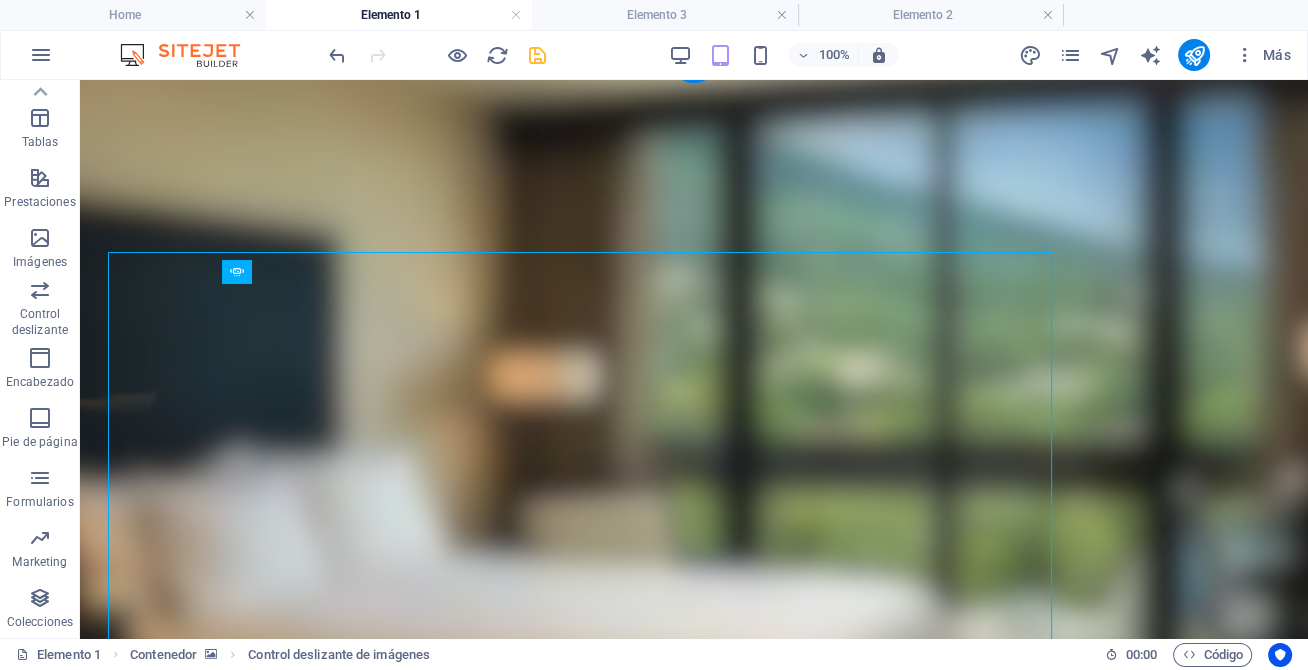 scroll, scrollTop: 14, scrollLeft: 0, axis: vertical 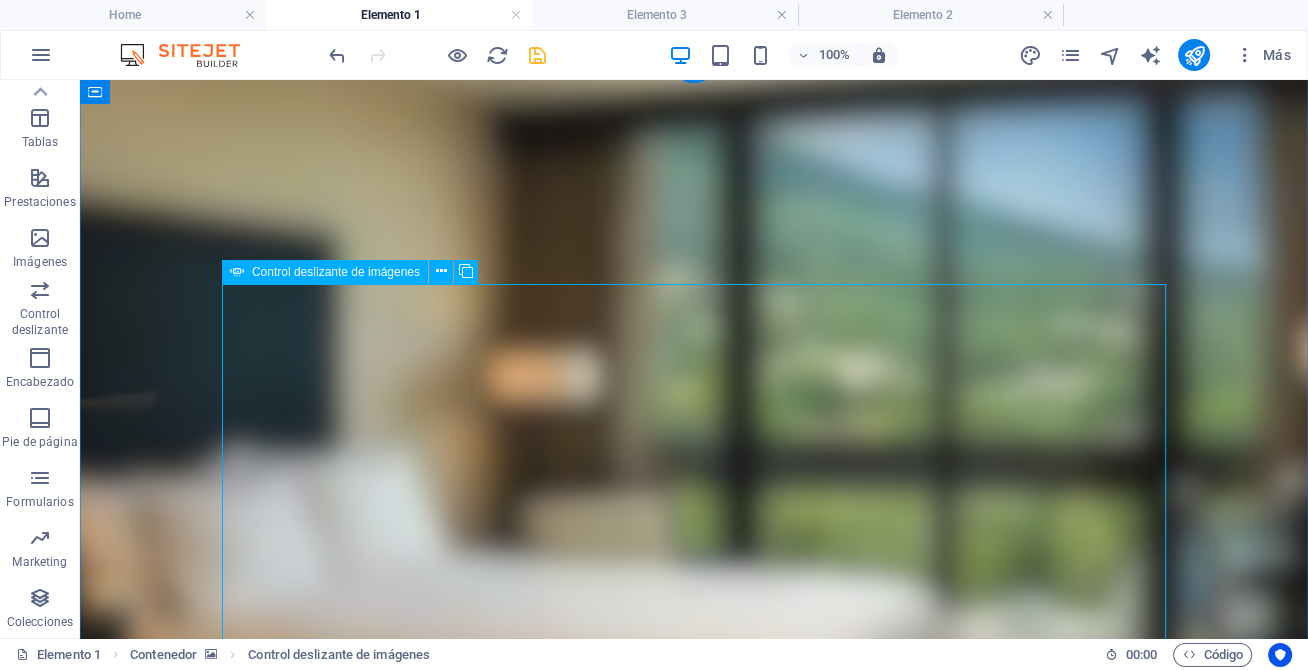 click at bounding box center [-1156, 2014] 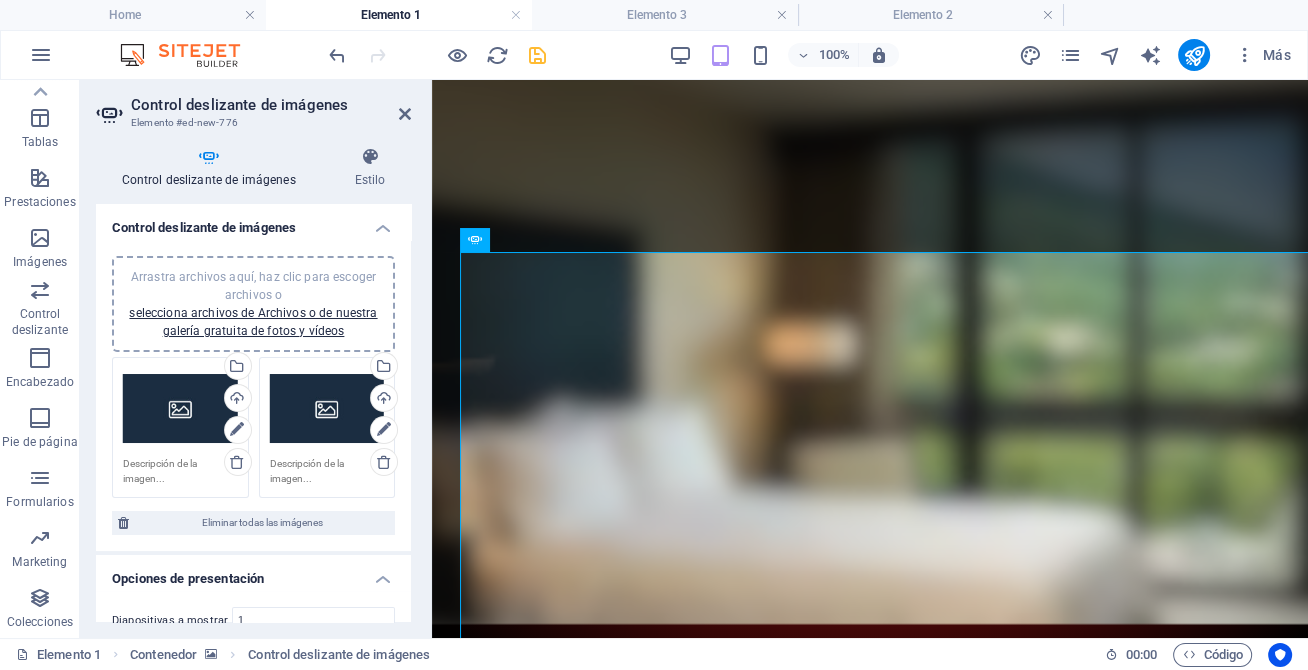 scroll, scrollTop: 0, scrollLeft: 0, axis: both 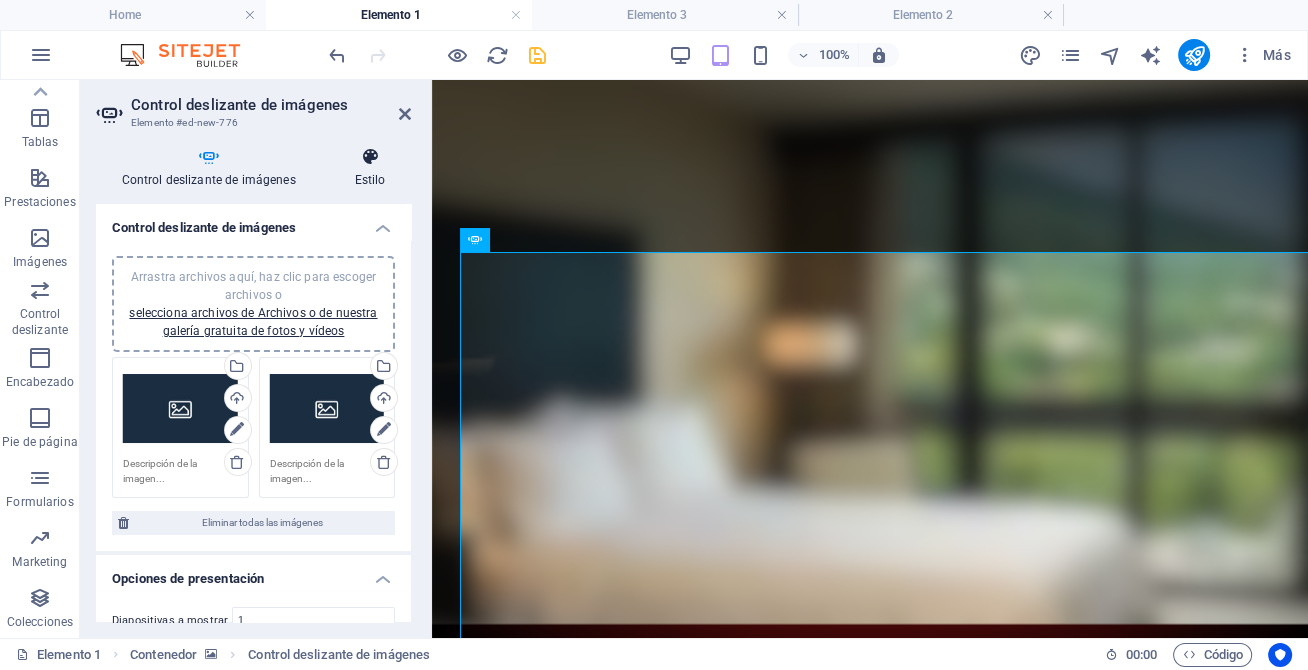 click on "Estilo" at bounding box center (370, 168) 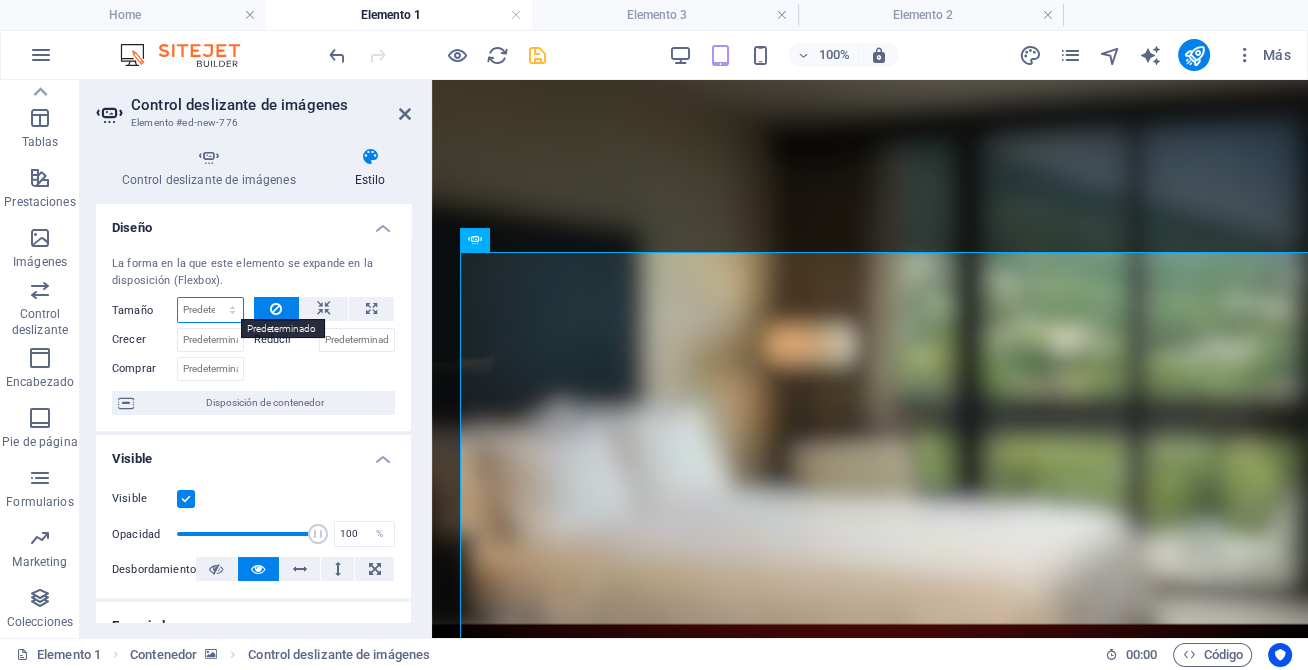 select on "px" 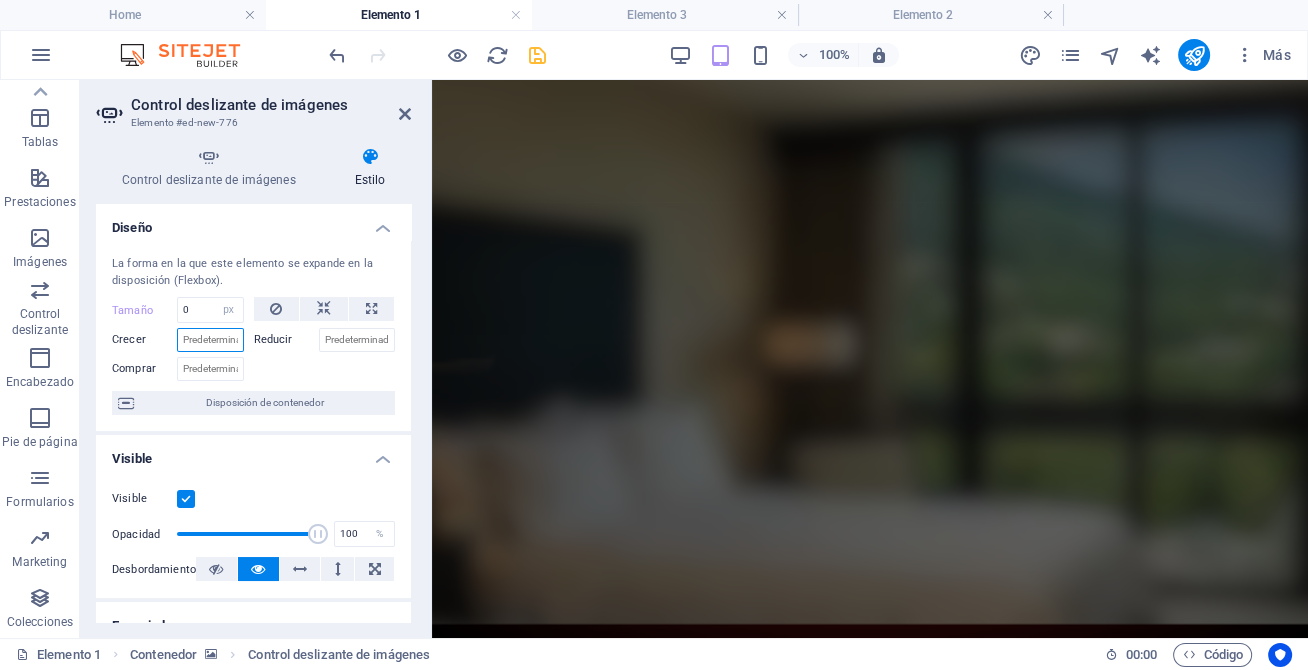 click on "Crecer" at bounding box center [210, 340] 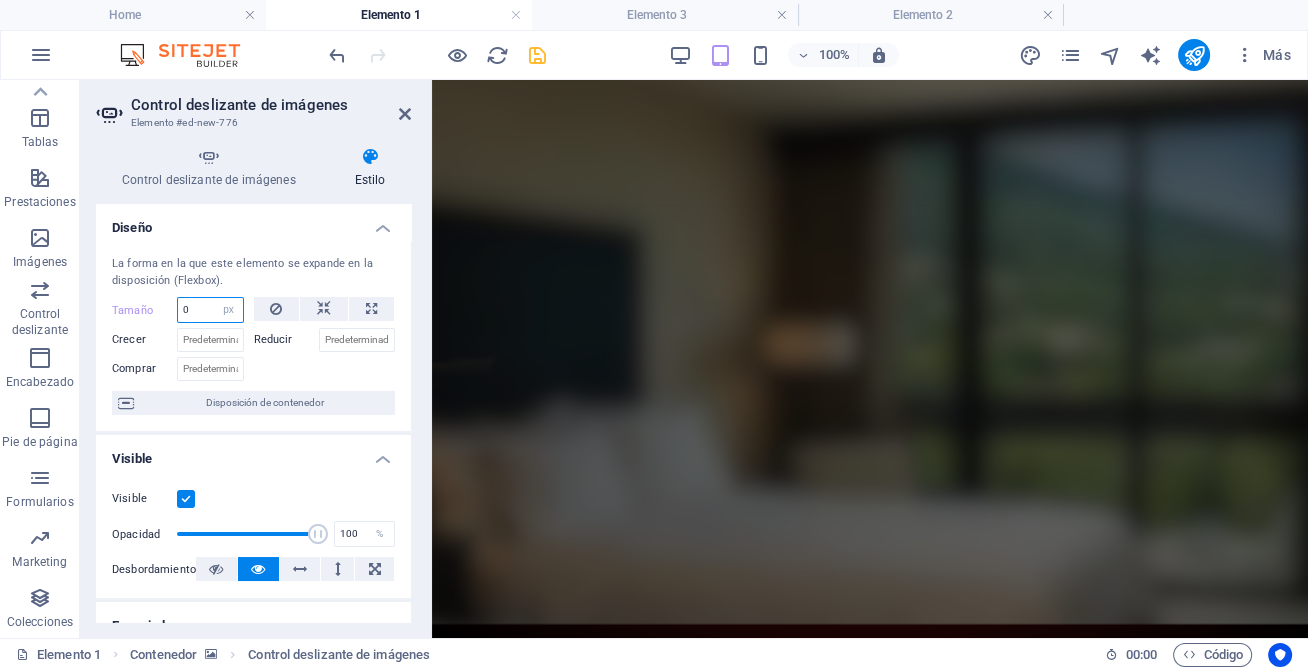 drag, startPoint x: 190, startPoint y: 308, endPoint x: 180, endPoint y: 307, distance: 10.049875 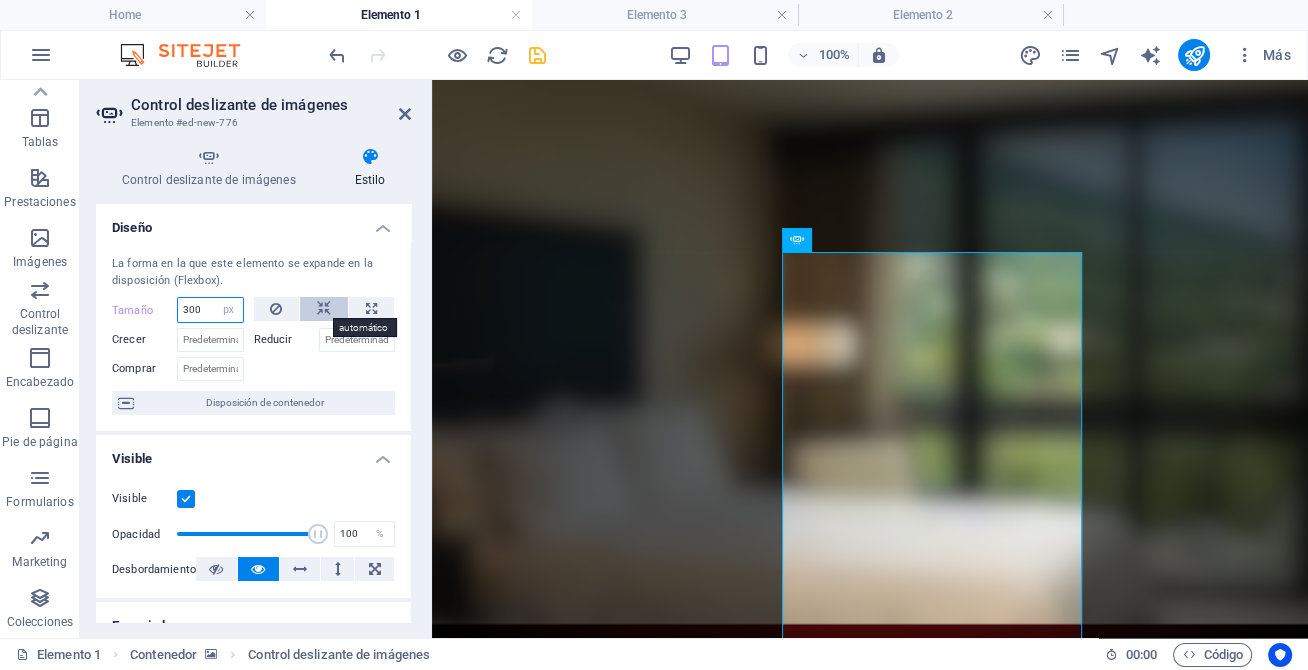 type on "300" 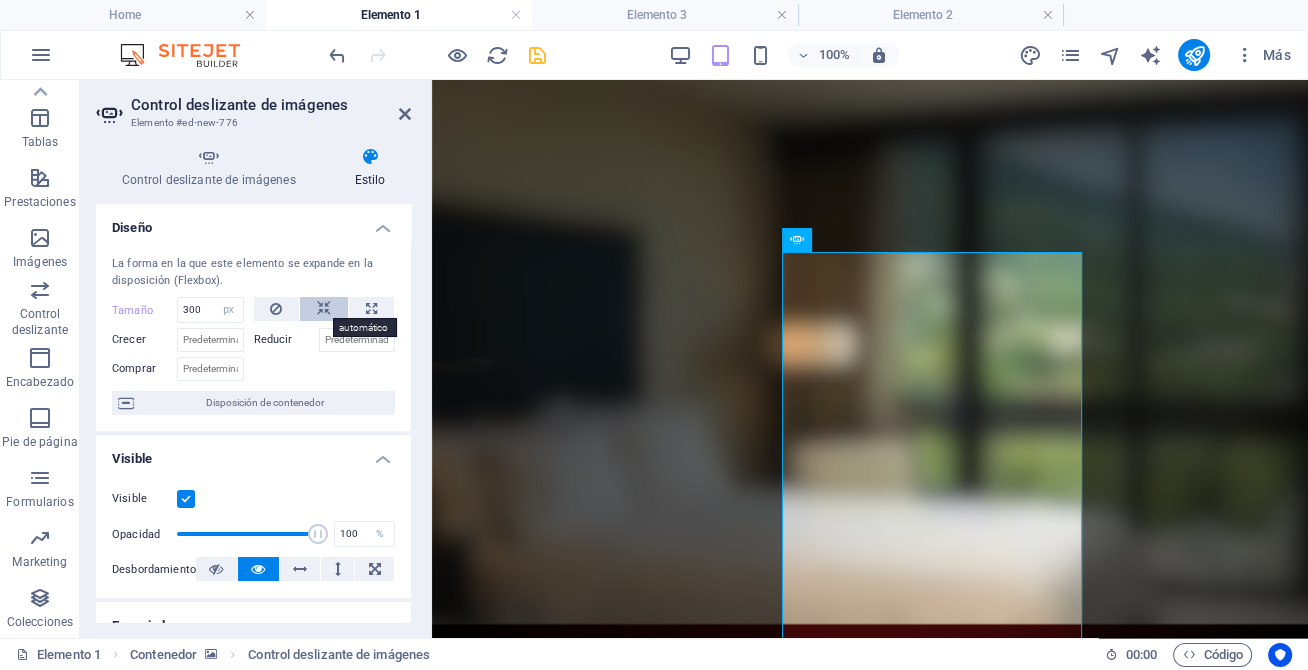 click at bounding box center (324, 309) 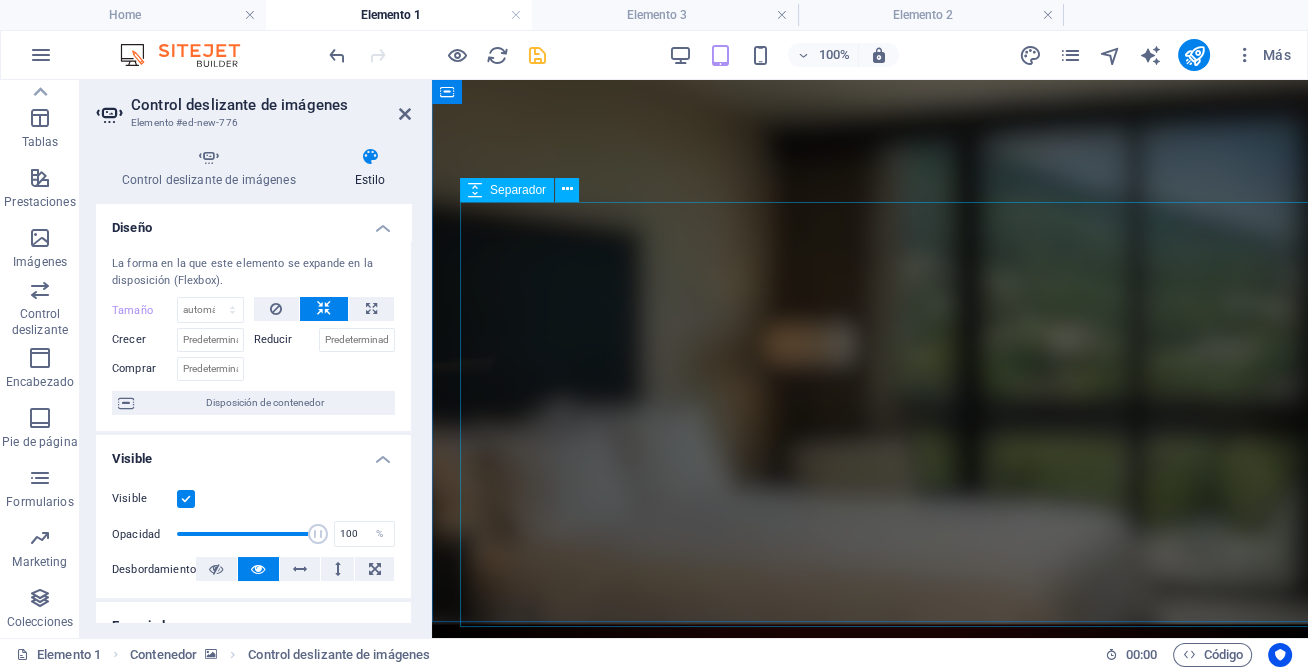 click on "Separador" at bounding box center [507, 190] 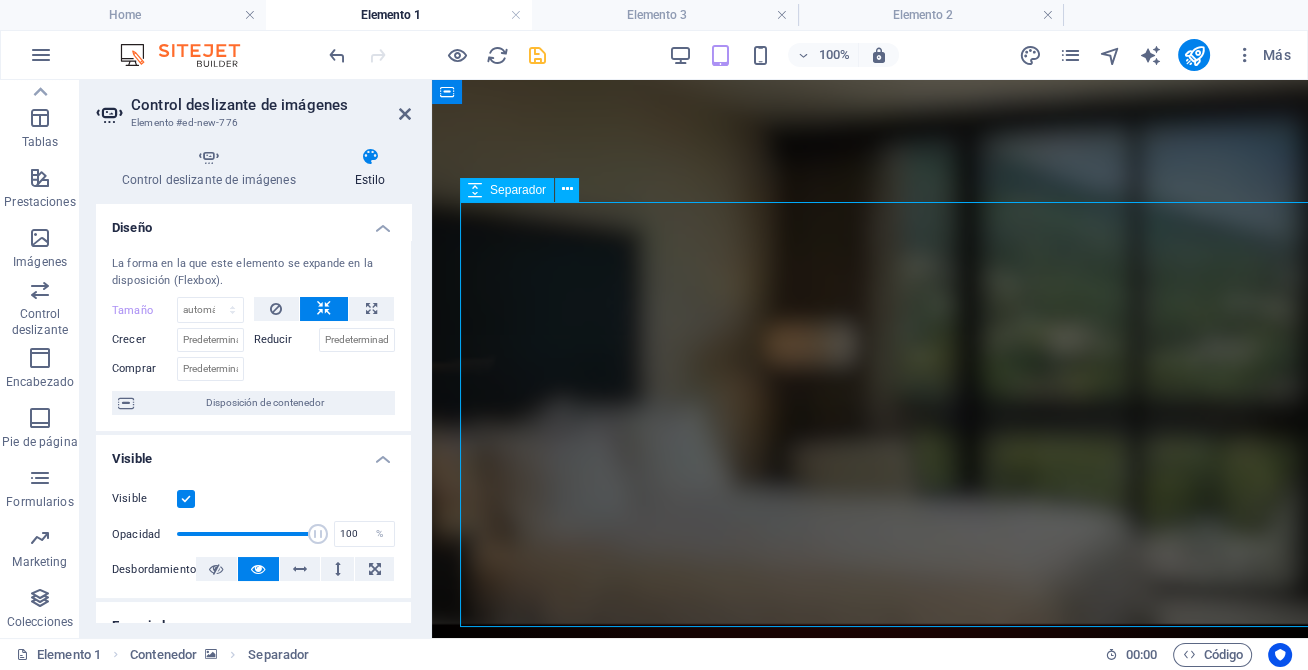 click on "Separador" at bounding box center (507, 190) 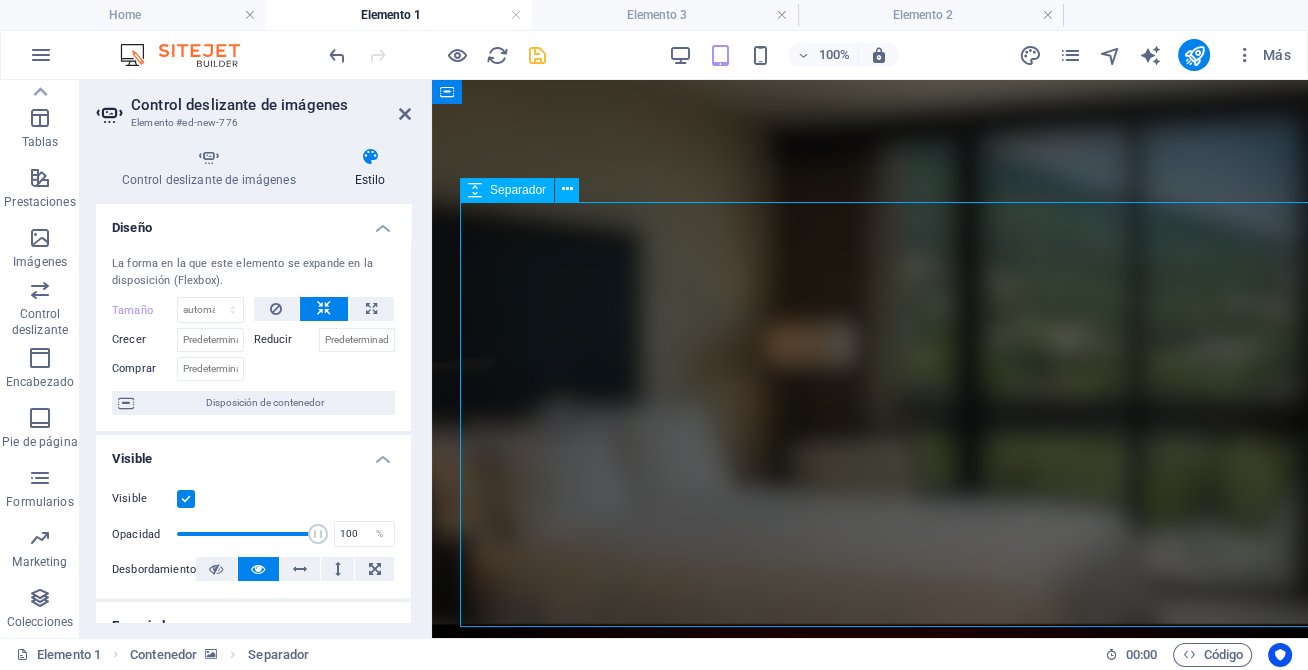 select on "px" 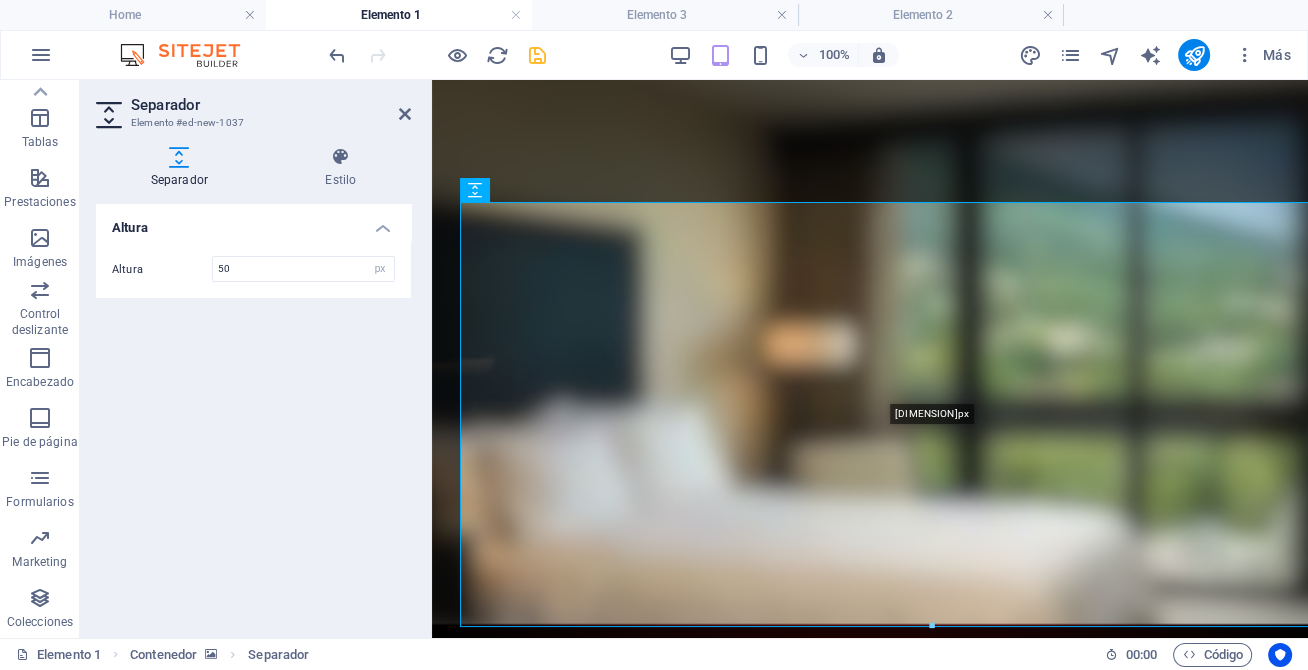 drag, startPoint x: 935, startPoint y: 615, endPoint x: 936, endPoint y: 336, distance: 279.0018 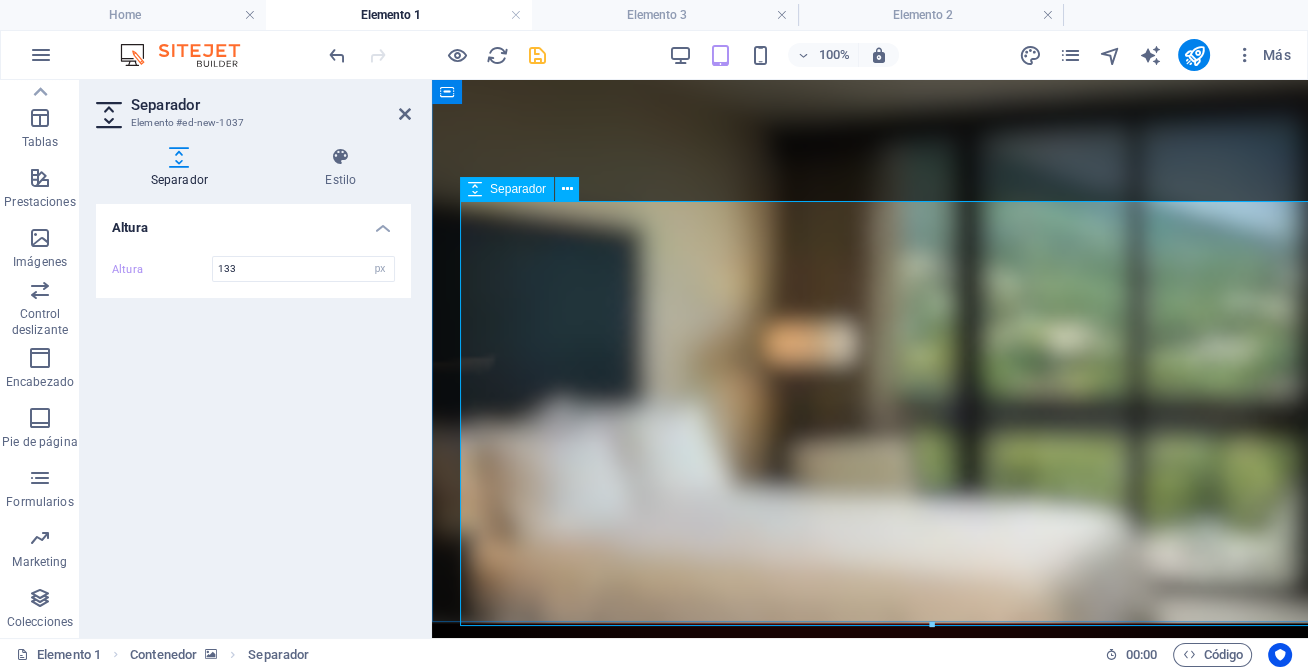 scroll, scrollTop: 14, scrollLeft: 0, axis: vertical 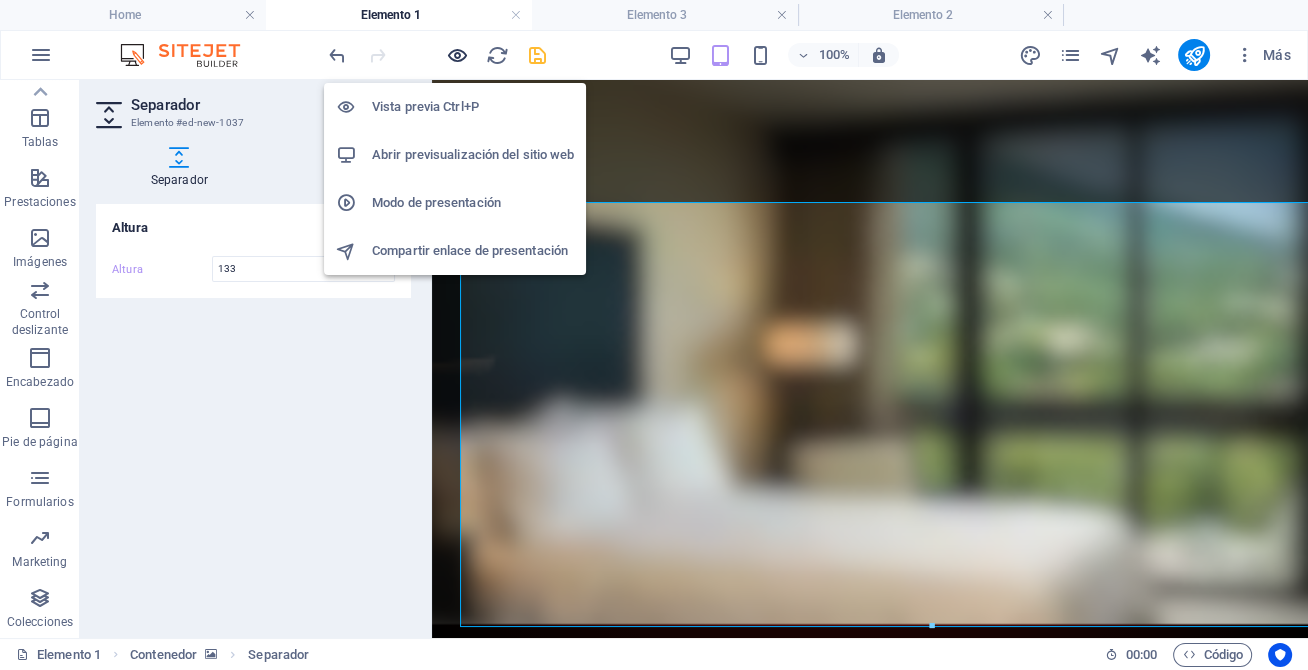 click at bounding box center [457, 55] 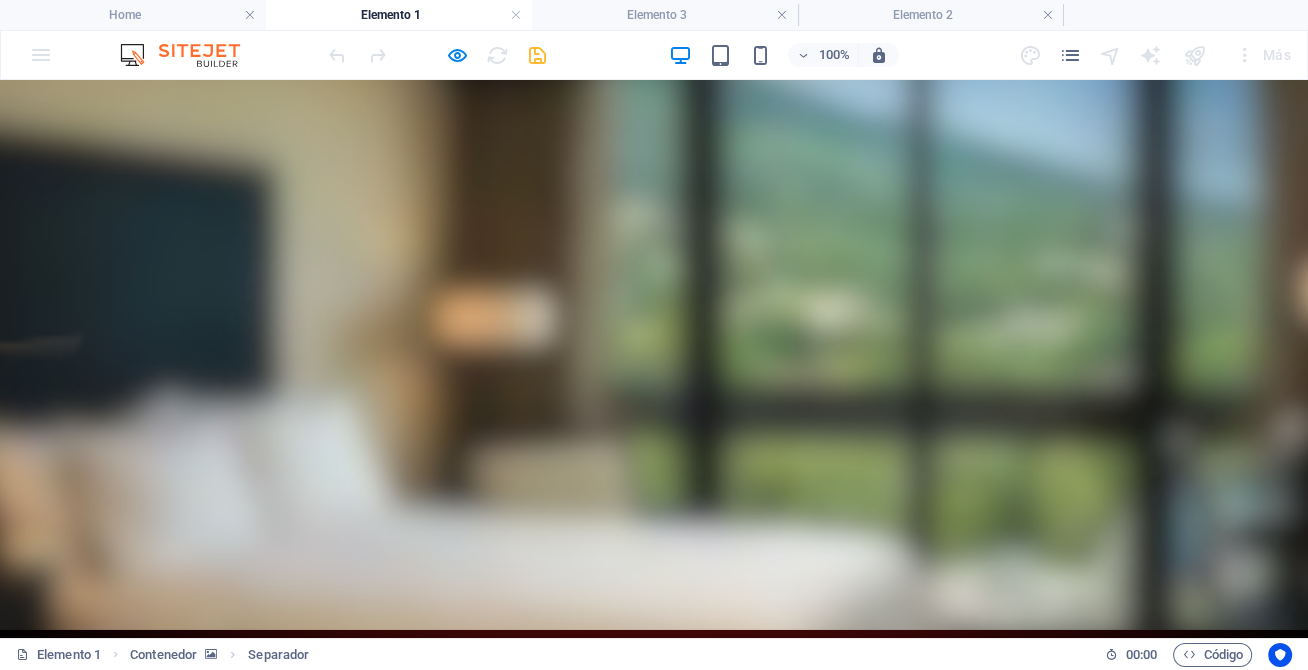scroll, scrollTop: 64, scrollLeft: 0, axis: vertical 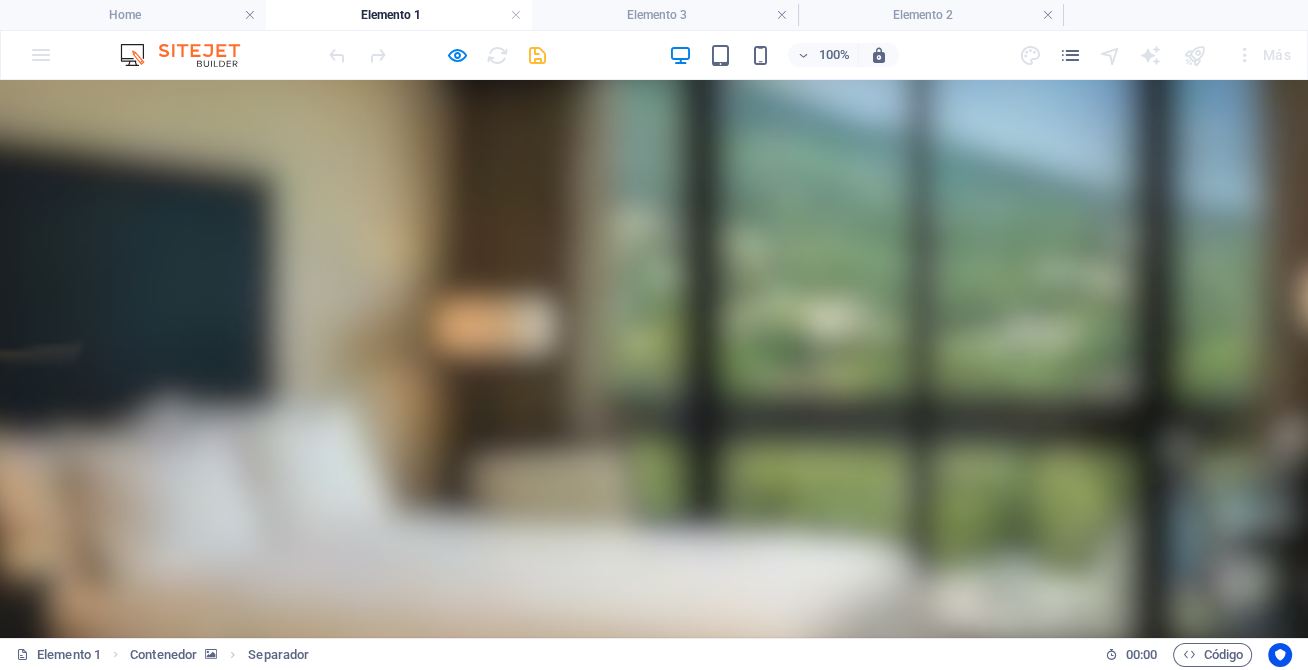 click at bounding box center (-251, 1531) 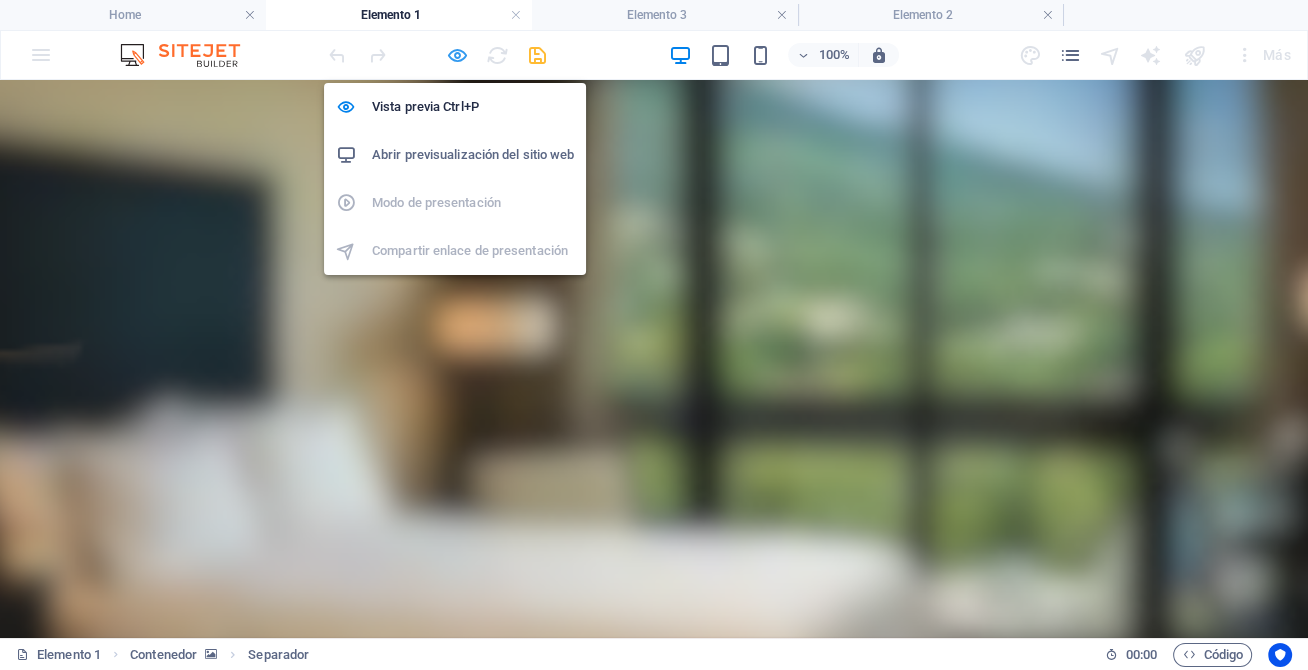 click at bounding box center (457, 55) 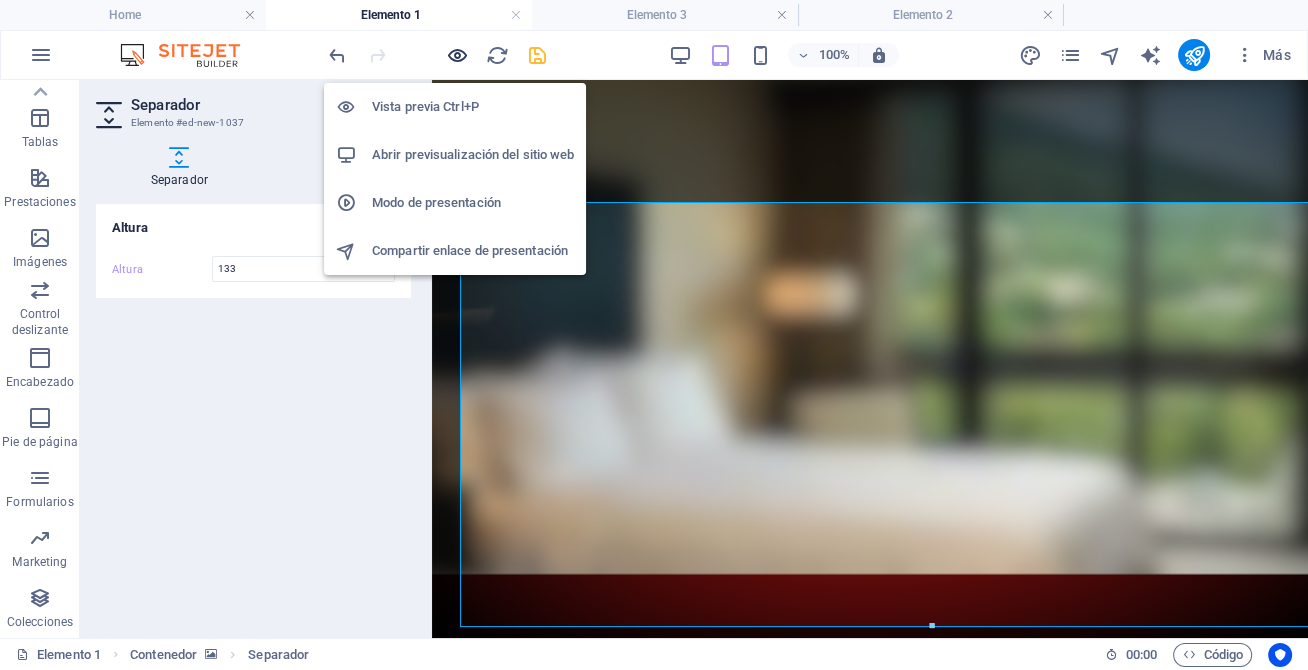 scroll, scrollTop: 14, scrollLeft: 0, axis: vertical 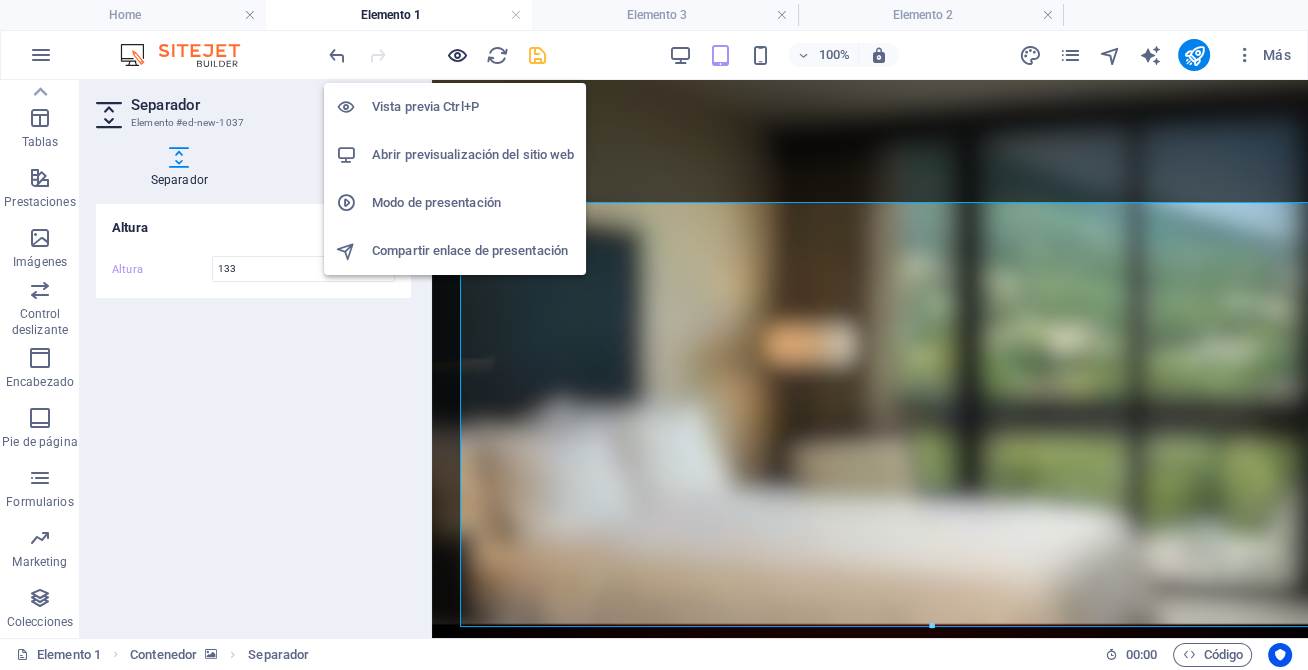 click at bounding box center (457, 55) 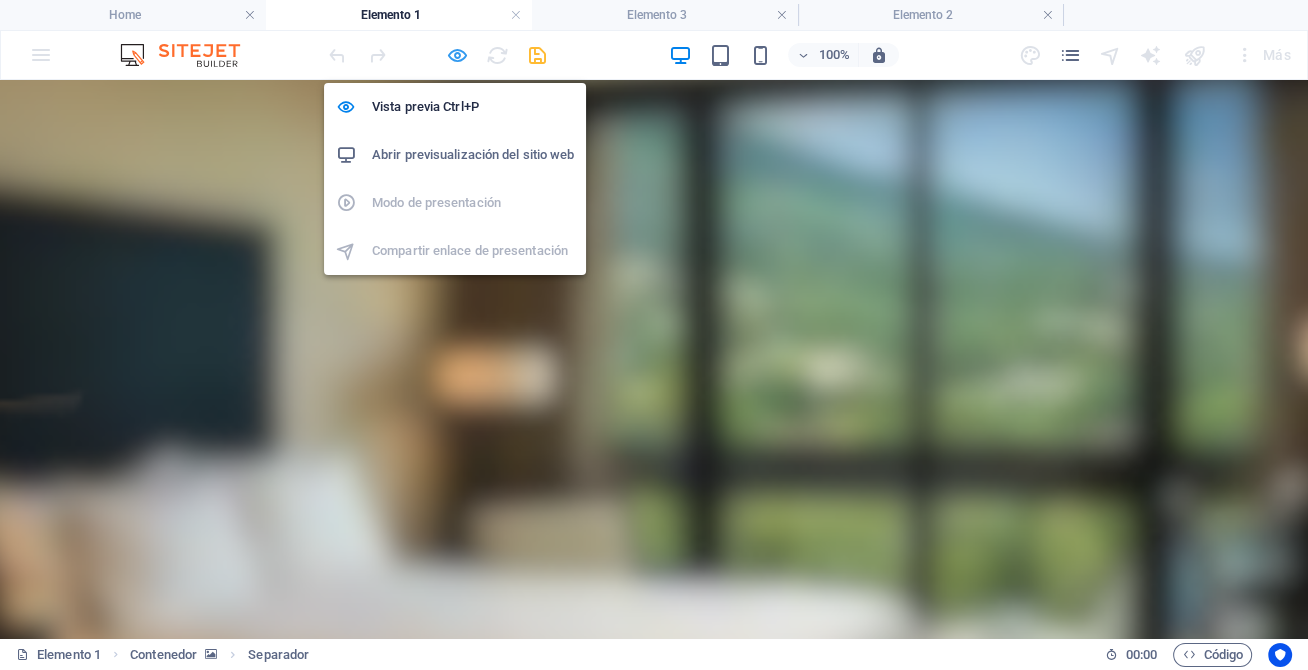 click at bounding box center [457, 55] 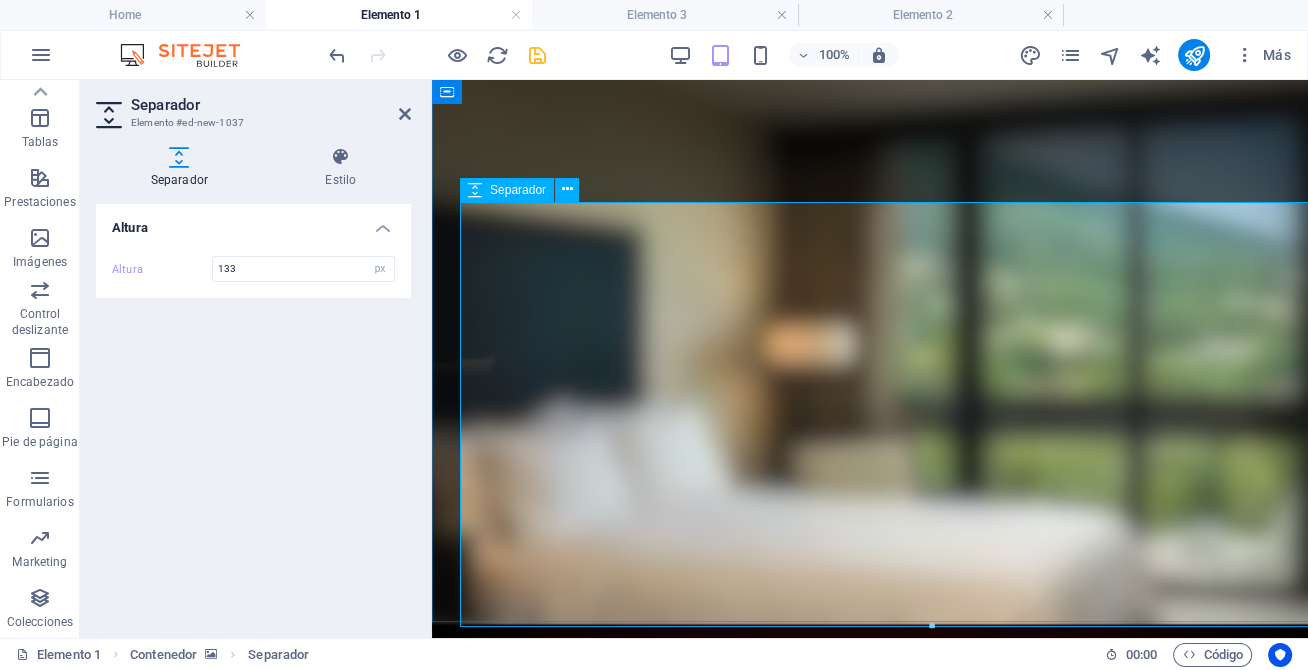 click at bounding box center [932, 828] 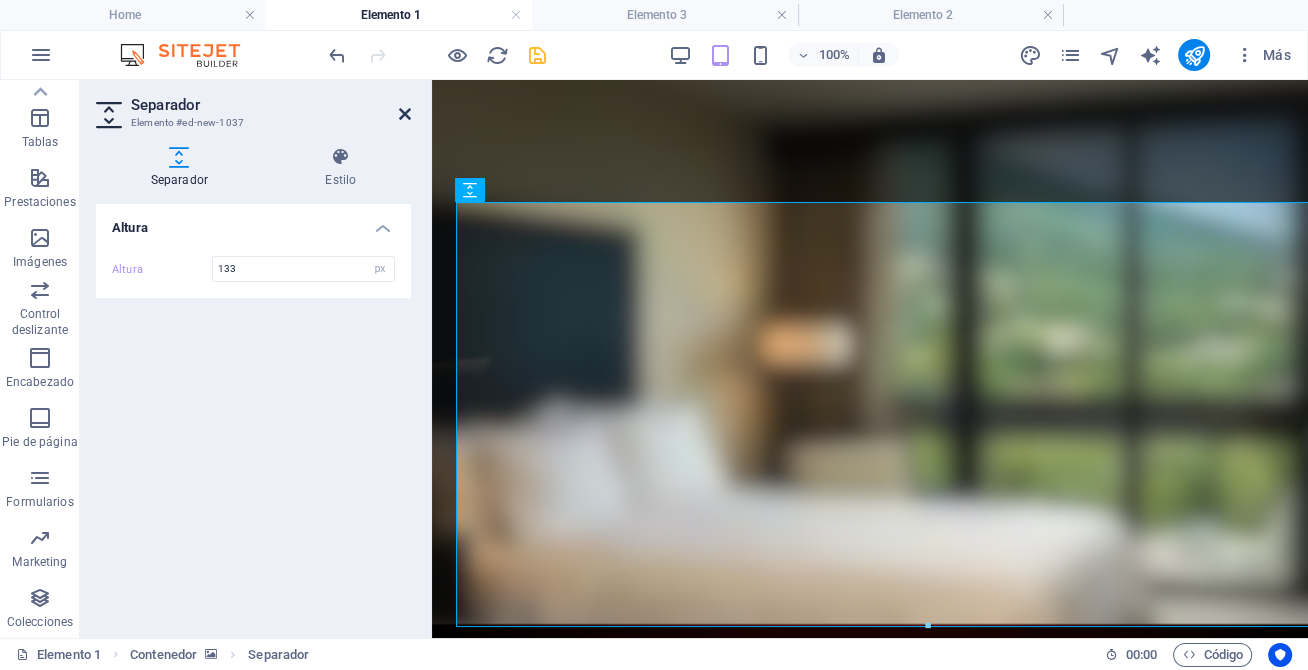 click at bounding box center [405, 114] 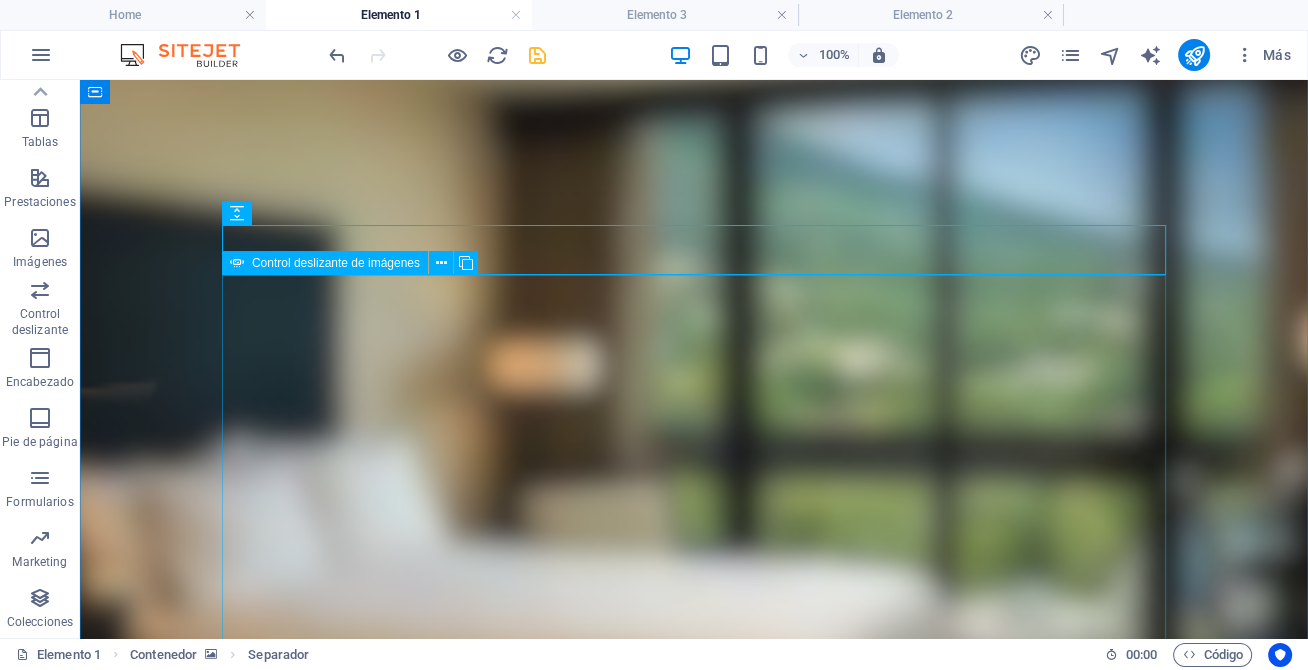 click at bounding box center [-211, 1570] 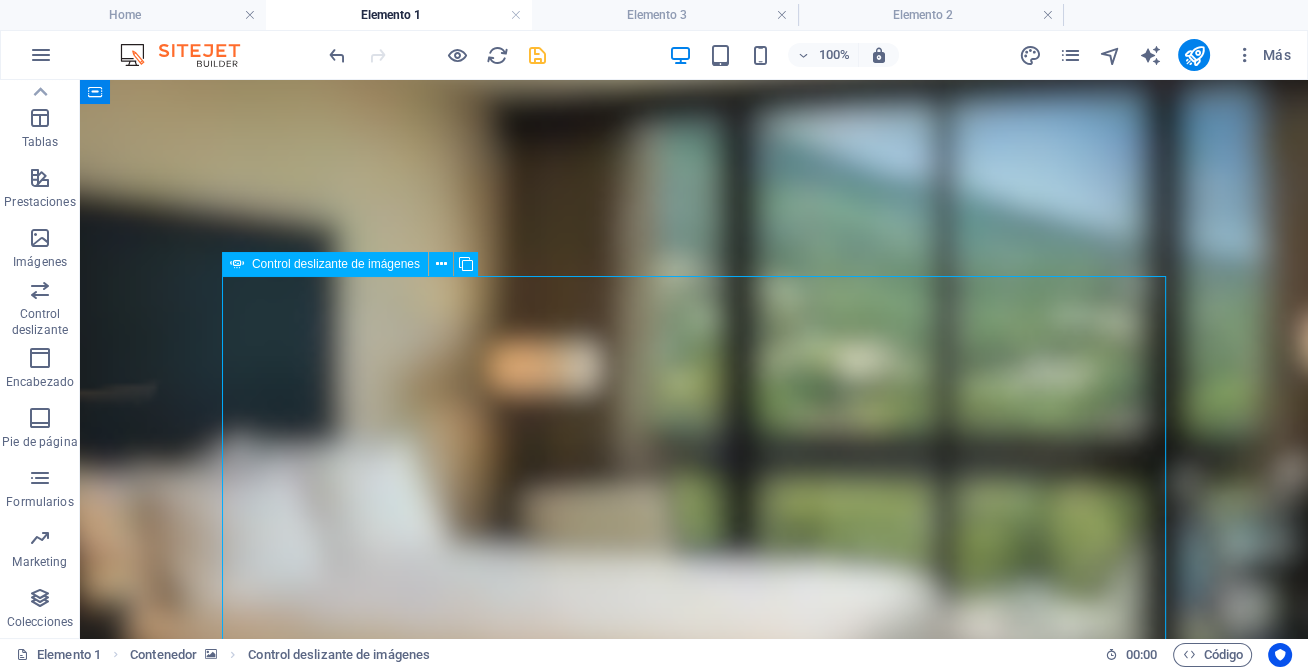 click at bounding box center (-211, 1572) 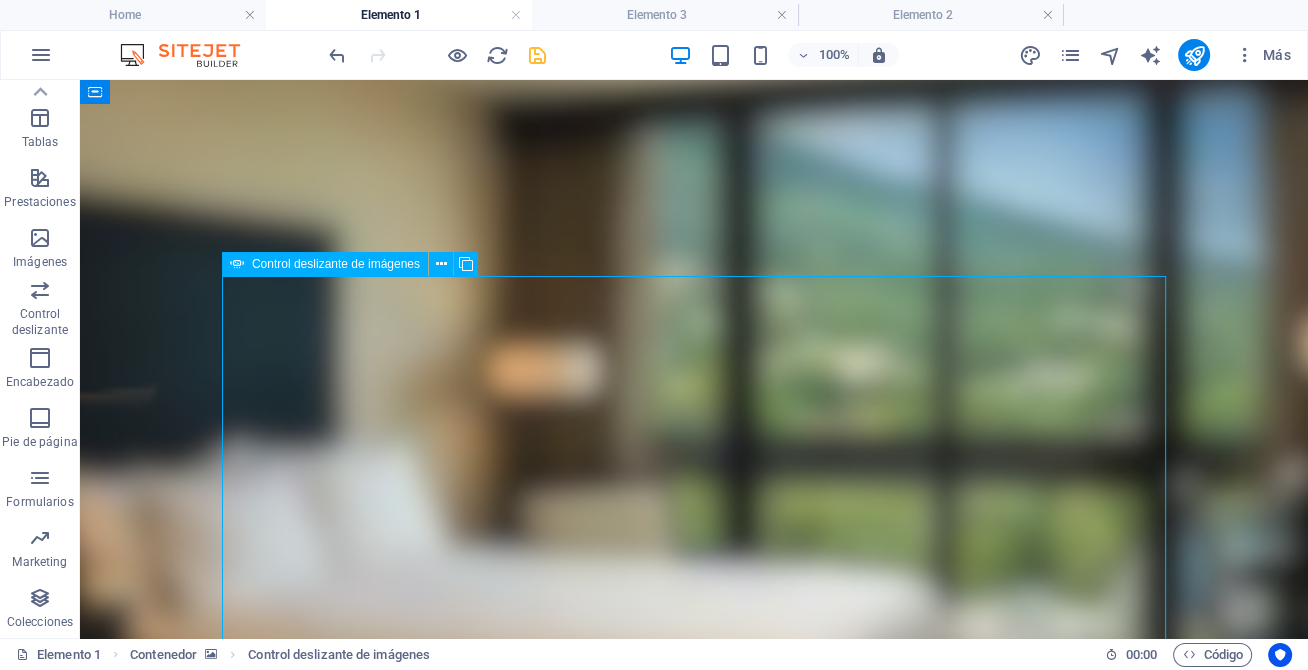 click at bounding box center [-211, 1575] 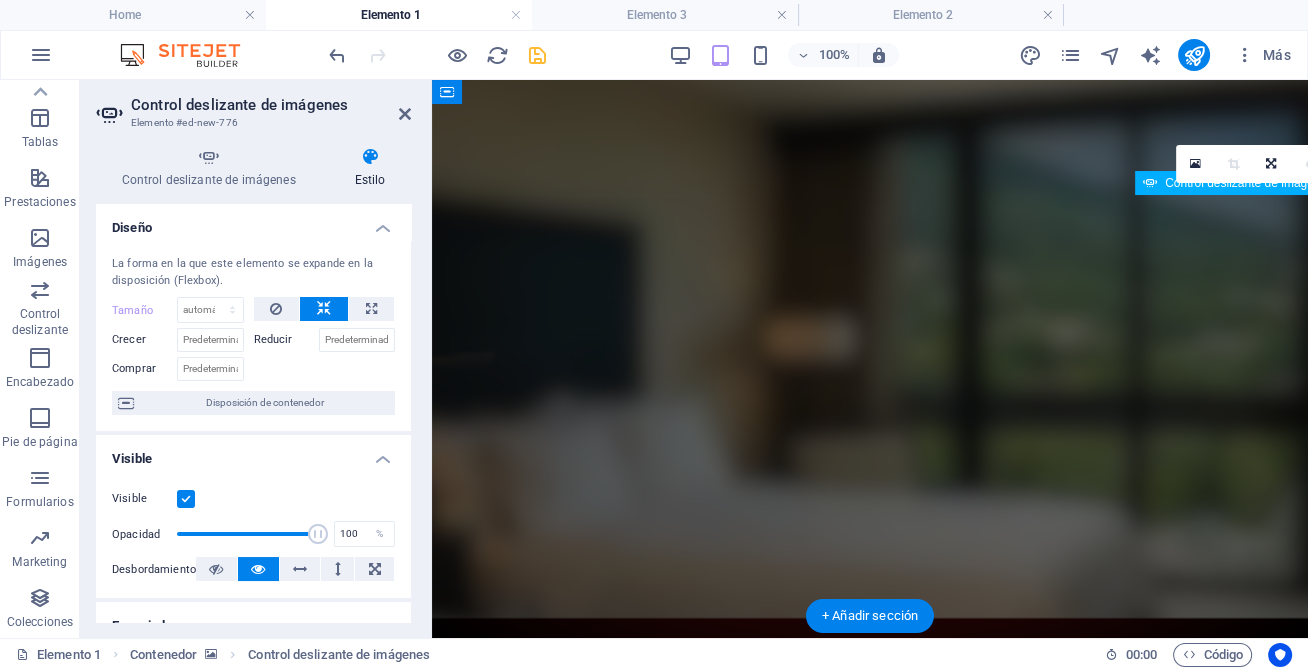 scroll, scrollTop: 13, scrollLeft: 0, axis: vertical 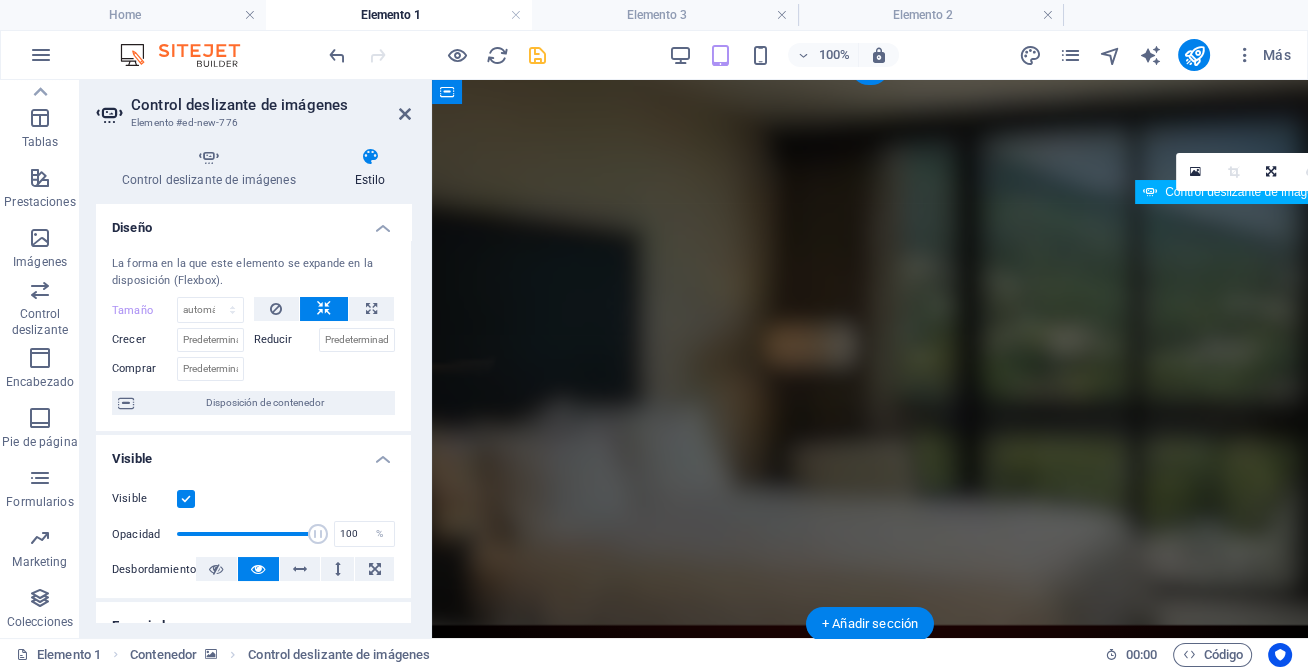 click on "Visible" at bounding box center [253, 453] 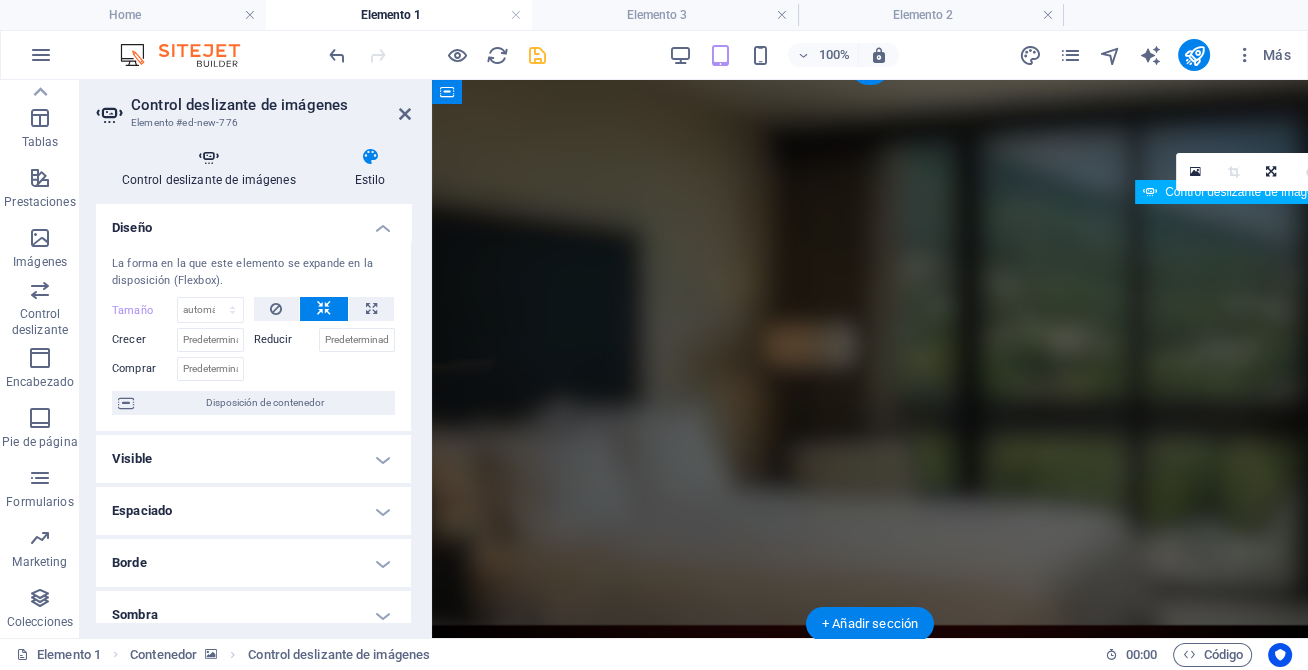 click on "Control deslizante de imágenes" at bounding box center [212, 168] 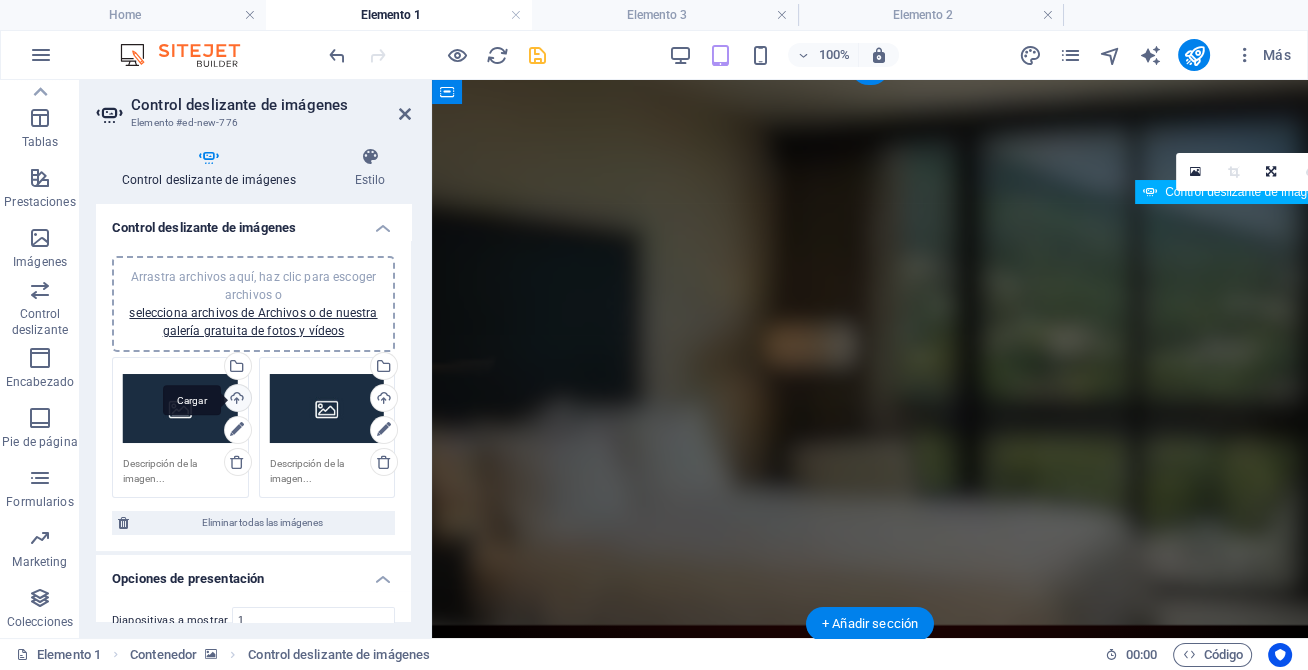 click on "Cargar" at bounding box center [236, 400] 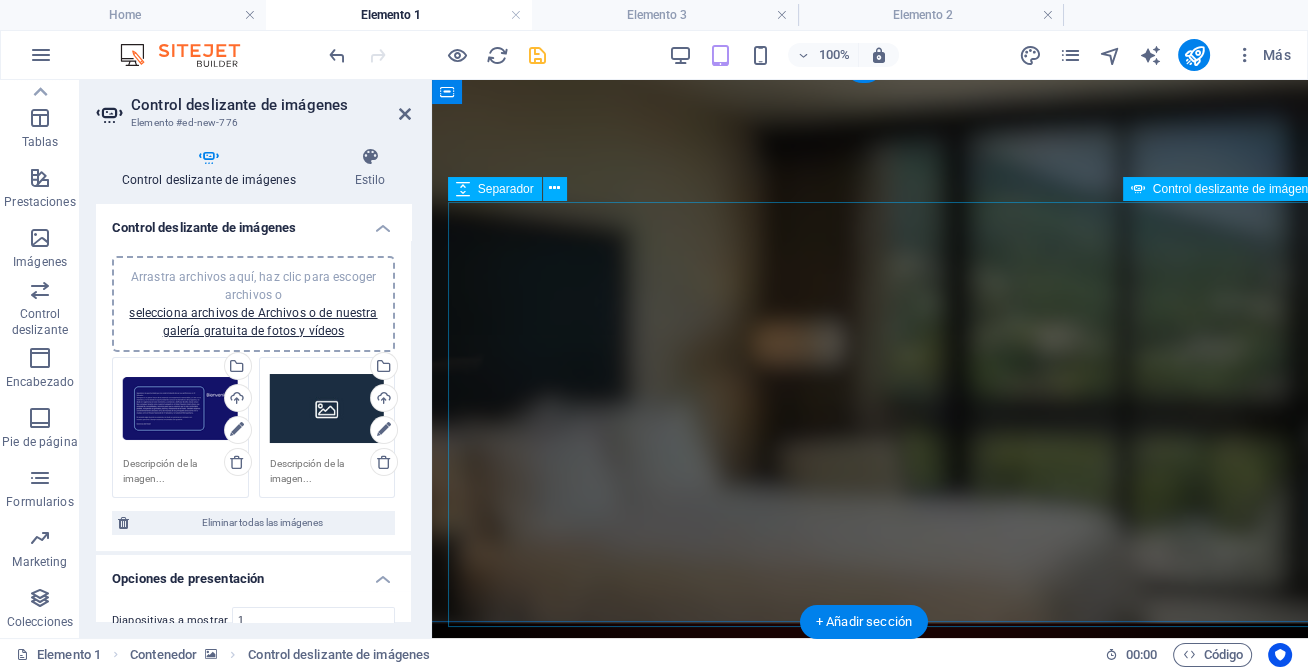 scroll, scrollTop: 14, scrollLeft: 12, axis: both 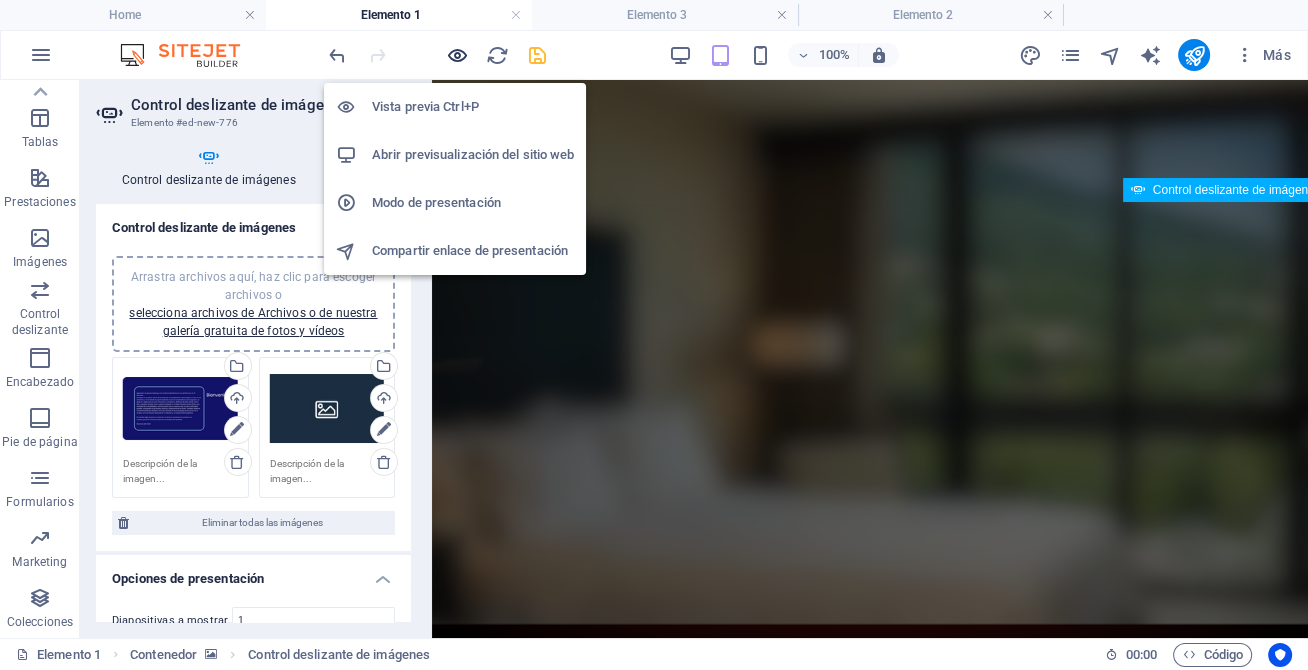 click at bounding box center (457, 55) 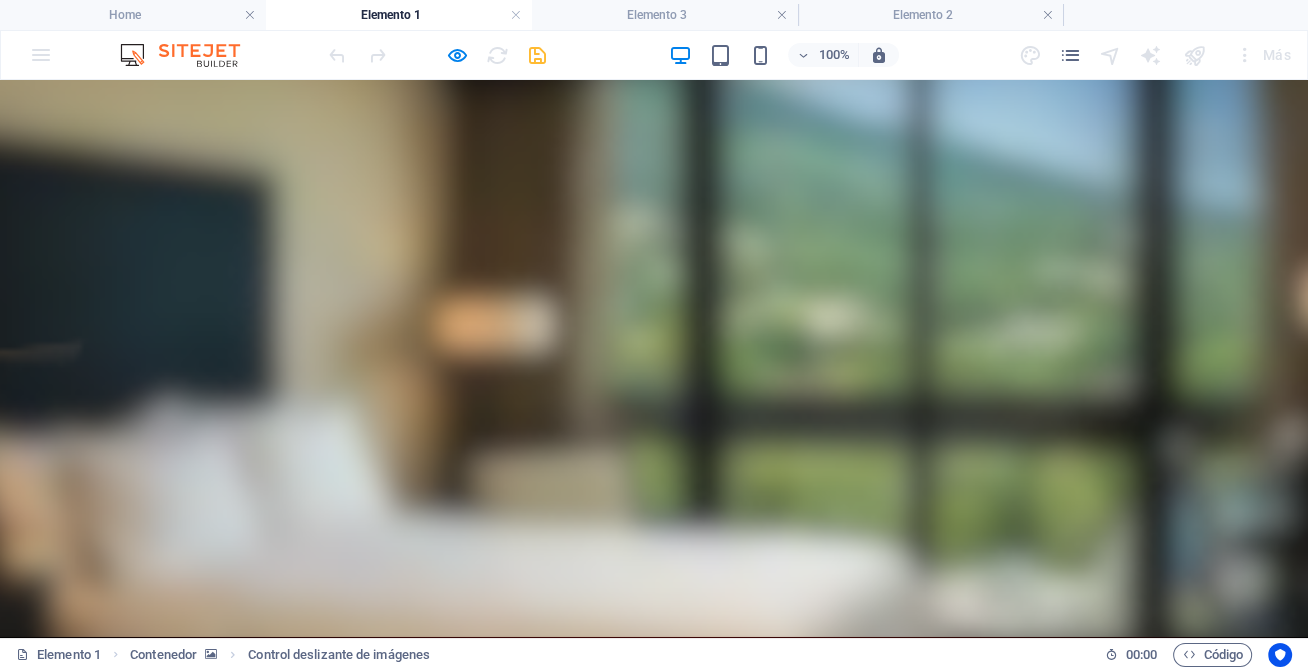 scroll, scrollTop: 64, scrollLeft: 0, axis: vertical 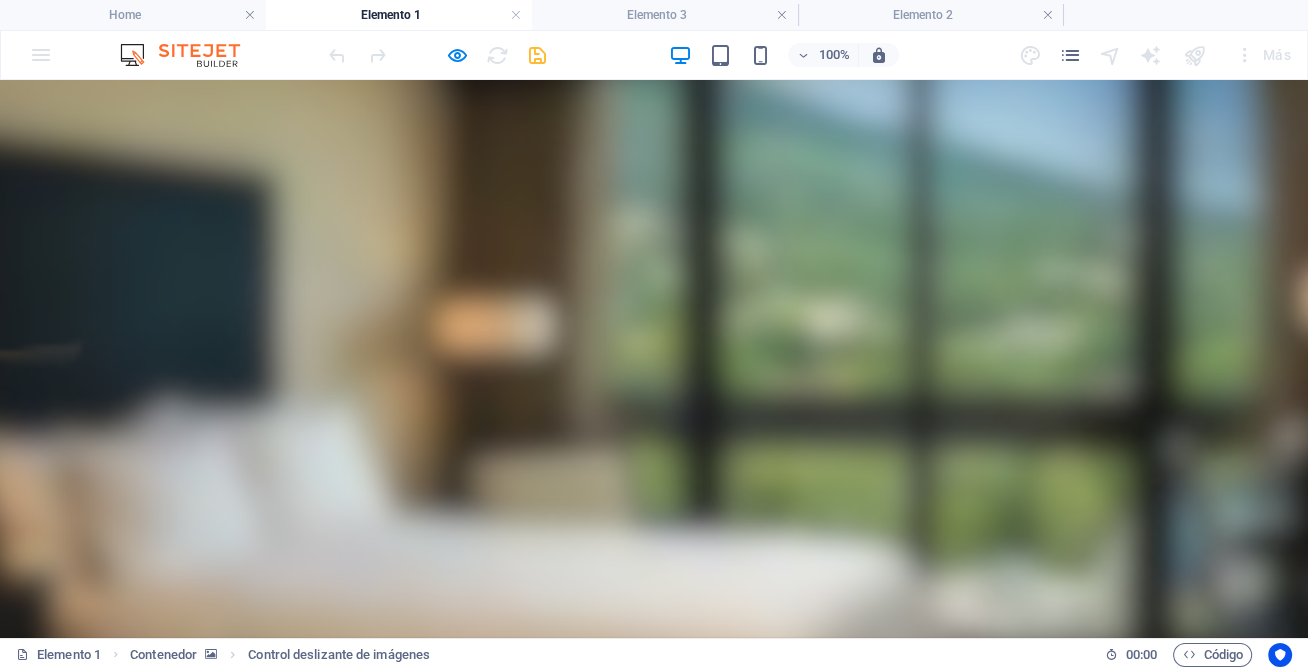 click at bounding box center [182, 2912] 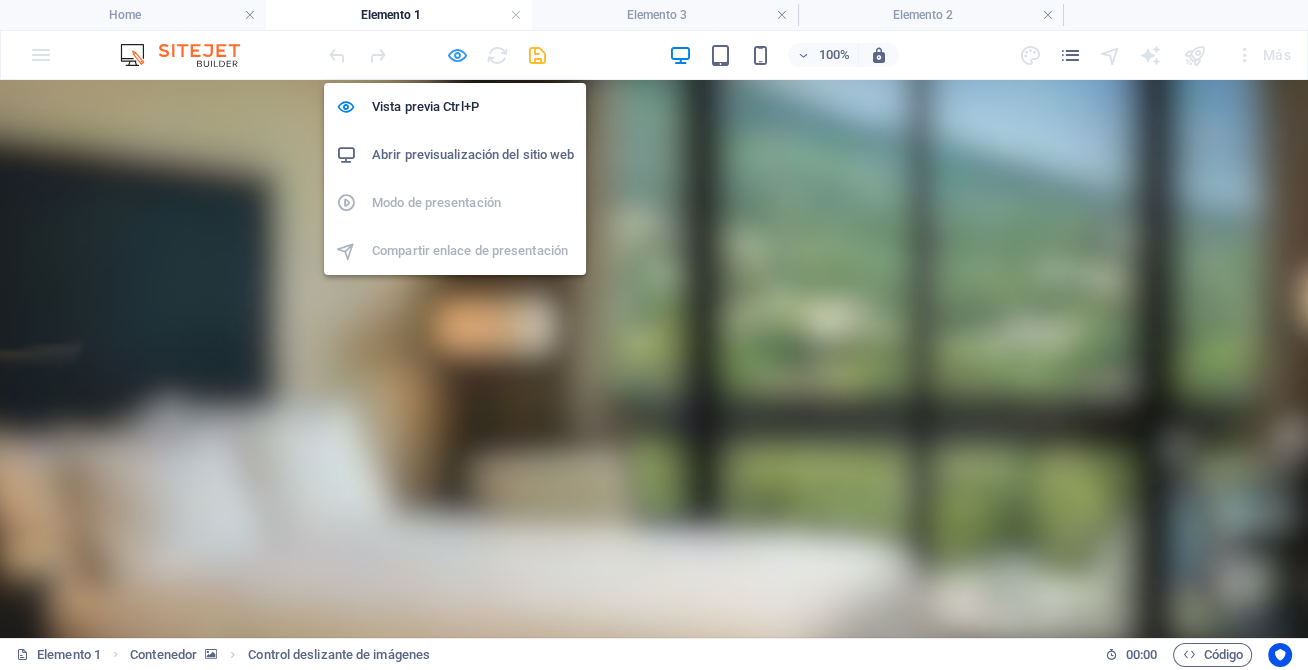 click at bounding box center (457, 55) 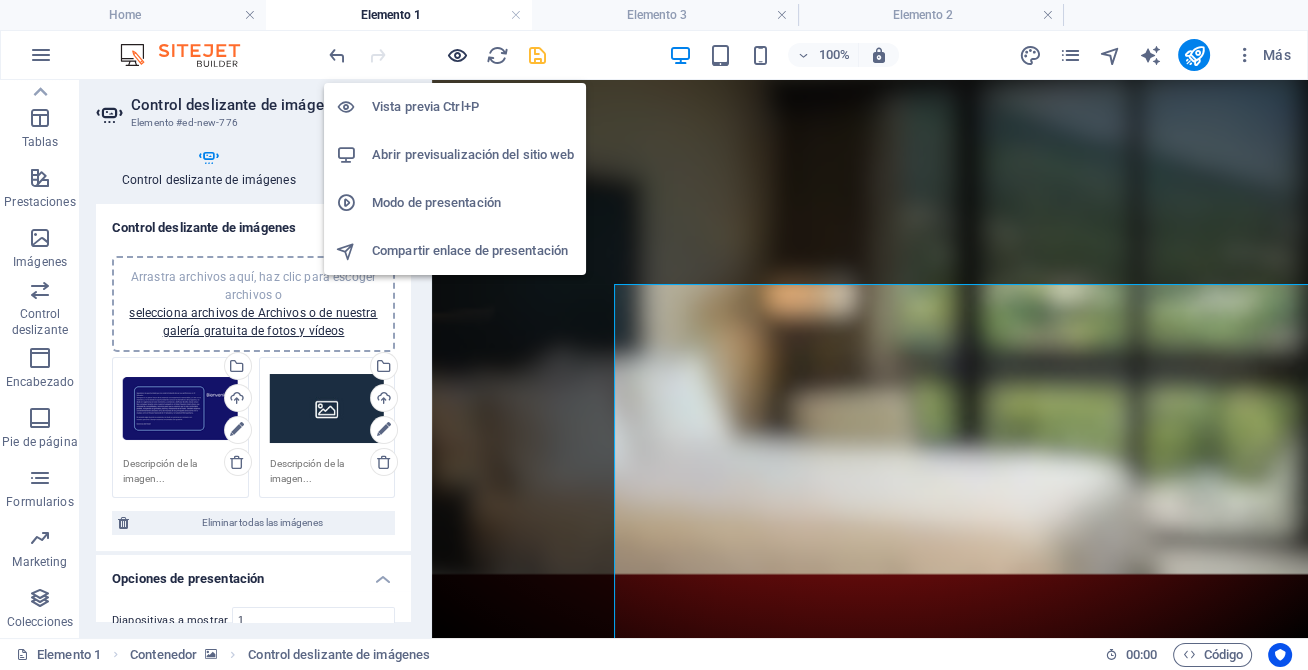 scroll, scrollTop: 14, scrollLeft: 0, axis: vertical 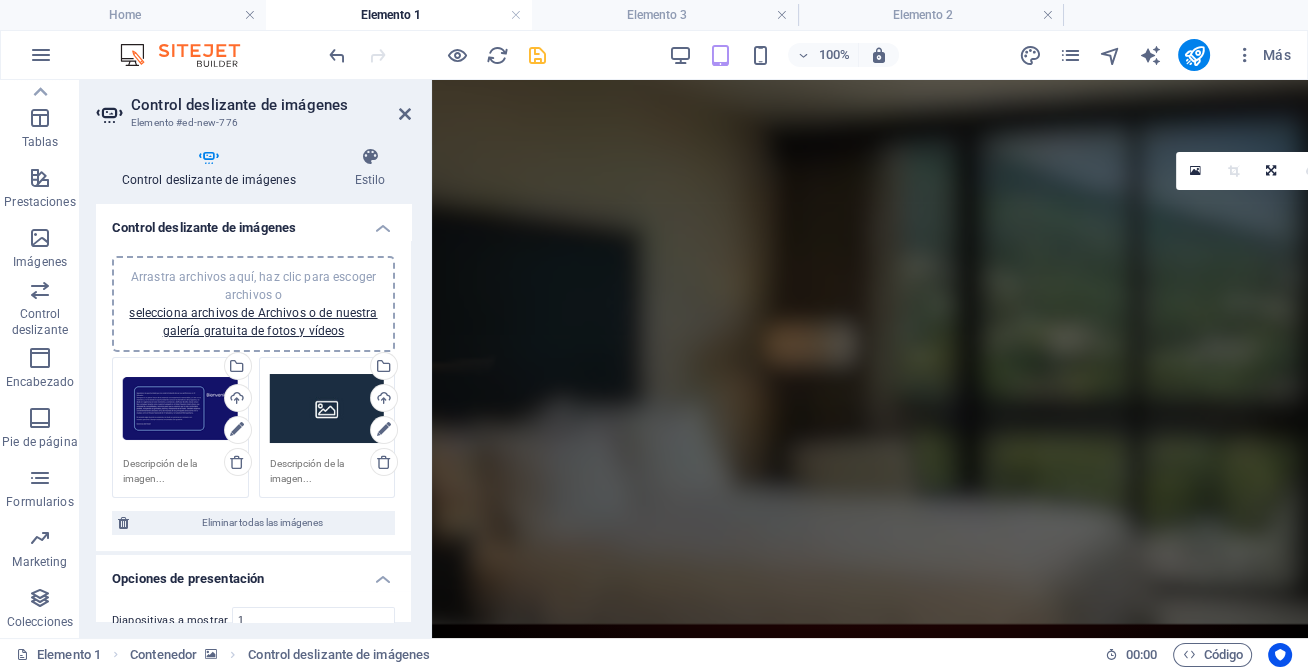 click on "Control deslizante de imágenes" at bounding box center (253, 222) 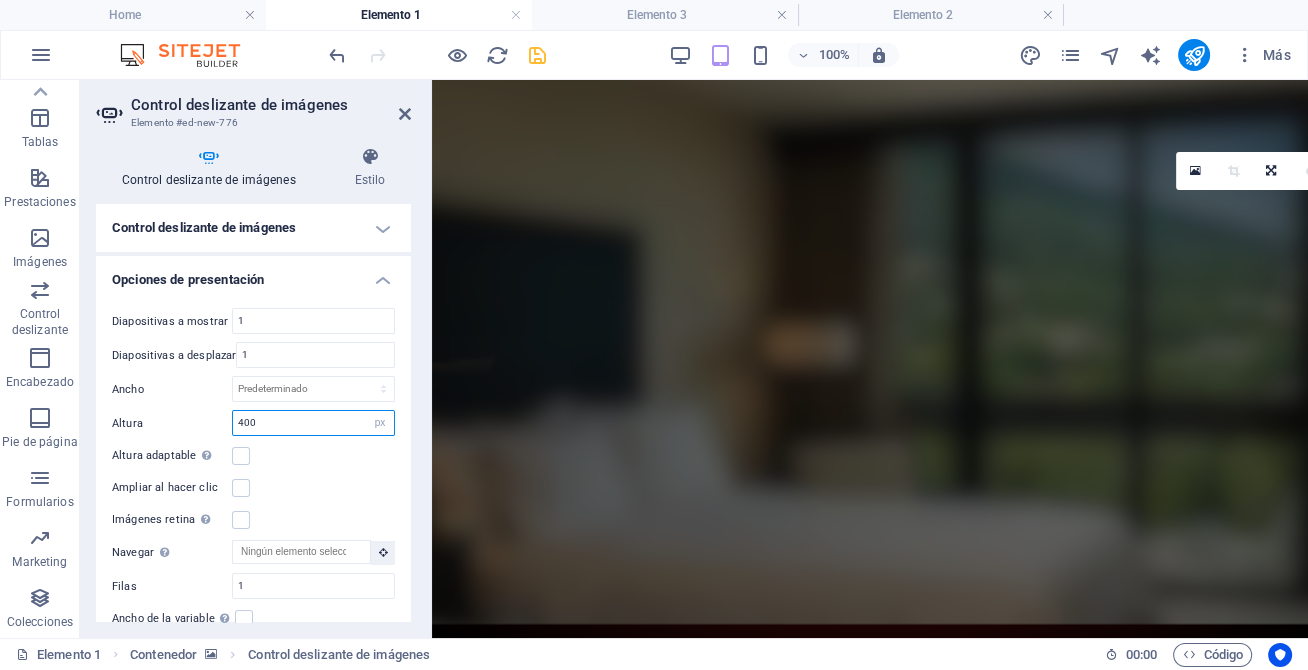 drag, startPoint x: 255, startPoint y: 424, endPoint x: 225, endPoint y: 424, distance: 30 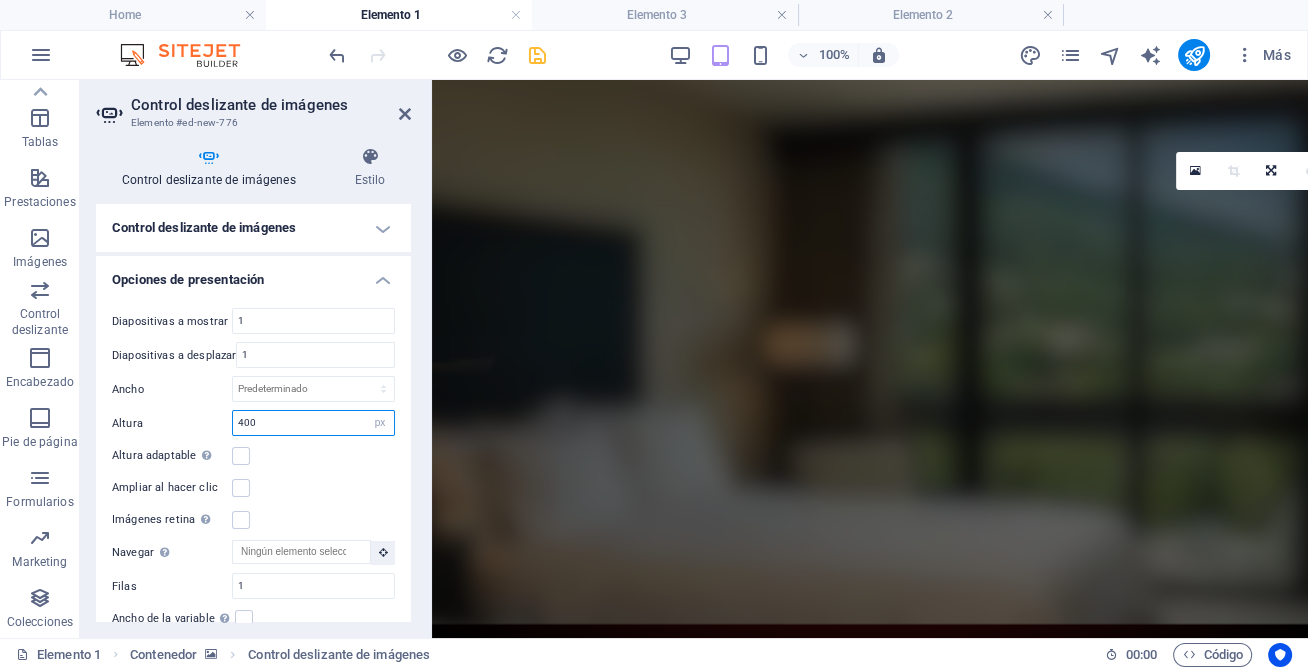 click on "Altura 400 Predeterminado px rem em vw vh" at bounding box center (253, 423) 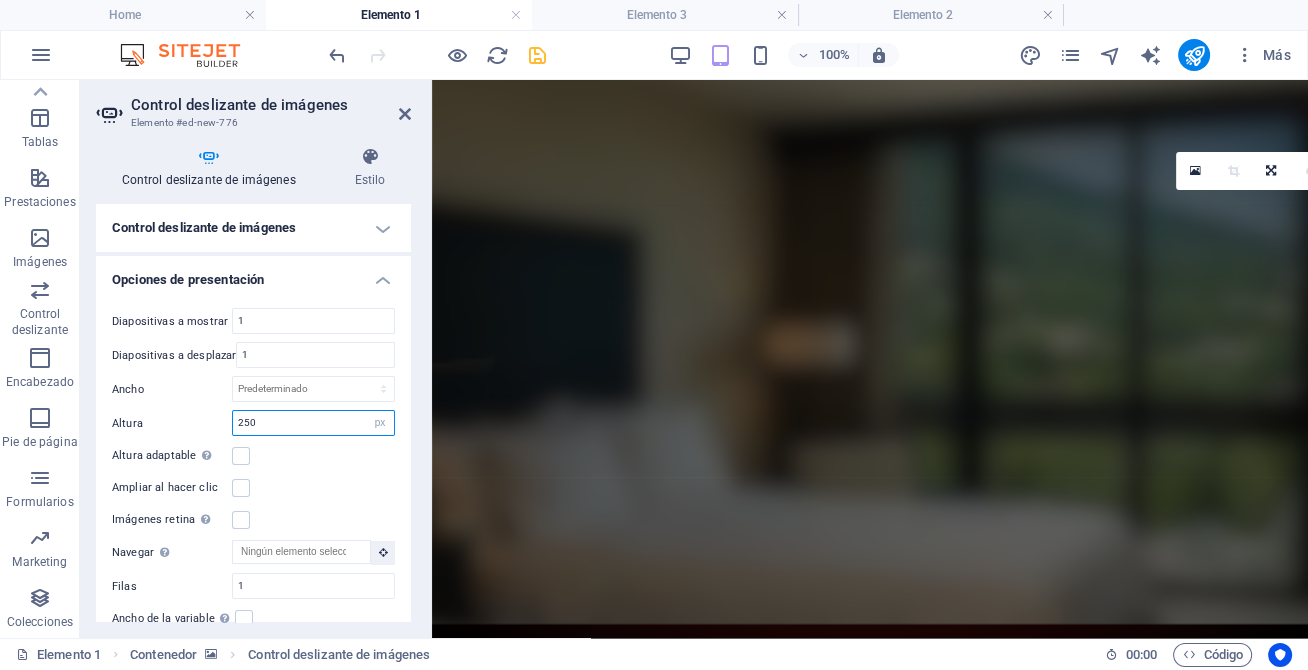 type on "250" 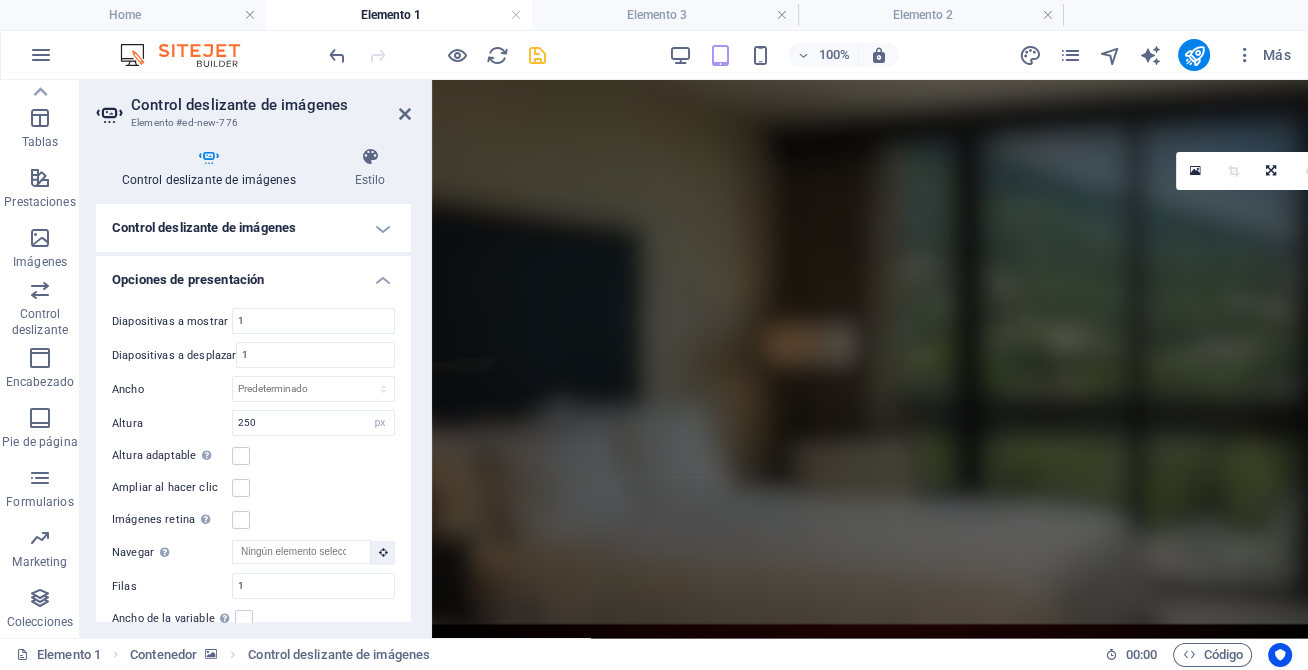 click on "Altura adaptable Ajustar automáticamente el alto para controles deslizantes de diapositiva única" at bounding box center [253, 456] 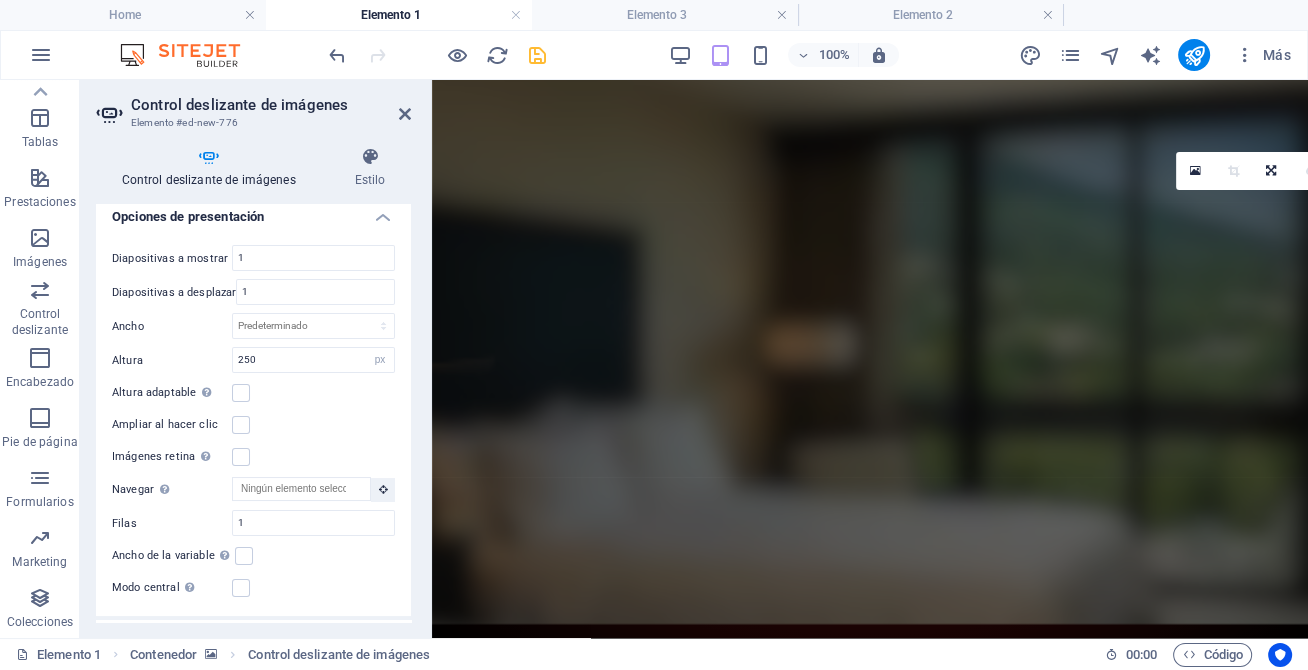scroll, scrollTop: 64, scrollLeft: 0, axis: vertical 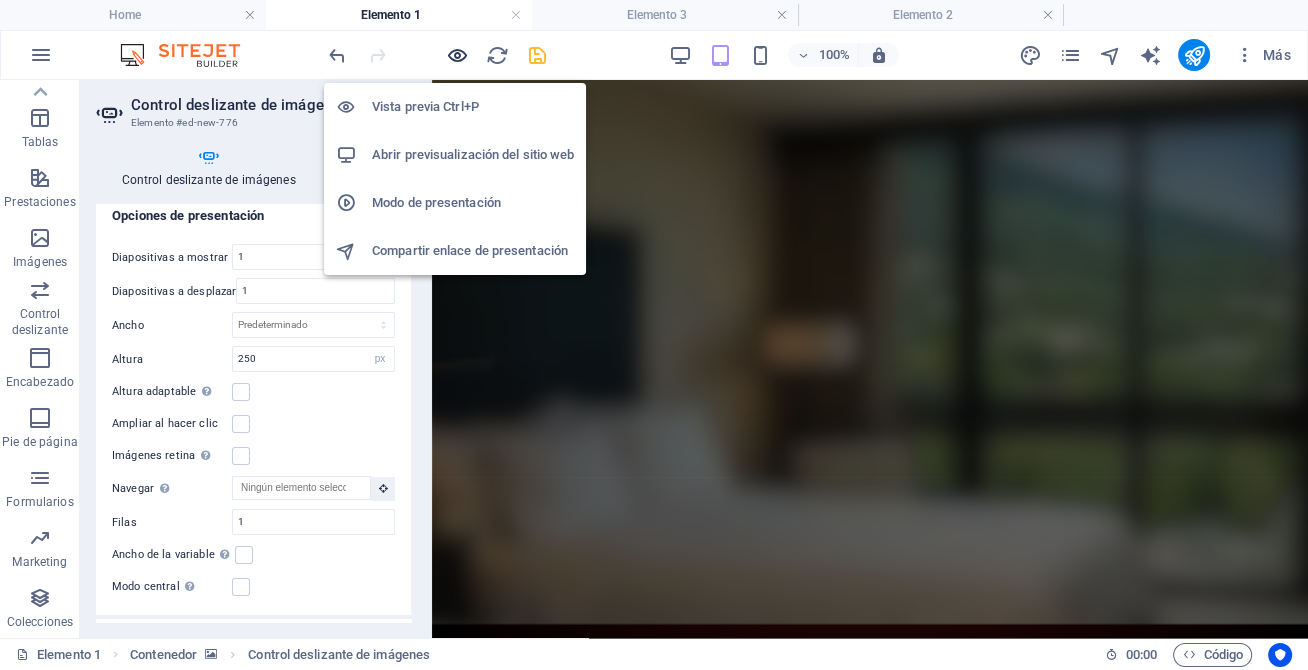 click at bounding box center (457, 55) 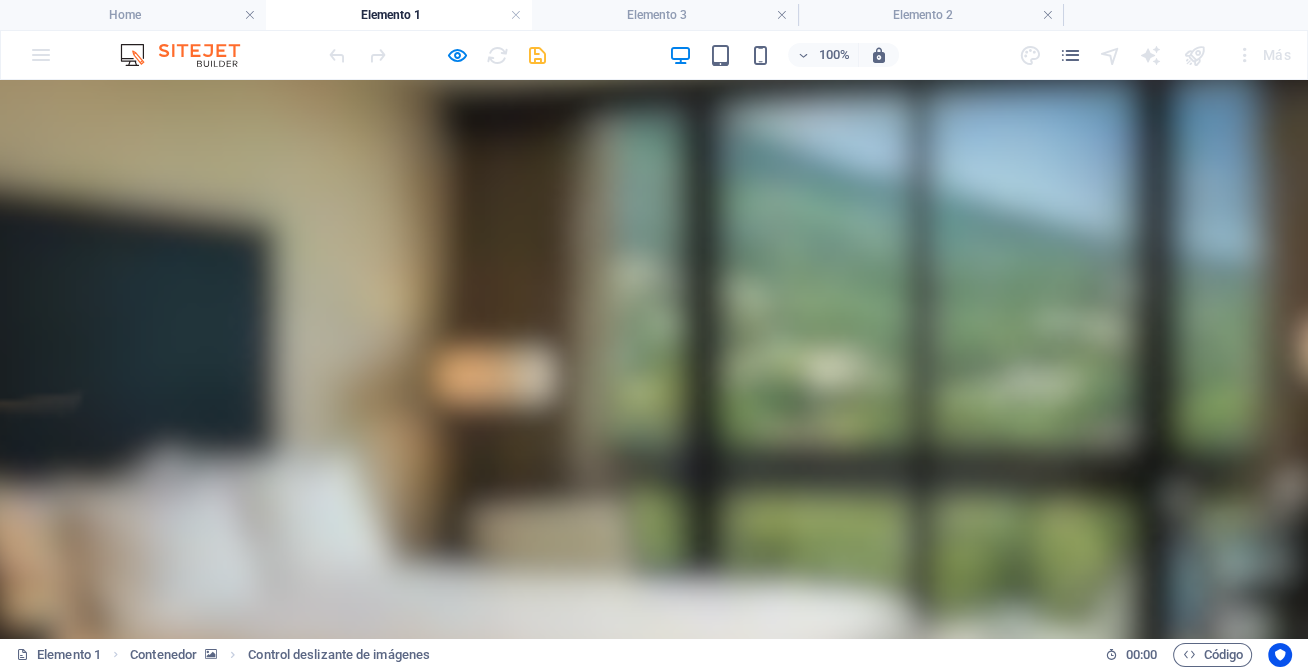click at bounding box center [182, 926] 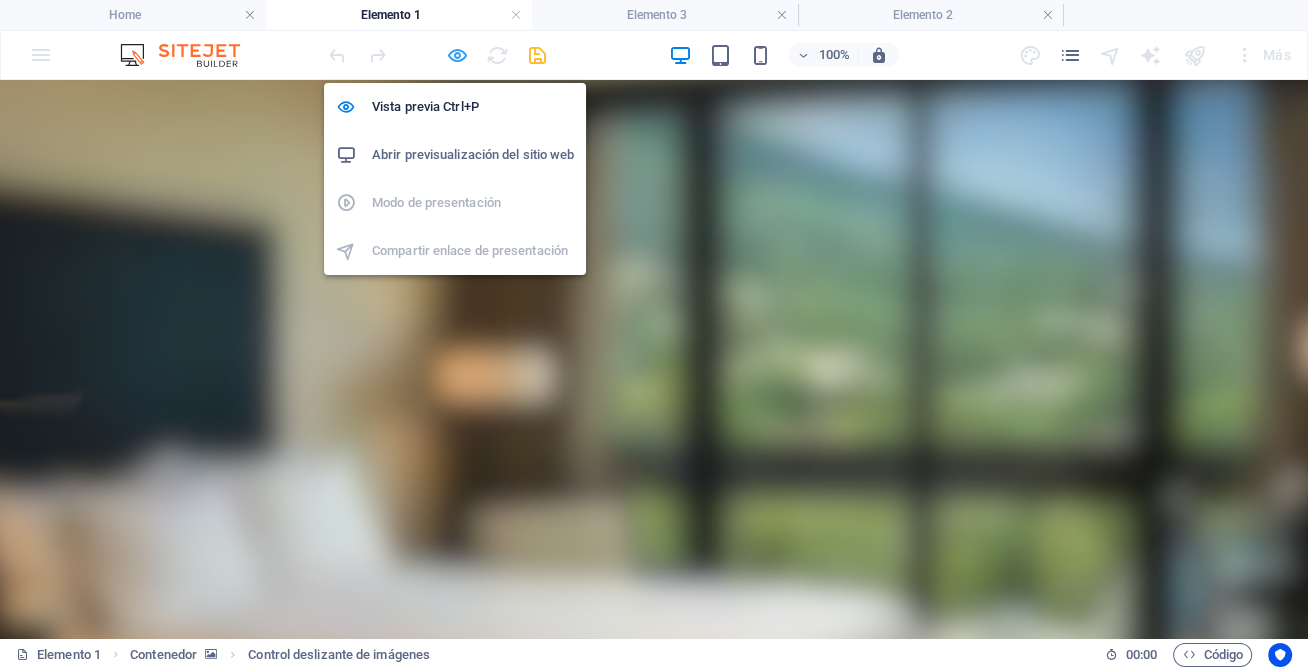 click at bounding box center (457, 55) 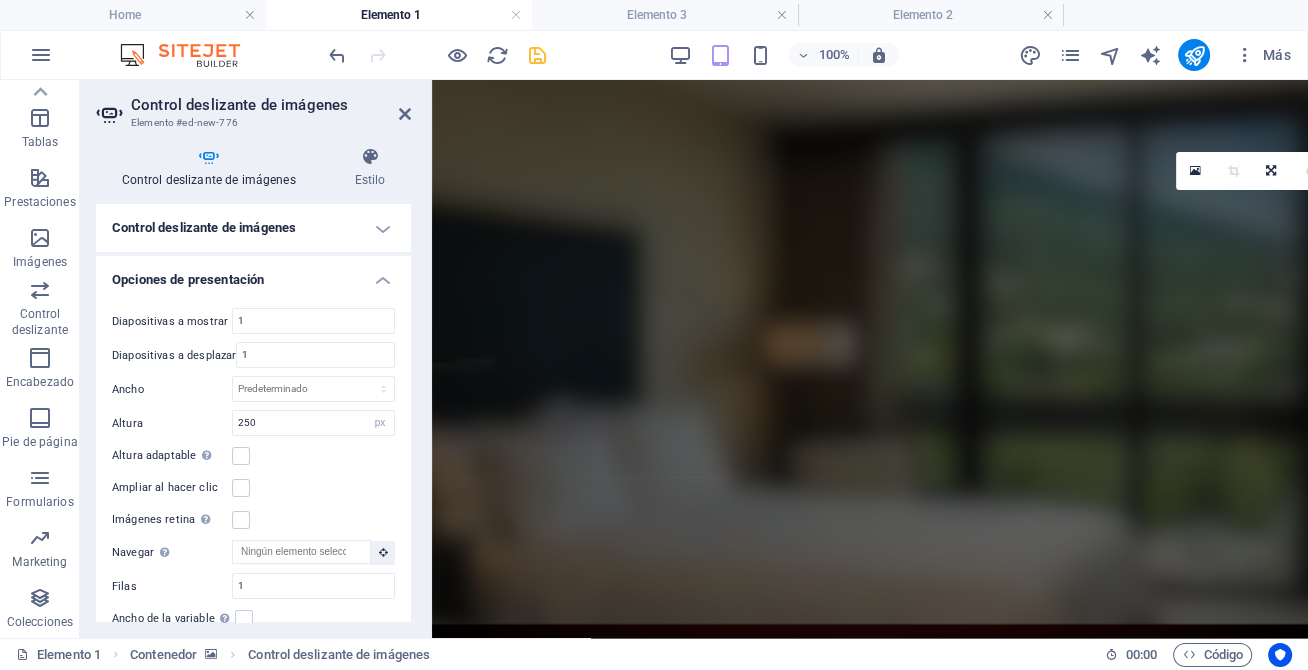 click on "Control deslizante de imágenes" at bounding box center [253, 228] 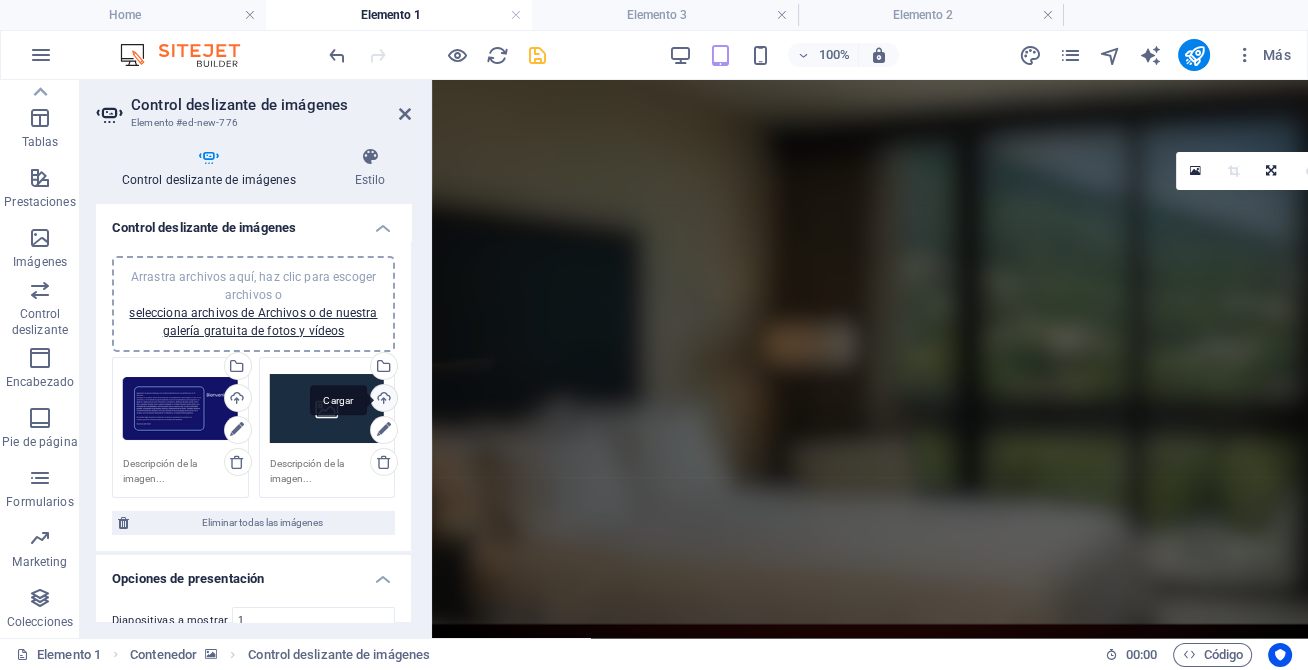 click on "Cargar" at bounding box center [382, 400] 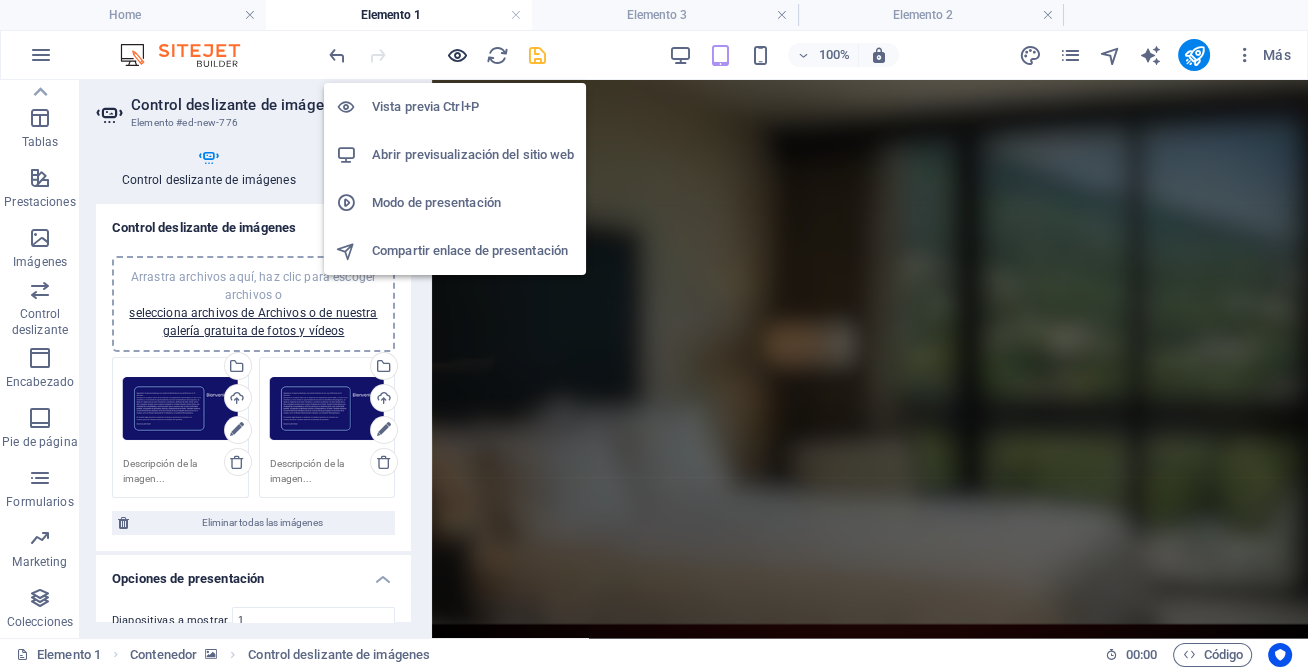 click at bounding box center [457, 55] 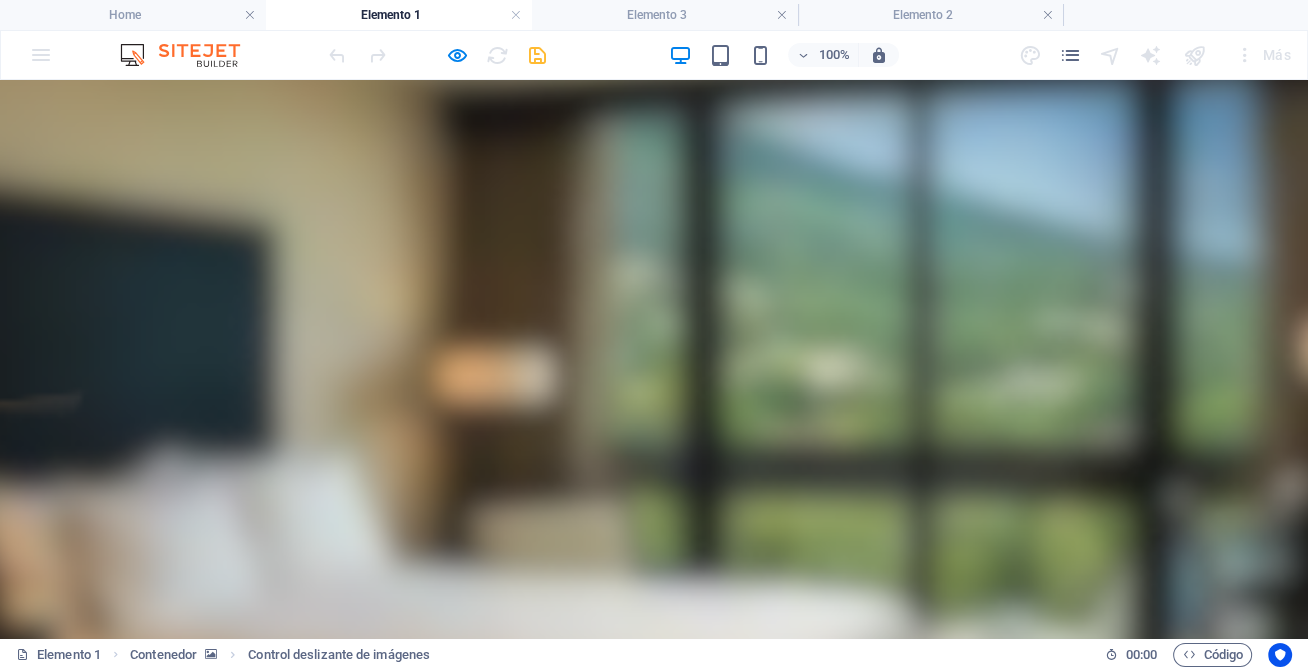 click at bounding box center [182, 926] 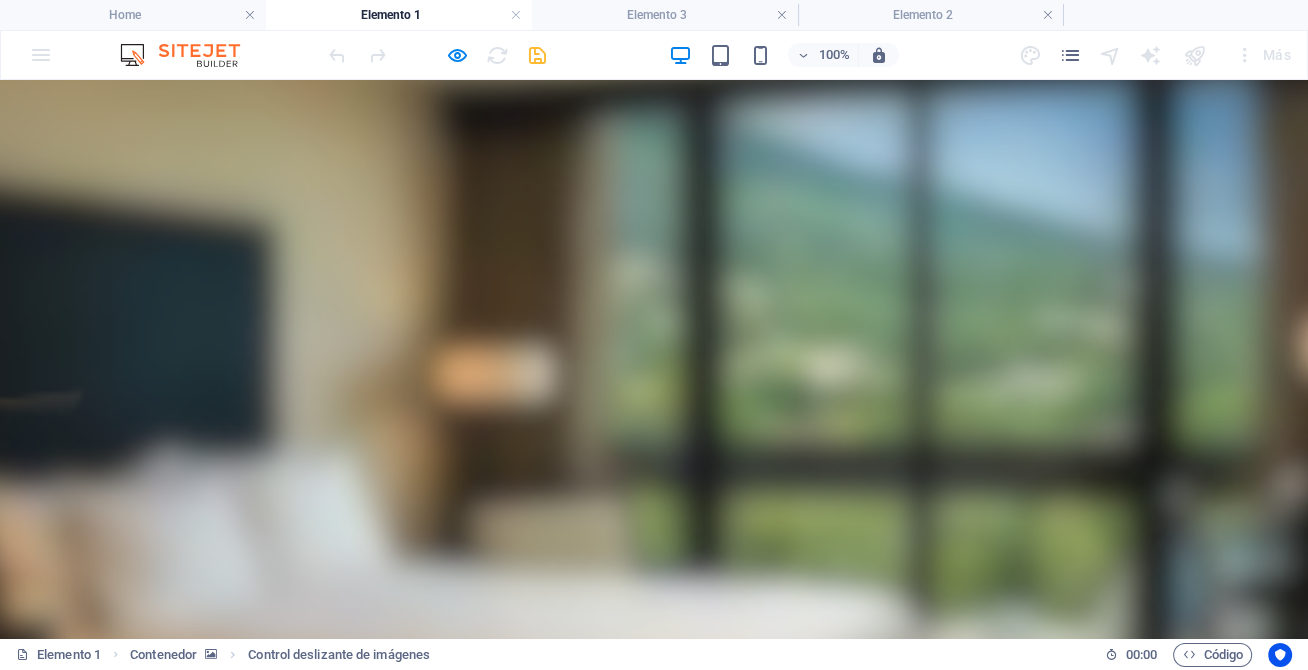 scroll, scrollTop: 20, scrollLeft: 0, axis: vertical 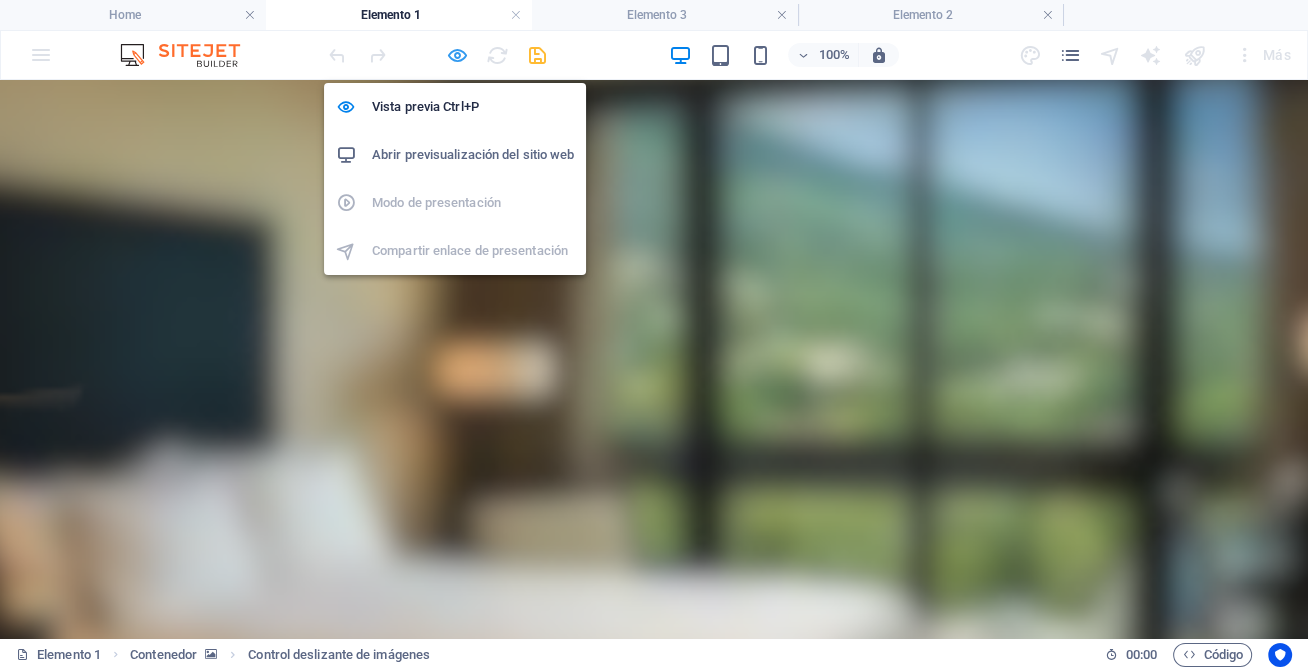 click at bounding box center (457, 55) 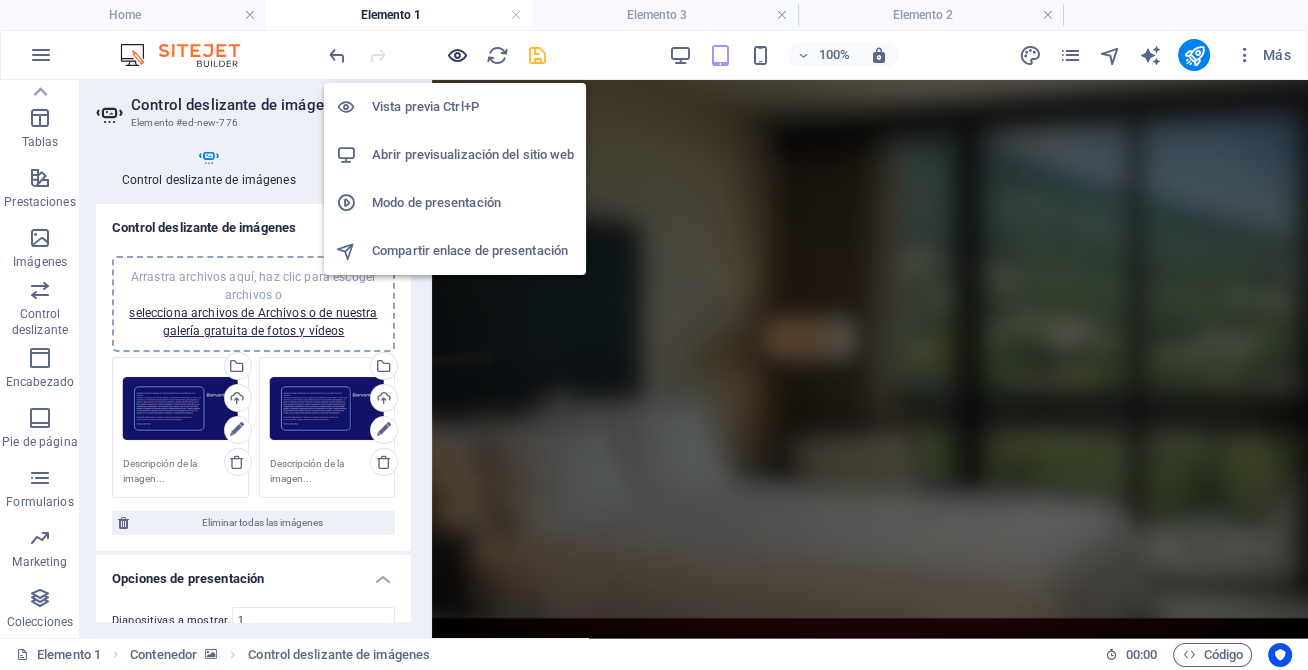 scroll, scrollTop: 14, scrollLeft: 0, axis: vertical 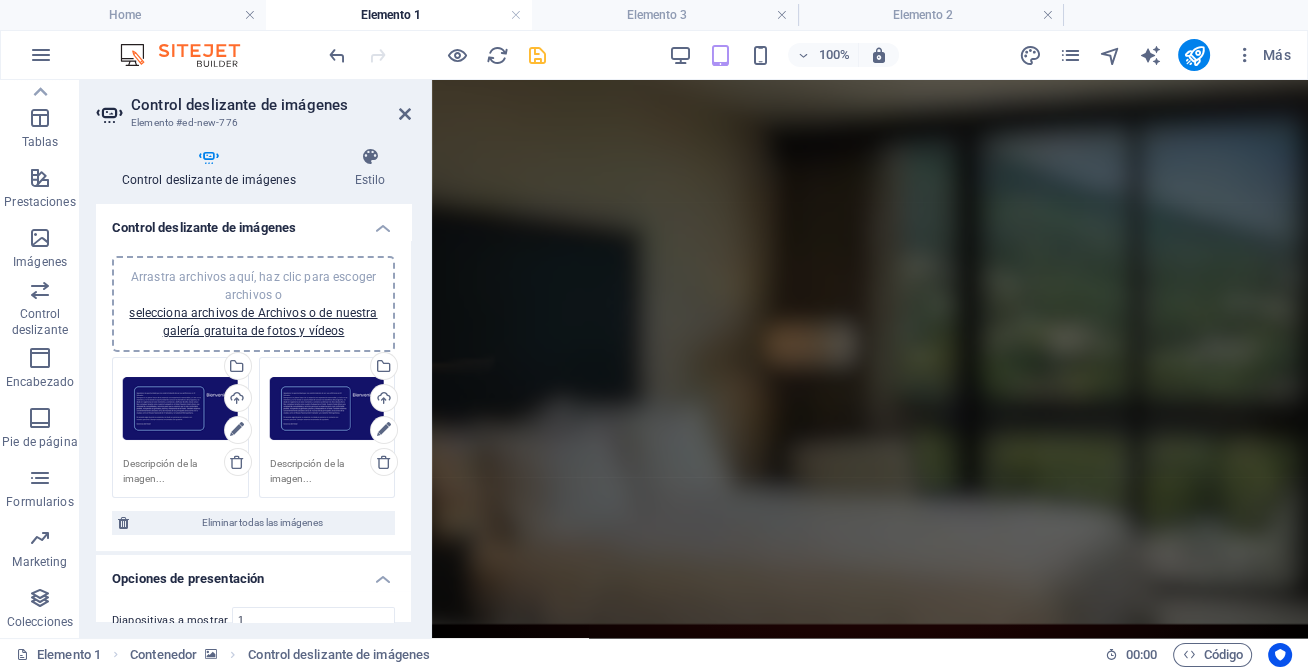 click on "Control deslizante de imágenes" at bounding box center (253, 222) 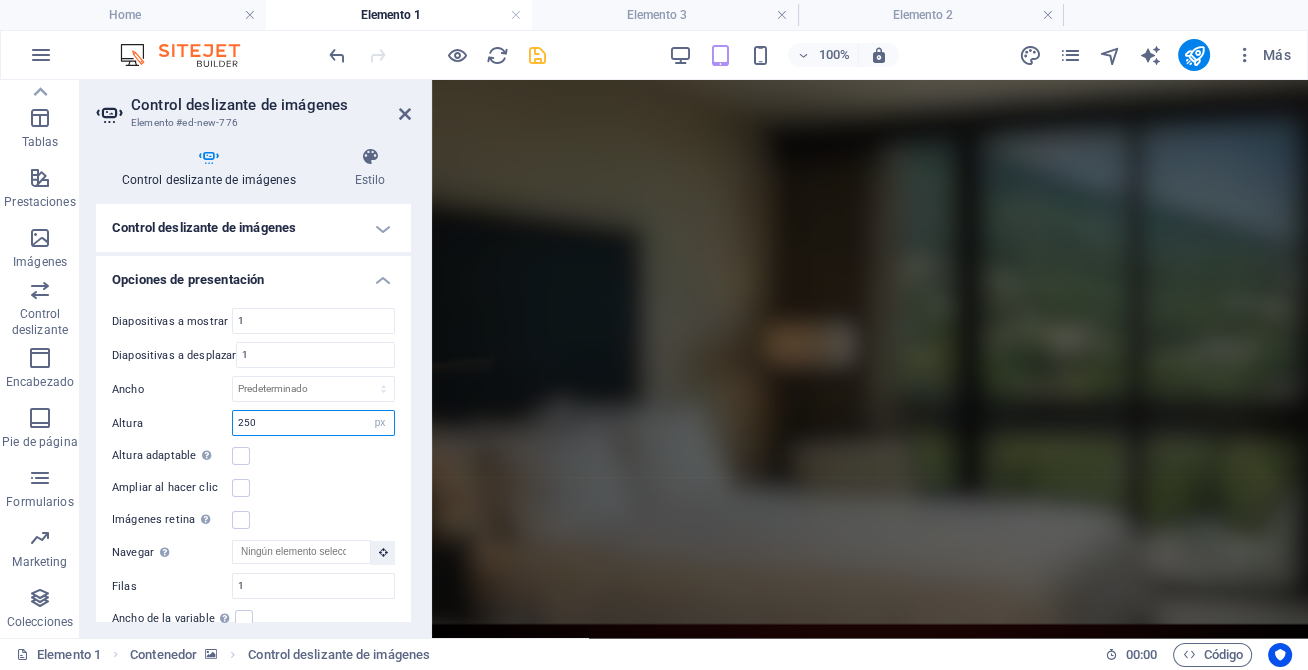 drag, startPoint x: 273, startPoint y: 418, endPoint x: 214, endPoint y: 419, distance: 59.008472 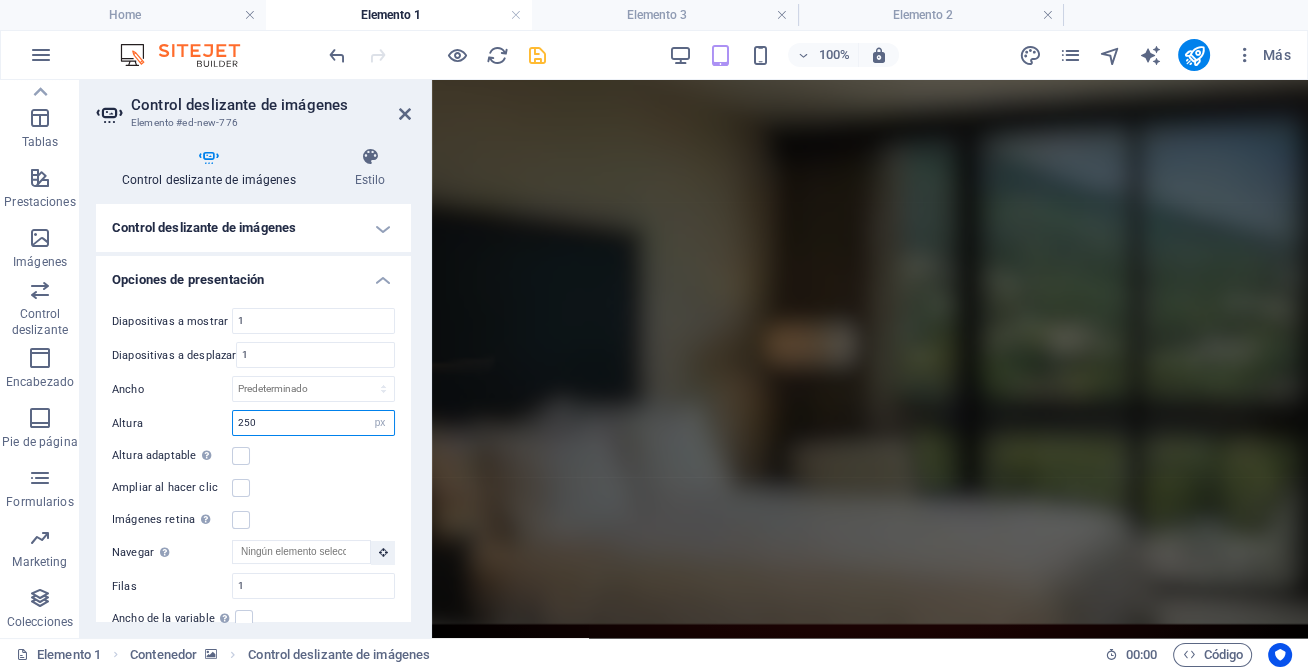 click on "Altura 250 Predeterminado px rem em vw vh" at bounding box center (253, 423) 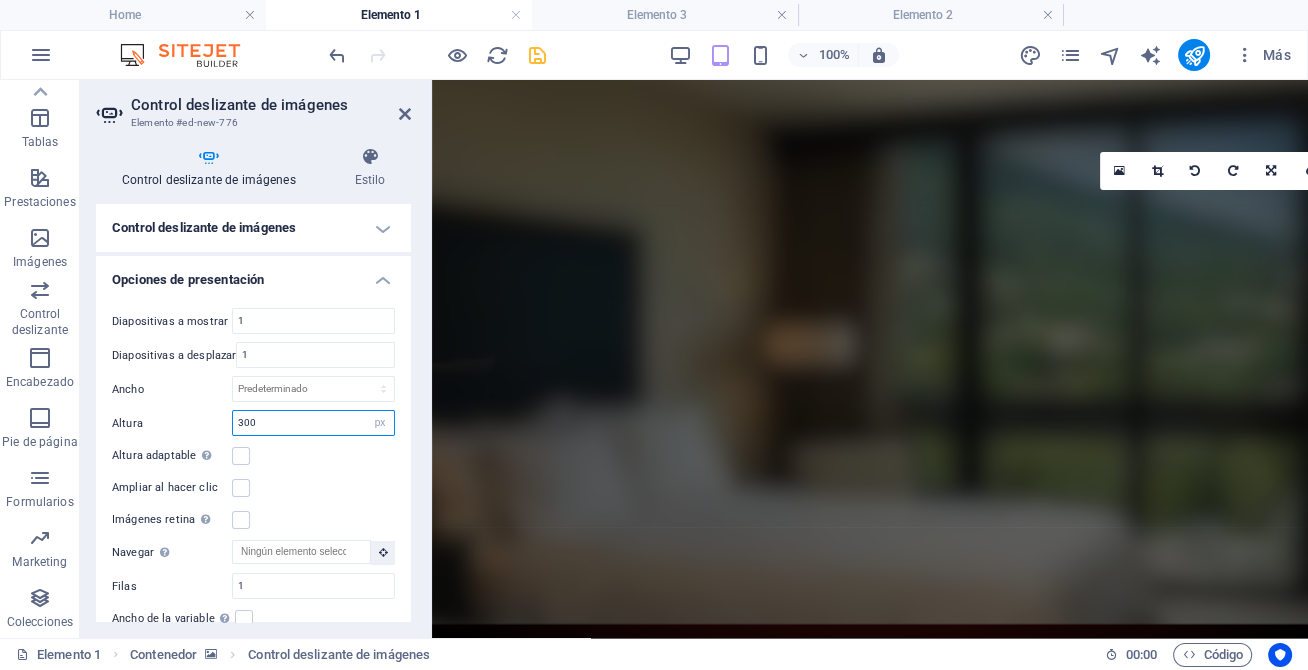 type on "300" 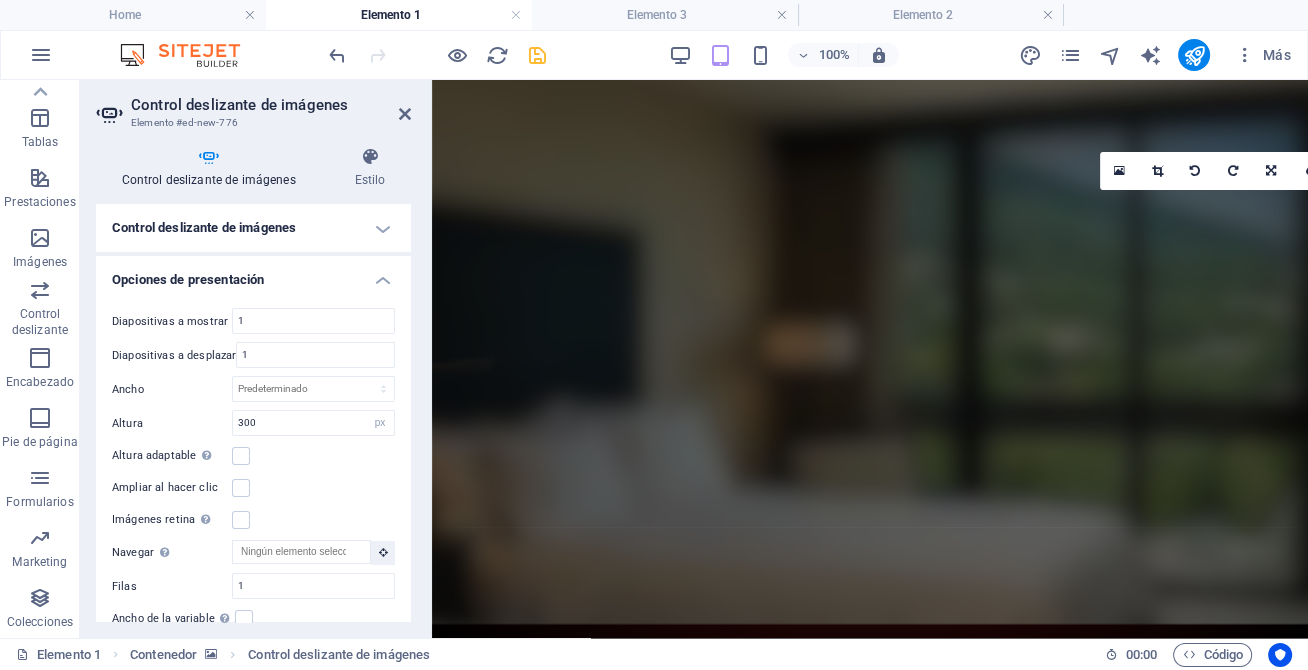 click on "Diapositivas a mostrar 1 Diapositivas a desplazar 1 Ancho Predeterminado px % rem em vw vh Altura 300 Predeterminado px rem em vw vh Altura adaptable Ajustar automáticamente el alto para controles deslizantes de diapositiva única Ampliar al hacer clic Imágenes retina Automáticamente cargar tamaños optimizados de smartphone e imagen retina. Navegar Selecciona otro control deslizante que debería ser navegado por este
Filas 1 Diapositivas por fila 1 Ancho de la variable Ajusta automáticamente el ancho de la diapositiva visible. Modo central Permite la visualización centralizada con diapositiva anterior/siguiente. Usar con un número impar de "Diapositivas a mostrar". Espaciado central No visible cuando "Ancho de la variable" está activado 0 px %" at bounding box center (253, 485) 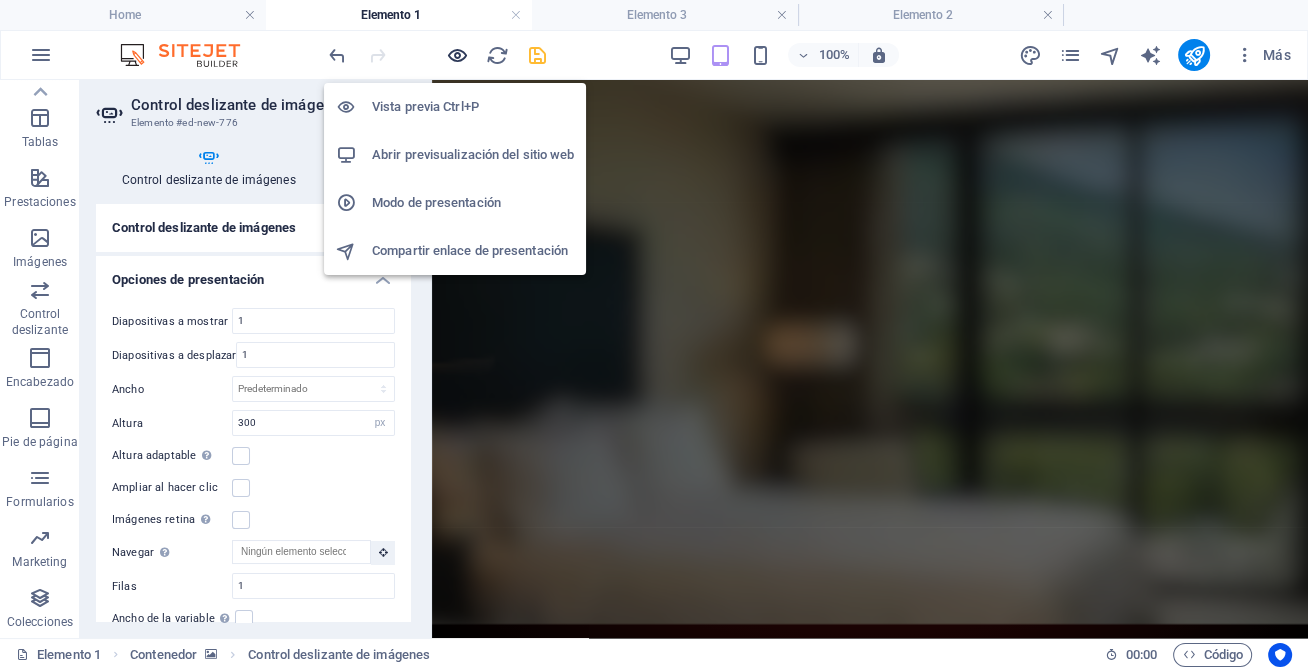 click at bounding box center (457, 55) 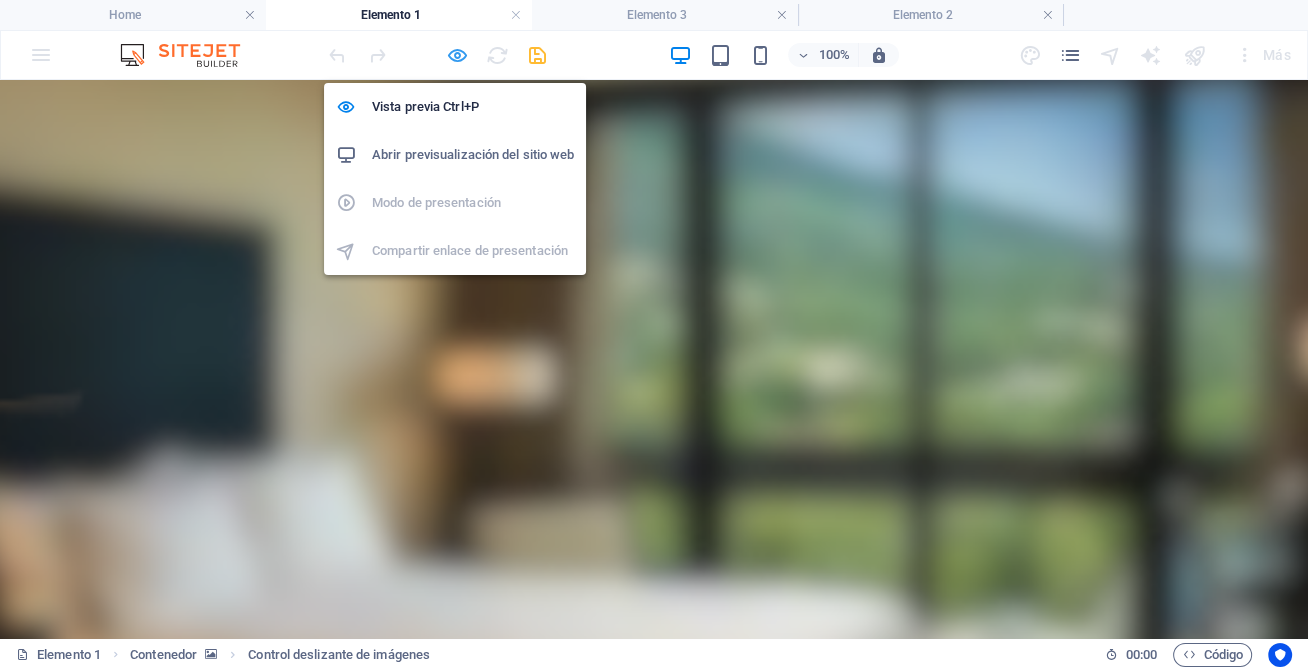 click at bounding box center (457, 55) 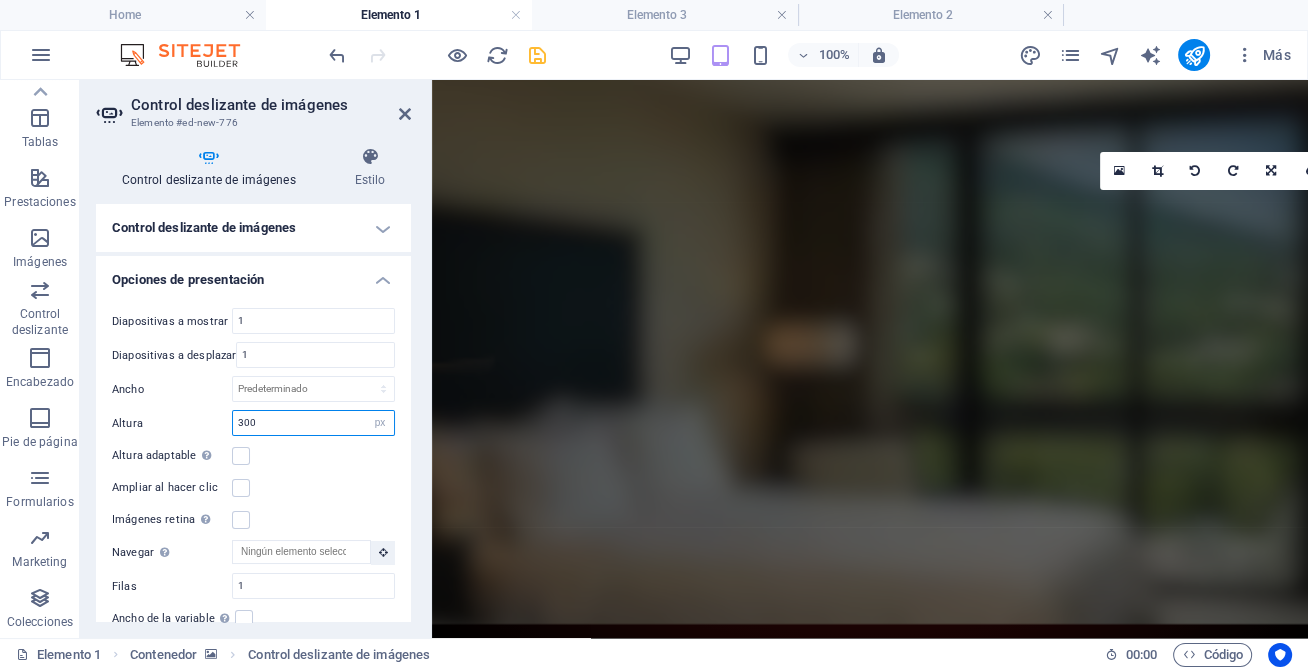 drag, startPoint x: 277, startPoint y: 420, endPoint x: 233, endPoint y: 420, distance: 44 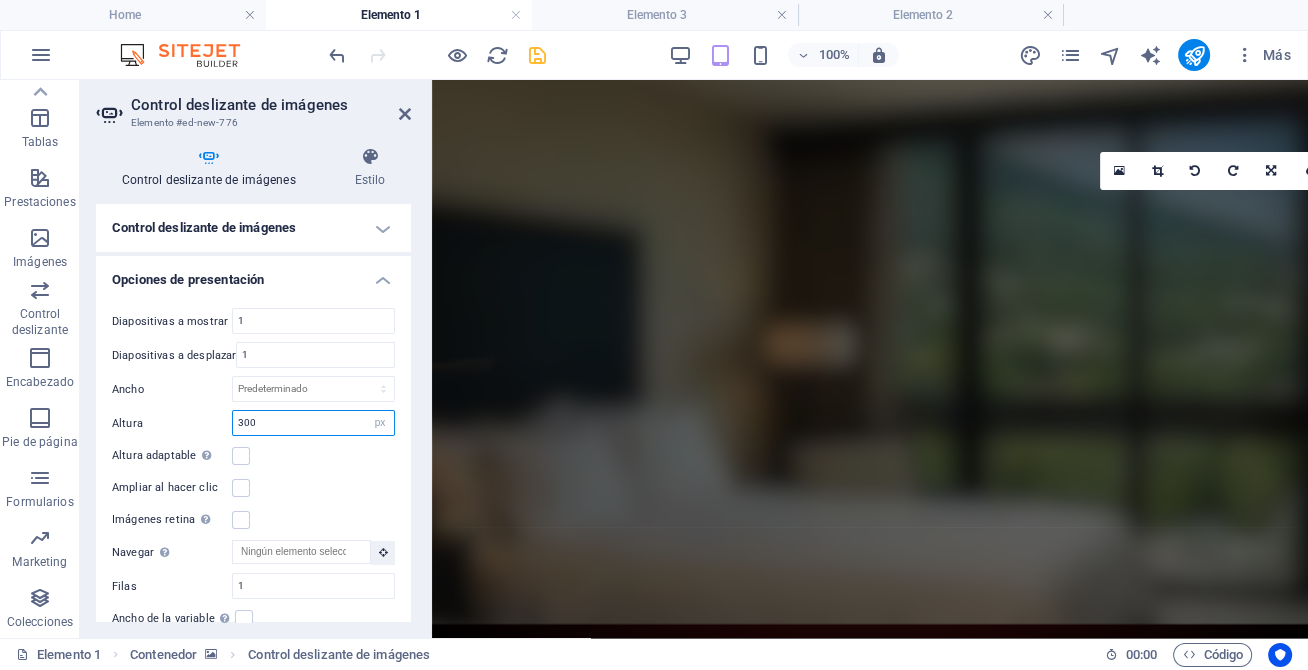 click on "300" at bounding box center (313, 423) 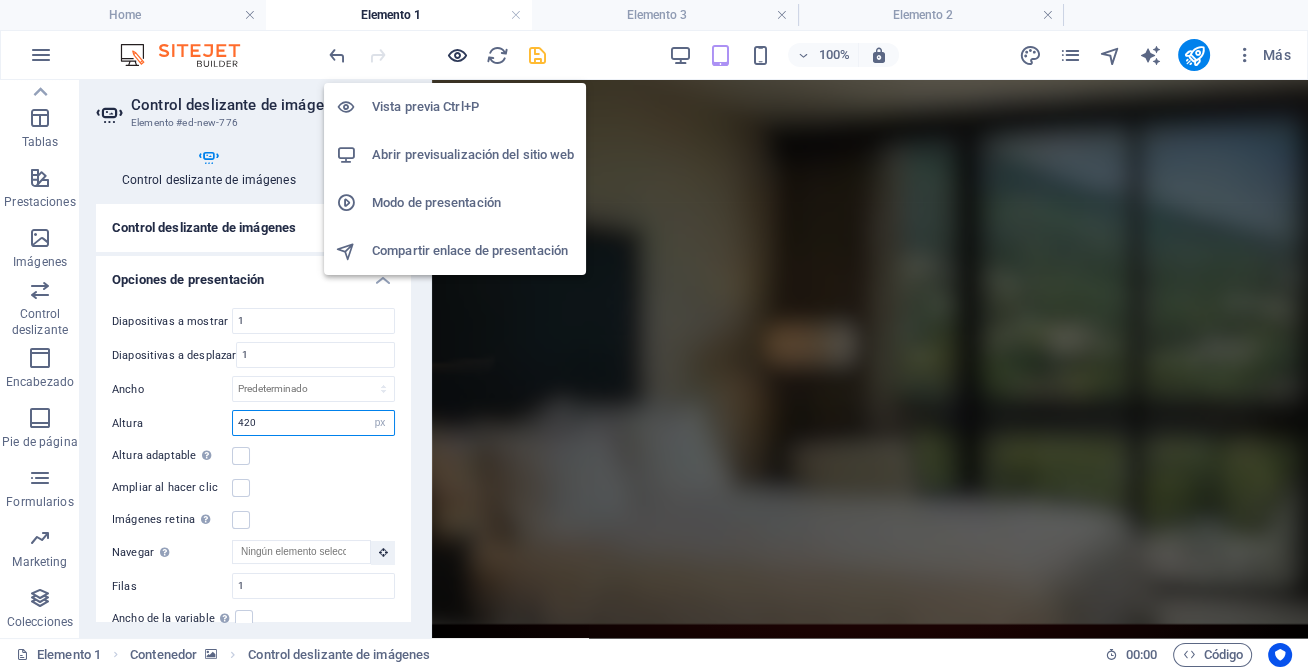 type on "420" 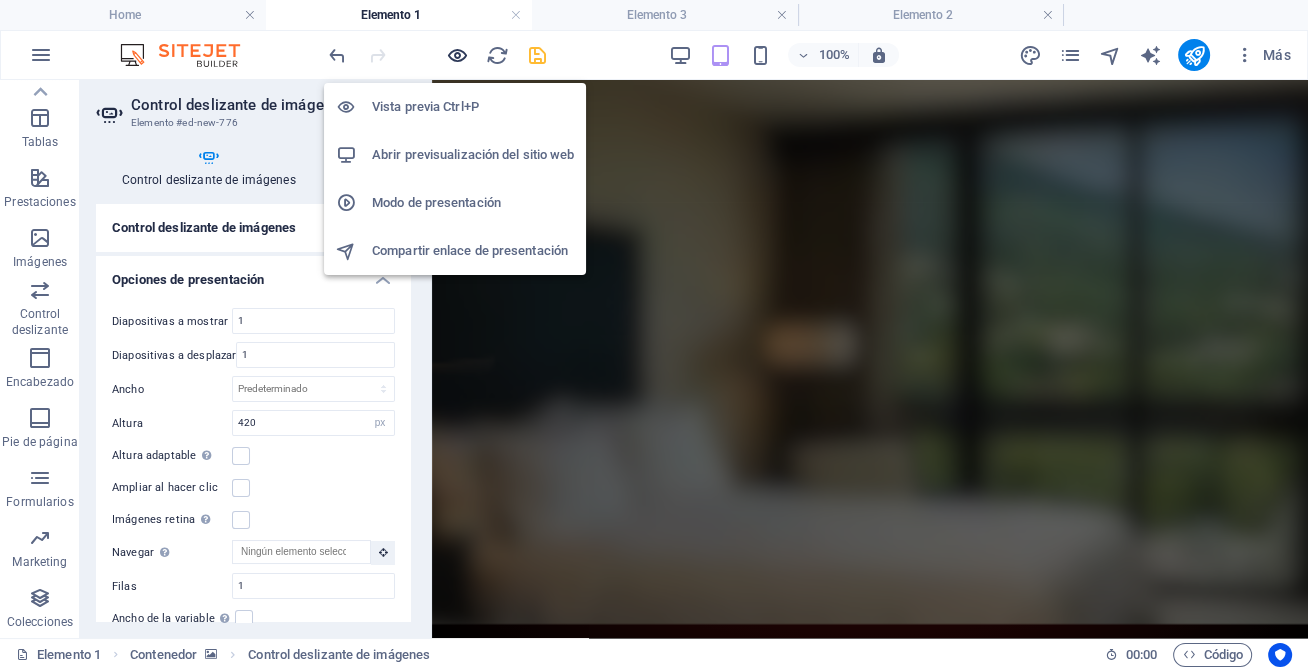 click at bounding box center (457, 55) 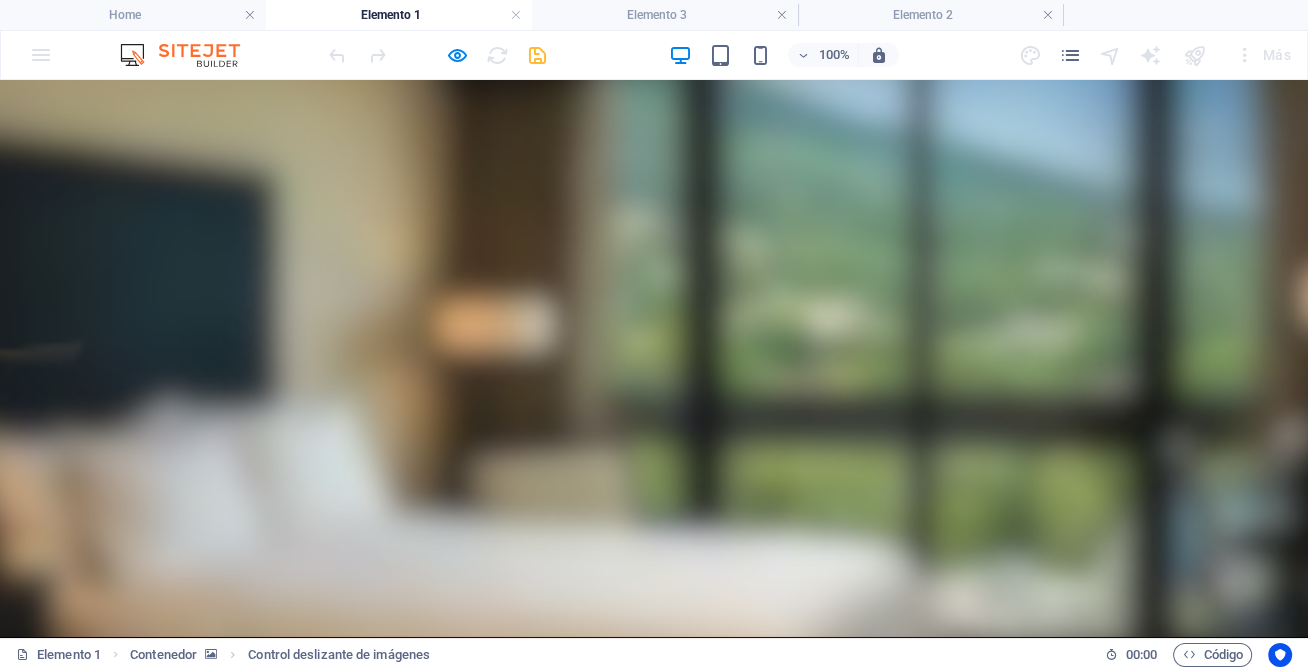scroll, scrollTop: 64, scrollLeft: 0, axis: vertical 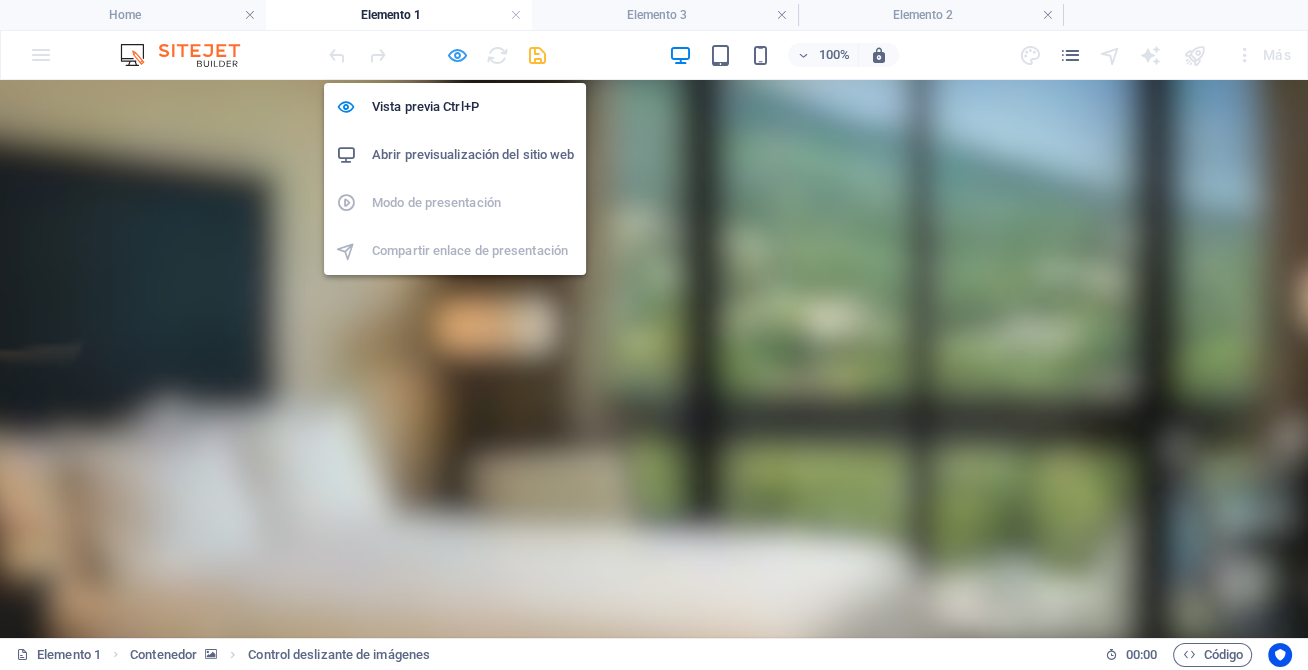 click at bounding box center [457, 55] 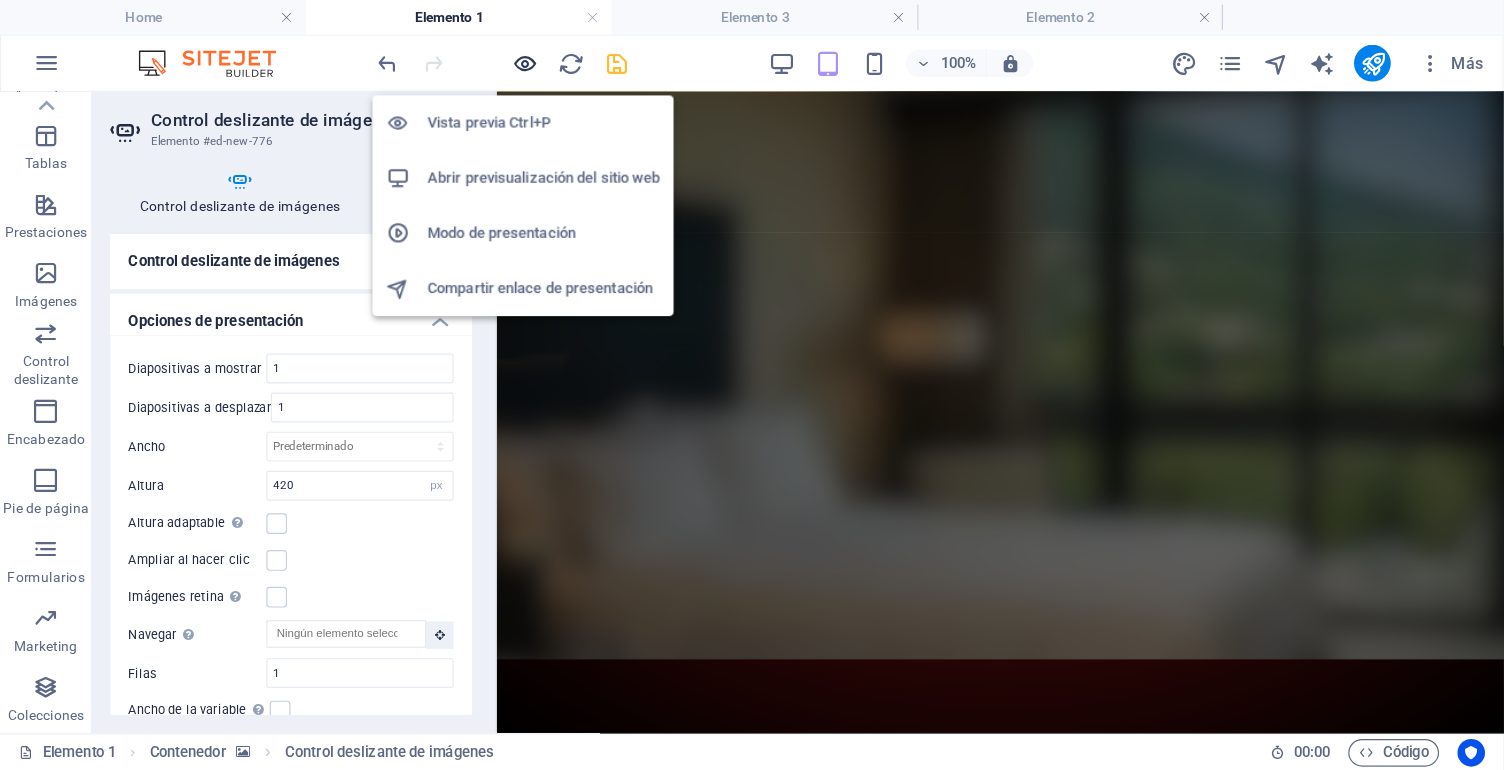 scroll, scrollTop: 14, scrollLeft: 0, axis: vertical 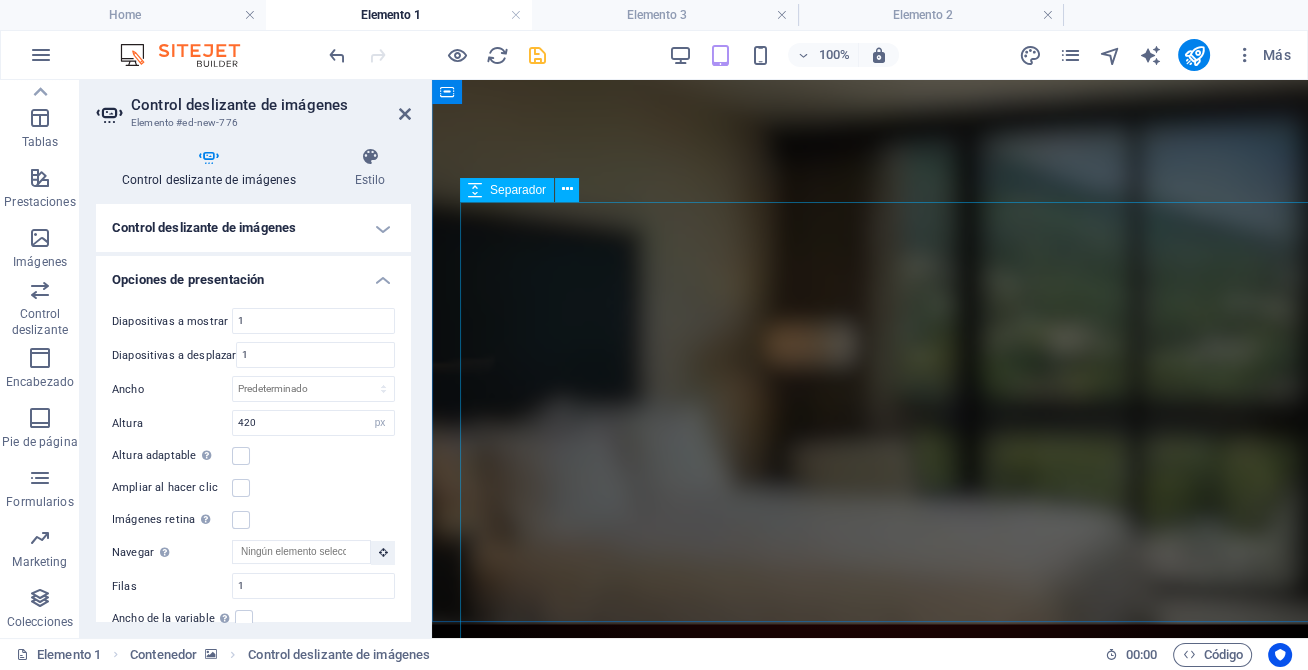 click on "Separador" at bounding box center (507, 190) 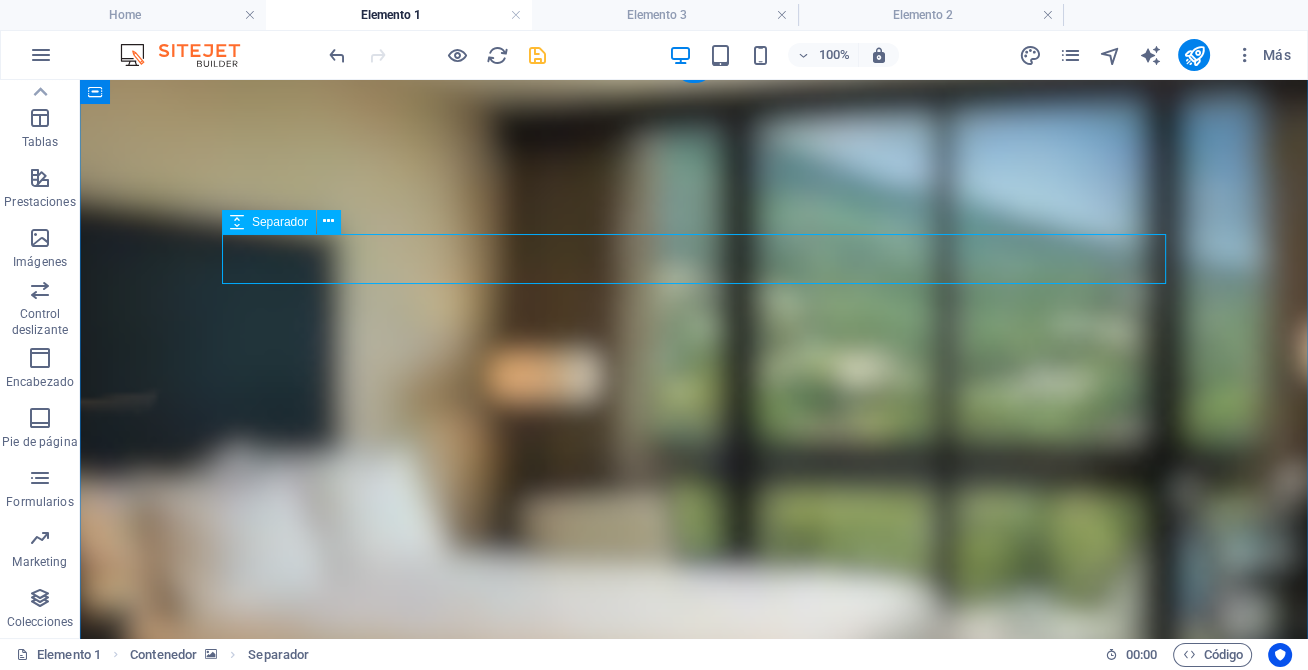 click on "Separador" at bounding box center (280, 222) 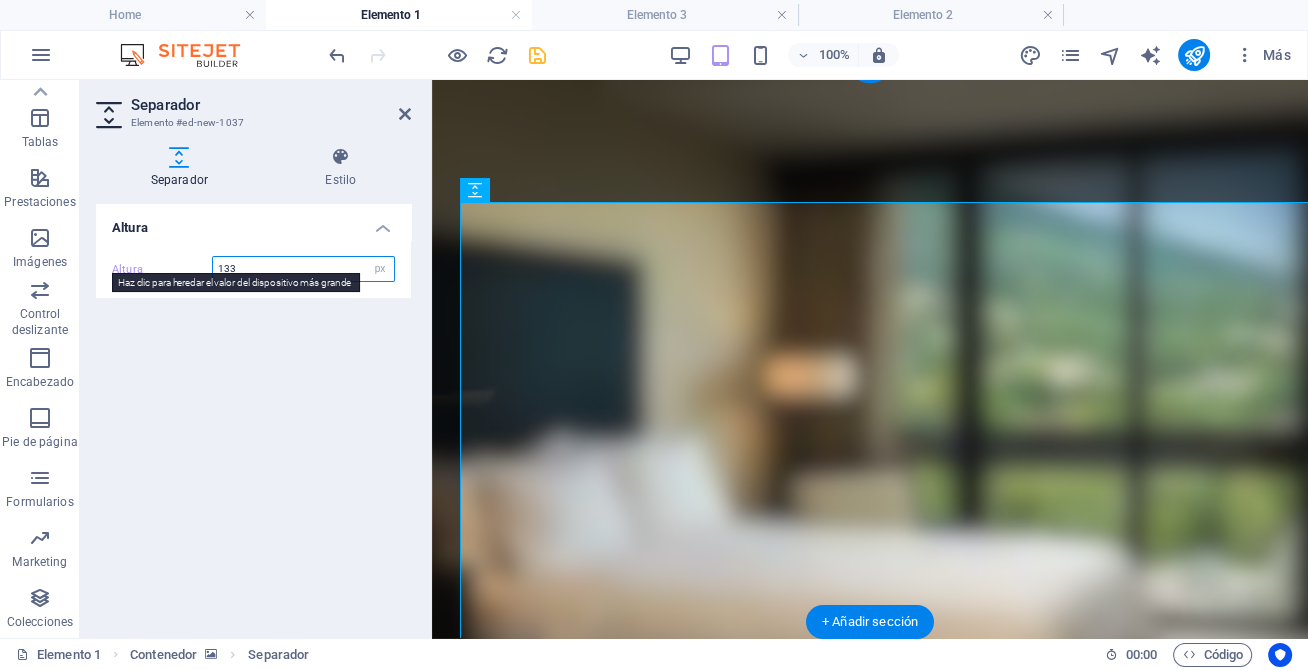 drag, startPoint x: 246, startPoint y: 265, endPoint x: 207, endPoint y: 262, distance: 39.115215 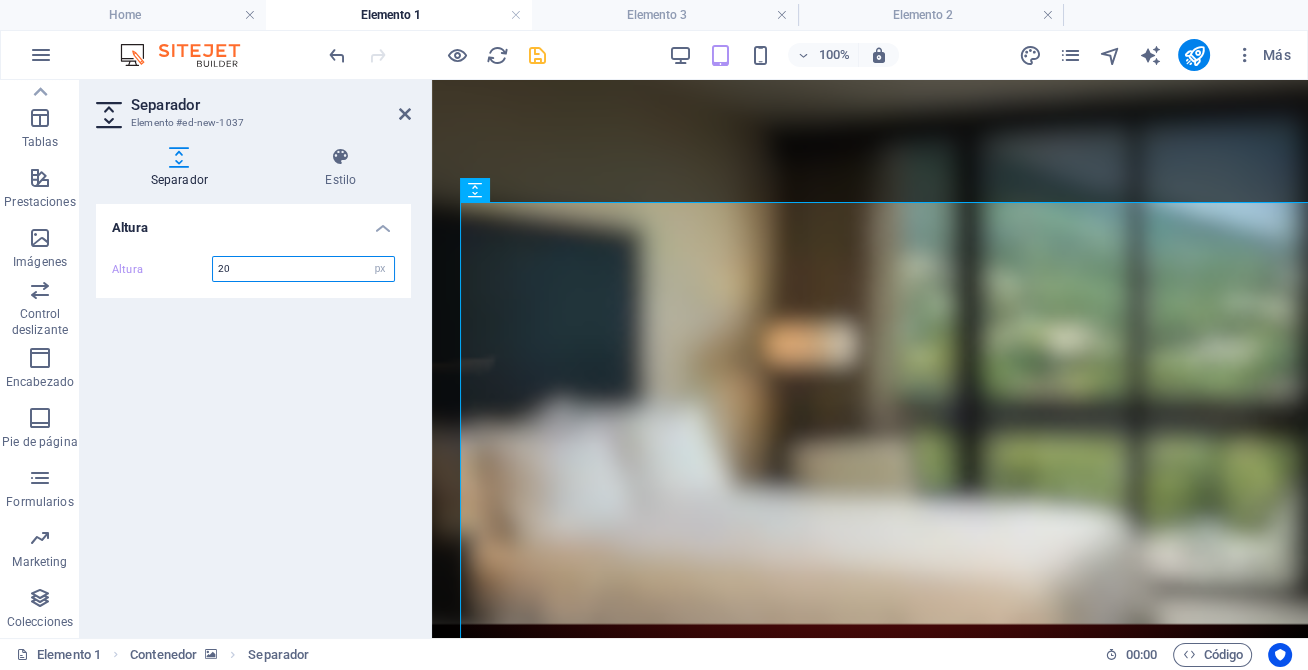type on "20" 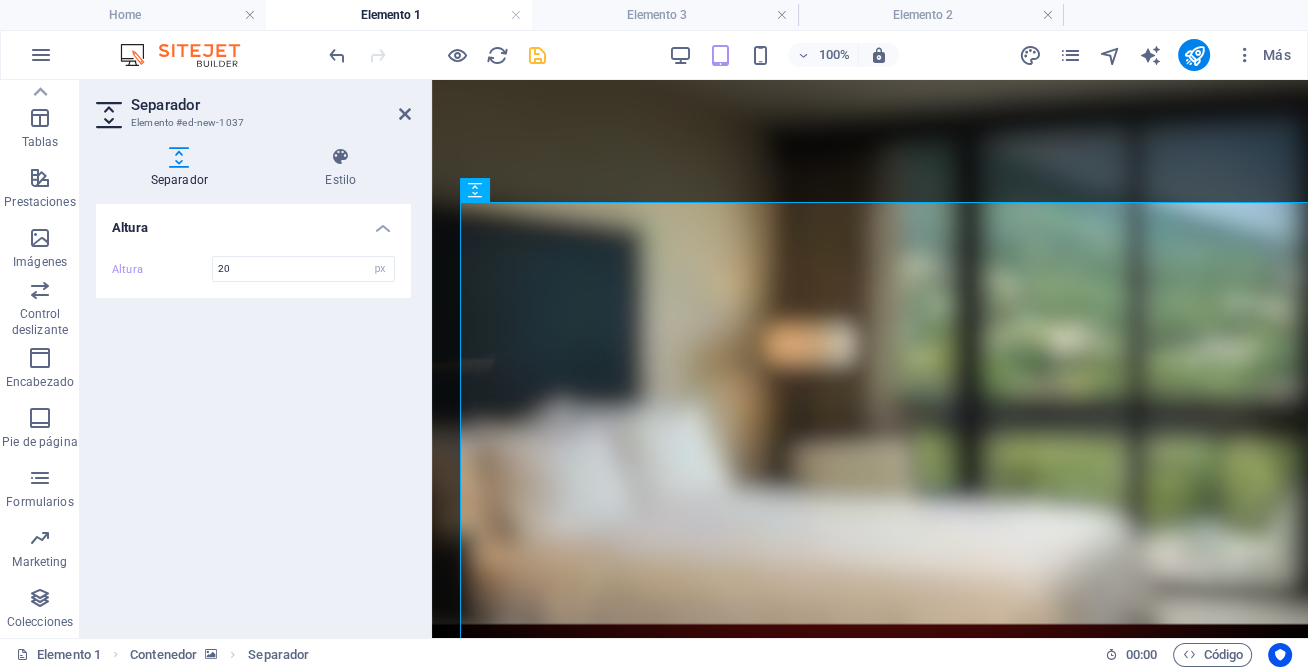 click at bounding box center (932, 345) 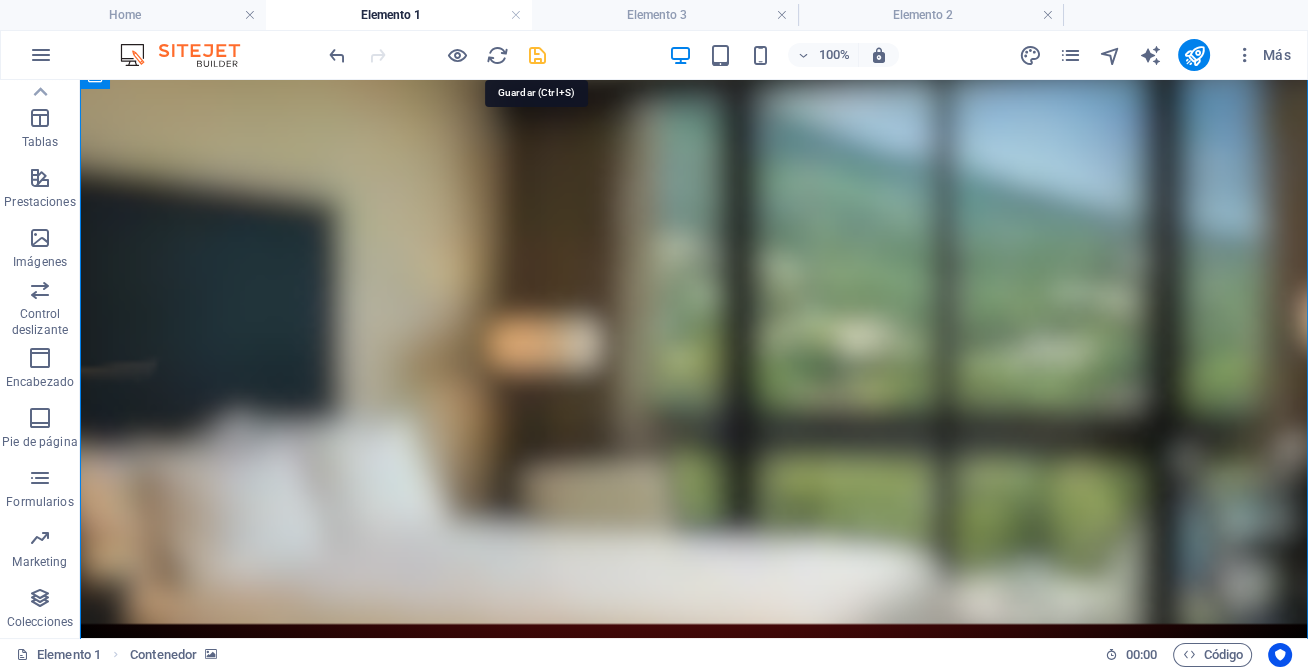 click at bounding box center [537, 55] 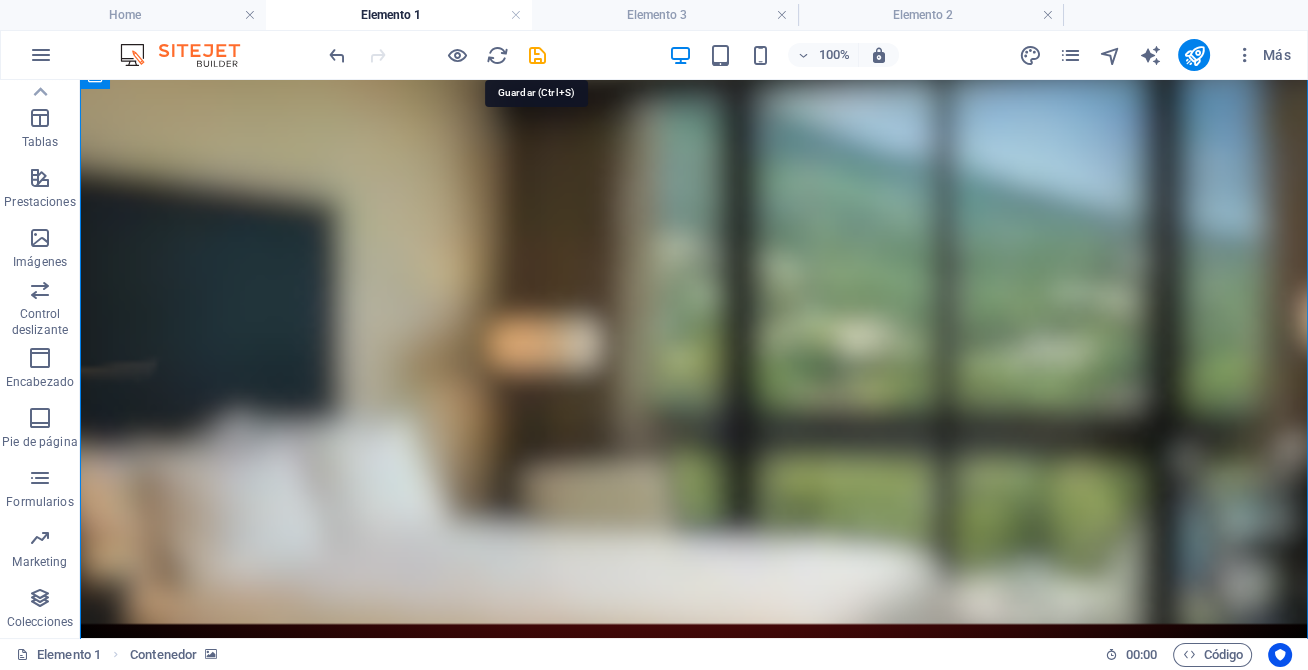 select on "px" 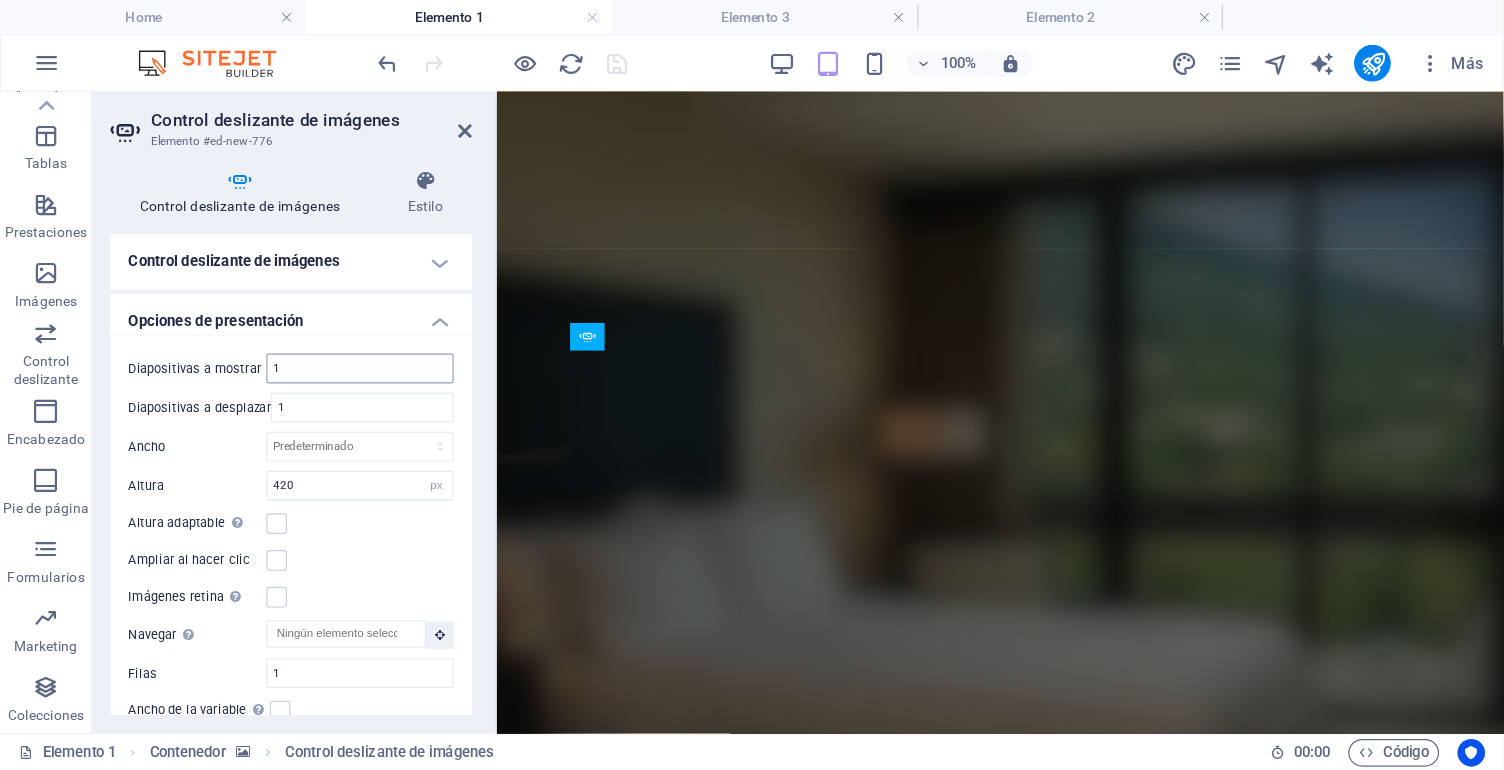 scroll, scrollTop: 242, scrollLeft: 0, axis: vertical 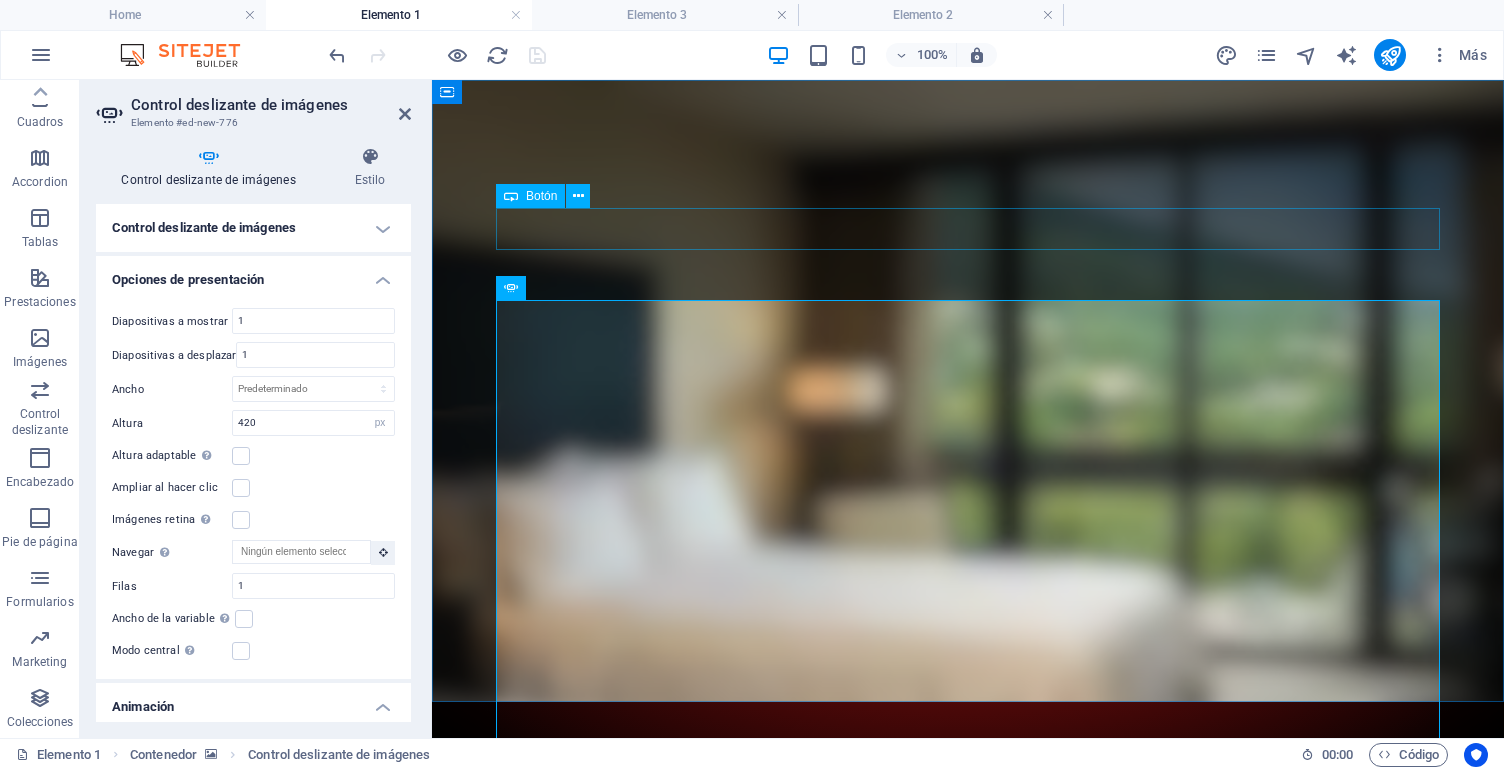 click on "Etiqueta del botón" at bounding box center [968, 851] 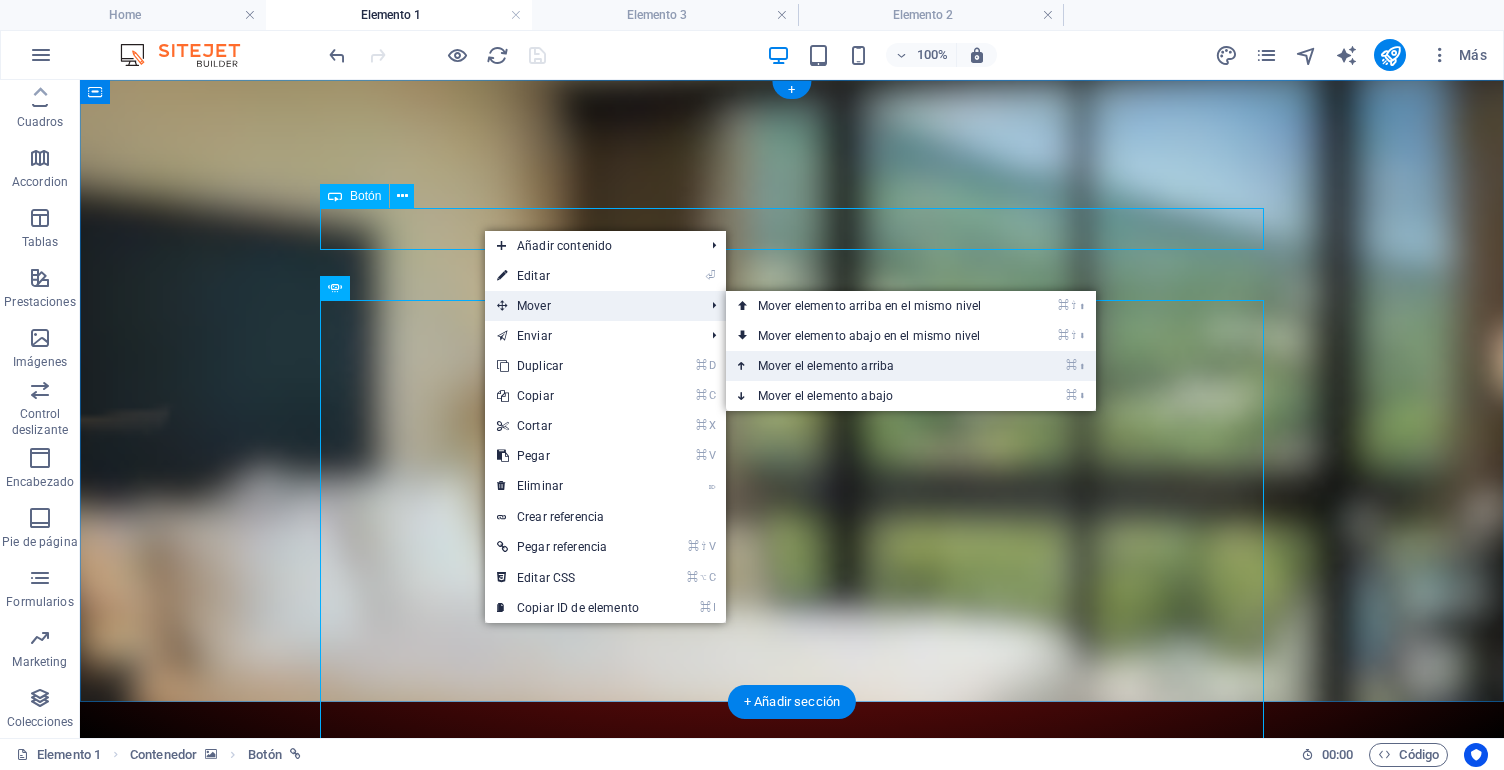 click on "⌘ ⬆  Mover el elemento arriba" at bounding box center (873, 366) 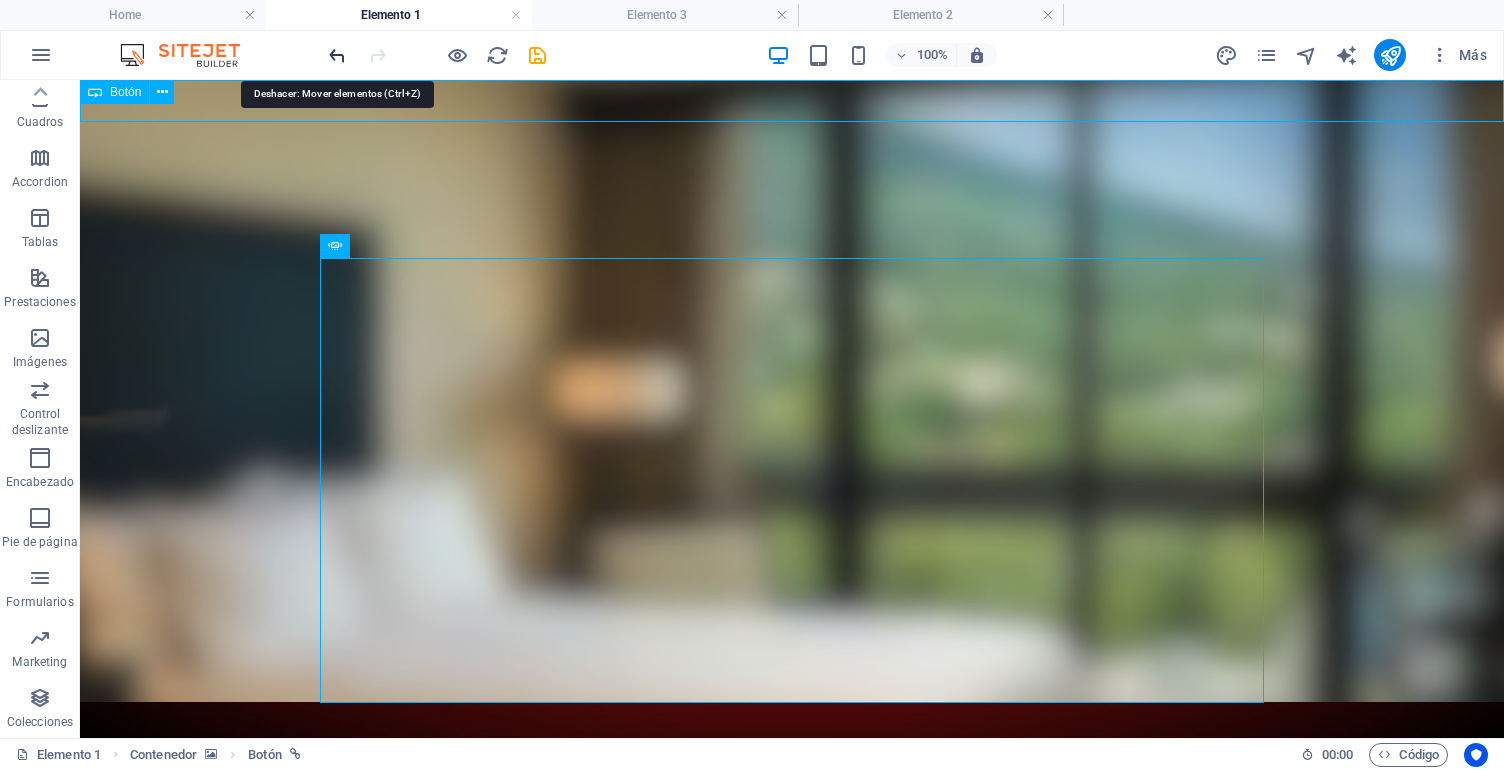 click at bounding box center (337, 55) 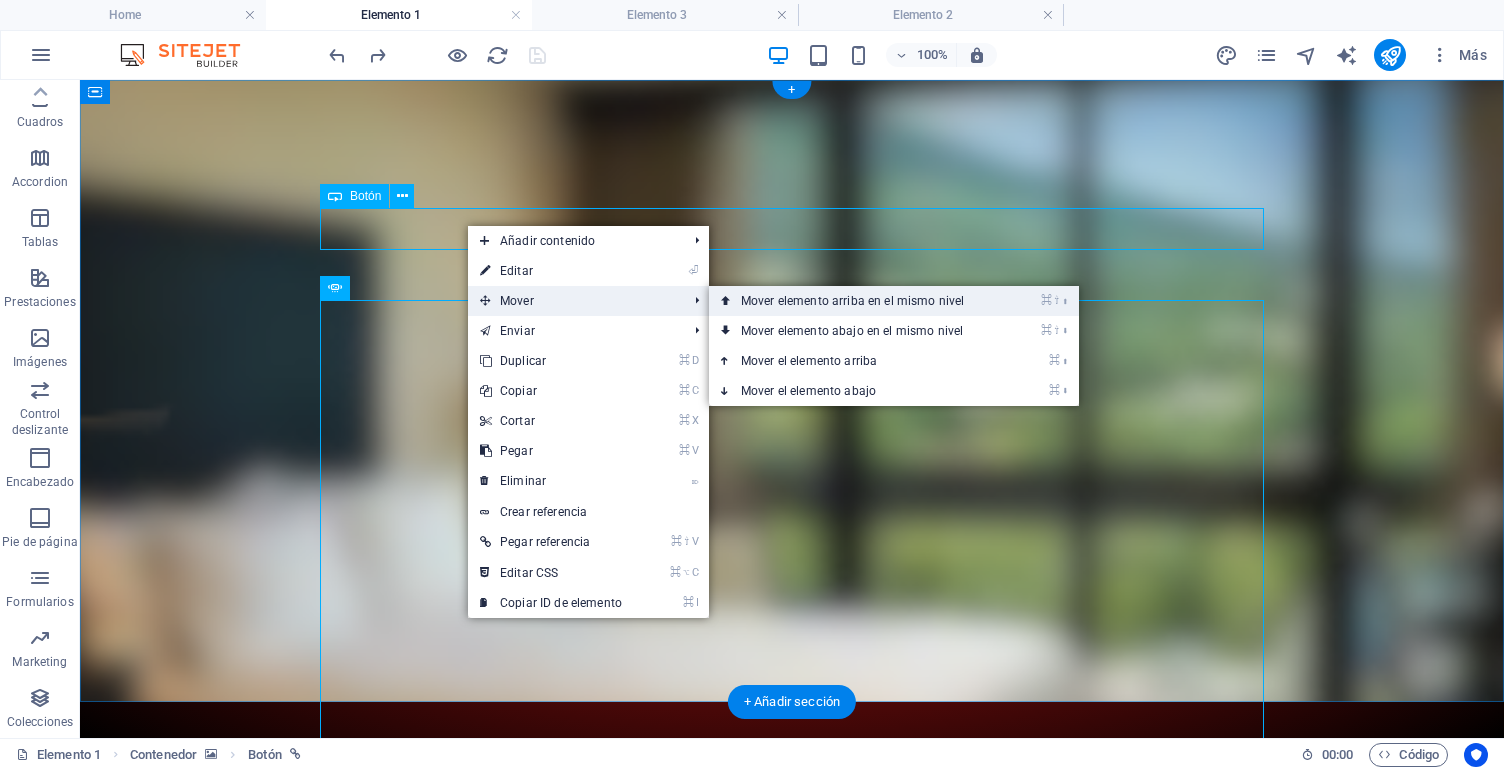 drag, startPoint x: 729, startPoint y: 305, endPoint x: 649, endPoint y: 225, distance: 113.137085 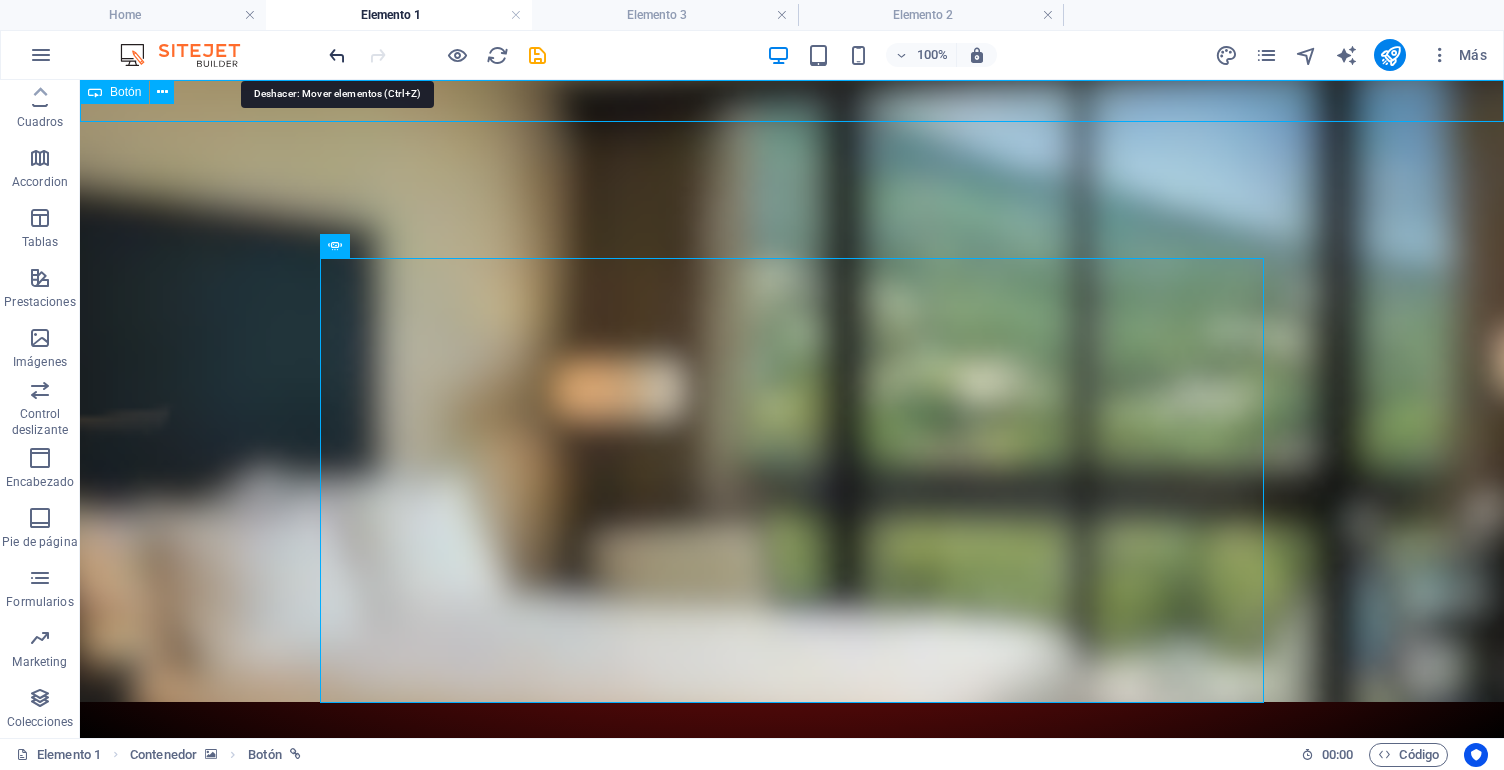 click at bounding box center [337, 55] 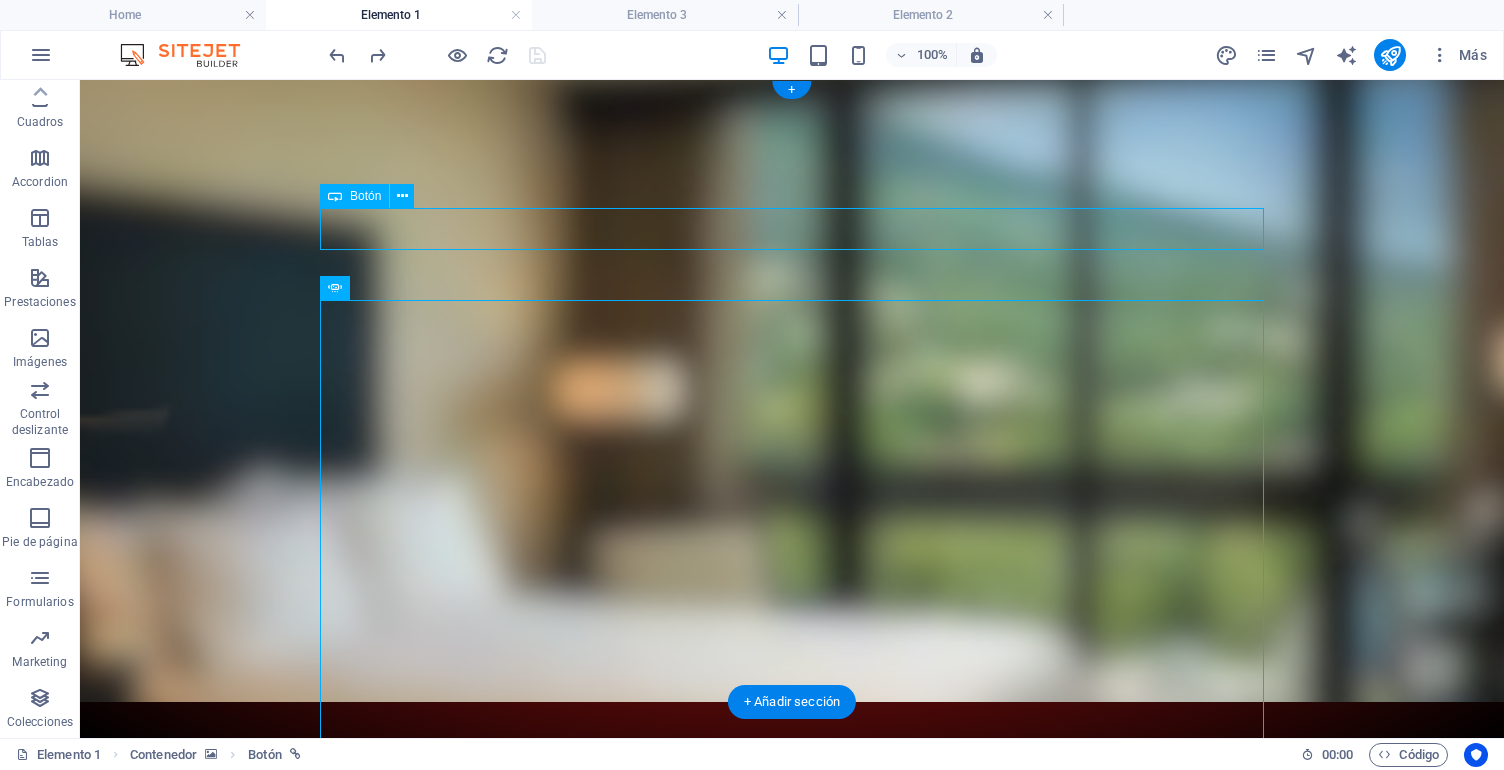 click at bounding box center [792, 391] 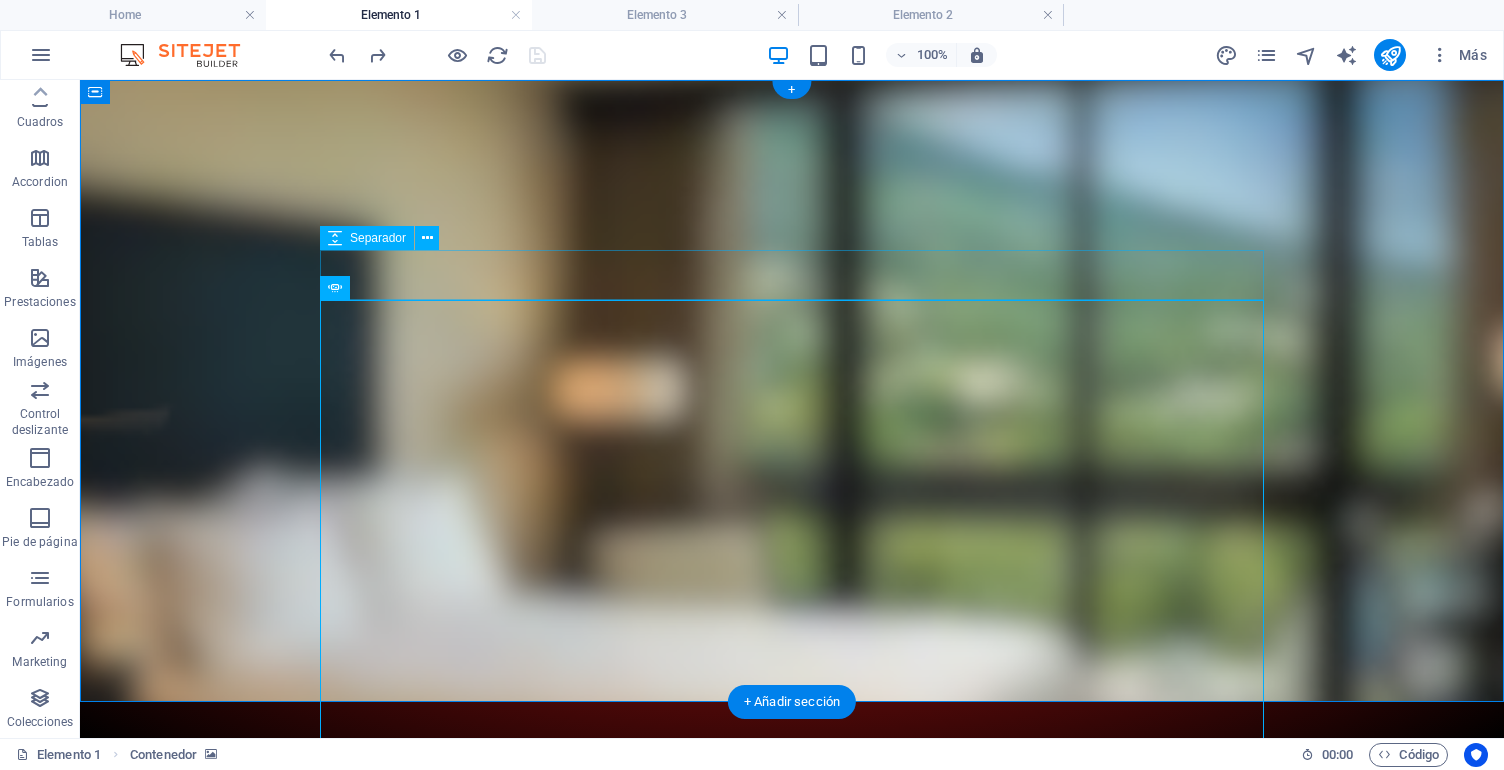 click at bounding box center (792, 897) 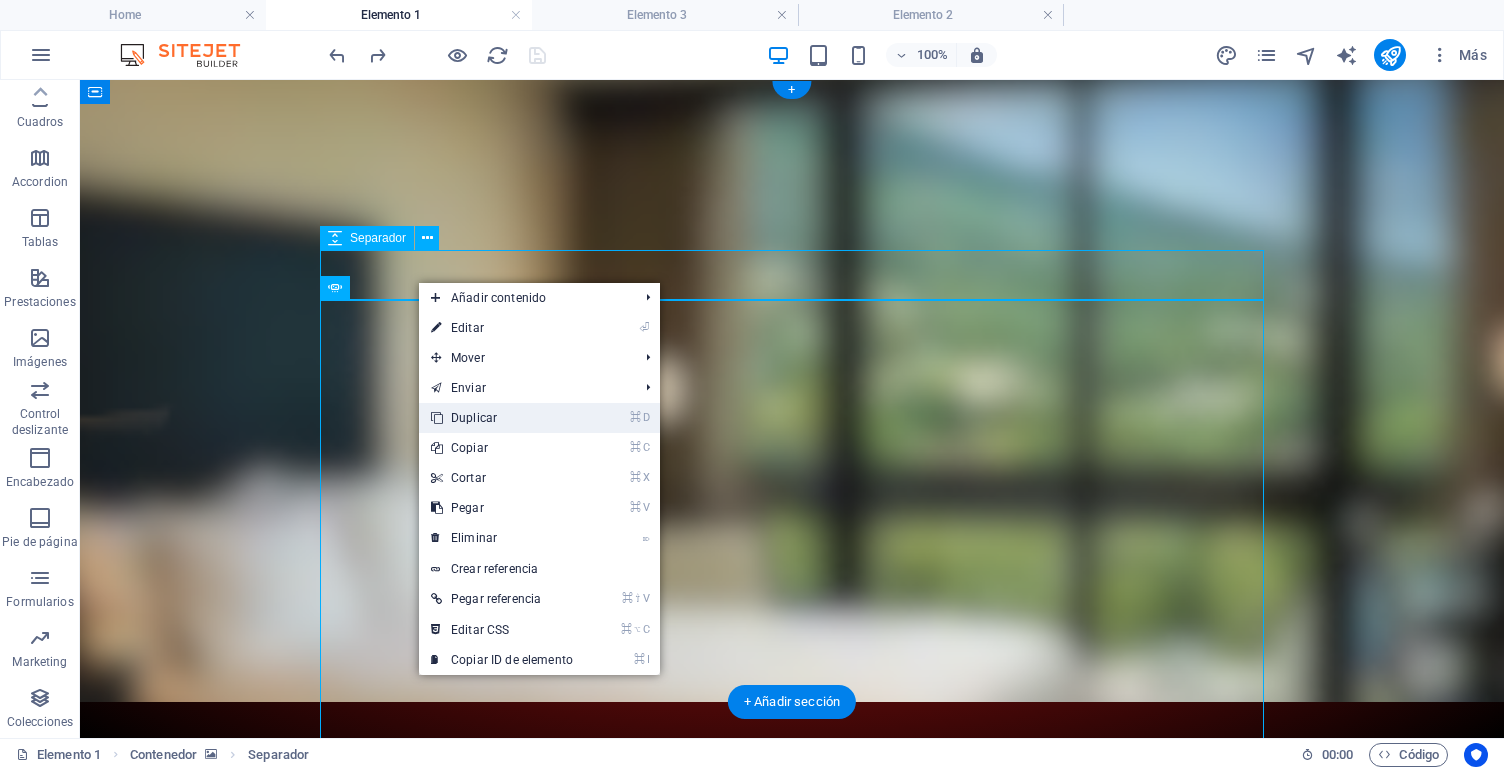 click on "⌘ D  Duplicar" at bounding box center [502, 418] 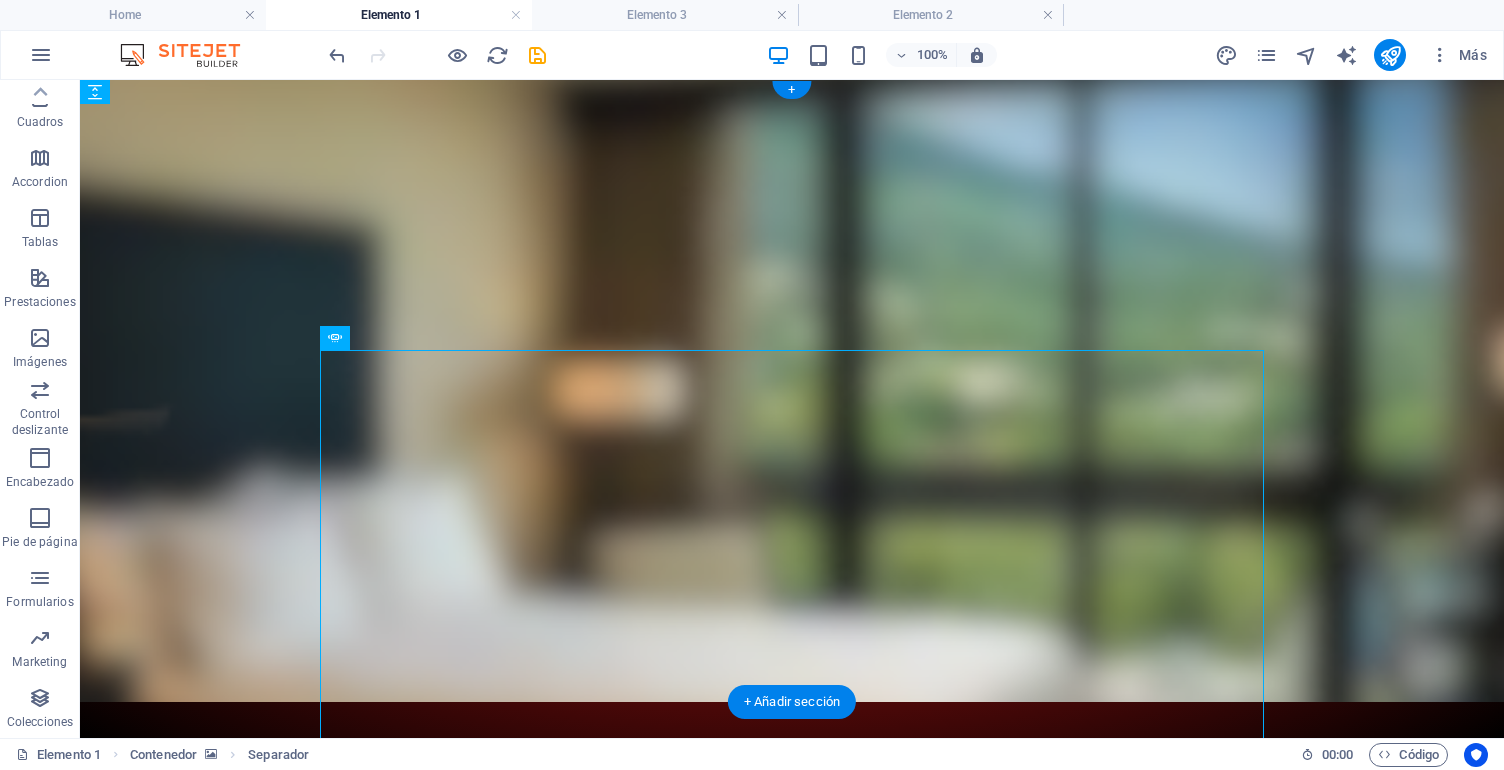 drag, startPoint x: 442, startPoint y: 269, endPoint x: 383, endPoint y: 314, distance: 74.20242 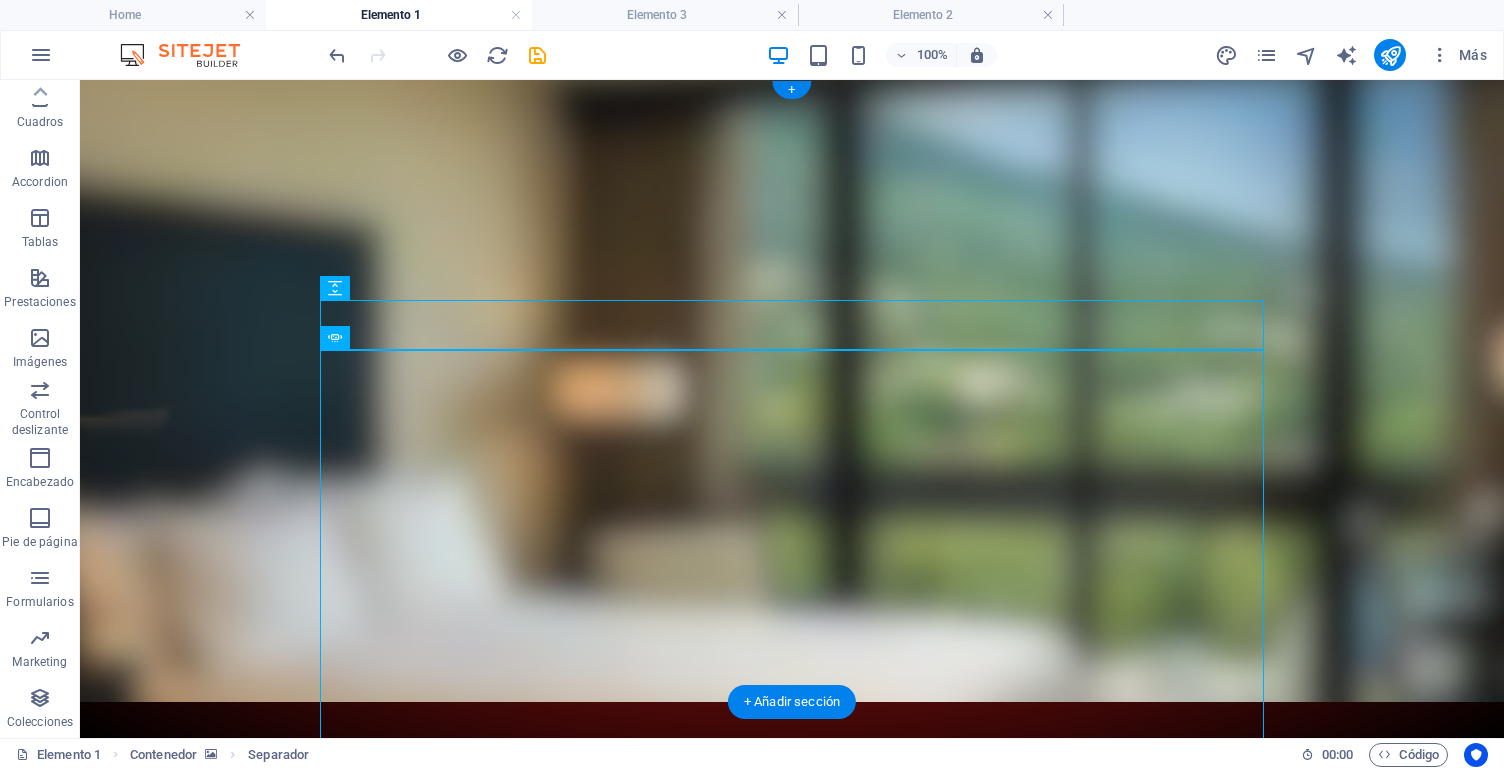 click at bounding box center [792, 947] 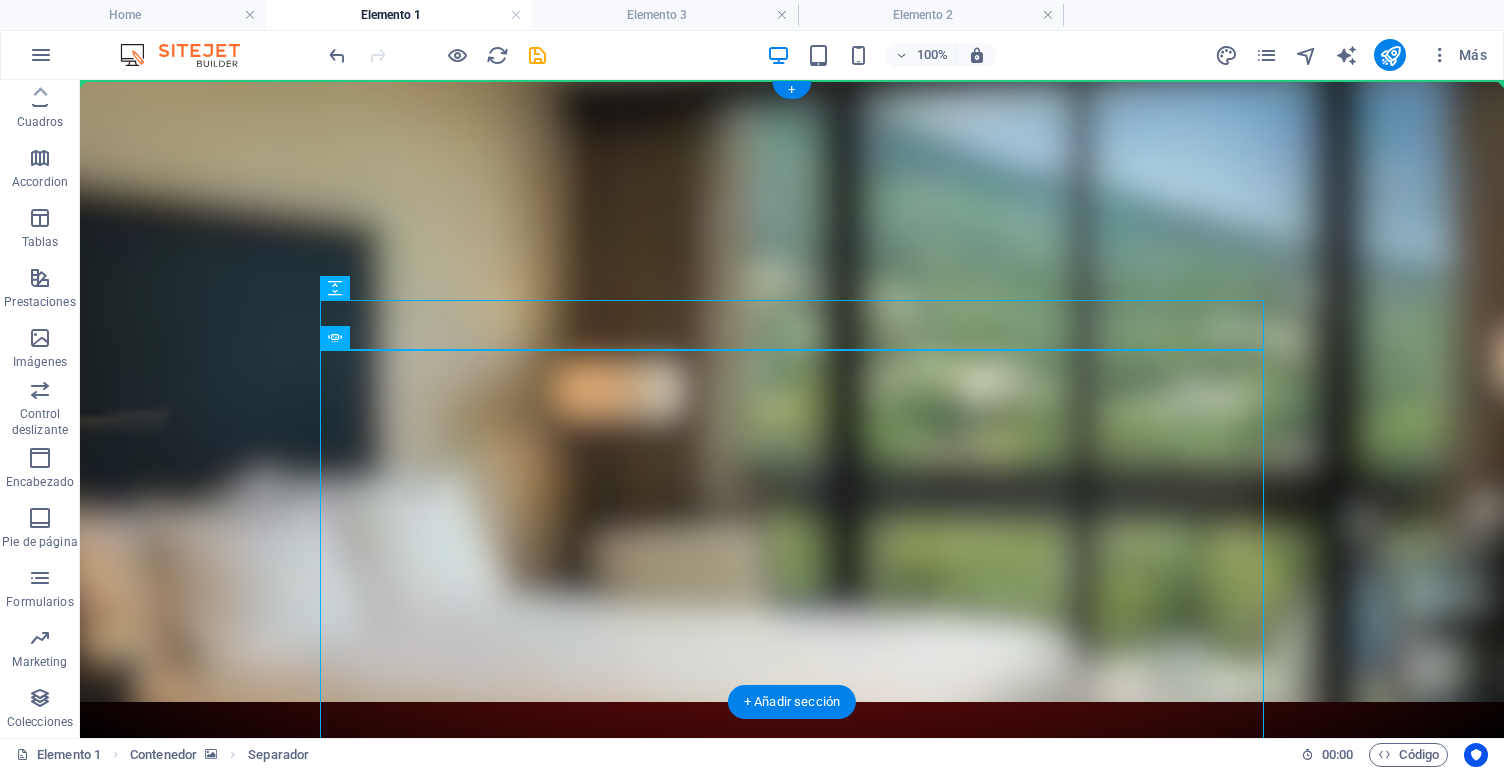 drag, startPoint x: 446, startPoint y: 369, endPoint x: 385, endPoint y: 103, distance: 272.90475 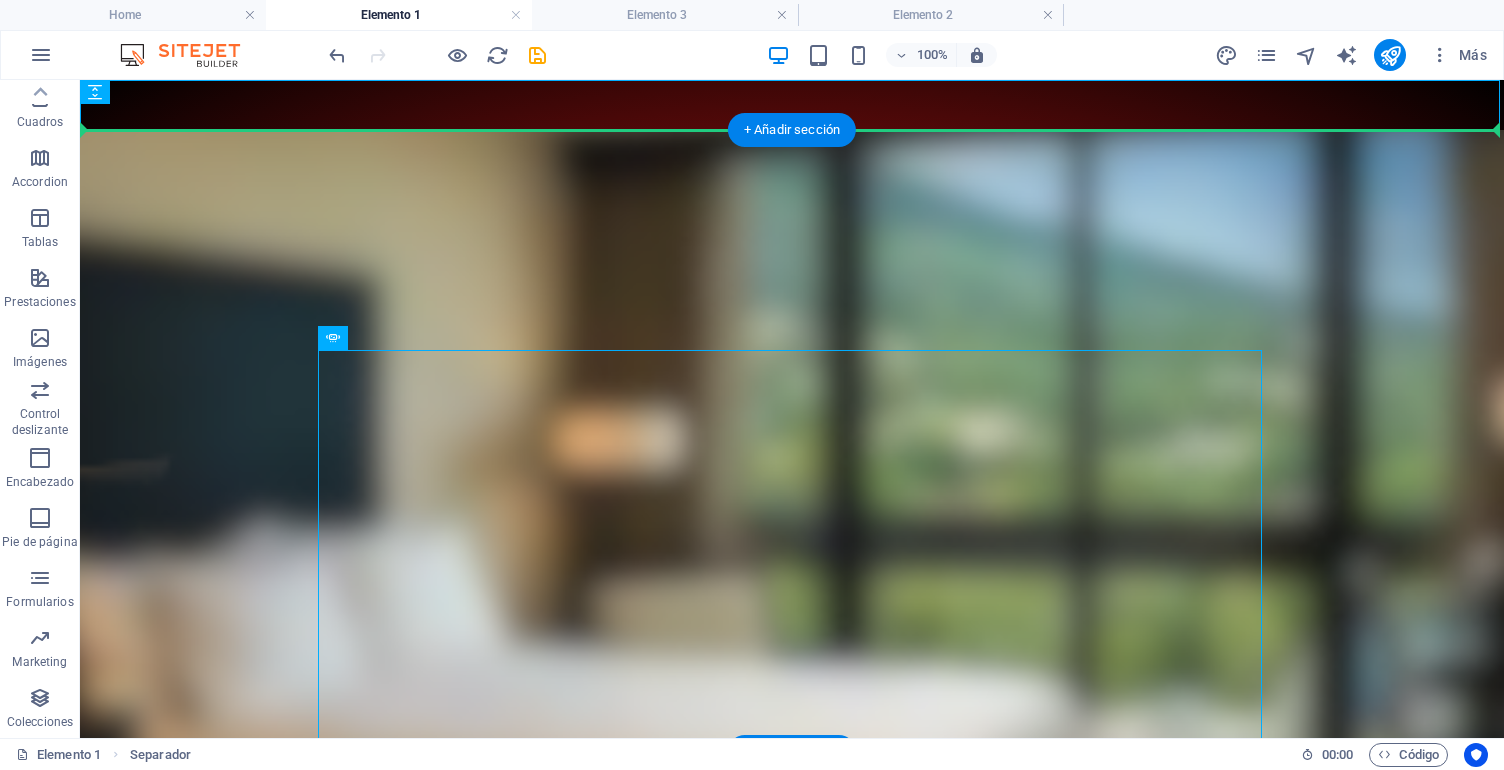 drag, startPoint x: 181, startPoint y: 173, endPoint x: 260, endPoint y: 223, distance: 93.49332 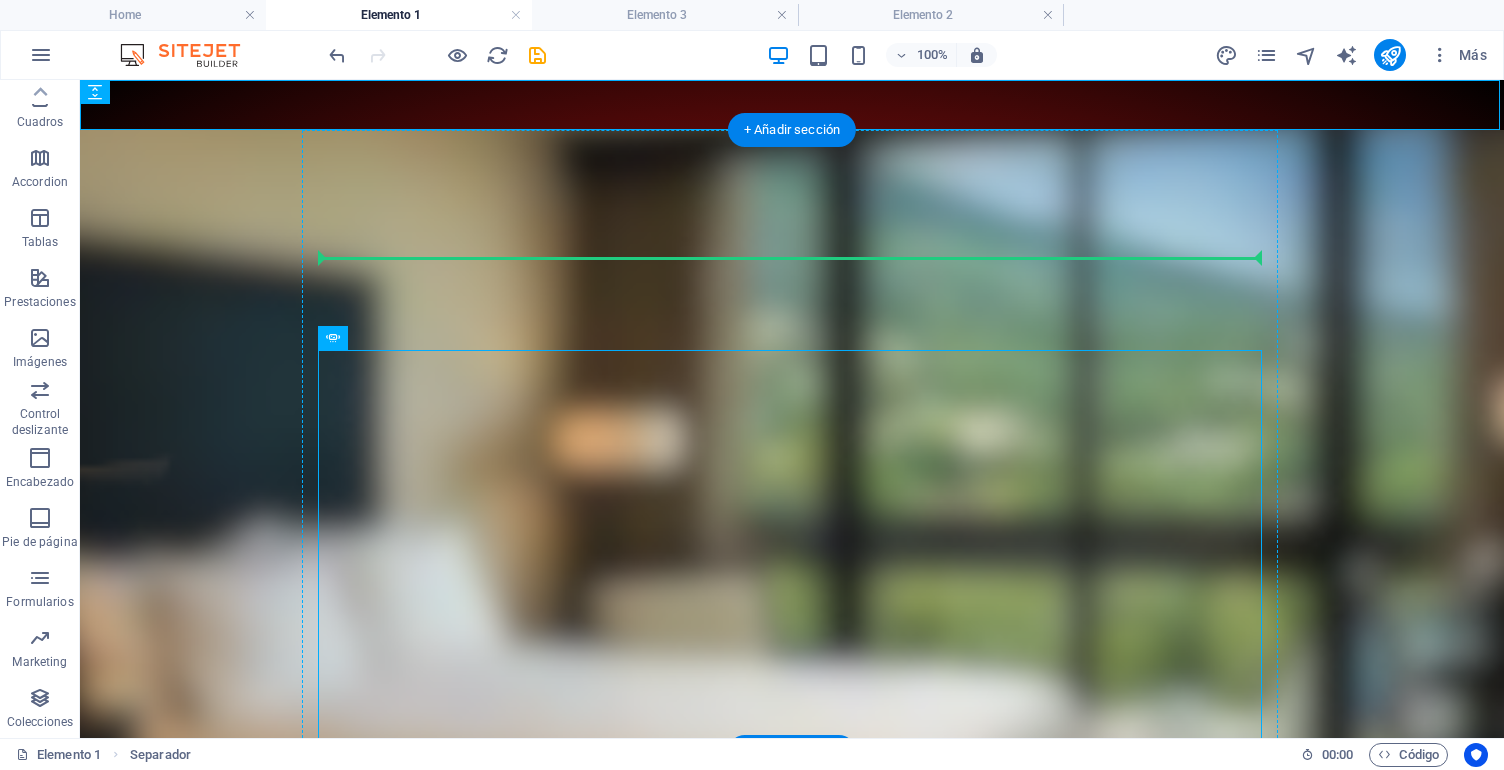 drag, startPoint x: 186, startPoint y: 172, endPoint x: 334, endPoint y: 255, distance: 169.685 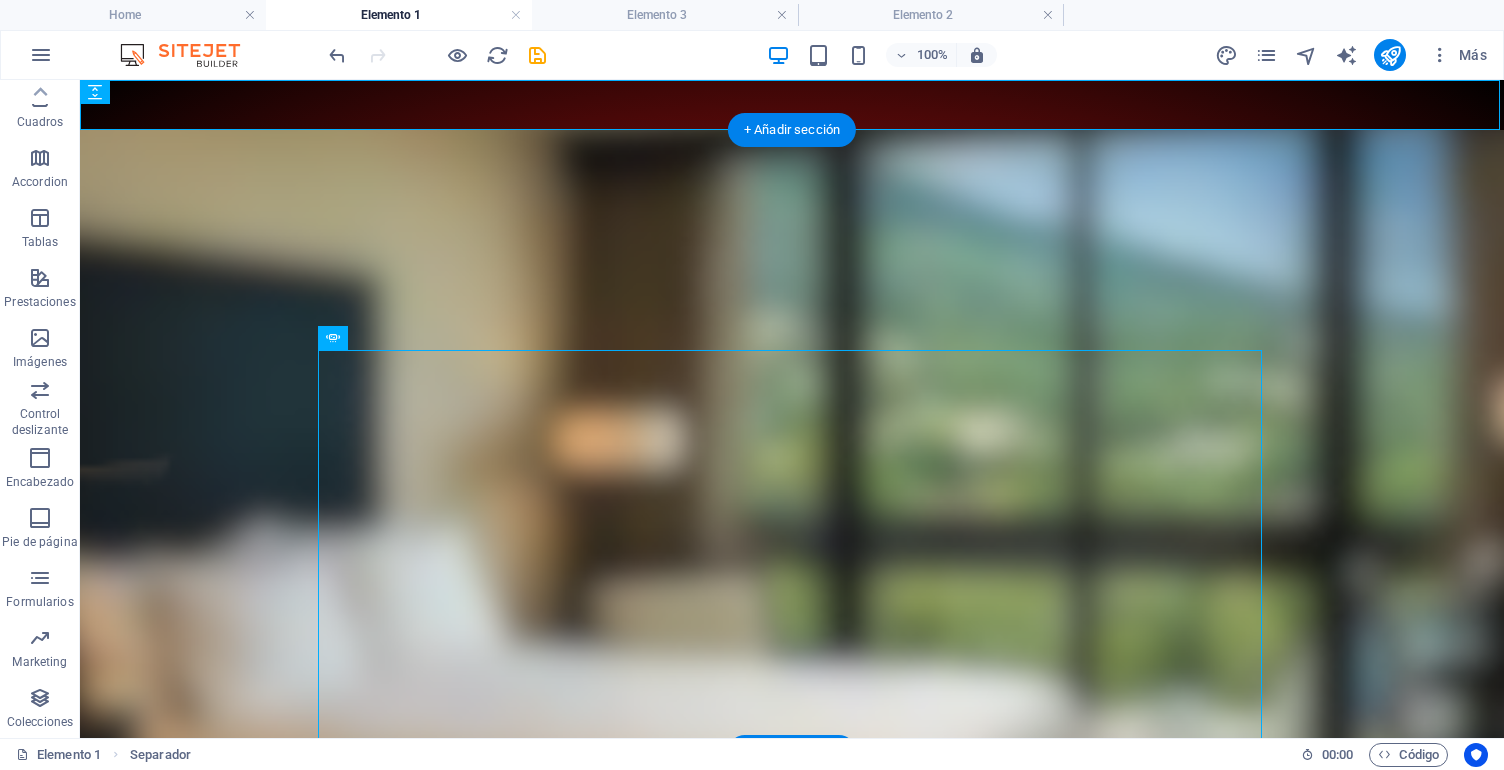 click at bounding box center (792, 441) 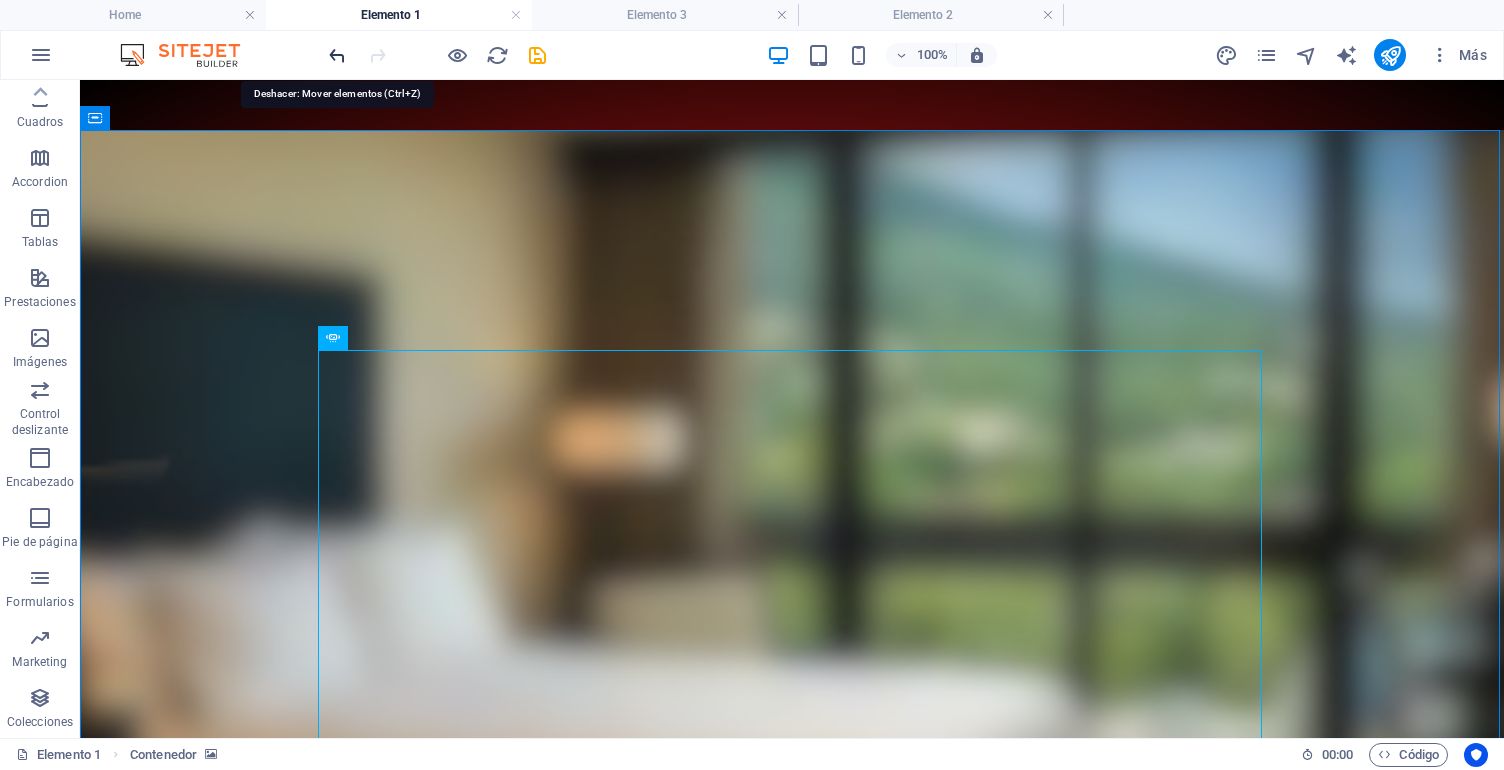 click at bounding box center (337, 55) 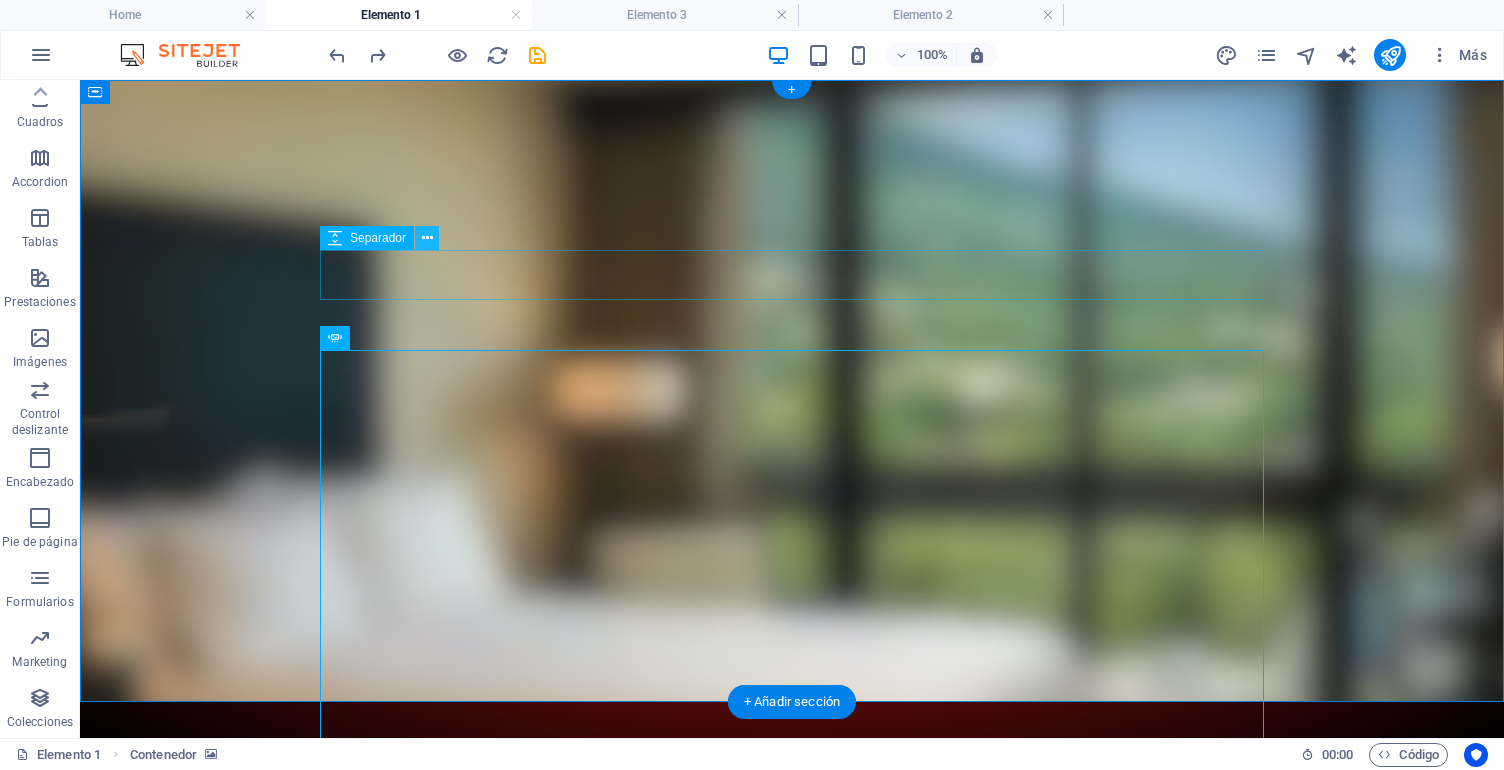 click at bounding box center (427, 238) 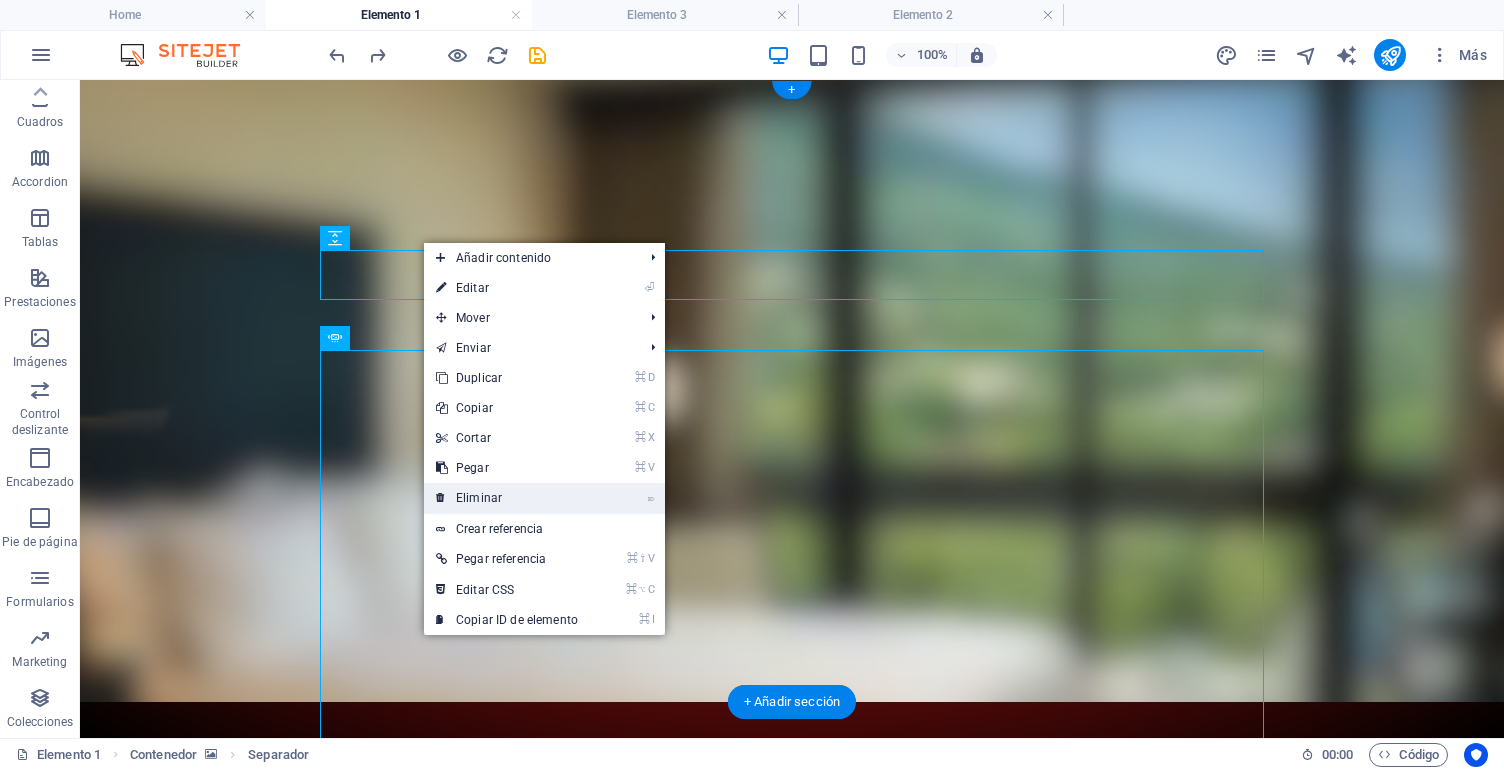 click on "⌦  Eliminar" at bounding box center (507, 498) 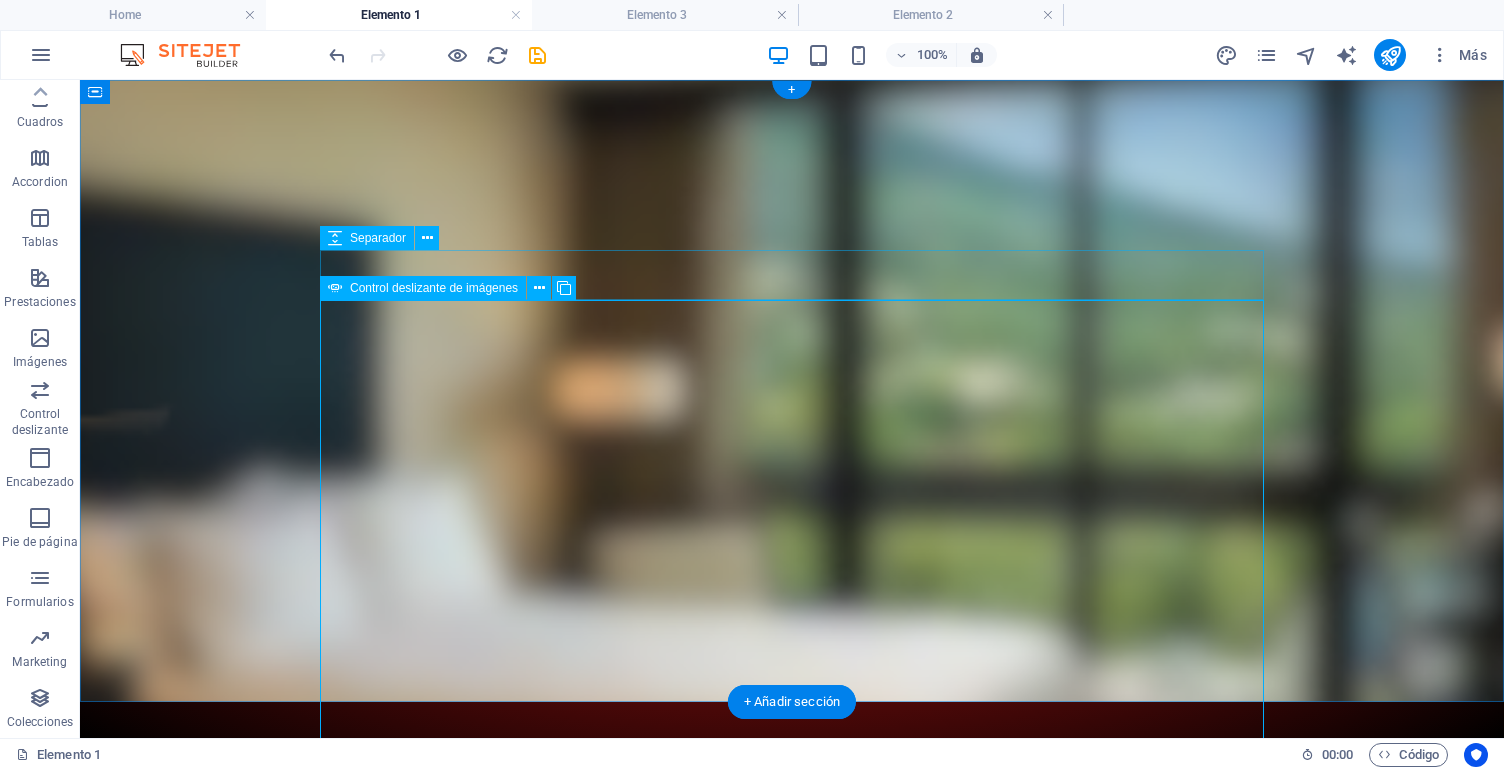 click on "Control deslizante de imágenes" at bounding box center [423, 288] 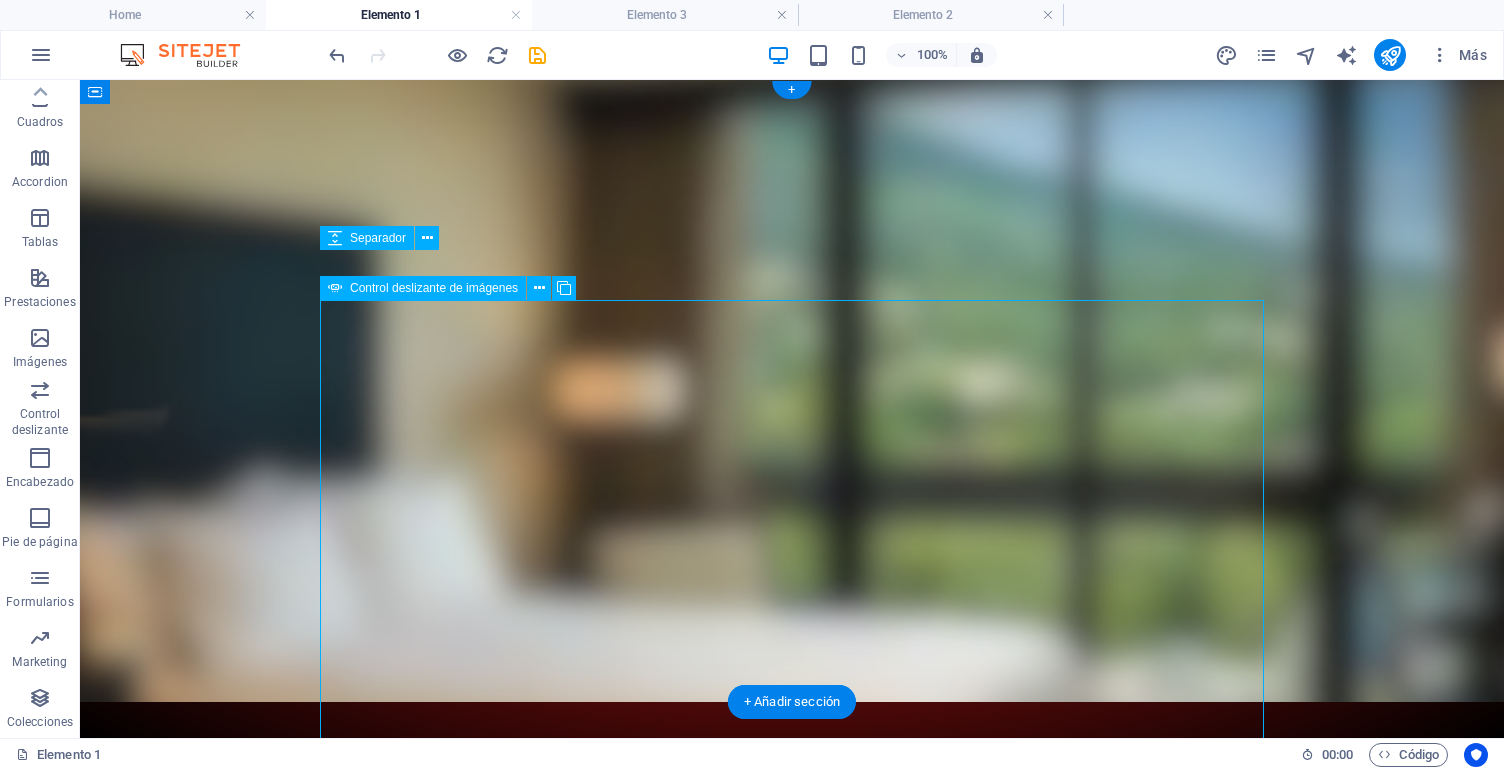 click on "Control deslizante de imágenes" at bounding box center (423, 288) 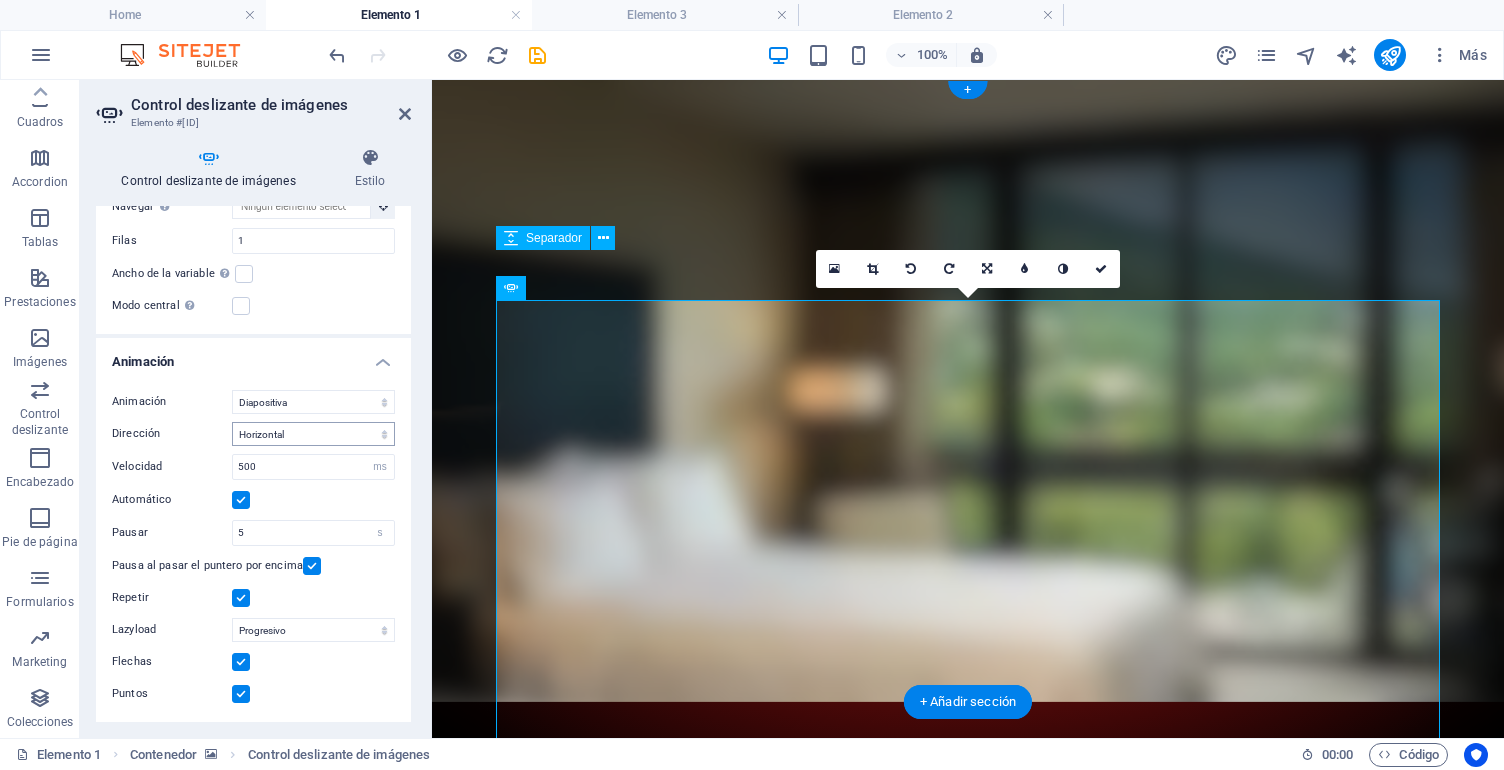 scroll, scrollTop: 346, scrollLeft: 0, axis: vertical 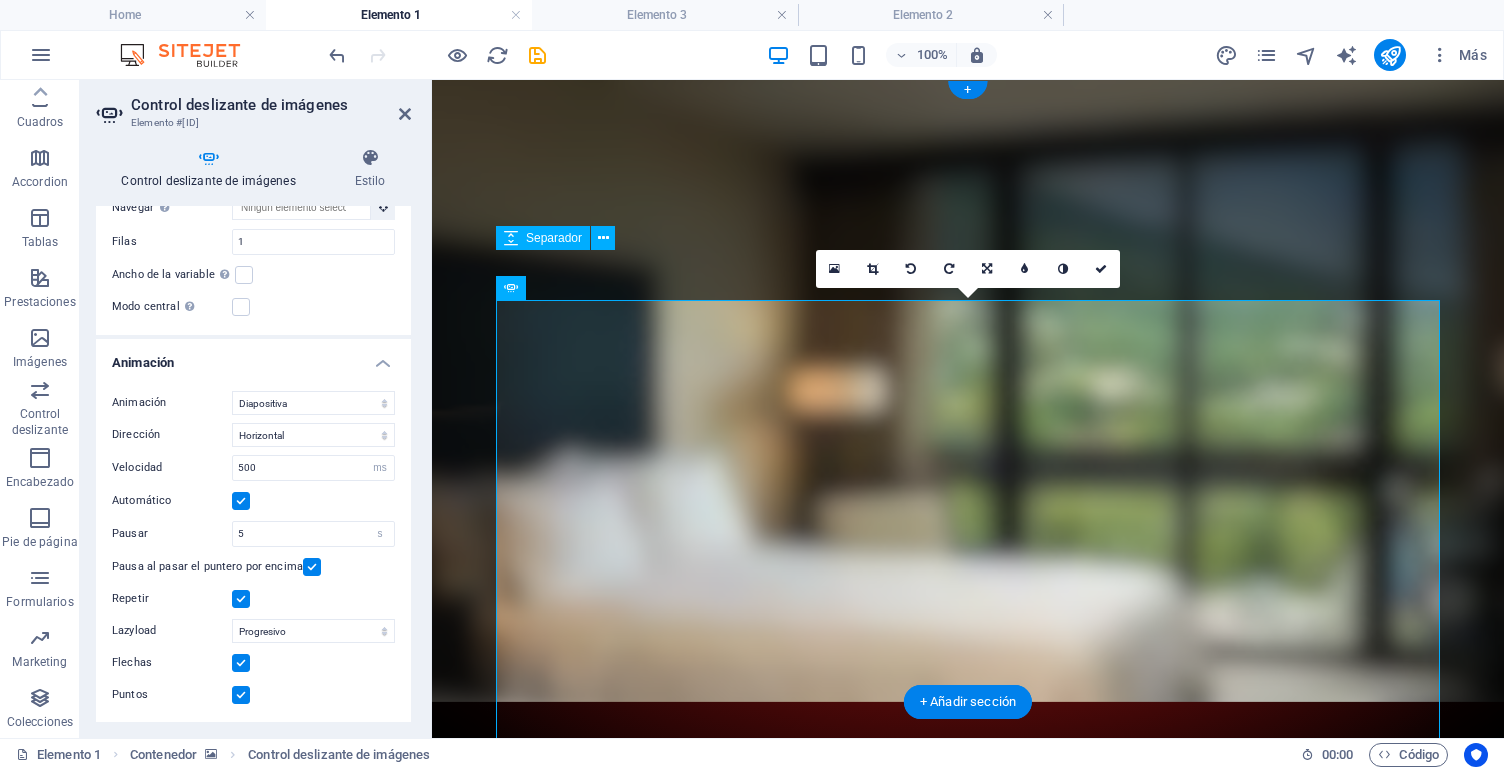 click on "Animación" at bounding box center [253, 357] 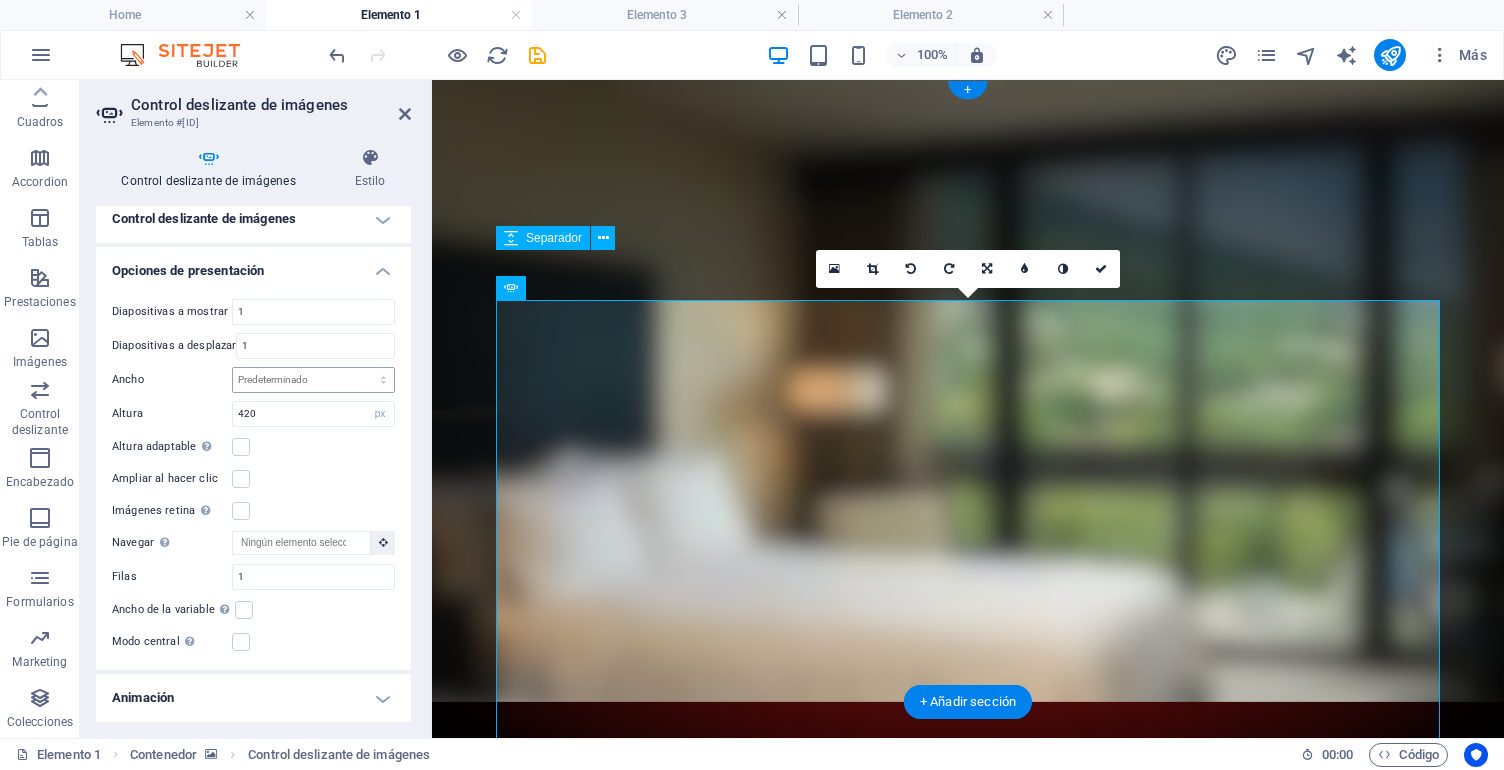 scroll, scrollTop: 10, scrollLeft: 0, axis: vertical 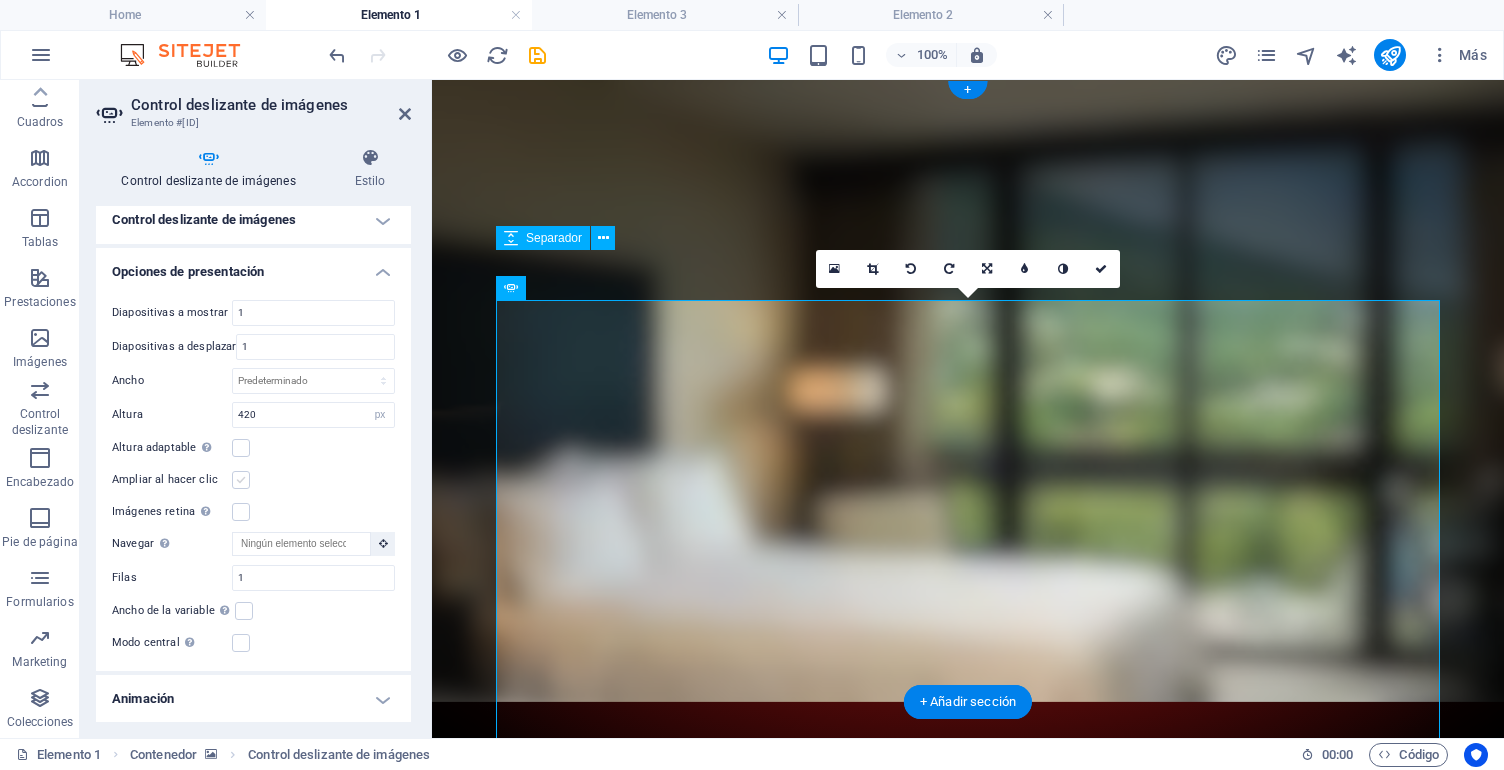 click at bounding box center (241, 448) 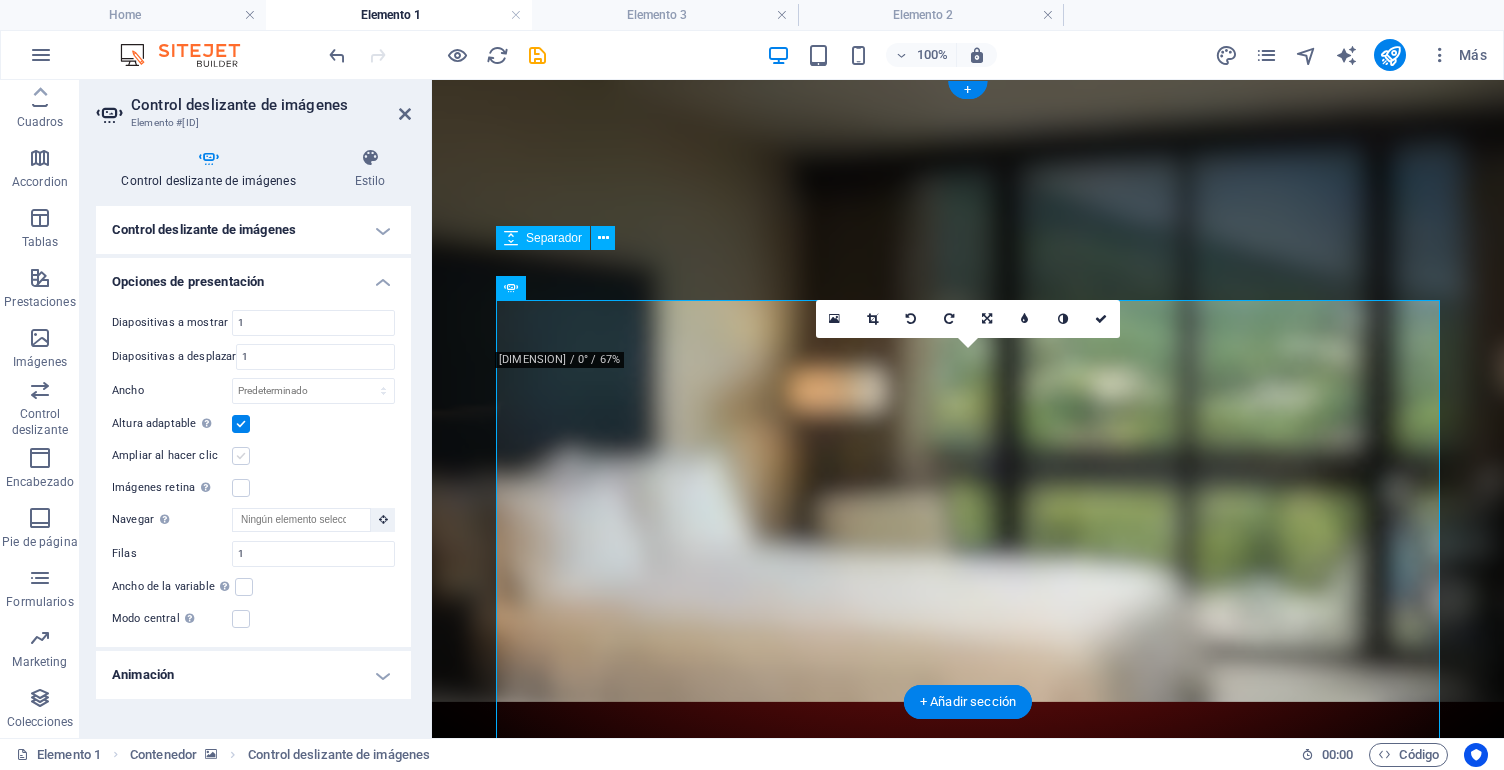 scroll, scrollTop: 0, scrollLeft: 0, axis: both 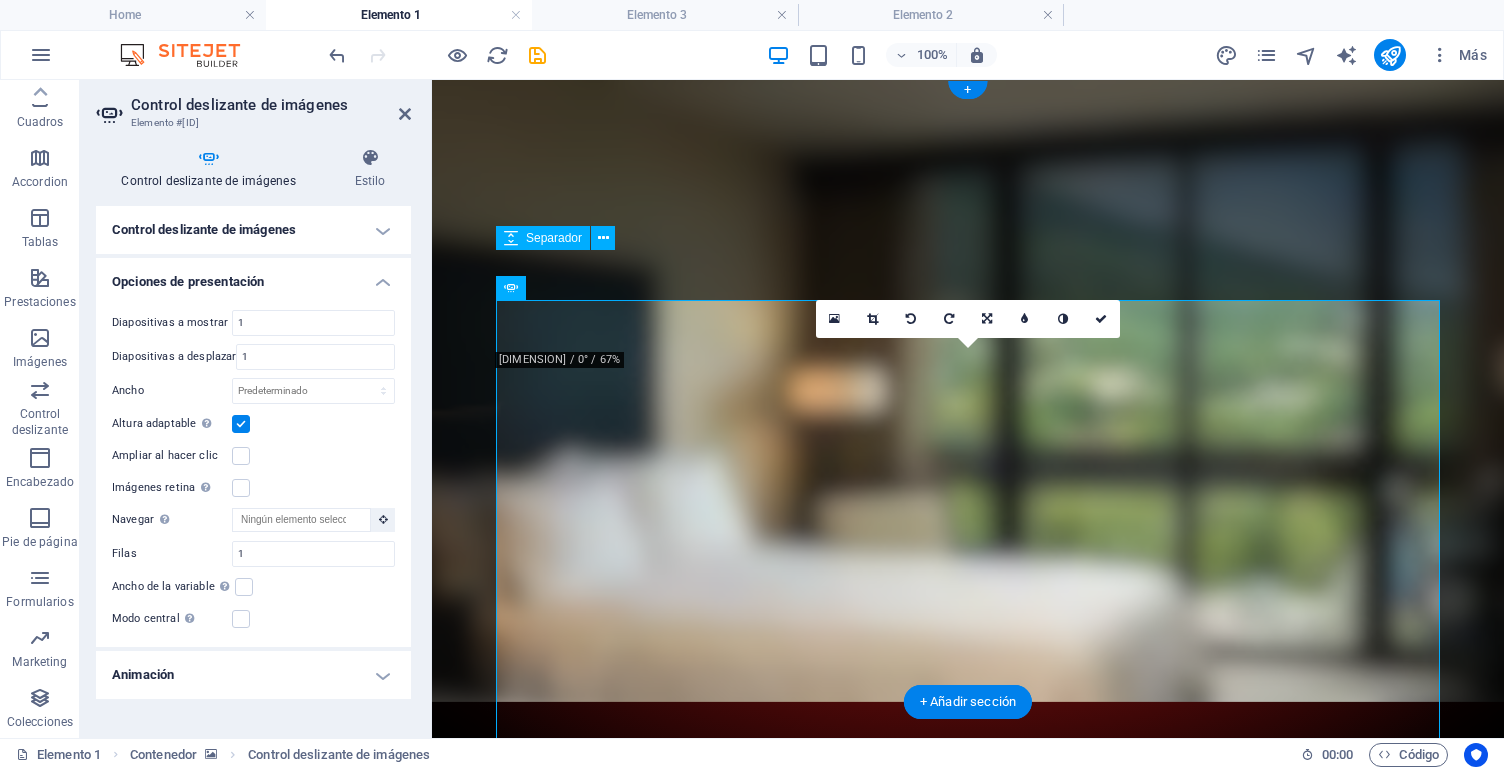 click at bounding box center (241, 424) 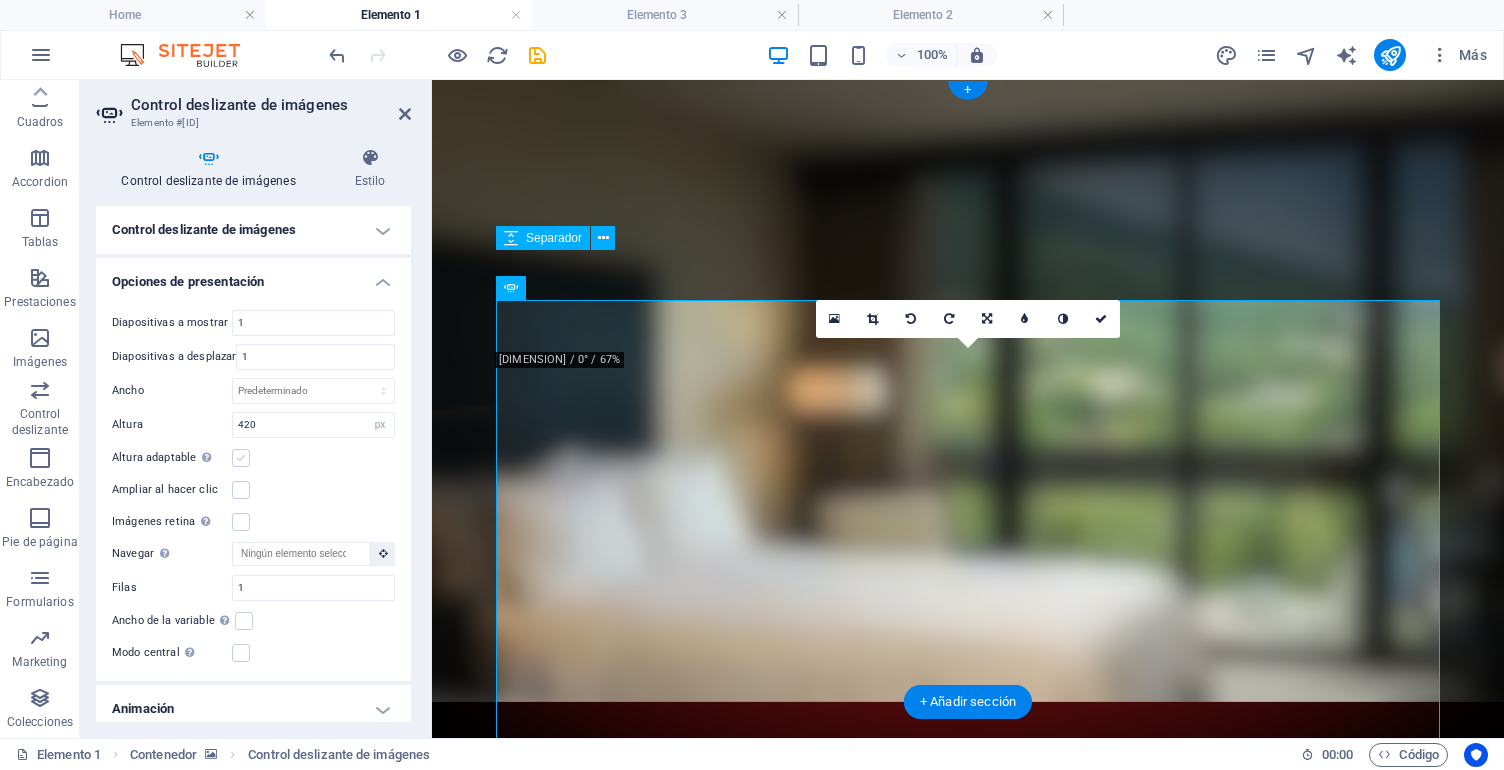 click at bounding box center [241, 458] 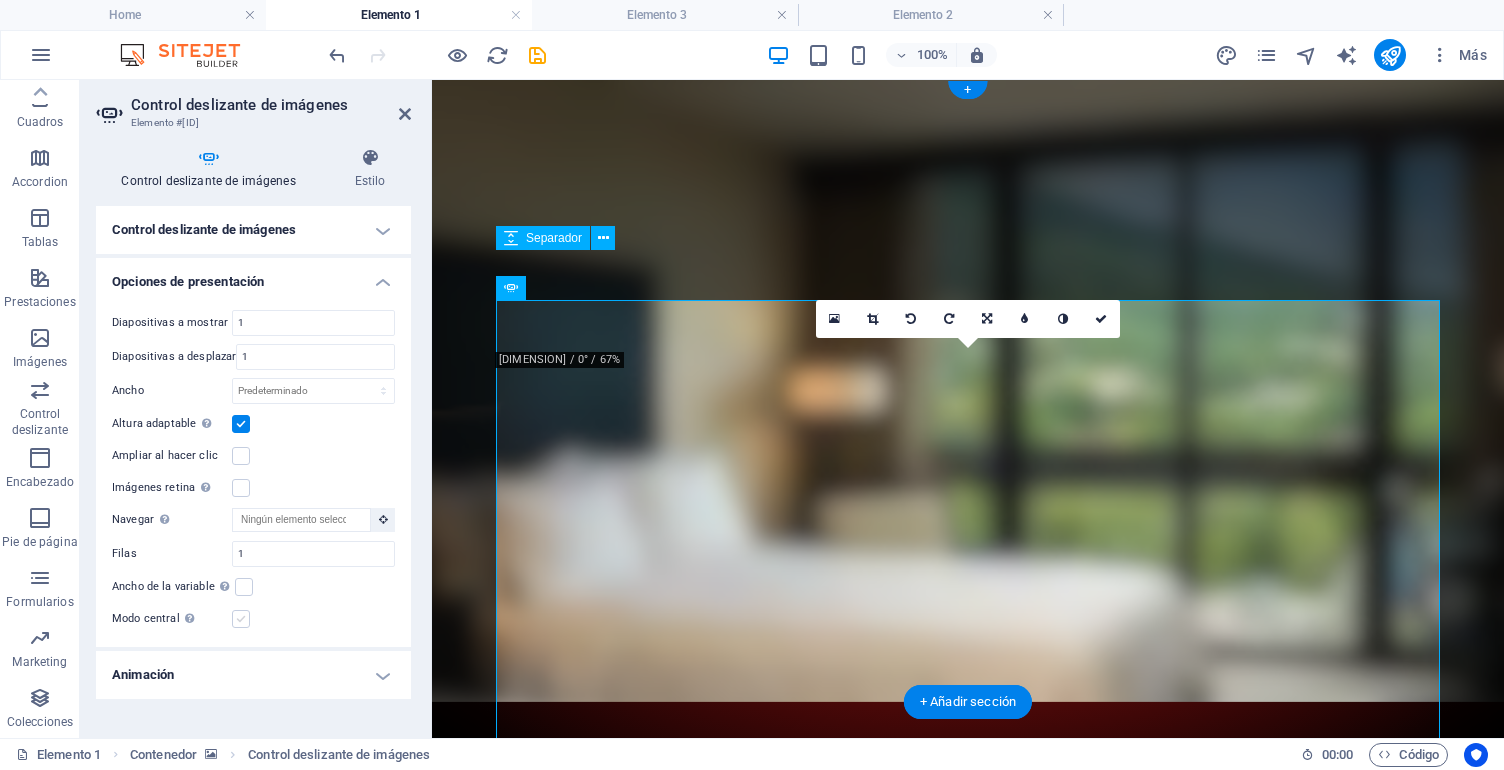click at bounding box center [241, 619] 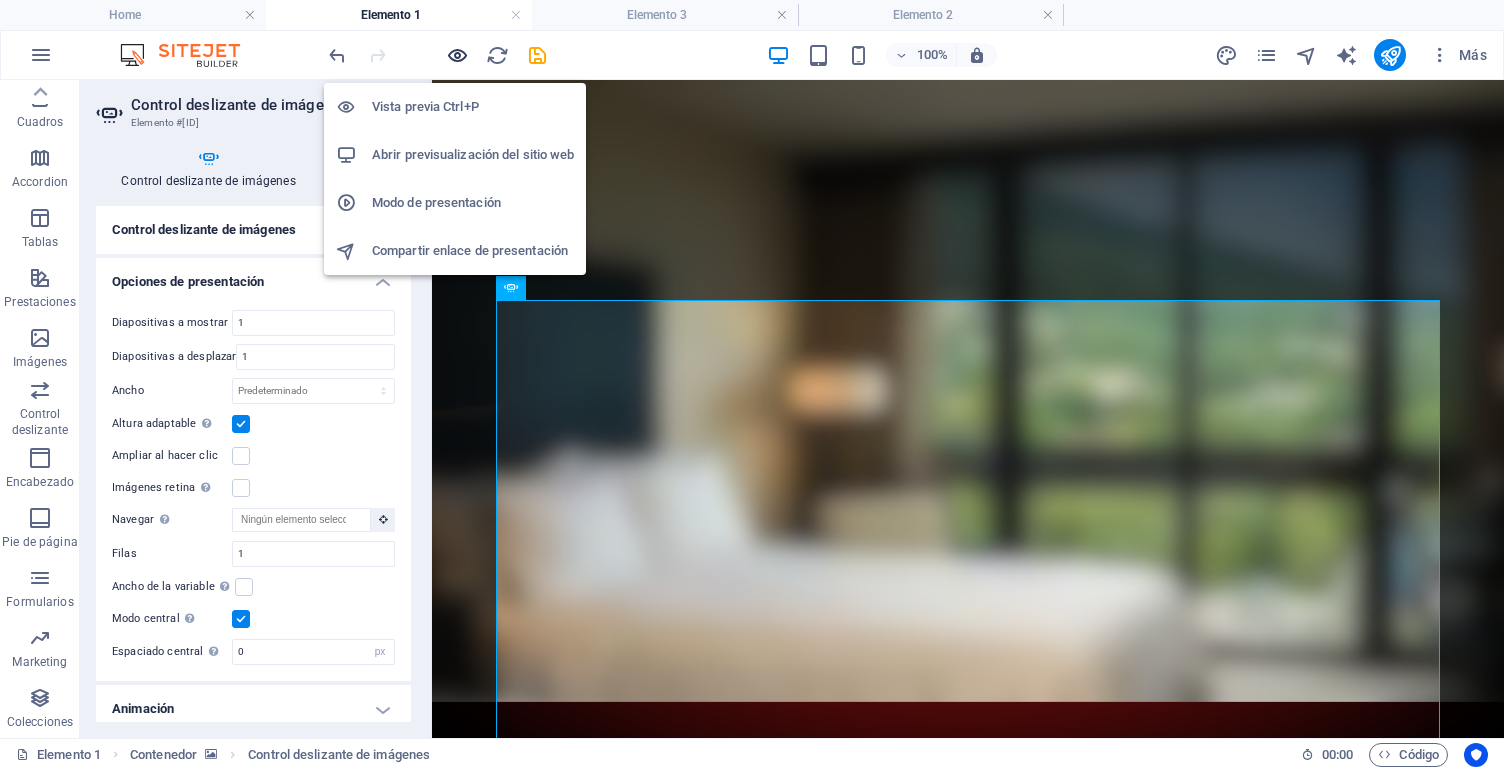 click at bounding box center [457, 55] 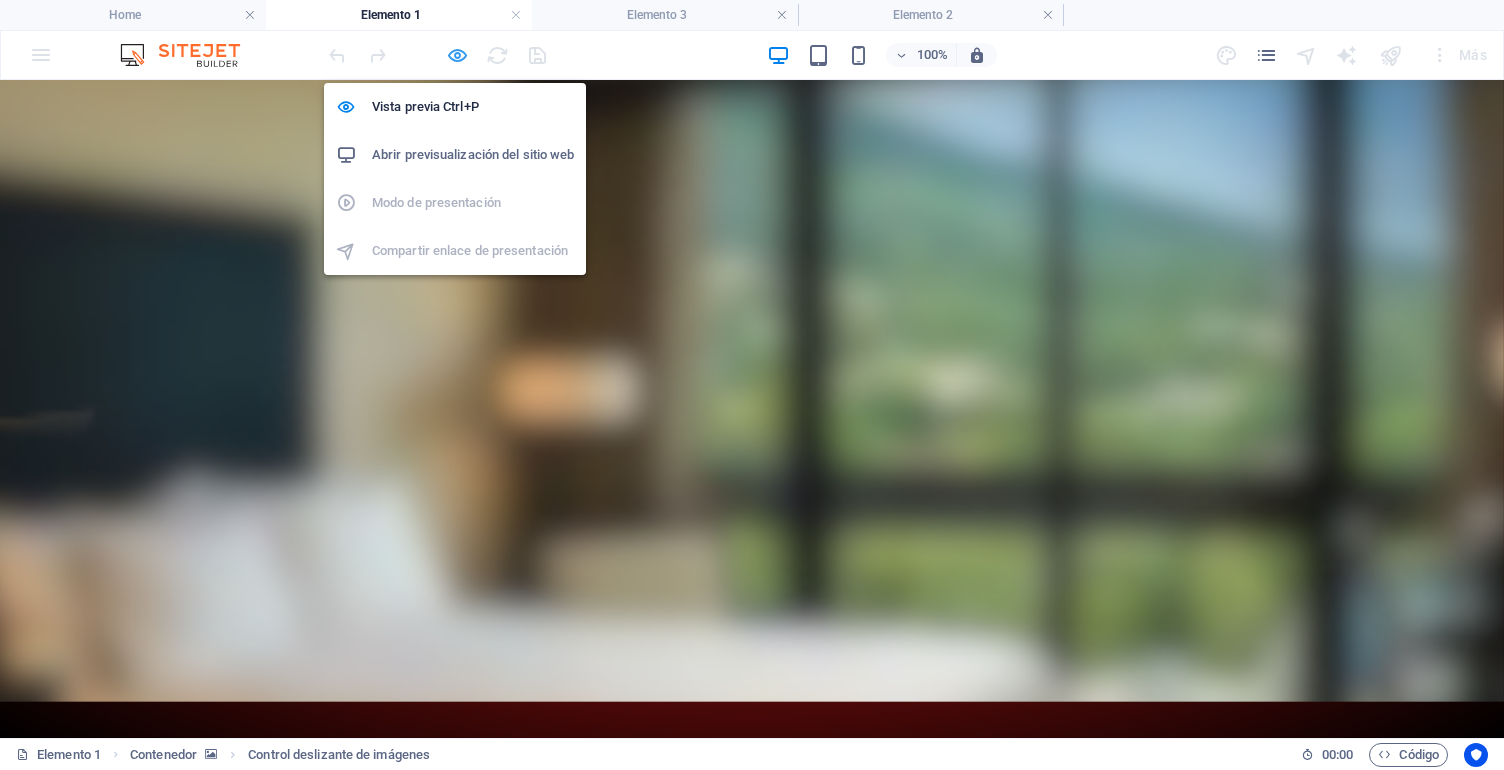 click at bounding box center [457, 55] 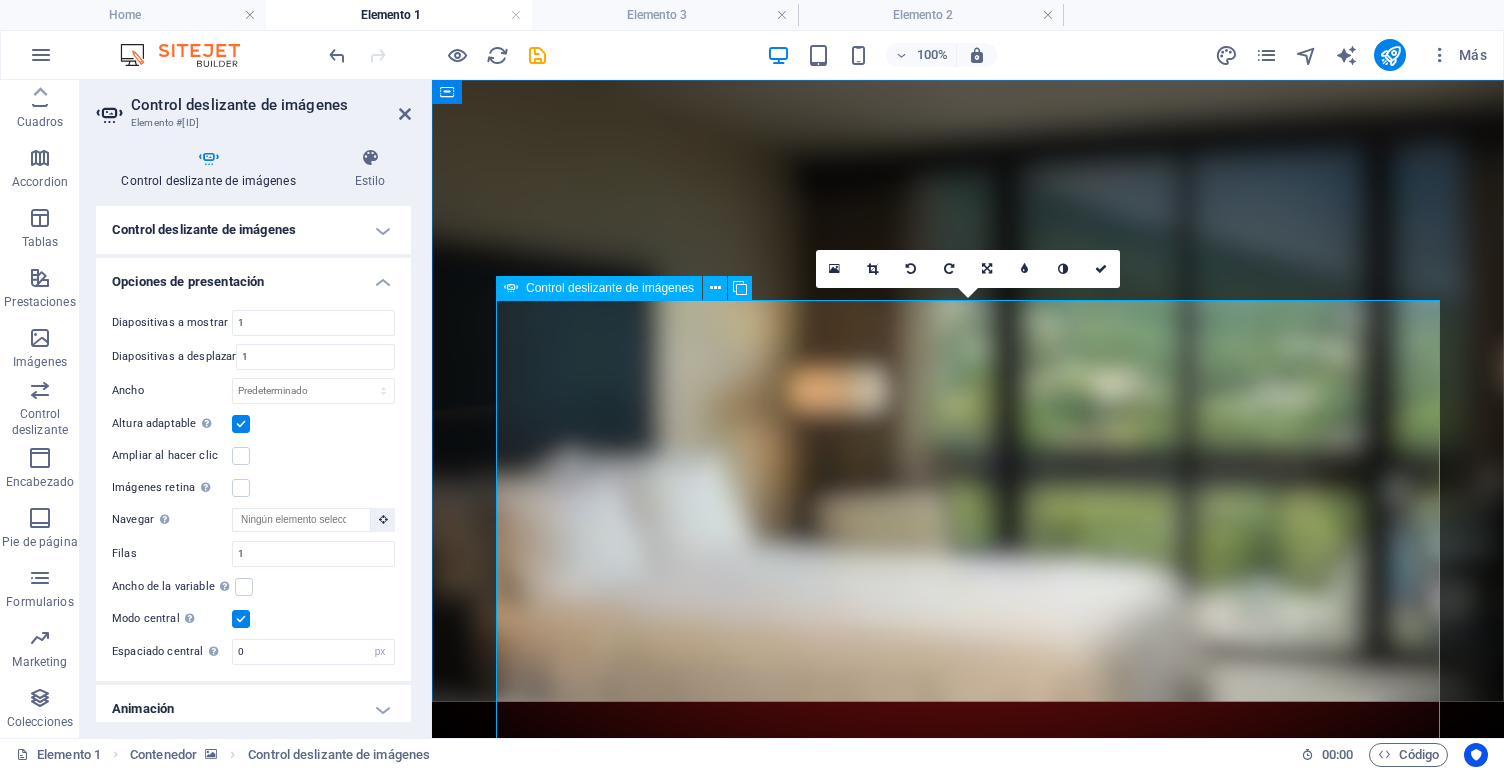 click at bounding box center [-880, 2378] 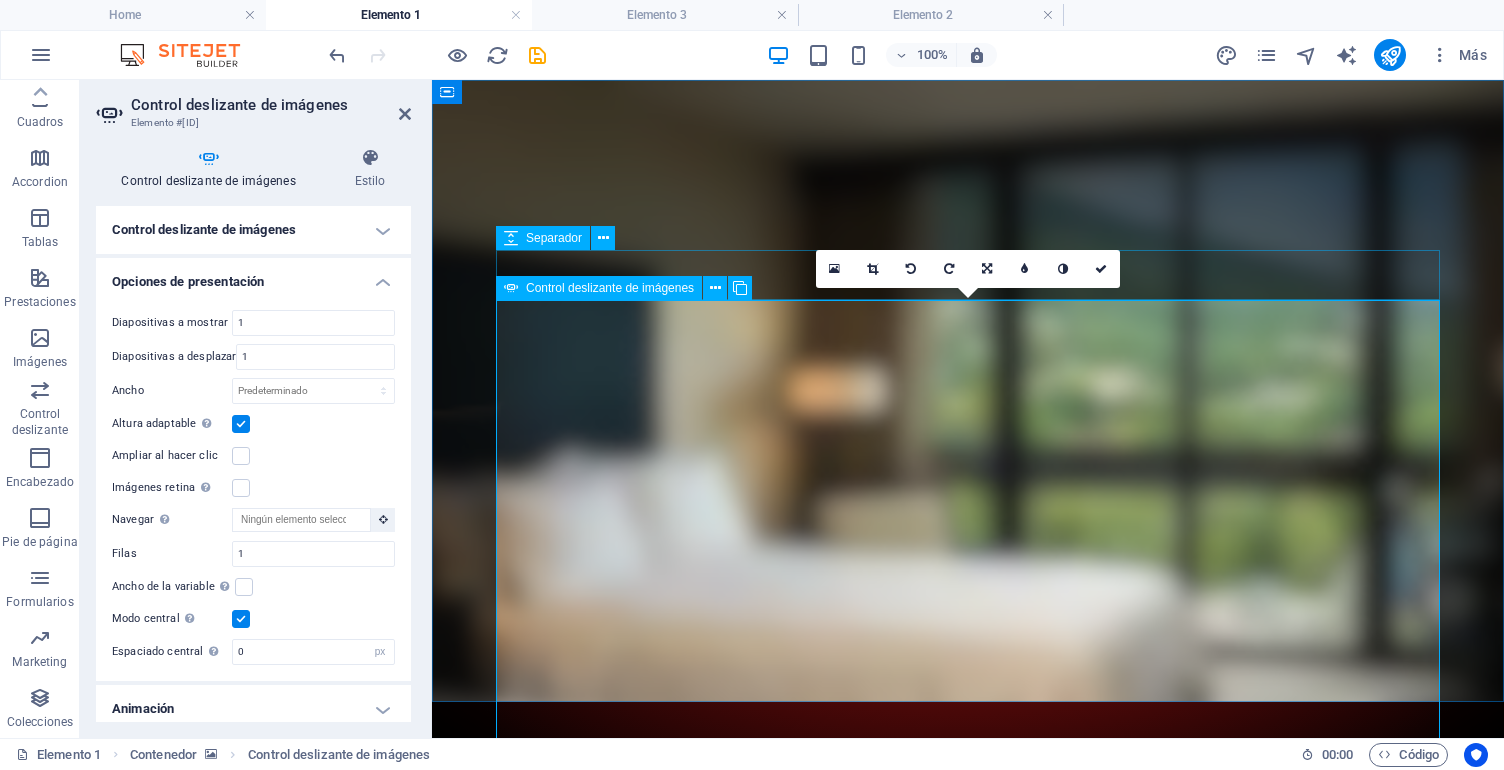 click on "Control deslizante de imágenes" at bounding box center [610, 288] 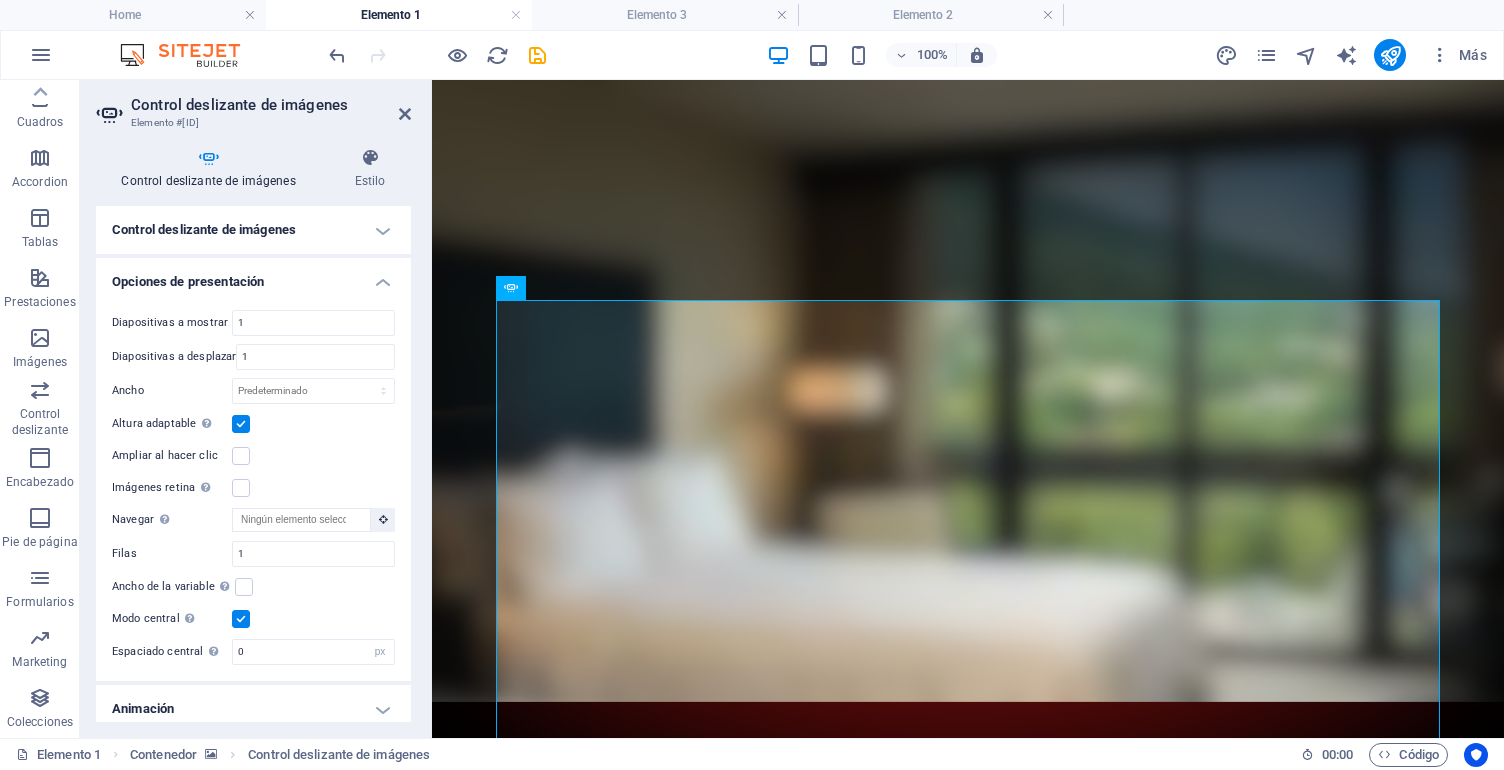 click on "Opciones de presentación" at bounding box center (253, 276) 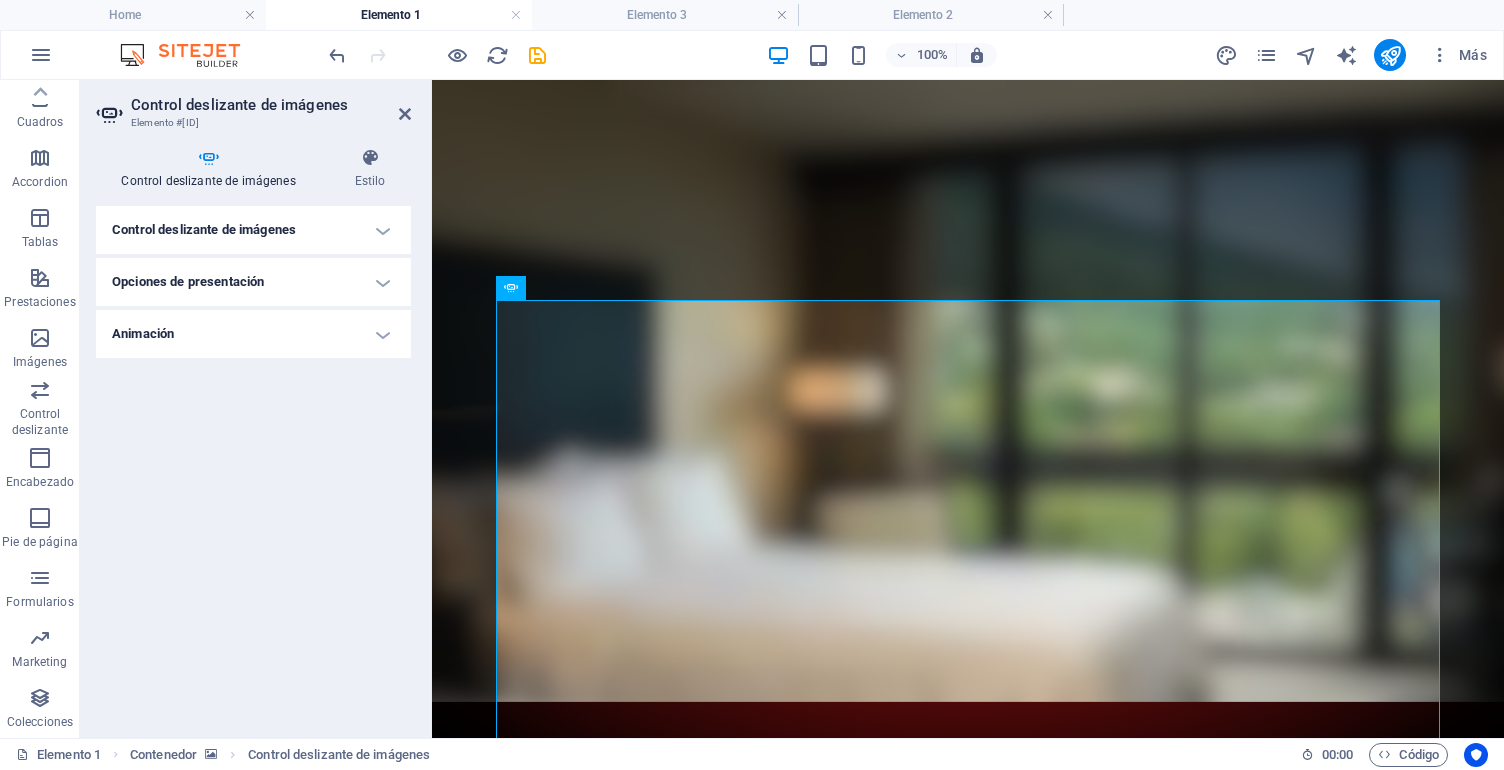click on "Control deslizante de imágenes" at bounding box center (253, 230) 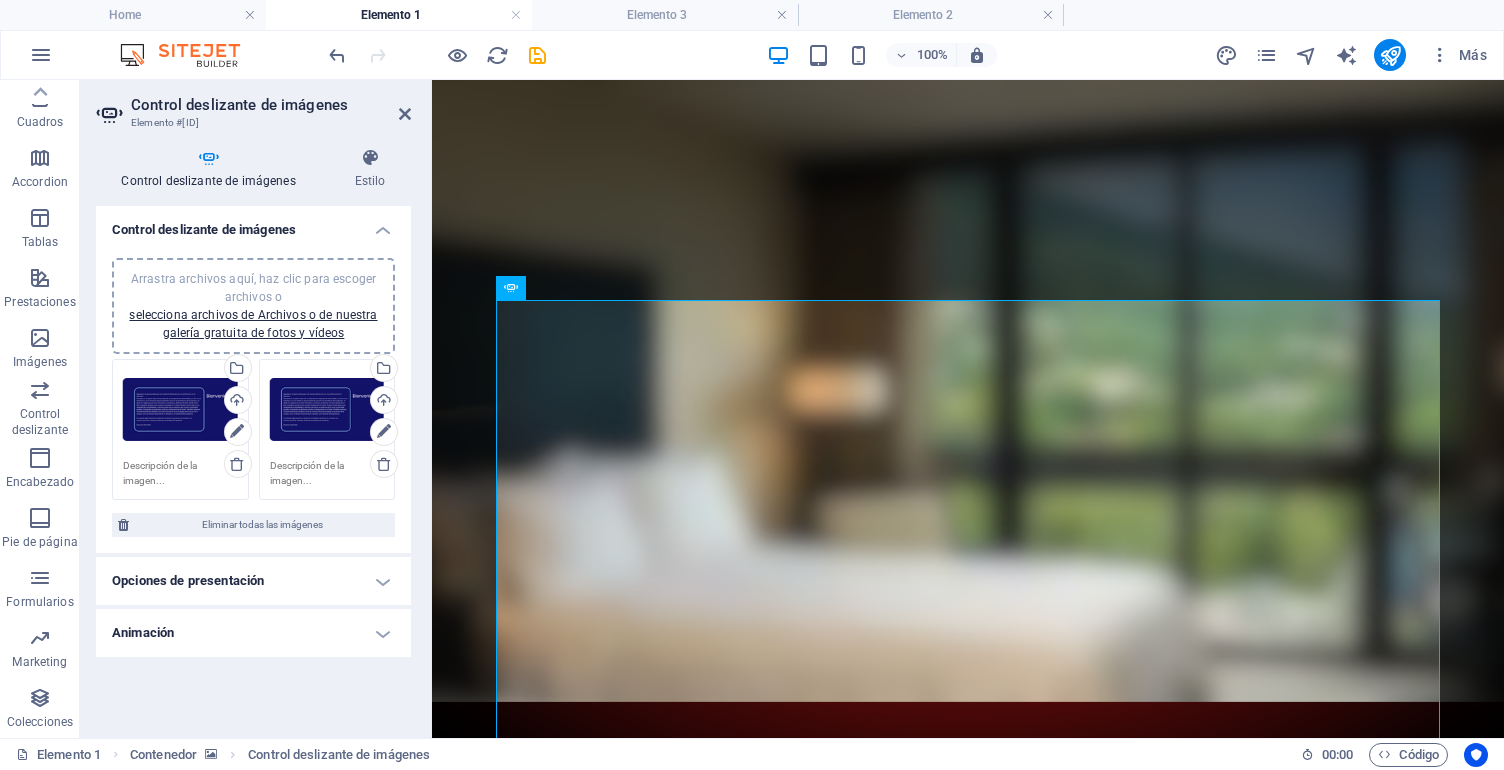 click on "Control deslizante de imágenes" at bounding box center (253, 224) 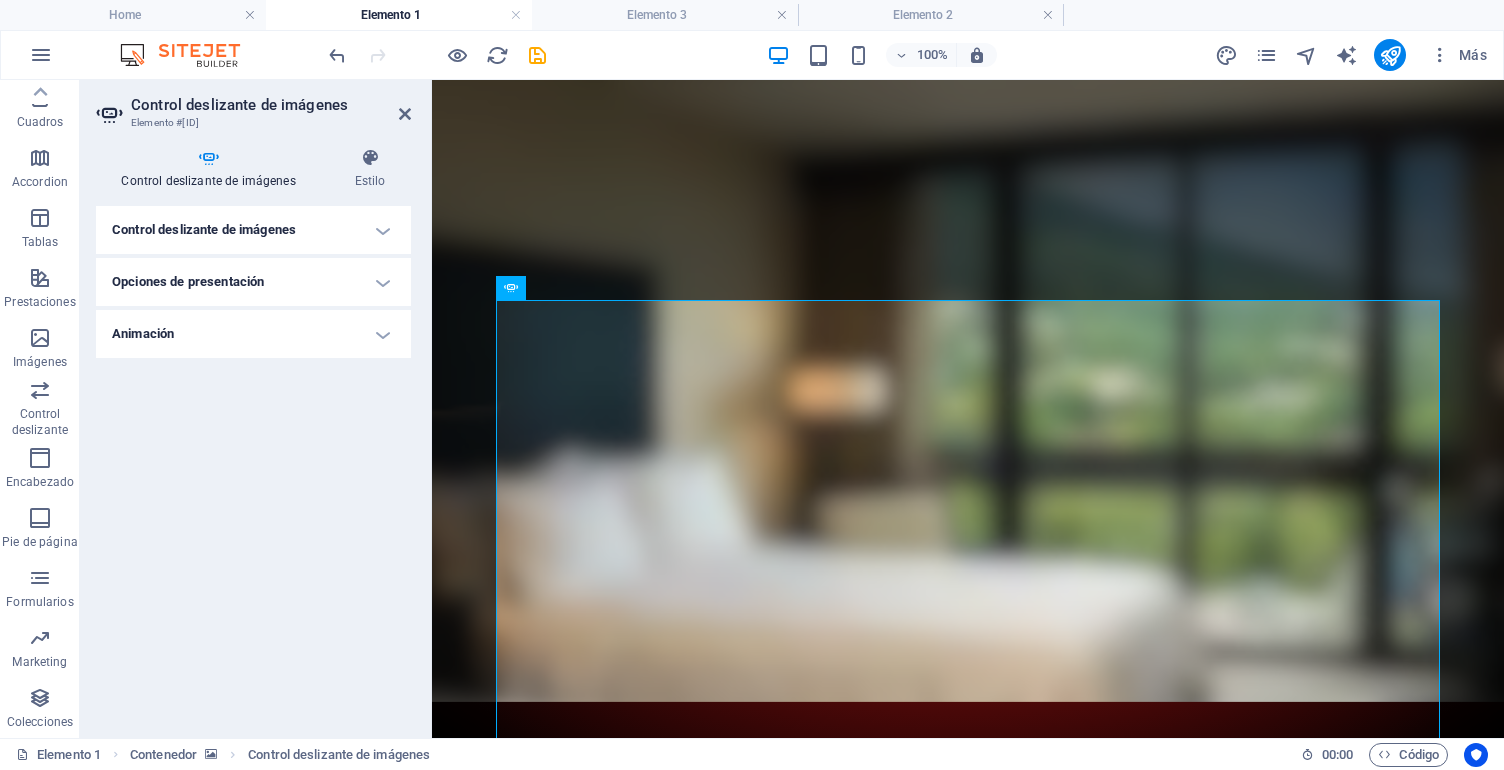 click on "Animación" at bounding box center [253, 334] 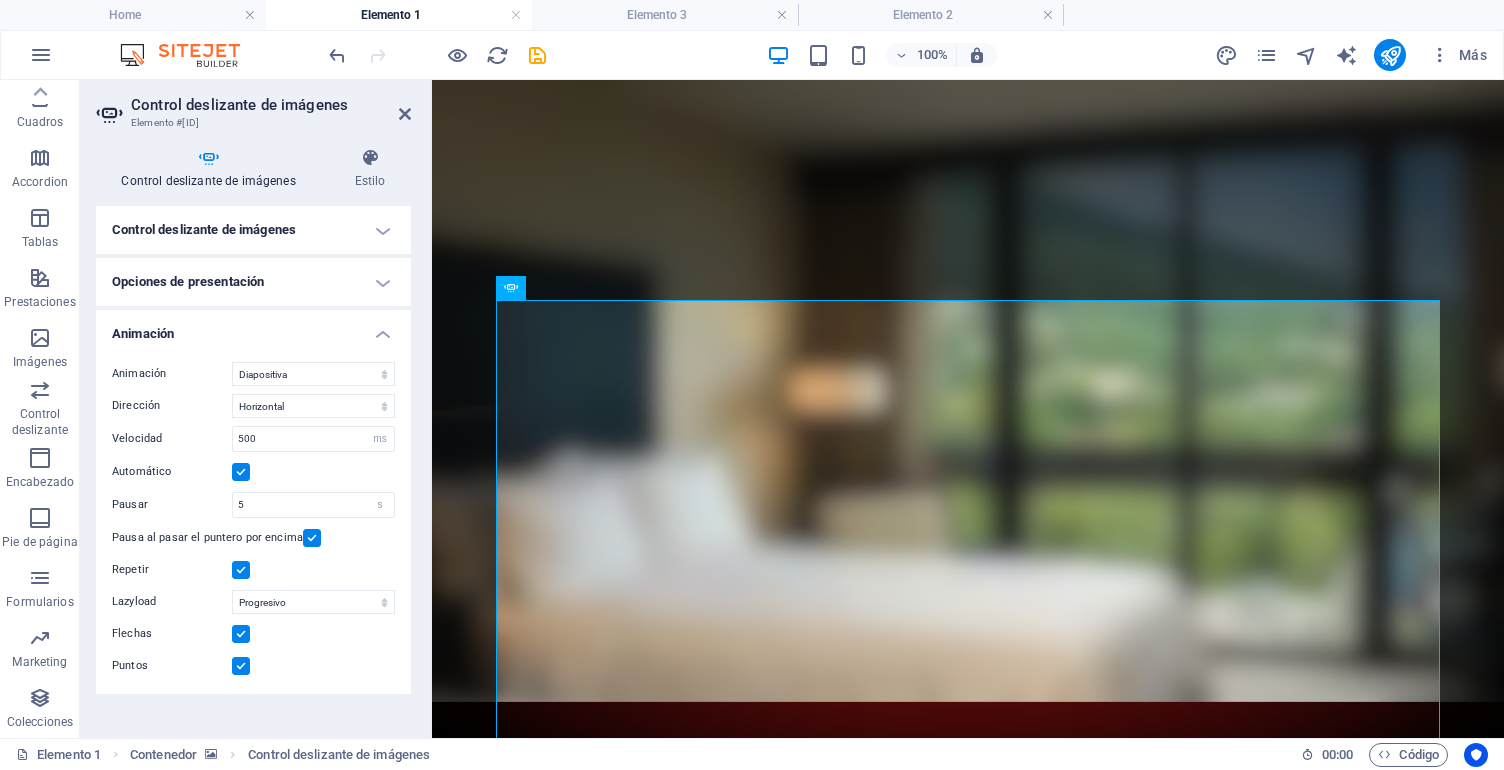 click on "Animación" at bounding box center (253, 328) 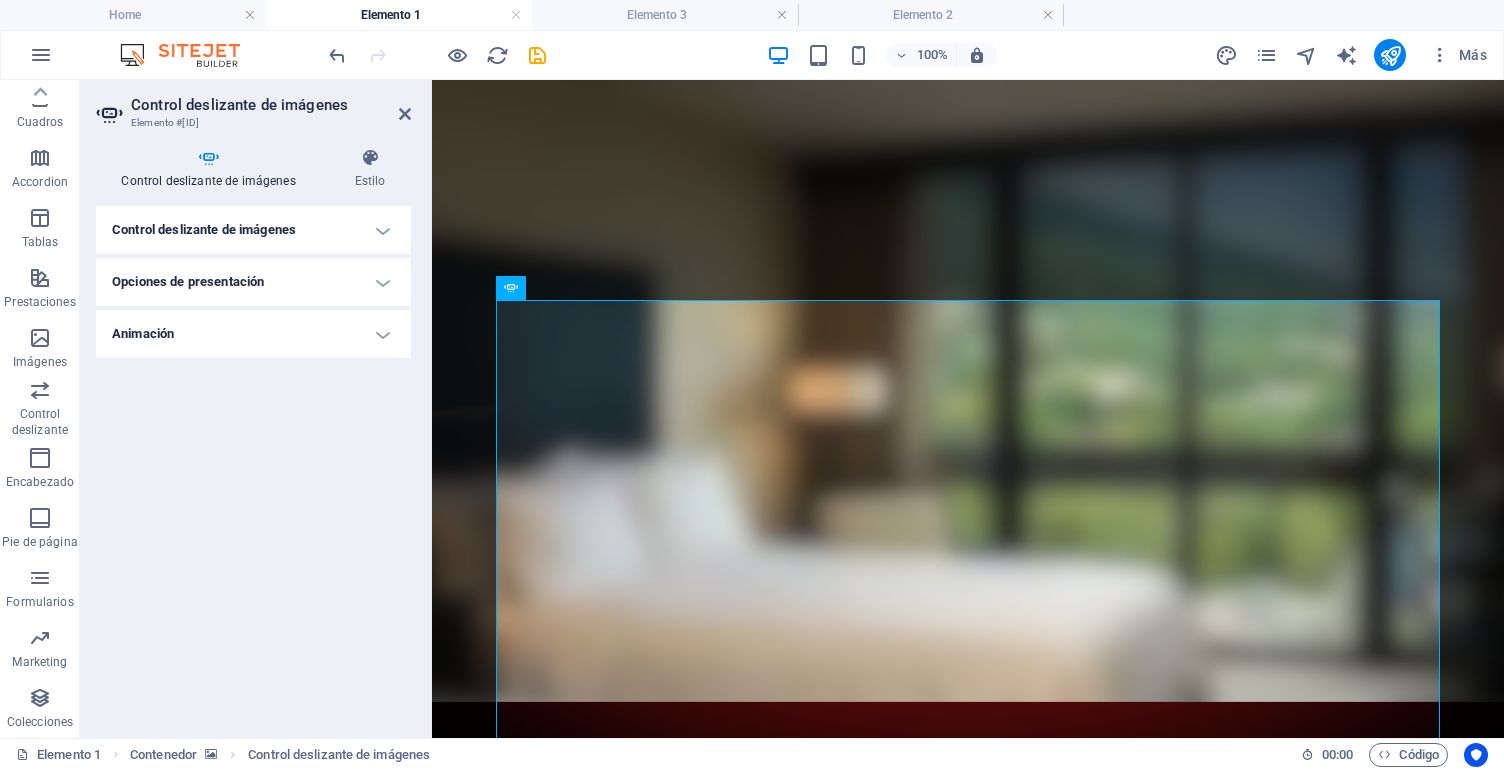 click on "Opciones de presentación" at bounding box center [253, 282] 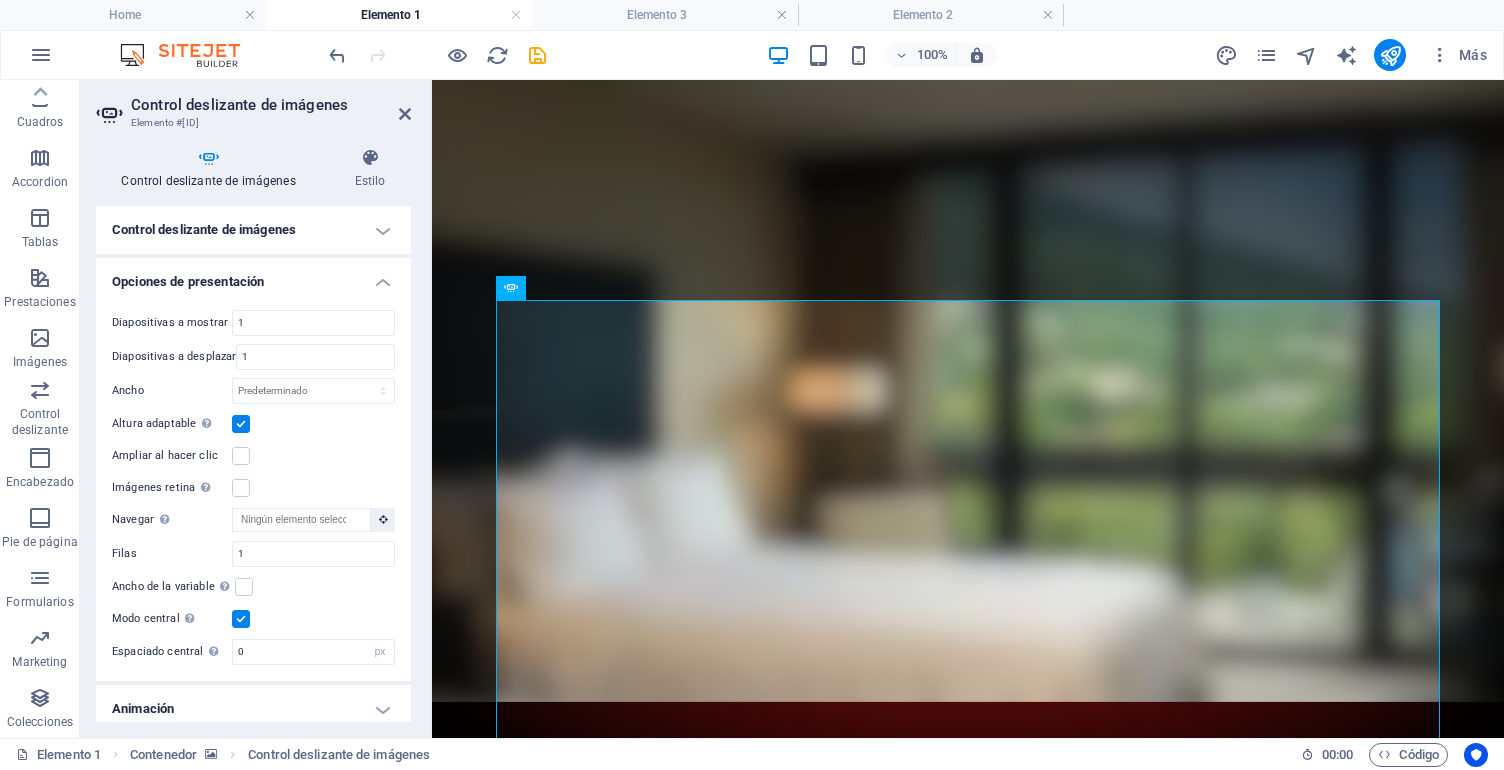 click on "Opciones de presentación" at bounding box center [253, 276] 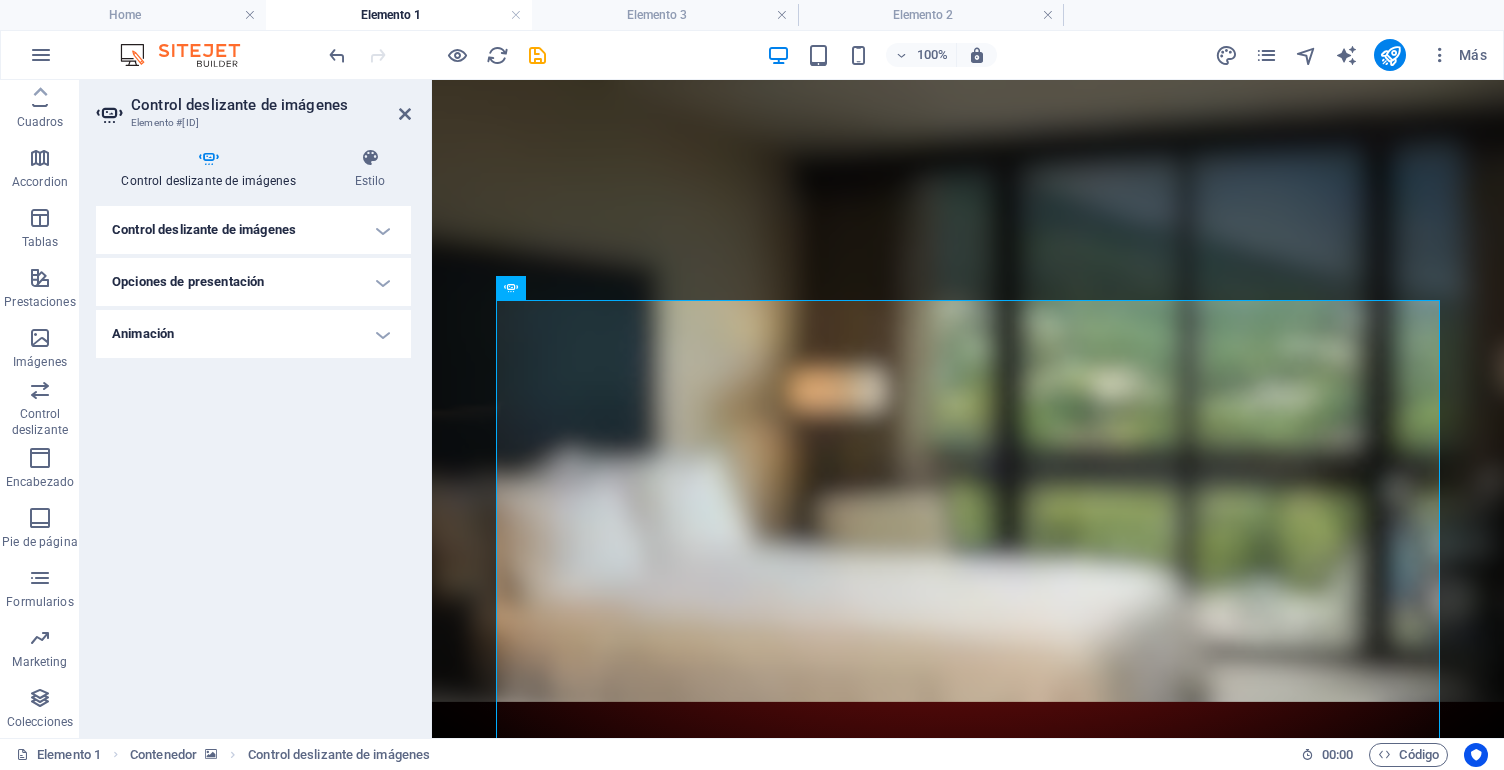 click on "Control deslizante de imágenes" at bounding box center [253, 230] 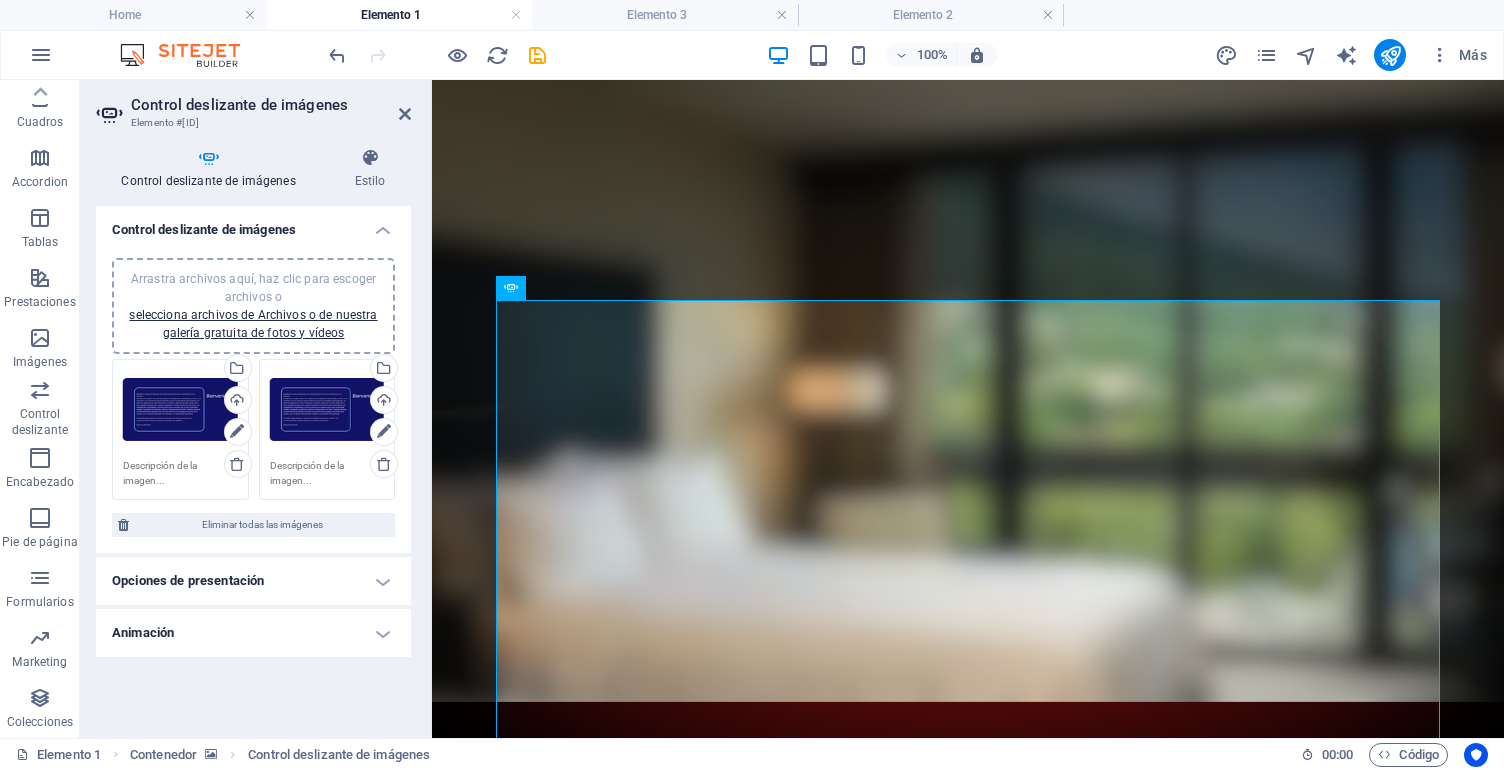 click on "Control deslizante de imágenes" at bounding box center [253, 224] 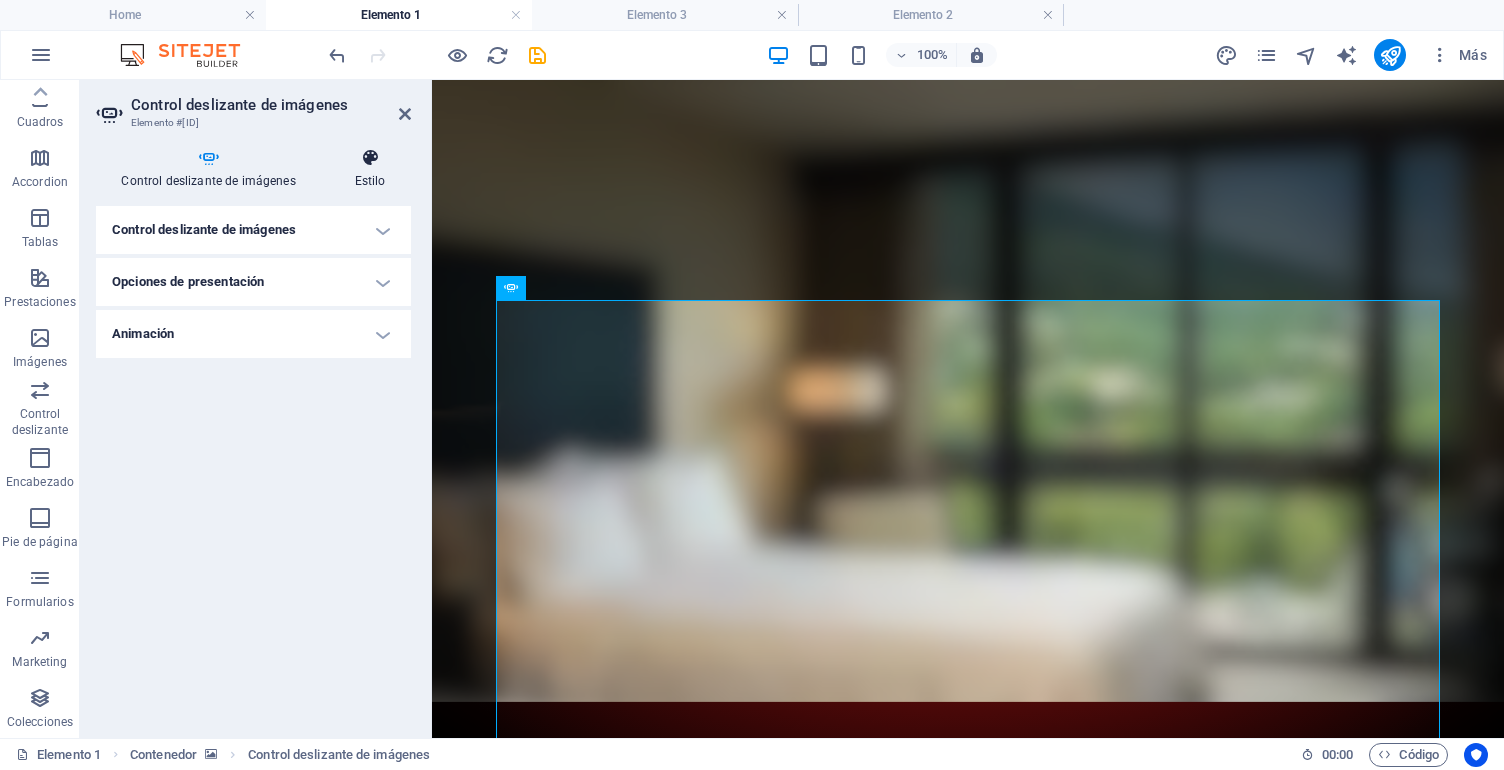 click at bounding box center [370, 158] 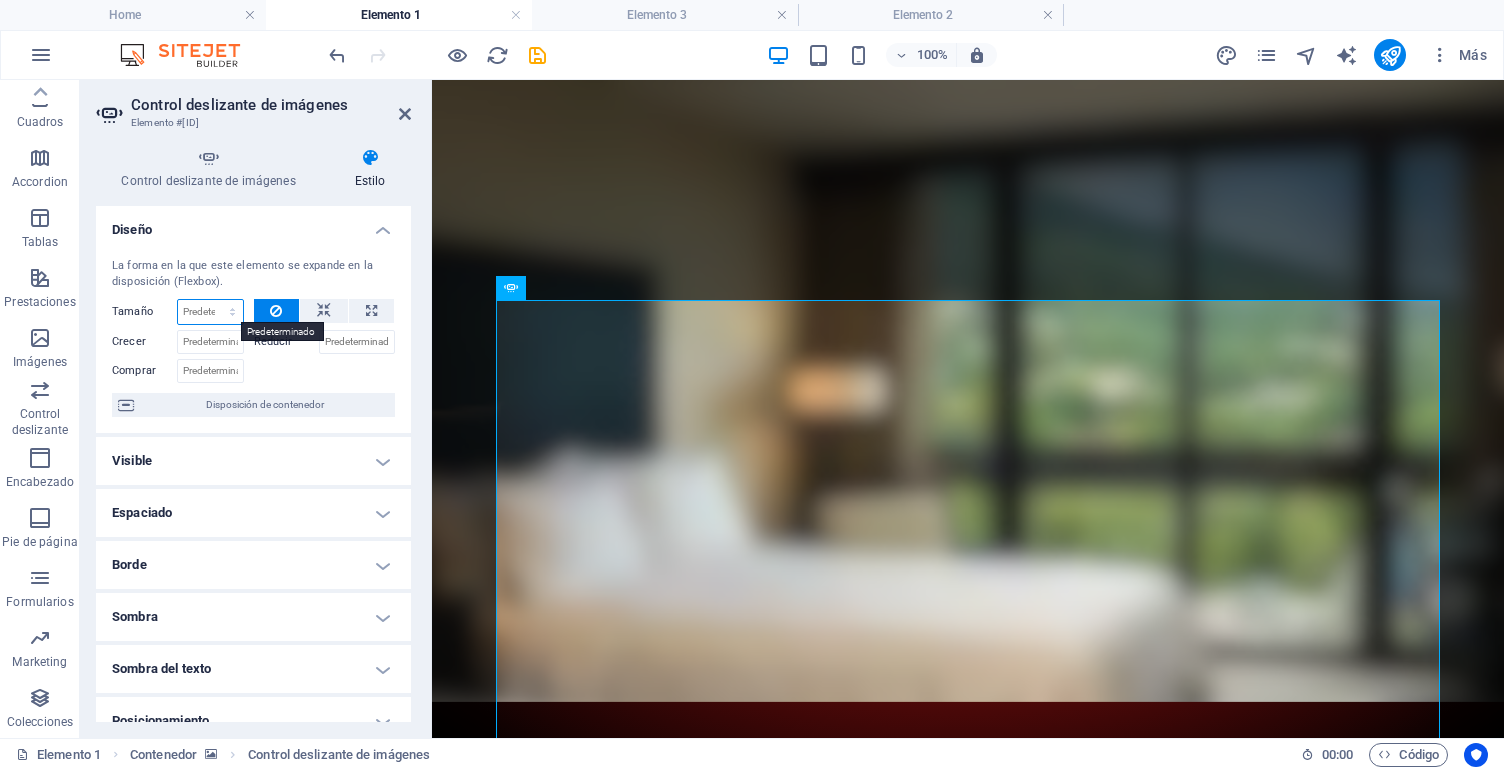 select on "px" 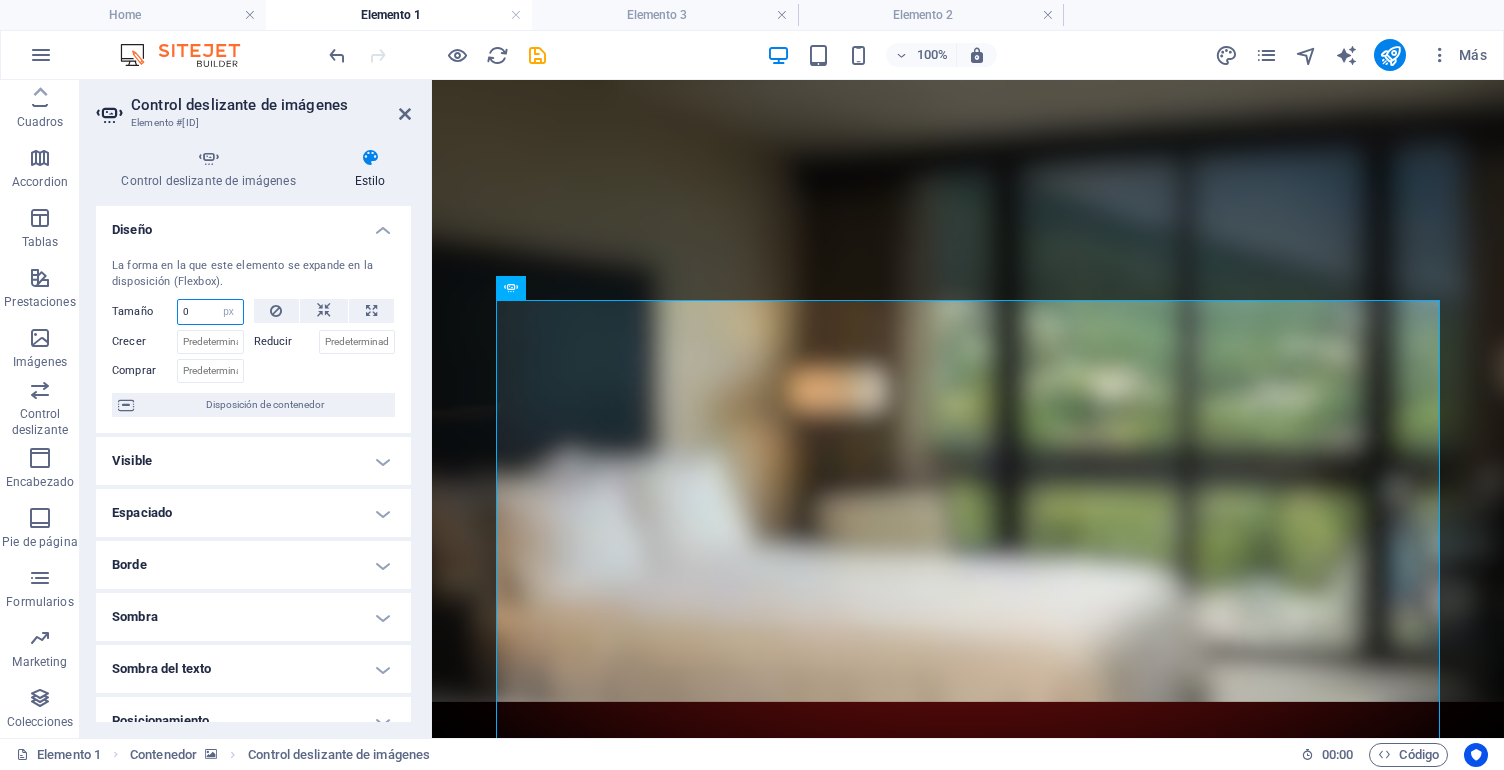 drag, startPoint x: 206, startPoint y: 314, endPoint x: 177, endPoint y: 310, distance: 29.274563 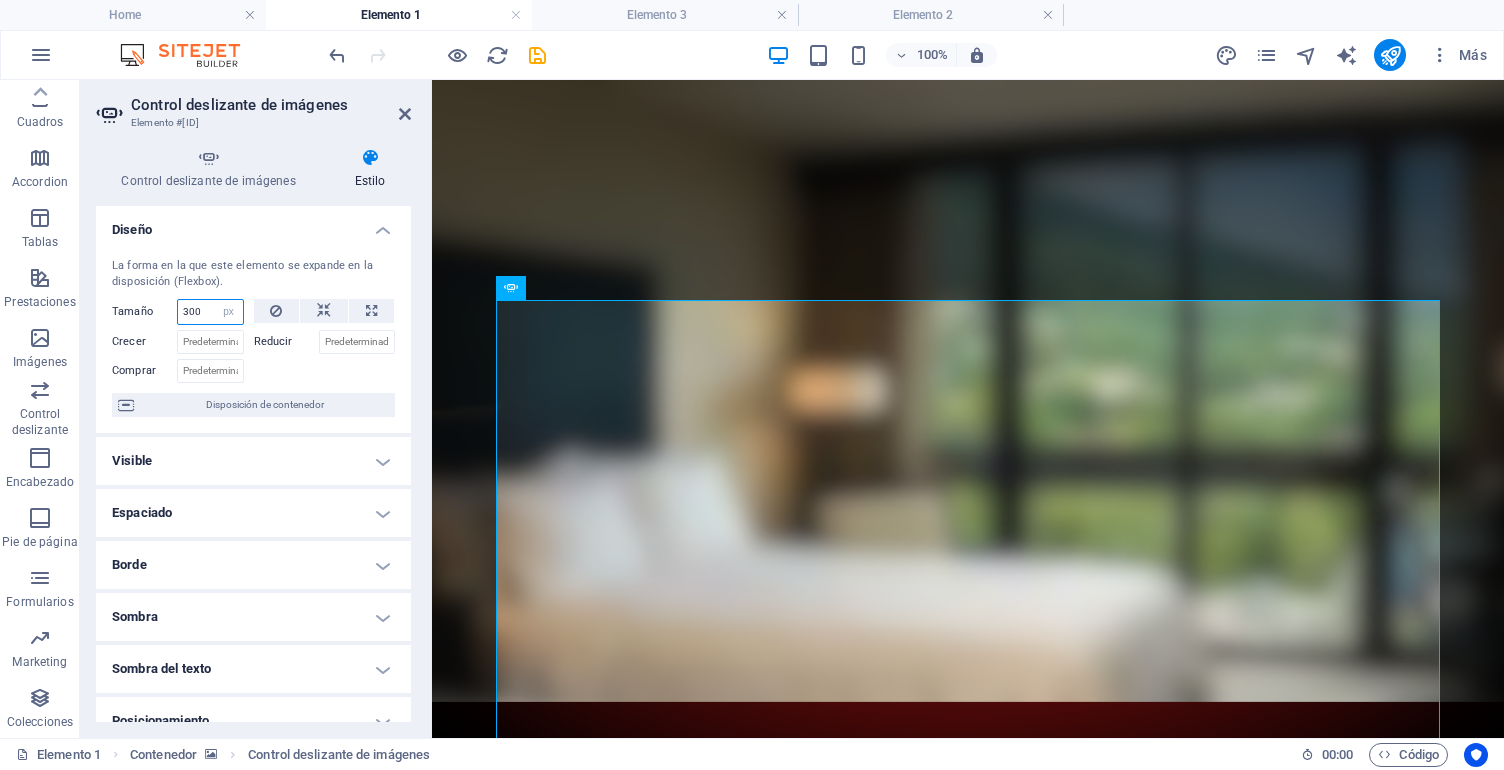 type on "300" 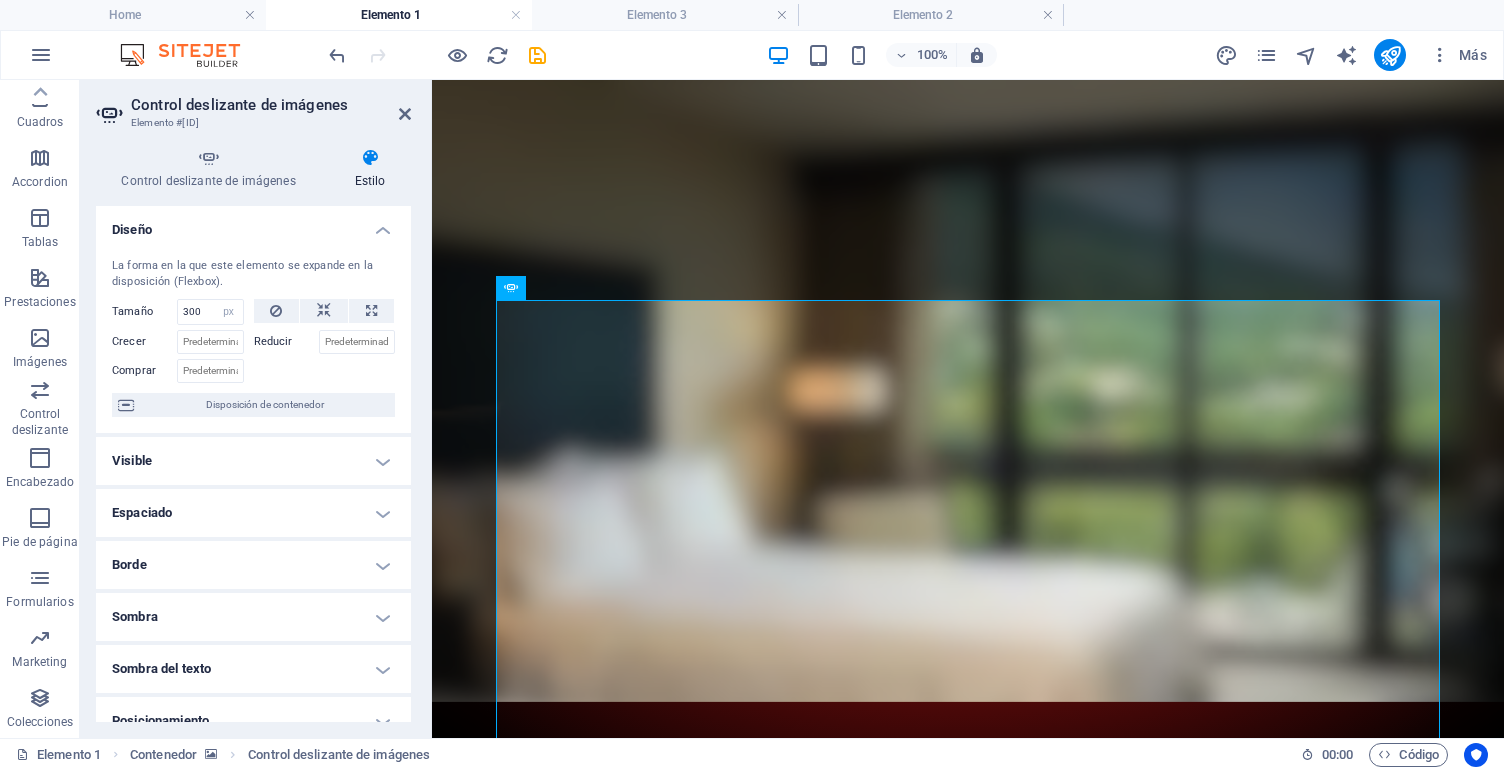 click at bounding box center [325, 368] 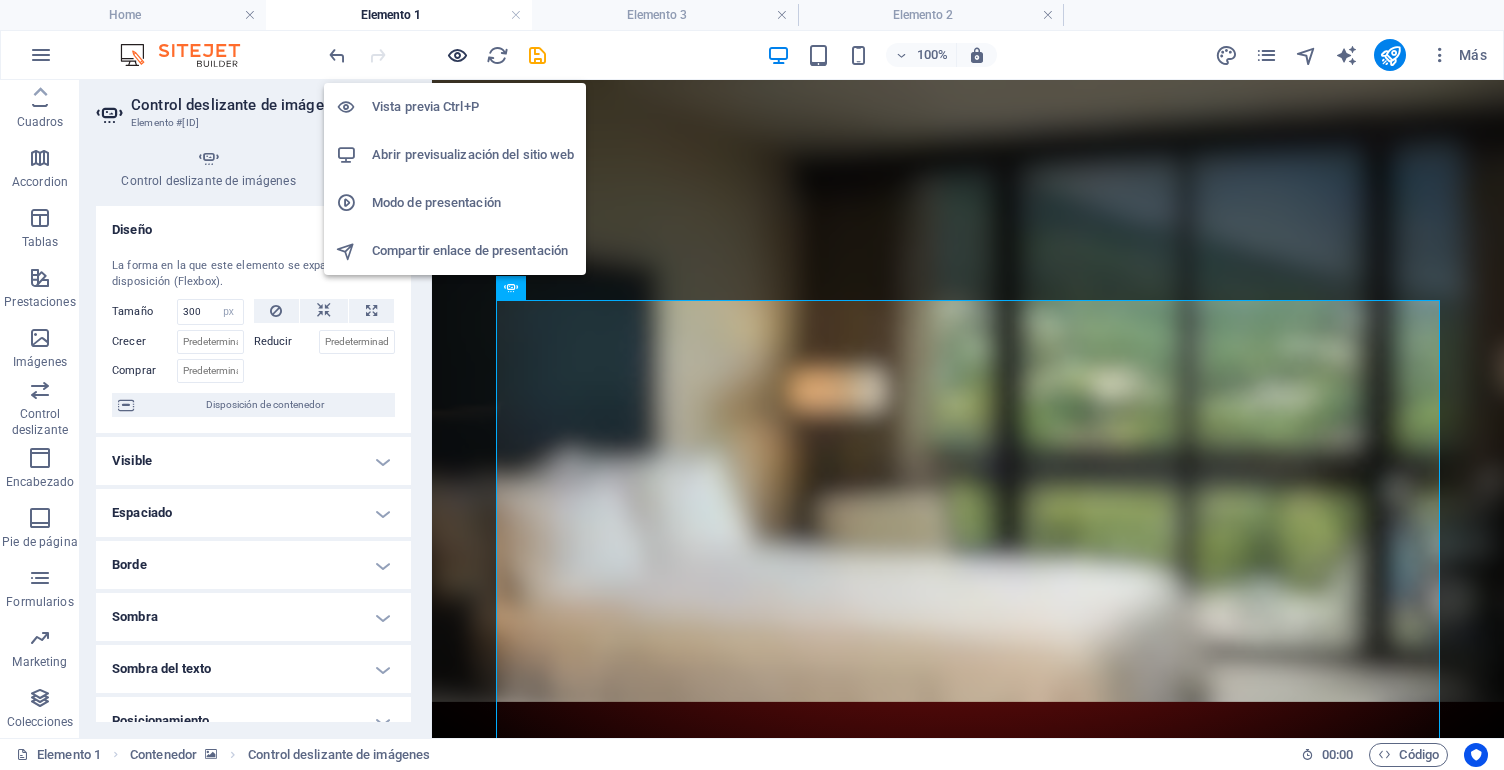 click at bounding box center (457, 55) 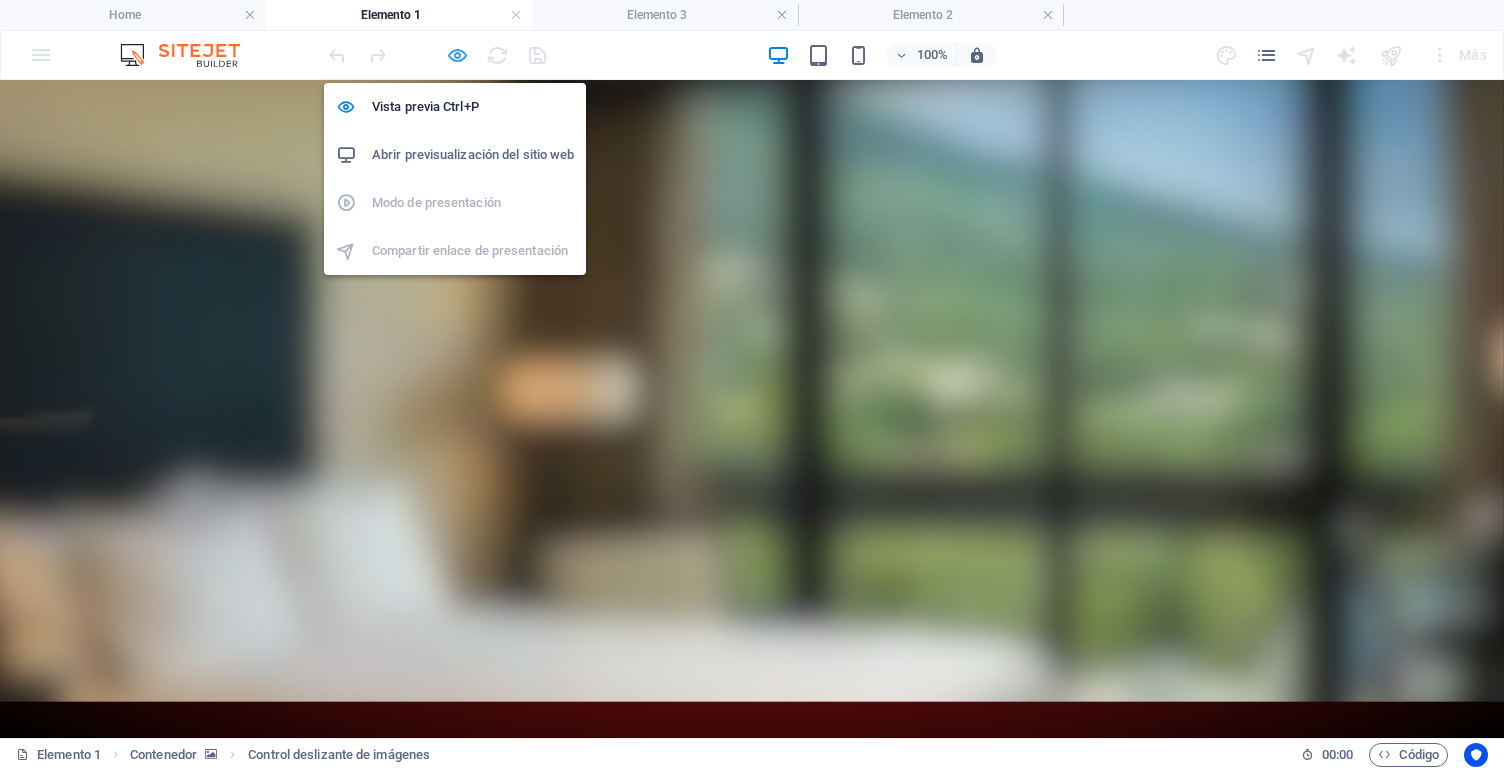 click at bounding box center (457, 55) 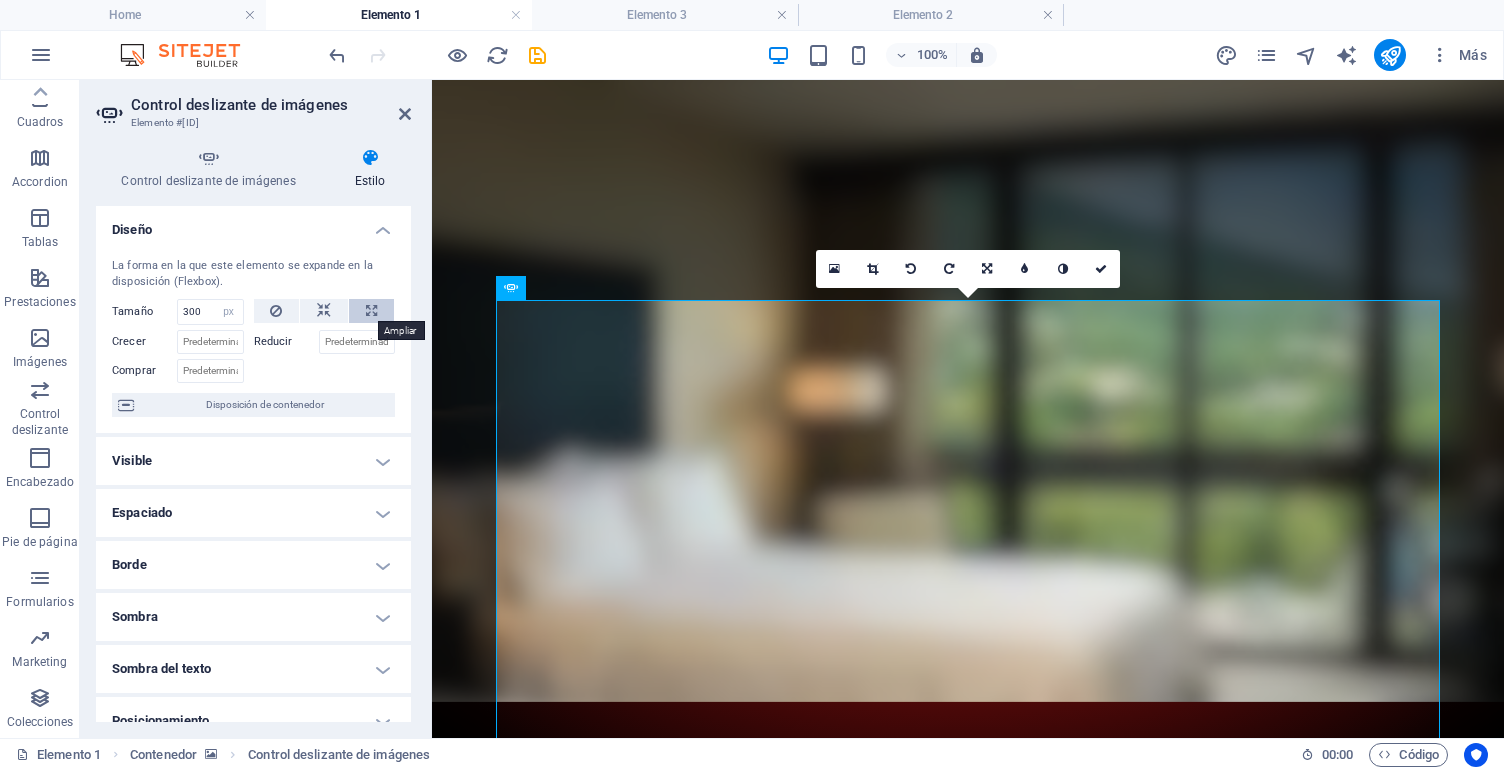 click at bounding box center (371, 311) 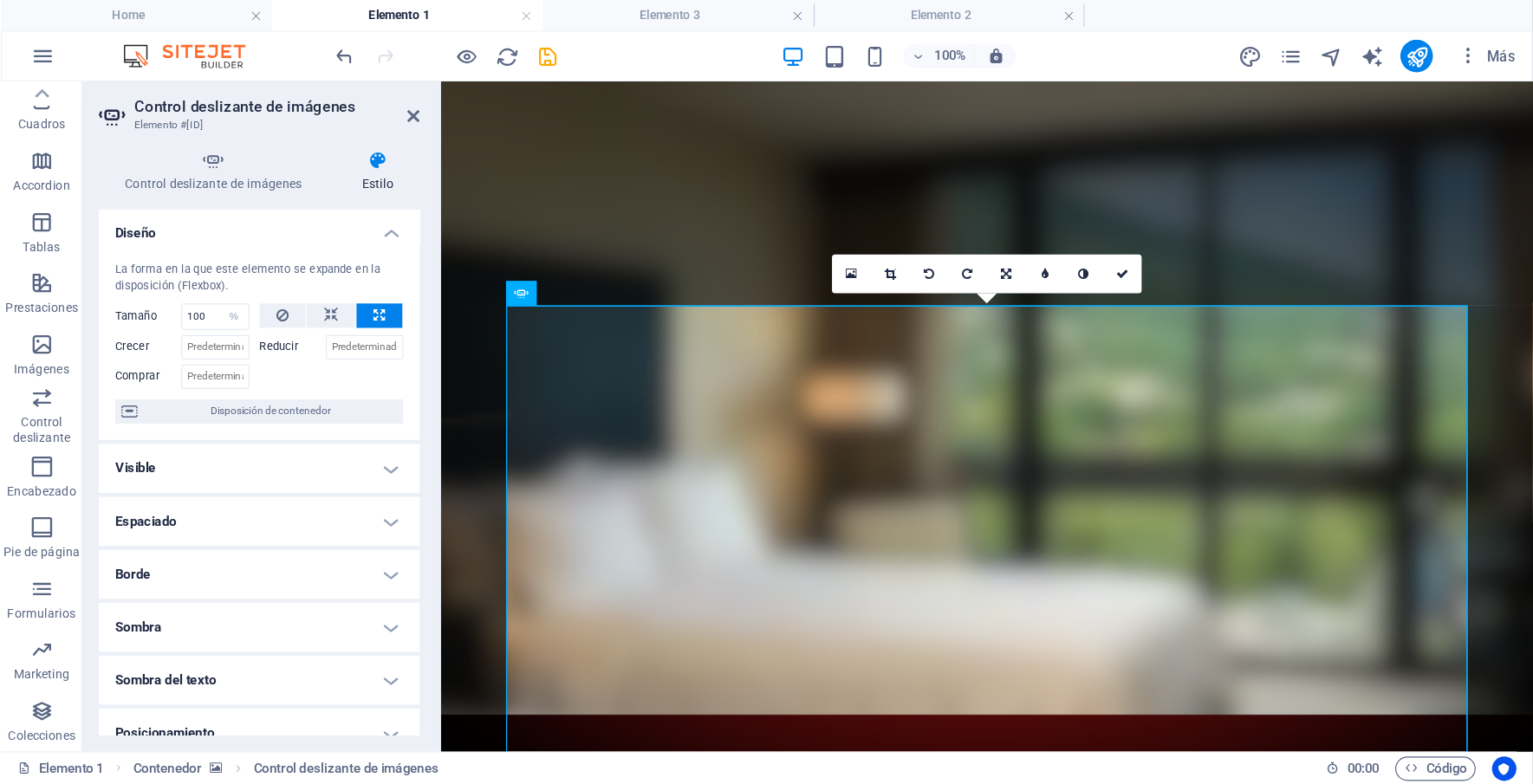 scroll, scrollTop: 3, scrollLeft: 0, axis: vertical 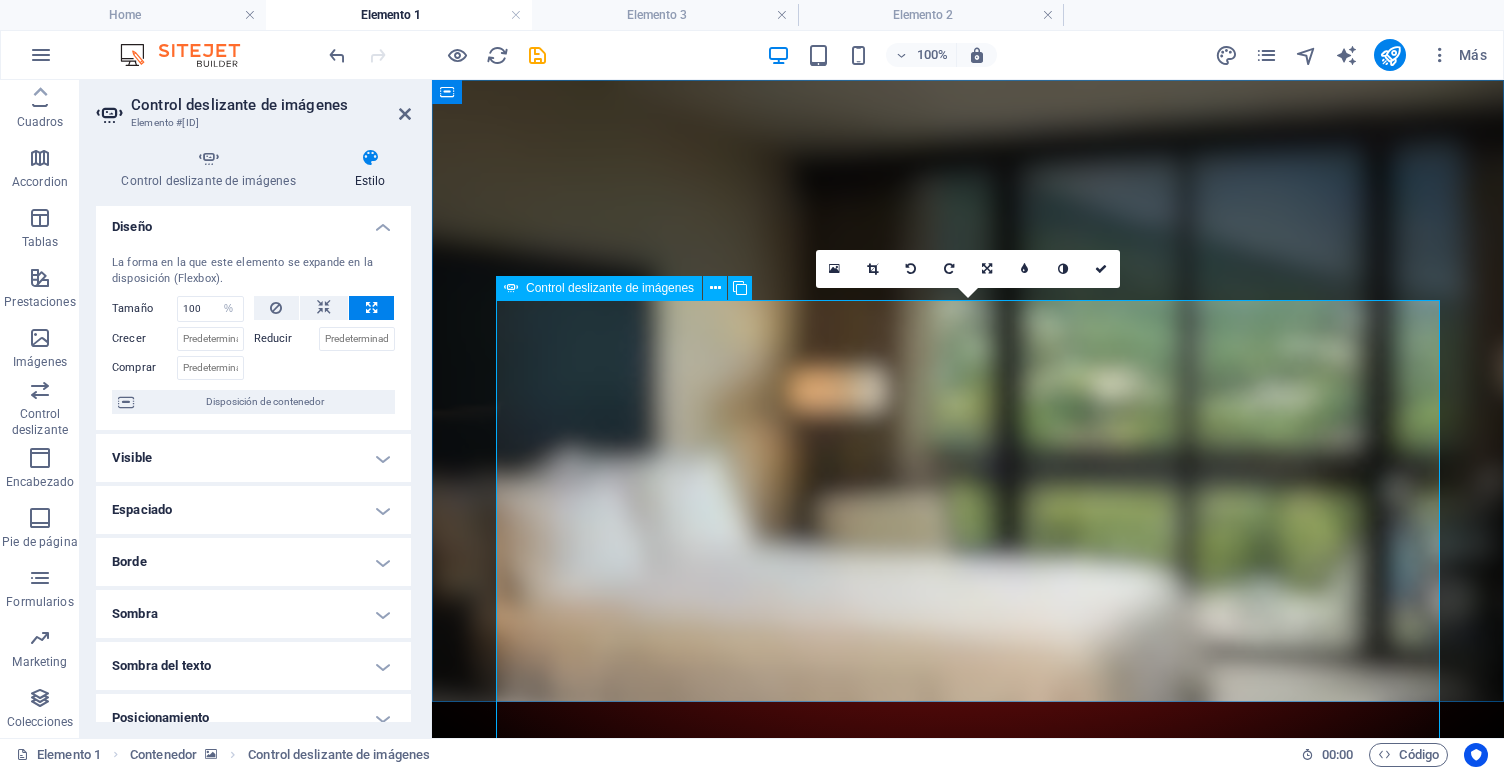 click on "Control deslizante de imágenes" at bounding box center (599, 288) 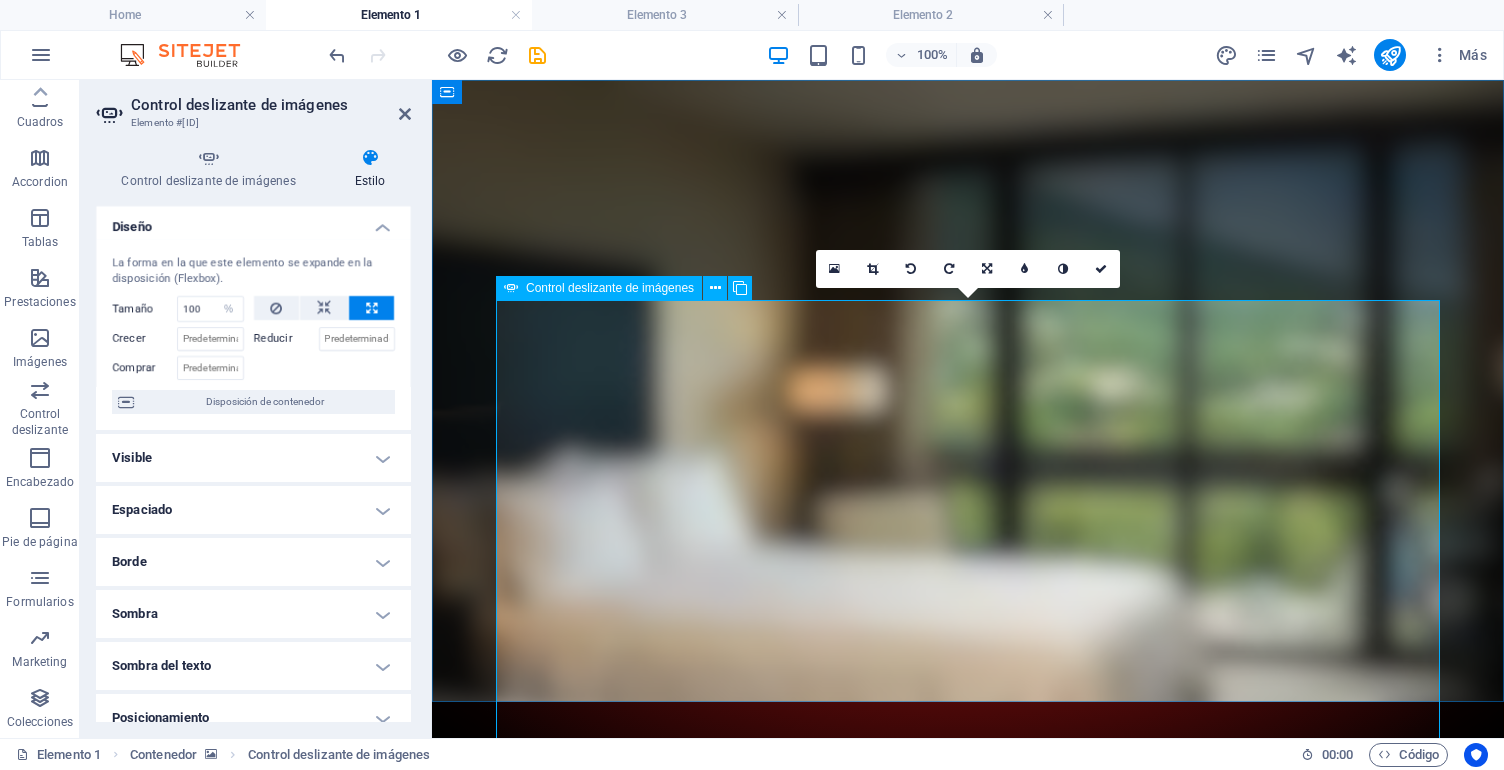 click on "Control deslizante de imágenes" at bounding box center (599, 288) 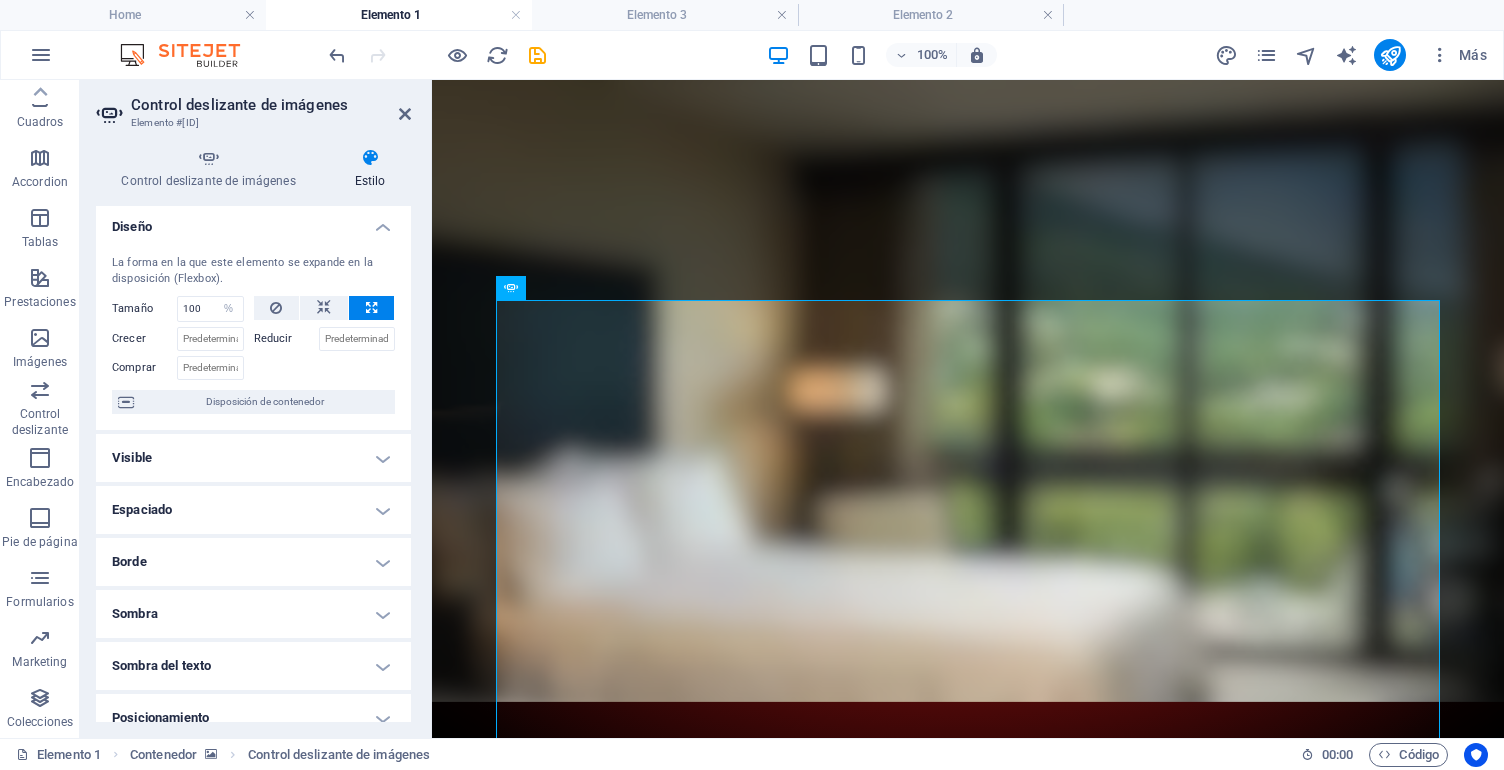 click on "Diseño" at bounding box center [253, 221] 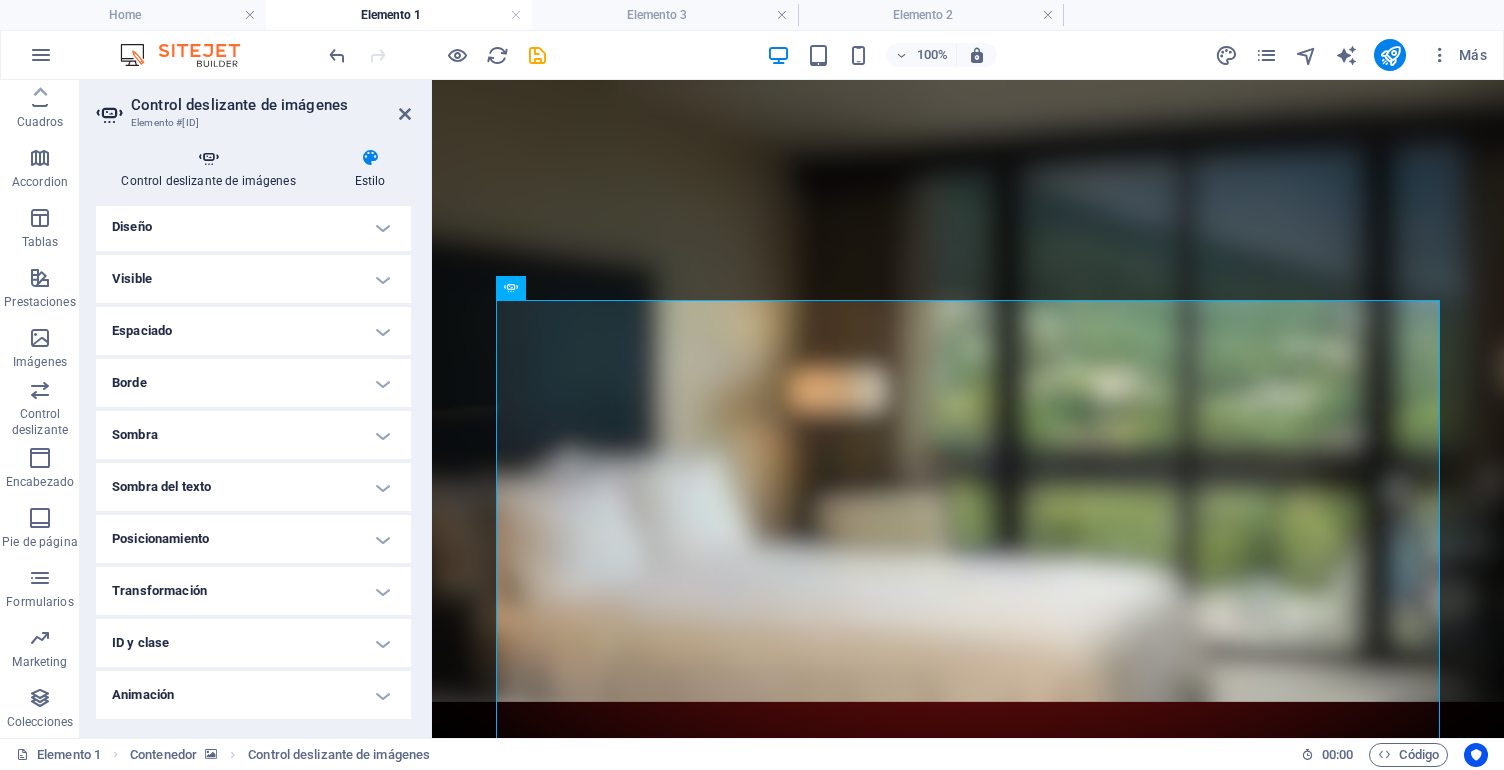 click at bounding box center (208, 158) 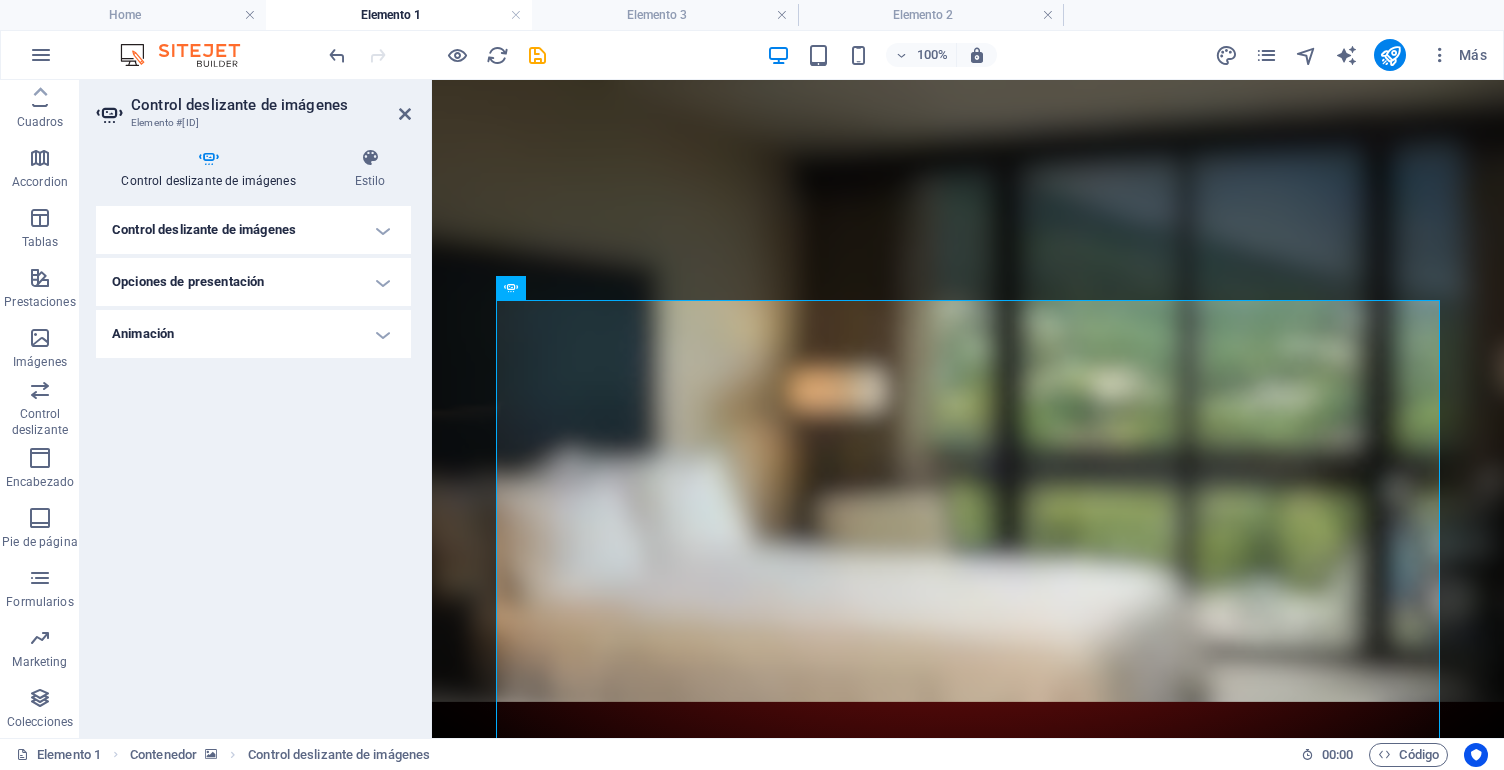 click on "Control deslizante de imágenes" at bounding box center (253, 230) 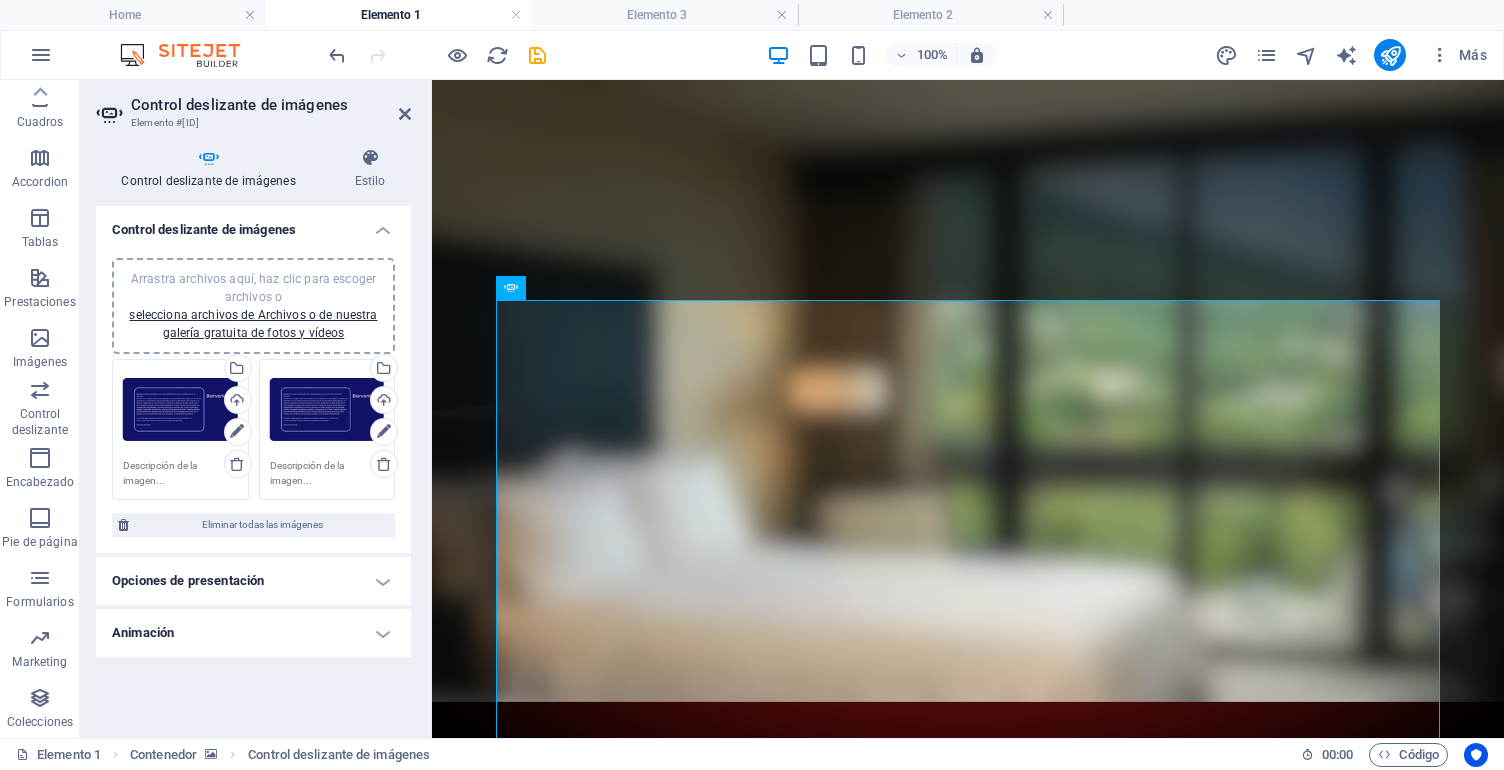 click on "Control deslizante de imágenes" at bounding box center (253, 224) 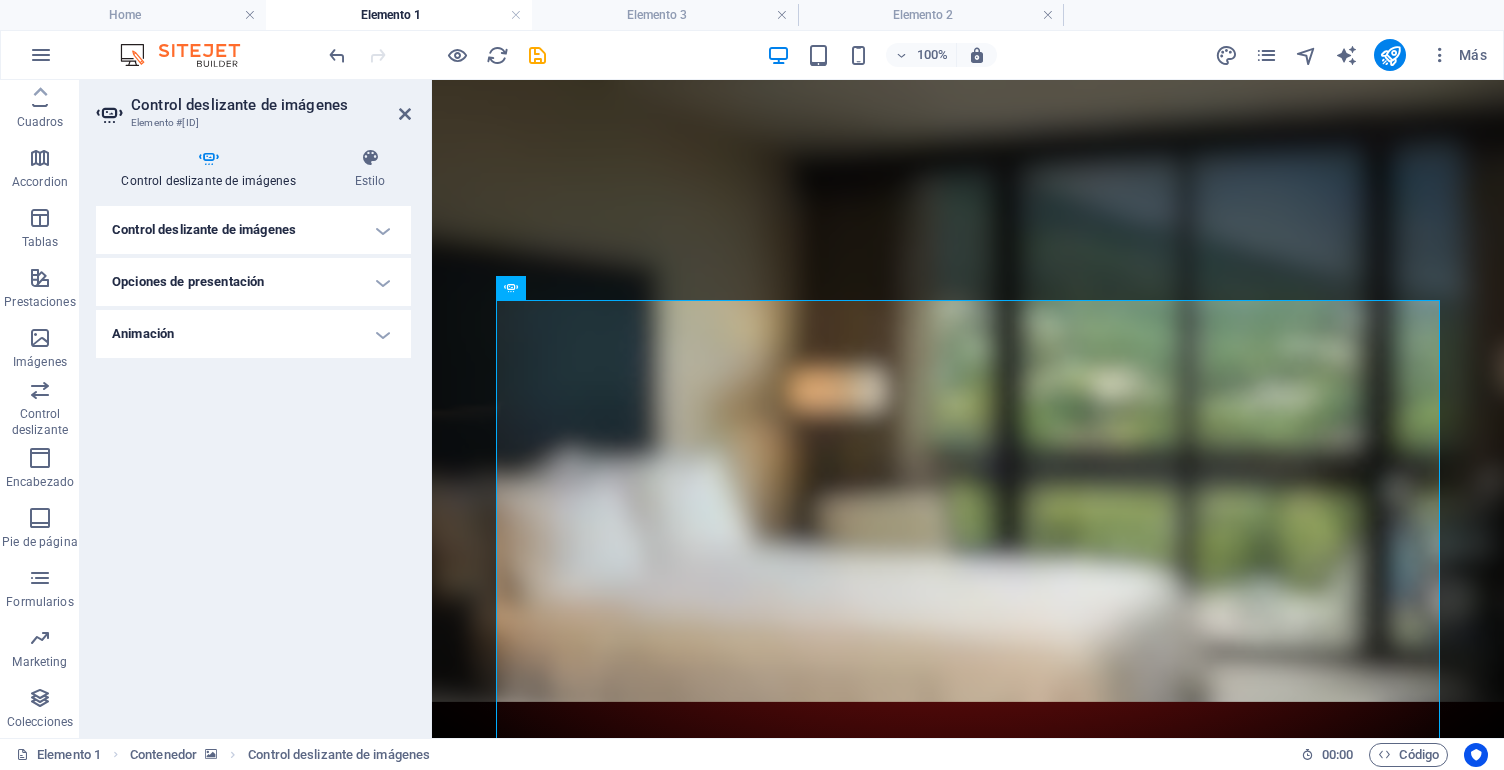 click on "Opciones de presentación" at bounding box center [253, 282] 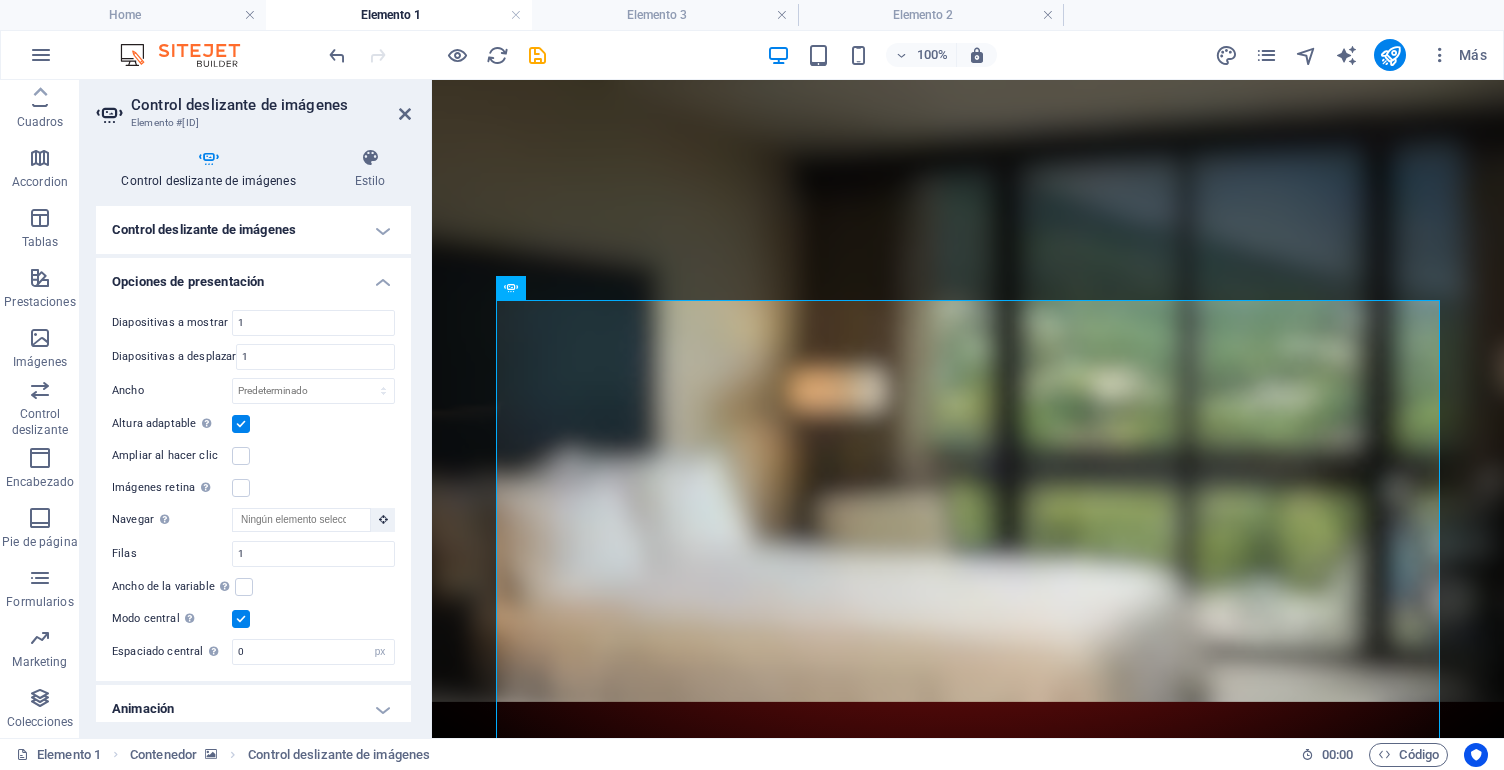 click at bounding box center (241, 424) 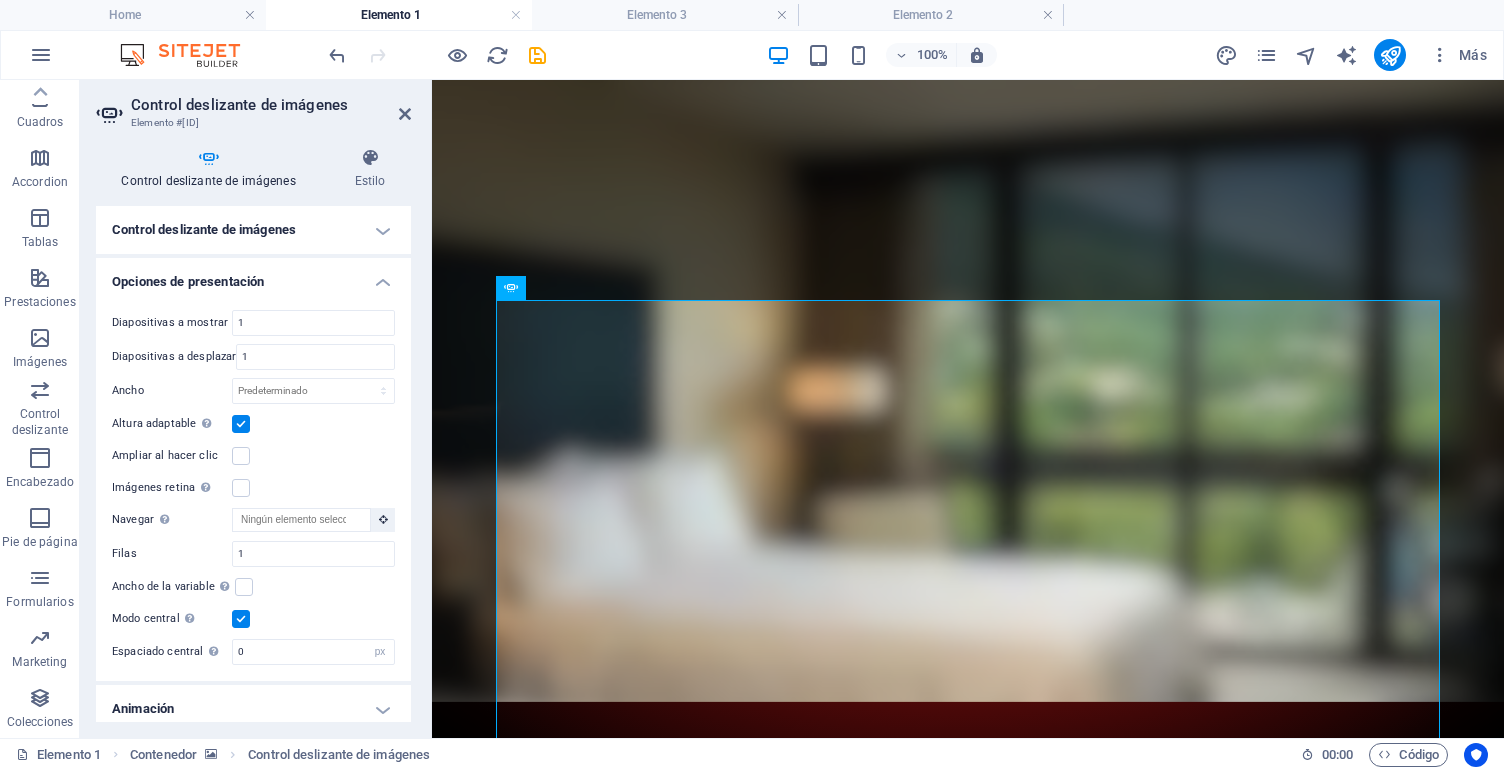 click on "Altura adaptable Ajustar automáticamente el alto para controles deslizantes de diapositiva única" at bounding box center [0, 0] 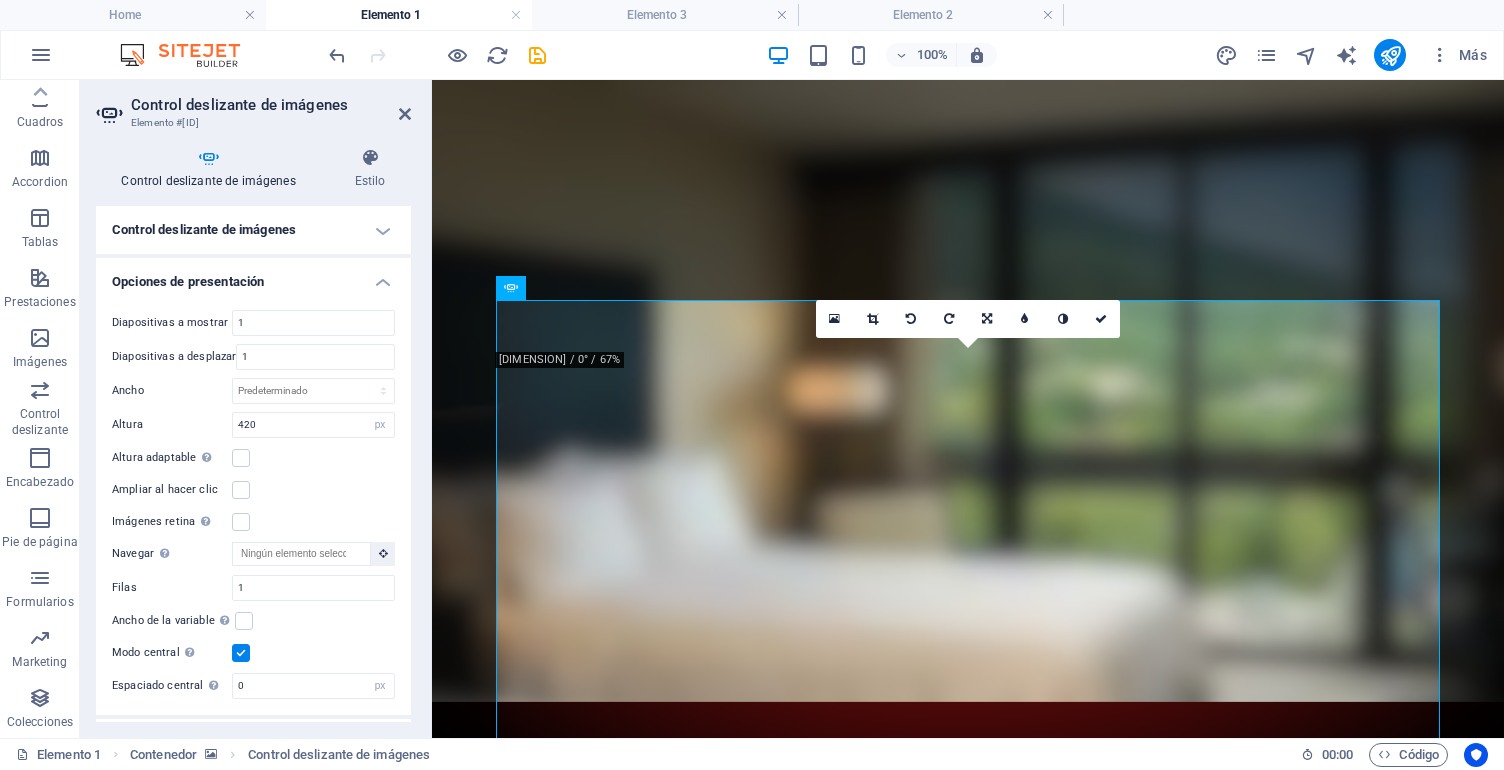 click at bounding box center [241, 653] 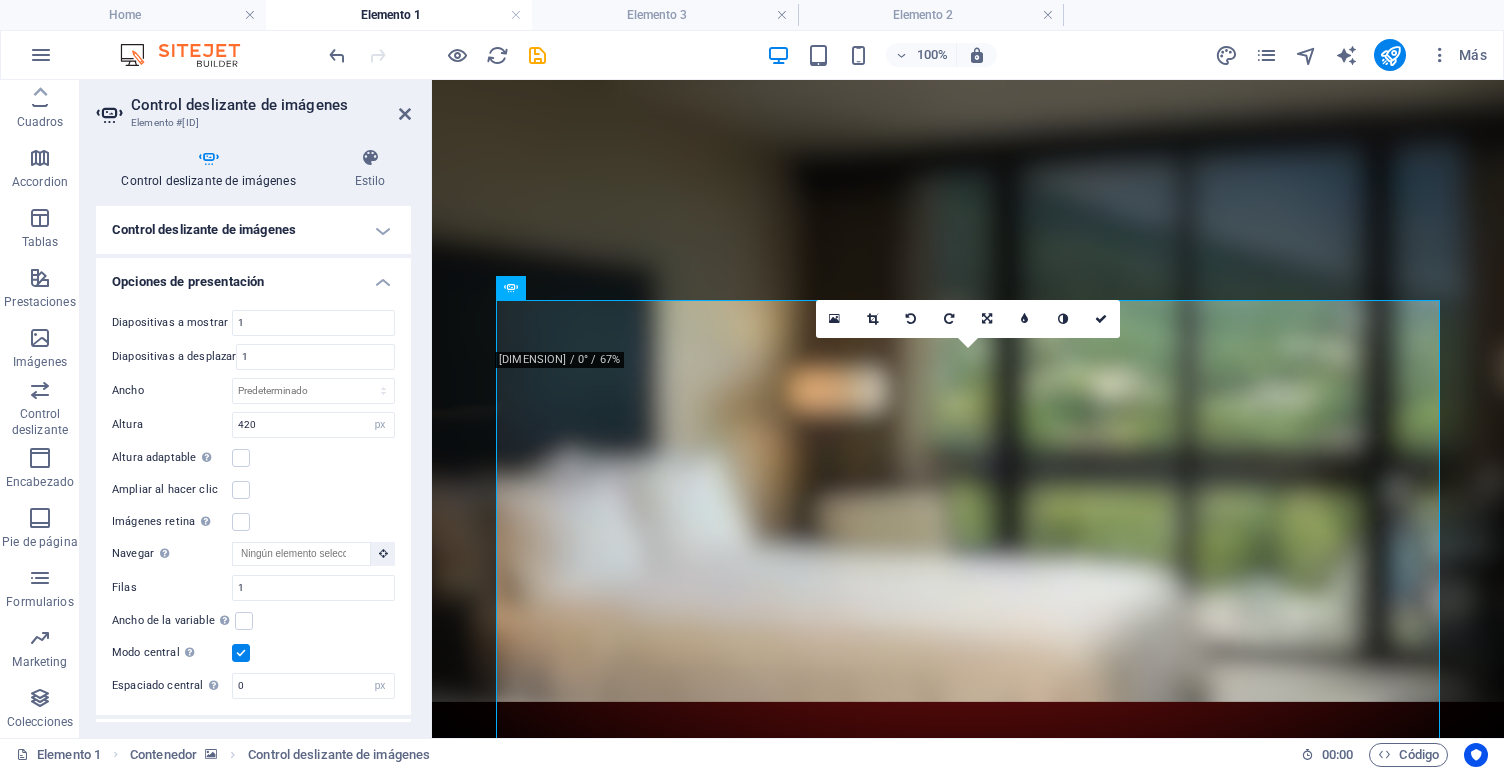 click on "Modo central Permite la visualización centralizada con diapositiva anterior/siguiente. Usar con un número impar de "Diapositivas a mostrar"." at bounding box center [0, 0] 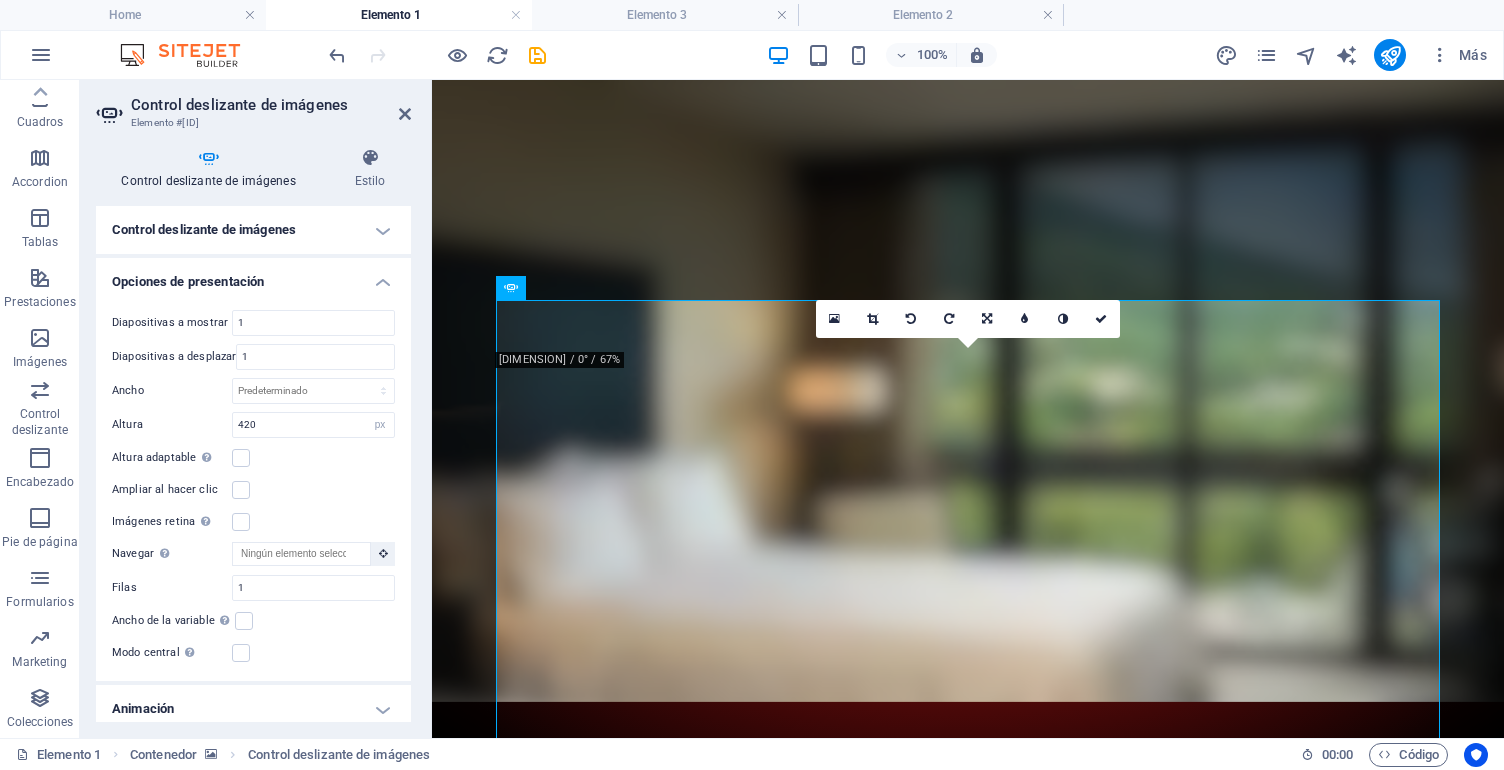 click on "Diapositivas a mostrar 1 Diapositivas a desplazar 1 Ancho Predeterminado px % rem em vw vh Altura 420 Predeterminado px rem em vw vh Altura adaptable Ajustar automáticamente el alto para controles deslizantes de diapositiva única Ampliar al hacer clic Imágenes retina Automáticamente cargar tamaños optimizados de smartphone e imagen retina. Navegar Selecciona otro control deslizante que debería ser navegado por este
Filas 1 Diapositivas por fila 1 Ancho de la variable Ajusta automáticamente el ancho de la diapositiva visible. Modo central Permite la visualización centralizada con diapositiva anterior/siguiente. Usar con un número impar de "Diapositivas a mostrar". Espaciado central No visible cuando "Ancho de la variable" está activado 0 px %" at bounding box center [253, 487] 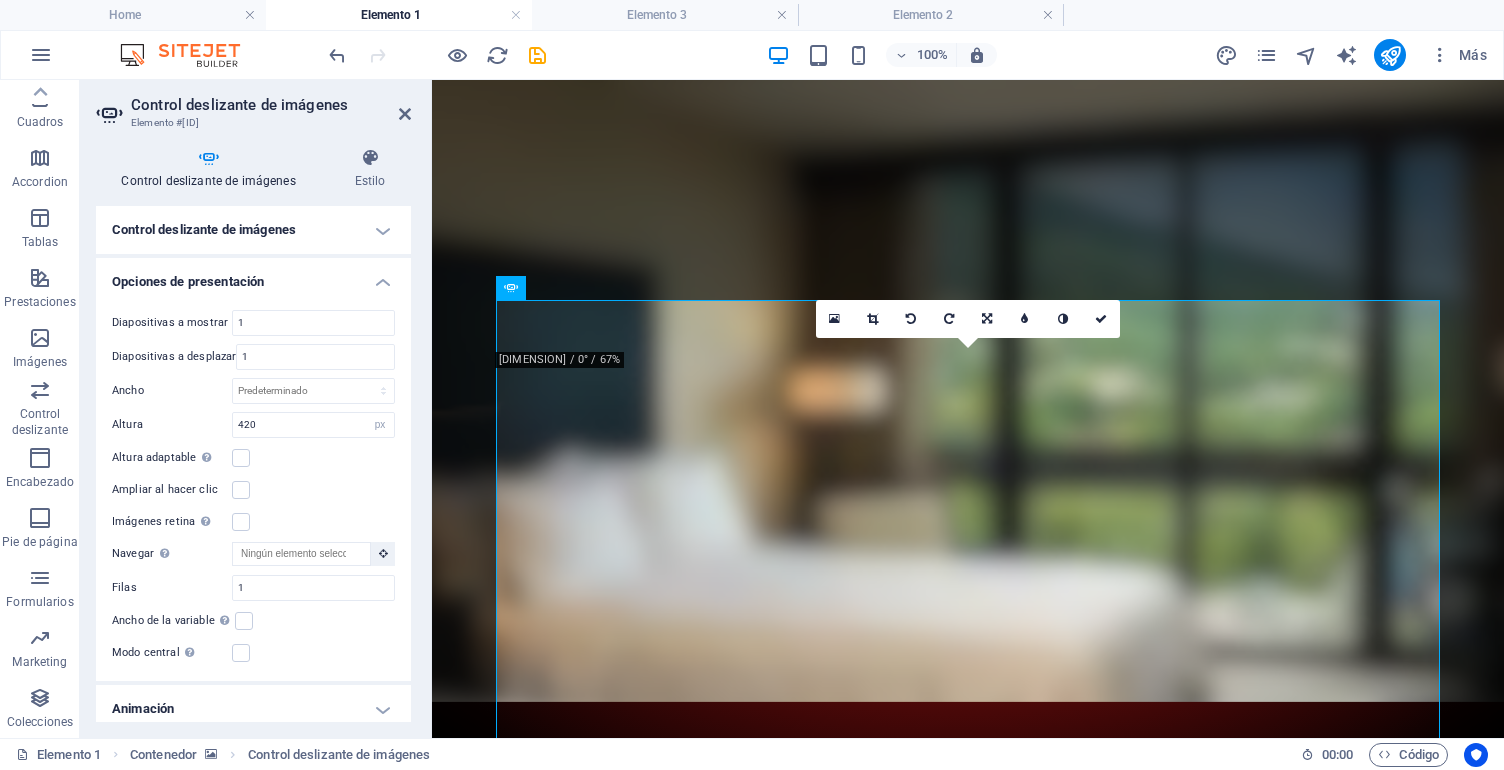 click on "Opciones de presentación" at bounding box center (253, 276) 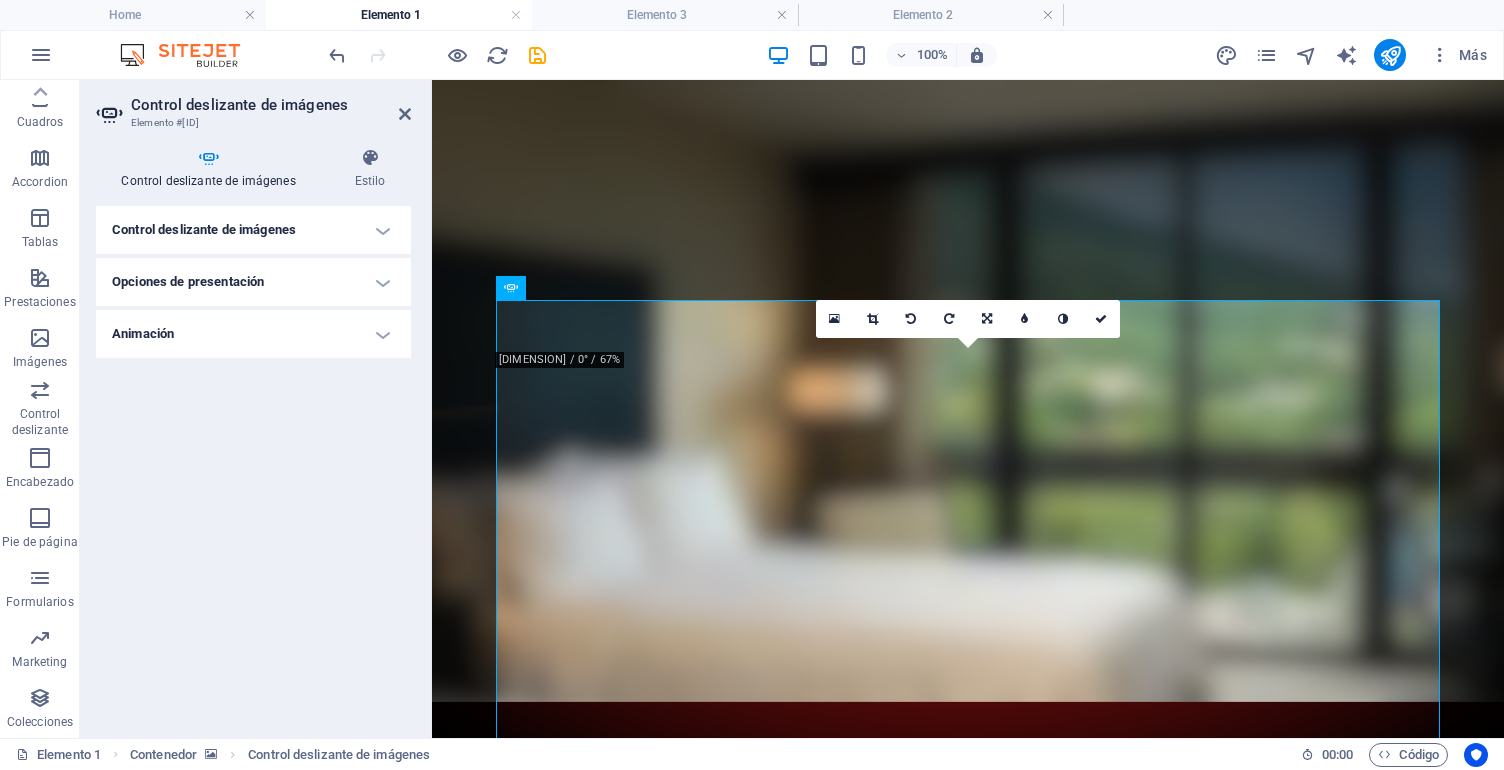 click on "Animación" at bounding box center (253, 334) 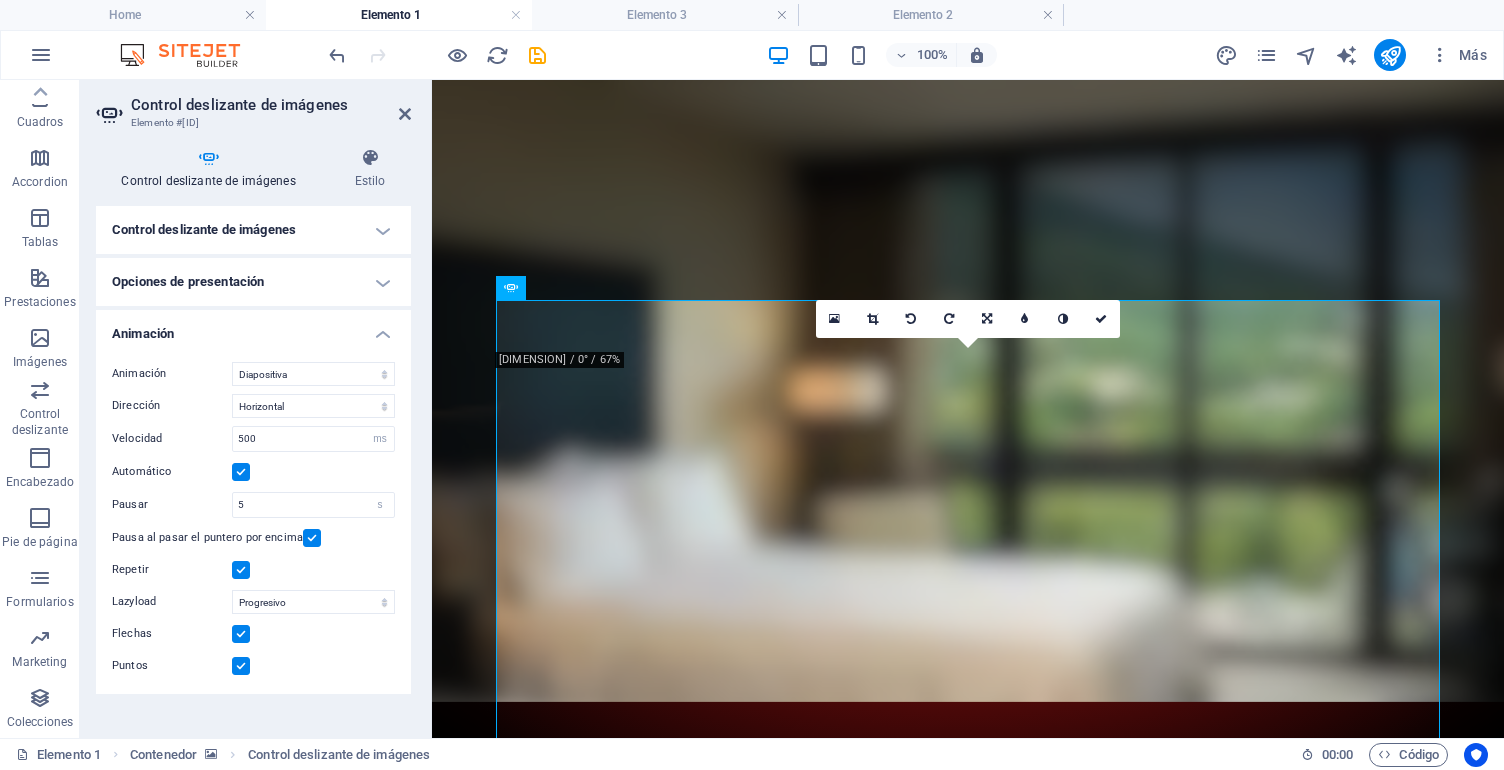 click on "Animación" at bounding box center [253, 328] 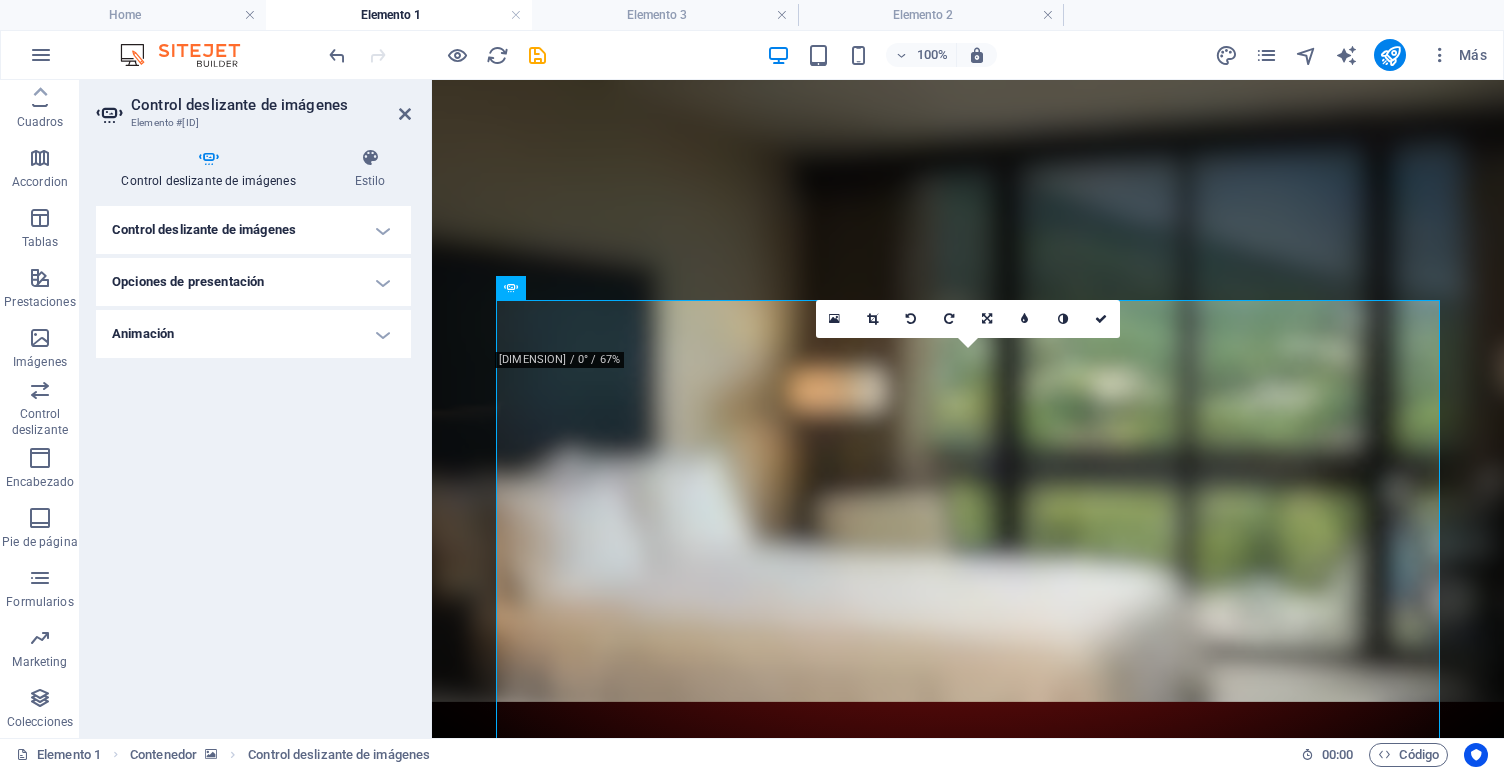 click on "Control deslizante de imágenes" at bounding box center (212, 169) 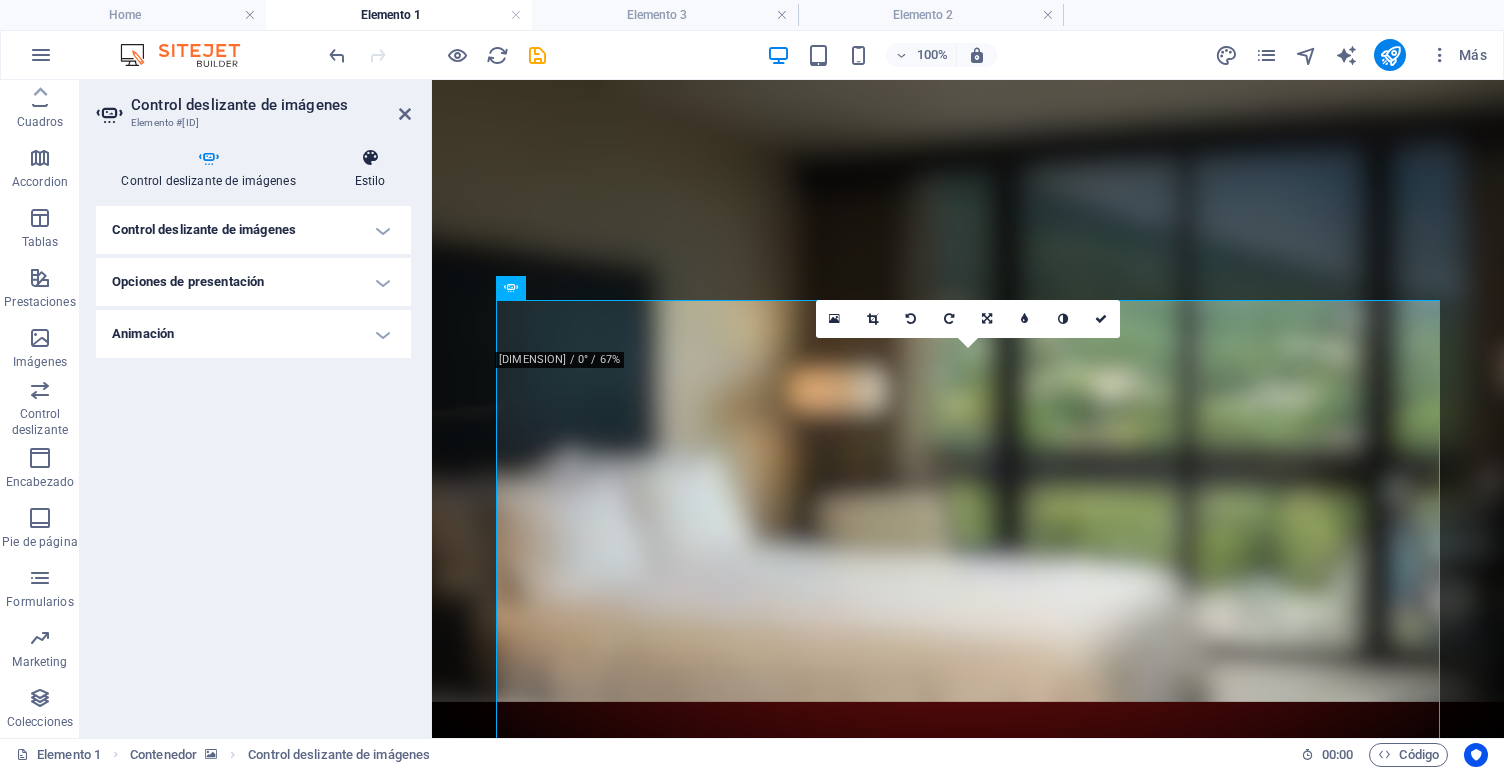 click on "Estilo" at bounding box center (370, 169) 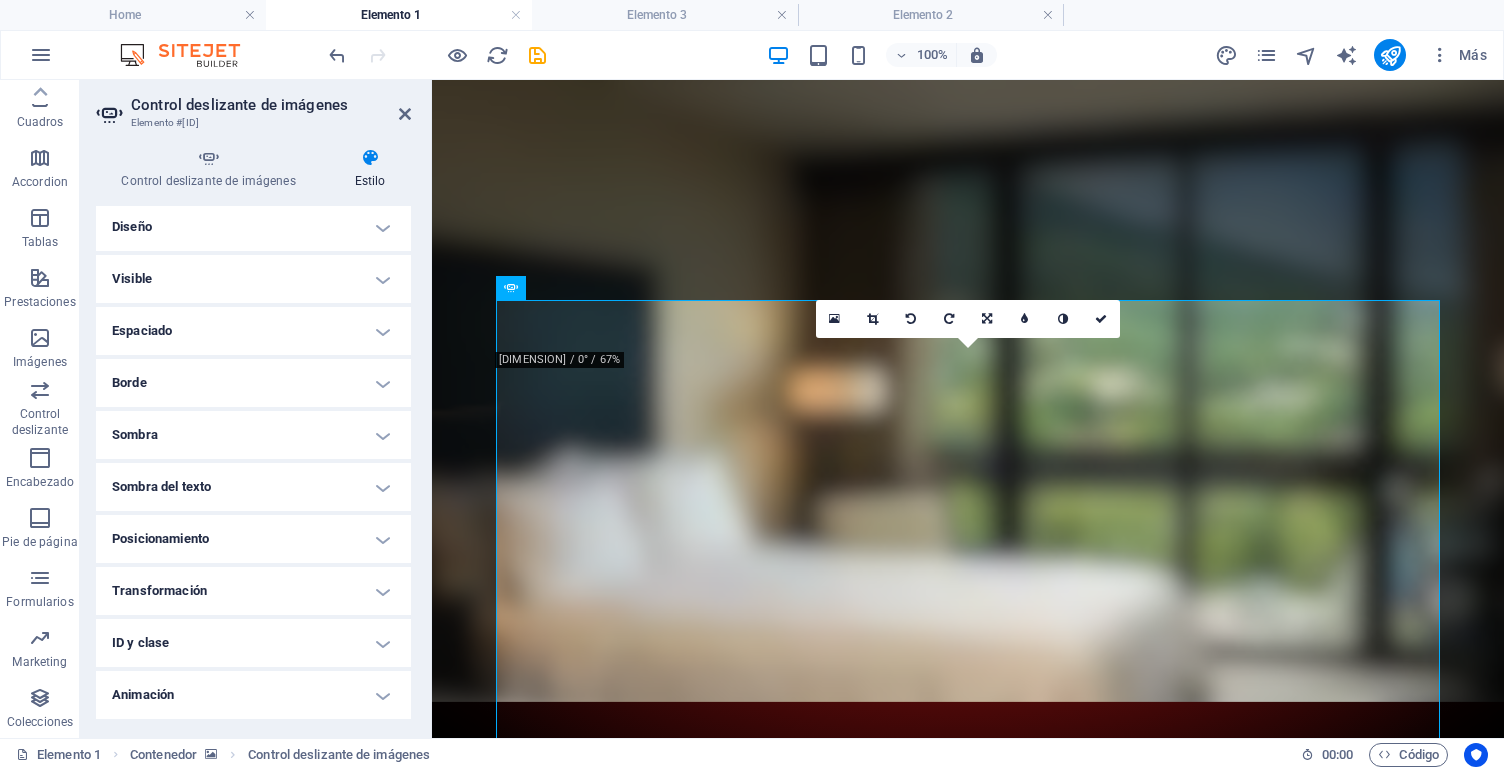click on "Diseño" at bounding box center (253, 227) 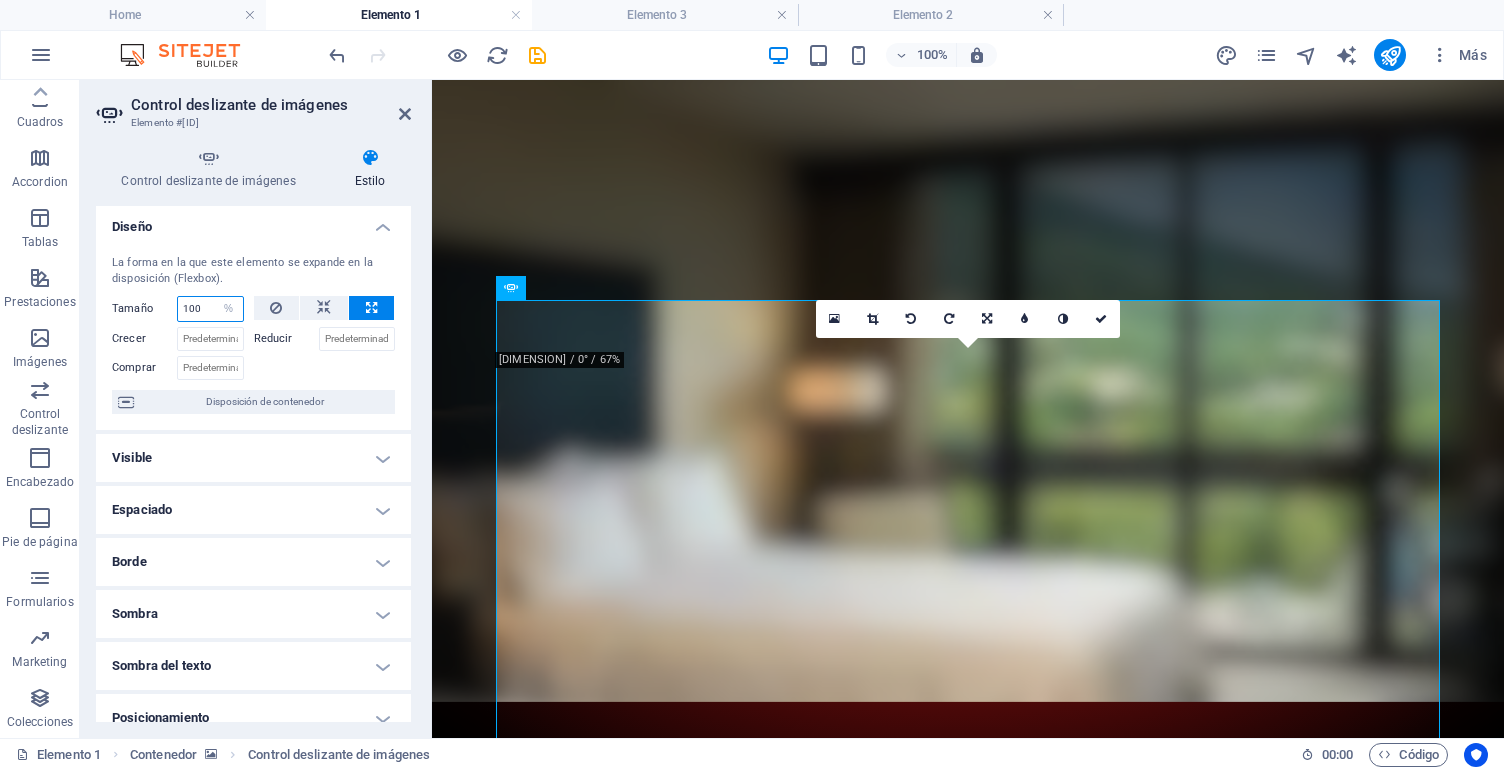 click on "100" at bounding box center (210, 309) 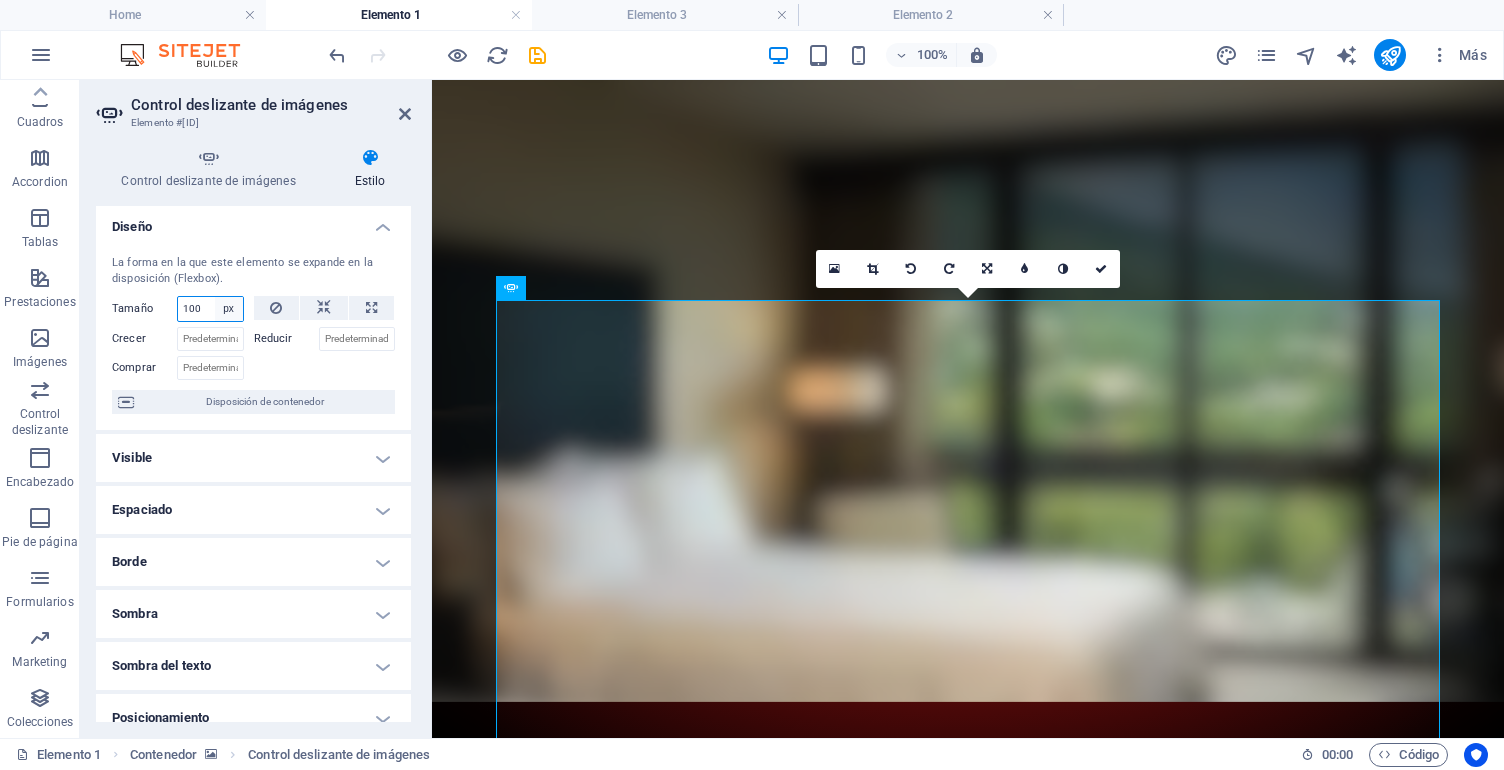 select on "%" 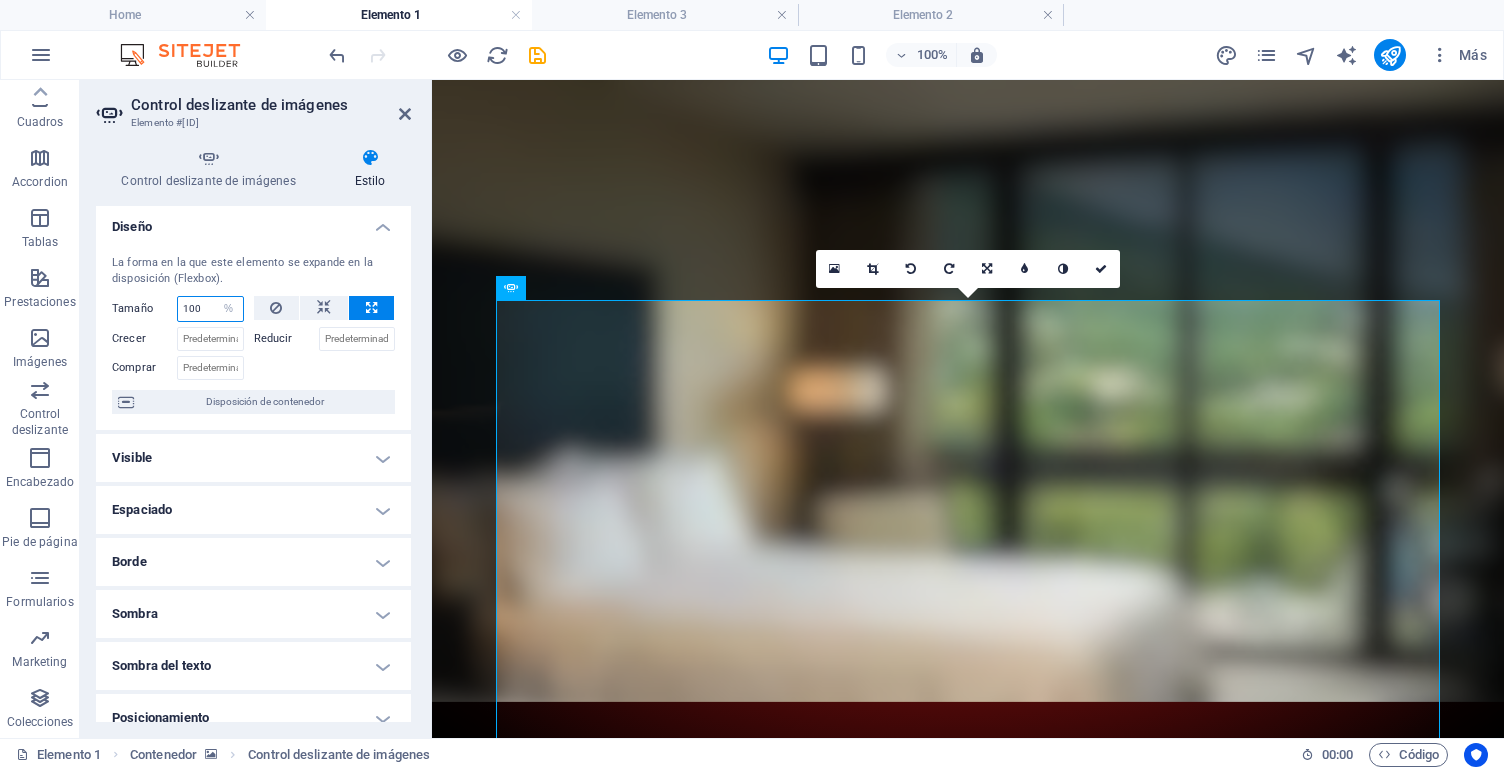 drag, startPoint x: 211, startPoint y: 306, endPoint x: 174, endPoint y: 301, distance: 37.336308 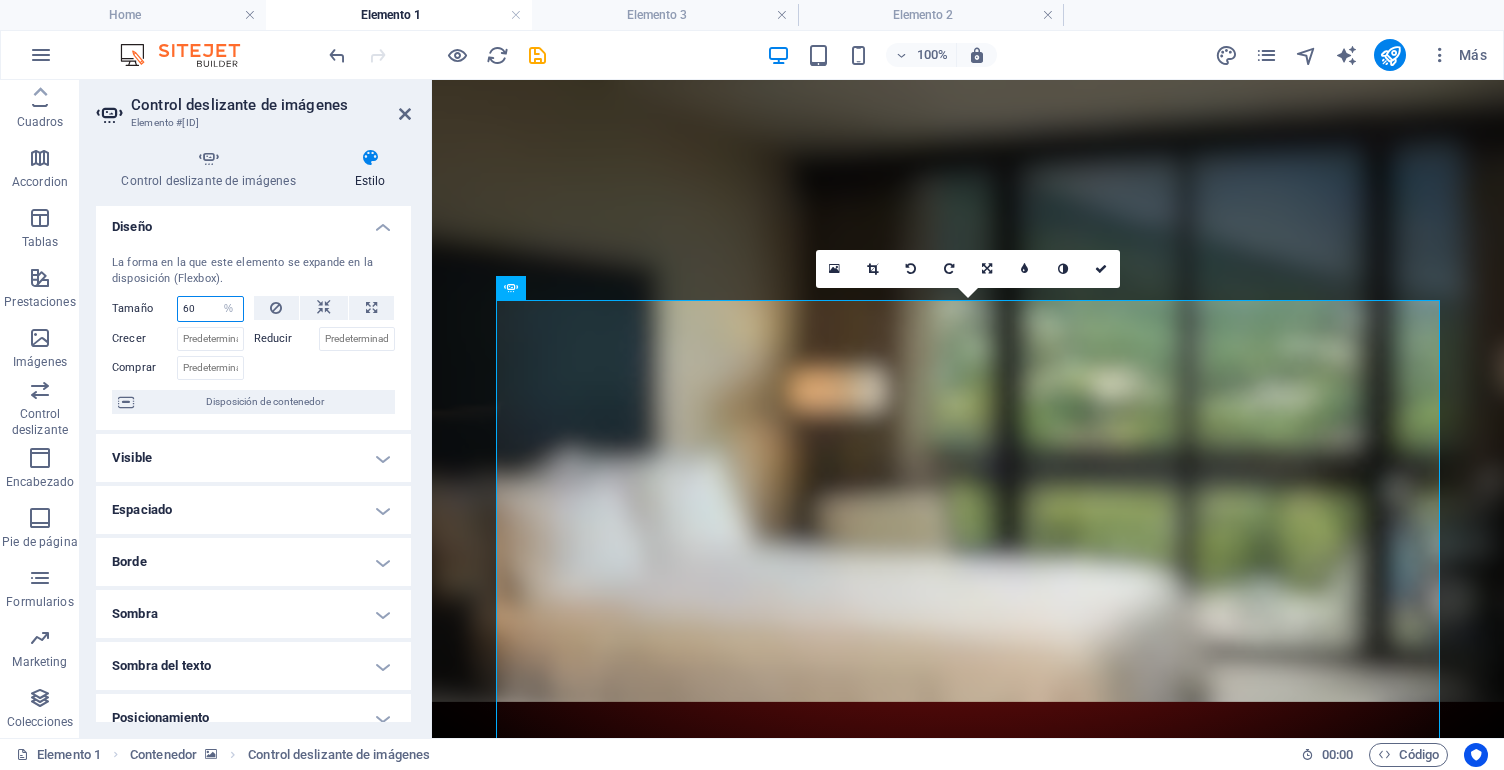 type on "60" 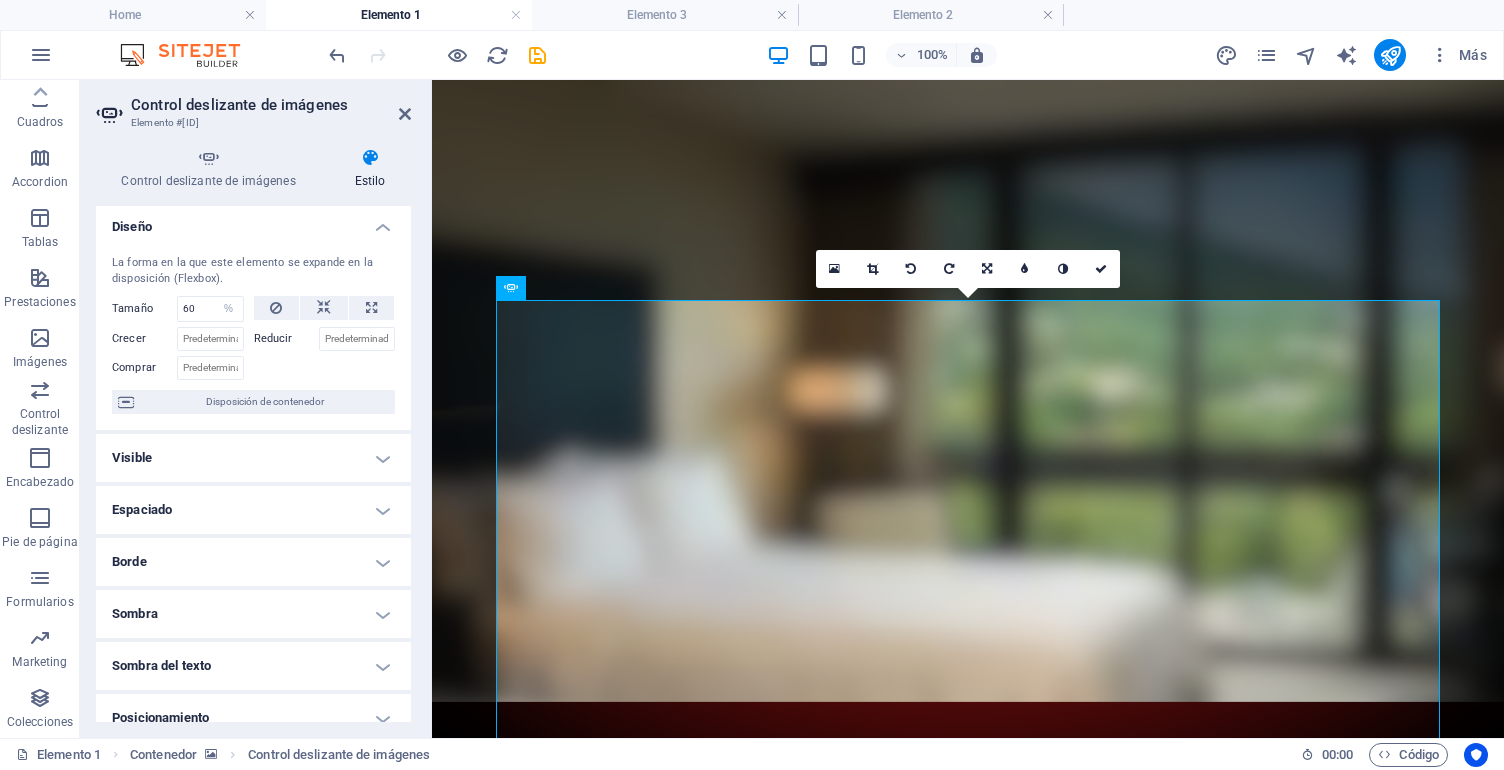 click at bounding box center (325, 365) 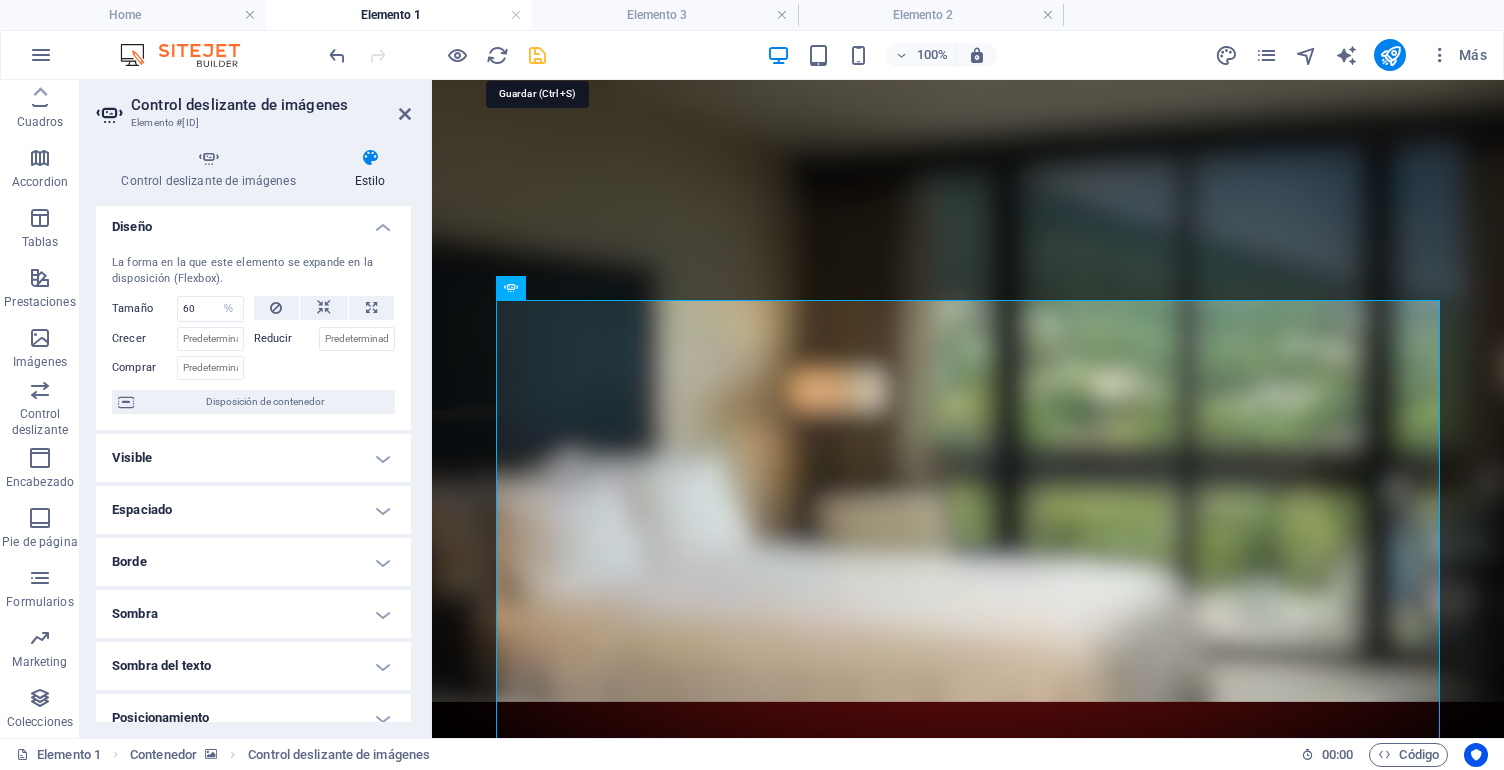 click at bounding box center (537, 55) 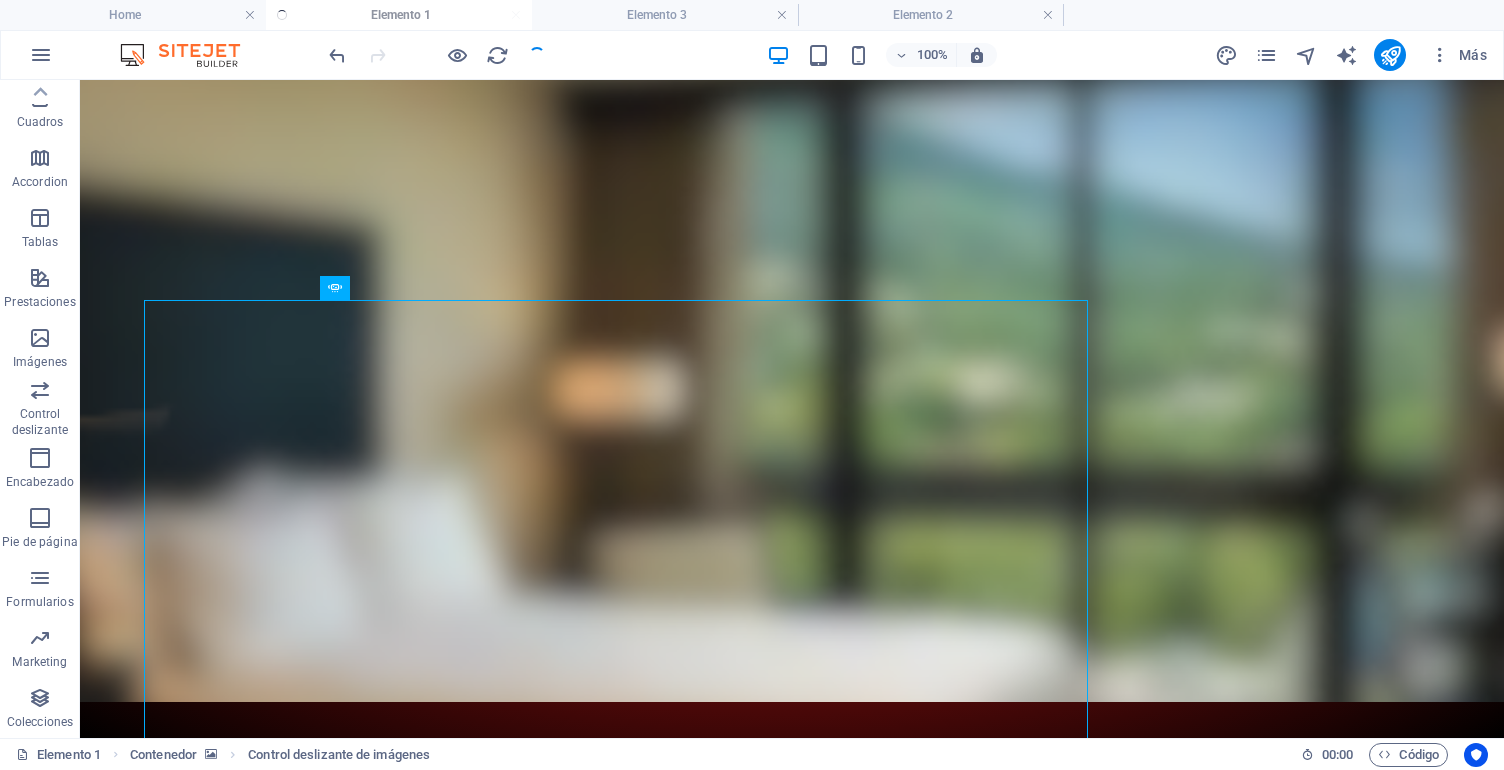 select on "%" 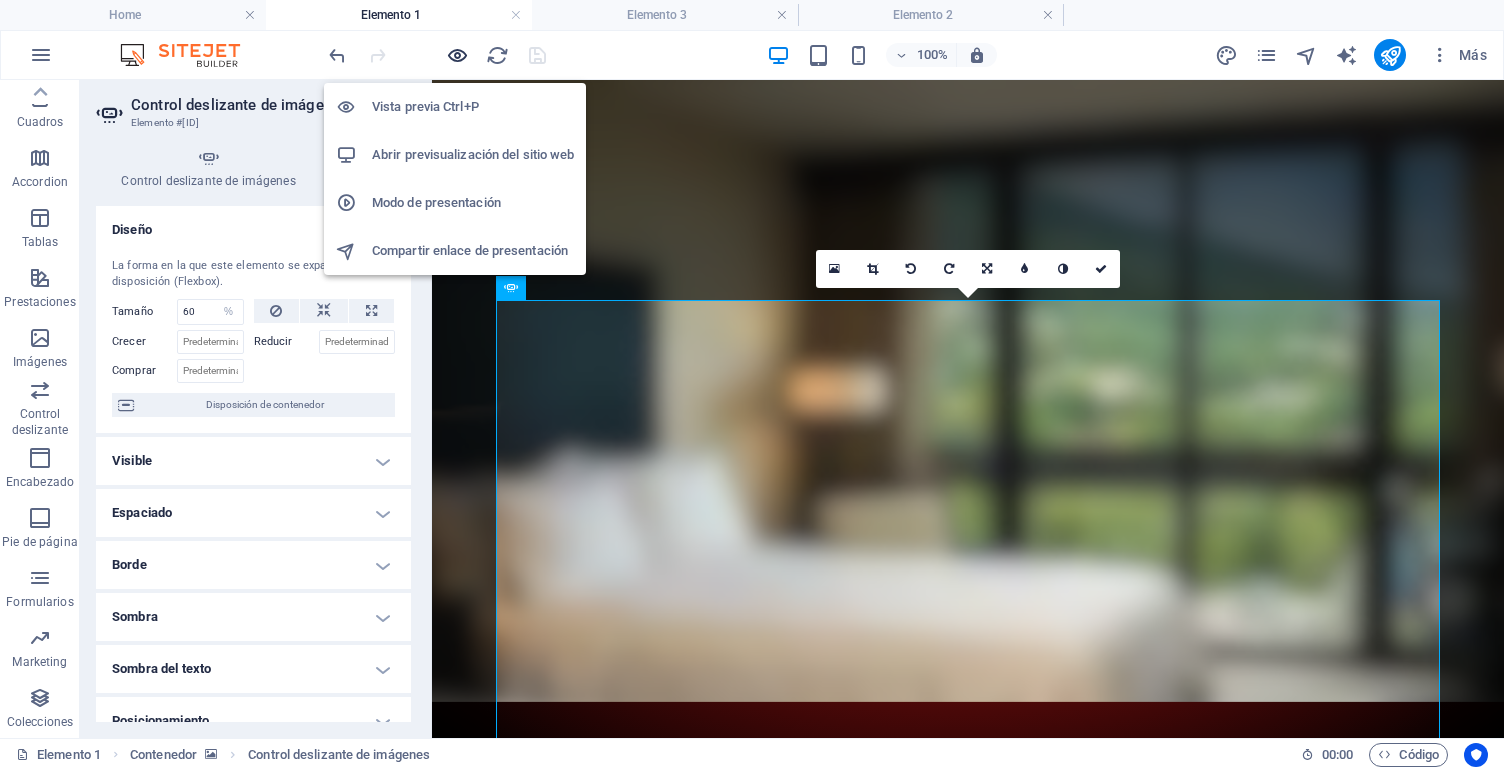 click at bounding box center [457, 55] 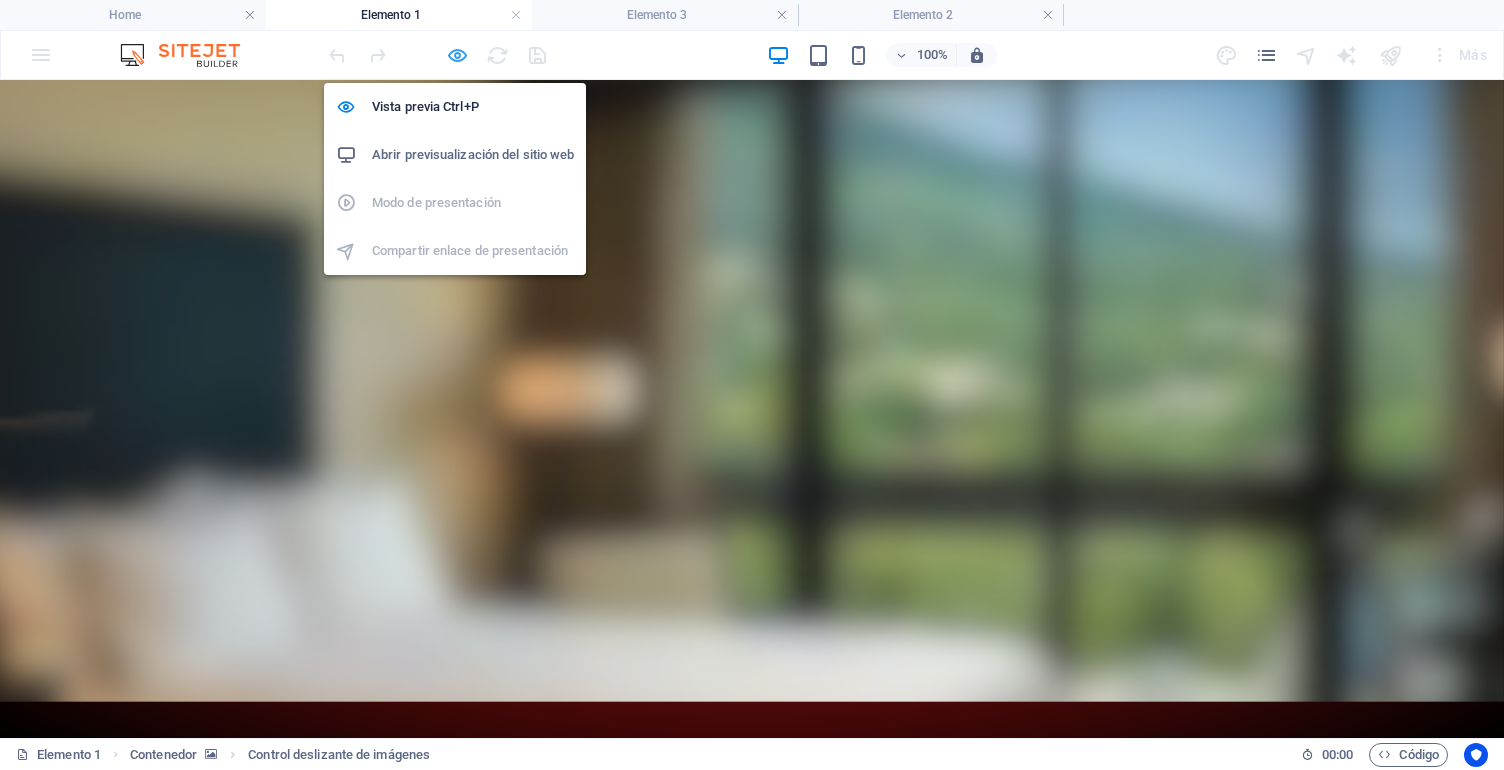 click at bounding box center [457, 55] 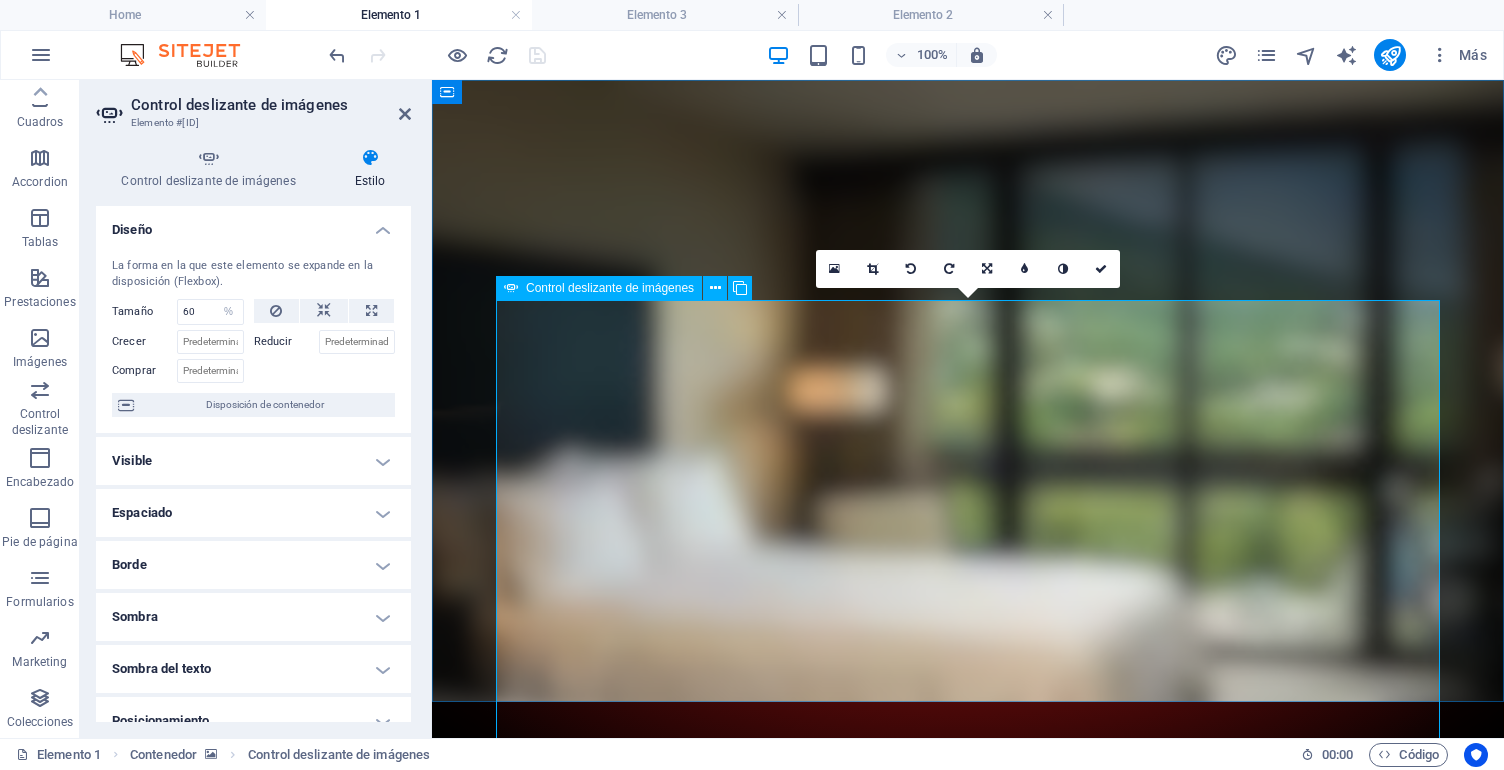 click at bounding box center (64, 1805) 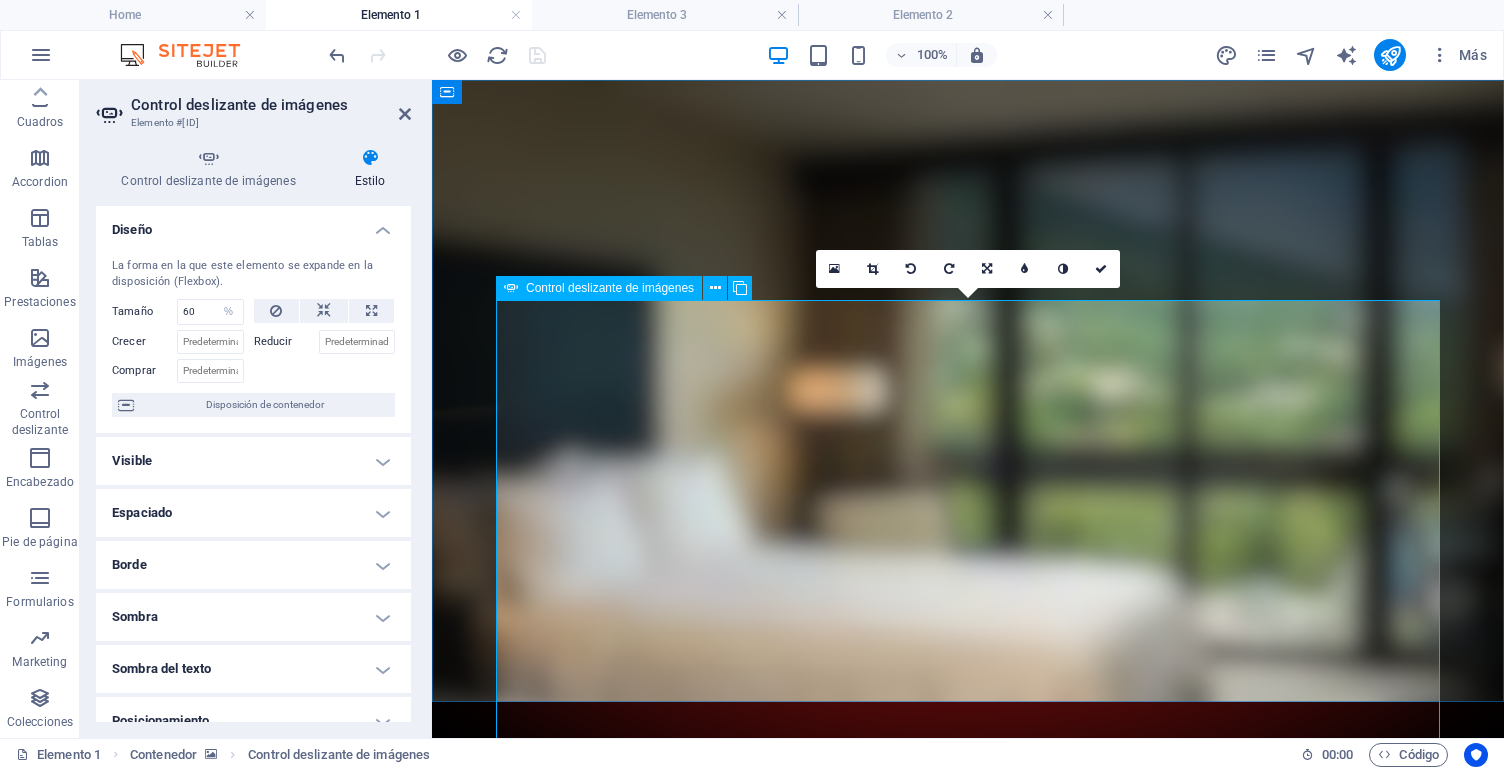 click on "Control deslizante de imágenes" at bounding box center (610, 288) 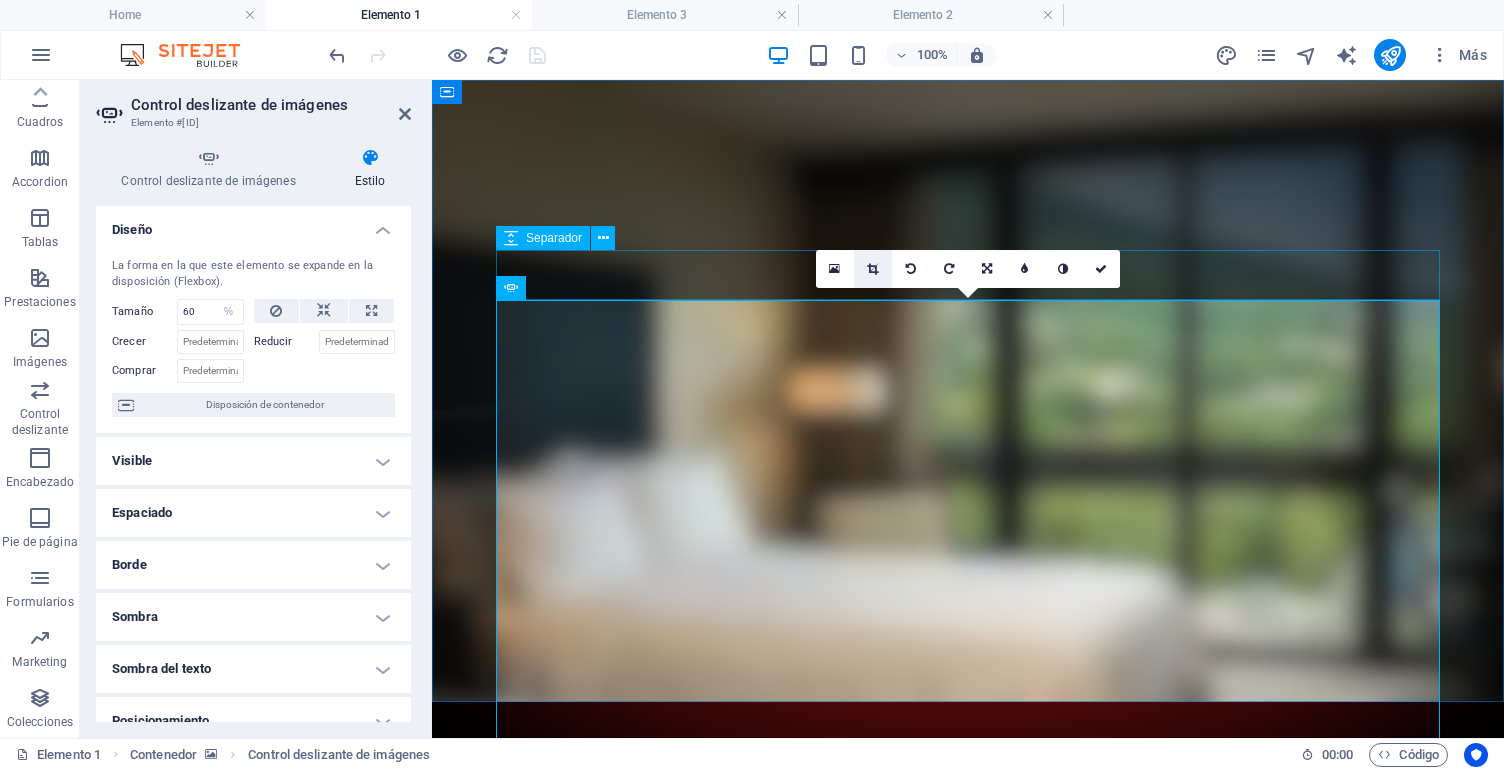 click at bounding box center [872, 269] 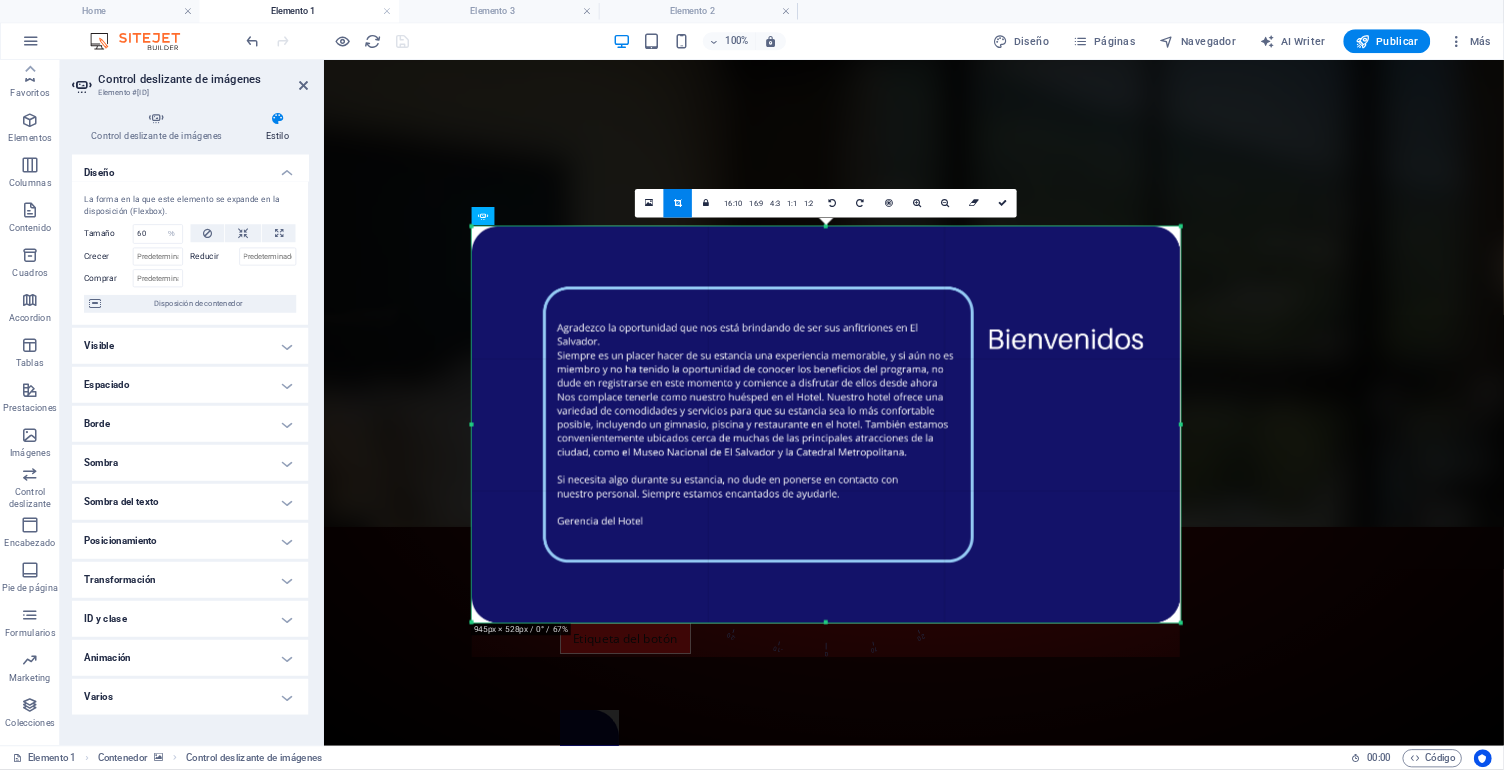 scroll, scrollTop: 0, scrollLeft: 0, axis: both 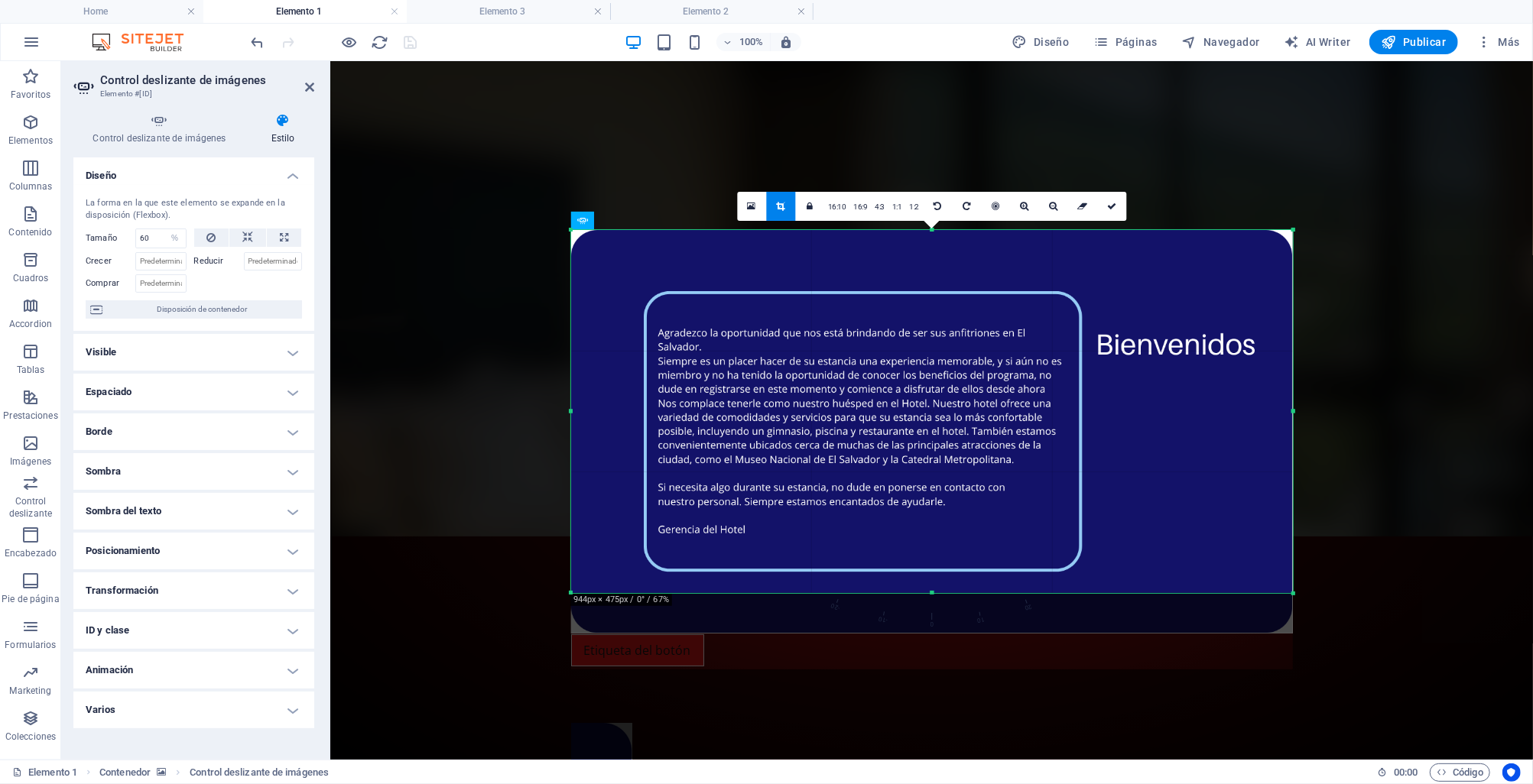 drag, startPoint x: 931, startPoint y: 628, endPoint x: 927, endPoint y: 591, distance: 37.215588 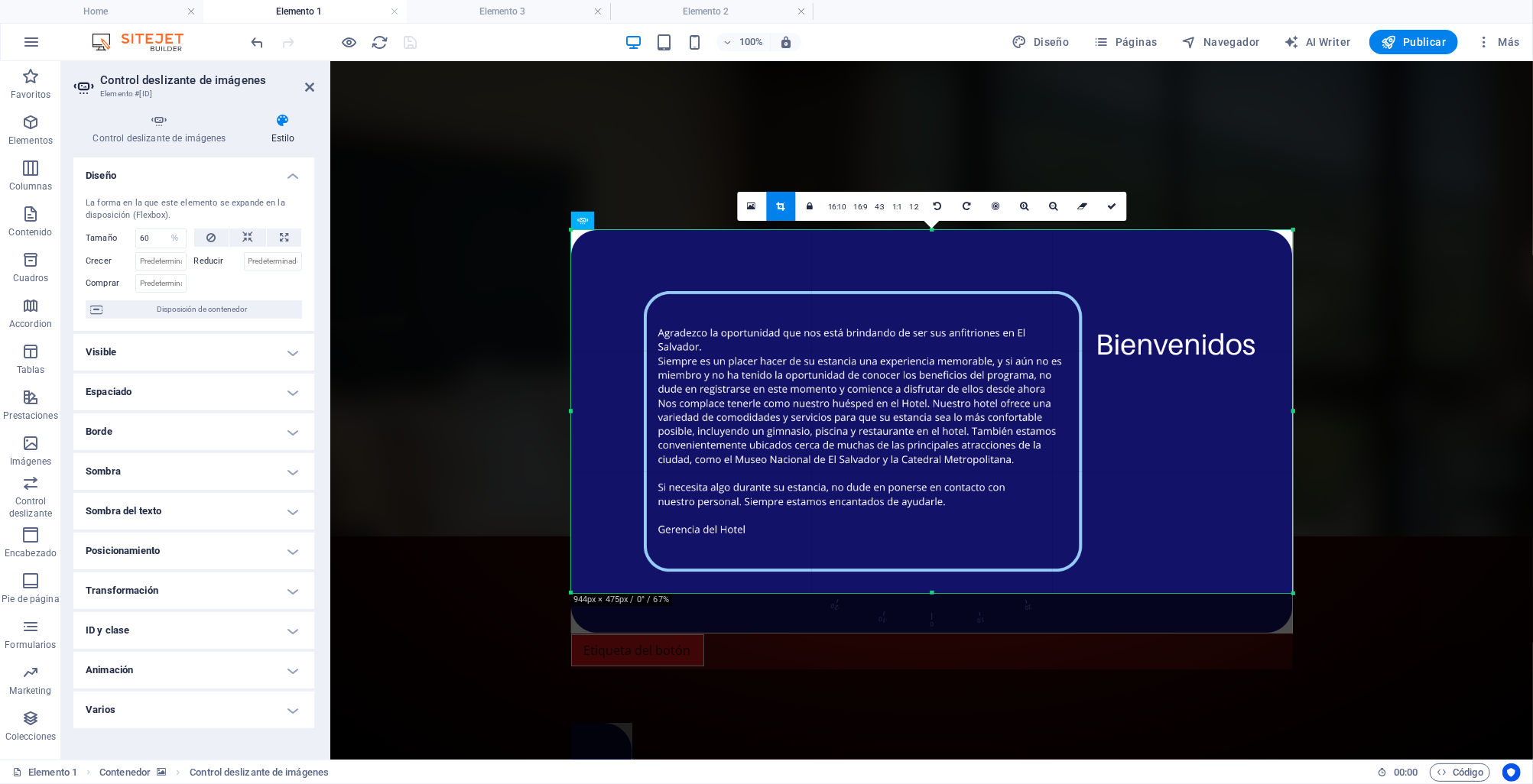 click at bounding box center (932, 593) 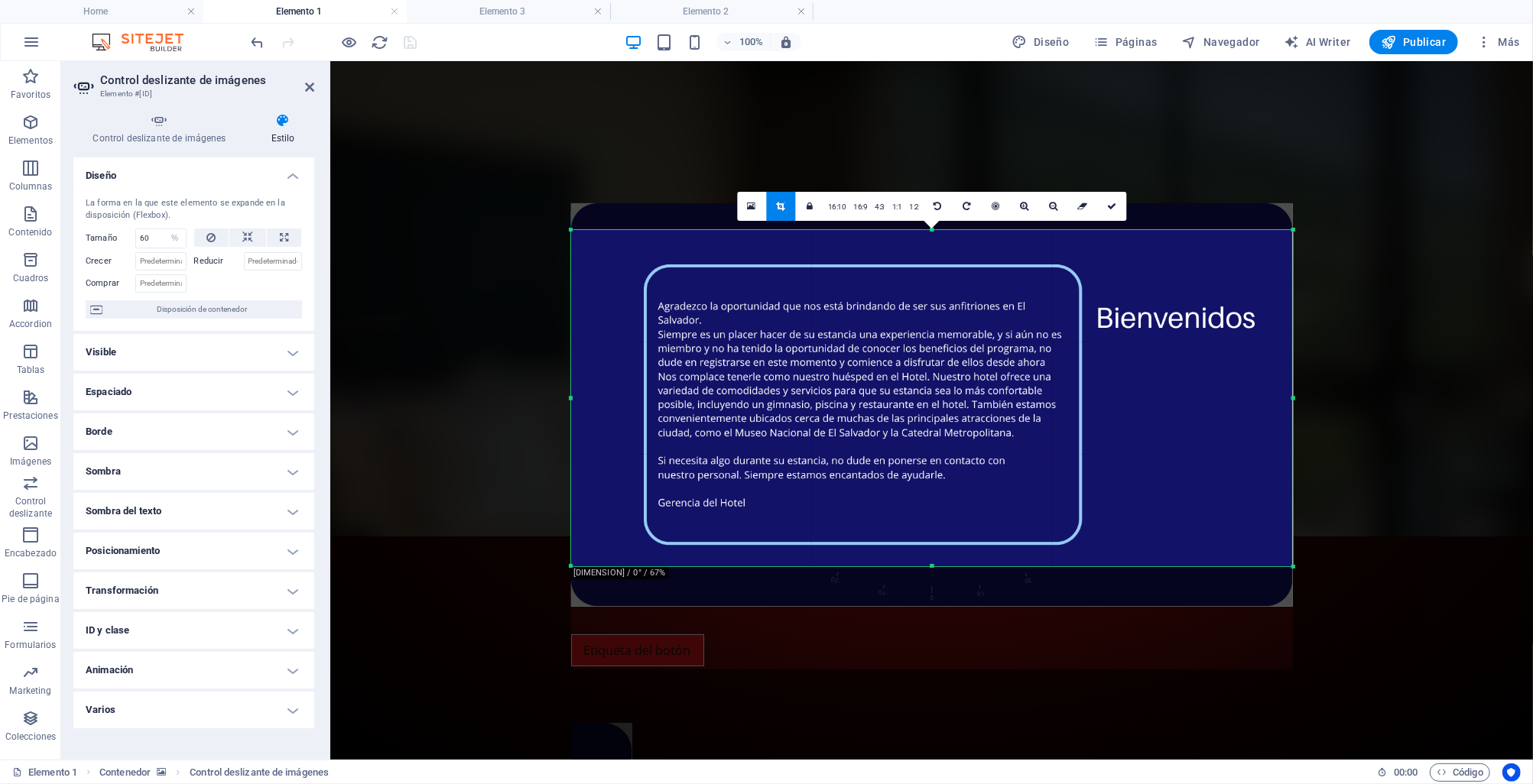 drag, startPoint x: 934, startPoint y: 231, endPoint x: 934, endPoint y: 257, distance: 26 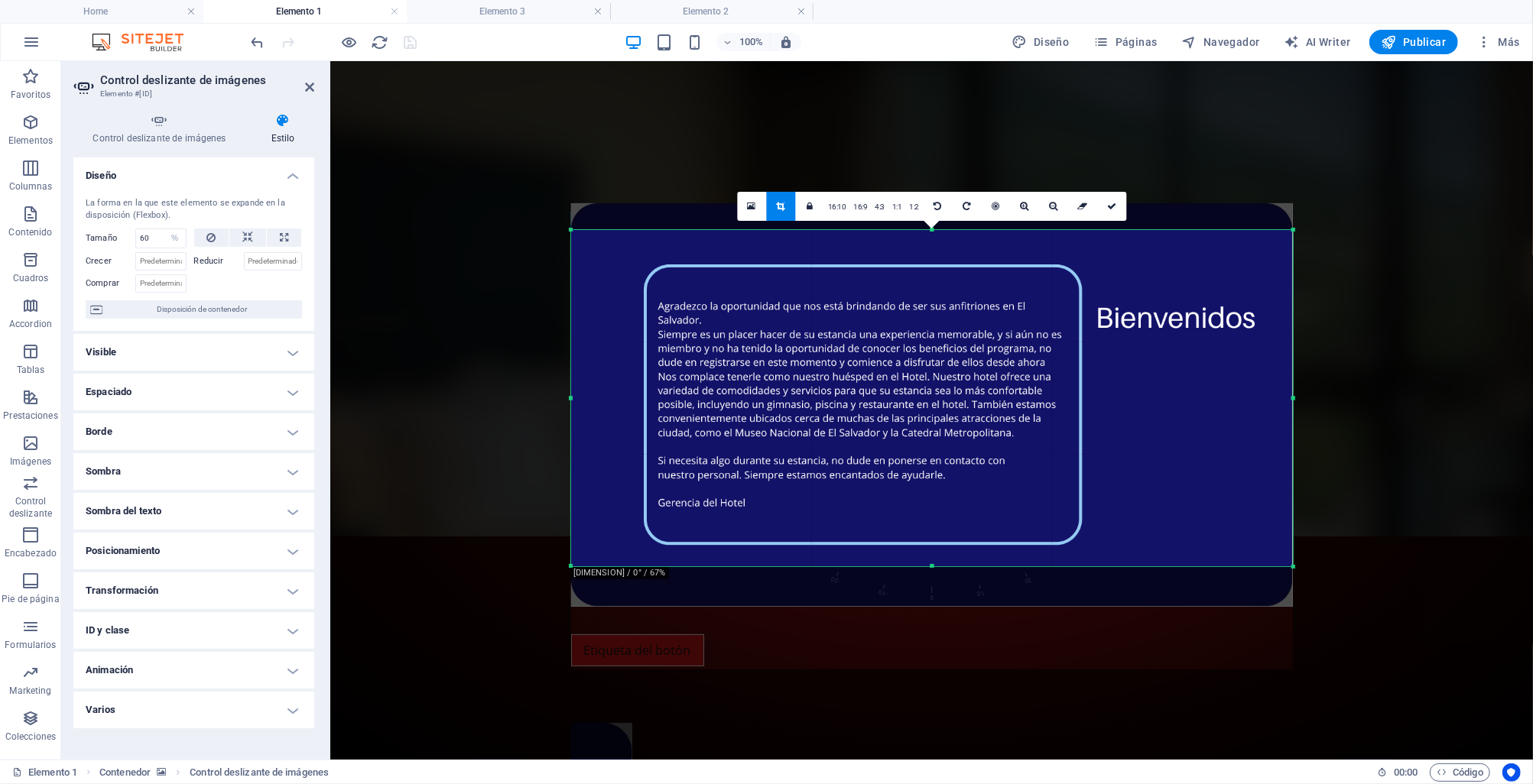 click on "180 170 160 150 140 130 120 110 100 90 80 70 60 50 40 30 20 10 0 -10 -20 -30 -40 -50 -60 -70 -80 -90 -100 -110 -120 -130 -140 -150 -160 -170 [DIMENSION] / 0° / 67% 16:10 16:9 4:3 1:1 1:2 0" at bounding box center [932, 398] 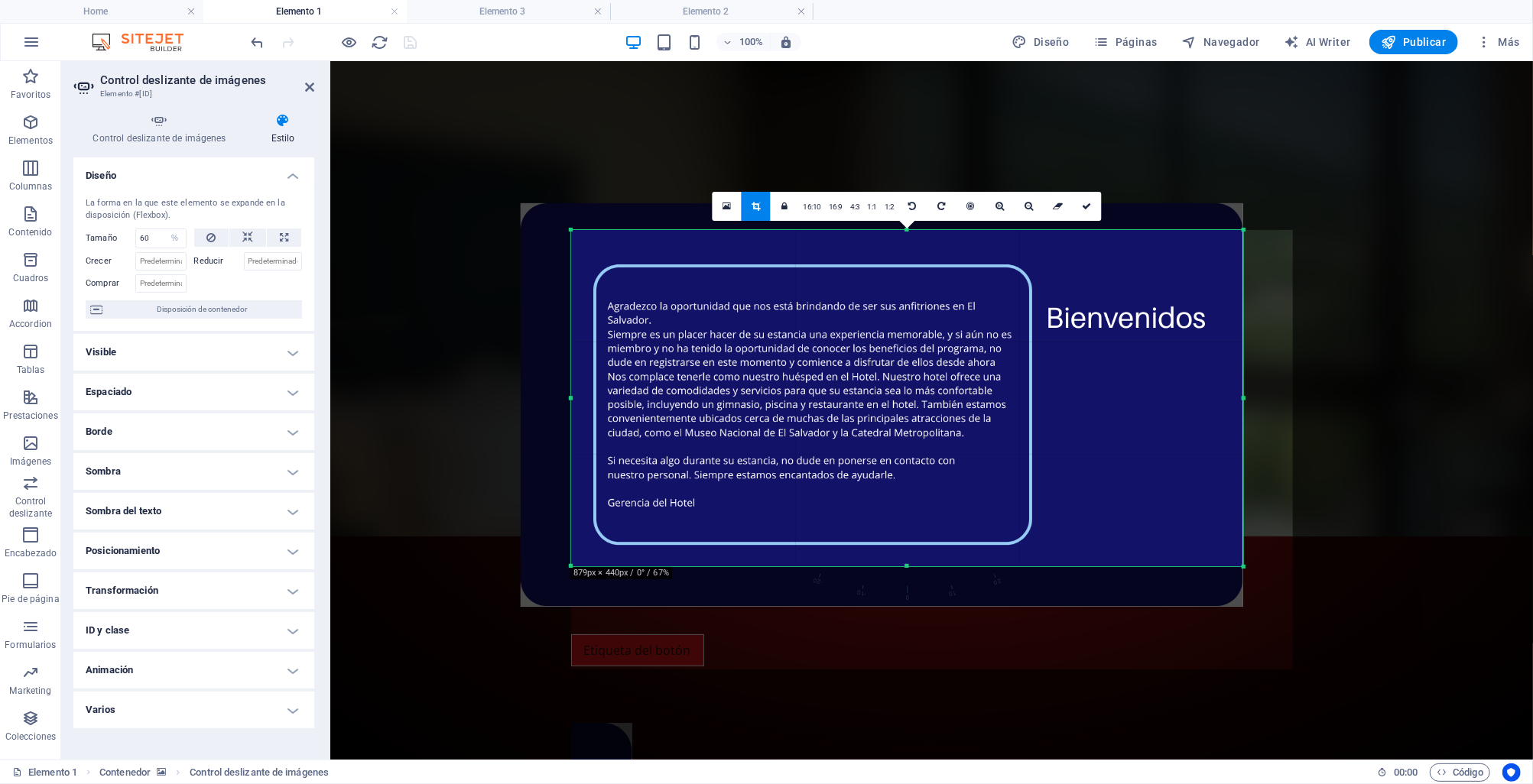 drag, startPoint x: 576, startPoint y: 396, endPoint x: 622, endPoint y: 394, distance: 46.04346 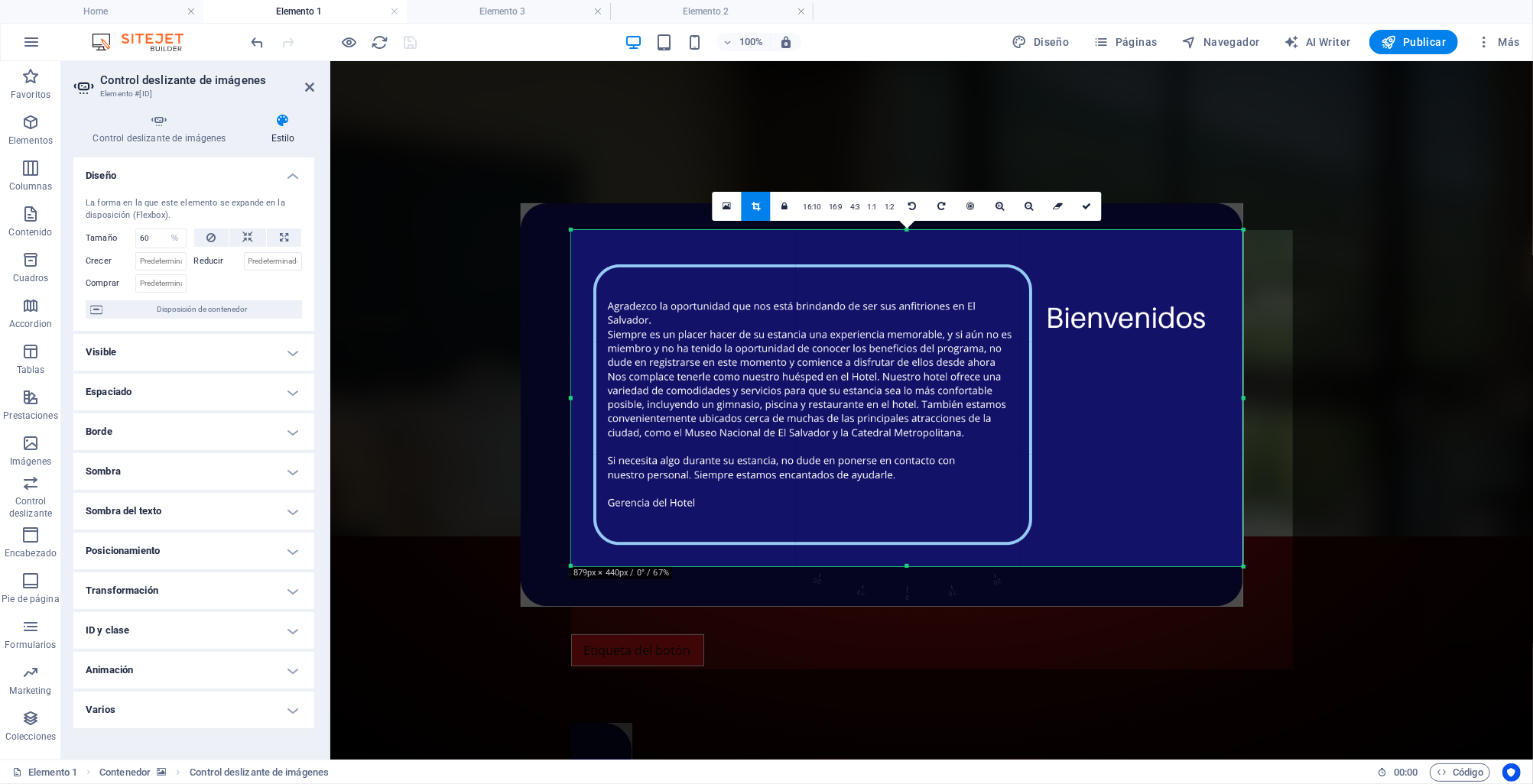 click on "180 170 160 150 140 130 120 110 100 90 80 70 60 50 40 30 20 10 0 -10 -20 -30 -40 -50 -60 -70 -80 -90 -100 -110 -120 -130 -140 -150 -160 -170 [DIMENSION] / 0° / 67% 16:10 16:9 4:3 1:1 1:2 0" at bounding box center (907, 398) 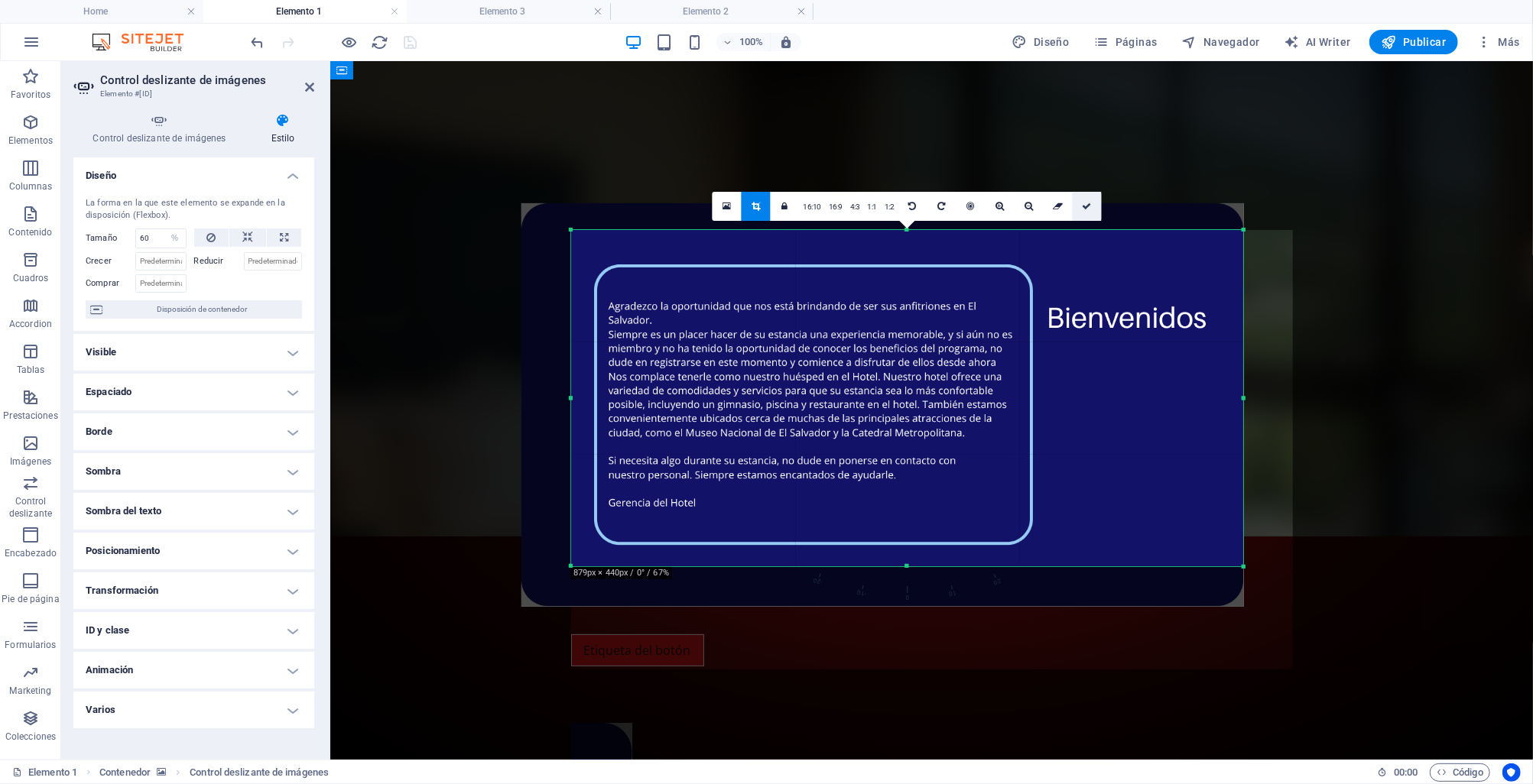 click at bounding box center [1087, 206] 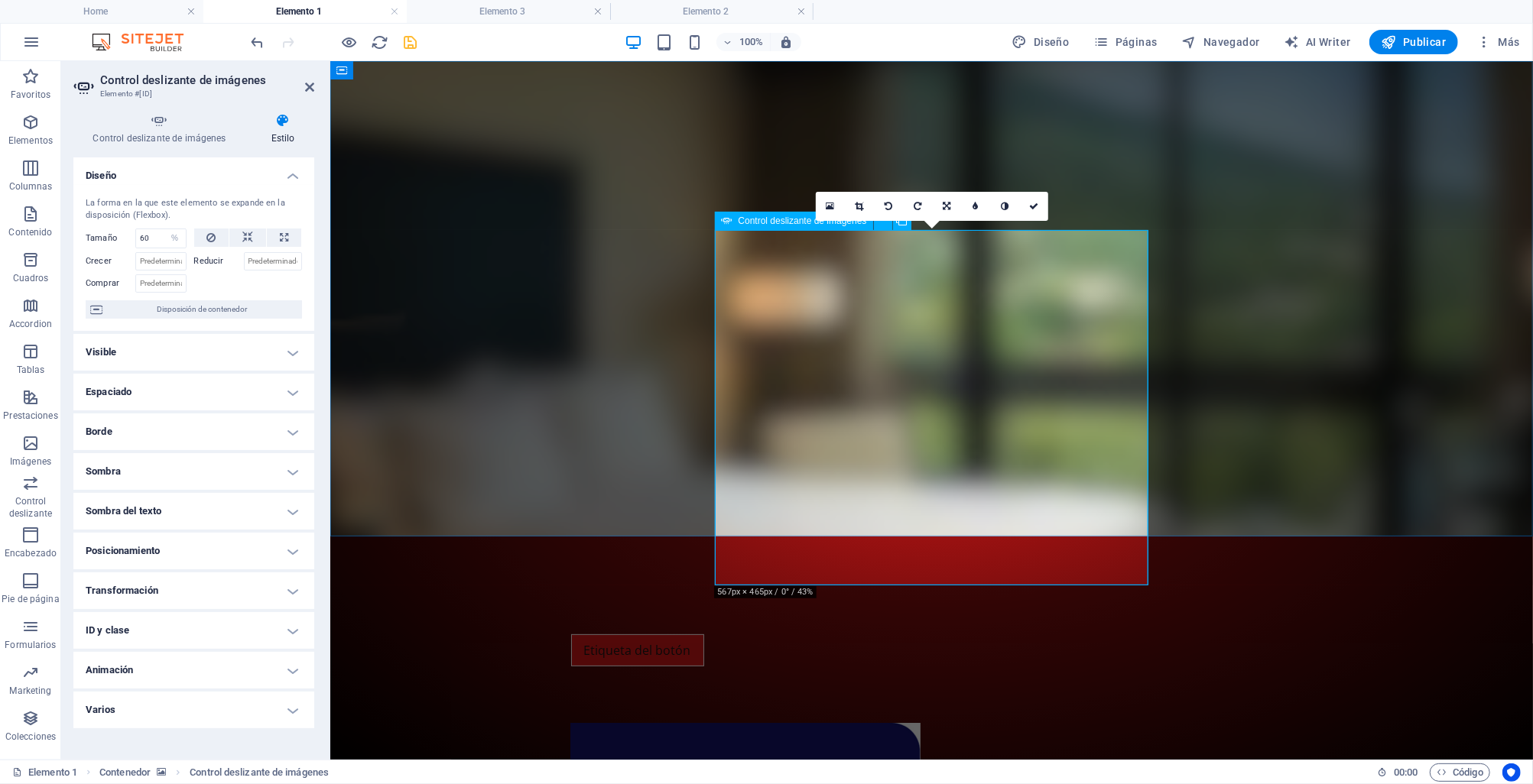 click at bounding box center [528, 1356] 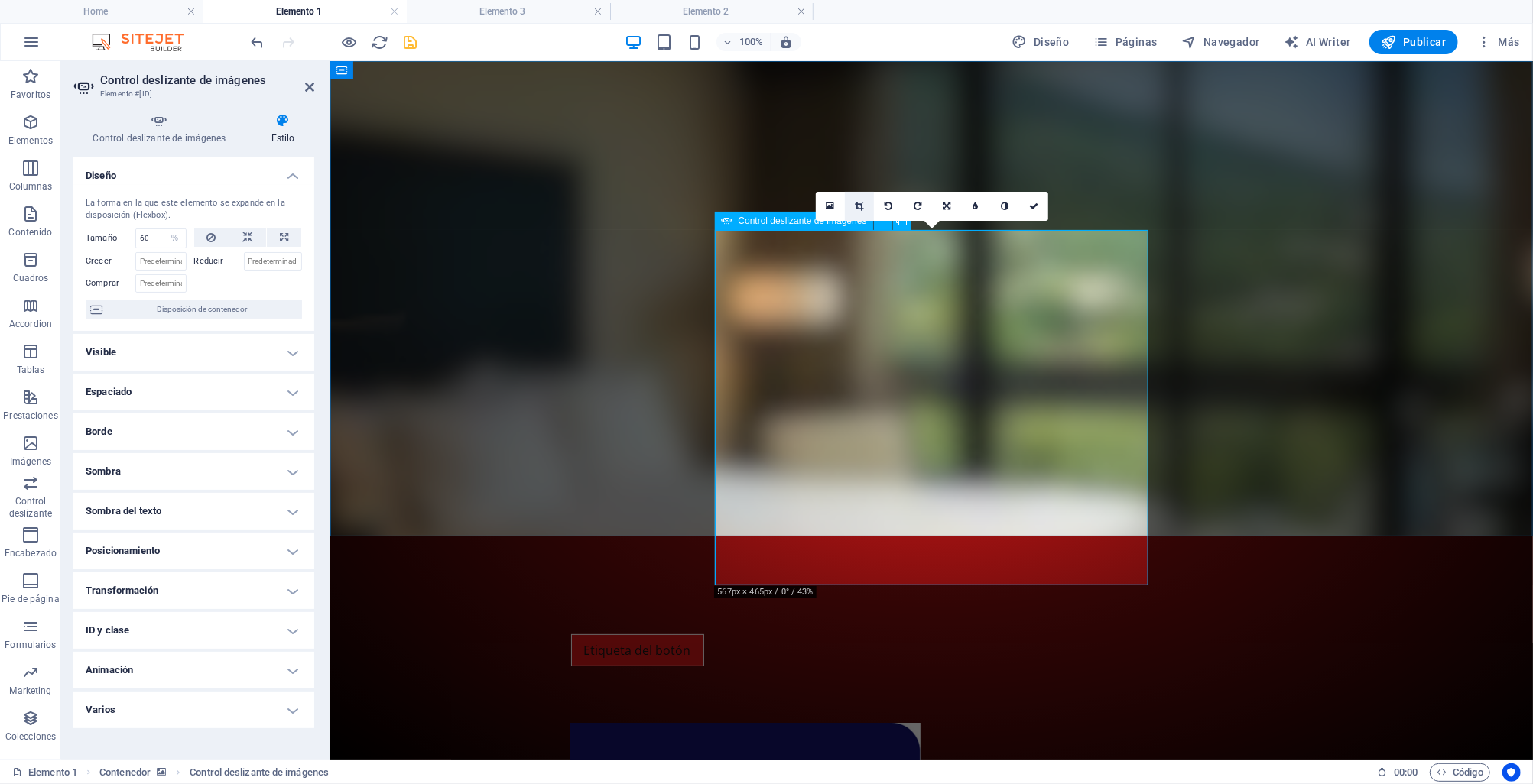 click at bounding box center (859, 206) 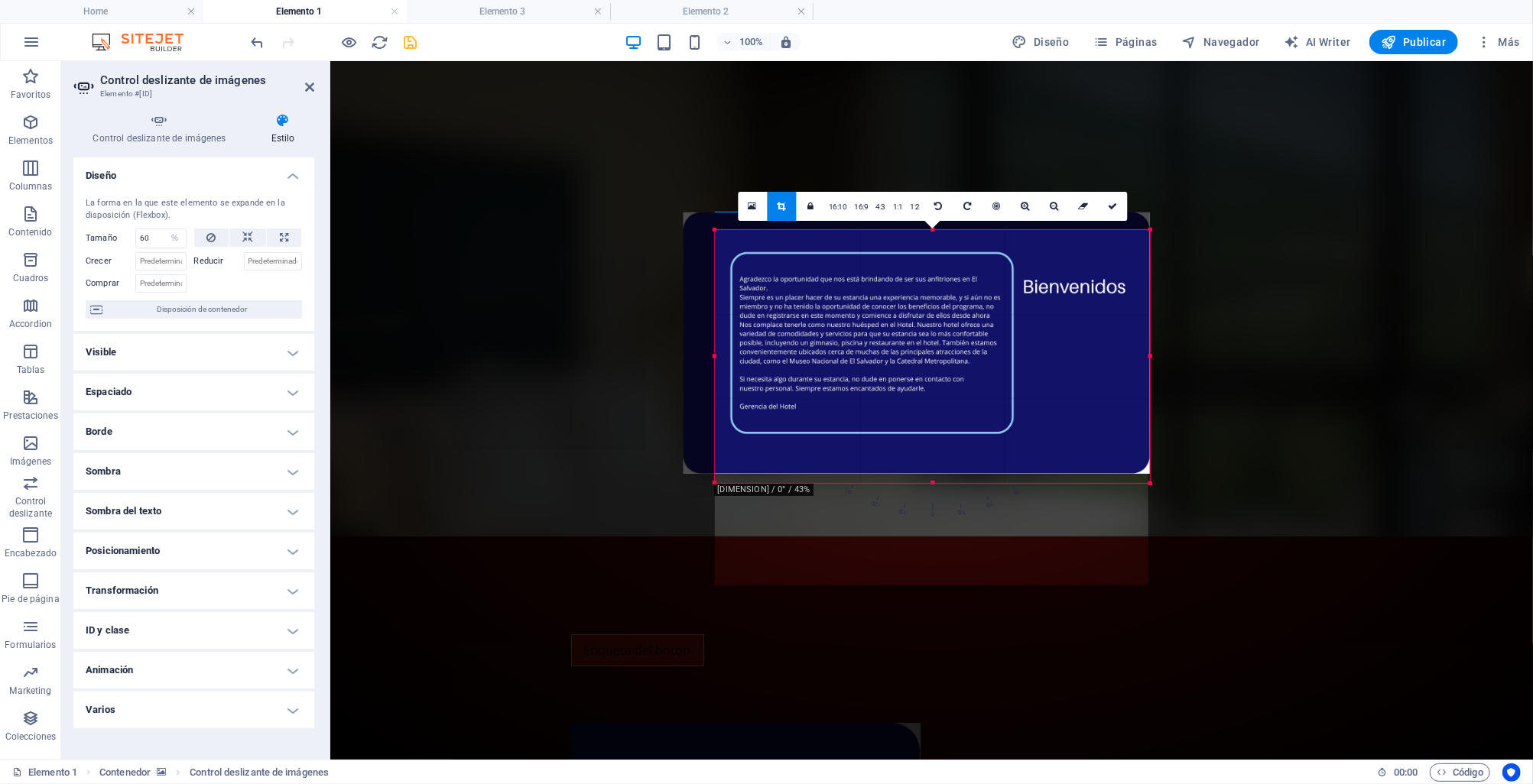 drag, startPoint x: 931, startPoint y: 584, endPoint x: 924, endPoint y: 481, distance: 103.23759 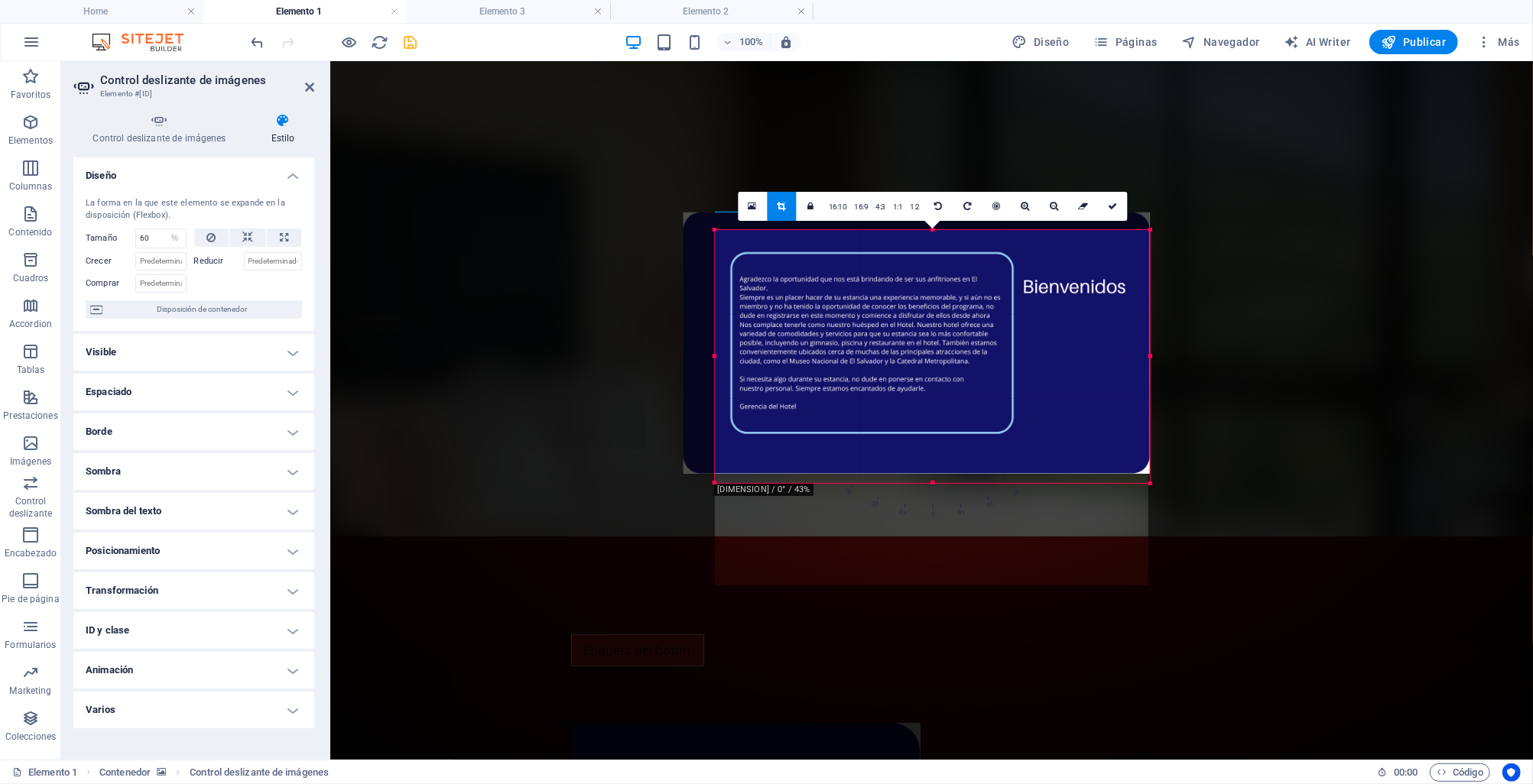 click at bounding box center (932, 483) 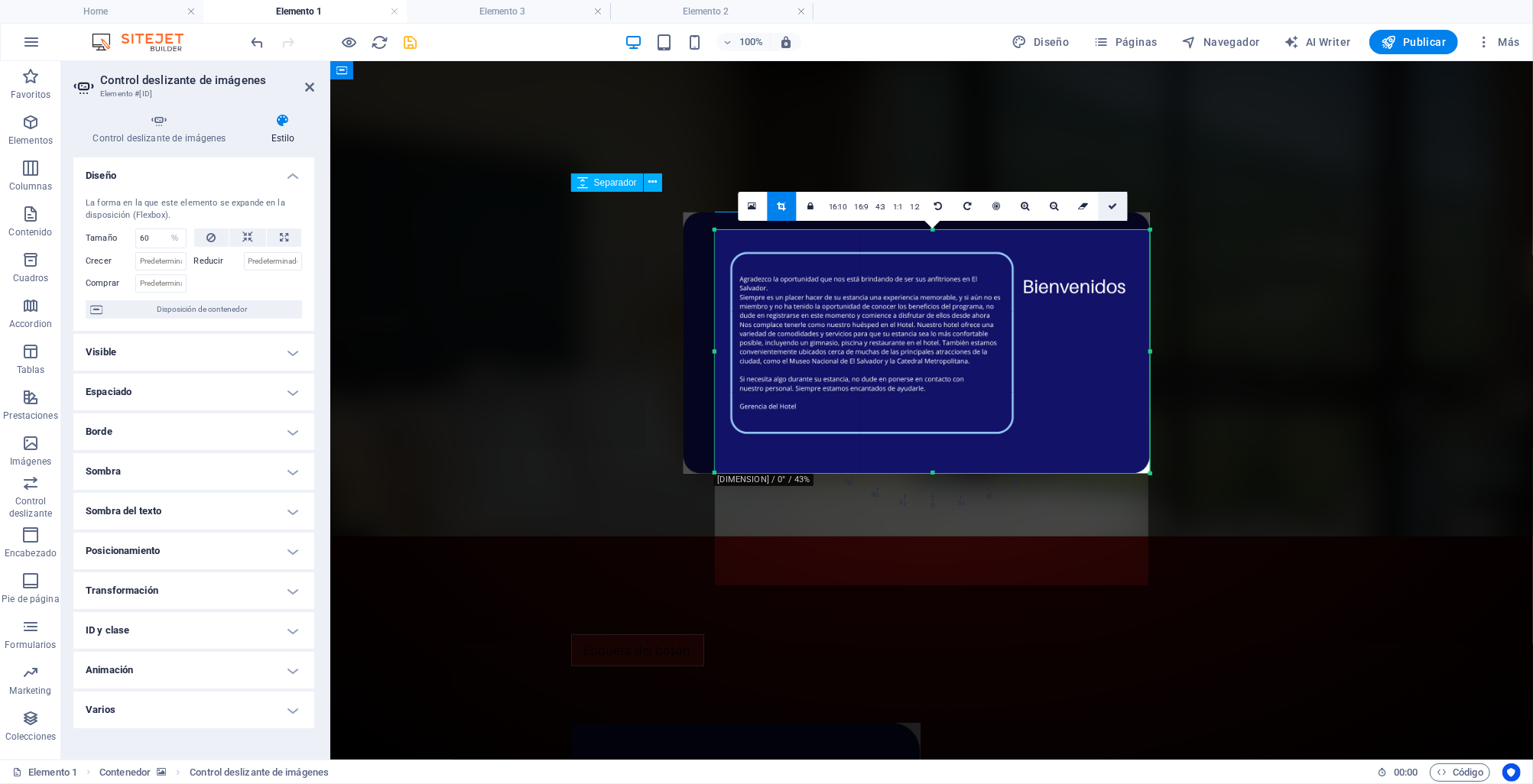 click at bounding box center [1112, 206] 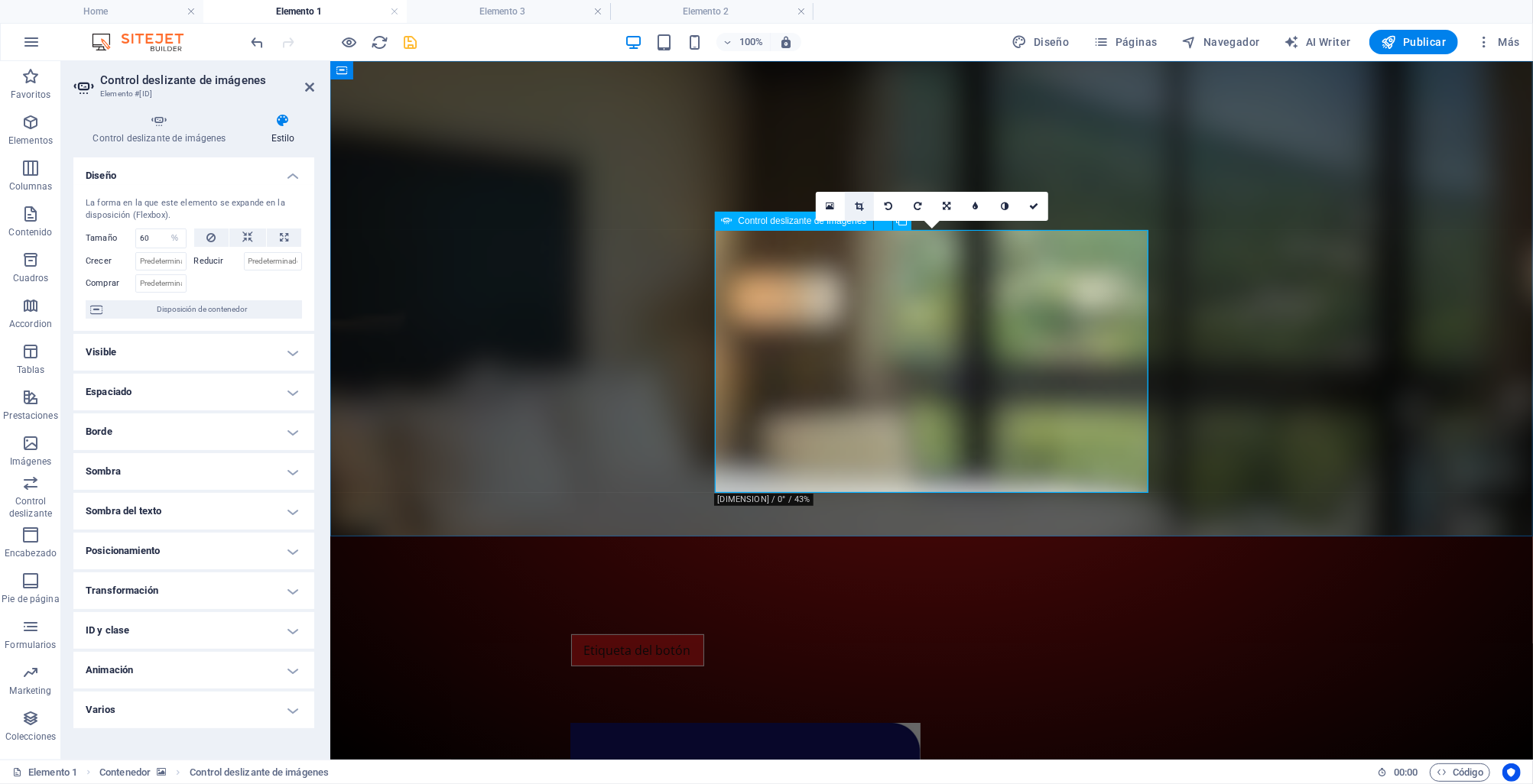 click at bounding box center [859, 206] 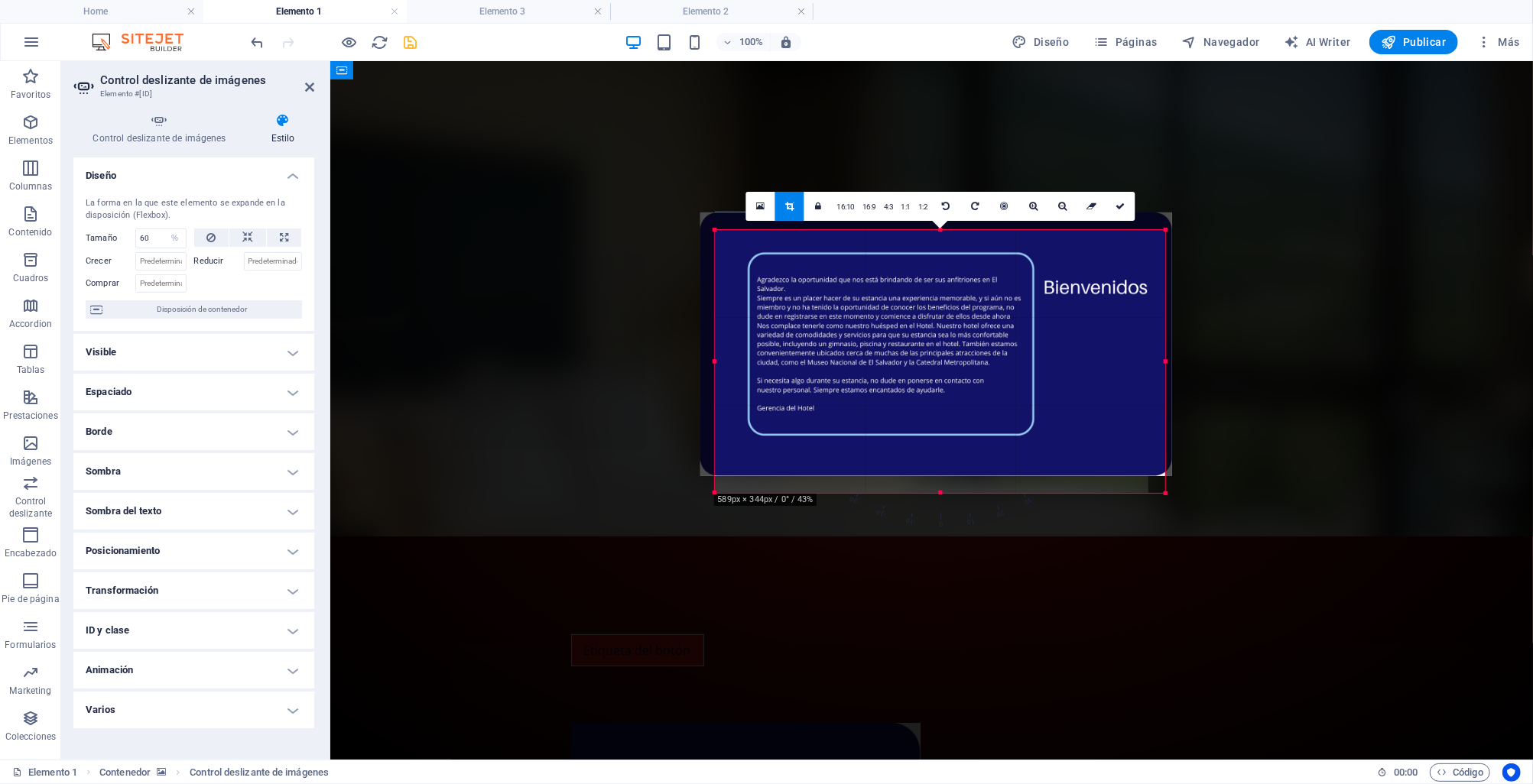 drag, startPoint x: 713, startPoint y: 361, endPoint x: 752, endPoint y: 343, distance: 42.953463 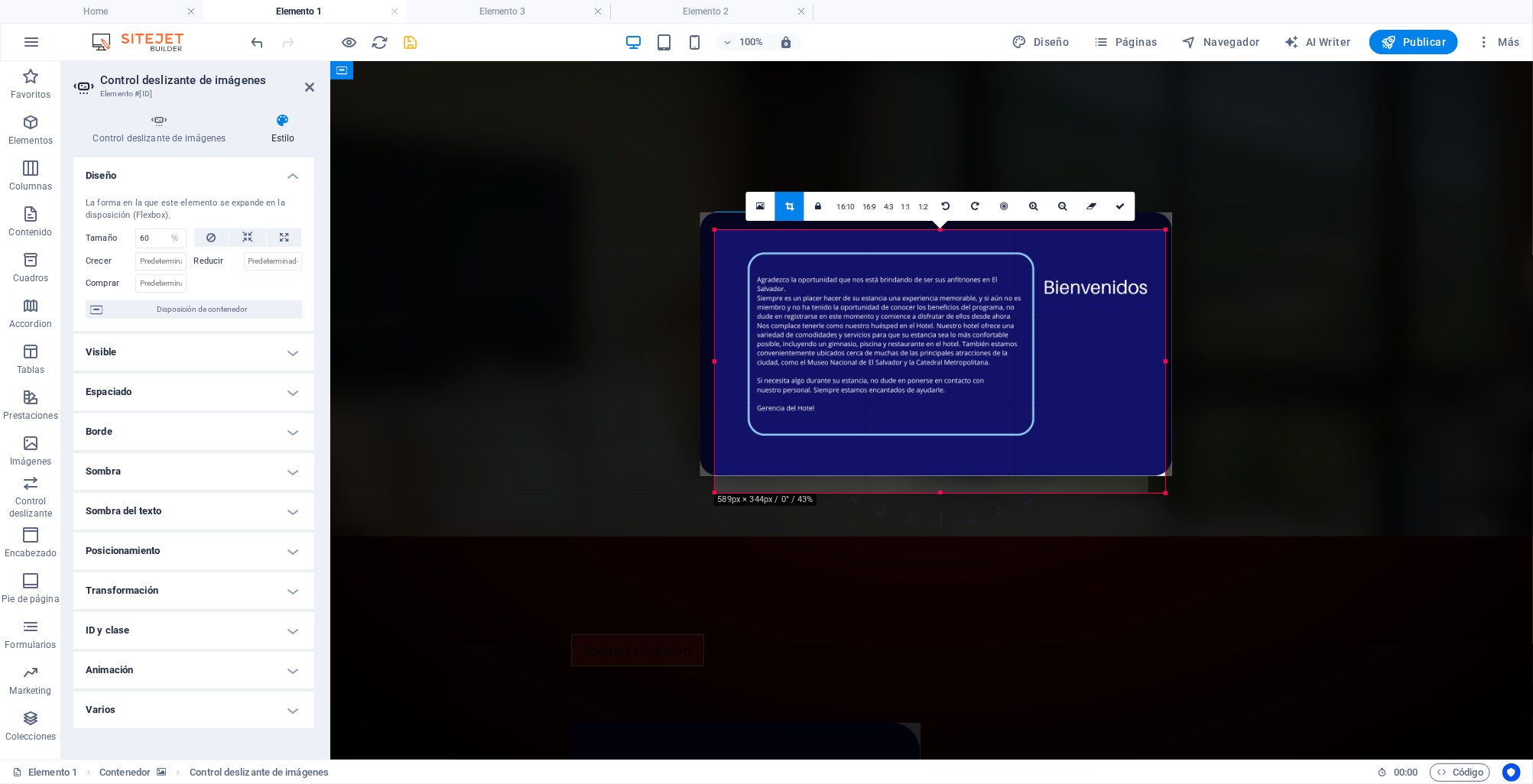 click on "180 170 160 150 140 130 120 110 100 90 80 70 60 50 40 30 20 10 0 -10 -20 -30 -40 -50 -60 -70 -80 -90 -100 -110 -120 -130 -140 -150 -160 -170 589px × 344px / 0° / 43% 16:10 16:9 4:3 1:1 1:2 0" at bounding box center [940, 361] 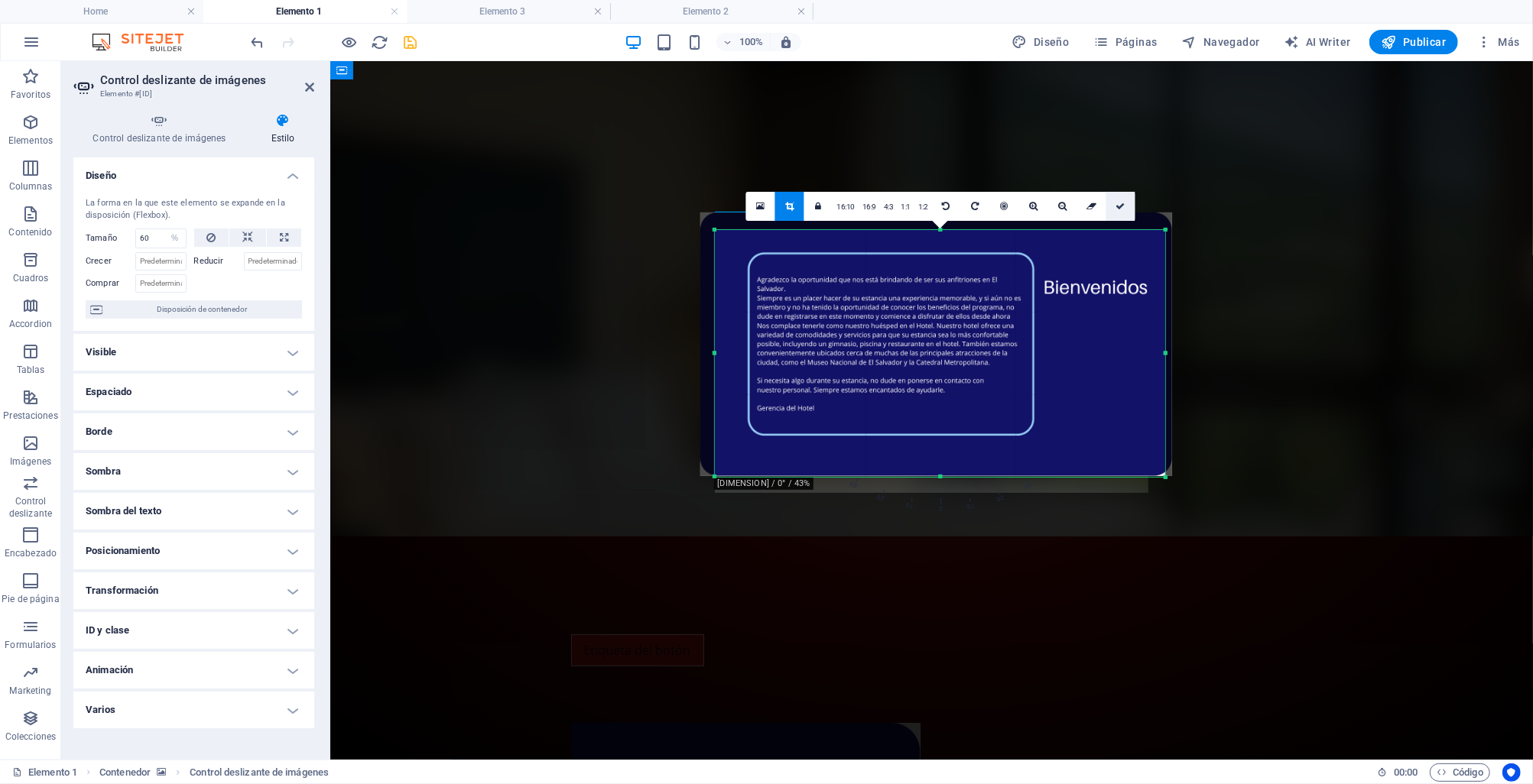 click at bounding box center [1120, 206] 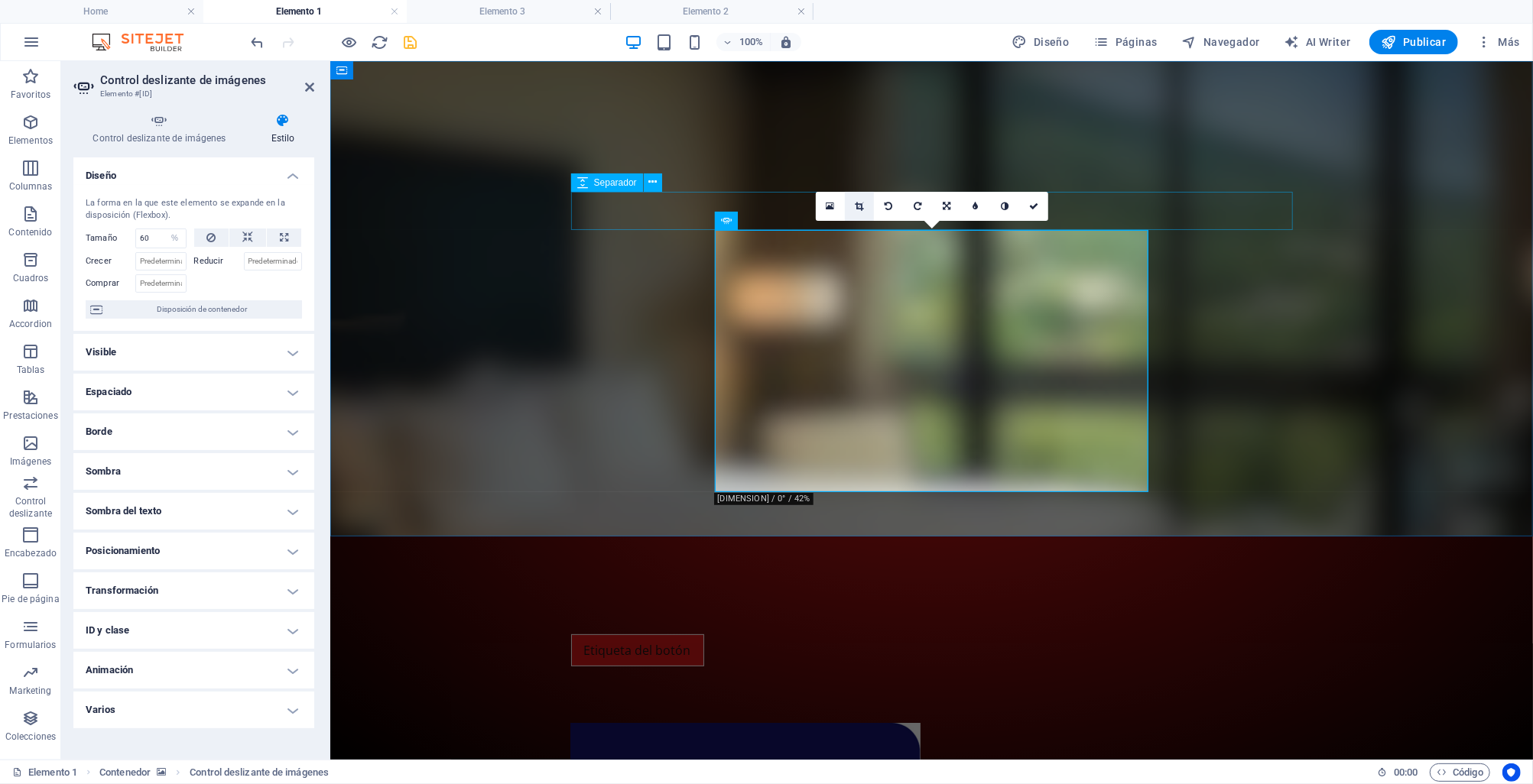 click at bounding box center (859, 206) 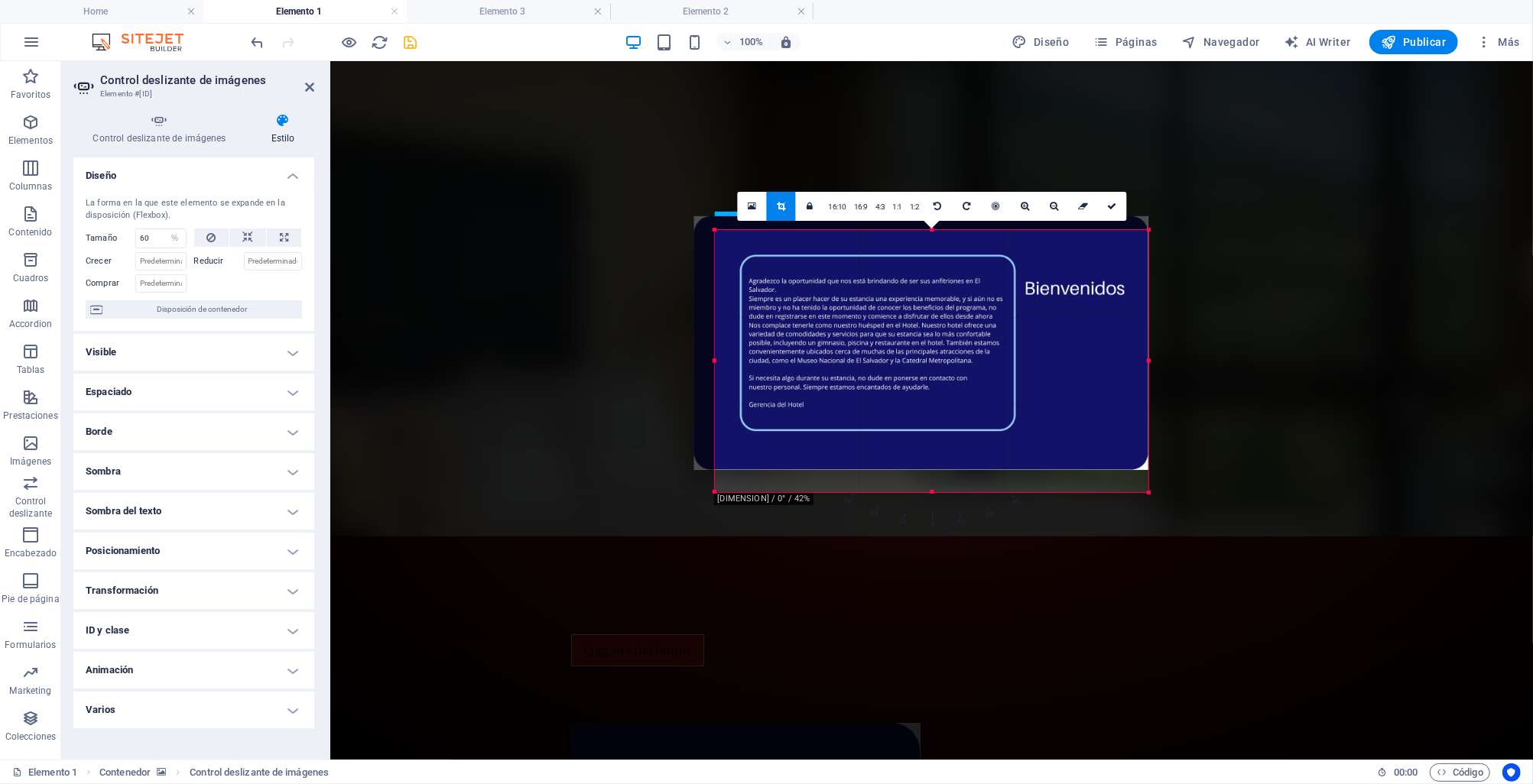 drag, startPoint x: 1153, startPoint y: 361, endPoint x: 1142, endPoint y: 364, distance: 11.4017543 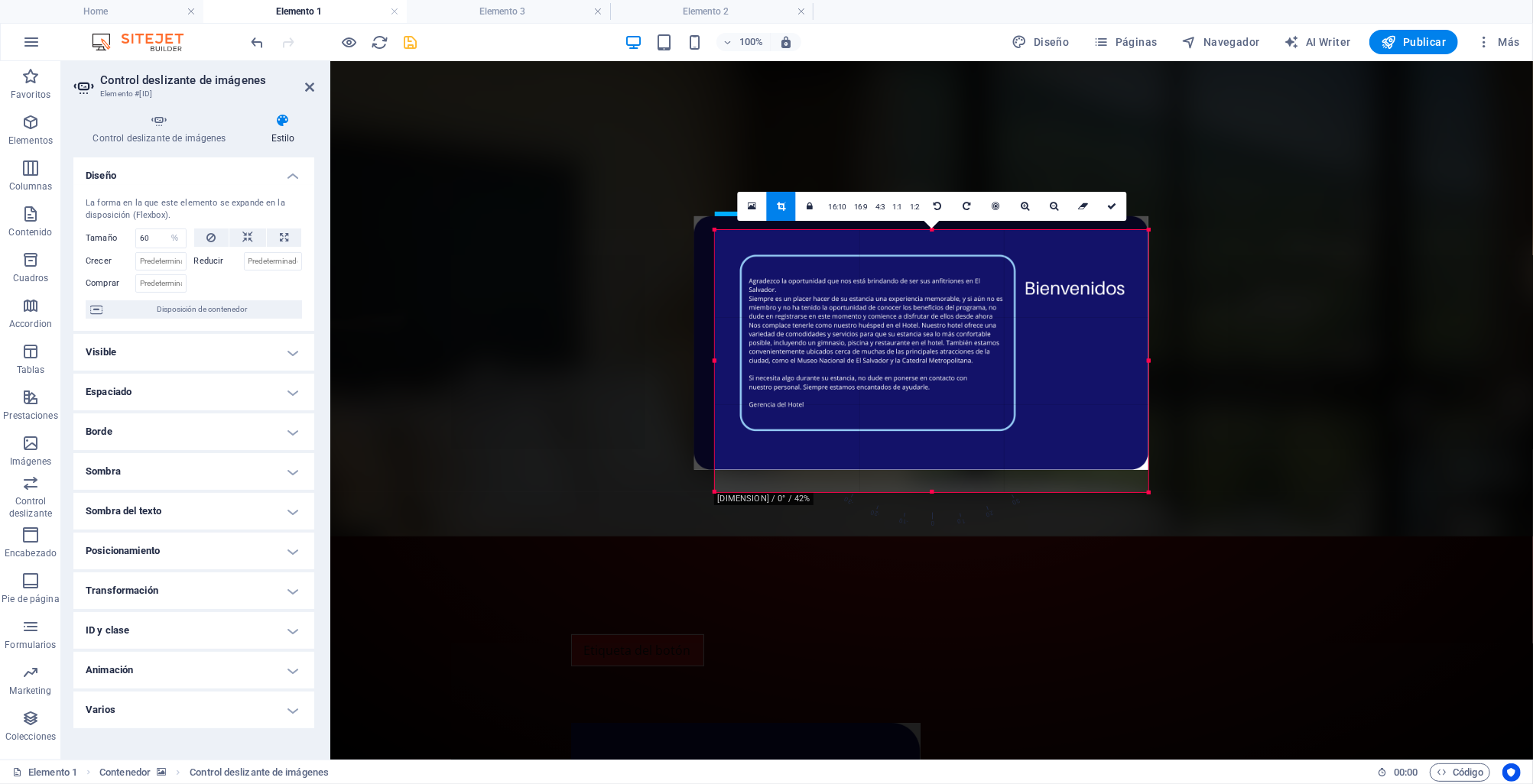 click at bounding box center [921, 343] 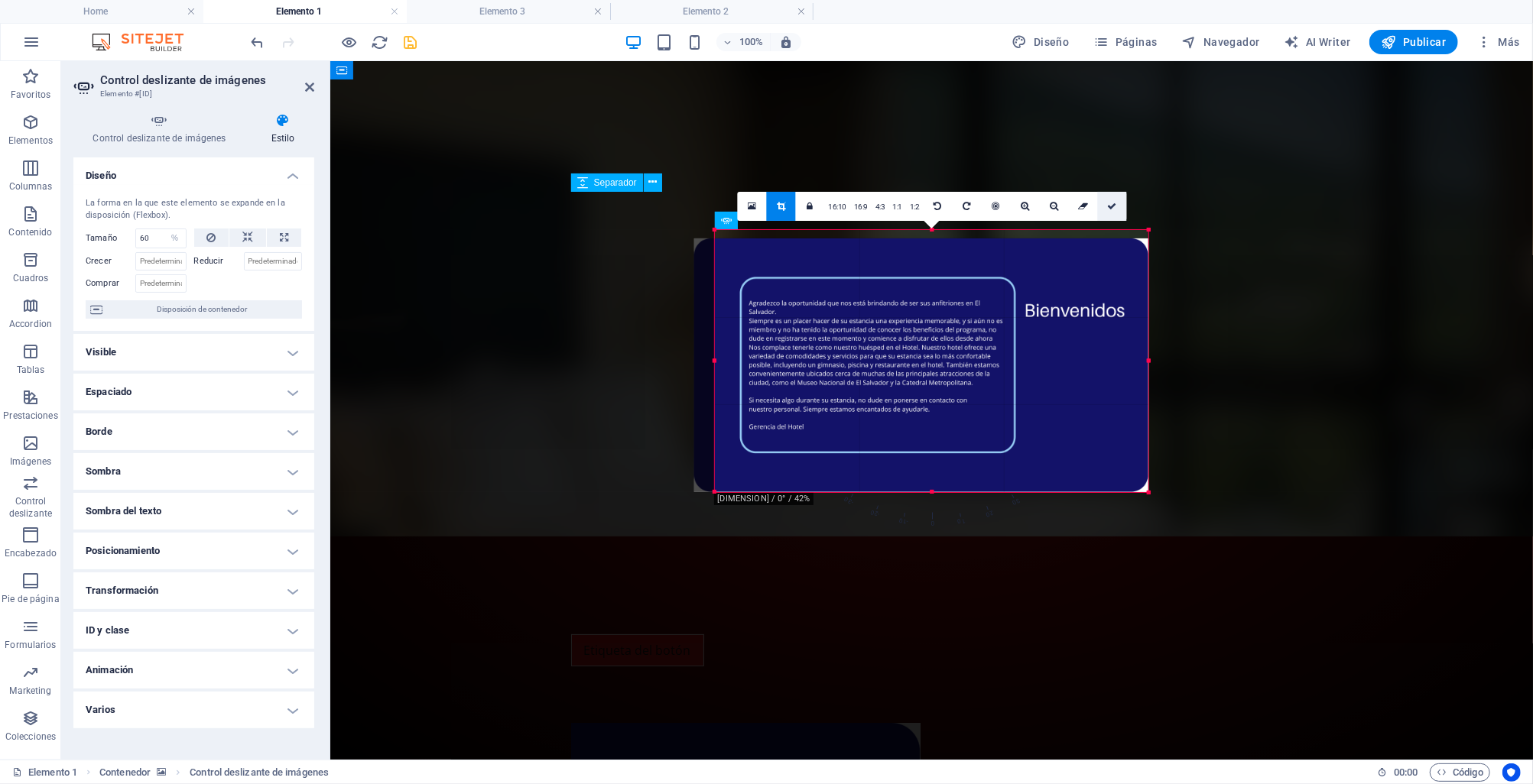 click at bounding box center (1112, 206) 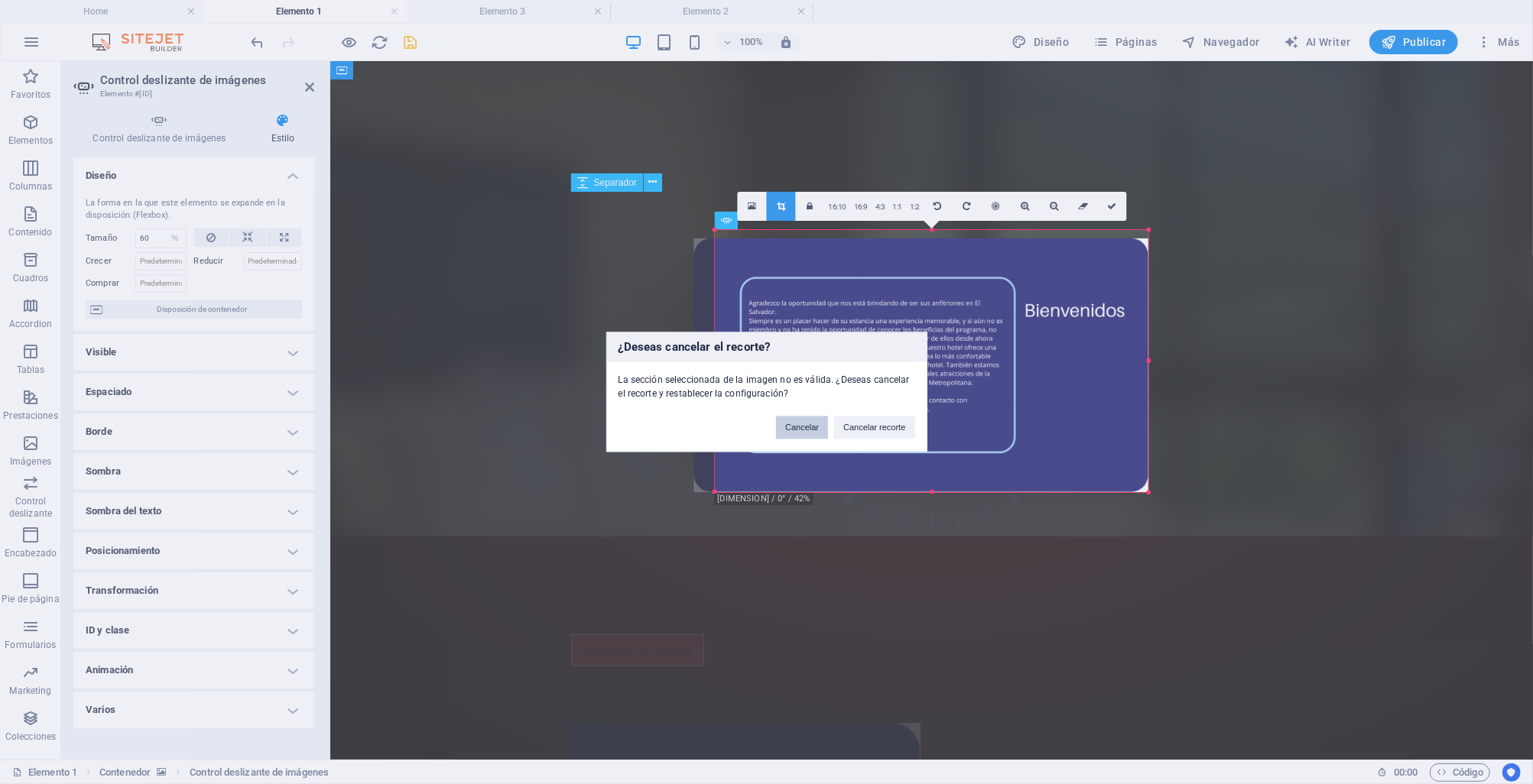 click on "Cancelar" at bounding box center [802, 428] 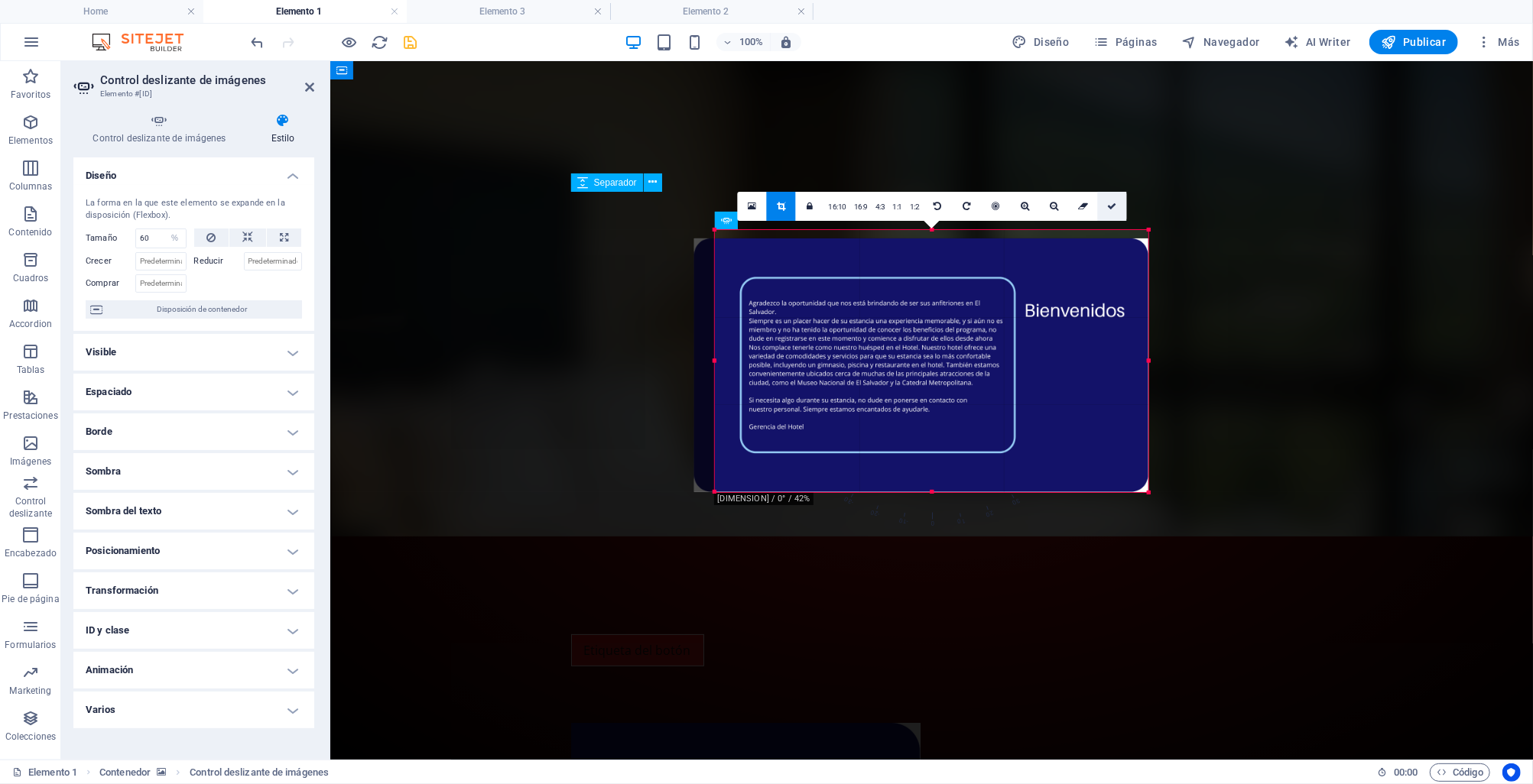 click at bounding box center [1112, 206] 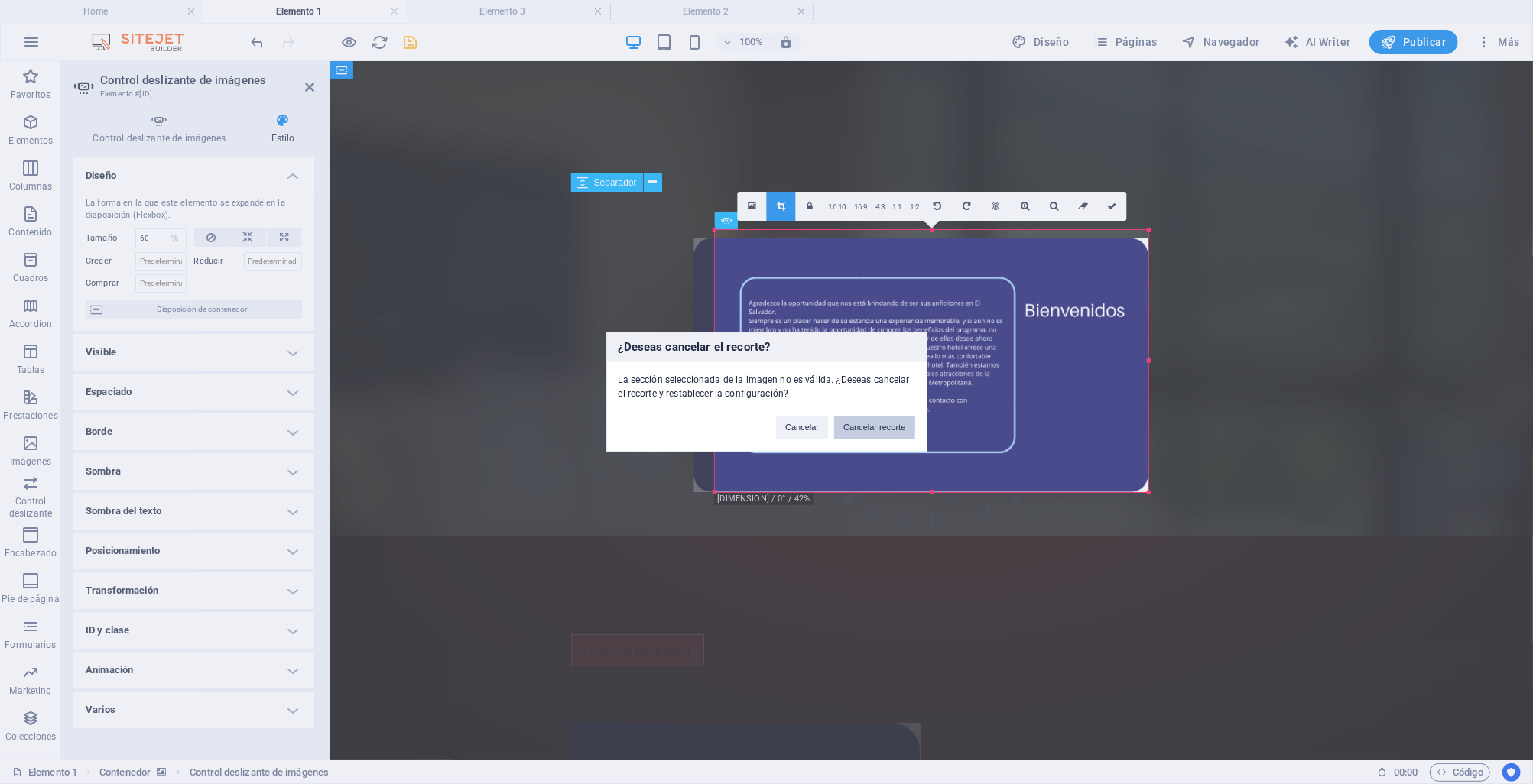 click on "Cancelar recorte" at bounding box center [874, 428] 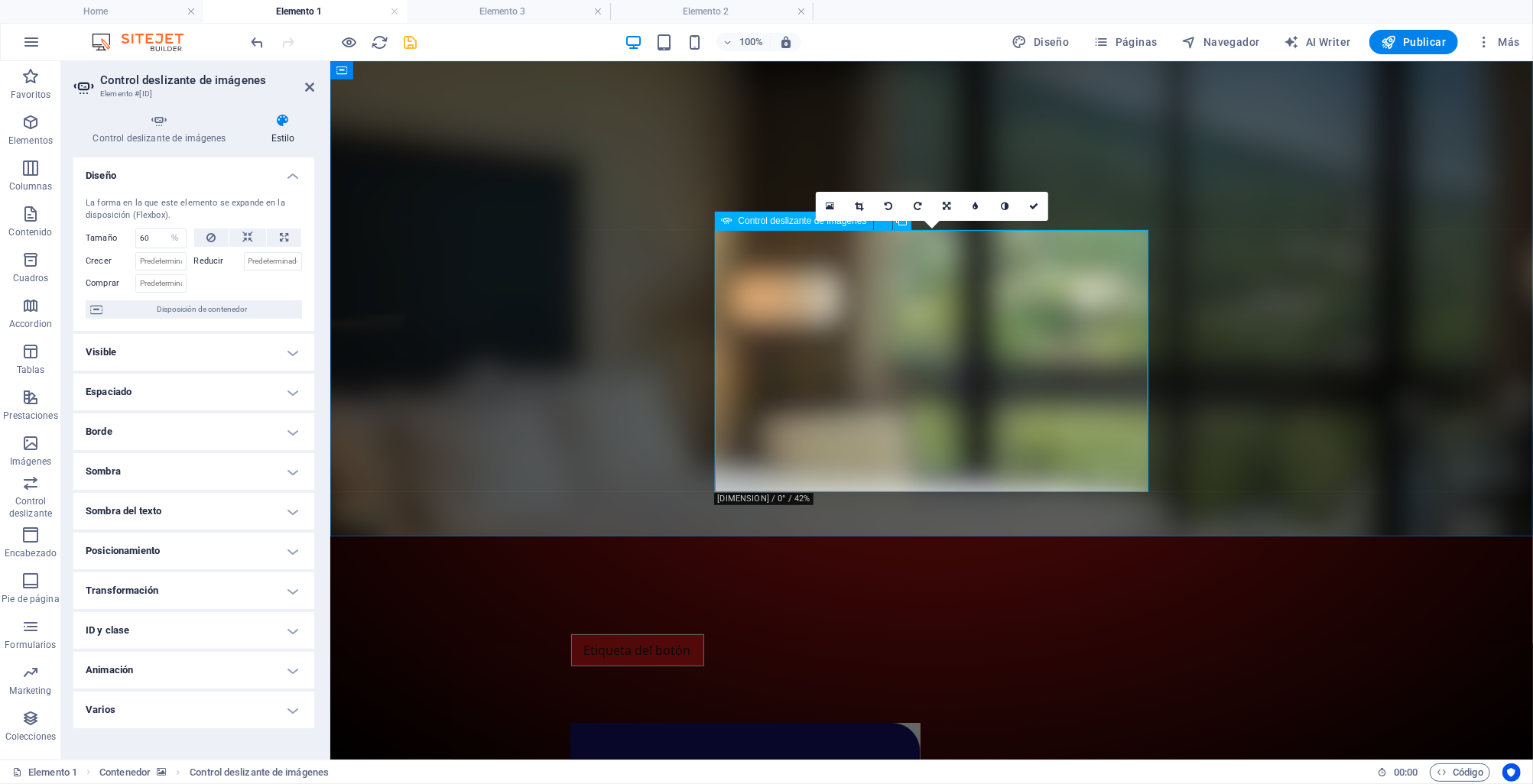click at bounding box center (859, 206) 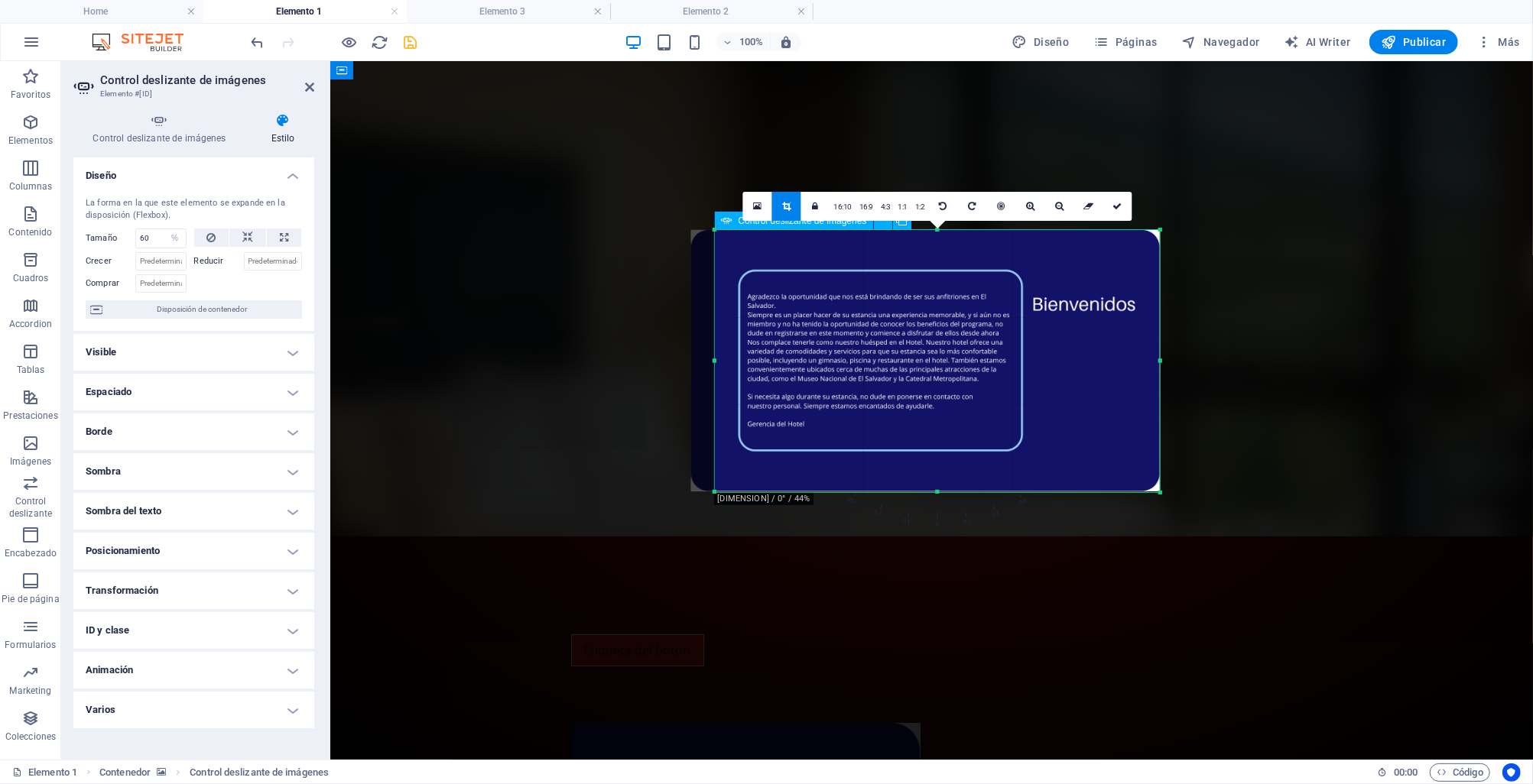 drag, startPoint x: 1151, startPoint y: 359, endPoint x: 1163, endPoint y: 361, distance: 12.165525 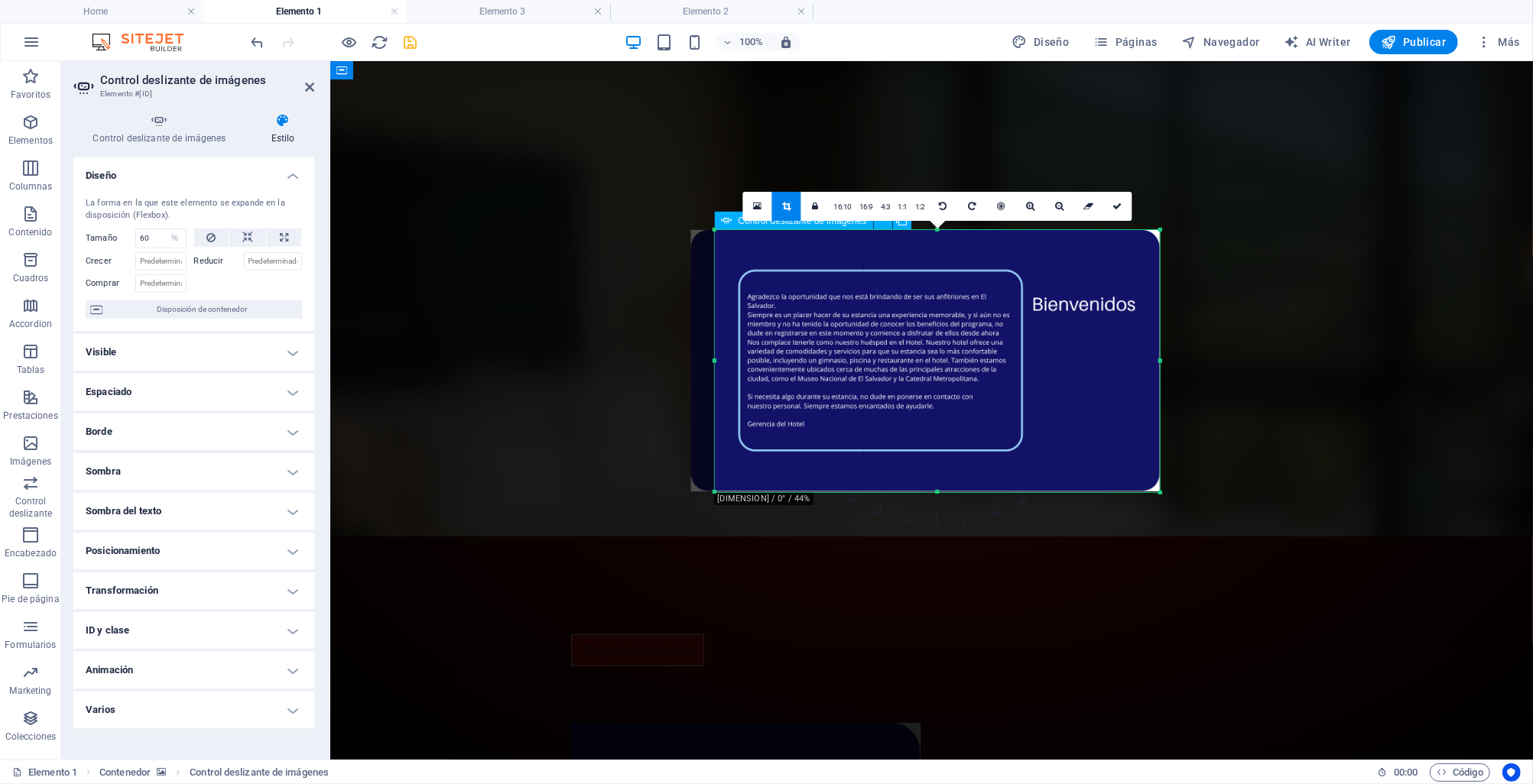 click on "180 170 160 150 140 130 120 110 100 90 80 70 60 50 40 30 20 10 0 -10 -20 -30 -40 -50 -60 -70 -80 -90 -100 -110 -120 -130 -140 -150 -160 -170 [DIMENSION] / 0° / 44% 16:10 16:9 4:3 1:1 1:2 0" at bounding box center (937, 361) 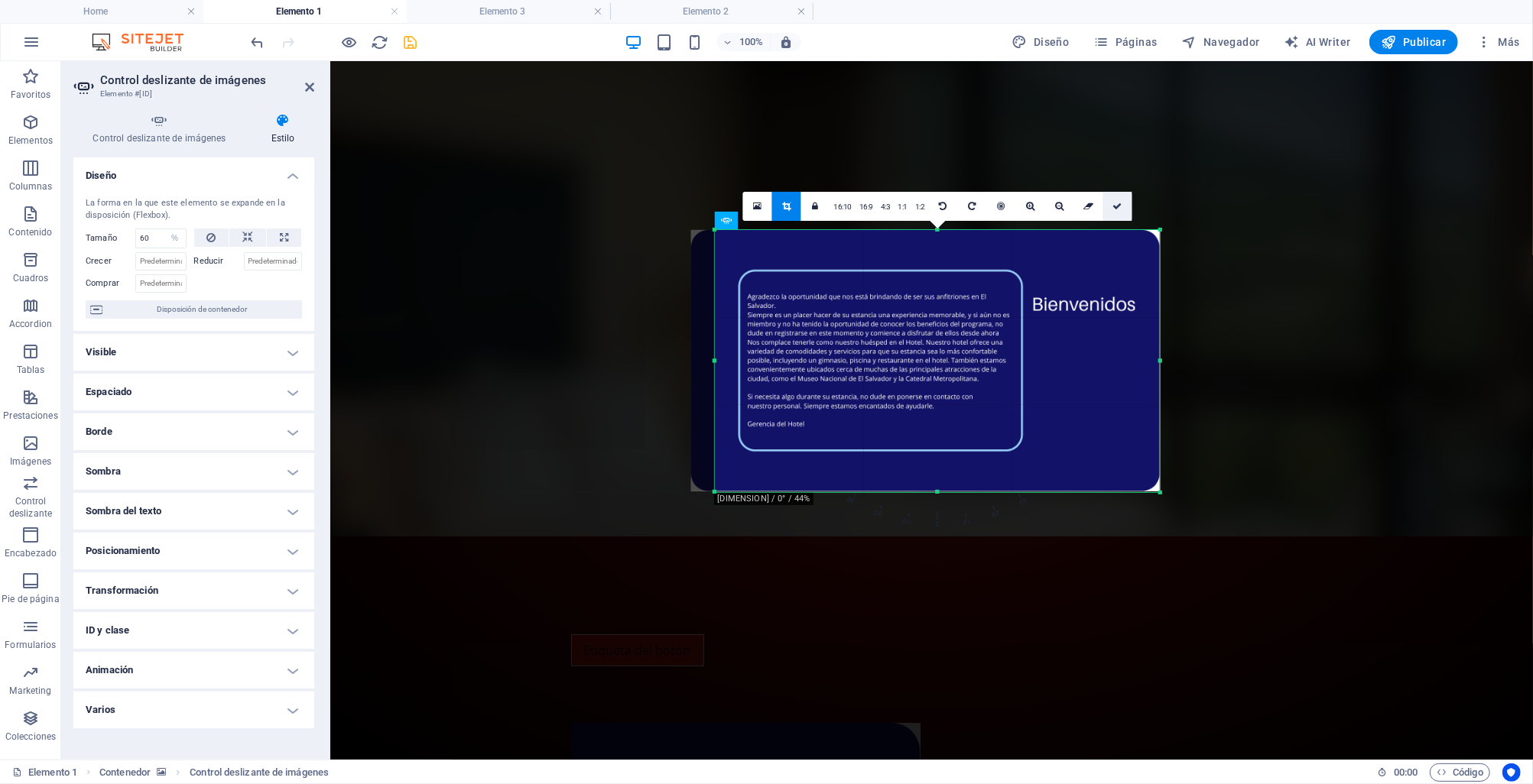 click at bounding box center [1118, 206] 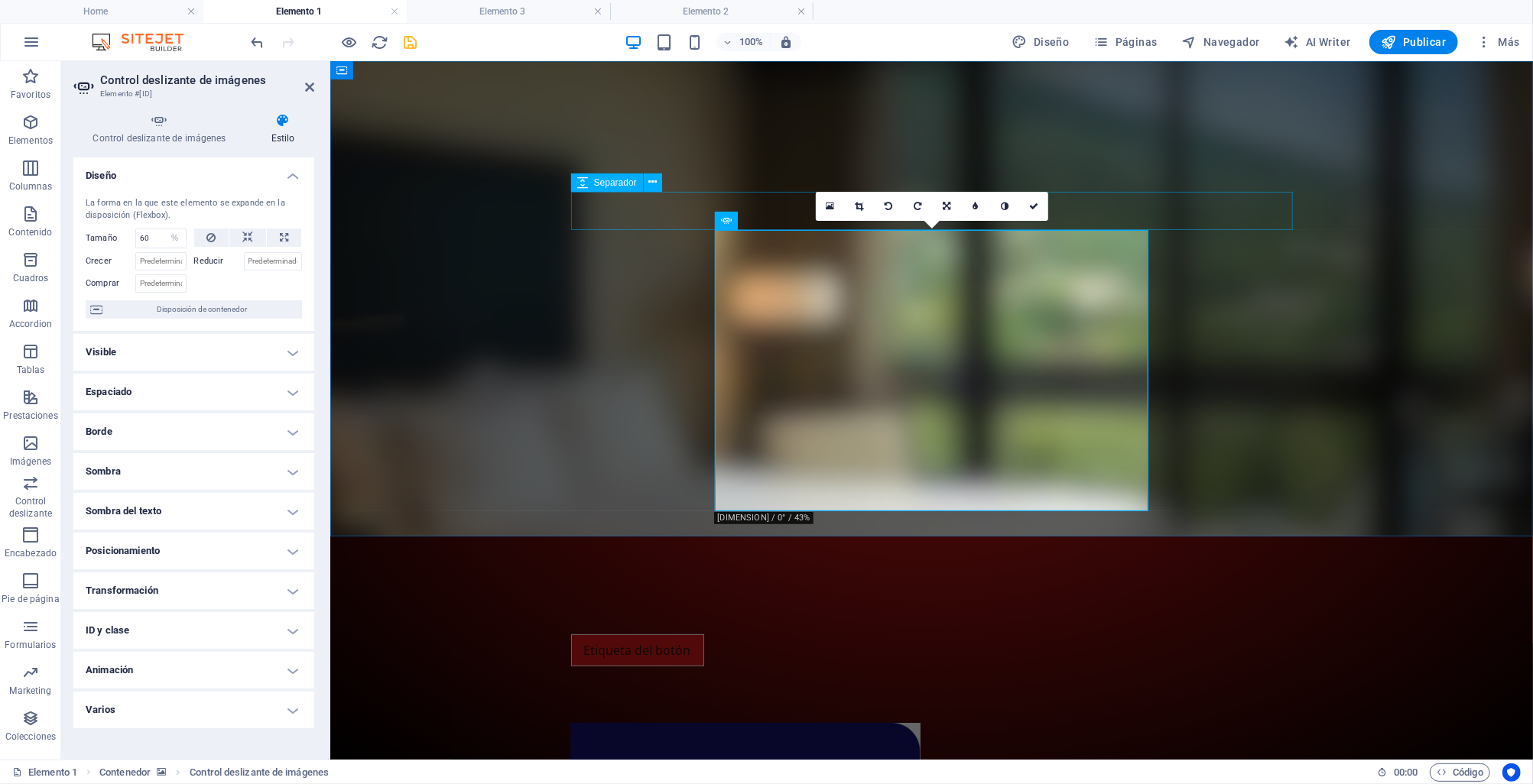 click at bounding box center [859, 206] 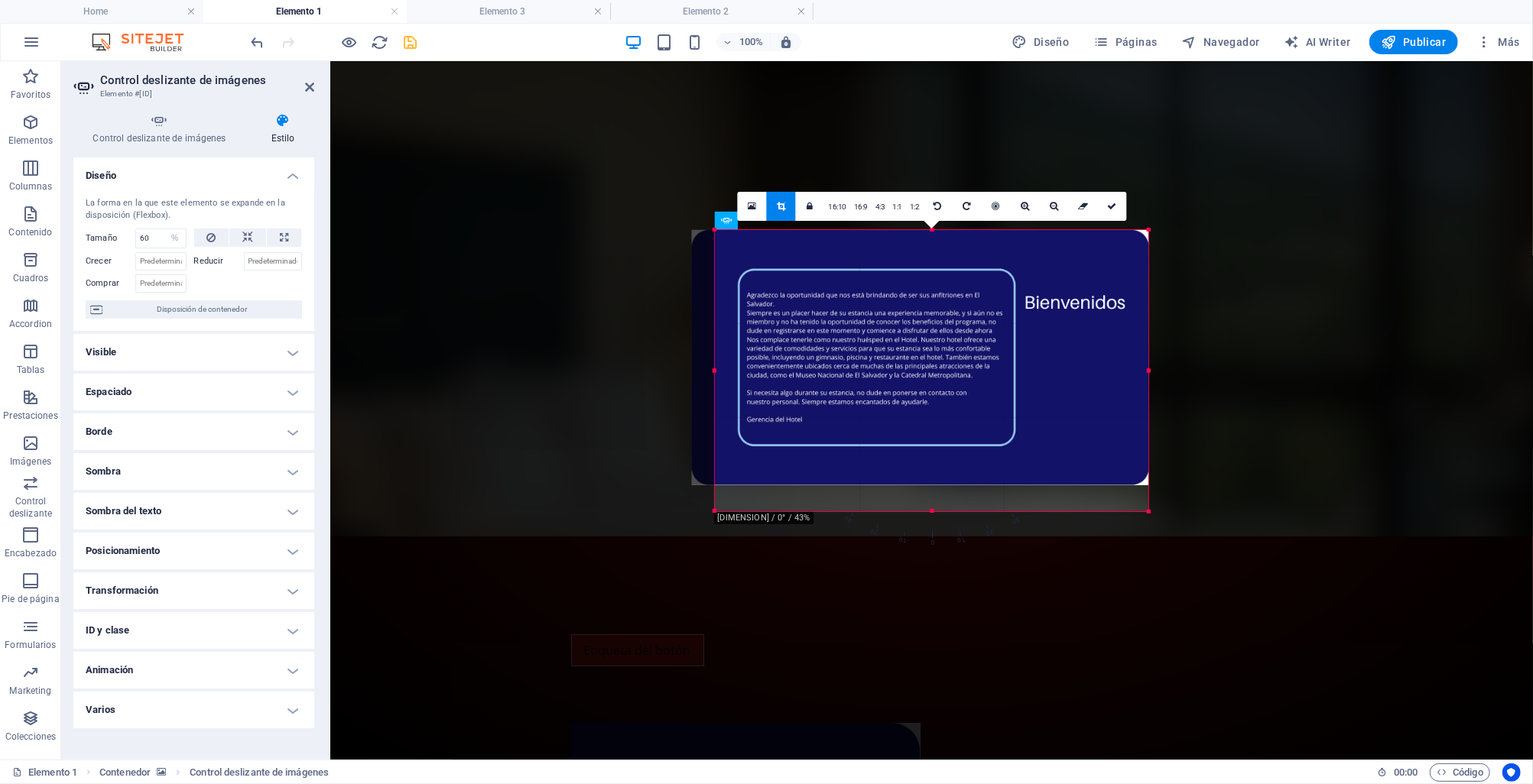drag, startPoint x: 1151, startPoint y: 371, endPoint x: 1176, endPoint y: 373, distance: 25.079872 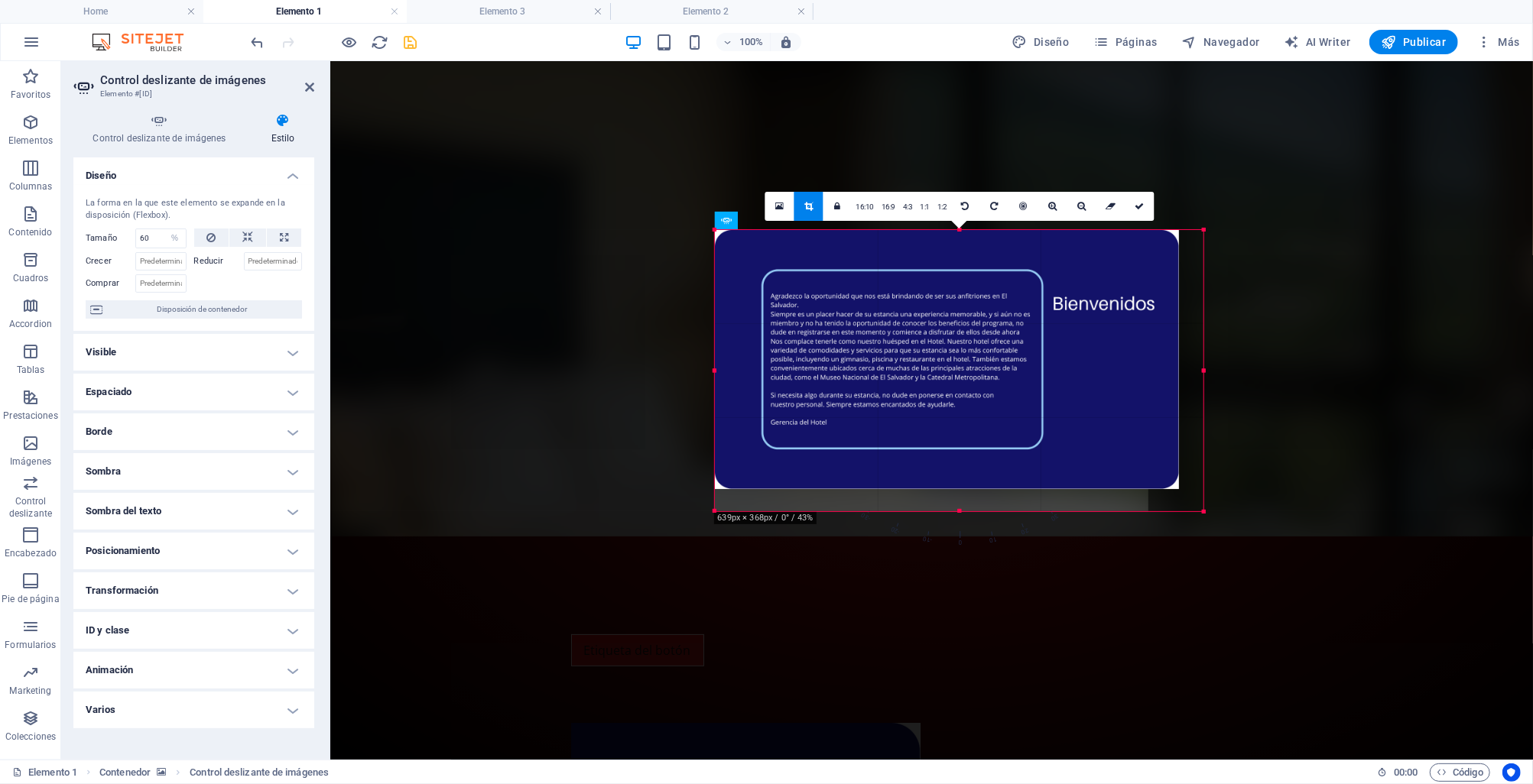 drag, startPoint x: 716, startPoint y: 364, endPoint x: 661, endPoint y: 361, distance: 55.08176 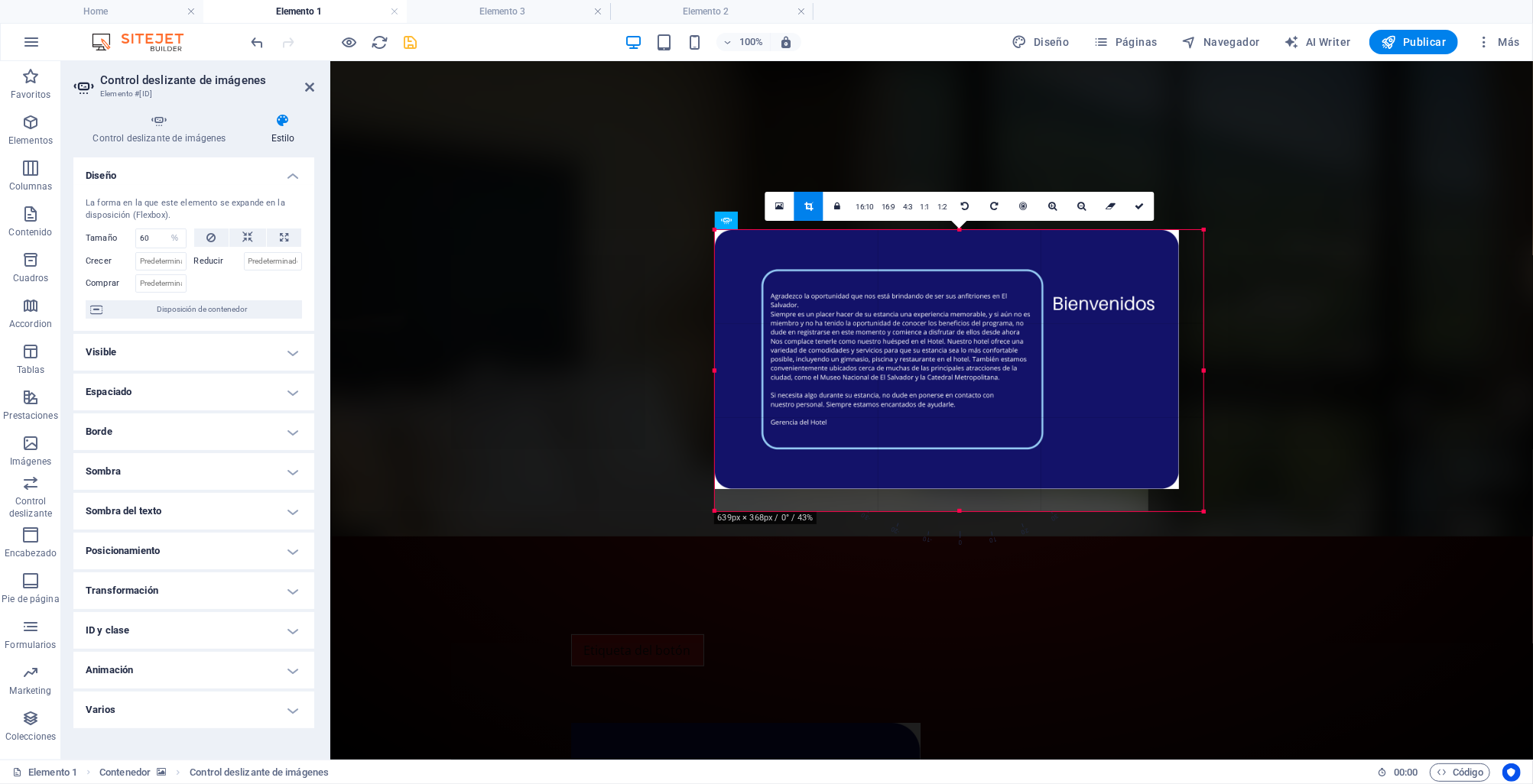 click on "Arrastra y suelta un archivo para añadirlo
Separador   Contenedor   Marcador   2 columnas   Contenedor   Botón   Separador   Control deslizante de imágenes   Control deslizante de imágenes   Marcador   Separador   Separador   Control deslizante de imágenes   Separador 180 170 160 150 140 130 120 110 100 90 80 70 60 50 40 30 20 10 0 -10 -20 -30 -40 -50 -60 -70 -80 -90 -100 -110 -120 -130 -140 -150 -160 -170 567px × 368px / 0° / 40% 16:10 16:9 4:3 1:1 1:2 0 180 170 160 150 140 130 120 110 100 90 80 70 60 50 40 30 20 10 0 -10 -20 -30 -40 -50 -60 -70 -80 -90 -100 -110 -120 -130 -140 -150 -160 -170 639px × 368px / 0° / 43% 16:10 16:9 4:3 1:1 1:2 0 180 170 160 150 140 130 120 110 100 90 80 70 60 50 40 30 20 10 0 -10 -20 -30 -40 -50 -60 -70 -80 -90 -100 -110 -120 -130 -140 -150 -160 -170 567px × 368px / 0° / 40% 16:10 16:9 4:3 1:1 1:2 0 180 170 160 150 140 130 120 110 100 90 80 70 60 50 40 30 20 10 0 -10 -20 -30 -40 -50 -60 -70 -80 -90 -100 -110 -120 -130 -140 -150 -160 -170 16:10 16:9" at bounding box center [931, 410] 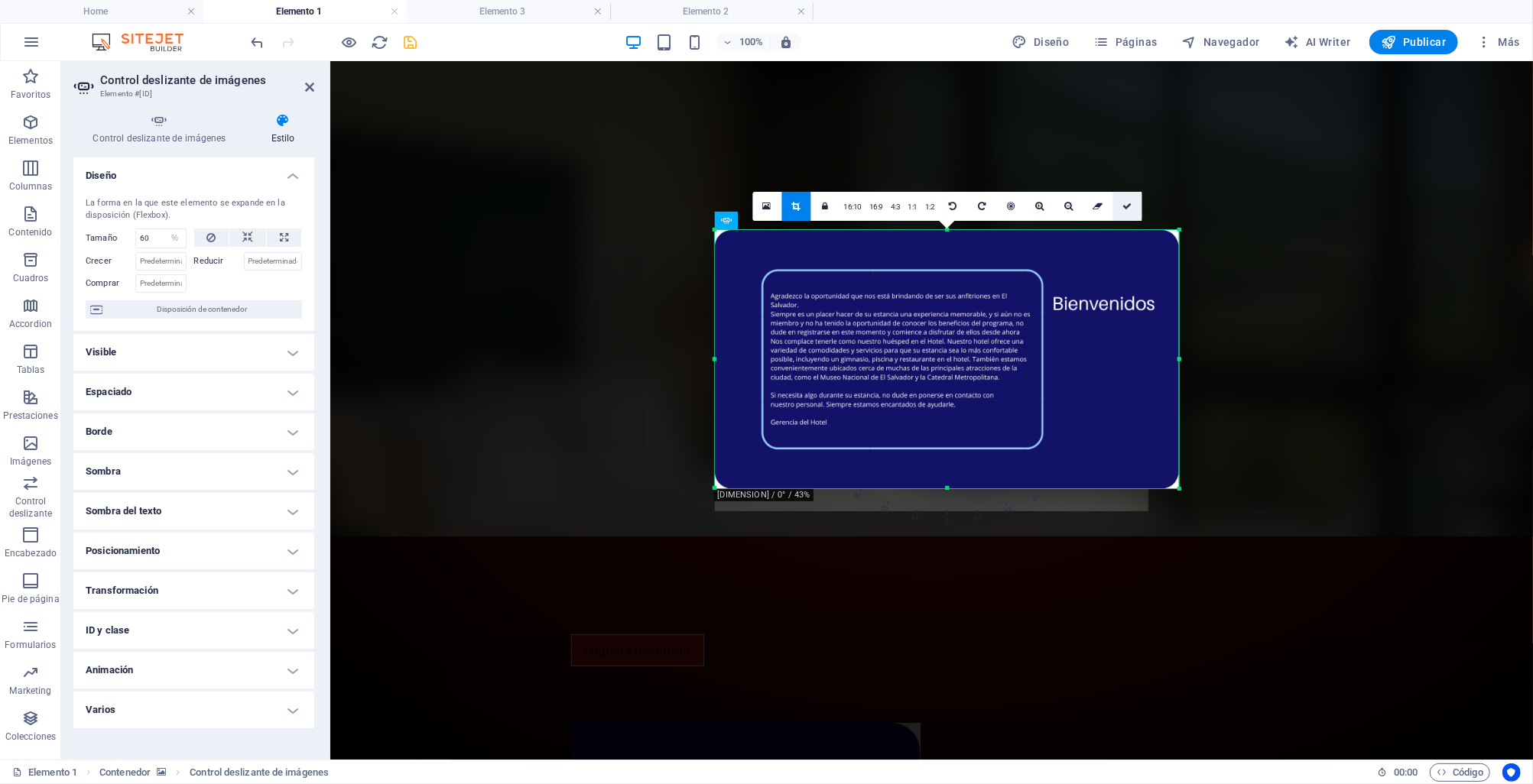click at bounding box center (1127, 206) 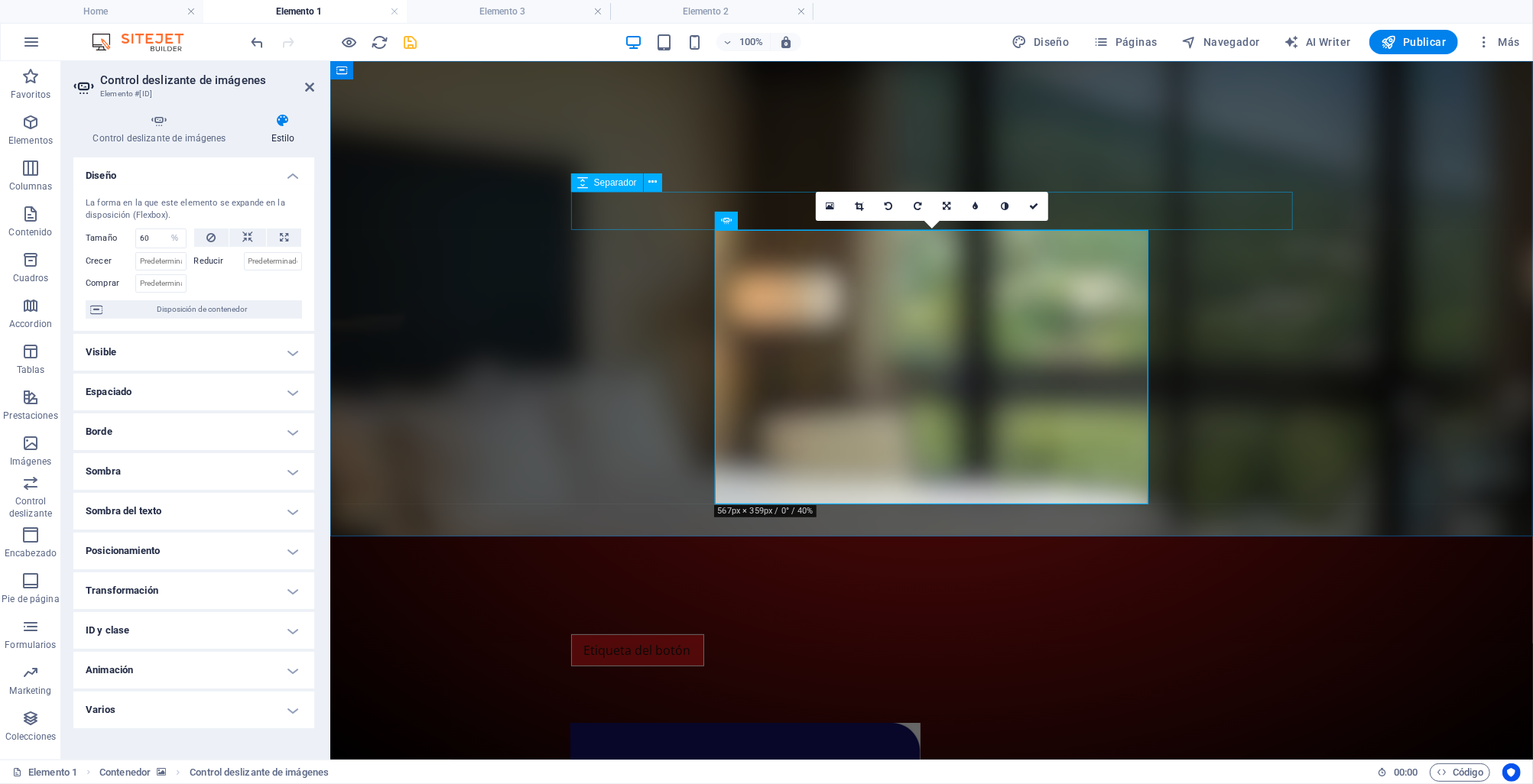 click at bounding box center (859, 206) 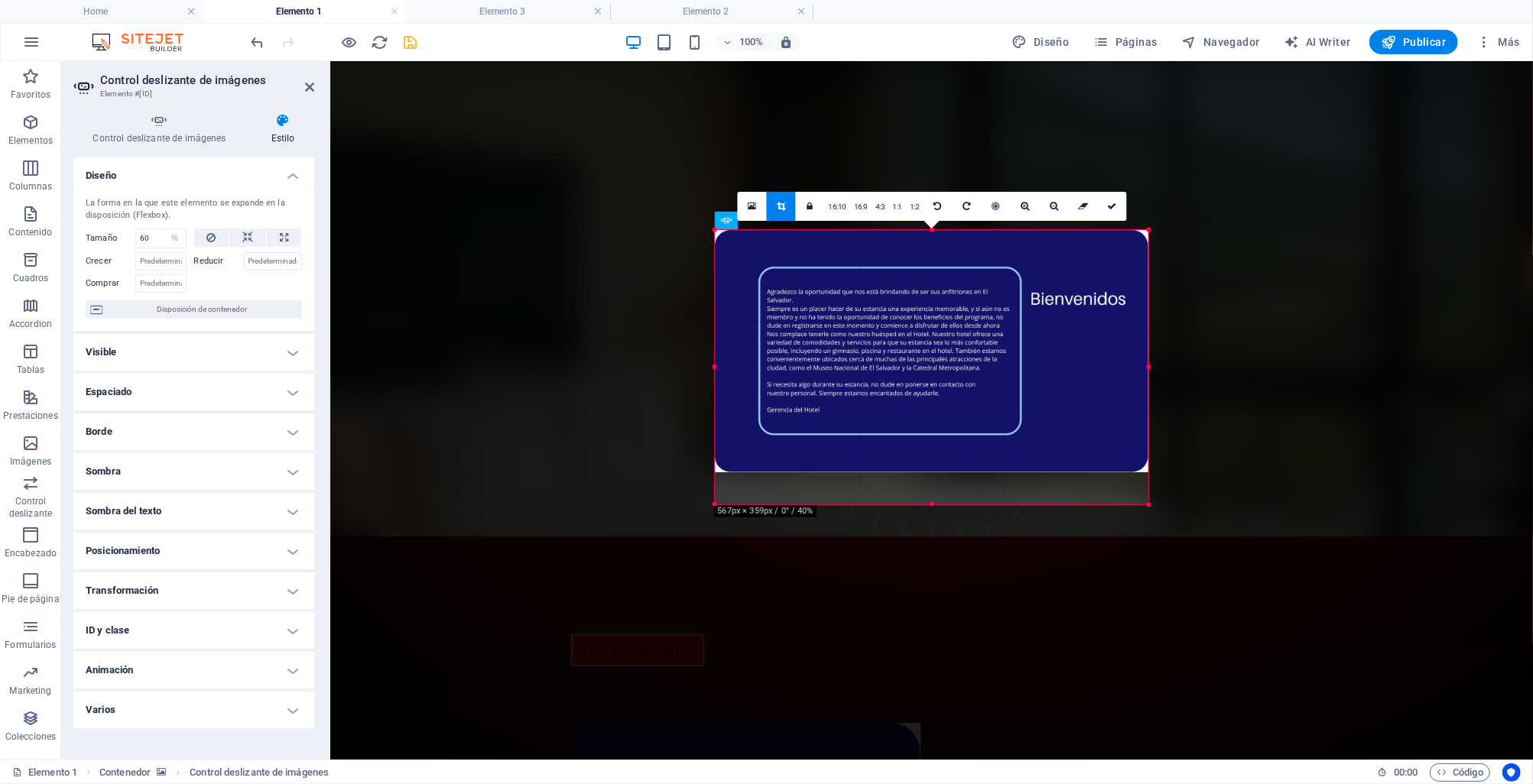 drag, startPoint x: 1155, startPoint y: 367, endPoint x: 1175, endPoint y: 368, distance: 20.024984 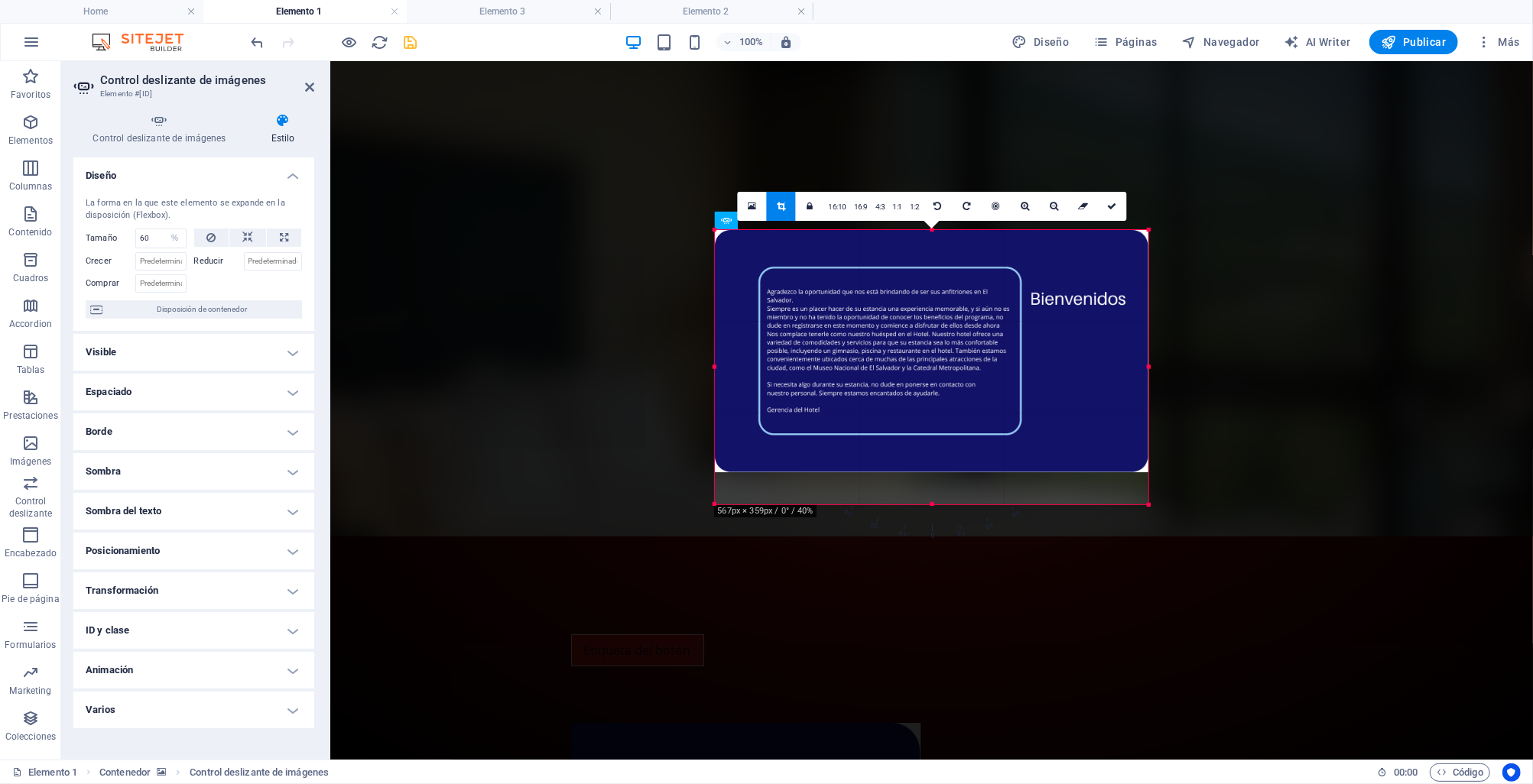 drag, startPoint x: 1161, startPoint y: 368, endPoint x: 1111, endPoint y: 374, distance: 50.358713 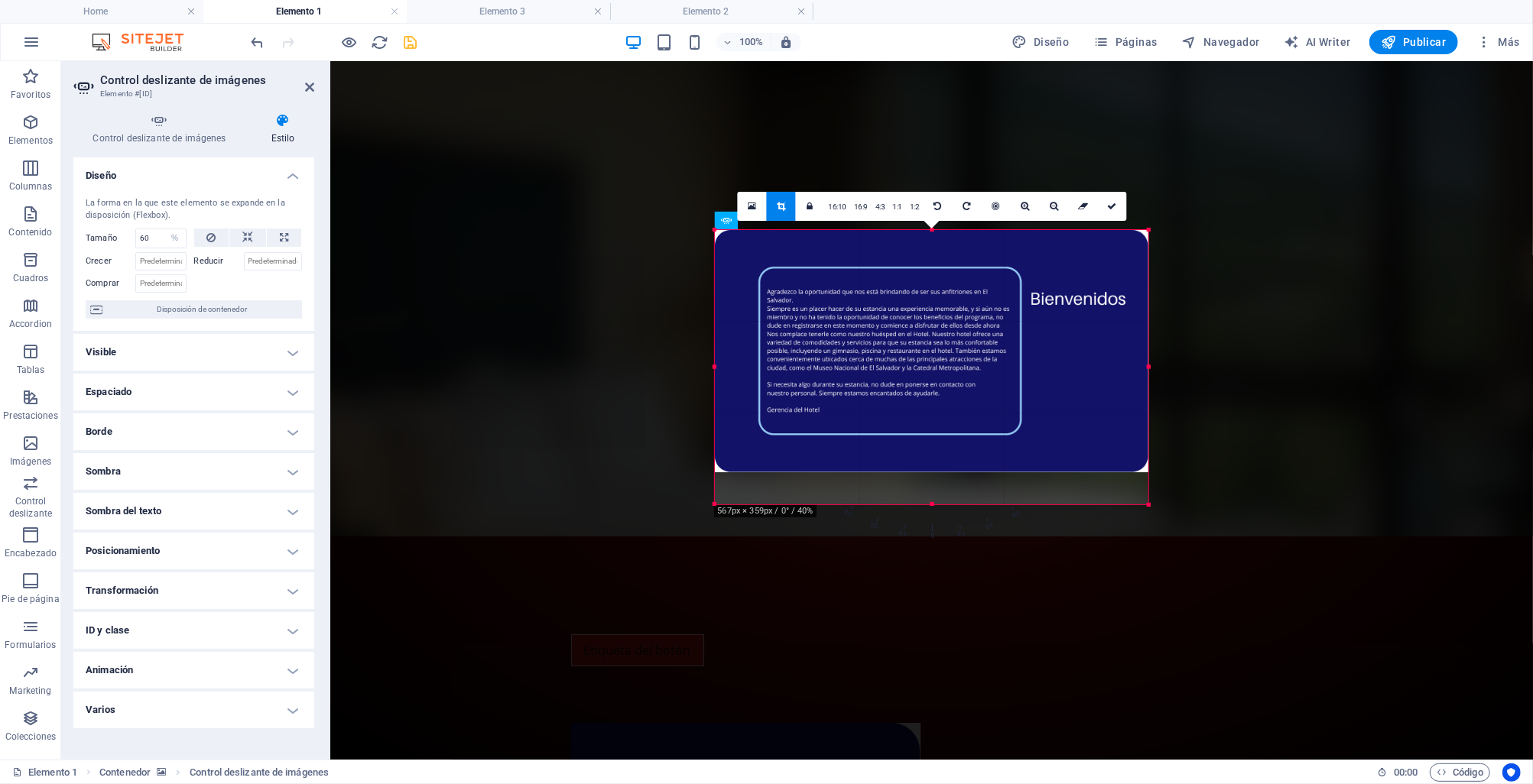 click on "Arrastra y suelta un archivo para añadirlo
Separador   Contenedor   Marcador   2 columnas   Contenedor   Botón   Separador   Control deslizante de imágenes   Control deslizante de imágenes   Marcador   Separador   Separador   Control deslizante de imágenes   Separador 180 170 160 150 140 130 120 110 100 90 80 70 60 50 40 30 20 10 0 -10 -20 -30 -40 -50 -60 -70 -80 -90 -100 -110 -120 -130 -140 -150 -160 -170 [DIMENSION] / 0° / 40% 16:10 16:9 4:3 1:1 1:2 0 180 170 160 150 140 130 120 110 100 90 80 70 60 50 40 30 20 10 0 -10 -20 -30 -40 -50 -60 -70 -80 -90 -100 -110 -120 -130 -140 -150 -160 -170 [DIMENSION] / 0° / 40% 16:10 16:9 4:3 1:1 1:2 0 180 170 160 150 140 130 120 110 100 90 80 70 60 50 40 30 20 10 0 -10 -20 -30 -40 -50 -60 -70 -80 -90 -100 -110 -120 -130 -140 -150 -160 -170 [DIMENSION] / 0° / 40% 16:10 16:9 4:3 1:1 1:2 0 180 170 160 150 140 130 120 110 100 90 80 70 60 50 40 30 20 10 0 -10 -20 -30 -40 -50 -60 -70 -80 -90 -100 -110 -120 -130 -140 -150 -160 -170 16:10 16:9" at bounding box center (931, 410) 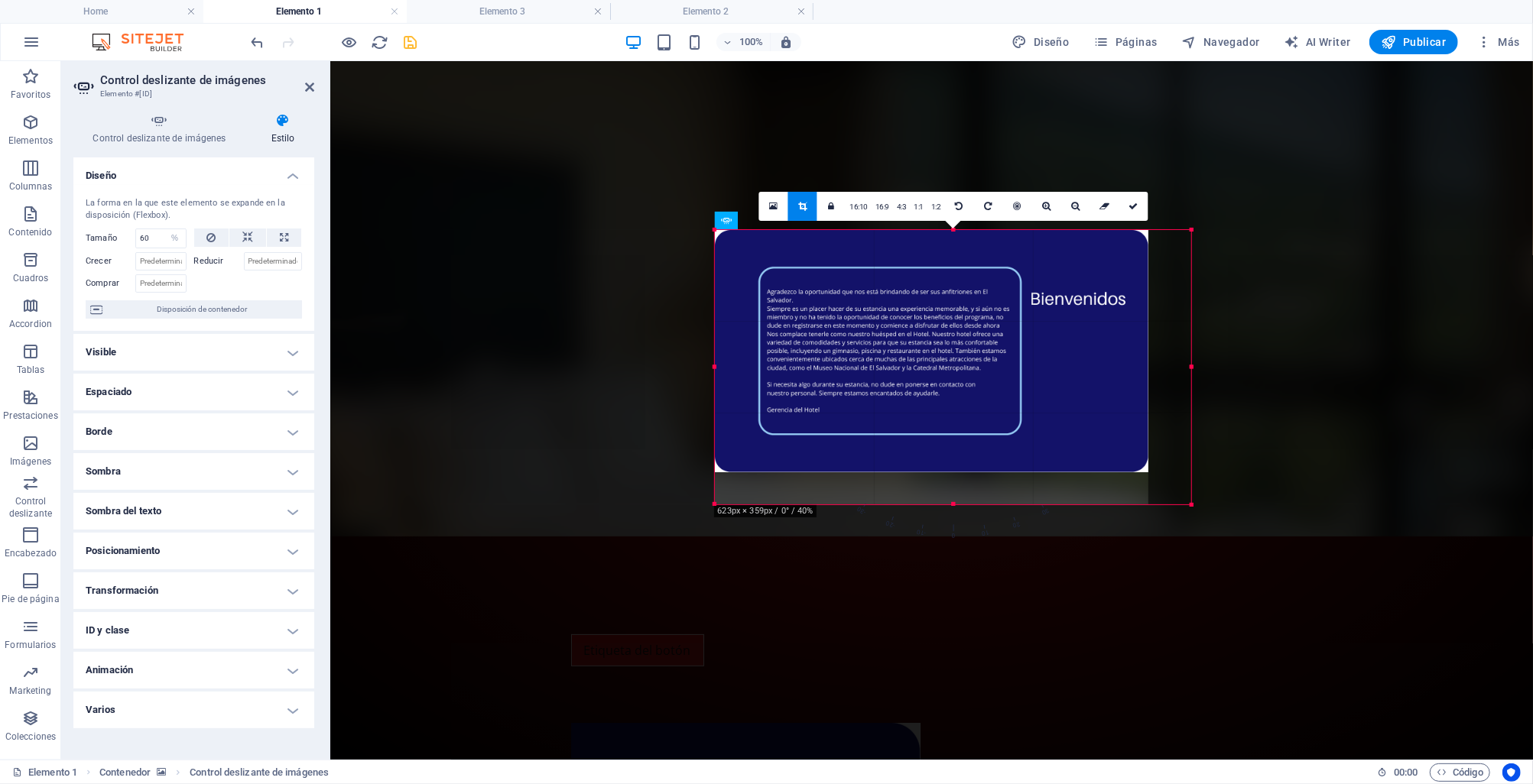 drag, startPoint x: 711, startPoint y: 367, endPoint x: 674, endPoint y: 362, distance: 37.336309 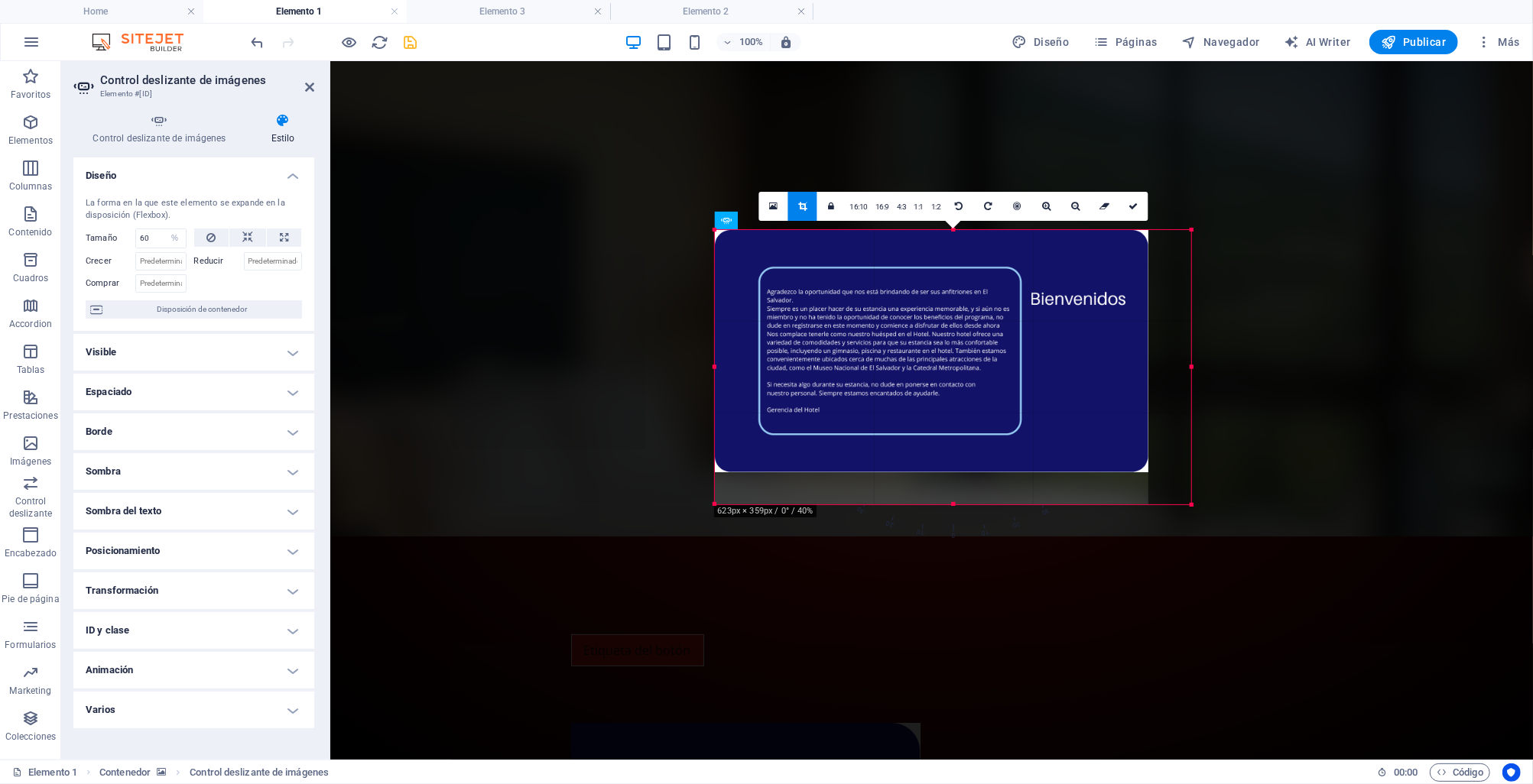 click on "Arrastra y suelta un archivo para añadirlo
Separador   Contenedor   Marcador   2 columnas   Contenedor   Botón   Separador   Control deslizante de imágenes   Control deslizante de imágenes   Marcador   Separador   Separador   Control deslizante de imágenes   Separador 180 170 160 150 140 130 120 110 100 90 80 70 60 50 40 30 20 10 0 -10 -20 -30 -40 -50 -60 -70 -80 -90 -100 -110 -120 -130 -140 -150 -160 -170 [DIMENSION] / 0° / 40% 16:10 16:9 4:3 1:1 1:2 0 180 170 160 150 140 130 120 110 100 90 80 70 60 50 40 30 20 10 0 -10 -20 -30 -40 -50 -60 -70 -80 -90 -100 -110 -120 -130 -140 -150 -160 -170 [DIMENSION] / 0° / 40% 16:10 16:9 4:3 1:1 1:2 0 180 170 160 150 140 130 120 110 100 90 80 70 60 50 40 30 20 10 0 -10 -20 -30 -40 -50 -60 -70 -80 -90 -100 -110 -120 -130 -140 -150 -160 -170 [DIMENSION] / 0° / 40% 16:10 16:9 4:3 1:1 1:2 0 180 170 160 150 140 130 120 110 100 90 80 70 60 50 40 30 20 10 0 -10 -20 -30 -40 -50 -60 -70 -80 -90 -100 -110 -120 -130 -140 -150 -160 -170 16:10 16:9" at bounding box center [931, 410] 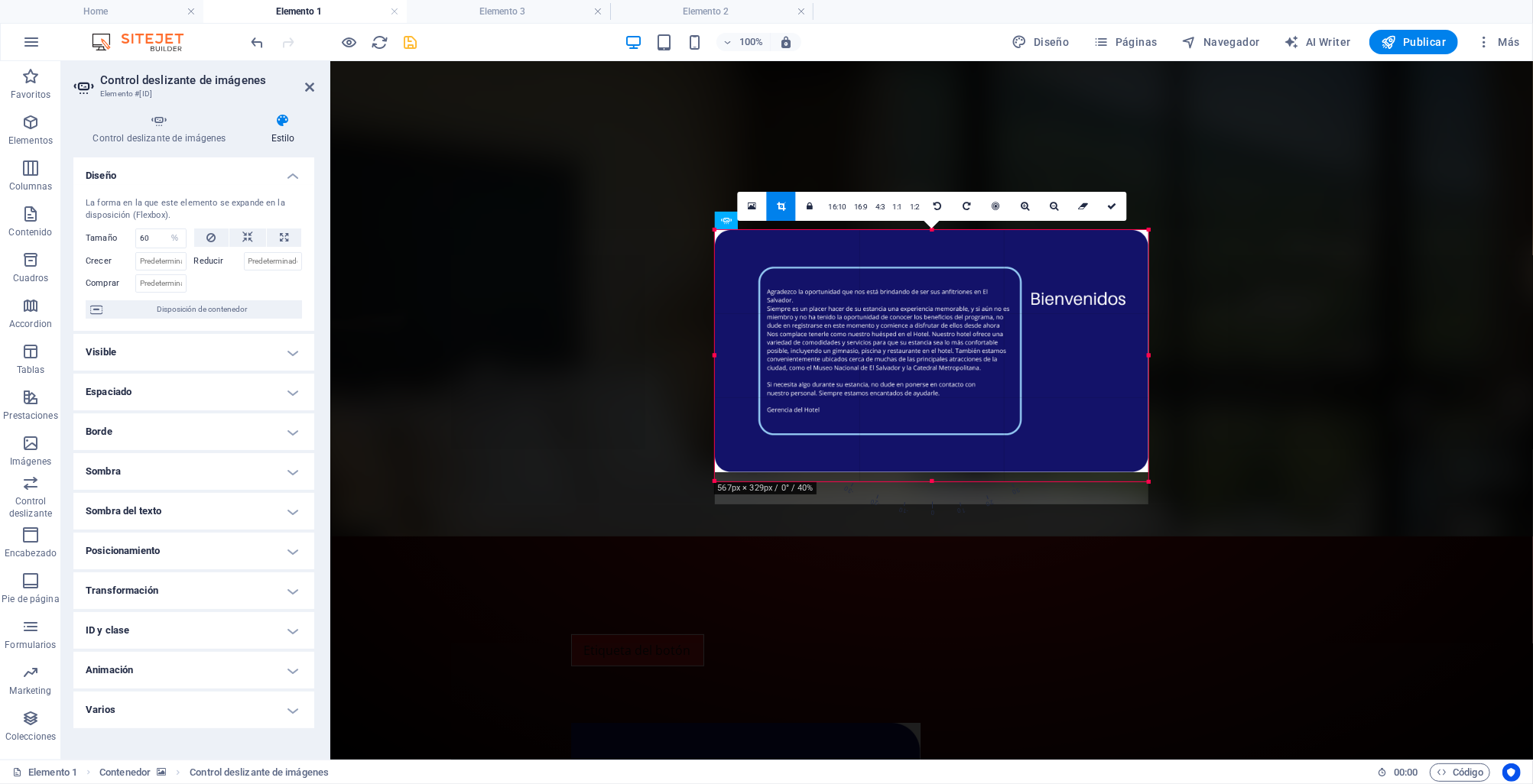 drag, startPoint x: 933, startPoint y: 469, endPoint x: 931, endPoint y: 478, distance: 9.21954 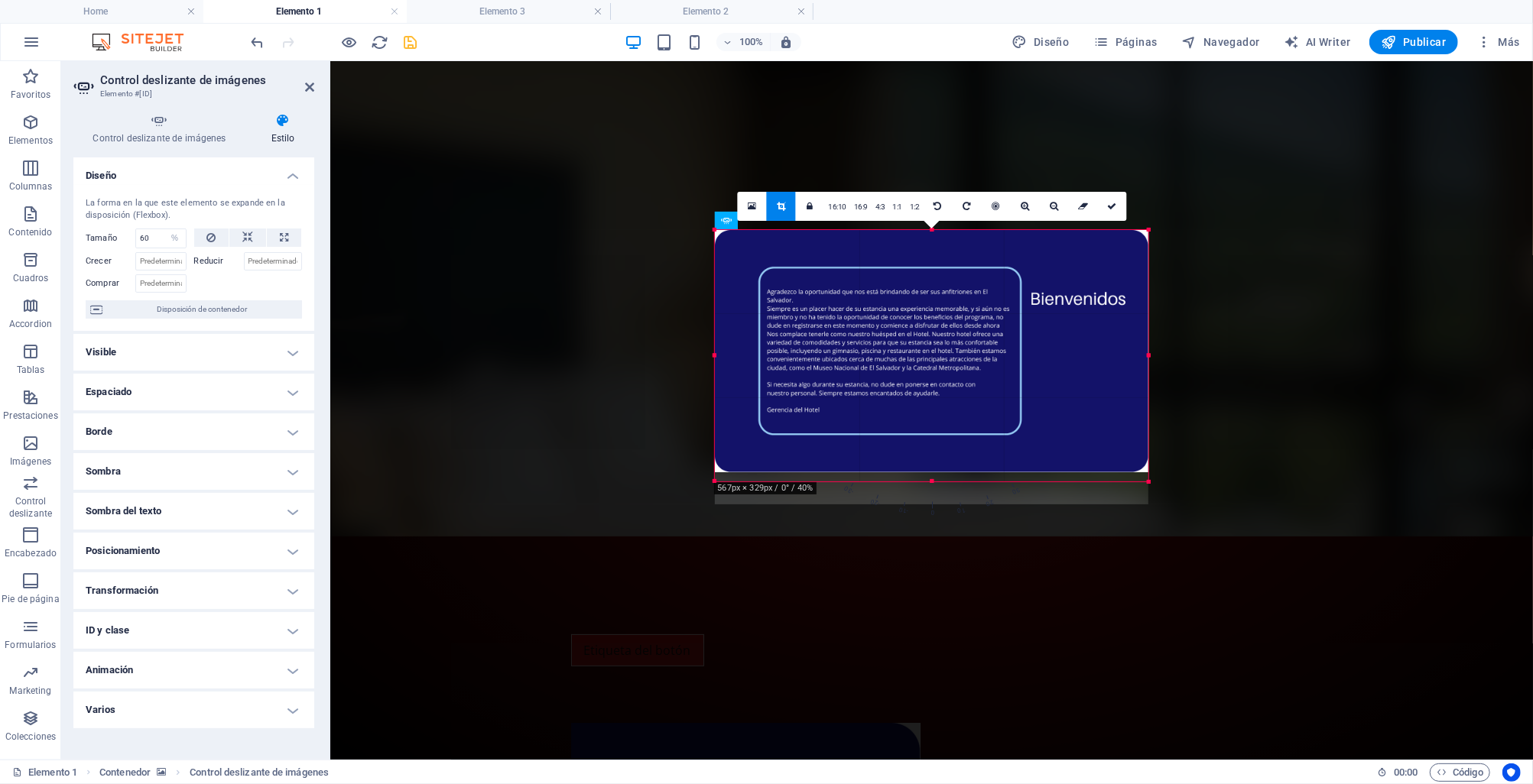 click at bounding box center (931, 481) 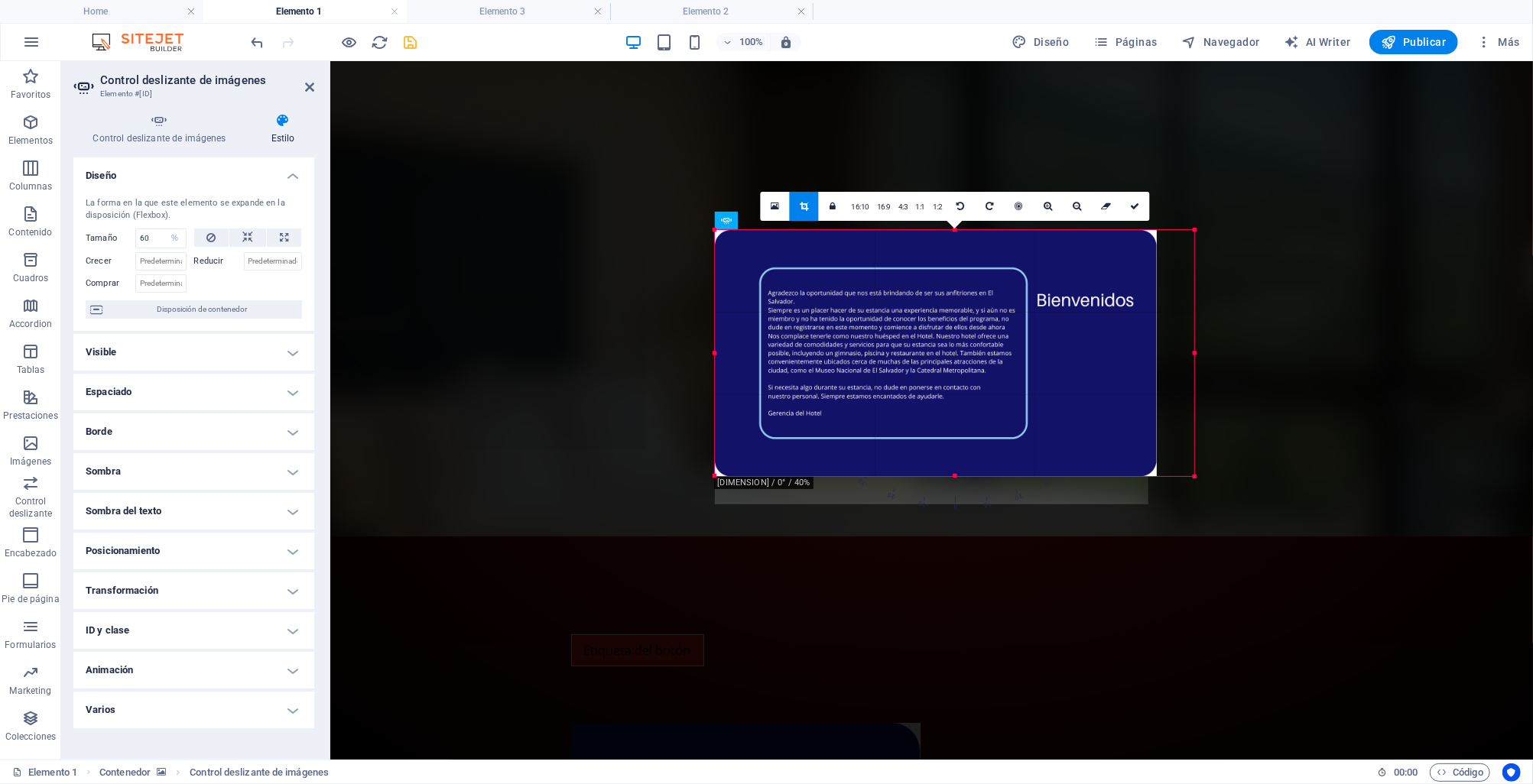 drag, startPoint x: 1158, startPoint y: 350, endPoint x: 1196, endPoint y: 355, distance: 38.32754 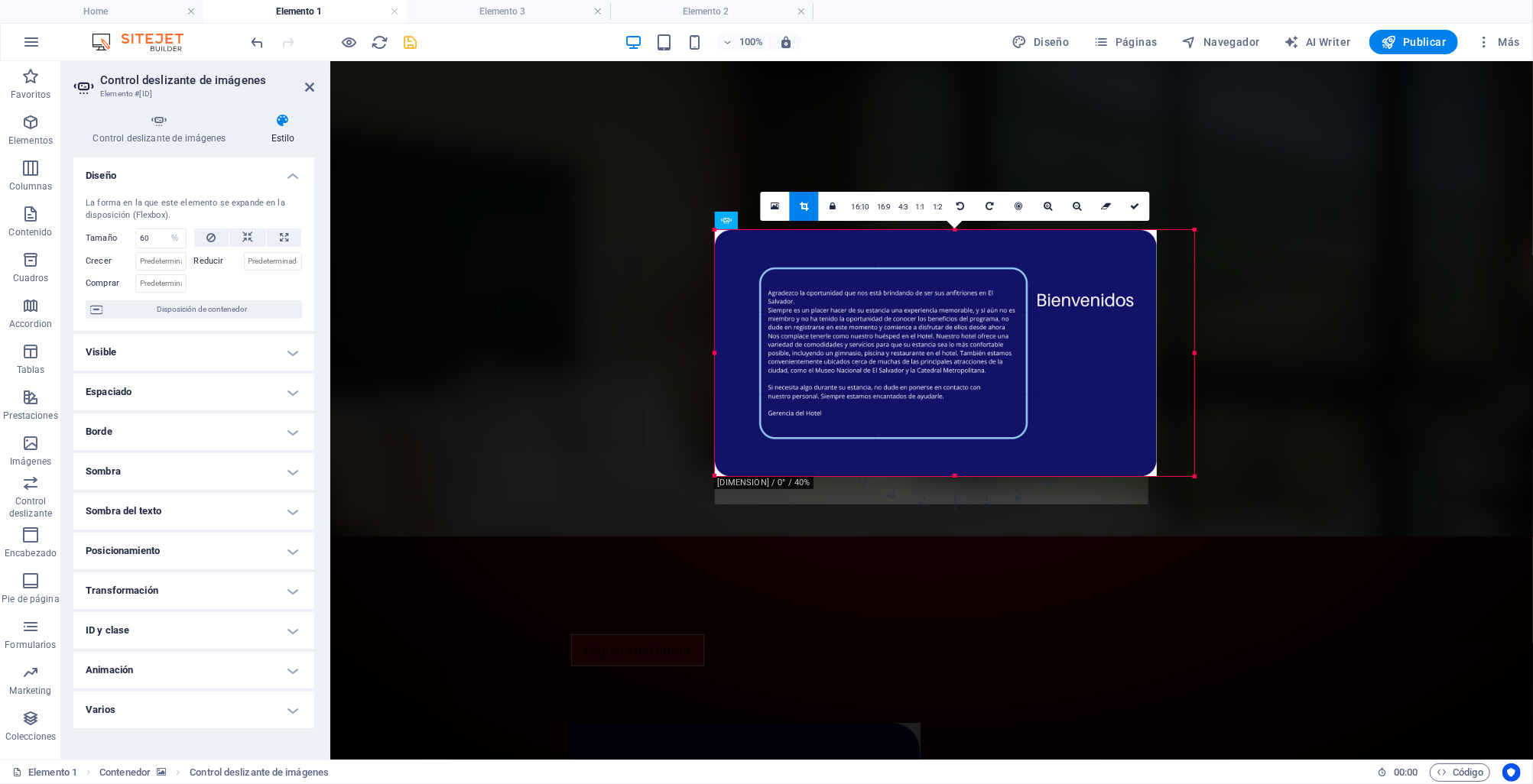 click at bounding box center [1194, 353] 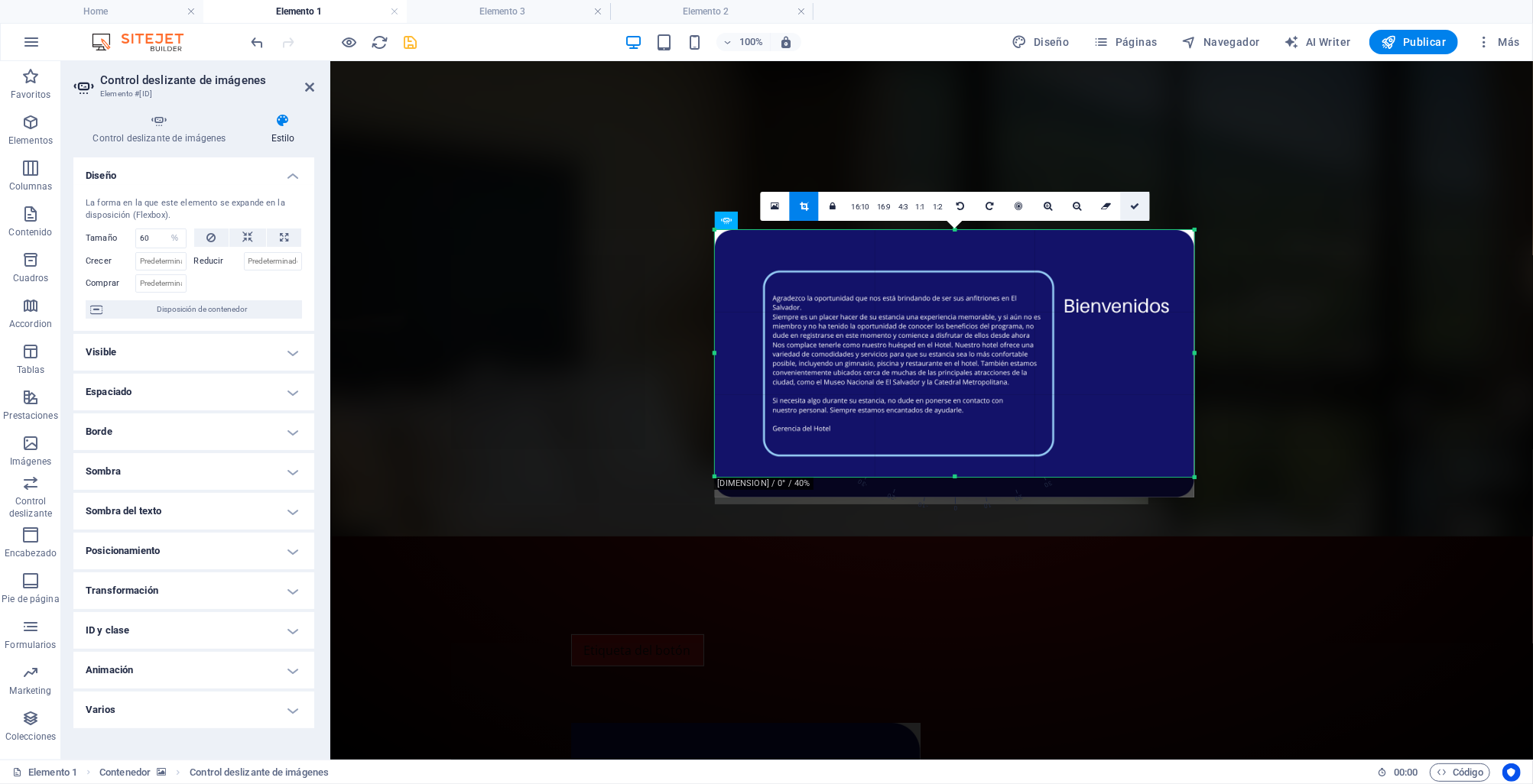 click at bounding box center [1135, 206] 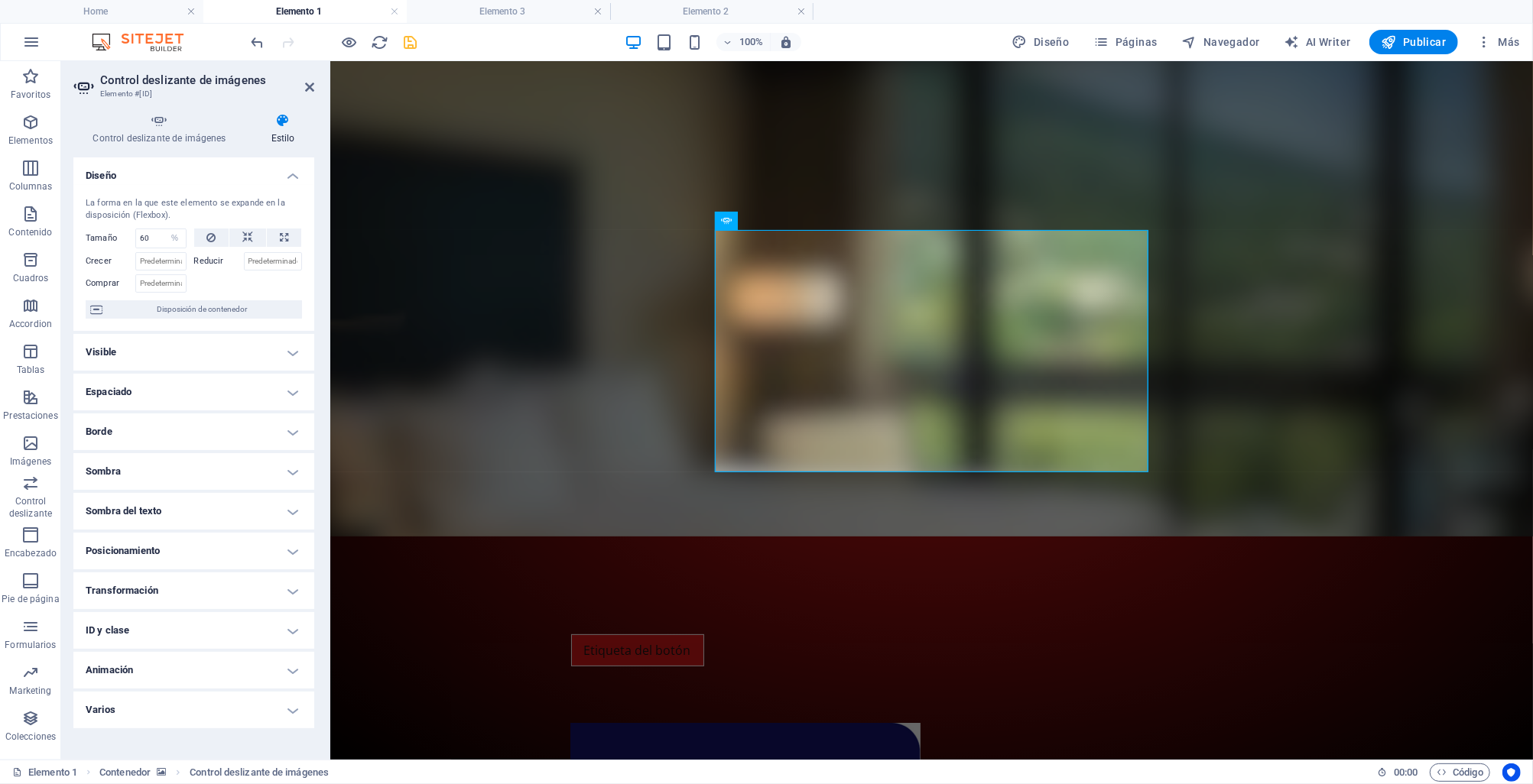 click at bounding box center [931, 298] 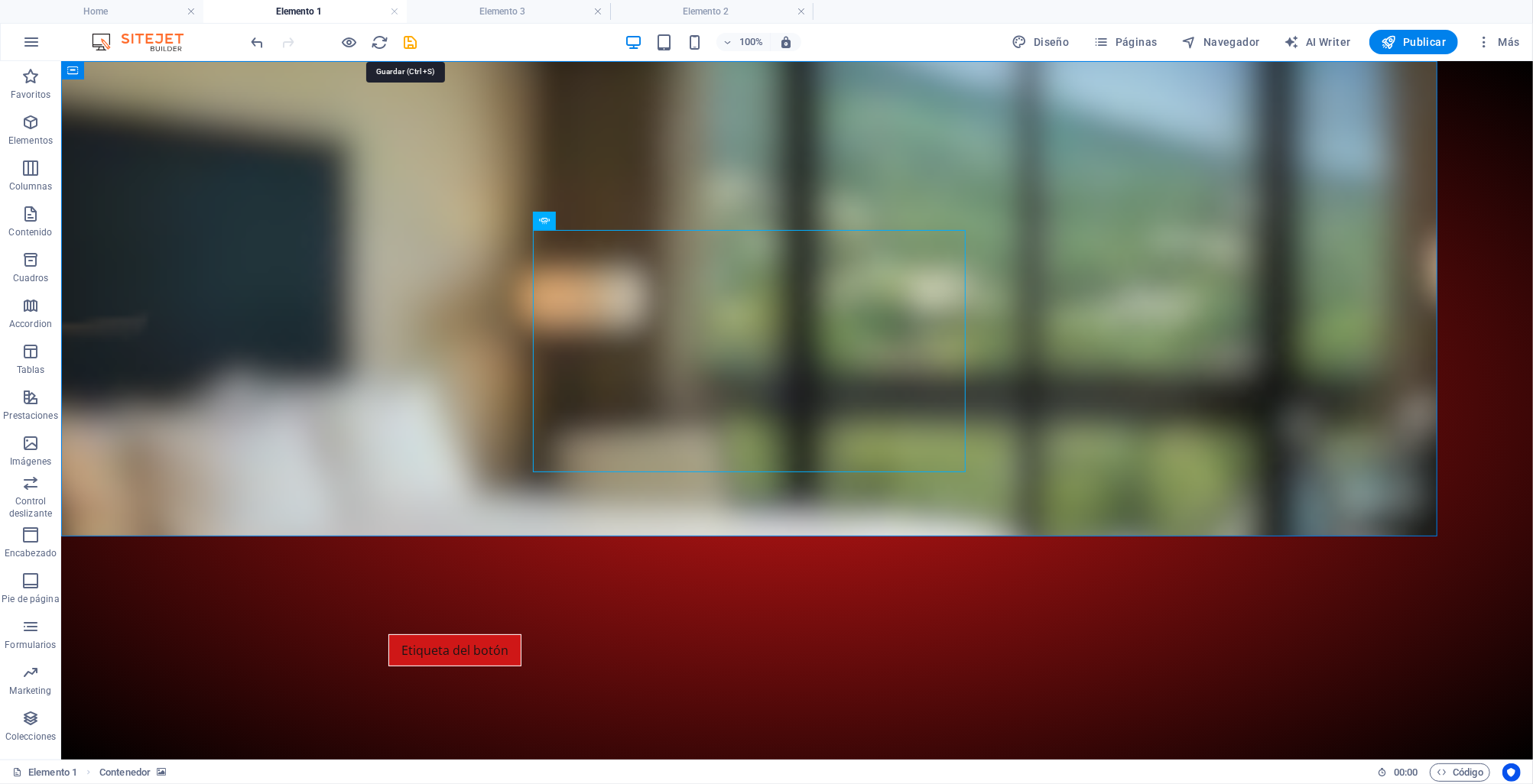 click at bounding box center [411, 42] 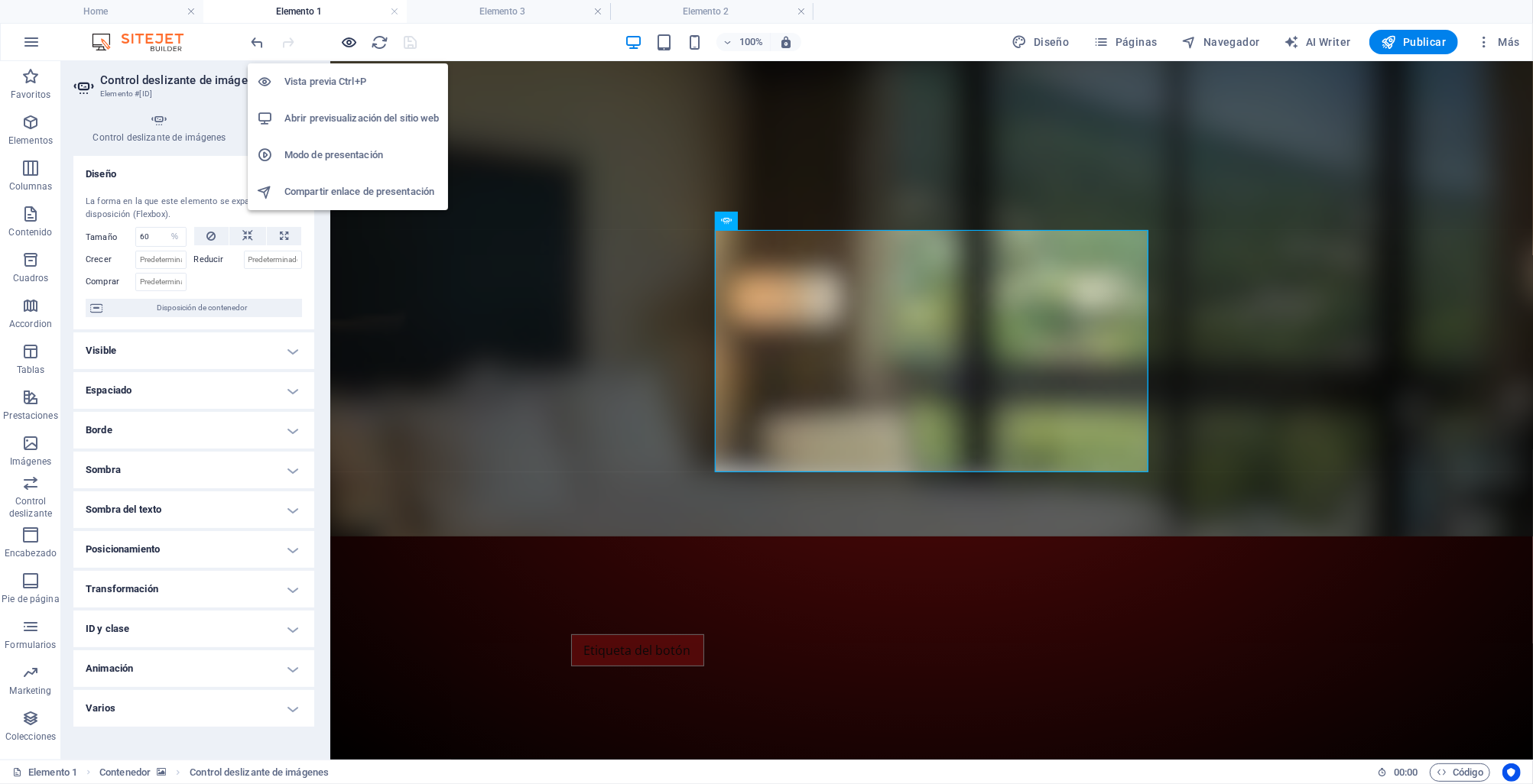click at bounding box center (349, 42) 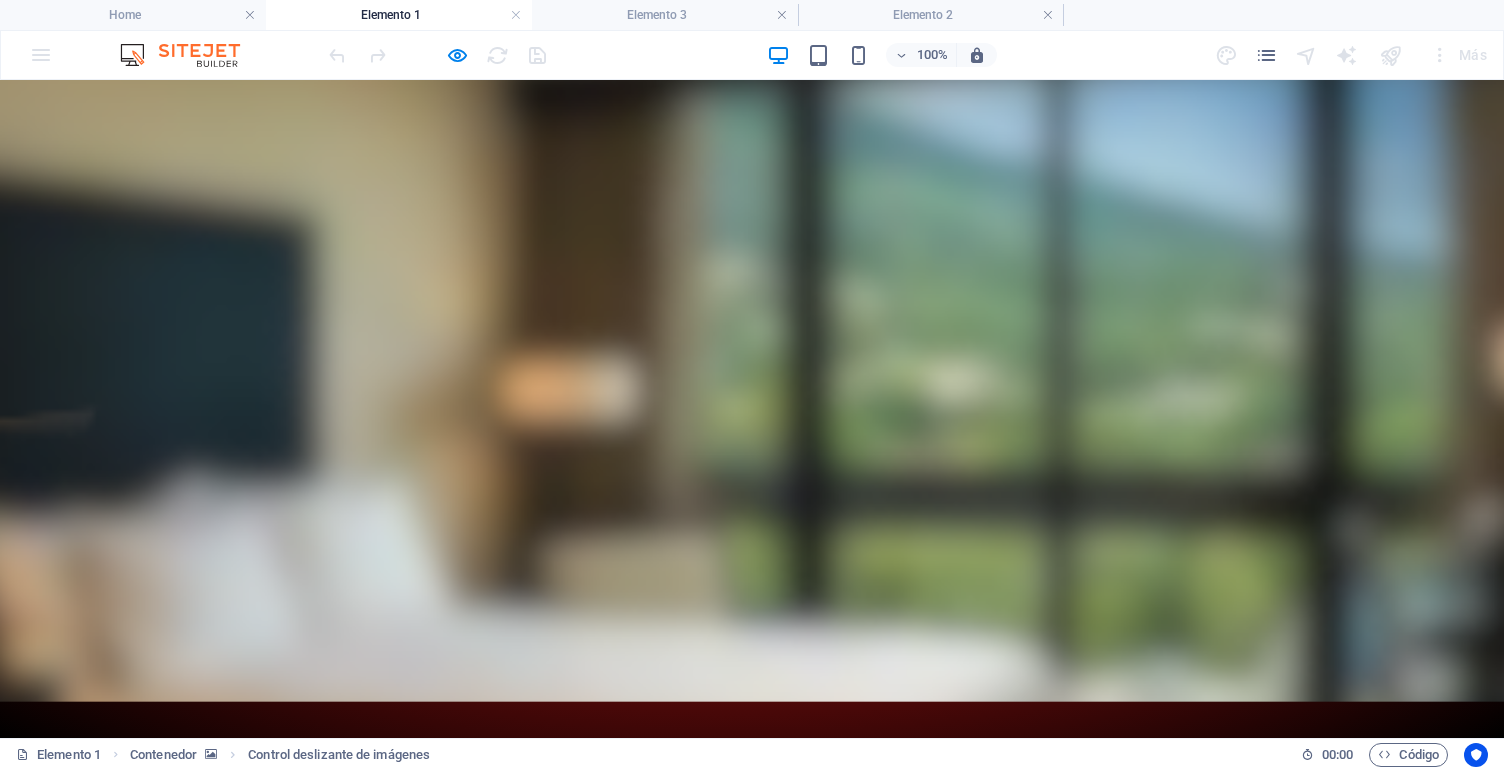 click at bounding box center [280, 3164] 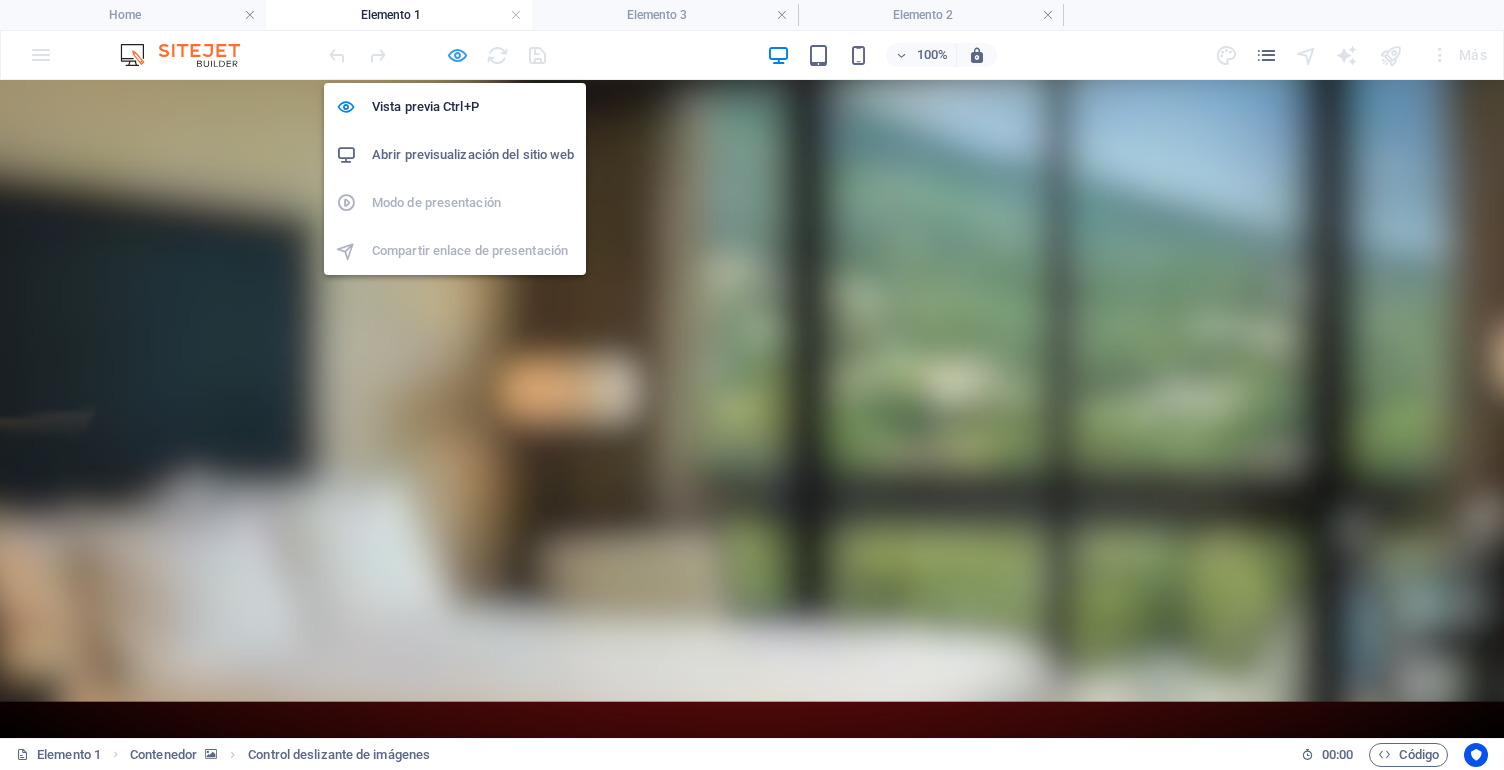 click at bounding box center [457, 55] 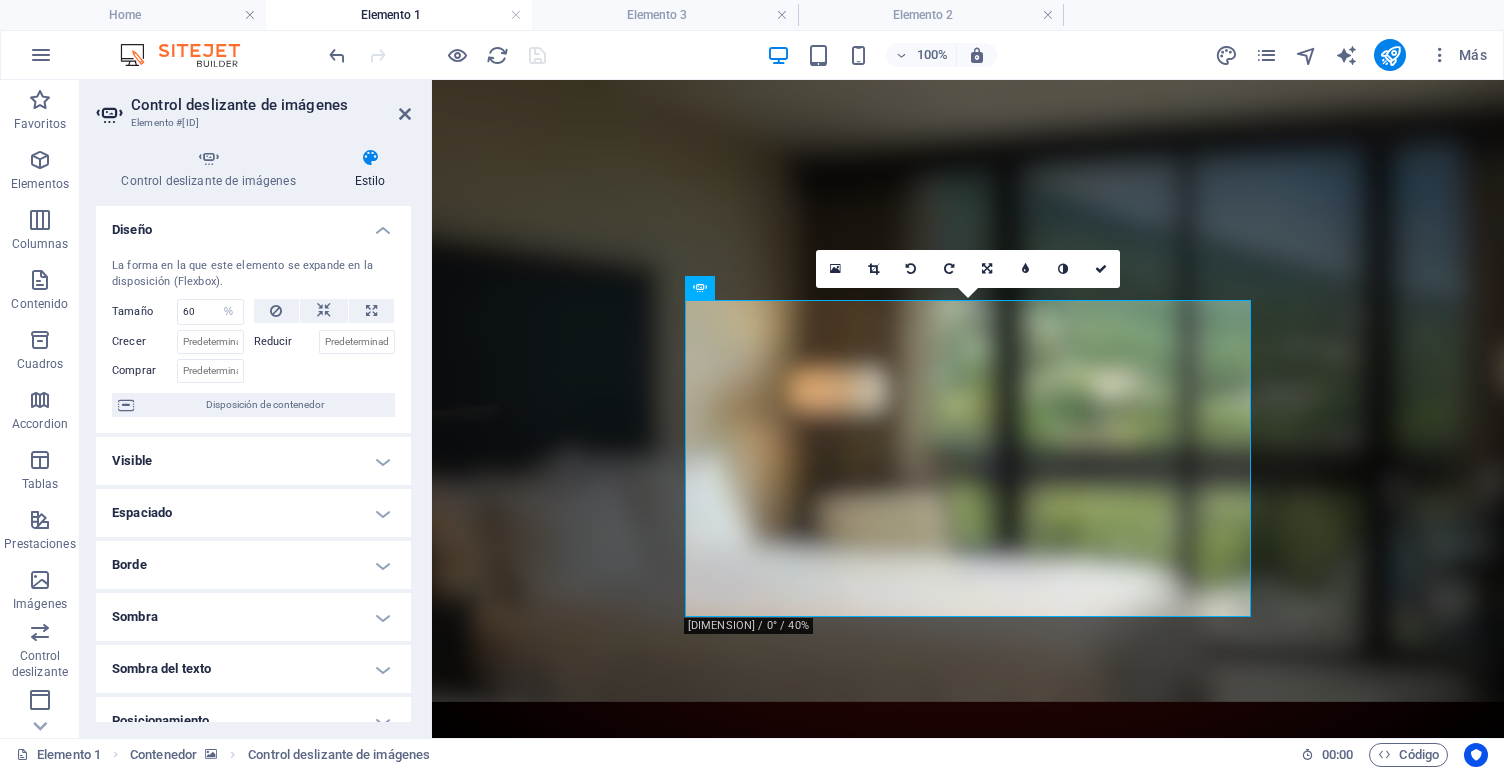 click on "Visible" at bounding box center [253, 461] 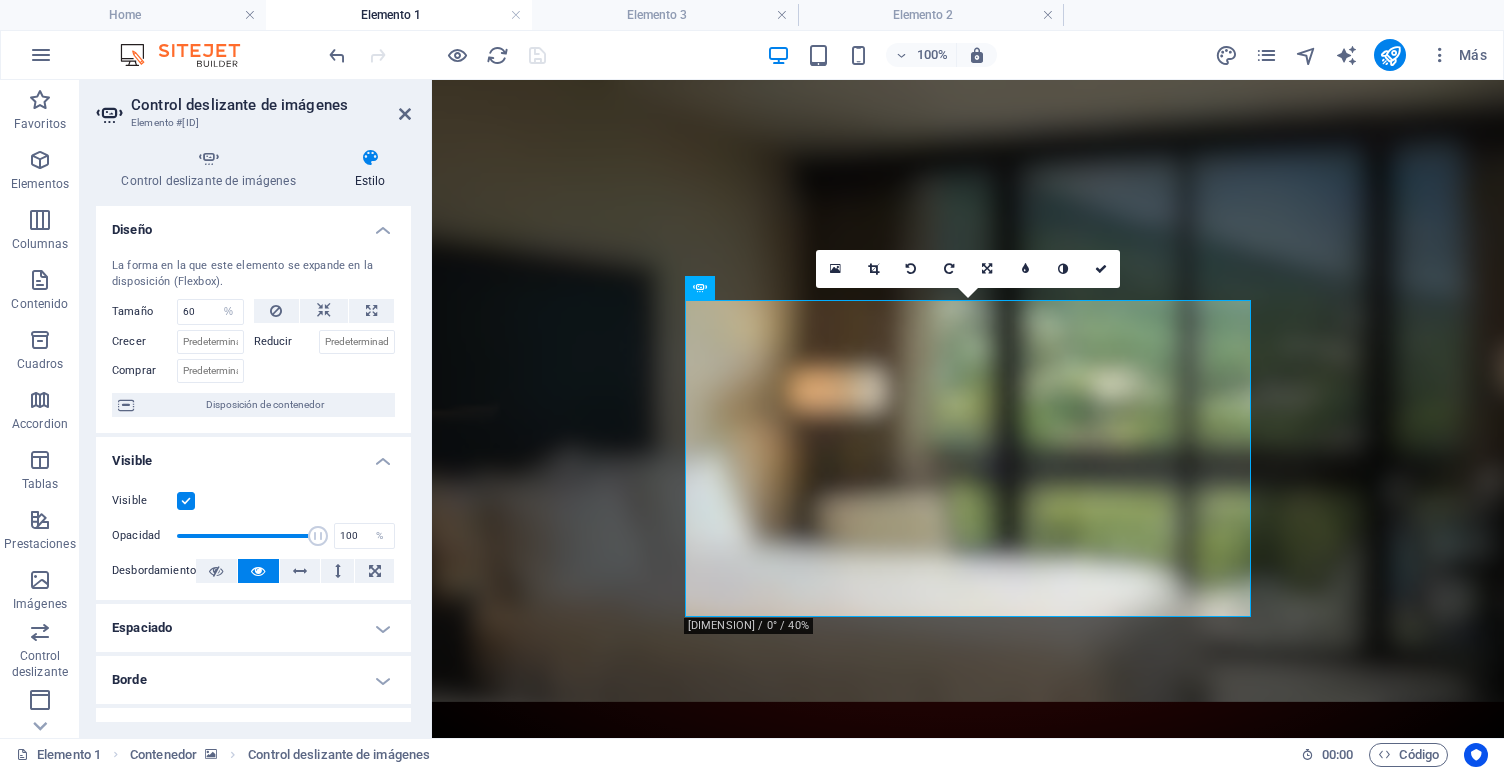 click on "Visible" at bounding box center (253, 455) 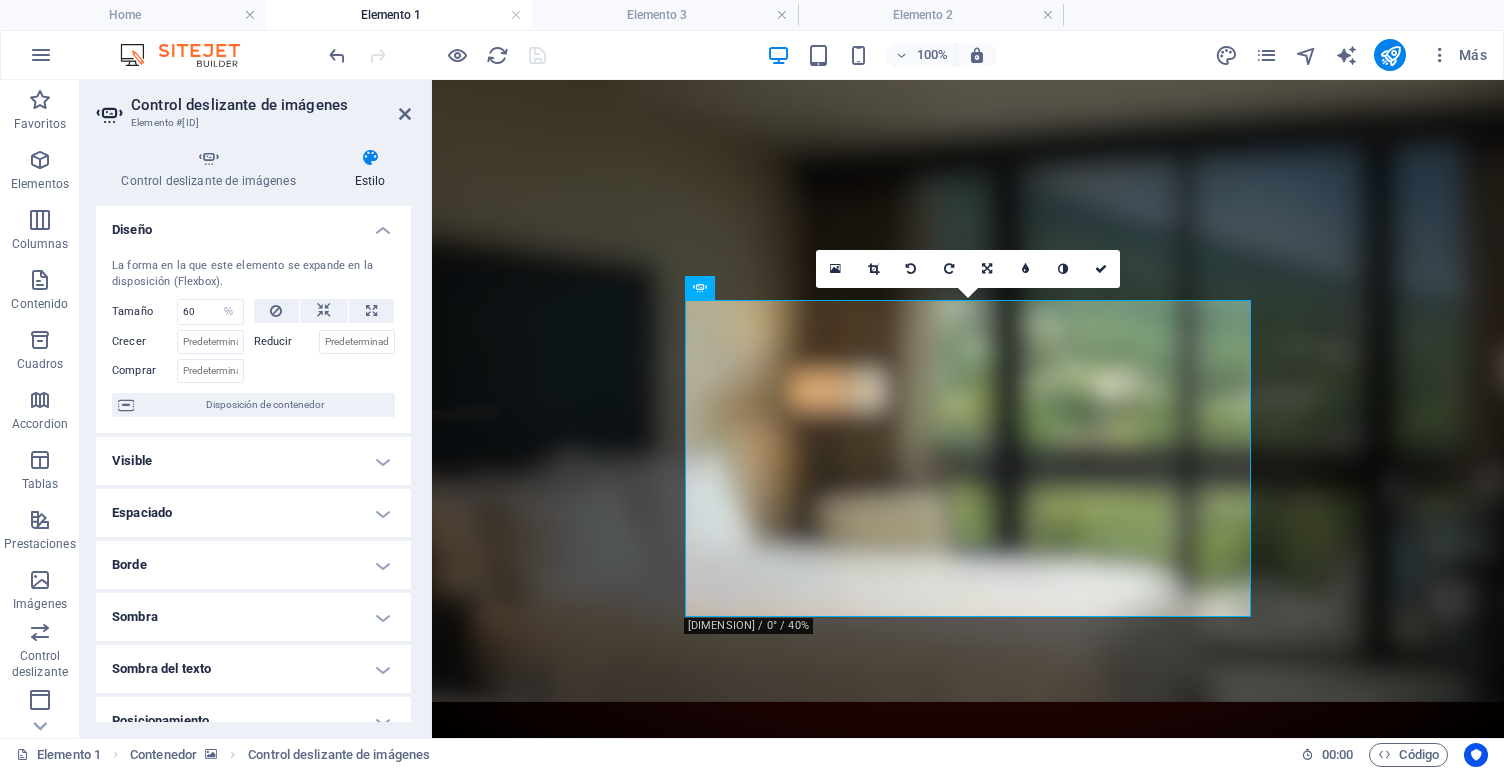 click on "Diseño" at bounding box center (253, 224) 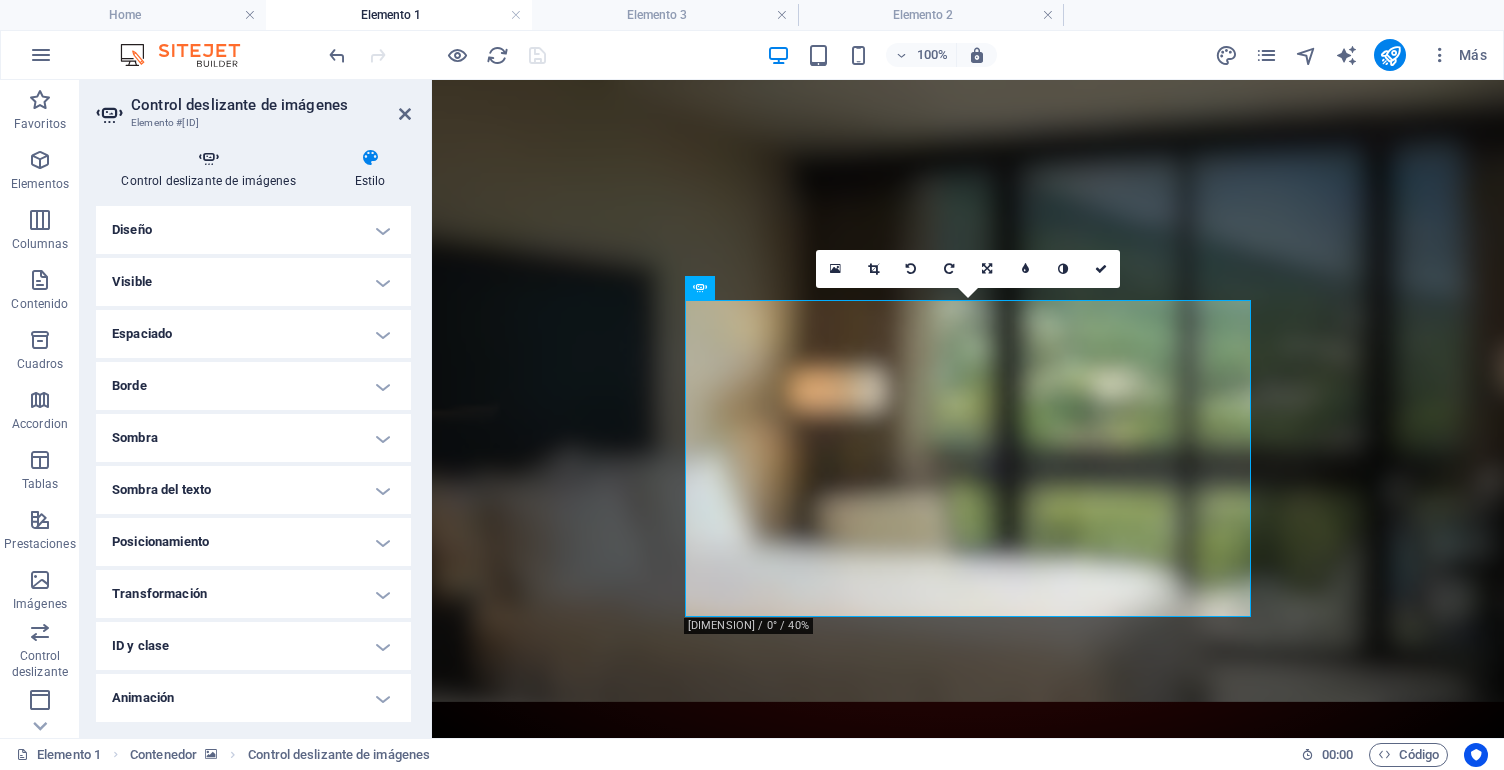 click on "Control deslizante de imágenes" at bounding box center (212, 169) 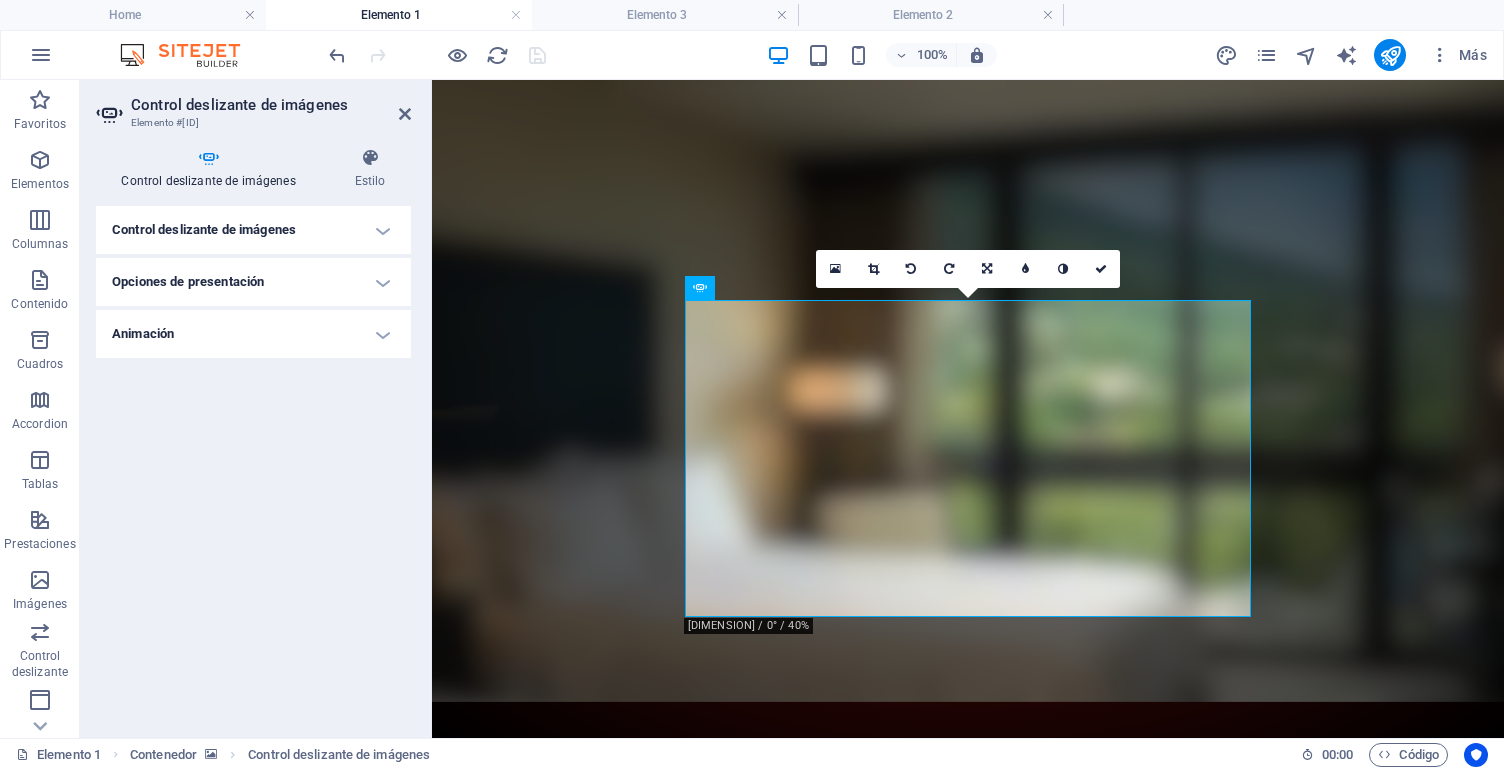 click on "Animación" at bounding box center (253, 334) 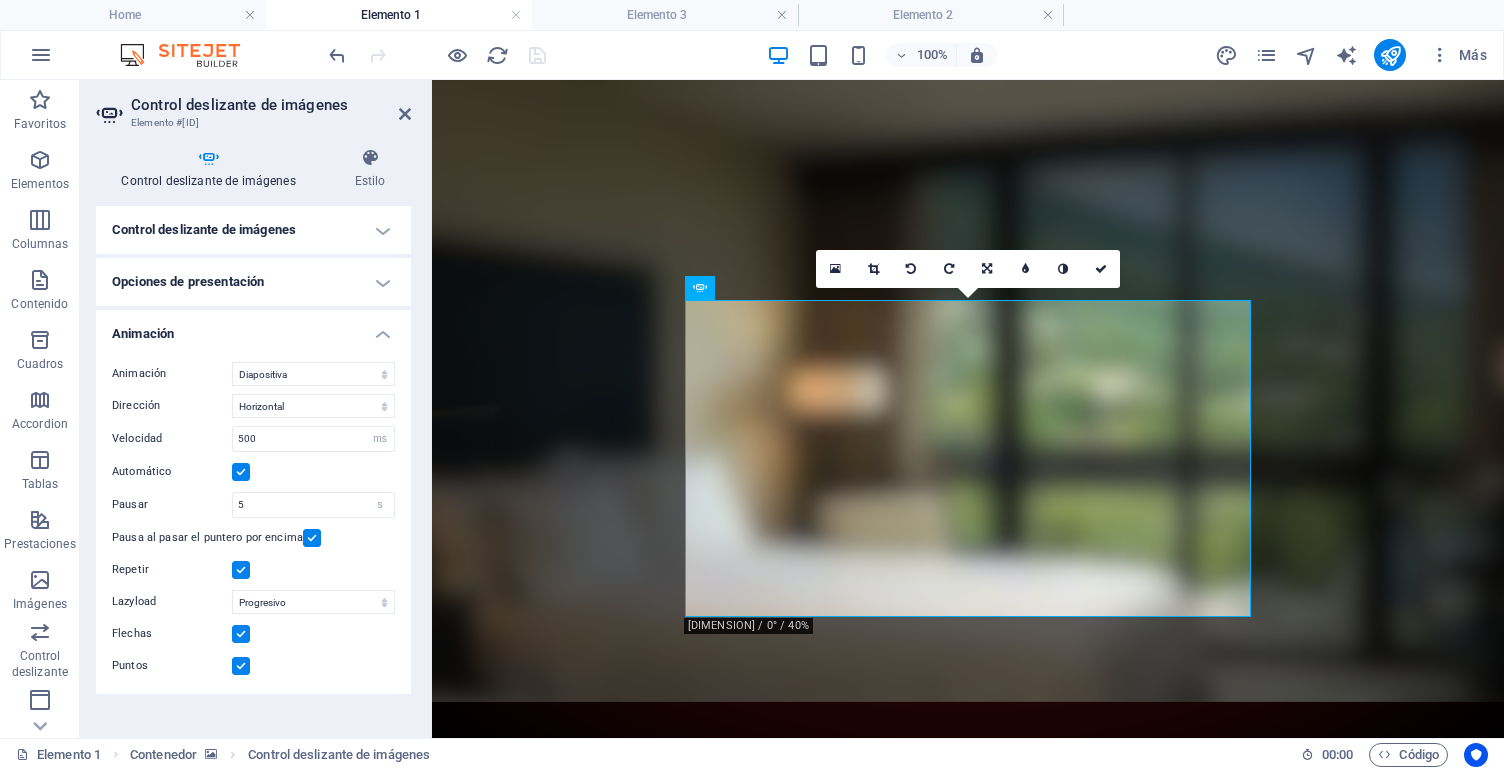 click on "Opciones de presentación" at bounding box center [253, 282] 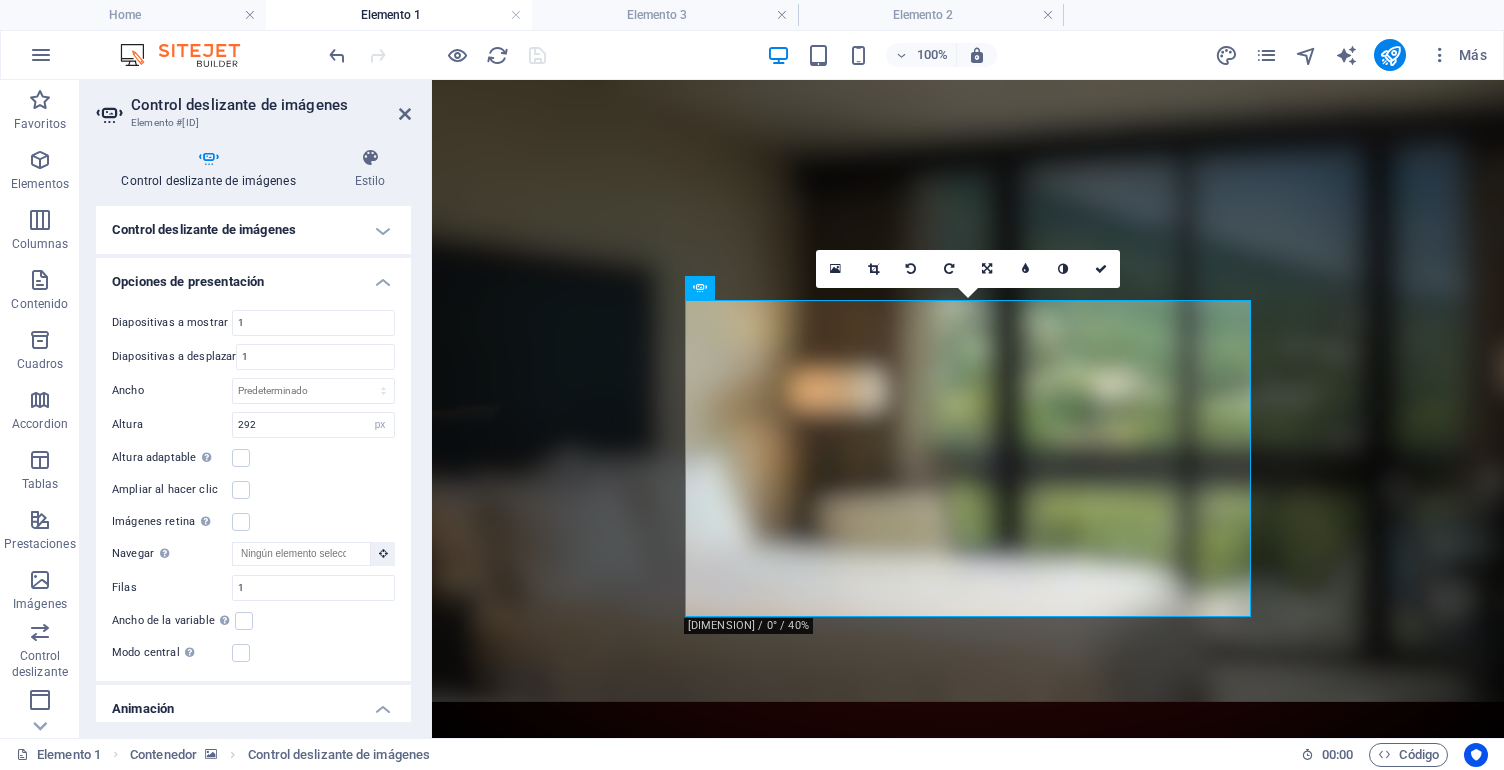 click on "Control deslizante de imágenes" at bounding box center (253, 230) 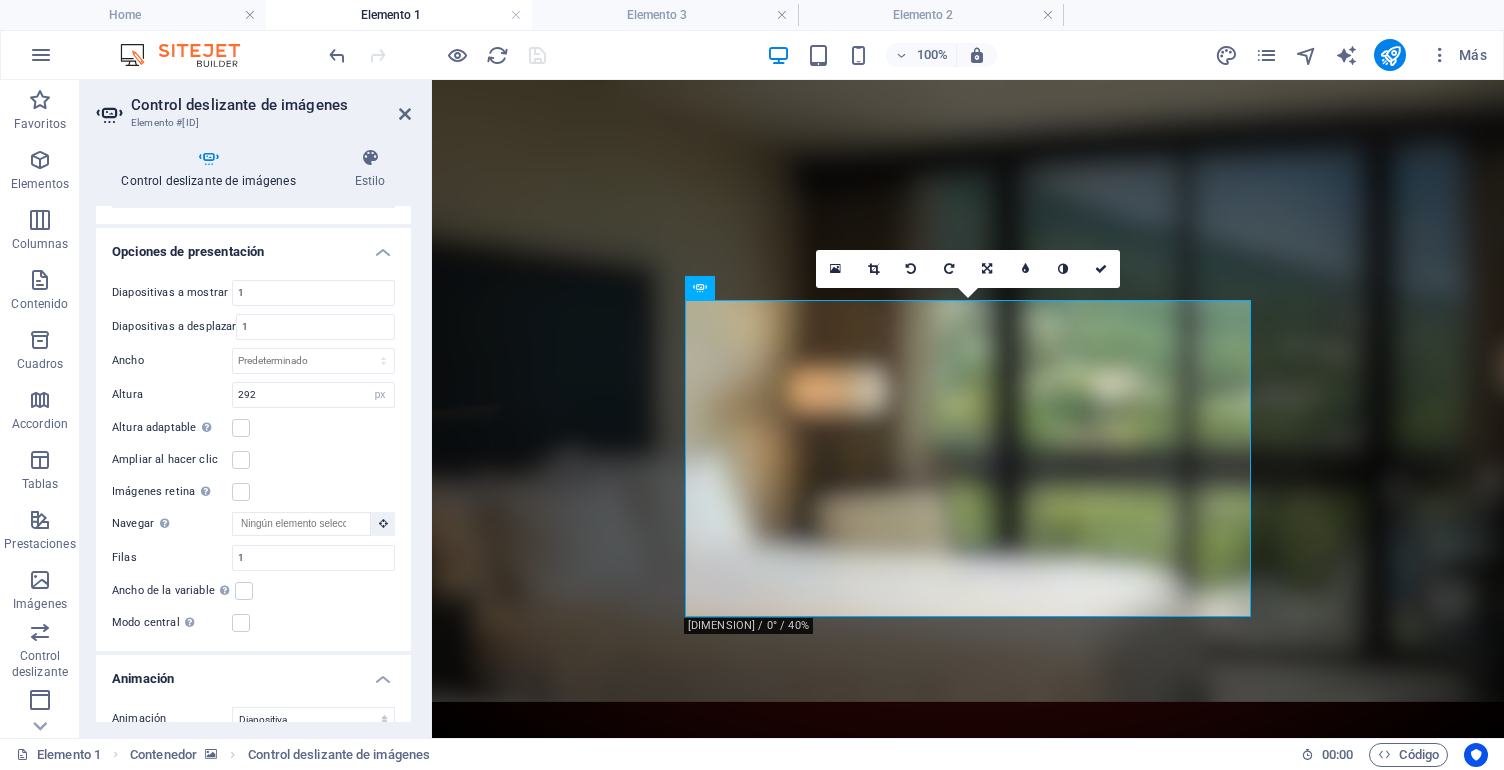scroll, scrollTop: 360, scrollLeft: 0, axis: vertical 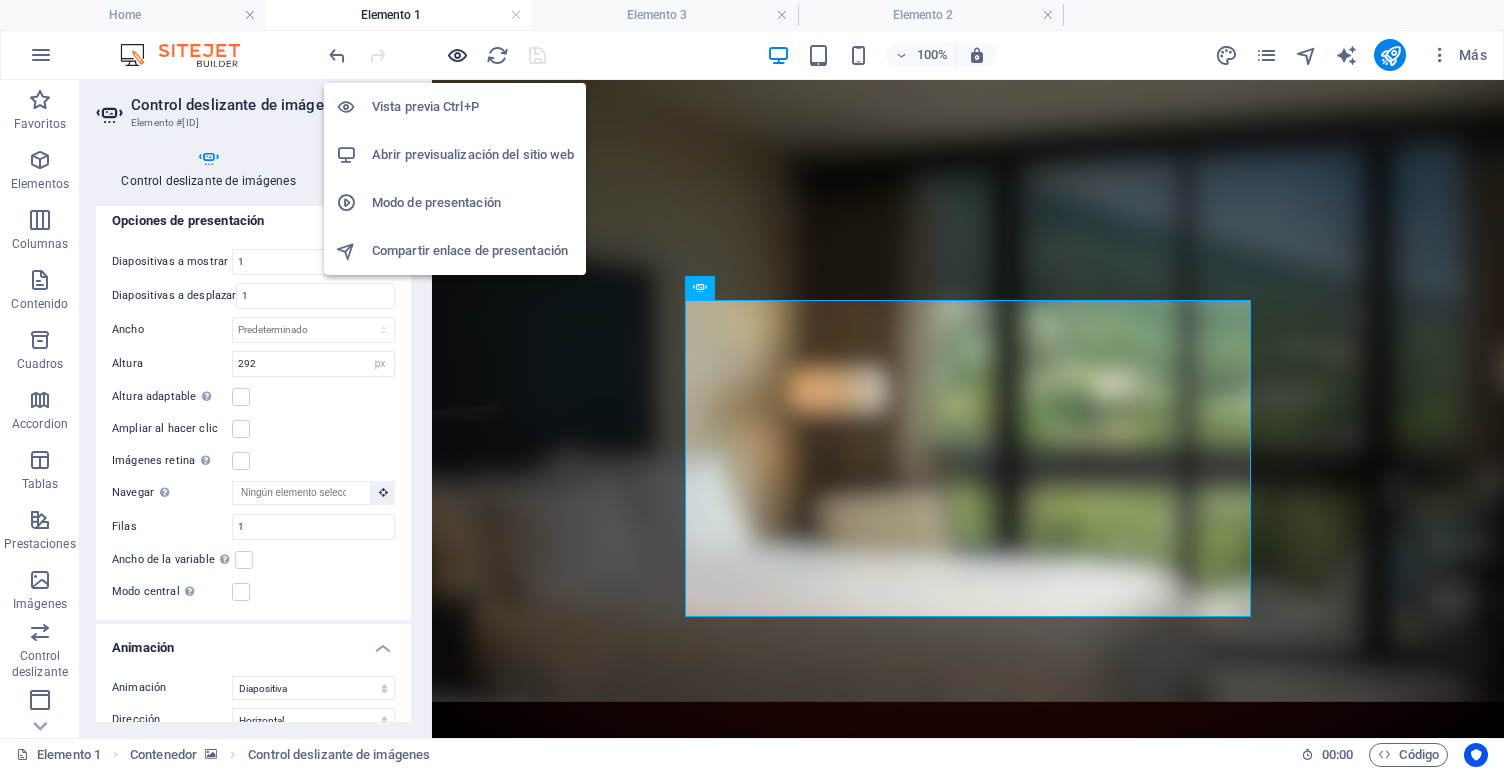 click at bounding box center [457, 55] 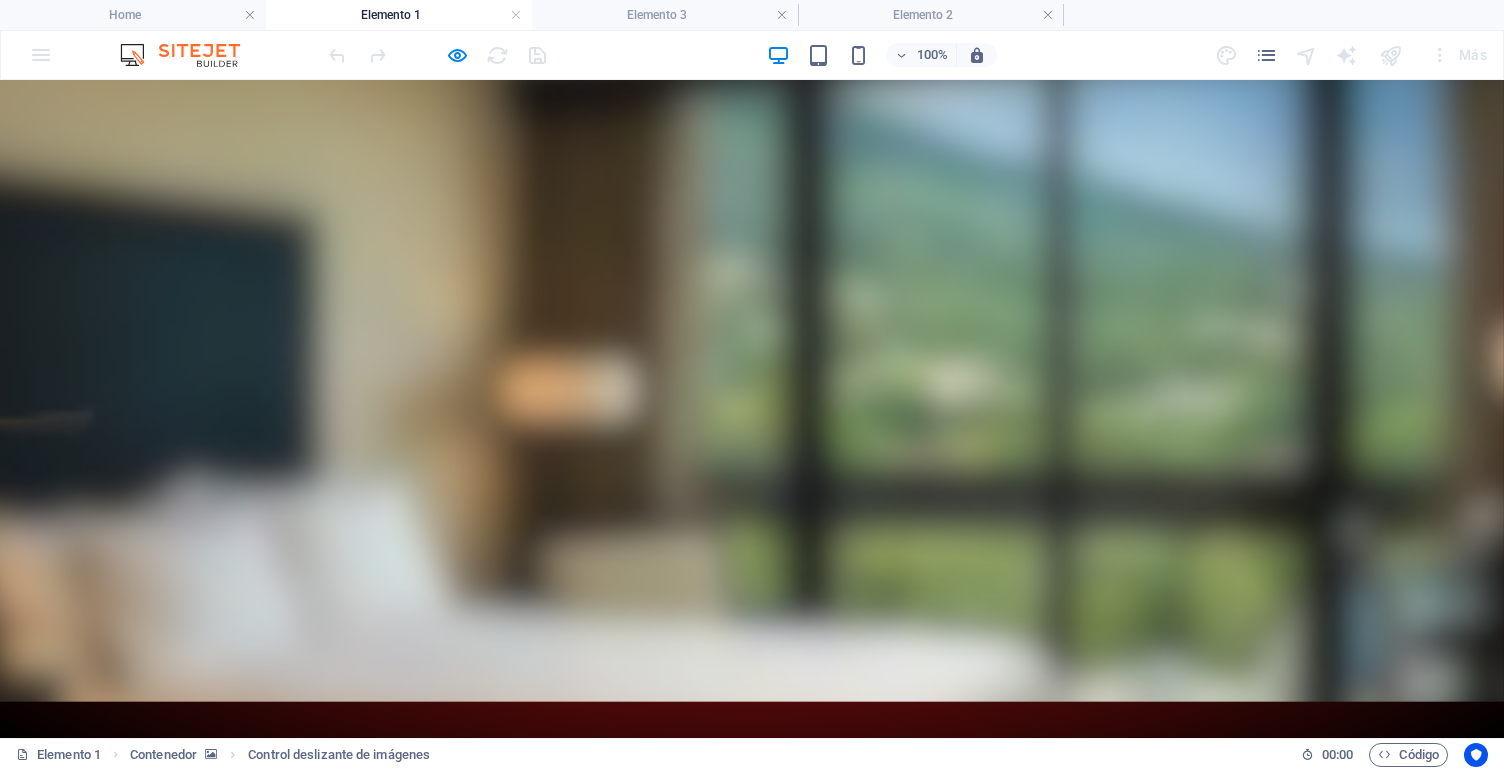 click at bounding box center [280, 3164] 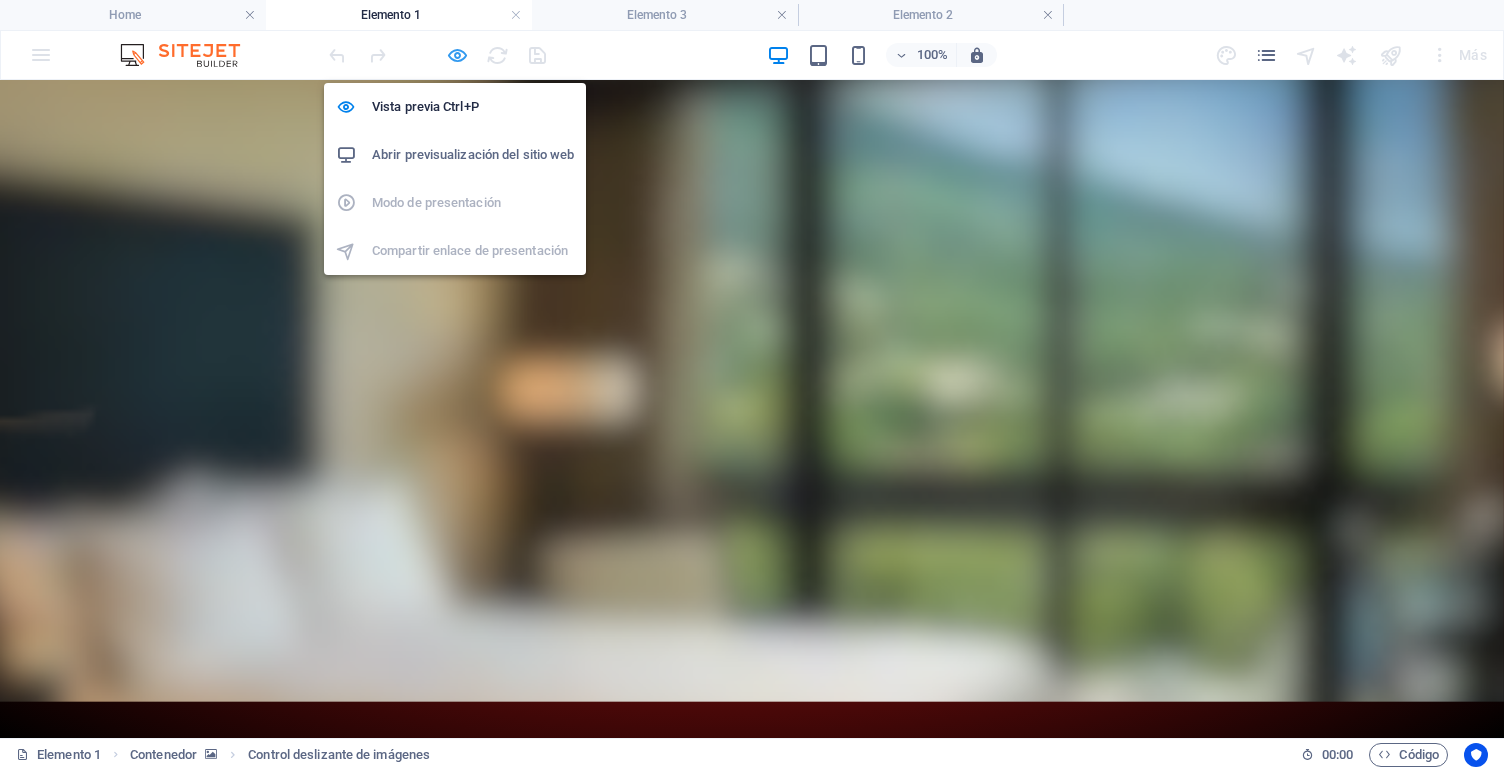 click at bounding box center [457, 55] 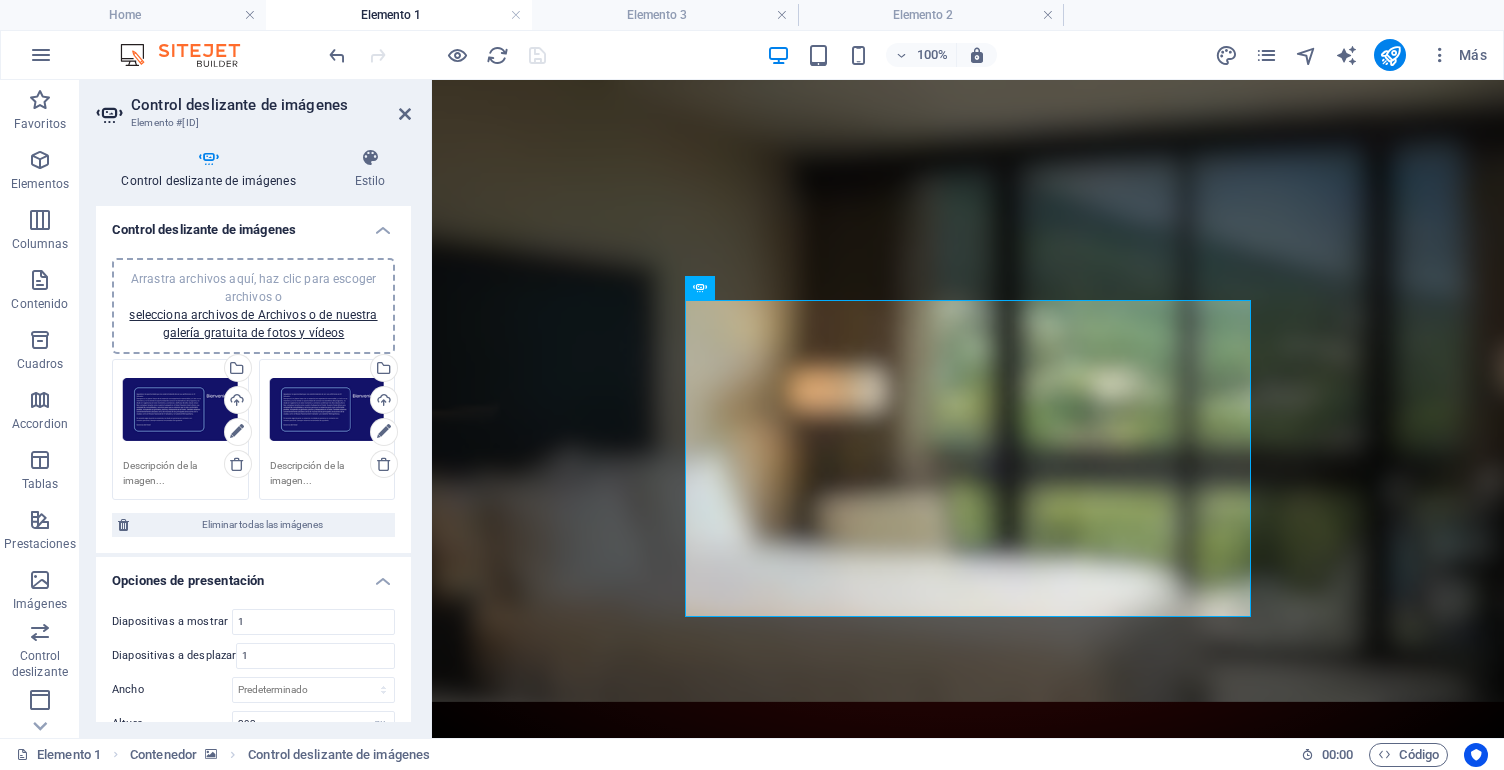 click at bounding box center (968, 391) 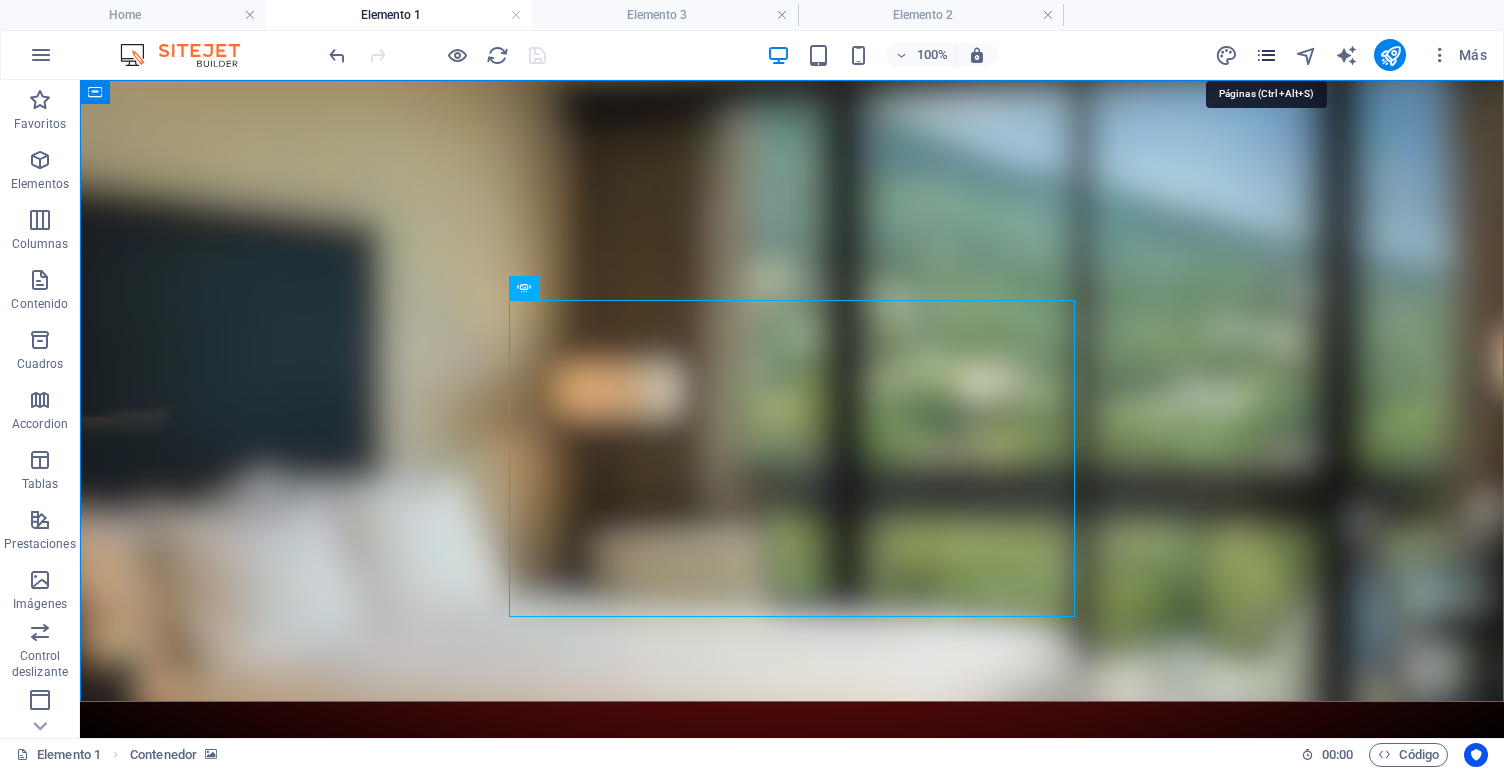 click at bounding box center (1266, 55) 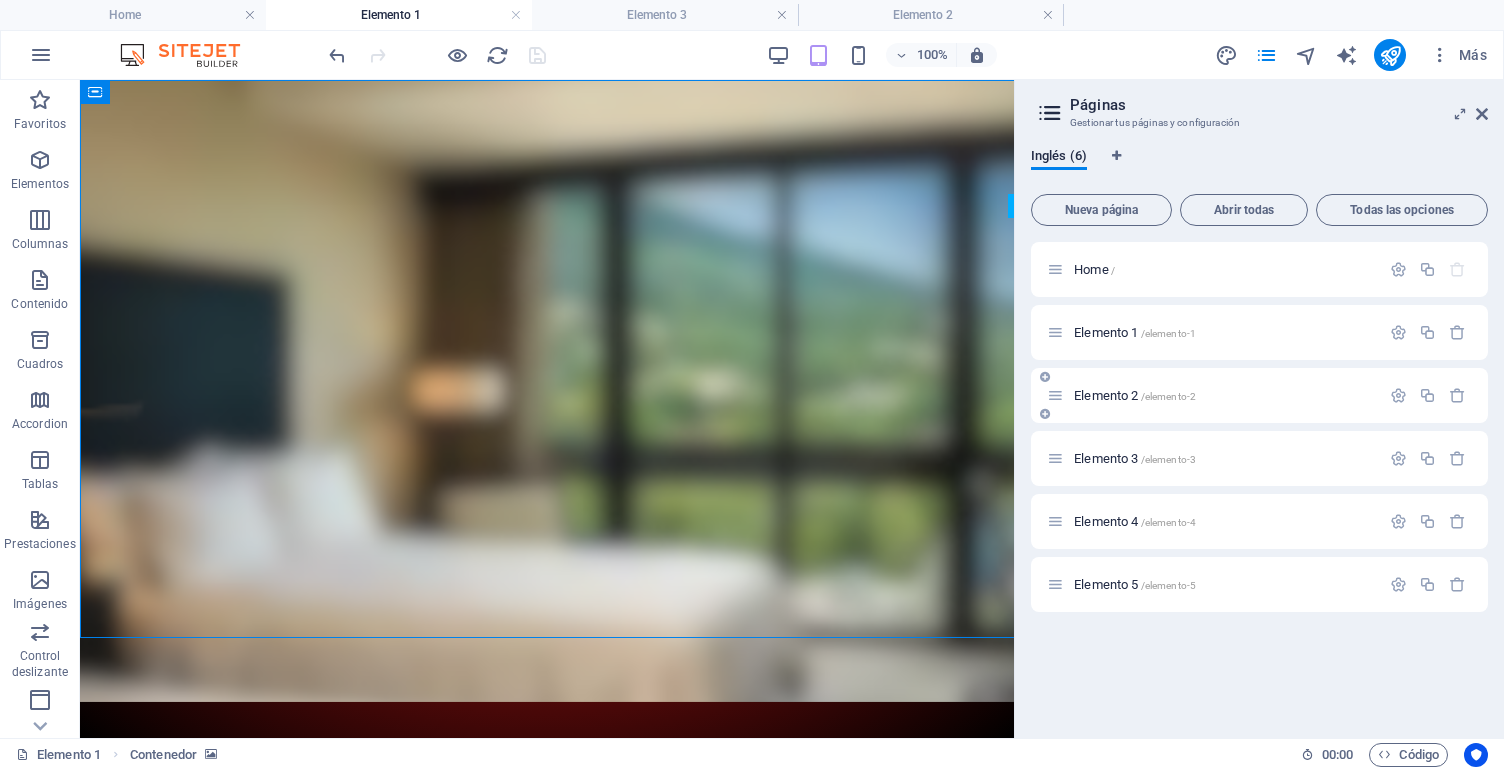 click on "Elemento 2 /[ID]" at bounding box center [1135, 395] 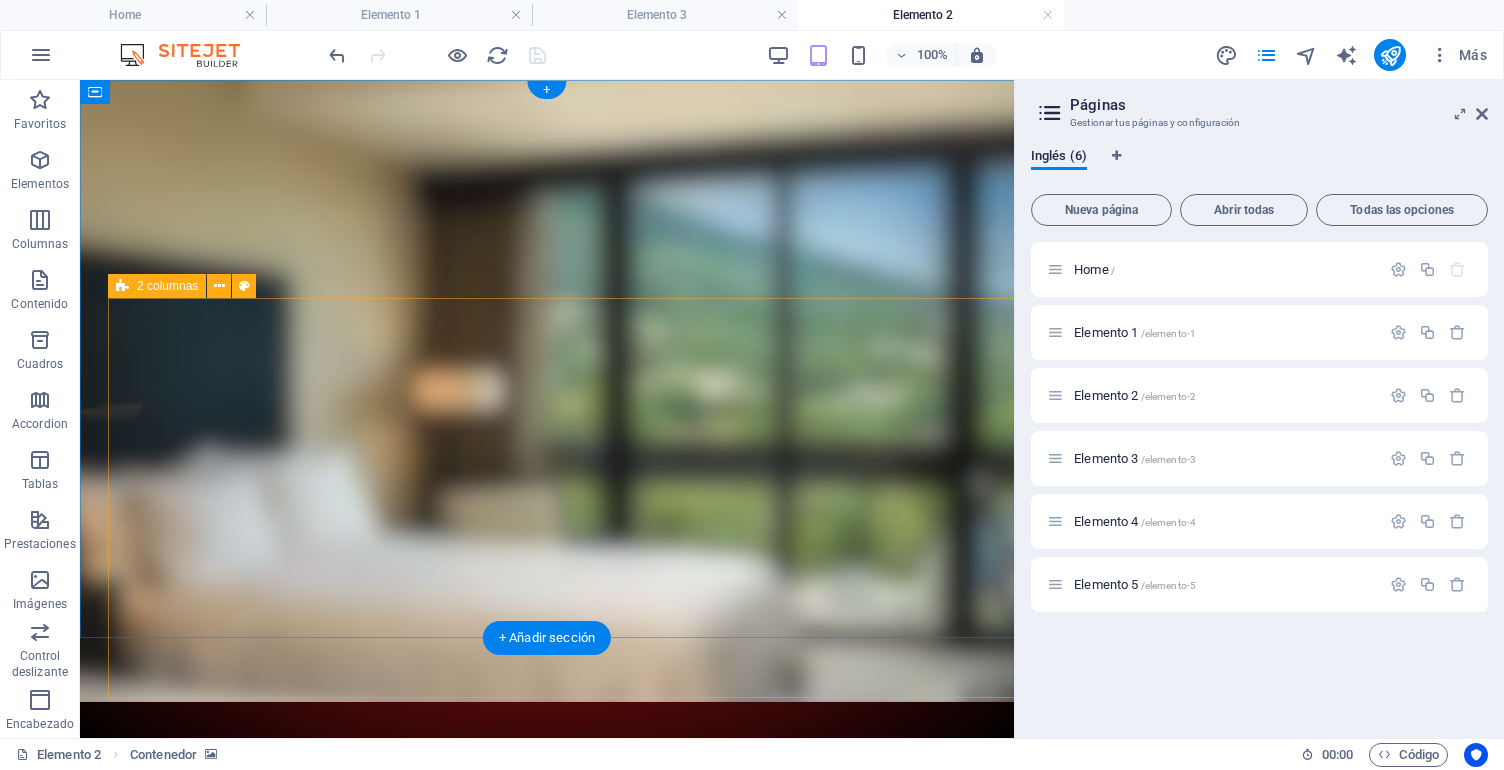 click on "2 columnas" at bounding box center (157, 286) 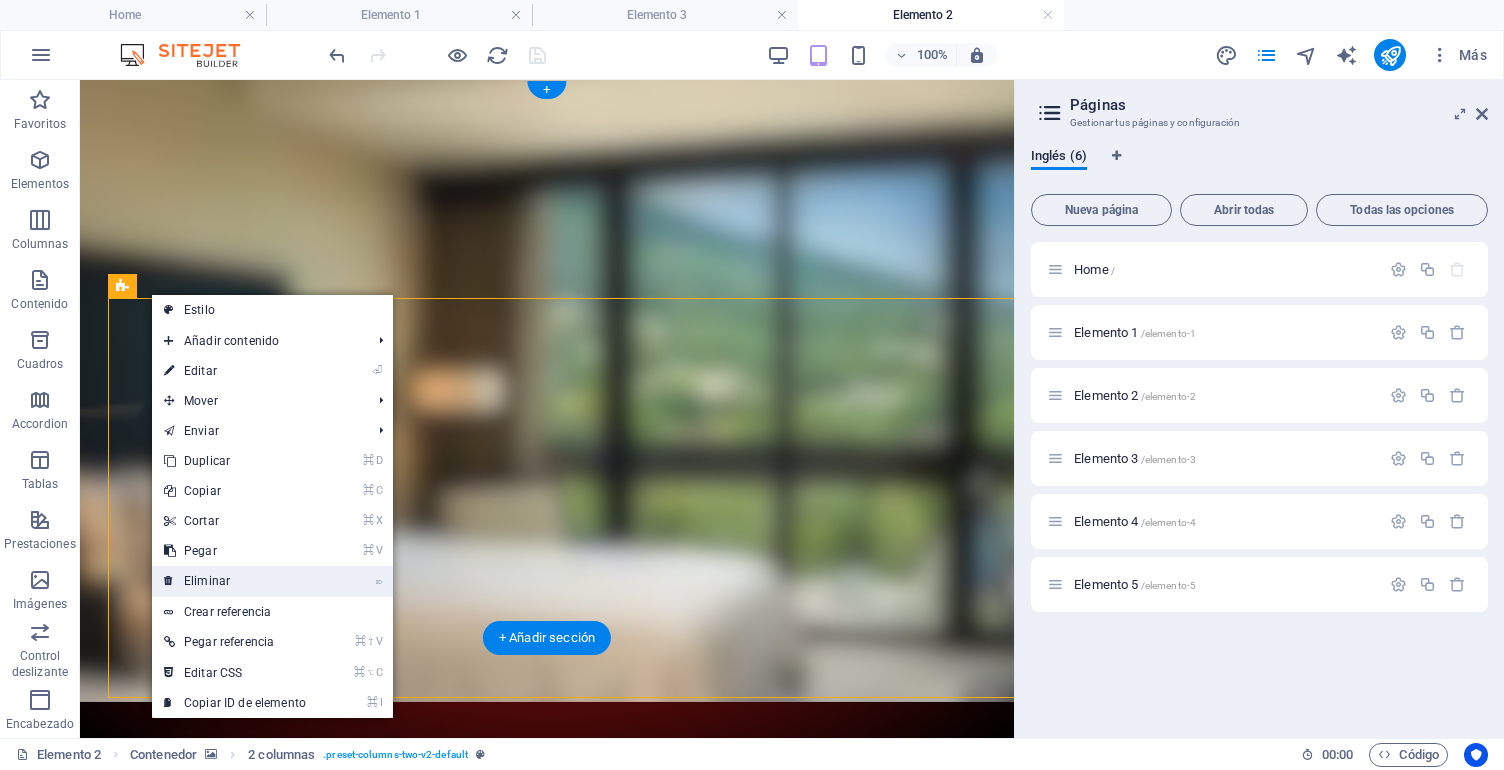 click on "⌦  Eliminar" at bounding box center (235, 581) 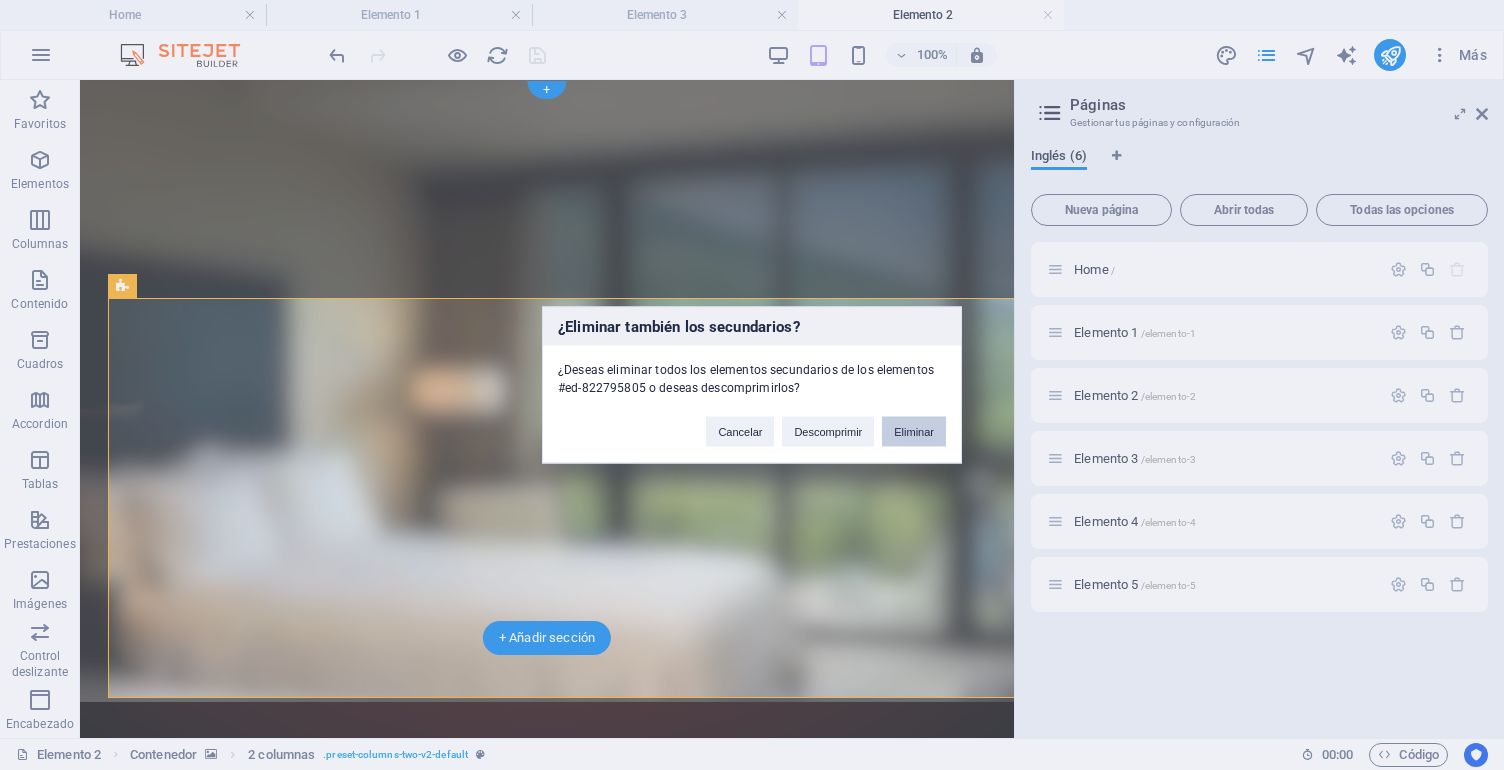 click on "Eliminar" at bounding box center [914, 432] 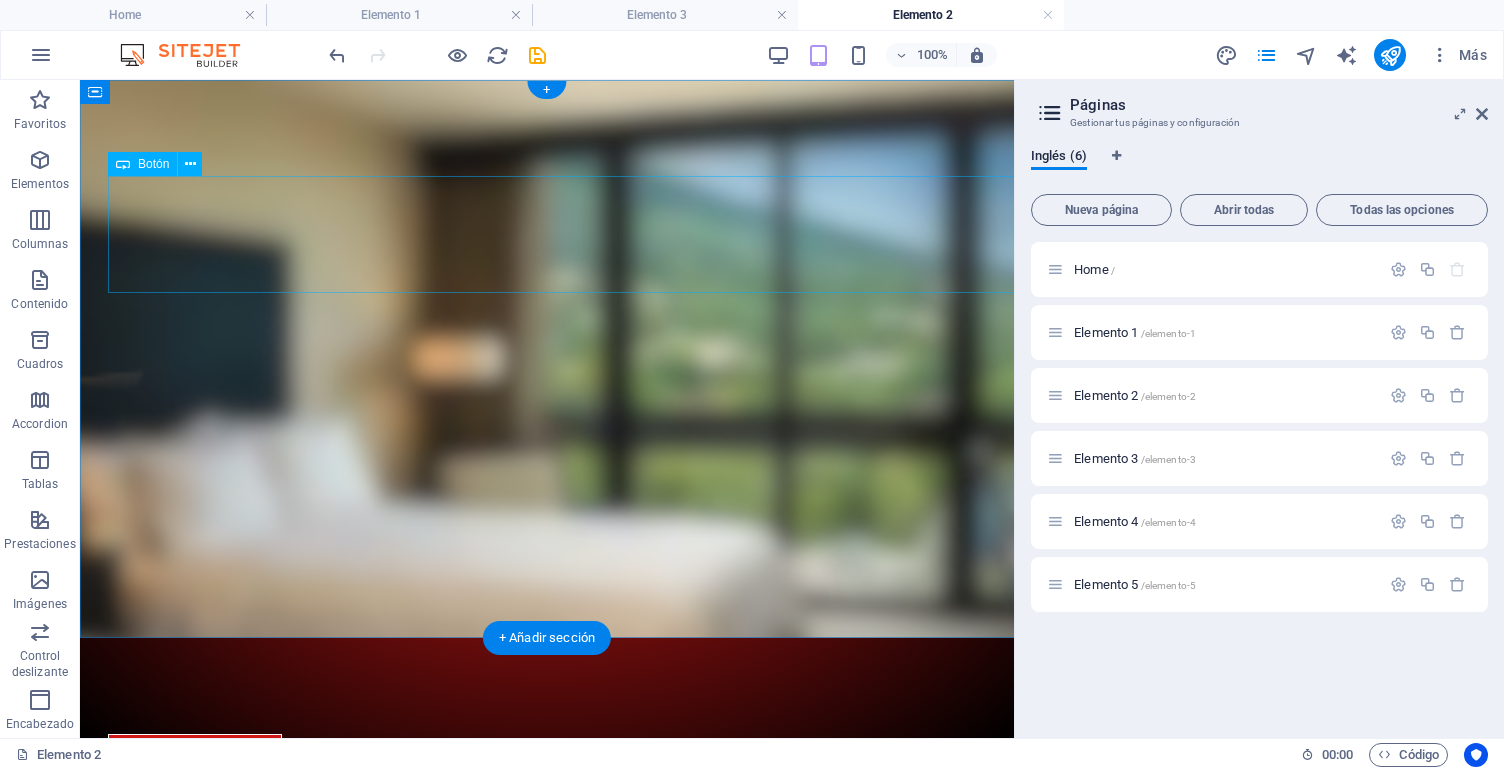 click on "Etiqueta del botón" at bounding box center [580, 755] 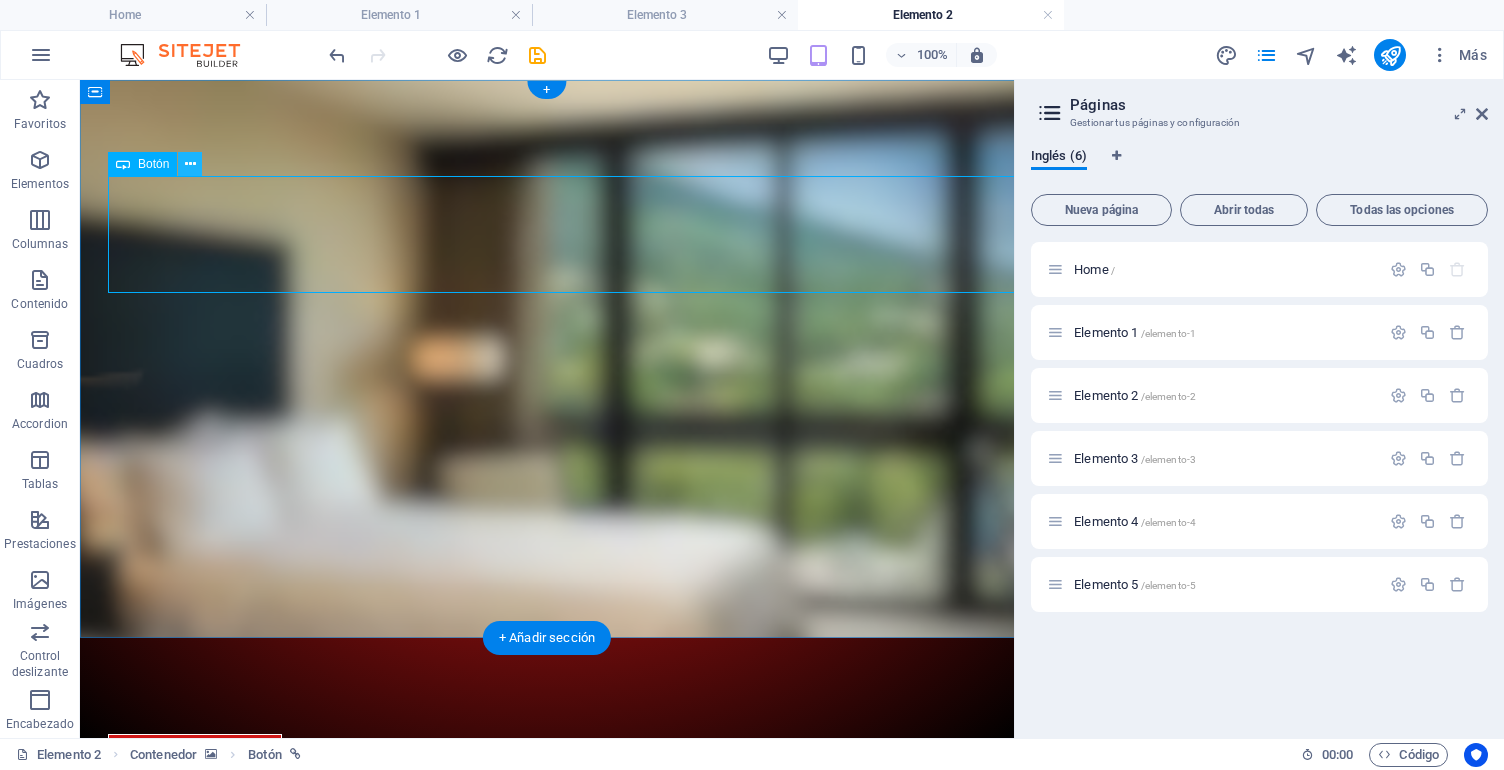 click at bounding box center (190, 164) 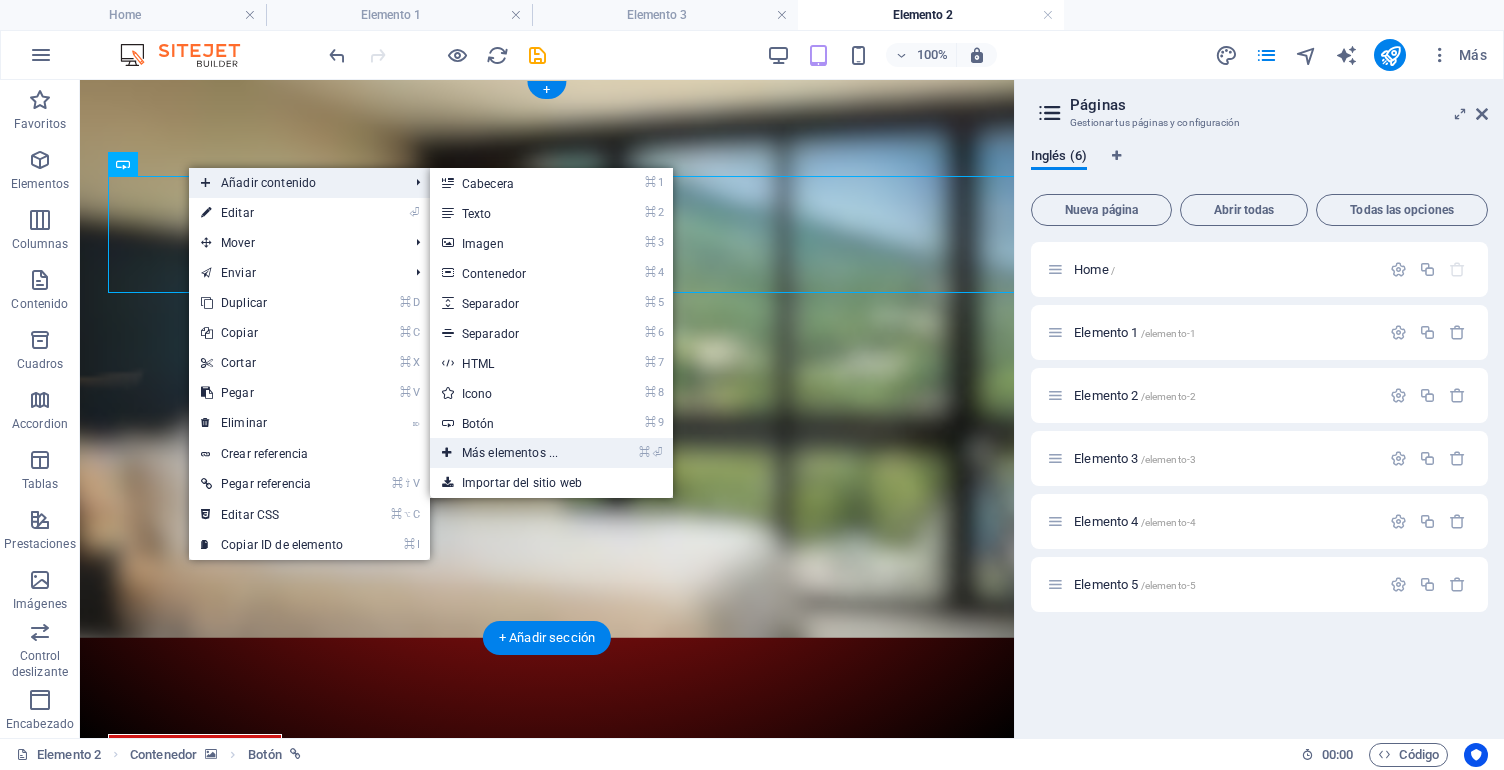 click on "⌘ ⏎  Más elementos ..." at bounding box center (514, 453) 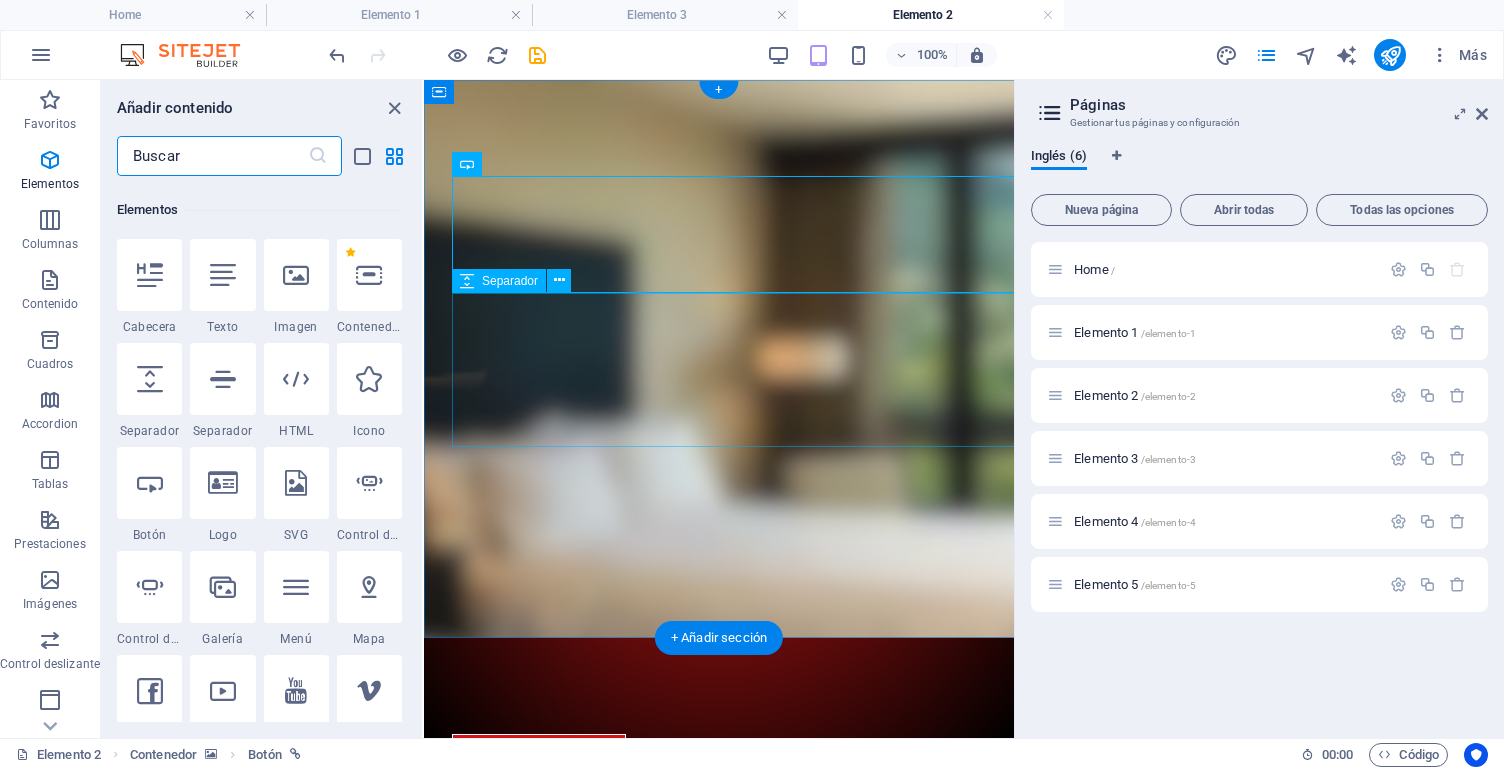 scroll, scrollTop: 213, scrollLeft: 0, axis: vertical 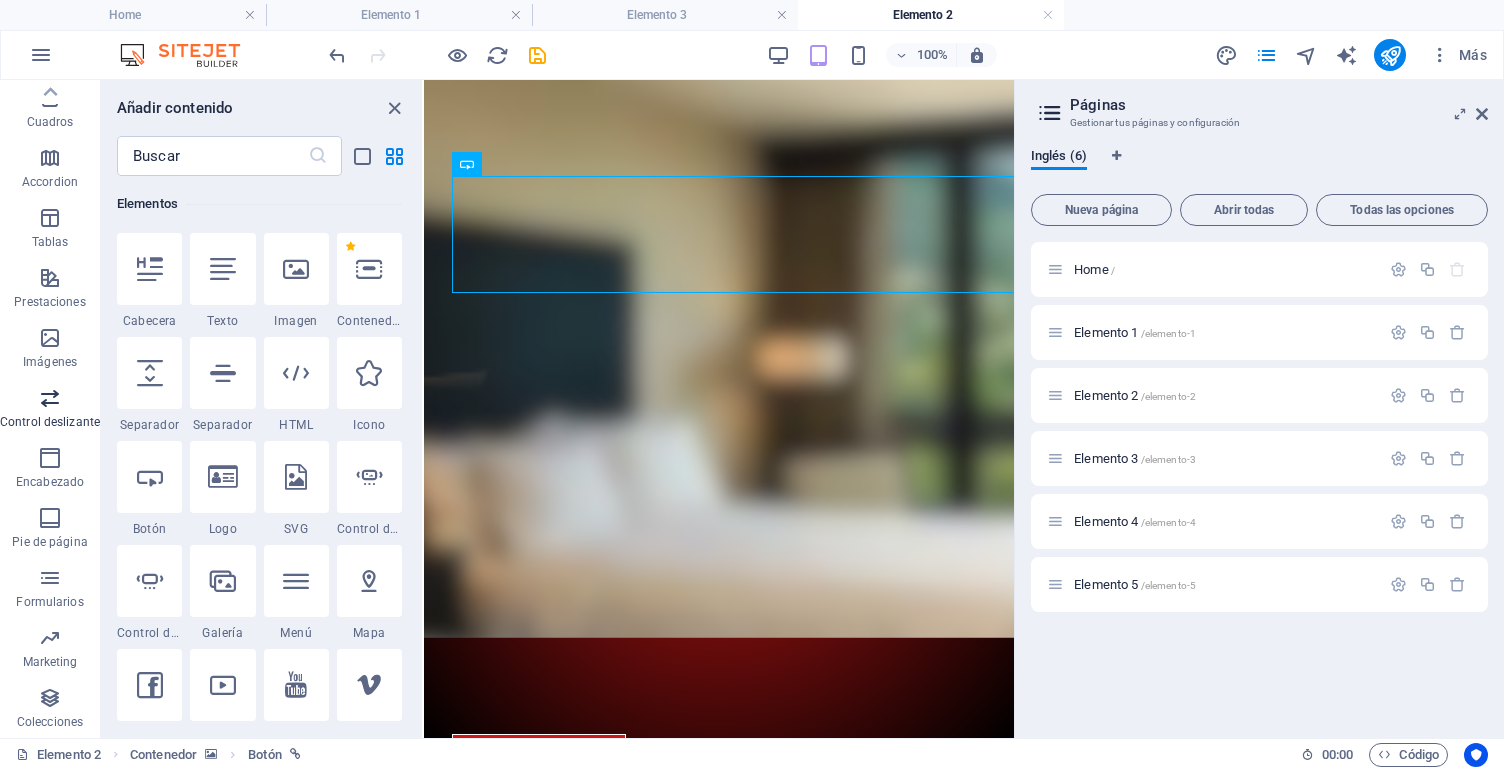 click at bounding box center (50, 398) 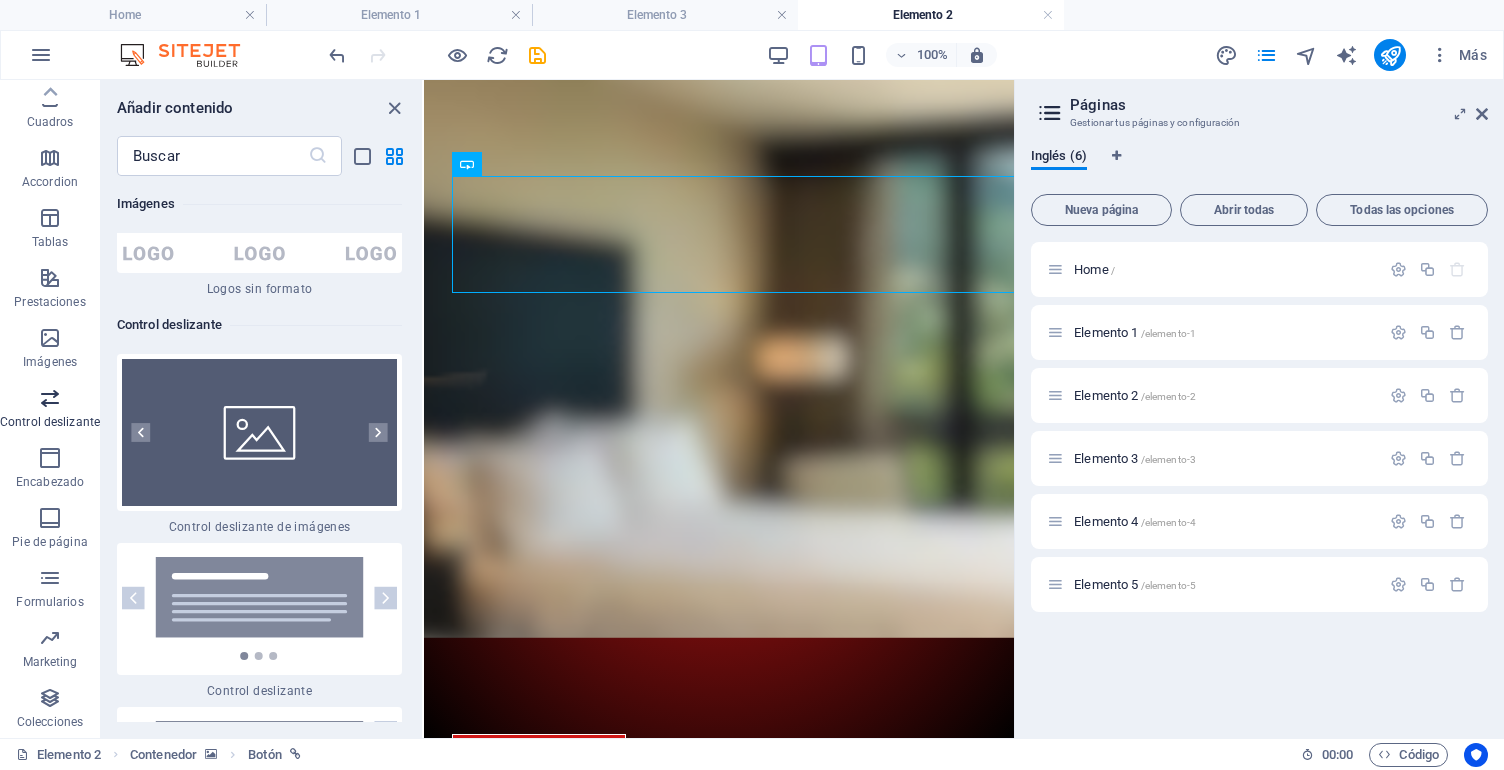 scroll, scrollTop: 22608, scrollLeft: 0, axis: vertical 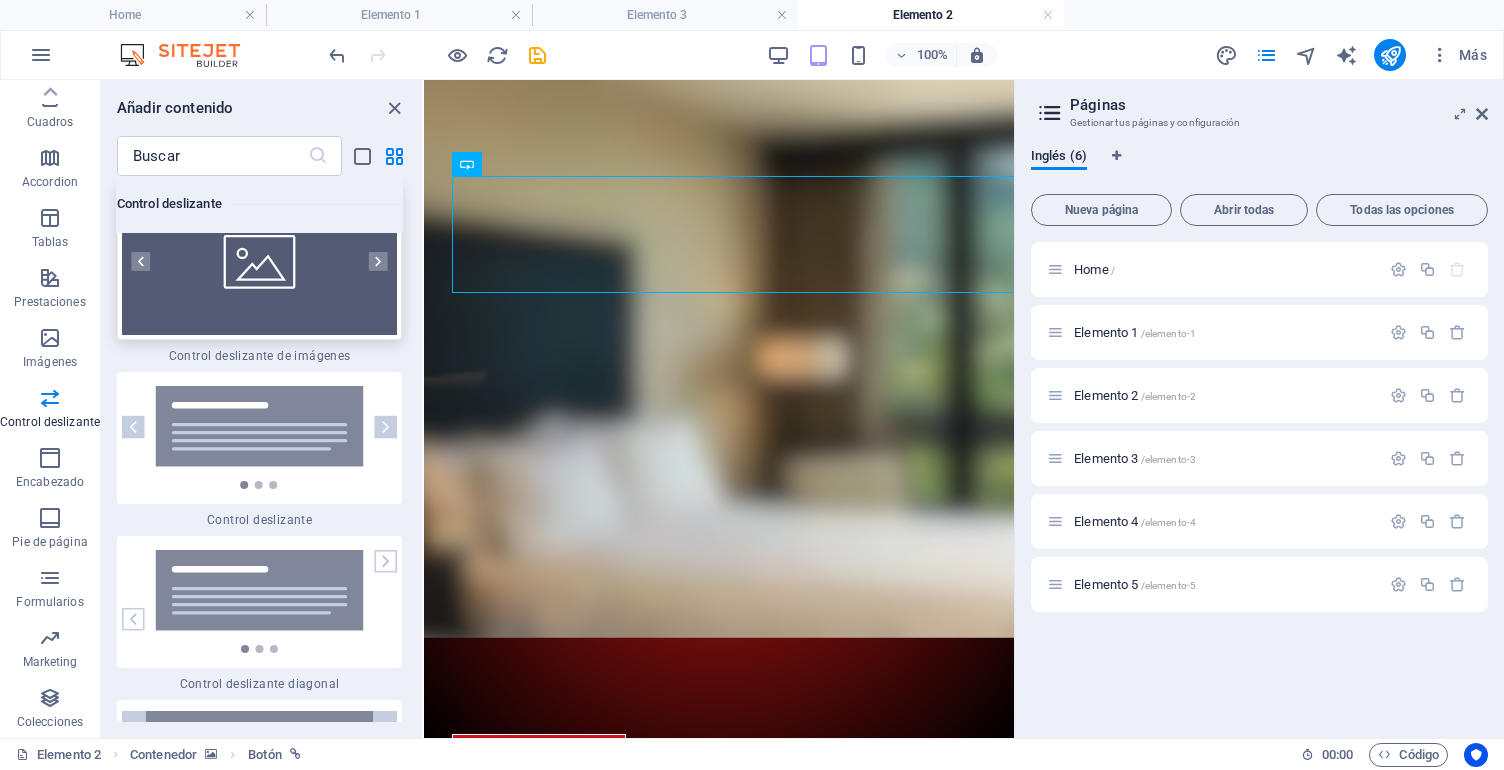 click at bounding box center [259, 261] 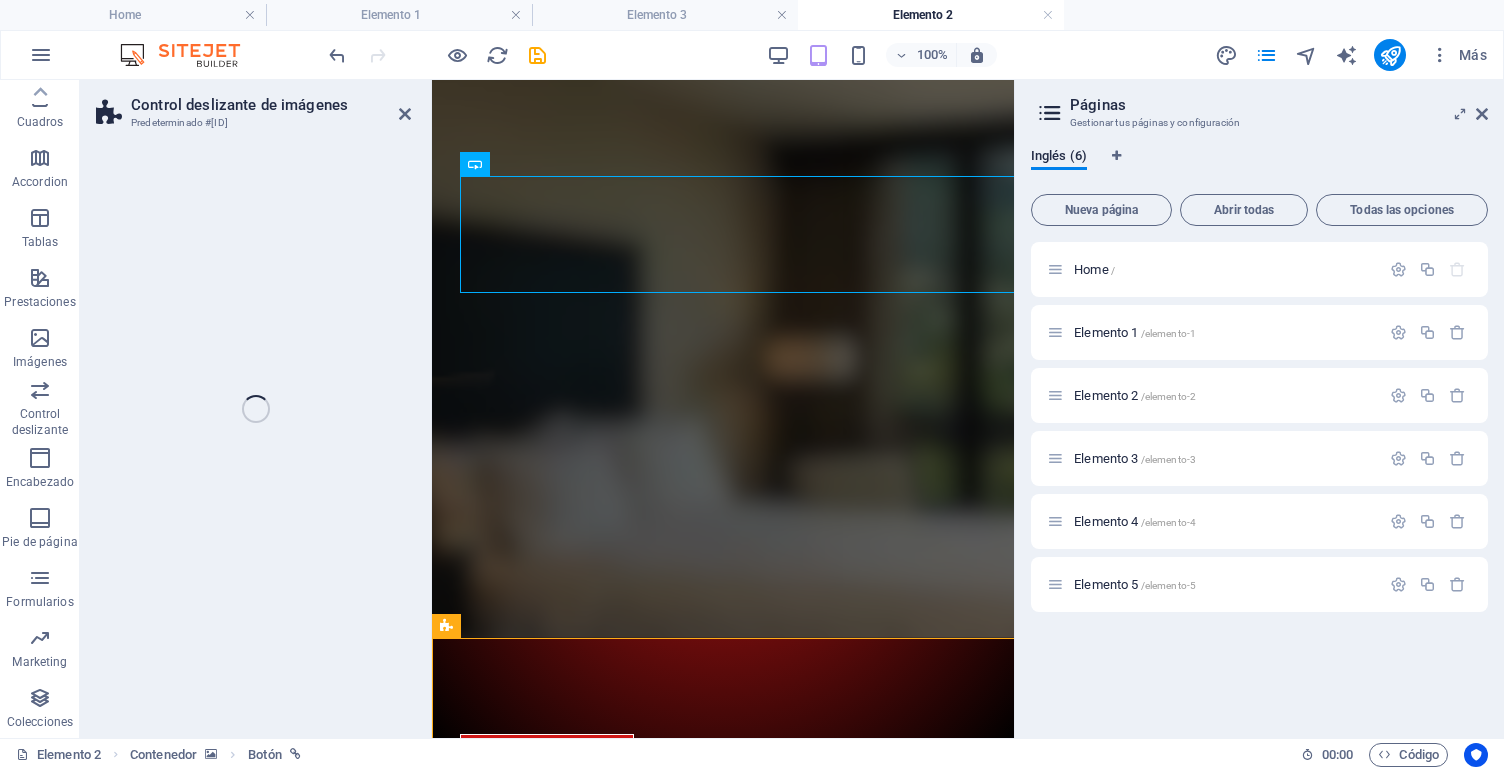 select on "px" 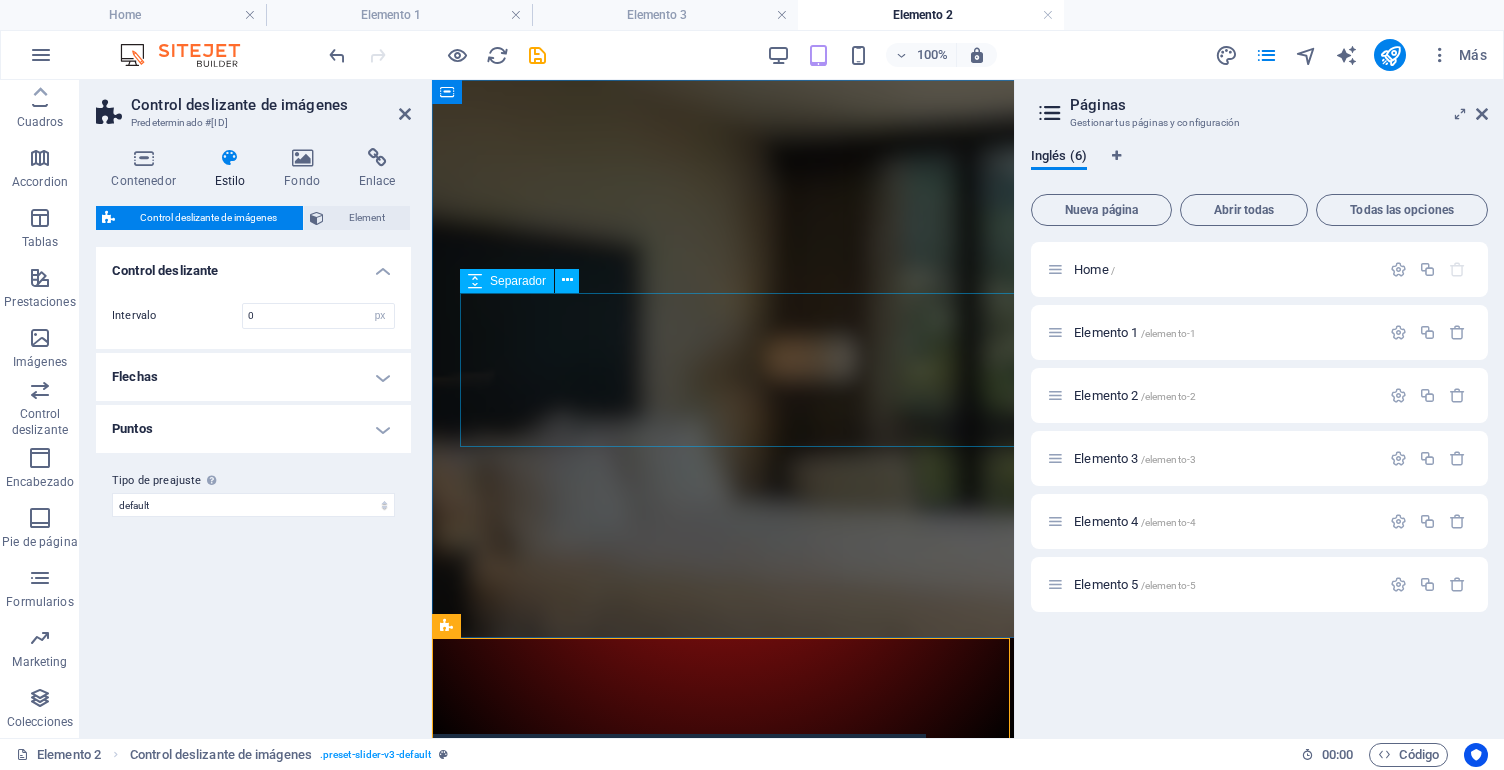scroll, scrollTop: 2, scrollLeft: 12, axis: both 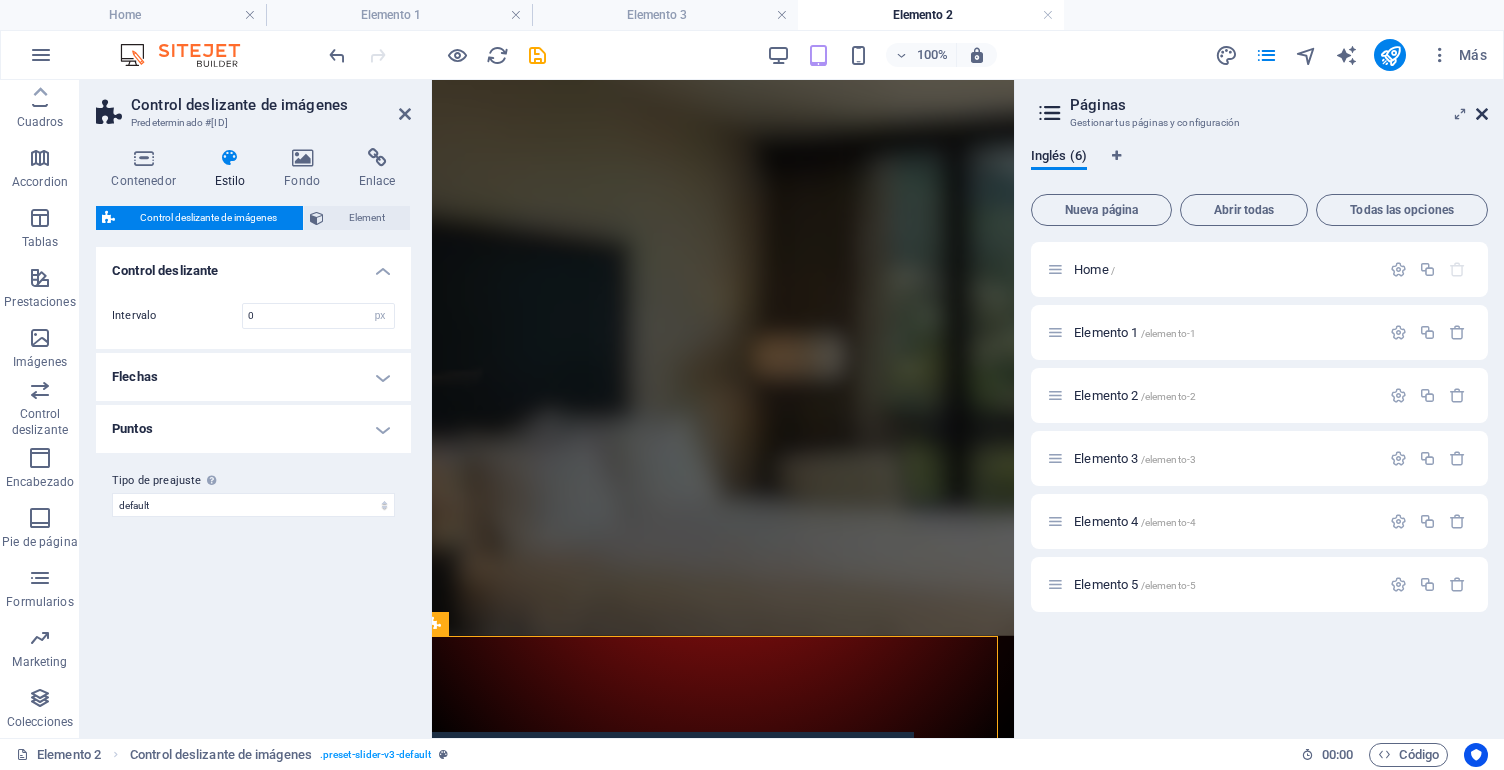 click at bounding box center (1482, 114) 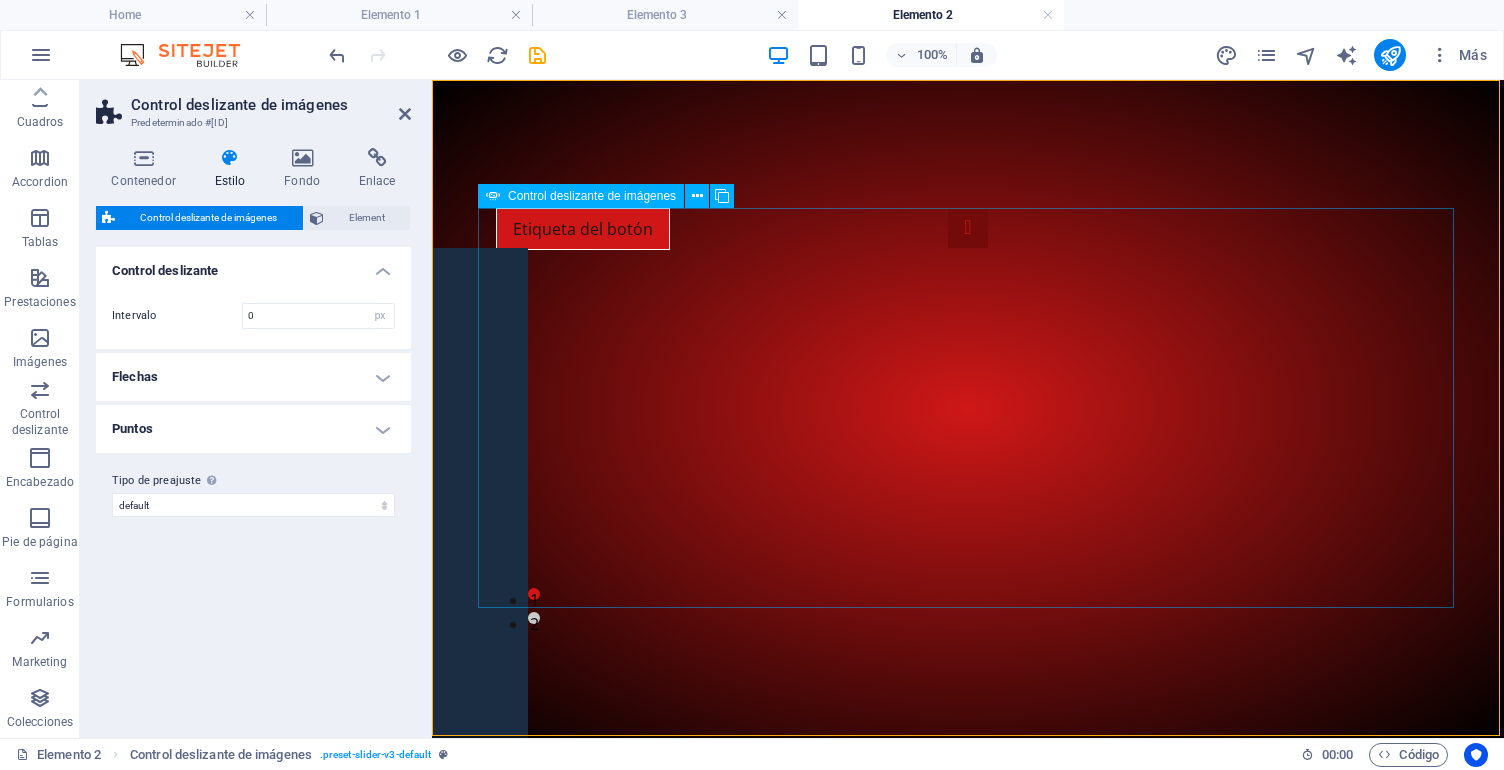 scroll, scrollTop: 620, scrollLeft: 0, axis: vertical 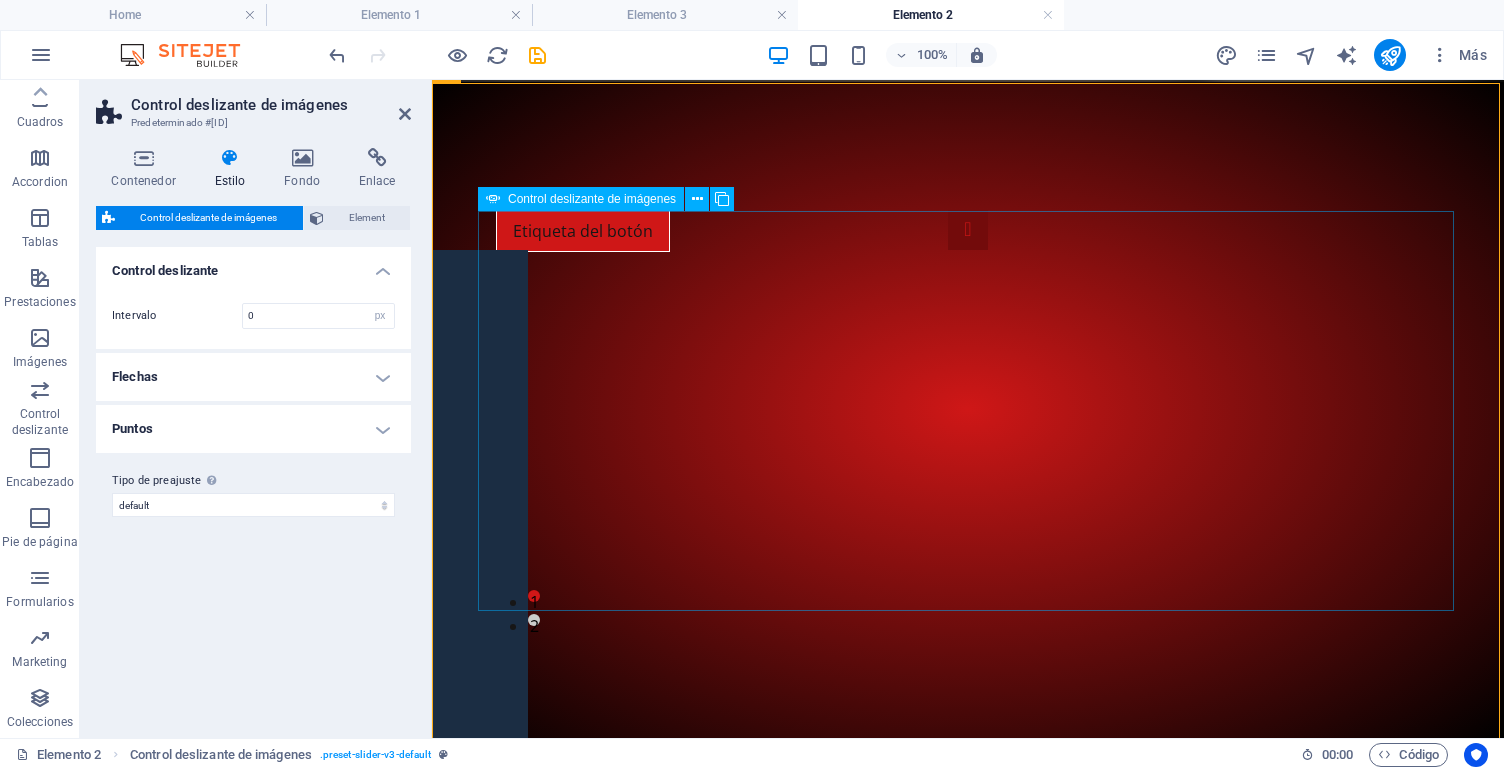click at bounding box center [16, 899] 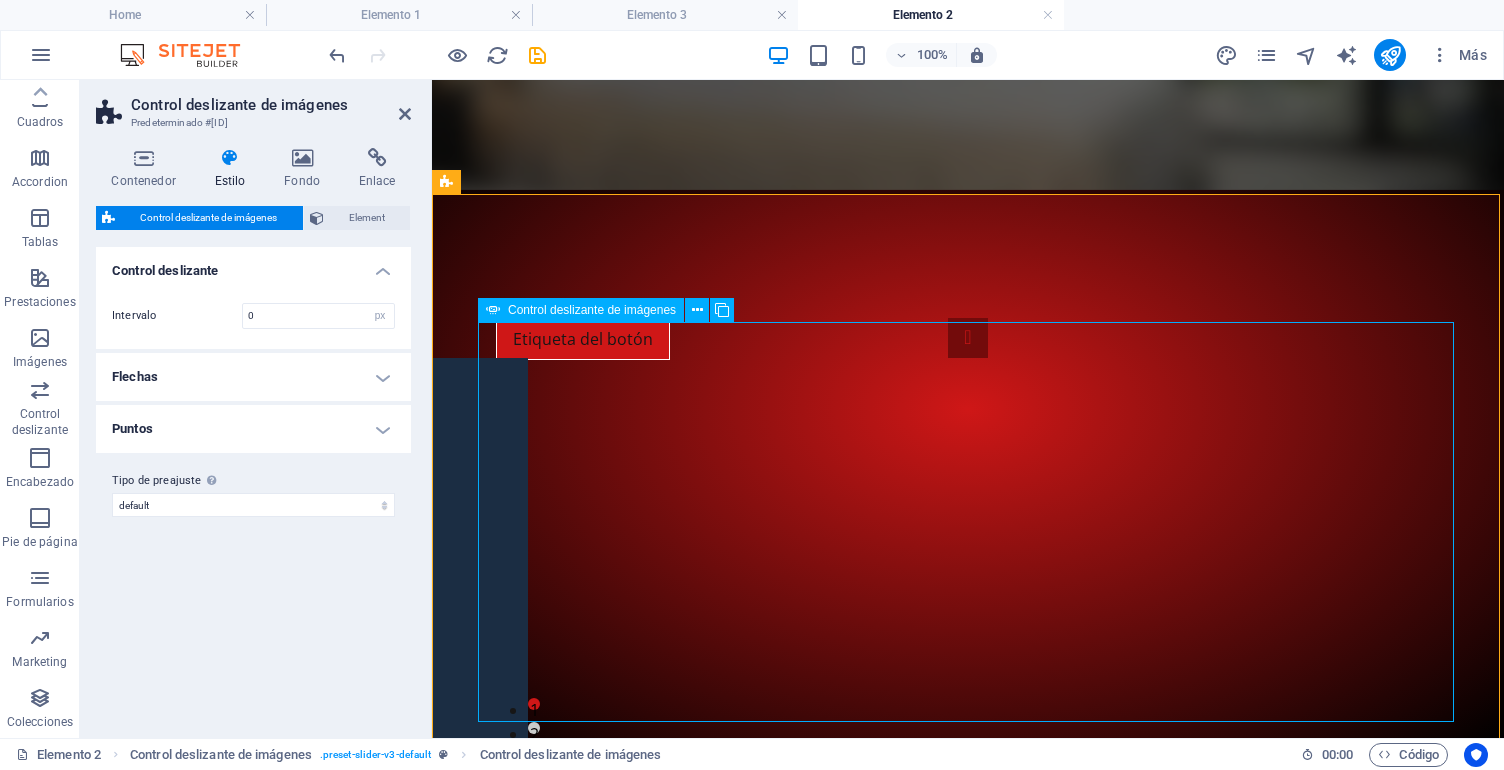 scroll, scrollTop: 506, scrollLeft: 0, axis: vertical 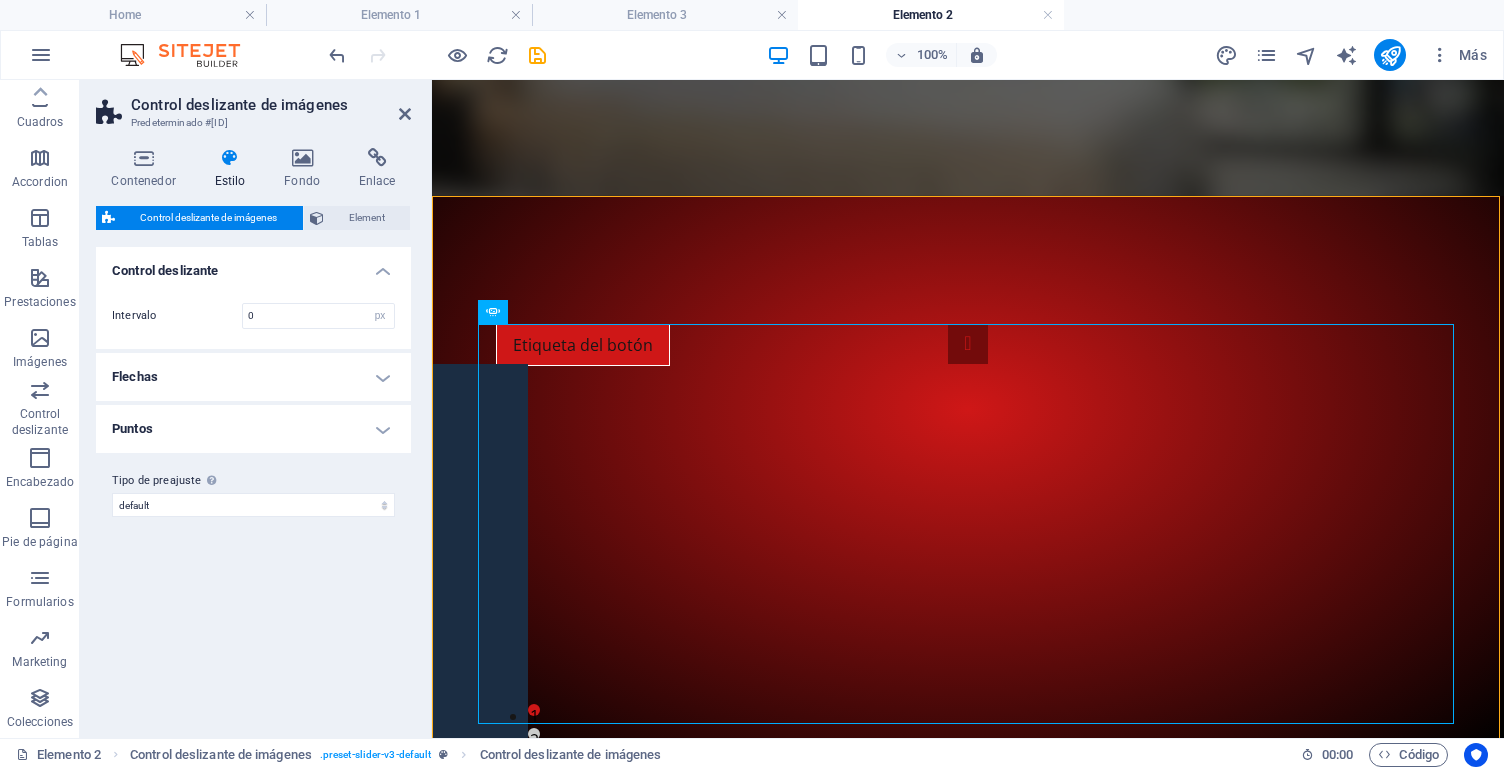 click on "1 2" at bounding box center (968, 524) 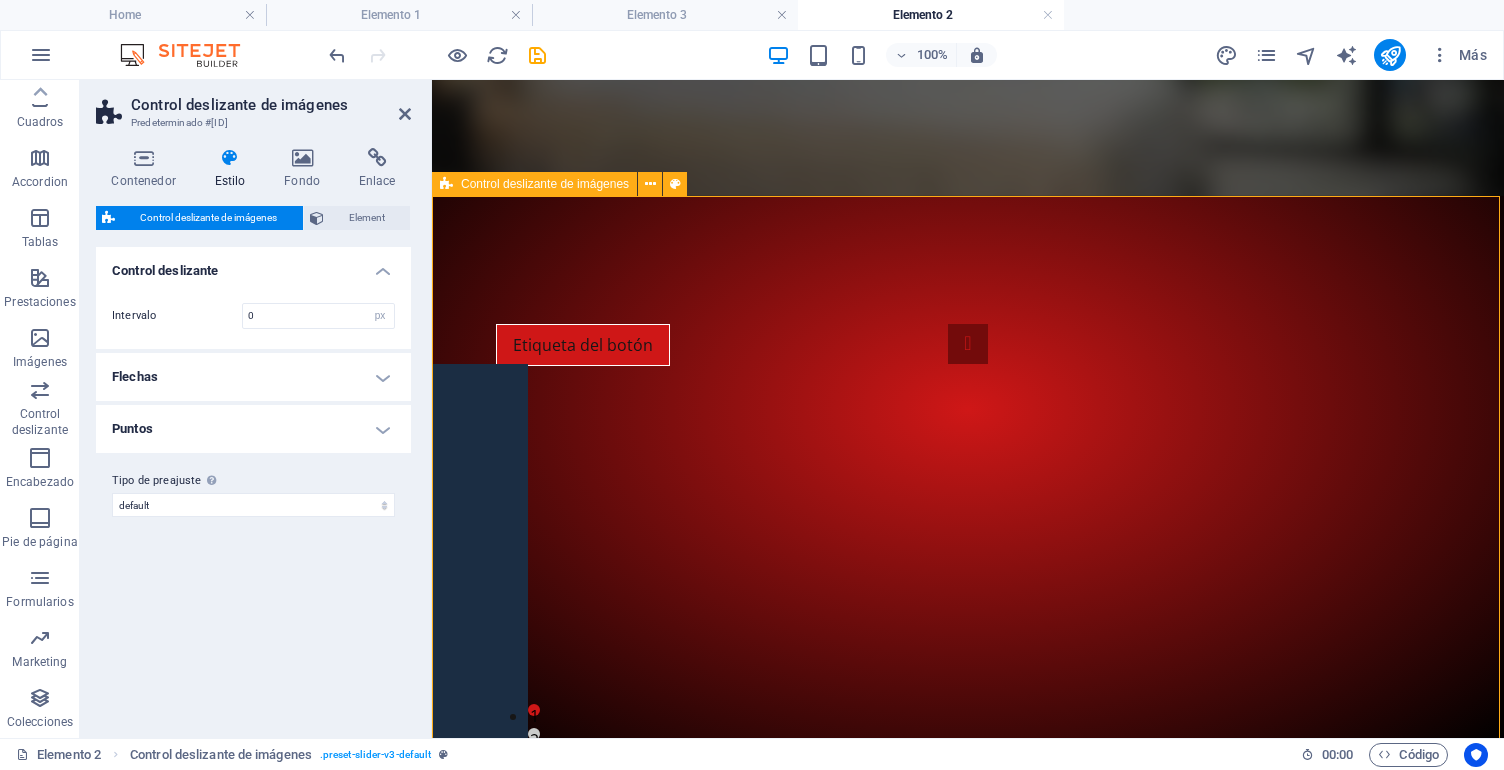 click on "Control deslizante de imágenes" at bounding box center [545, 184] 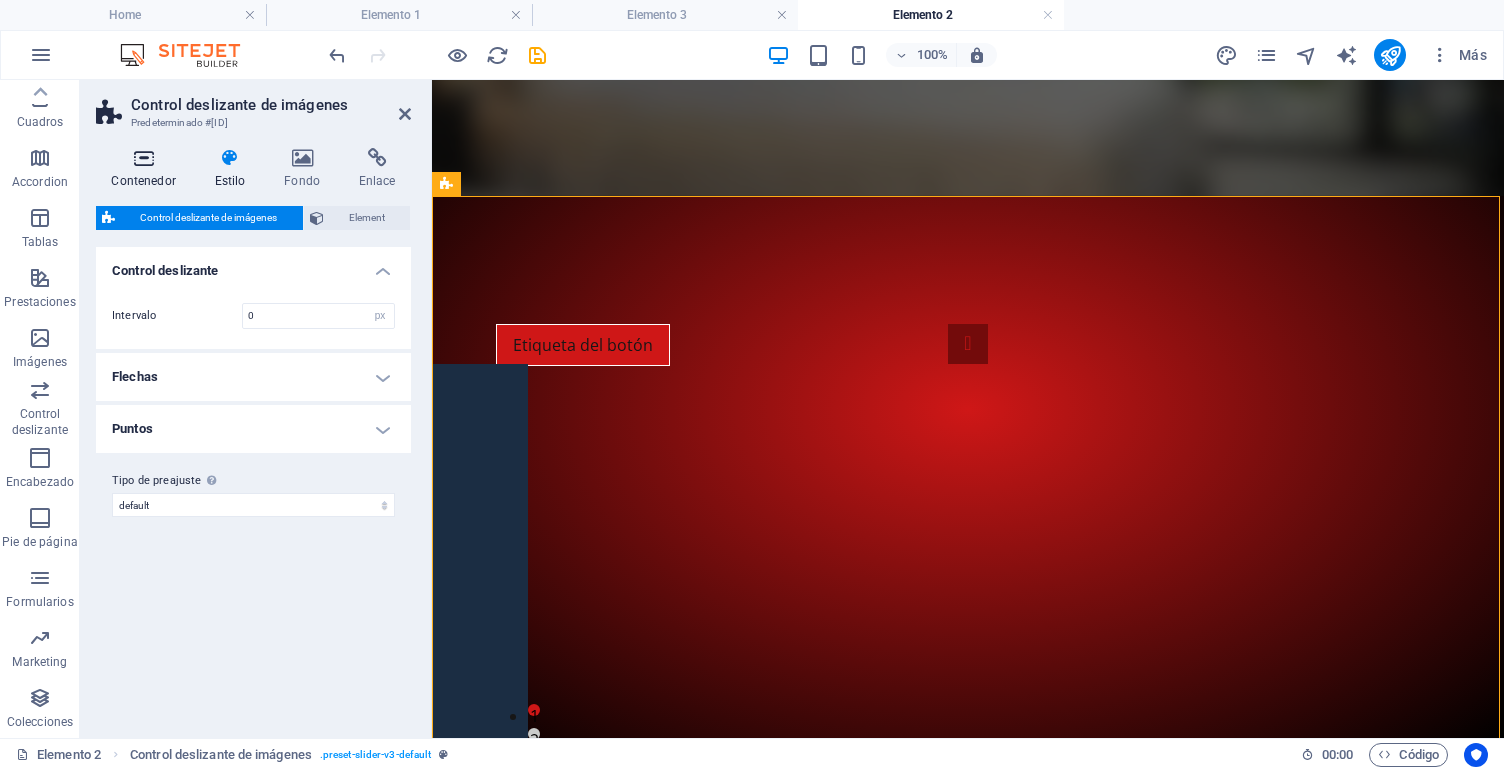 click at bounding box center (143, 158) 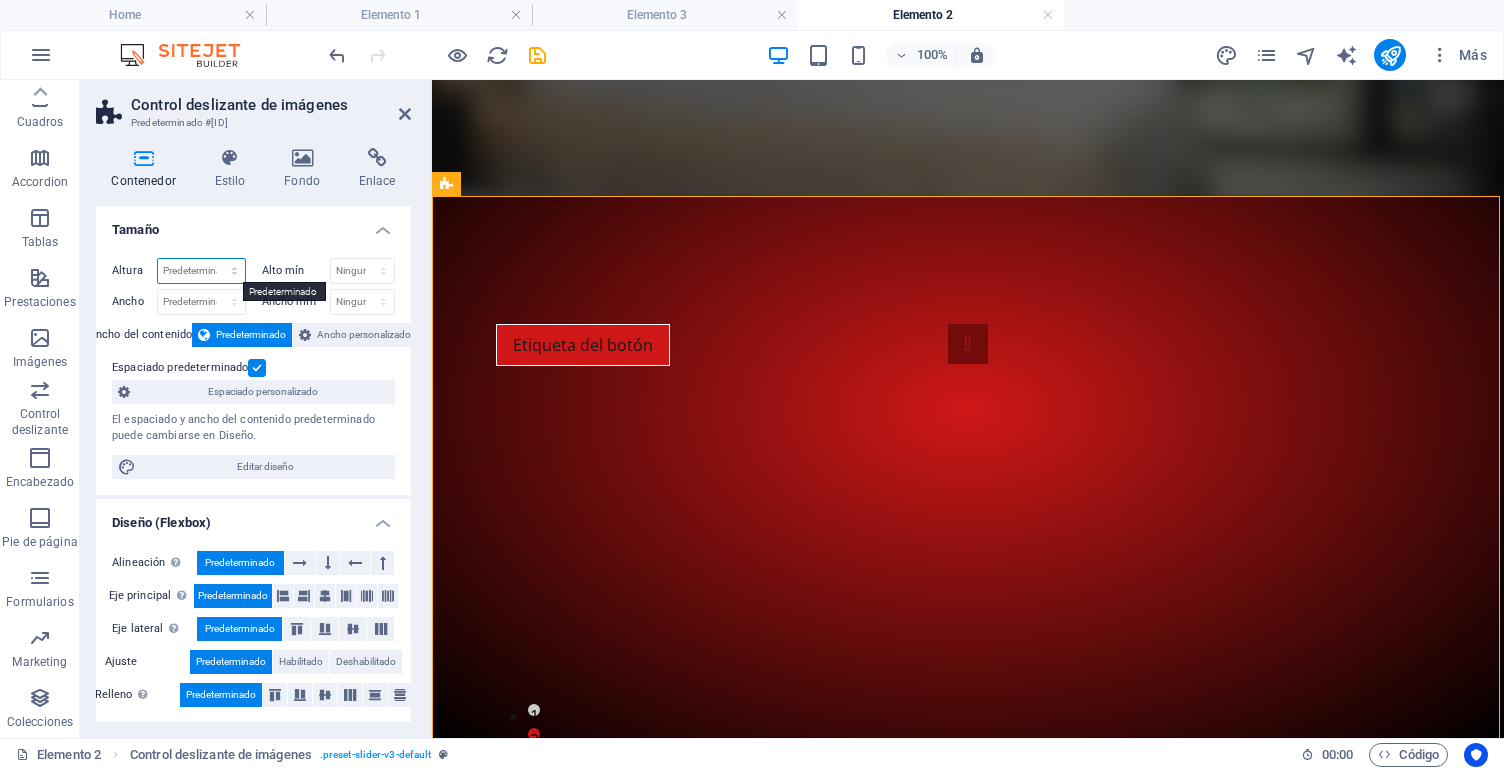 select on "px" 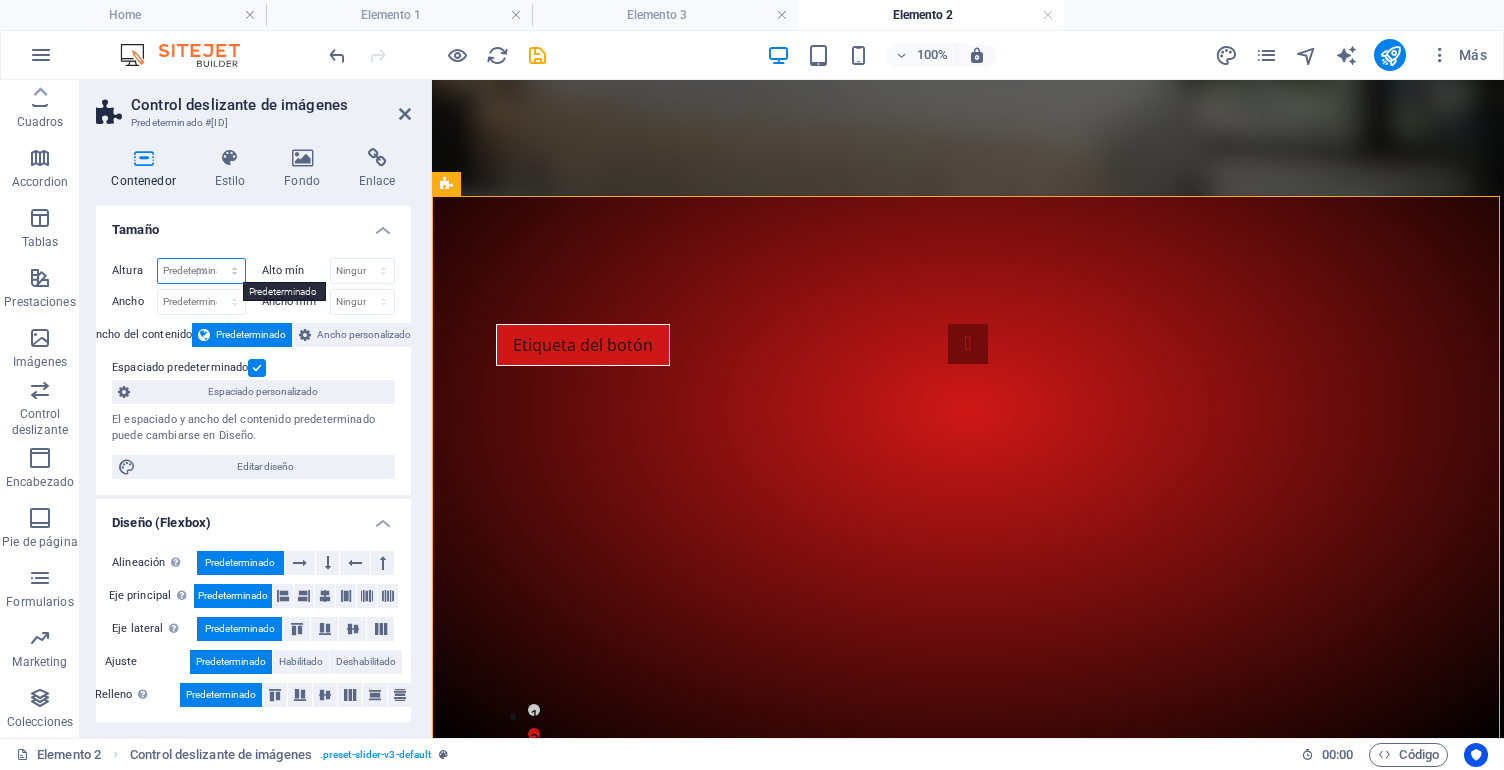 type on "656" 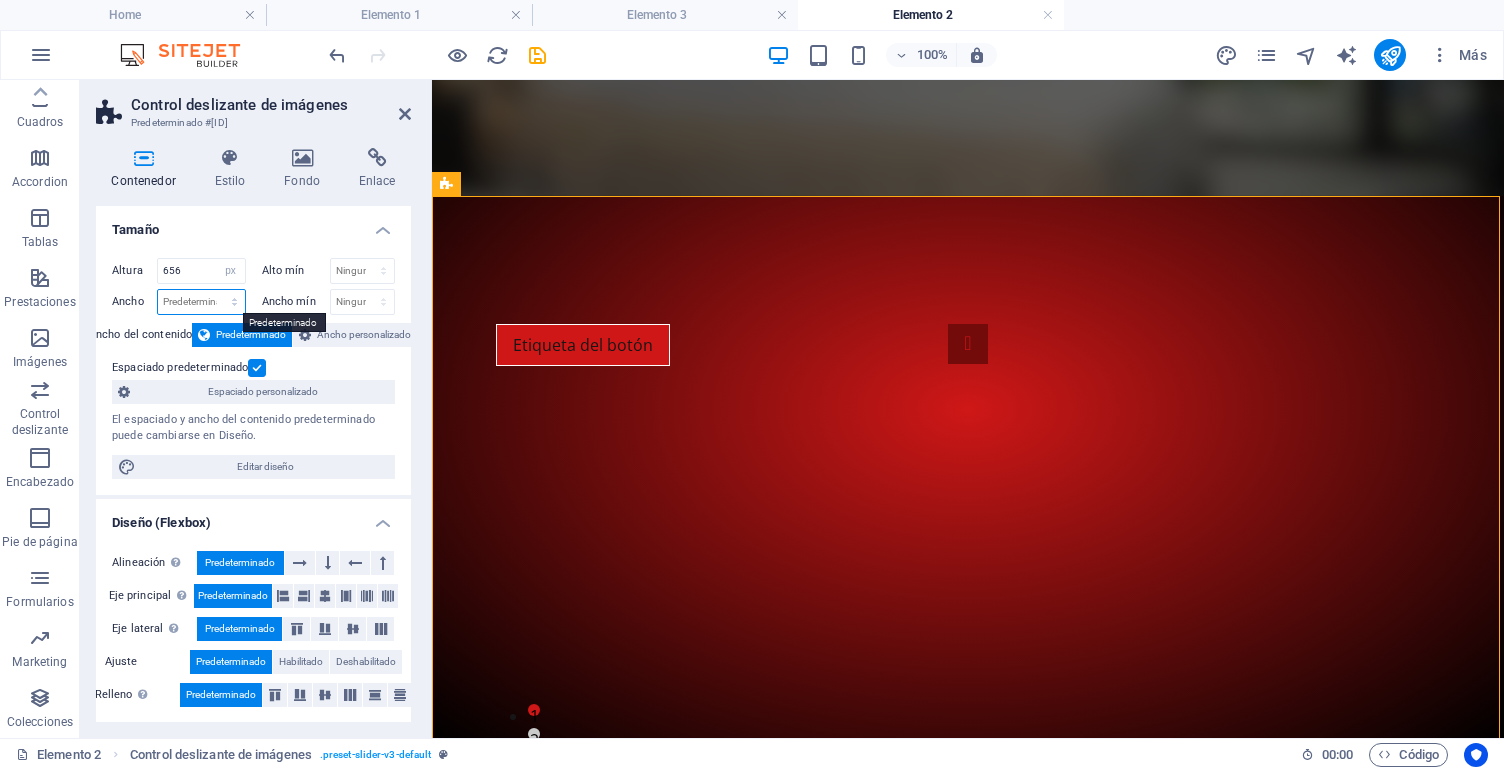 select on "px" 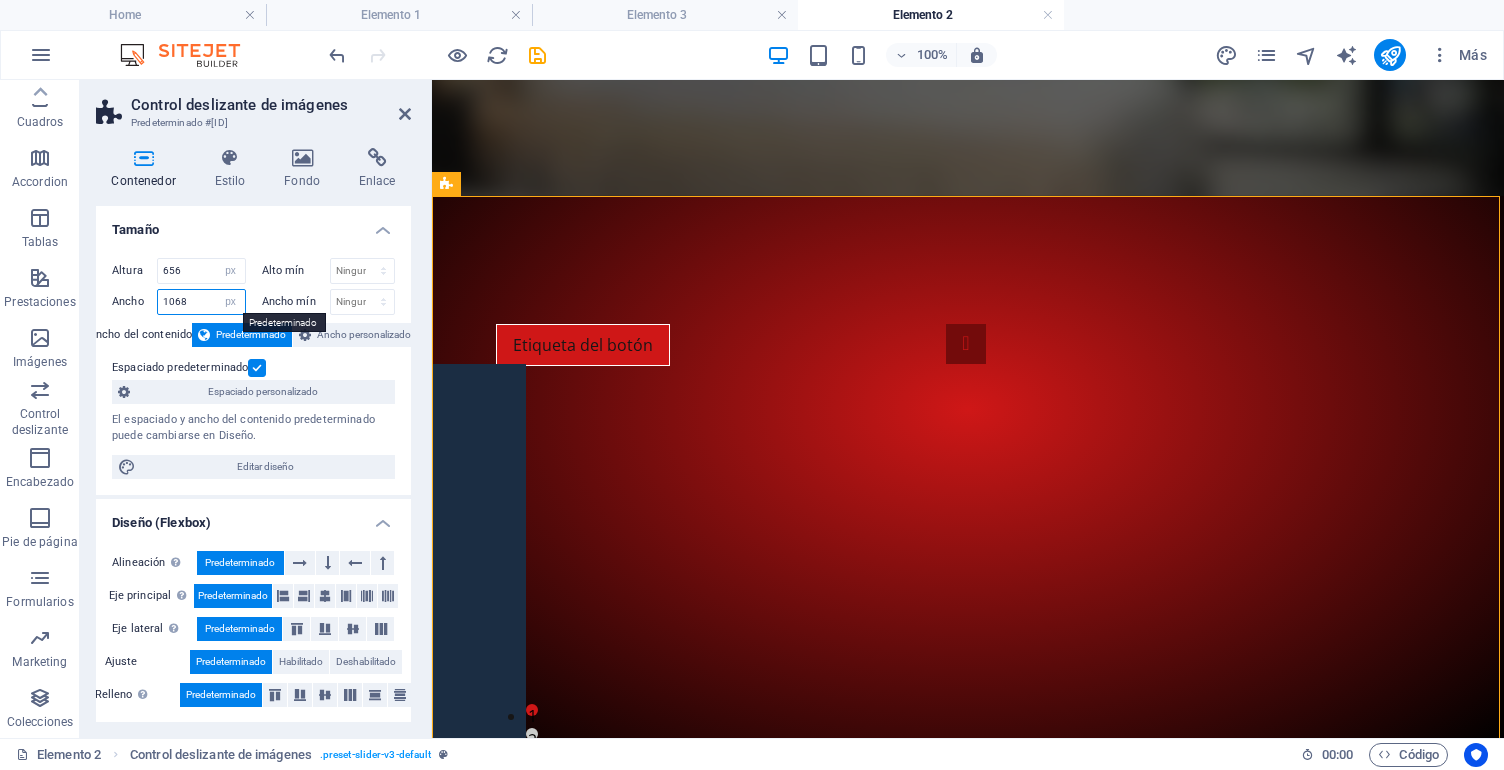 drag, startPoint x: 192, startPoint y: 304, endPoint x: 156, endPoint y: 301, distance: 36.124783 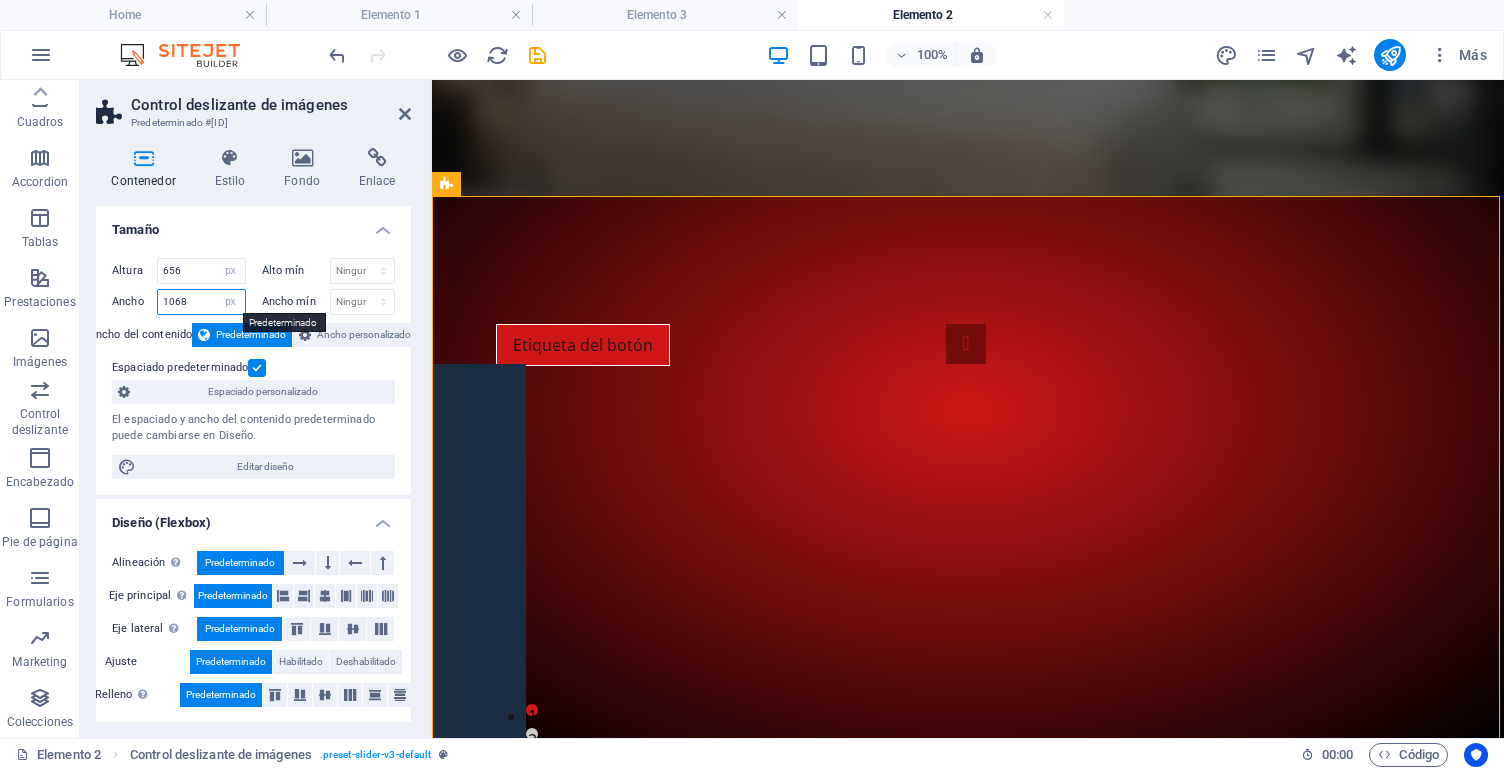 click on "Ancho 1068 Predeterminado px rem % em vh vw" at bounding box center (179, 302) 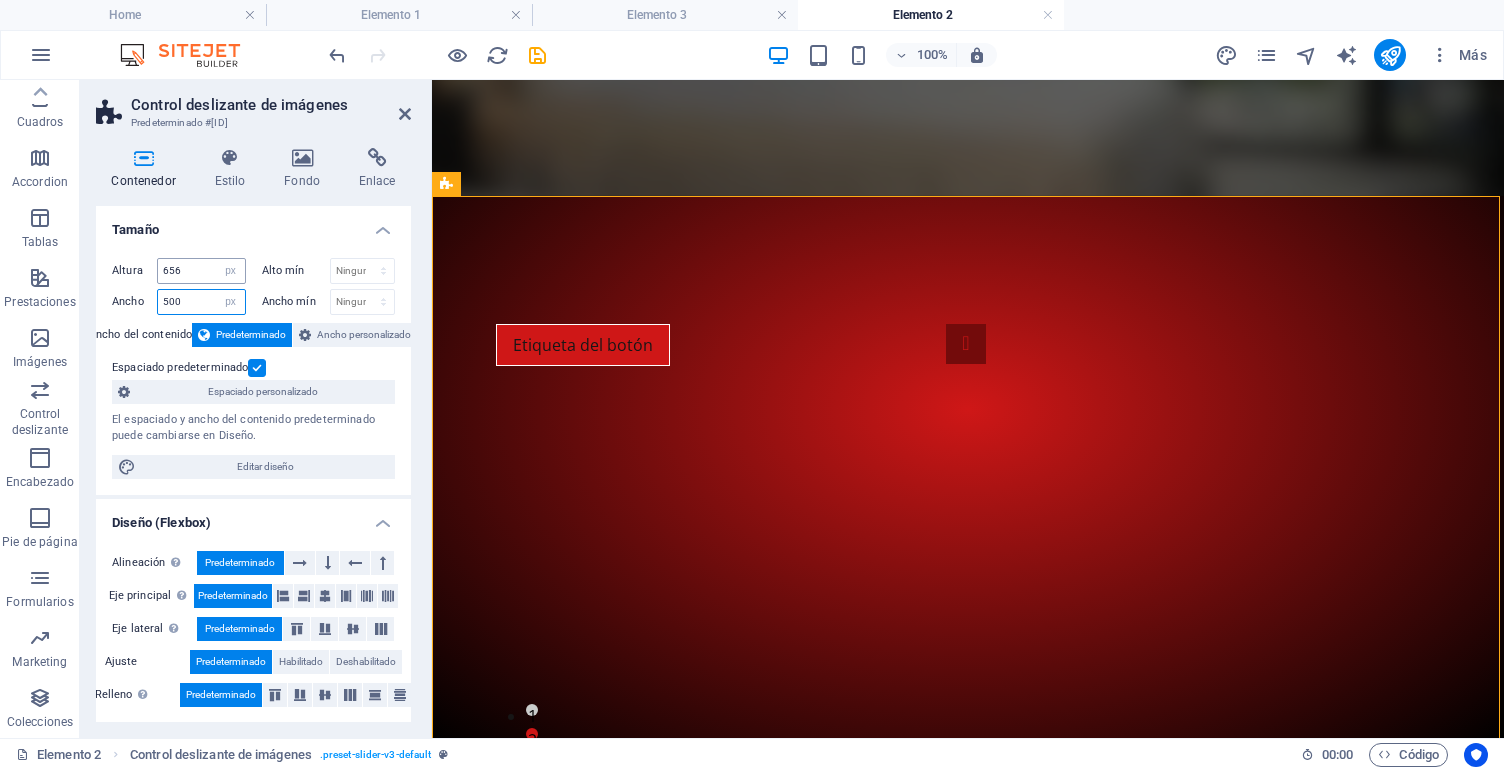 type on "500" 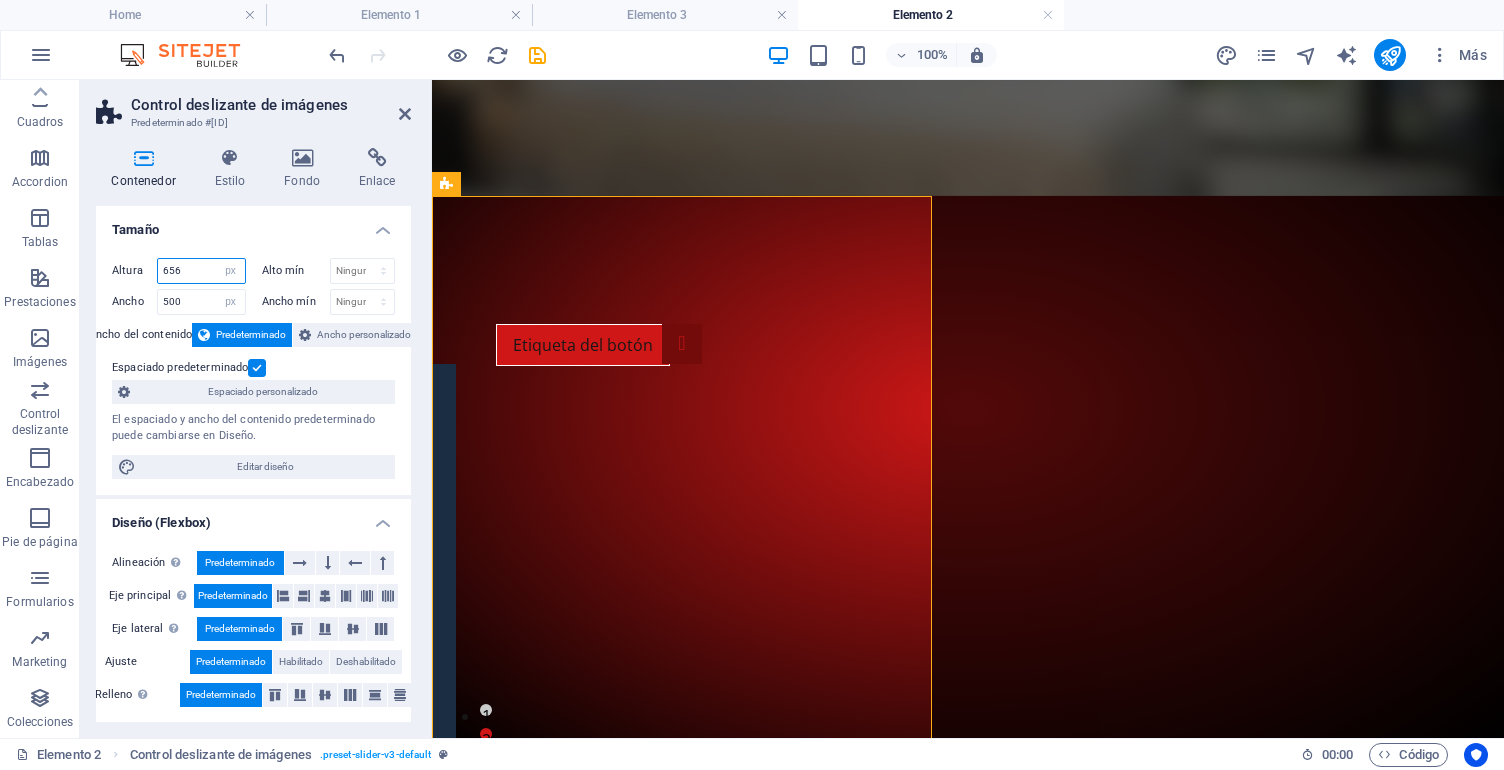 drag, startPoint x: 182, startPoint y: 273, endPoint x: 158, endPoint y: 272, distance: 24.020824 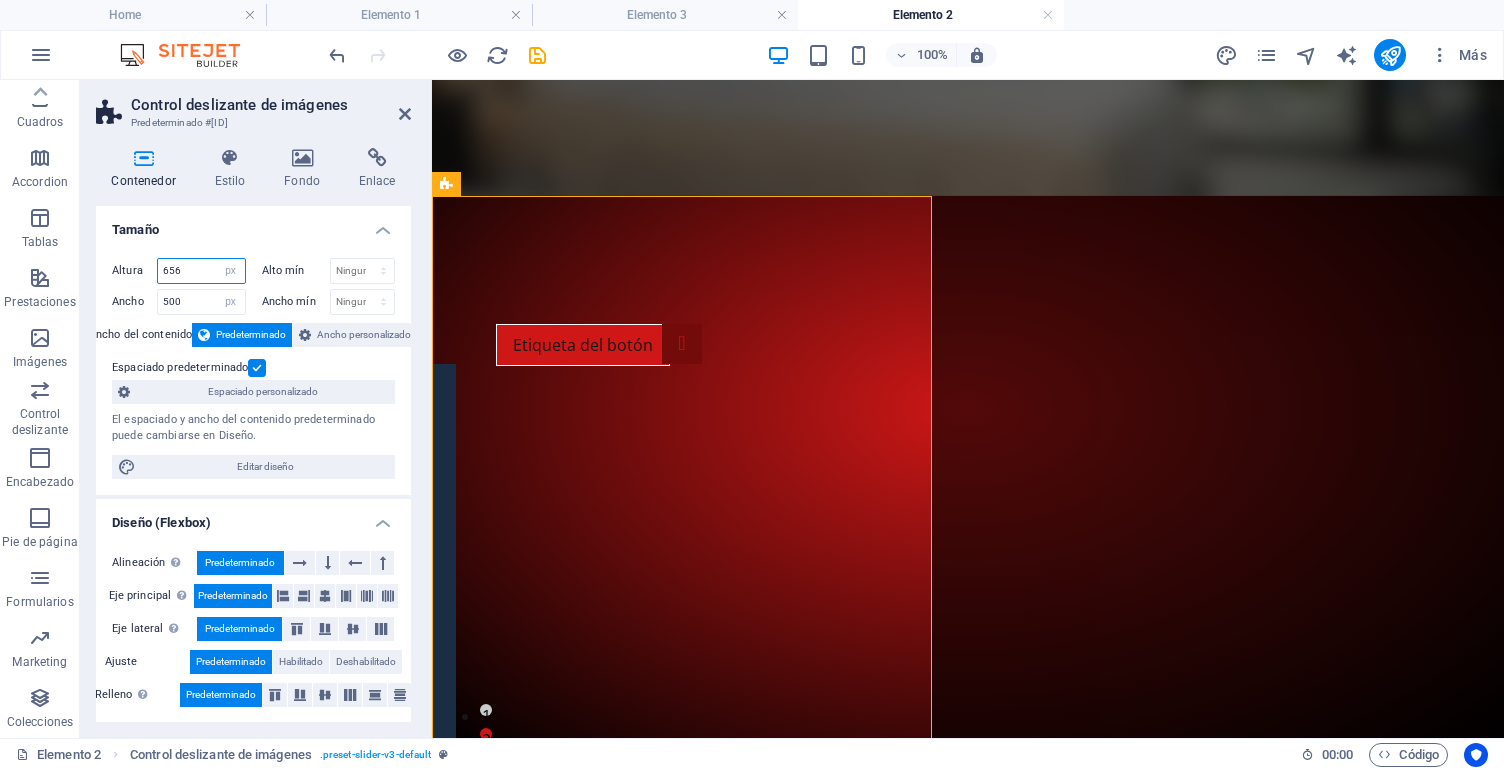click on "656" at bounding box center (201, 271) 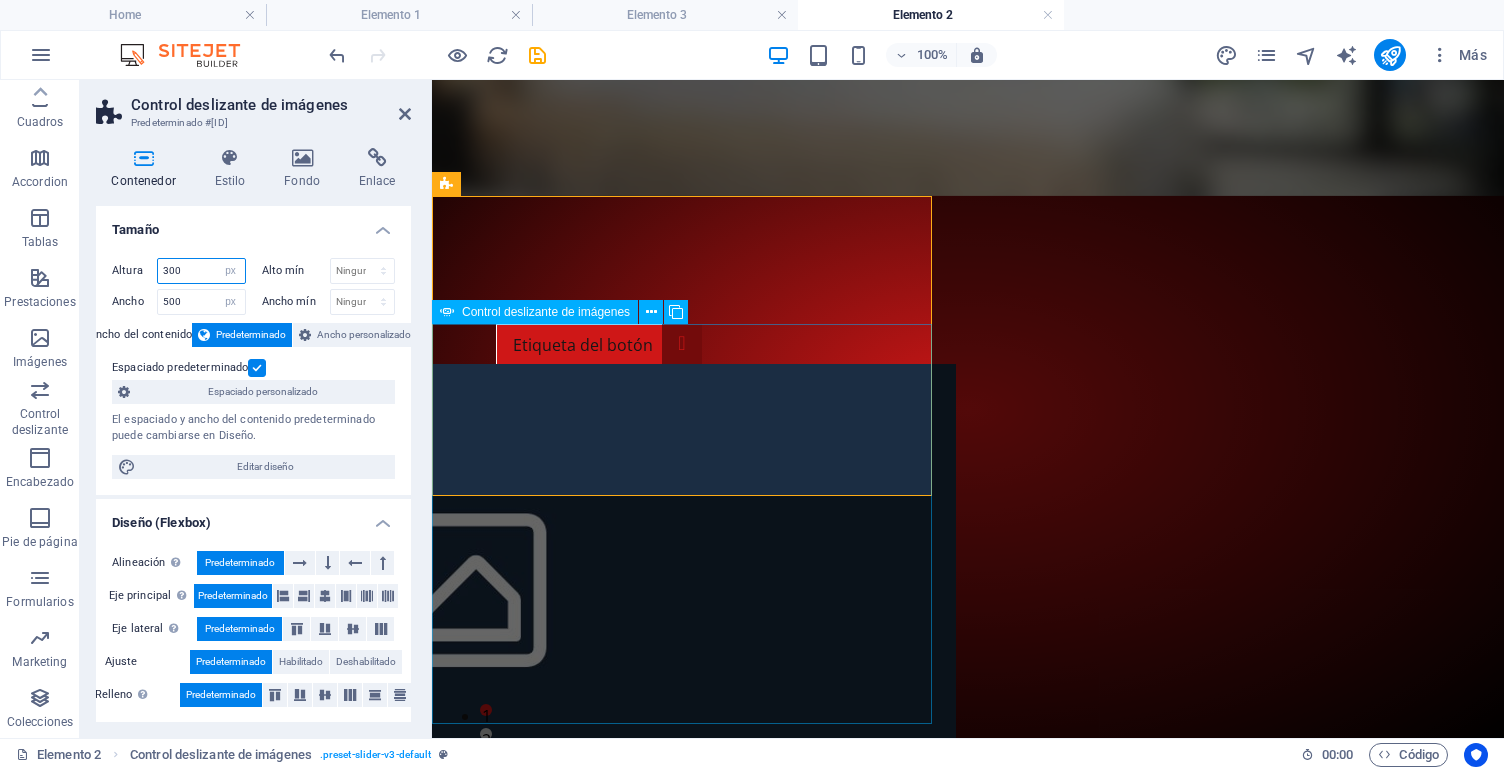 type on "300" 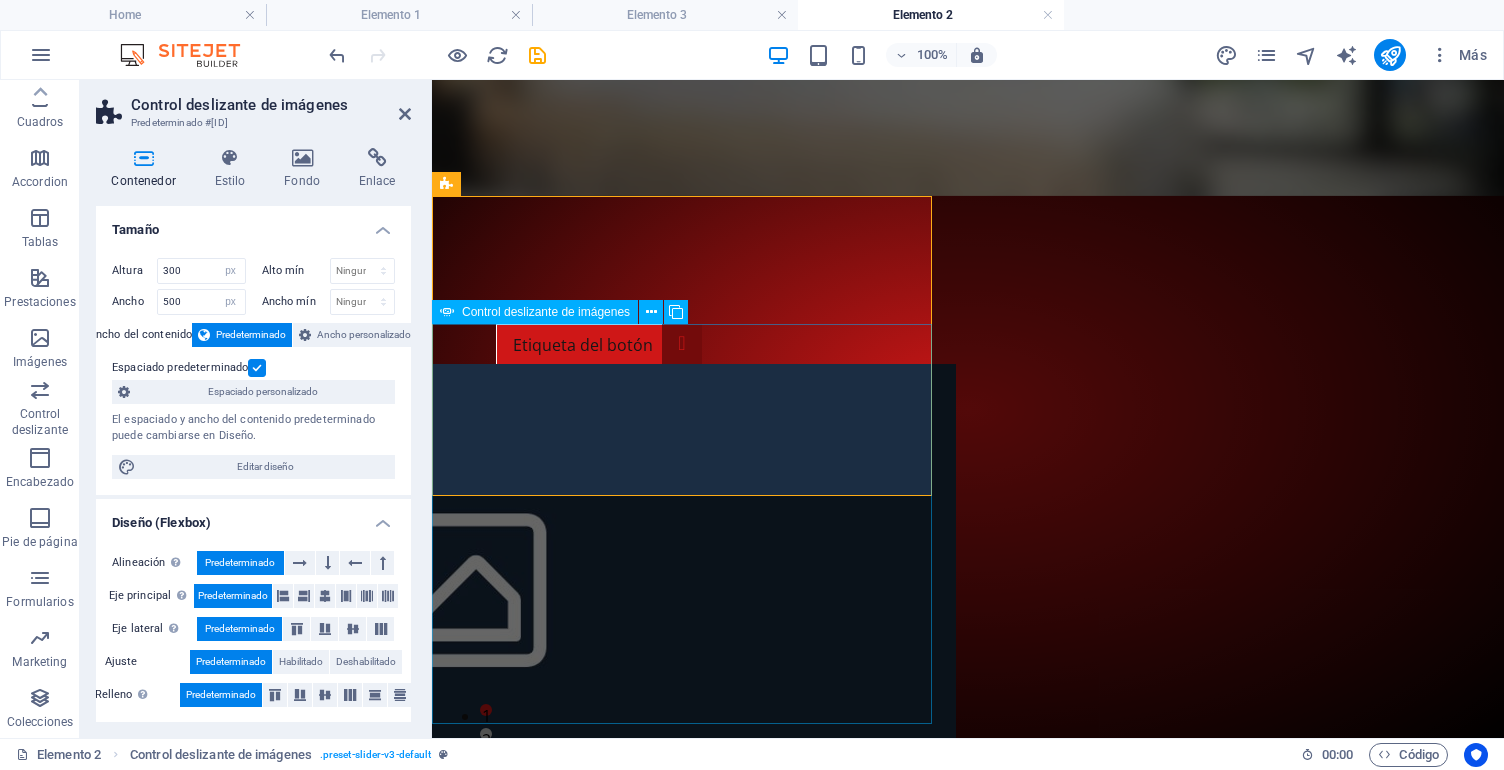 click at bounding box center (444, 1013) 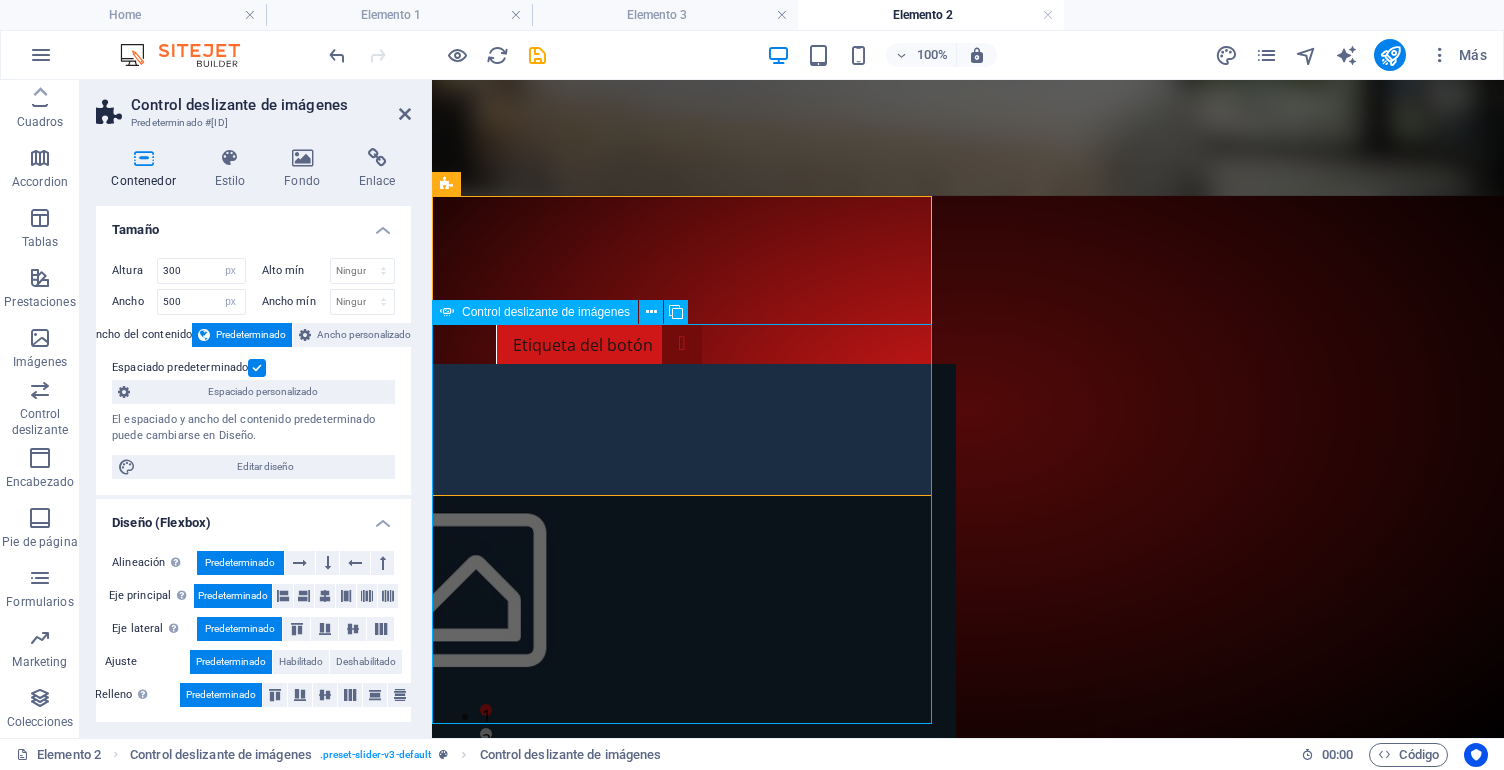 click on "Control deslizante de imágenes" at bounding box center (546, 312) 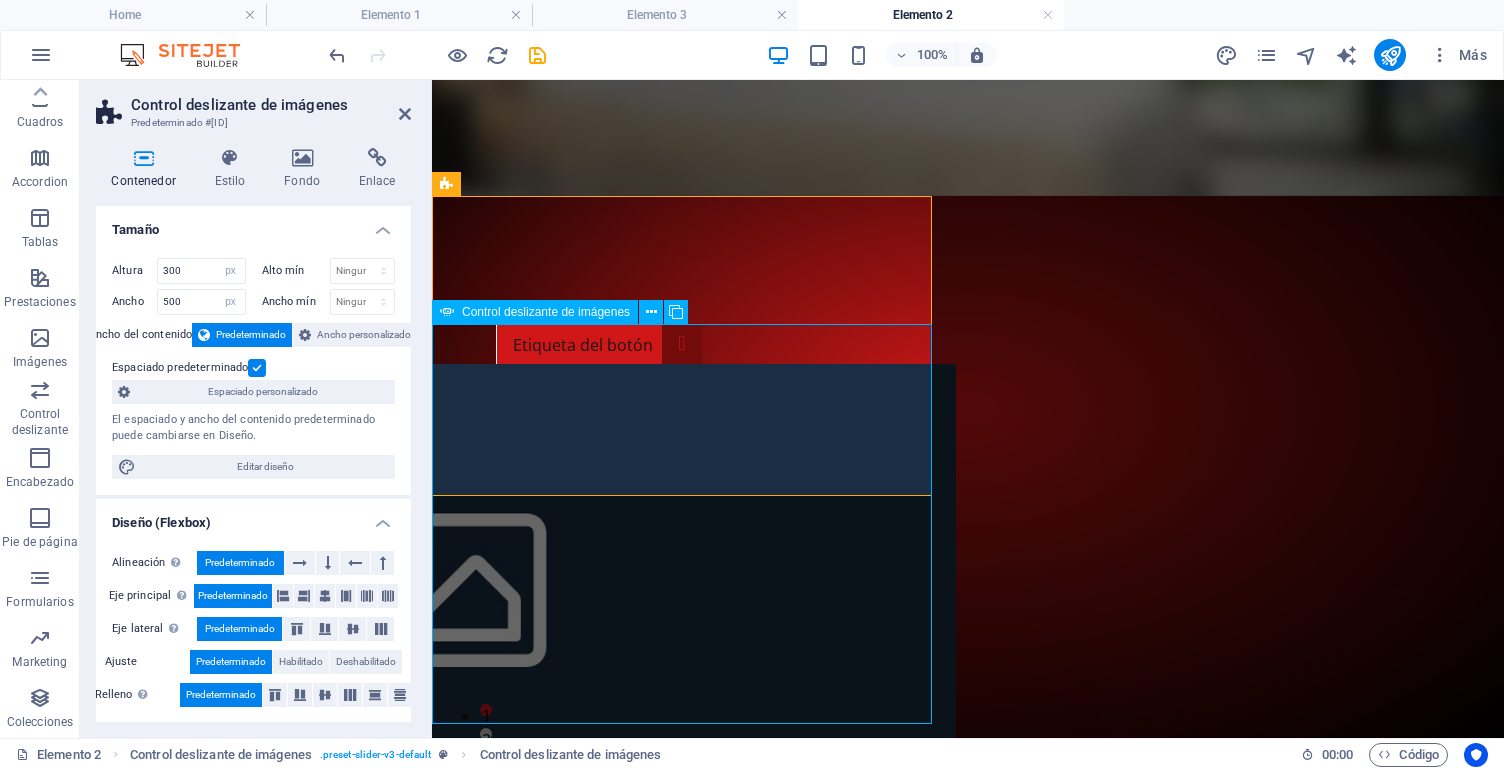 click on "Control deslizante de imágenes" at bounding box center [546, 312] 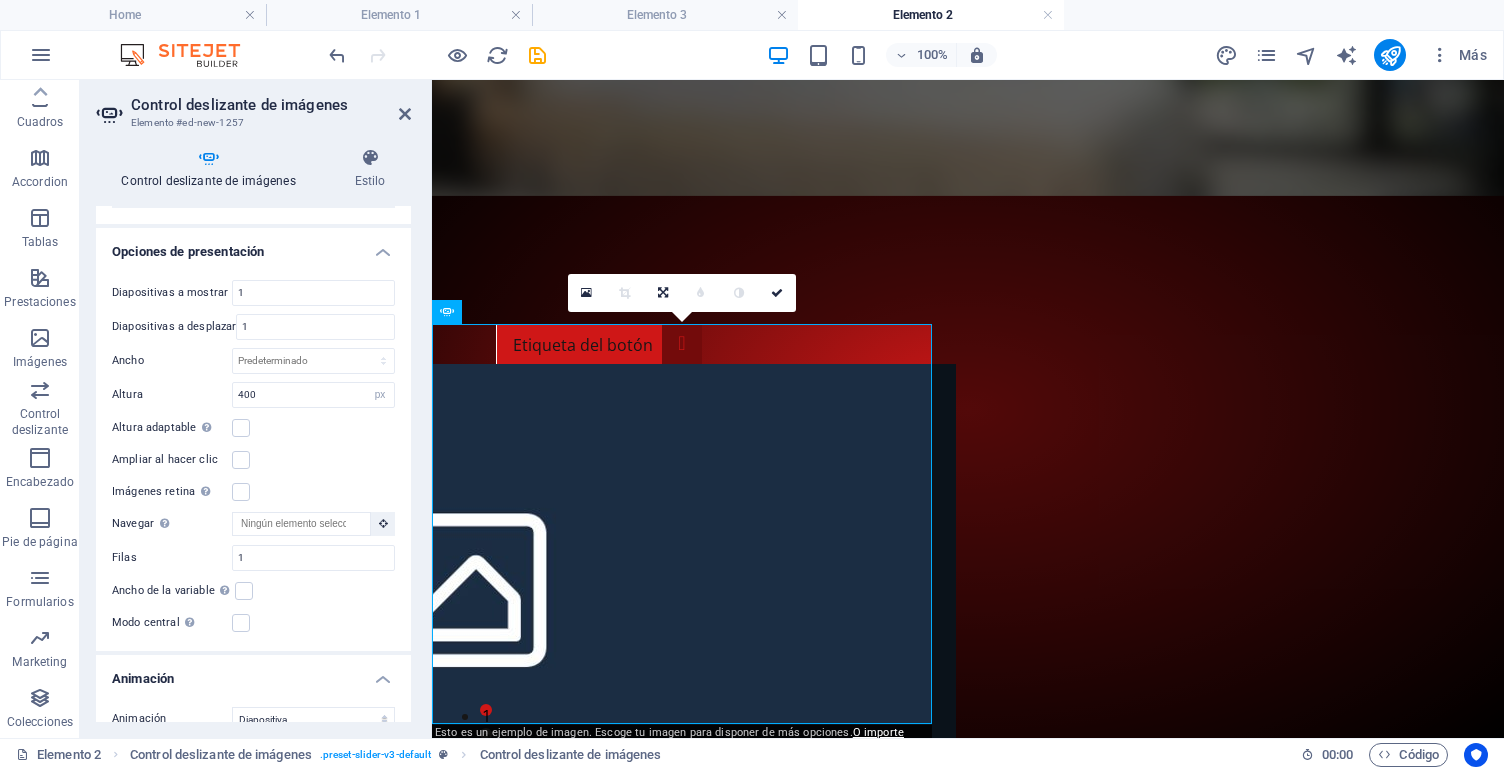 scroll, scrollTop: 331, scrollLeft: 0, axis: vertical 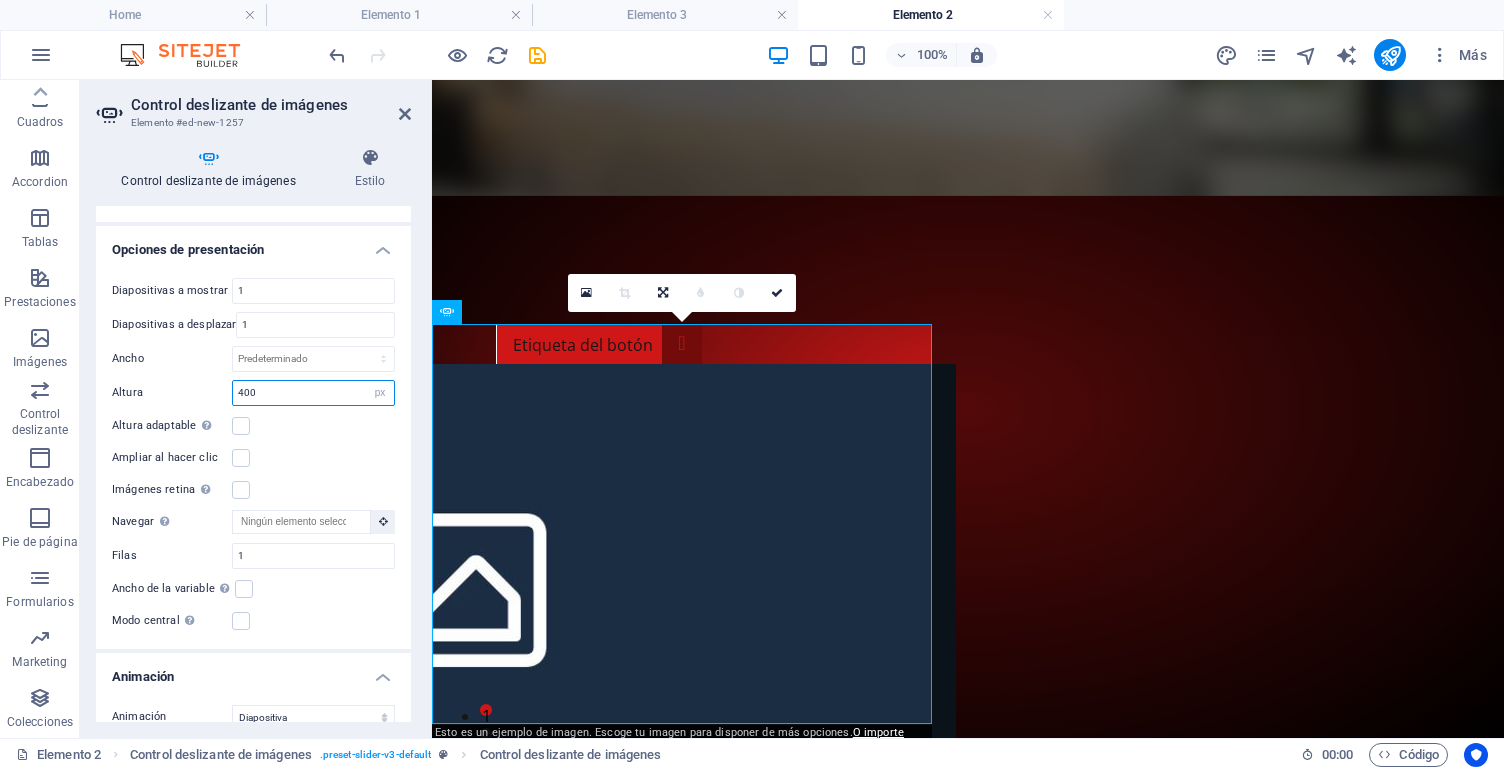 drag, startPoint x: 266, startPoint y: 392, endPoint x: 233, endPoint y: 393, distance: 33.01515 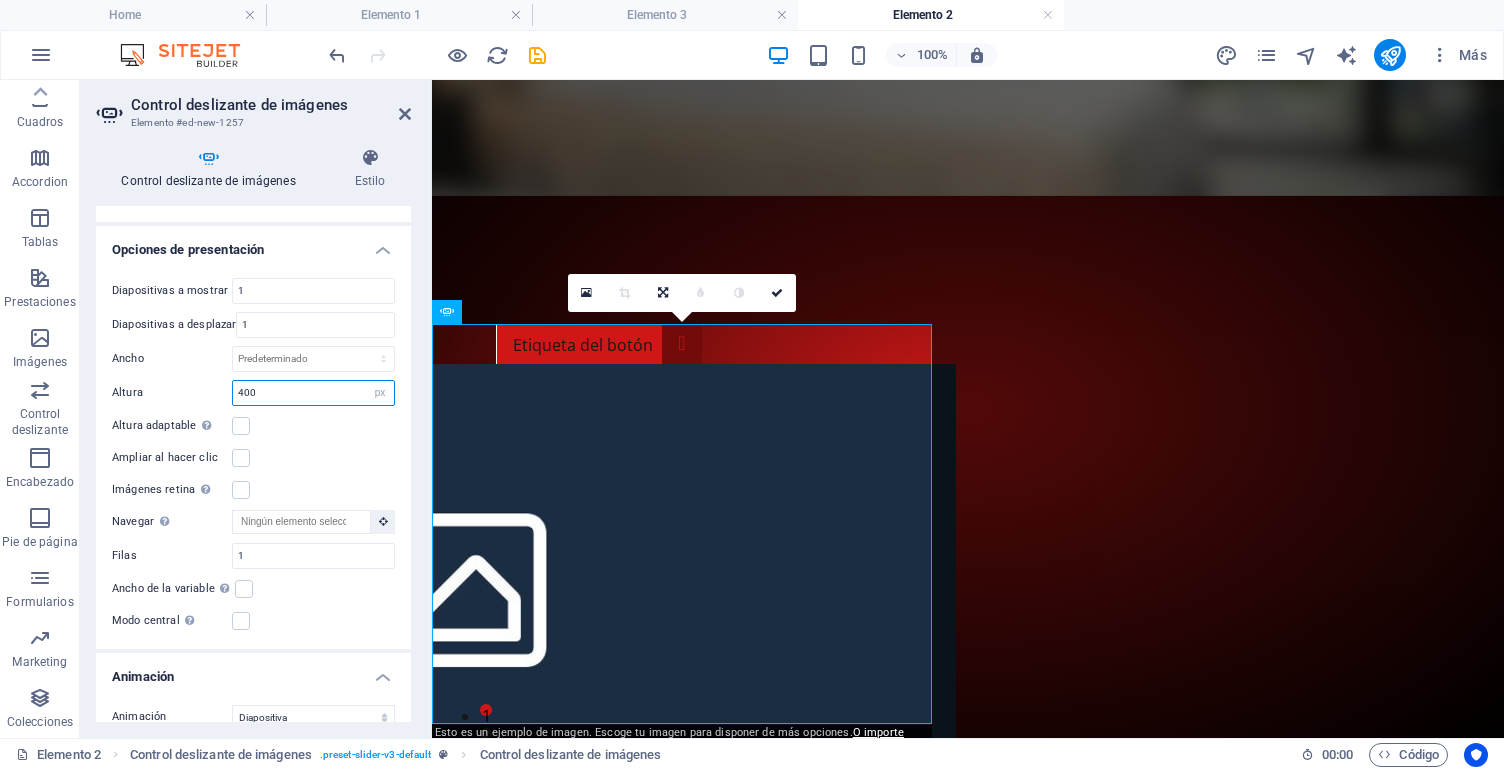 click on "400" at bounding box center [313, 393] 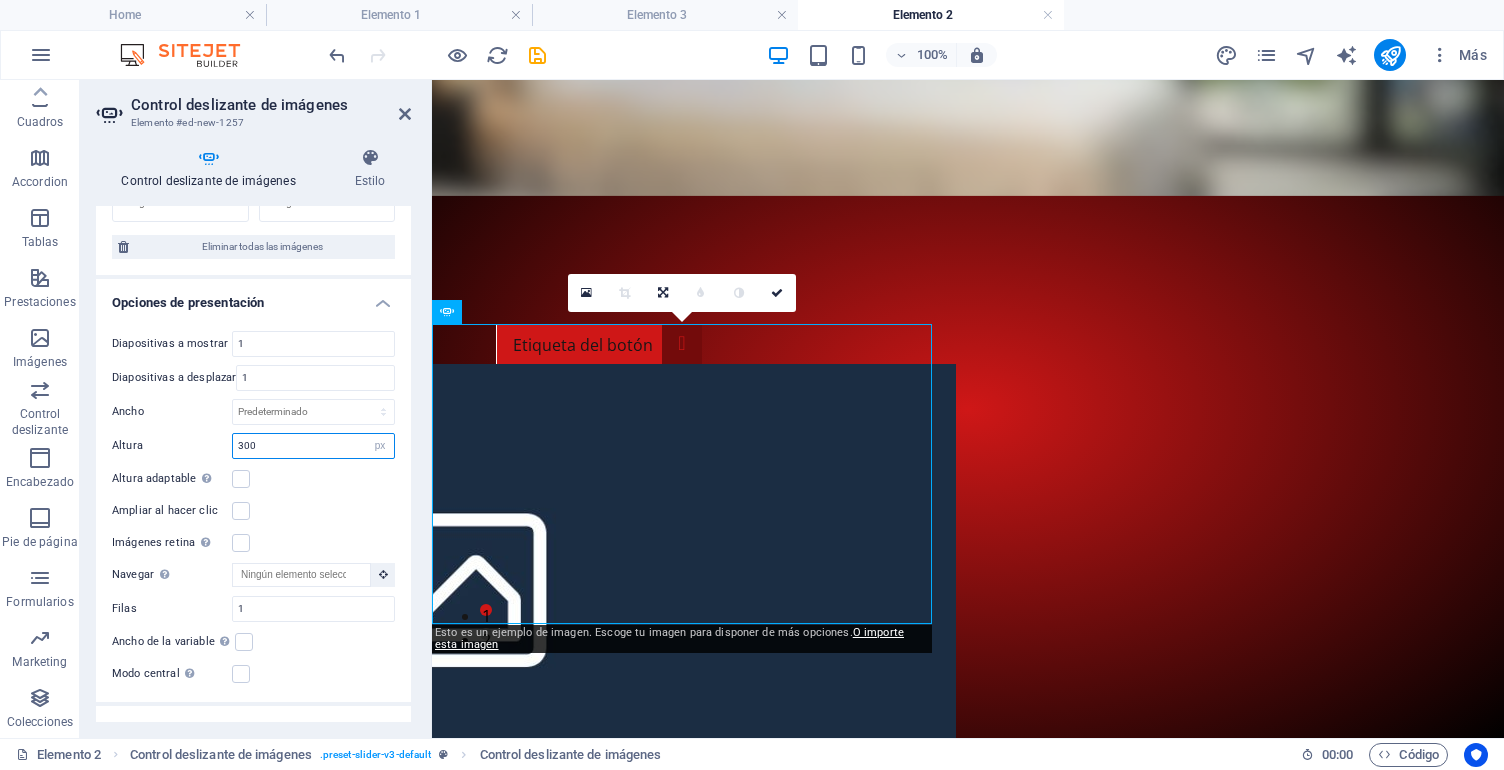 scroll, scrollTop: 252, scrollLeft: 0, axis: vertical 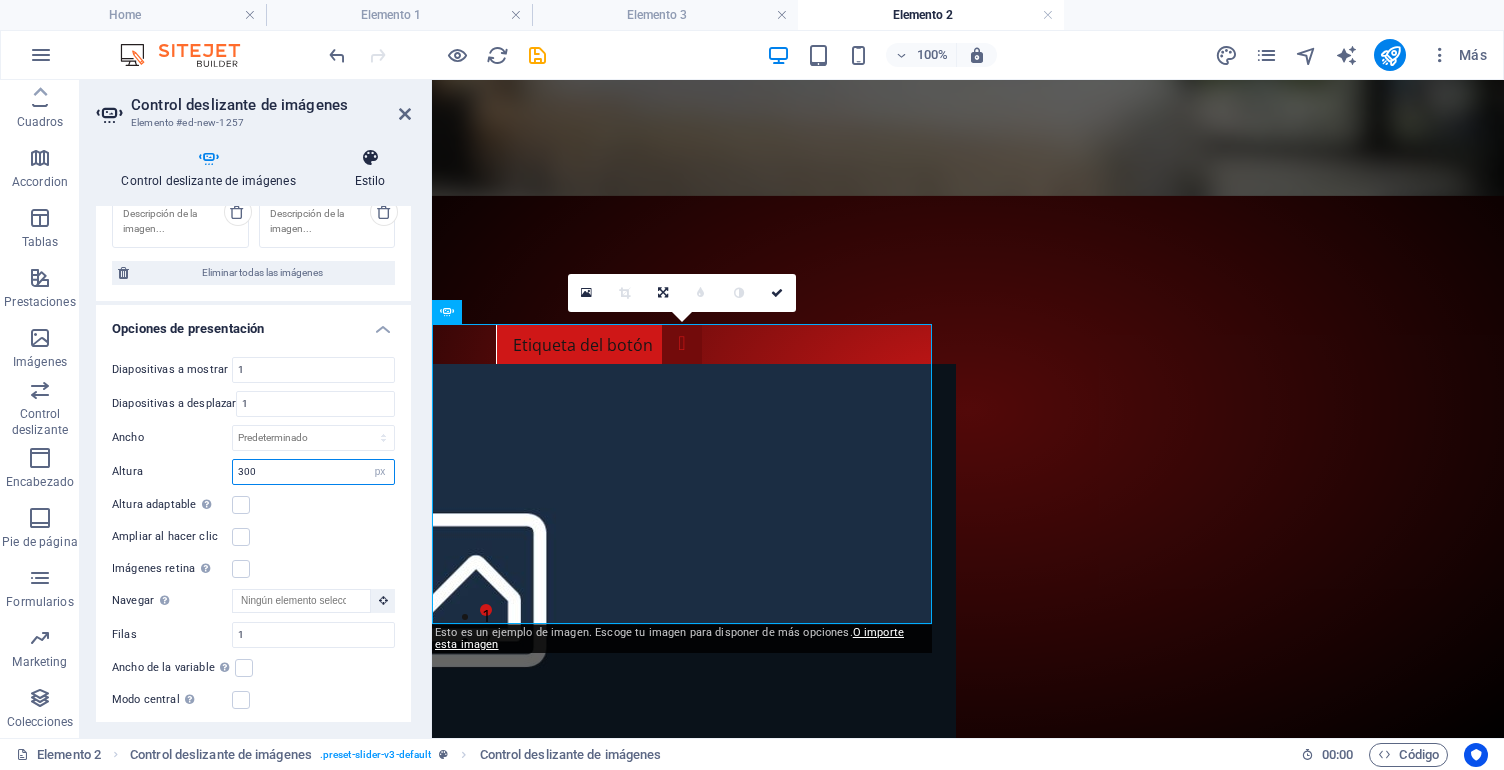 type on "300" 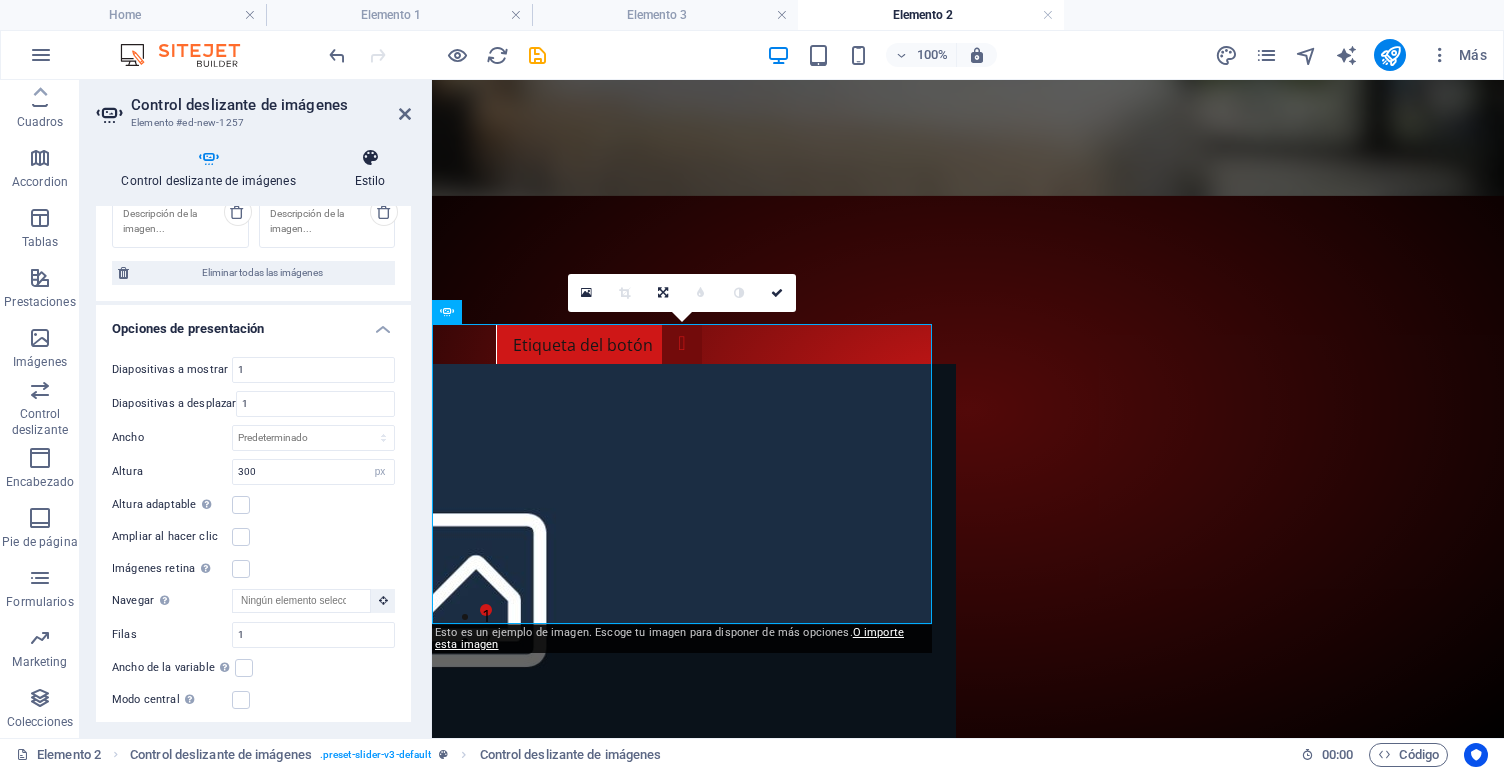 click at bounding box center (370, 158) 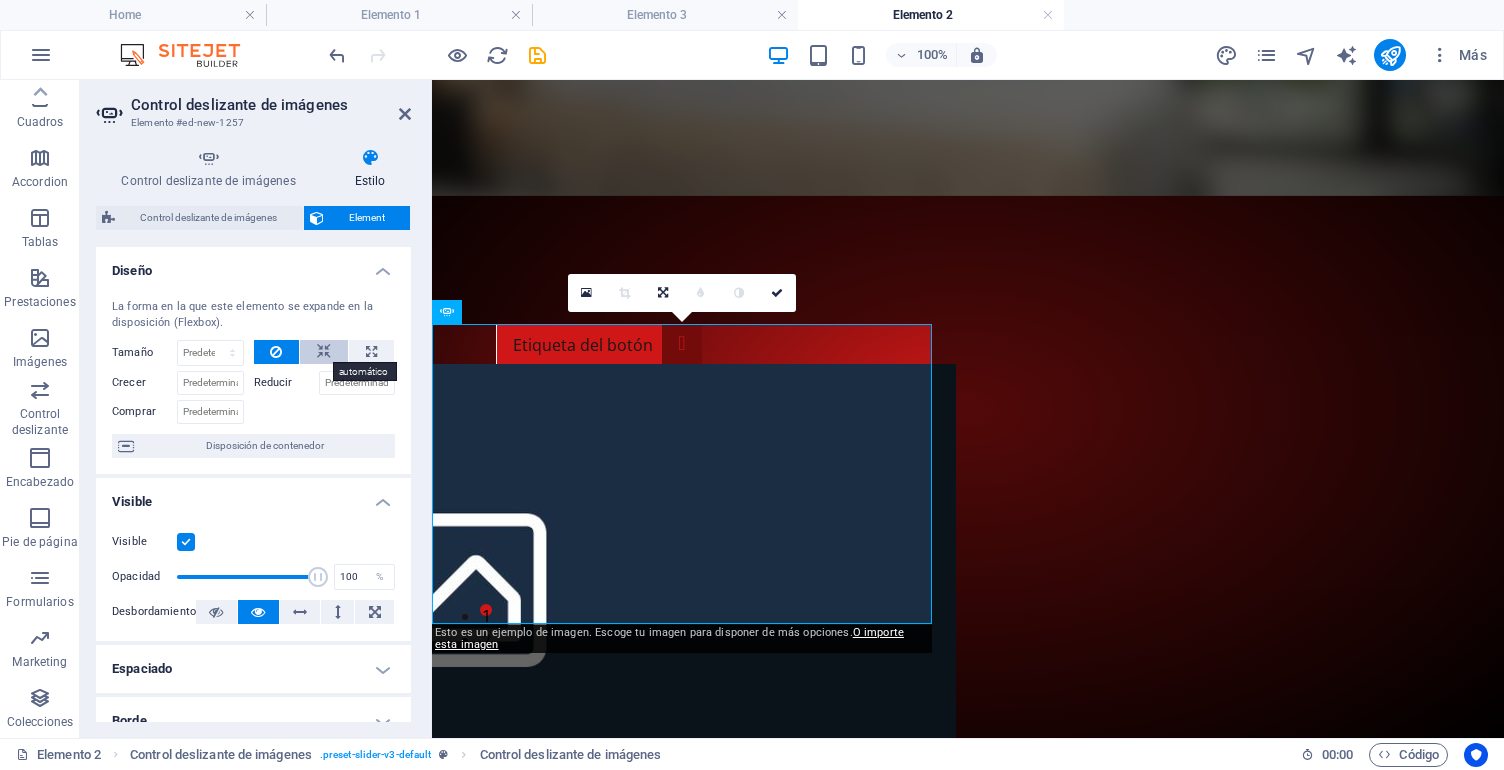click at bounding box center (324, 352) 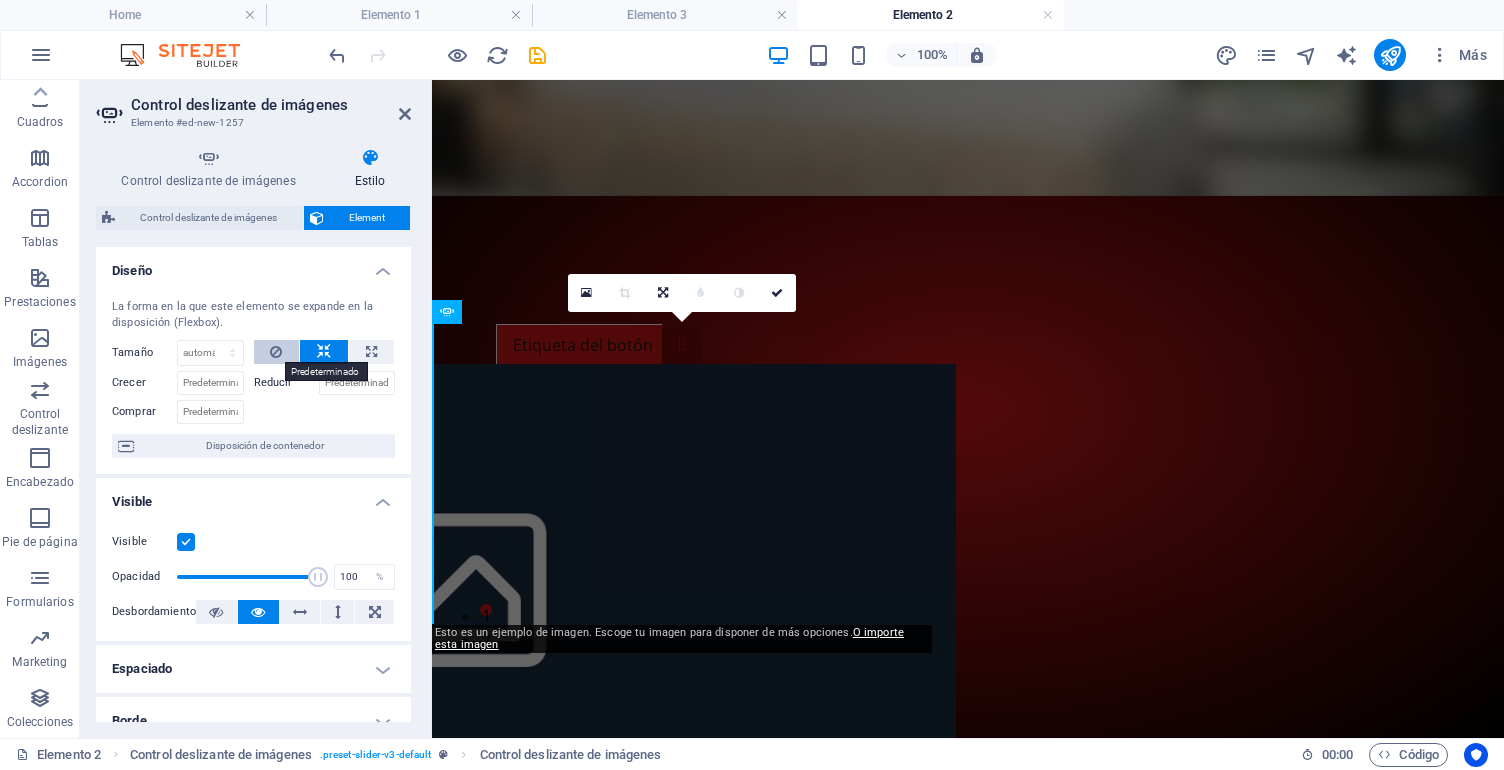 click at bounding box center (277, 352) 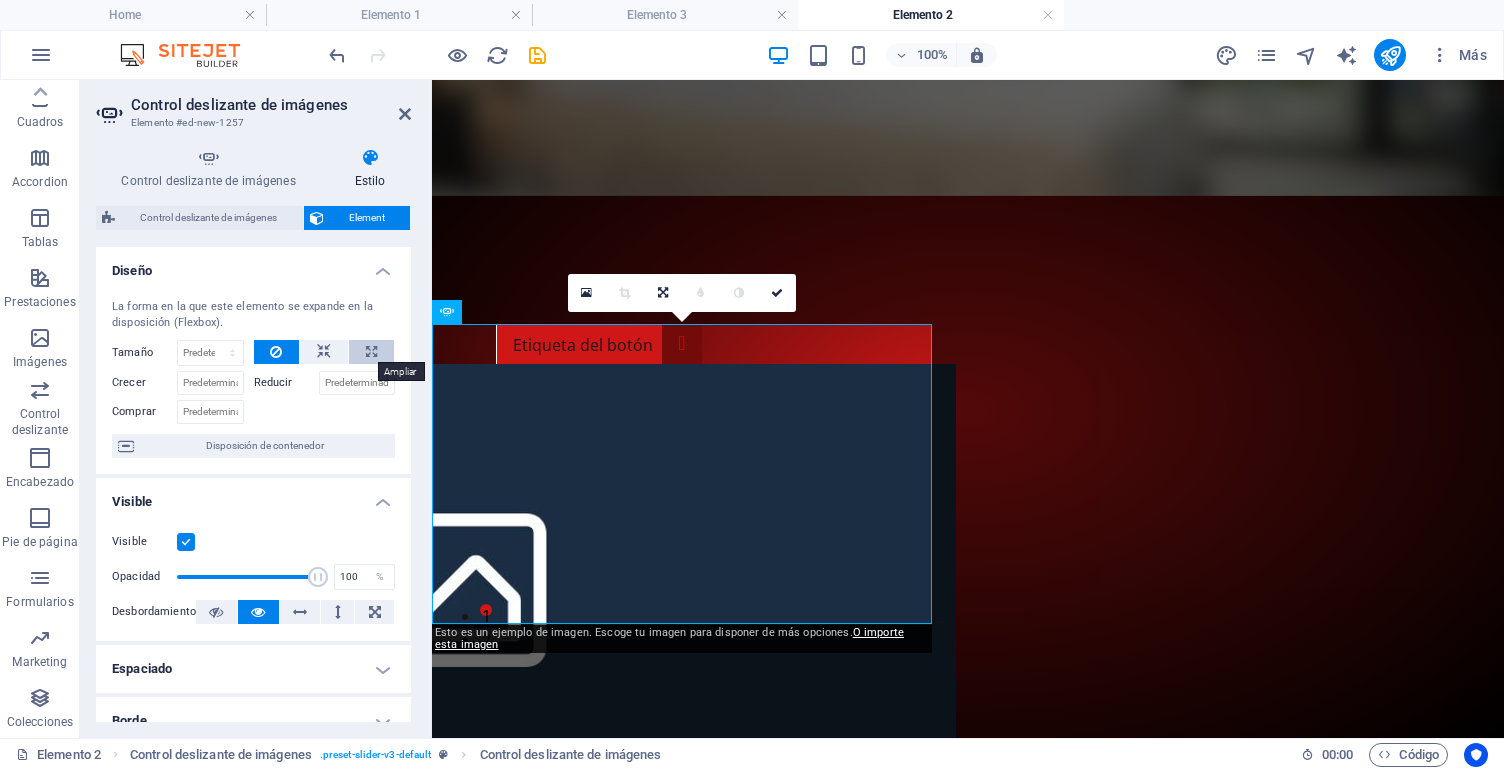 click at bounding box center [371, 352] 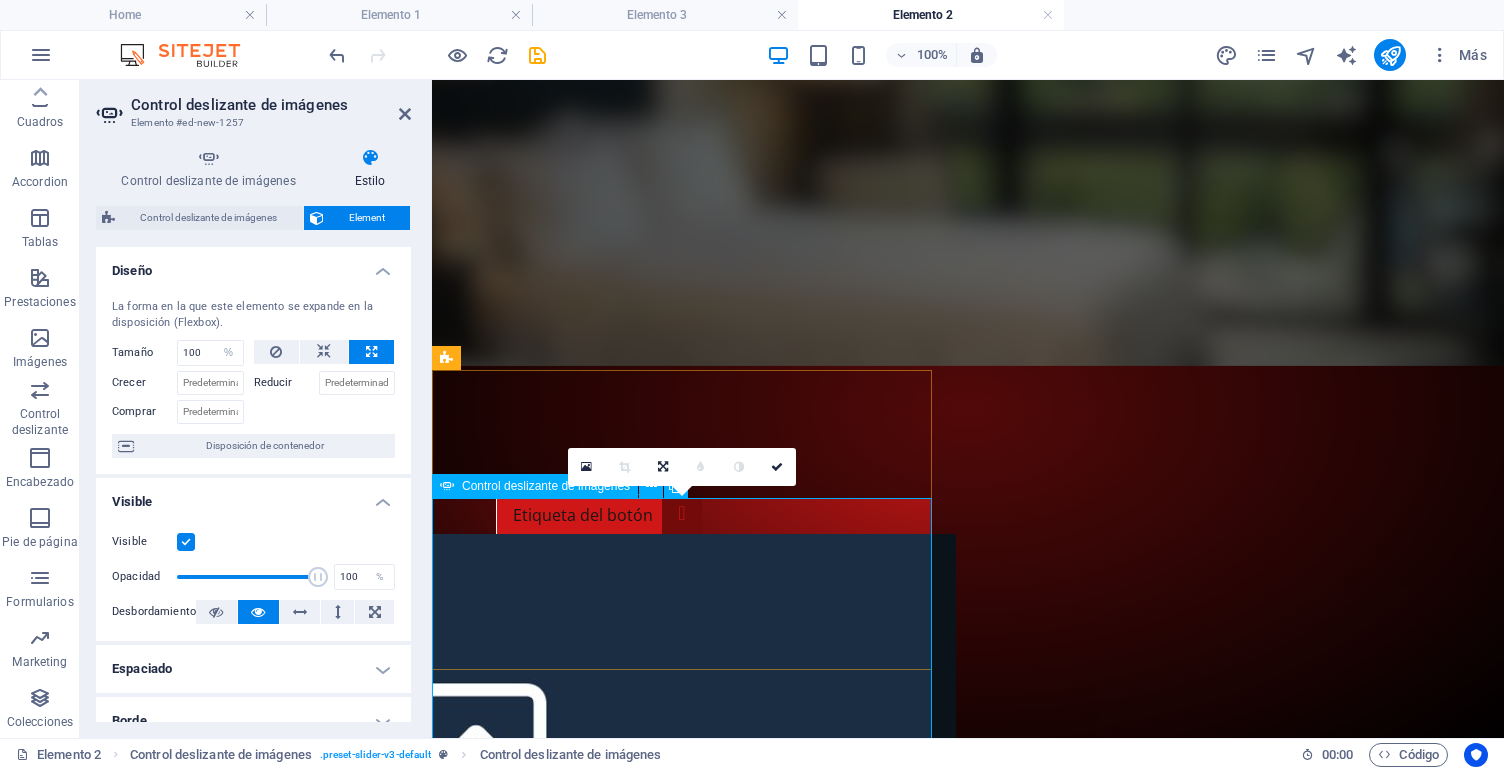 scroll, scrollTop: 330, scrollLeft: 0, axis: vertical 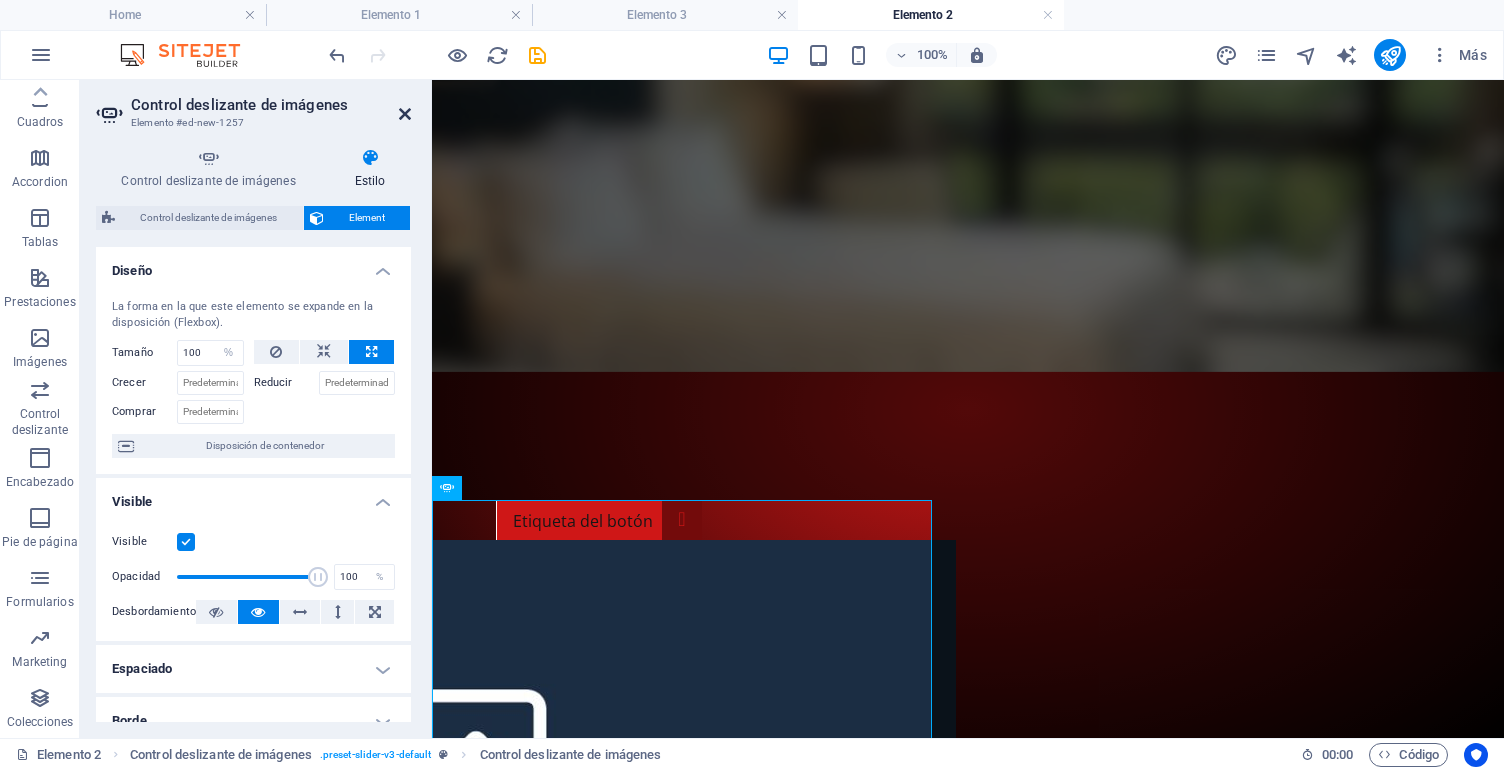 click at bounding box center [405, 114] 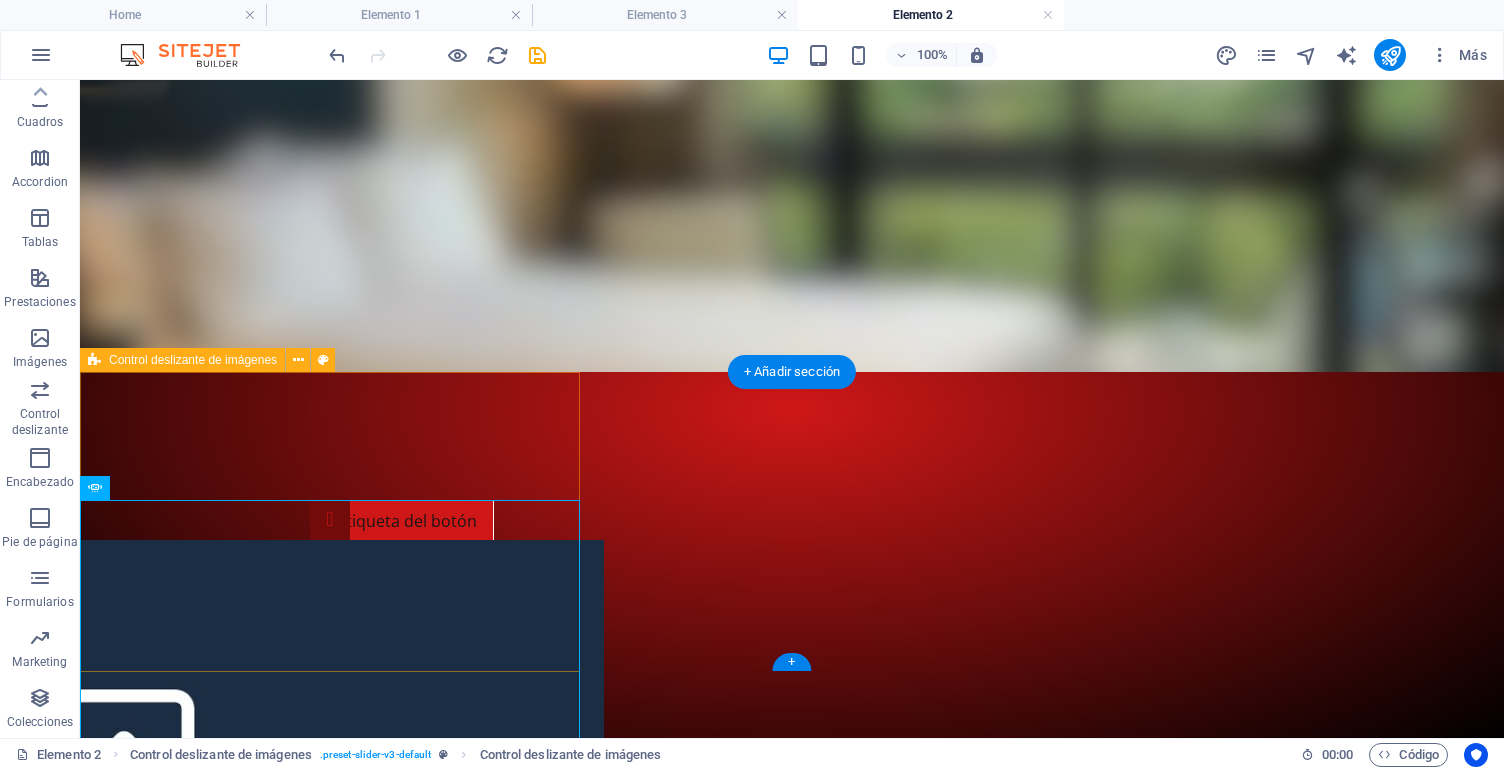 click on "Control deslizante de imágenes" at bounding box center [193, 360] 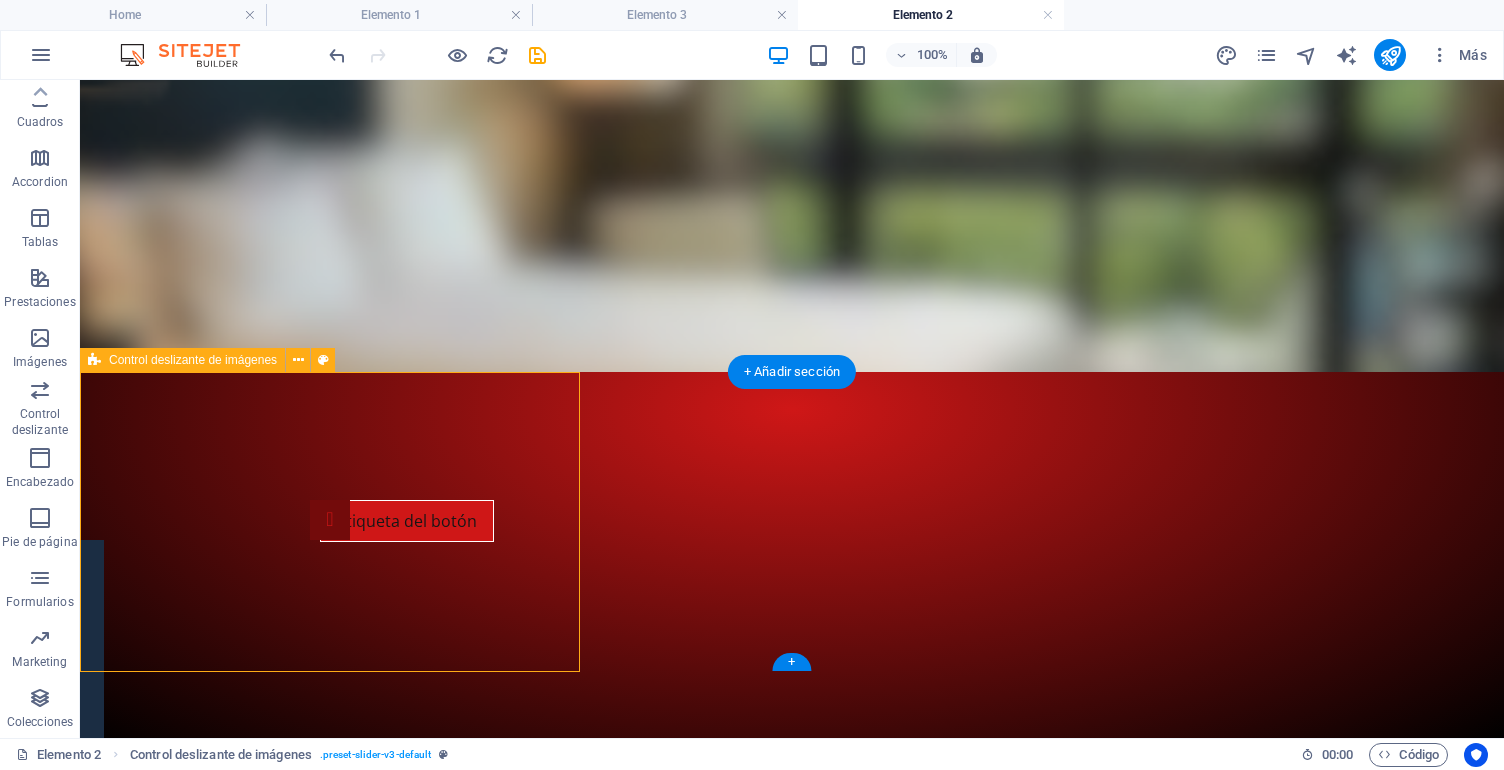 drag, startPoint x: 223, startPoint y: 414, endPoint x: 220, endPoint y: 398, distance: 16.27882 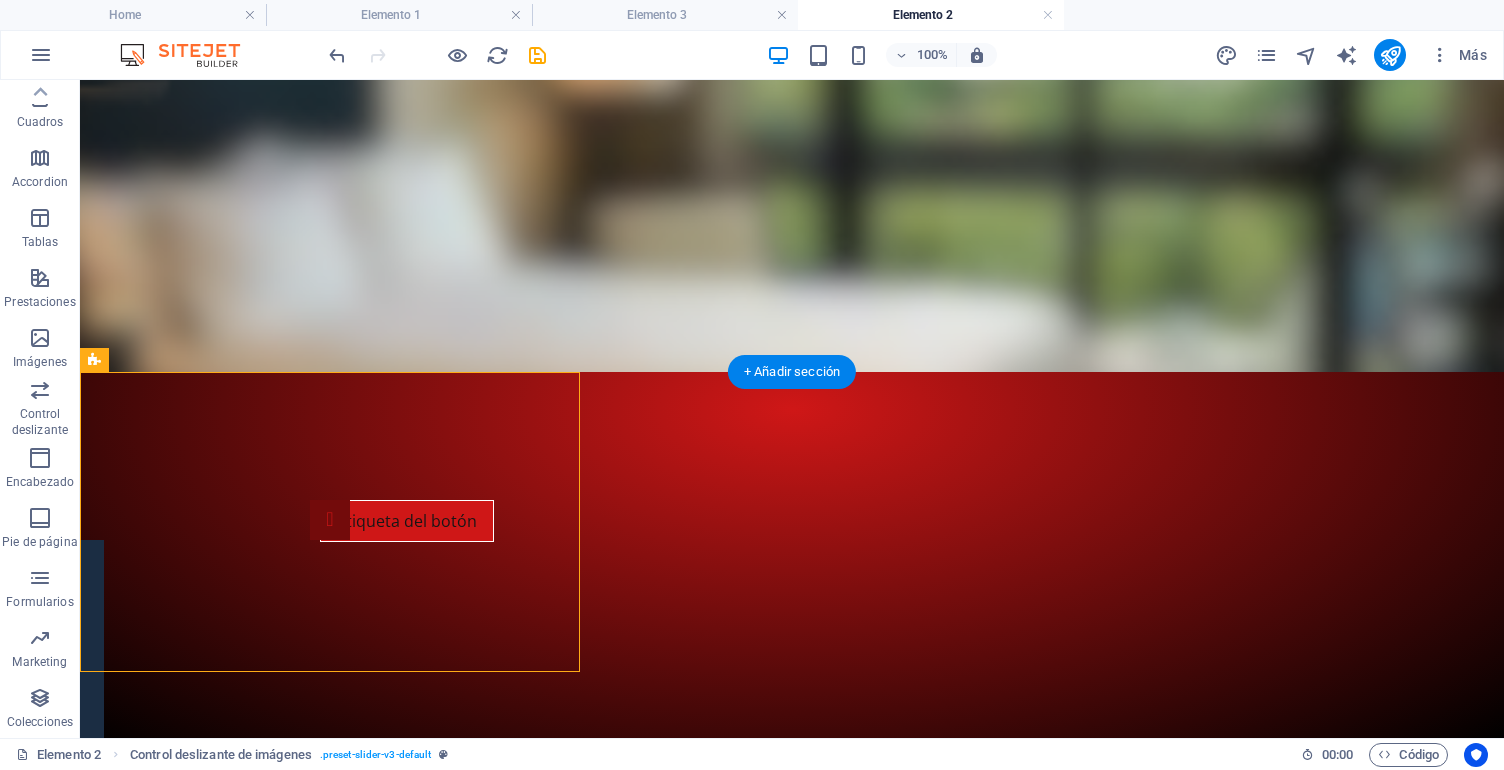 click at bounding box center (792, 61) 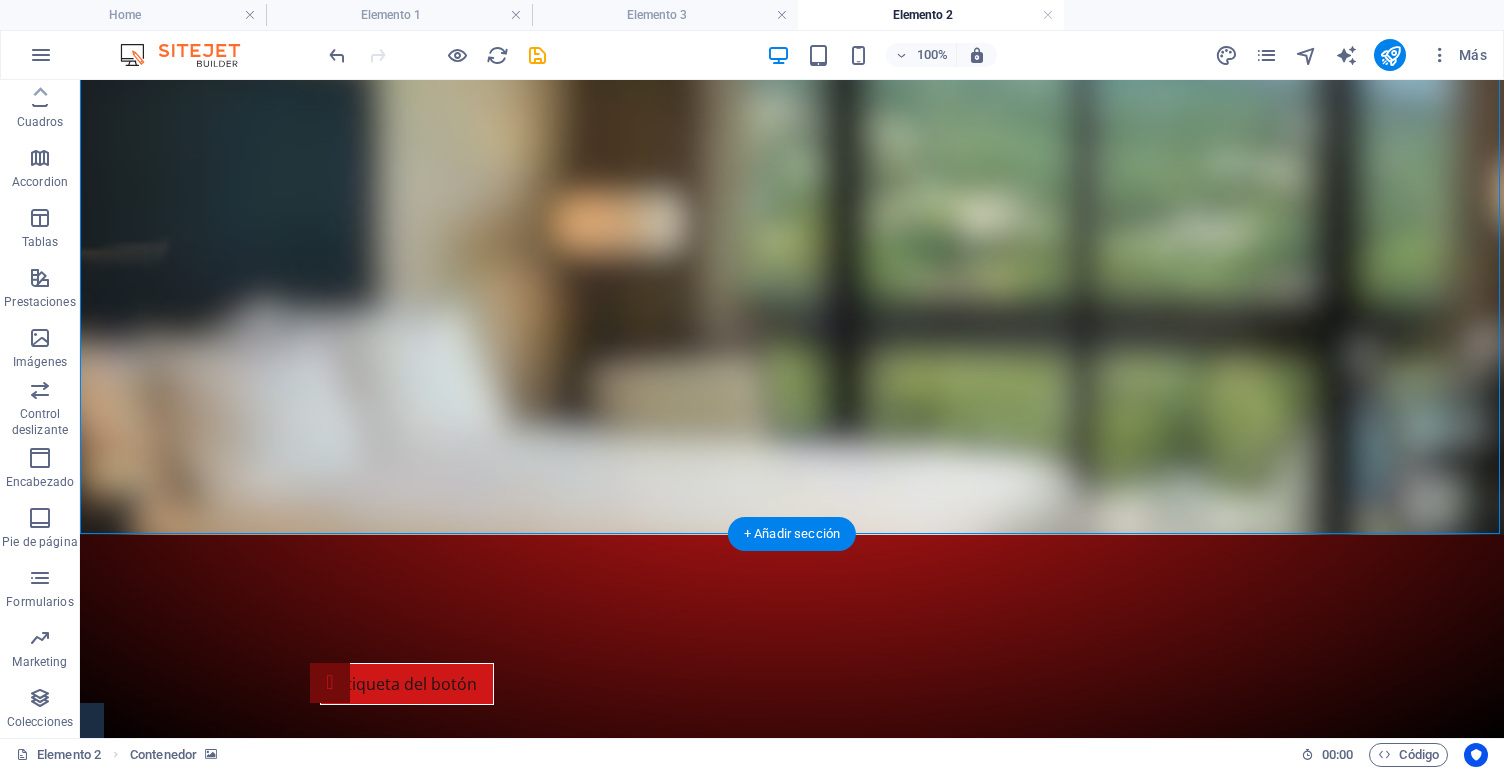 scroll, scrollTop: 170, scrollLeft: 0, axis: vertical 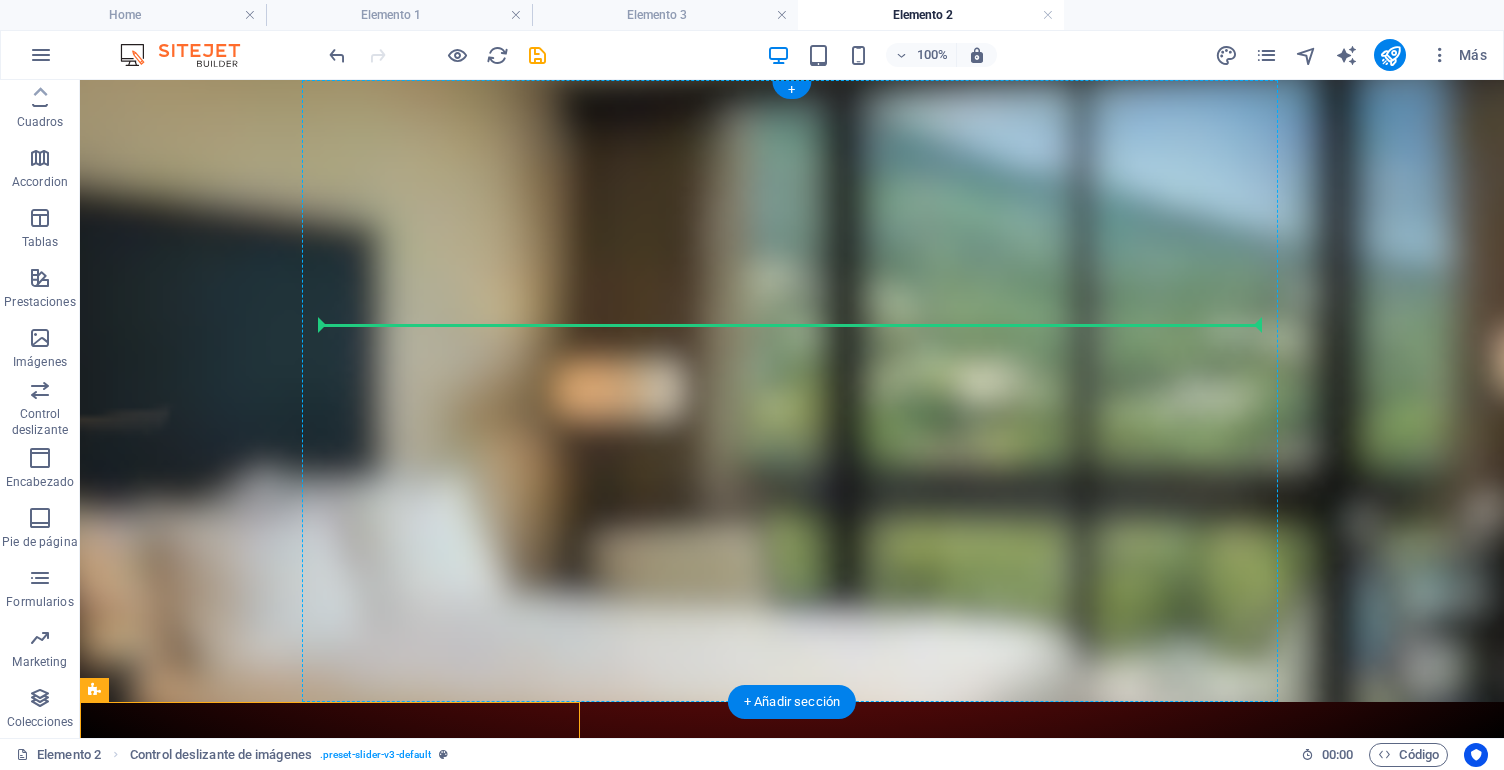 drag, startPoint x: 246, startPoint y: 595, endPoint x: 357, endPoint y: 331, distance: 286.3861 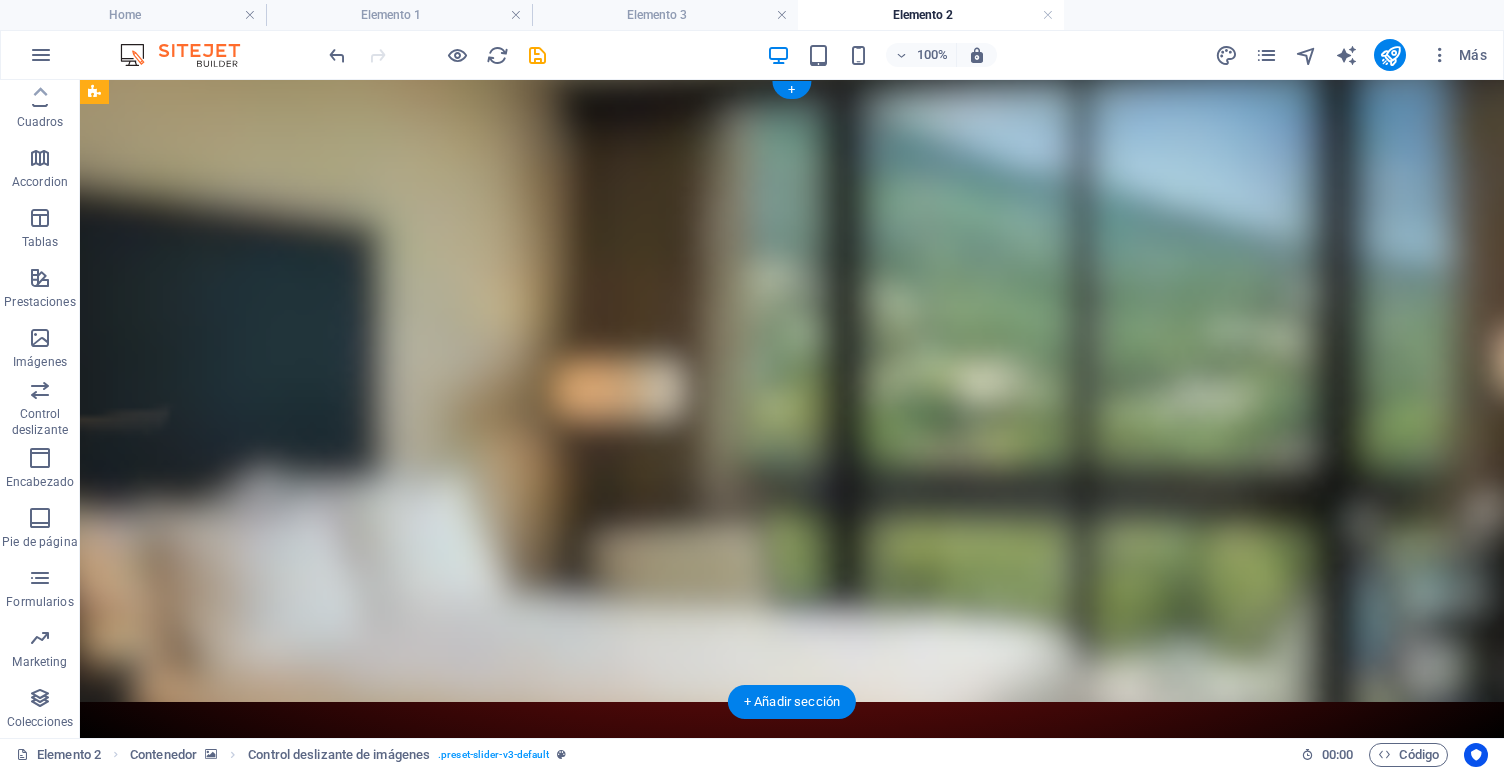 drag, startPoint x: 651, startPoint y: 313, endPoint x: 567, endPoint y: 621, distance: 319.2491 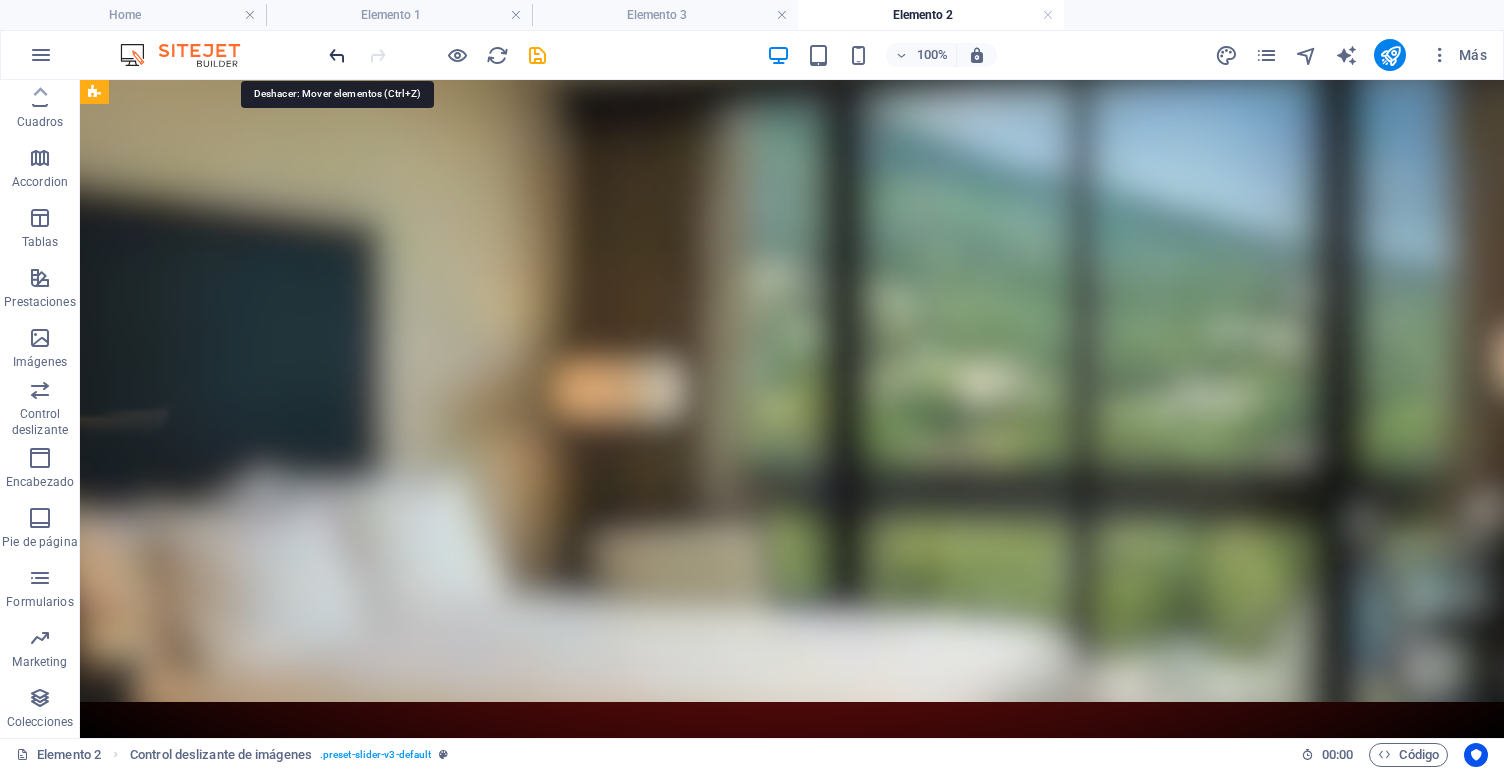 click at bounding box center [337, 55] 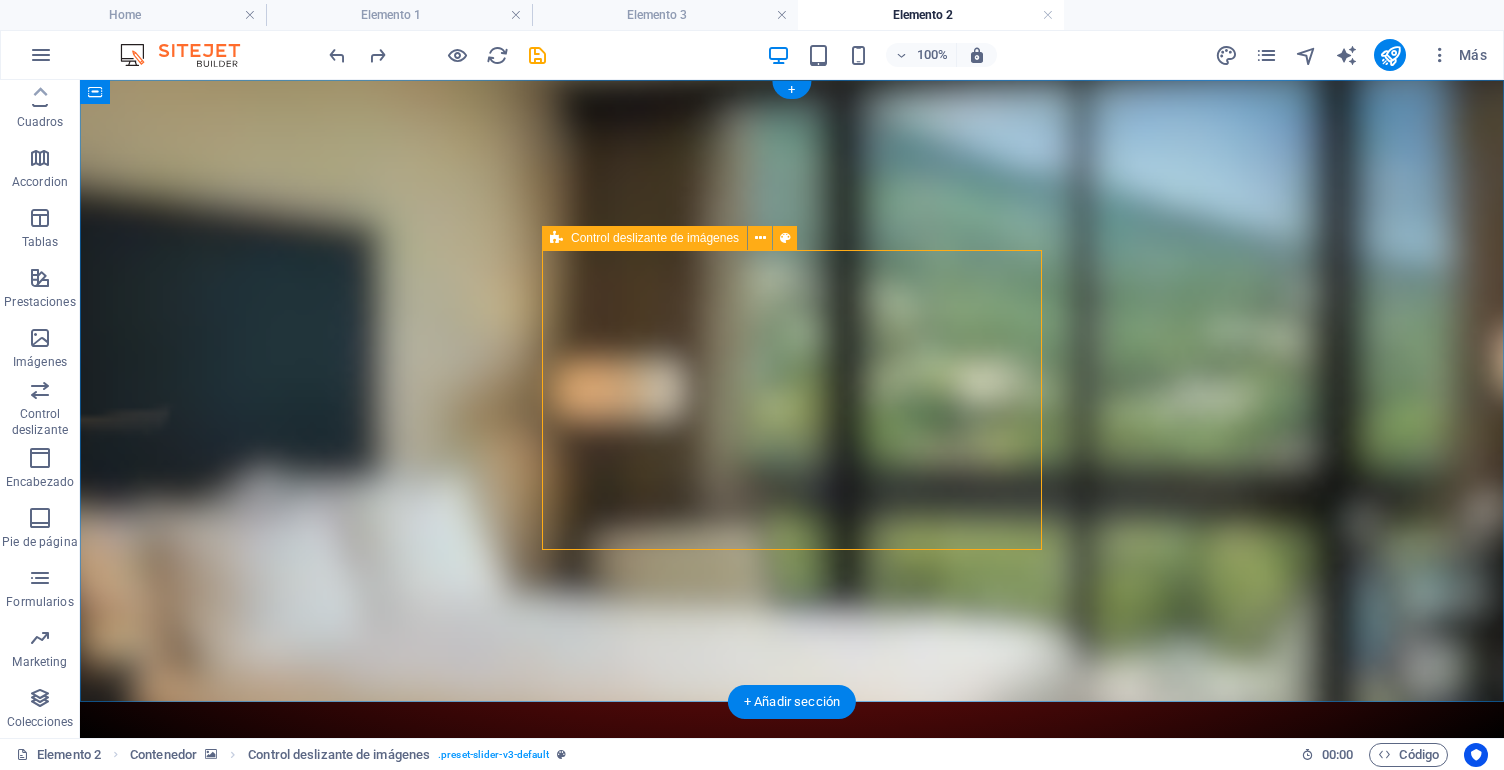 type 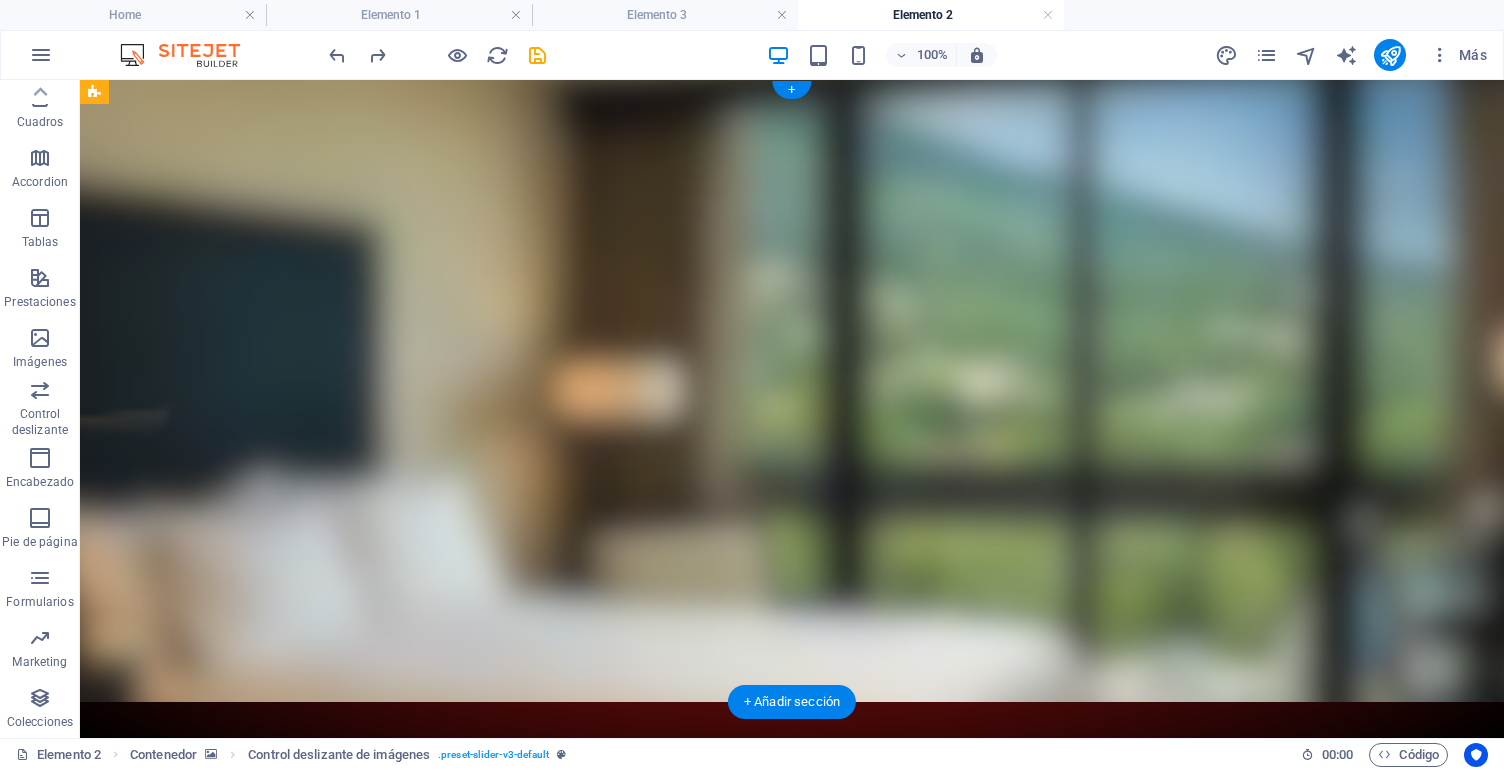 drag, startPoint x: 641, startPoint y: 329, endPoint x: 529, endPoint y: 626, distance: 317.41614 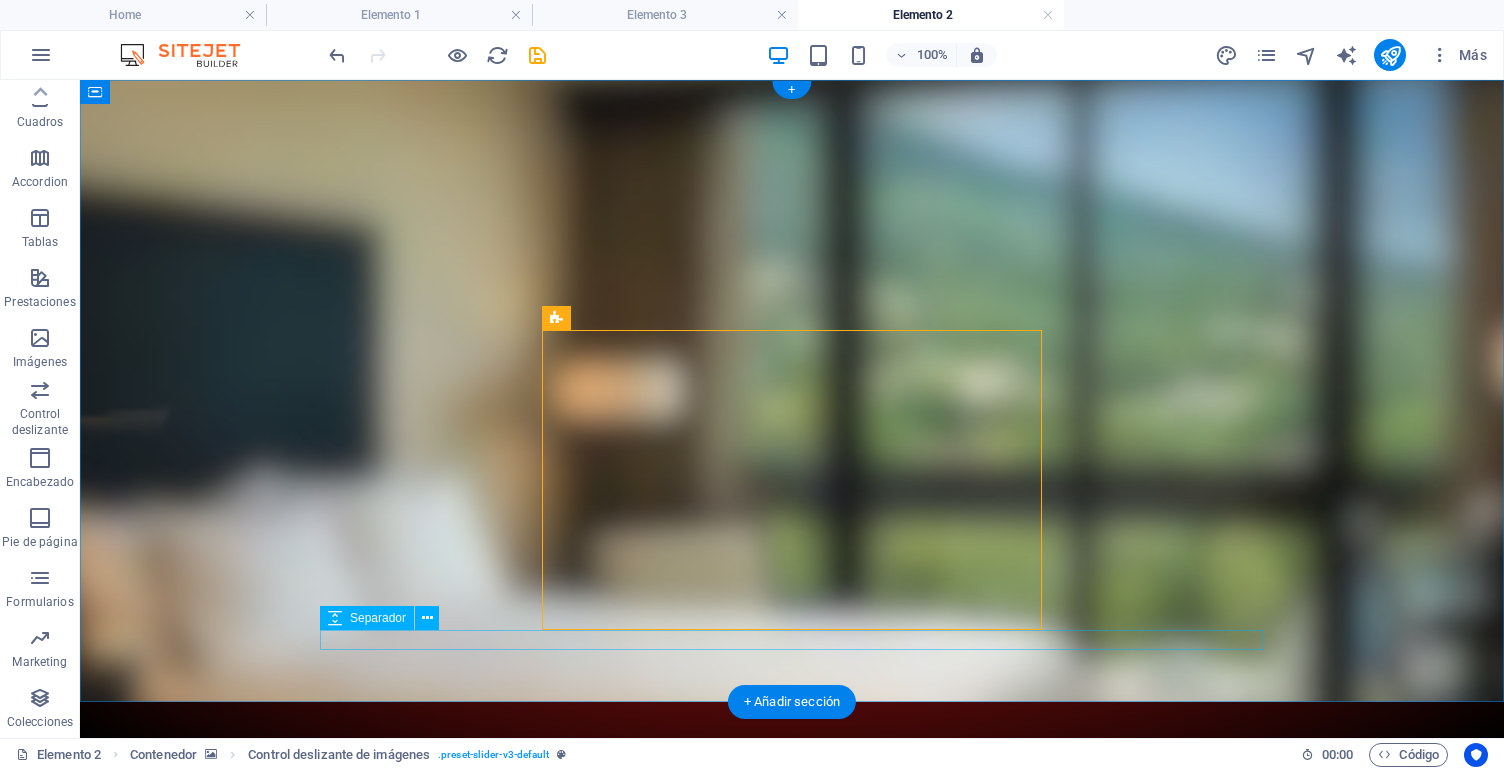 click at bounding box center (792, 1262) 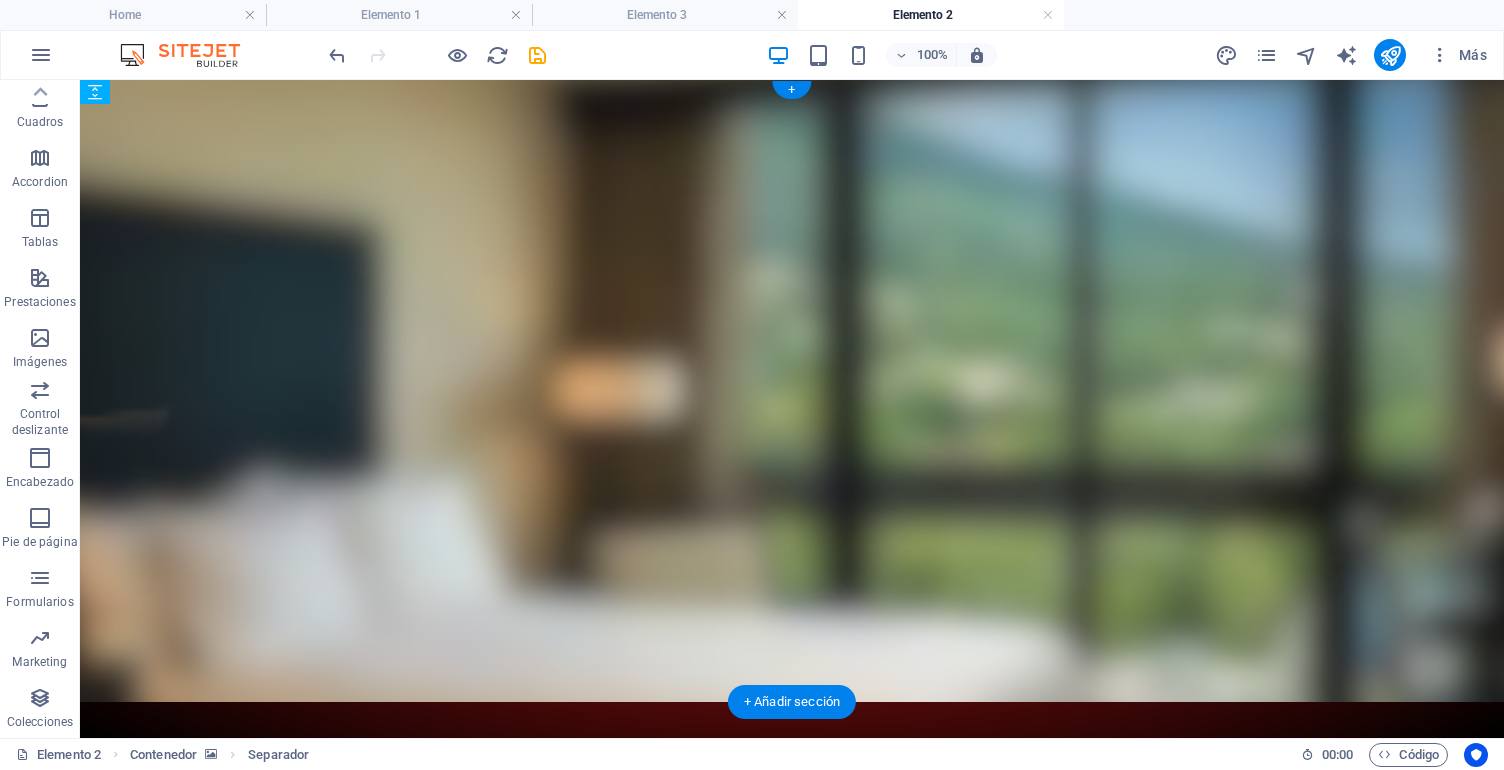 drag, startPoint x: 470, startPoint y: 700, endPoint x: 467, endPoint y: 252, distance: 448.01004 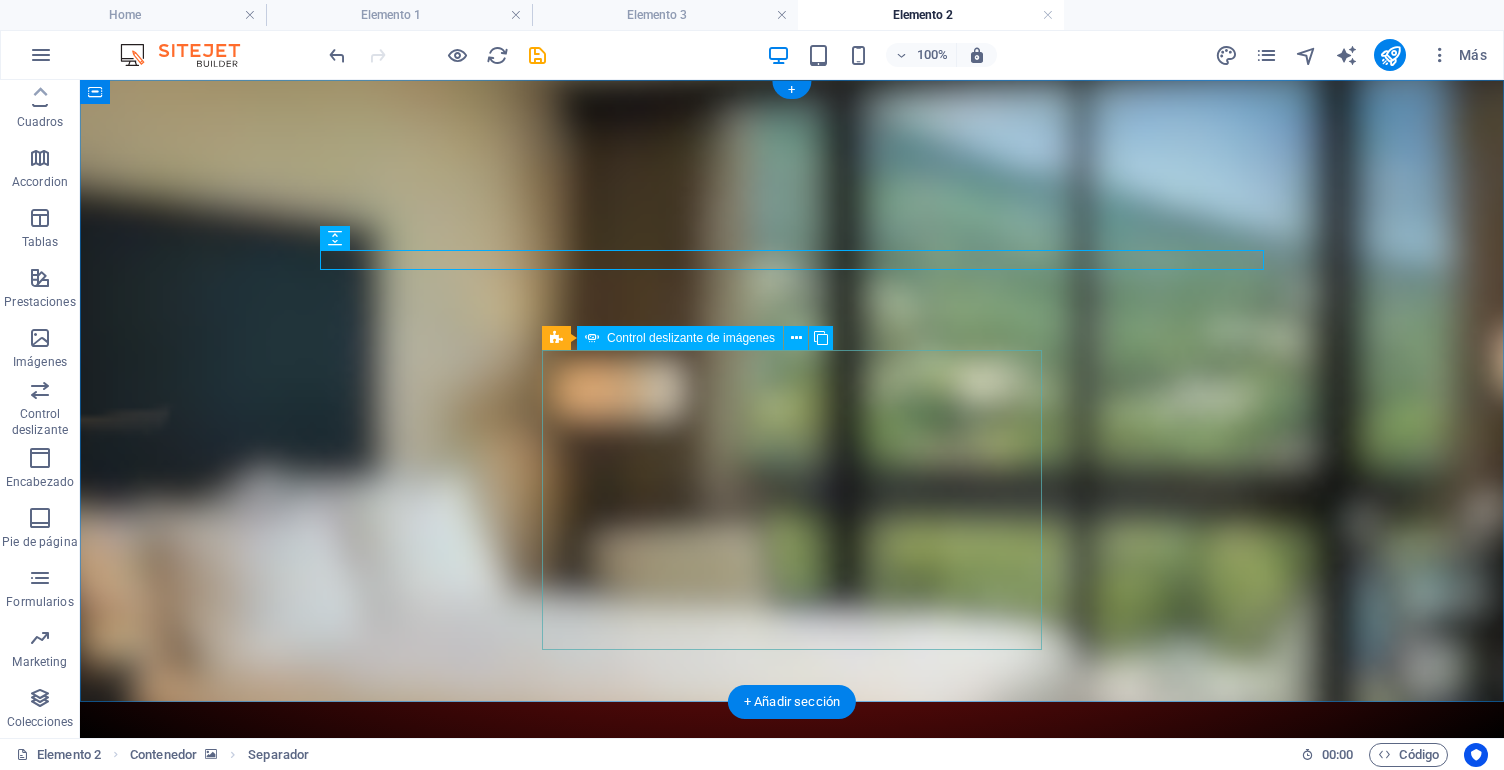 click at bounding box center [-168, 2094] 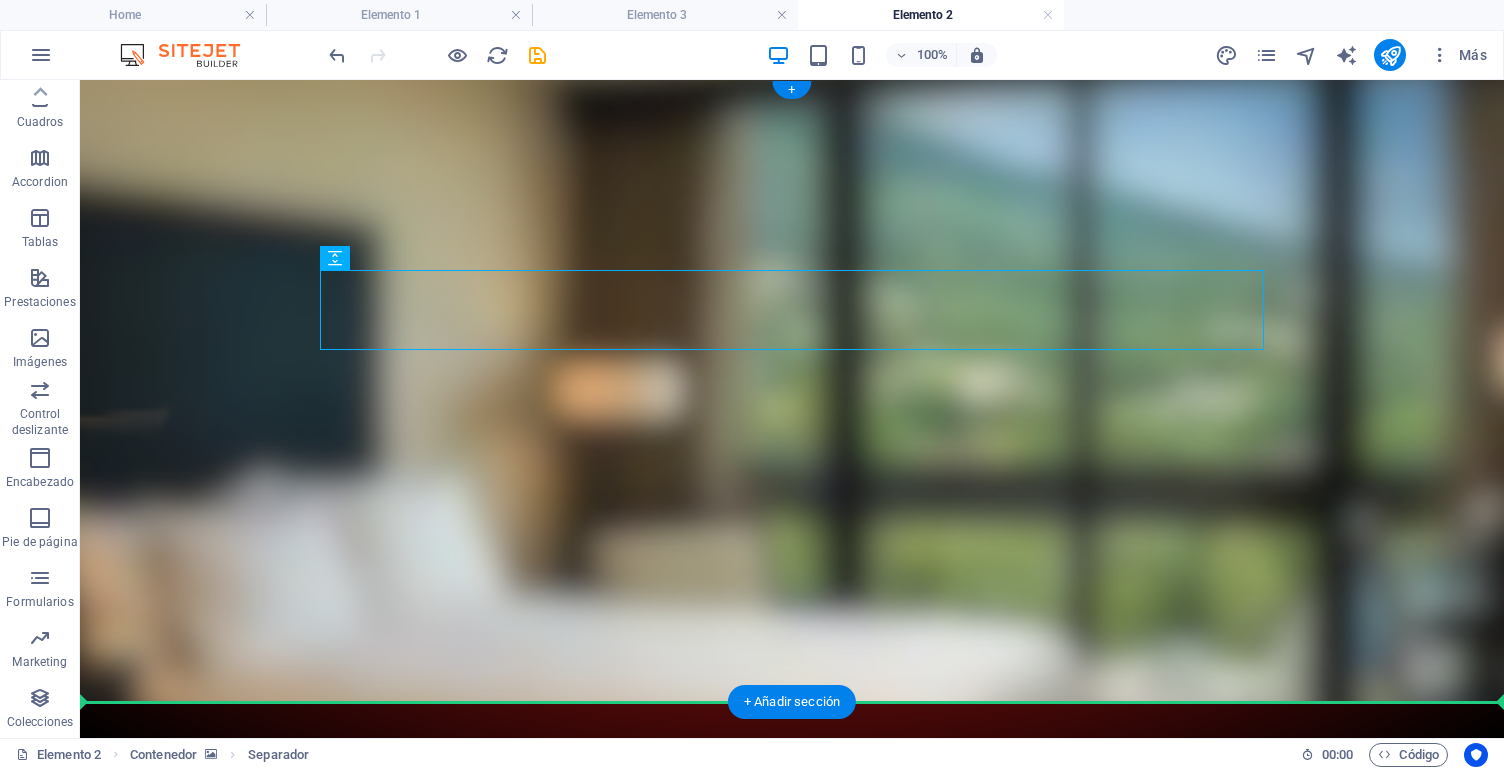 drag, startPoint x: 477, startPoint y: 344, endPoint x: 442, endPoint y: 595, distance: 253.4285 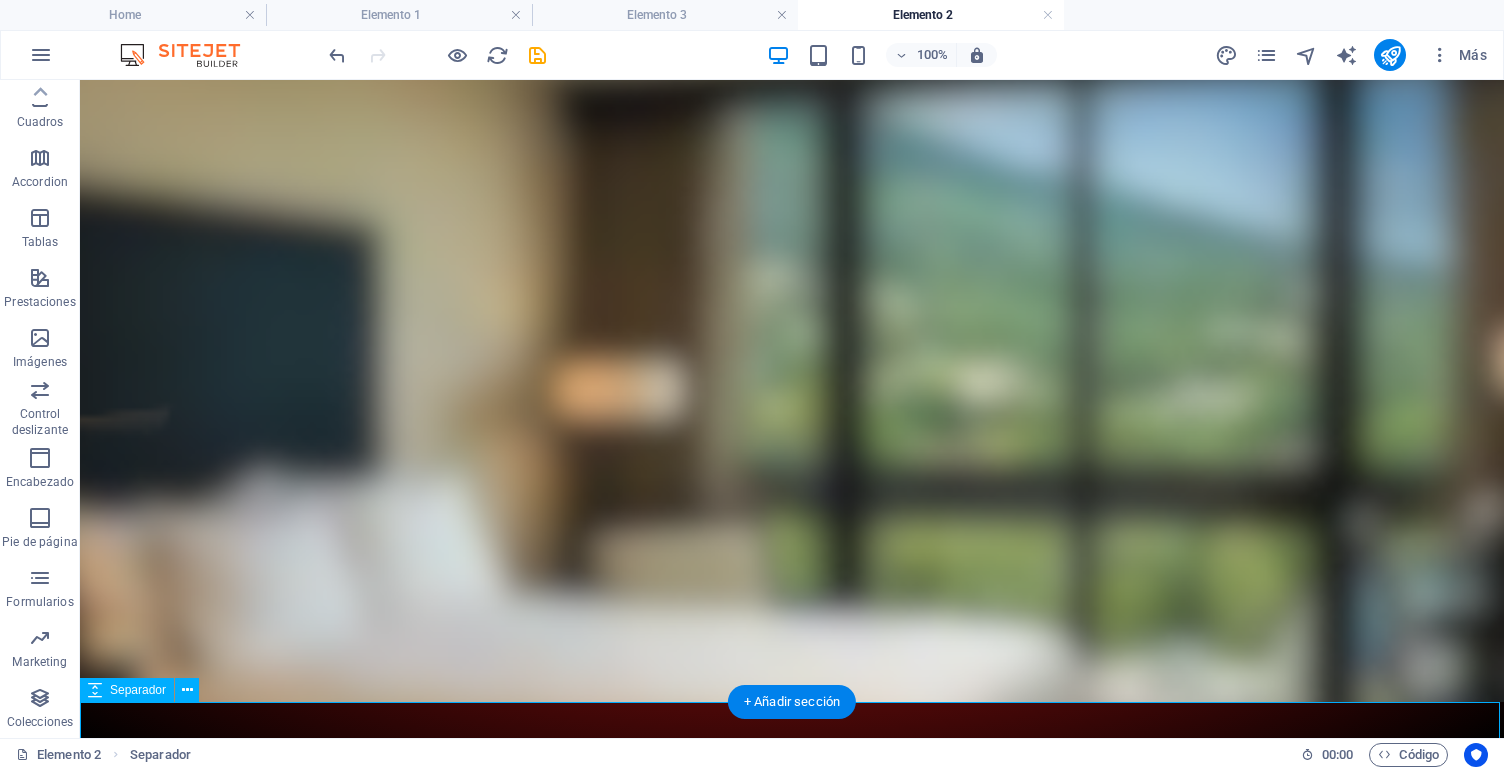 click on "Separador" at bounding box center [138, 690] 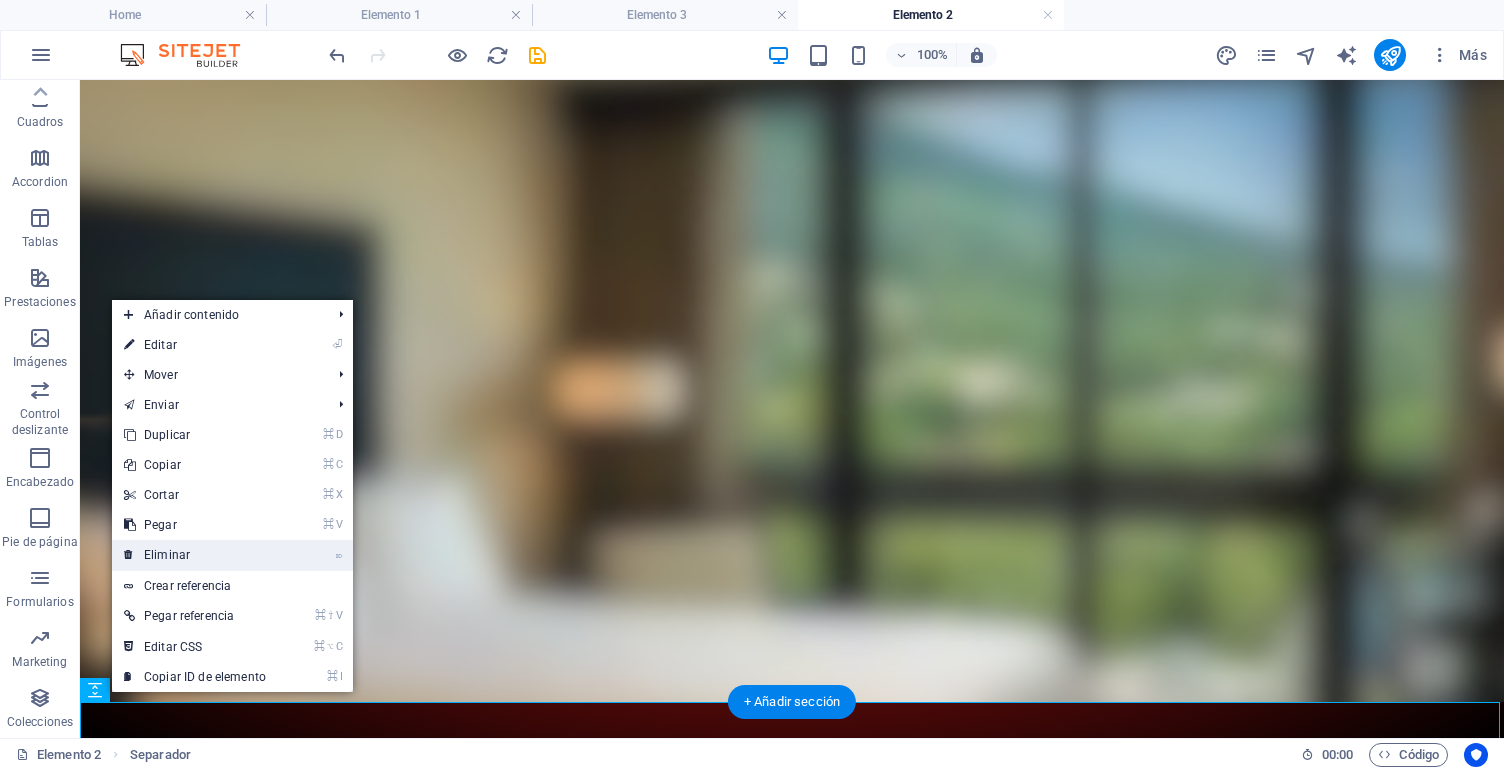 click on "⌦  Eliminar" at bounding box center (195, 555) 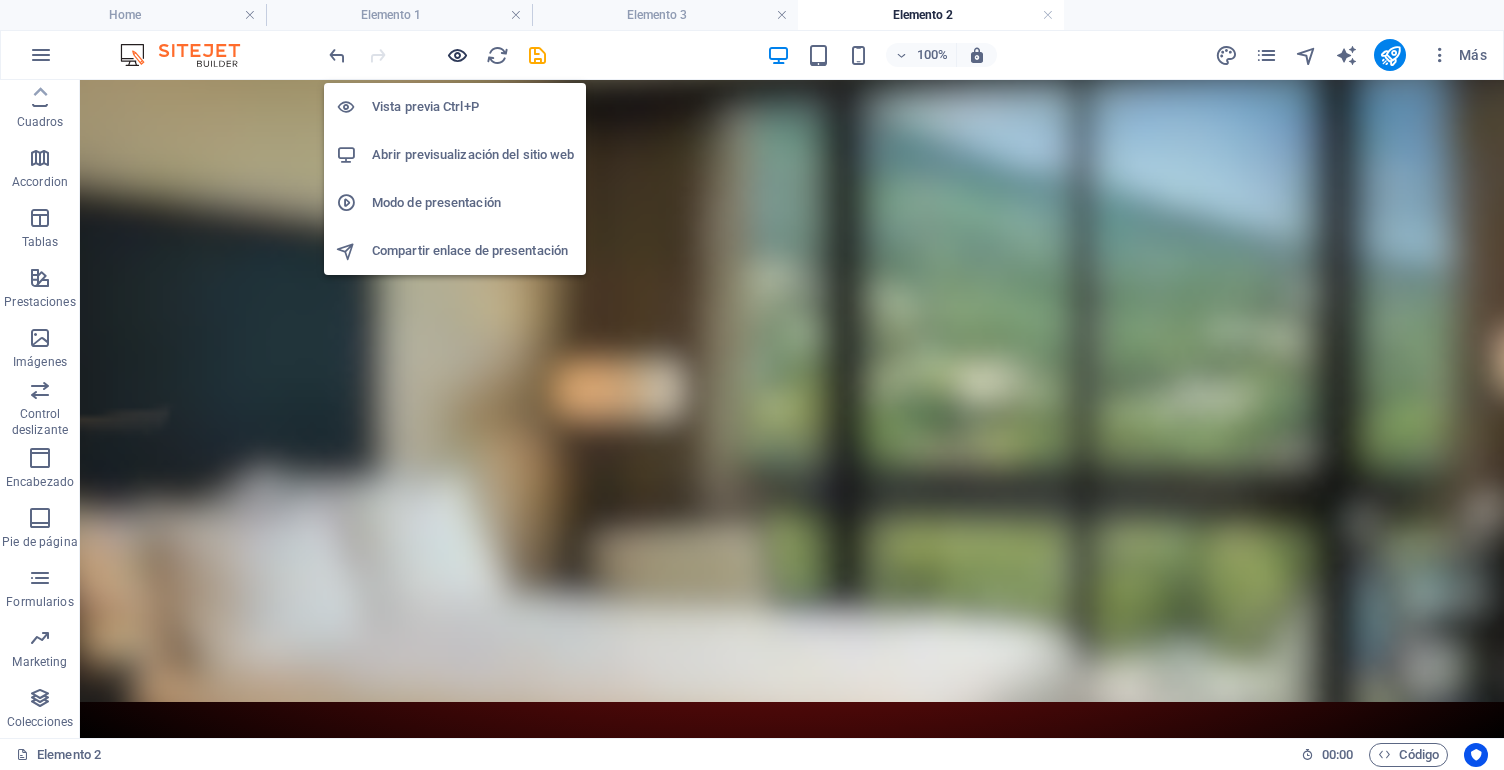 click at bounding box center [457, 55] 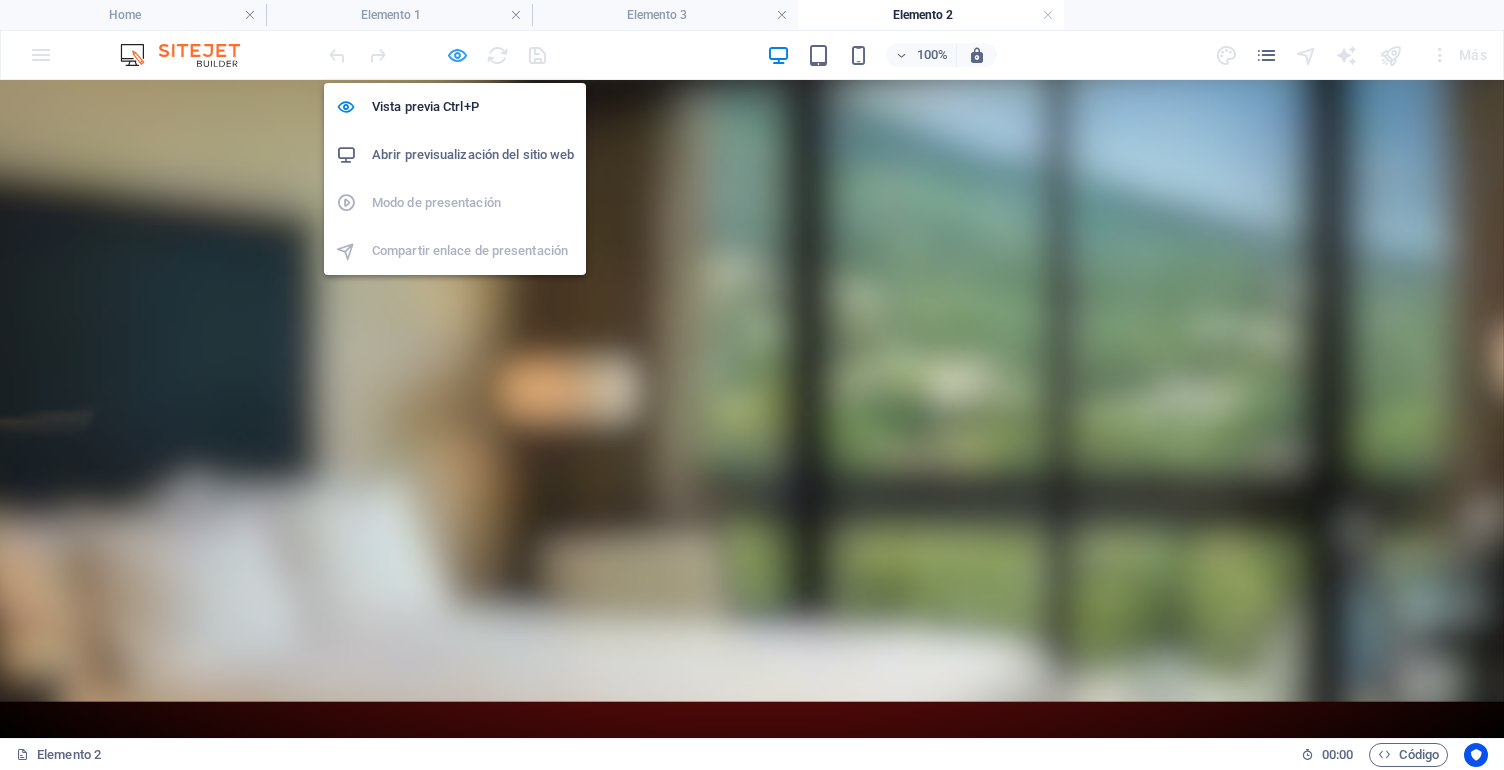 click at bounding box center (457, 55) 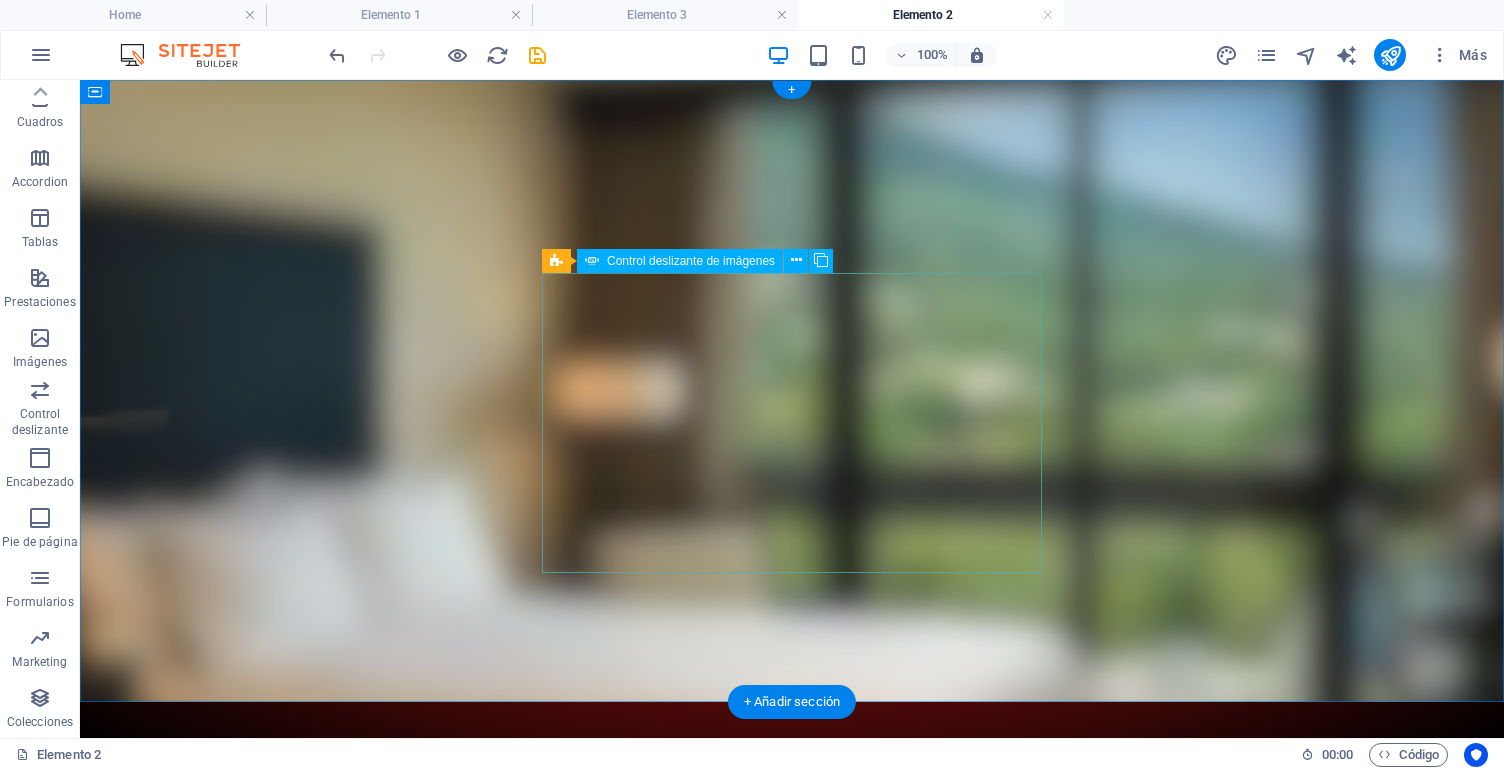 click at bounding box center (570, 2684) 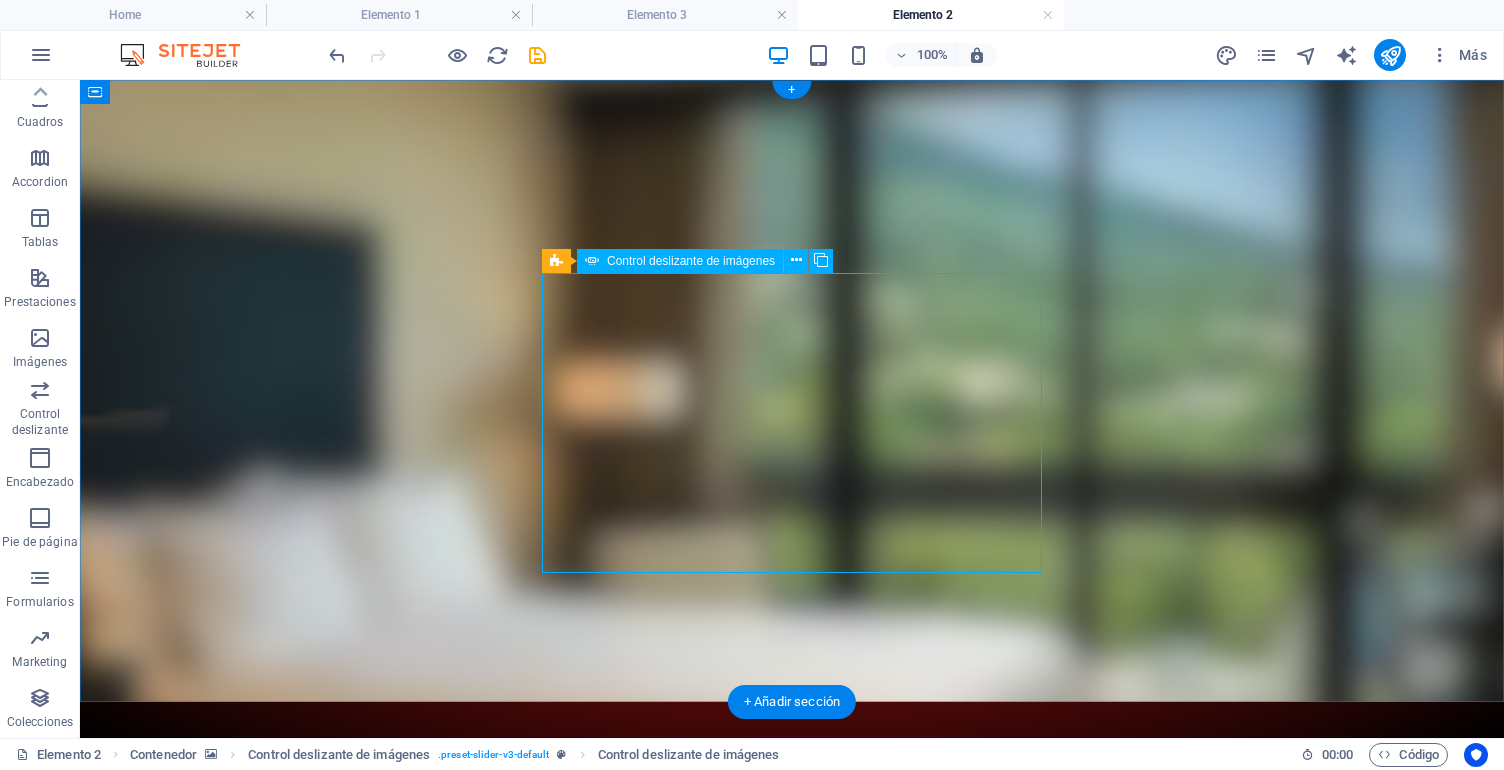 drag, startPoint x: 739, startPoint y: 273, endPoint x: 660, endPoint y: 196, distance: 110.317726 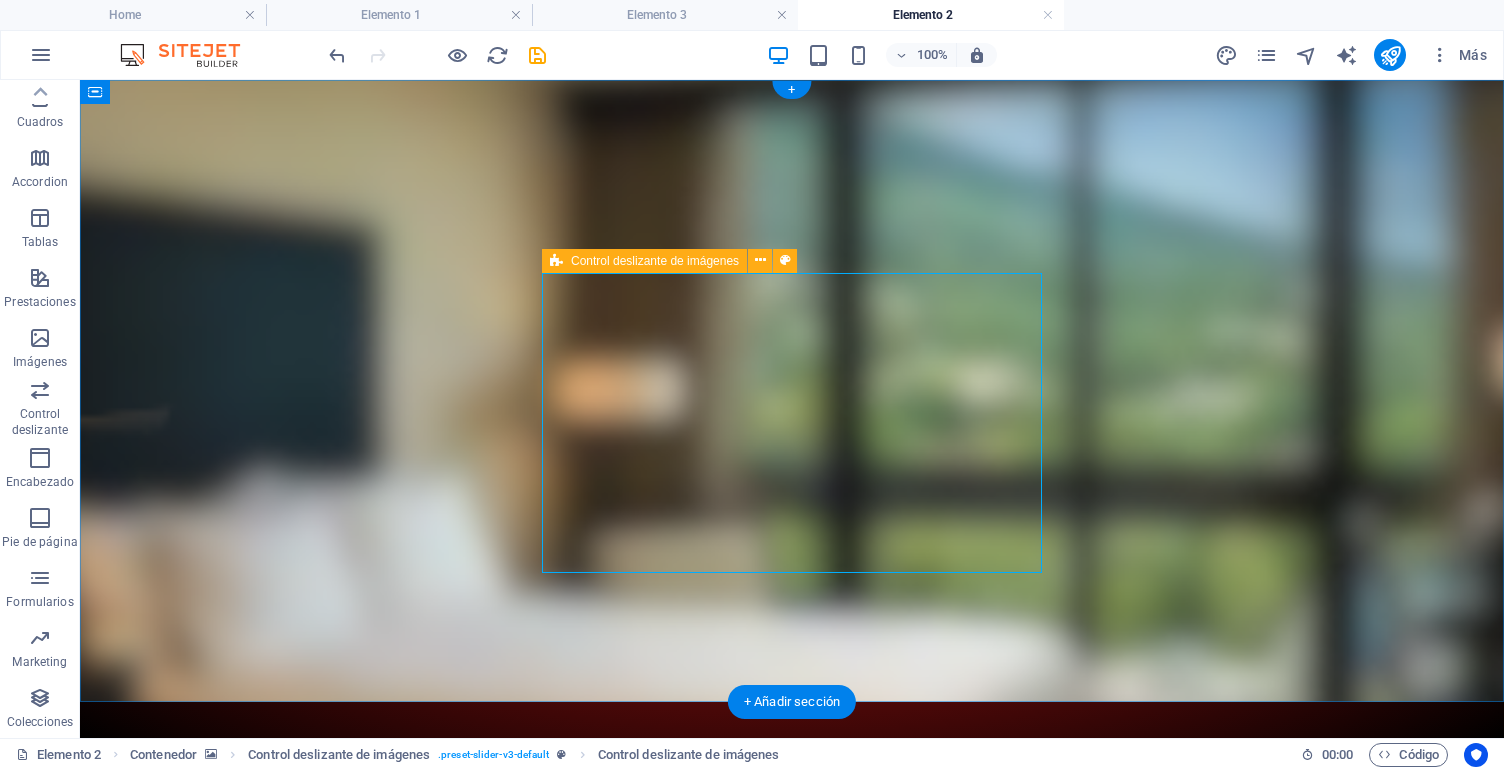 click on "Control deslizante de imágenes" at bounding box center [644, 261] 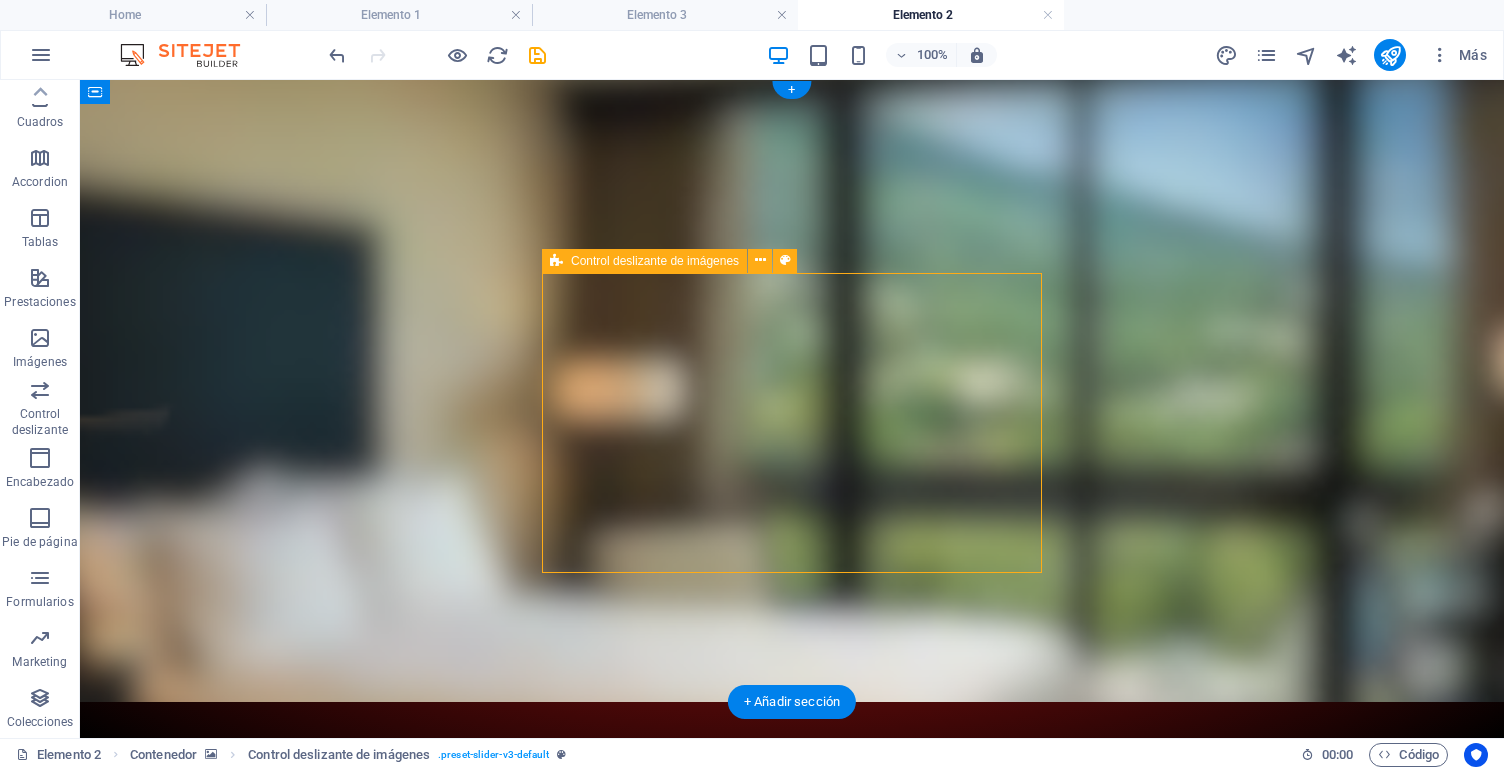 click on "Control deslizante de imágenes" at bounding box center (644, 261) 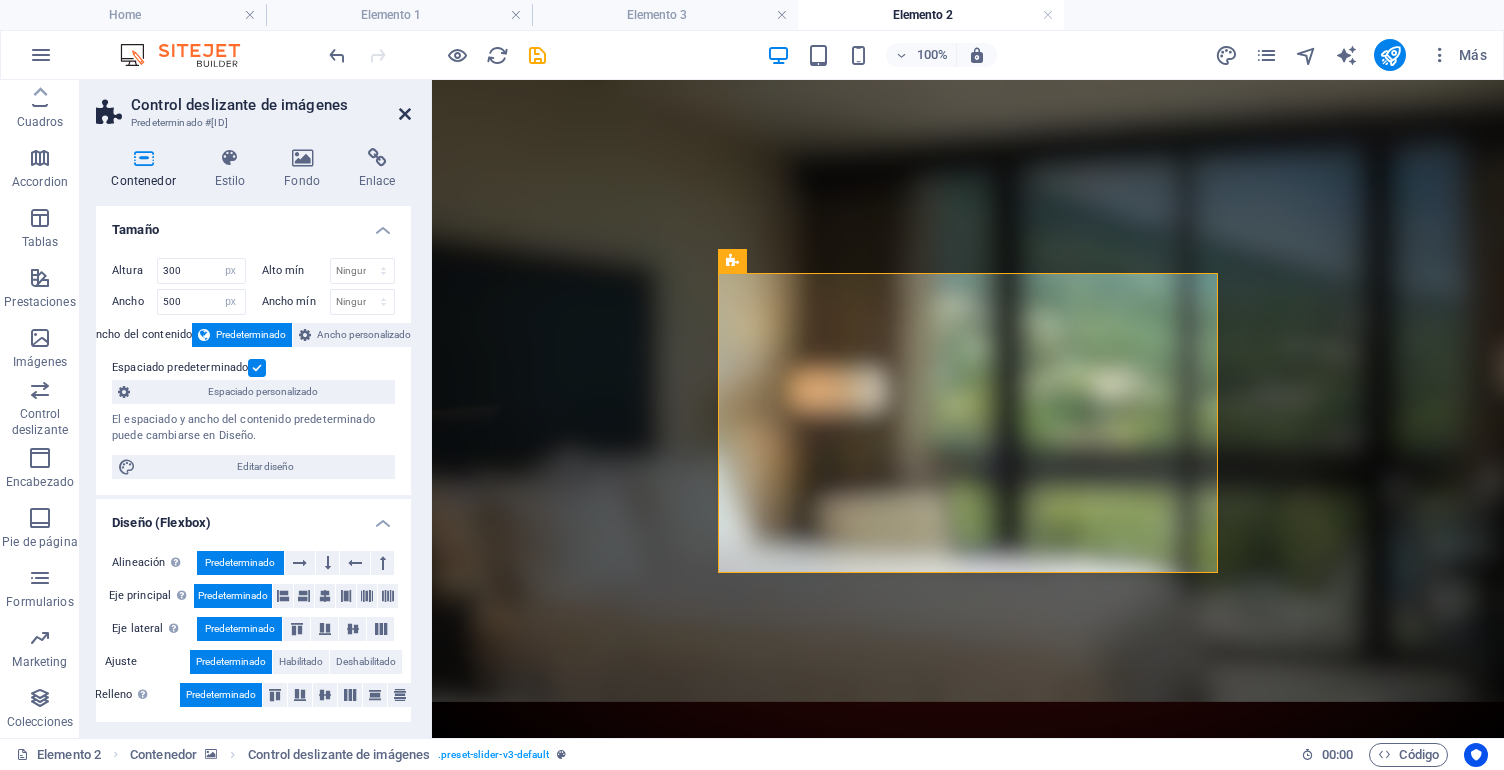 drag, startPoint x: 404, startPoint y: 118, endPoint x: 326, endPoint y: 43, distance: 108.20813 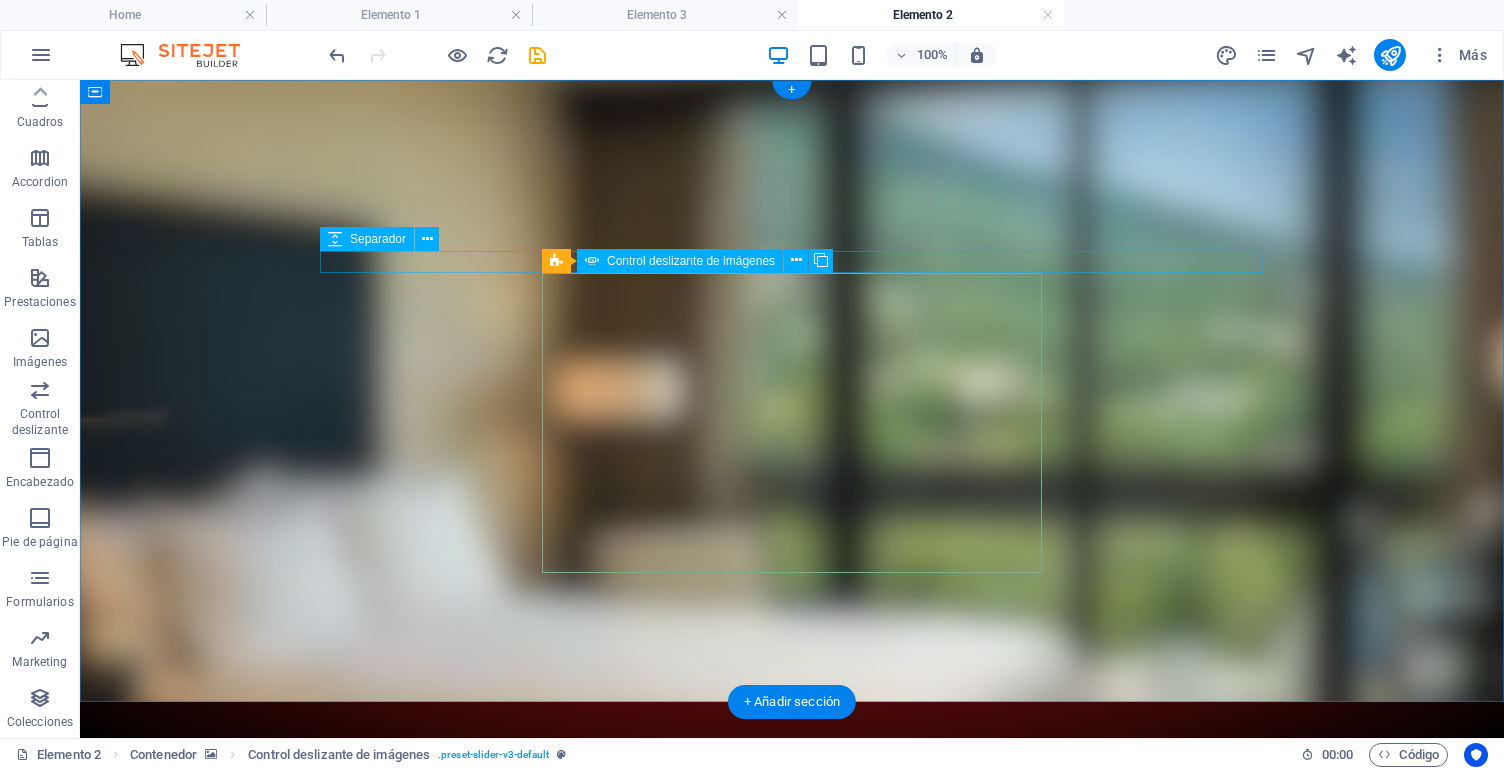 click on "Control deslizante de imágenes" at bounding box center [691, 261] 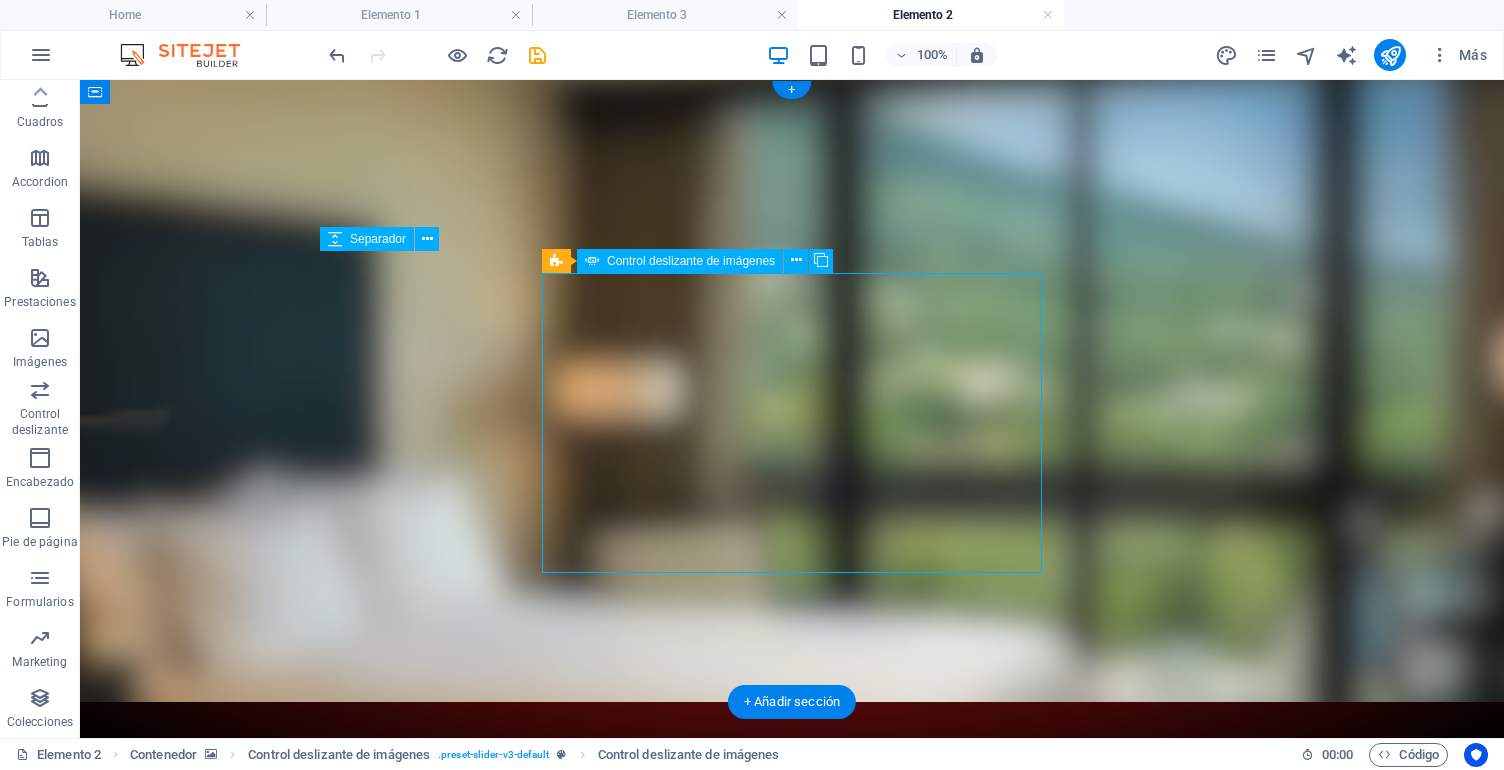 click on "Control deslizante de imágenes" at bounding box center (691, 261) 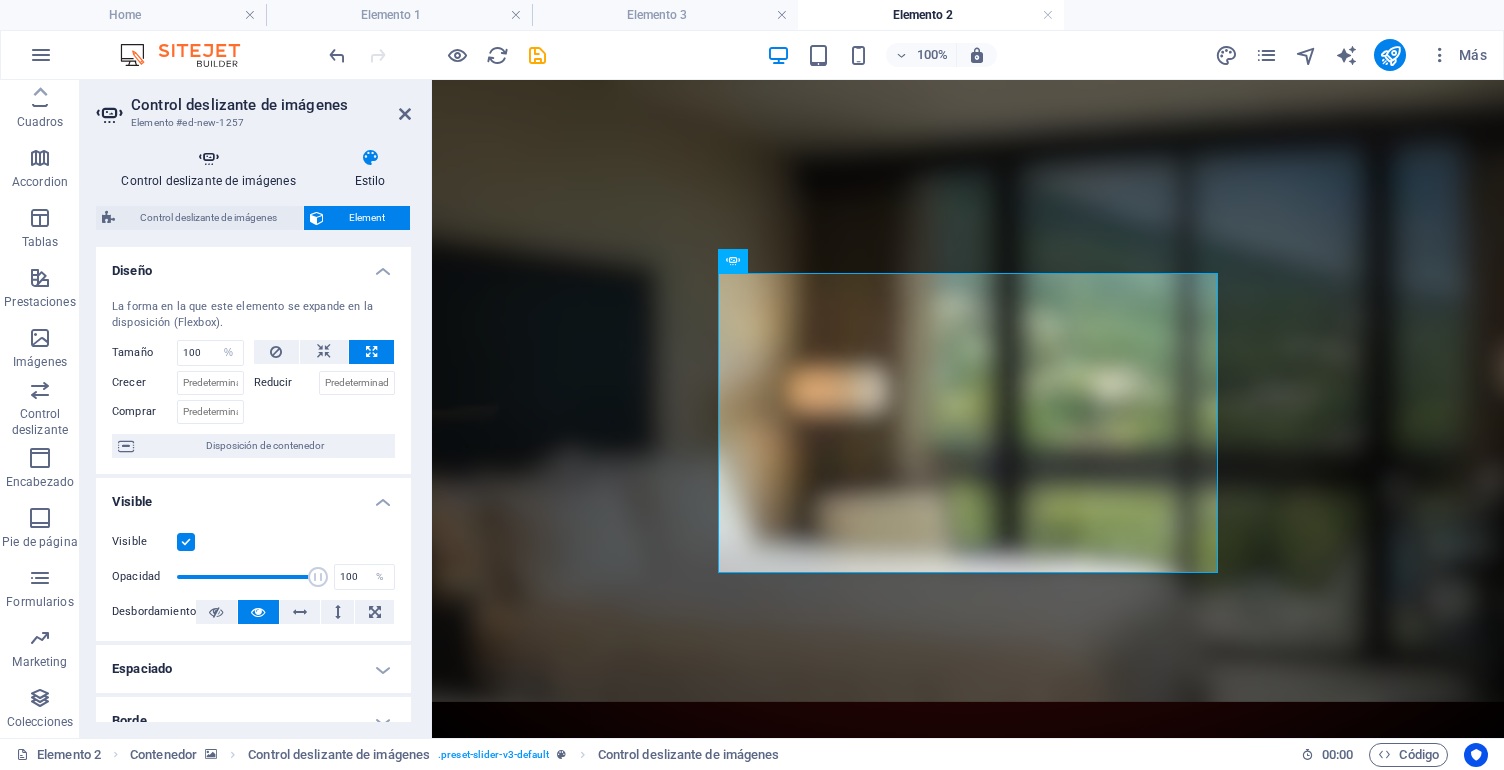 click at bounding box center [208, 158] 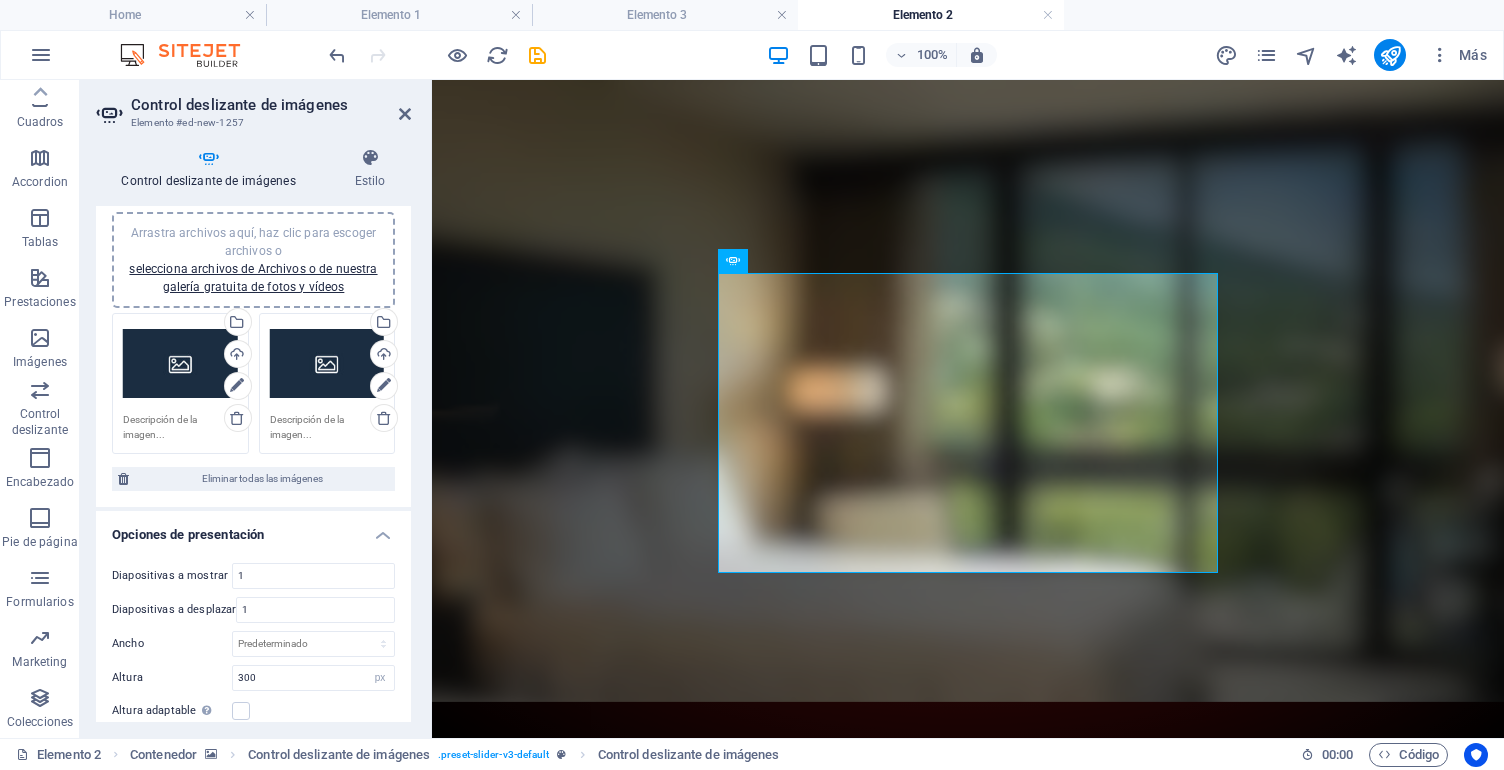 scroll, scrollTop: 54, scrollLeft: 0, axis: vertical 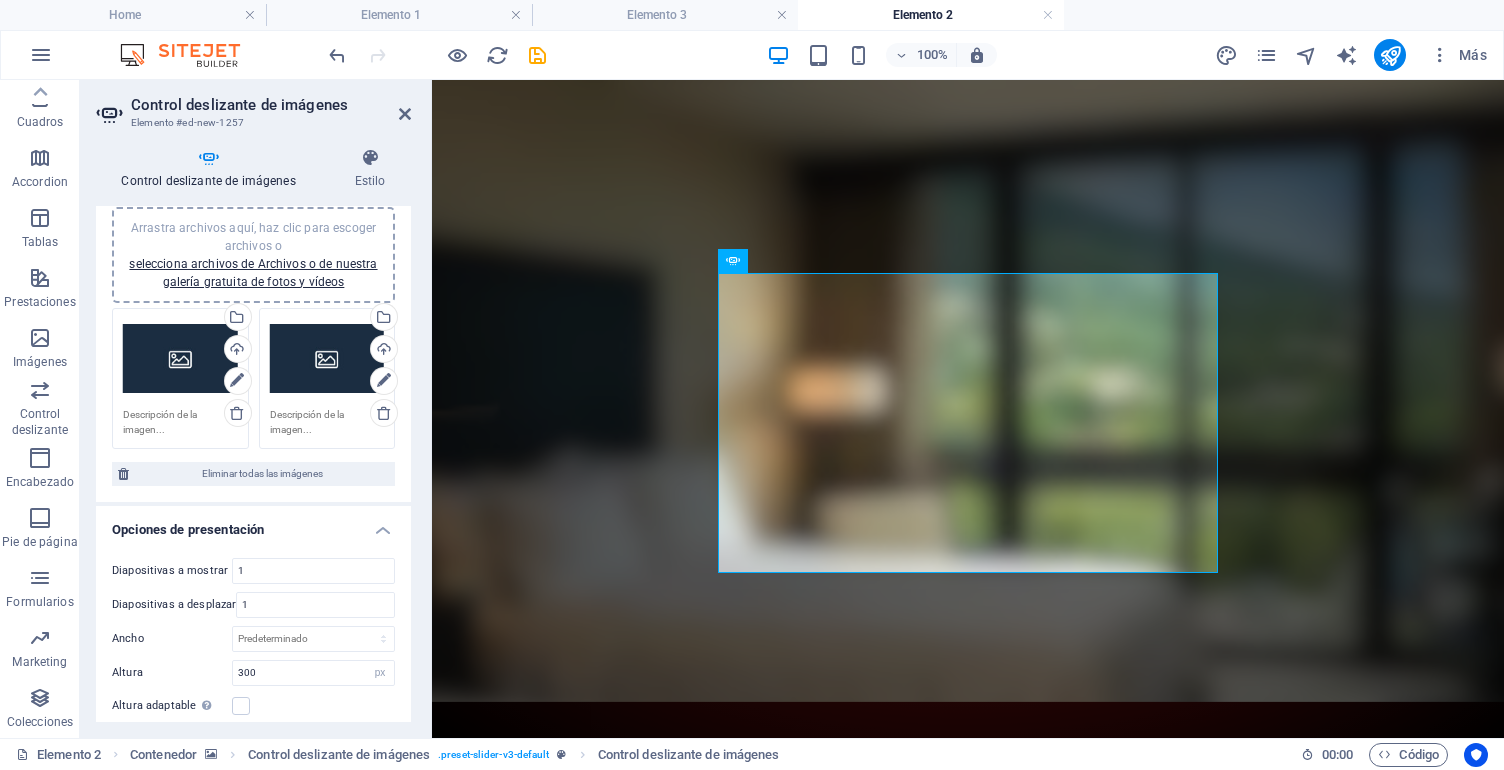 click on "Arrastra archivos aquí, haz clic para escoger archivos o  selecciona archivos de Archivos o de nuestra galería gratuita de fotos y vídeos" at bounding box center [180, 359] 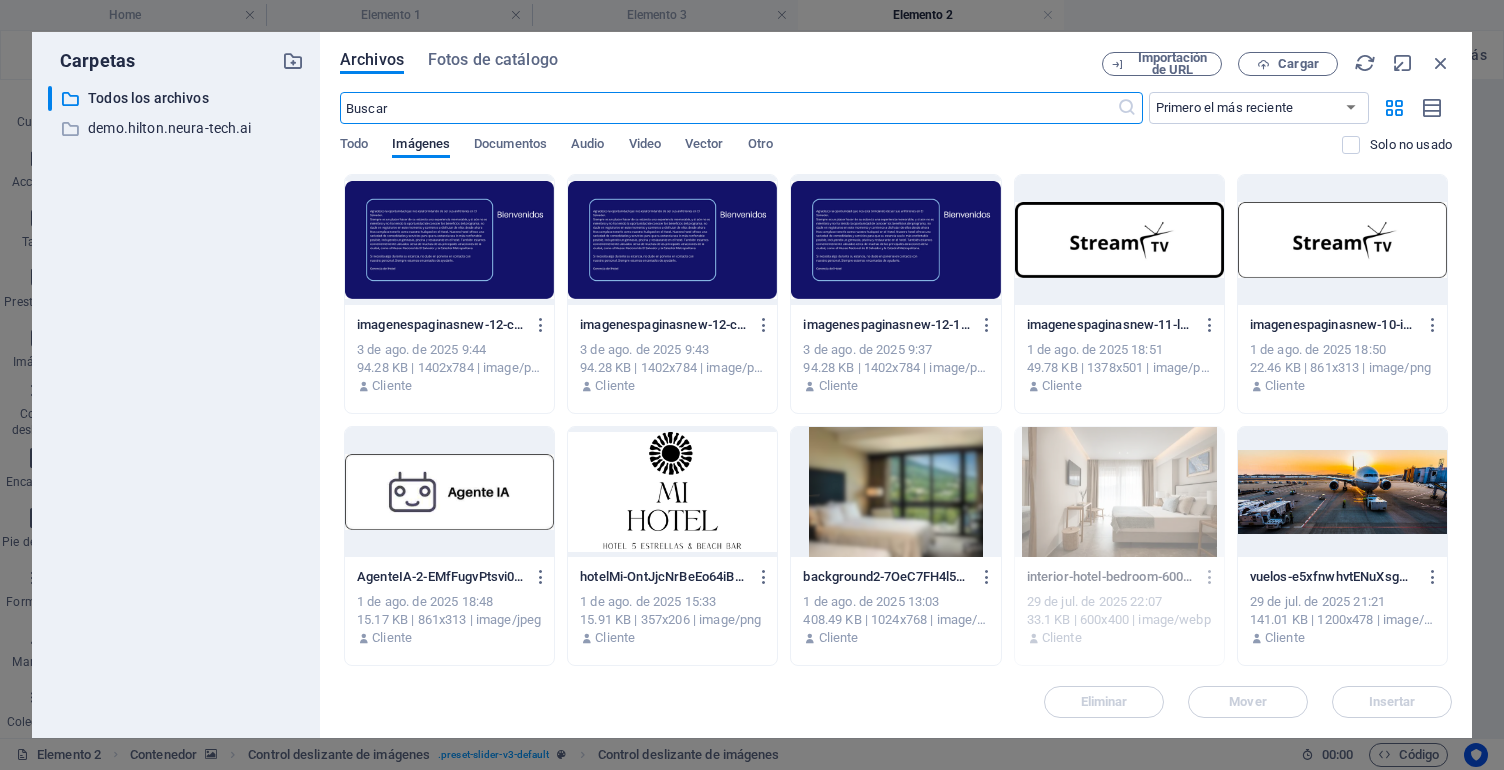 scroll, scrollTop: 48, scrollLeft: 0, axis: vertical 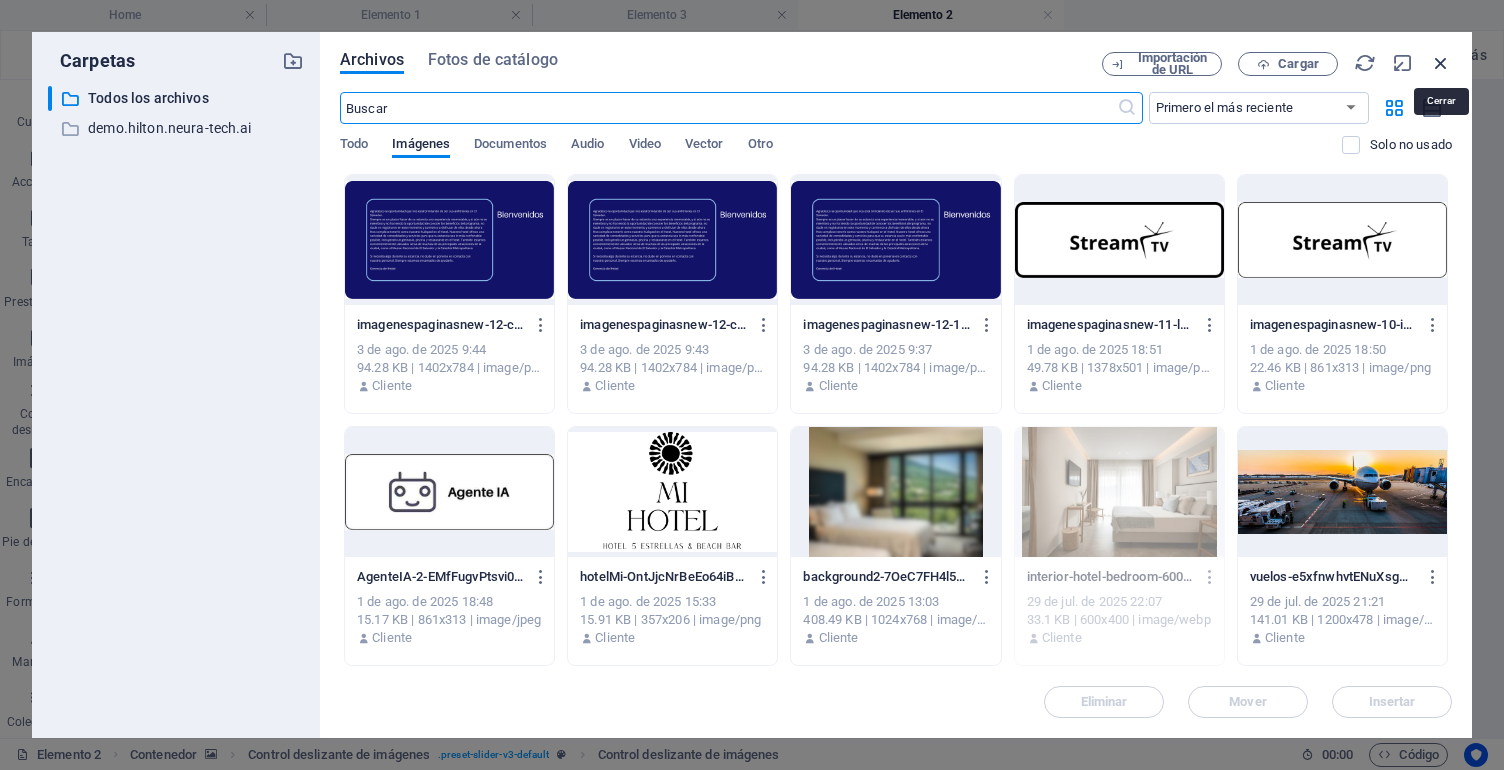 click at bounding box center (1441, 63) 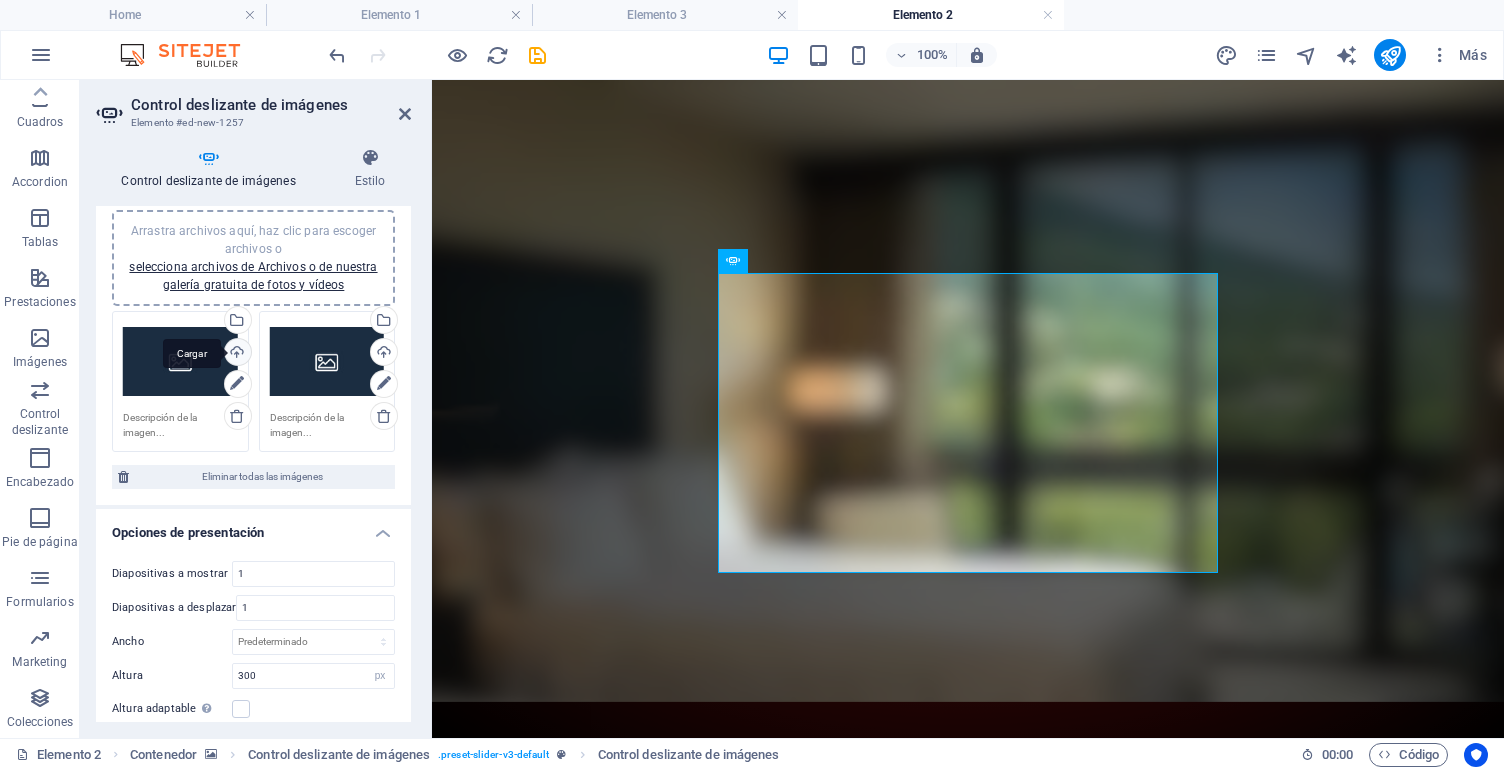click on "Cargar" at bounding box center (236, 354) 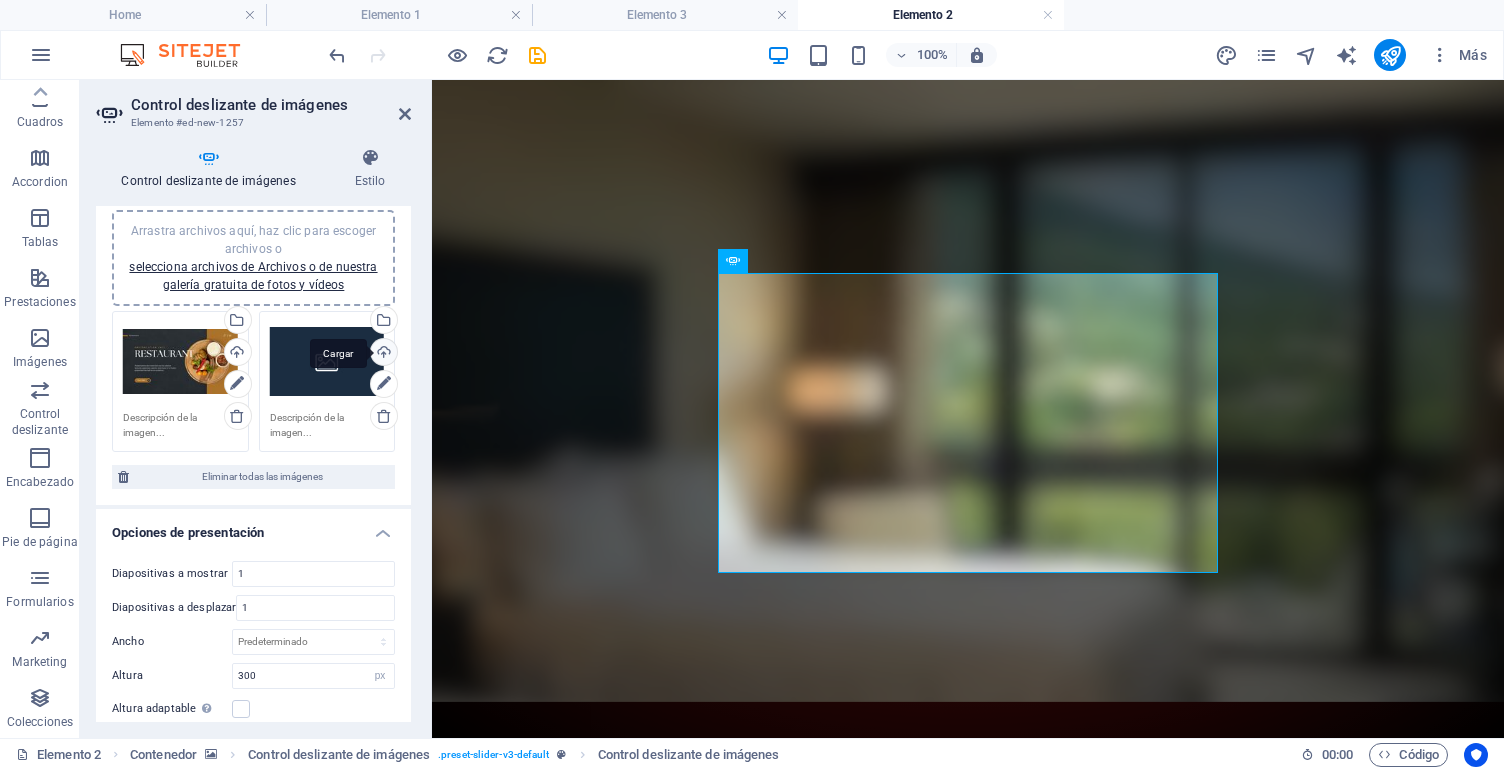click on "Cargar" at bounding box center (382, 354) 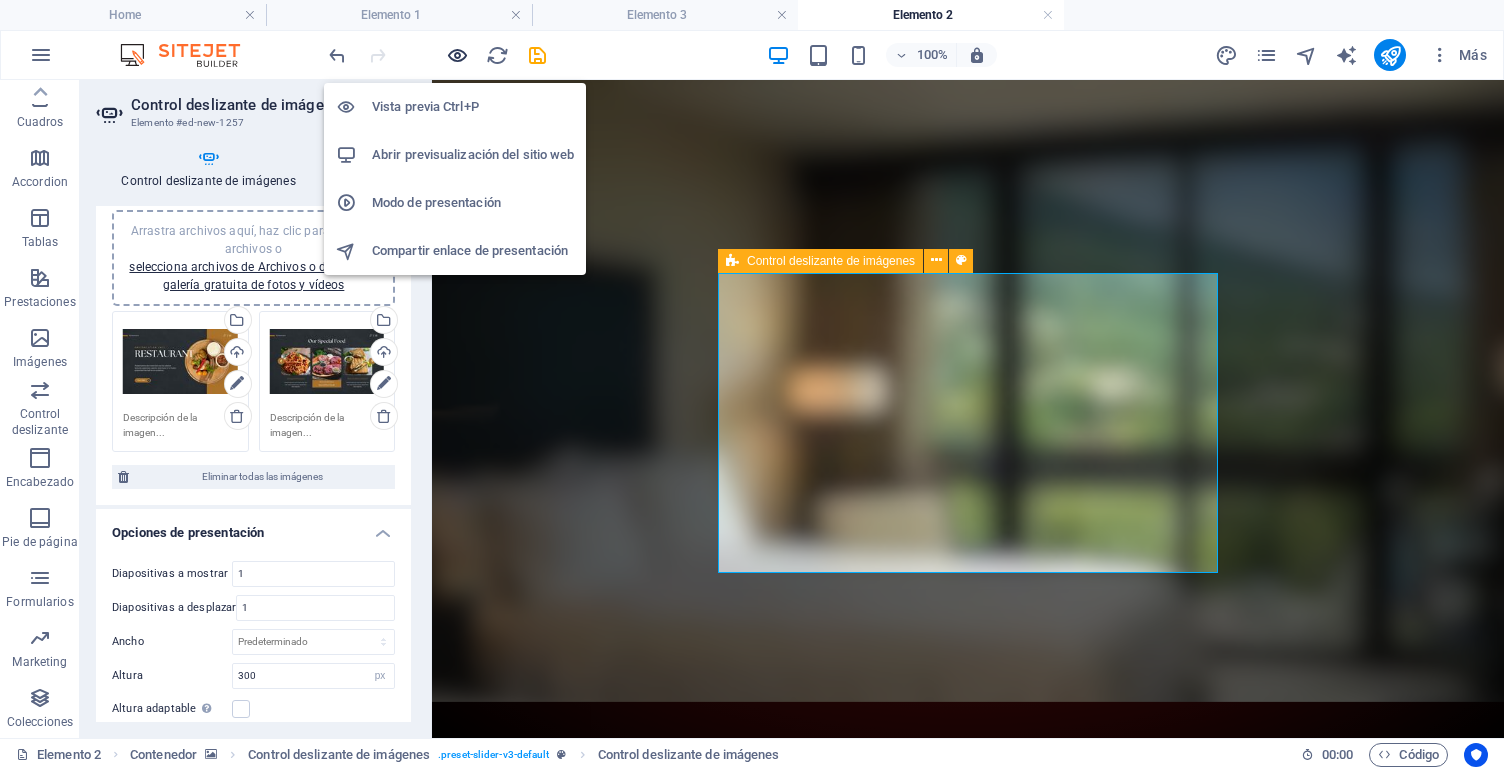 click at bounding box center (457, 55) 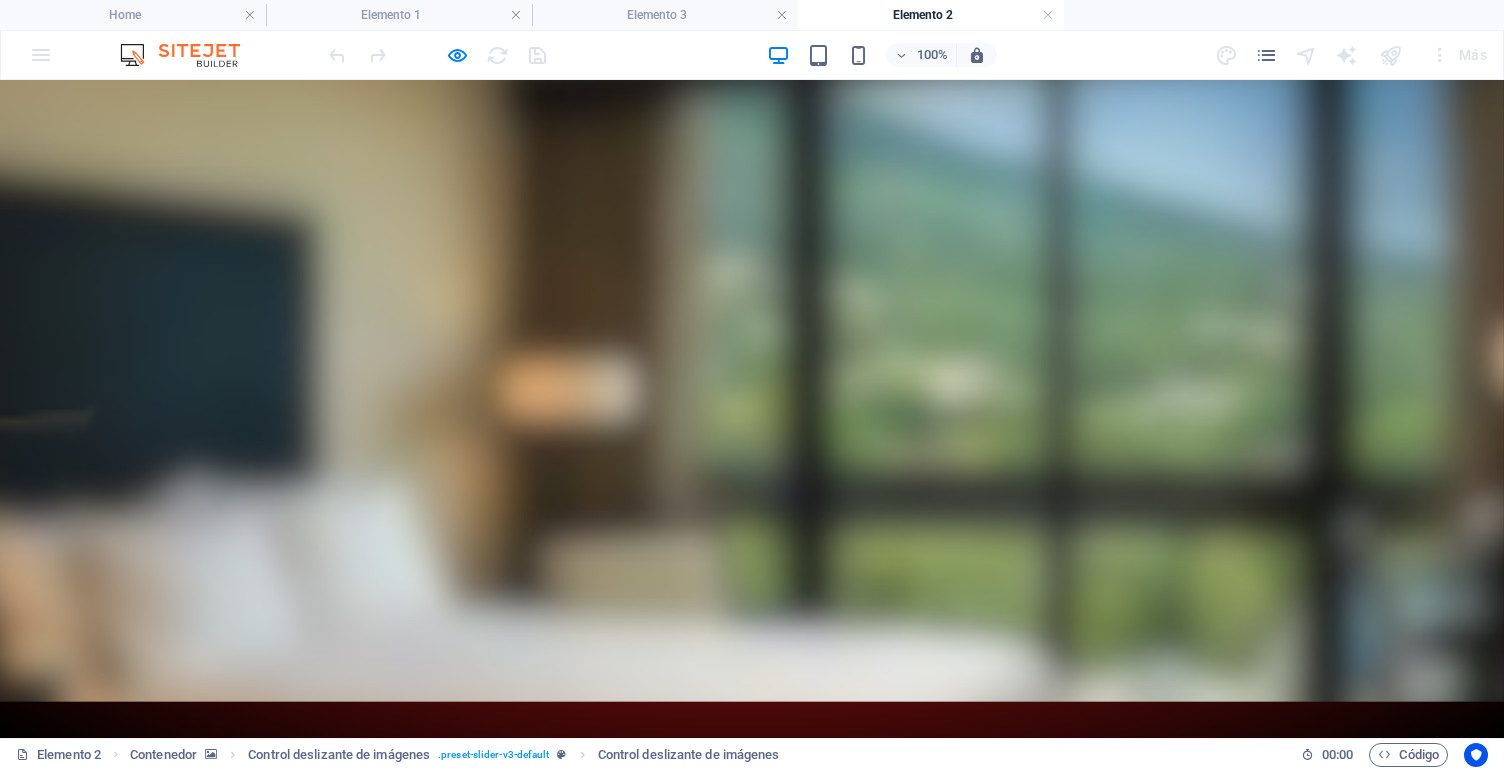 click at bounding box center (530, 3256) 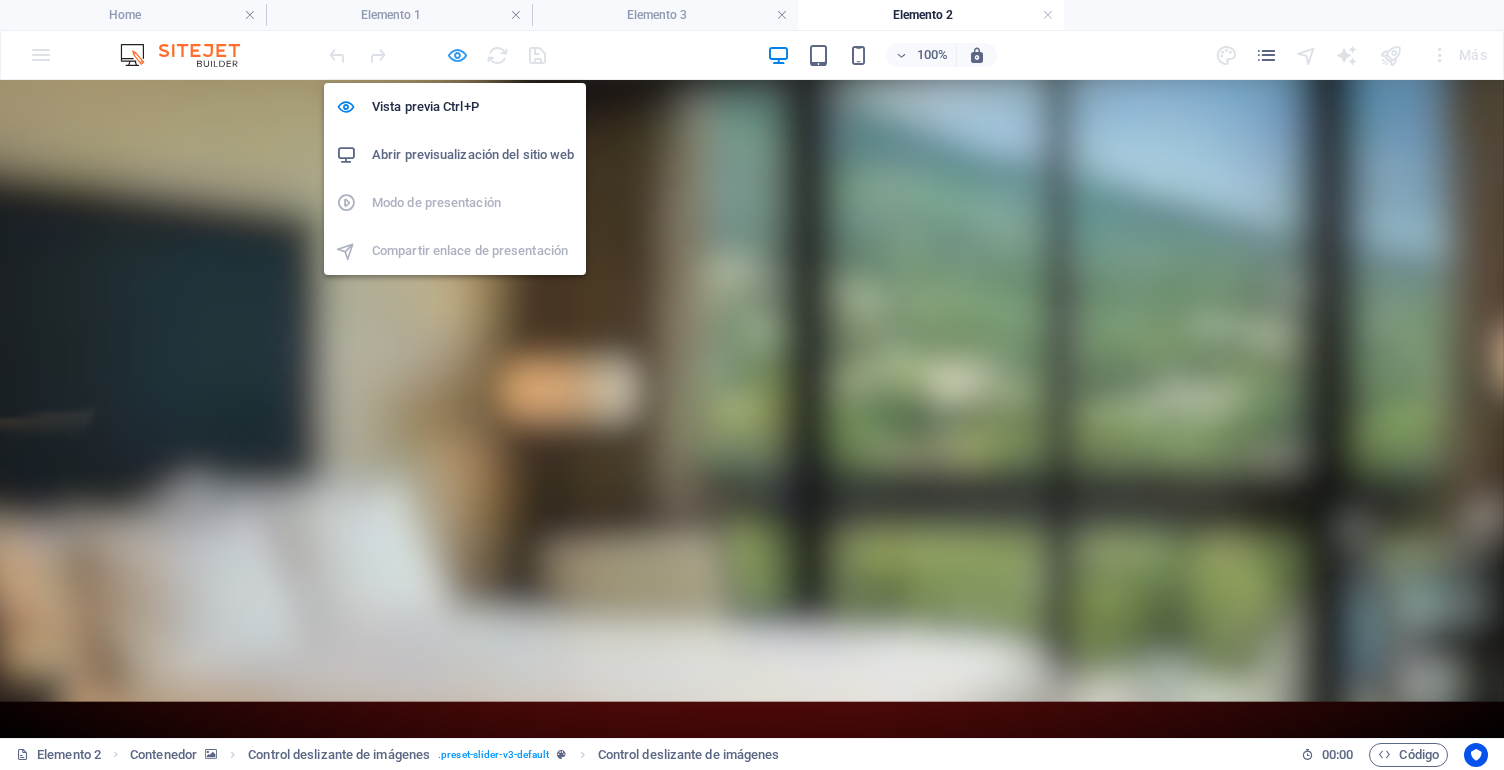 click at bounding box center [457, 55] 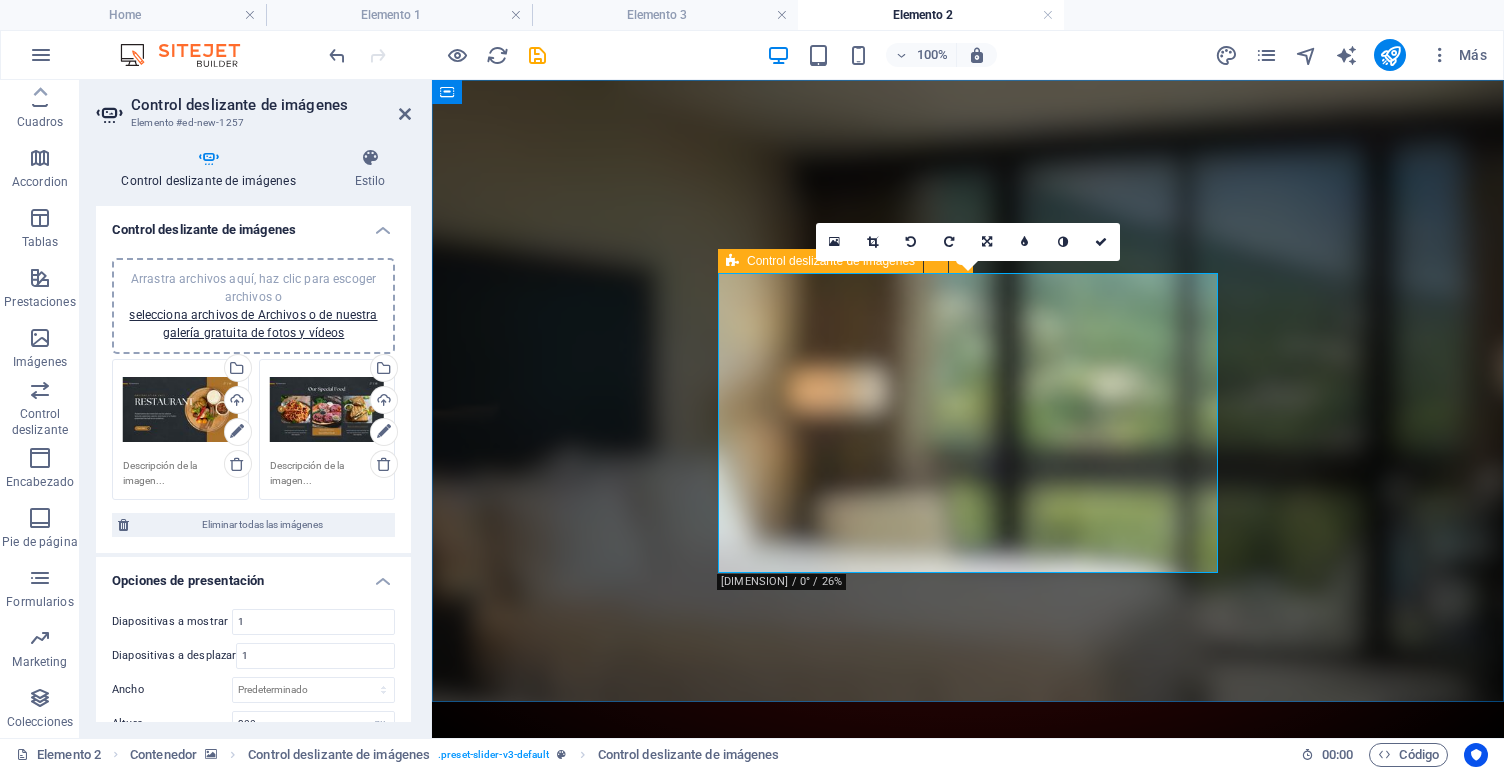 click on "Control deslizante de imágenes" at bounding box center (820, 261) 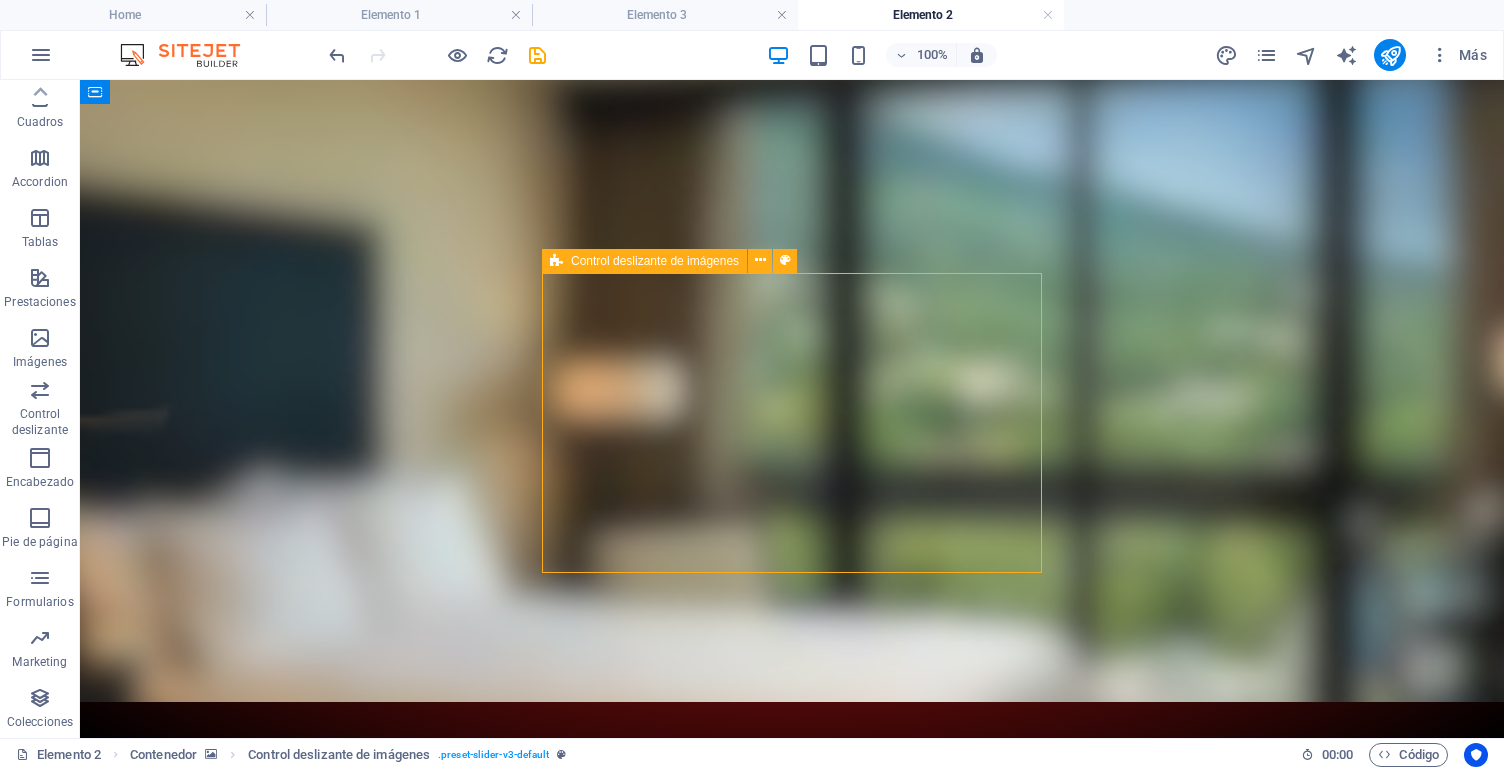 click on "Control deslizante de imágenes" at bounding box center (655, 261) 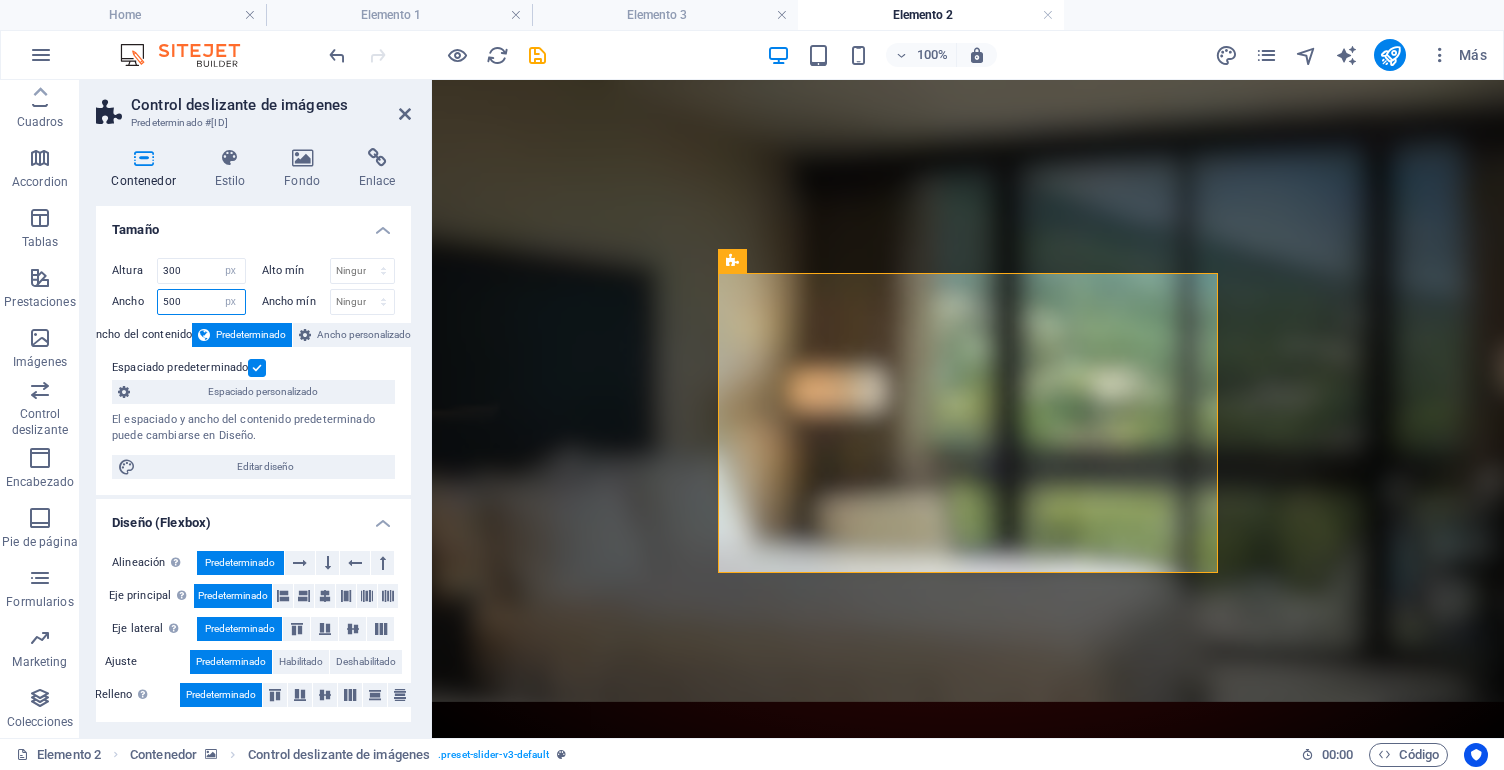 click on "500" at bounding box center (201, 302) 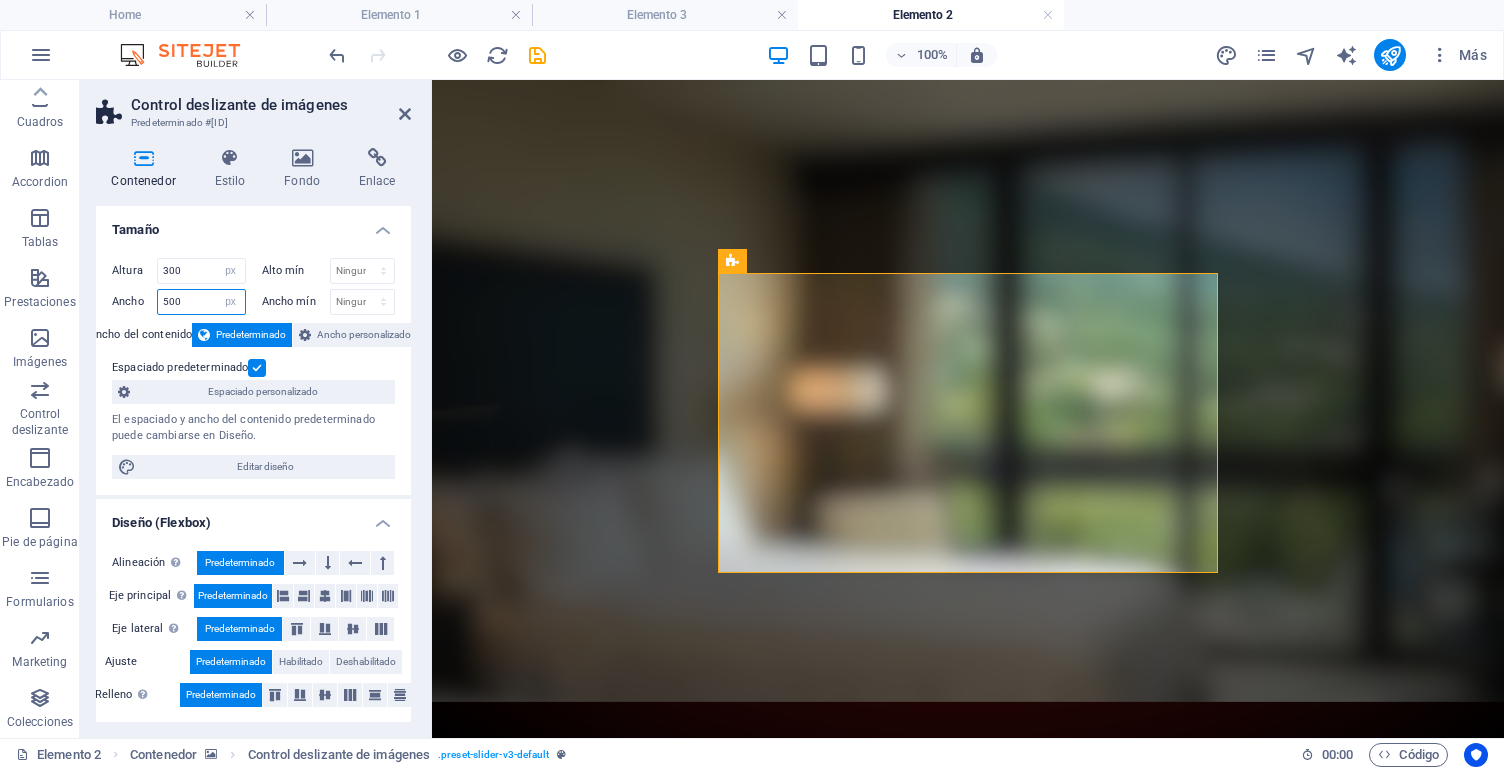 drag, startPoint x: 191, startPoint y: 305, endPoint x: 155, endPoint y: 305, distance: 36 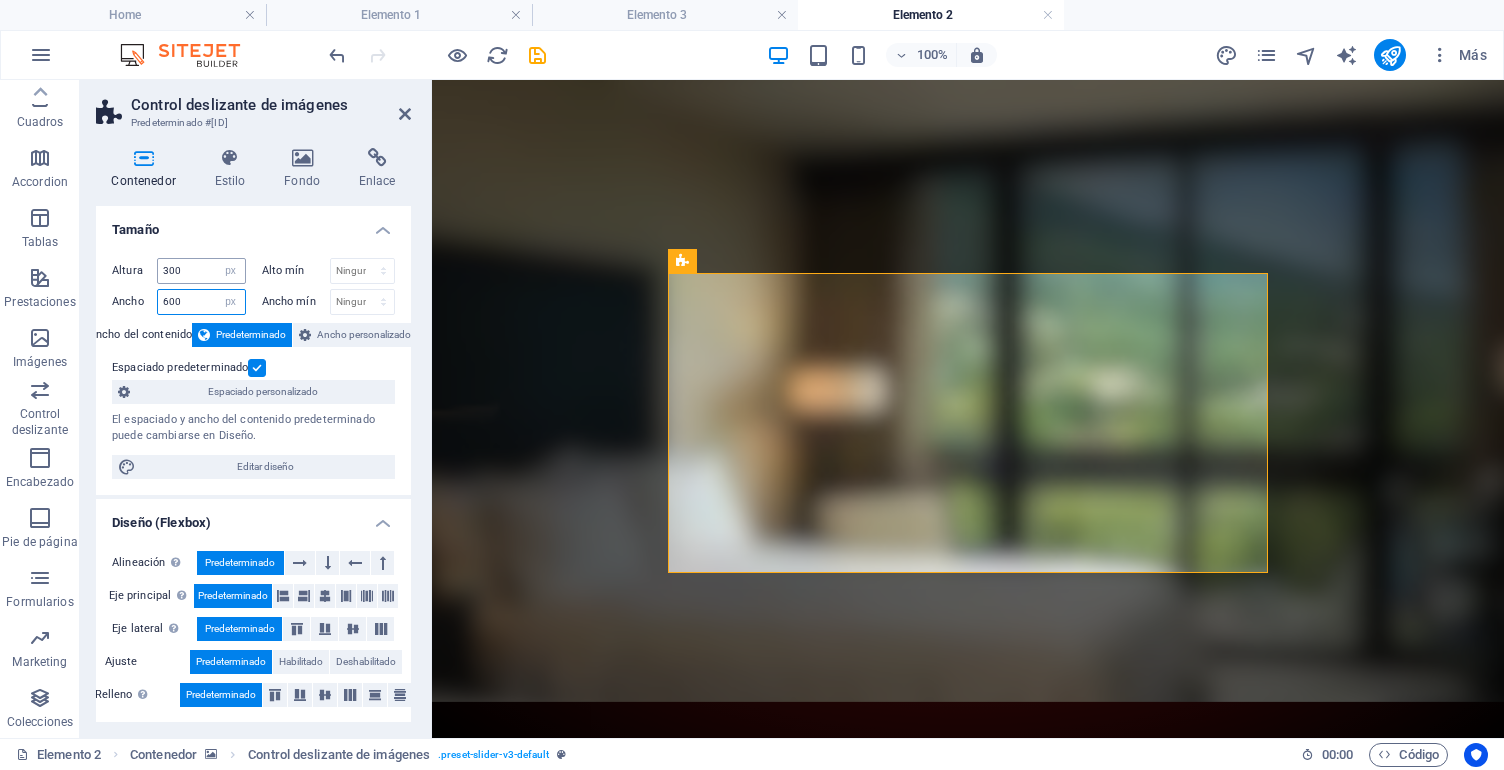 type on "600" 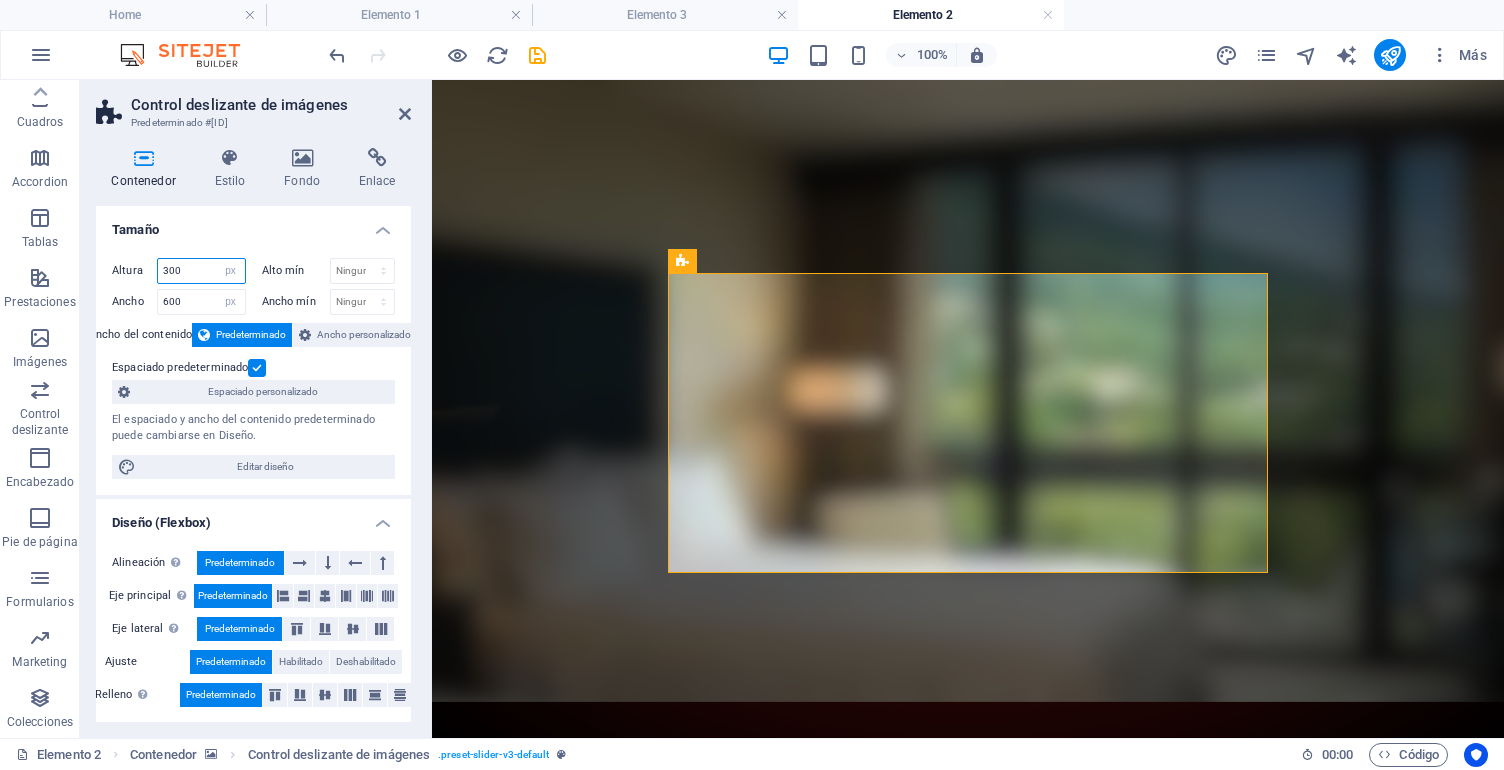 drag, startPoint x: 190, startPoint y: 271, endPoint x: 149, endPoint y: 275, distance: 41.19466 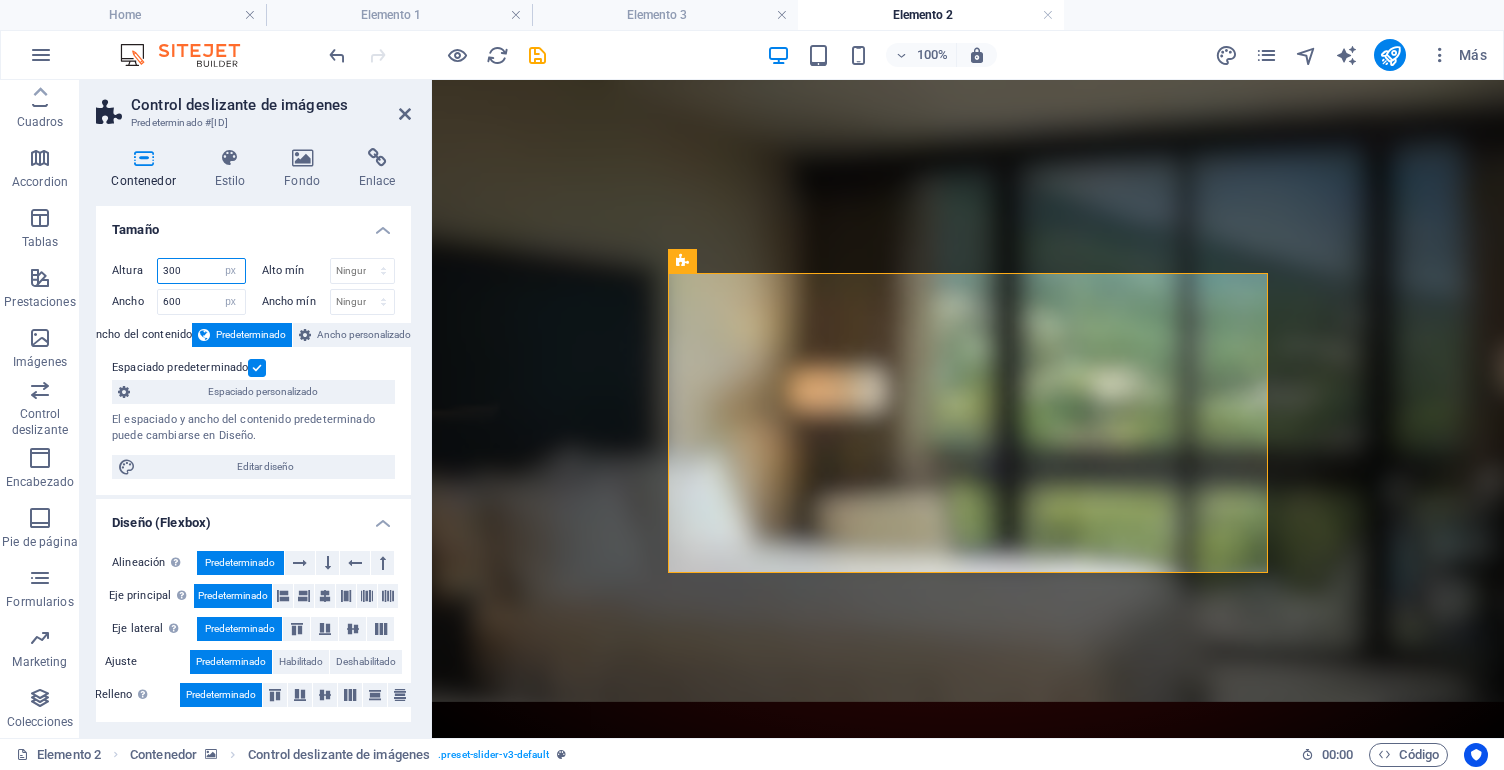 click on "Altura 300 Predeterminado px rem % vh vw" at bounding box center [179, 271] 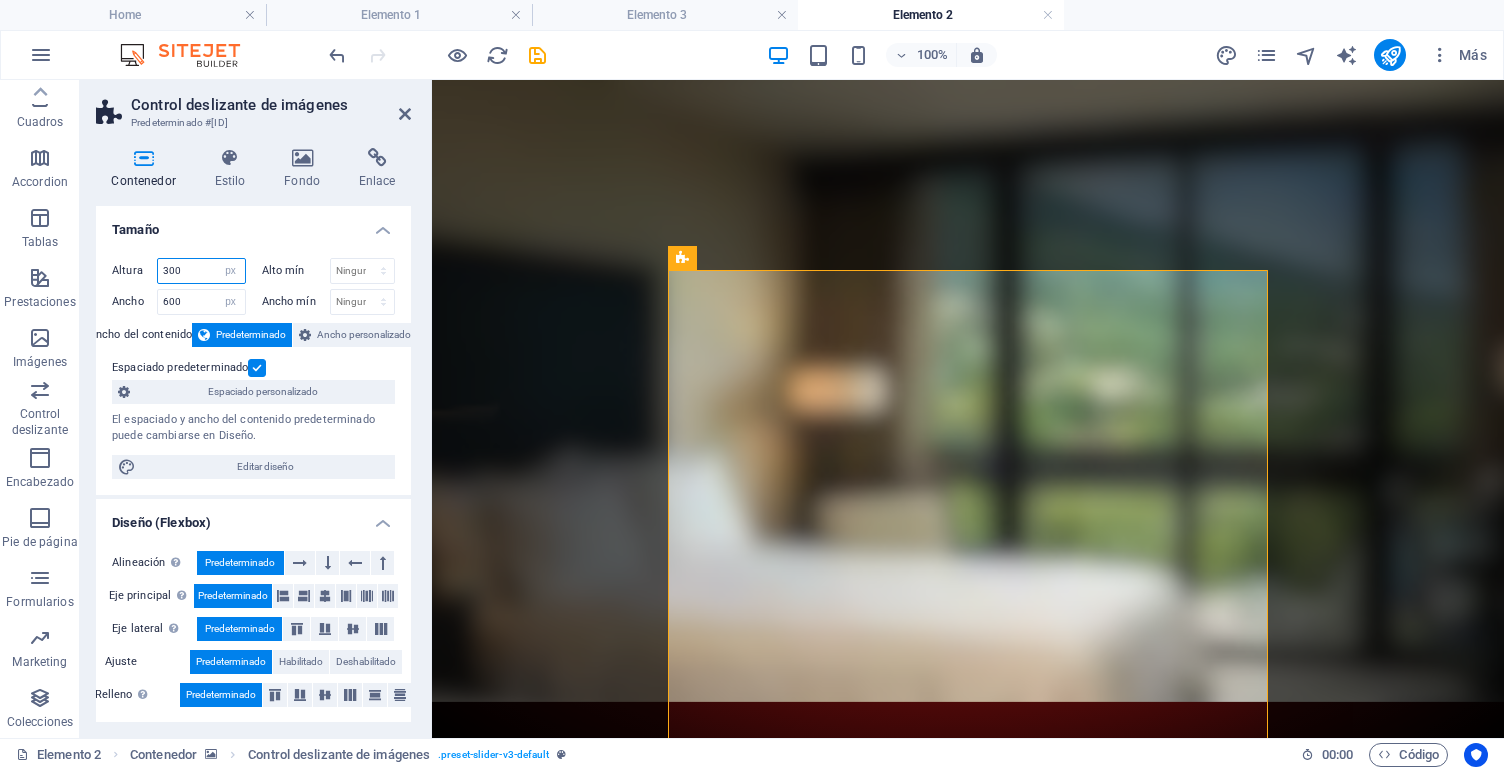 drag, startPoint x: 200, startPoint y: 271, endPoint x: 151, endPoint y: 272, distance: 49.010204 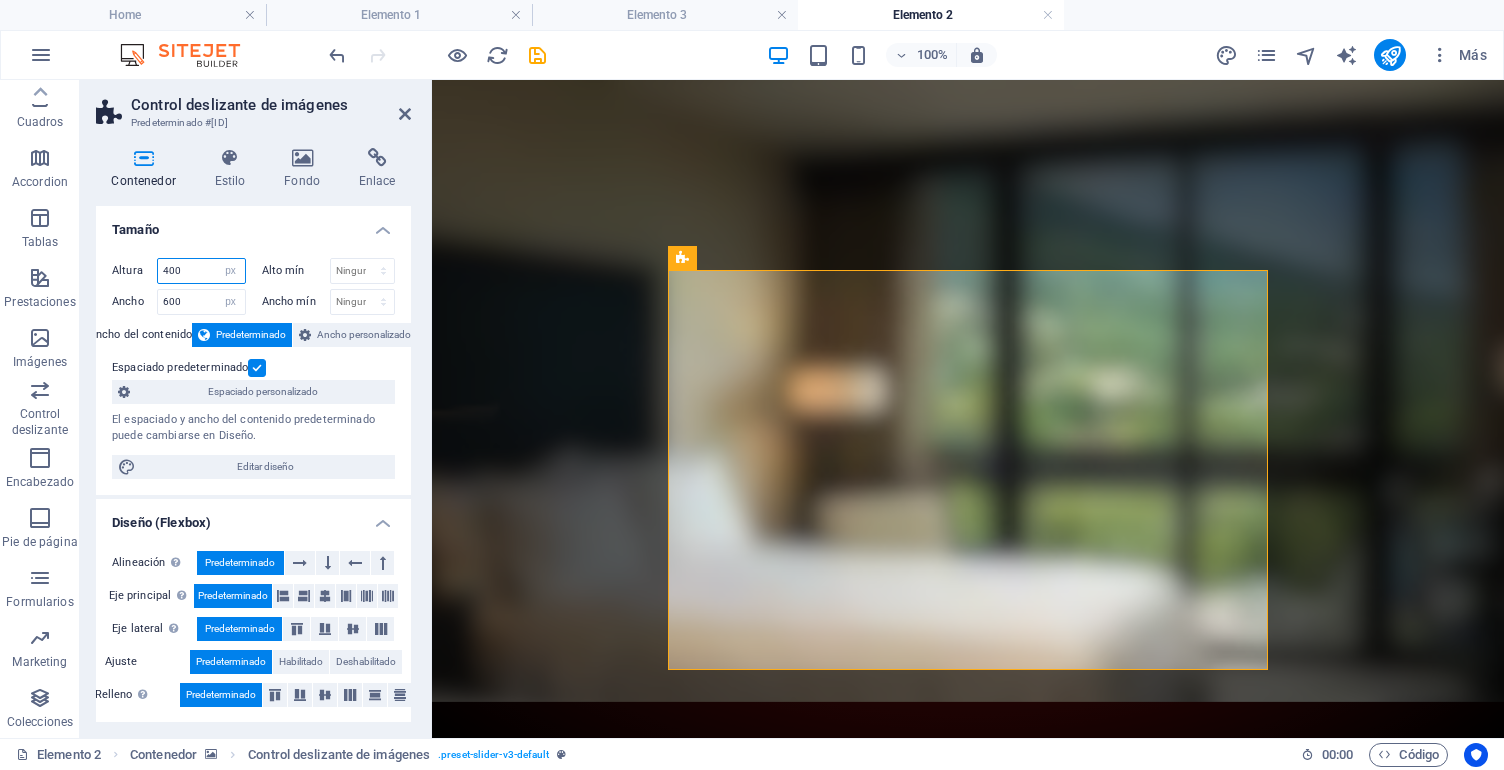 drag, startPoint x: 179, startPoint y: 268, endPoint x: 151, endPoint y: 268, distance: 28 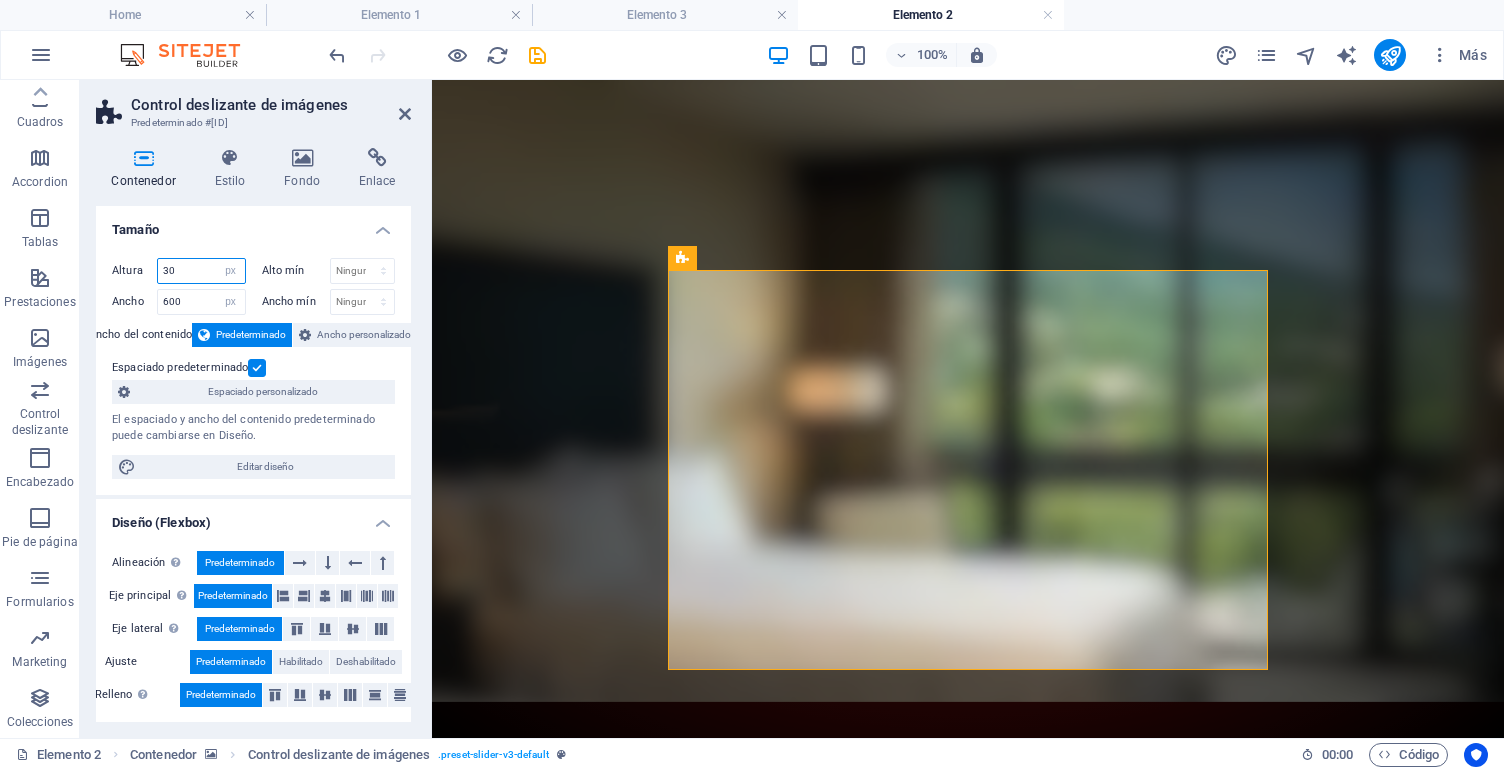 type on "300" 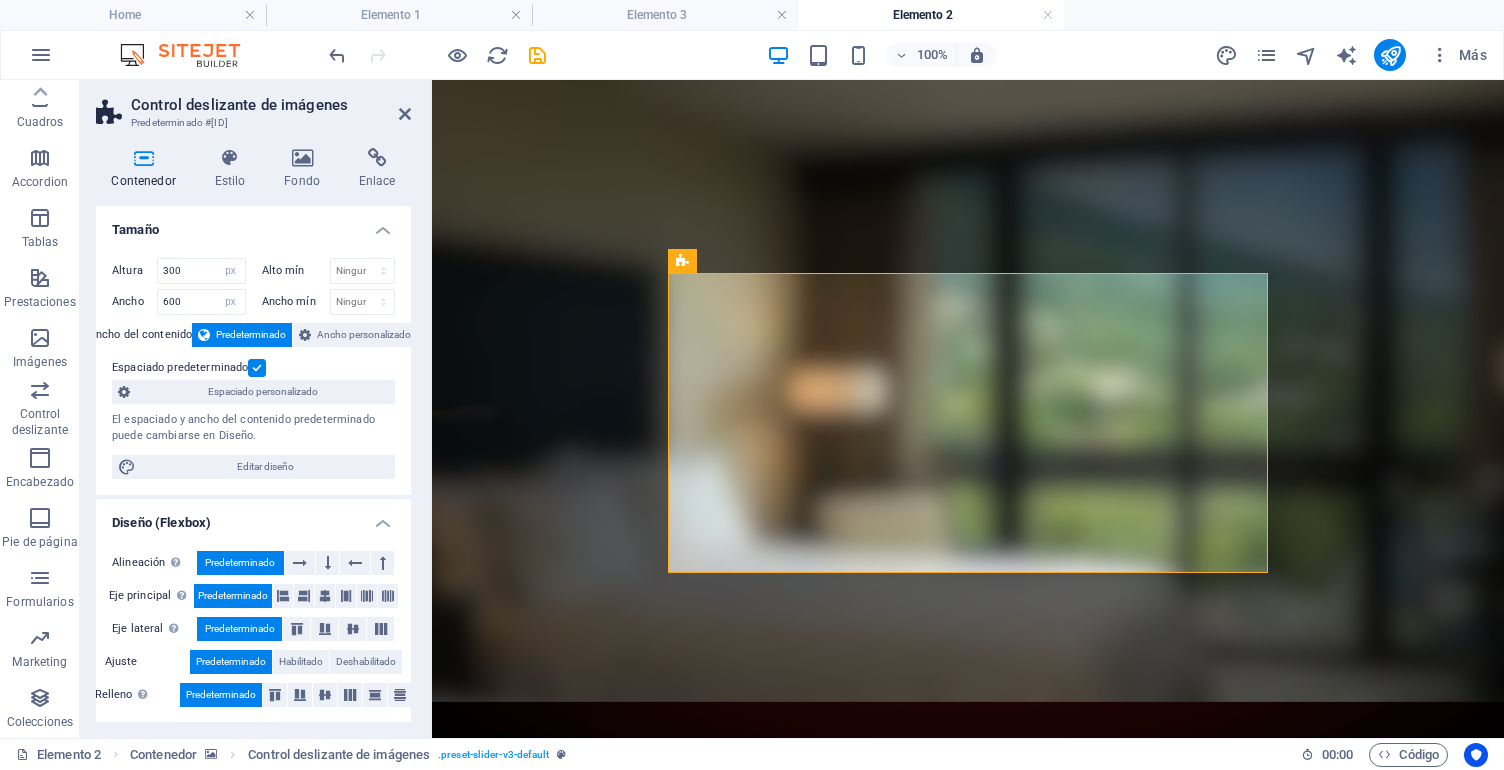 click on "Altura 300 Predeterminado px rem % vh vw Alto mín Ninguno px rem % vh vw Ancho 600 Predeterminado px rem % em vh vw Ancho mín Ninguno px rem % vh vw Ancho del contenido Predeterminado Ancho personalizado Ancho Predeterminado px rem % em vh vw Ancho mín Ninguno px rem % vh vw Espaciado predeterminado Espaciado personalizado El espaciado y ancho del contenido predeterminado puede cambiarse en Diseño. Editar diseño" at bounding box center (253, 368) 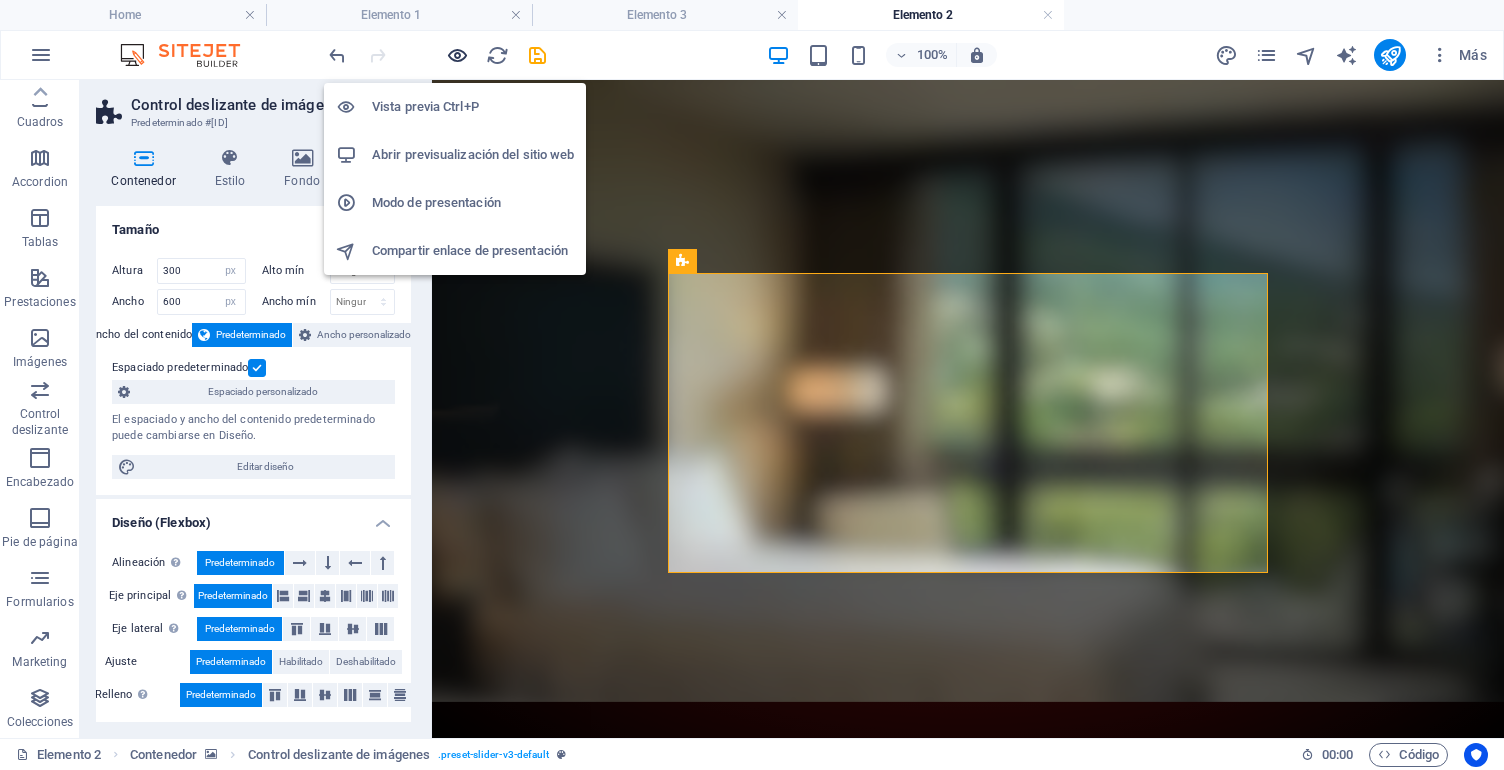 click at bounding box center [457, 55] 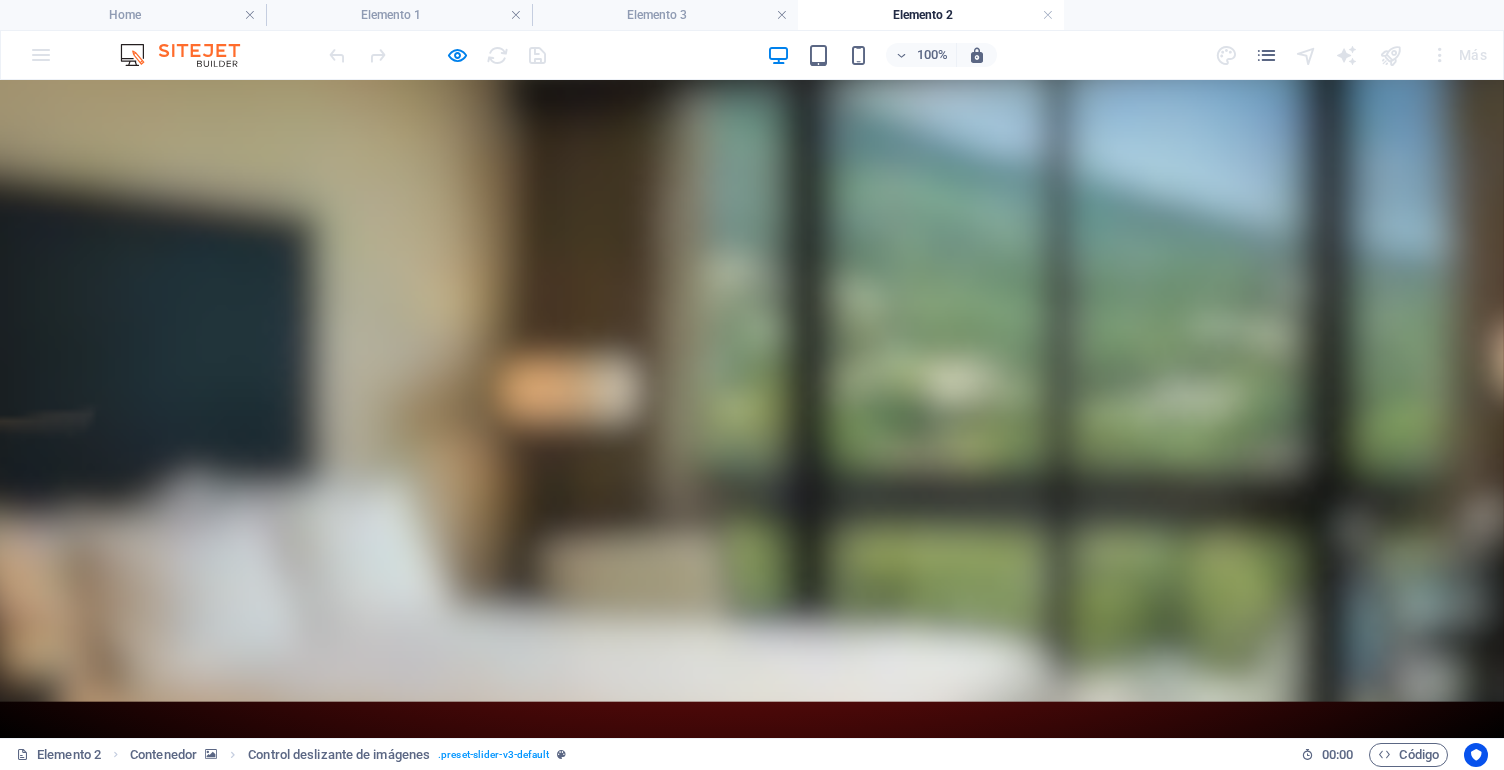 click at bounding box center [580, 3256] 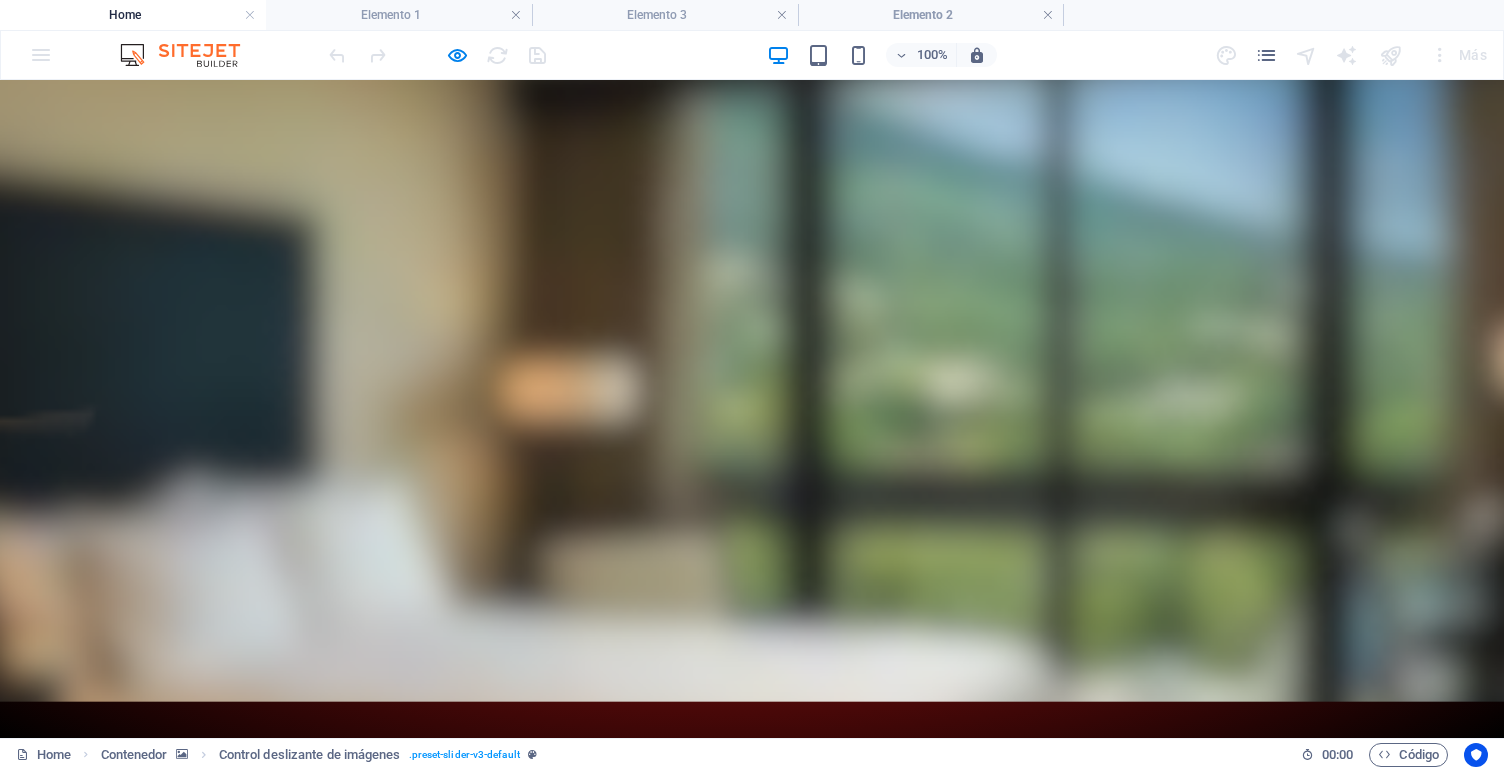 click on "Suelta el contenido aquí o  Añadir elementos  Pegar portapapeles" at bounding box center [280, 1113] 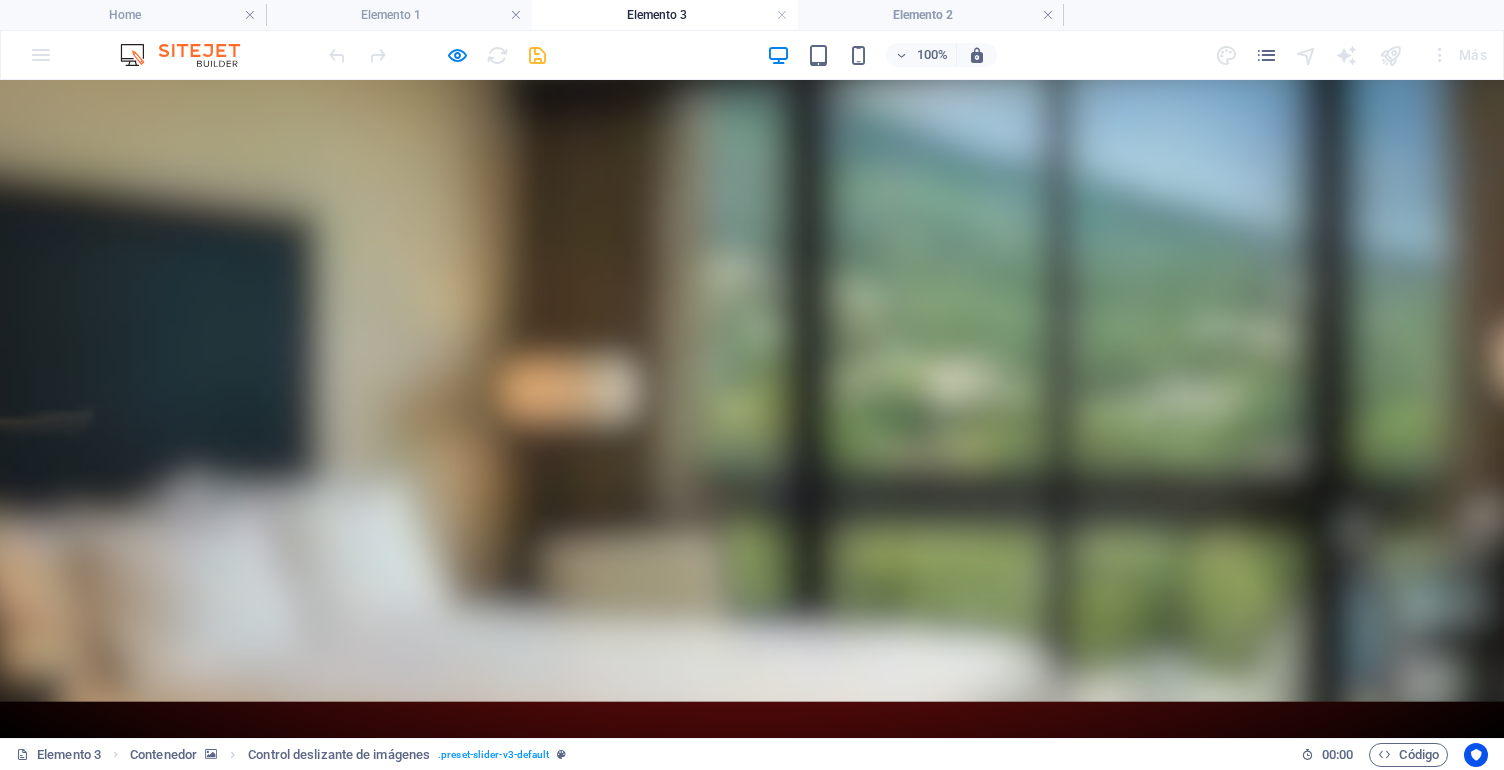 click on "Etiqueta del botón" at bounding box center (367, 851) 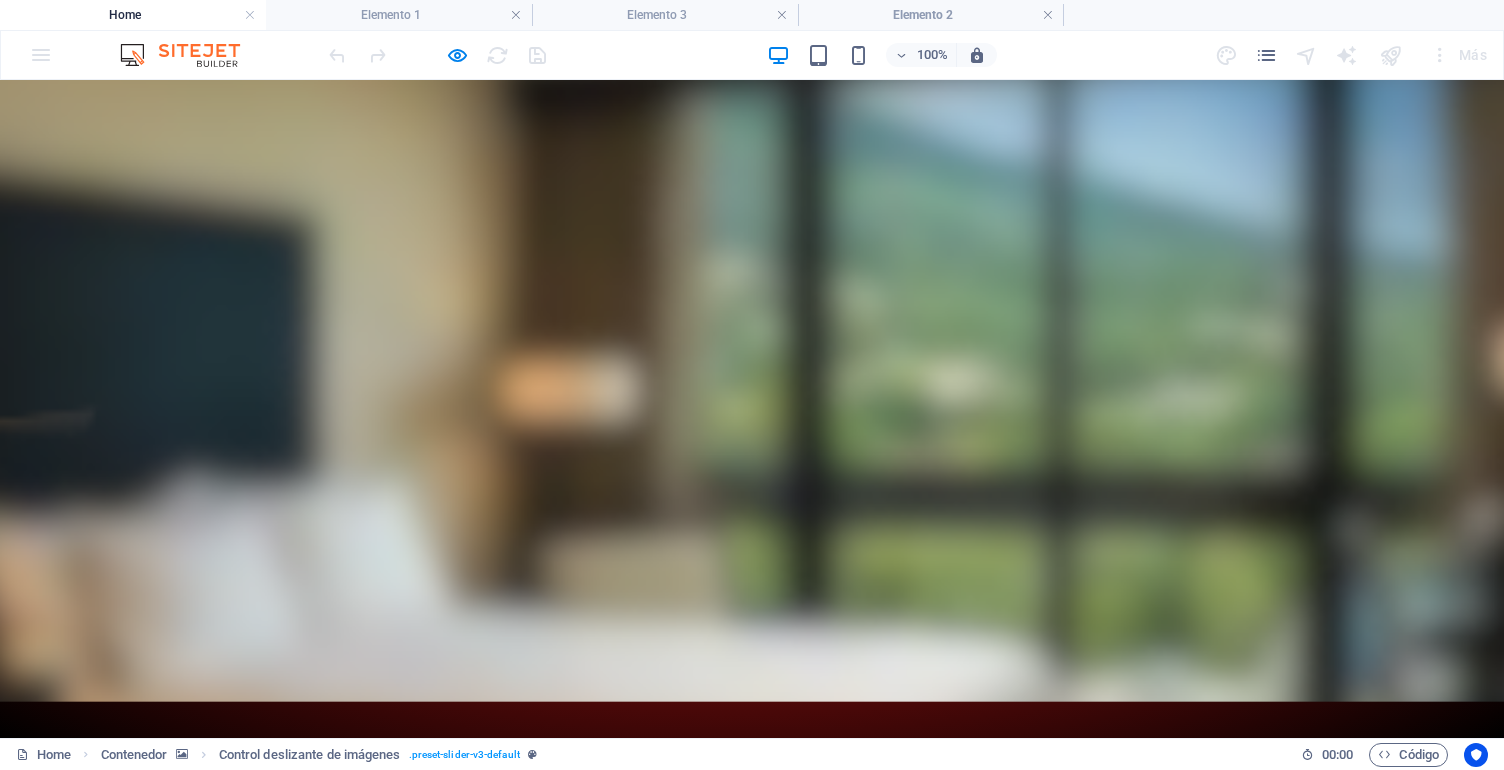 drag, startPoint x: 864, startPoint y: 373, endPoint x: 864, endPoint y: 533, distance: 160 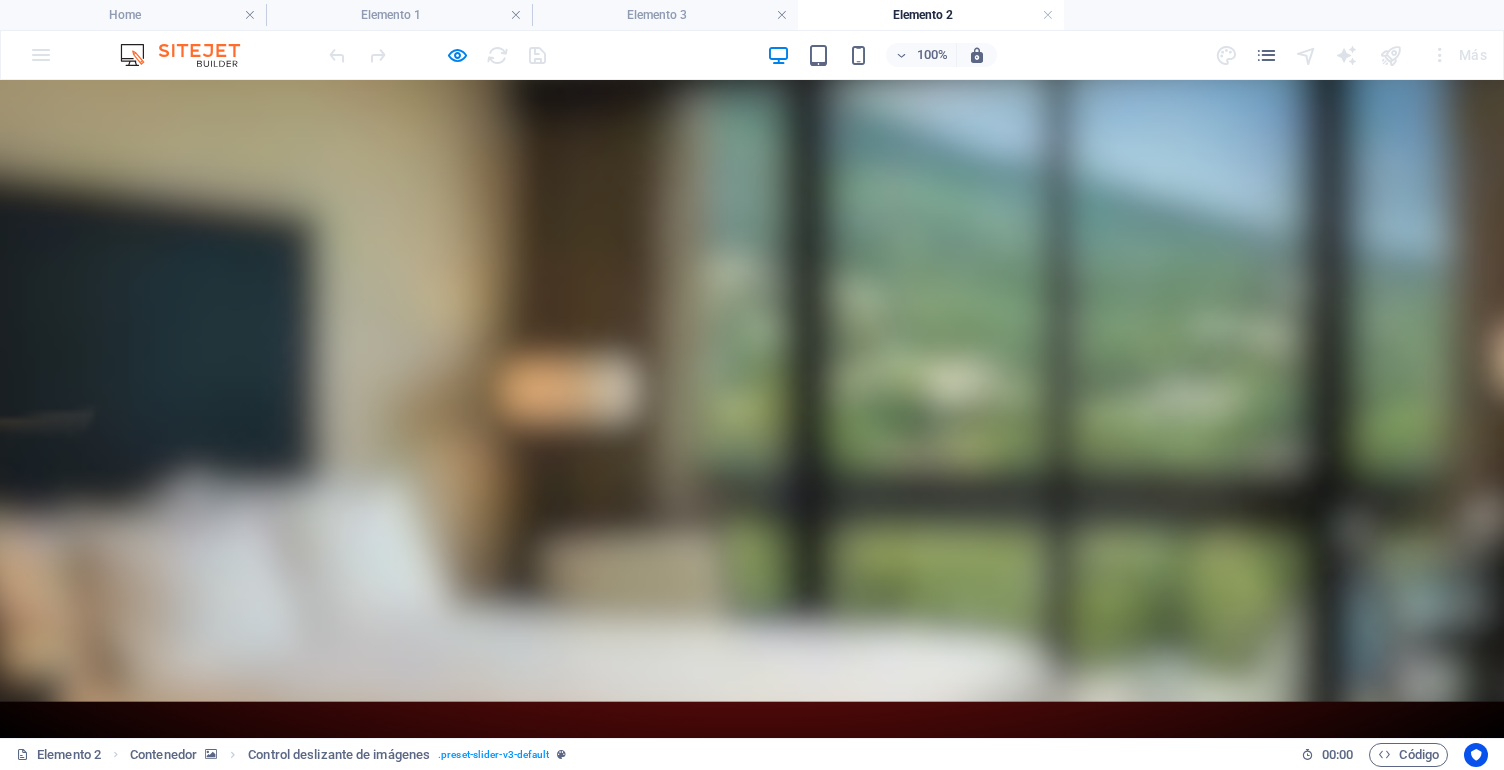 click on "Etiqueta del botón" at bounding box center (367, 851) 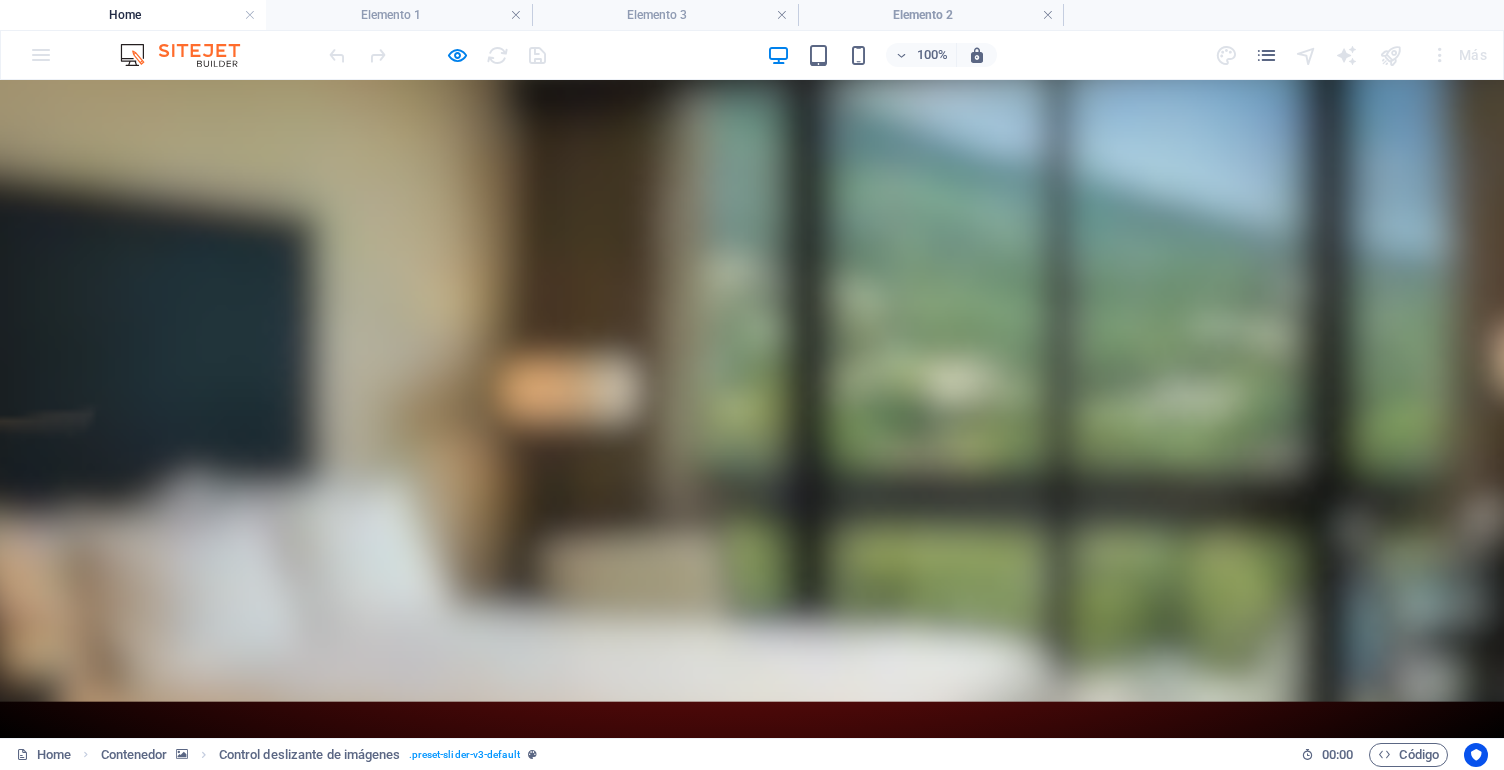 click on "Suelta el contenido aquí o  Añadir elementos  Pegar portapapeles" at bounding box center (280, 1113) 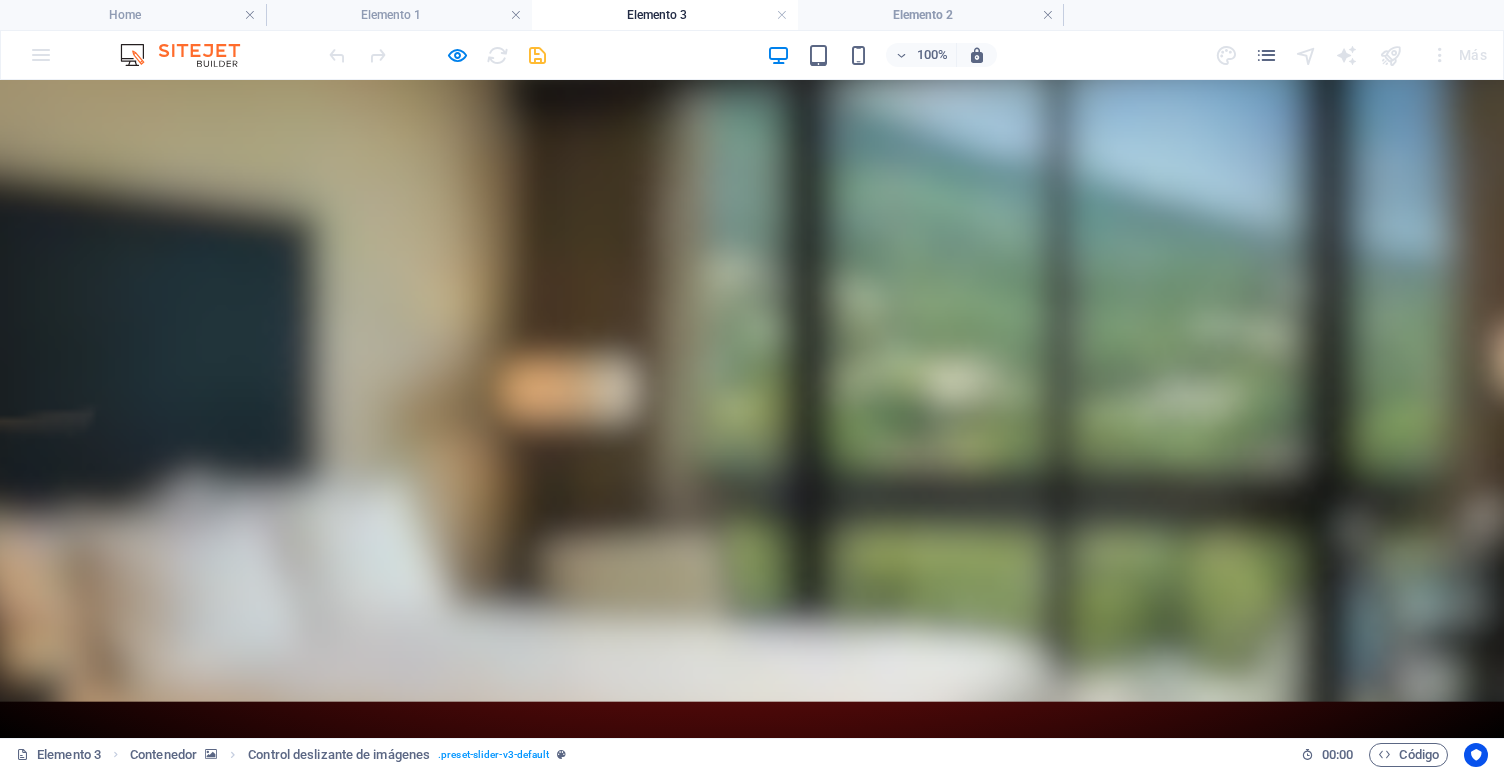 drag, startPoint x: 413, startPoint y: 239, endPoint x: 413, endPoint y: 399, distance: 160 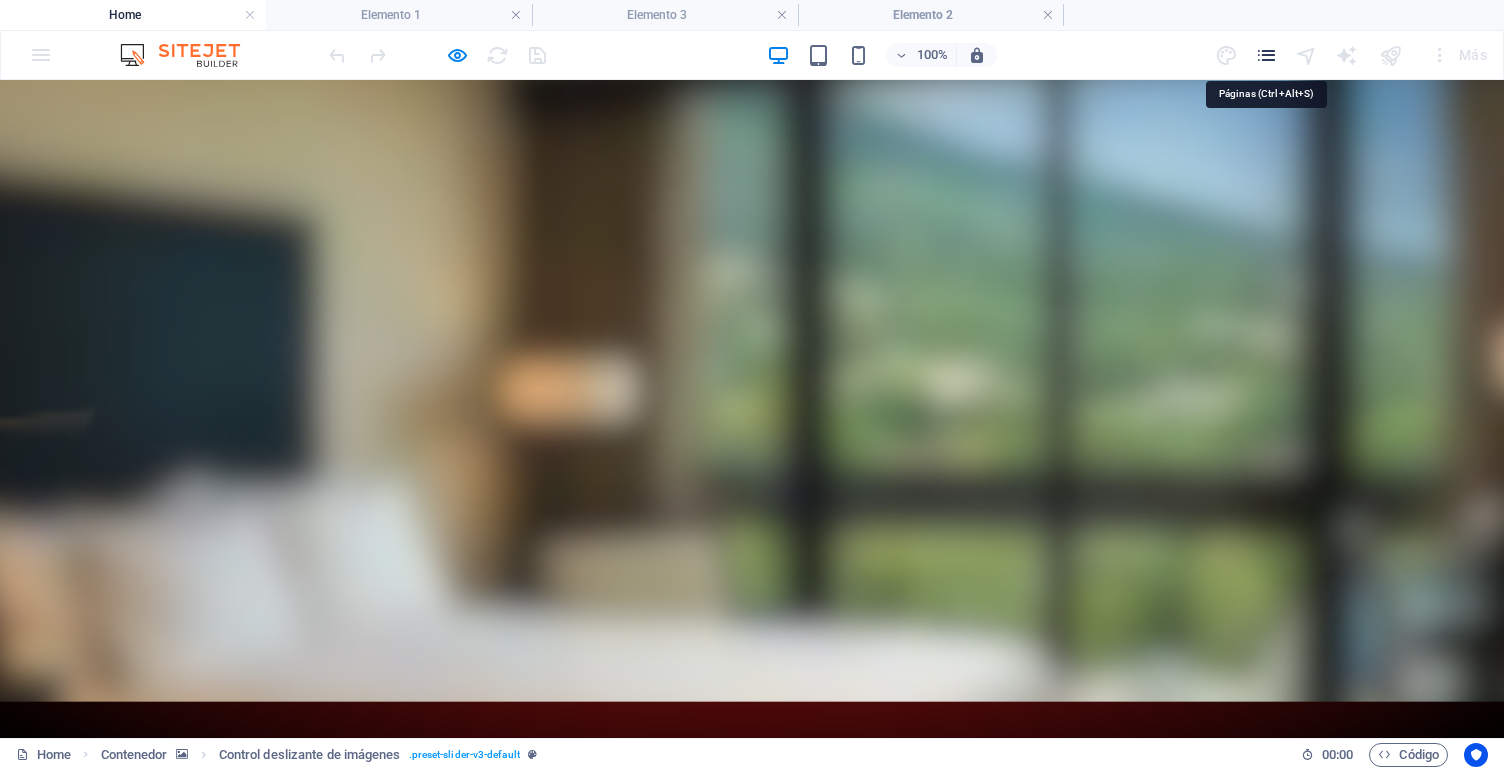 click at bounding box center (1266, 55) 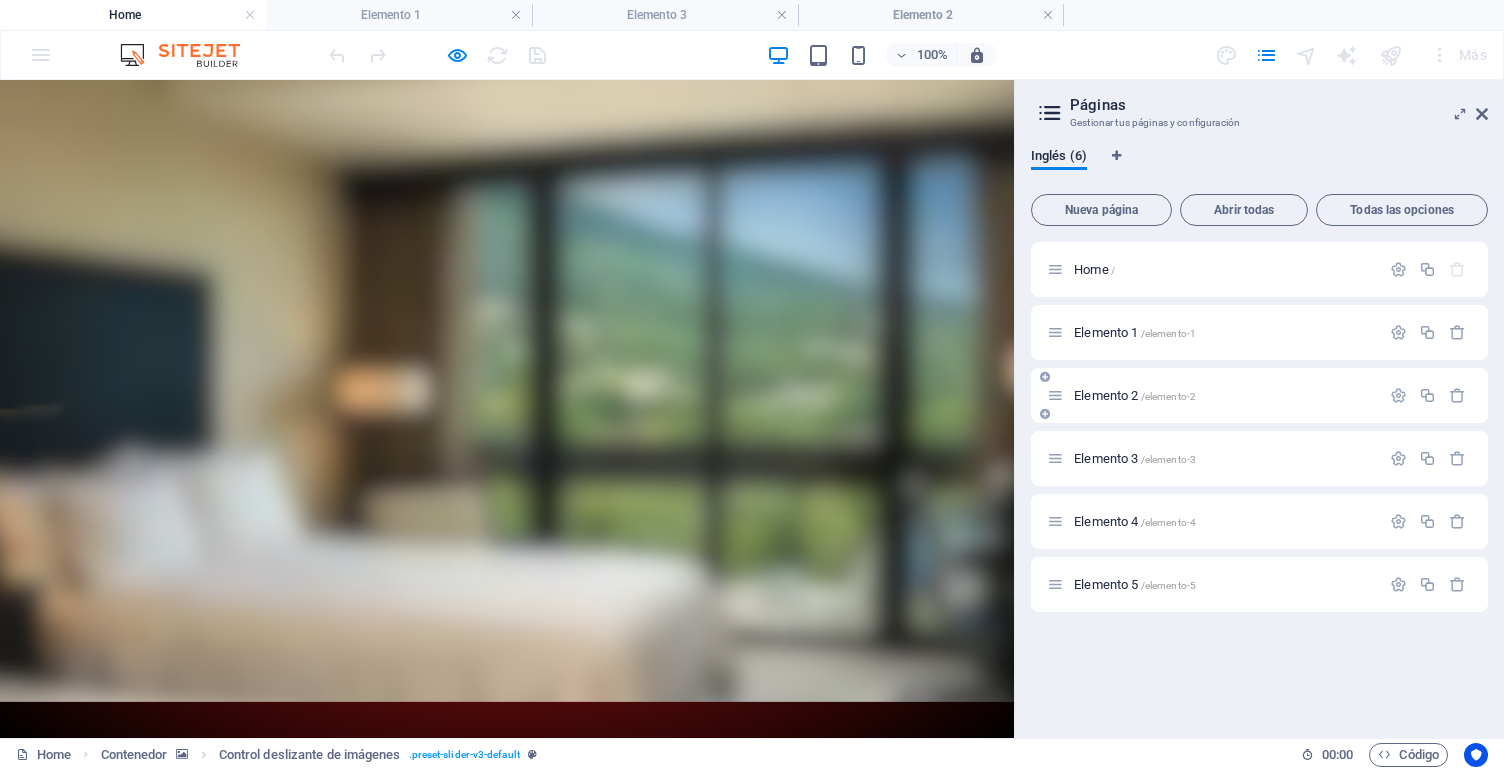 drag, startPoint x: 1171, startPoint y: 328, endPoint x: 1172, endPoint y: 393, distance: 65.00769 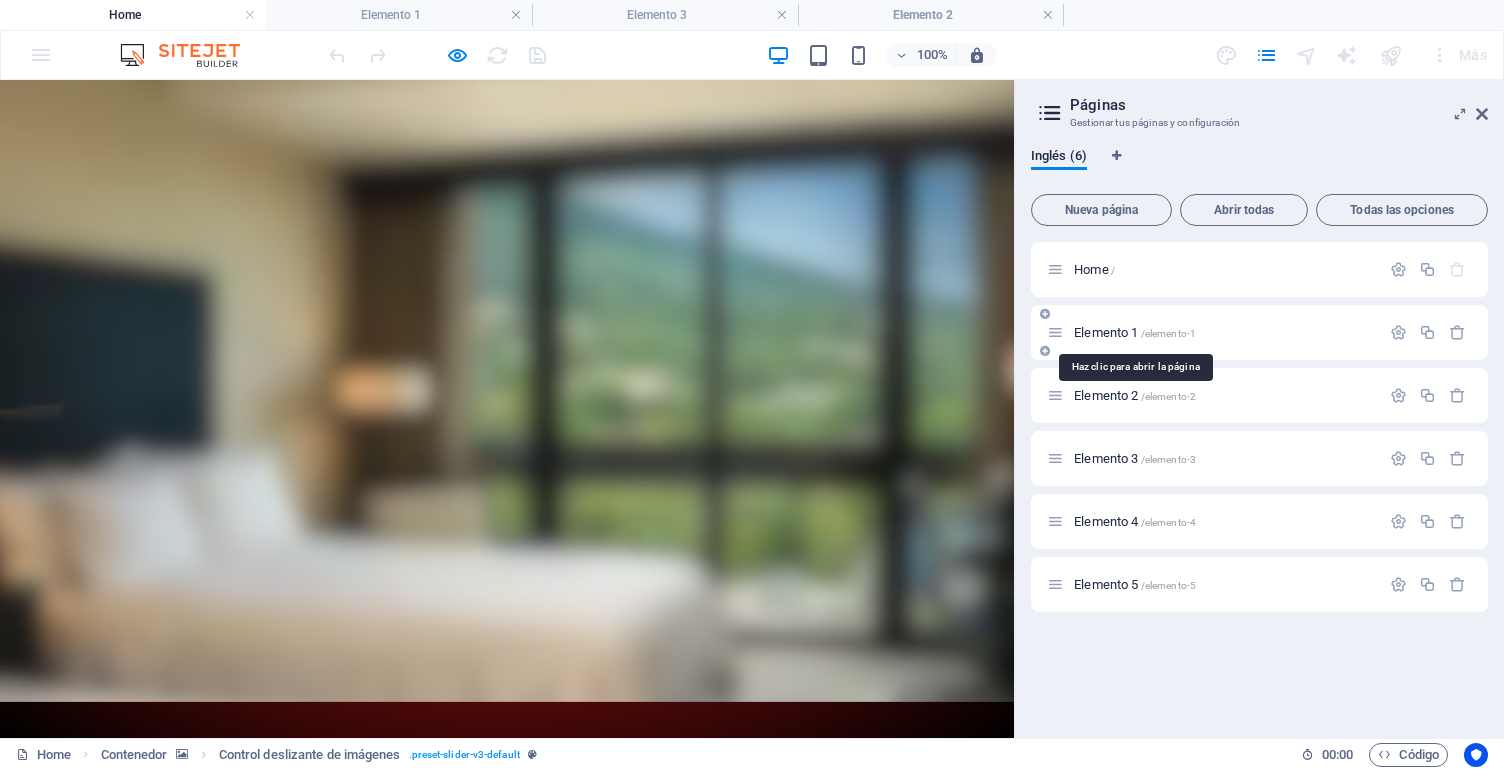 click on "Elemento 1 /elemento-1" at bounding box center (1135, 332) 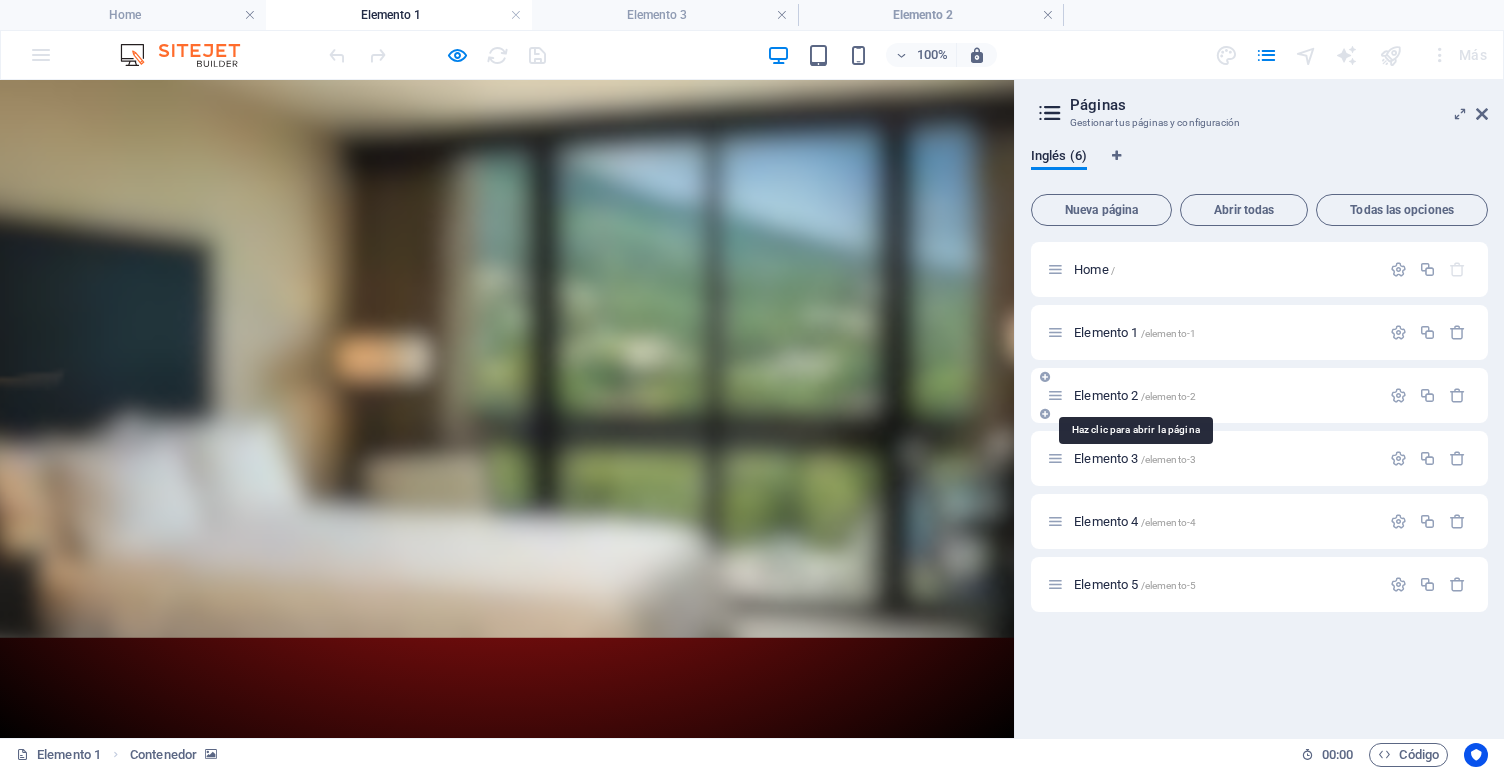 click on "Elemento 2 /[ID]" at bounding box center [1135, 395] 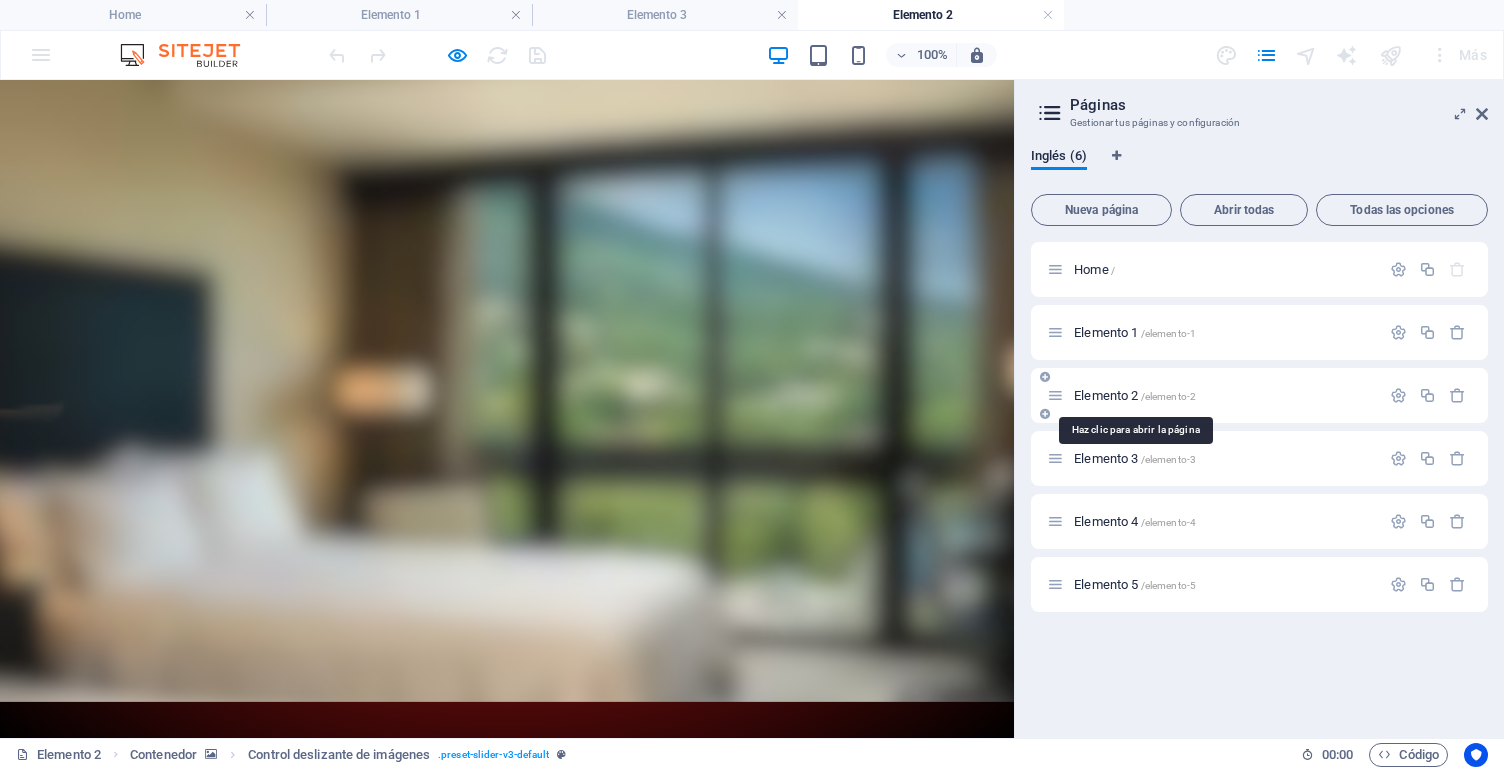 click on "Elemento 2 /[ID]" at bounding box center [1135, 395] 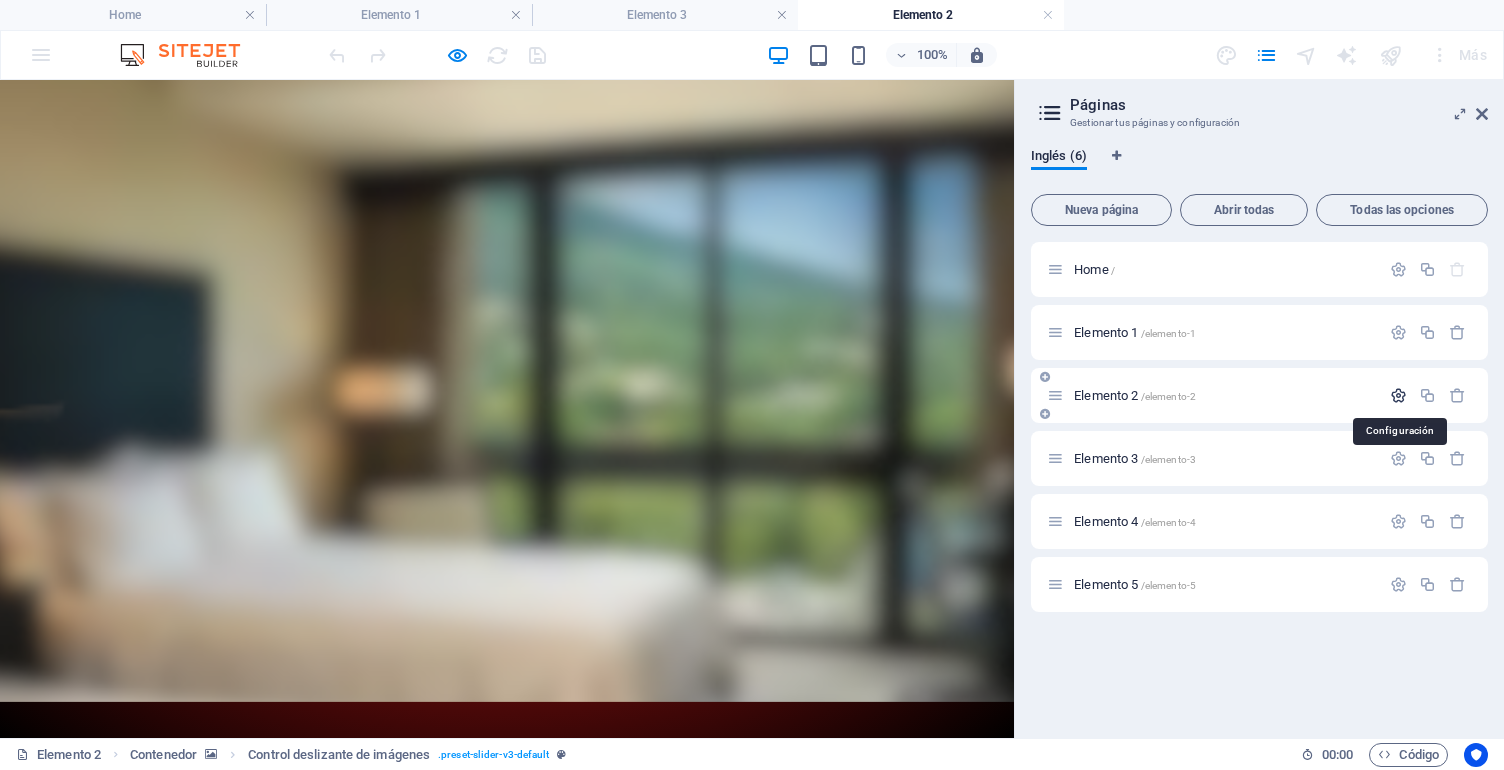 click at bounding box center [1398, 395] 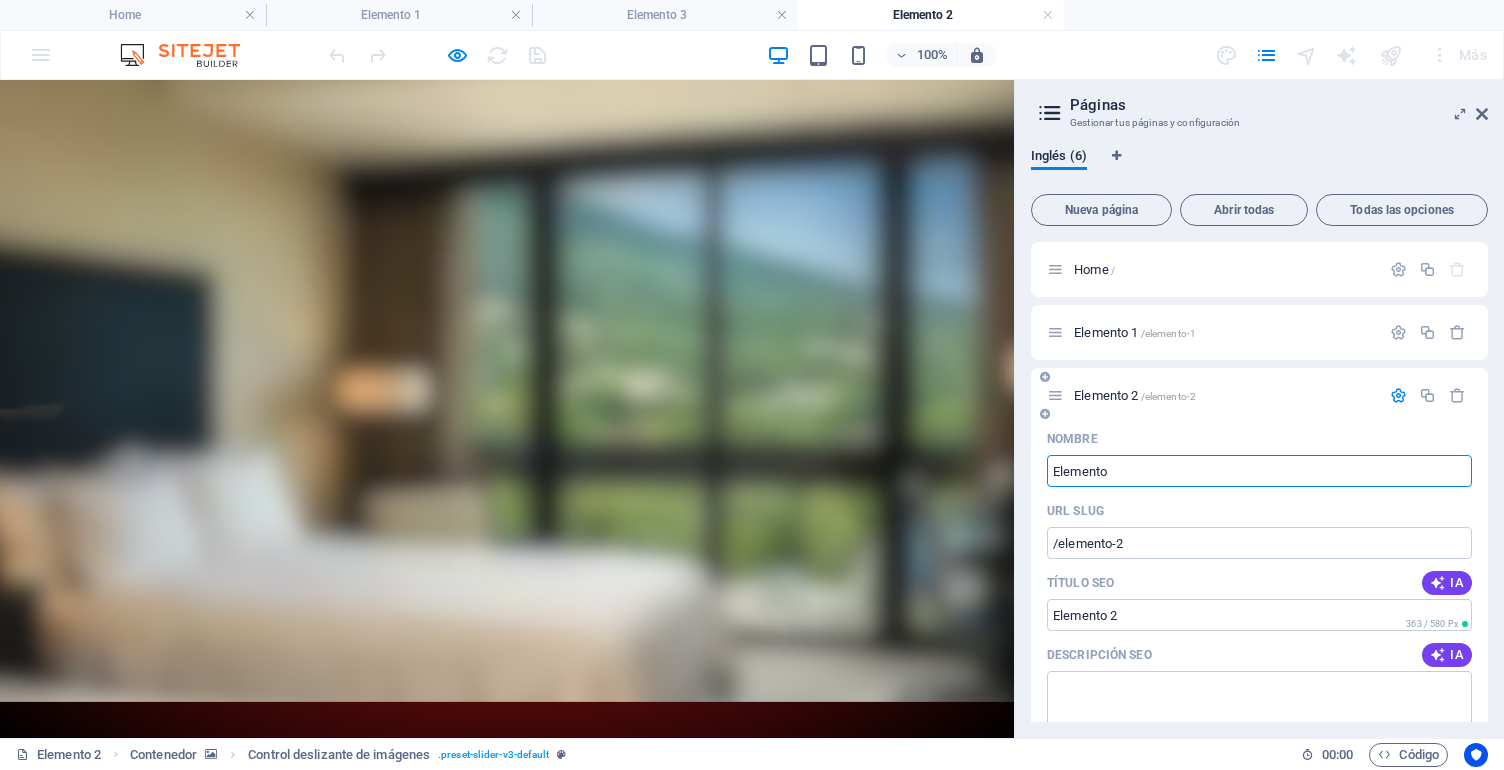 type on "Elemento" 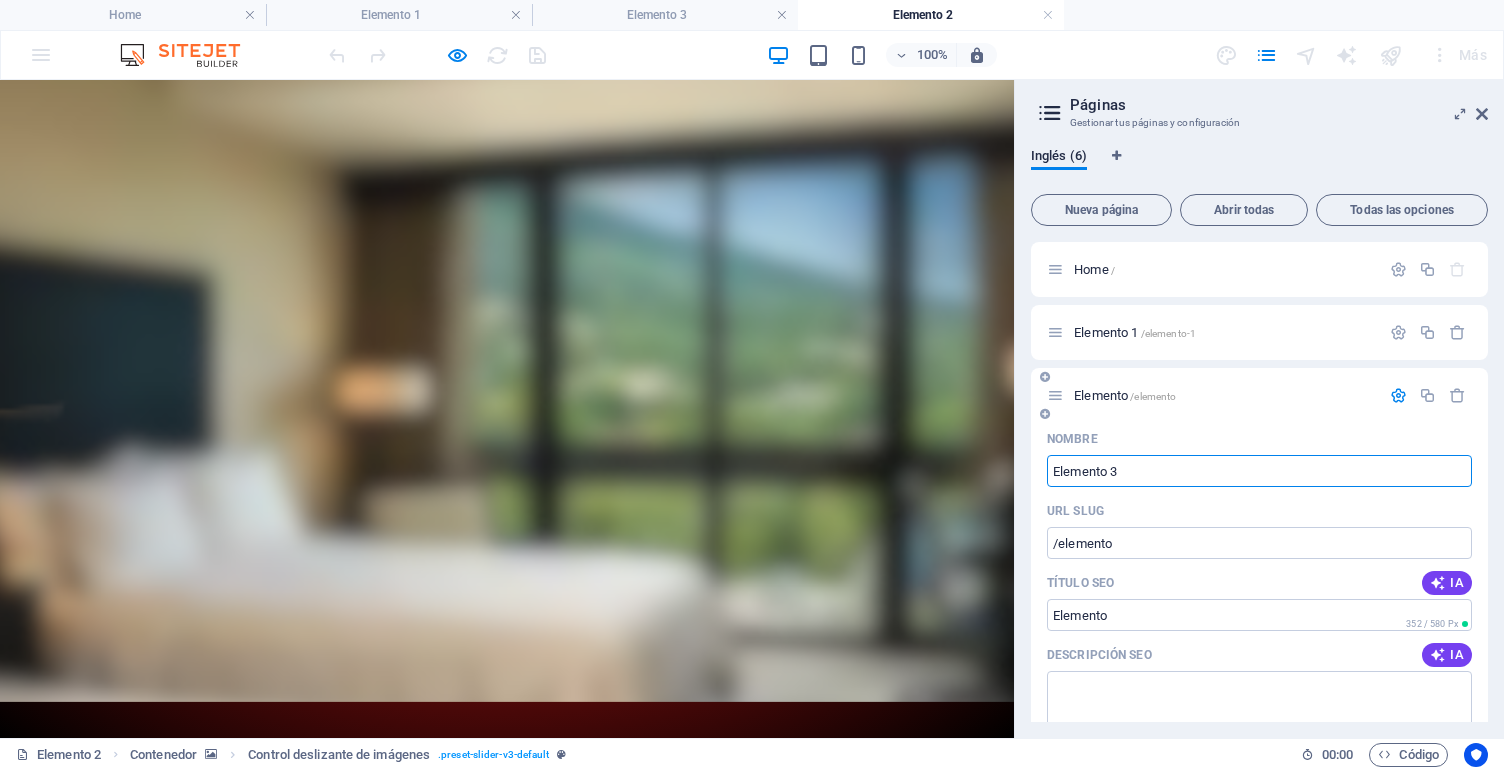 type on "Elemento 3" 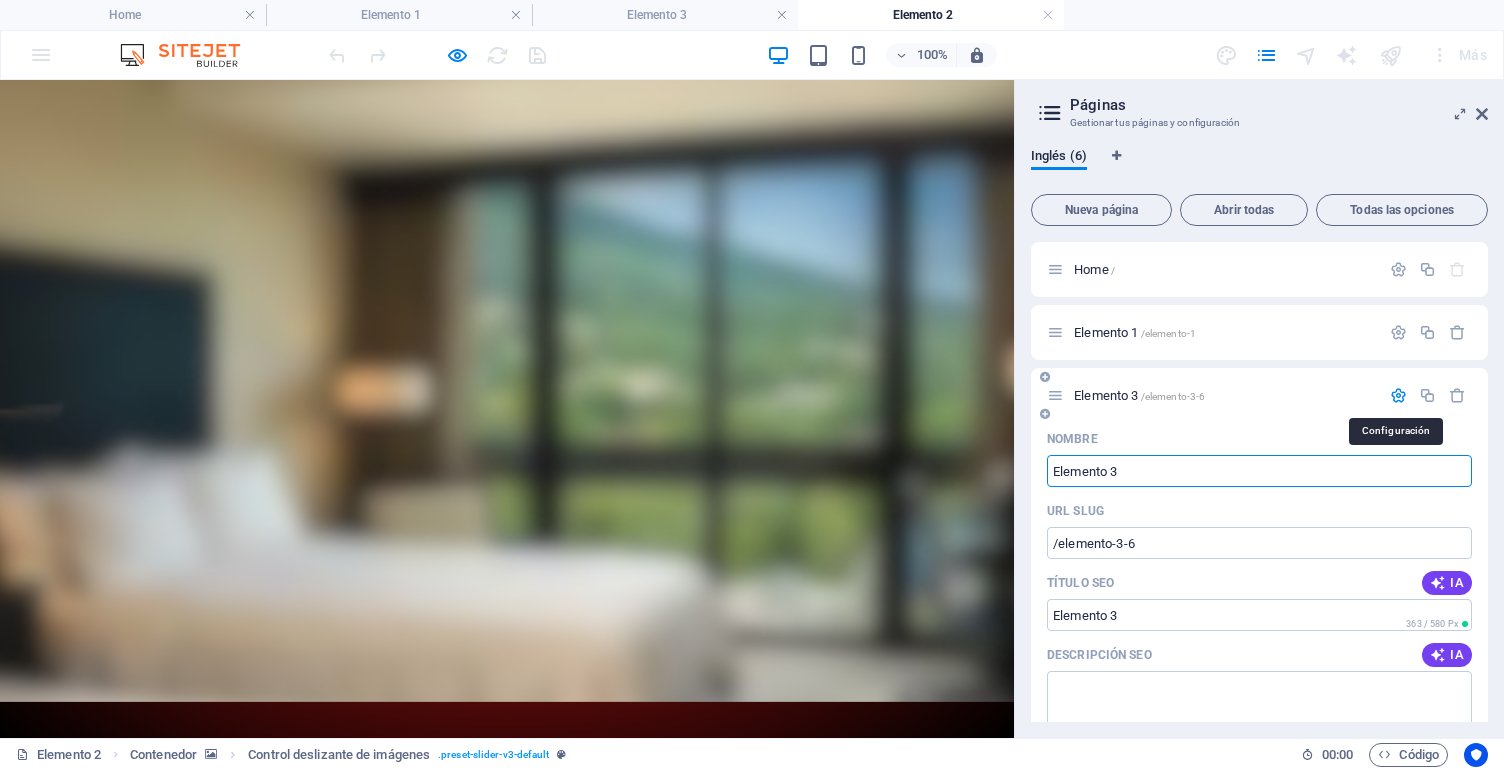 click at bounding box center (1398, 395) 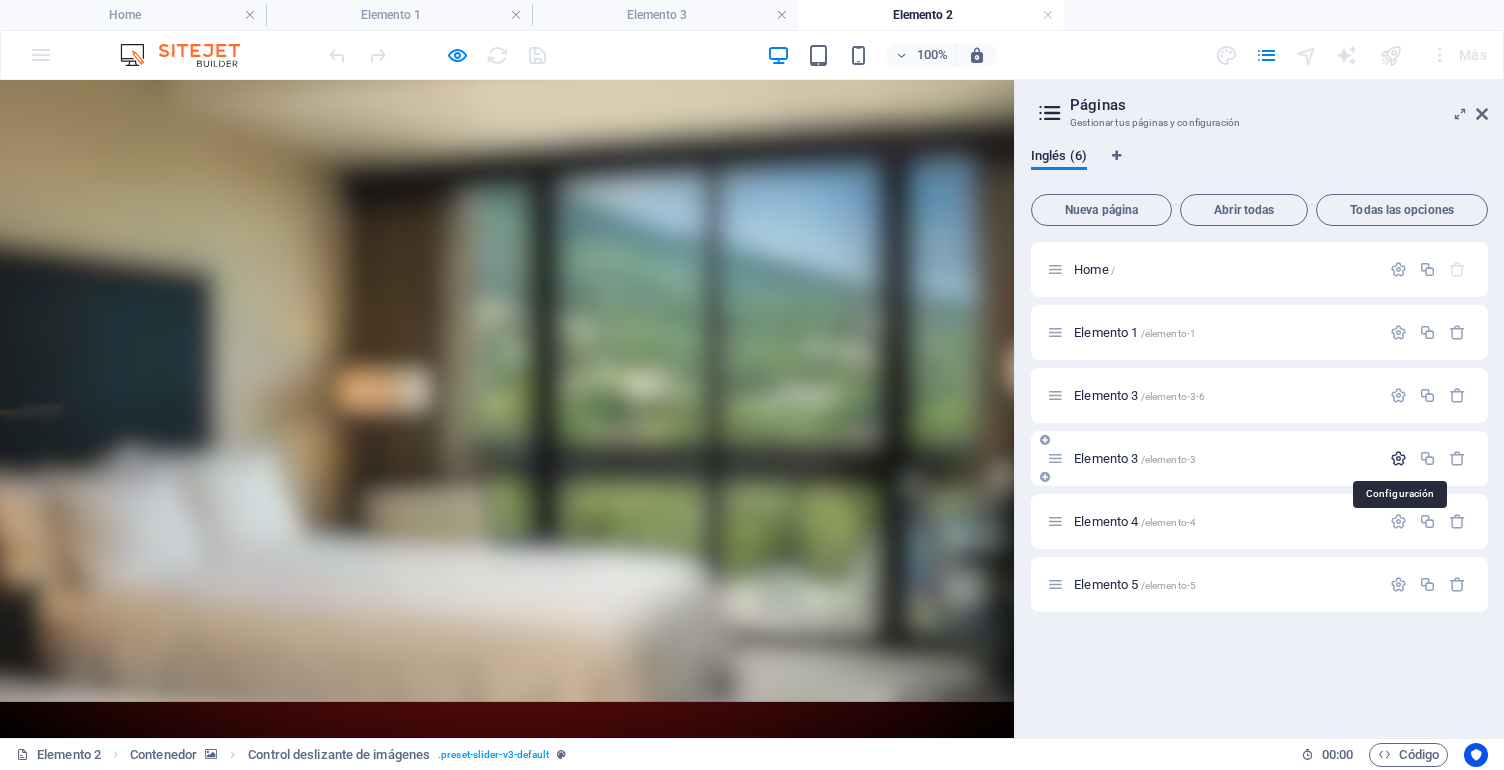 click at bounding box center [1398, 458] 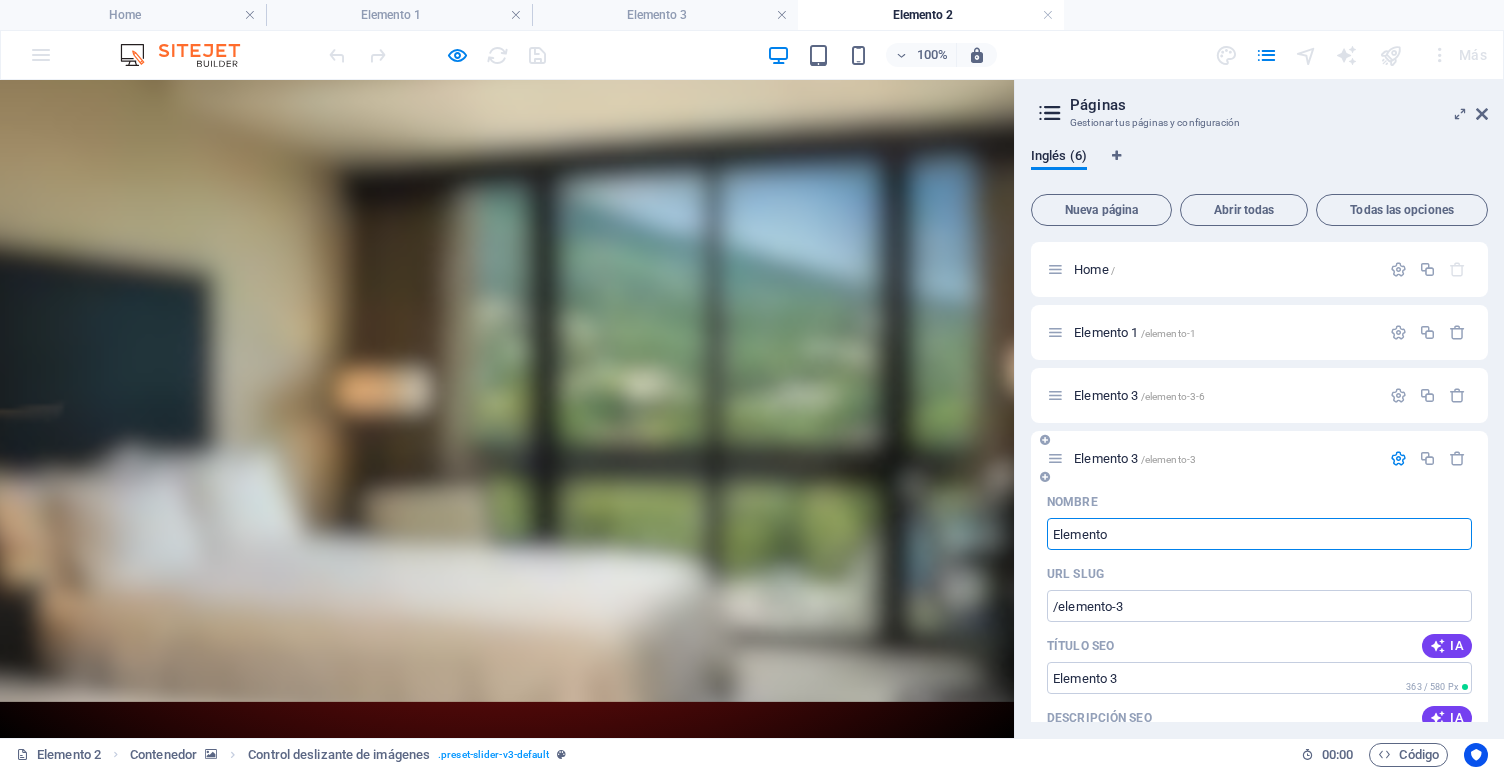 type on "Elemento" 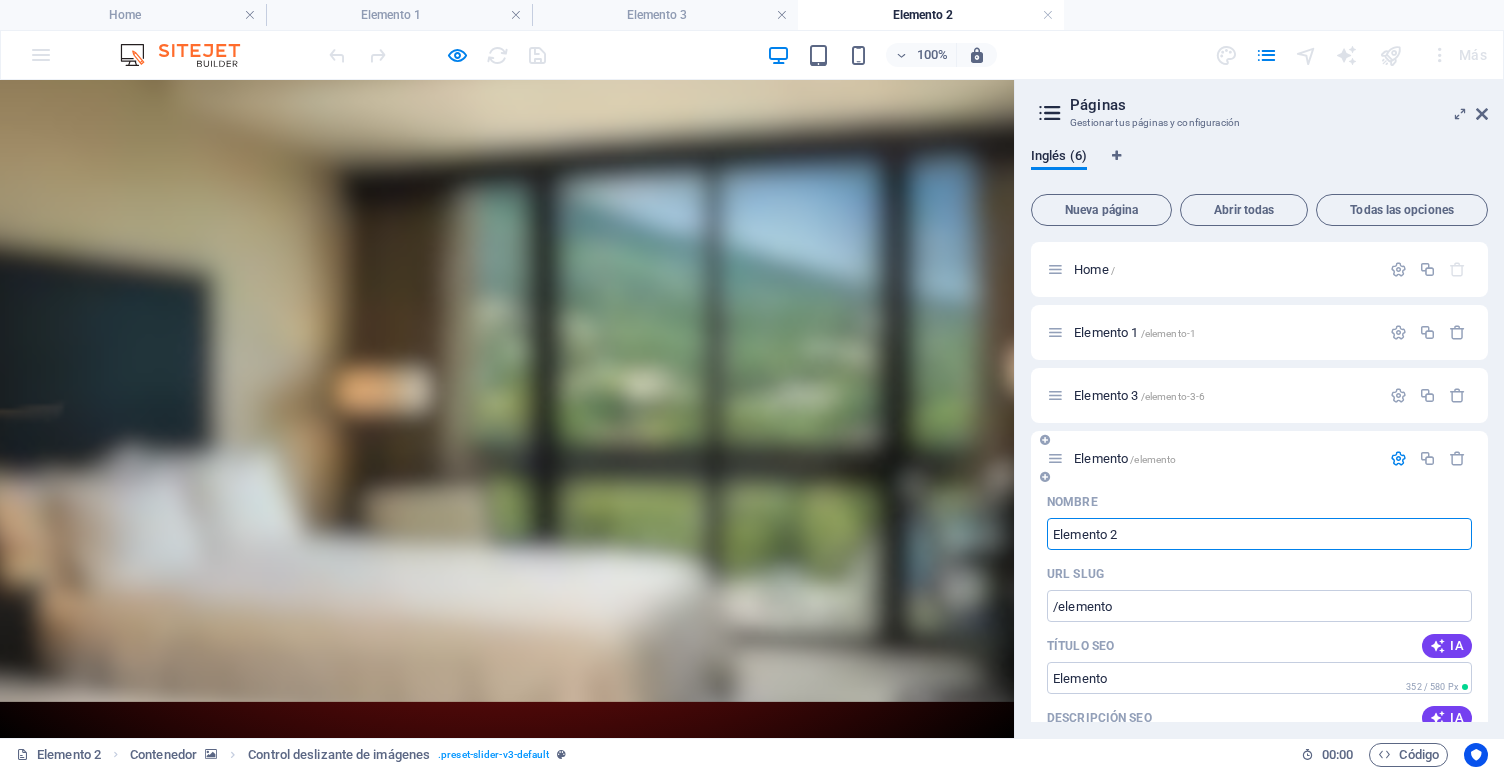 type on "Elemento 2" 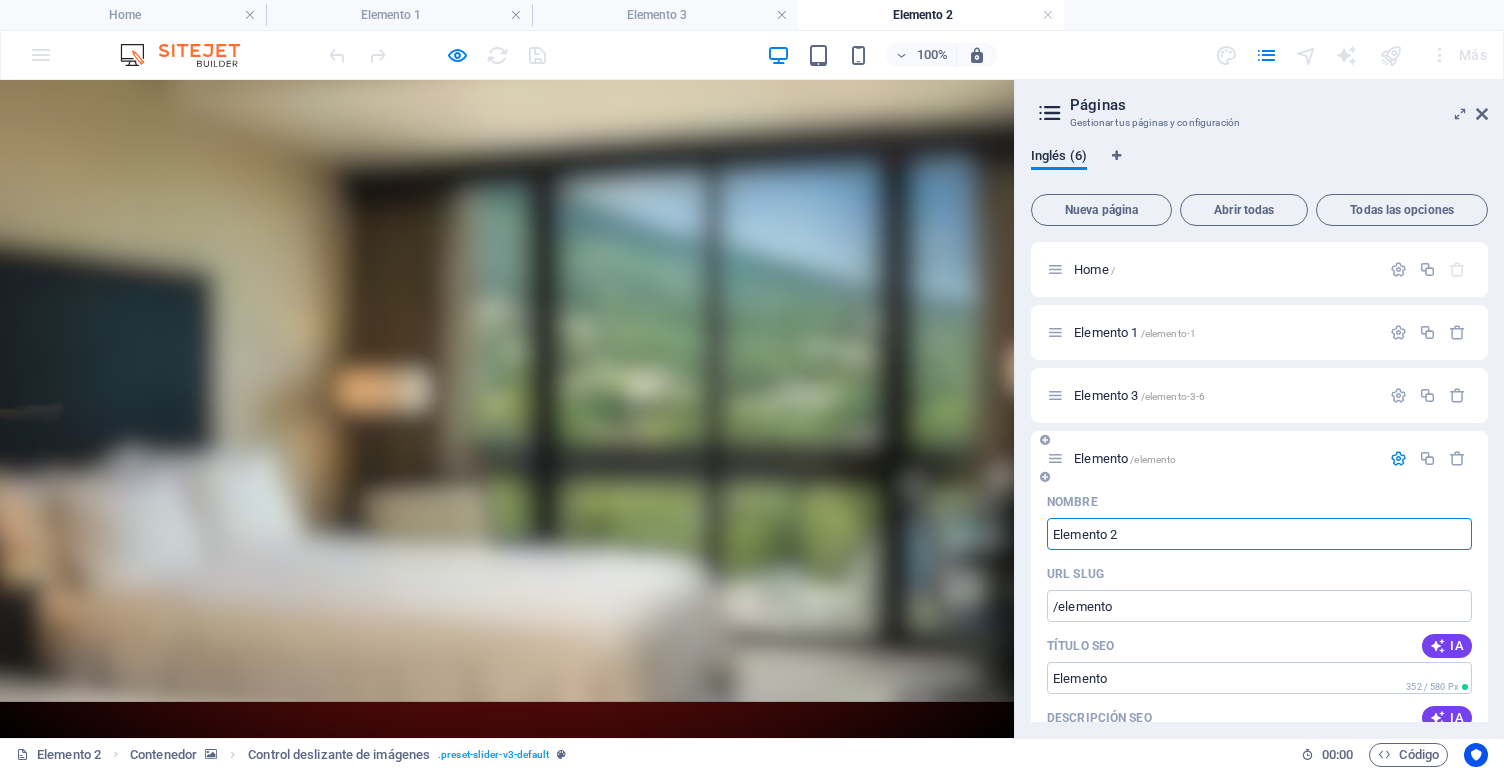 type on "/elemento-2" 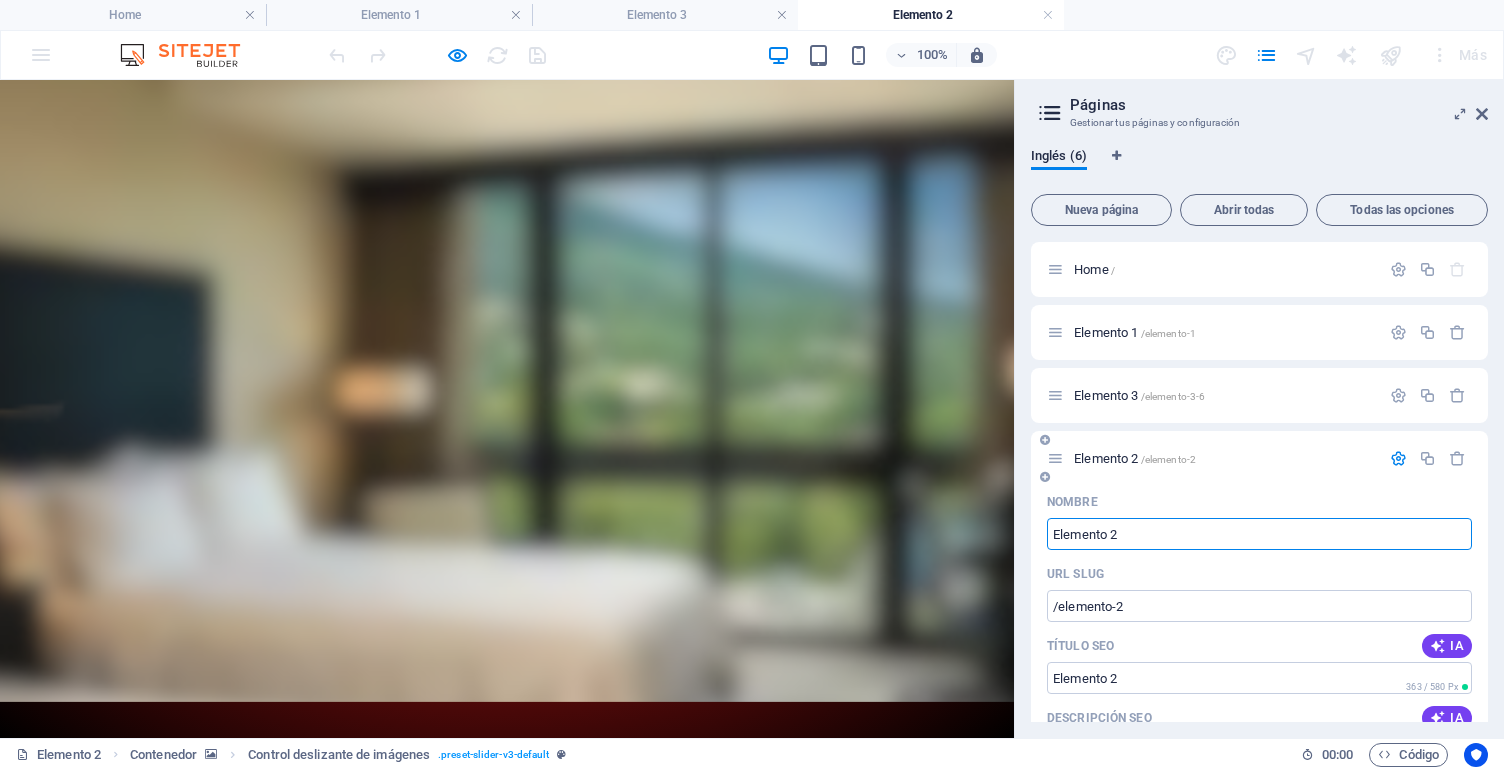 scroll, scrollTop: 1, scrollLeft: 0, axis: vertical 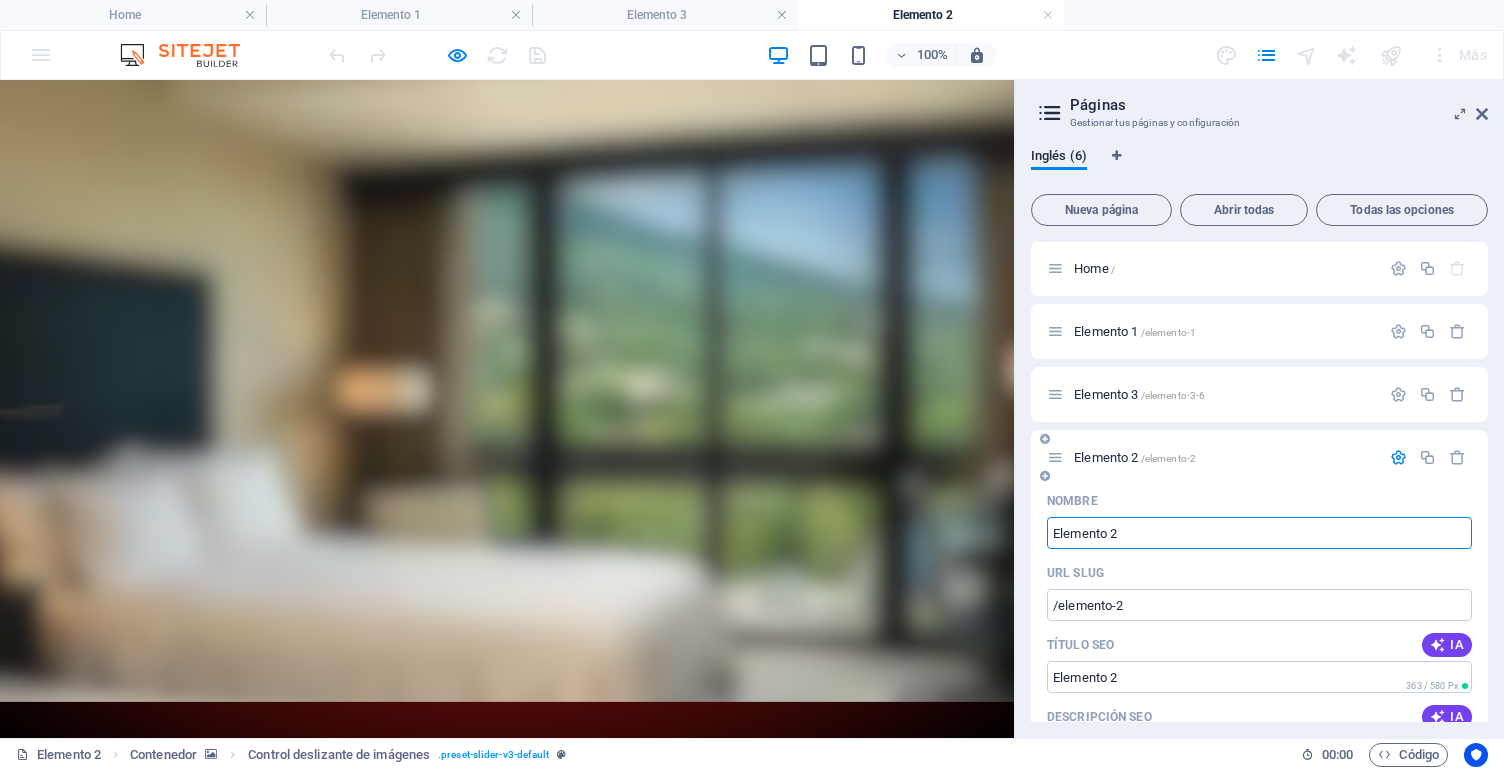 click at bounding box center [1398, 457] 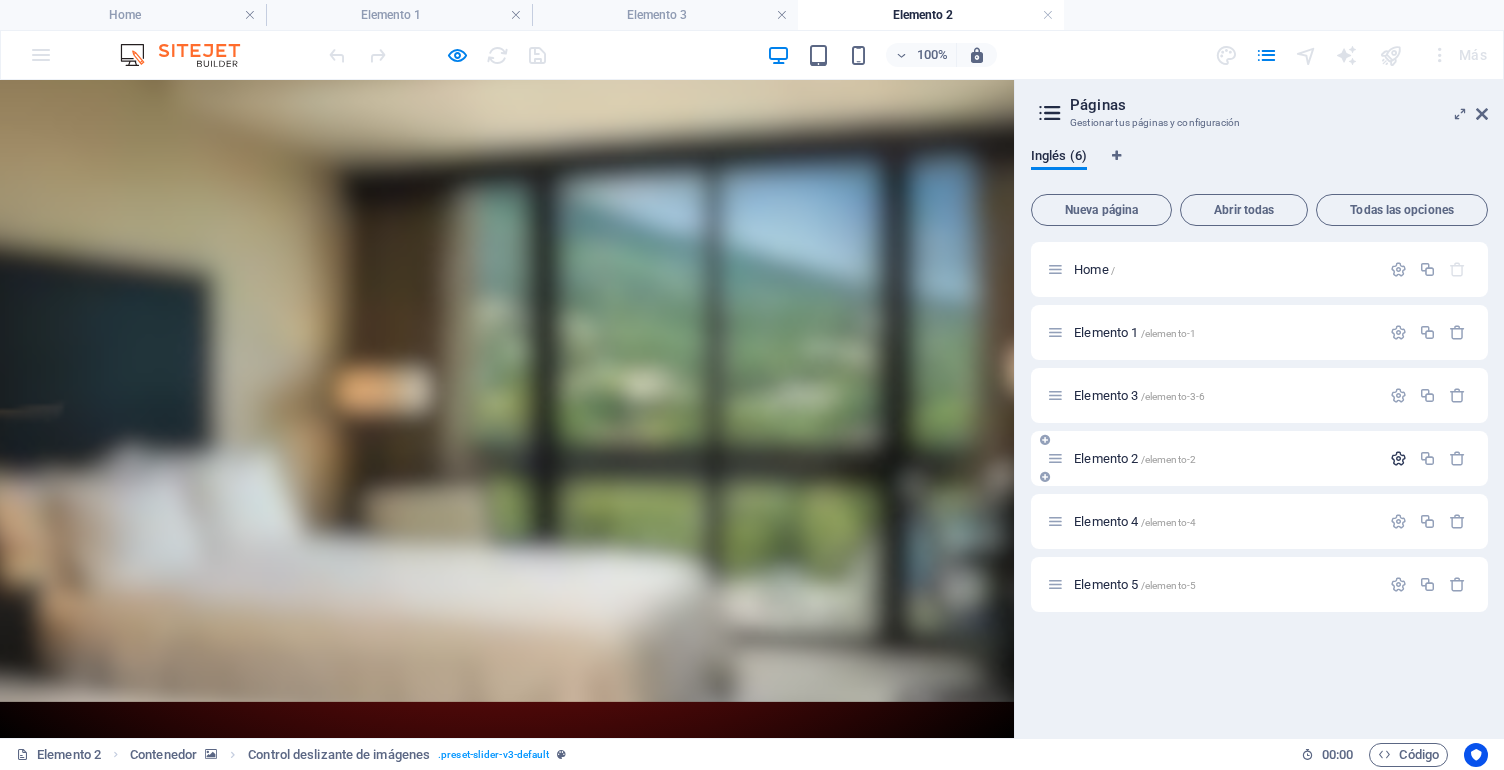 scroll, scrollTop: 0, scrollLeft: 0, axis: both 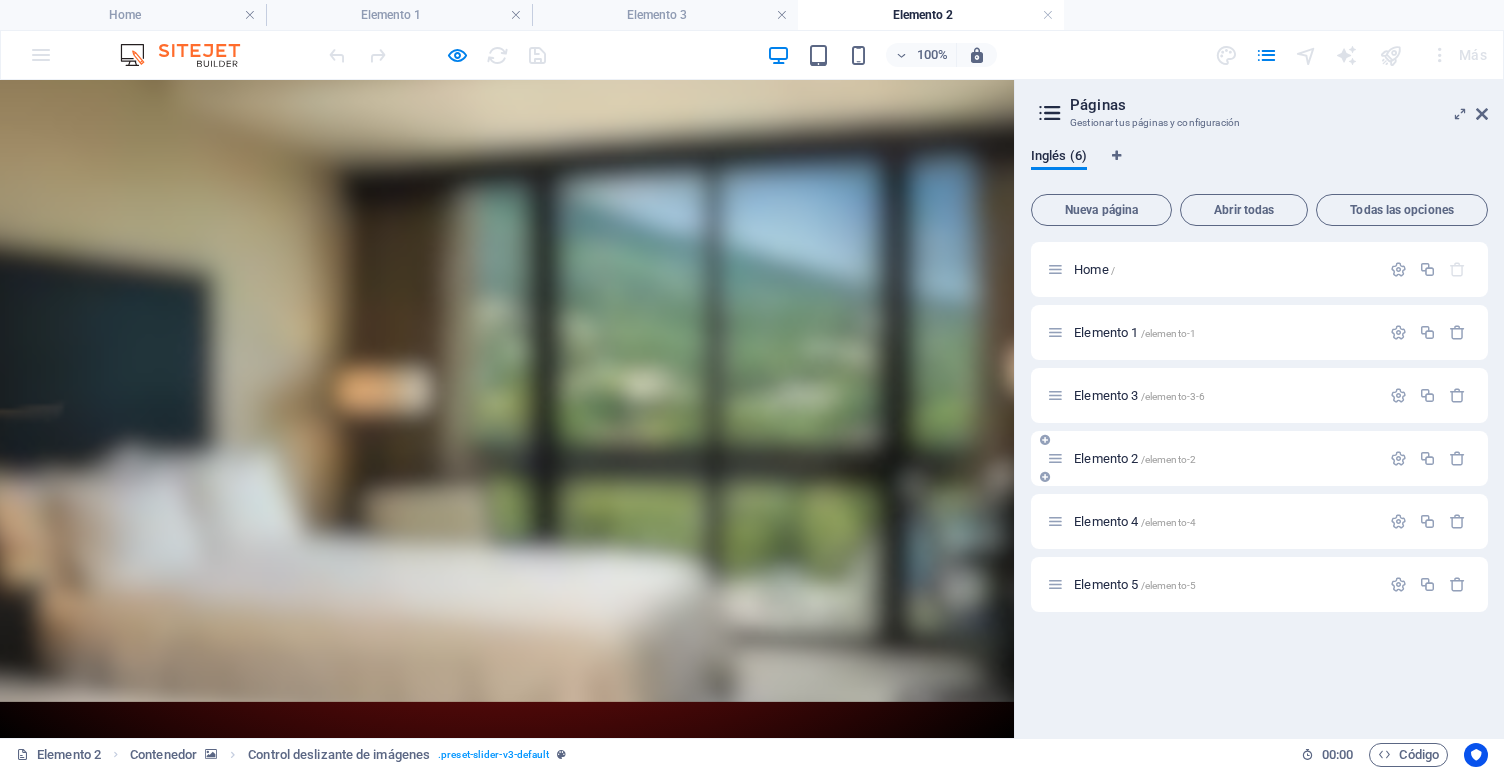 click at bounding box center [1045, 440] 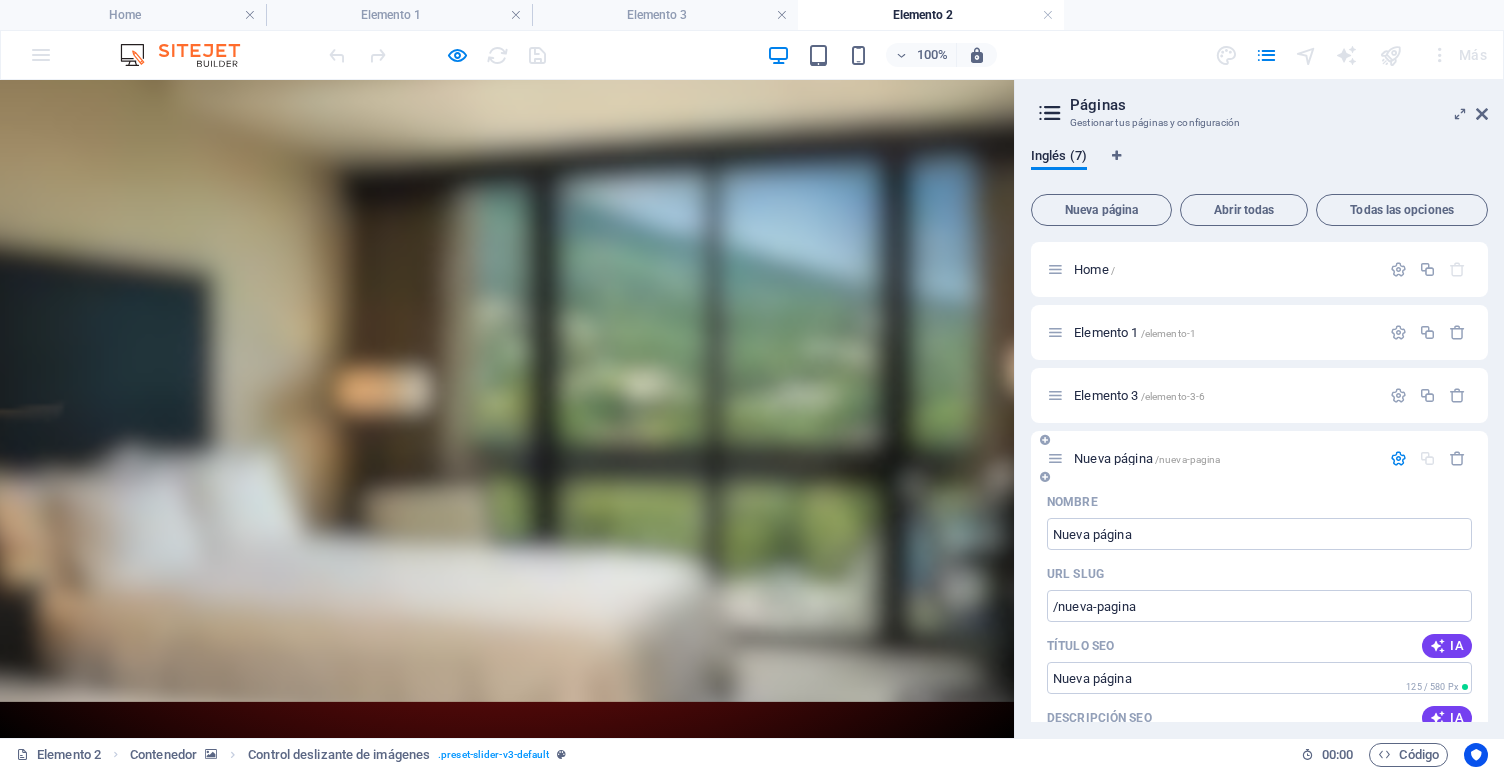 click at bounding box center [1398, 458] 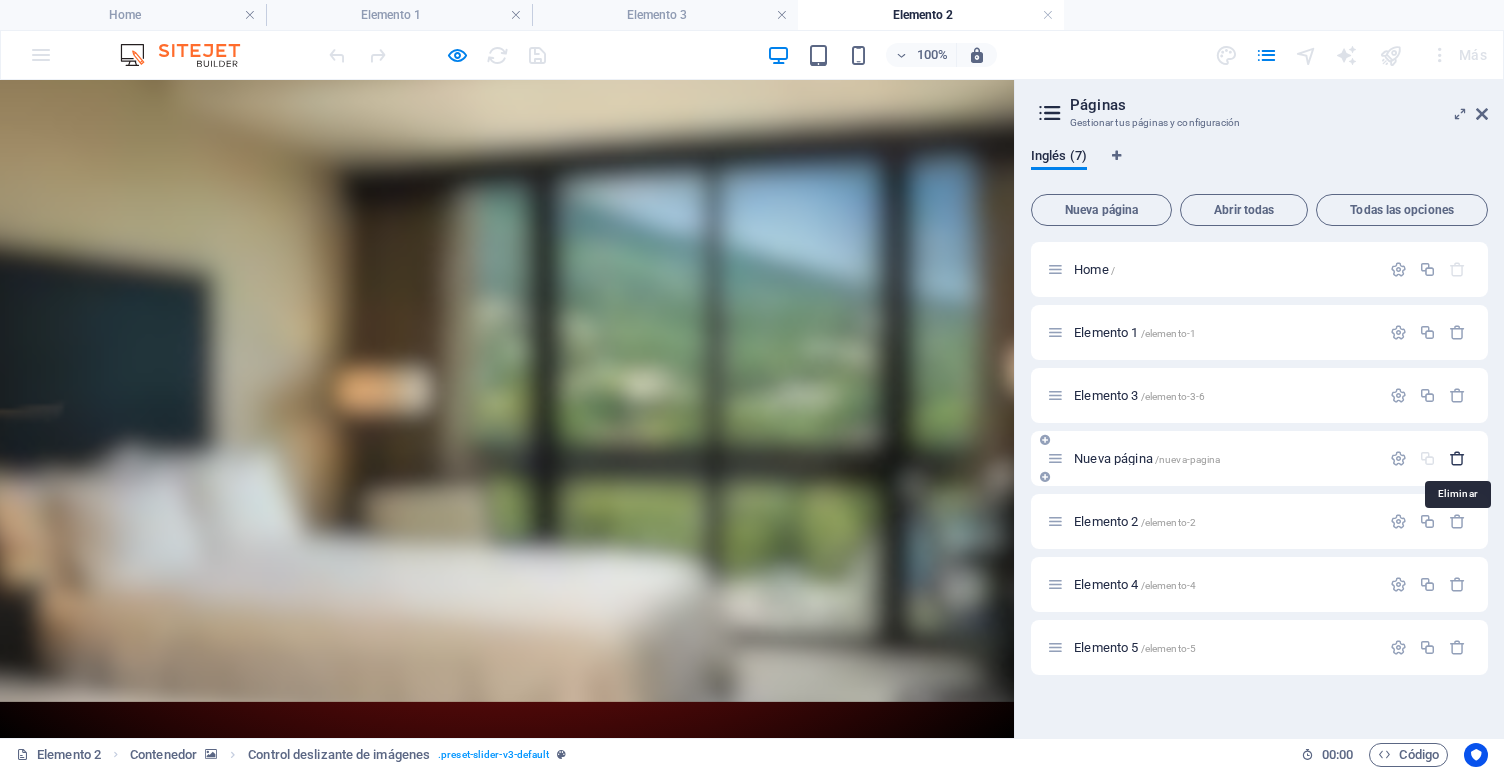 click at bounding box center [1457, 458] 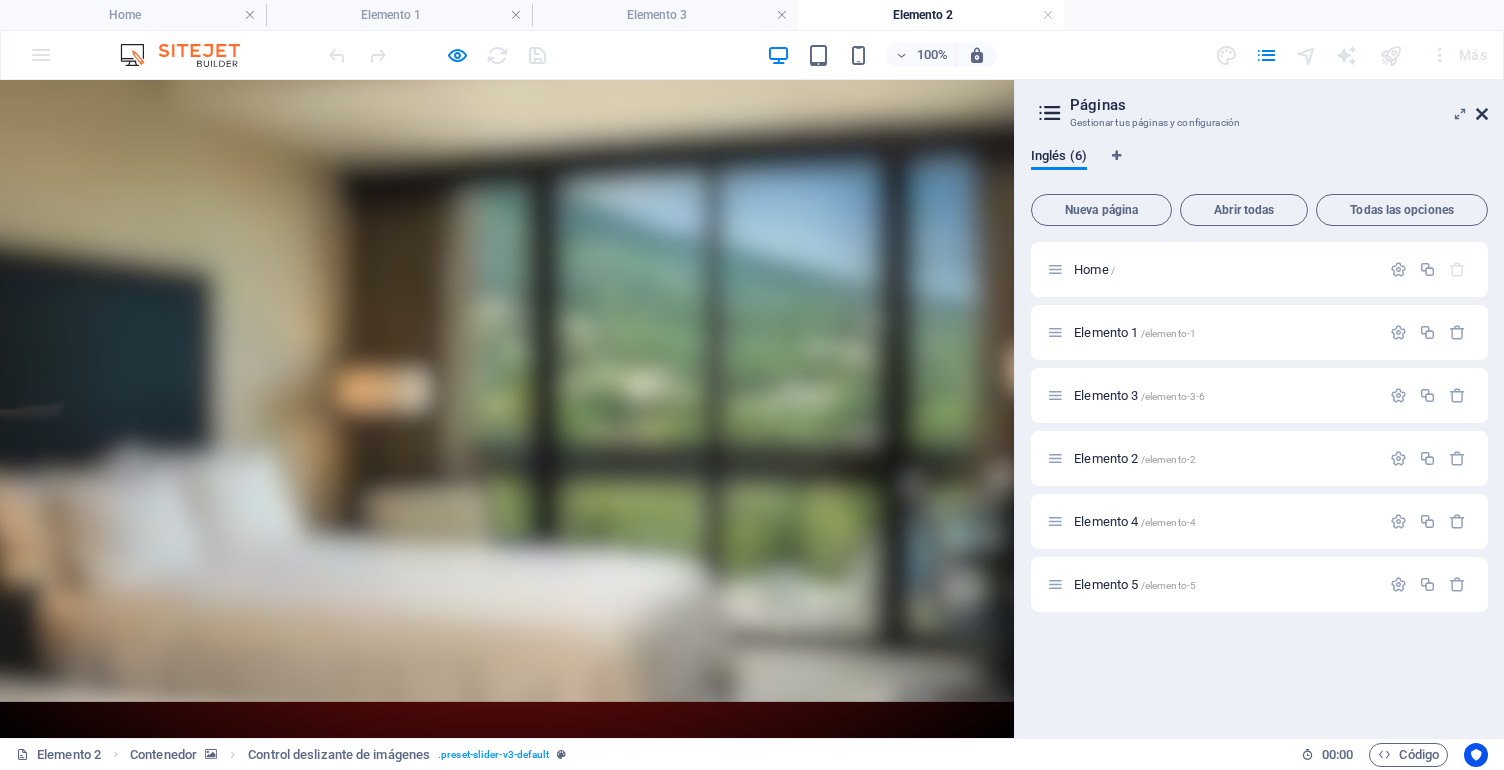 click at bounding box center (1482, 114) 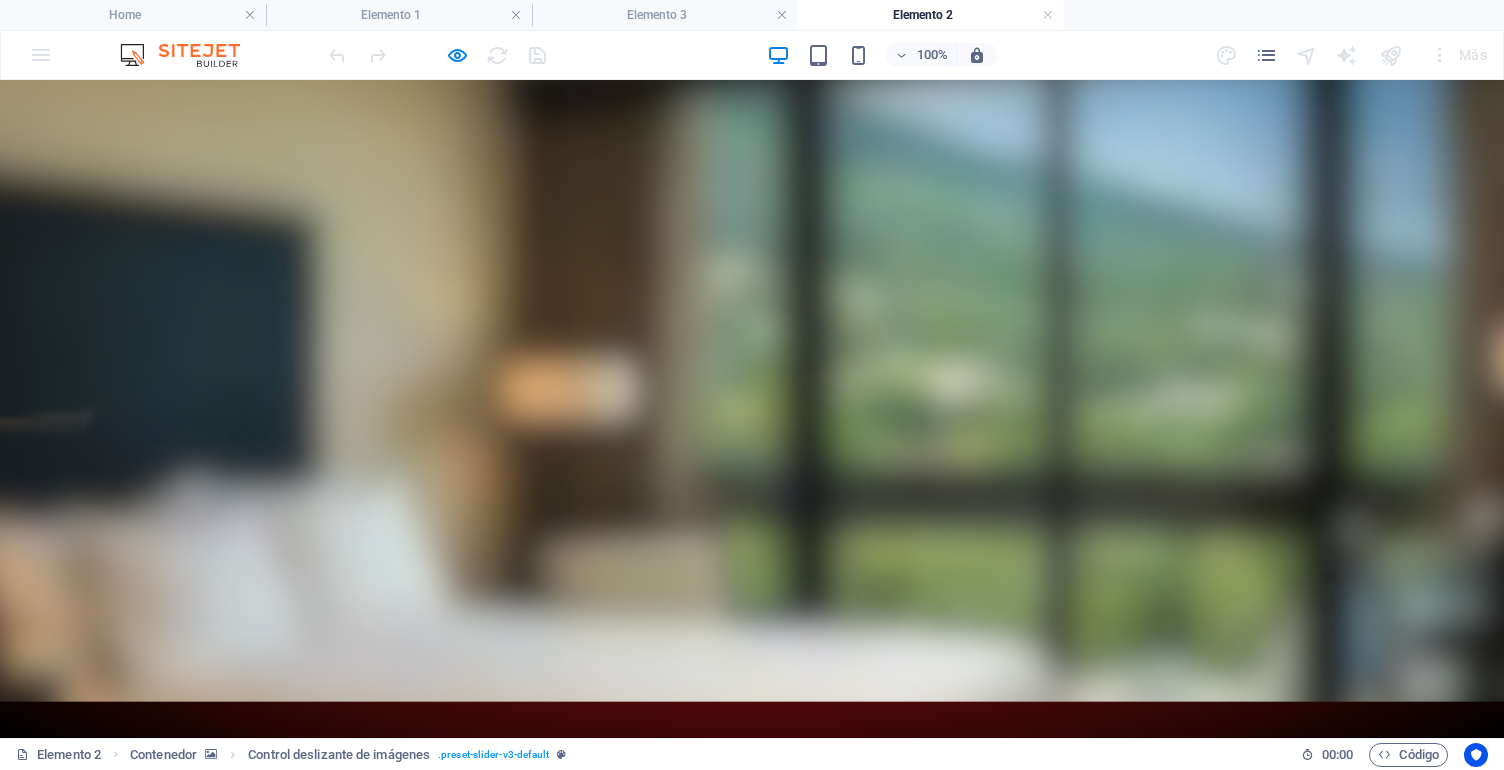 drag, startPoint x: 400, startPoint y: 228, endPoint x: 400, endPoint y: 388, distance: 160 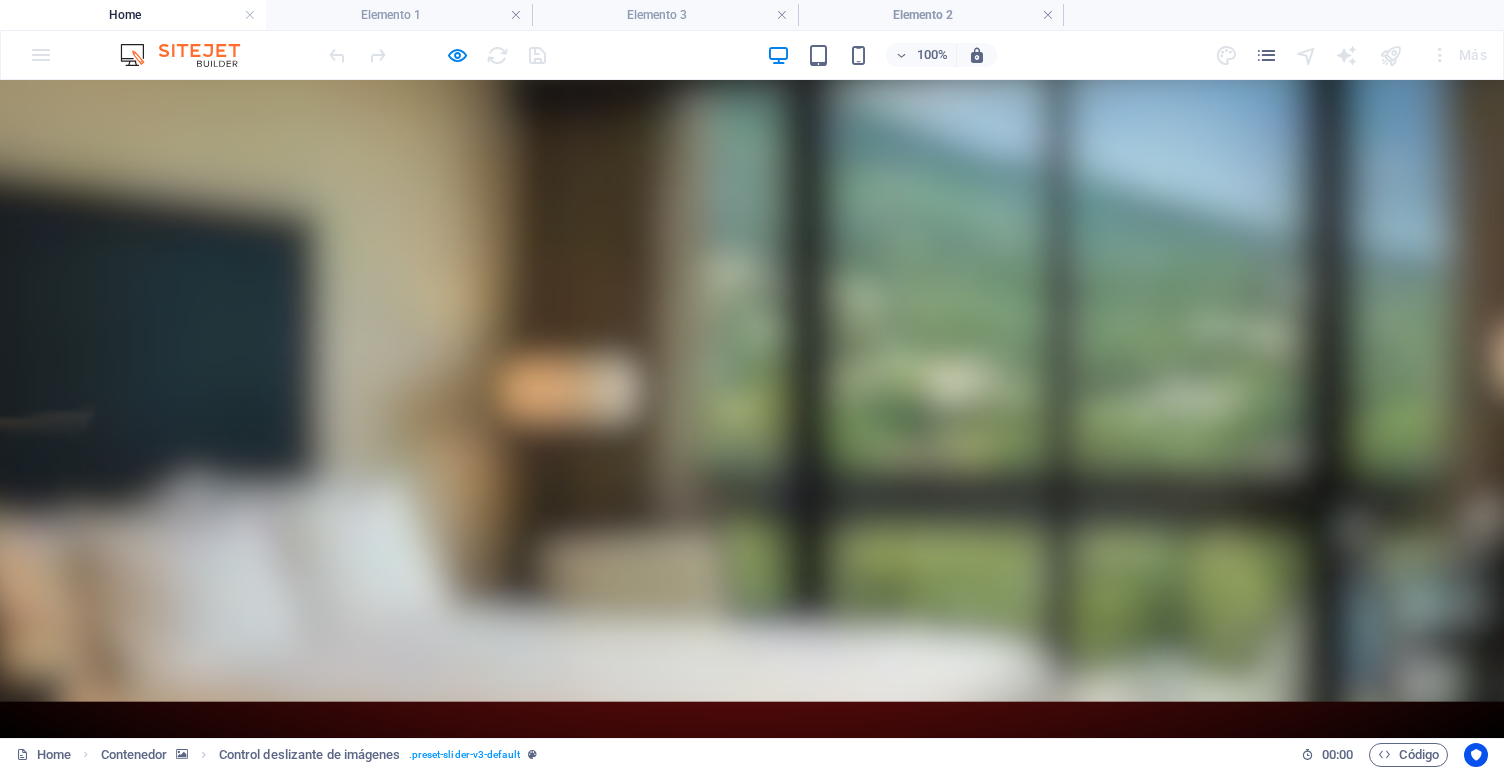 drag, startPoint x: 783, startPoint y: 369, endPoint x: 783, endPoint y: 529, distance: 160 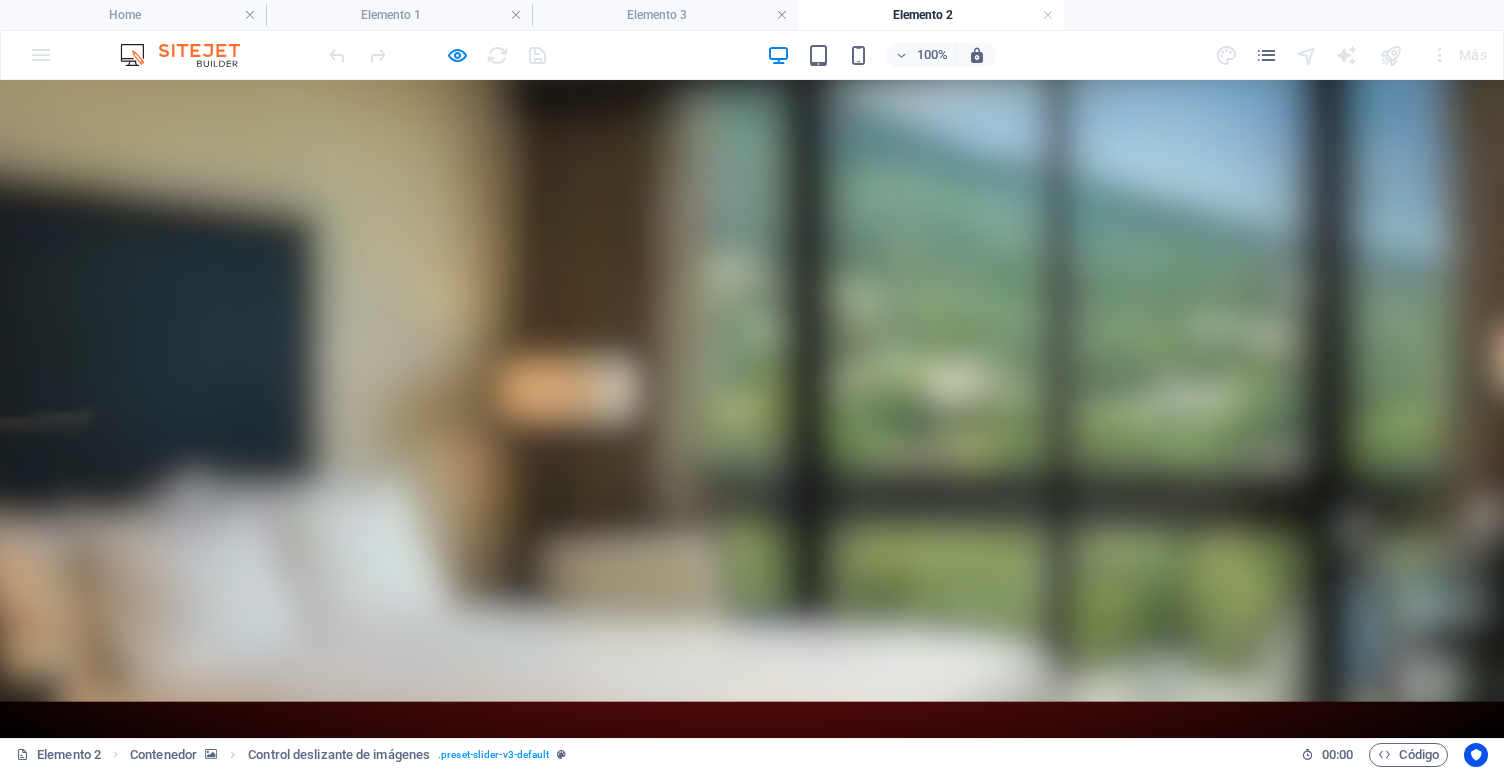 click on "Etiqueta del botón" at bounding box center [367, 851] 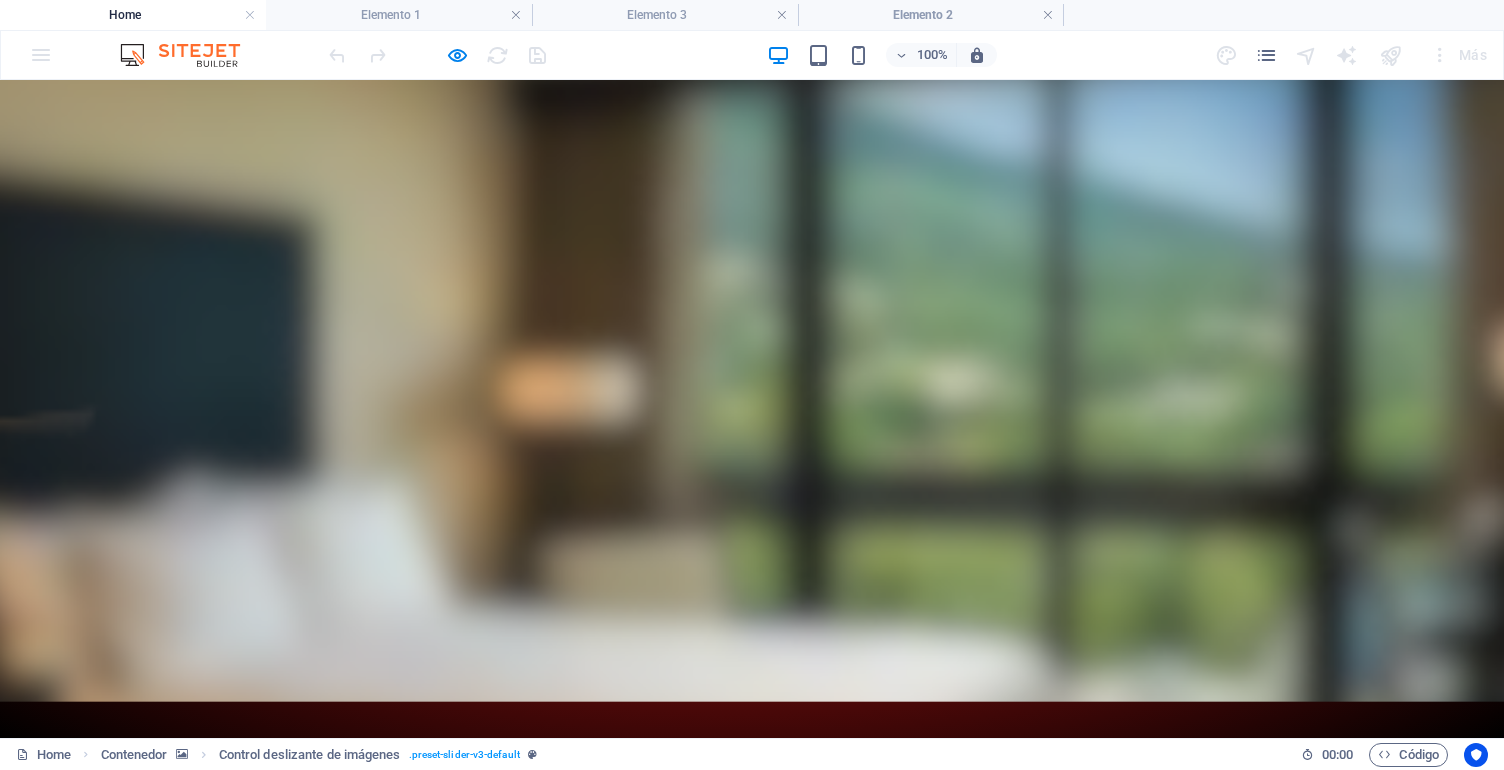 drag, startPoint x: 839, startPoint y: 343, endPoint x: 839, endPoint y: 503, distance: 160 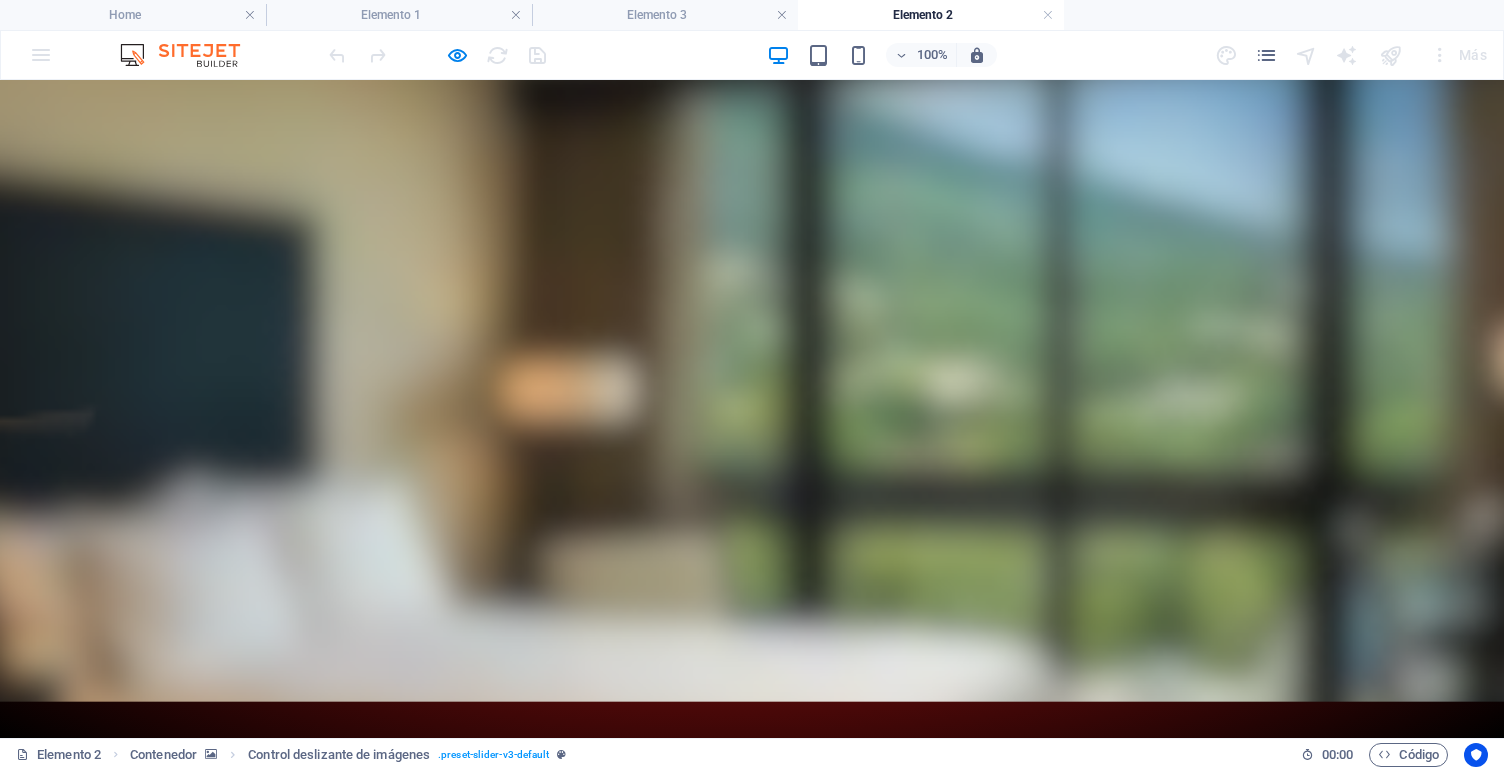 drag, startPoint x: 402, startPoint y: 231, endPoint x: 421, endPoint y: 392, distance: 162.11725 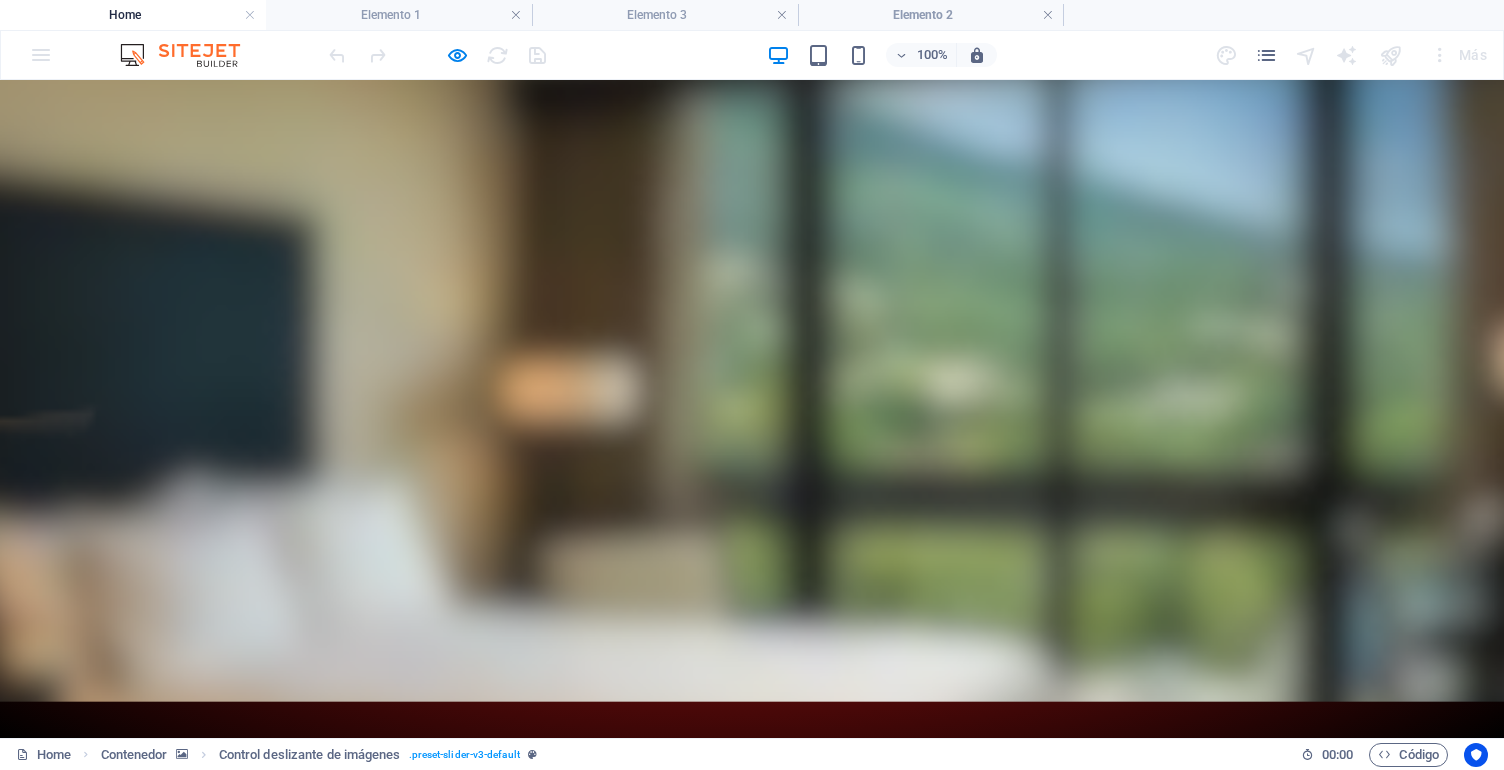 click on "Suelta el contenido aquí o  Añadir elementos  Pegar portapapeles" at bounding box center (280, 1107) 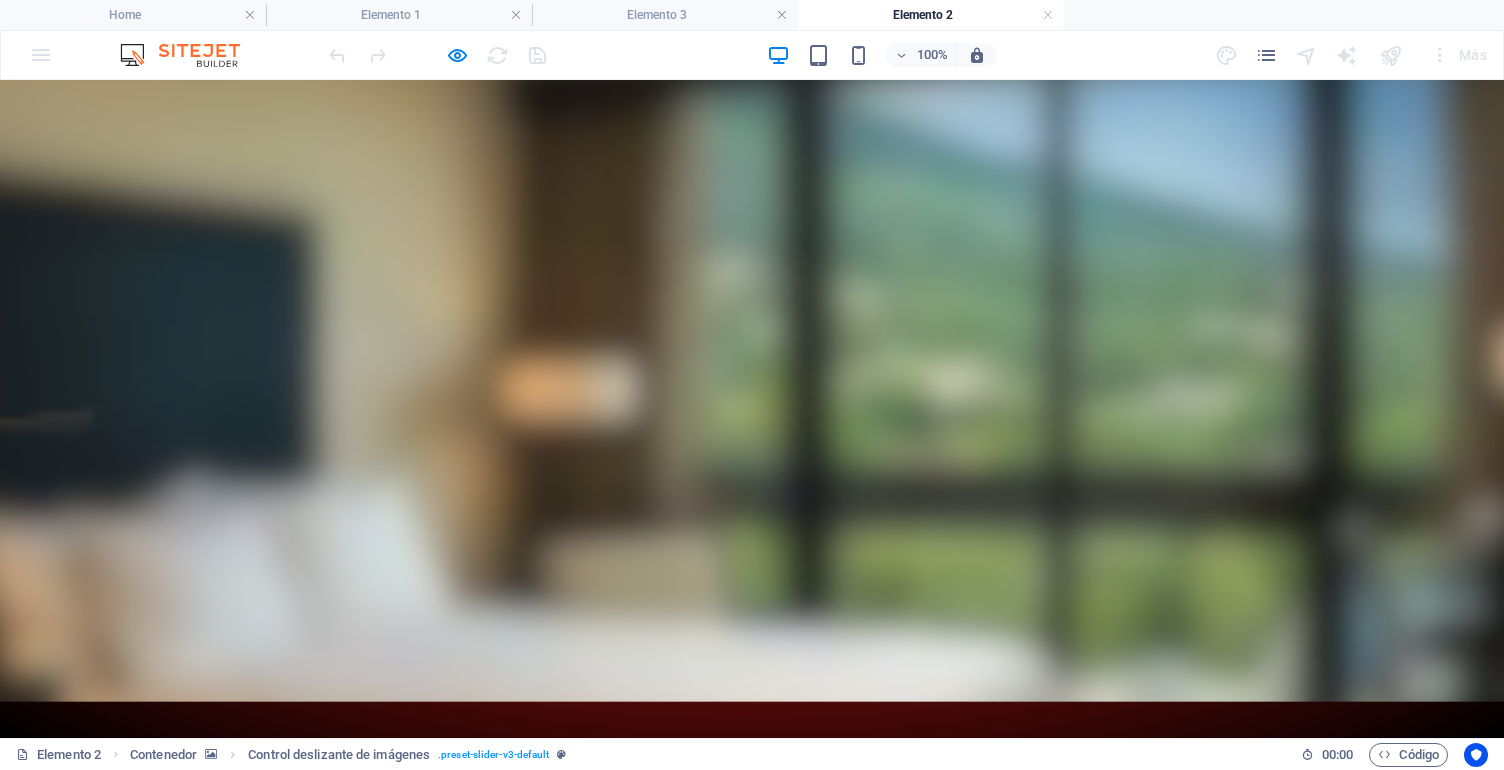 drag, startPoint x: 404, startPoint y: 234, endPoint x: 406, endPoint y: 390, distance: 156.01282 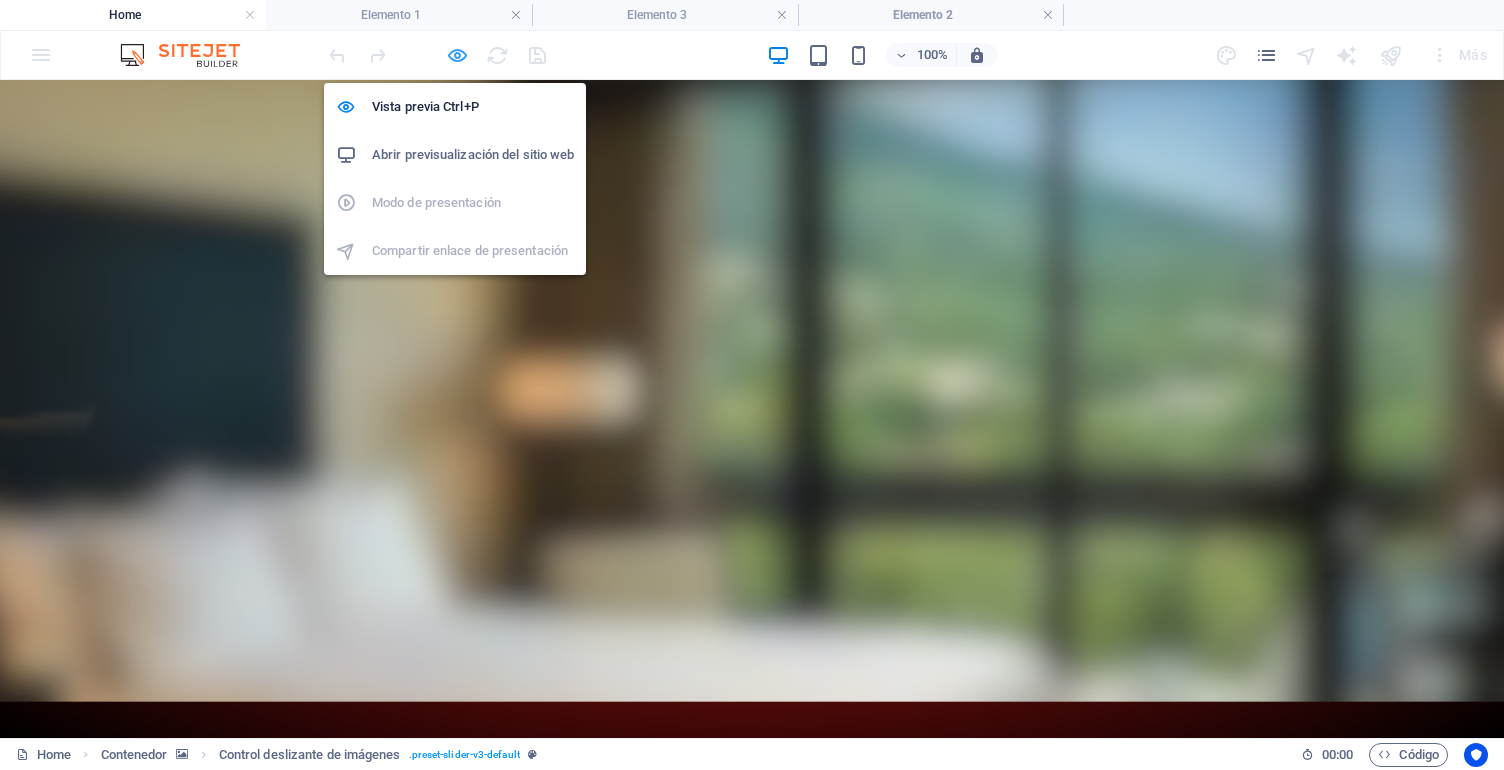 click at bounding box center (457, 55) 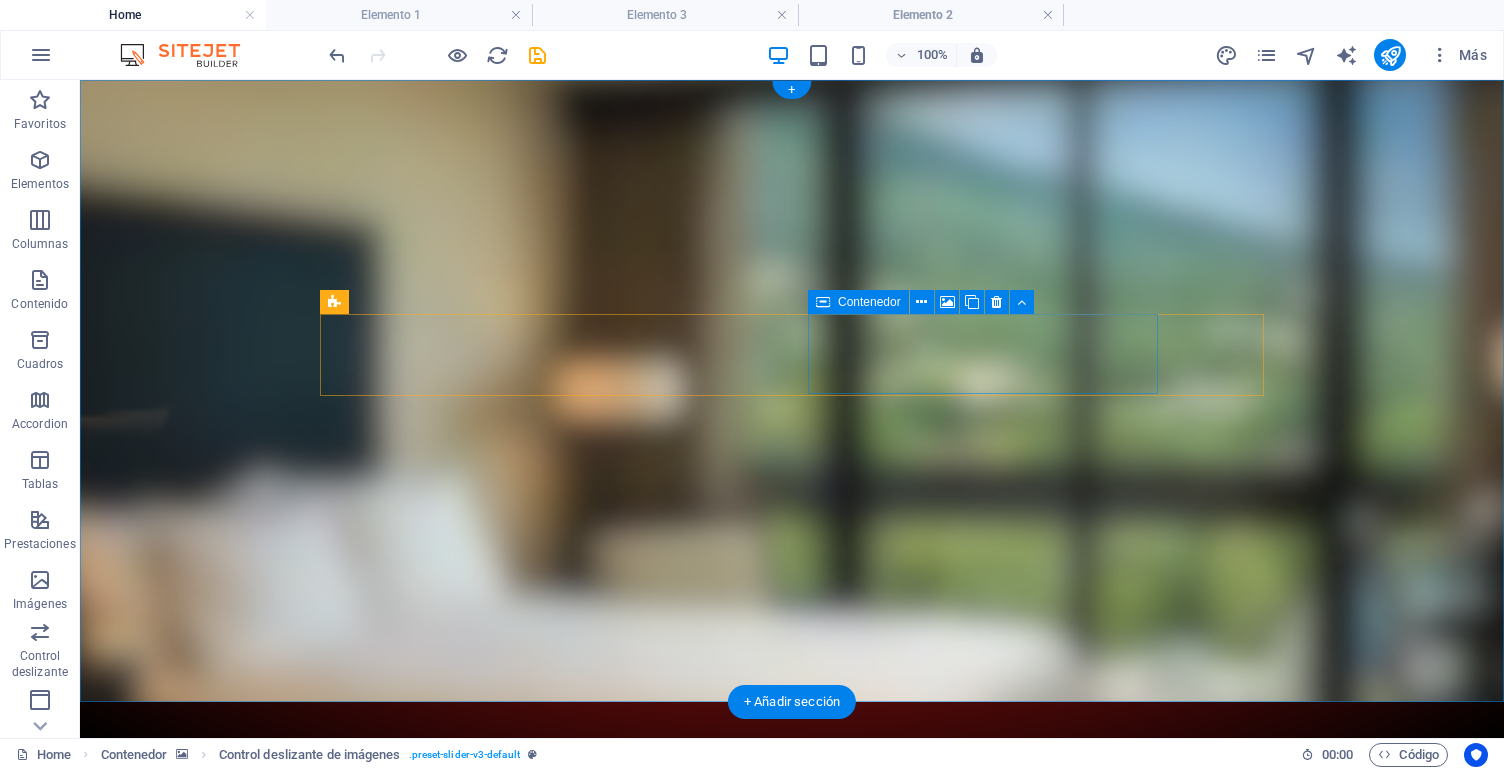 click on "Suelta el contenido aquí o  Añadir elementos  Pegar portapapeles" at bounding box center (495, 1178) 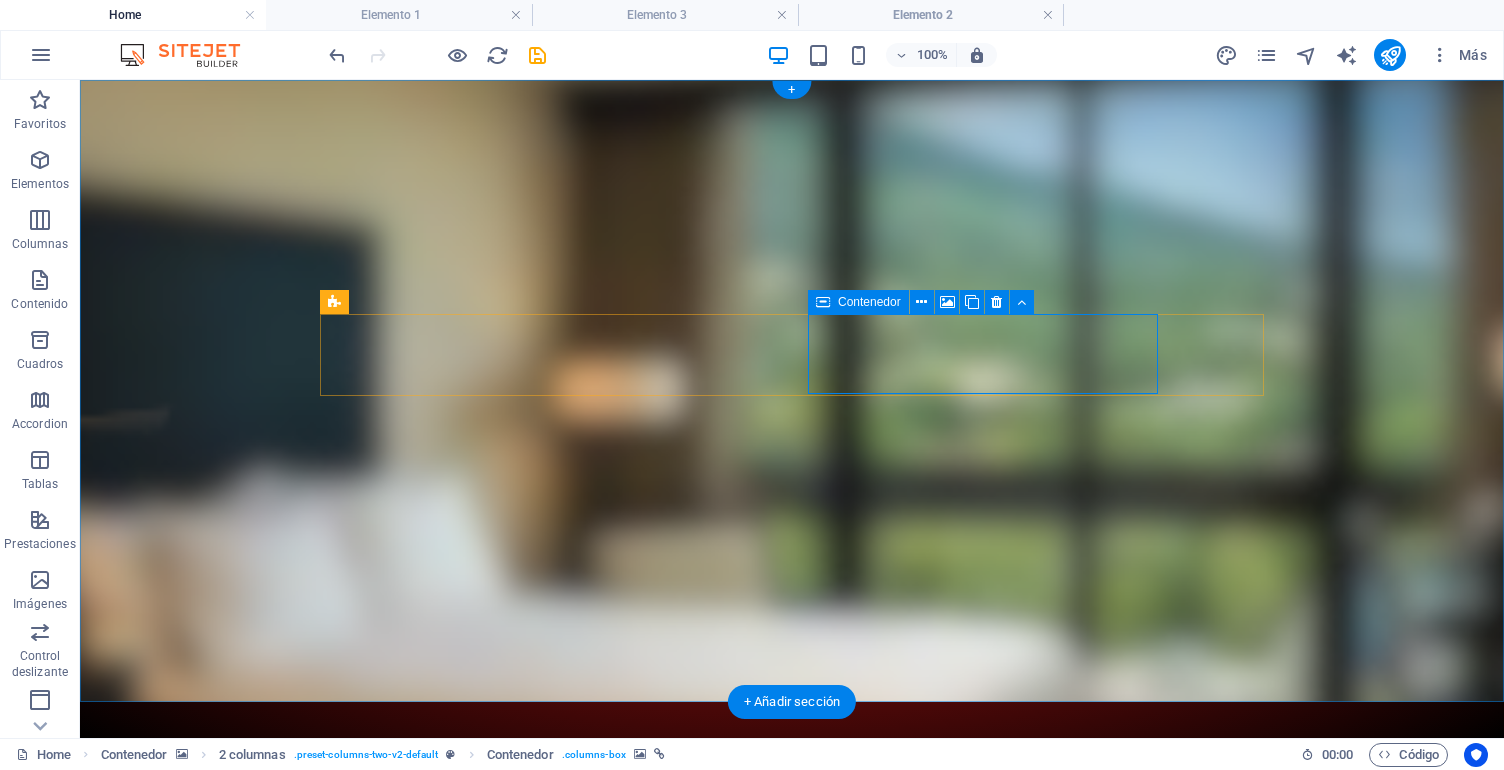 click on "Contenedor" at bounding box center (869, 302) 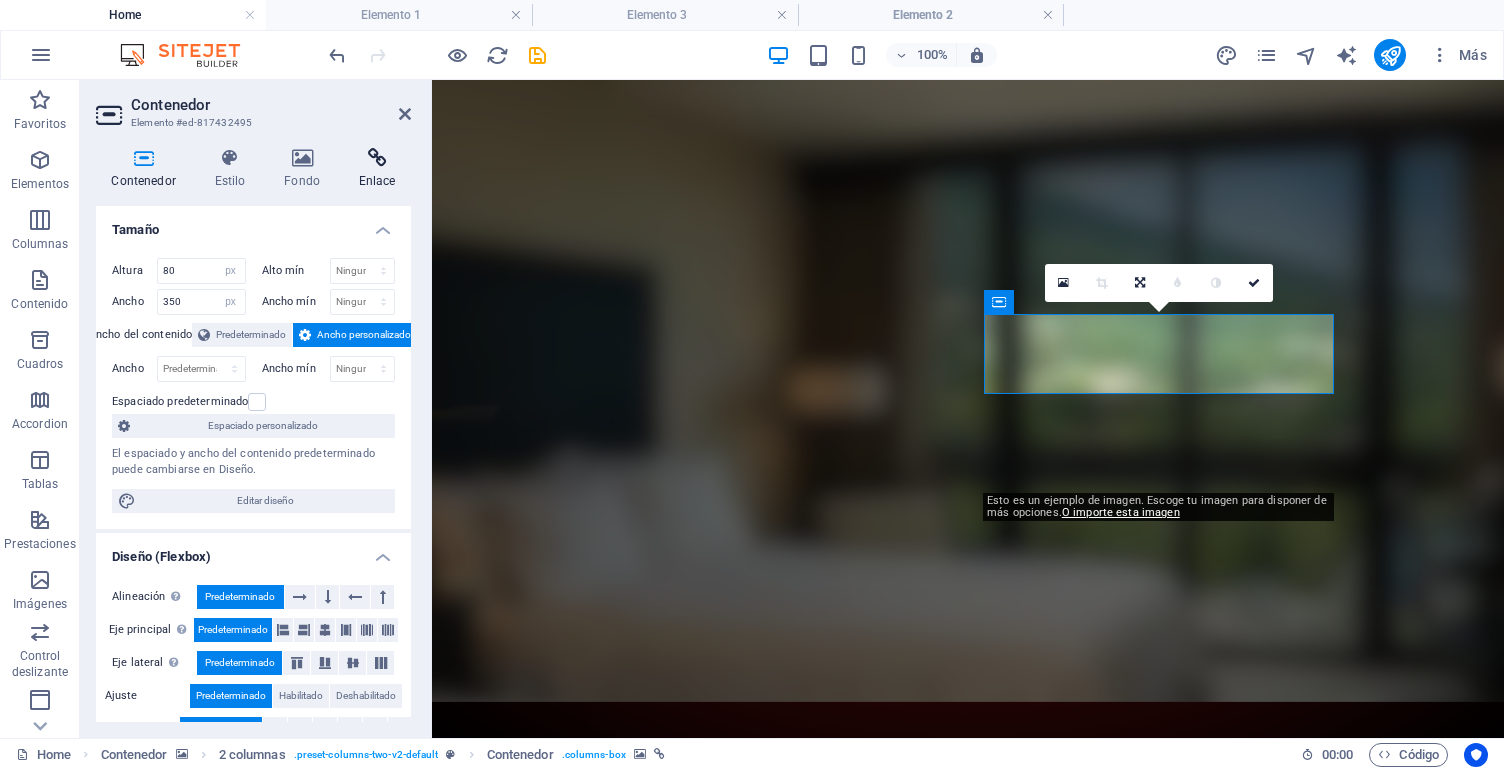 click on "Enlace" at bounding box center (377, 169) 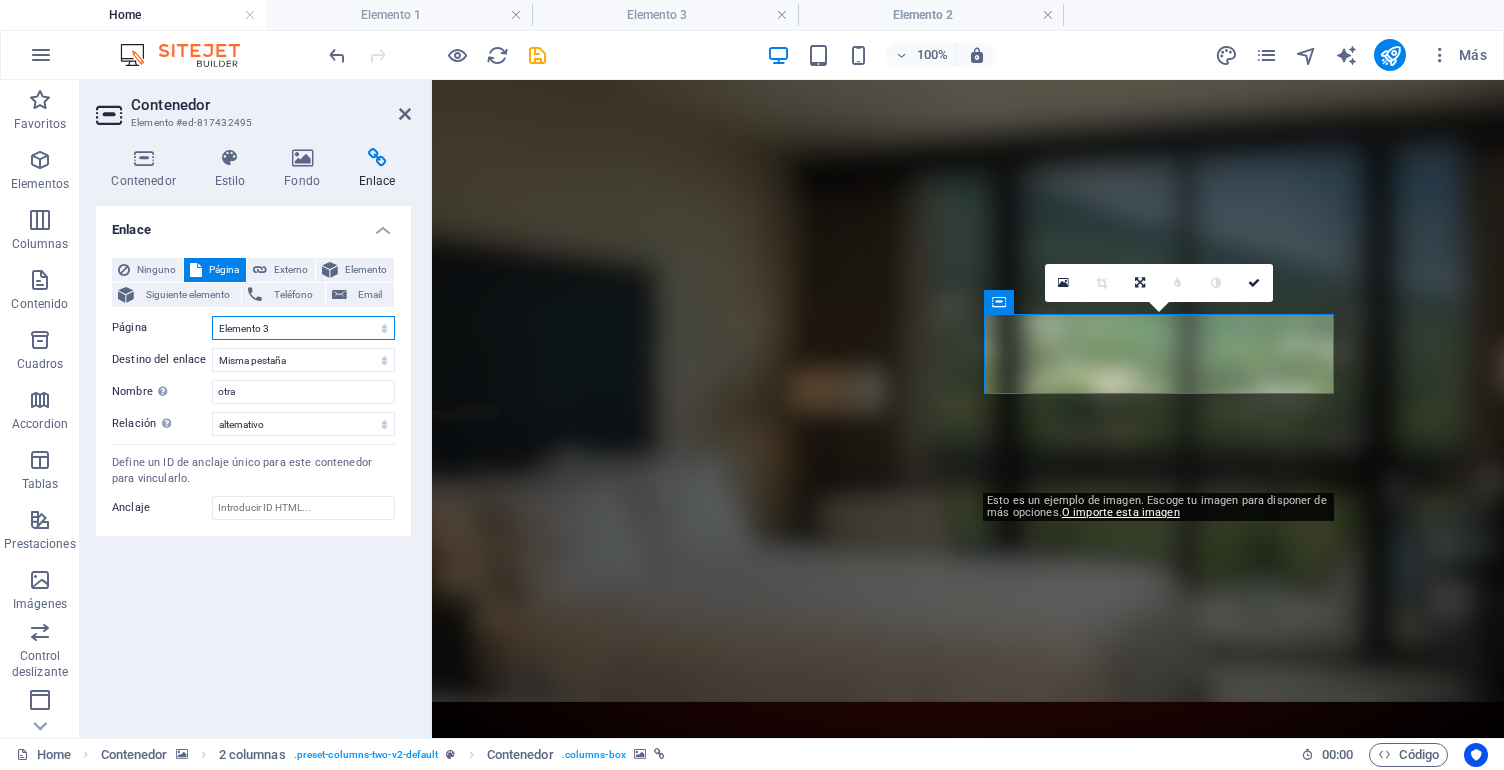 select on "3" 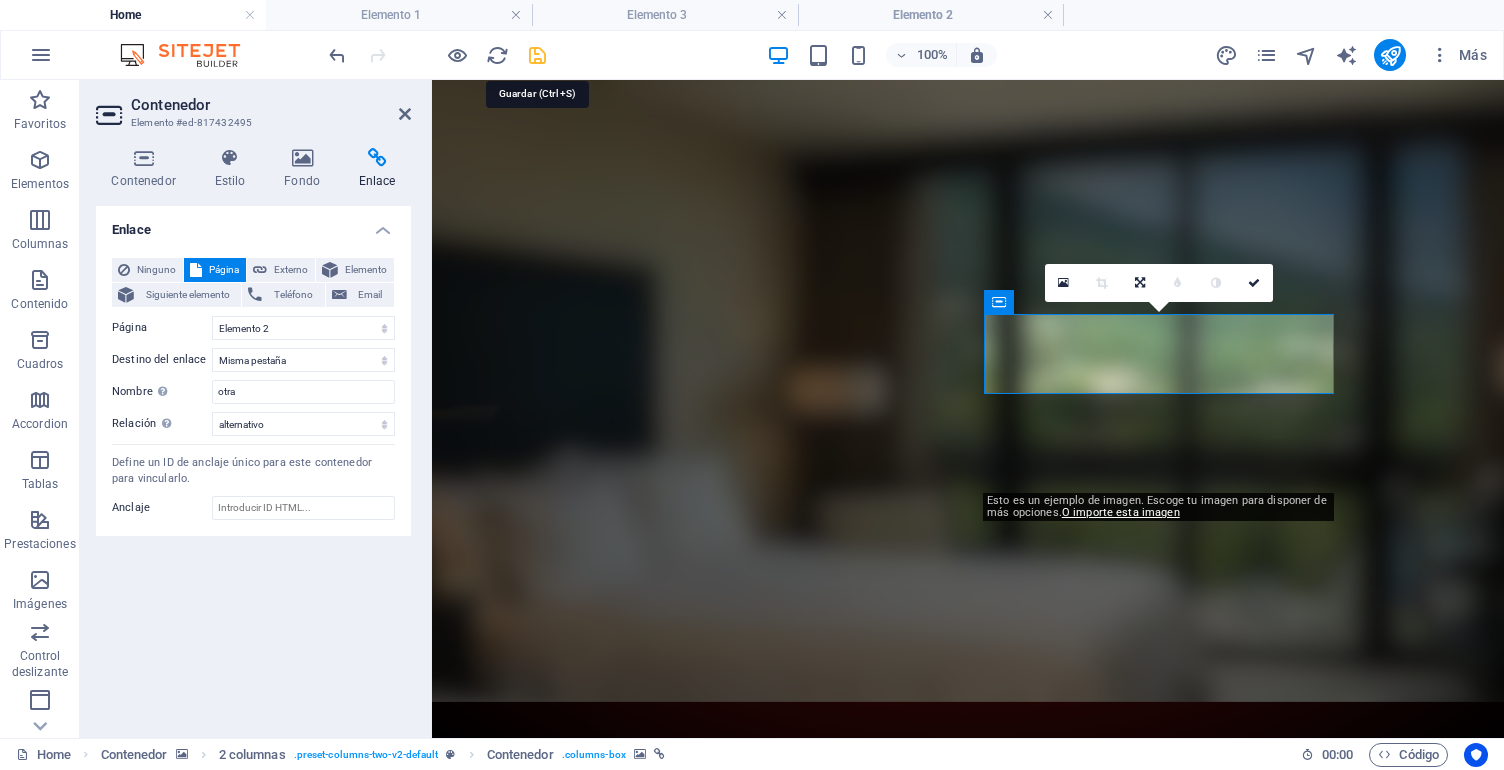 click at bounding box center (537, 55) 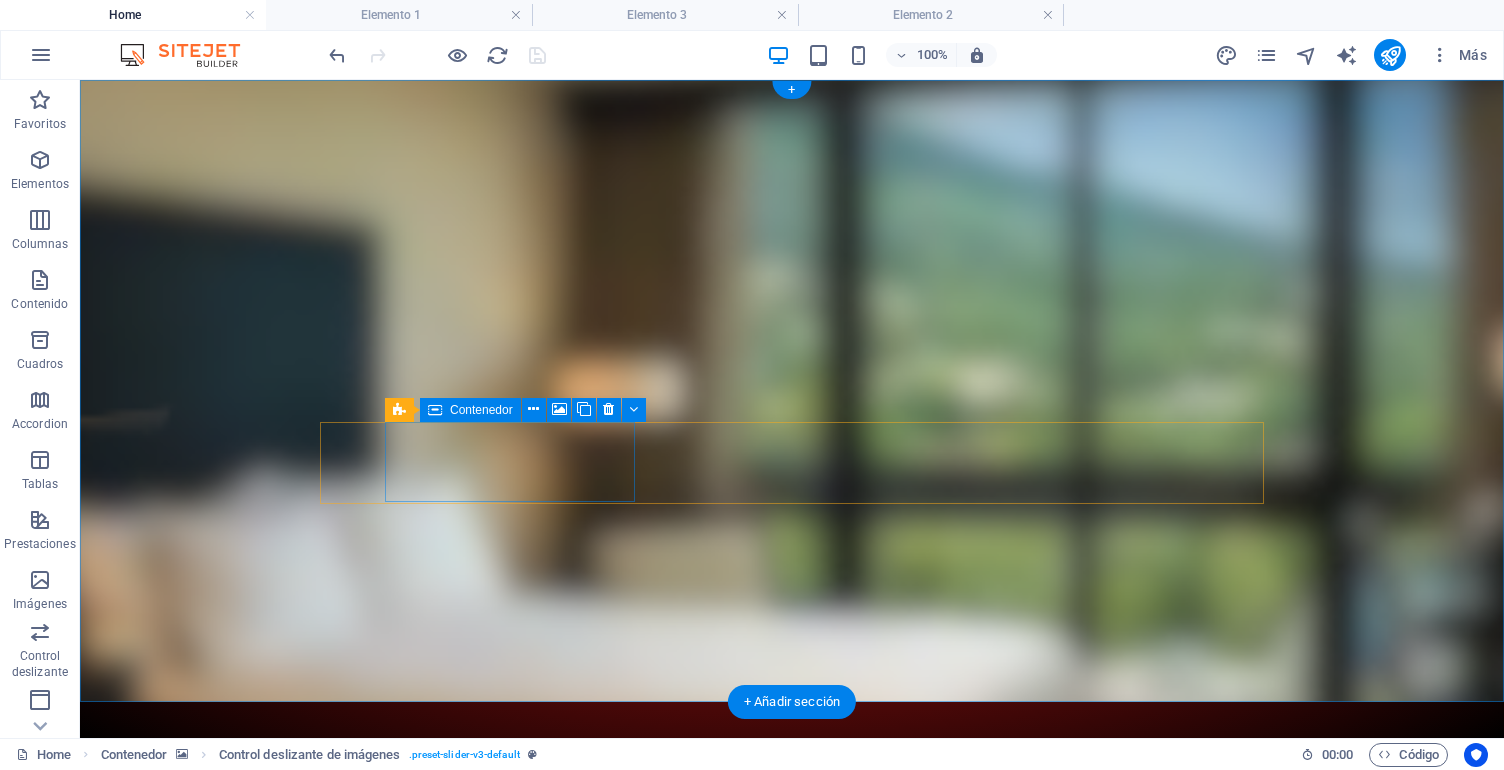click on "Suelta el contenido aquí o  Añadir elementos  Pegar portapapeles" at bounding box center [445, 1202] 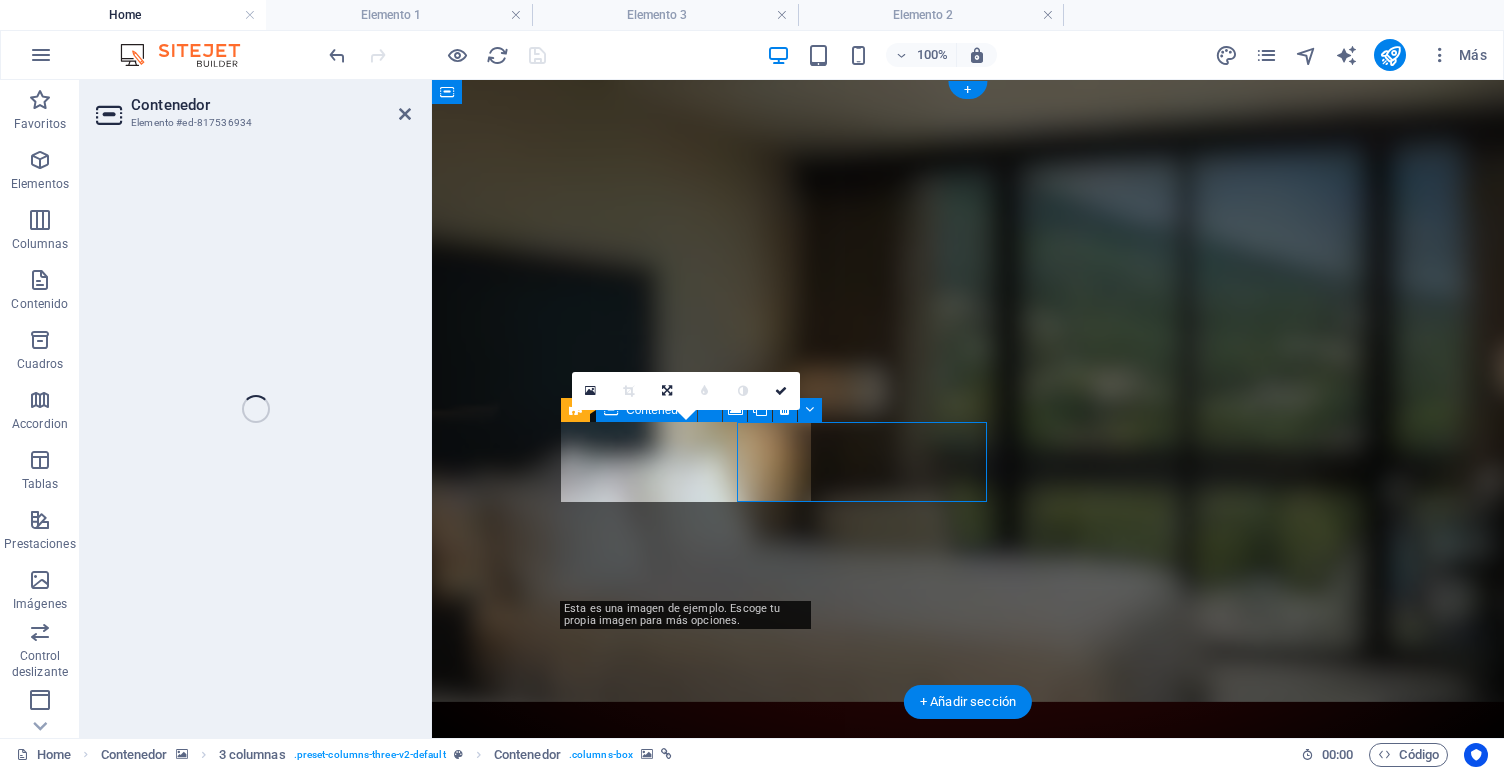 select on "px" 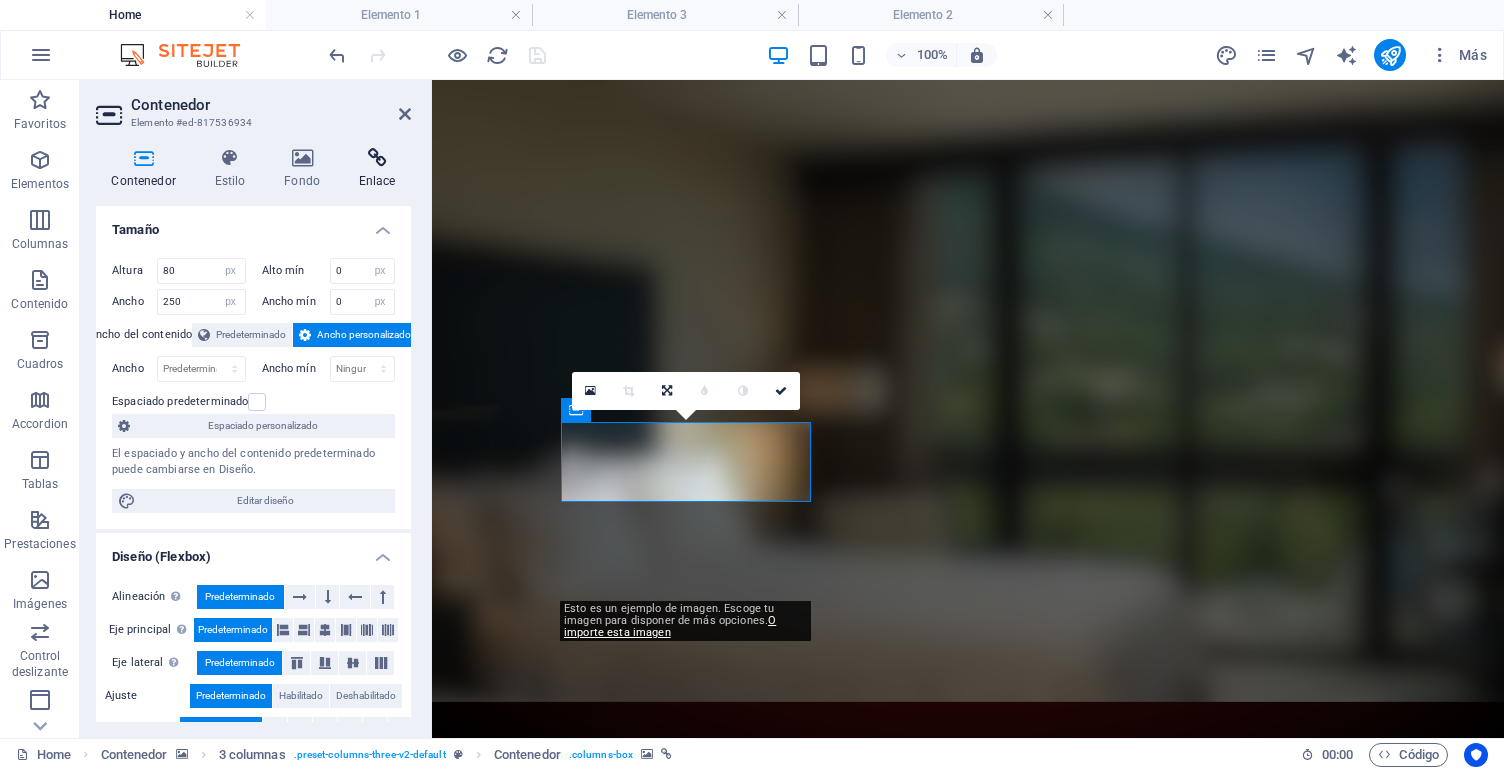 click on "Enlace" at bounding box center [377, 169] 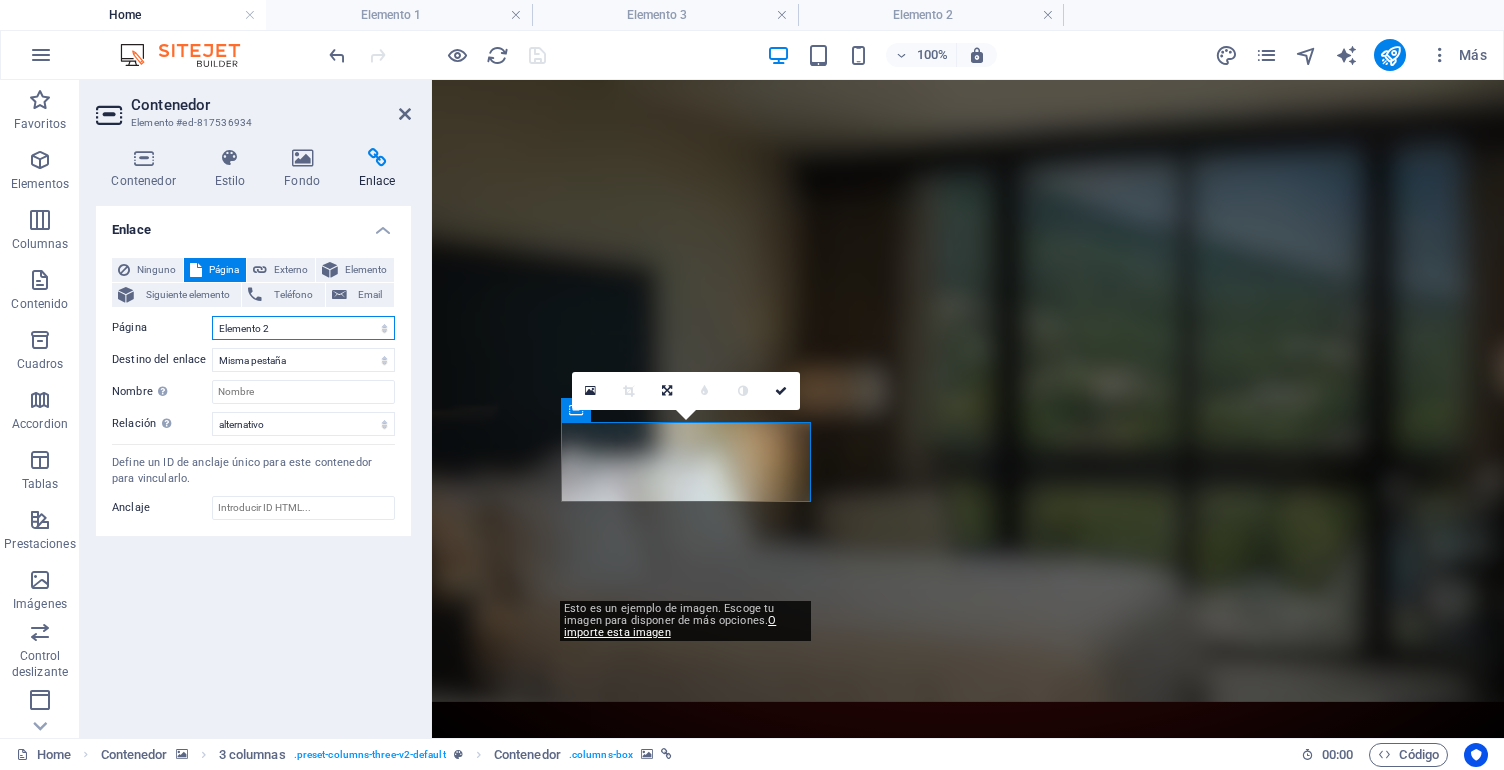 select on "2" 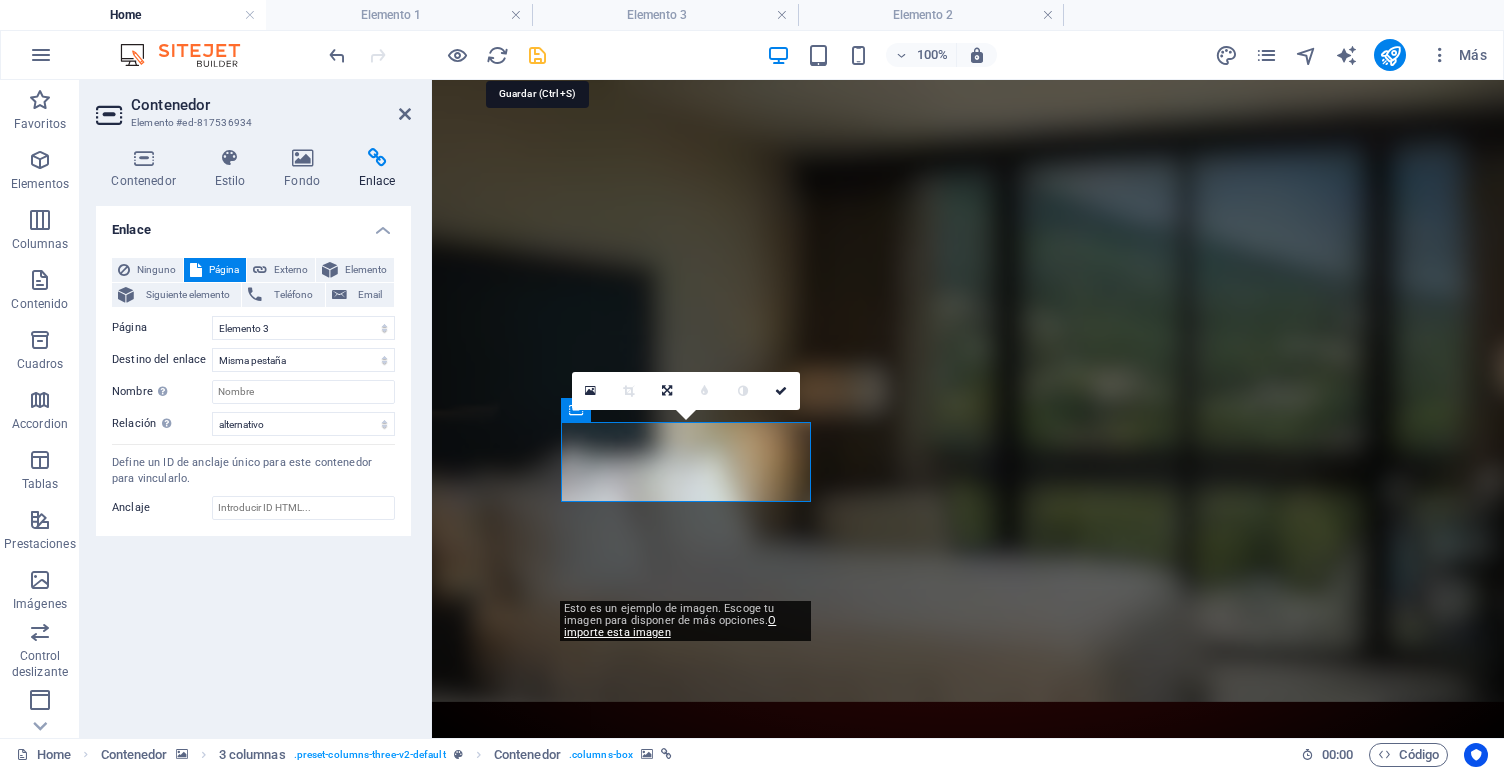 click at bounding box center (537, 55) 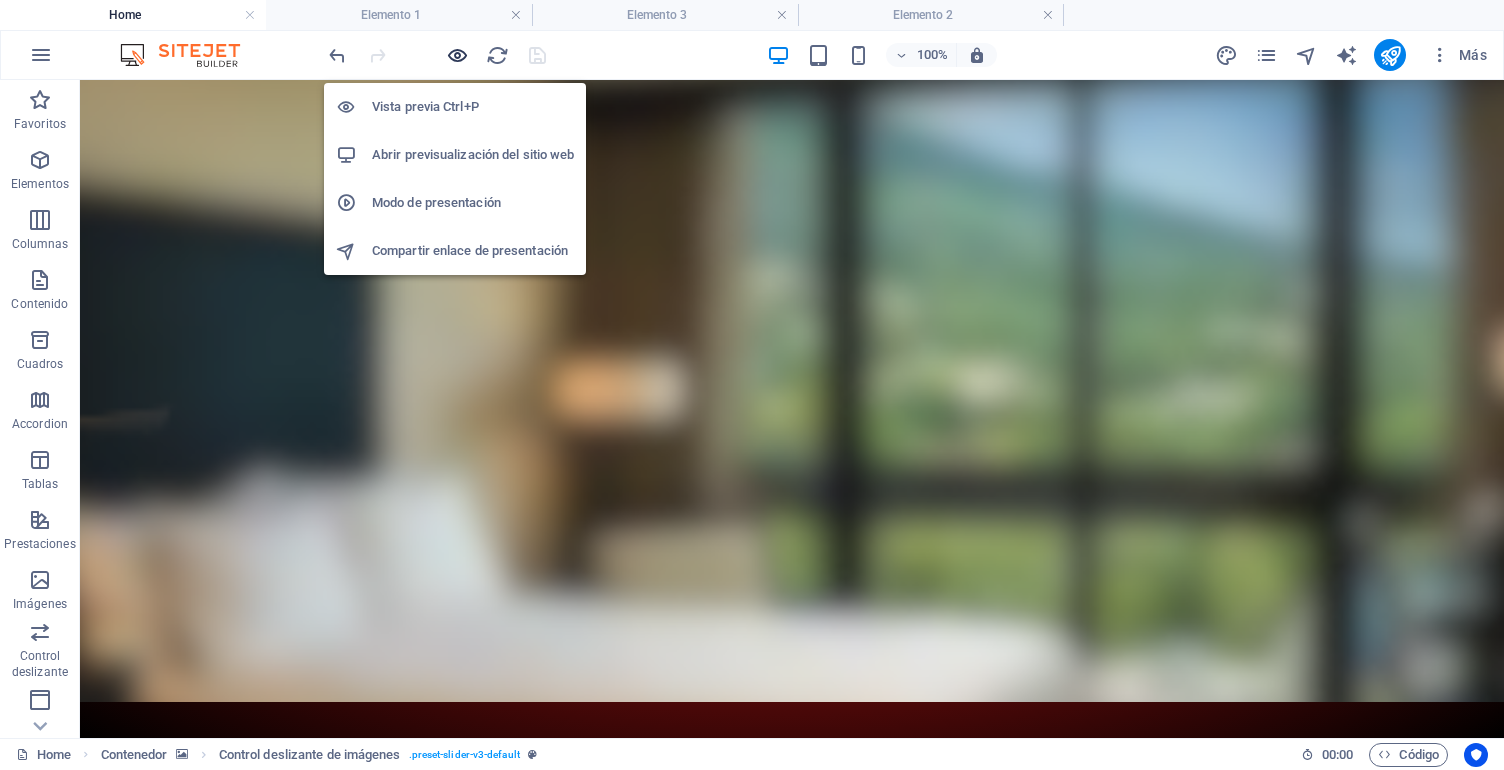 click at bounding box center (457, 55) 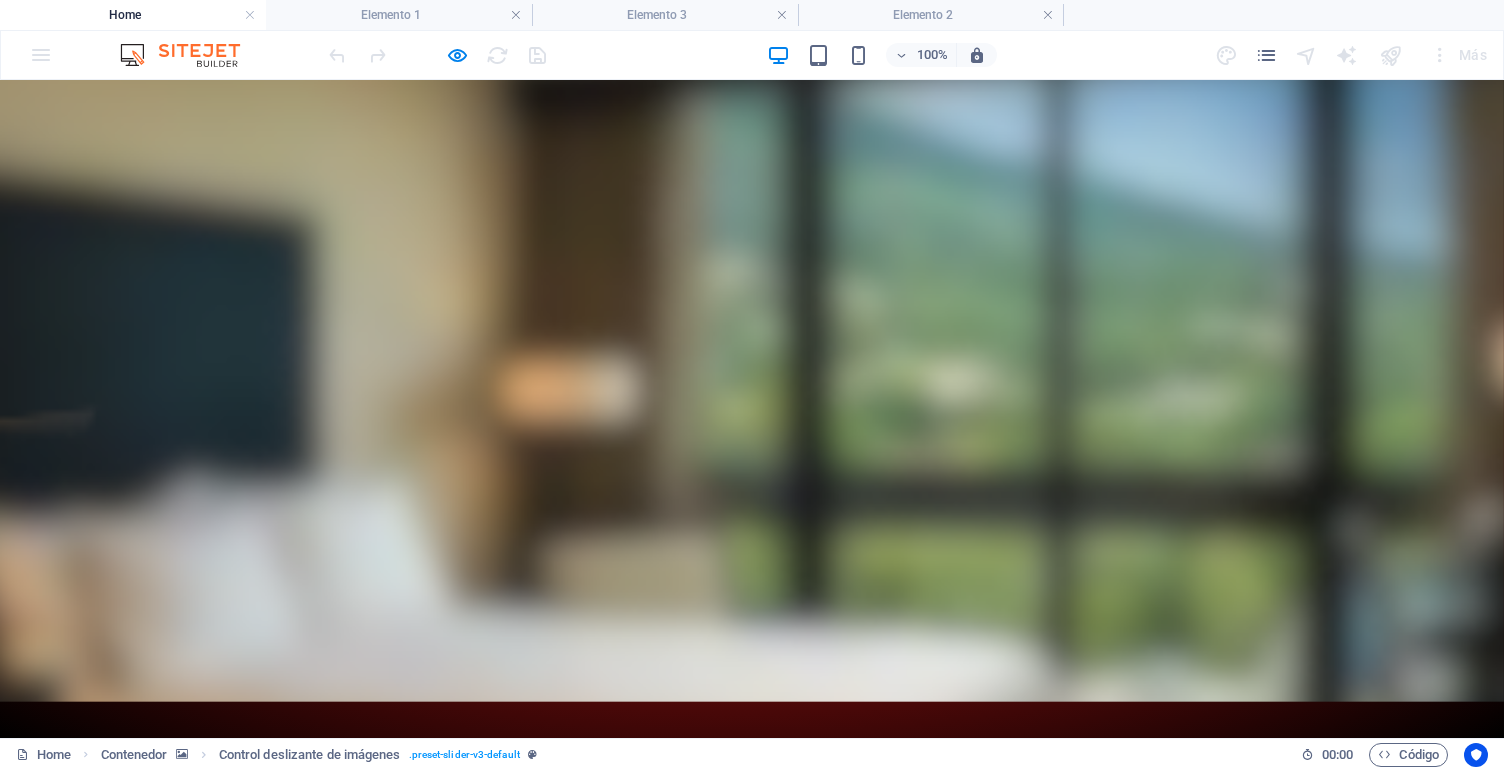 click on "Suelta el contenido aquí o  Añadir elementos  Pegar portapapeles" at bounding box center (280, 1107) 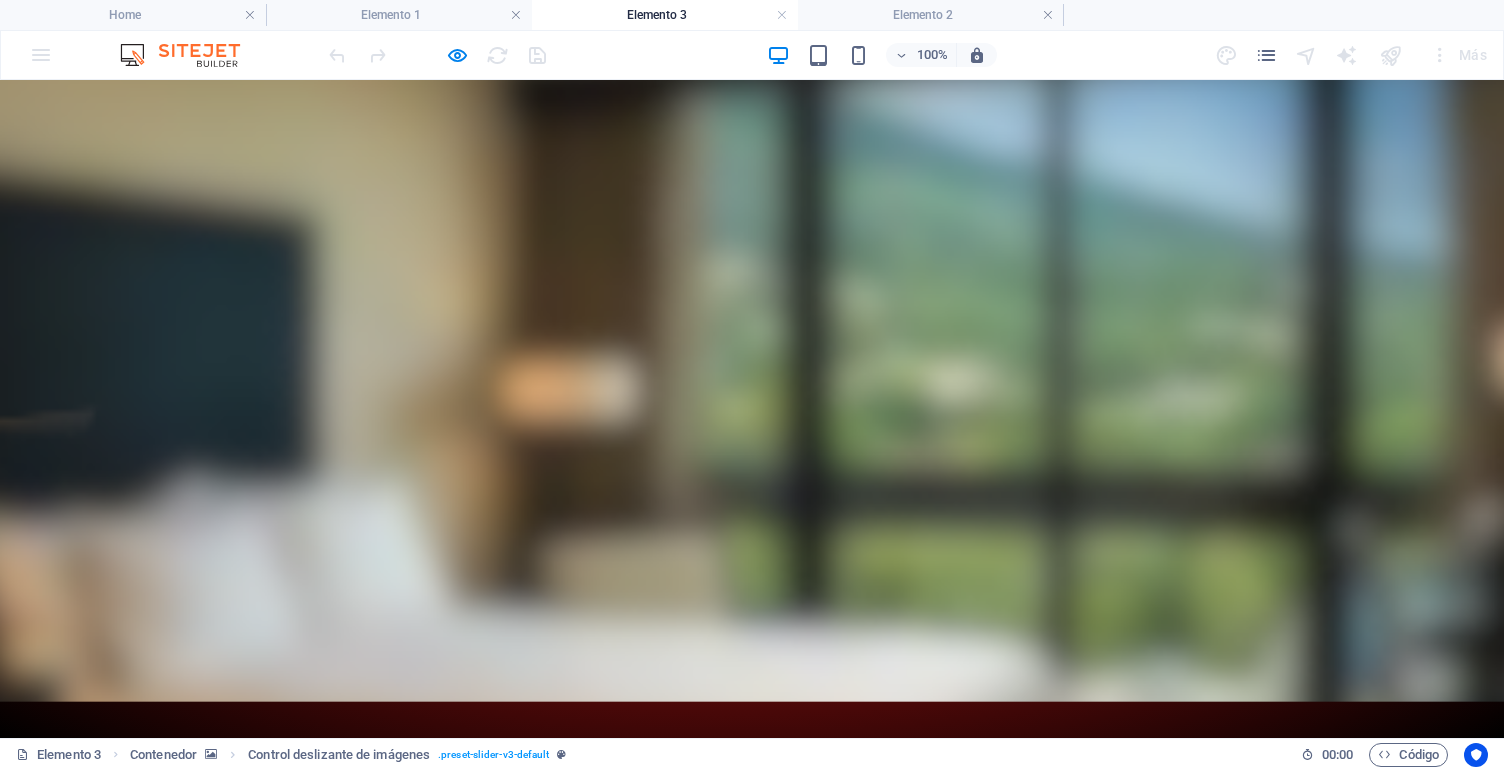 click on "Etiqueta del botón" at bounding box center (367, 851) 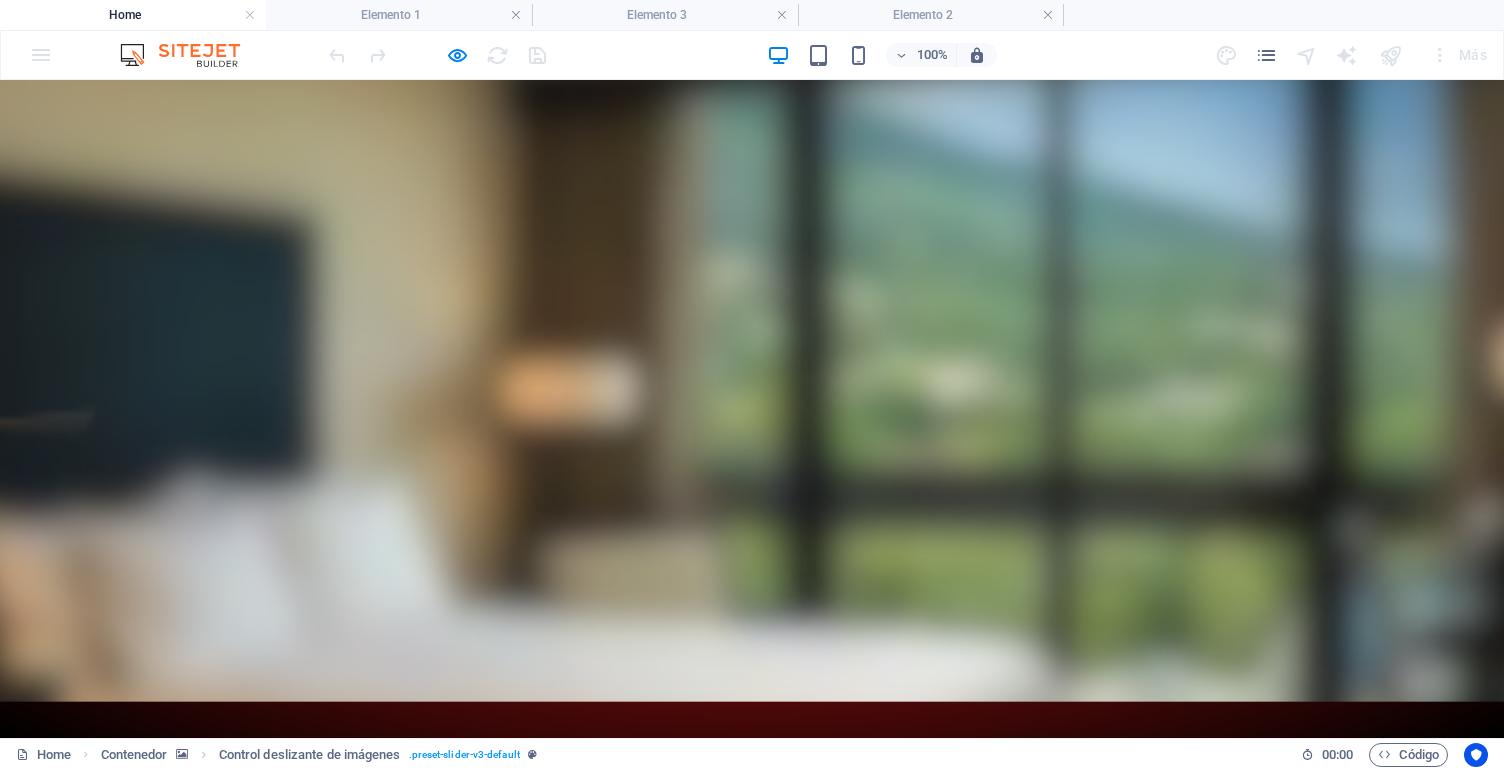 click on "Suelta el contenido aquí o  Añadir elementos  Pegar portapapeles" at bounding box center [280, 1113] 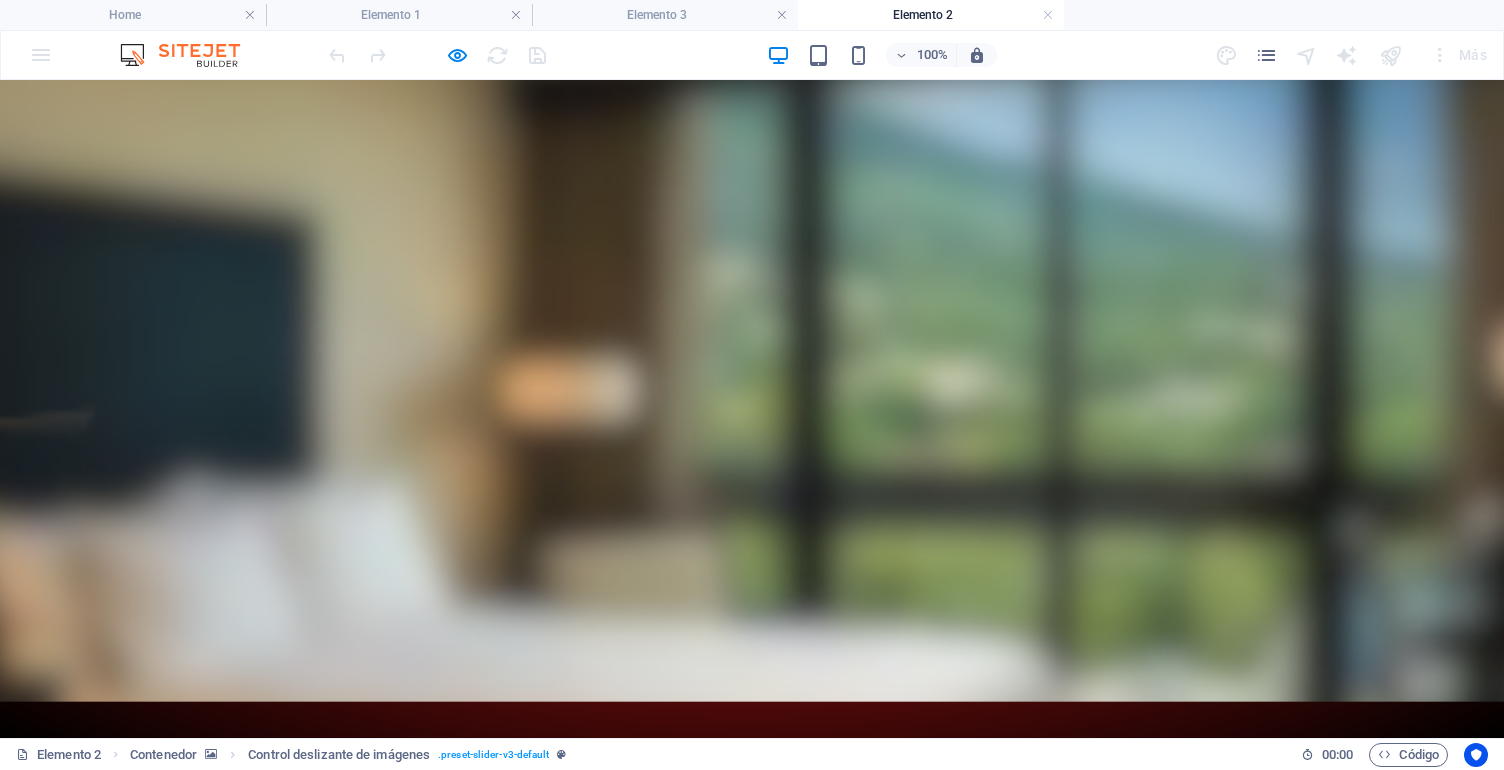 click at bounding box center [580, 3256] 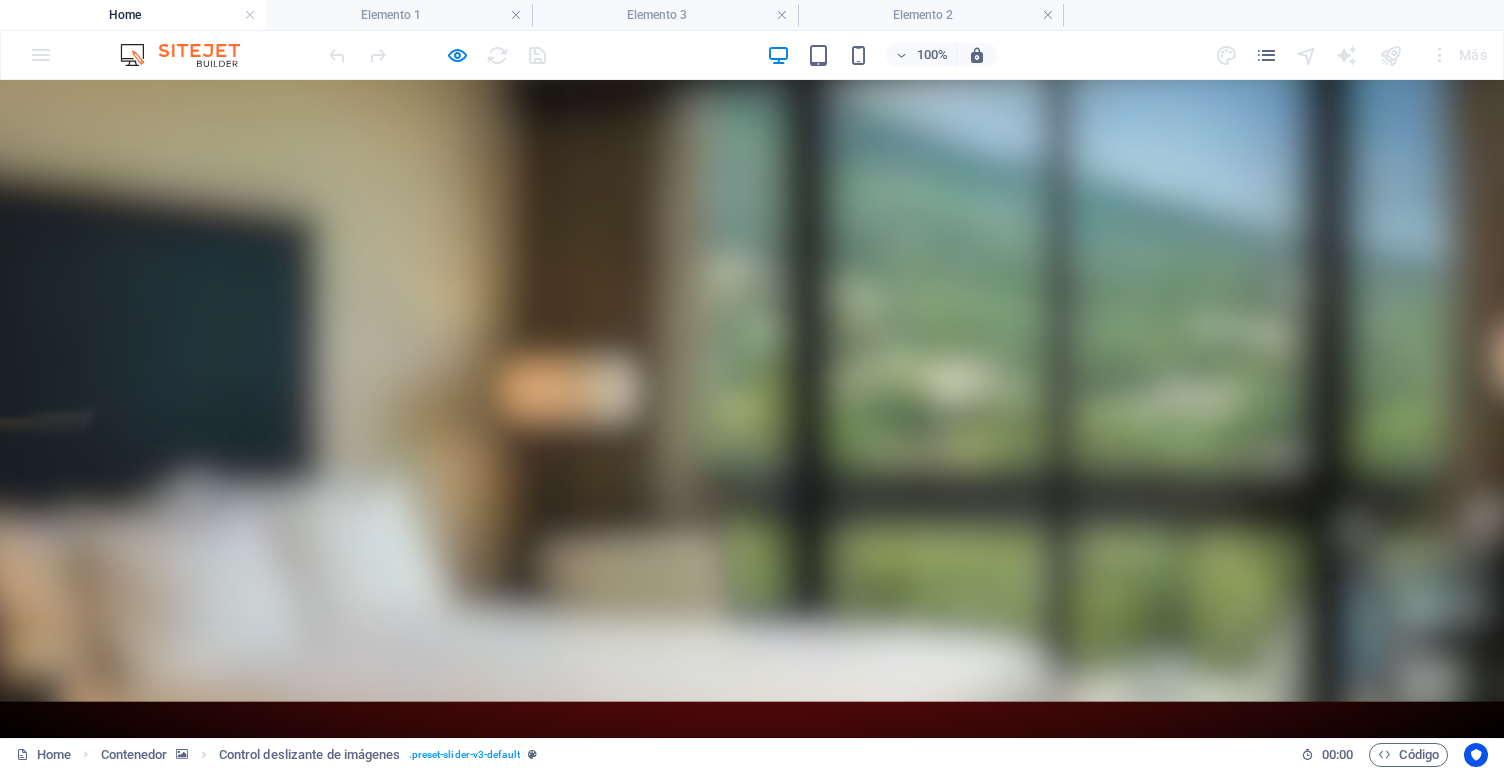 drag, startPoint x: 968, startPoint y: 325, endPoint x: 968, endPoint y: 485, distance: 160 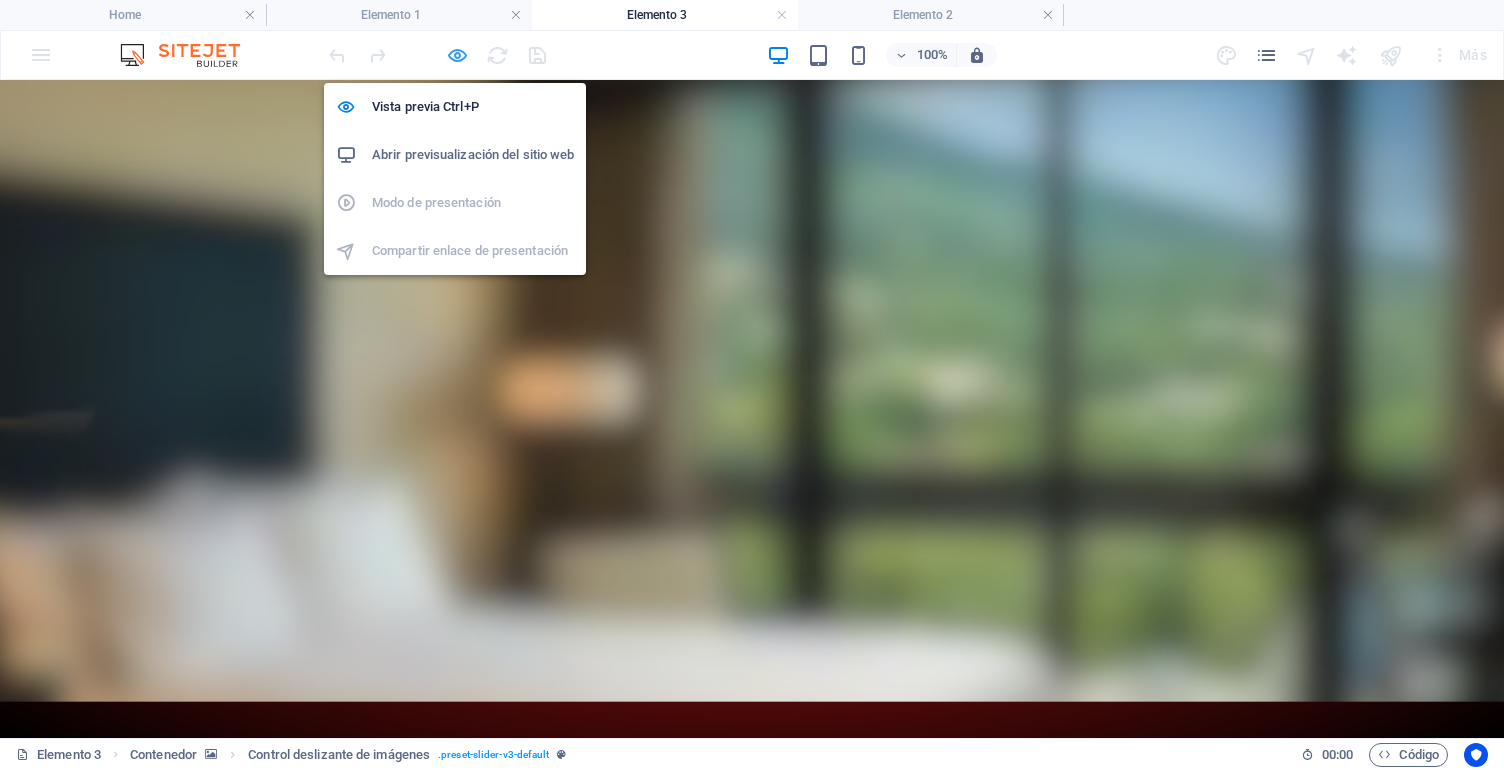 click at bounding box center (457, 55) 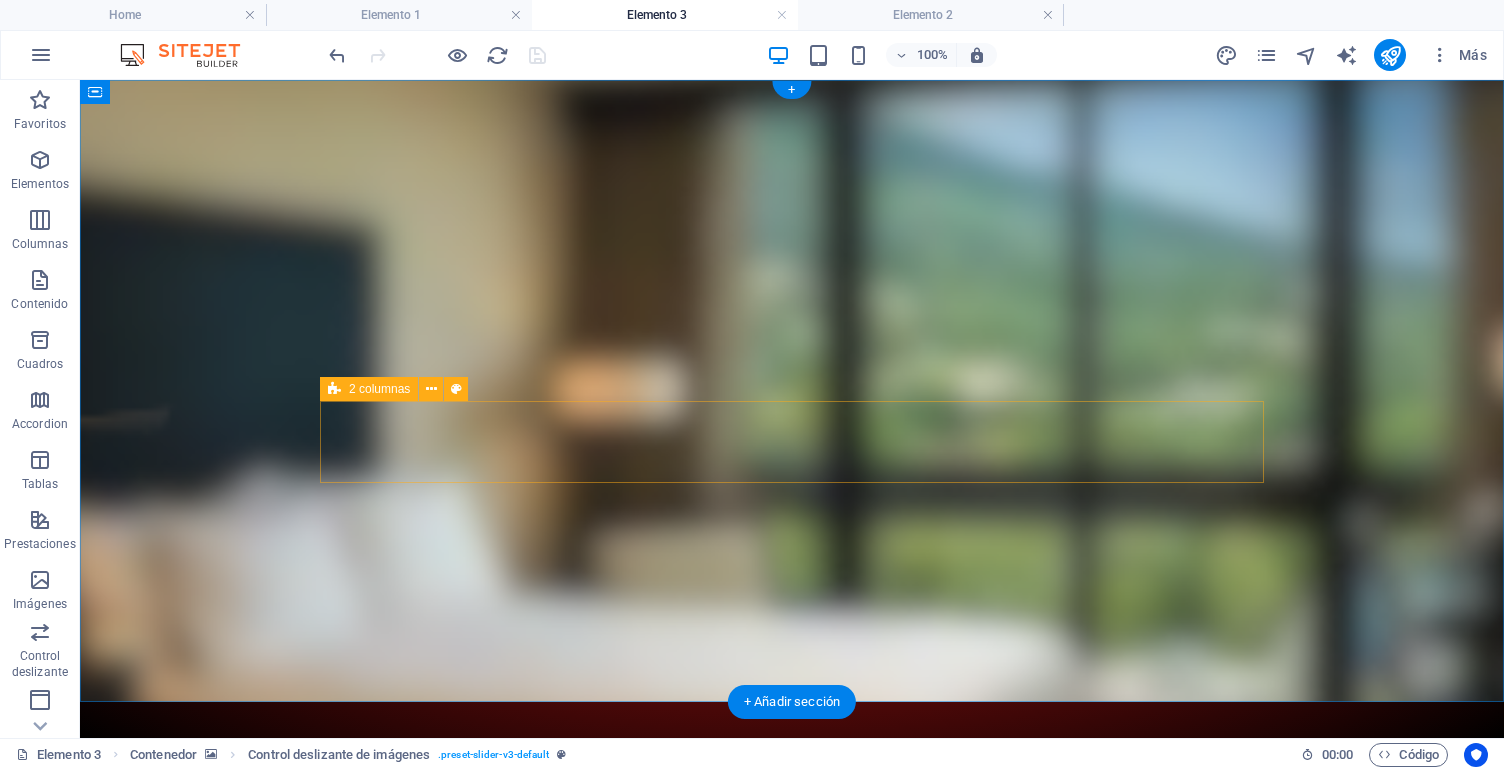 click on "2 columnas" at bounding box center [369, 389] 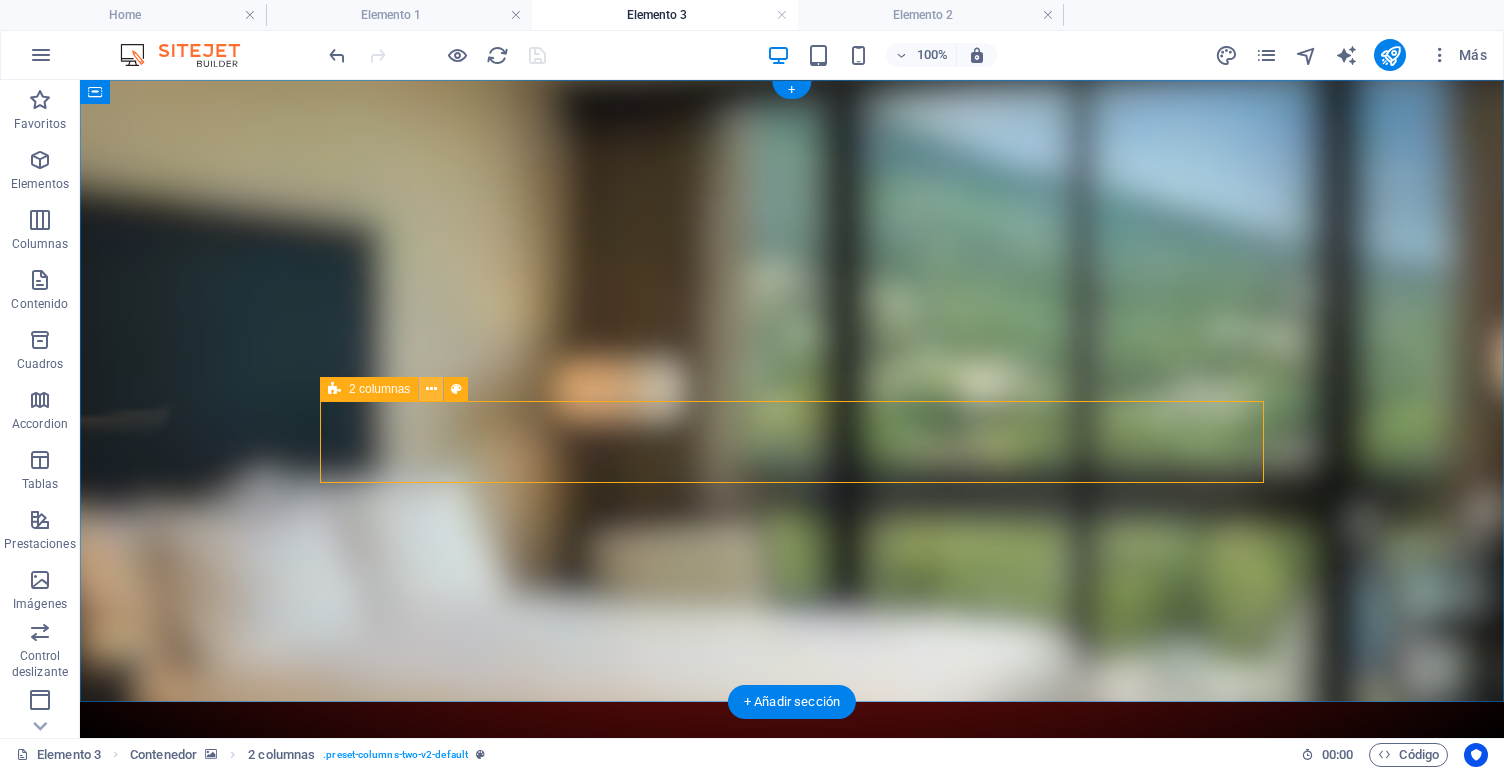click at bounding box center [431, 389] 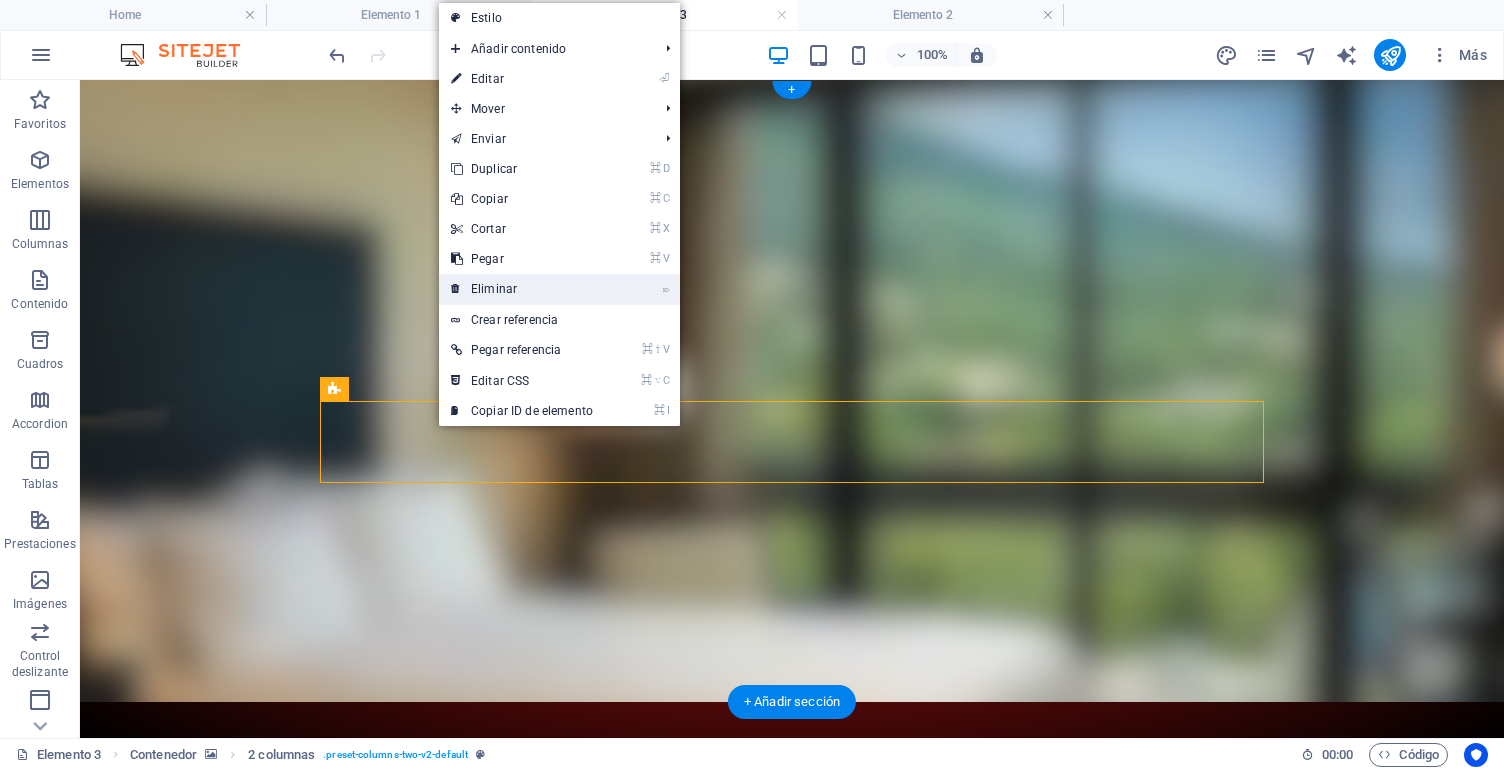 click on "⌦  Eliminar" at bounding box center [559, 289] 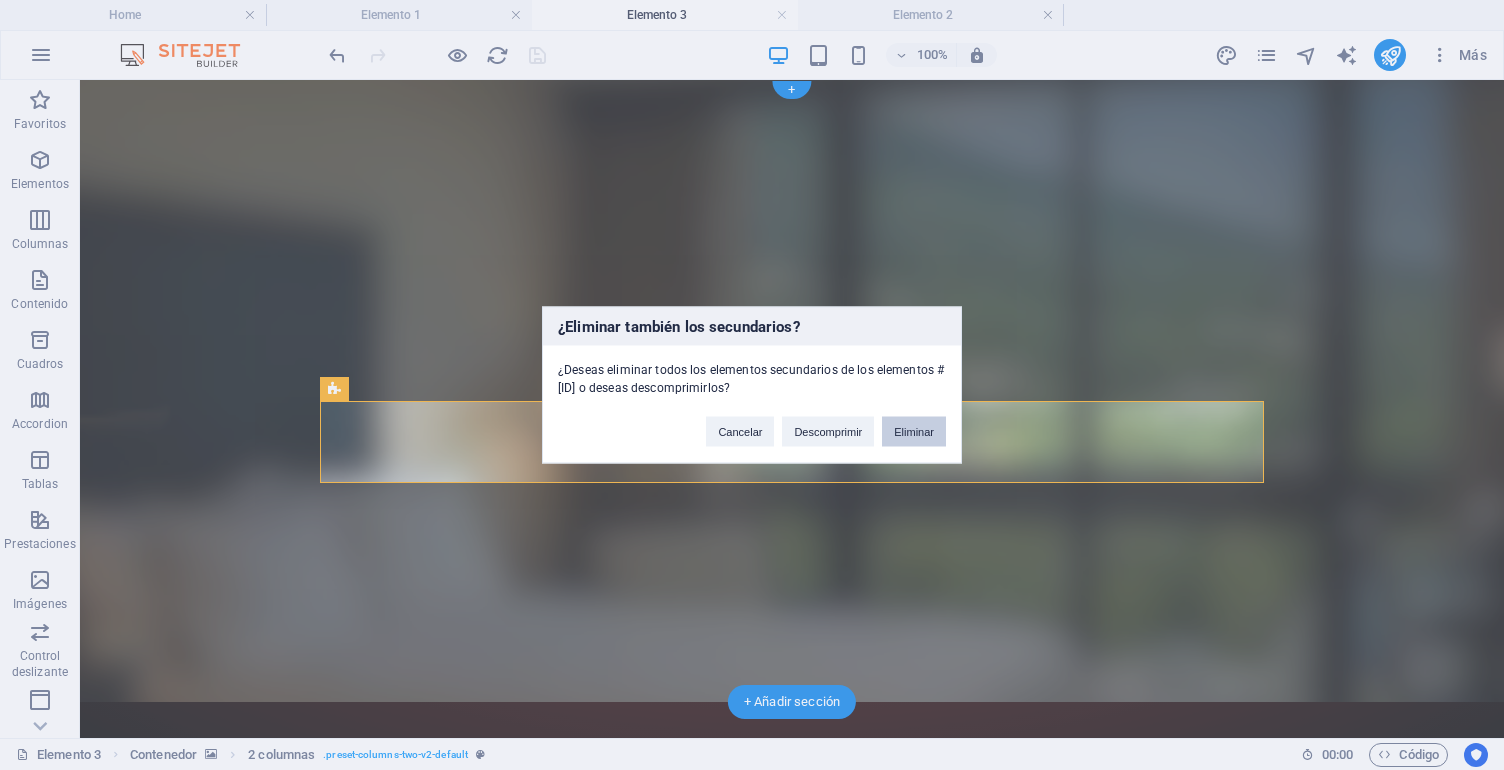 click on "Eliminar" at bounding box center (914, 432) 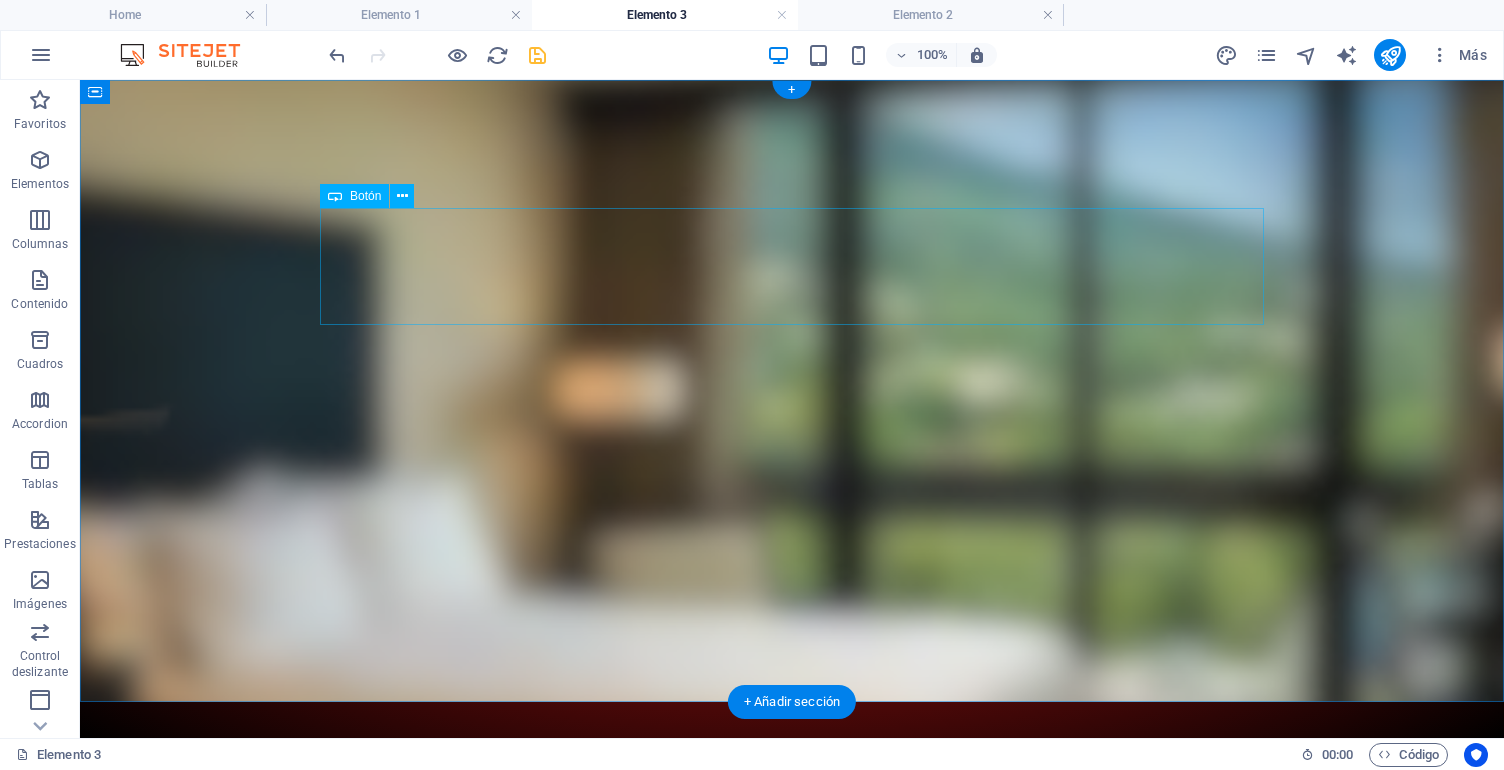 click on "Etiqueta del botón" at bounding box center (792, 851) 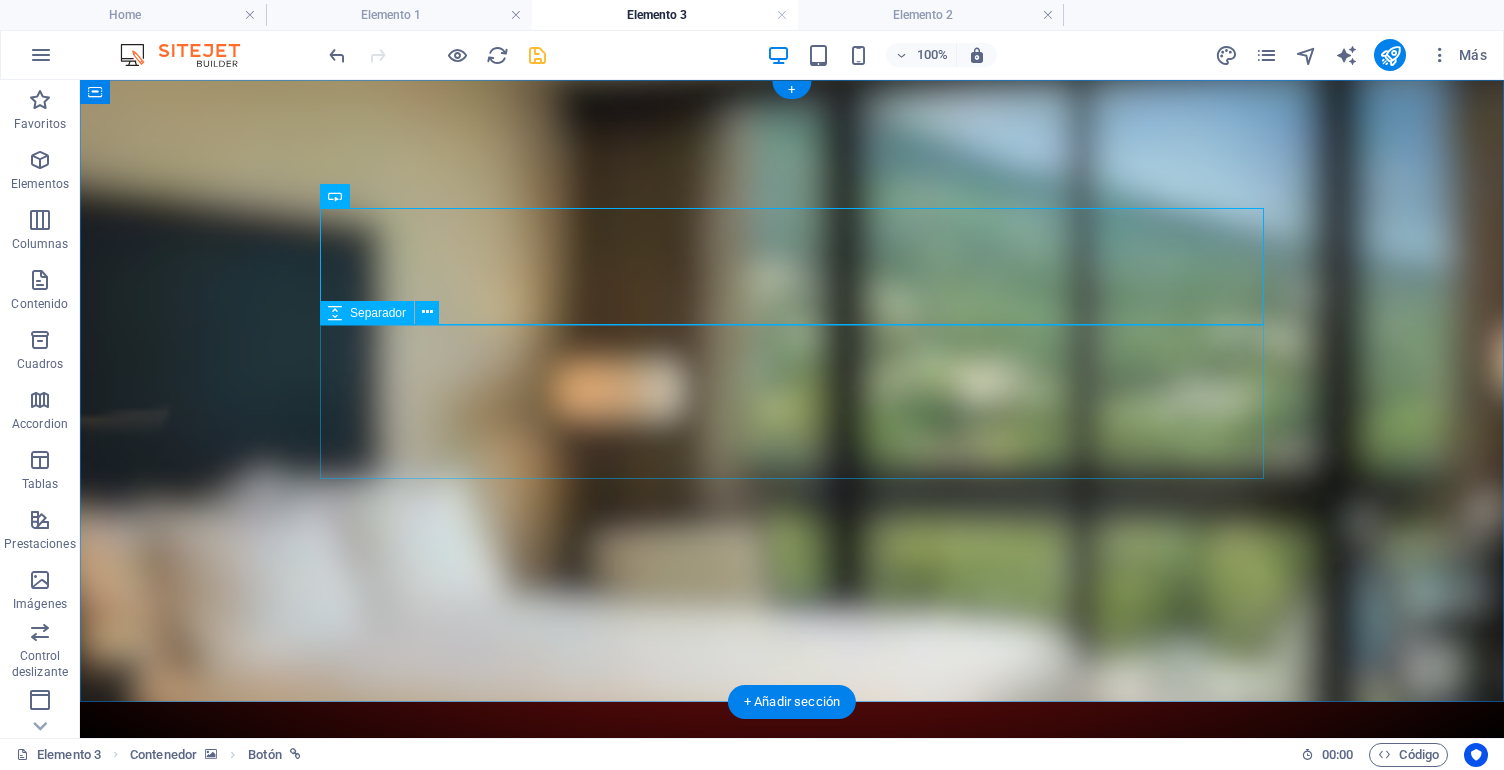 click at bounding box center (792, 912) 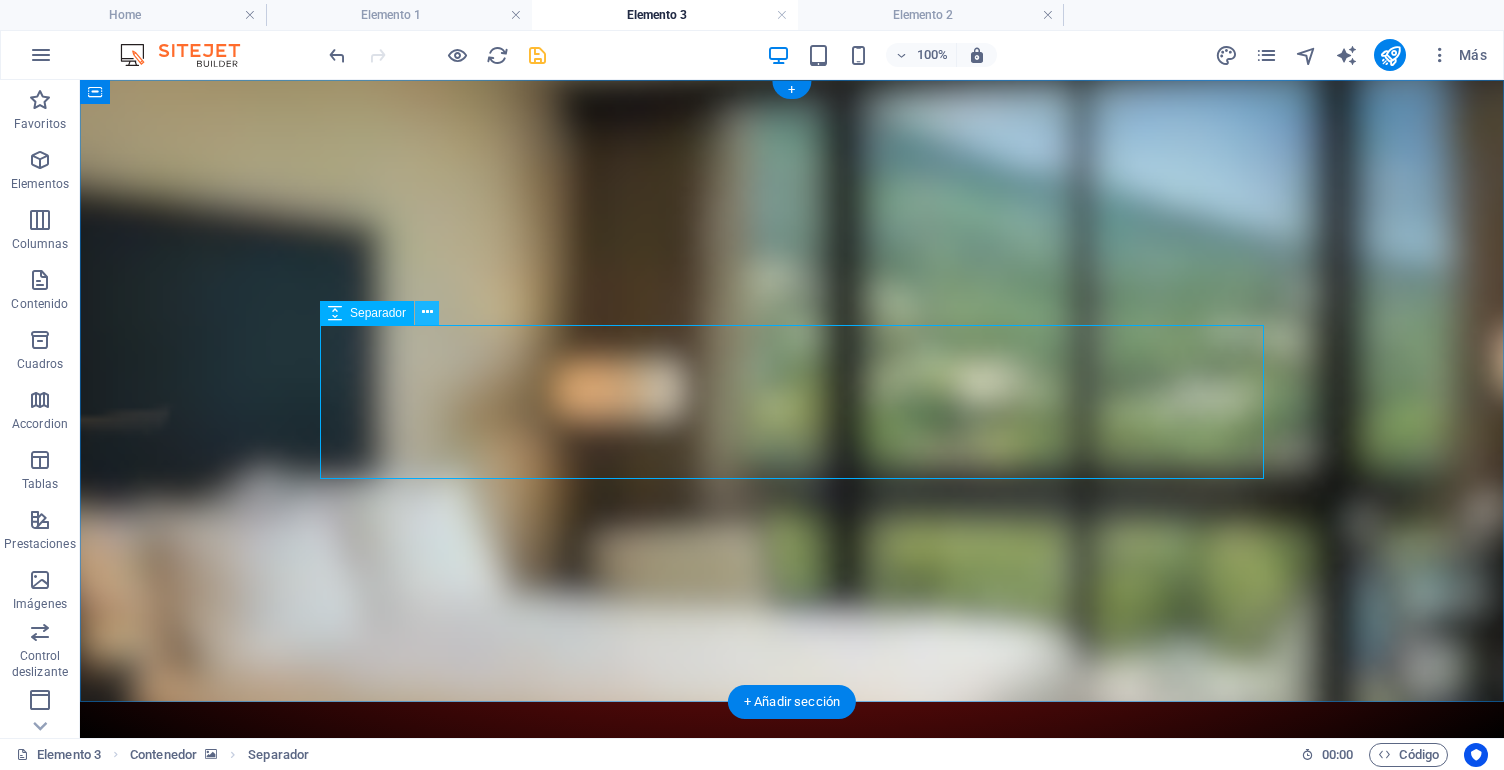 click at bounding box center [427, 312] 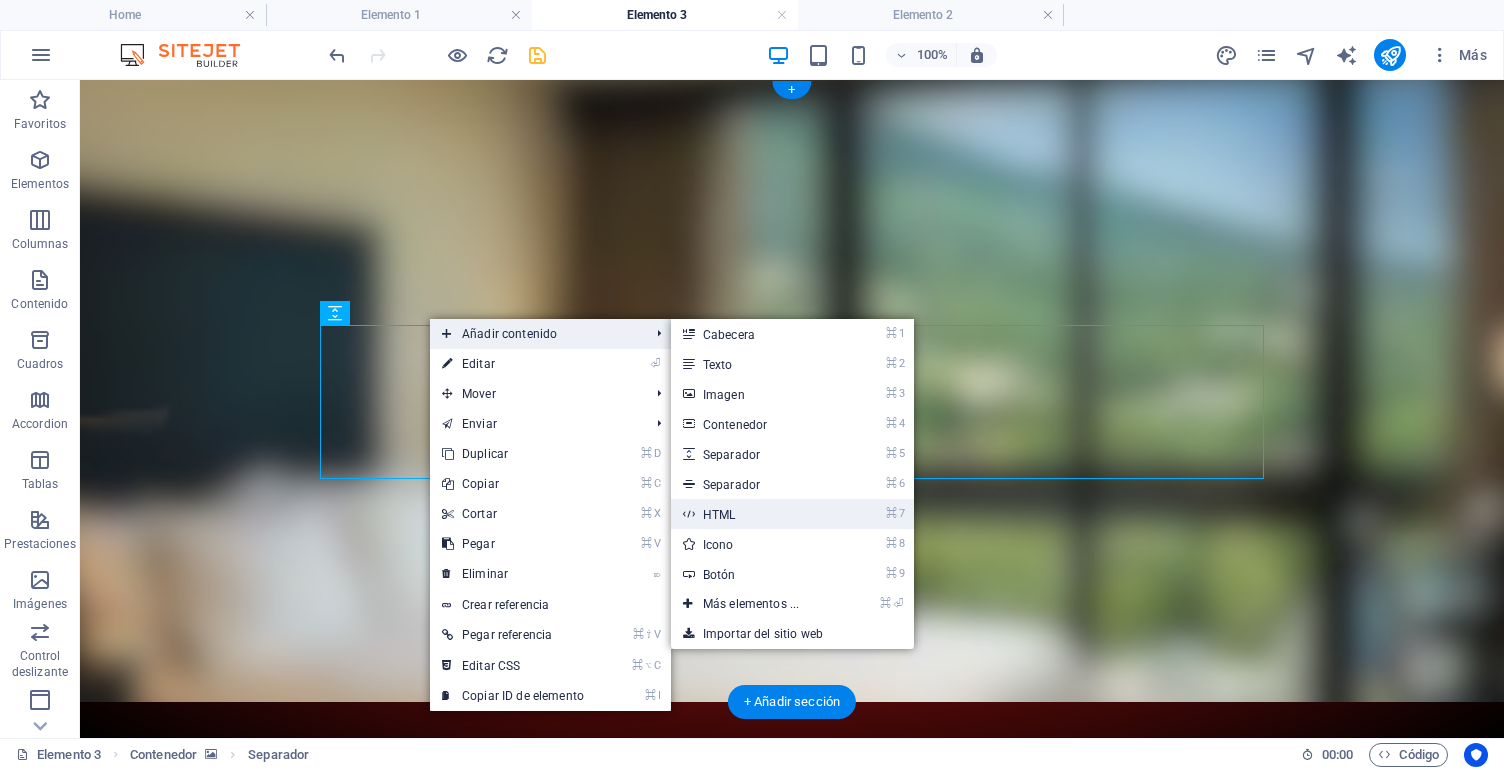 click on "⌘ 7  HTML" at bounding box center (755, 514) 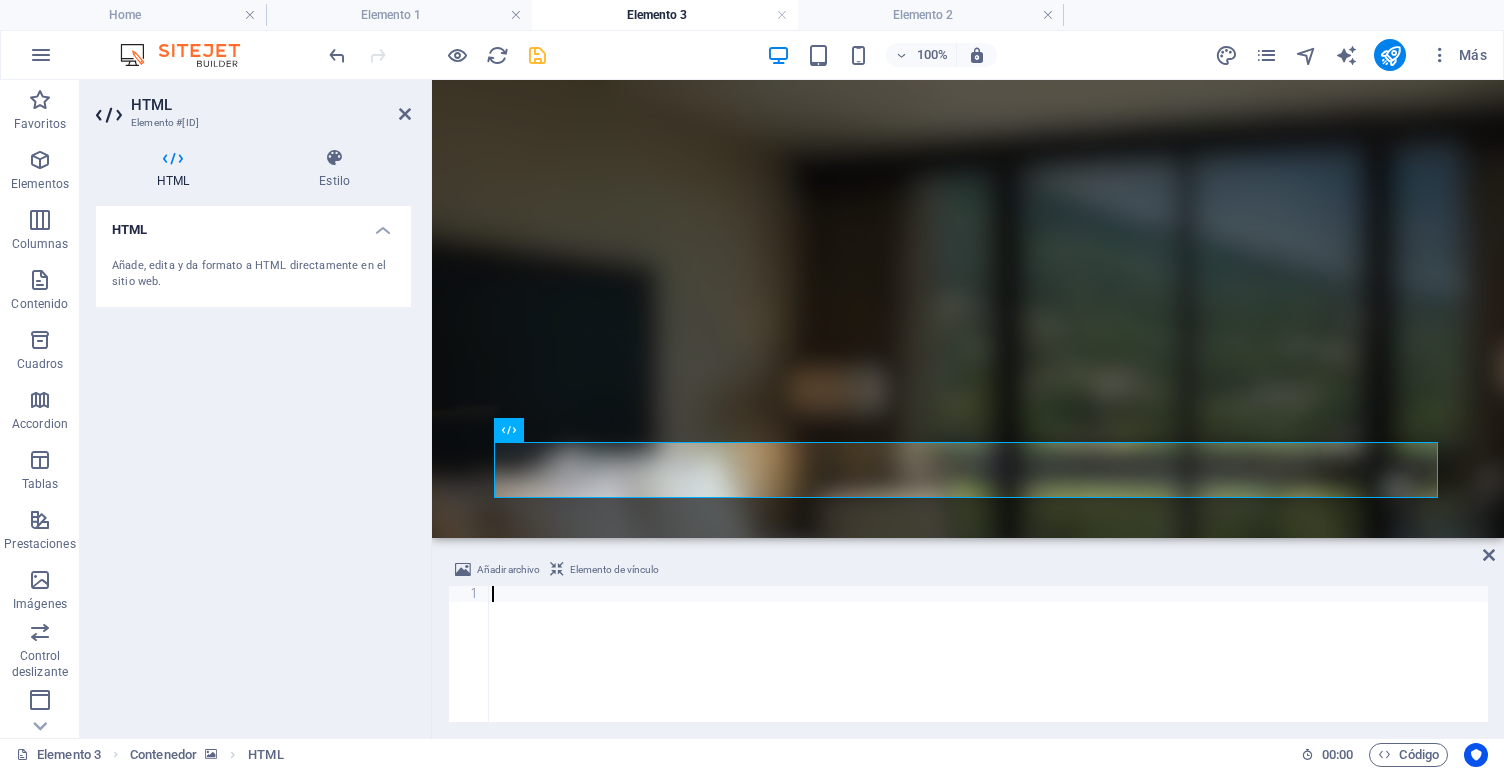 paste on "</html>" 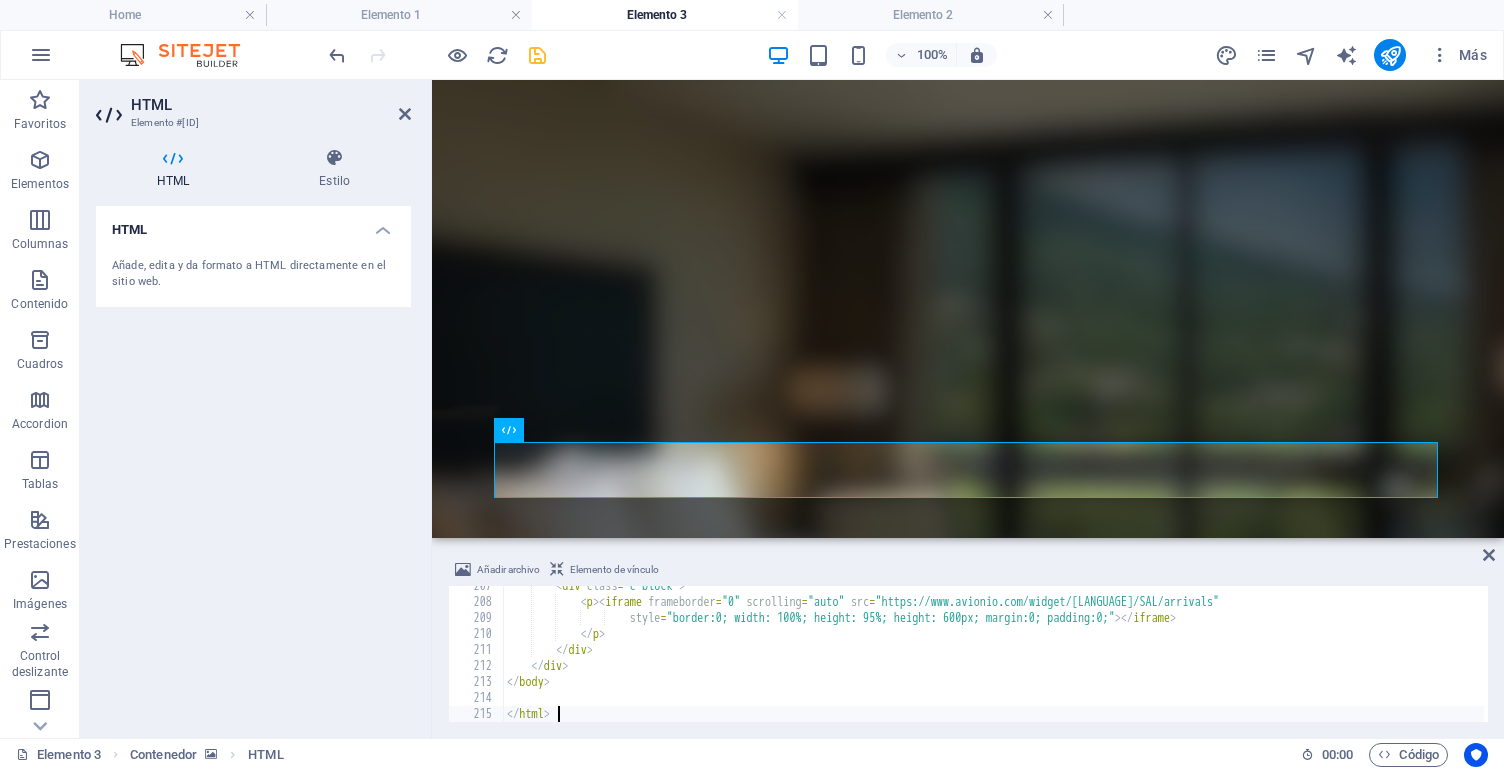 click on "HTML Añade, edita y da formato a HTML directamente en el sitio web." at bounding box center (253, 464) 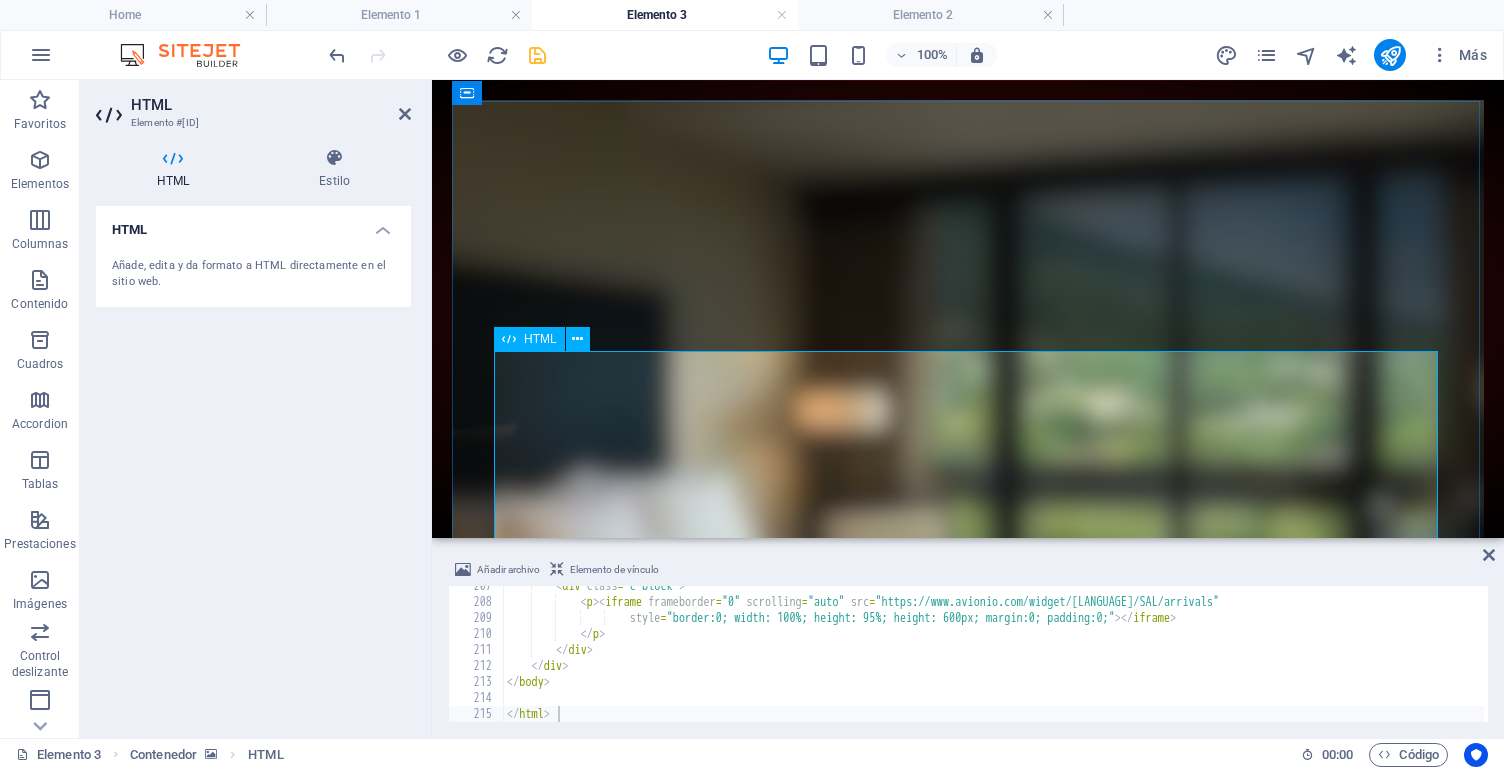scroll, scrollTop: 0, scrollLeft: 0, axis: both 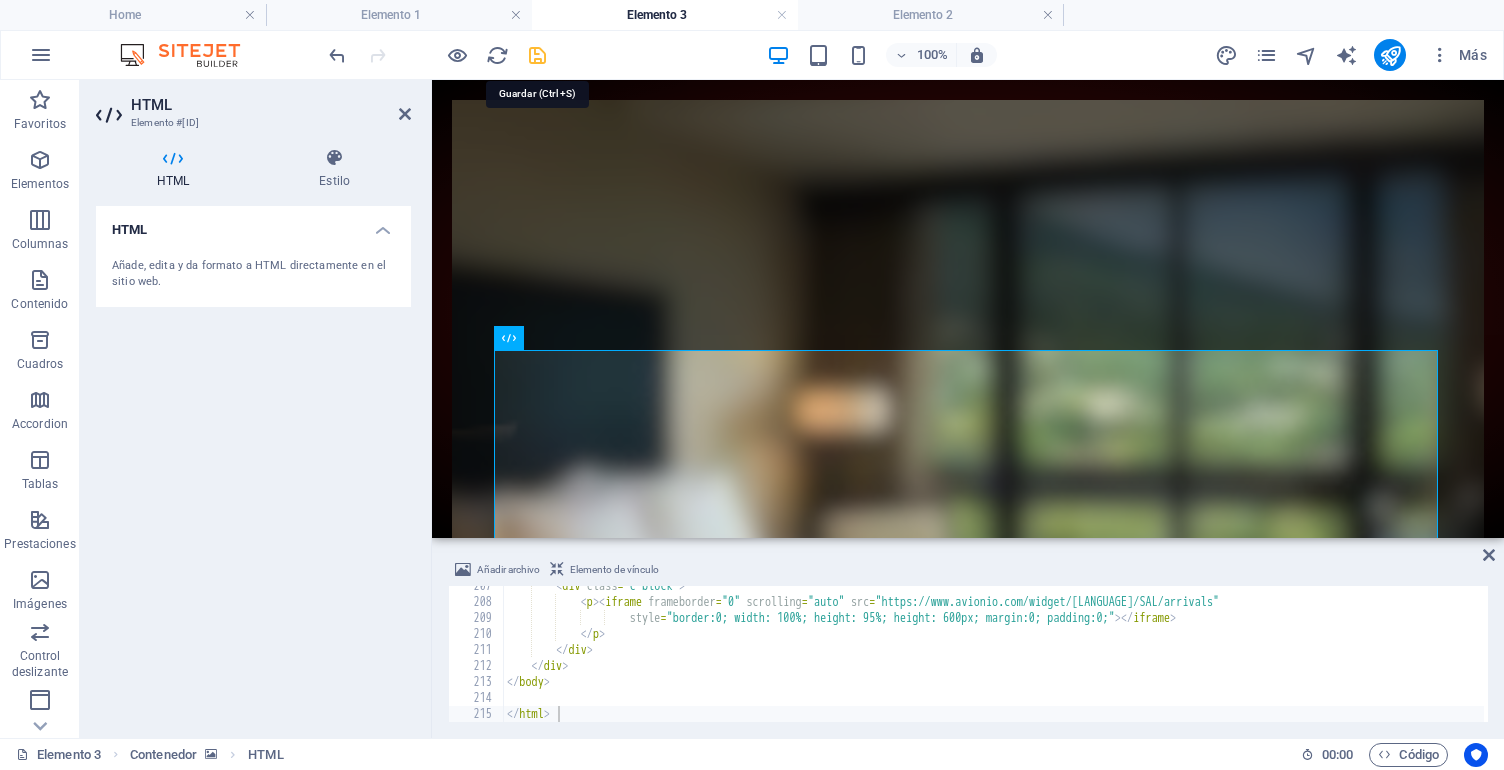 click at bounding box center (537, 55) 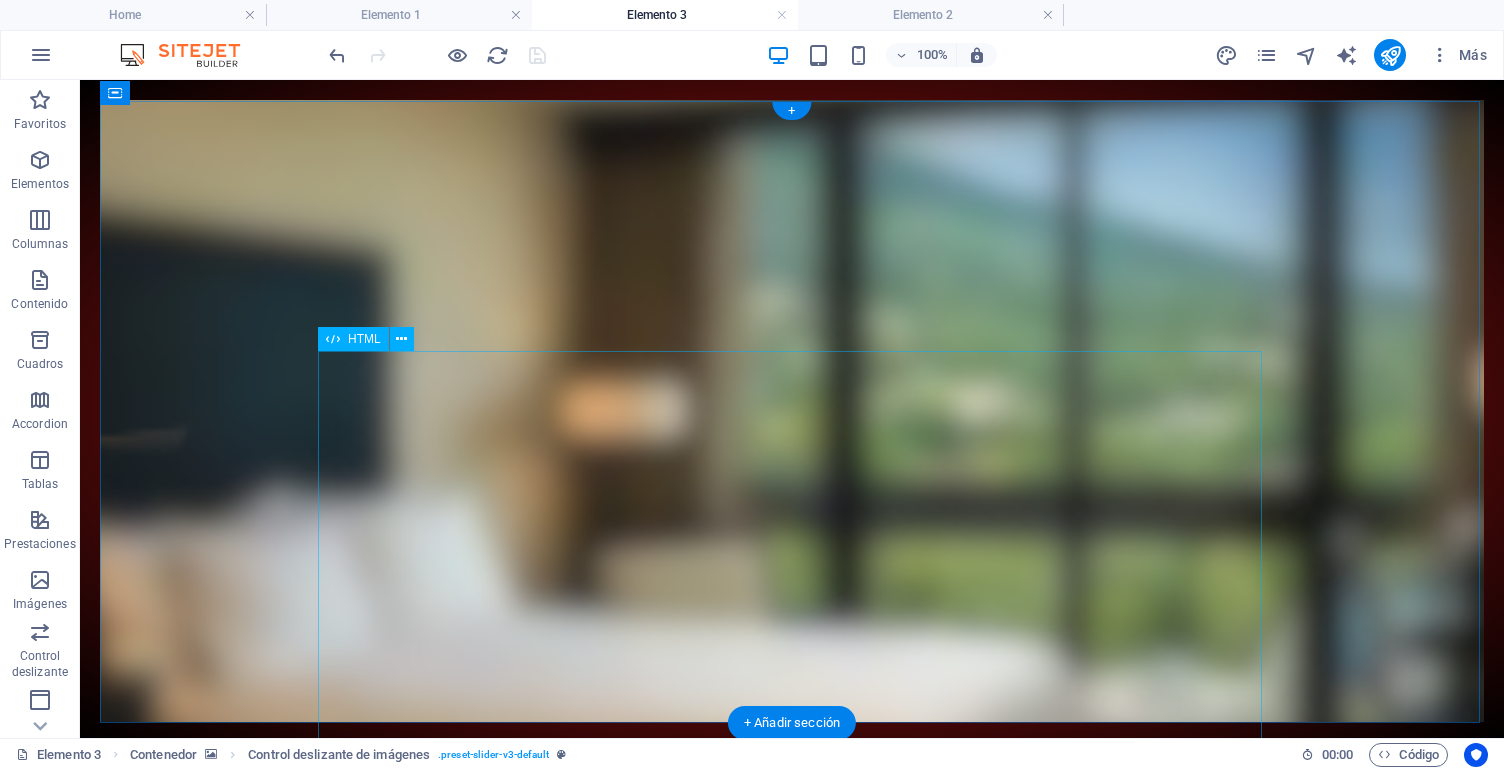 scroll, scrollTop: 0, scrollLeft: 0, axis: both 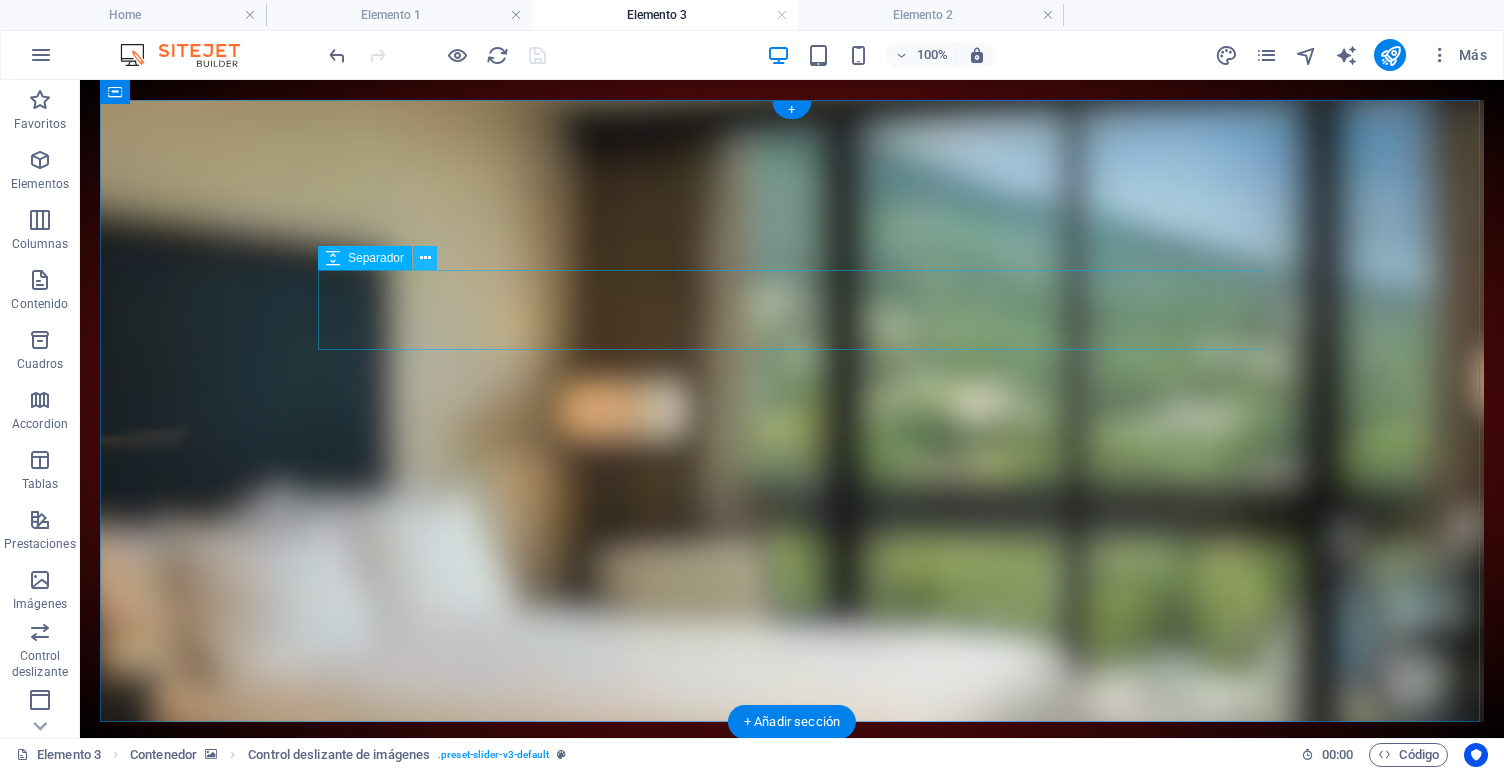 click at bounding box center [425, 258] 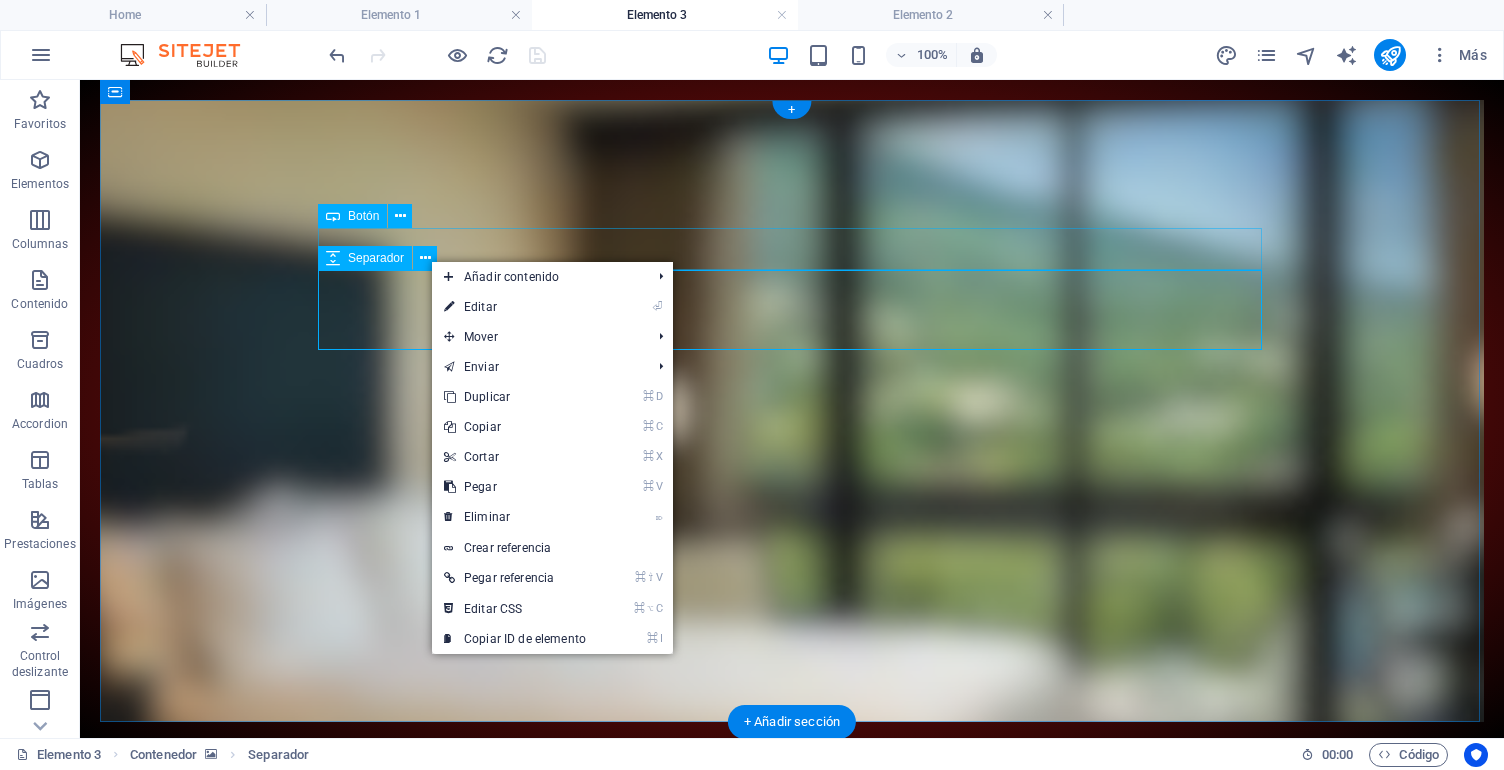 click on "Separador" at bounding box center [376, 258] 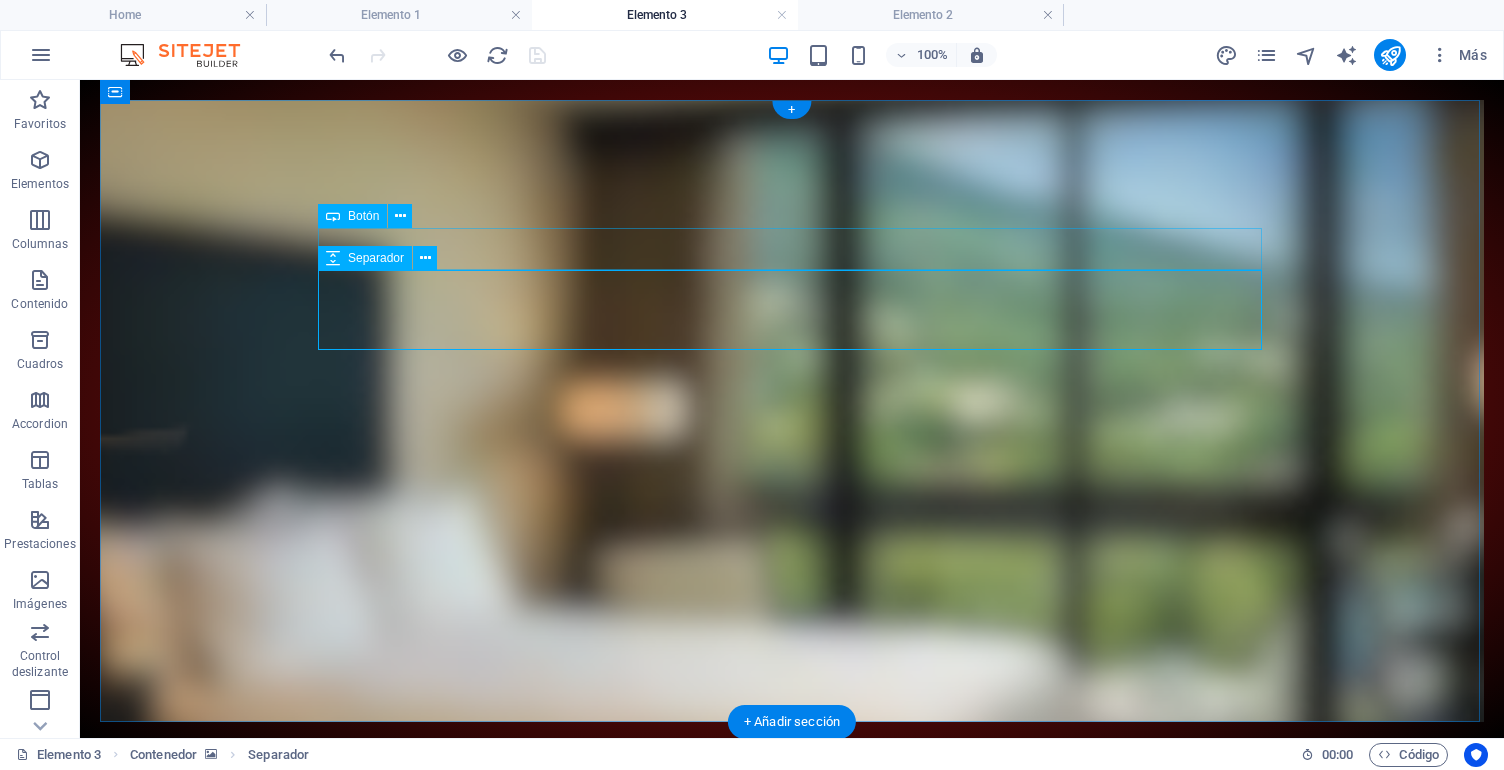 click on "Separador" at bounding box center (376, 258) 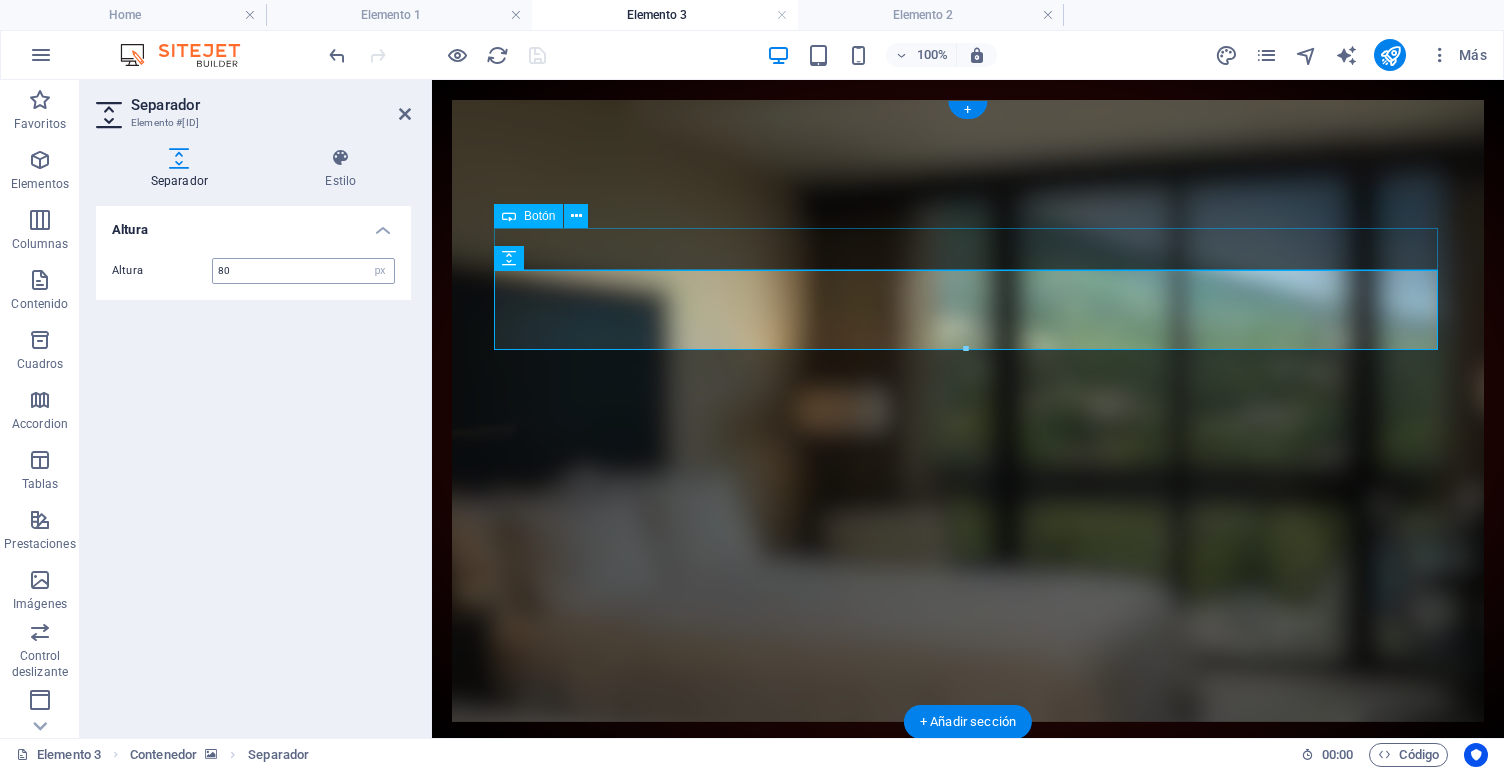 click on "80" at bounding box center [303, 271] 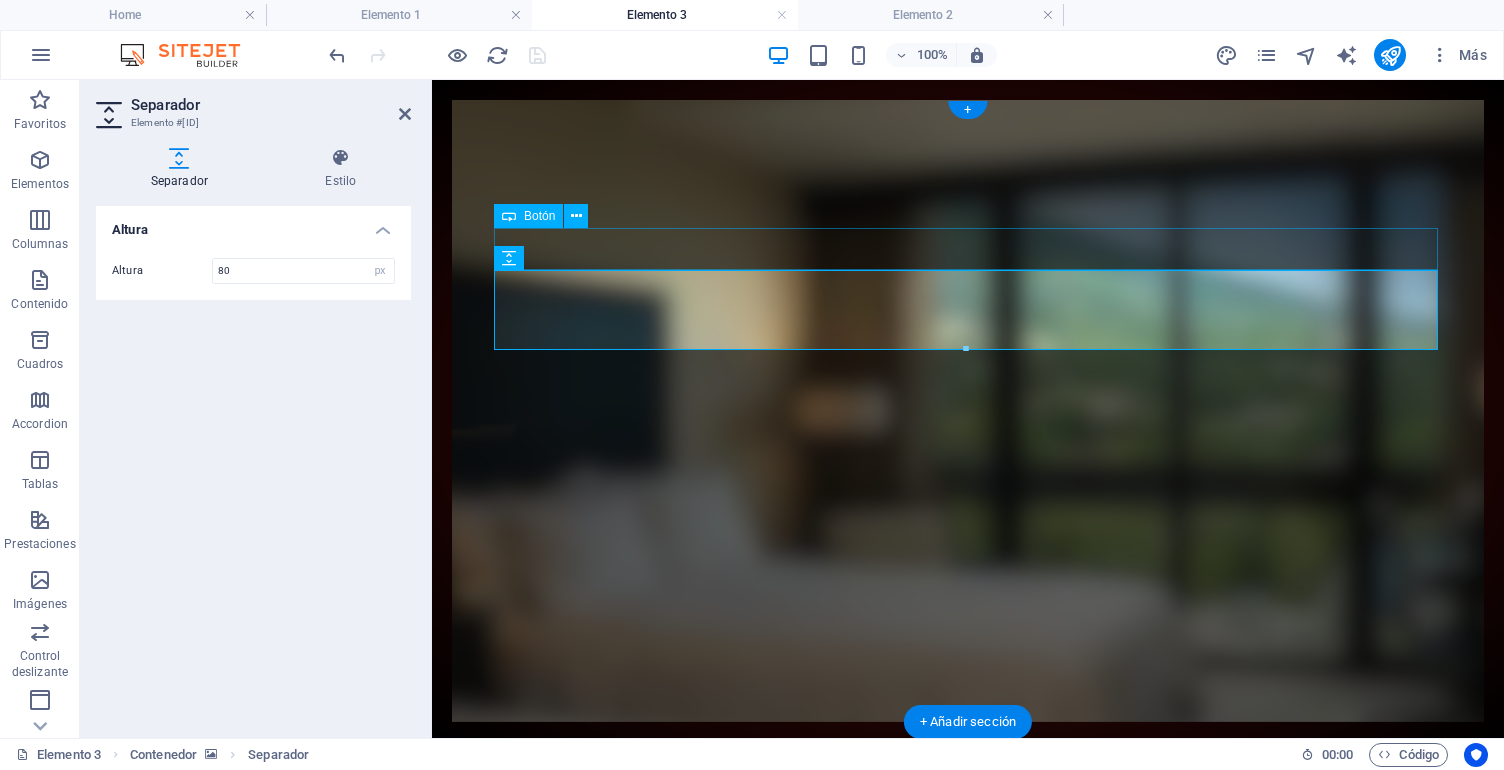 drag, startPoint x: 260, startPoint y: 269, endPoint x: 199, endPoint y: 274, distance: 61.204575 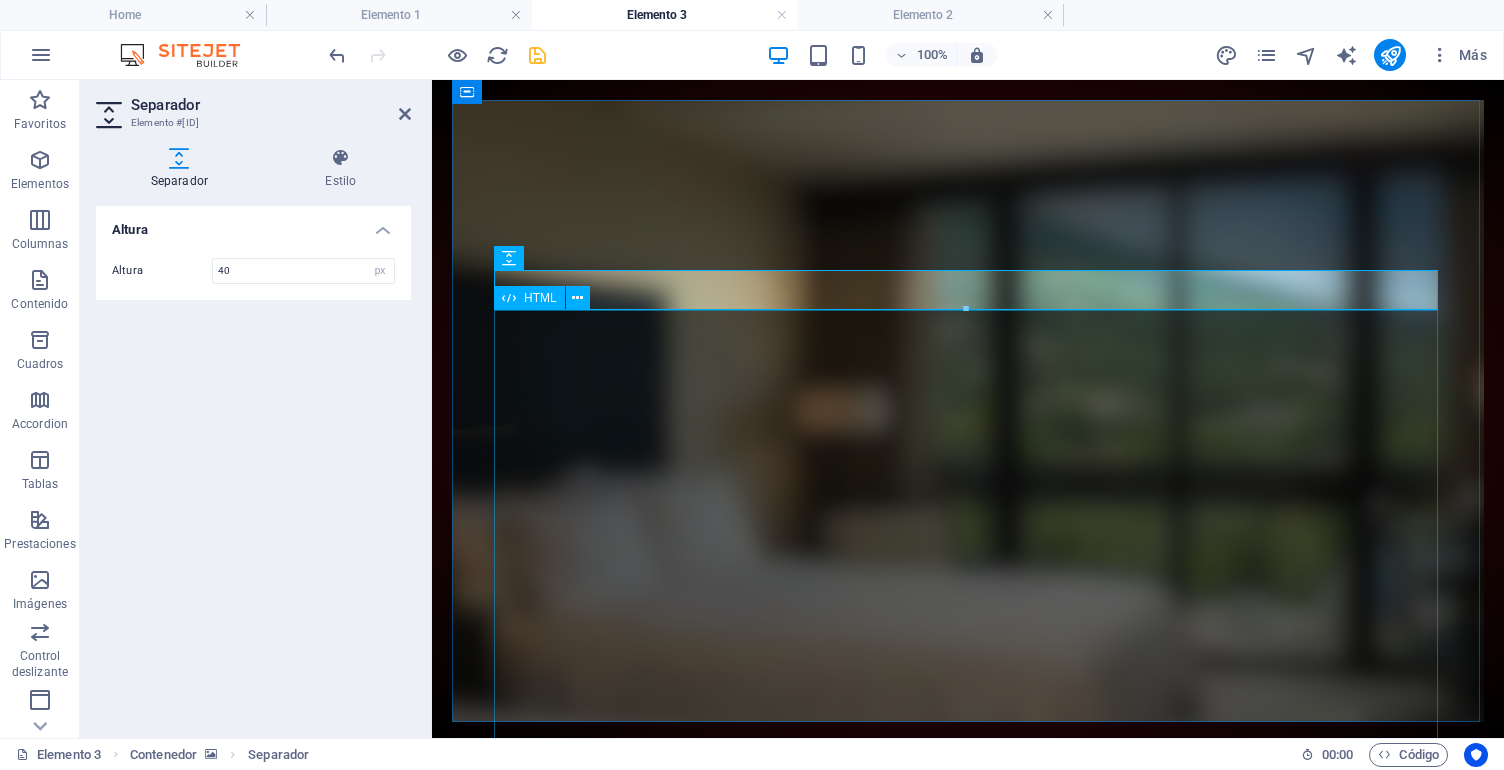 type on "40" 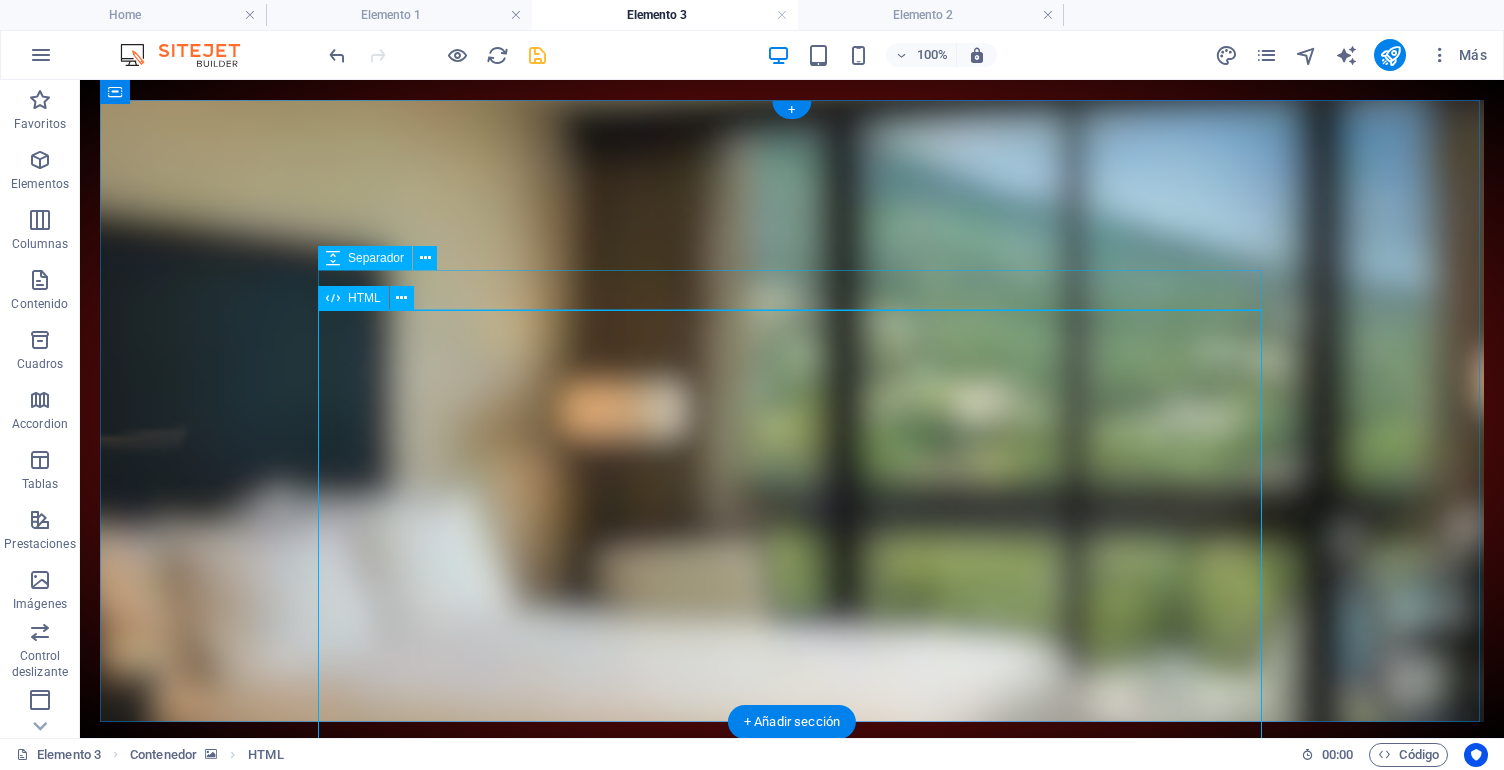 click on "HTML" at bounding box center [364, 298] 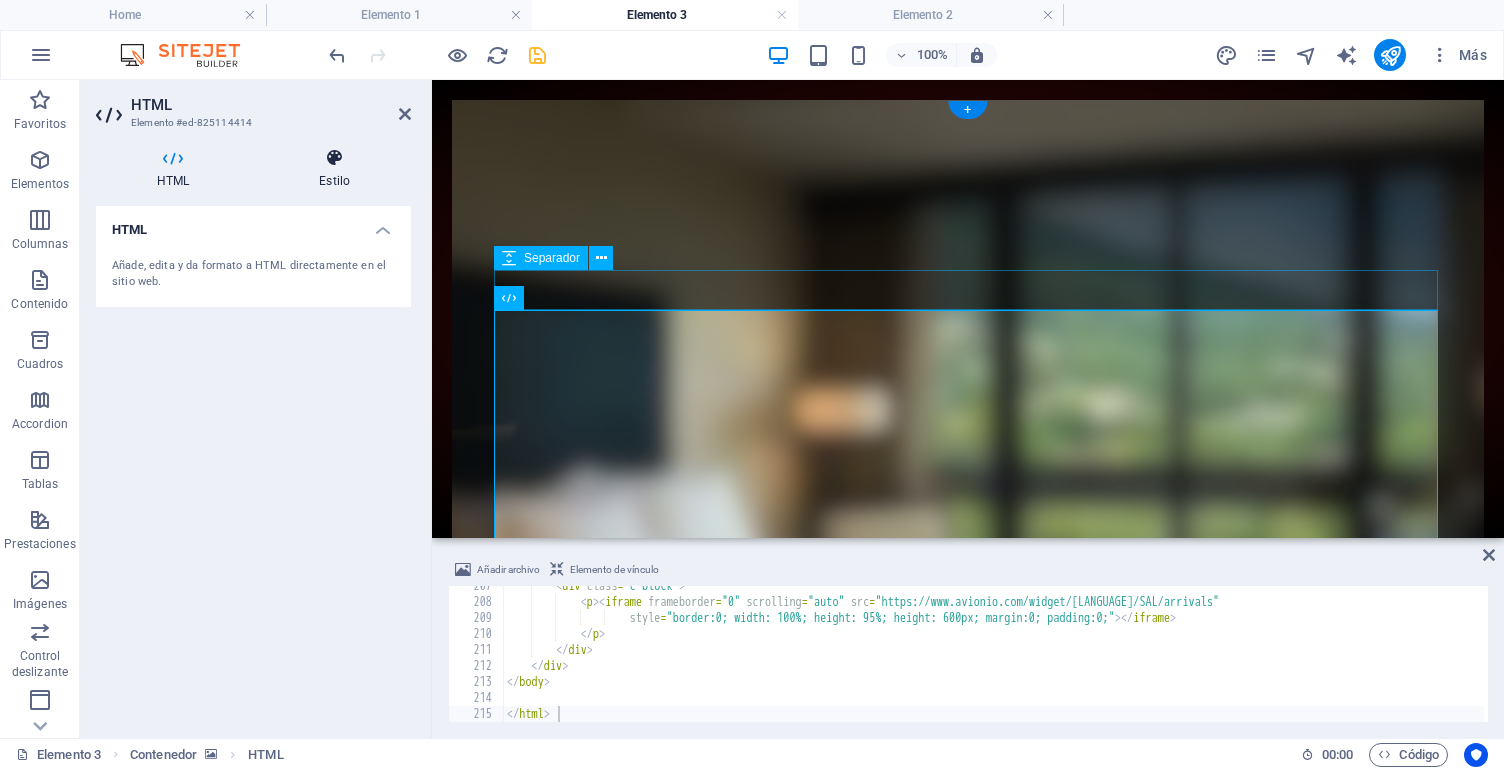 click on "Estilo" at bounding box center [334, 169] 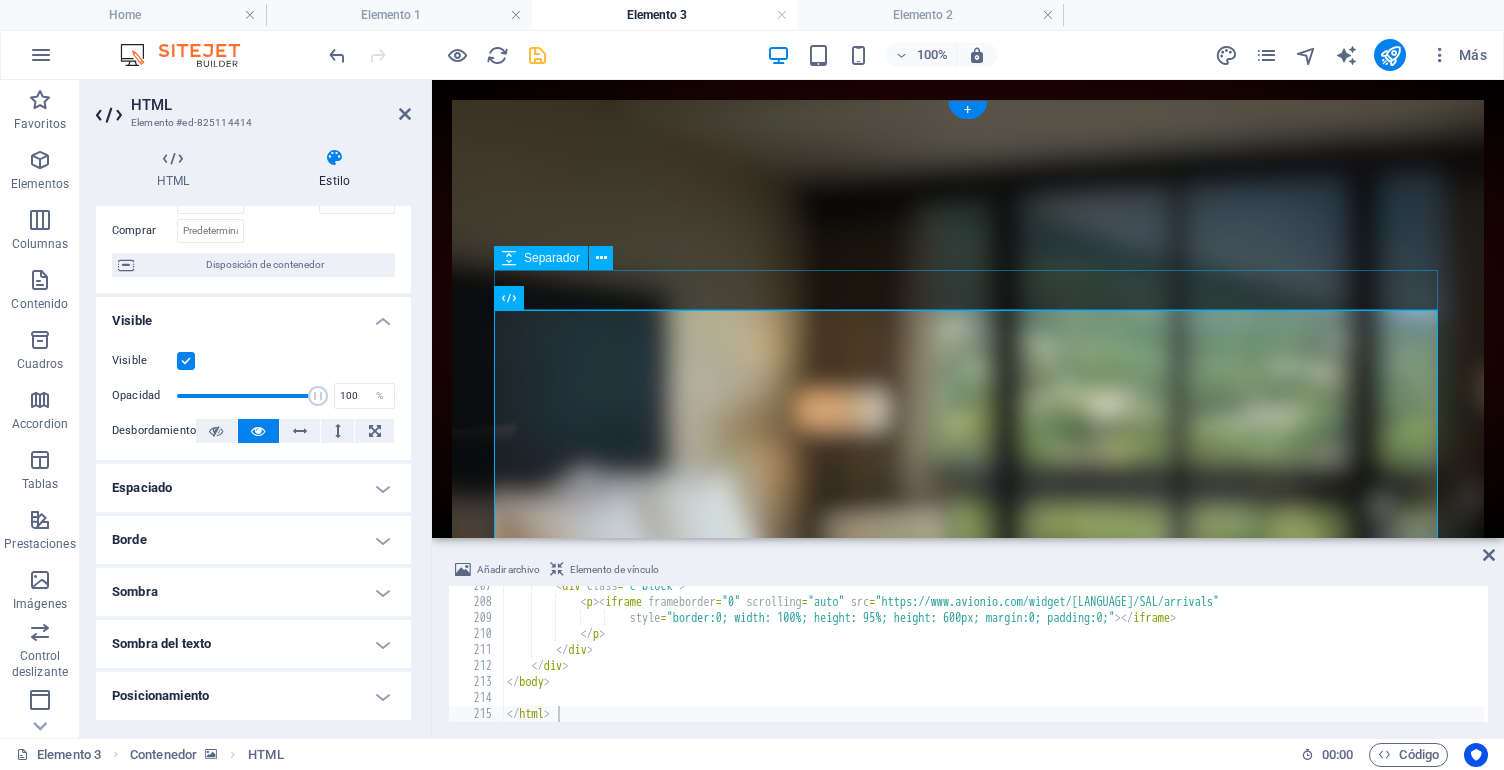 scroll, scrollTop: 146, scrollLeft: 0, axis: vertical 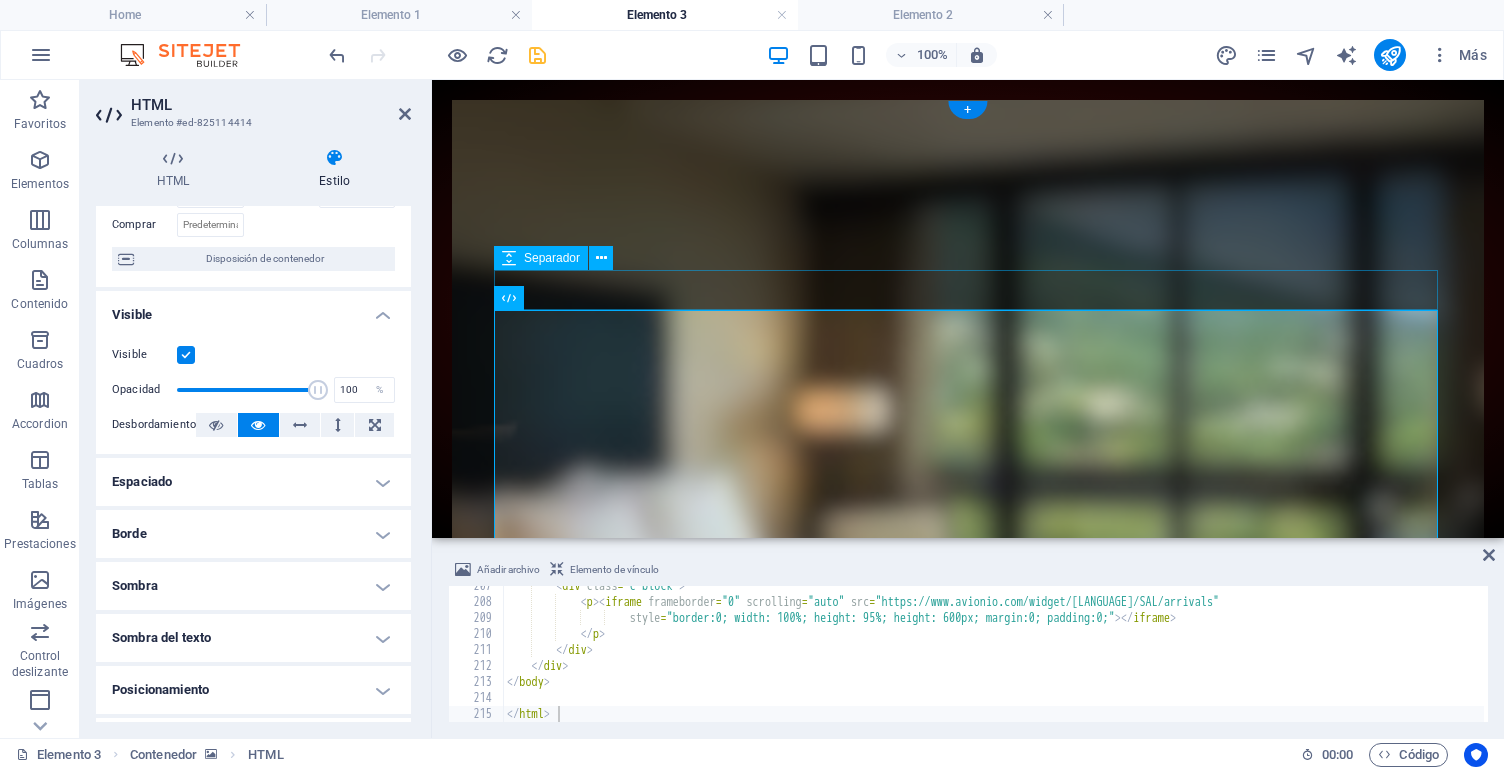 click on "Visible" at bounding box center (253, 309) 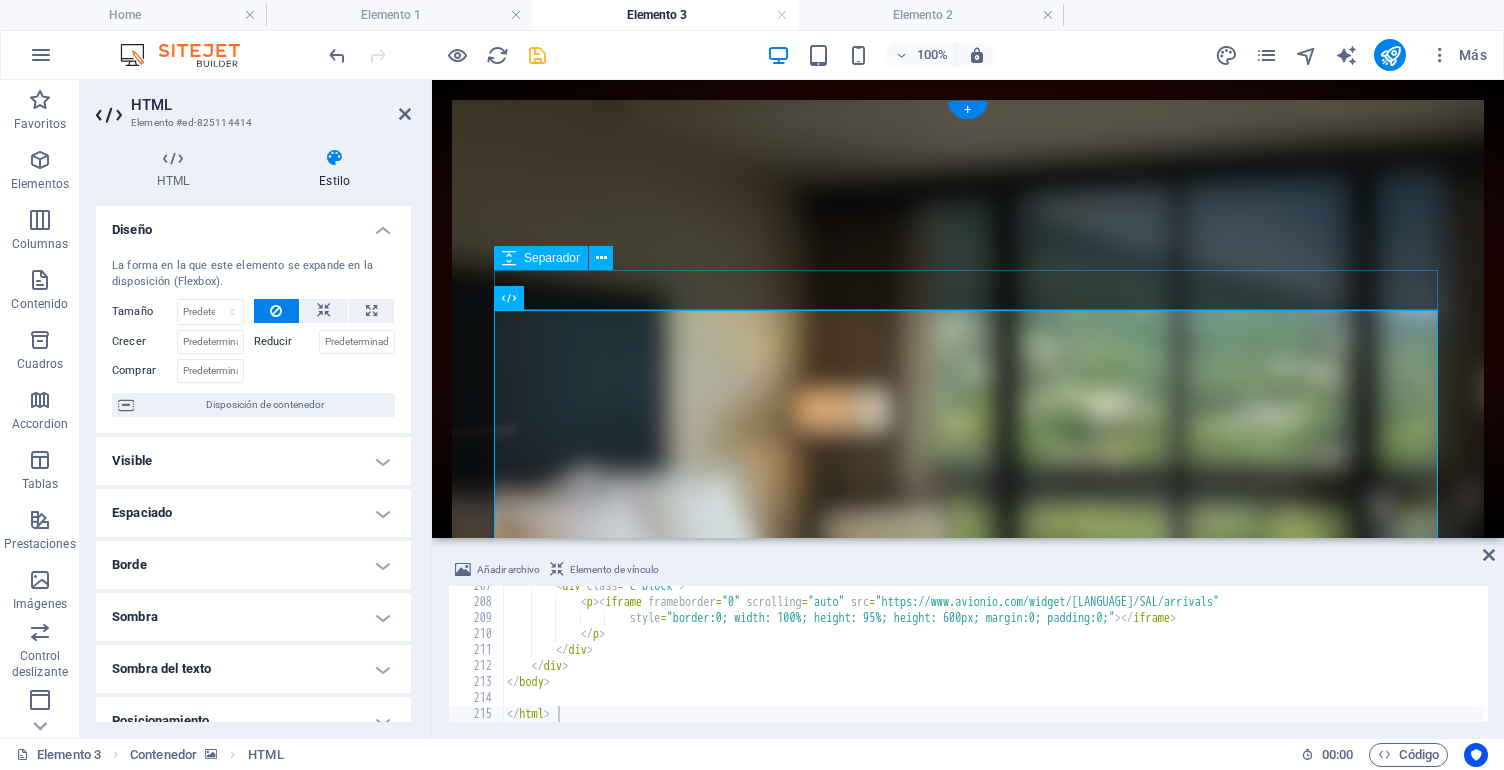 scroll, scrollTop: 0, scrollLeft: 0, axis: both 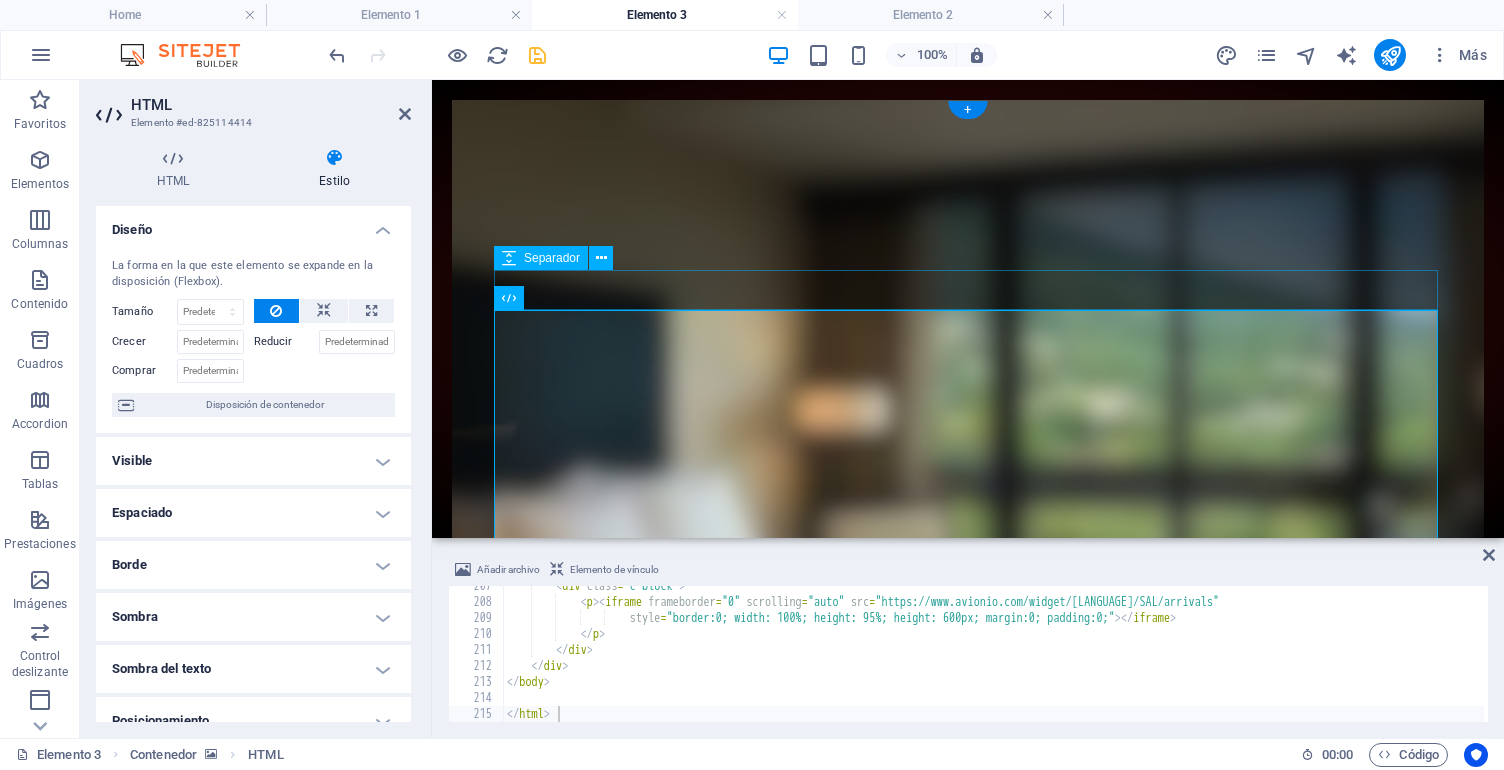 click on "Diseño" at bounding box center (253, 224) 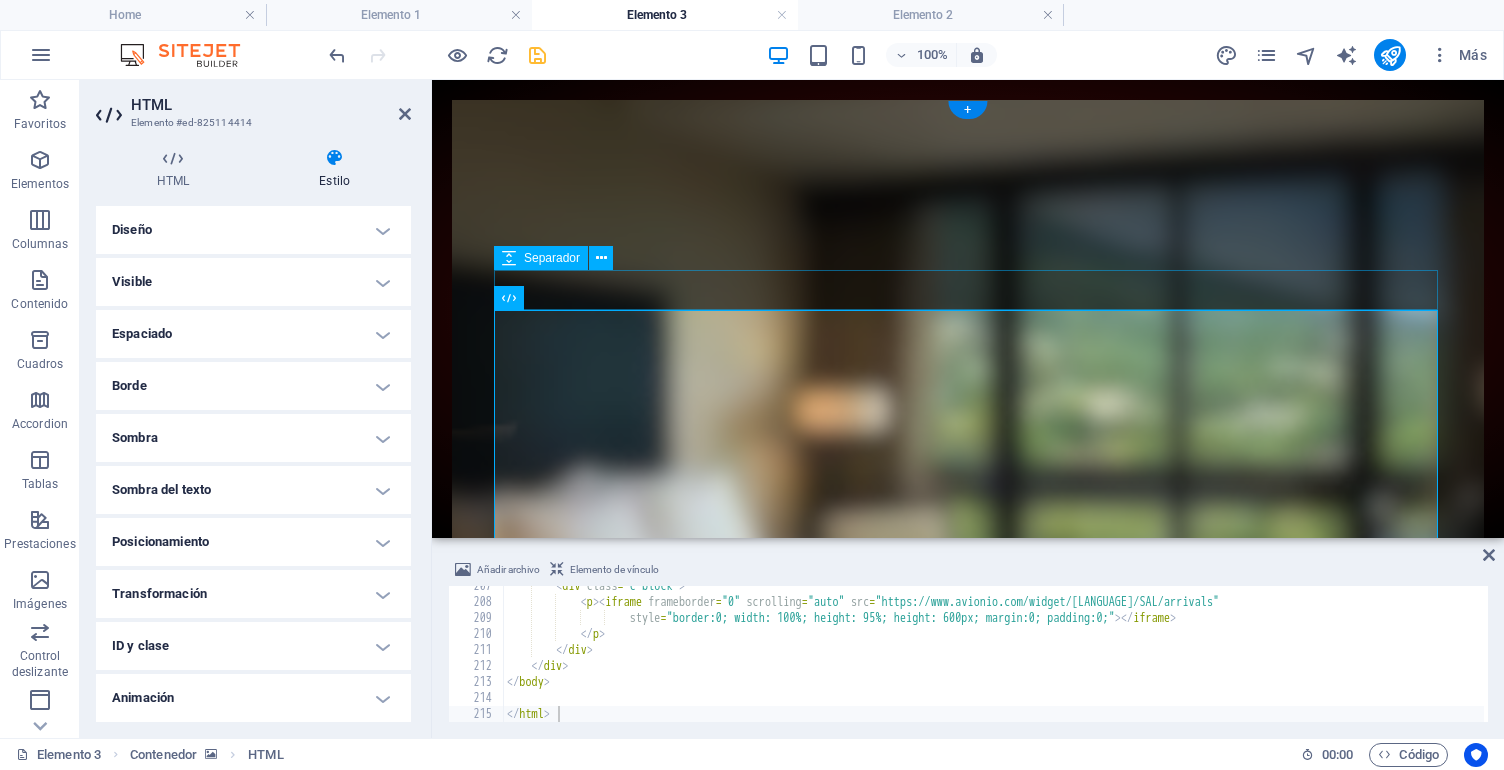 click on "Visible" at bounding box center [253, 282] 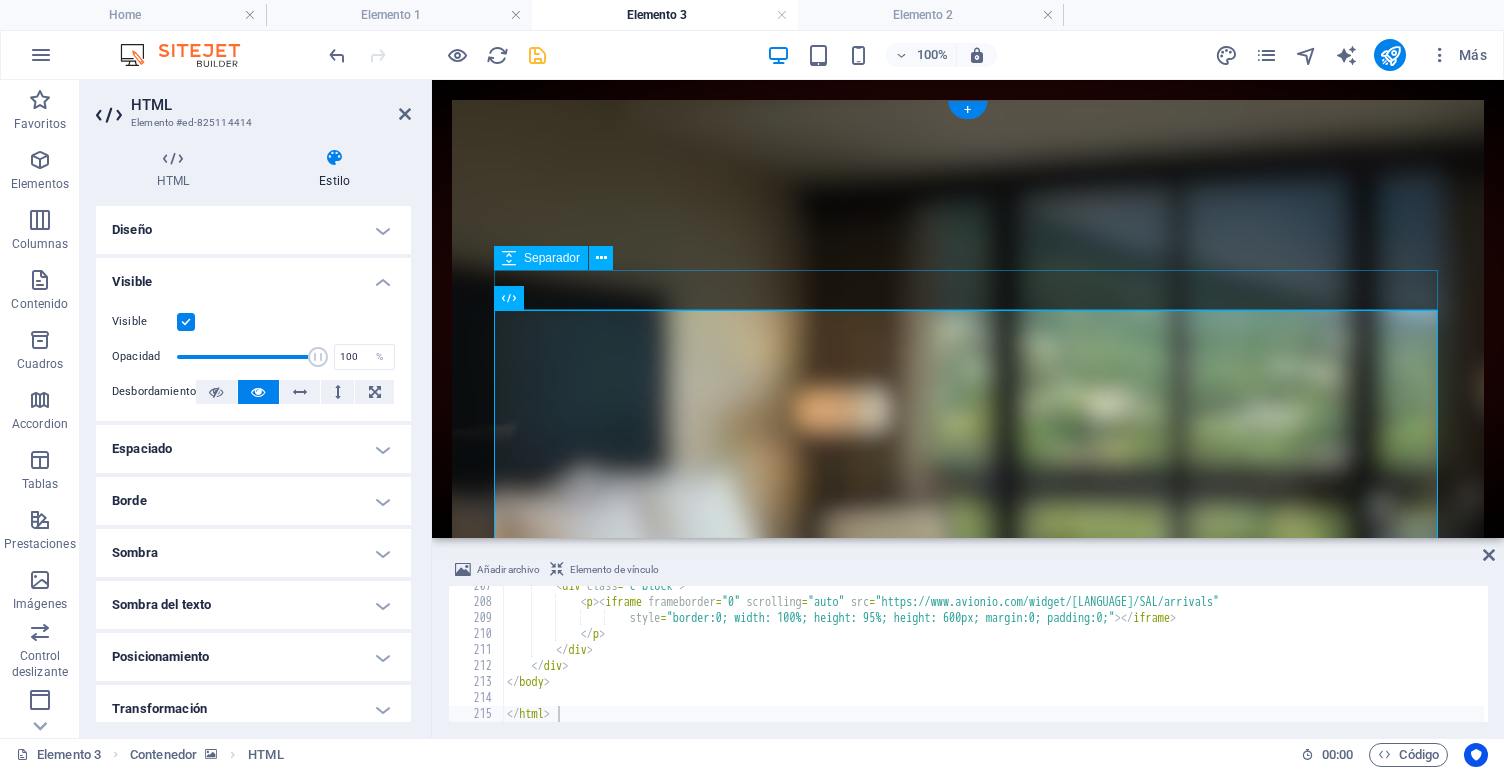click on "Visible" at bounding box center (253, 276) 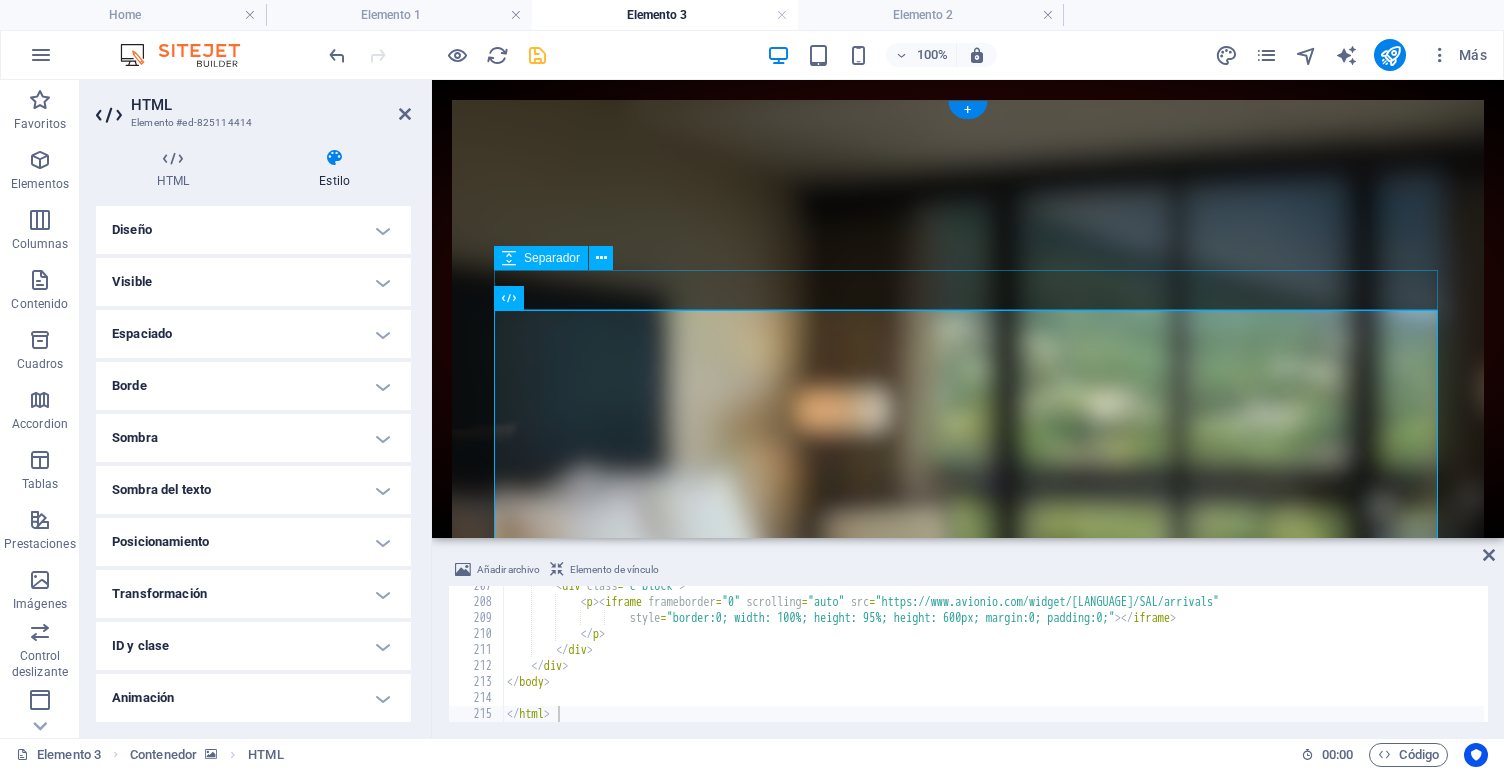 click on "Espaciado" at bounding box center (253, 334) 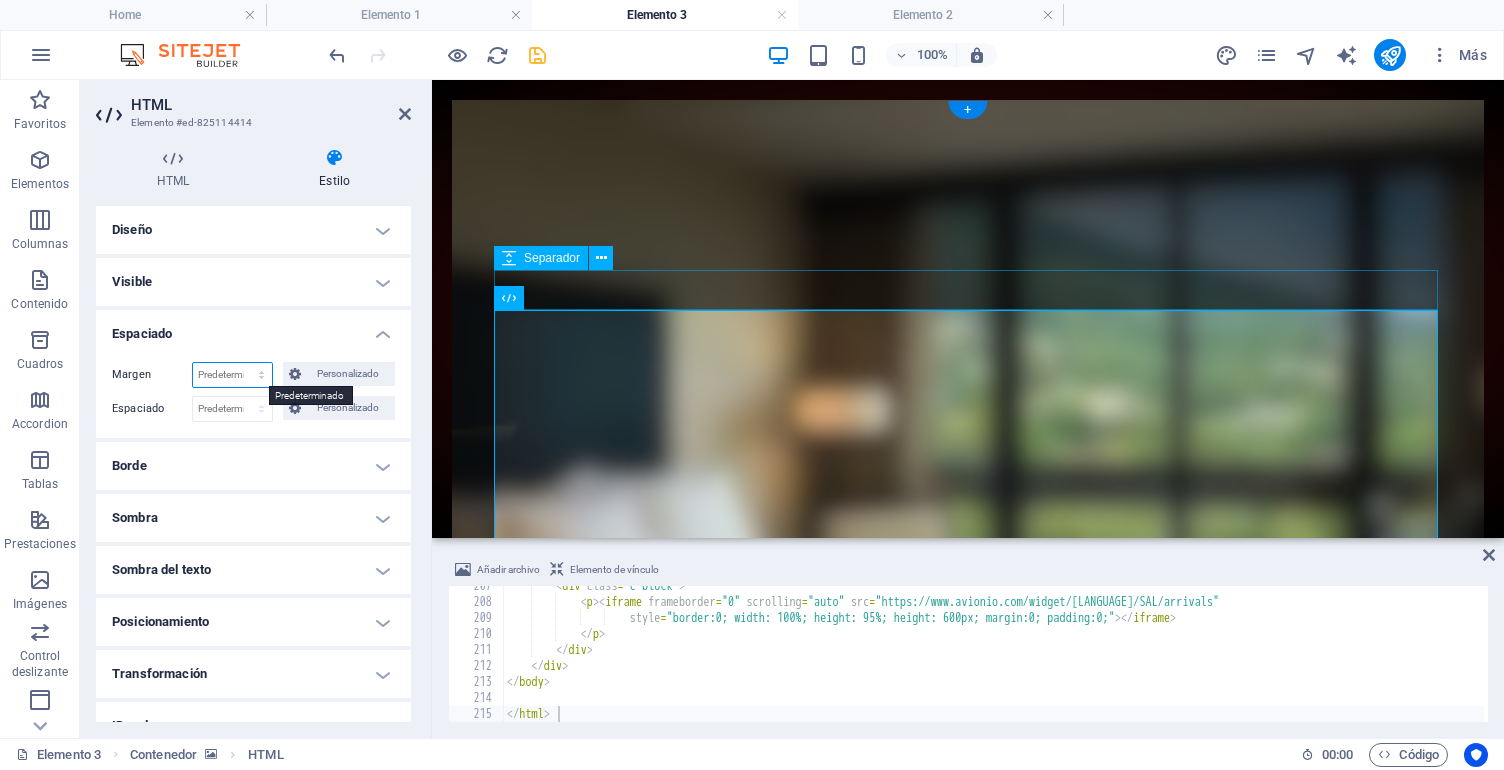 select on "px" 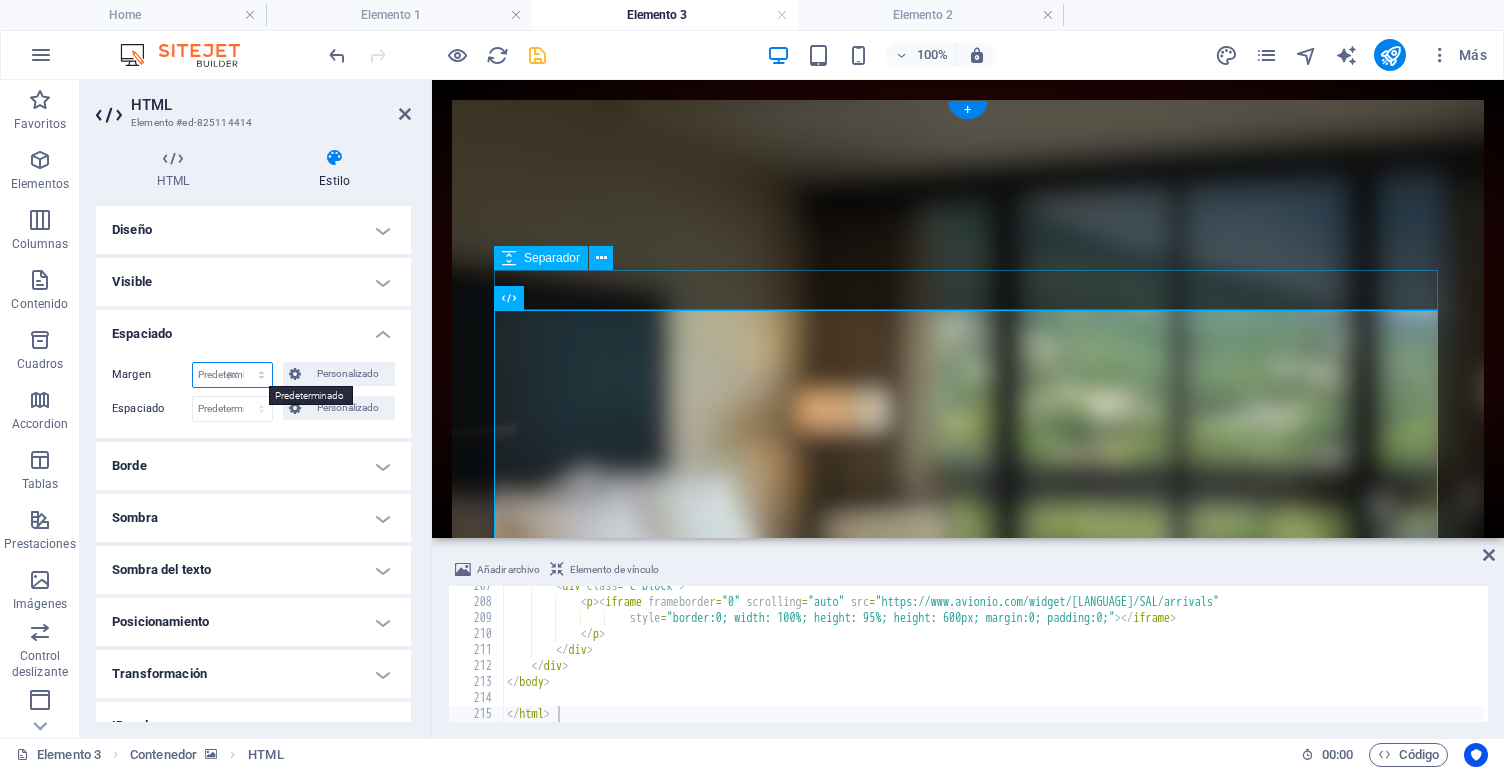 type on "0" 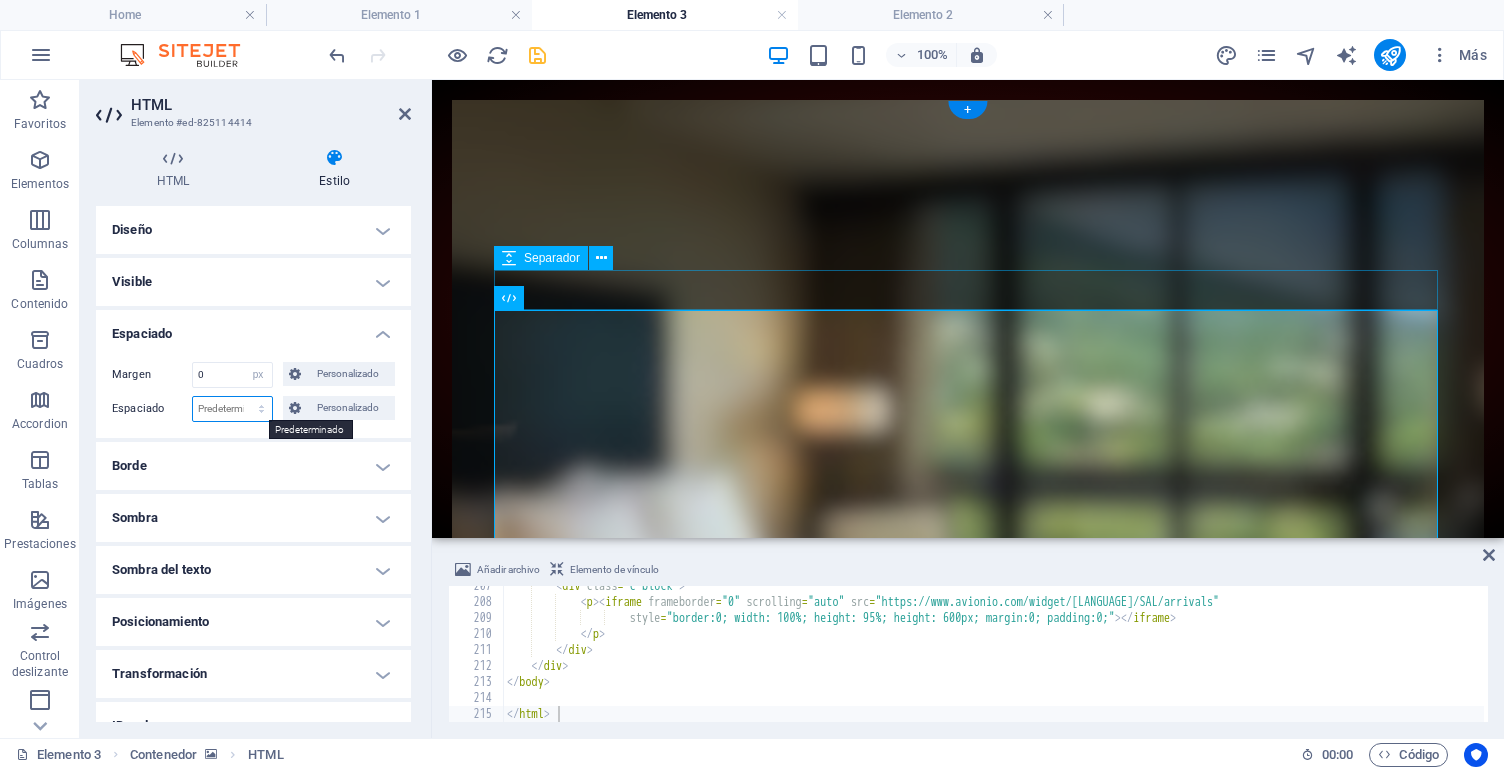 select on "px" 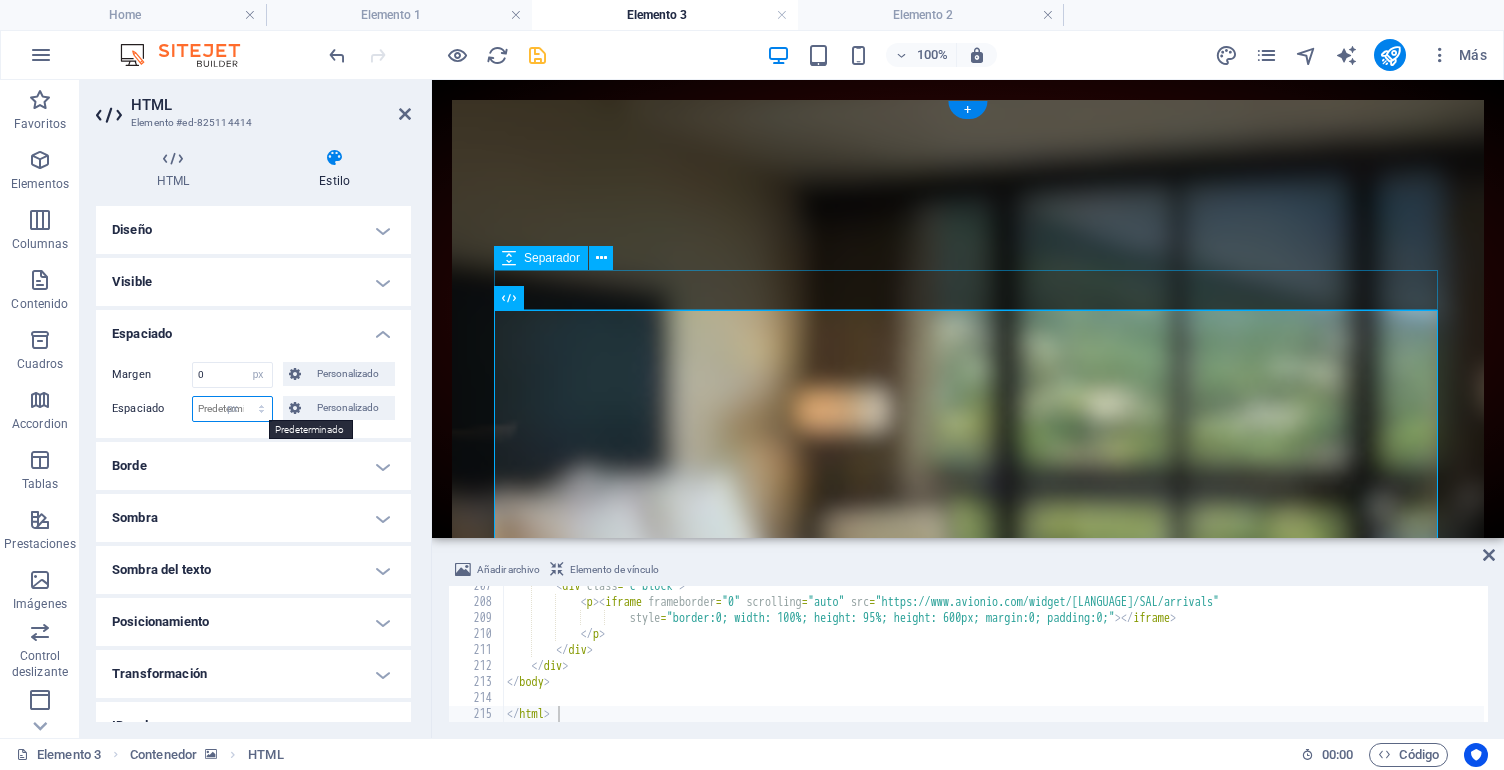 type on "0" 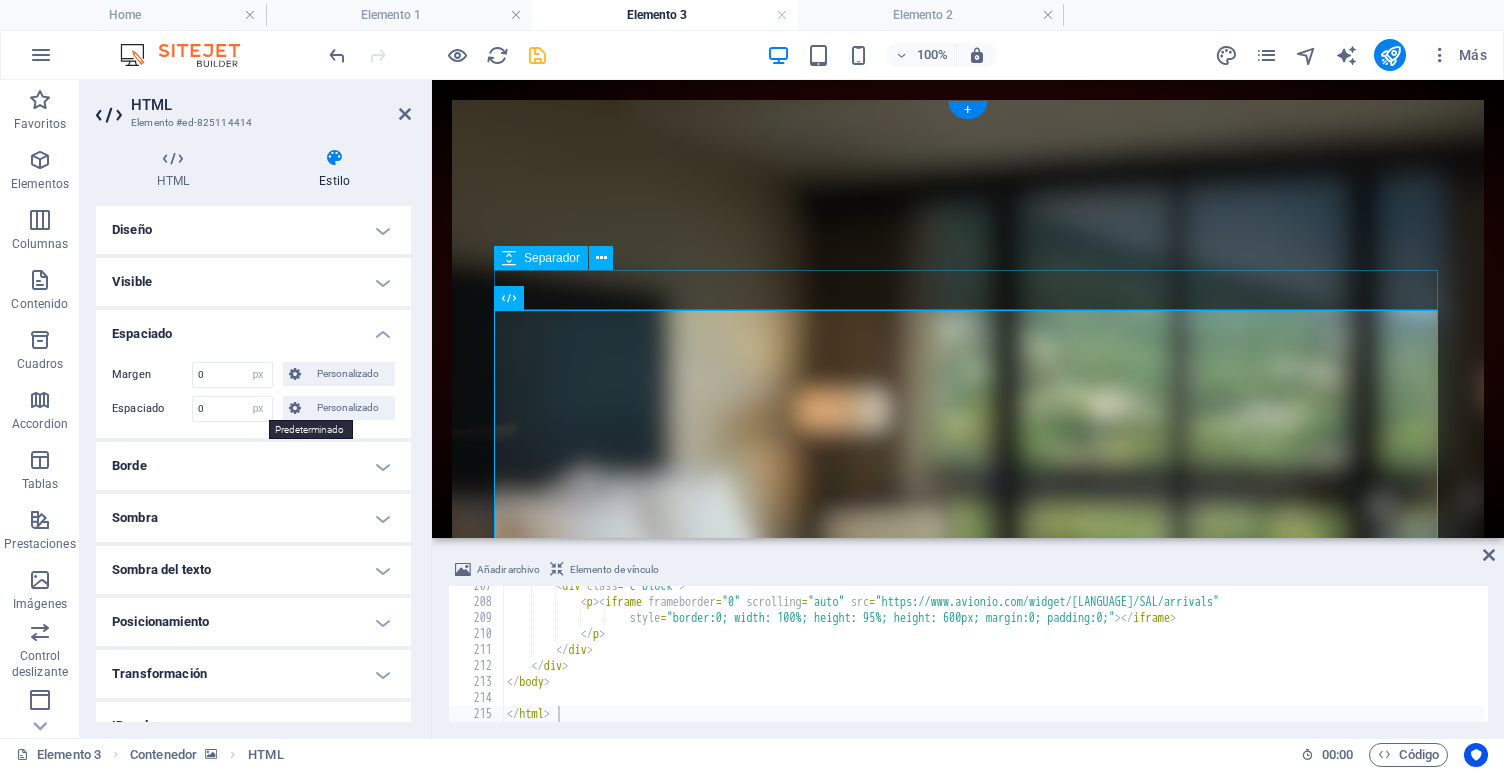 click on "Espaciado" at bounding box center [253, 328] 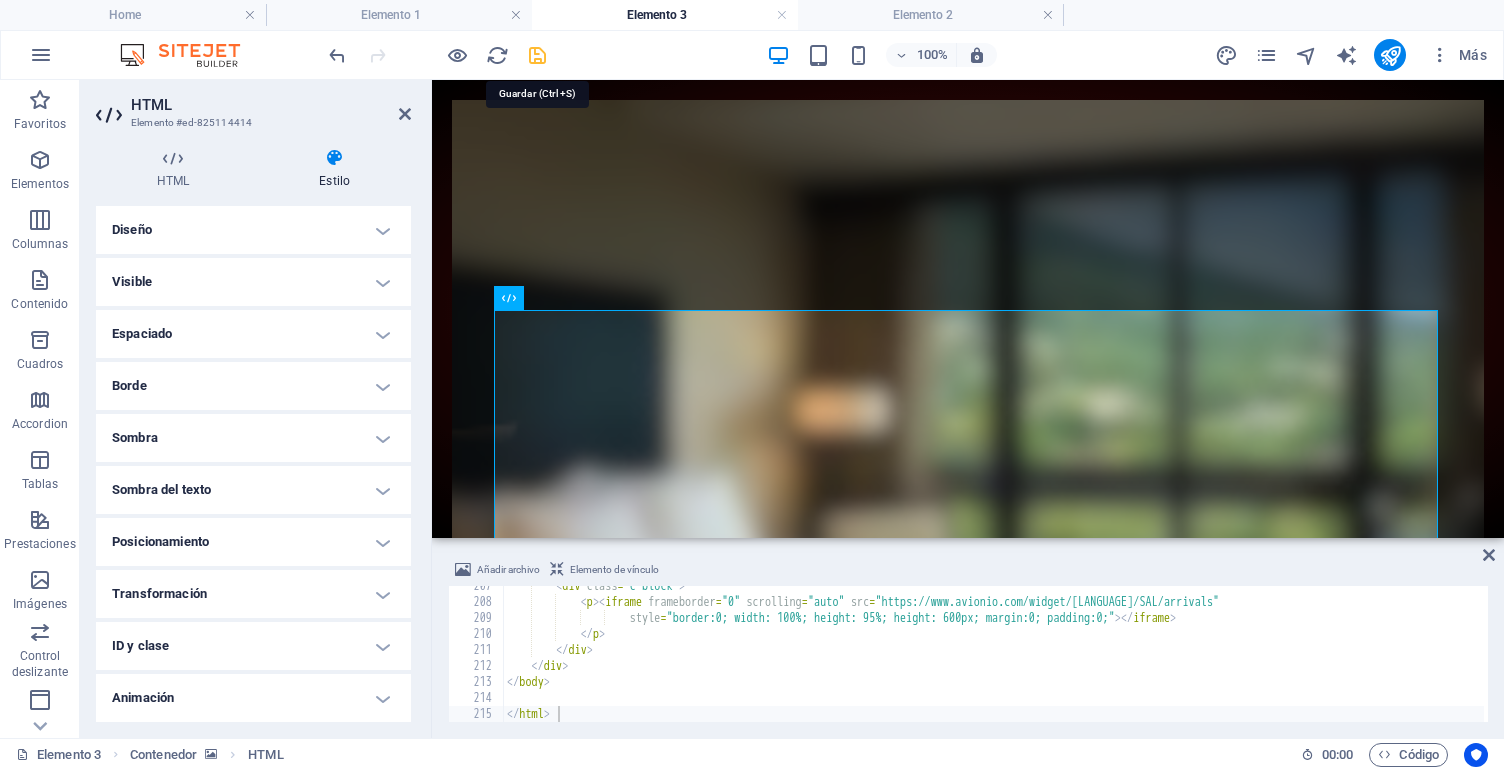 click at bounding box center (537, 55) 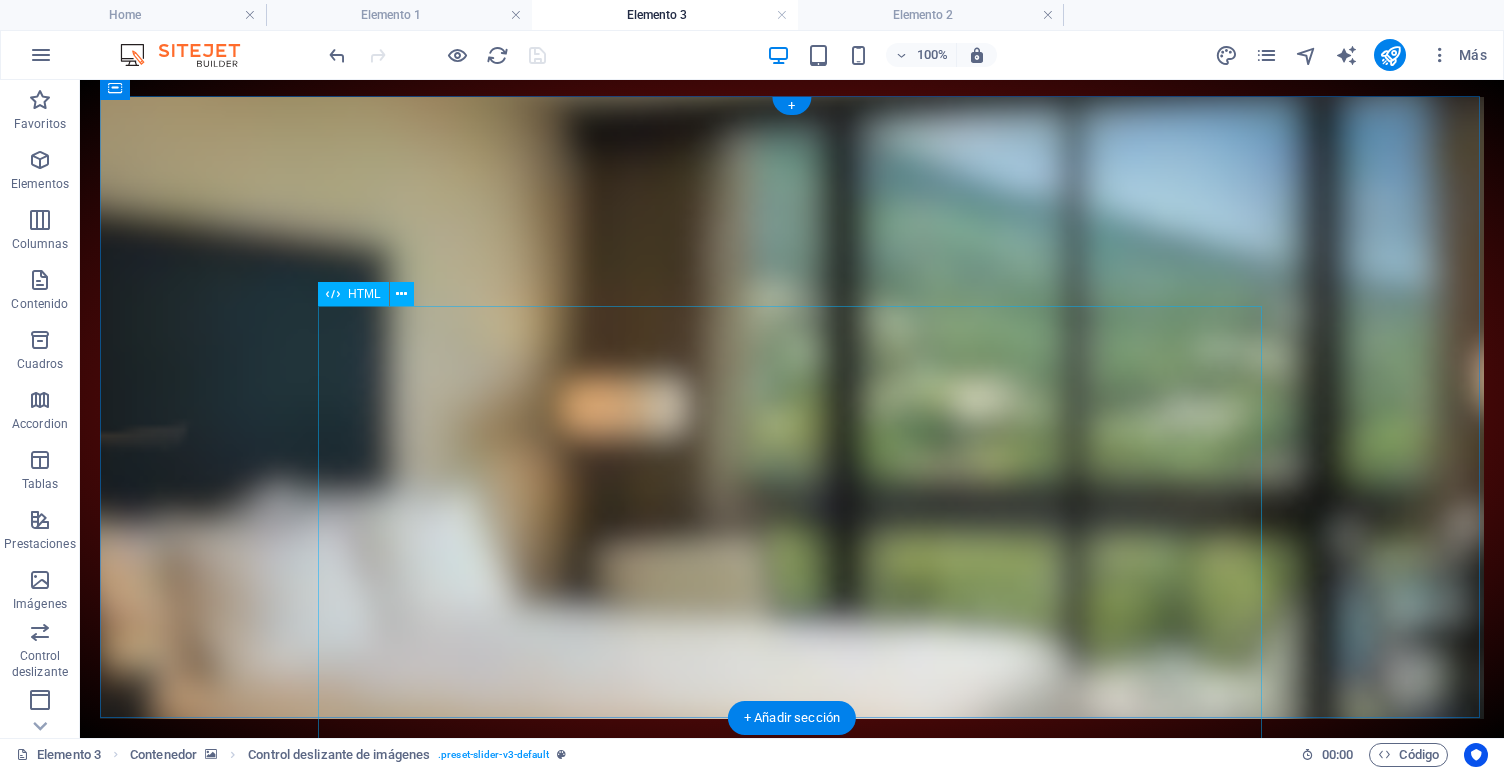 scroll, scrollTop: 4, scrollLeft: 0, axis: vertical 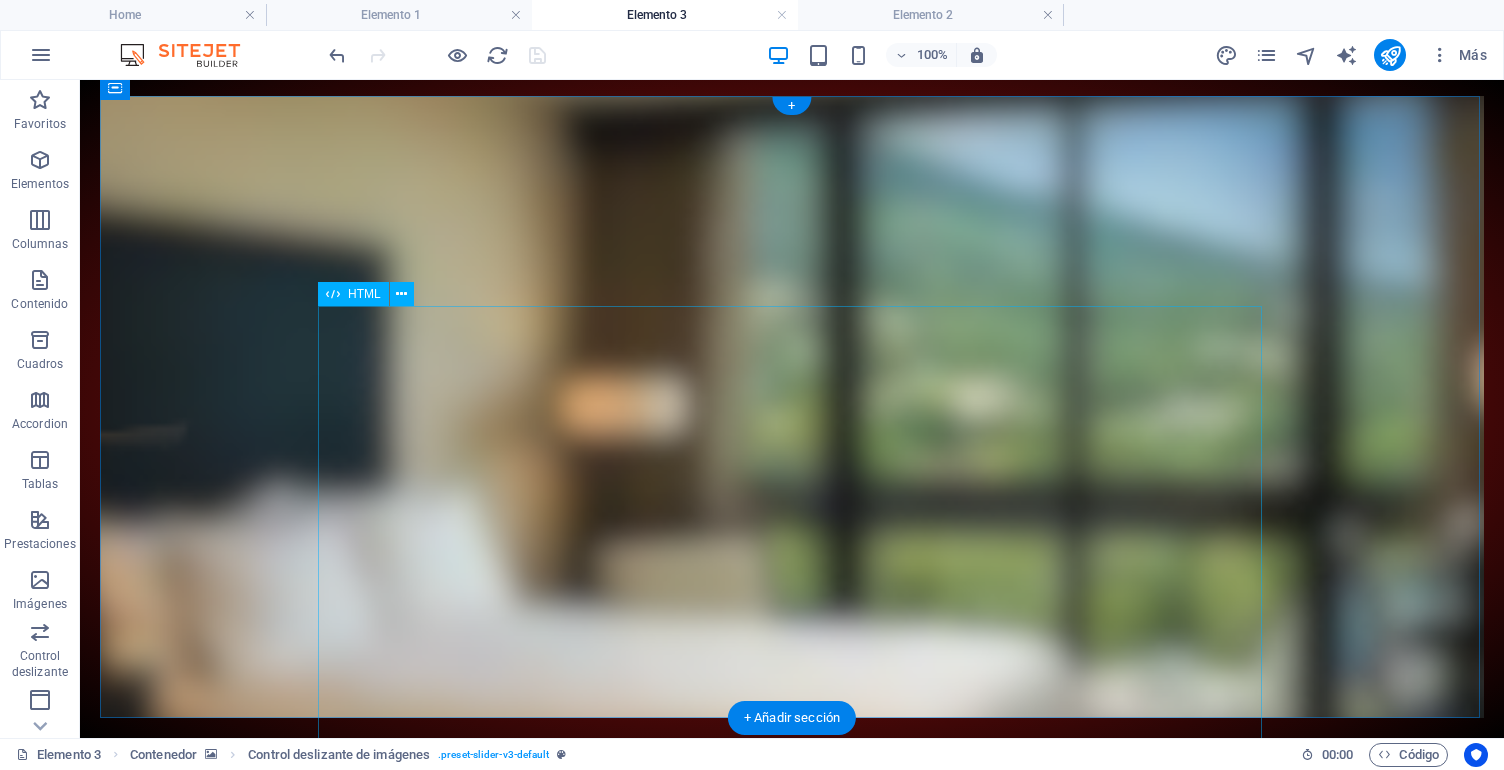 click on "Flight Dashboard - [AIRPORT_NAME]
Vuelos (Flights) [CITY] - Hospitality Smart Room
Real-time flight information in [CITY]
Airport Information
Airport:  [AIRPORT_NAME]
Country:  [CITY] ([CODE])
Loading flight data..." at bounding box center [792, 1404] 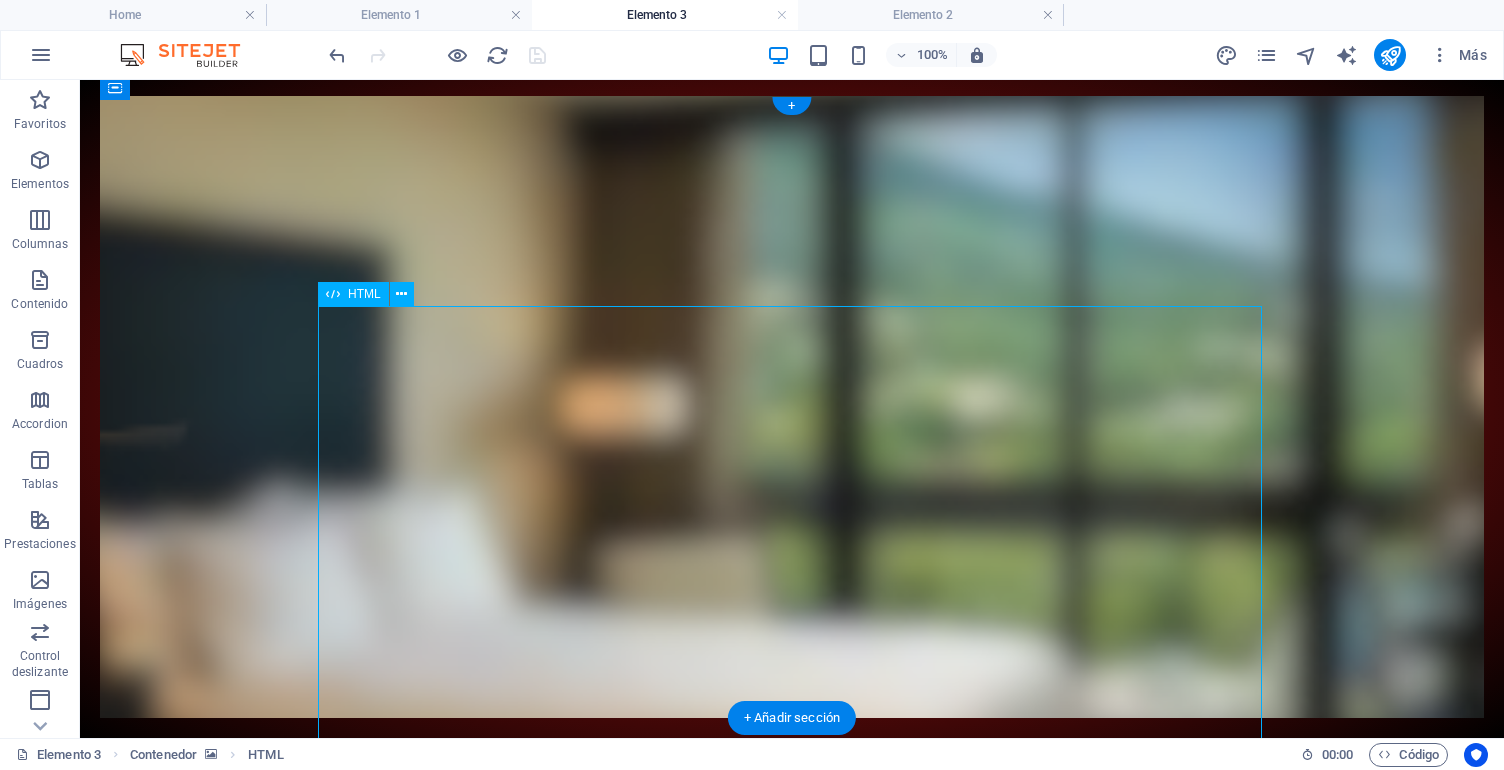 drag, startPoint x: 839, startPoint y: 600, endPoint x: 997, endPoint y: 579, distance: 159.38947 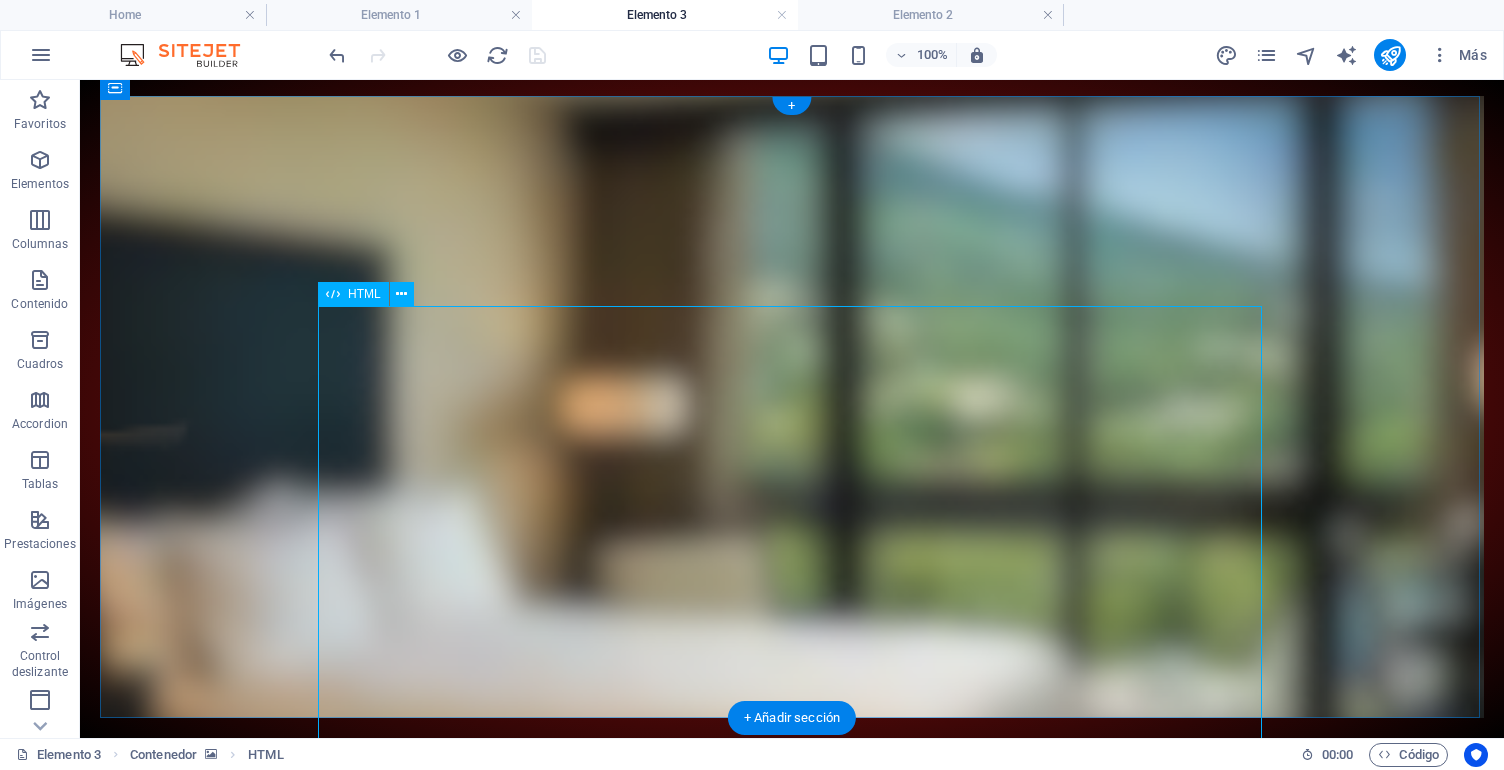 click on "Flight Dashboard - [AIRPORT_NAME]
Vuelos (Flights) [CITY] - Hospitality Smart Room
Real-time flight information in [CITY]
Airport Information
Airport:  [AIRPORT_NAME]
Country:  [CITY] ([CODE])
Loading flight data..." at bounding box center [792, 1404] 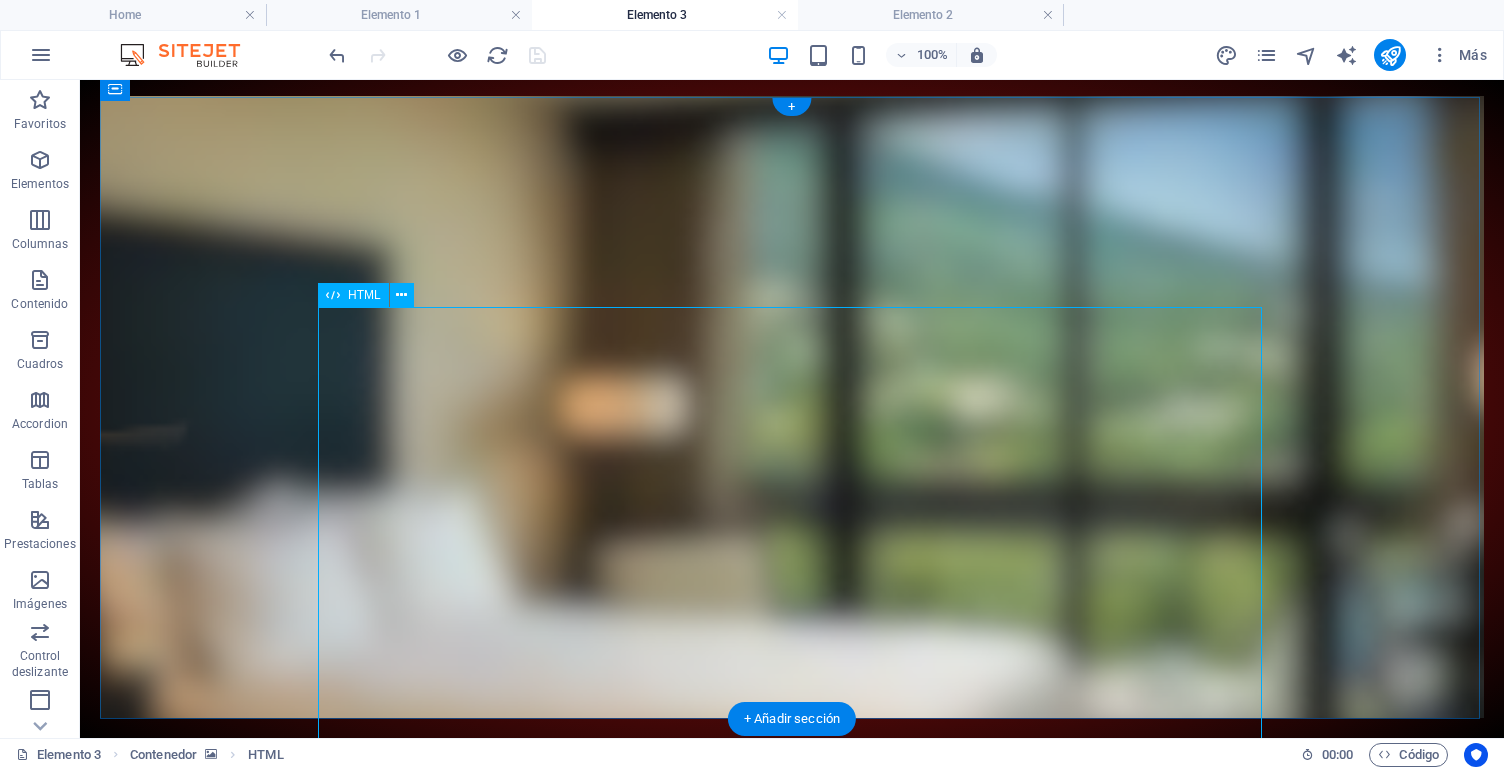 click on "Flight Dashboard - [AIRPORT_NAME]
Vuelos (Flights) [CITY] - Hospitality Smart Room
Real-time flight information in [CITY]
Airport Information
Airport:  [AIRPORT_NAME]
Country:  [CITY] ([CODE])
Loading flight data..." at bounding box center (792, 1404) 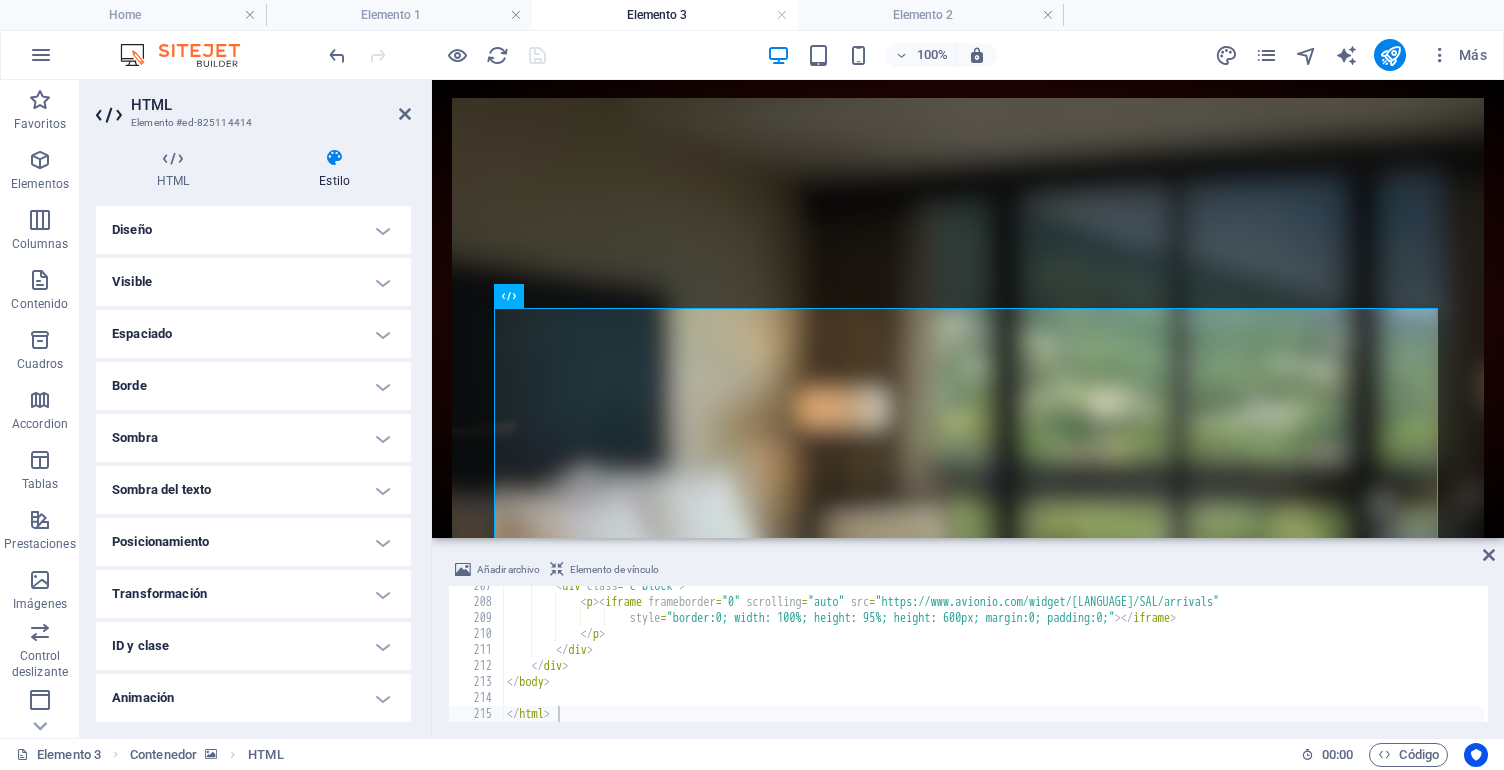 scroll, scrollTop: 0, scrollLeft: 0, axis: both 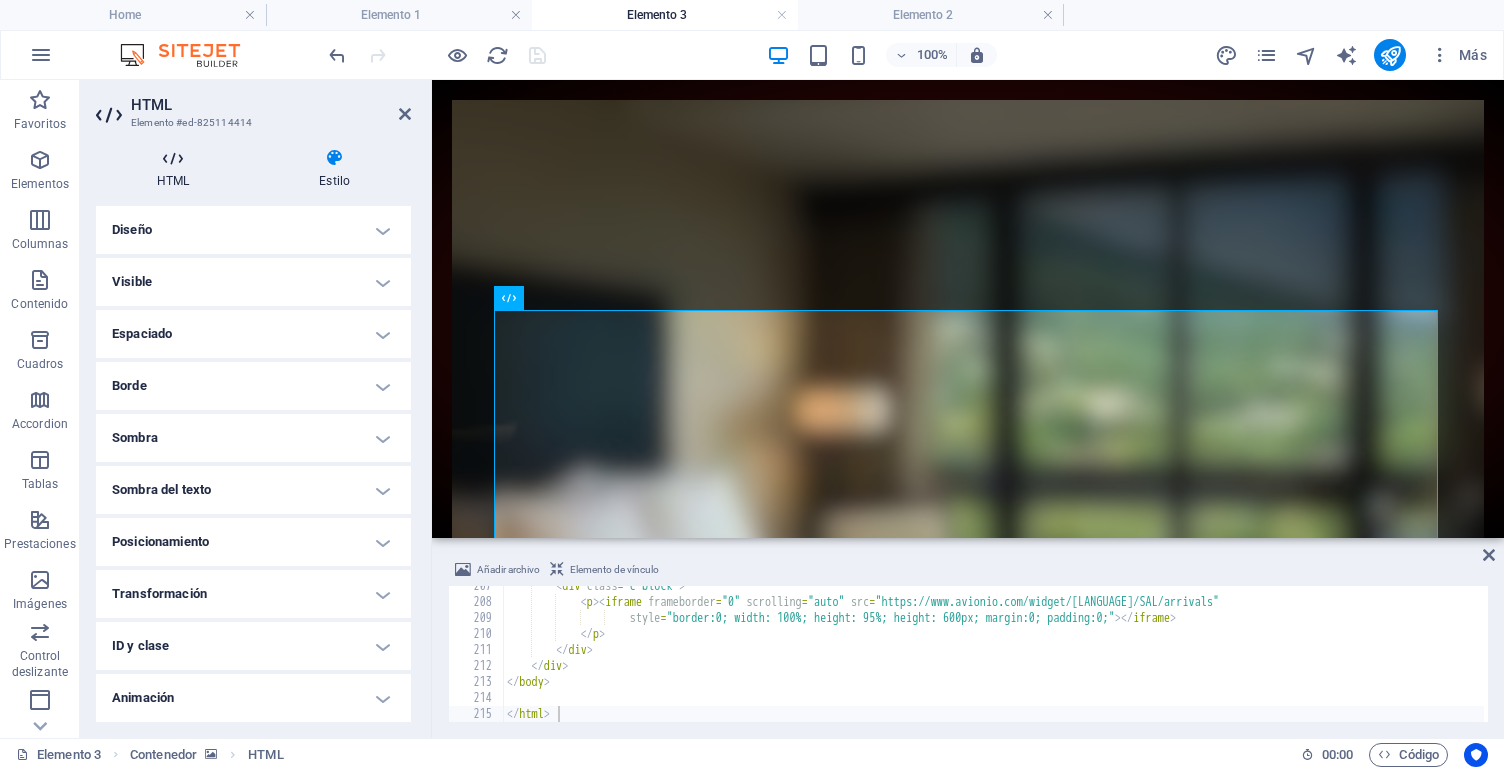 click on "HTML" at bounding box center [177, 169] 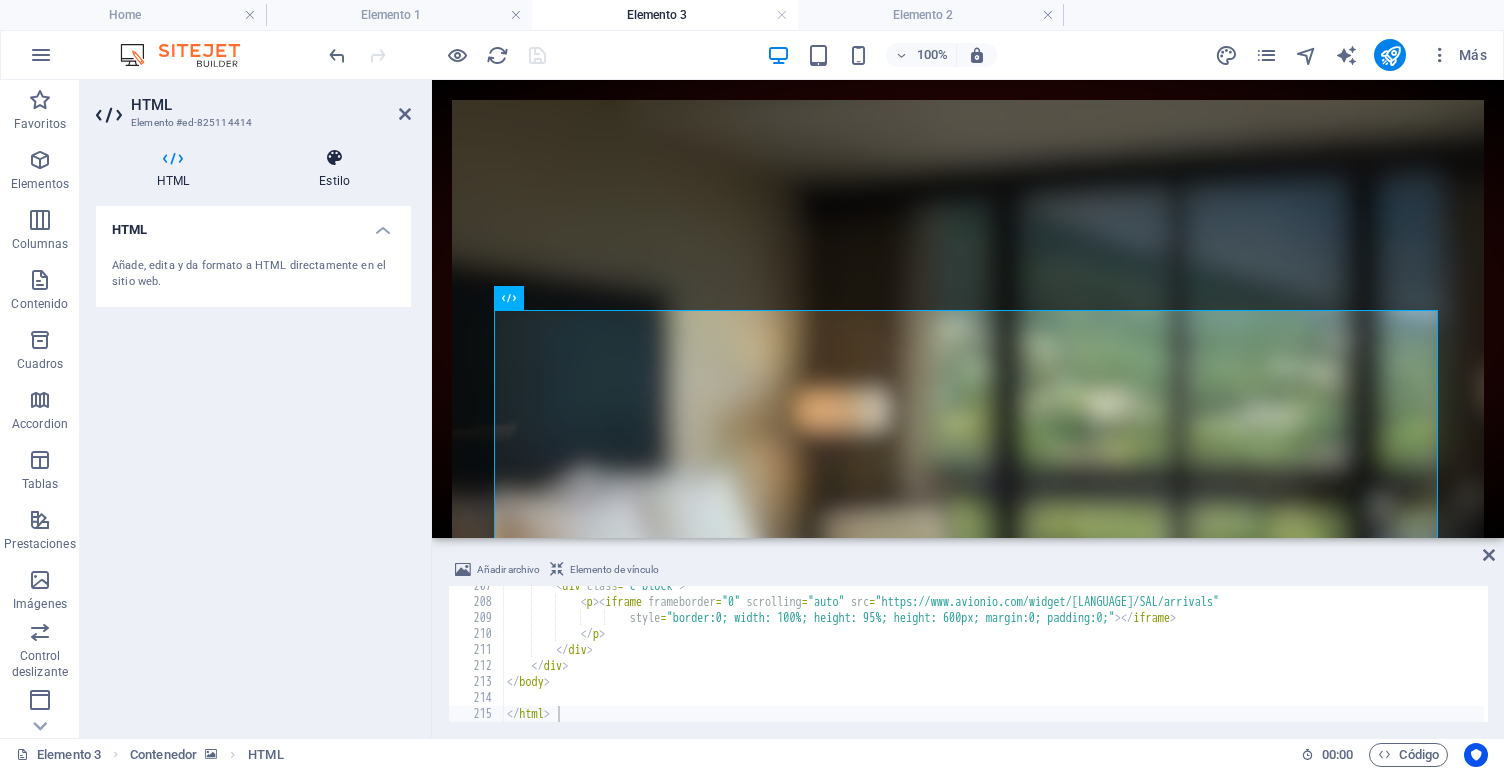 click at bounding box center [334, 158] 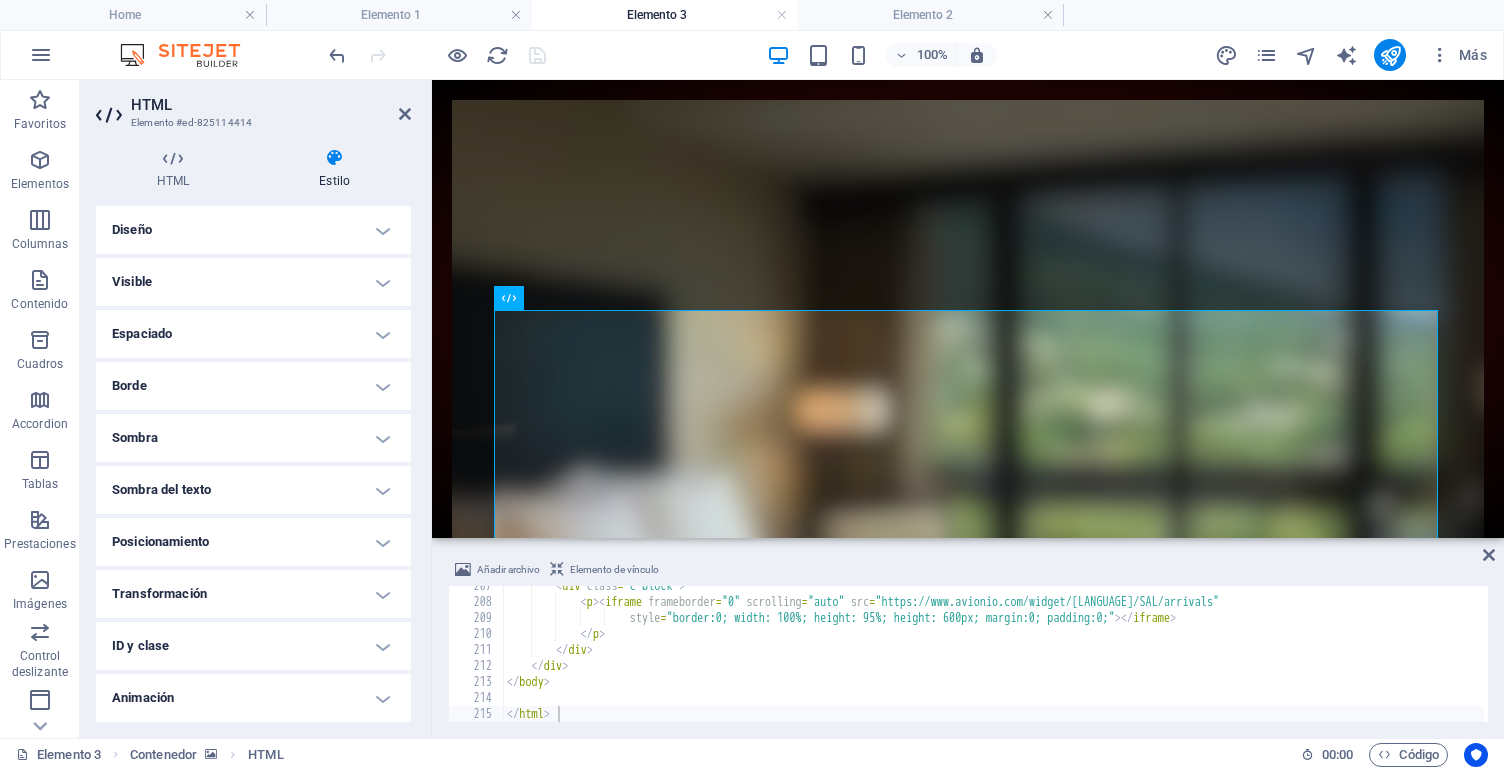 click on "Diseño" at bounding box center (253, 230) 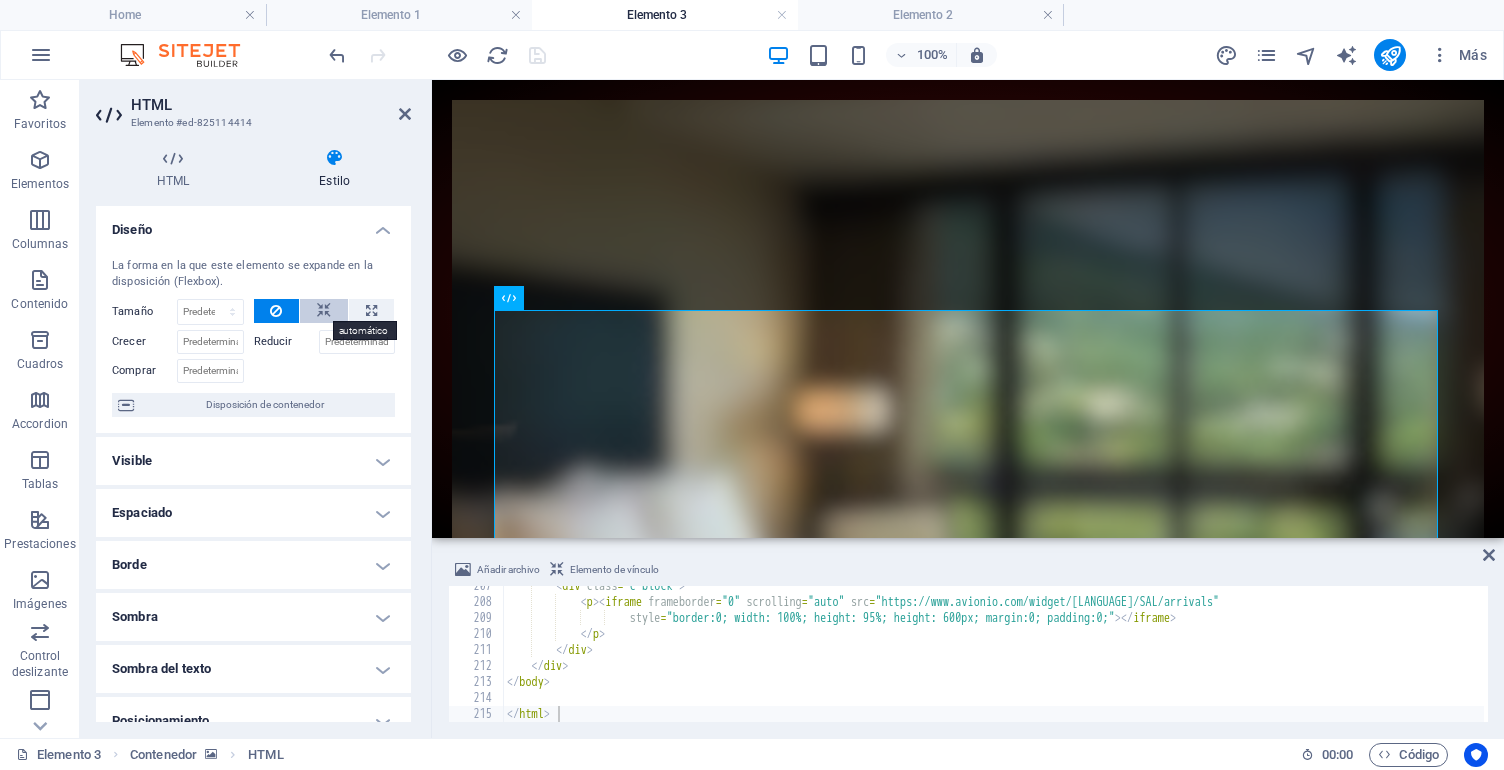 click at bounding box center (324, 311) 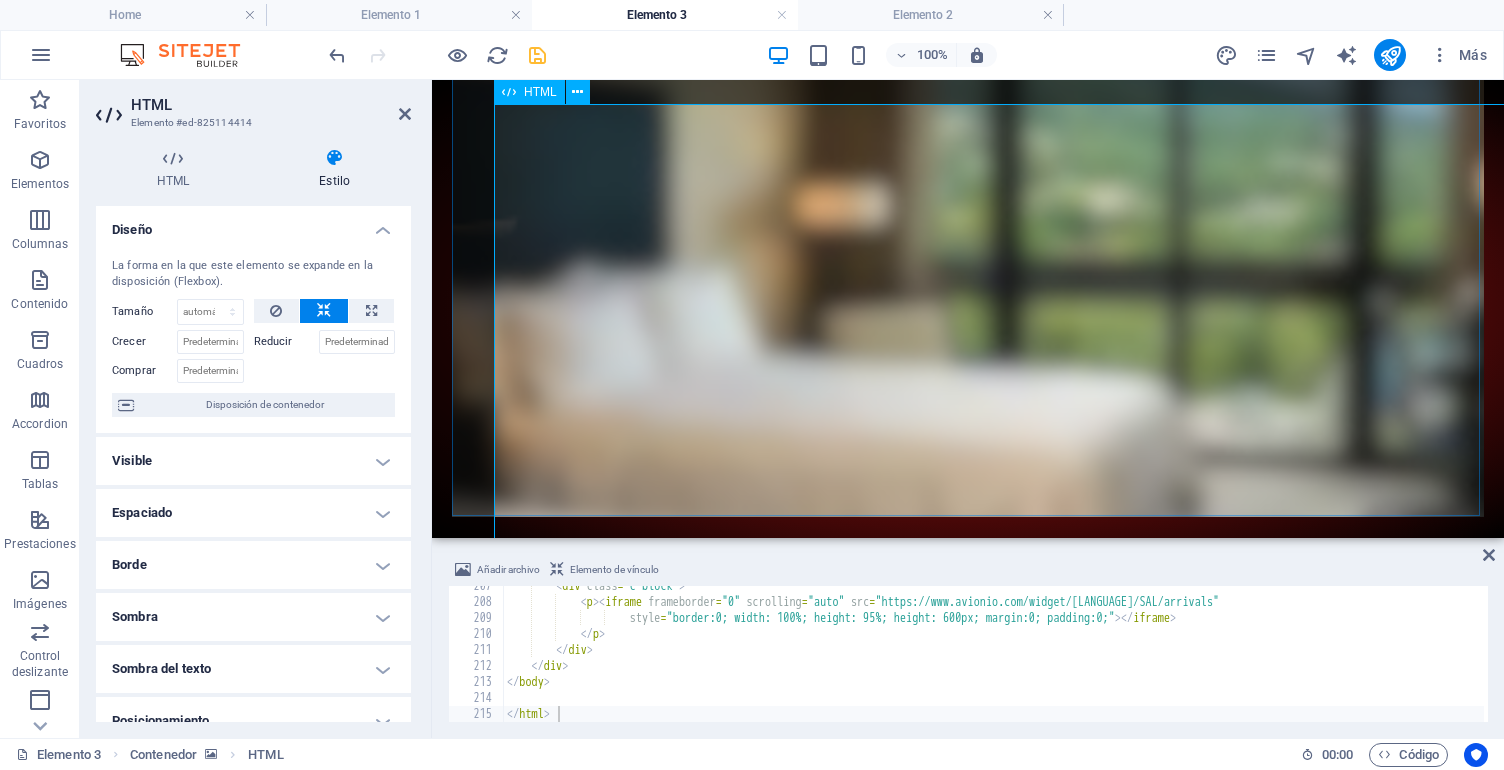 scroll, scrollTop: 204, scrollLeft: 0, axis: vertical 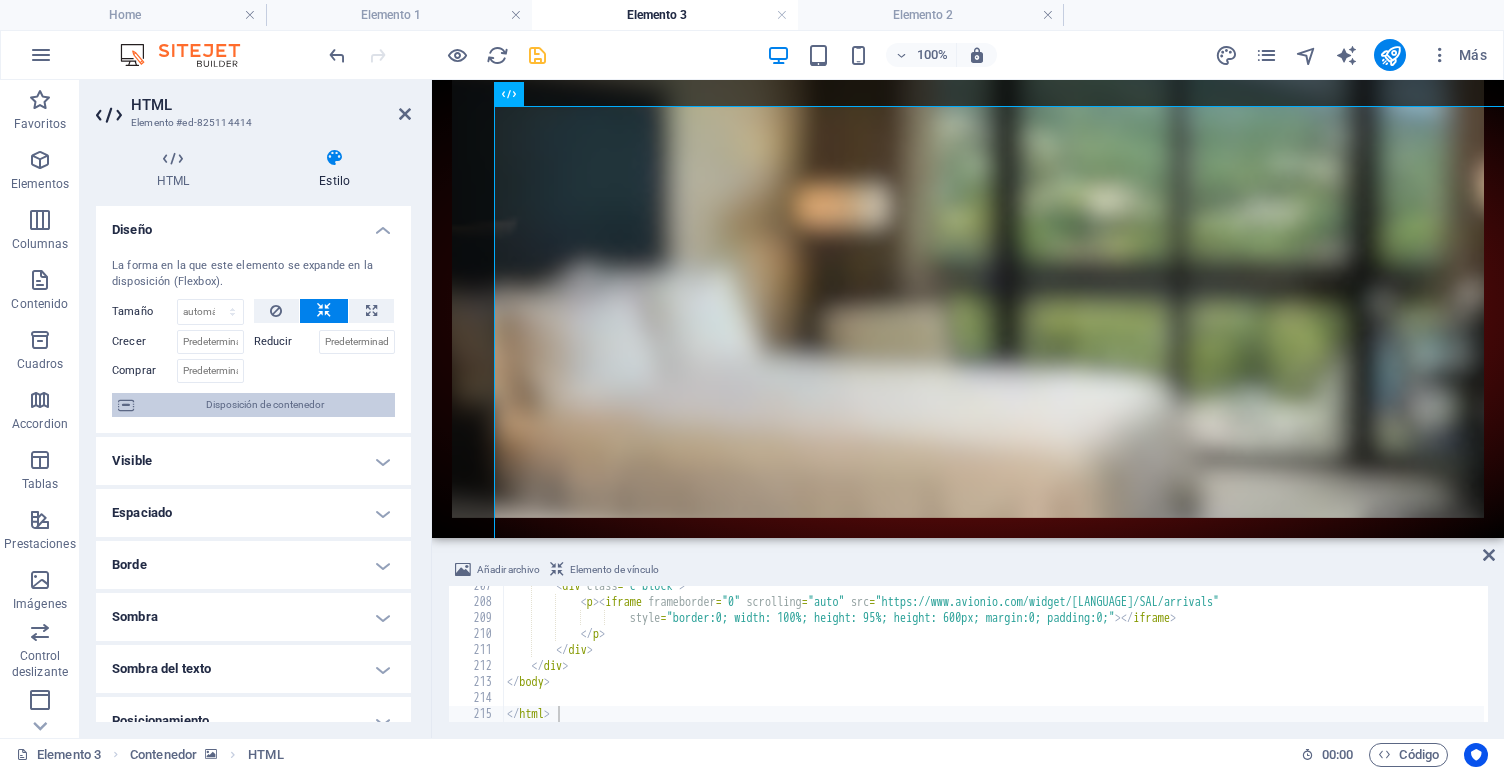 click on "Disposición de contenedor" at bounding box center [264, 405] 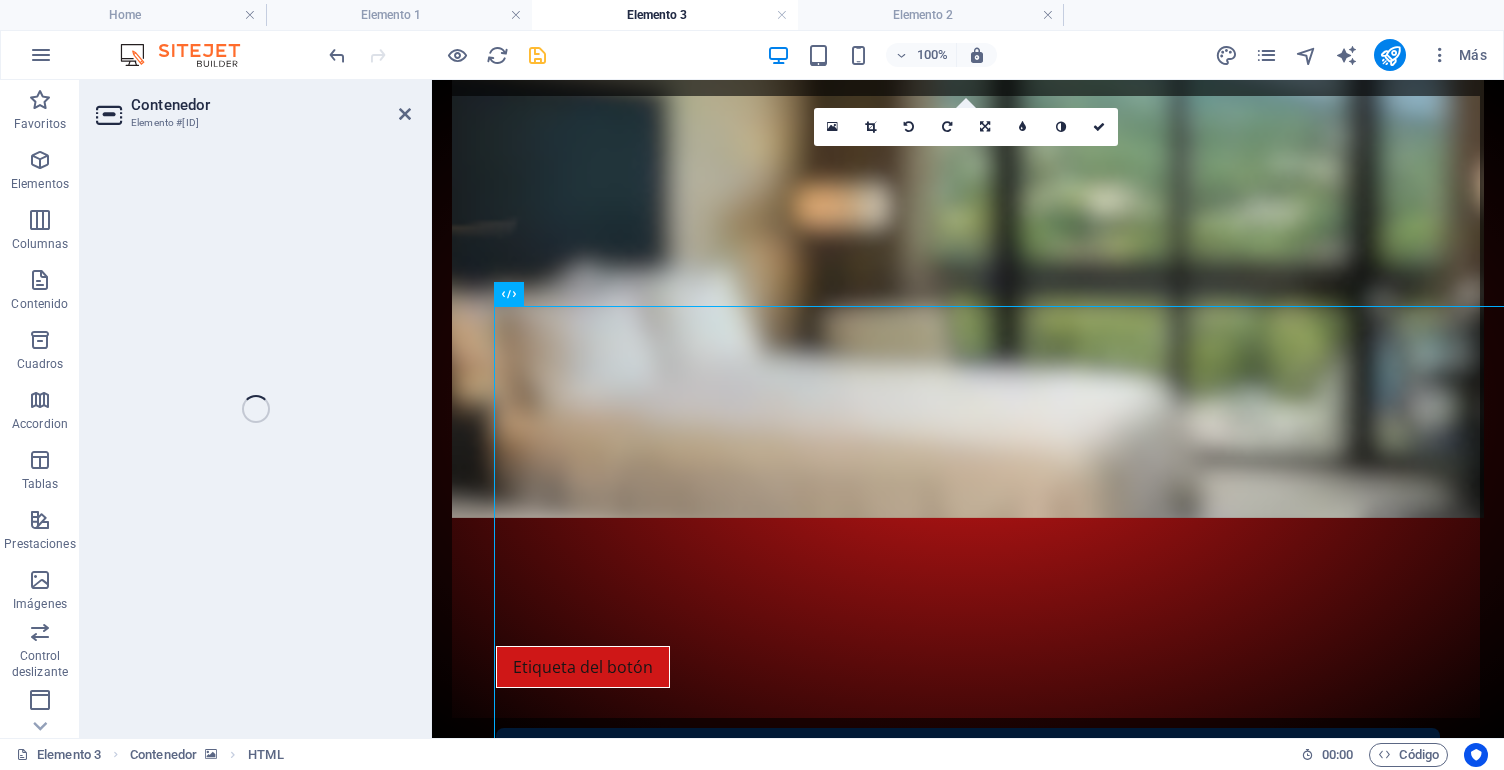 scroll, scrollTop: 4, scrollLeft: 0, axis: vertical 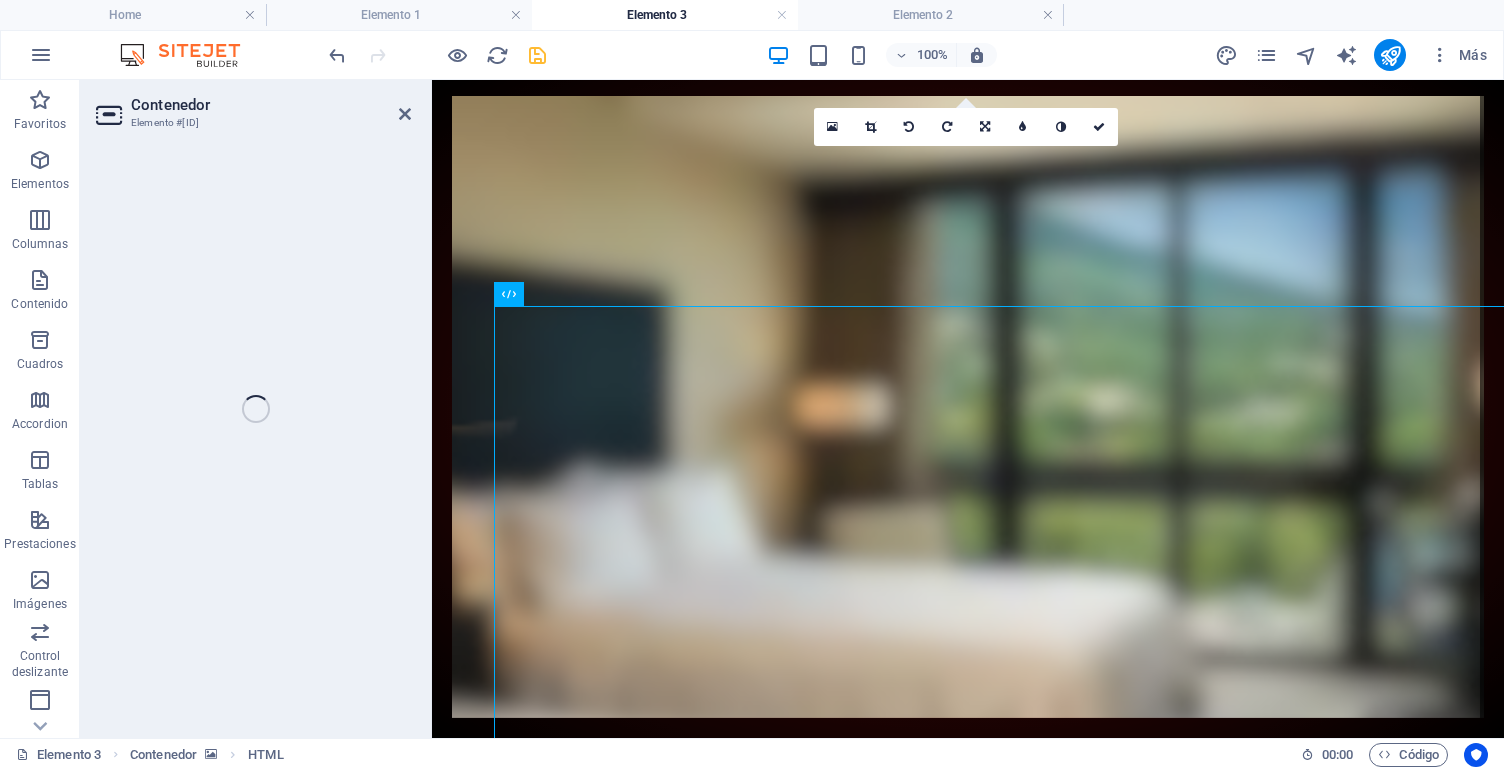 select on "px" 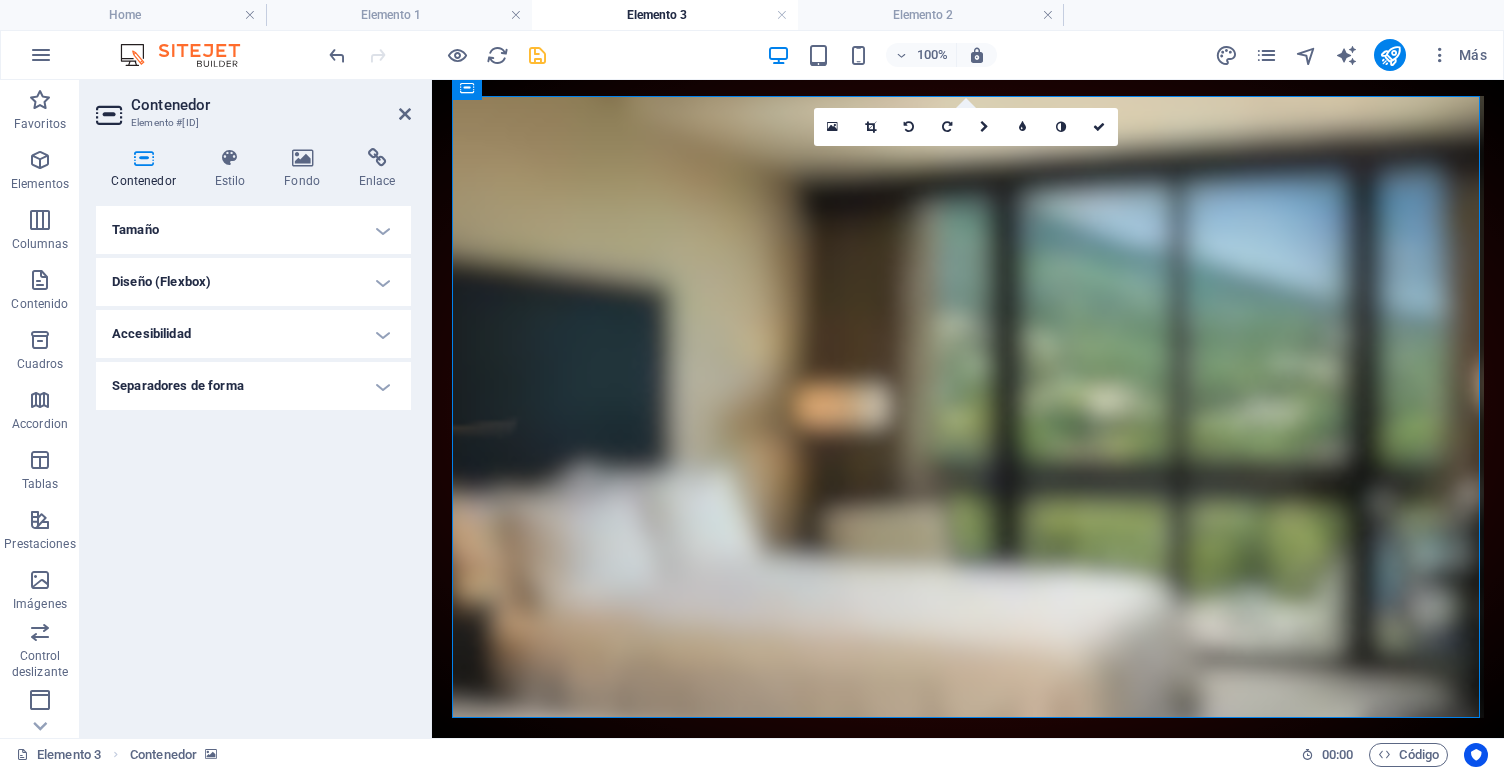 click on "Tamaño" at bounding box center (253, 230) 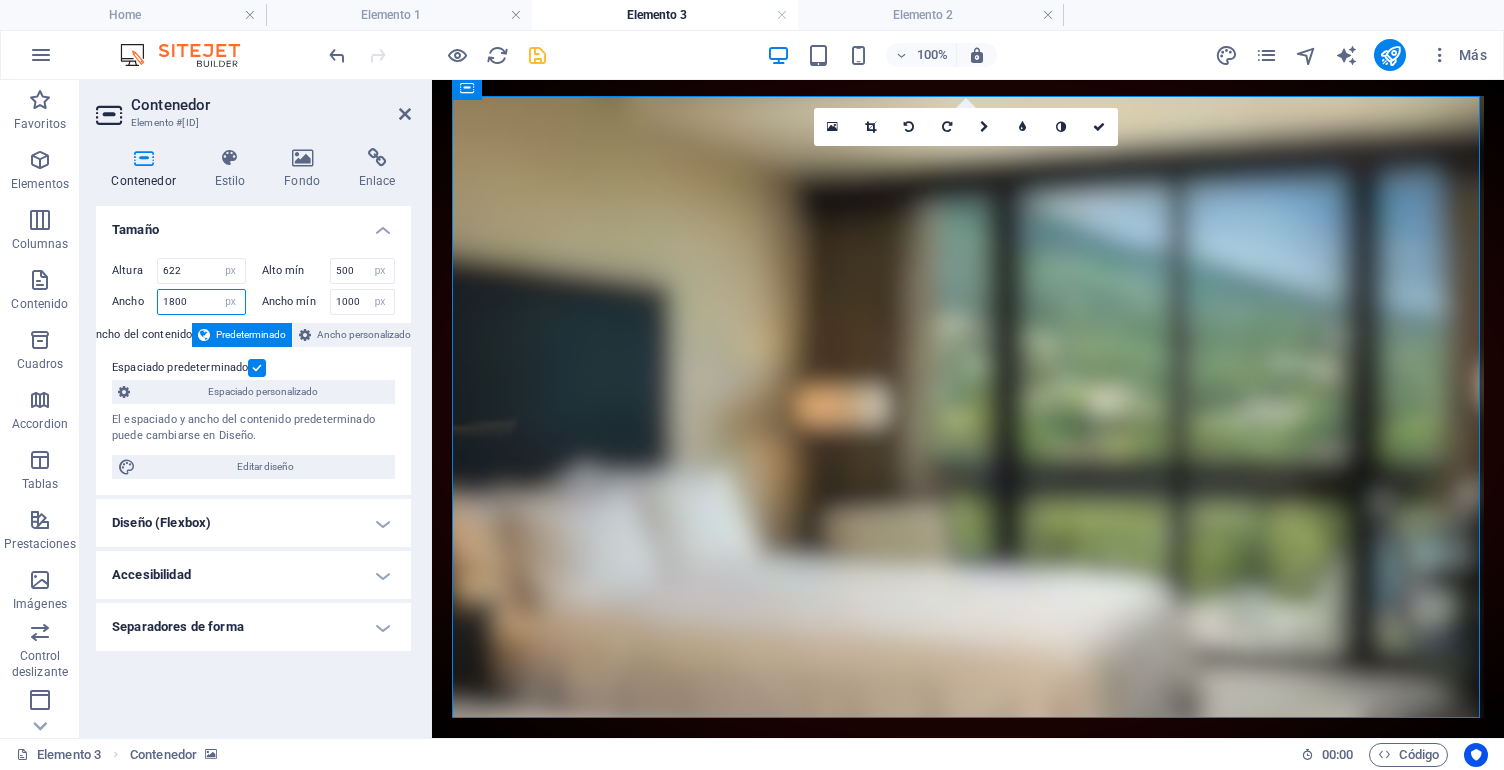 drag, startPoint x: 198, startPoint y: 300, endPoint x: 145, endPoint y: 297, distance: 53.08484 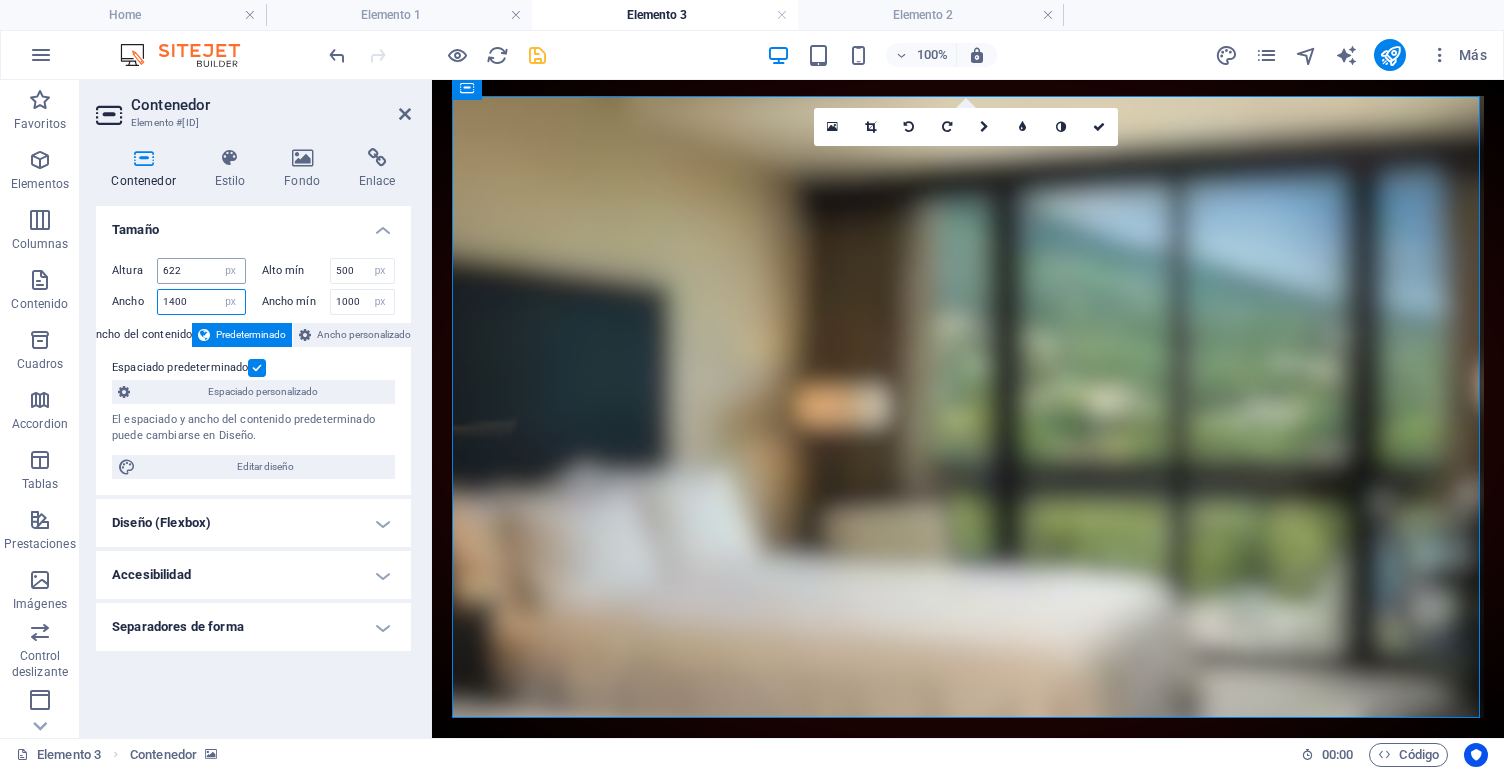 type on "1400" 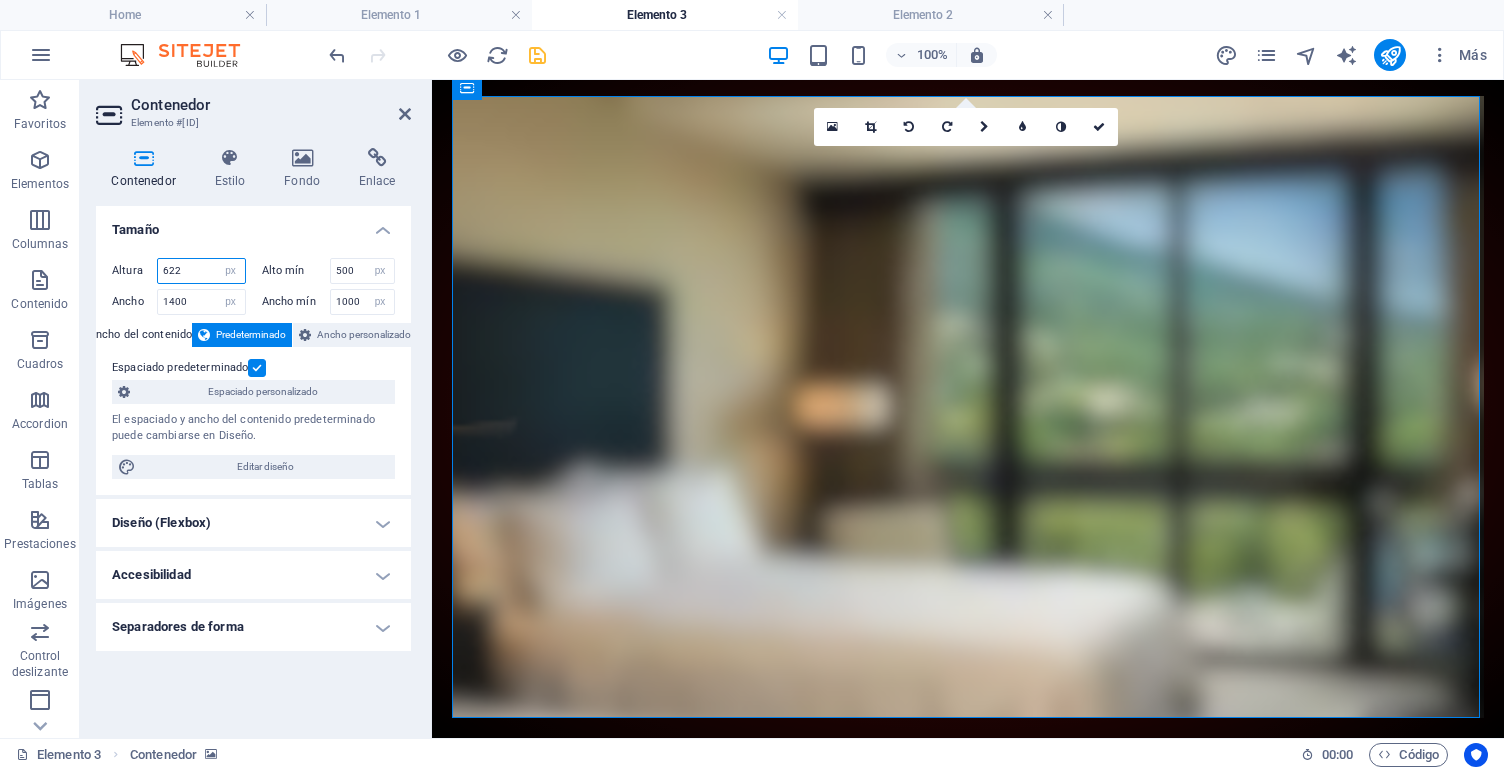 drag, startPoint x: 191, startPoint y: 272, endPoint x: 154, endPoint y: 272, distance: 37 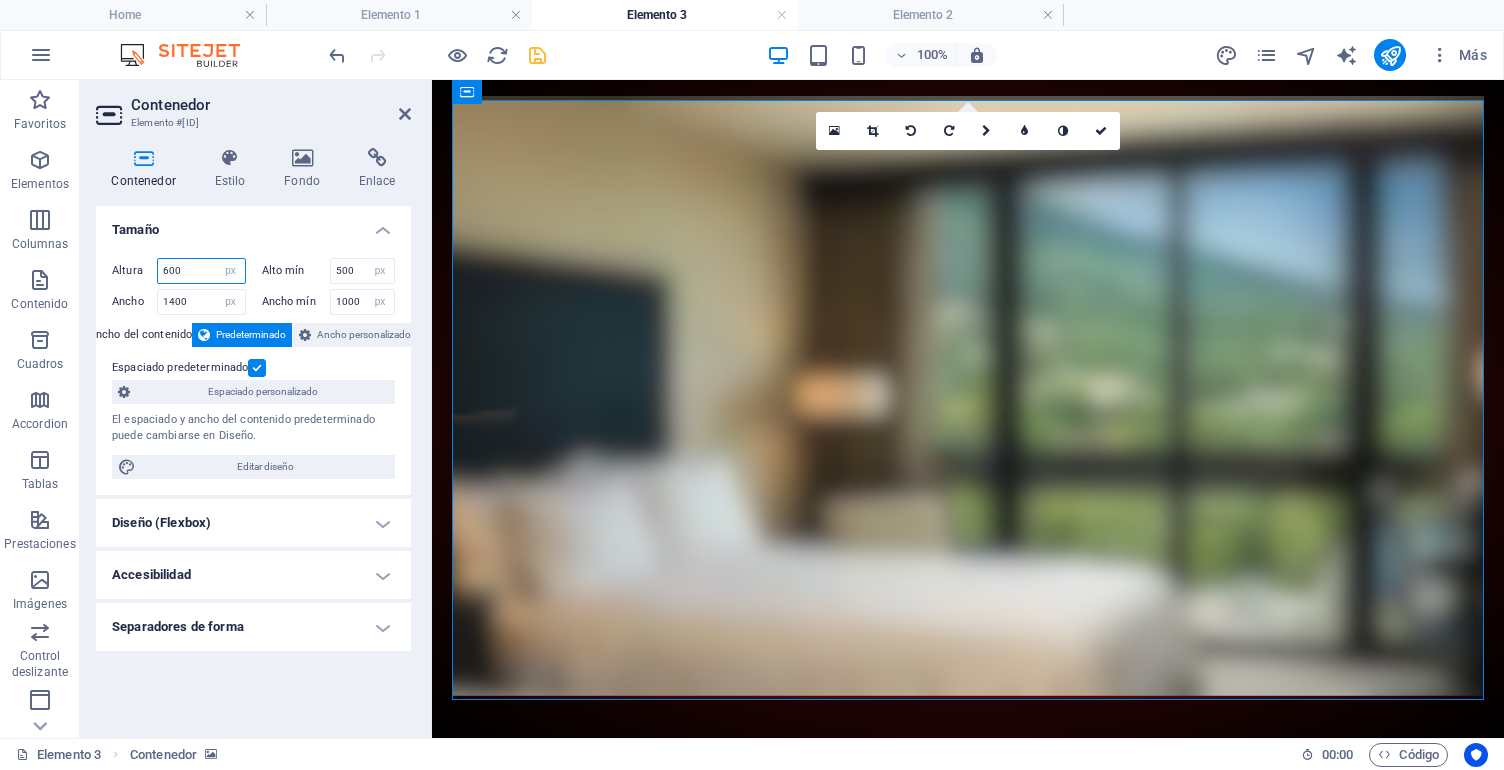 scroll, scrollTop: 0, scrollLeft: 0, axis: both 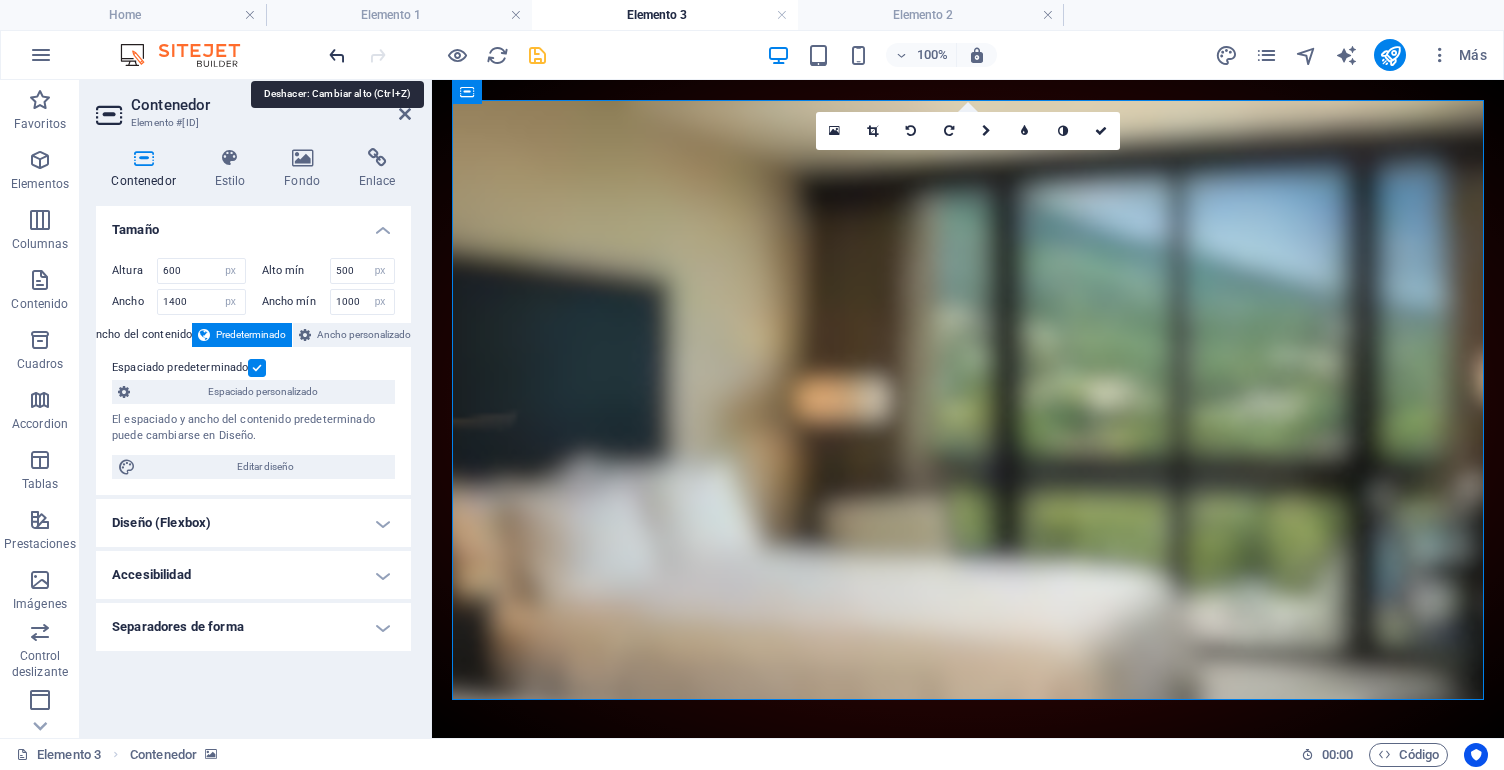 click at bounding box center (337, 55) 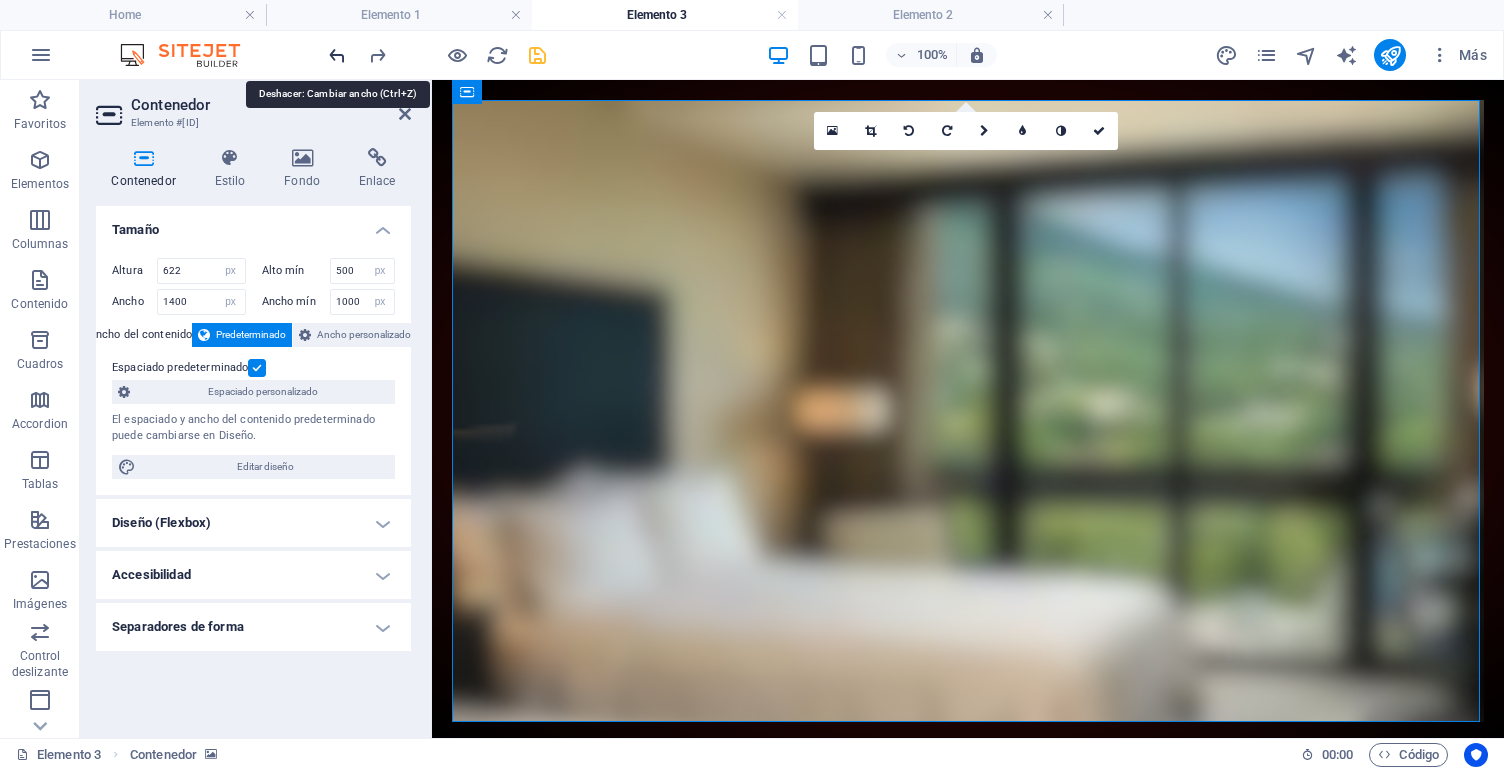 click at bounding box center (337, 55) 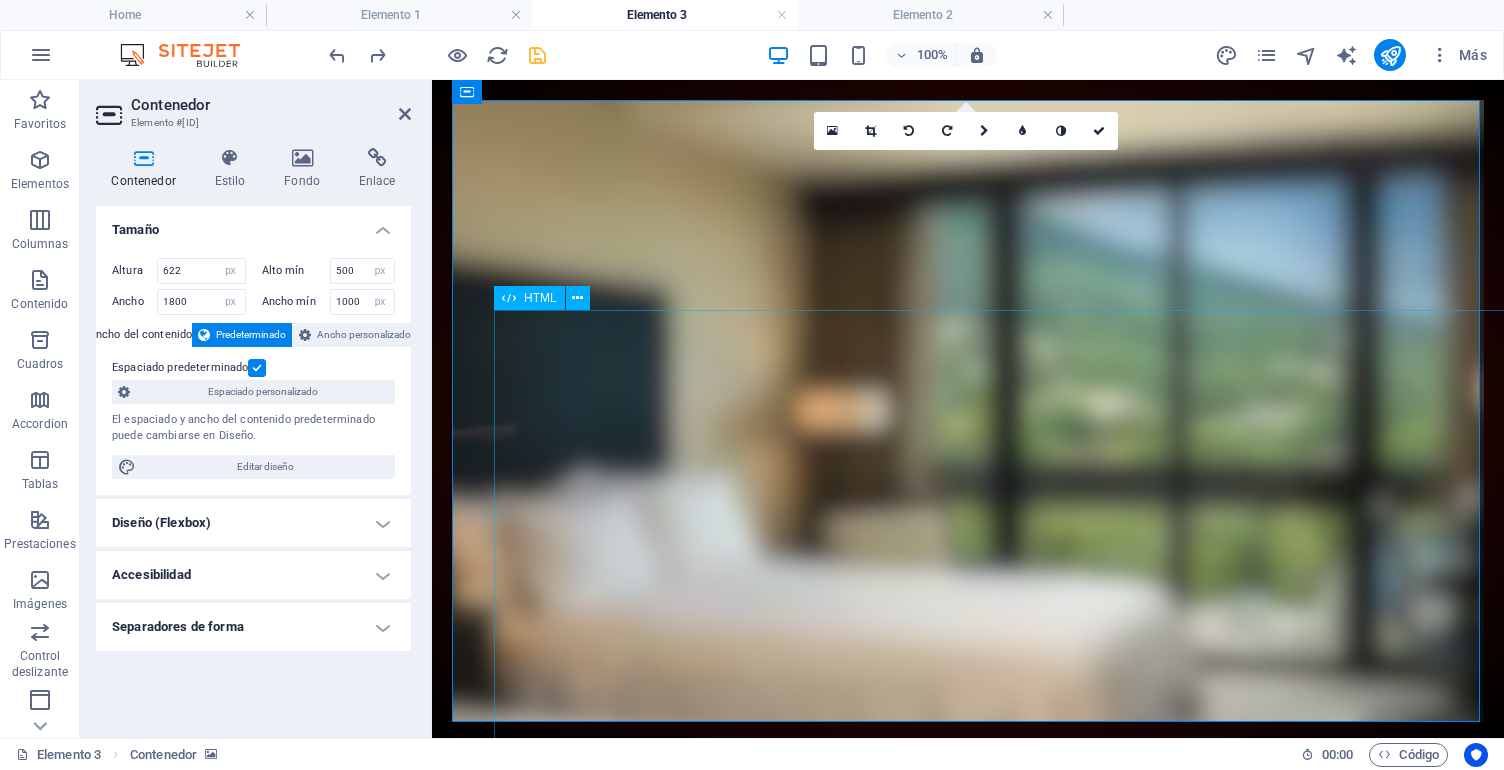 click on "Flight Dashboard - [AIRPORT_NAME]
Vuelos (Flights) [CITY] - Hospitality Smart Room
Real-time flight information in [CITY]
Airport Information
Airport:  [AIRPORT_NAME]
Country:  [CITY] ([CODE])
Loading flight data..." at bounding box center [968, 1408] 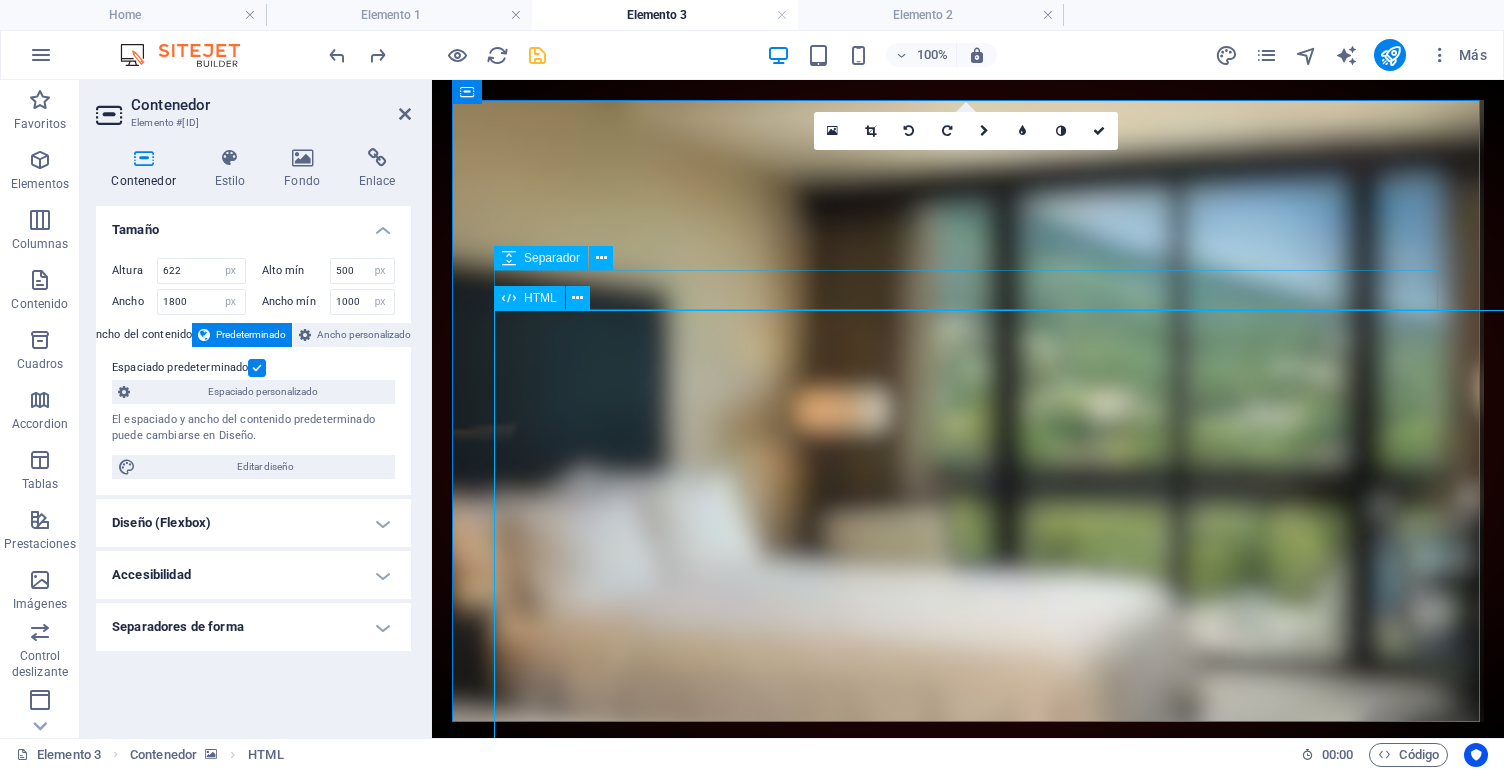 click on "HTML" at bounding box center [540, 298] 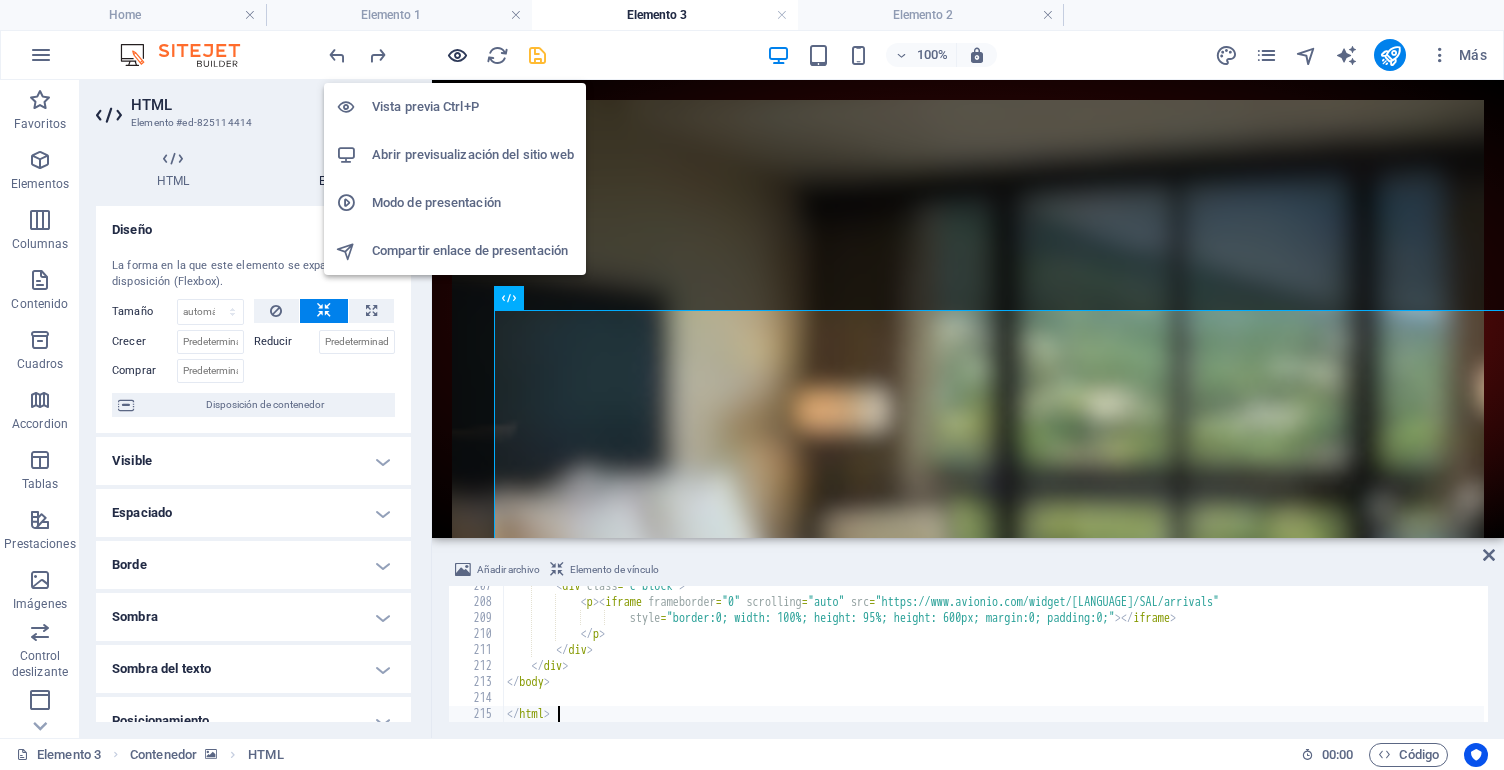 click at bounding box center (457, 55) 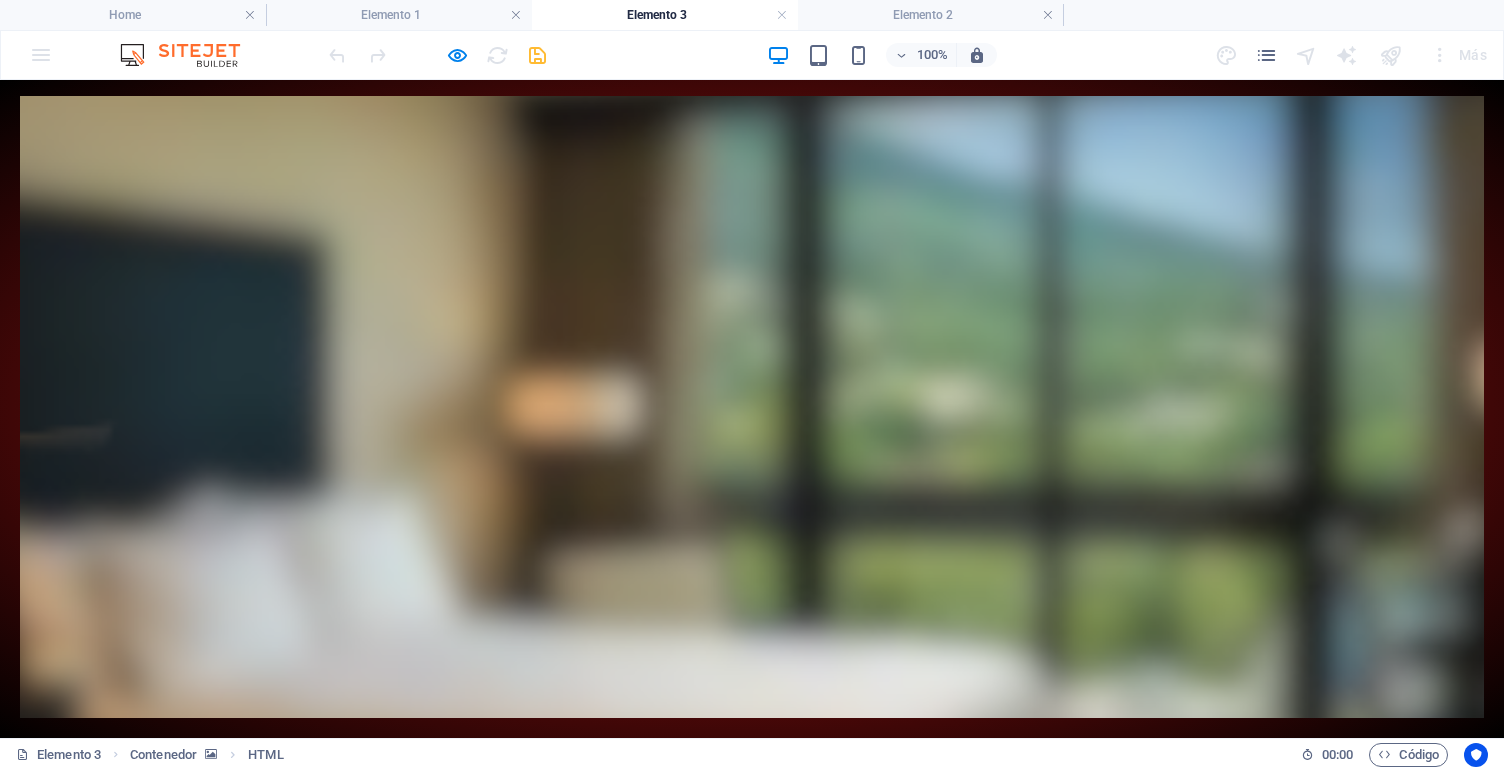scroll, scrollTop: 0, scrollLeft: 0, axis: both 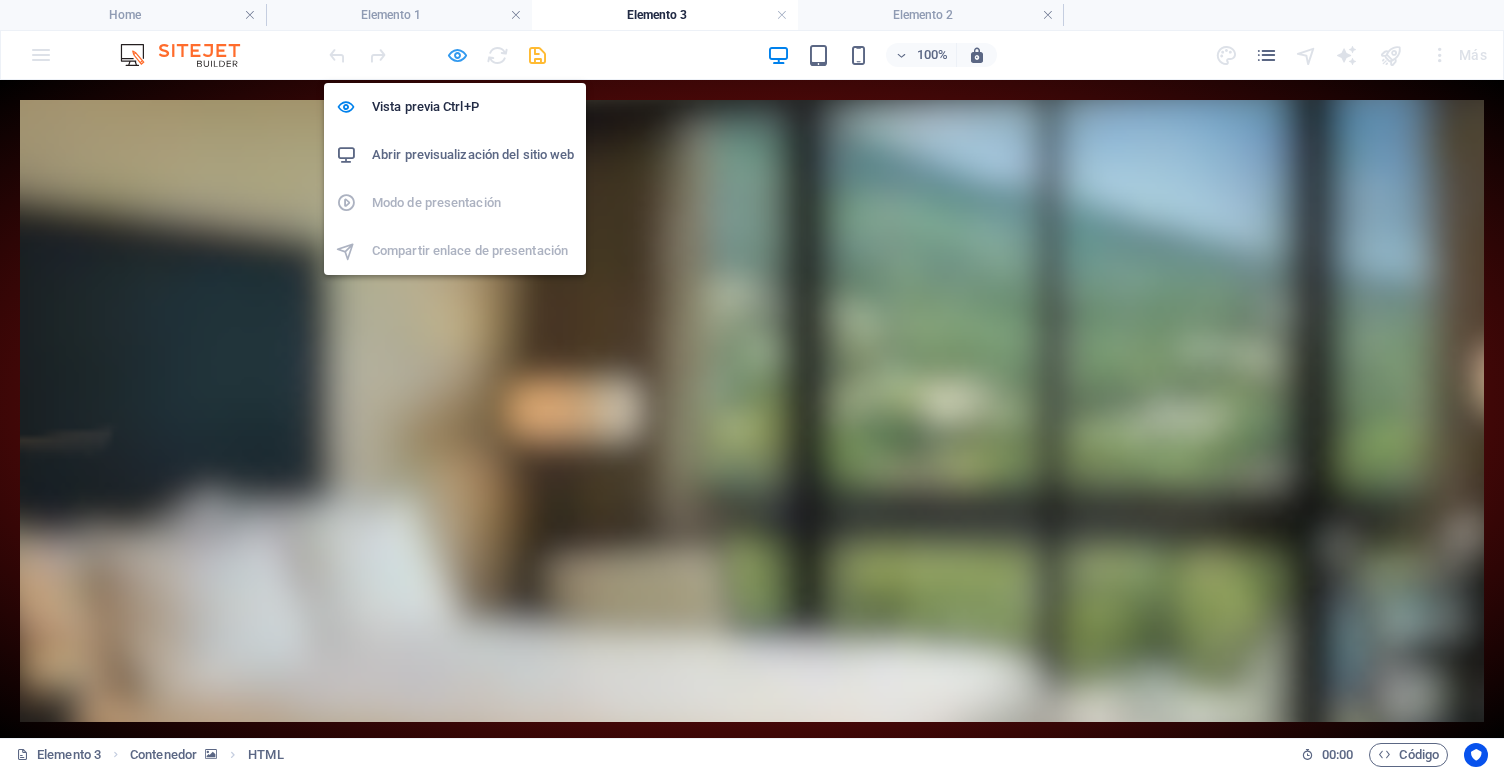 click at bounding box center [457, 55] 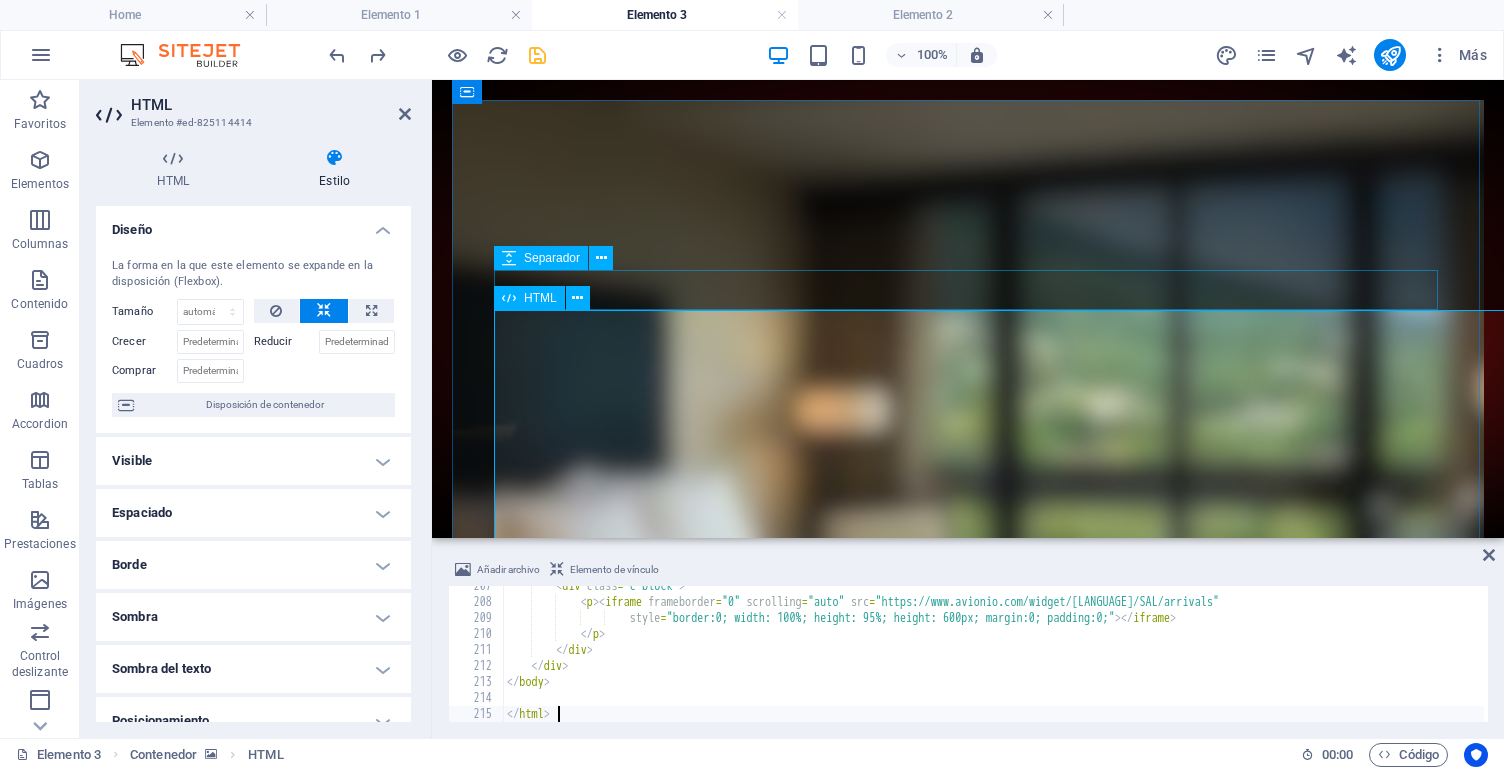 click on "HTML" at bounding box center [529, 298] 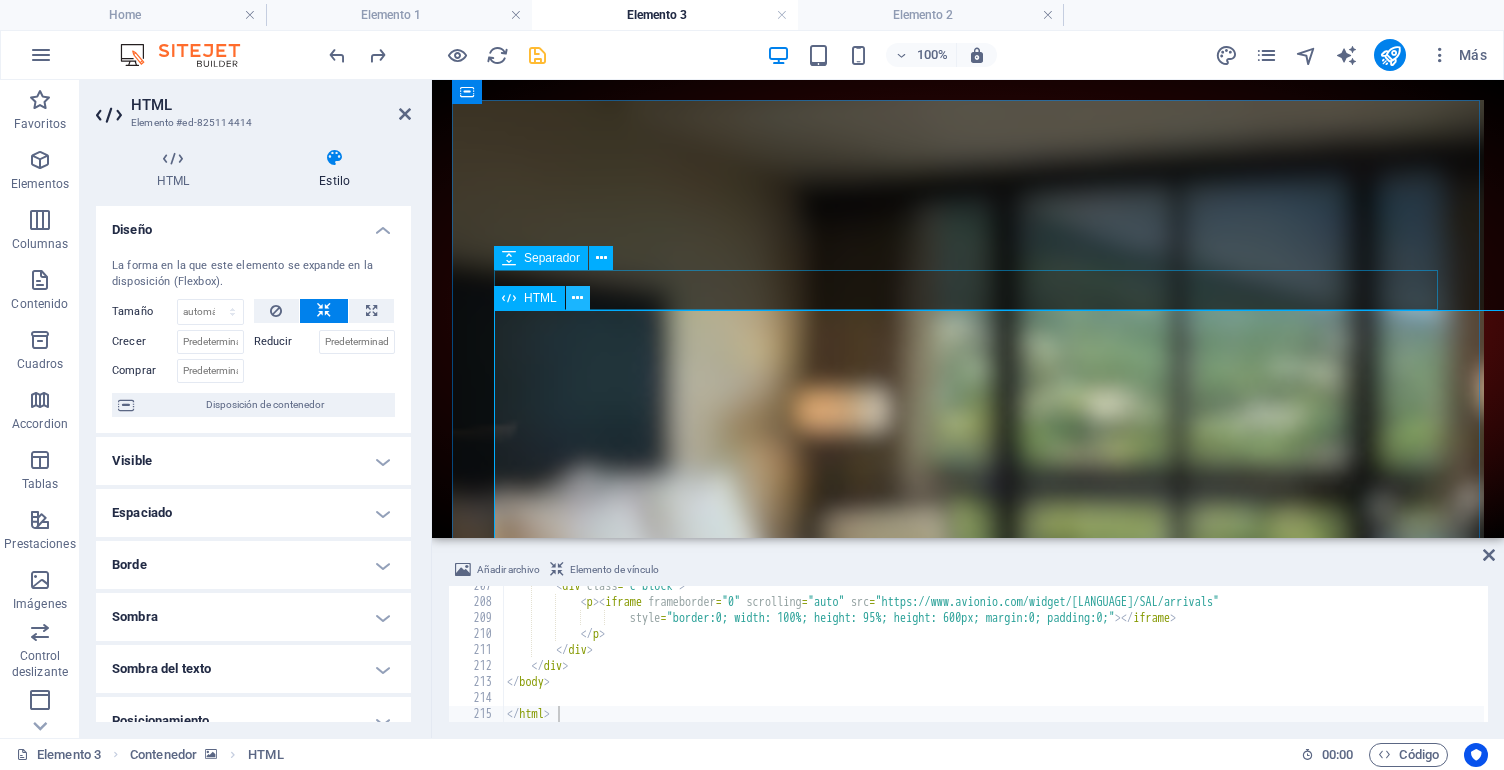 click at bounding box center (577, 298) 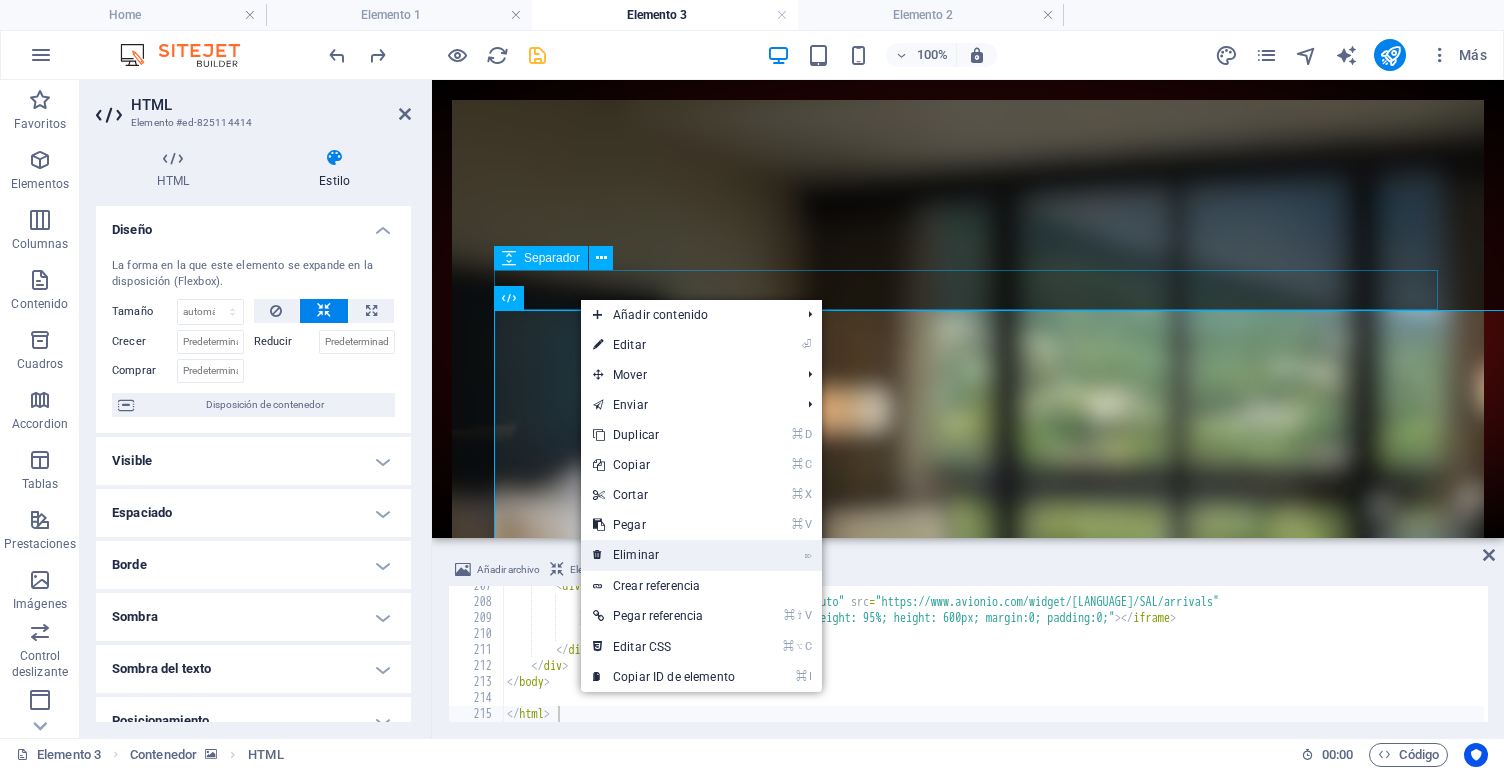 click on "⌦  Eliminar" at bounding box center (664, 555) 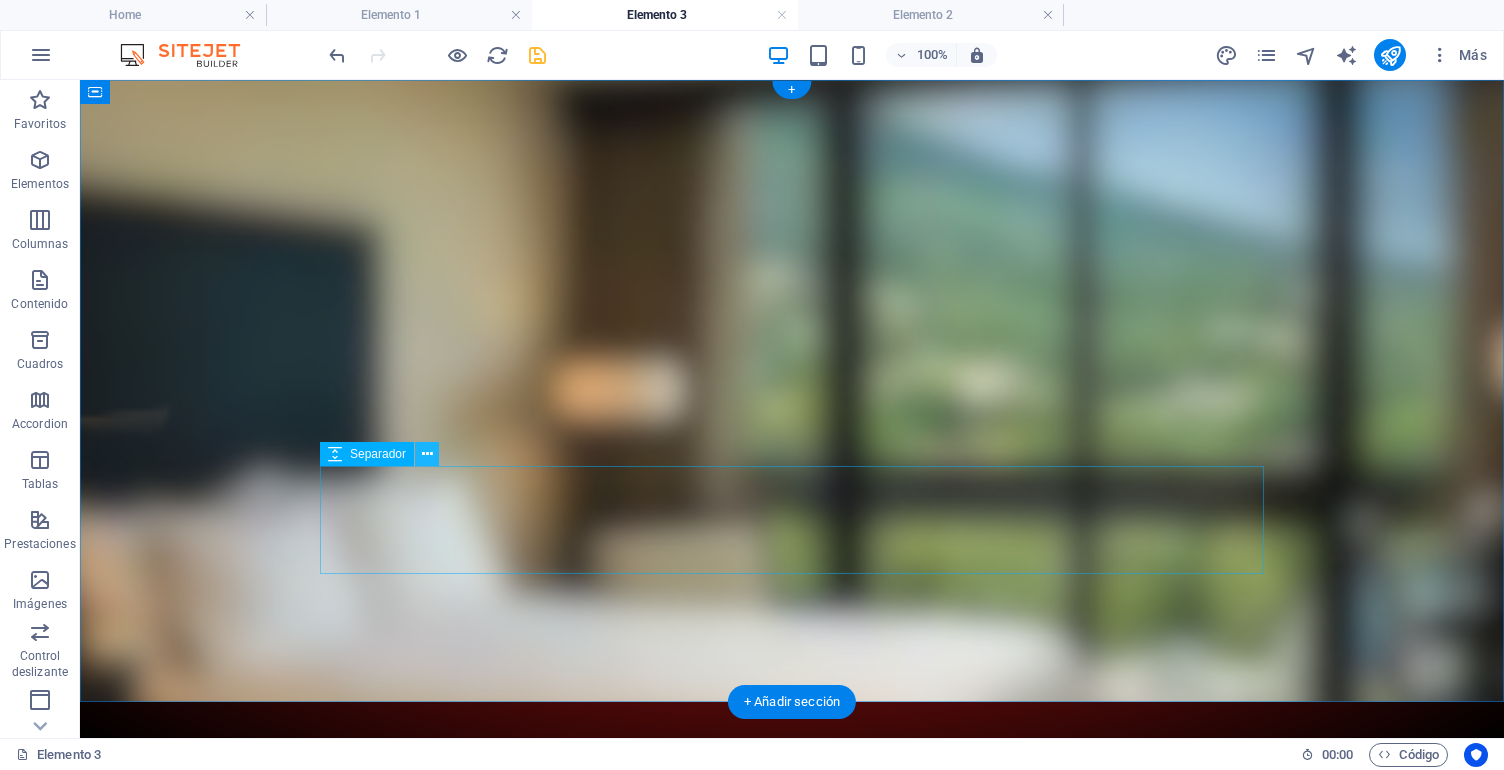click at bounding box center [427, 454] 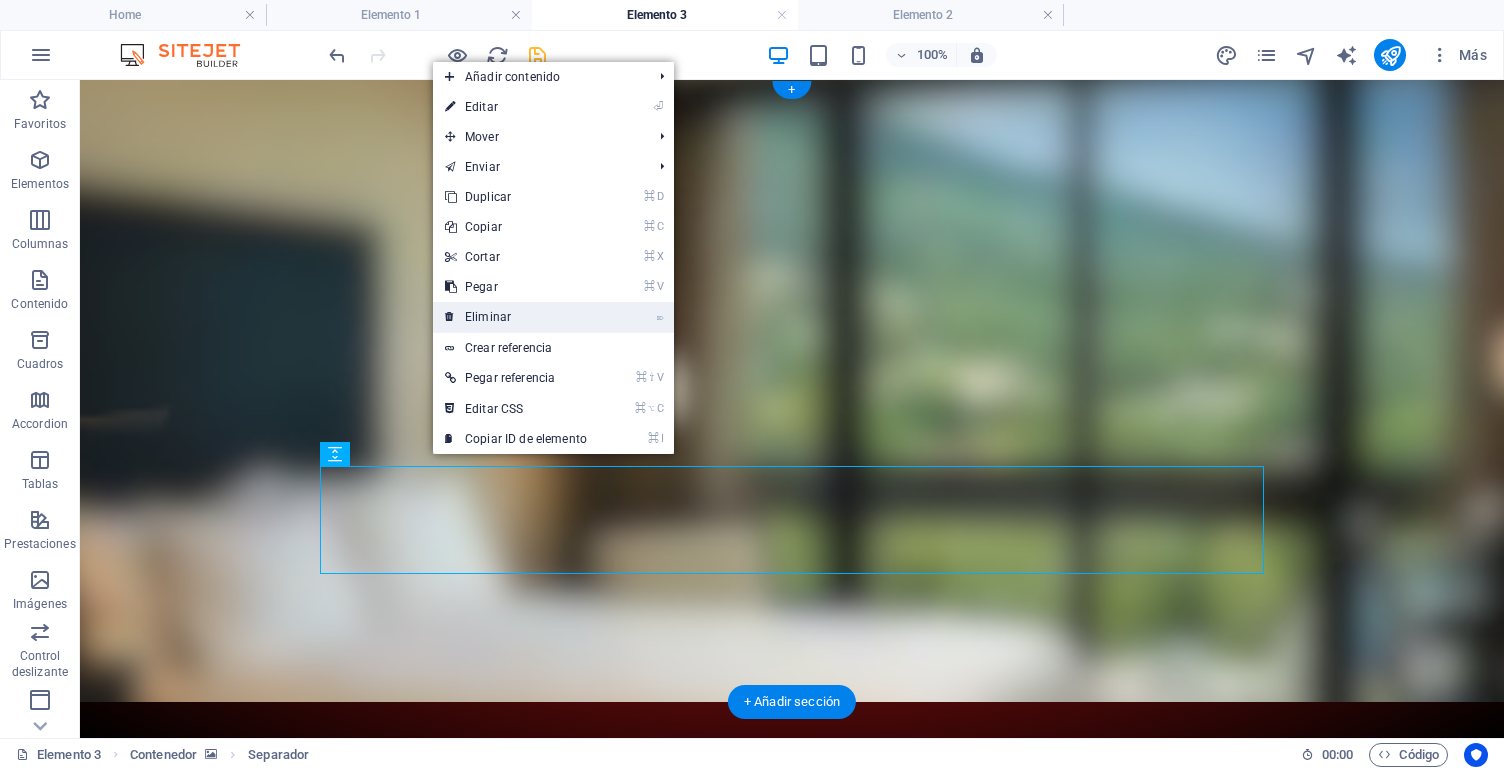 click on "⌦  Eliminar" at bounding box center (516, 317) 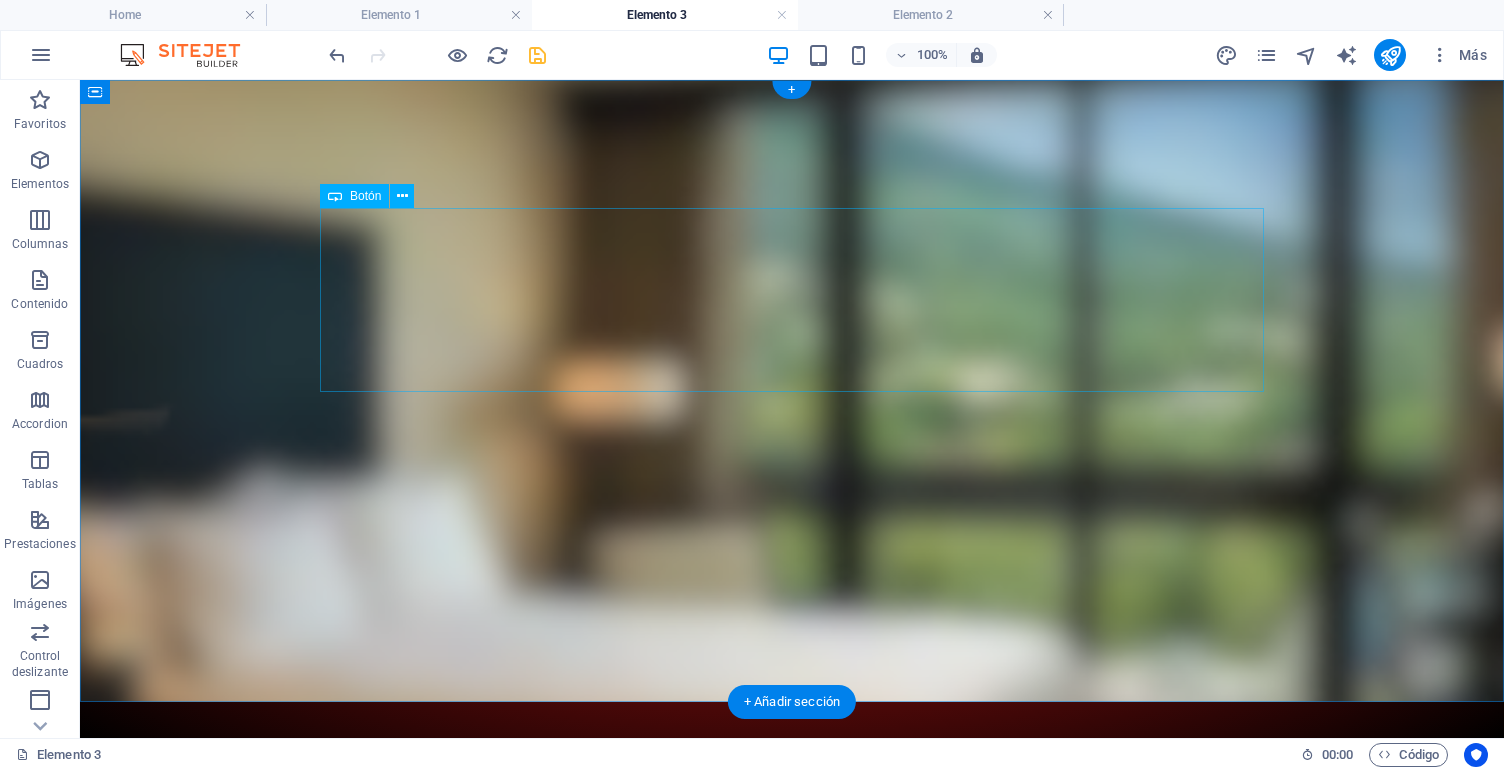 click on "Etiqueta del botón" at bounding box center [792, 851] 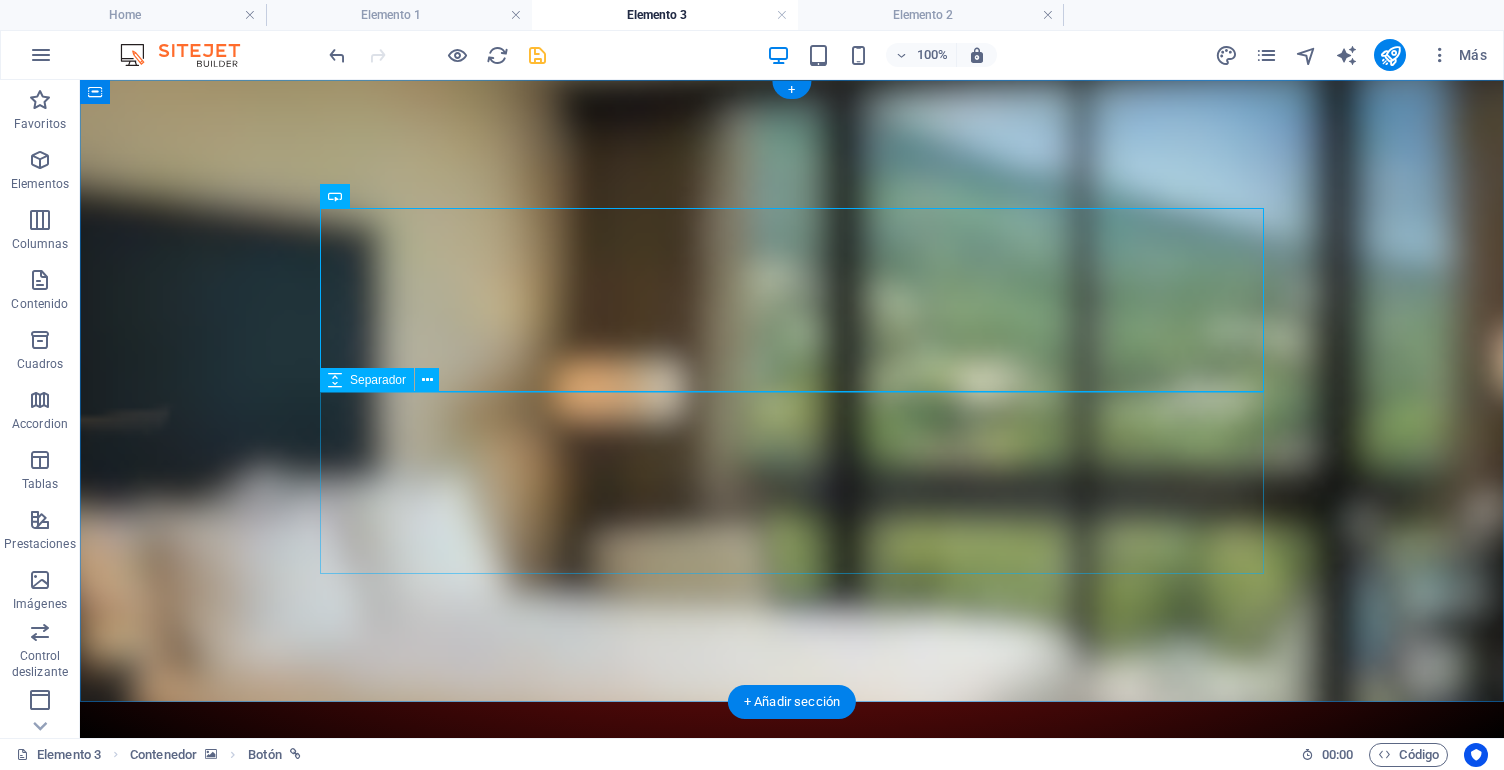 click at bounding box center (792, 892) 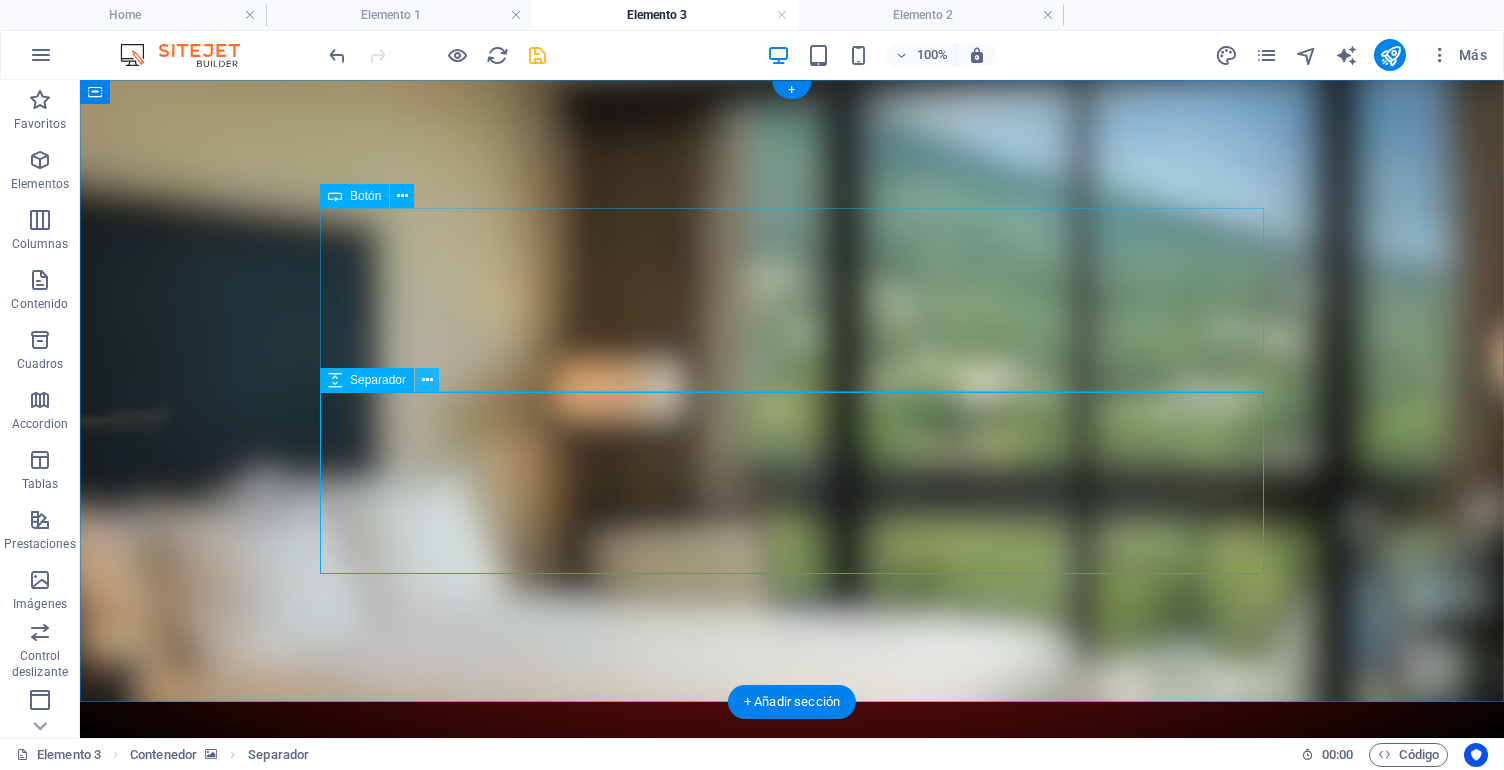 click at bounding box center (427, 380) 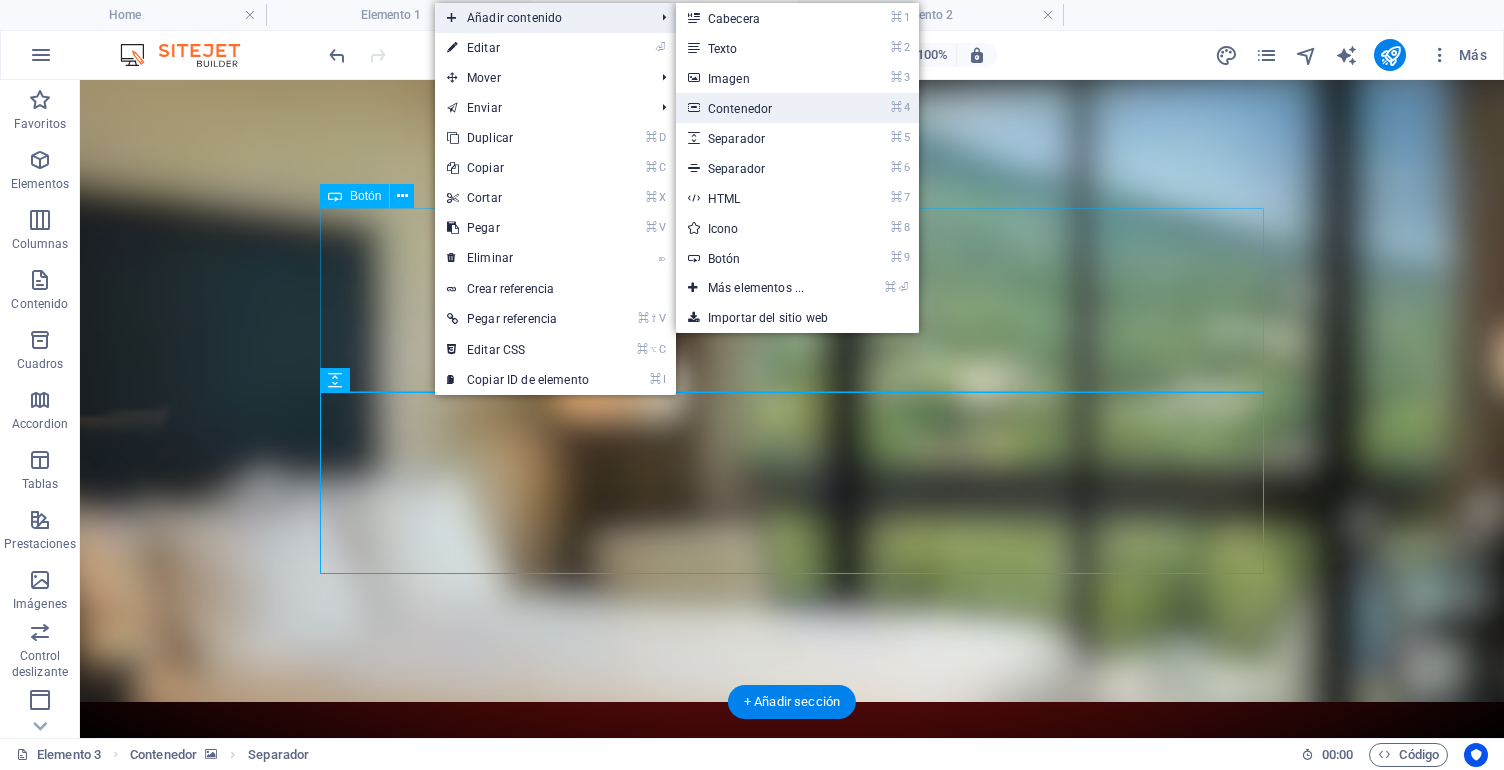 click on "⌘ 4  Contenedor" at bounding box center [760, 108] 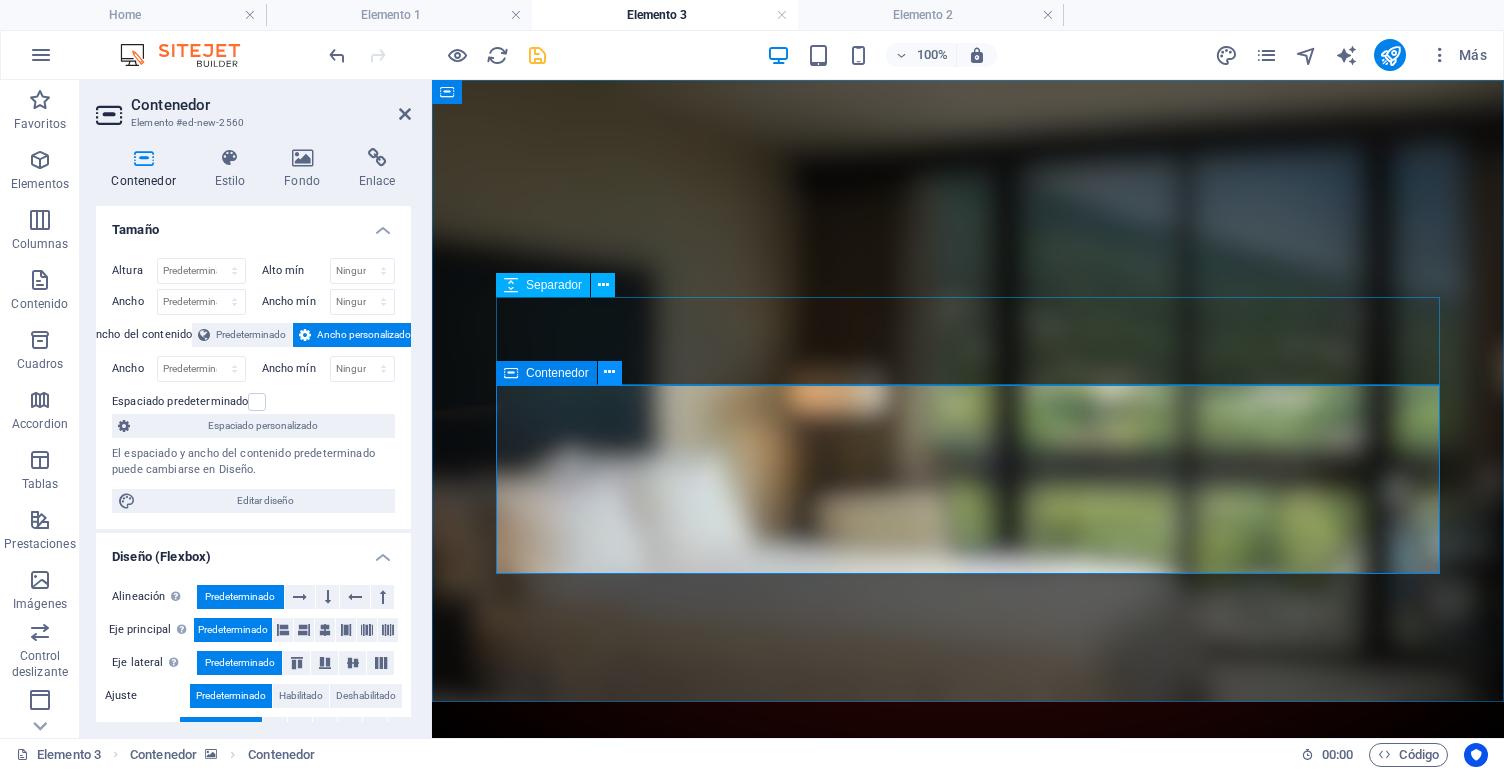 click at bounding box center (609, 372) 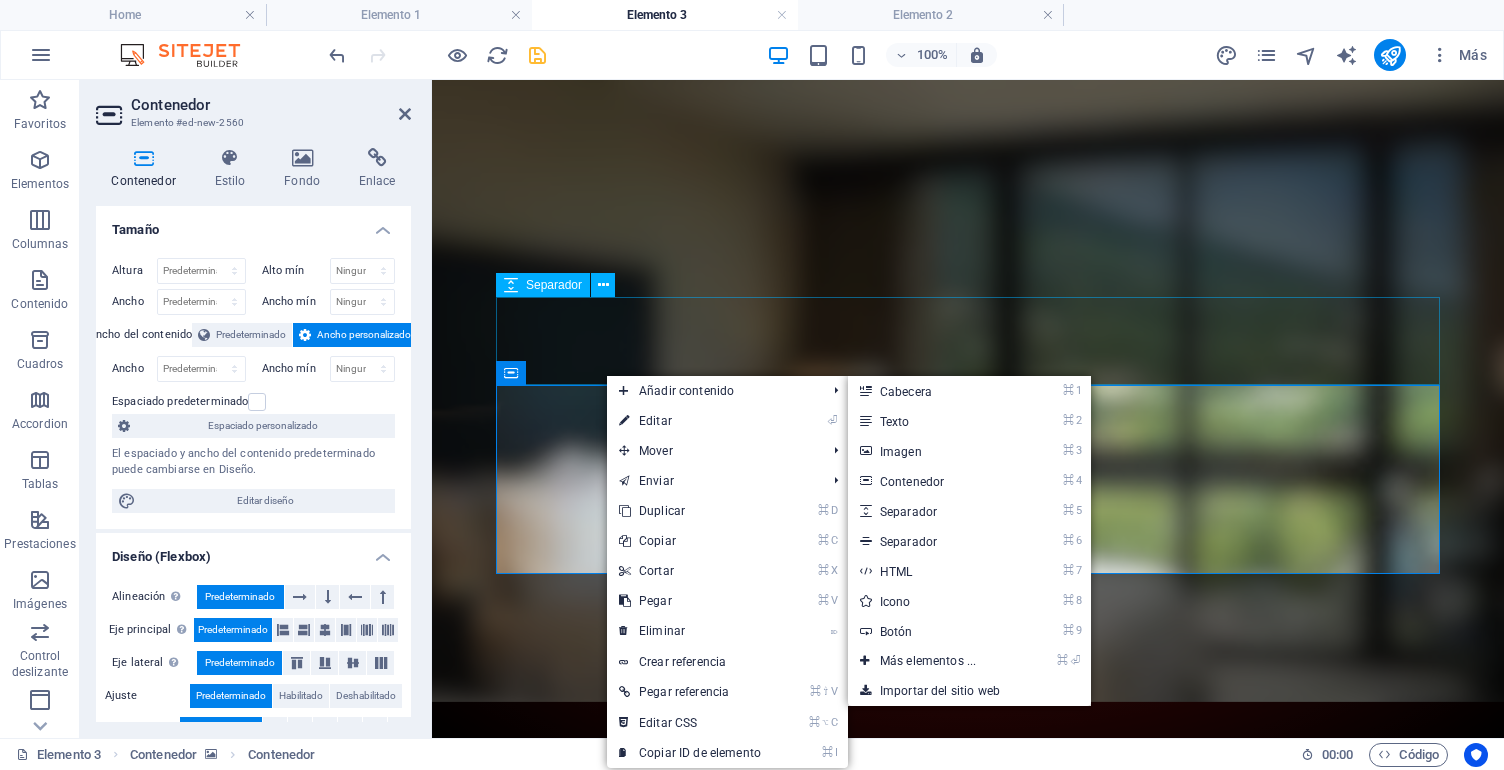 click on "⌘ 7  HTML" at bounding box center (932, 571) 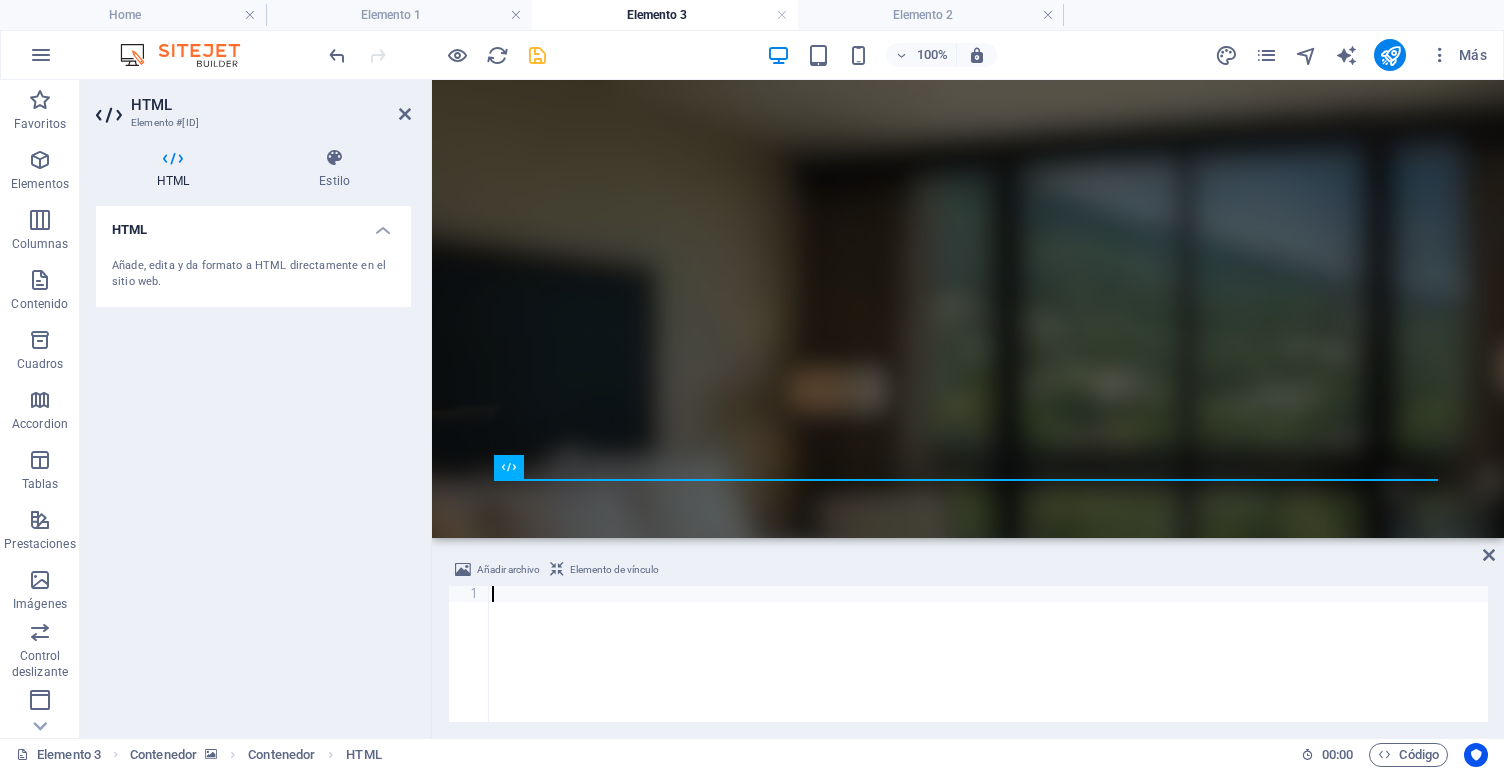 type on "</html>" 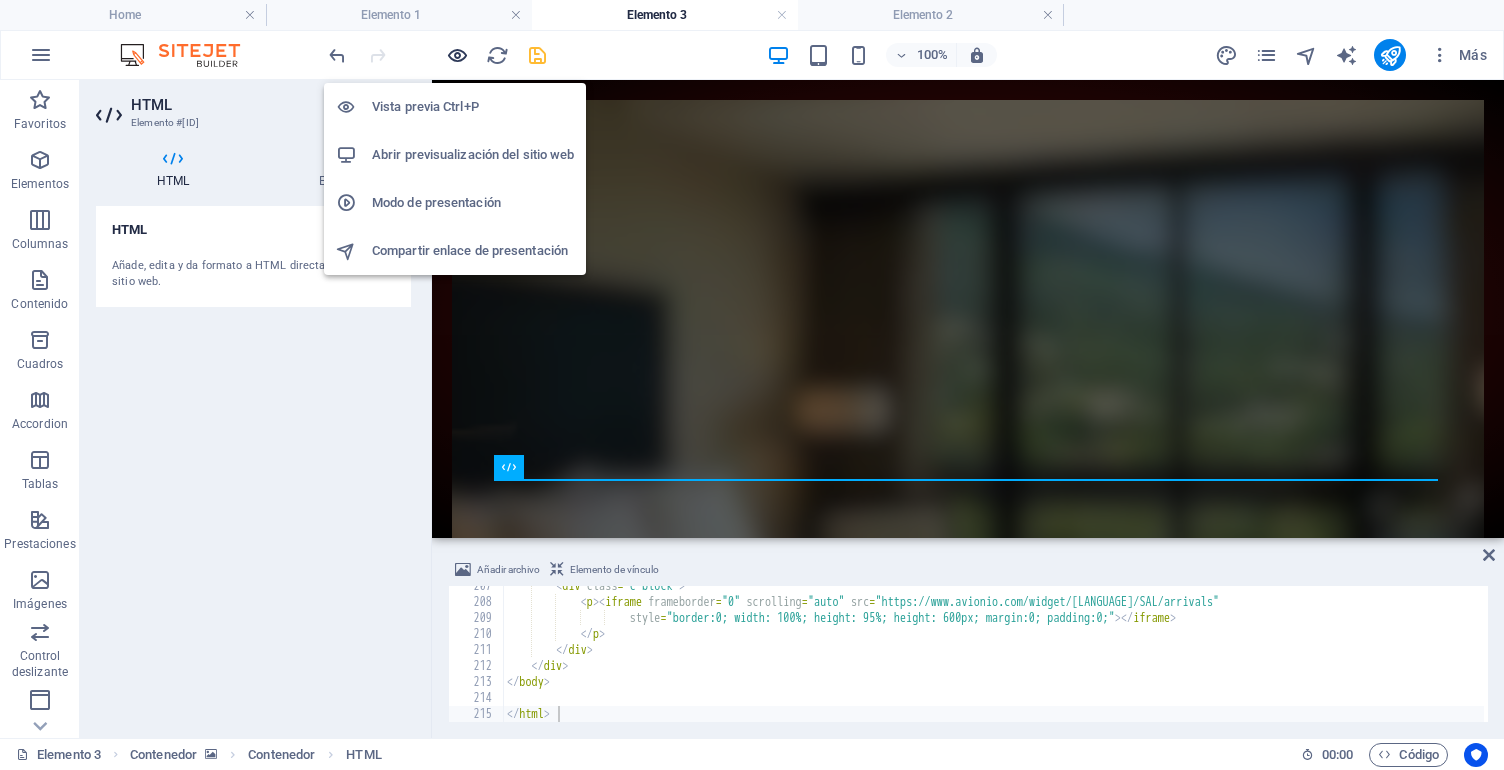 click at bounding box center [457, 55] 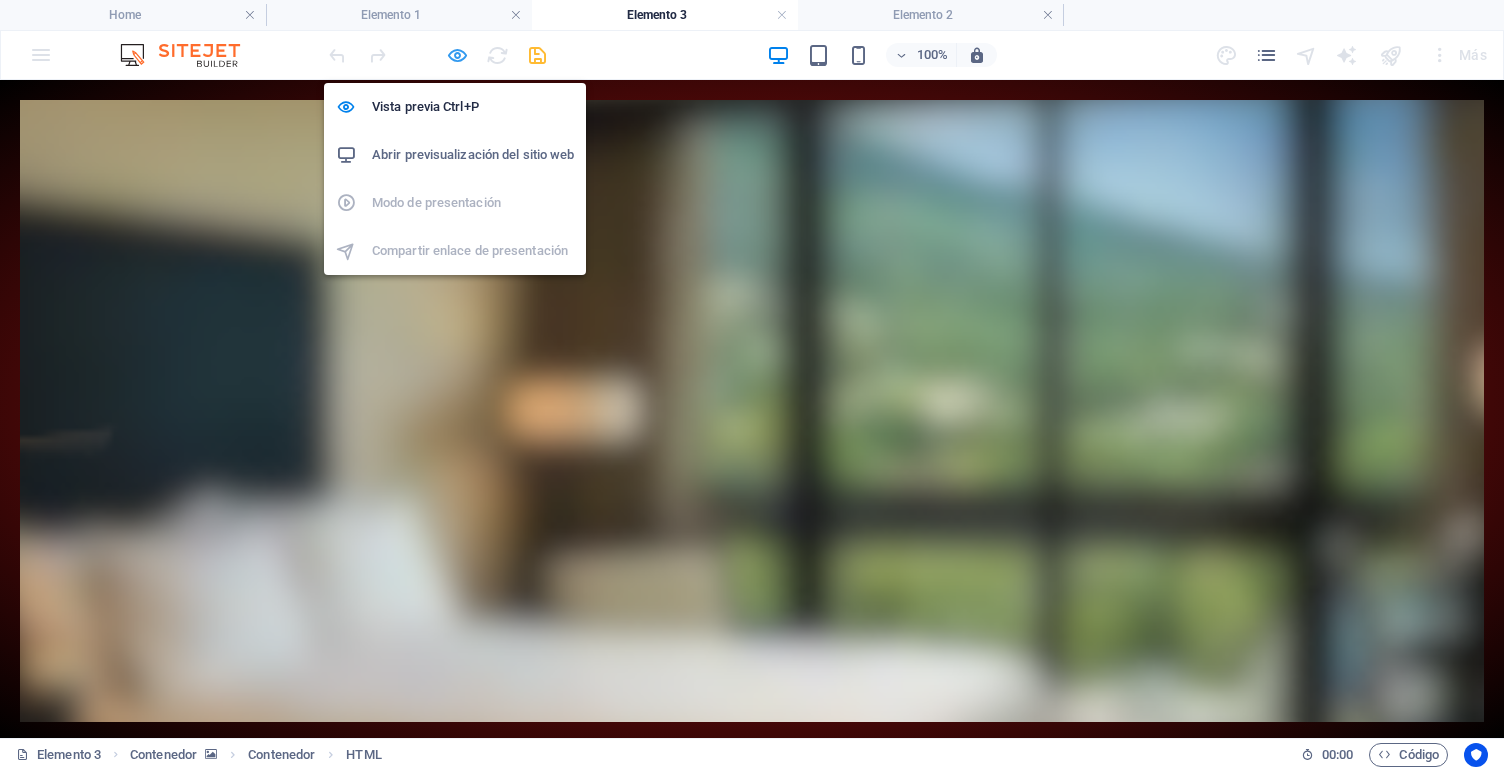 click at bounding box center (457, 55) 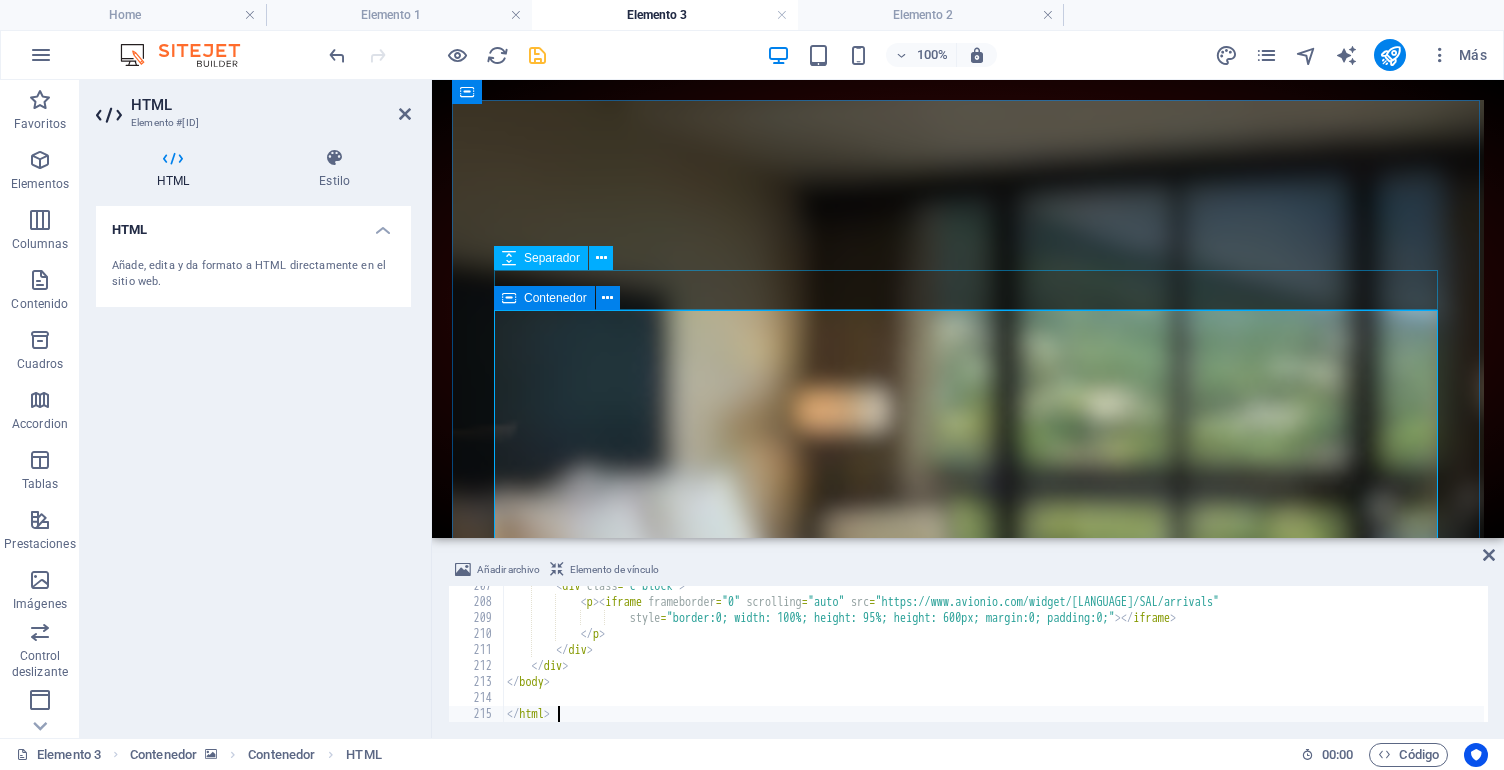 click at bounding box center (509, 298) 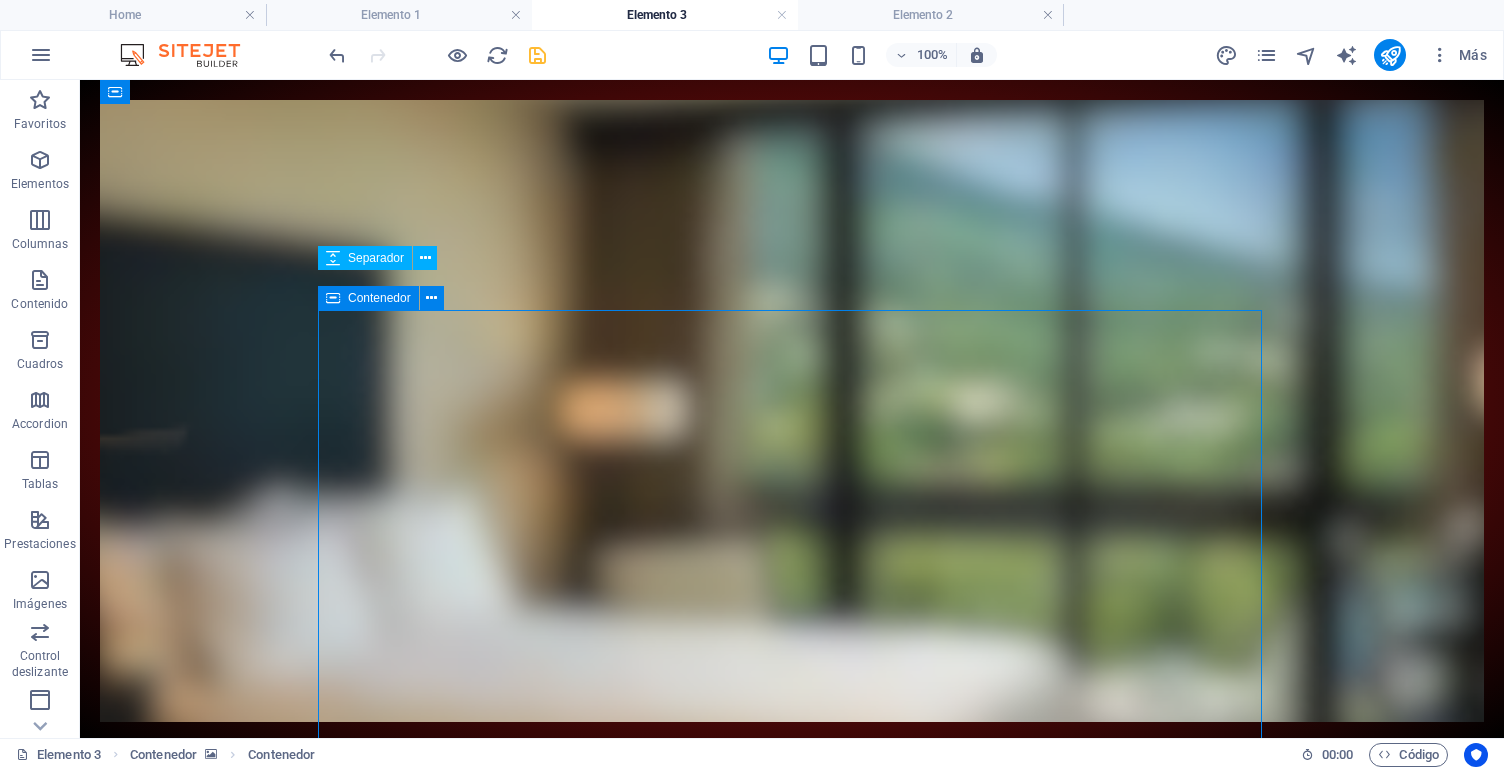 click at bounding box center [792, 912] 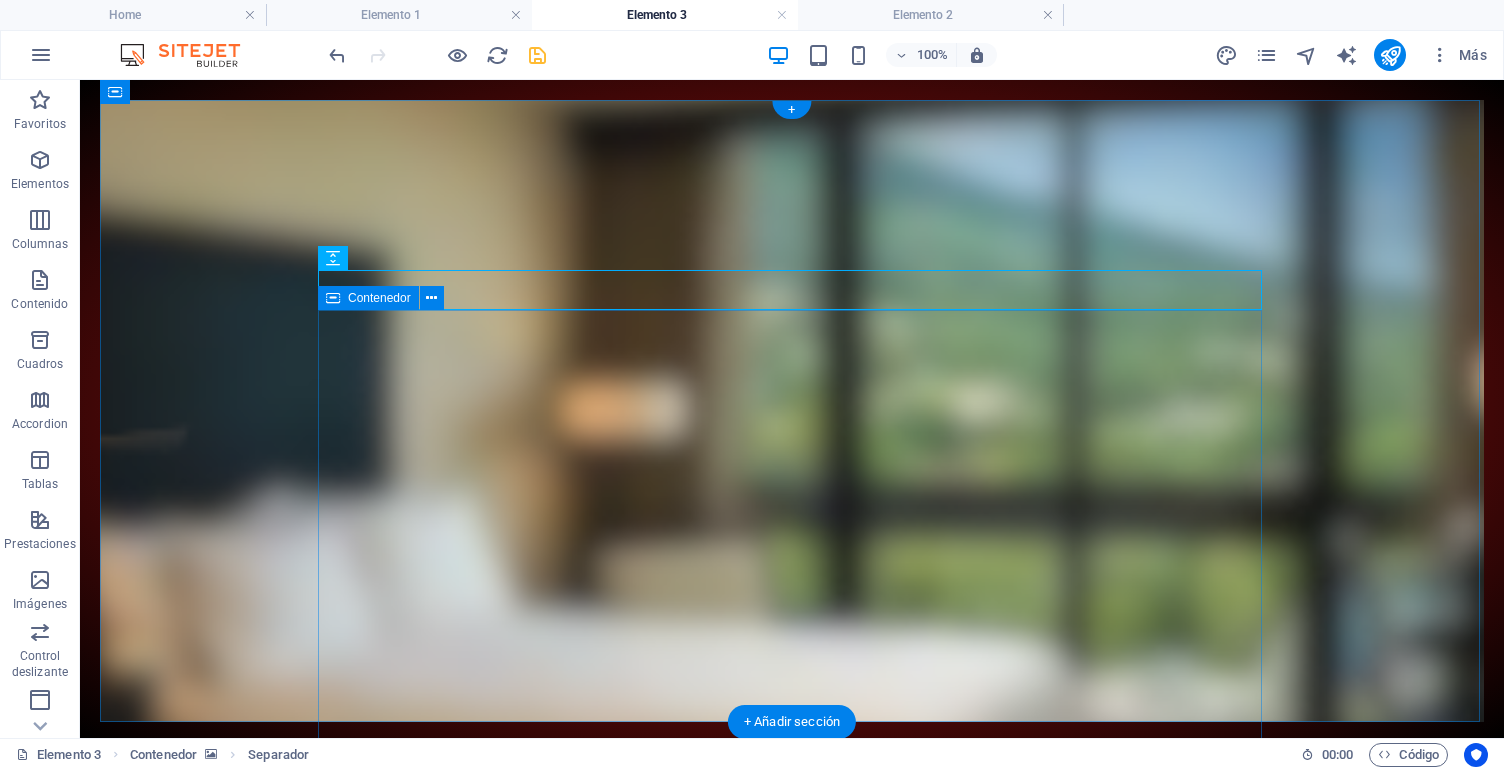 click at bounding box center [333, 298] 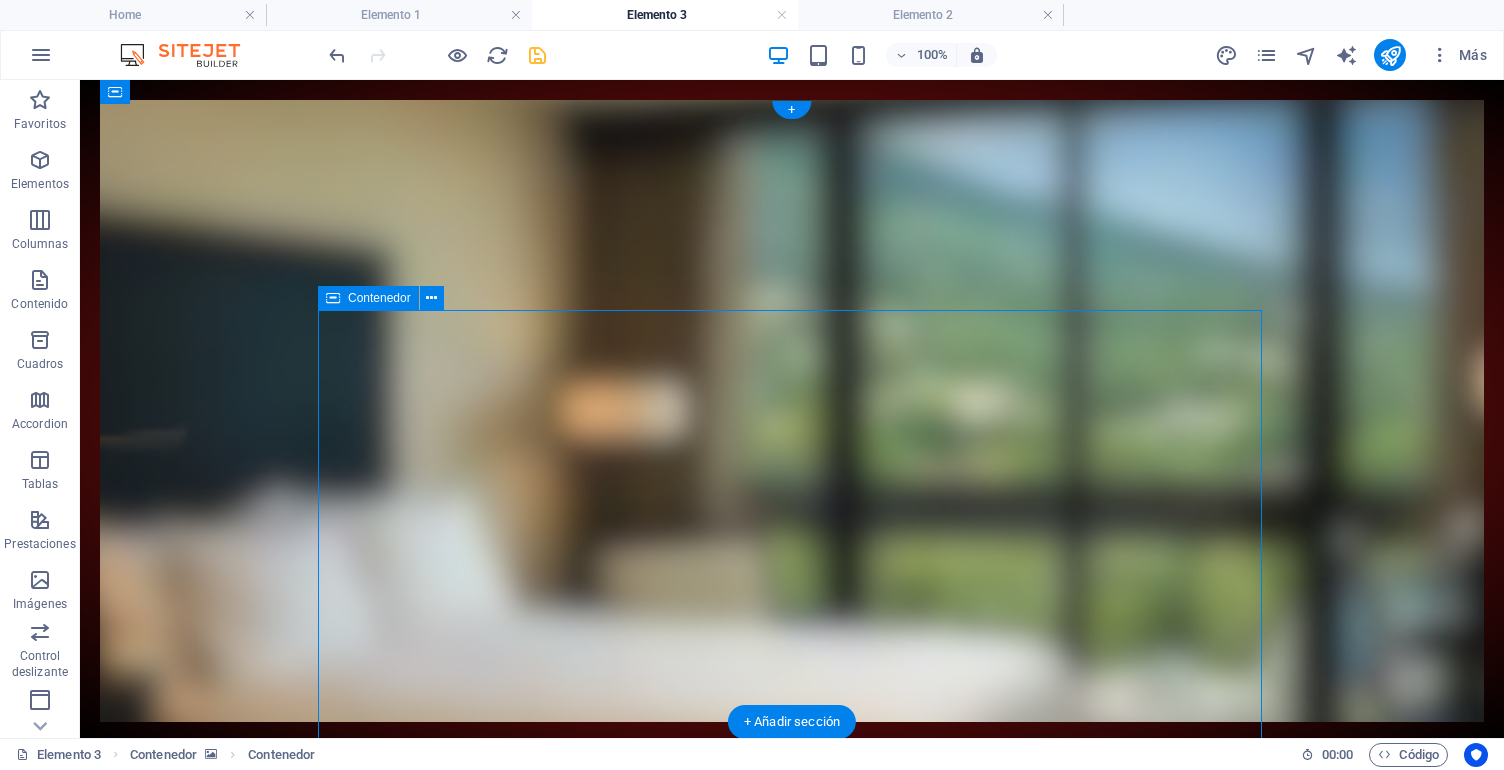 click at bounding box center (333, 298) 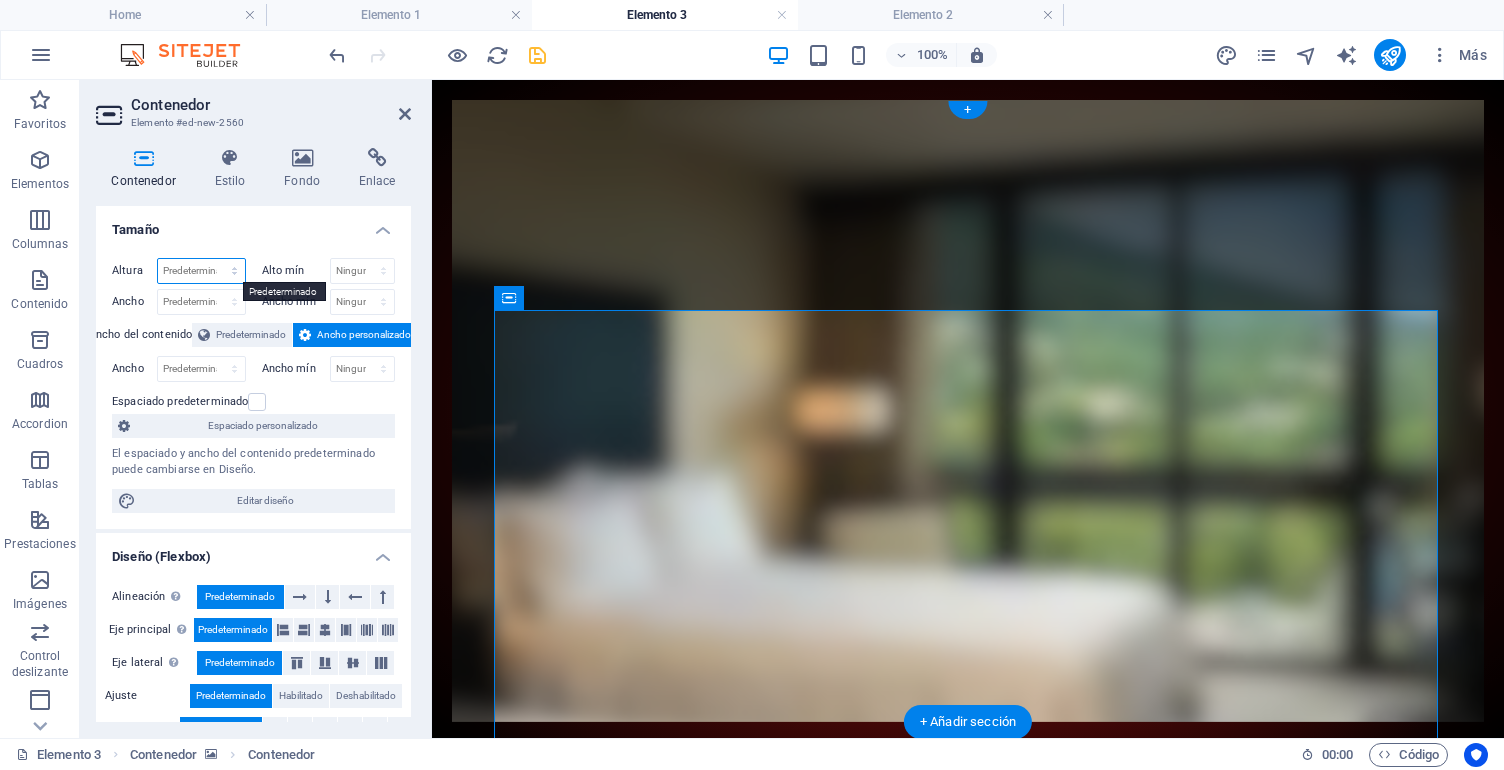 select on "px" 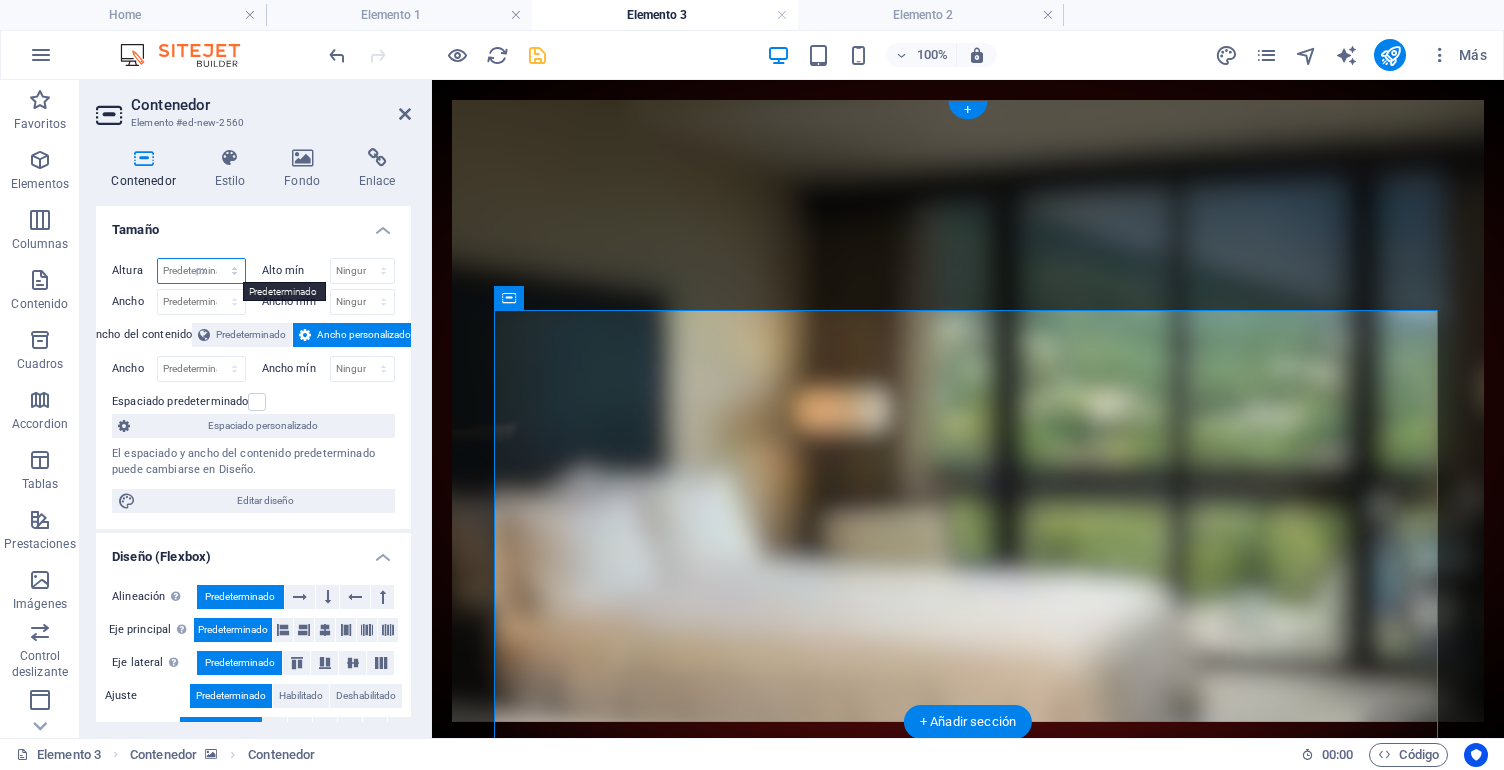type on "953" 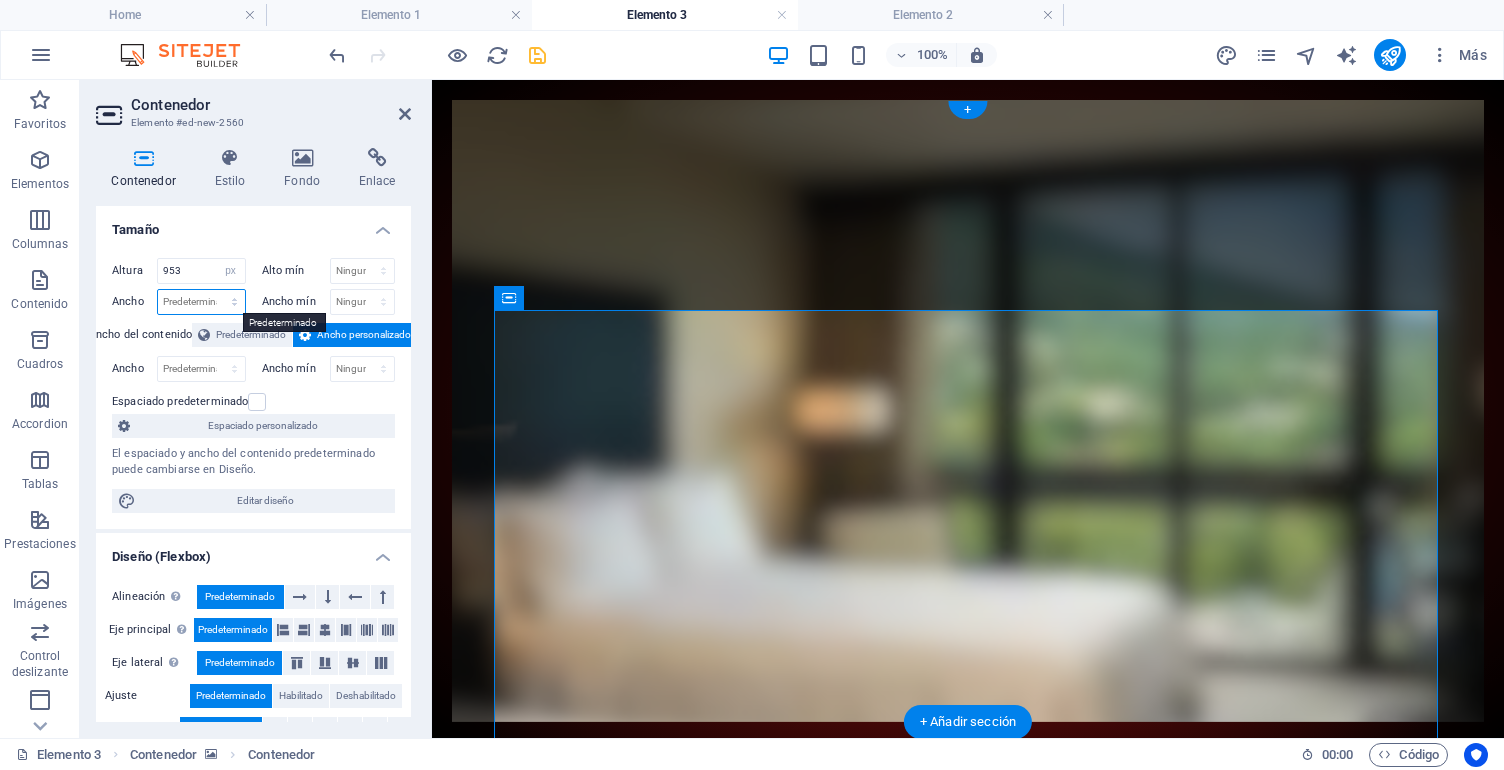 select on "px" 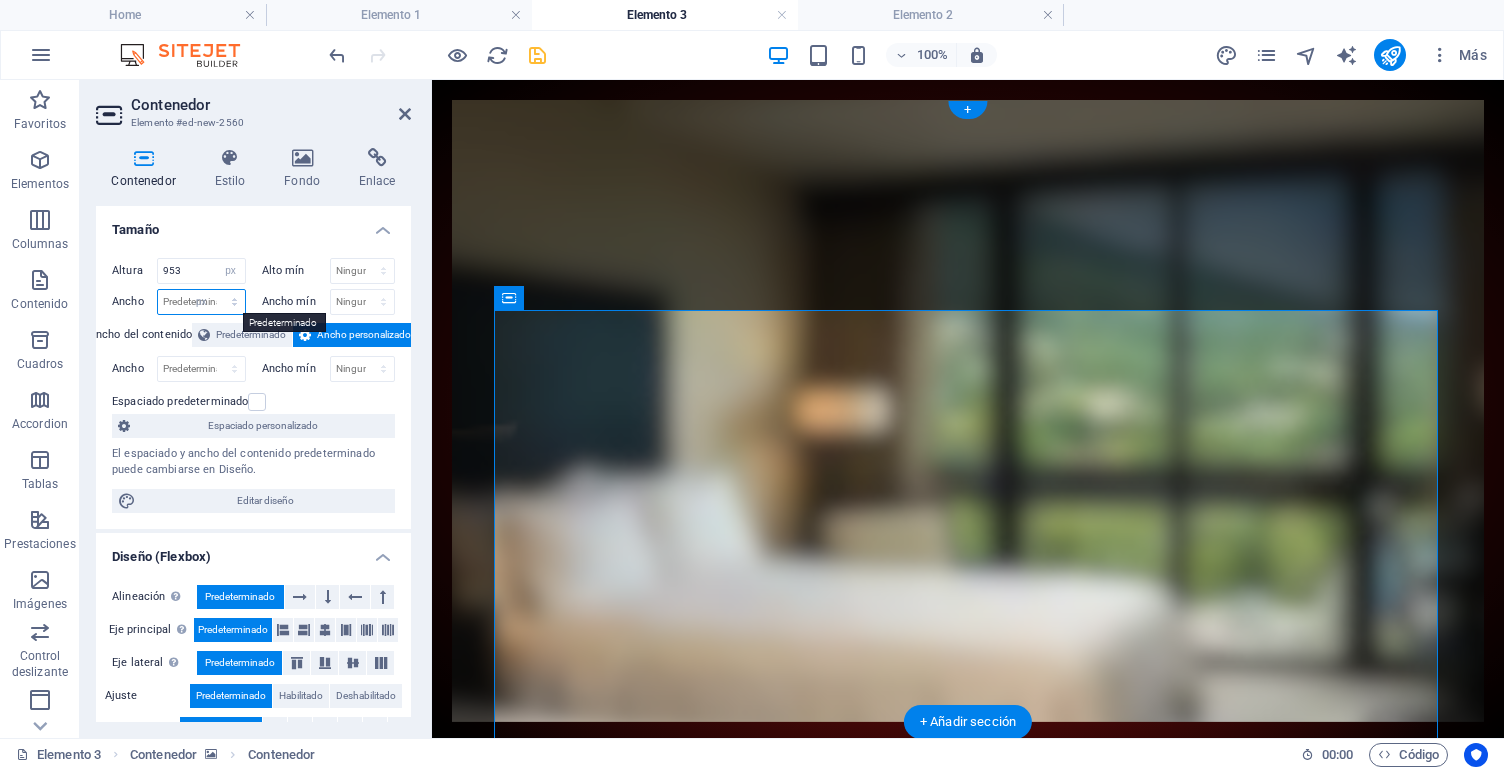 type on "944" 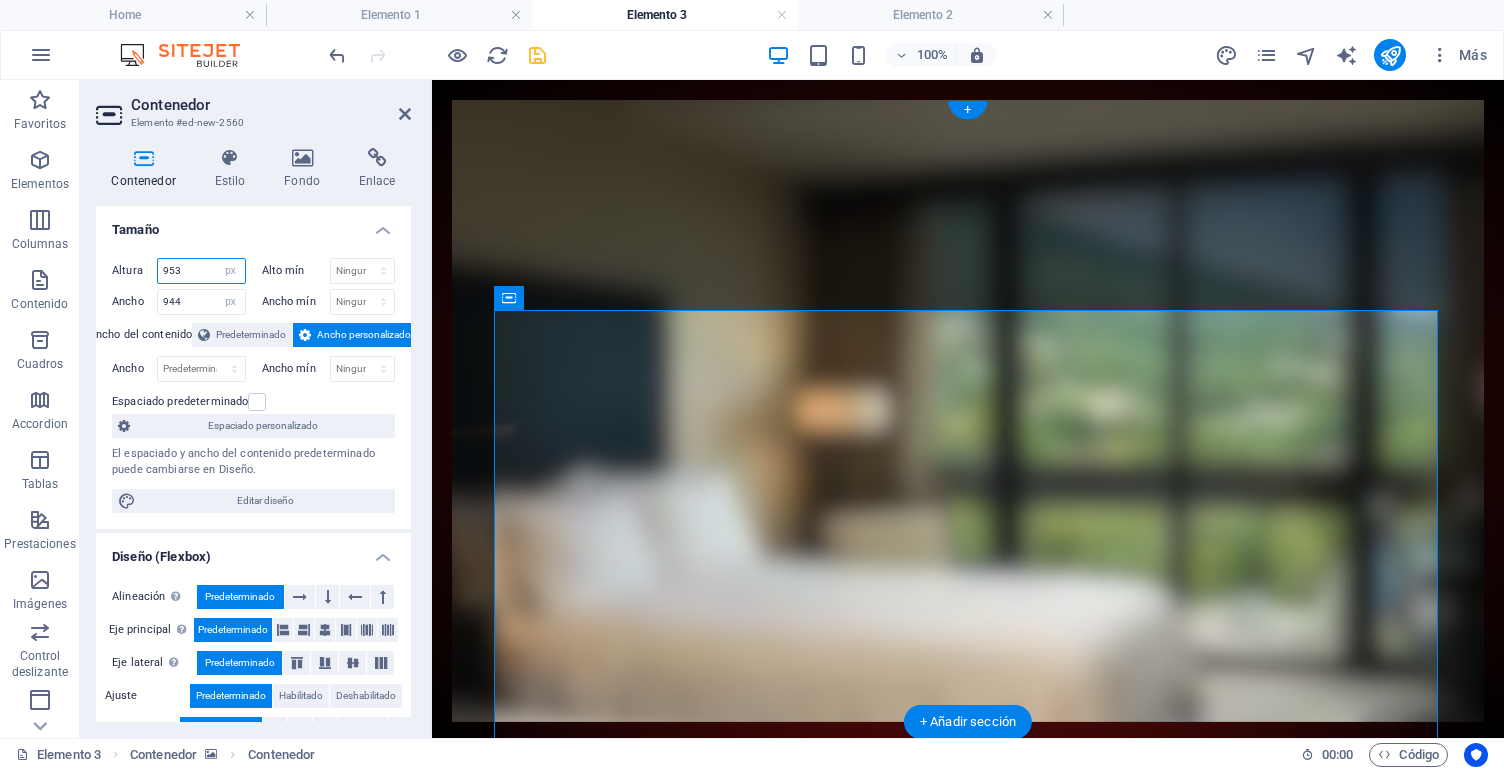 drag, startPoint x: 199, startPoint y: 275, endPoint x: 139, endPoint y: 274, distance: 60.00833 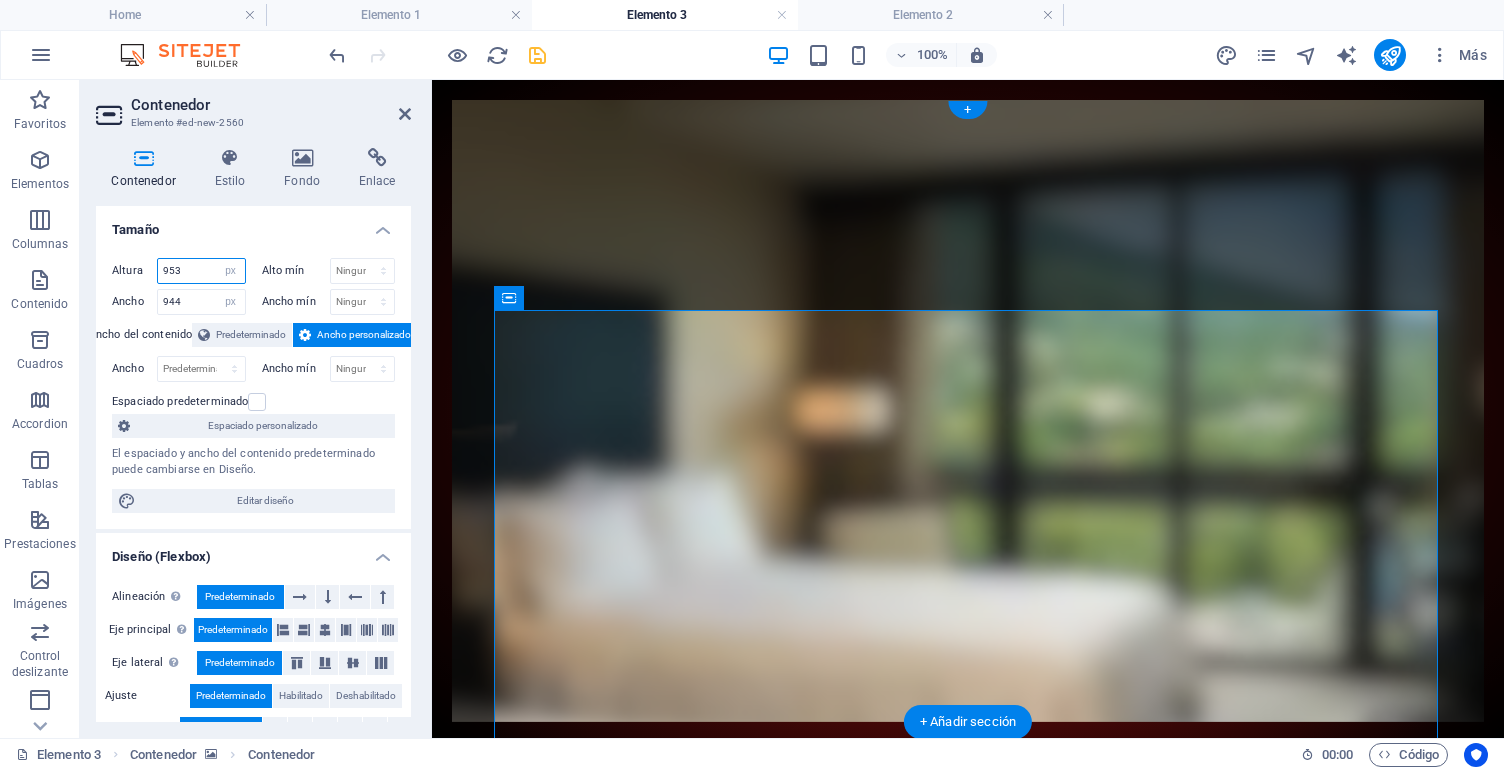 click on "Altura 953 Predeterminado px rem % vh vw" at bounding box center [179, 271] 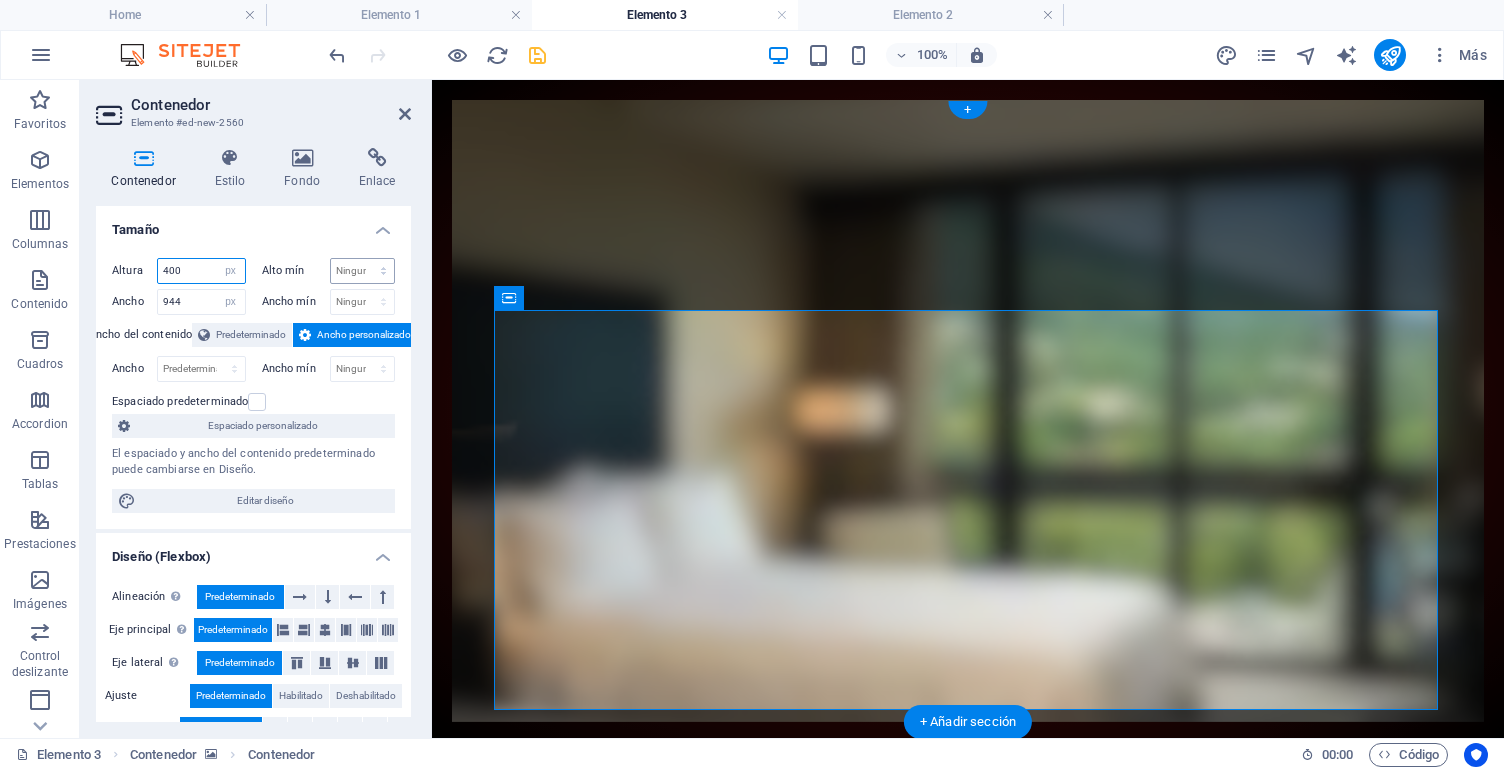 type on "400" 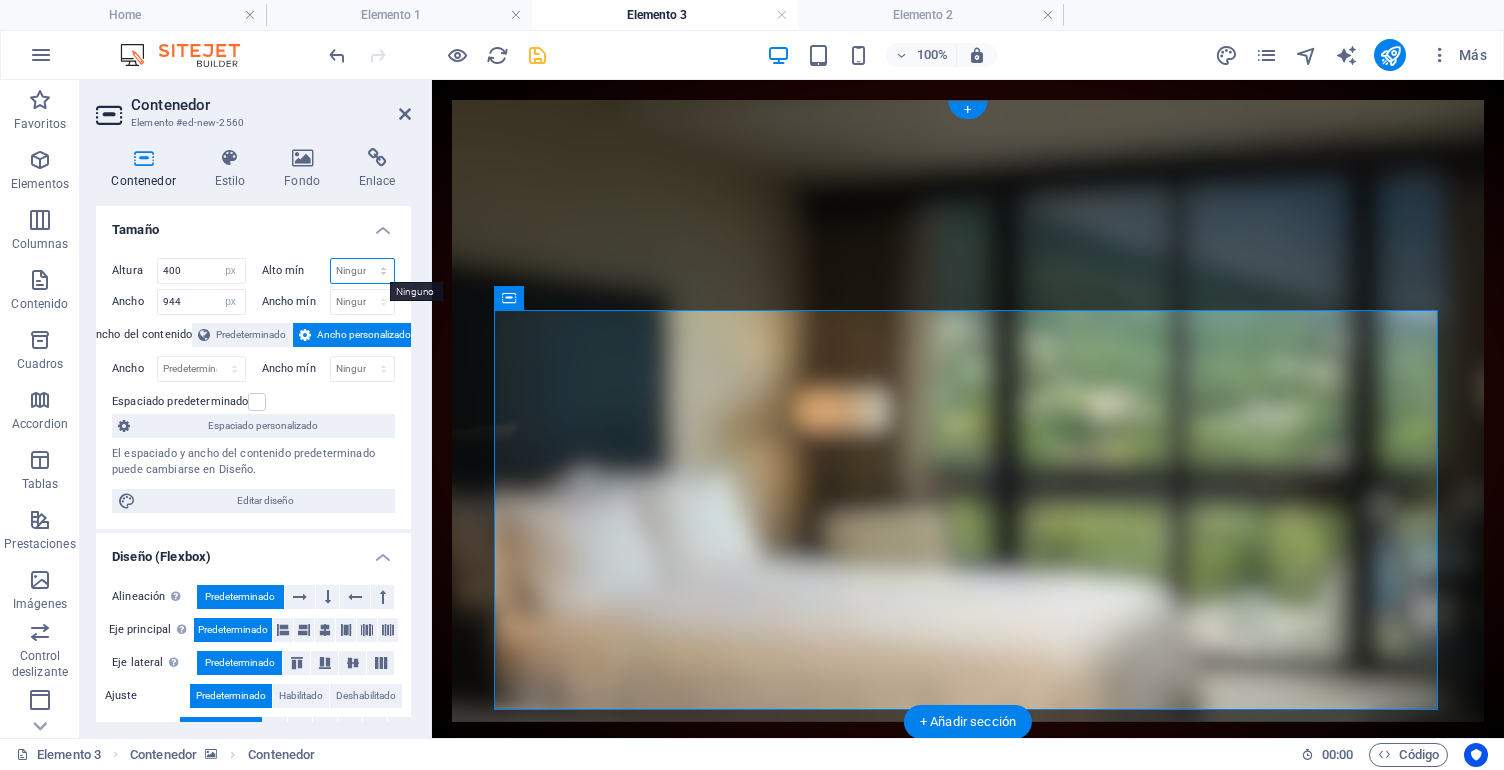 select on "px" 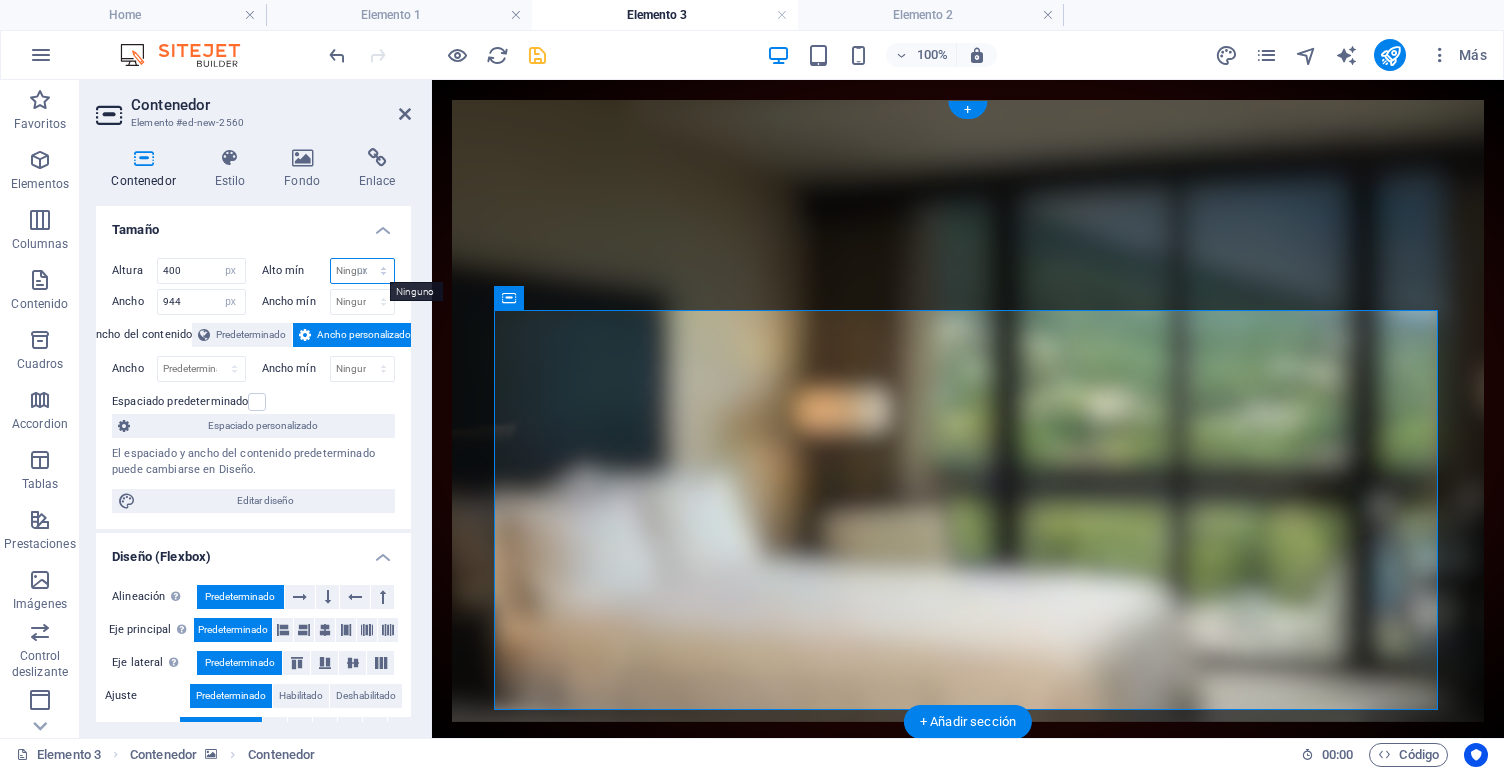 type on "0" 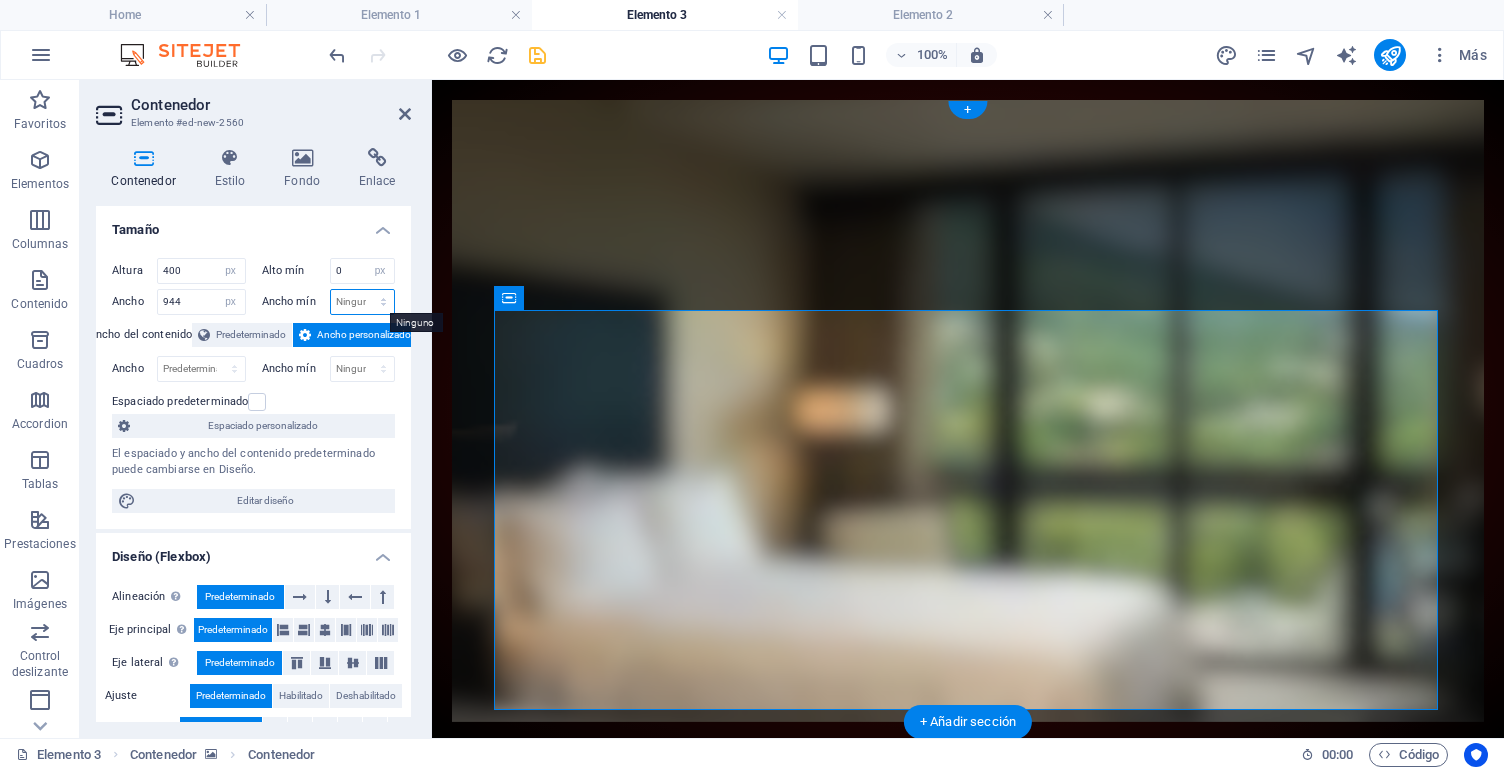 select on "px" 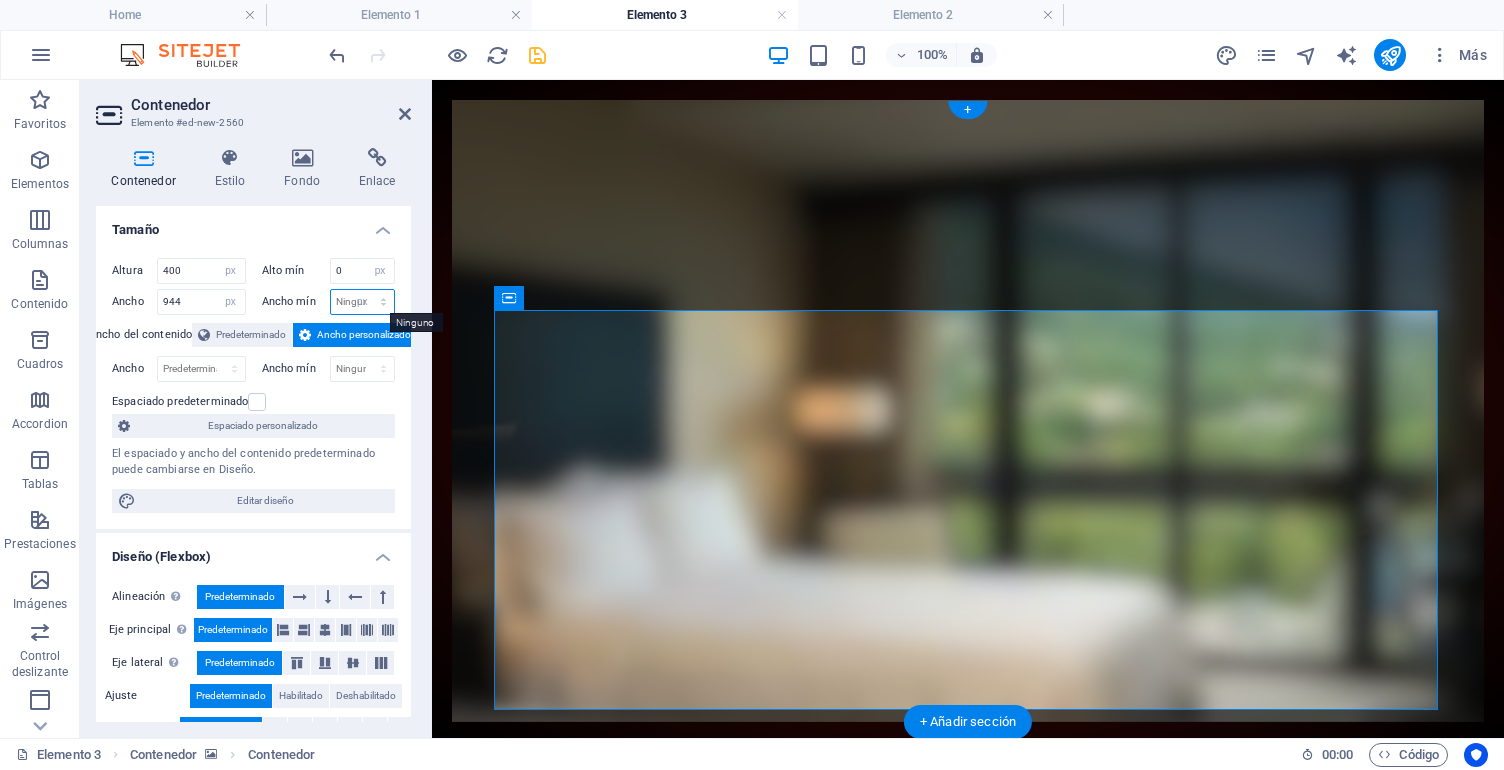 type on "0" 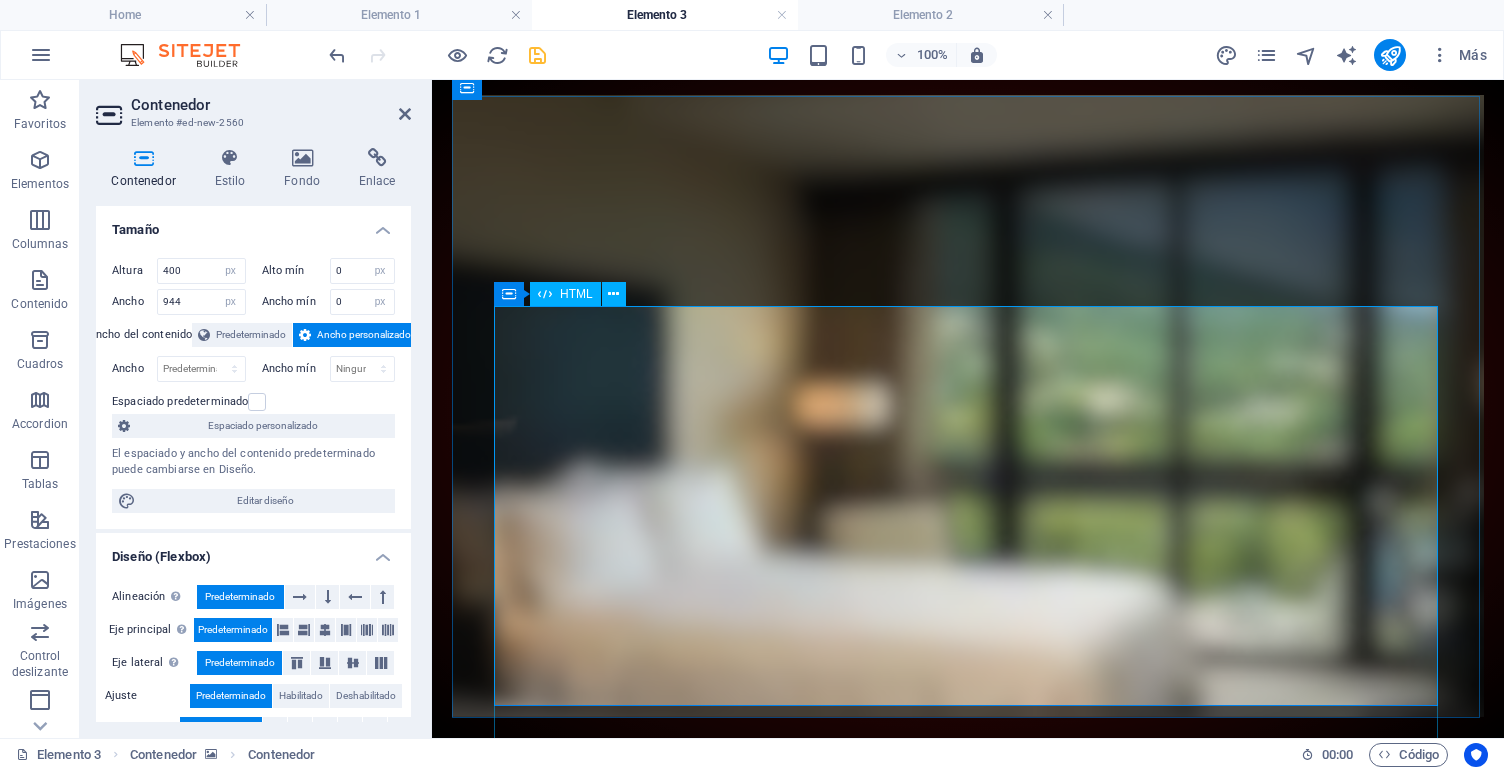 scroll, scrollTop: 4, scrollLeft: 0, axis: vertical 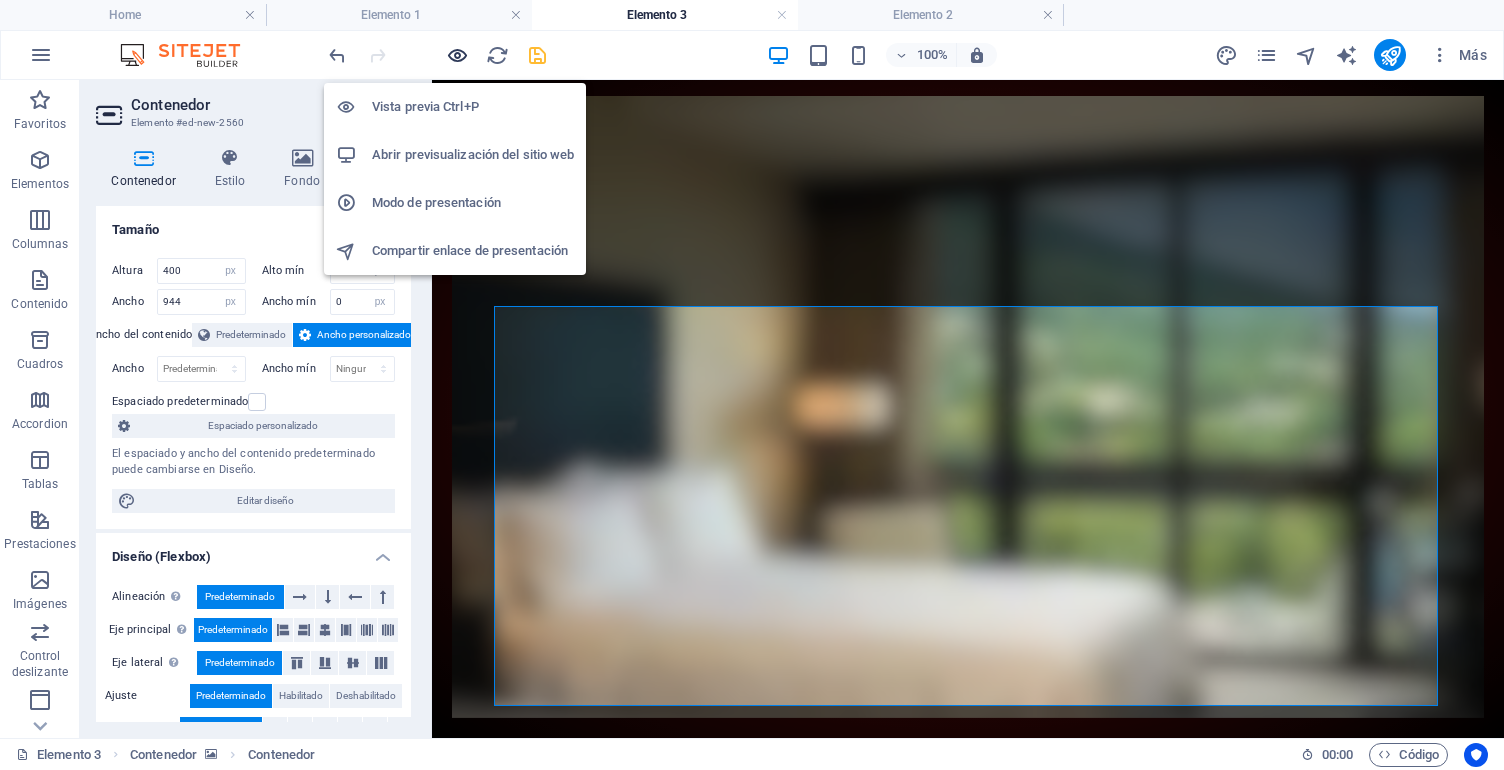 click at bounding box center [457, 55] 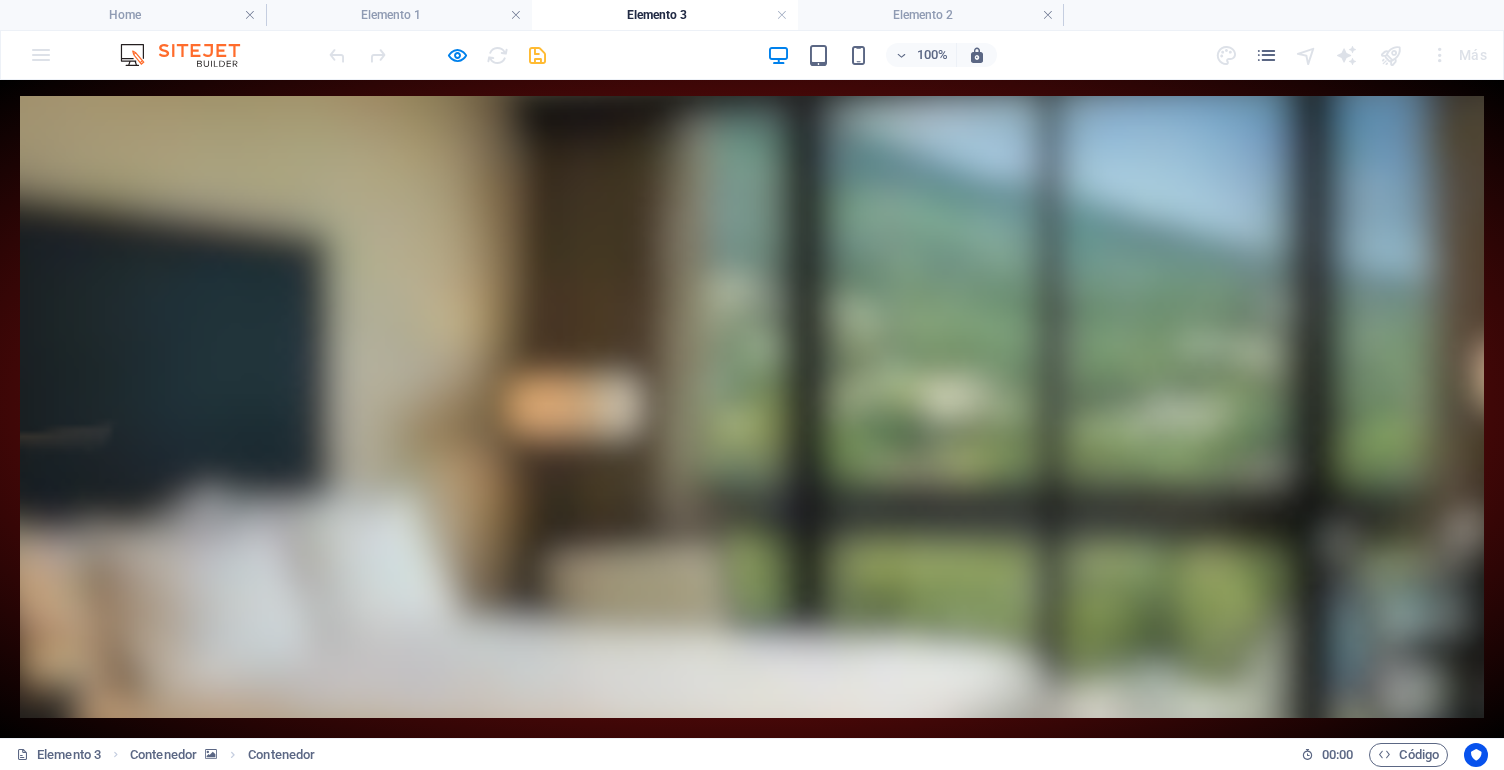 click on "Real-time flight information in El Salvador" at bounding box center [752, 1080] 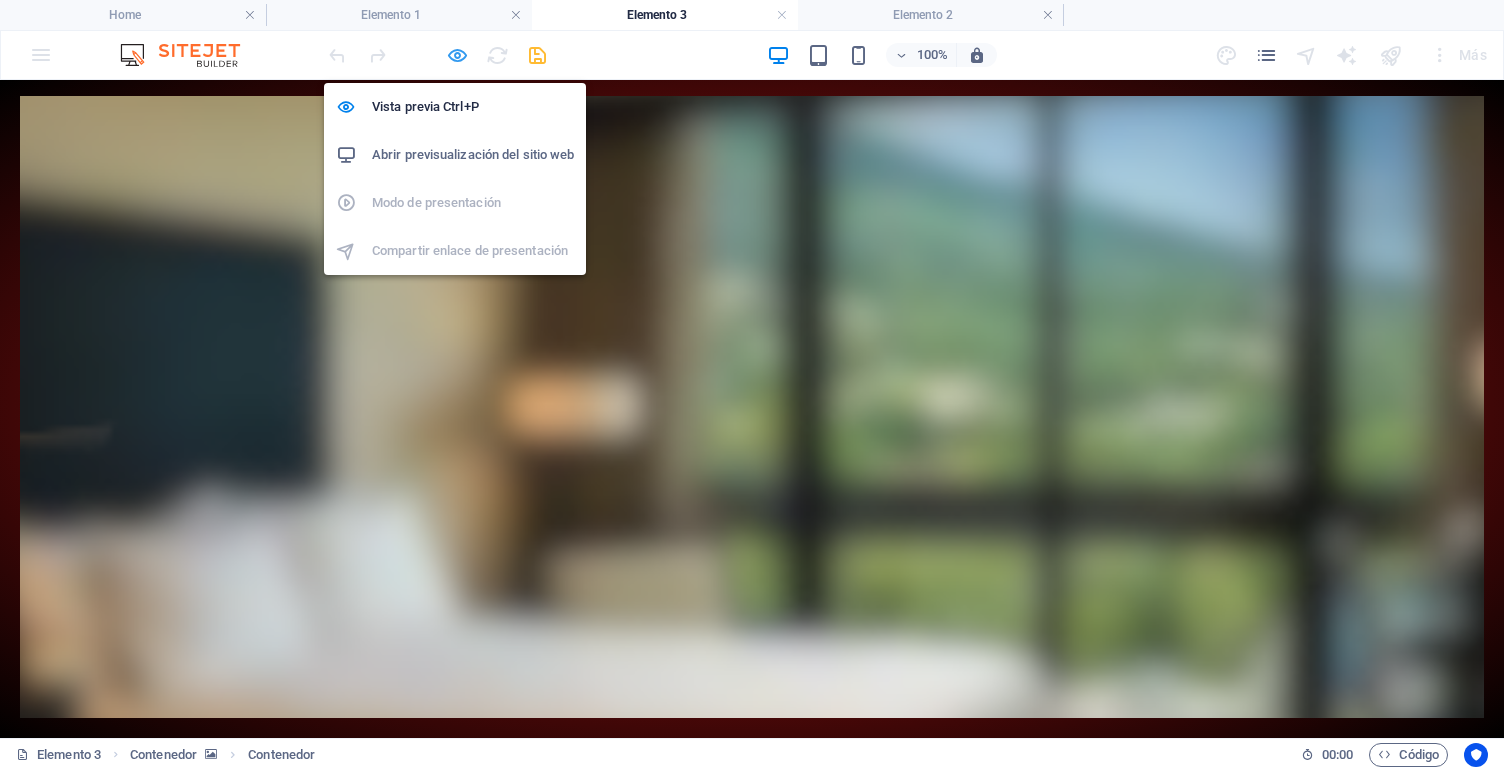 click at bounding box center (457, 55) 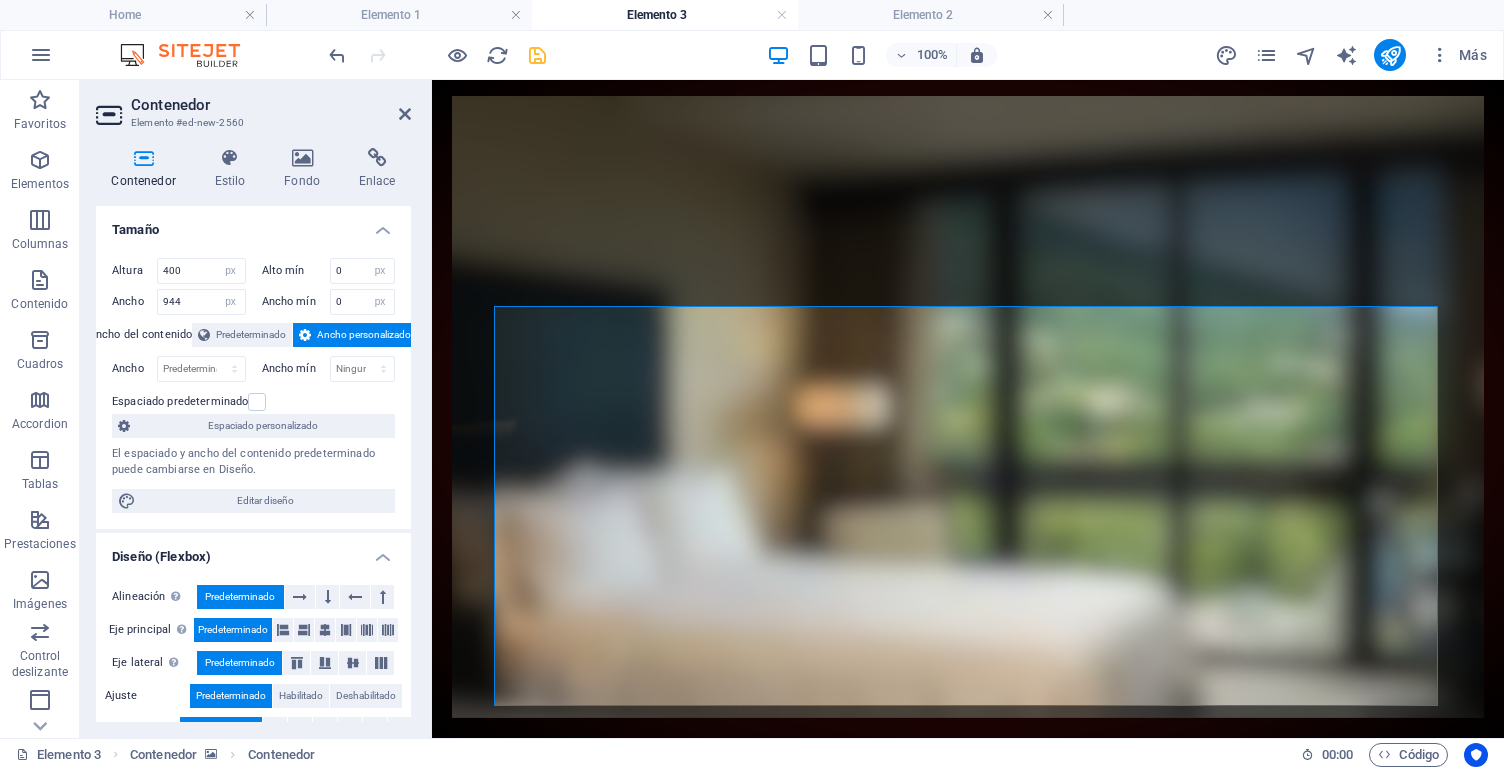 click on "Diseño (Flexbox)" at bounding box center [253, 551] 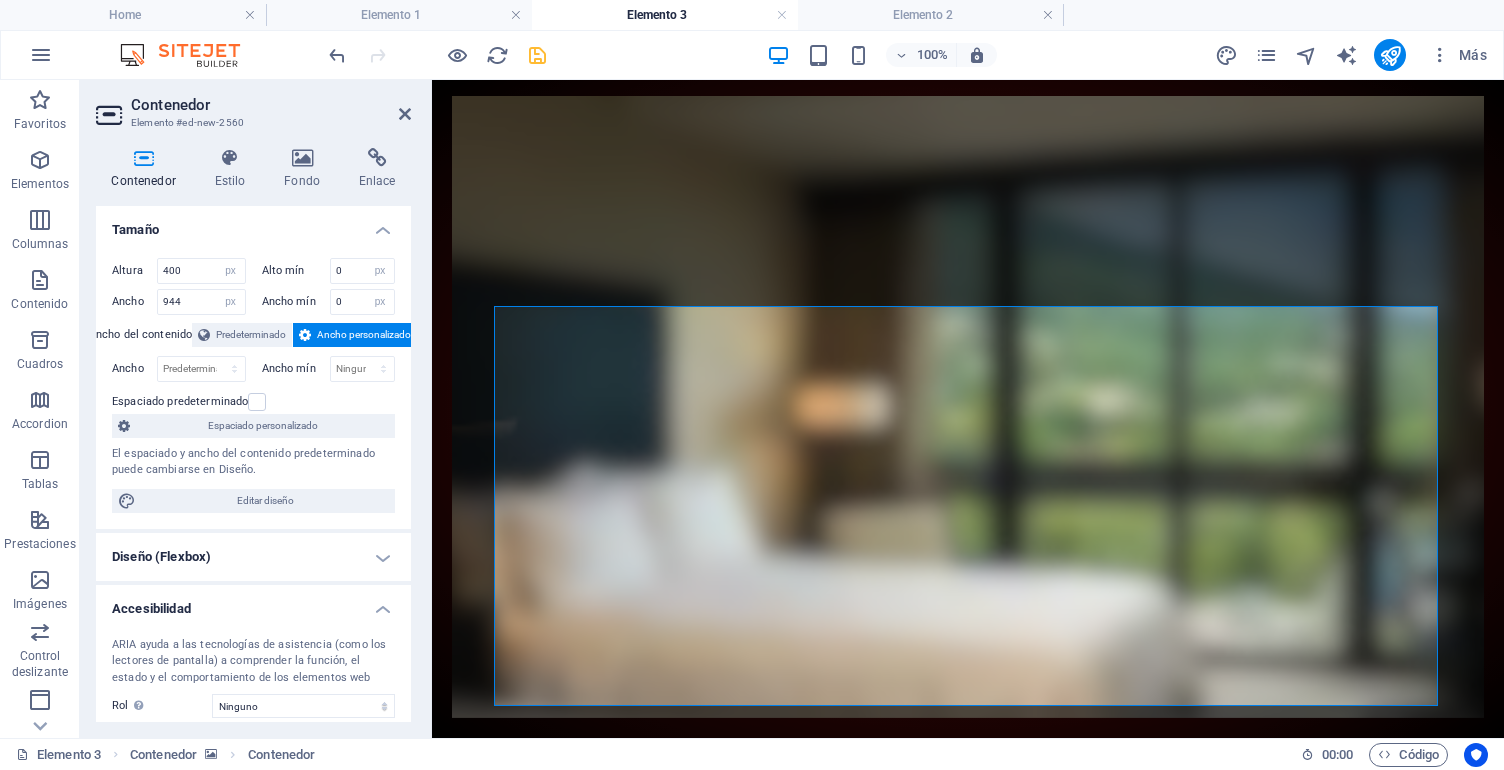 click on "Accesibilidad" at bounding box center (253, 603) 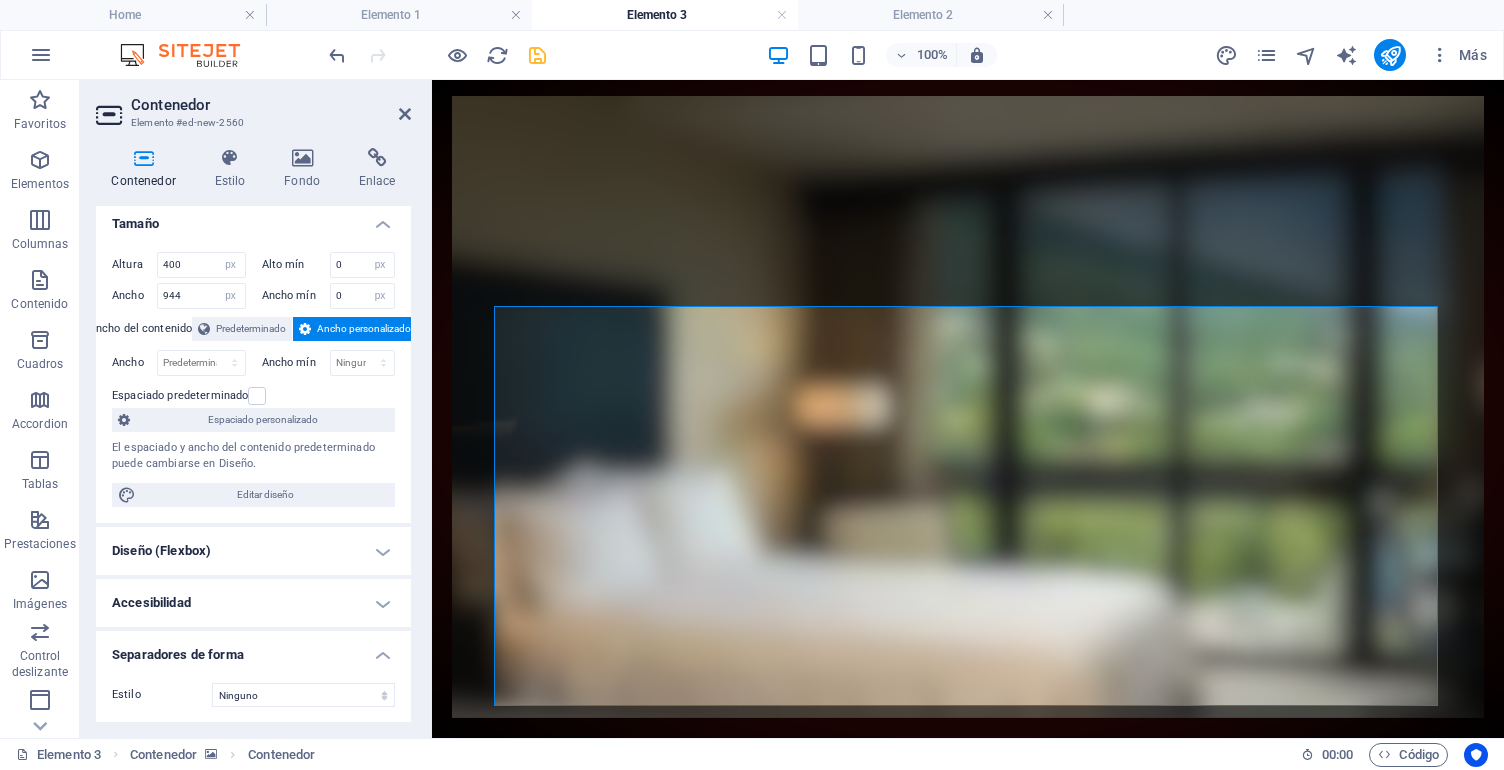 scroll, scrollTop: 5, scrollLeft: 0, axis: vertical 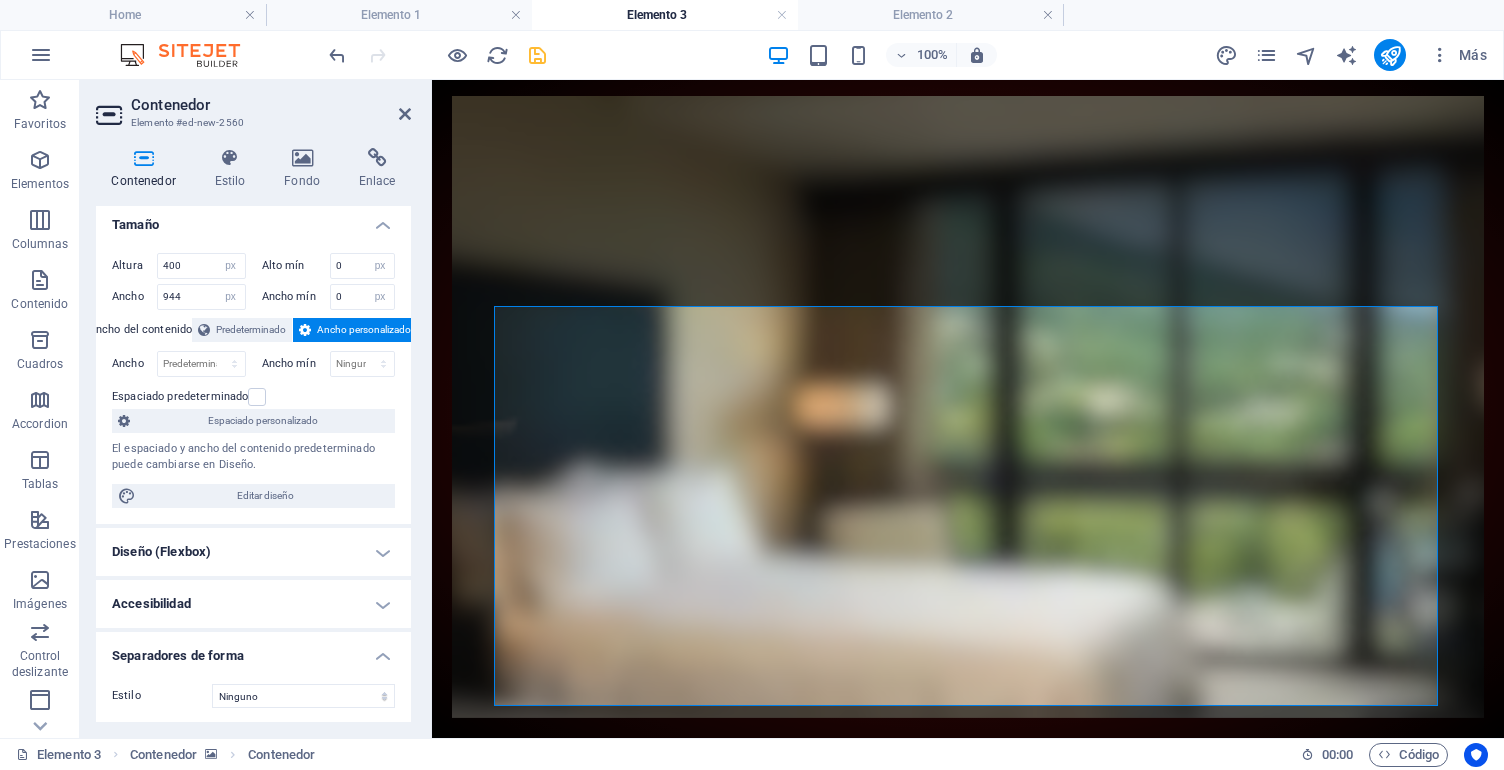 click on "Separadores de forma" at bounding box center [253, 650] 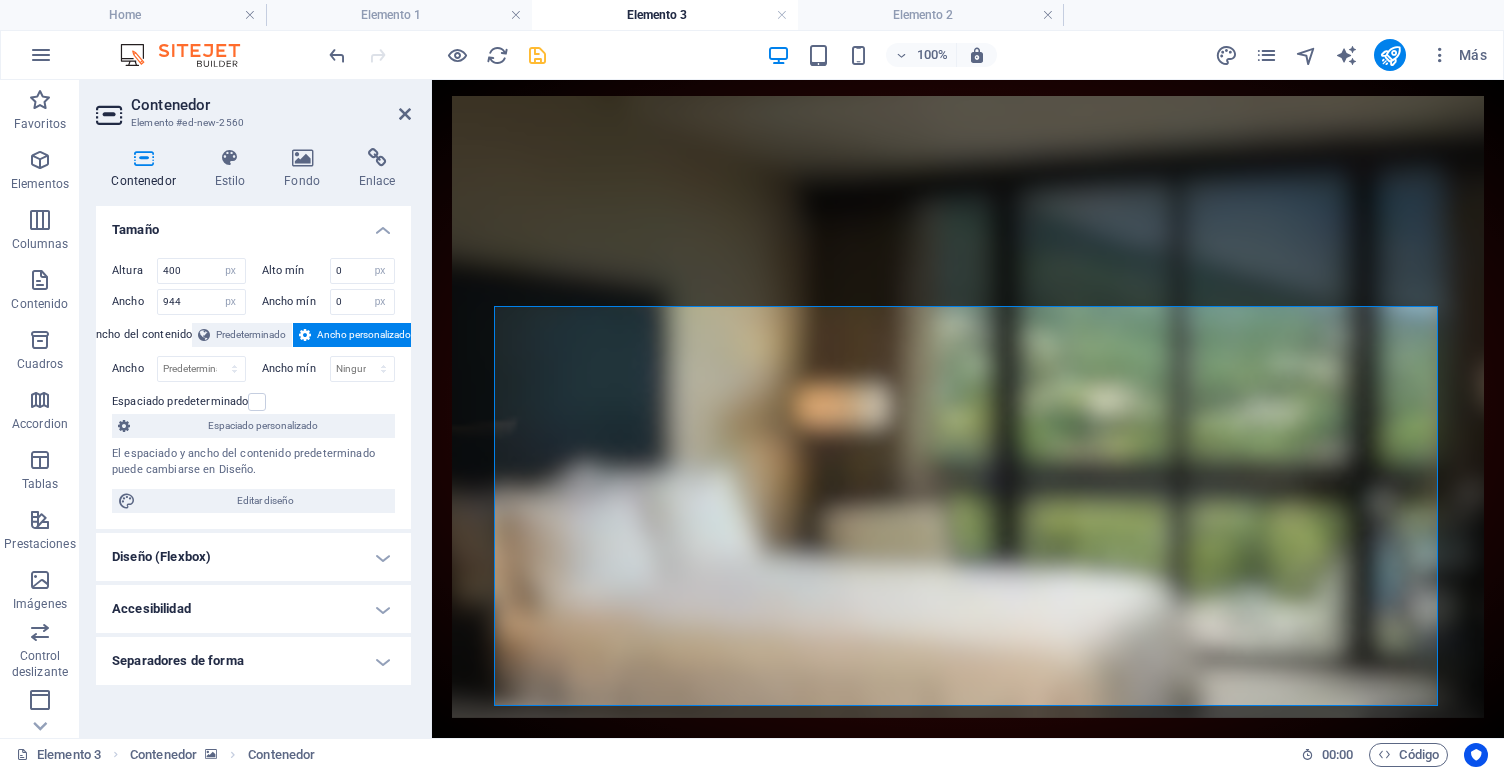 scroll, scrollTop: 0, scrollLeft: 0, axis: both 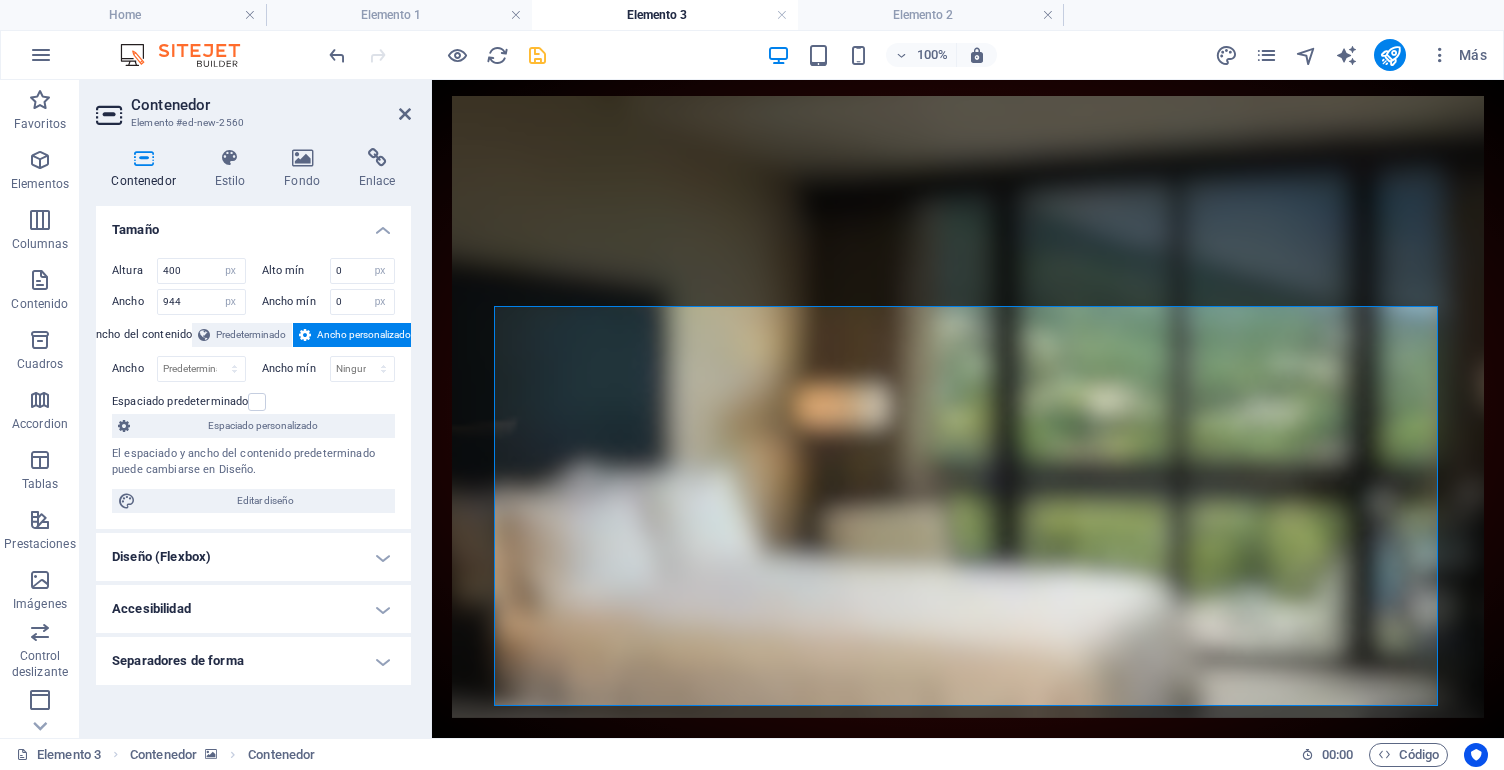 click on "Tamaño" at bounding box center (253, 224) 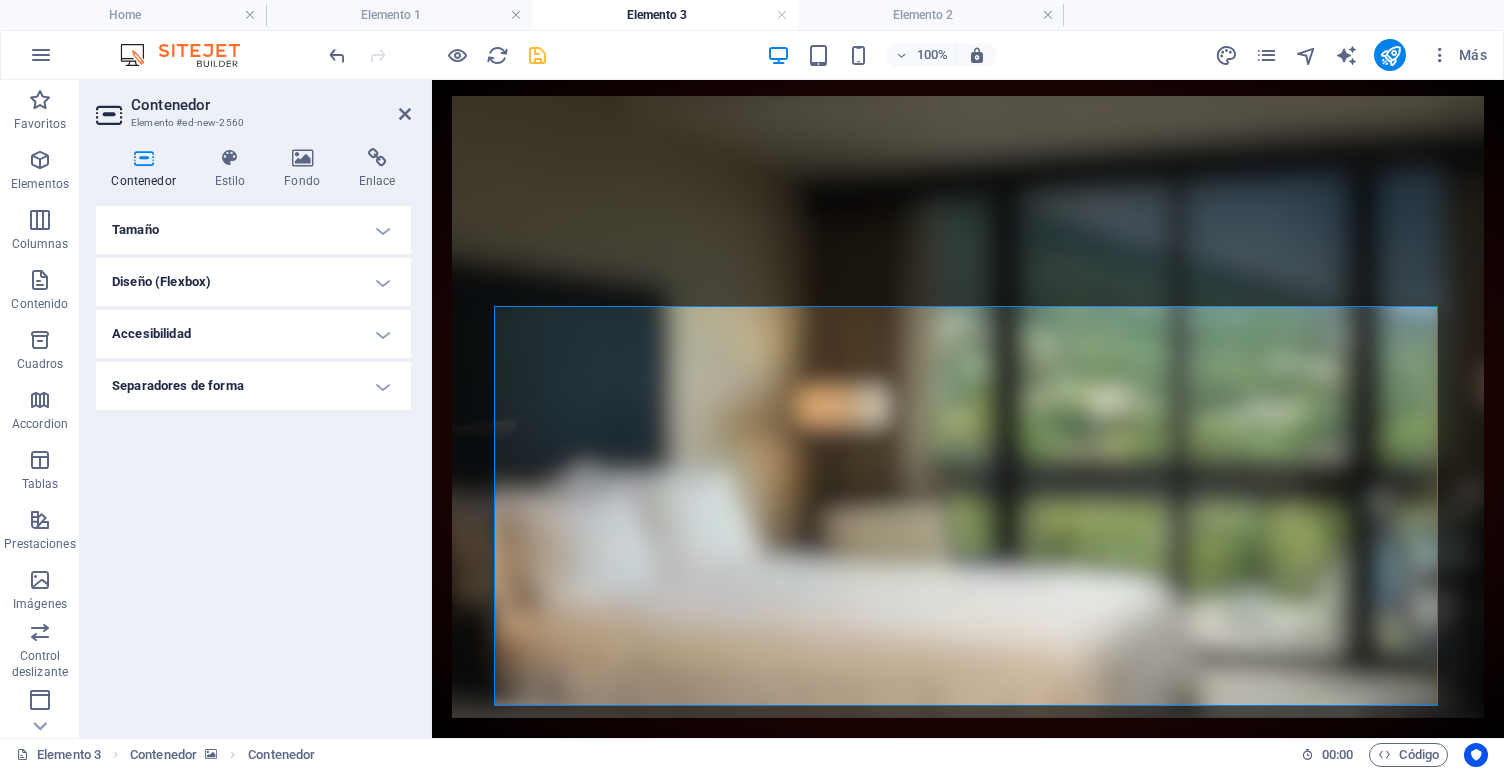 click on "Diseño (Flexbox)" at bounding box center [253, 282] 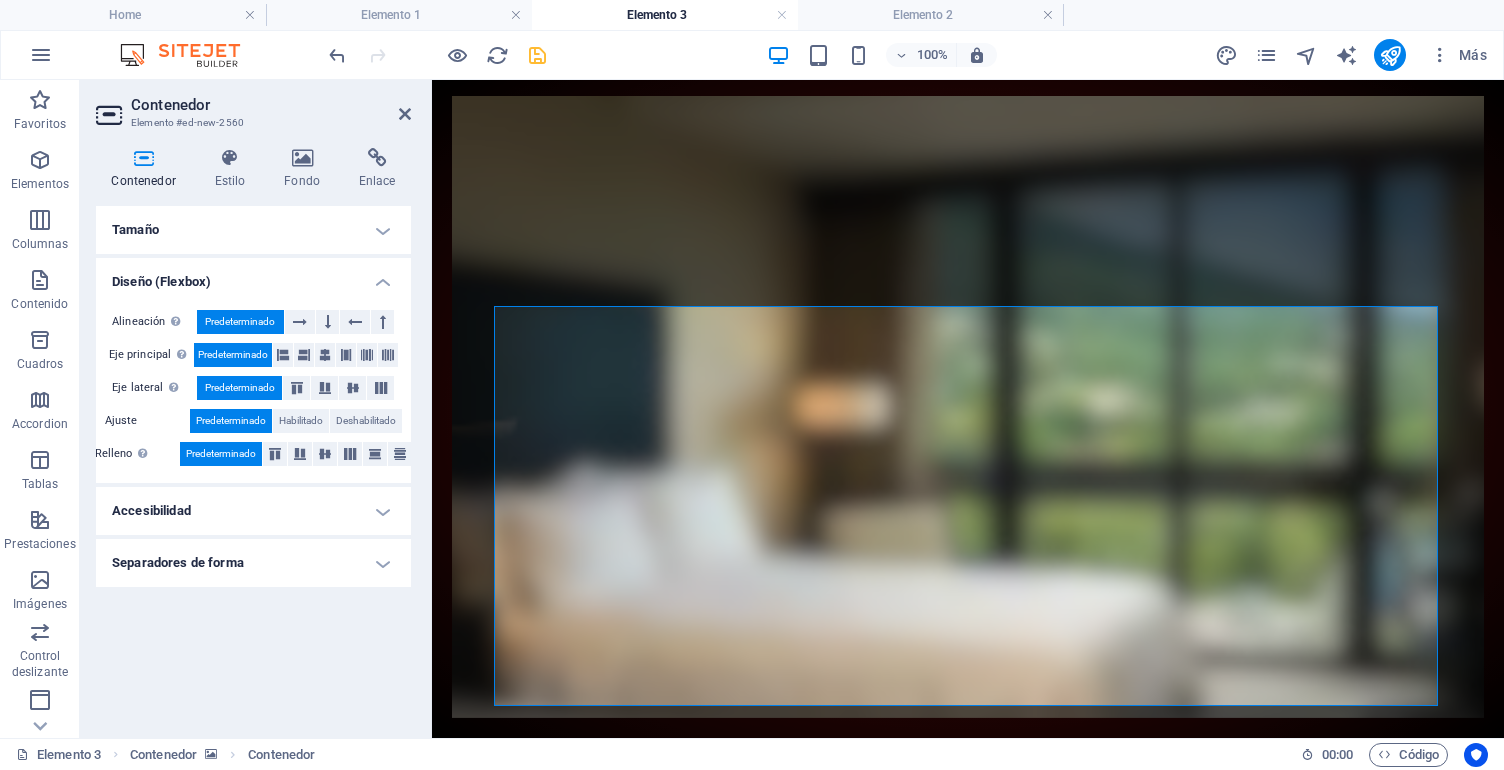 click on "Diseño (Flexbox)" at bounding box center [253, 276] 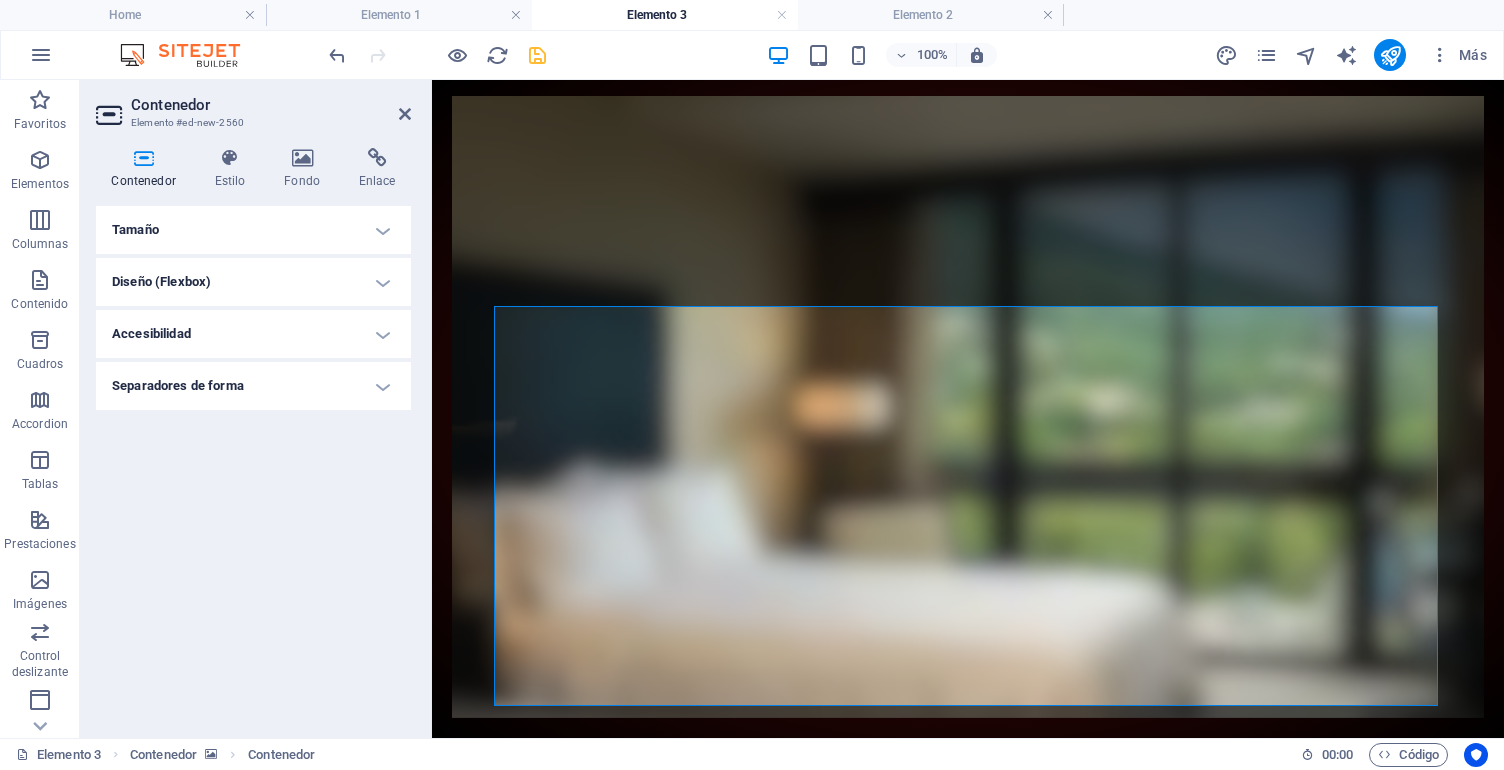 click on "Accesibilidad" at bounding box center (253, 334) 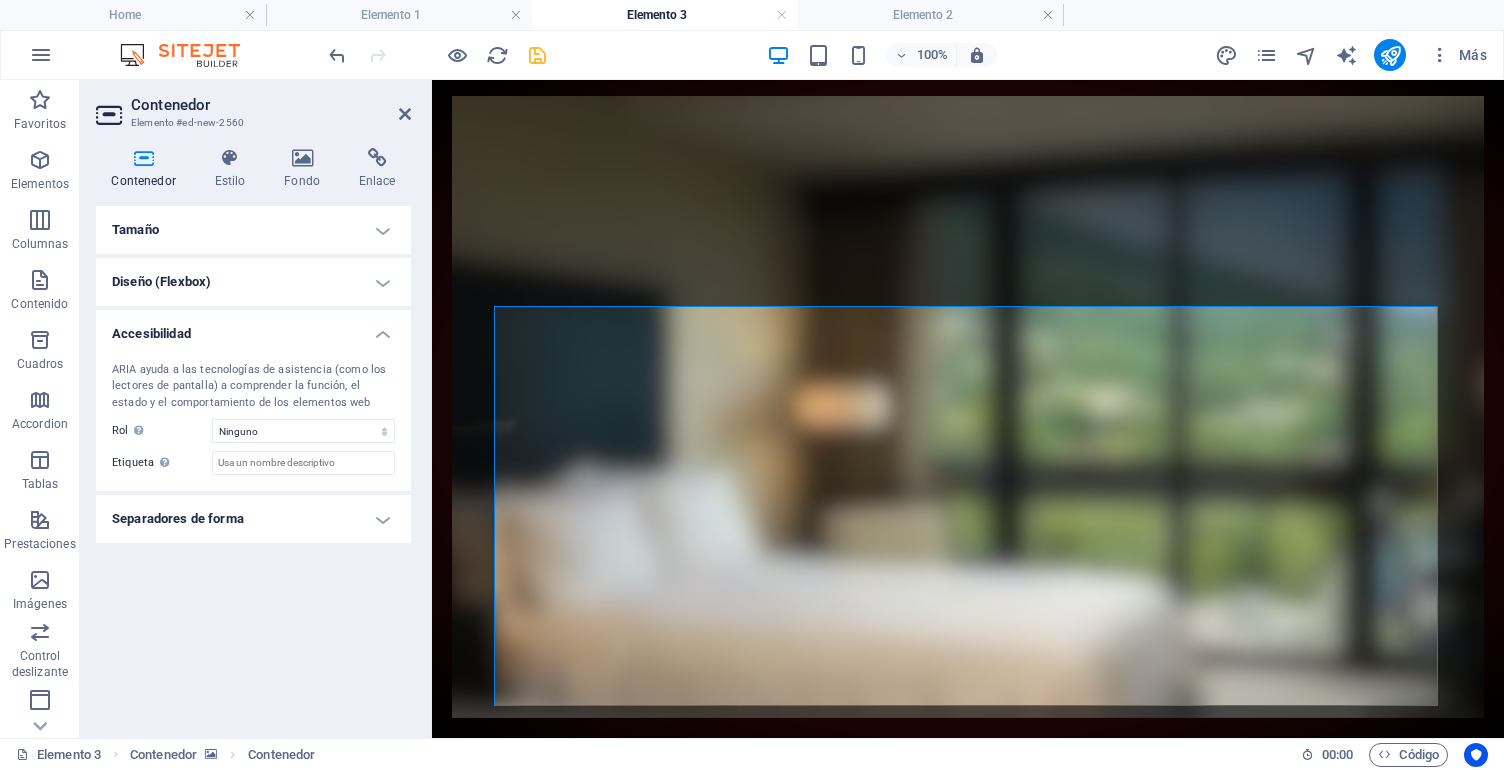 click on "Accesibilidad" at bounding box center [253, 328] 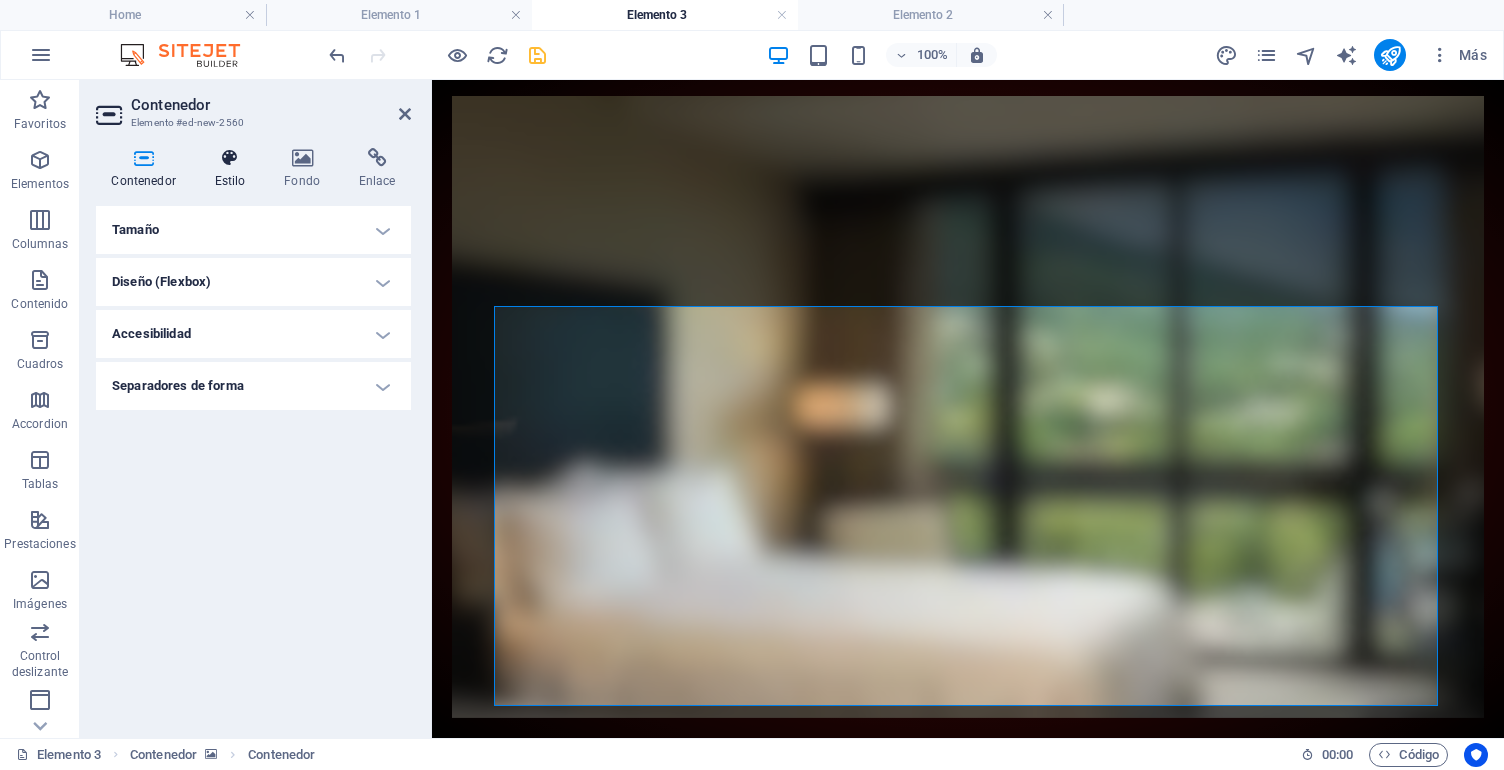 click at bounding box center [230, 158] 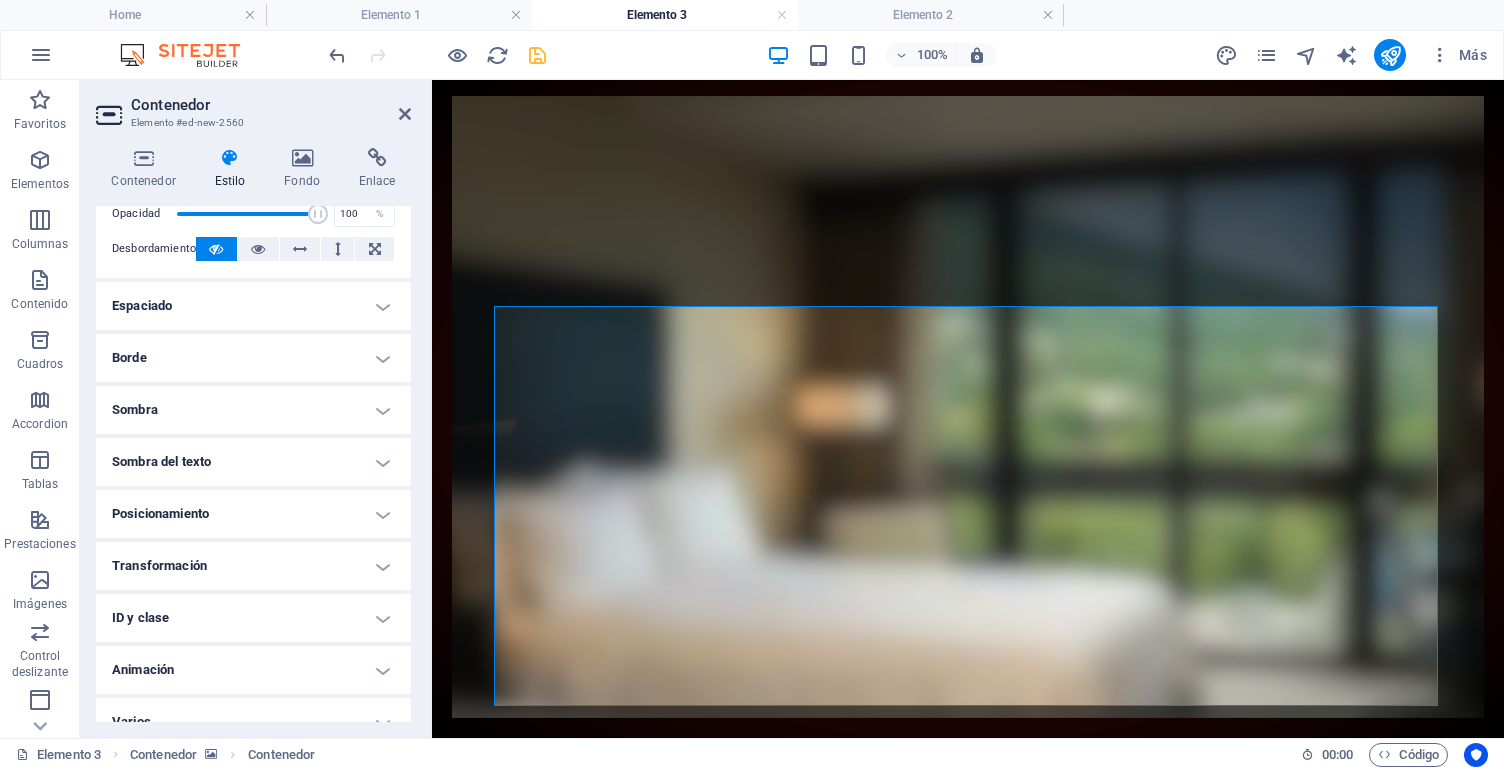scroll, scrollTop: 344, scrollLeft: 0, axis: vertical 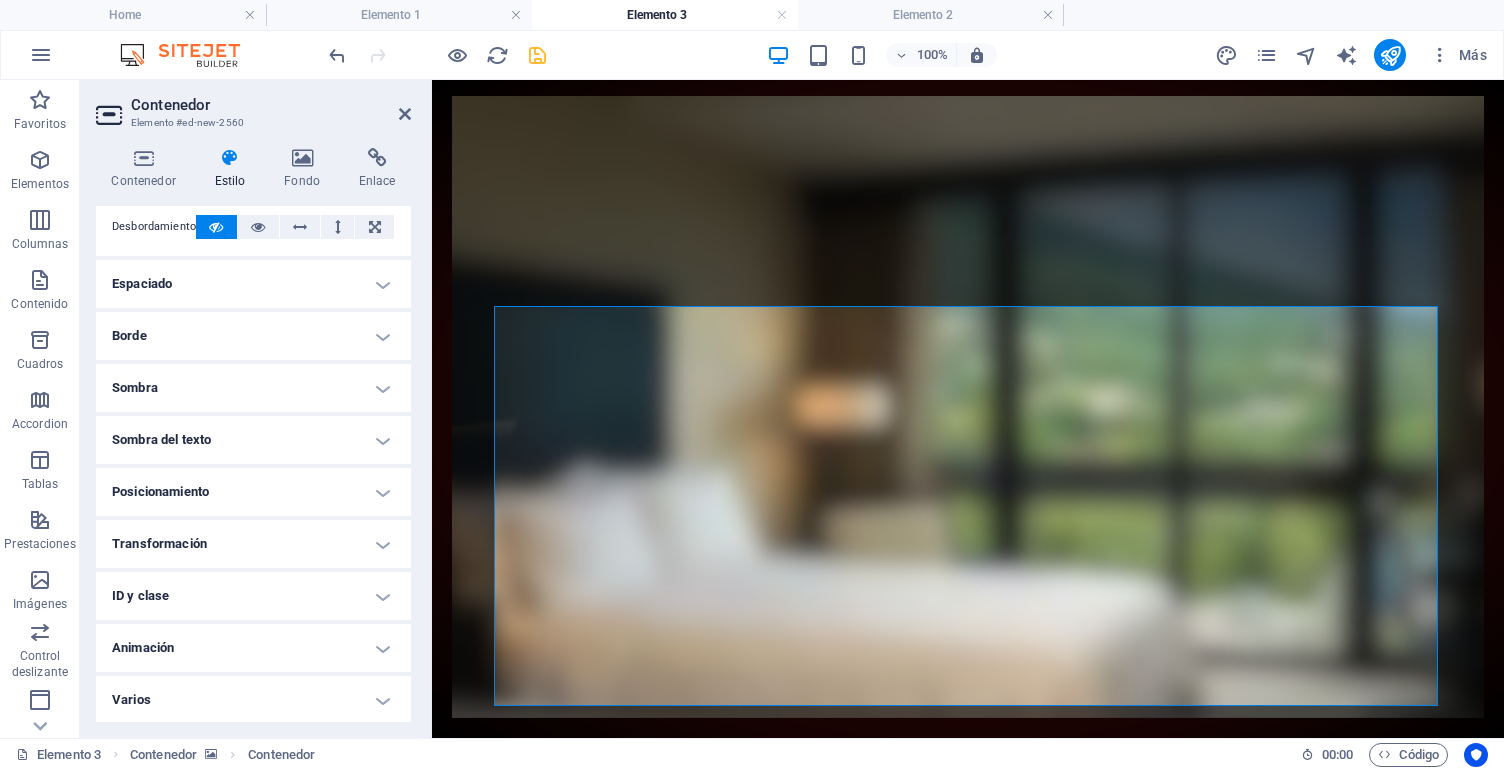click on "Posicionamiento" at bounding box center (253, 492) 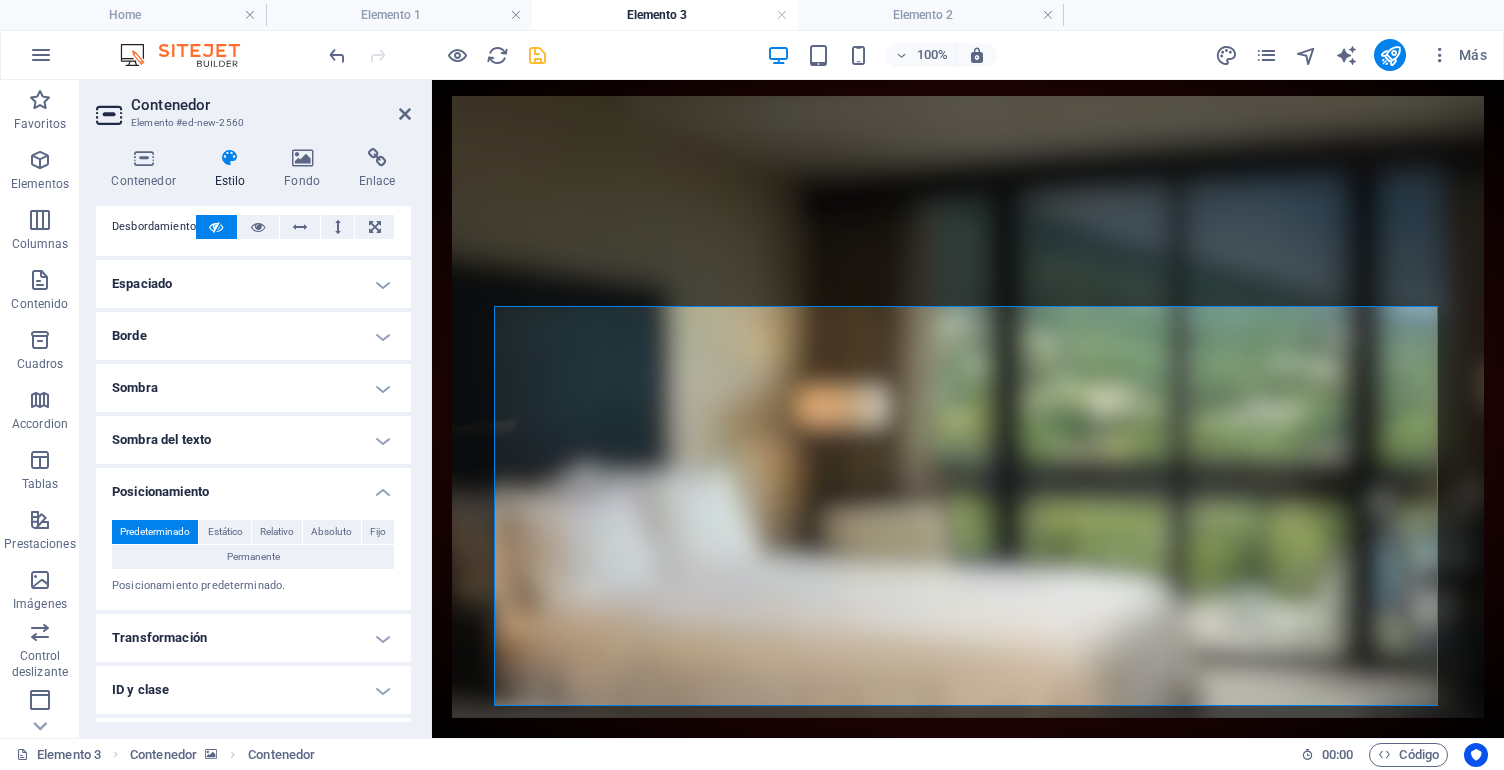 click on "Posicionamiento" at bounding box center (253, 486) 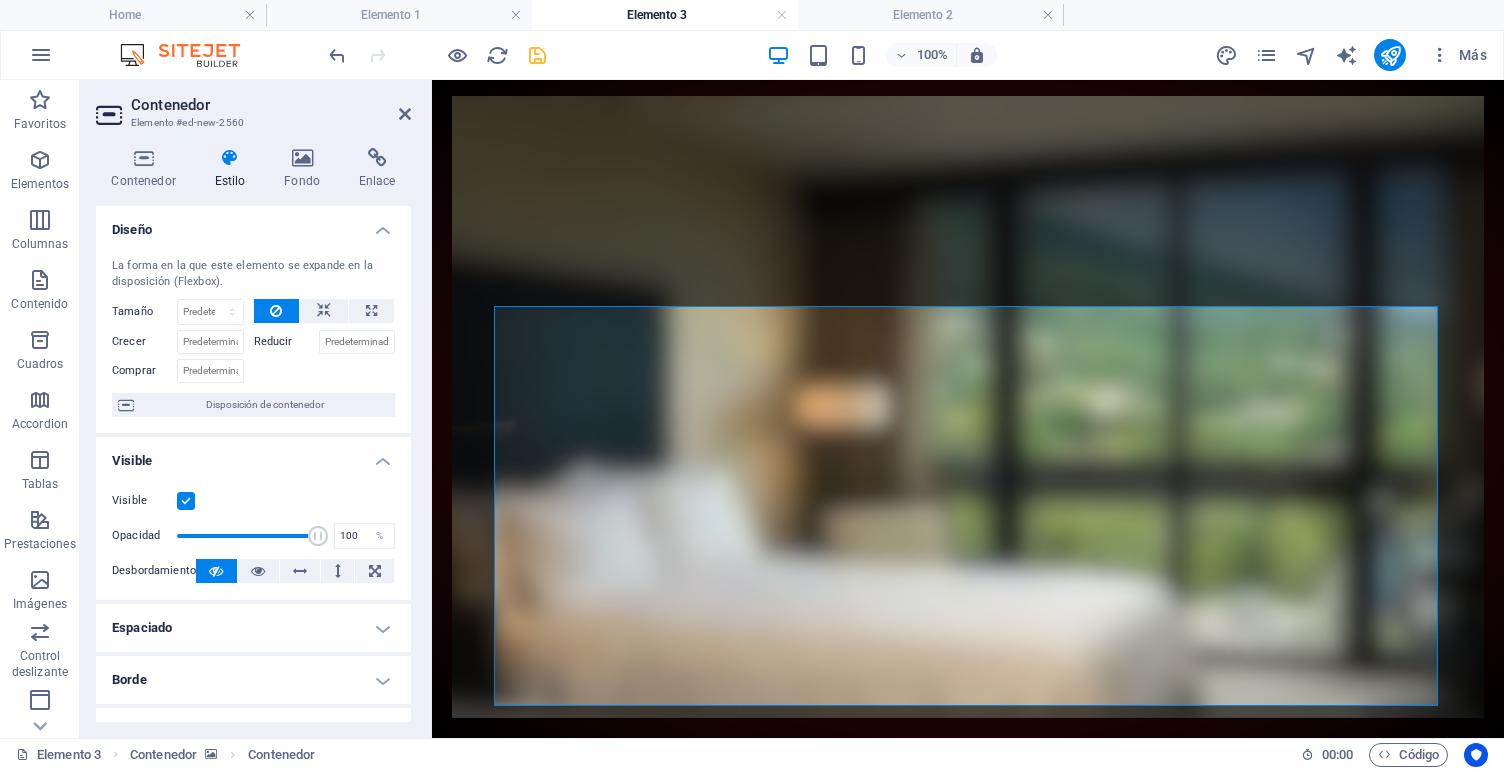 scroll, scrollTop: 0, scrollLeft: 0, axis: both 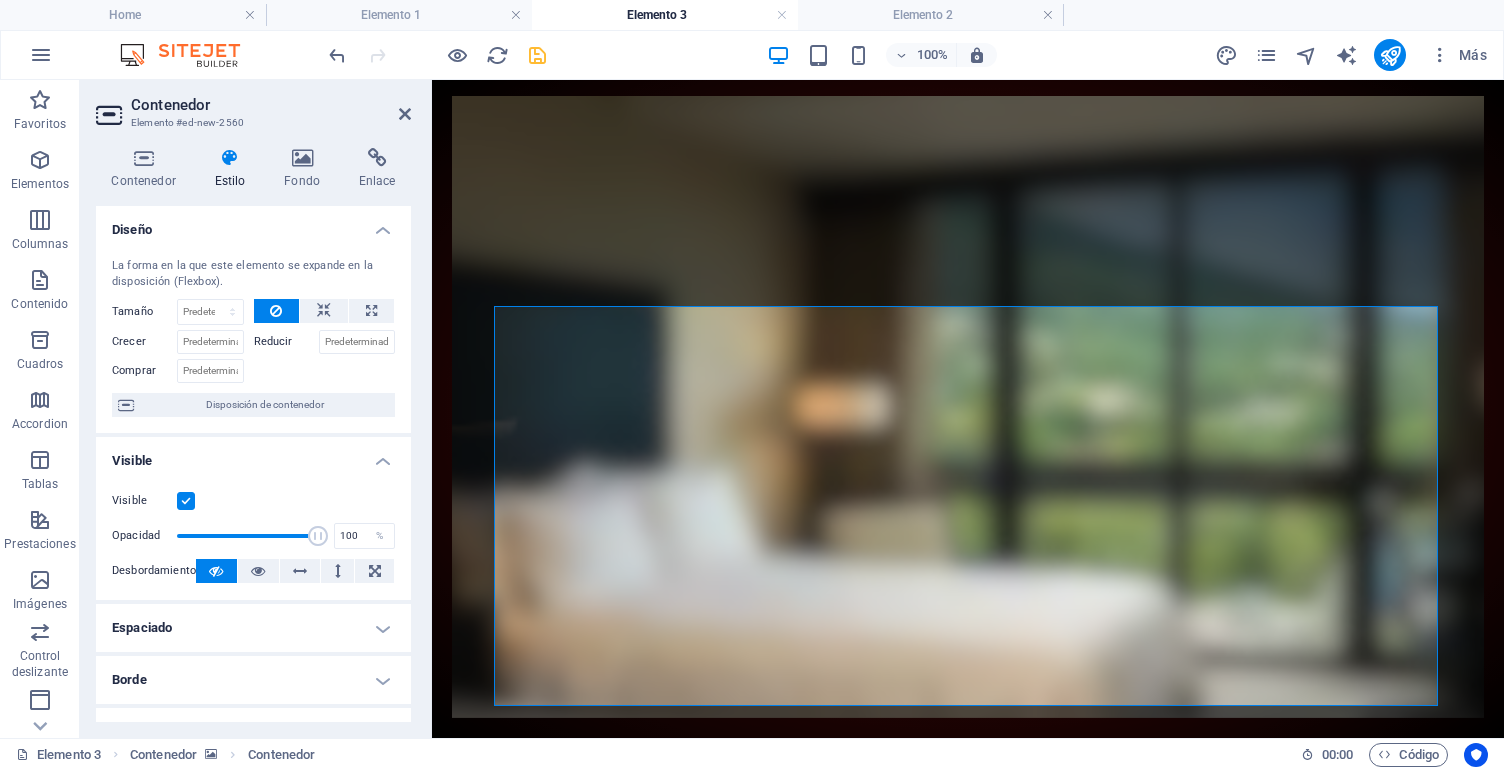 click on "Diseño" at bounding box center [253, 224] 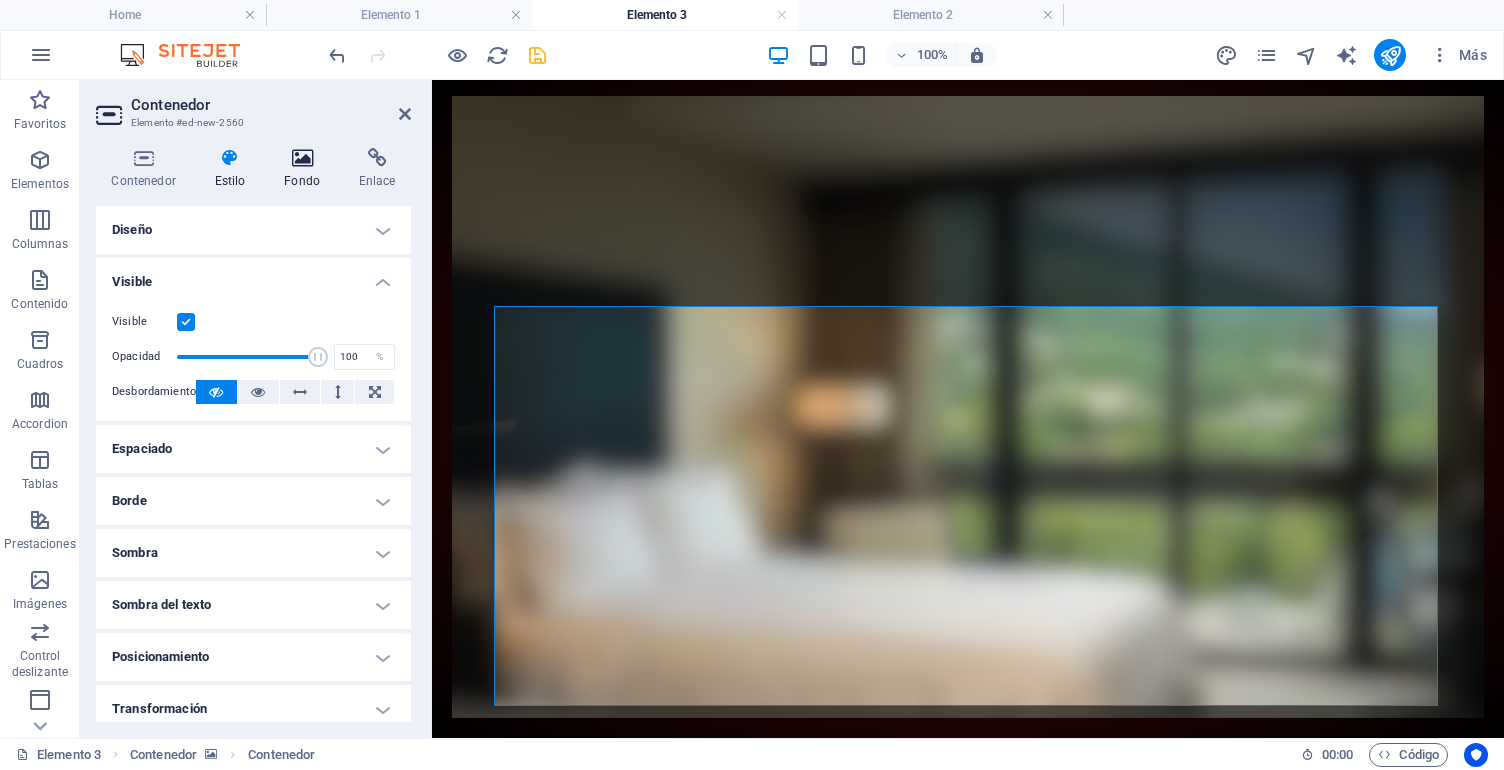 click on "Fondo" at bounding box center (306, 169) 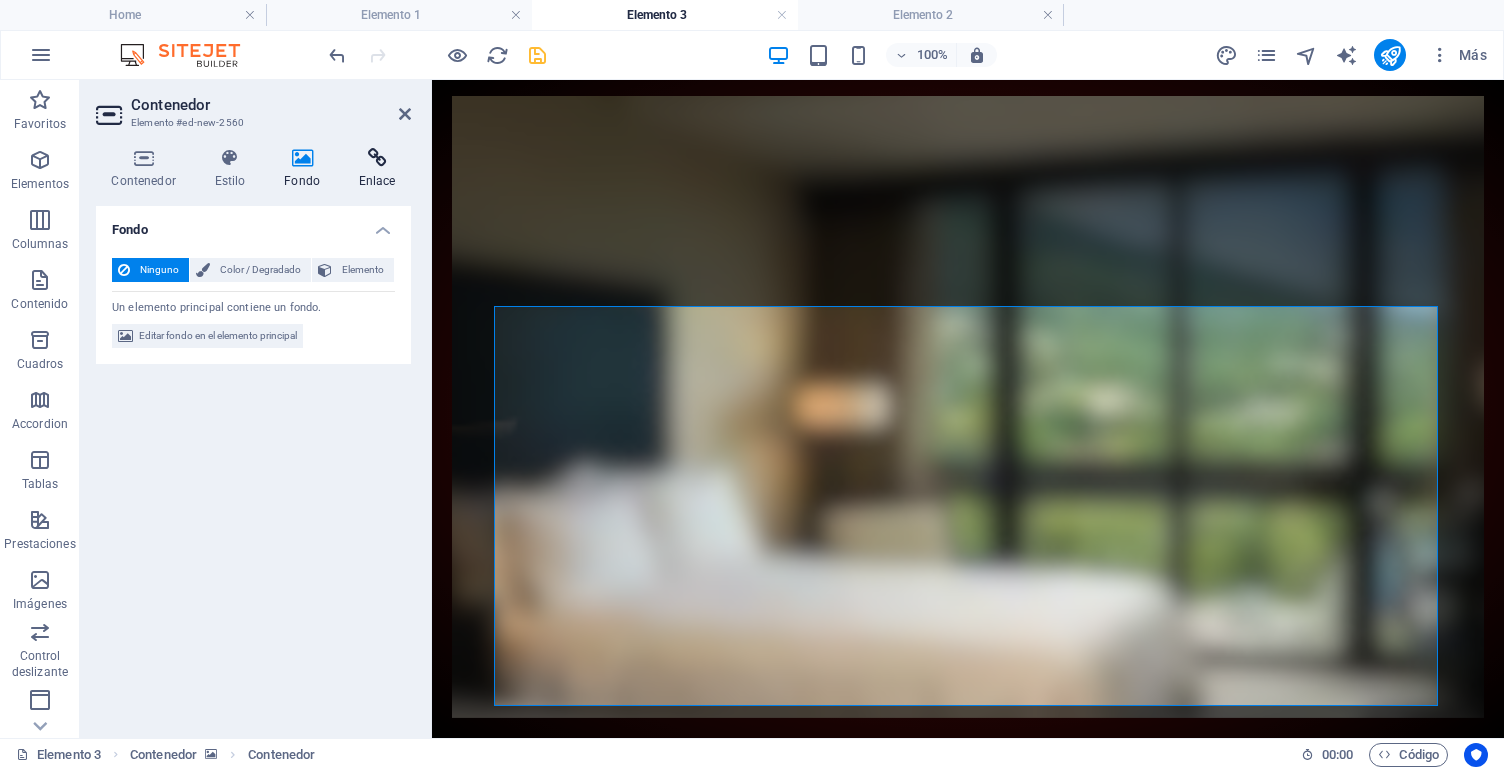 click on "Enlace" at bounding box center [377, 169] 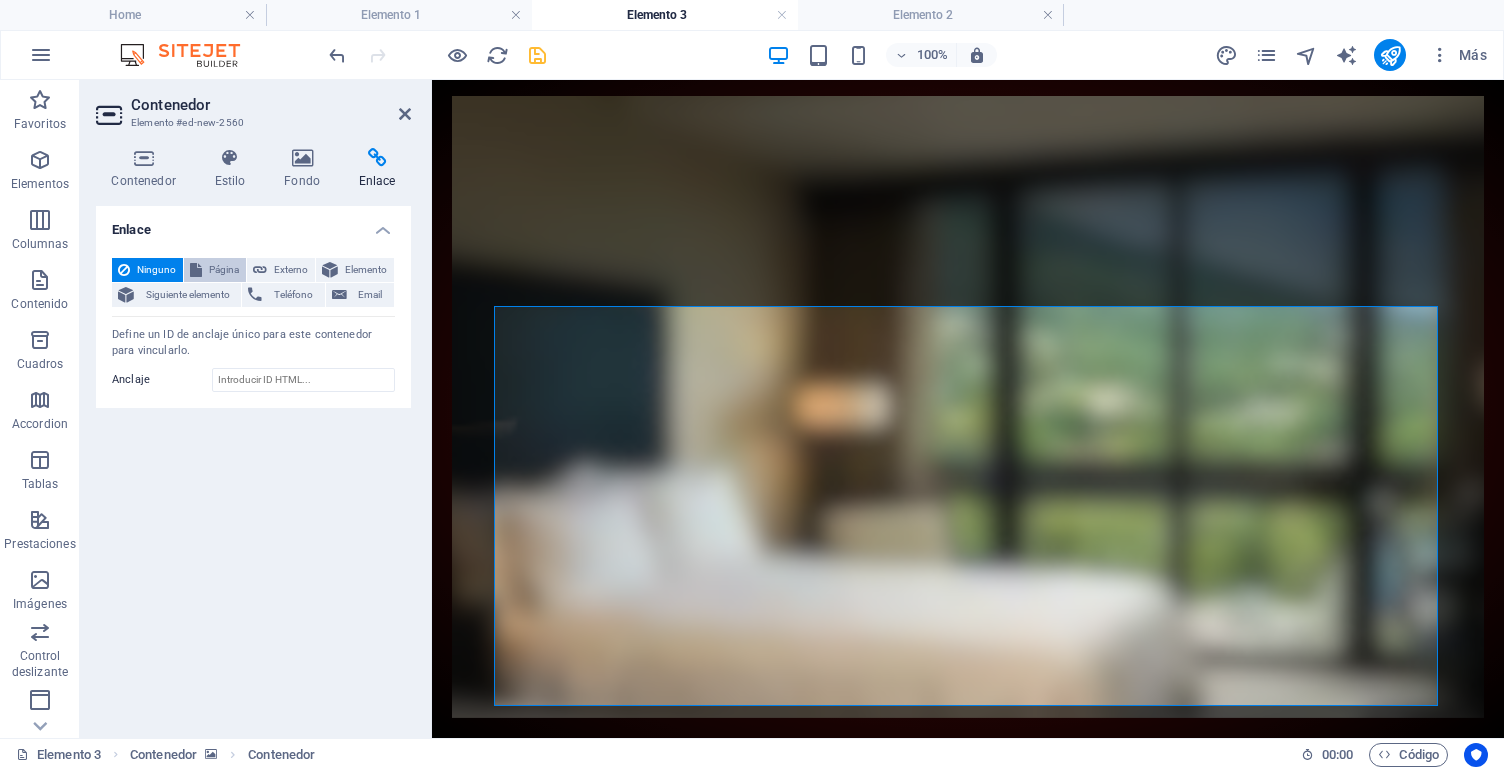 click on "Página" at bounding box center (224, 270) 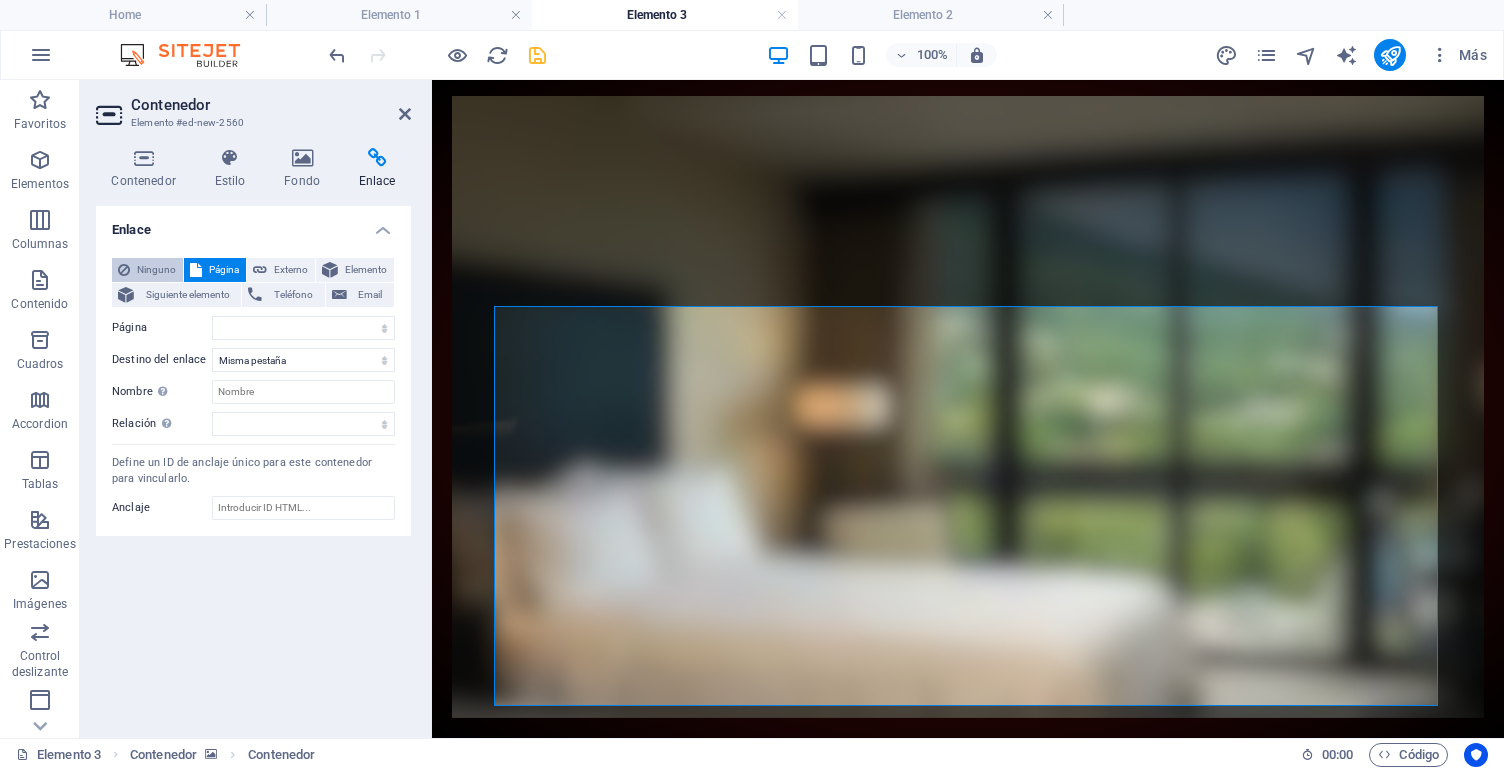click on "Ninguno" at bounding box center (156, 270) 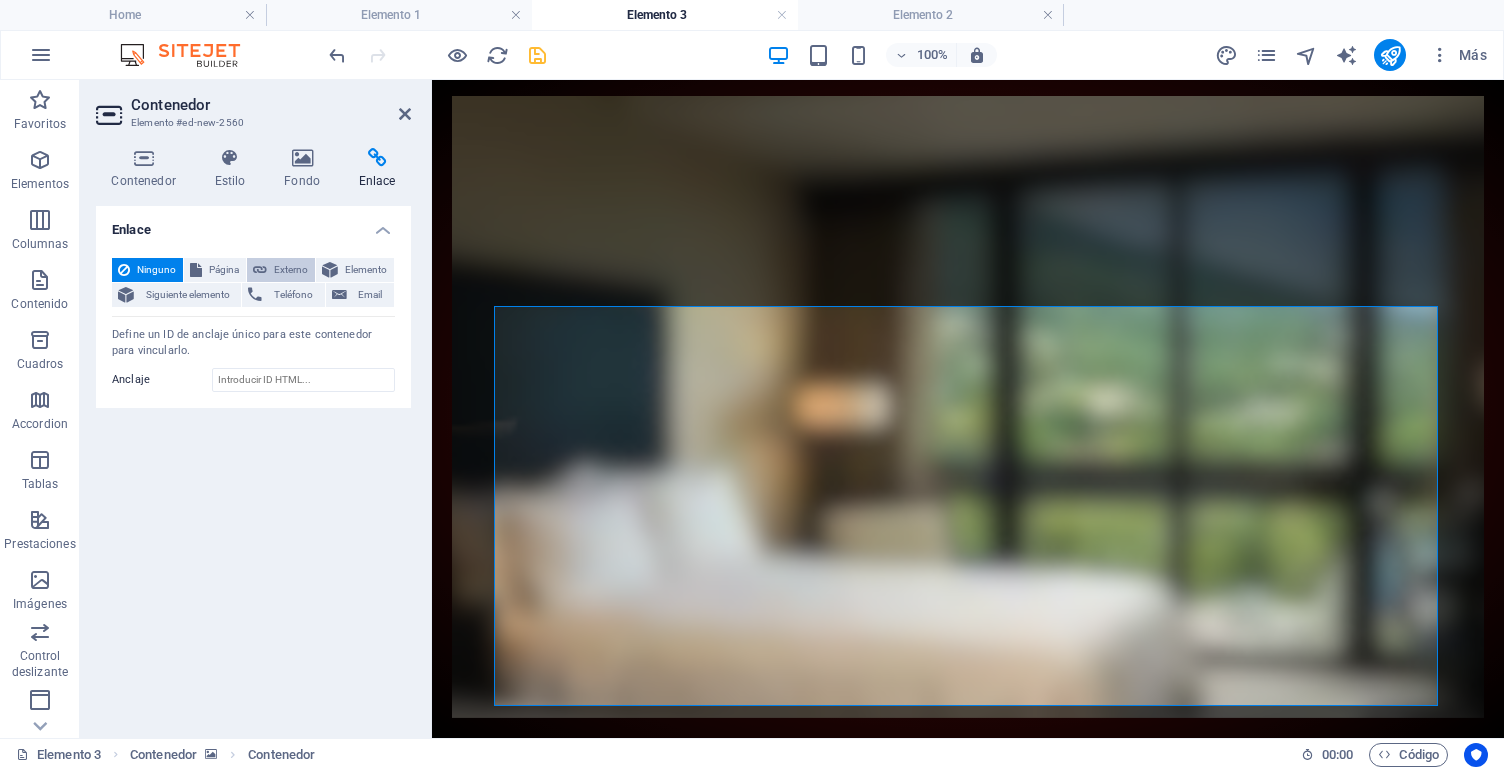 click on "Externo" at bounding box center [291, 270] 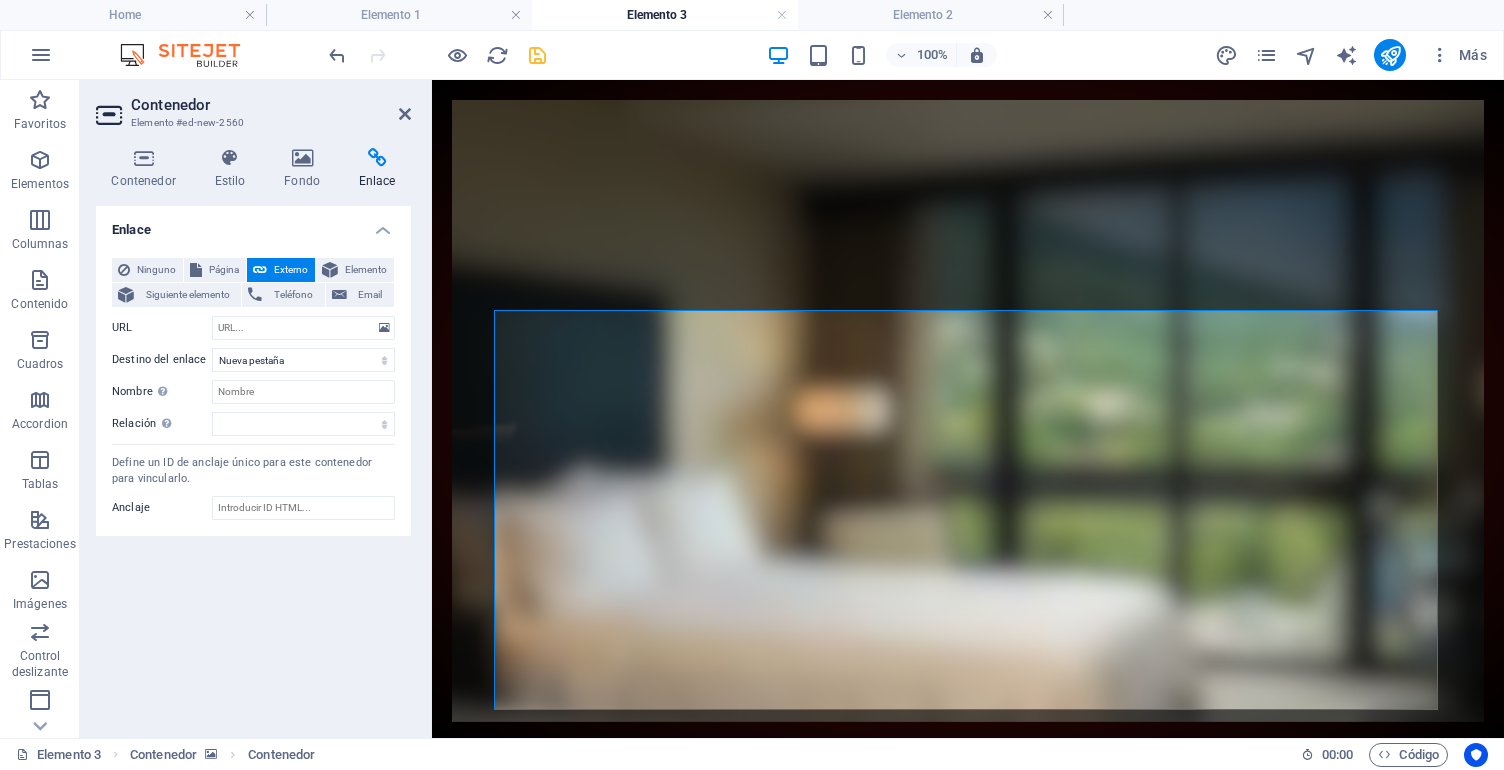 scroll, scrollTop: 4, scrollLeft: 0, axis: vertical 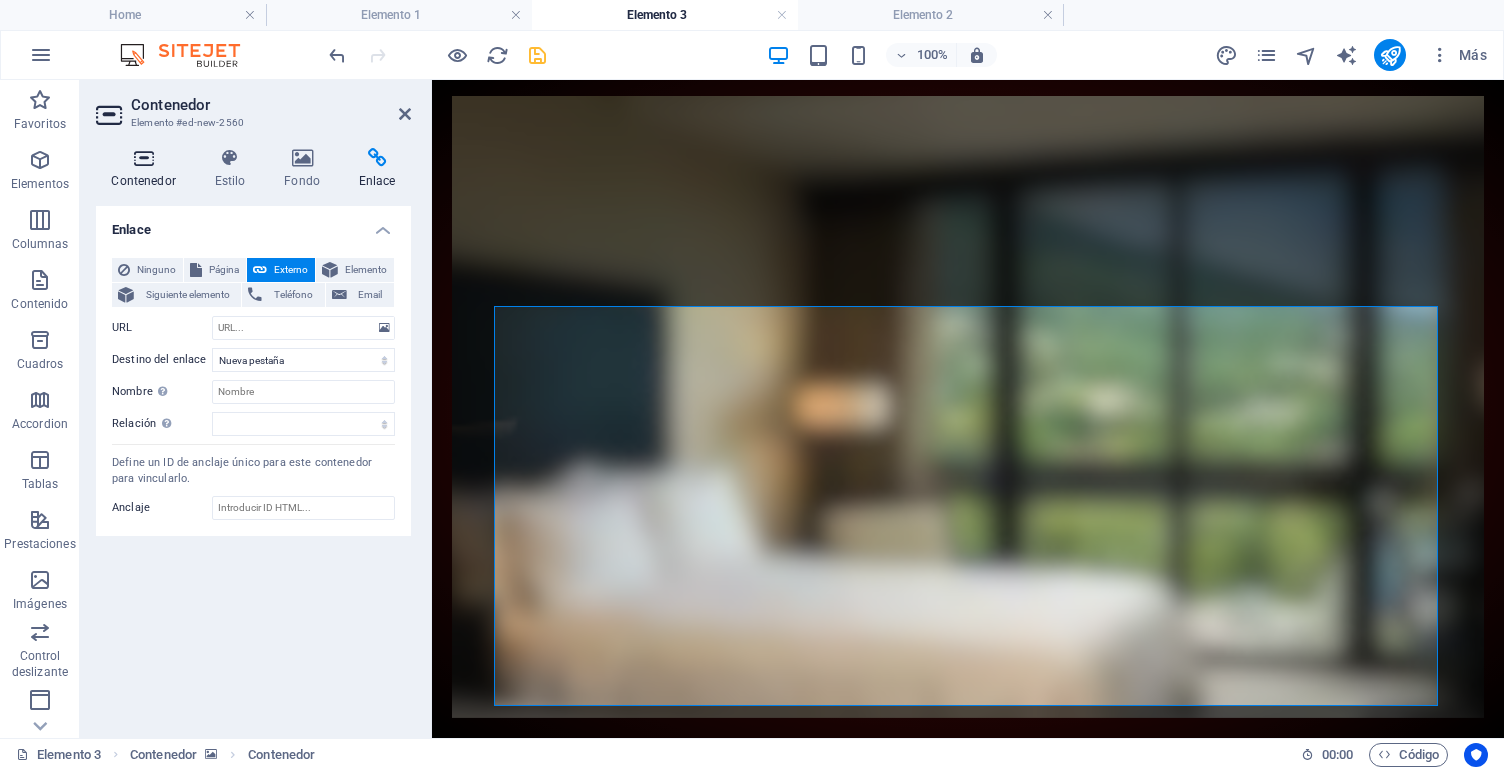 click at bounding box center [143, 158] 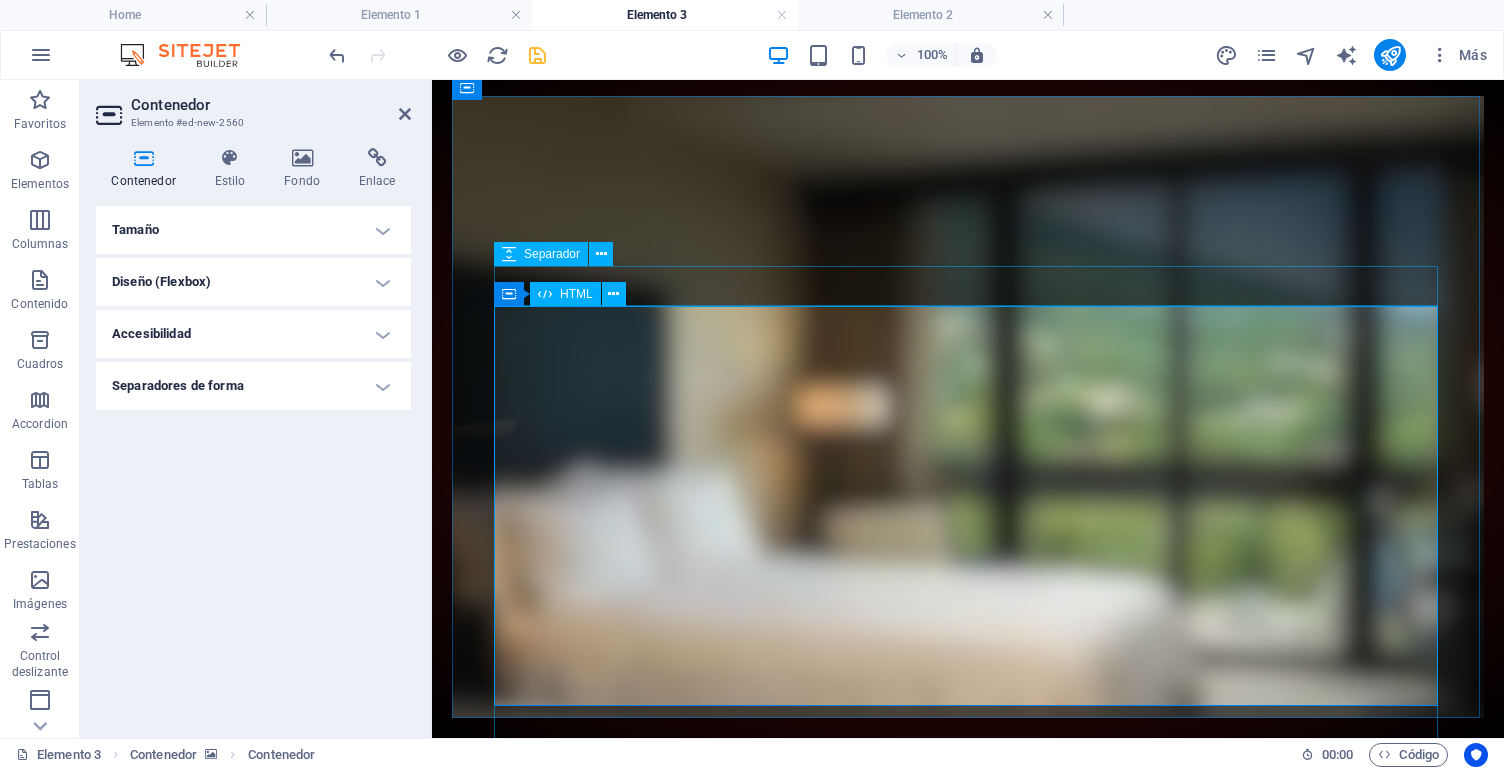 click on "HTML" at bounding box center [576, 294] 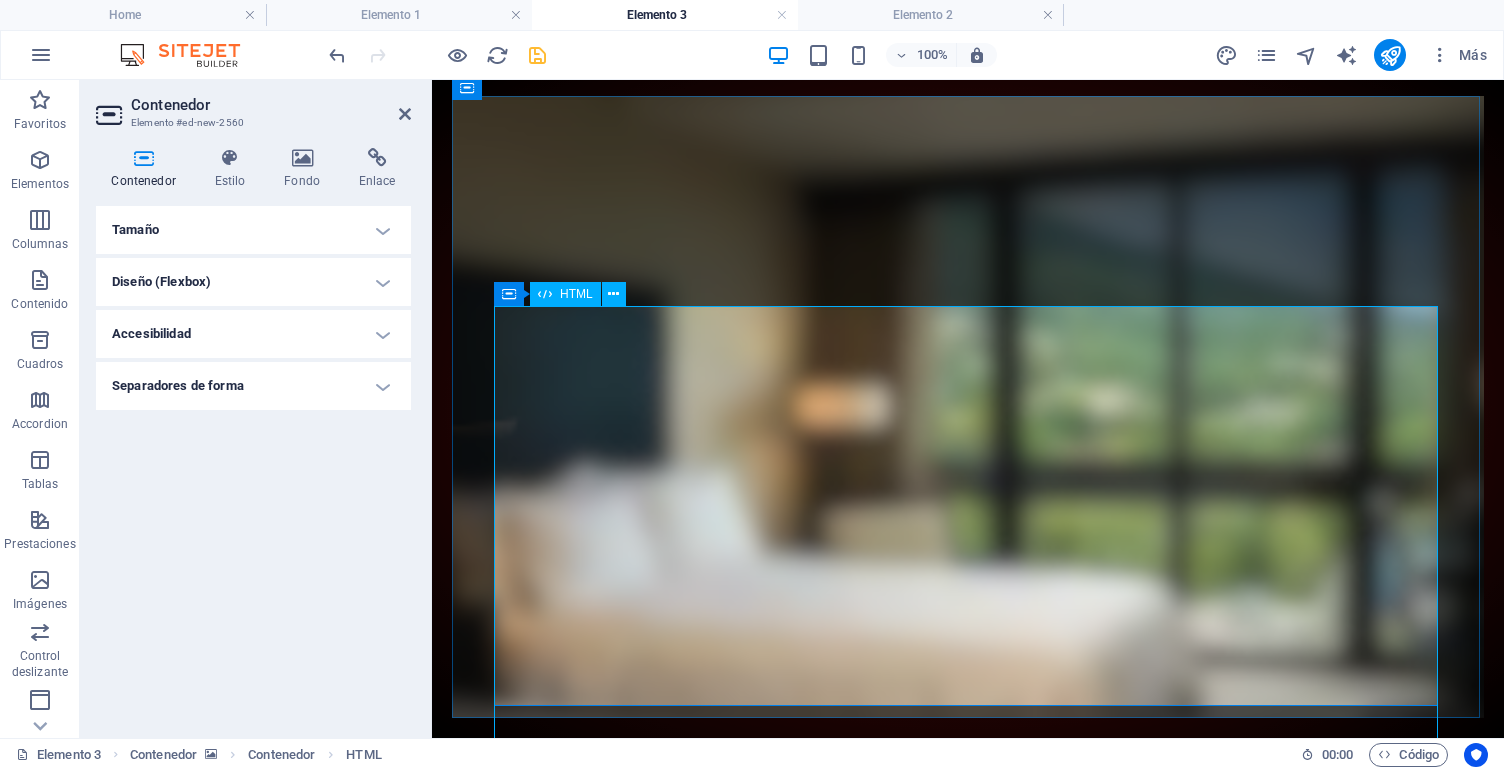 click on "Flight Dashboard - [AIRPORT_NAME]
Vuelos (Flights) [CITY] - Hospitality Smart Room
Real-time flight information in [CITY]
Airport Information
Airport:  [AIRPORT_NAME]
Country:  [CITY] ([CODE])
Loading flight data..." at bounding box center (968, 1404) 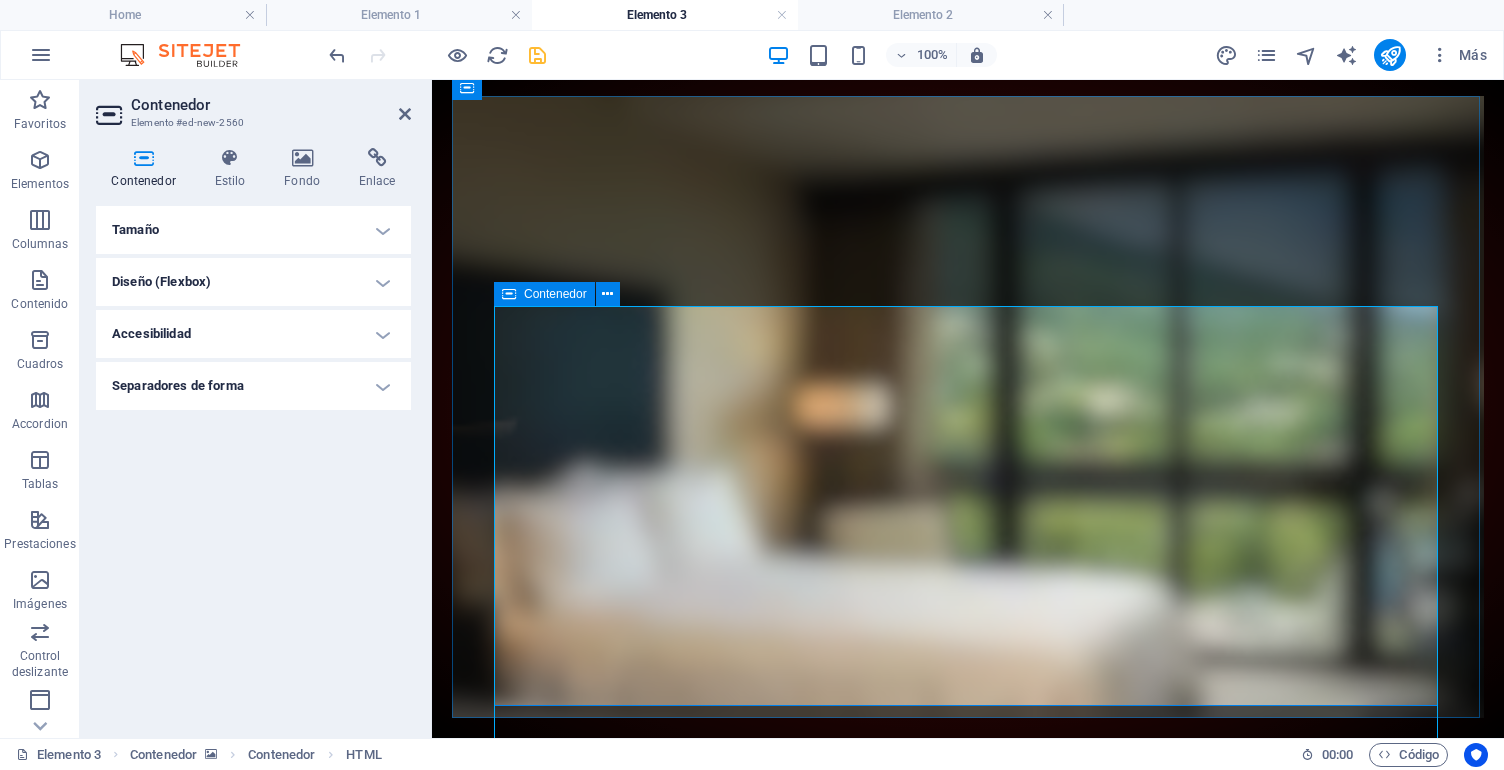 click at bounding box center (509, 294) 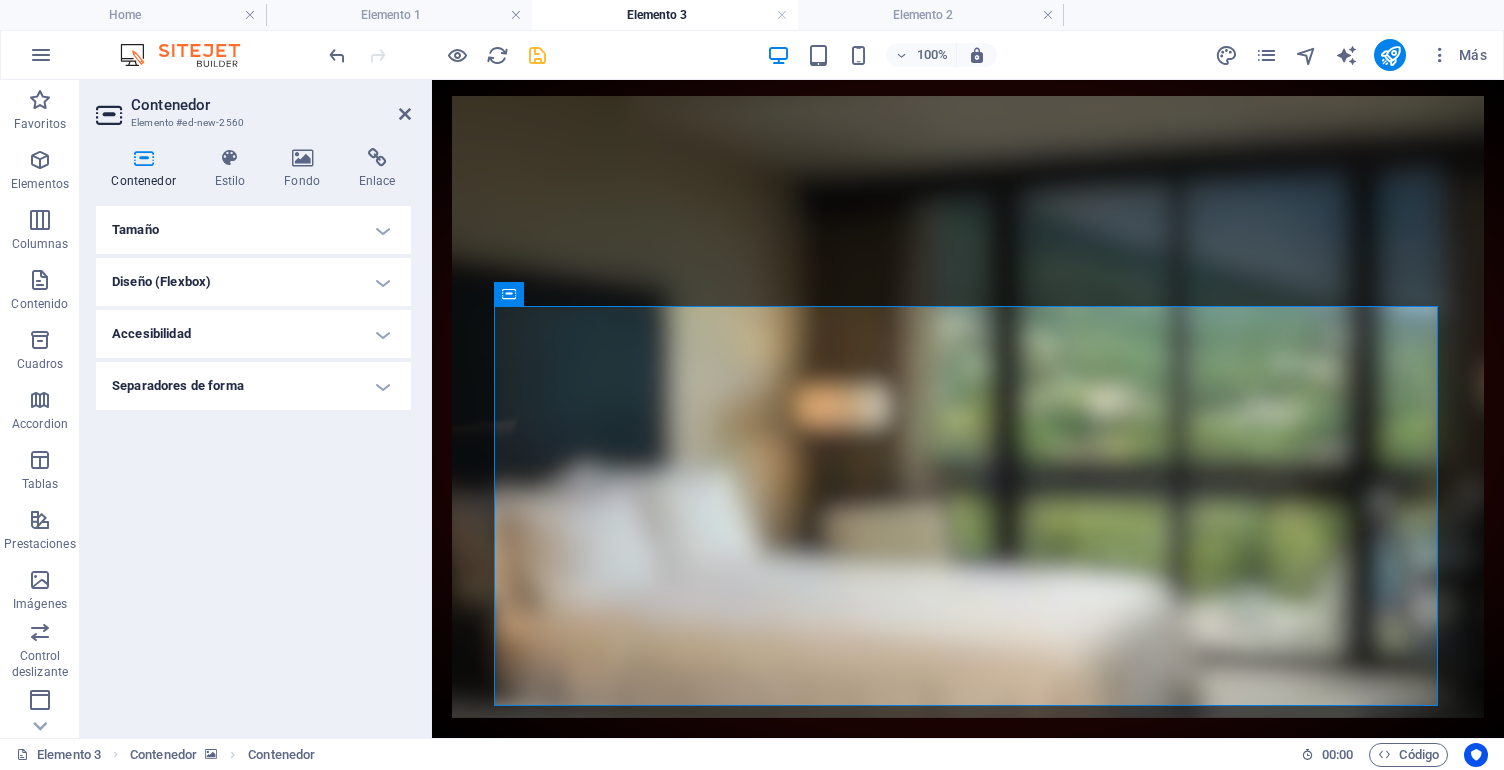 click on "Flight Dashboard - [AIRPORT_NAME]
Vuelos (Flights) [CITY] - Hospitality Smart Room
Real-time flight information in [CITY]
Airport Information
Airport:  [AIRPORT_NAME]
Country:  [CITY] ([CODE])
Loading flight data..." at bounding box center (968, 1404) 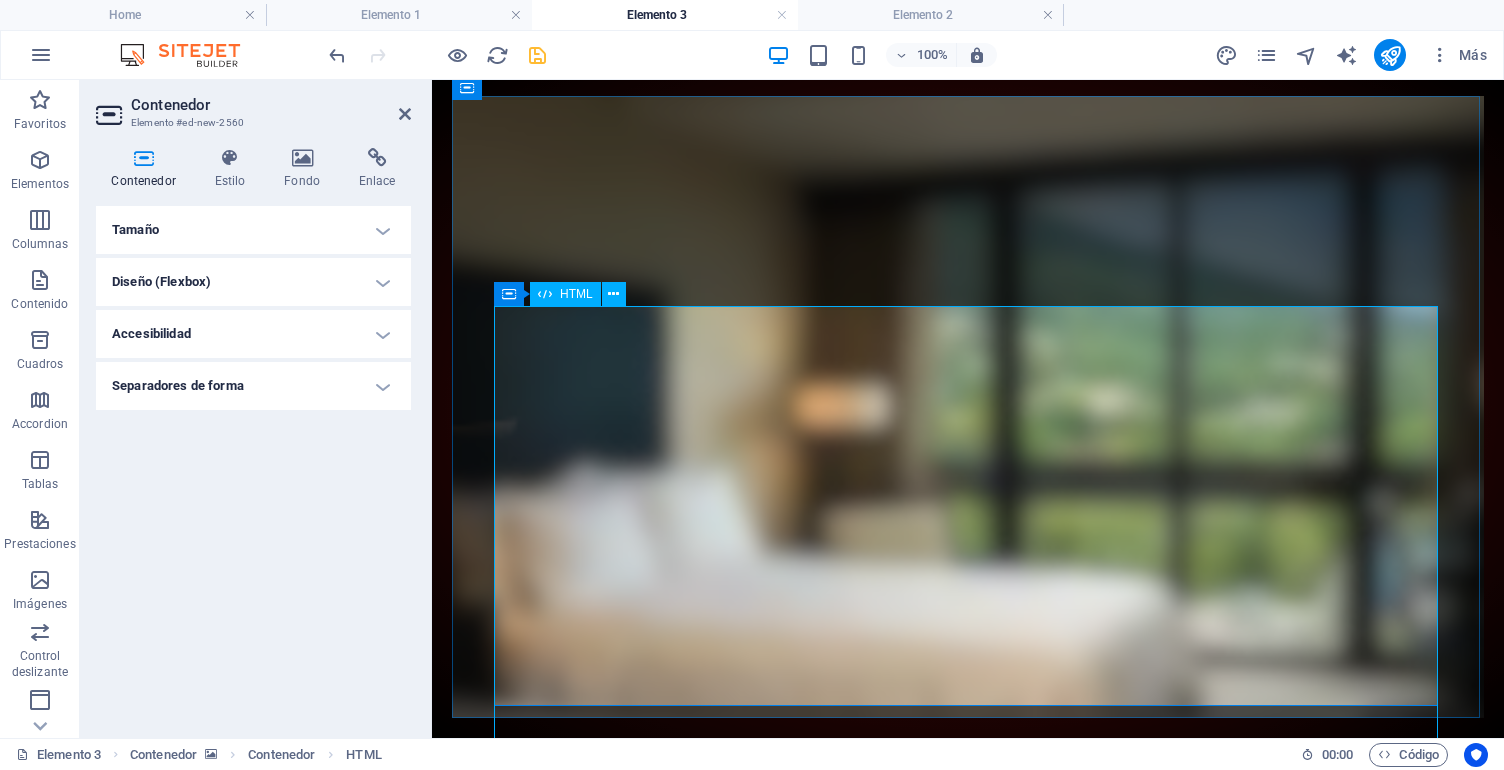 click on "Flight Dashboard - [AIRPORT_NAME]
Vuelos (Flights) [CITY] - Hospitality Smart Room
Real-time flight information in [CITY]
Airport Information
Airport:  [AIRPORT_NAME]
Country:  [CITY] ([CODE])
Loading flight data..." at bounding box center [968, 1404] 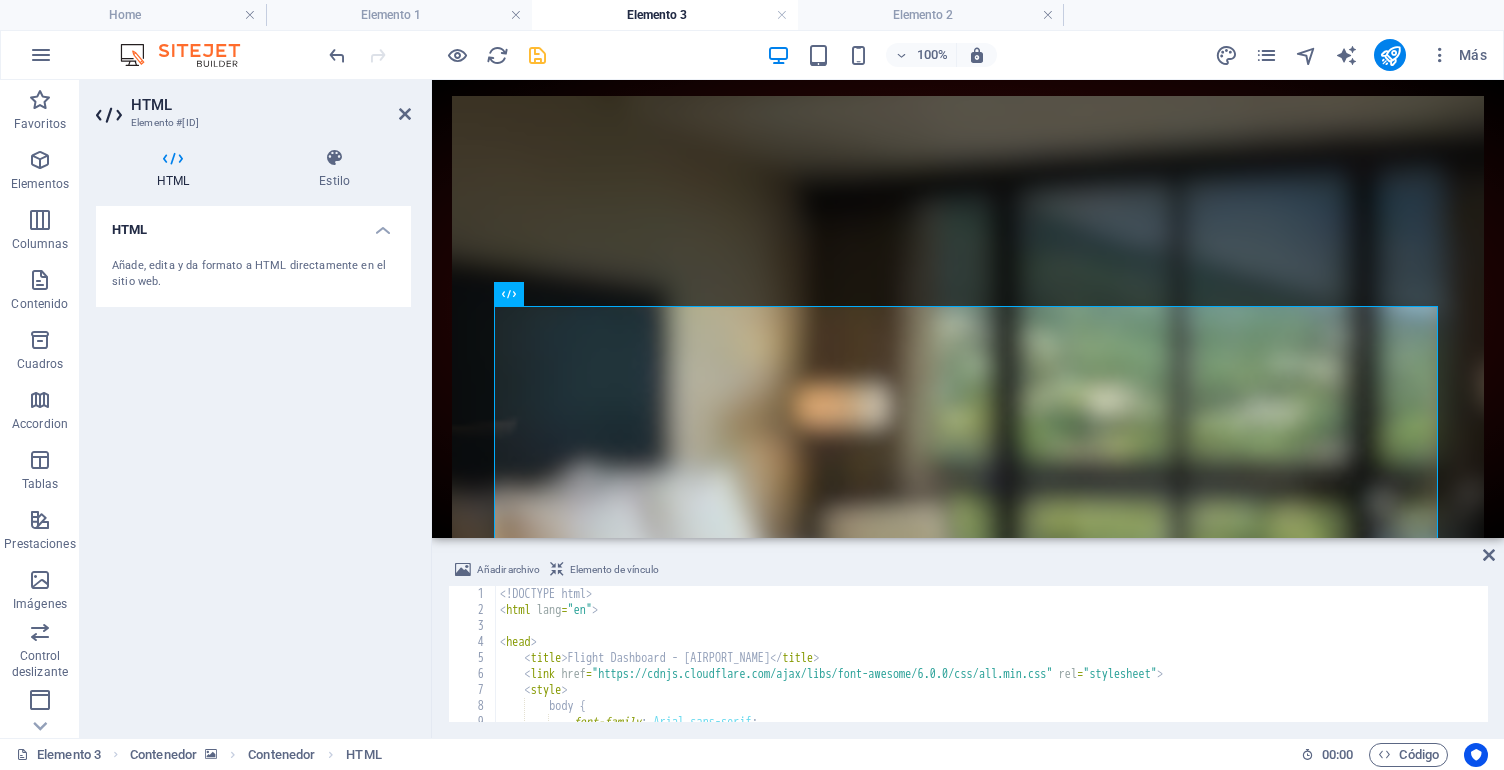 scroll, scrollTop: 0, scrollLeft: 0, axis: both 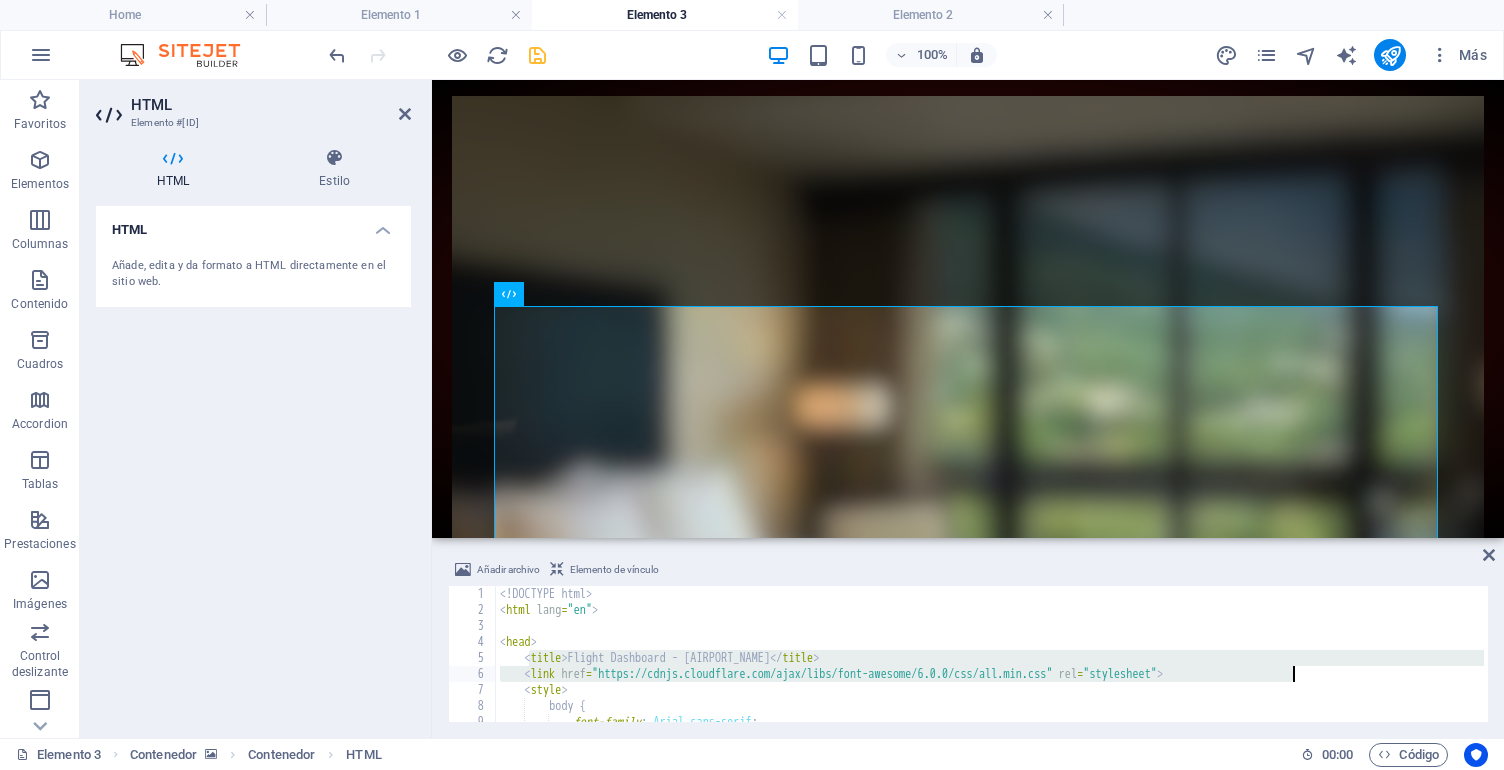 drag, startPoint x: 528, startPoint y: 658, endPoint x: 1298, endPoint y: 676, distance: 770.2104 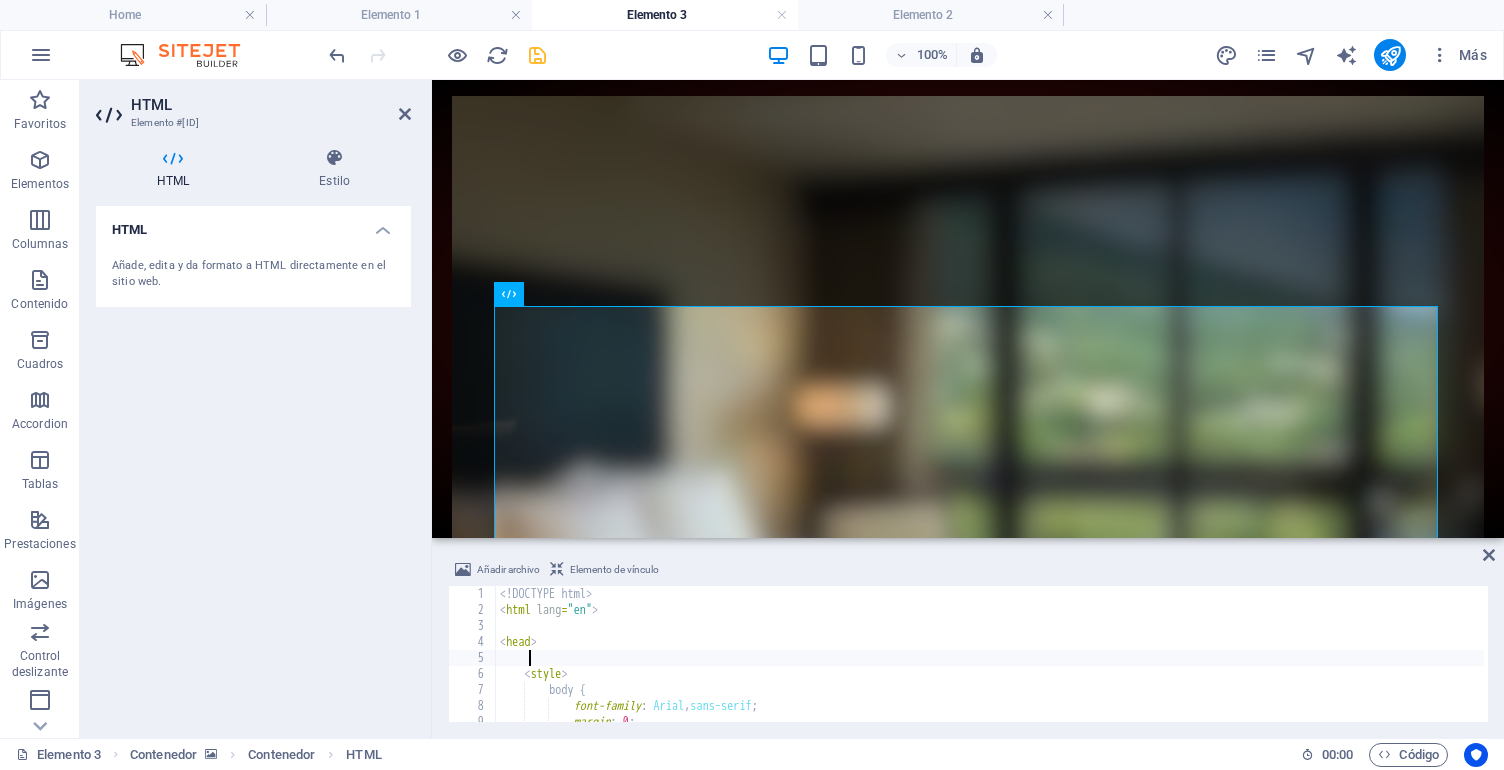 click on "<! DOCTYPE   html > < html   lang = "en" > < head >           < style >           body   {                font-family :   Arial ,  sans-serif ;                margin :   0 ;                padding :   20 px ;" at bounding box center (990, 670) 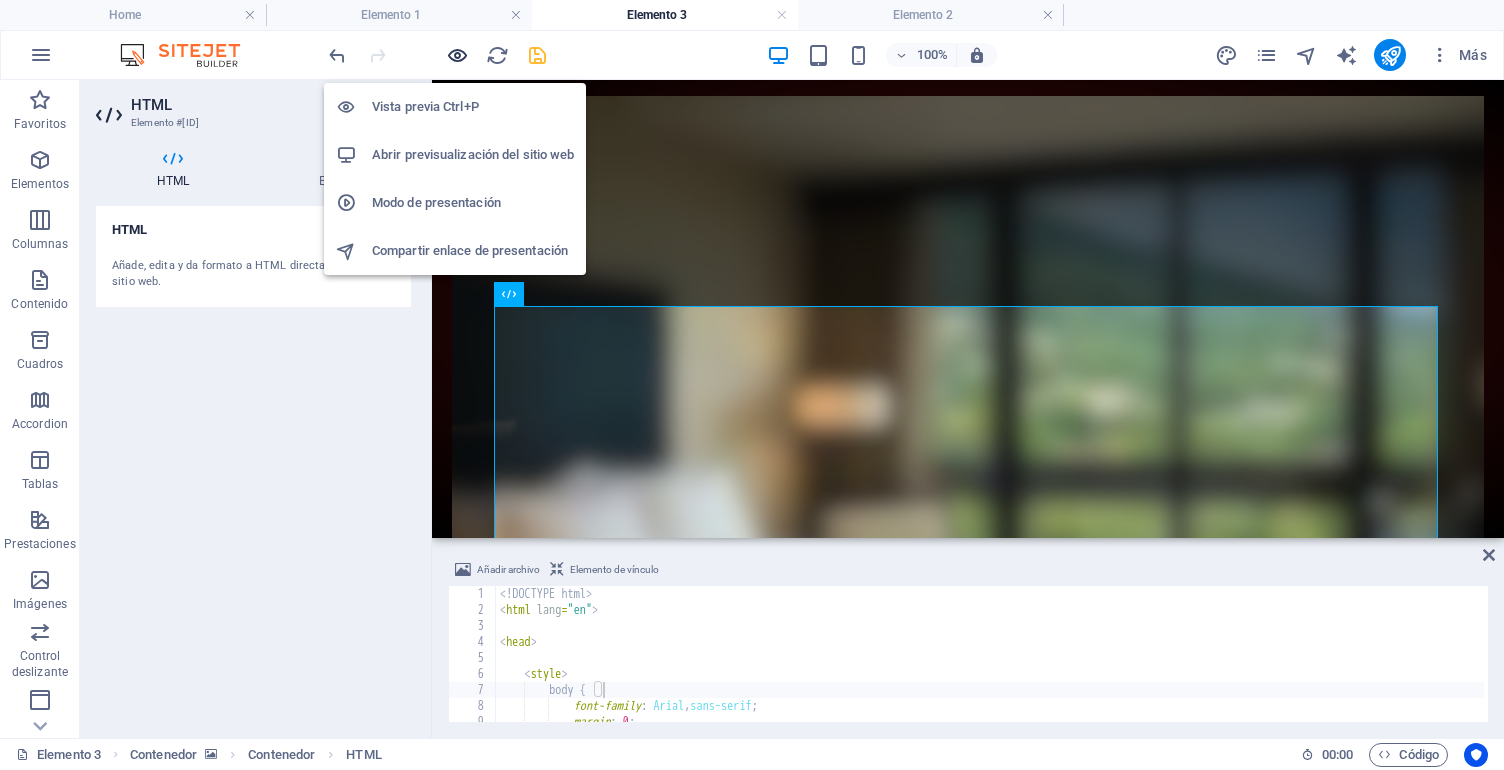 click at bounding box center [457, 55] 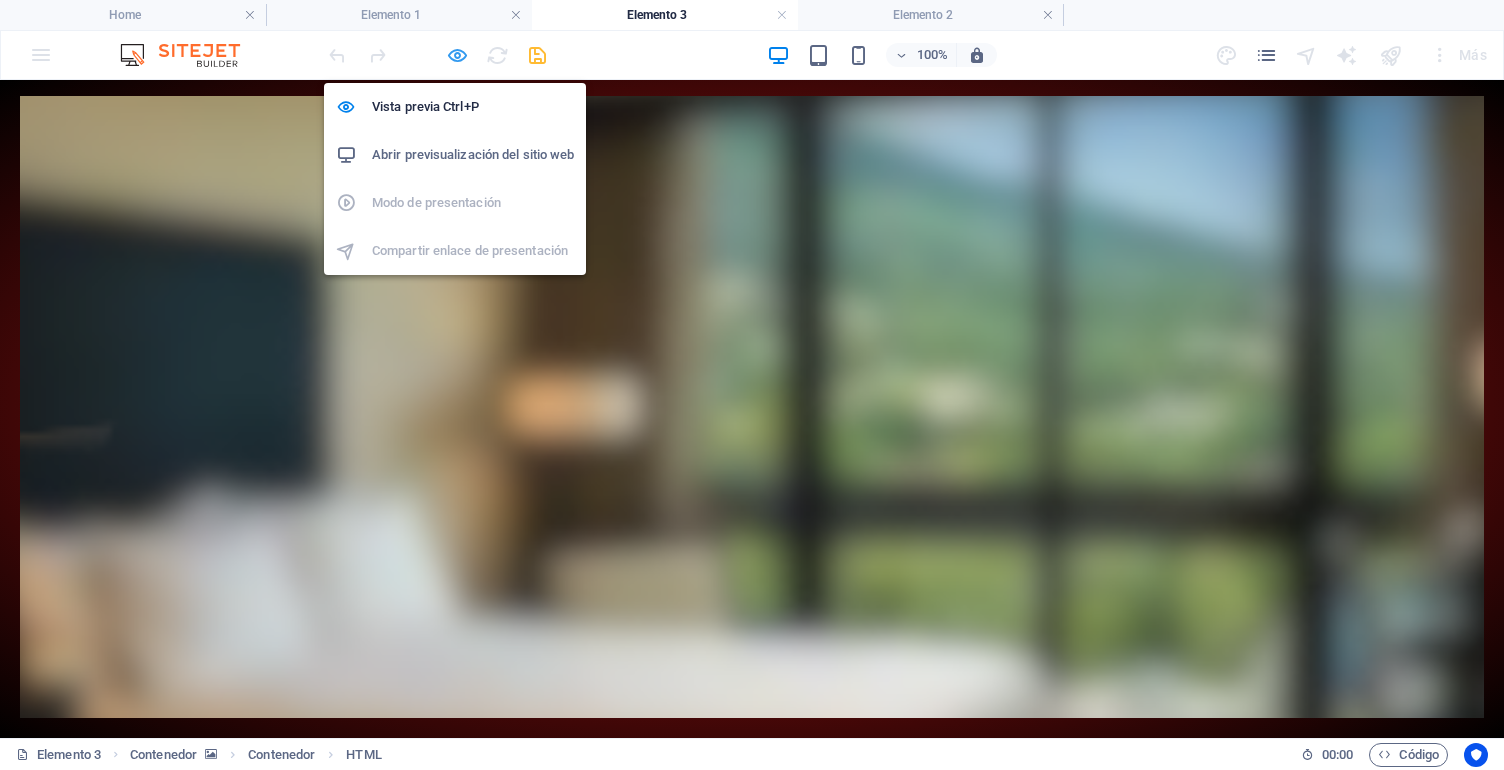 click at bounding box center (457, 55) 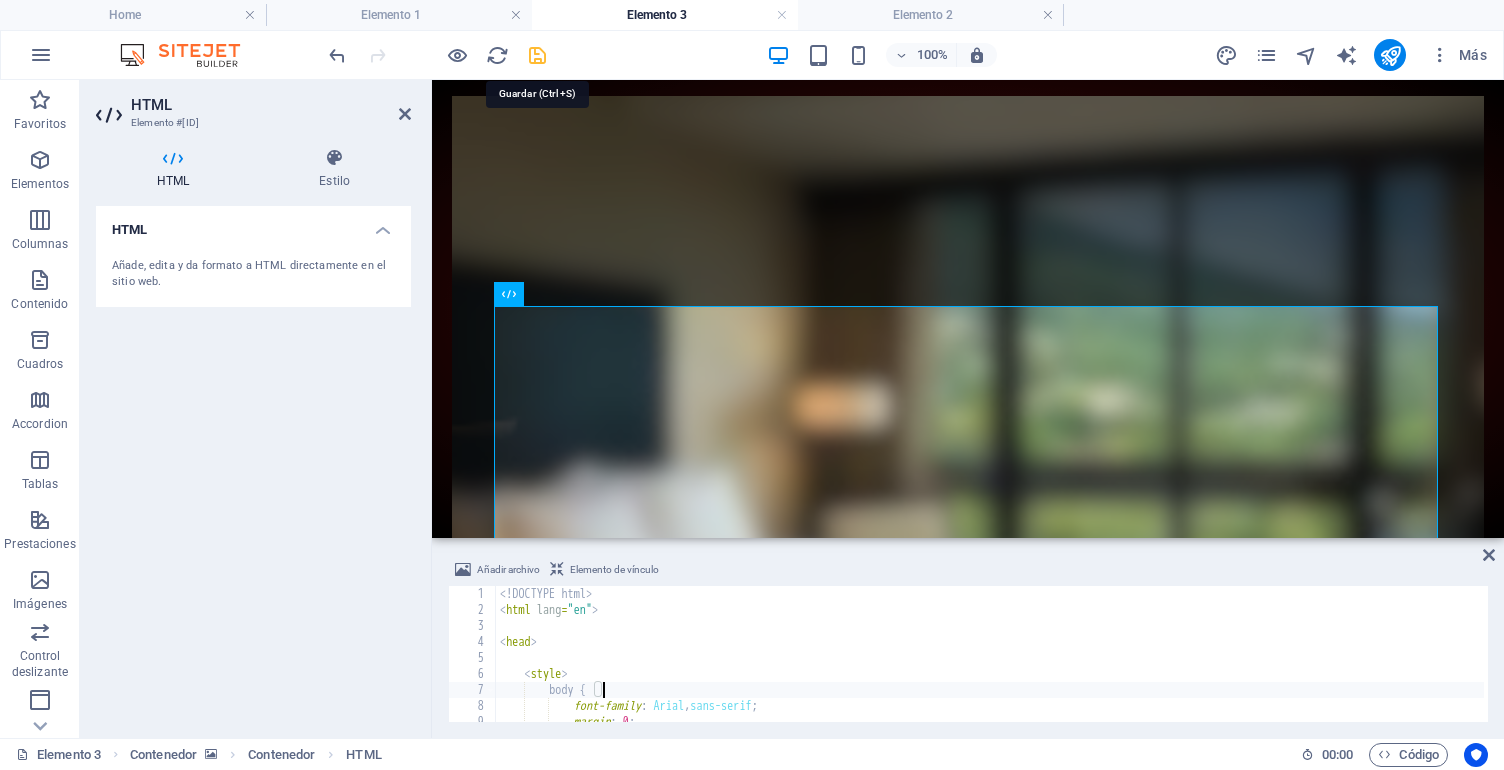 click at bounding box center [537, 55] 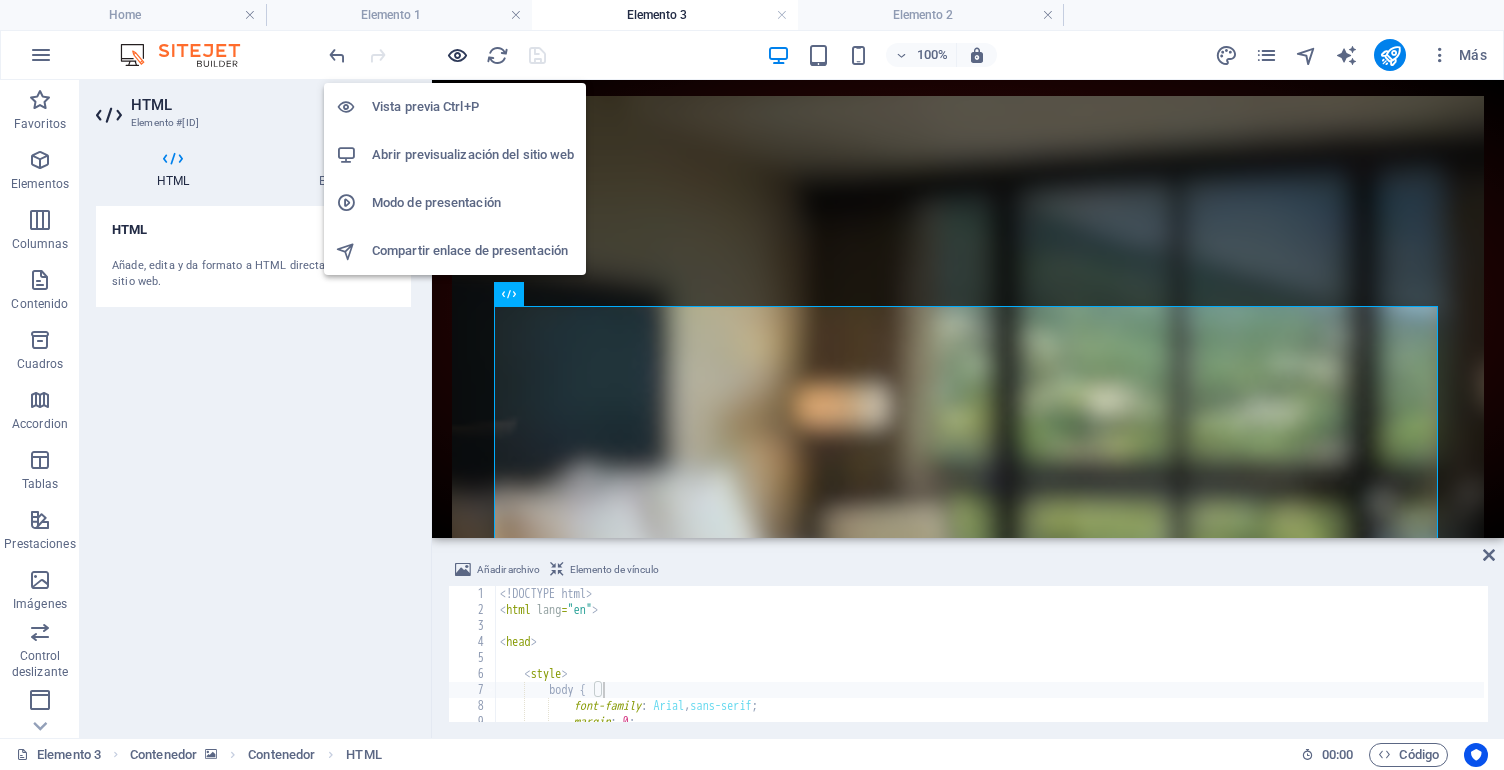 click at bounding box center (457, 55) 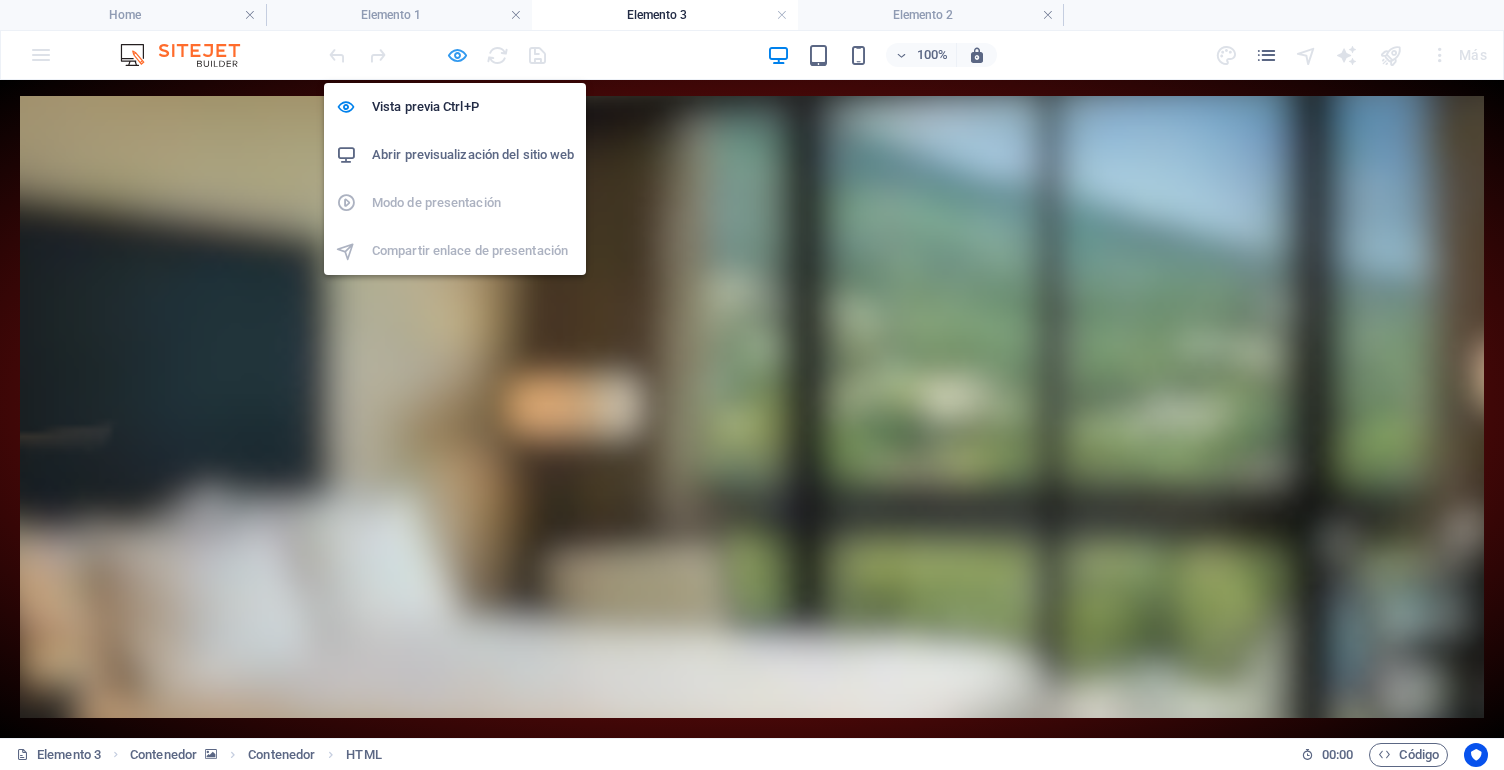 click at bounding box center (457, 55) 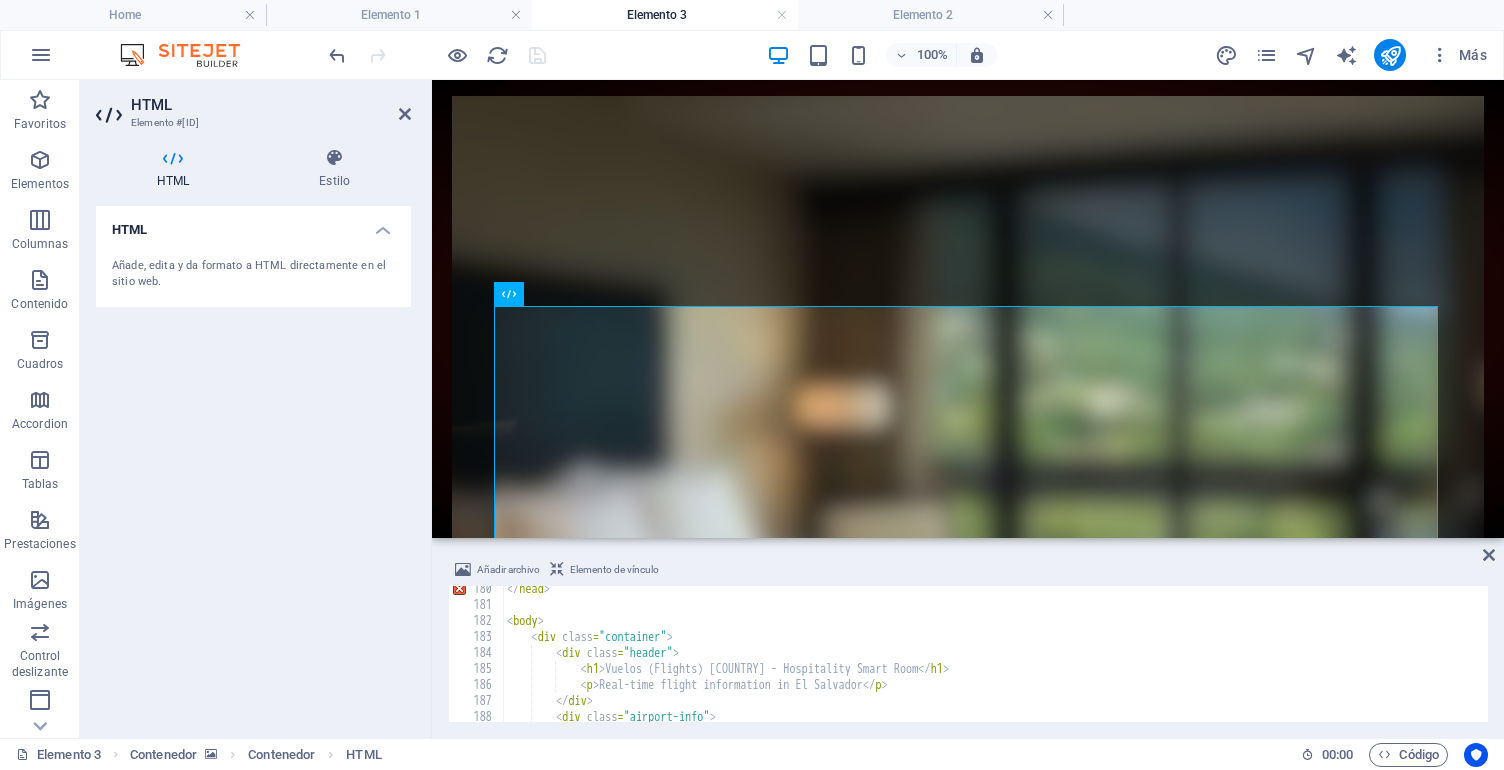 scroll, scrollTop: 2877, scrollLeft: 0, axis: vertical 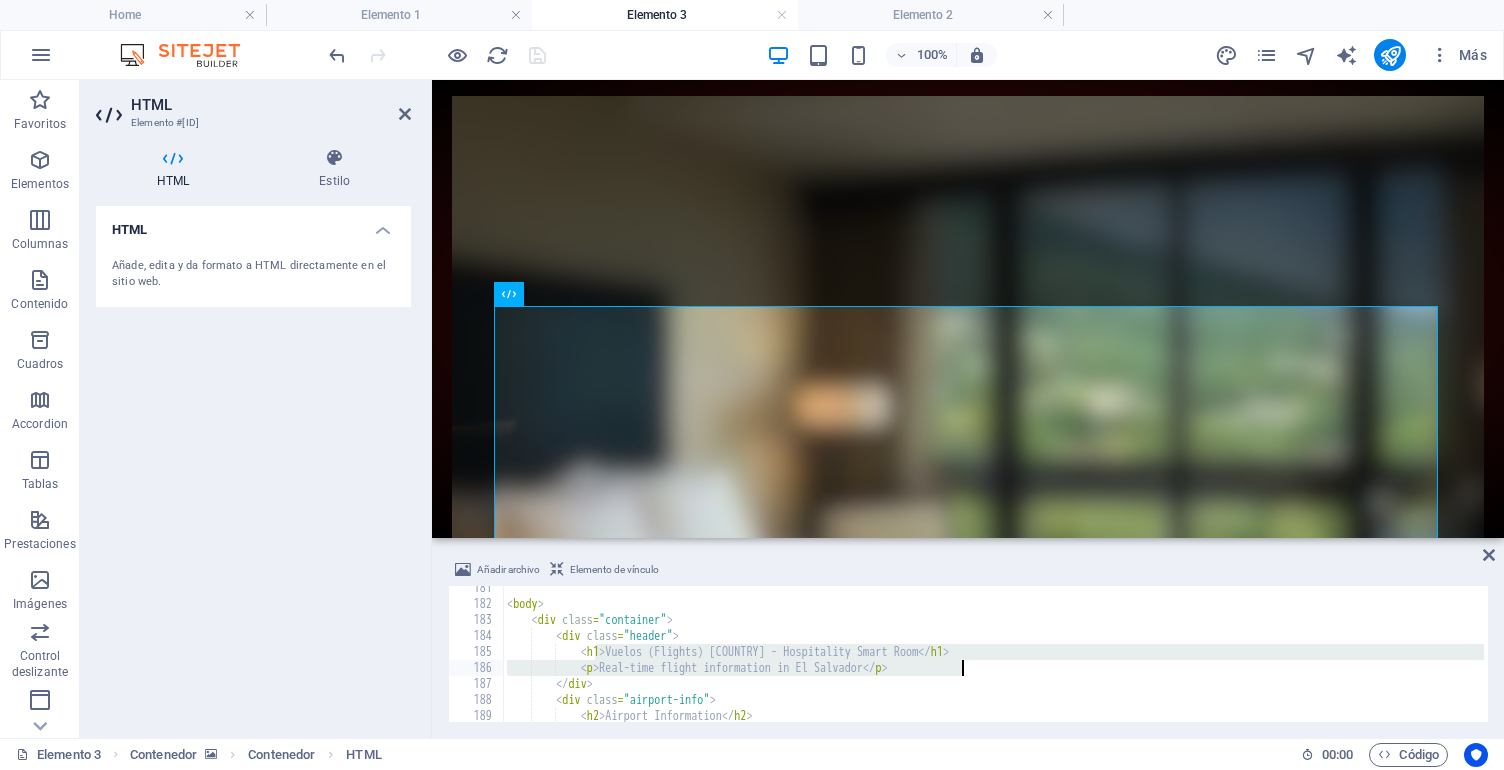 drag, startPoint x: 597, startPoint y: 661, endPoint x: 1006, endPoint y: 666, distance: 409.03055 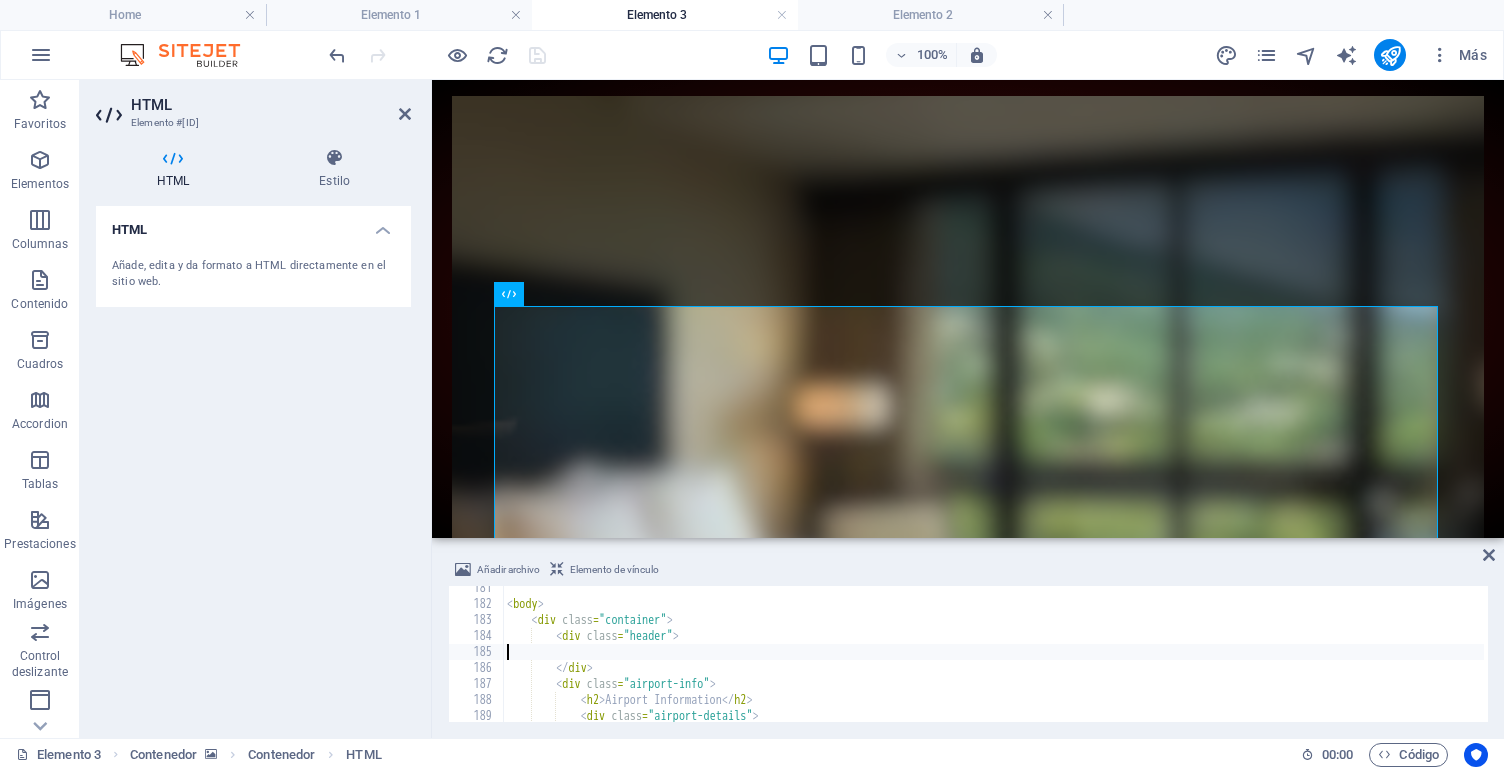 type on "<div class="header">" 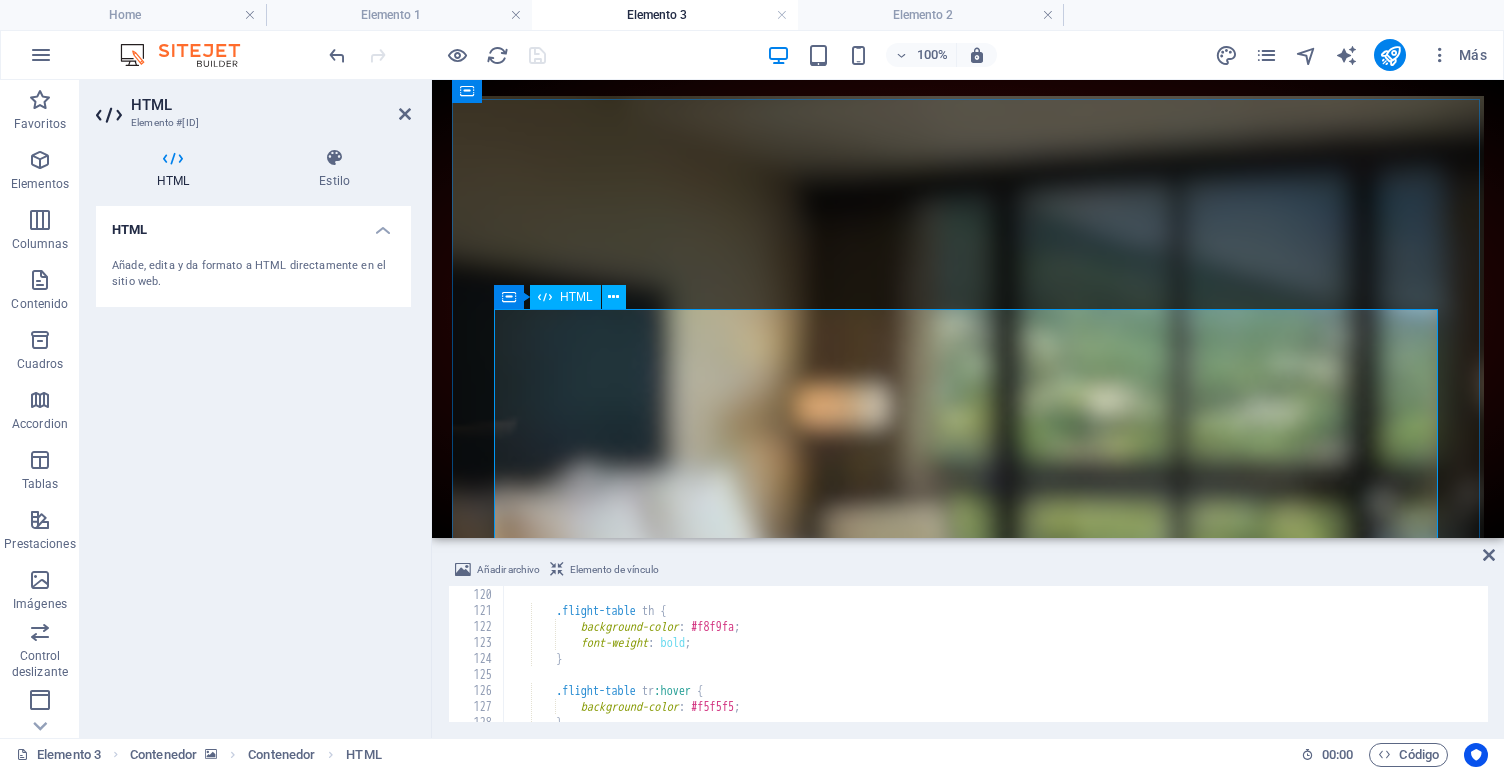 scroll, scrollTop: 1879, scrollLeft: 0, axis: vertical 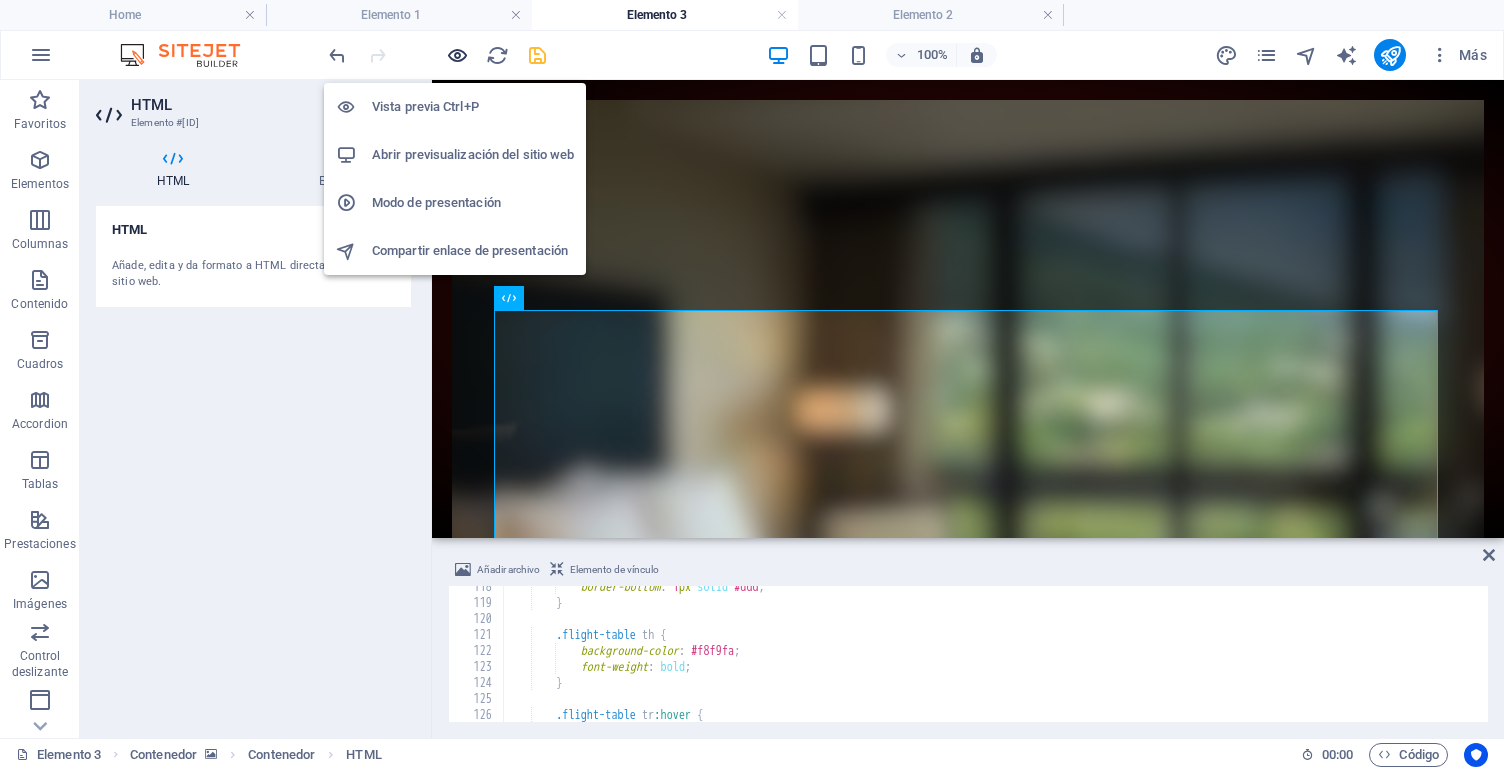 click at bounding box center (457, 55) 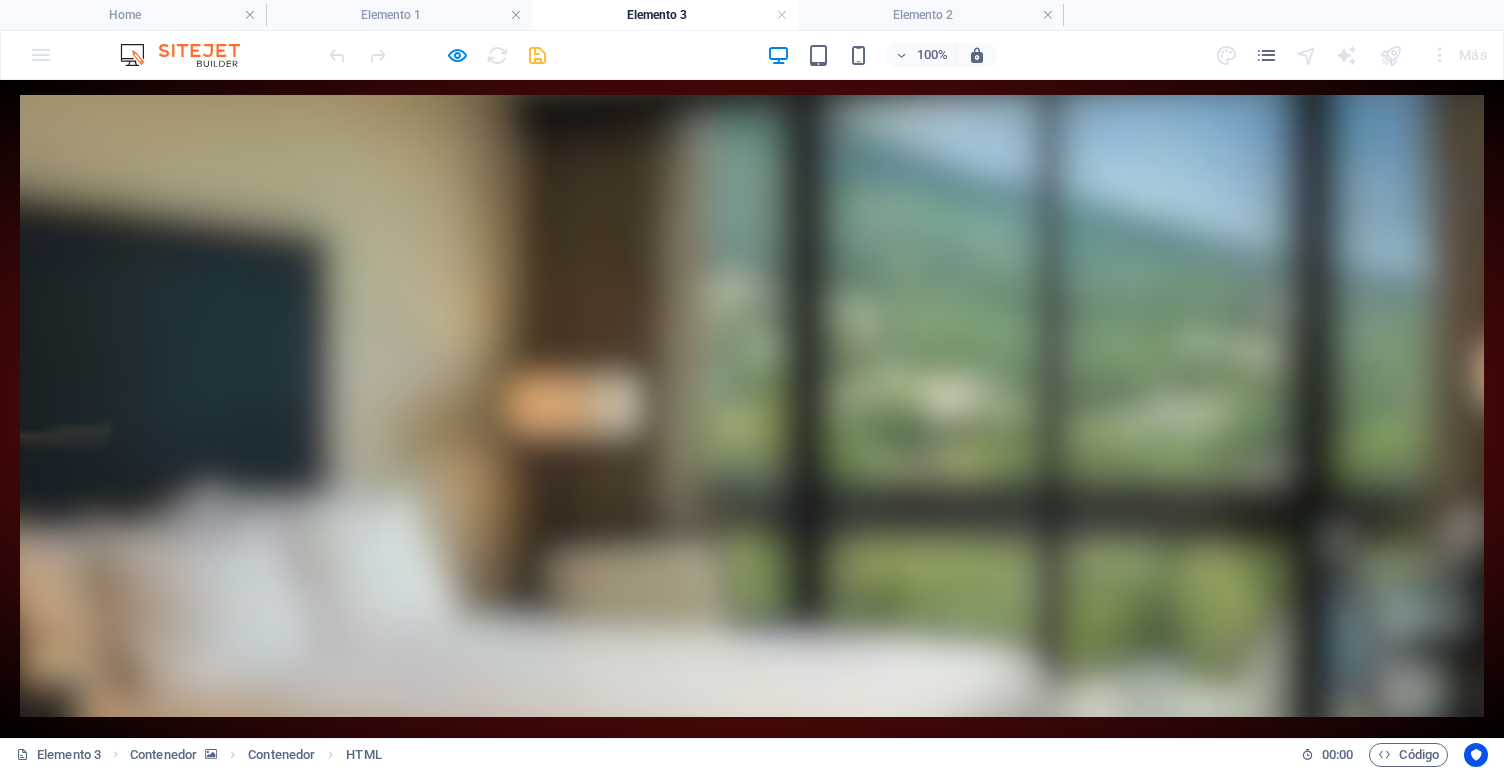 scroll, scrollTop: 4, scrollLeft: 0, axis: vertical 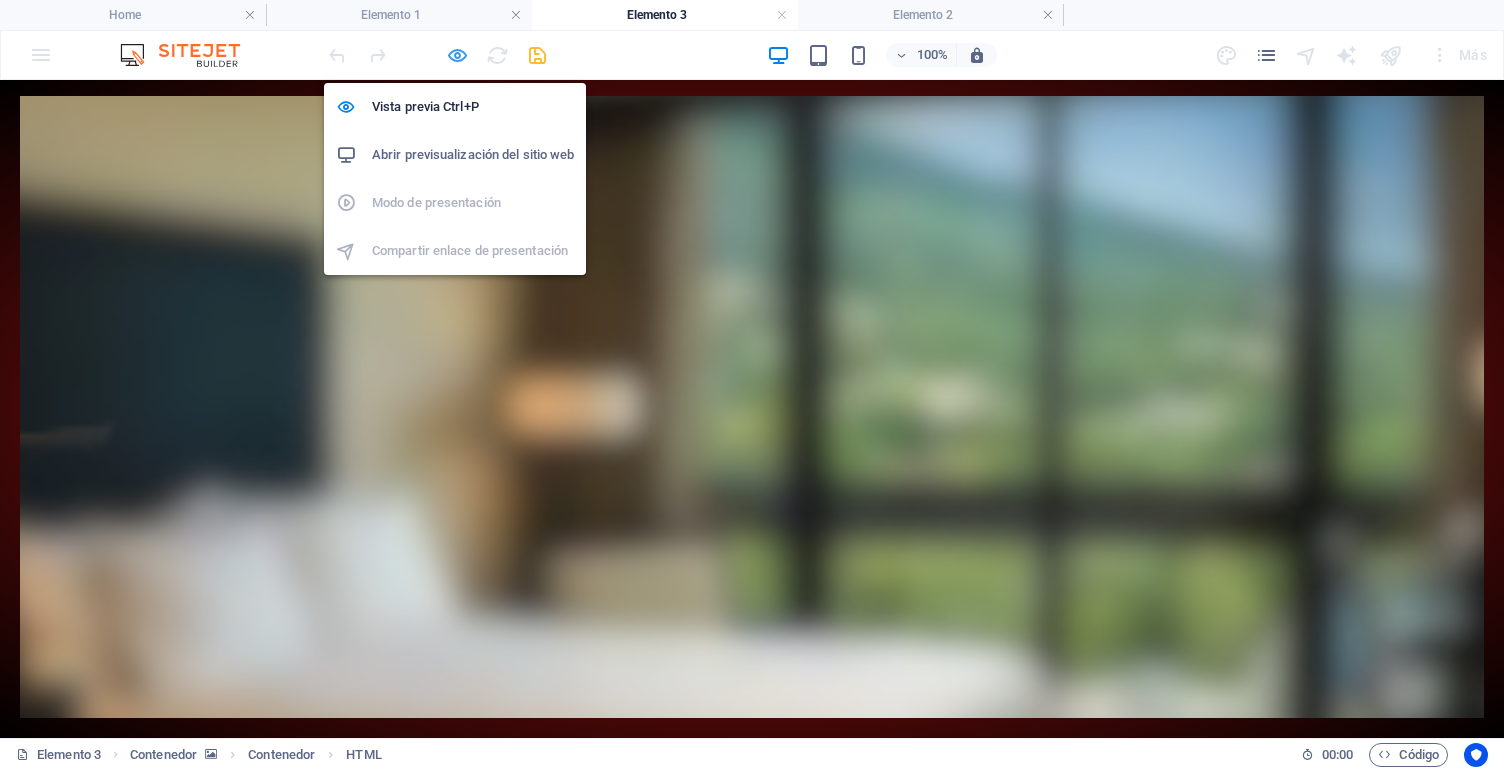 click at bounding box center [457, 55] 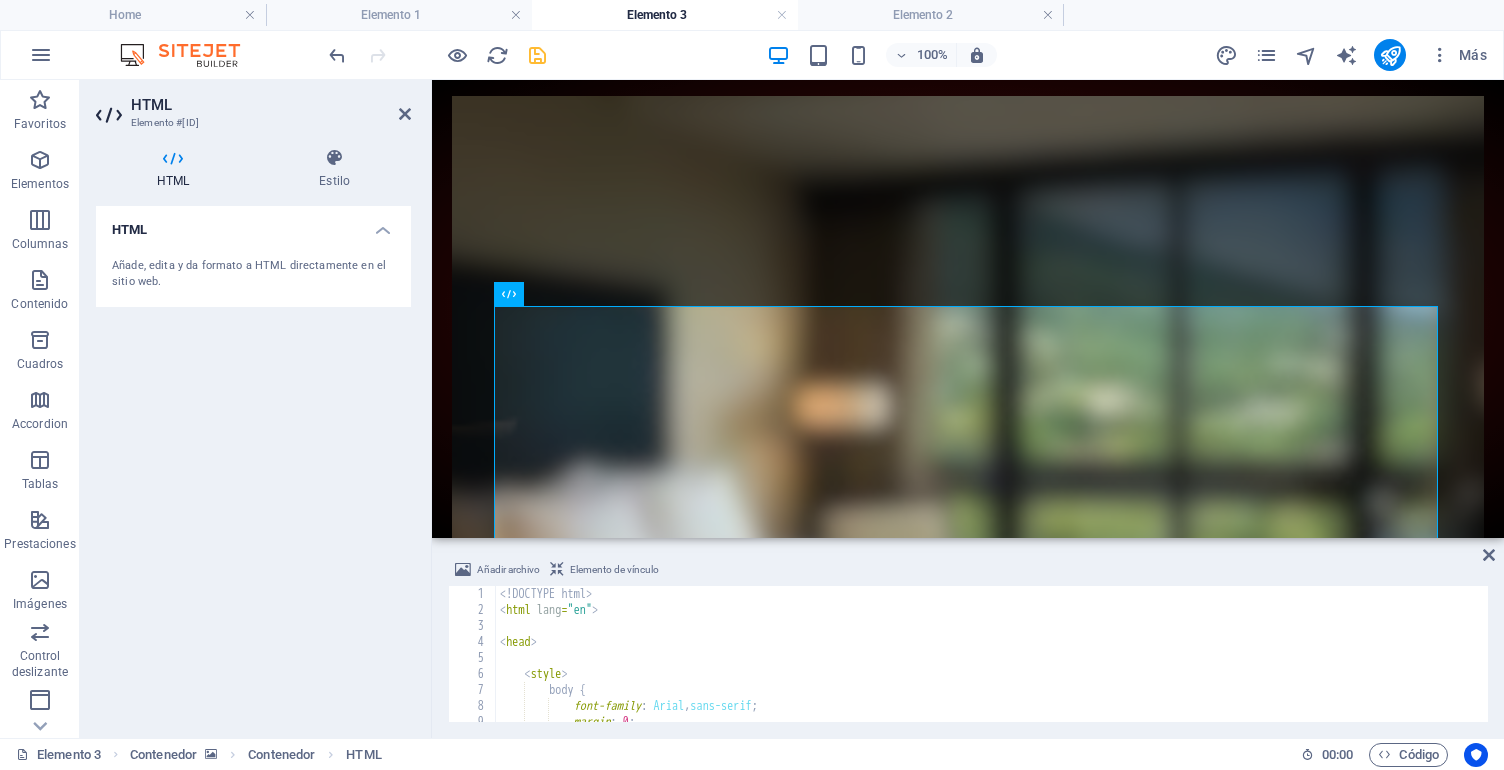 scroll, scrollTop: 0, scrollLeft: 0, axis: both 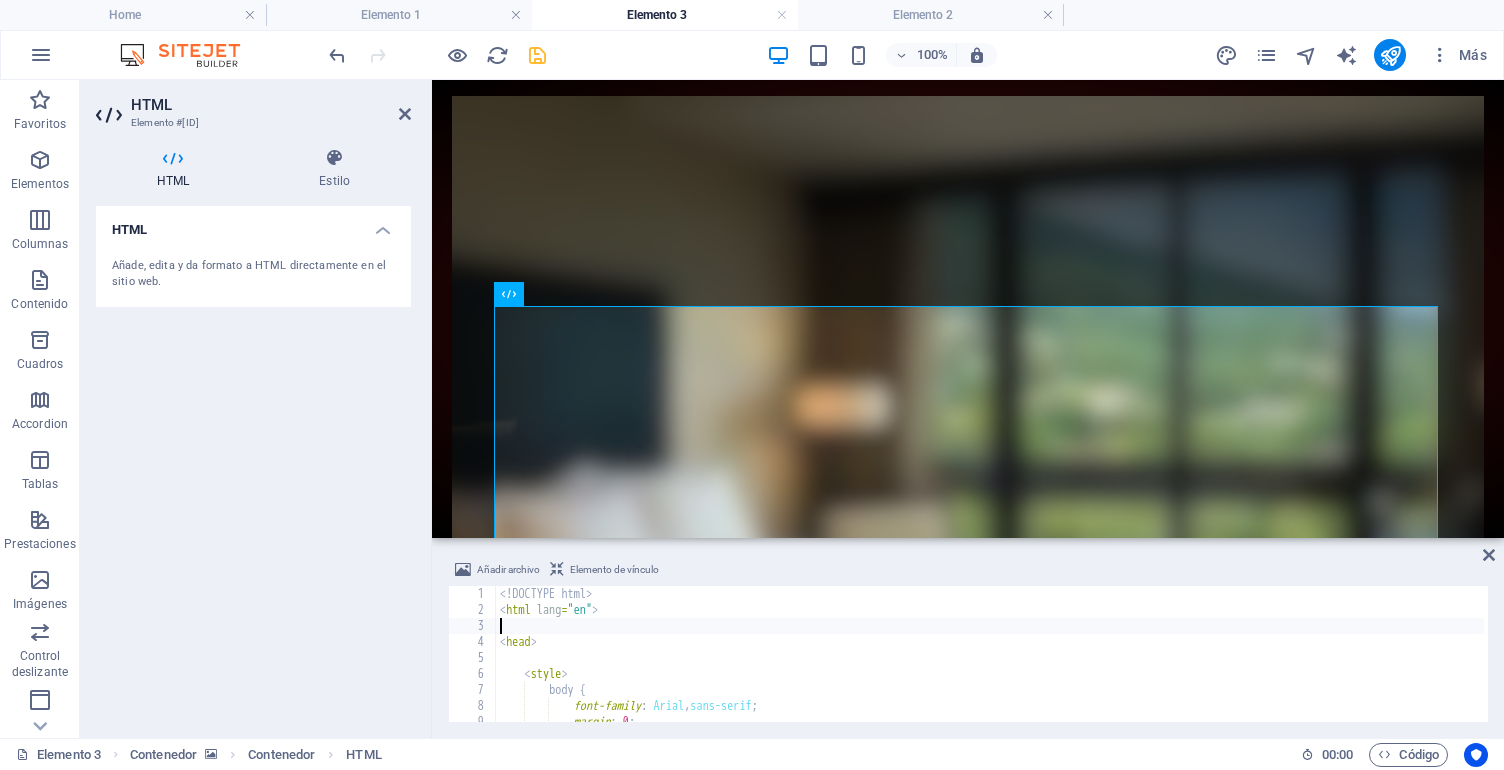 type on "<html lang="[LANGUAGE]">" 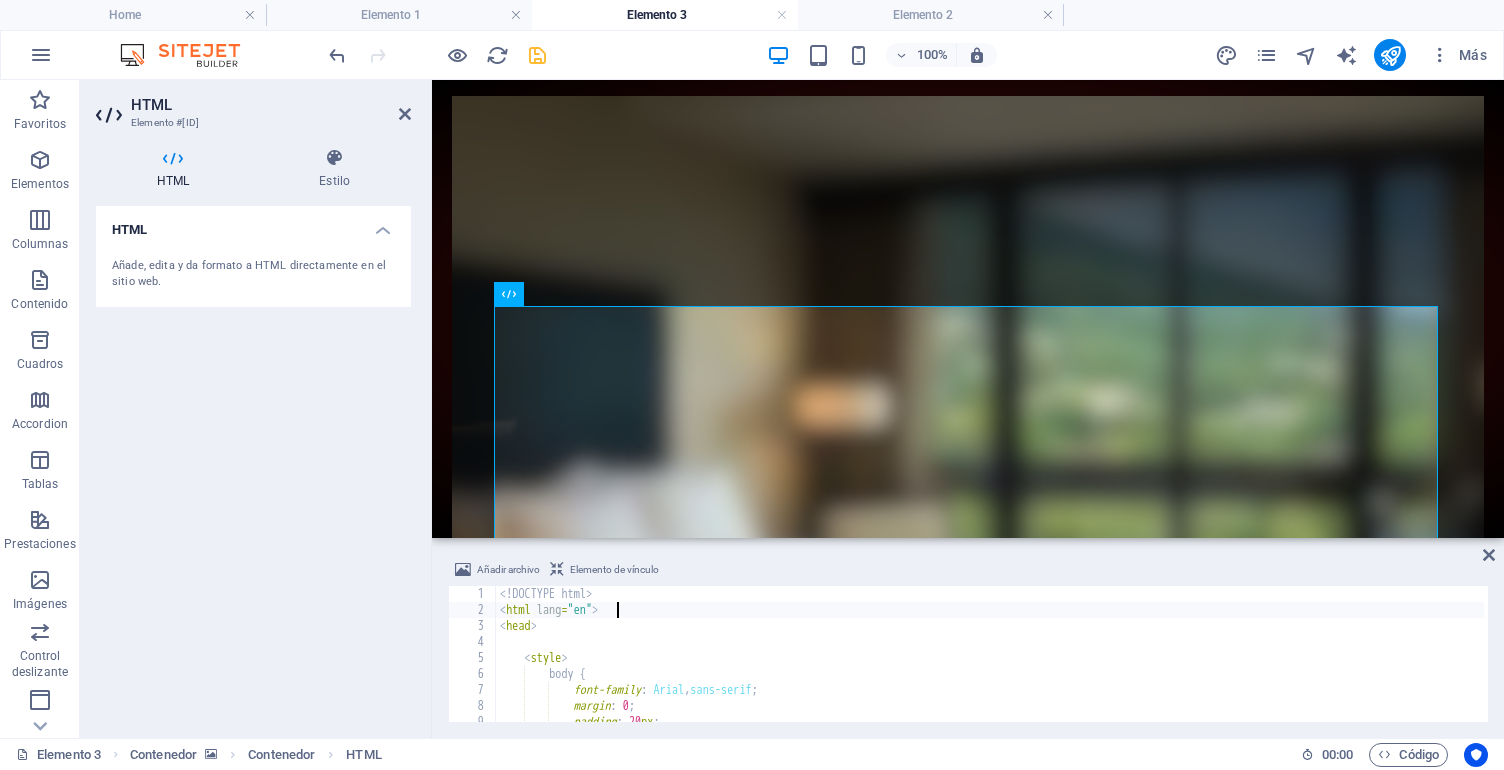 click on "<! DOCTYPE   html > < html   lang = "en" > < head >           < style >           body   {                font-family :   Arial ,  sans-serif ;                margin :   0 ;                padding :   20 px ;                background-color :   #f0f2f5 ;" at bounding box center [990, 670] 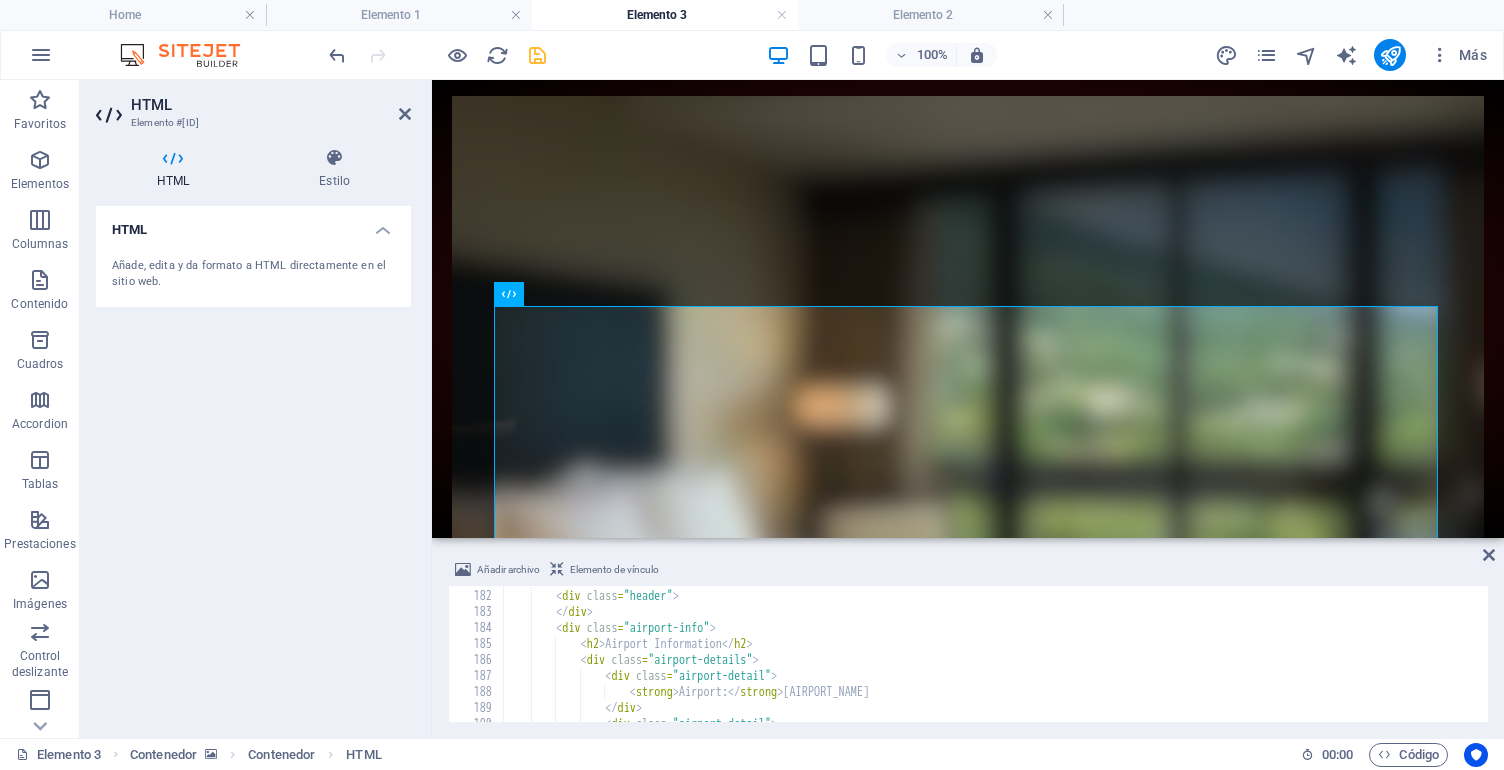 scroll, scrollTop: 2894, scrollLeft: 0, axis: vertical 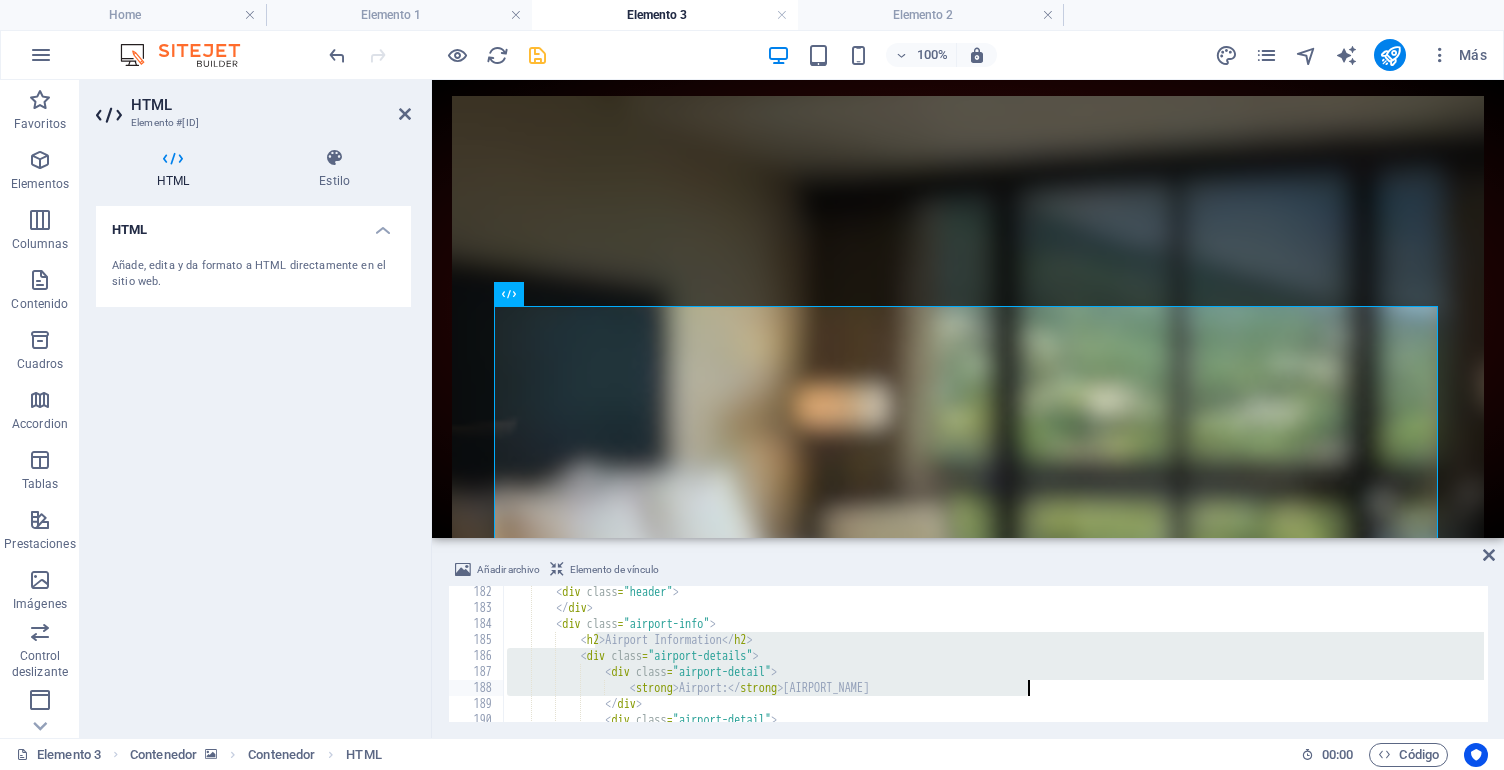 drag, startPoint x: 618, startPoint y: 642, endPoint x: 1036, endPoint y: 688, distance: 420.5235 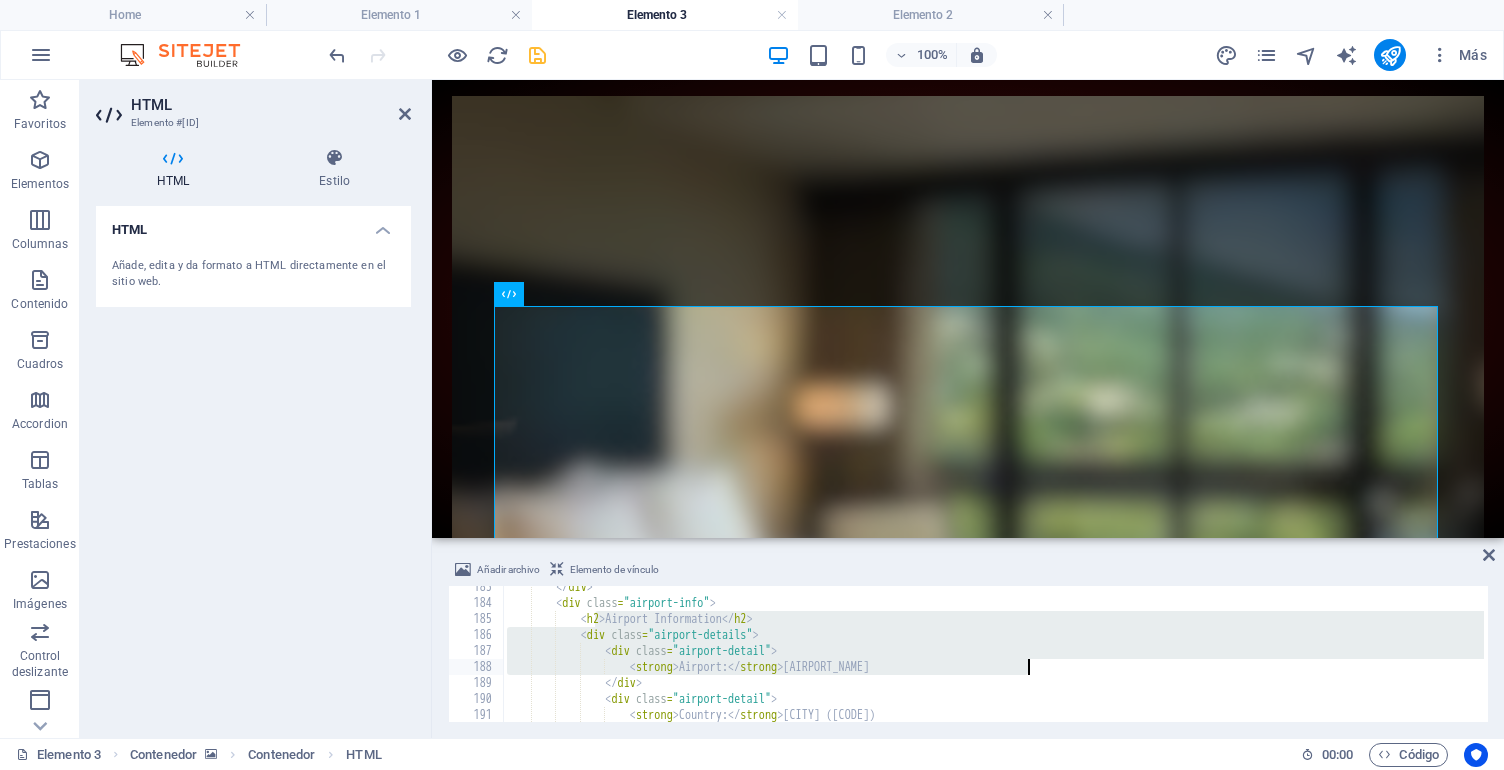 scroll, scrollTop: 2918, scrollLeft: 0, axis: vertical 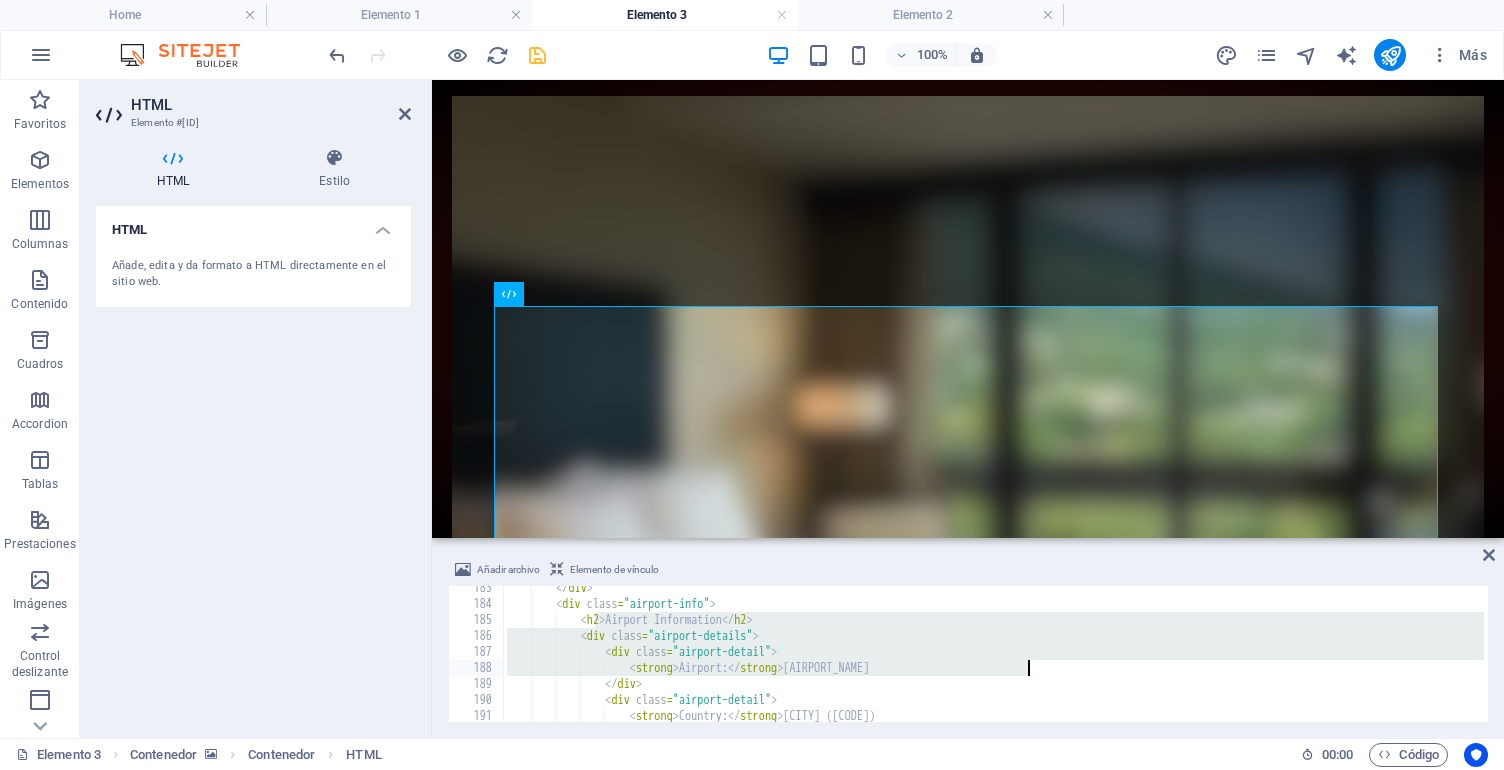 click on "Real-time flight information in [COUNTRY]" at bounding box center (993, 664) 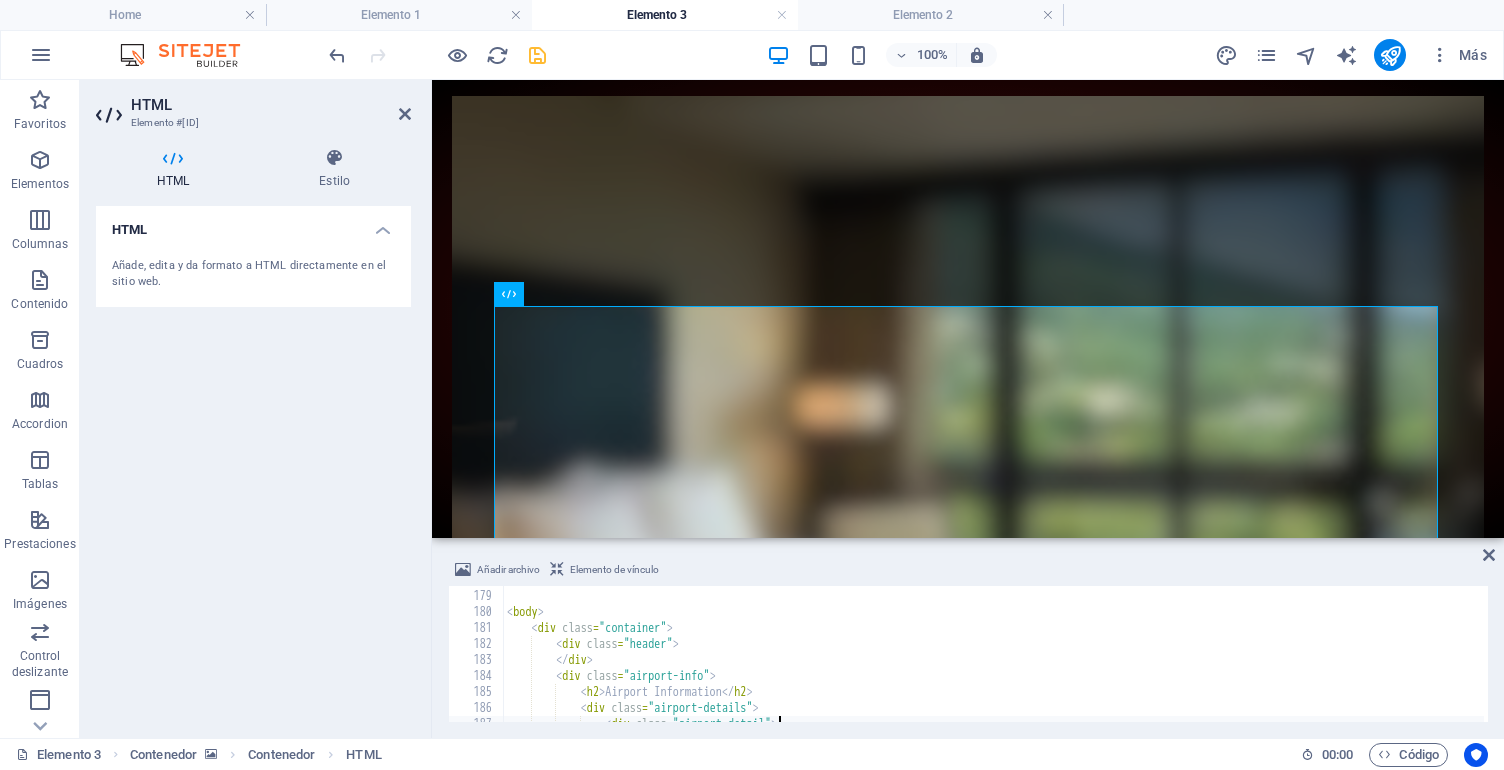 scroll, scrollTop: 2837, scrollLeft: 0, axis: vertical 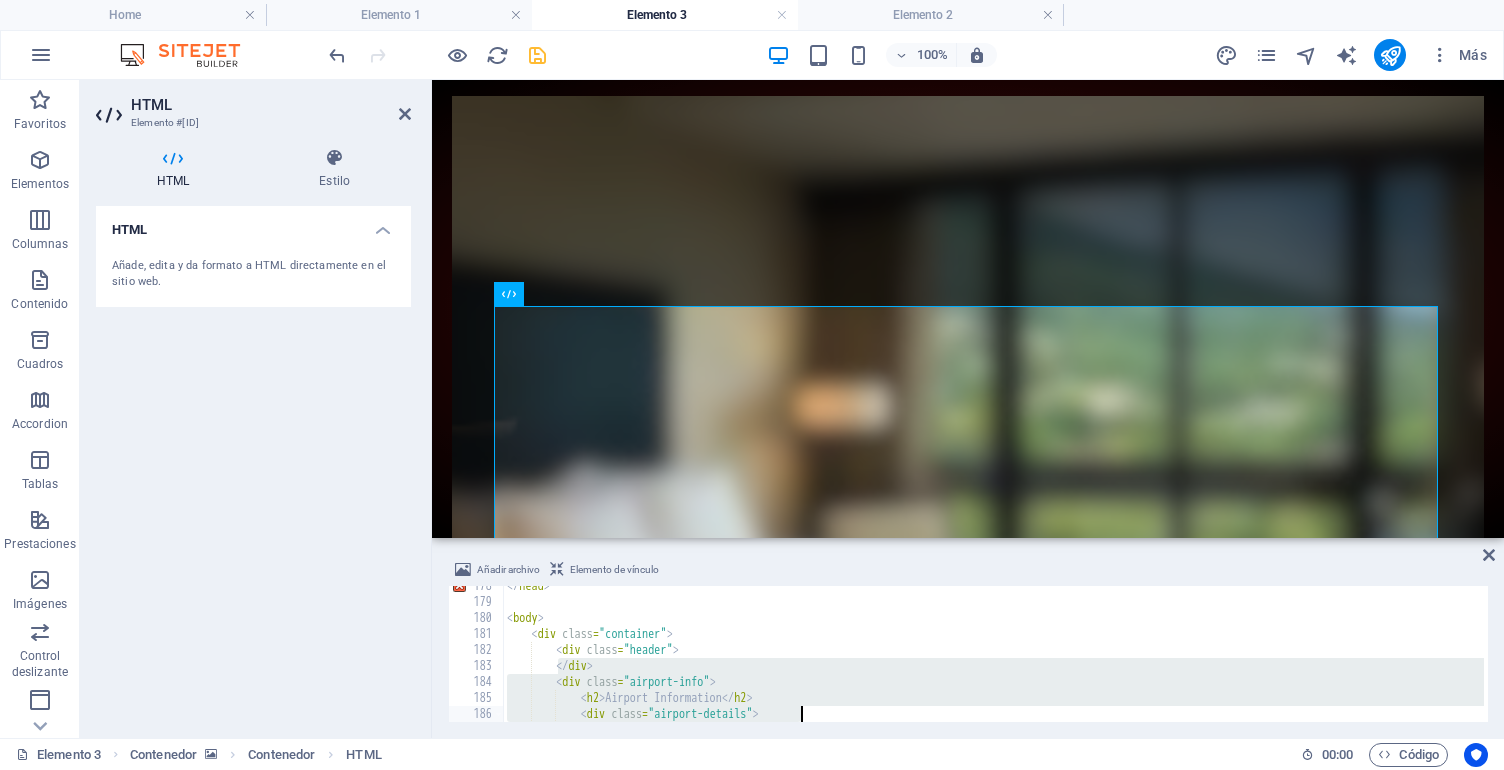 drag, startPoint x: 560, startPoint y: 666, endPoint x: 794, endPoint y: 706, distance: 237.39418 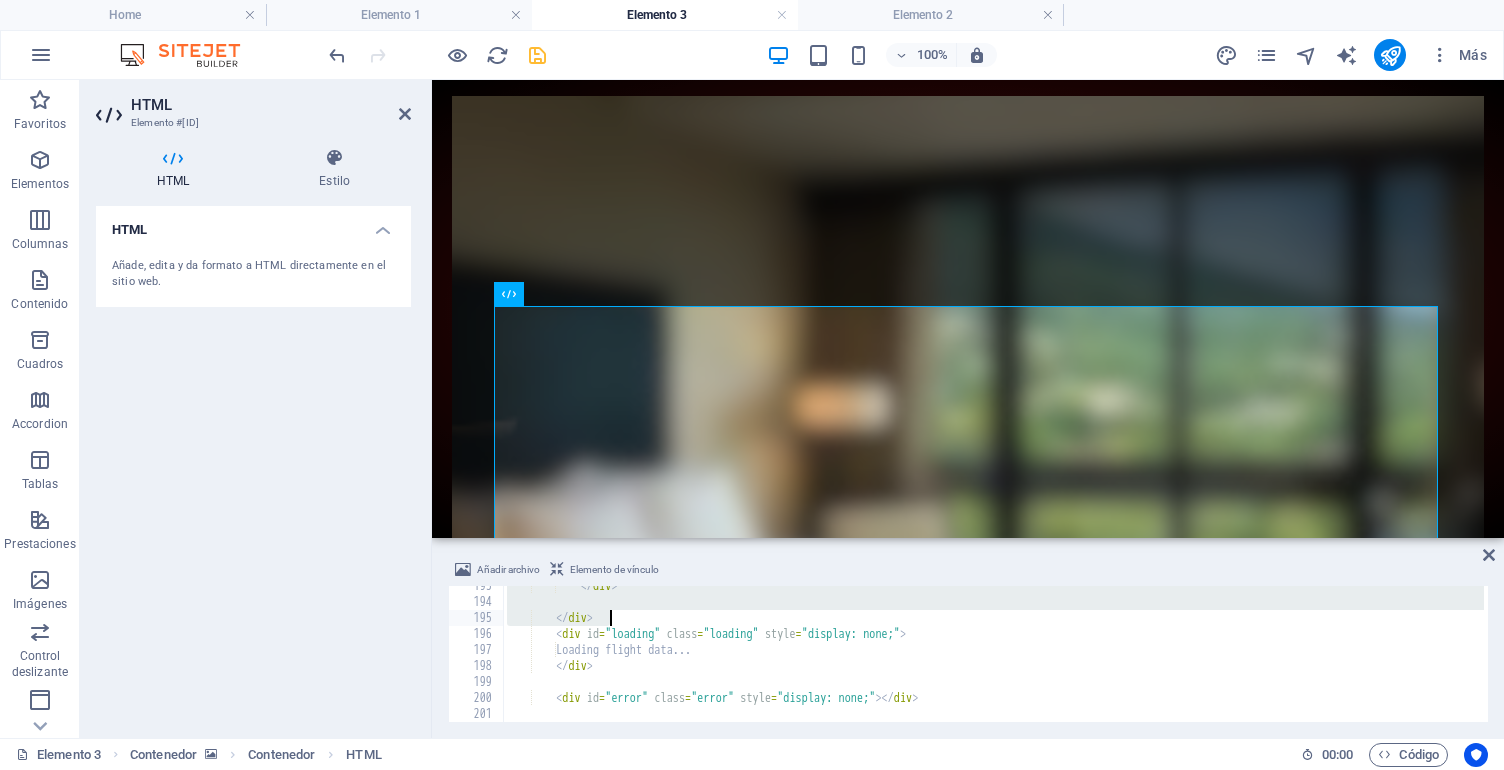 scroll, scrollTop: 3072, scrollLeft: 0, axis: vertical 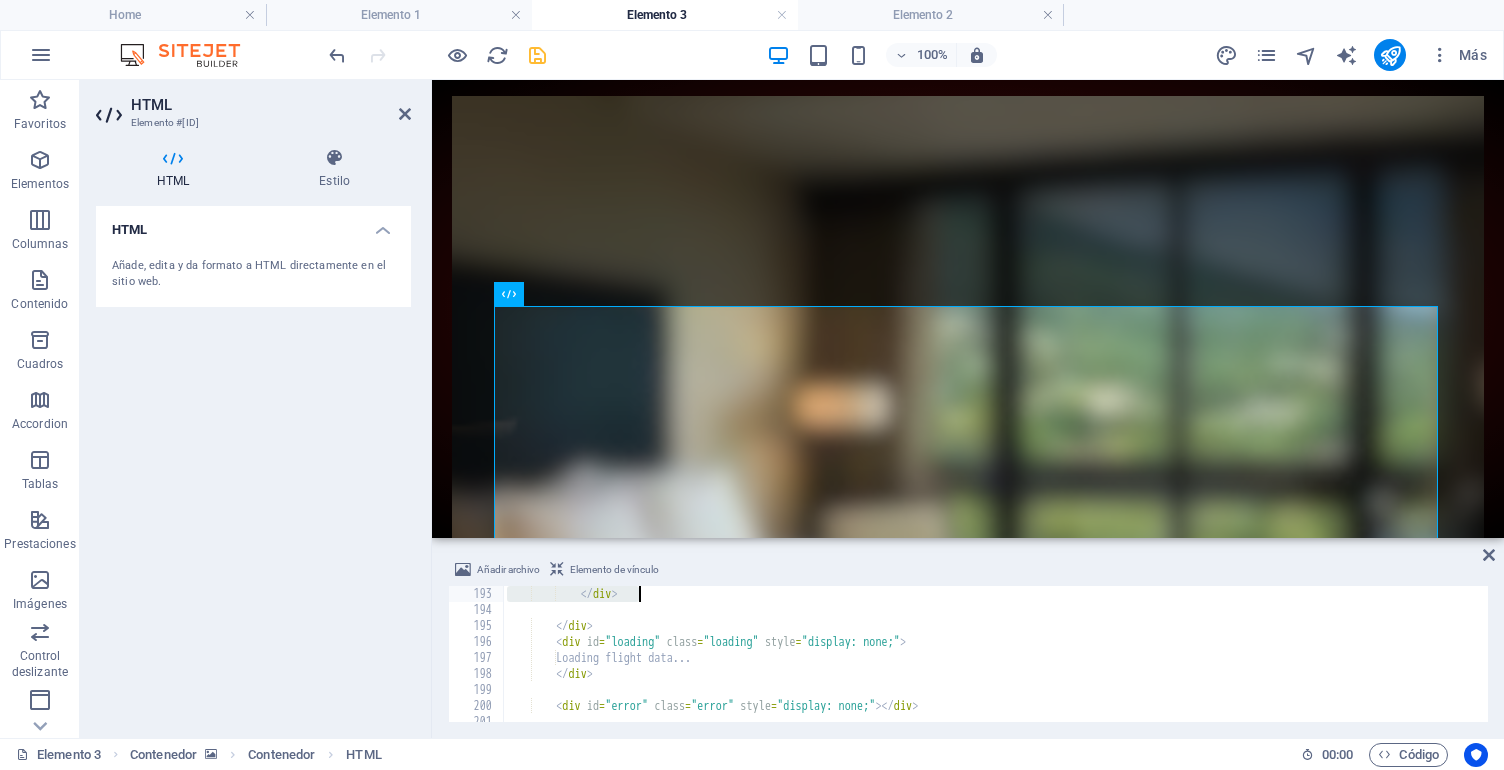 drag, startPoint x: 566, startPoint y: 652, endPoint x: 765, endPoint y: 590, distance: 208.43465 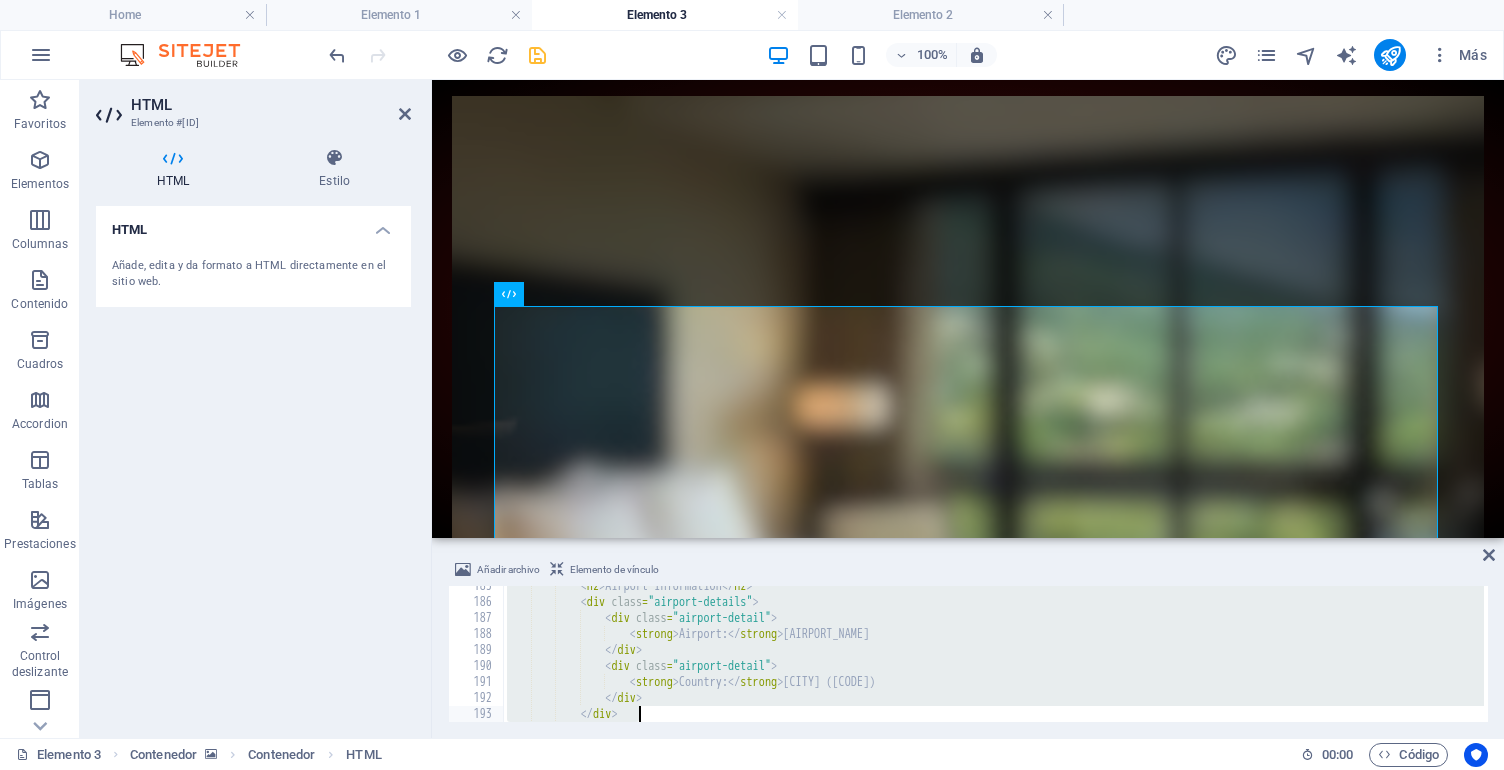 scroll, scrollTop: 2952, scrollLeft: 0, axis: vertical 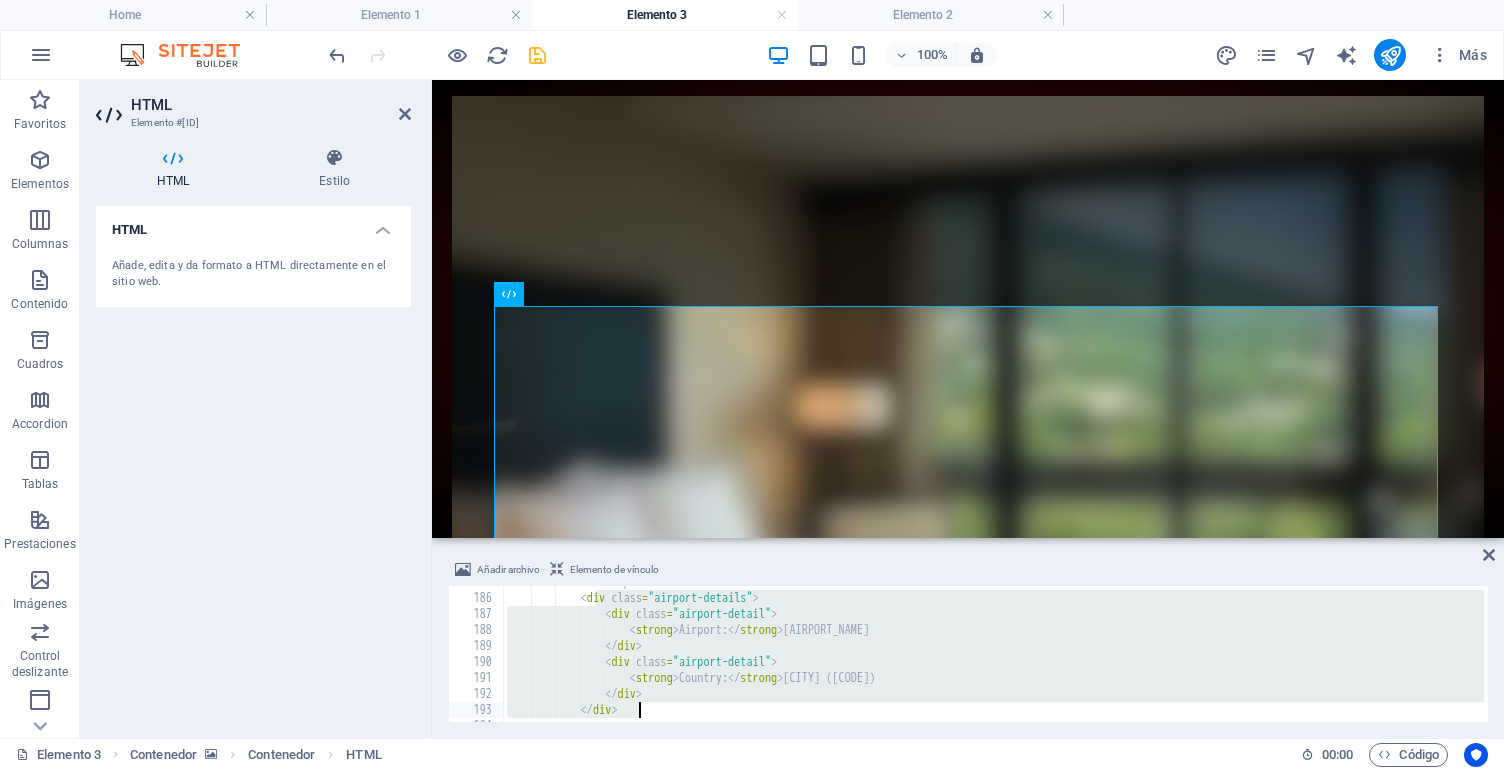drag, startPoint x: 595, startPoint y: 604, endPoint x: 678, endPoint y: 698, distance: 125.39936 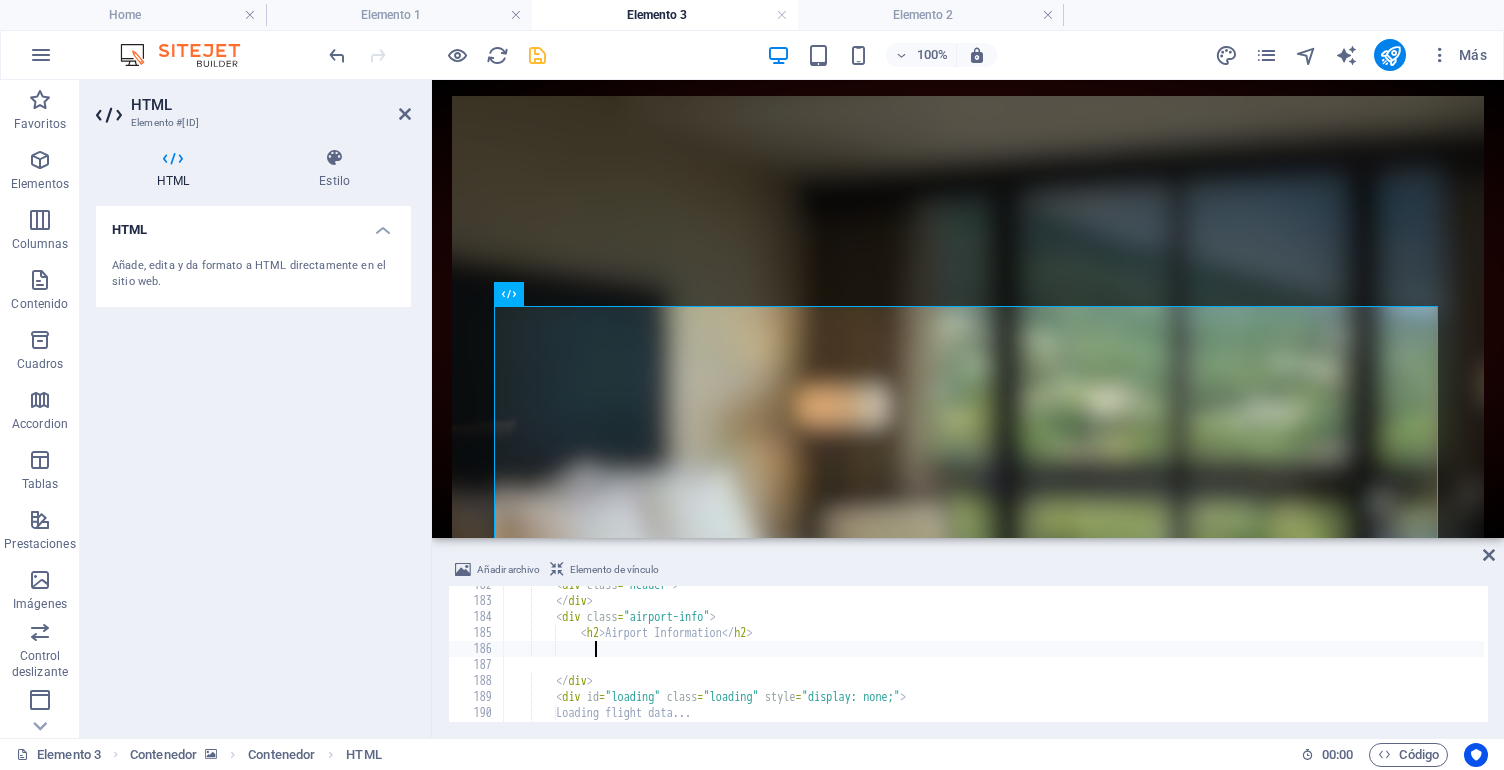 scroll, scrollTop: 2920, scrollLeft: 0, axis: vertical 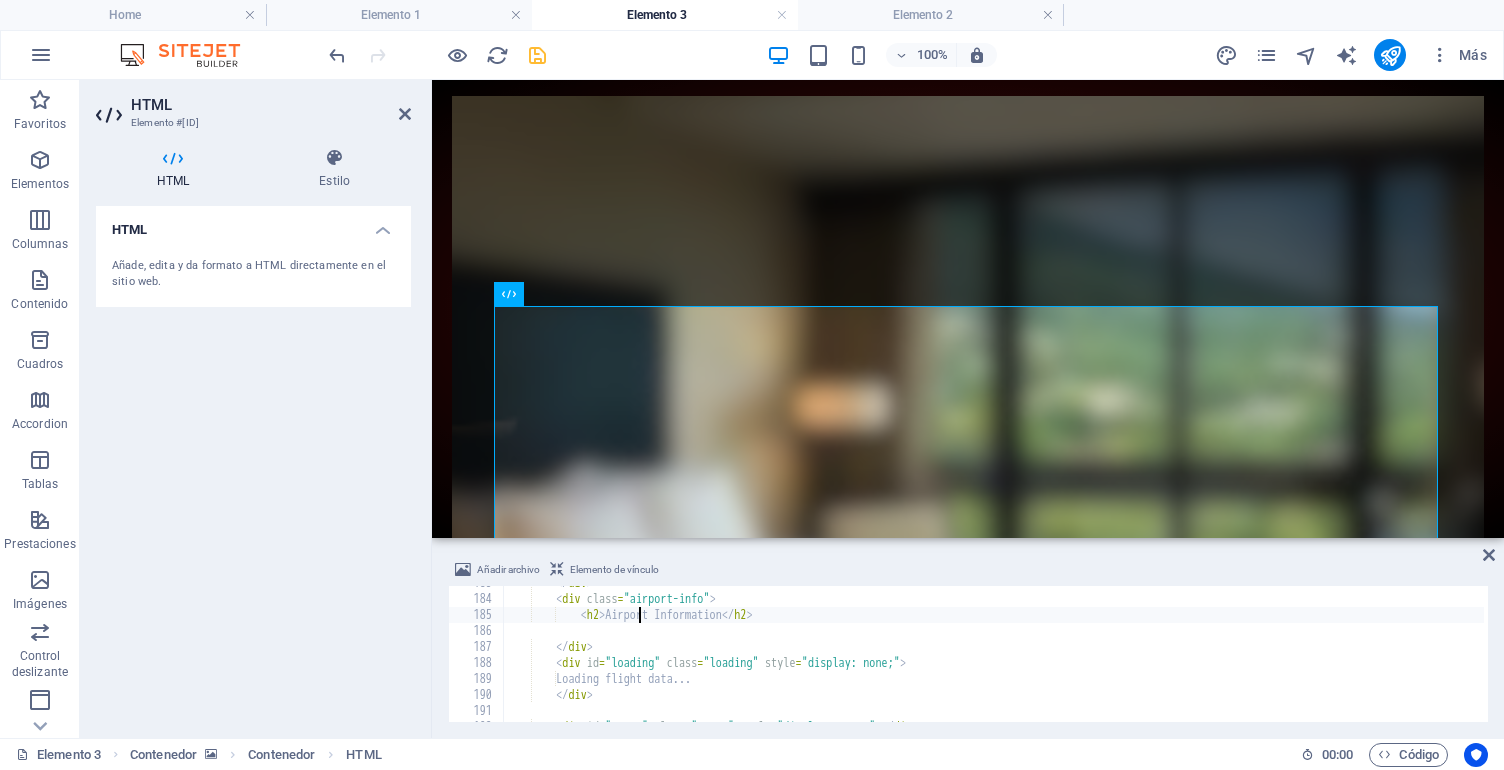click on "</ div >           < div   class = "airport-info" >                < h2 > Airport Information </ h2 >           </ div >           < div   id = "loading"   class = "loading"   style = "display: none;" >               Loading flight data...           </ div >           < div   id = "error"   class = "error"   style = "display: none;" > </ div >" at bounding box center [993, 659] 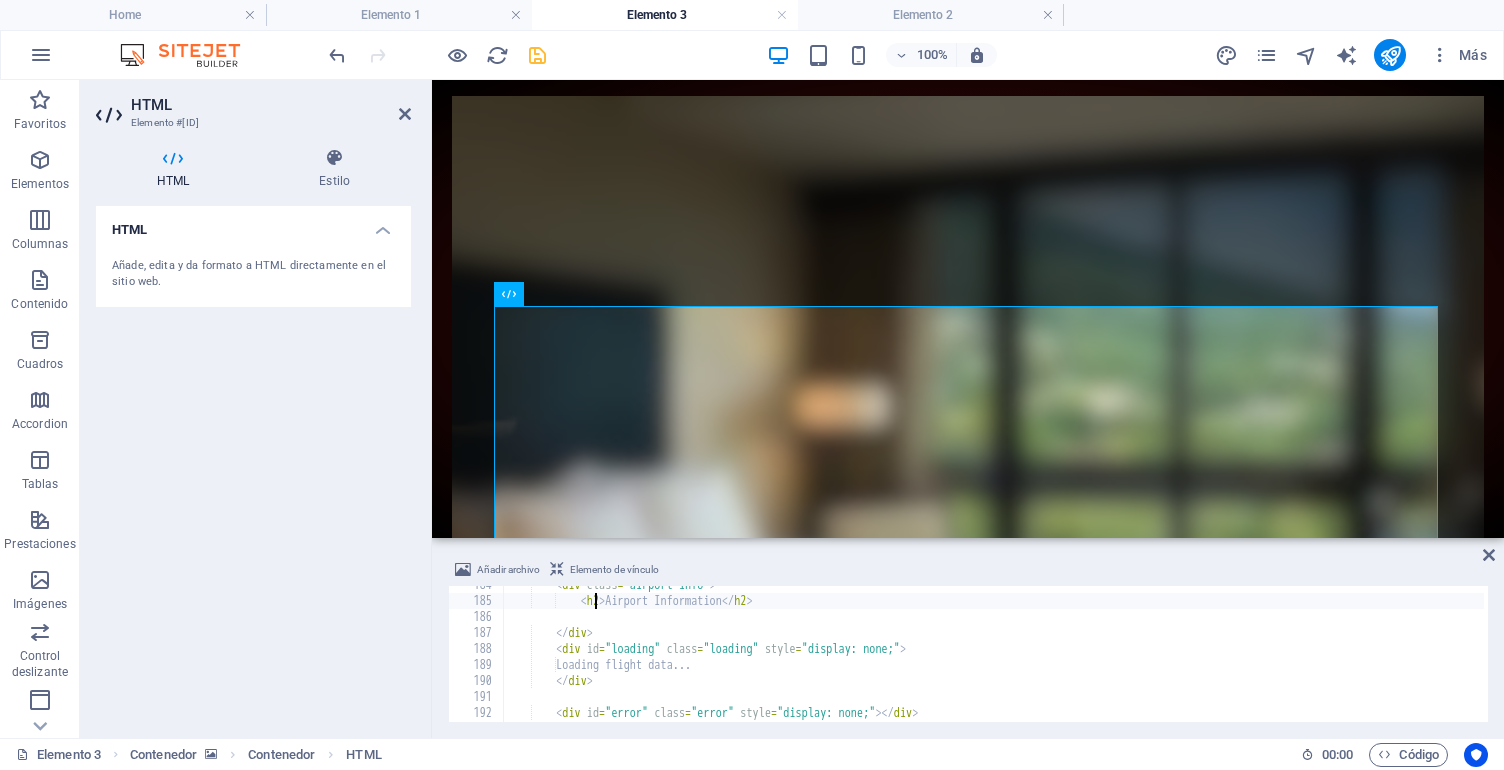 scroll, scrollTop: 2937, scrollLeft: 0, axis: vertical 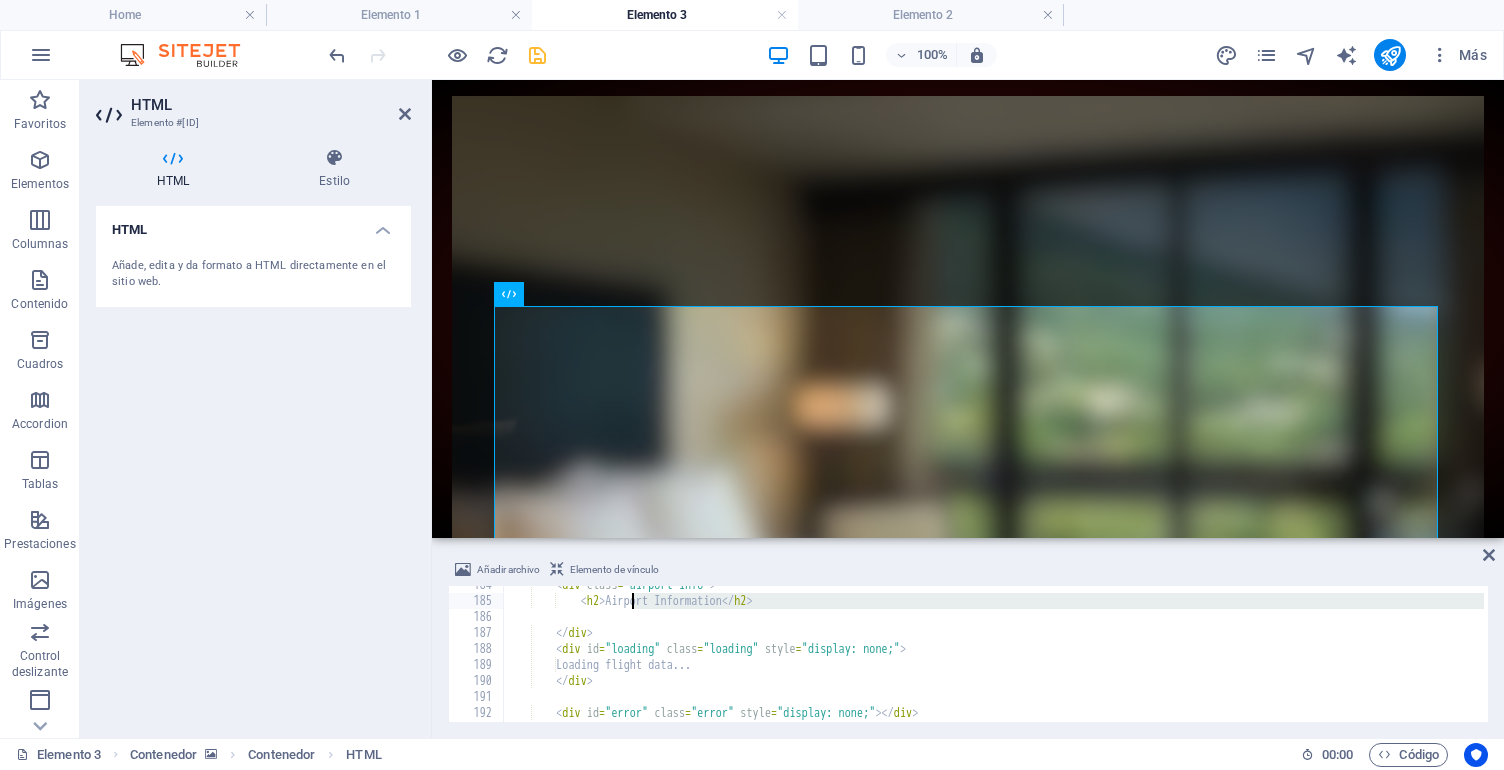 drag, startPoint x: 600, startPoint y: 609, endPoint x: 641, endPoint y: 607, distance: 41.04875 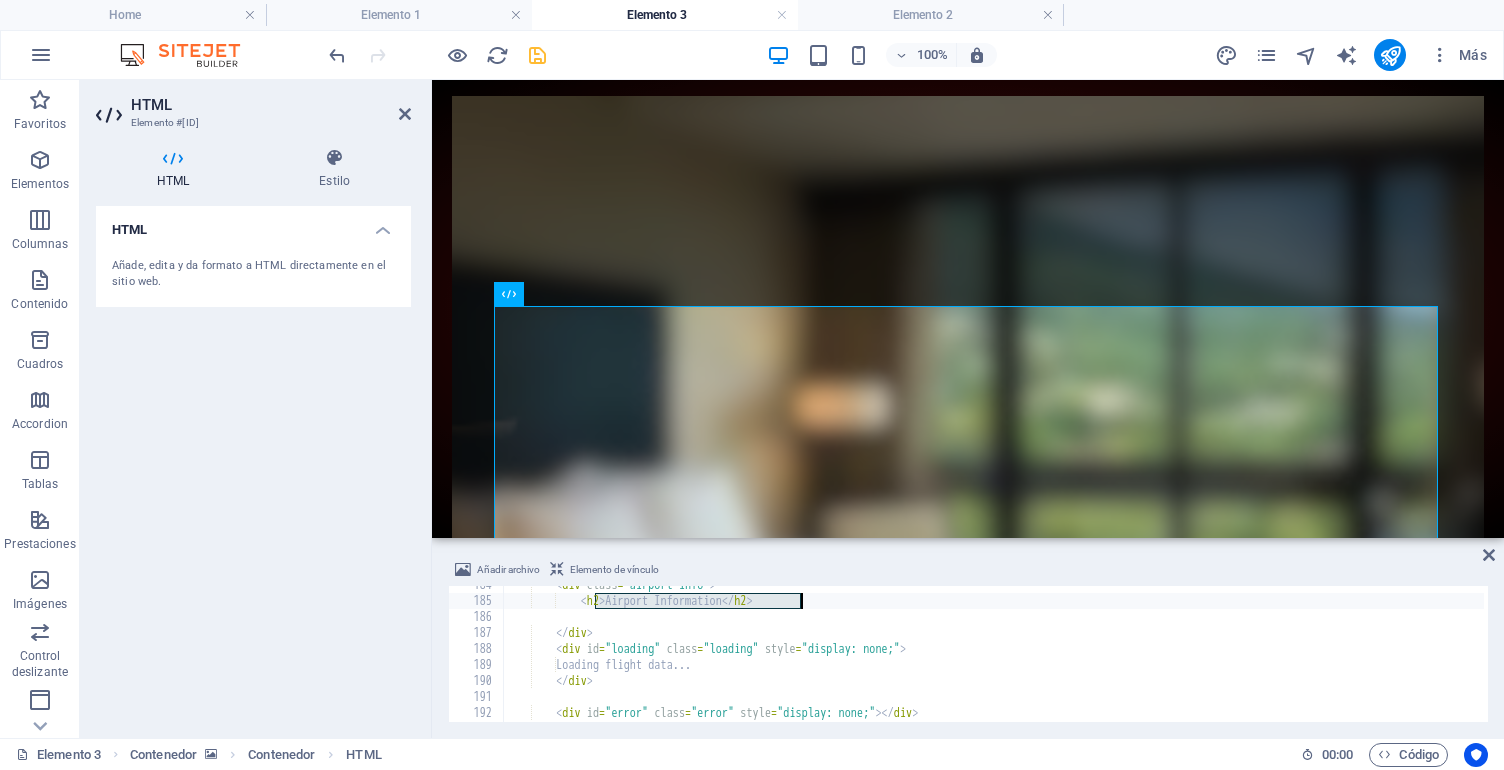 drag, startPoint x: 595, startPoint y: 600, endPoint x: 835, endPoint y: 603, distance: 240.01875 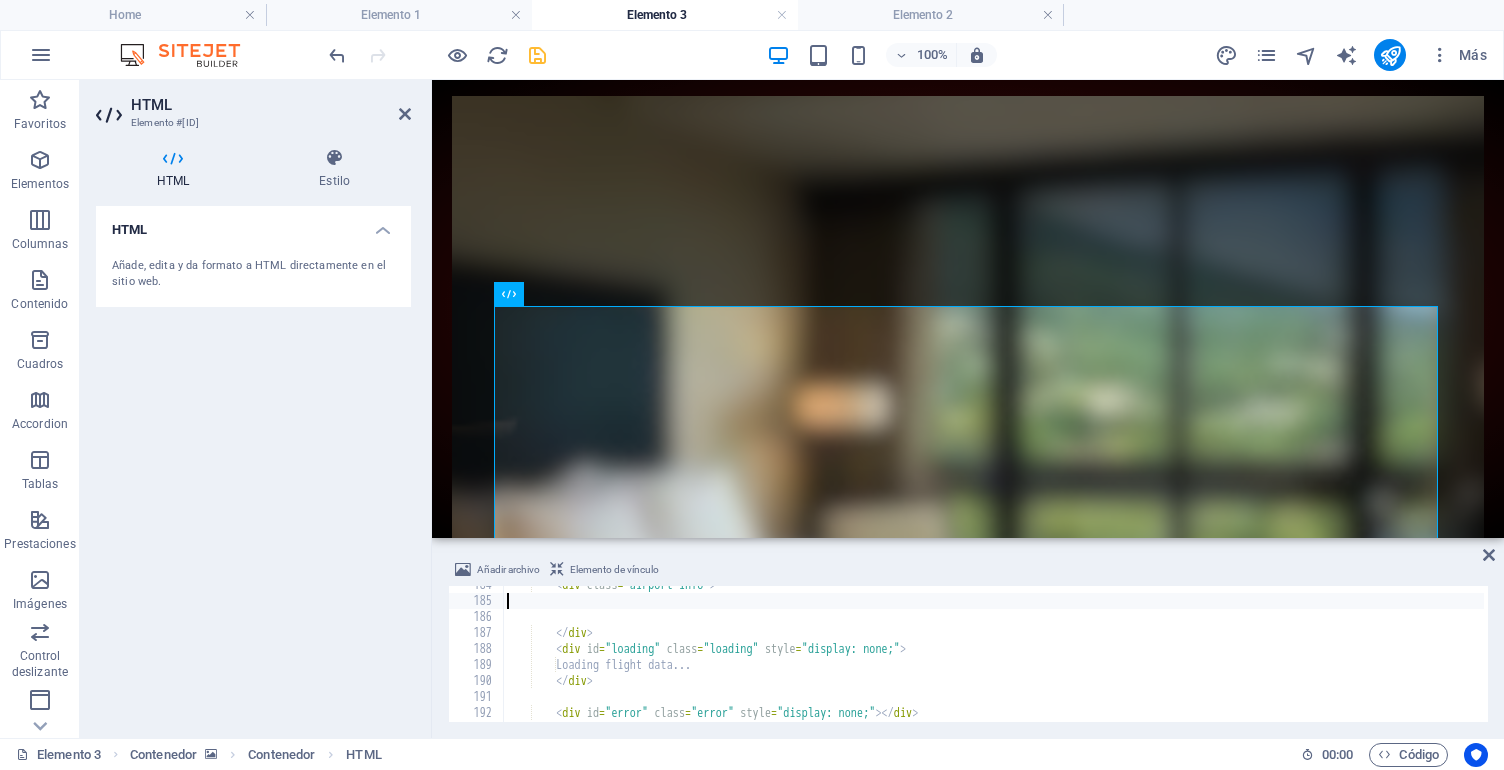 type on "<div class="airport-info">" 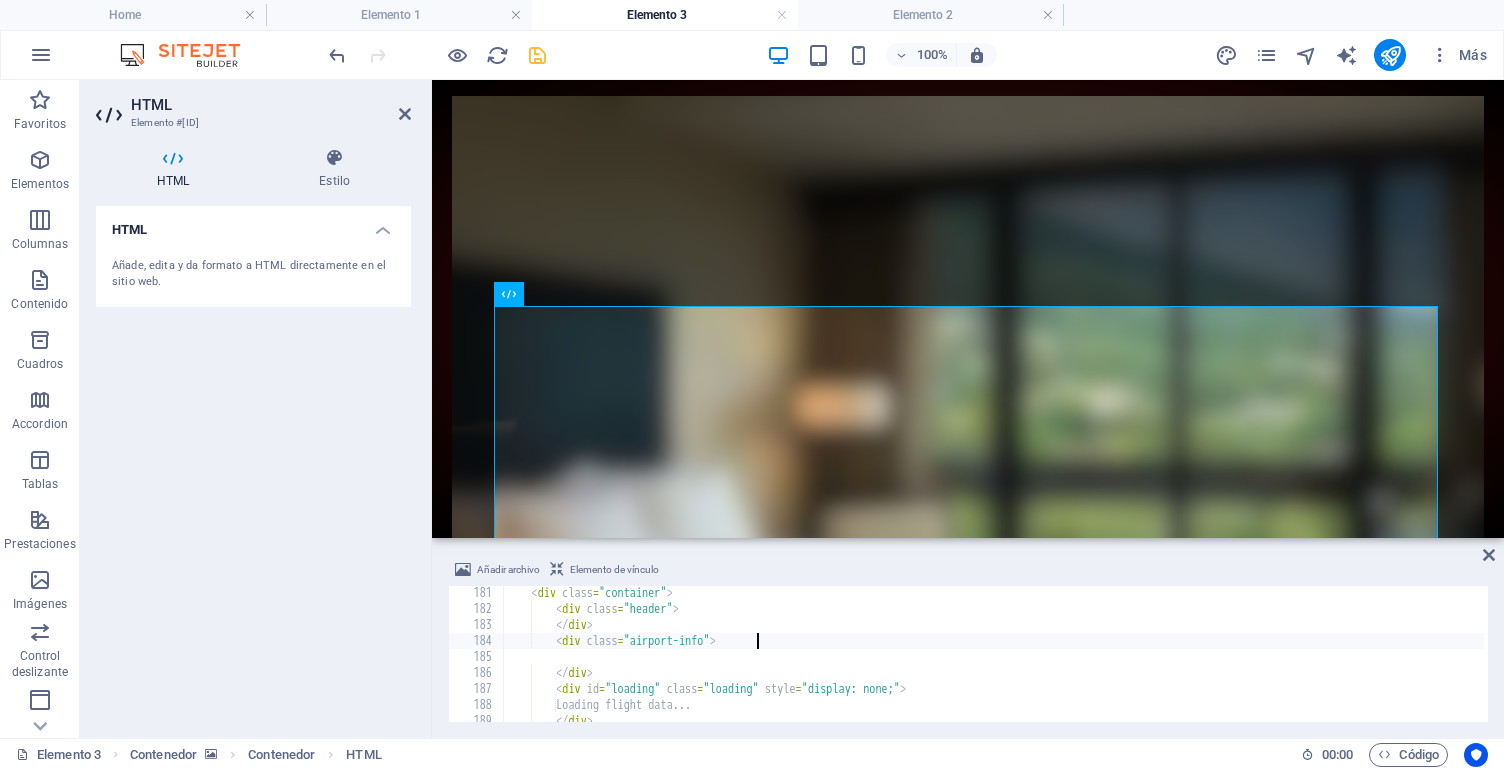 scroll, scrollTop: 2881, scrollLeft: 0, axis: vertical 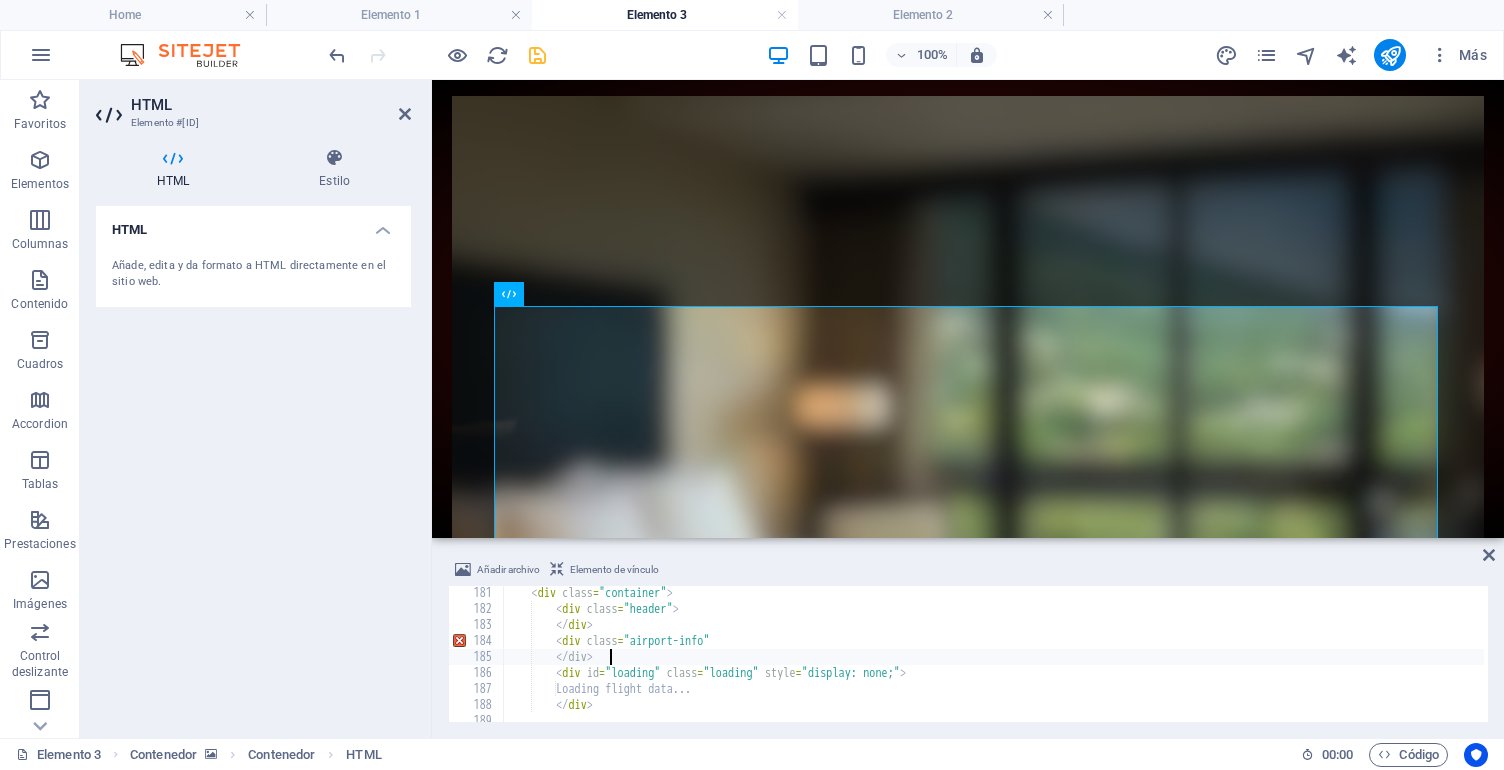 click on "< div   class = "container" >           < div   class = "header" >           </ div >           < div   class = "airport-info"           </ div >           < div   id = "loading"   class = "loading"   style = "display: none;" >               Loading flight data...           </ div >           < div   id = "error"   class = "error"   style = "display: none;" > </ div >" at bounding box center [993, 669] 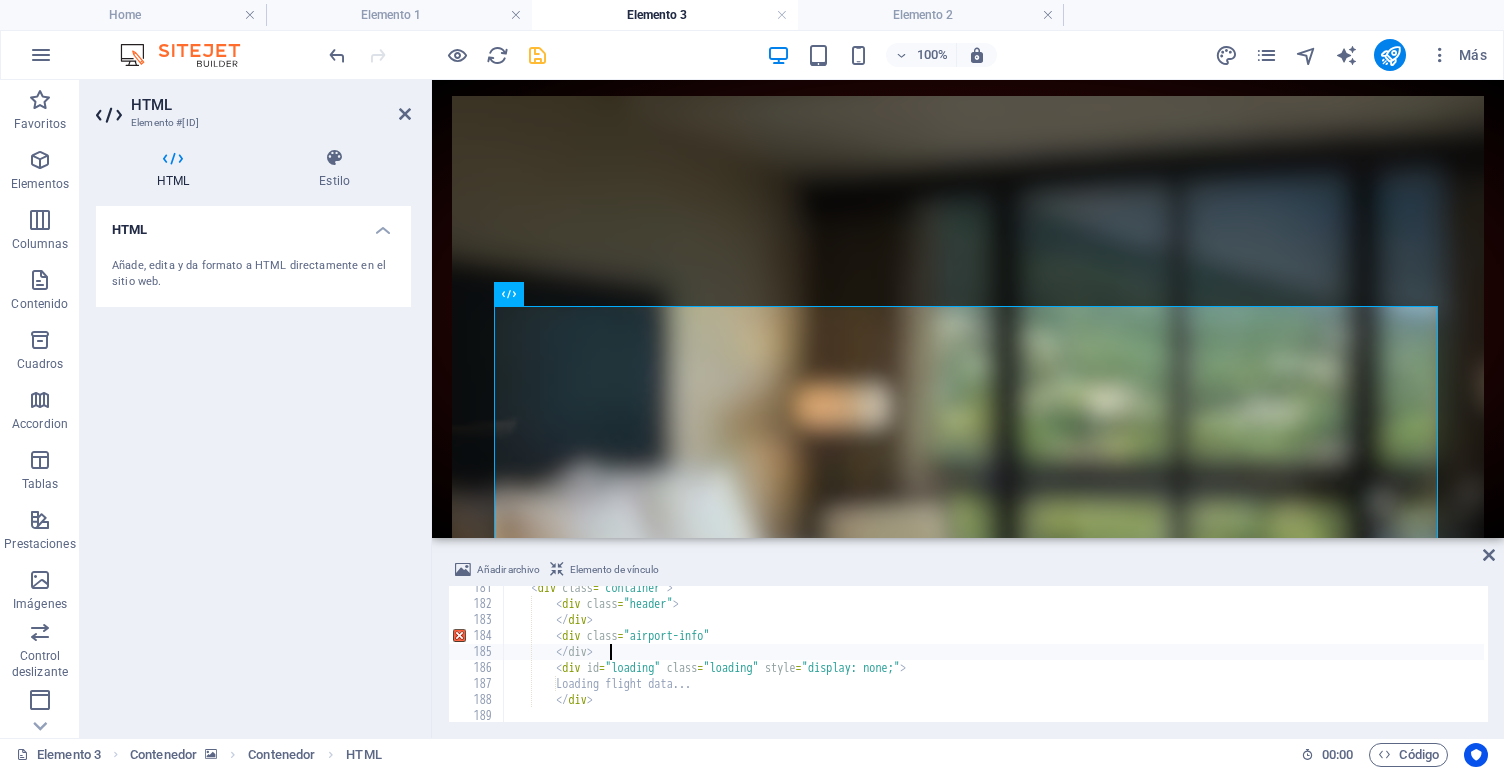 scroll, scrollTop: 2886, scrollLeft: 0, axis: vertical 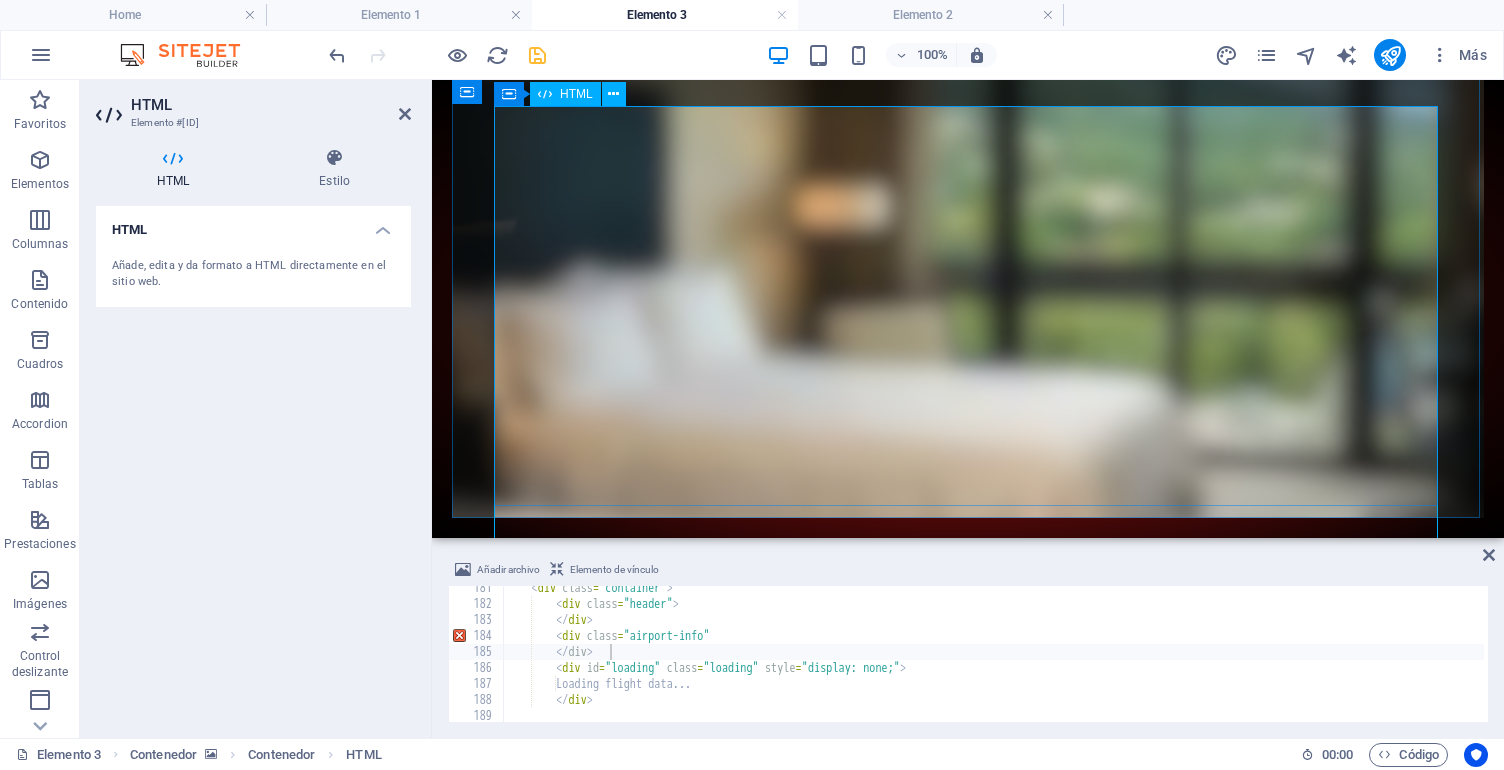 click on "Loading flight data..." at bounding box center [968, 1076] 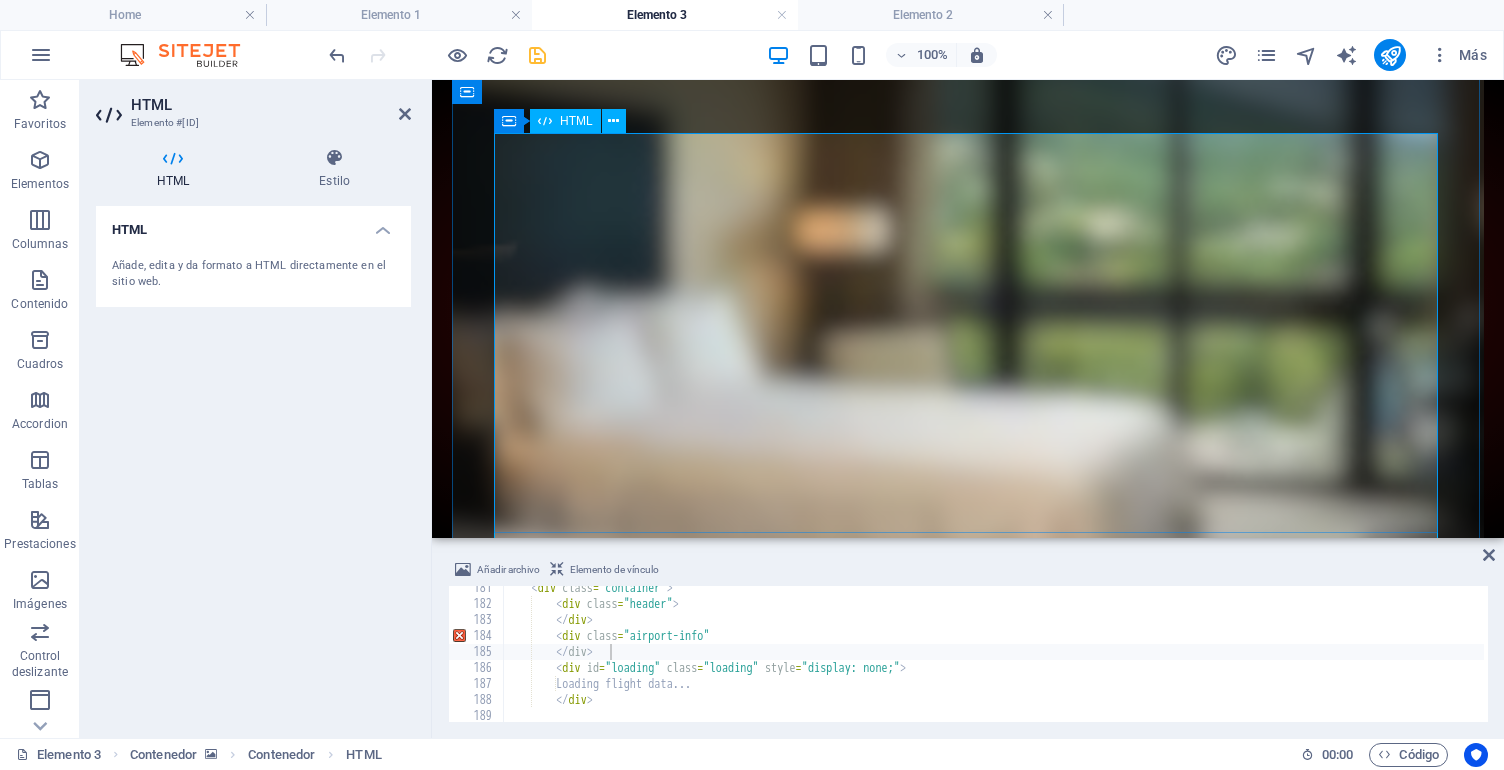 scroll, scrollTop: 176, scrollLeft: 0, axis: vertical 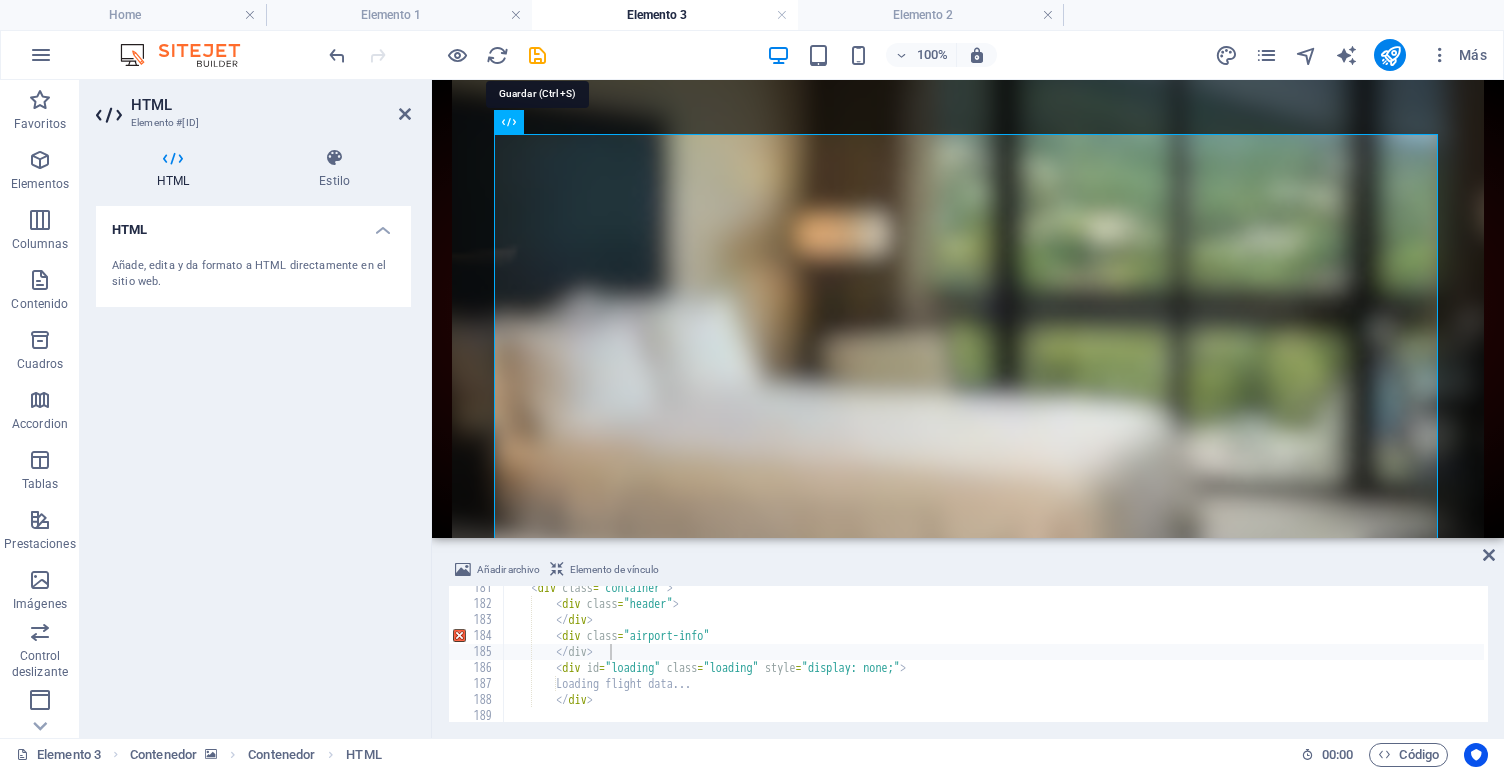 drag, startPoint x: 539, startPoint y: 50, endPoint x: 409, endPoint y: 52, distance: 130.01538 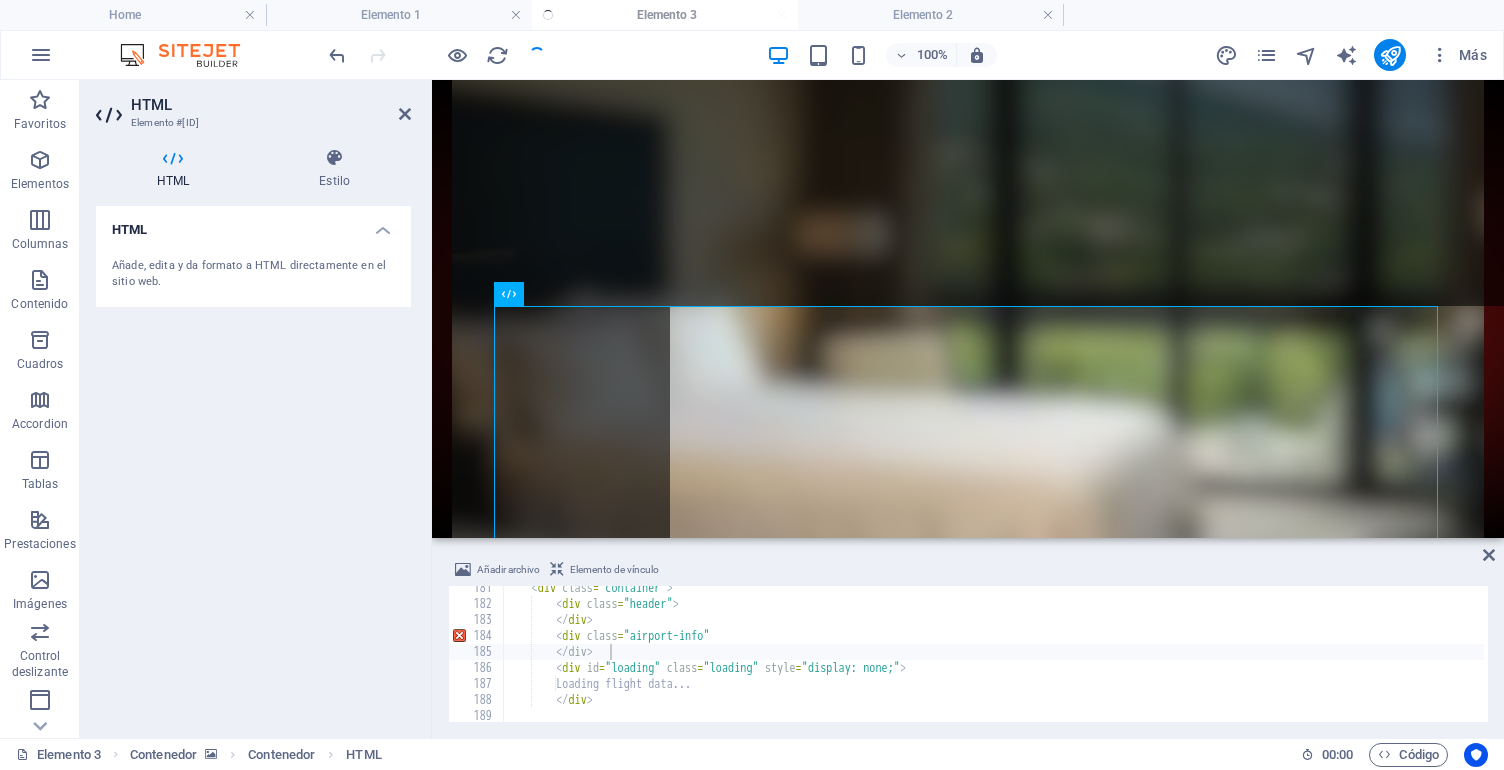 scroll, scrollTop: 4, scrollLeft: 0, axis: vertical 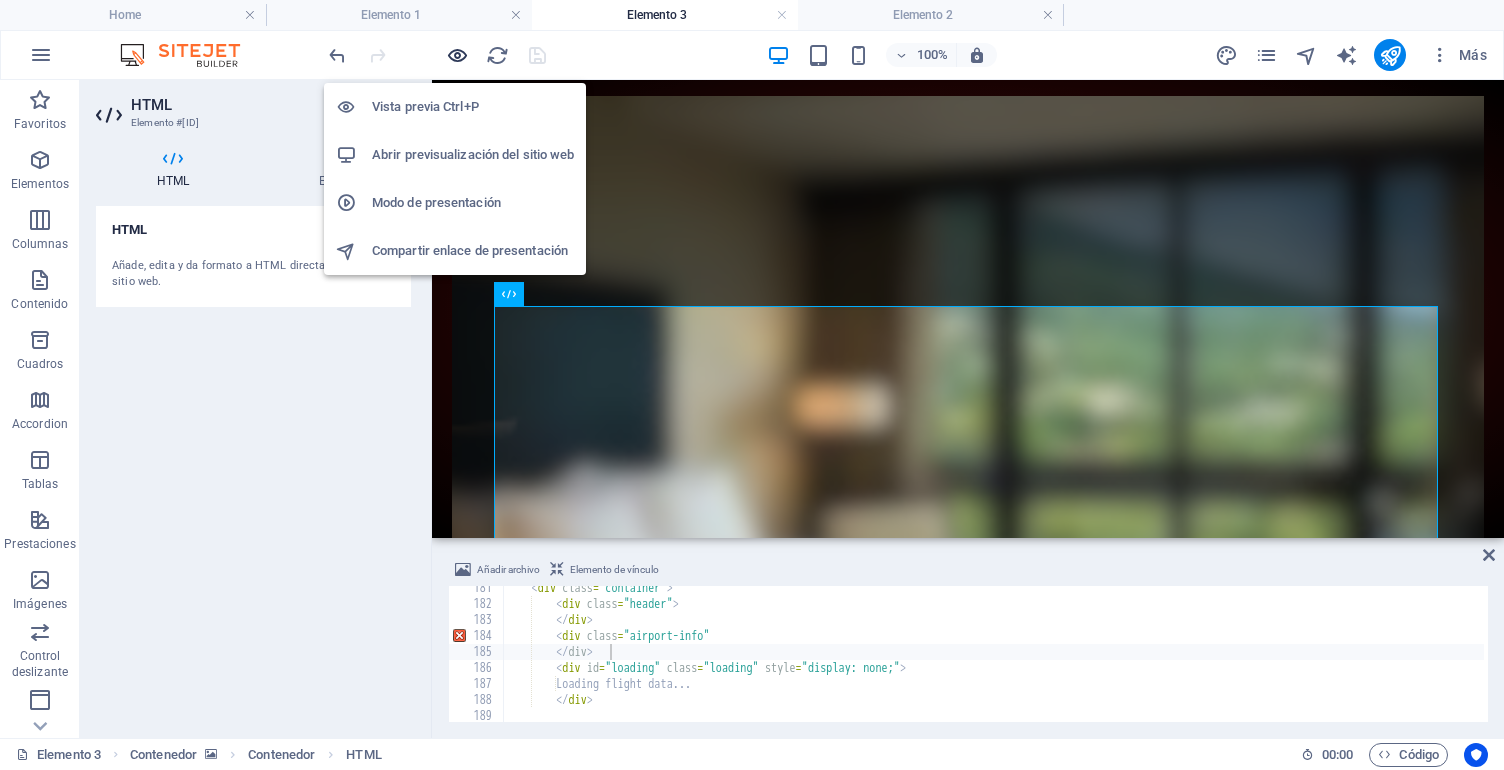 click at bounding box center (457, 55) 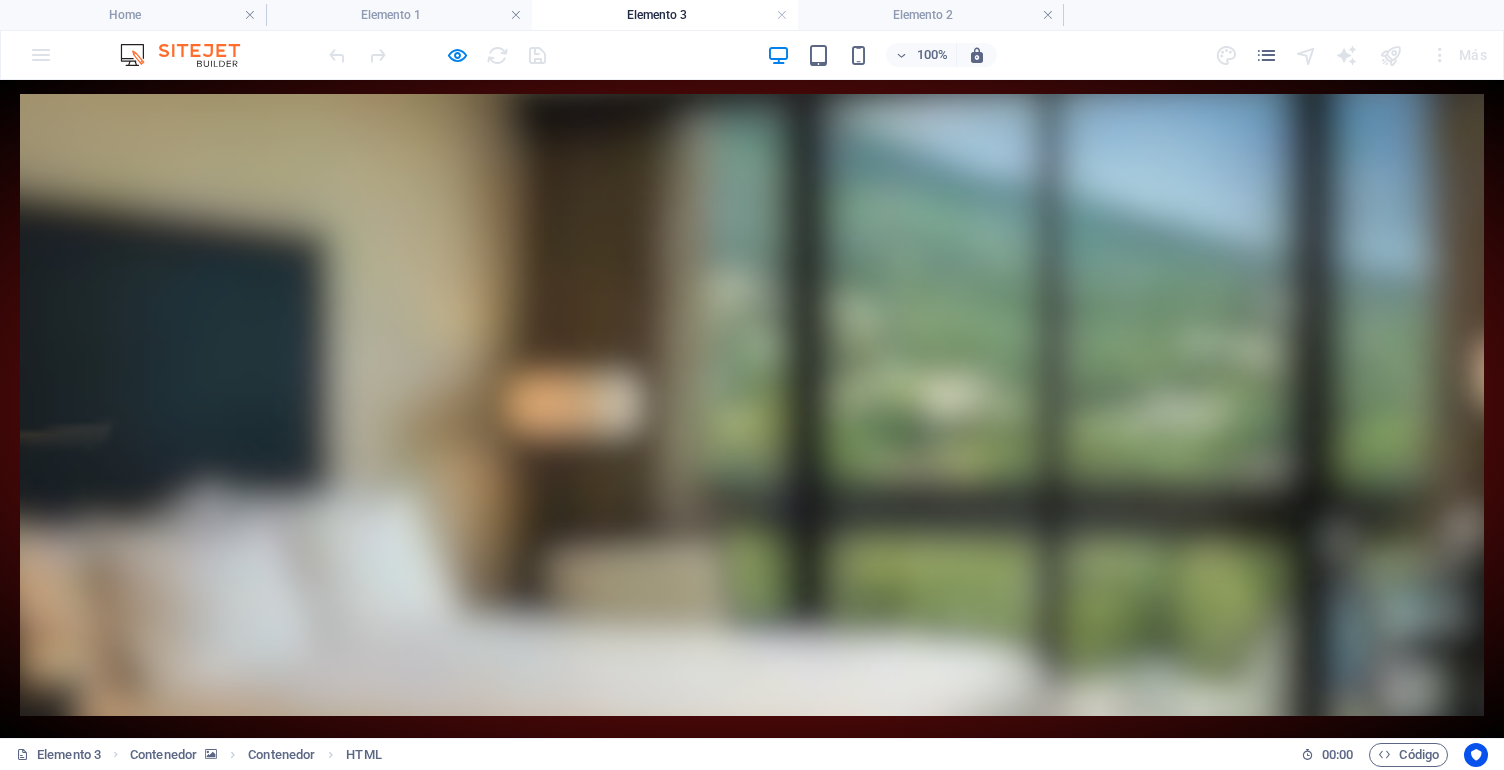 scroll, scrollTop: 4, scrollLeft: 0, axis: vertical 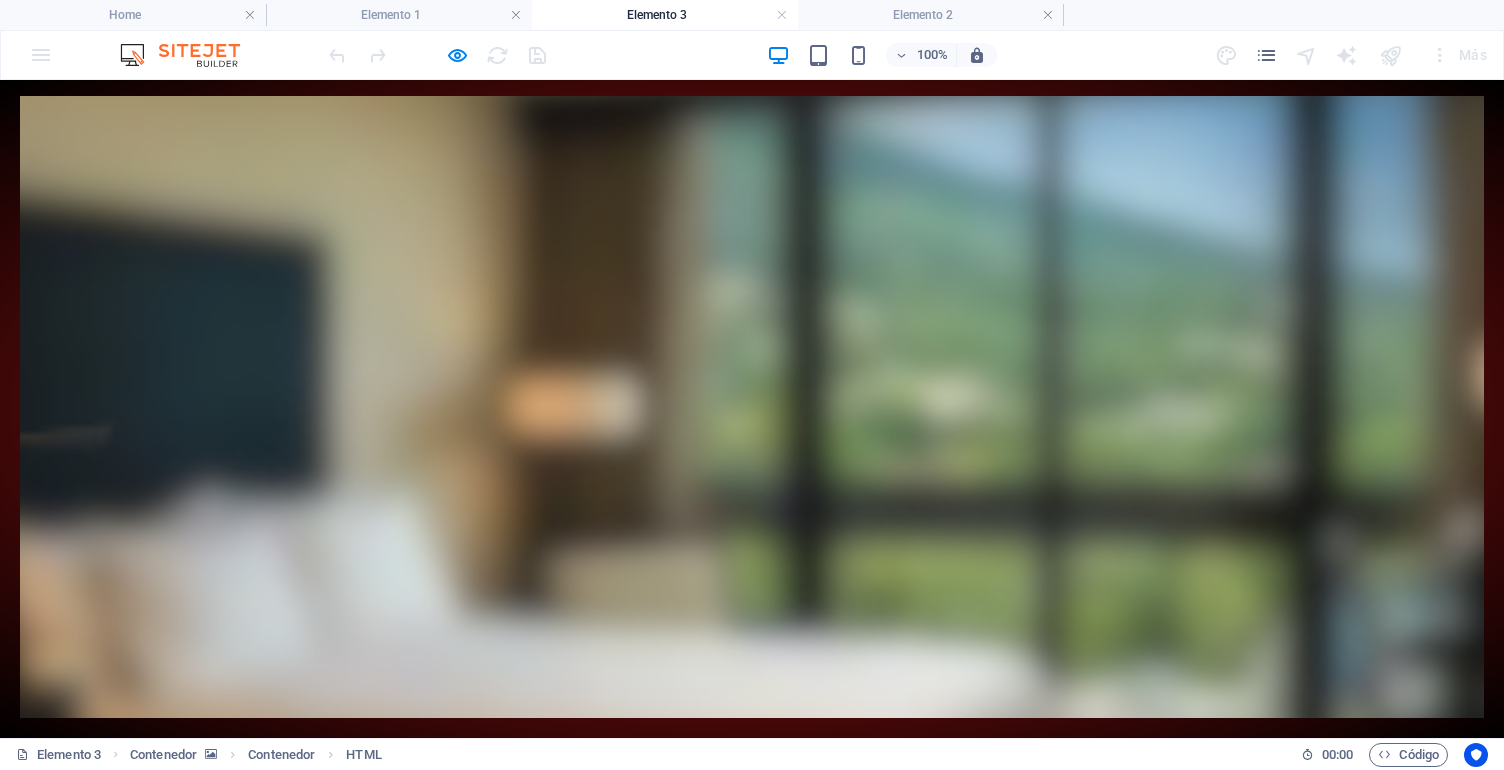 click on "Etiqueta del botón" at bounding box center [367, 867] 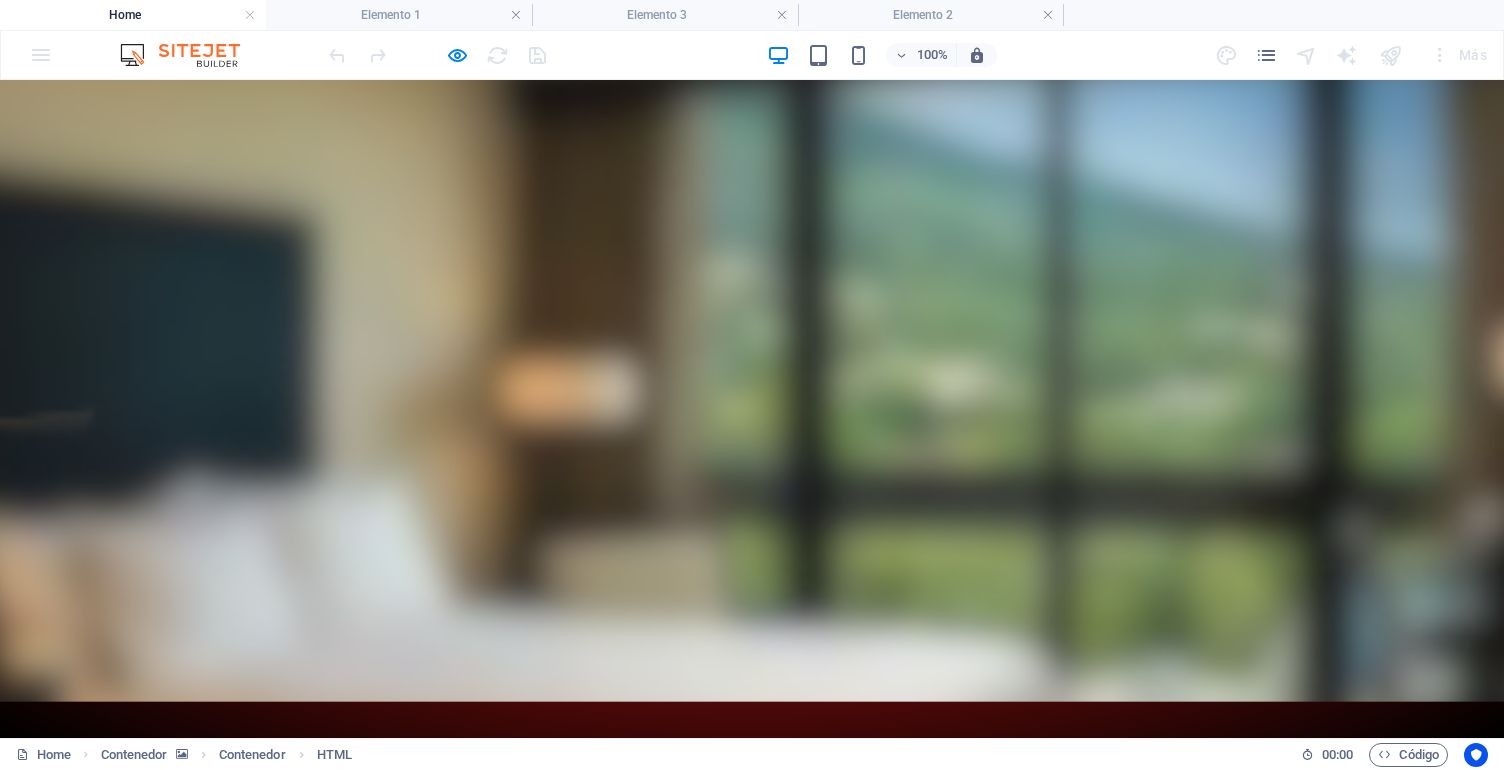 drag, startPoint x: 886, startPoint y: 360, endPoint x: 886, endPoint y: 520, distance: 160 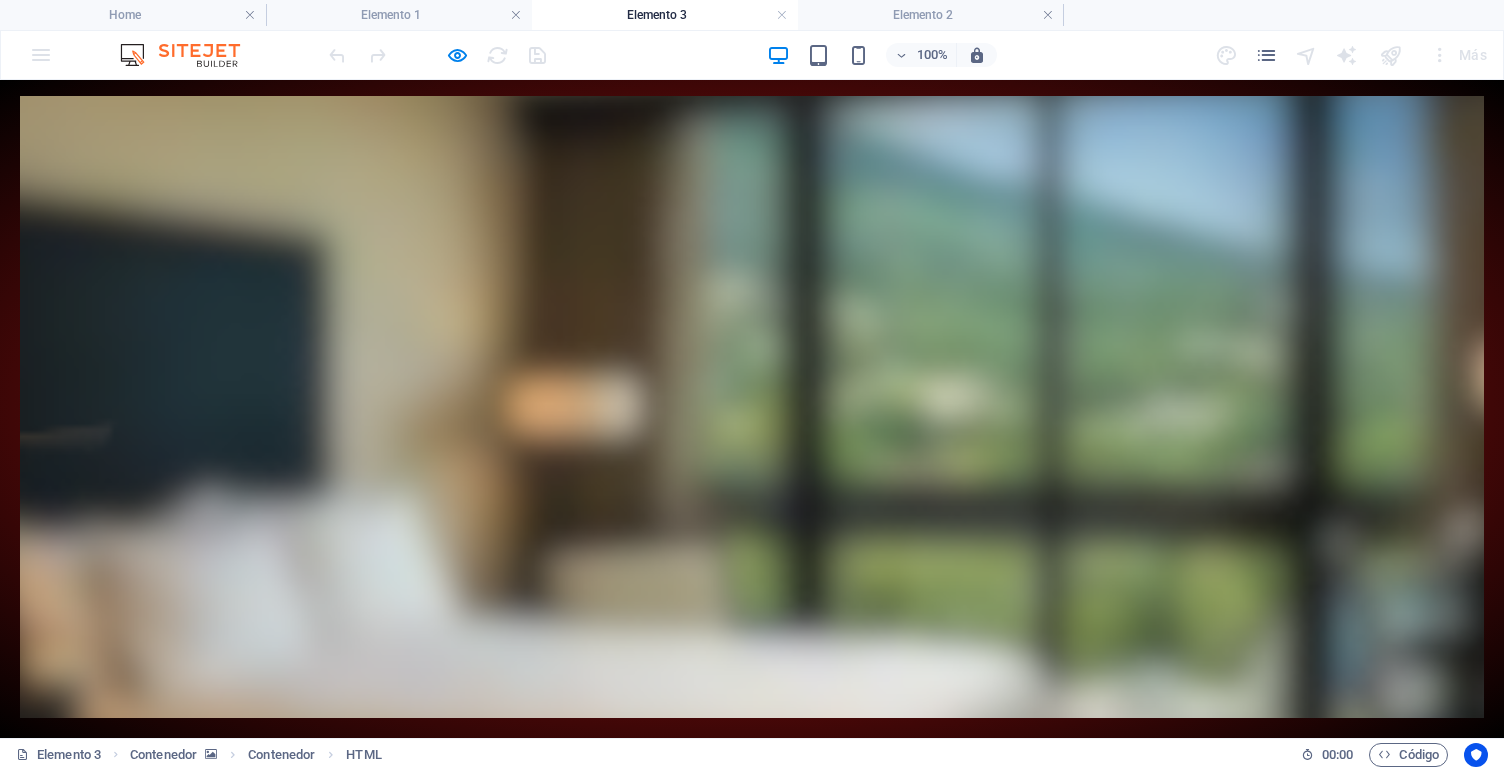 click at bounding box center (752, 948) 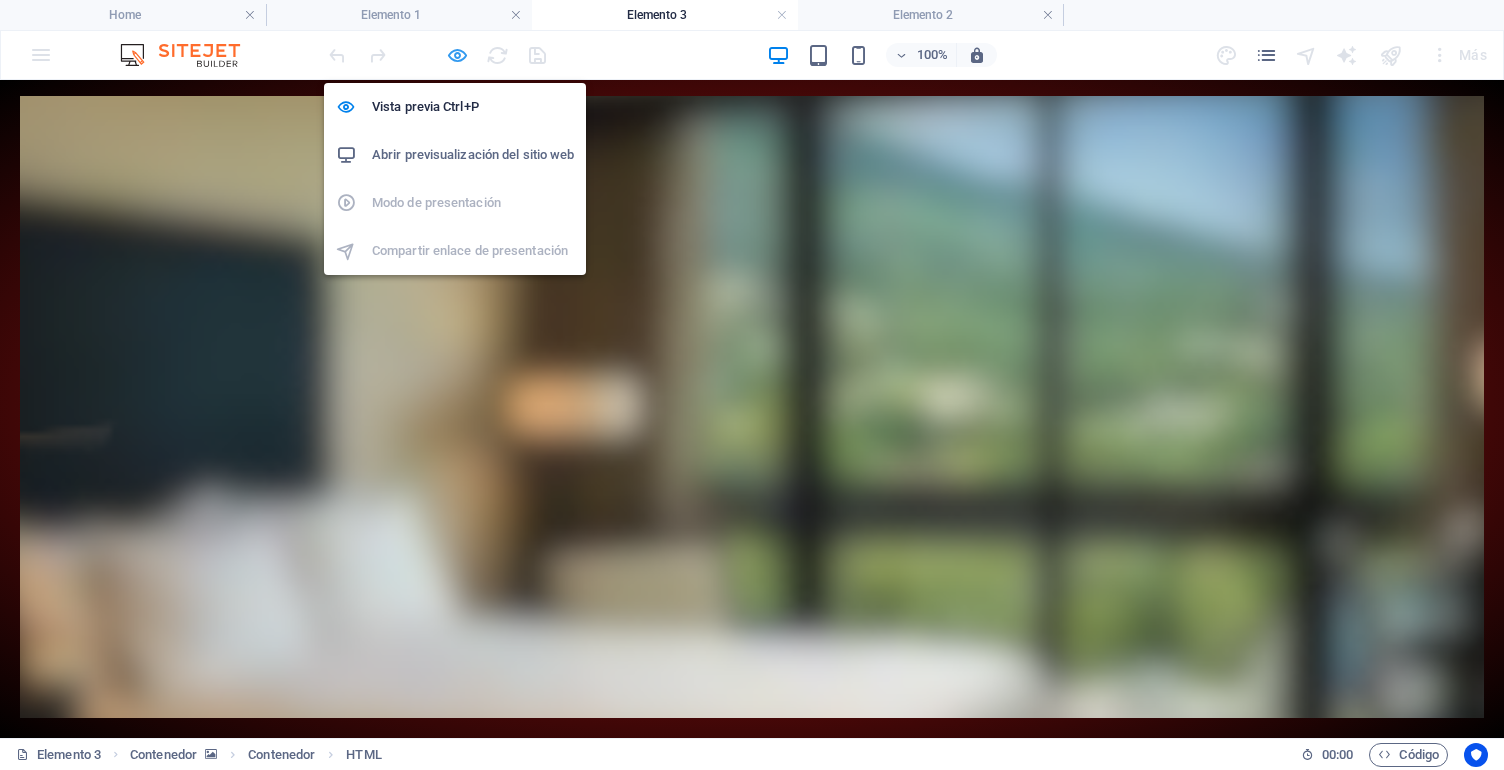 click at bounding box center (457, 55) 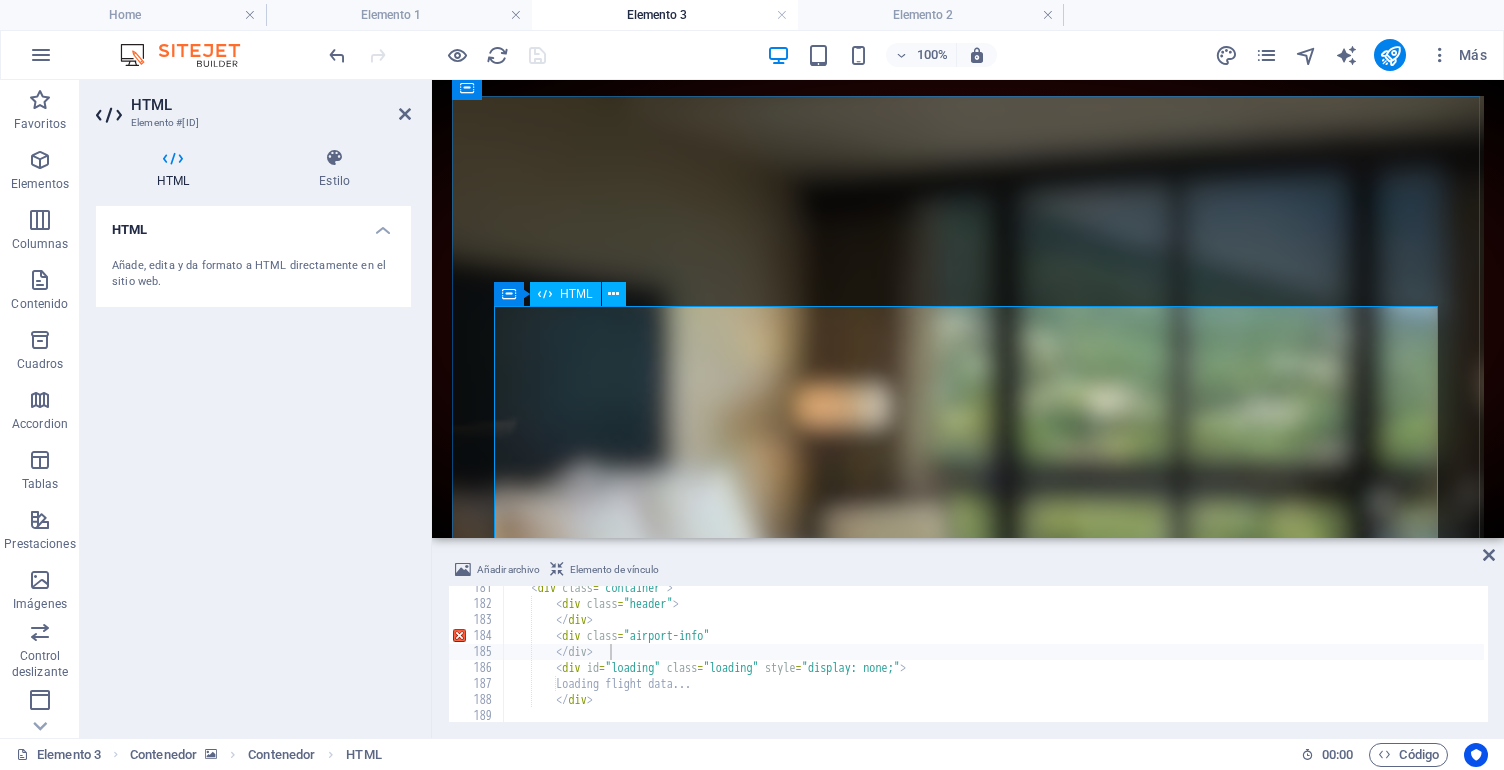 click on "Loading flight data..." at bounding box center (968, 1276) 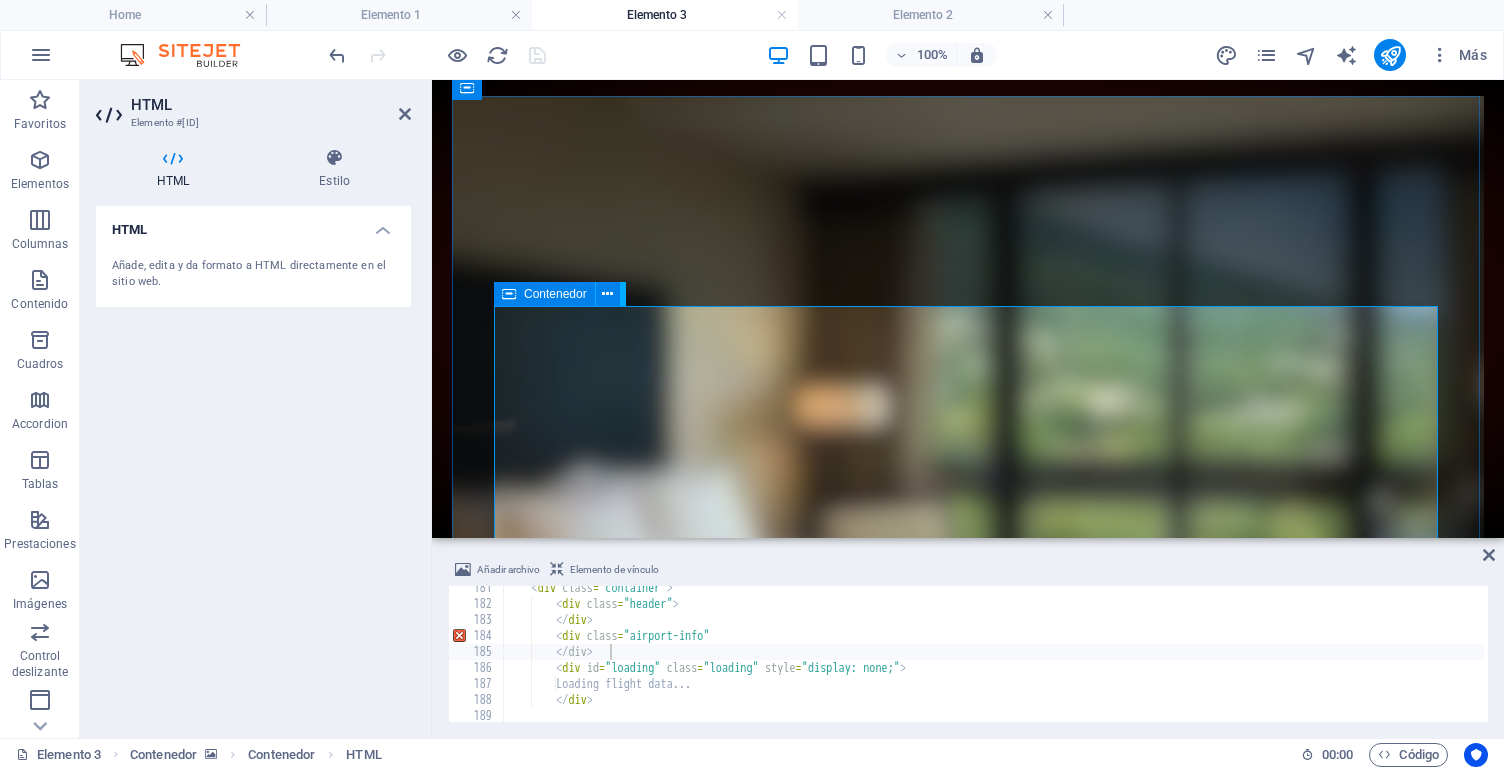 click on "Contenedor" at bounding box center (544, 294) 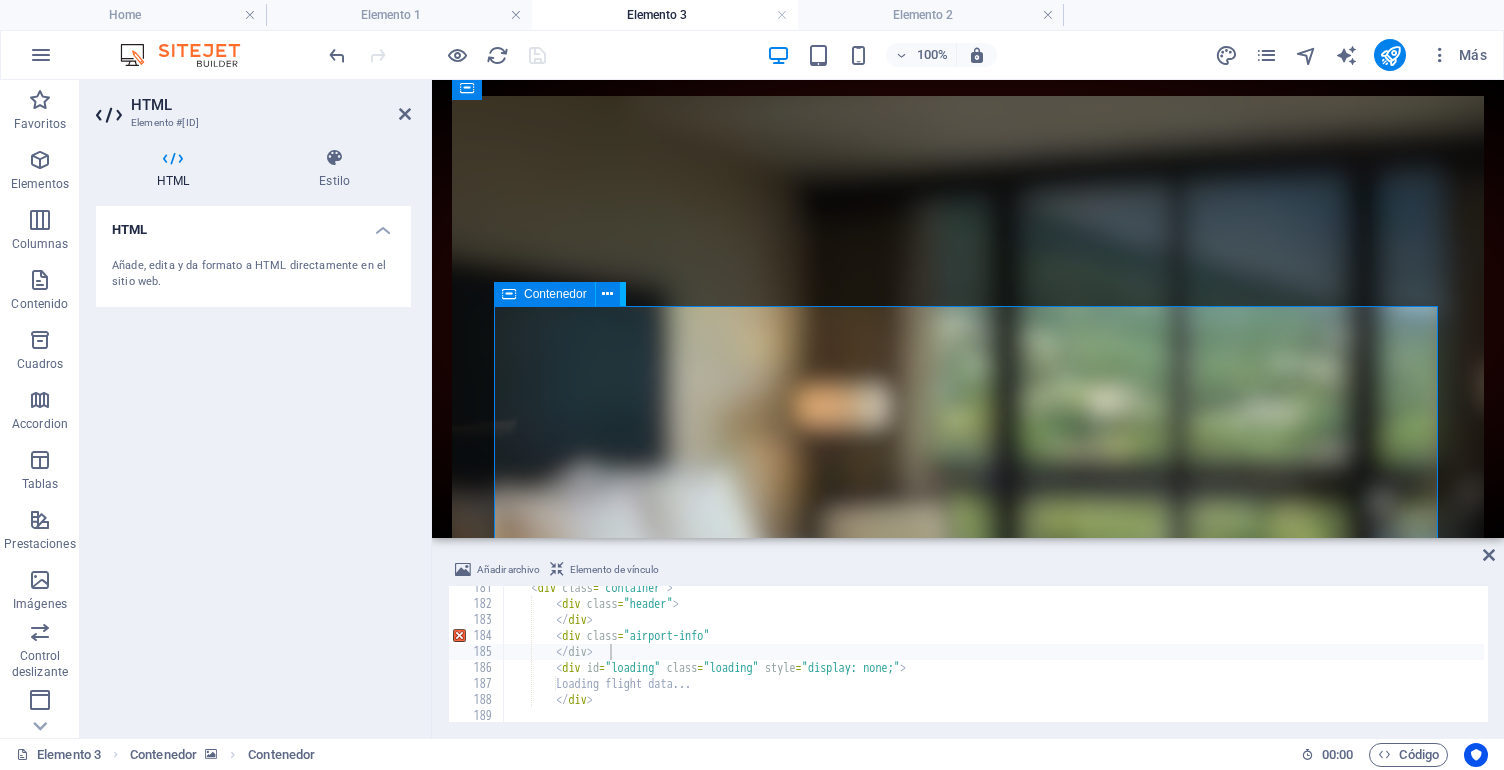 click on "Contenedor" at bounding box center (544, 294) 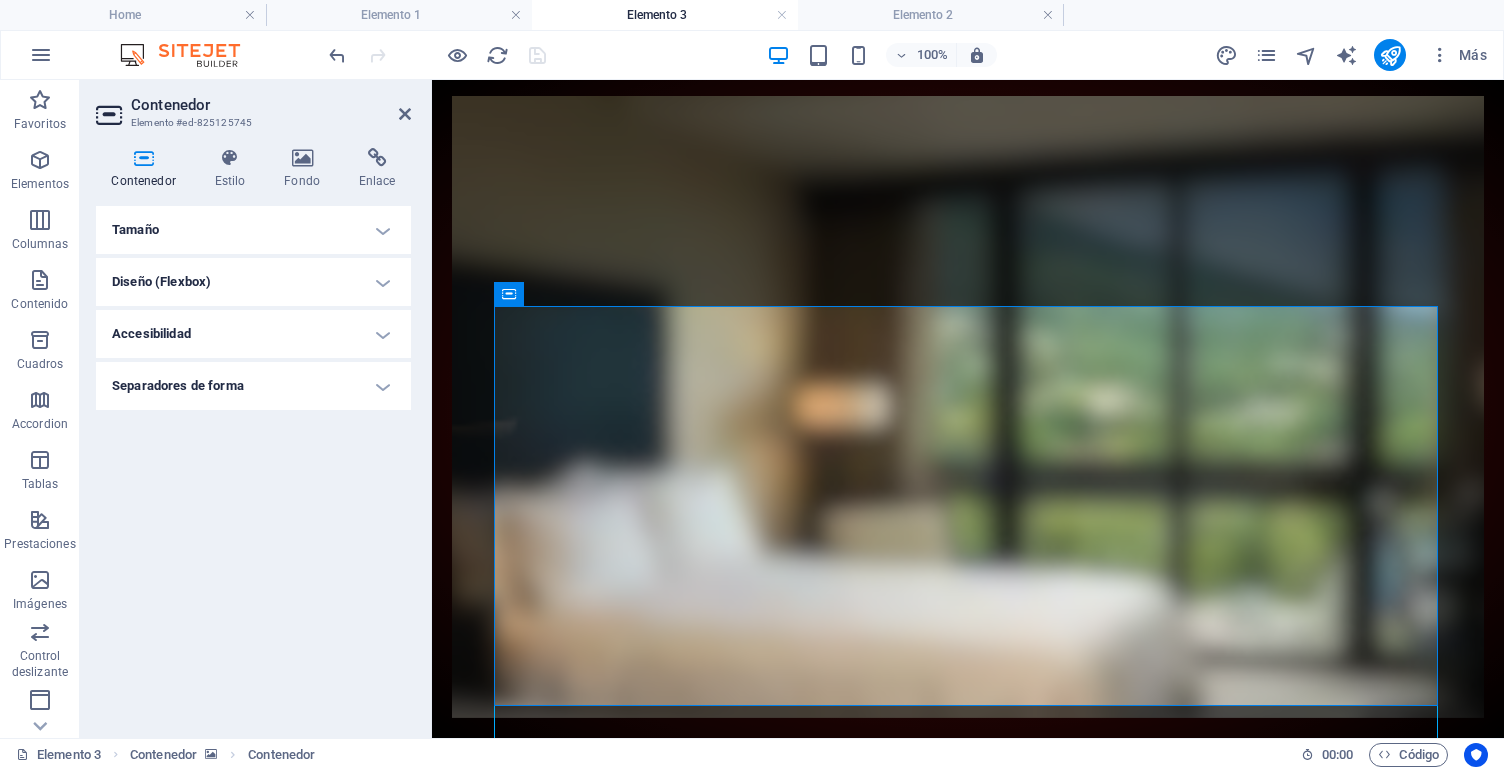 click on "Tamaño" at bounding box center (253, 230) 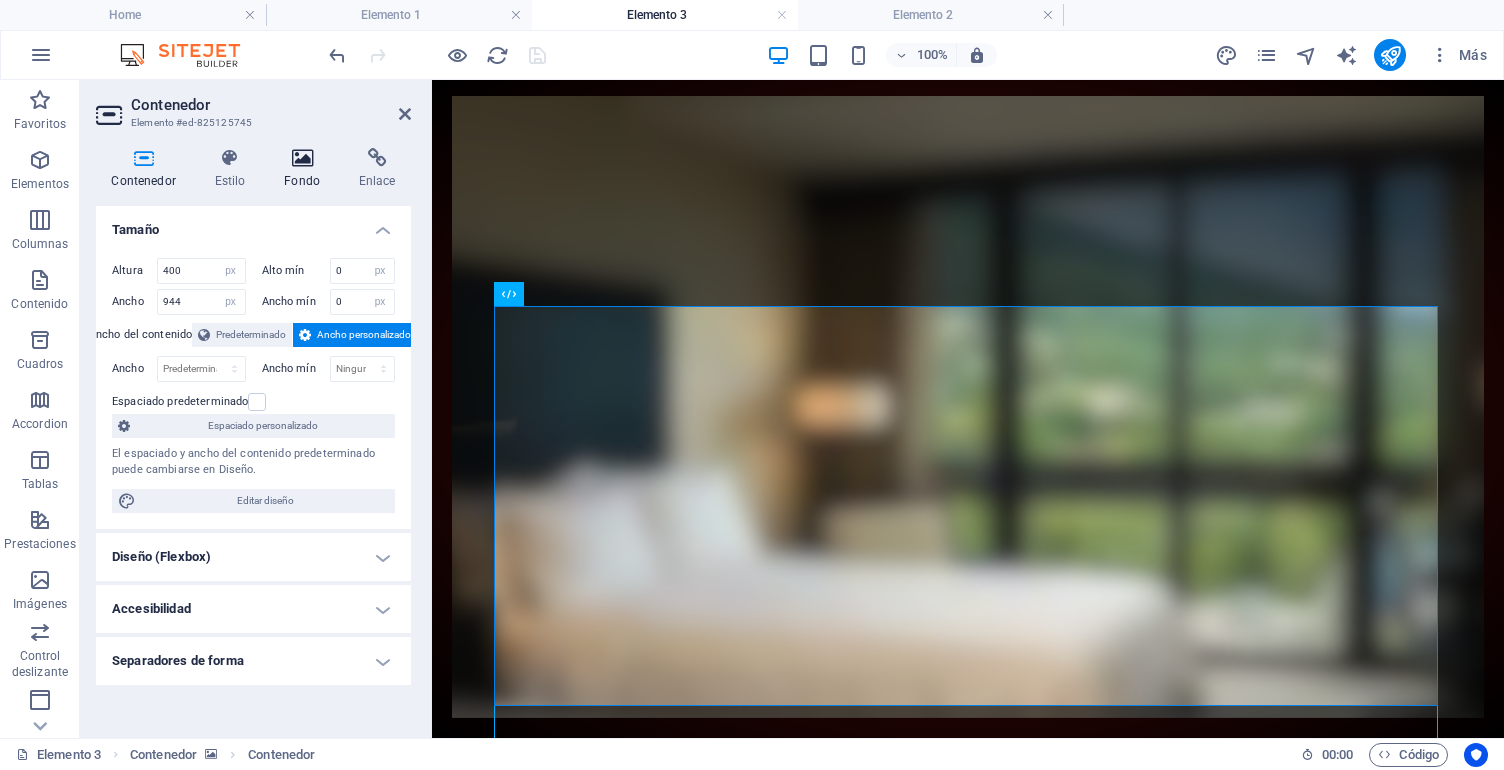 click on "Fondo" at bounding box center [306, 169] 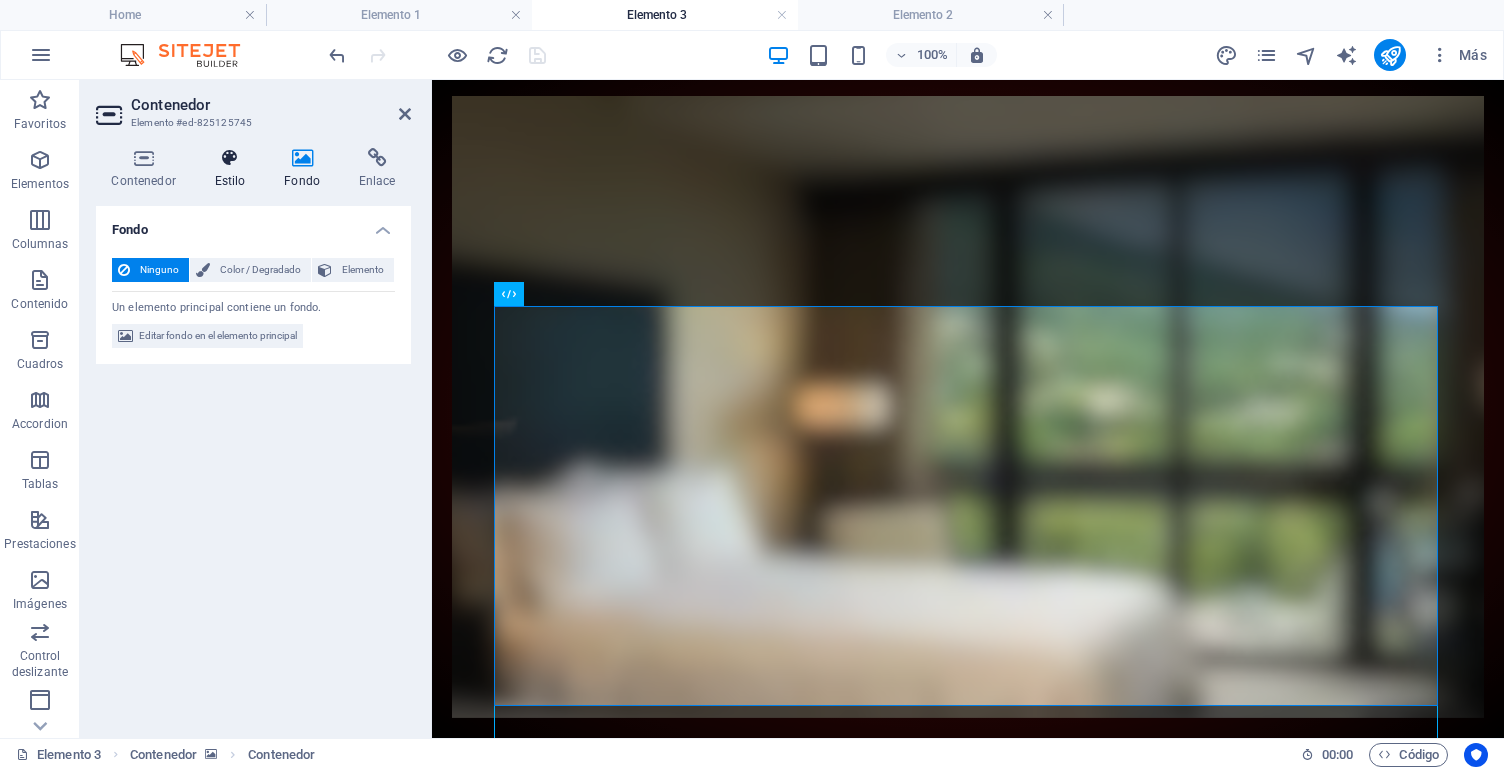 click on "Estilo" at bounding box center [234, 169] 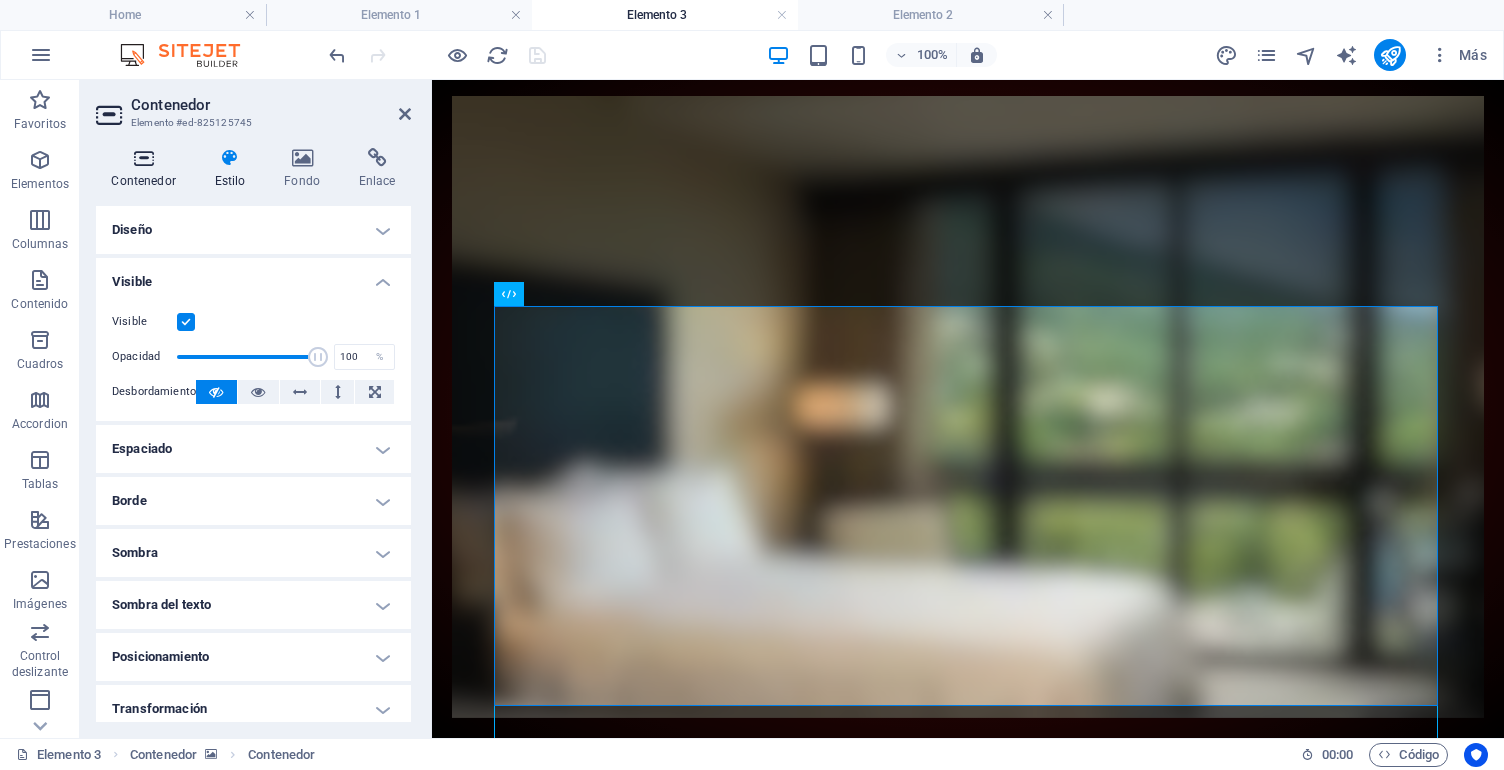 click on "Contenedor" at bounding box center (147, 169) 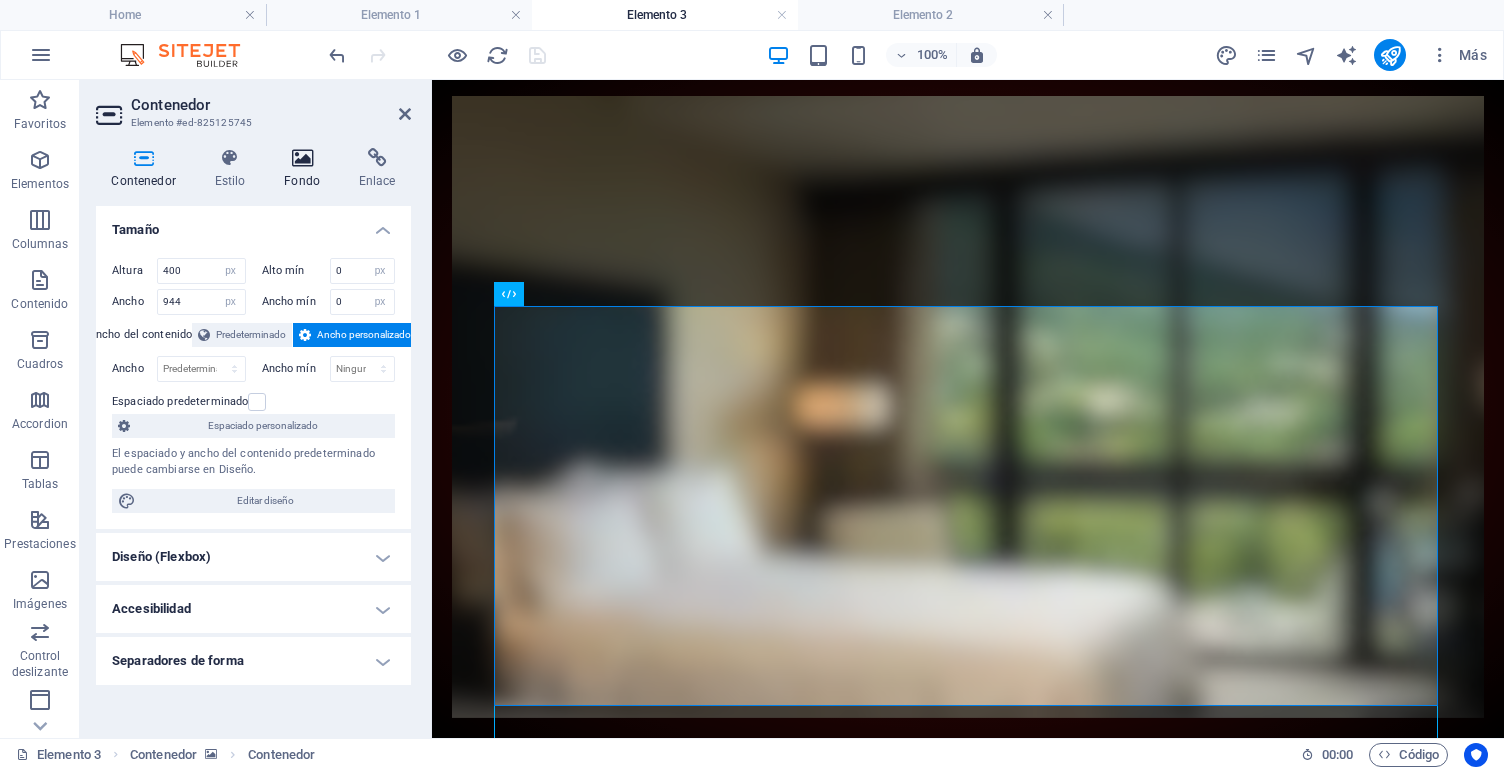 click on "Fondo" at bounding box center [306, 169] 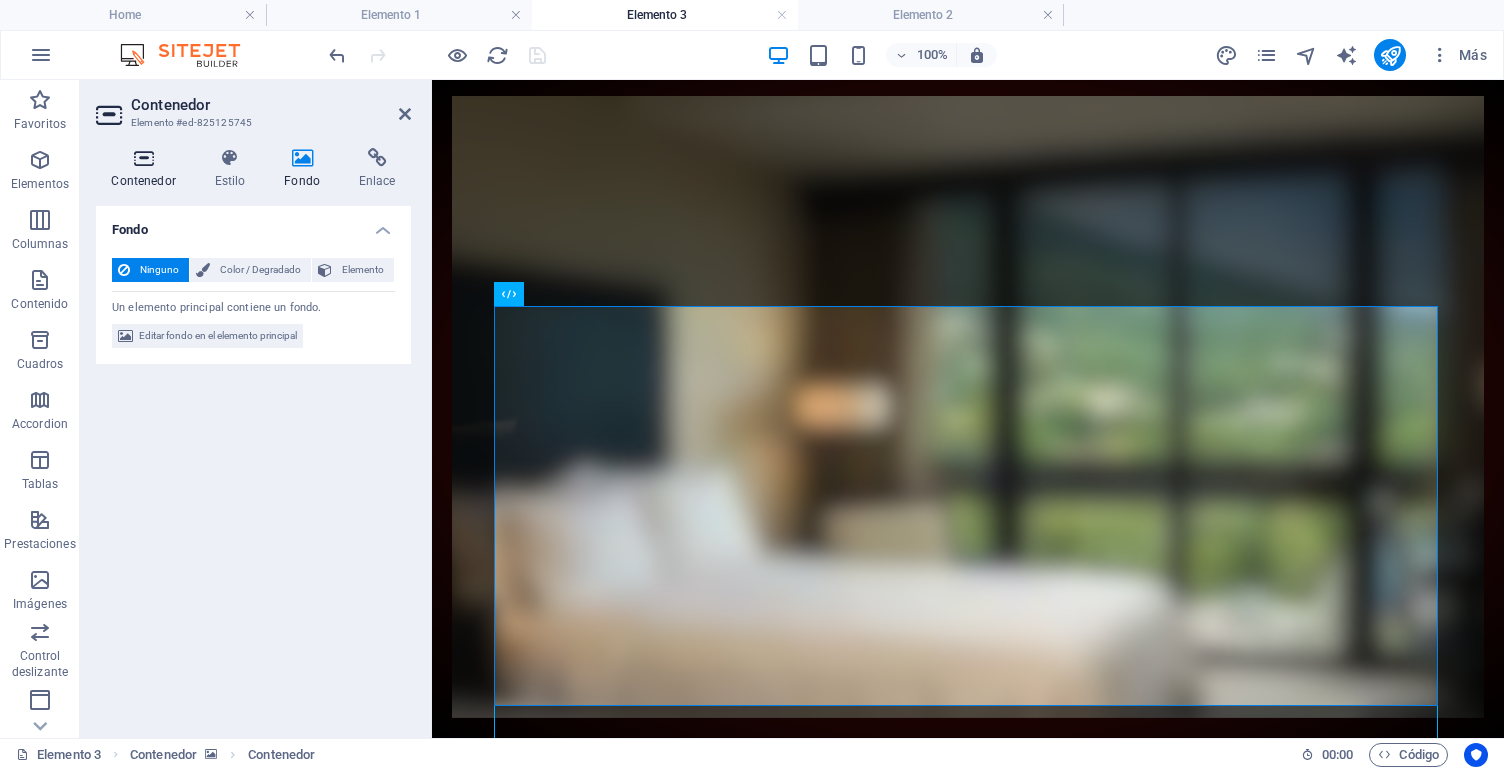 click on "Contenedor" at bounding box center [147, 169] 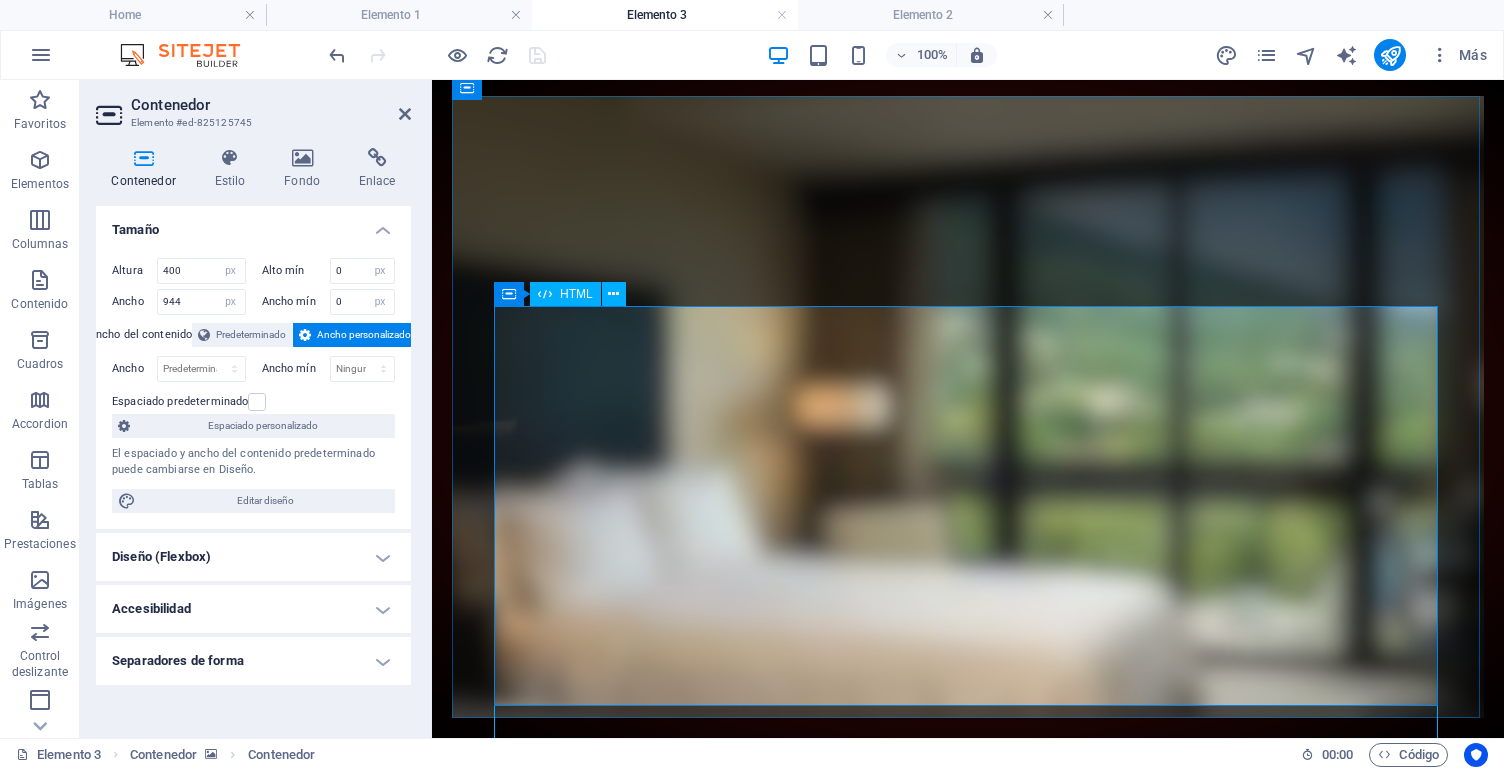 click on "Loading flight data..." at bounding box center (968, 1276) 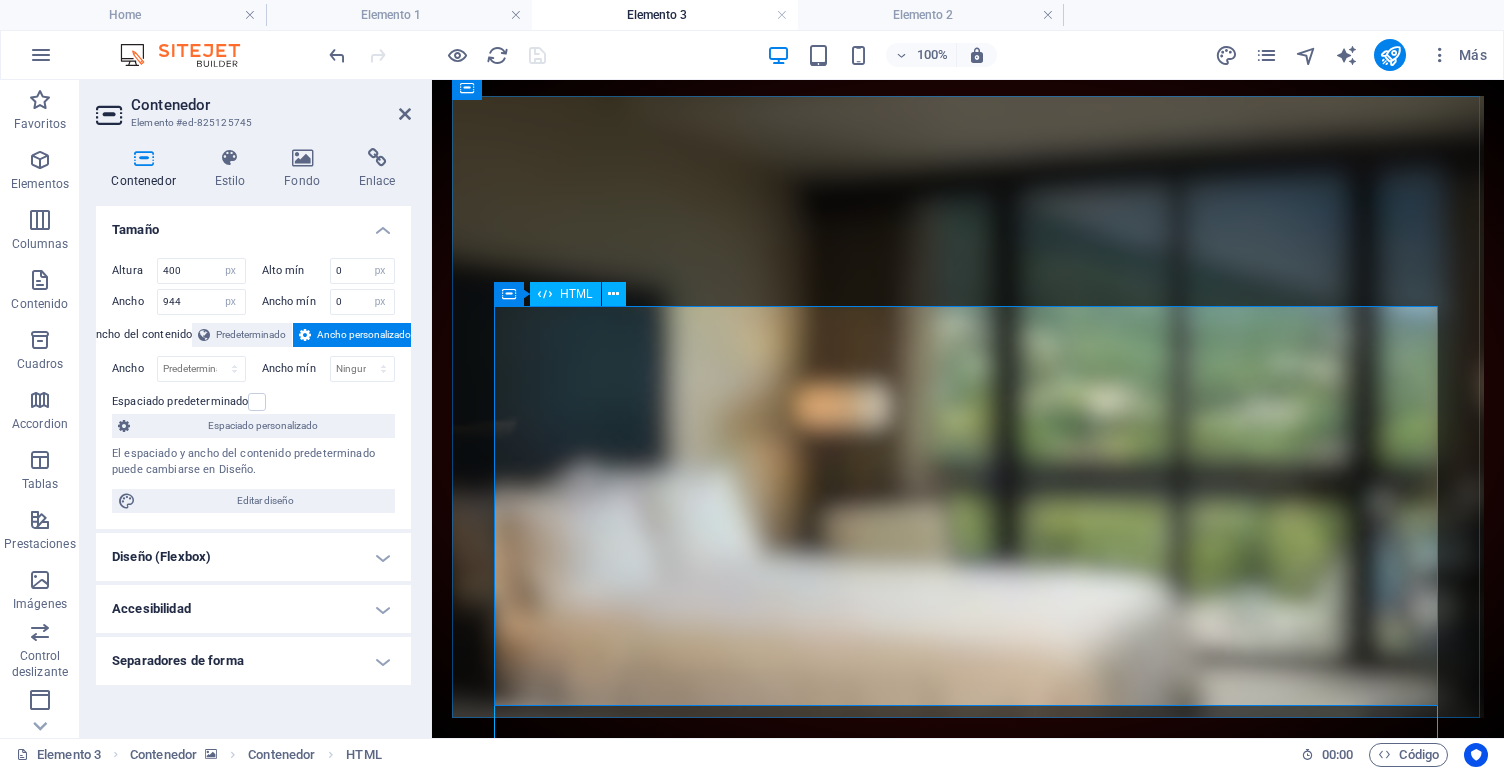 click on "HTML" at bounding box center [576, 294] 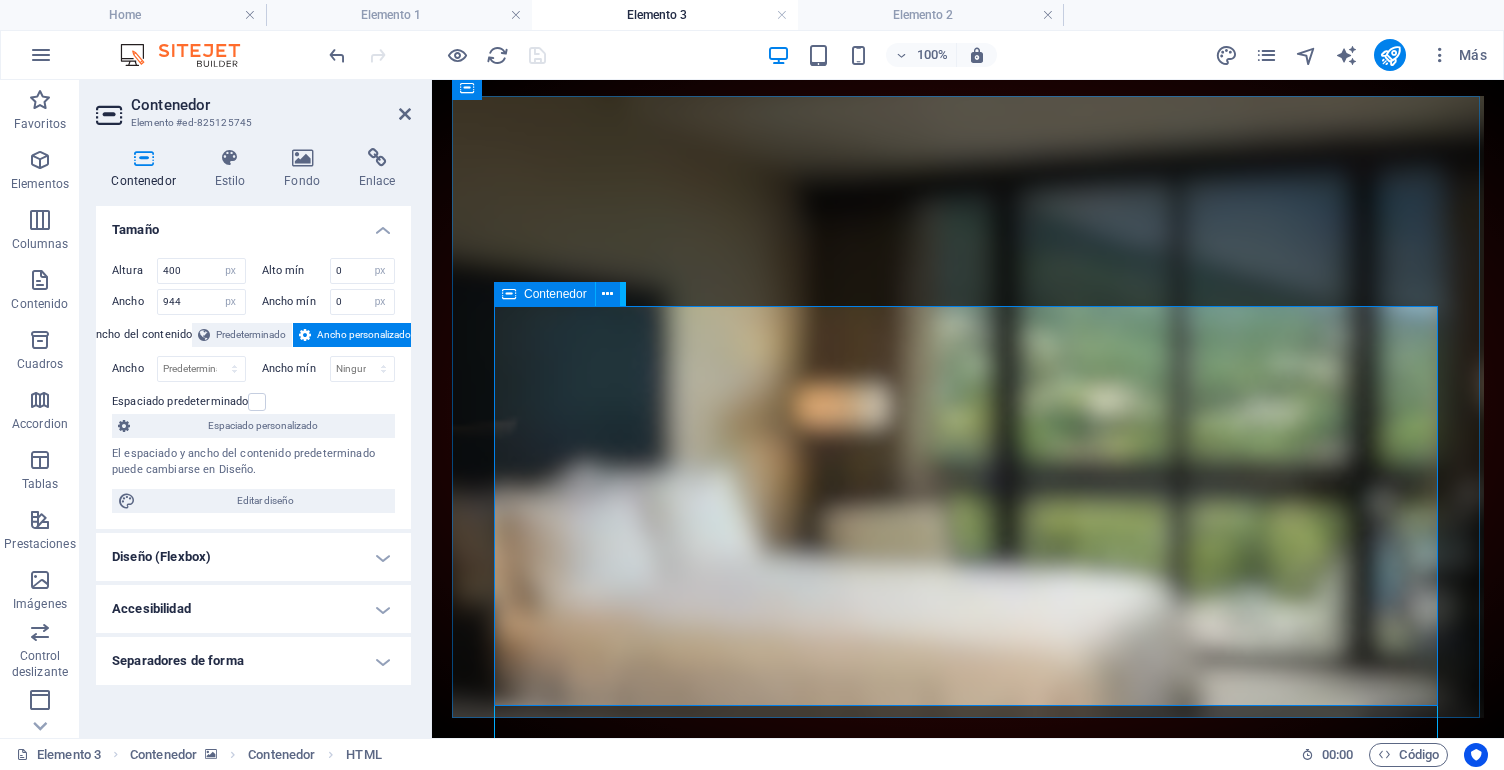 click at bounding box center (509, 294) 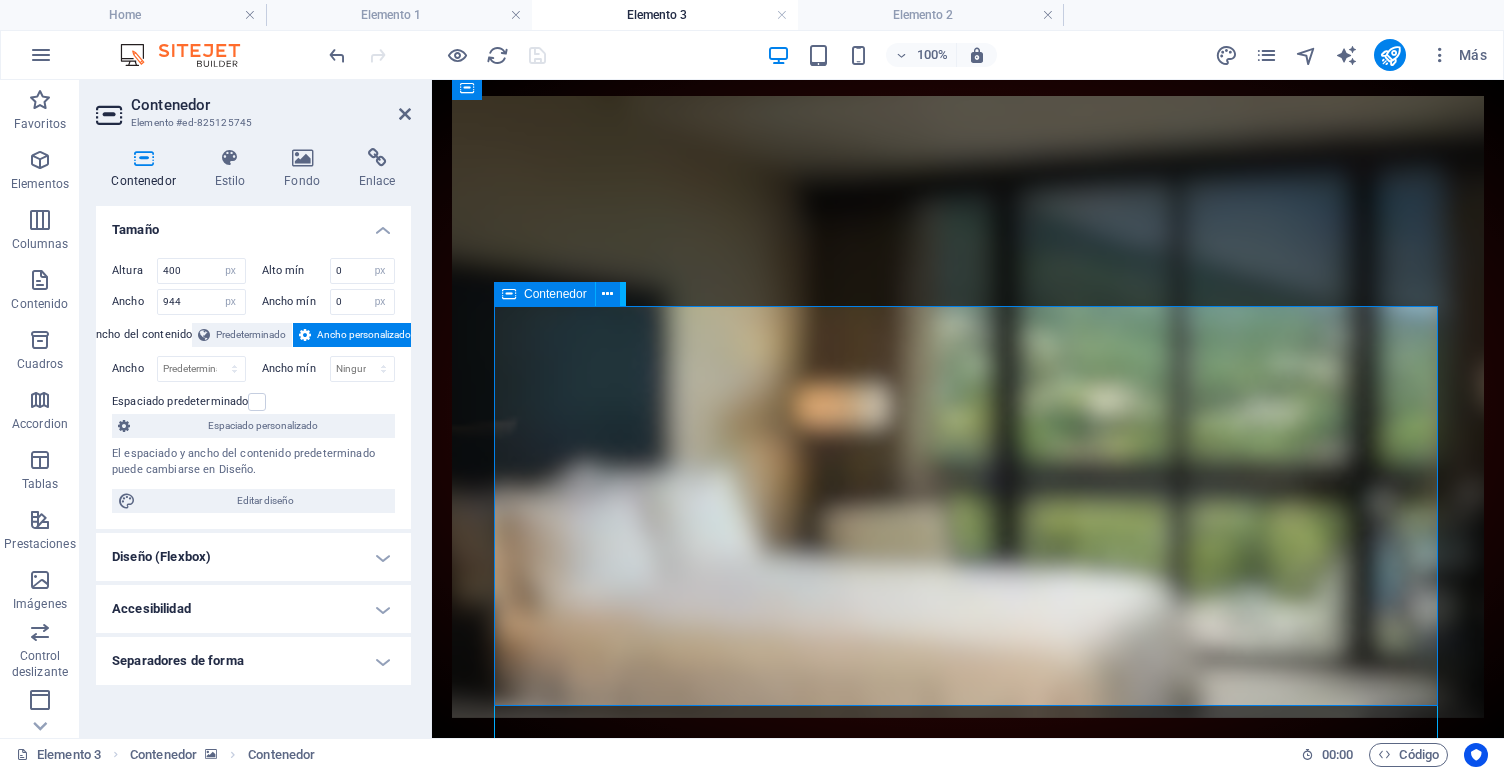 click at bounding box center [509, 294] 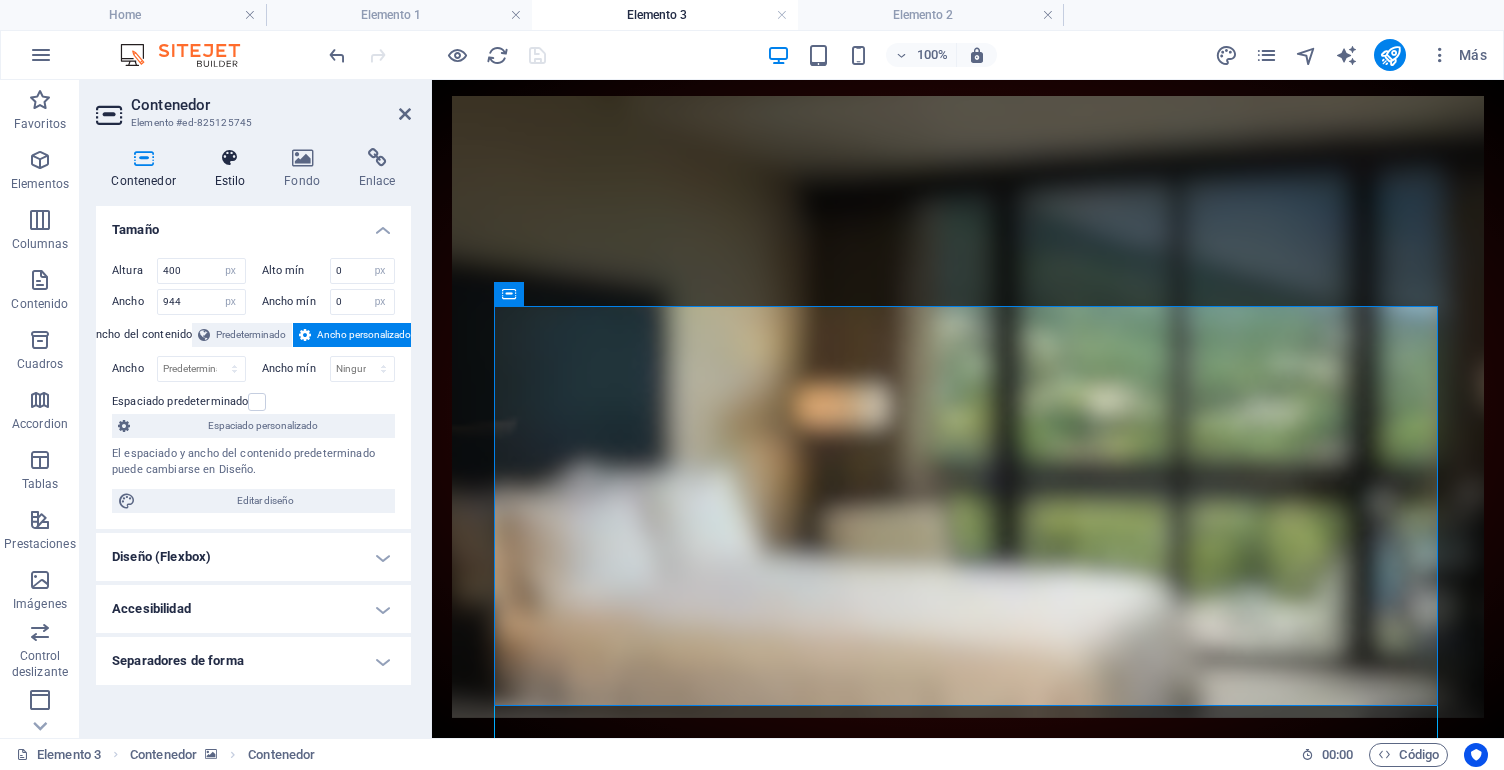 click on "Estilo" at bounding box center (234, 169) 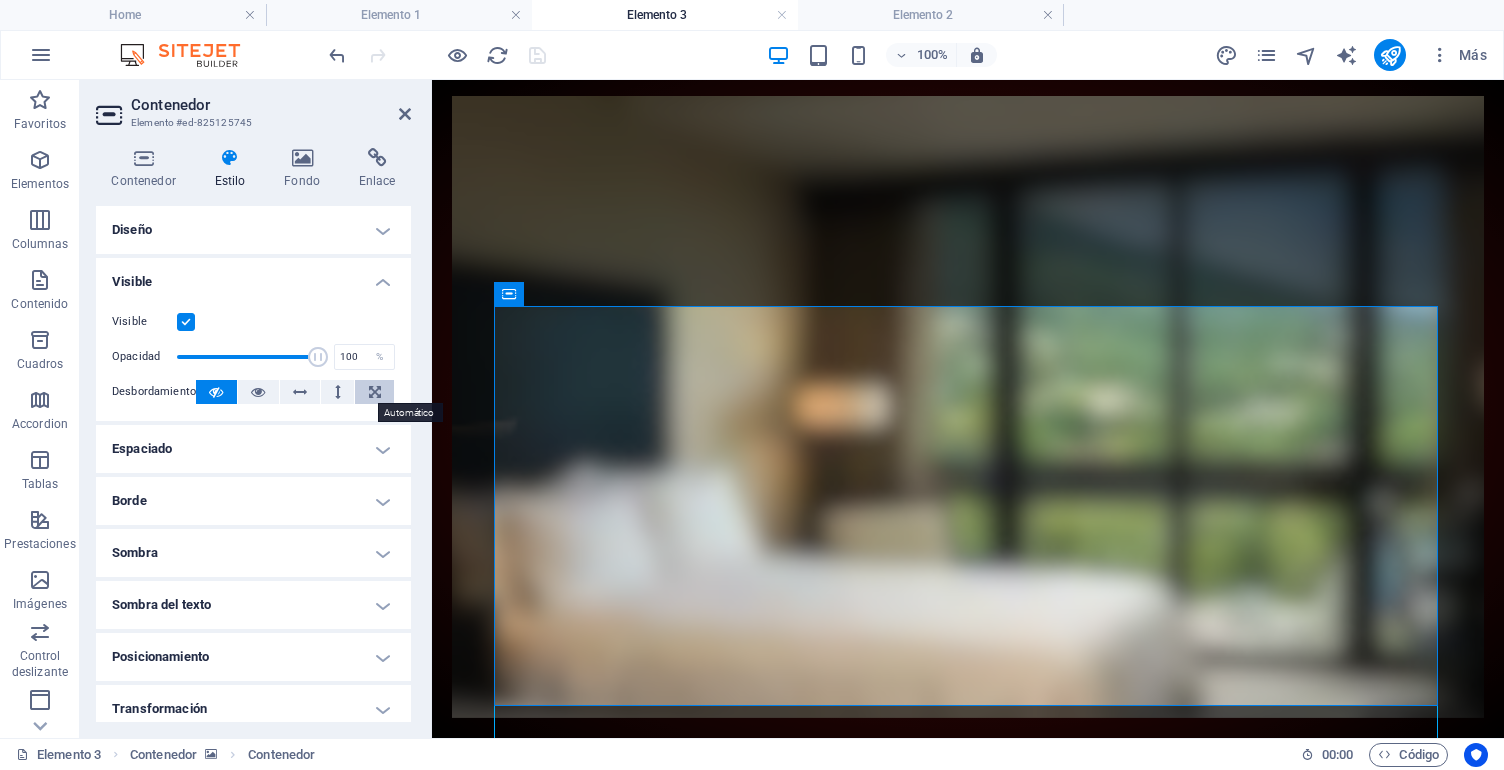 click at bounding box center (375, 392) 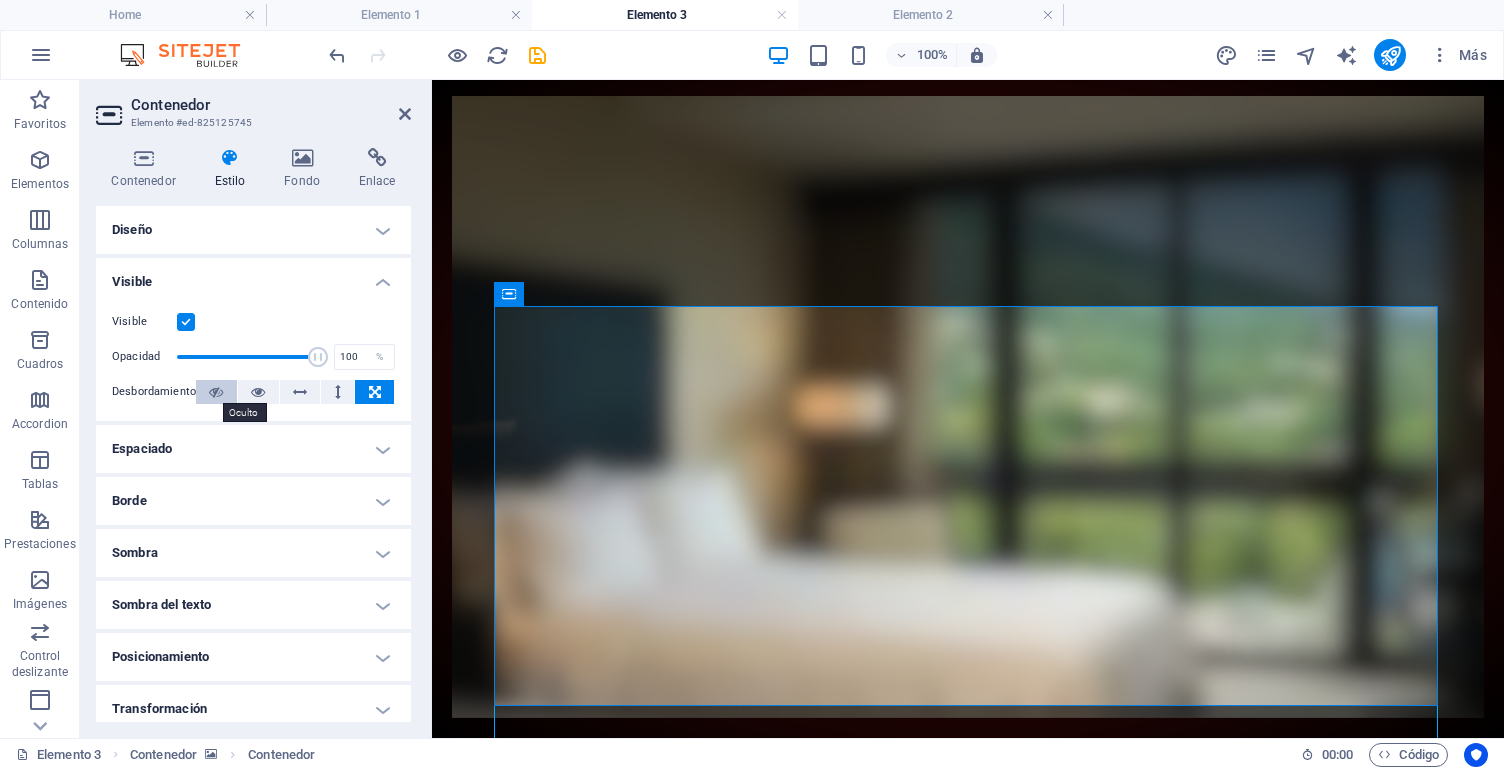 click at bounding box center [216, 392] 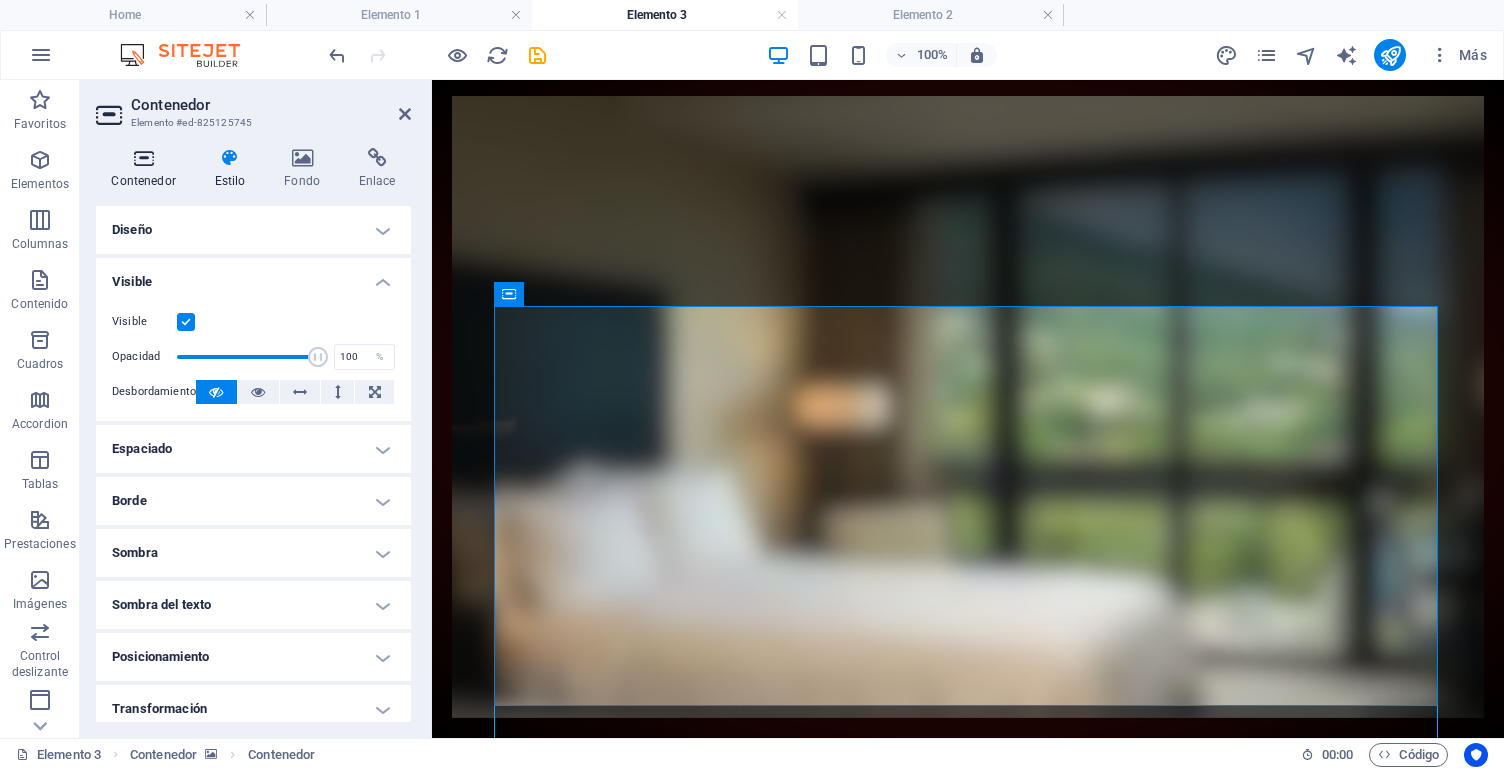 click on "Contenedor" at bounding box center (147, 169) 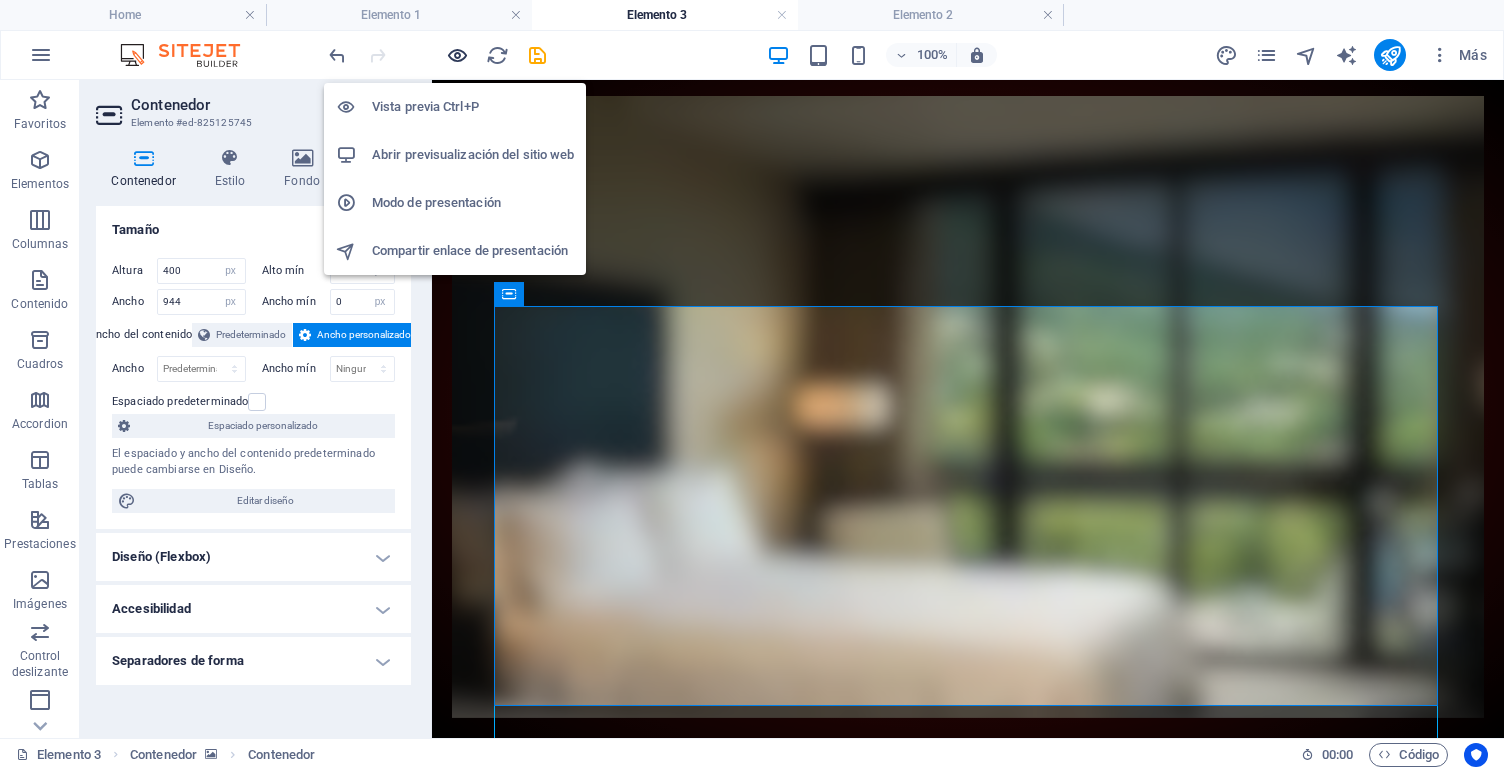 click at bounding box center [457, 55] 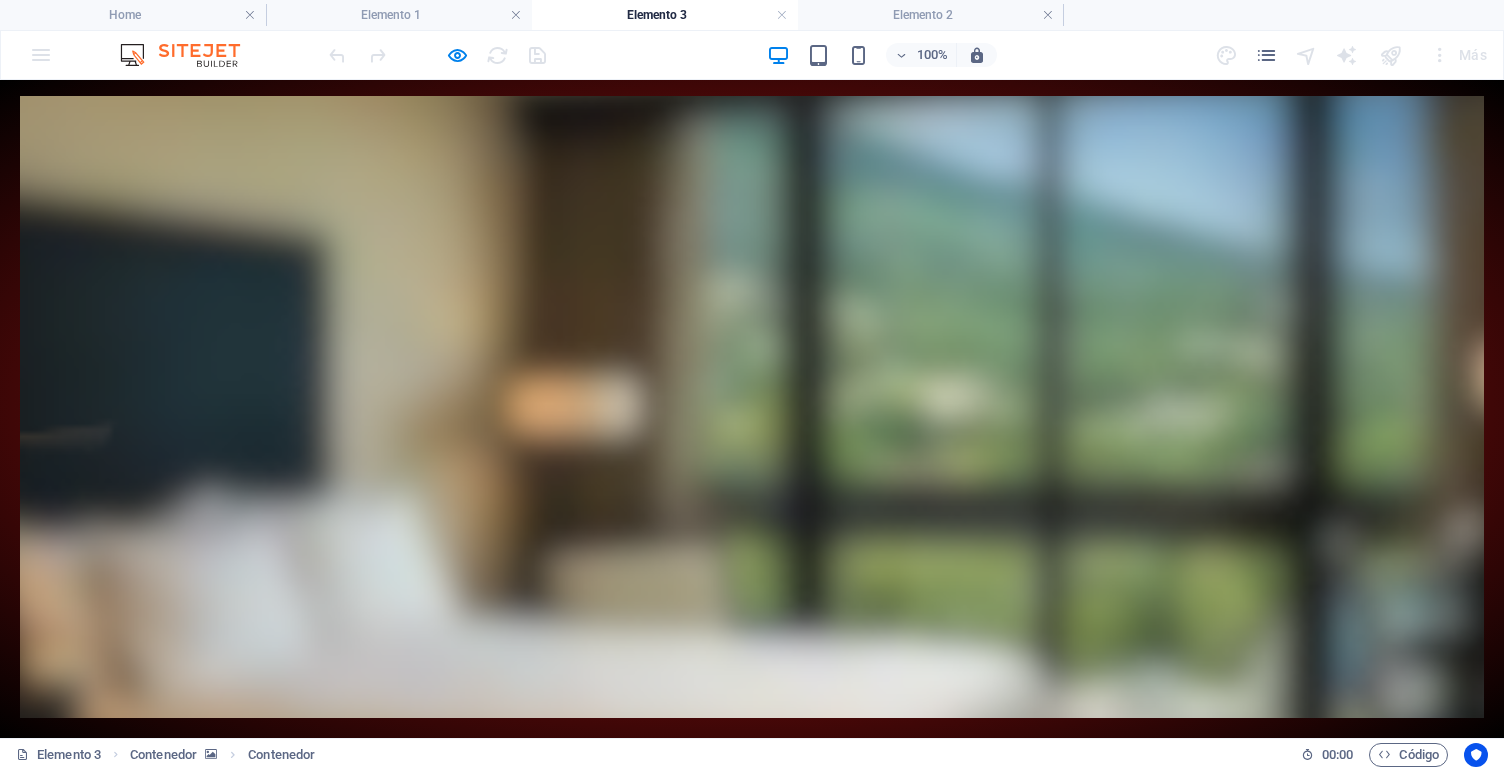 click on "Etiqueta del botón" at bounding box center [367, 867] 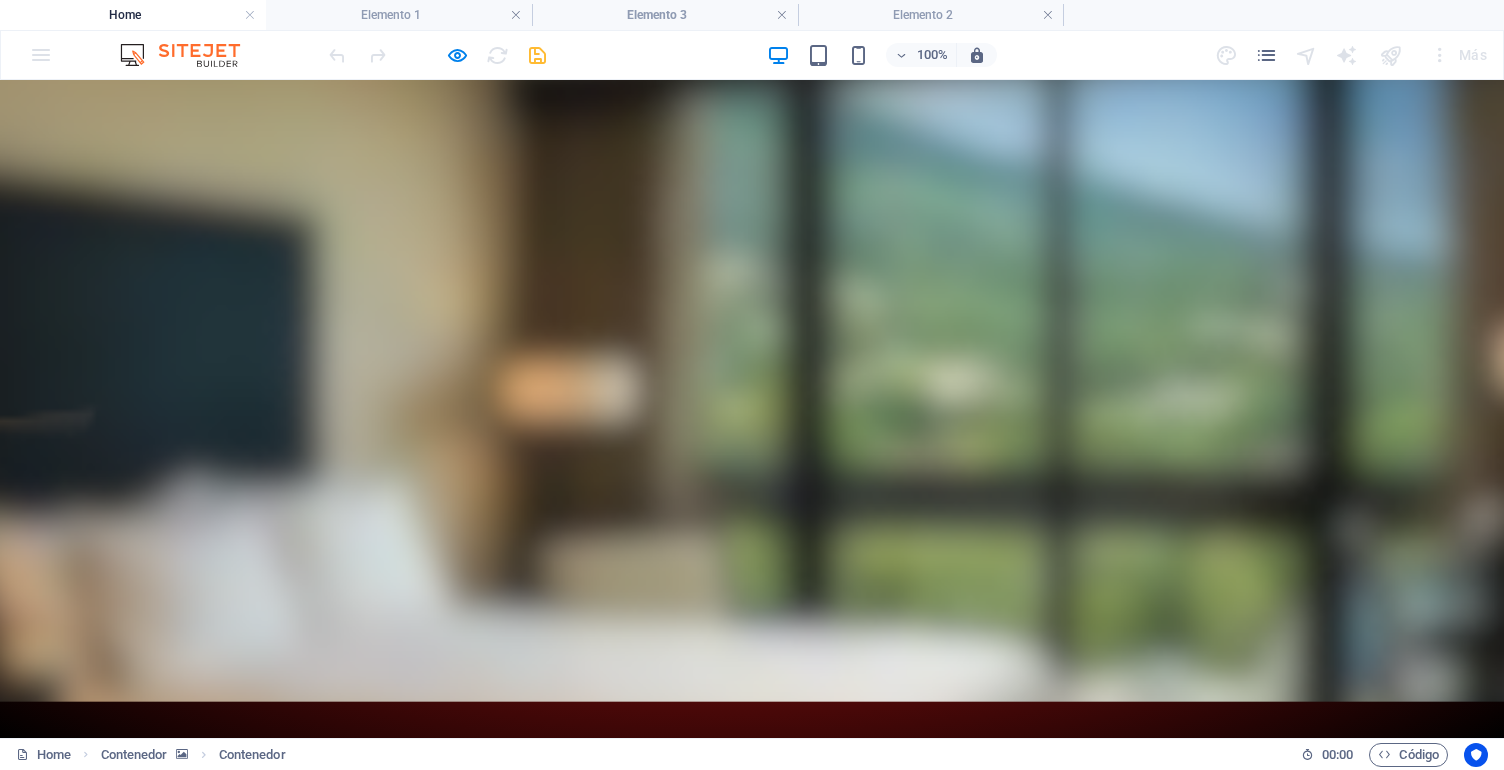 drag, startPoint x: 483, startPoint y: 482, endPoint x: 484, endPoint y: 642, distance: 160.00313 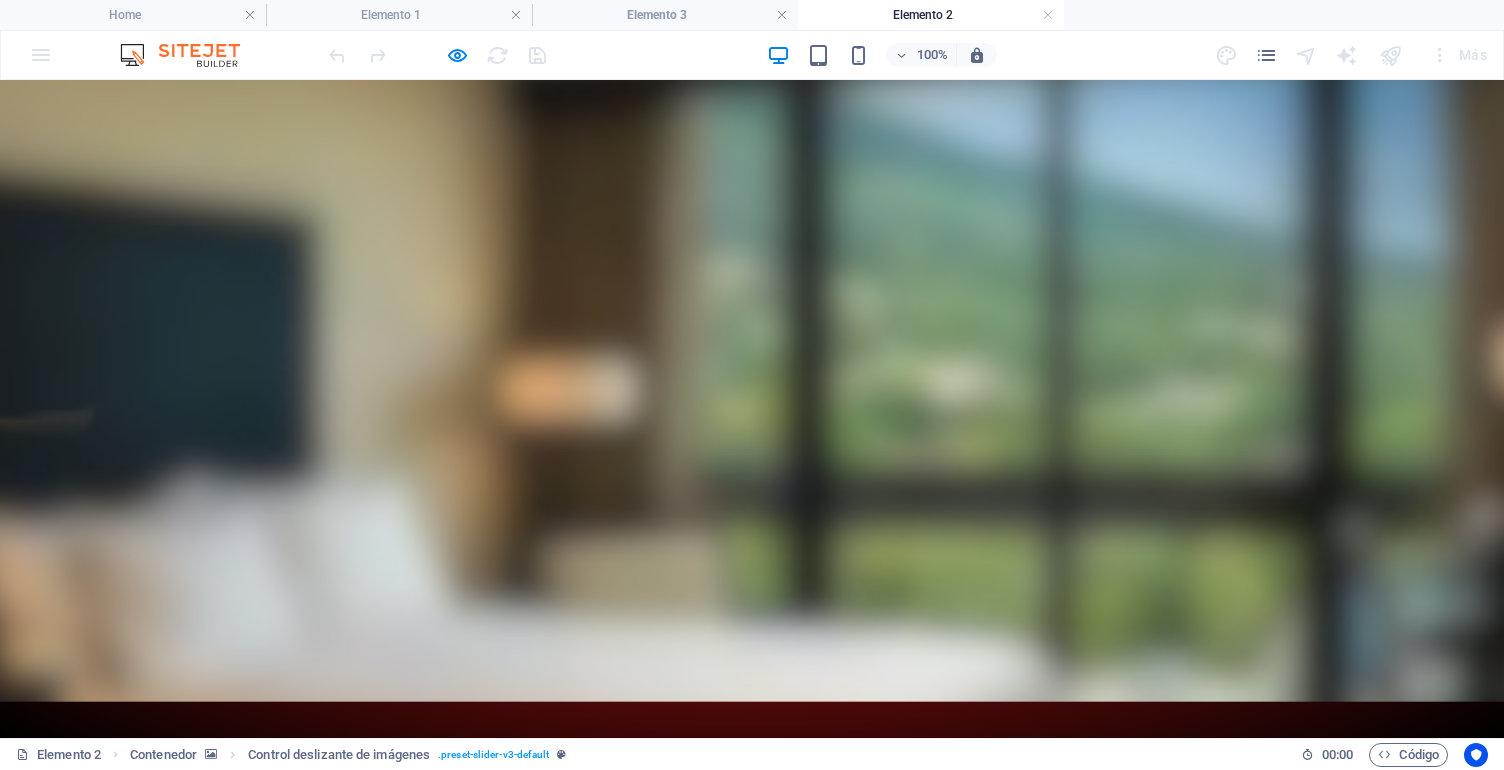 click on "Etiqueta del botón" at bounding box center (367, 851) 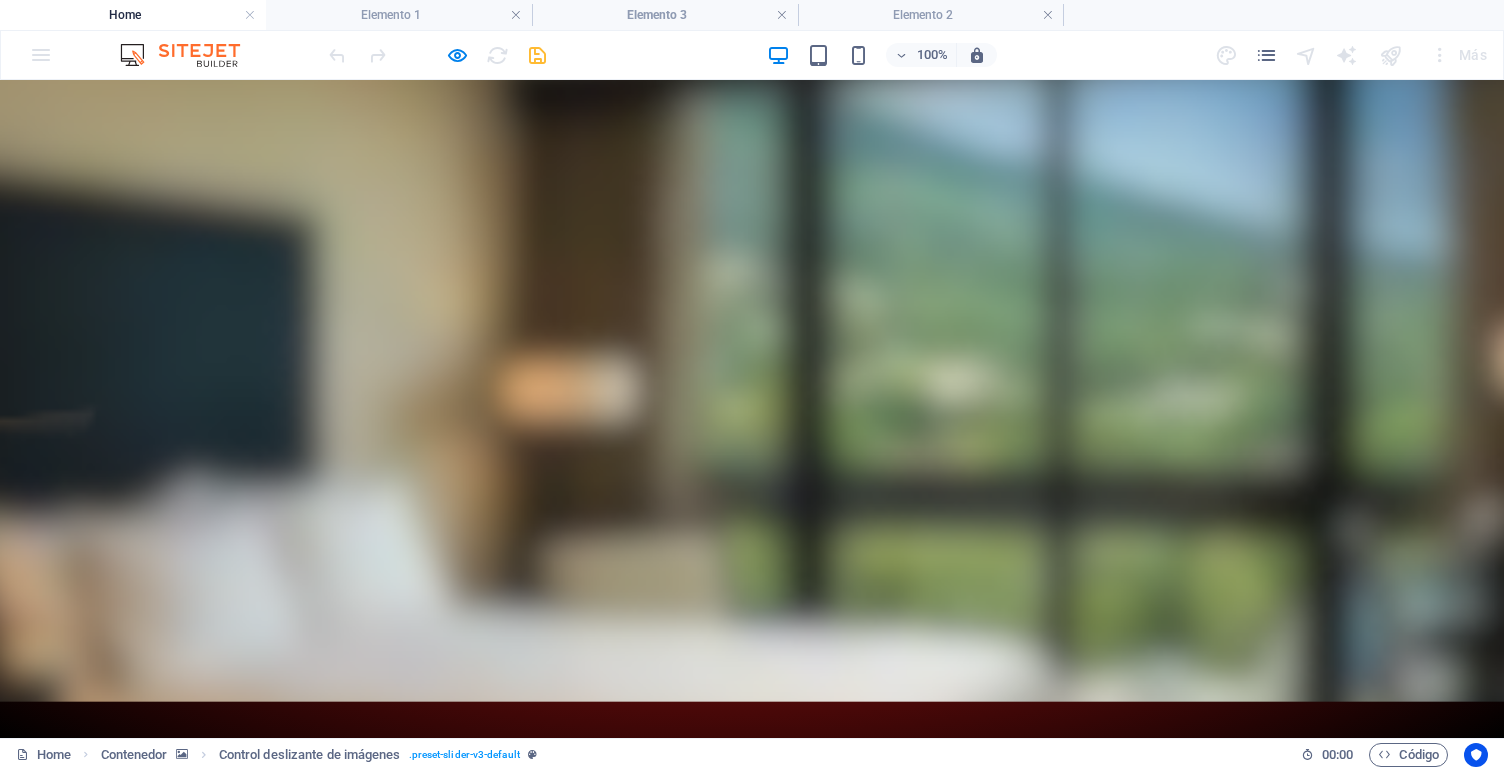 click on "Suelta el contenido aquí o  Añadir elementos  Pegar portapapeles" at bounding box center (280, 1107) 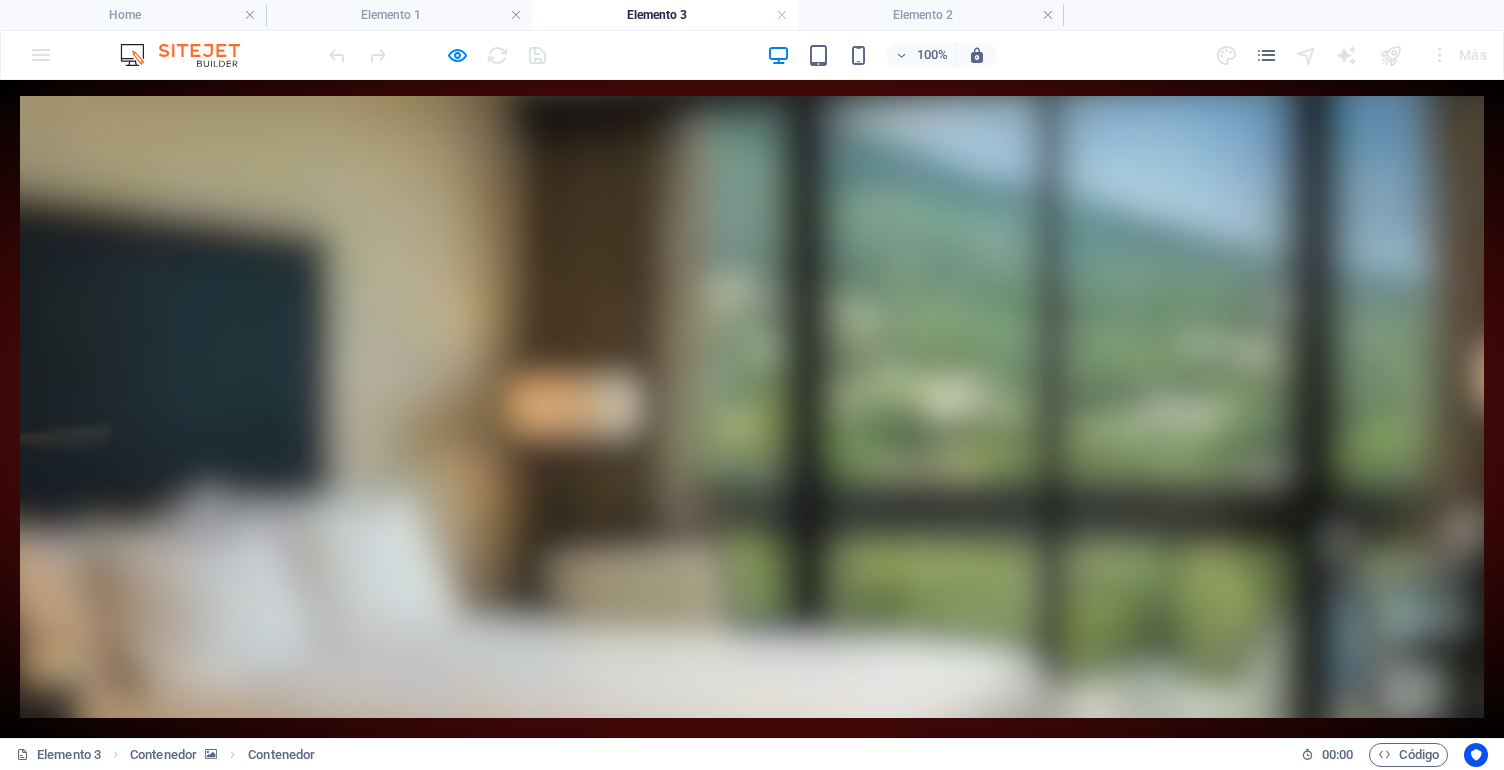 click on "Etiqueta del botón" at bounding box center (367, 867) 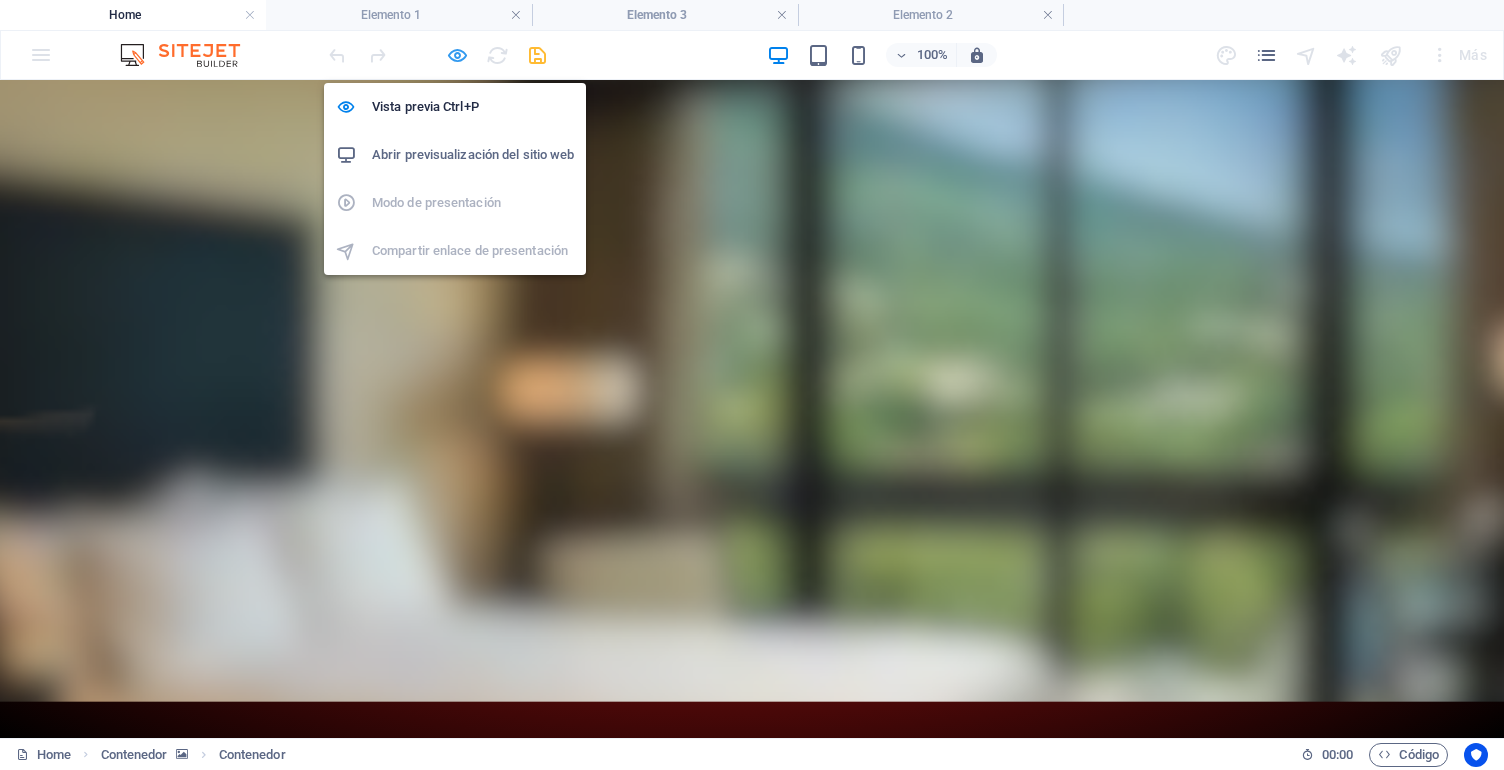 click at bounding box center (457, 55) 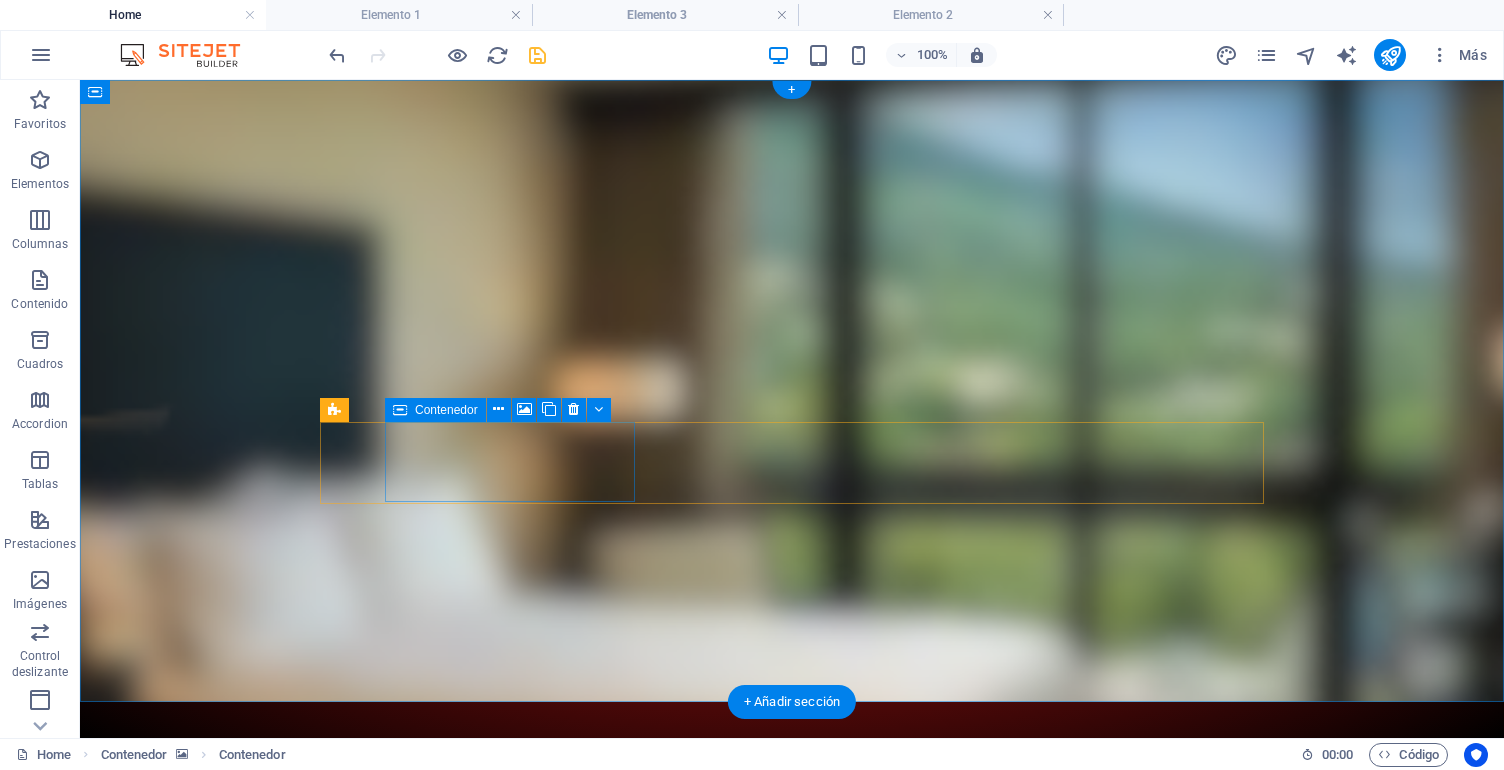 click on "Suelta el contenido aquí o  Añadir elementos  Pegar portapapeles" at bounding box center [445, 1202] 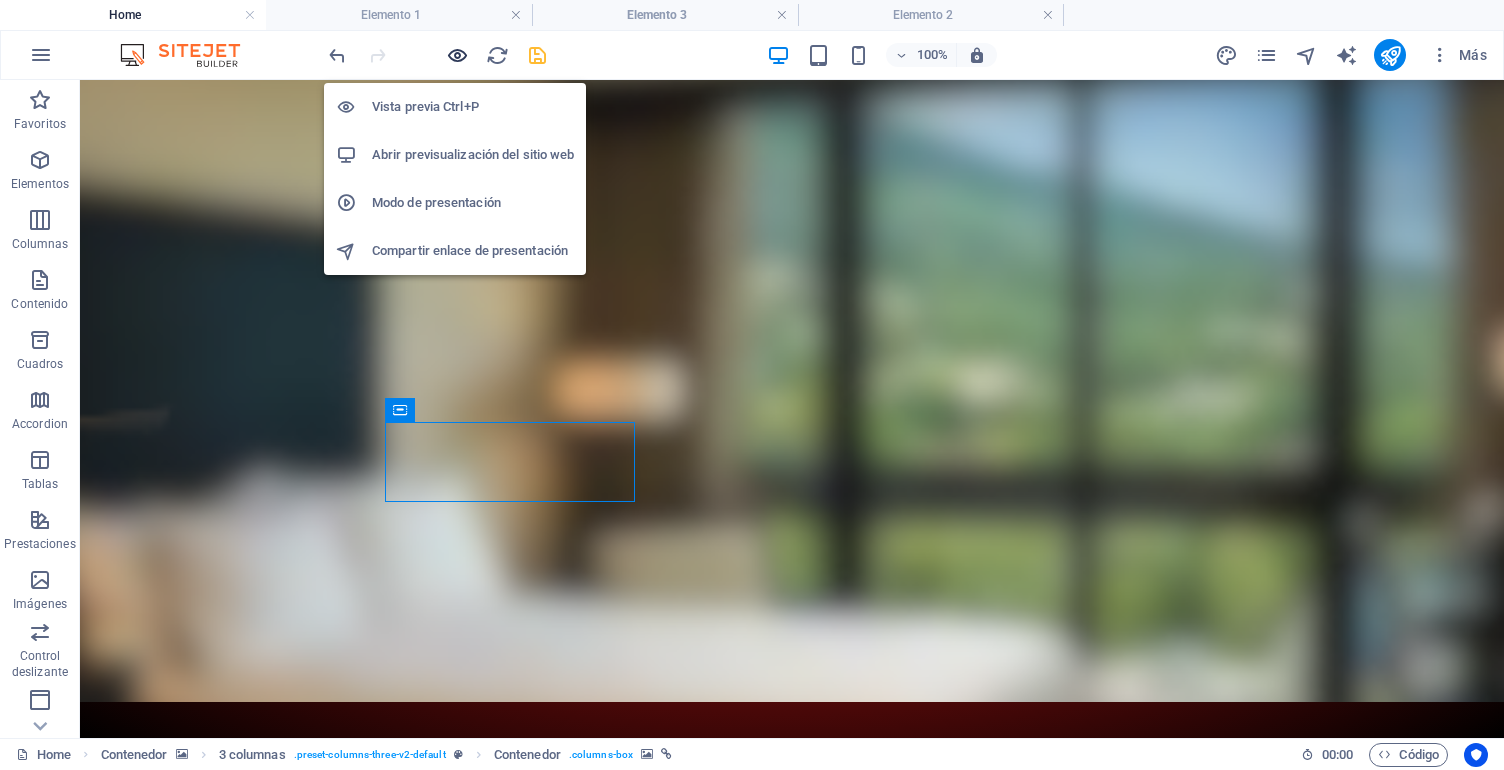 click at bounding box center [457, 55] 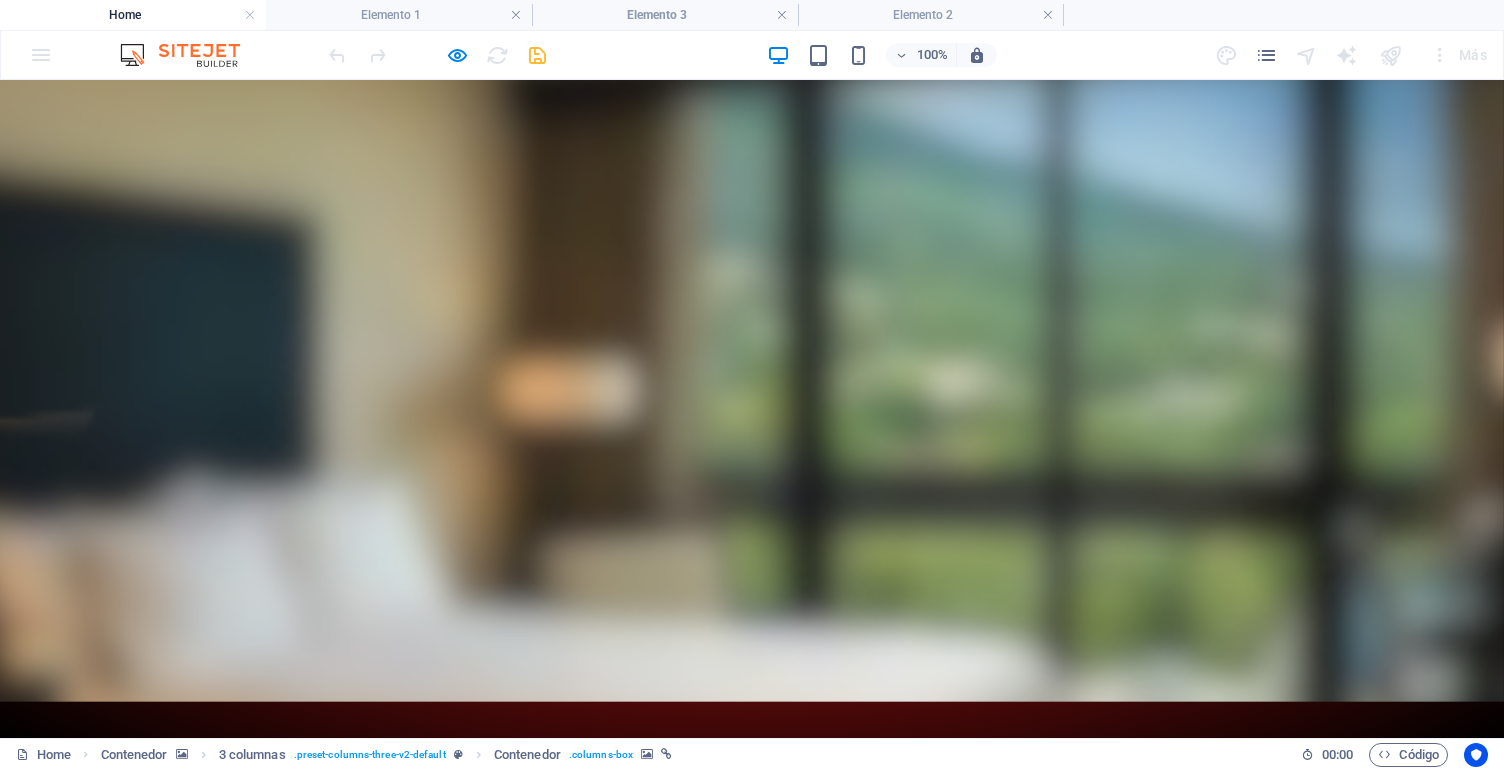click on "Suelta el contenido aquí o  Añadir elementos  Pegar portapapeles" at bounding box center [280, 1113] 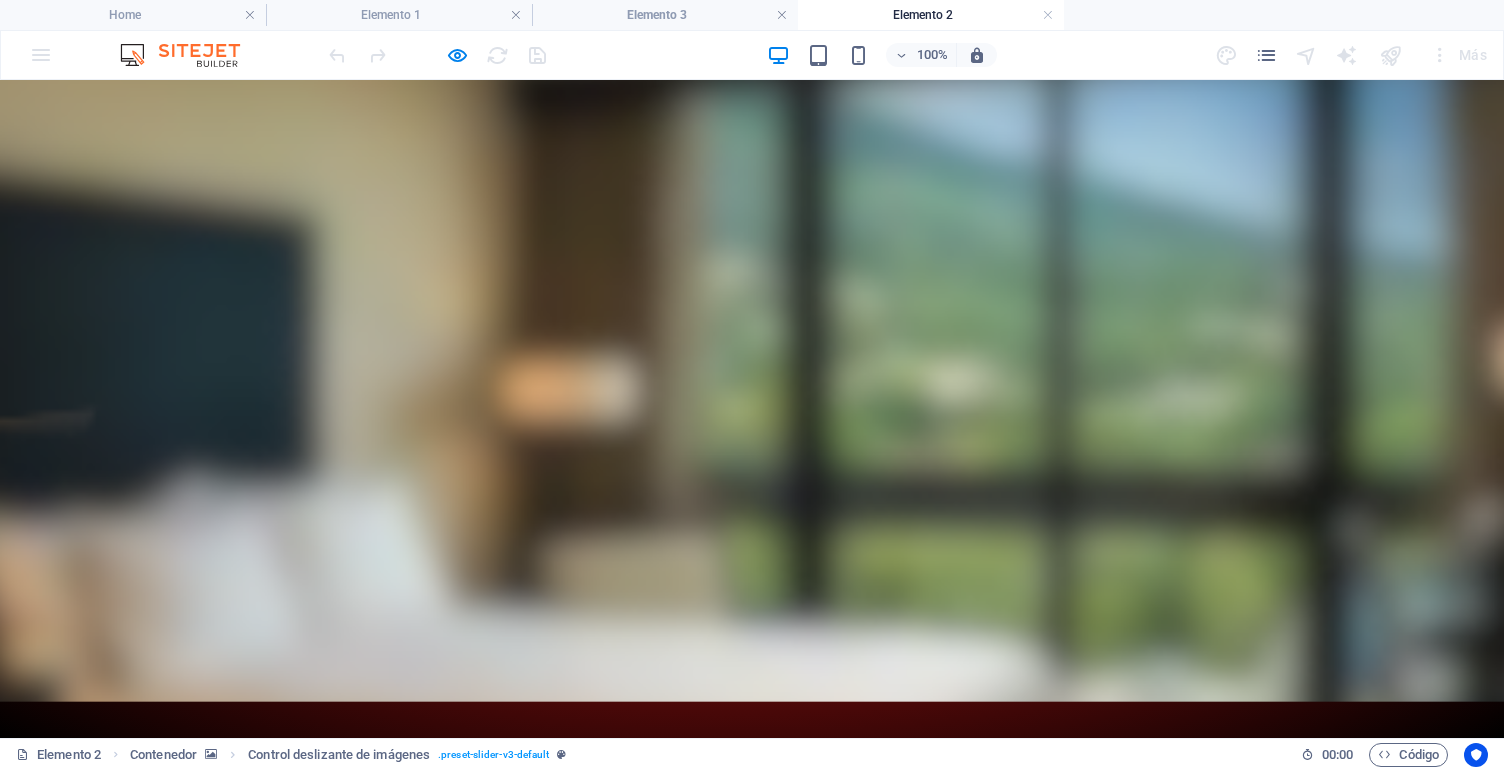 drag, startPoint x: 400, startPoint y: 236, endPoint x: 400, endPoint y: 397, distance: 161 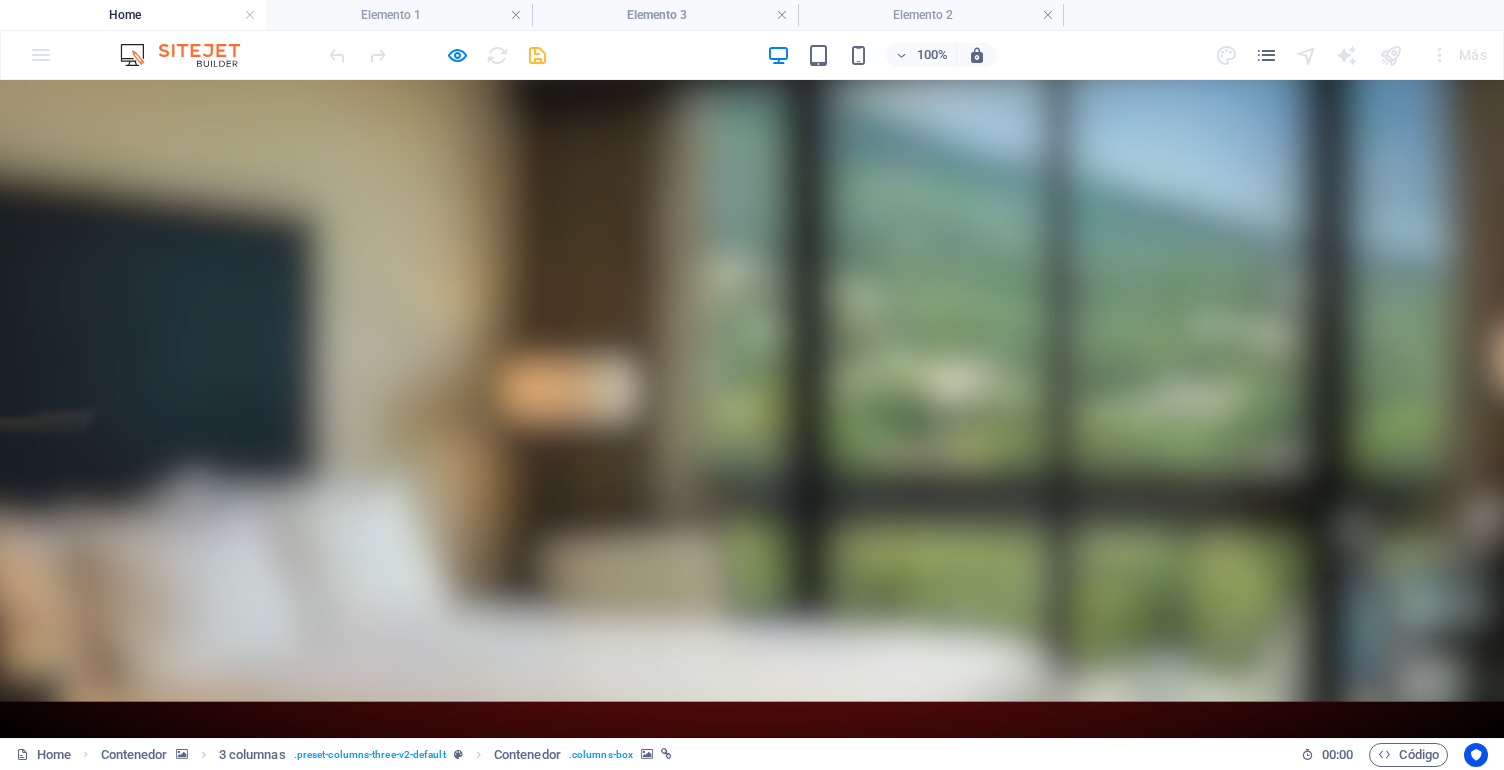 click on "Suelta el contenido aquí o  Añadir elementos  Pegar portapapeles" at bounding box center [280, 1209] 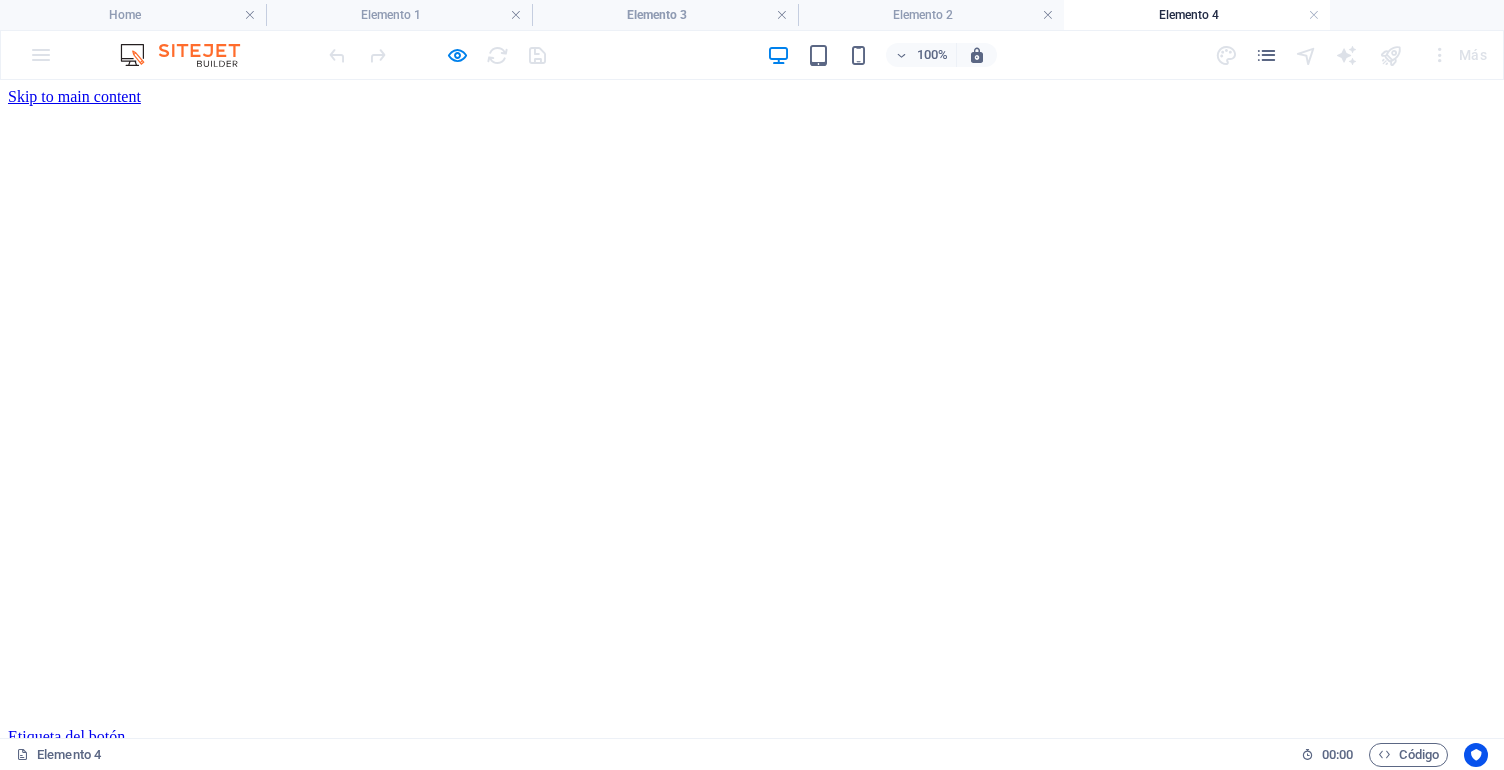 scroll, scrollTop: 0, scrollLeft: 0, axis: both 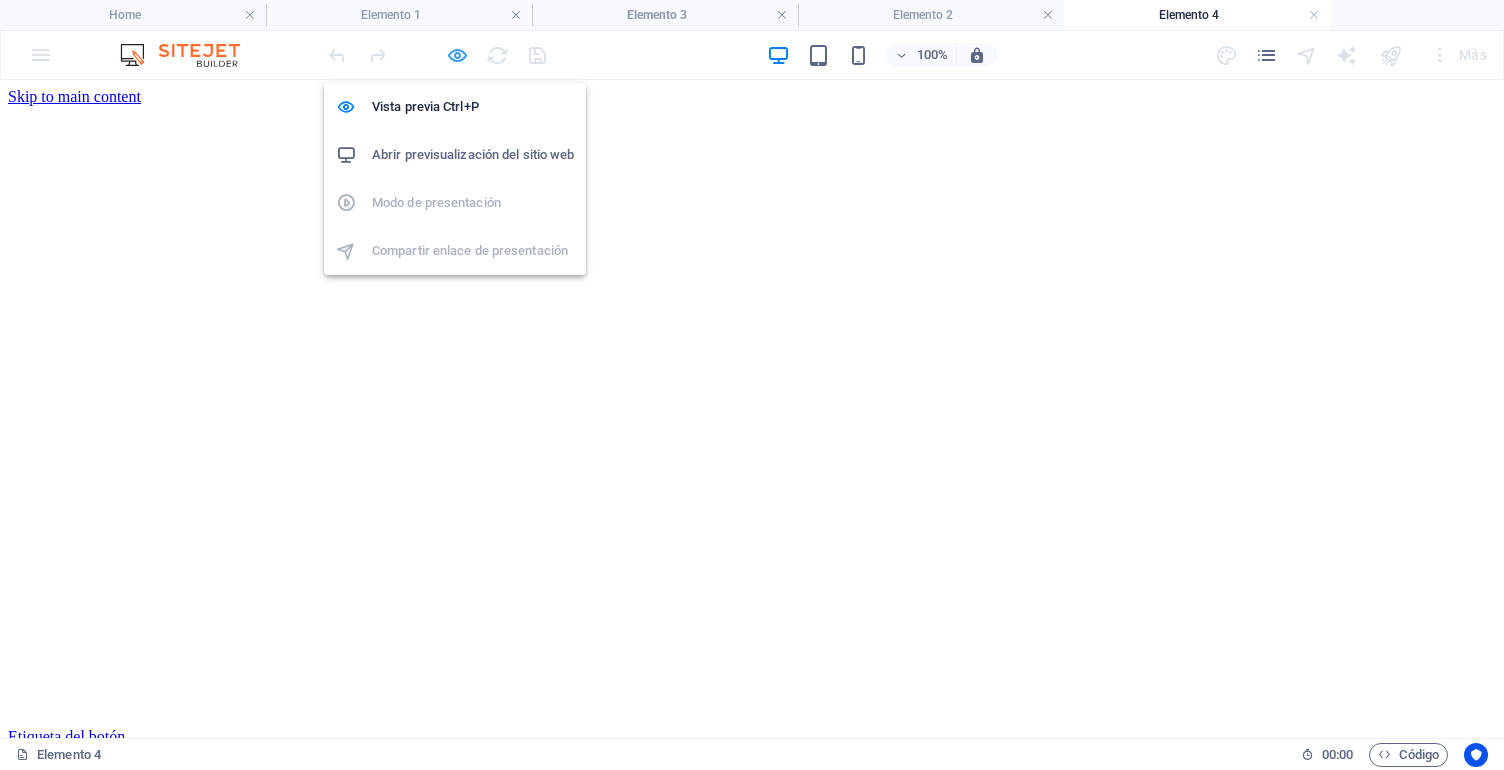 click at bounding box center (437, 55) 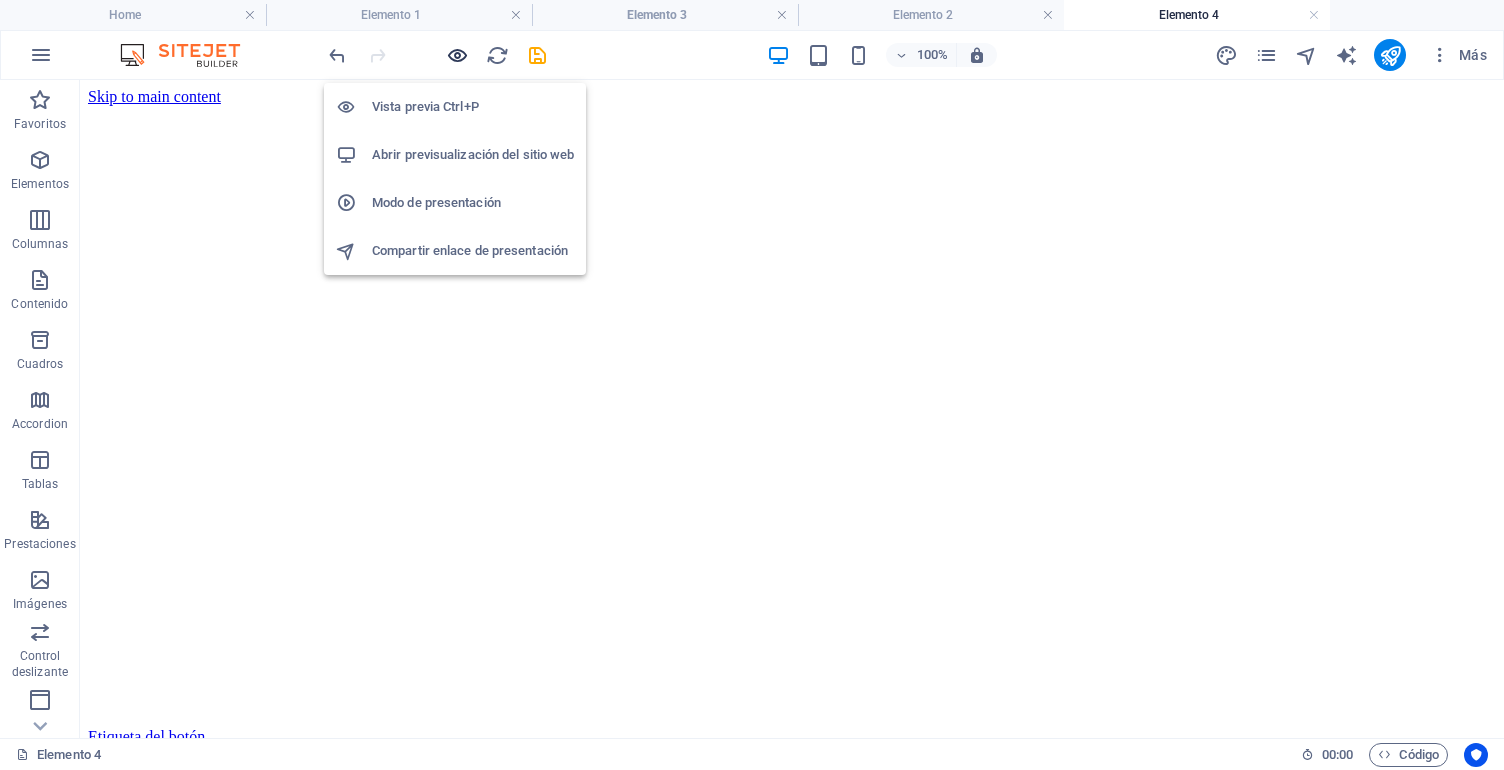 click at bounding box center [457, 55] 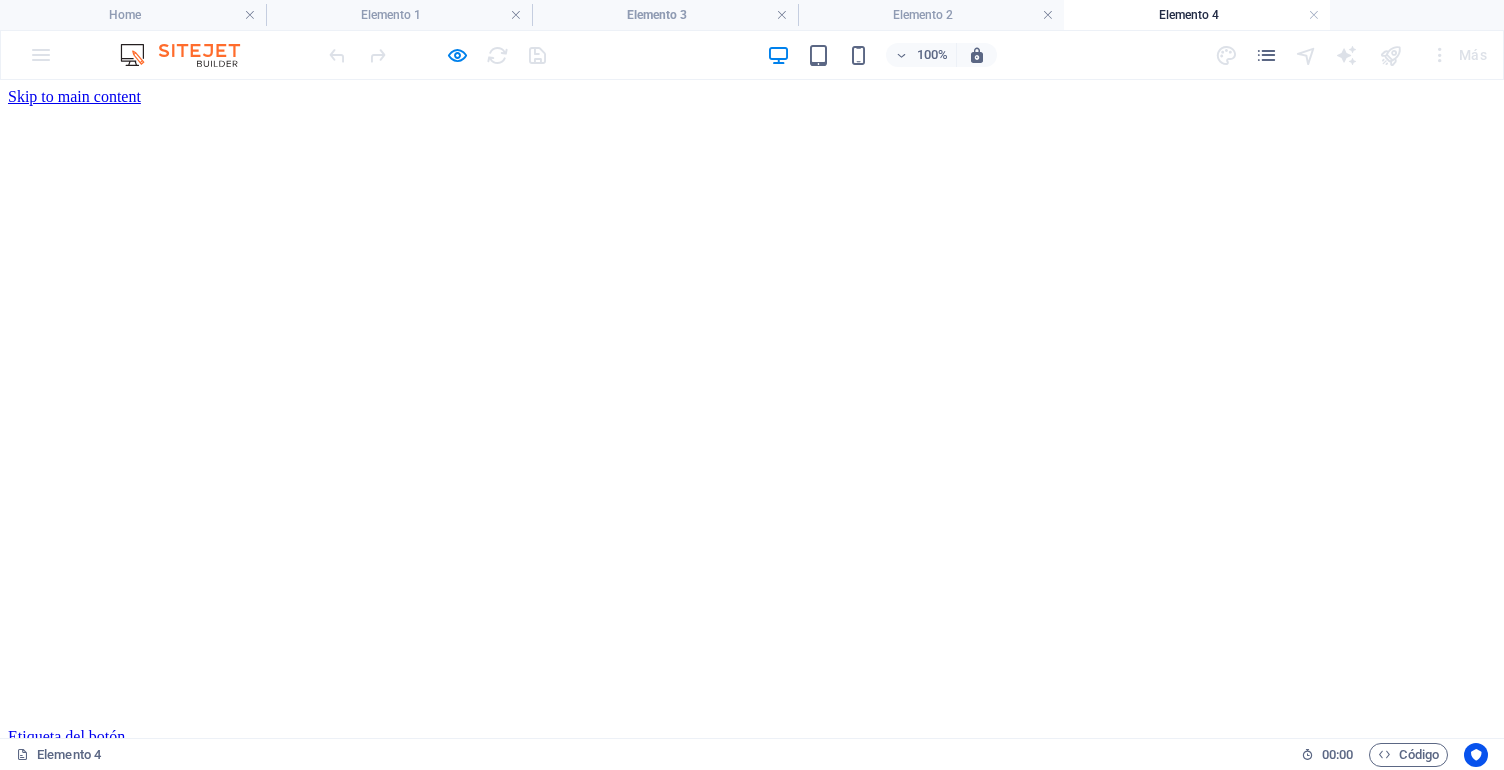click on "Etiqueta del botón" at bounding box center [66, 736] 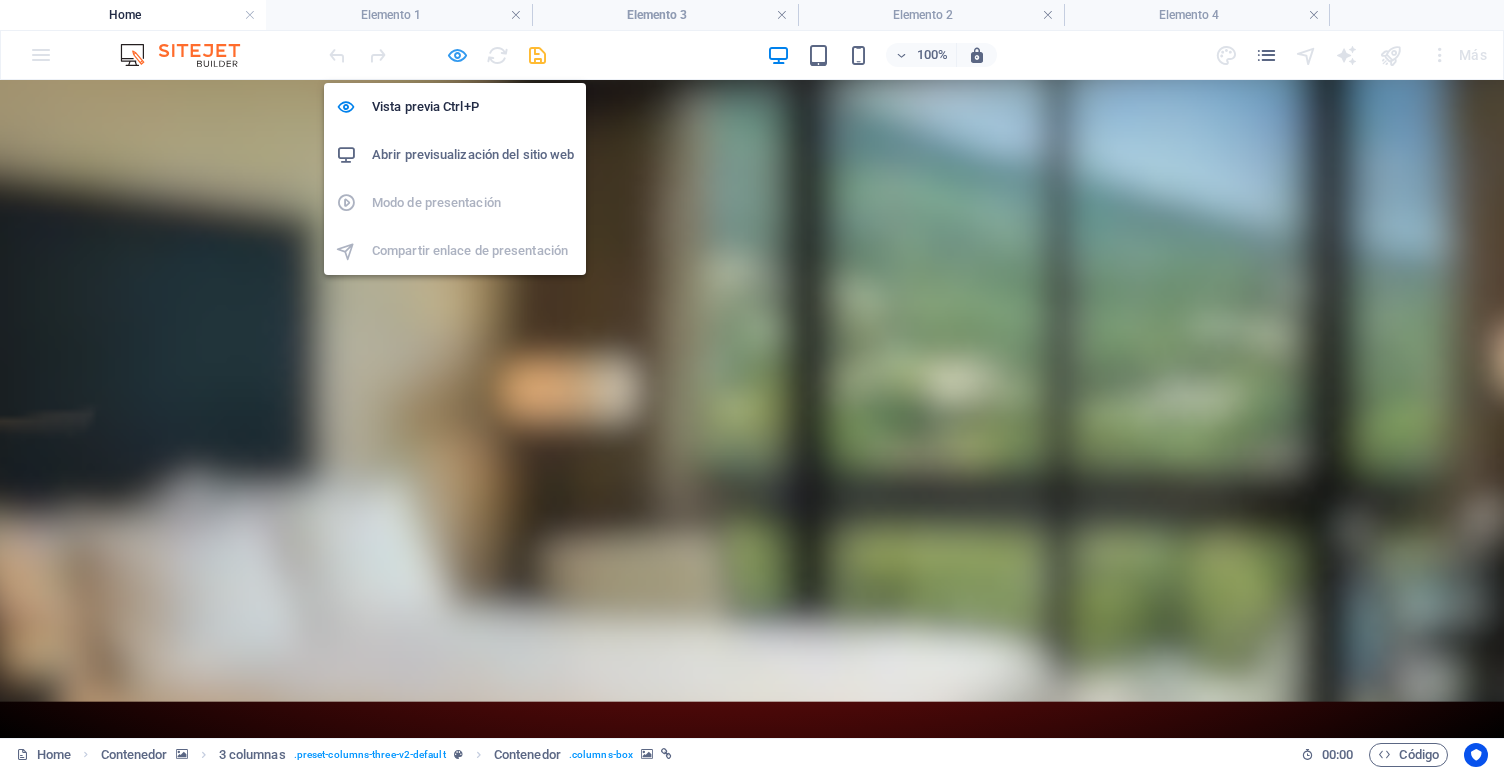 click at bounding box center (457, 55) 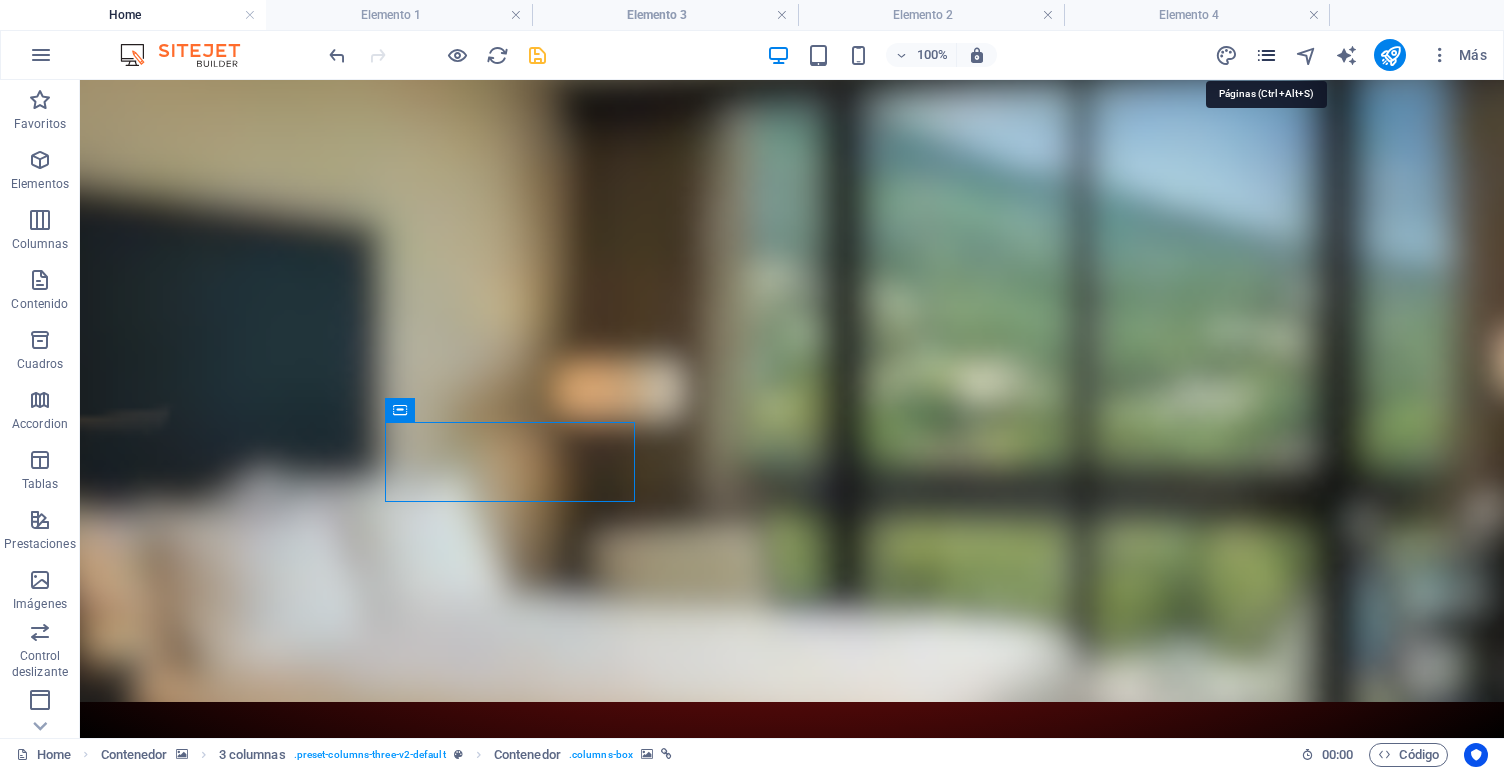 click at bounding box center [1266, 55] 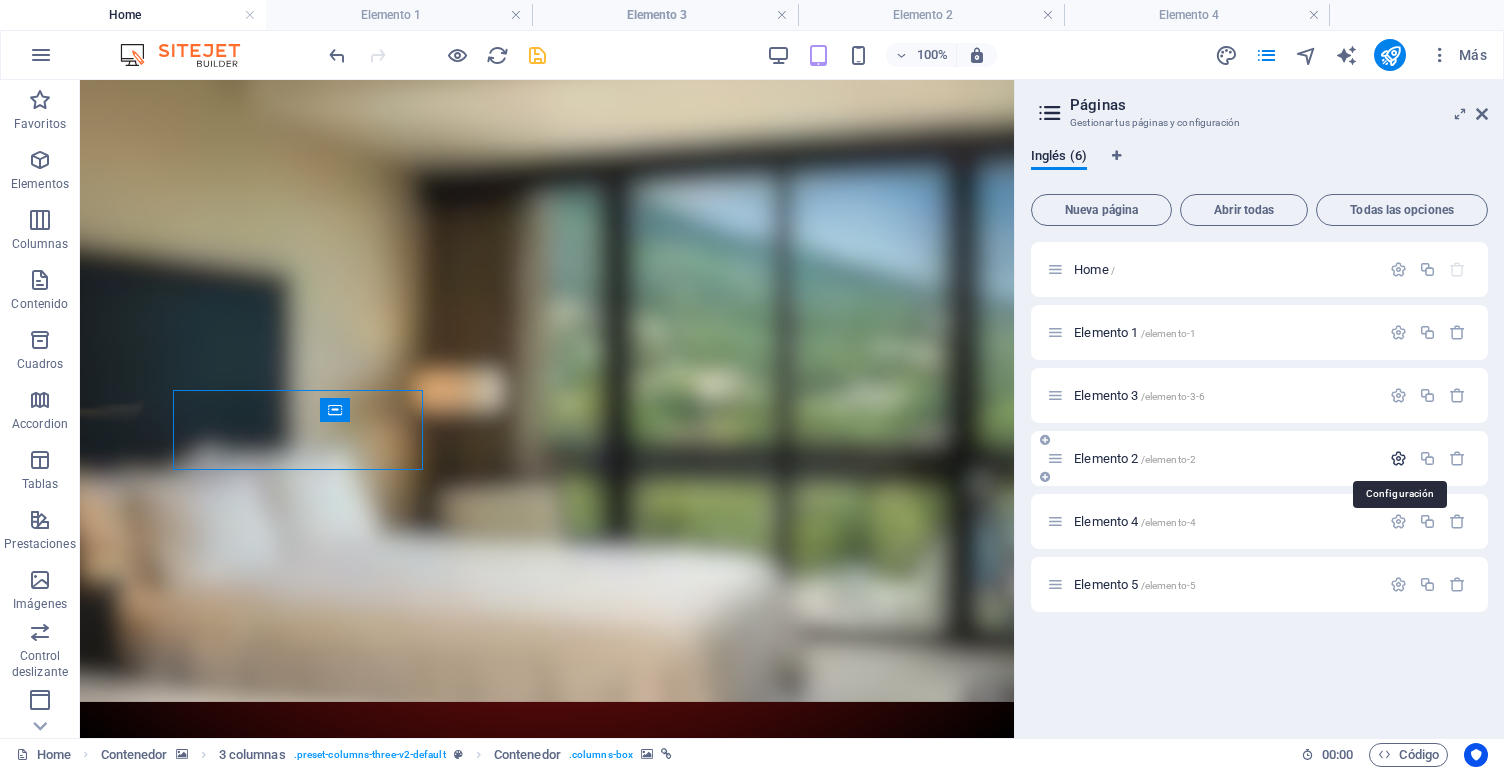 click at bounding box center [1398, 458] 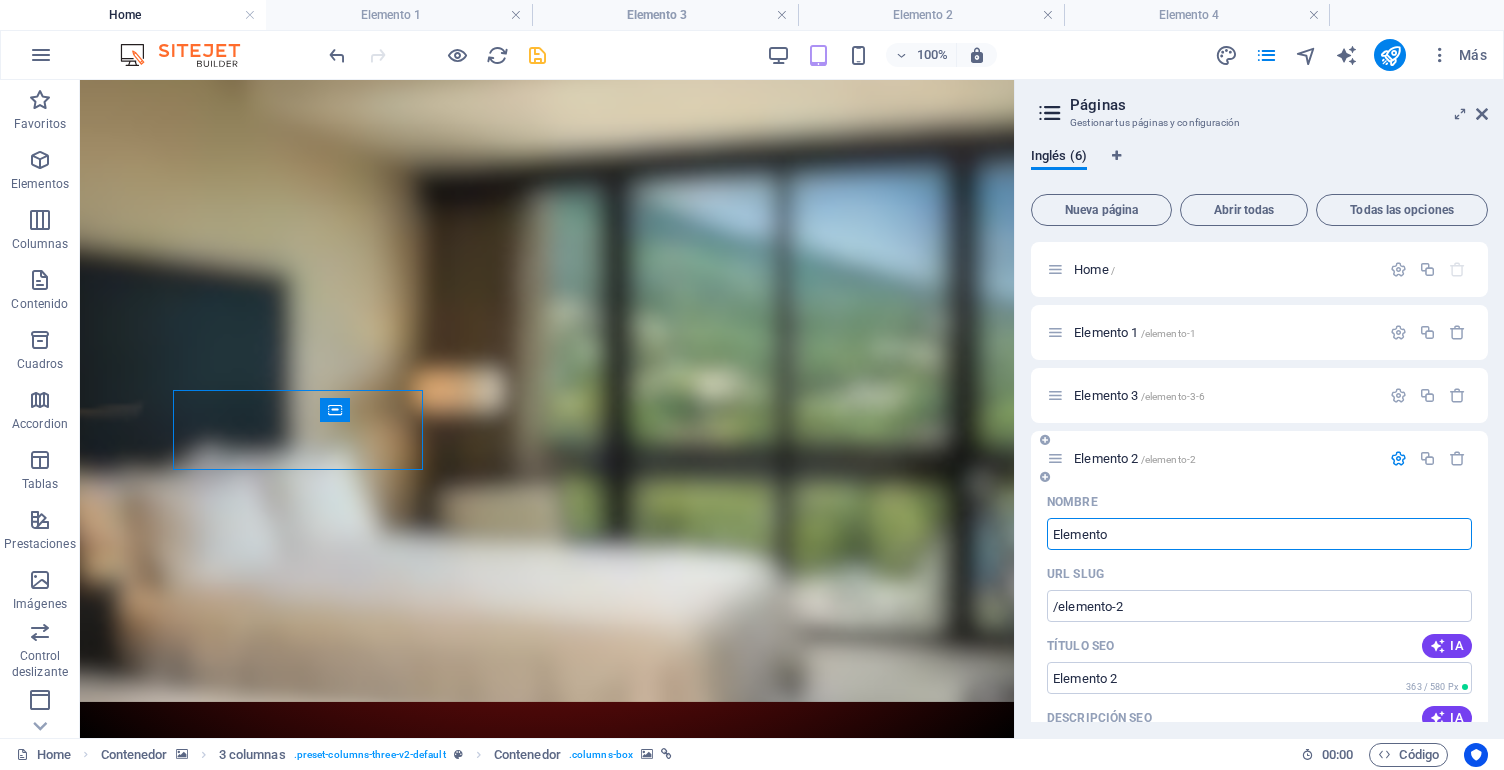 type on "Elemento" 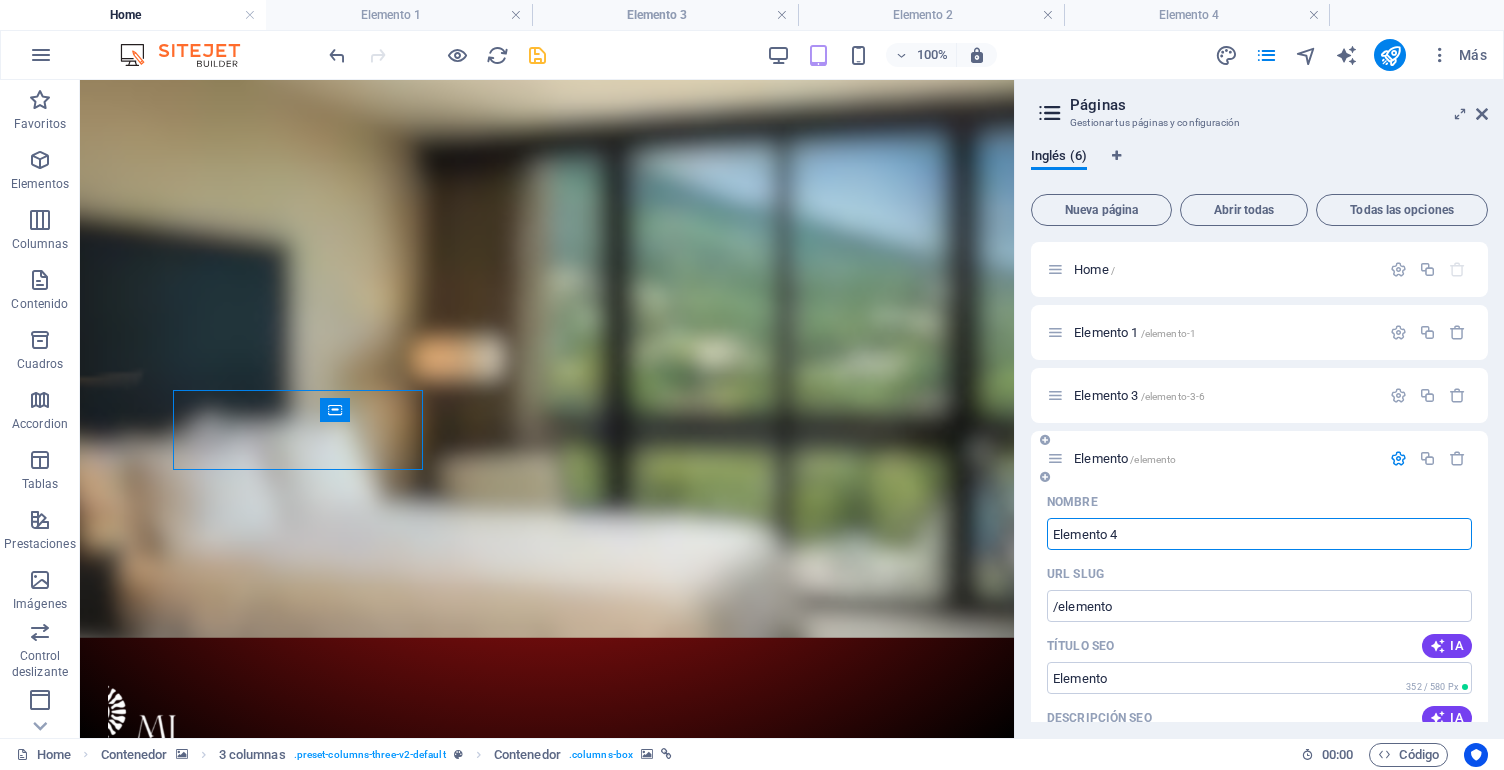 type on "Elemento 4" 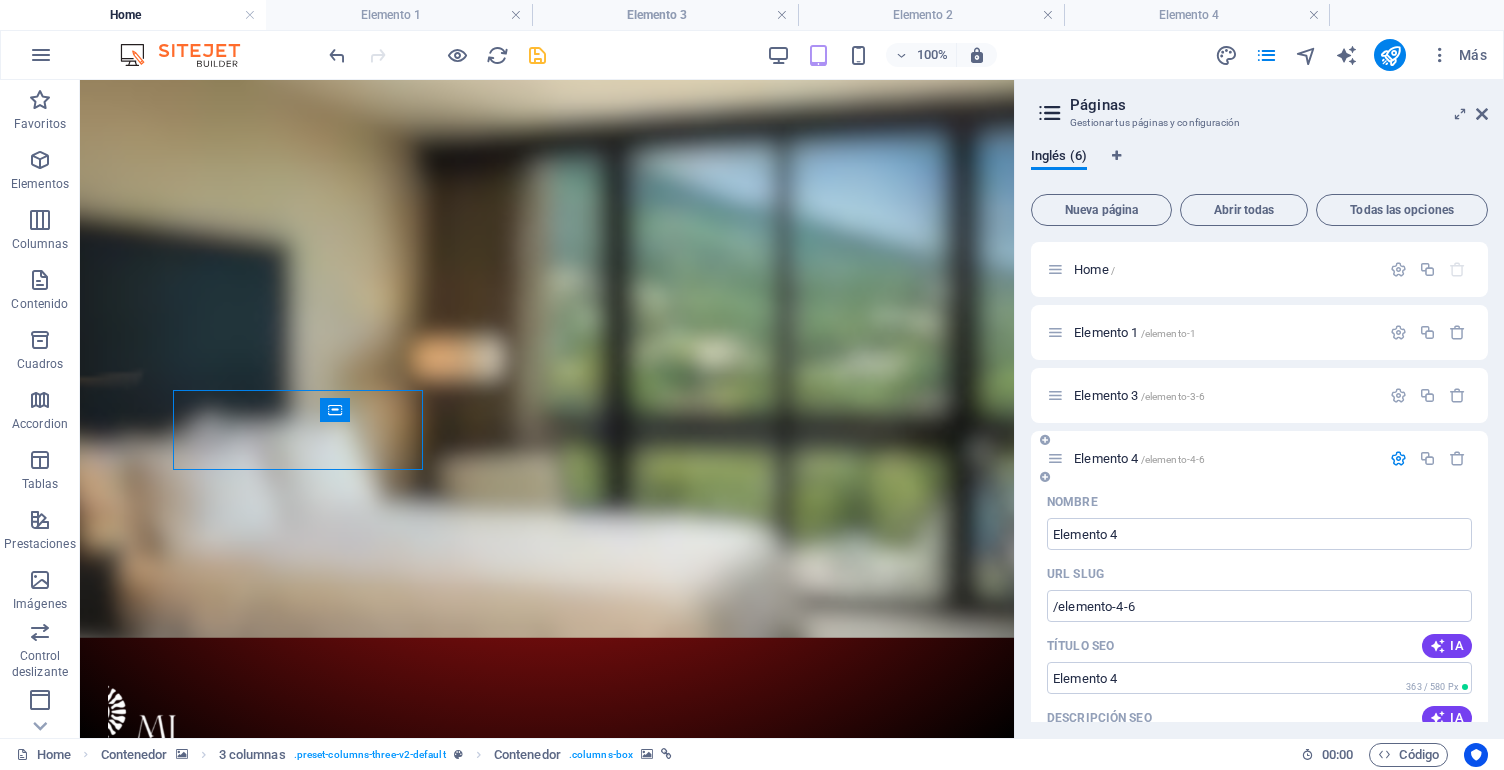 click at bounding box center [1398, 458] 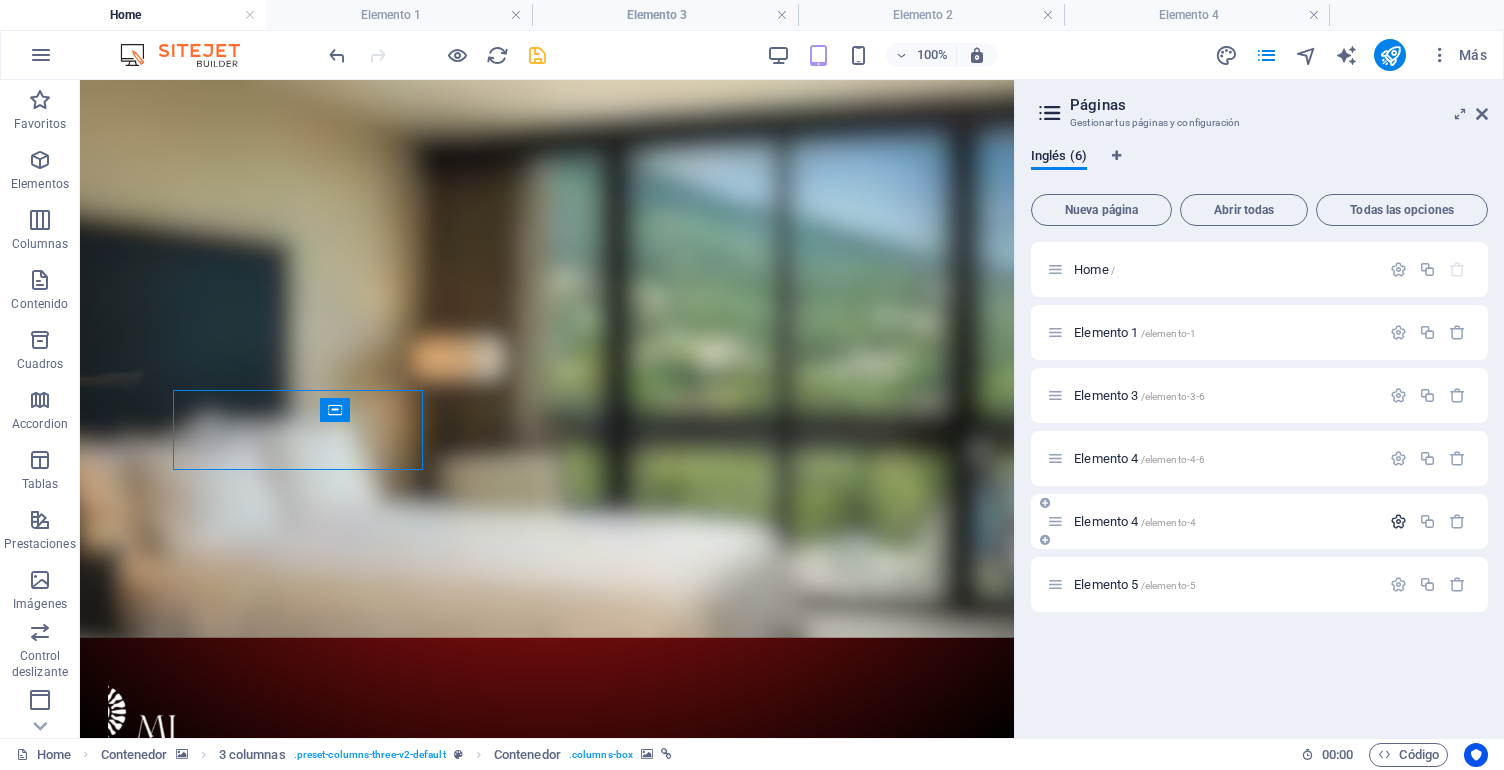 click at bounding box center (1398, 521) 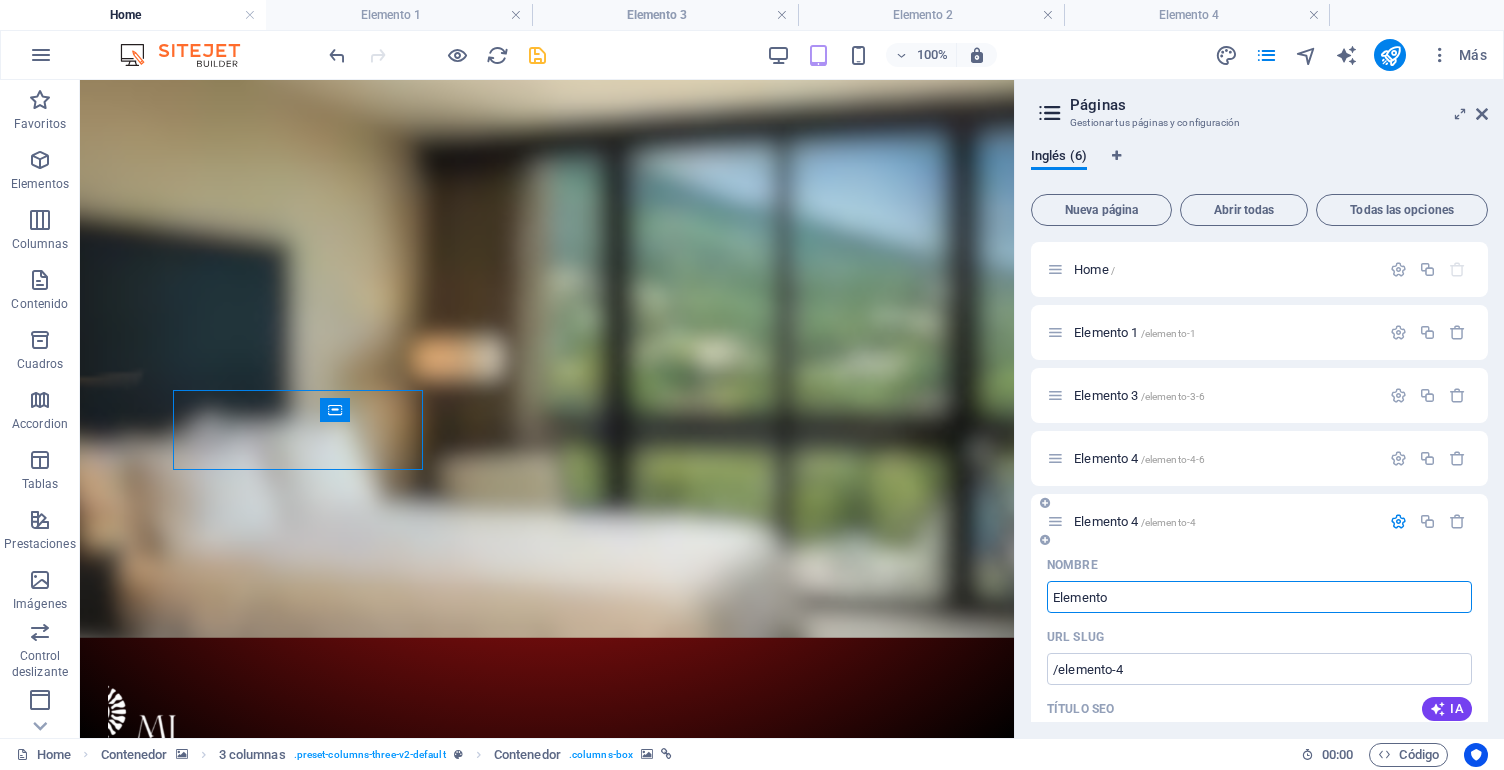 type on "Elemento" 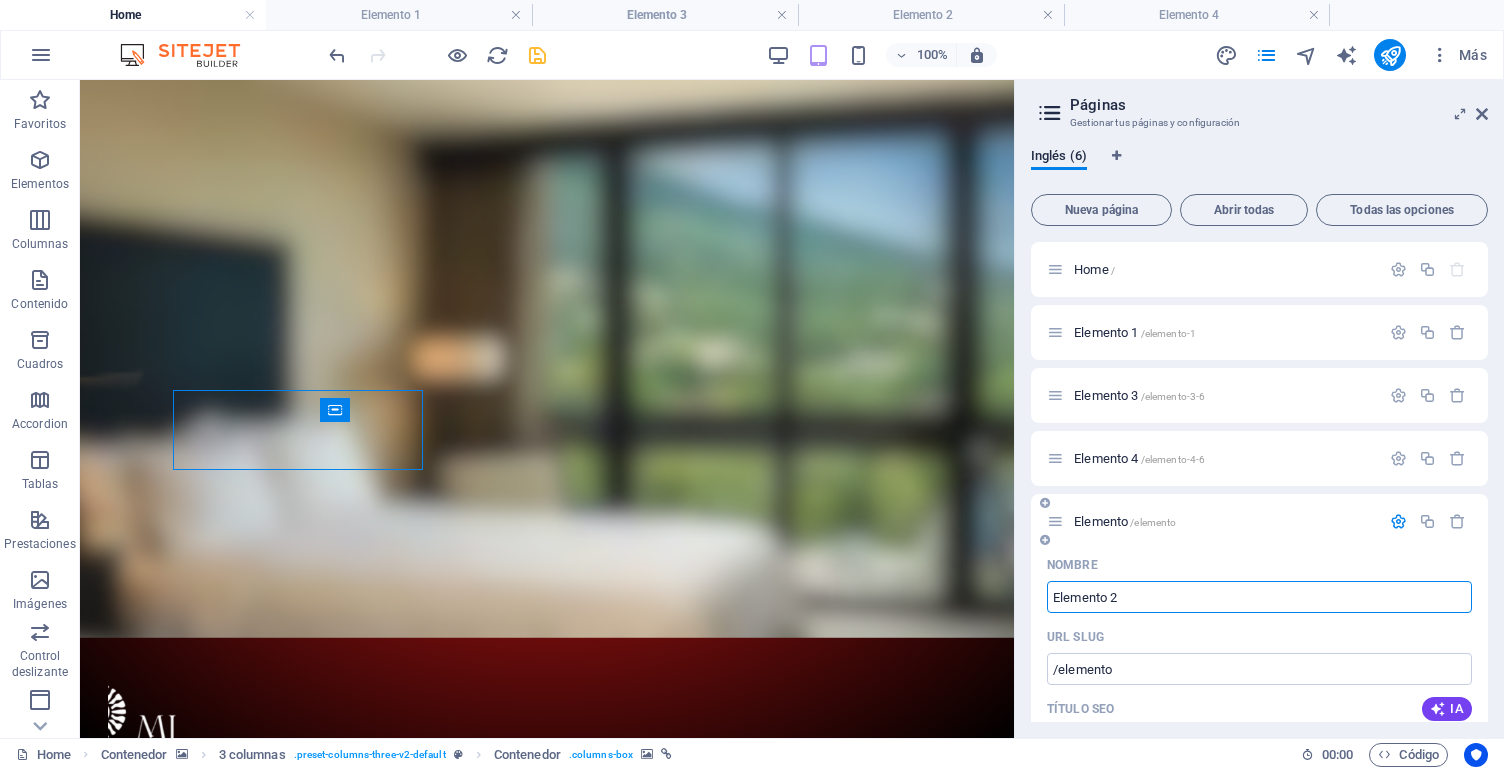 type on "Elemento 2" 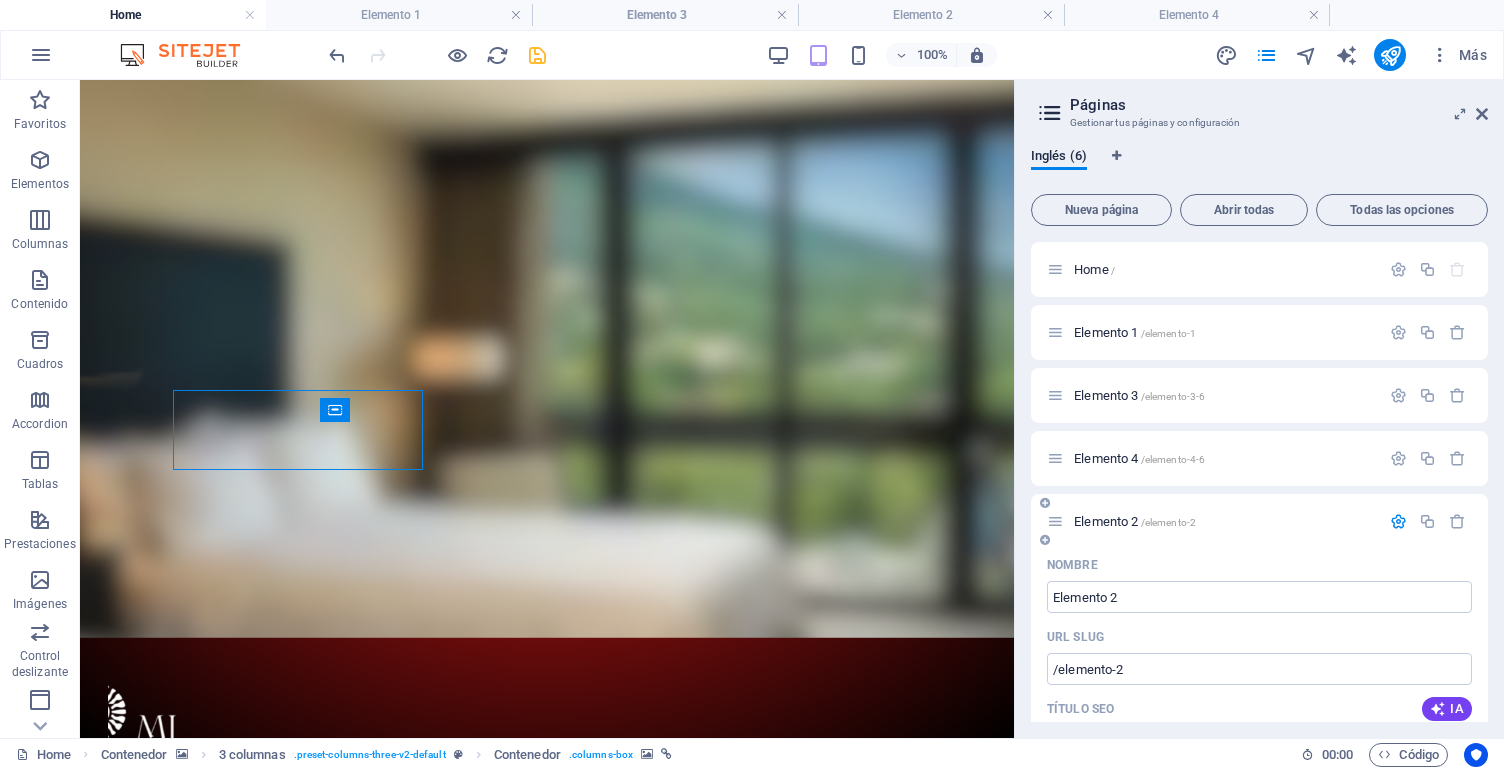 click at bounding box center (1398, 521) 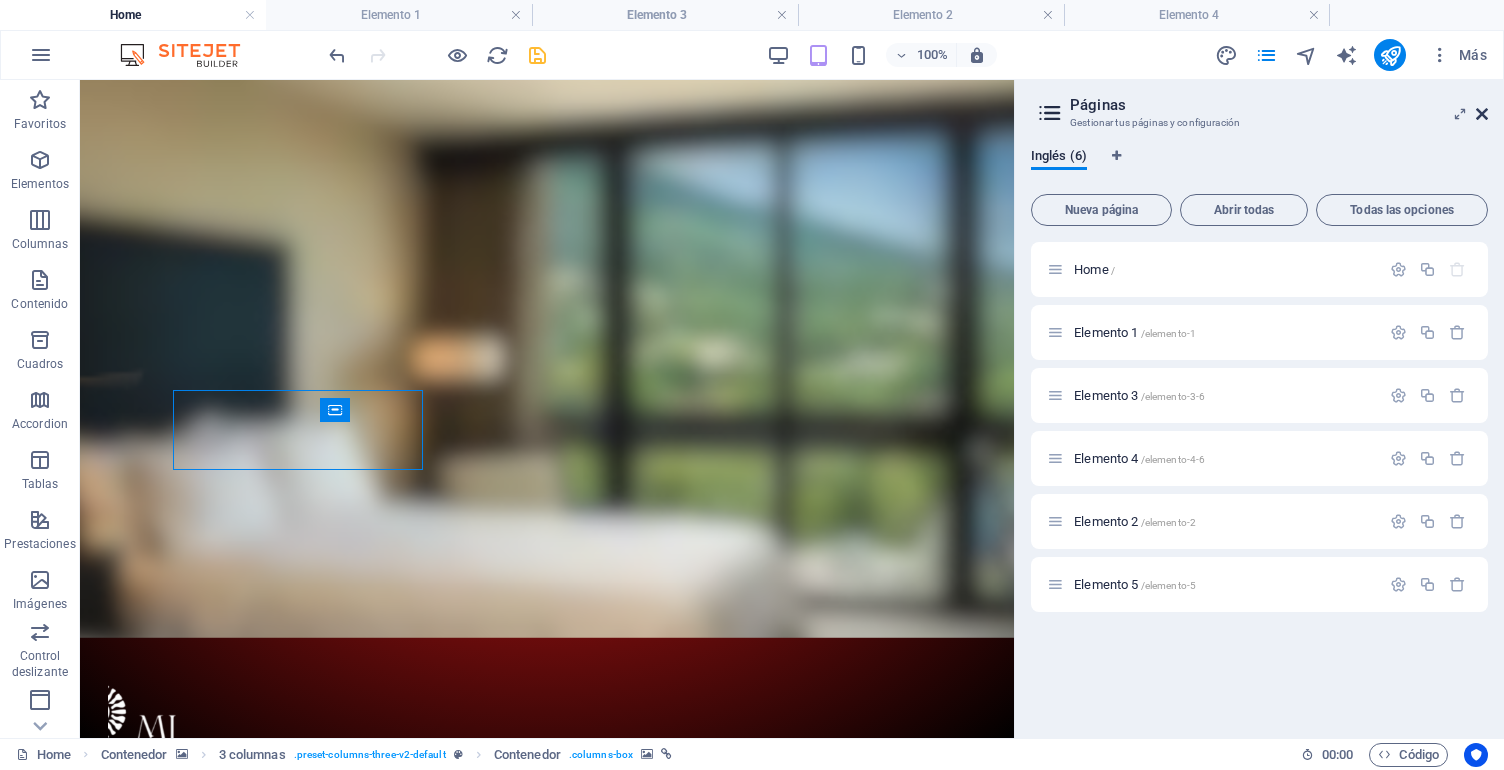click at bounding box center [1482, 114] 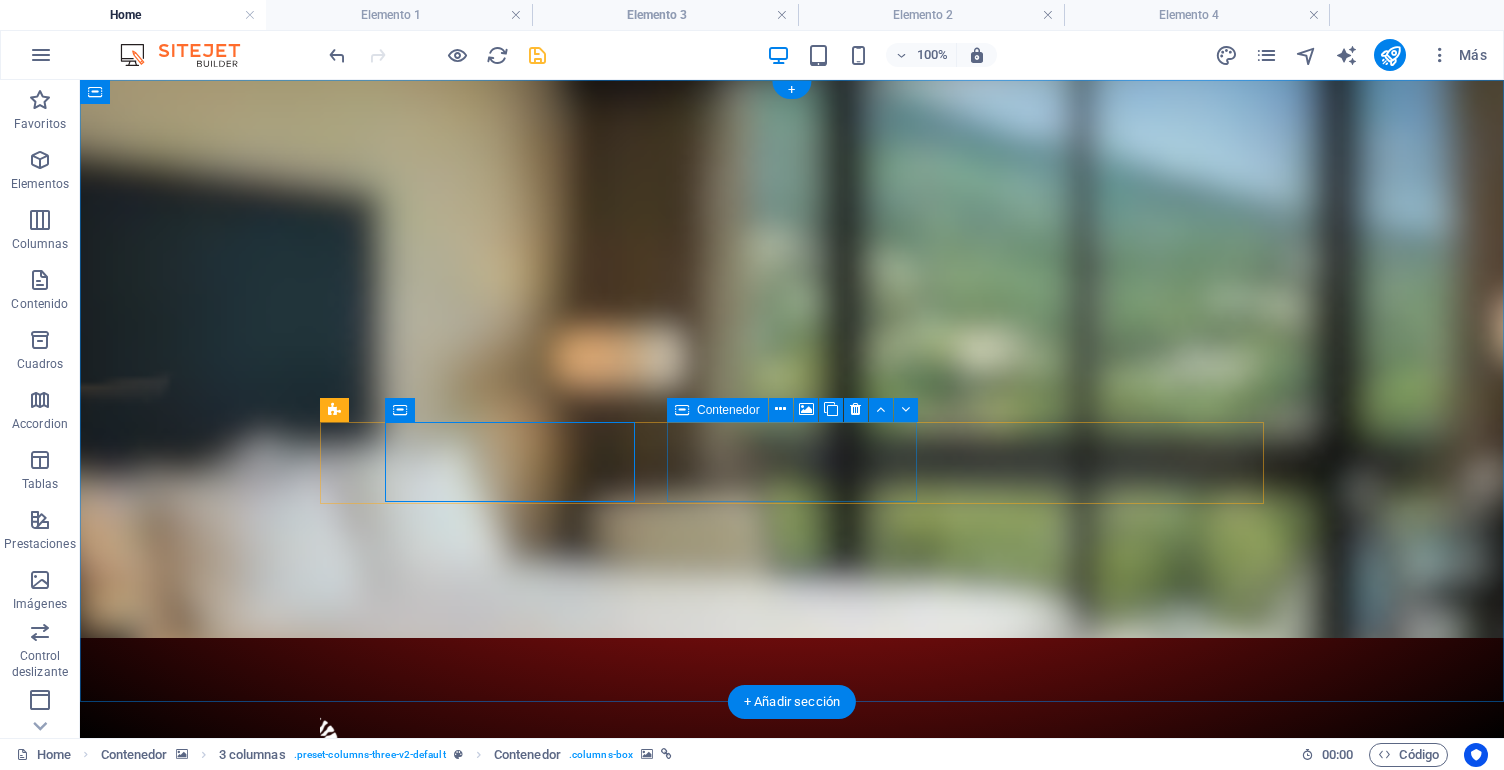 click on "Contenedor" at bounding box center [728, 410] 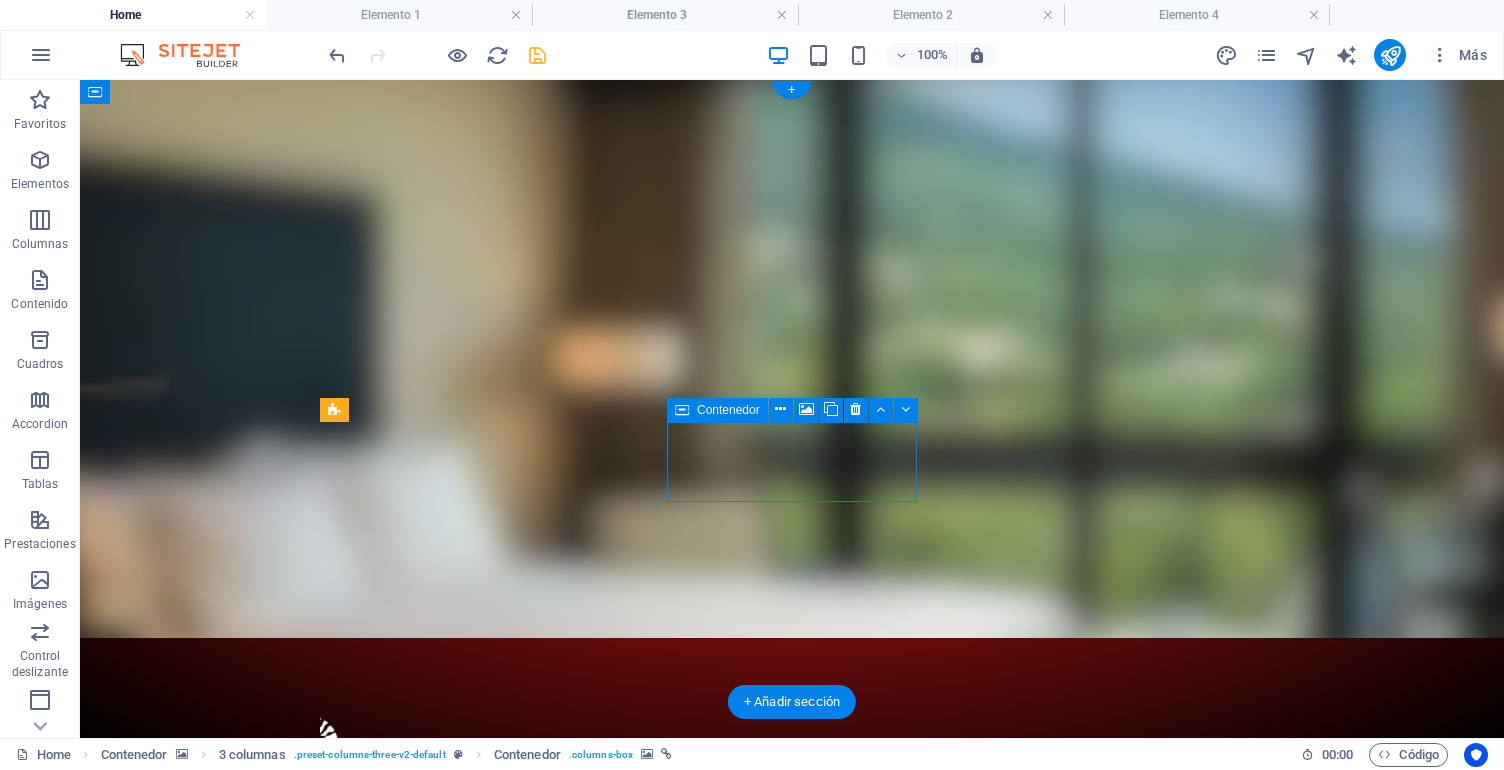 click on "Contenedor" at bounding box center [728, 410] 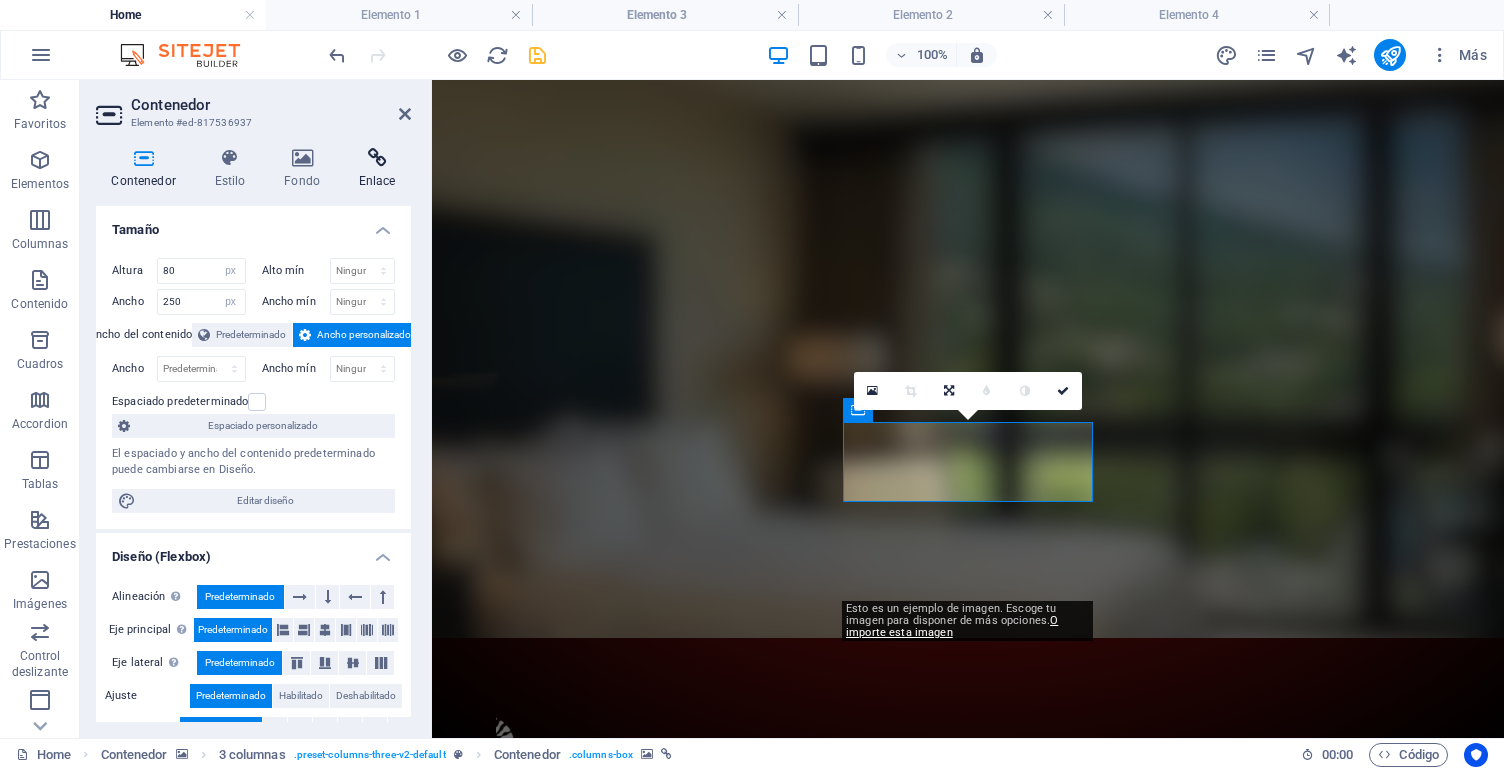 click on "Enlace" at bounding box center [377, 169] 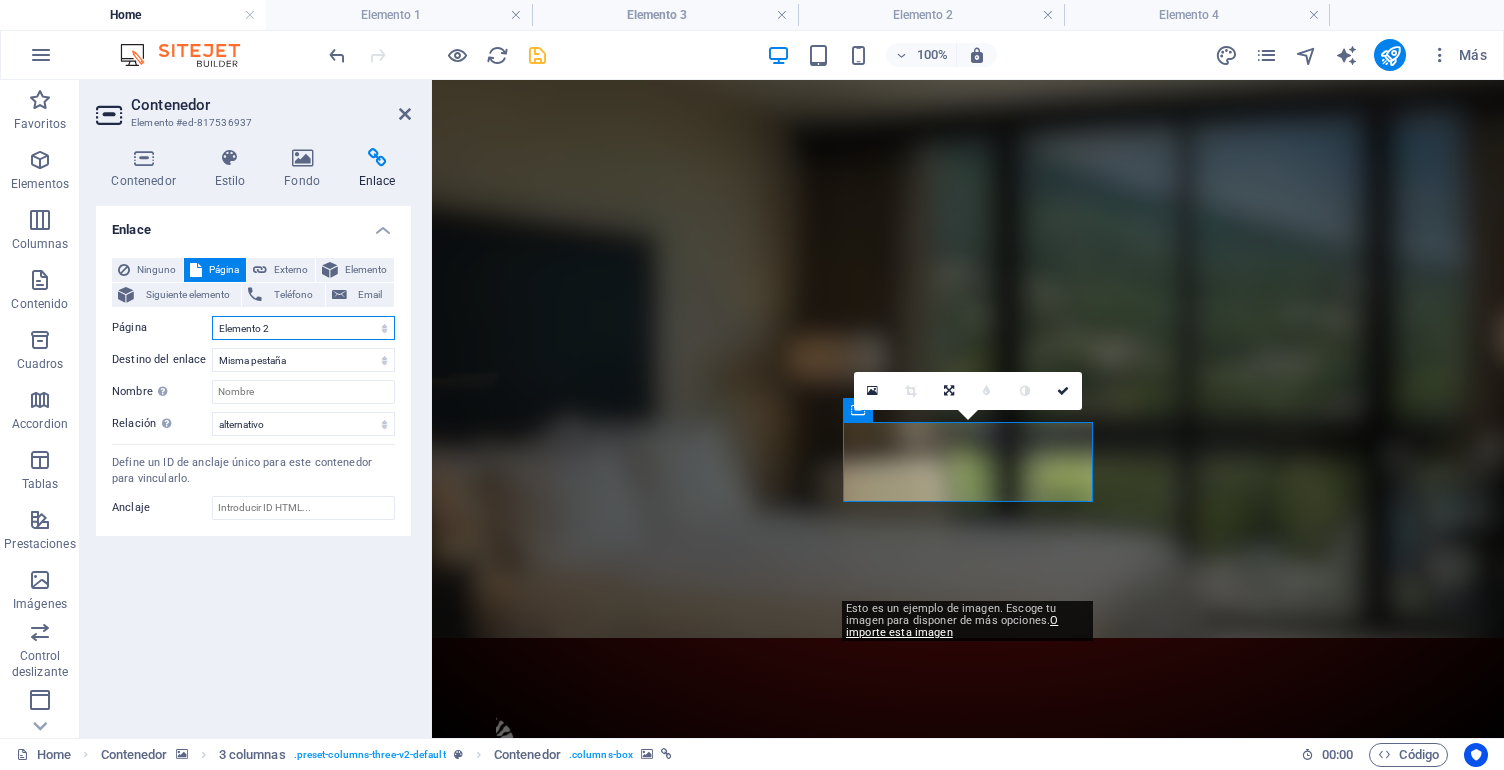 select on "2" 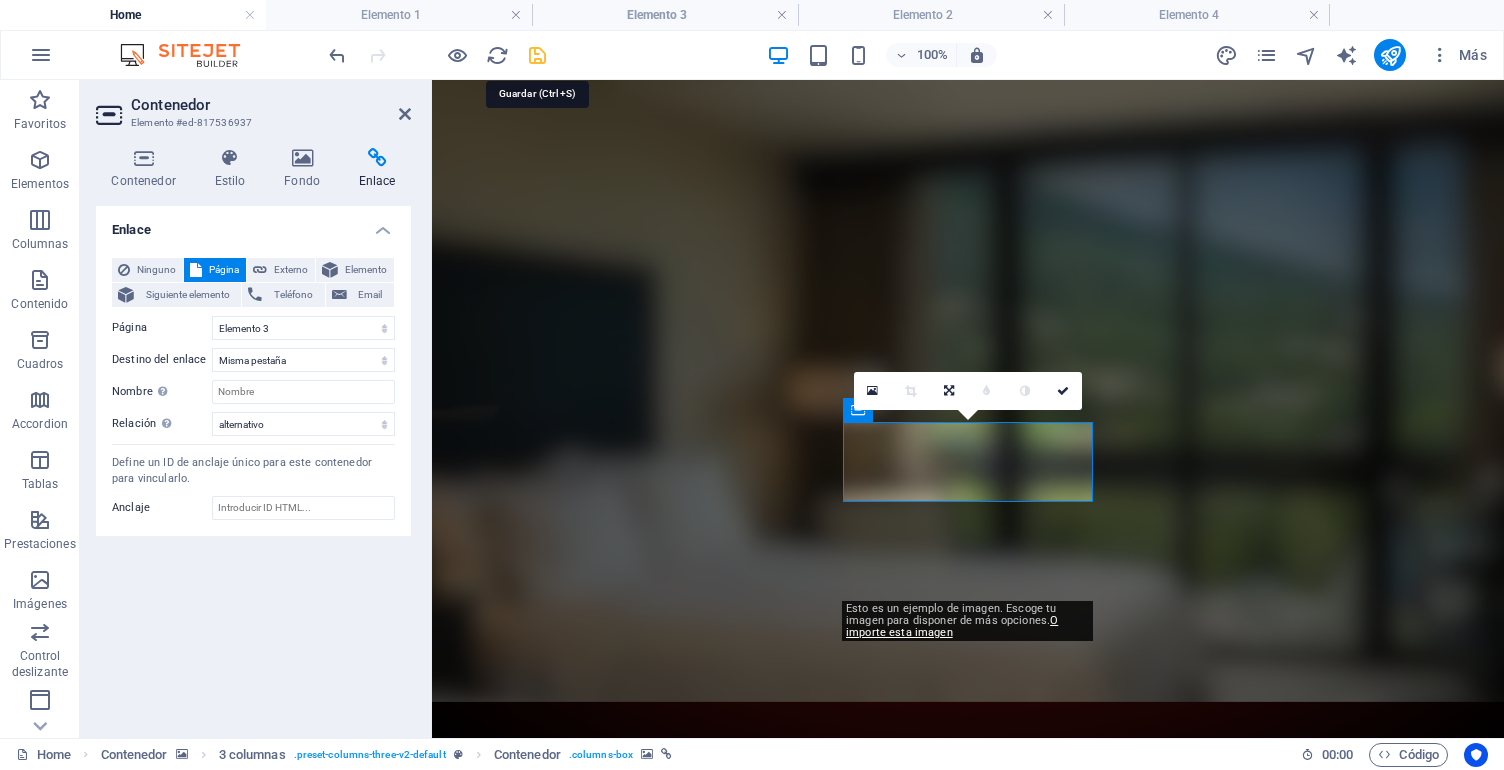 click at bounding box center [537, 55] 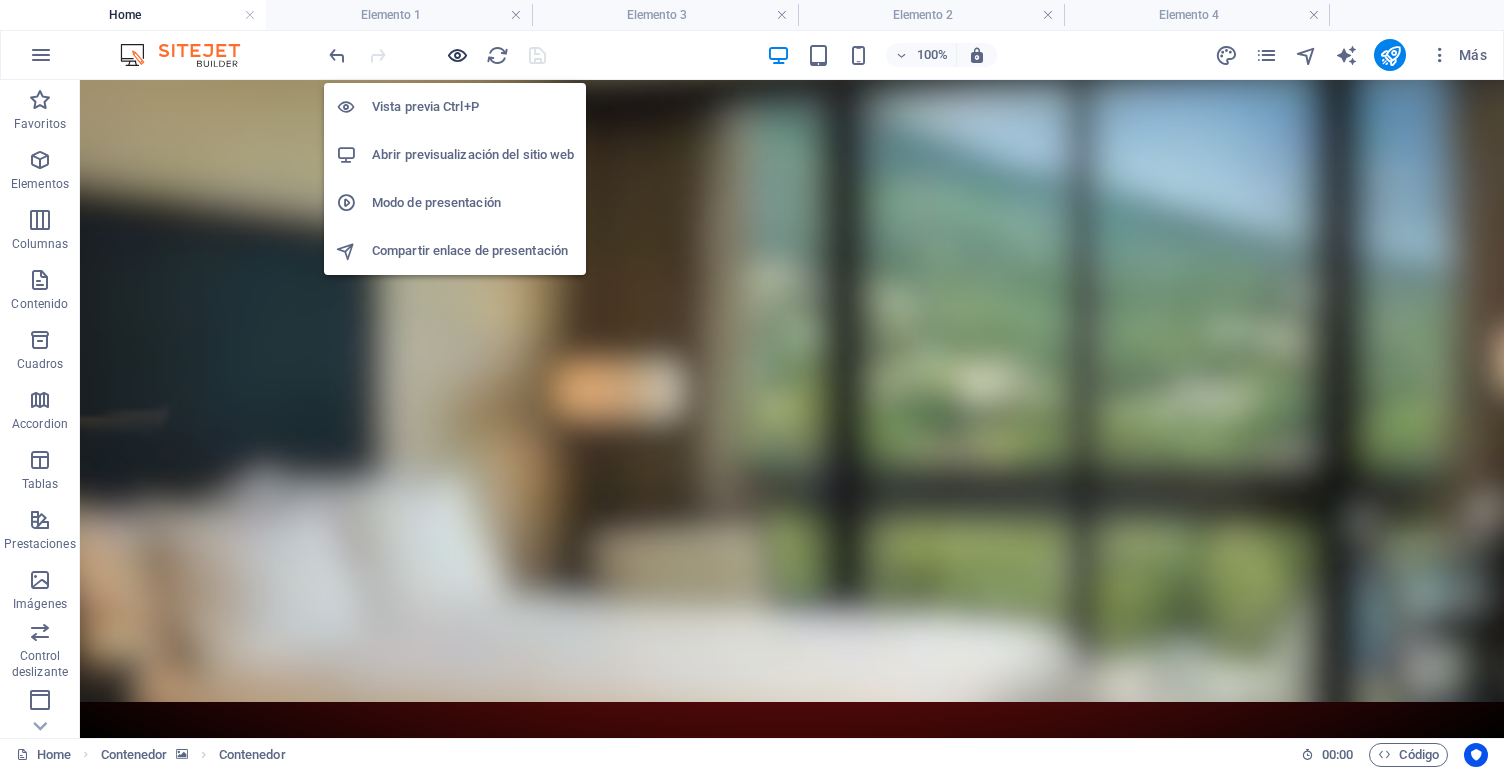 click at bounding box center [457, 55] 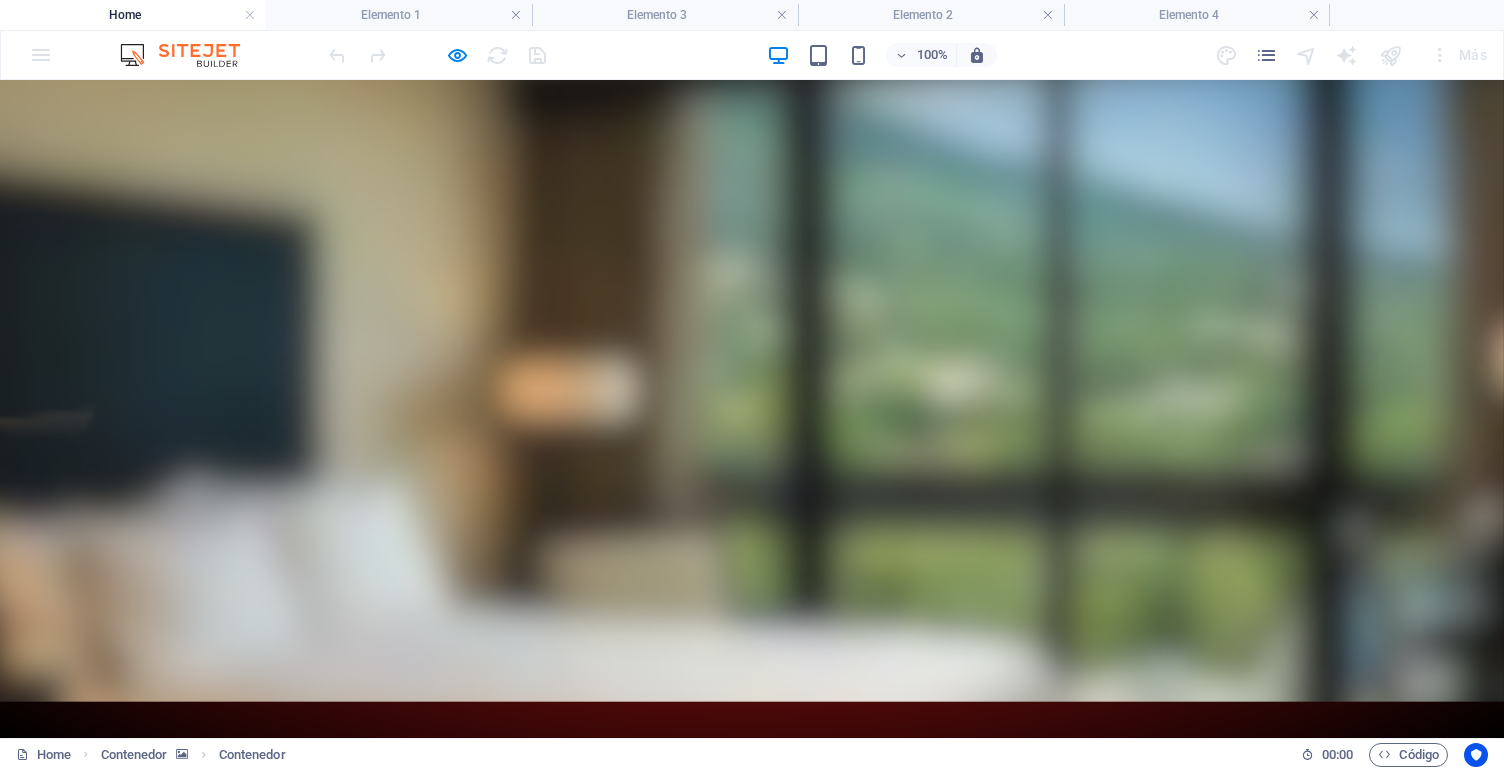 drag, startPoint x: 750, startPoint y: 489, endPoint x: 750, endPoint y: 649, distance: 160 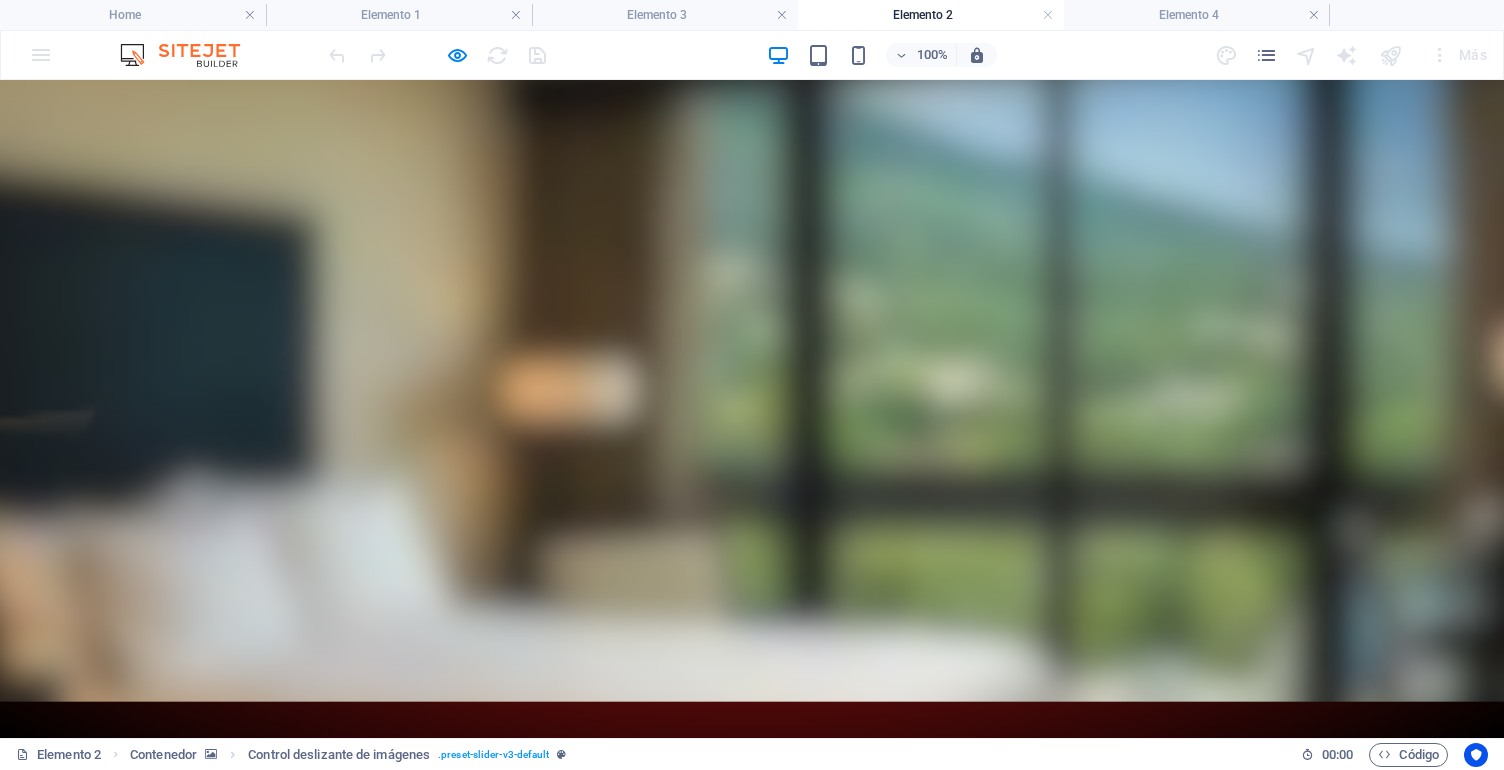 click on "Etiqueta del botón" at bounding box center [367, 851] 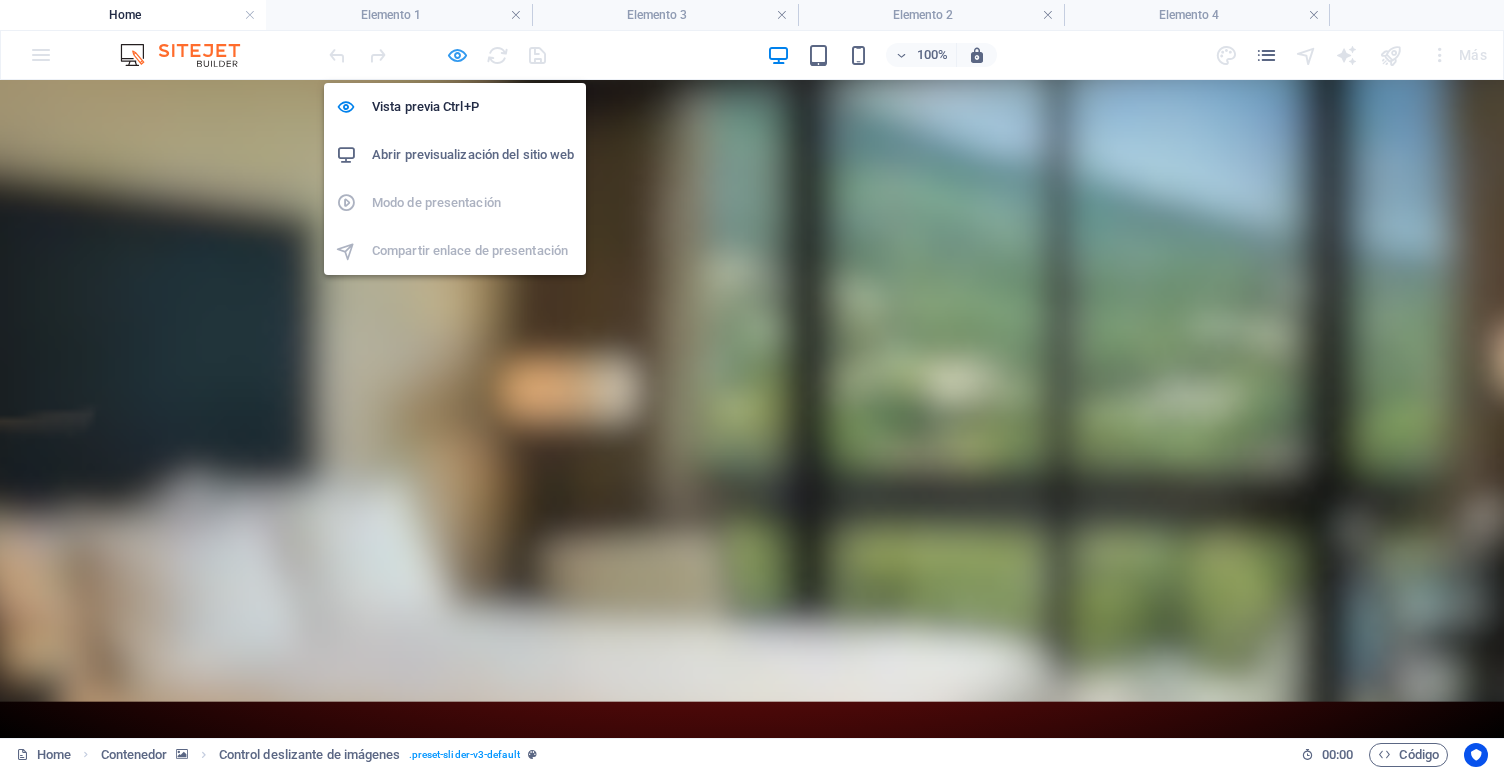 click at bounding box center (457, 55) 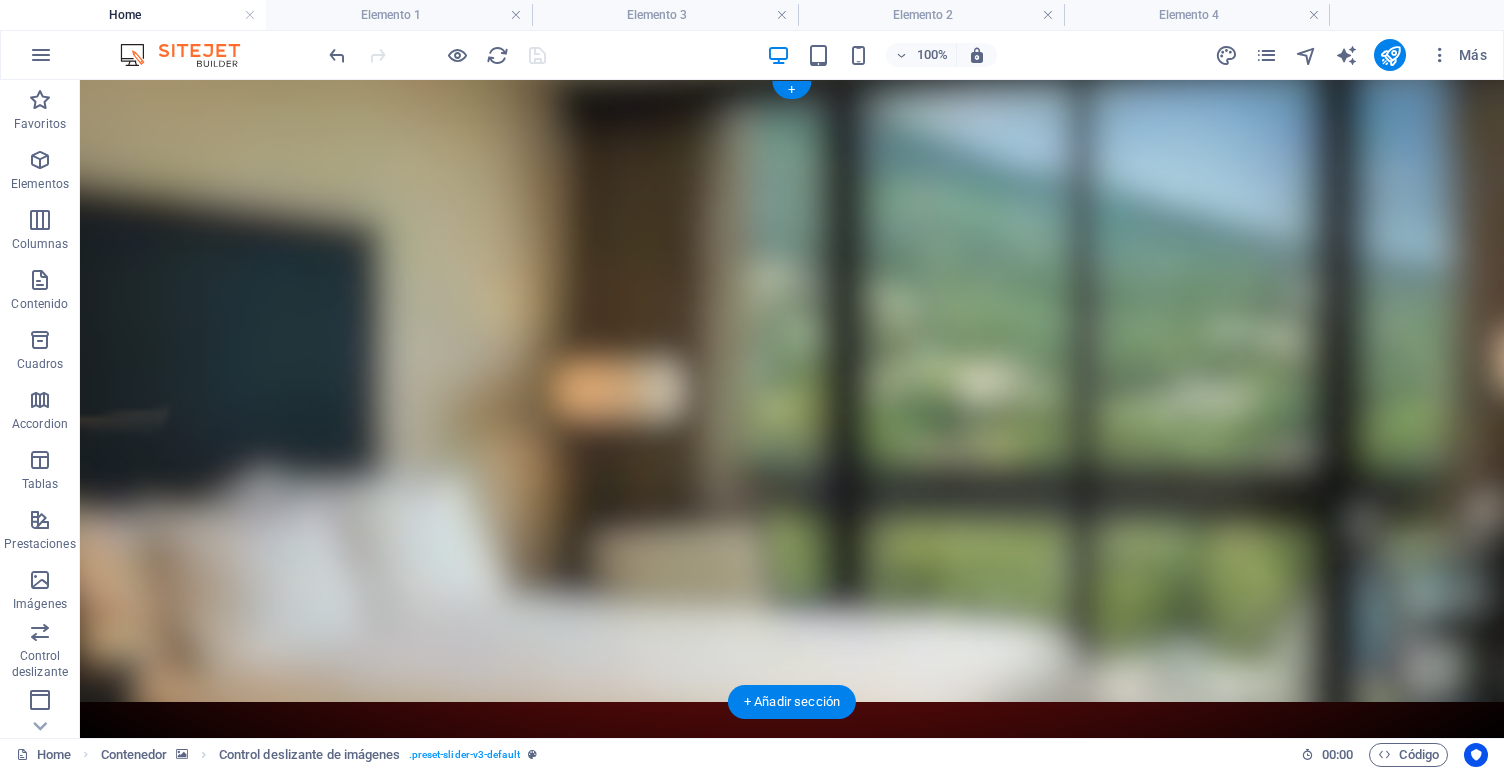 click on "Suelta el contenido aquí o  Añadir elementos  Pegar portapapeles" at bounding box center (445, 1202) 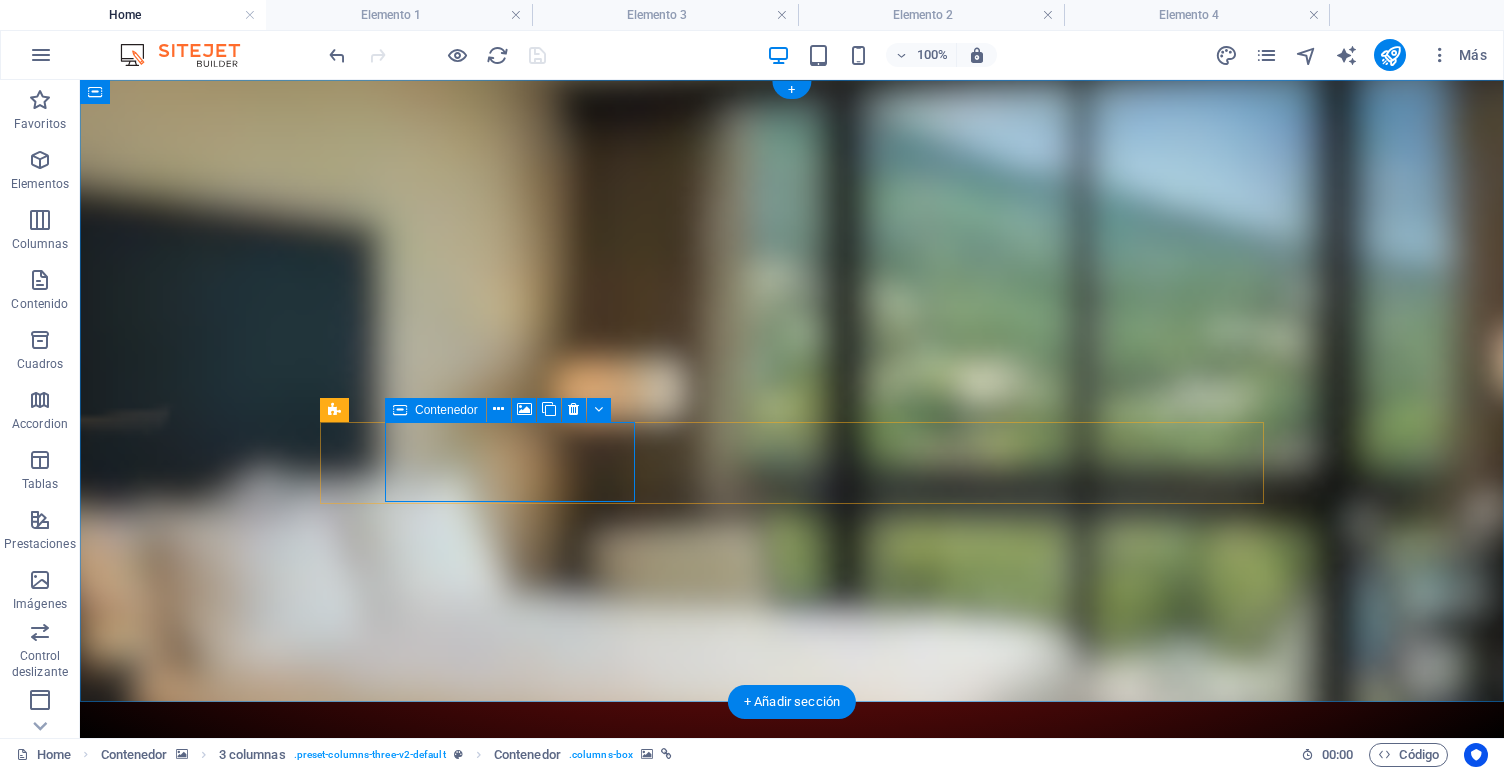 click on "Contenedor" at bounding box center [446, 410] 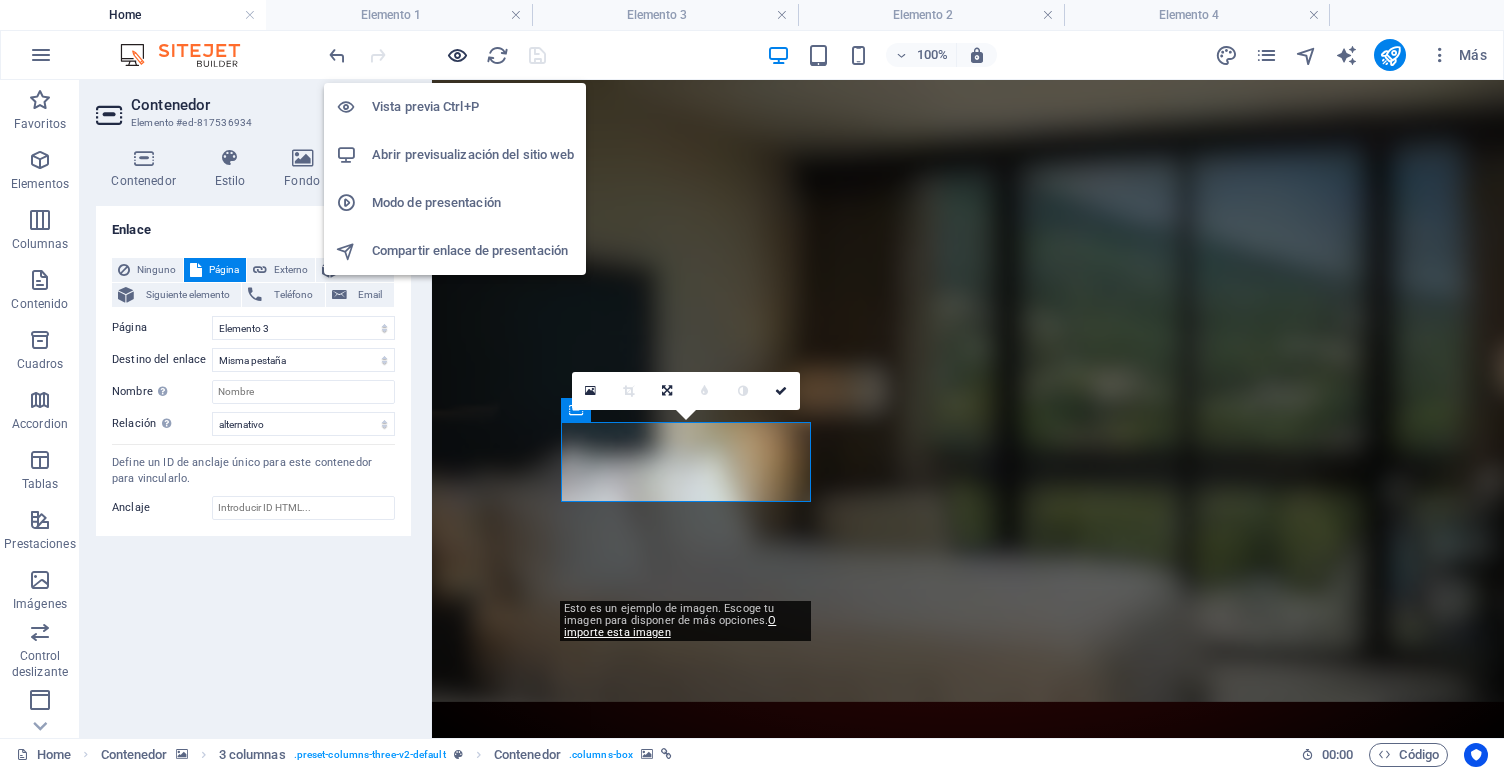 click at bounding box center [457, 55] 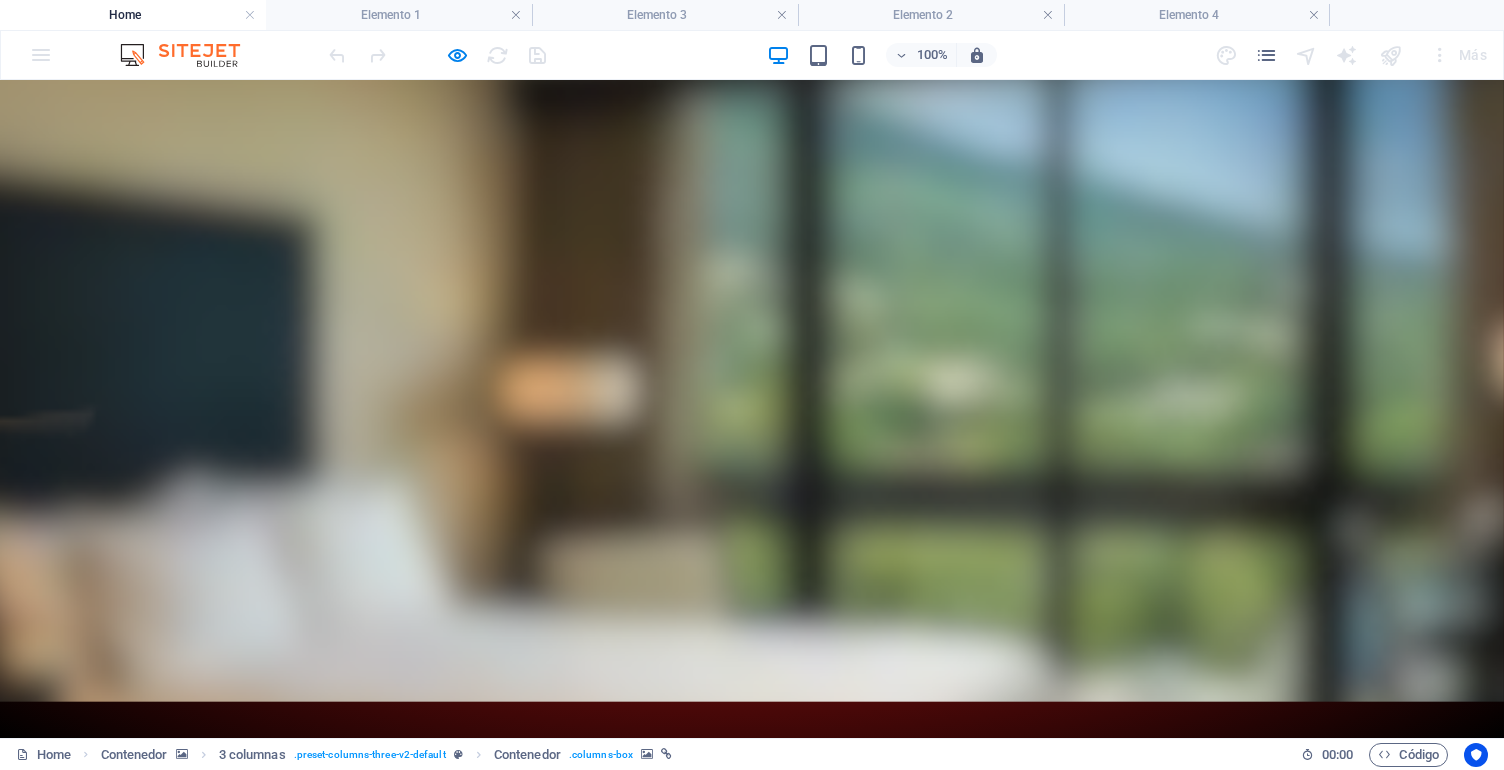 click on "Suelta el contenido aquí o  Añadir elementos  Pegar portapapeles" at bounding box center [280, 1113] 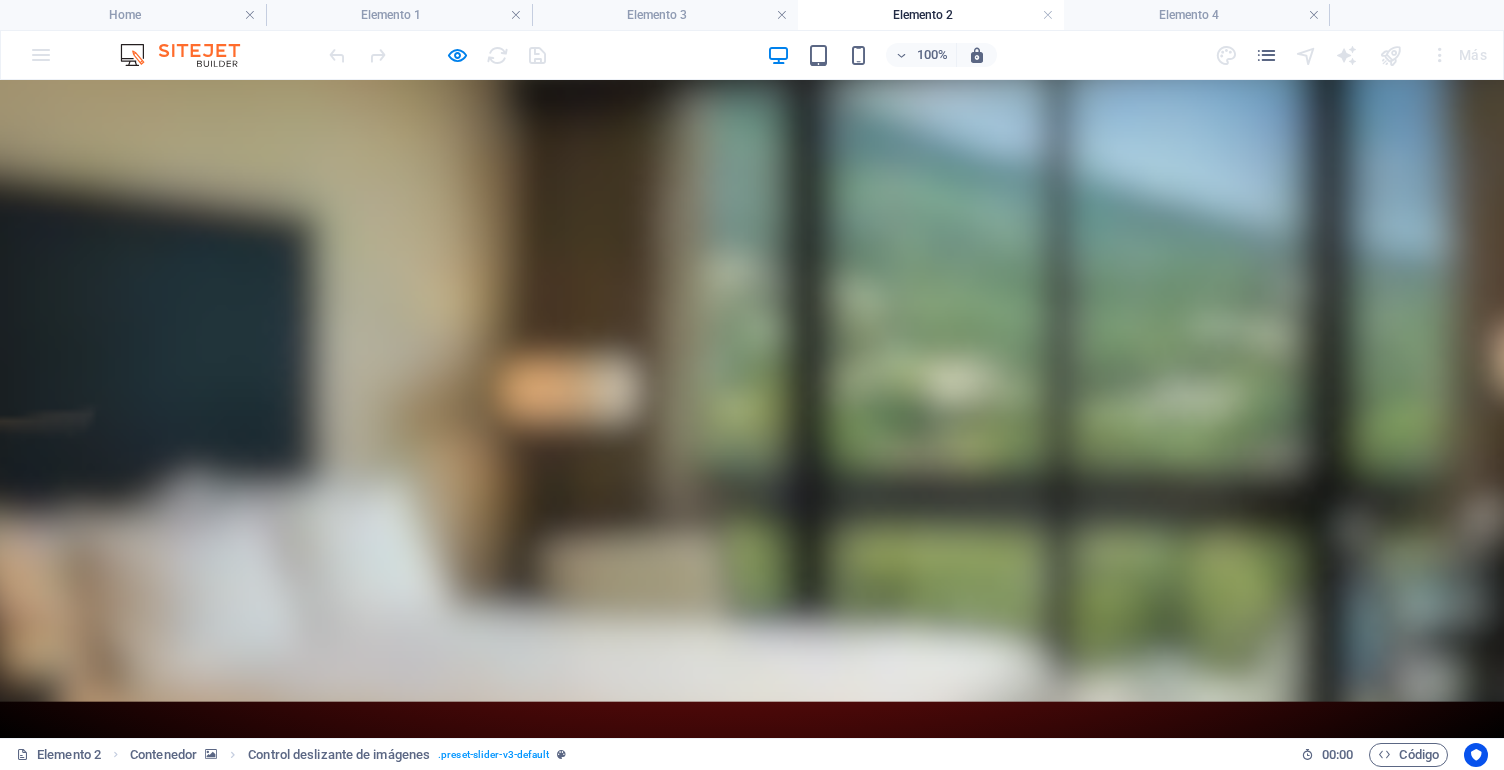 click on "Etiqueta del botón" at bounding box center [367, 851] 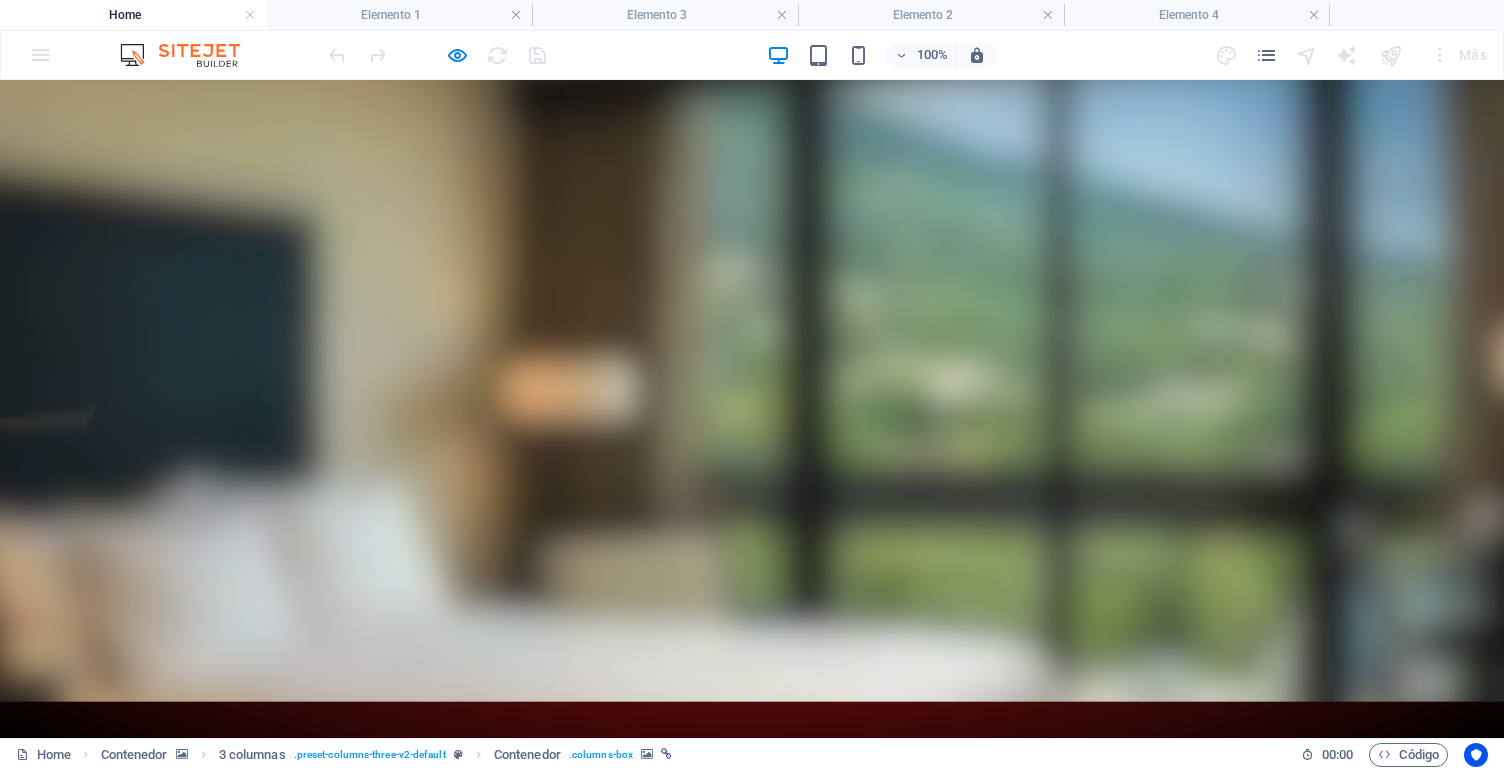 click on "Suelta el contenido aquí o  Añadir elementos  Pegar portapapeles" at bounding box center [280, 1209] 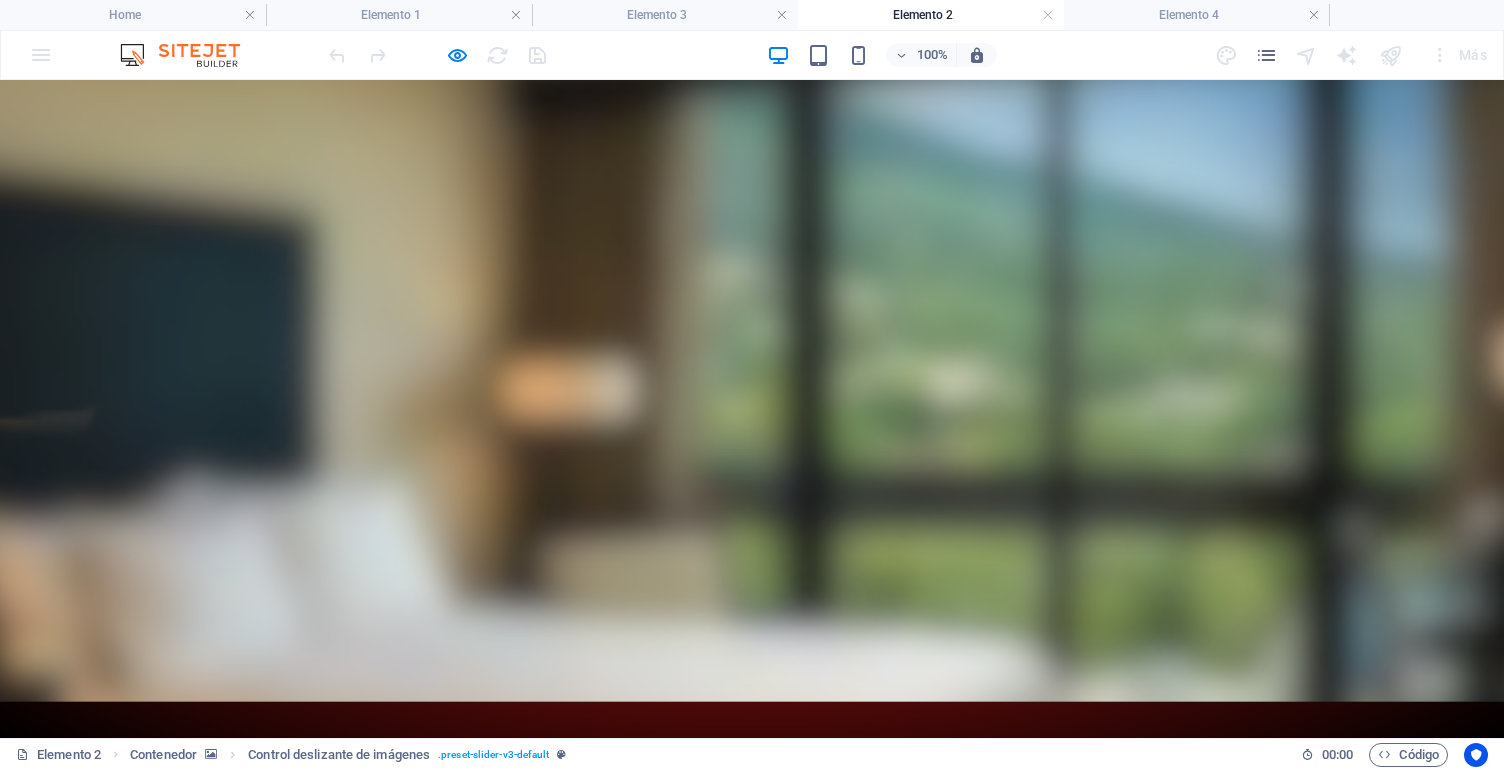 click on "Etiqueta del botón" at bounding box center [367, 851] 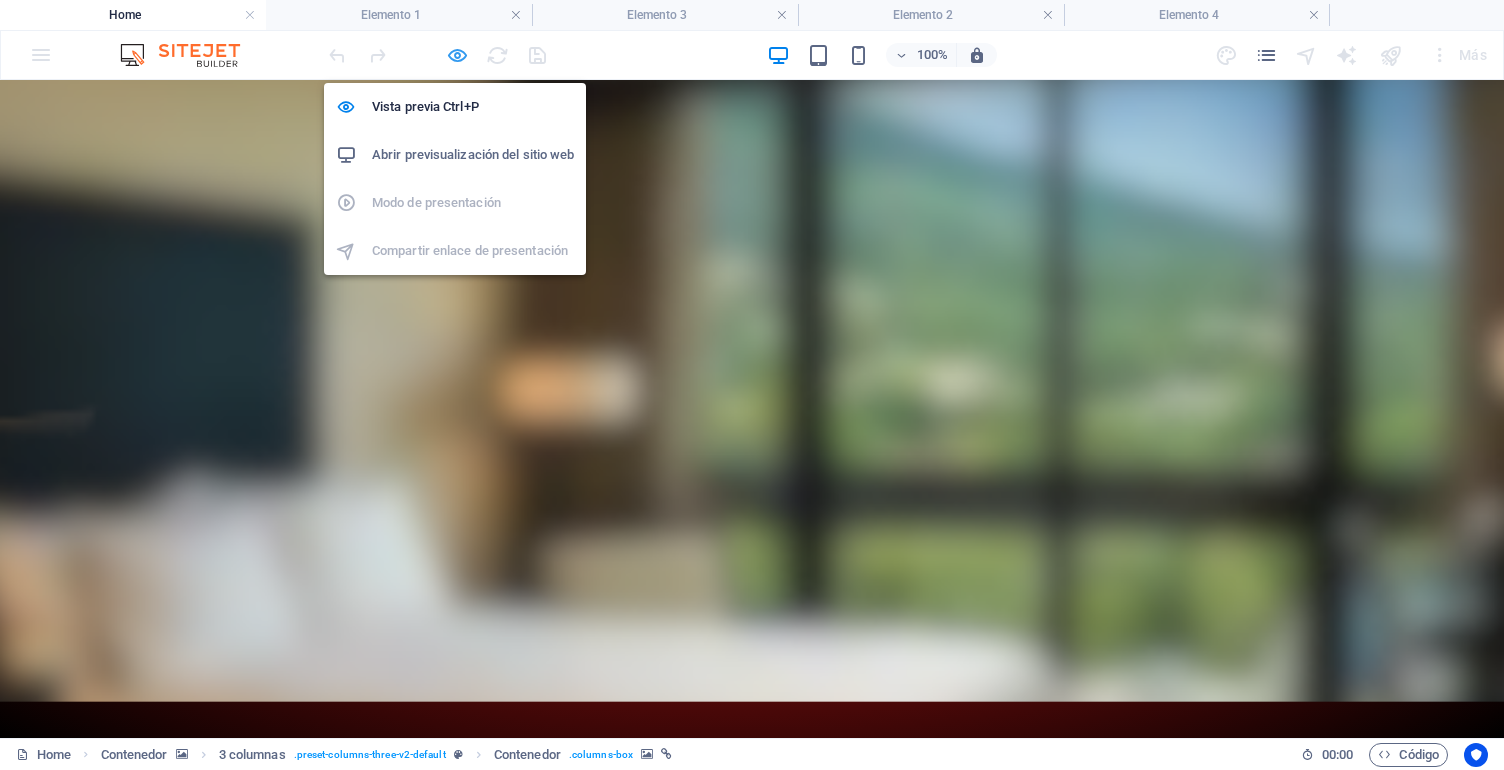 click at bounding box center (457, 55) 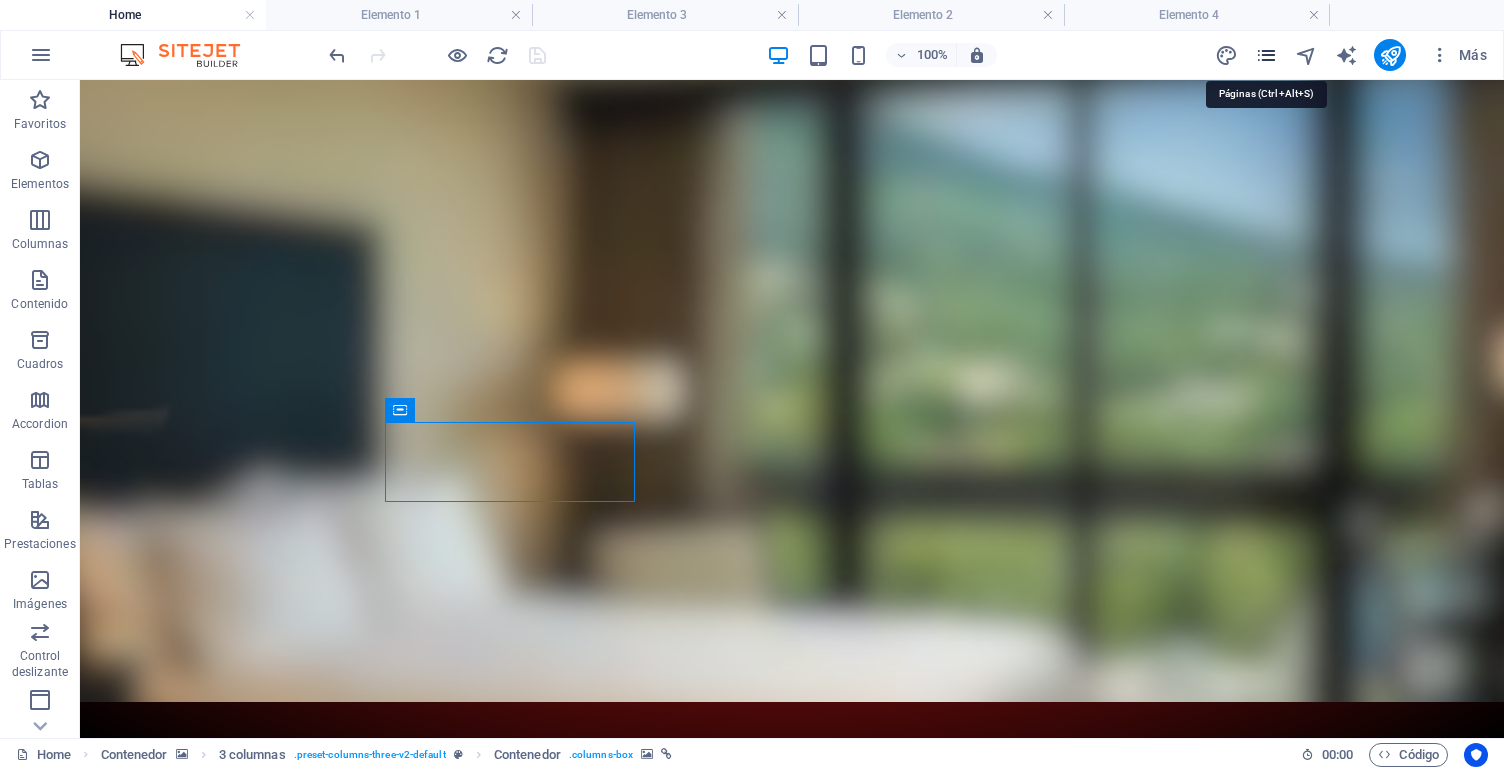 click at bounding box center [1266, 55] 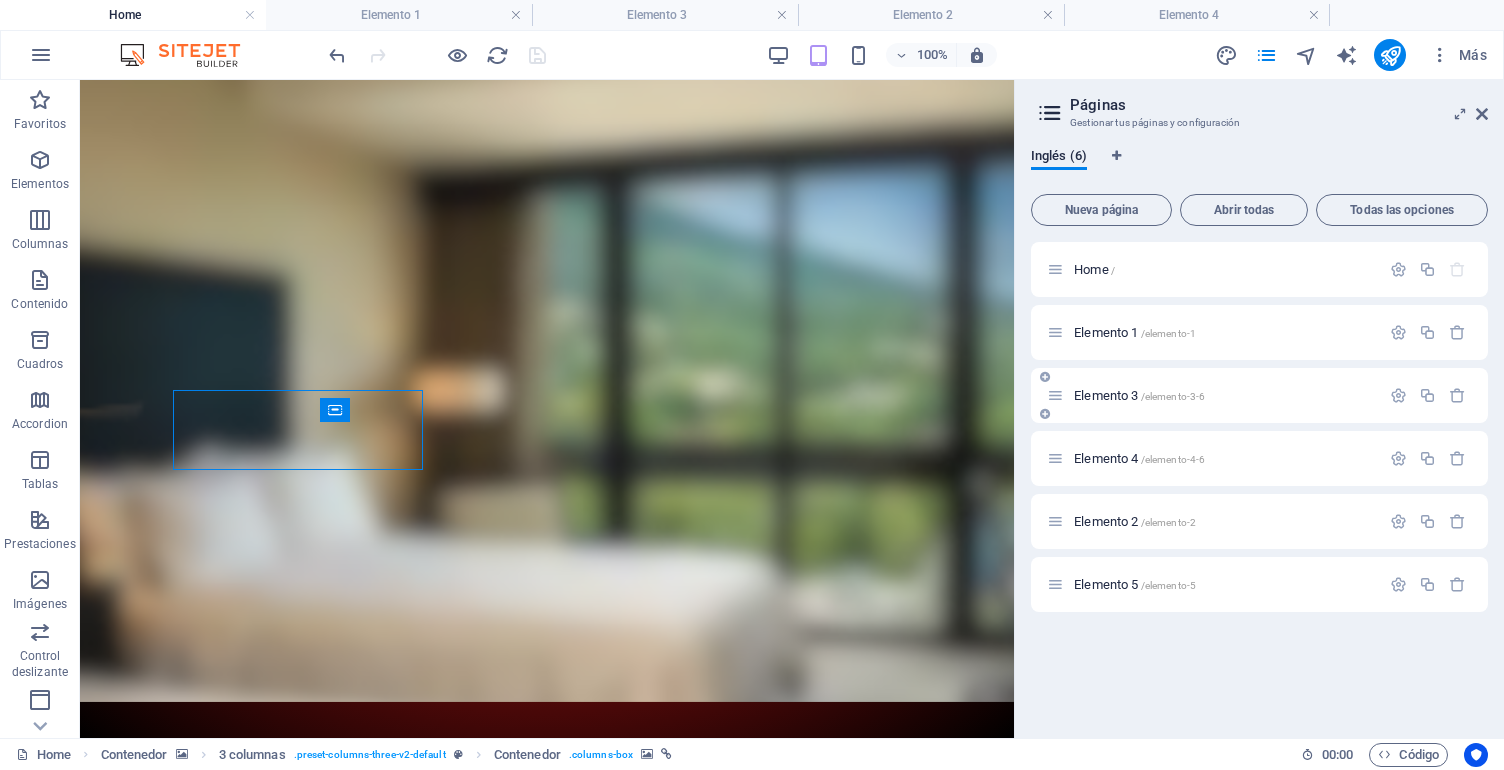 click on "Elemento 3 /elemento-3-6" at bounding box center (1224, 395) 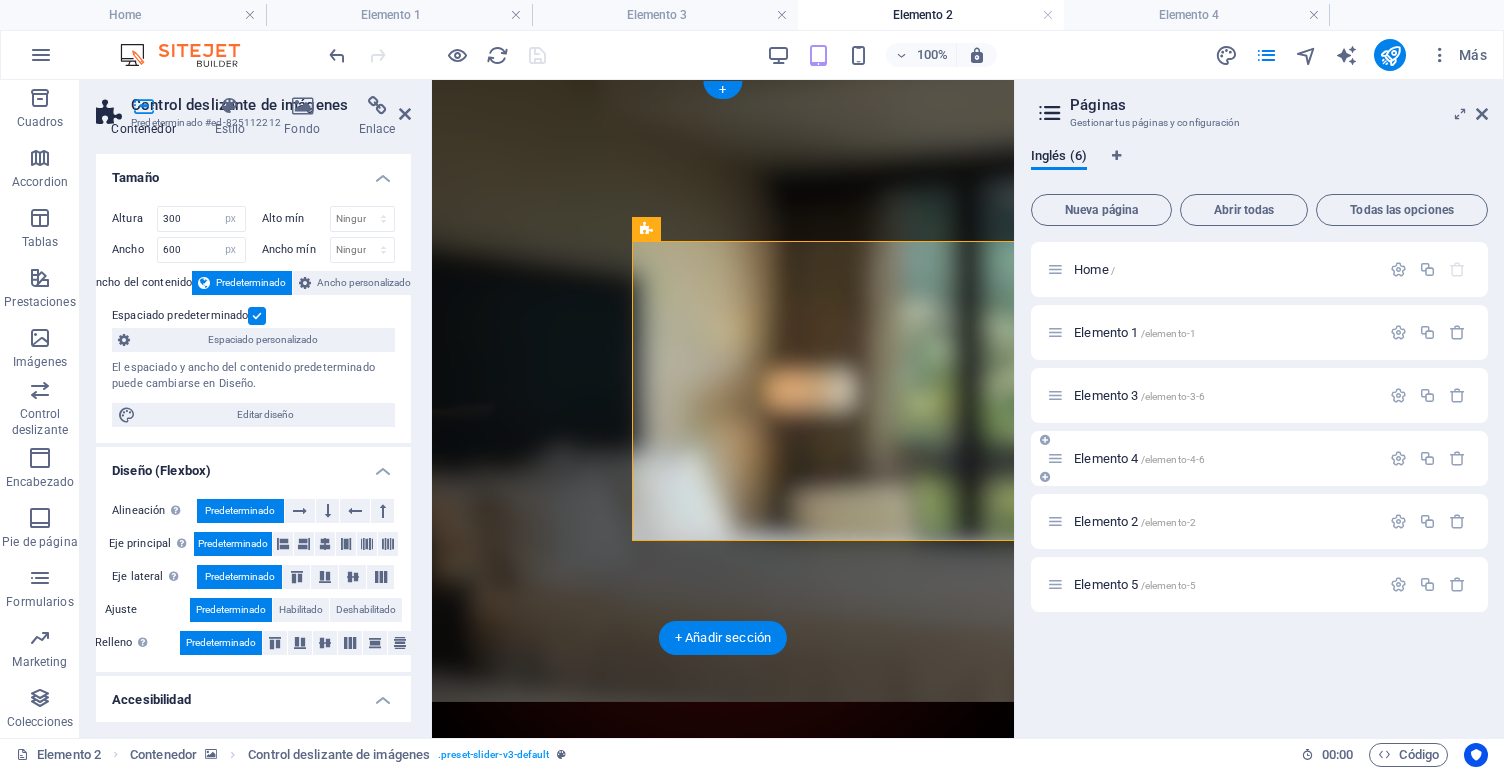 click on "Elemento 4 /[ID]" at bounding box center [1224, 458] 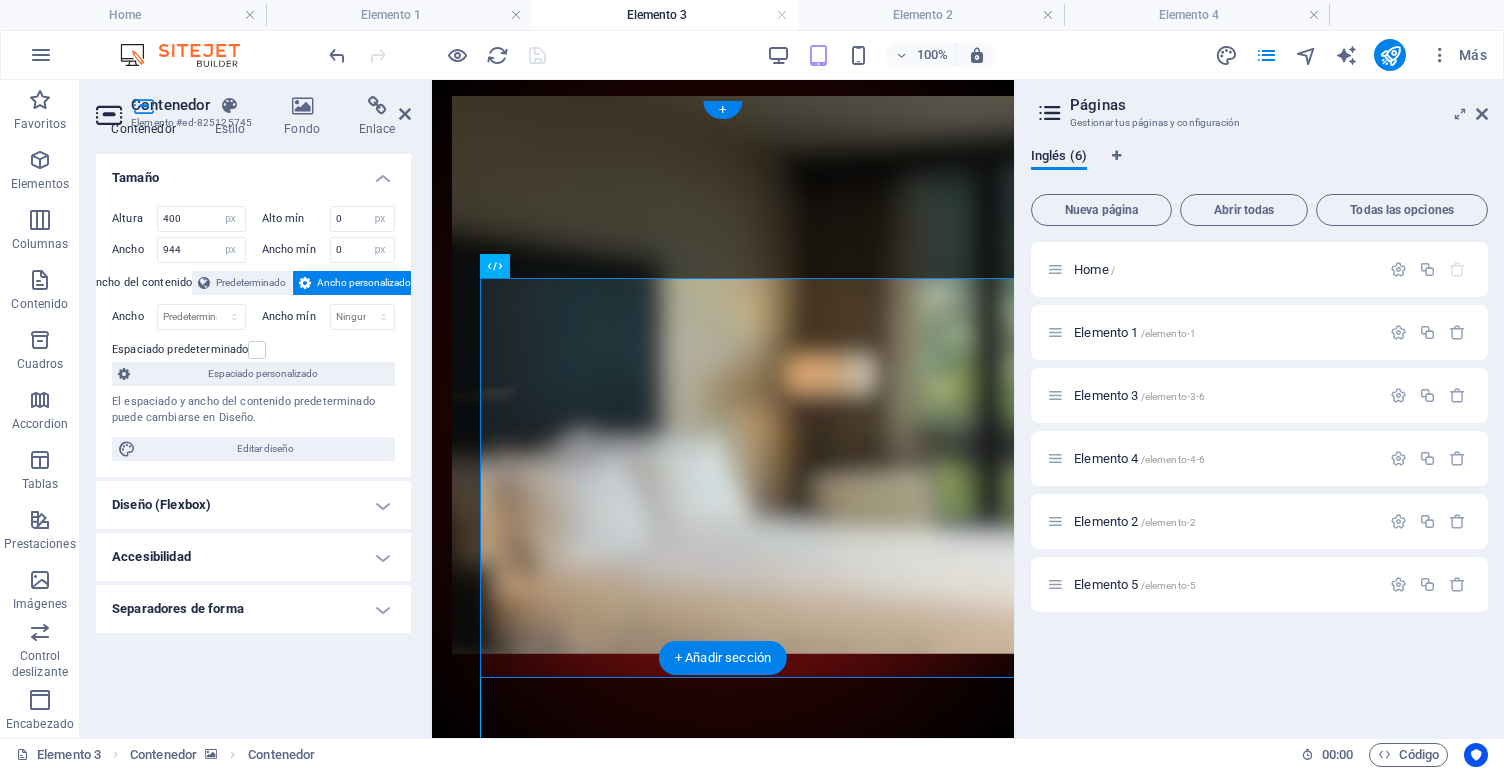 scroll, scrollTop: 0, scrollLeft: 0, axis: both 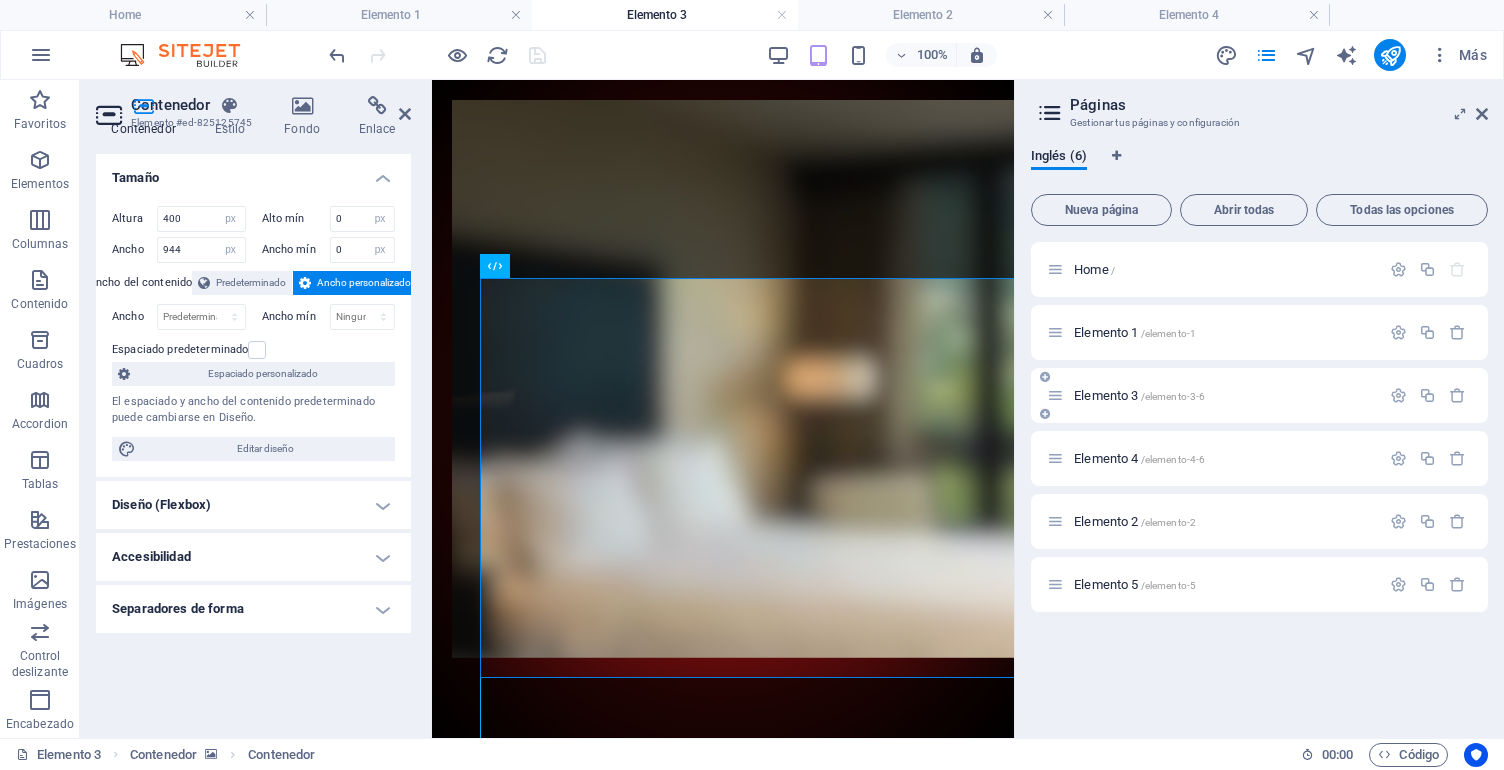 click on "/elemento-3-6" at bounding box center [1173, 396] 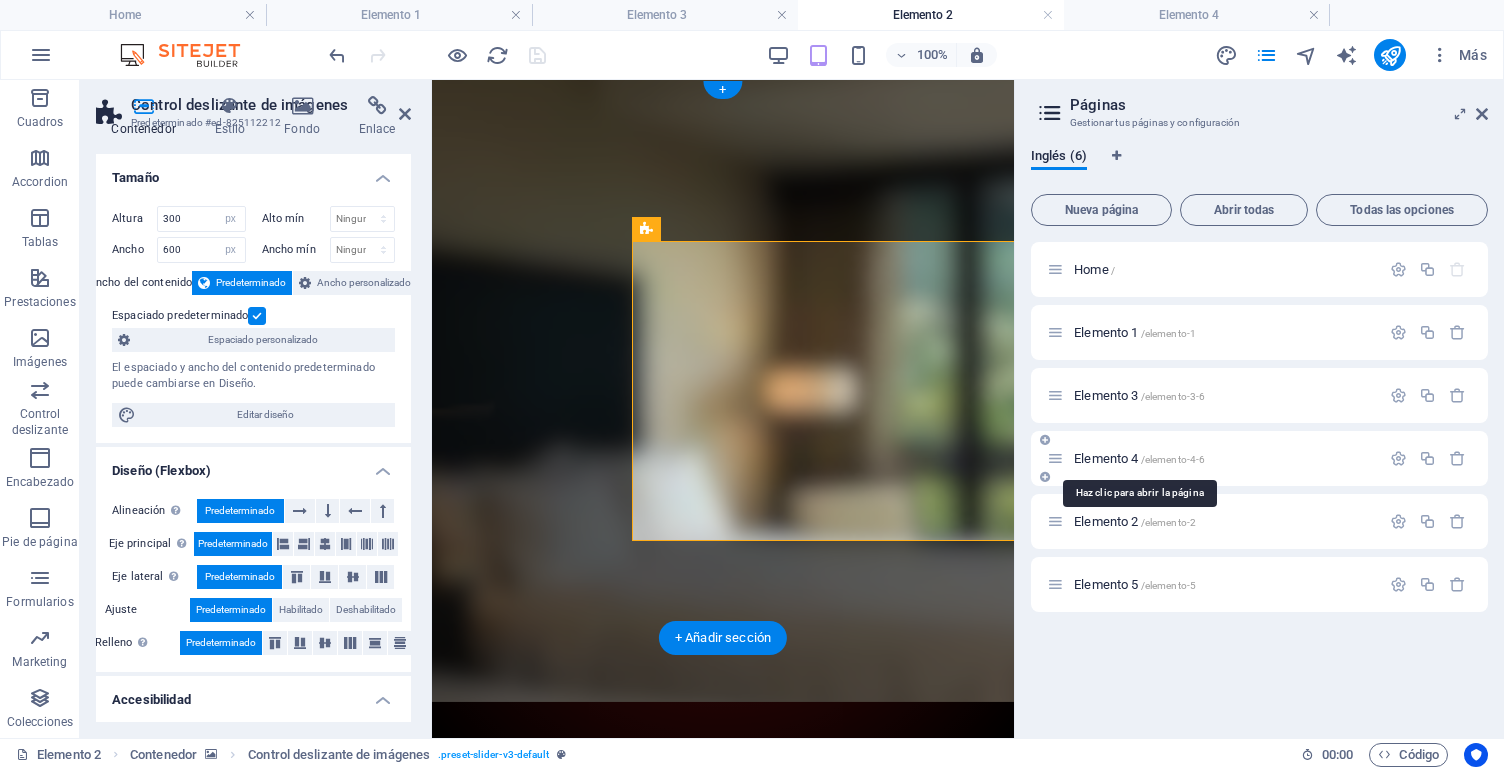 click on "/elemento-4-6" at bounding box center (1173, 459) 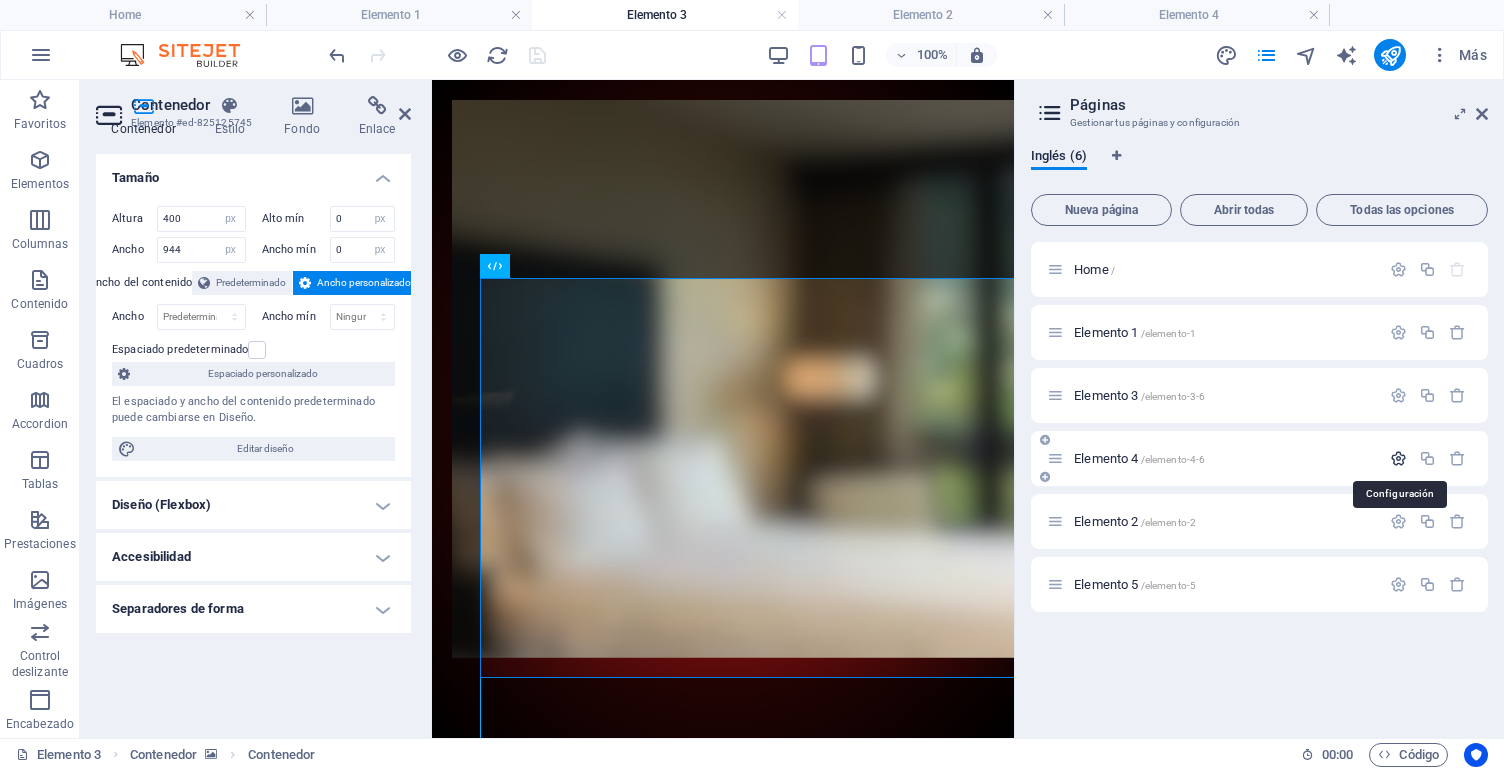 click at bounding box center (1398, 458) 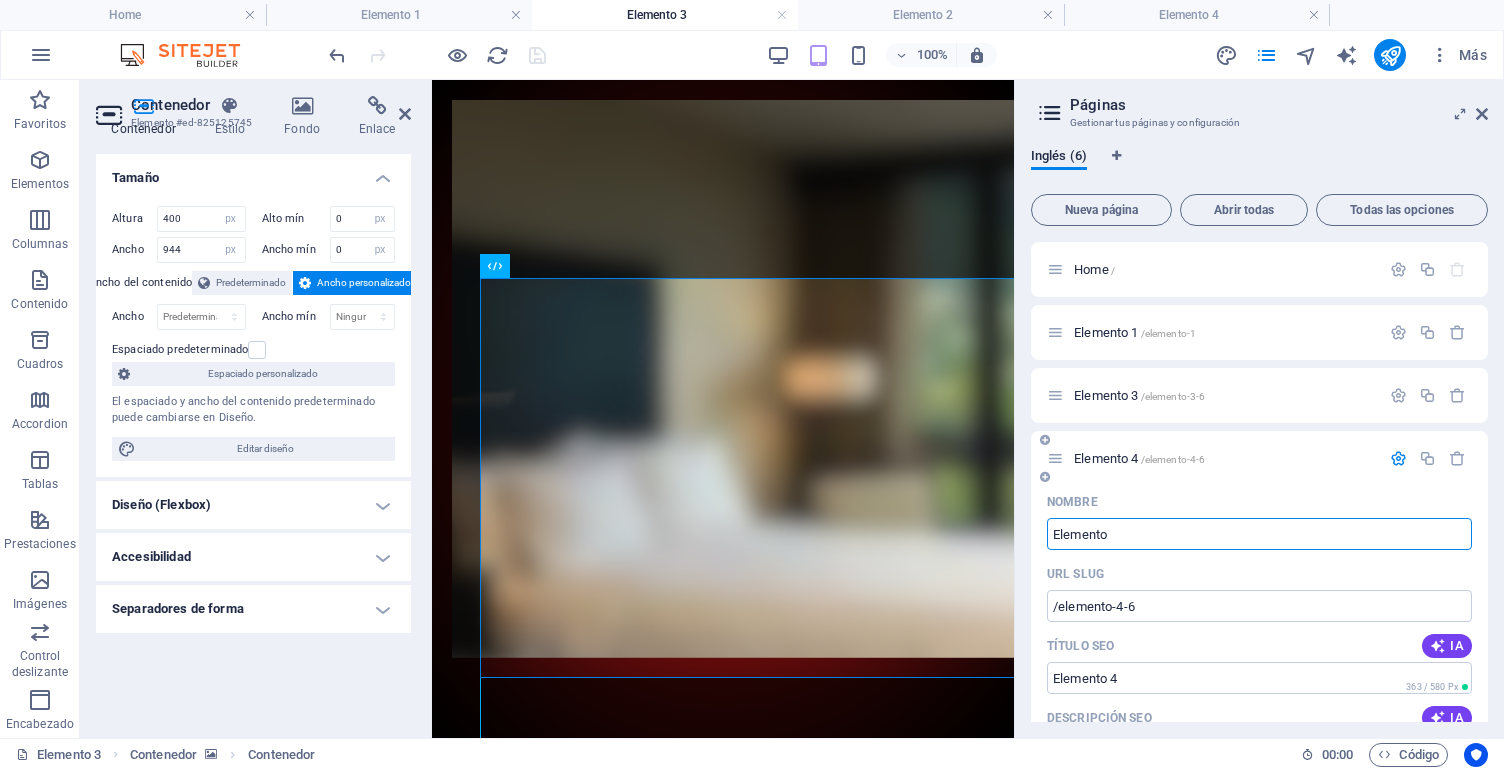 type 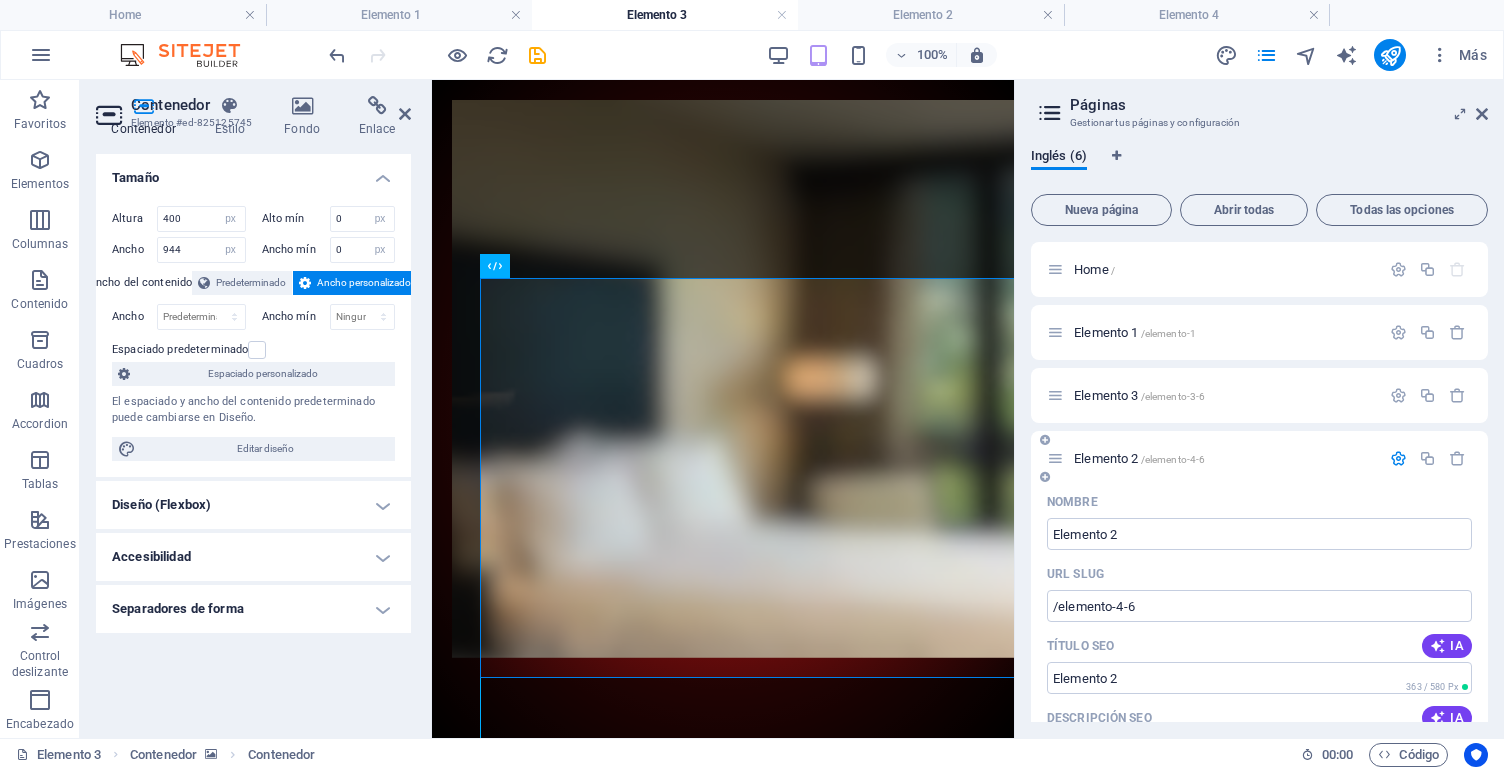 click at bounding box center (1398, 458) 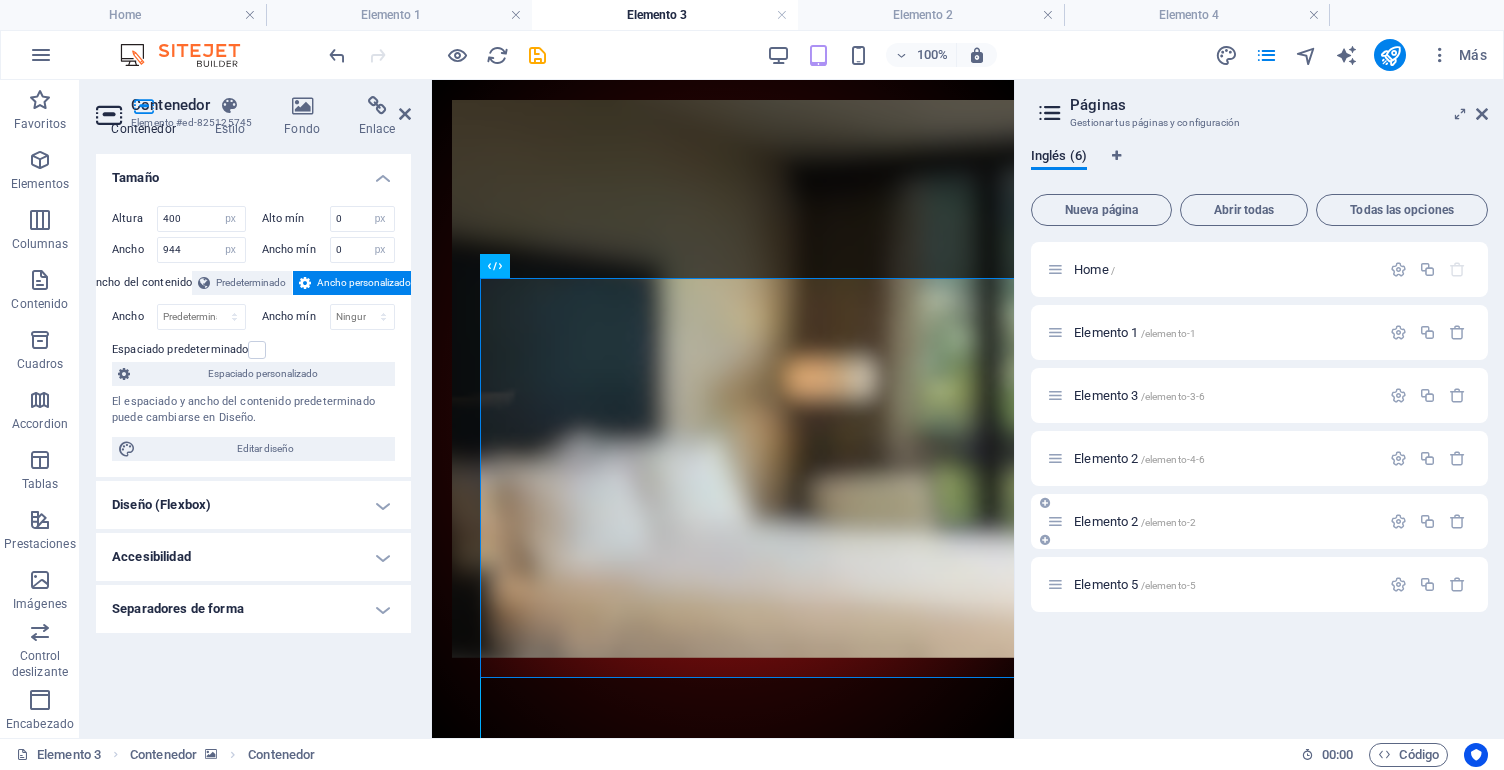 click on "Elemento 2 /[ID]" at bounding box center (1224, 521) 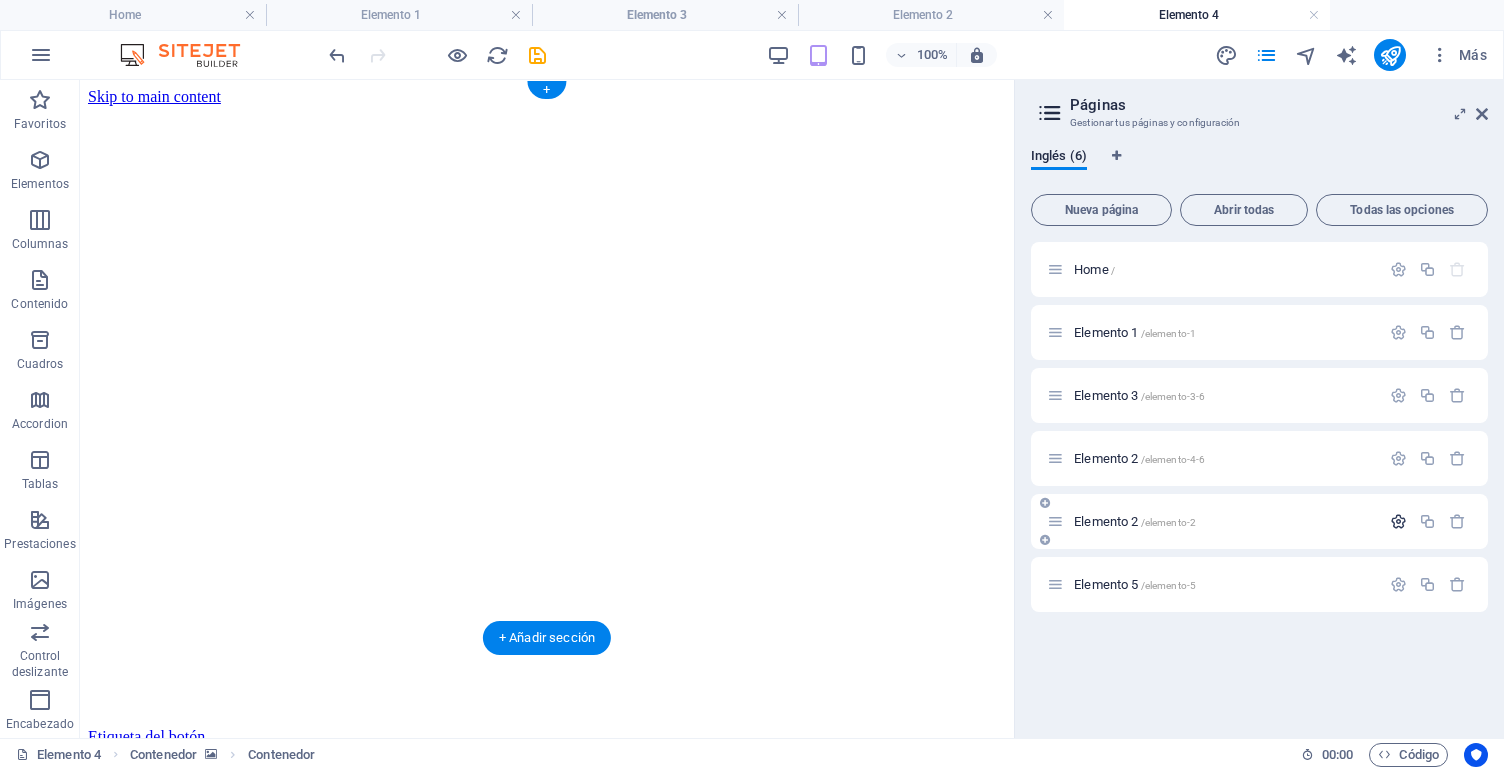click at bounding box center [1398, 521] 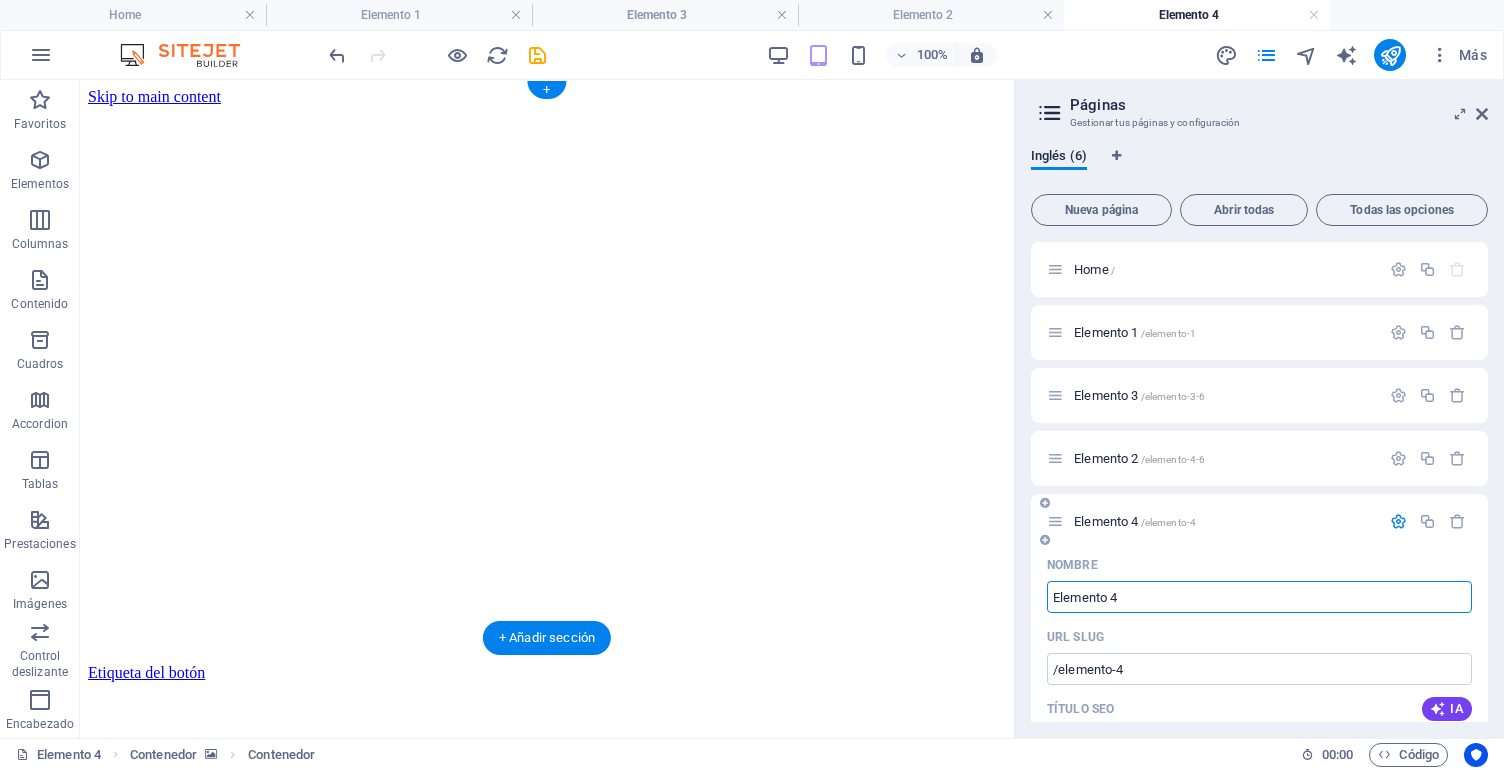 click at bounding box center (1398, 521) 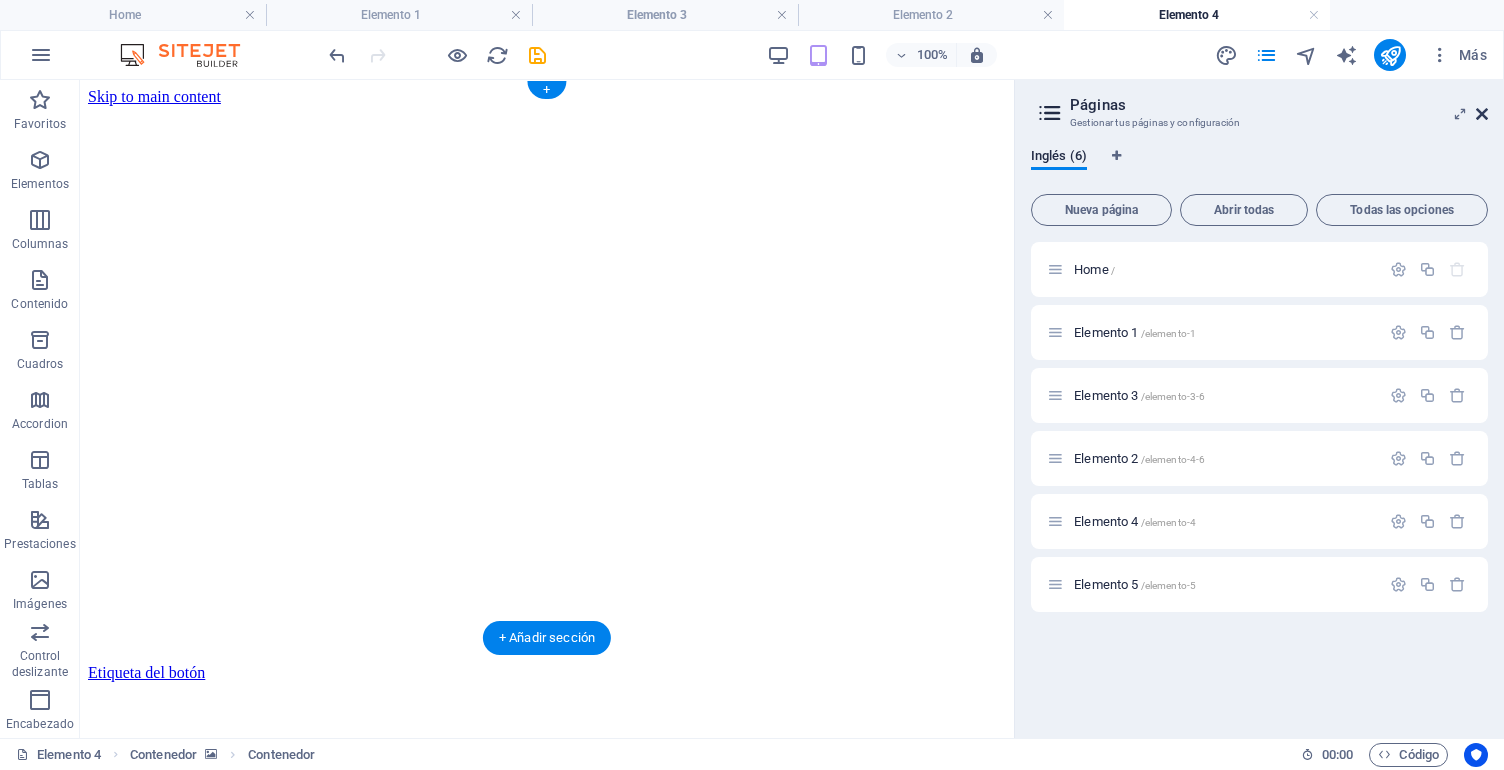 click at bounding box center (1482, 114) 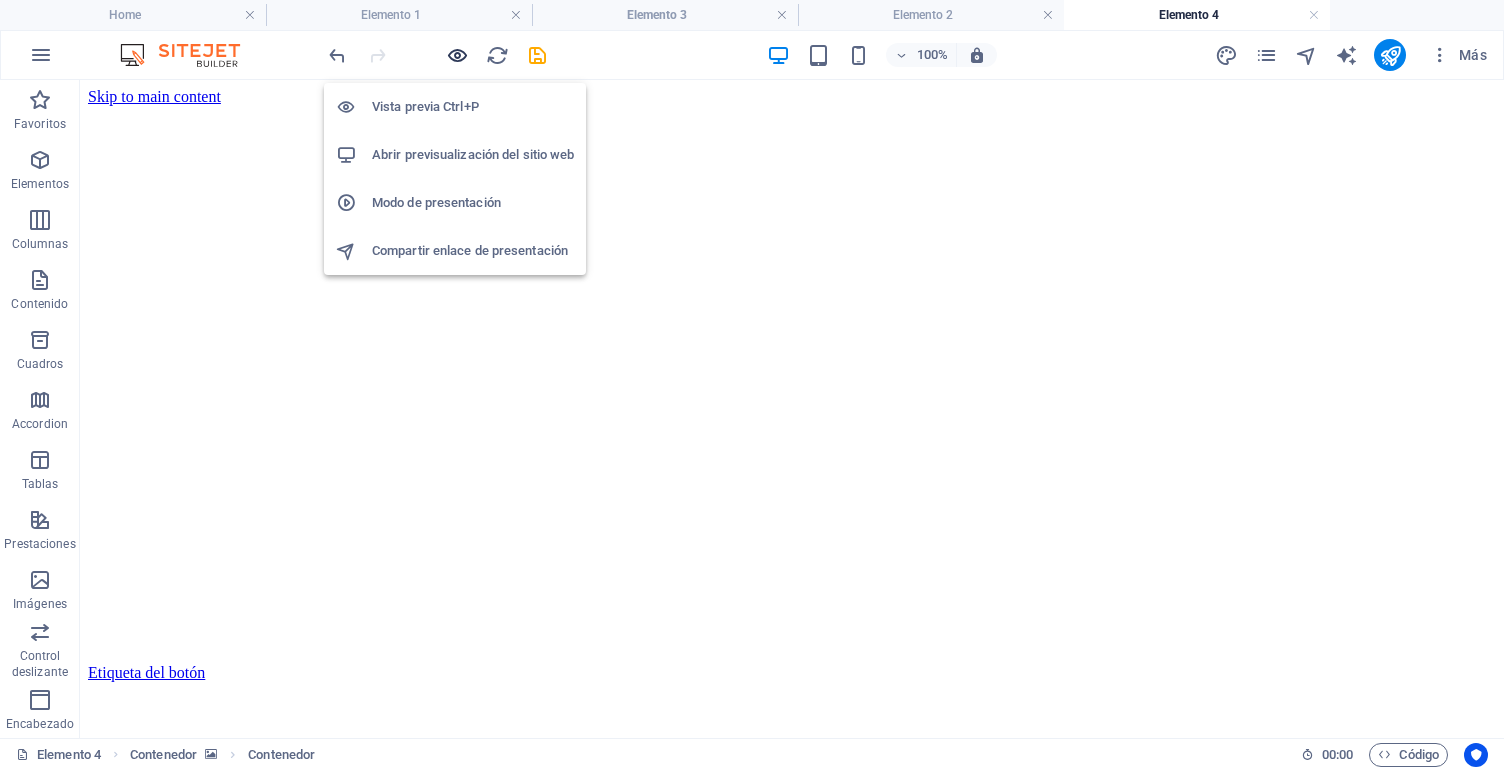 click at bounding box center (457, 55) 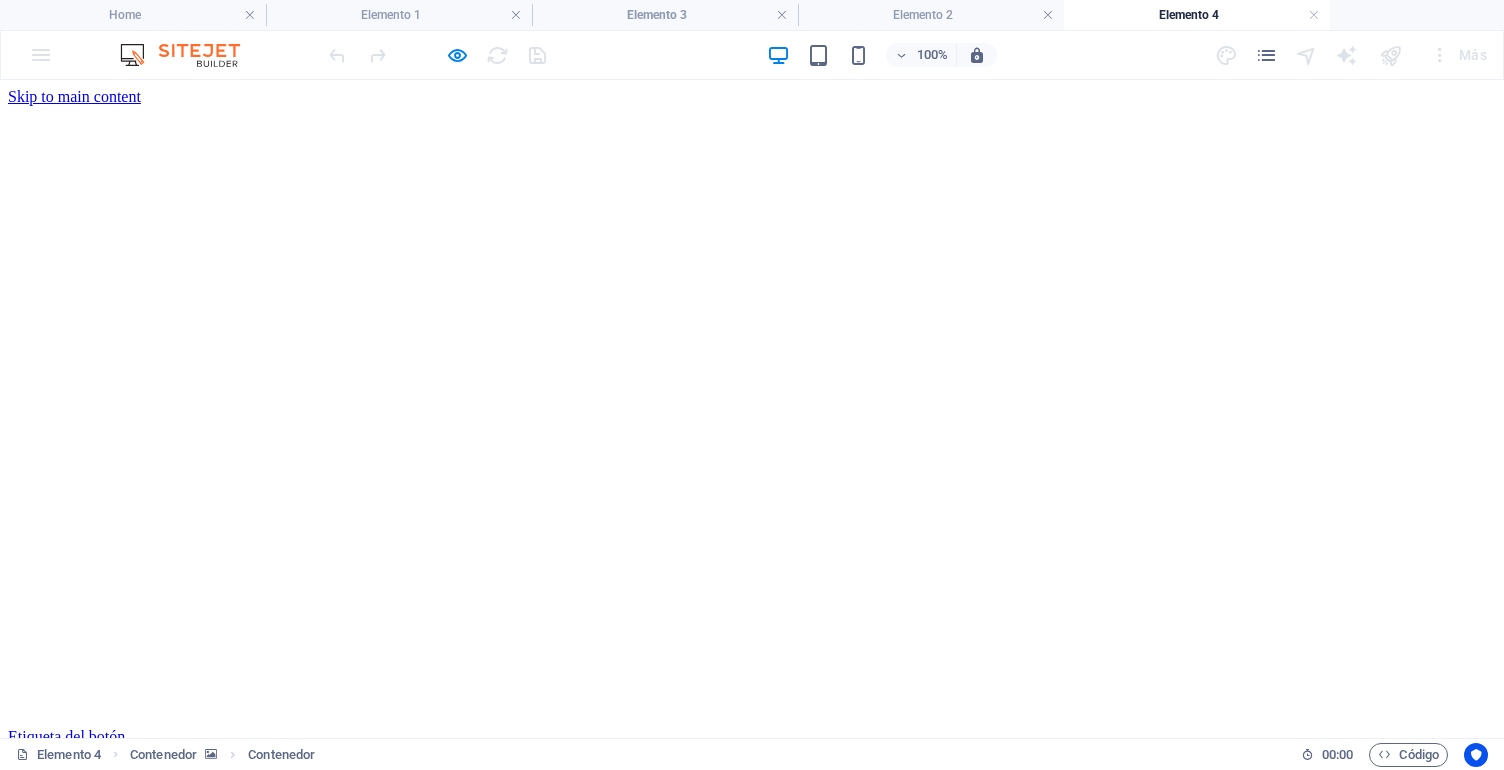 click on "Etiqueta del botón" at bounding box center (66, 736) 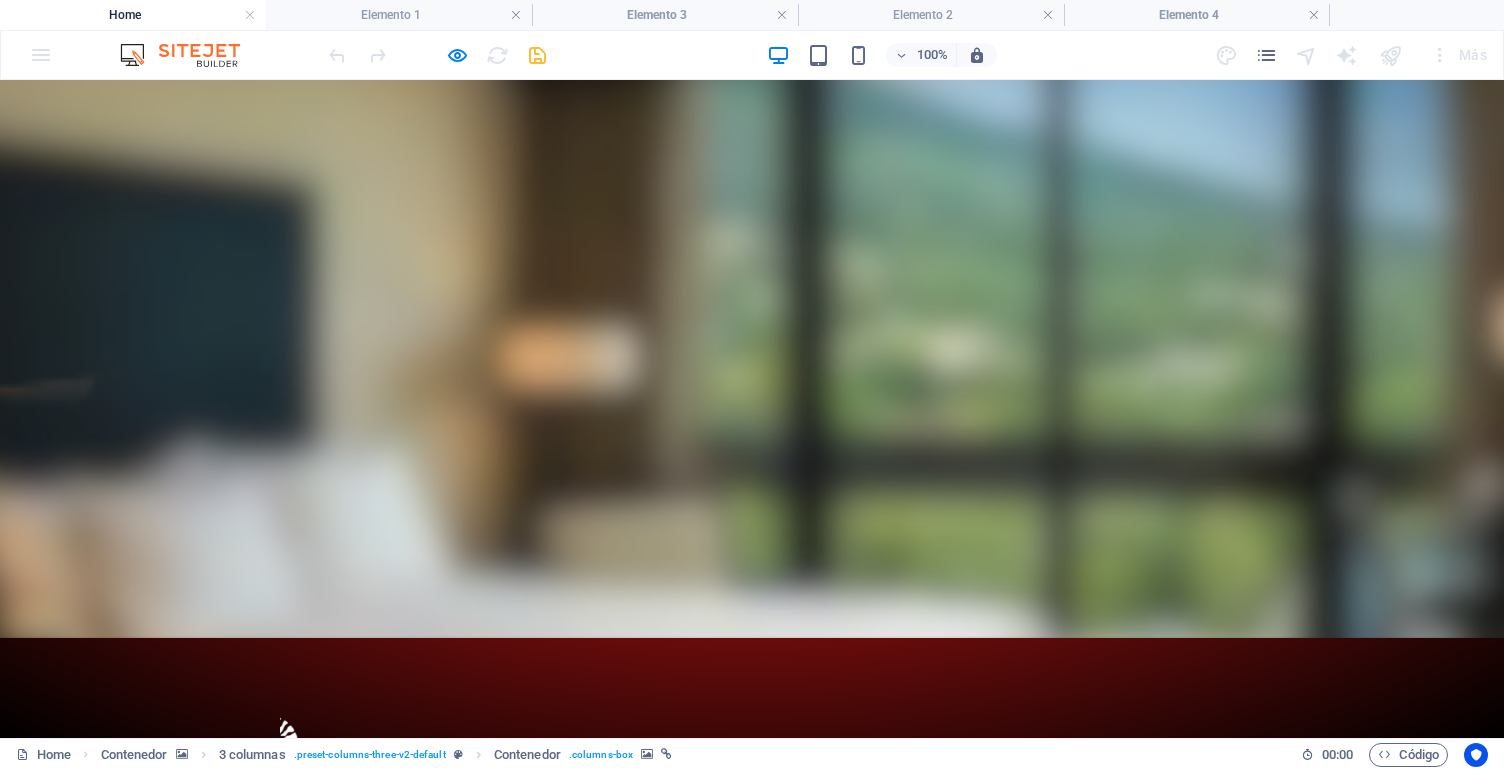 click on "Suelta el contenido aquí o  Añadir elementos  Pegar portapapeles" at bounding box center (280, 1049) 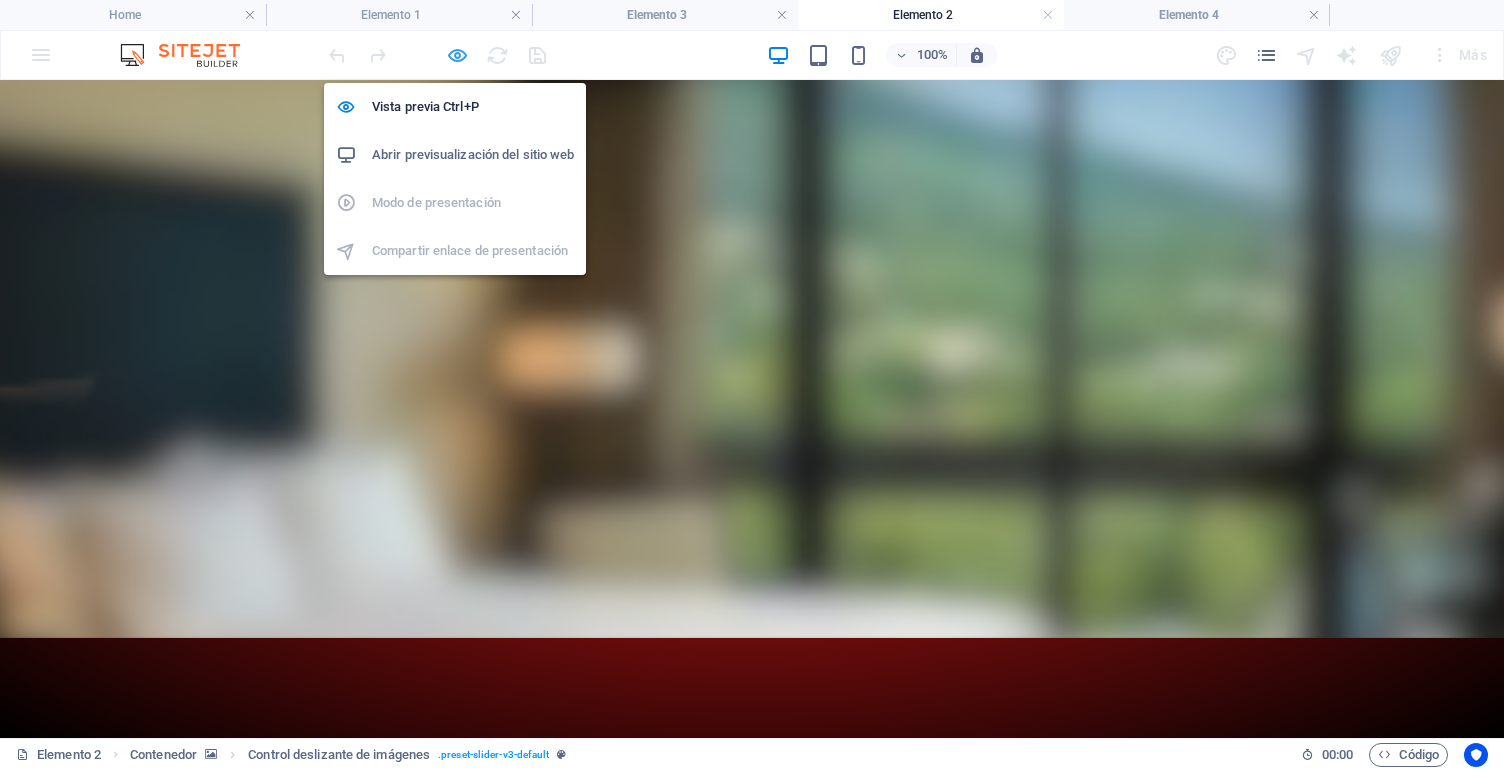 click at bounding box center (457, 55) 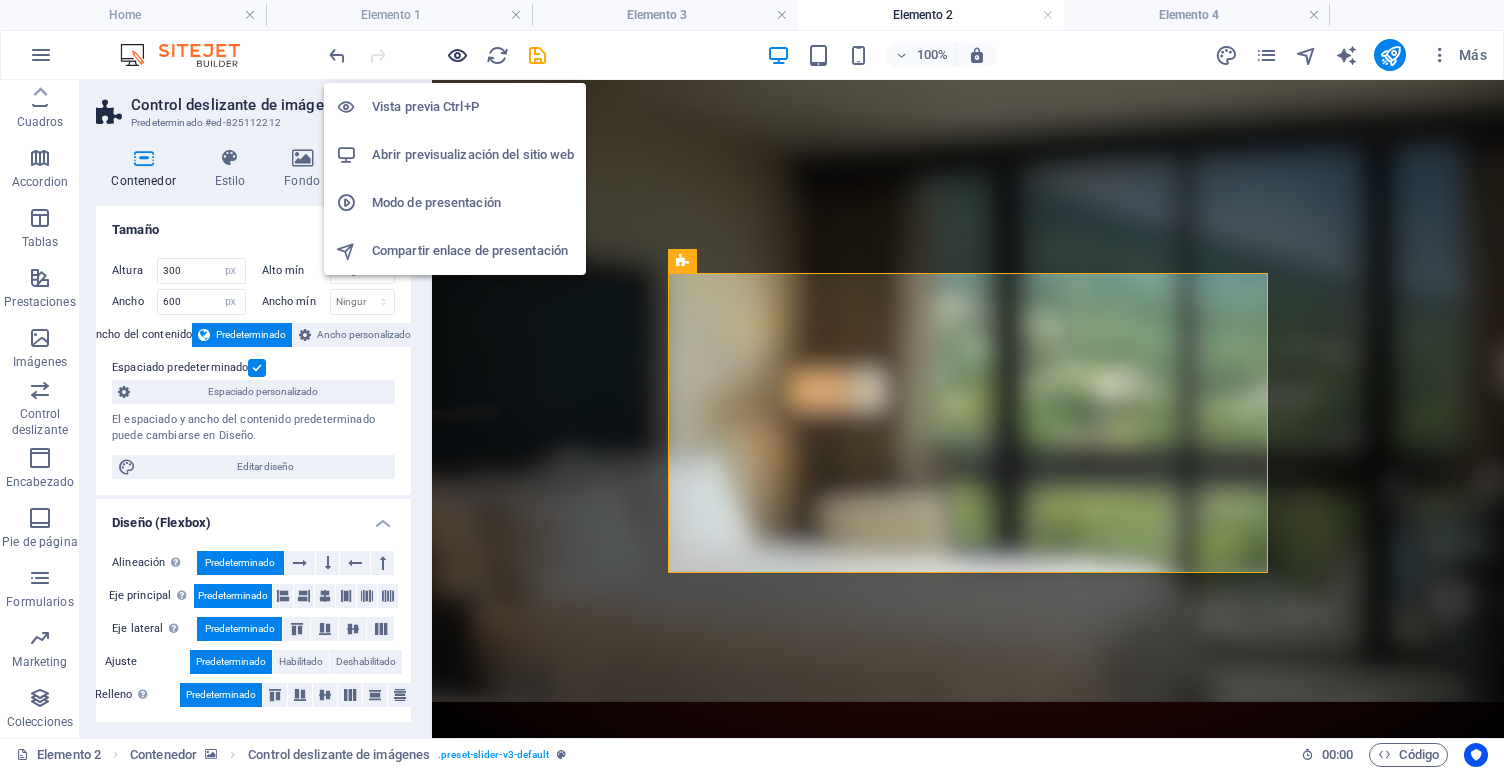 click at bounding box center (457, 55) 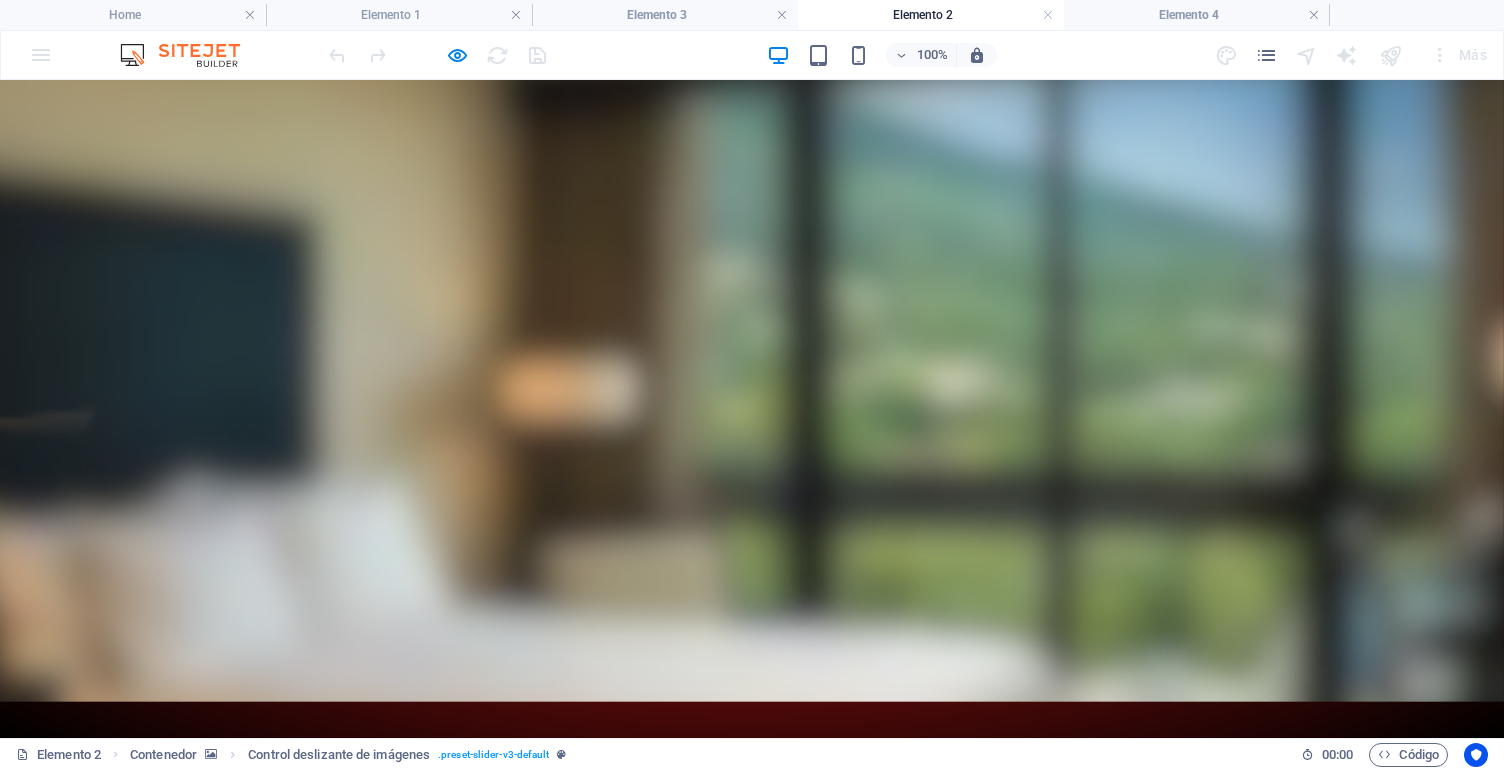 click on "Etiqueta del botón" at bounding box center (367, 851) 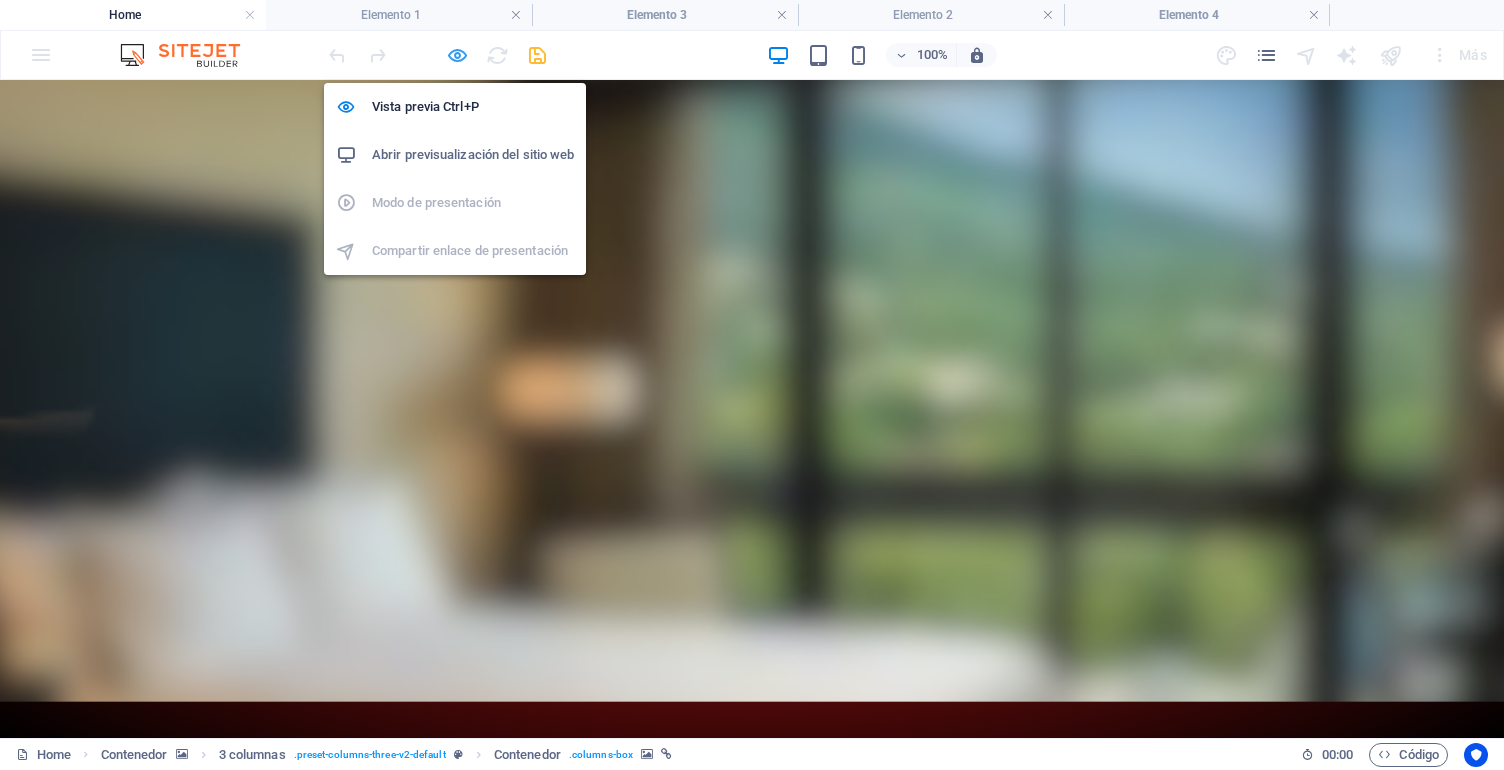 click at bounding box center (457, 55) 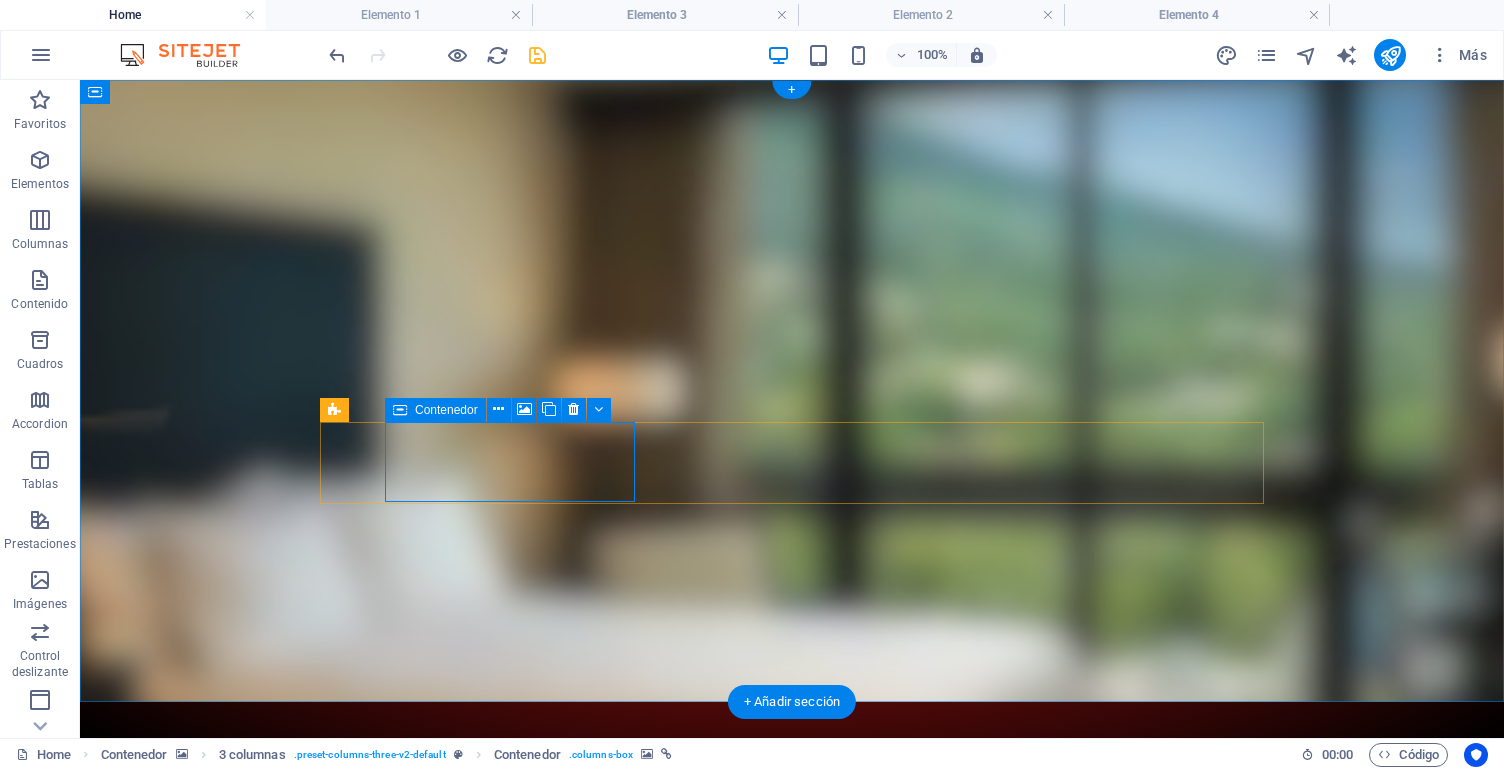 click on "Contenedor" at bounding box center [435, 410] 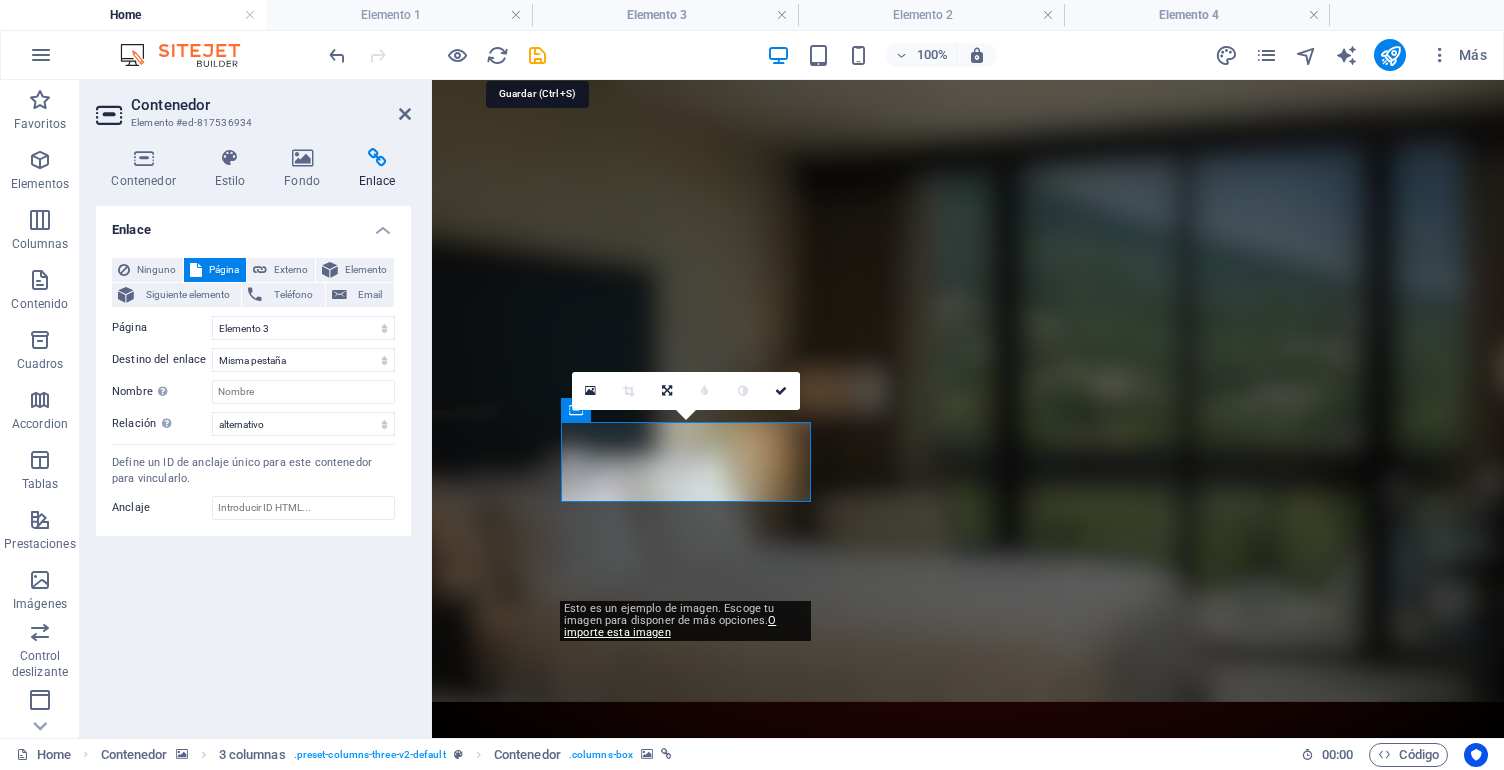 click at bounding box center [537, 55] 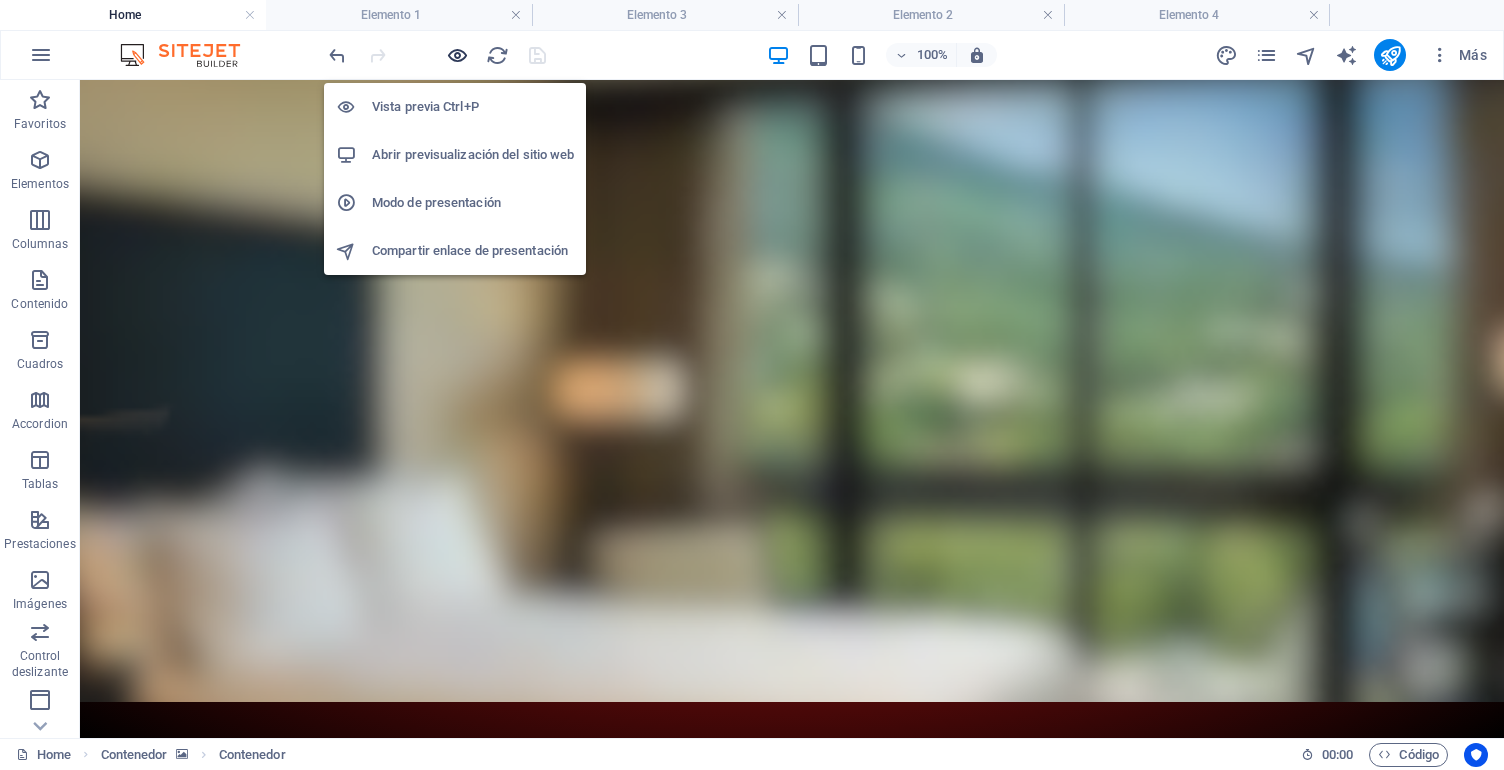 click at bounding box center [457, 55] 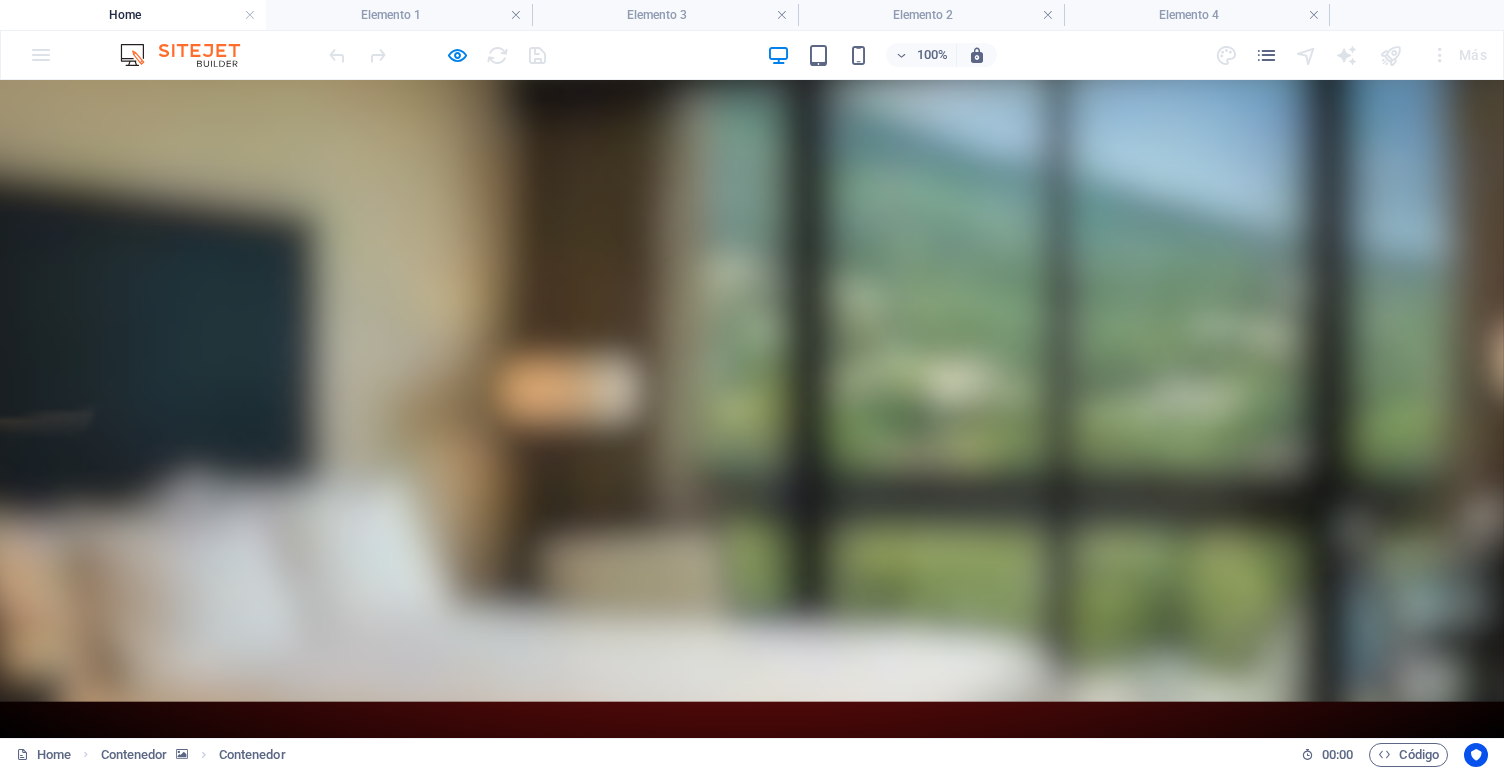 drag, startPoint x: 450, startPoint y: 427, endPoint x: 450, endPoint y: 587, distance: 160 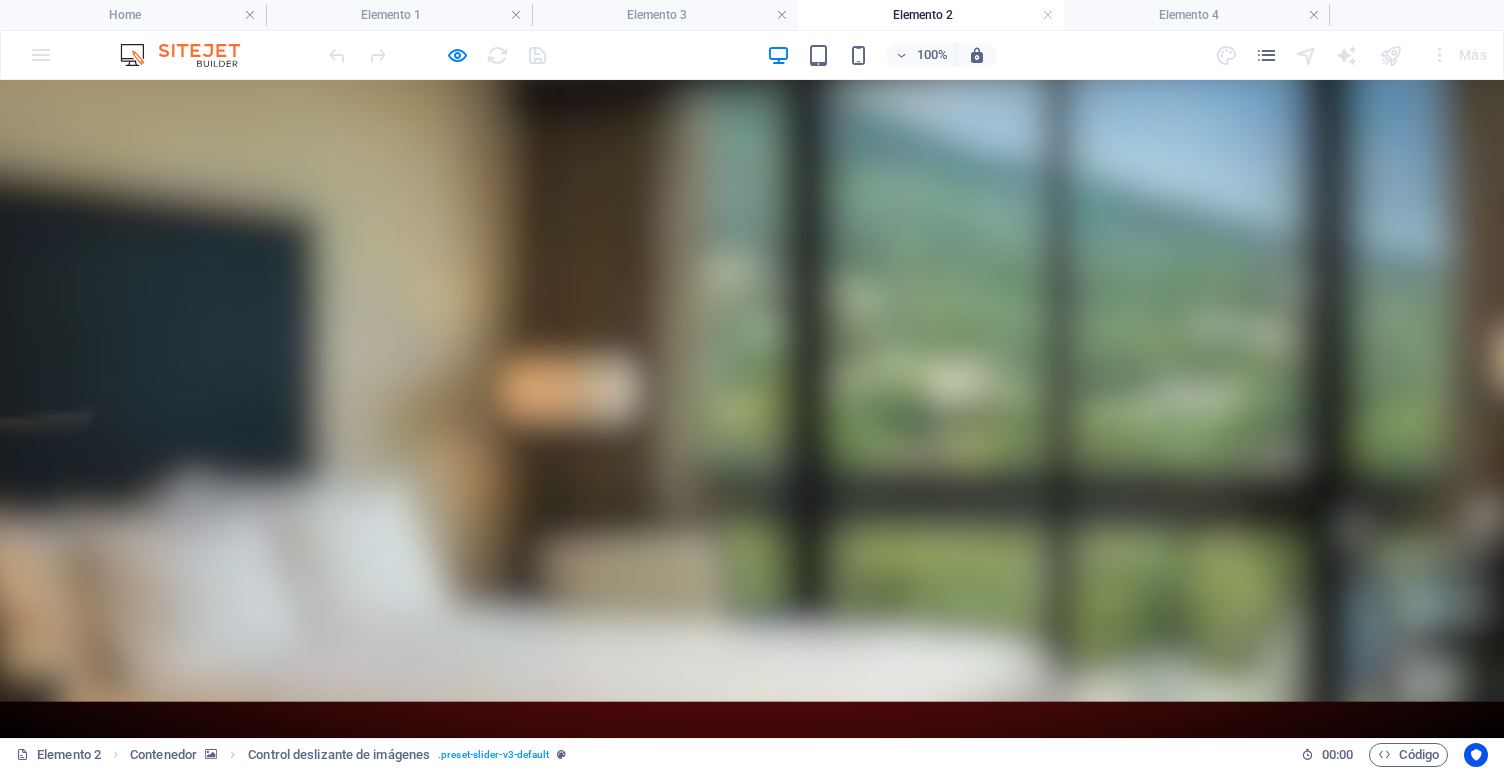 drag, startPoint x: 398, startPoint y: 231, endPoint x: 398, endPoint y: 391, distance: 160 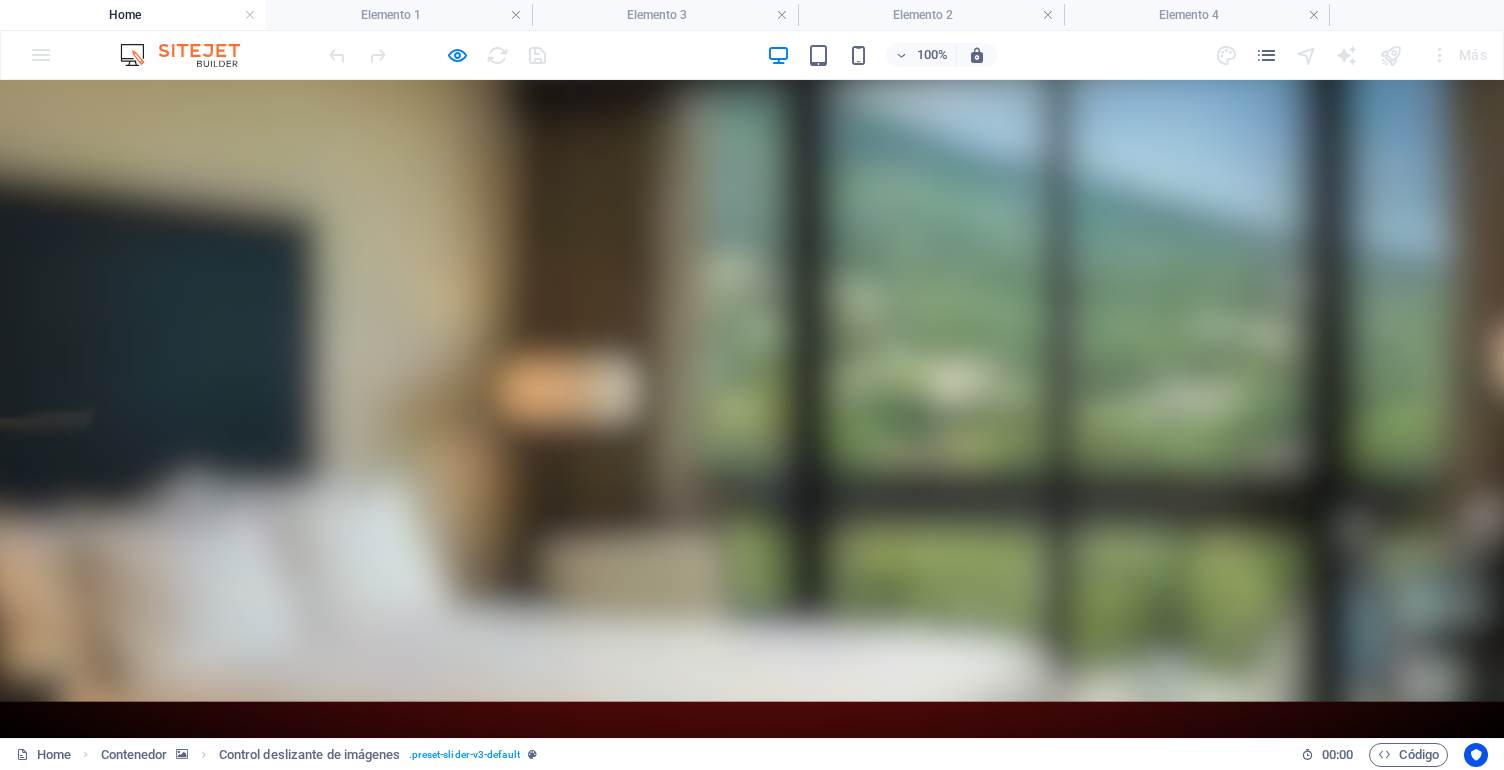 drag, startPoint x: 644, startPoint y: 442, endPoint x: 644, endPoint y: 602, distance: 160 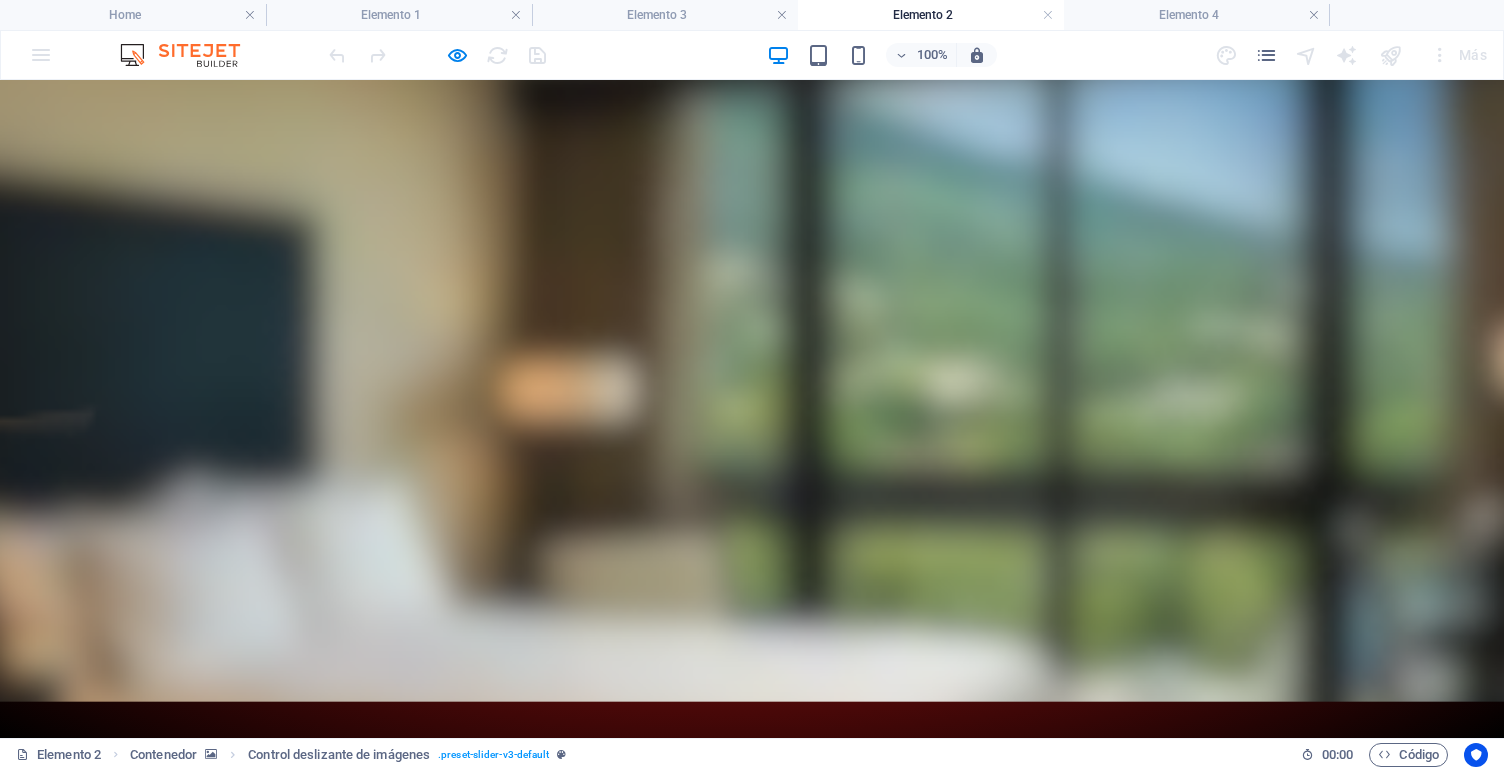 drag, startPoint x: 393, startPoint y: 246, endPoint x: 393, endPoint y: 406, distance: 160 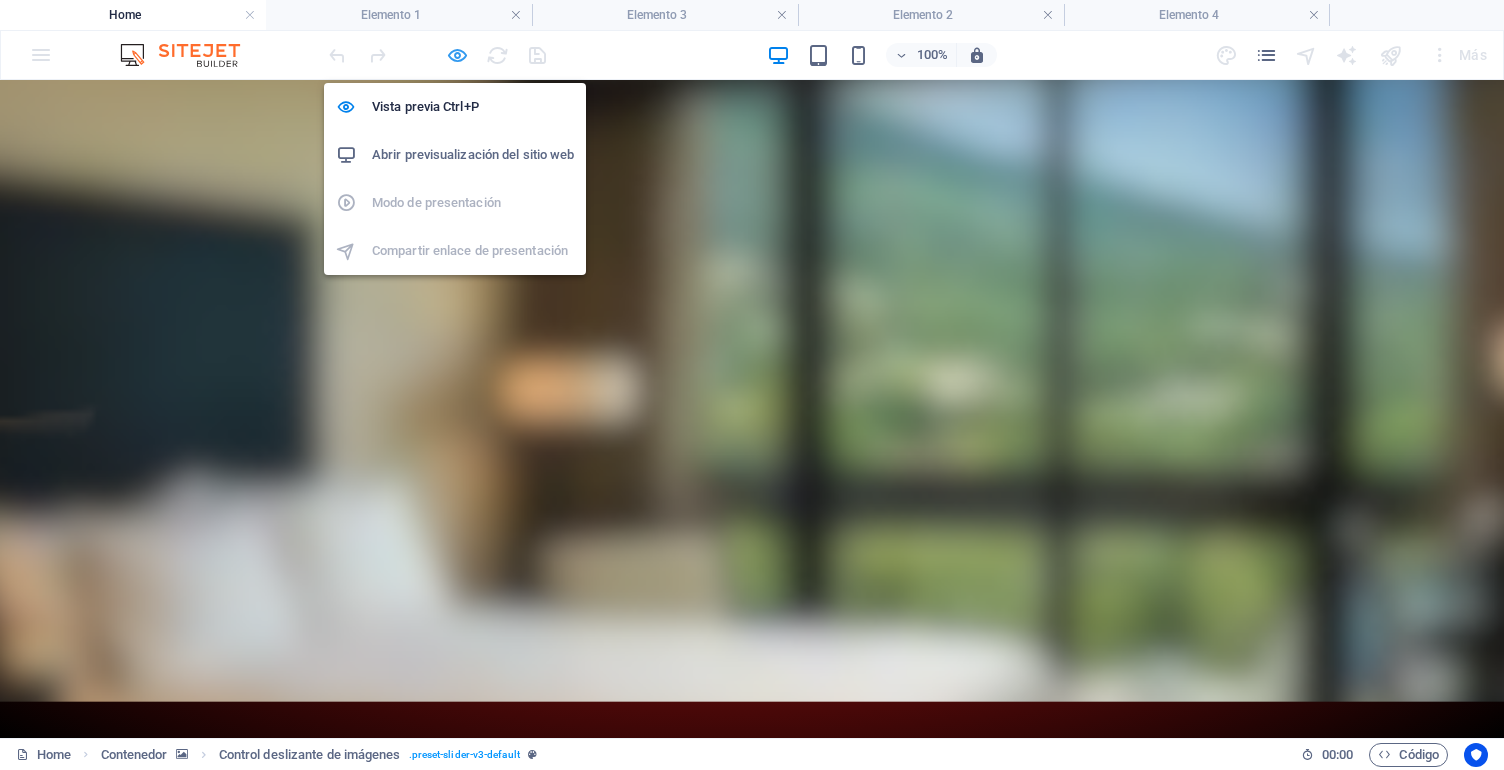 click at bounding box center [457, 55] 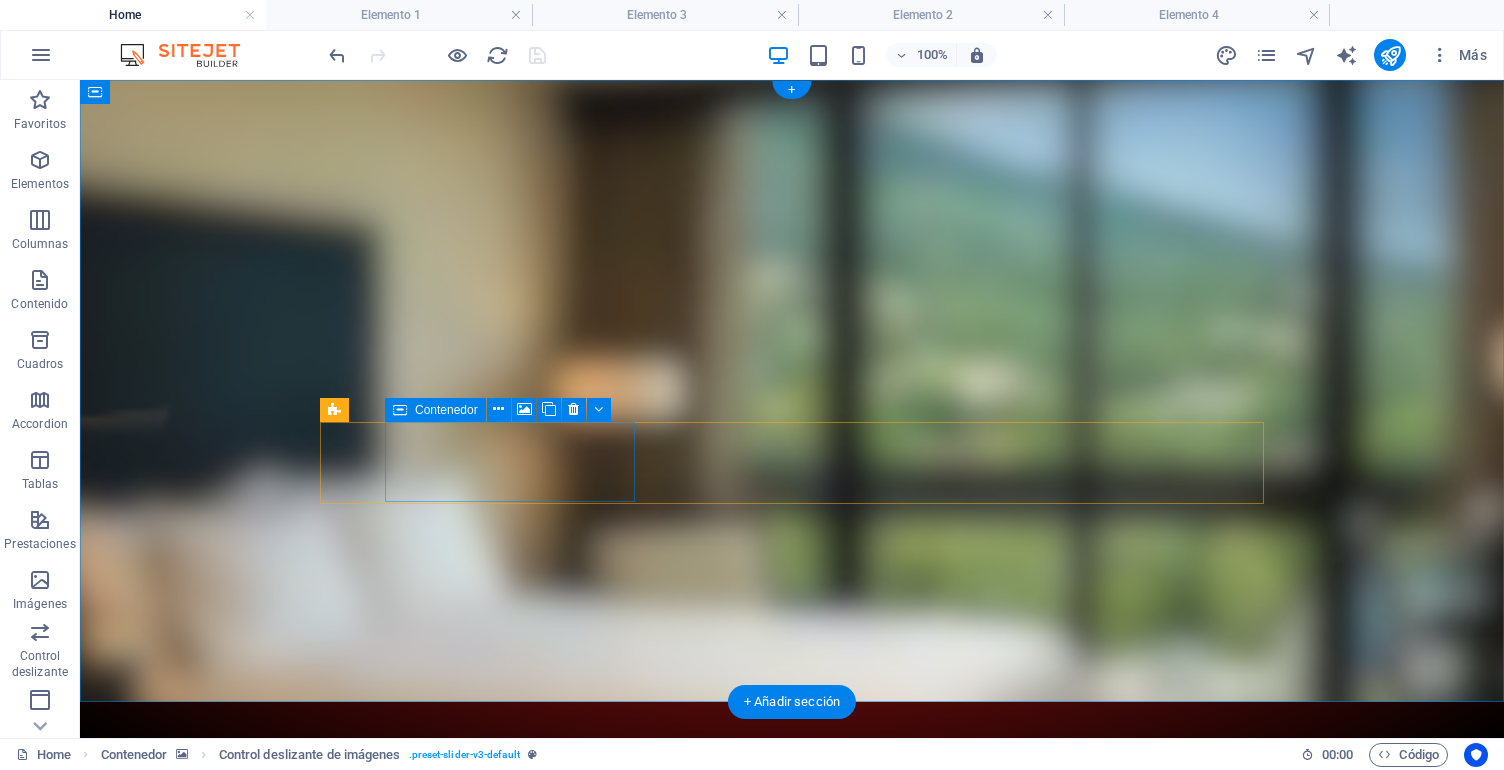 scroll, scrollTop: 0, scrollLeft: 0, axis: both 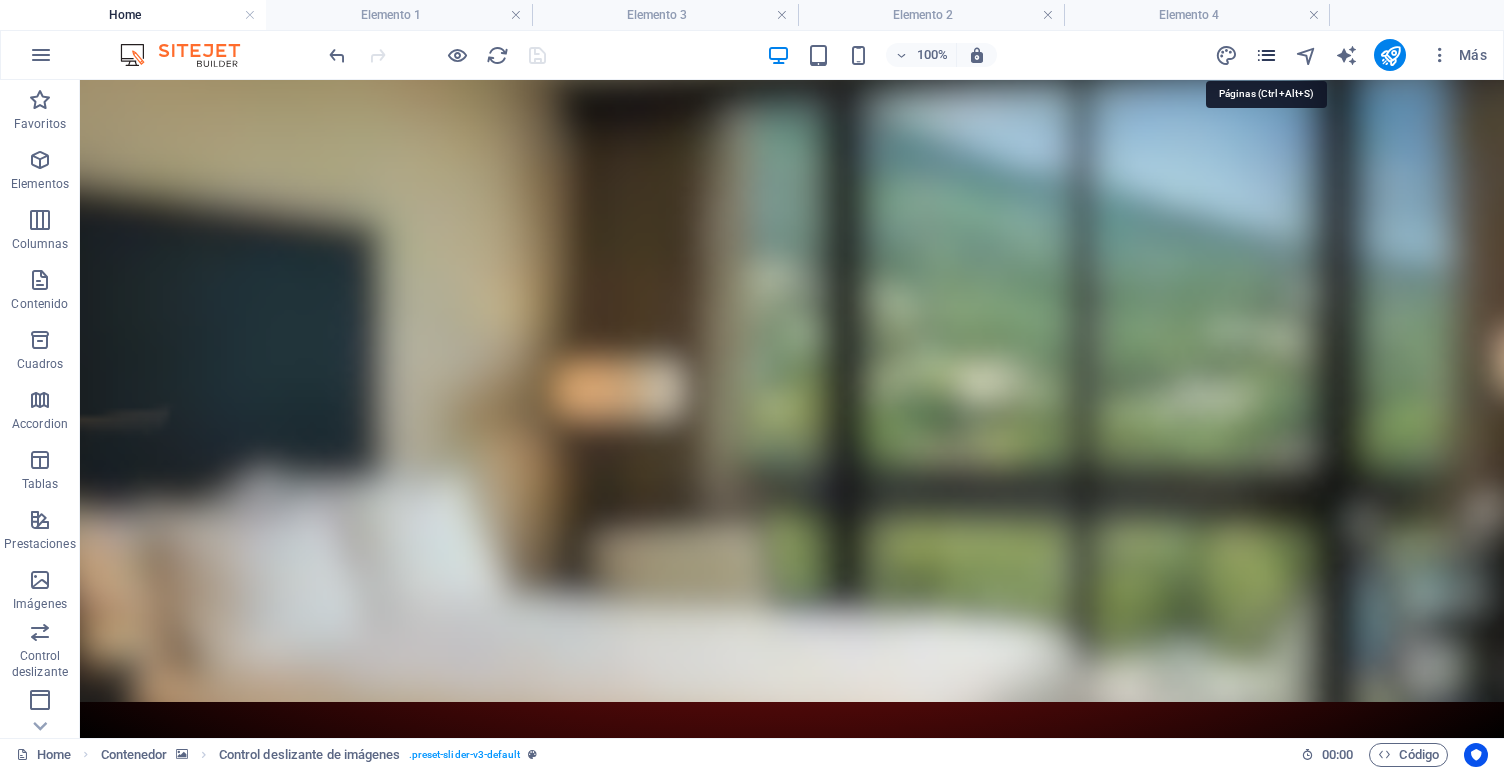 click at bounding box center [1266, 55] 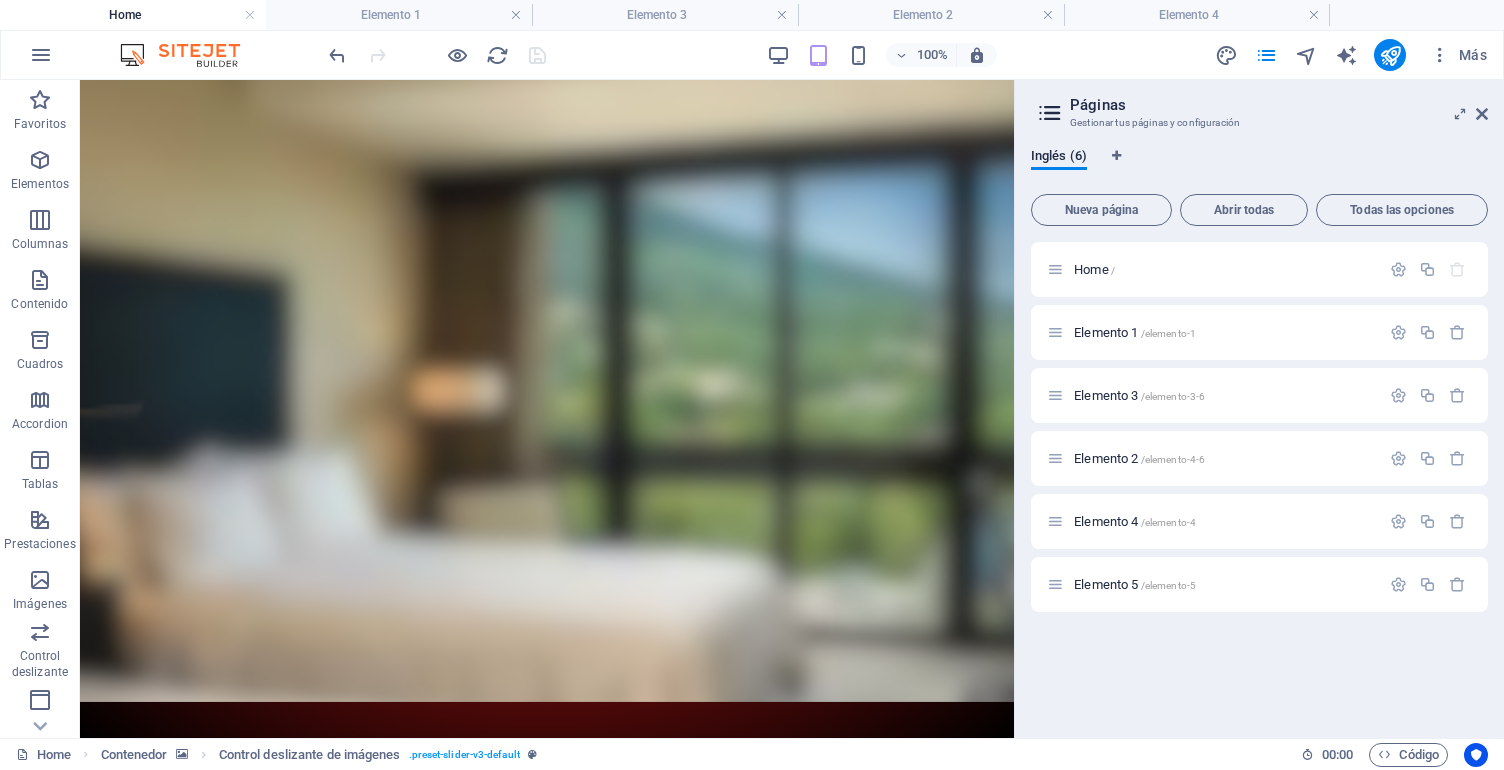 drag, startPoint x: 1220, startPoint y: 398, endPoint x: 1225, endPoint y: 304, distance: 94.13288 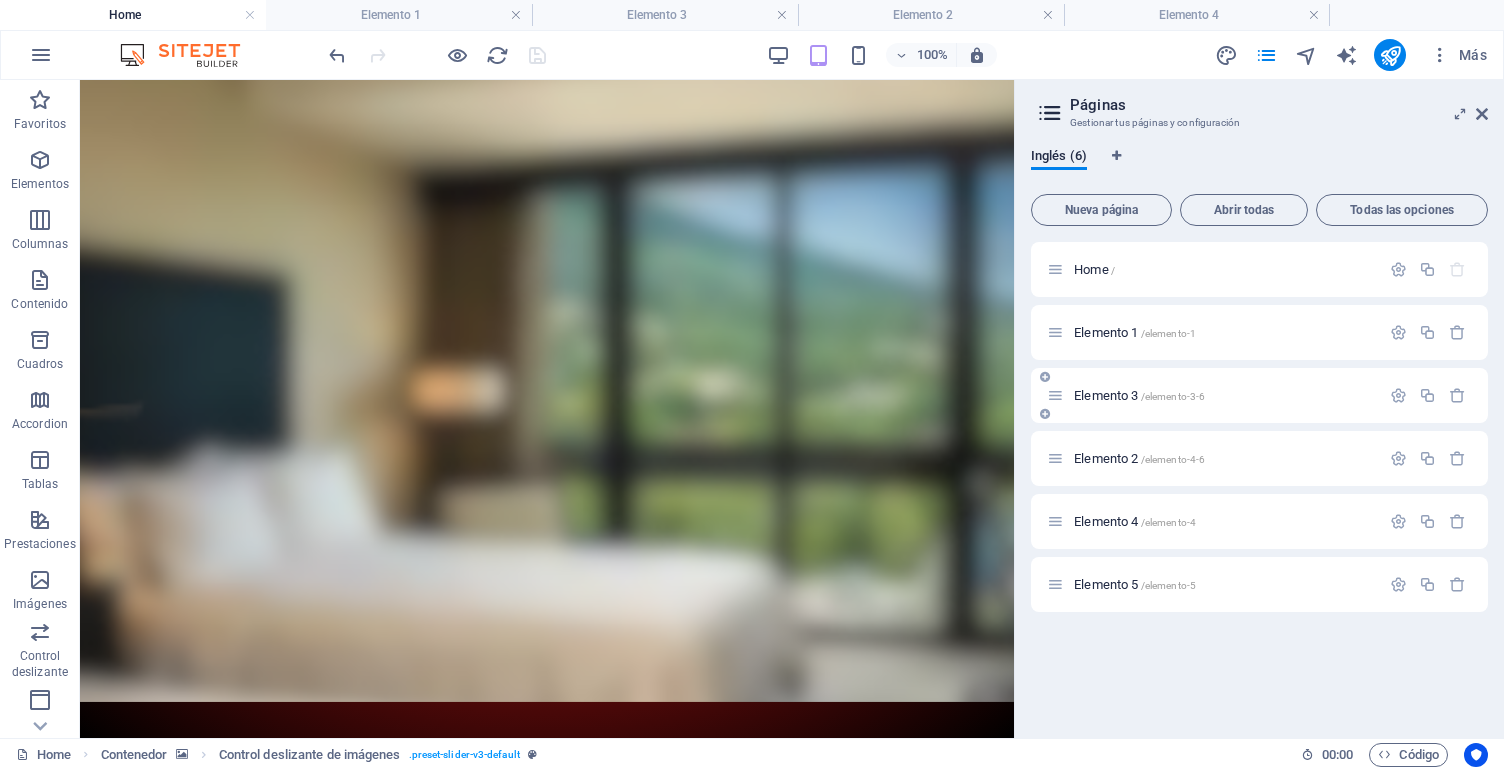 click on "/elemento-3-6" at bounding box center (1173, 396) 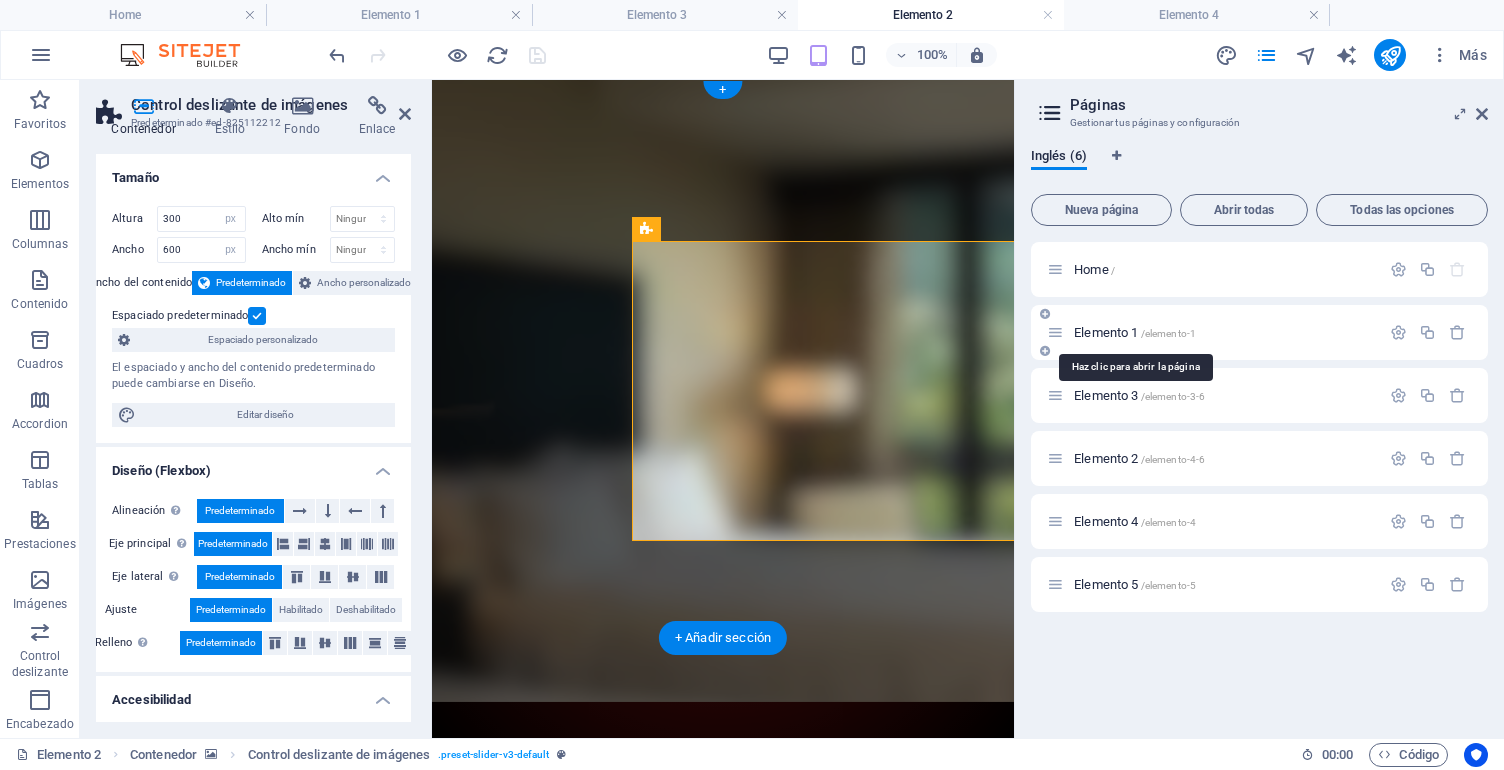 click on "/elemento-1" at bounding box center [1169, 333] 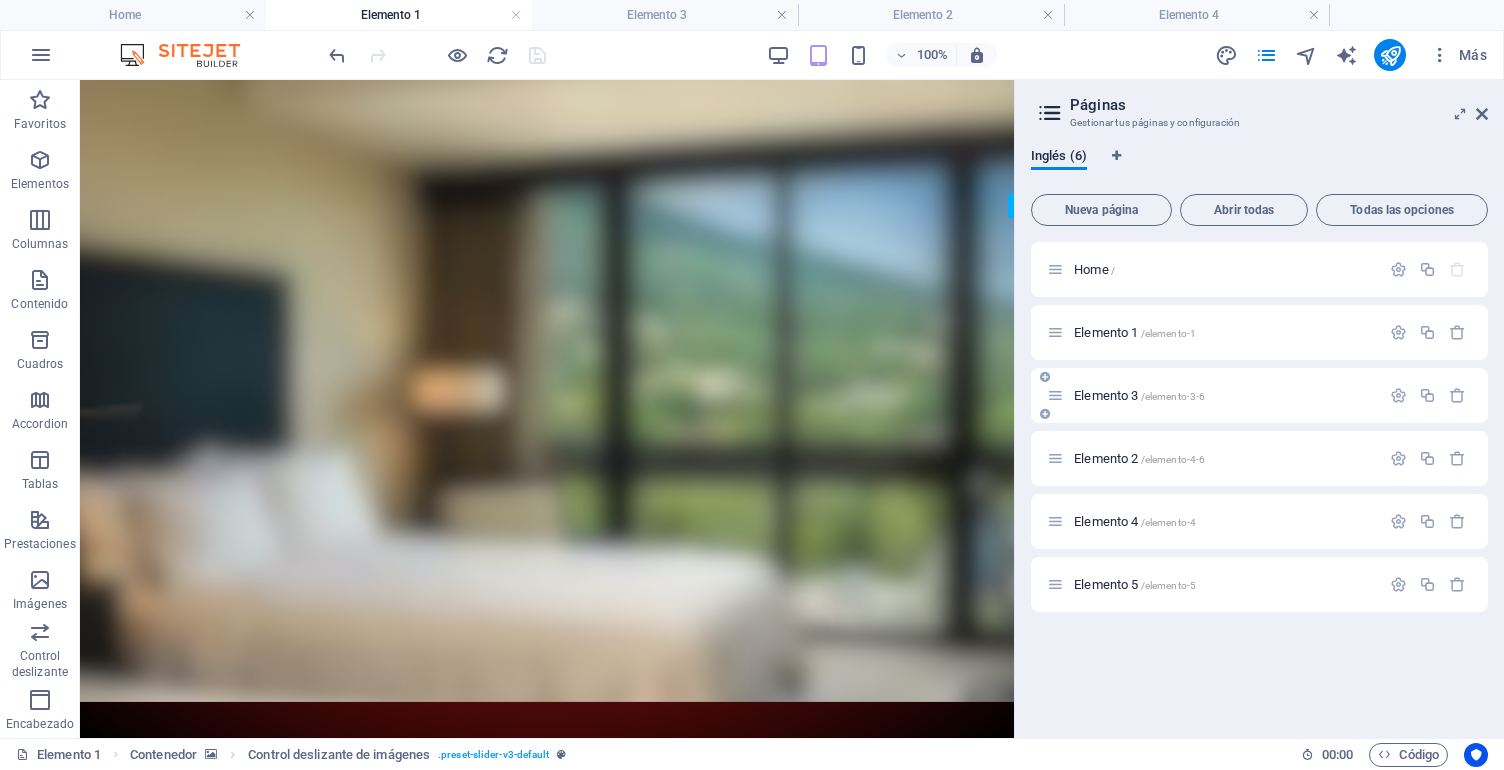 click on "Elemento 3 /elemento-3-6" at bounding box center (1259, 395) 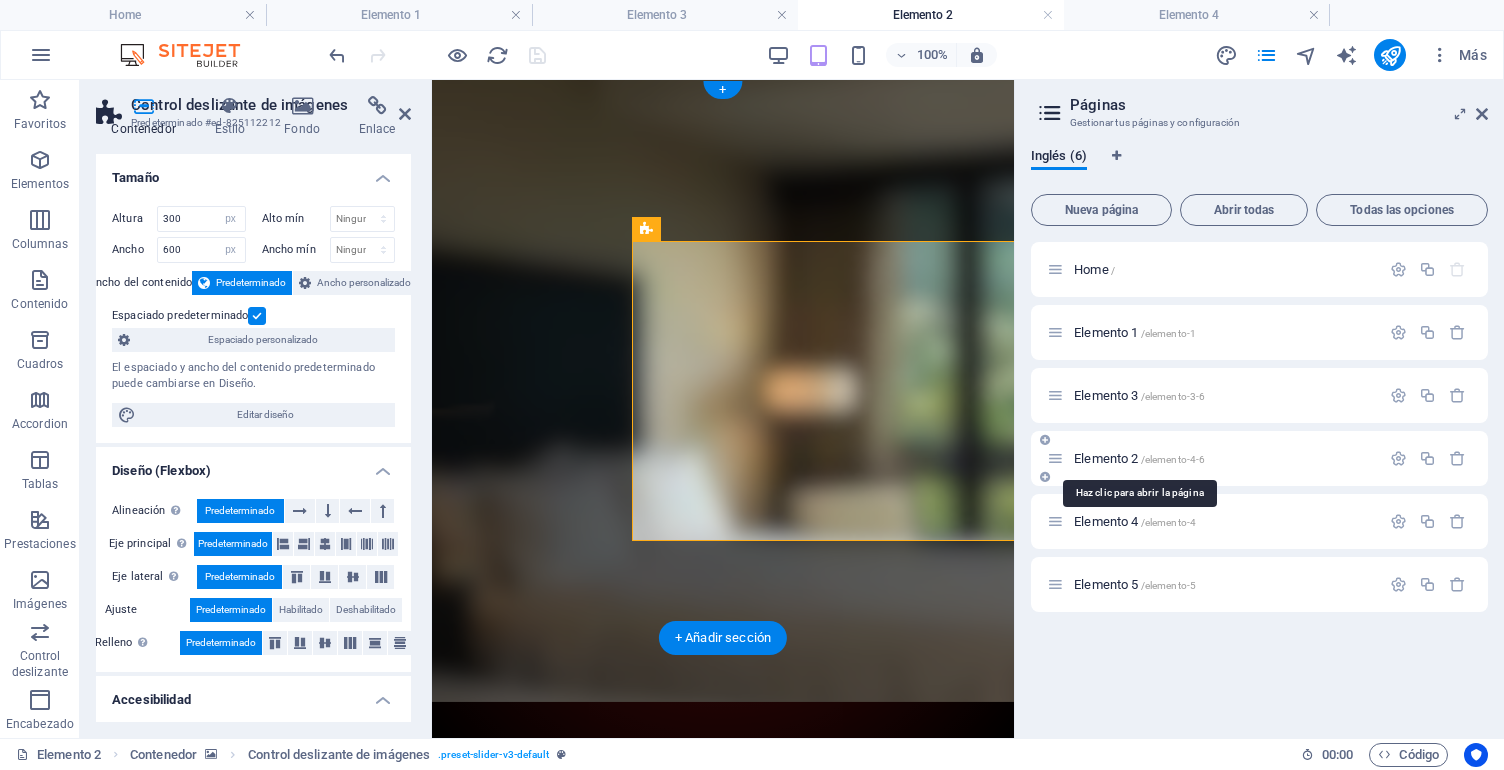 click on "/elemento-4-6" at bounding box center (1173, 459) 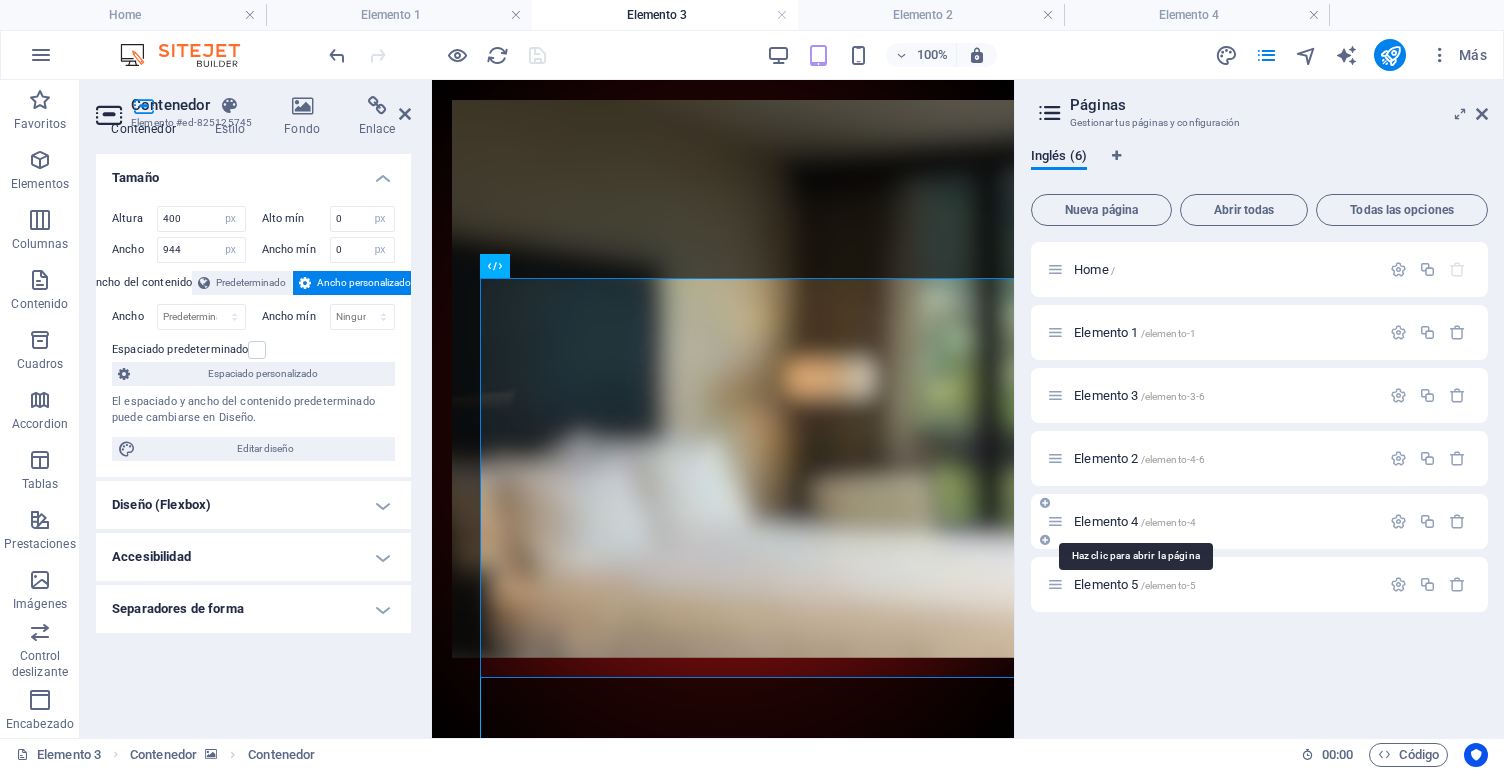 click on "/elemento-4" at bounding box center [1169, 522] 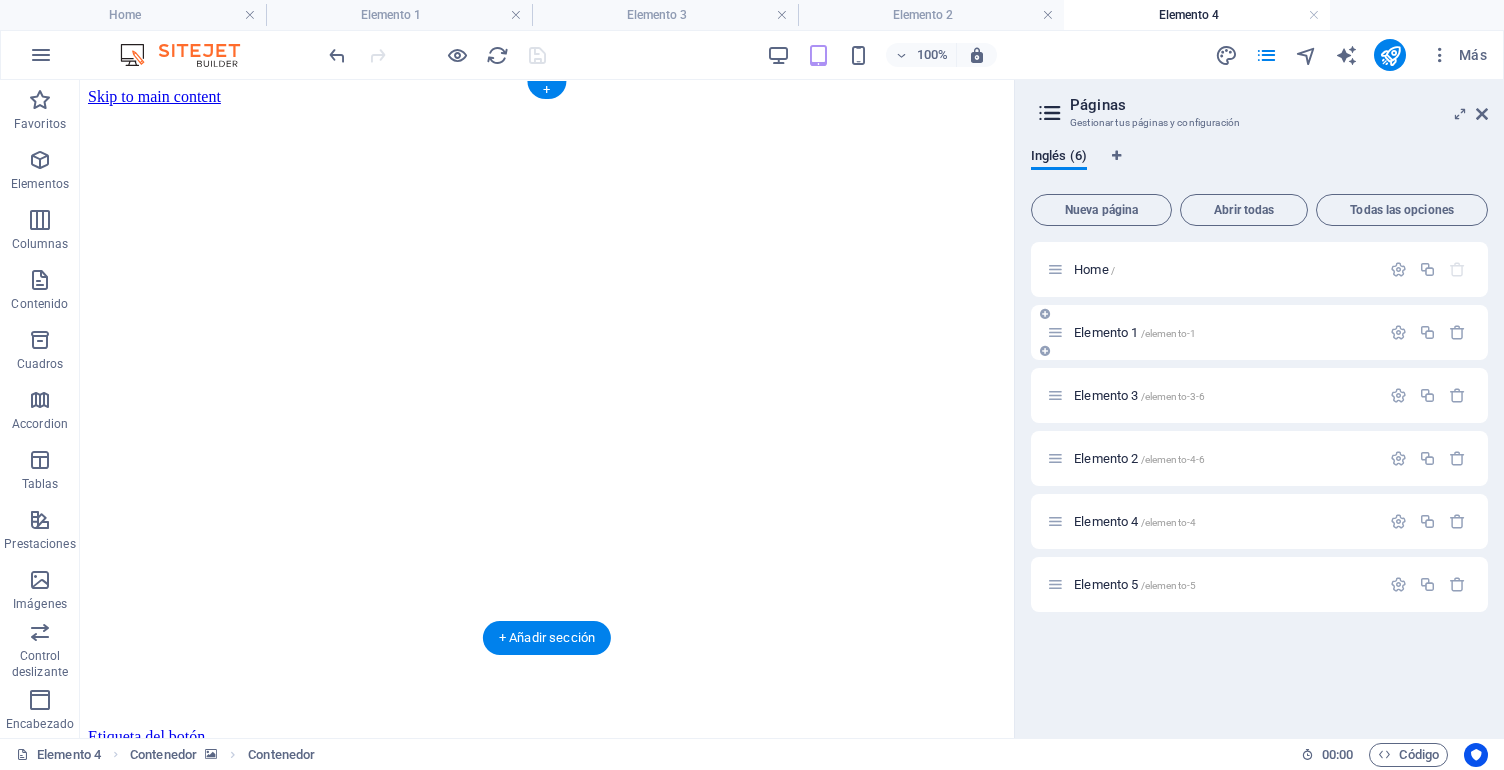 click on "Elemento 1 /elemento-1" at bounding box center [1213, 332] 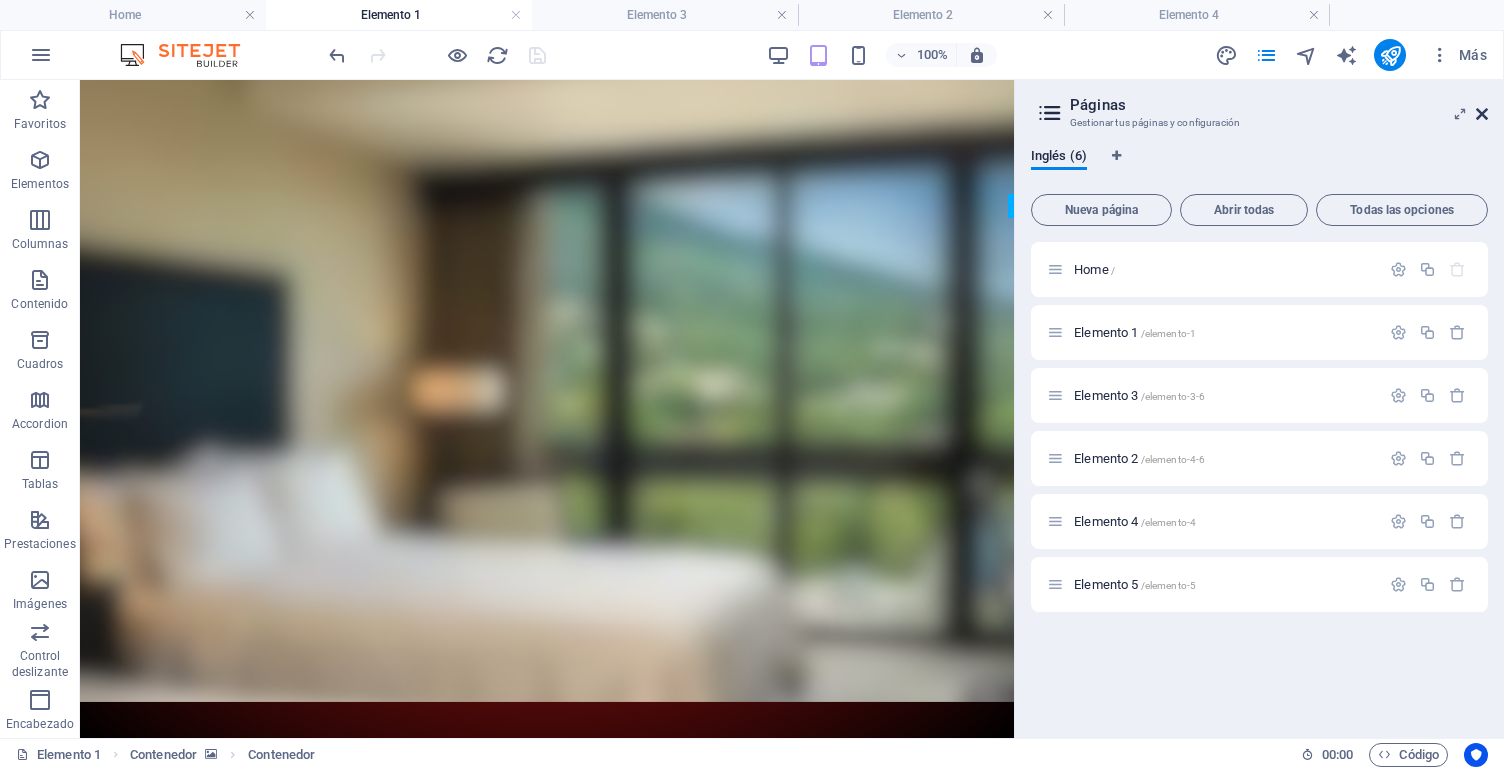 click at bounding box center [1482, 114] 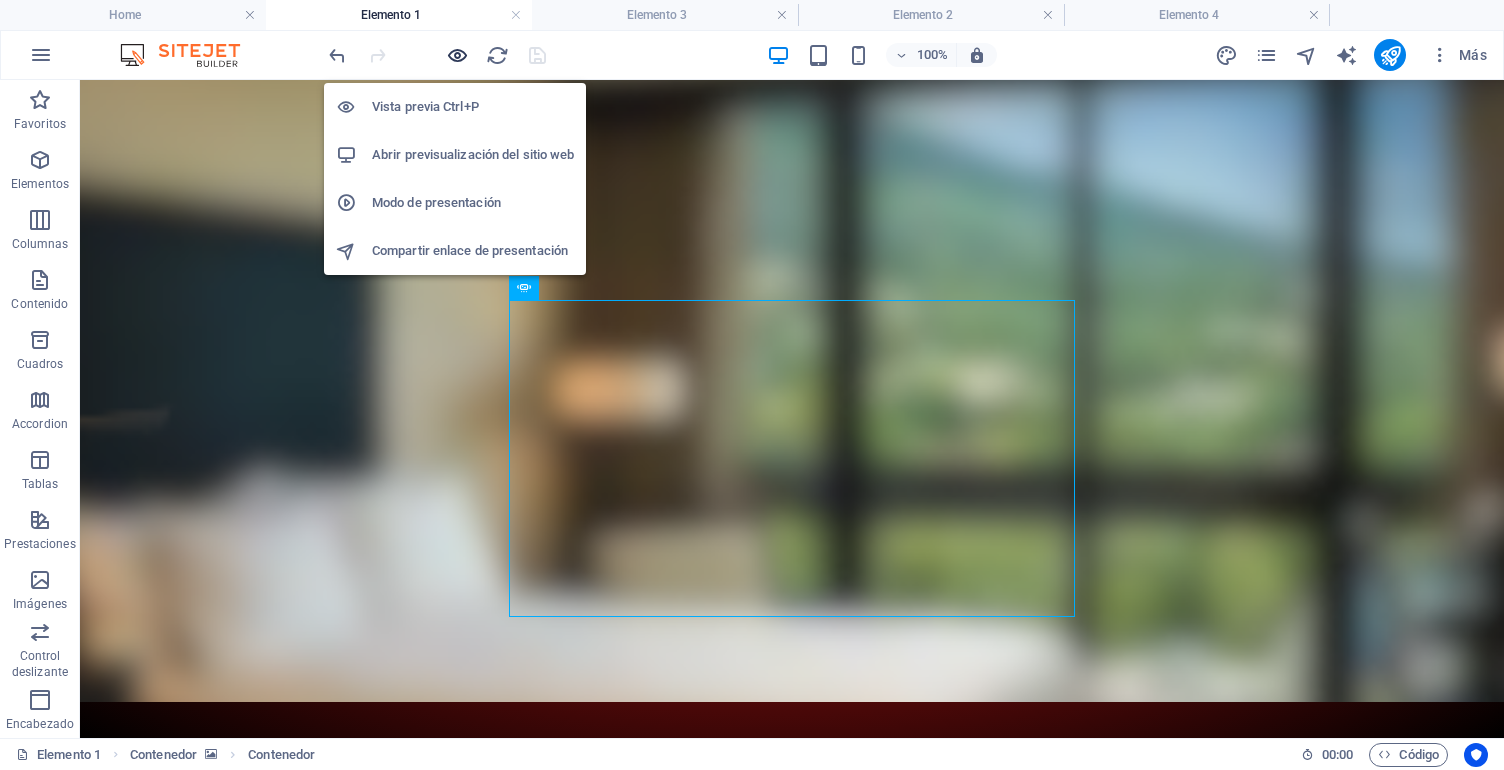 click at bounding box center (457, 55) 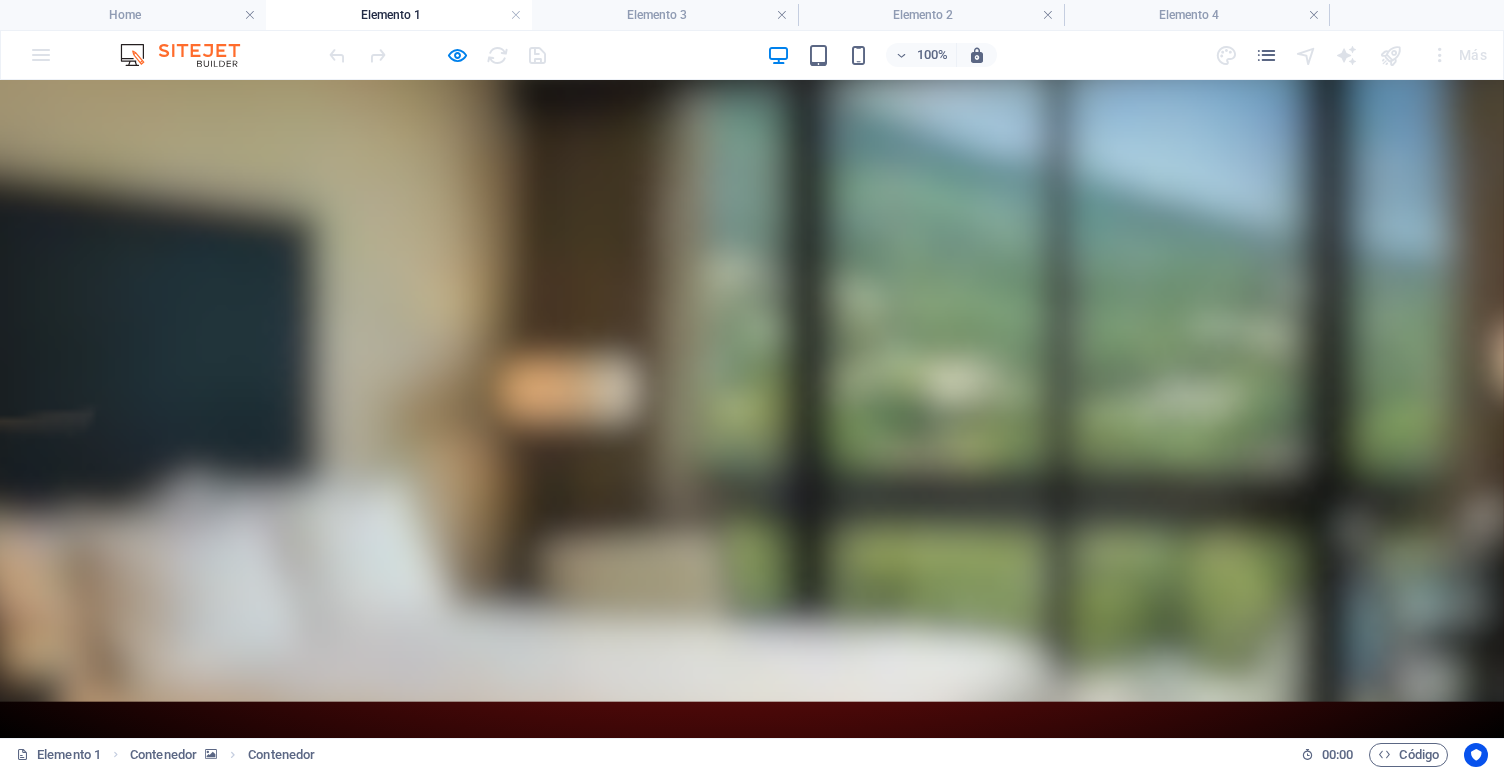 click on "Etiqueta del botón" at bounding box center (367, 851) 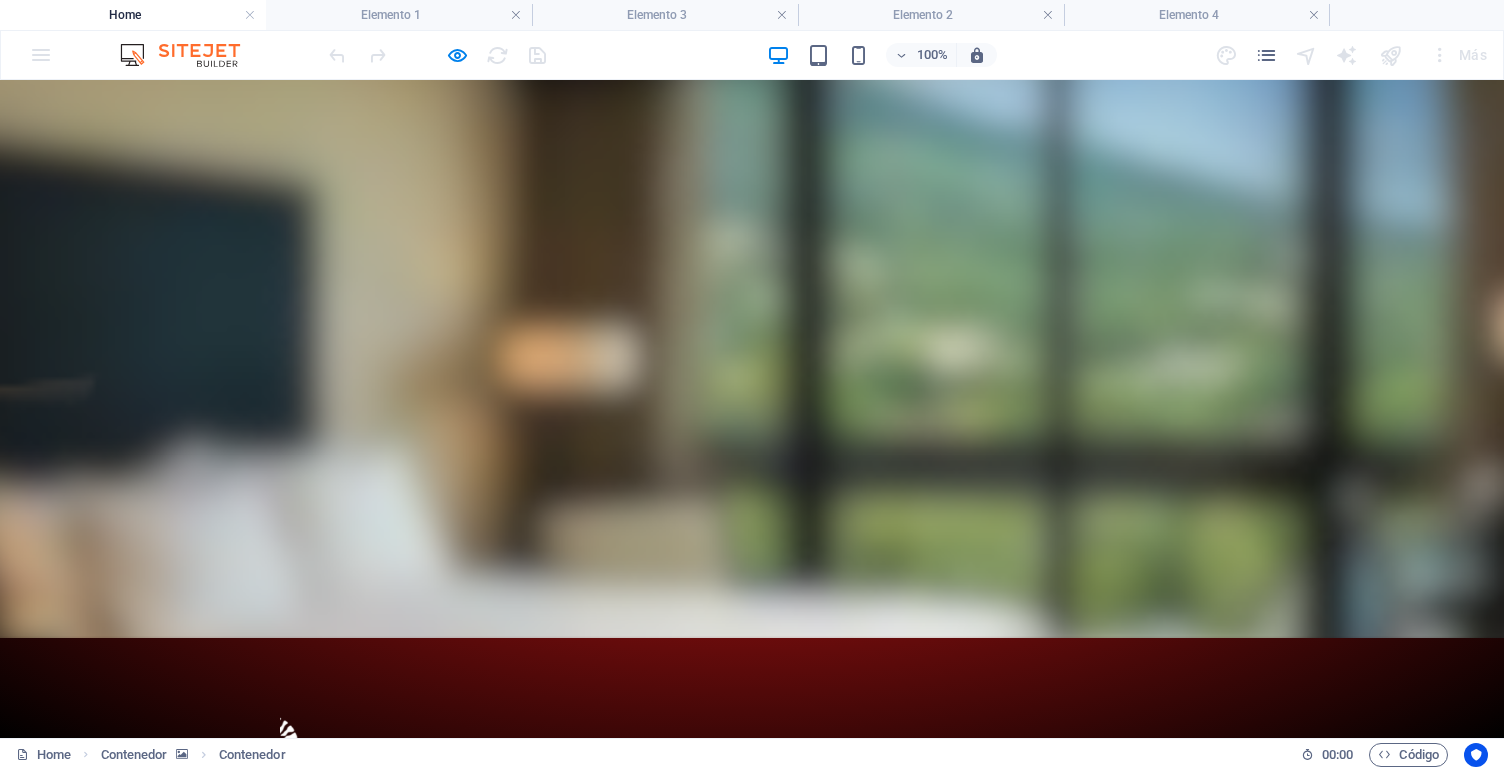 drag, startPoint x: 527, startPoint y: 475, endPoint x: 527, endPoint y: 635, distance: 160 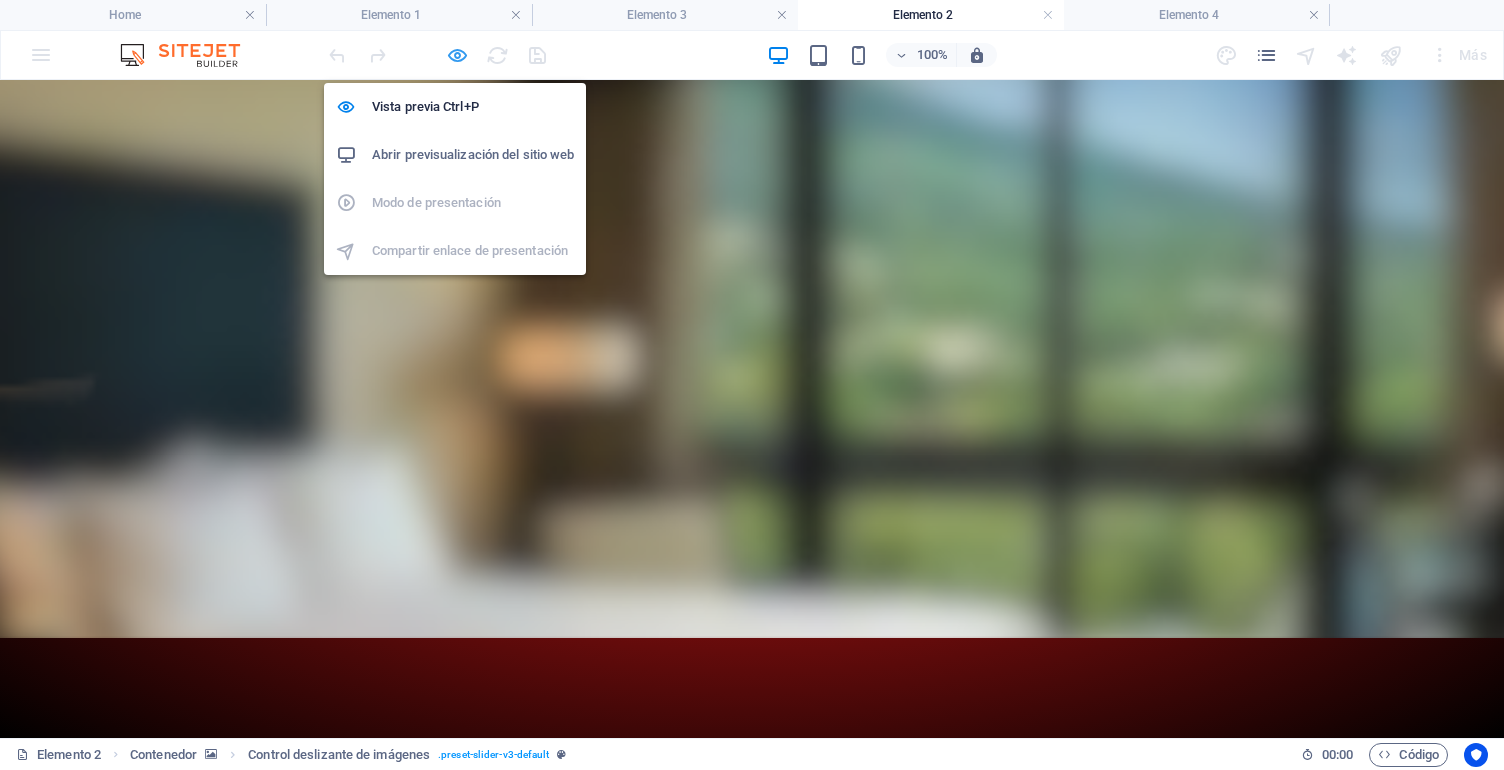 click at bounding box center (457, 55) 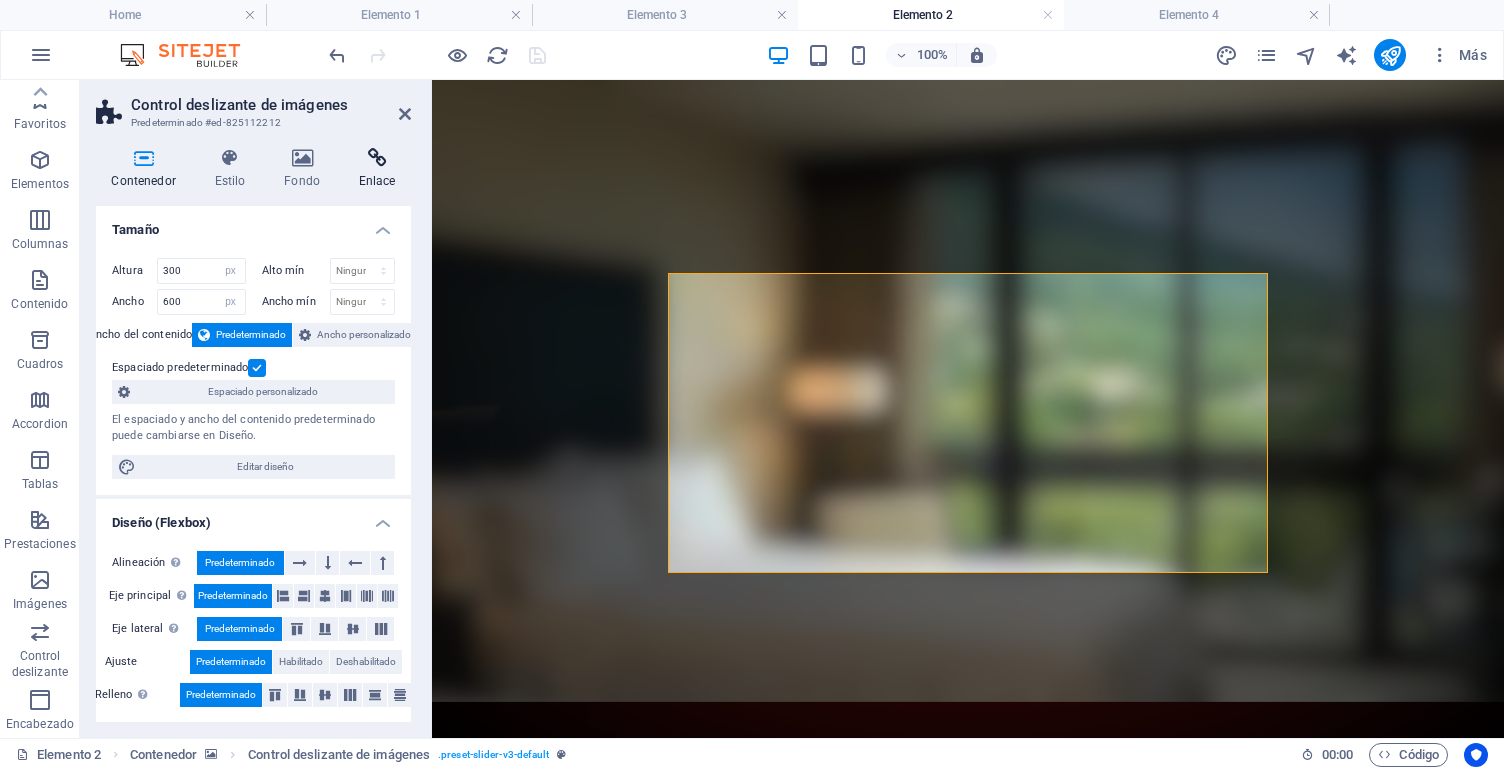 click on "Enlace" at bounding box center [377, 169] 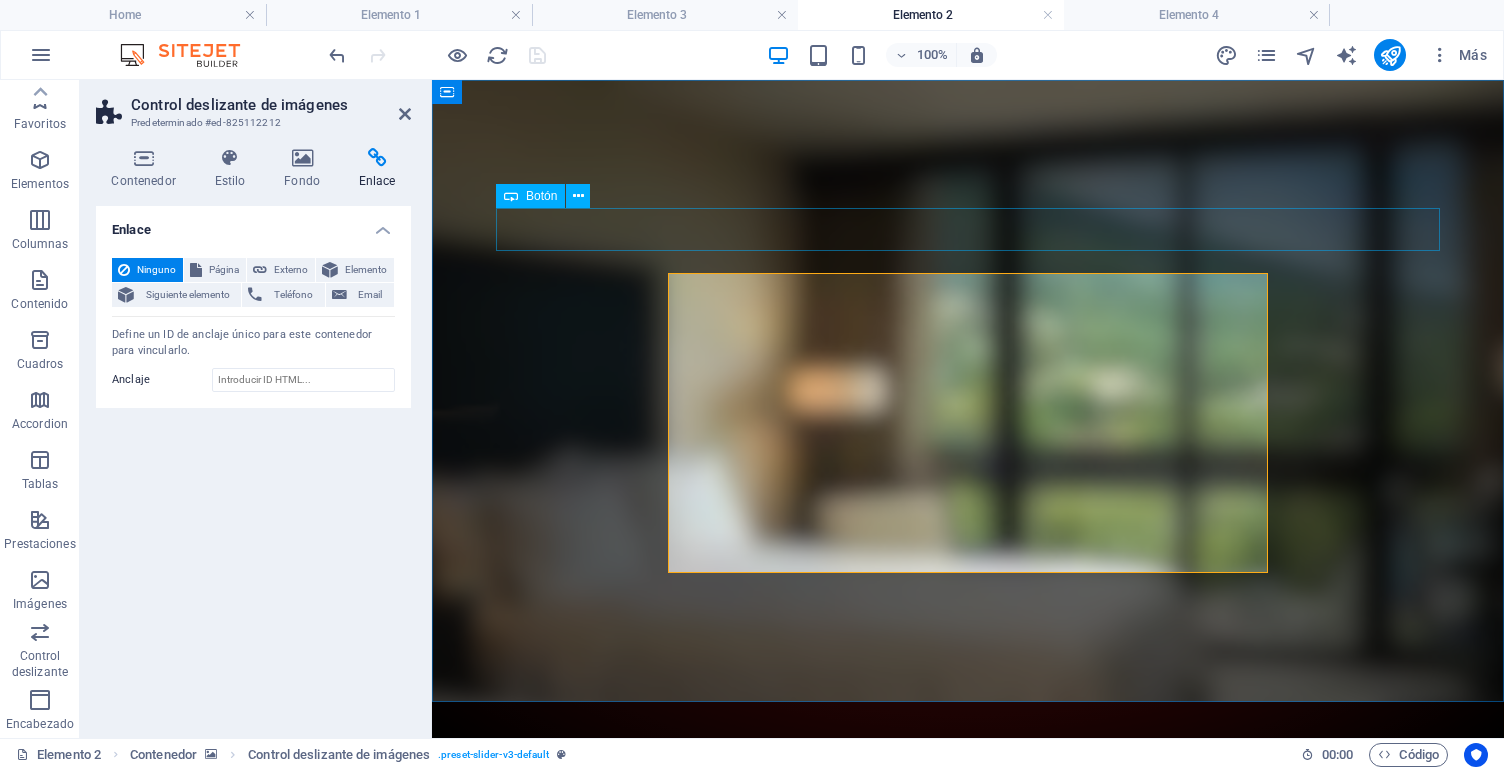 click on "Etiqueta del botón" at bounding box center [968, 851] 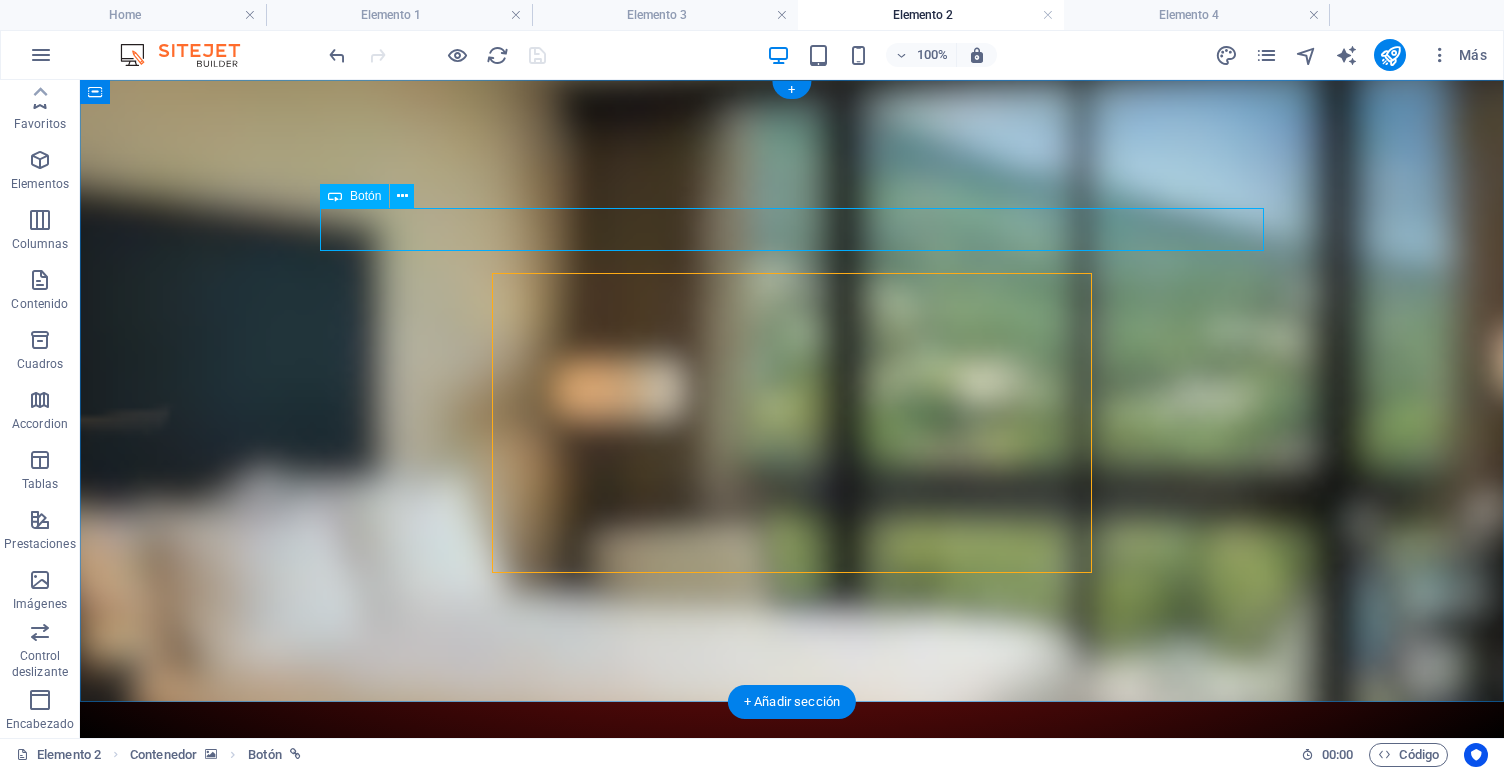 click at bounding box center [335, 196] 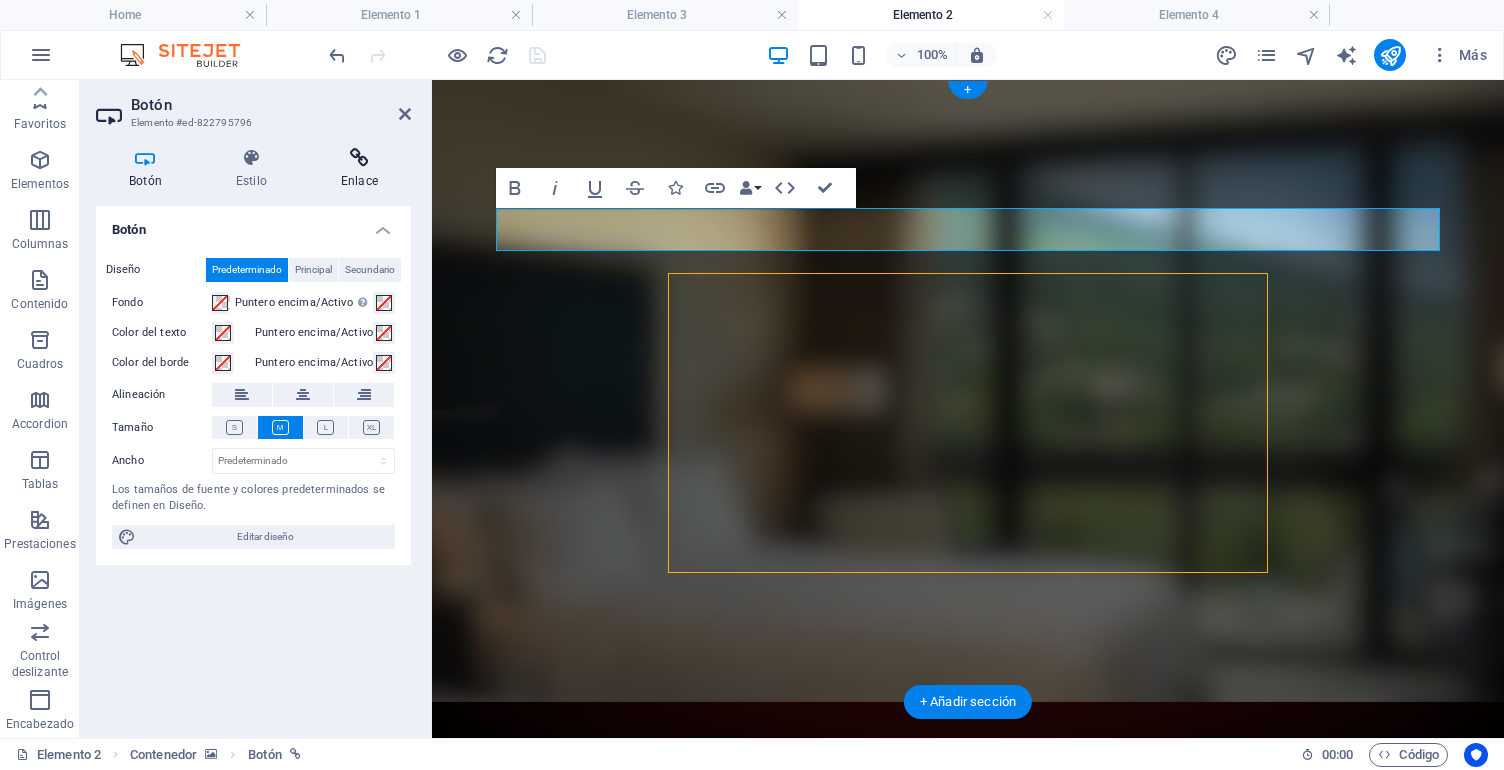 click at bounding box center [359, 158] 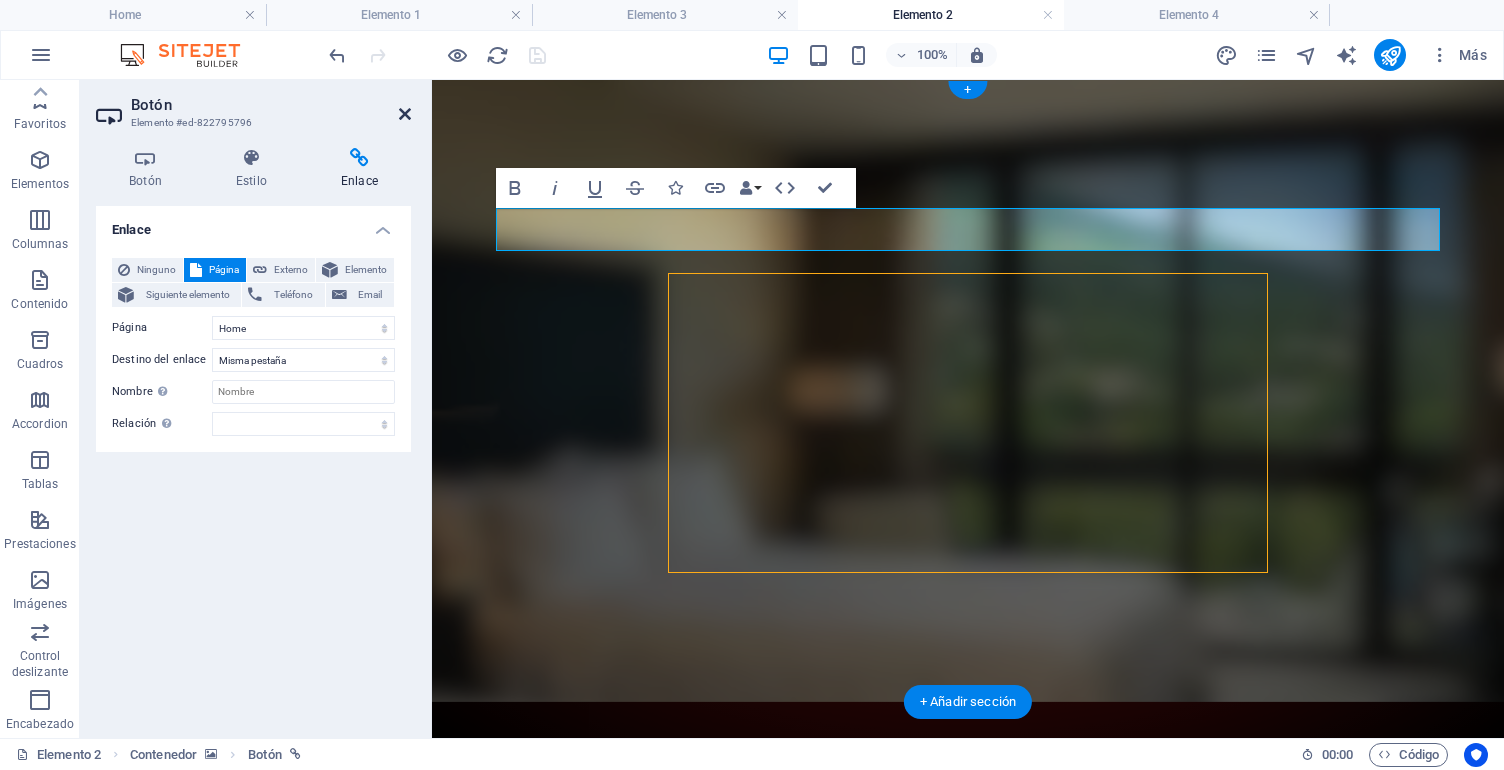 click at bounding box center (405, 114) 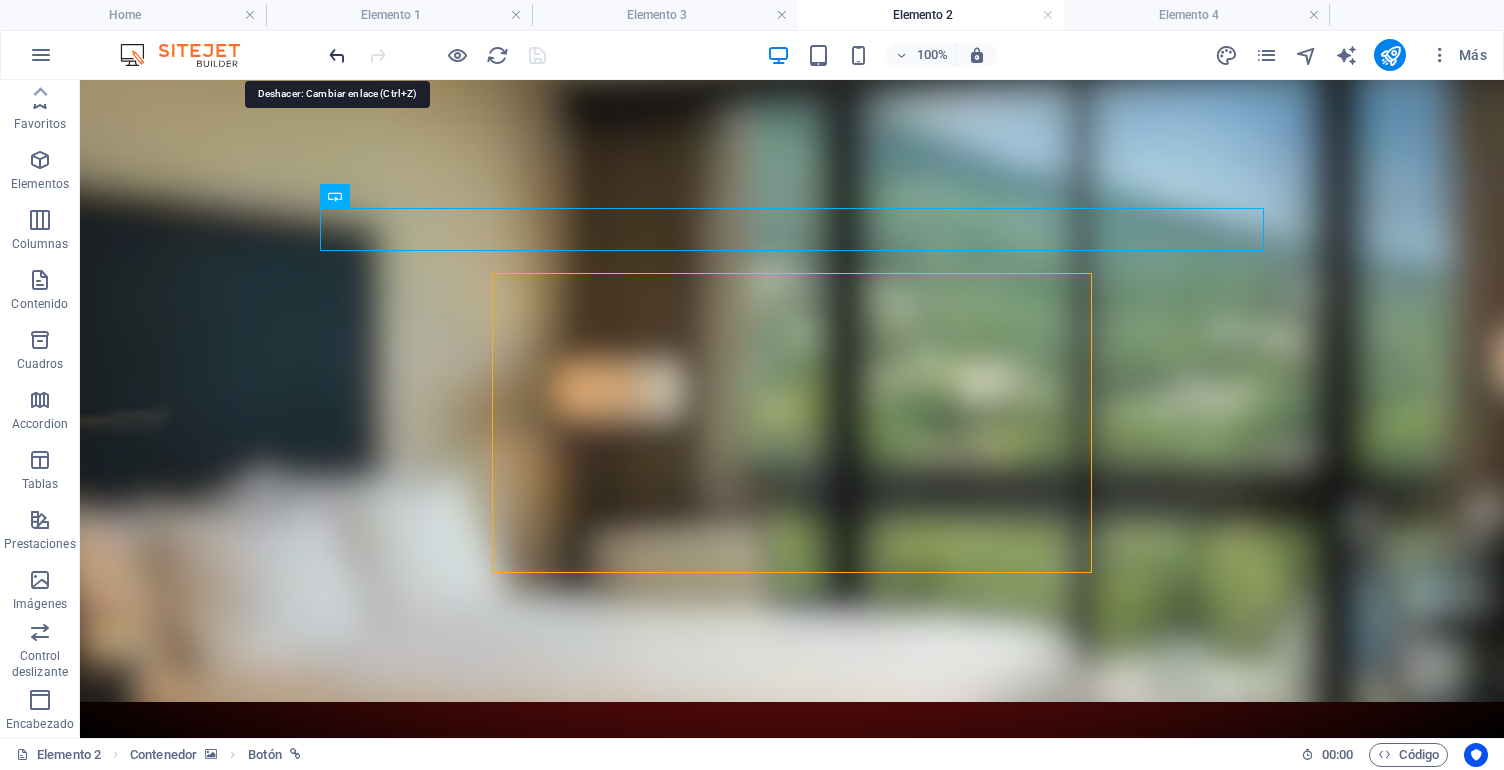 click at bounding box center (337, 55) 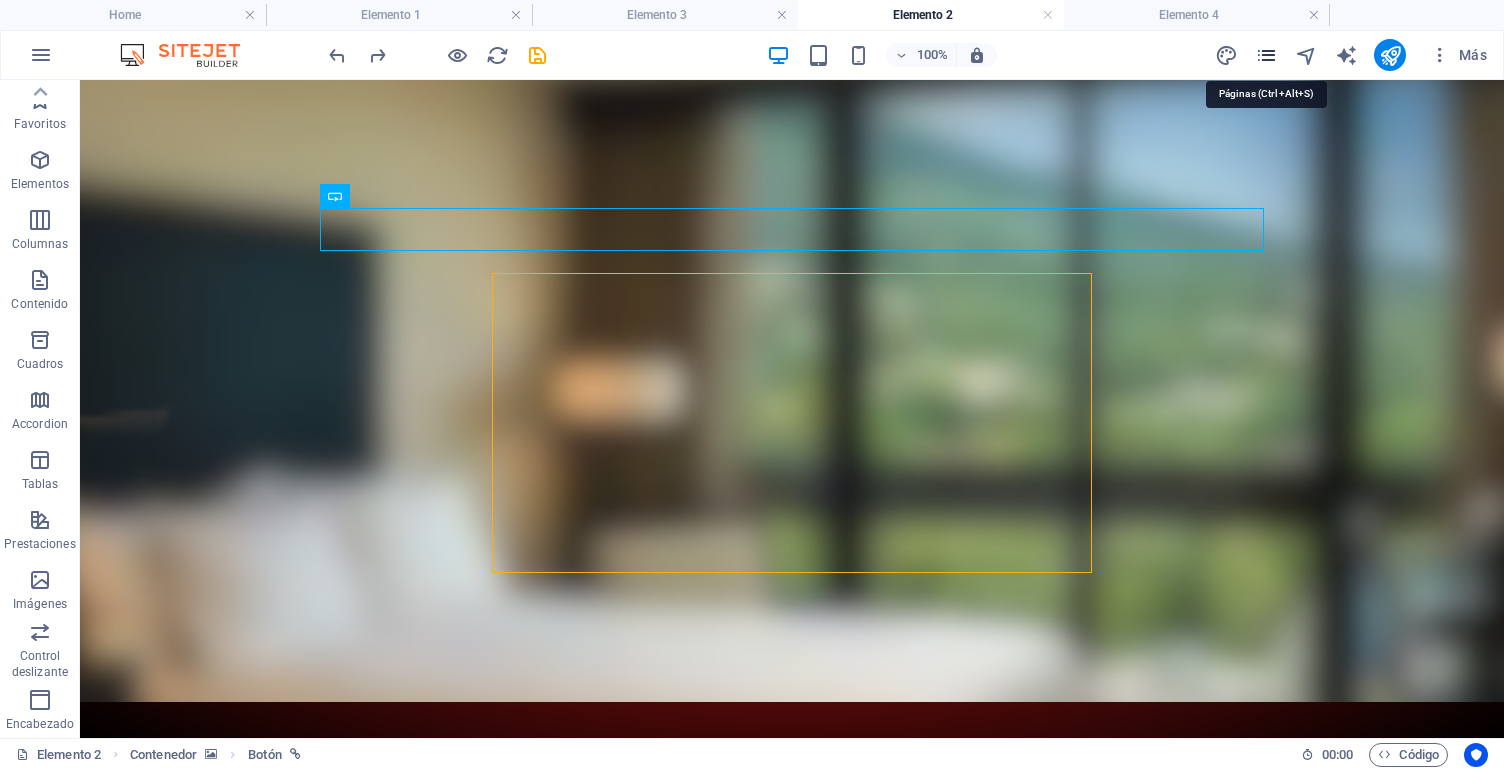 click at bounding box center (1266, 55) 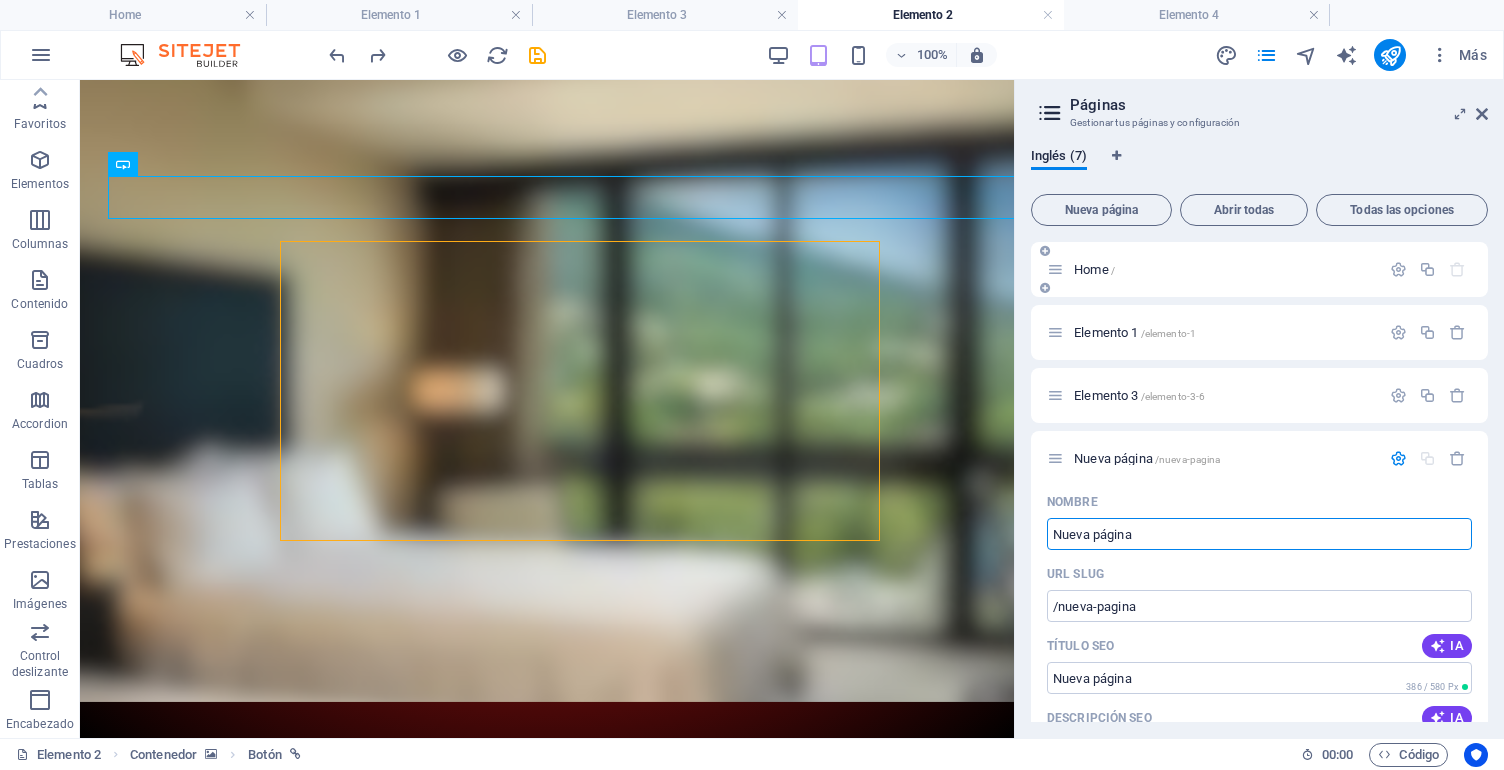 click on "Home /" at bounding box center (1213, 269) 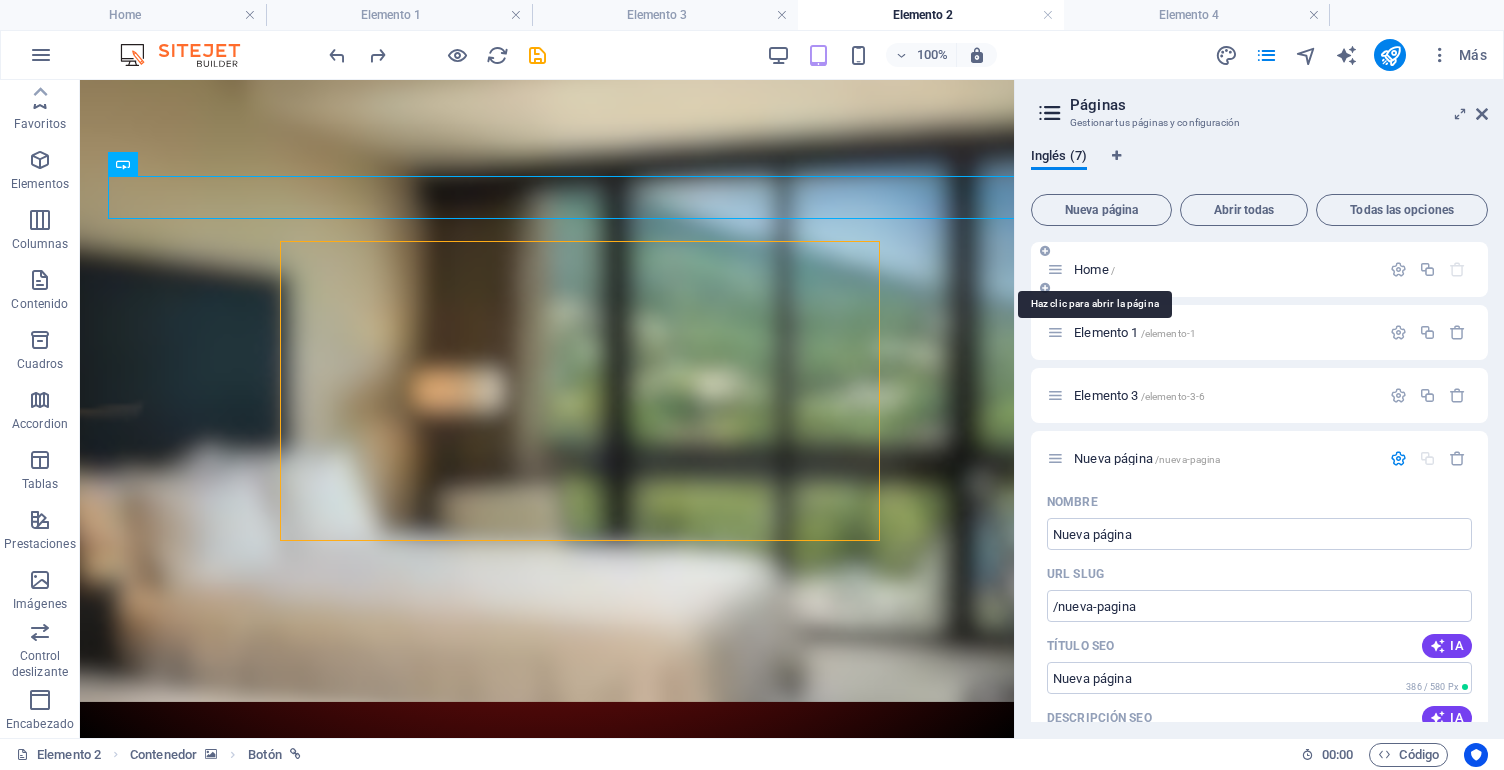 click on "Home /" at bounding box center (1094, 269) 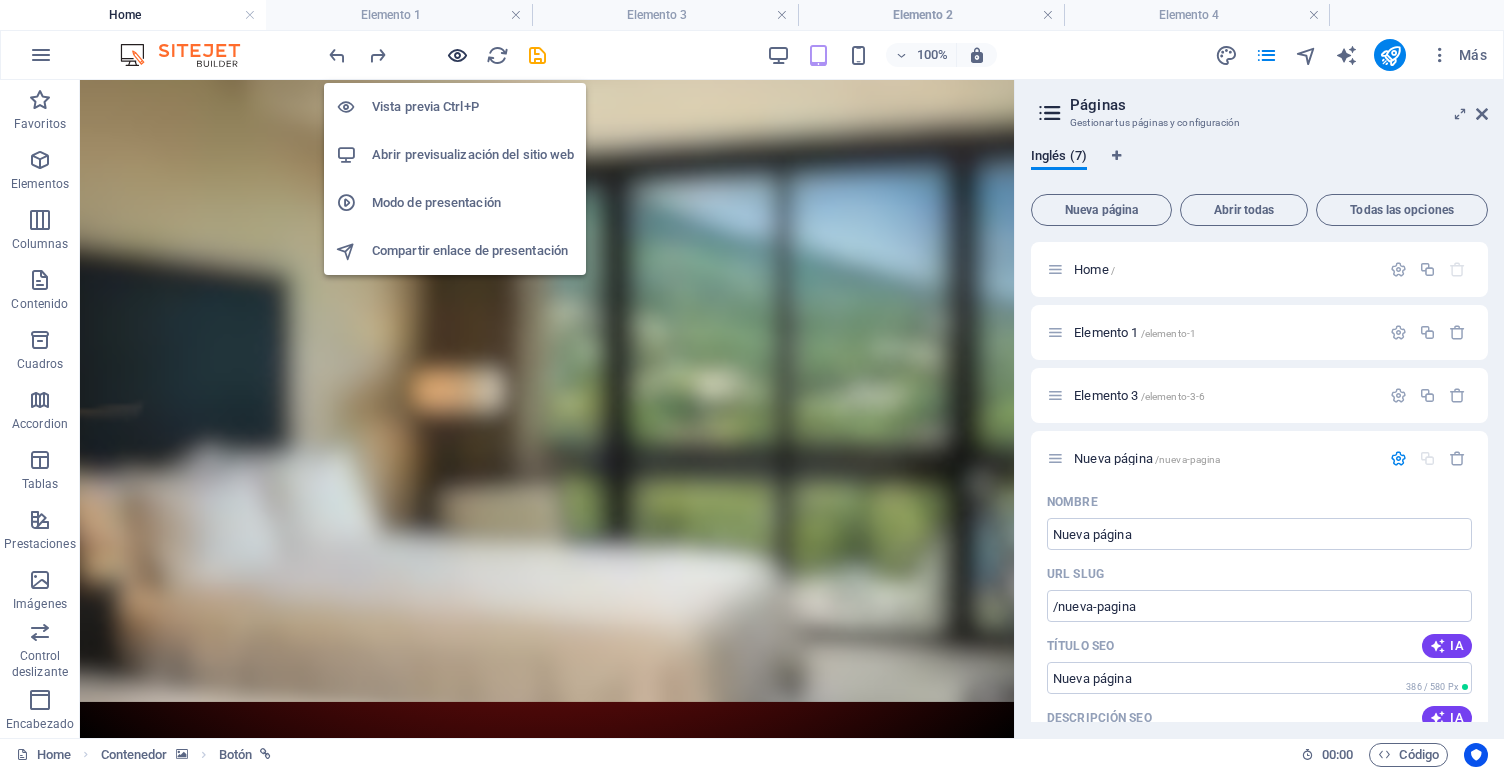 click at bounding box center (457, 55) 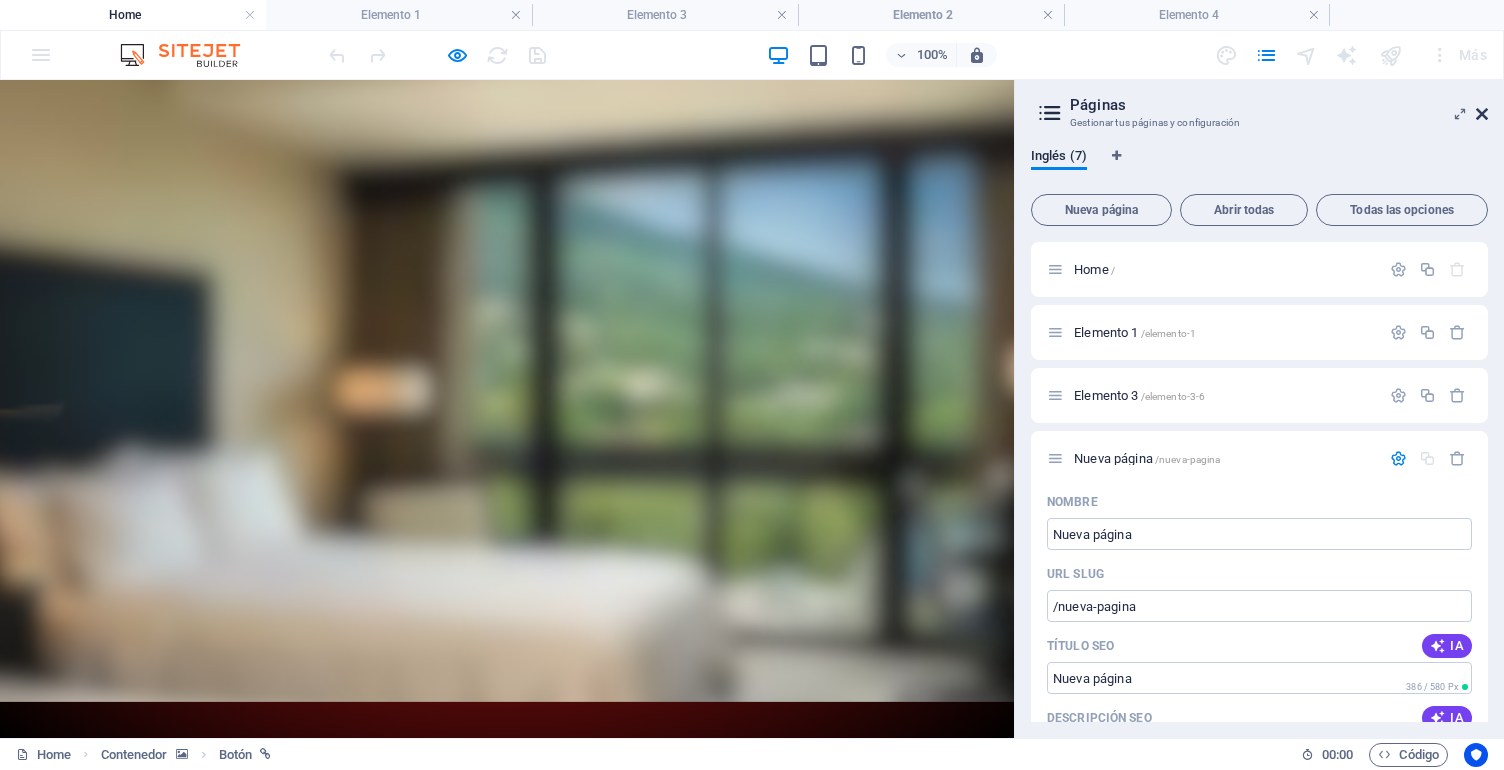 click at bounding box center [1482, 114] 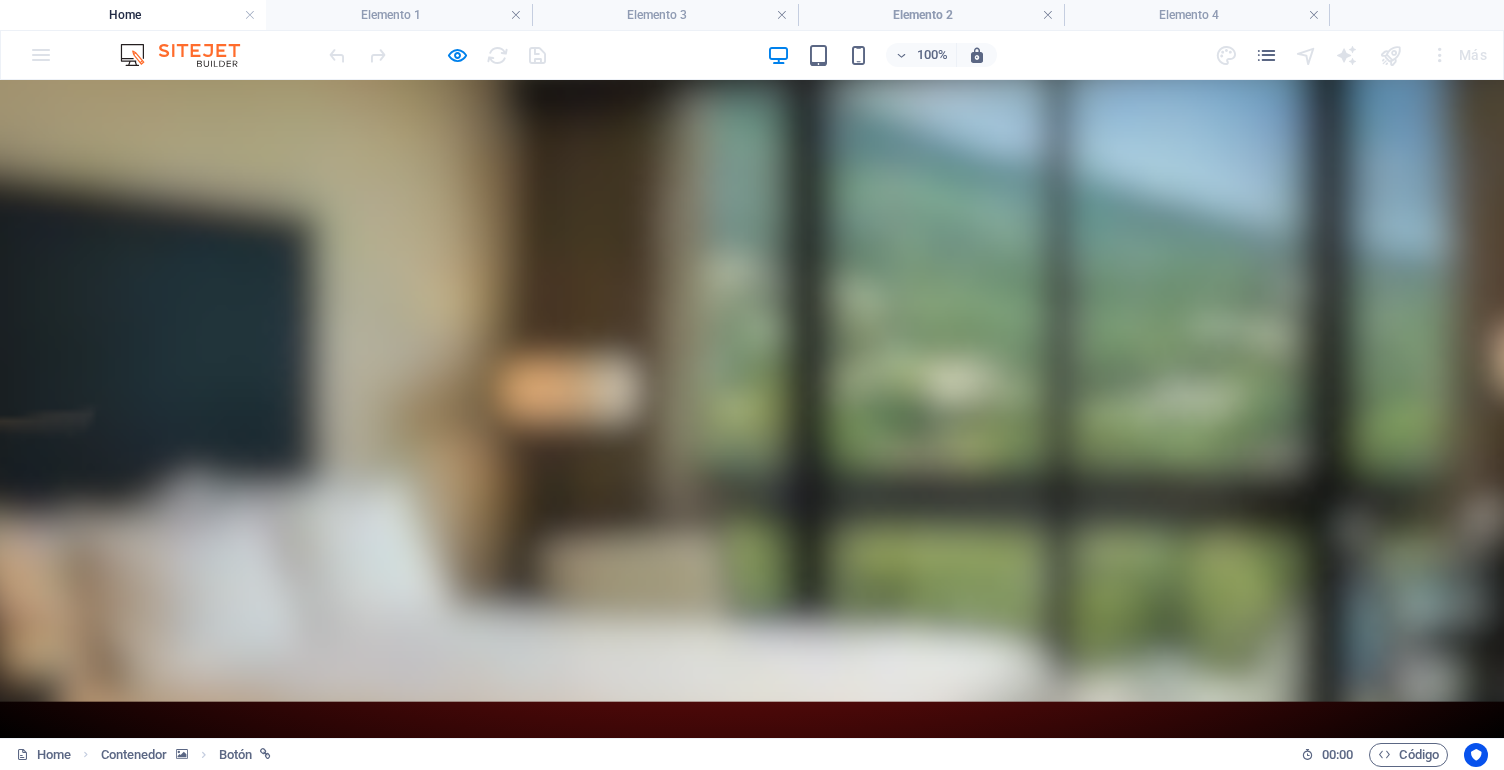 drag, startPoint x: 868, startPoint y: 364, endPoint x: 868, endPoint y: 524, distance: 160 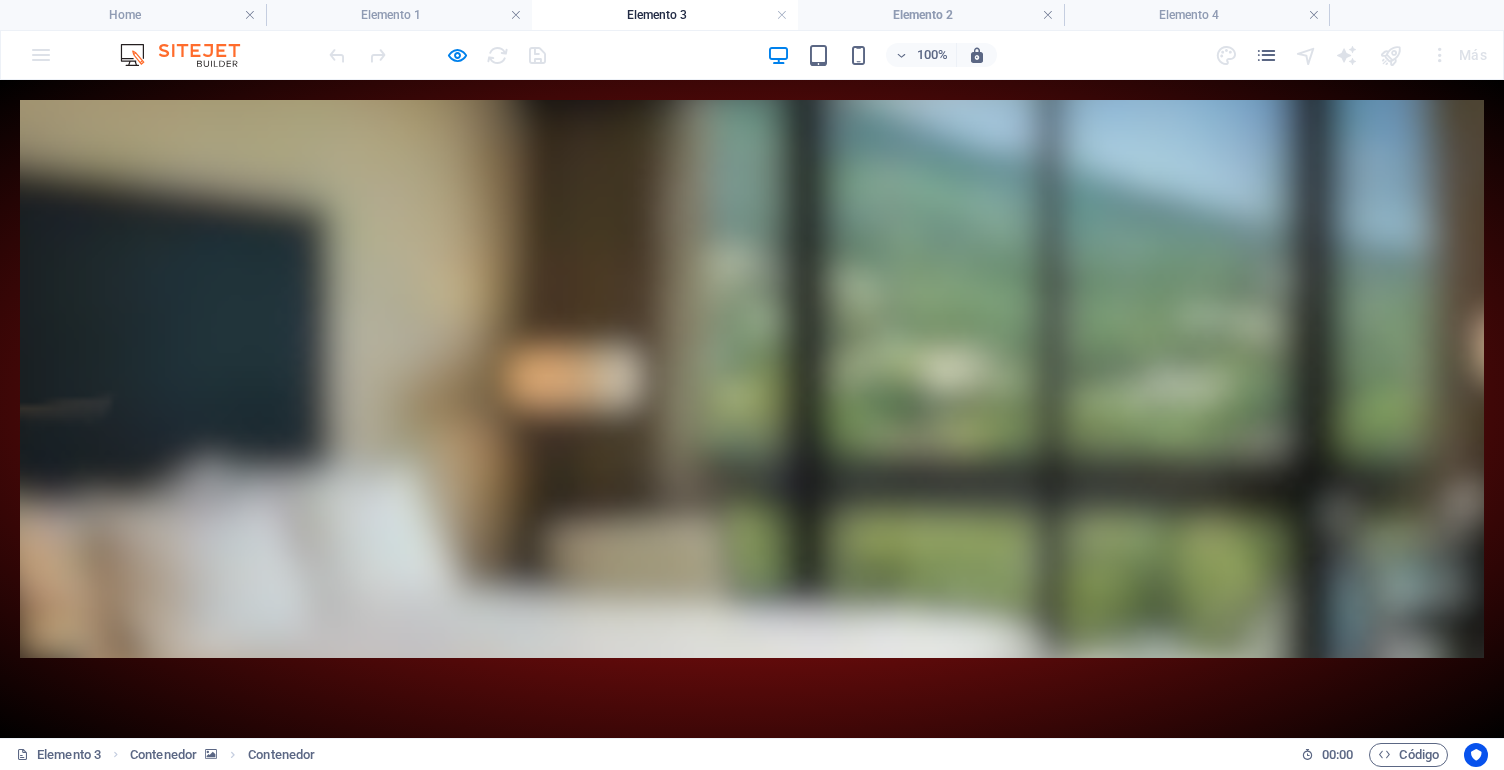 click on "Etiqueta del botón" at bounding box center (367, 807) 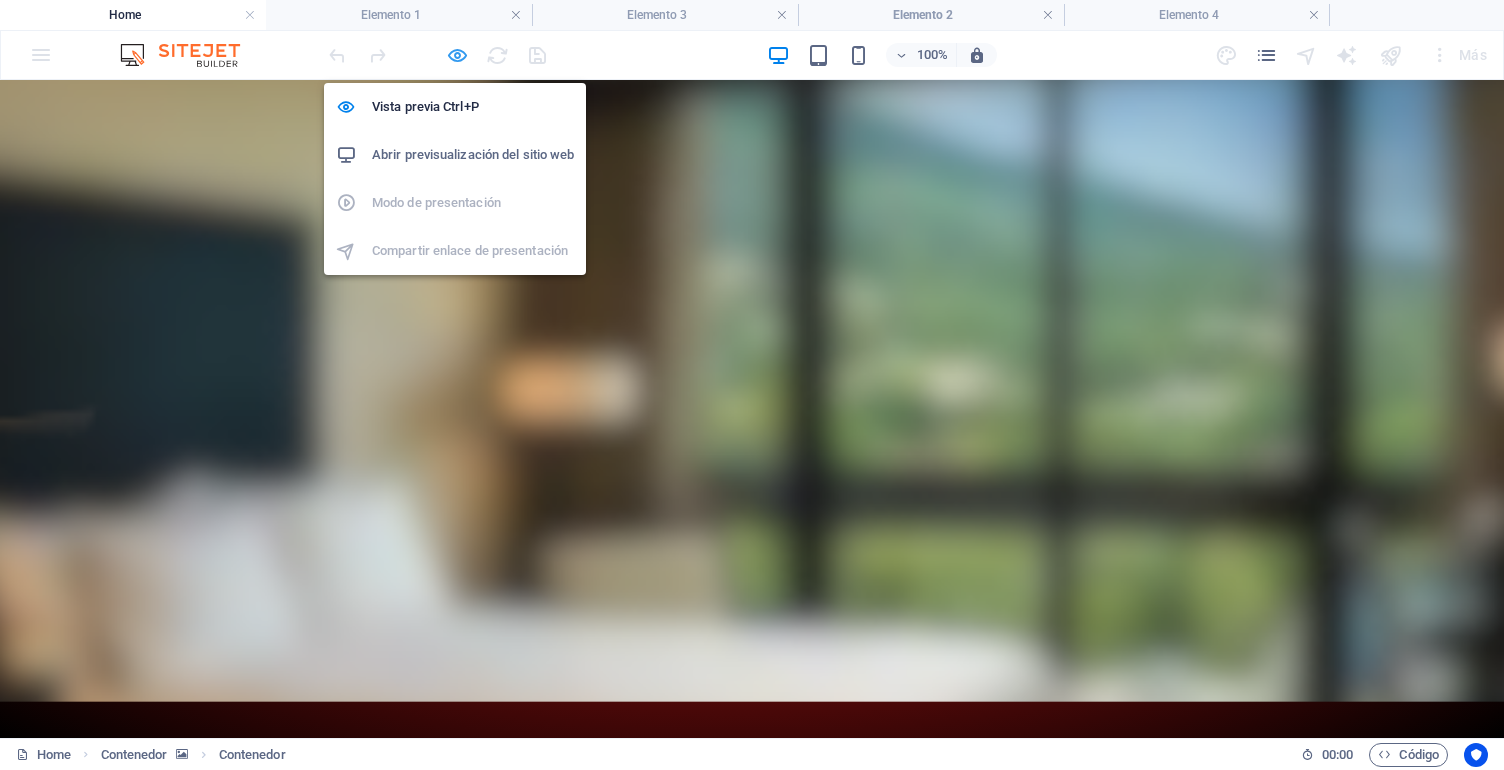 click at bounding box center [457, 55] 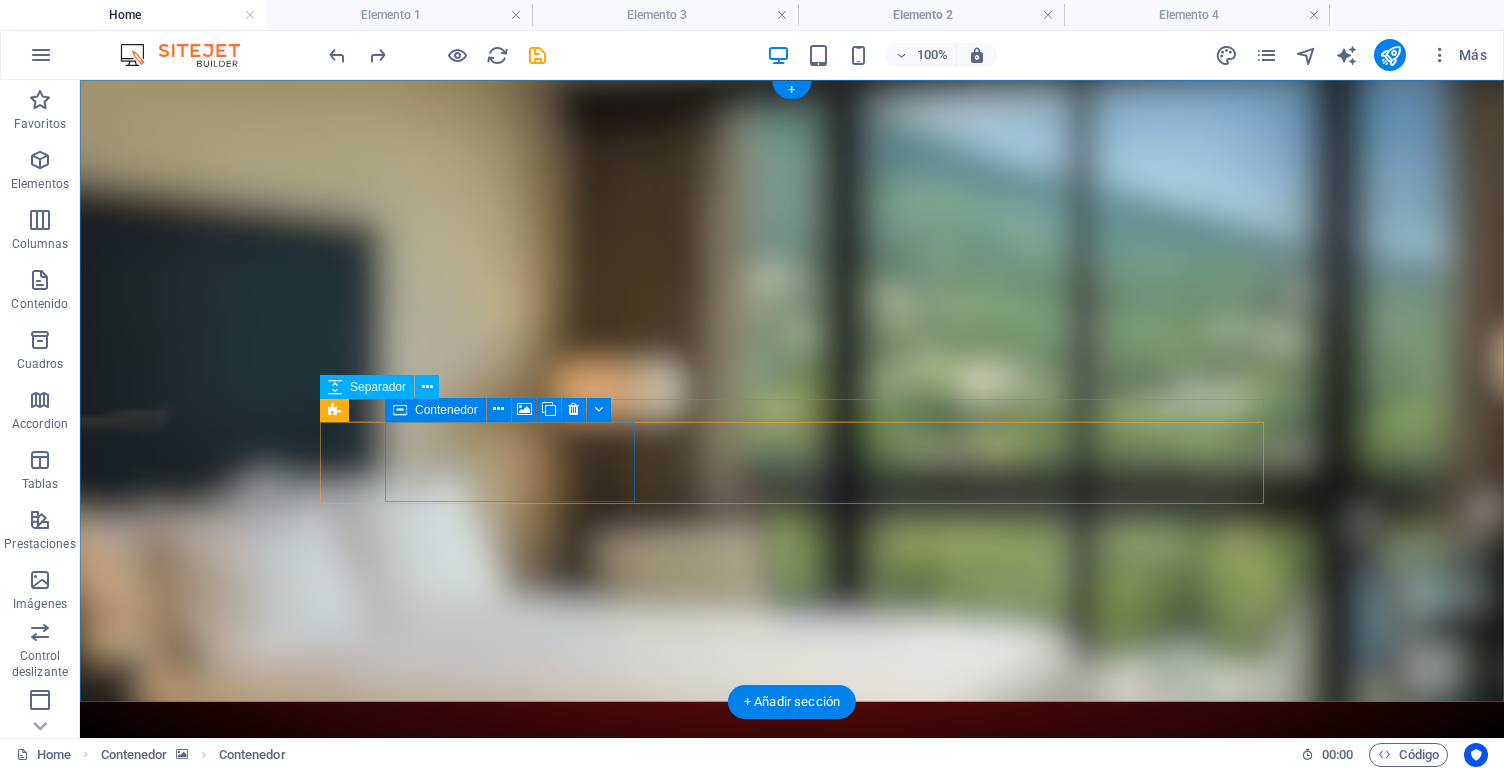 click on "Contenedor" at bounding box center (446, 410) 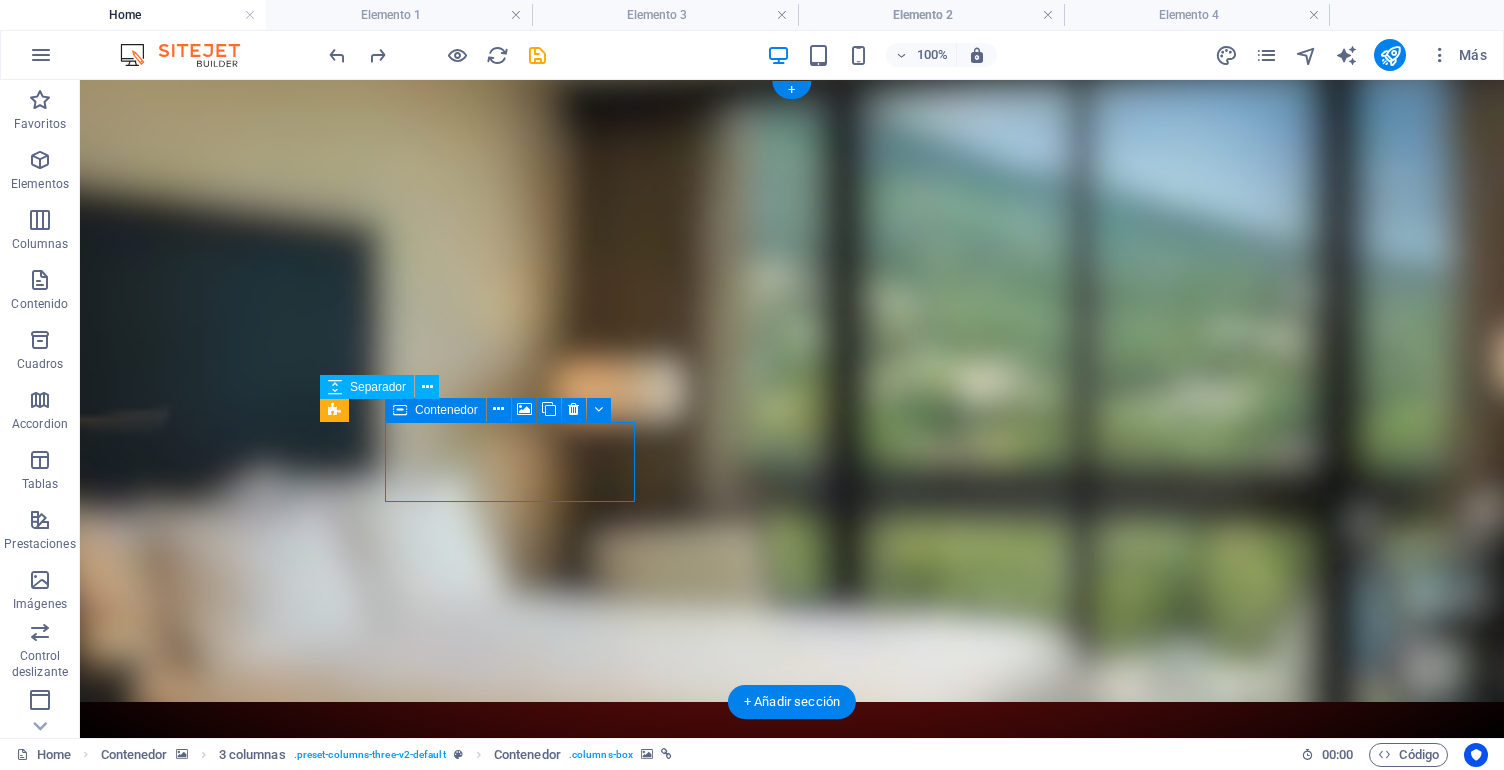 click on "Contenedor" at bounding box center (446, 410) 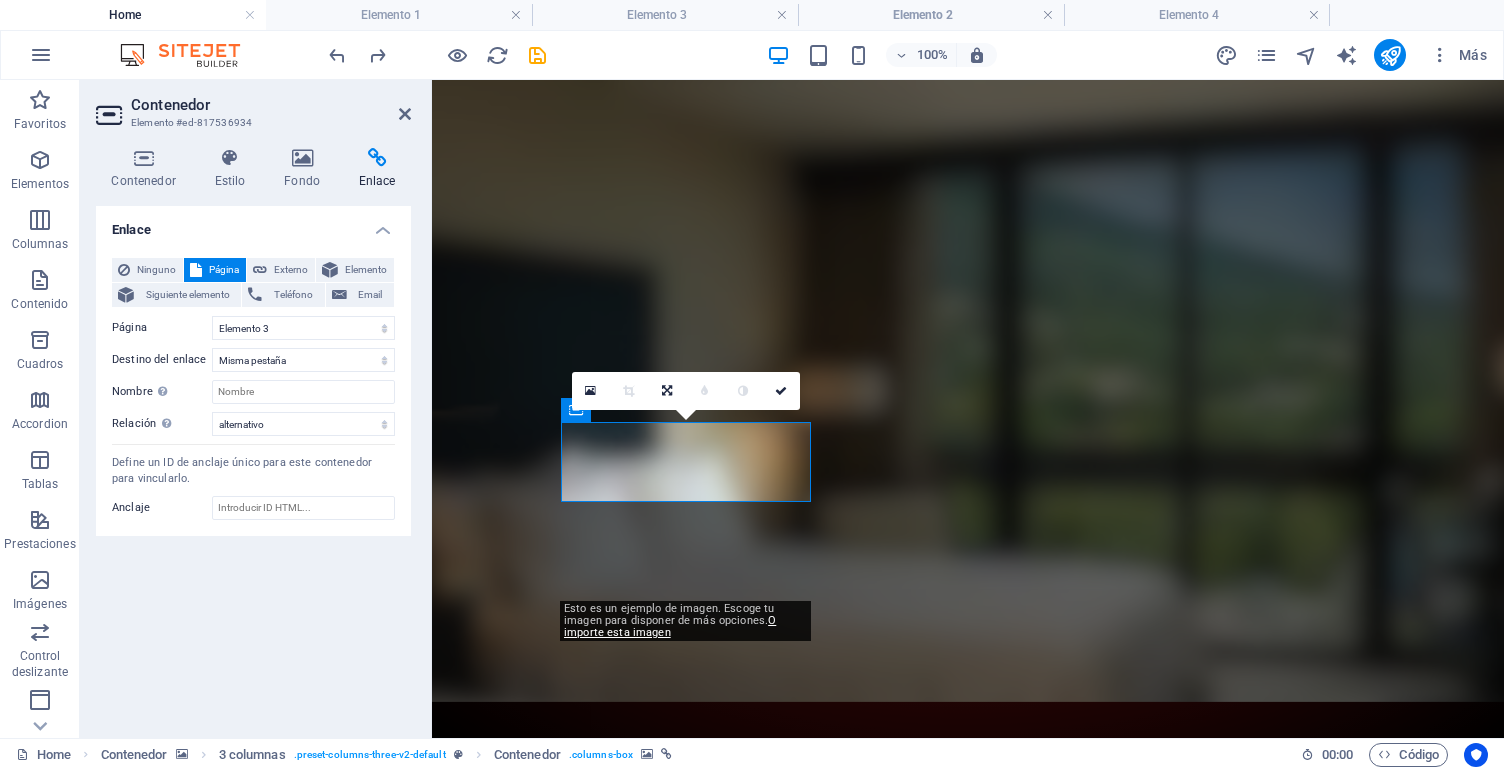 click on "Enlace" at bounding box center (377, 169) 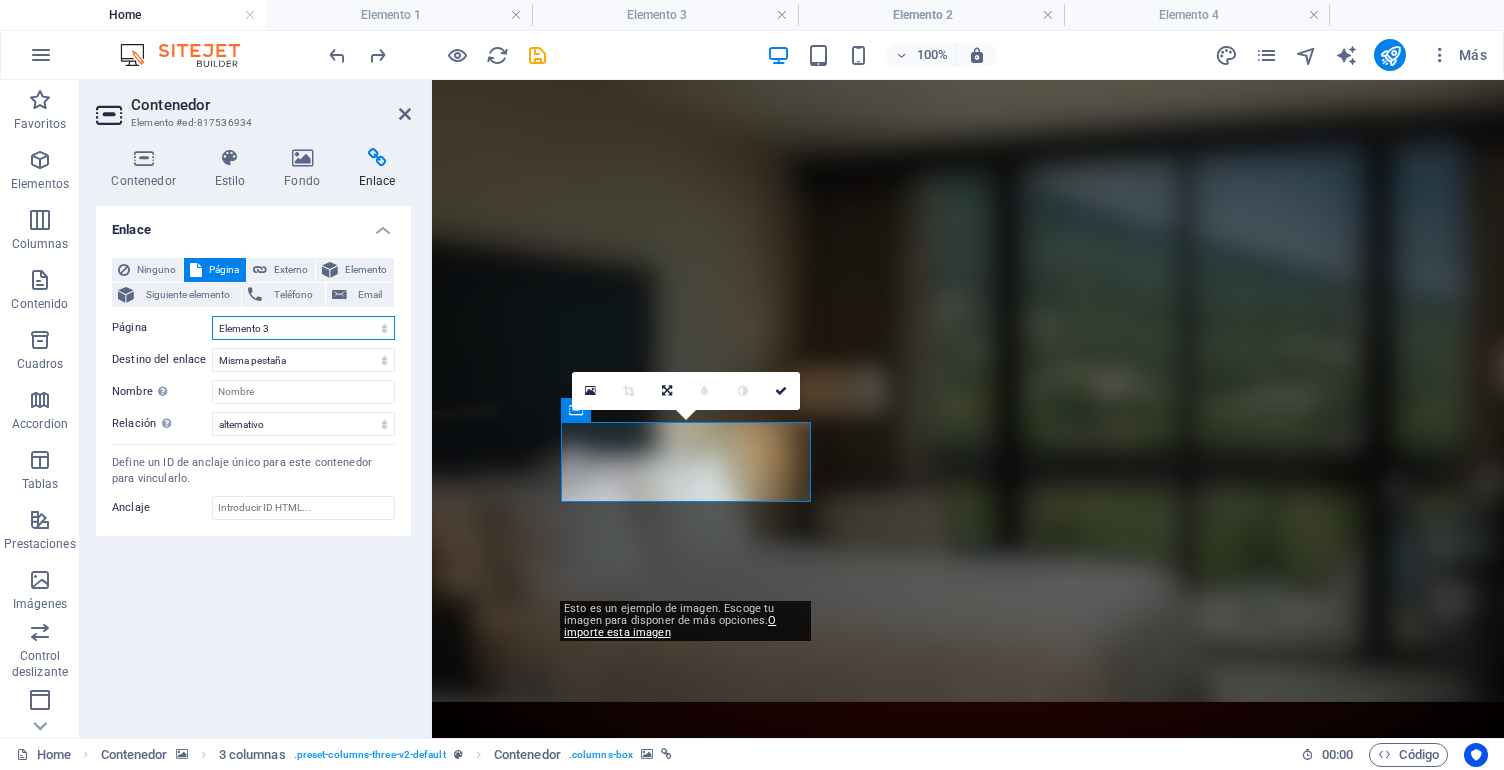 select on "0" 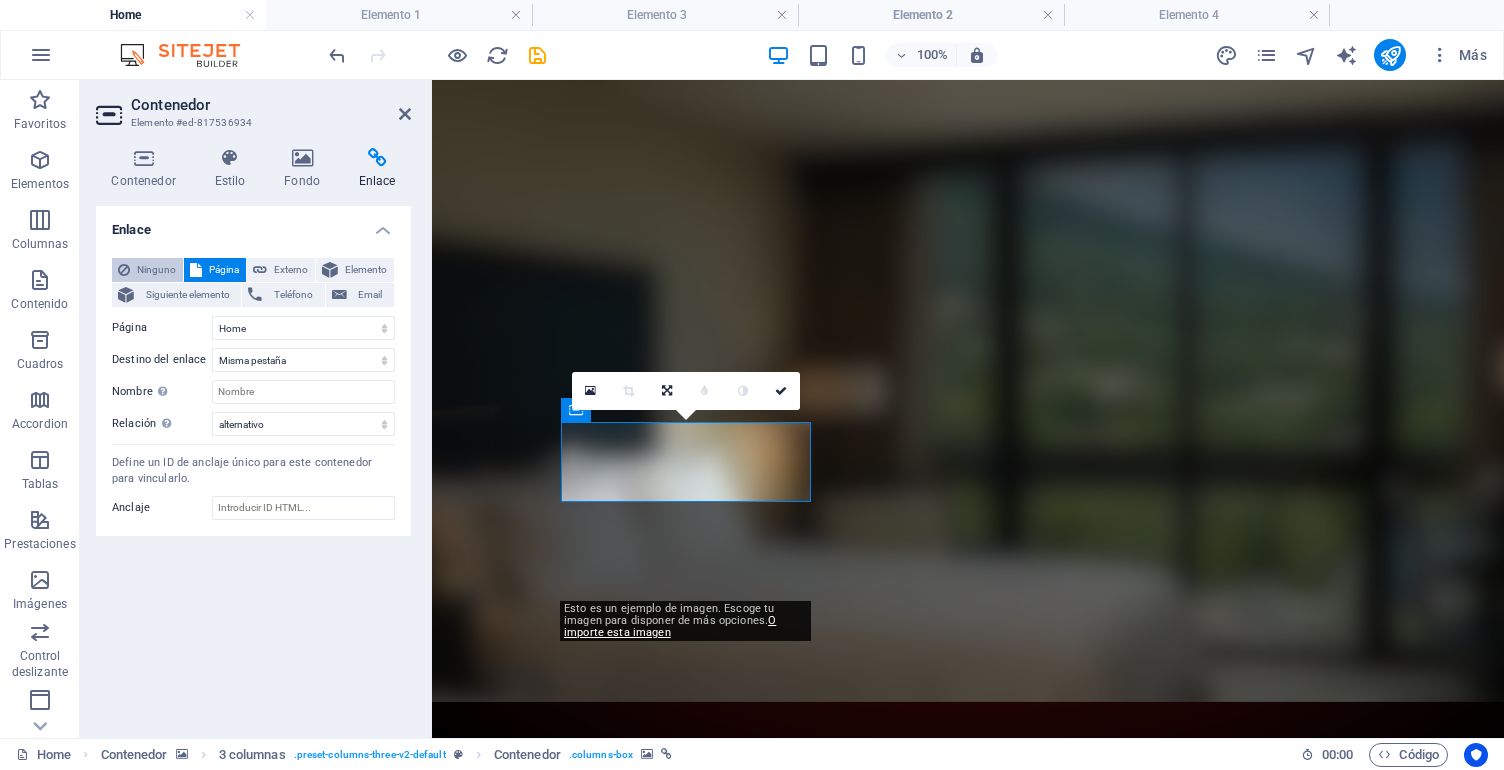 click on "Ninguno" at bounding box center [156, 270] 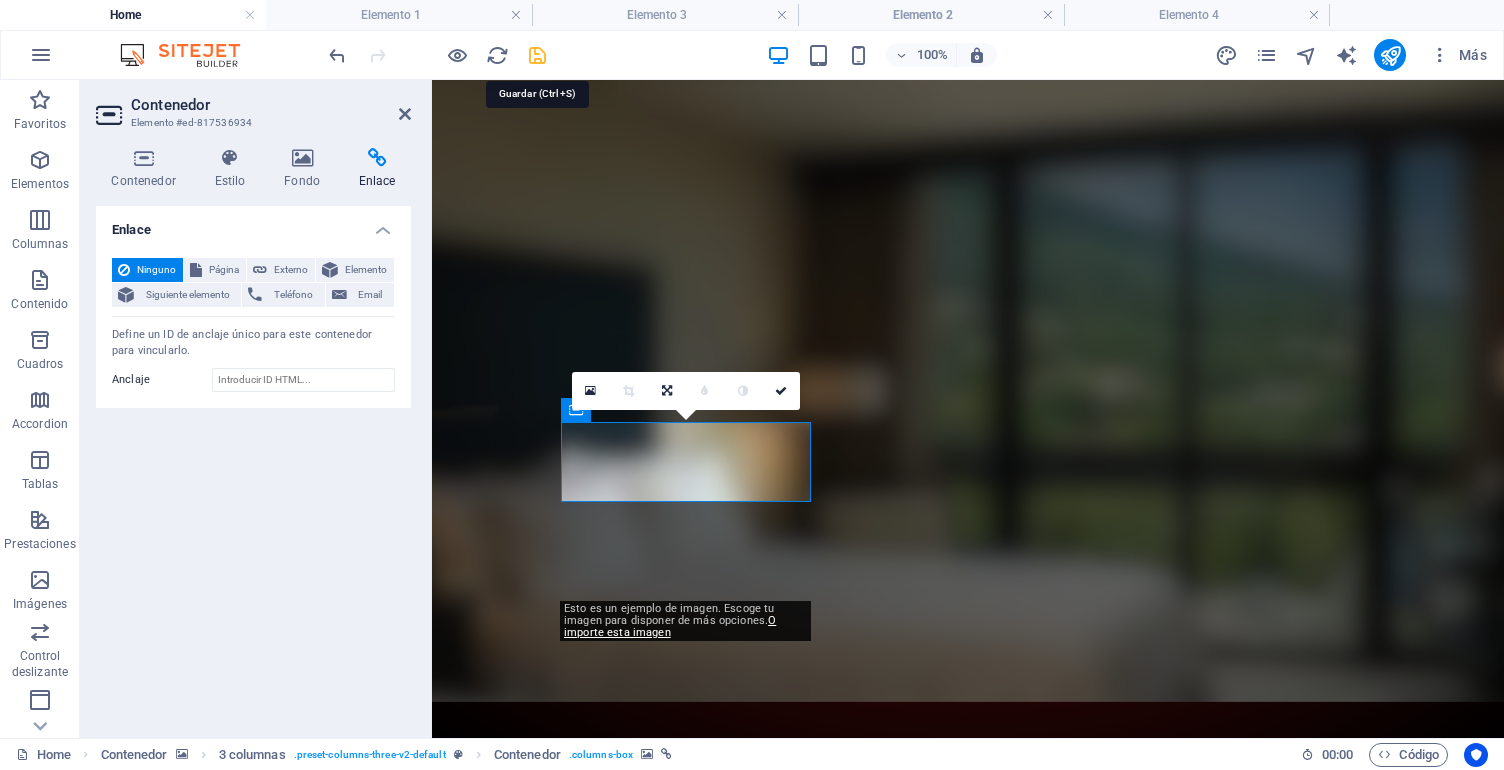 click at bounding box center (537, 55) 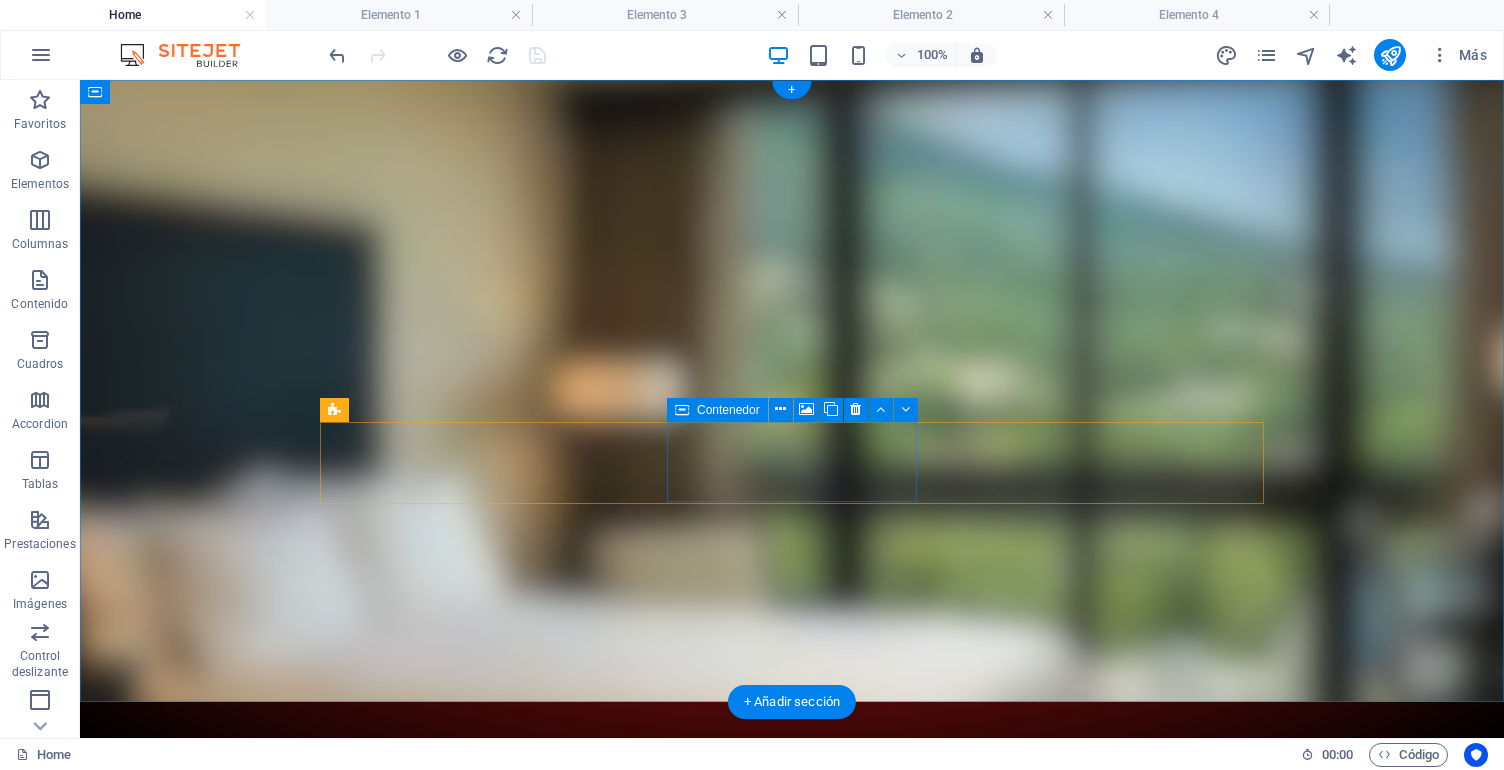 click on "Contenedor" at bounding box center (728, 410) 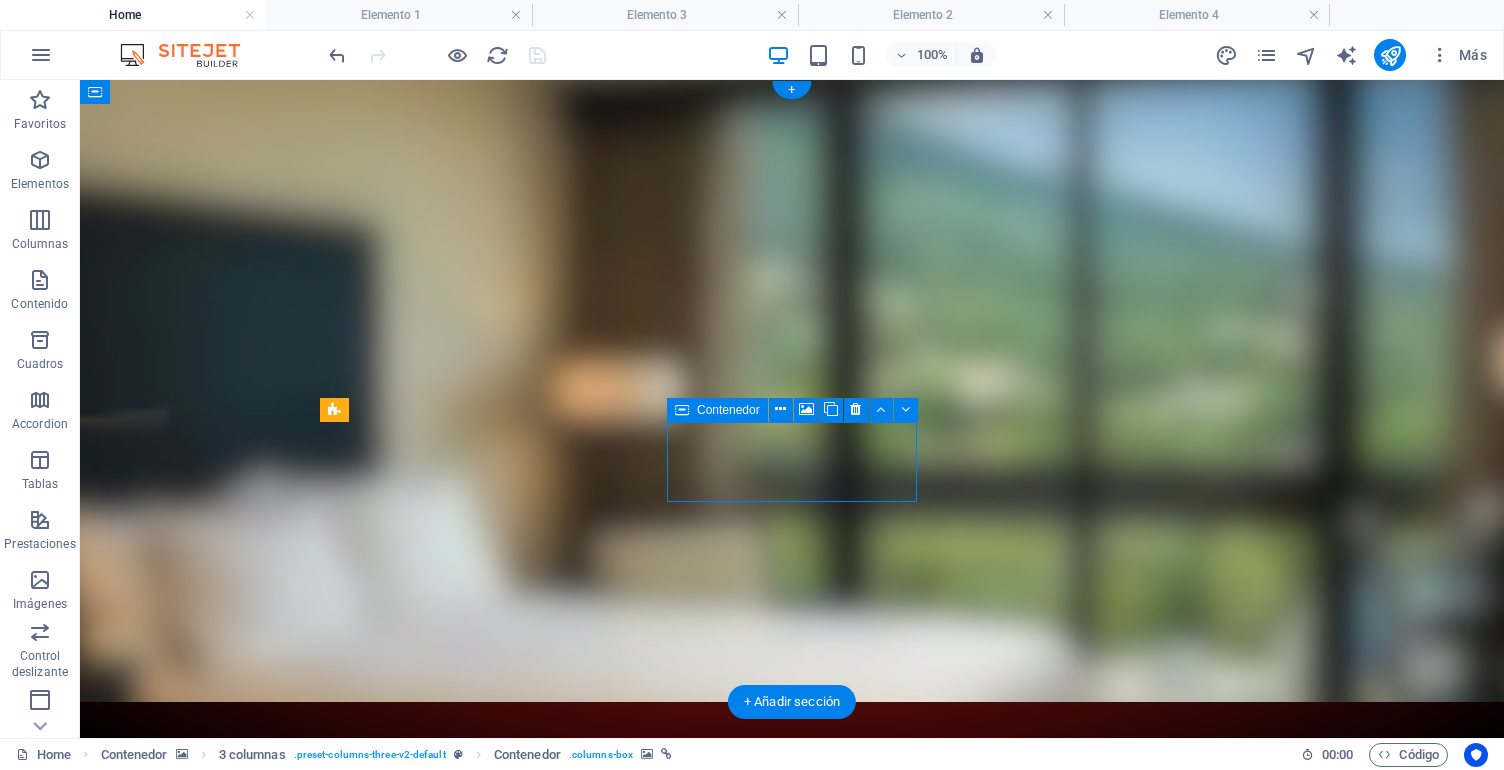 click on "Contenedor" at bounding box center (728, 410) 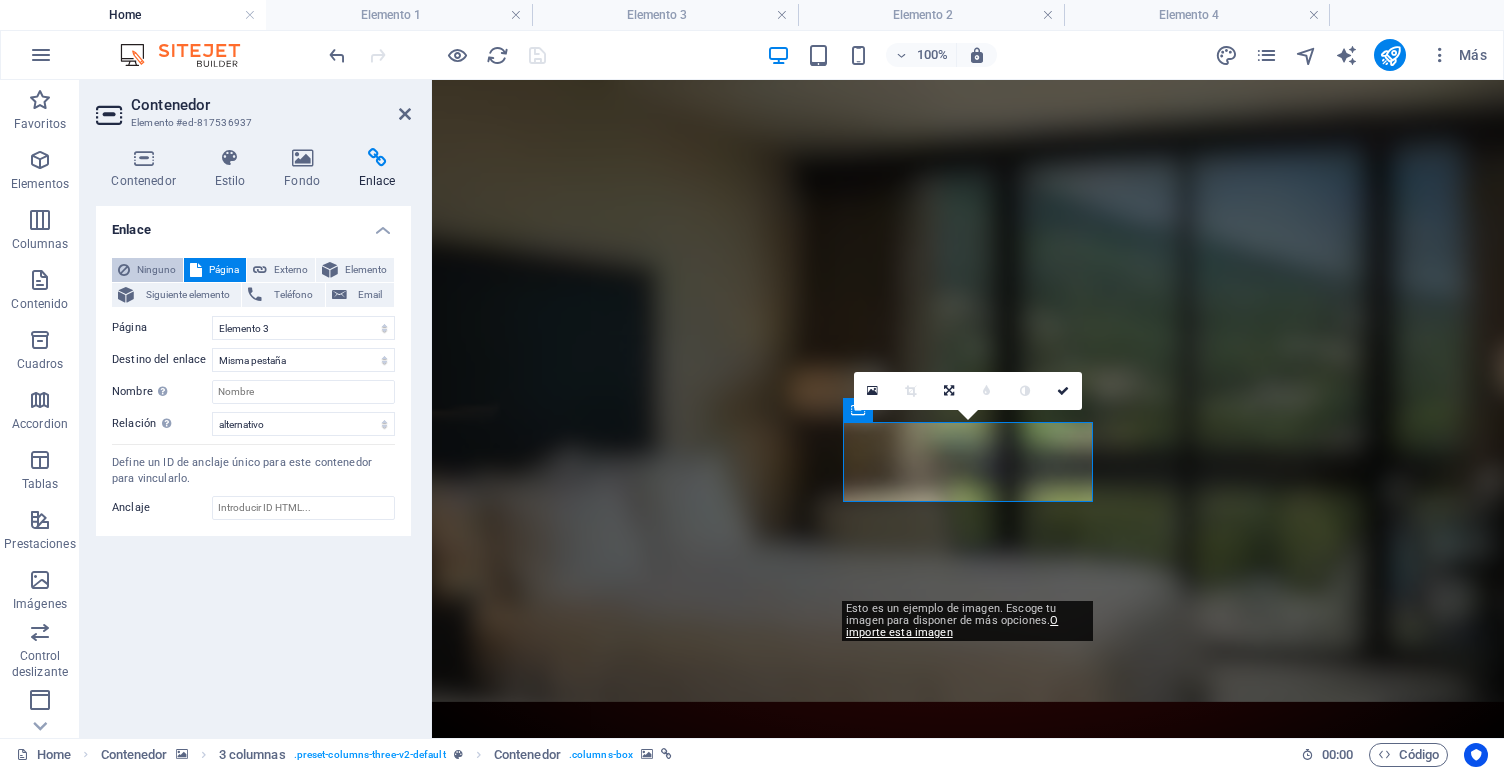 click at bounding box center [124, 270] 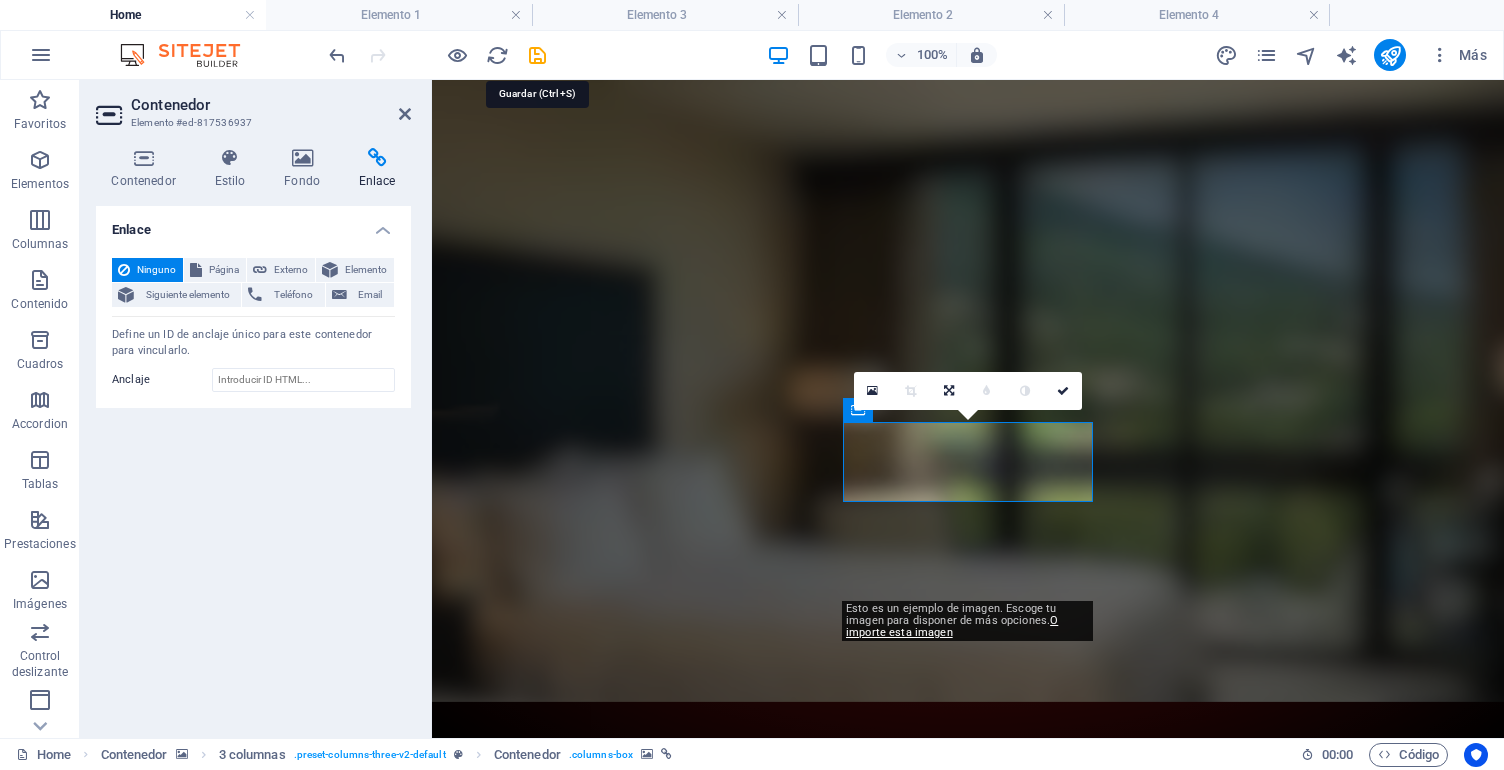click at bounding box center [537, 55] 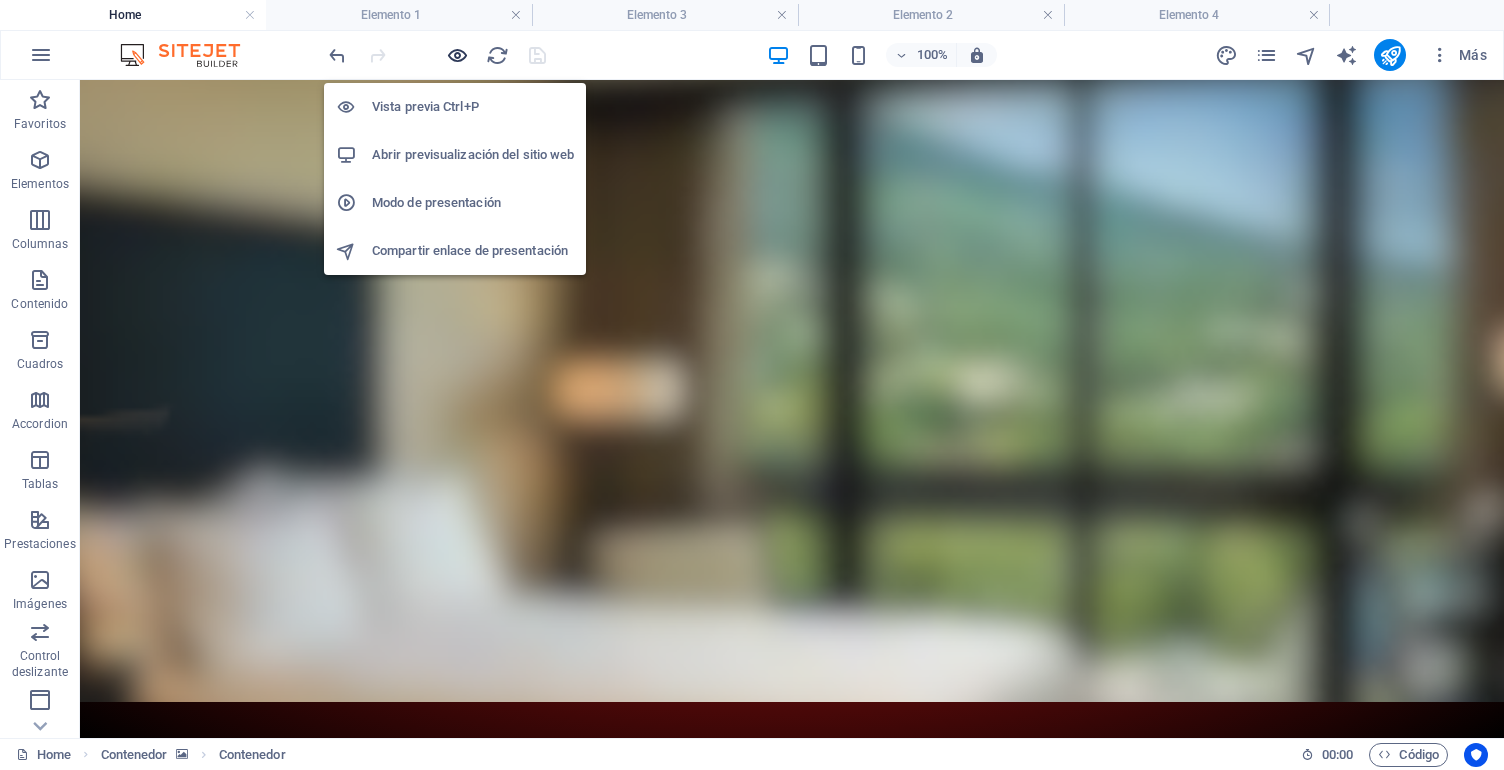 click at bounding box center (457, 55) 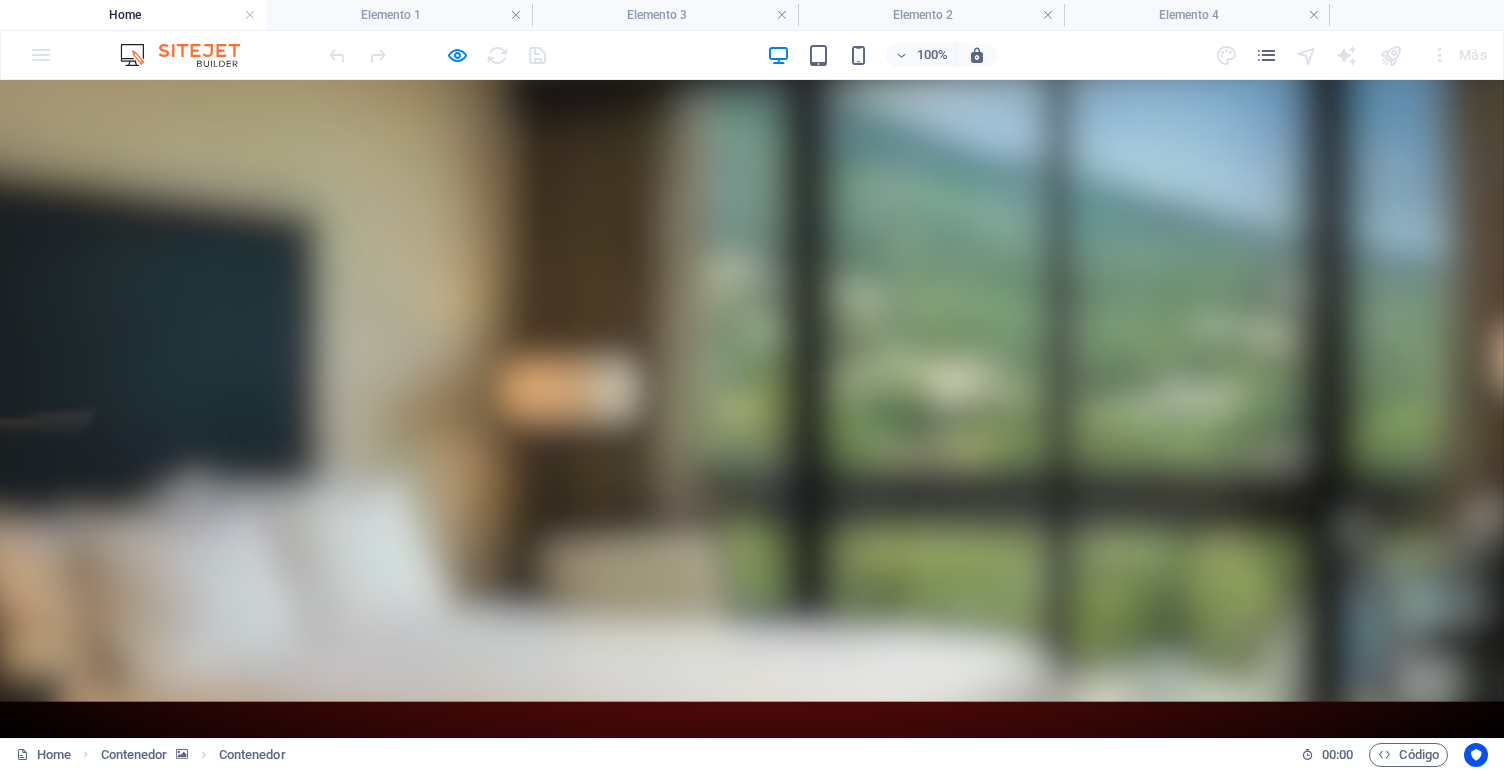 click at bounding box center (405, 1073) 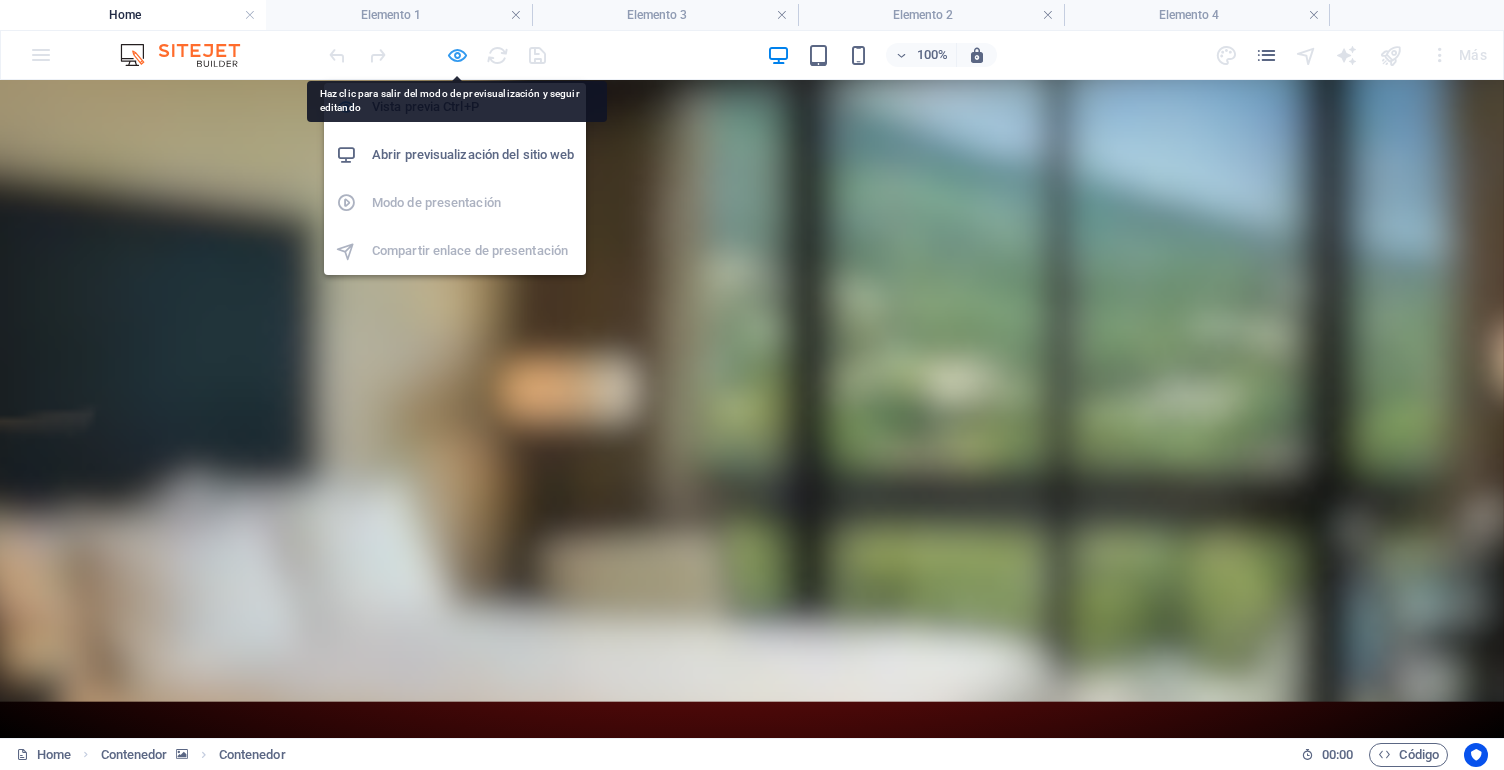 click at bounding box center [457, 55] 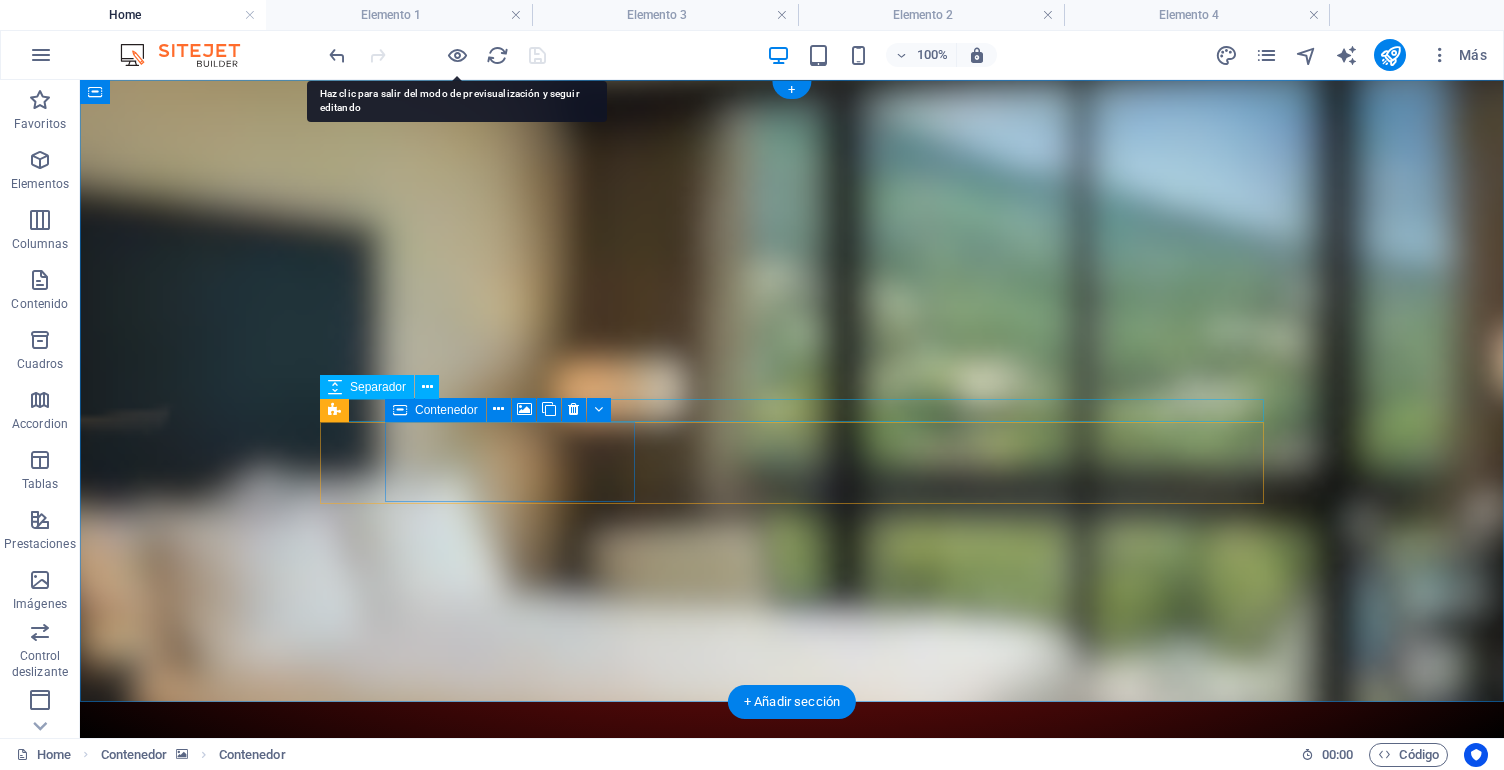 click on "Contenedor" at bounding box center [446, 410] 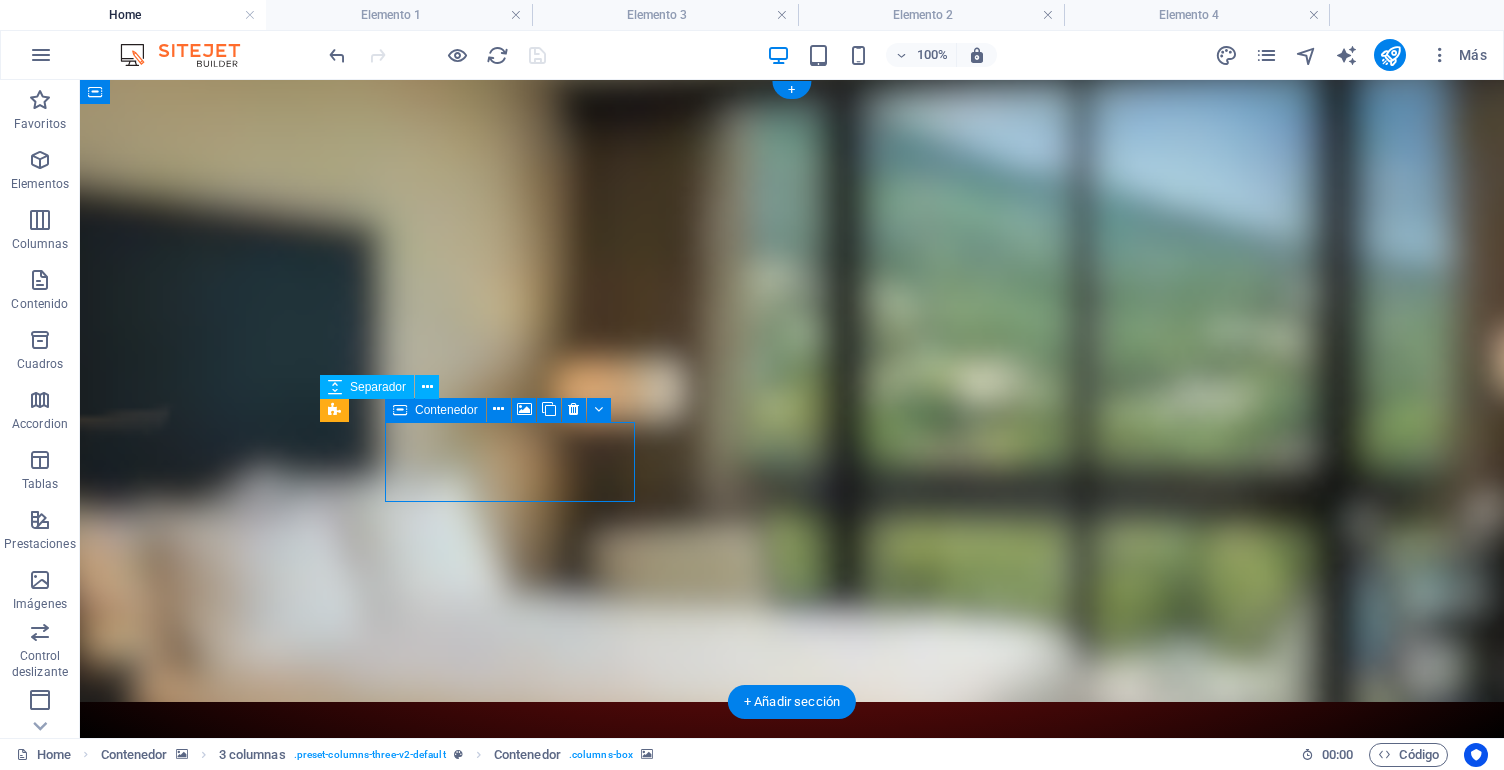 click on "Contenedor" at bounding box center [446, 410] 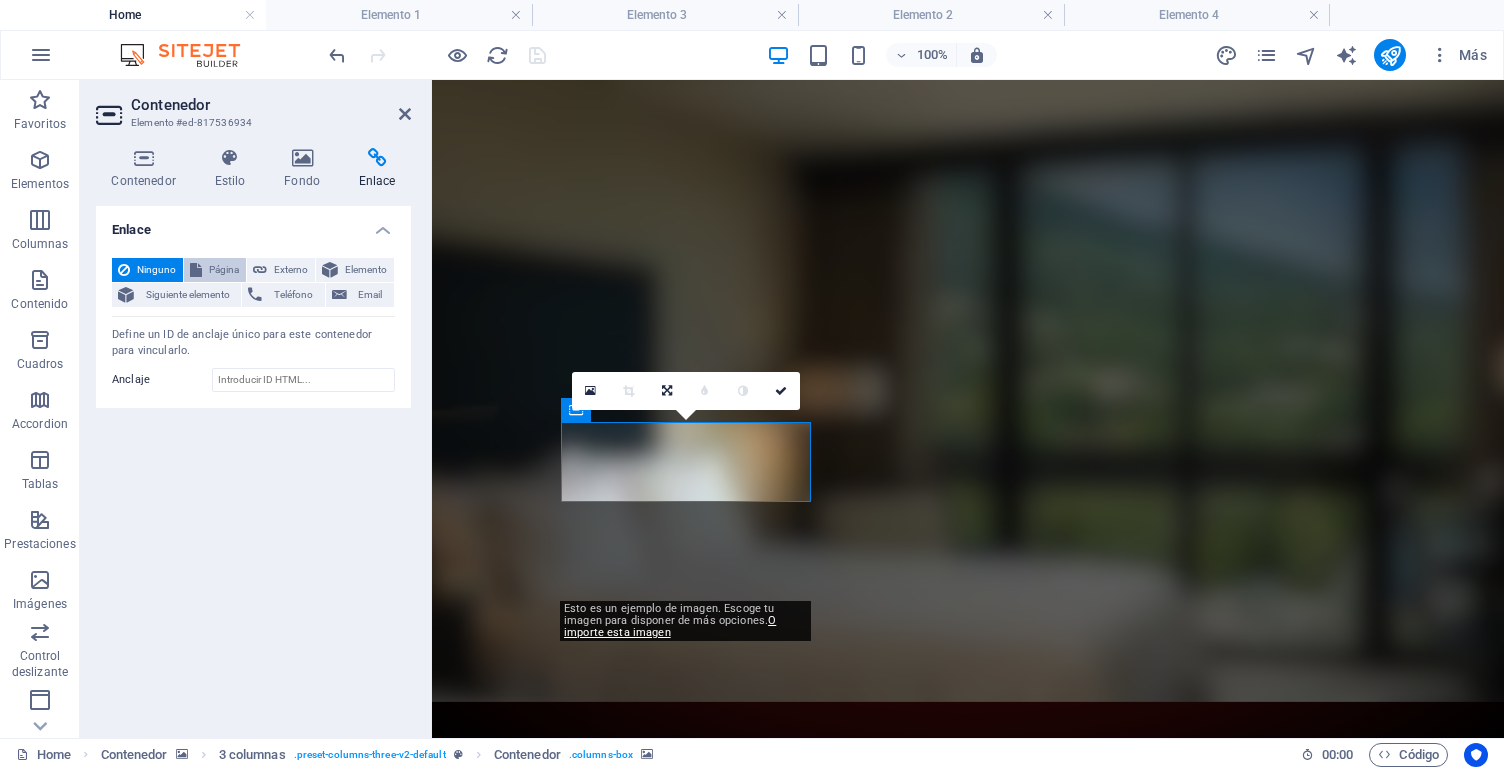 click at bounding box center (196, 270) 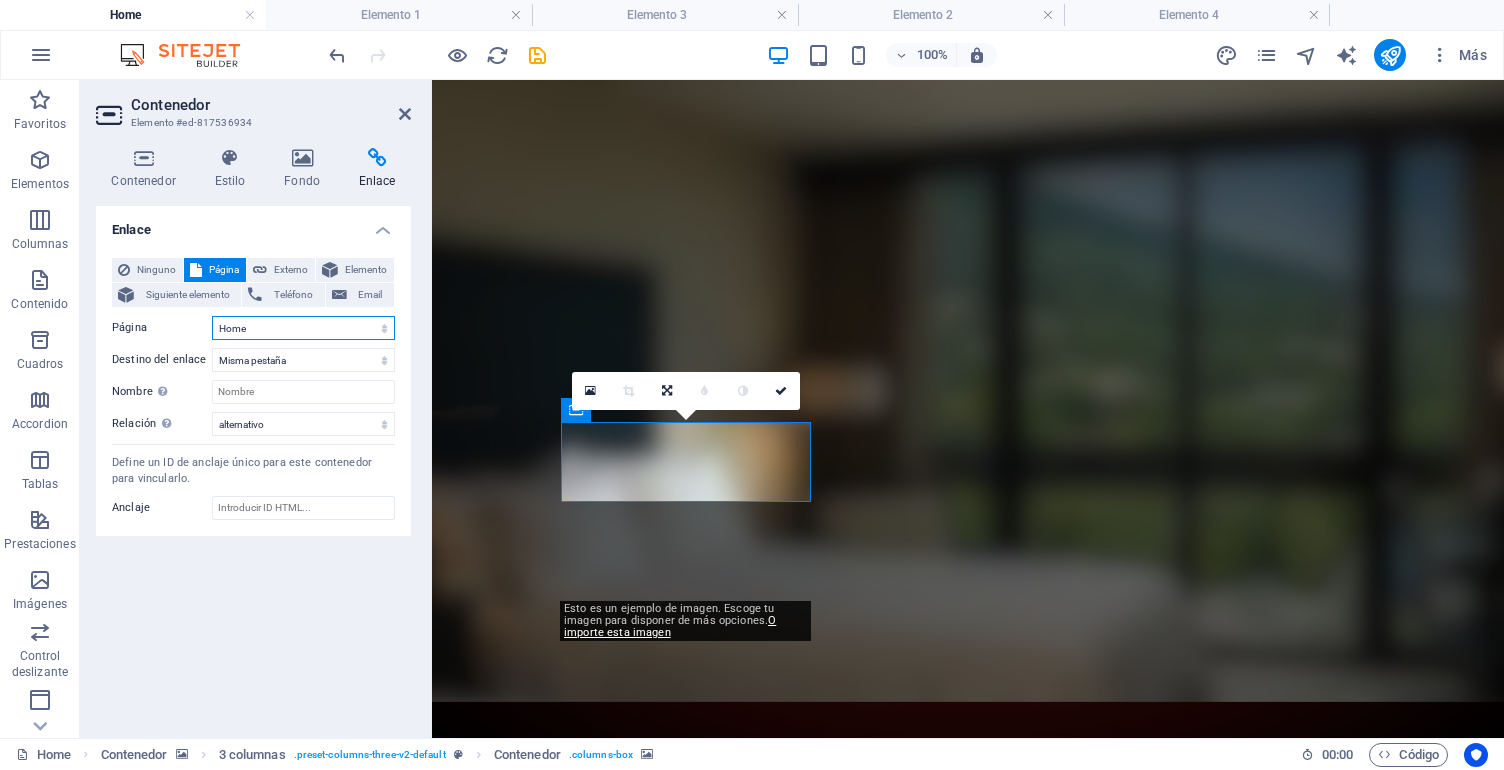 select on "2" 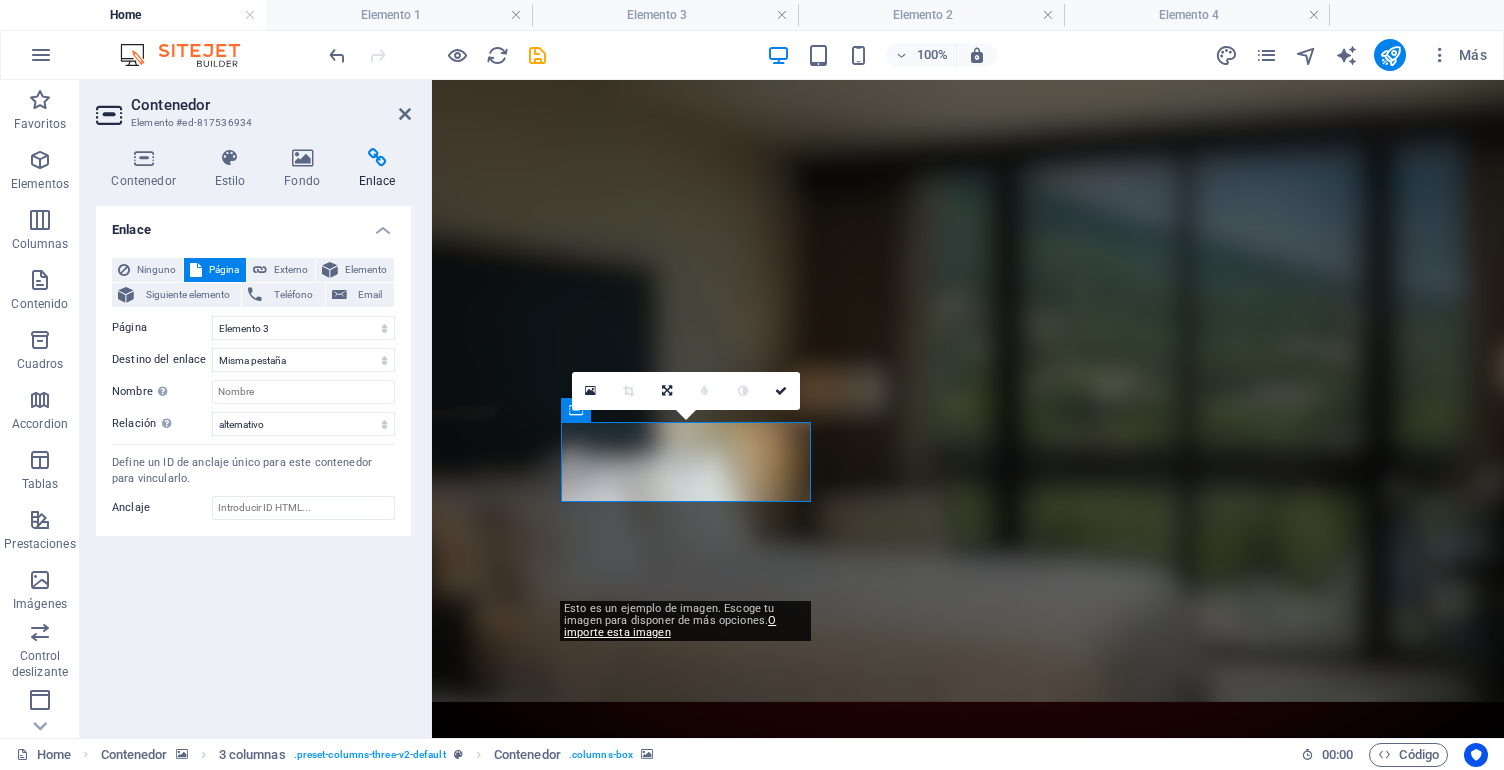 click at bounding box center (437, 55) 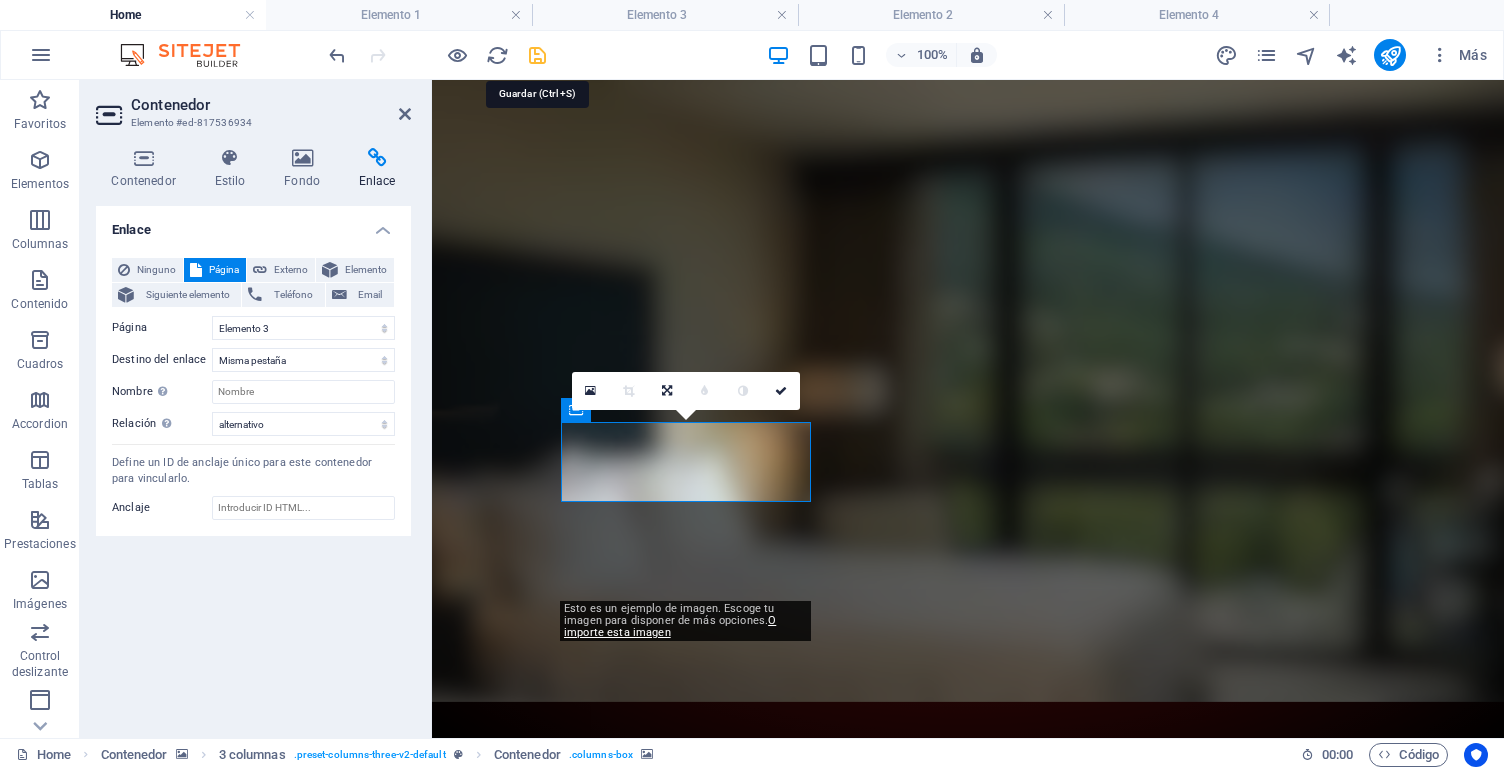 click at bounding box center [537, 55] 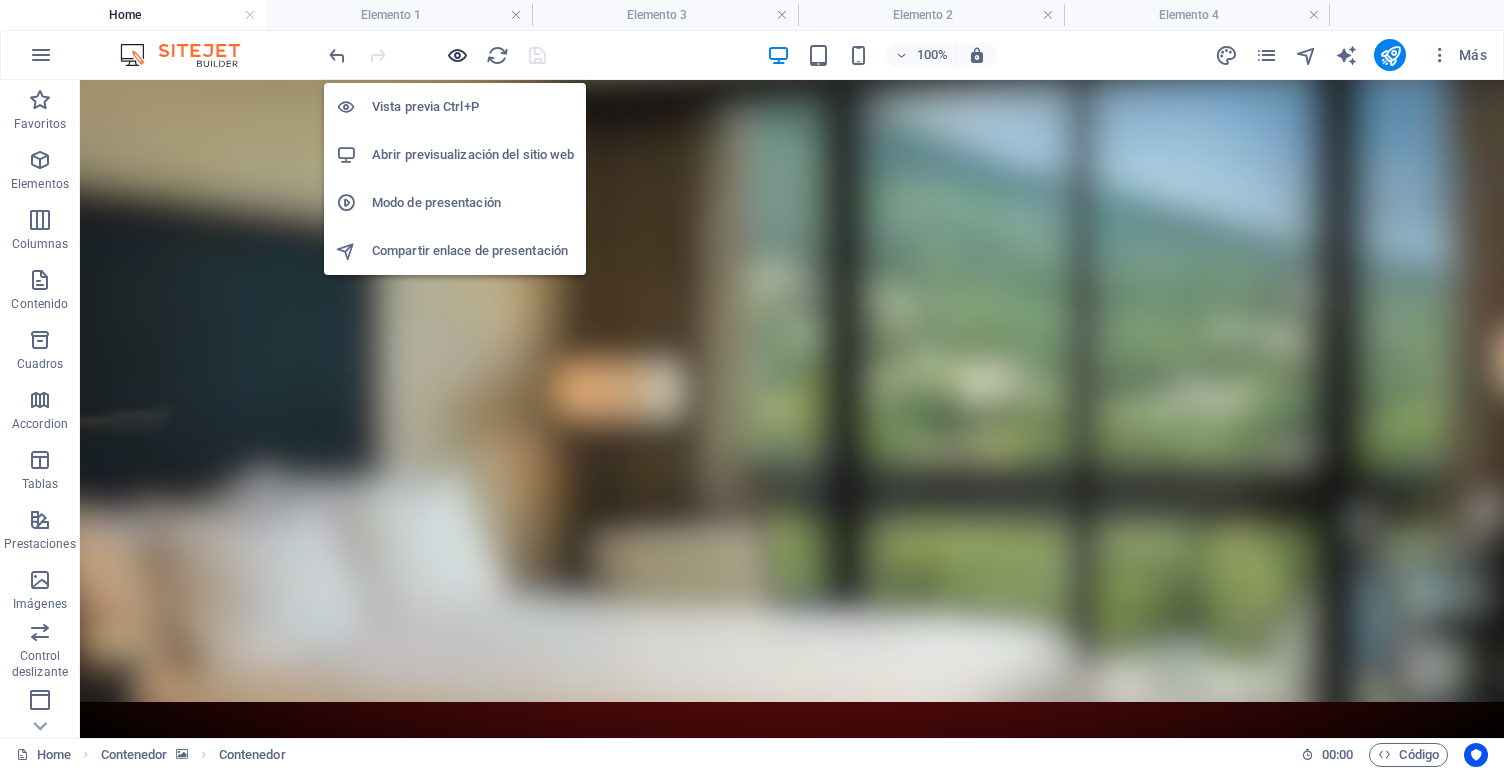 click at bounding box center (457, 55) 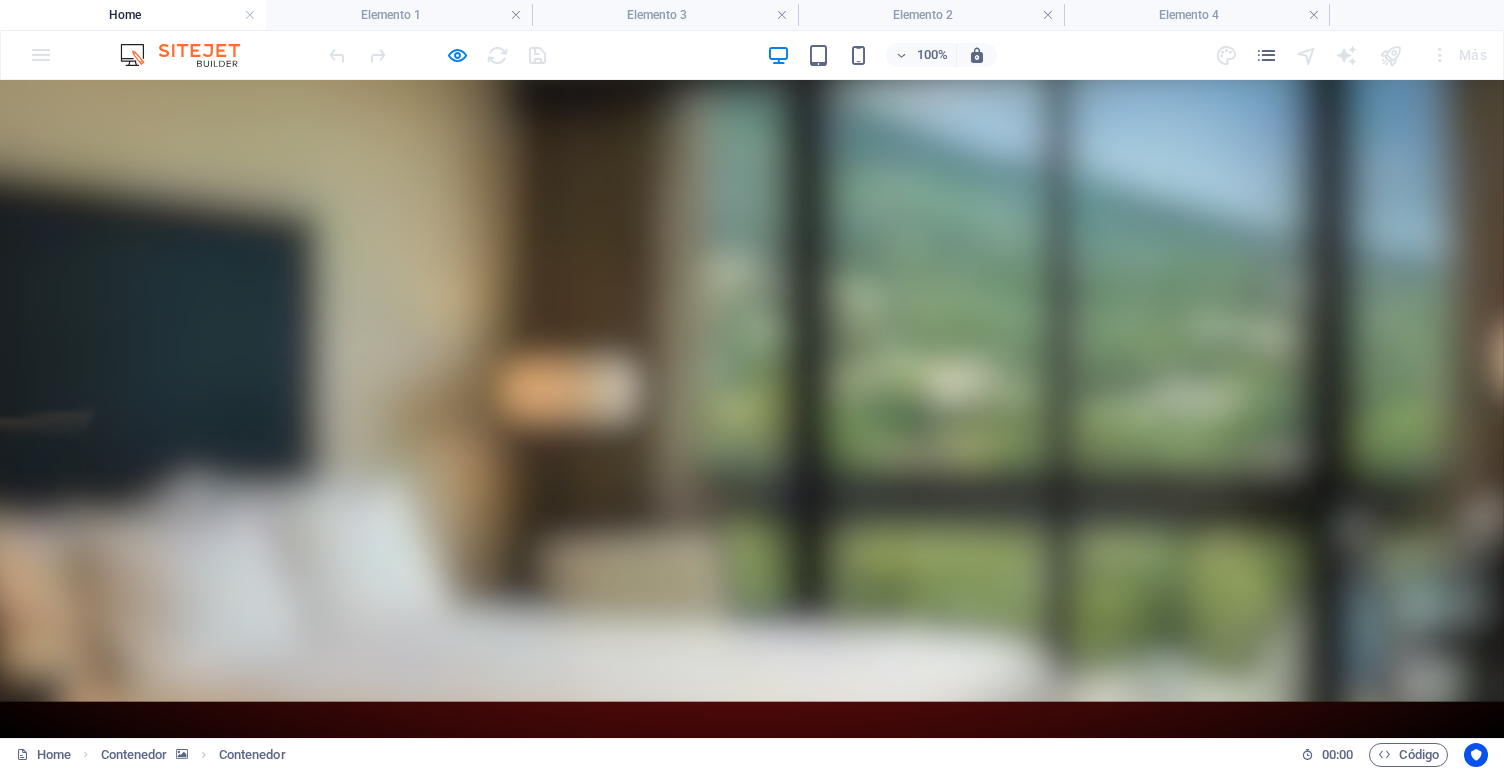 click on "Suelta el contenido aquí o  Añadir elementos  Pegar portapapeles" at bounding box center [280, 1113] 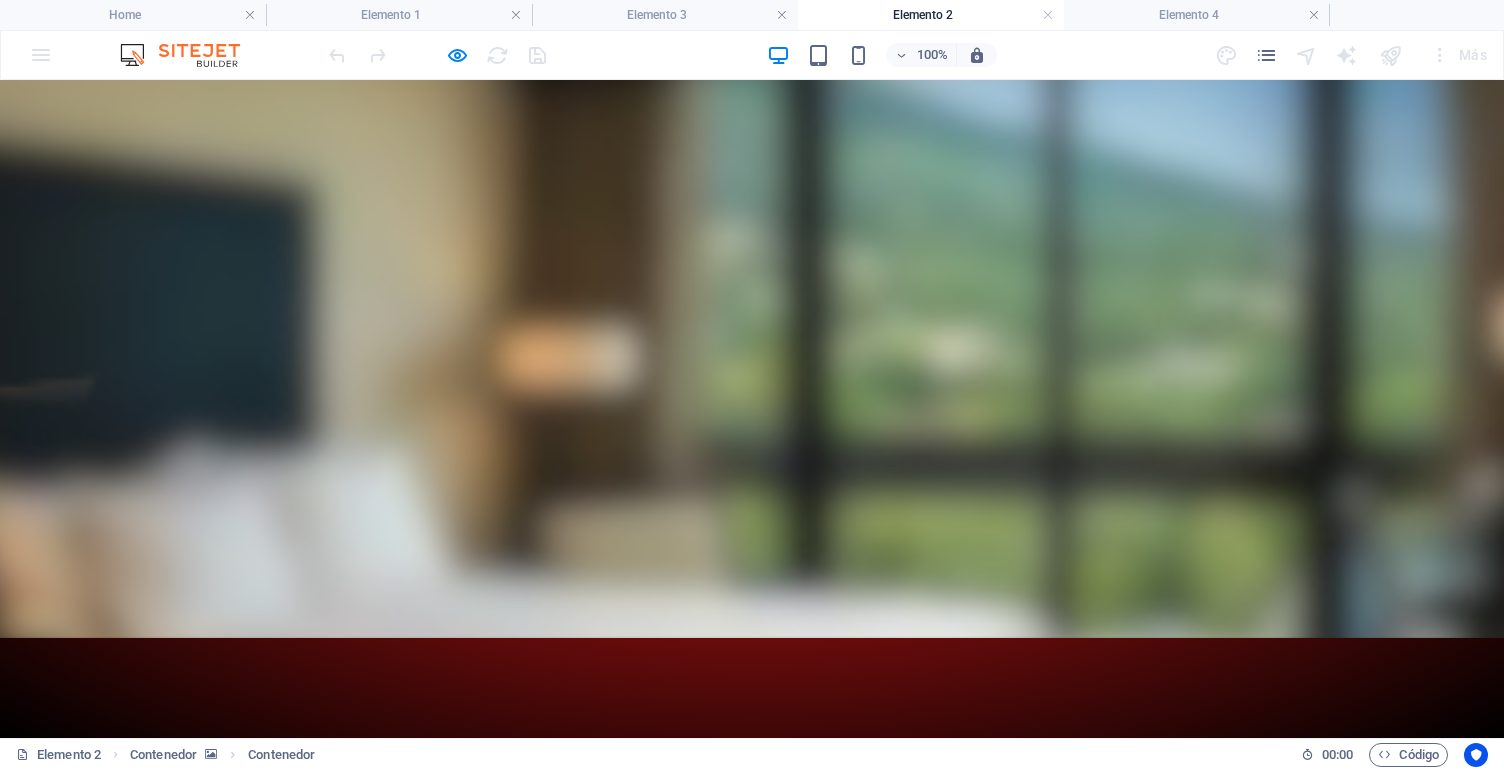 drag, startPoint x: 435, startPoint y: 230, endPoint x: 435, endPoint y: 390, distance: 160 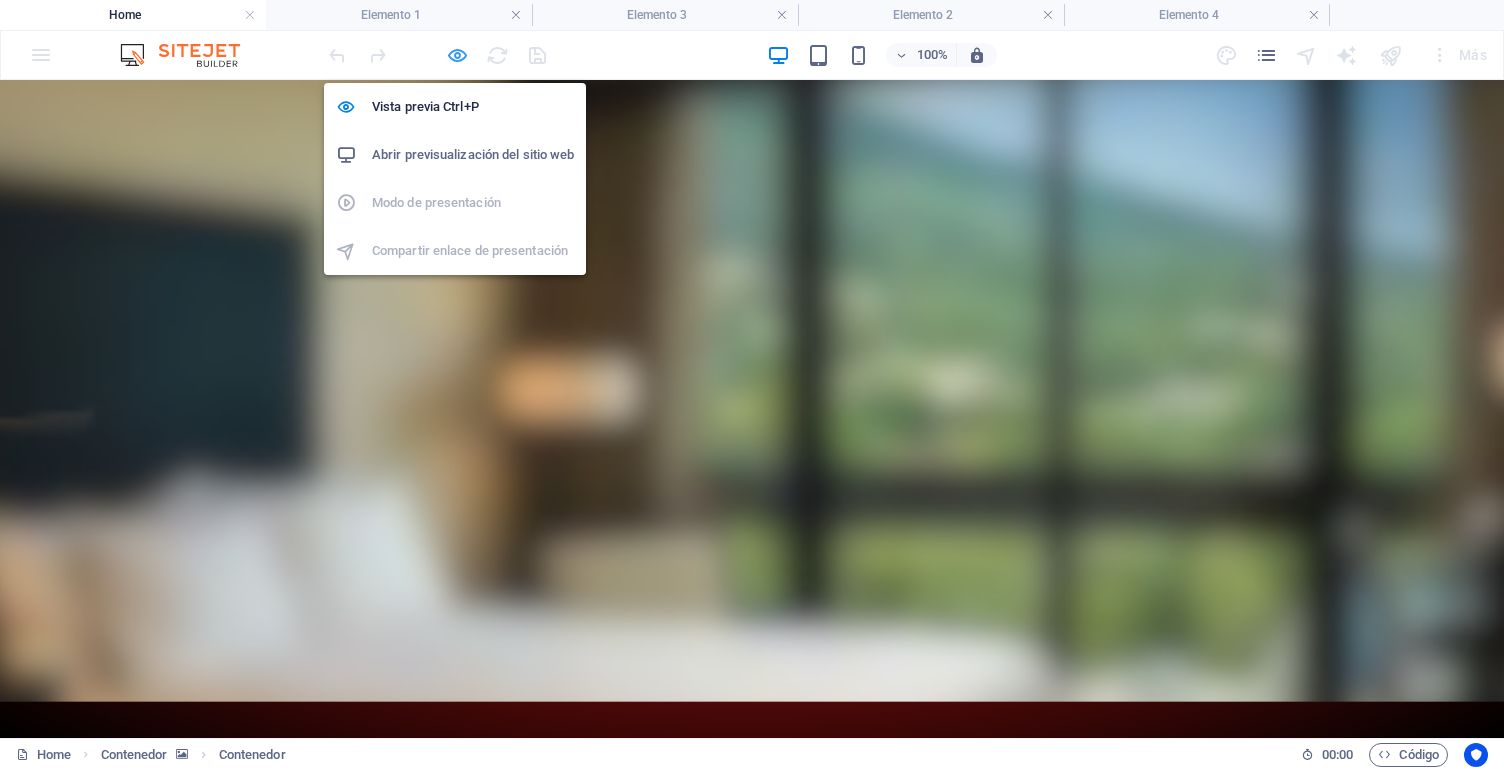 click at bounding box center [457, 55] 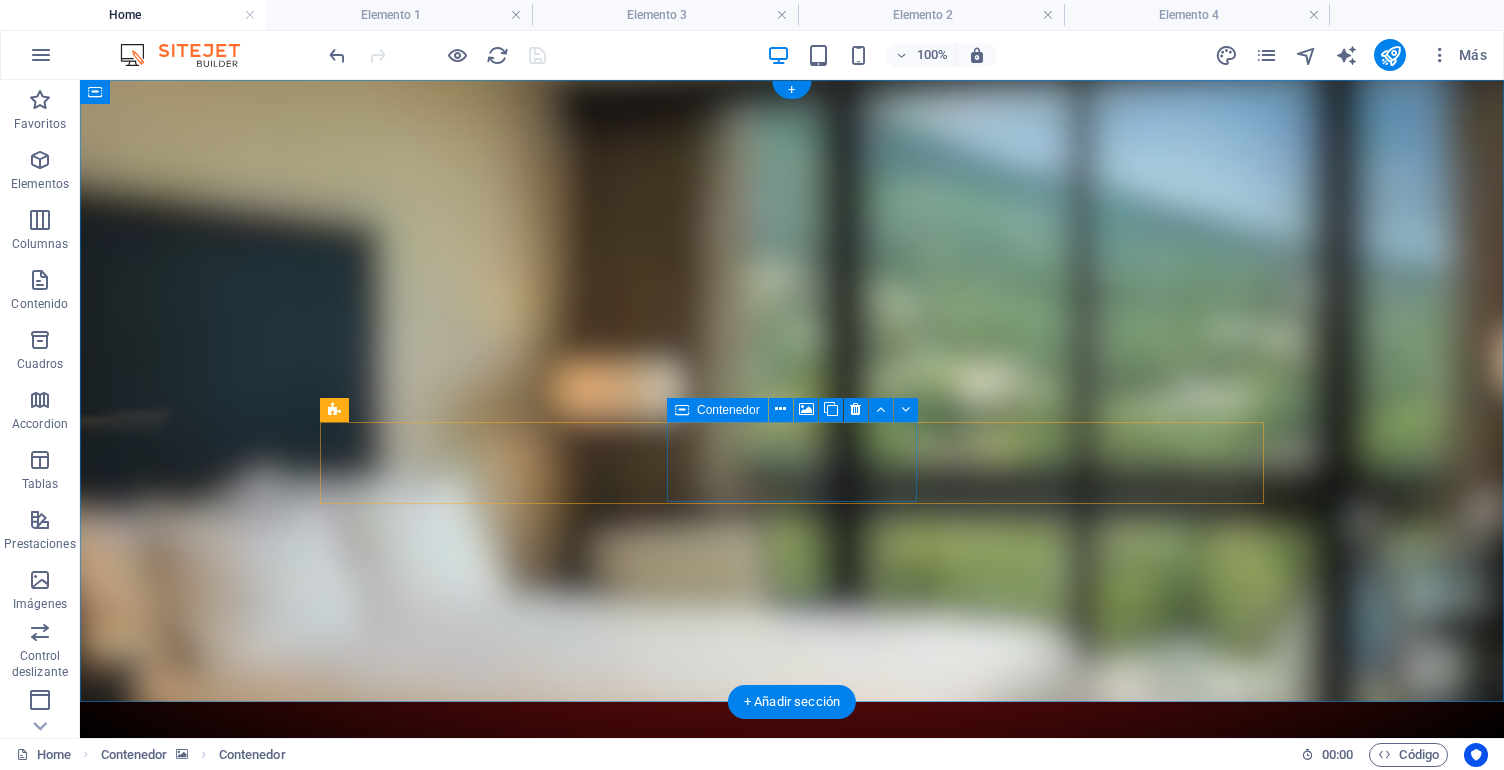 click on "Contenedor" at bounding box center (728, 410) 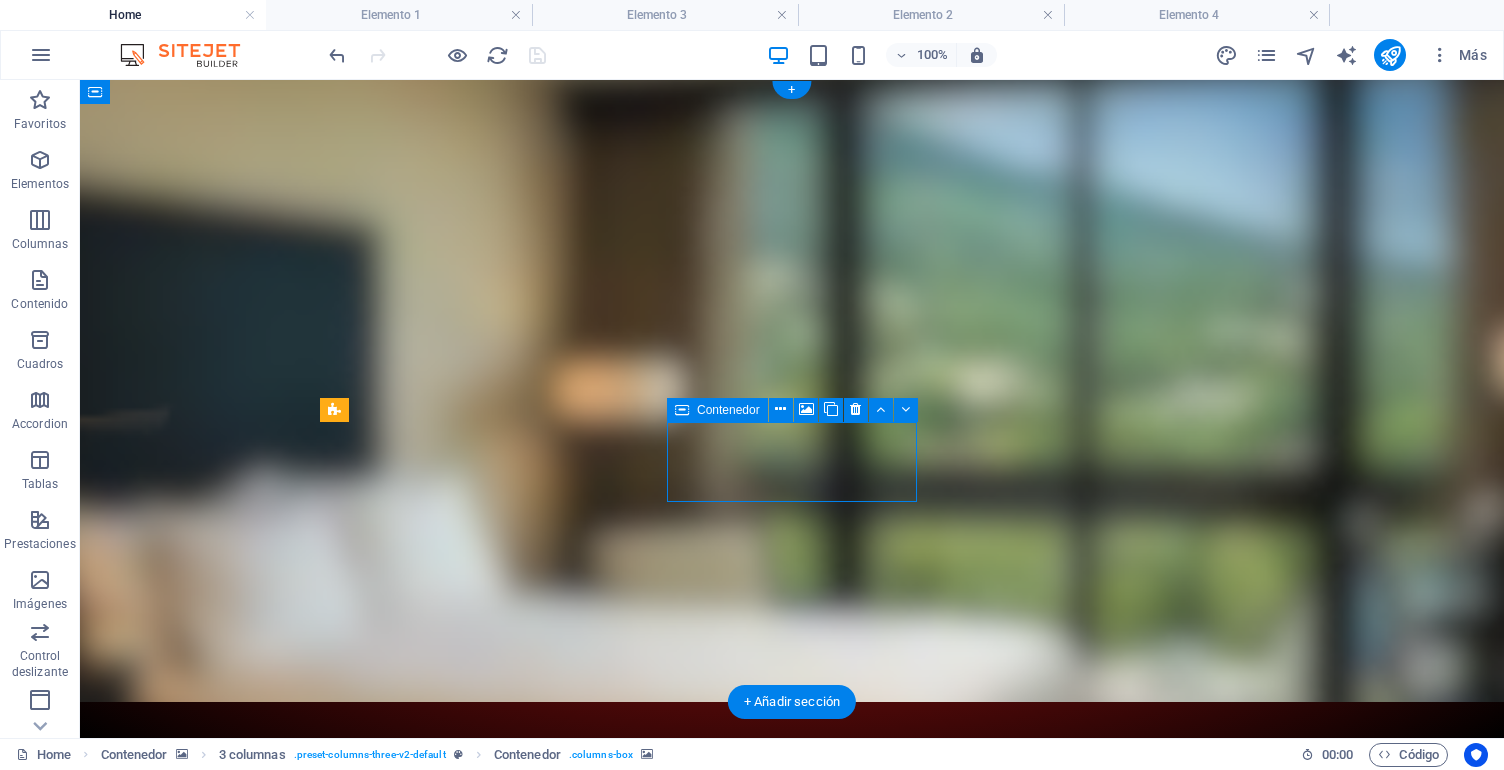 click on "Contenedor" at bounding box center [728, 410] 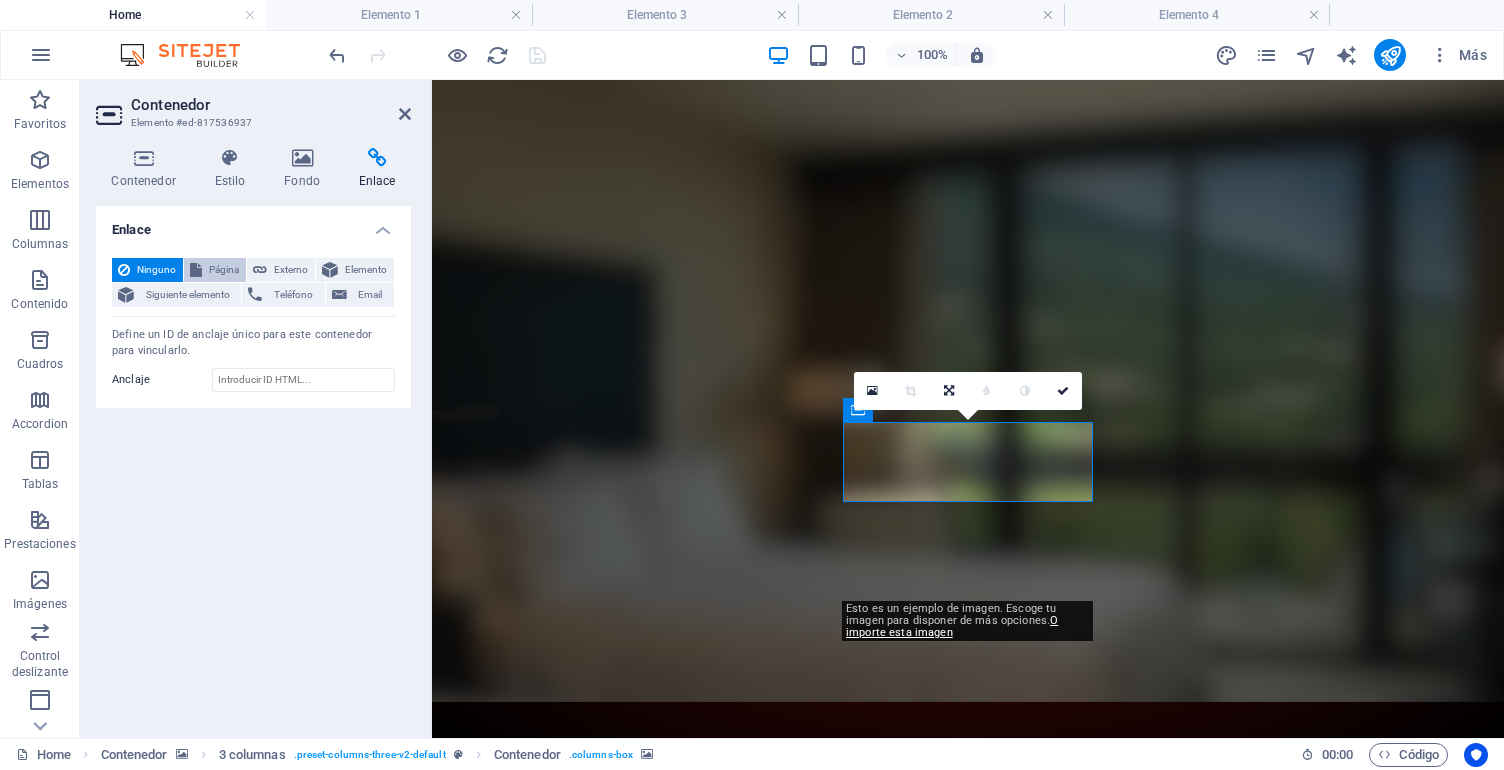click on "Página" at bounding box center [224, 270] 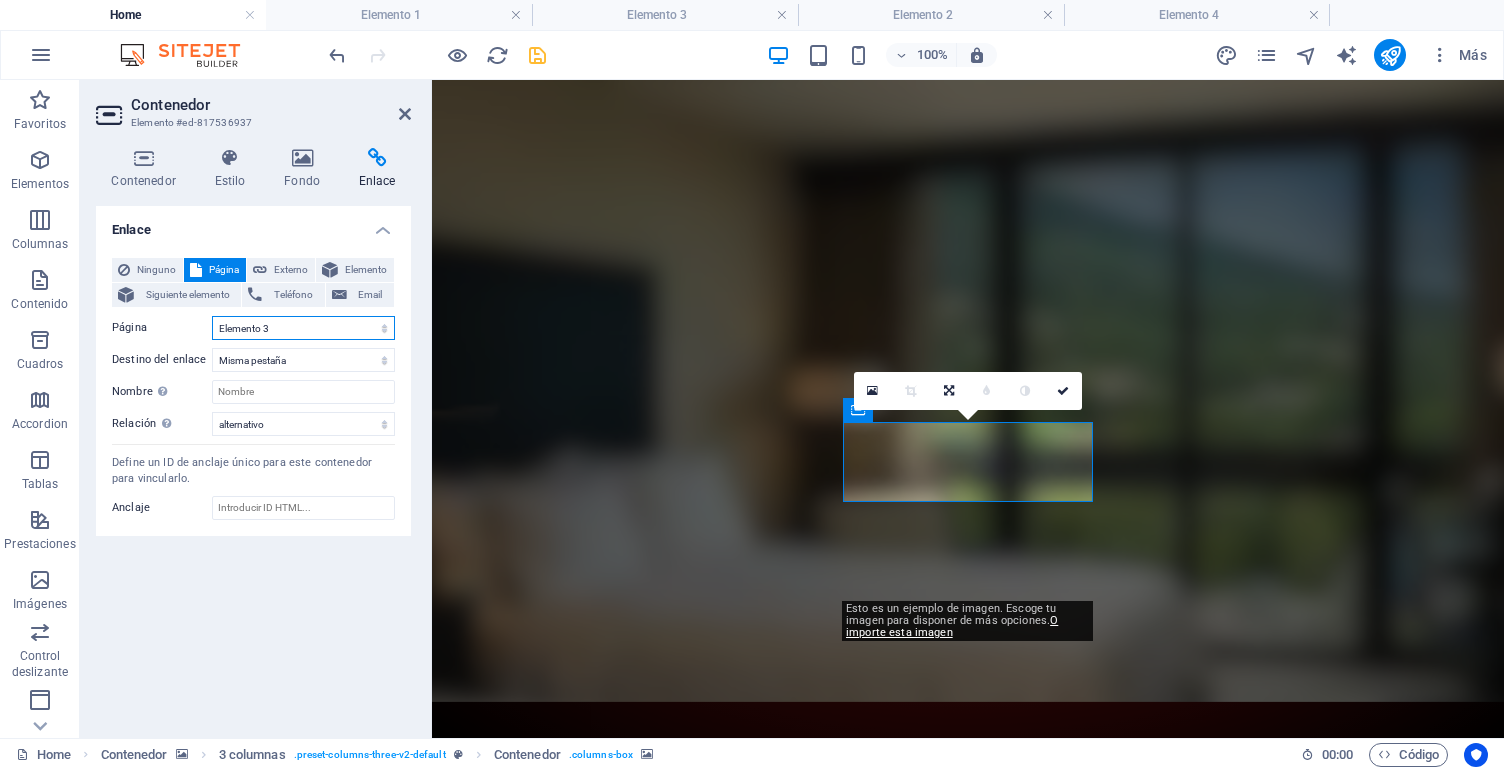 select on "4" 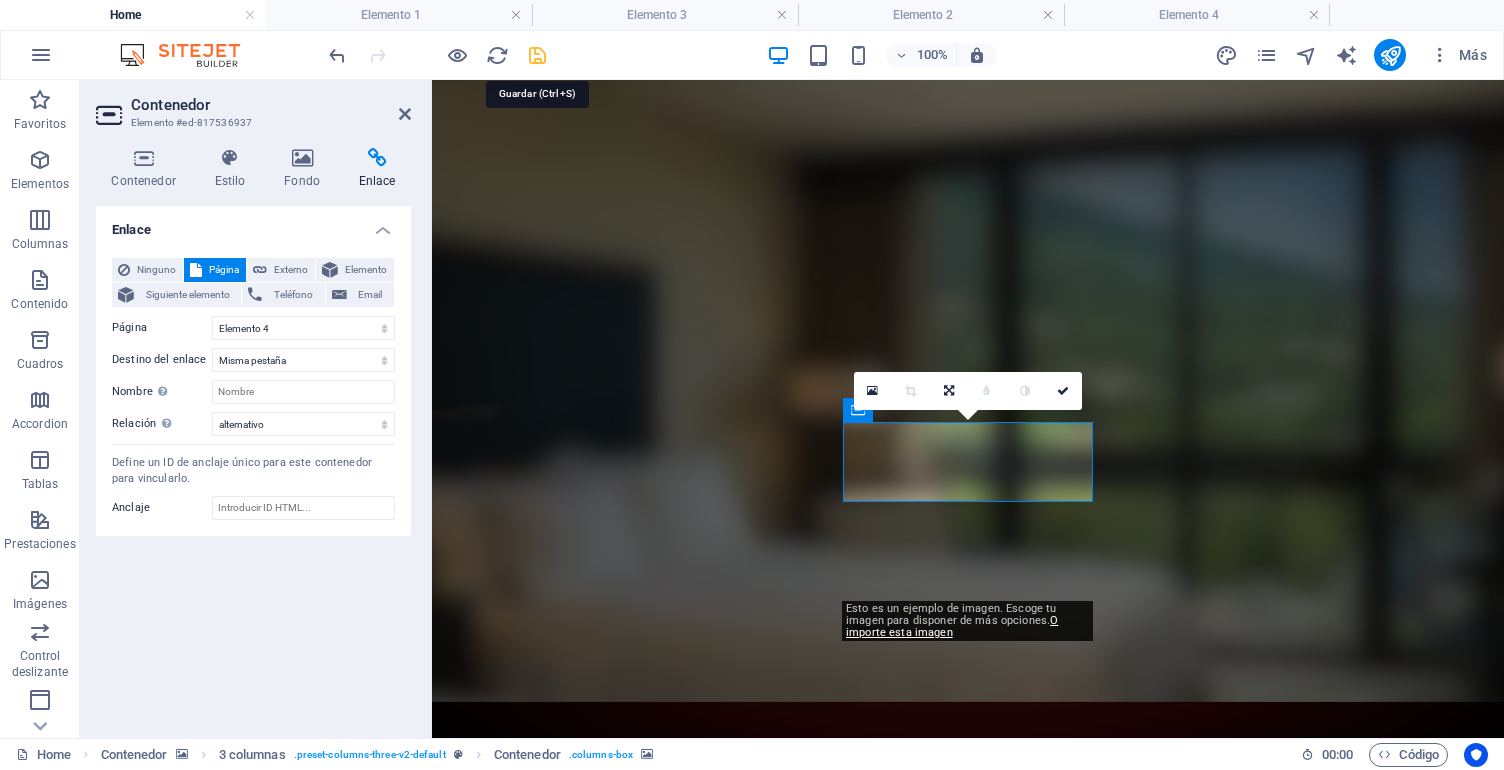 click at bounding box center (537, 55) 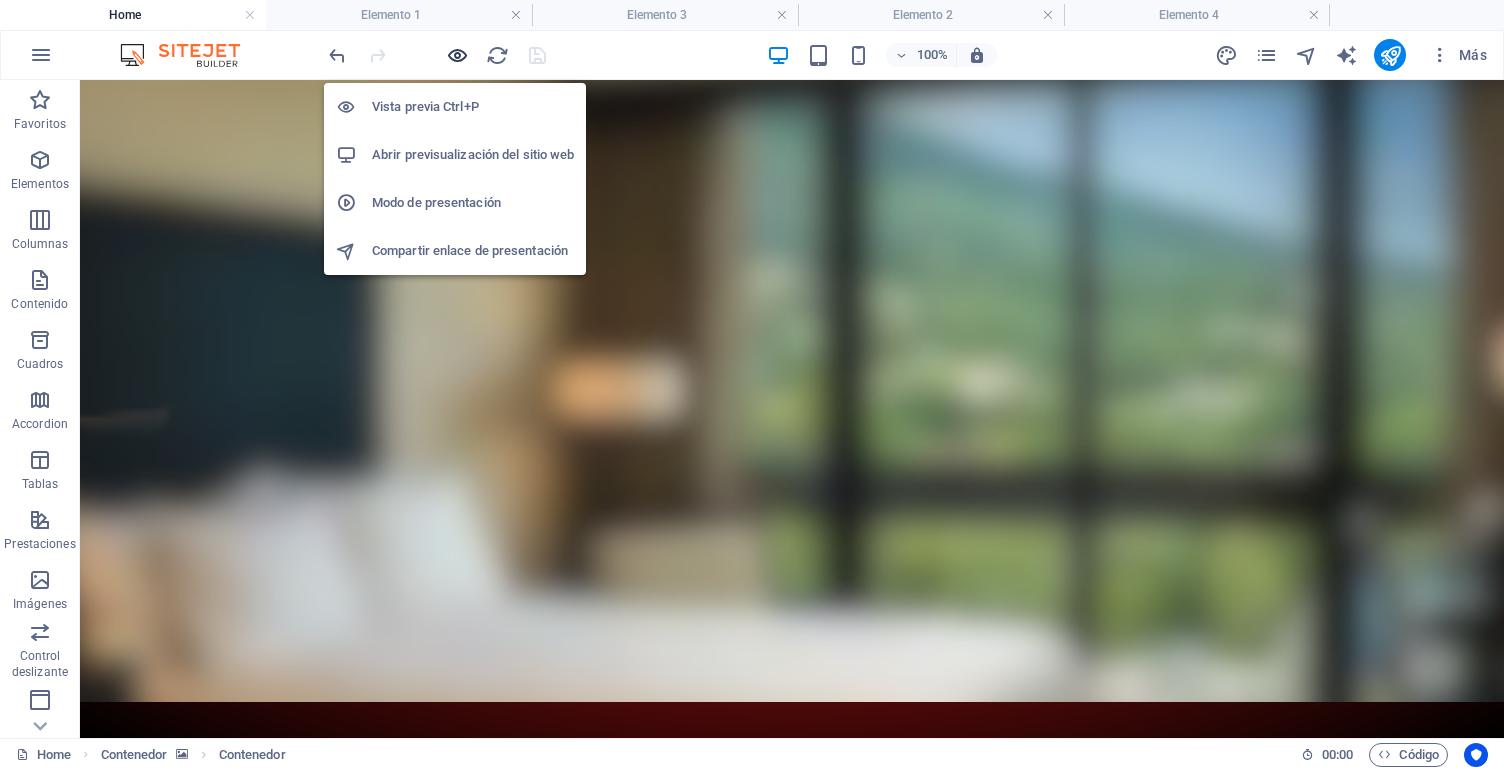 click at bounding box center [457, 55] 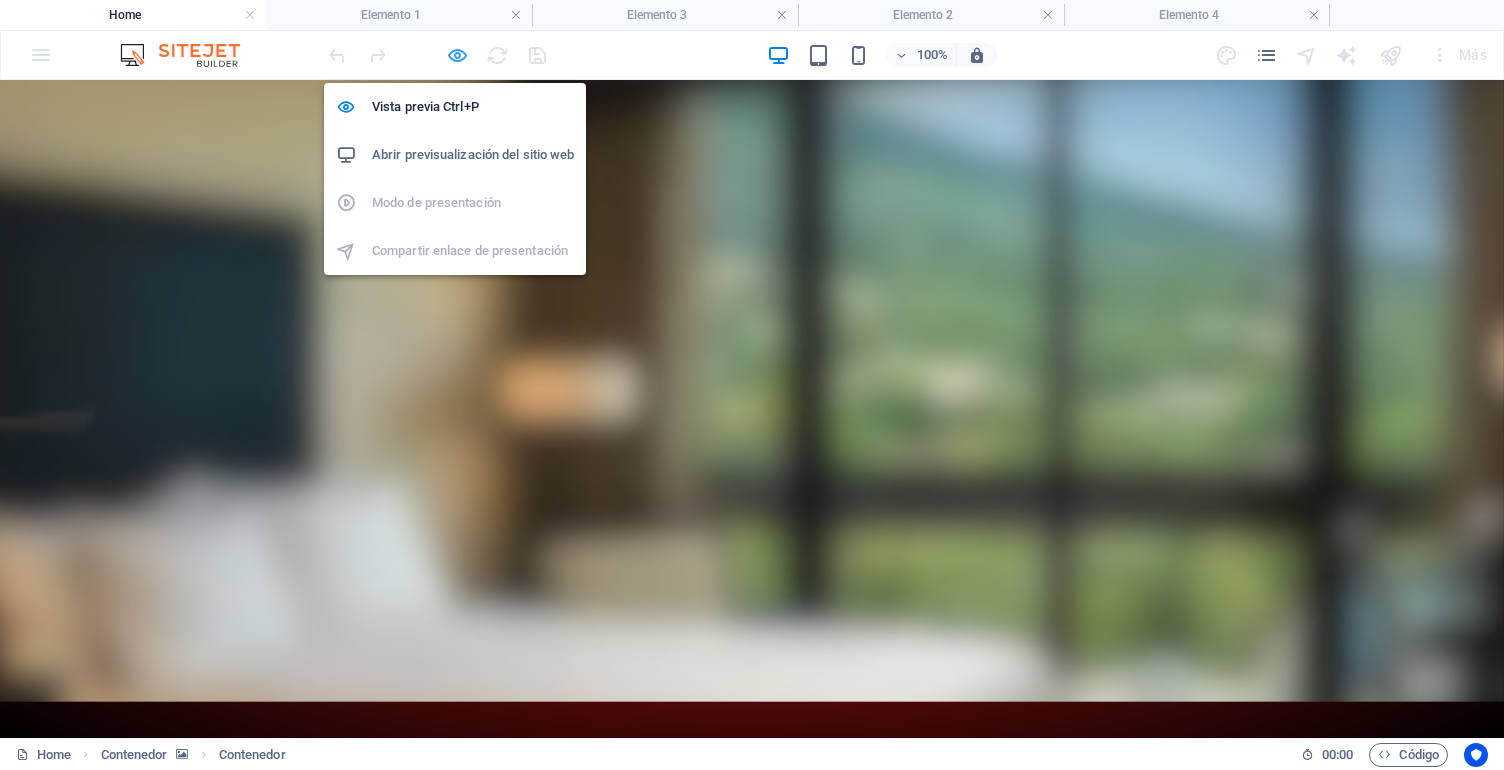 click at bounding box center (457, 55) 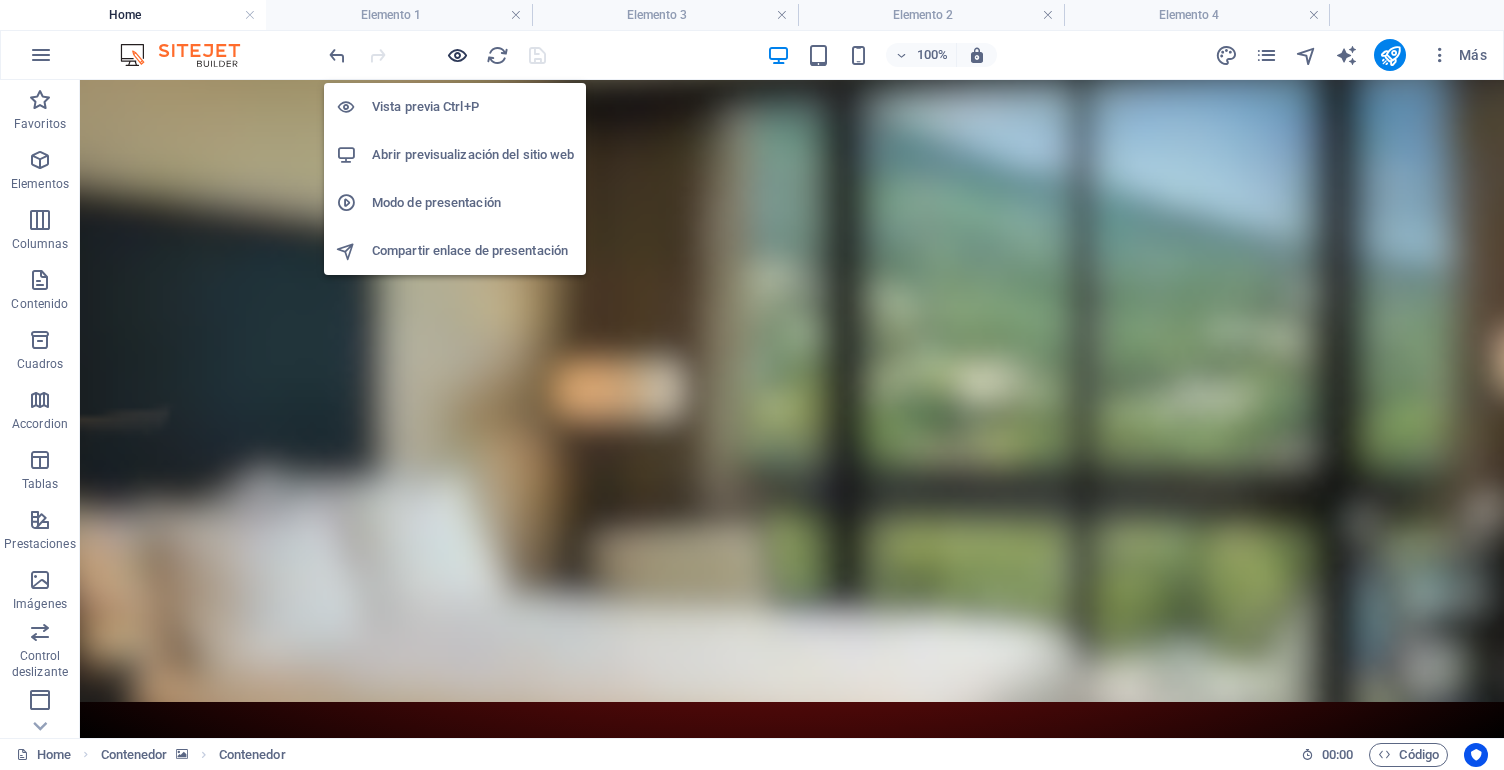 click at bounding box center (457, 55) 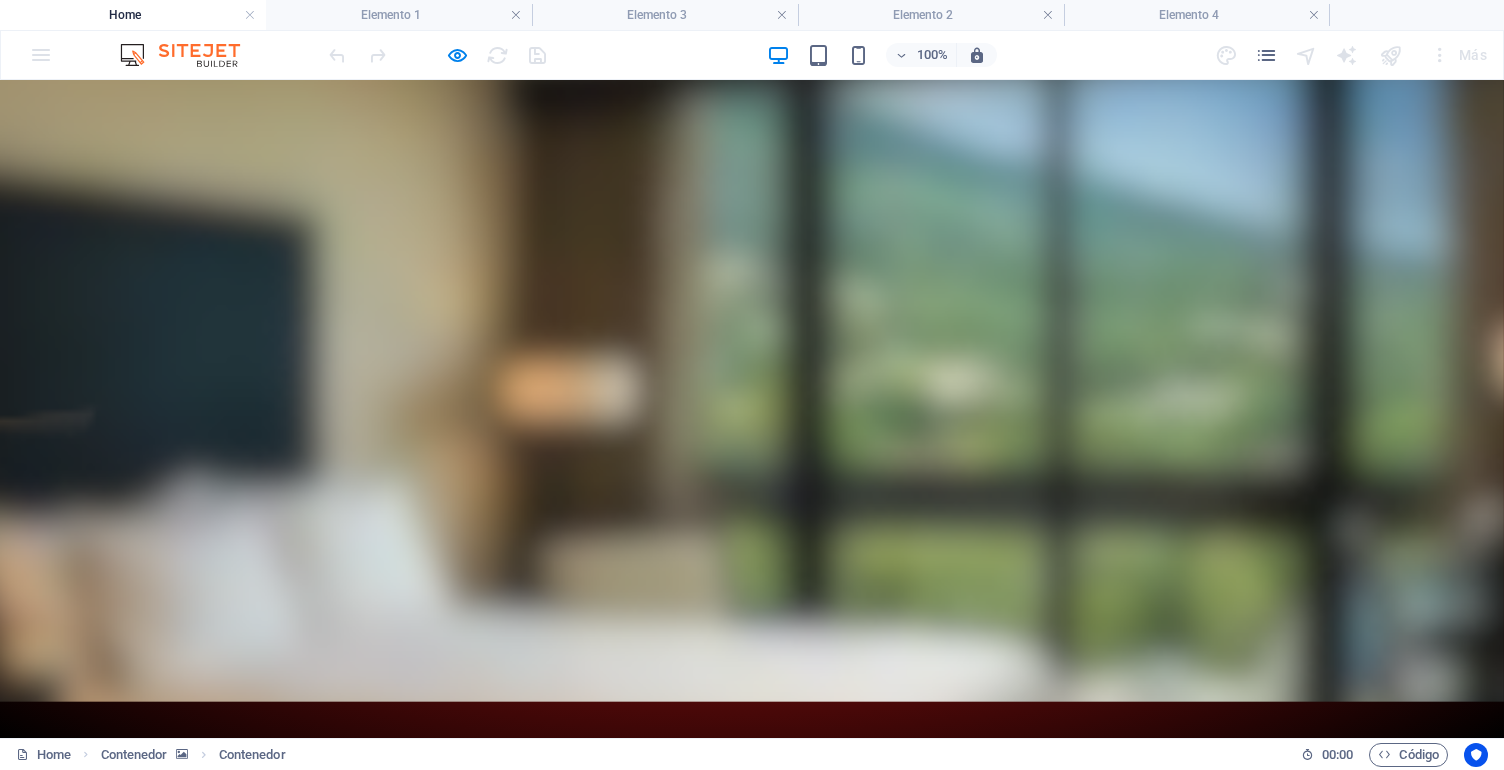 click on "Suelta el contenido aquí o  Añadir elementos  Pegar portapapeles" at bounding box center (280, 1209) 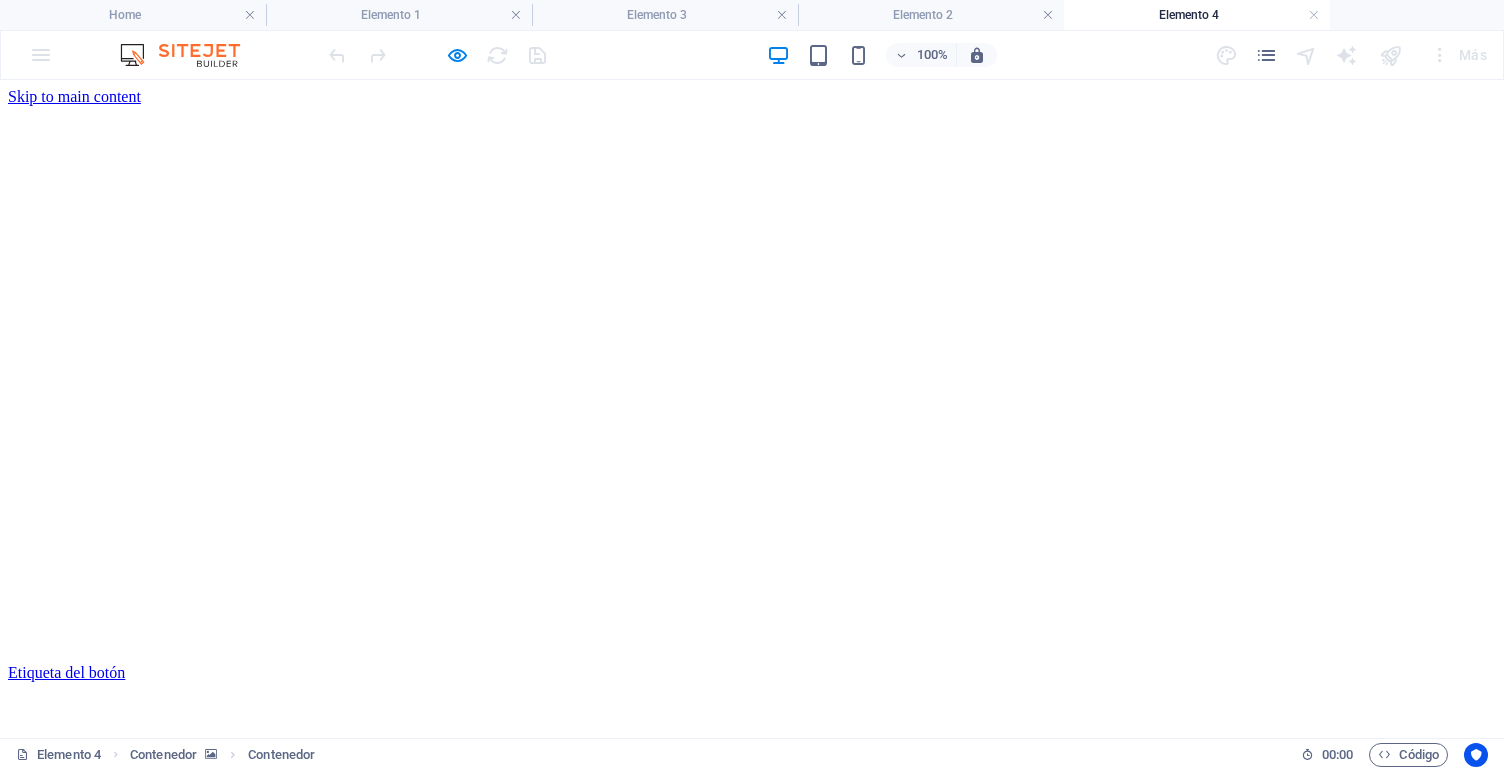 click on "Etiqueta del botón" at bounding box center [66, 672] 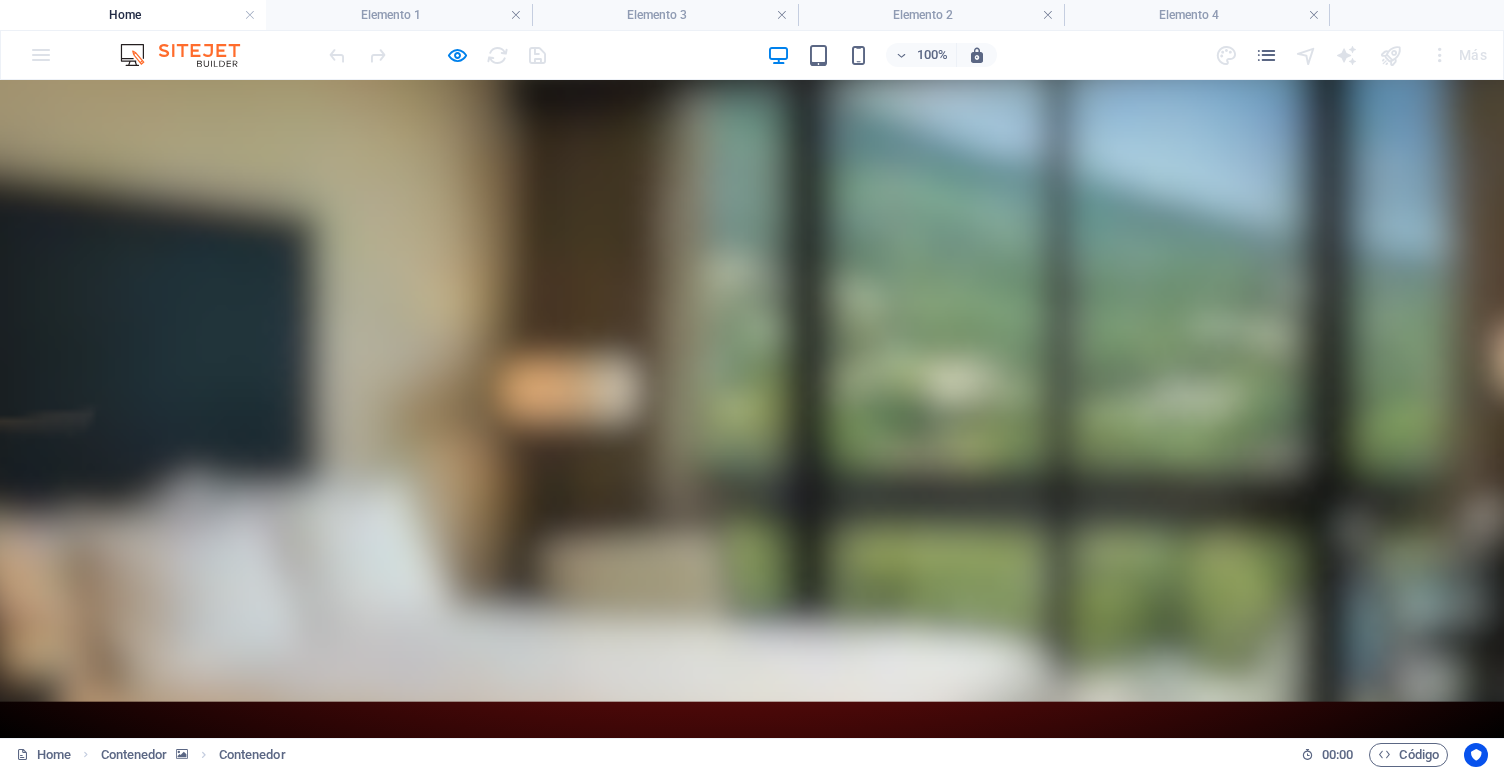 click on "Suelta el contenido aquí o  Añadir elementos  Pegar portapapeles" at bounding box center [280, 1113] 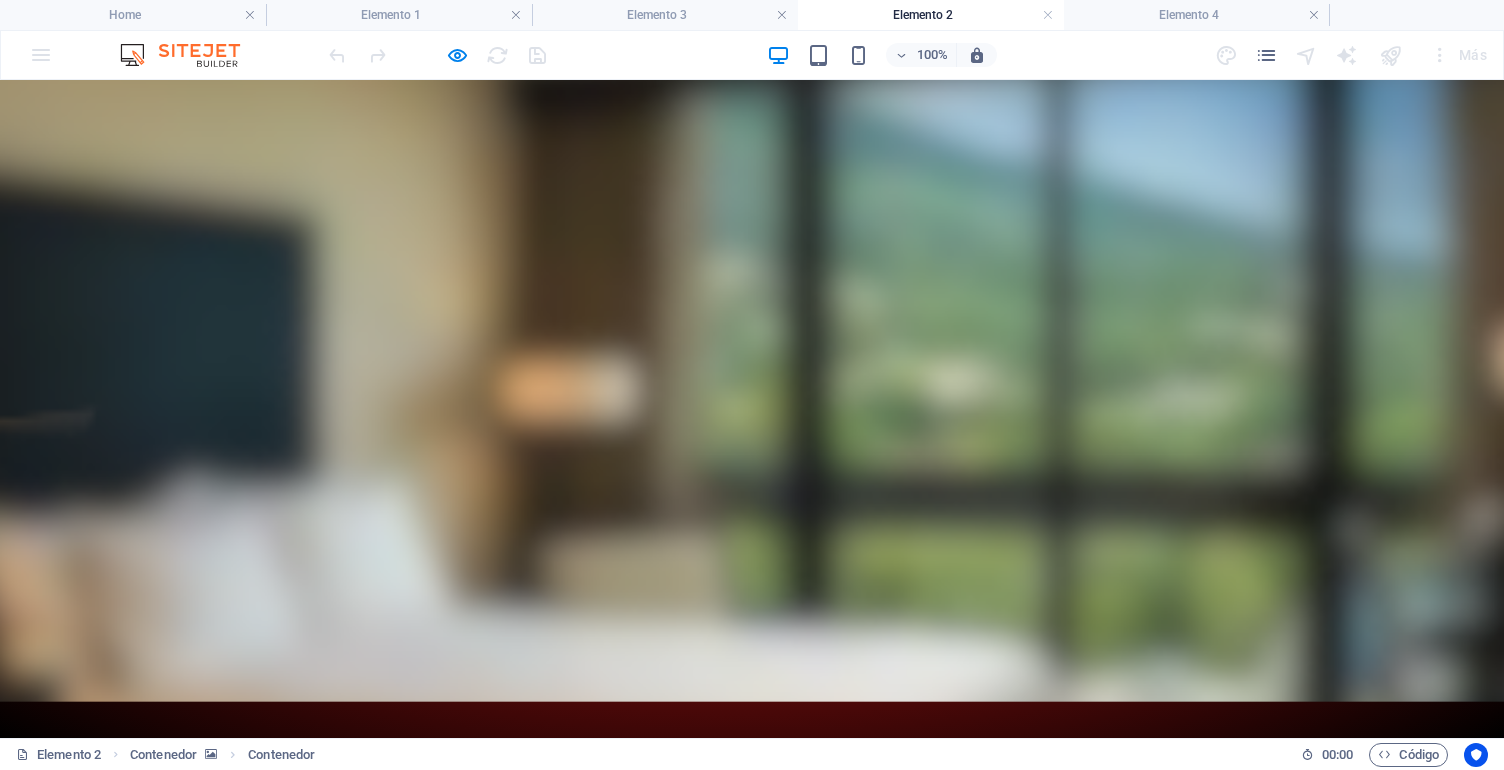 drag, startPoint x: 394, startPoint y: 236, endPoint x: 394, endPoint y: 396, distance: 160 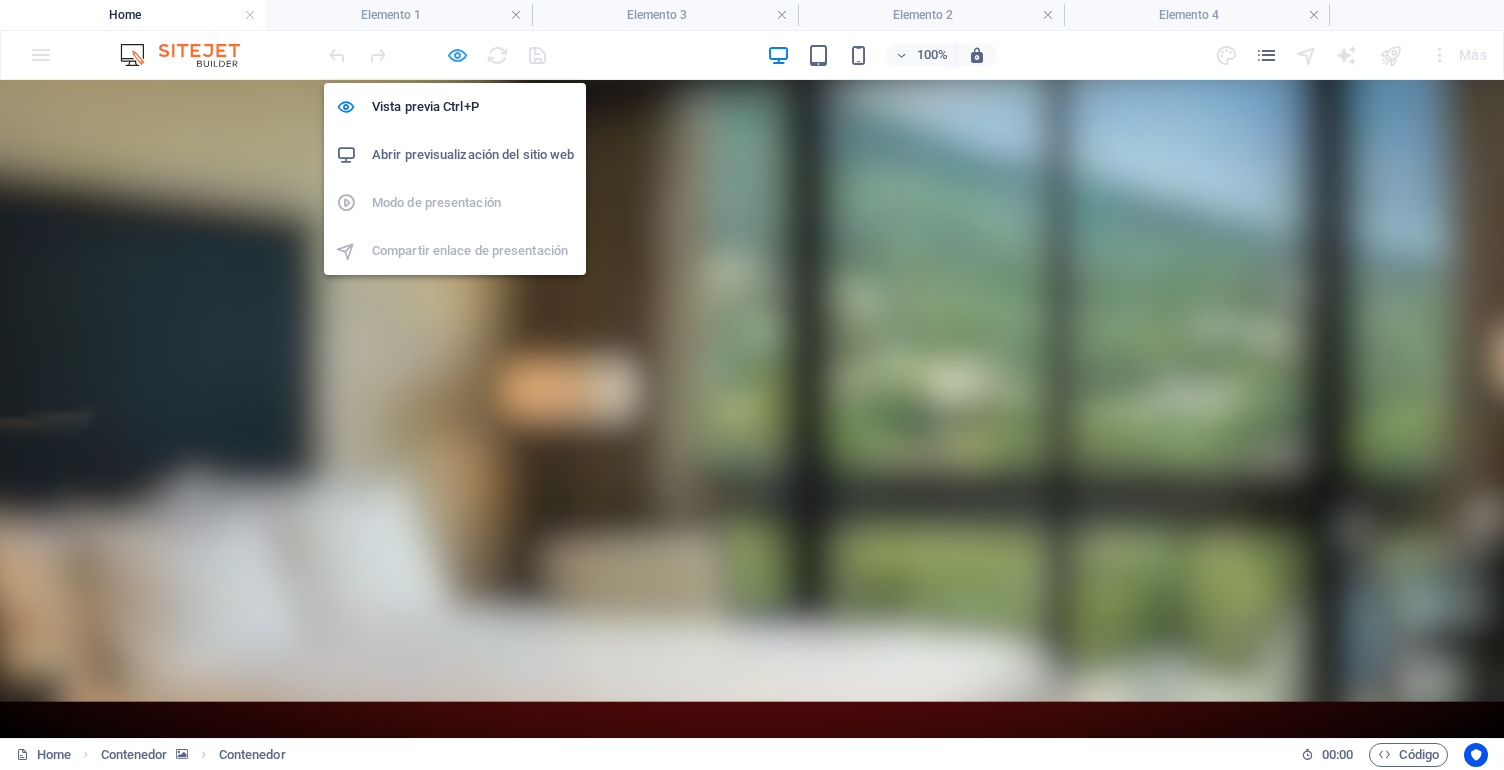 click at bounding box center [457, 55] 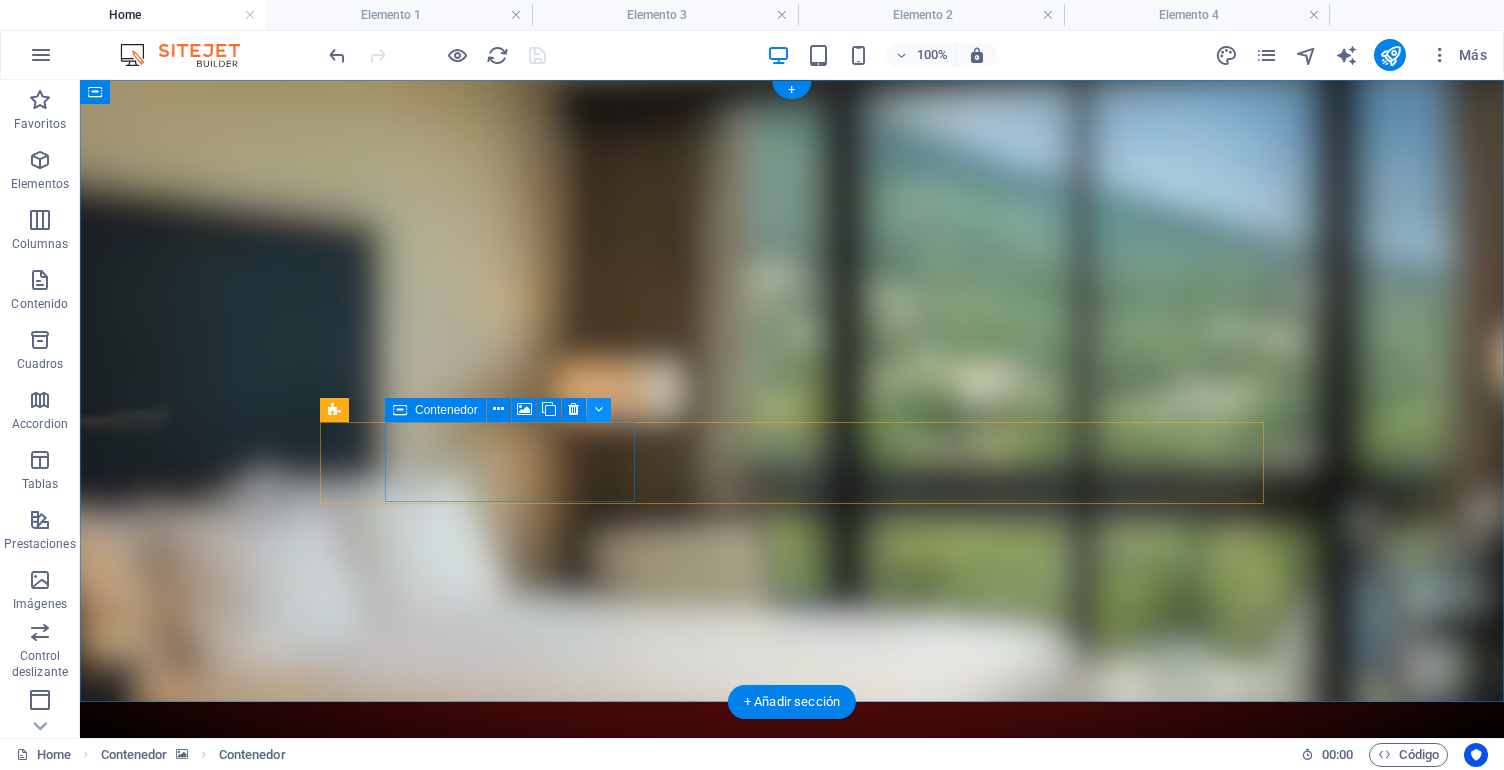 click at bounding box center [598, 409] 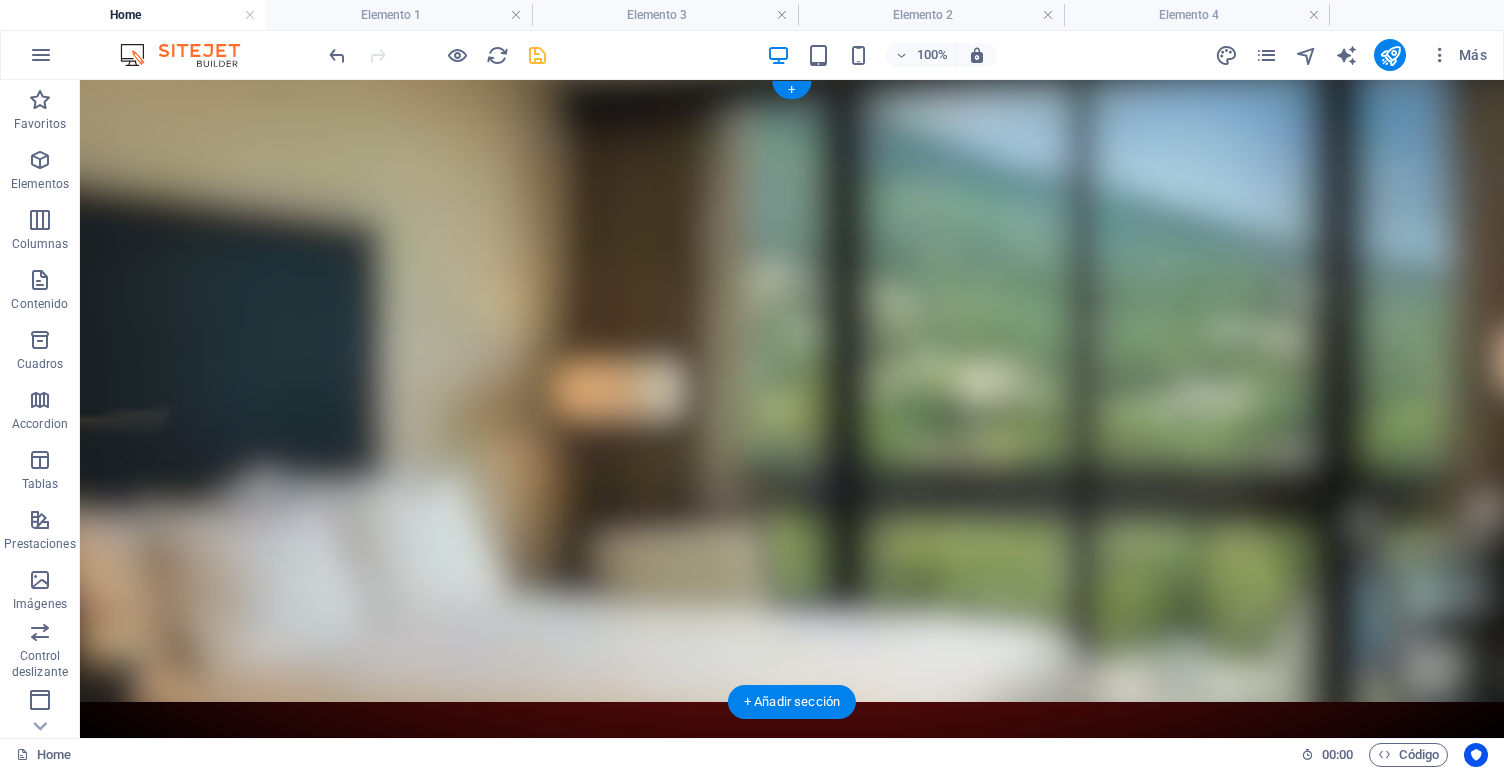 click on "Suelta el contenido aquí o  Añadir elementos  Pegar portapapeles" at bounding box center [445, 1202] 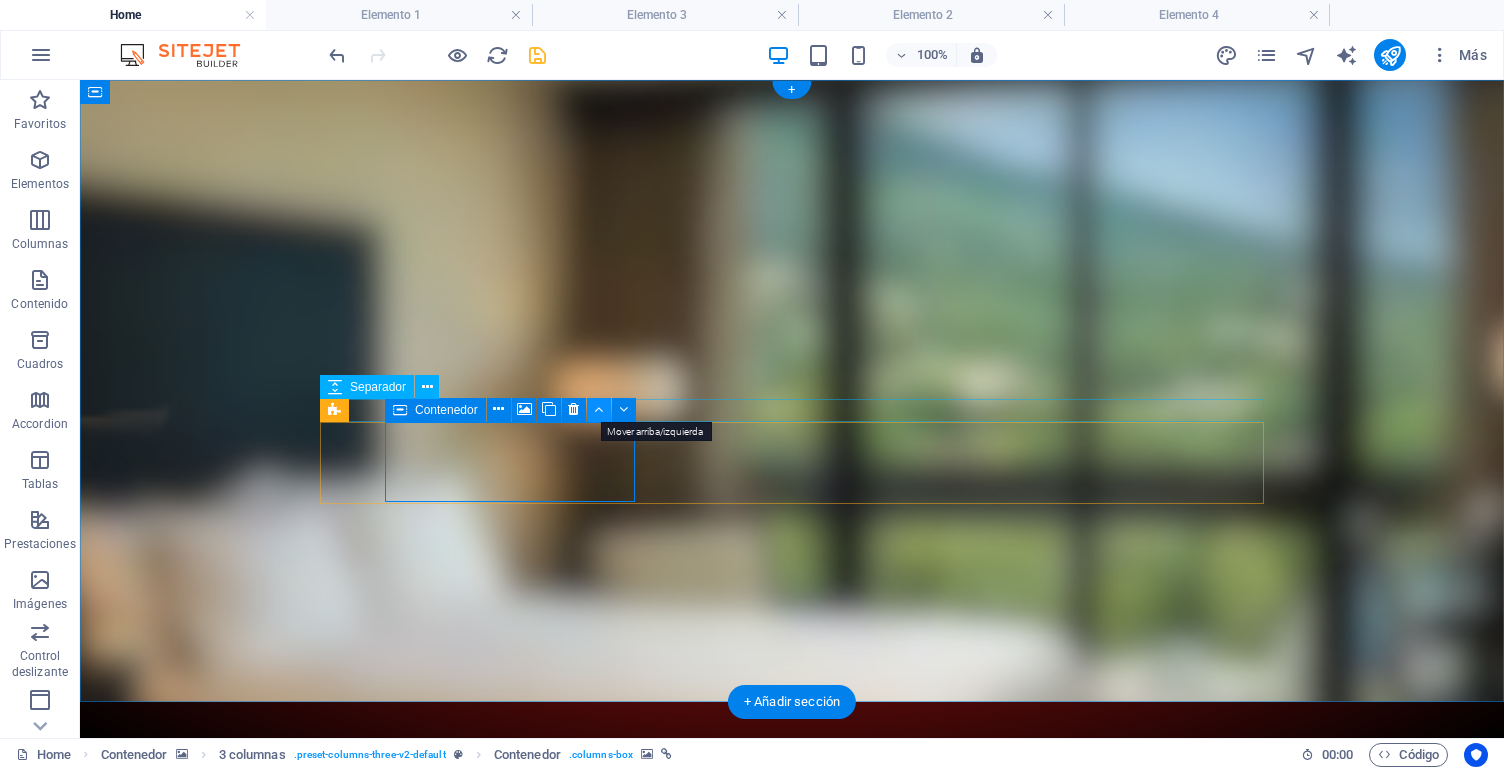 click at bounding box center [598, 409] 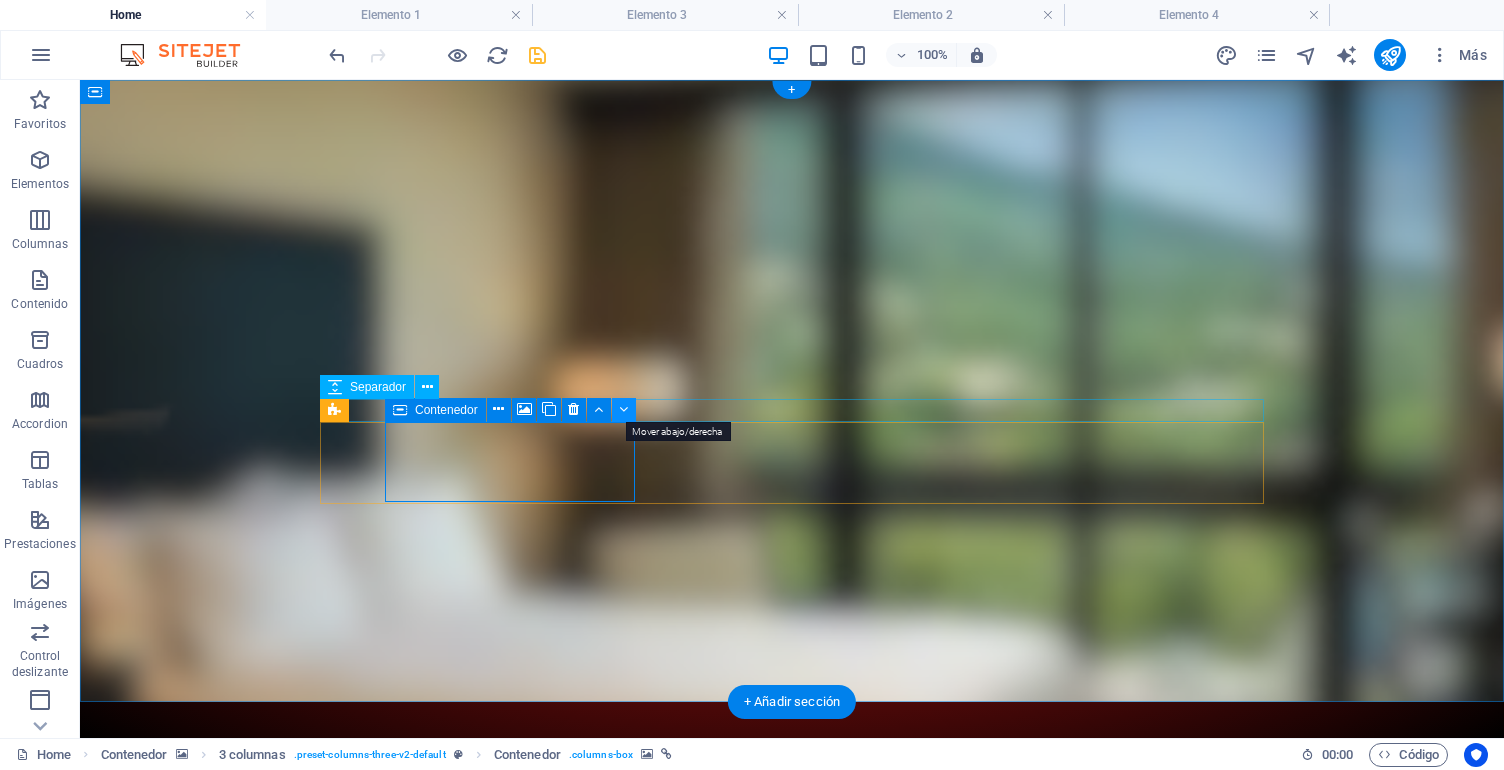 click at bounding box center (624, 410) 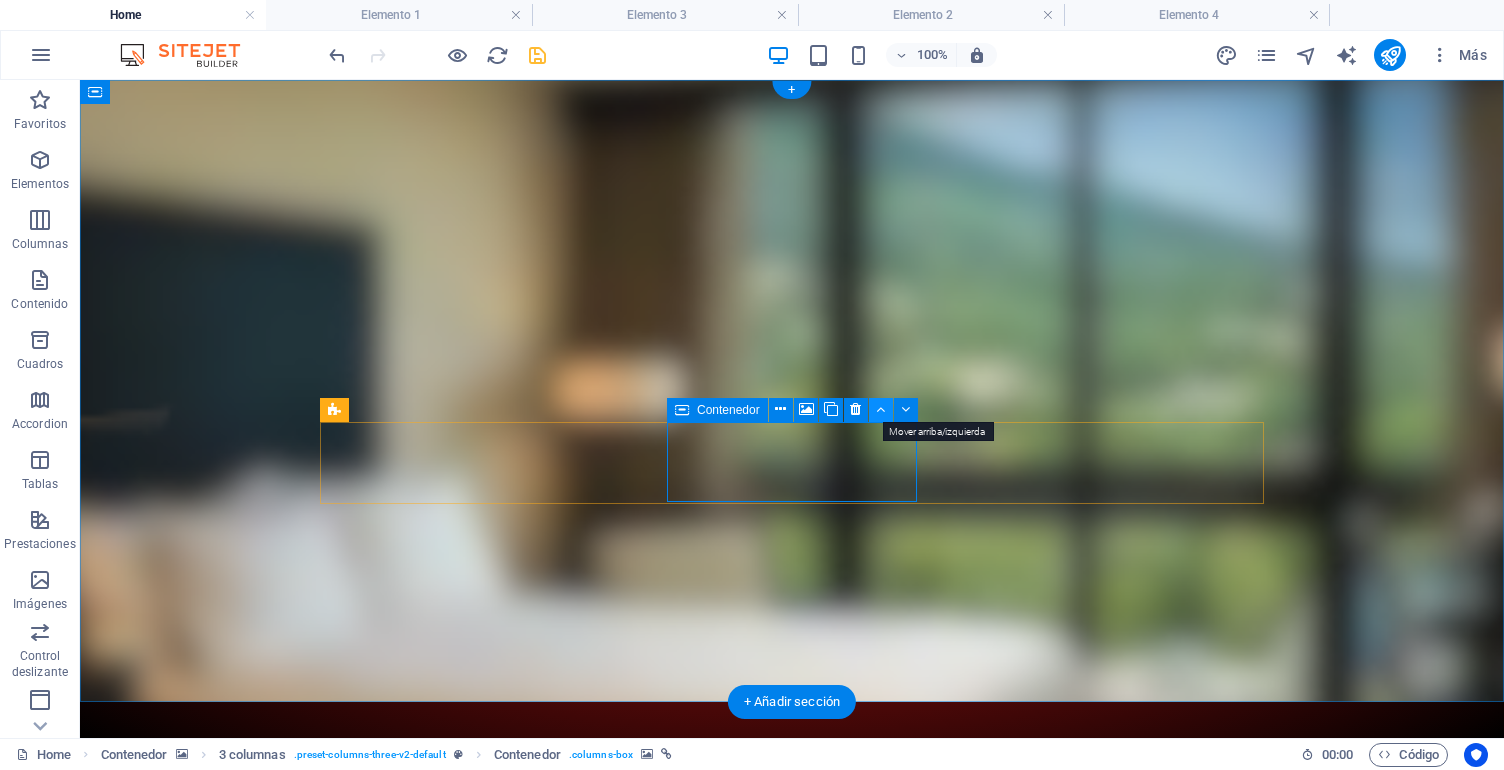 click at bounding box center [880, 409] 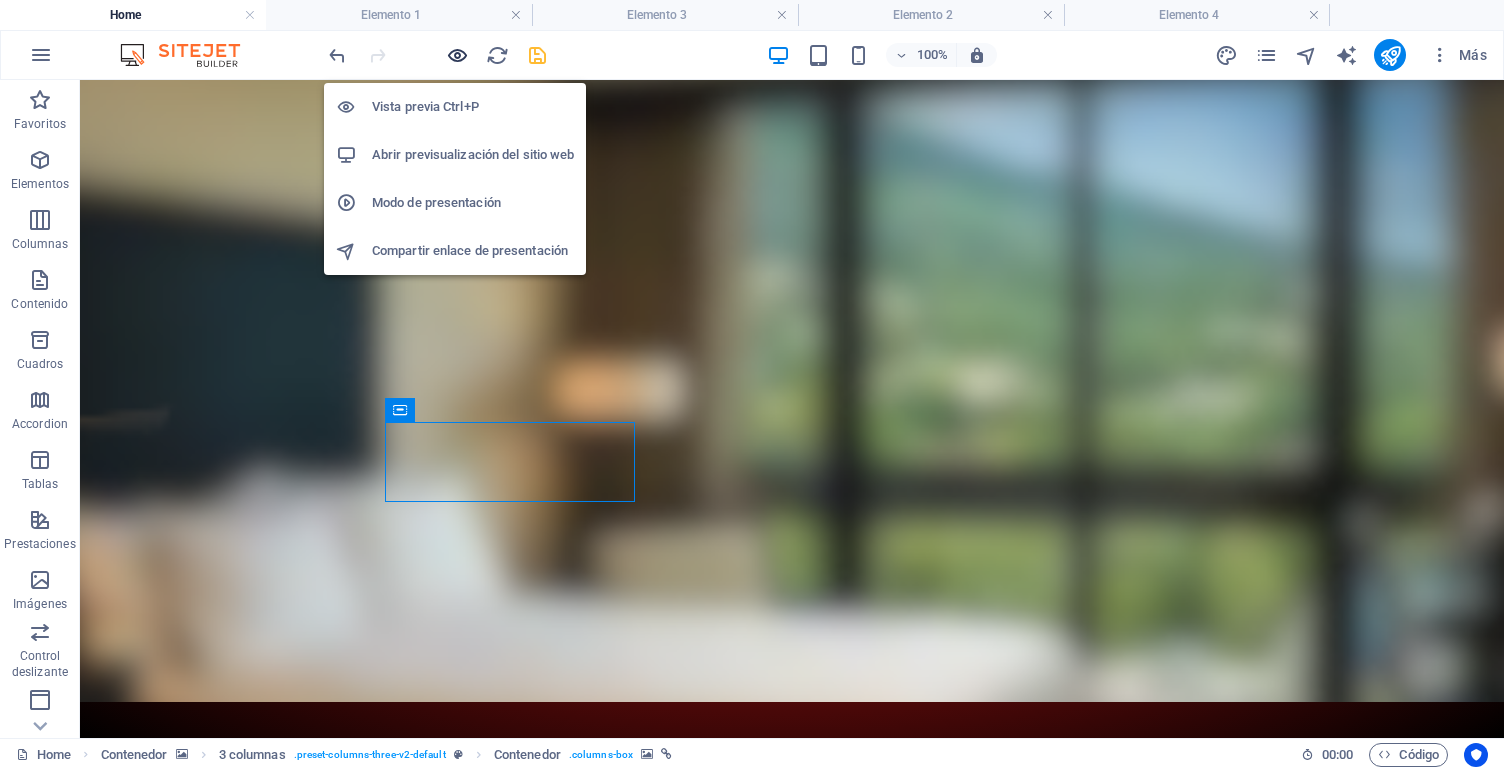 click at bounding box center (457, 55) 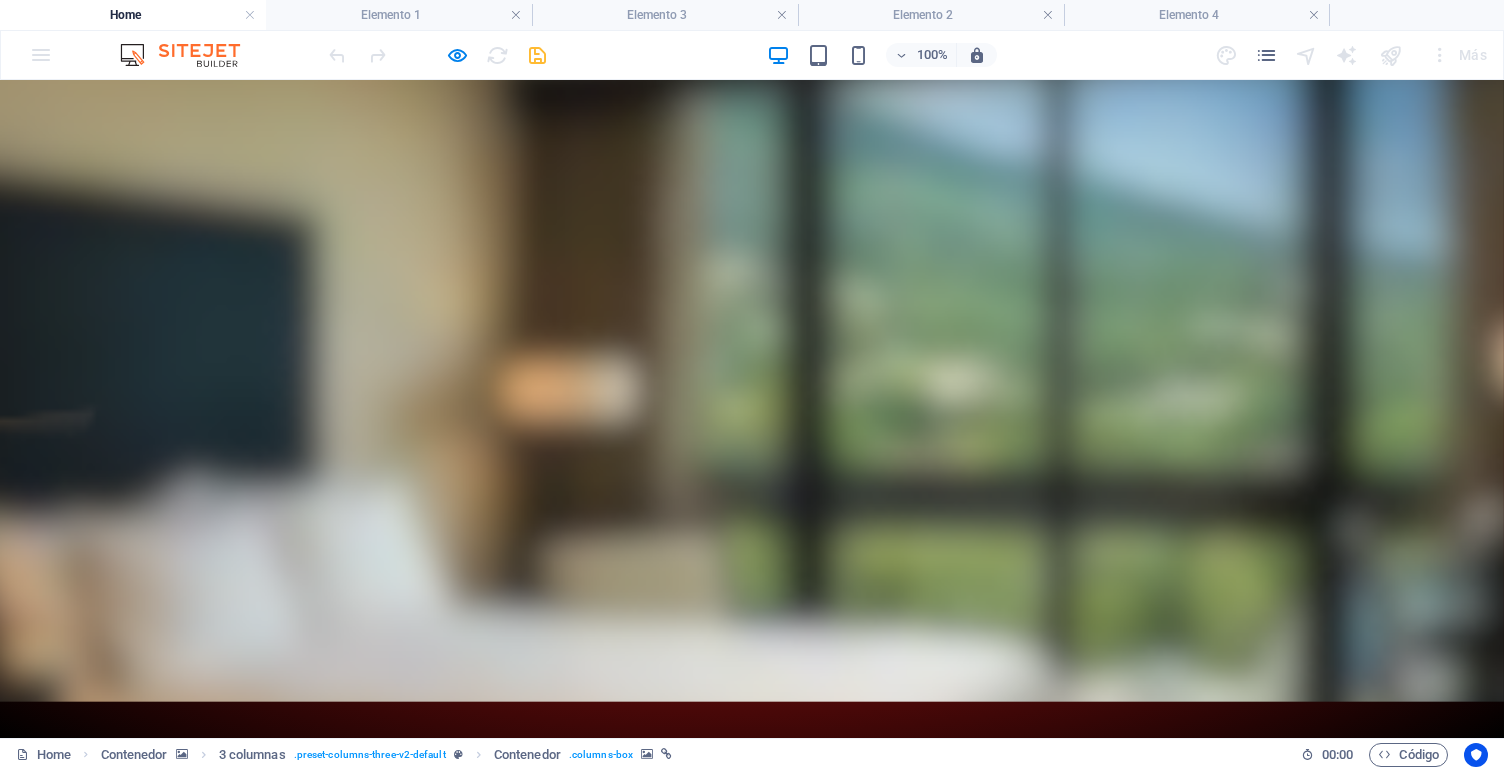 click on "Suelta el contenido aquí o  Añadir elementos  Pegar portapapeles" at bounding box center [280, 1113] 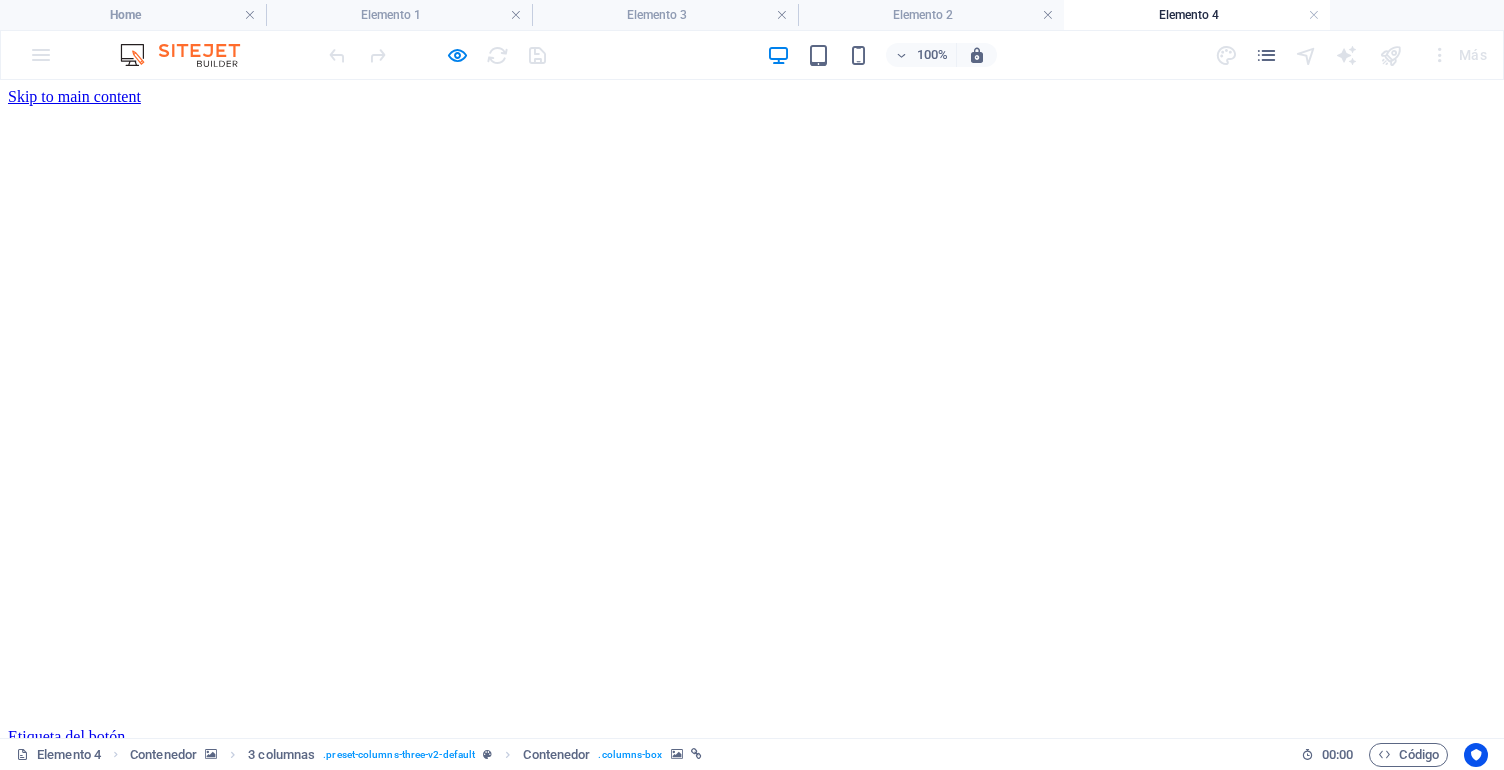 click on "Etiqueta del botón" at bounding box center (66, 736) 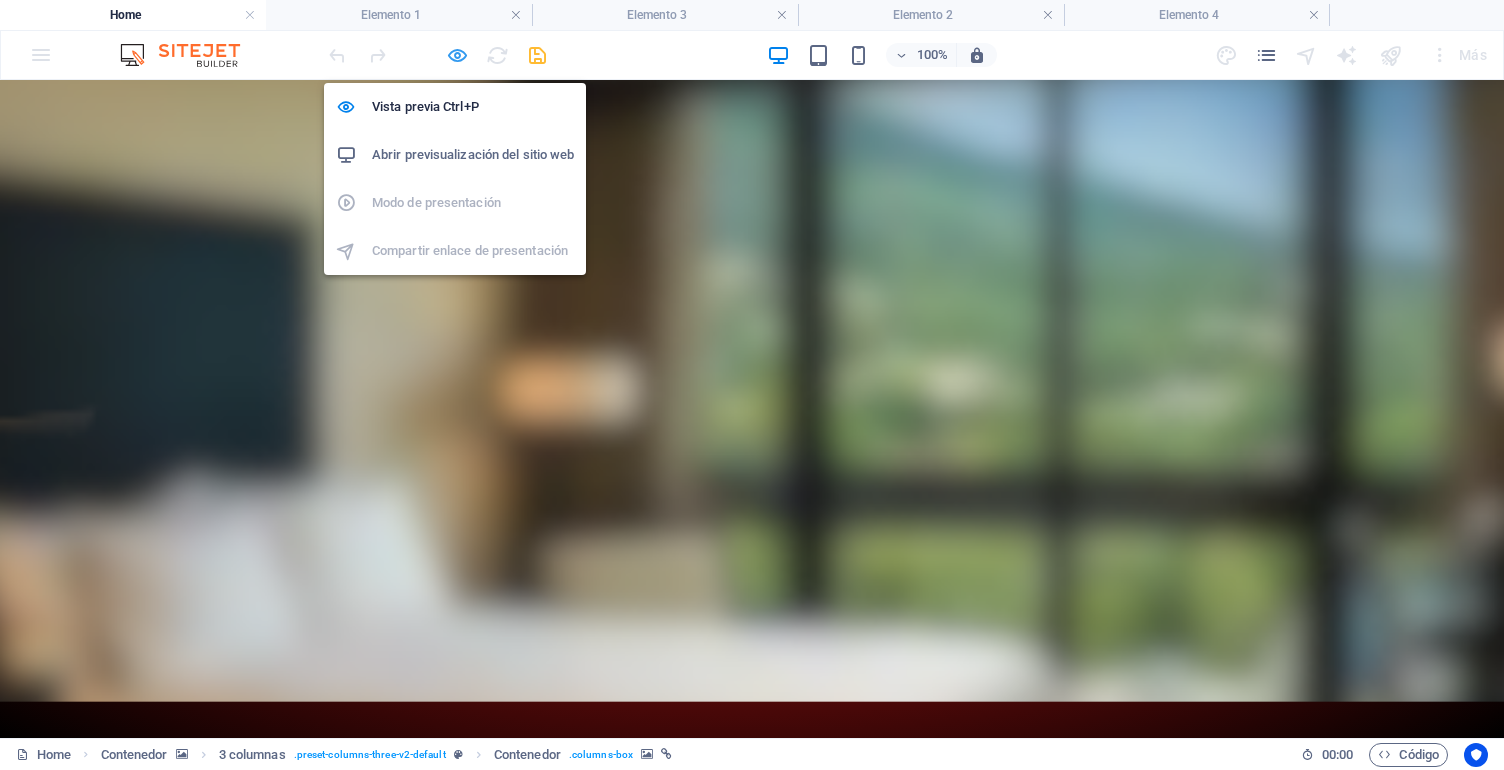 click at bounding box center (457, 55) 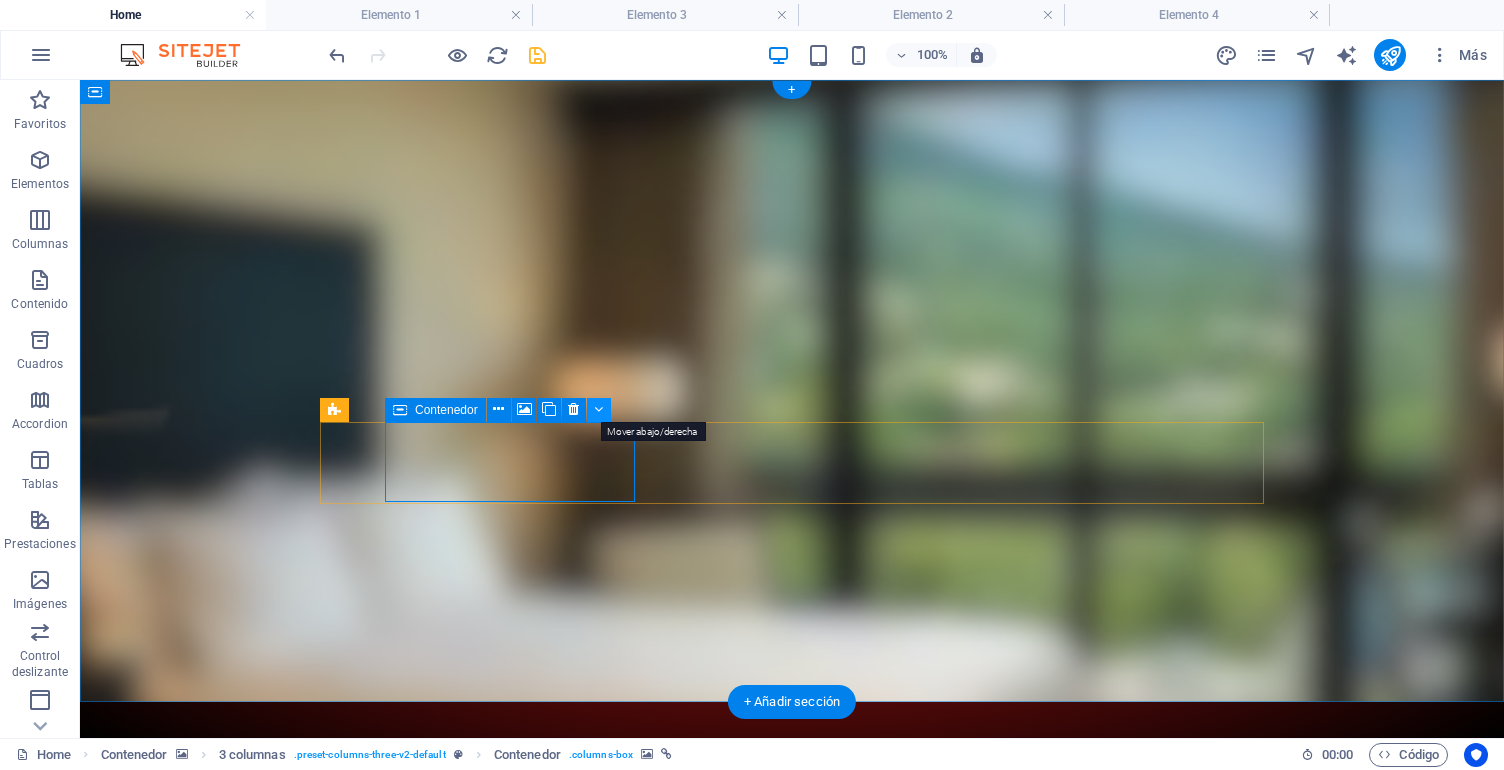 click at bounding box center [598, 409] 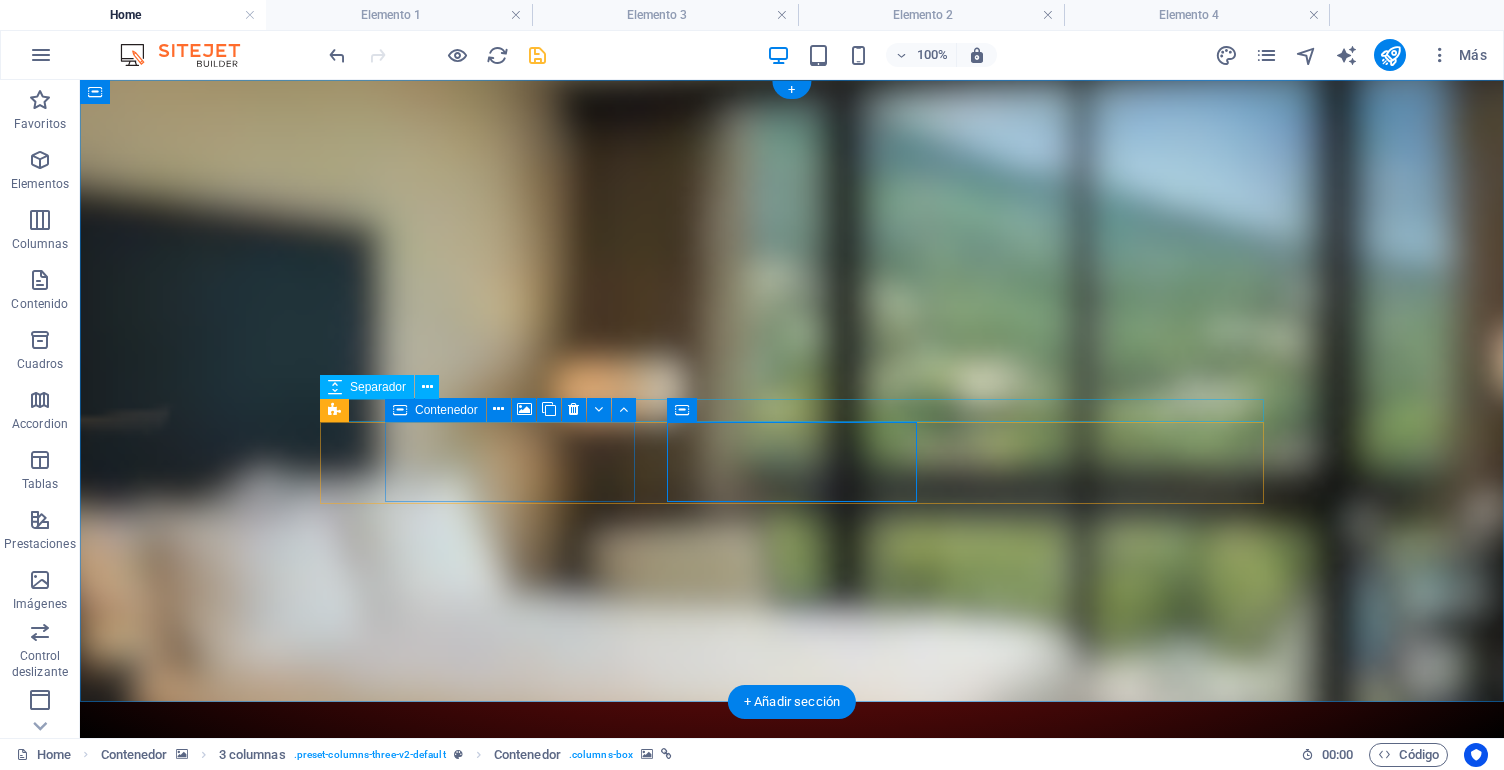 click on "Contenedor" at bounding box center [446, 410] 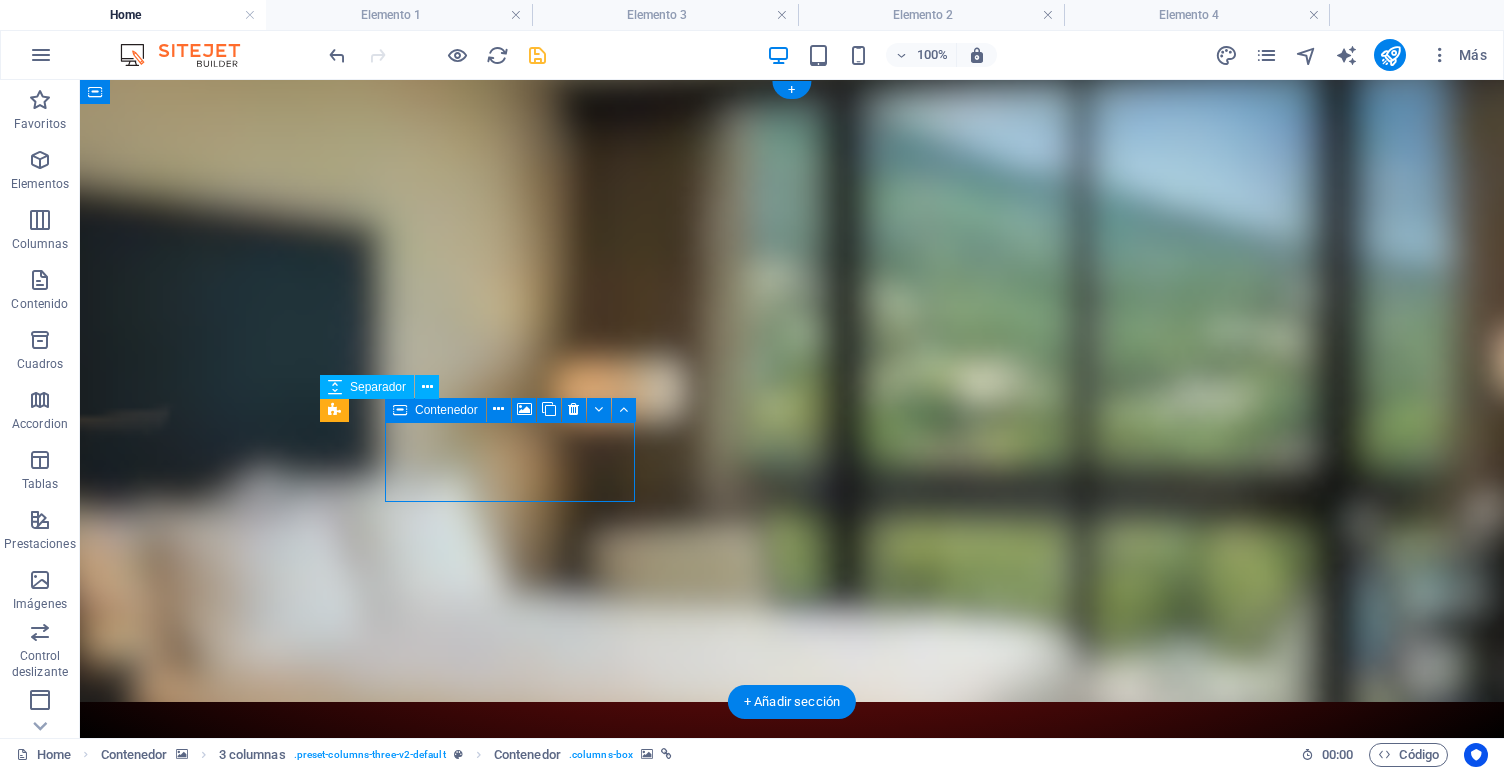 click on "Contenedor" at bounding box center (446, 410) 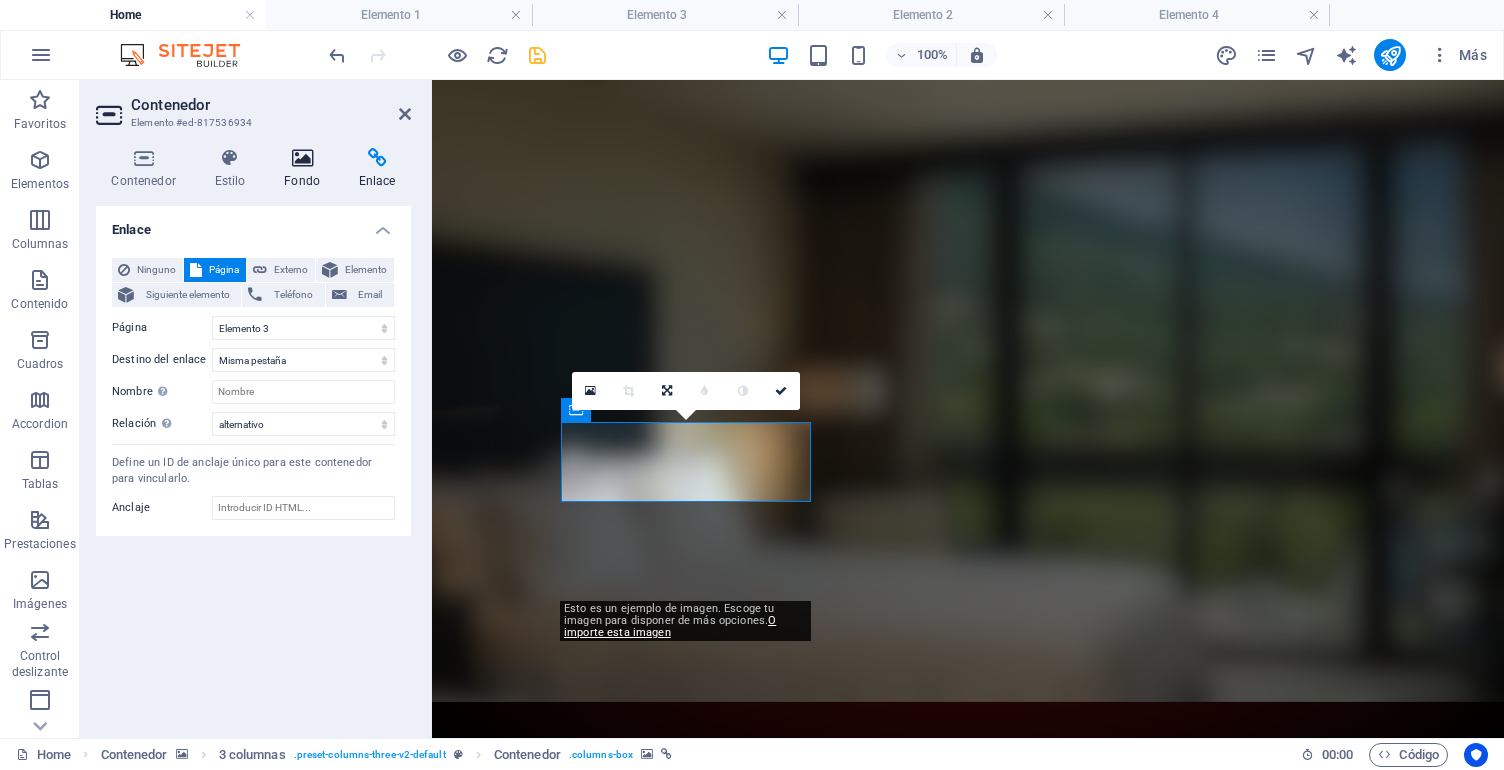 click at bounding box center (302, 158) 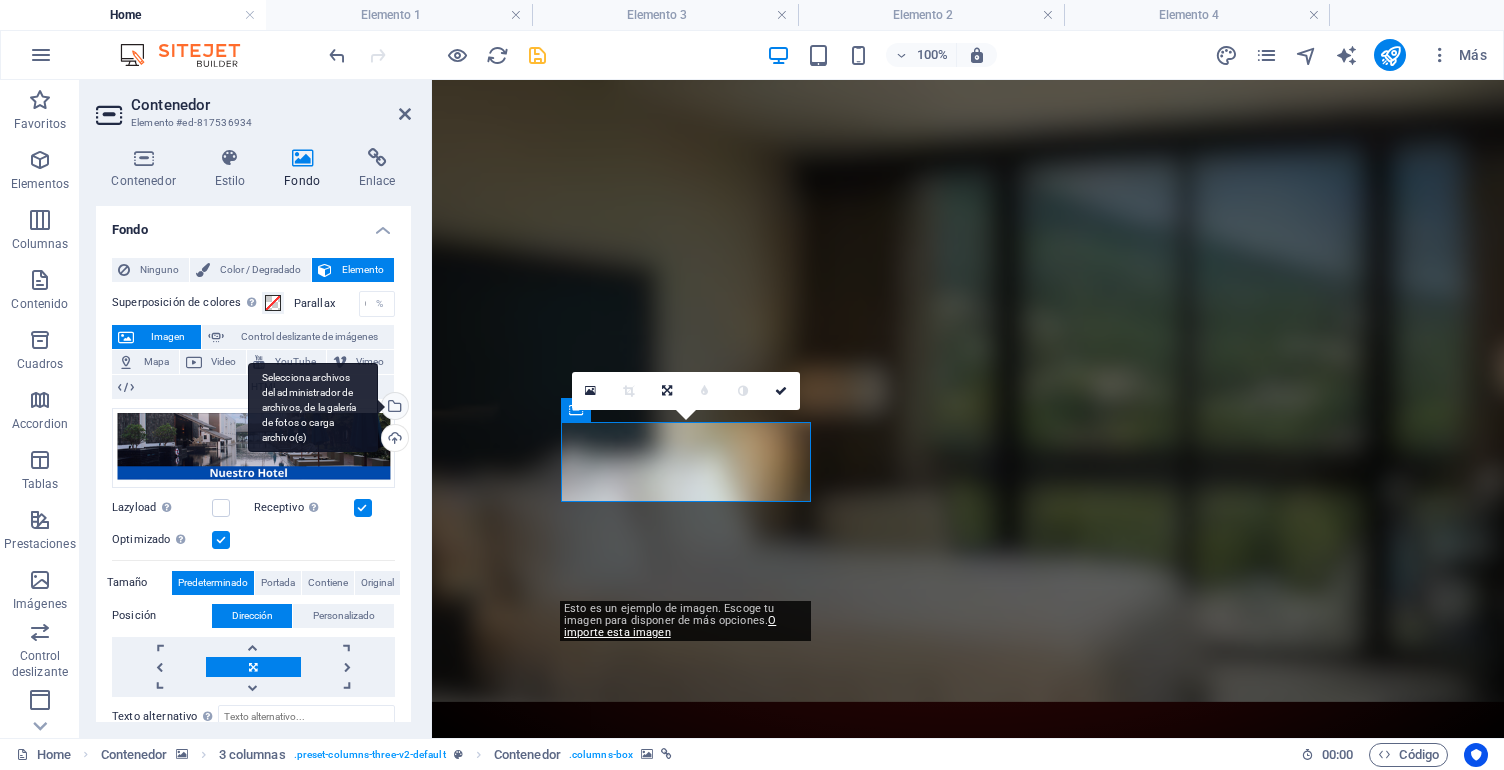 click on "Selecciona archivos del administrador de archivos, de la galería de fotos o carga archivo(s)" at bounding box center (393, 408) 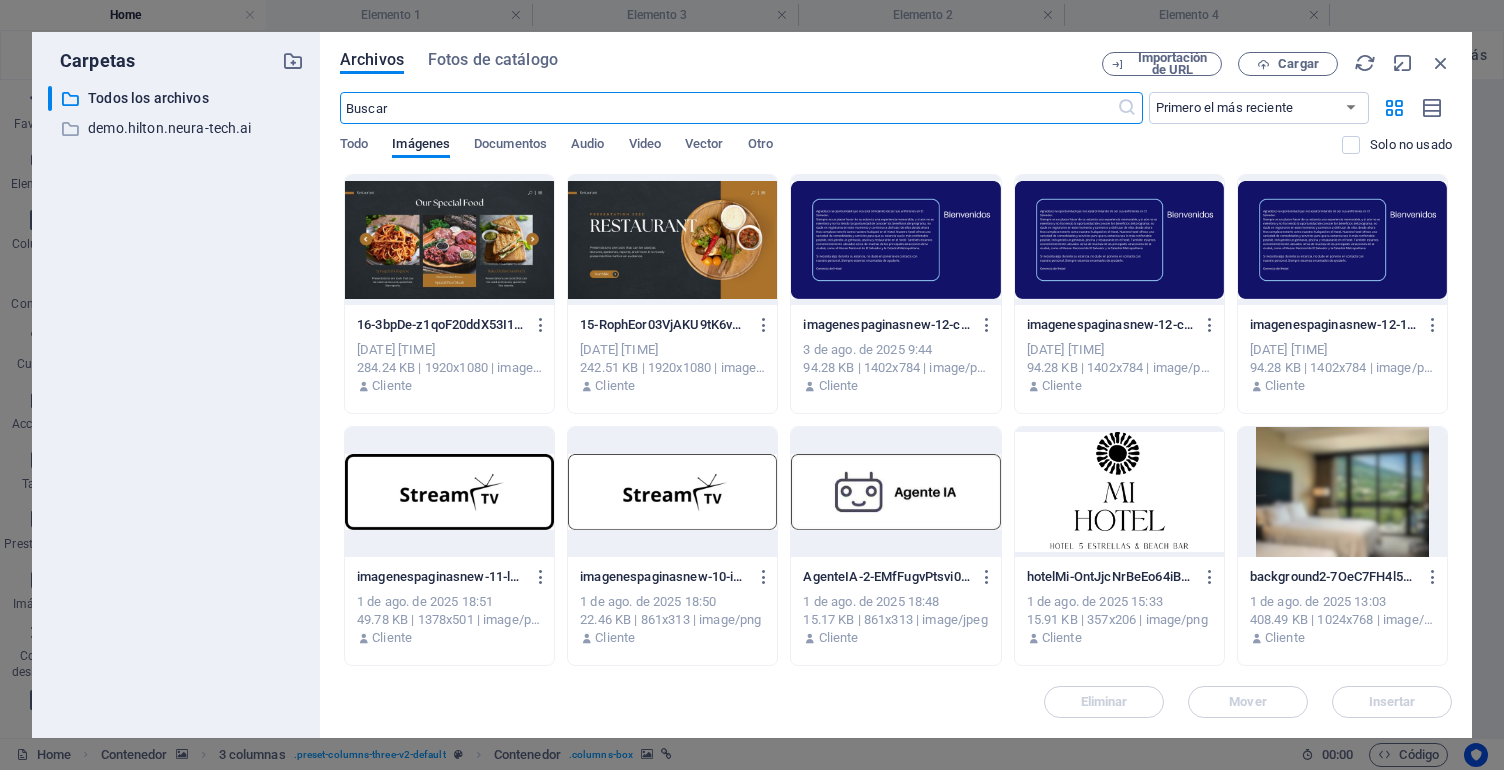 scroll, scrollTop: 0, scrollLeft: 0, axis: both 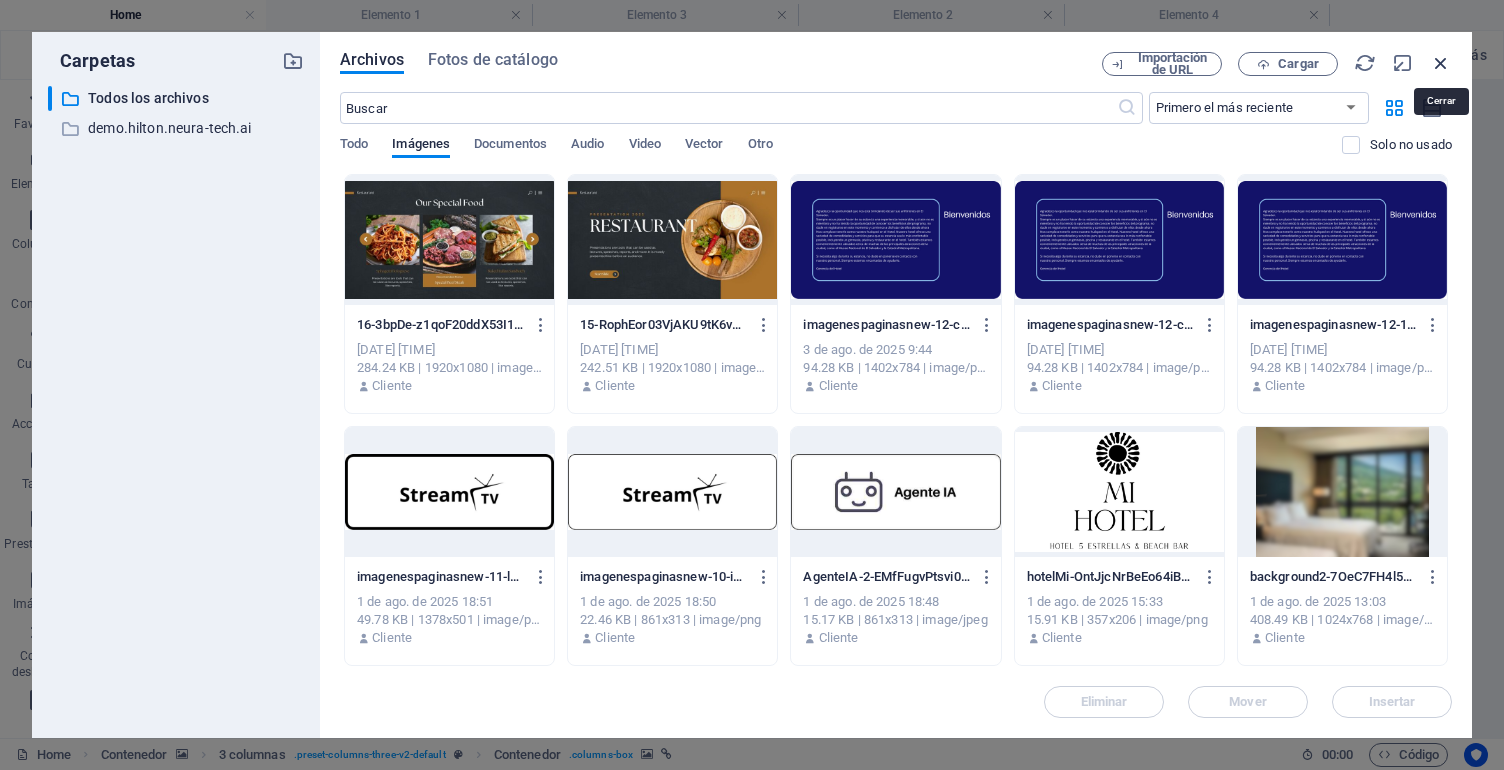 click at bounding box center [1441, 63] 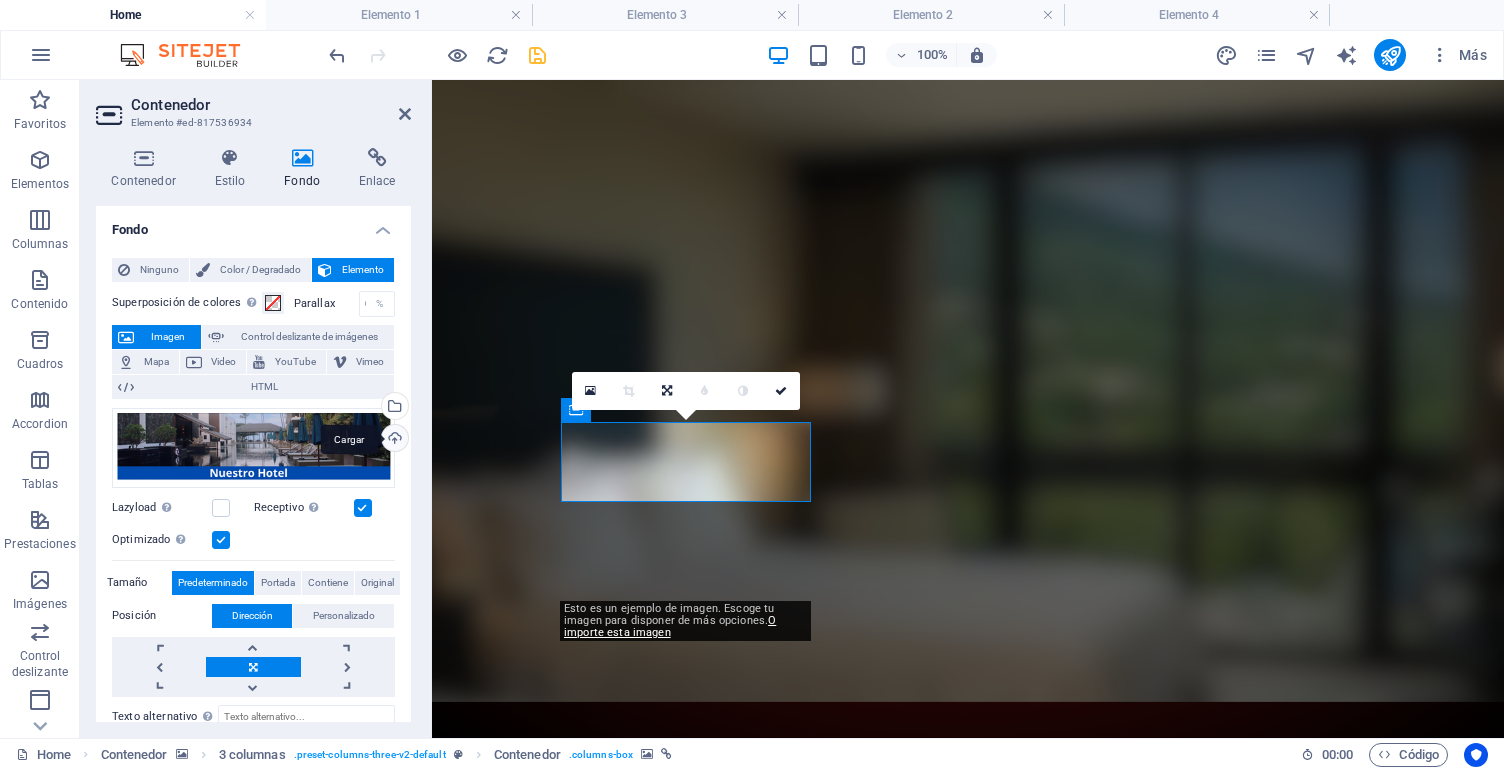click on "Cargar" at bounding box center [393, 440] 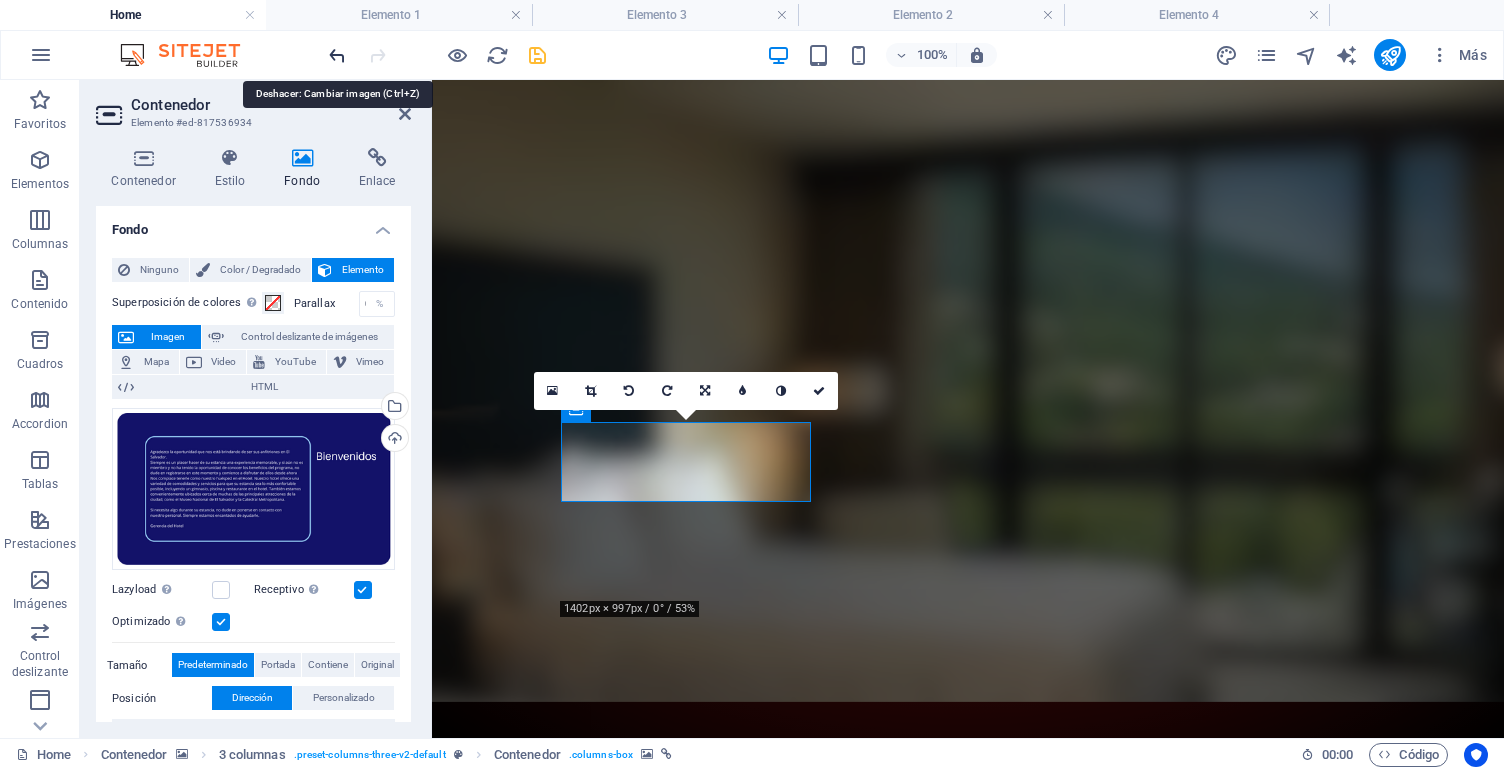 click at bounding box center (337, 55) 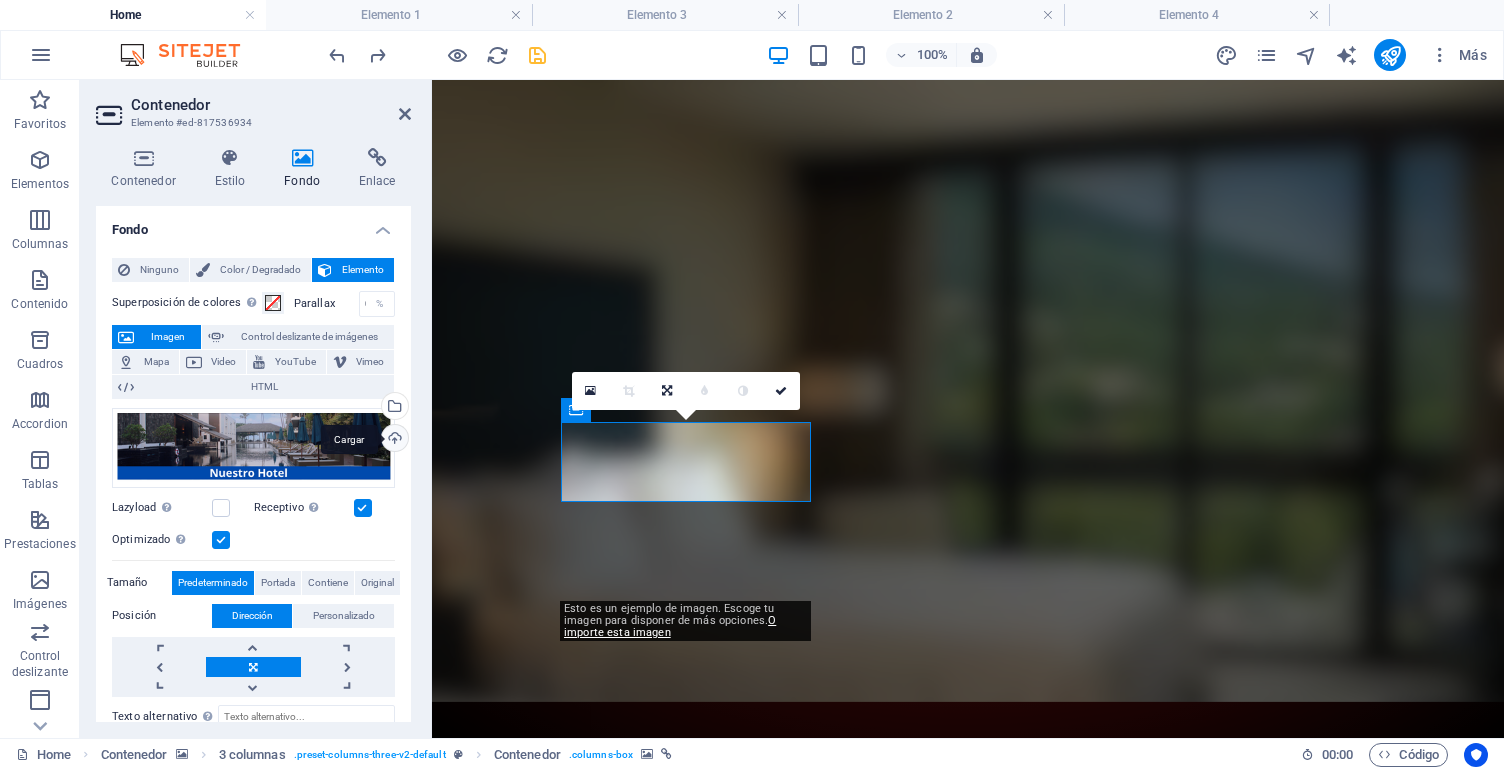 click on "Cargar" at bounding box center [393, 440] 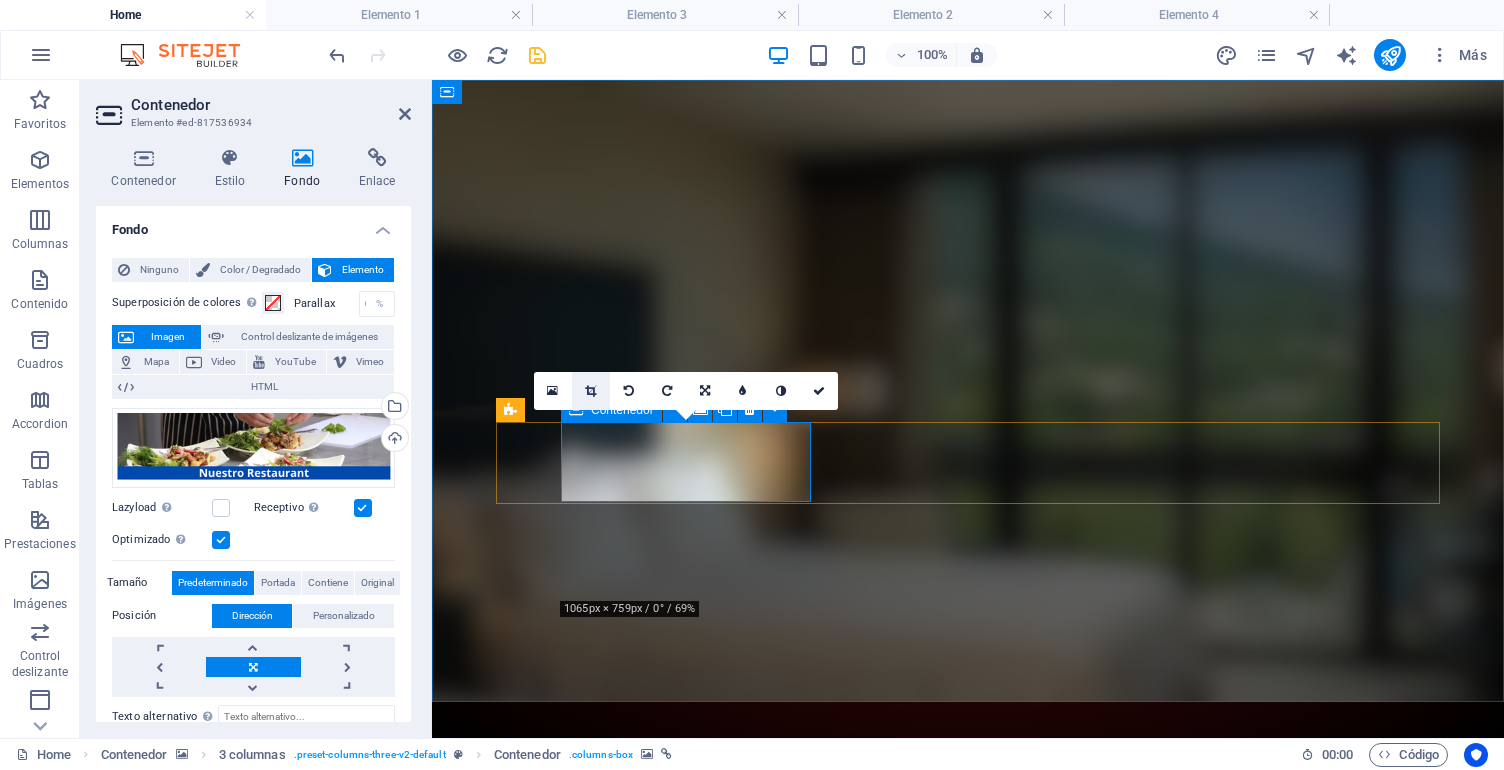 click at bounding box center [590, 391] 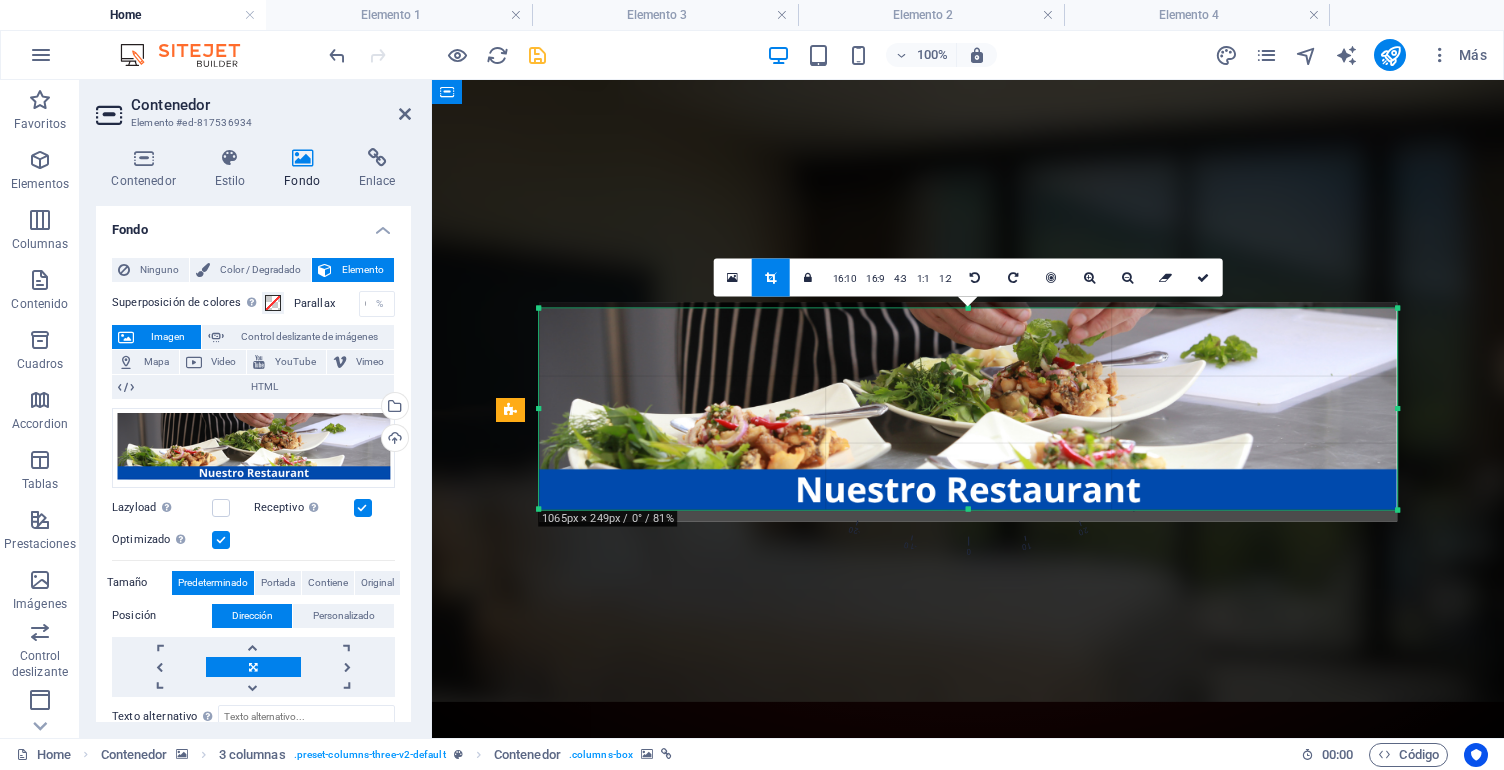 click at bounding box center (539, 508) 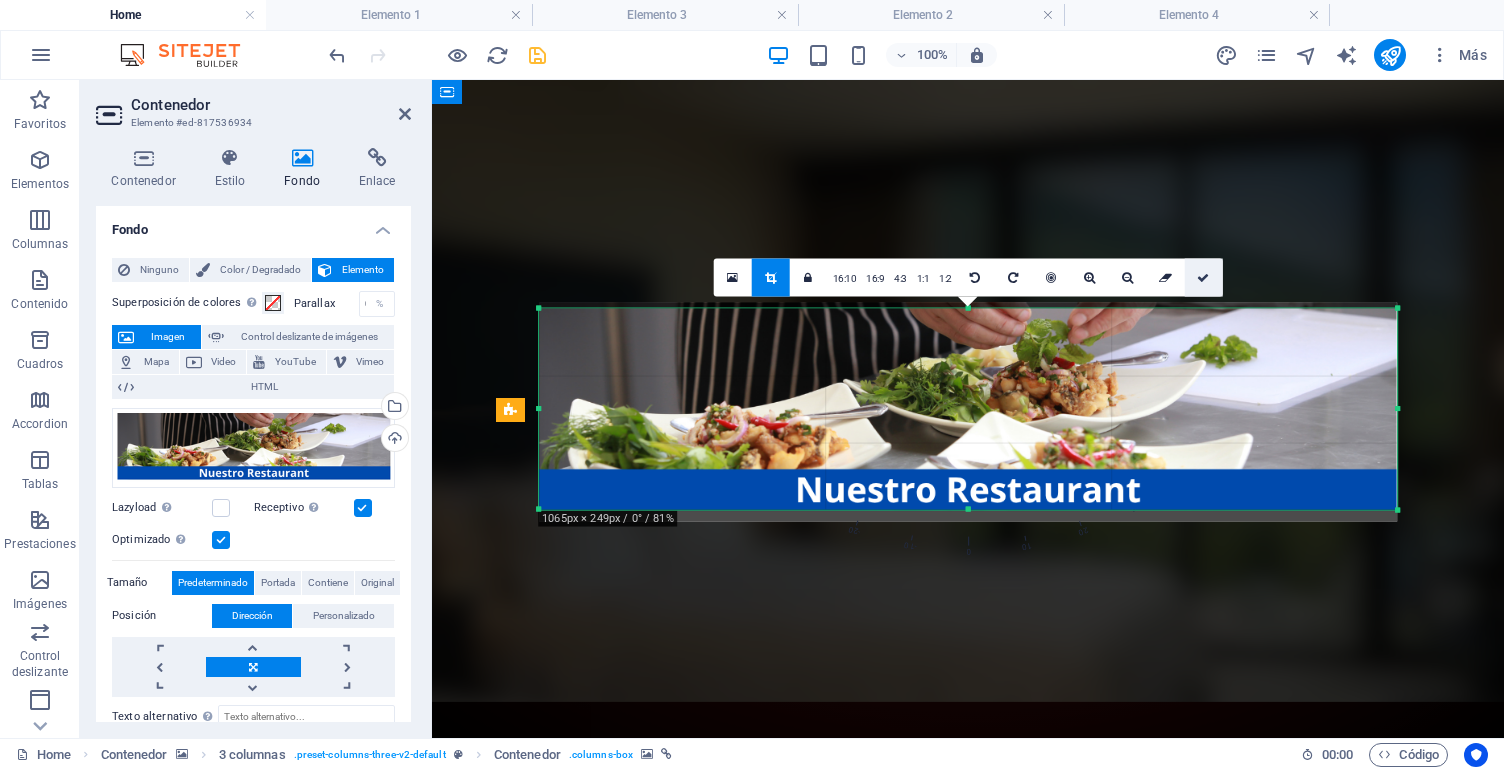 click at bounding box center [1204, 278] 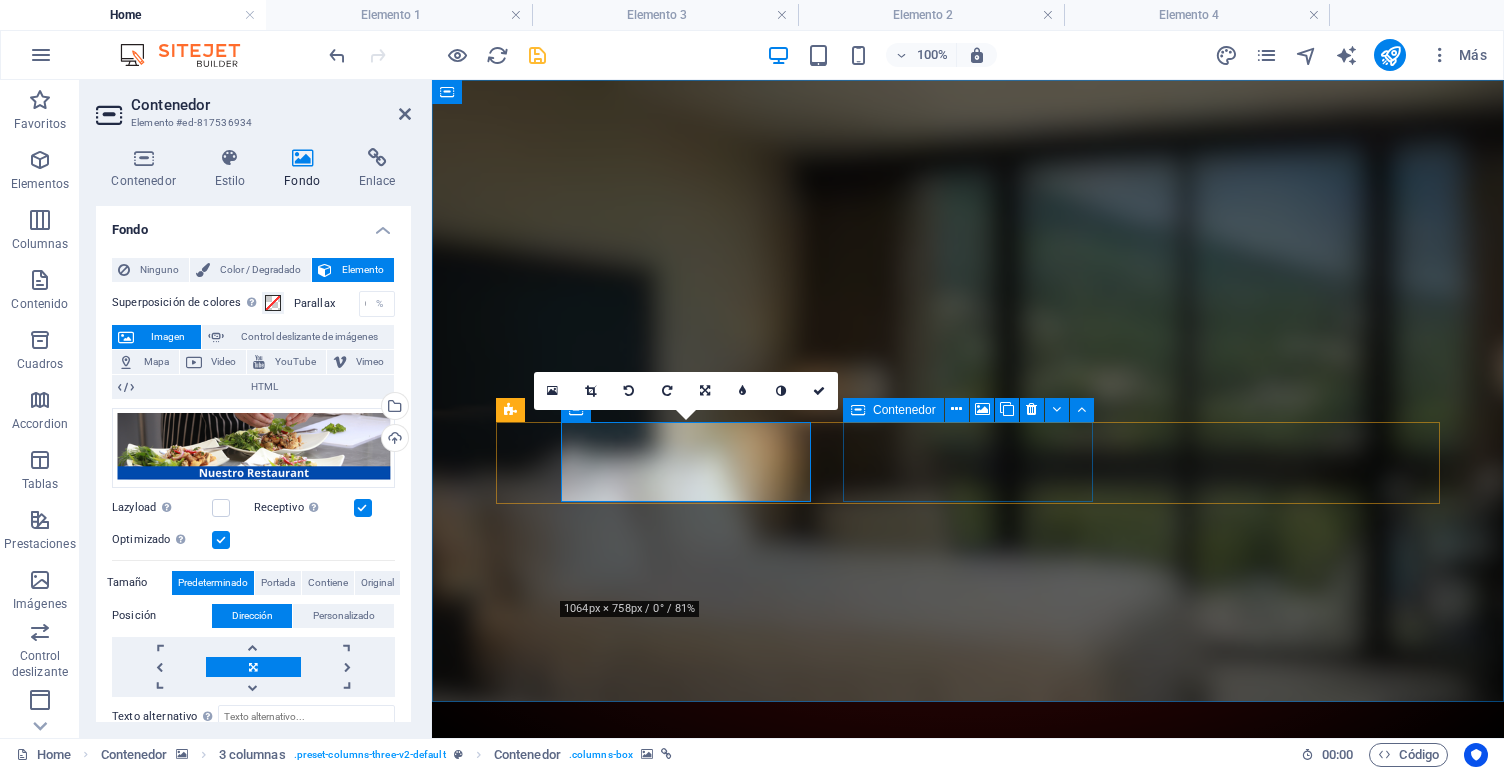 click on "Contenedor" at bounding box center (904, 410) 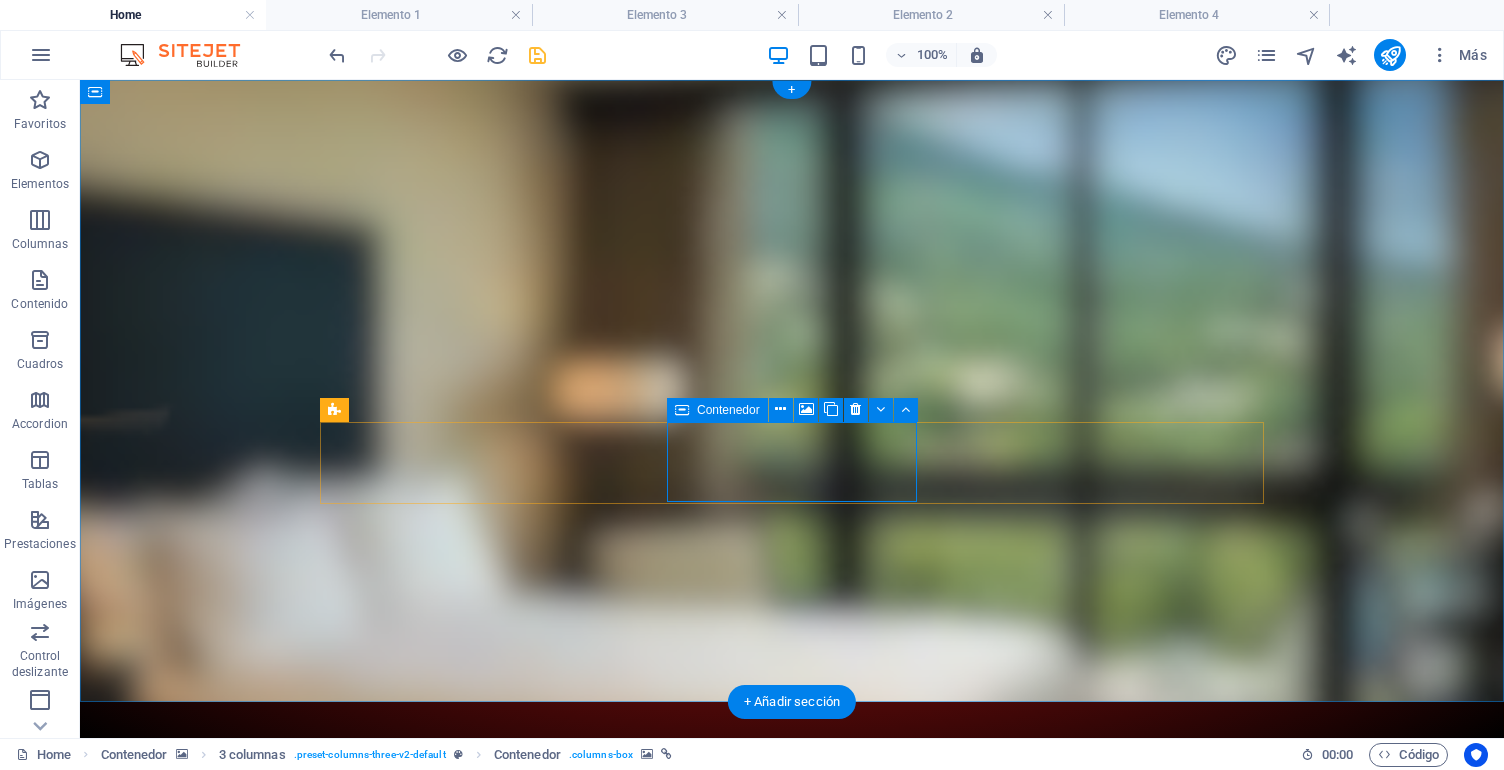 click on "Contenedor" at bounding box center [728, 410] 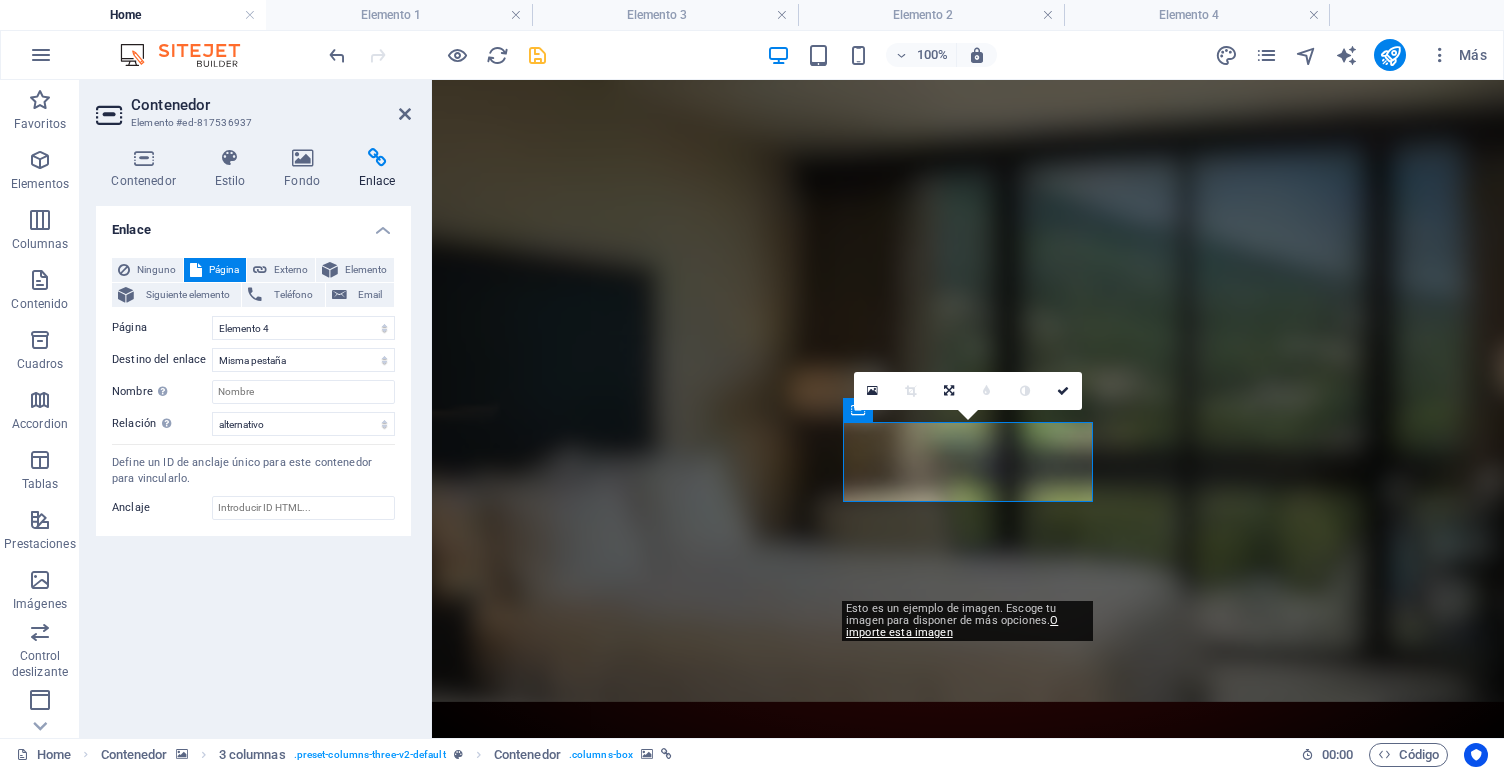 click on "Enlace" at bounding box center [377, 169] 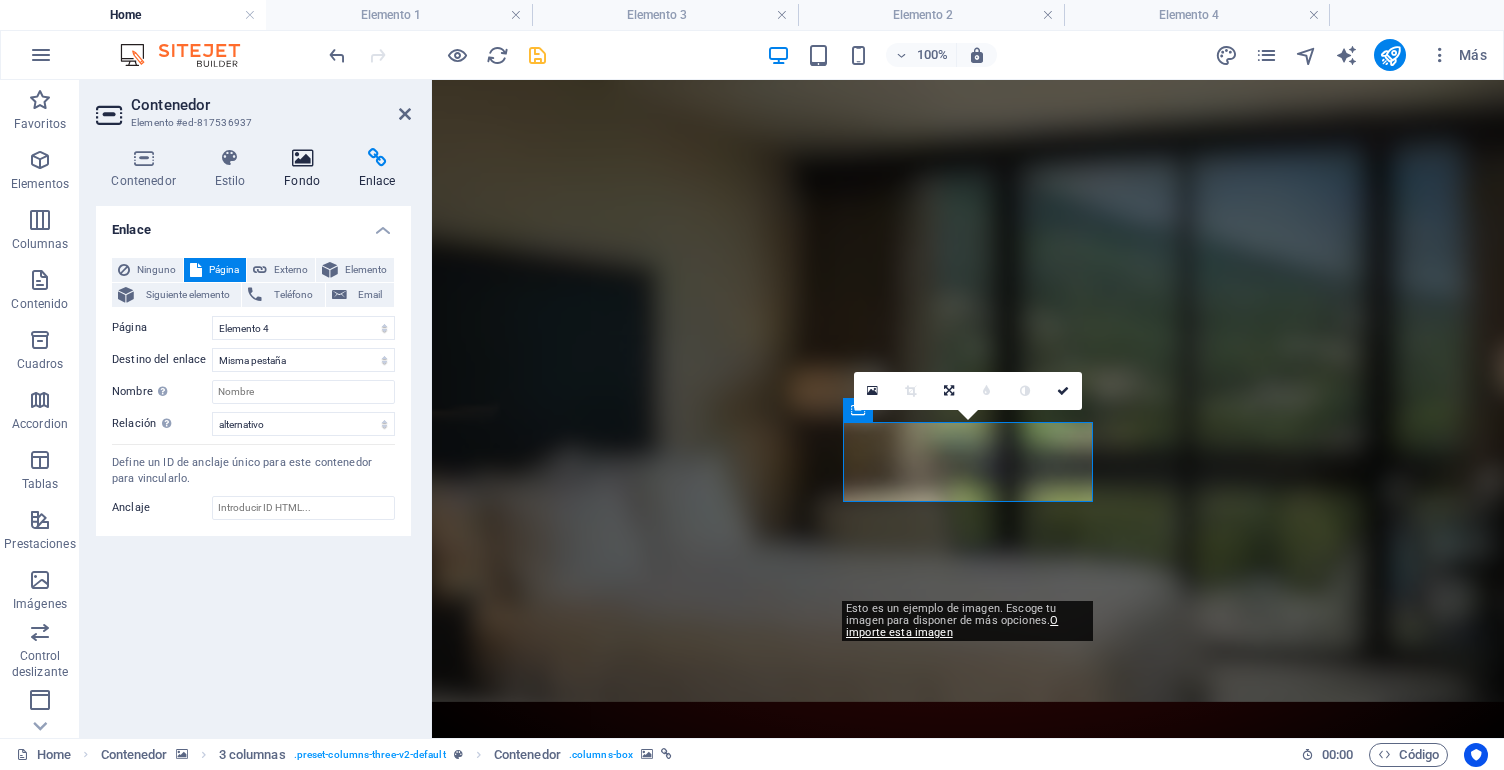 click on "Fondo" at bounding box center (306, 169) 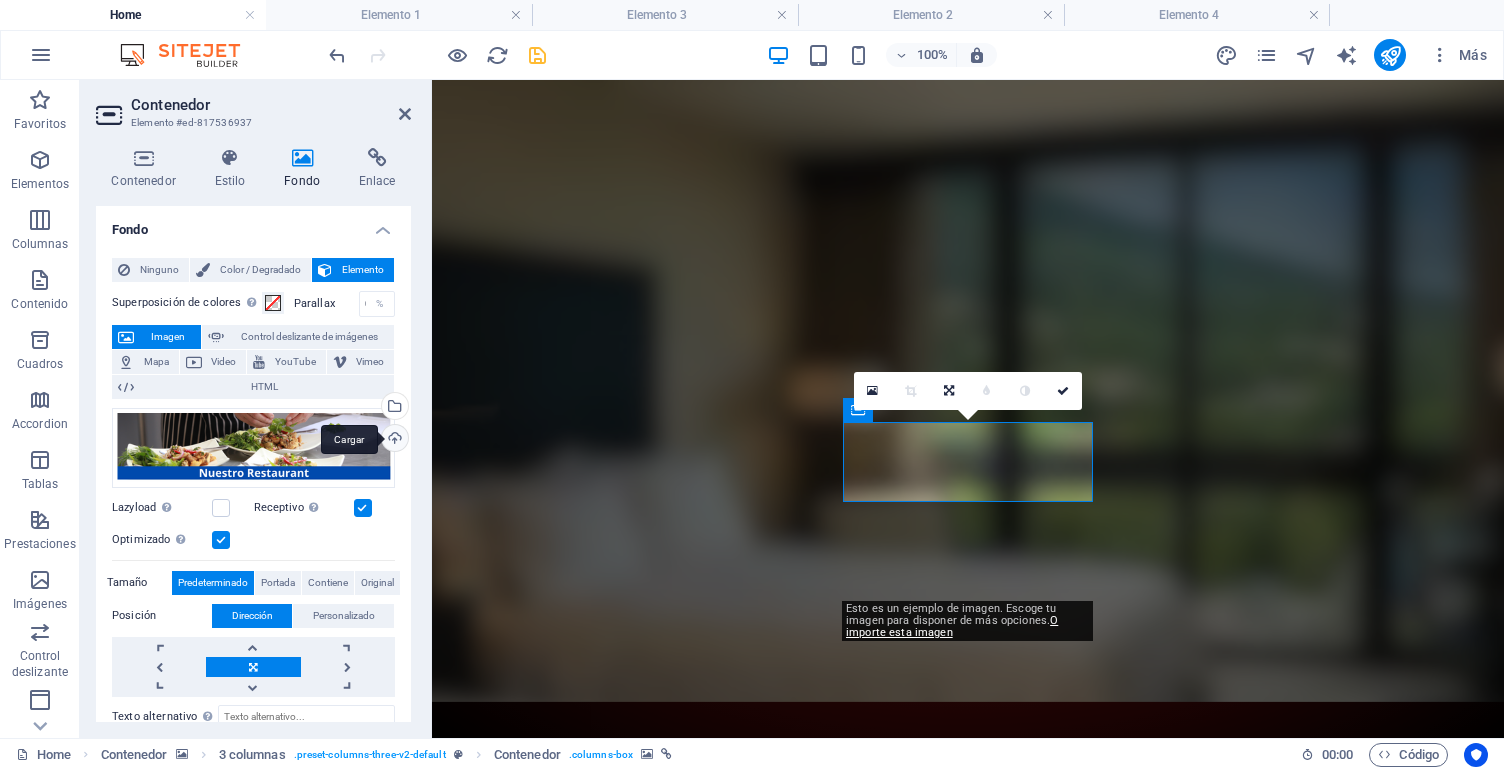 click on "Cargar" at bounding box center [393, 440] 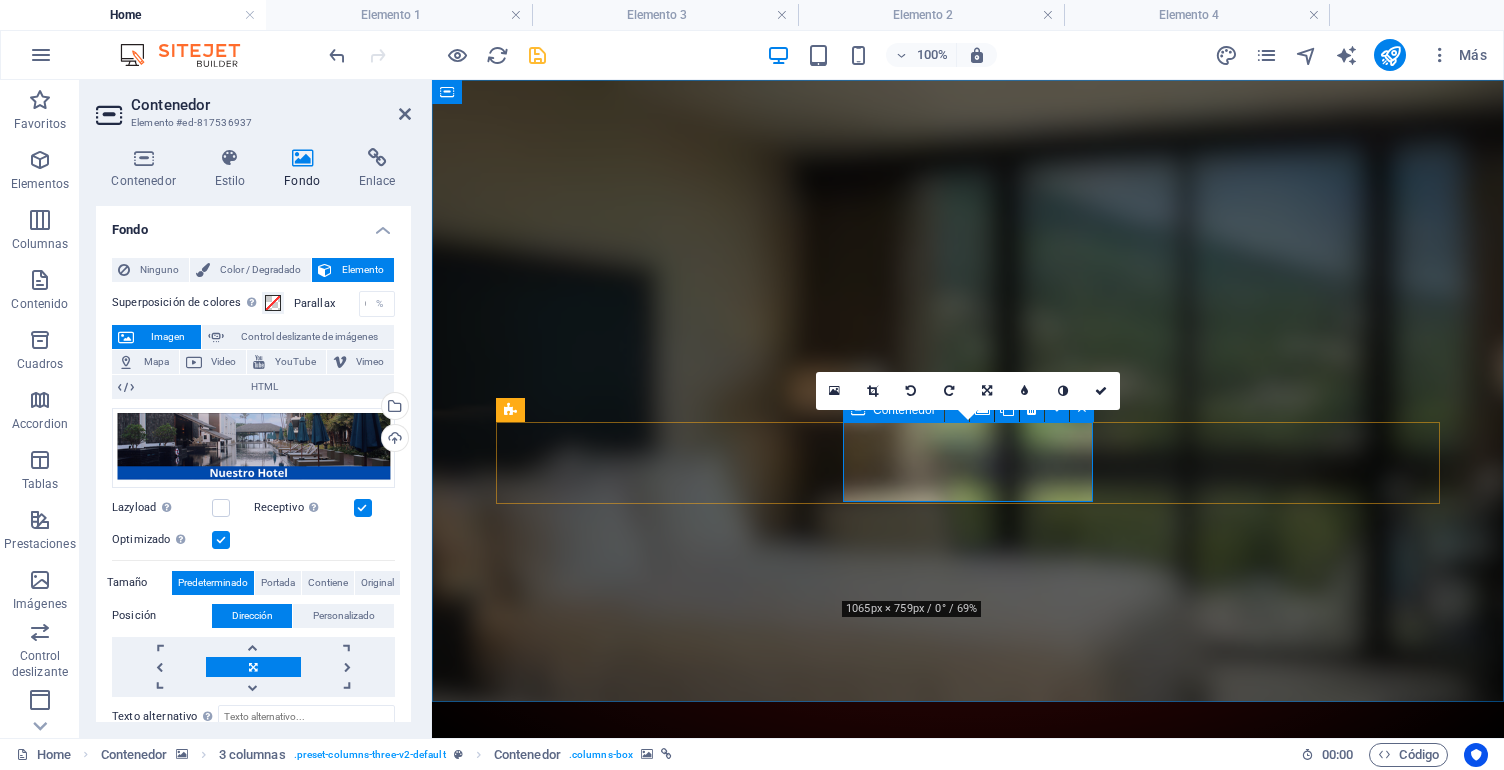 click at bounding box center (872, 391) 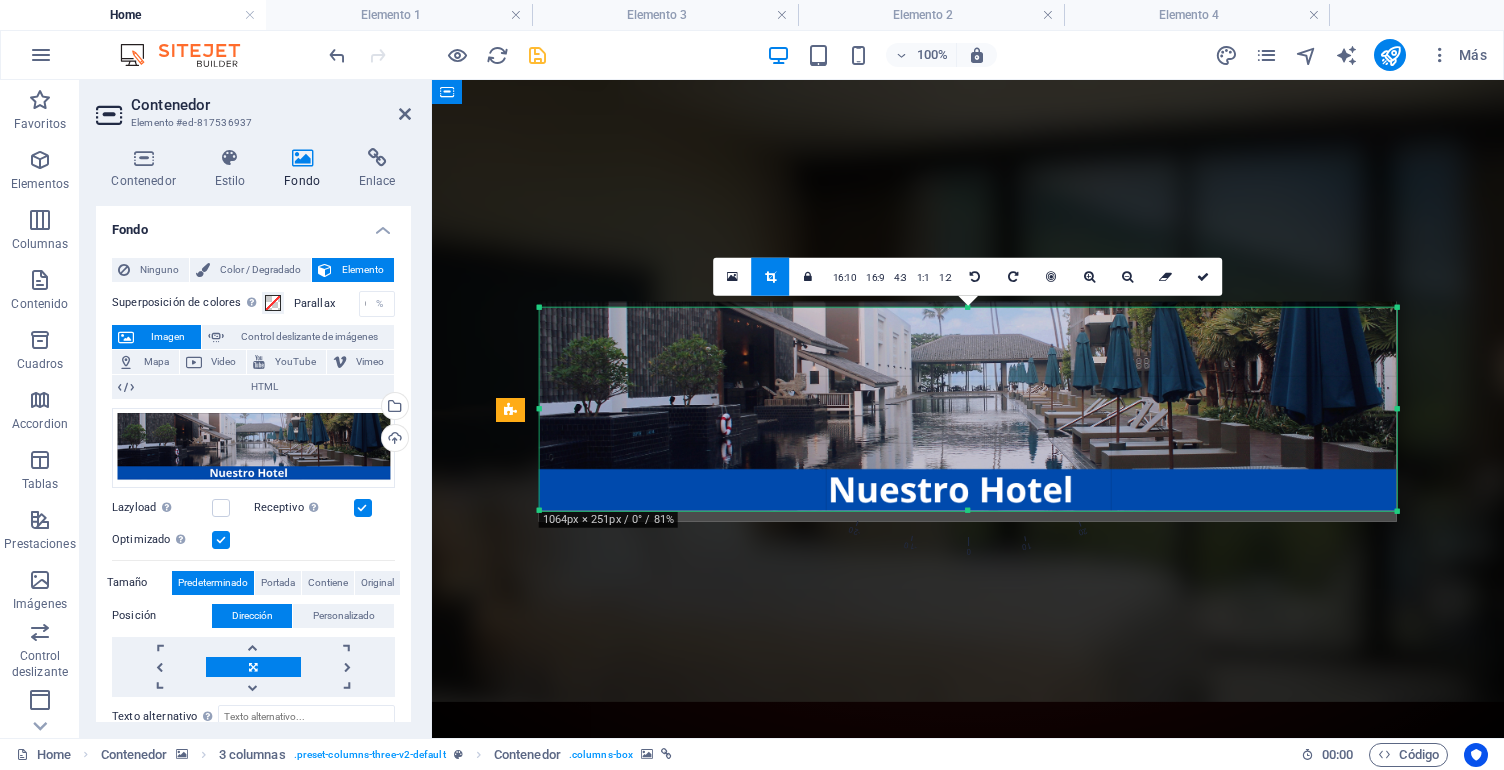 click at bounding box center [540, 509] 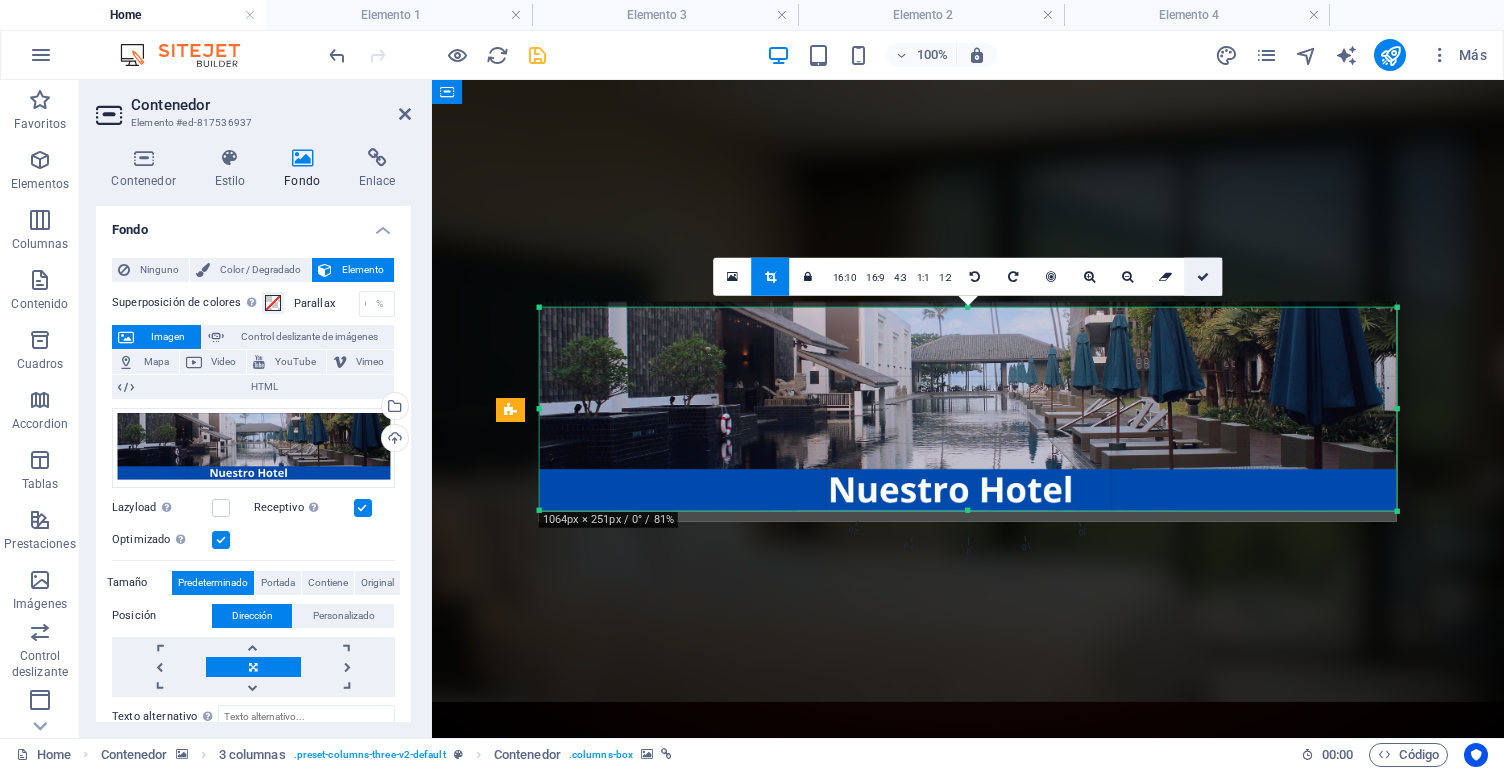 click at bounding box center (1203, 277) 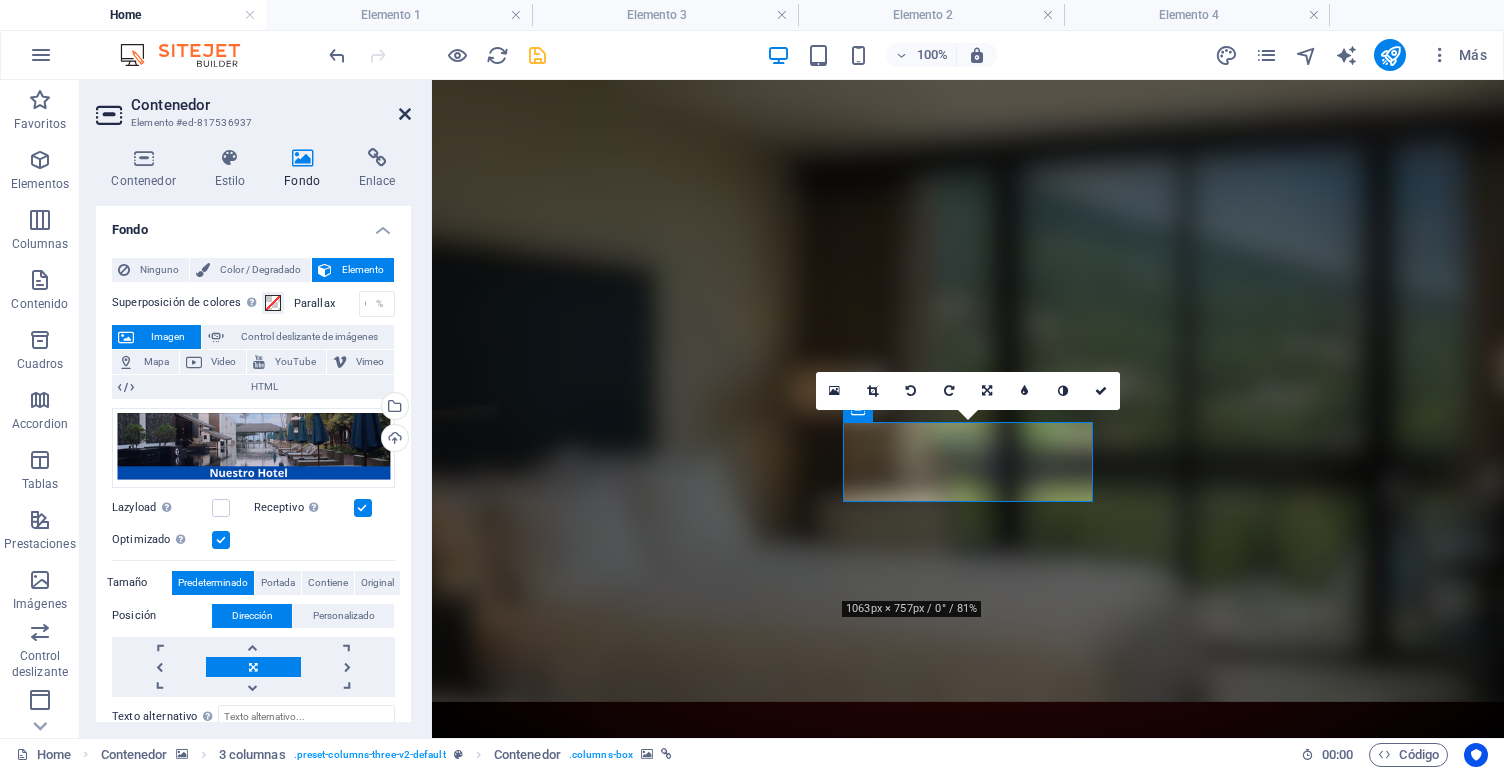 click at bounding box center (405, 114) 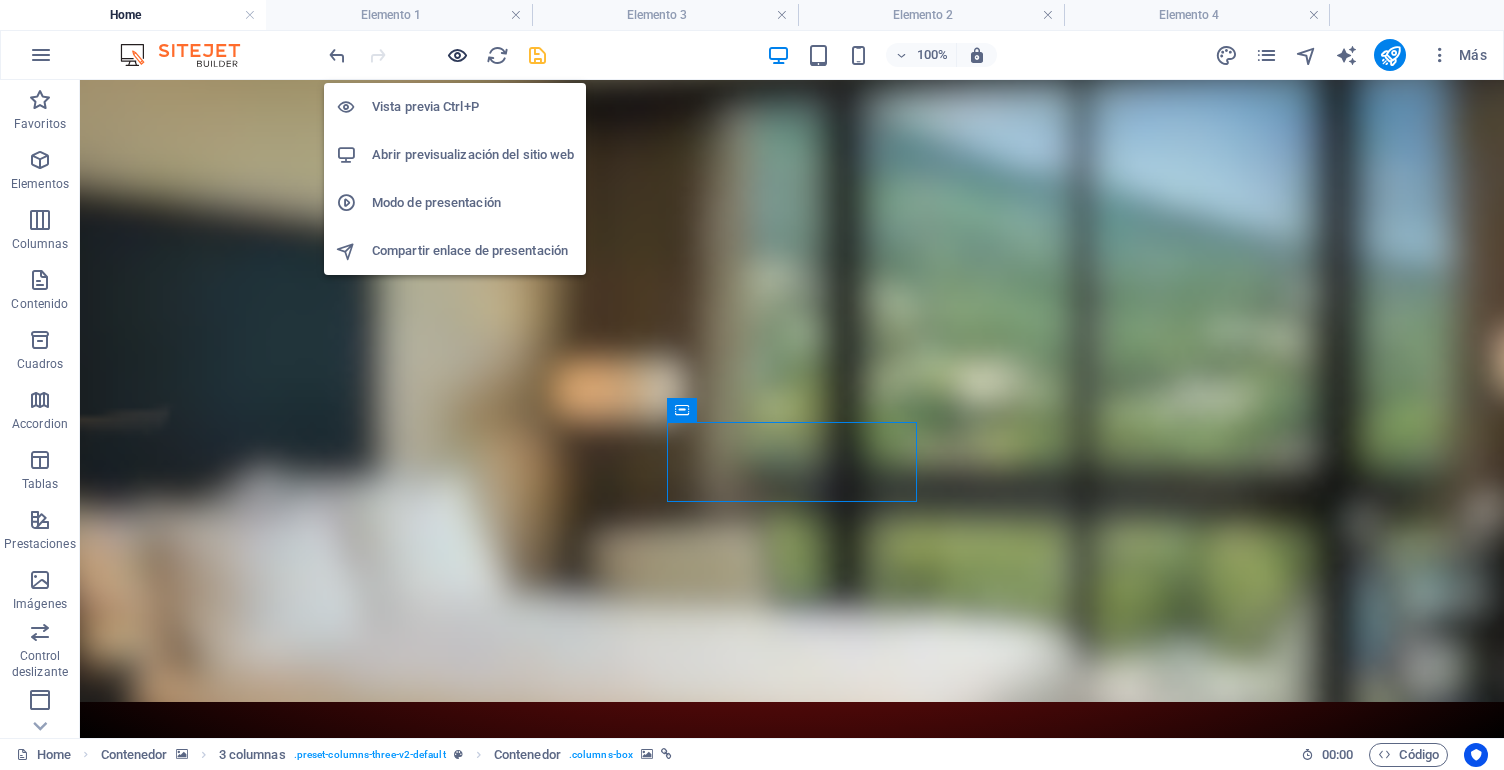 click at bounding box center [457, 55] 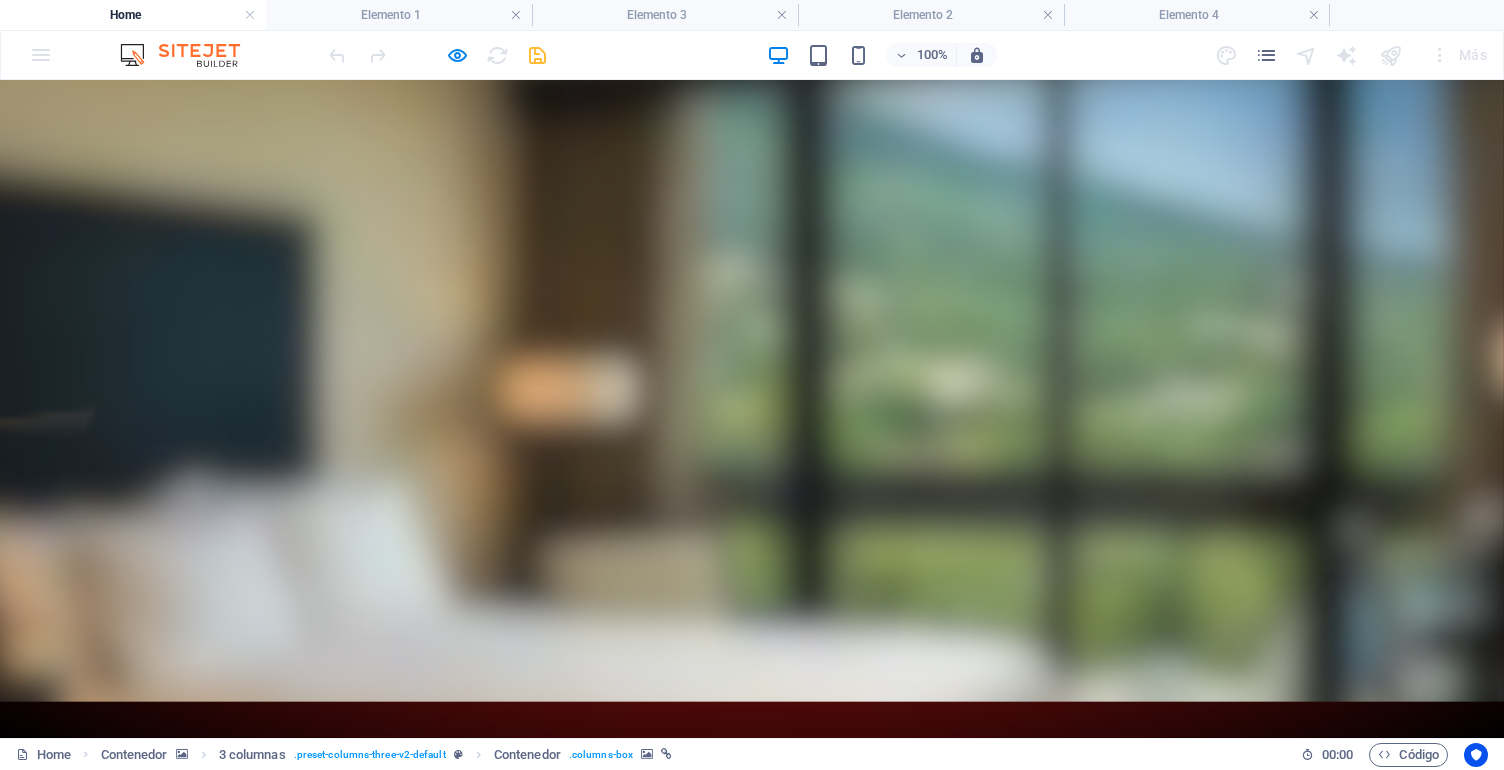 click on "Suelta el contenido aquí o  Añadir elementos  Pegar portapapeles" at bounding box center [280, 1113] 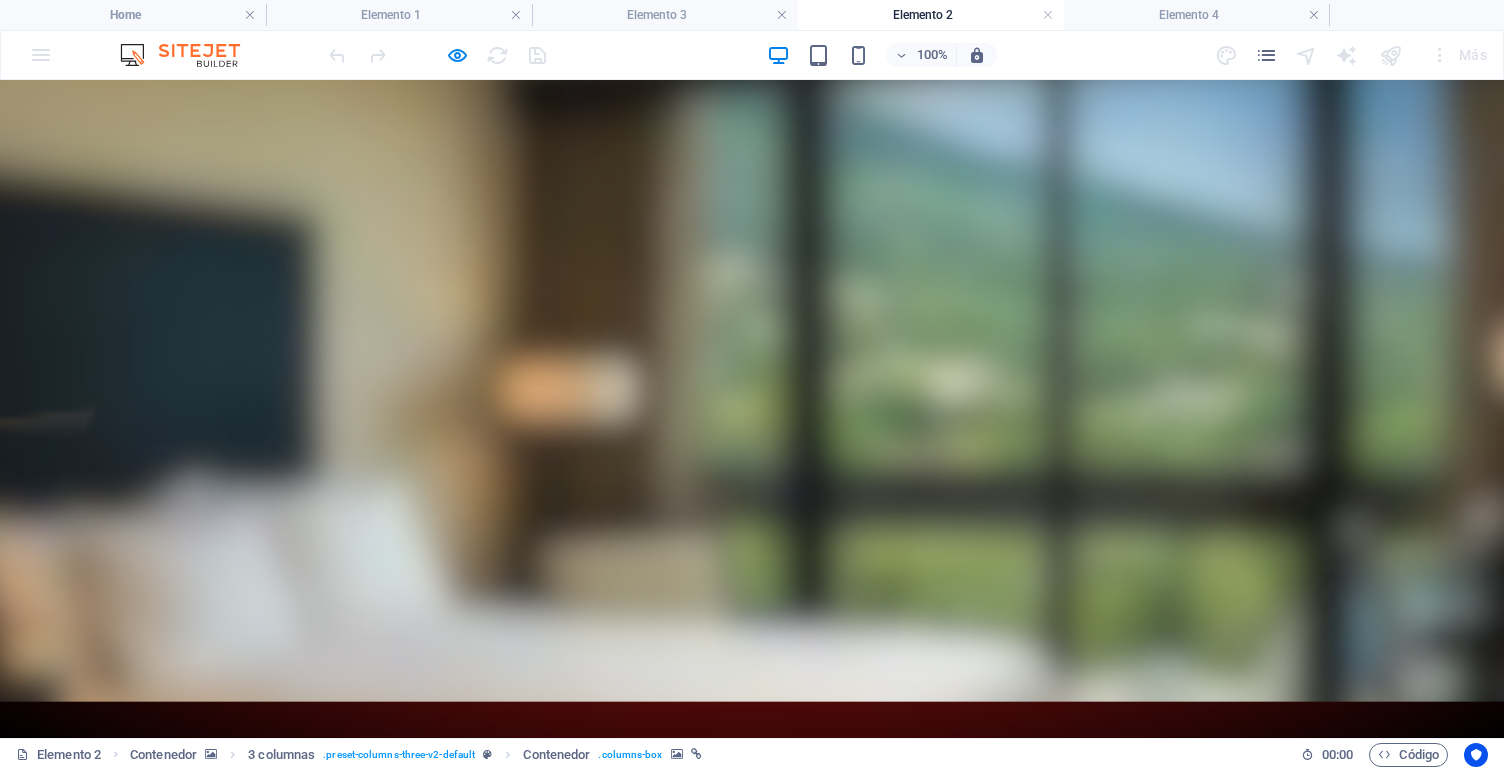 click at bounding box center (580, 3256) 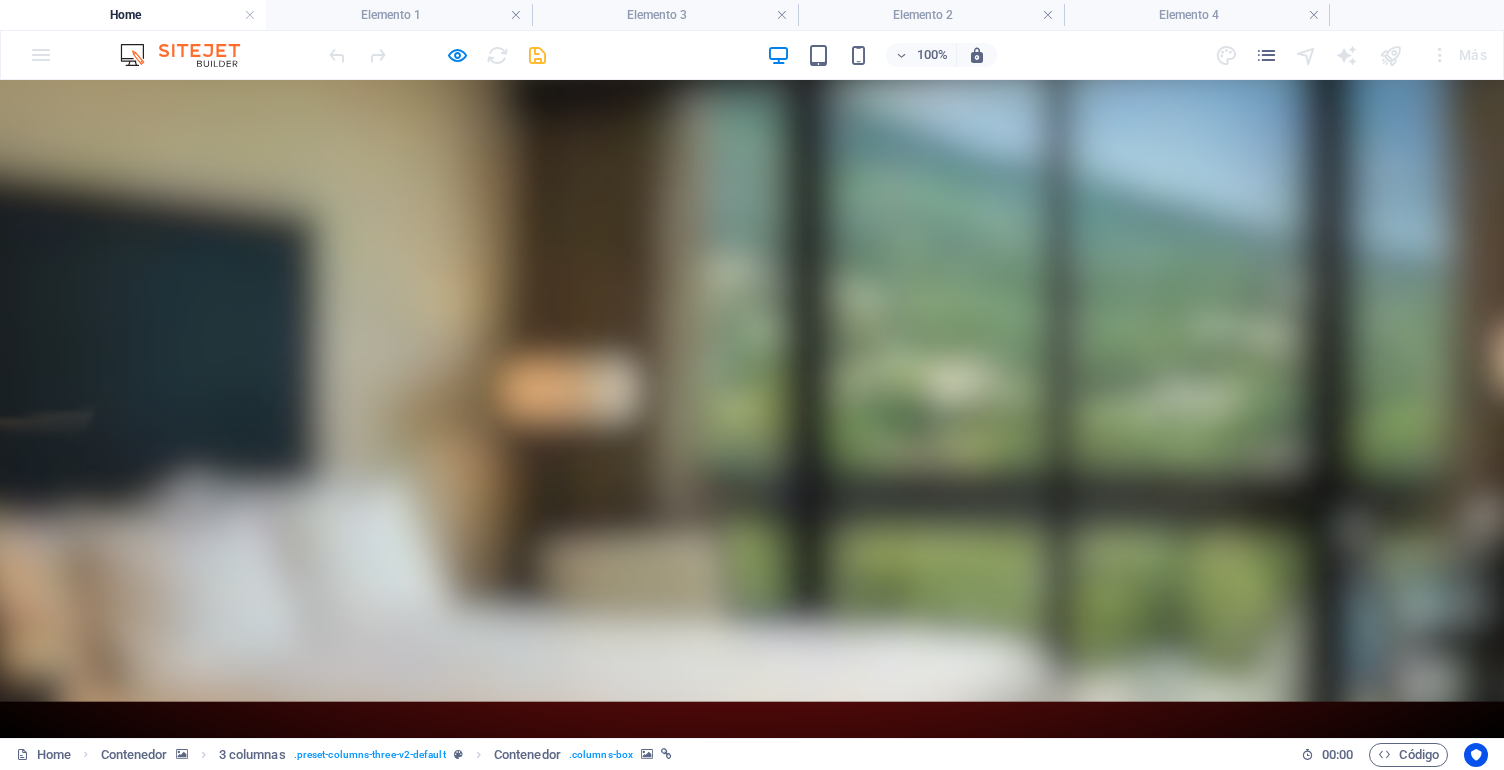 drag, startPoint x: 681, startPoint y: 460, endPoint x: 681, endPoint y: 620, distance: 160 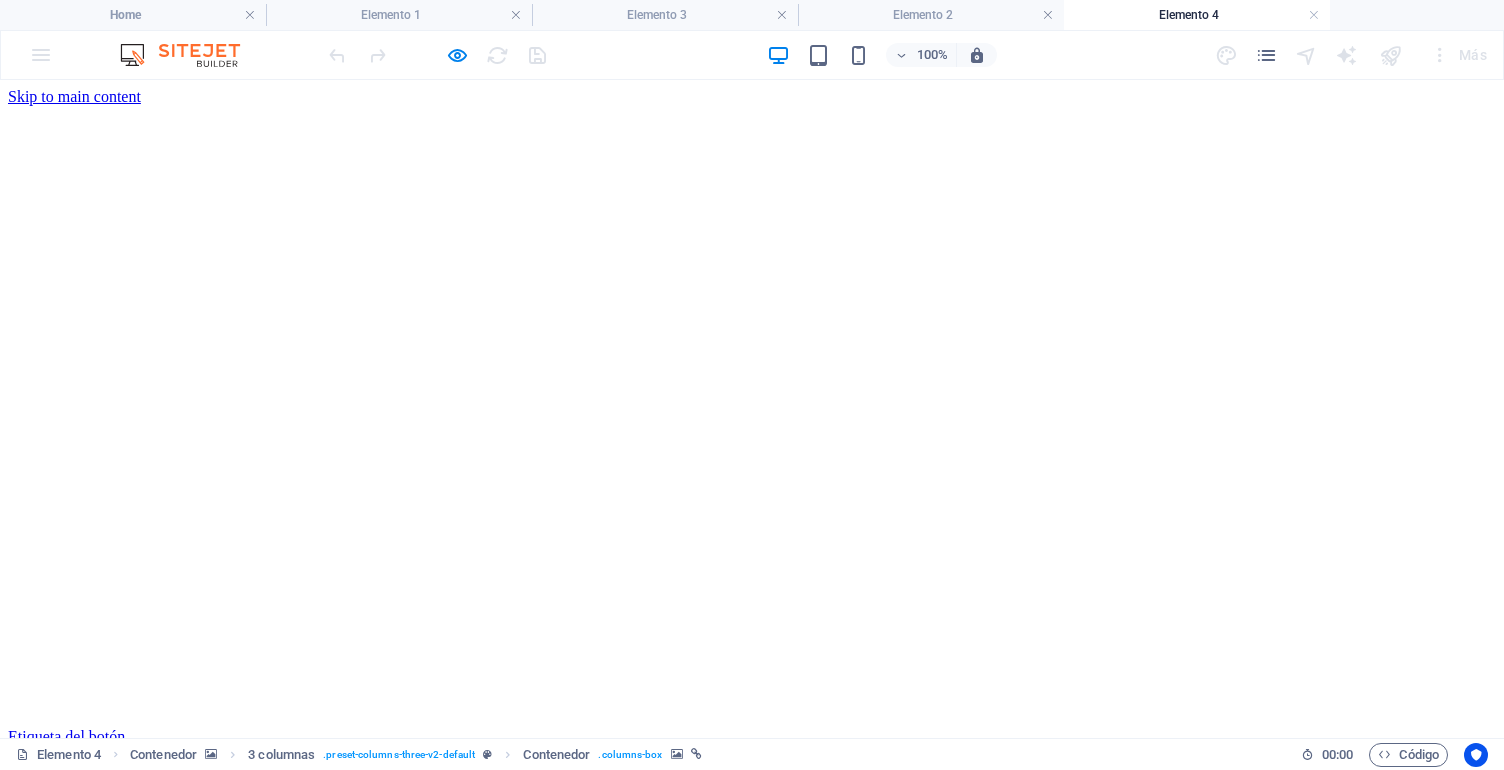 click on "Etiqueta del botón" at bounding box center (66, 736) 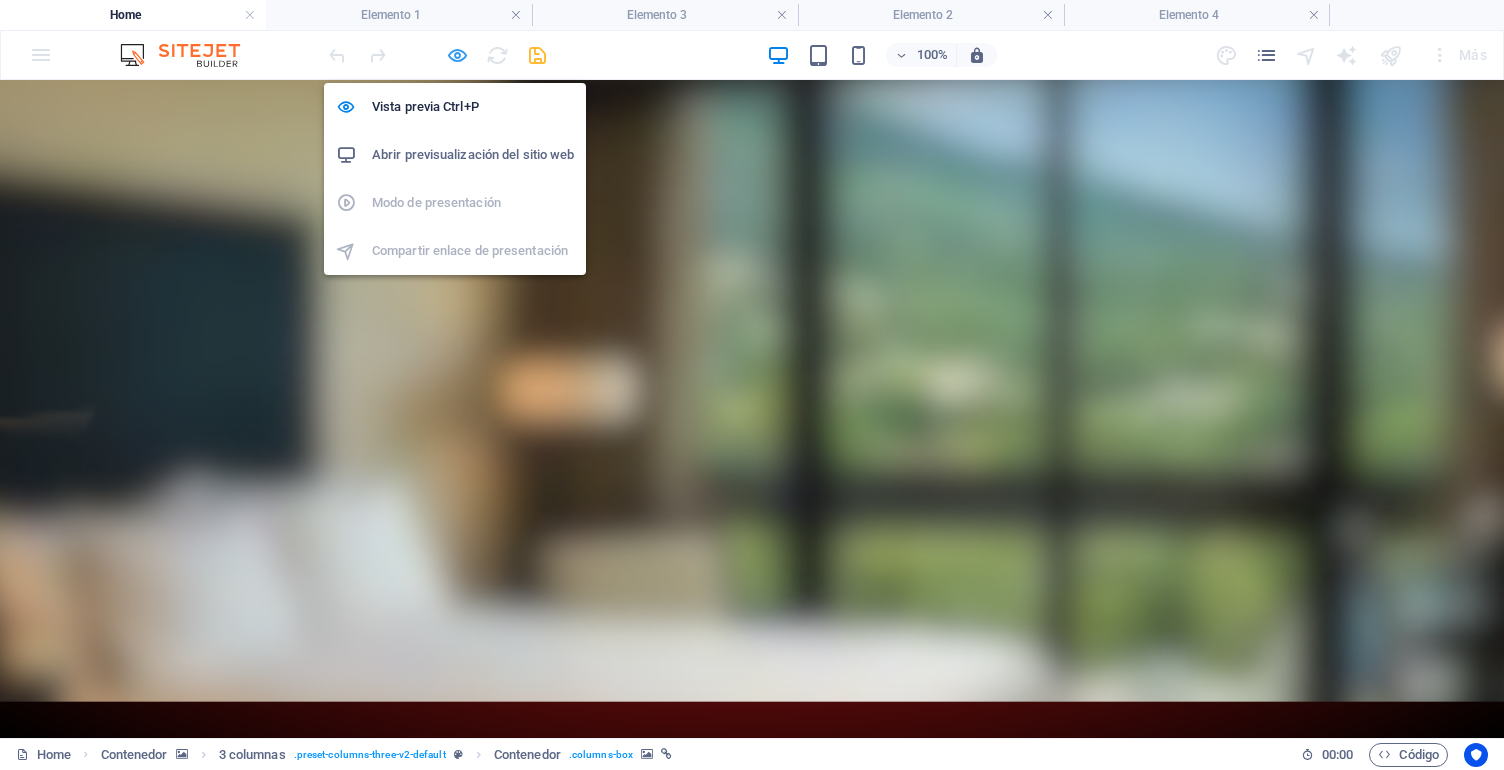click at bounding box center [457, 55] 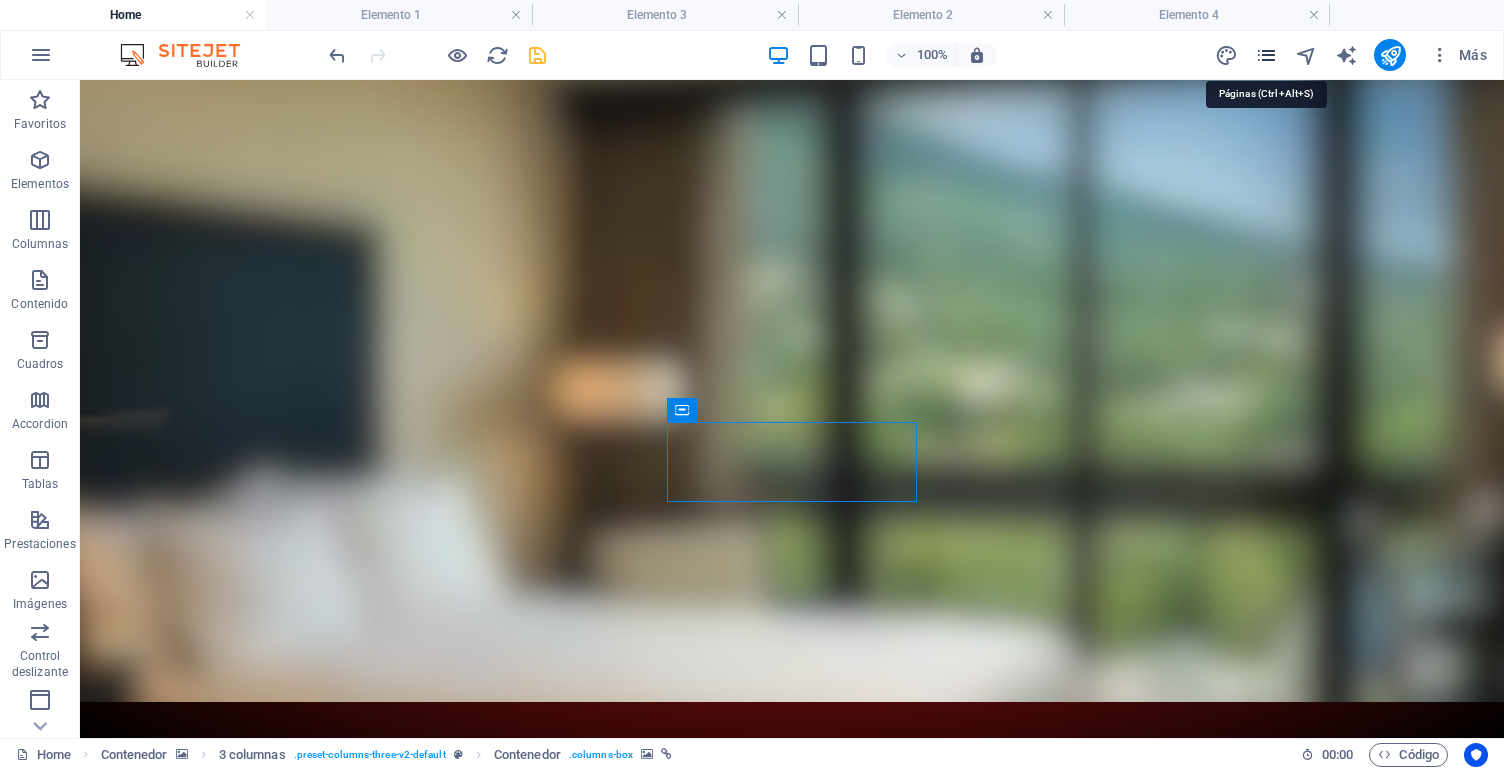 click at bounding box center (1266, 55) 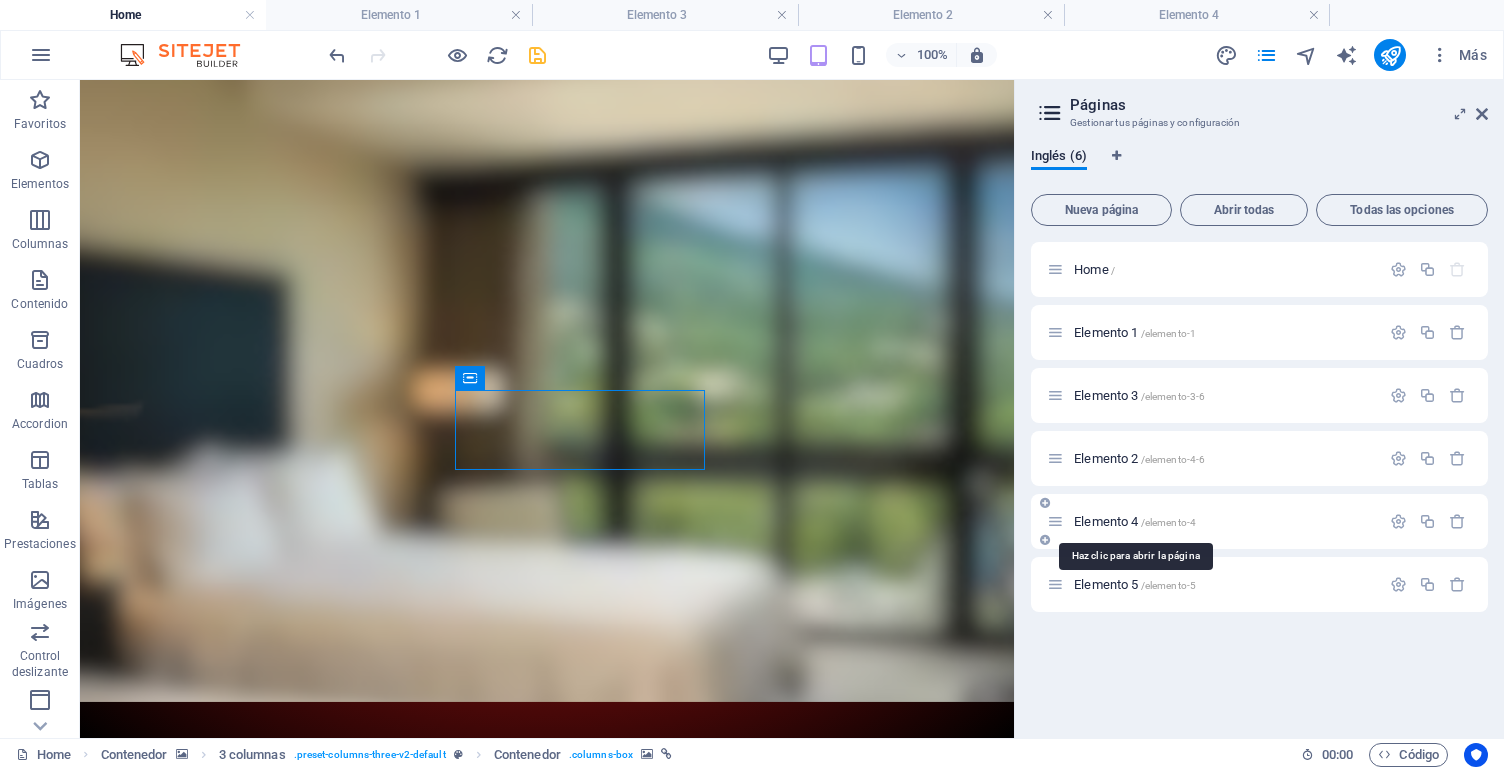 click on "/elemento-4" at bounding box center [1169, 522] 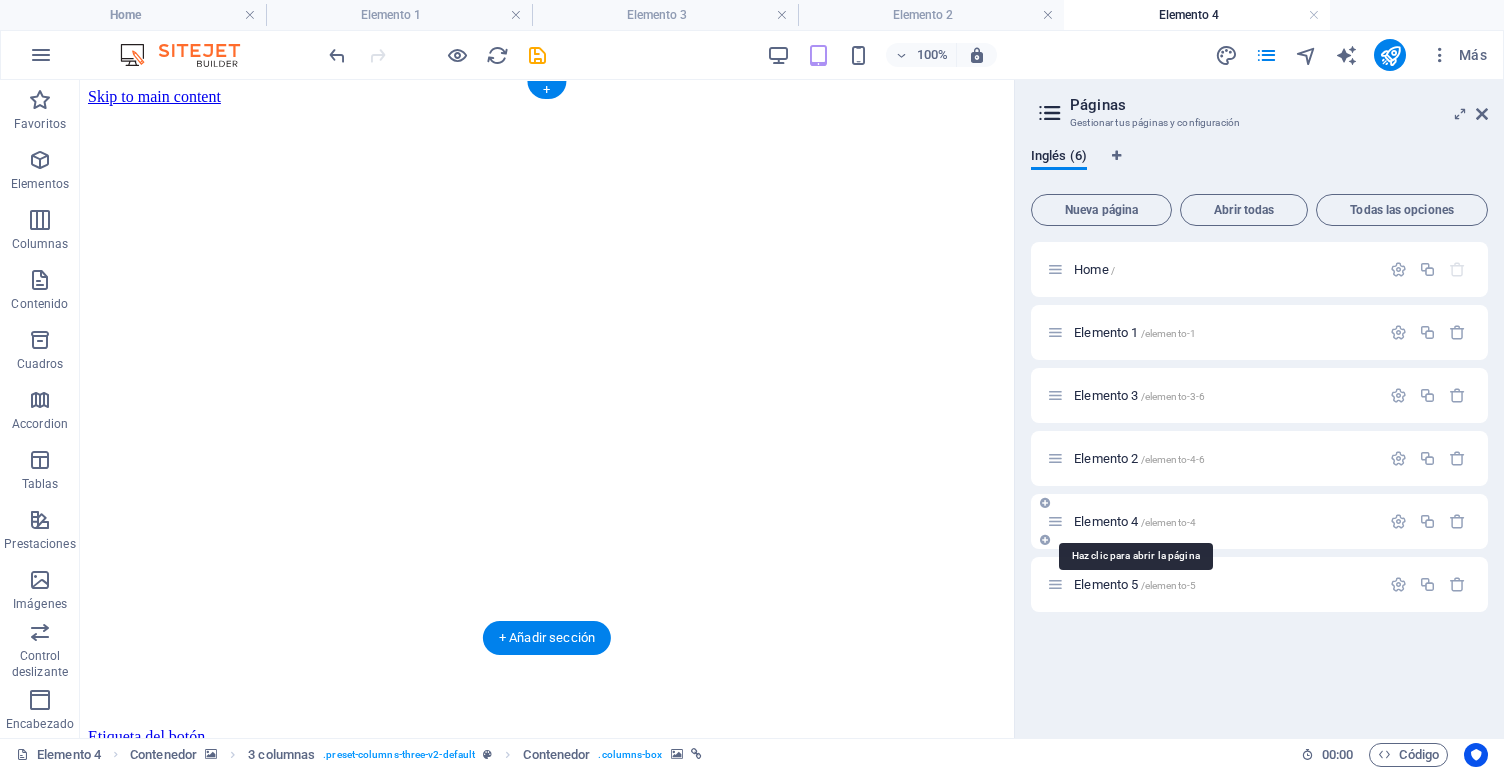 click on "/elemento-4" at bounding box center (1169, 522) 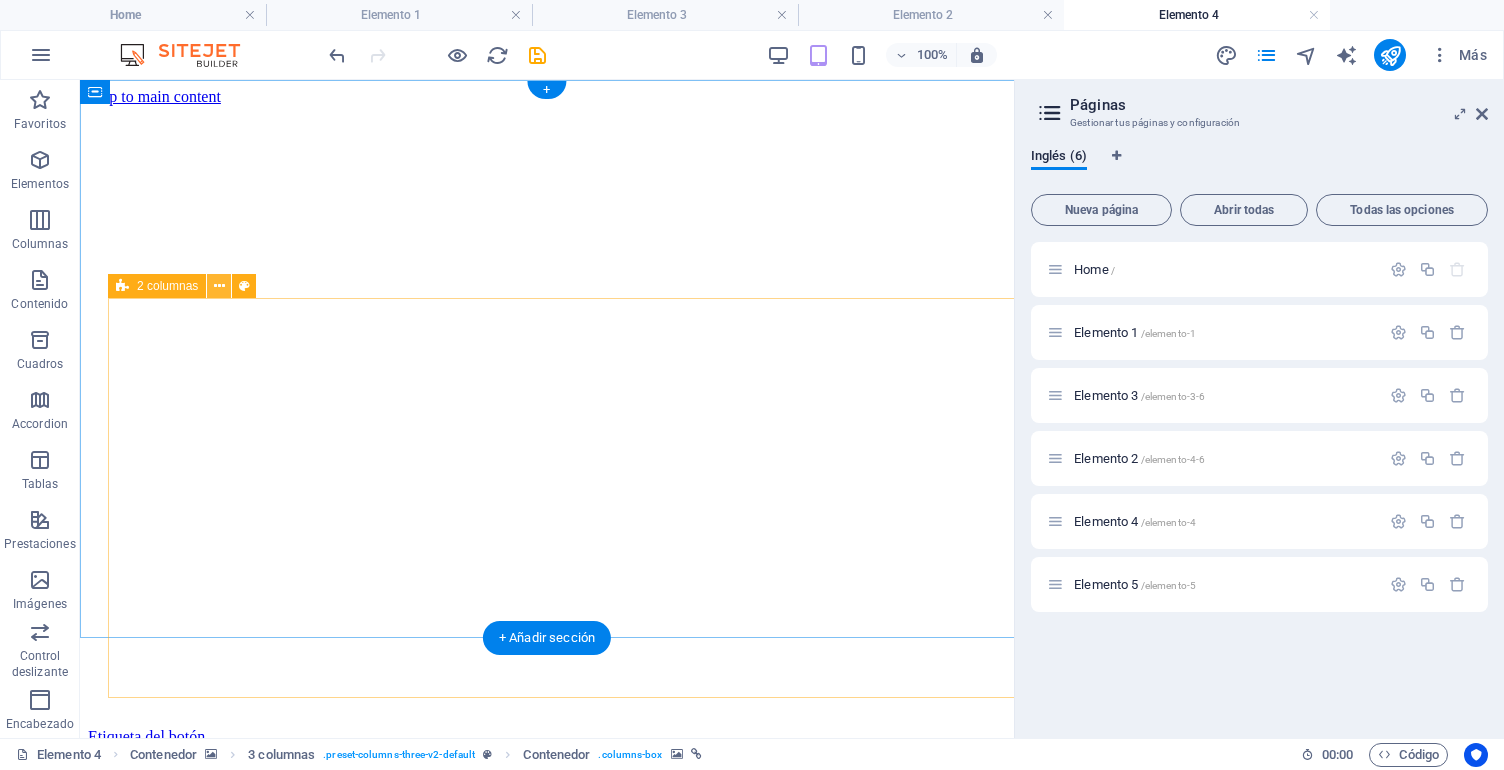 click at bounding box center [219, 286] 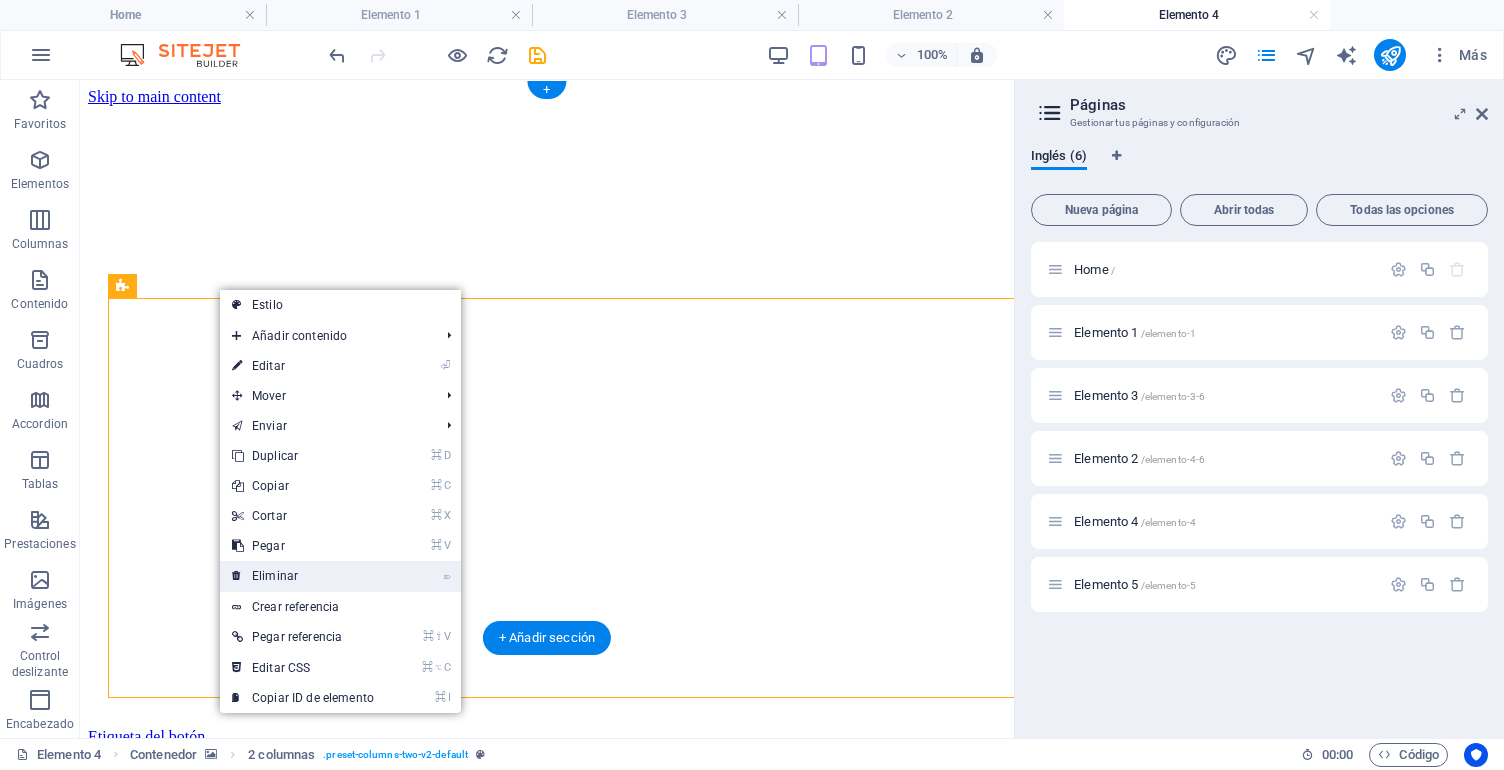 click on "⌦  Eliminar" at bounding box center [303, 576] 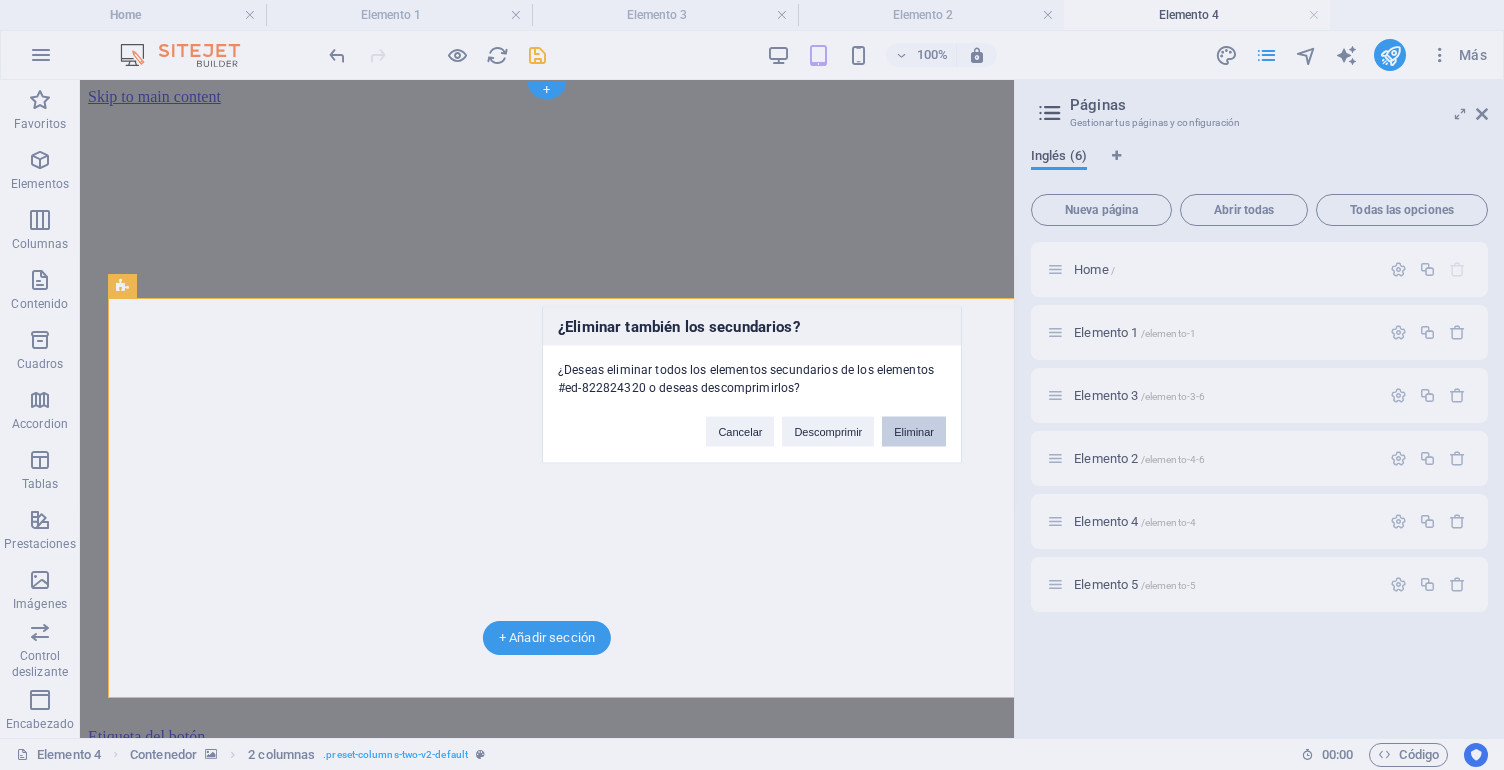 click on "Eliminar" at bounding box center (914, 432) 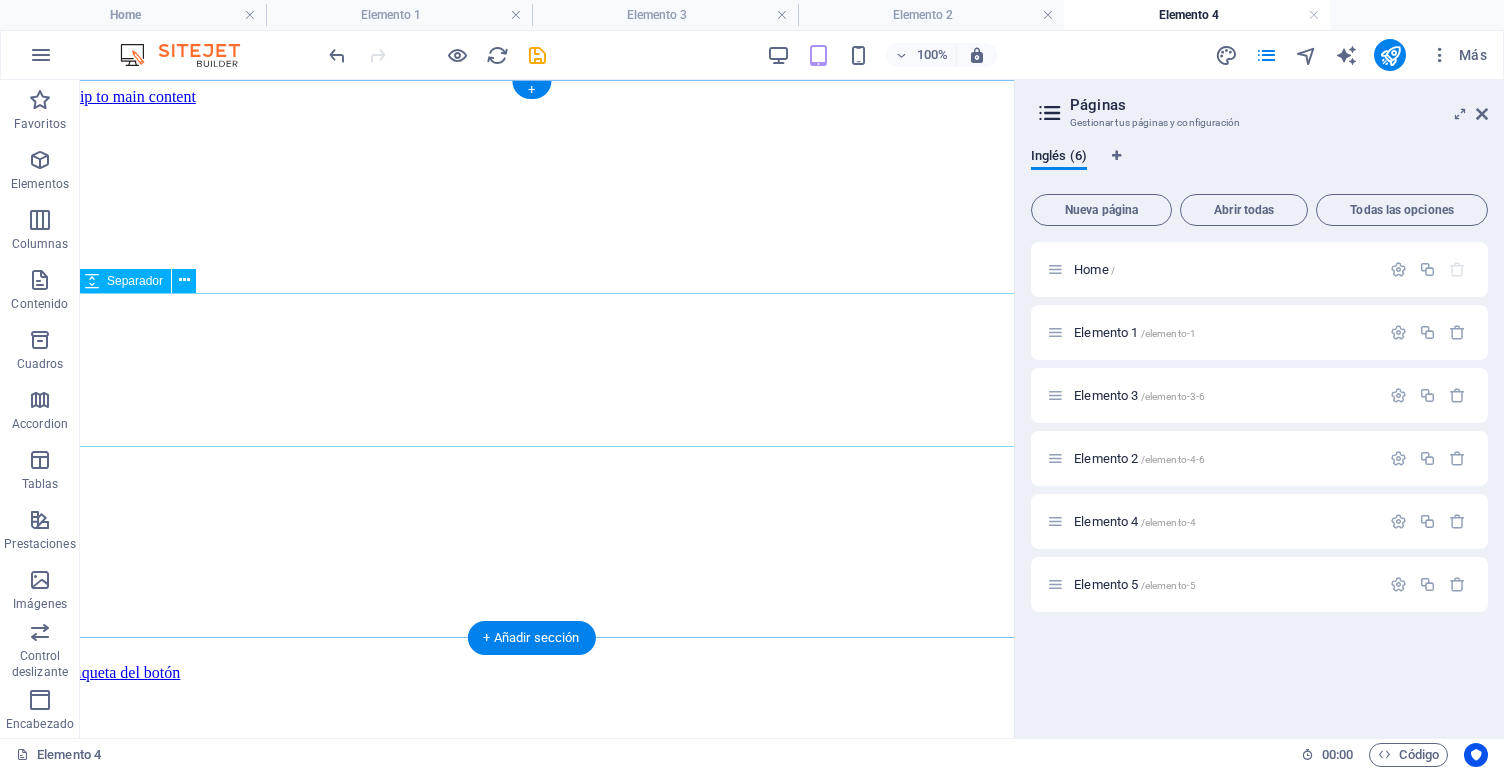 scroll, scrollTop: 0, scrollLeft: 34, axis: horizontal 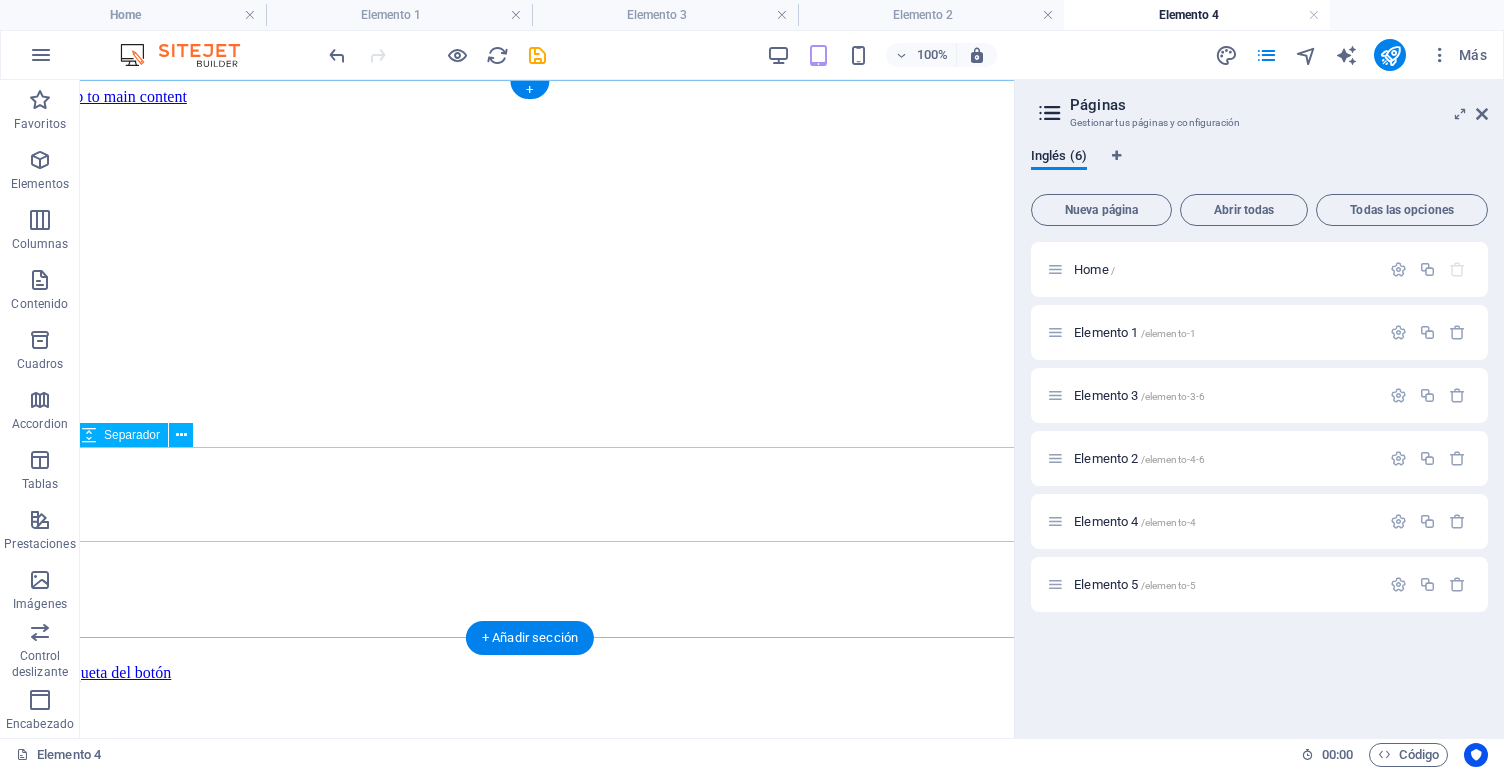 click at bounding box center (554, 772) 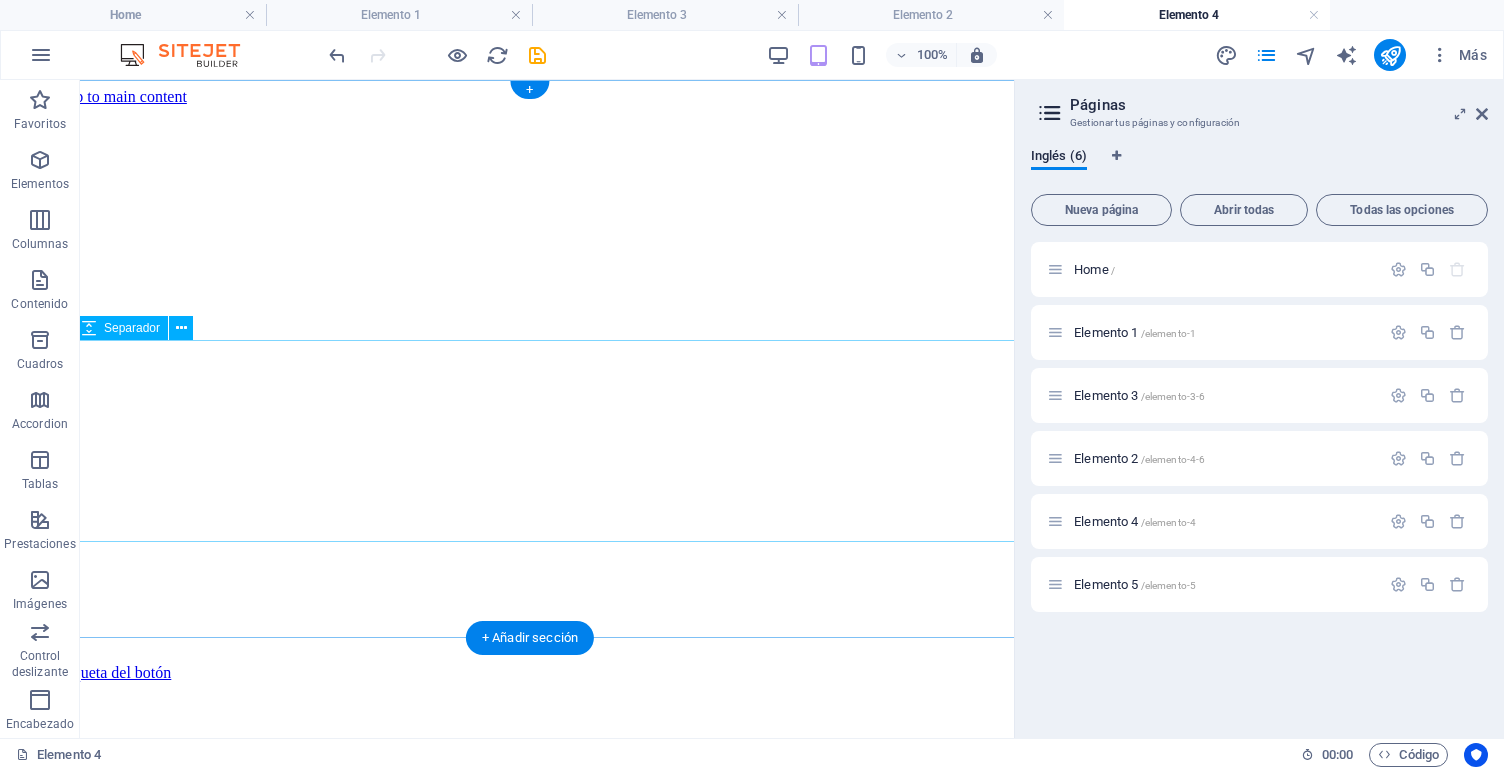 click at bounding box center [554, 722] 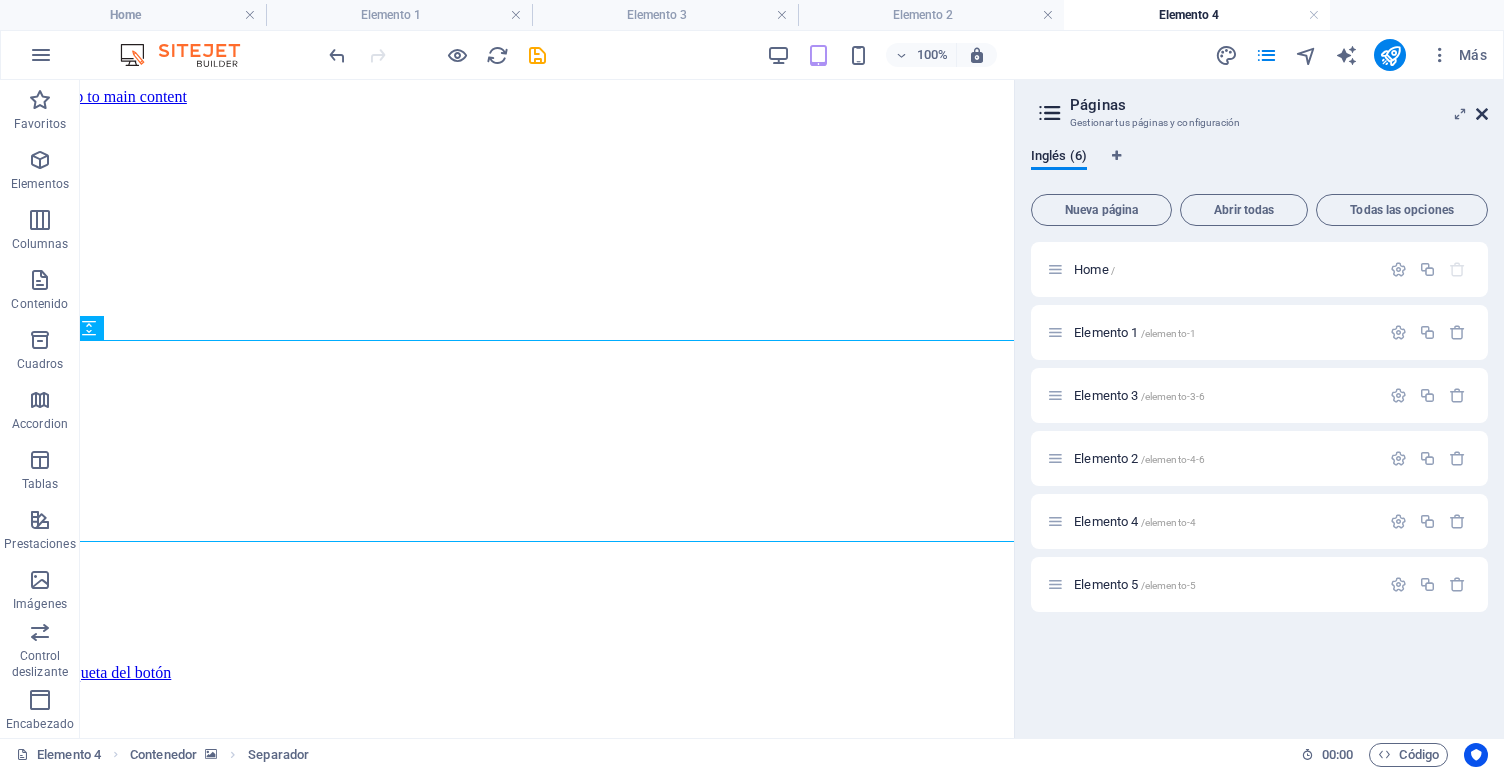 click at bounding box center [1482, 114] 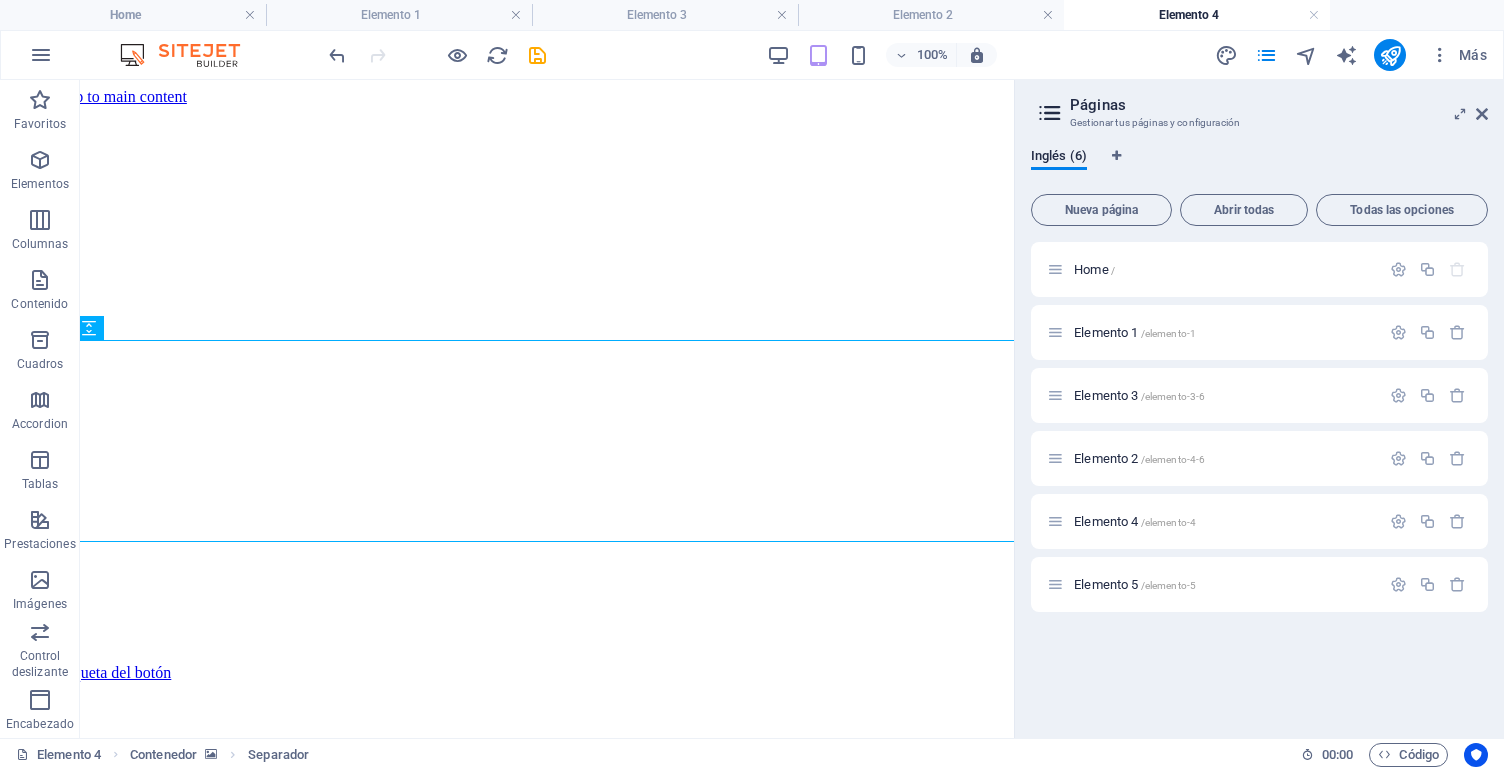 scroll, scrollTop: 0, scrollLeft: 0, axis: both 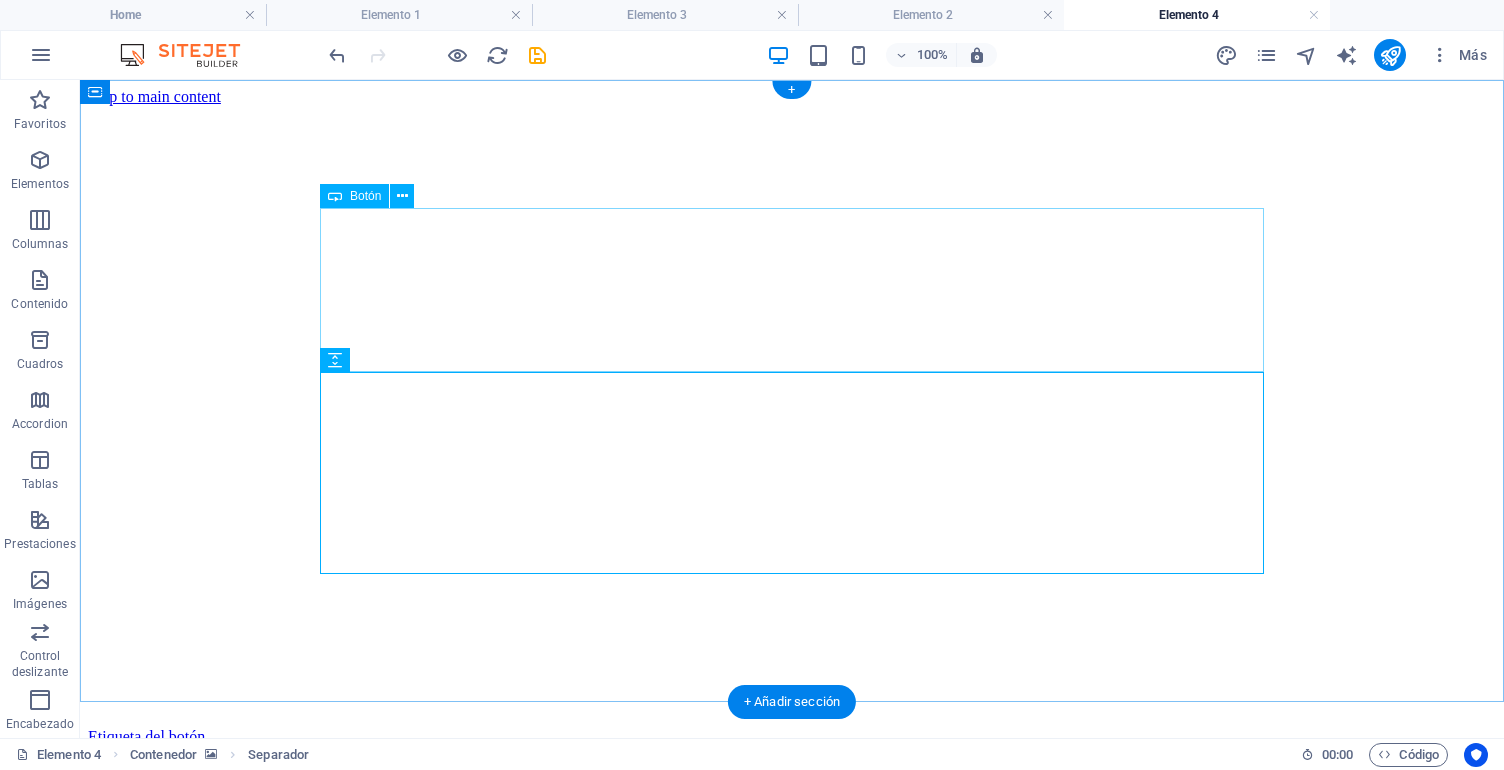 click on "Etiqueta del botón" at bounding box center [792, 737] 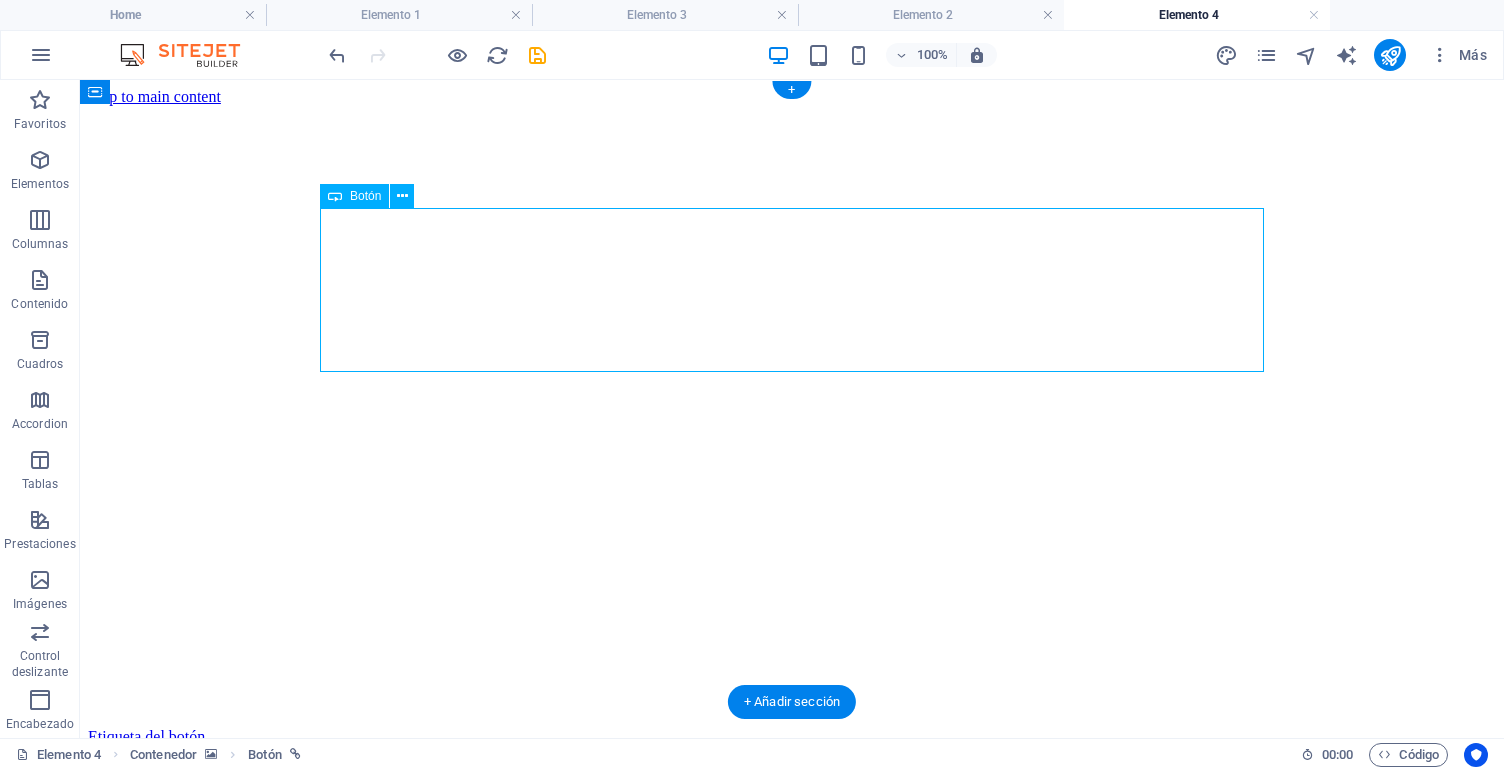 click on "Etiqueta del botón" at bounding box center [792, 737] 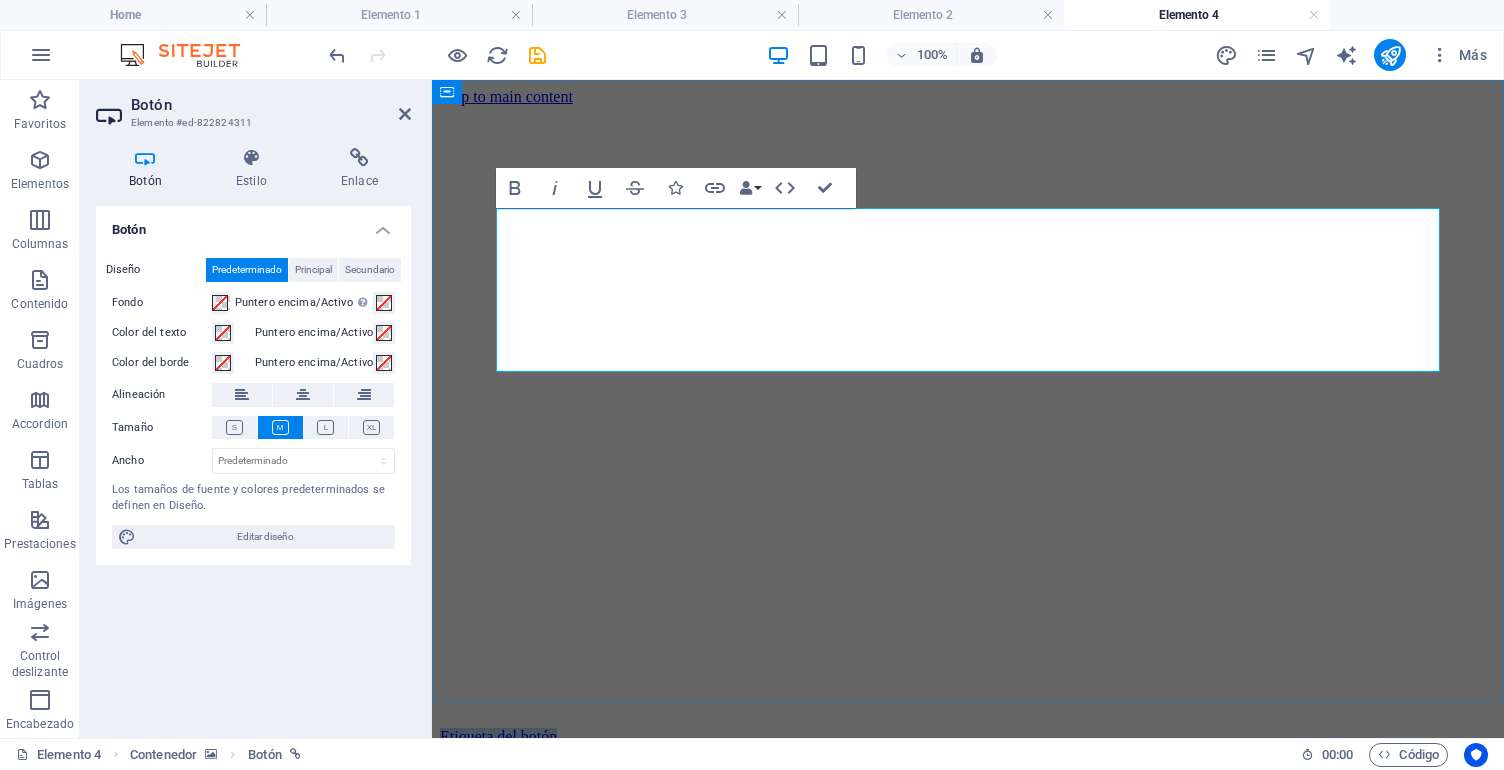 click on "Etiqueta del botón" at bounding box center [968, 737] 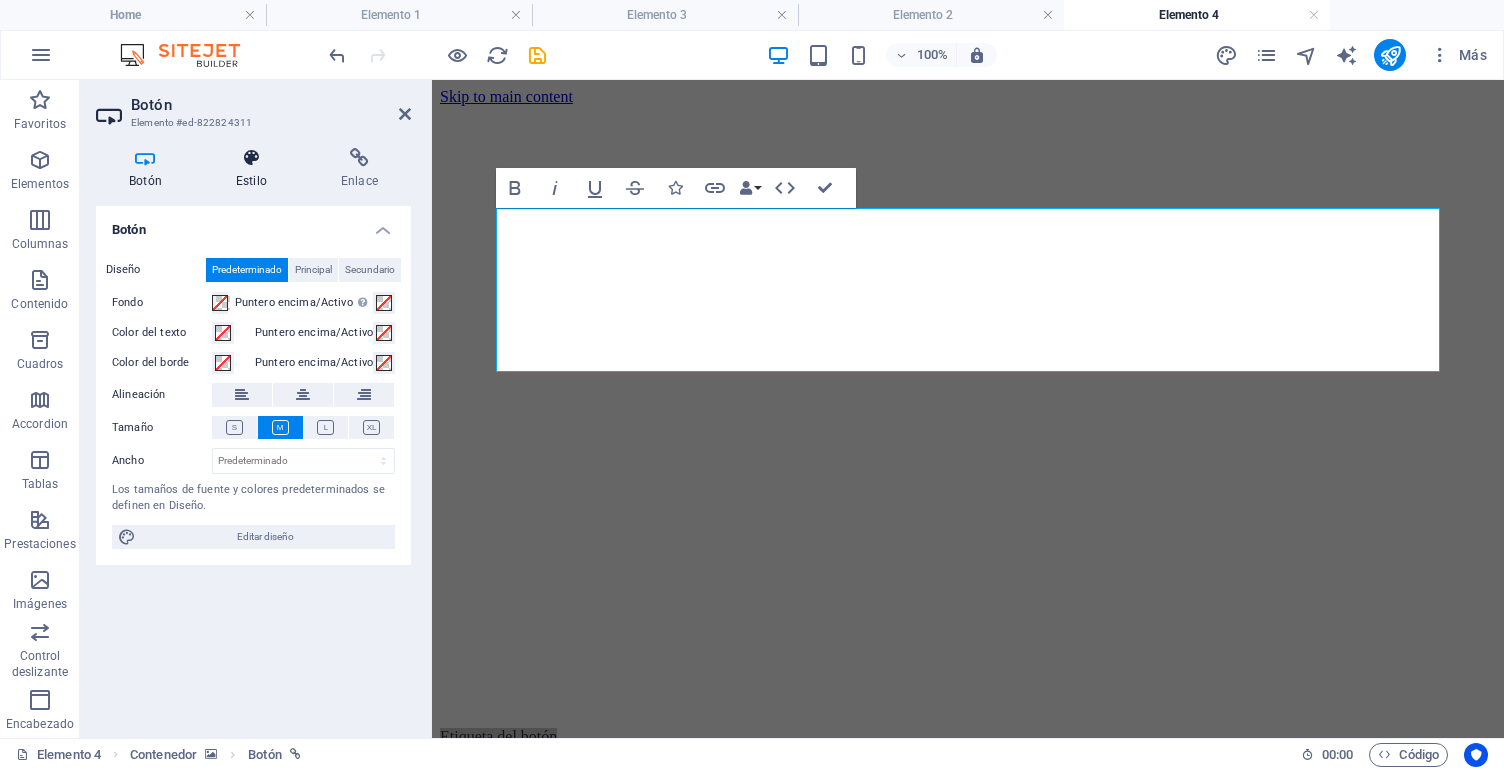 click on "Estilo" at bounding box center [255, 169] 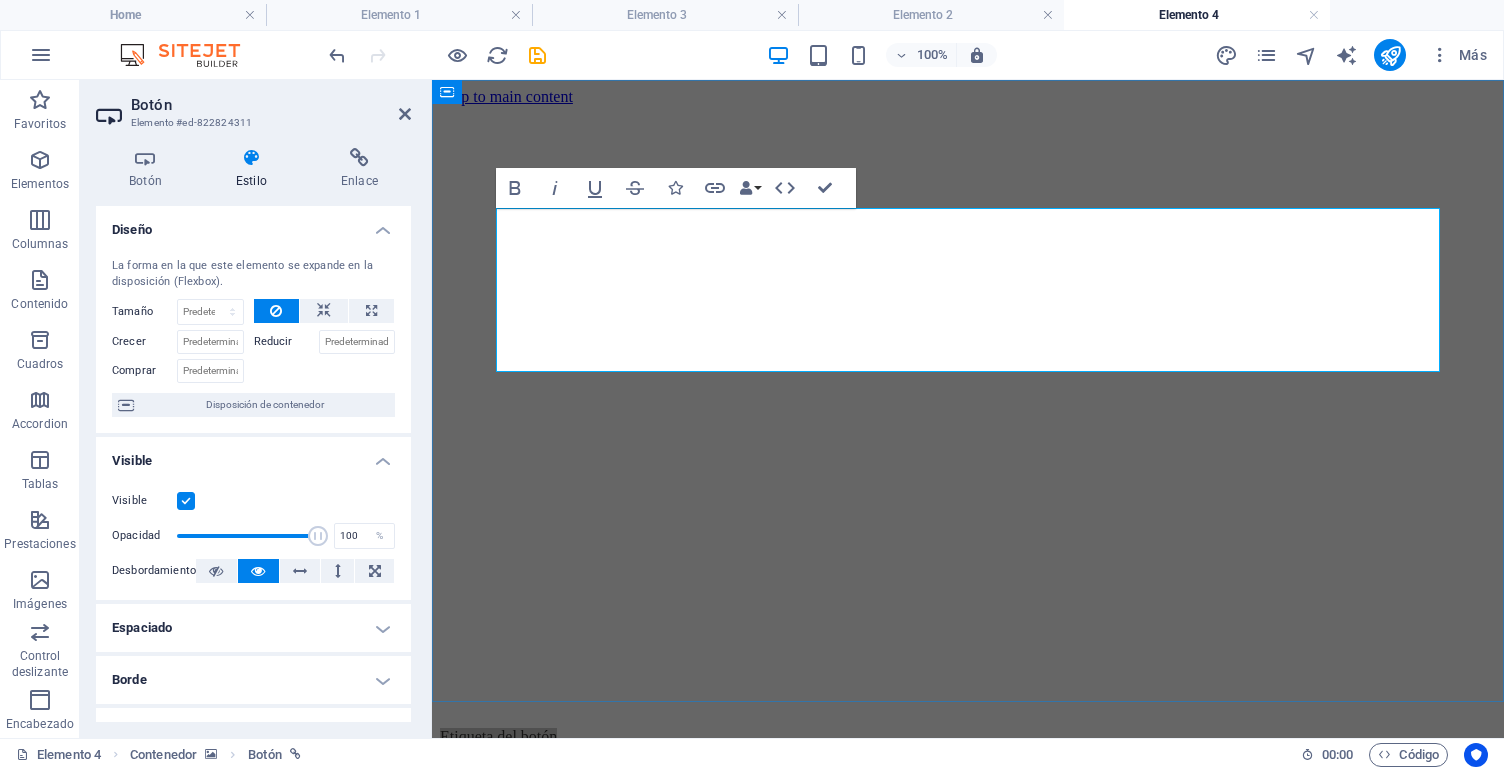 click on "Etiqueta del botón" at bounding box center (968, 737) 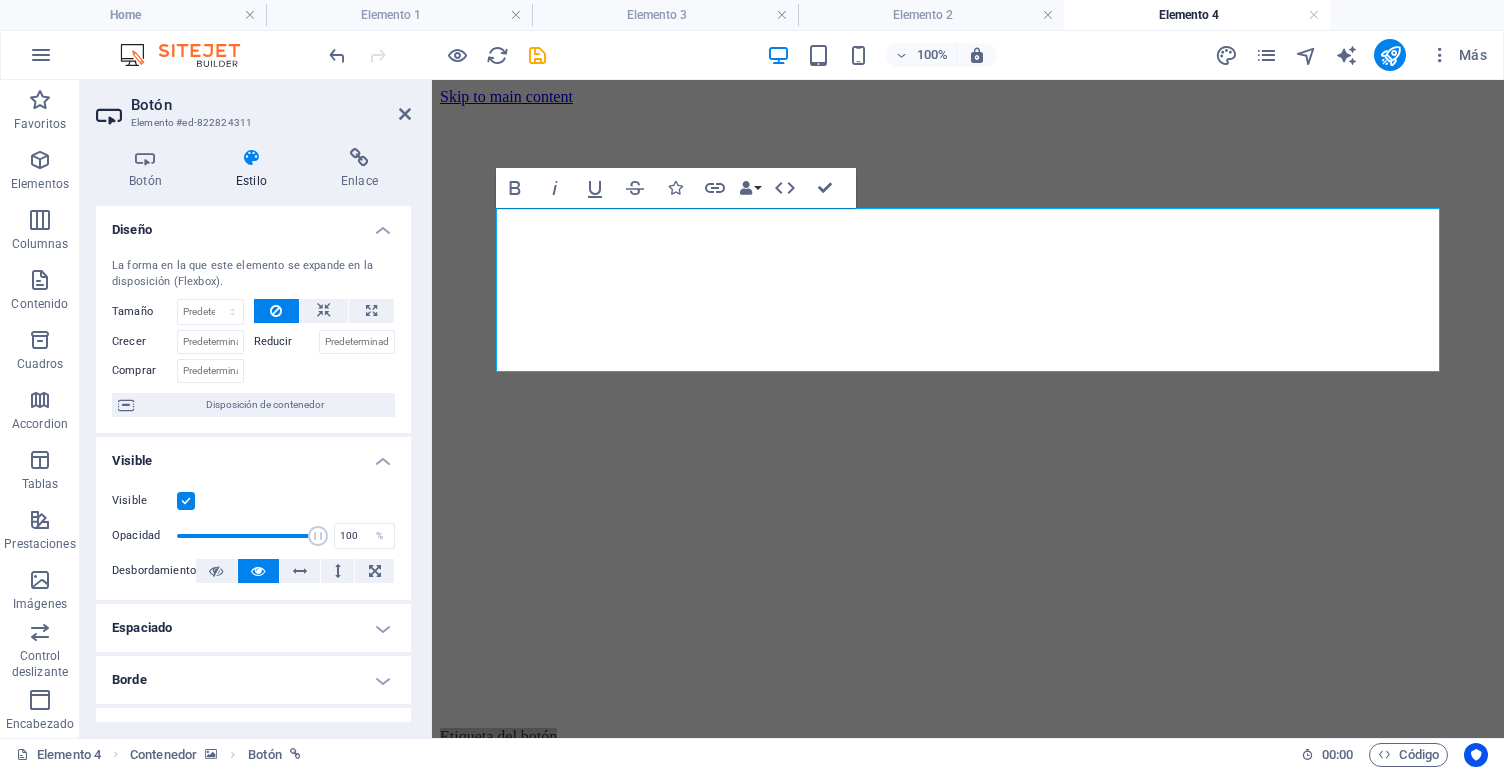 click on "Visible" at bounding box center (253, 455) 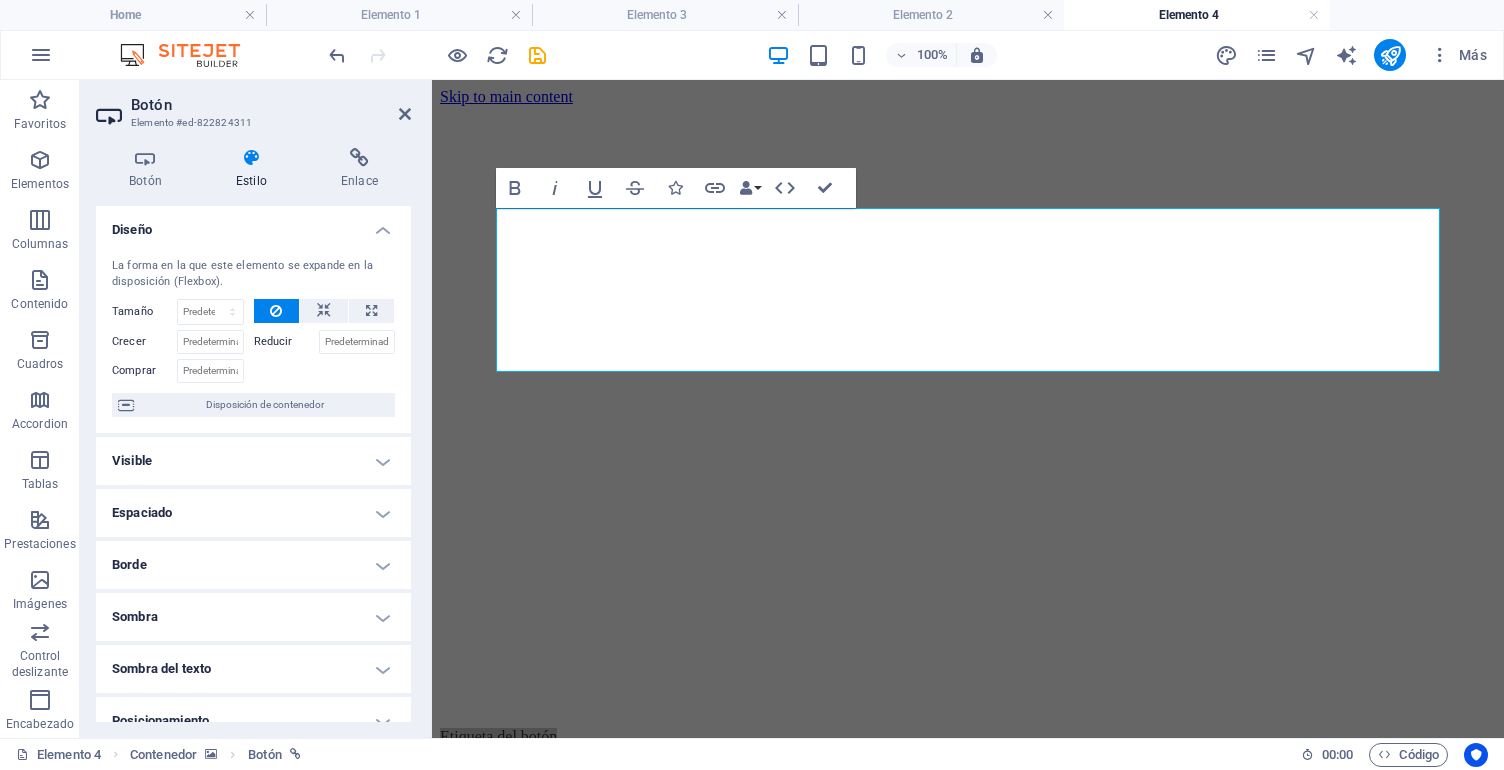 click on "Espaciado" at bounding box center (253, 513) 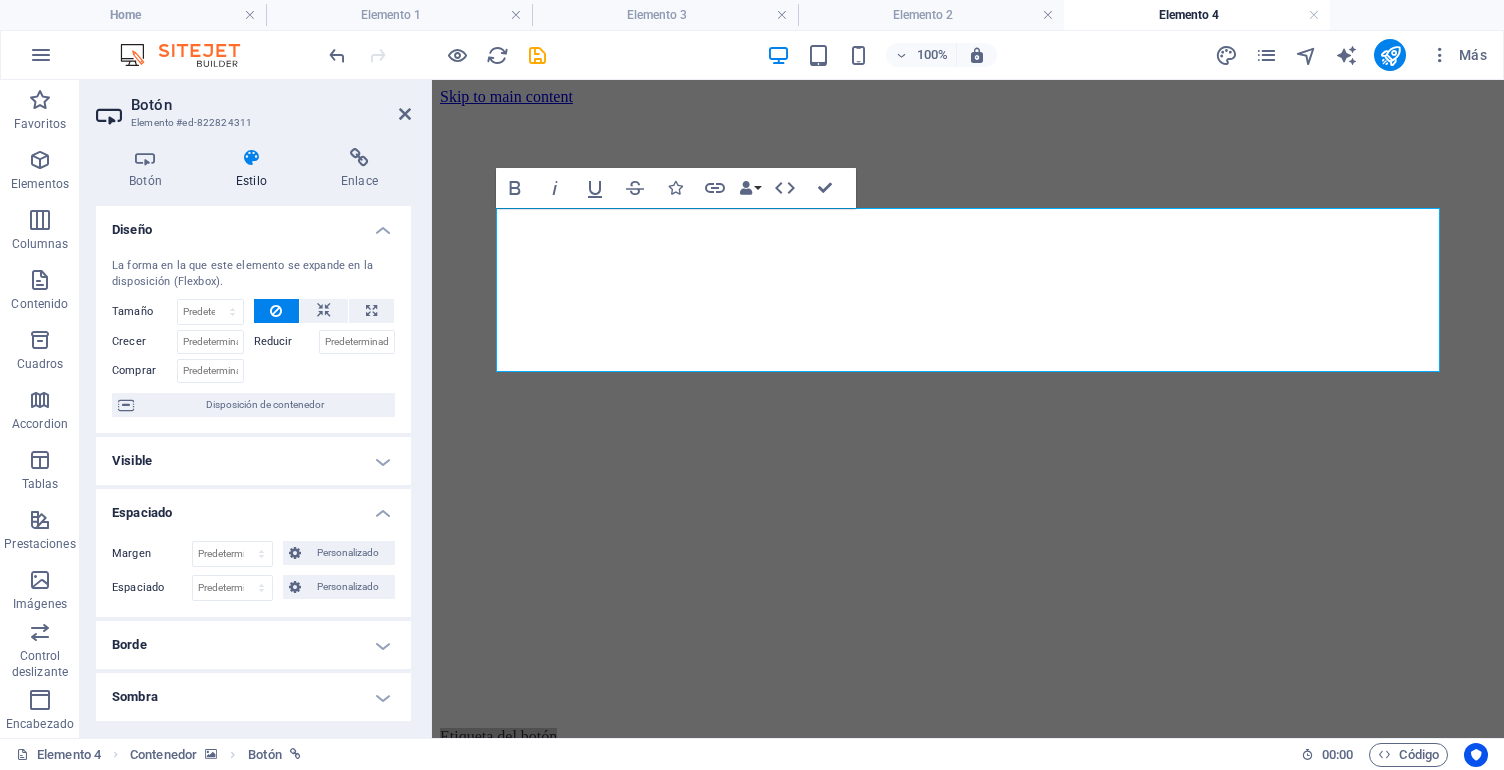 click on "Espaciado" at bounding box center (253, 507) 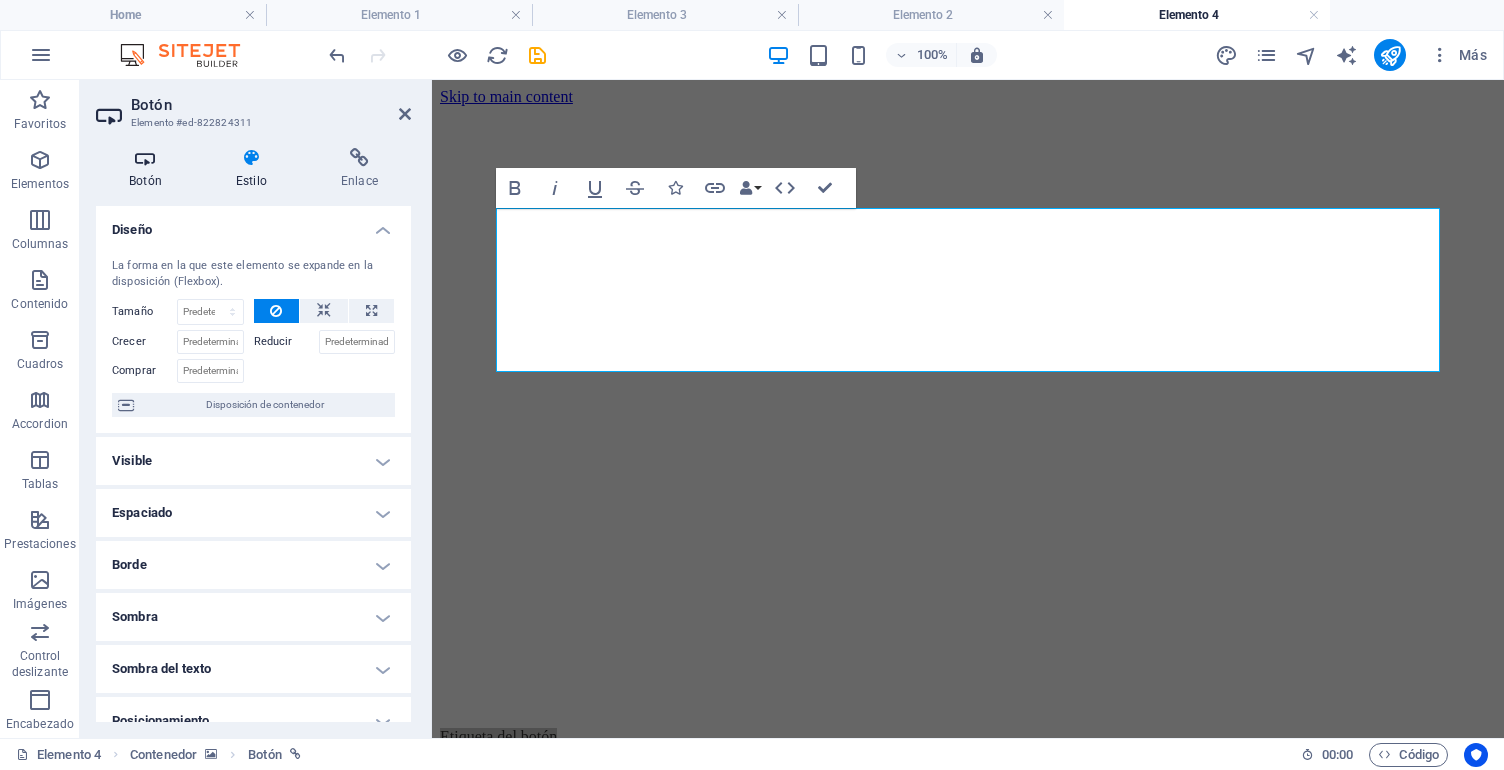 click on "Botón" at bounding box center [149, 169] 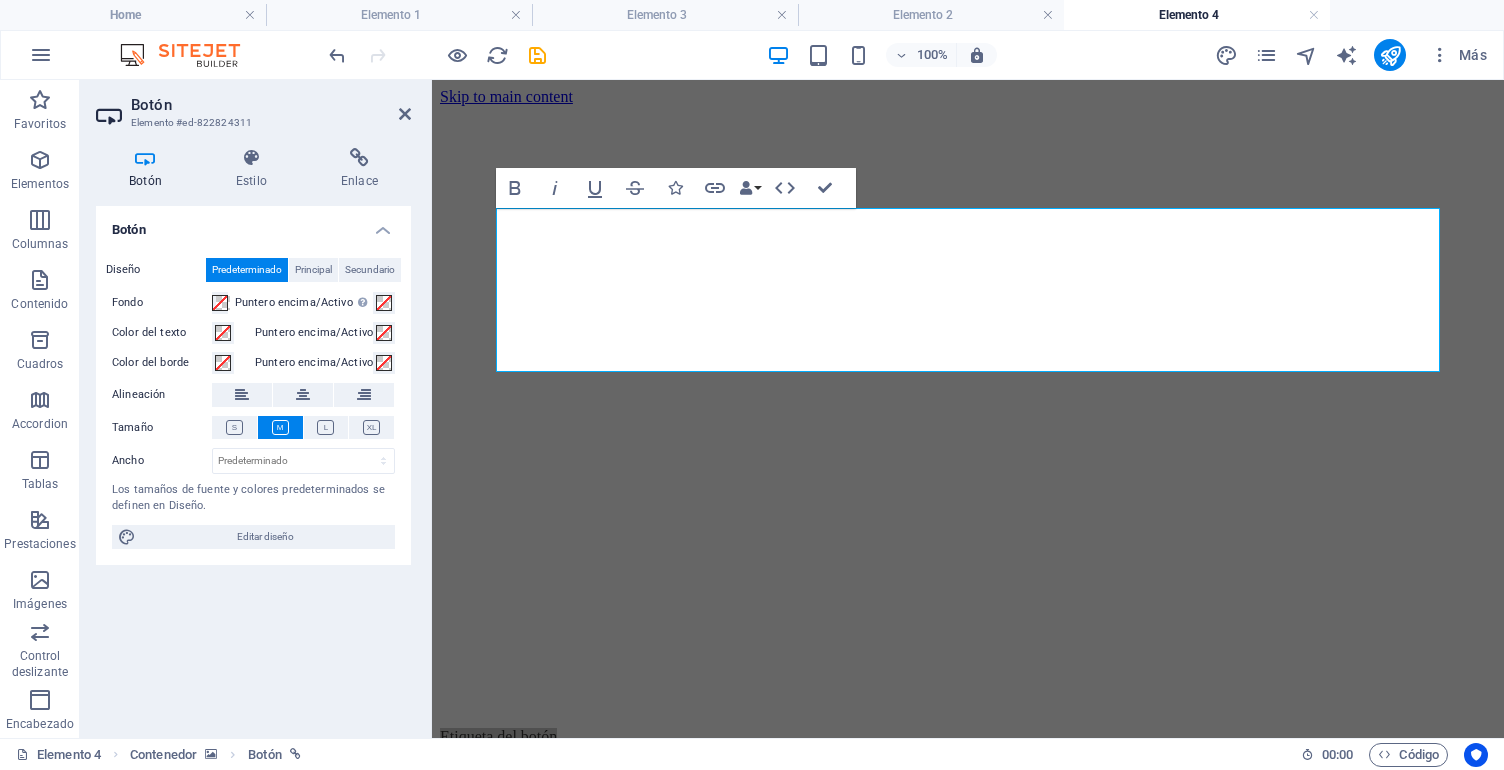 click on "Botón" at bounding box center (253, 224) 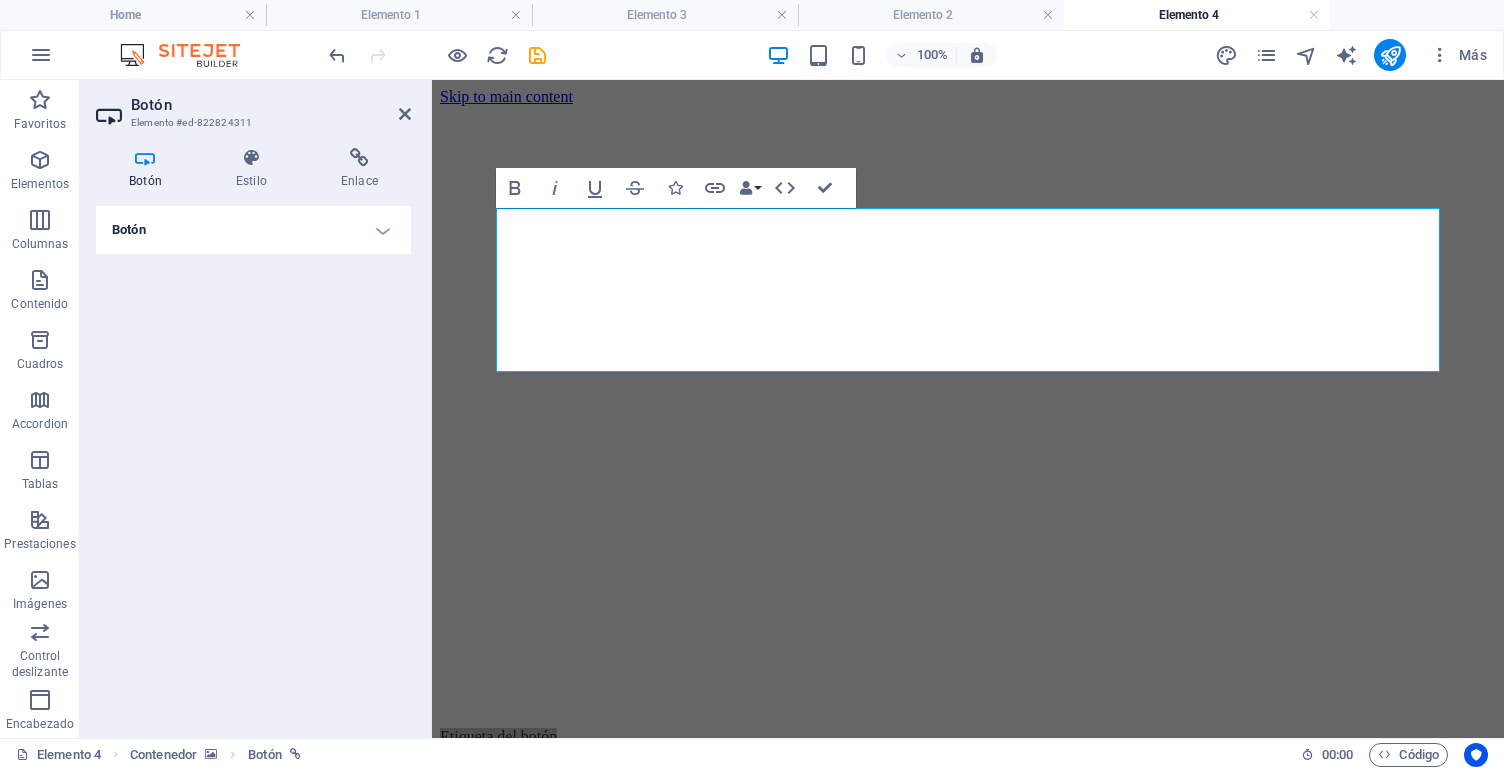click on "Botón" at bounding box center (253, 230) 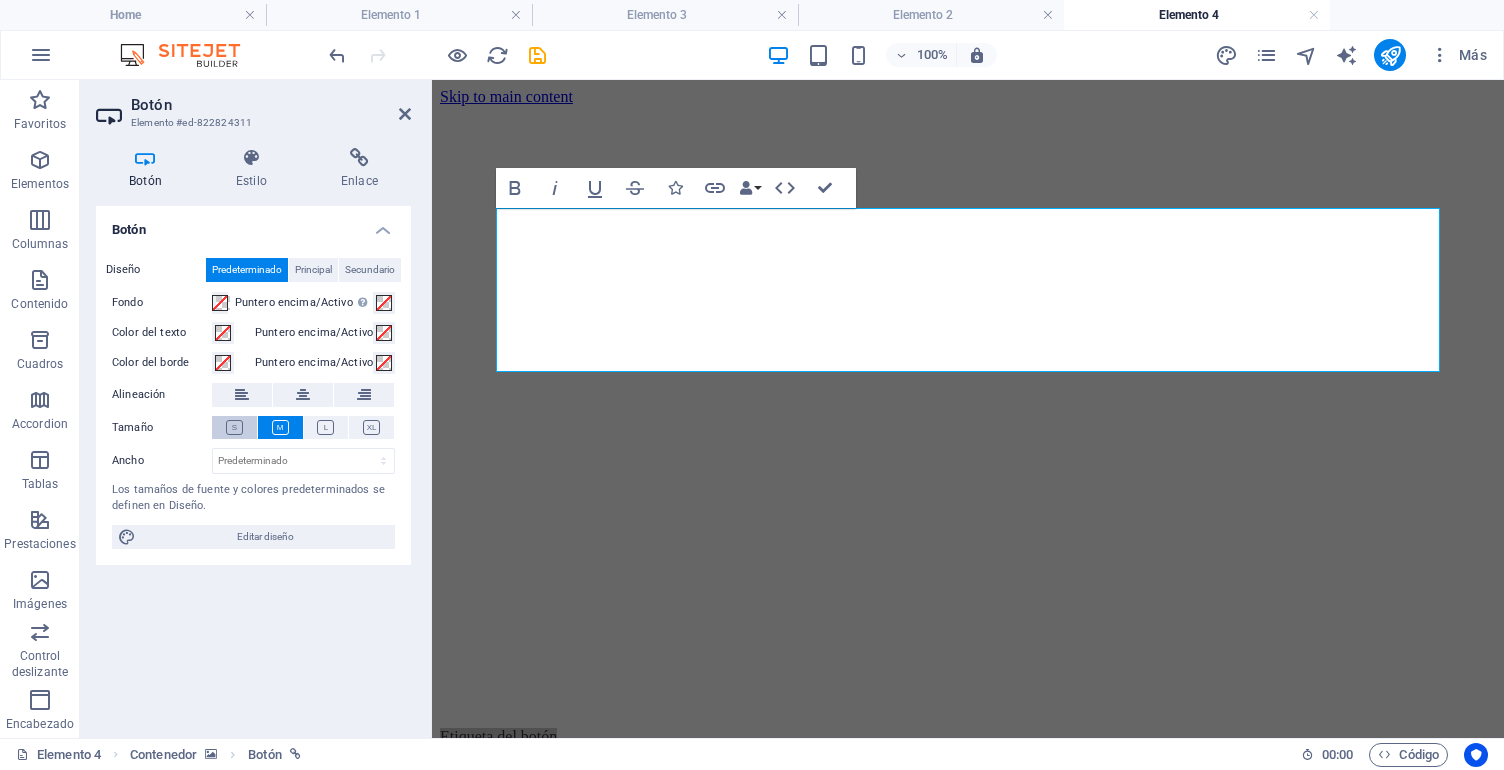 click at bounding box center (234, 427) 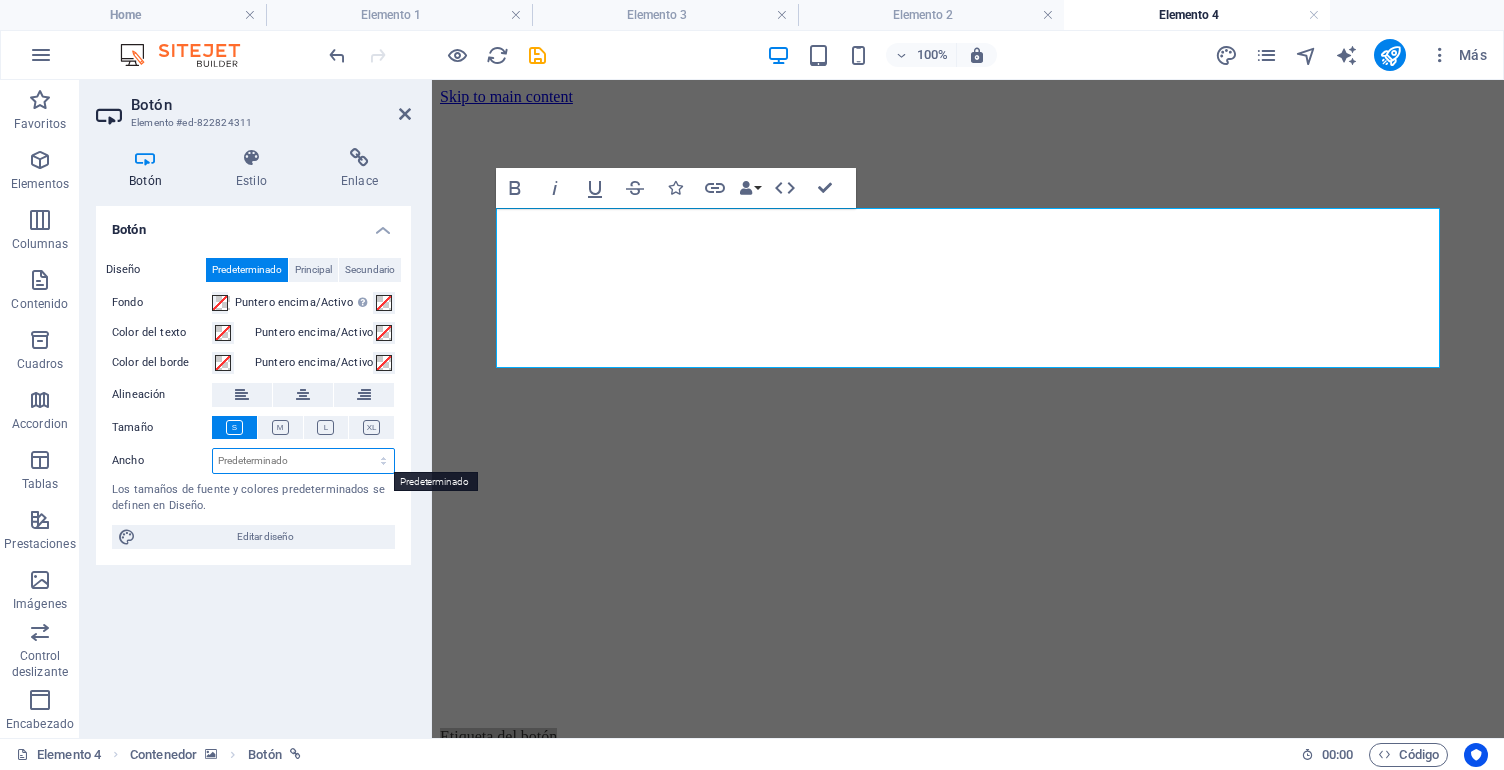 select on "px" 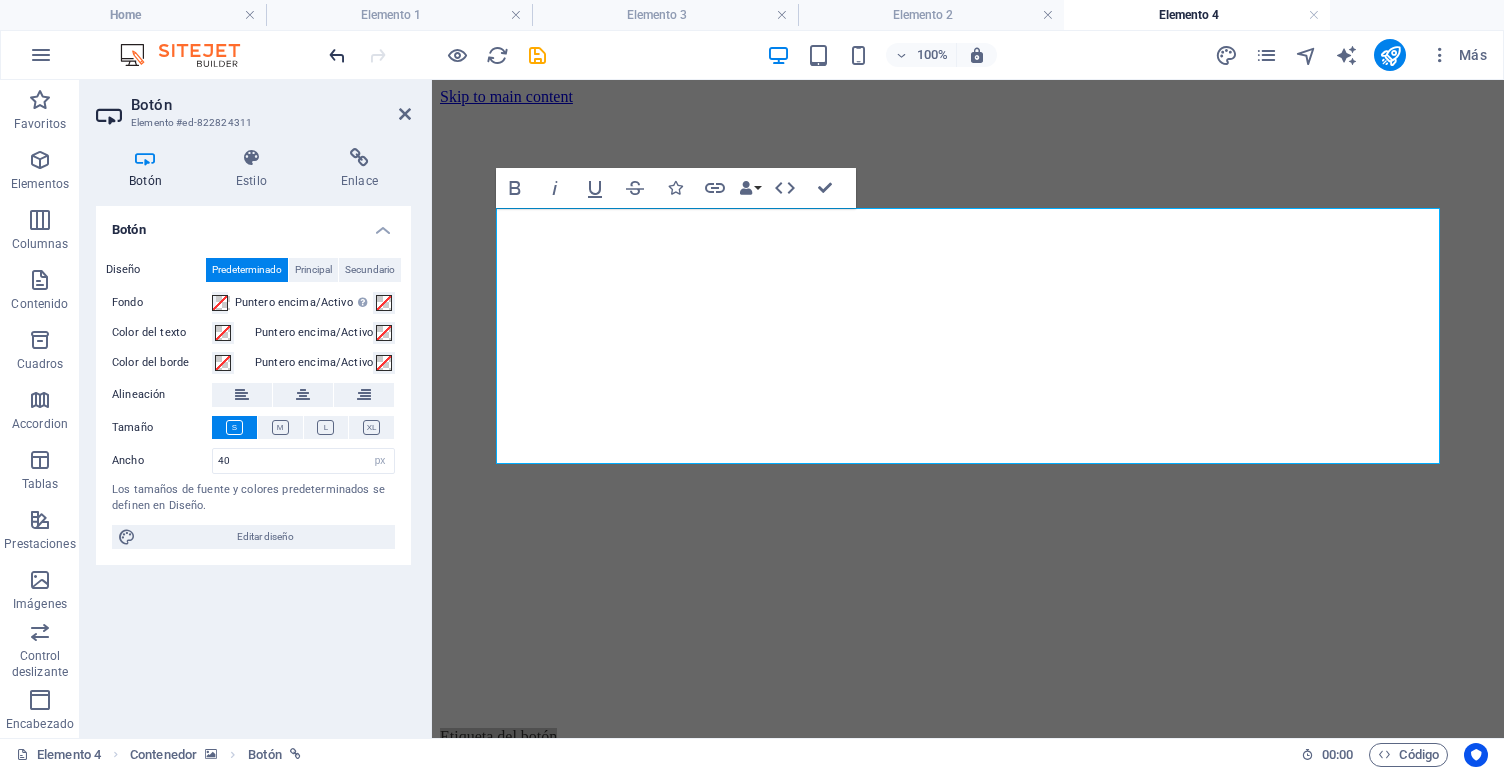 click at bounding box center [437, 55] 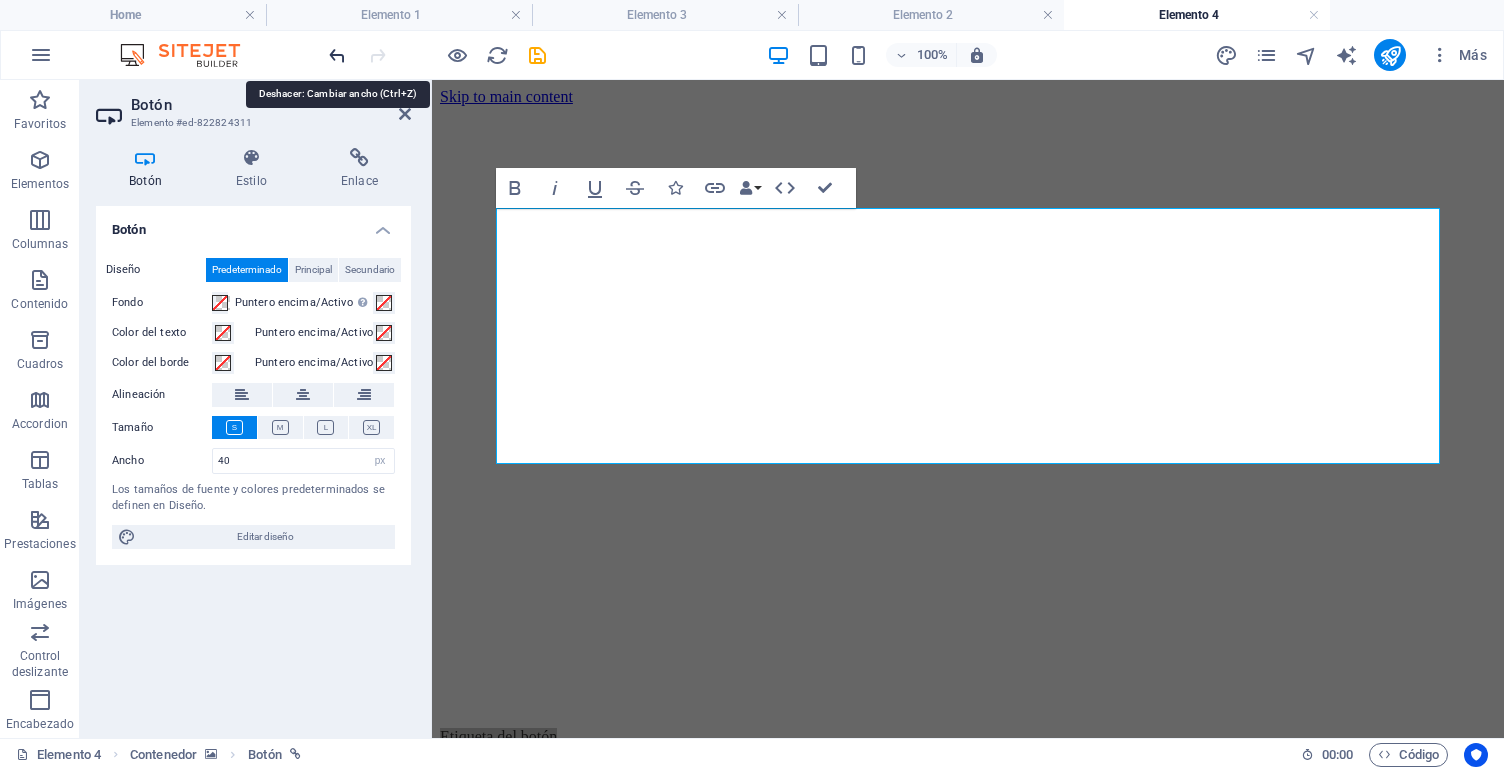click at bounding box center [337, 55] 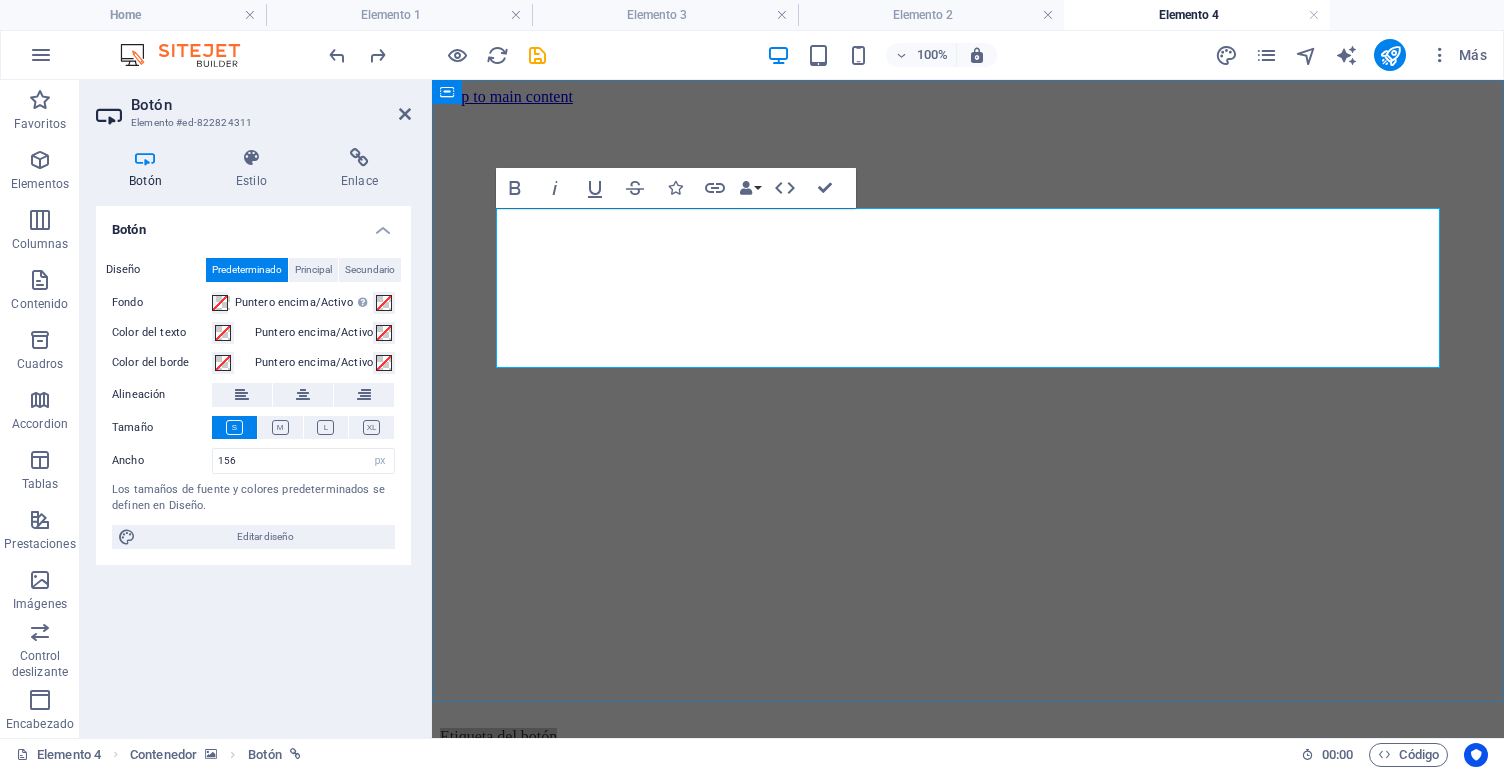 click on "Etiqueta del botón" at bounding box center (968, 737) 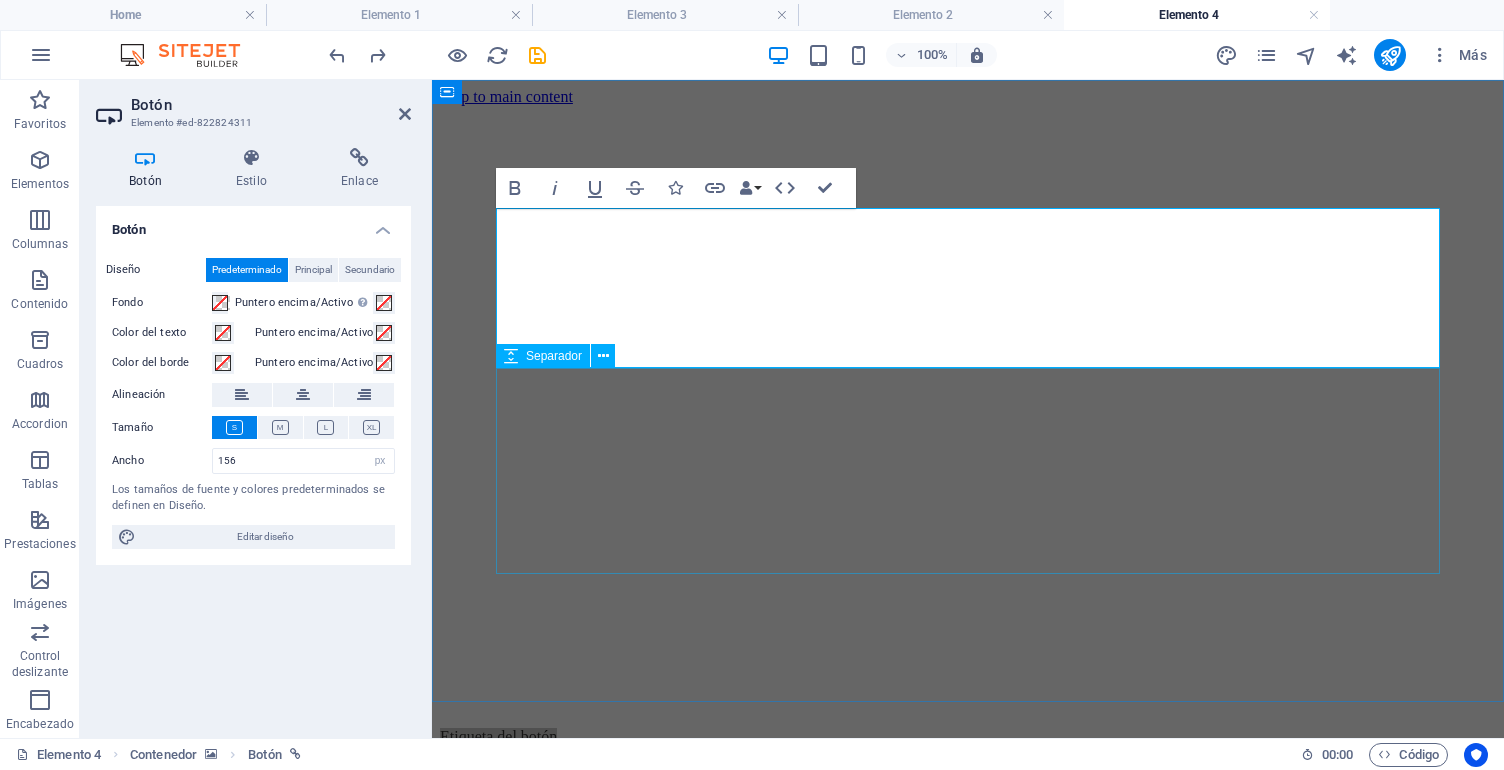 click at bounding box center (968, 786) 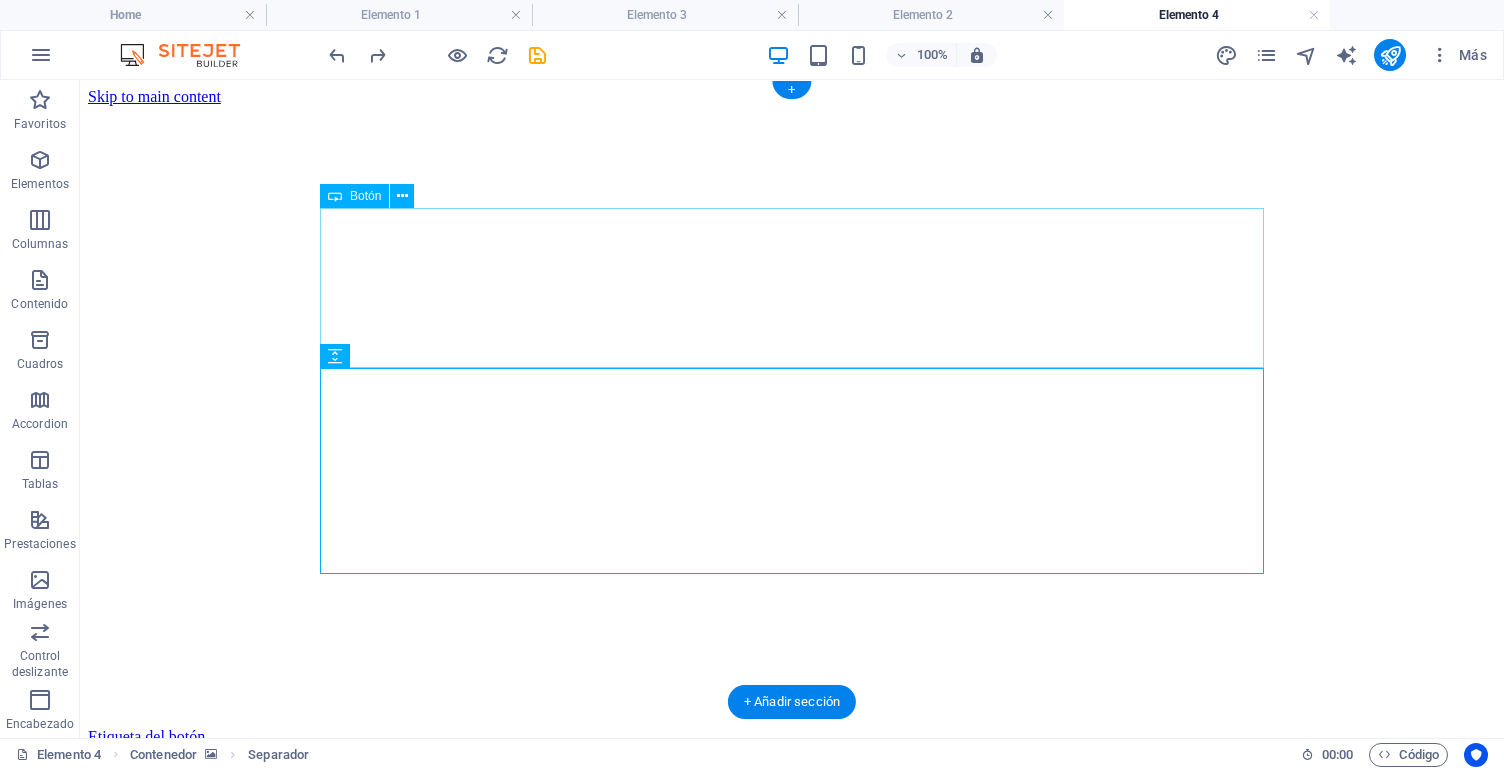 click on "Etiqueta del botón" at bounding box center (792, 737) 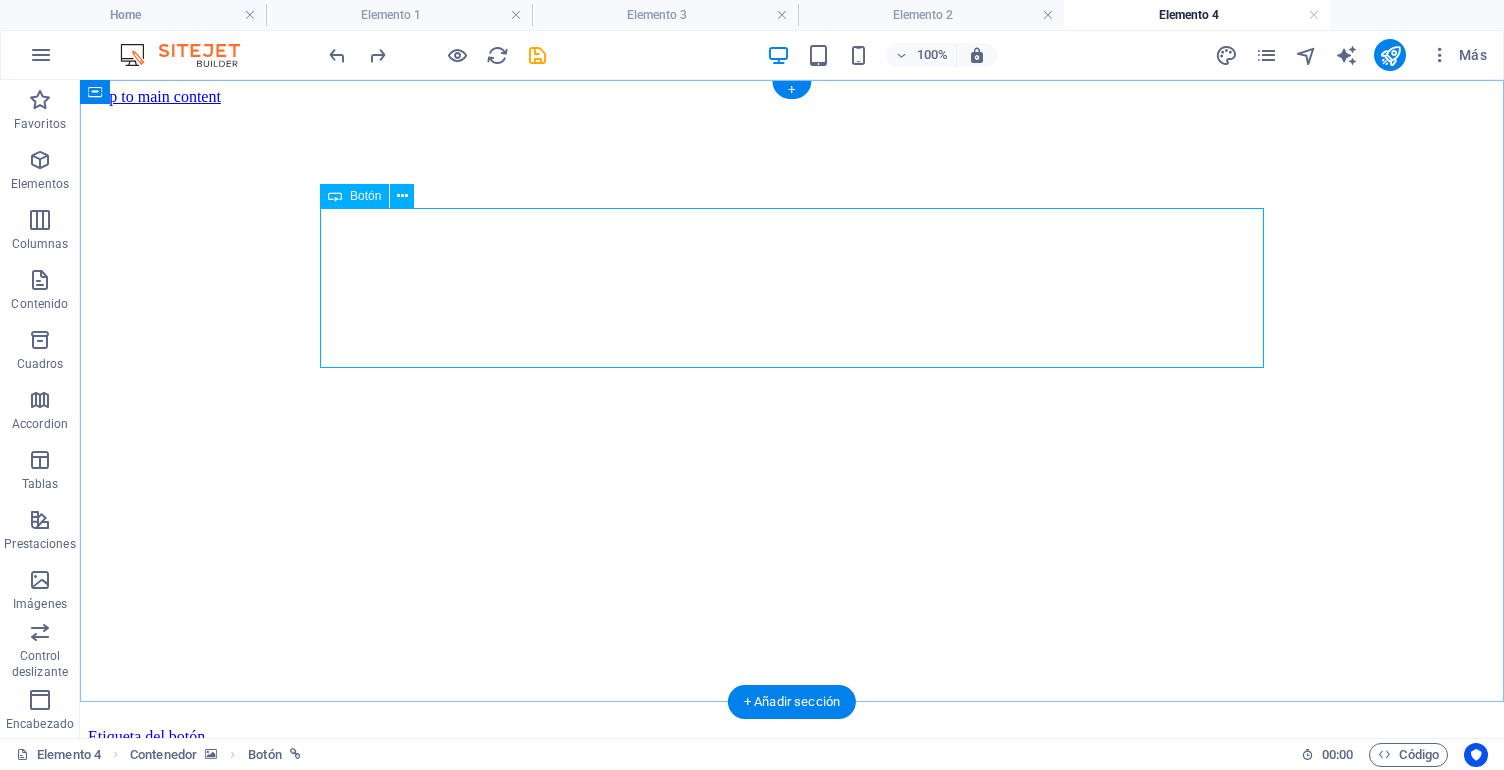 click on "Botón" at bounding box center (365, 196) 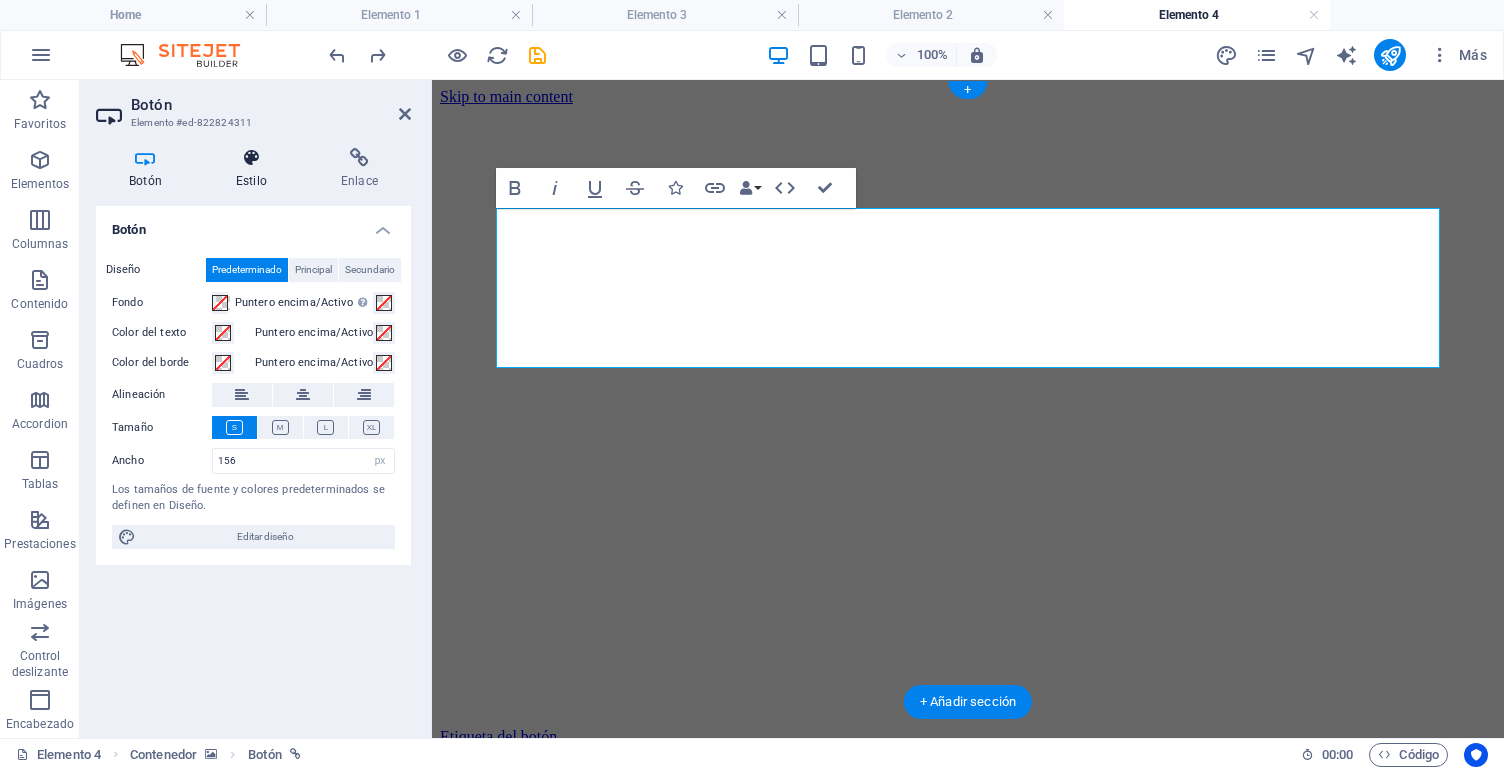 click on "Estilo" at bounding box center (255, 169) 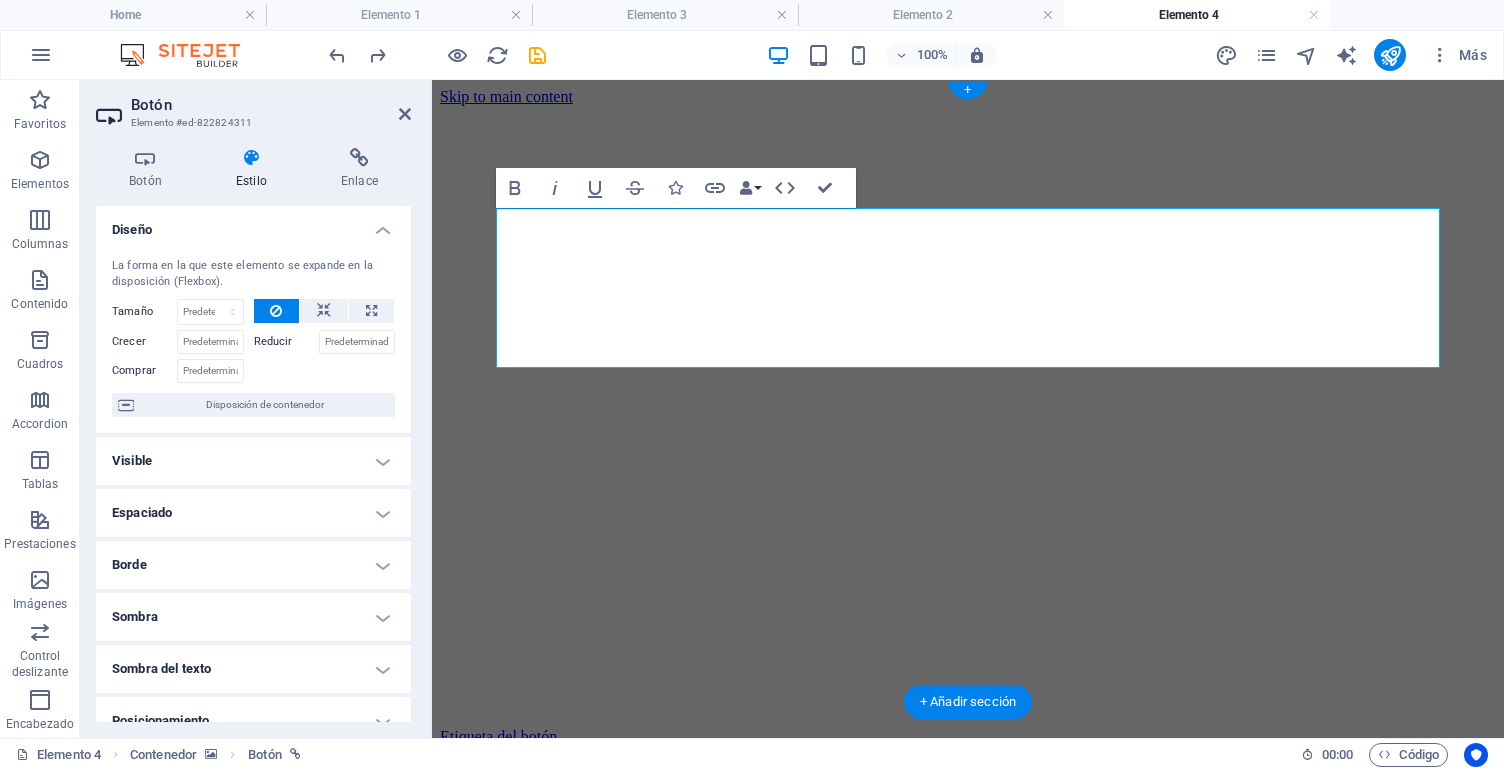 click on "Diseño" at bounding box center (253, 224) 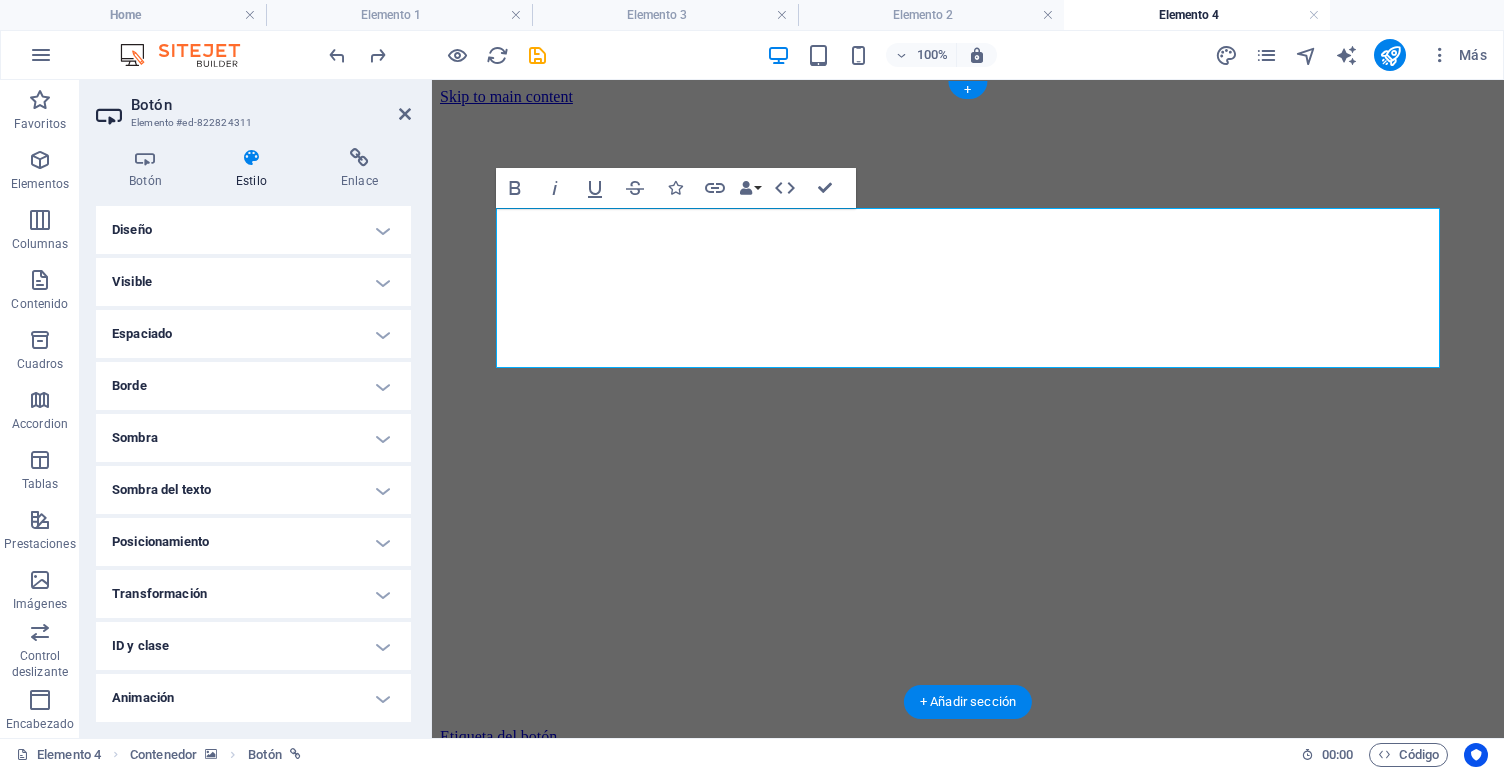 click on "Diseño" at bounding box center (253, 230) 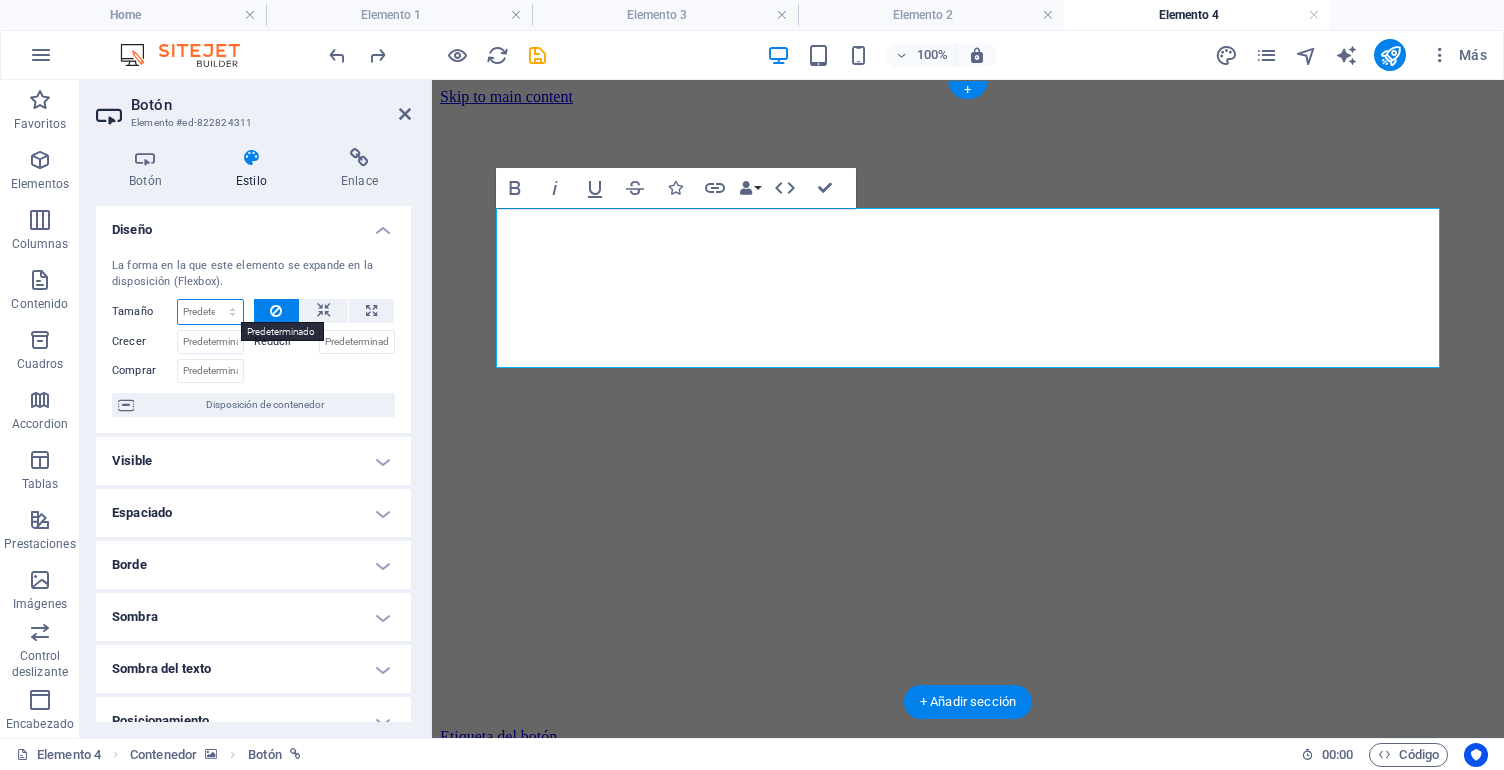 select on "px" 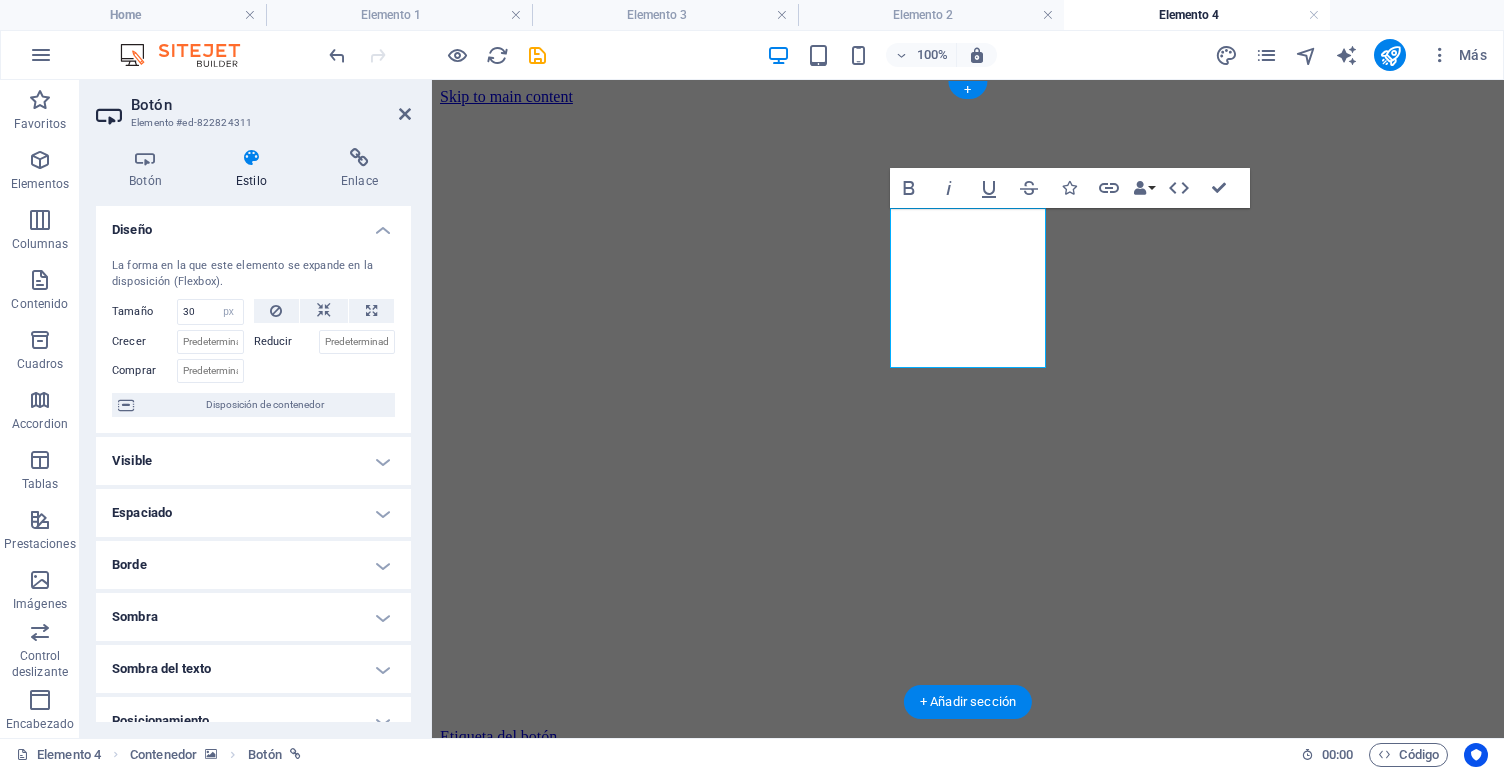 click at bounding box center (325, 368) 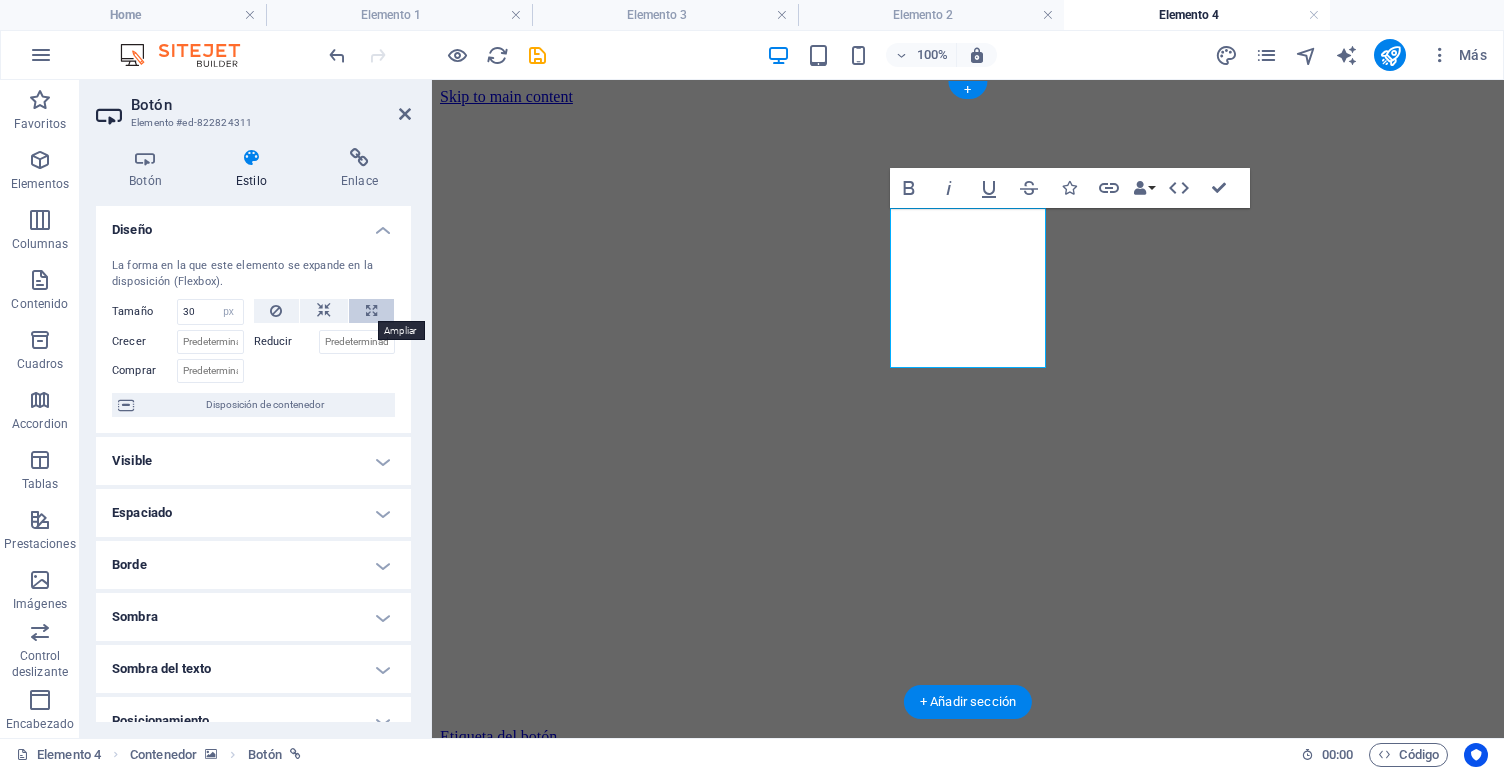 click at bounding box center [371, 311] 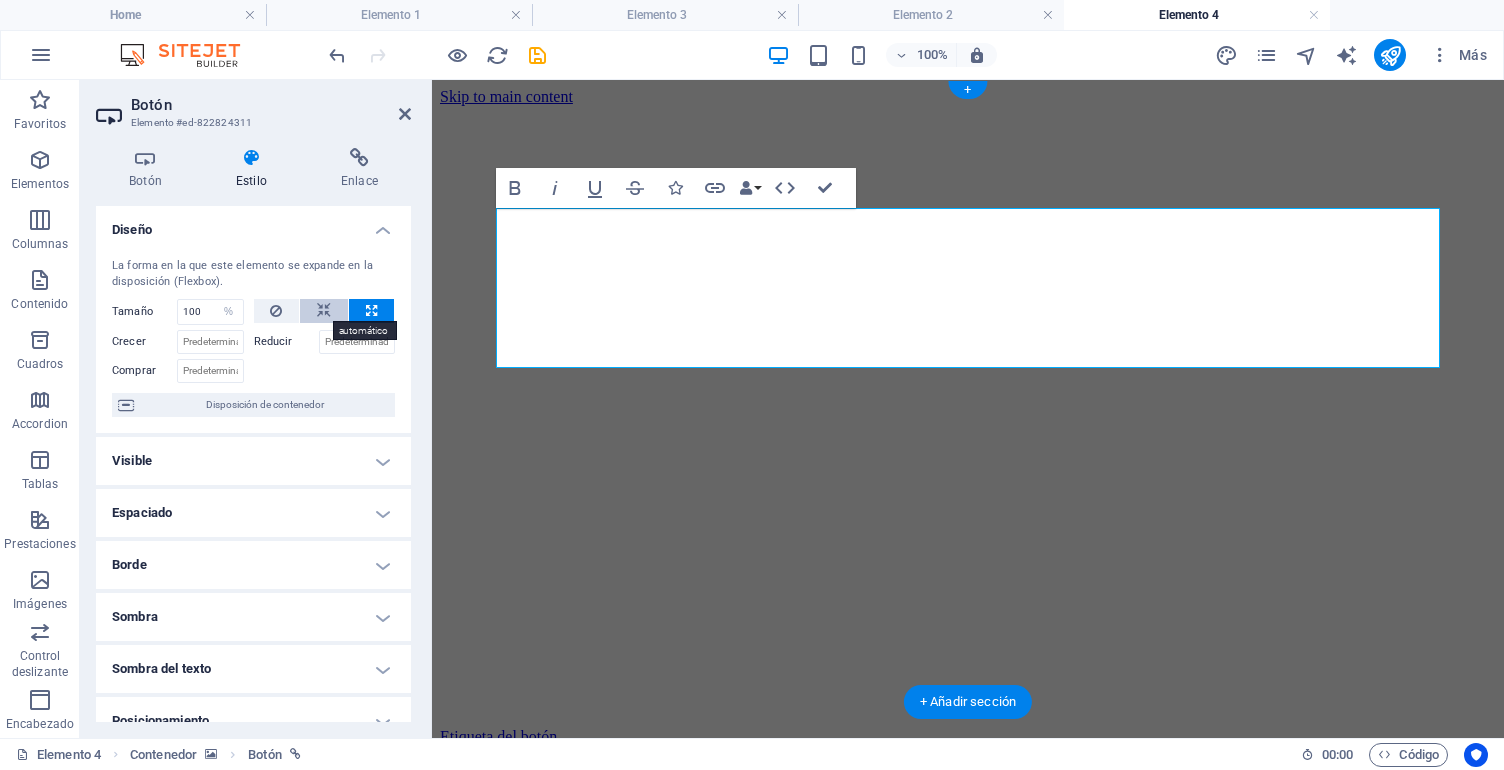 click at bounding box center (324, 311) 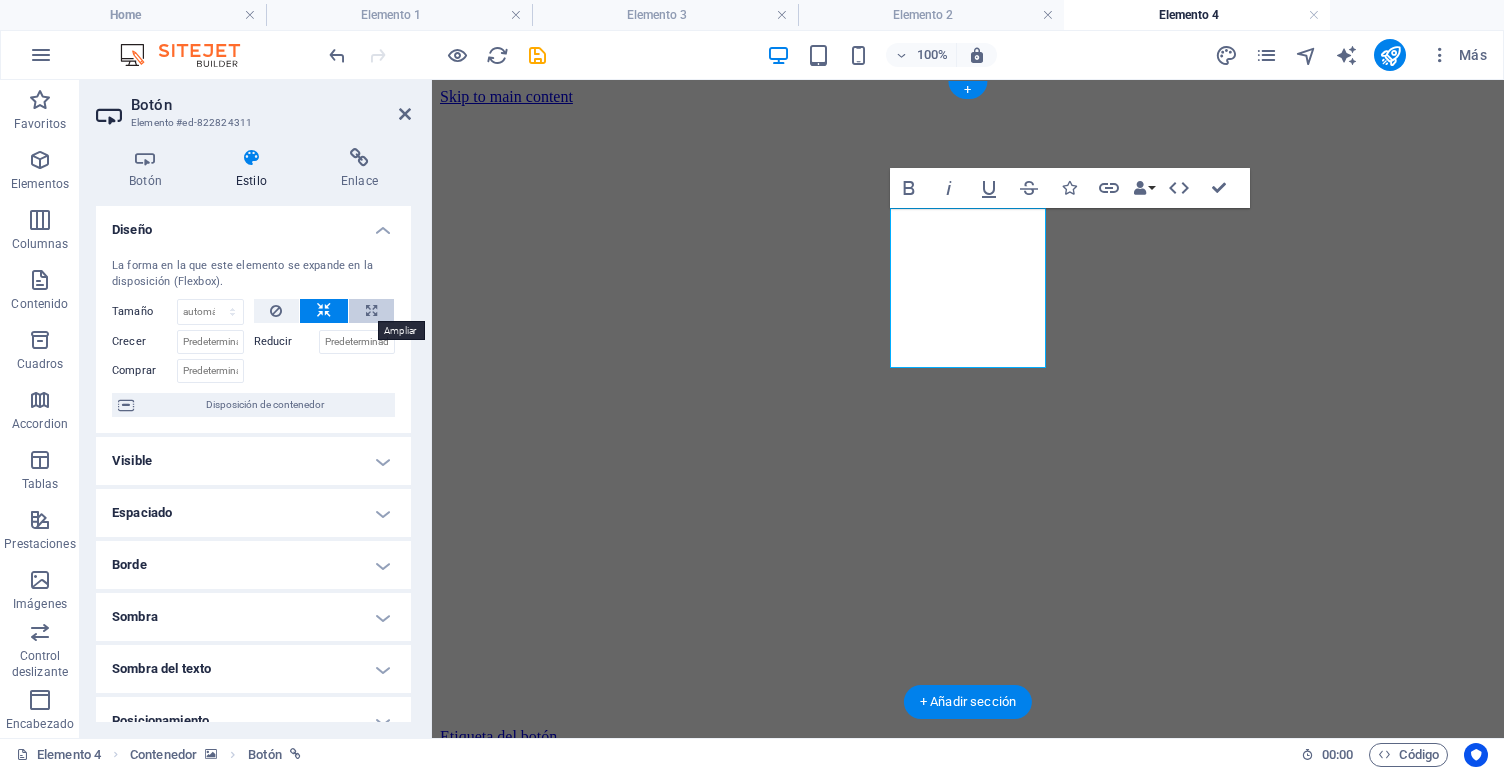 click at bounding box center [371, 311] 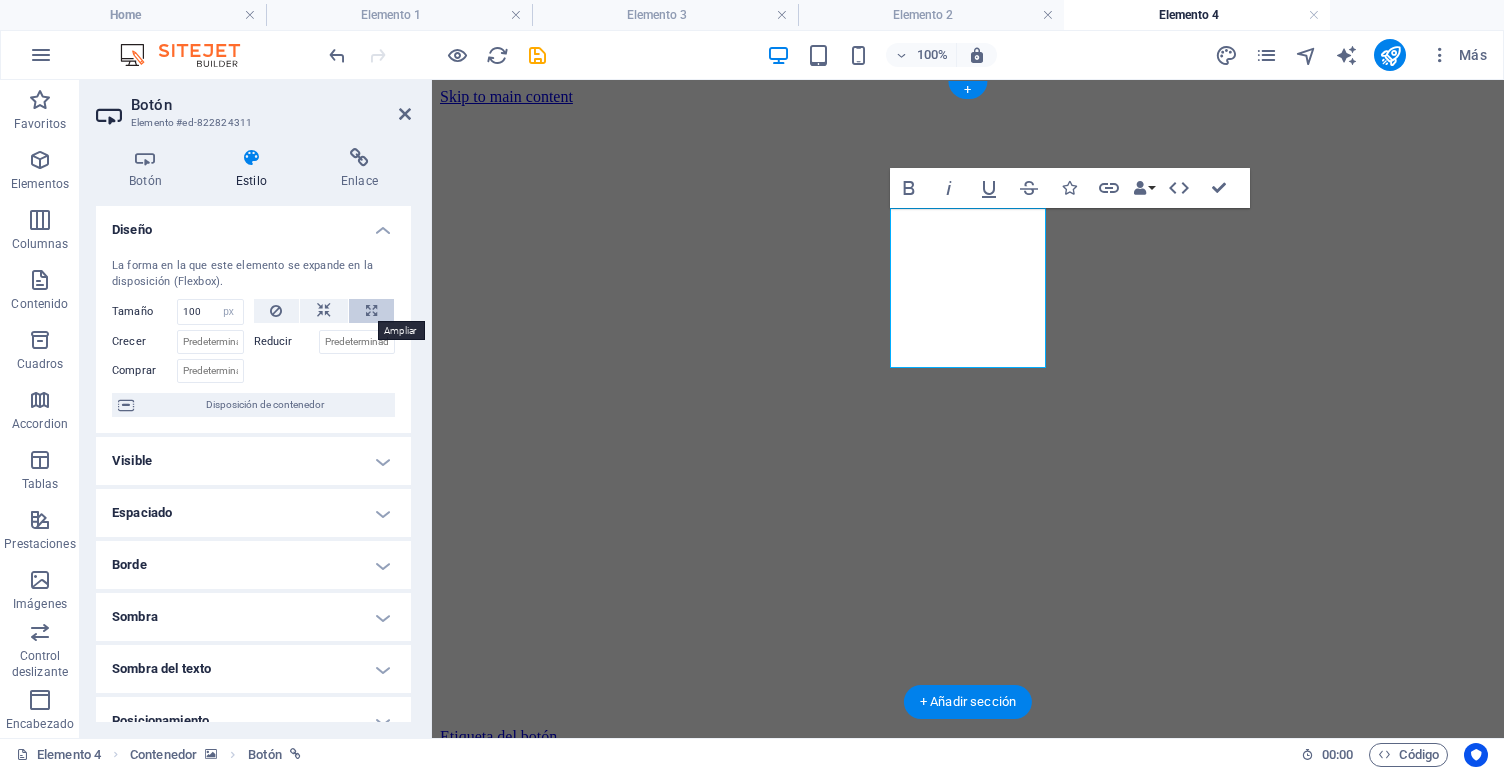 click at bounding box center (371, 311) 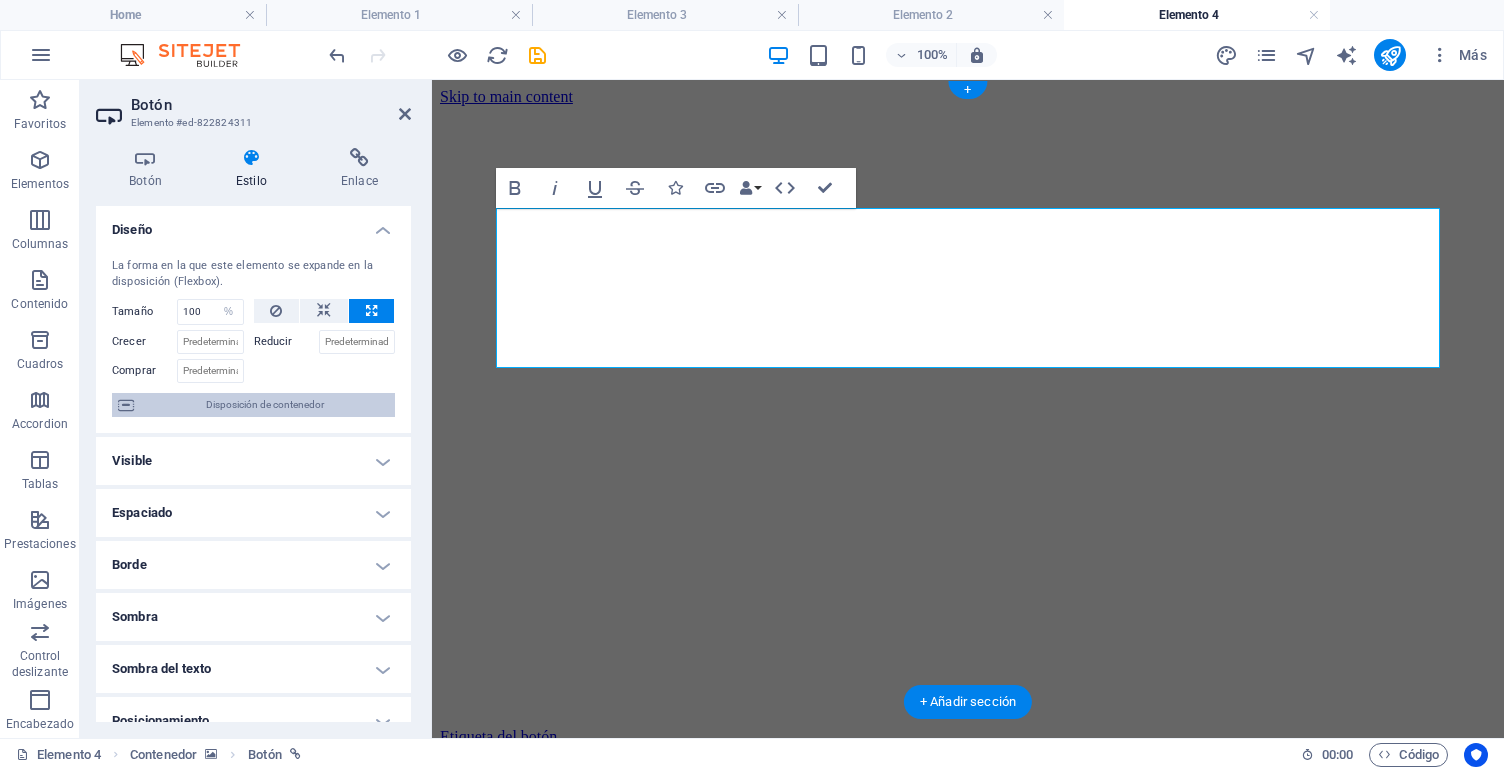 click on "Disposición de contenedor" at bounding box center [264, 405] 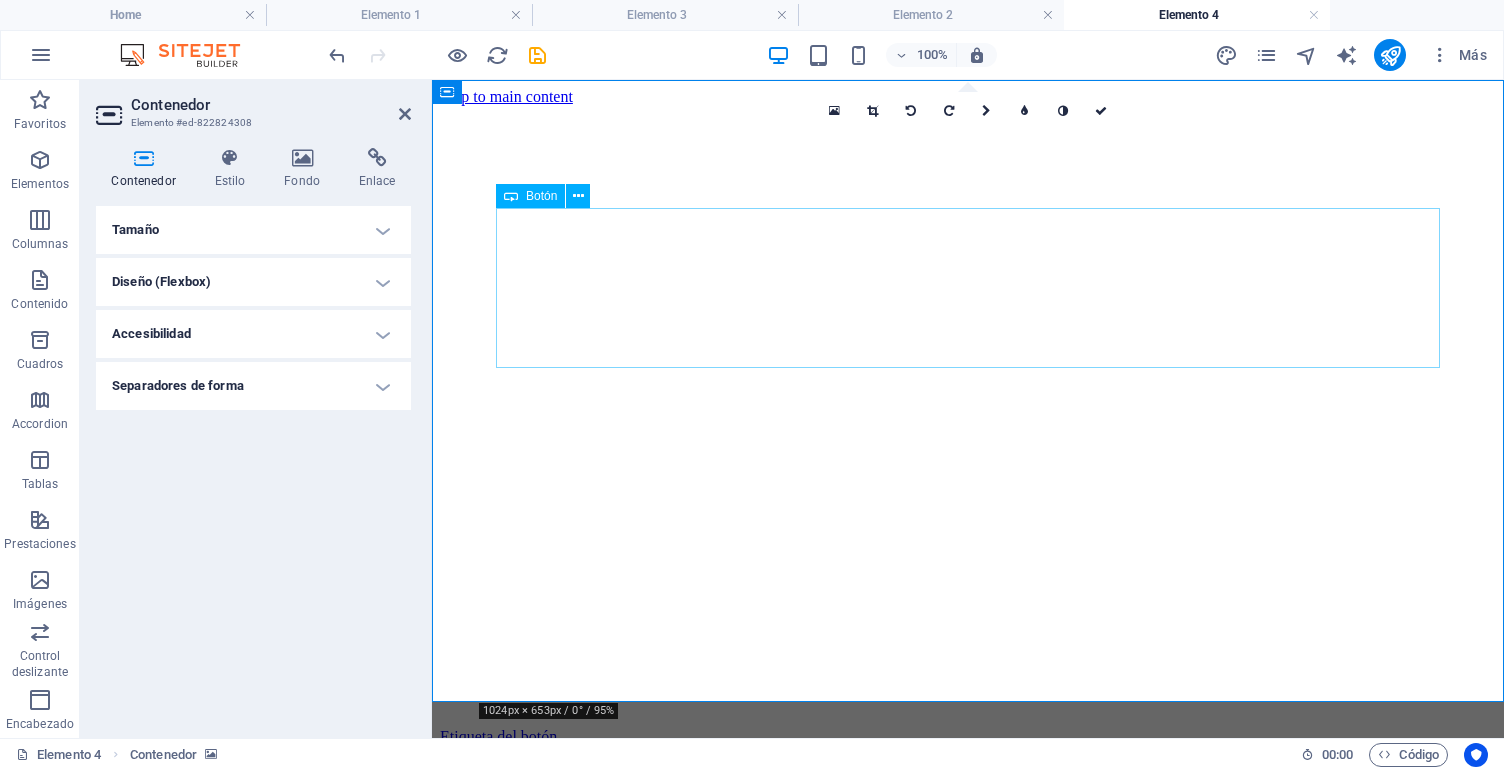 click on "Etiqueta del botón" at bounding box center [968, 737] 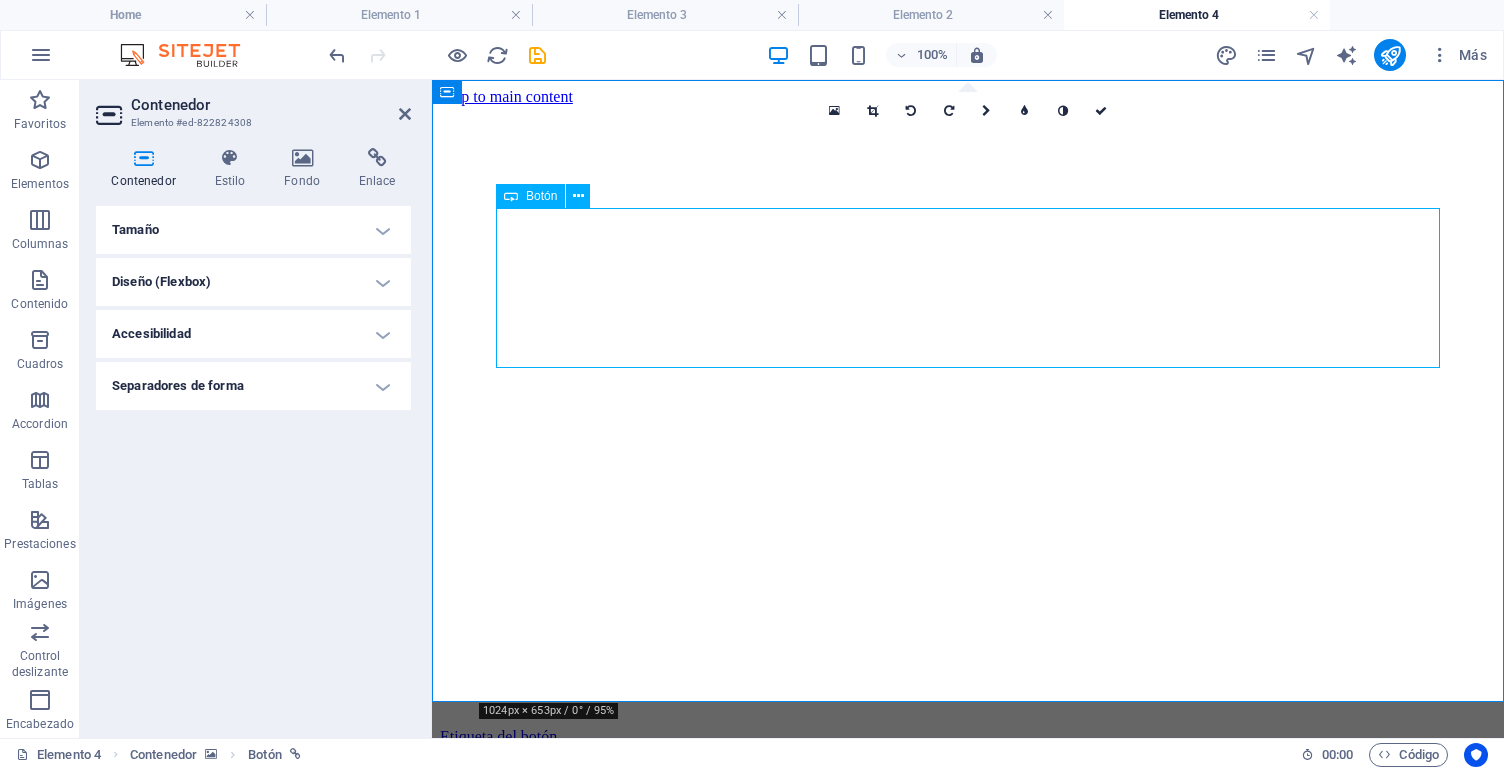 click on "Botón" at bounding box center (541, 196) 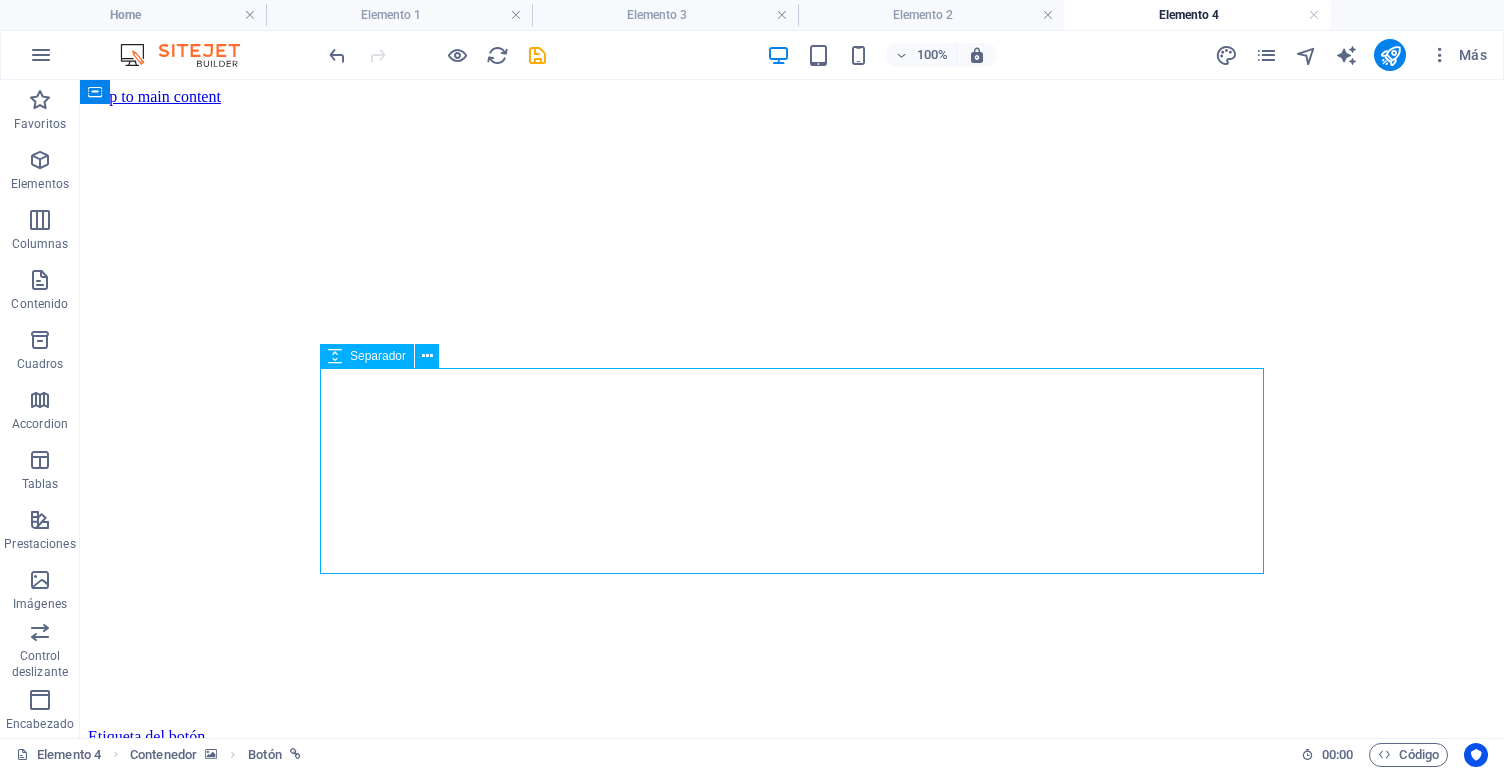 drag, startPoint x: 315, startPoint y: 450, endPoint x: 667, endPoint y: 435, distance: 352.31946 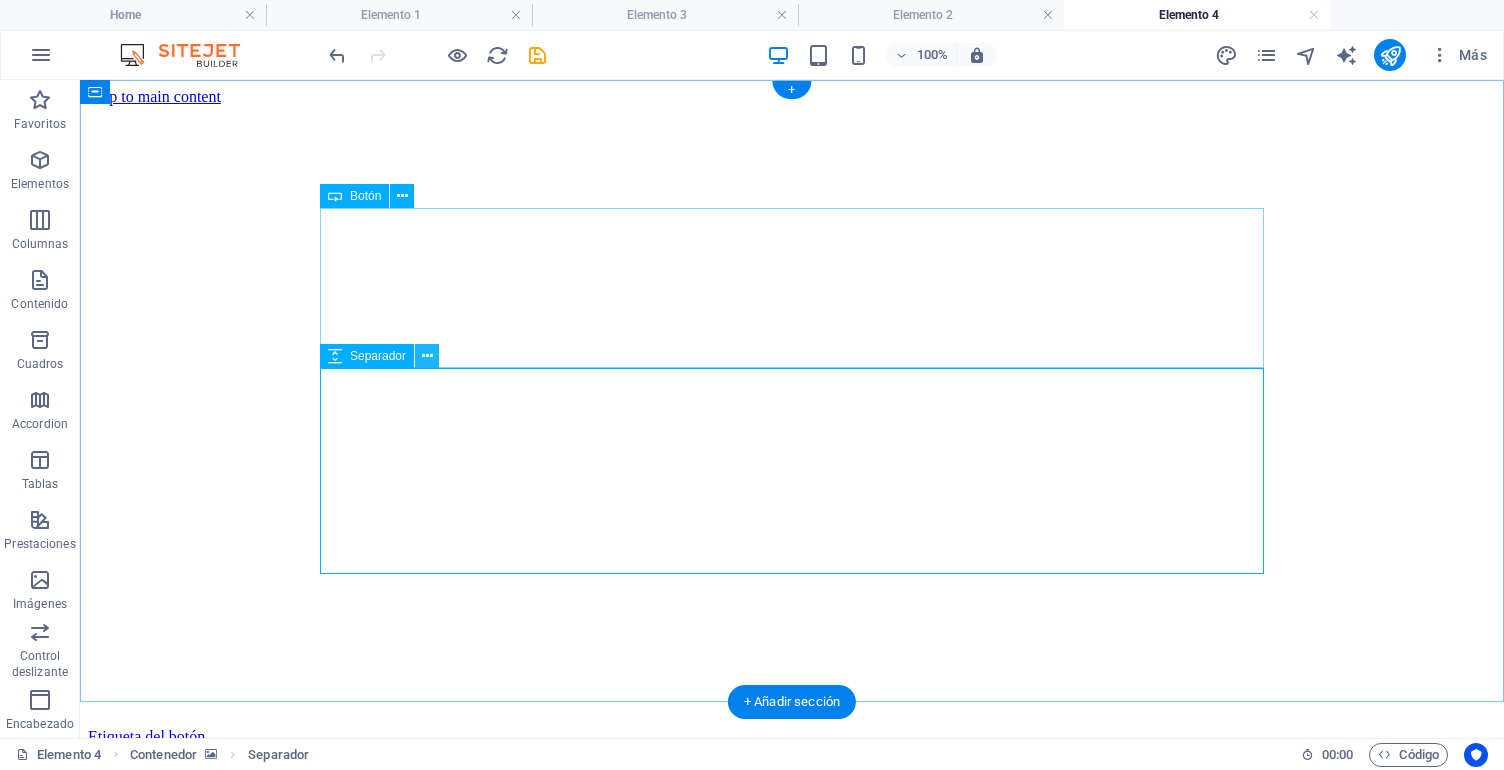 click at bounding box center (427, 356) 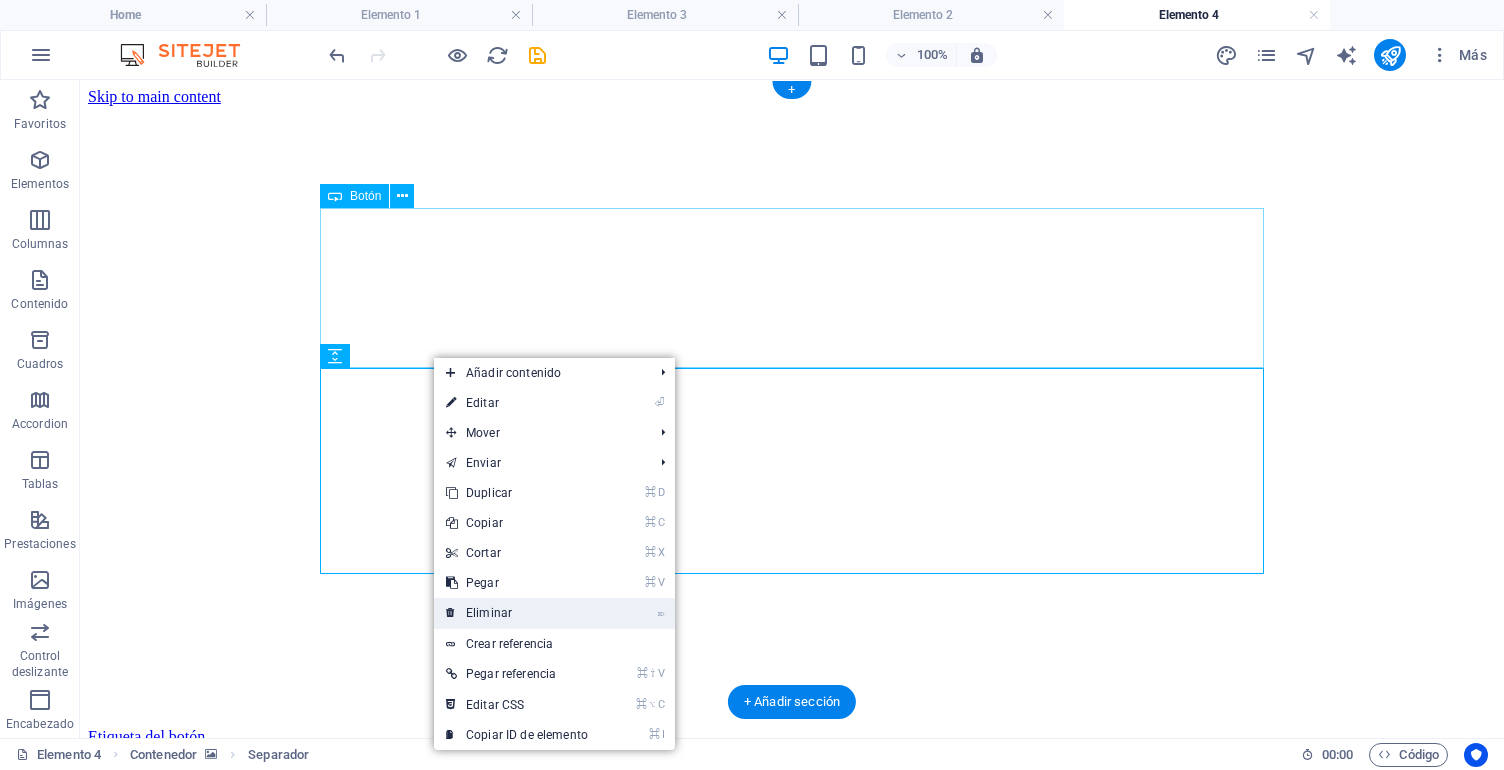 click on "⌦  Eliminar" at bounding box center (517, 613) 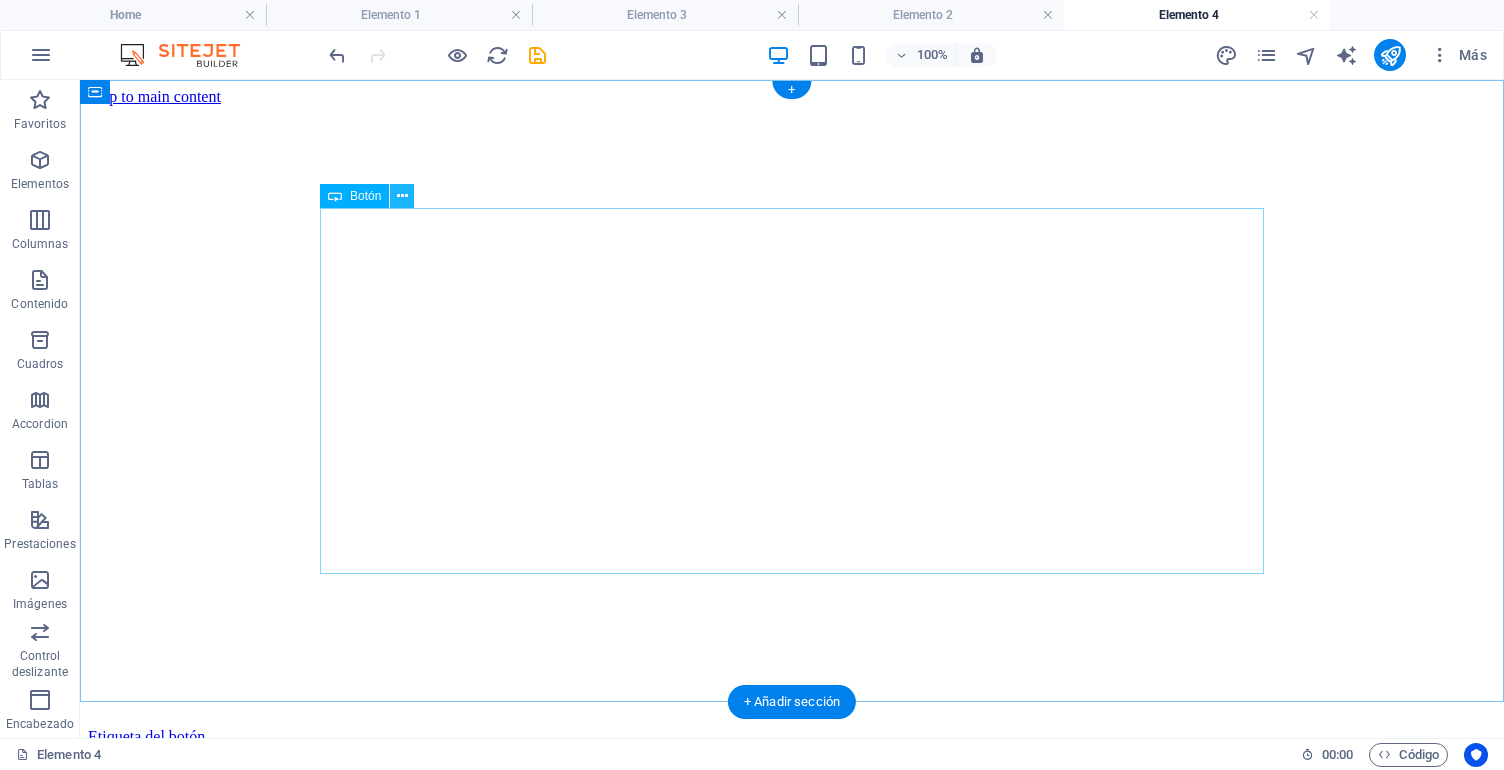 click at bounding box center (402, 196) 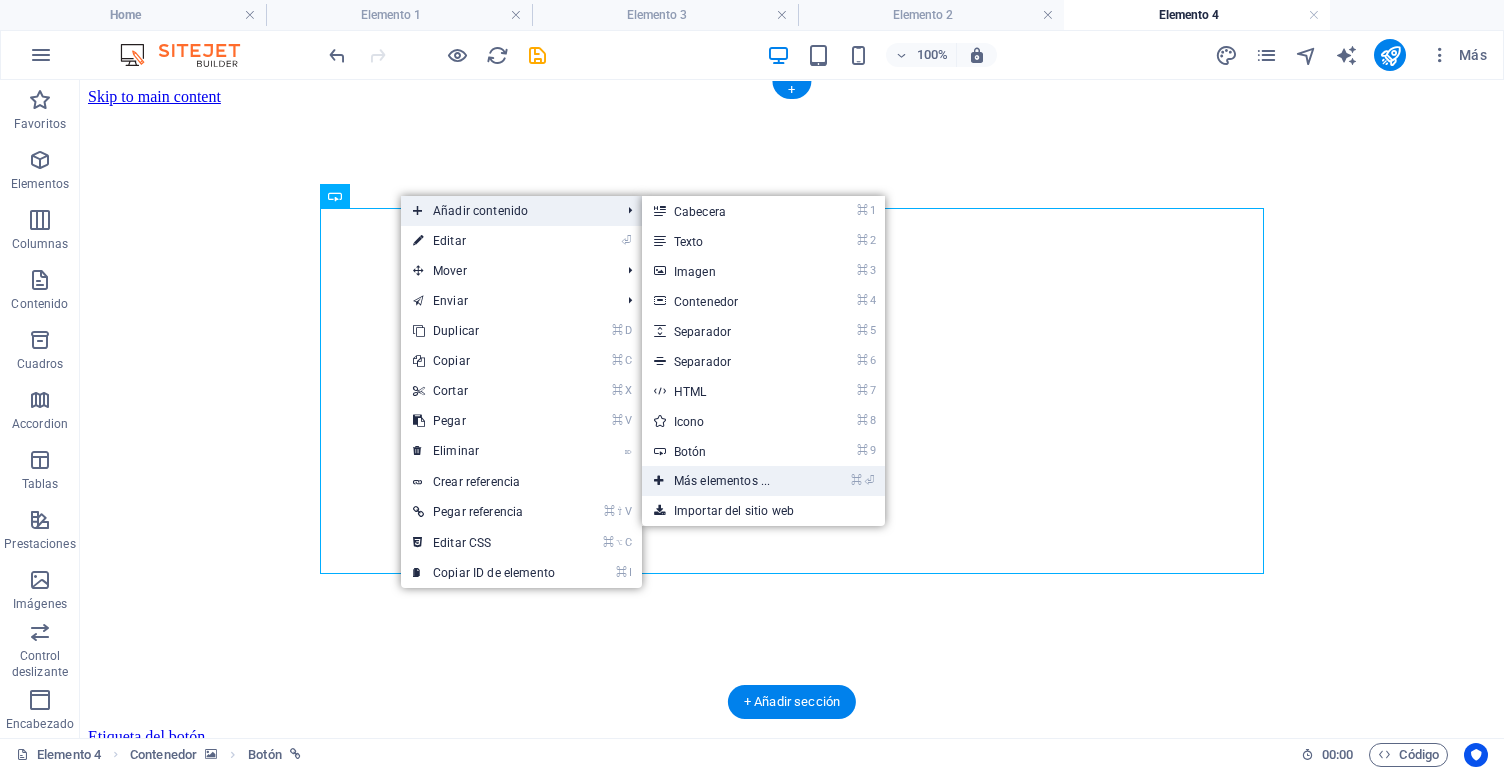 click on "⌘ ⏎  Más elementos ..." at bounding box center [726, 481] 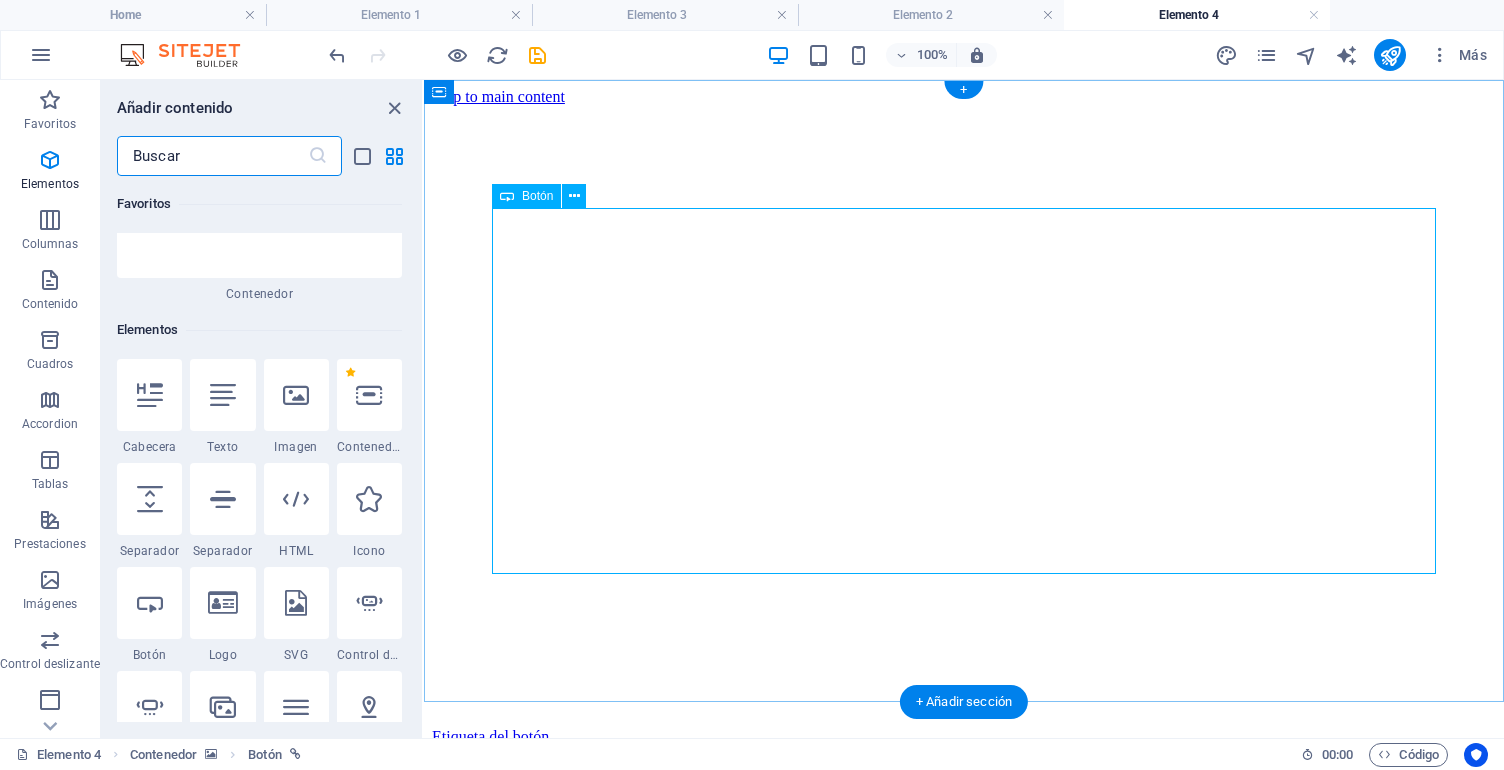 scroll, scrollTop: 157, scrollLeft: 0, axis: vertical 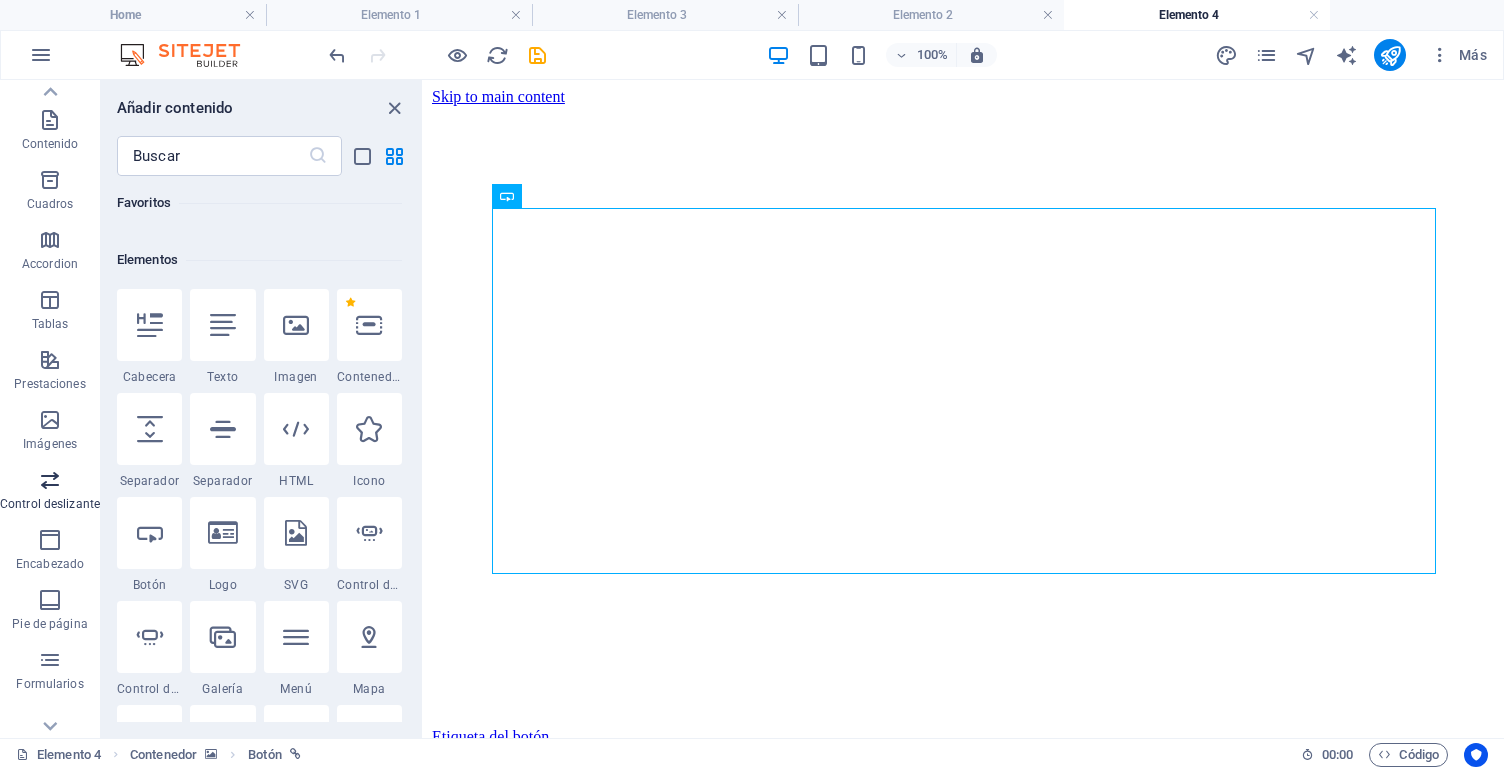click at bounding box center (50, 480) 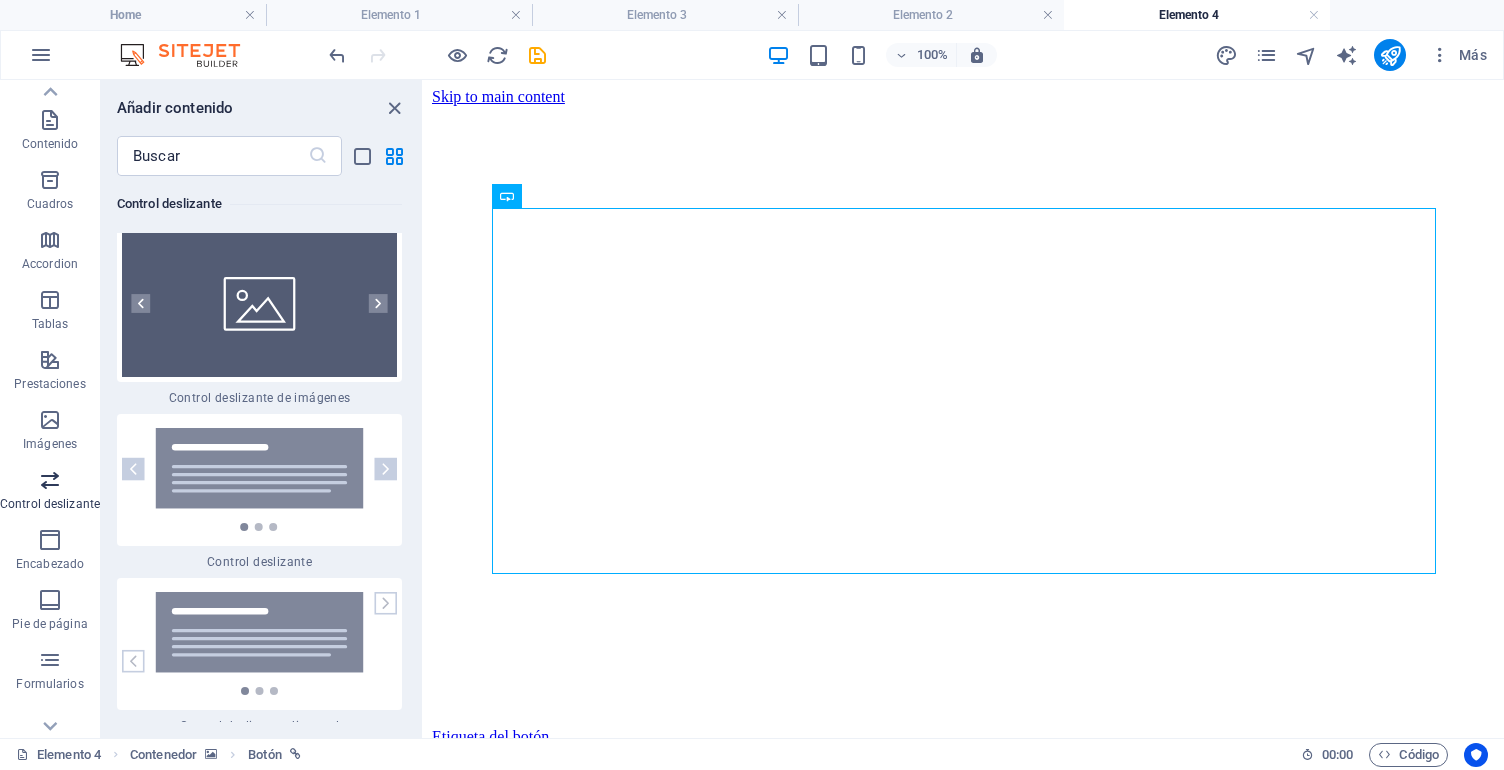 scroll, scrollTop: 22608, scrollLeft: 0, axis: vertical 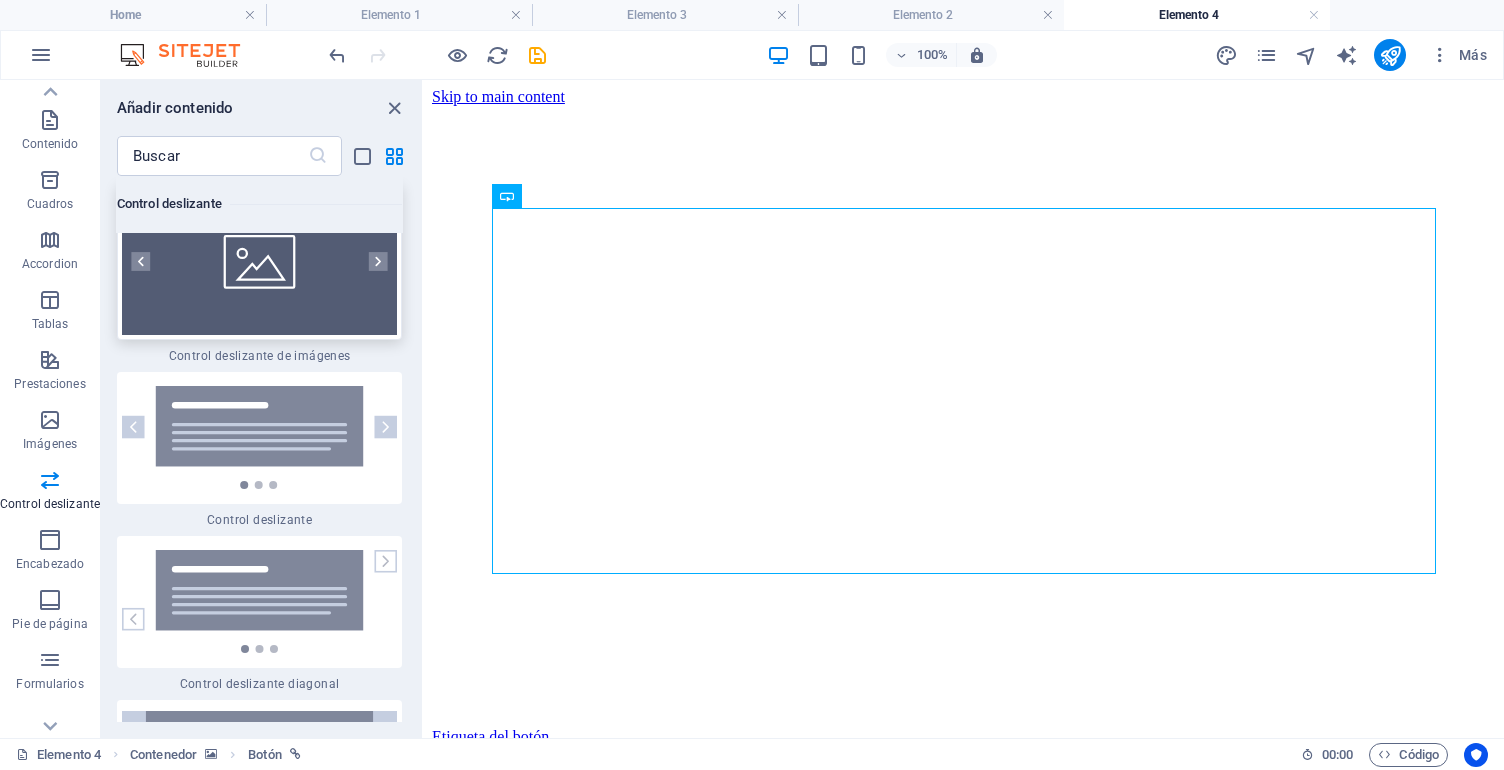 click at bounding box center (259, 261) 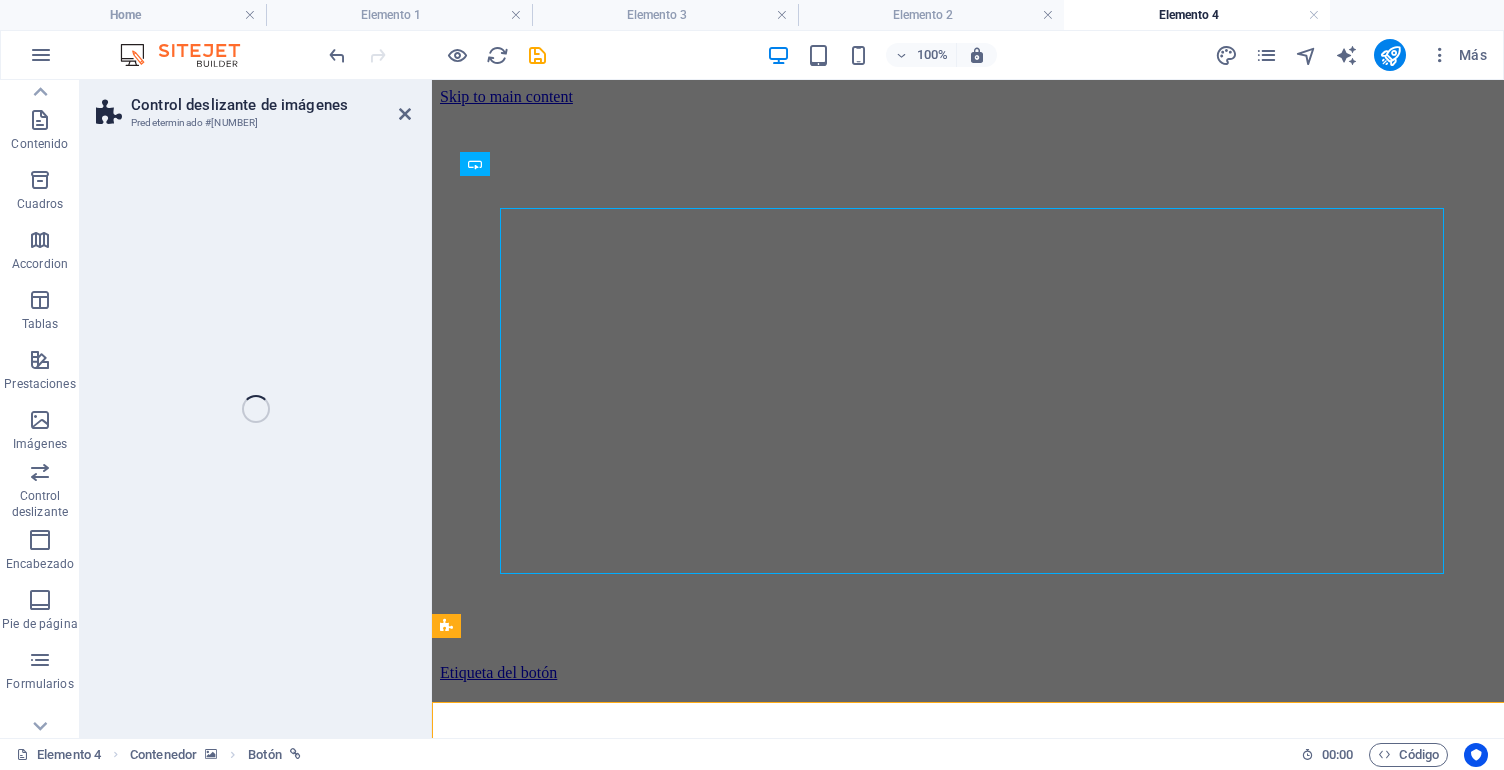 select on "px" 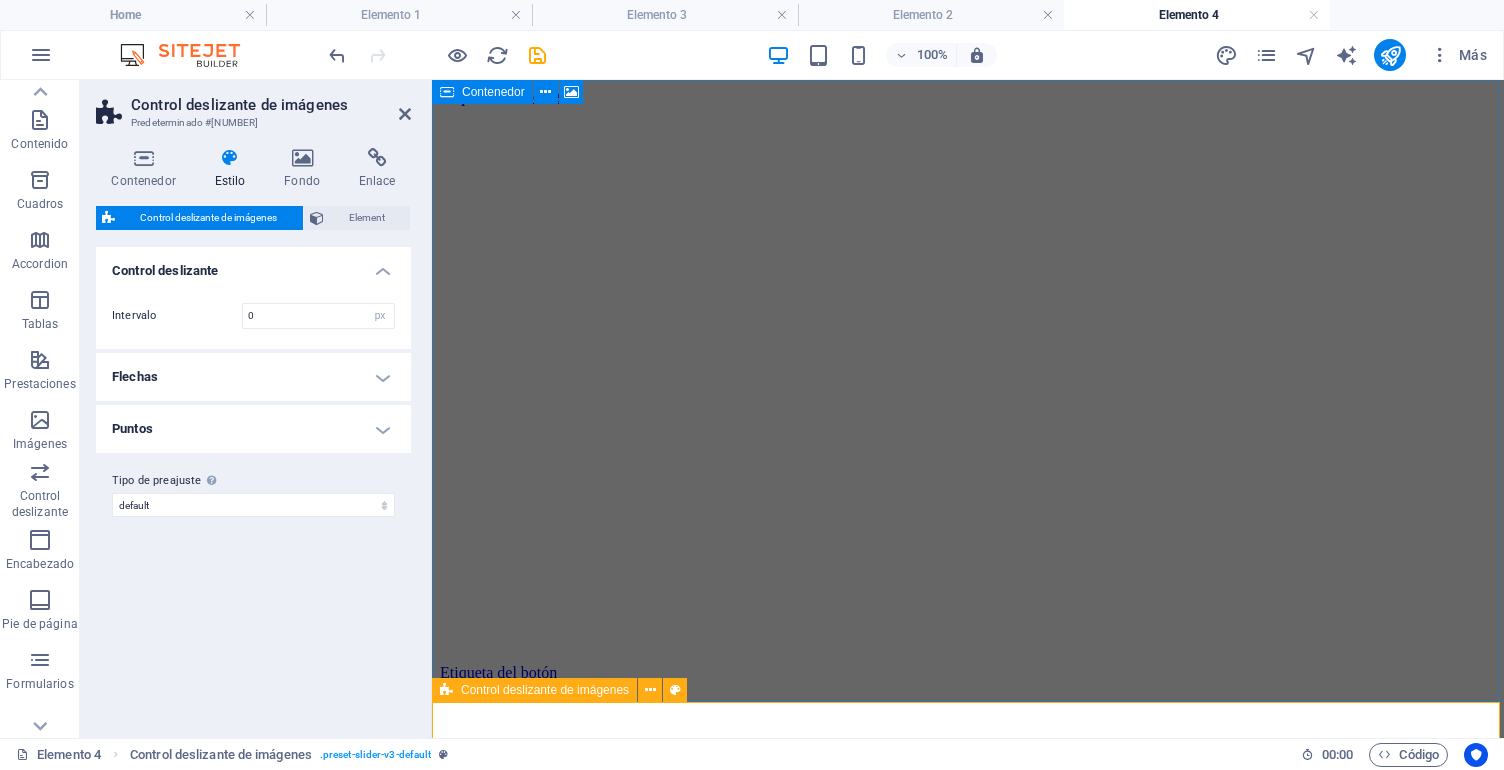 scroll, scrollTop: 17, scrollLeft: 0, axis: vertical 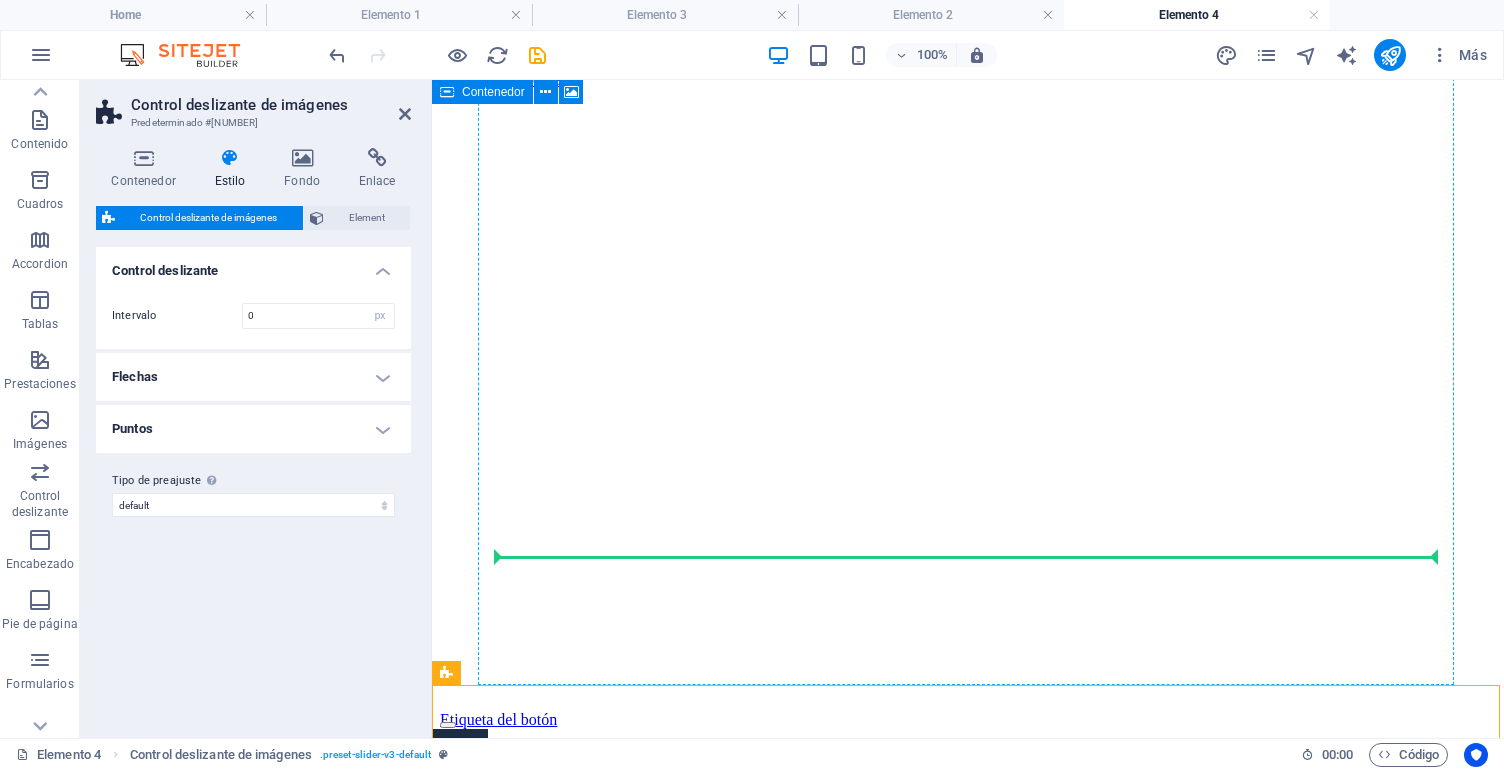 drag, startPoint x: 899, startPoint y: 770, endPoint x: 500, endPoint y: 384, distance: 555.1549 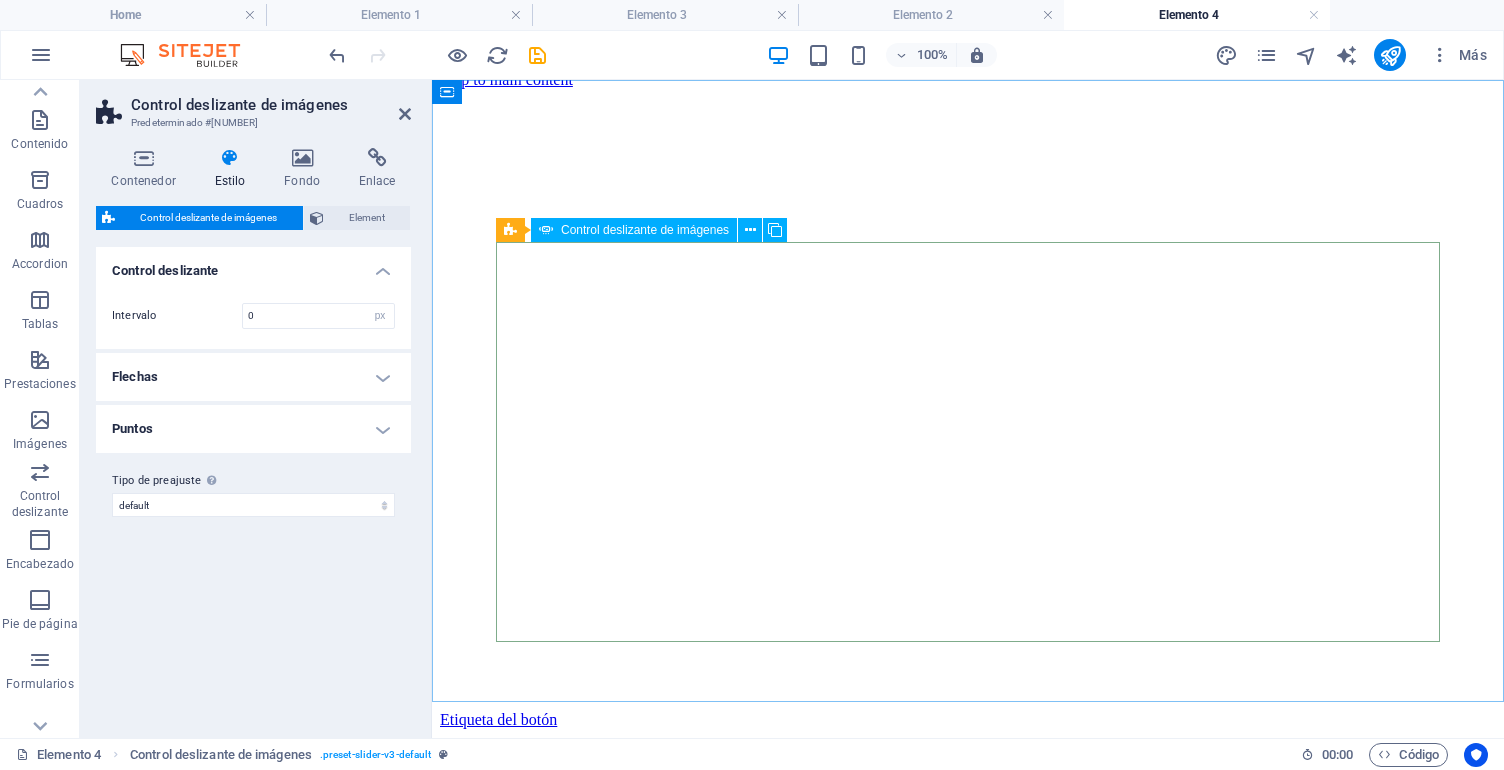 scroll, scrollTop: 0, scrollLeft: 0, axis: both 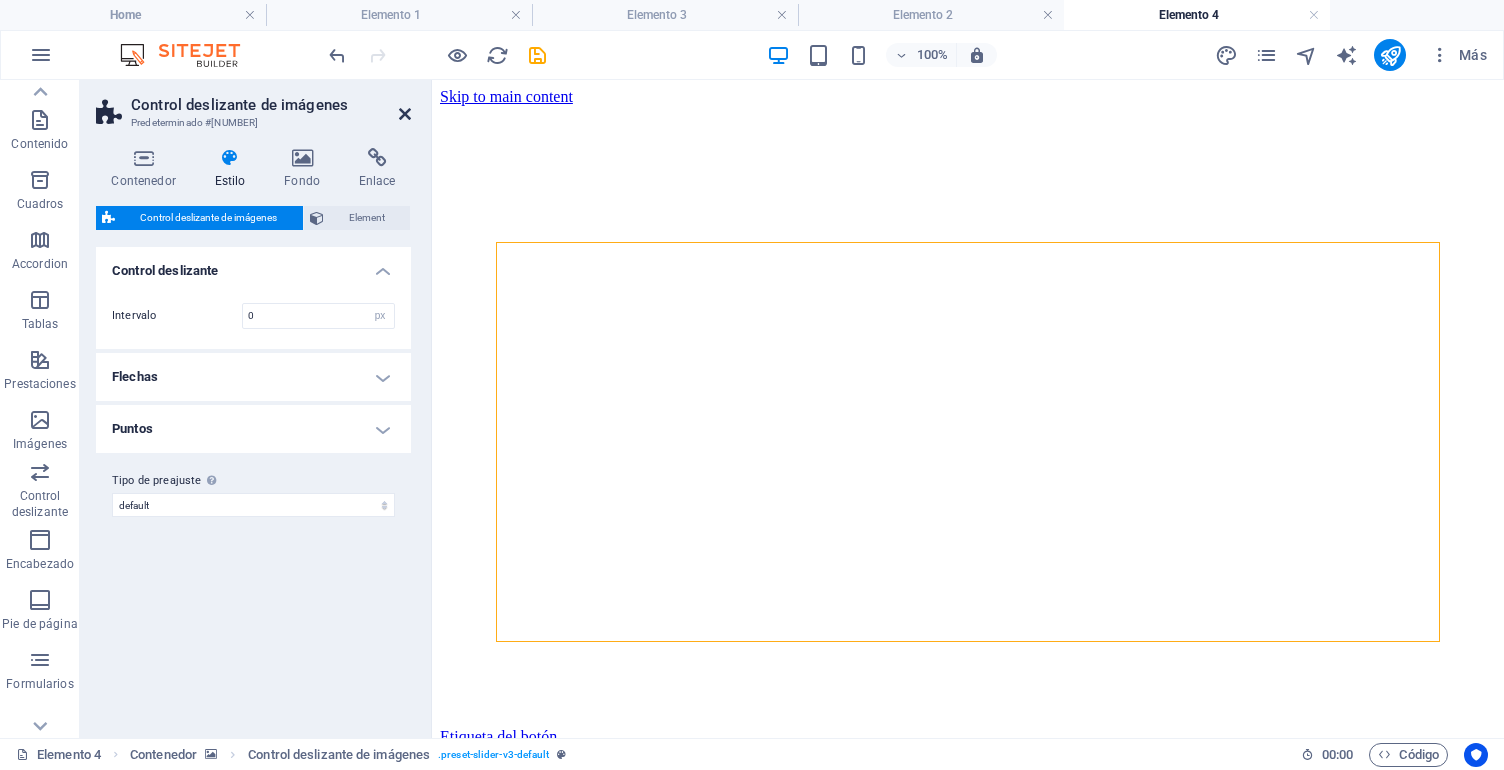 click at bounding box center (405, 114) 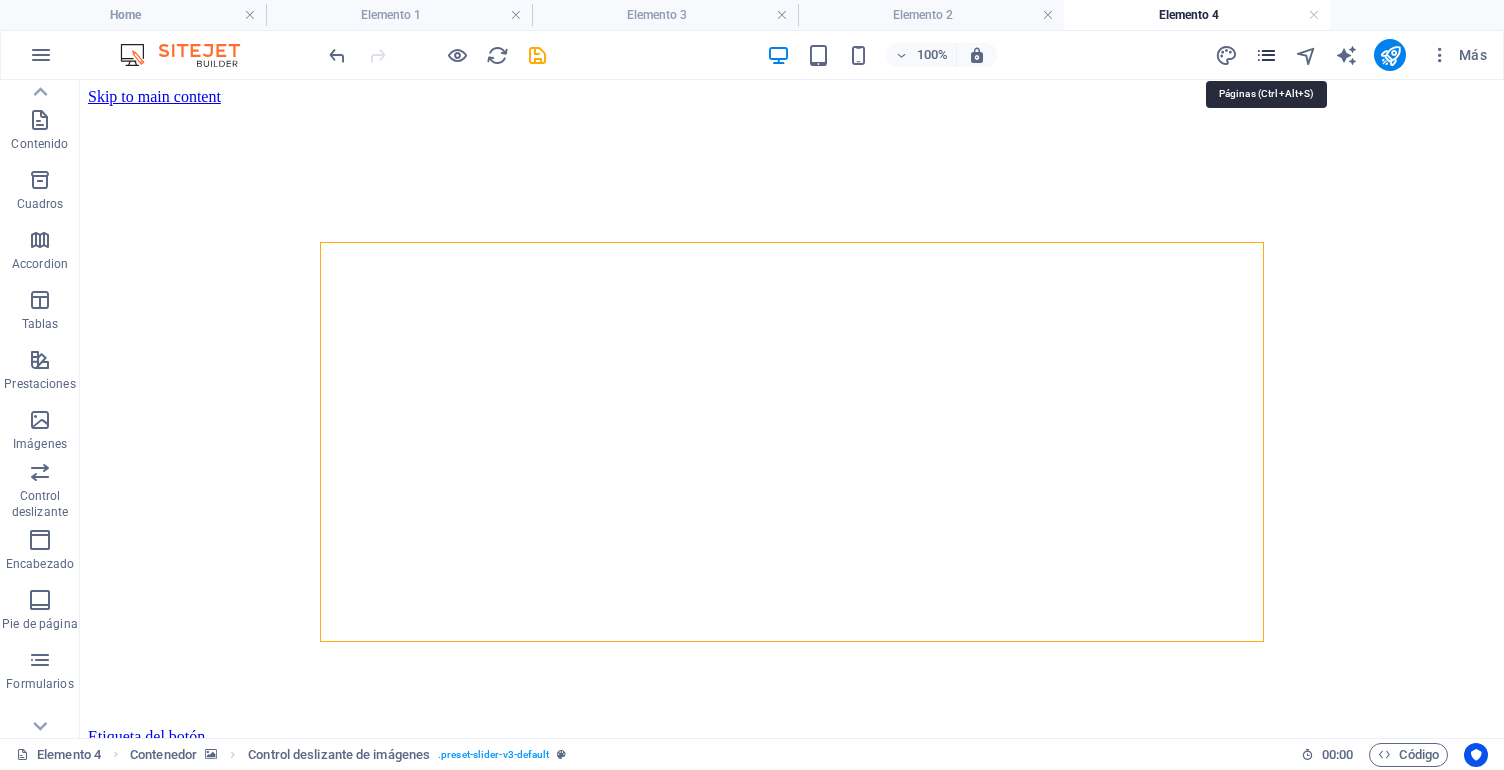 click at bounding box center (1266, 55) 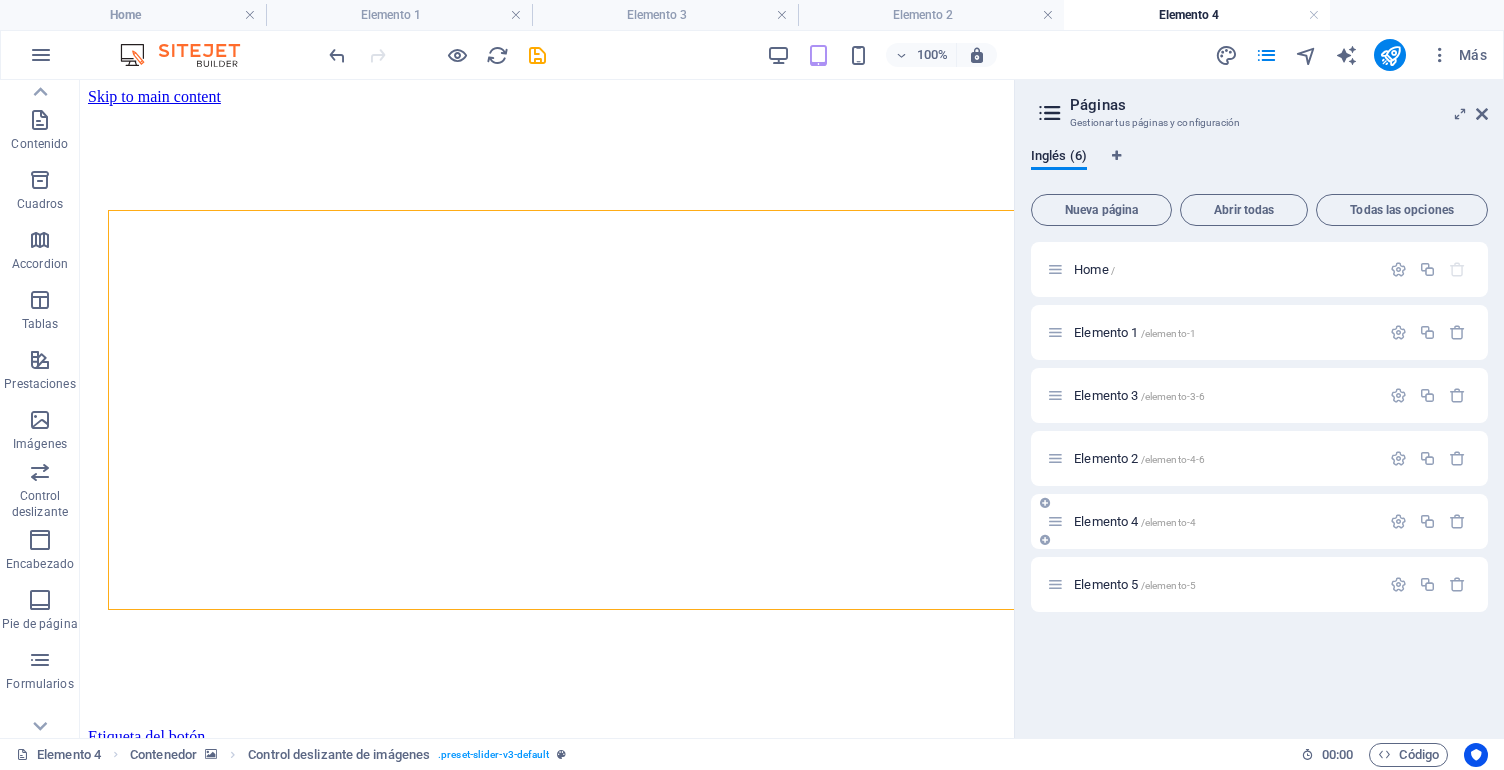 click on "Elemento 4 /elemento-4" at bounding box center [1224, 521] 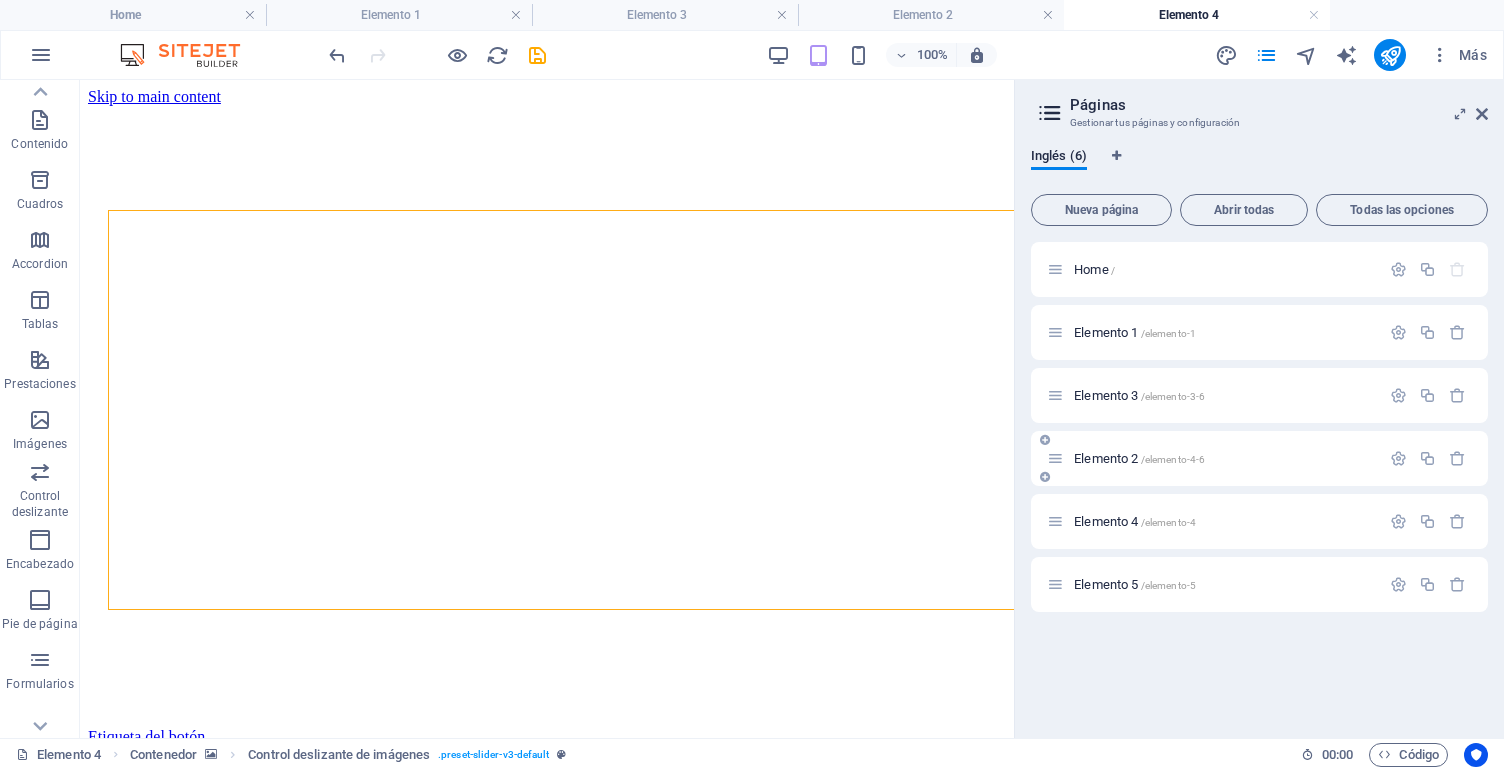 click on "Elemento 2 /elemento-4-6" at bounding box center [1213, 458] 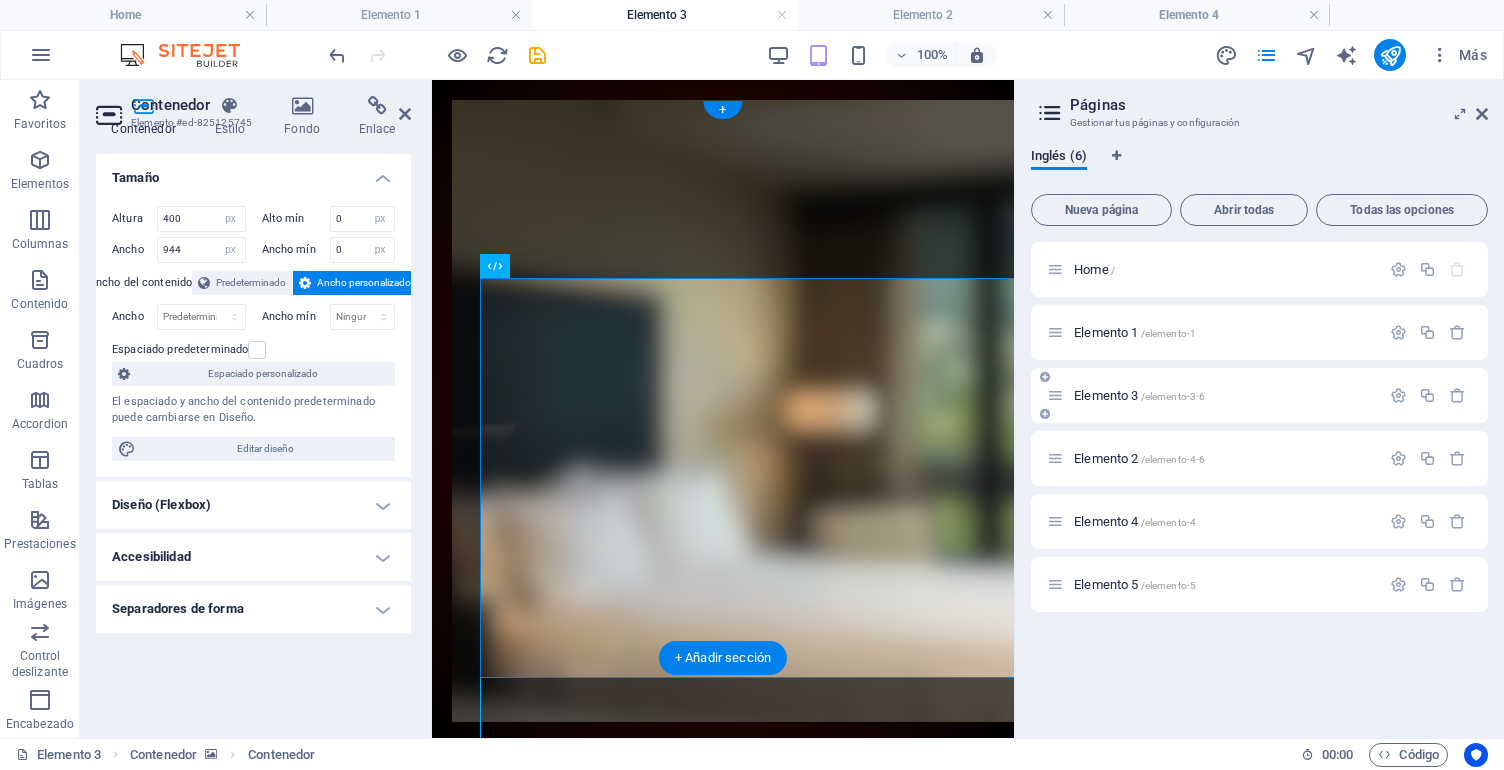 click on "/elemento-3-6" at bounding box center (1173, 396) 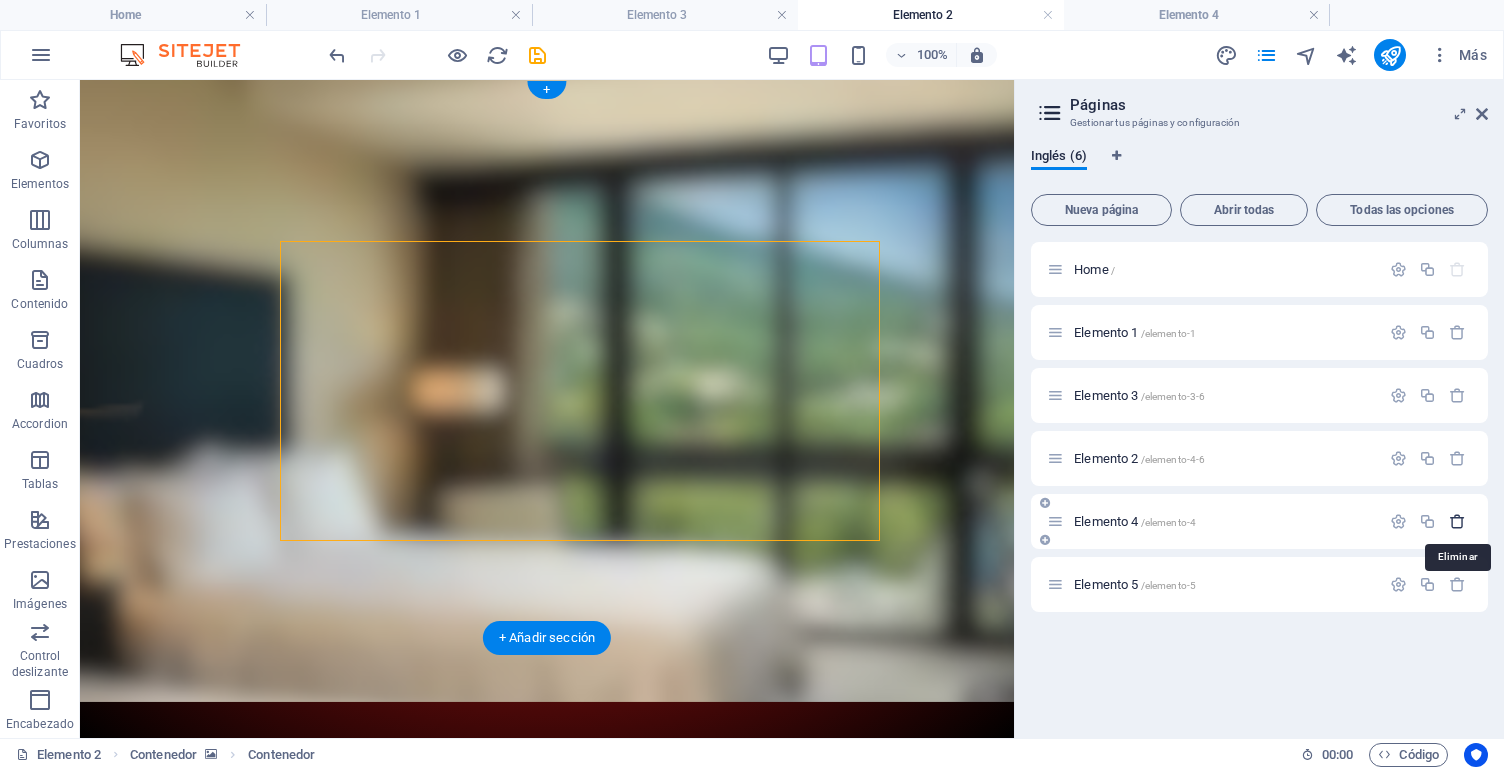 click at bounding box center (1457, 521) 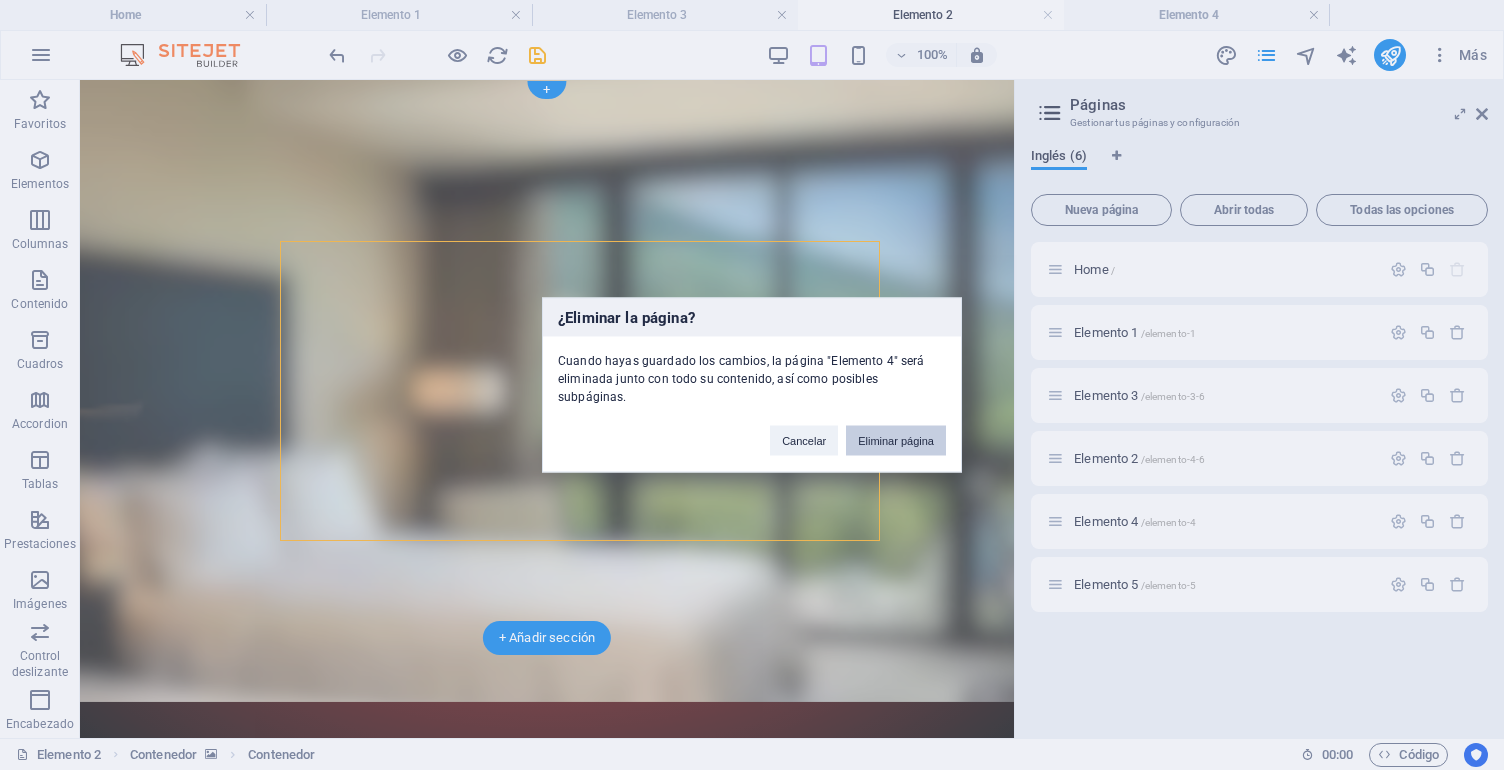 click on "Eliminar página" at bounding box center (896, 441) 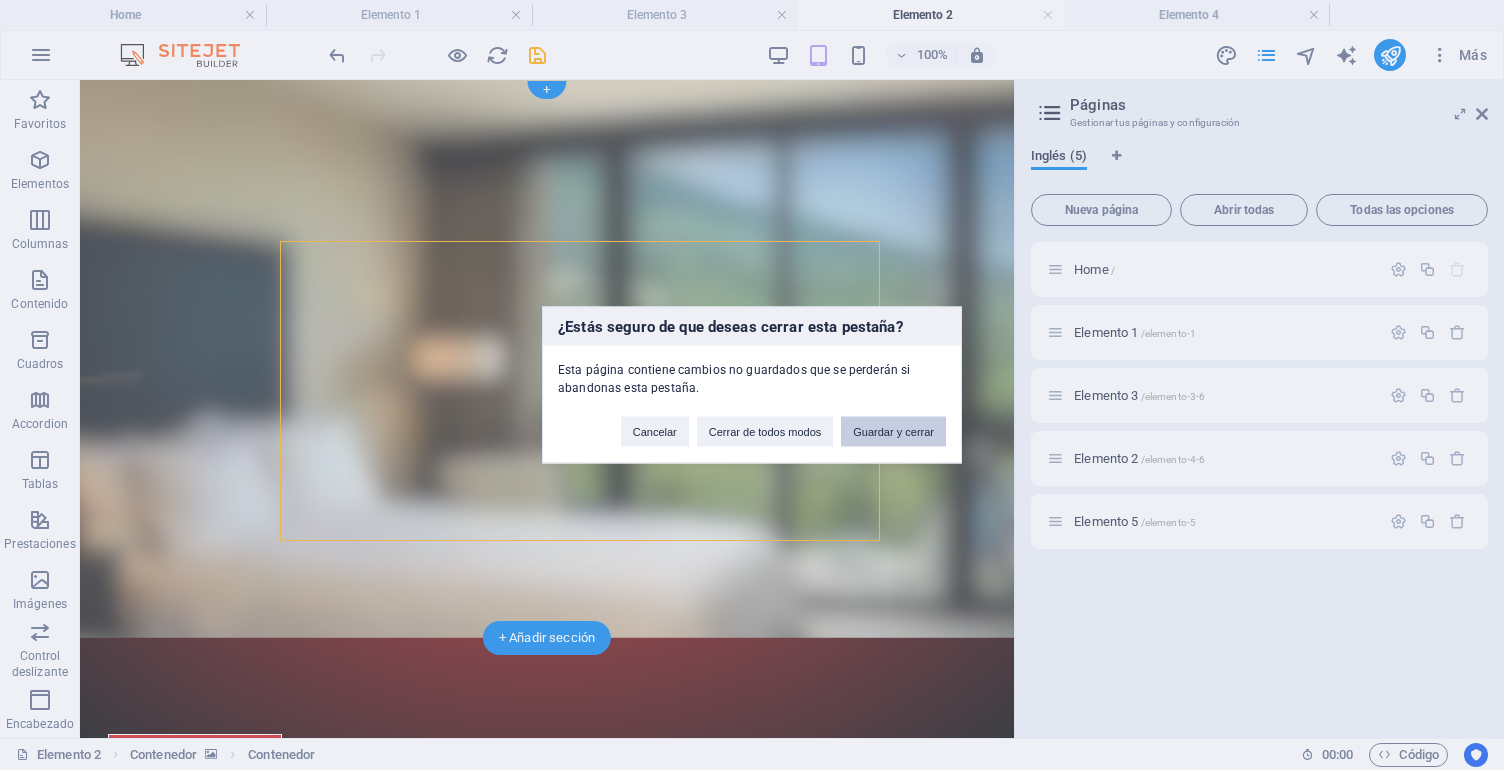 click on "Guardar y cerrar" at bounding box center (893, 432) 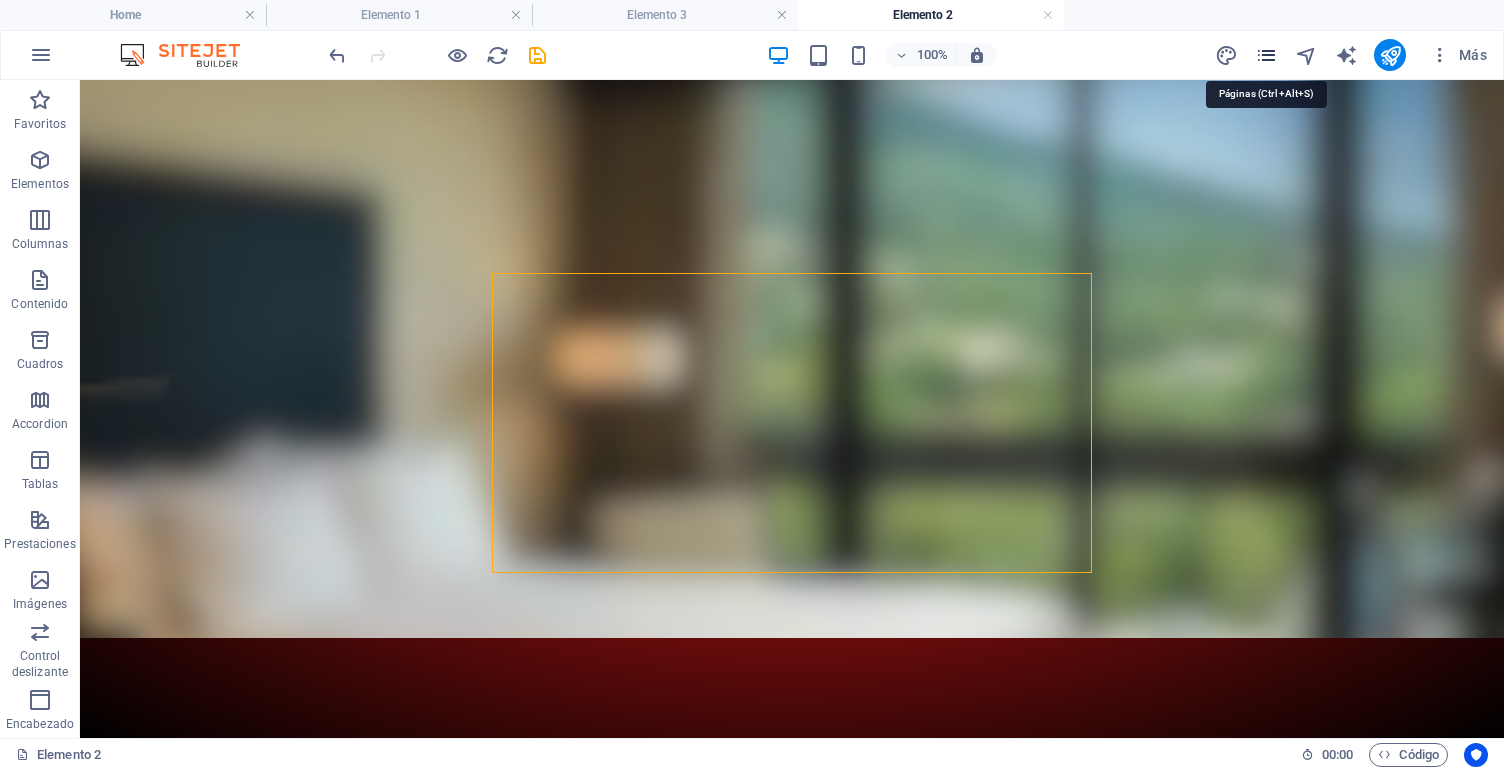 click at bounding box center [1266, 55] 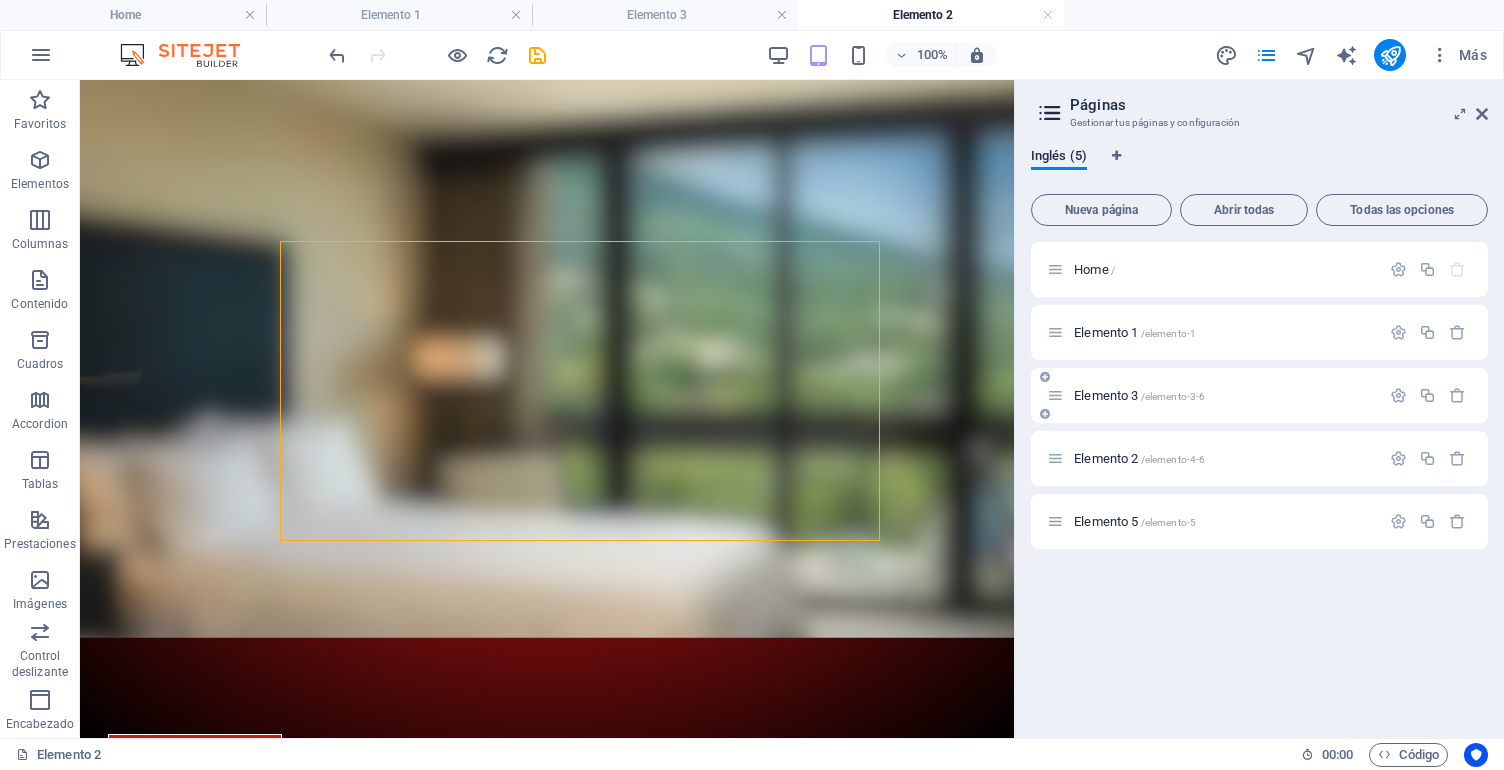 click on "Elemento 3 /elemento-3-6" at bounding box center (1224, 395) 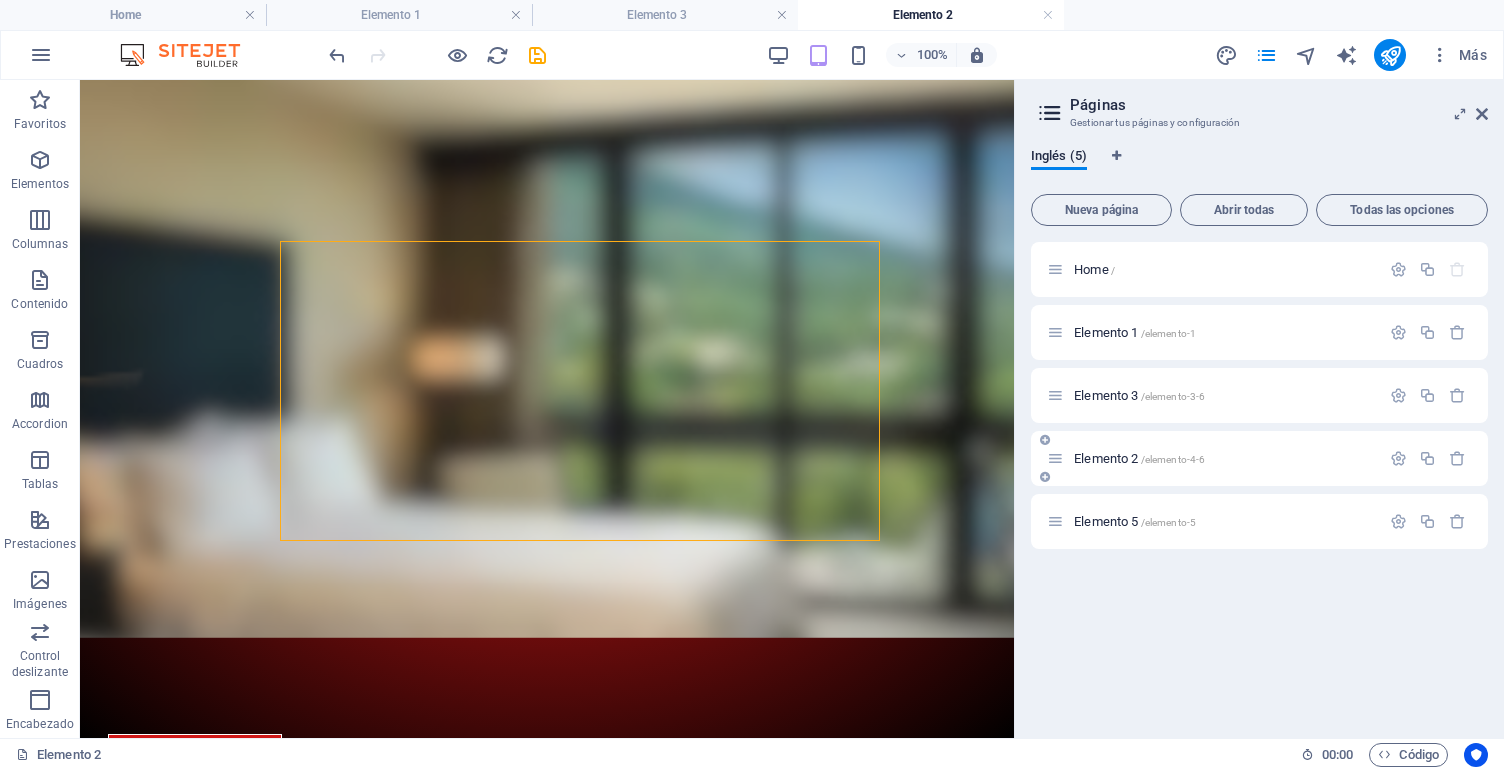 click on "/elemento-4-6" at bounding box center [1173, 459] 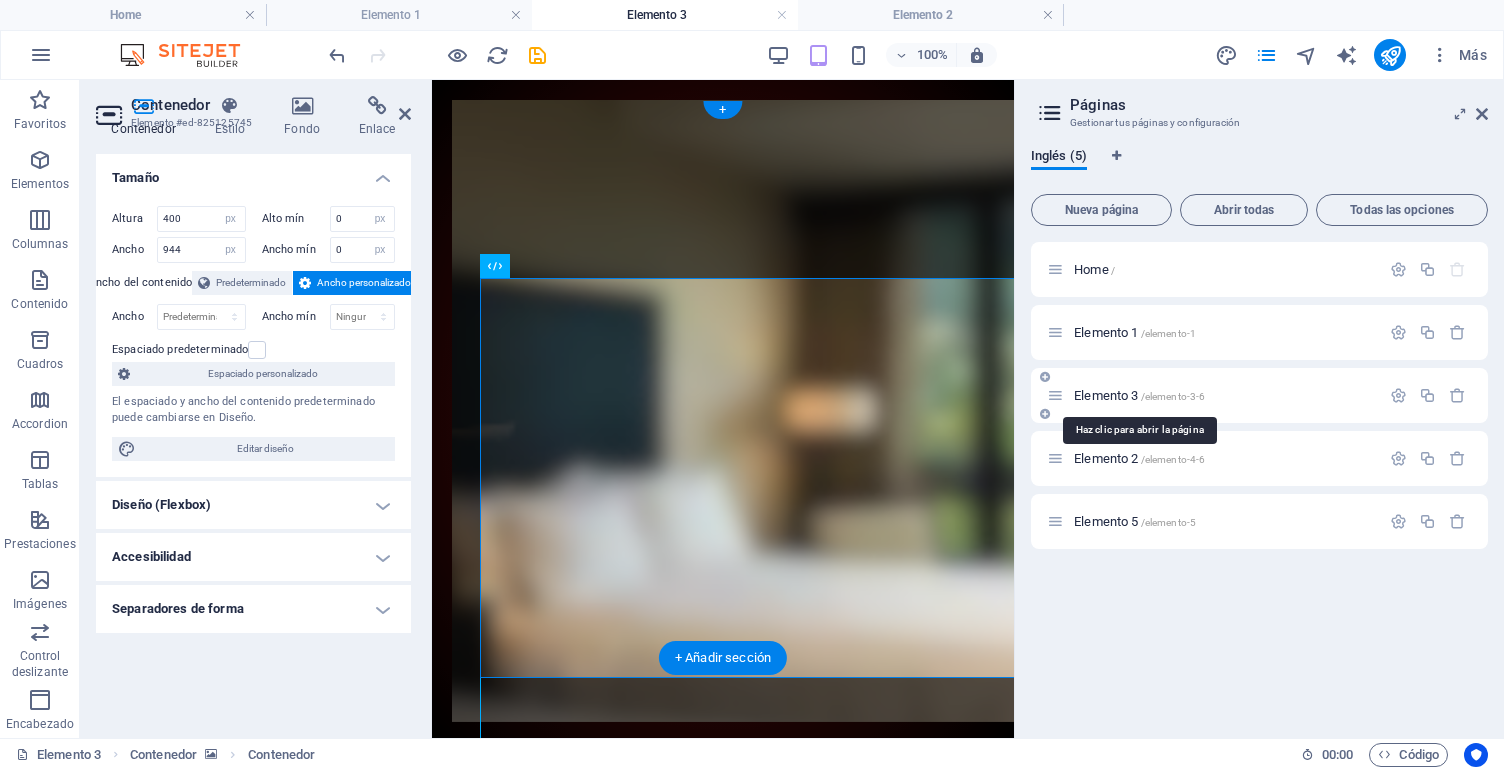 click on "/elemento-3-6" at bounding box center (1173, 396) 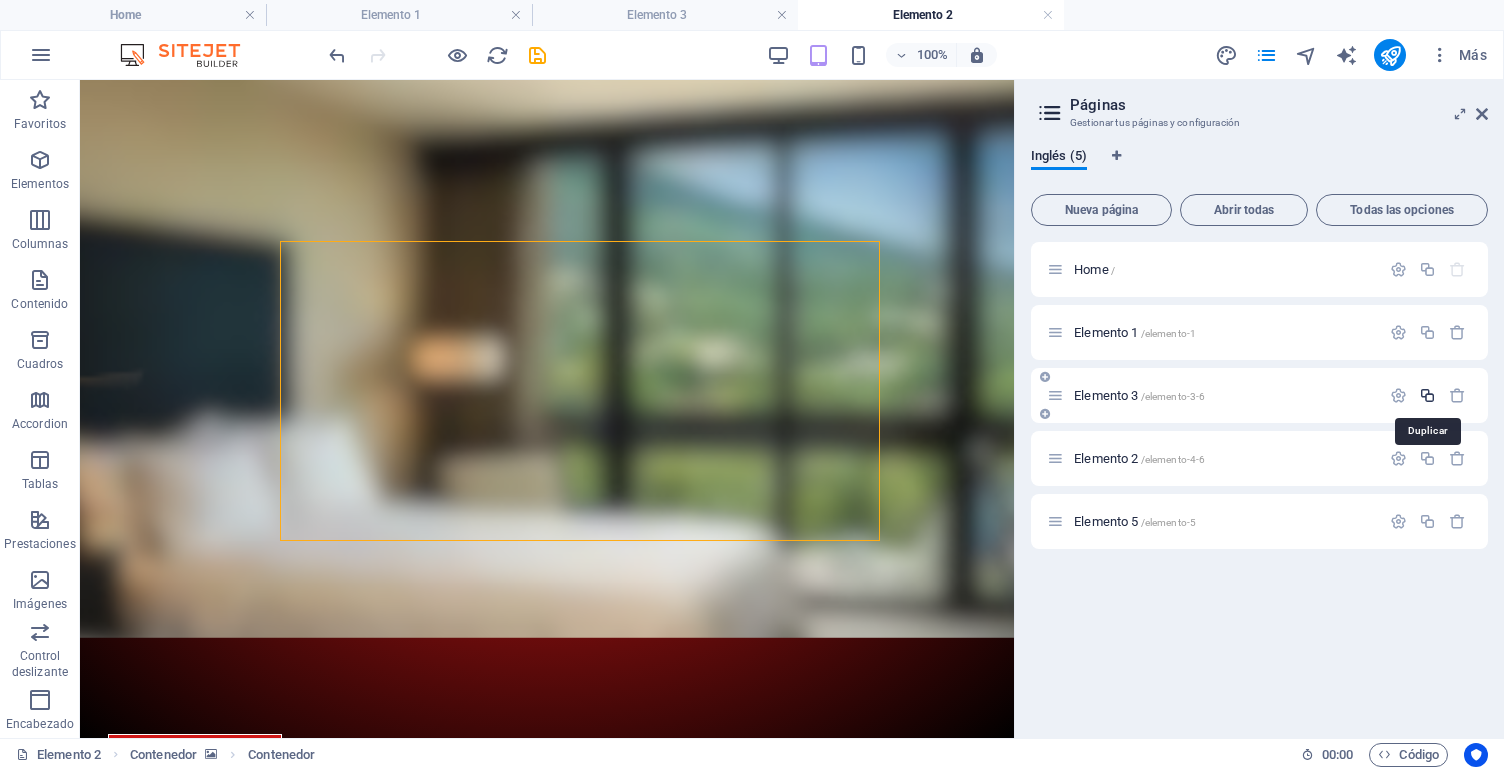 click at bounding box center [1427, 395] 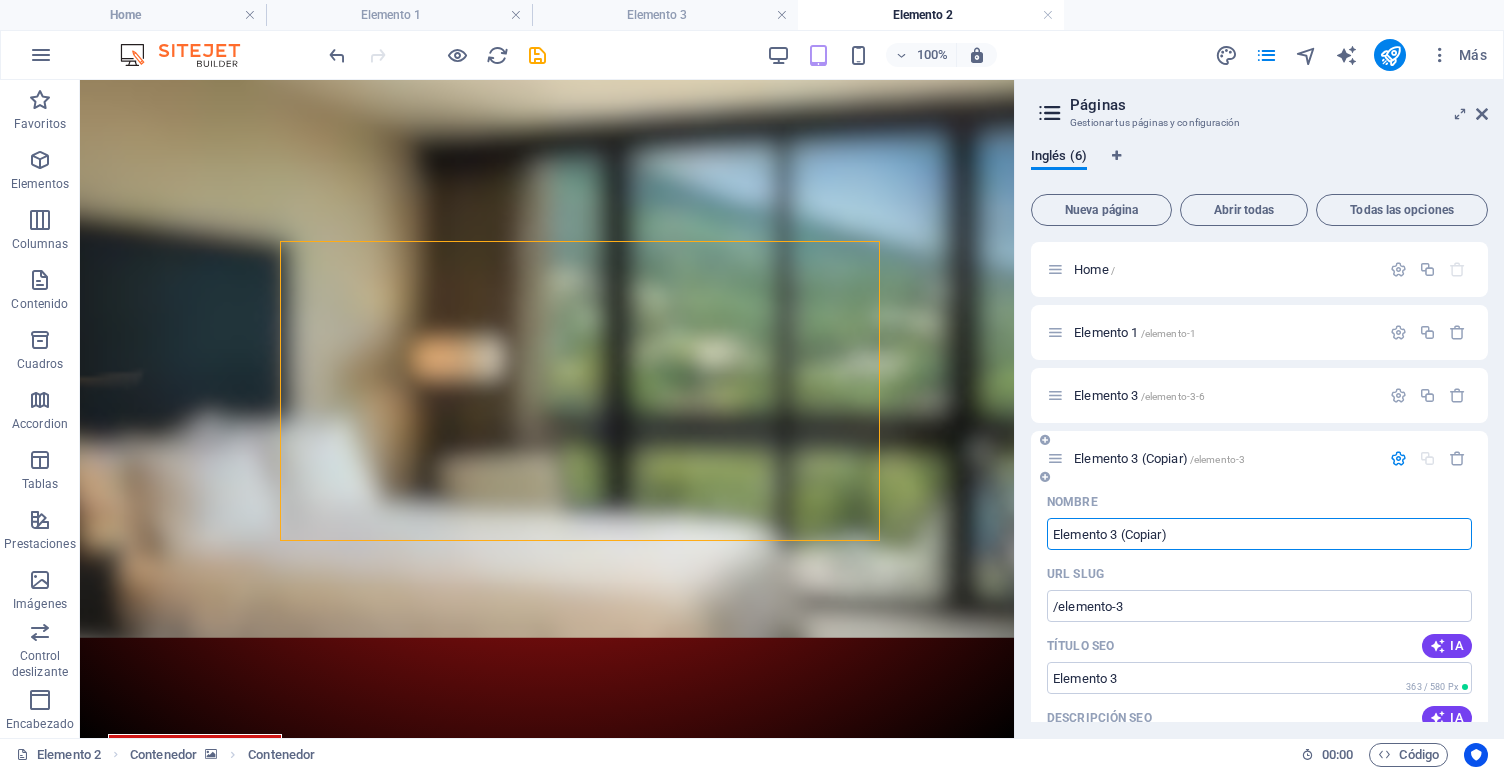 click on "Elemento 3 (Copiar)" at bounding box center [1259, 534] 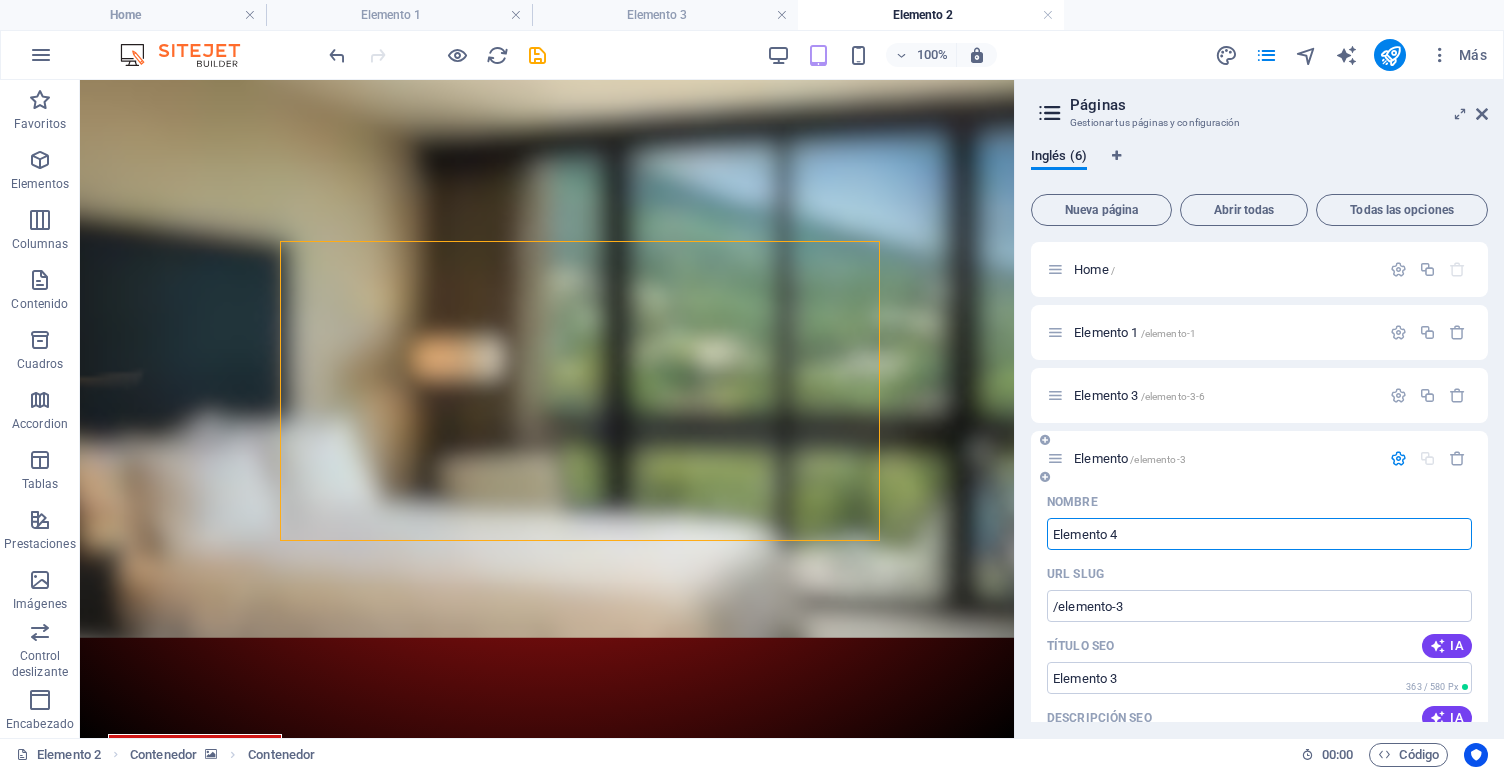 type on "Elemento 4" 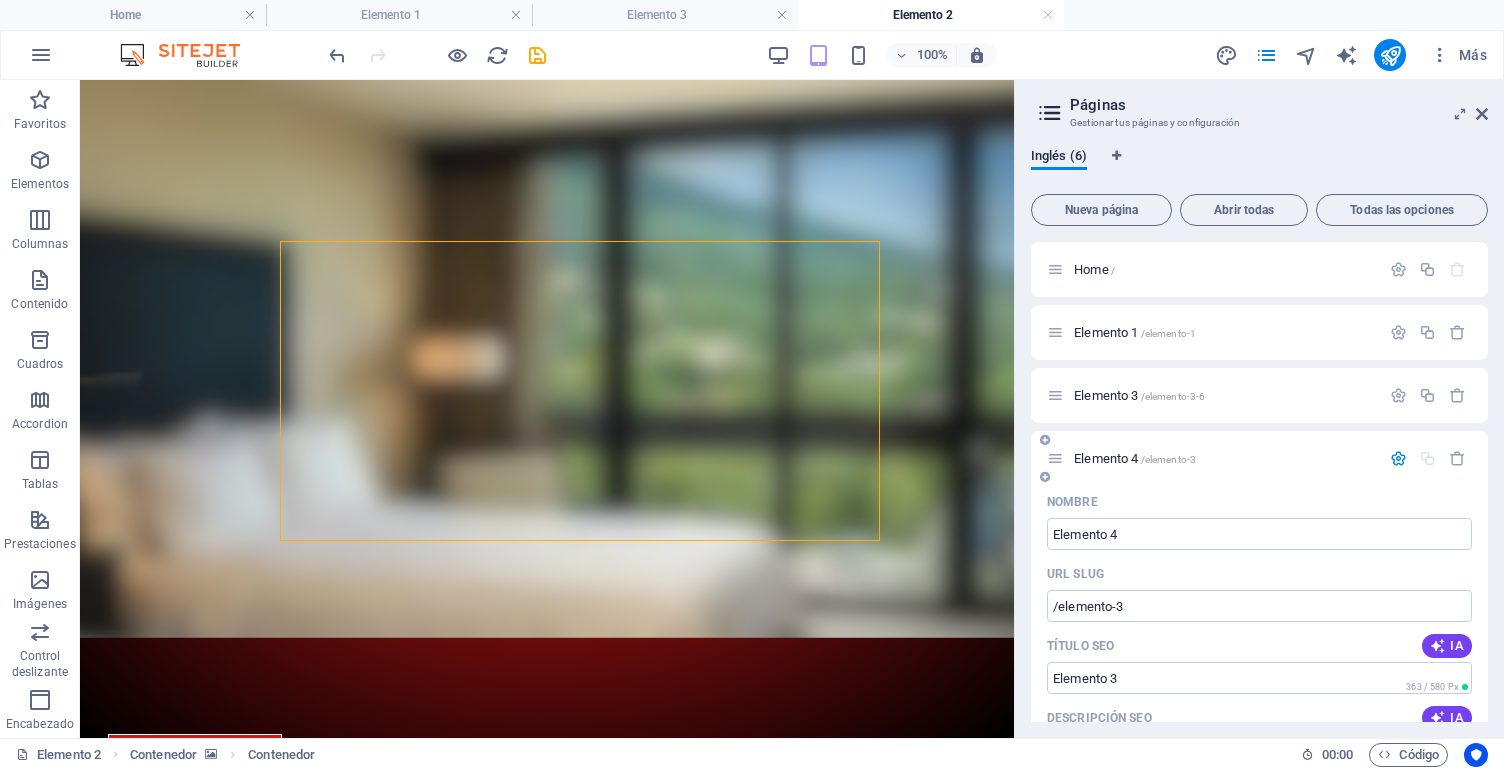 click at bounding box center (1398, 458) 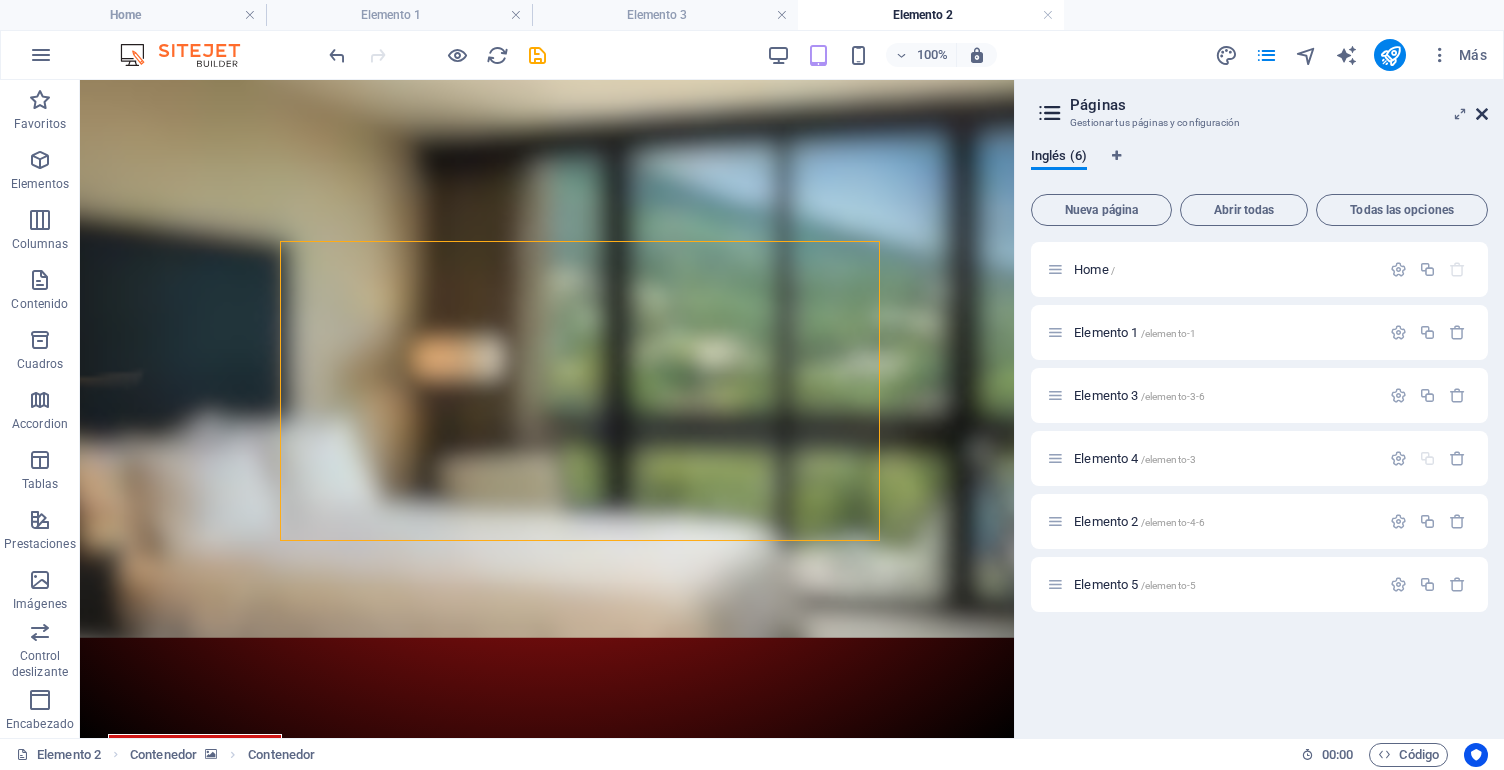 click at bounding box center [1482, 114] 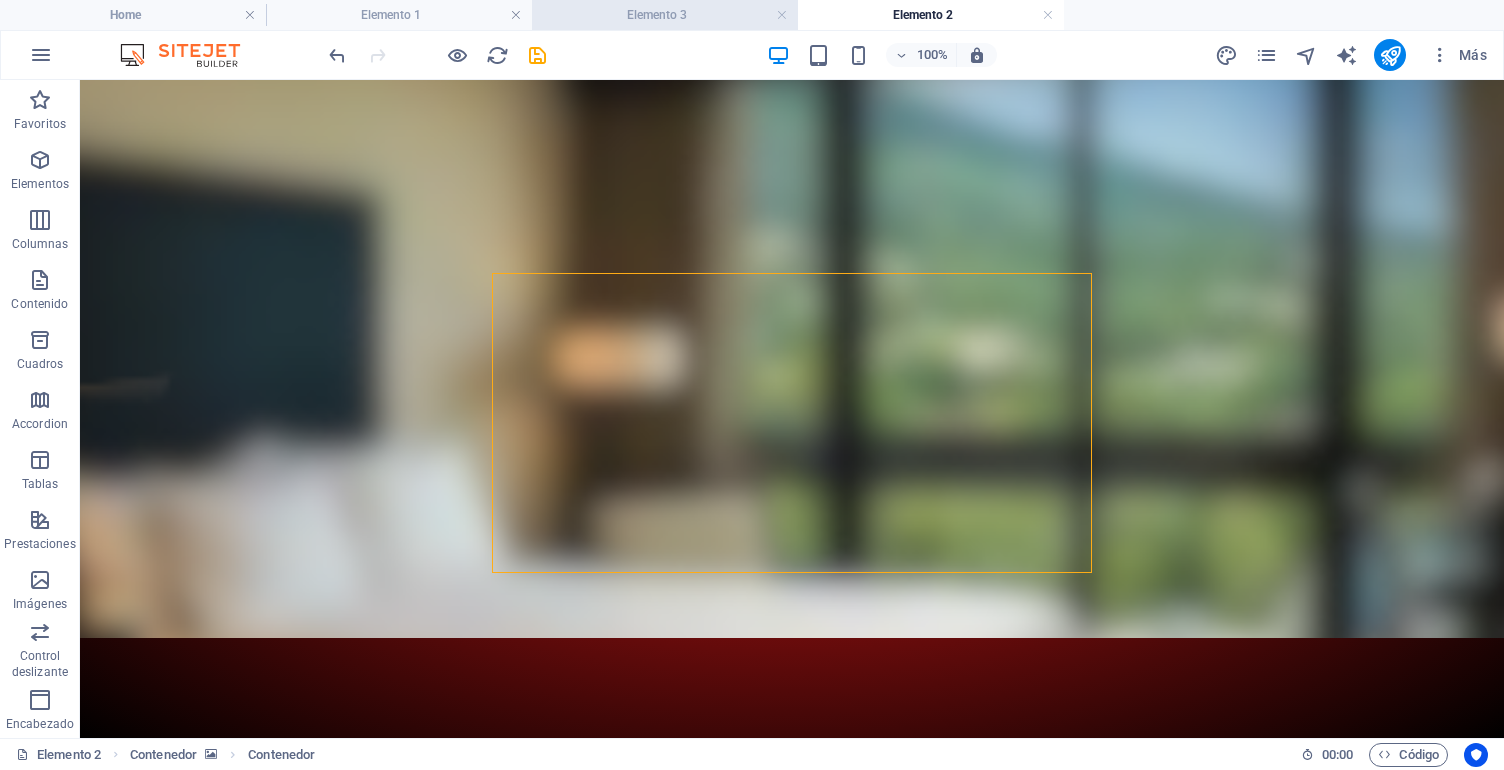 drag, startPoint x: 923, startPoint y: 8, endPoint x: 761, endPoint y: 4, distance: 162.04938 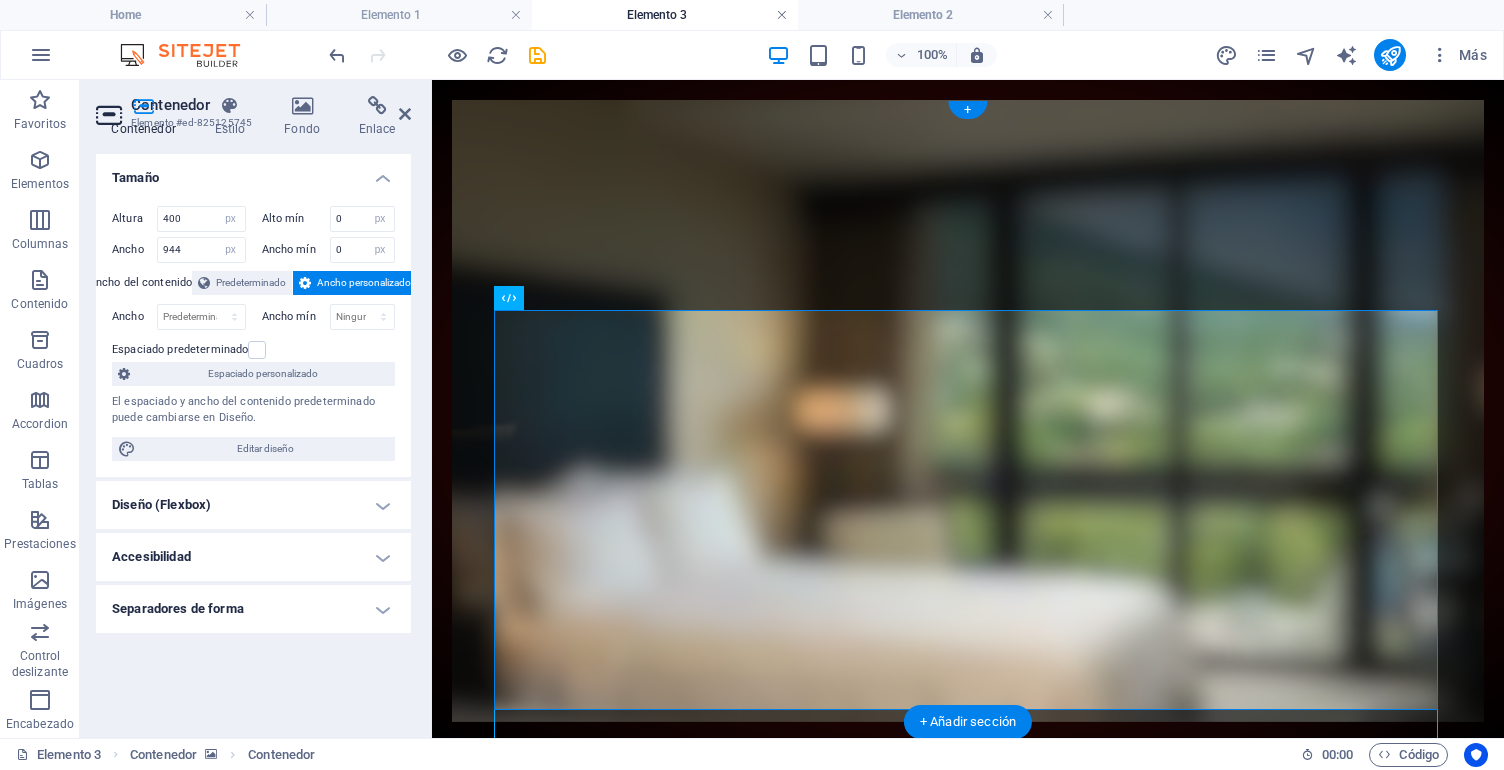 click at bounding box center [782, 15] 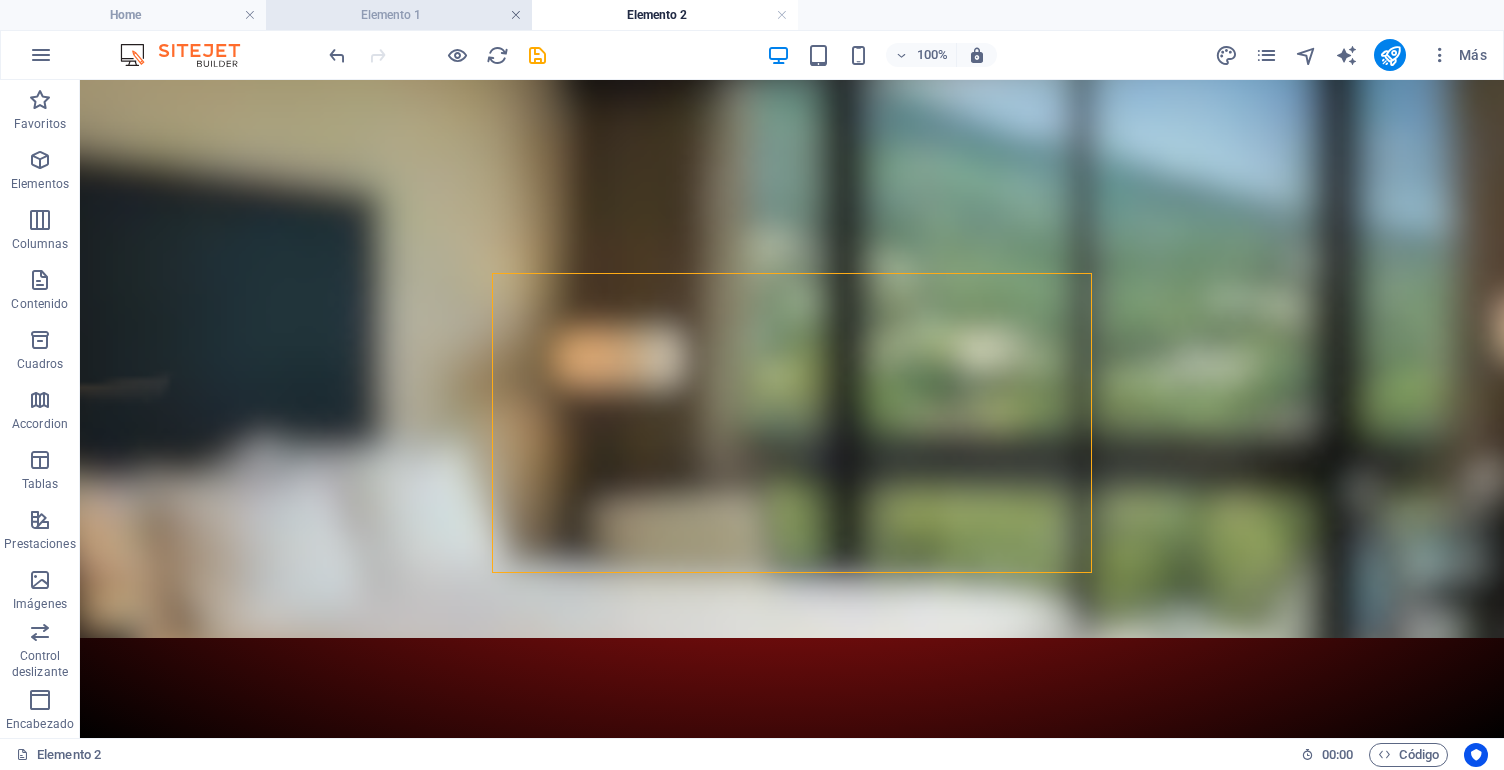 click at bounding box center [516, 15] 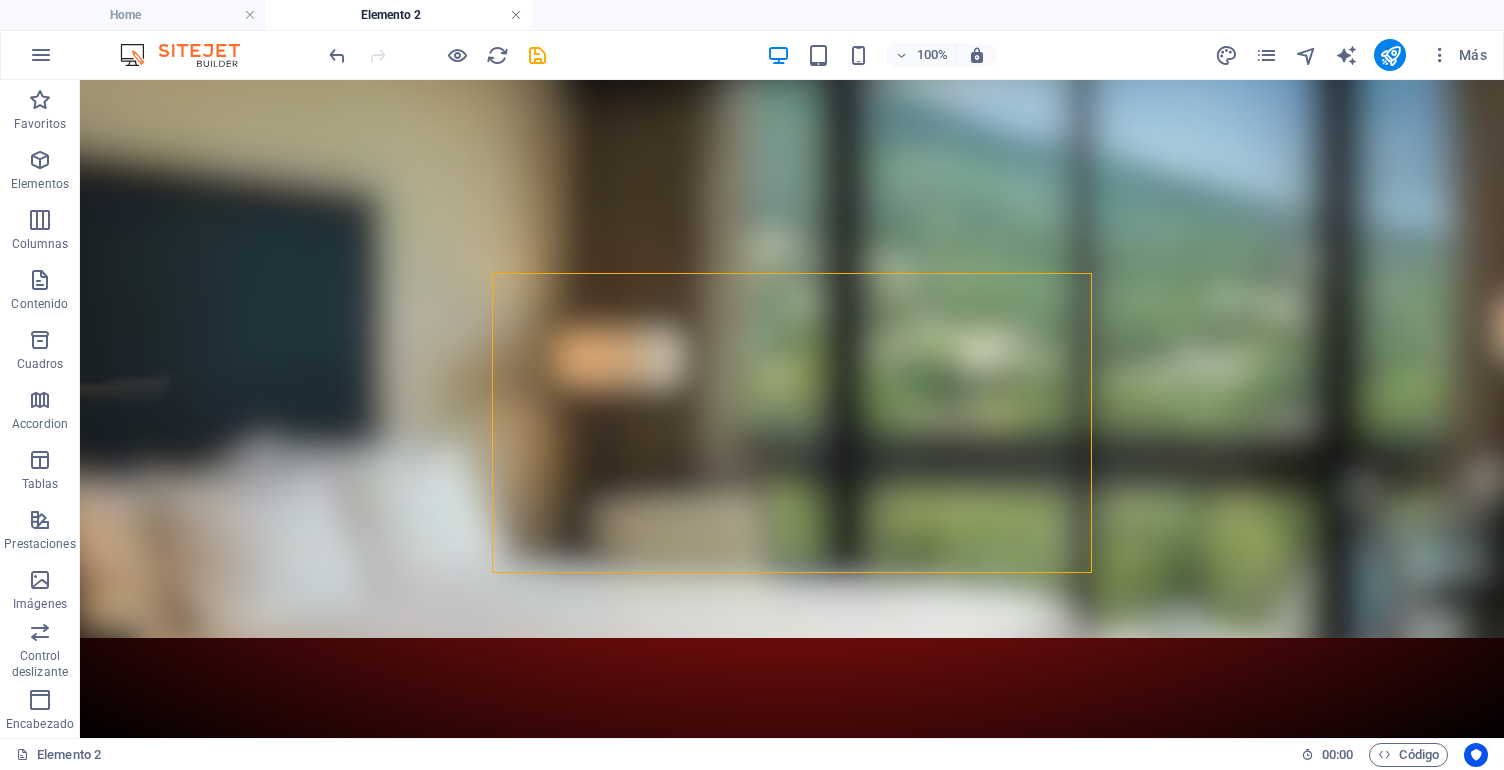 click at bounding box center (516, 15) 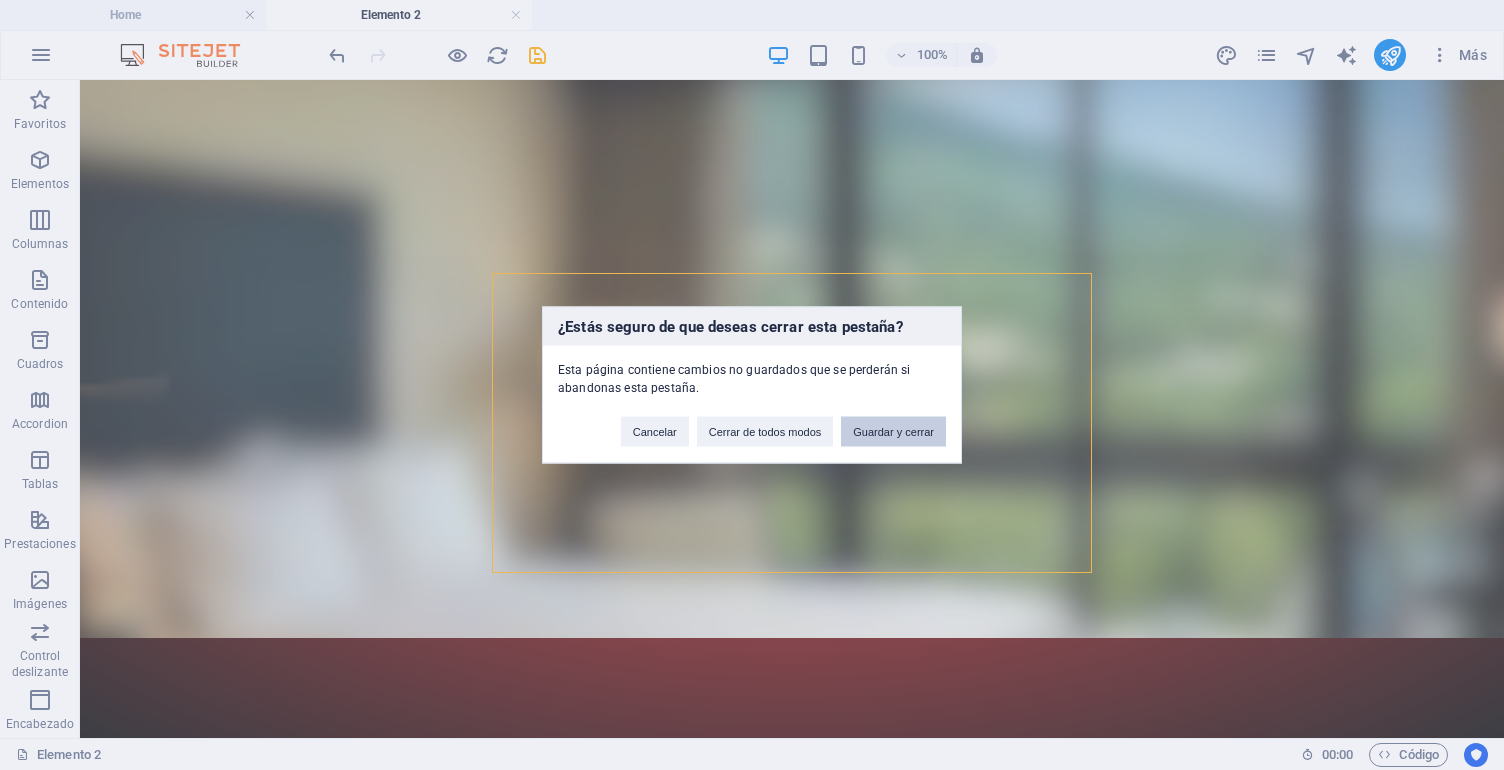 click on "Guardar y cerrar" at bounding box center [893, 432] 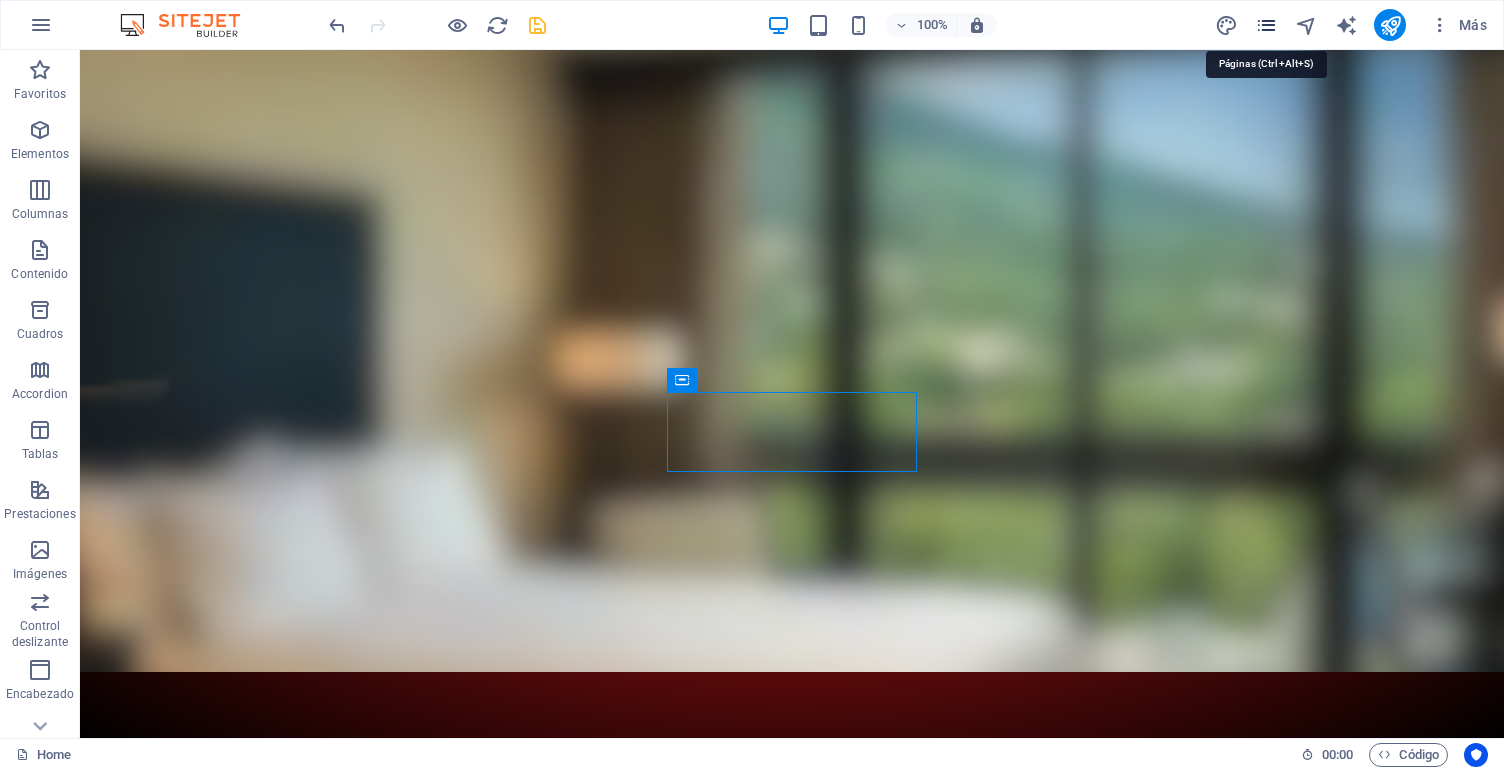 click at bounding box center (1266, 25) 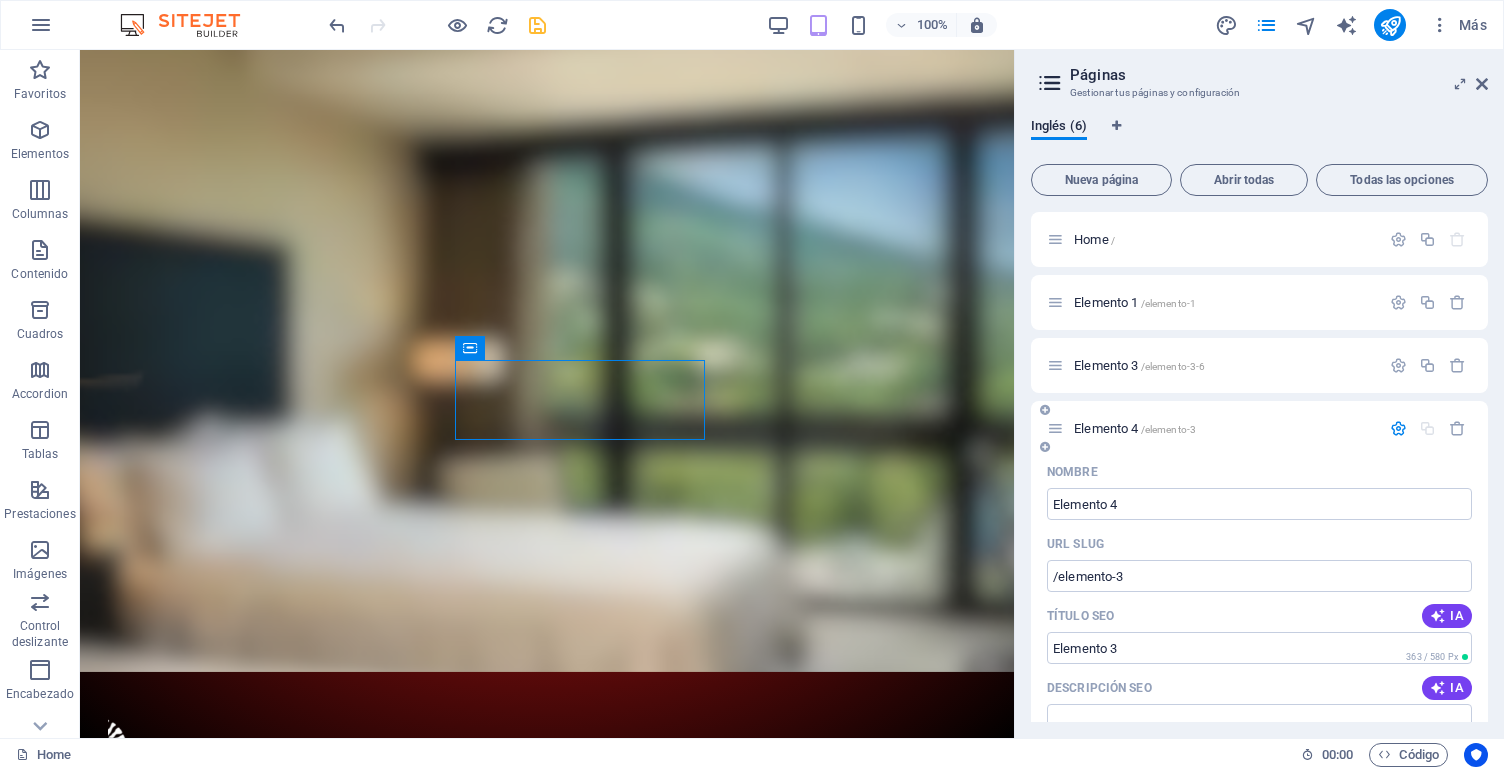 click at bounding box center (1398, 428) 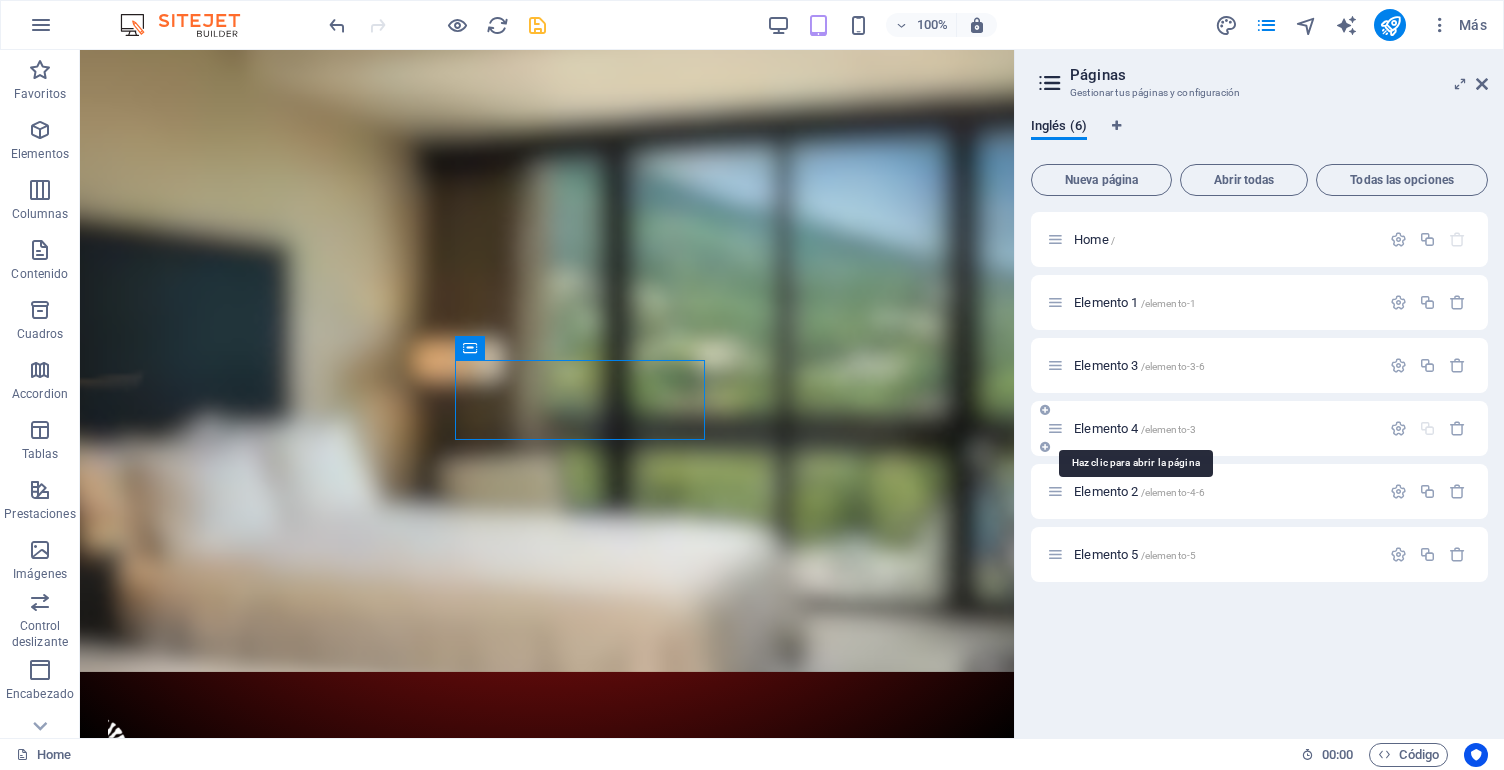 click on "/elemento-3" at bounding box center [1169, 429] 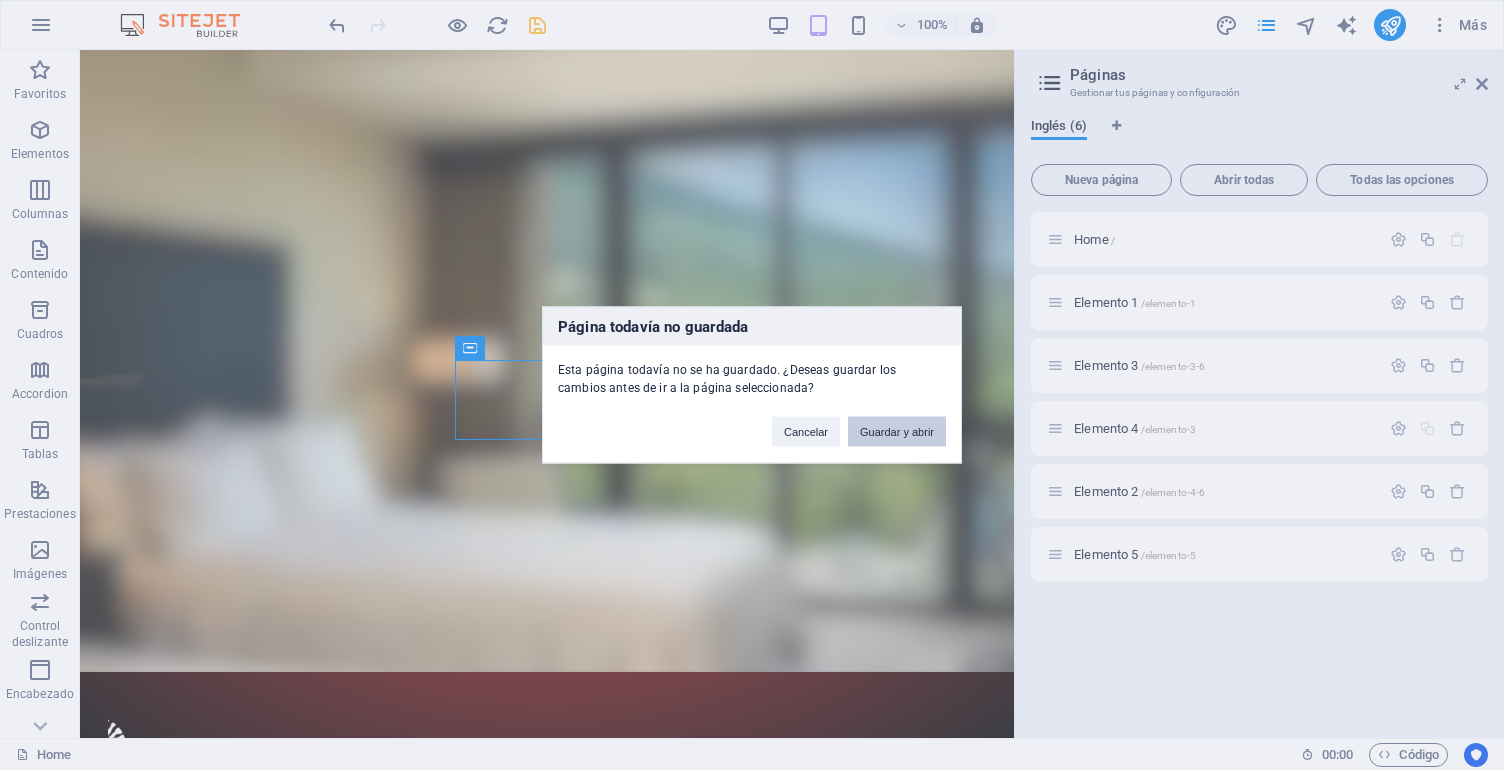click on "Guardar y abrir" at bounding box center (897, 432) 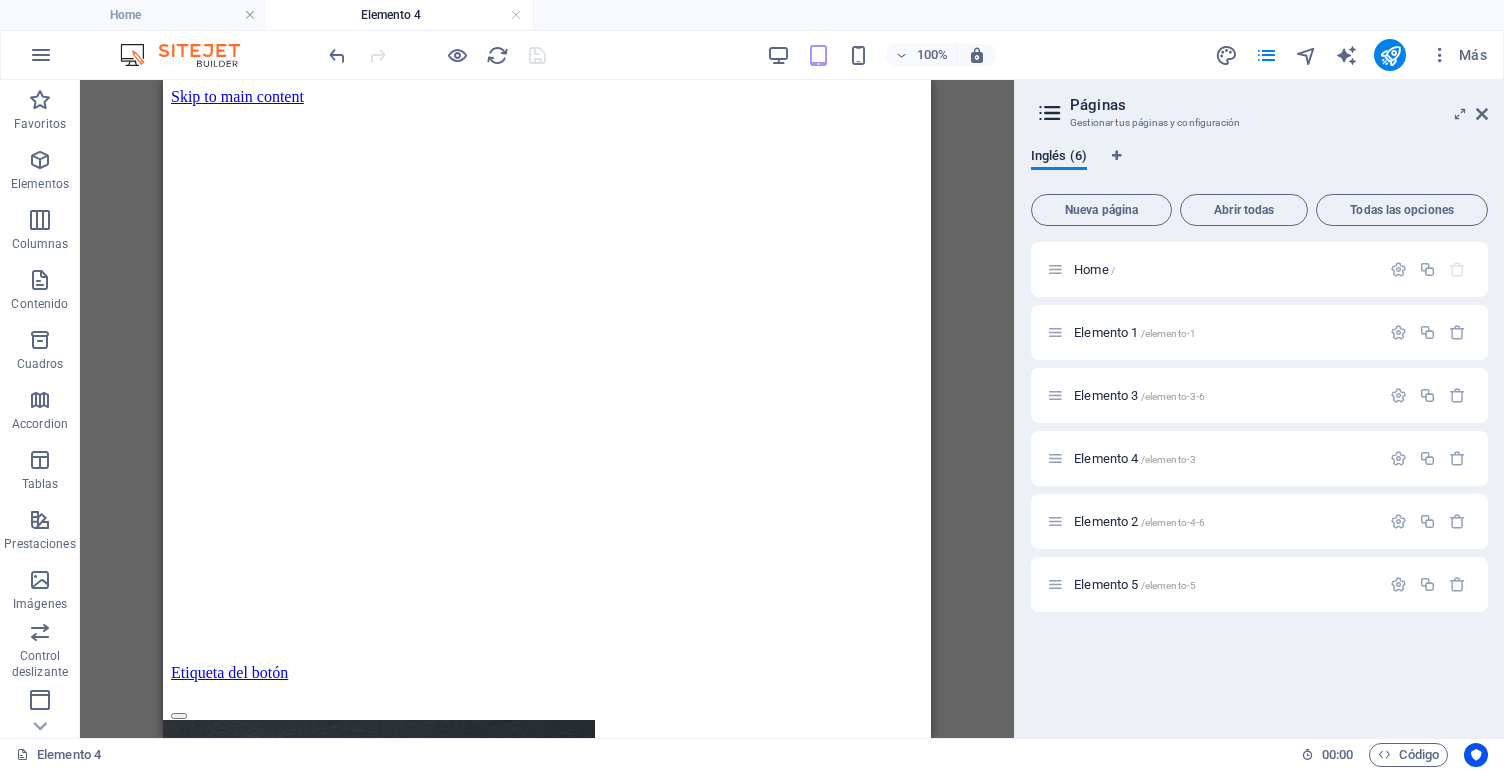 scroll, scrollTop: 0, scrollLeft: 0, axis: both 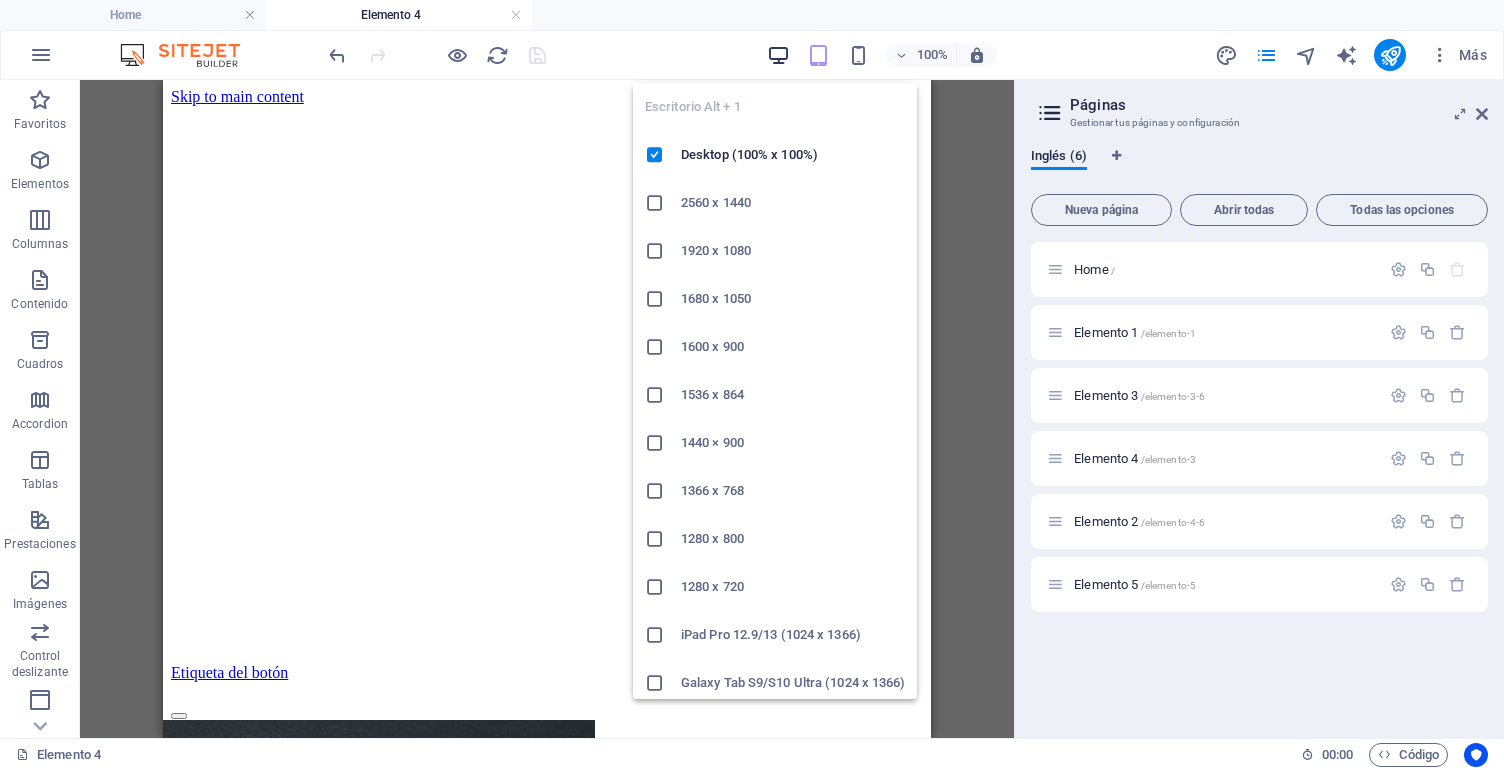 click at bounding box center (778, 55) 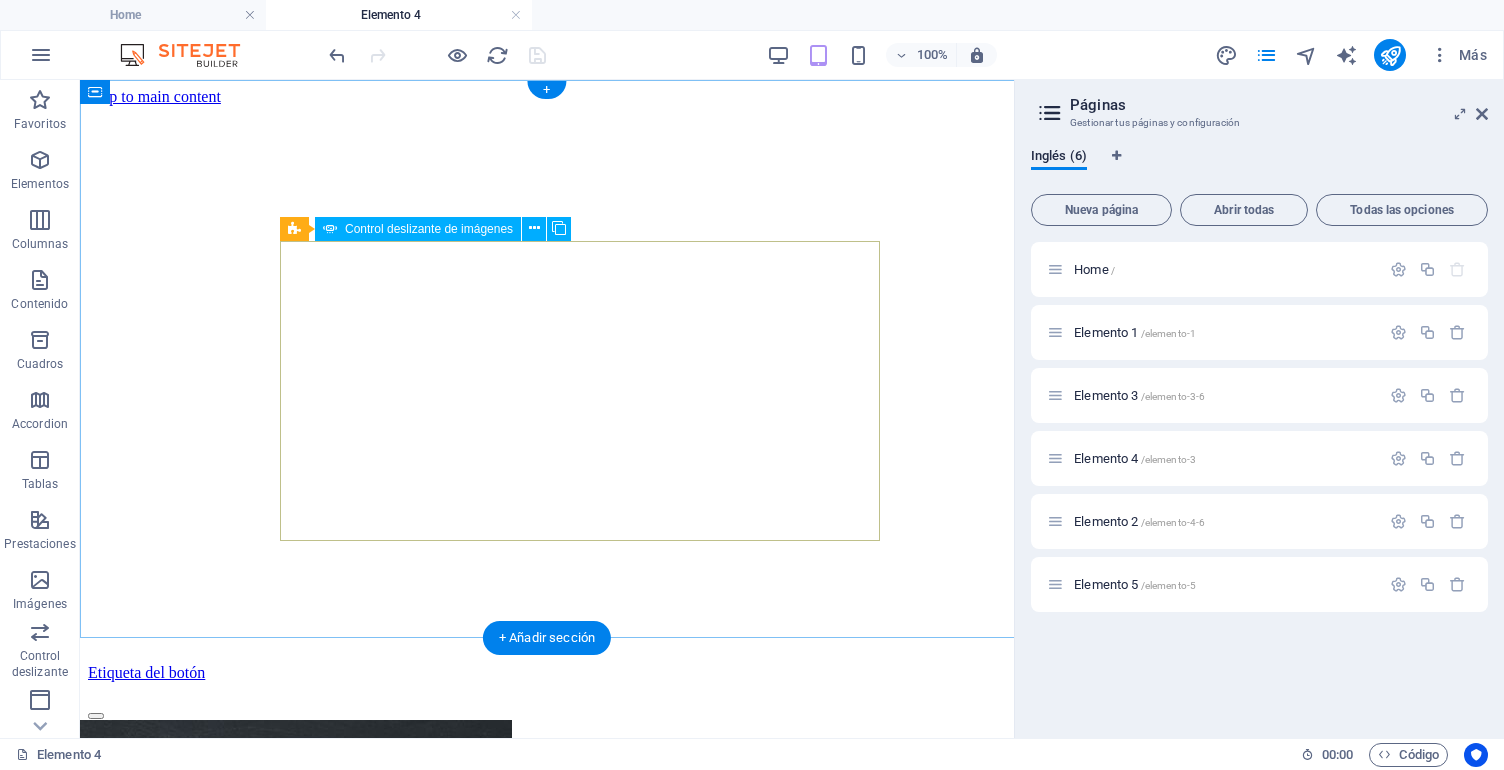 click on "Control deslizante de imágenes" at bounding box center (418, 229) 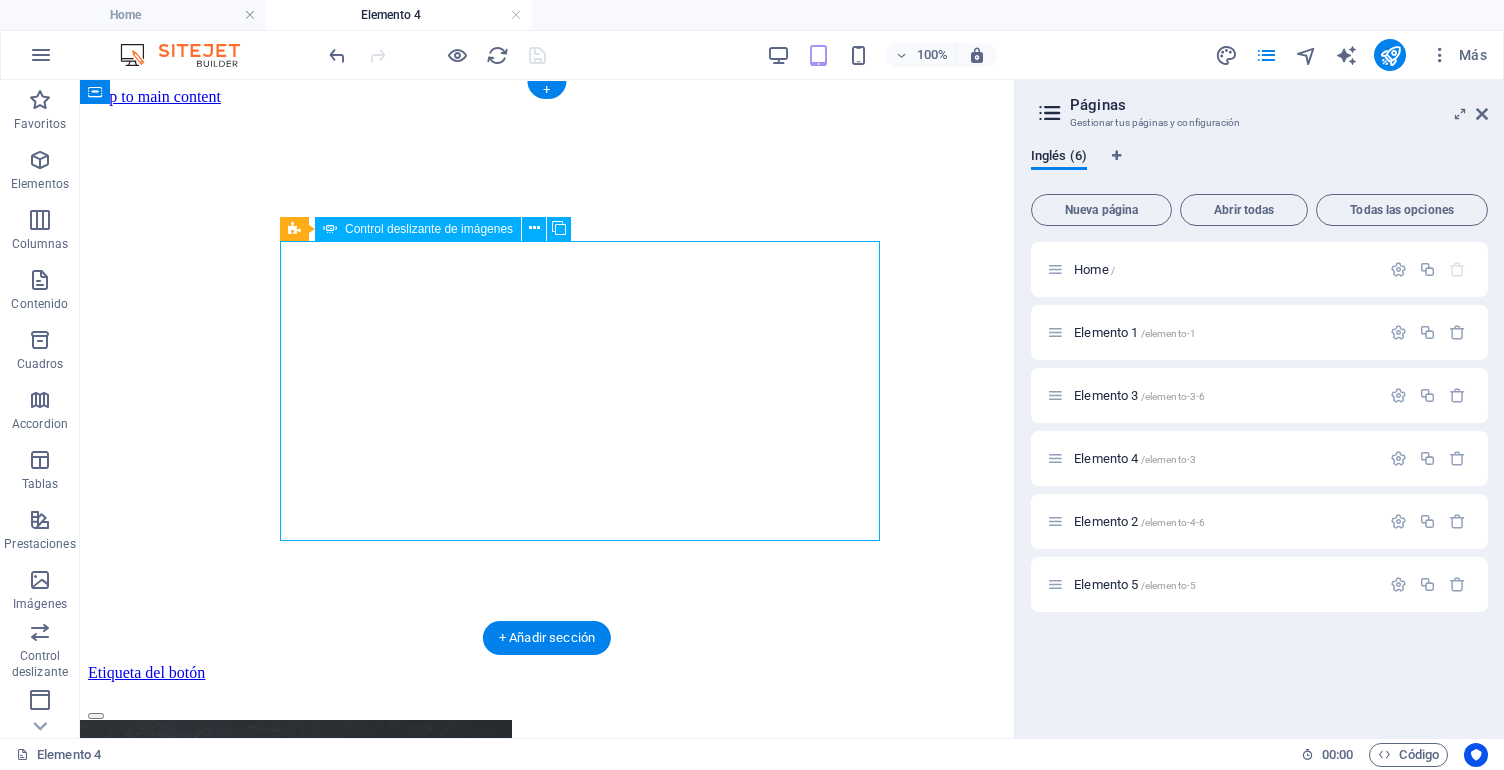 click on "Control deslizante de imágenes" at bounding box center (418, 229) 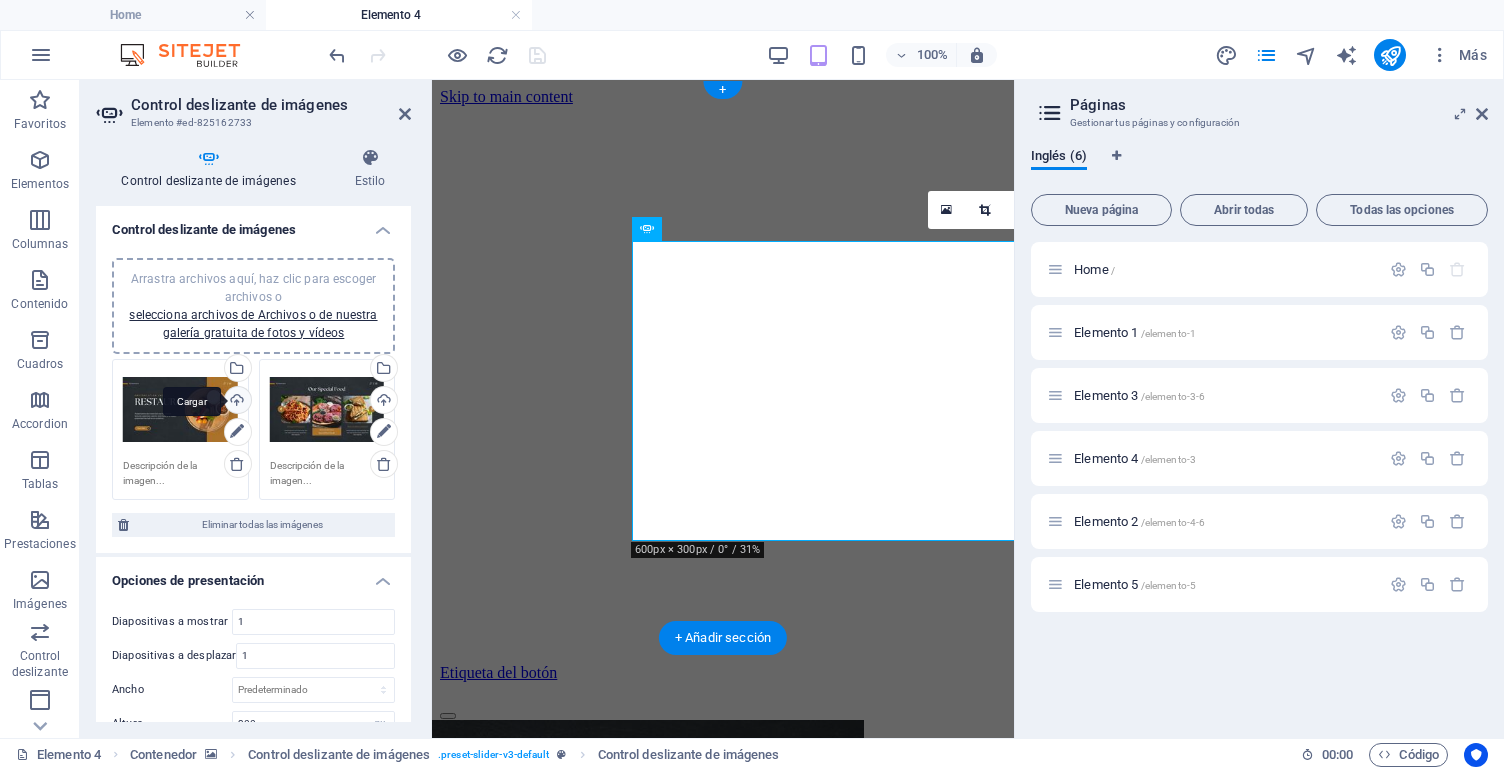 click on "Cargar" at bounding box center (236, 402) 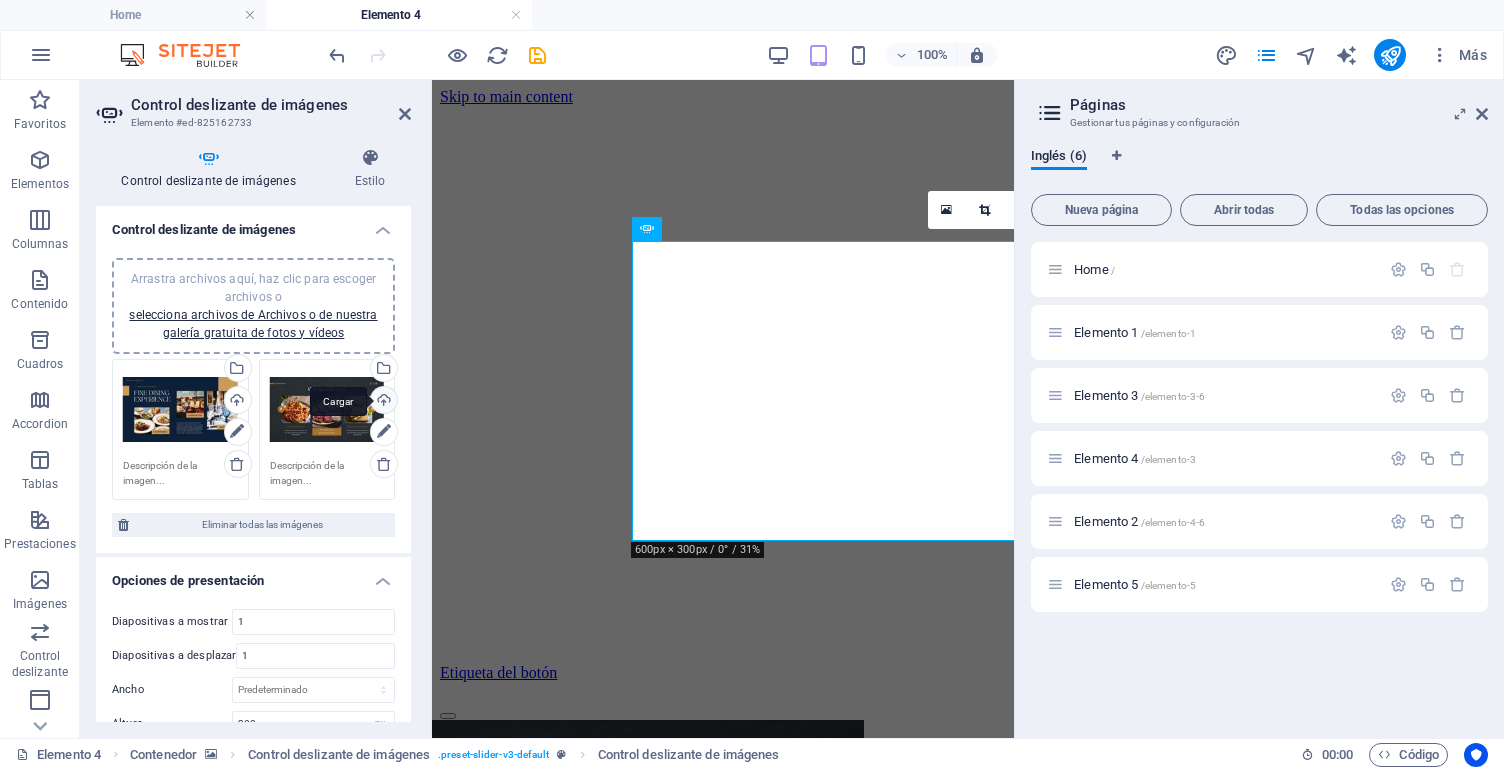 click on "Cargar" at bounding box center (382, 402) 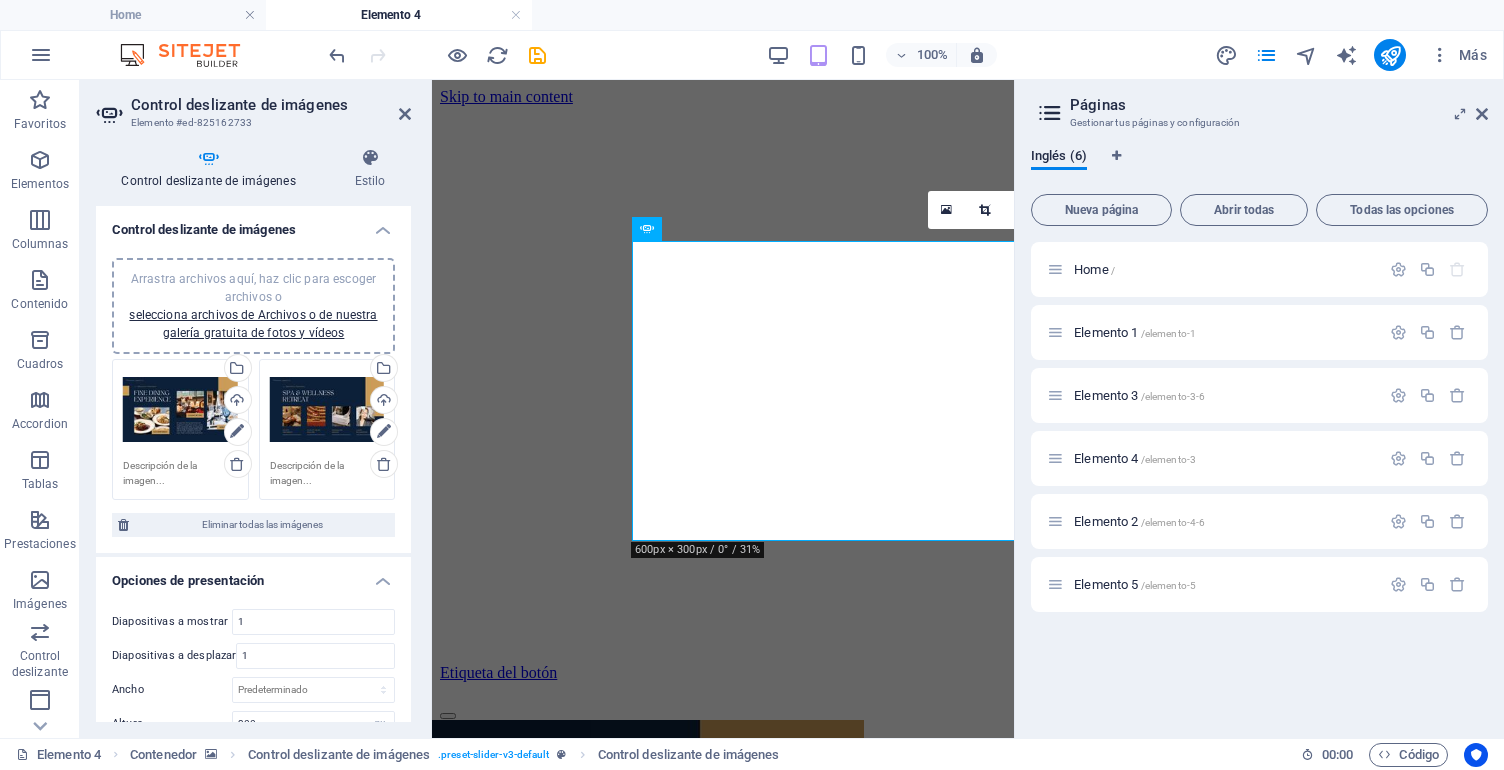 click on "Páginas Gestionar tus páginas y configuración Inglés (6) Nueva página Abrir todas Todas las opciones Home / Elemento 1 /elemento-1 Elemento 3 /elemento-3-6 Elemento 4 /elemento-3 Elemento 2 /elemento-4-6 Elemento 5 /elemento-5" at bounding box center (1259, 409) 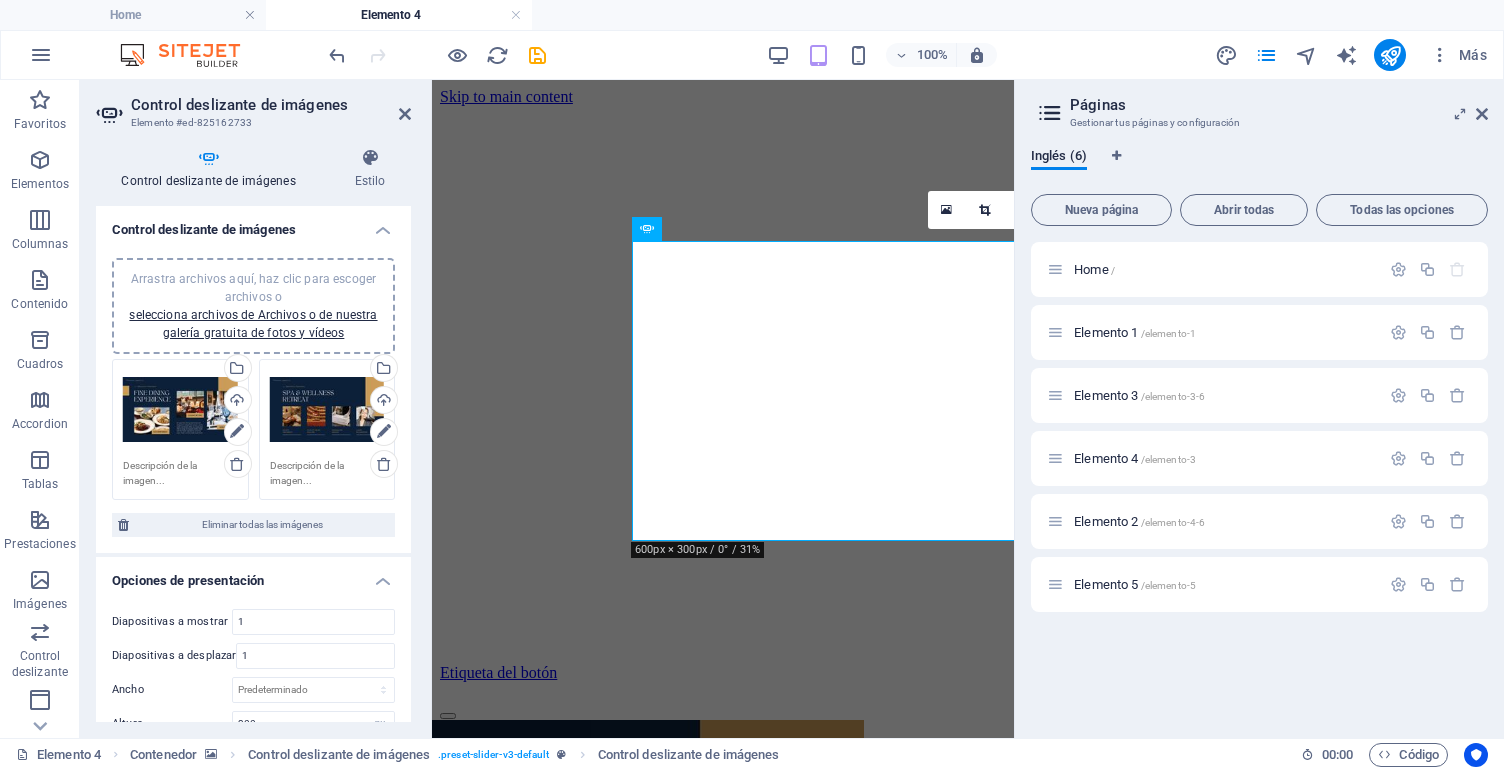 click on "Páginas Gestionar tus páginas y configuración Inglés (6) Nueva página Abrir todas Todas las opciones Home / Elemento 1 /elemento-1 Elemento 3 /elemento-3-6 Elemento 4 /elemento-3 Elemento 2 /elemento-4-6 Elemento 5 /elemento-5" at bounding box center (1259, 409) 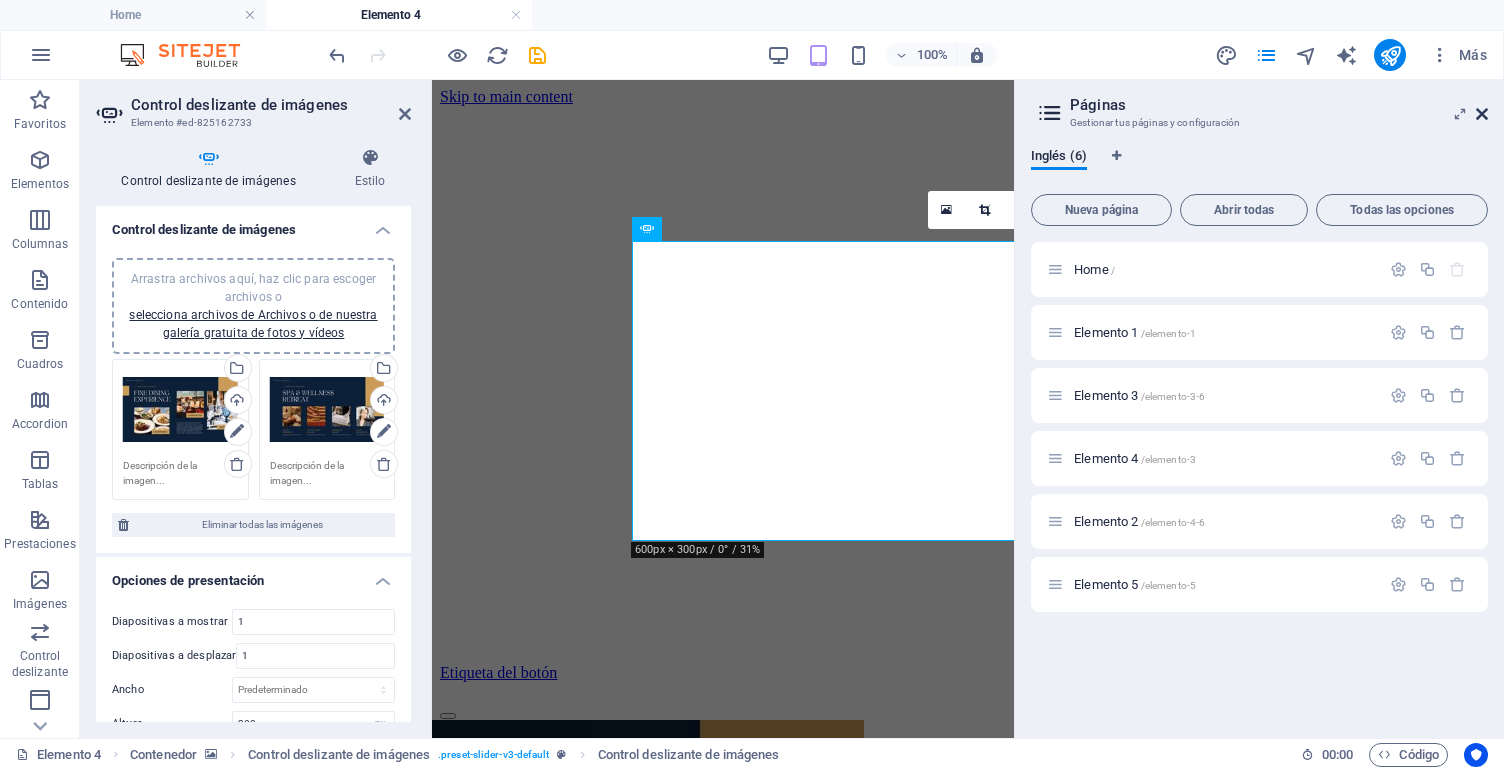 click at bounding box center [1482, 114] 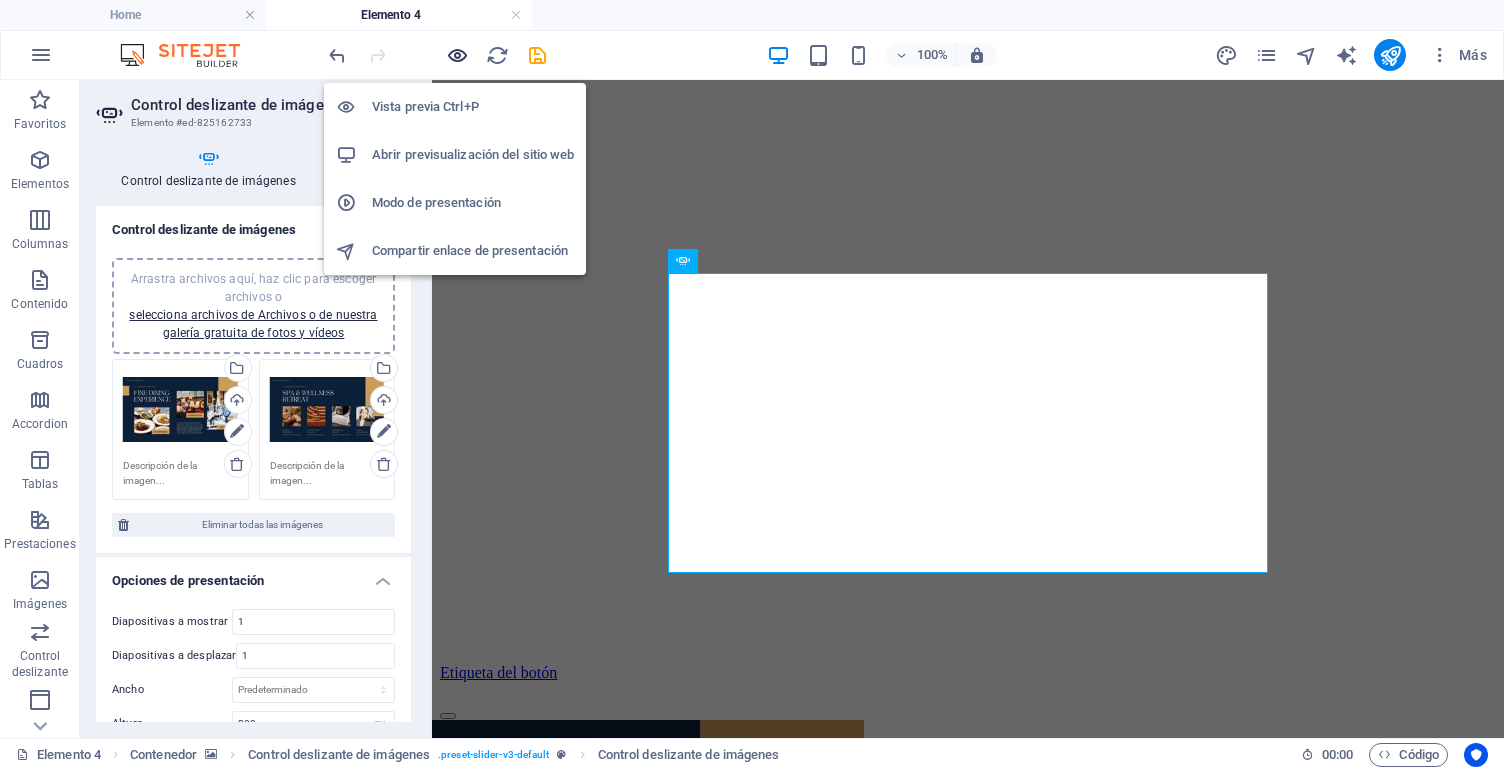 click at bounding box center (457, 55) 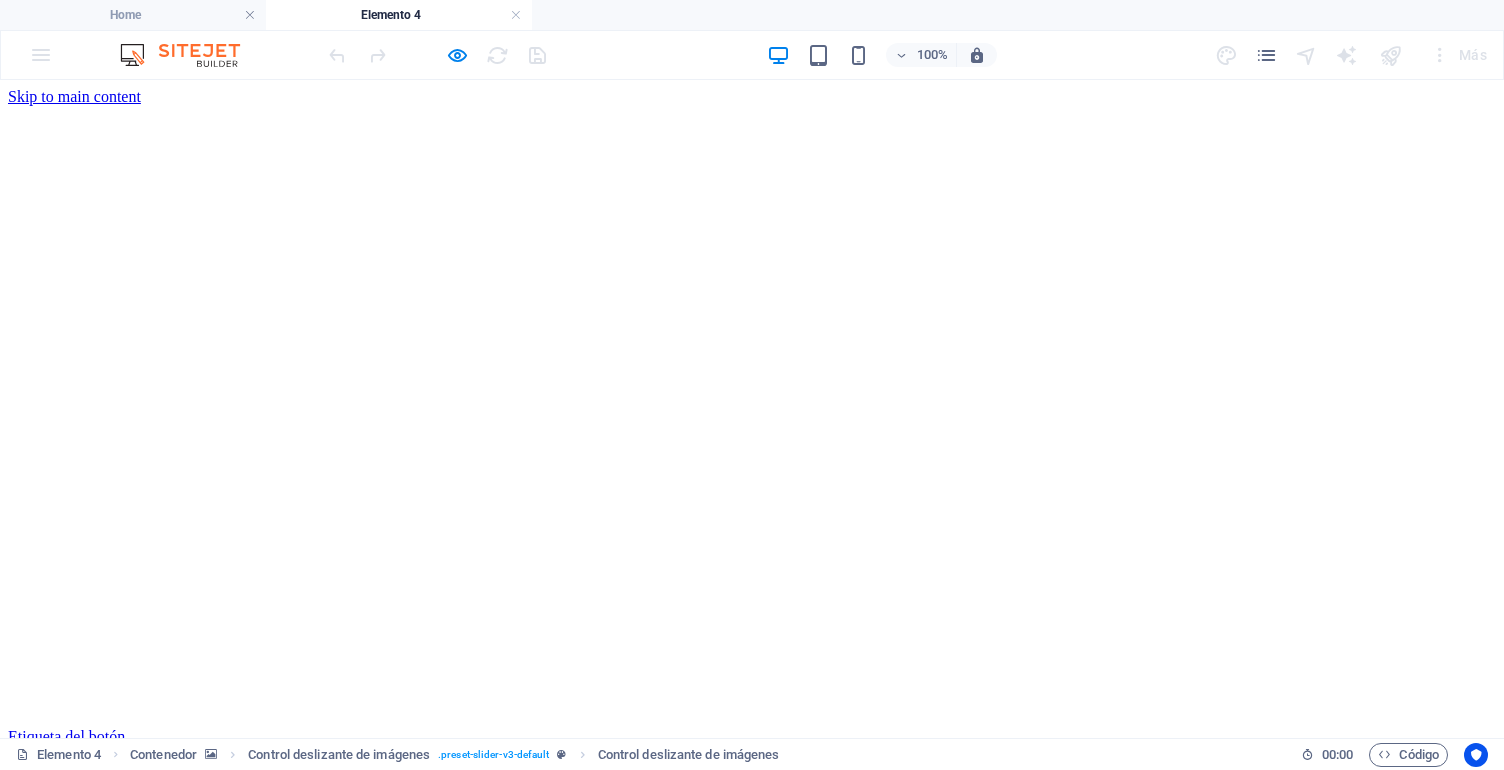 click at bounding box center [-80, 1652] 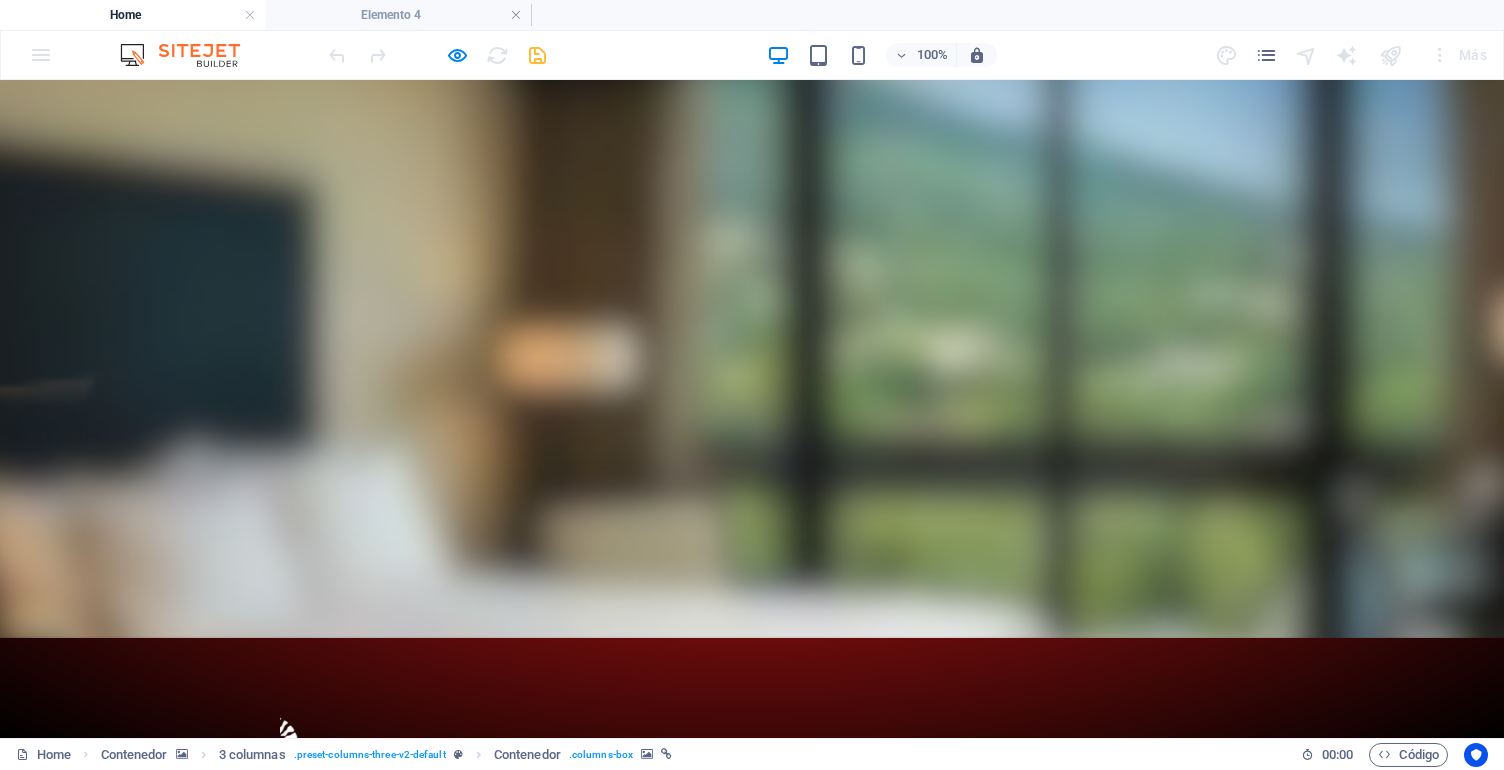 click on "Suelta el contenido aquí o  Añadir elementos  Pegar portapapeles" at bounding box center (280, 1145) 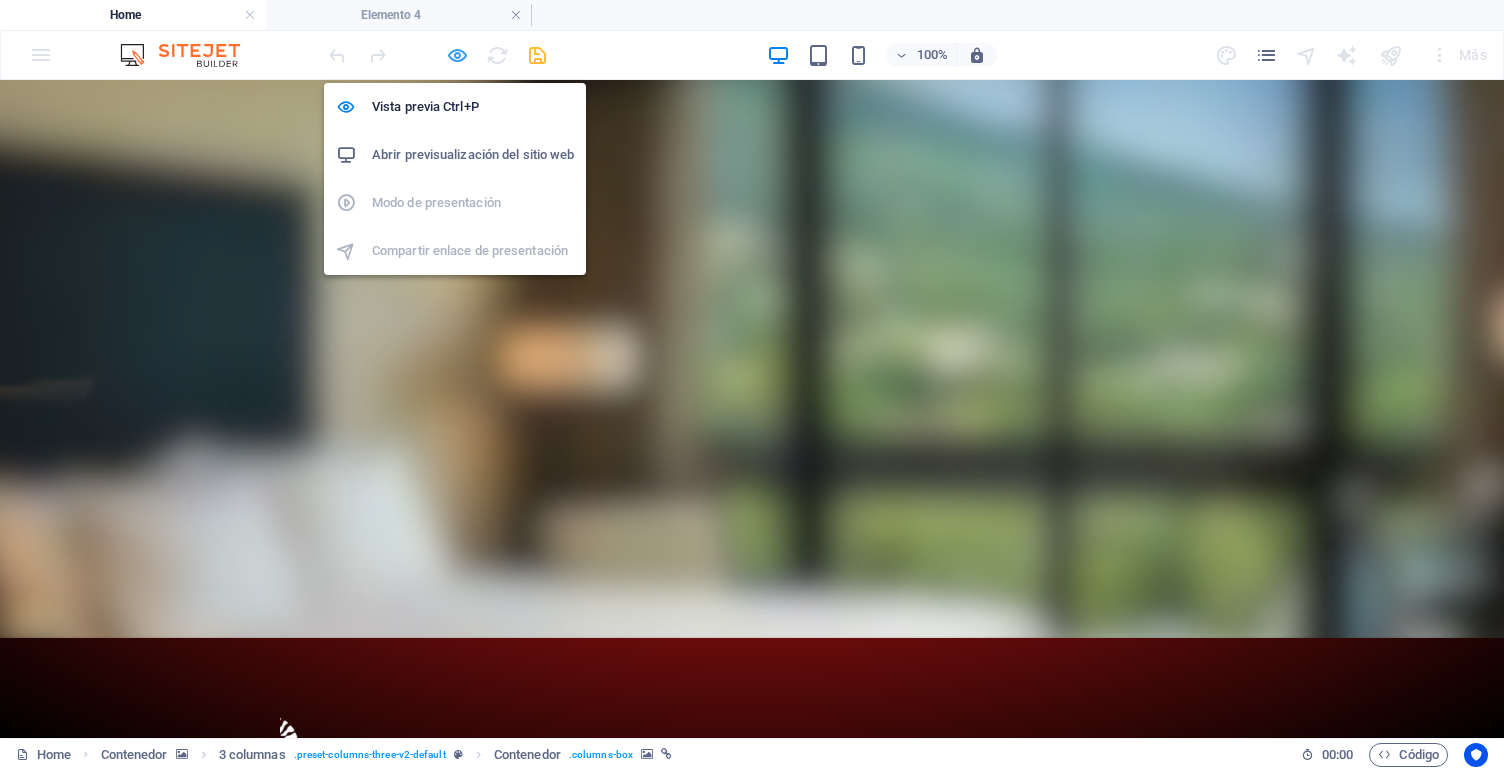 click at bounding box center (457, 55) 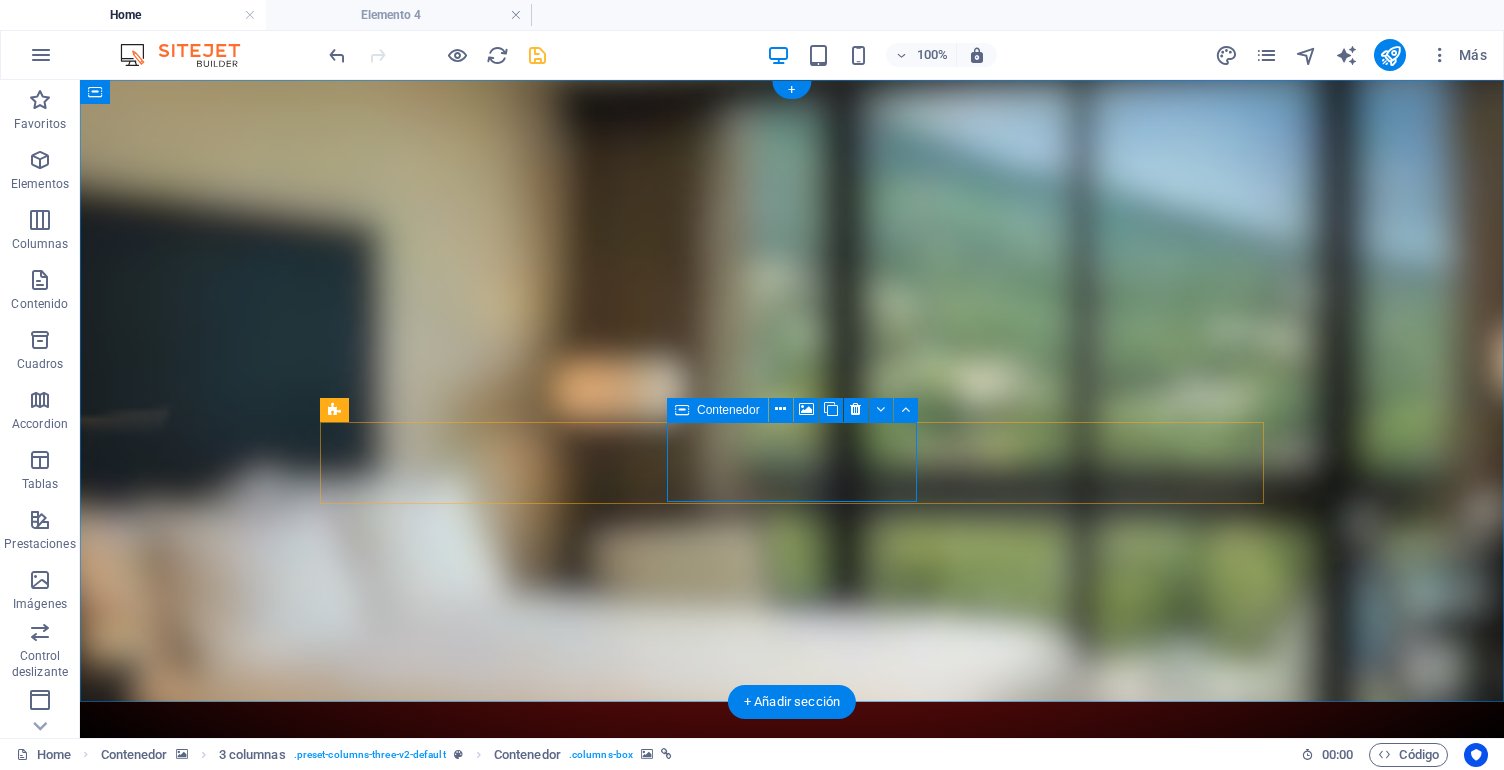 click on "Contenedor" at bounding box center [728, 410] 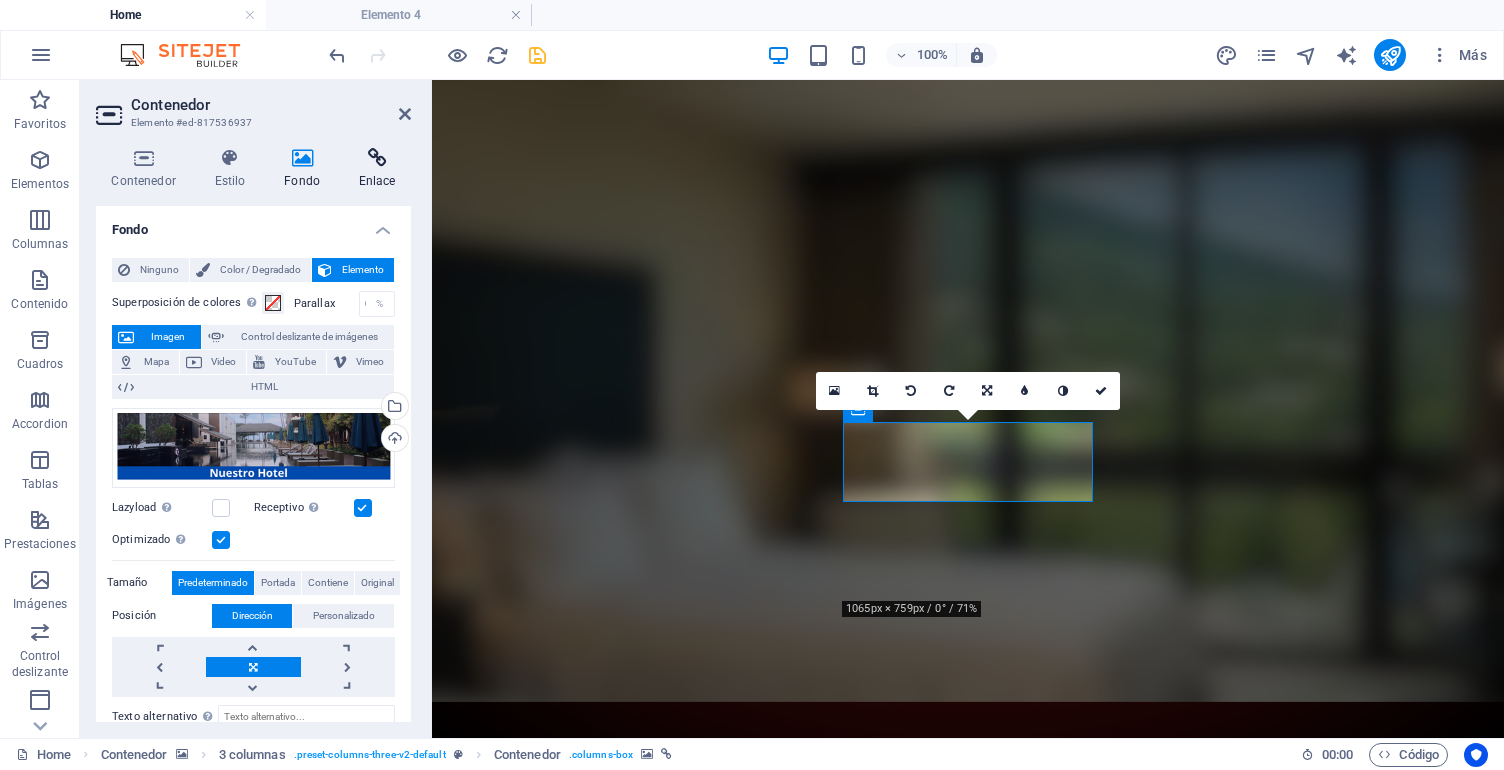 click on "Enlace" at bounding box center (377, 169) 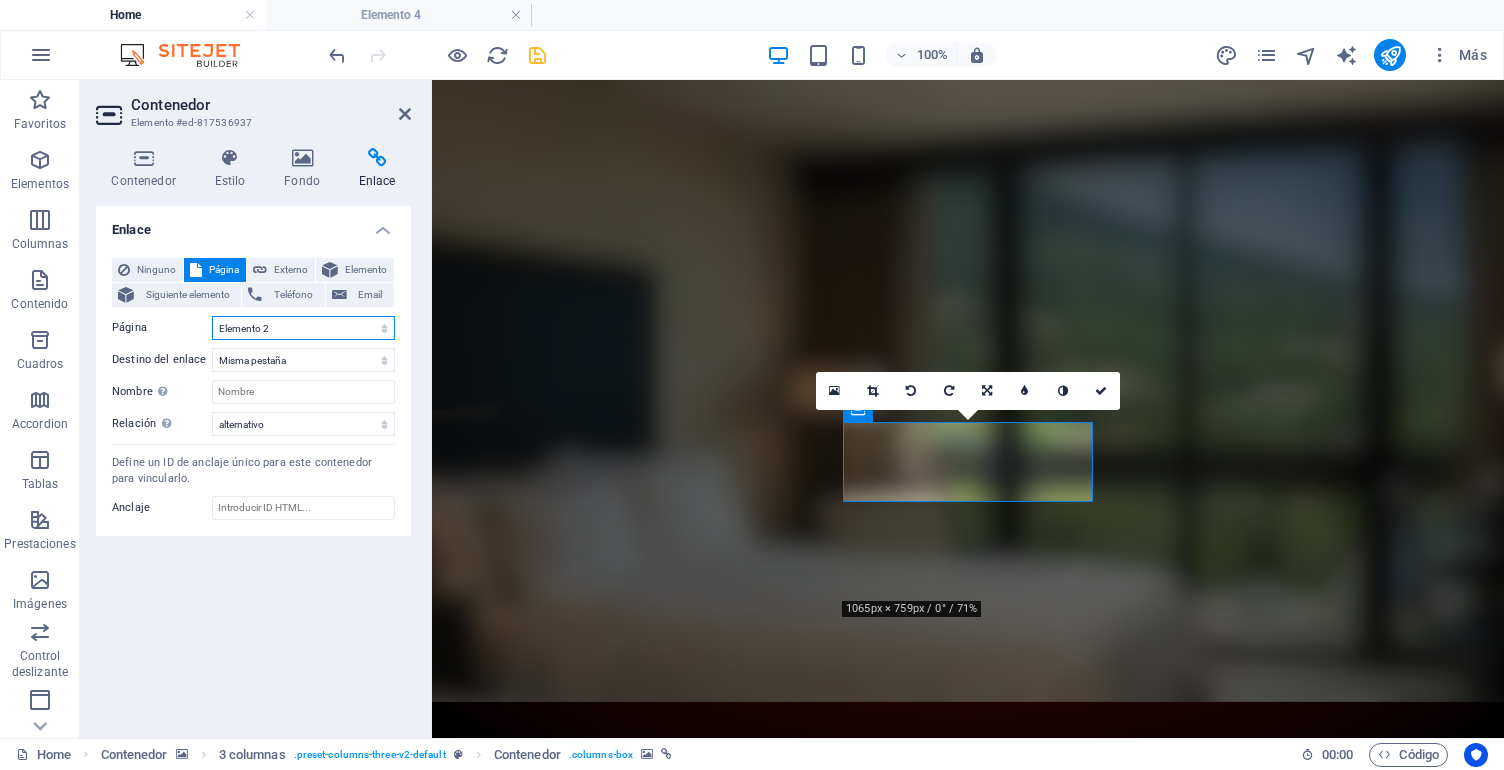 select on "3" 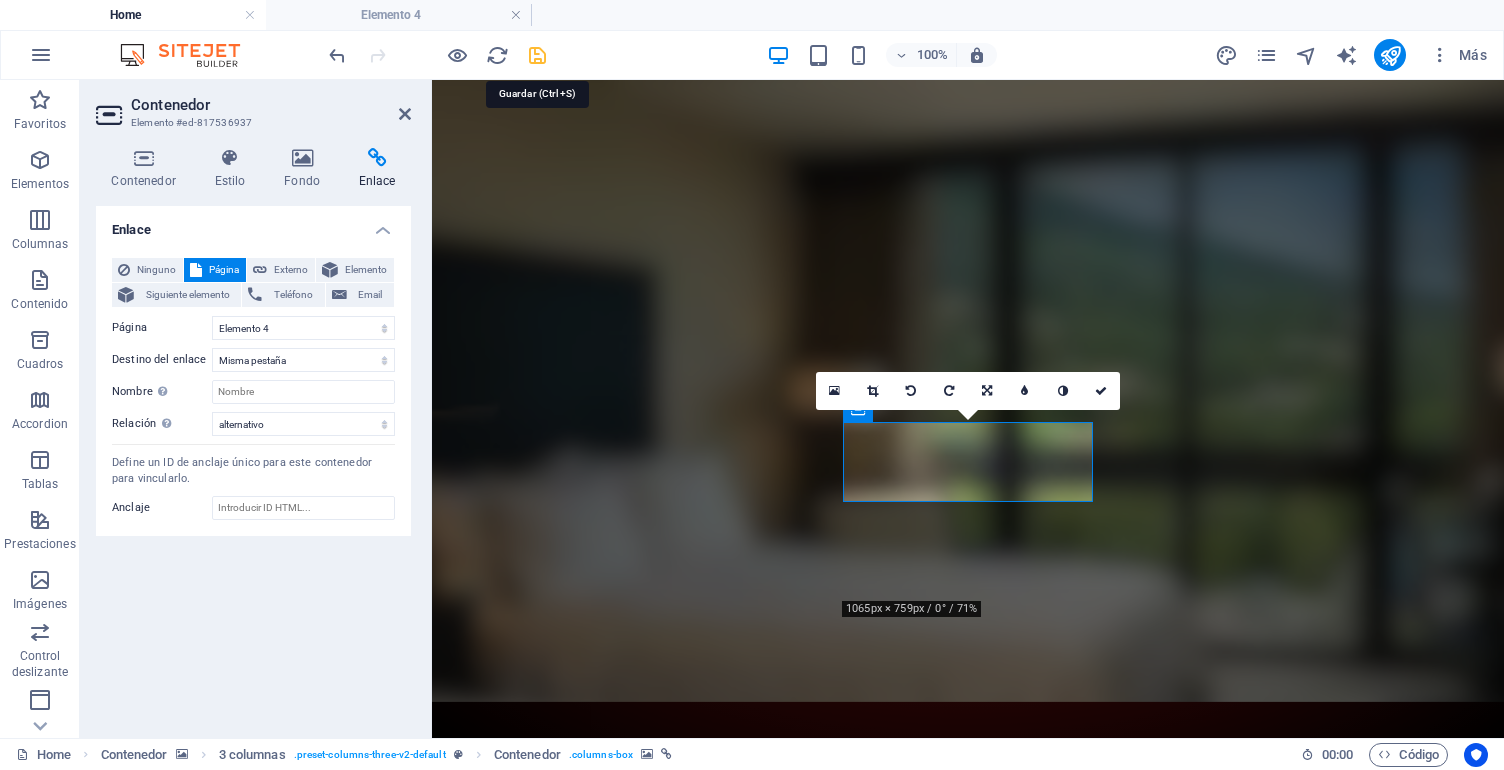 click at bounding box center [537, 55] 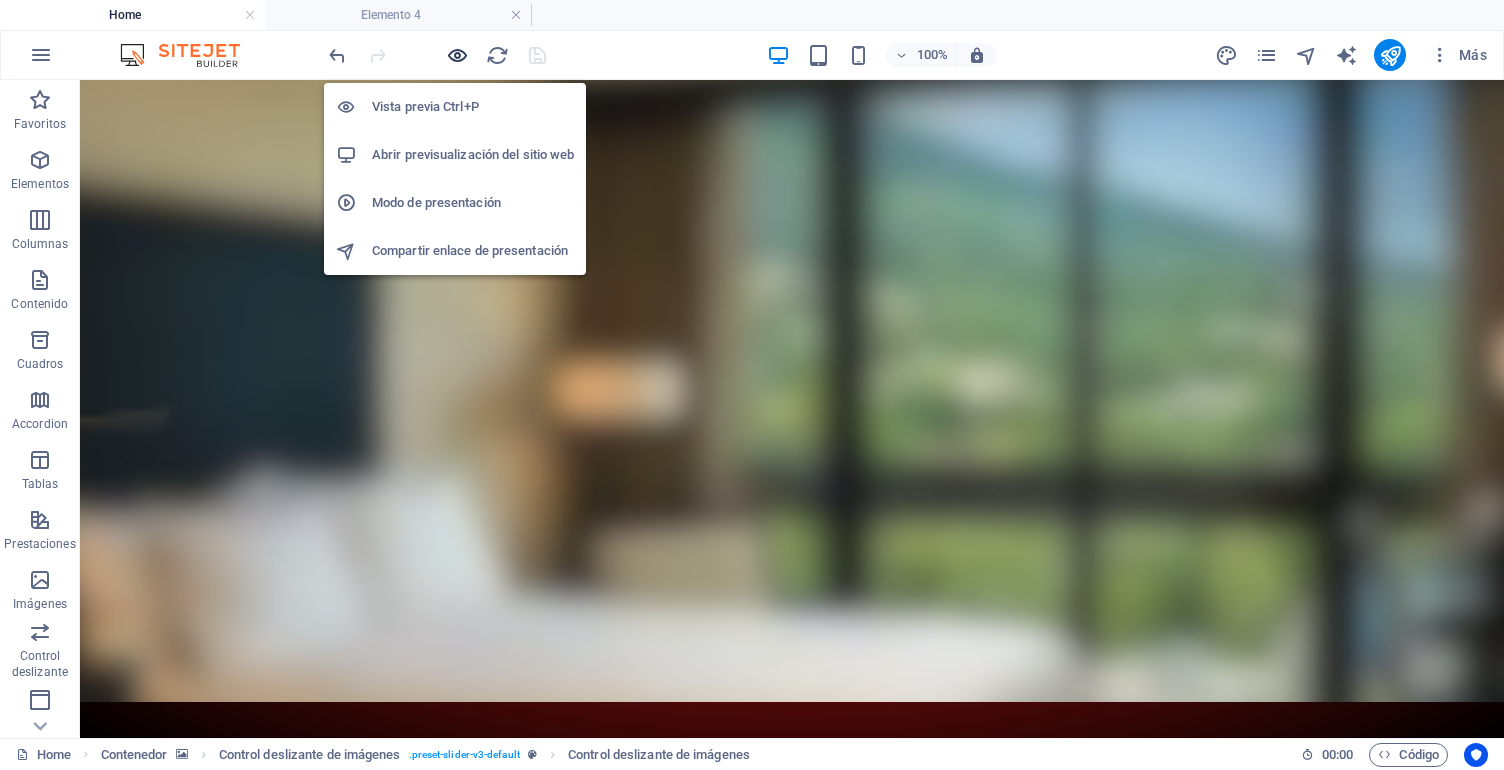 click at bounding box center [457, 55] 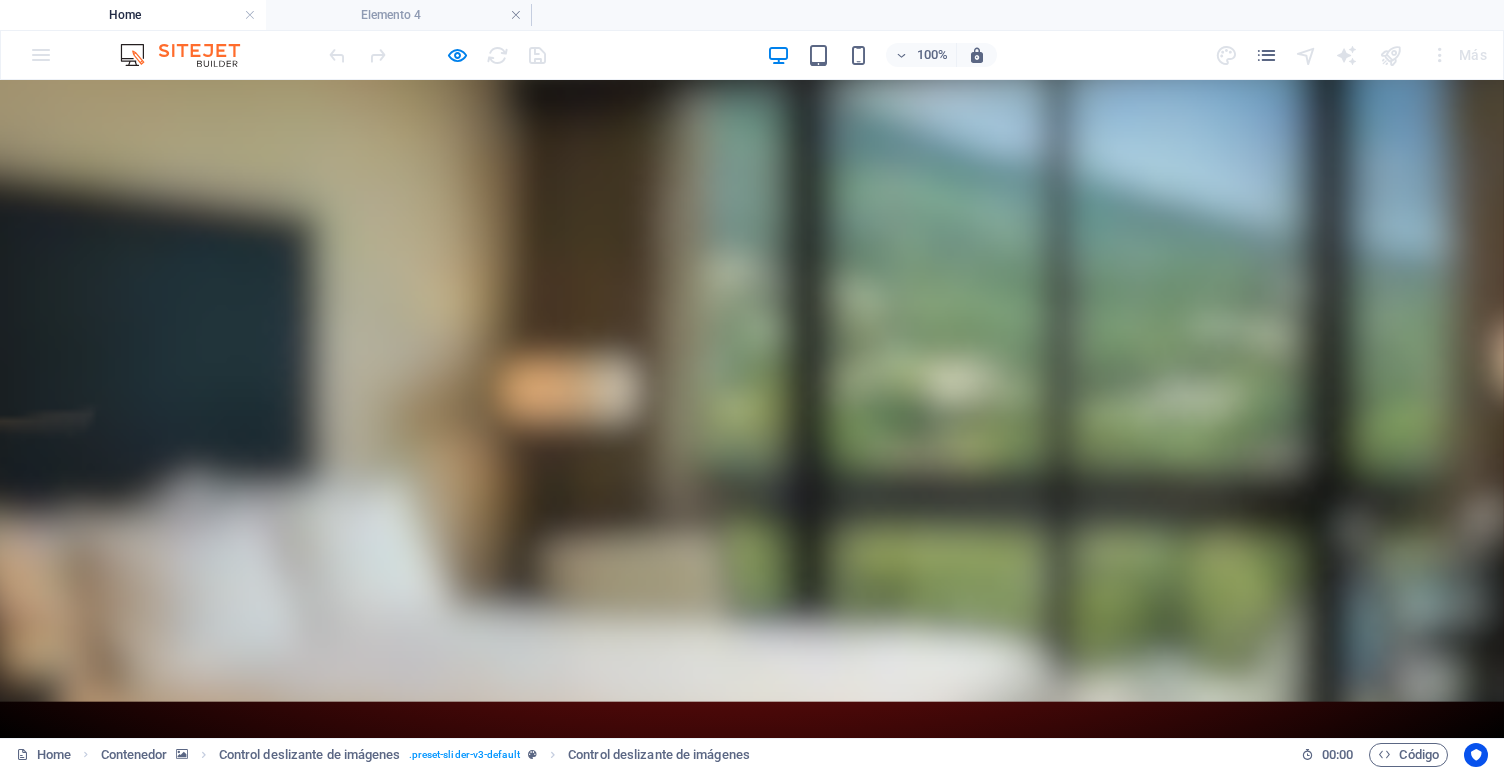 click on "Suelta el contenido aquí o  Añadir elementos  Pegar portapapeles" at bounding box center (280, 1209) 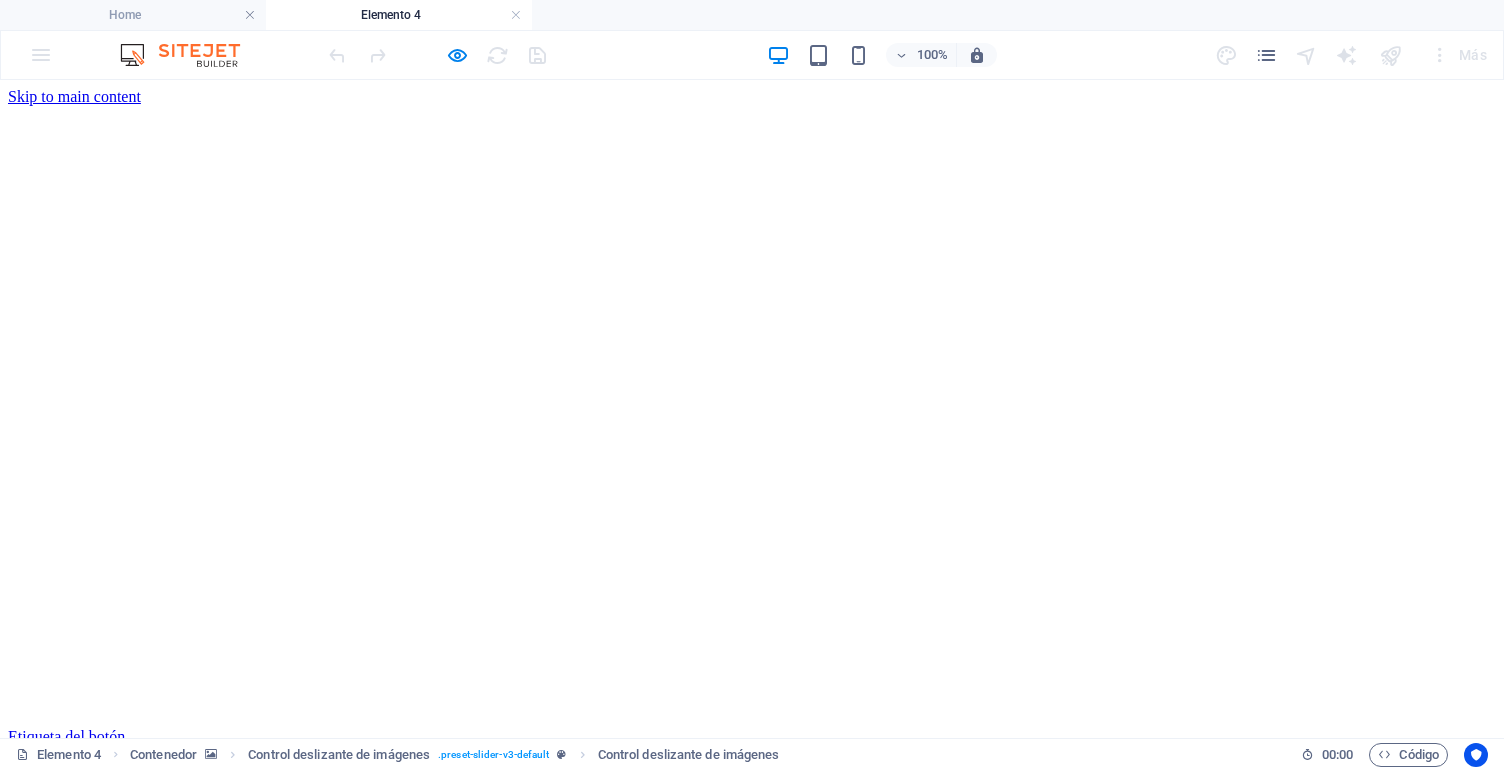 click at bounding box center [16, 3118] 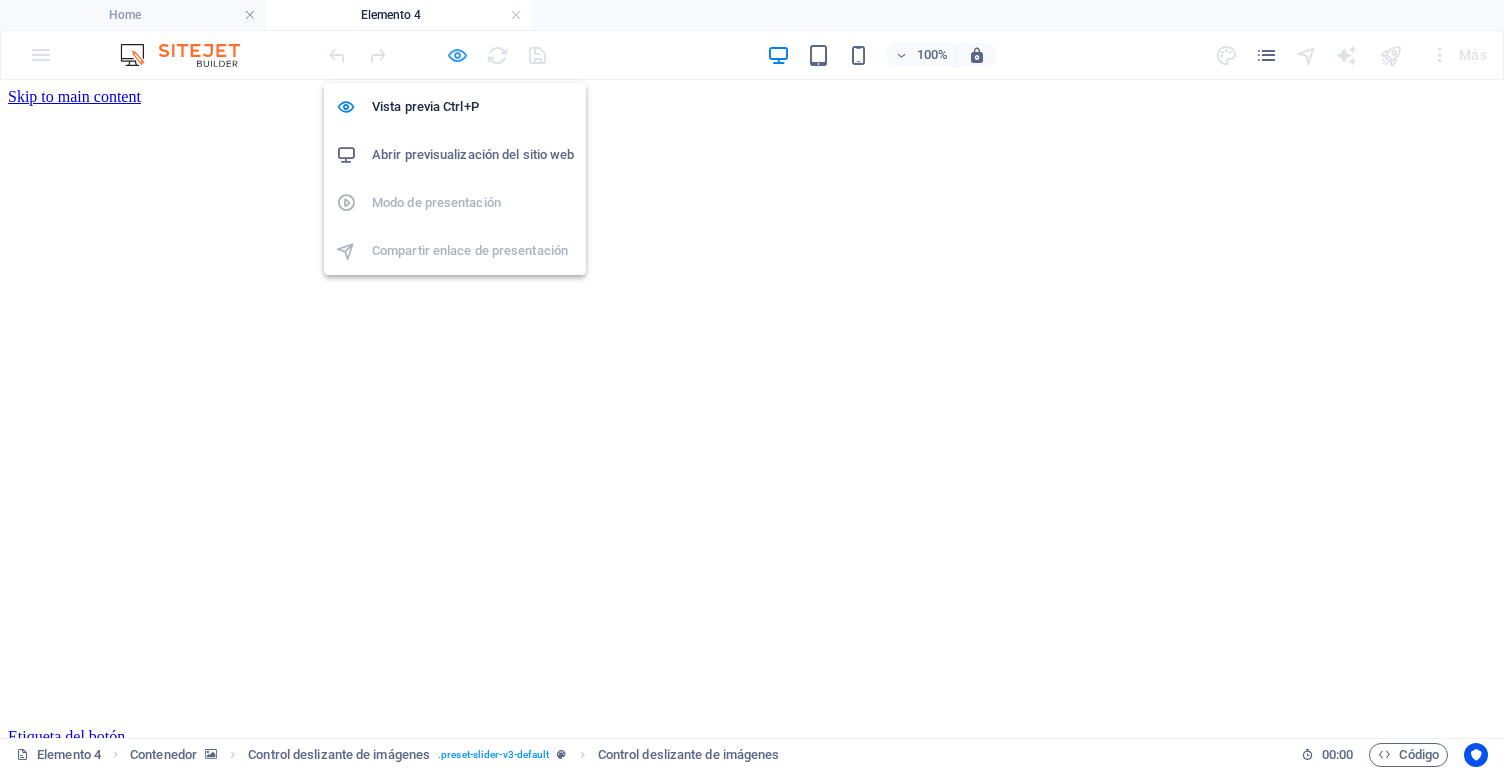 click at bounding box center (457, 55) 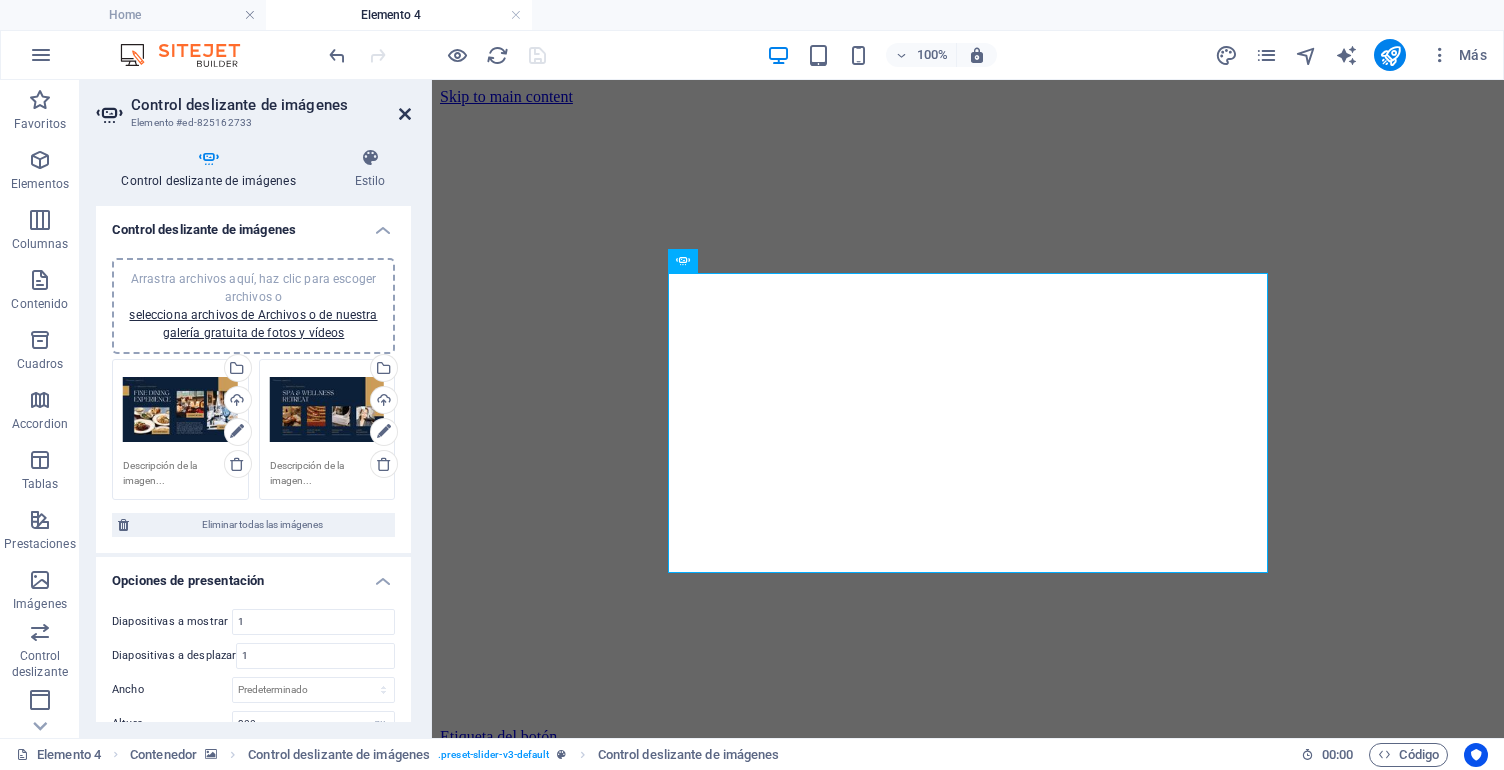 click at bounding box center (405, 114) 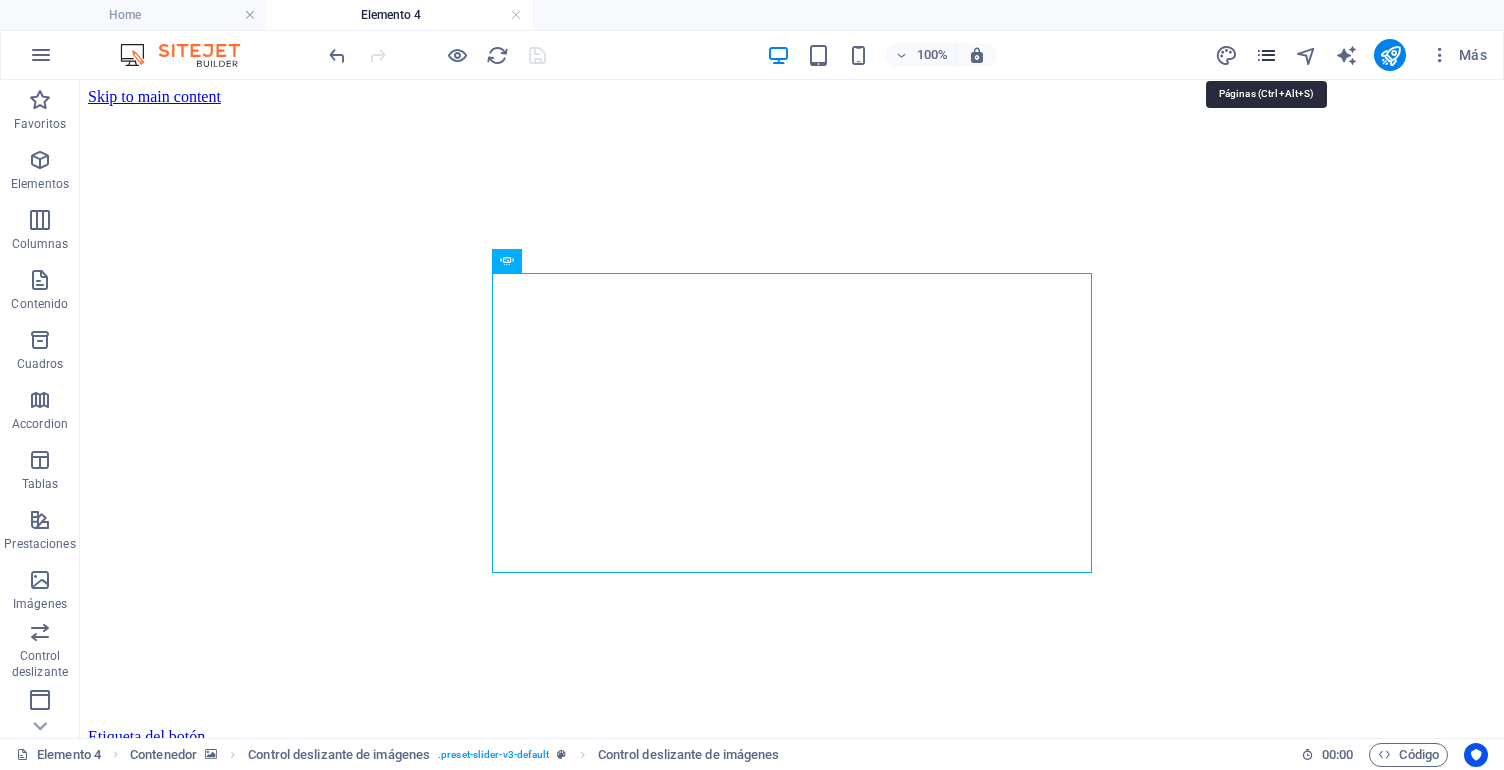 click at bounding box center [1266, 55] 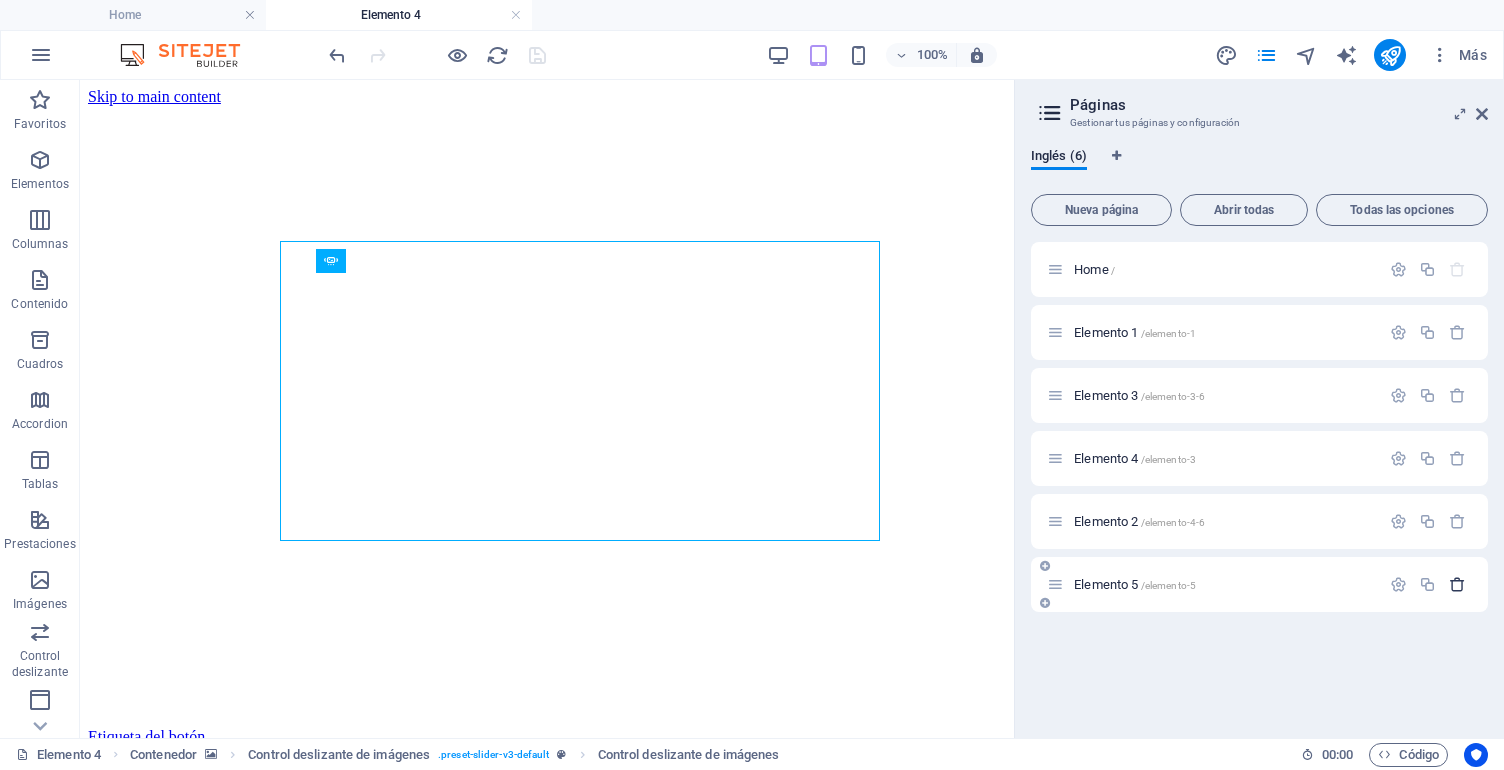 click at bounding box center [1457, 584] 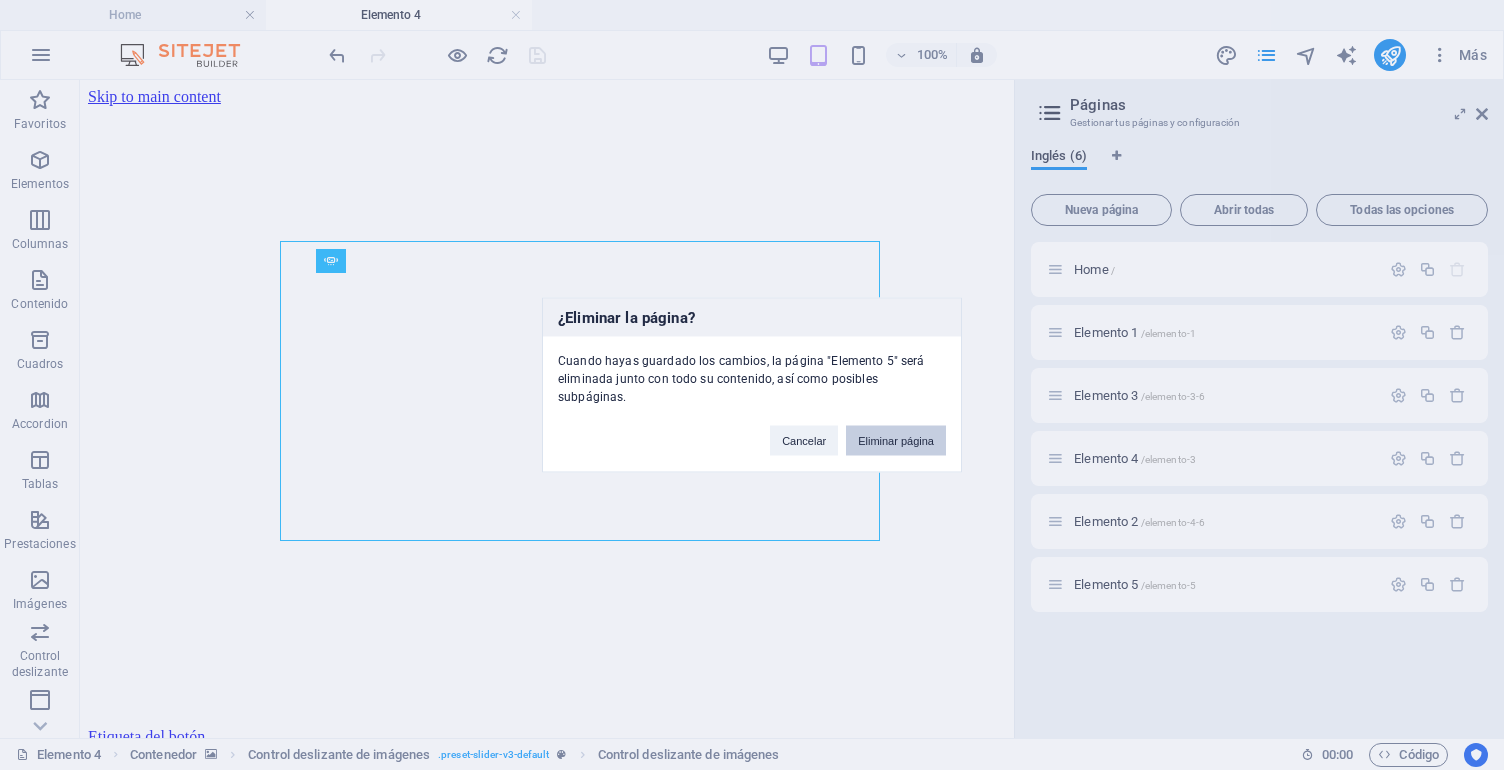 click on "Eliminar página" at bounding box center [896, 441] 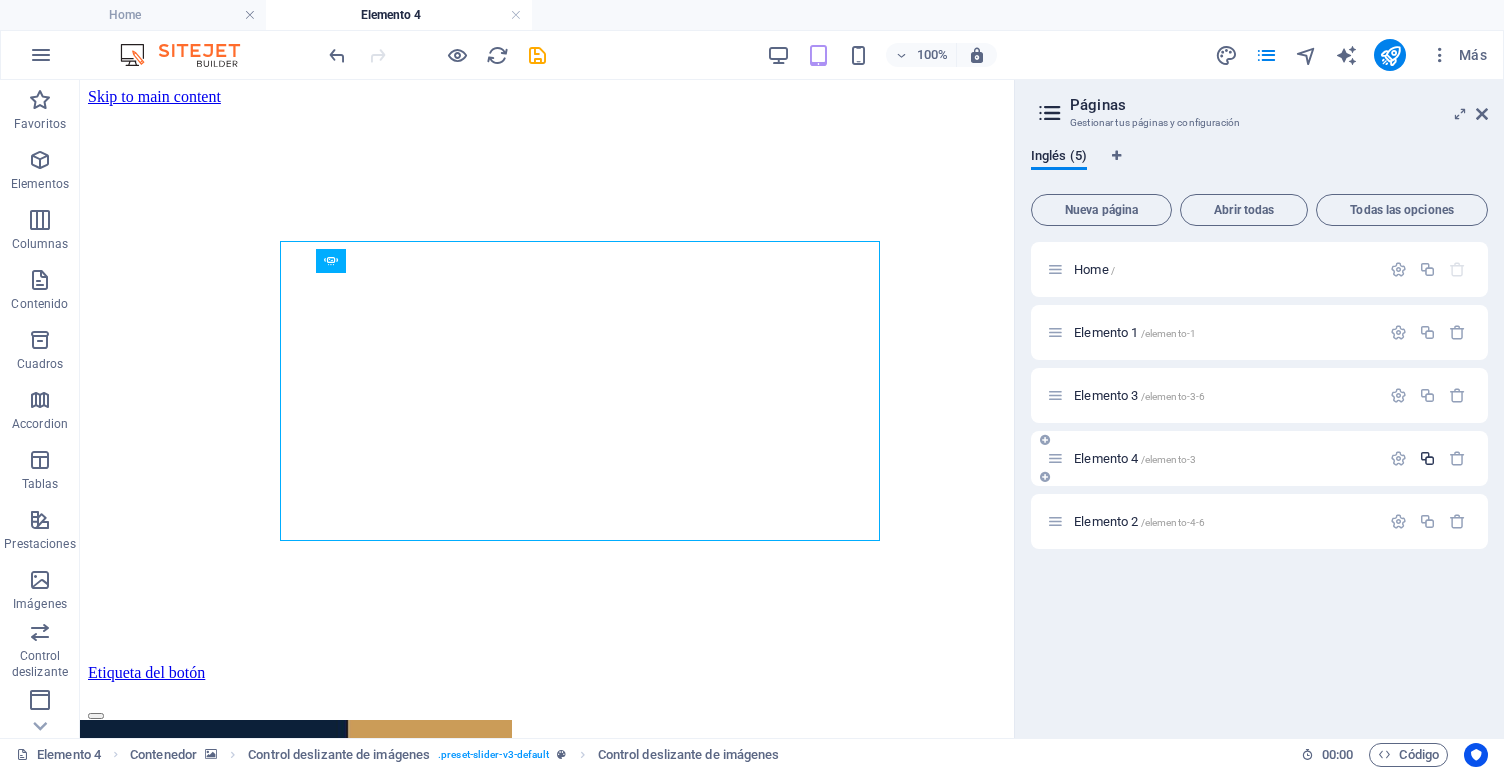 click at bounding box center (1427, 458) 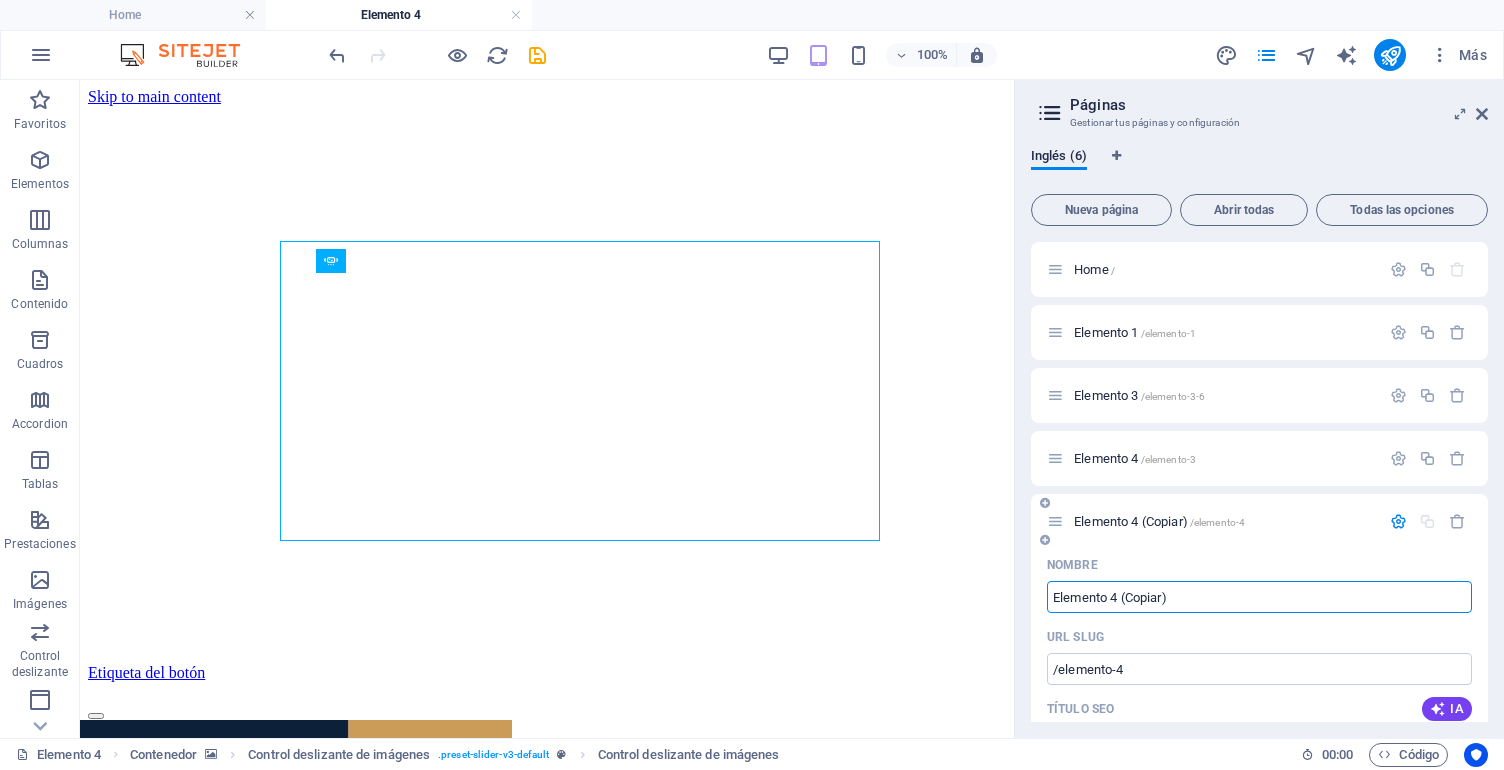 click on "Elemento 4 (Copiar)" at bounding box center (1259, 597) 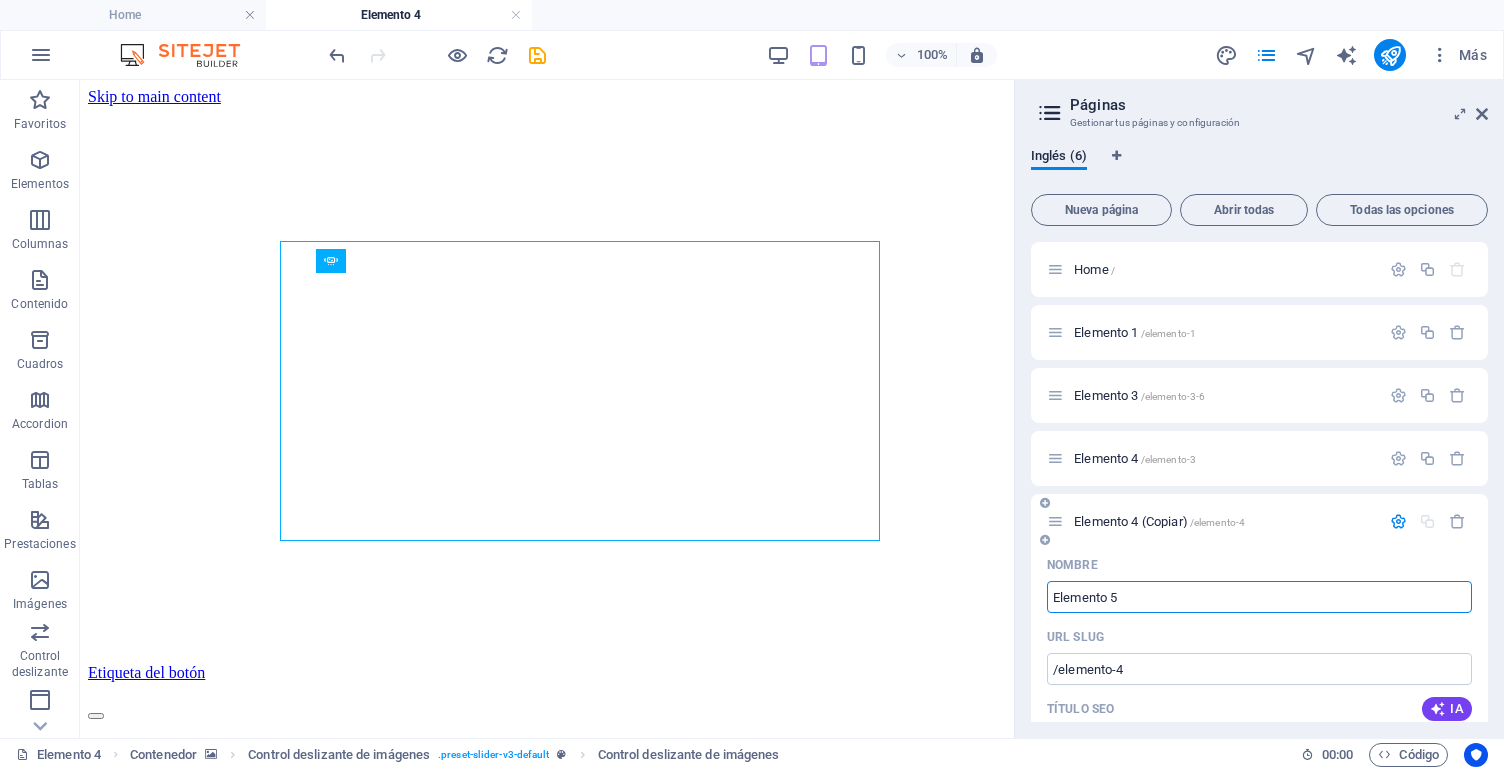 type on "Elemento 5" 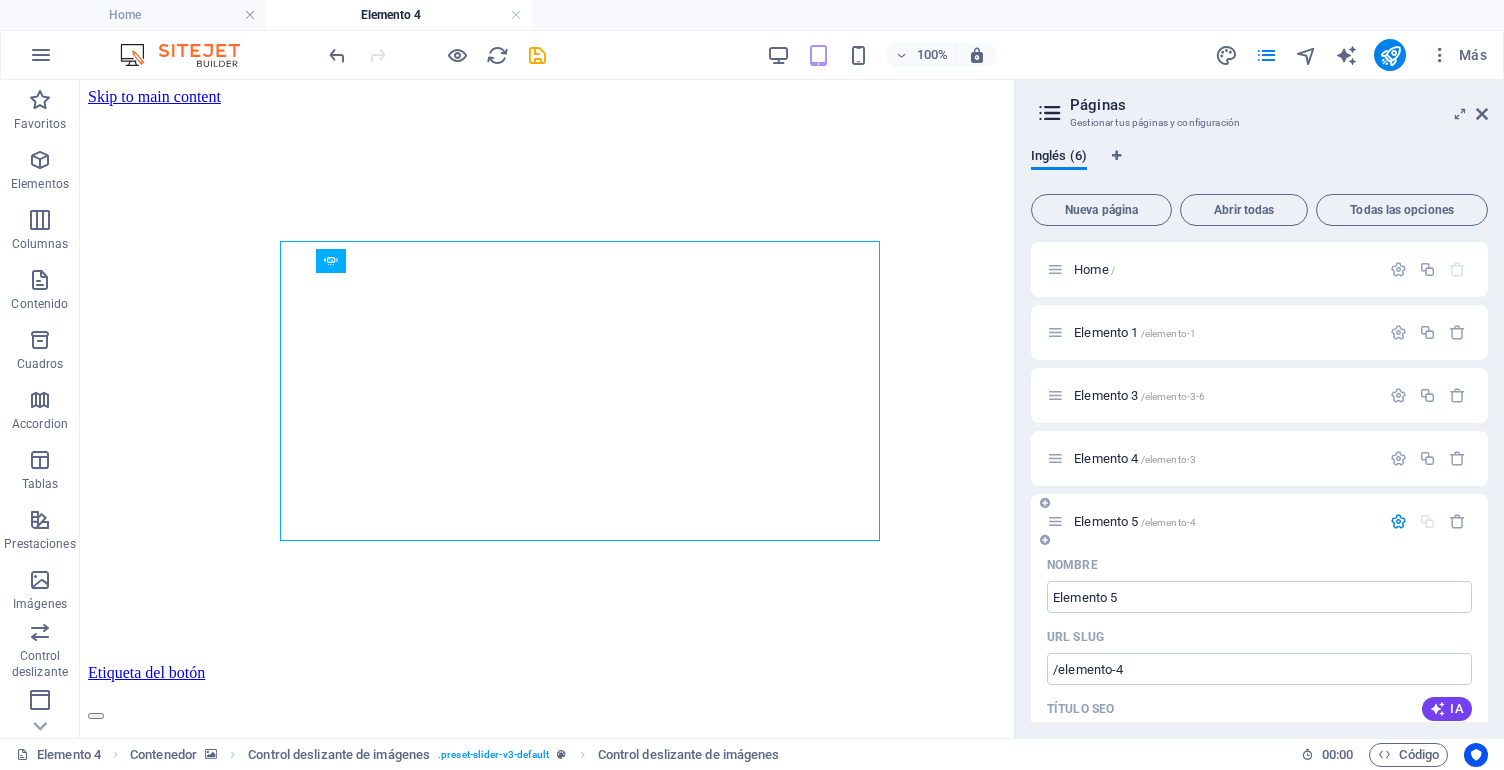 click at bounding box center [1398, 521] 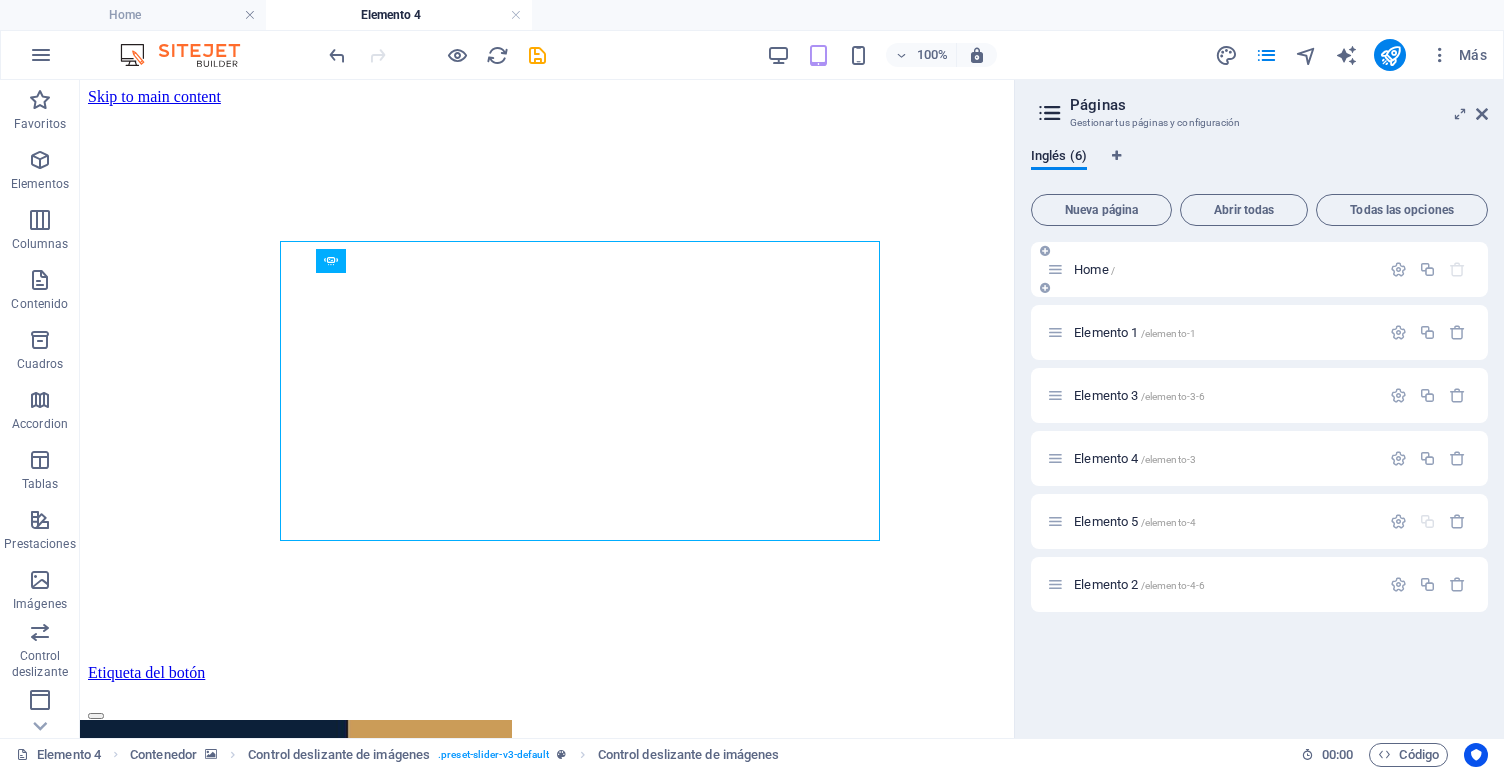 click on "Home /" at bounding box center (1213, 269) 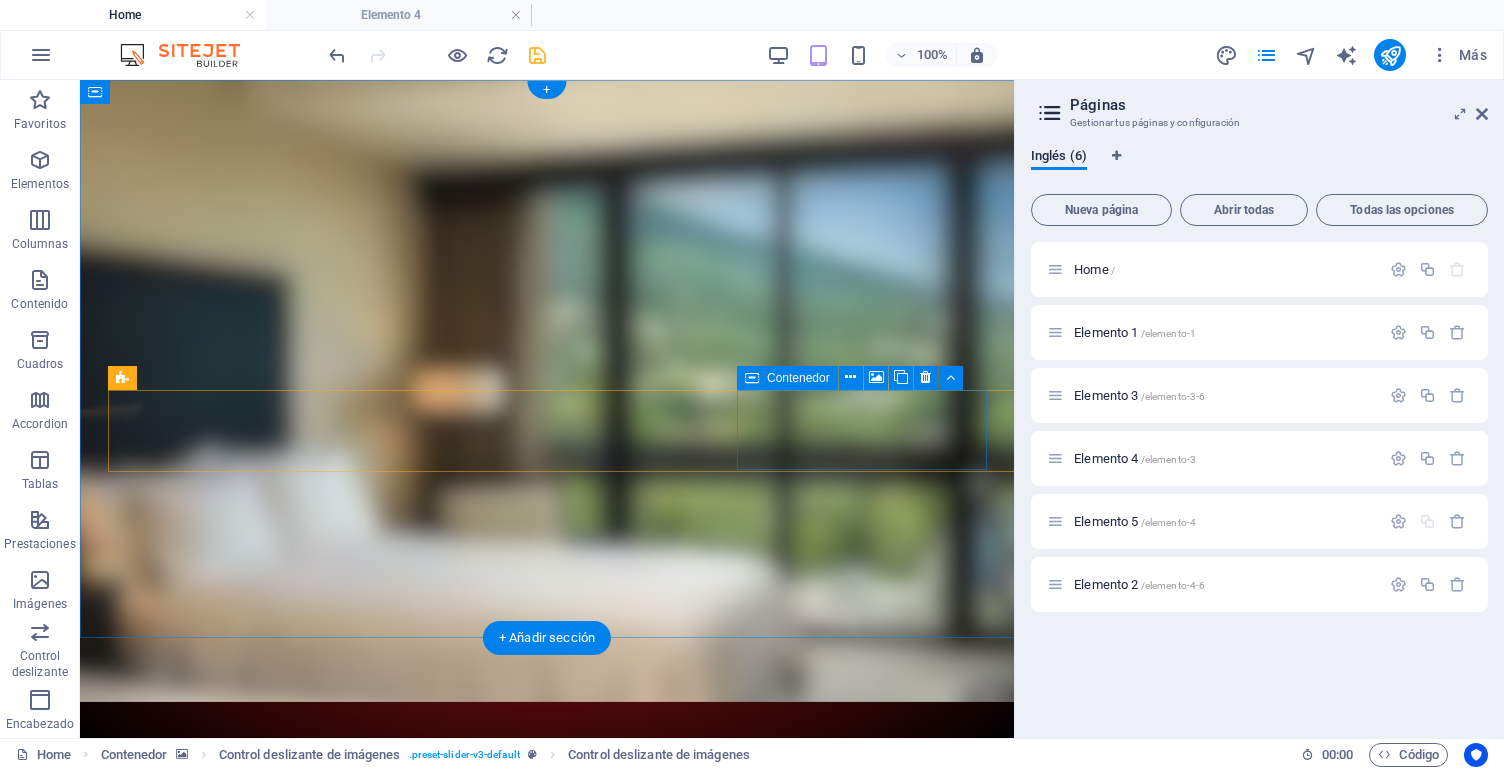 click on "Contenedor" at bounding box center (798, 378) 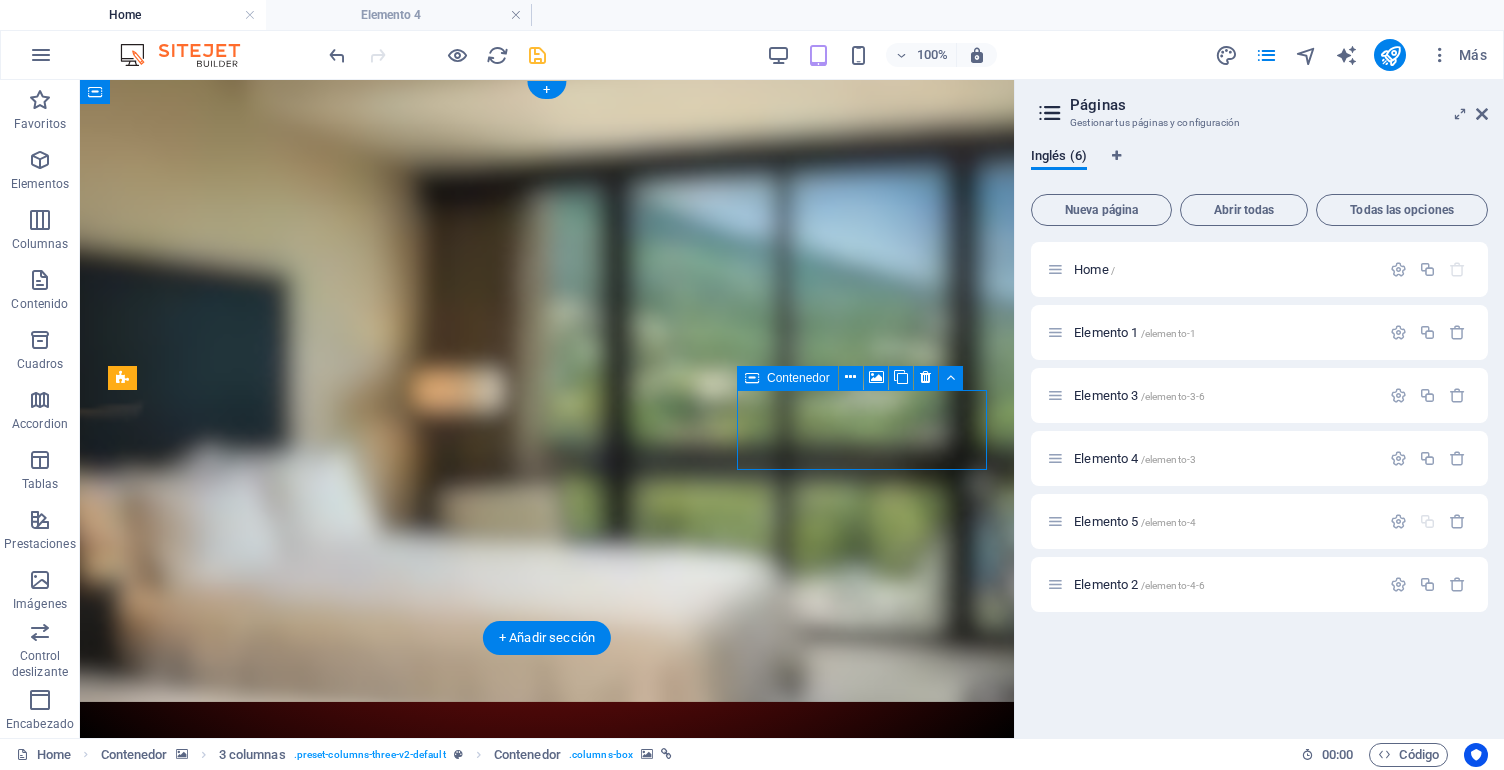 click on "Contenedor" at bounding box center [798, 378] 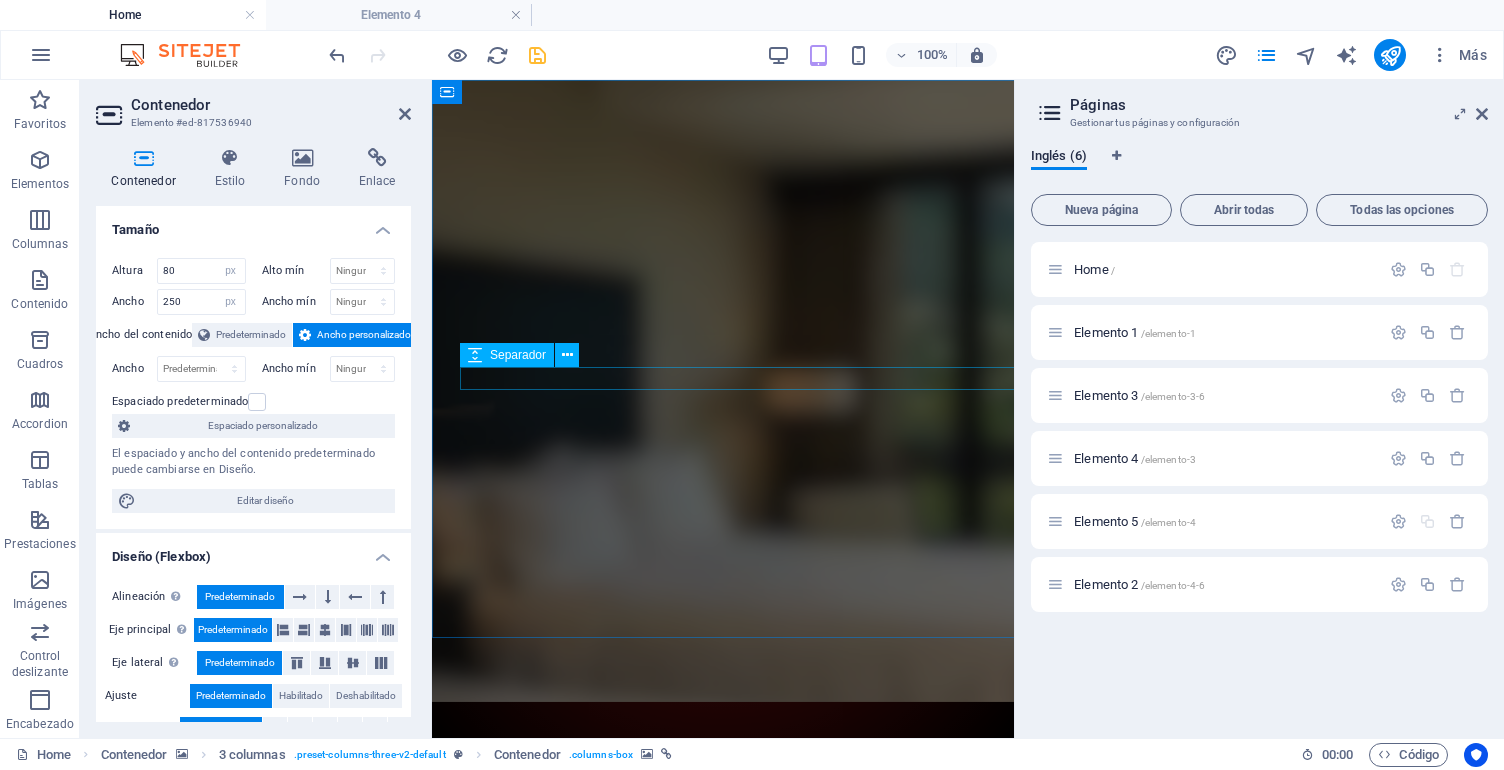scroll, scrollTop: 0, scrollLeft: 1, axis: horizontal 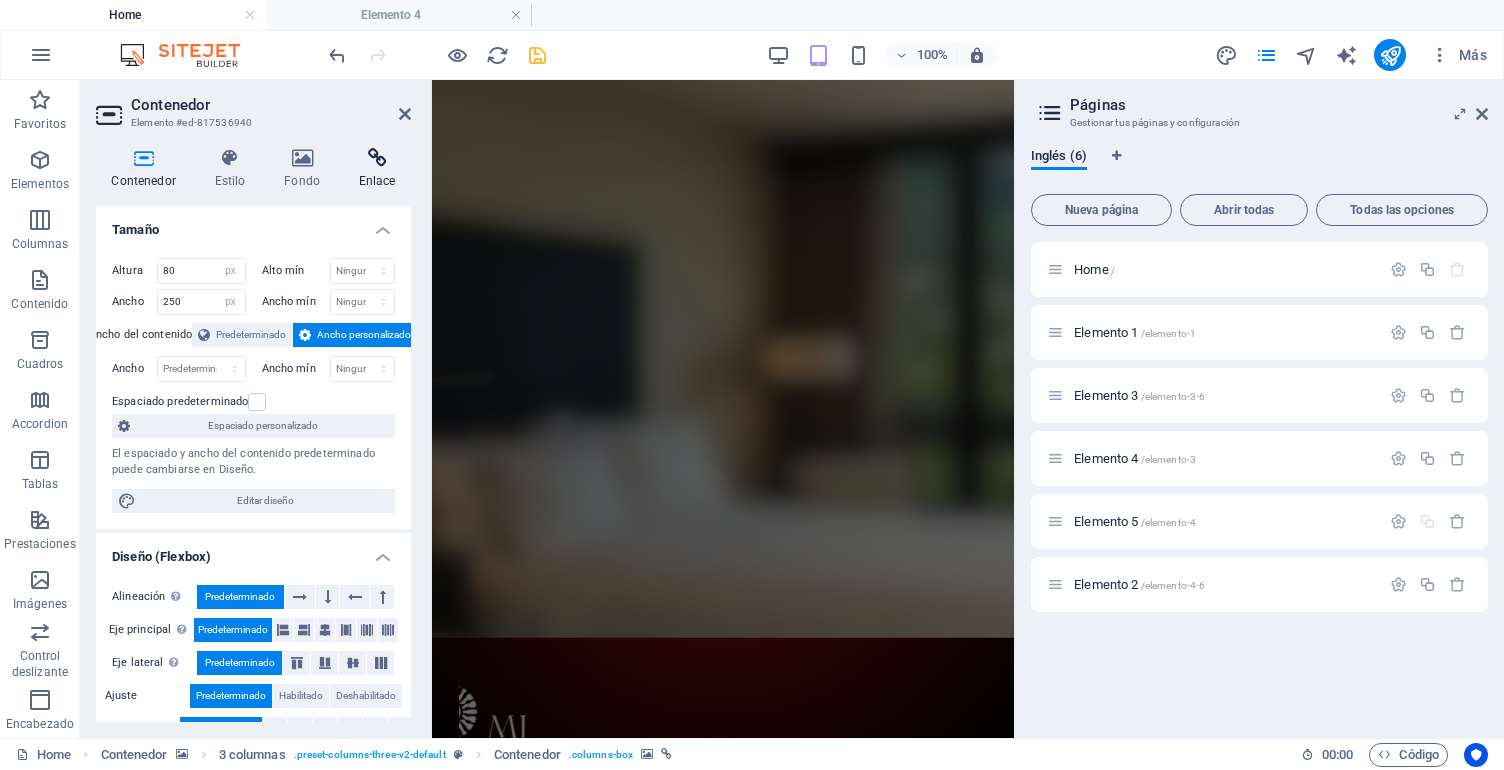 click on "Enlace" at bounding box center [377, 169] 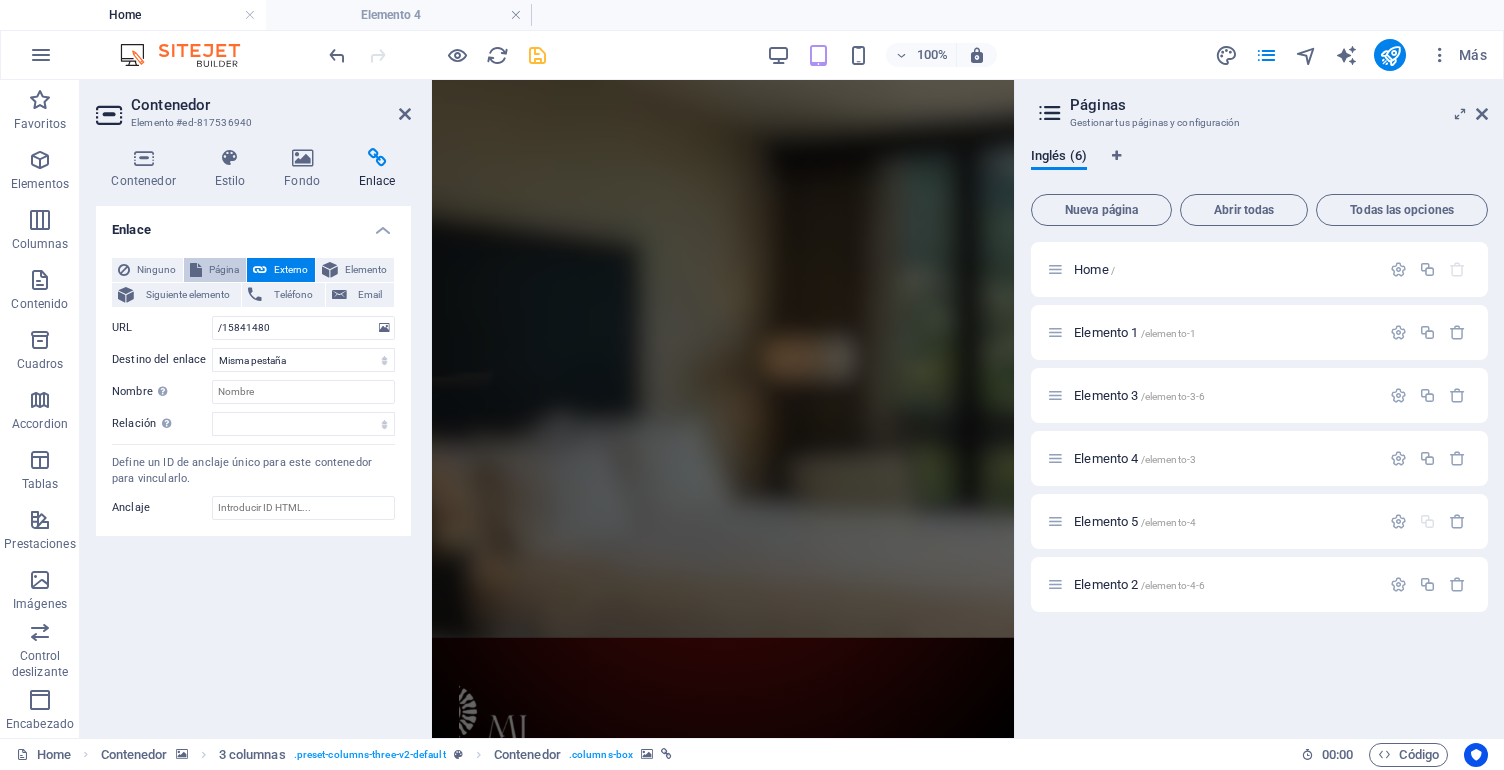 click on "Página" at bounding box center (224, 270) 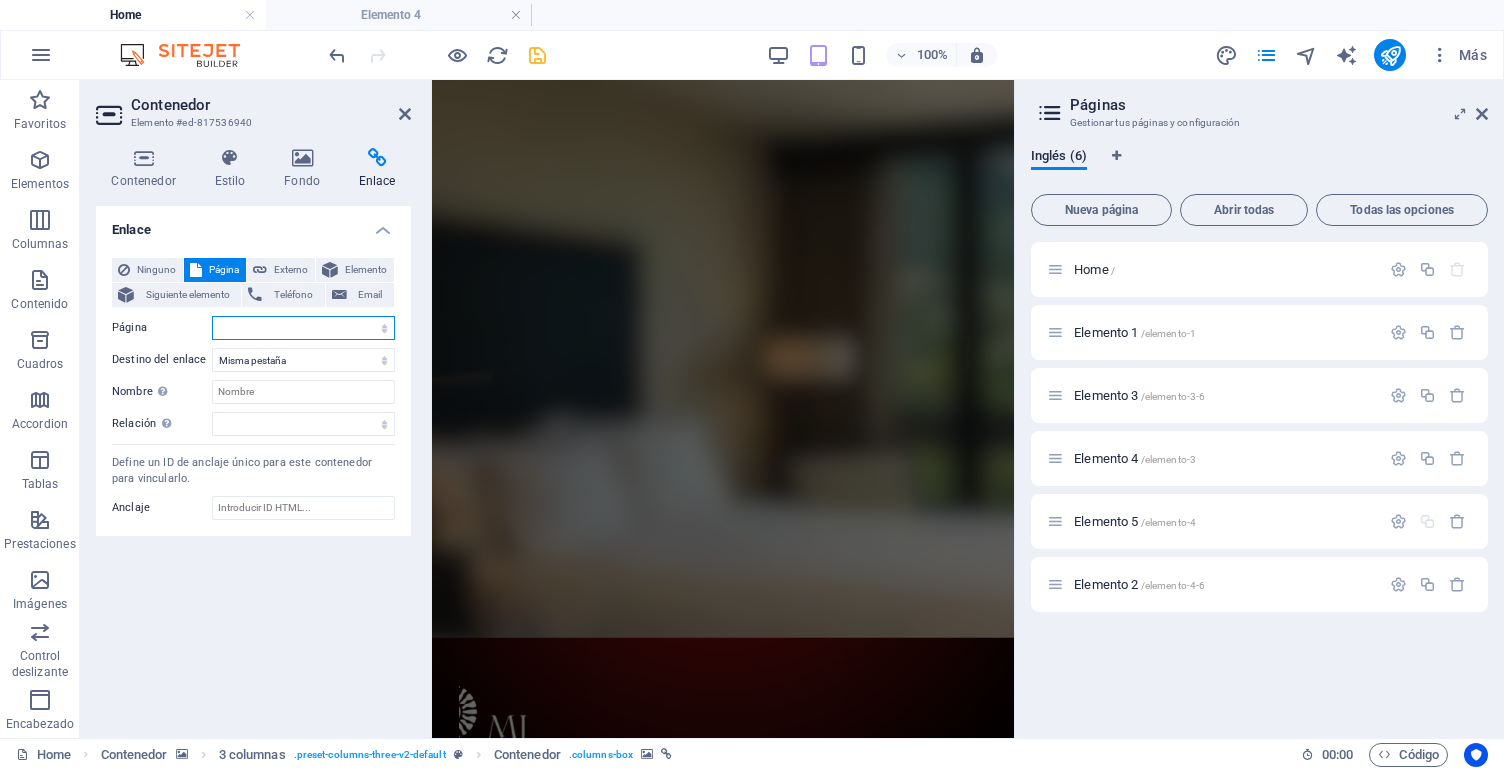 select on "4" 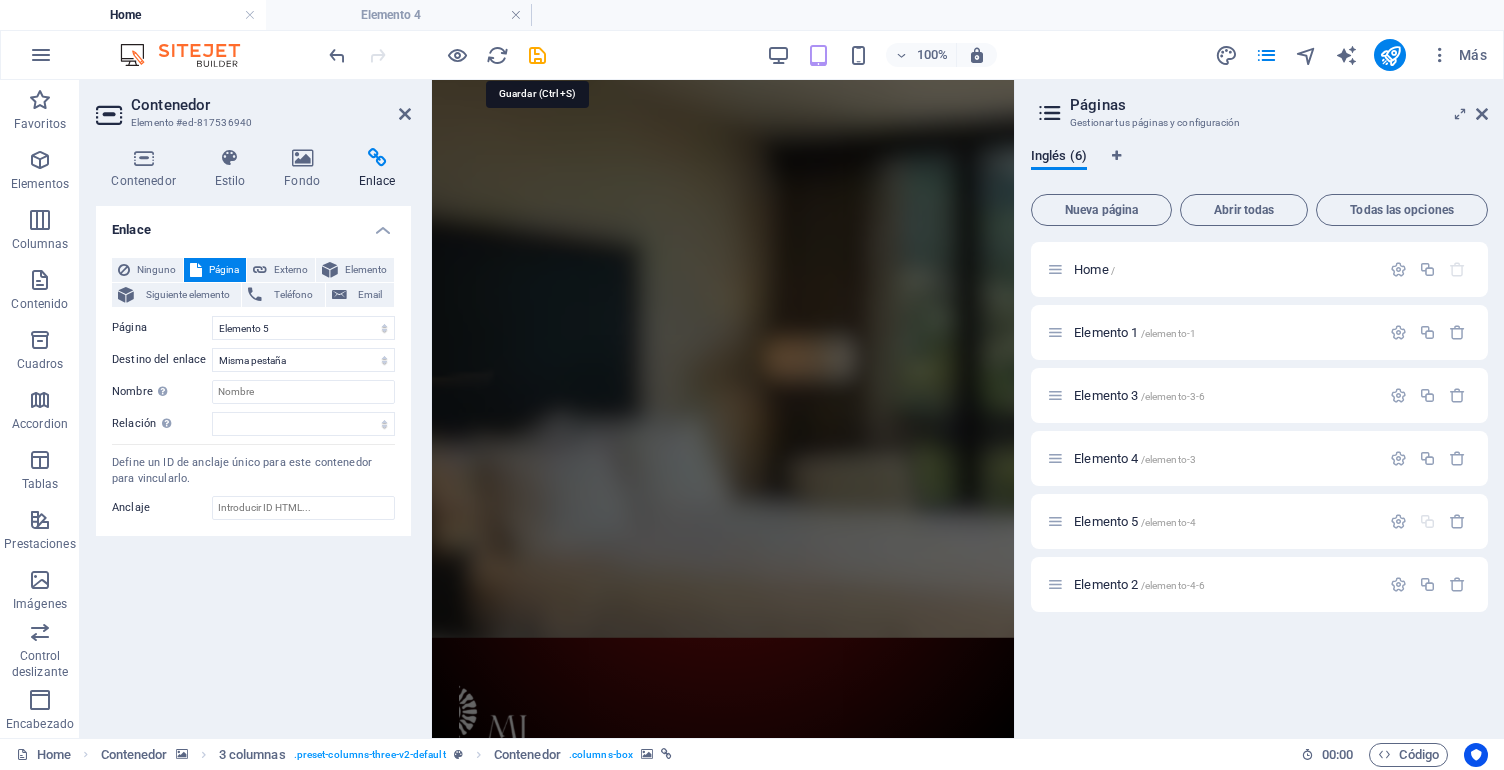 click at bounding box center (537, 55) 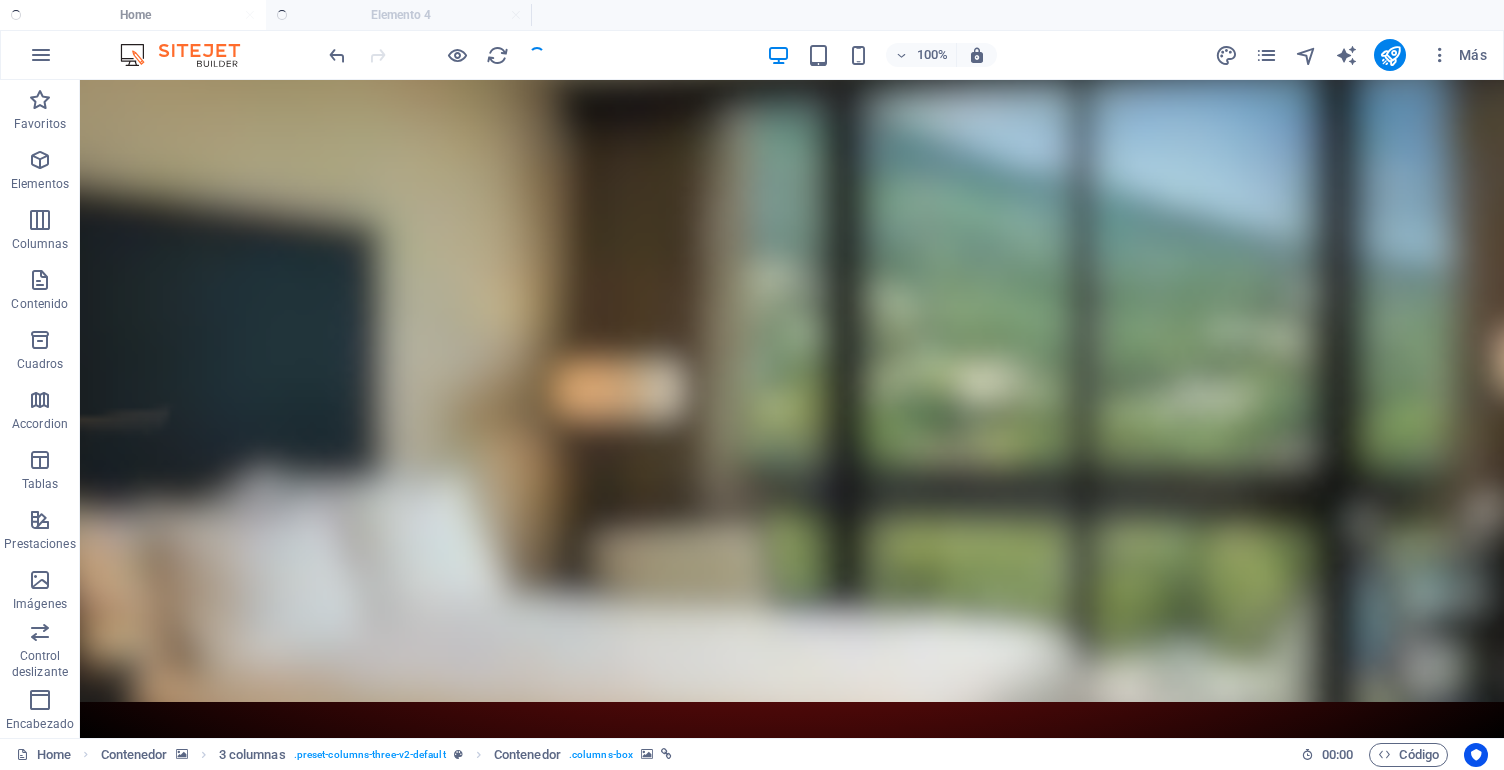 scroll, scrollTop: 0, scrollLeft: 0, axis: both 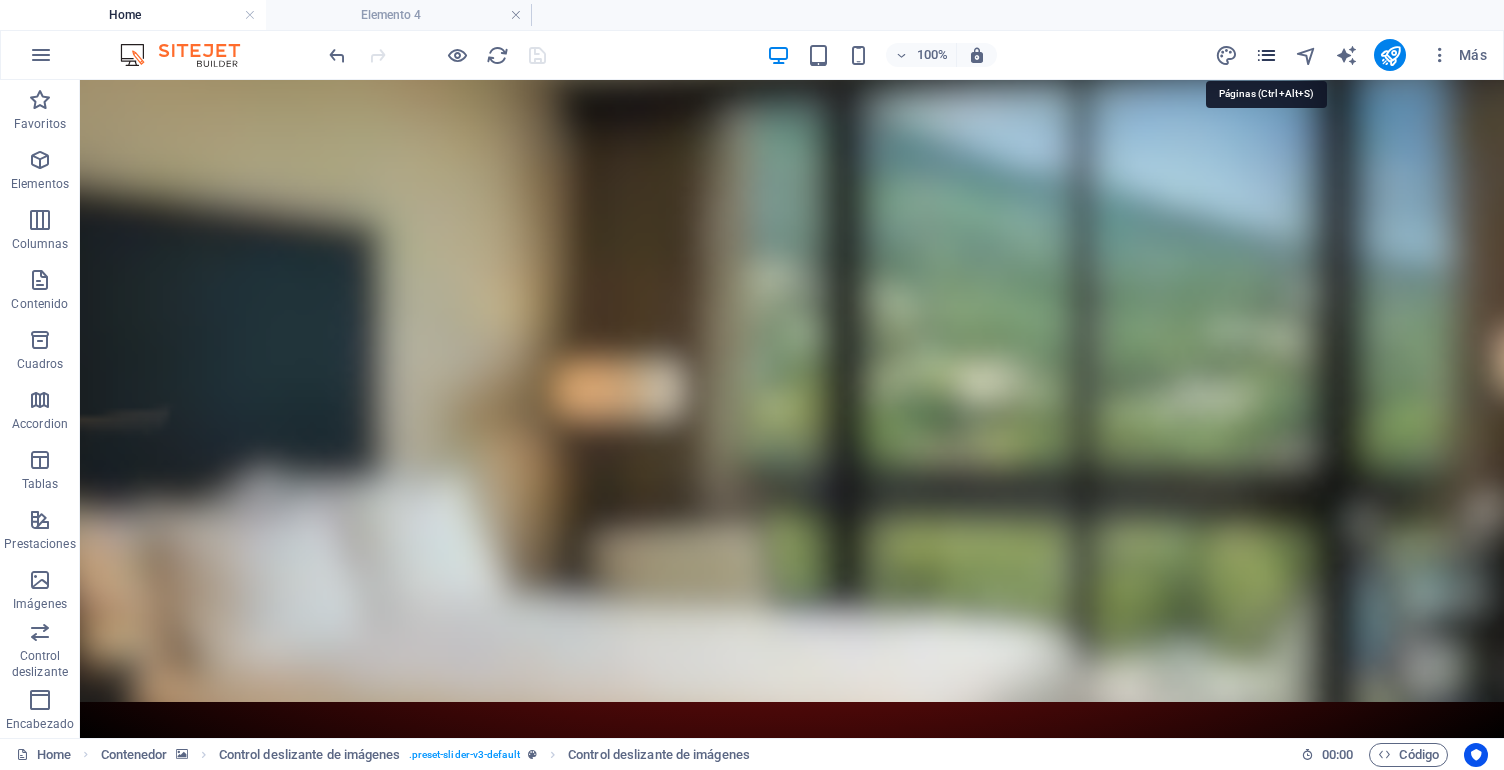 click at bounding box center (1266, 55) 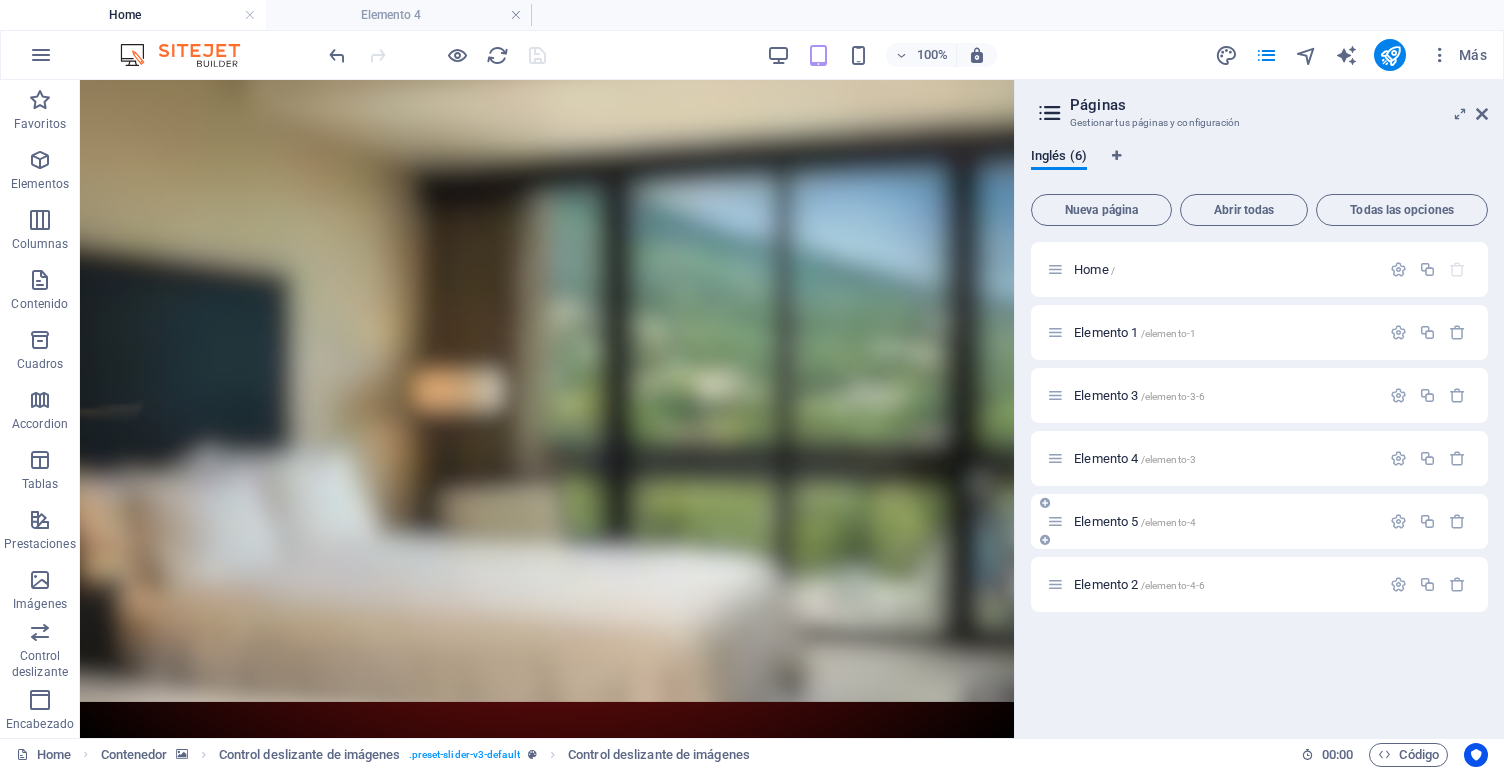 click on "Elemento 5 /elemento-4" at bounding box center [1135, 521] 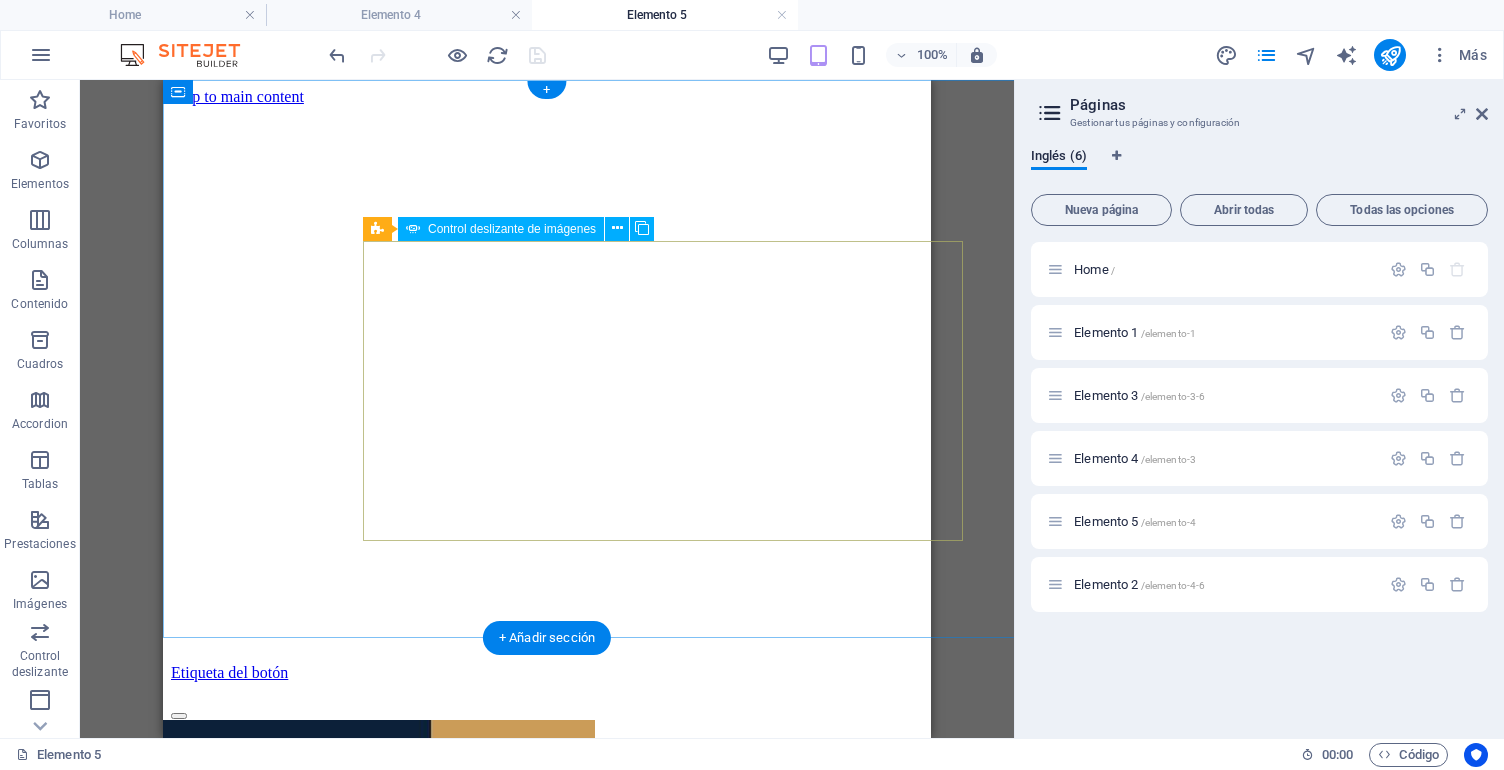 scroll, scrollTop: 0, scrollLeft: 4, axis: horizontal 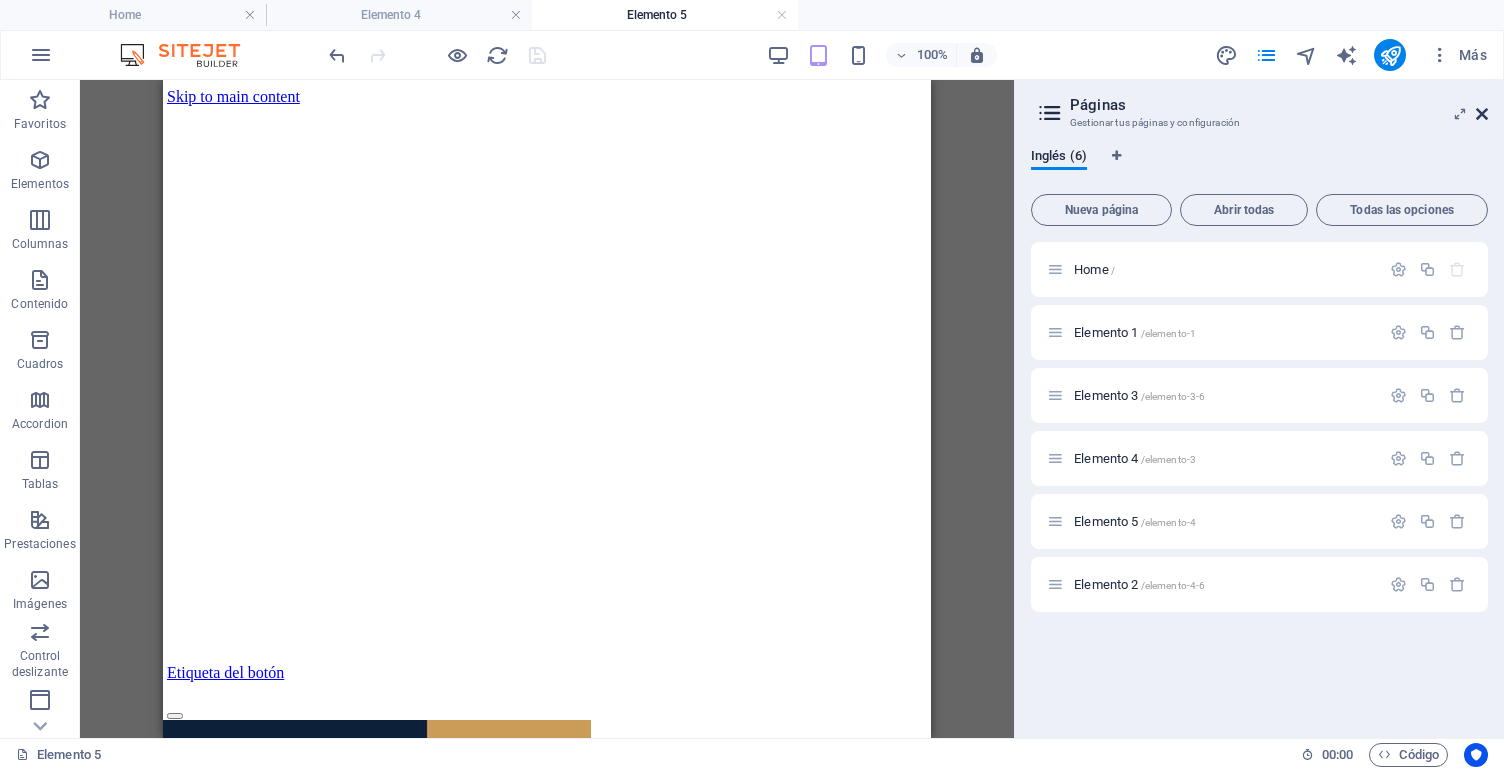 click at bounding box center [1482, 114] 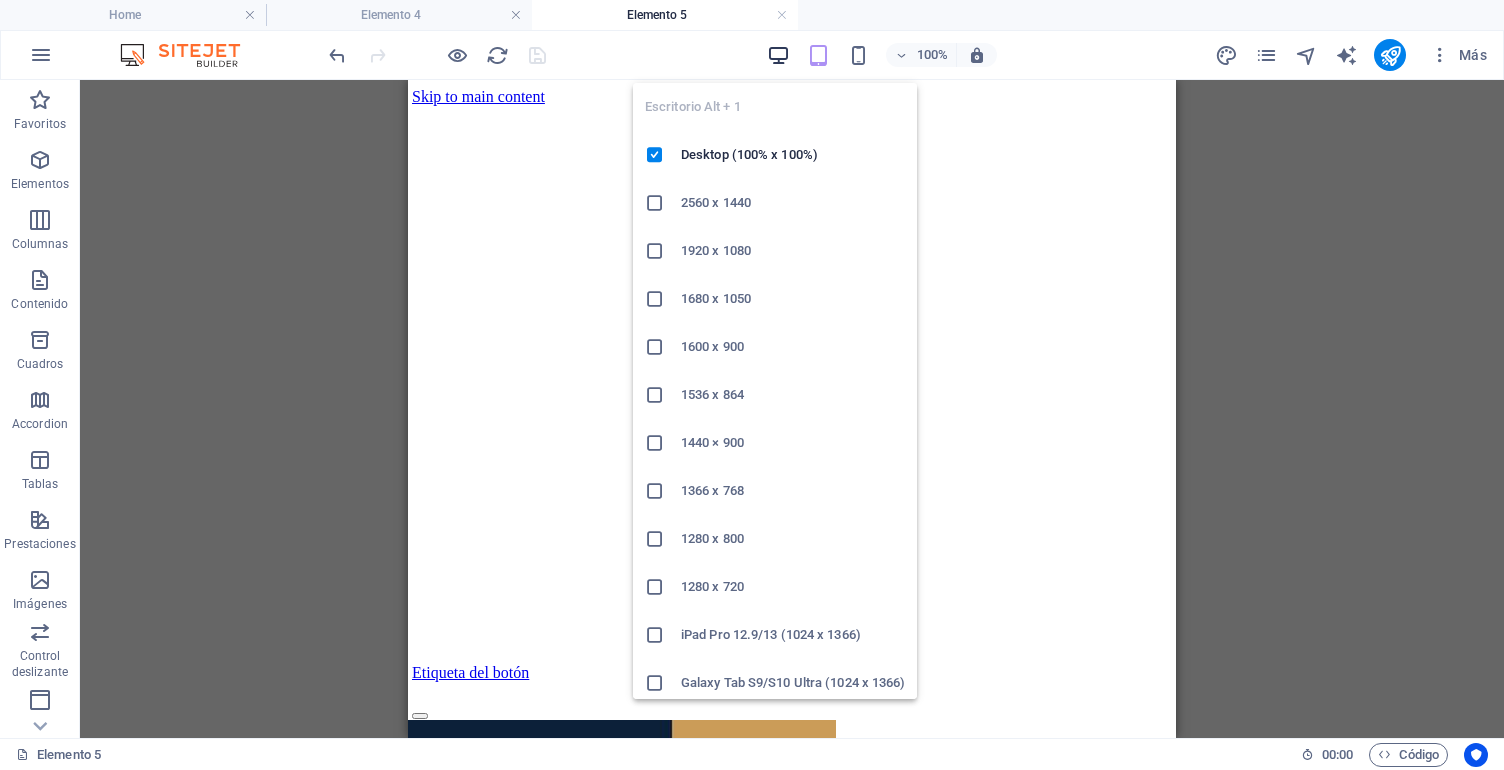 click at bounding box center [778, 55] 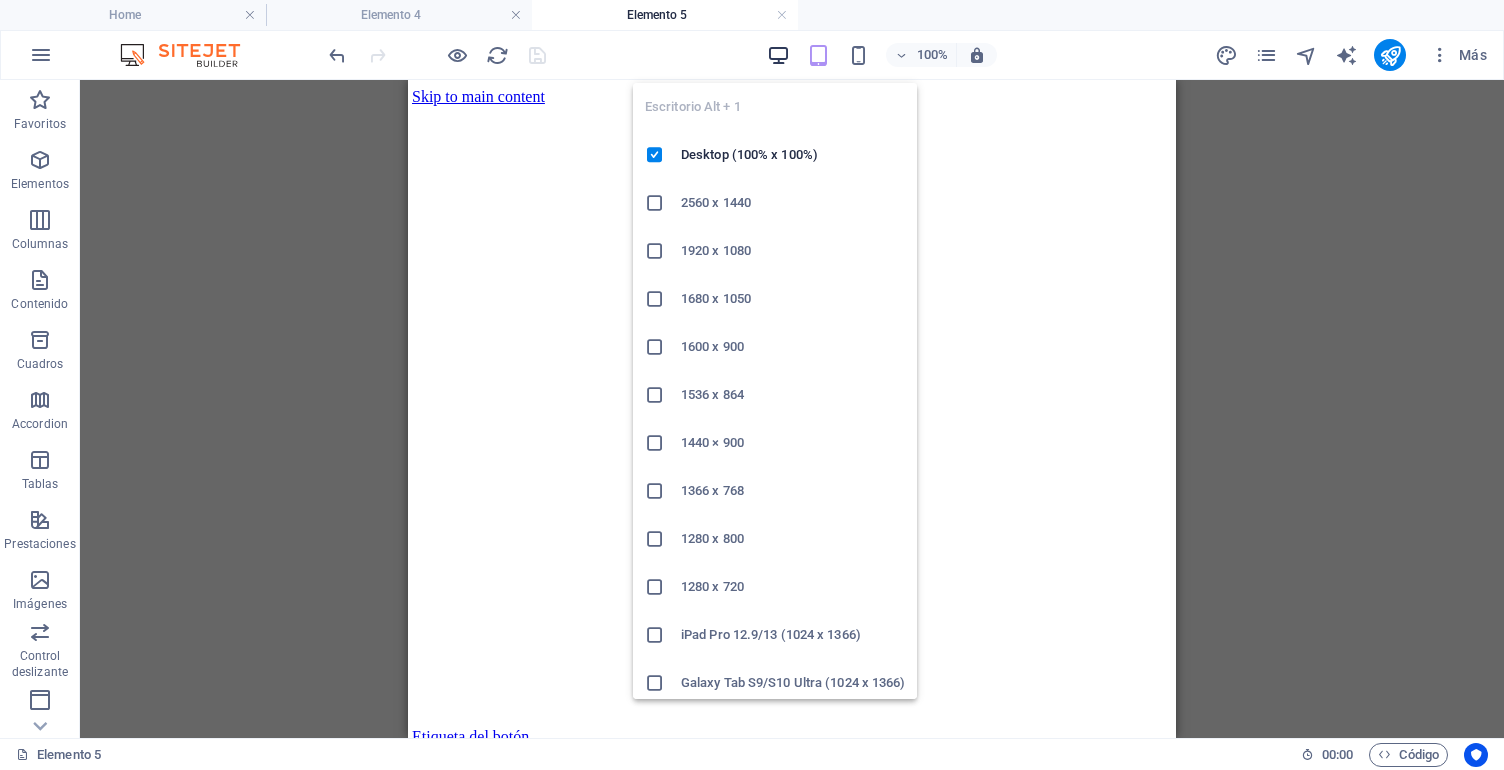 scroll, scrollTop: 0, scrollLeft: 0, axis: both 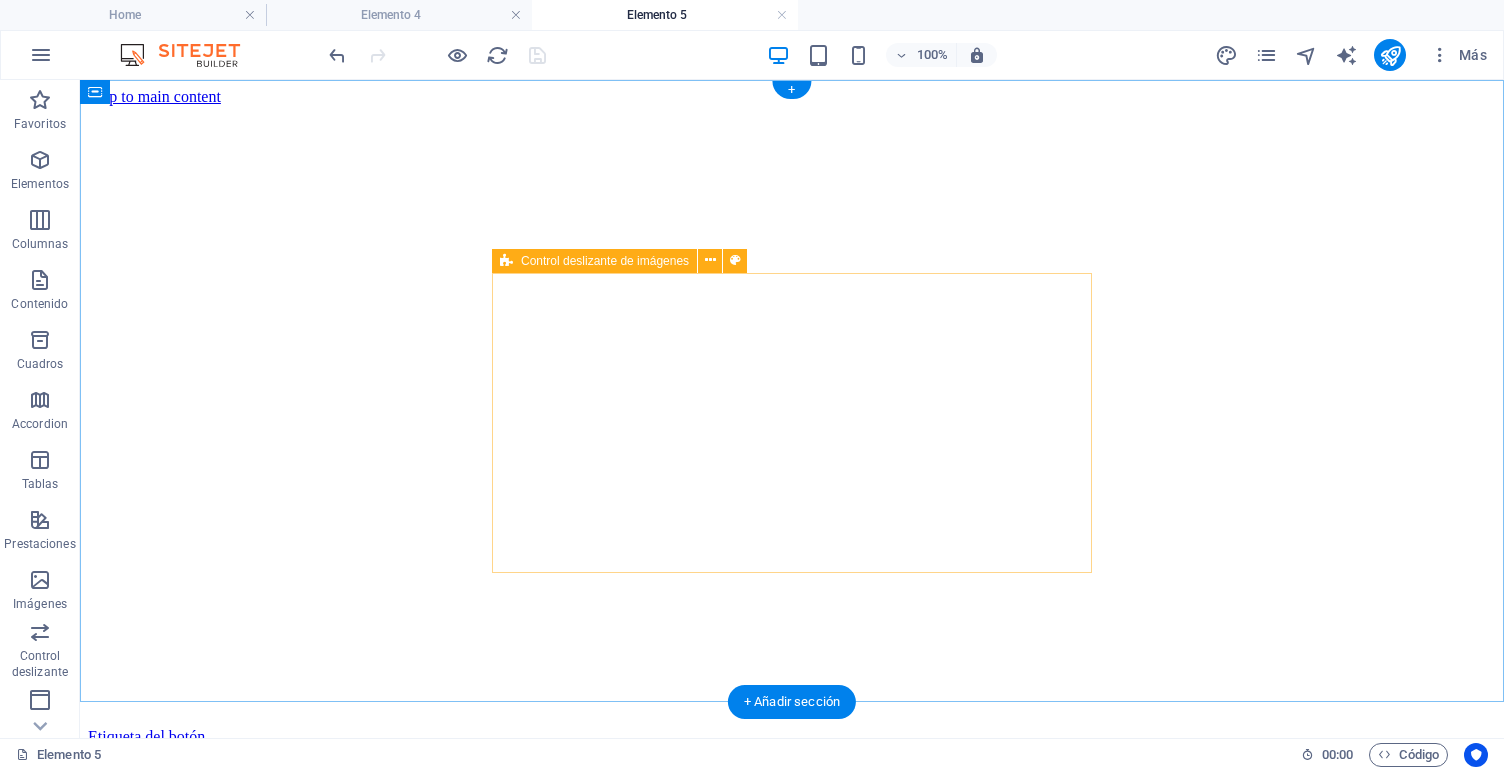 click on "Control deslizante de imágenes" at bounding box center (594, 261) 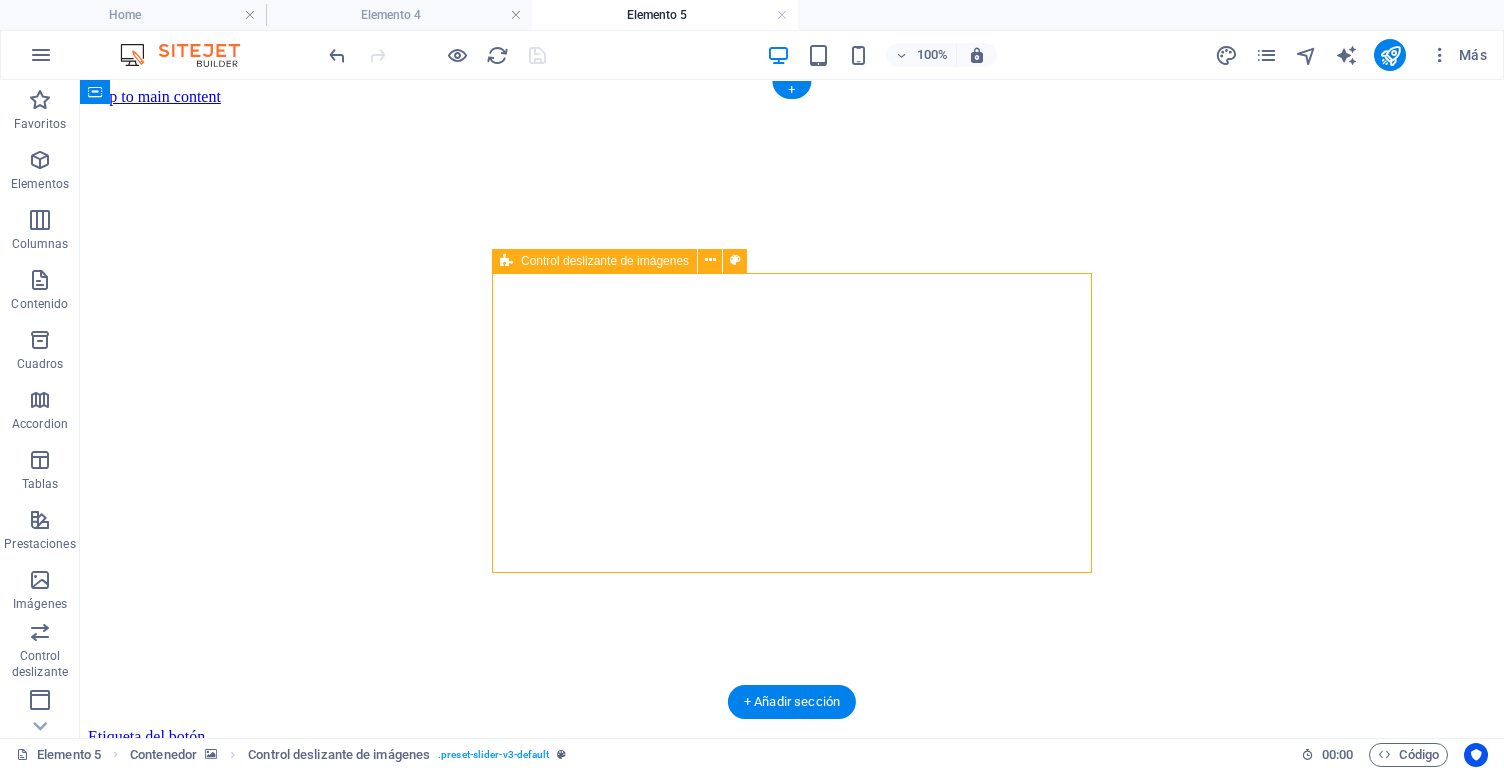 click on "Control deslizante de imágenes" at bounding box center [594, 261] 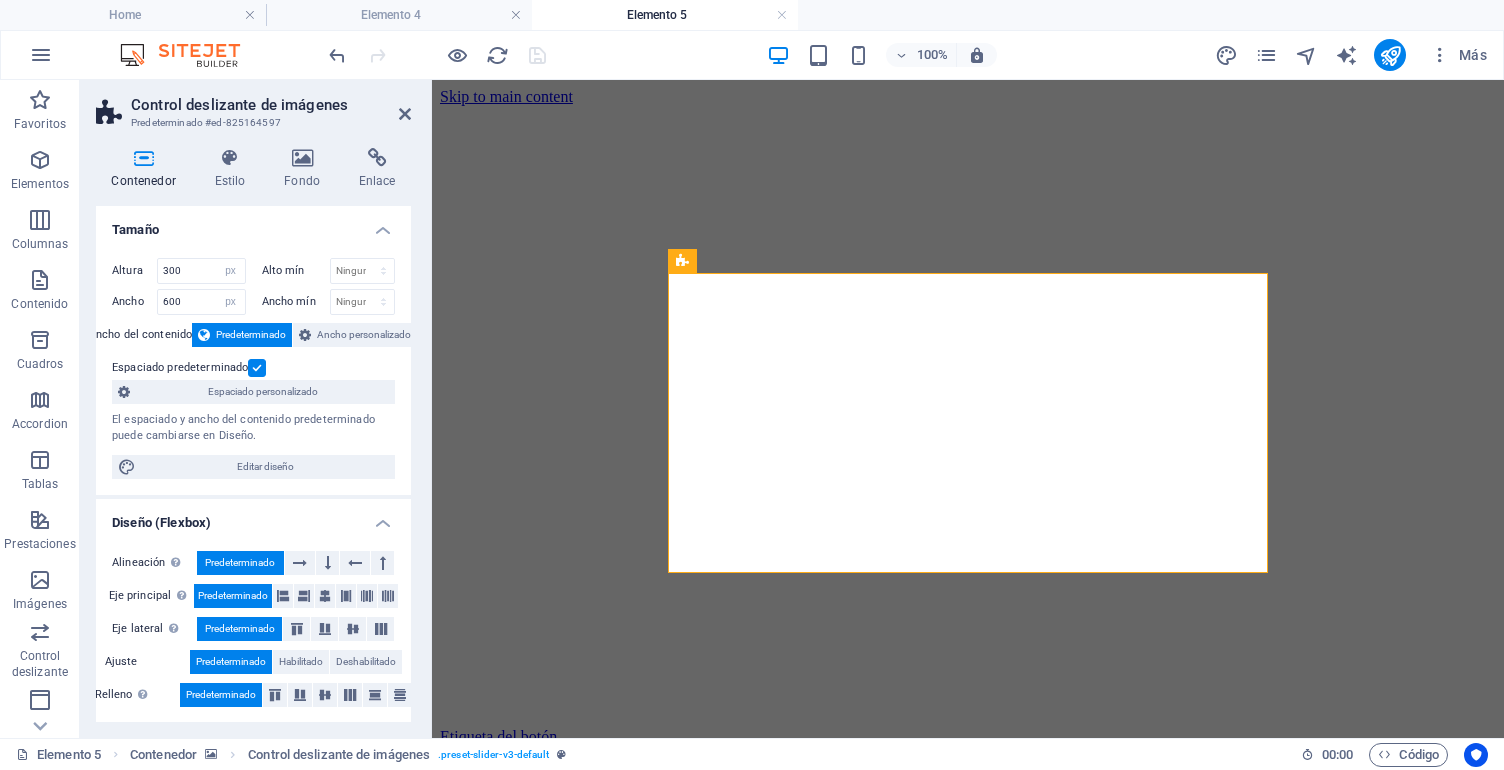 click on "Tamaño" at bounding box center [253, 224] 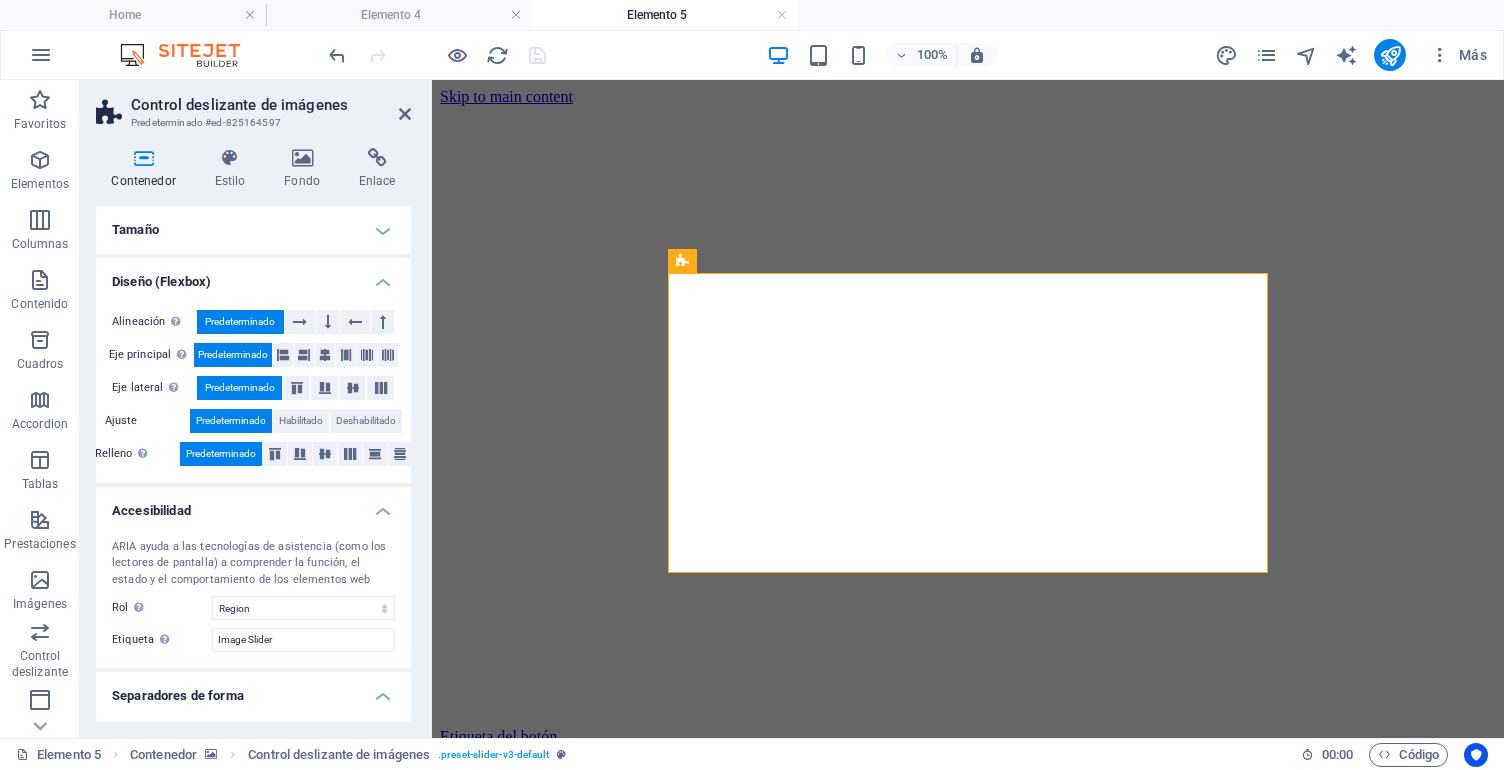 click on "Diseño (Flexbox)" at bounding box center (253, 276) 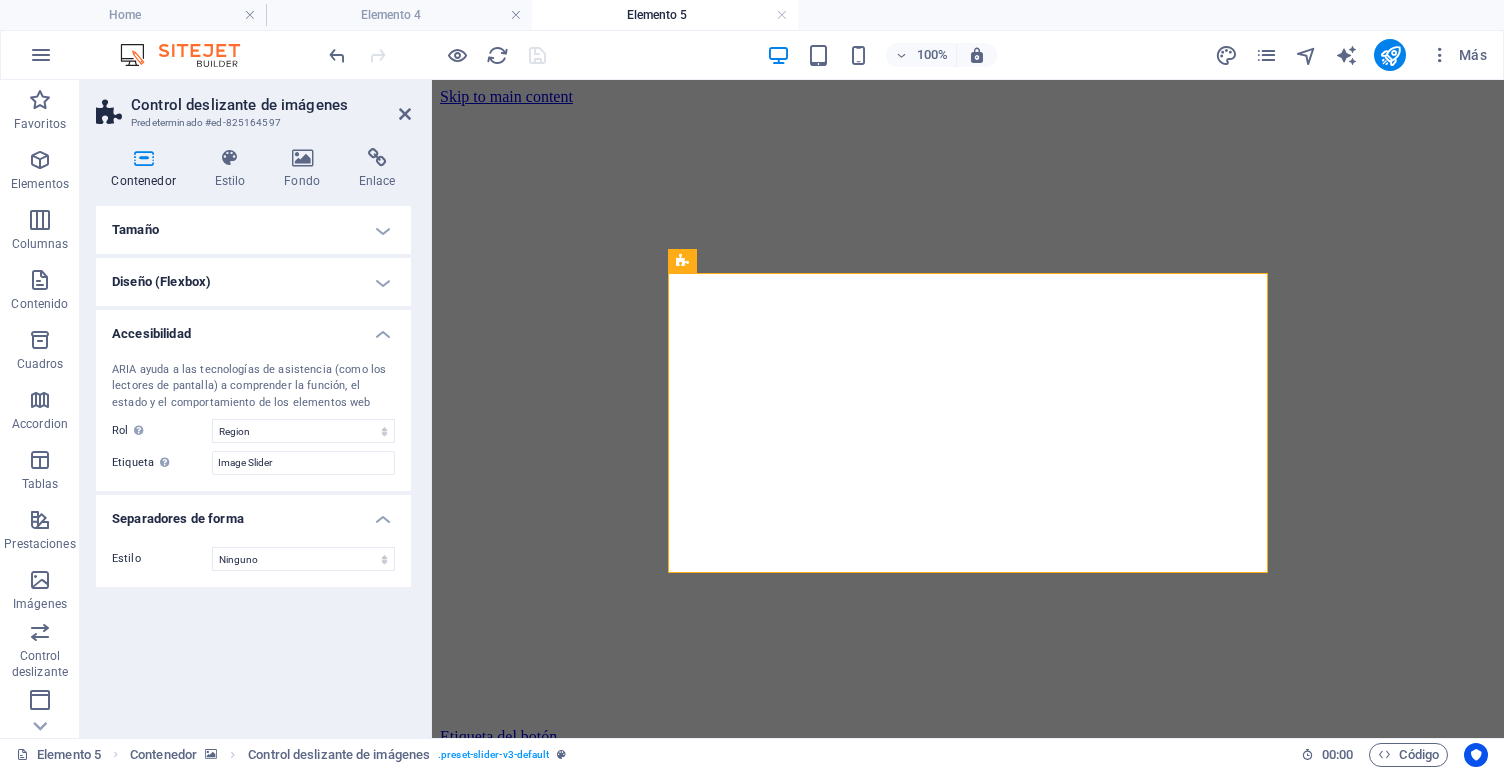 click on "Accesibilidad" at bounding box center (253, 328) 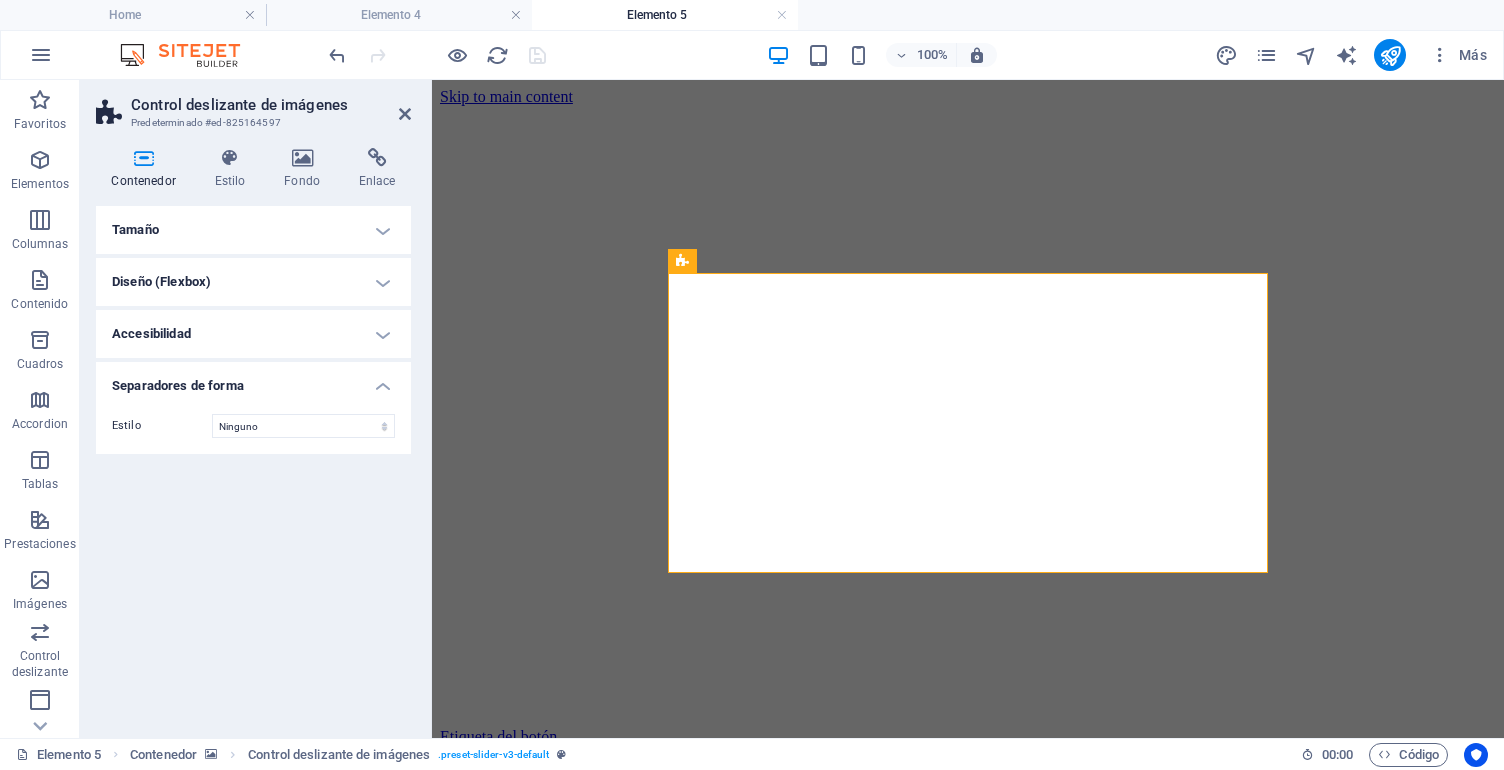 click on "Diseño (Flexbox)" at bounding box center (253, 282) 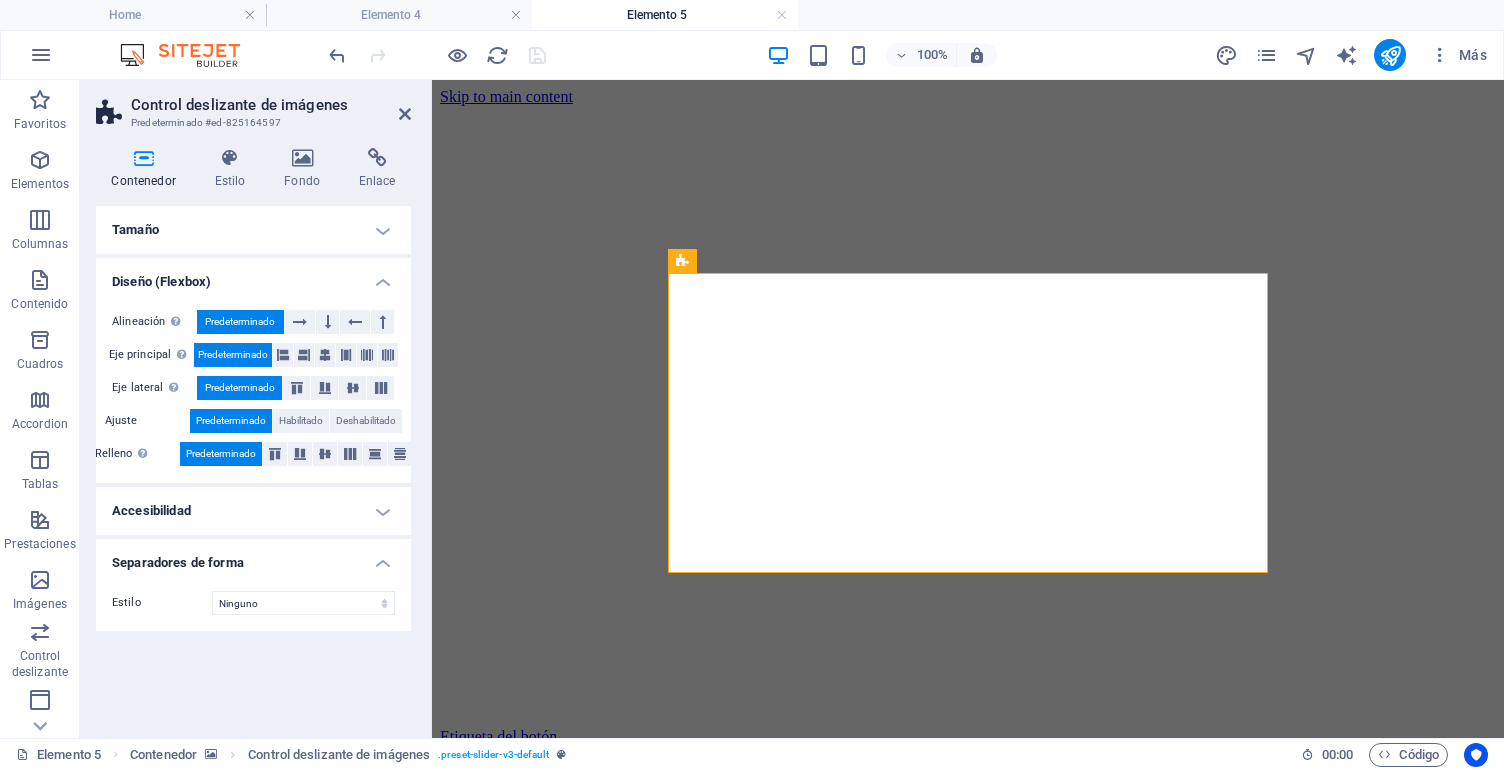click on "Diseño (Flexbox)" at bounding box center [253, 276] 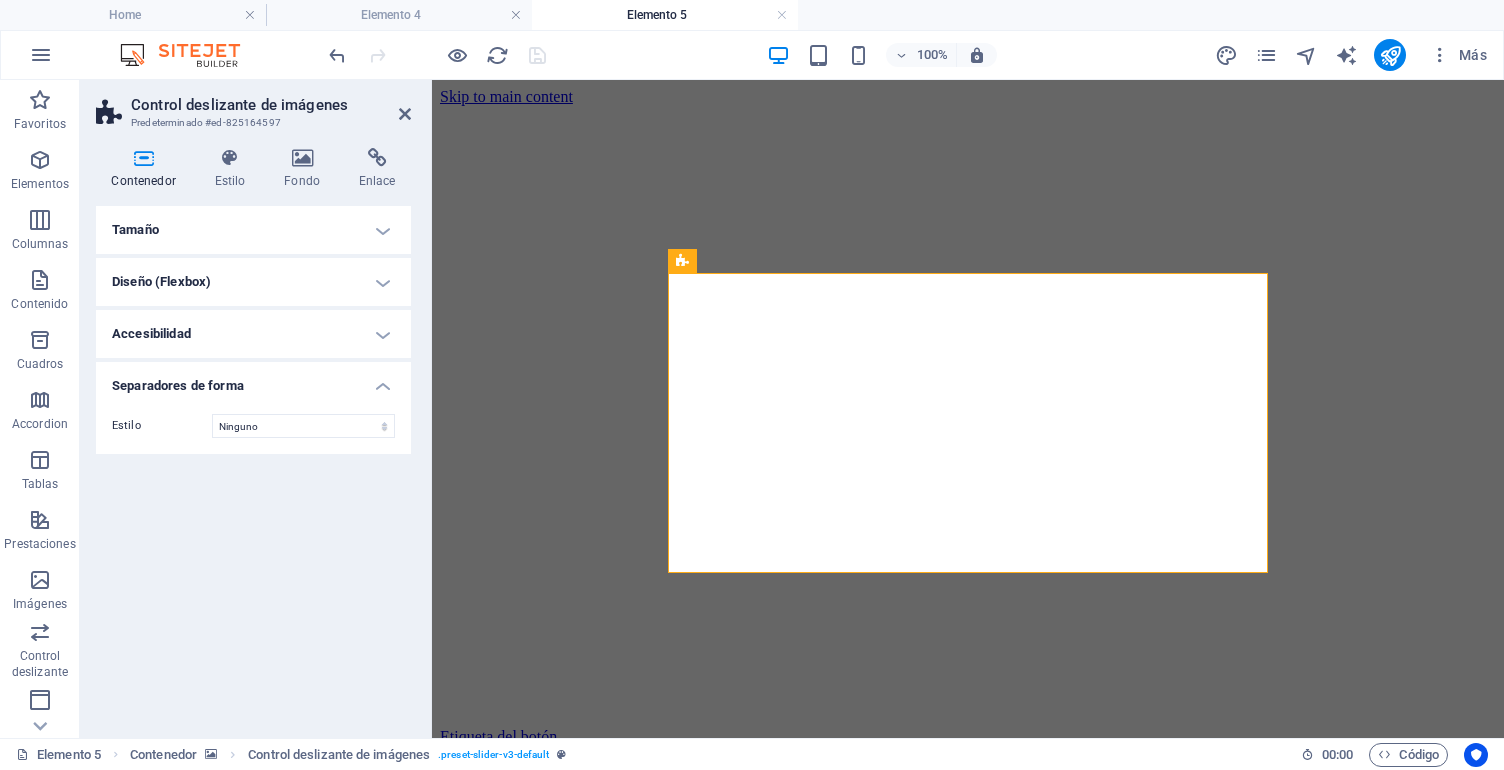click on "Accesibilidad" at bounding box center (253, 334) 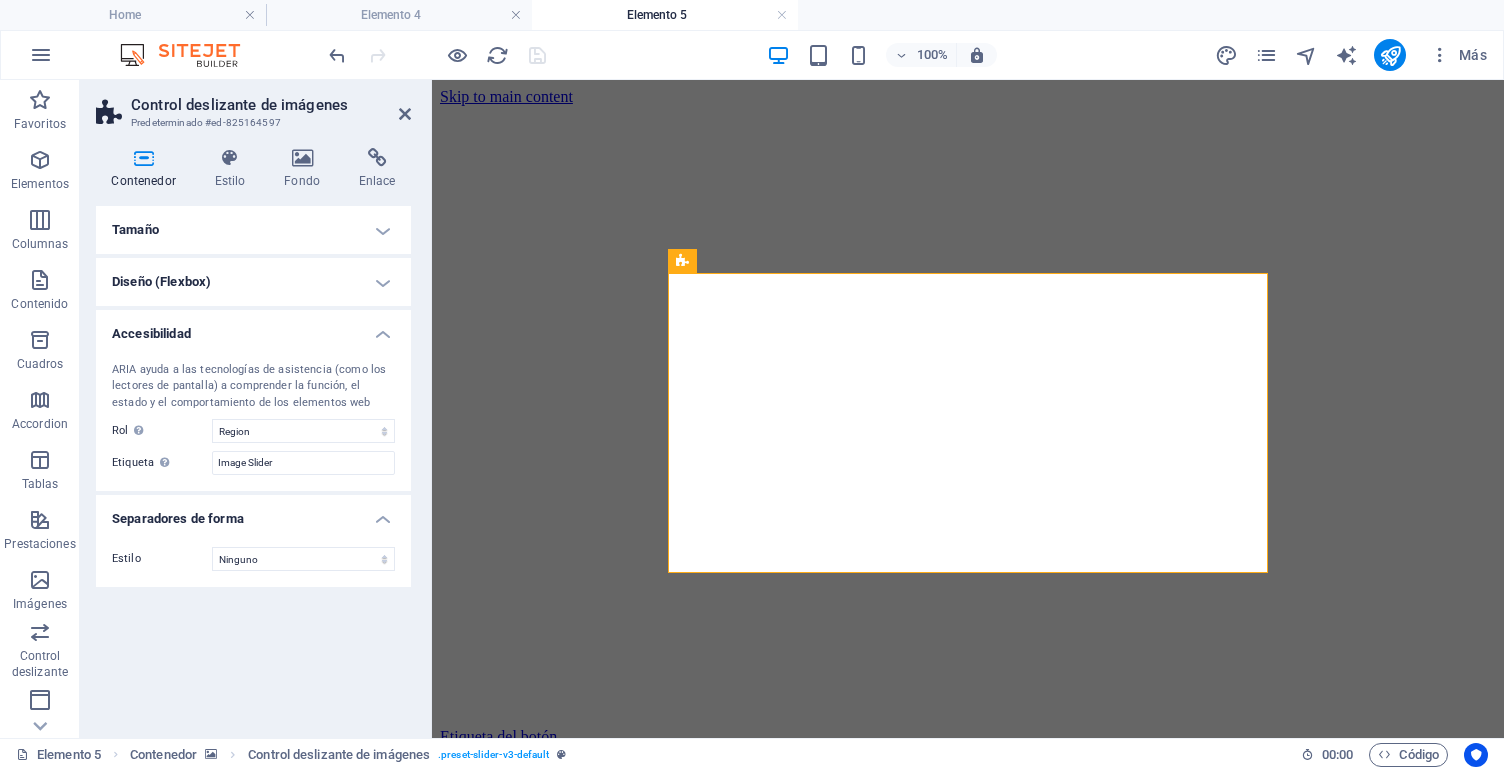 click on "Accesibilidad" at bounding box center [253, 328] 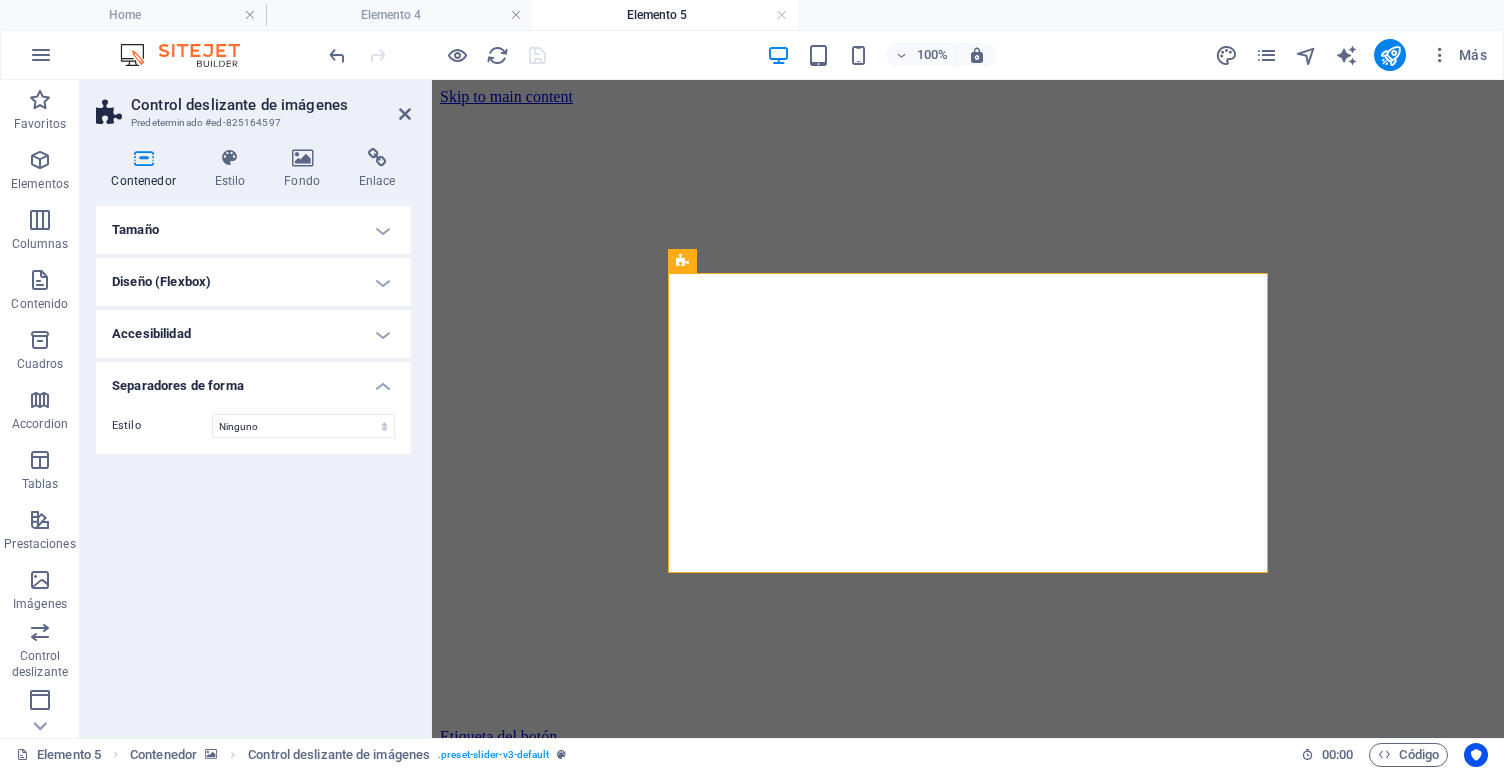 click on "Separadores de forma" at bounding box center [253, 380] 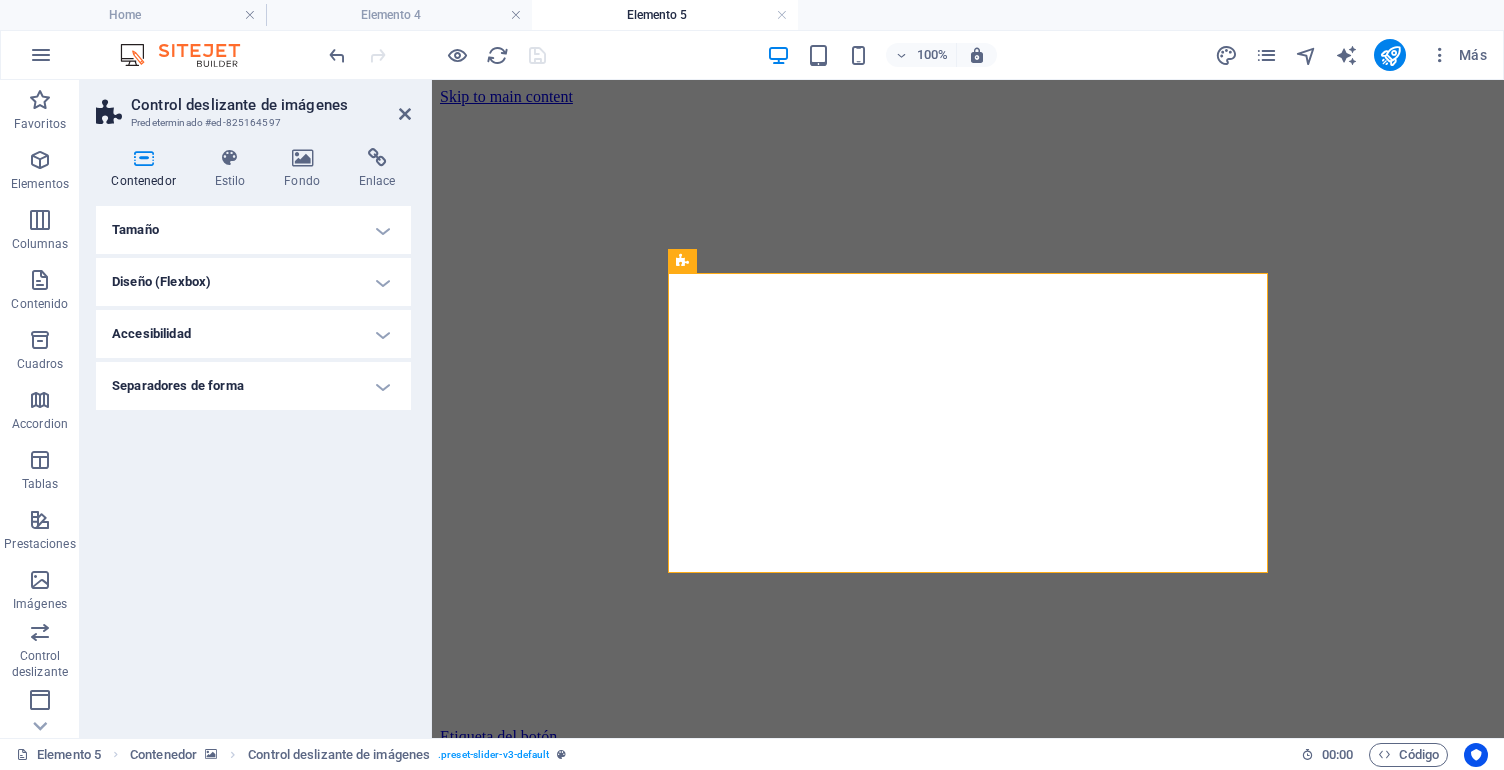 click on "Tamaño" at bounding box center [253, 230] 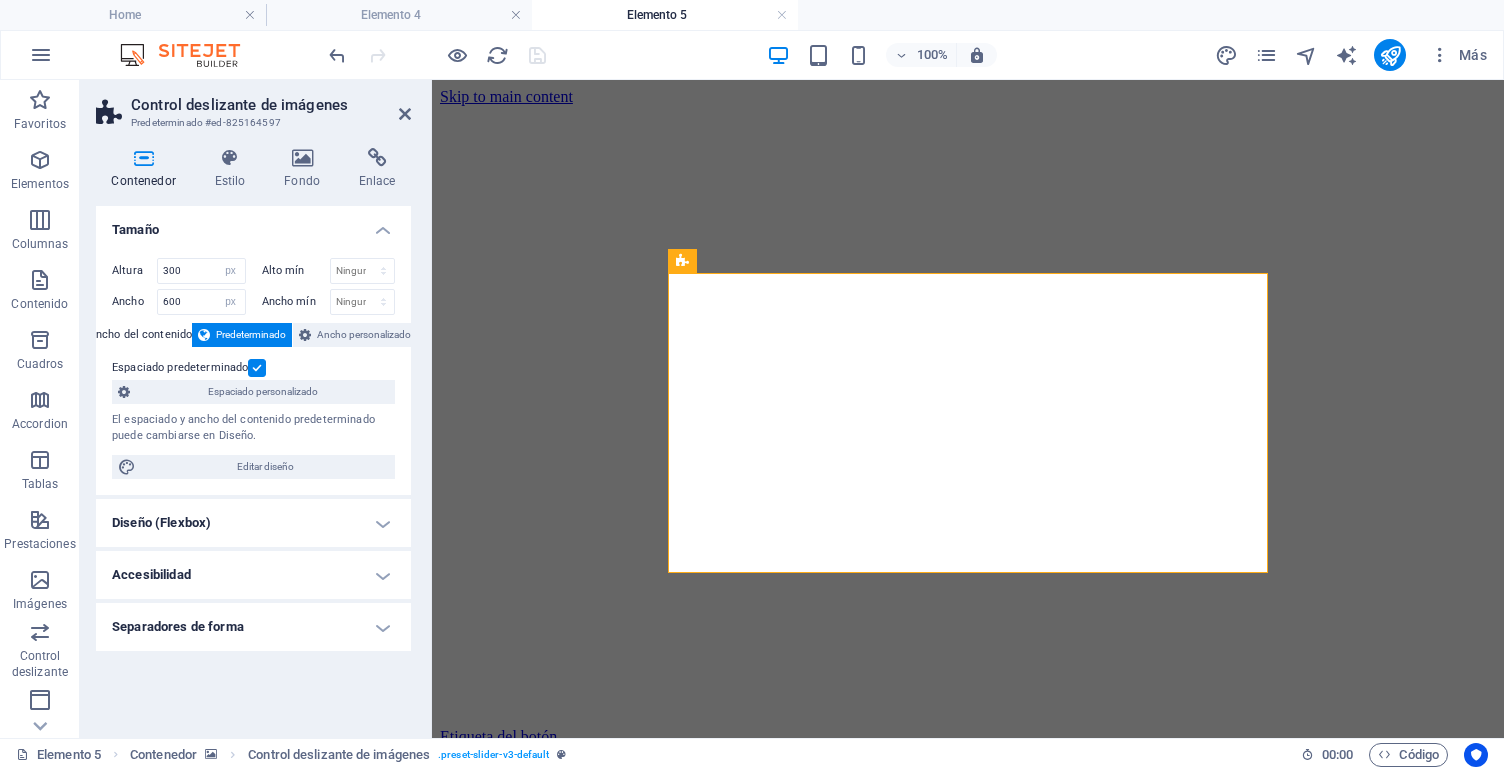 click on "Tamaño" at bounding box center [253, 224] 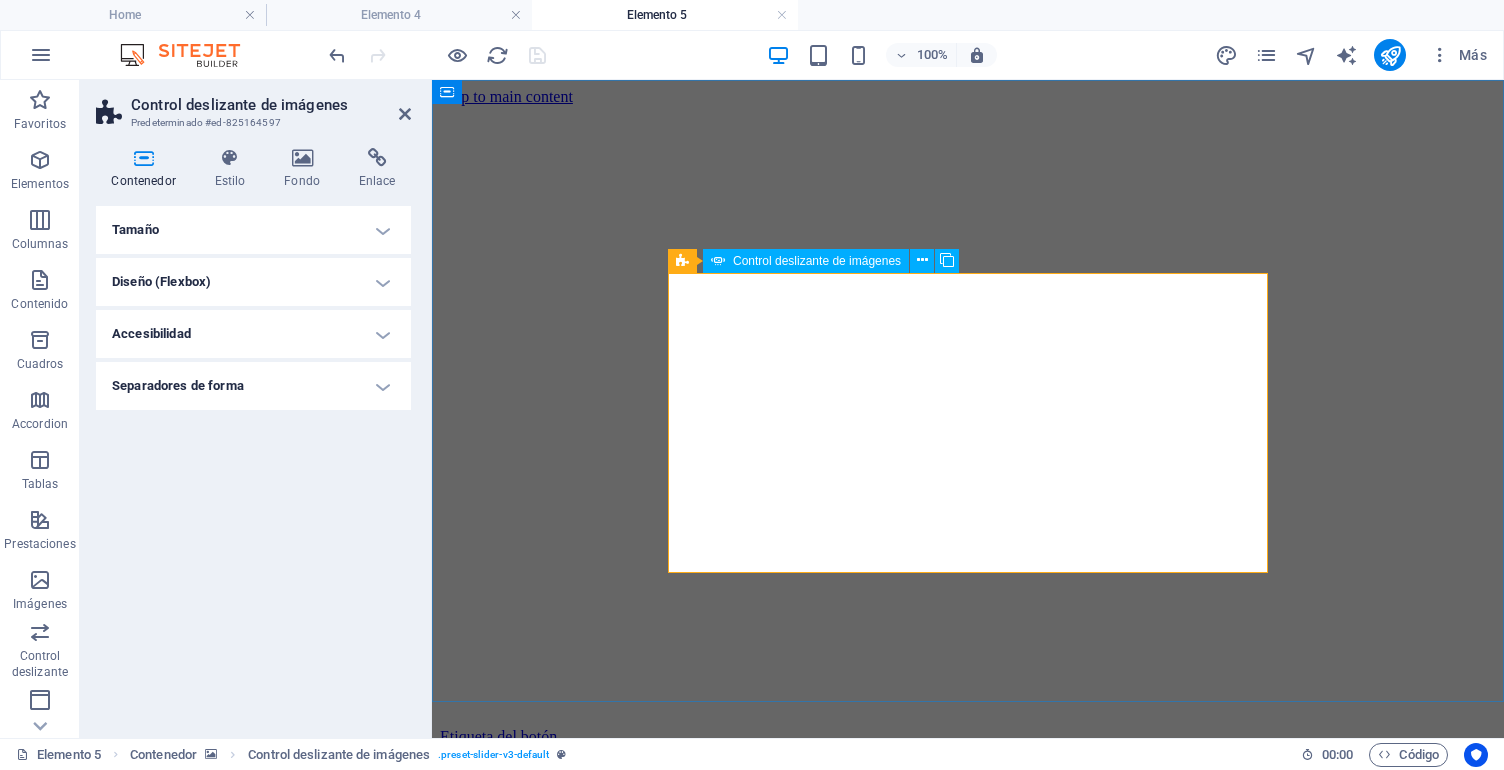 click on "Control deslizante de imágenes" at bounding box center [817, 261] 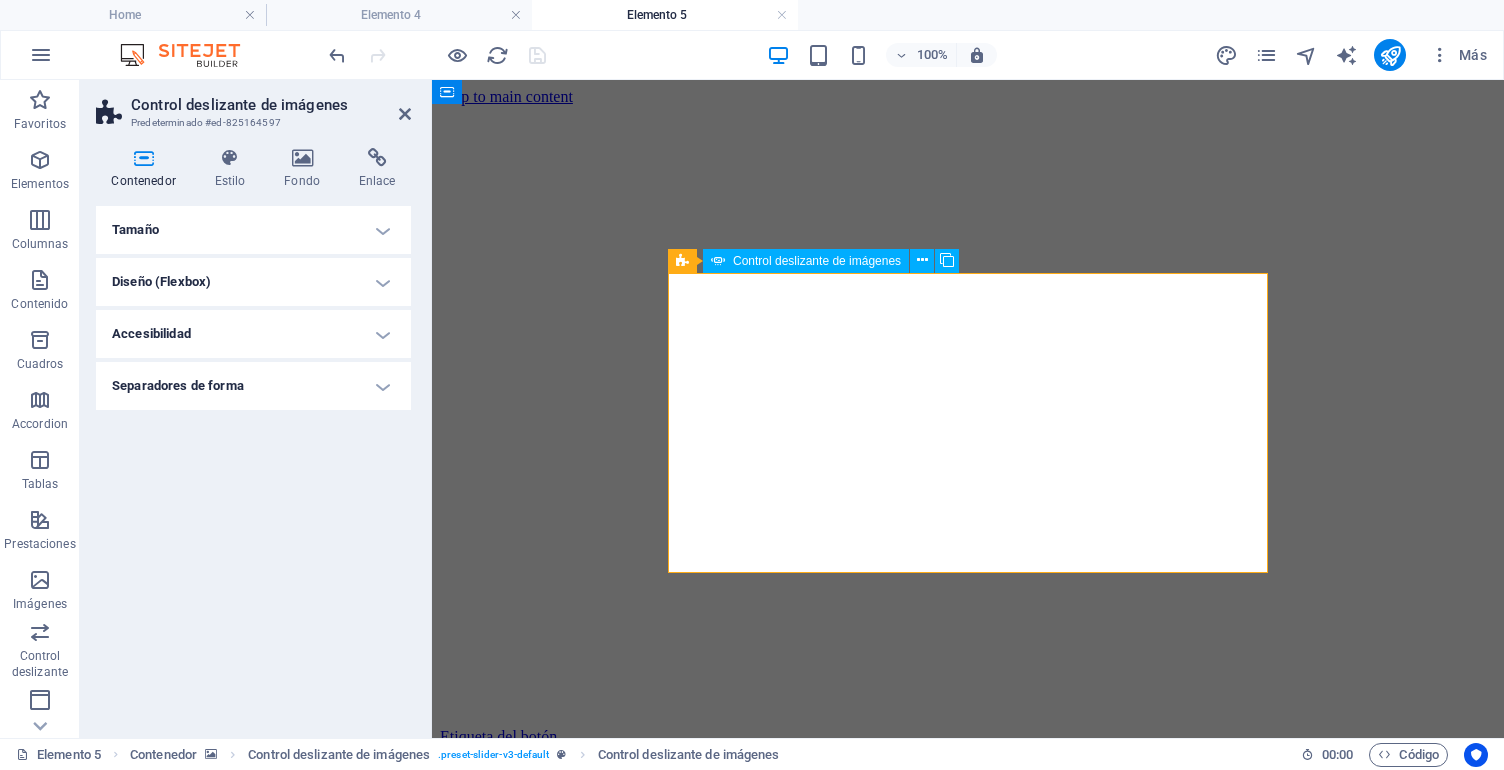 click on "Control deslizante de imágenes" at bounding box center [817, 261] 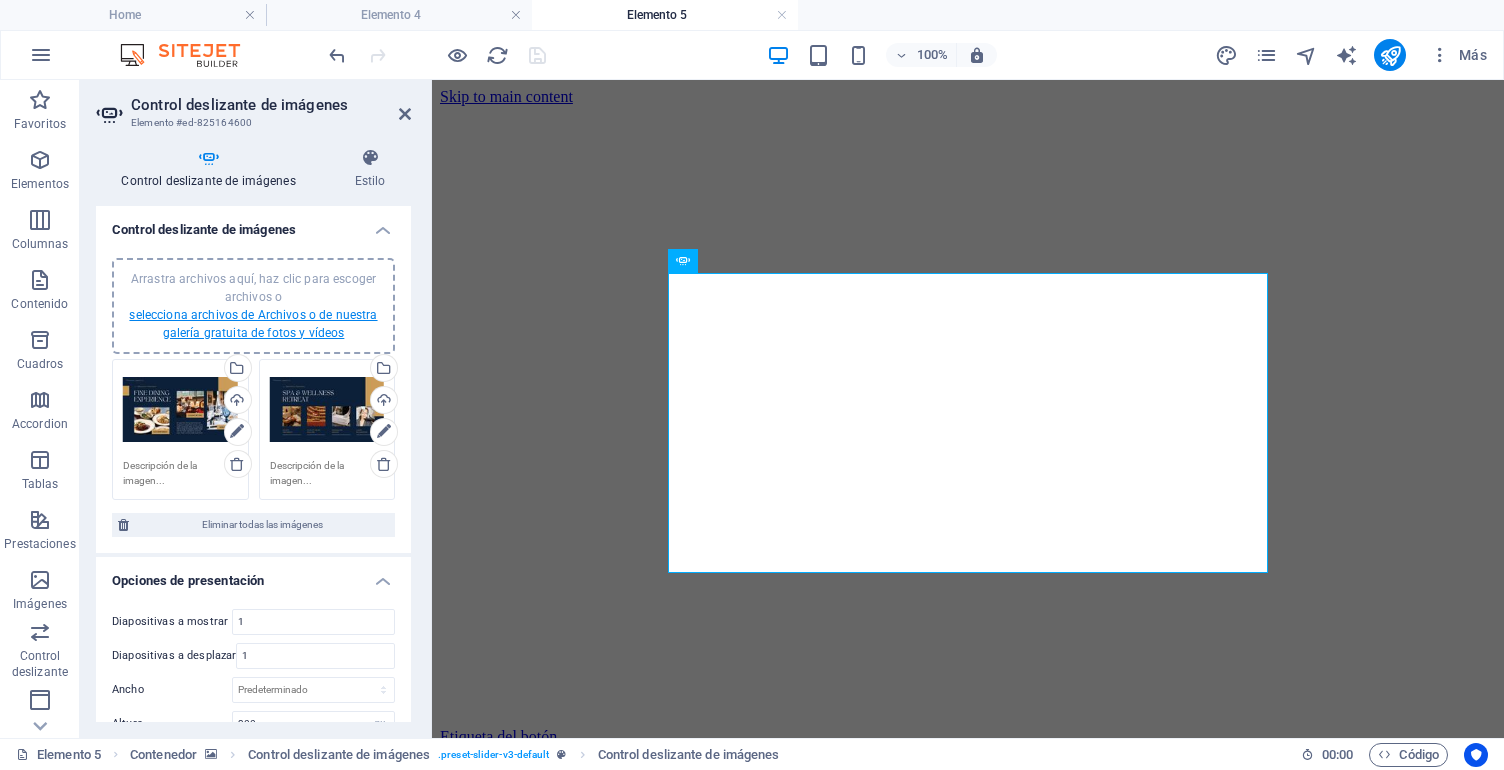 click on "selecciona archivos de Archivos o de nuestra galería gratuita de fotos y vídeos" at bounding box center [253, 324] 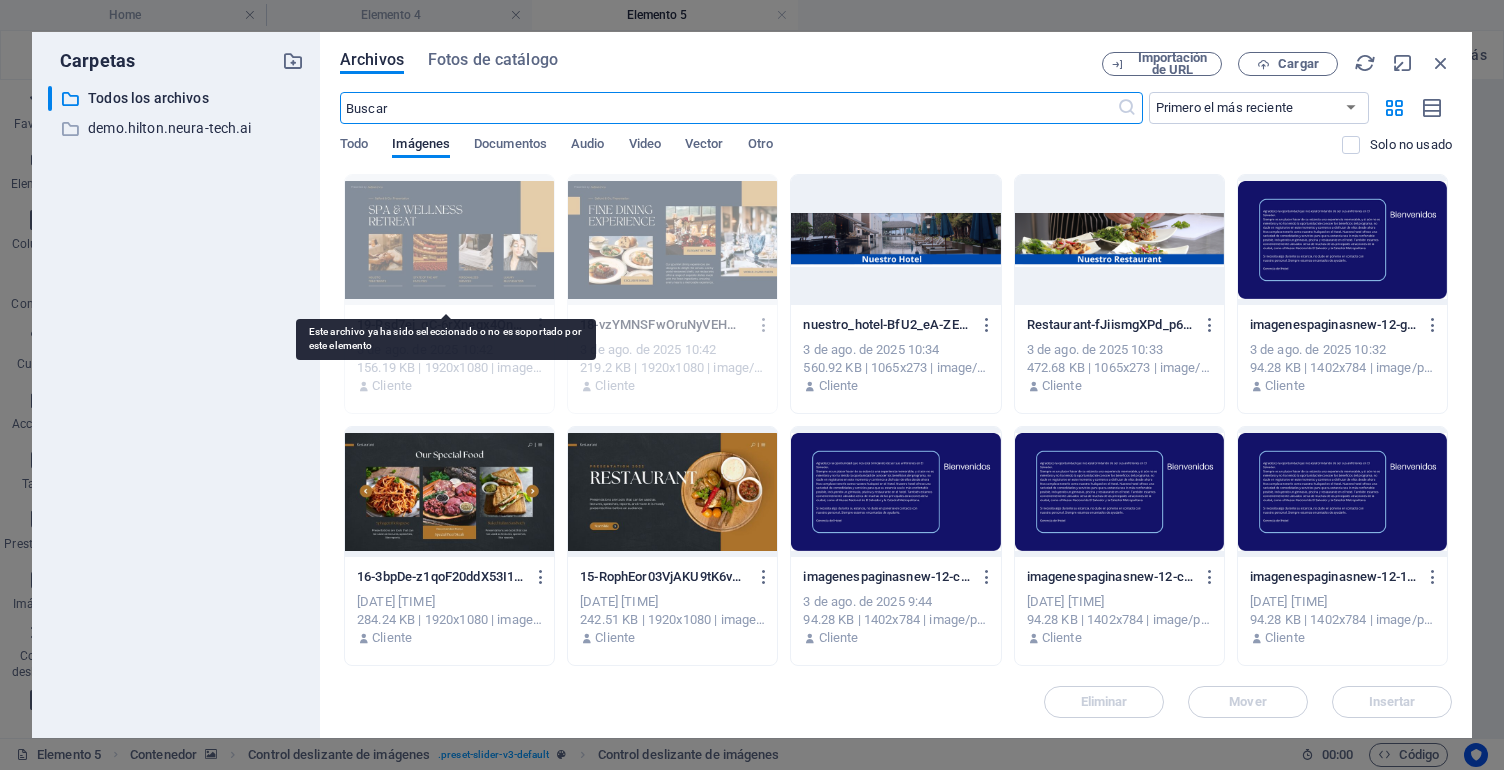 scroll, scrollTop: 0, scrollLeft: 0, axis: both 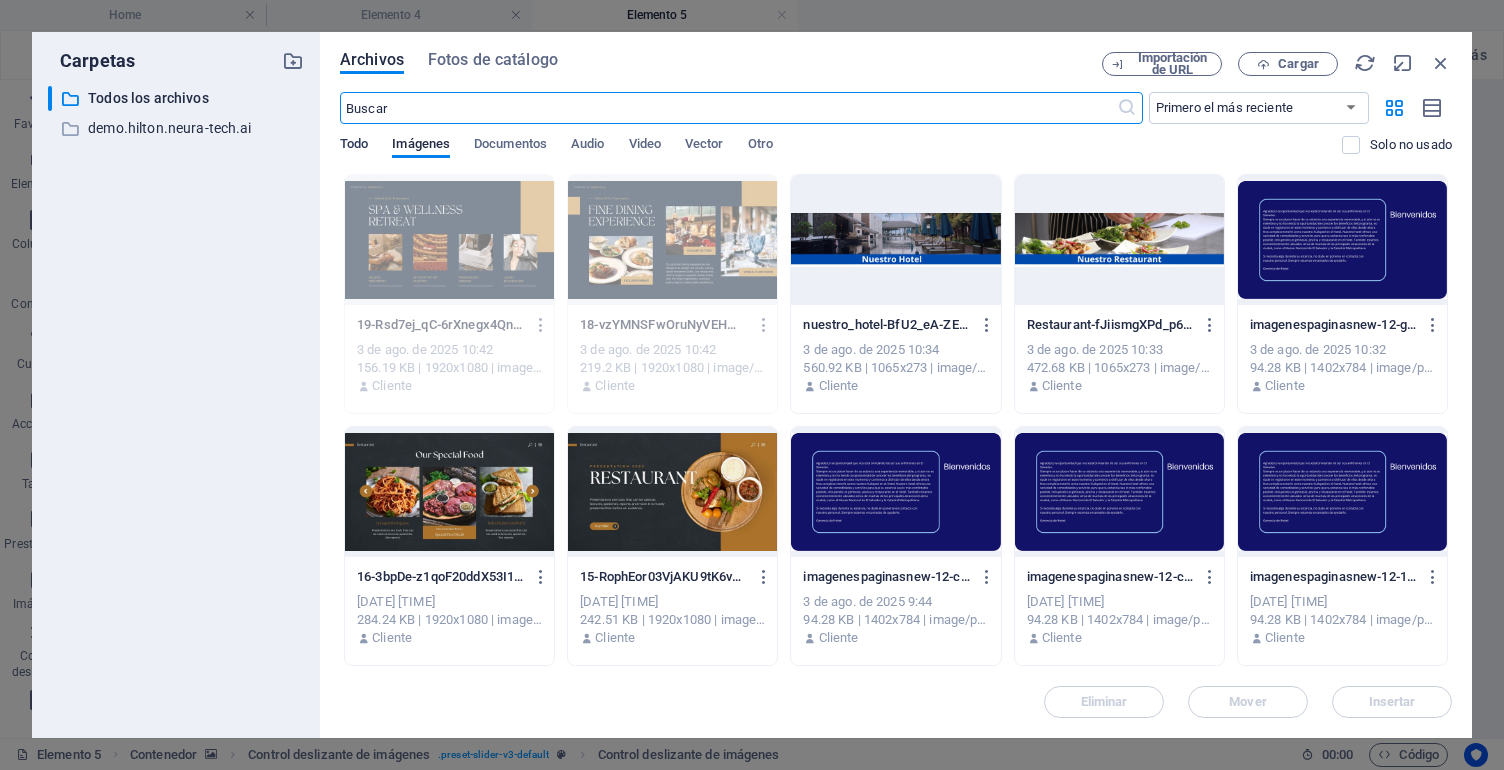click on "Todo" at bounding box center (354, 146) 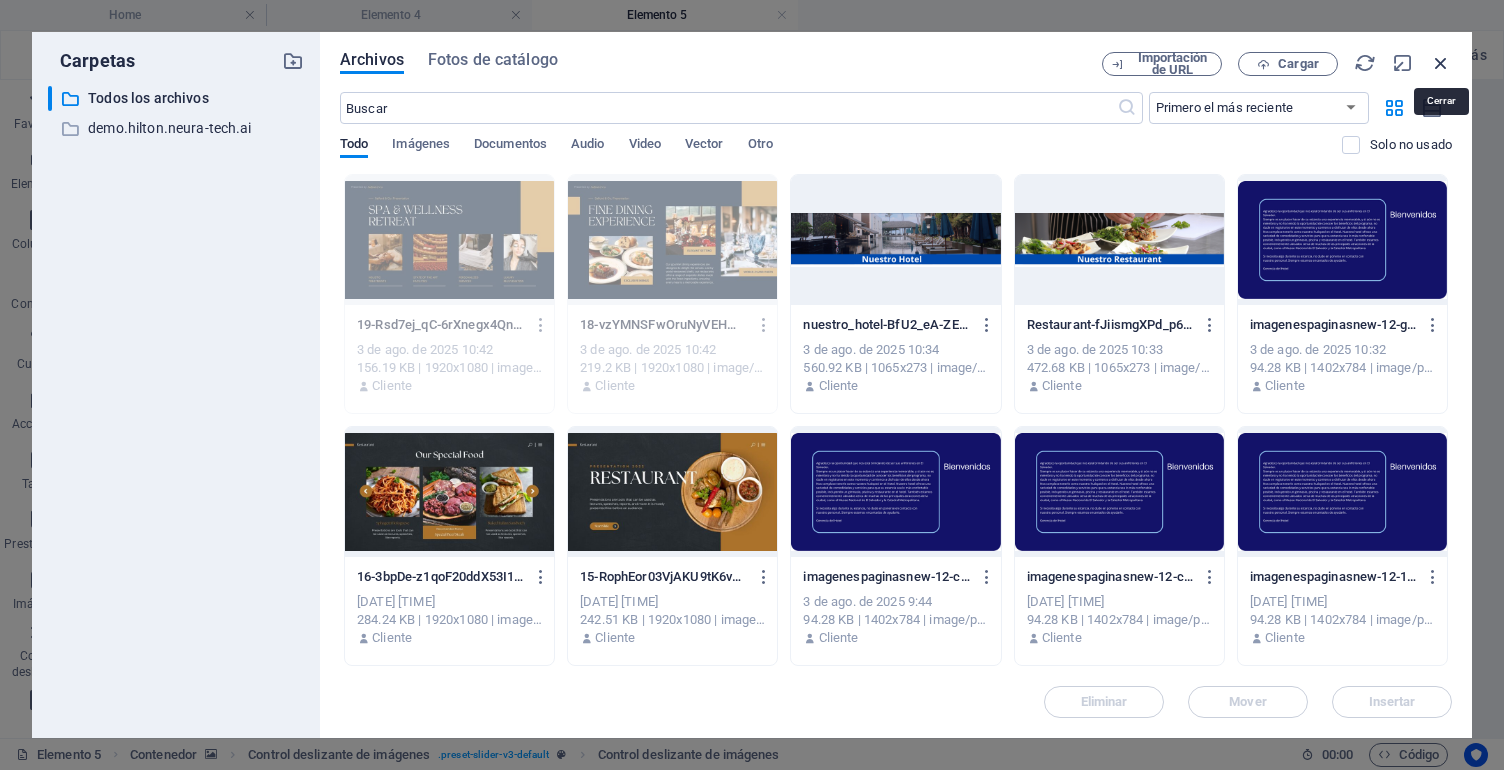click at bounding box center [1441, 63] 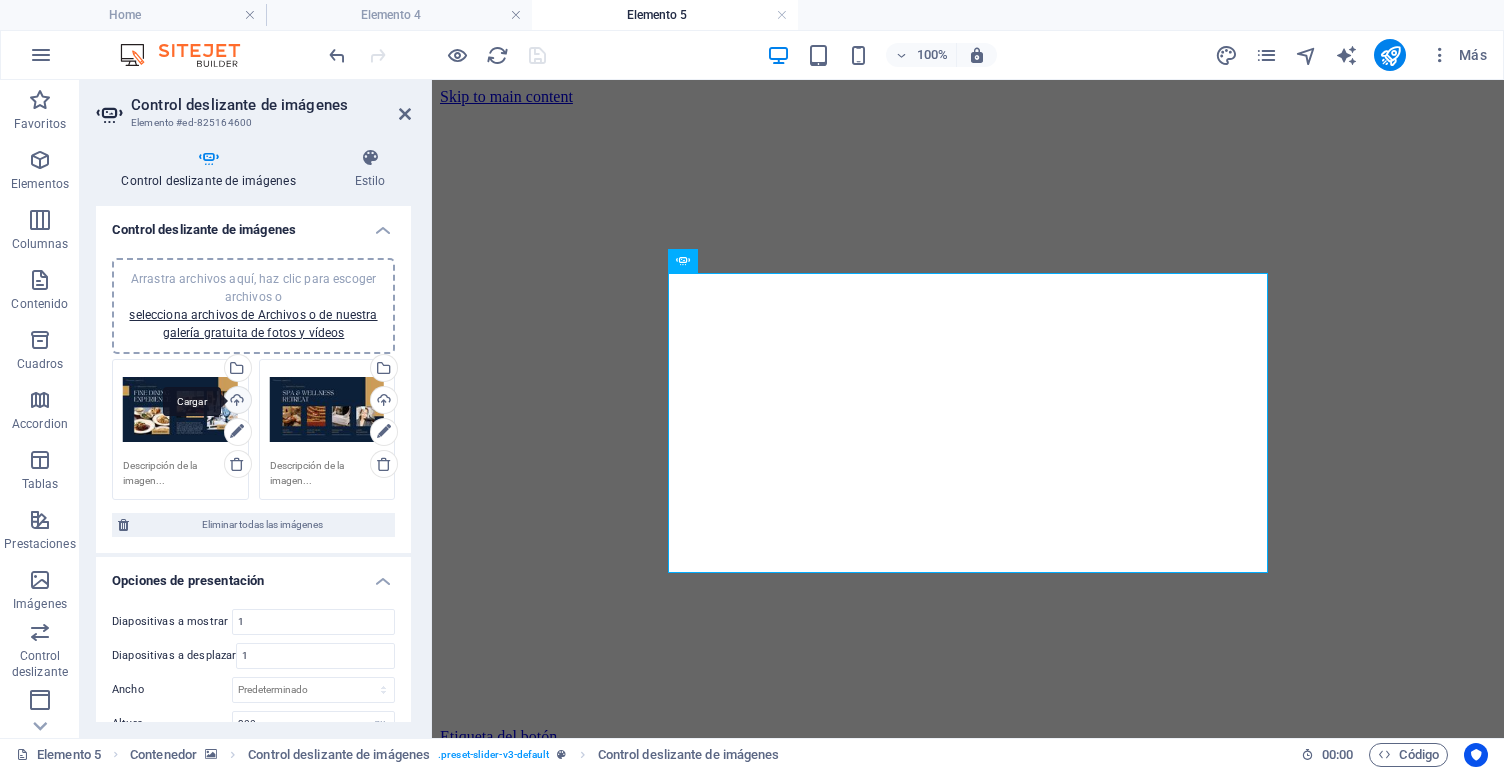 click on "Cargar" at bounding box center [236, 402] 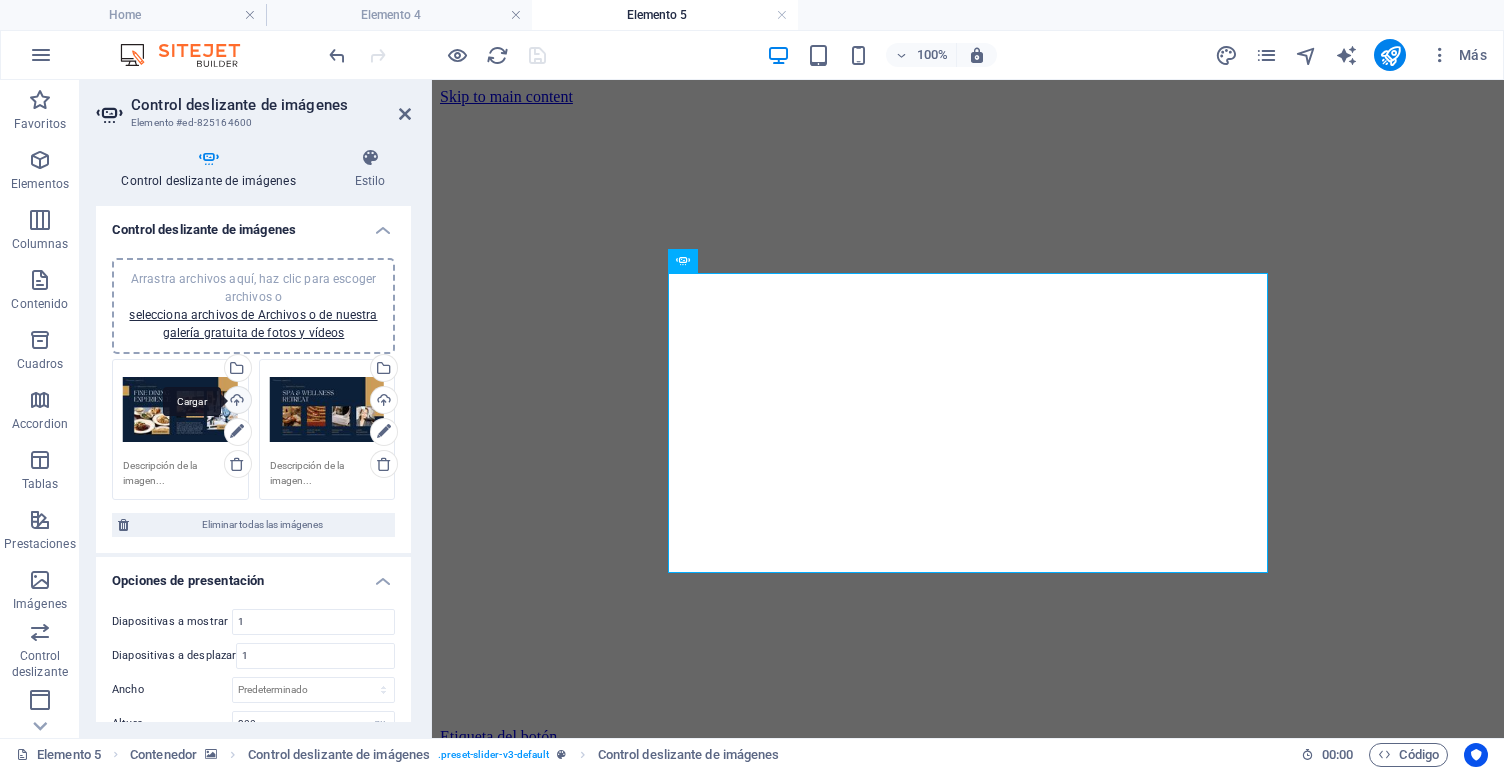 click on "Cargar" at bounding box center (236, 402) 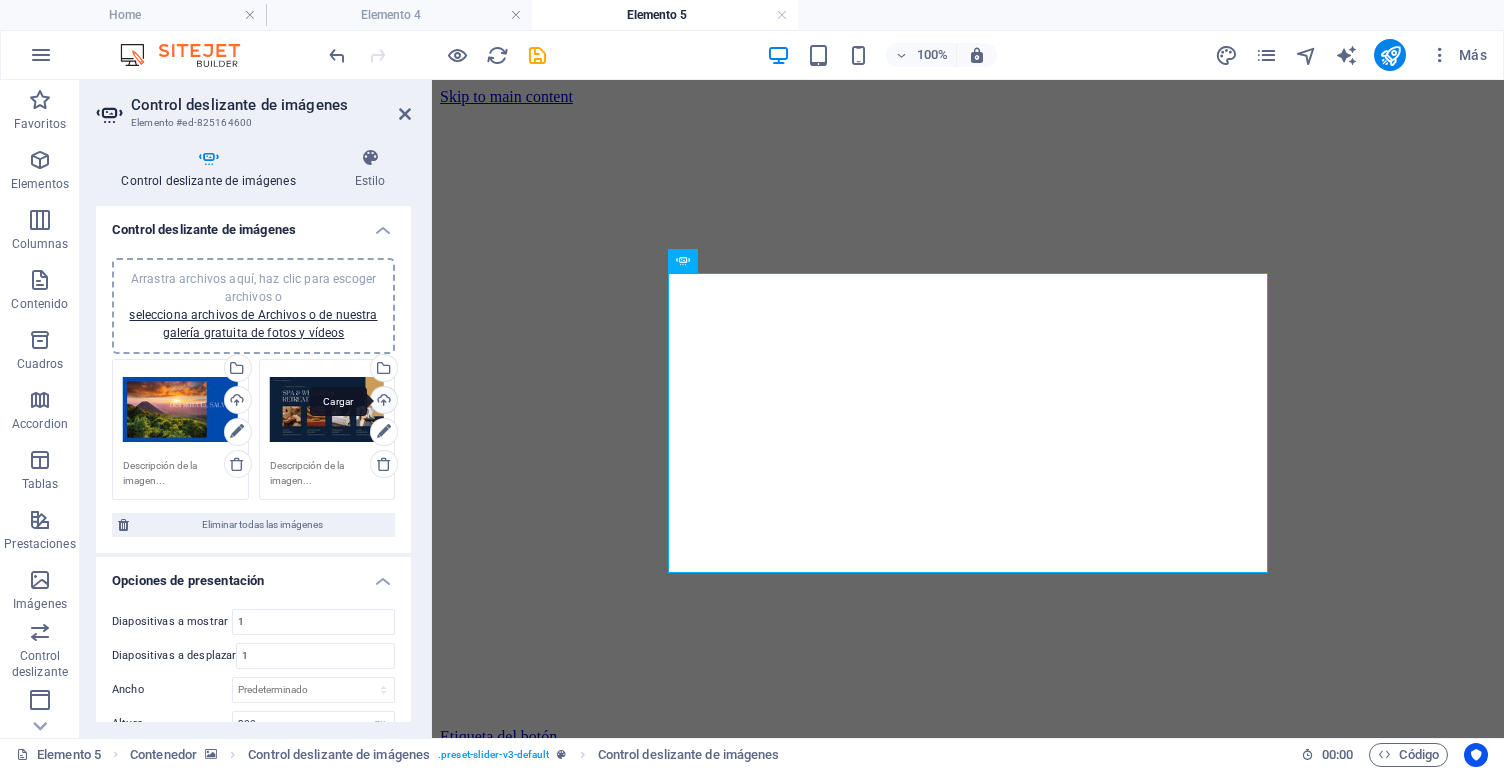 click on "Cargar" at bounding box center (382, 402) 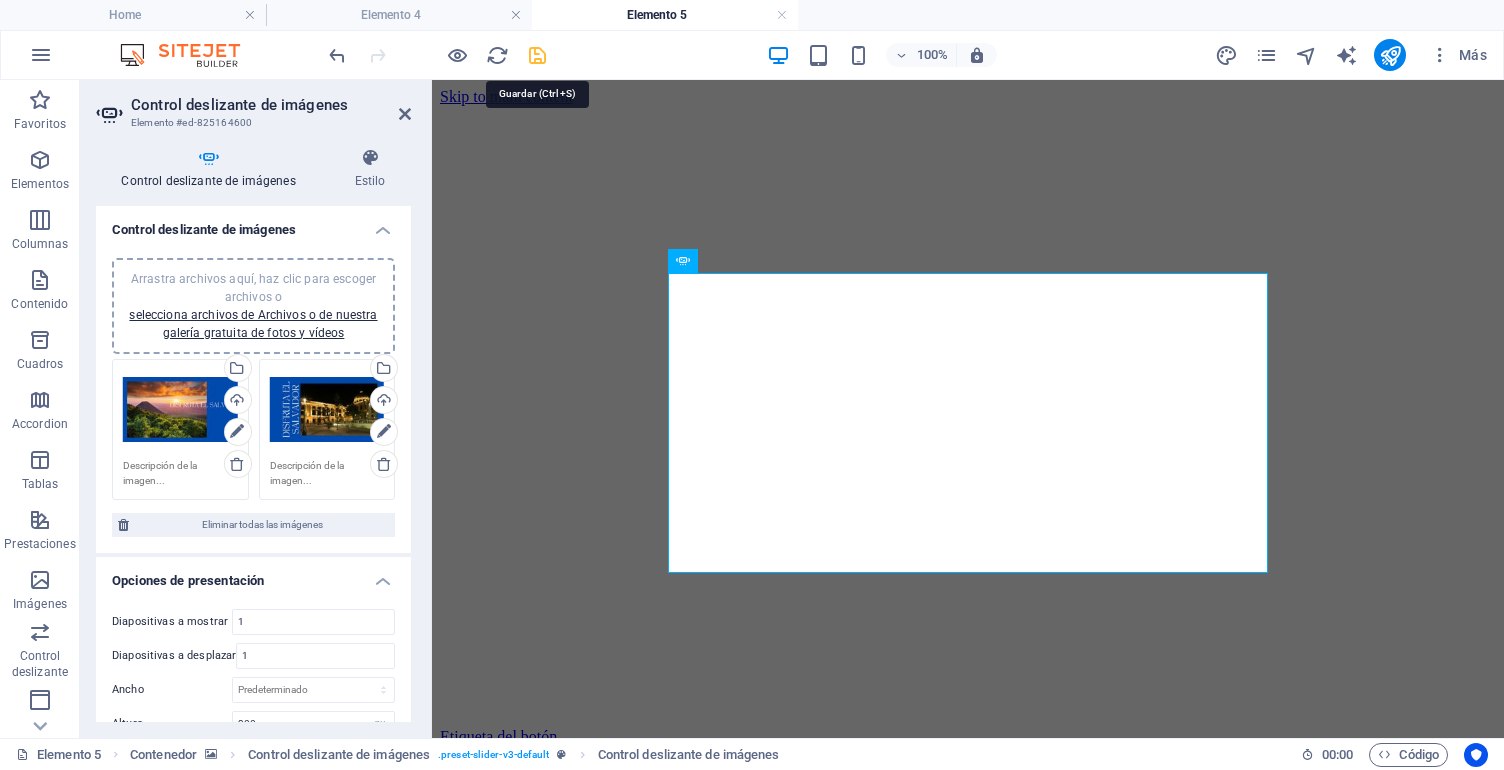 click at bounding box center [537, 55] 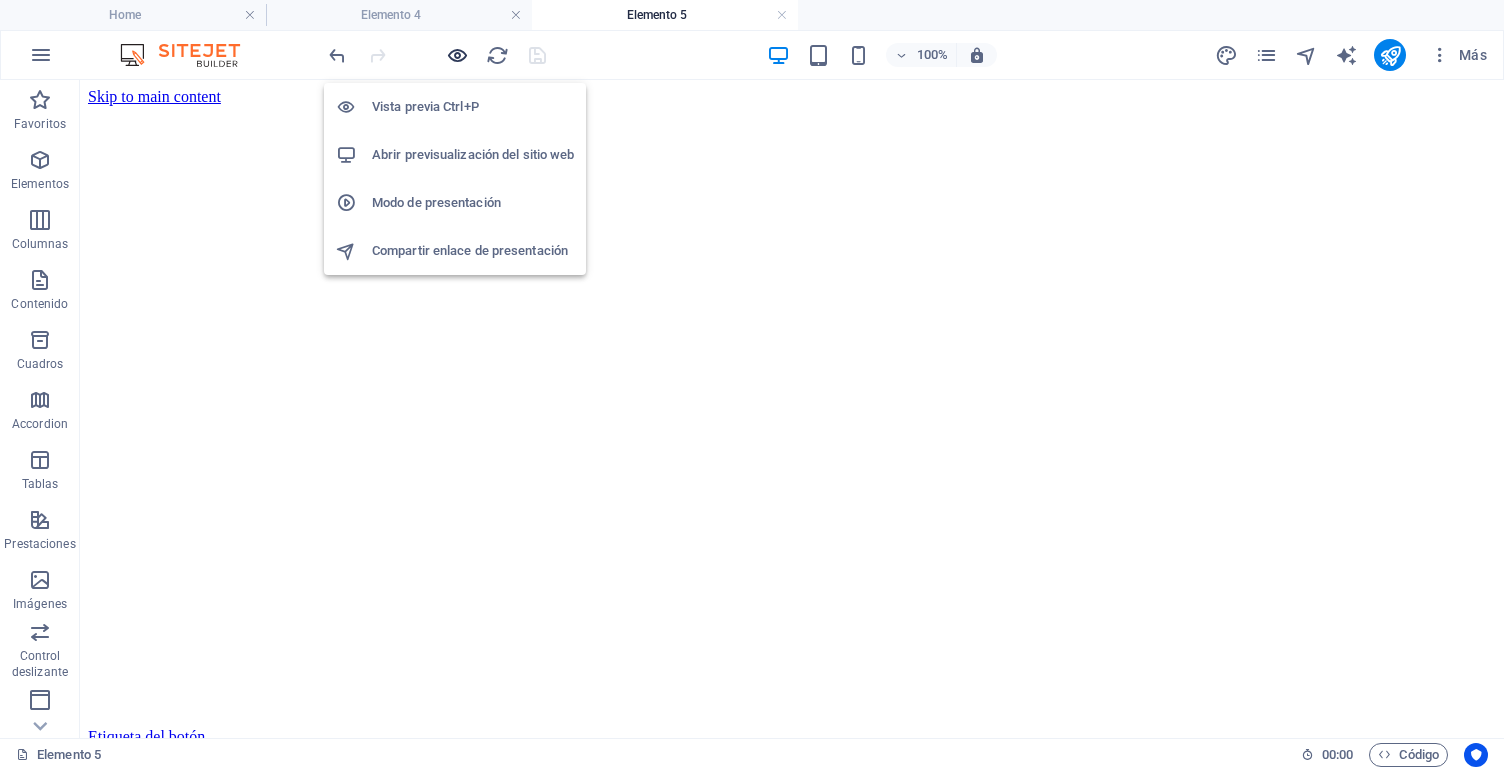 click at bounding box center [457, 55] 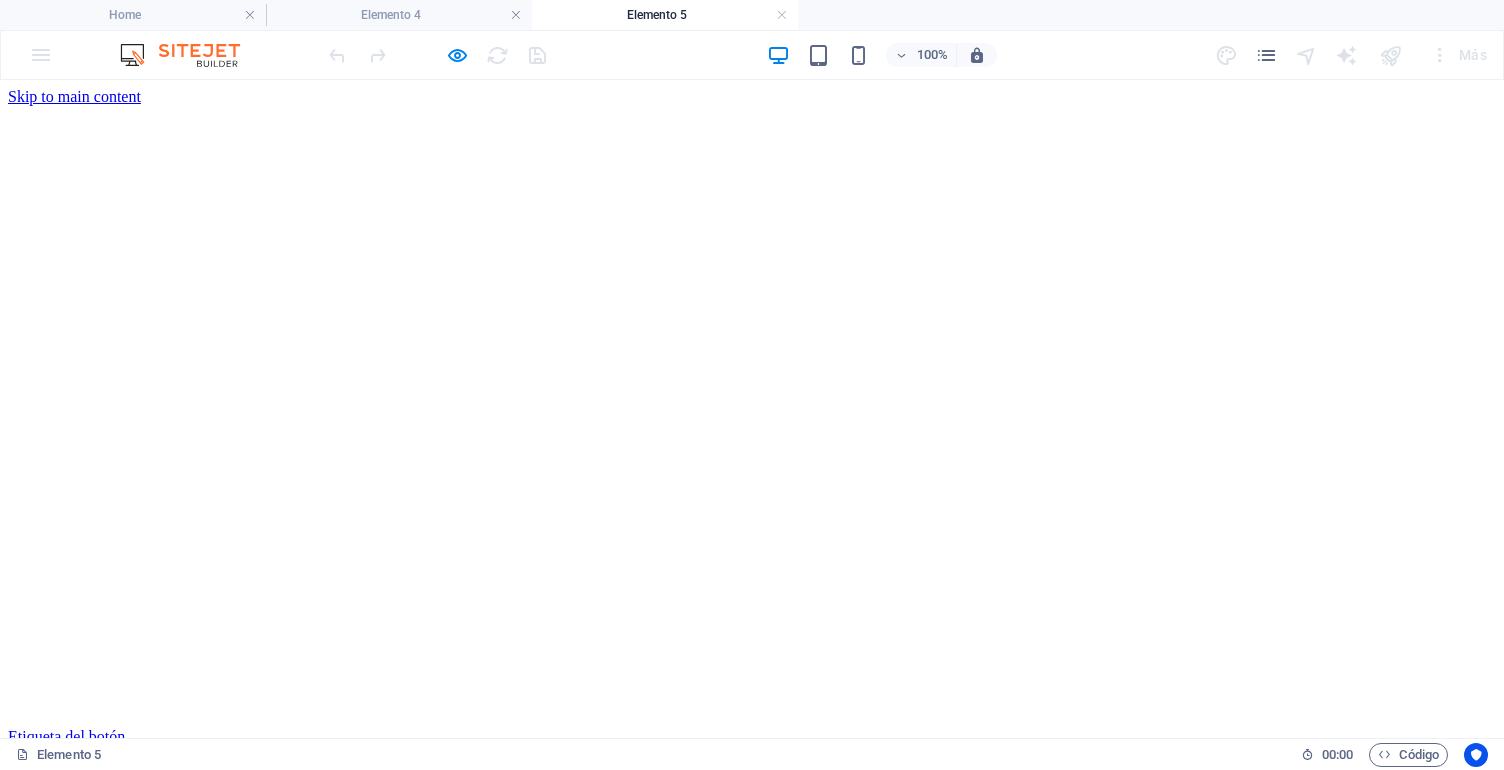 click at bounding box center (16, 870) 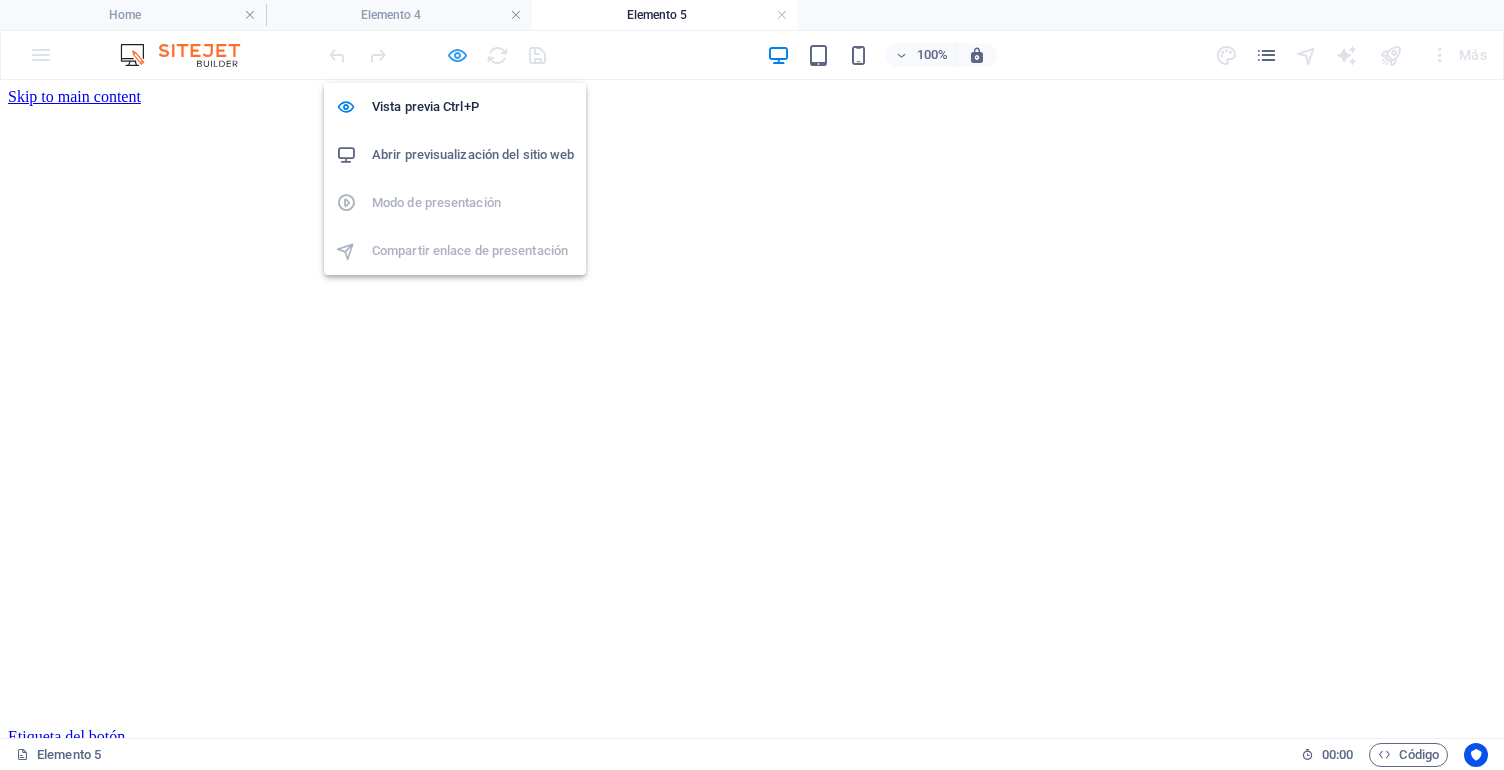 click at bounding box center [457, 55] 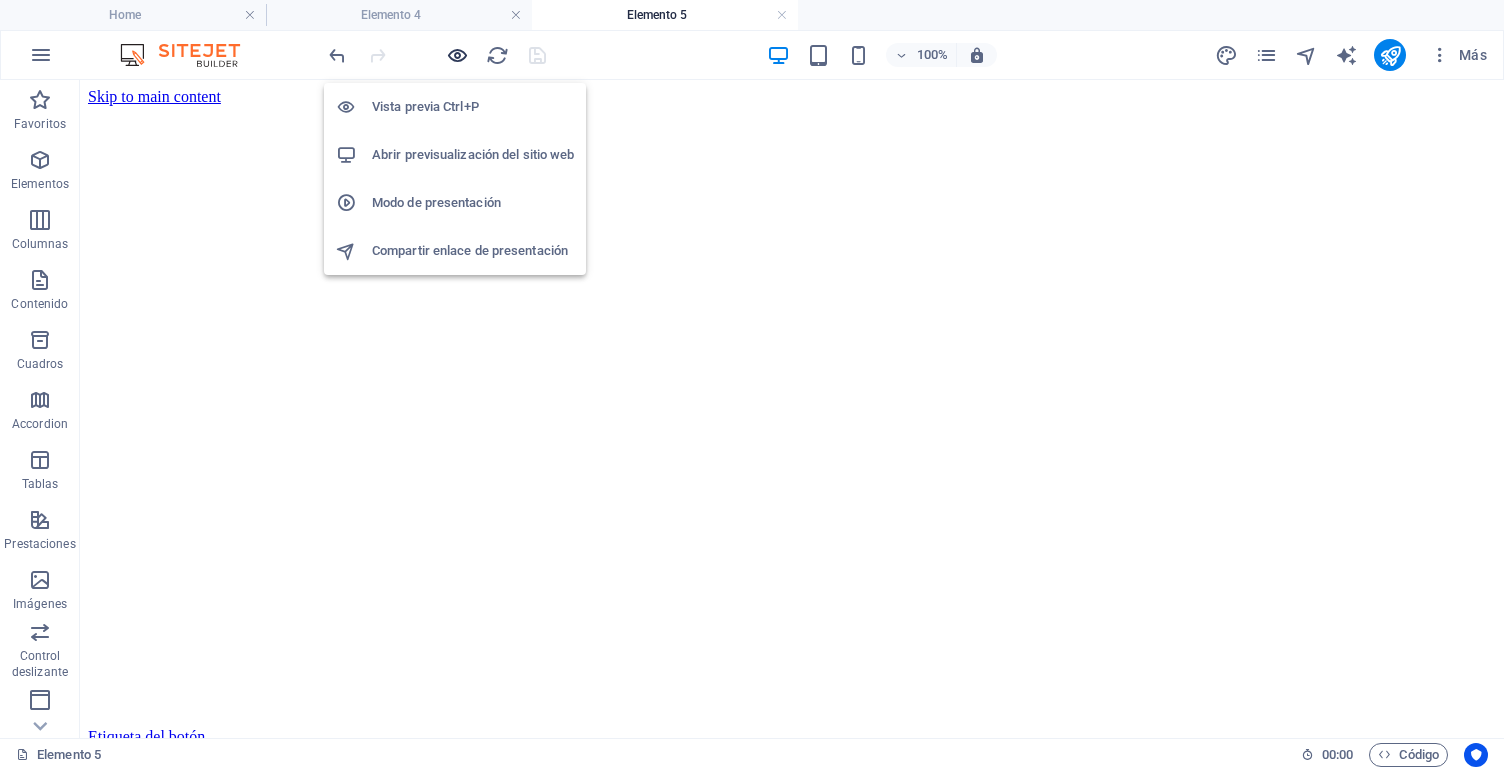 click at bounding box center [457, 55] 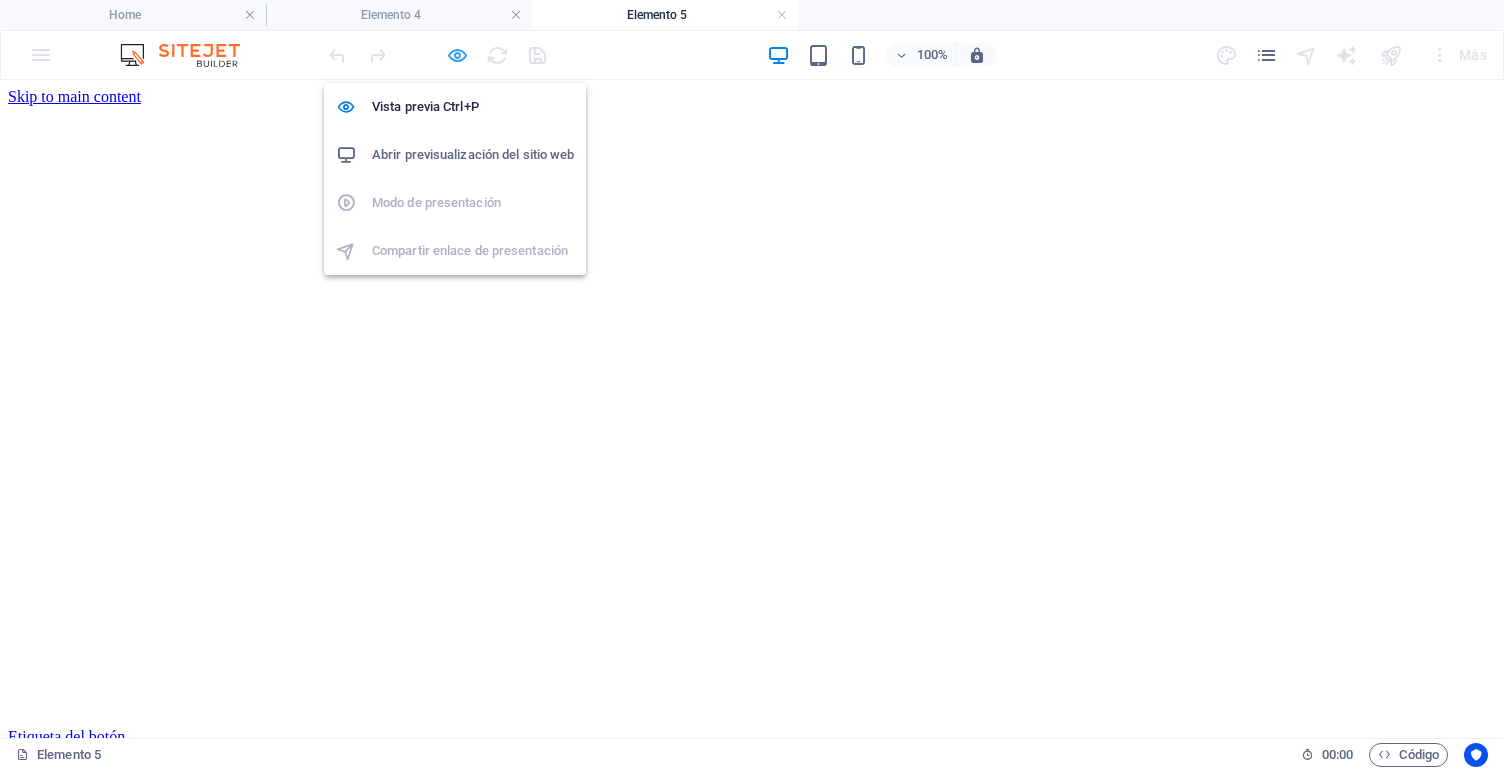 click at bounding box center [457, 55] 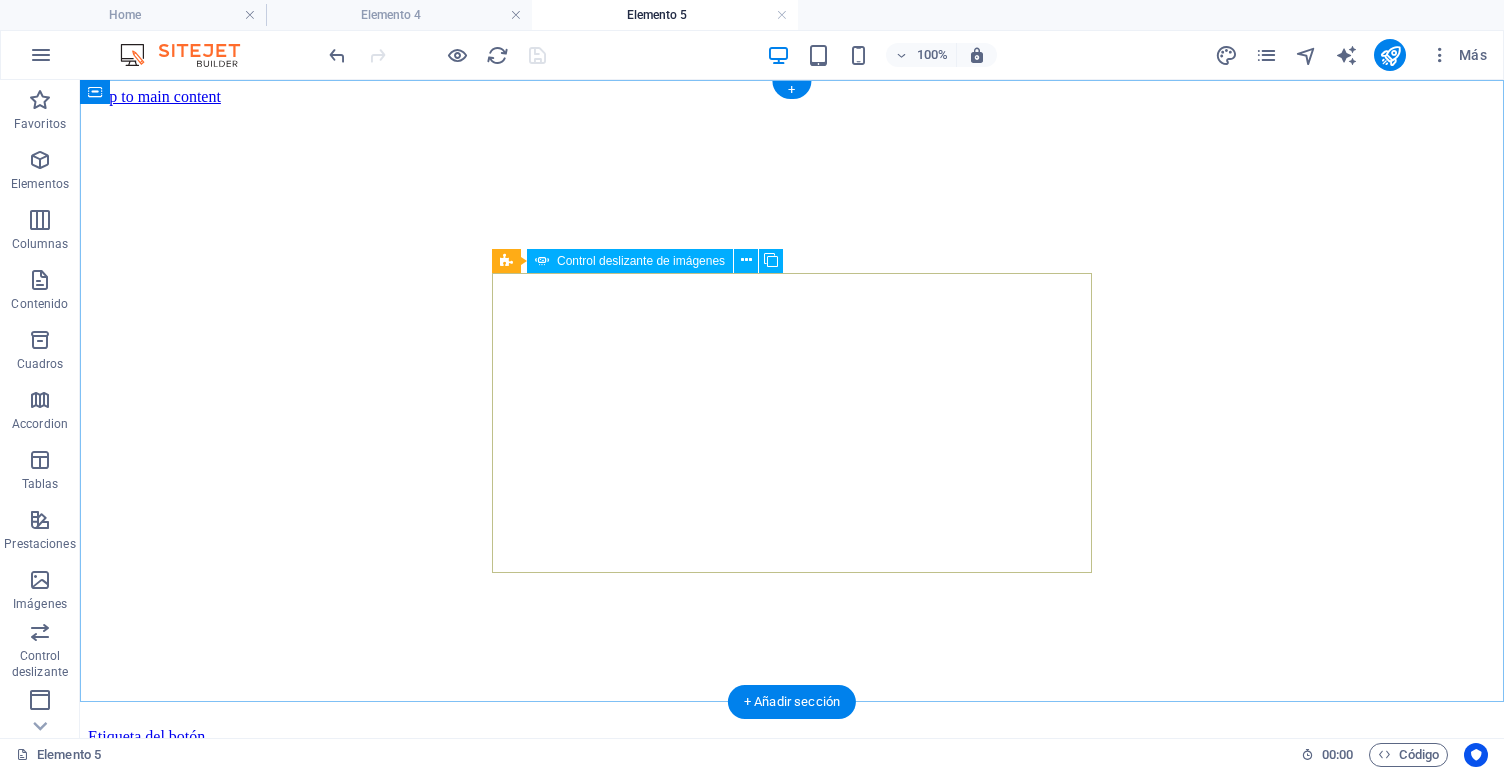 click on "Control deslizante de imágenes" at bounding box center [641, 261] 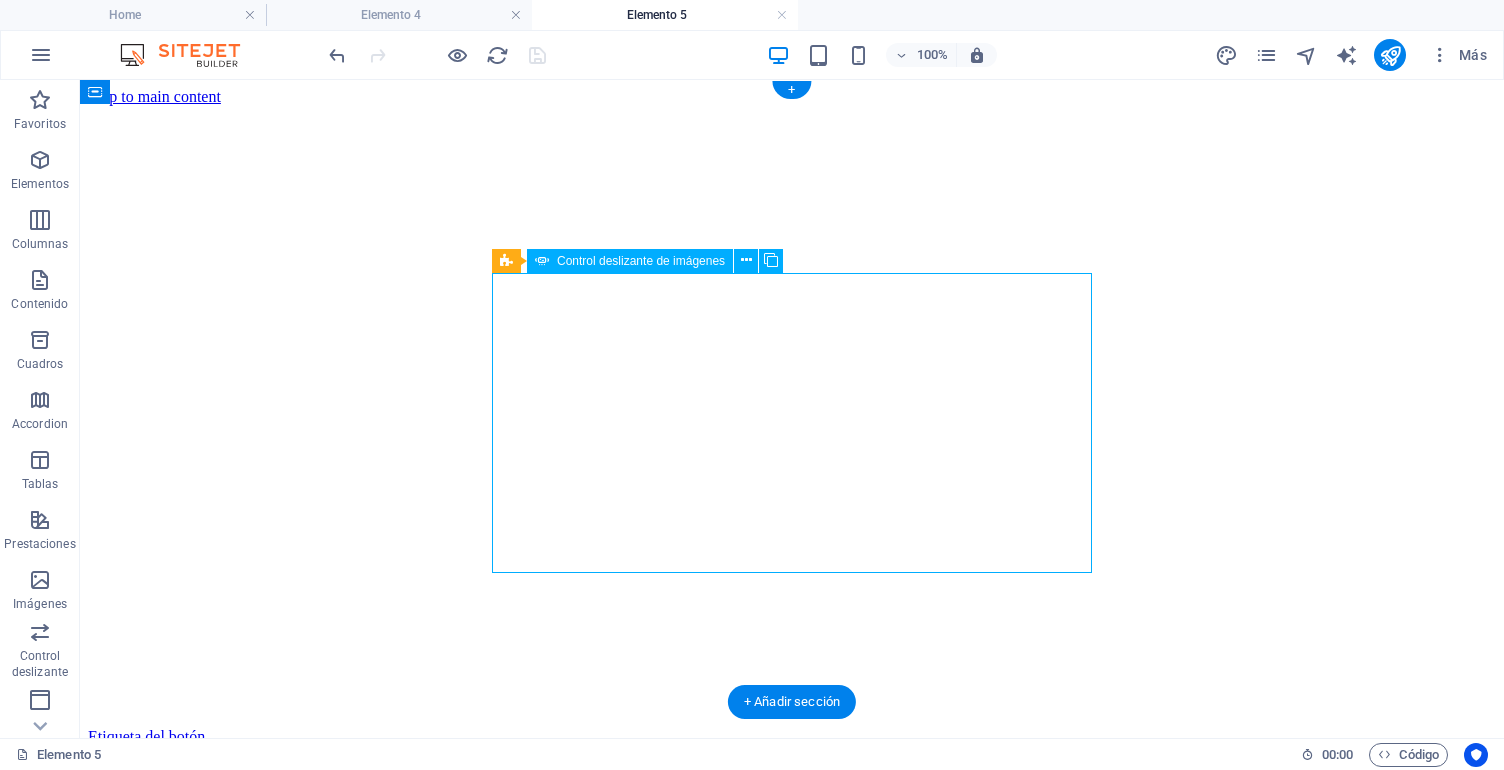 click on "Control deslizante de imágenes" at bounding box center (641, 261) 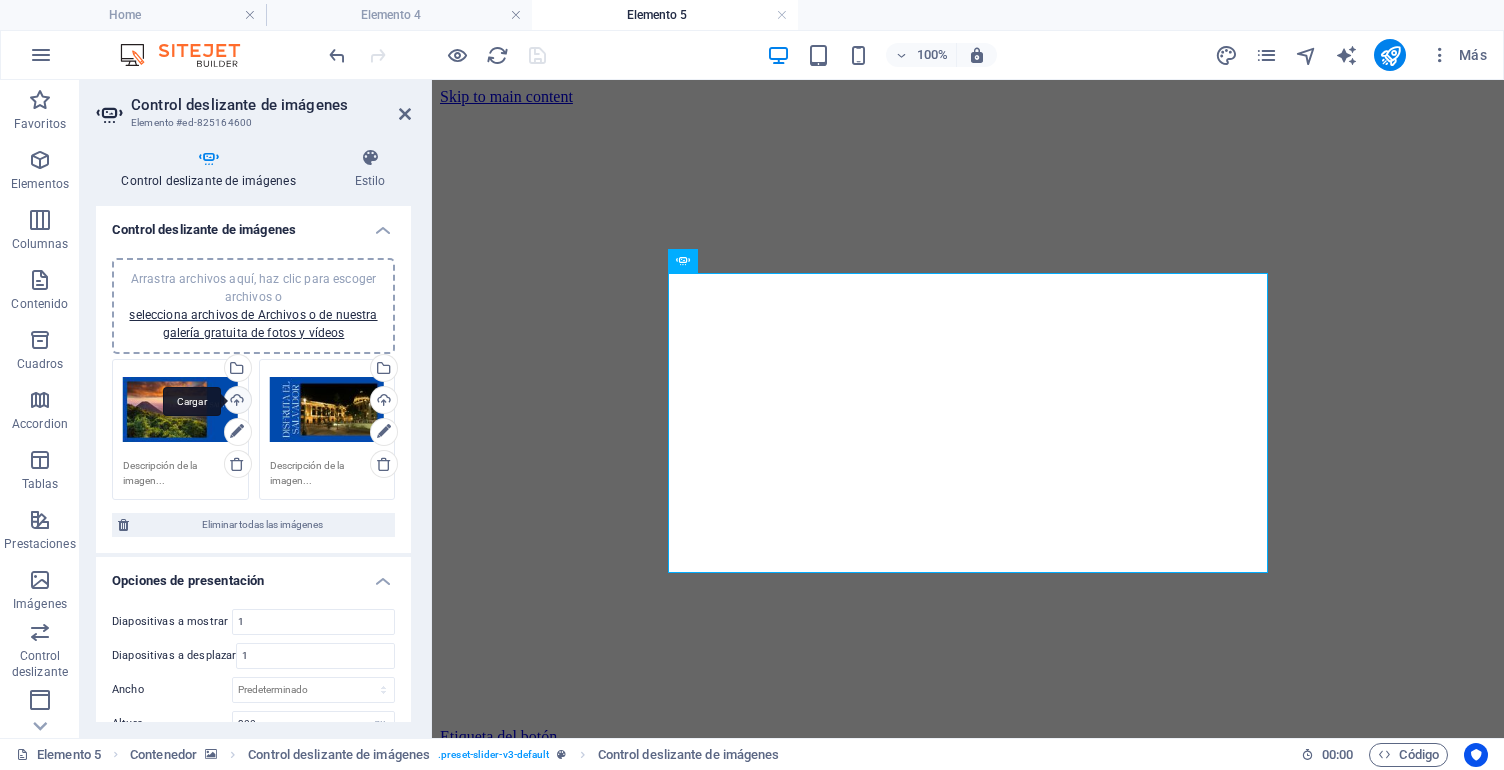 click on "Cargar" at bounding box center (236, 402) 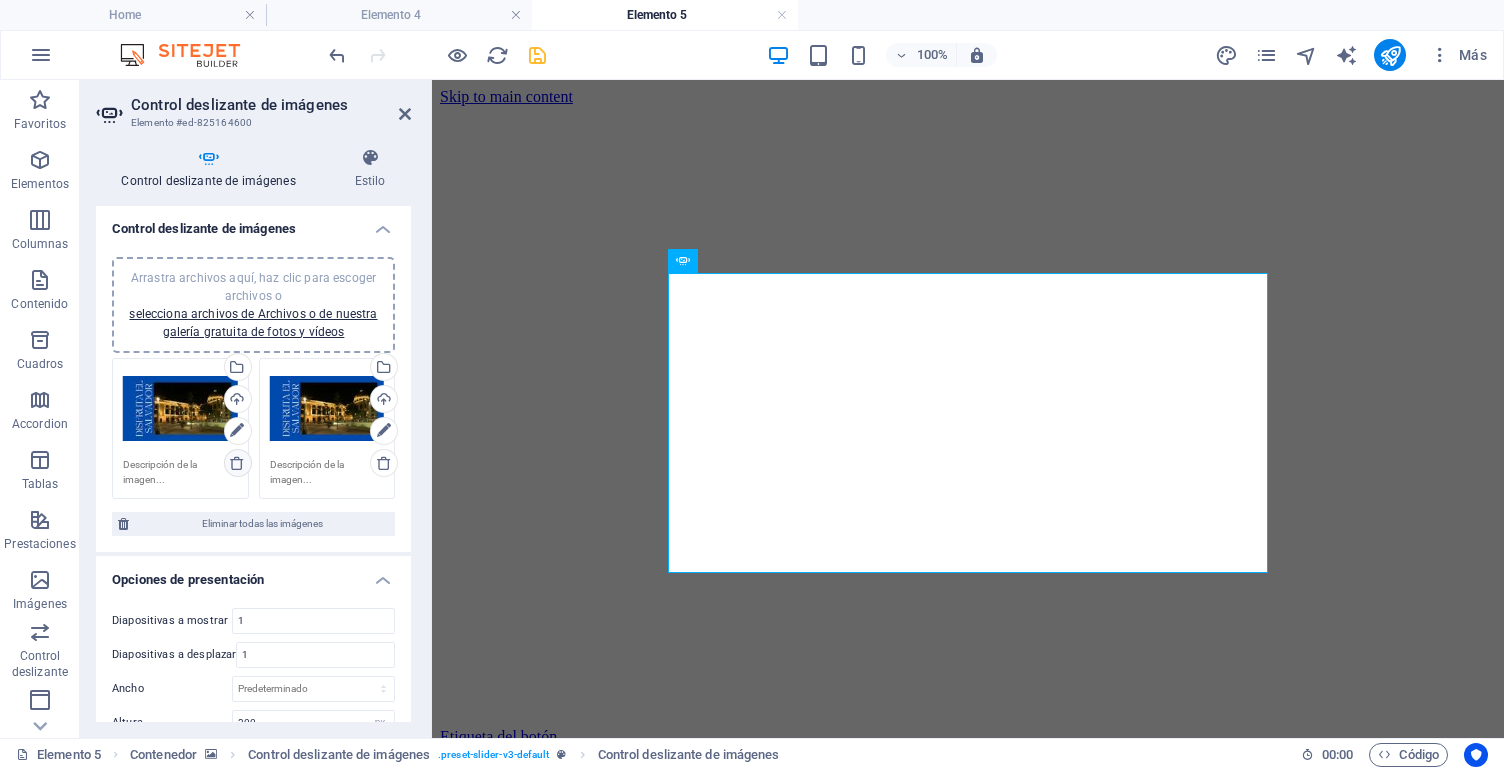 click at bounding box center (237, 463) 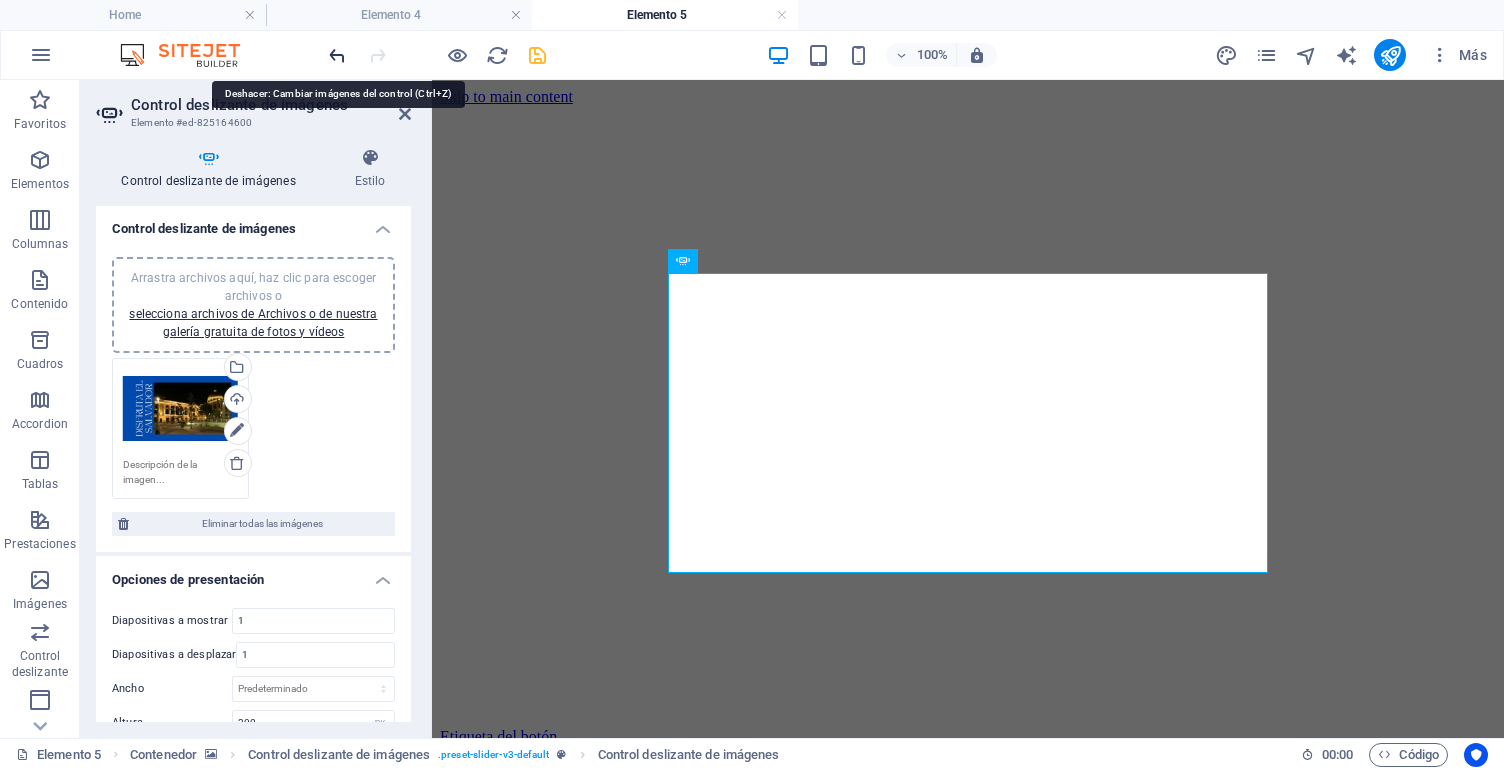 click at bounding box center (337, 55) 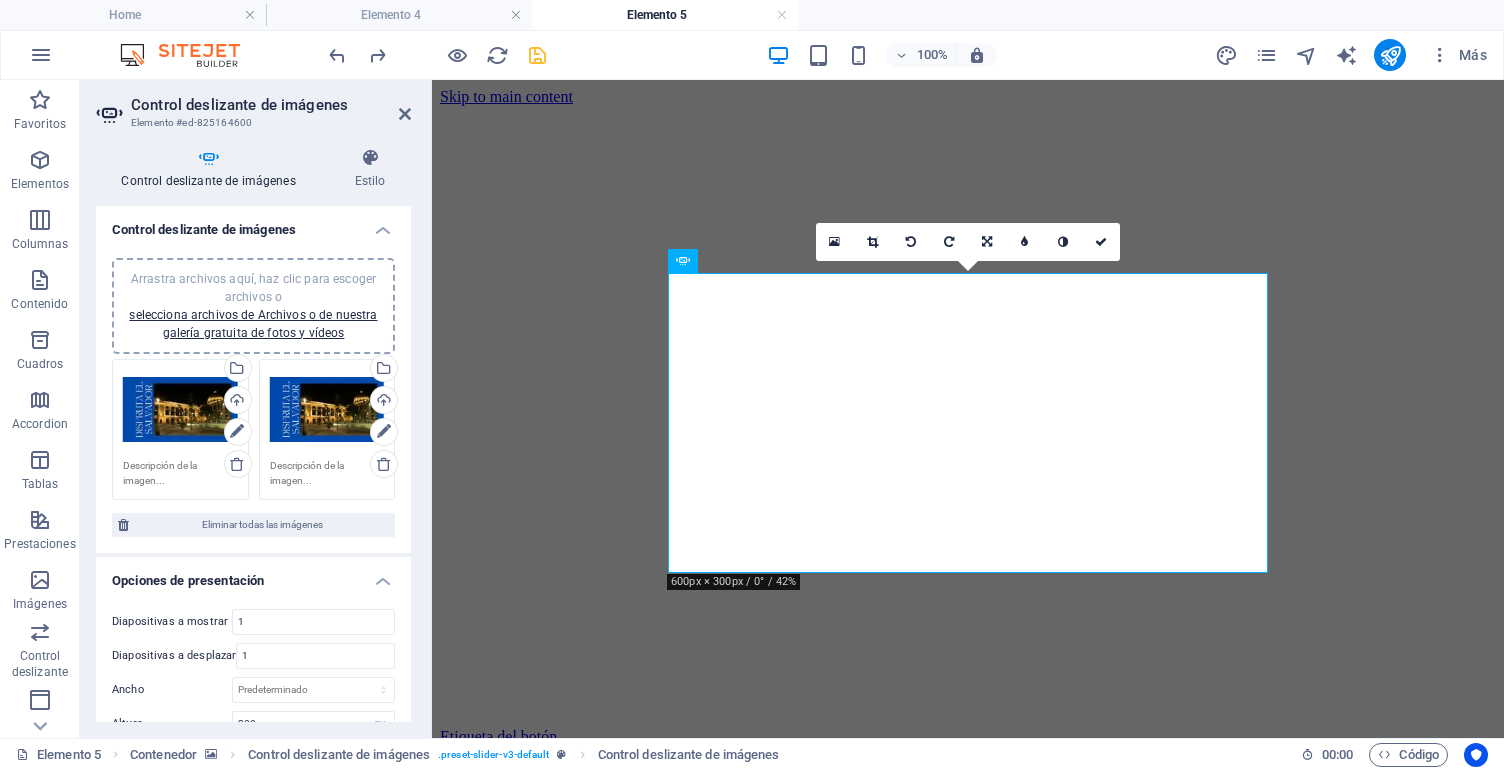 scroll, scrollTop: 0, scrollLeft: 0, axis: both 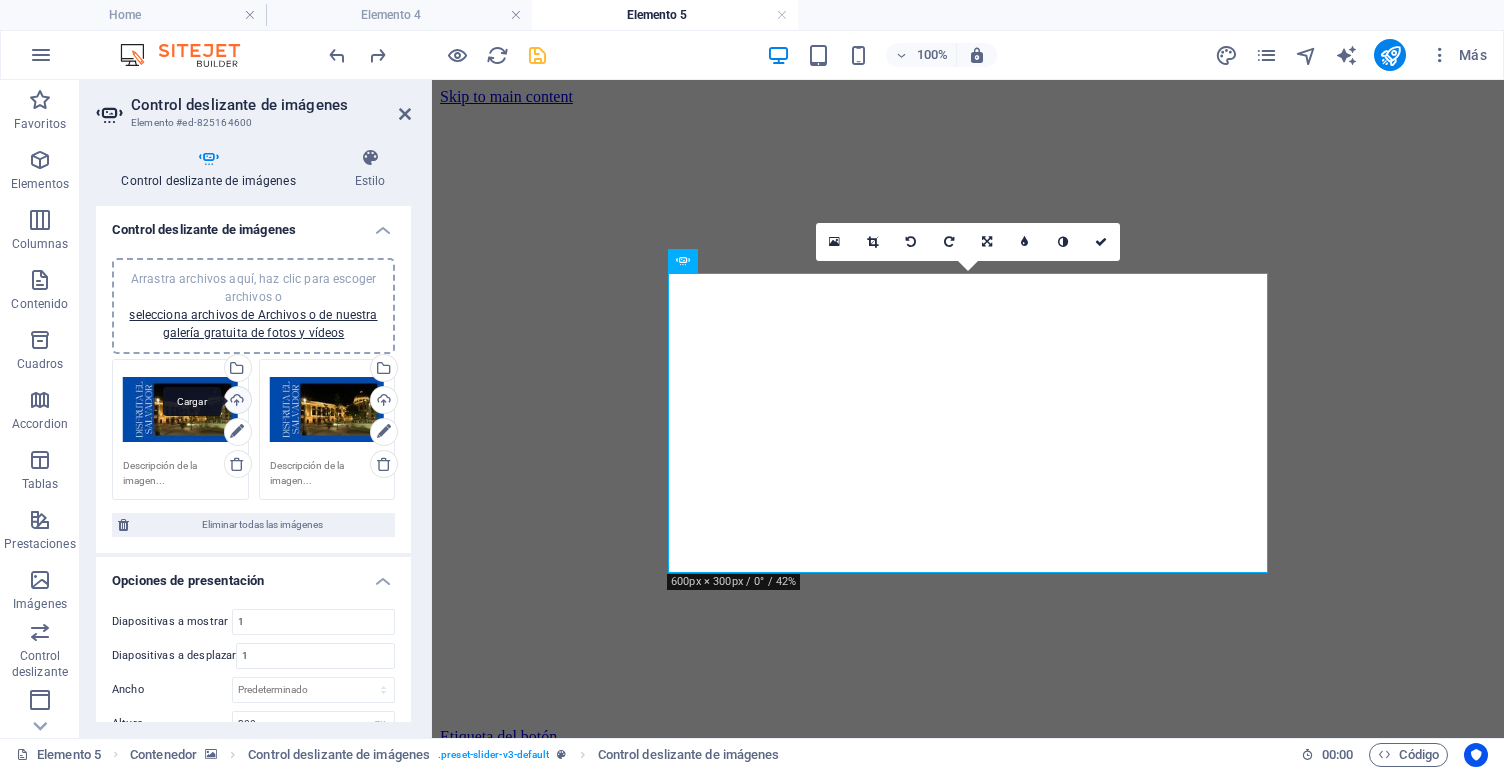 click on "Cargar" at bounding box center [236, 402] 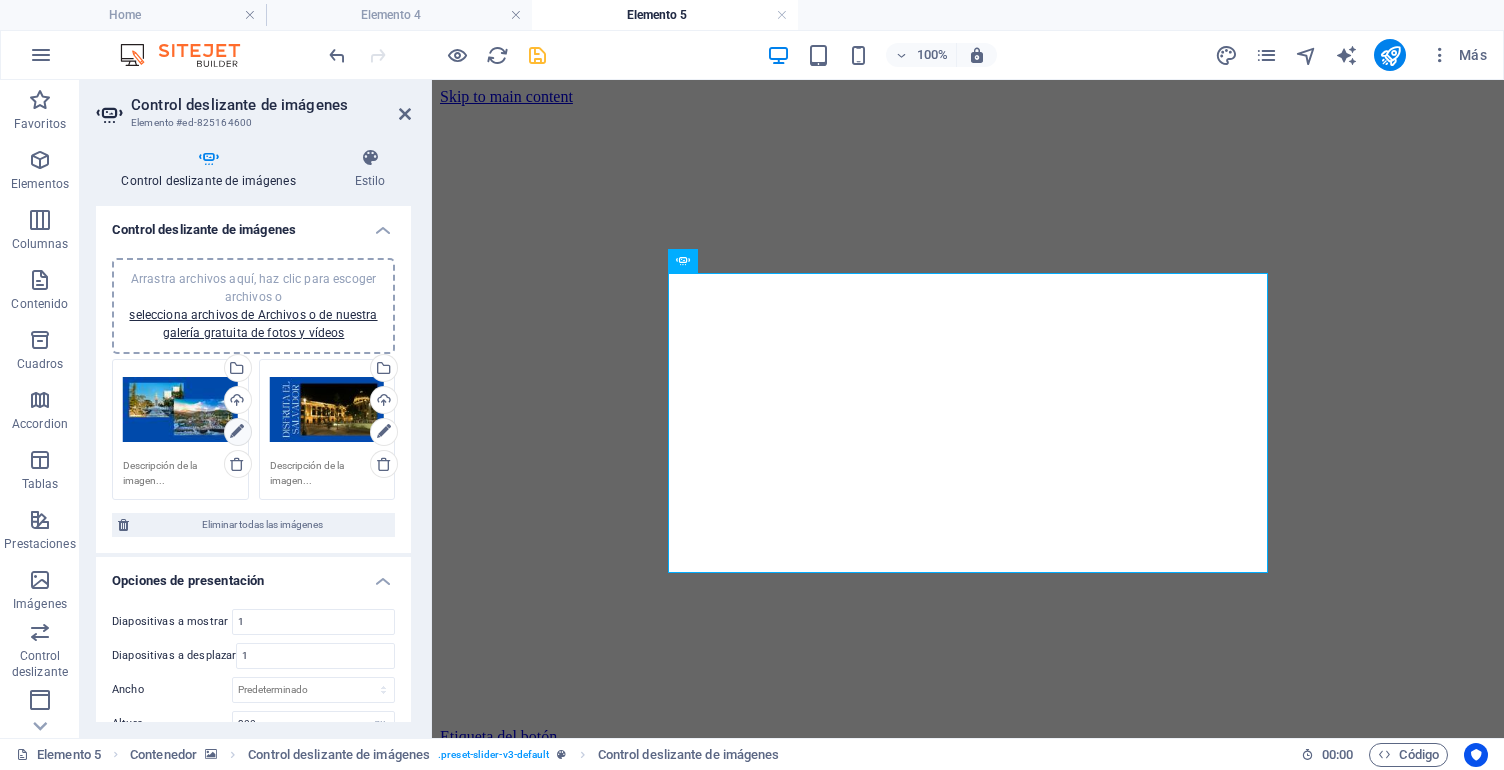 scroll, scrollTop: 1, scrollLeft: 0, axis: vertical 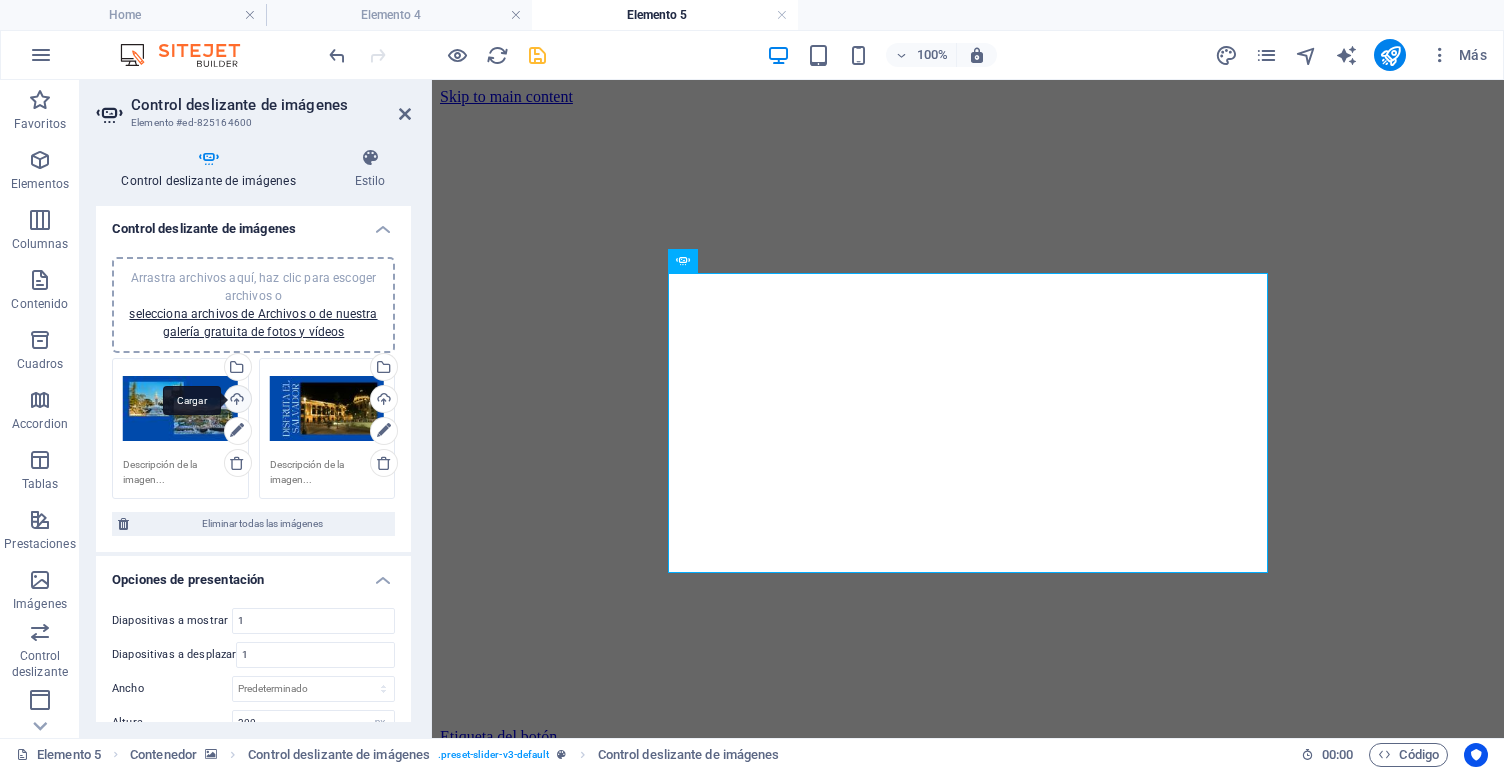 click on "Cargar" at bounding box center (236, 401) 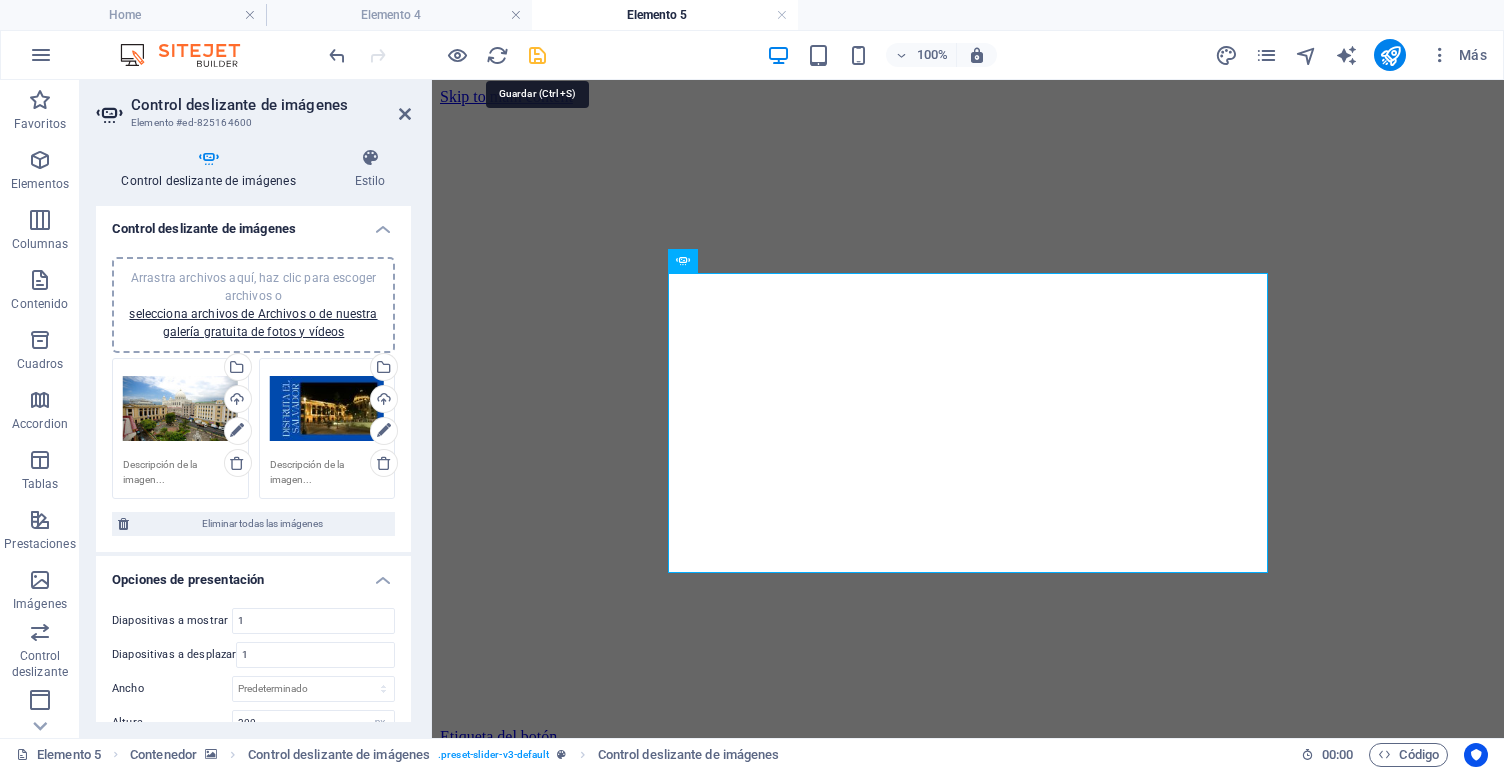 click at bounding box center (537, 55) 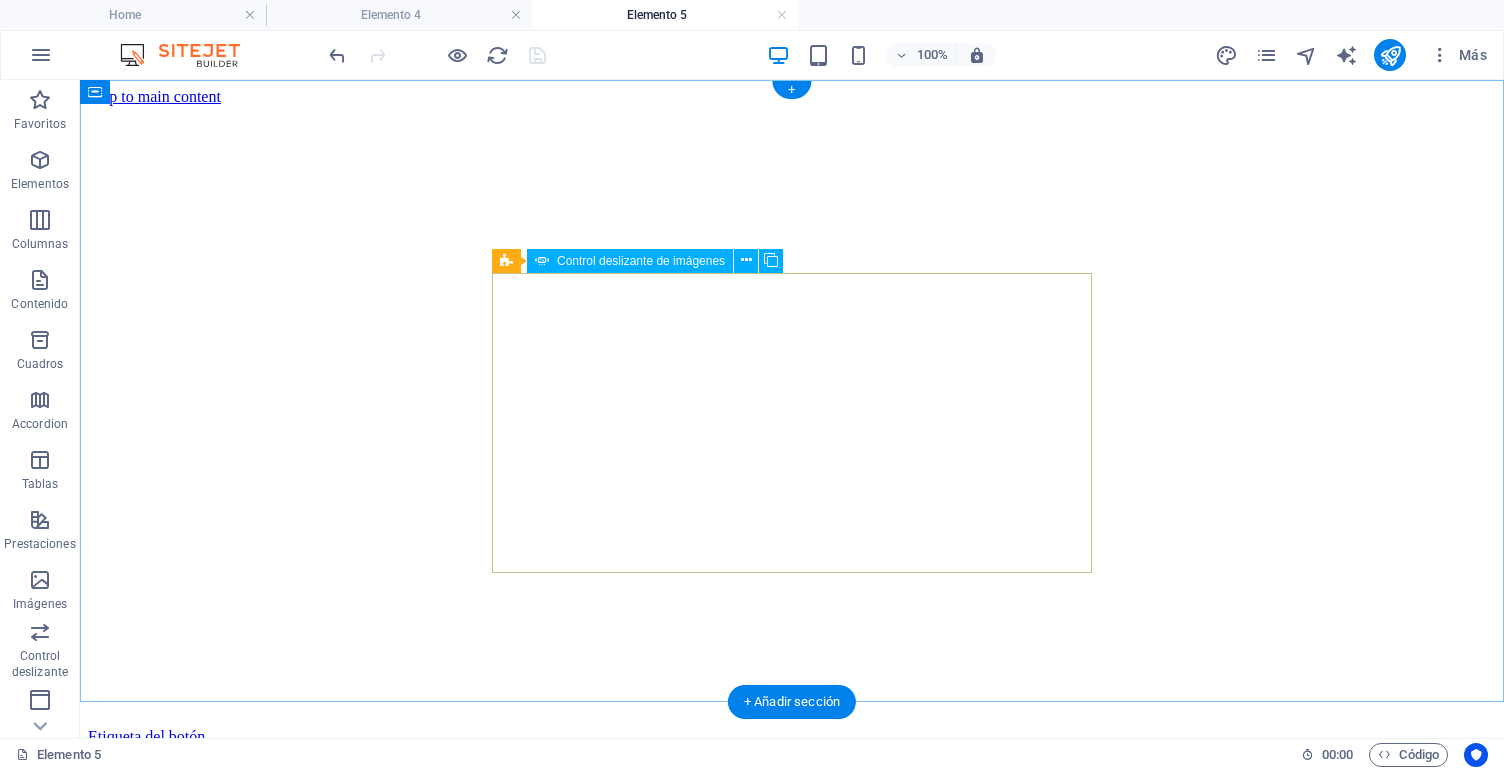 click at bounding box center (96, 3118) 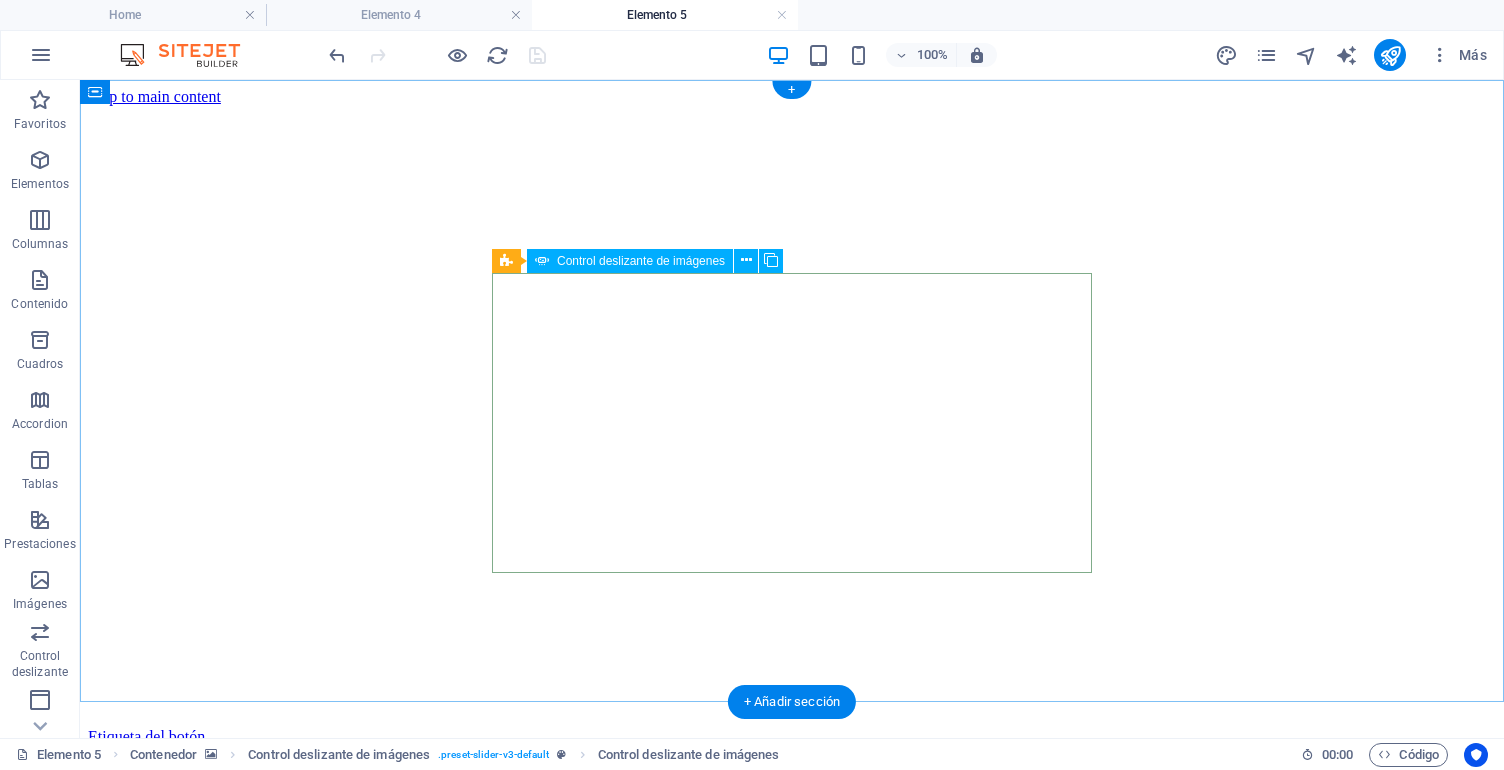 click at bounding box center (96, 780) 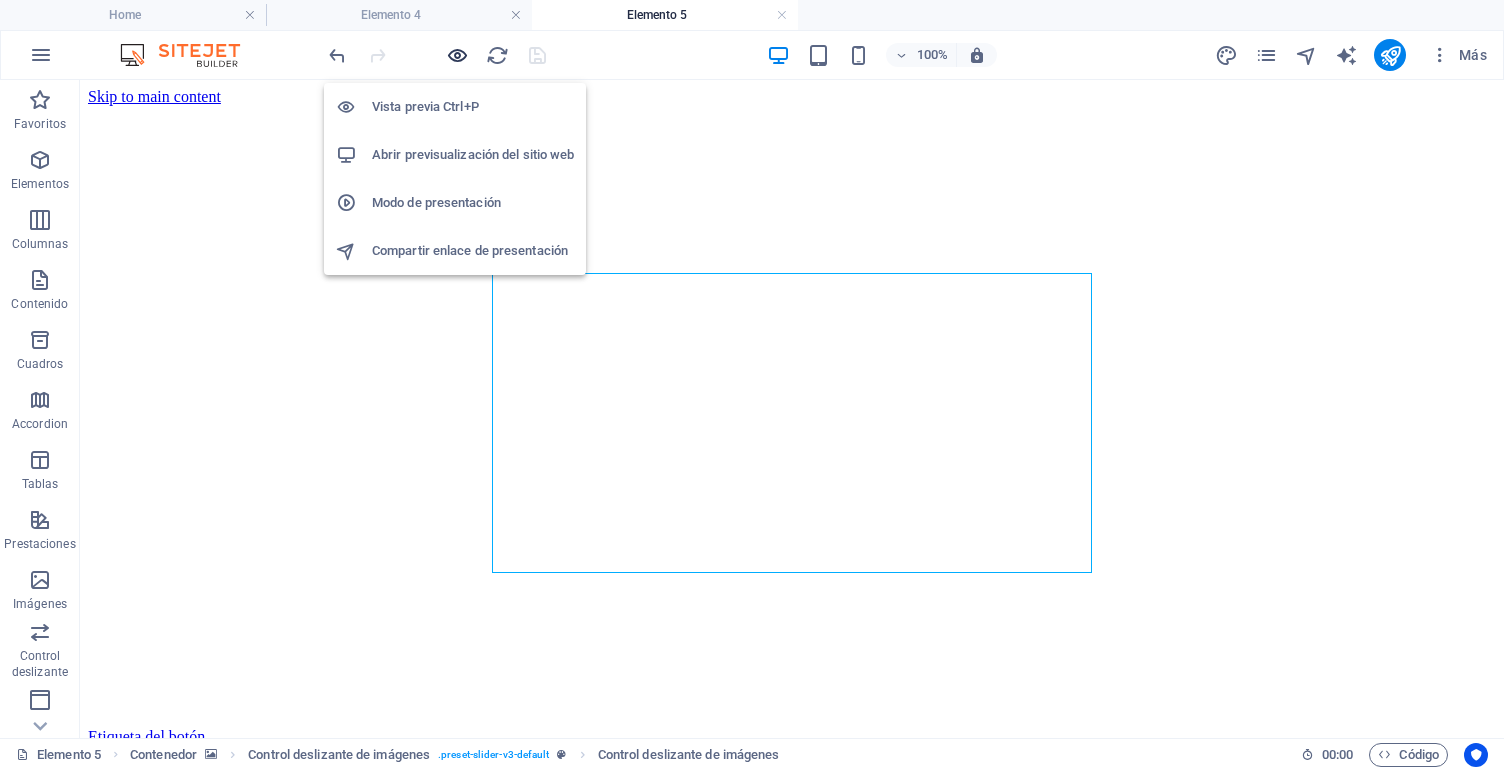 click at bounding box center (457, 55) 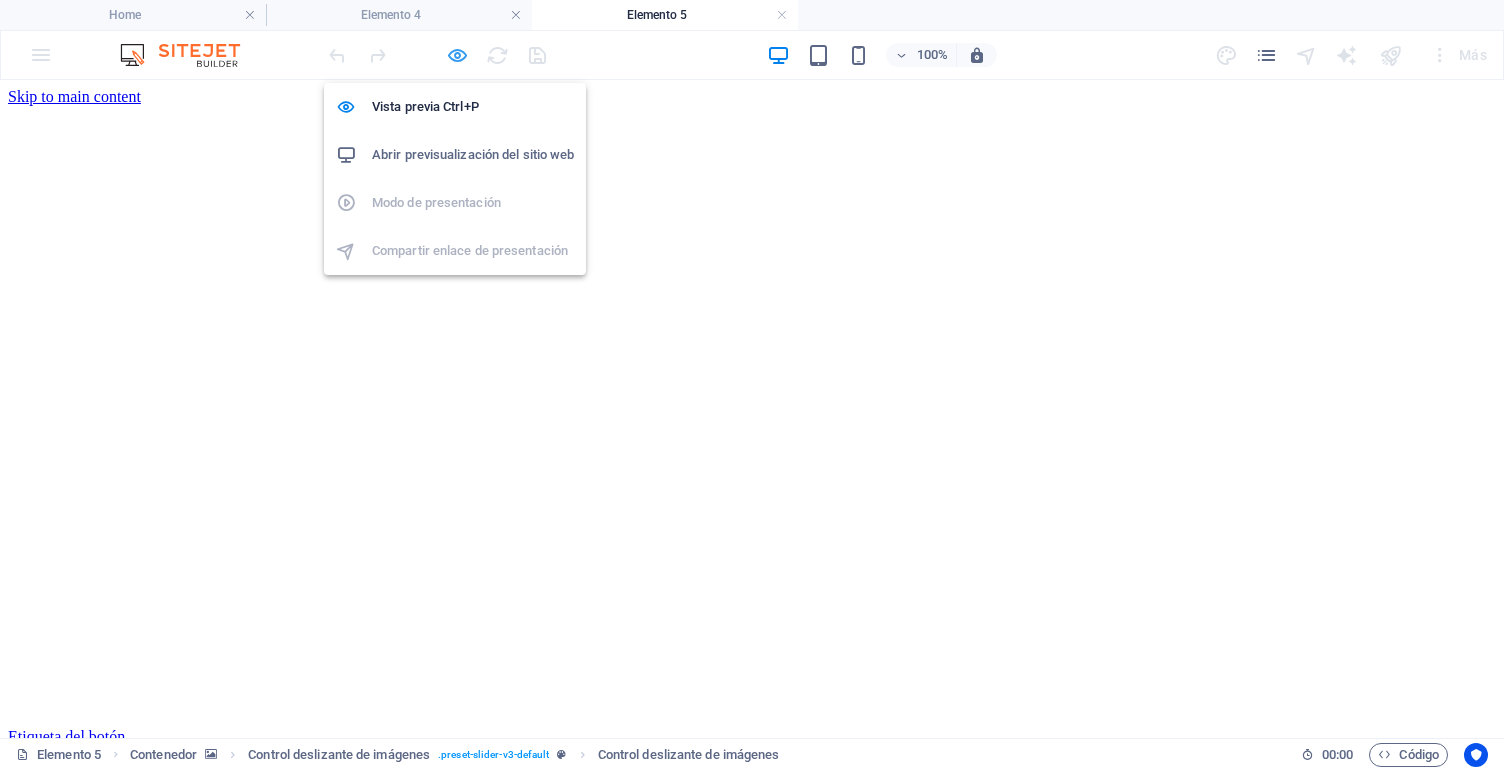 click at bounding box center (457, 55) 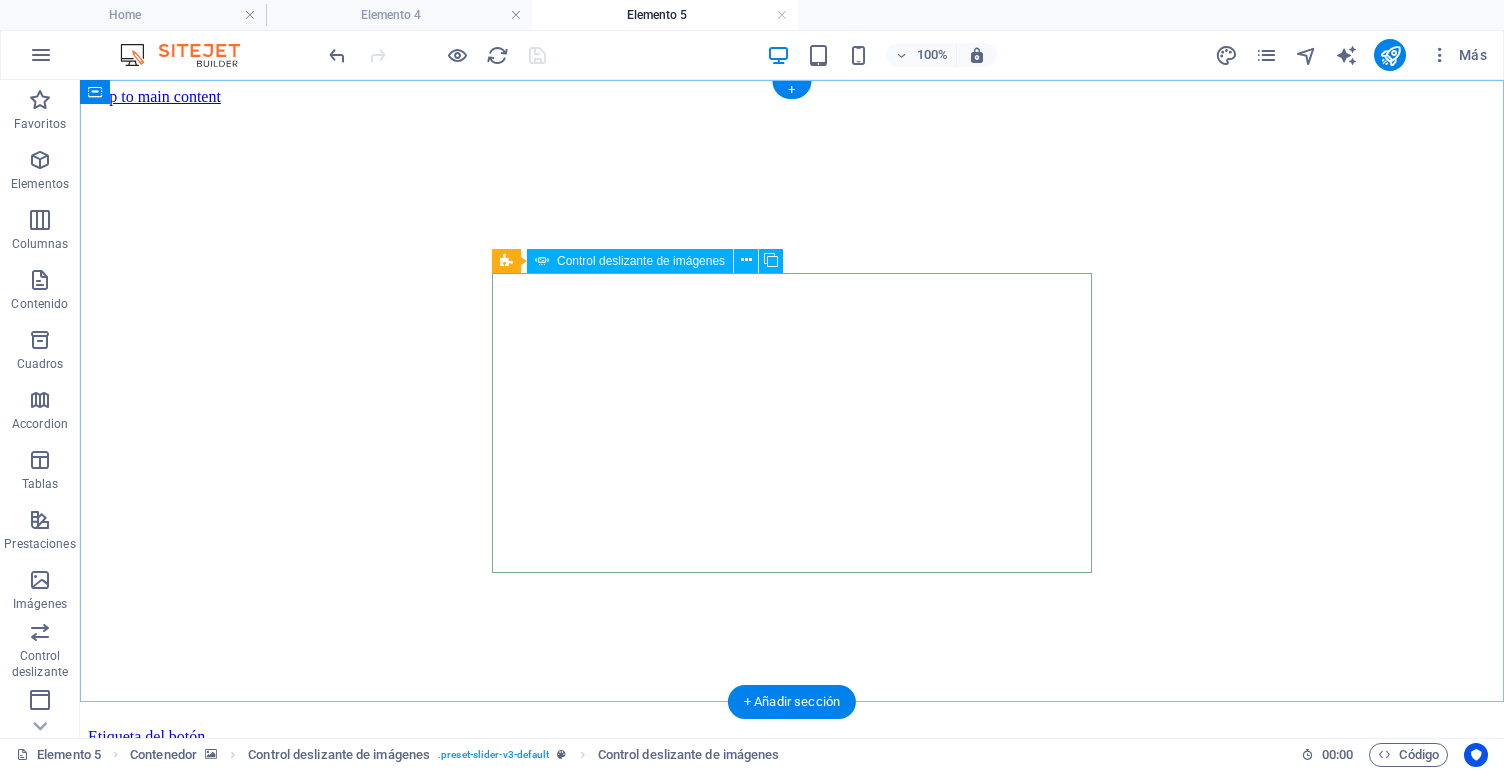 click on "Control deslizante de imágenes" at bounding box center (641, 261) 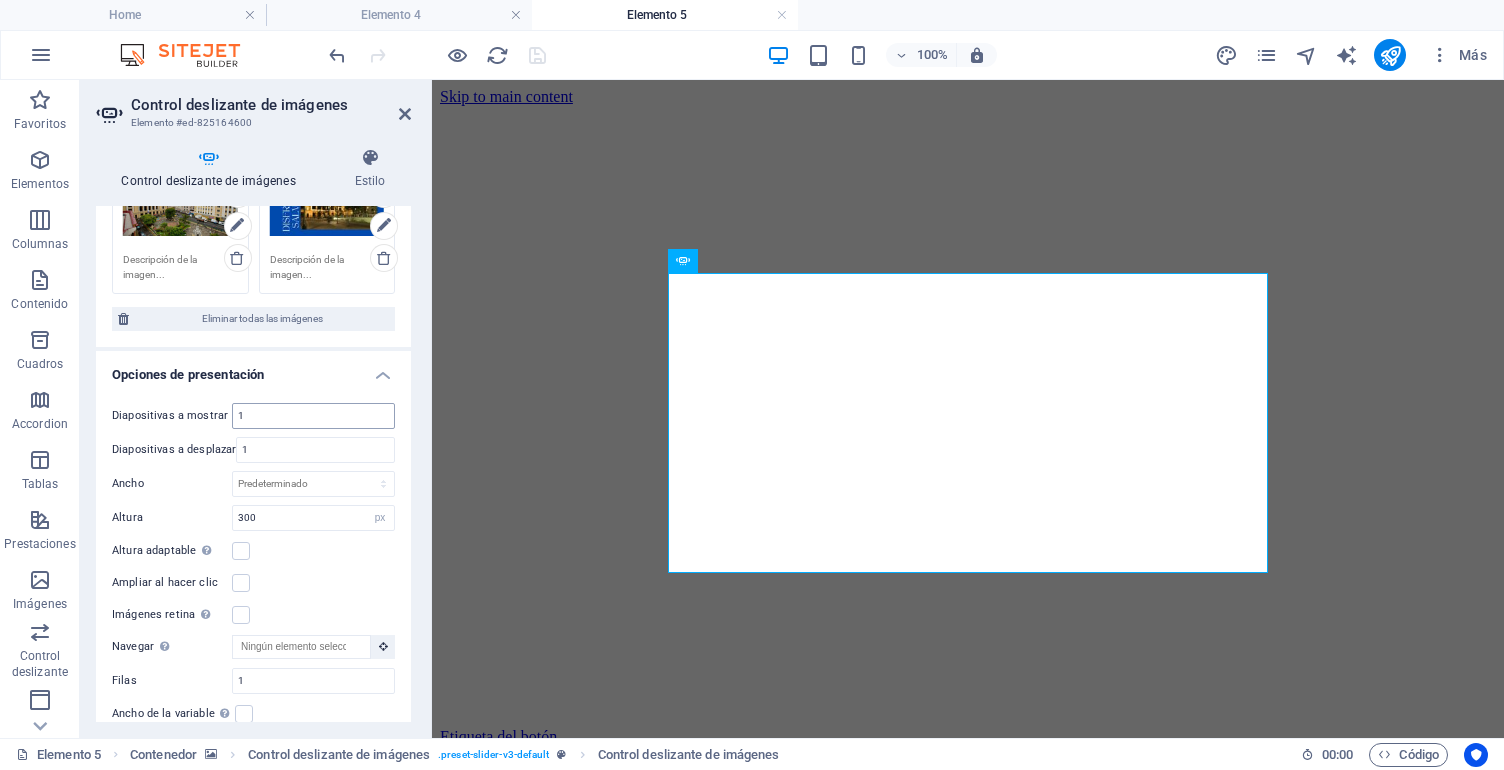 scroll, scrollTop: 208, scrollLeft: 0, axis: vertical 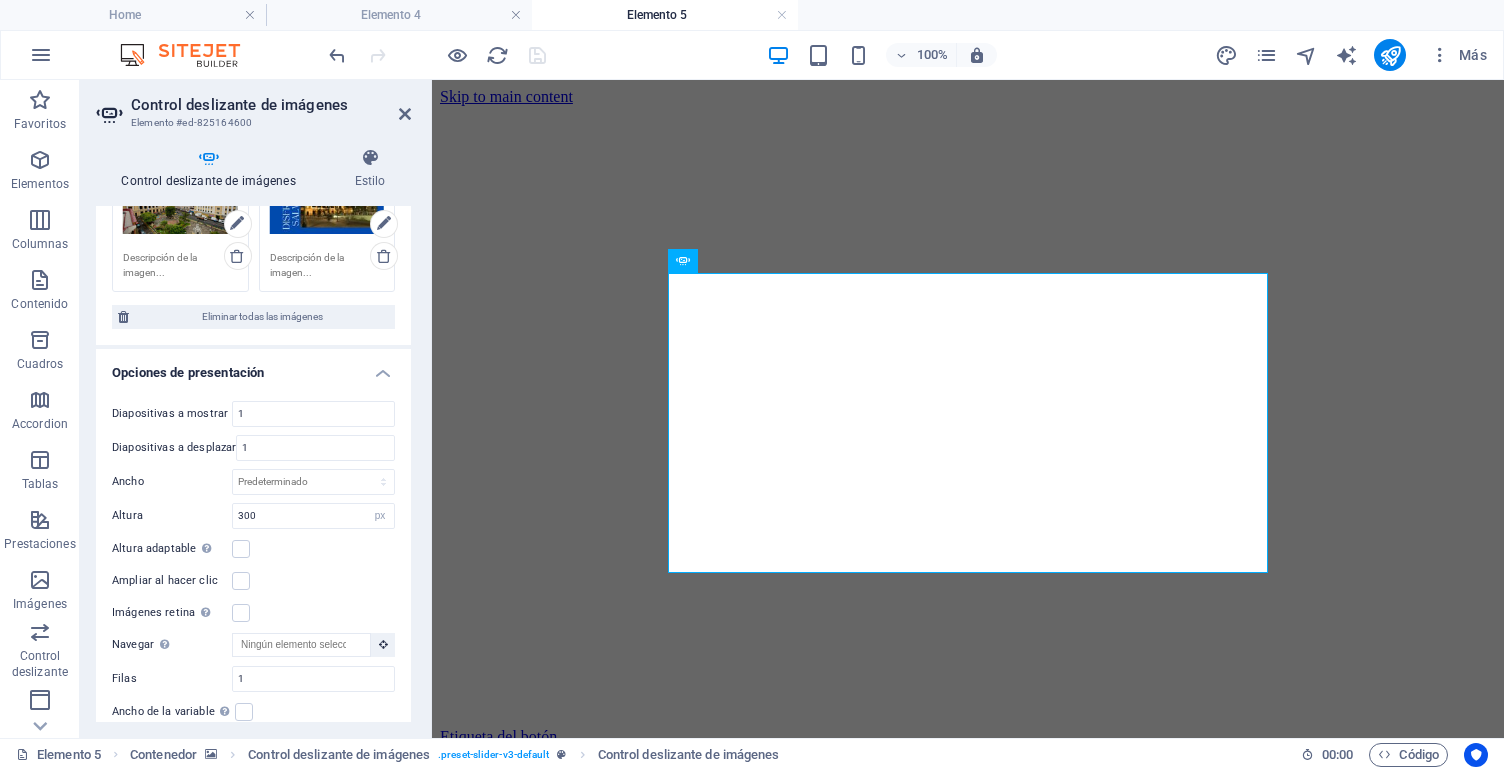 click on "Opciones de presentación" at bounding box center [253, 367] 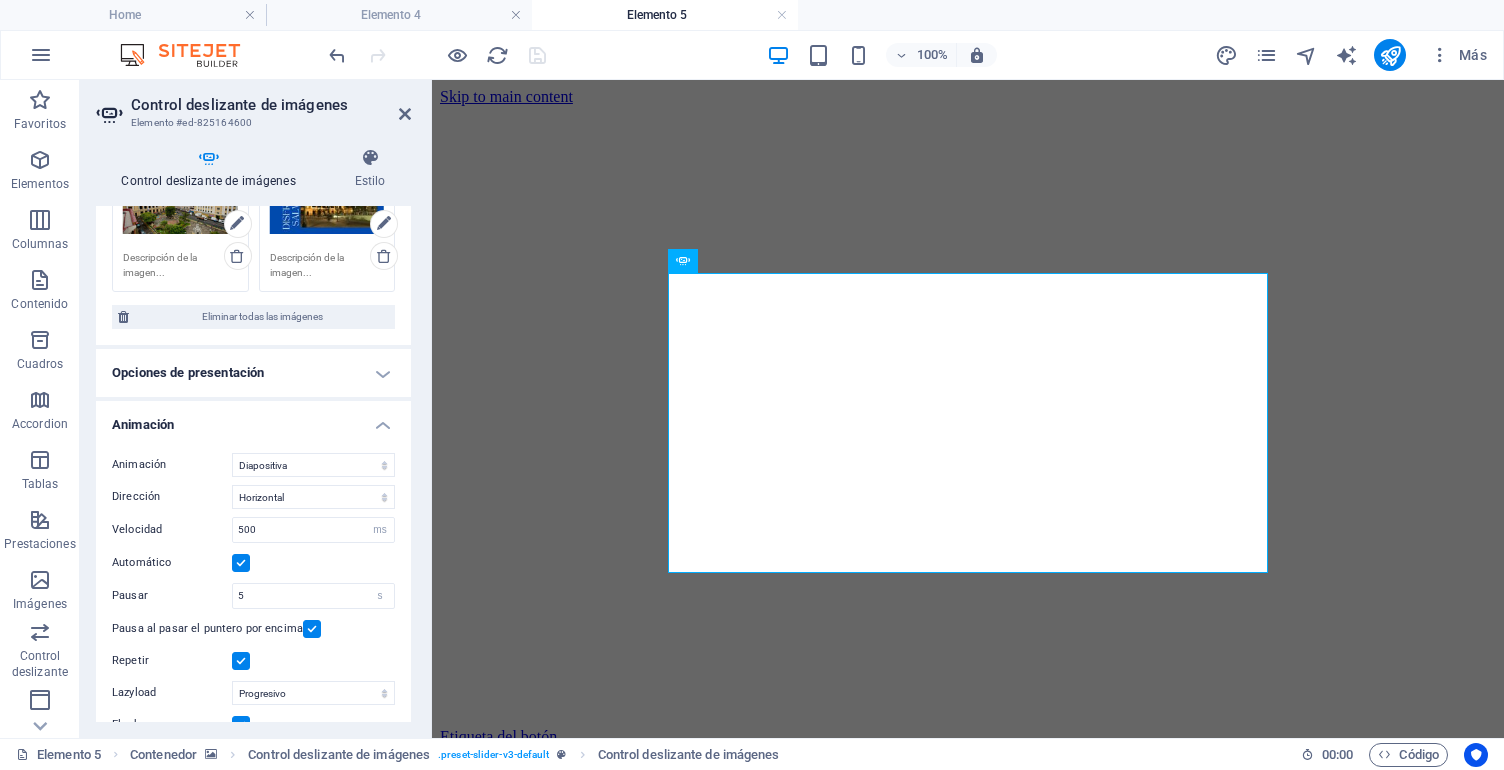 click on "Animación" at bounding box center (253, 419) 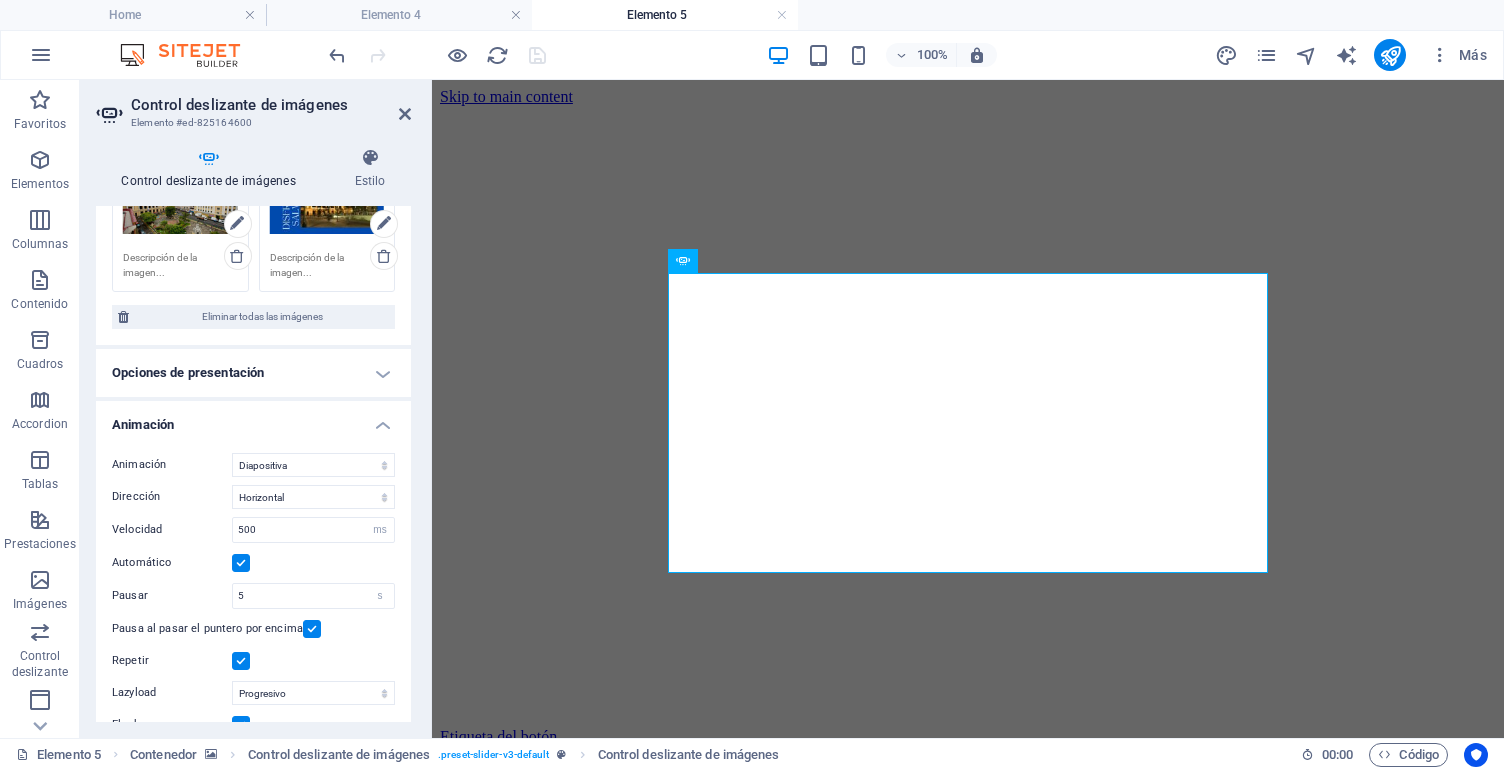 scroll, scrollTop: 0, scrollLeft: 0, axis: both 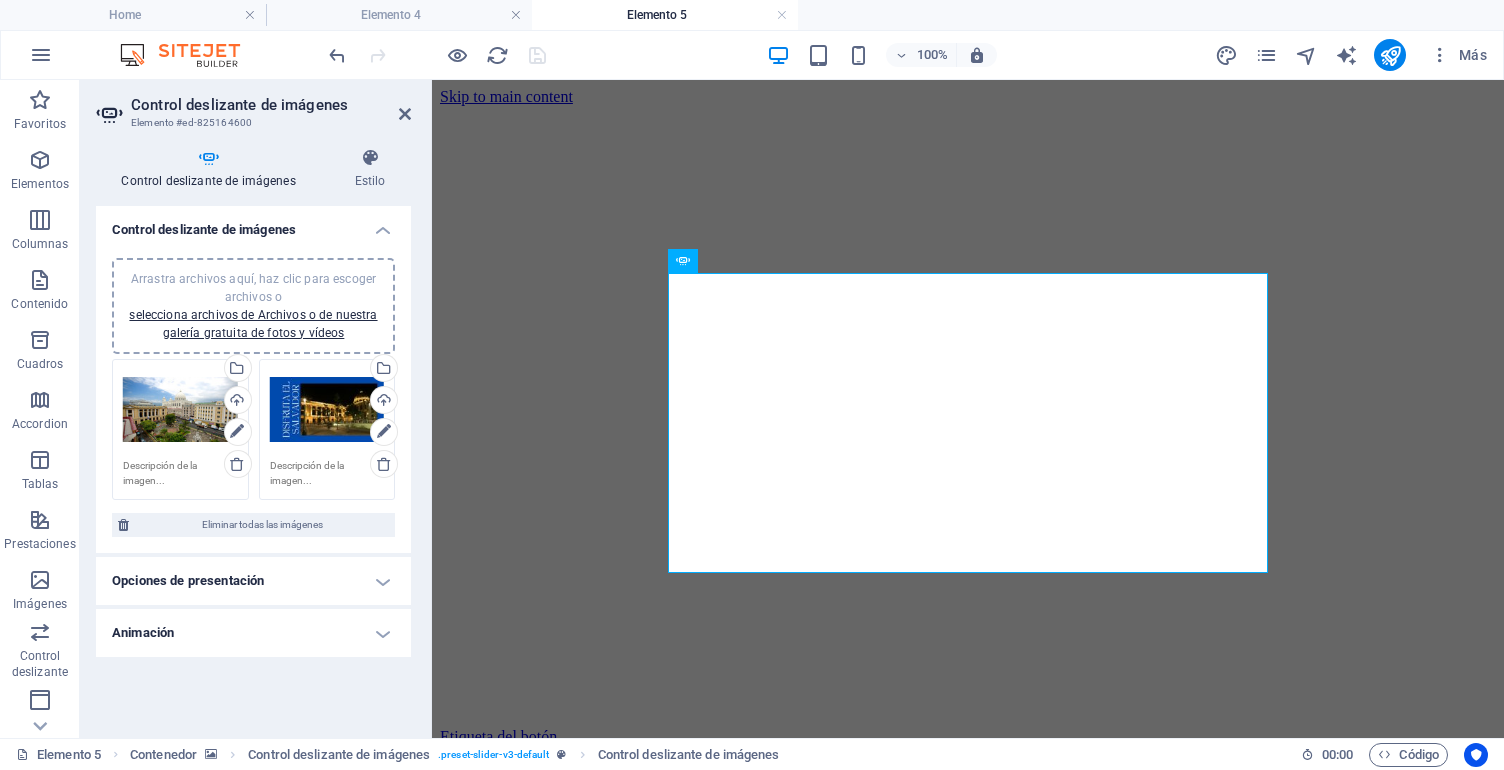click on "Control deslizante de imágenes" at bounding box center (212, 169) 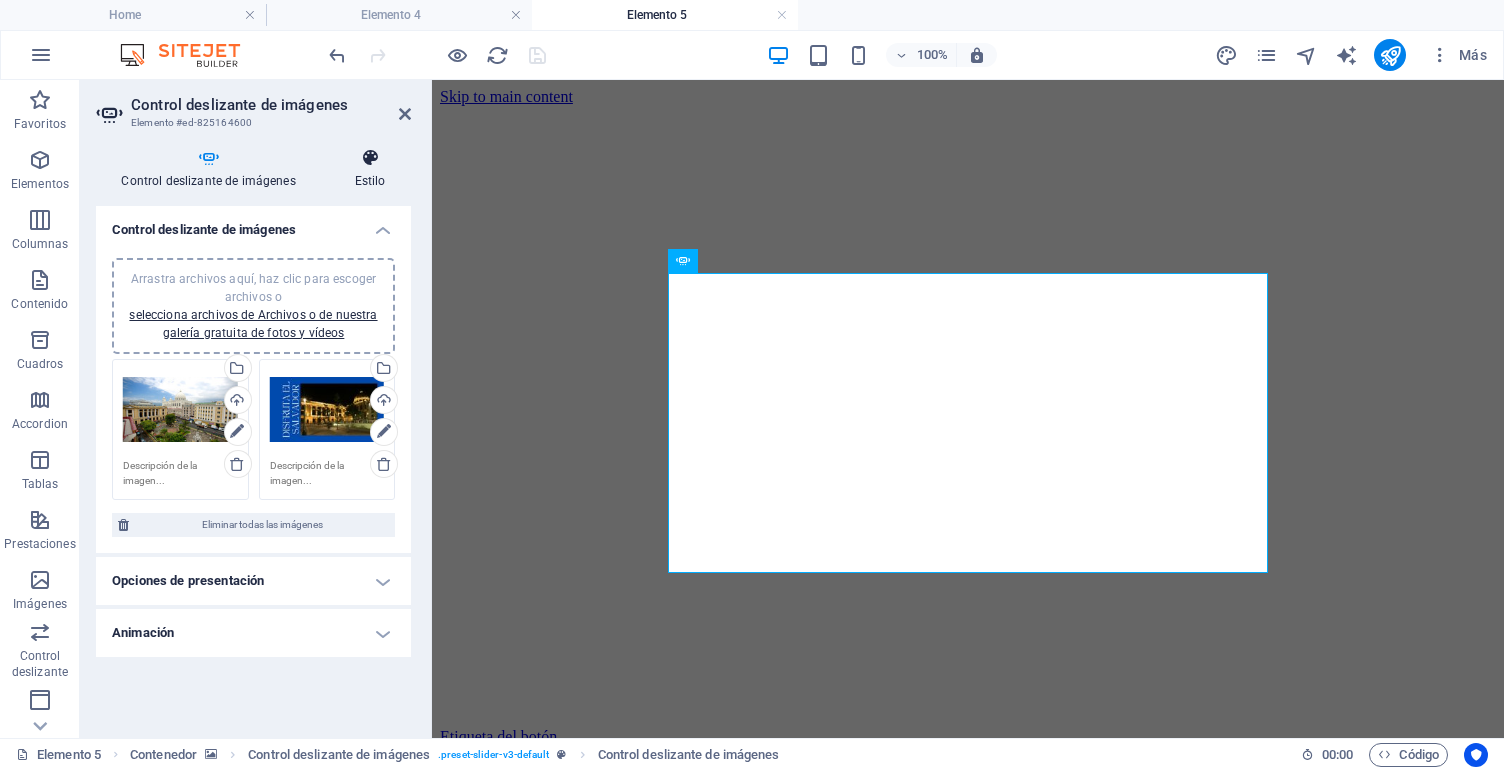 click at bounding box center (370, 158) 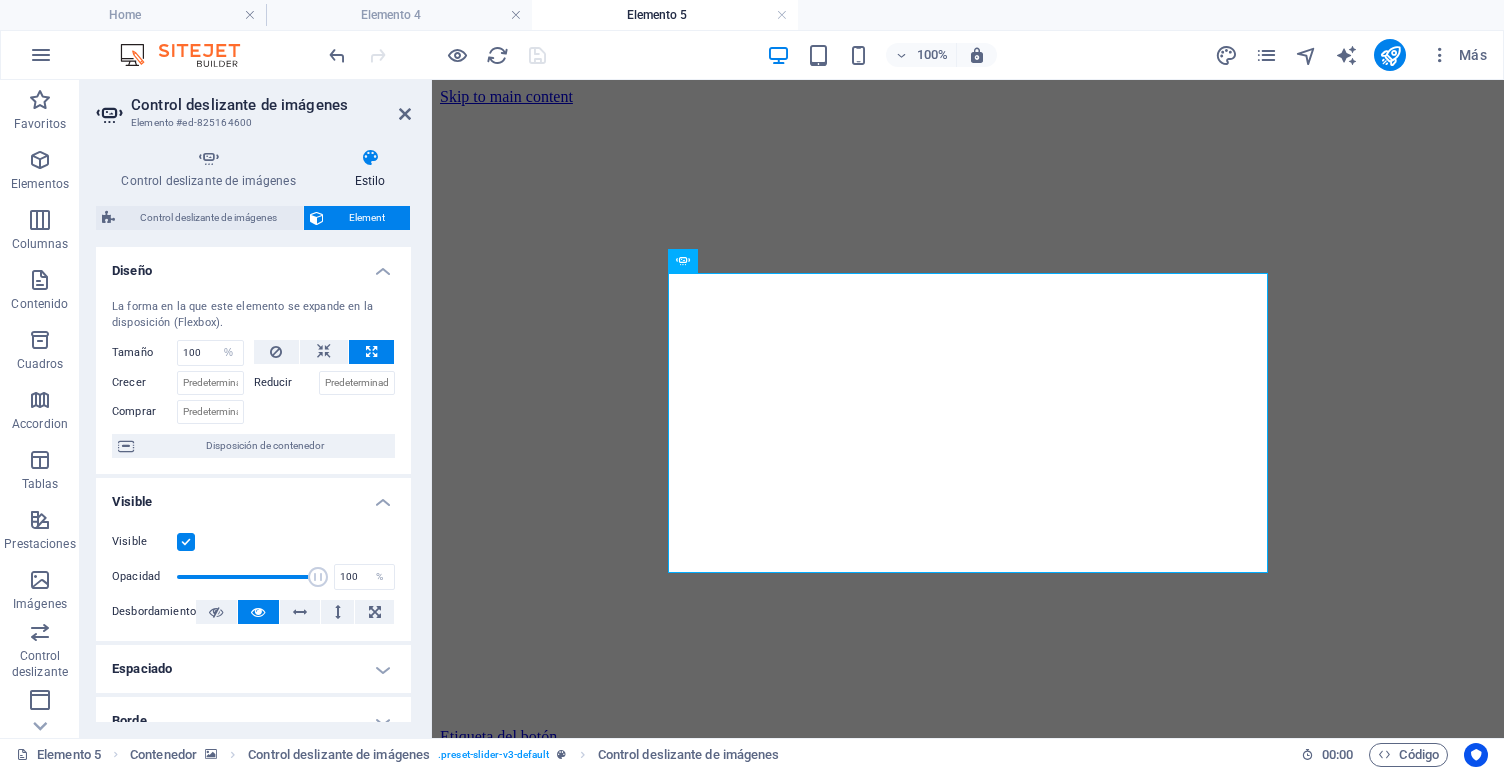 click on "Diseño" at bounding box center [253, 265] 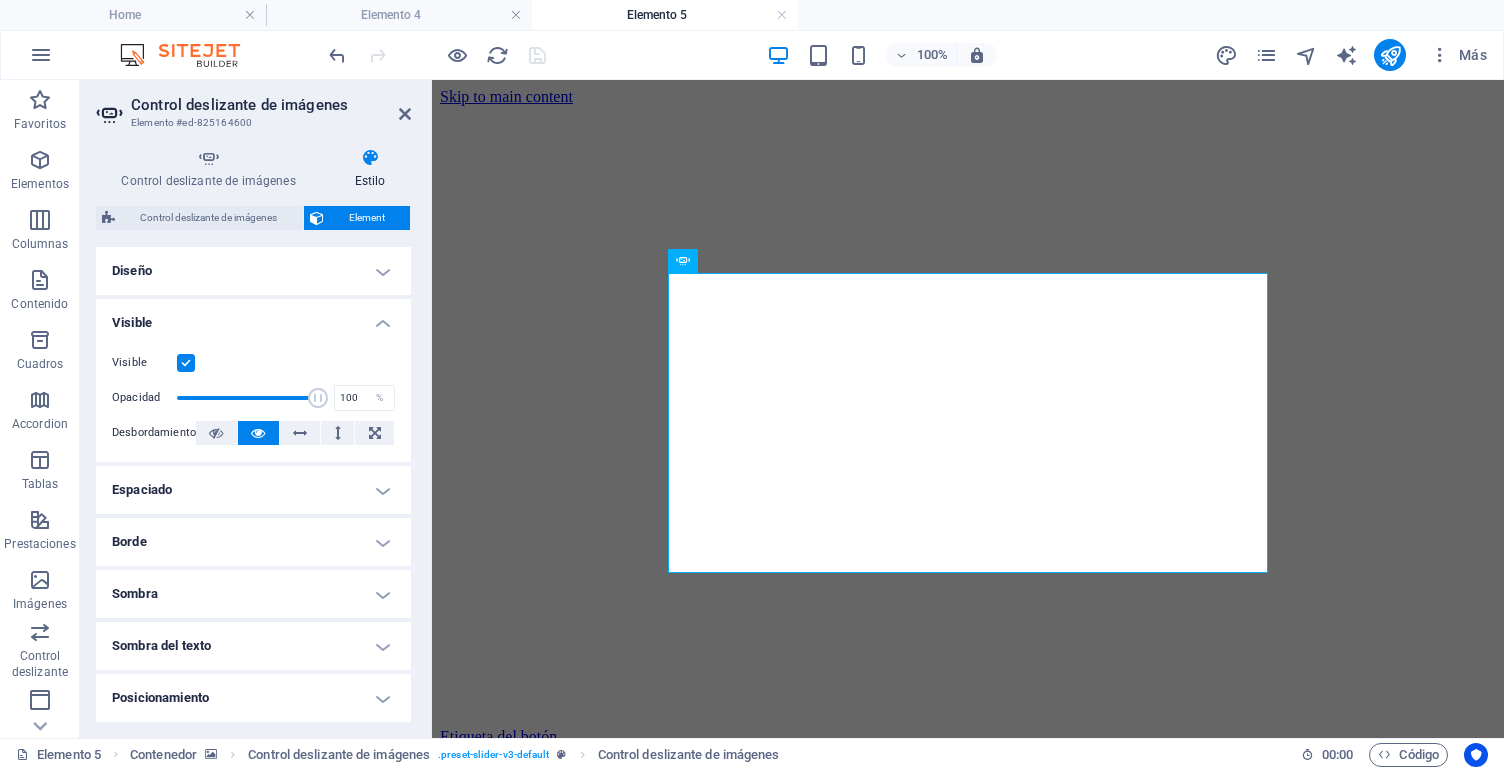 click on "Visible" at bounding box center (253, 317) 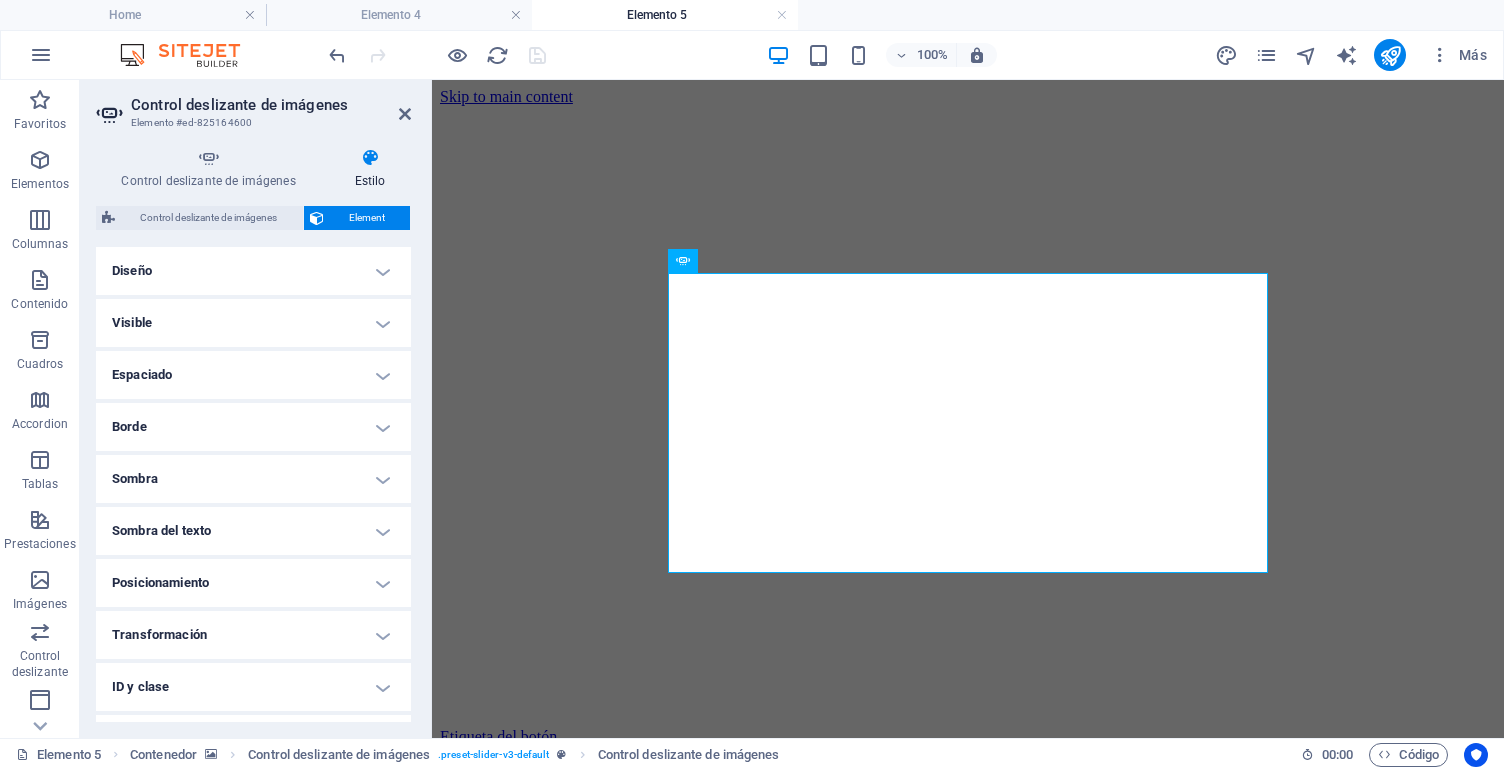 scroll, scrollTop: 0, scrollLeft: 0, axis: both 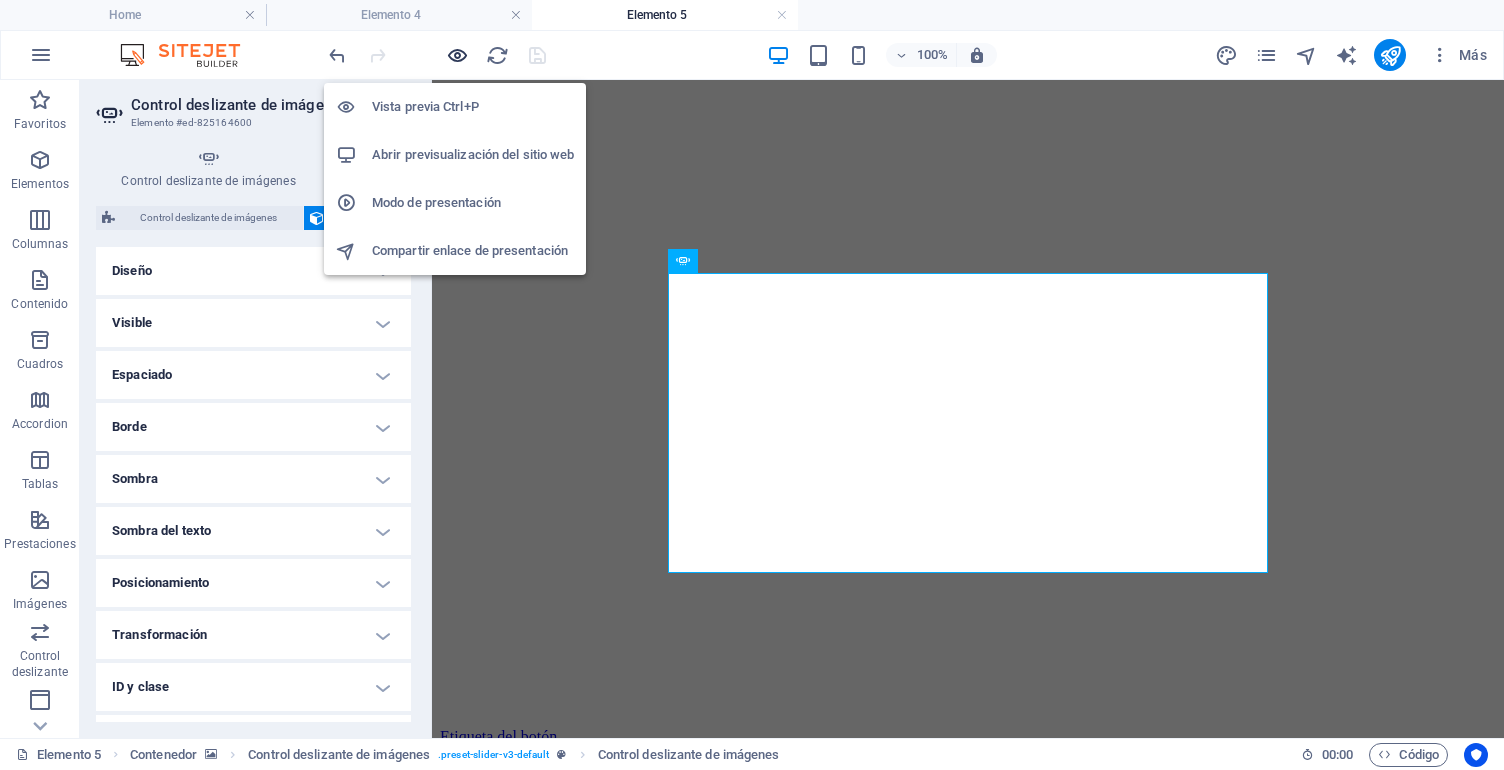 click at bounding box center (457, 55) 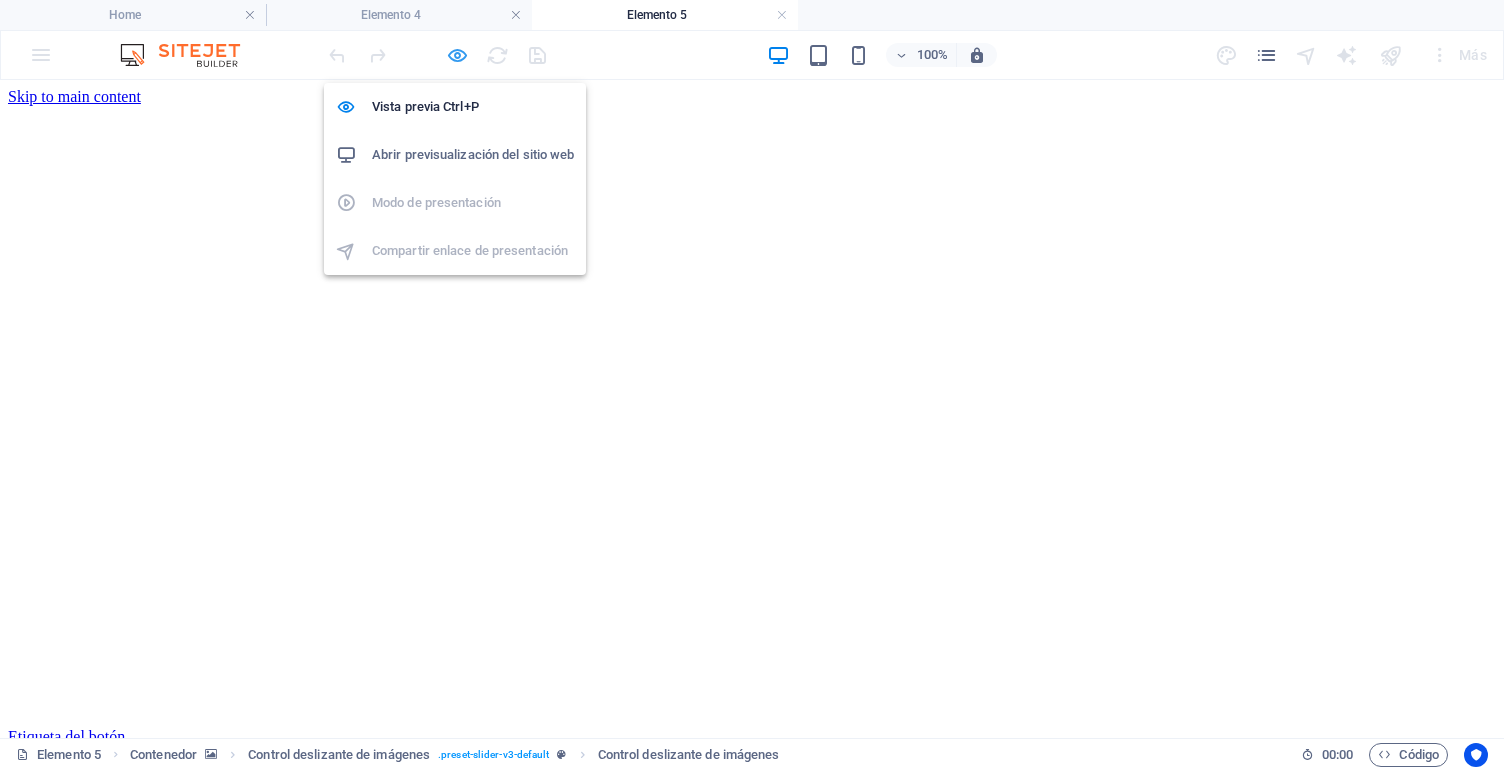 click at bounding box center [457, 55] 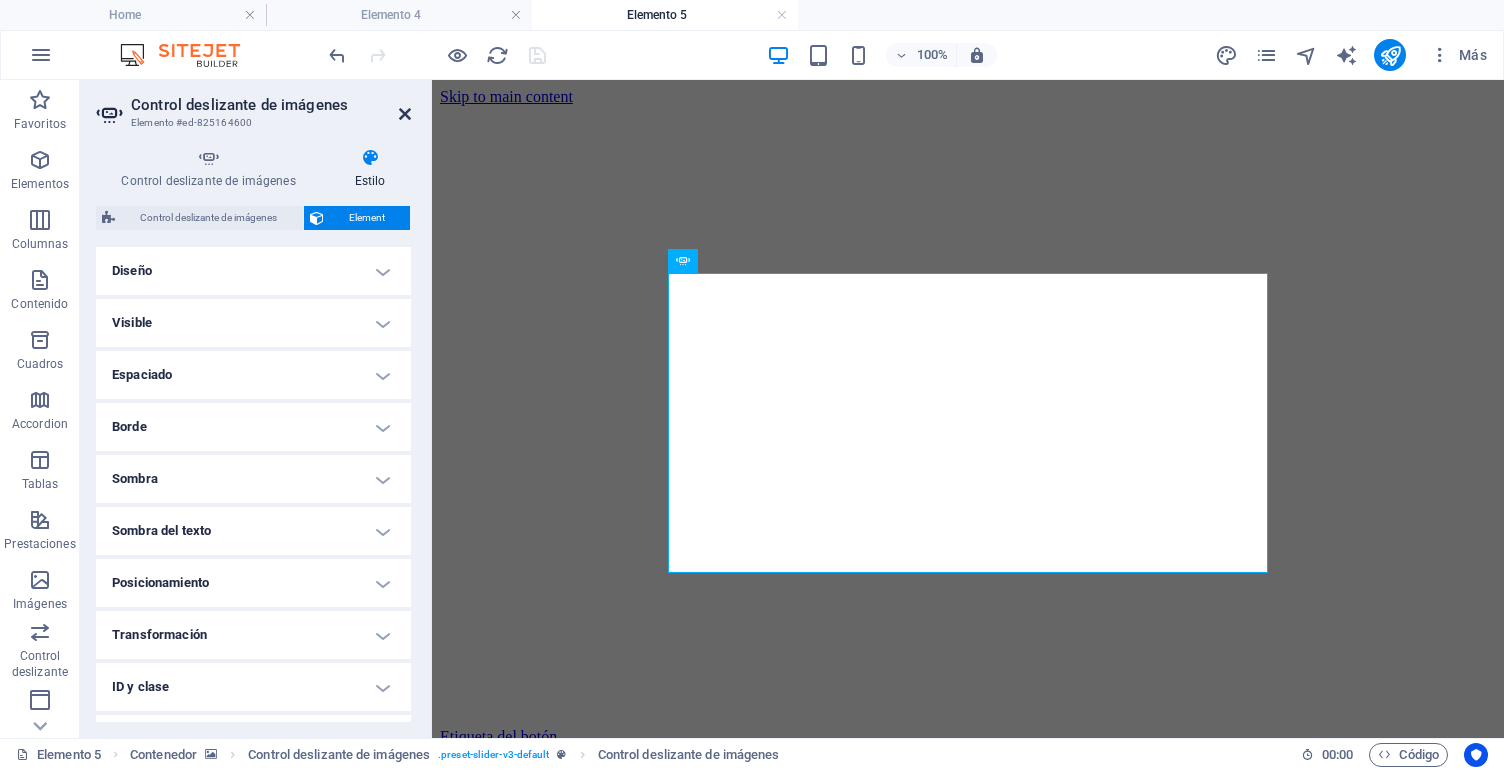 click at bounding box center (405, 114) 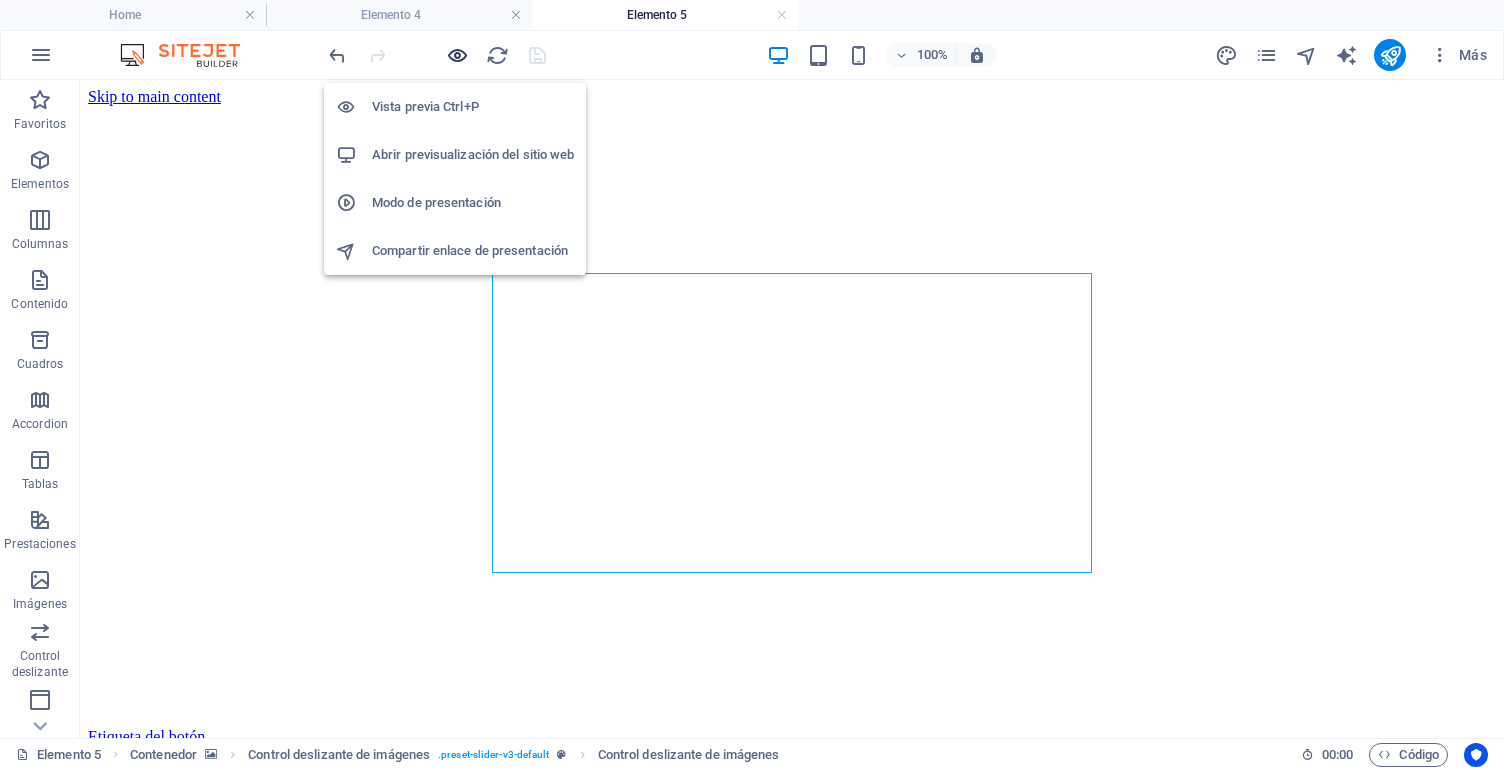 click at bounding box center (457, 55) 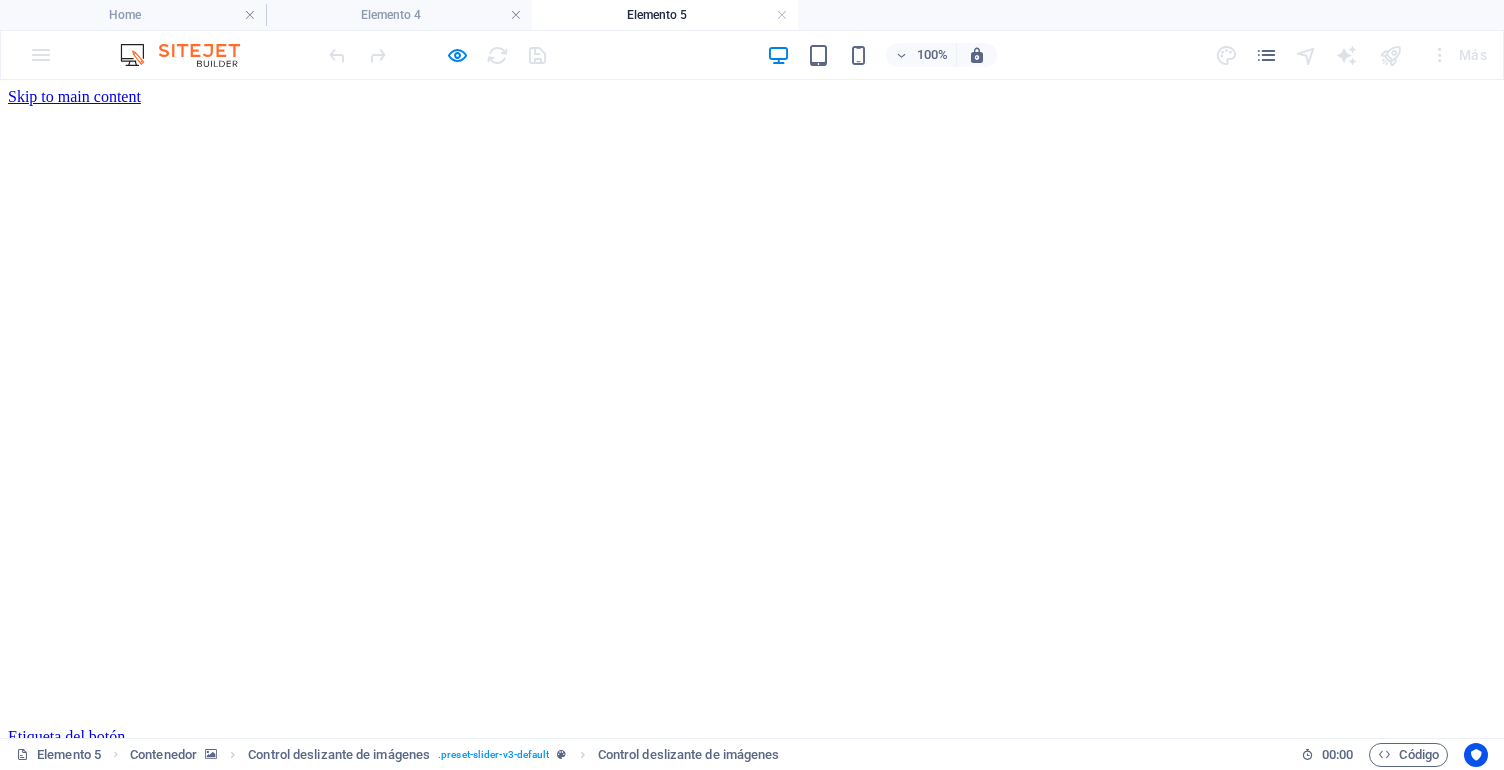 drag, startPoint x: 365, startPoint y: 235, endPoint x: 365, endPoint y: 396, distance: 161 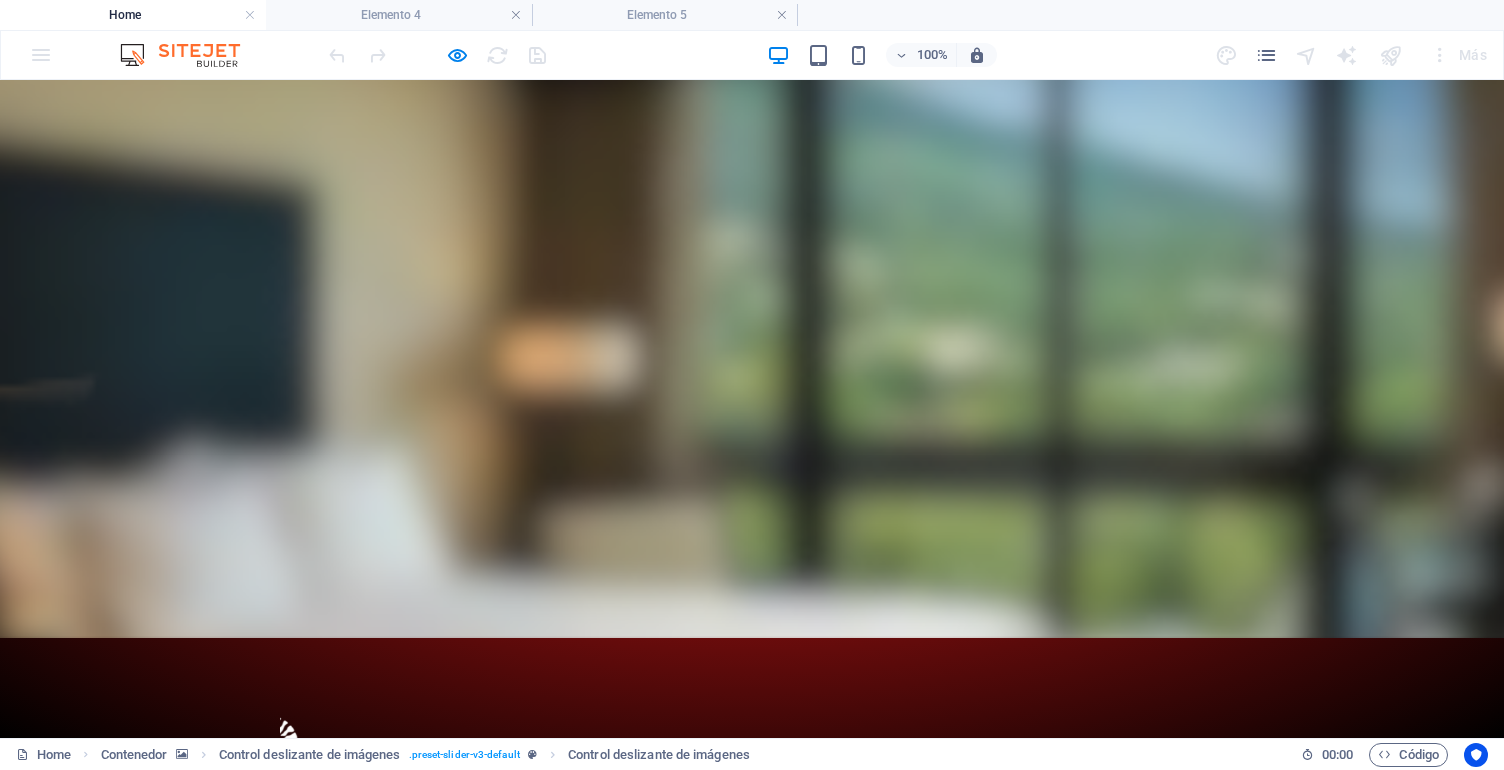 click on "Suelta el contenido aquí o  Añadir elementos  Pegar portapapeles" at bounding box center (281, 948) 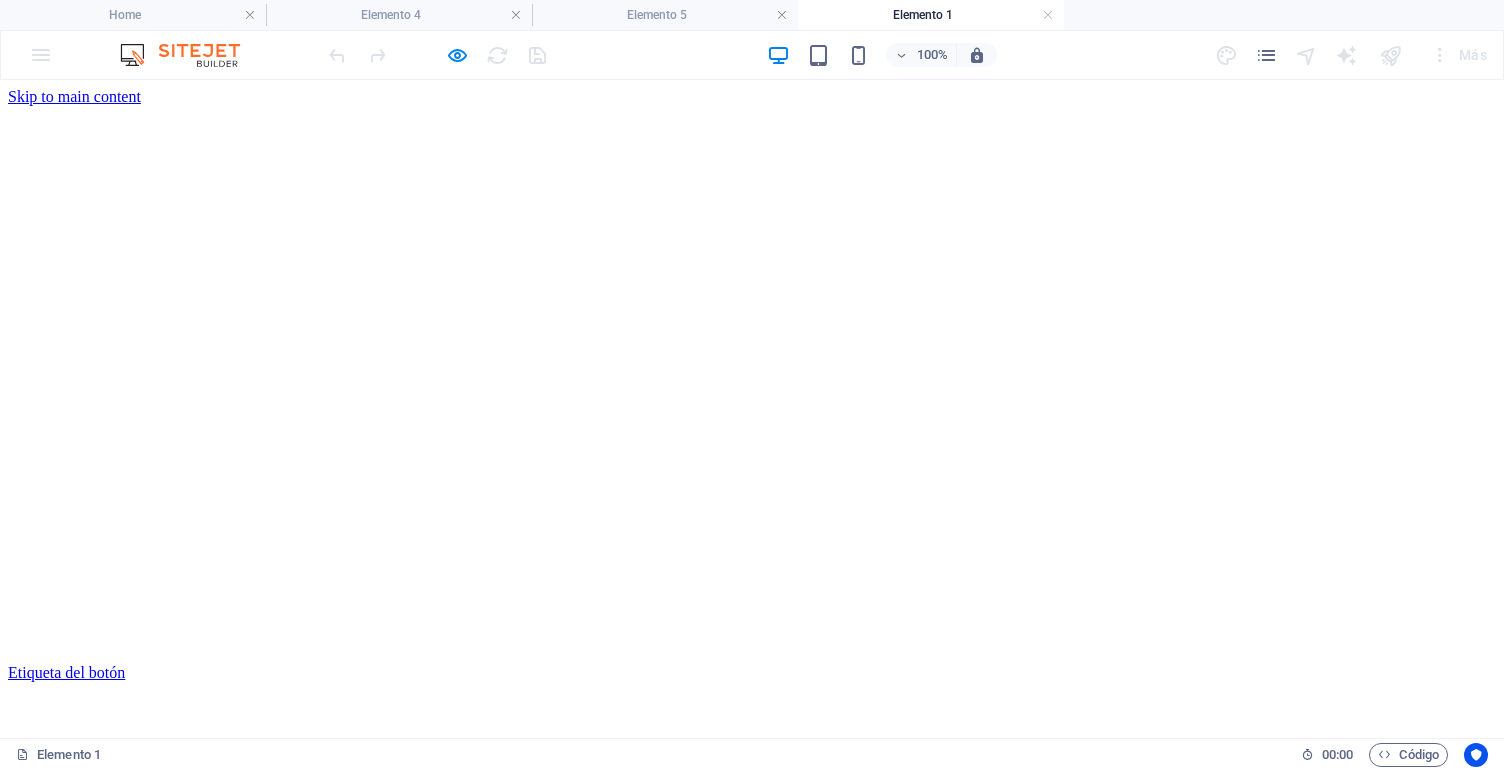 scroll, scrollTop: 0, scrollLeft: 0, axis: both 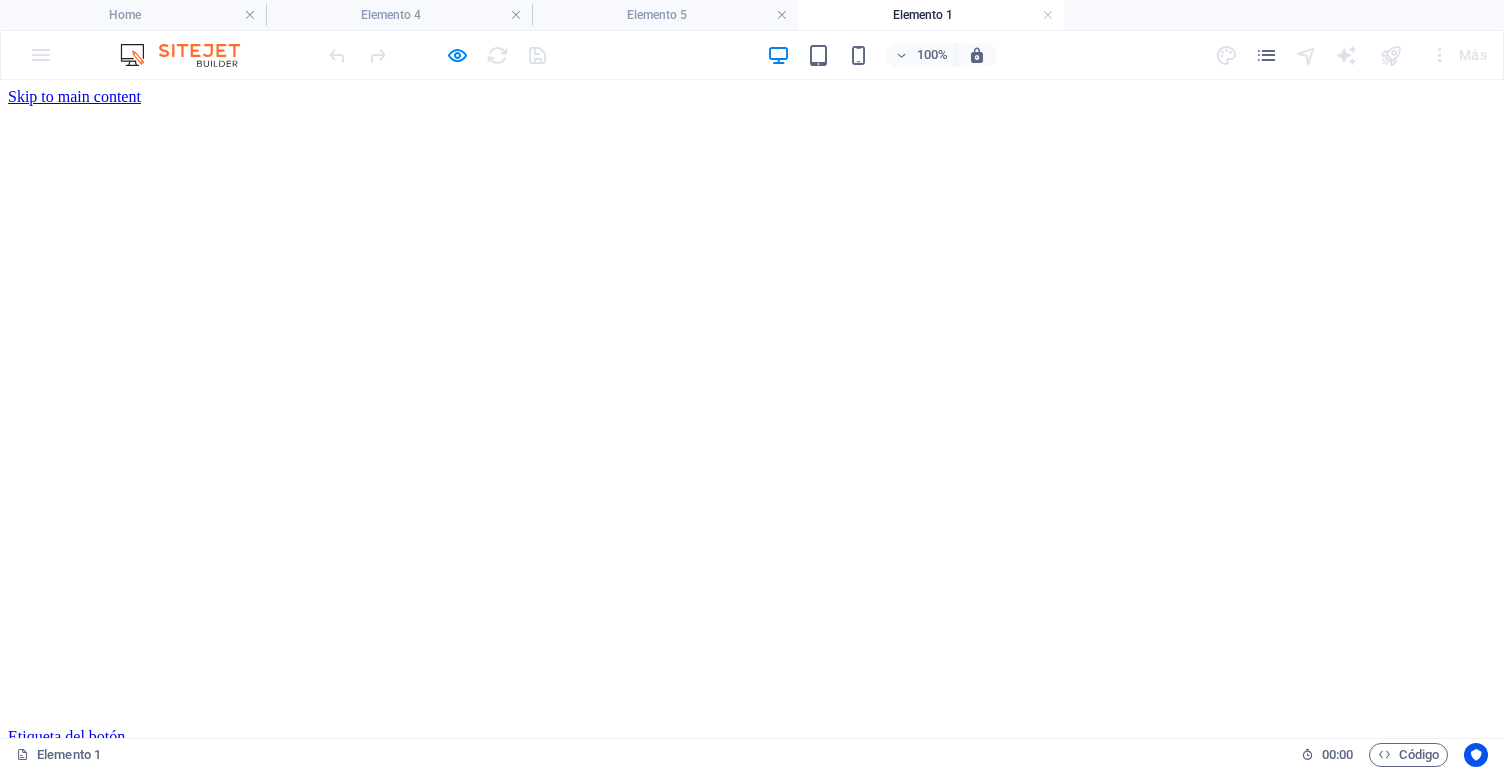 click on "Etiqueta del botón" at bounding box center (752, 737) 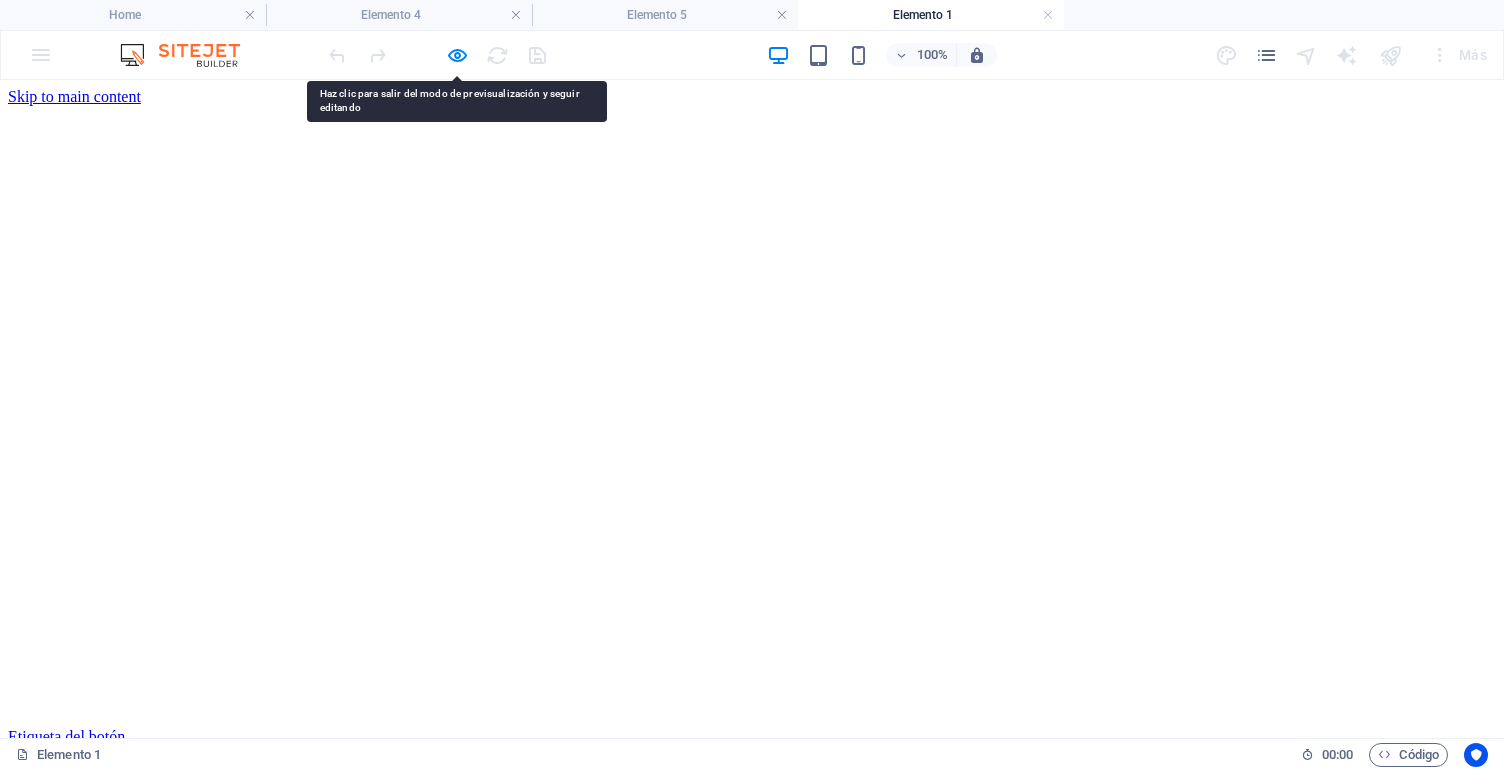 click on "Etiqueta del botón" at bounding box center [752, 737] 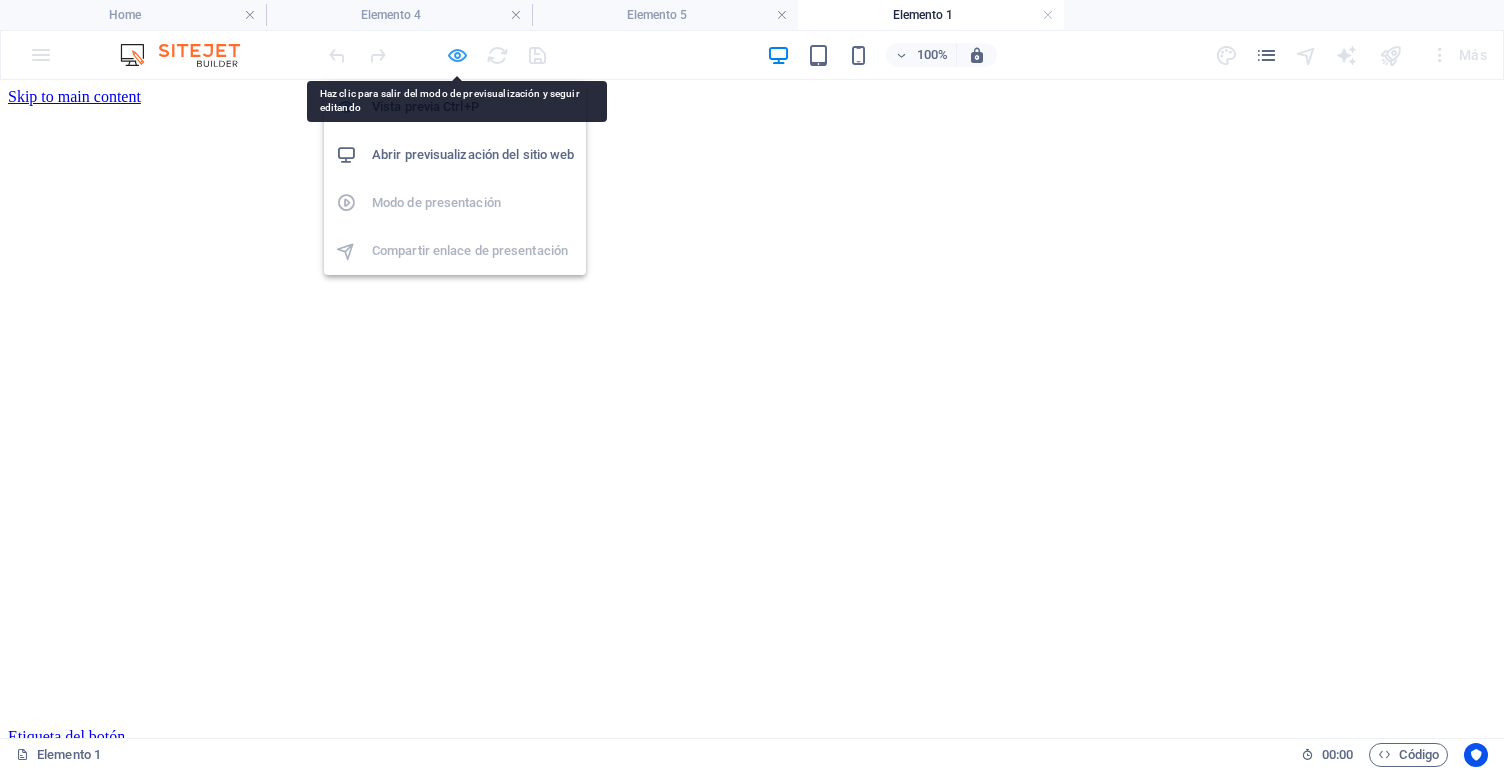 click at bounding box center [457, 55] 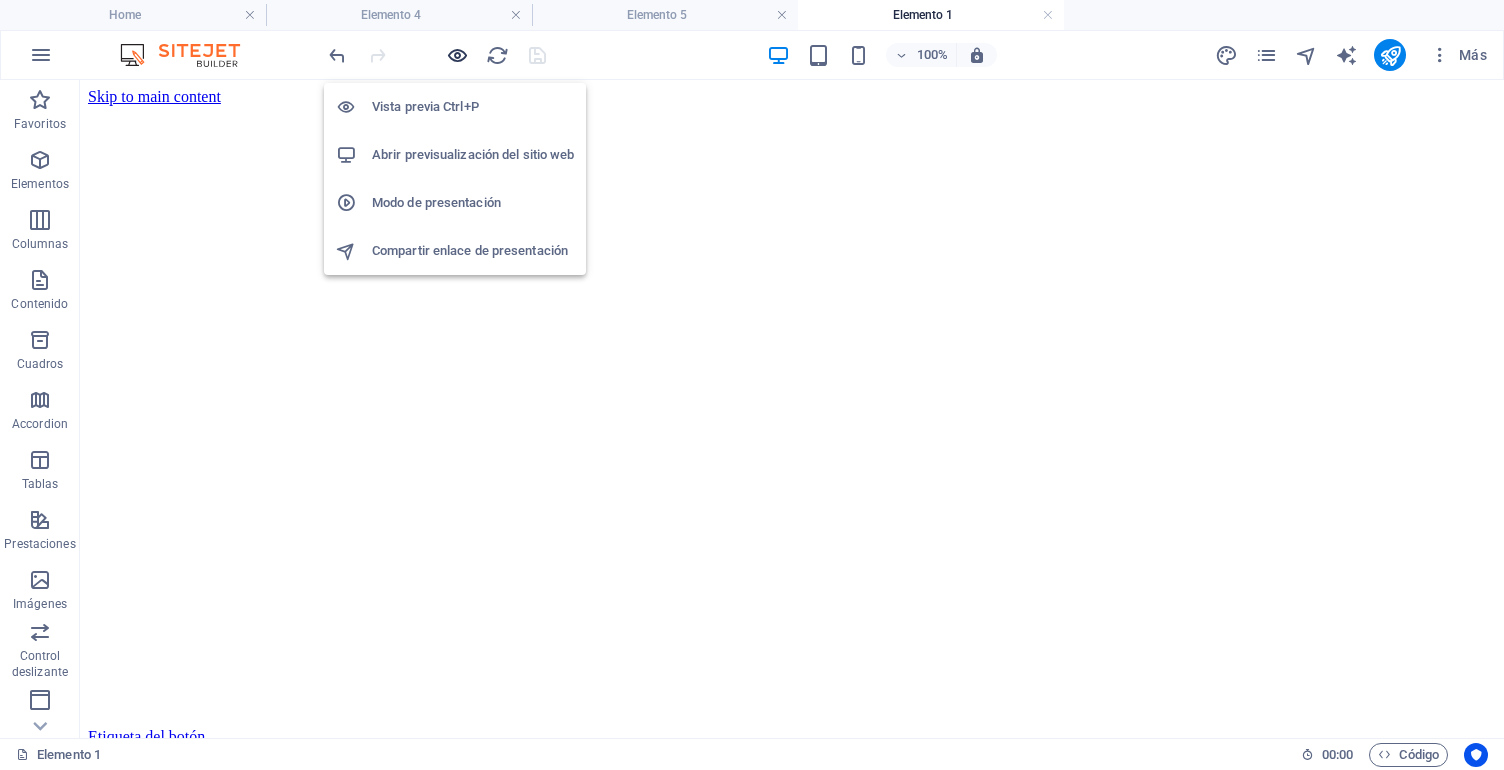 click at bounding box center [457, 55] 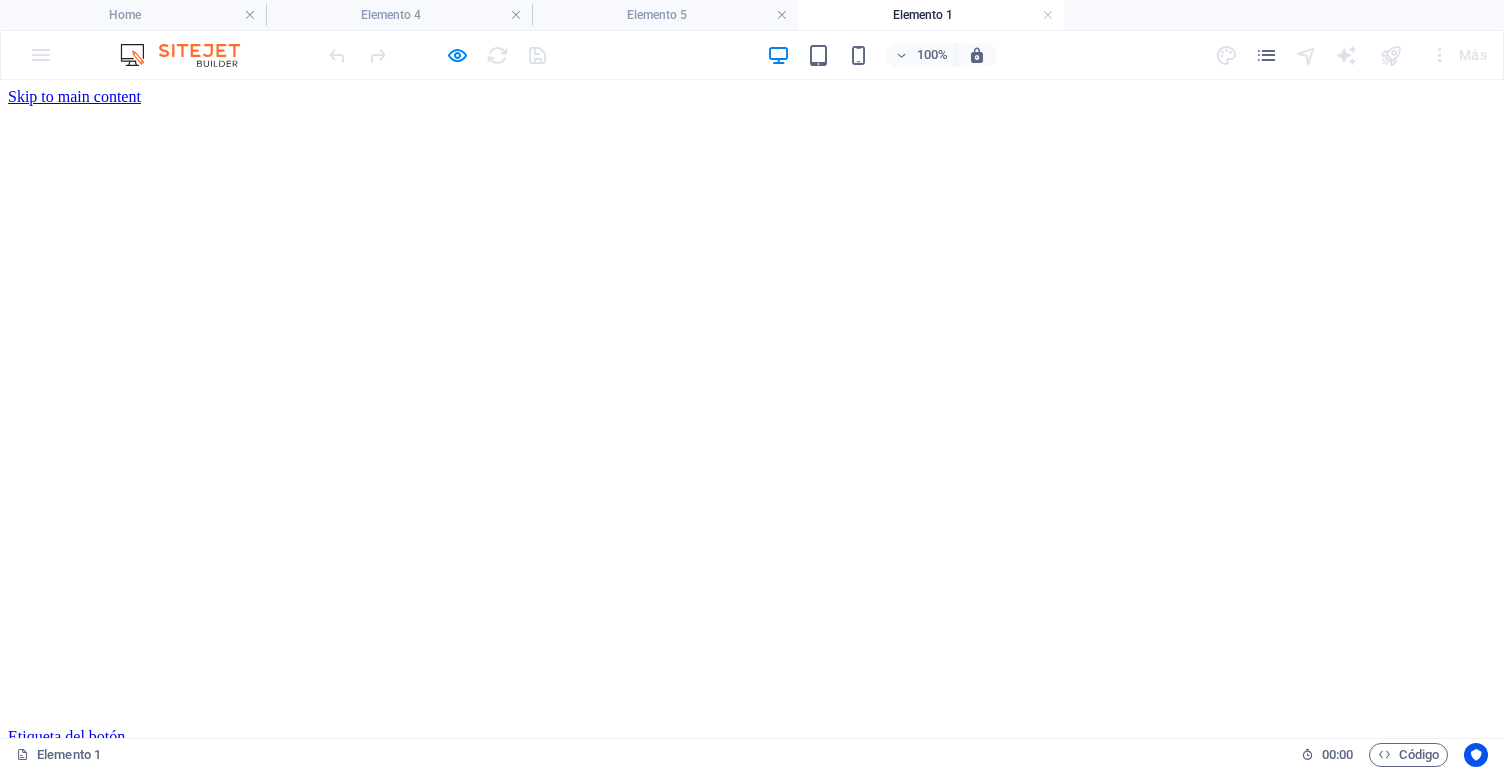 click on "Etiqueta del botón" at bounding box center [66, 736] 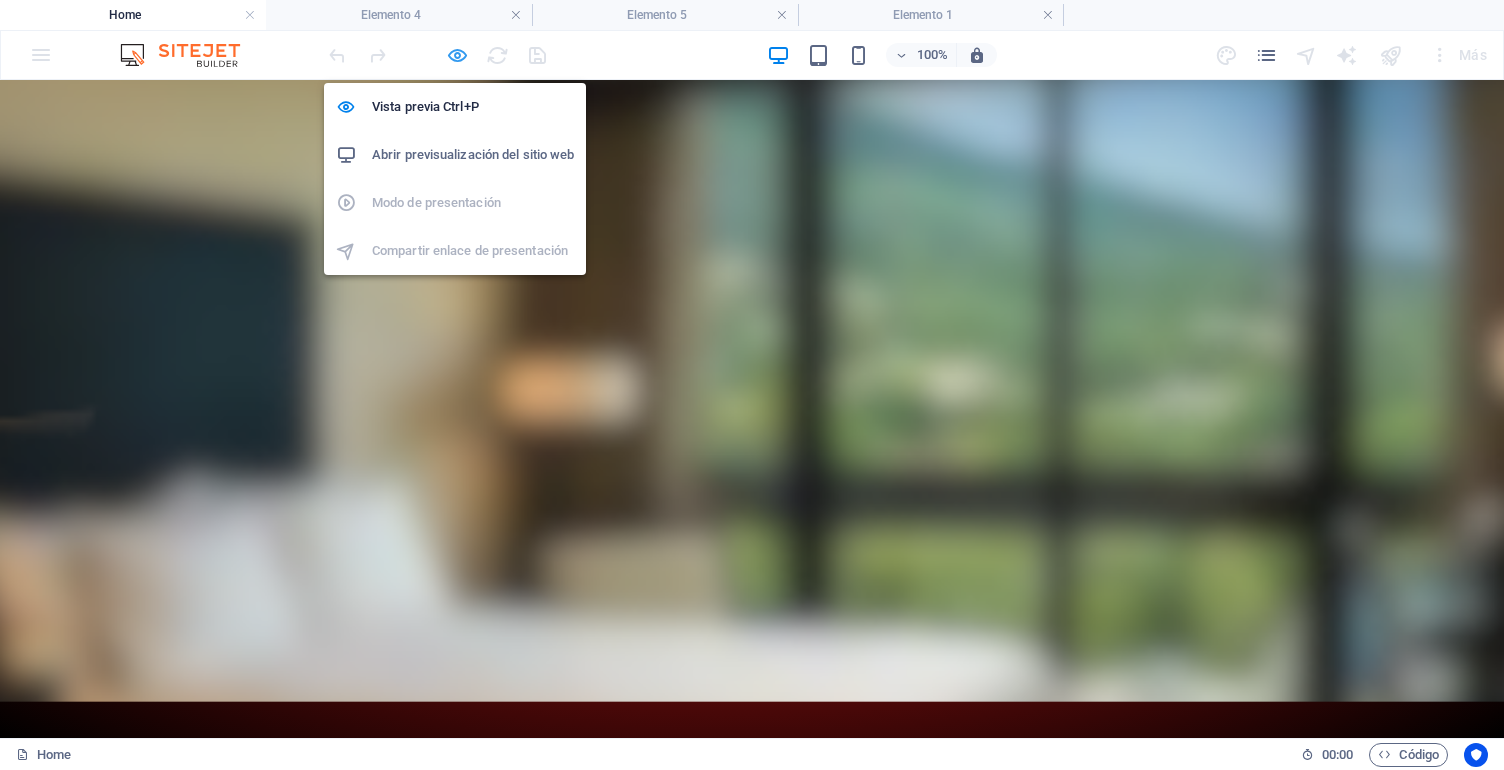 click at bounding box center [457, 55] 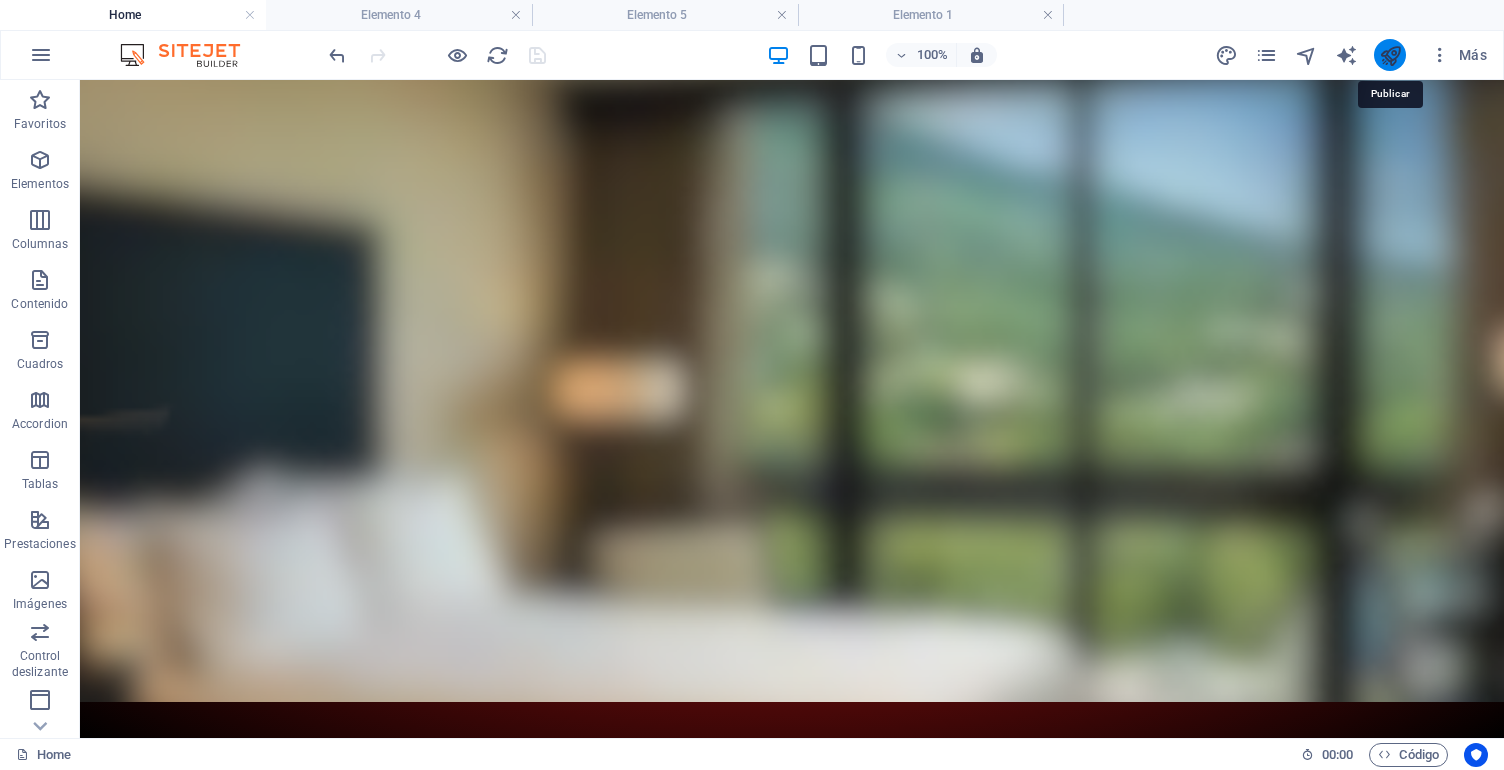 click at bounding box center (1390, 55) 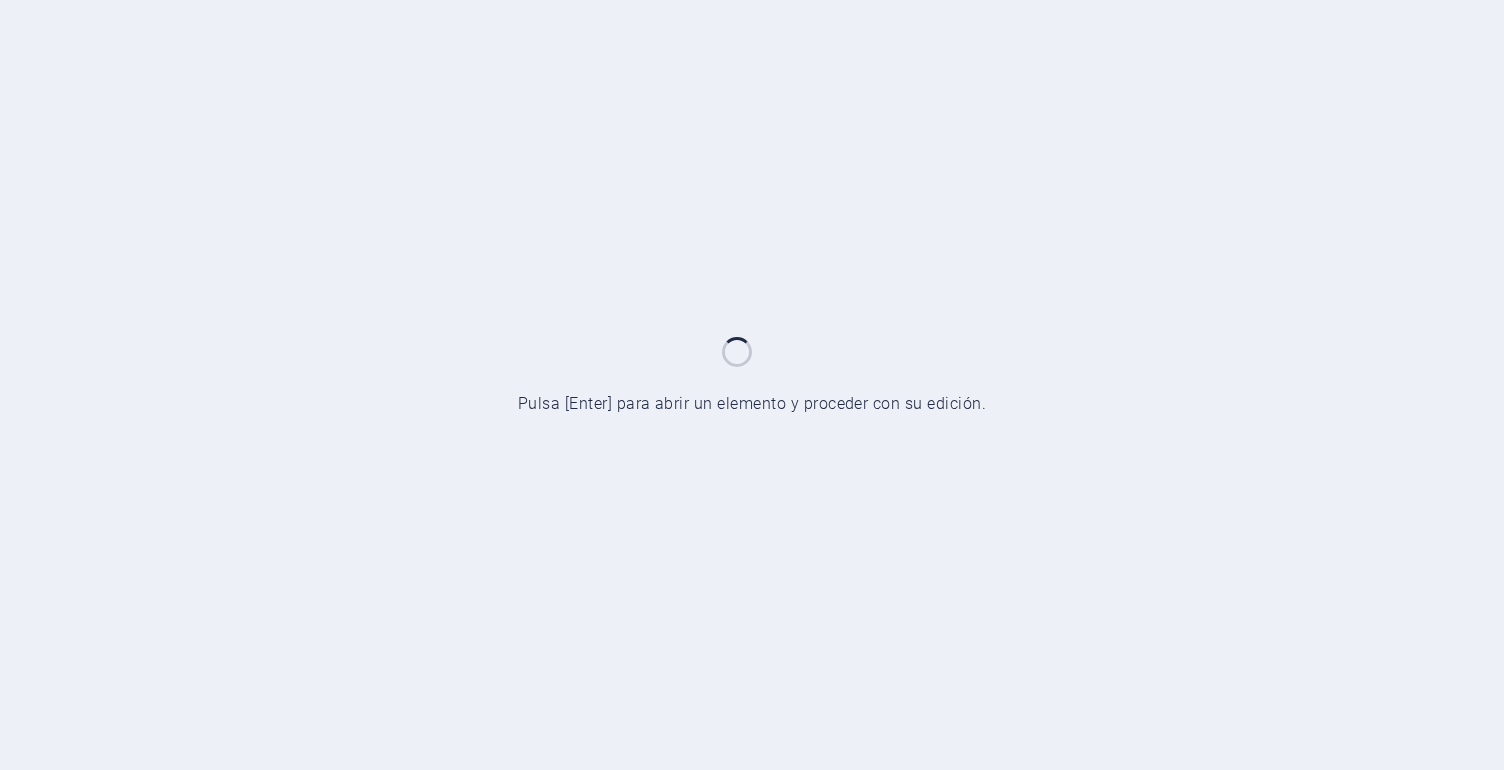 scroll, scrollTop: 0, scrollLeft: 0, axis: both 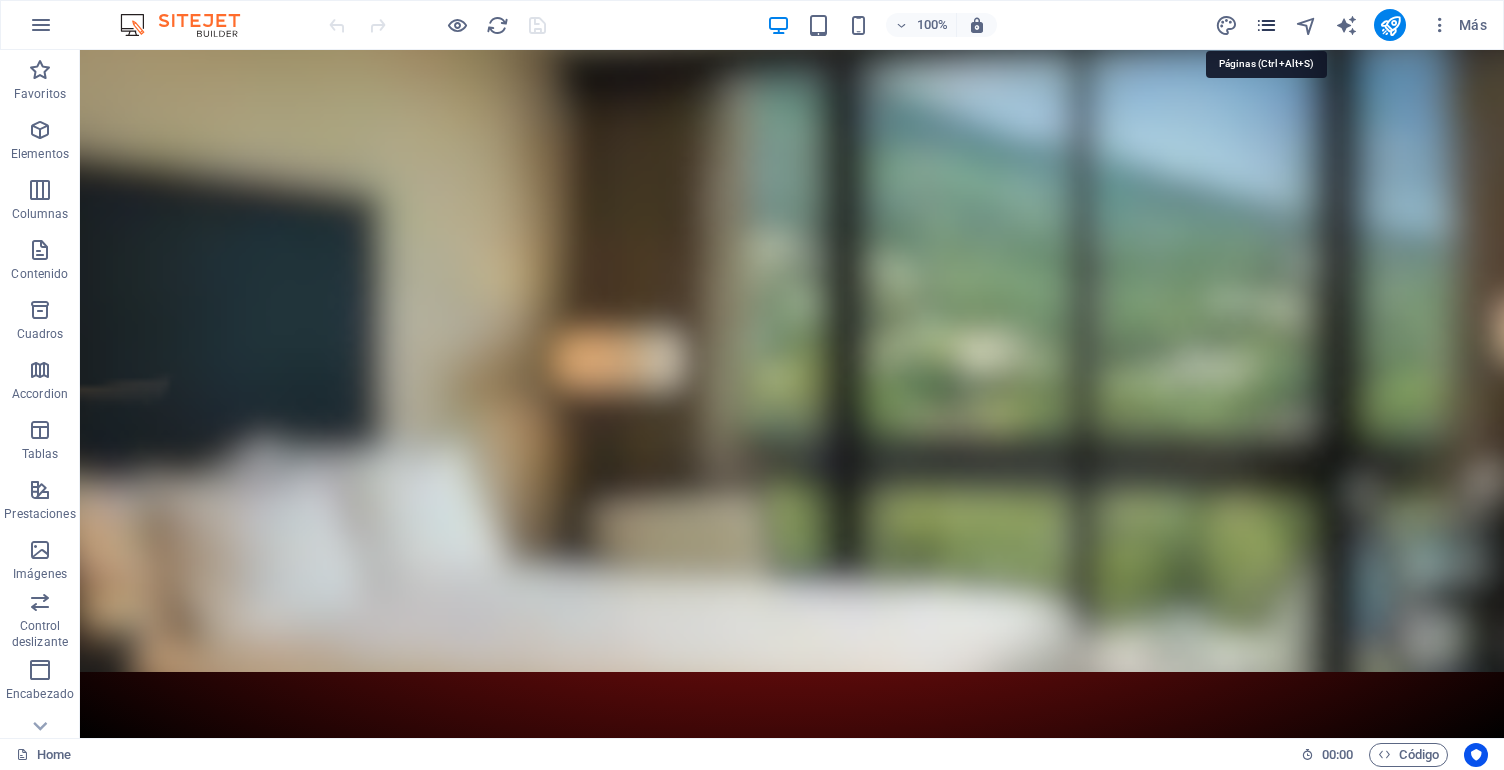 click at bounding box center (1266, 25) 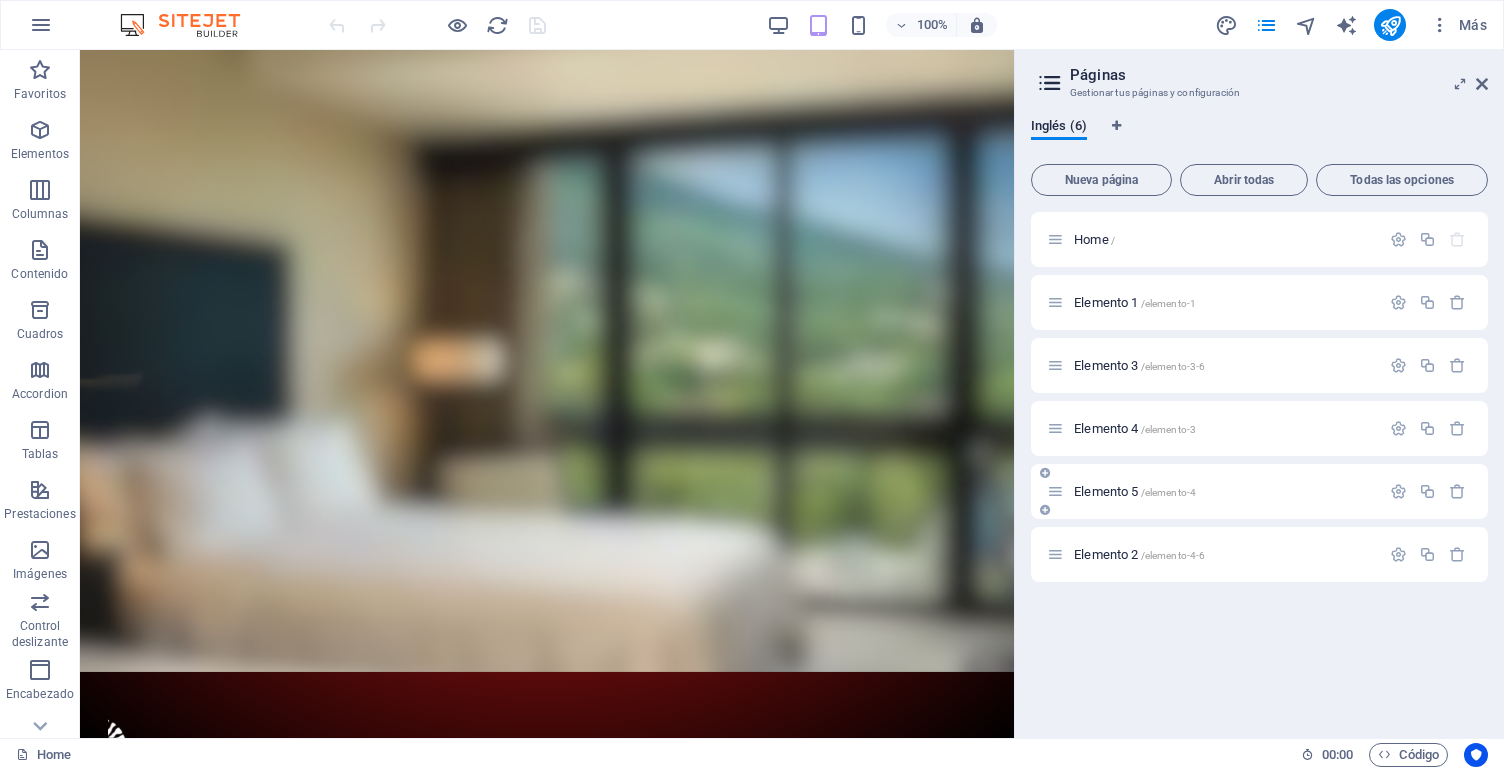 click on "Elemento 5 /elemento-4" at bounding box center [1224, 491] 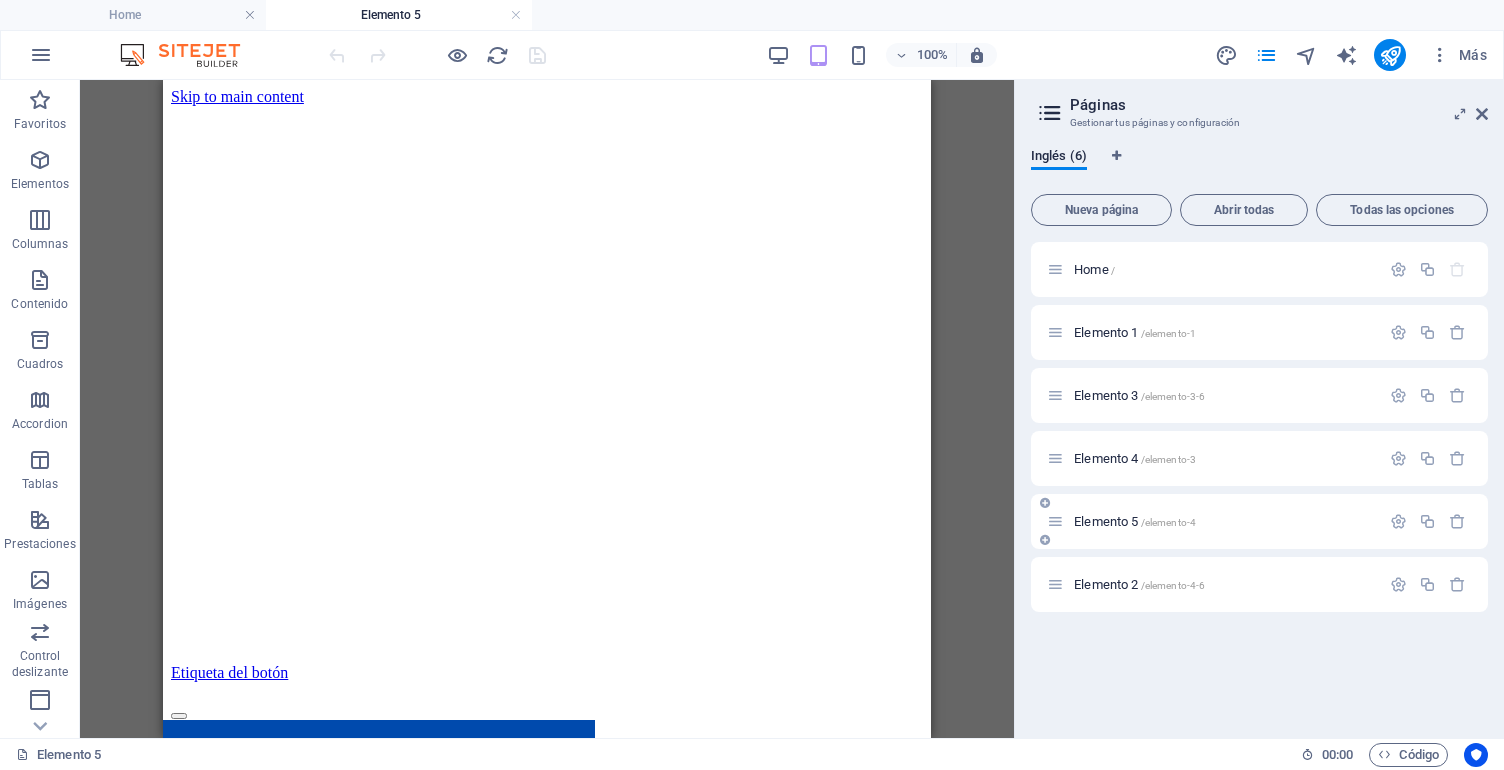 scroll, scrollTop: 0, scrollLeft: 0, axis: both 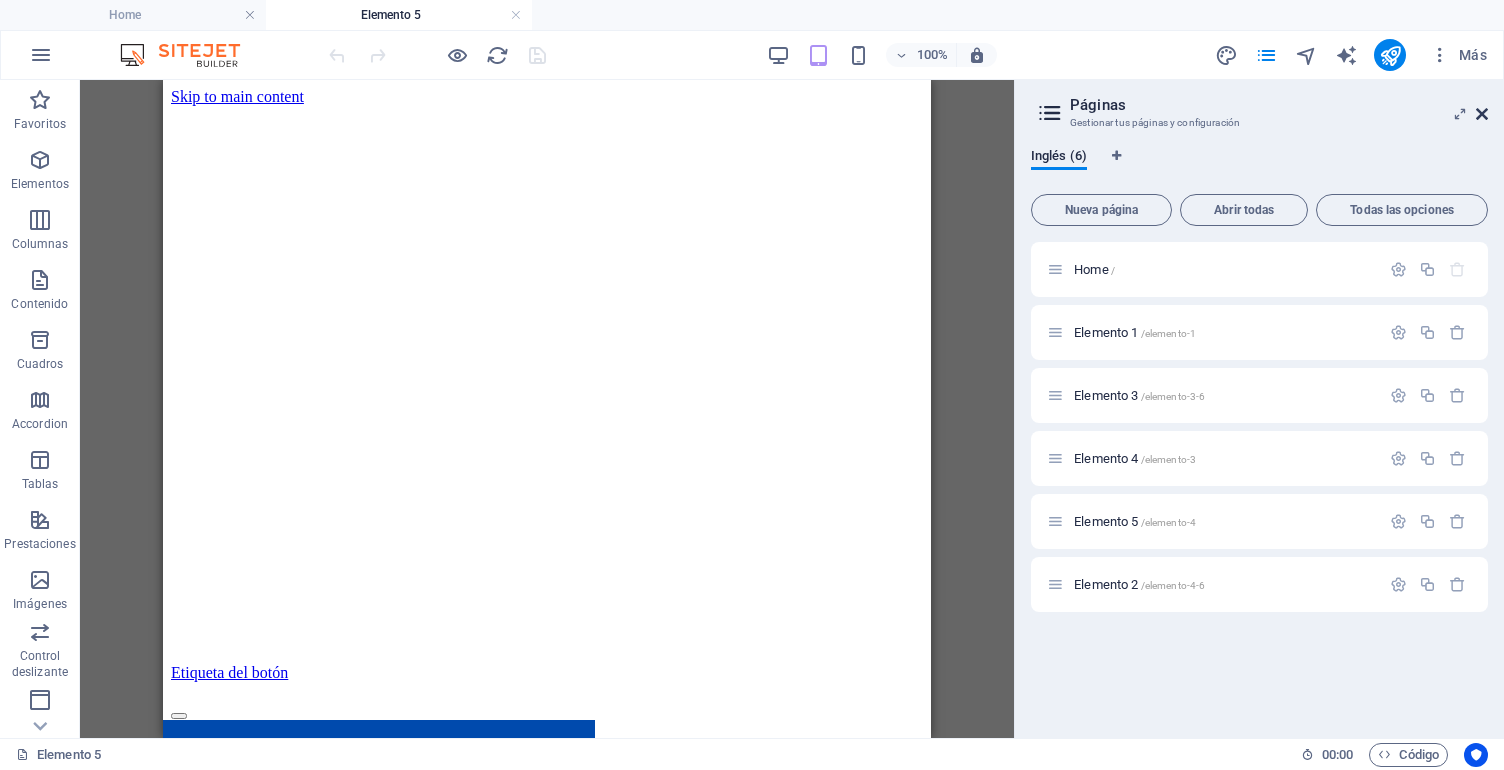 click at bounding box center (1482, 114) 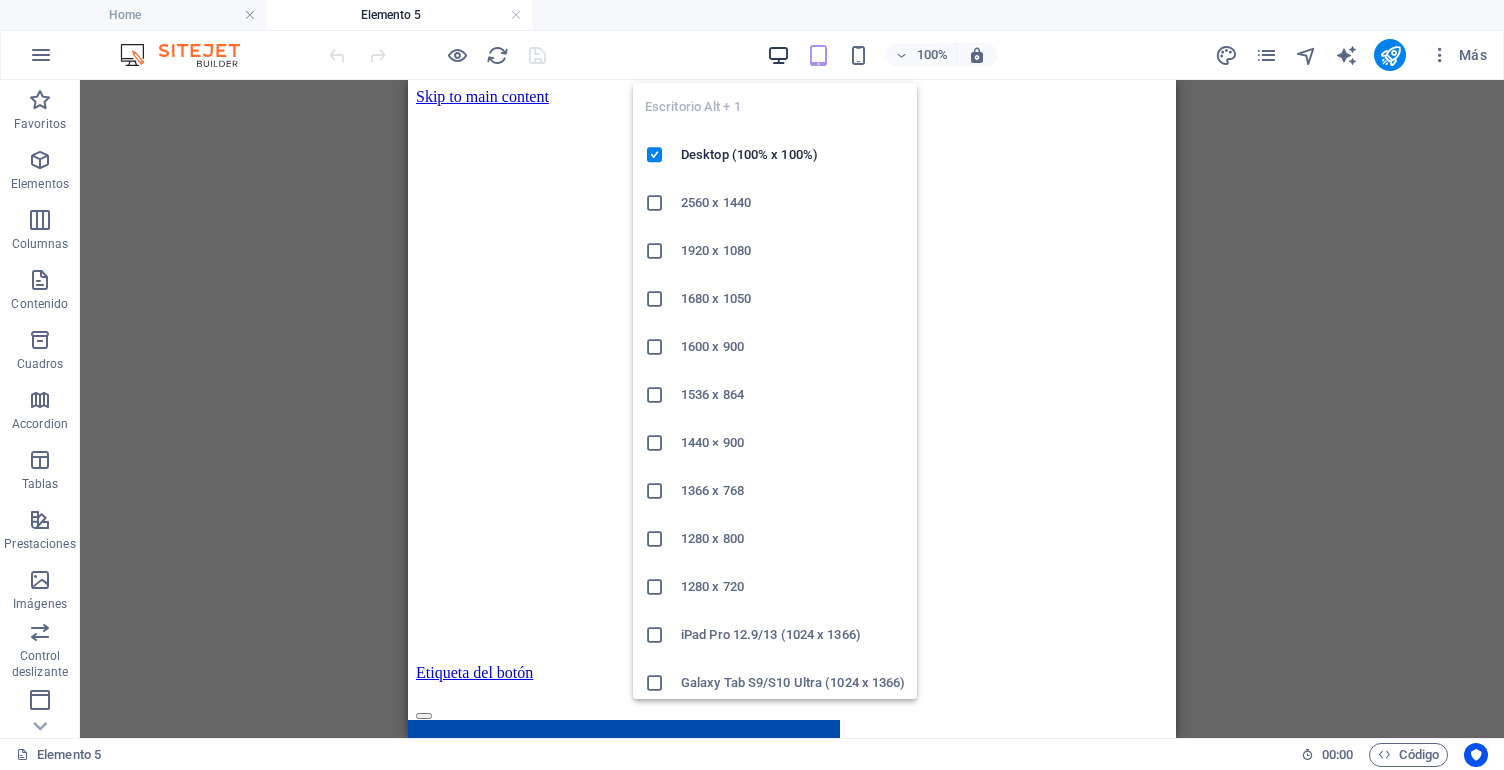 click at bounding box center (778, 55) 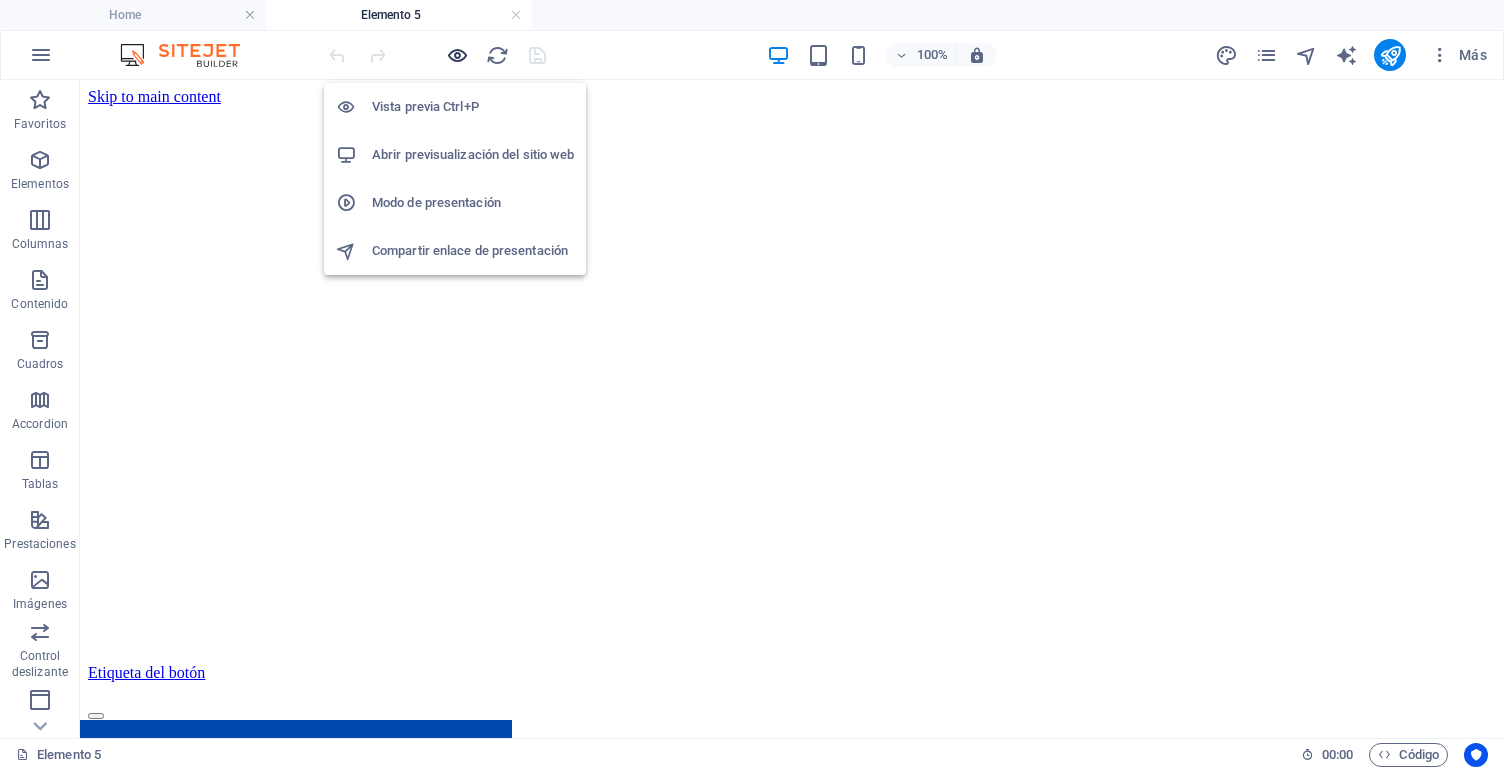click at bounding box center [457, 55] 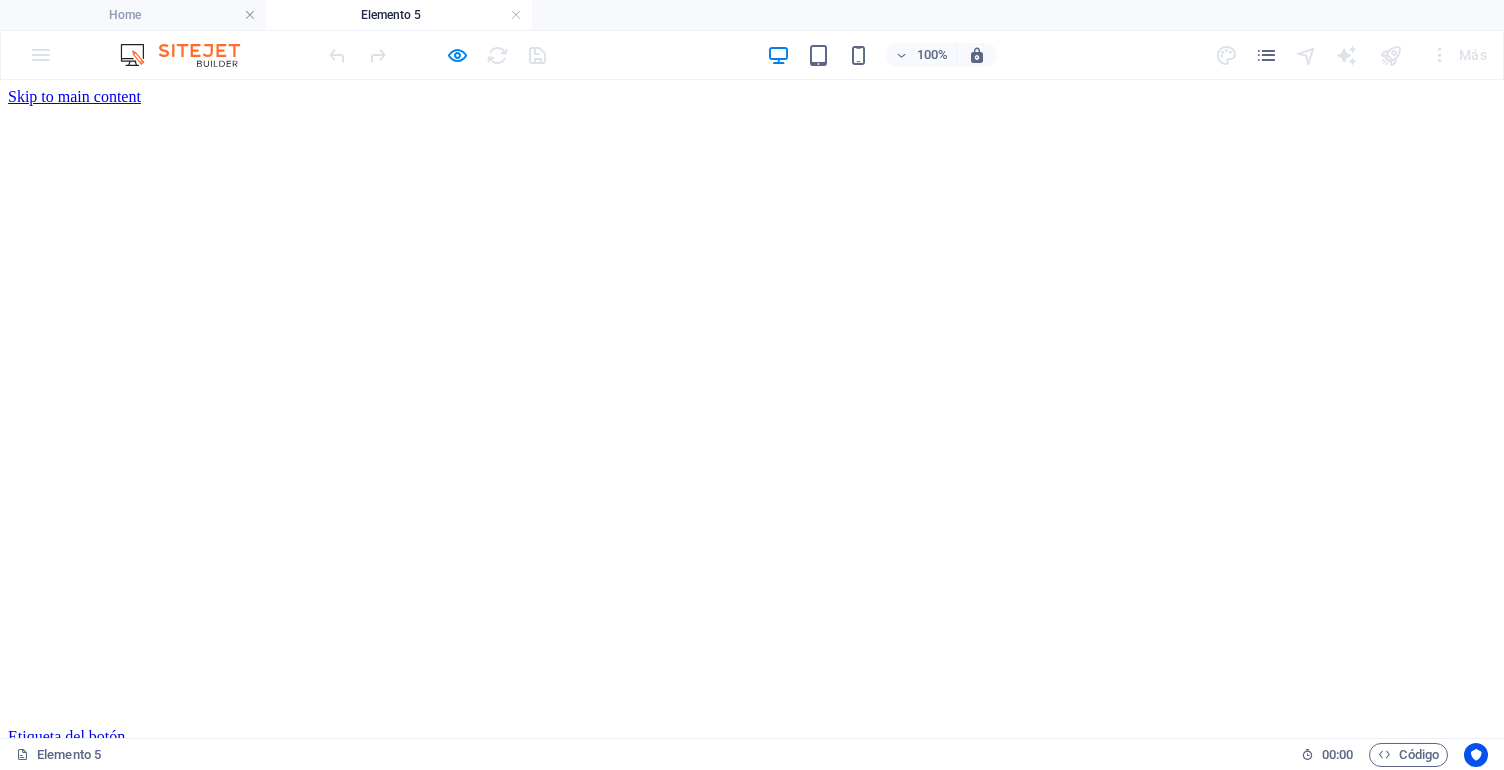 click on "Etiqueta del botón" at bounding box center [66, 736] 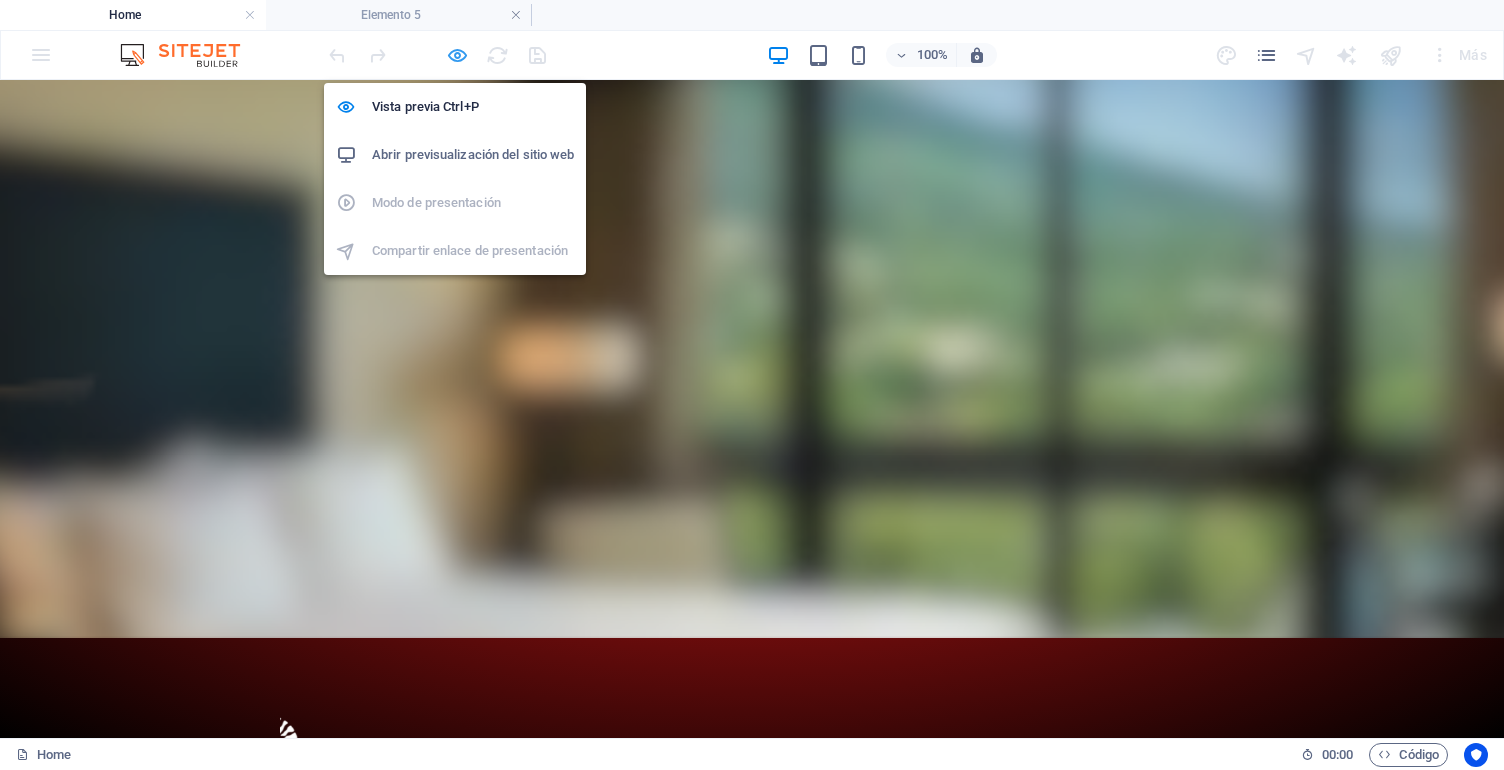 click at bounding box center (457, 55) 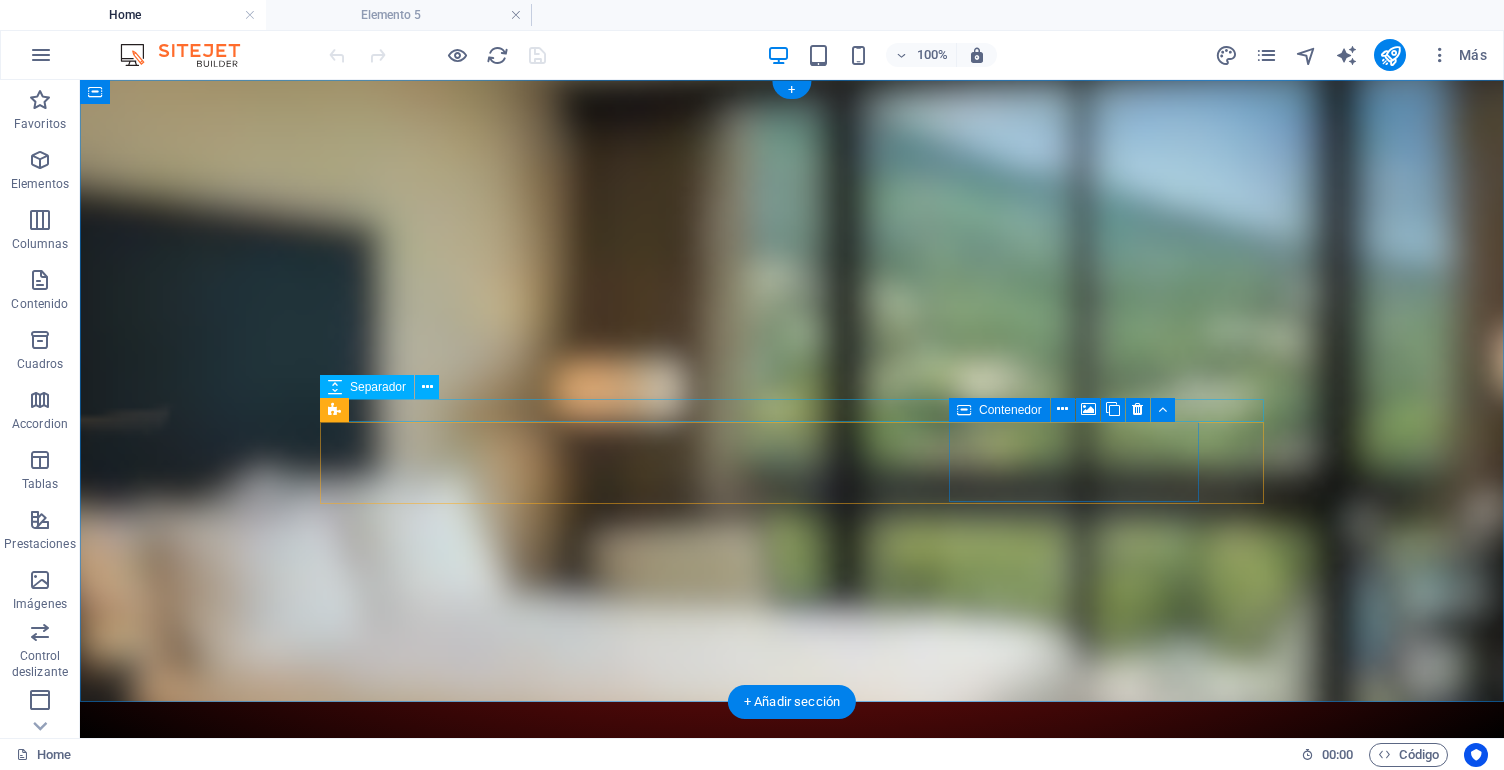click on "Contenedor" at bounding box center (1010, 410) 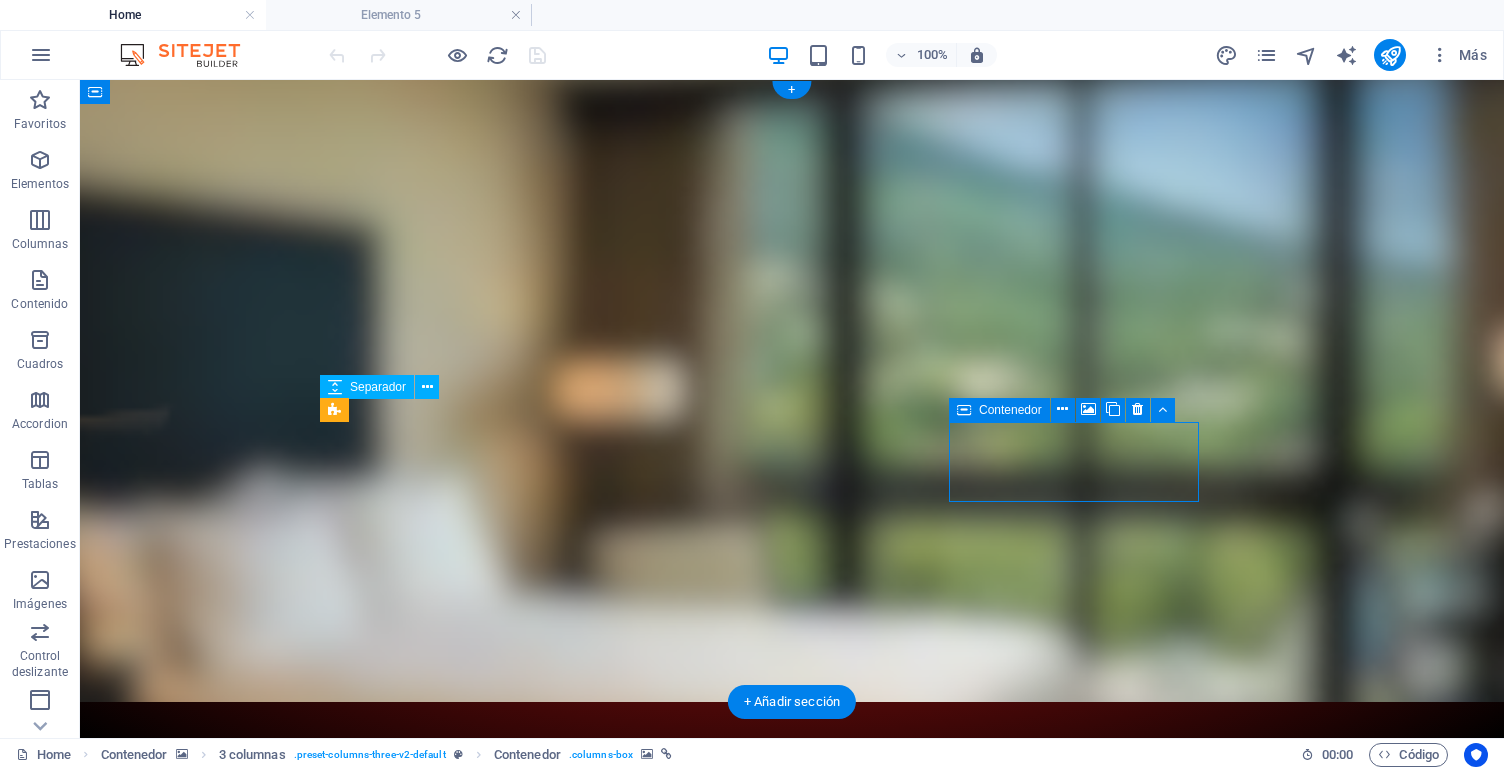 click on "Contenedor" at bounding box center [1010, 410] 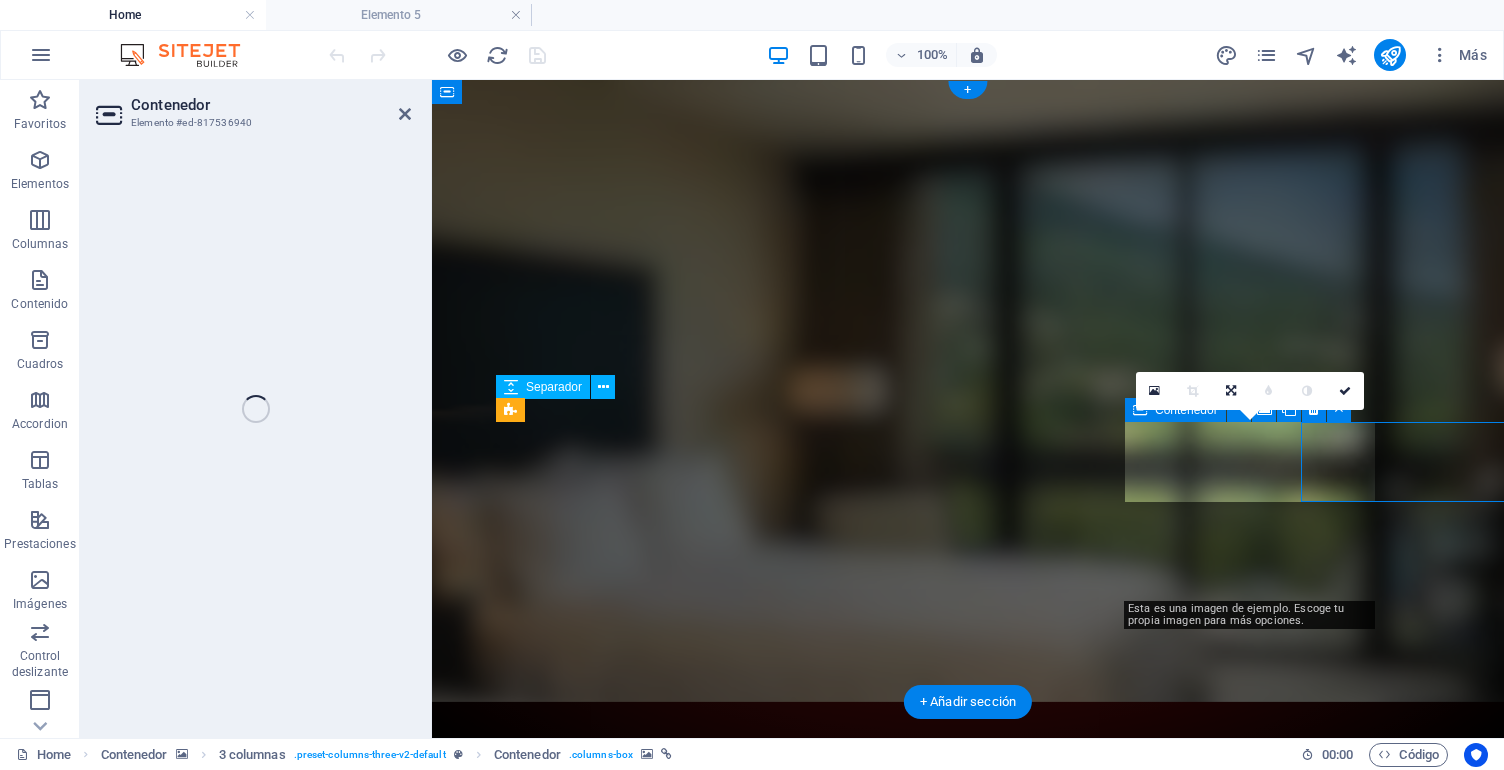 select on "px" 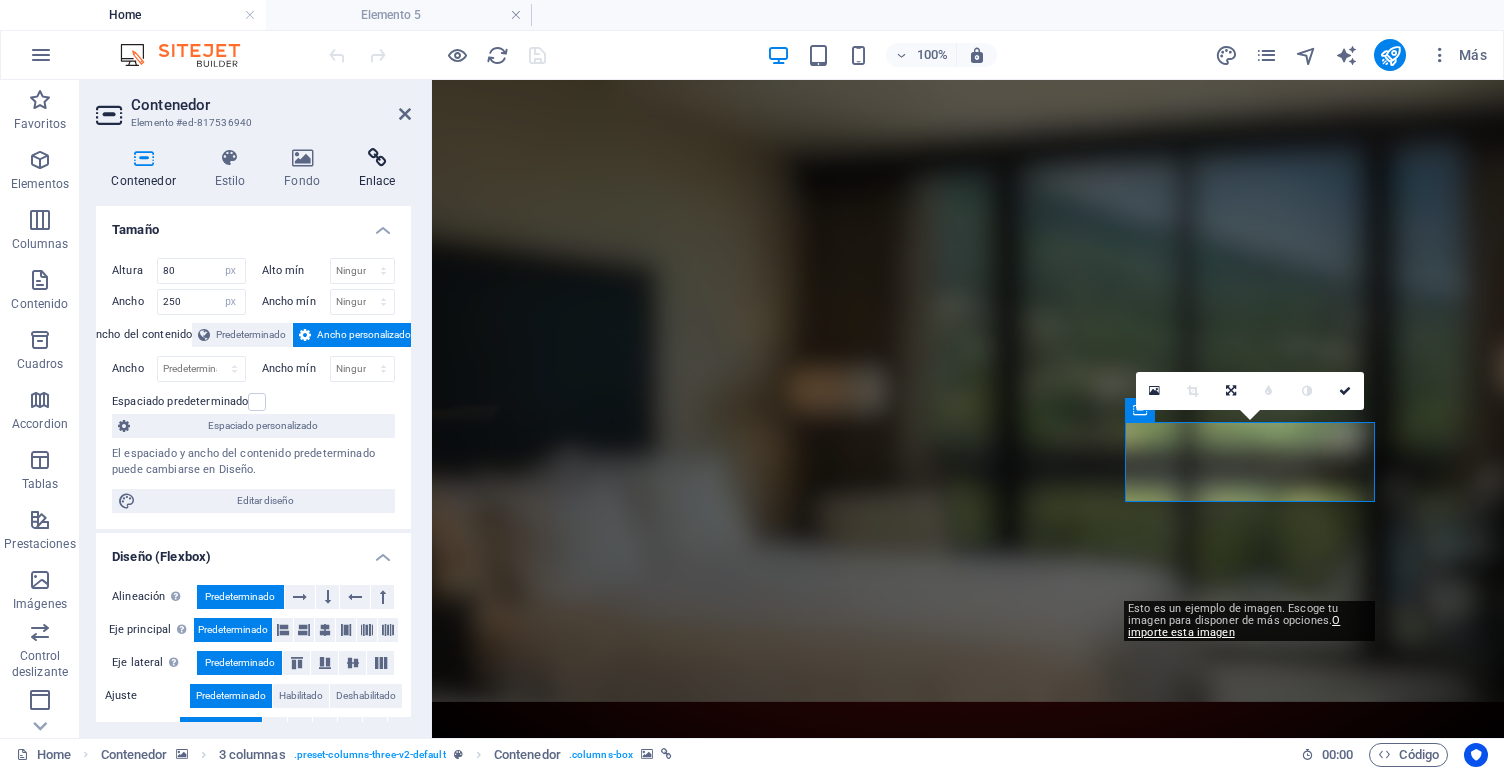 click on "Enlace" at bounding box center [377, 169] 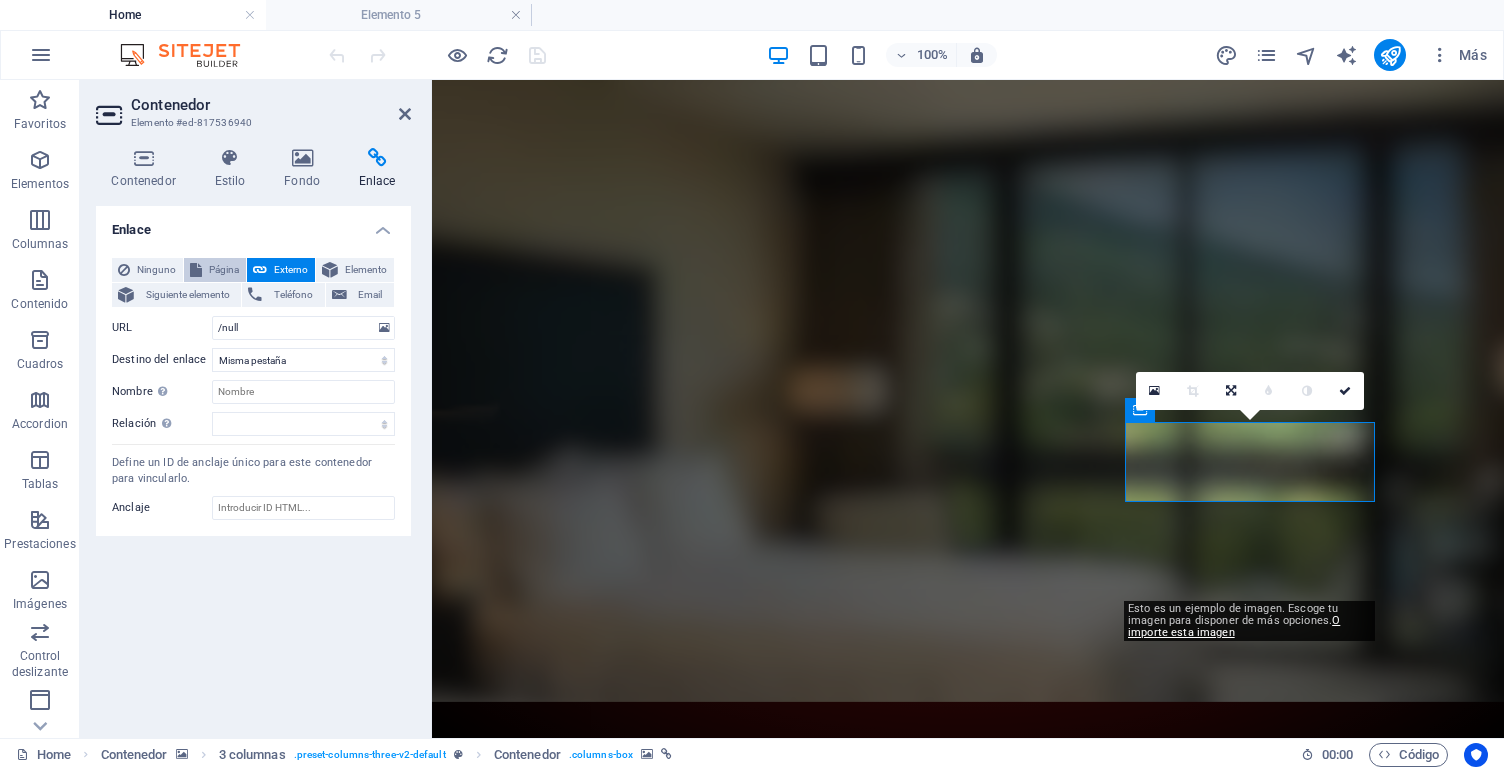 click on "Página" at bounding box center [224, 270] 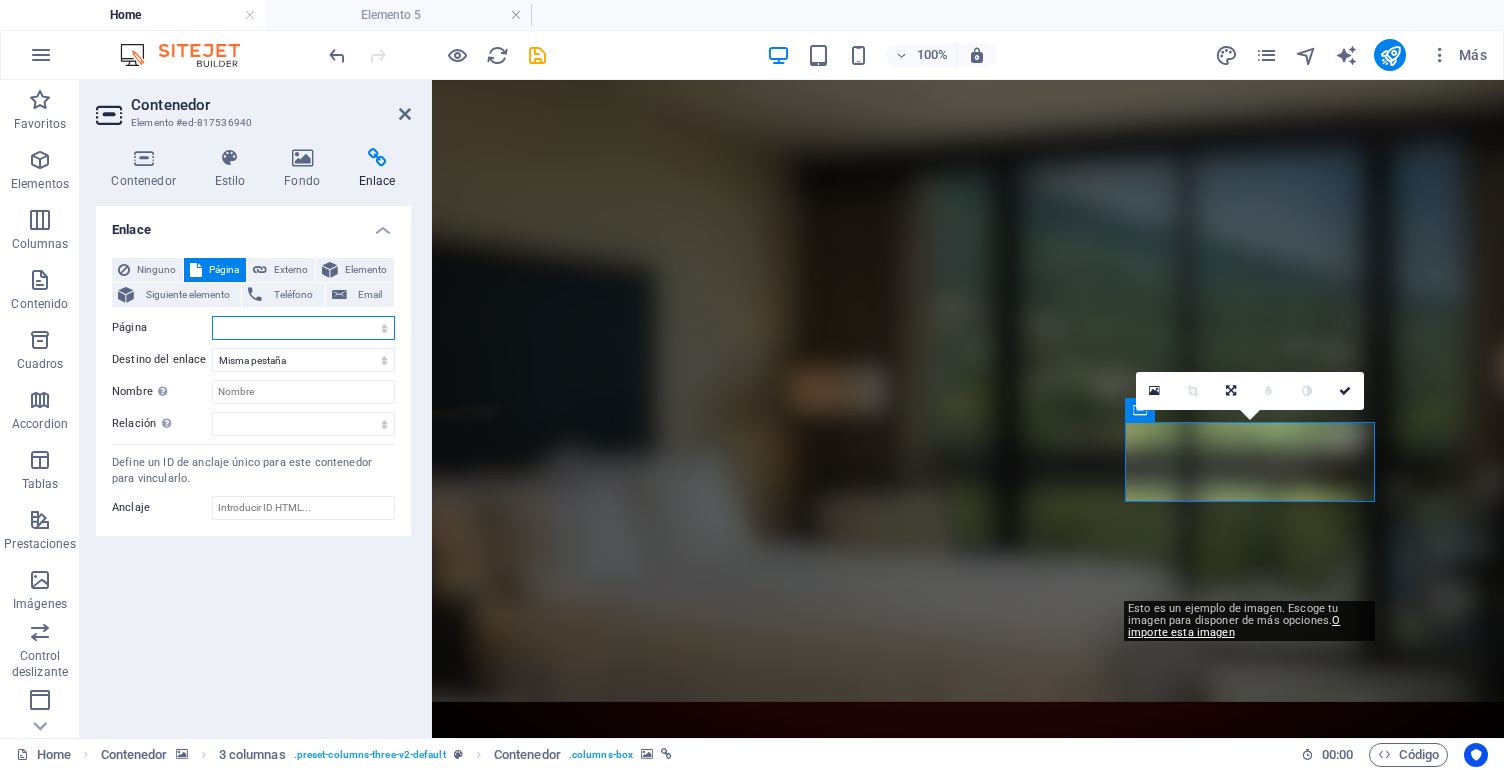 select on "4" 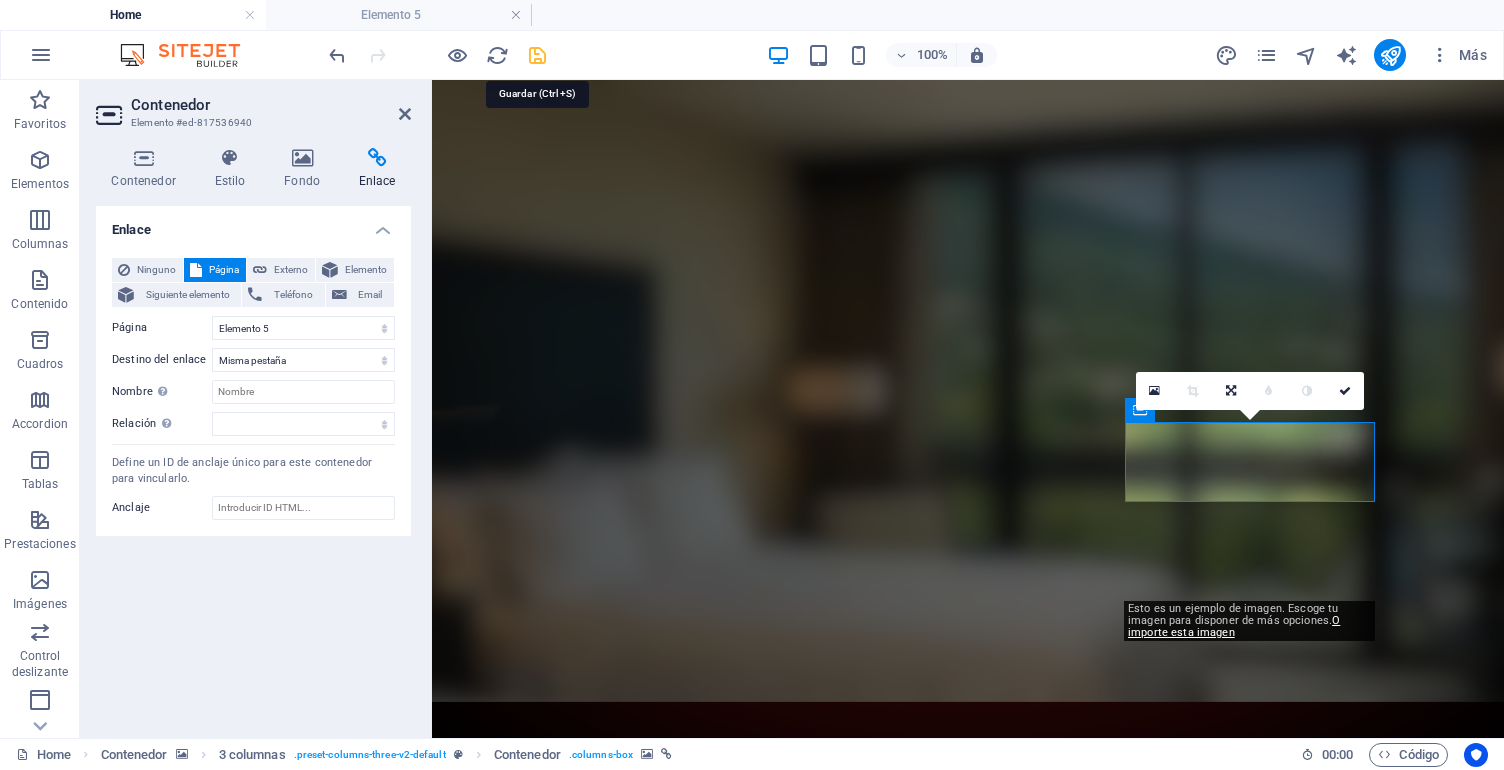 click at bounding box center [537, 55] 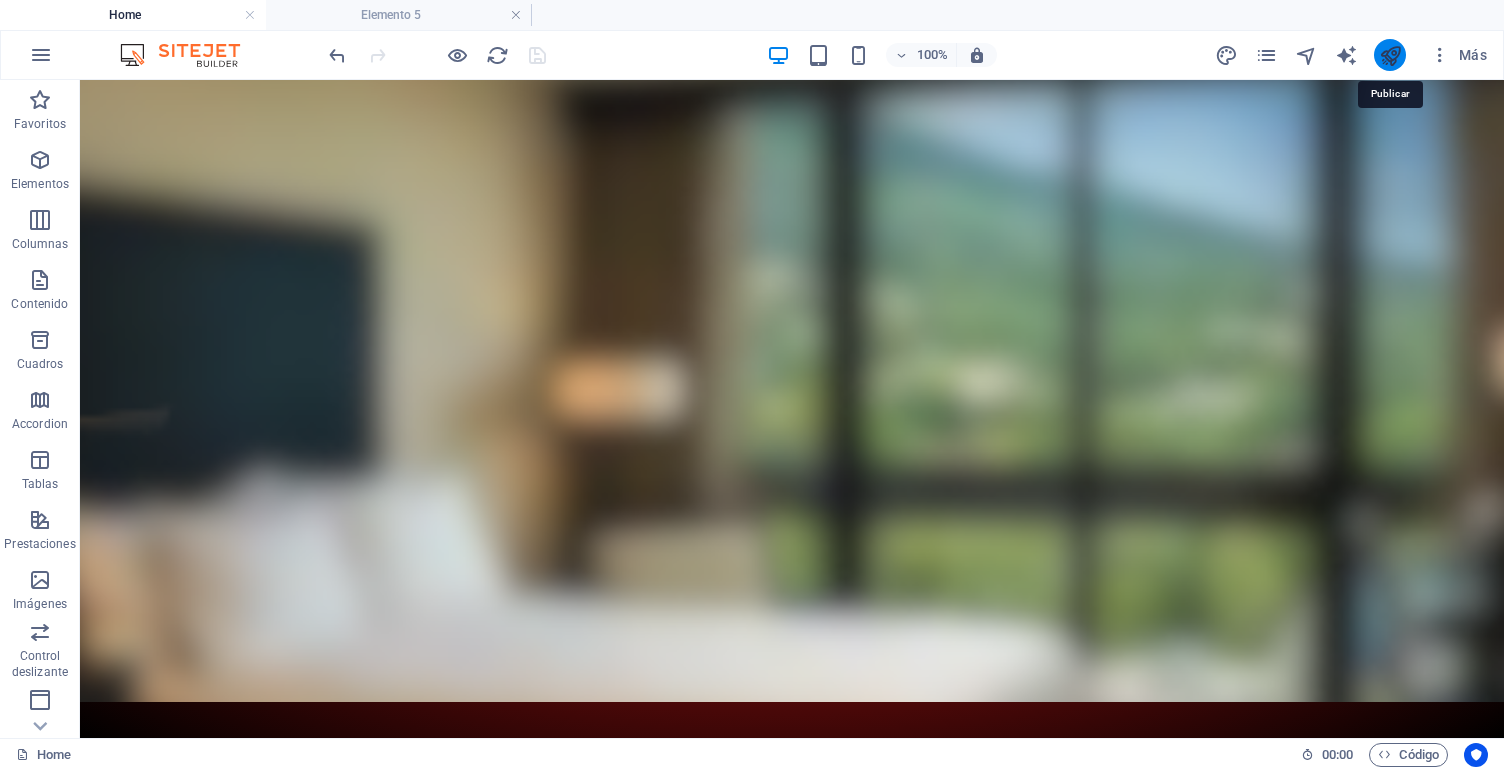 click at bounding box center (1390, 55) 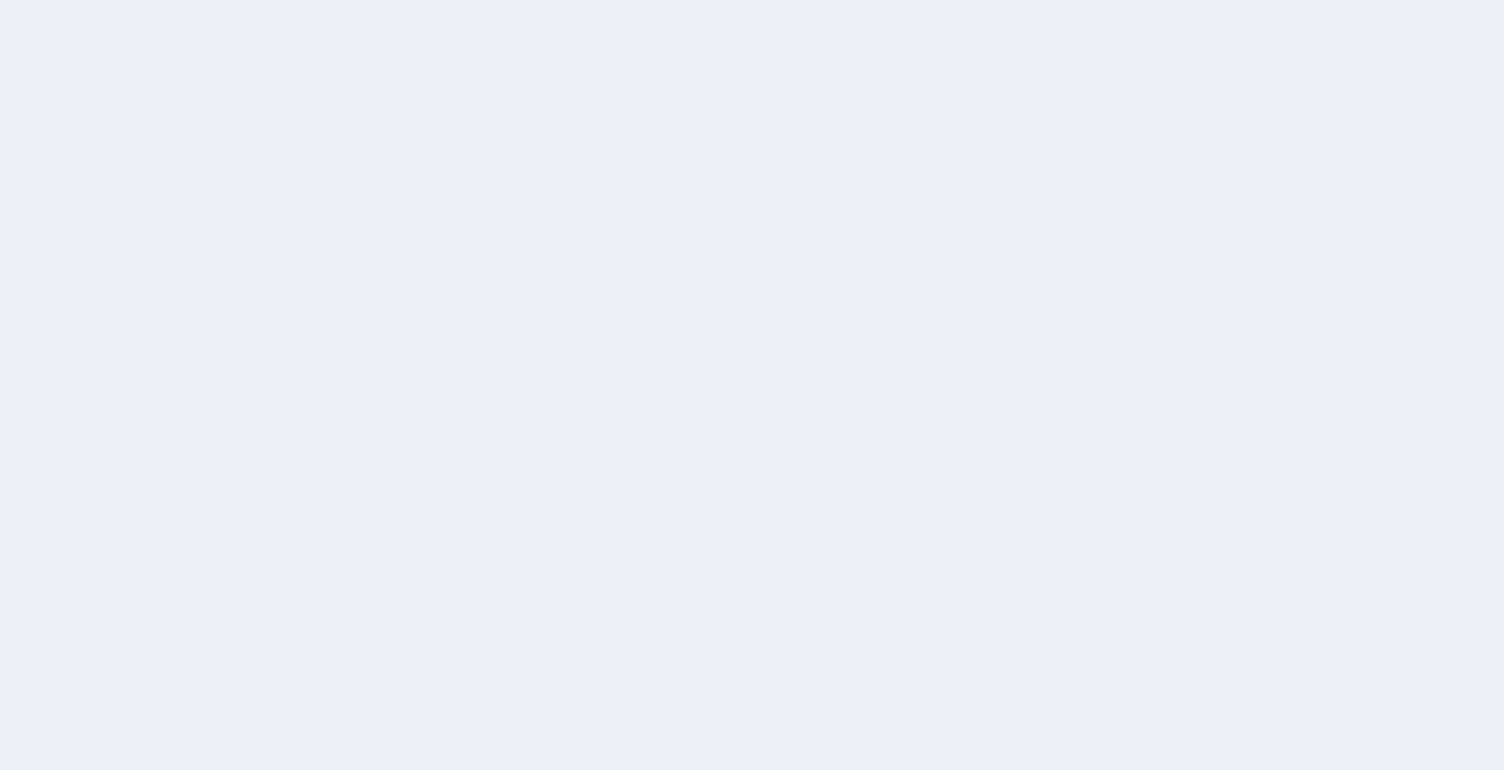 scroll, scrollTop: 0, scrollLeft: 0, axis: both 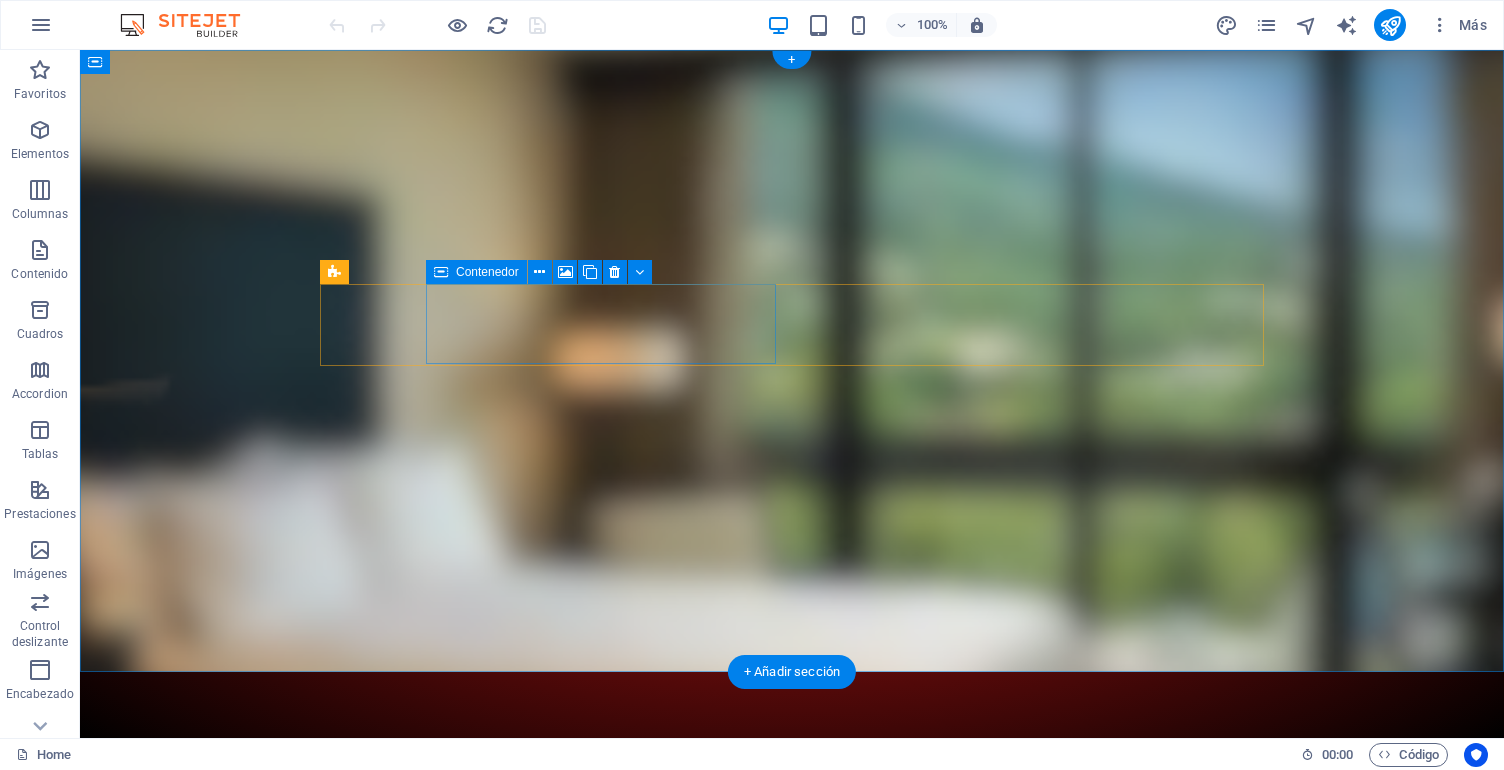 click on "Contenedor" at bounding box center [487, 272] 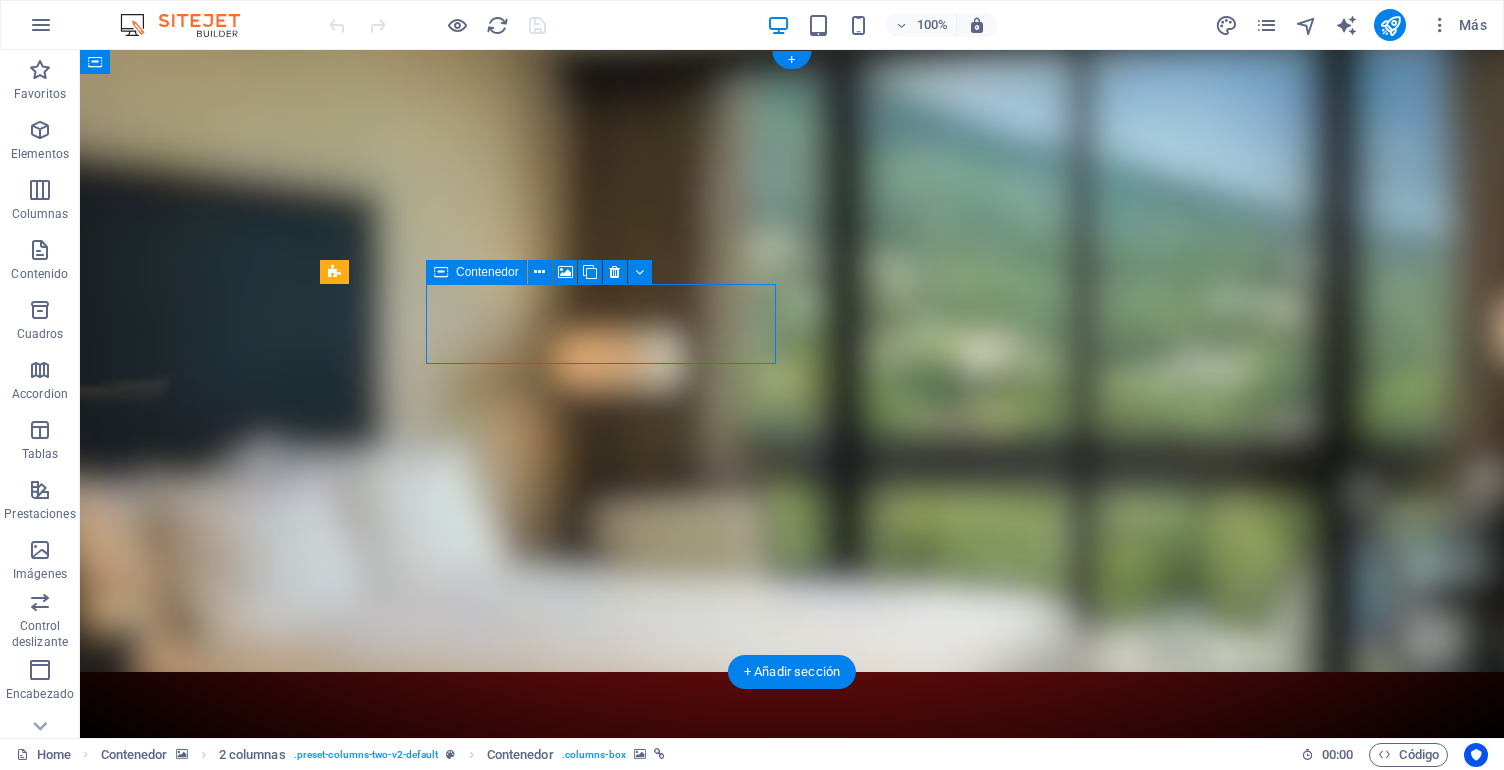 click on "Contenedor" at bounding box center (487, 272) 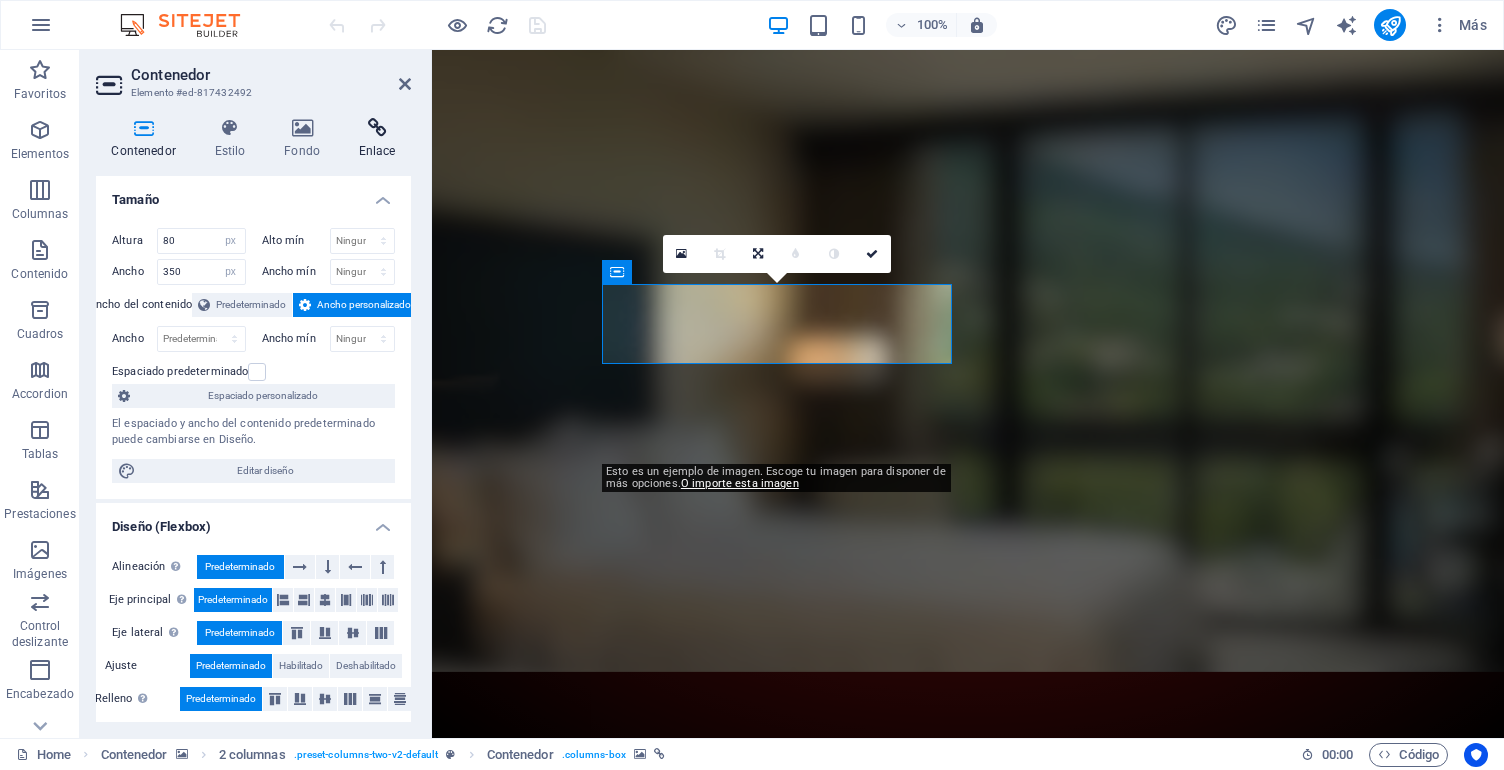 click on "Enlace" at bounding box center (377, 139) 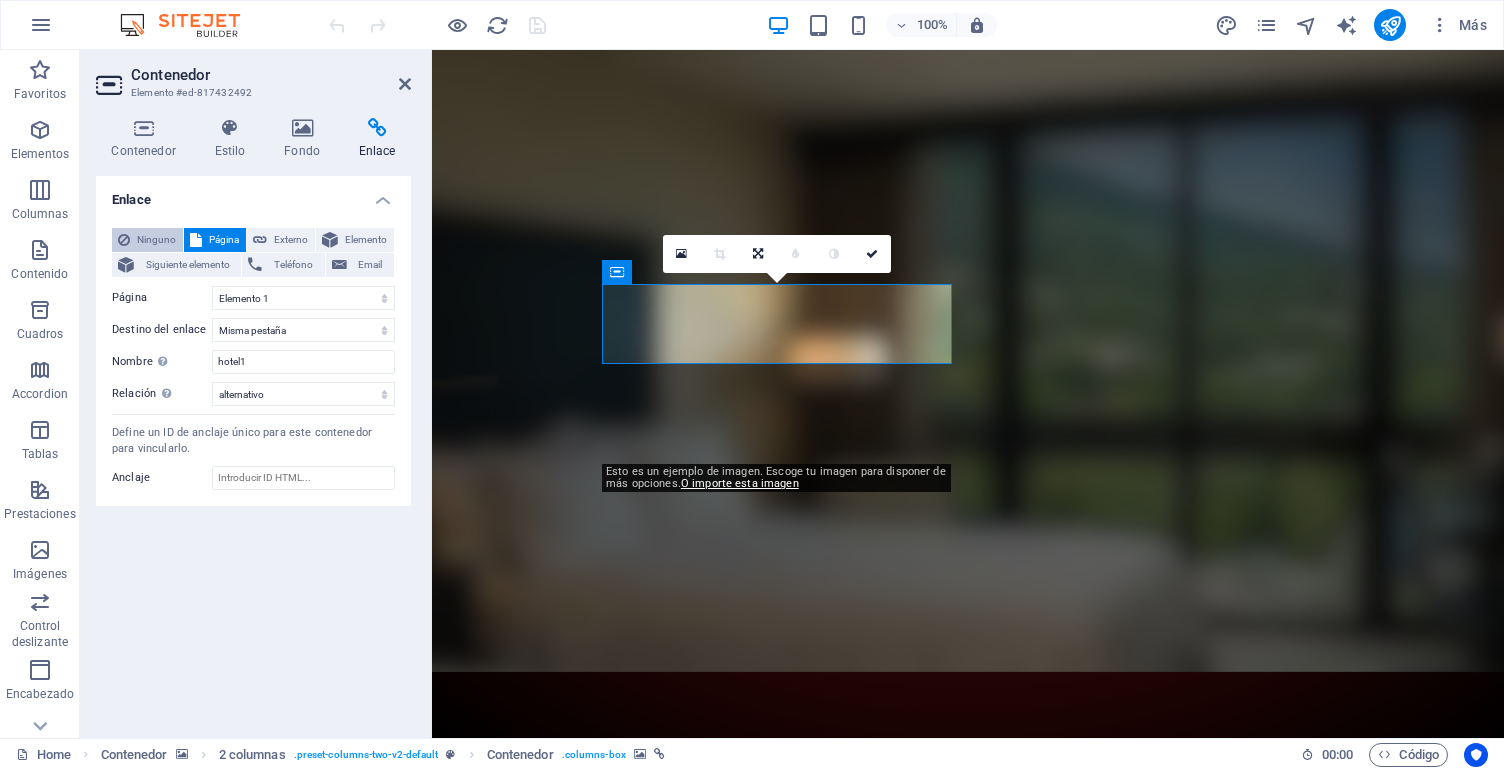 click on "Ninguno" at bounding box center [156, 240] 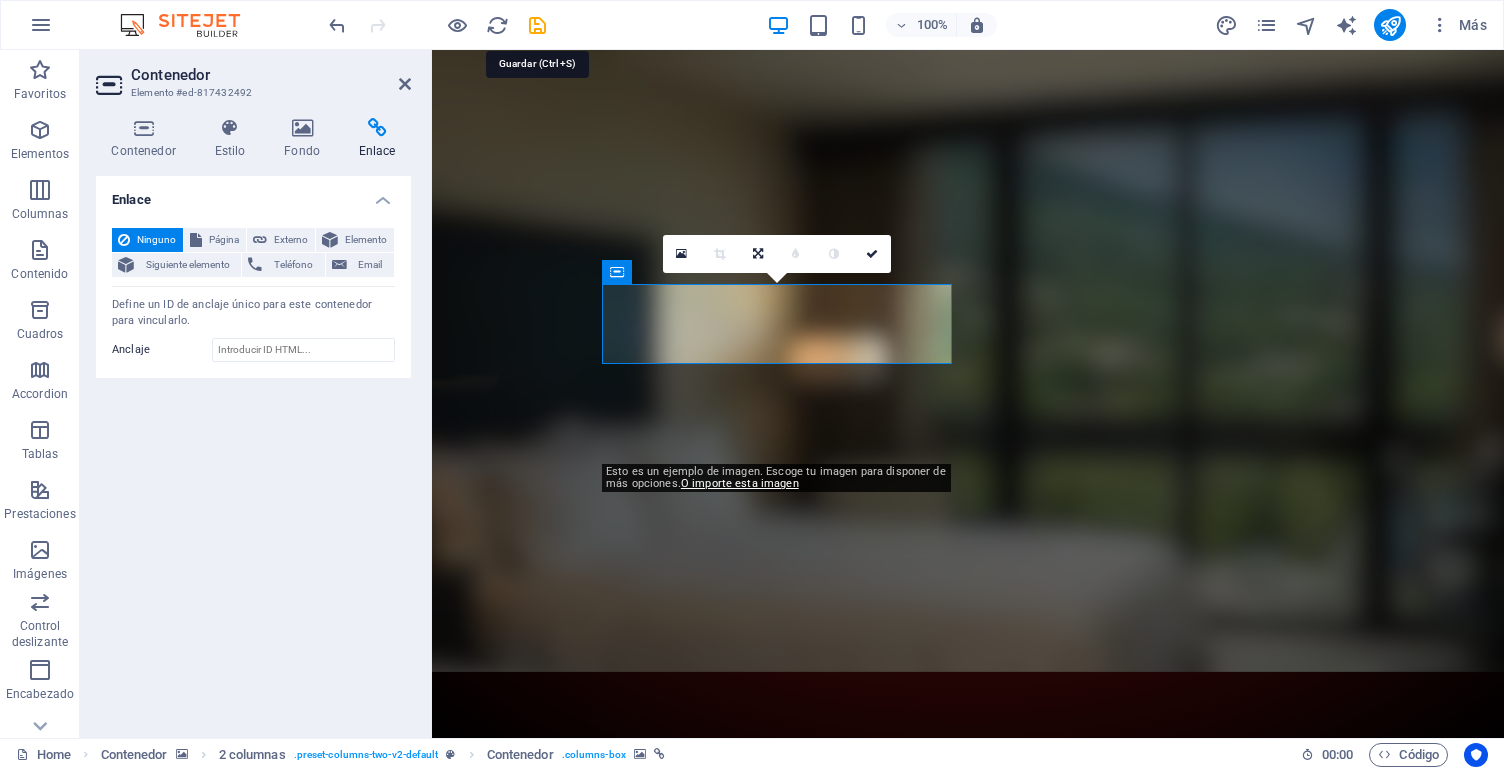click at bounding box center (537, 25) 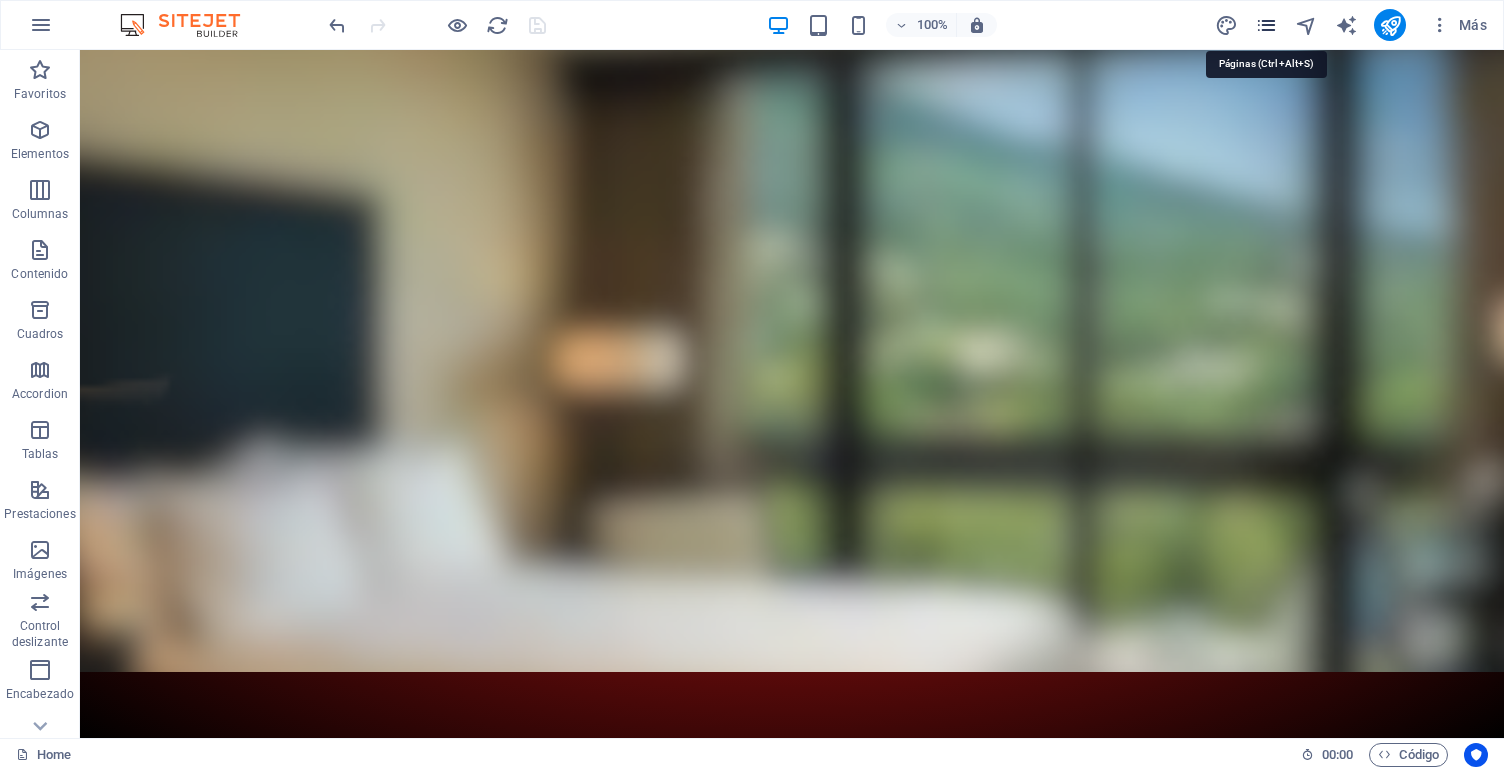 click at bounding box center [1266, 25] 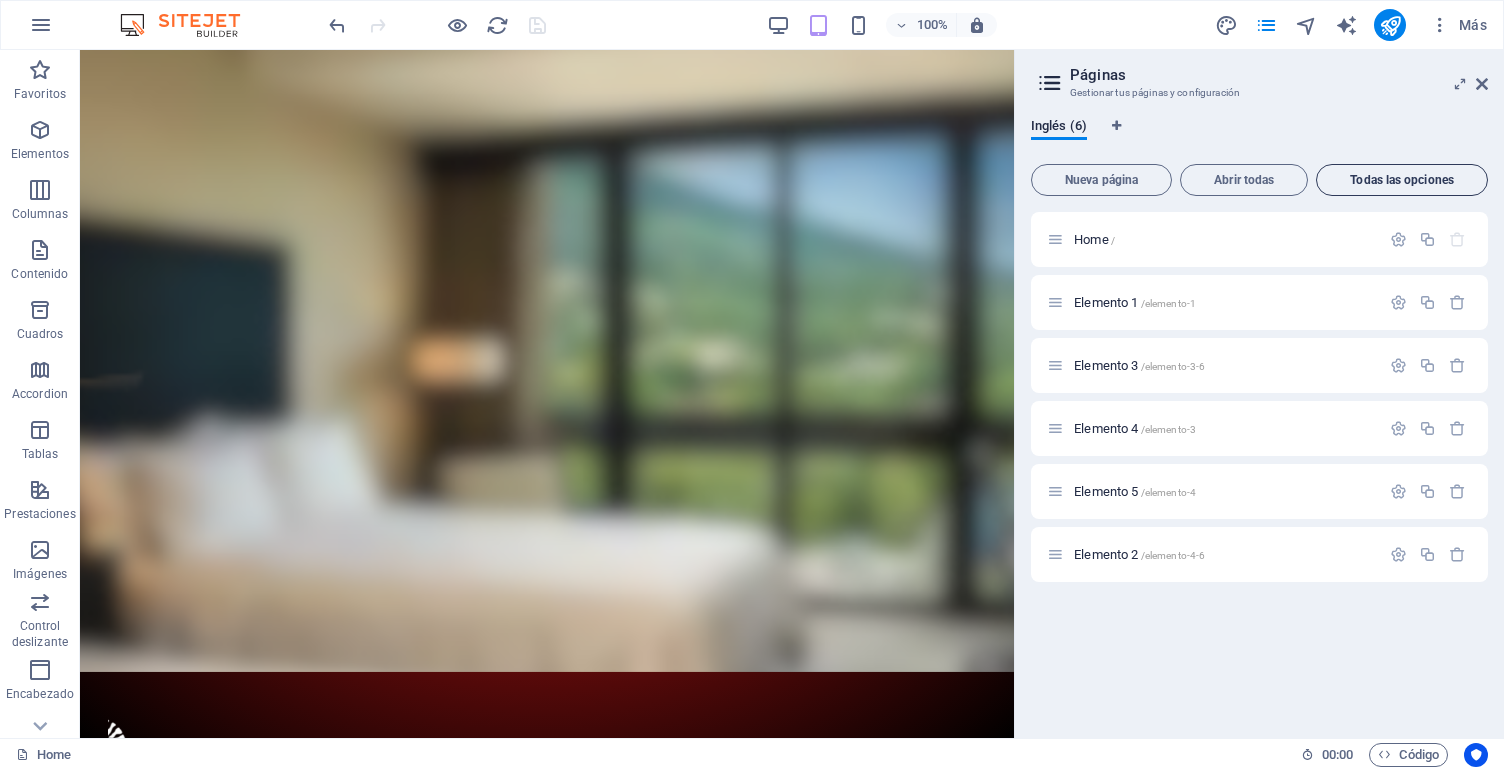click on "Todas las opciones" at bounding box center [1402, 180] 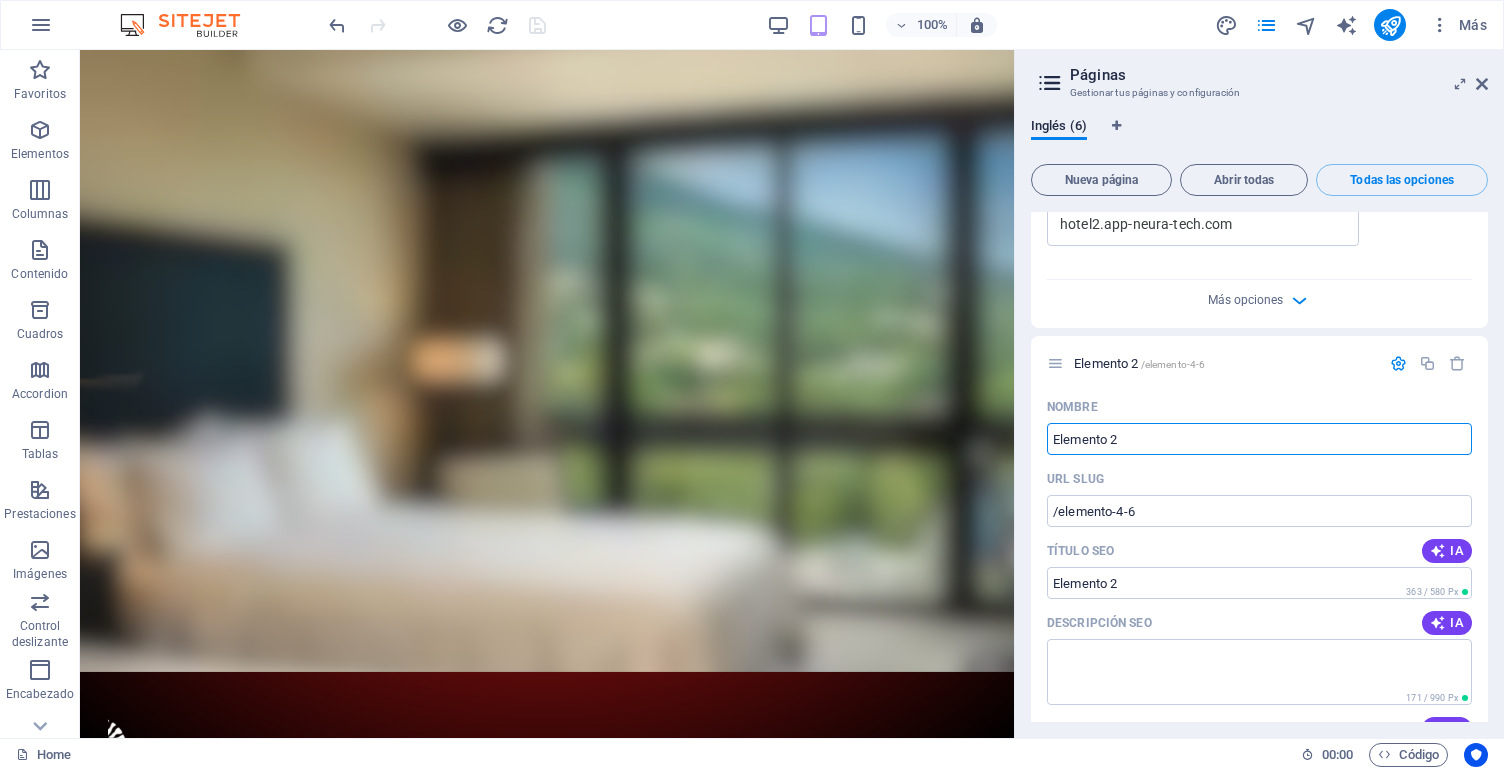 scroll, scrollTop: 4006, scrollLeft: 0, axis: vertical 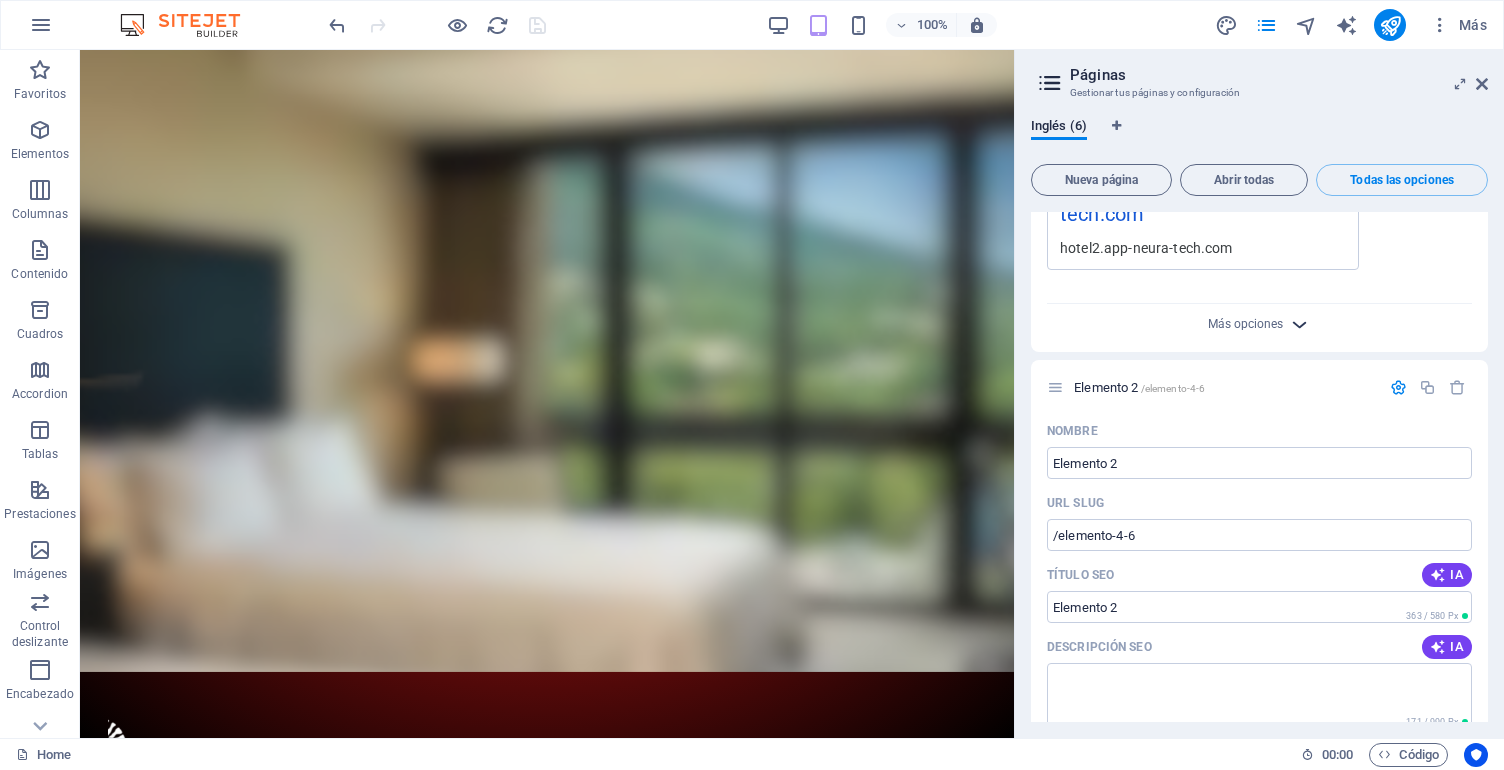 click at bounding box center (1299, 324) 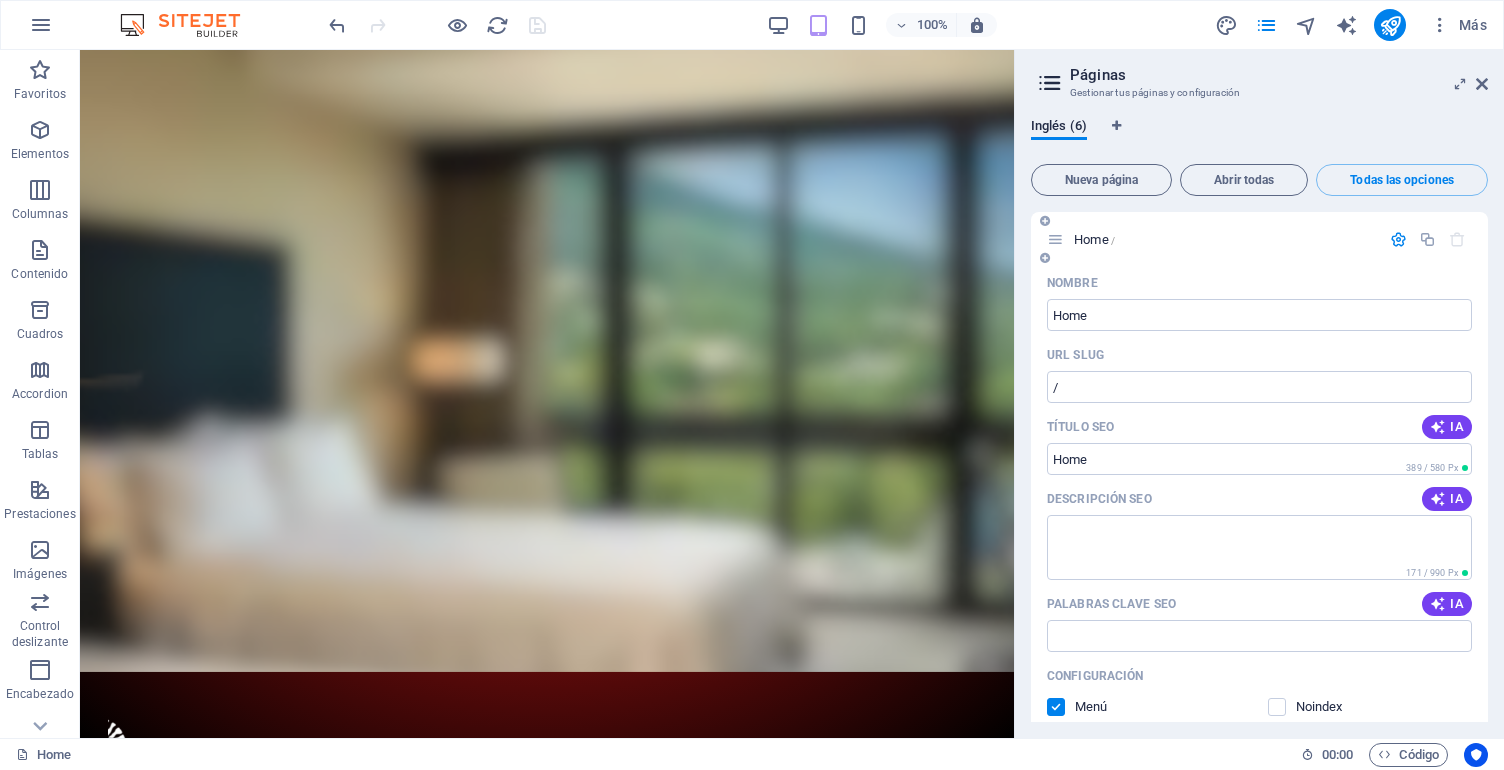 scroll, scrollTop: 0, scrollLeft: 0, axis: both 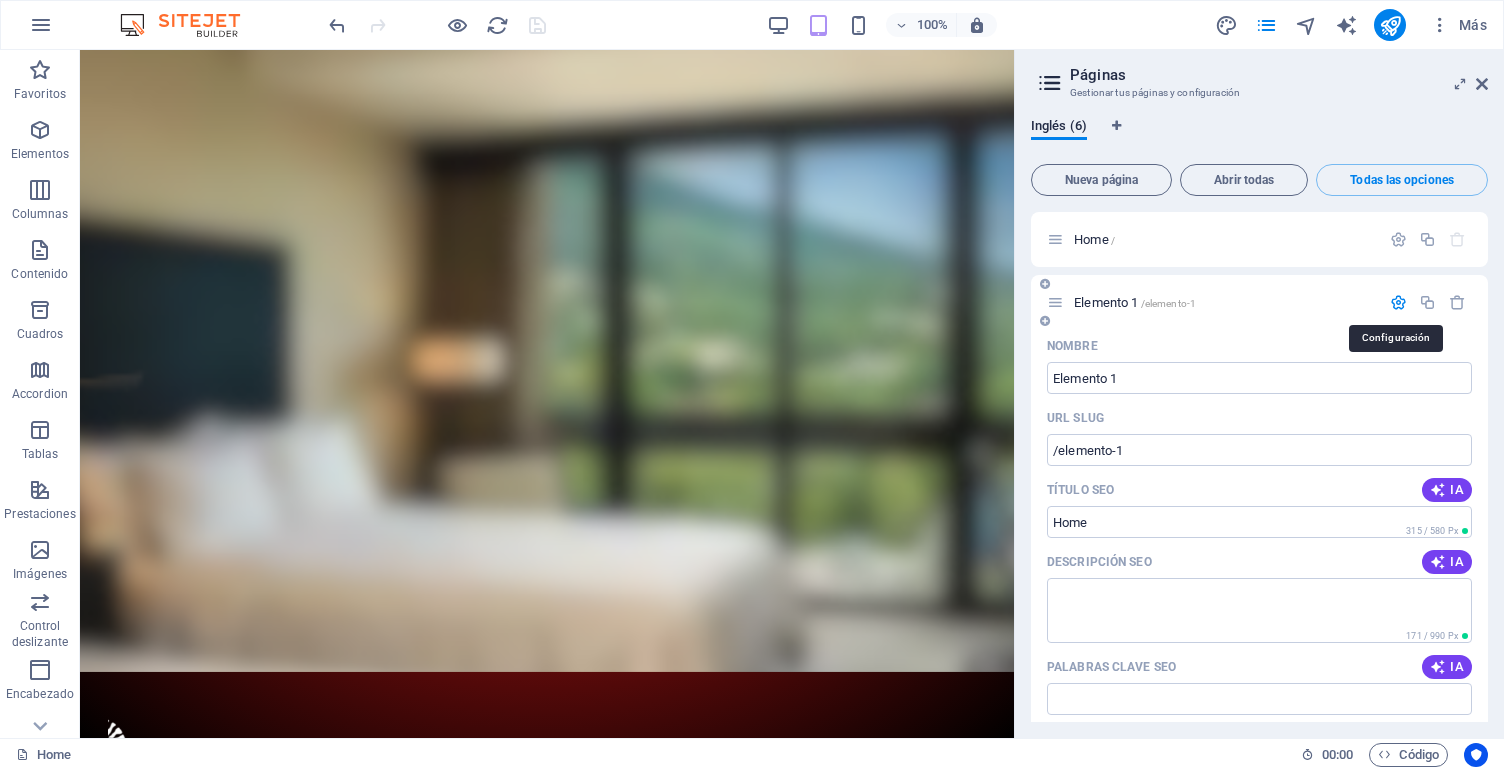 click at bounding box center [1398, 302] 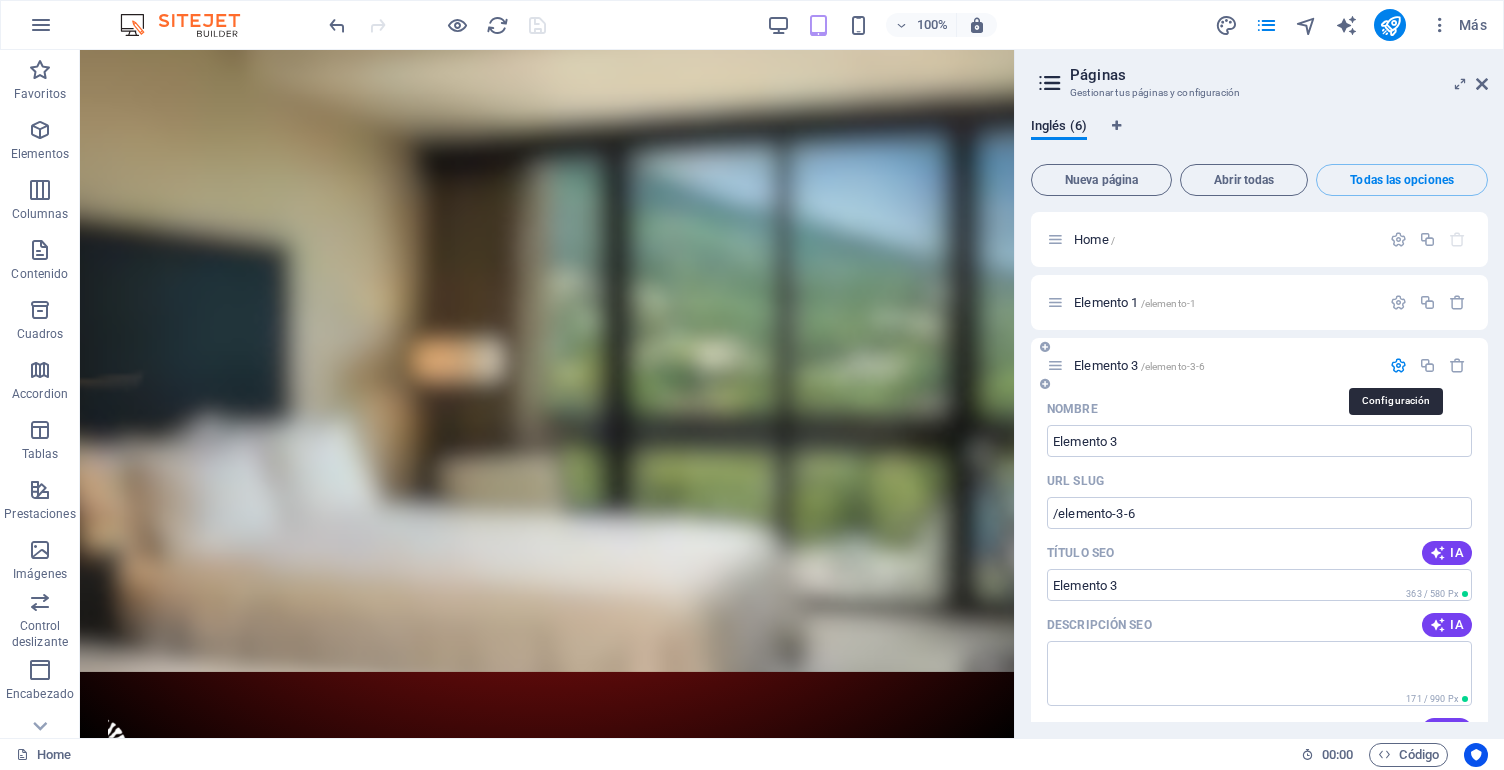 click at bounding box center [1398, 365] 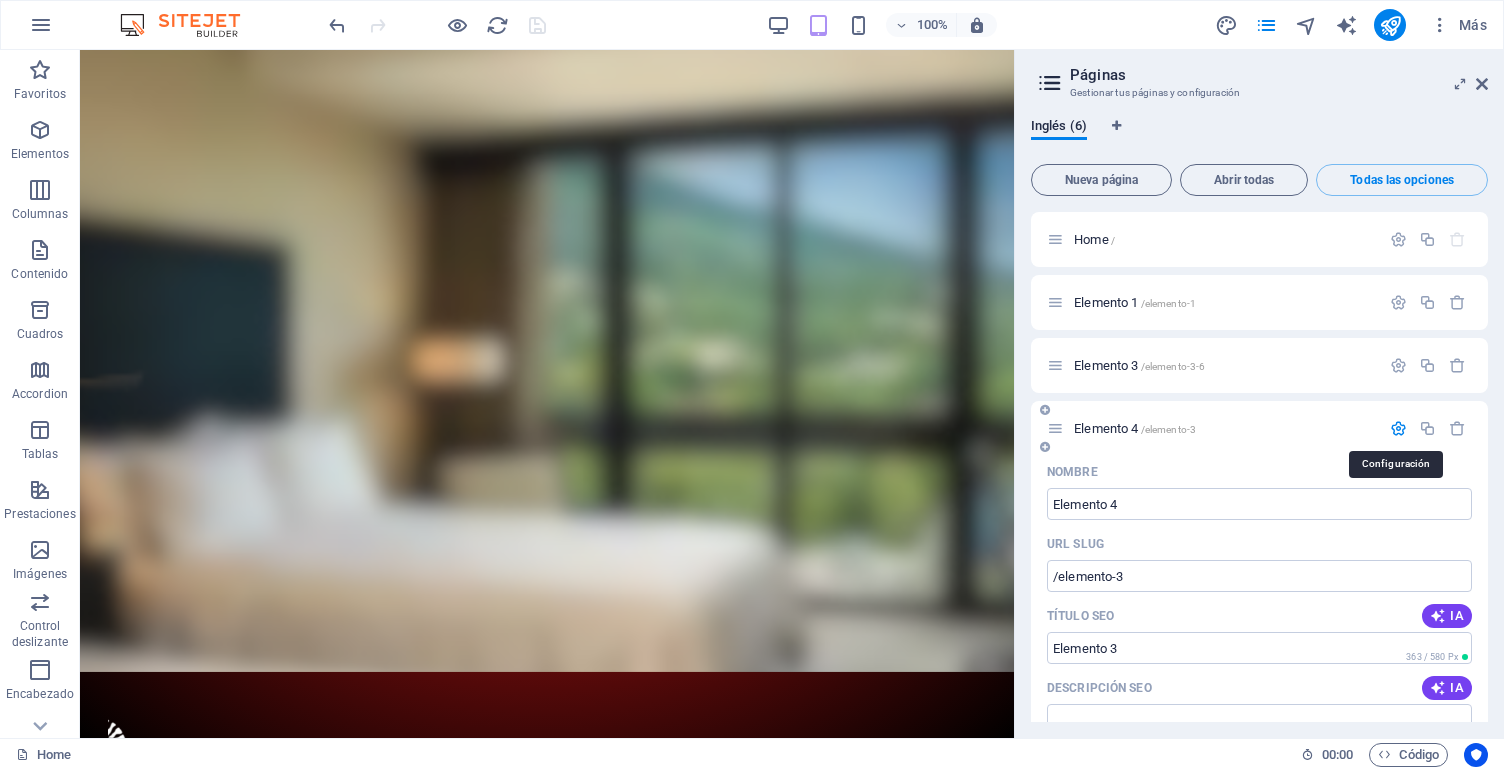 click at bounding box center (1398, 428) 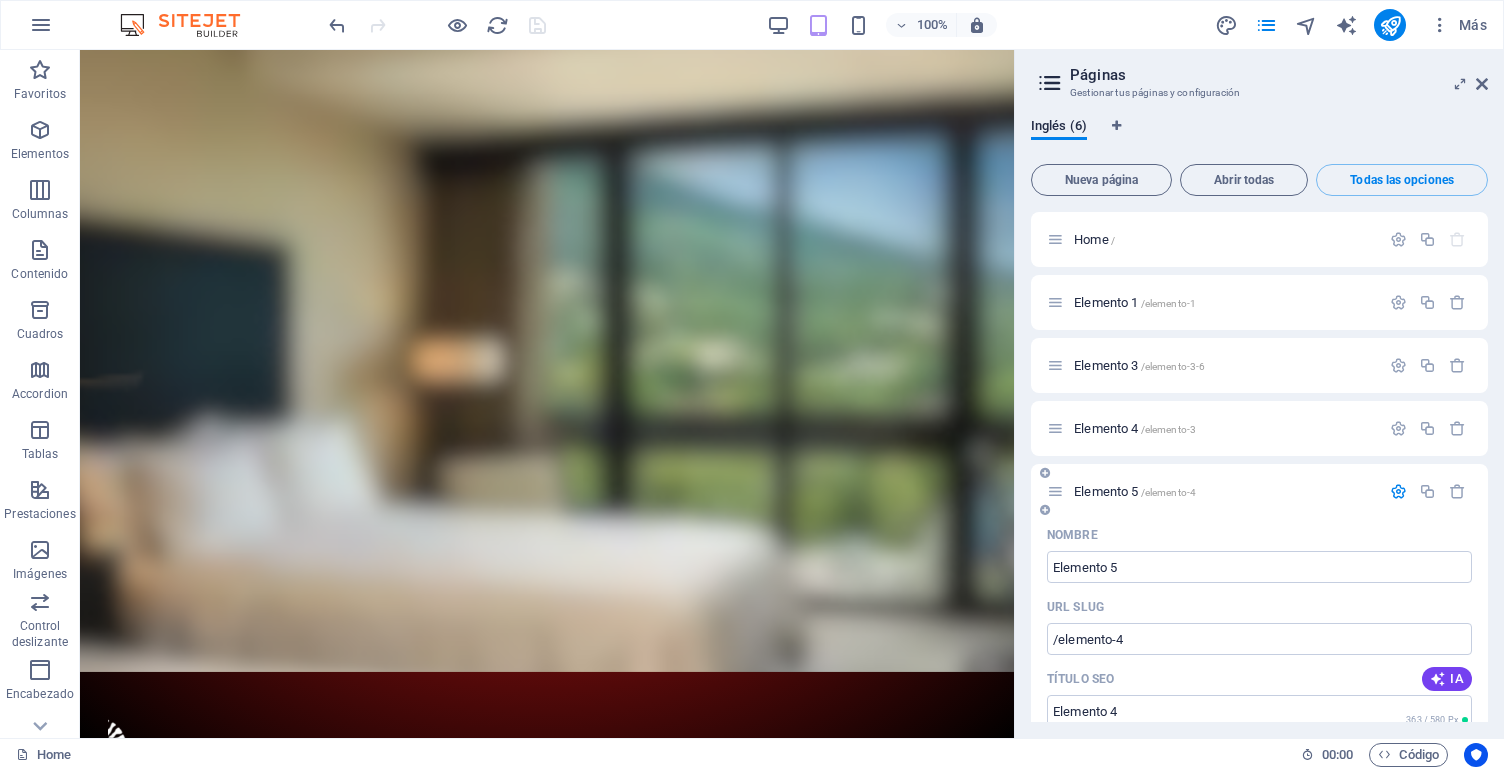 click at bounding box center (1428, 492) 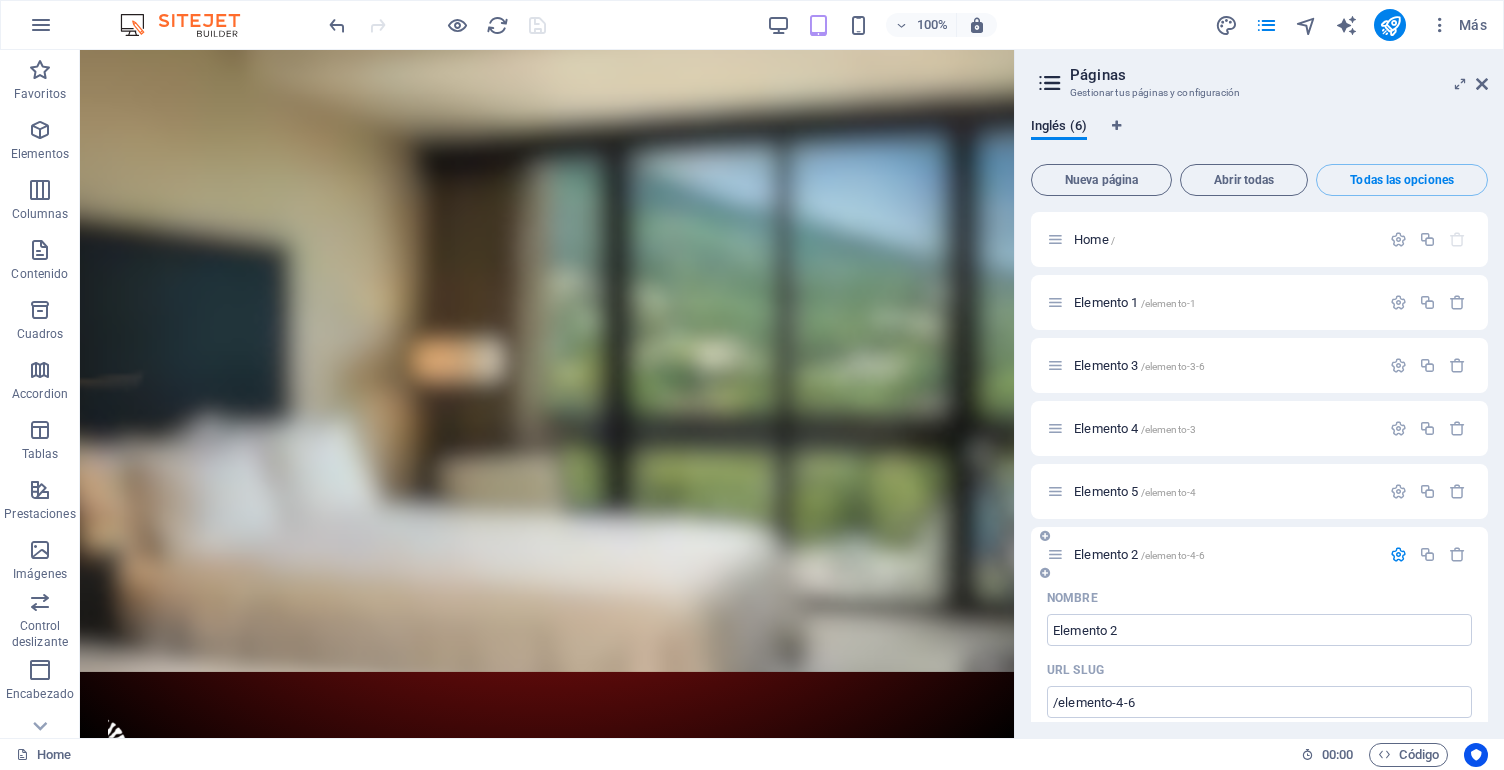 click at bounding box center [1398, 554] 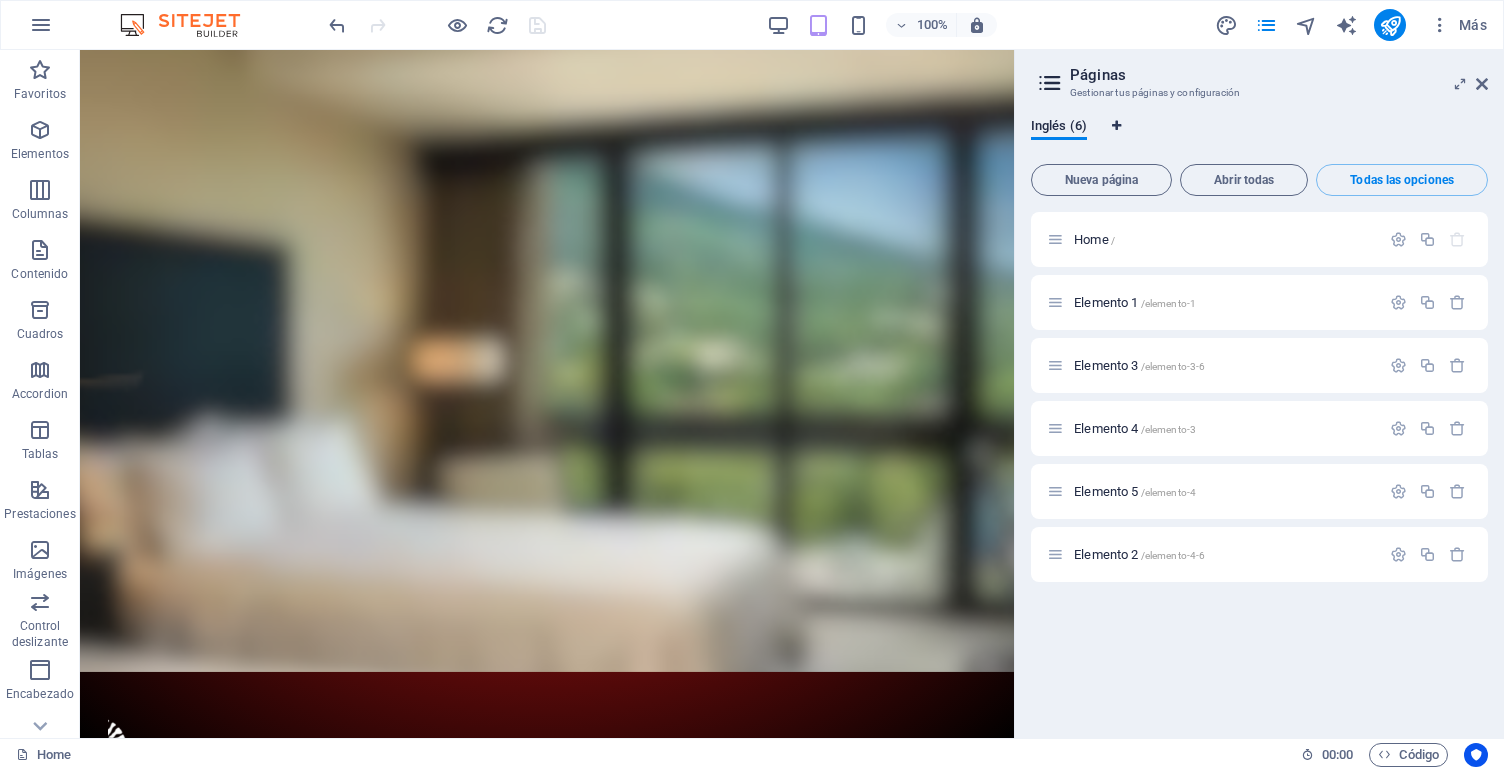 click at bounding box center [1116, 126] 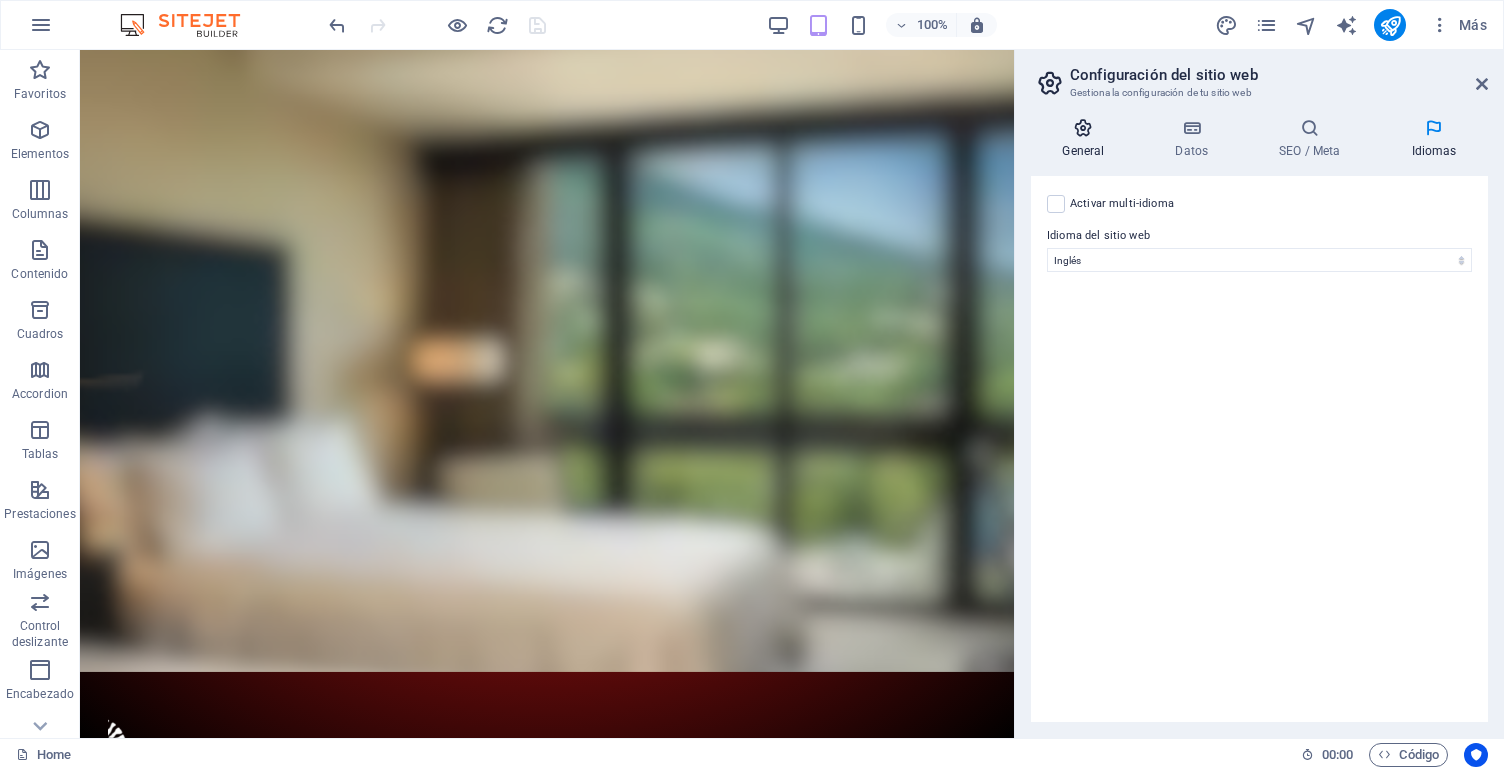 click at bounding box center [1083, 128] 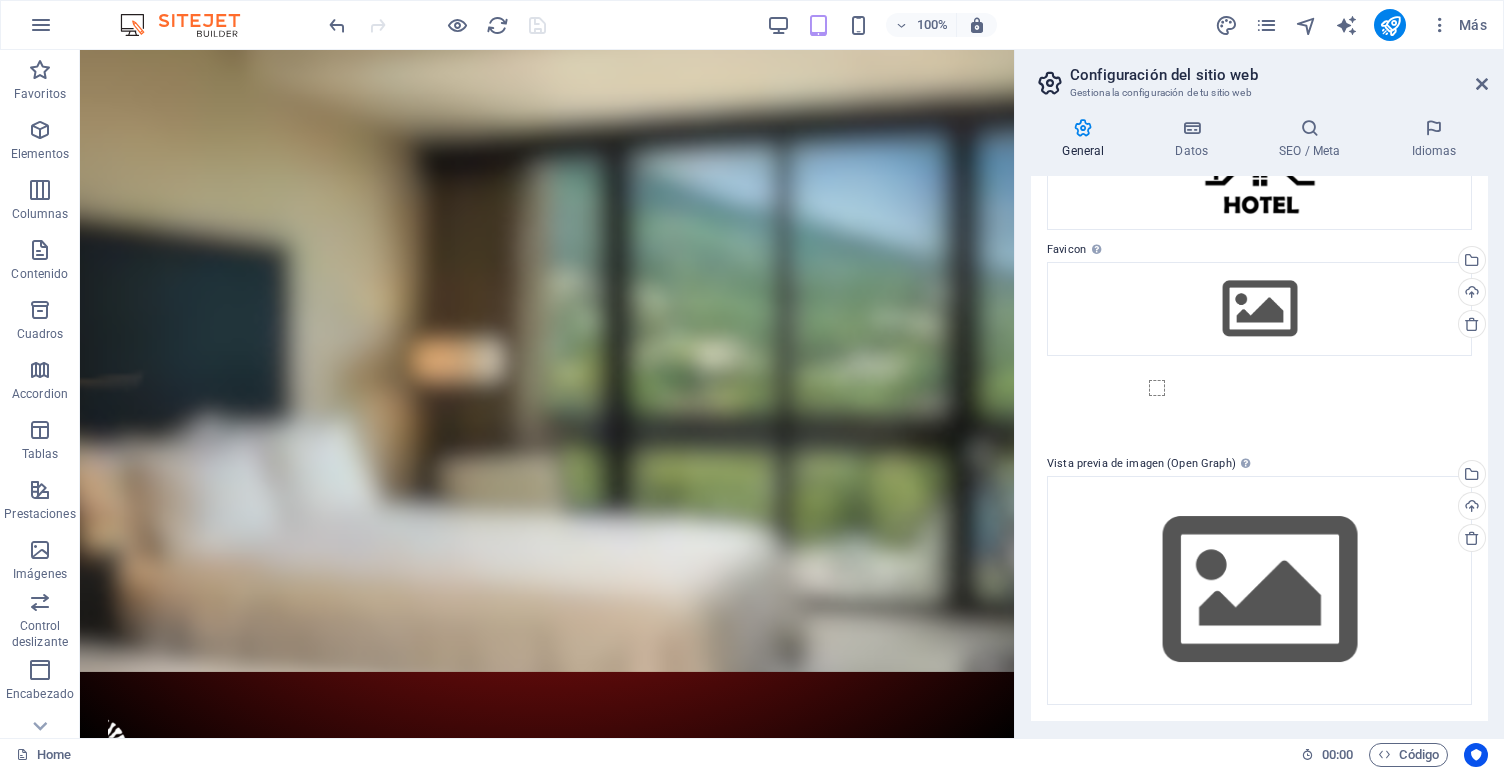 scroll, scrollTop: 201, scrollLeft: 0, axis: vertical 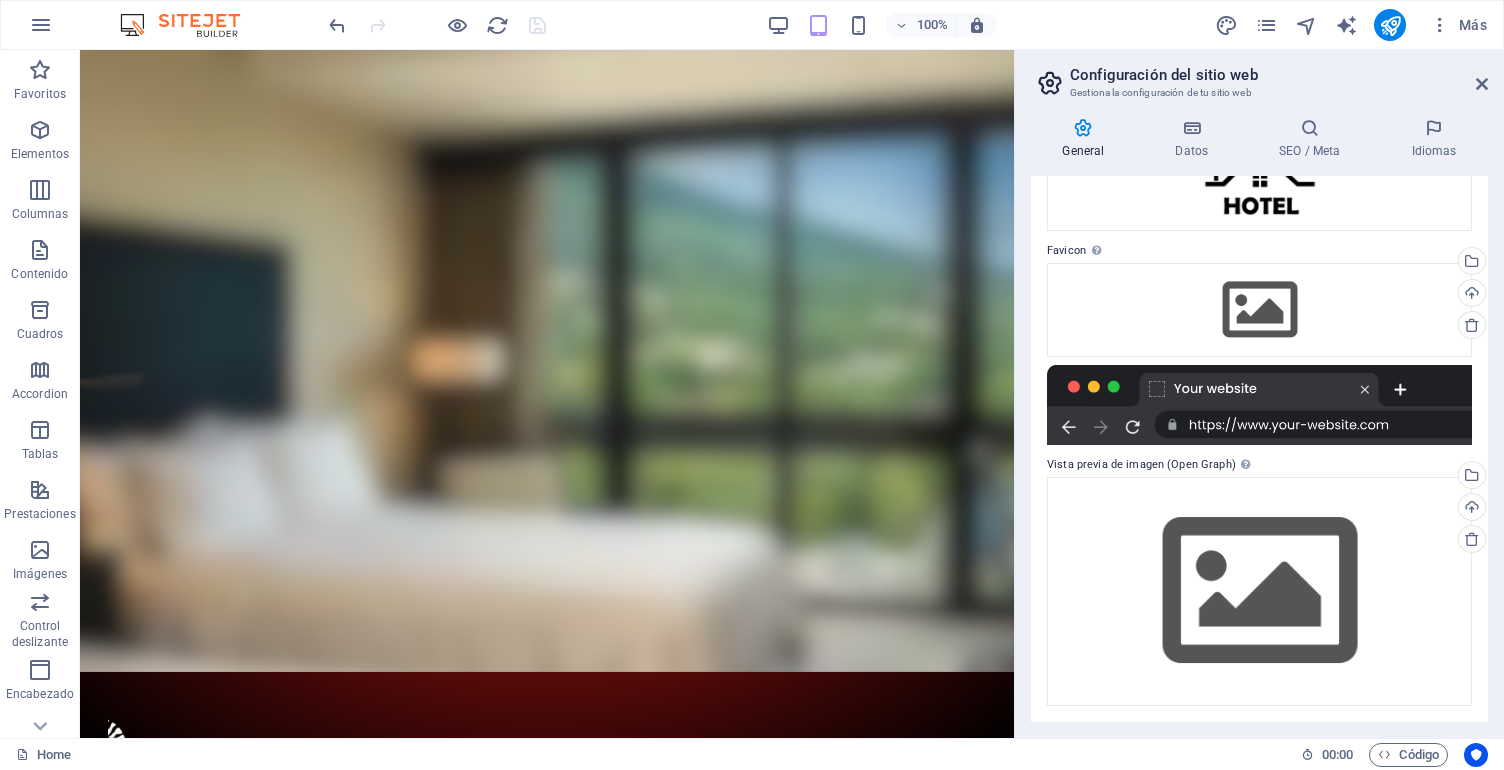 click at bounding box center (1259, 405) 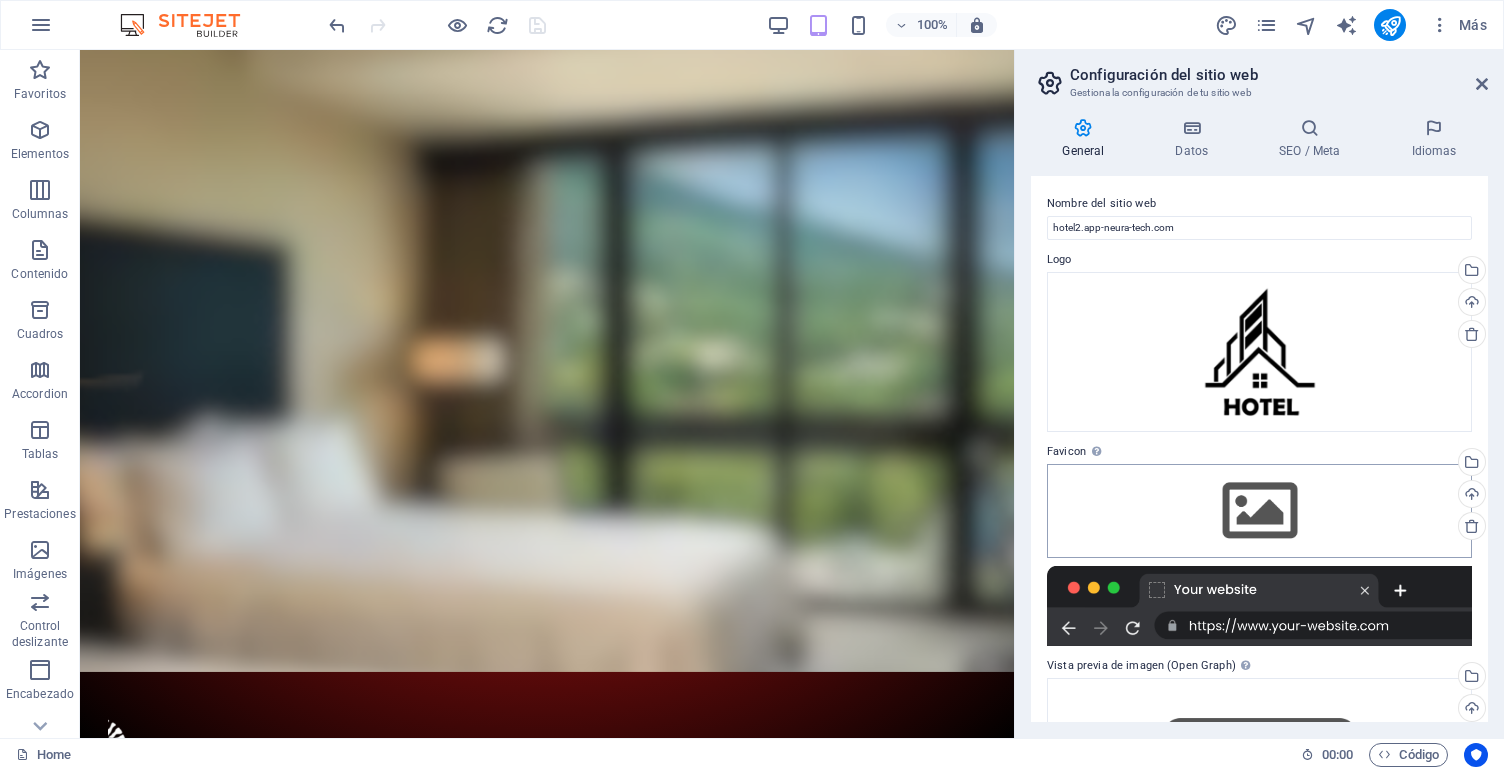scroll, scrollTop: 0, scrollLeft: 0, axis: both 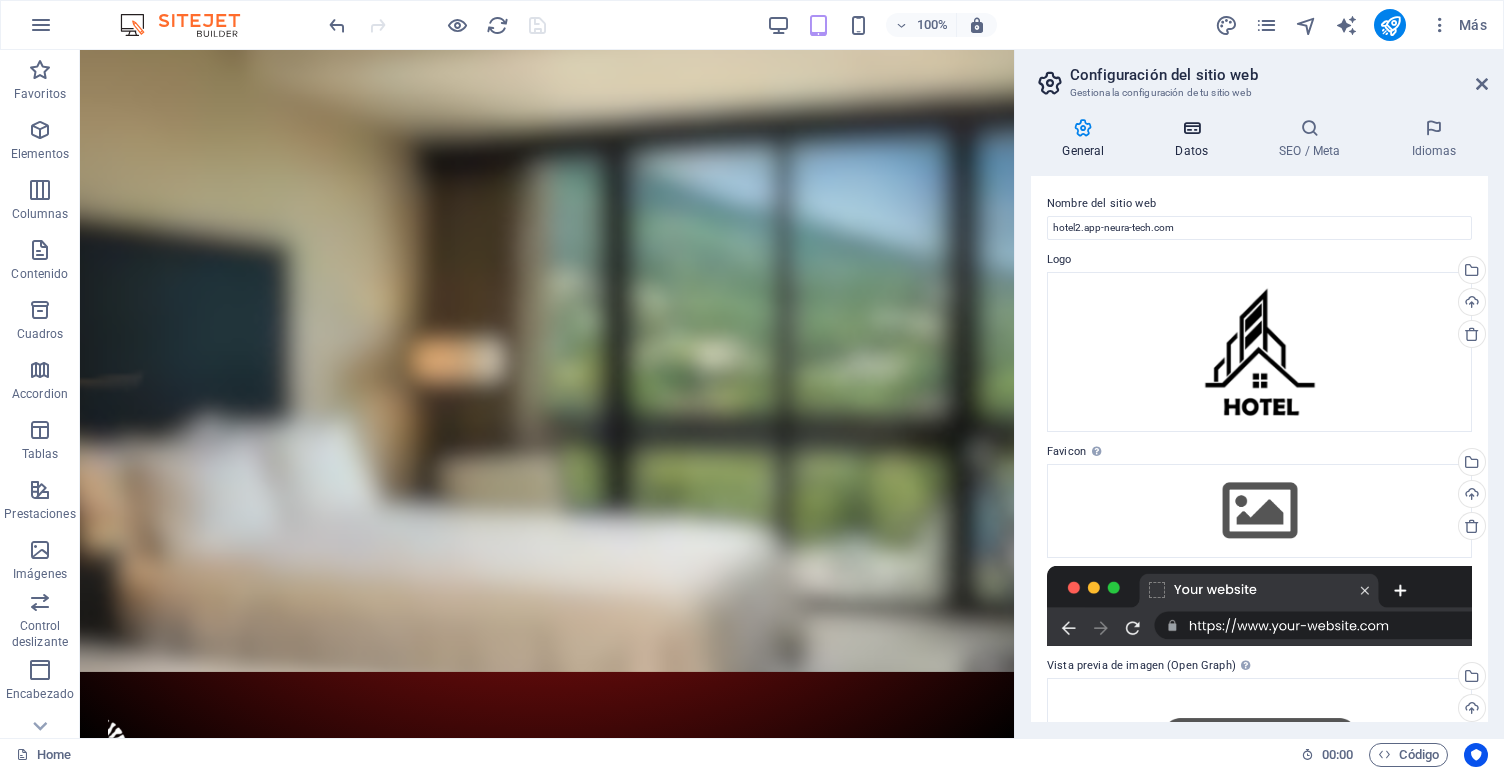 click on "Datos" at bounding box center [1196, 139] 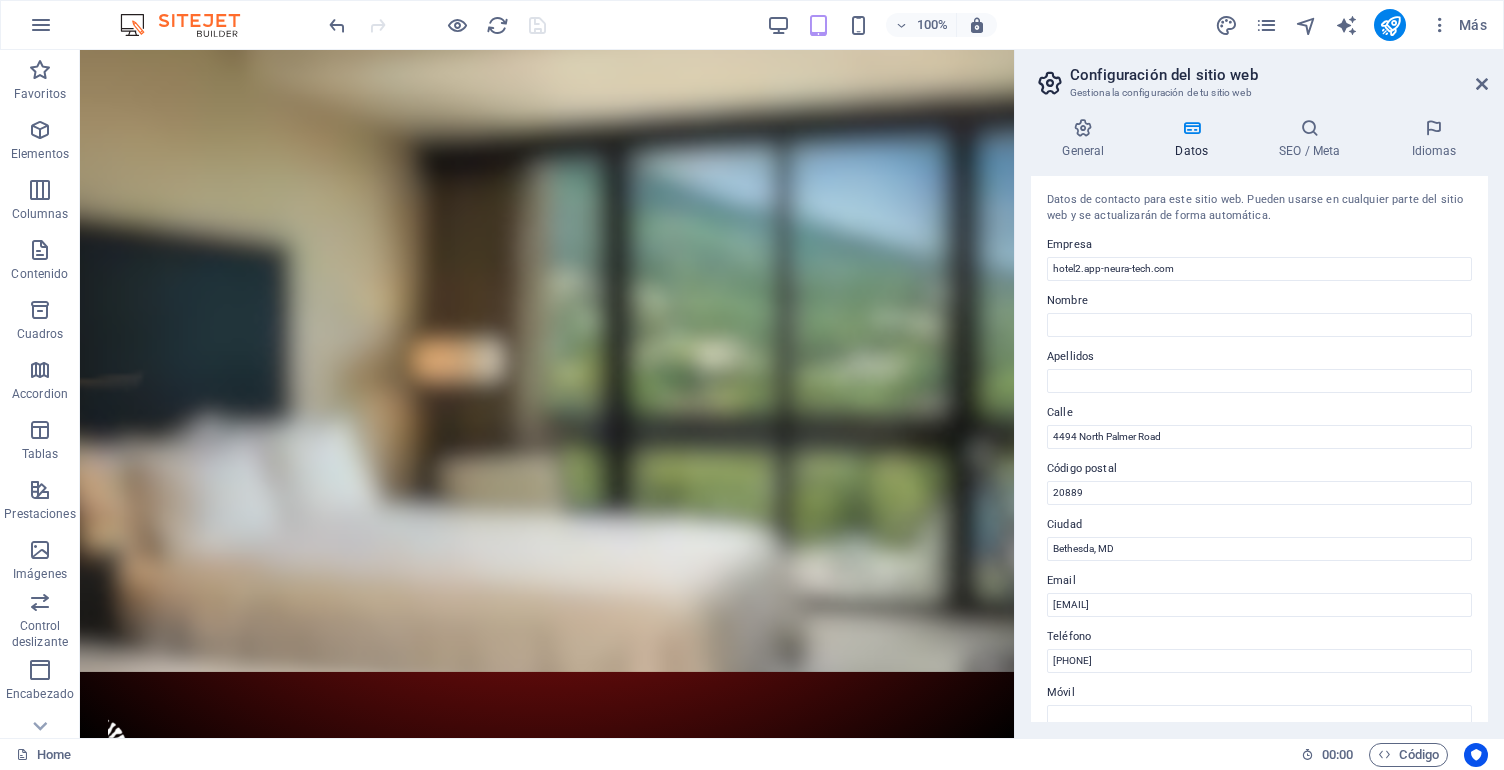 scroll, scrollTop: 0, scrollLeft: 0, axis: both 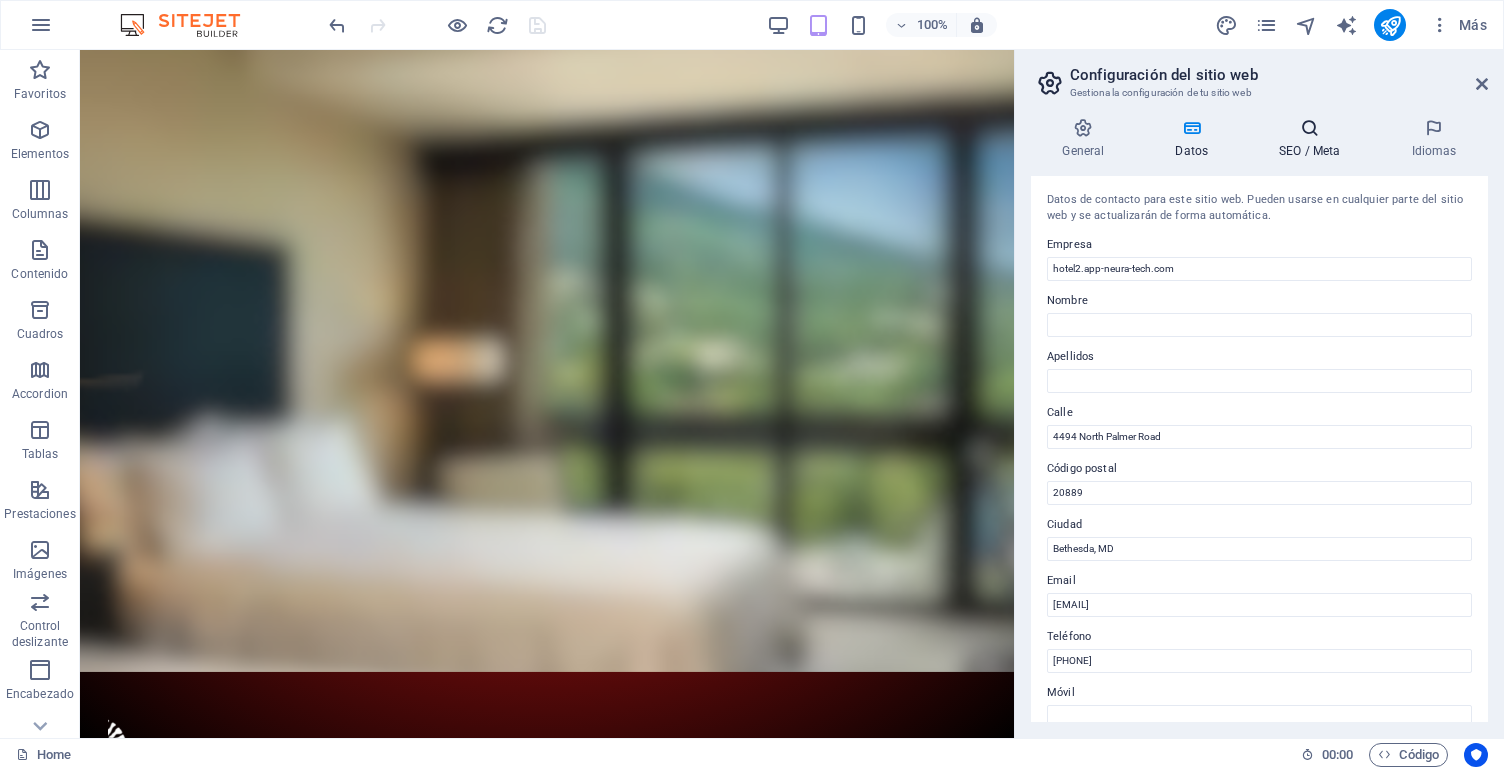 click on "SEO / Meta" at bounding box center (1314, 139) 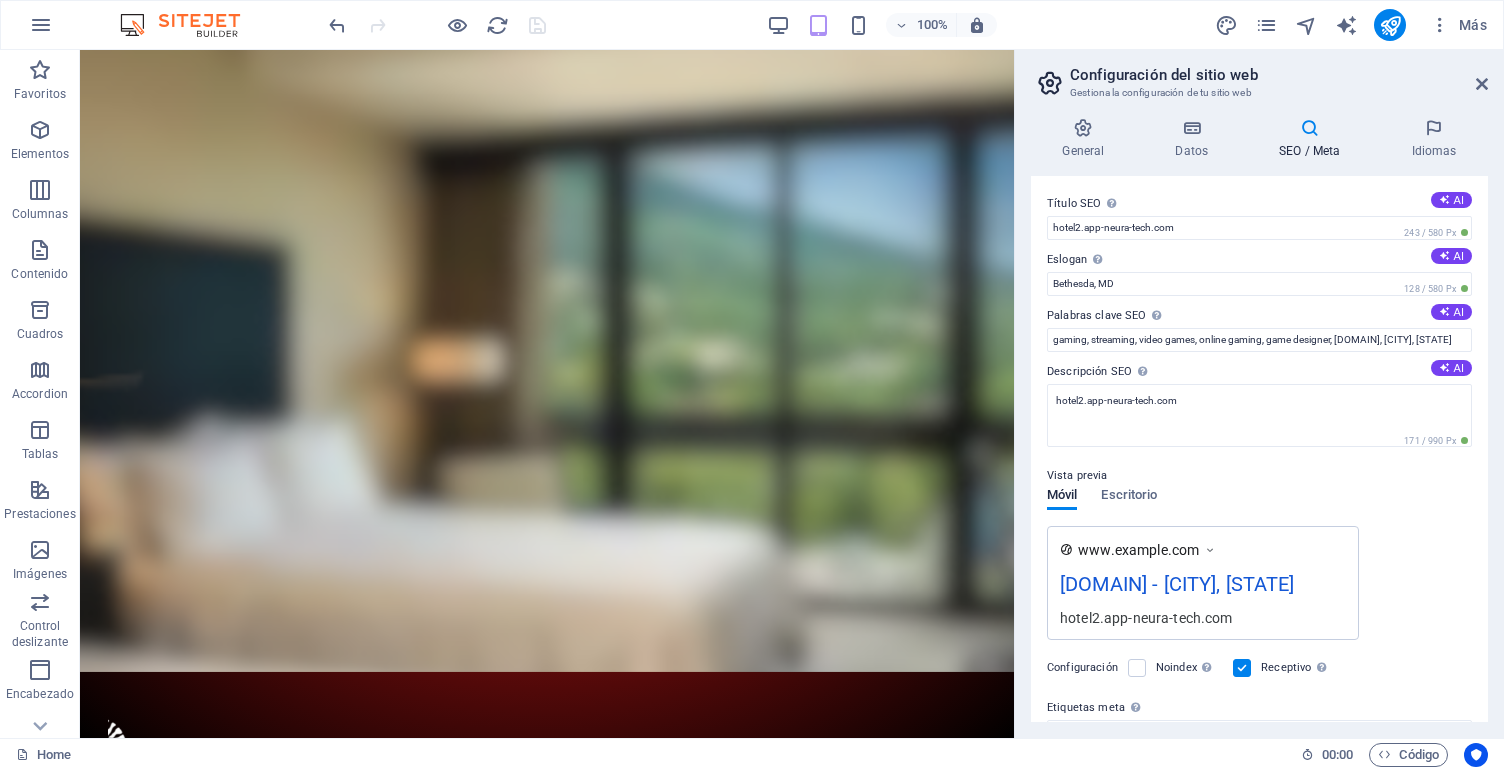 scroll, scrollTop: 0, scrollLeft: 0, axis: both 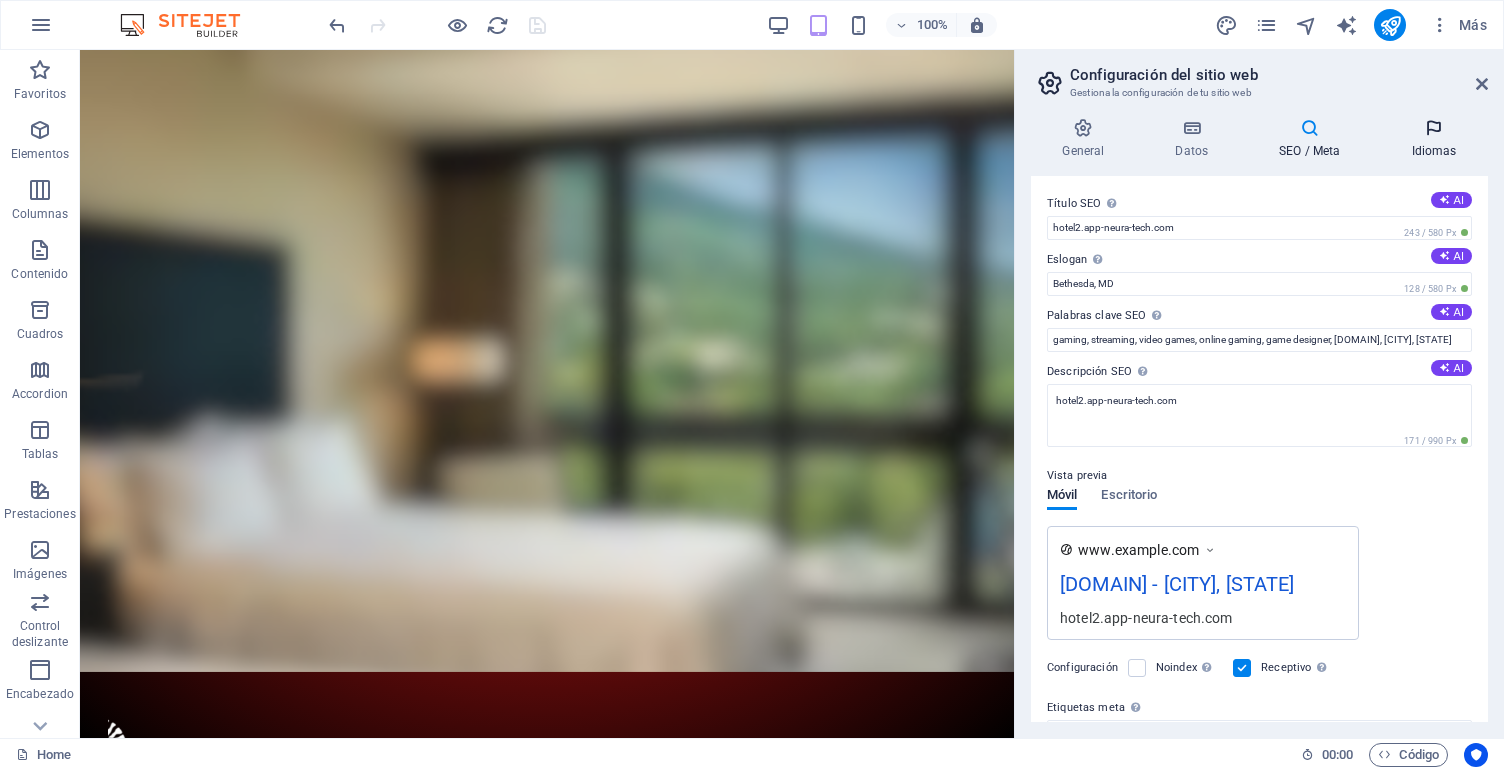 click on "Idiomas" at bounding box center [1434, 139] 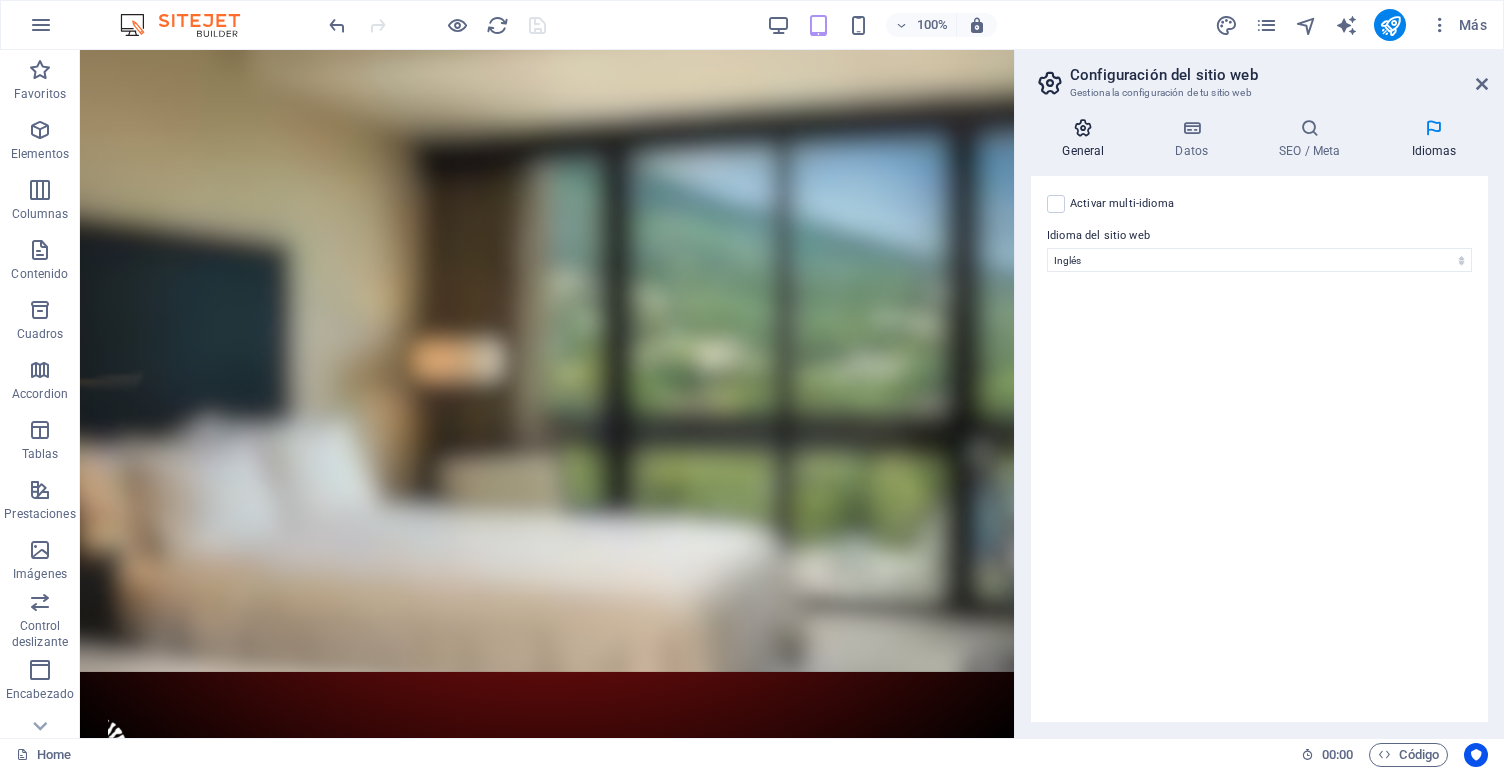 click at bounding box center (1083, 128) 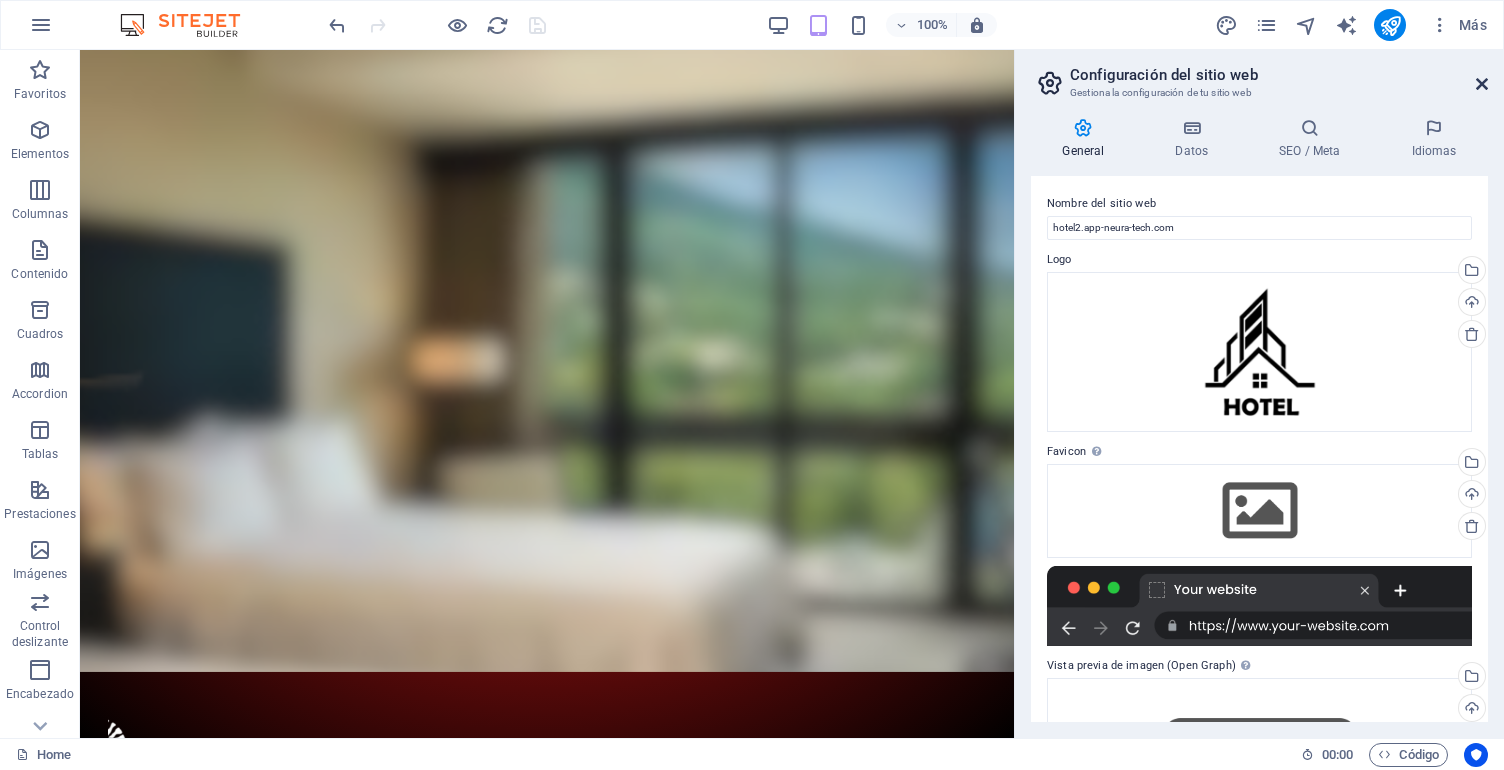 click at bounding box center (1482, 84) 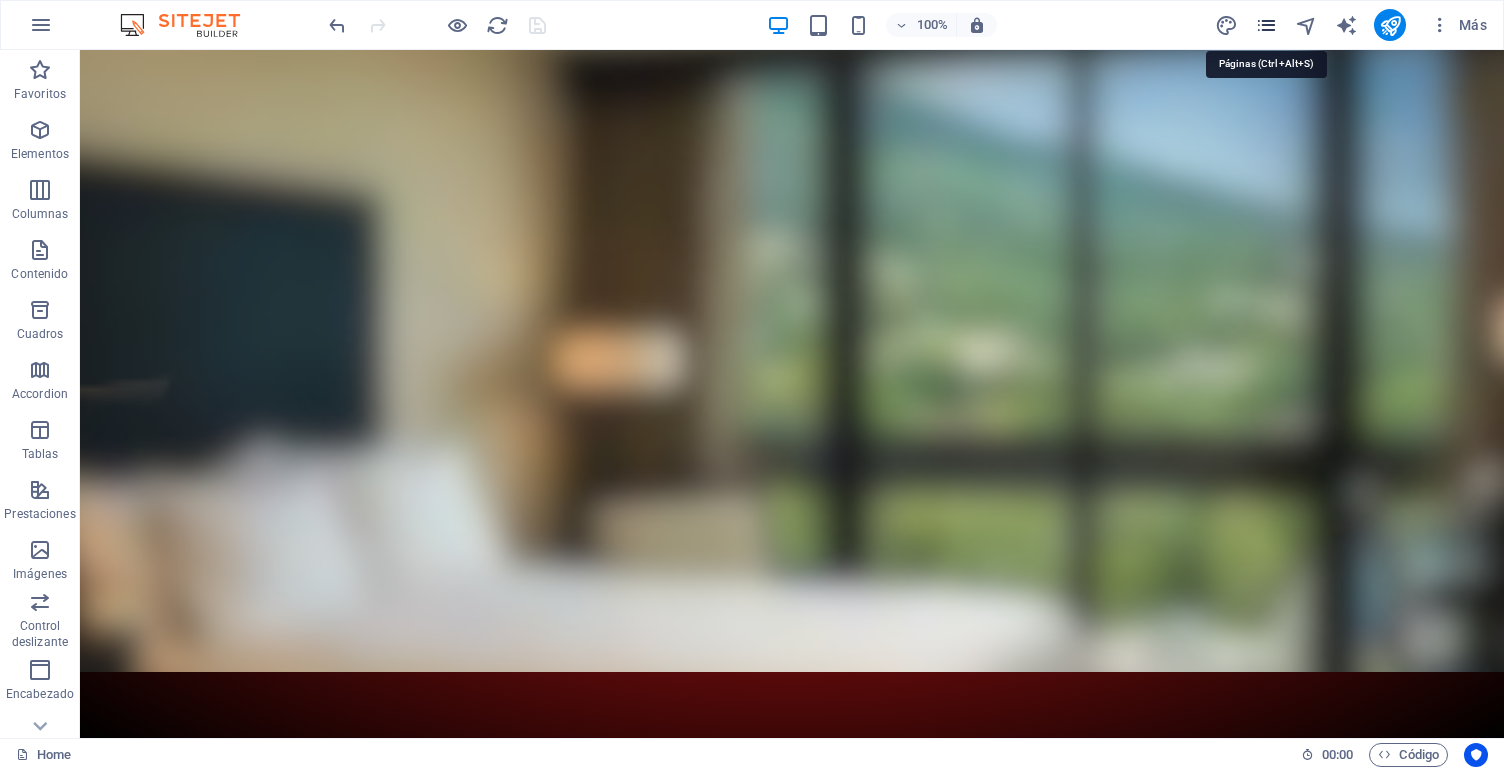 click at bounding box center (1266, 25) 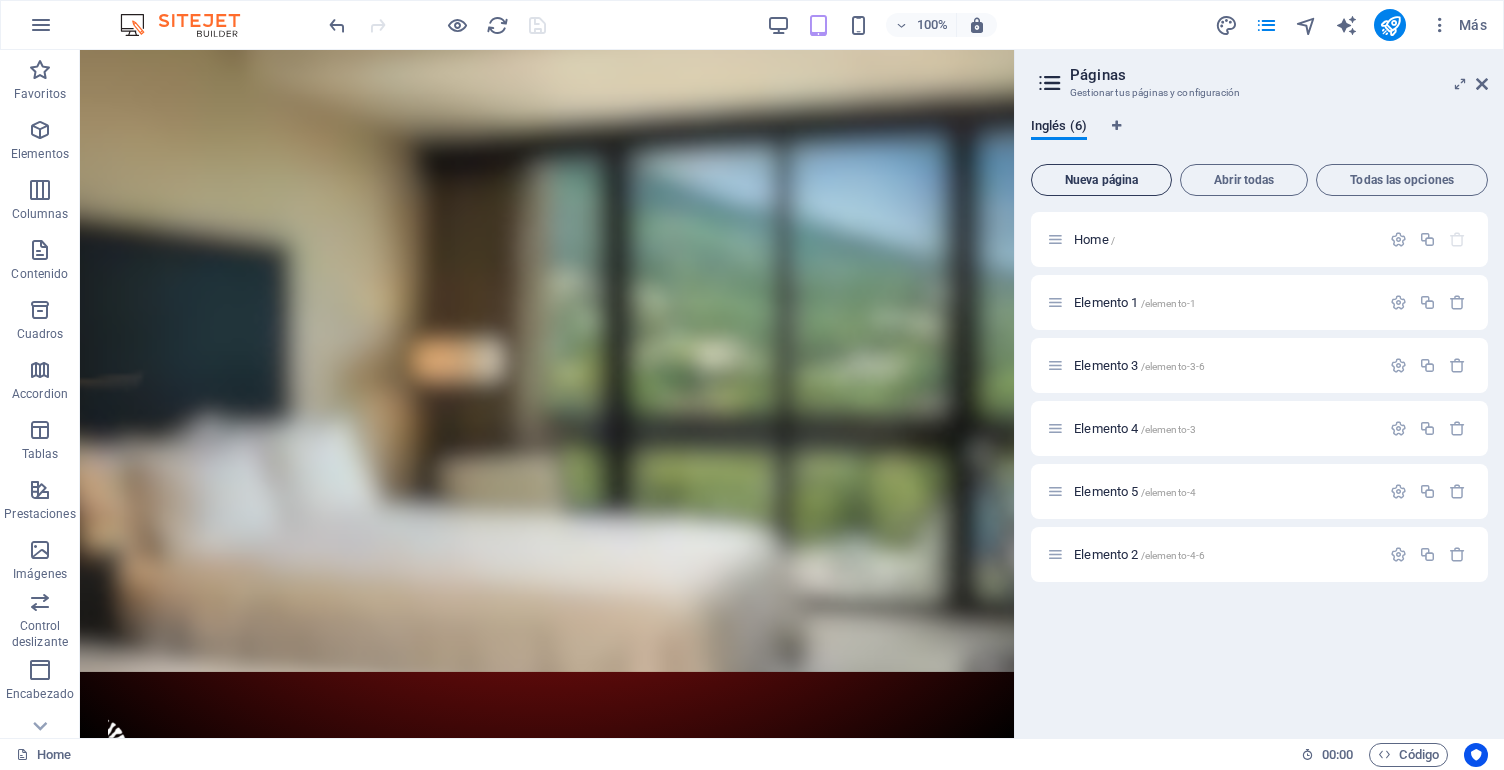 click on "Nueva página" at bounding box center [1101, 180] 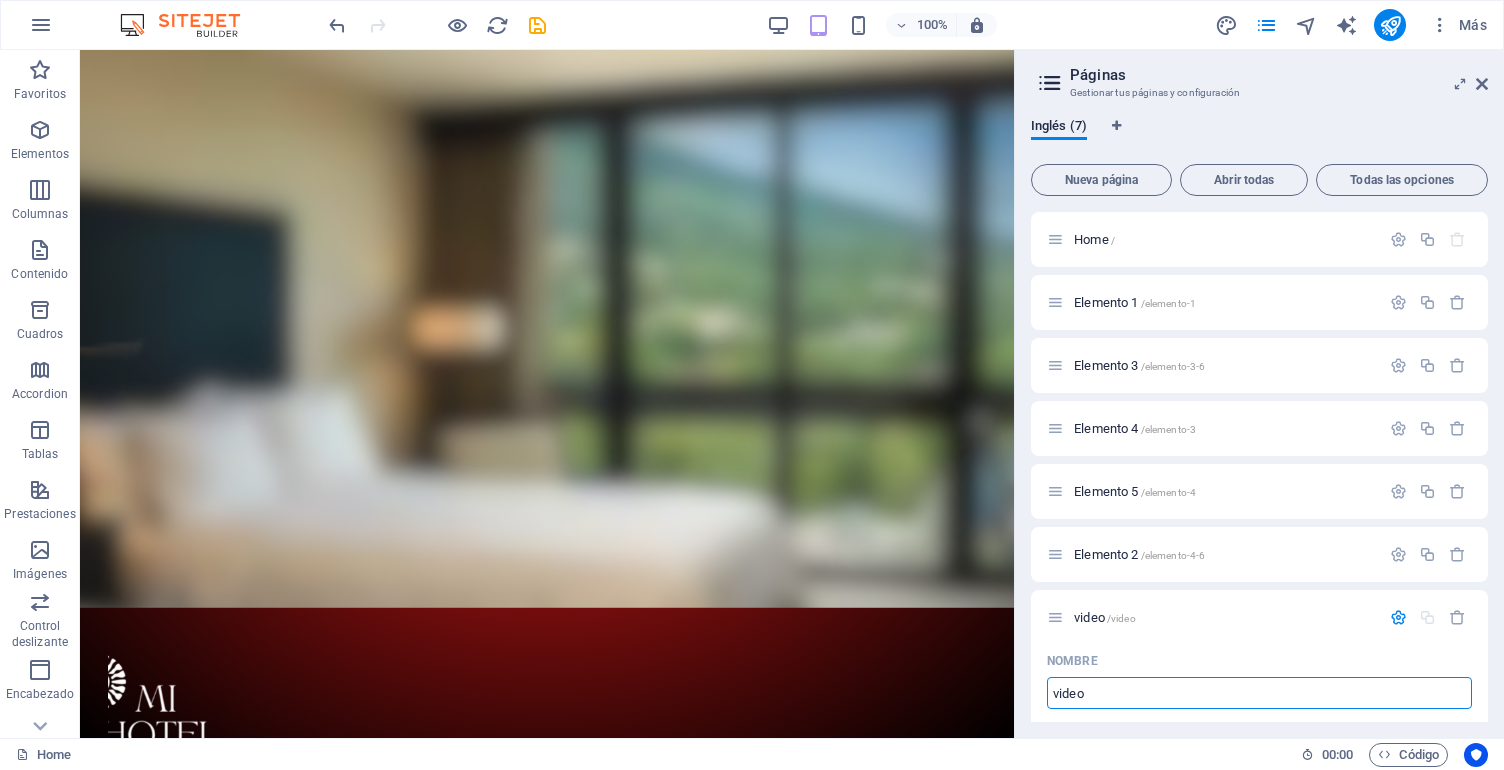 type on "video" 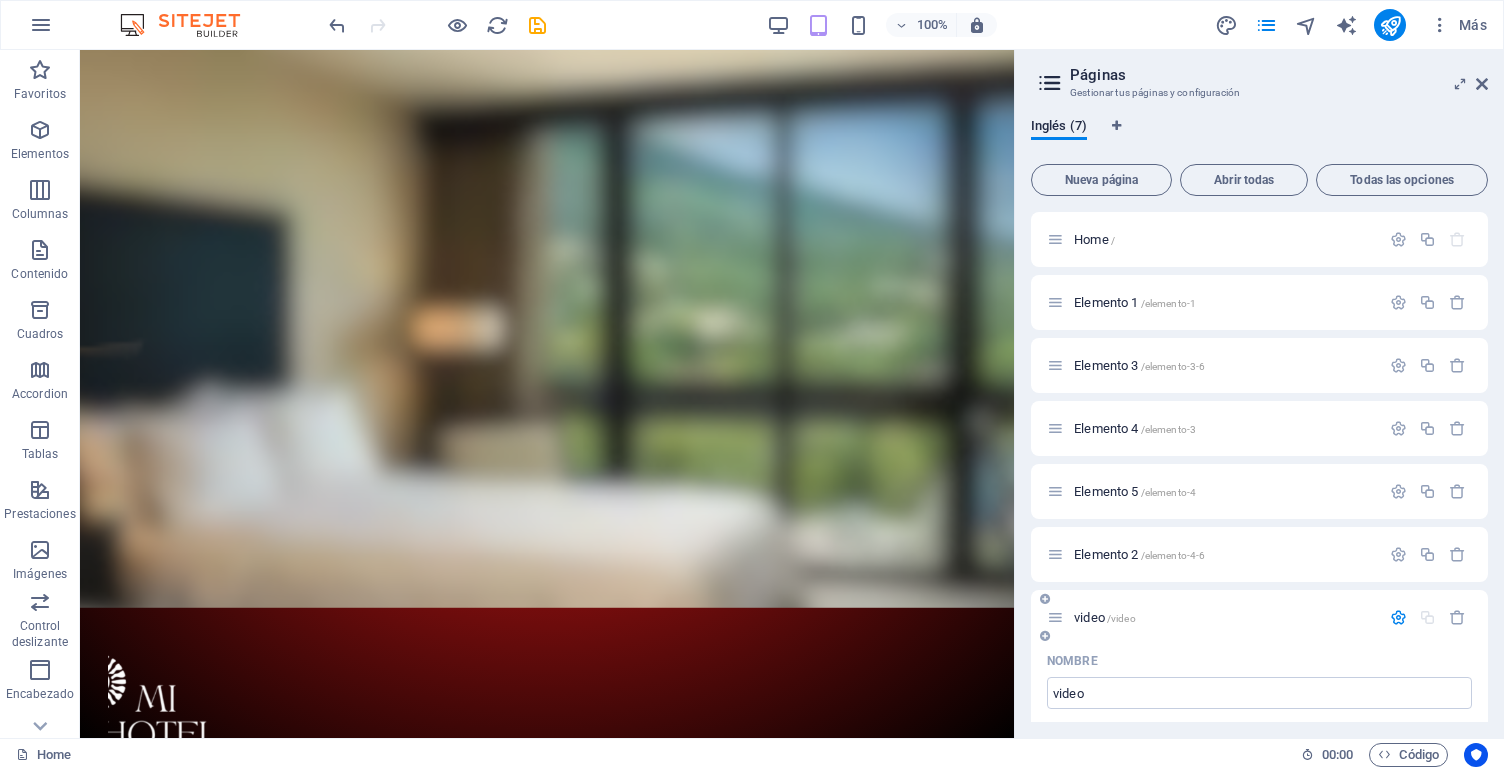 click at bounding box center (1398, 617) 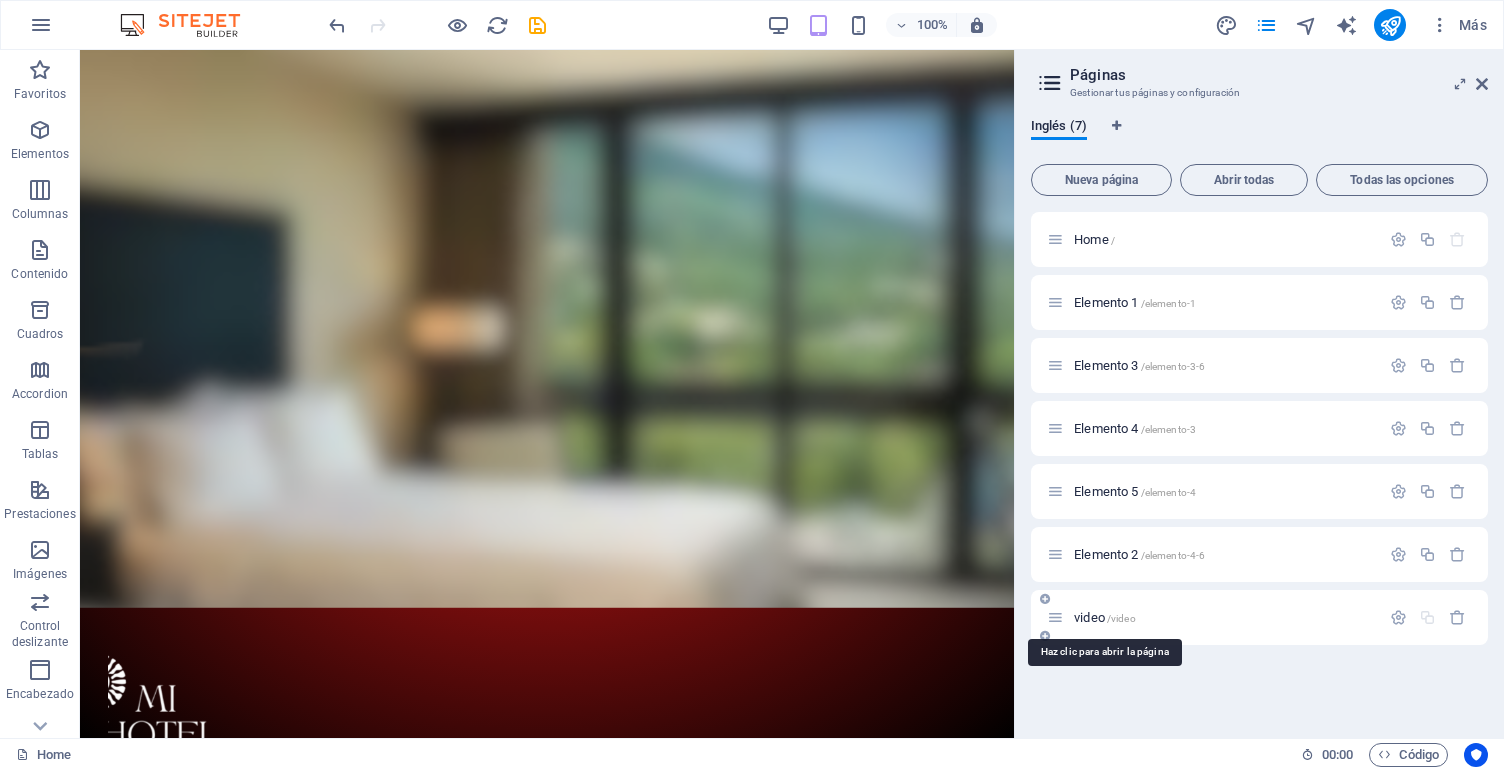 click on "video /video" at bounding box center [1105, 617] 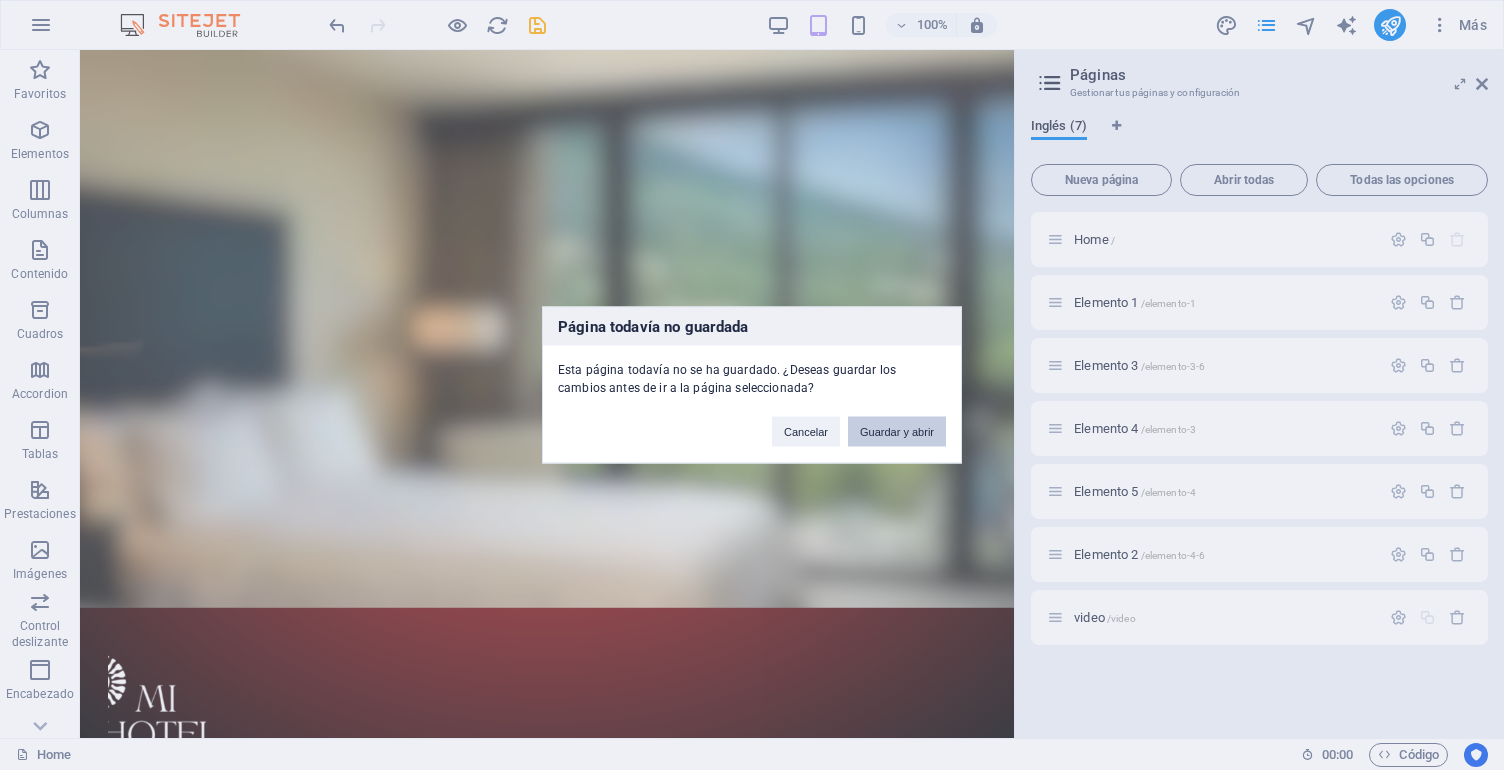 click on "Guardar y abrir" at bounding box center (897, 432) 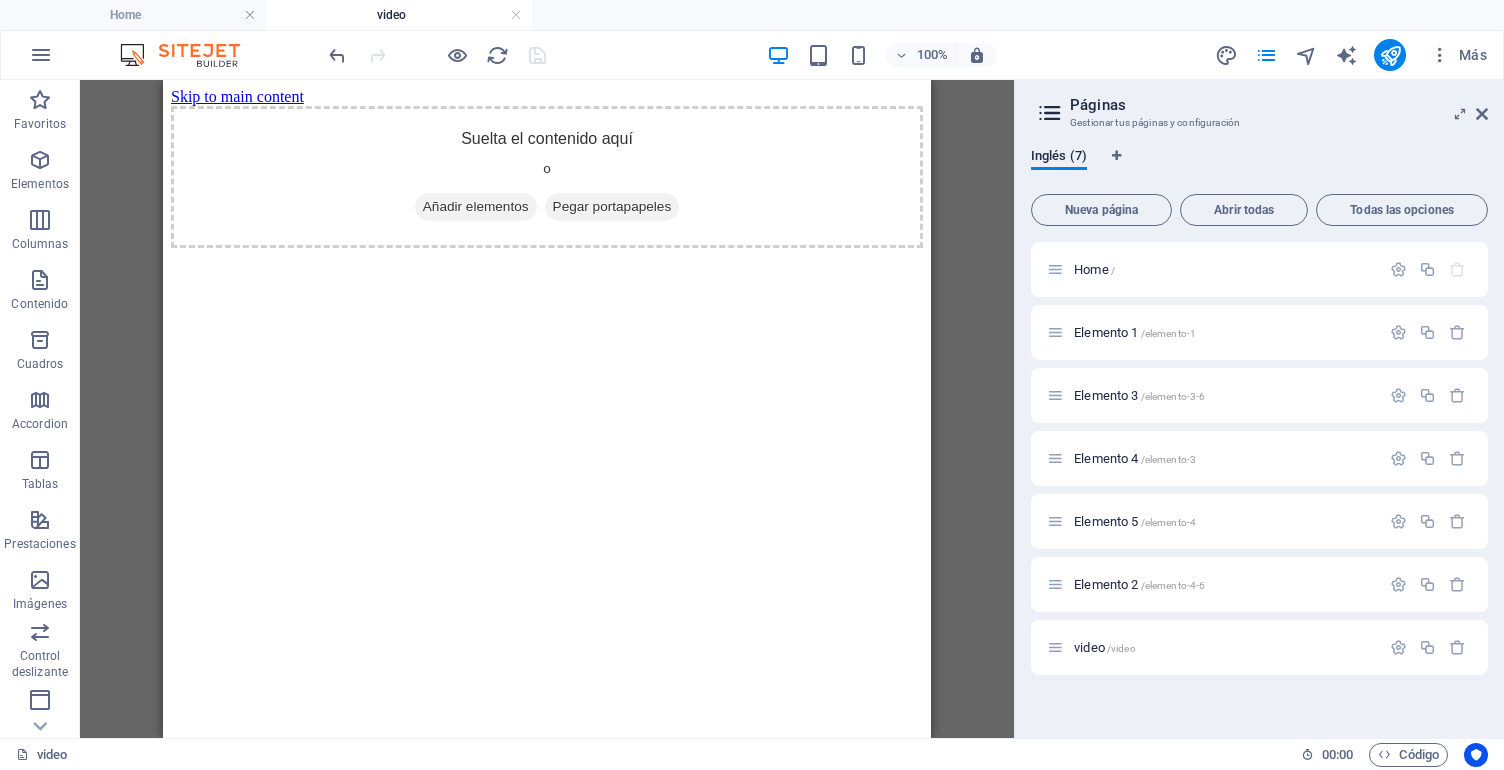 scroll, scrollTop: 0, scrollLeft: 0, axis: both 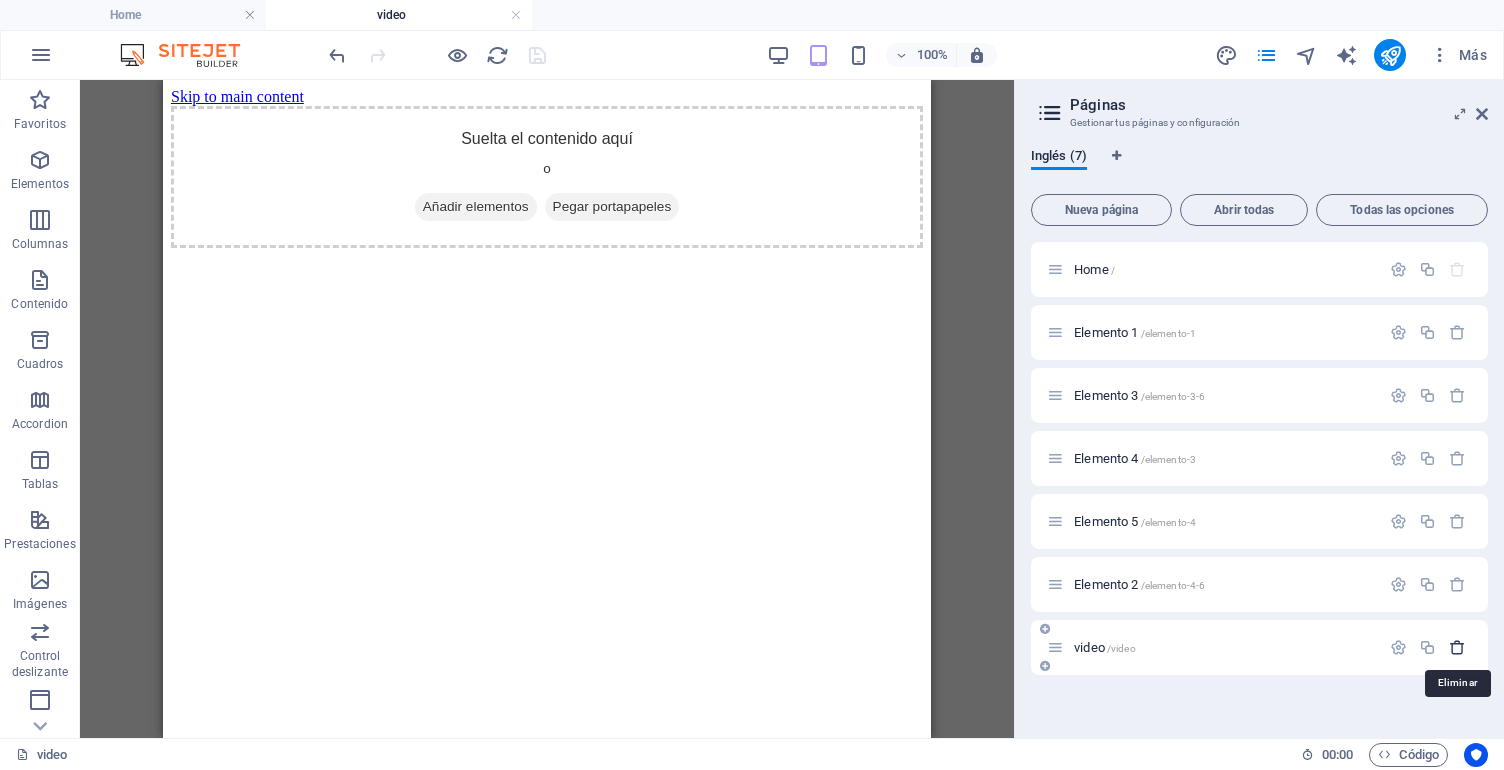 click at bounding box center (1457, 647) 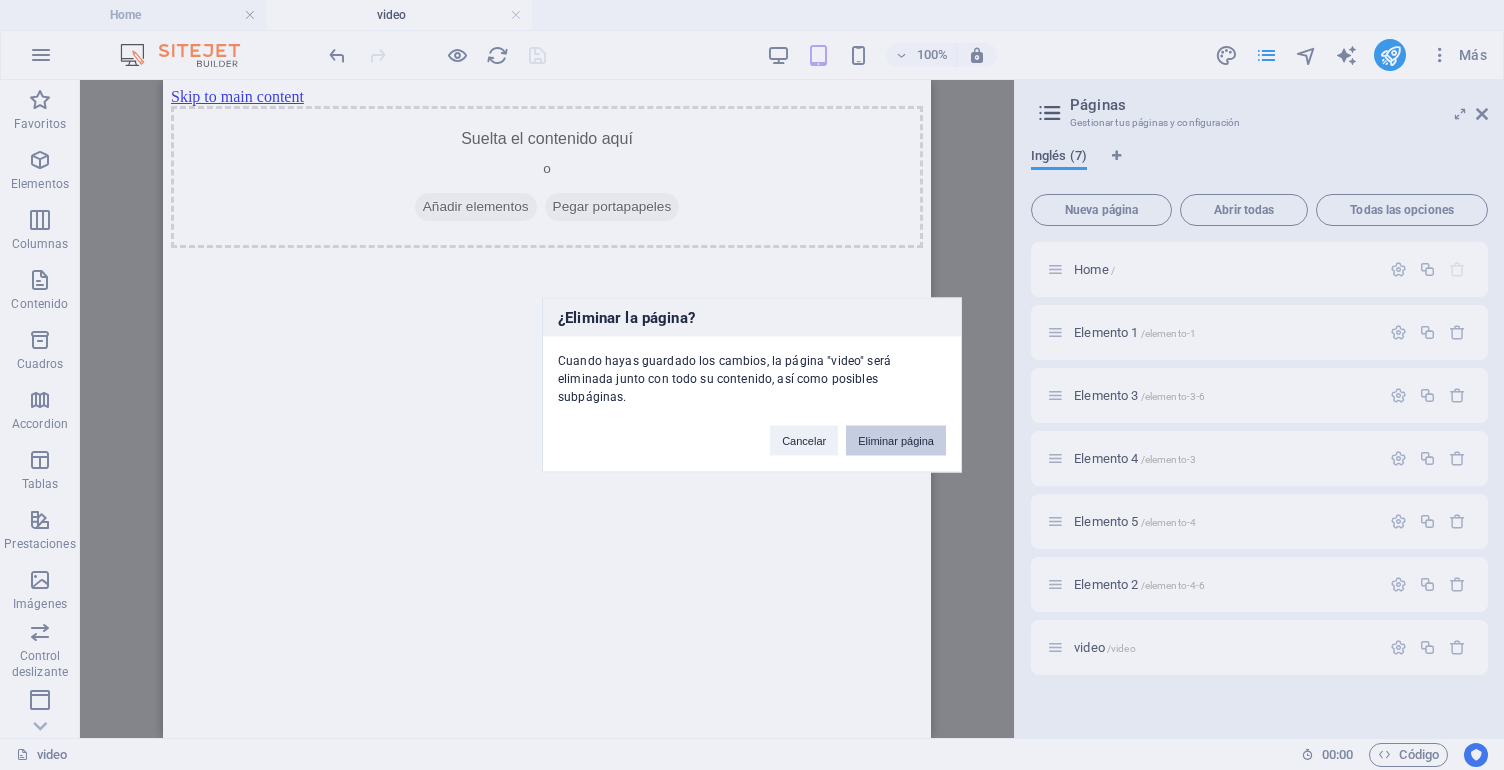 click on "Eliminar página" at bounding box center (896, 441) 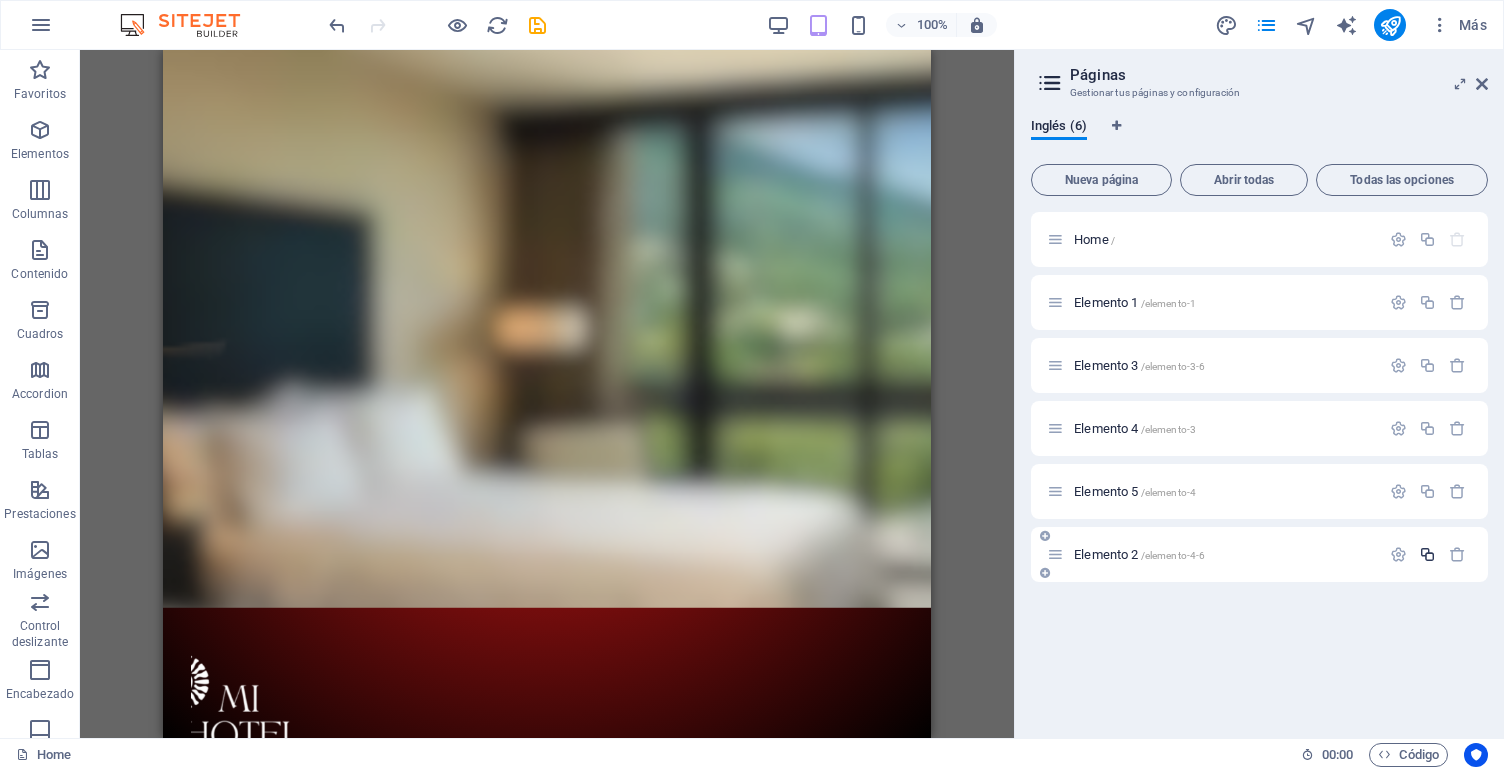click at bounding box center [1427, 554] 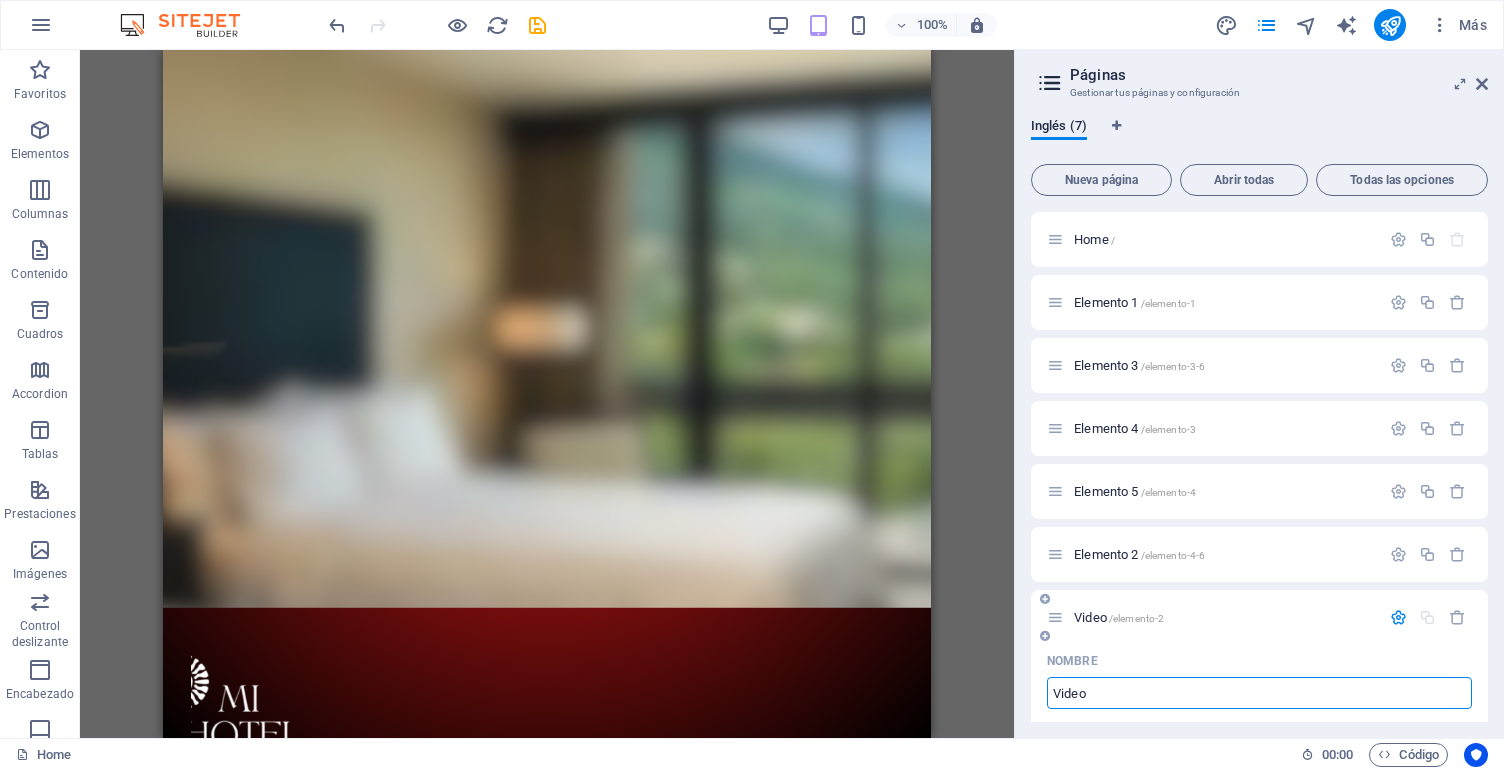 type on "Video" 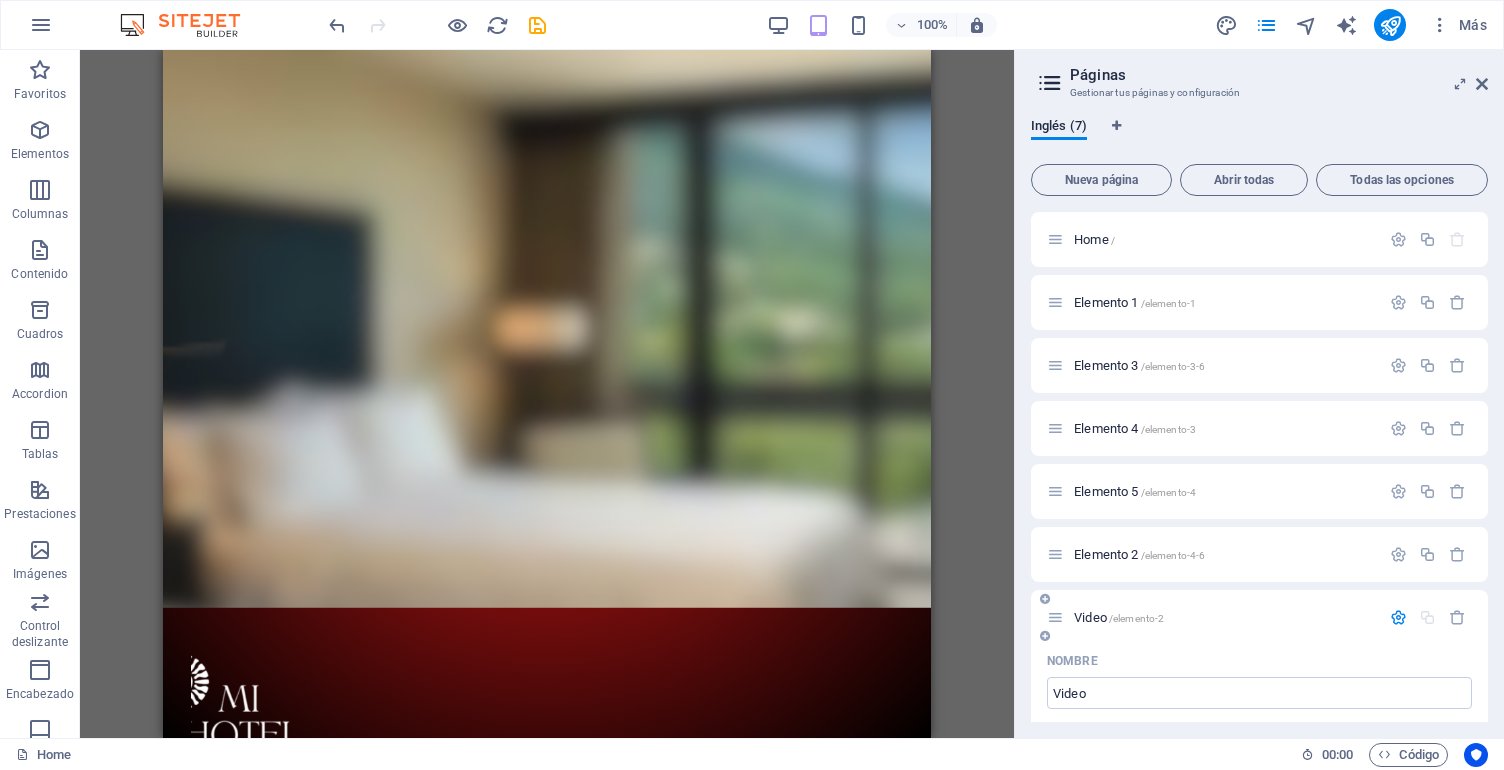 click on "Nombre" at bounding box center (1259, 661) 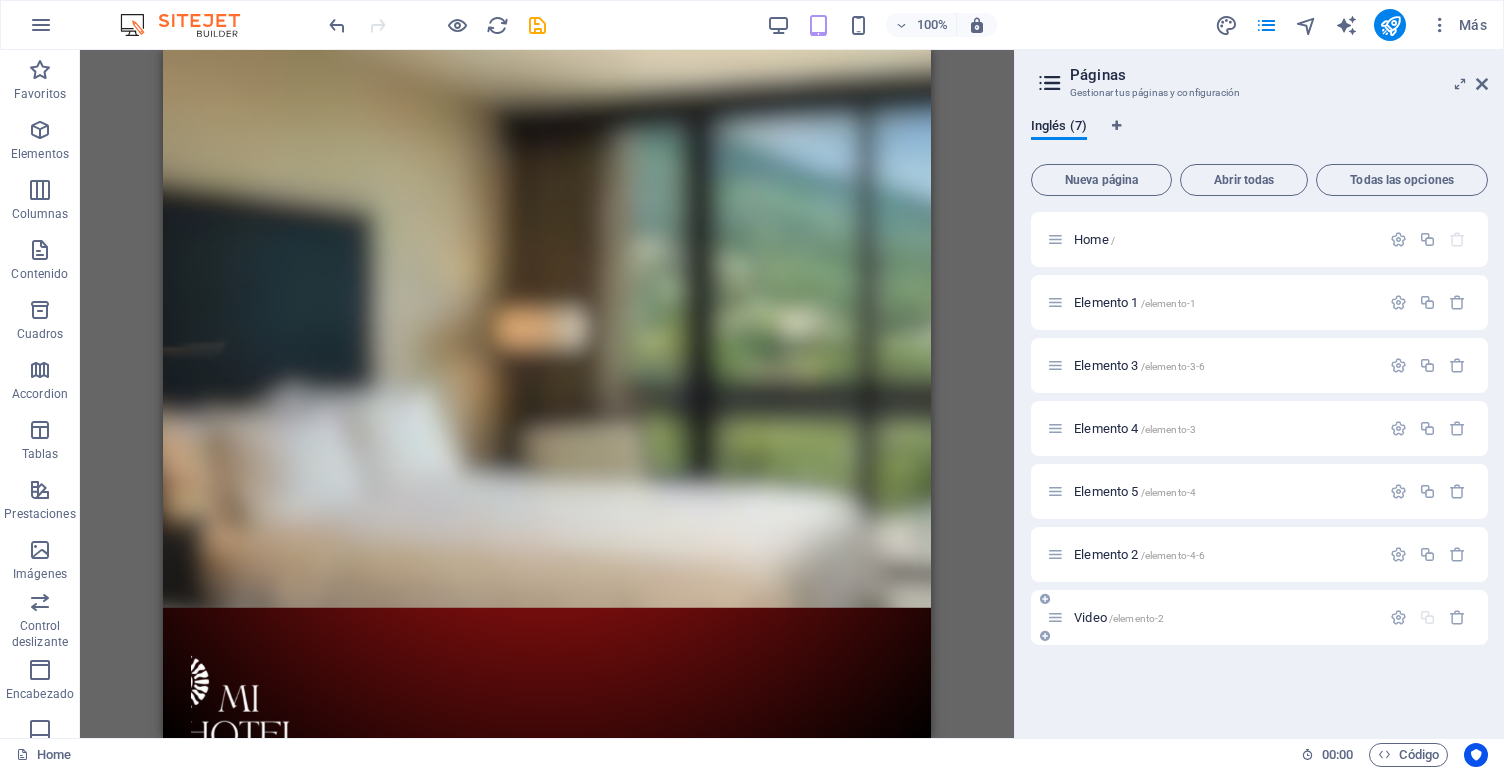 click on "Video /elemento-2" at bounding box center (1119, 617) 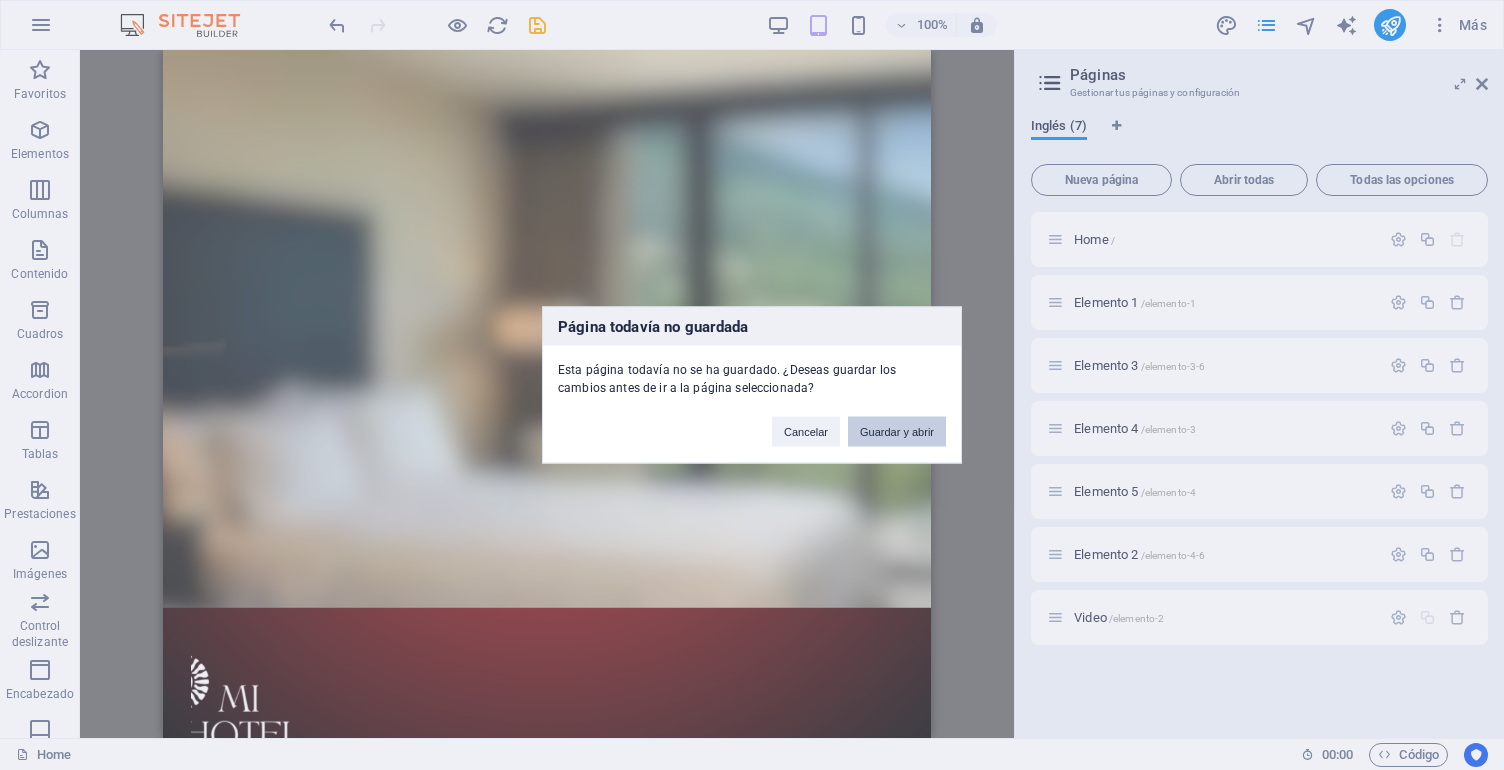 click on "Guardar y abrir" at bounding box center (897, 432) 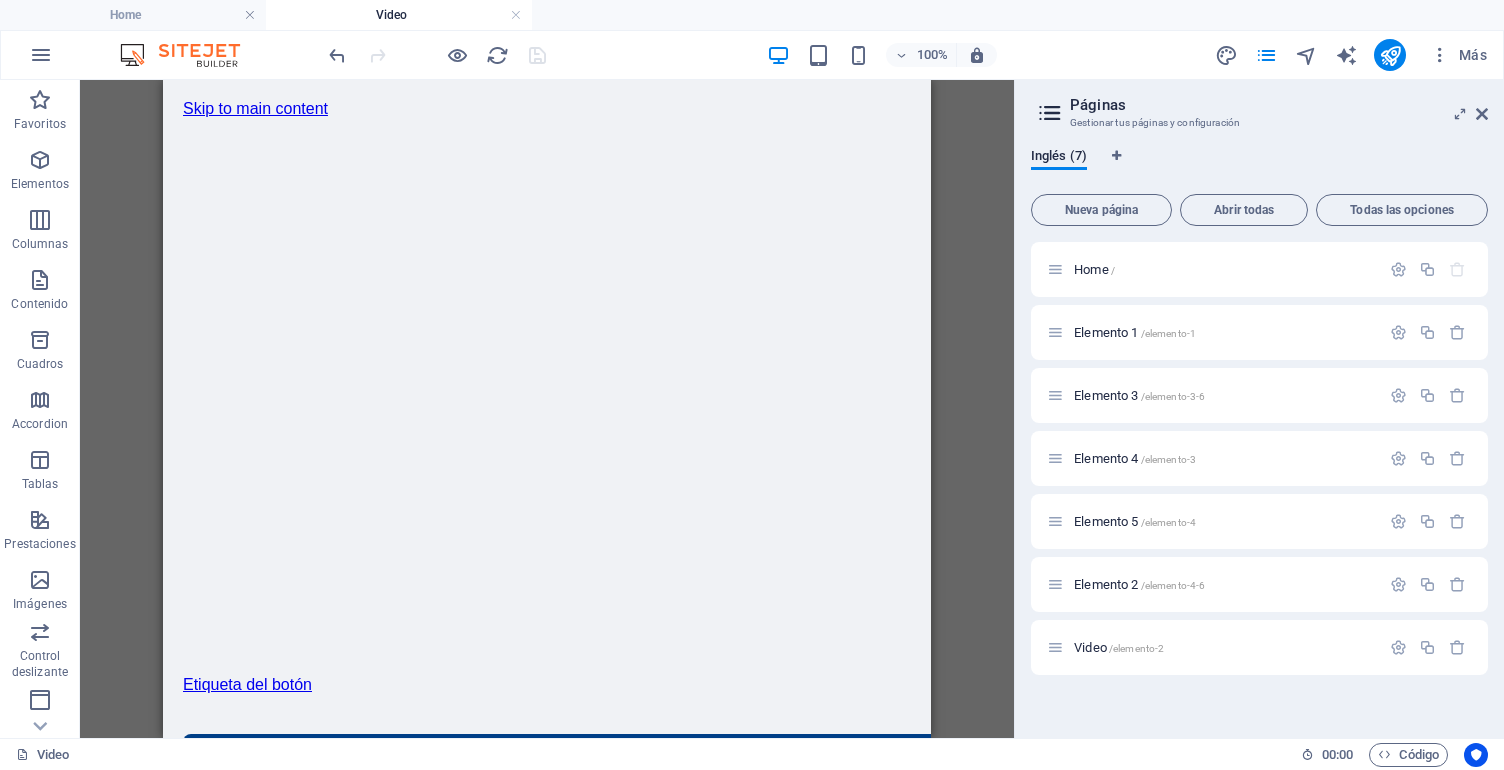 scroll, scrollTop: 0, scrollLeft: 0, axis: both 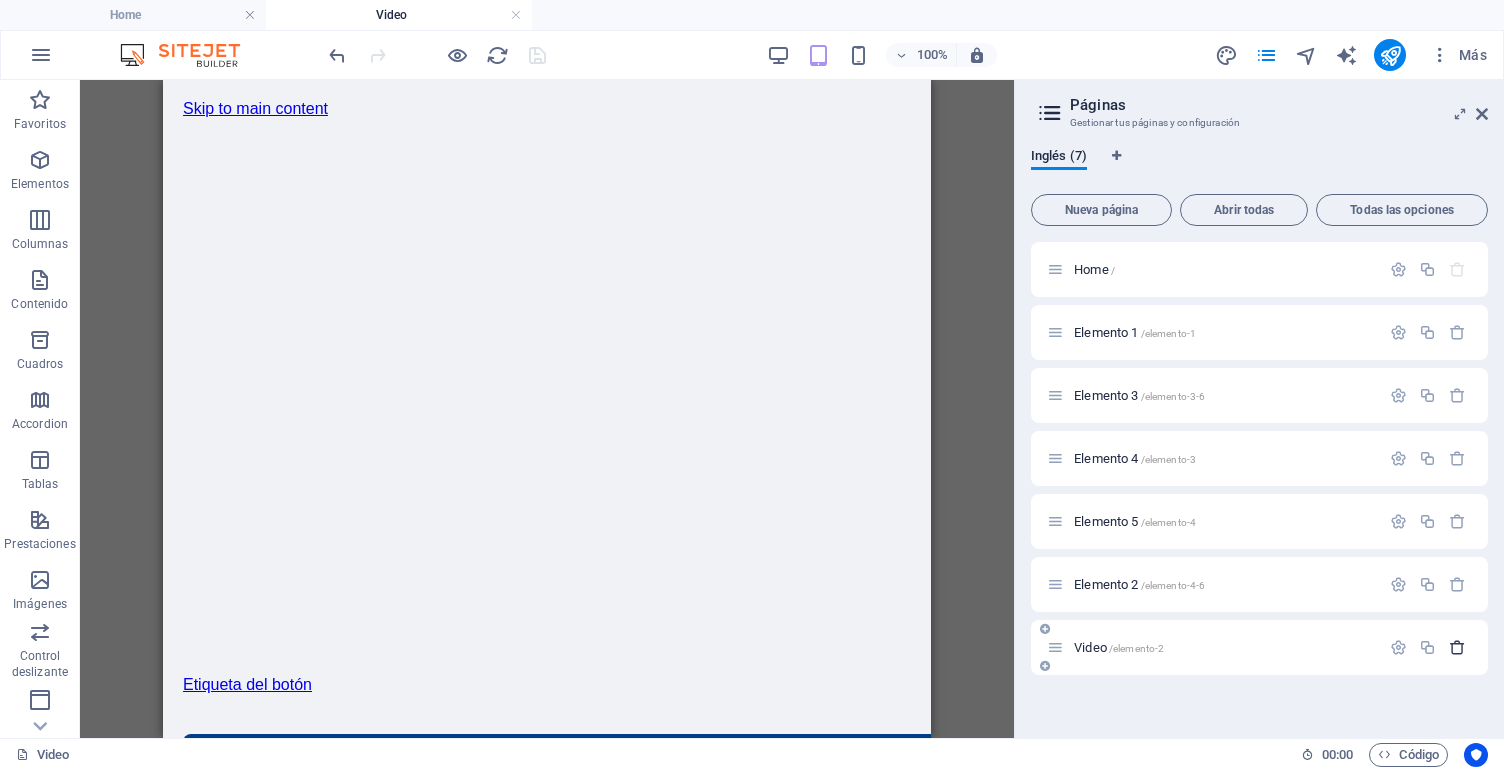 click at bounding box center [1457, 647] 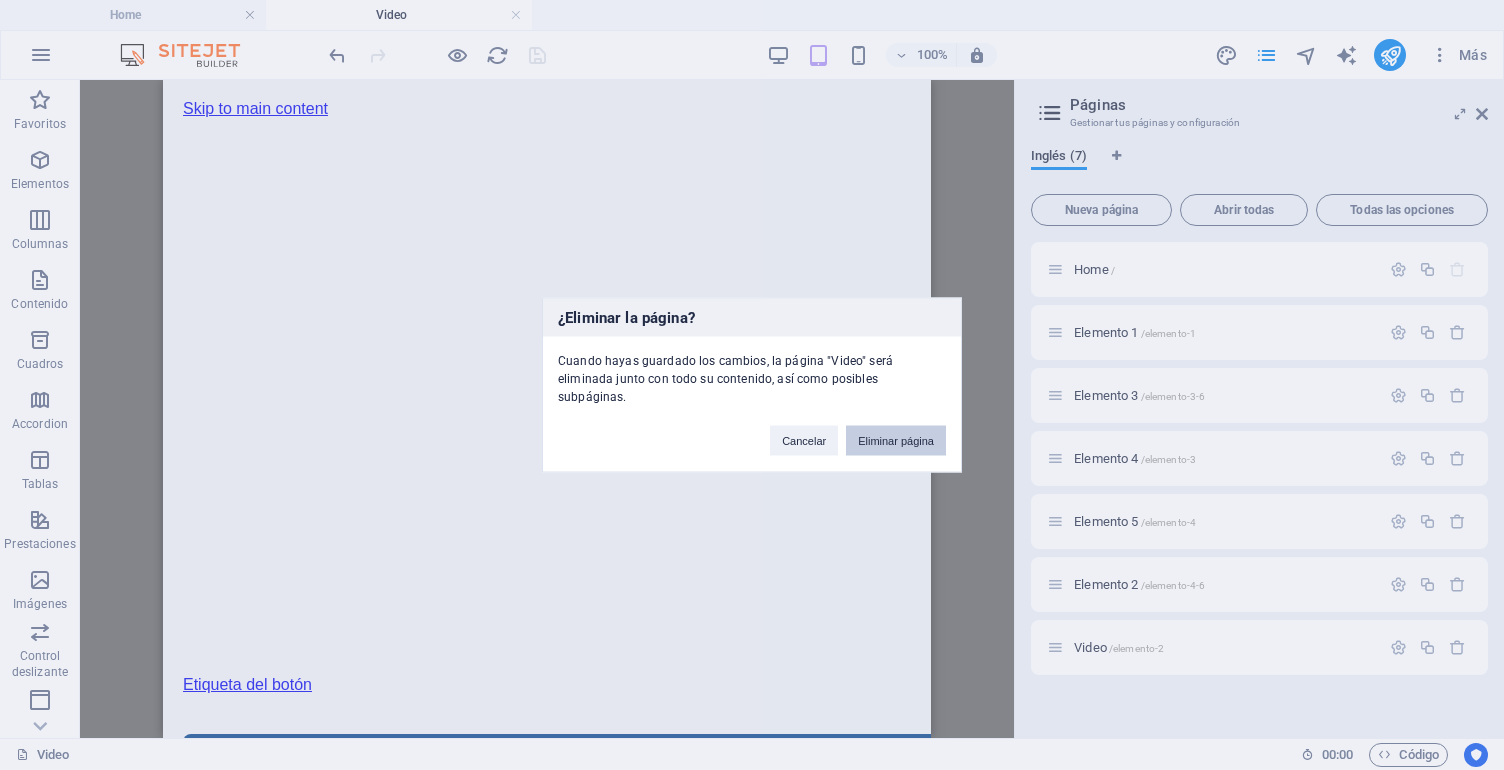 click on "Eliminar página" at bounding box center [896, 441] 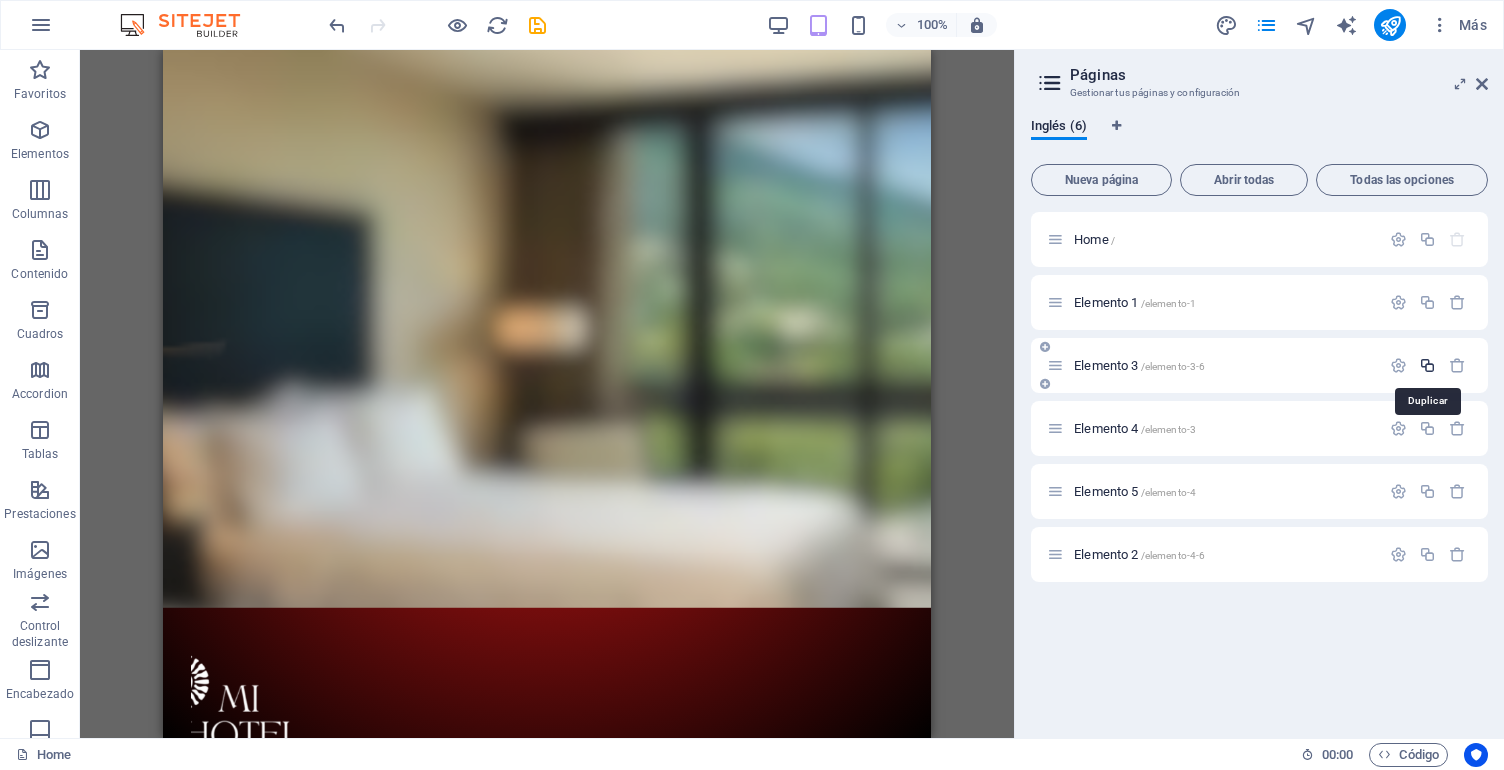 click at bounding box center [1427, 365] 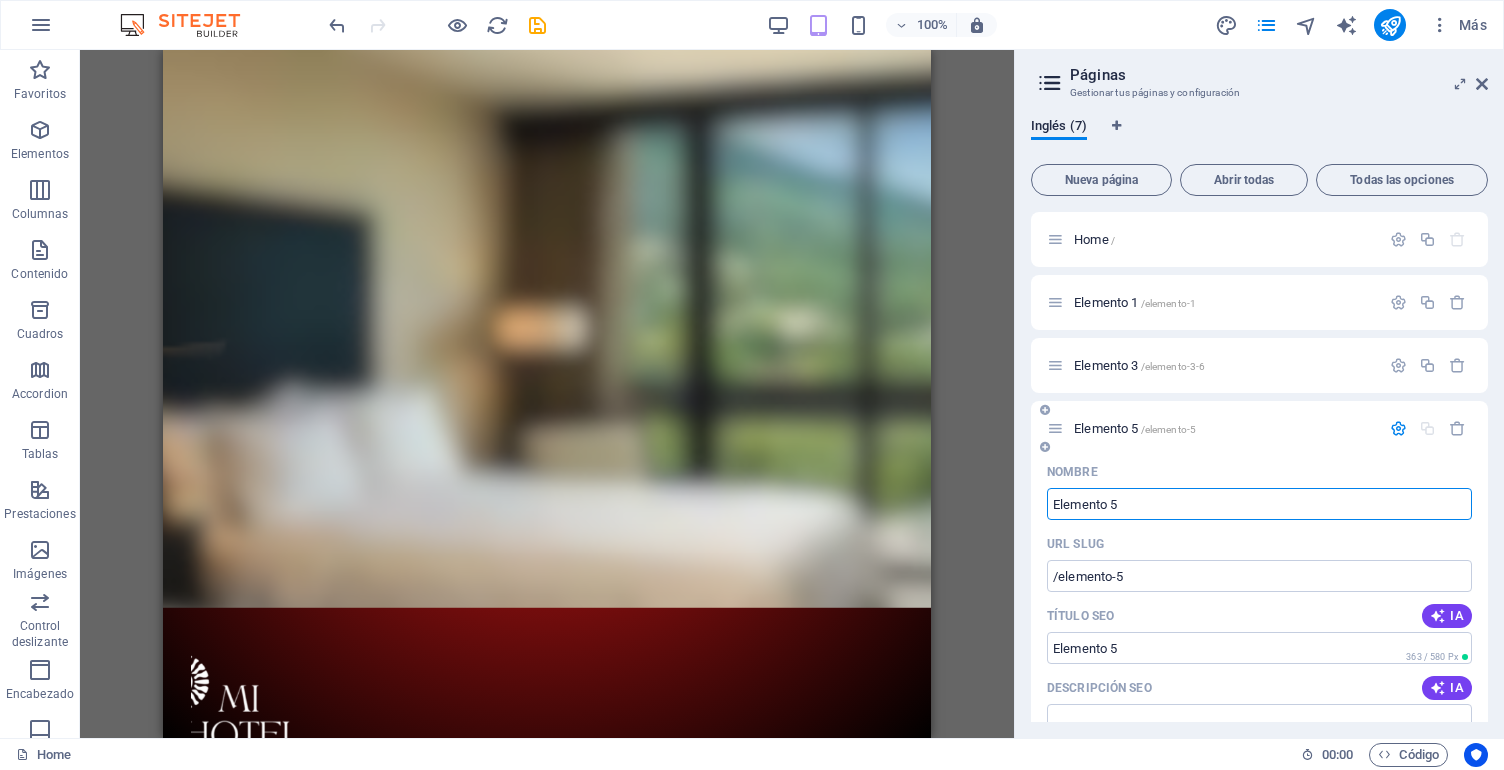 click at bounding box center [1398, 428] 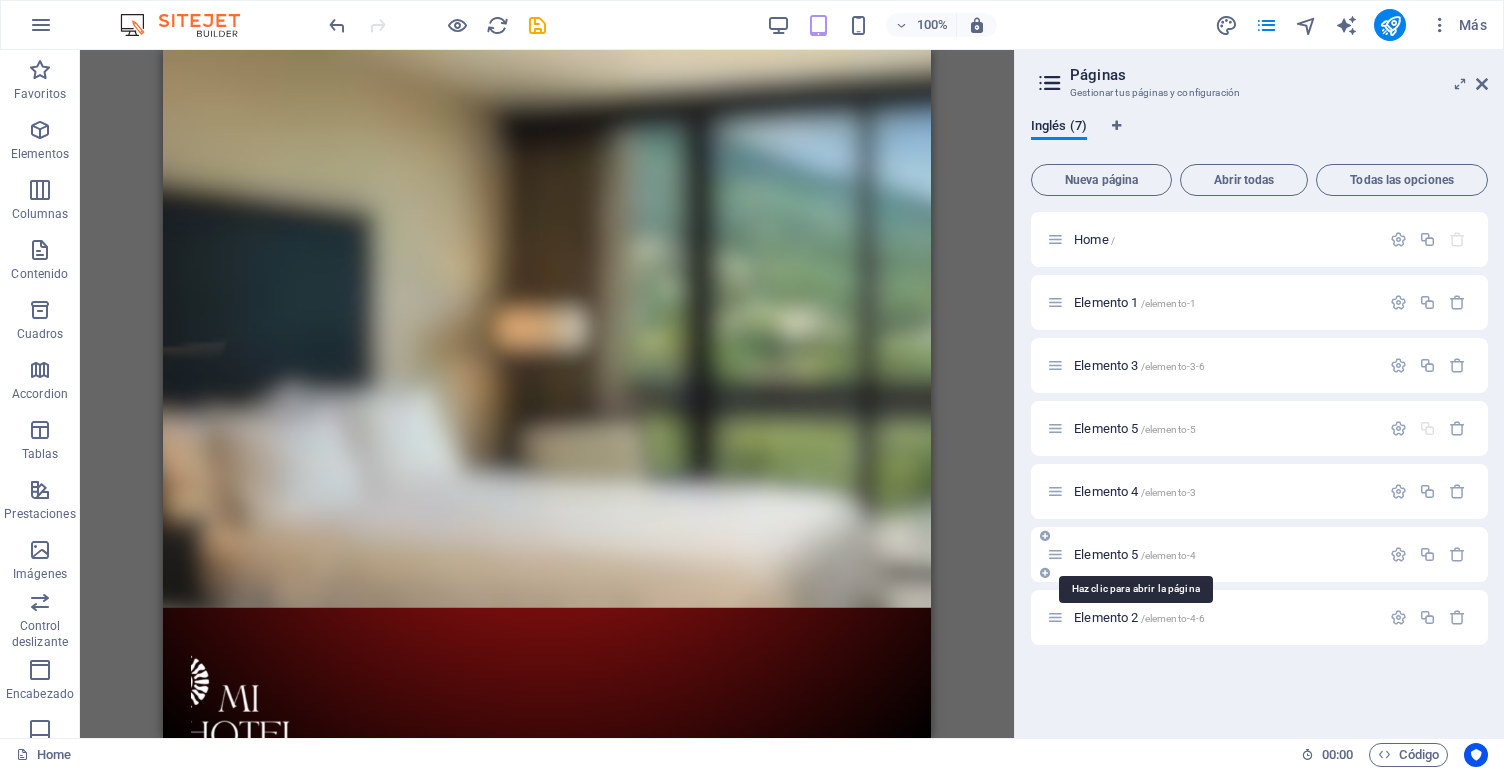 click on "/elemento-4" at bounding box center [1169, 555] 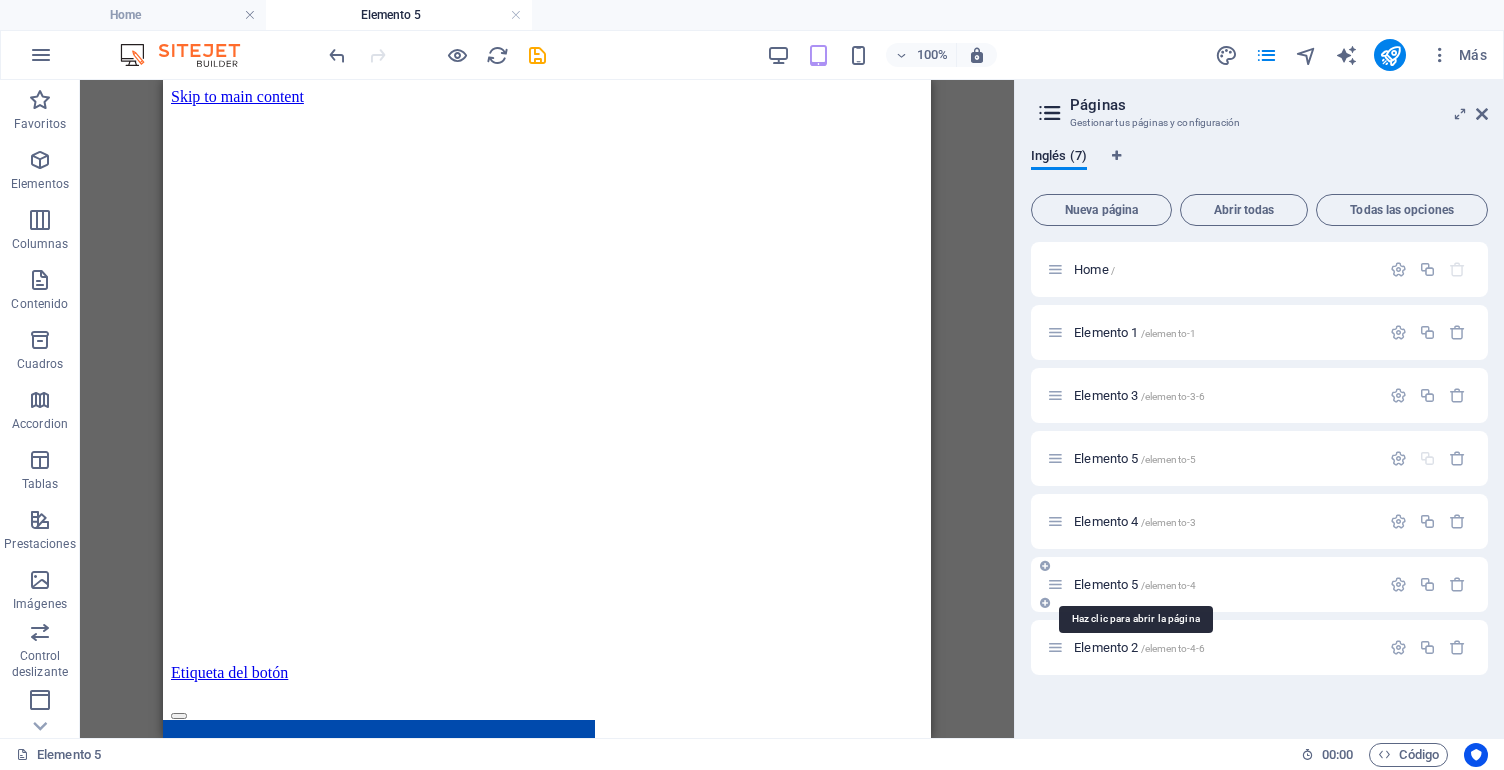 scroll, scrollTop: 0, scrollLeft: 0, axis: both 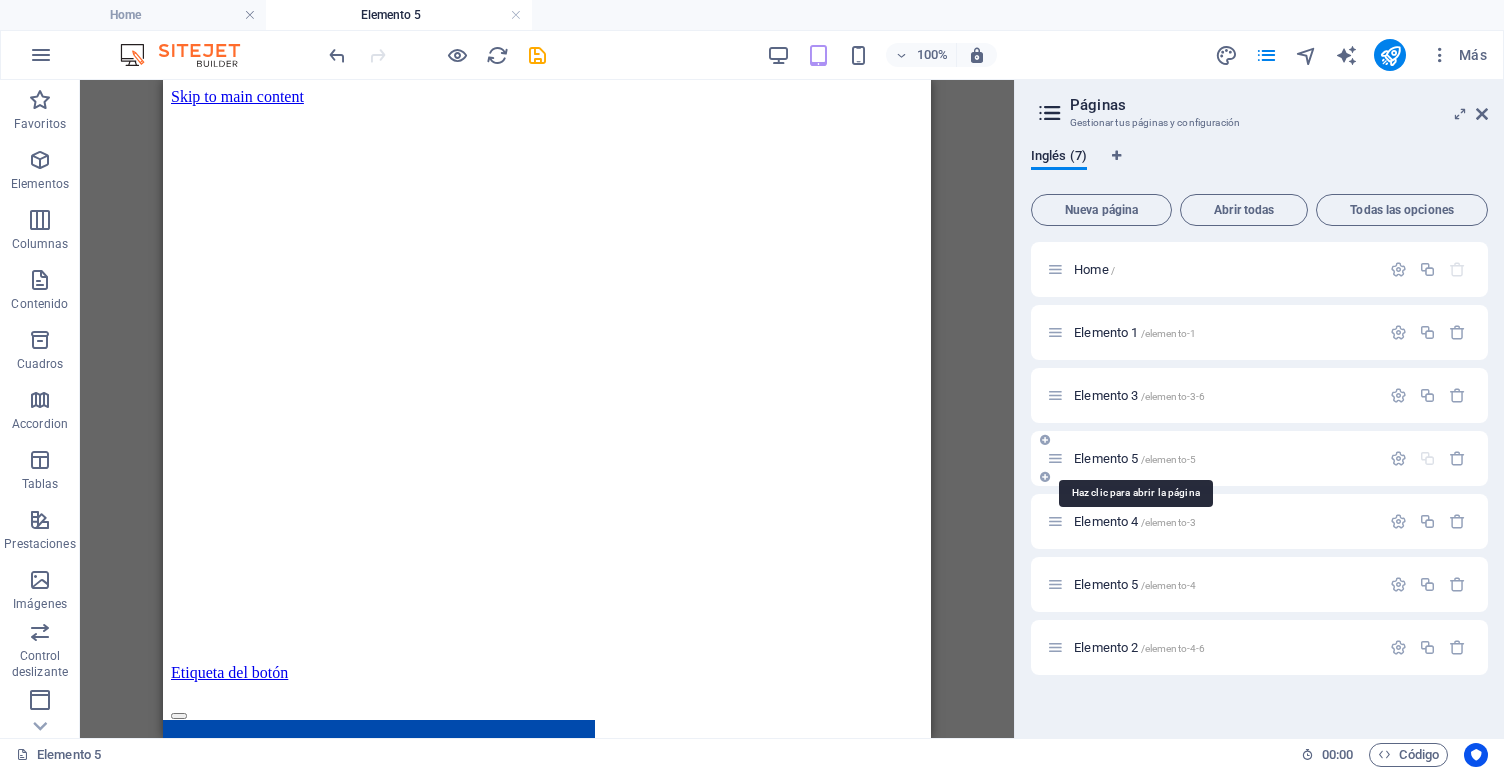 click on "/elemento-5" at bounding box center [1169, 459] 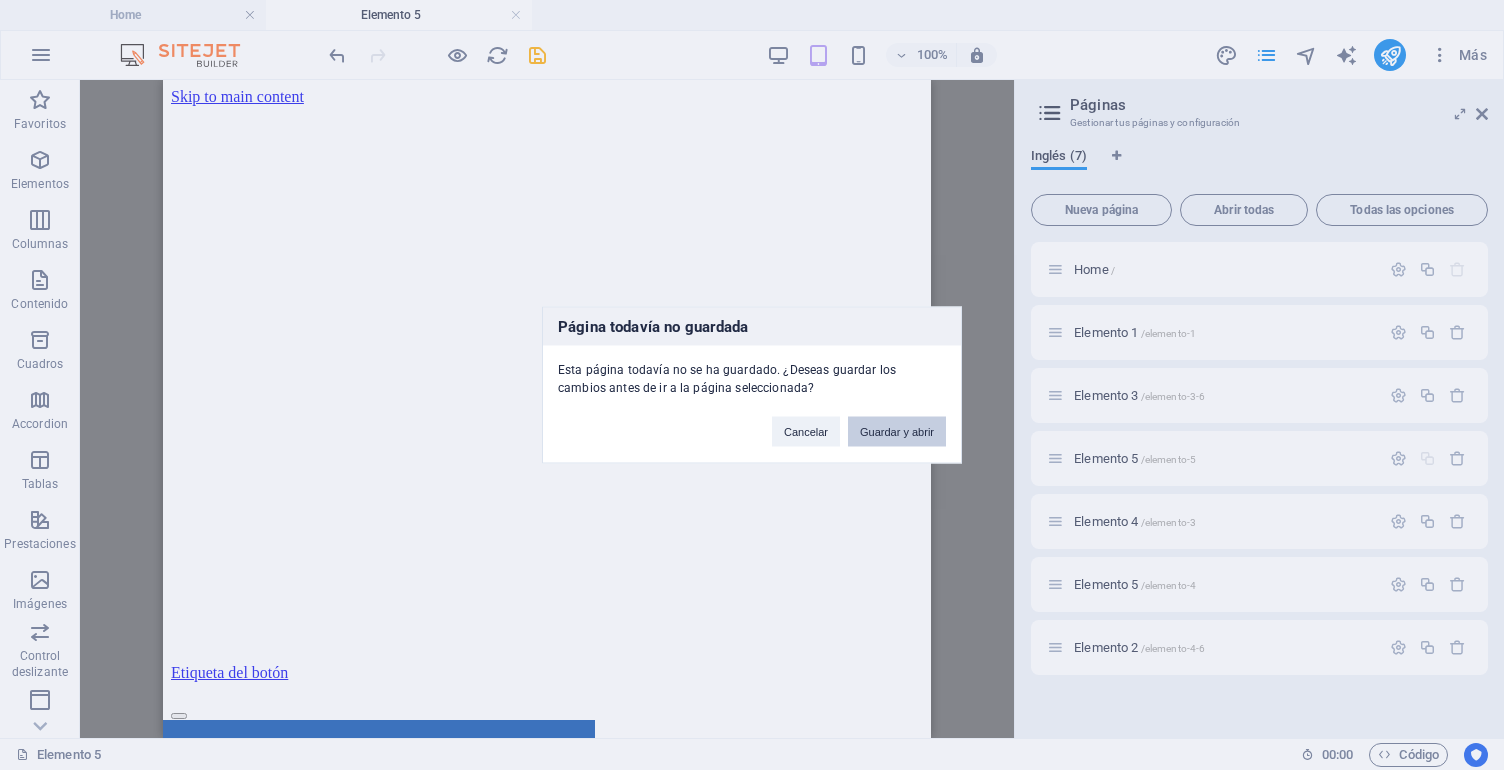 click on "Guardar y abrir" at bounding box center [897, 432] 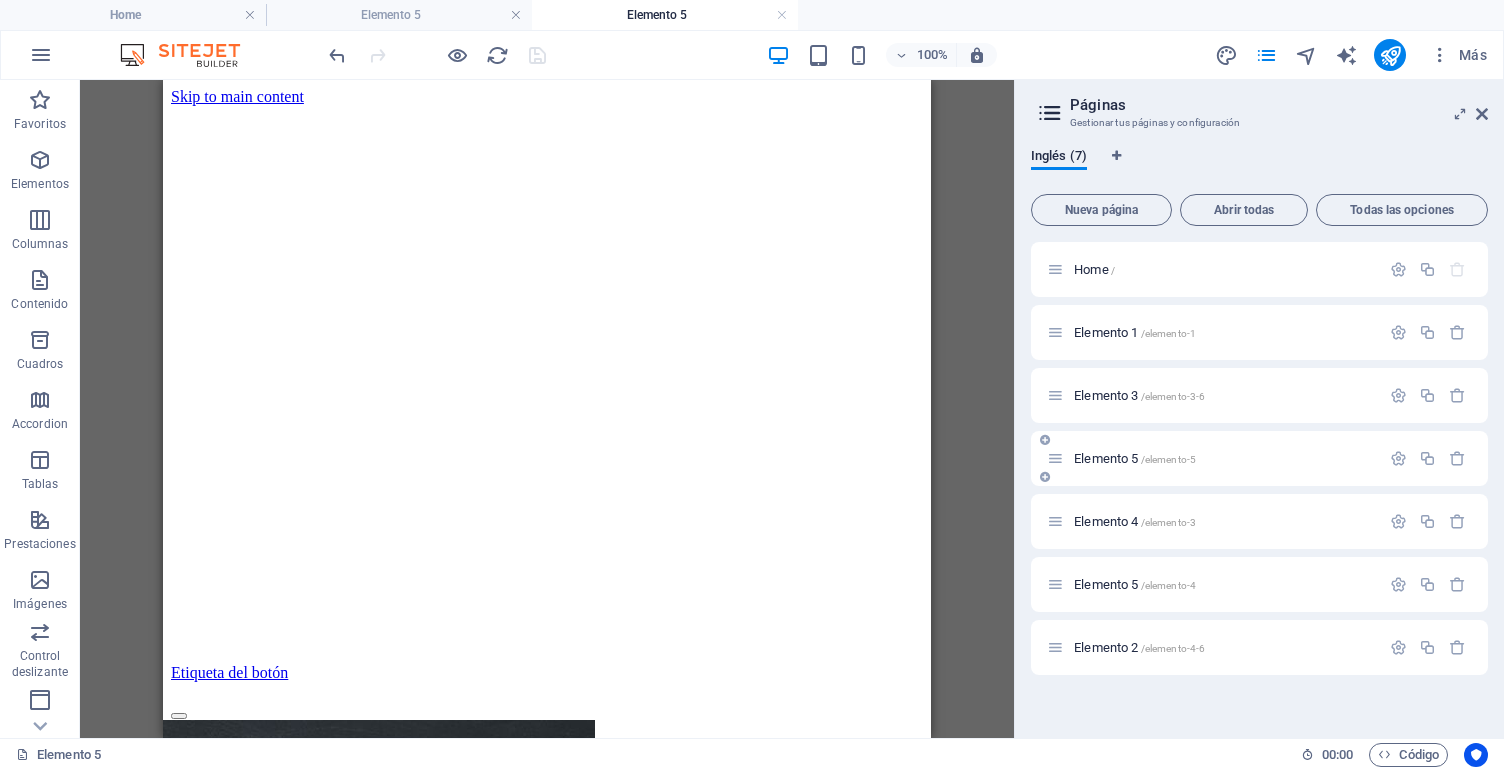 scroll, scrollTop: 0, scrollLeft: 0, axis: both 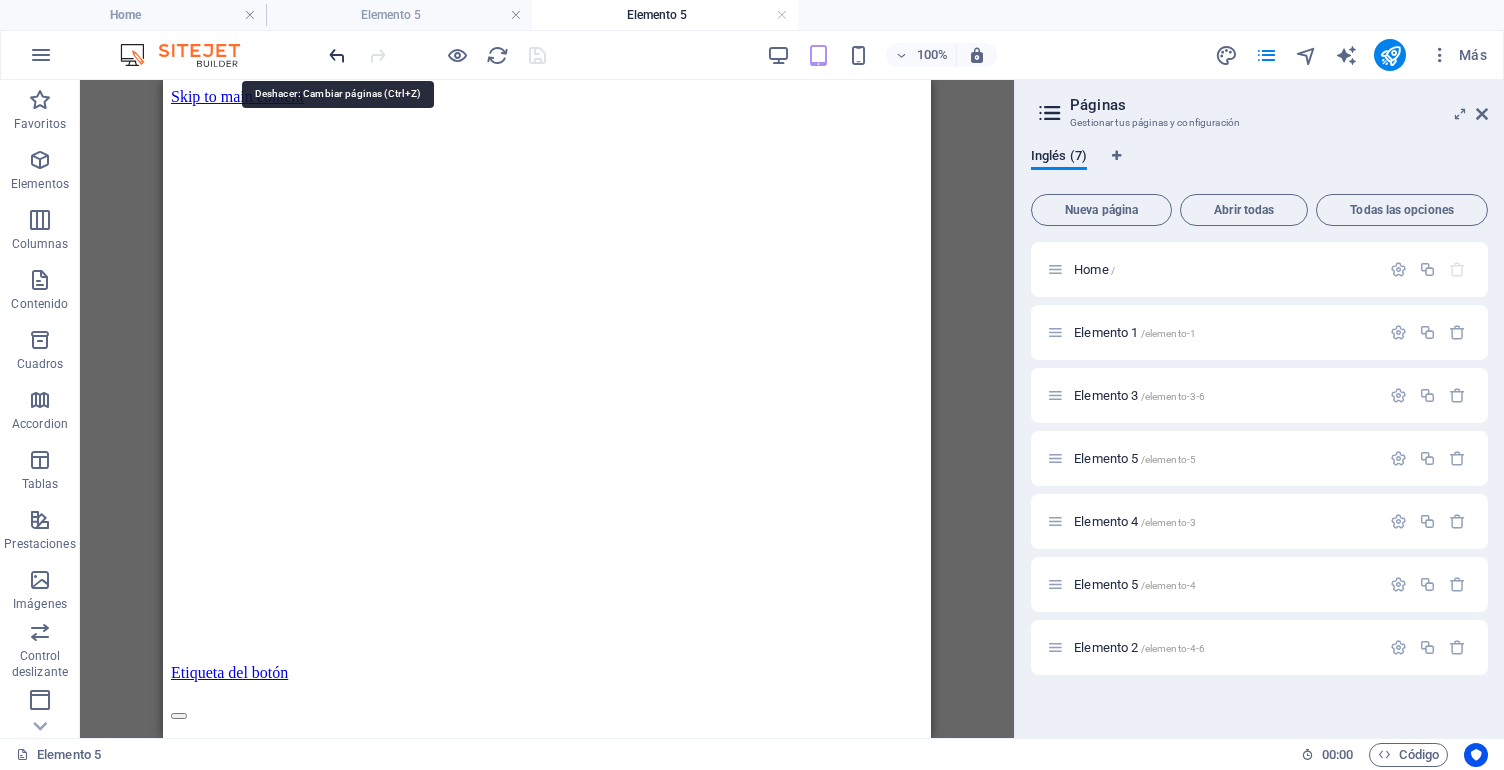 click at bounding box center (337, 55) 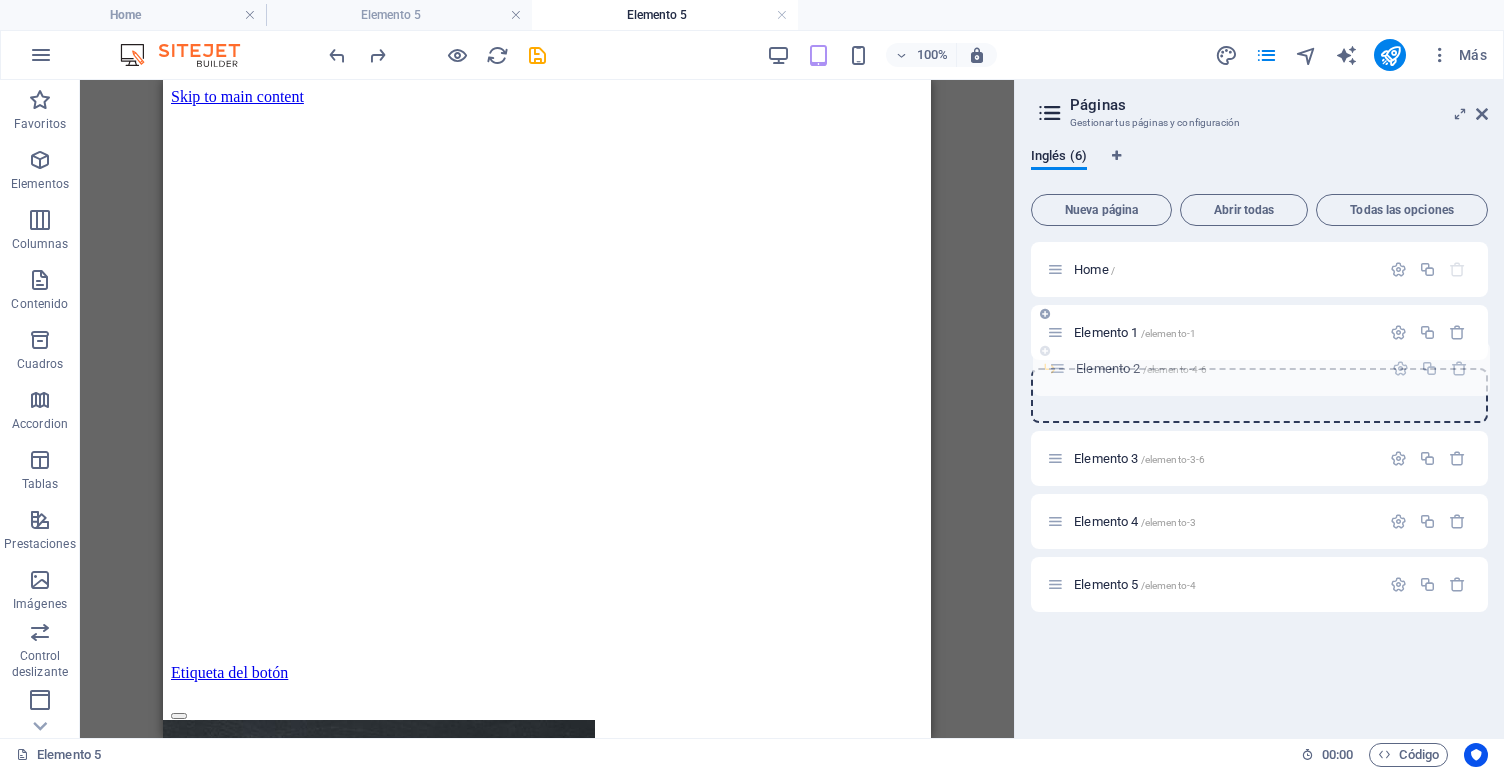 drag, startPoint x: 1056, startPoint y: 574, endPoint x: 1058, endPoint y: 358, distance: 216.00926 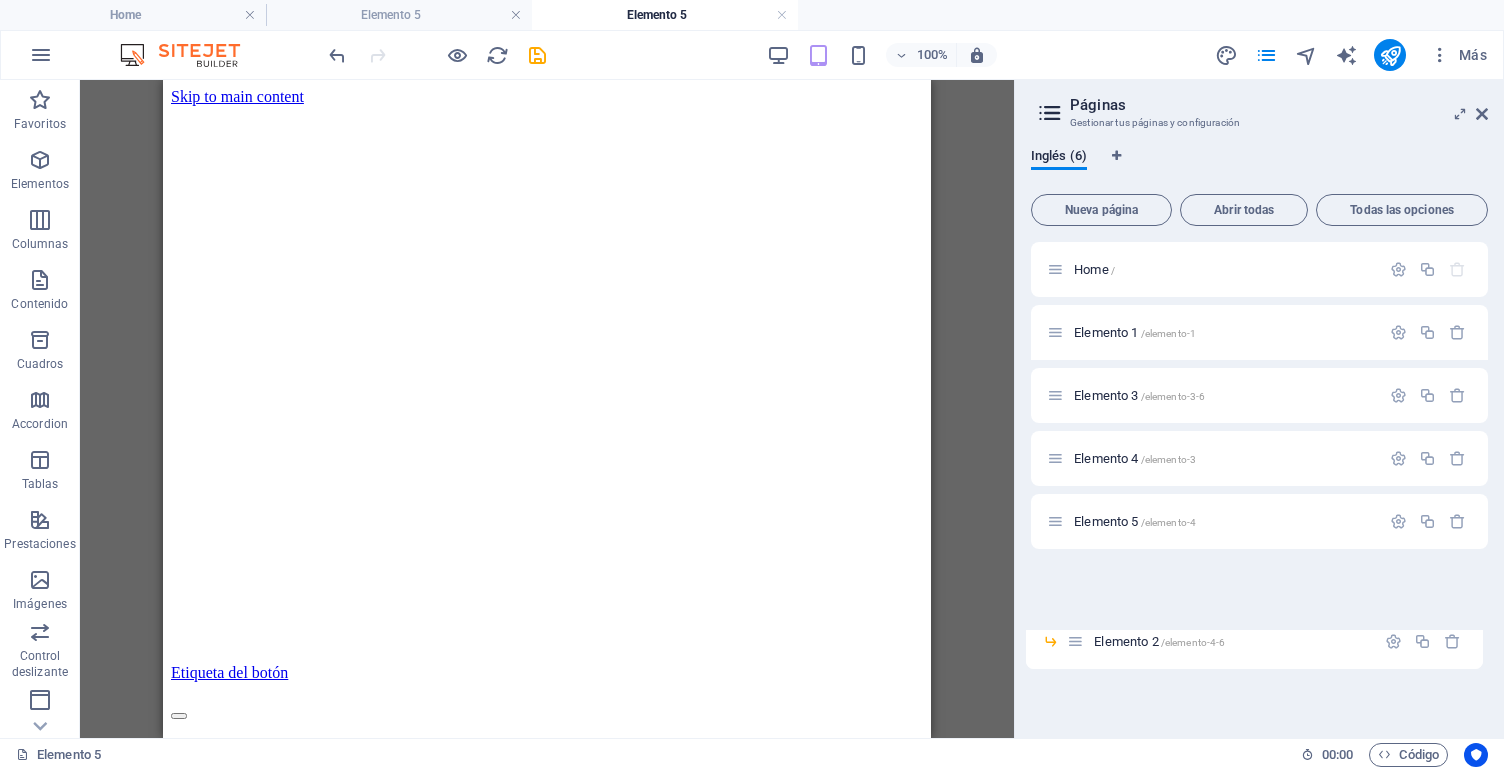 drag, startPoint x: 1080, startPoint y: 368, endPoint x: 1076, endPoint y: 633, distance: 265.03018 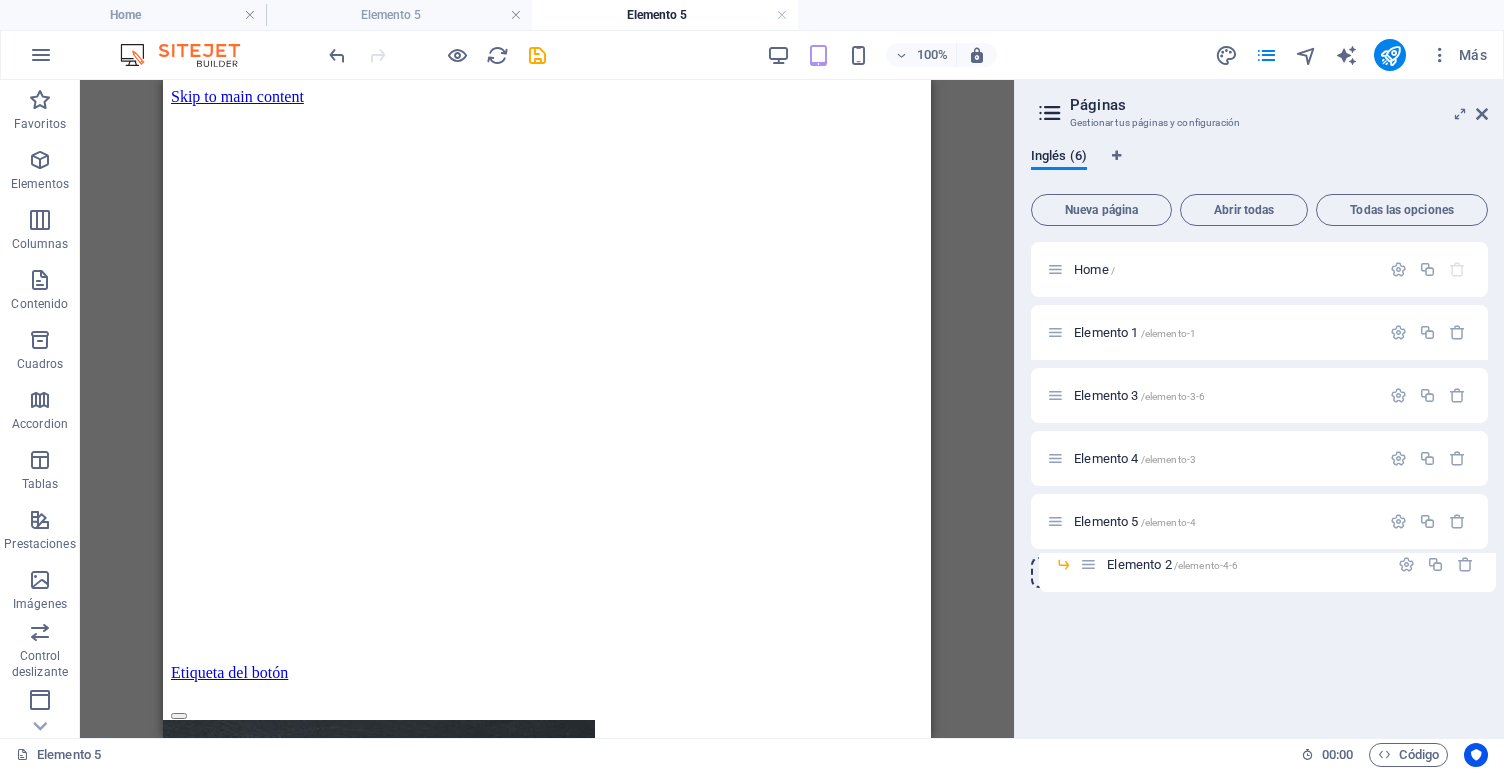 drag, startPoint x: 1086, startPoint y: 371, endPoint x: 1102, endPoint y: 571, distance: 200.63898 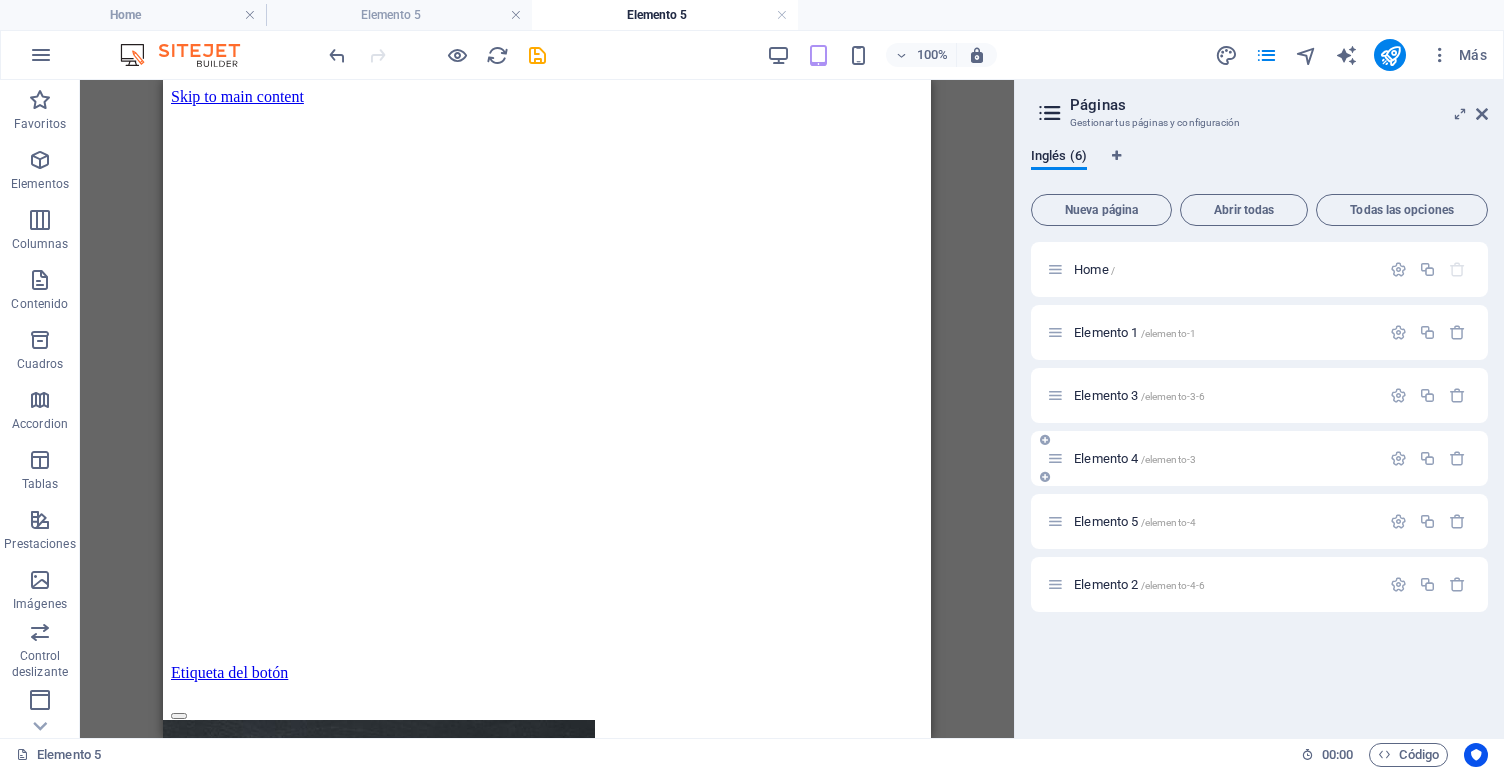 drag, startPoint x: 1116, startPoint y: 583, endPoint x: 1110, endPoint y: 462, distance: 121.14867 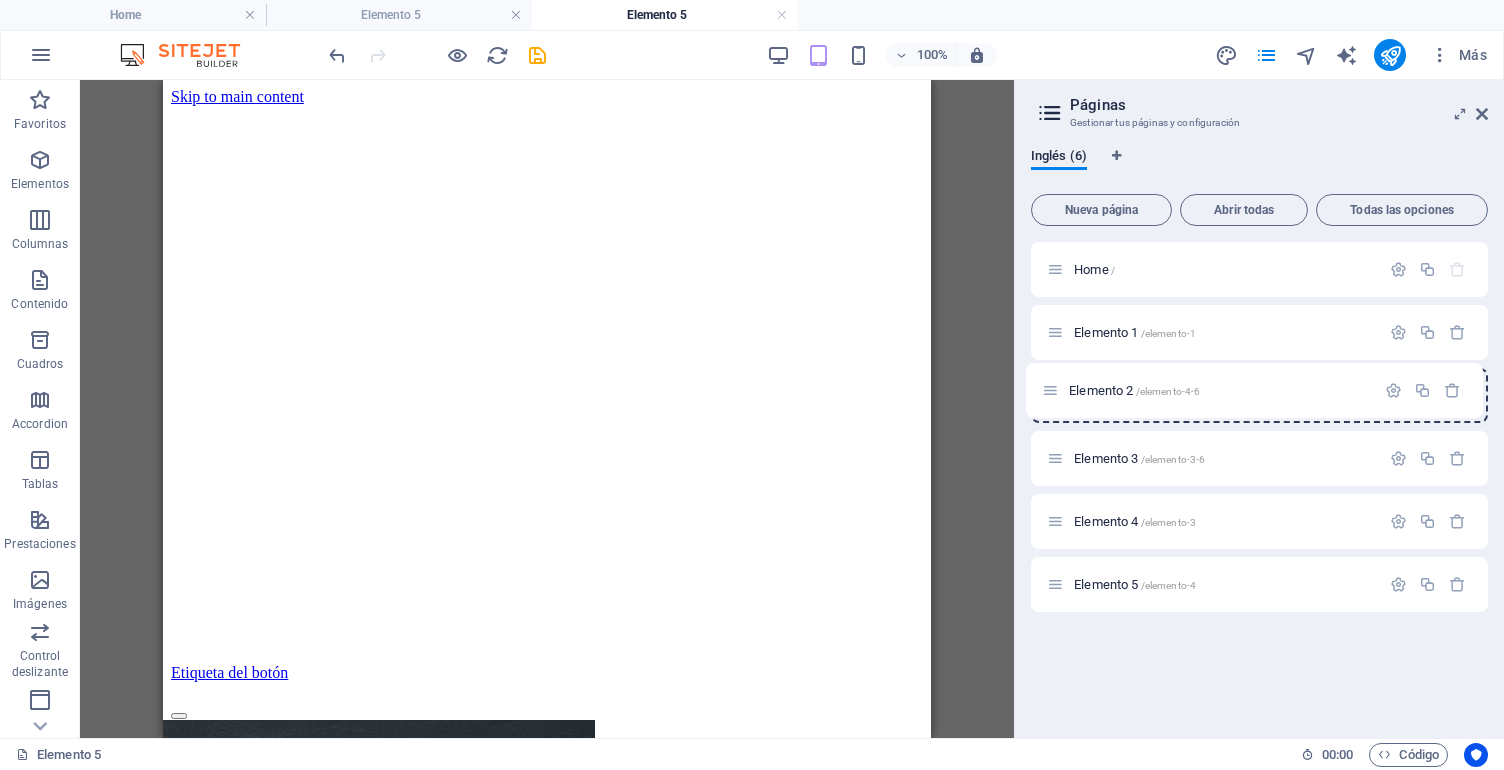drag, startPoint x: 1057, startPoint y: 581, endPoint x: 1052, endPoint y: 388, distance: 193.06476 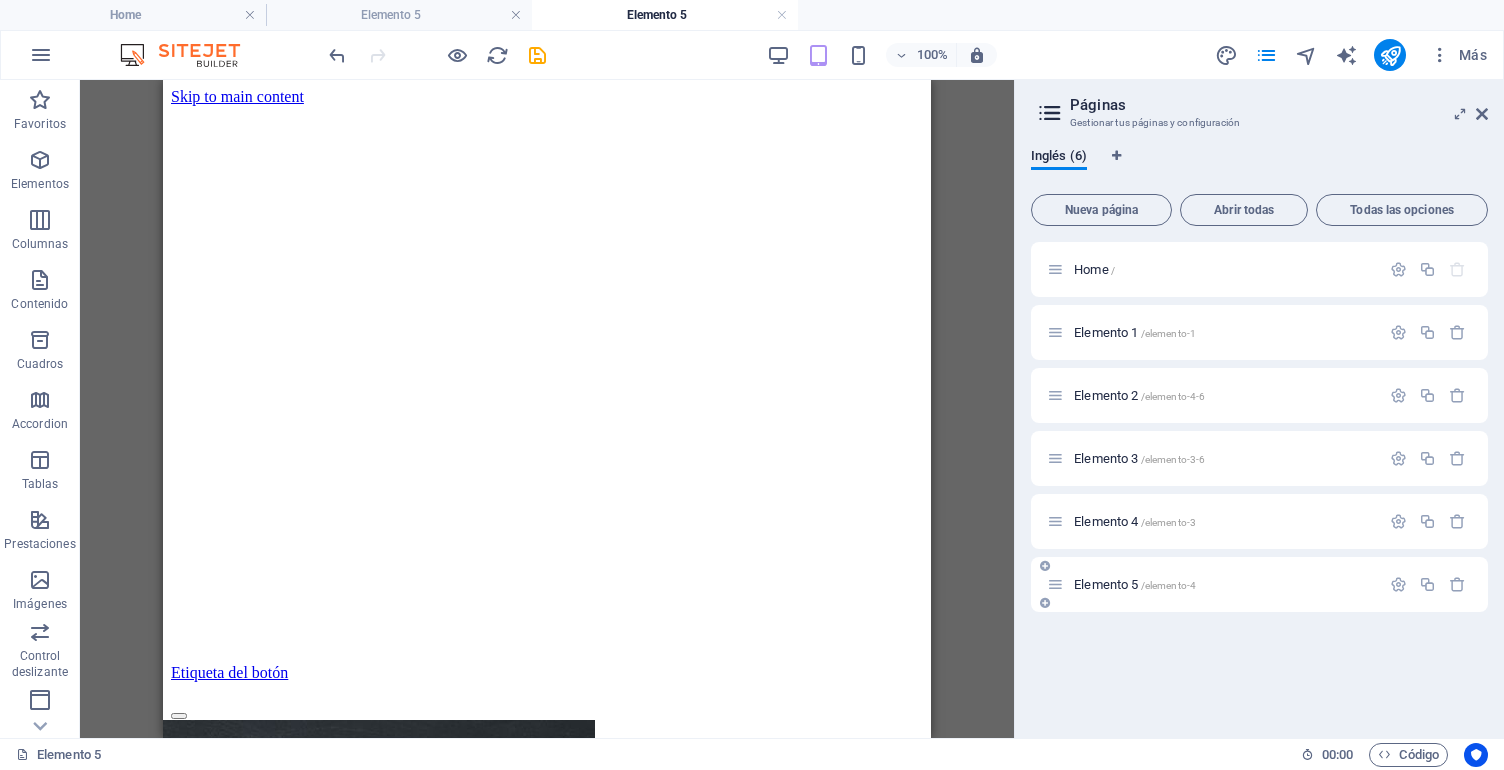 click on "/elemento-4" at bounding box center [1169, 585] 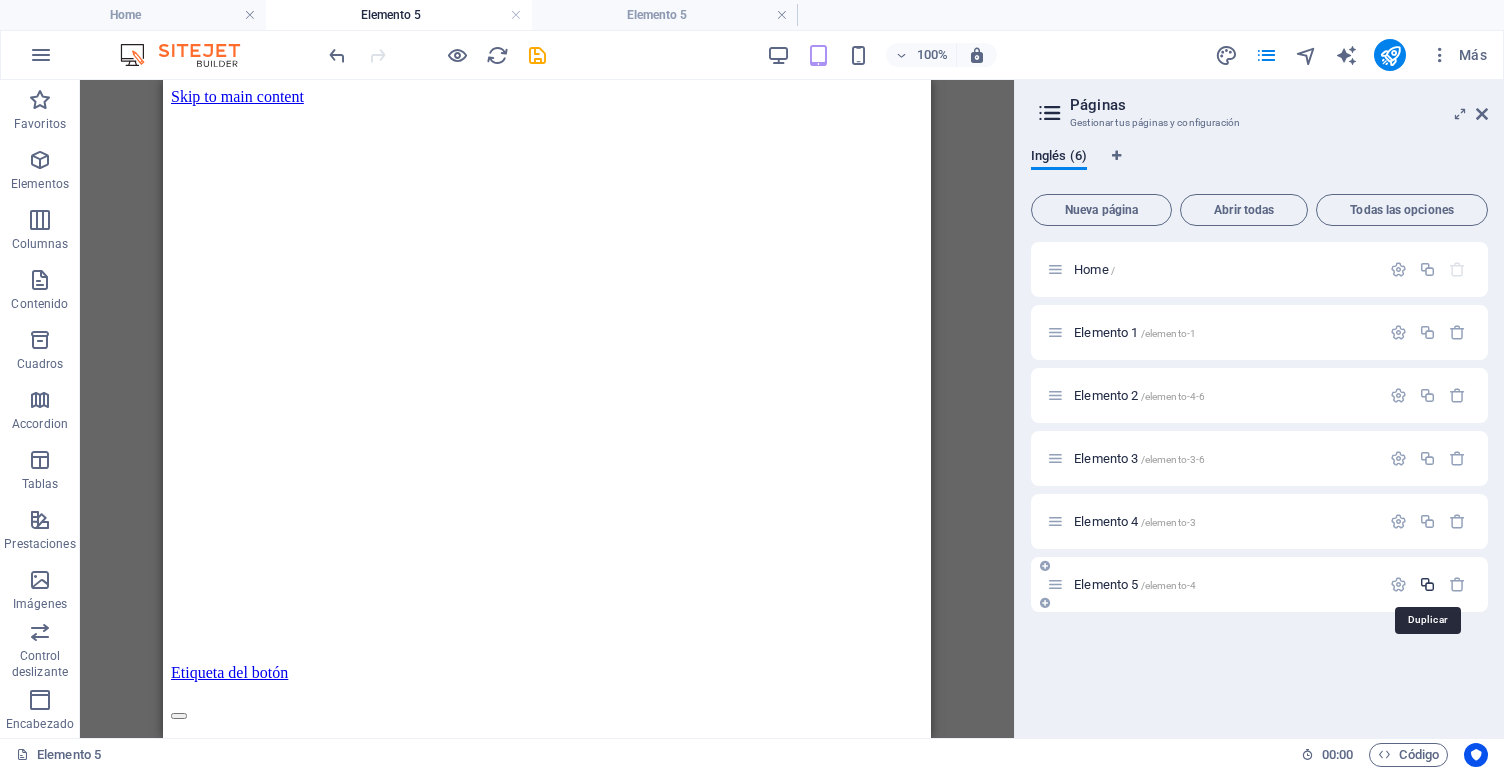click at bounding box center [1427, 584] 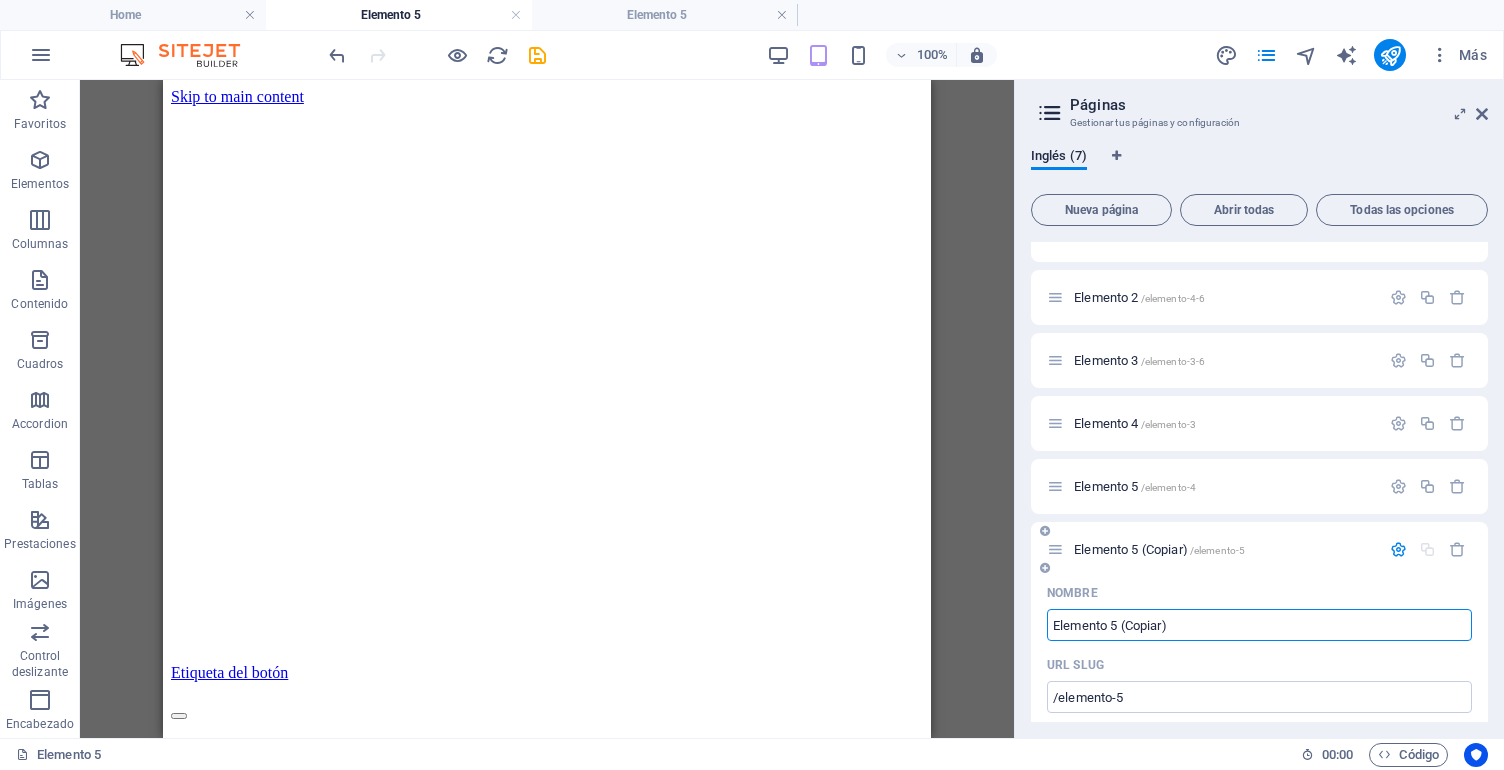 scroll, scrollTop: 102, scrollLeft: 0, axis: vertical 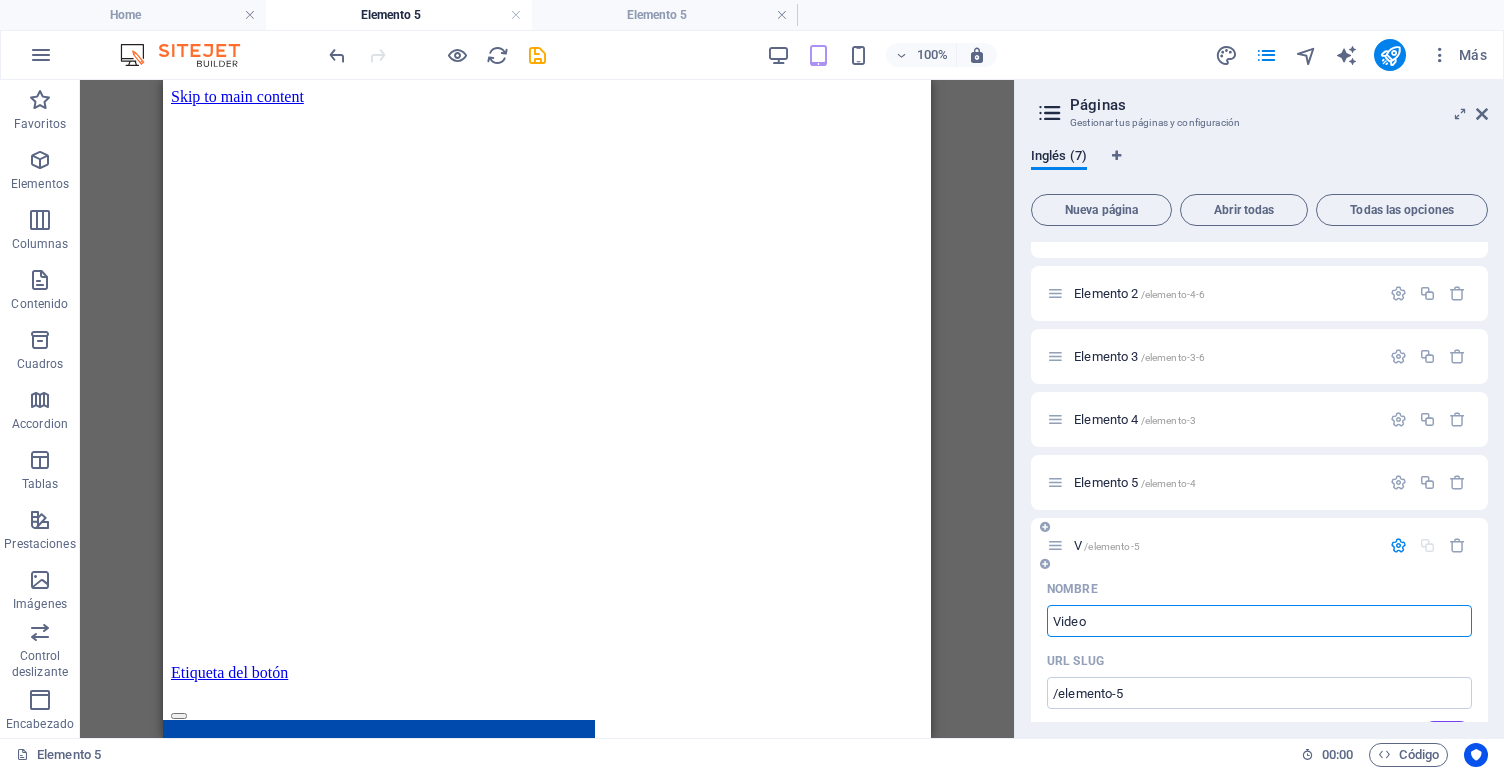 type on "Video" 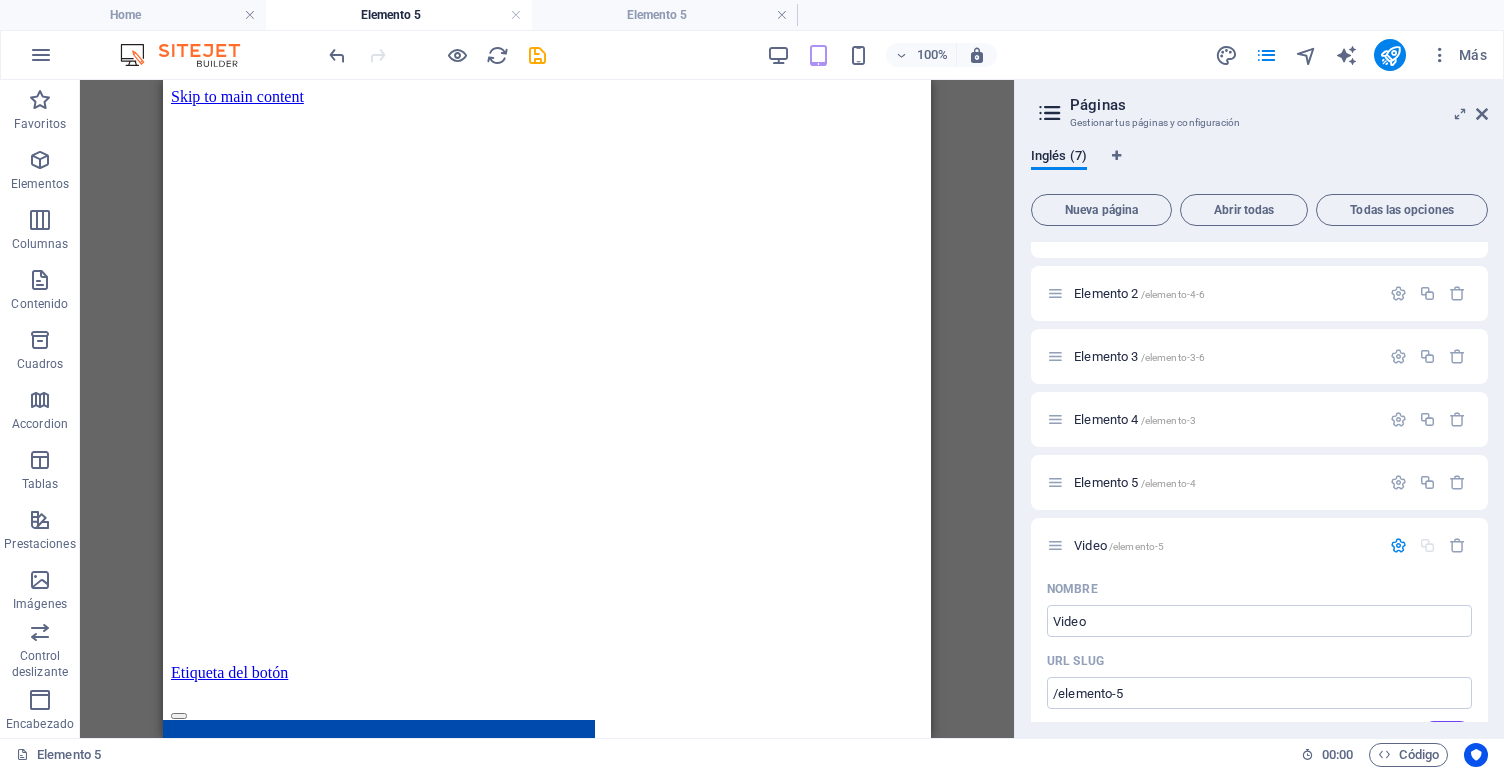 click on "Arrastra aquí para reemplazar el contenido existente. Si quieres crear un elemento nuevo, pulsa “Ctrl”.
Control deslizante de imágenes   Control deslizante de imágenes   Contenedor   Control deslizante de imágenes" at bounding box center [547, 409] 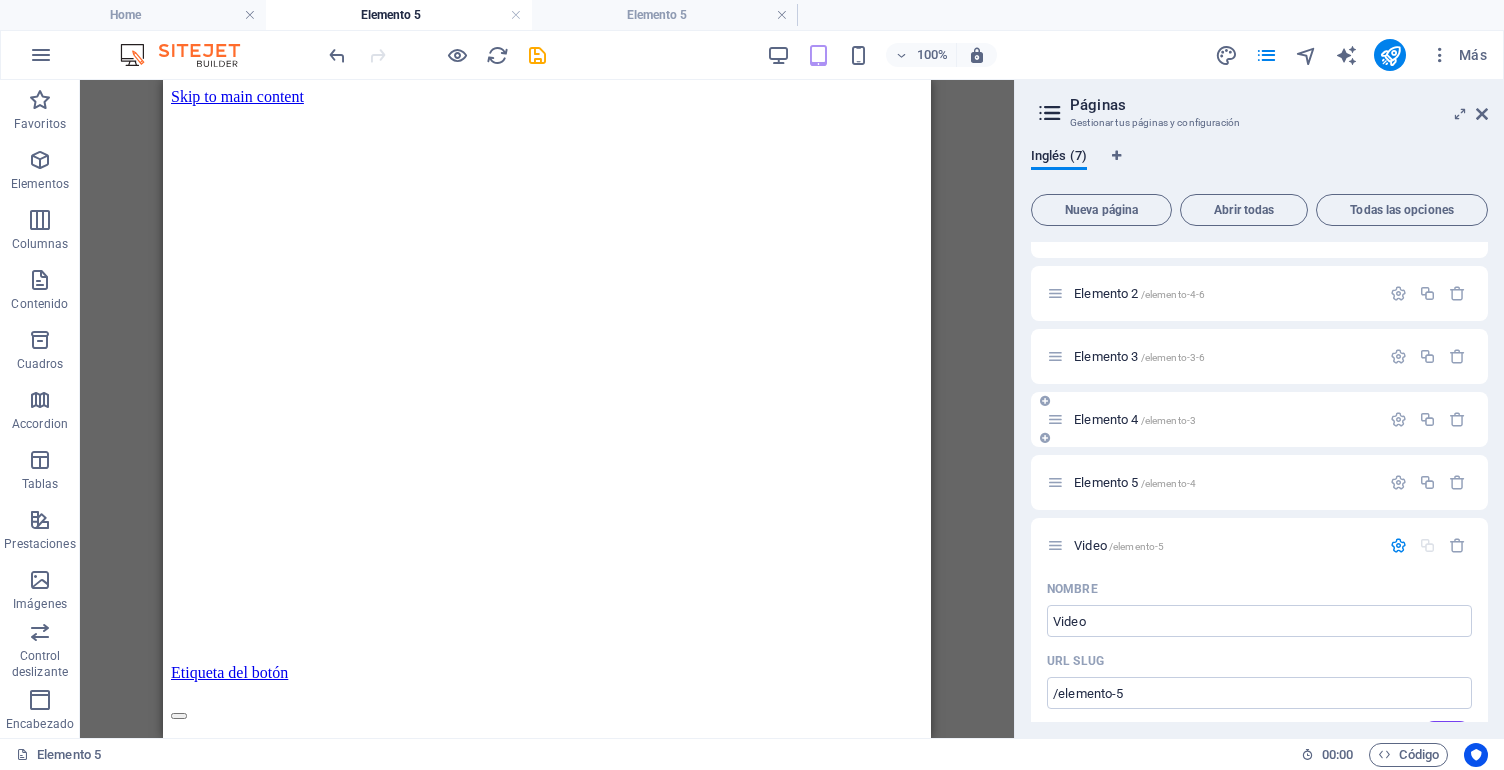 click at bounding box center [1398, 545] 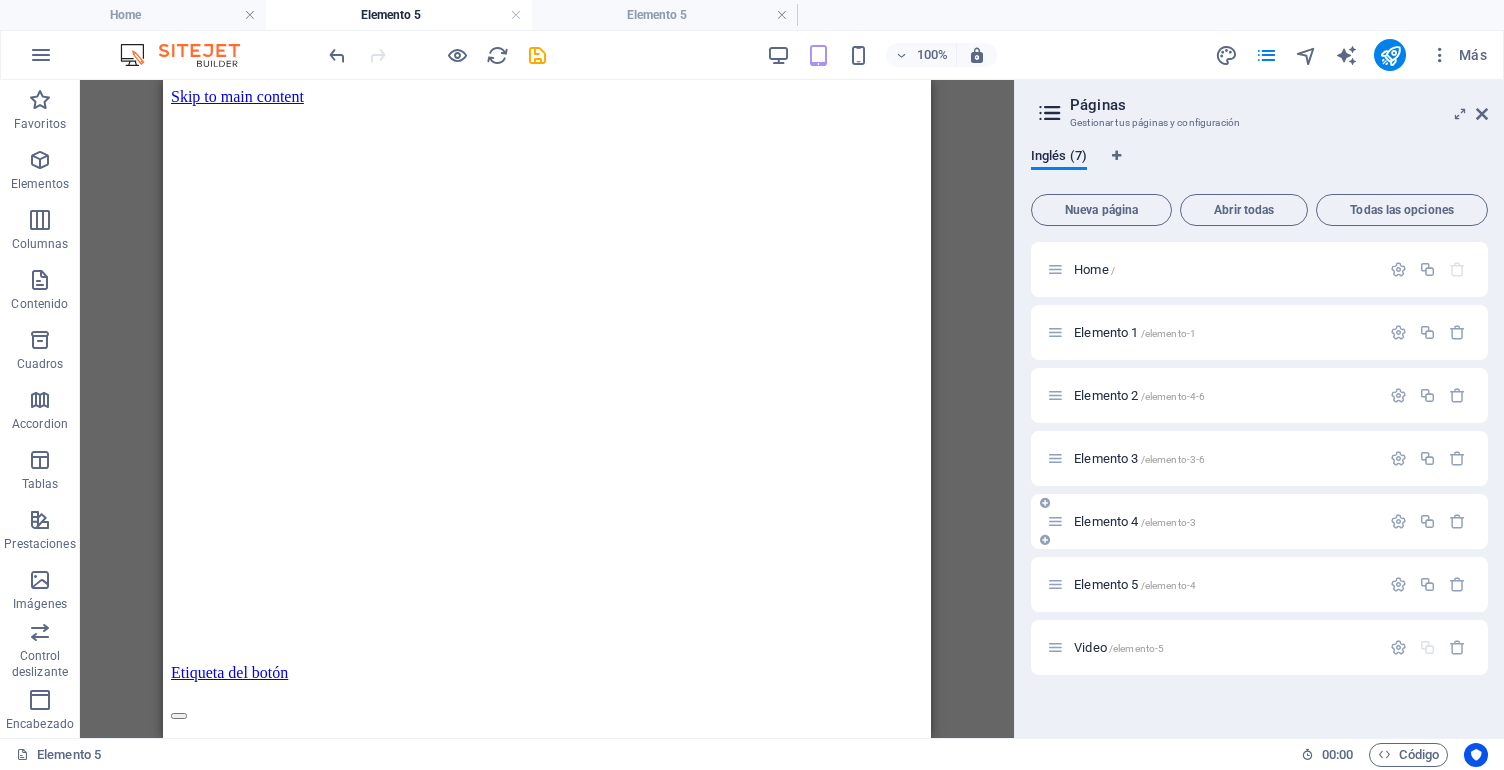scroll, scrollTop: 0, scrollLeft: 0, axis: both 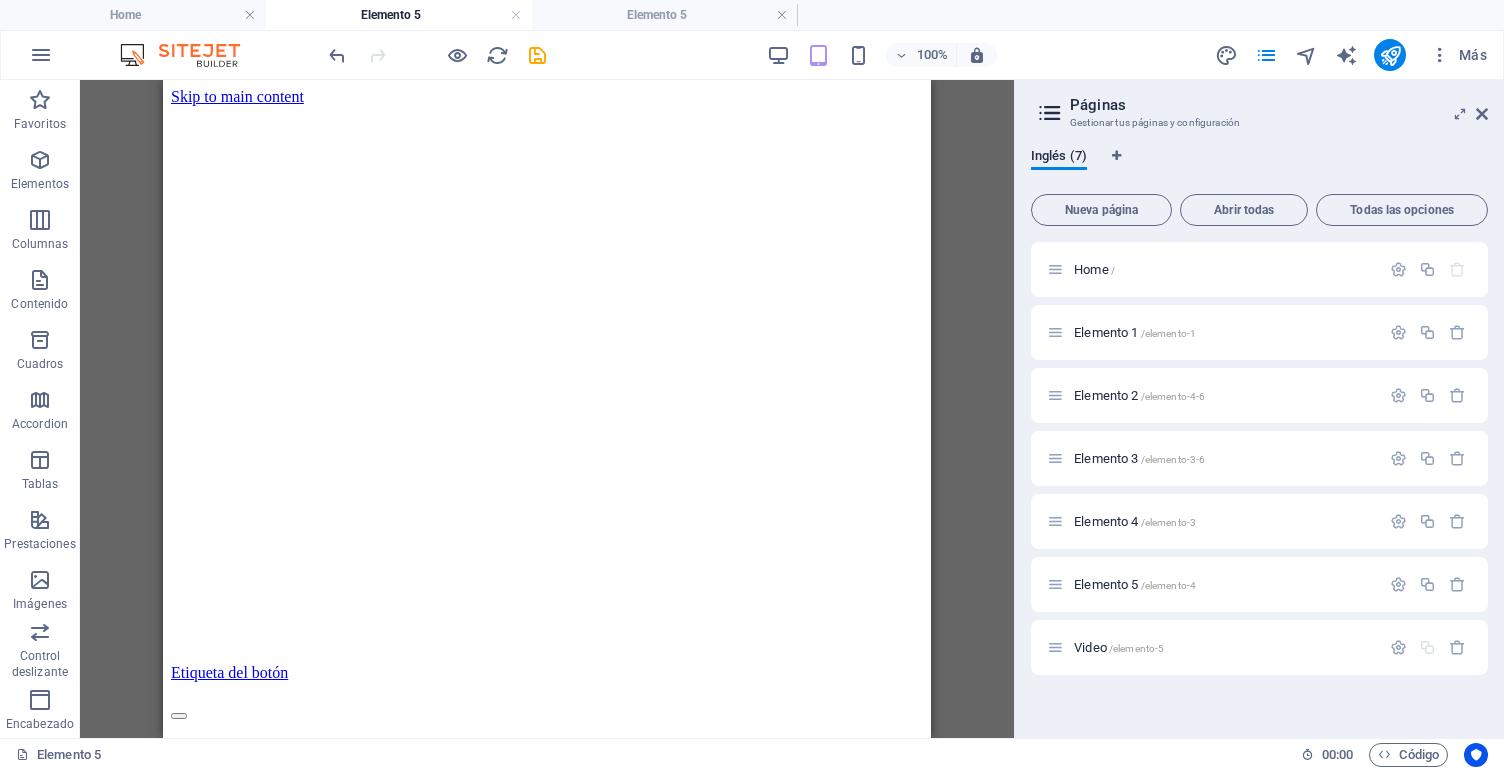 click on "Arrastra aquí para reemplazar el contenido existente. Si quieres crear un elemento nuevo, pulsa “Ctrl”.
Control deslizante de imágenes   Control deslizante de imágenes   Contenedor   Control deslizante de imágenes" at bounding box center [547, 409] 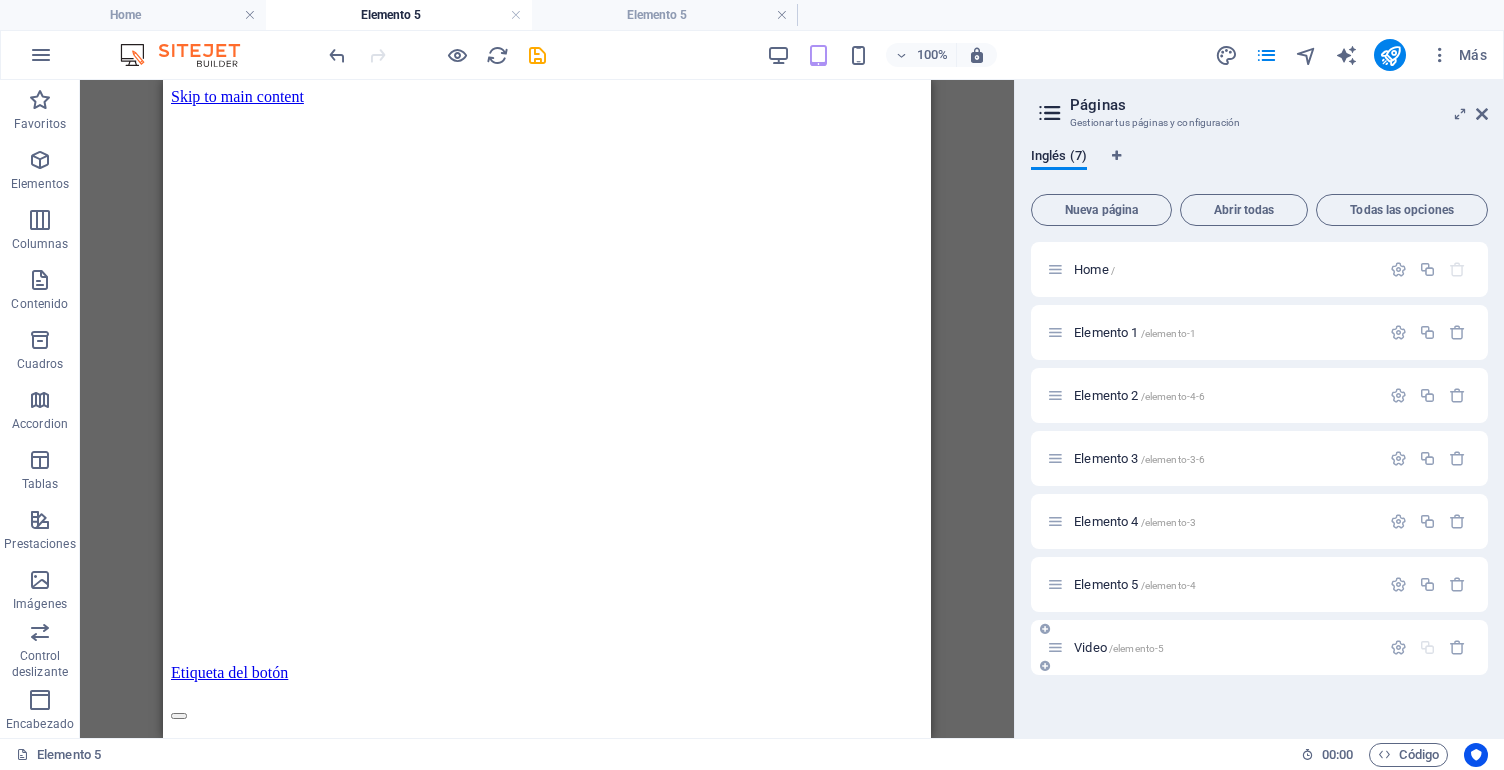 click on "Video /elemento-5" at bounding box center (1259, 647) 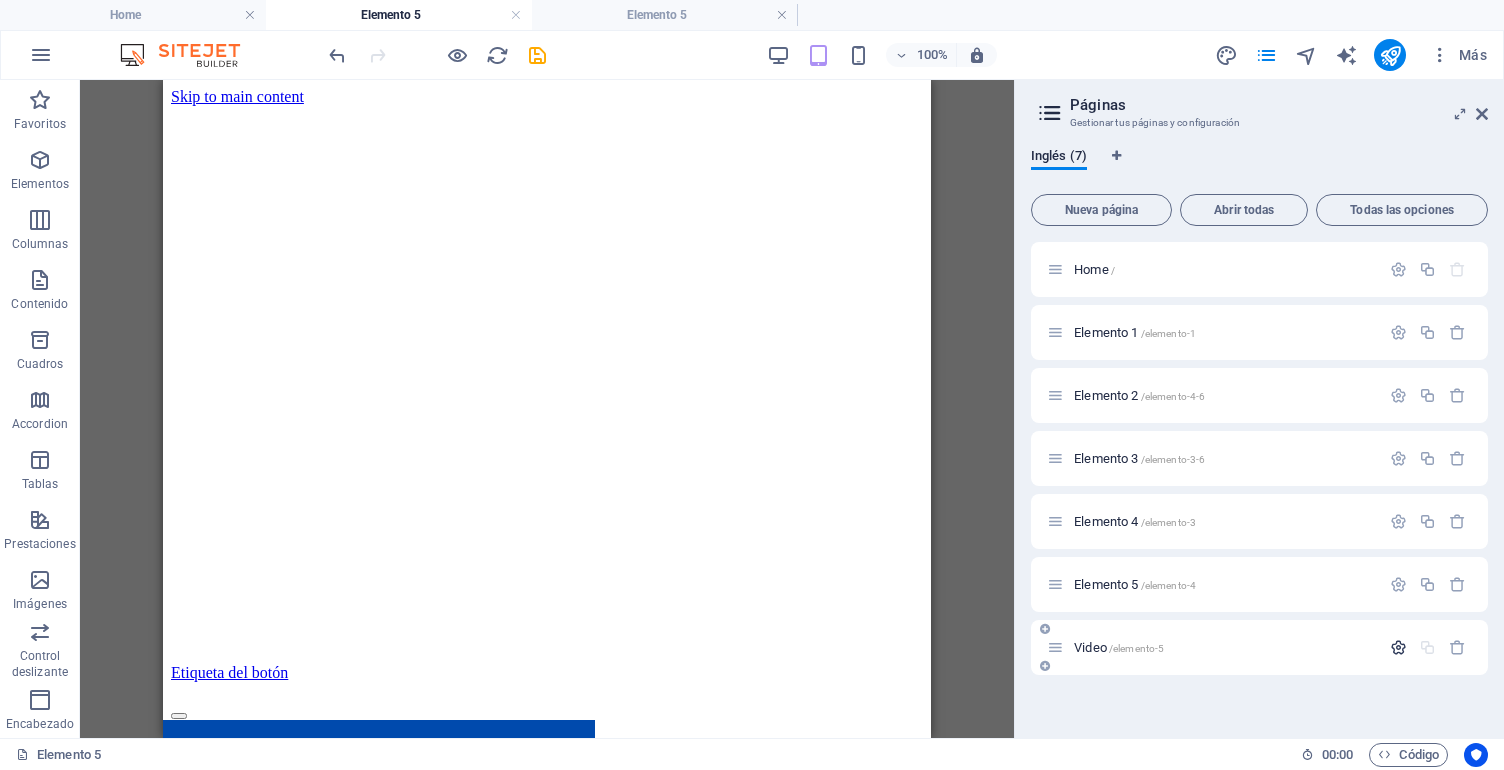 click at bounding box center [1398, 647] 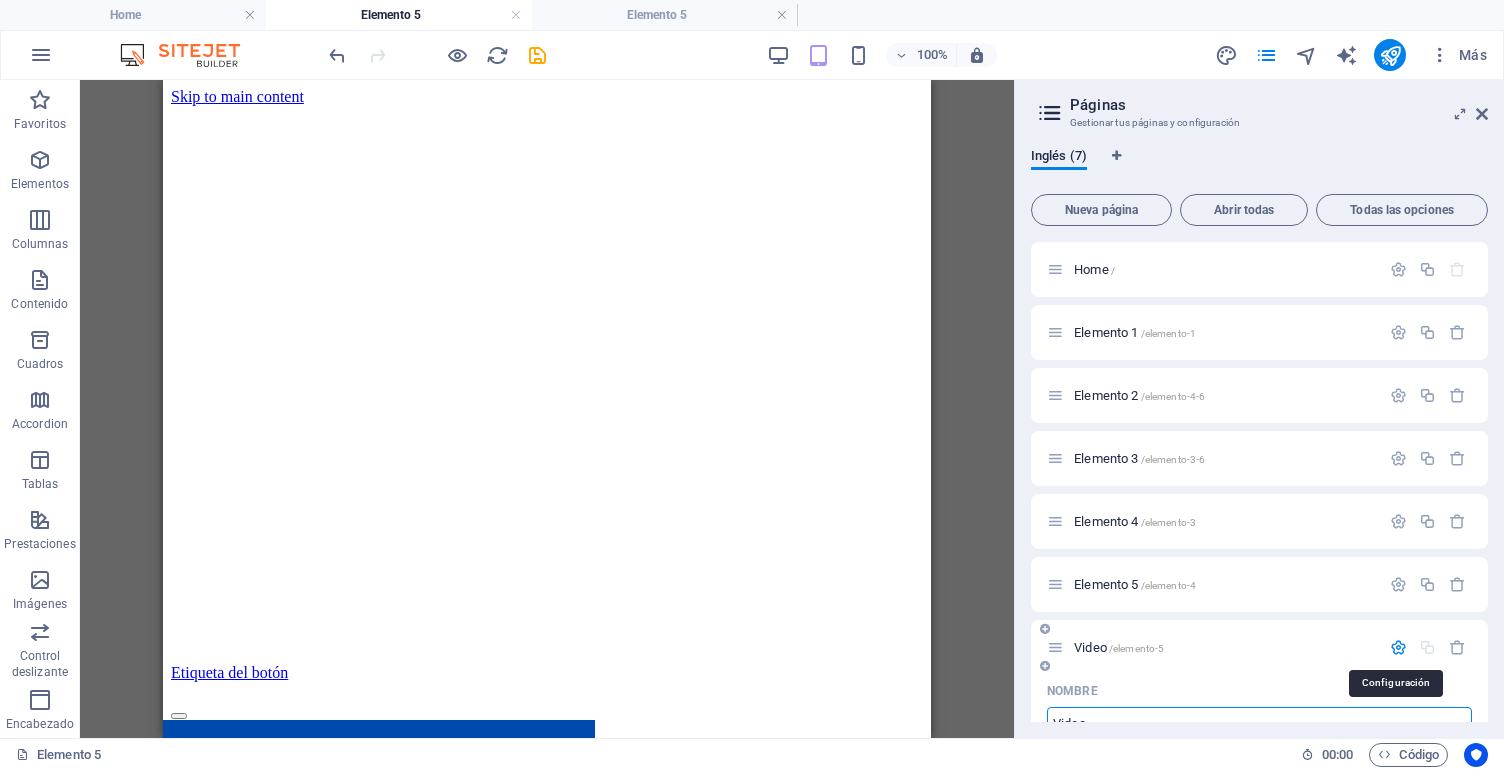 click at bounding box center (1398, 647) 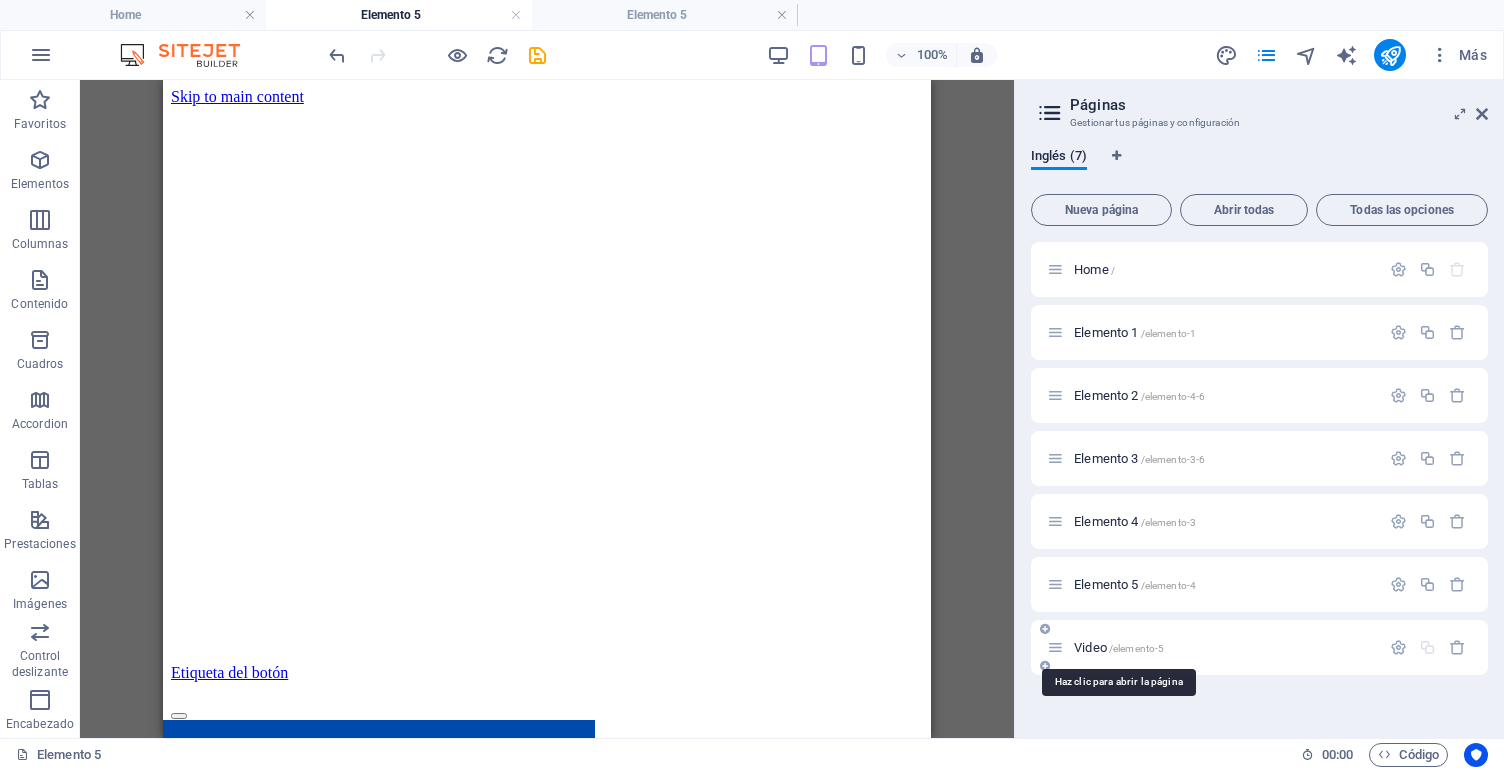 click on "/elemento-5" at bounding box center (1137, 648) 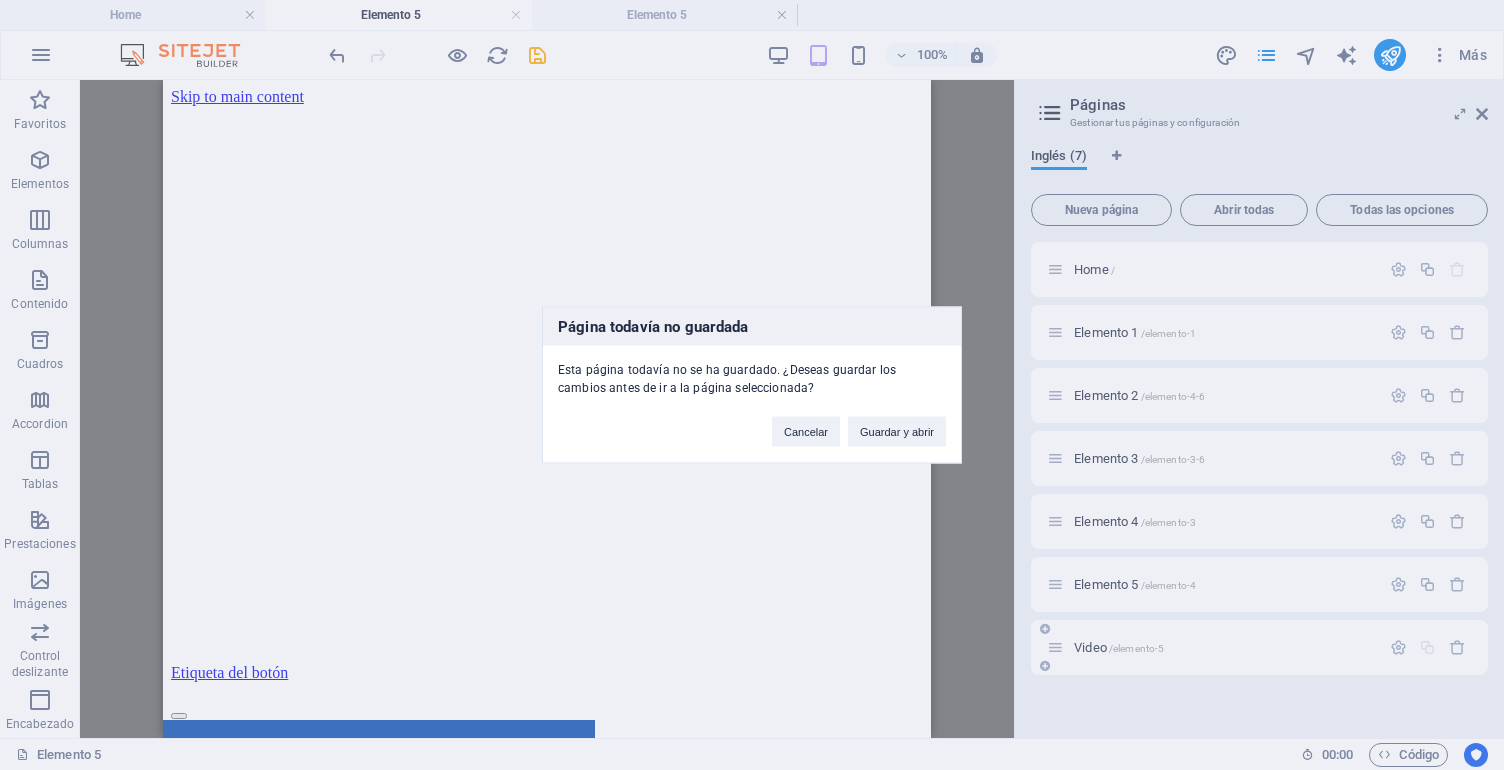 click on "Página todavía no guardada Esta página todavía no se ha guardado. ¿Deseas guardar los cambios antes de ir a la página seleccionada? Cancelar Guardar y abrir" at bounding box center [752, 385] 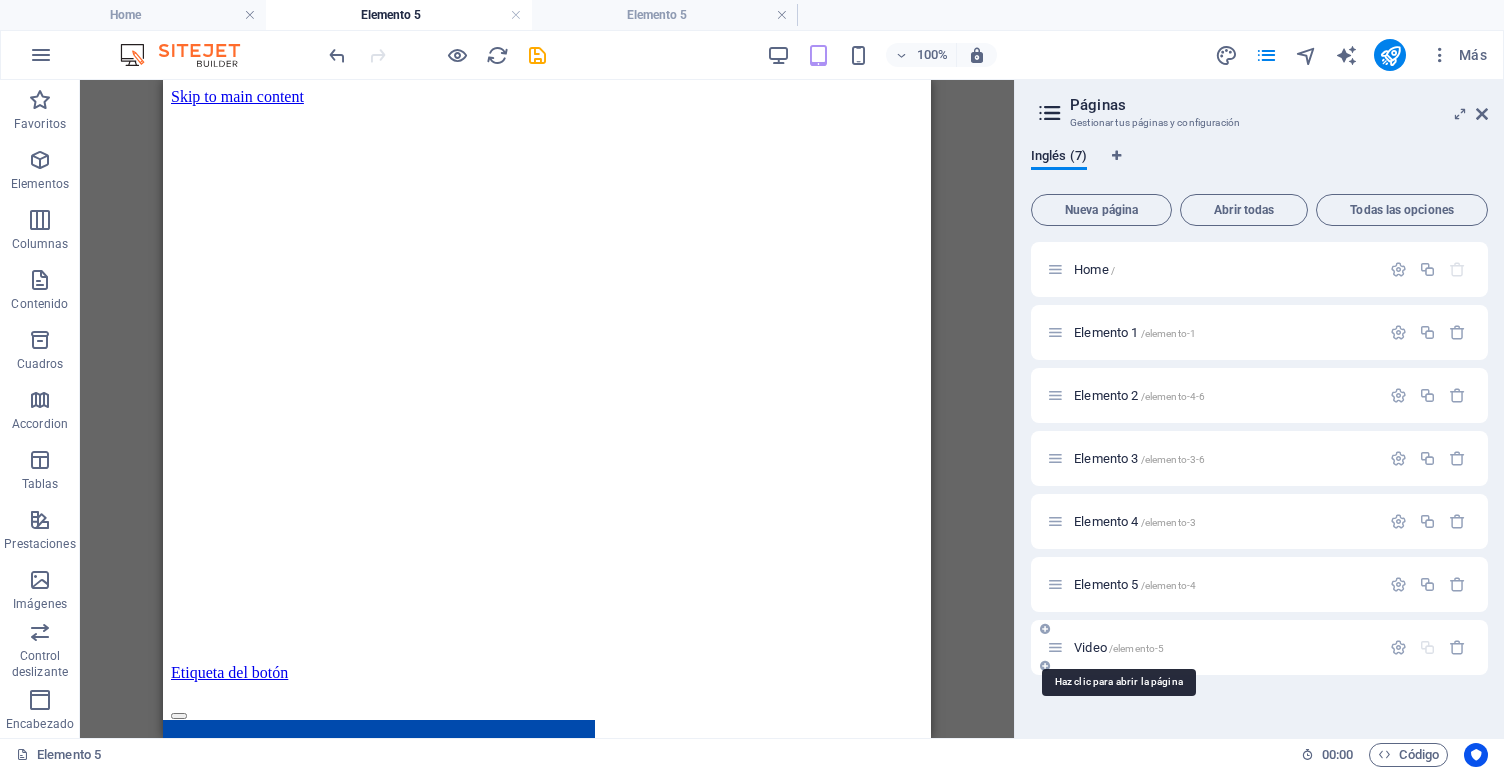 click on "/elemento-5" at bounding box center (1137, 648) 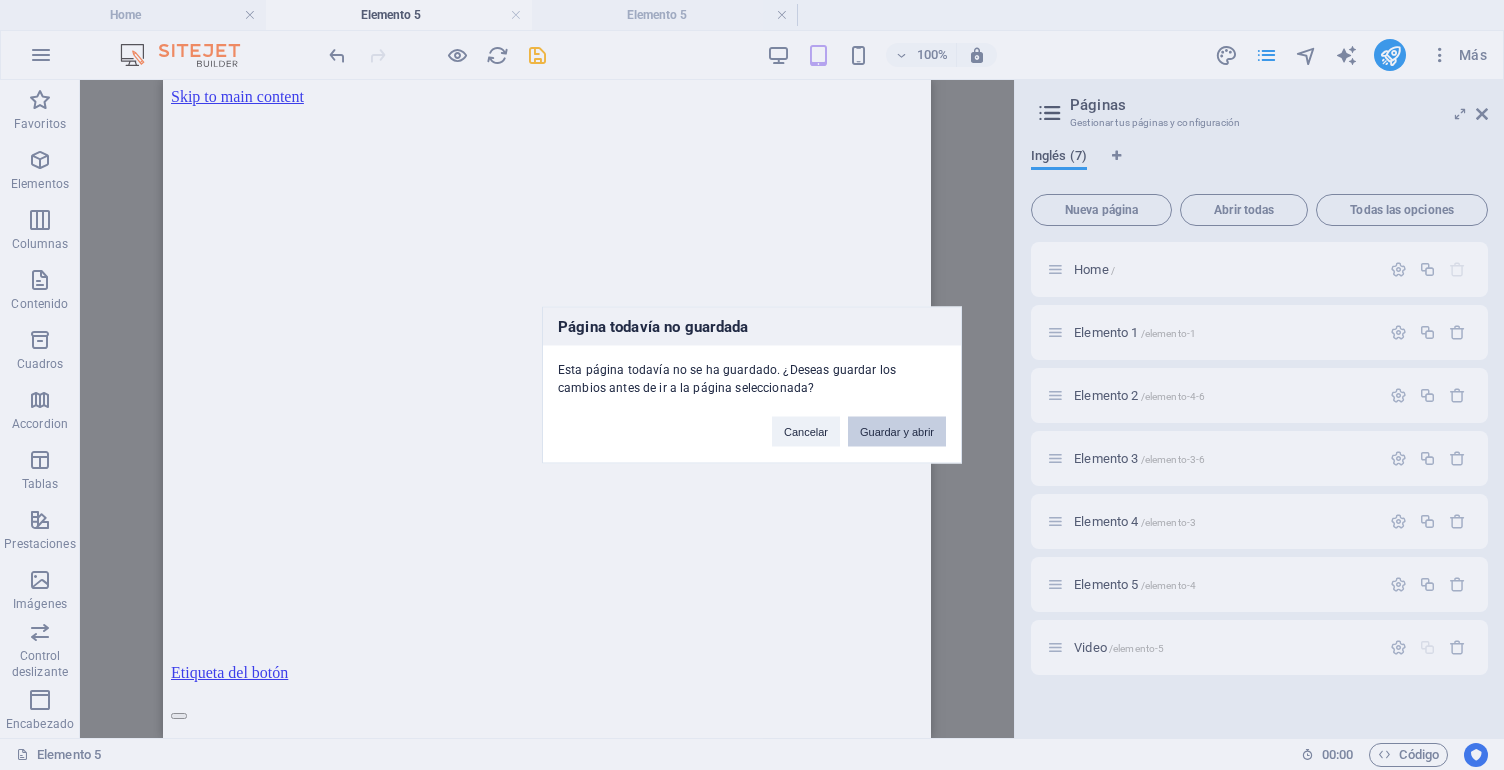 click on "Guardar y abrir" at bounding box center (897, 432) 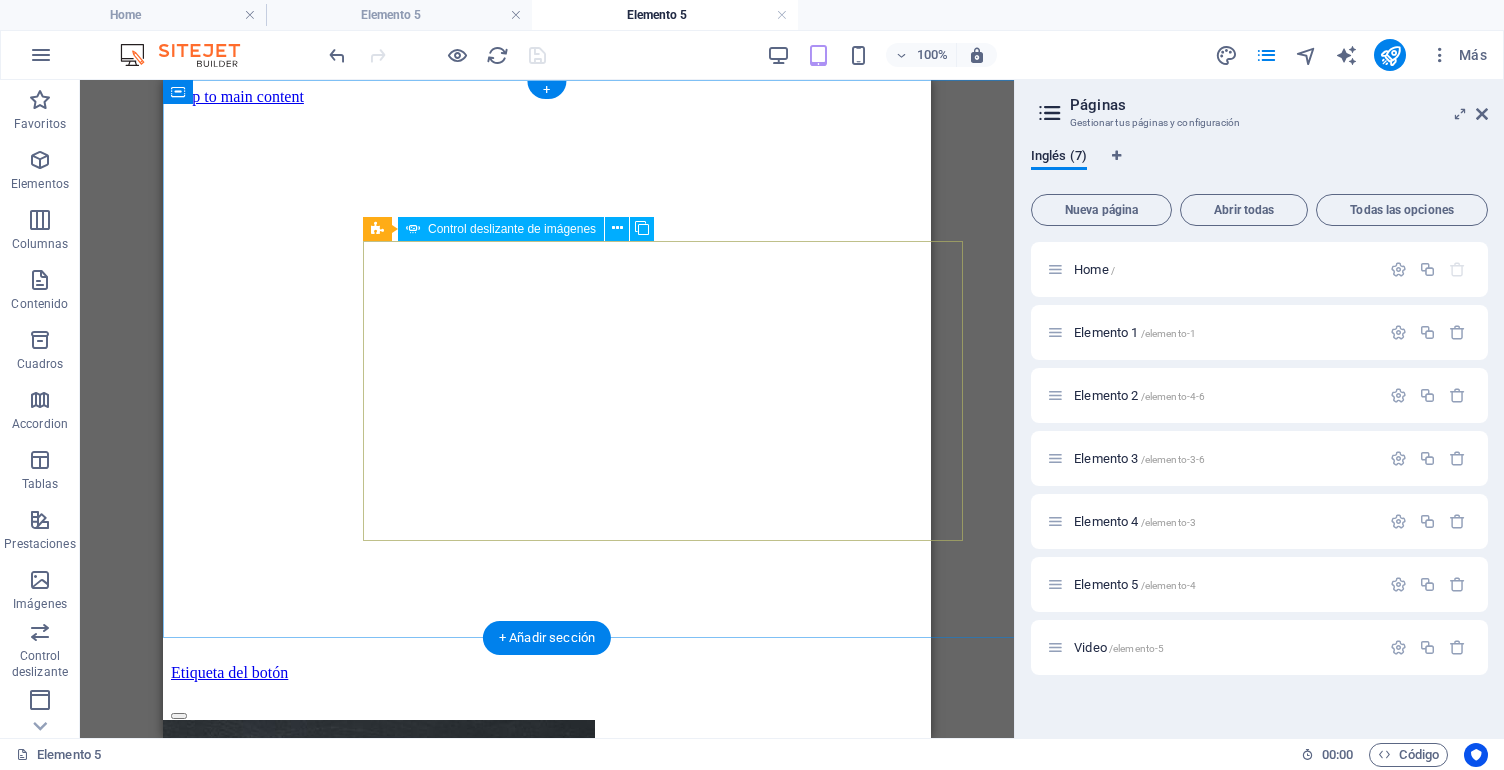 click on "Control deslizante de imágenes" at bounding box center [512, 229] 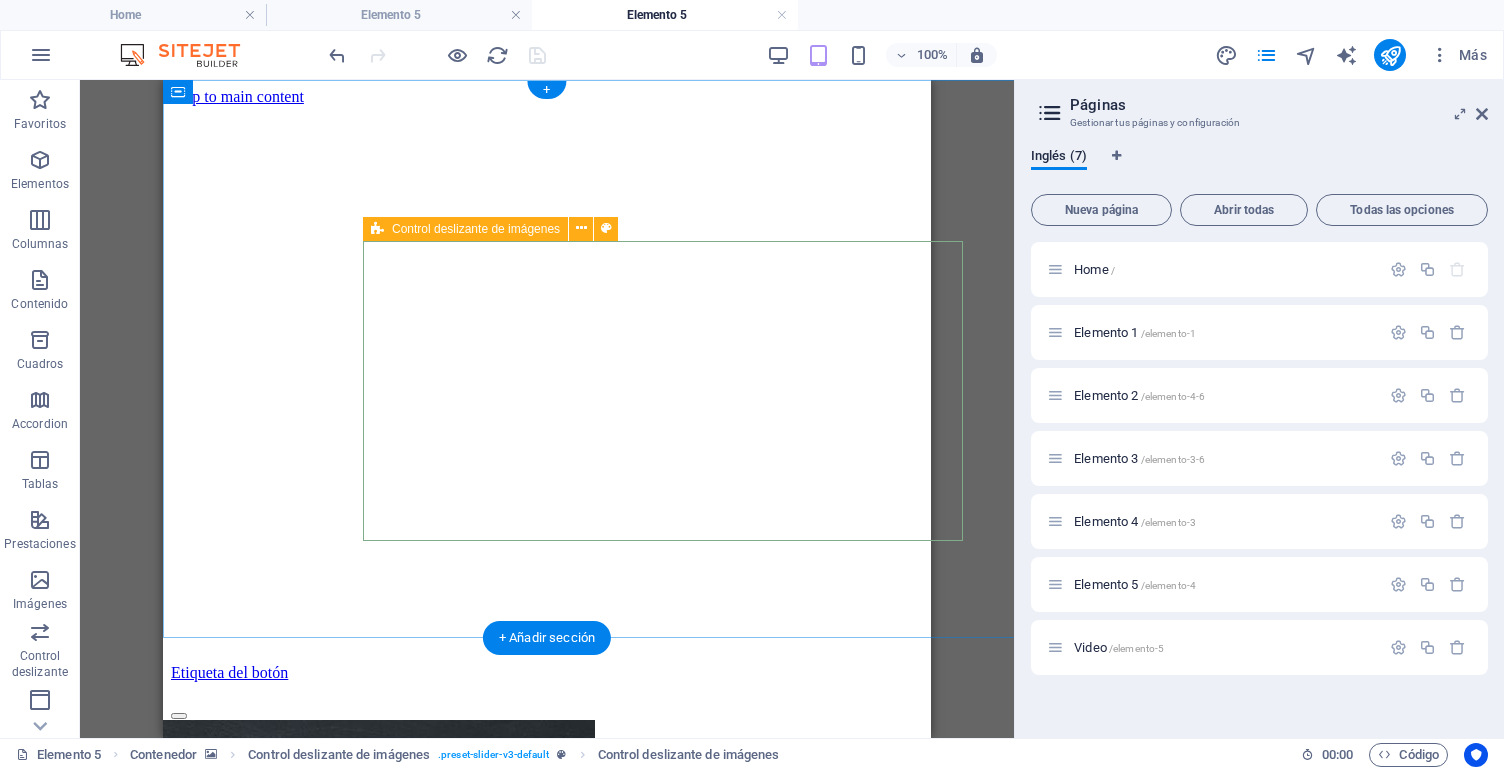 click on "Control deslizante de imágenes" at bounding box center (465, 229) 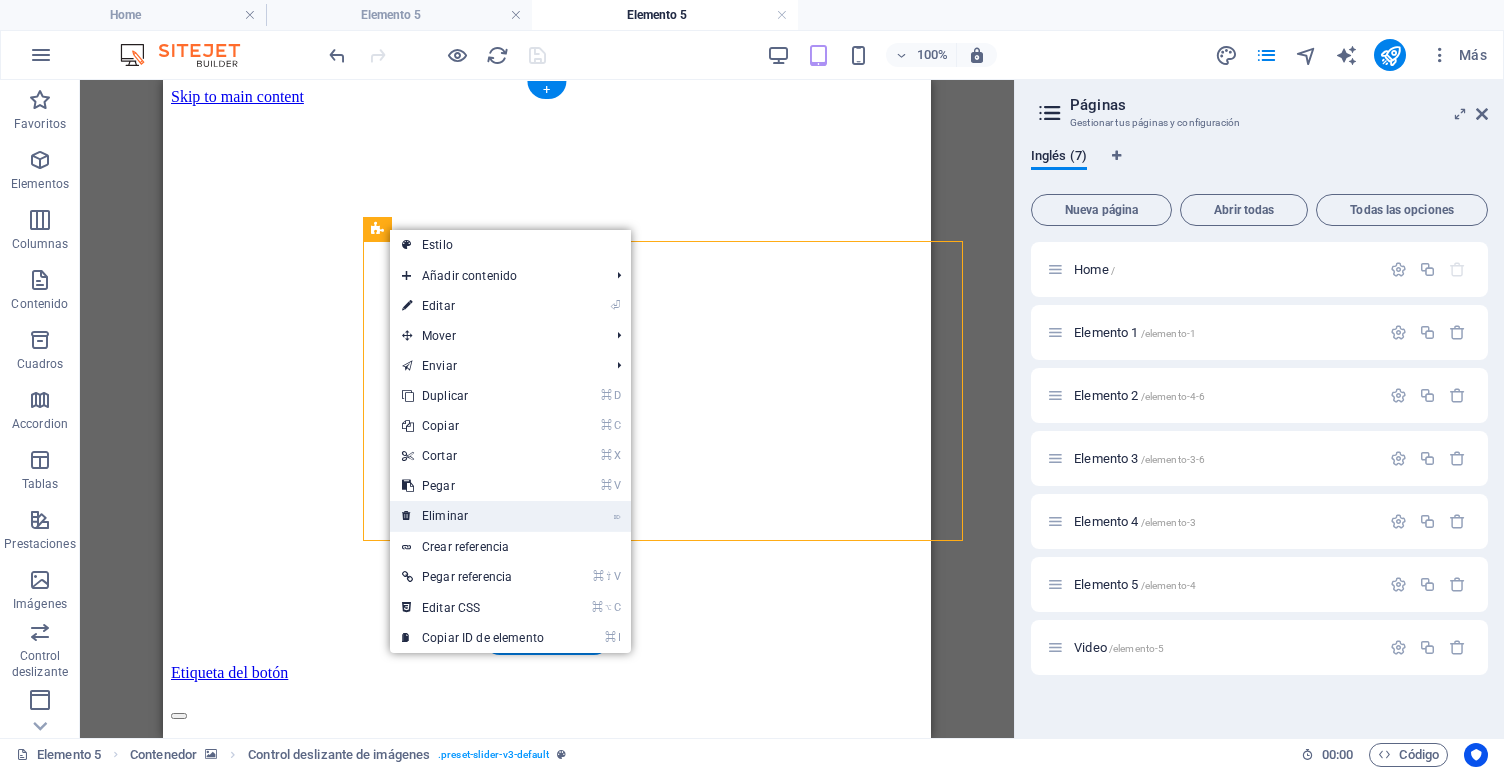 click on "⌦  Eliminar" at bounding box center (473, 516) 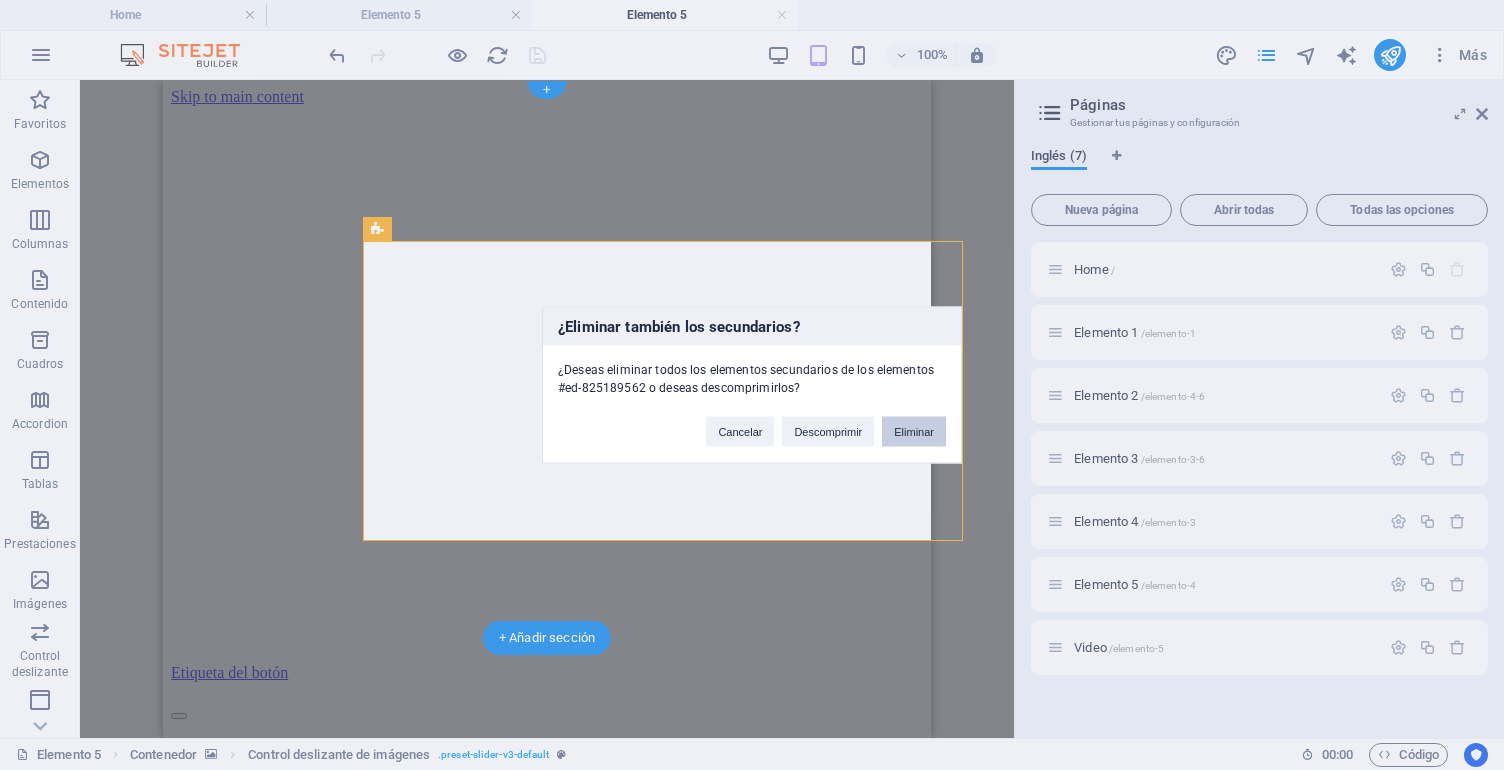 click on "Eliminar" at bounding box center (914, 432) 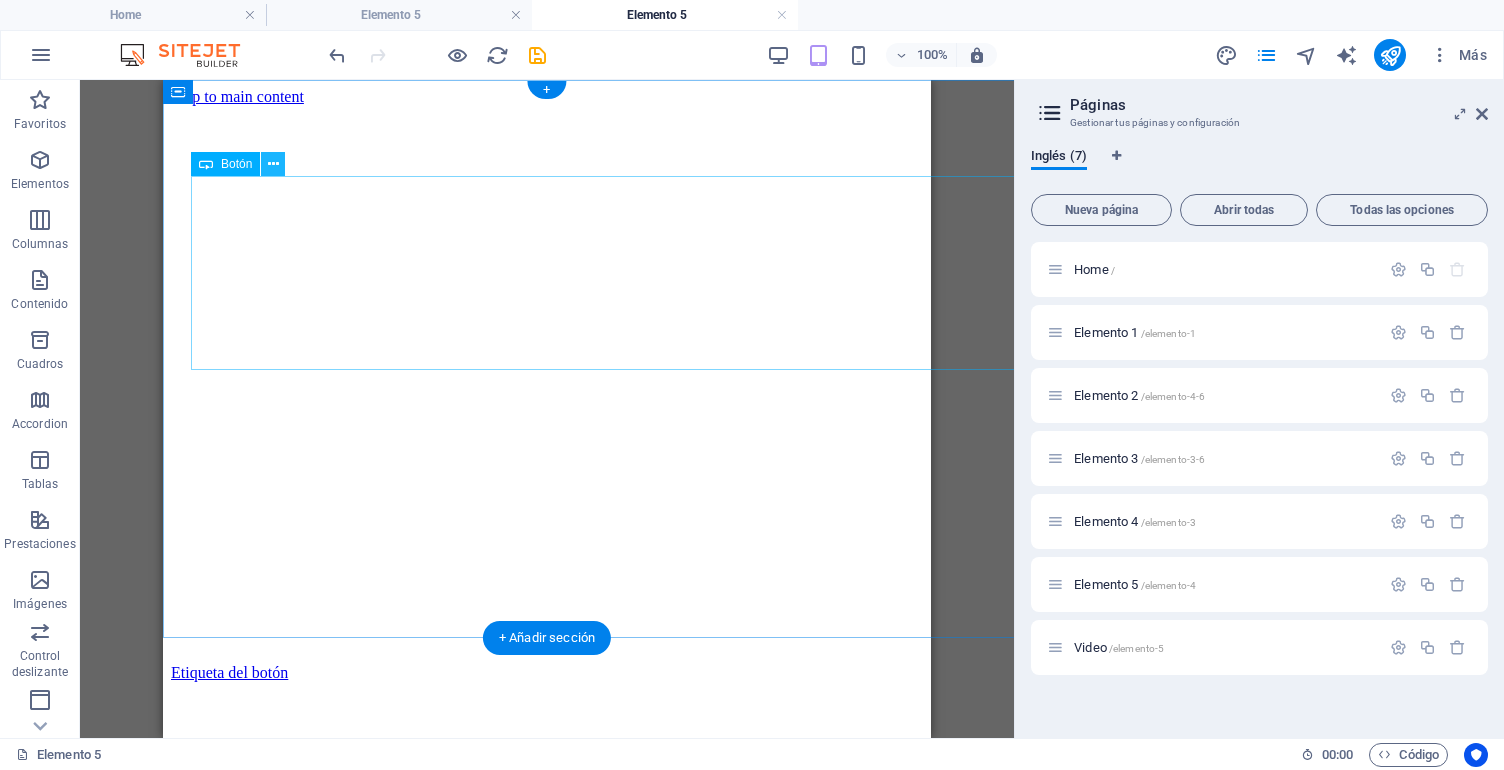 click at bounding box center [273, 164] 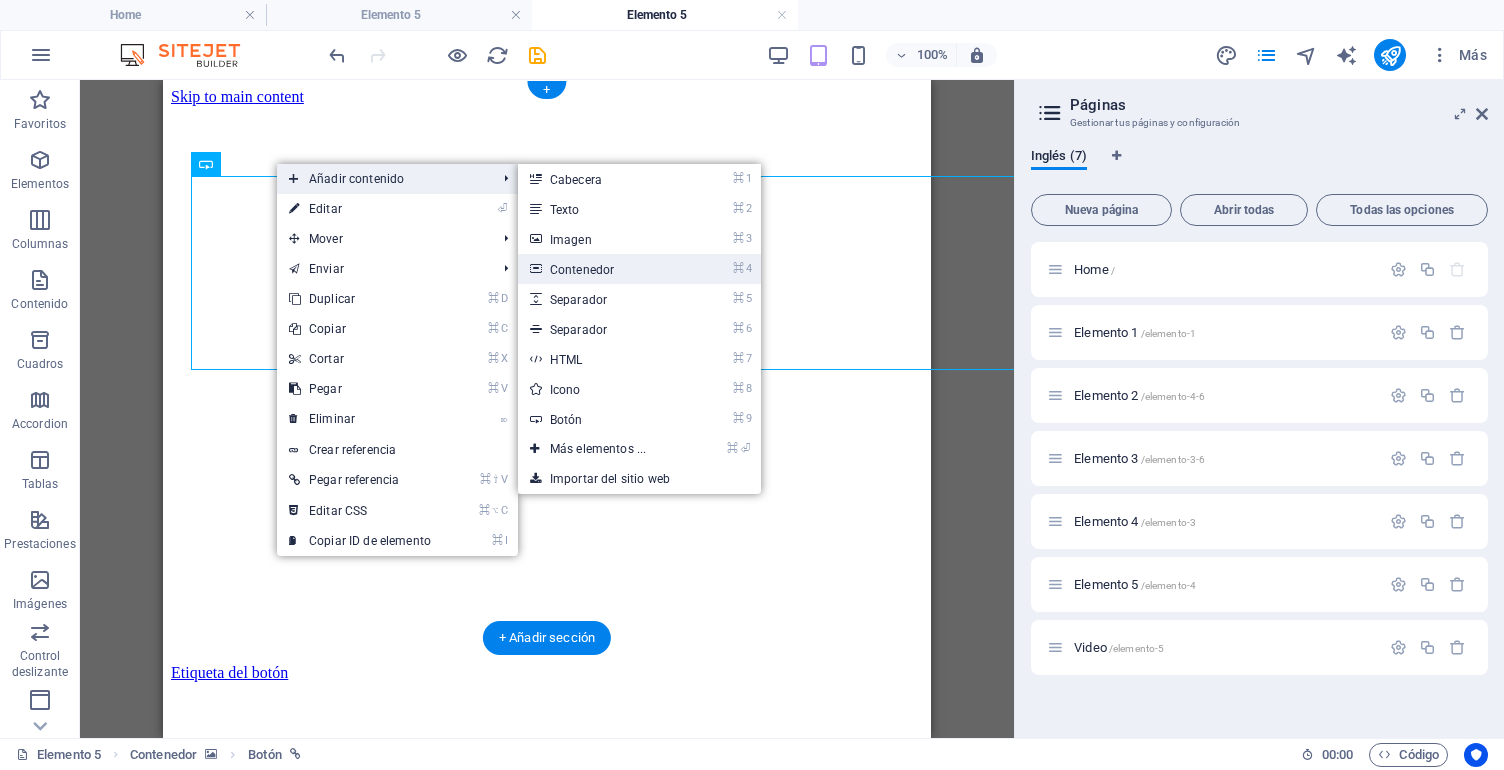 click on "⌘ 4  Contenedor" at bounding box center (602, 269) 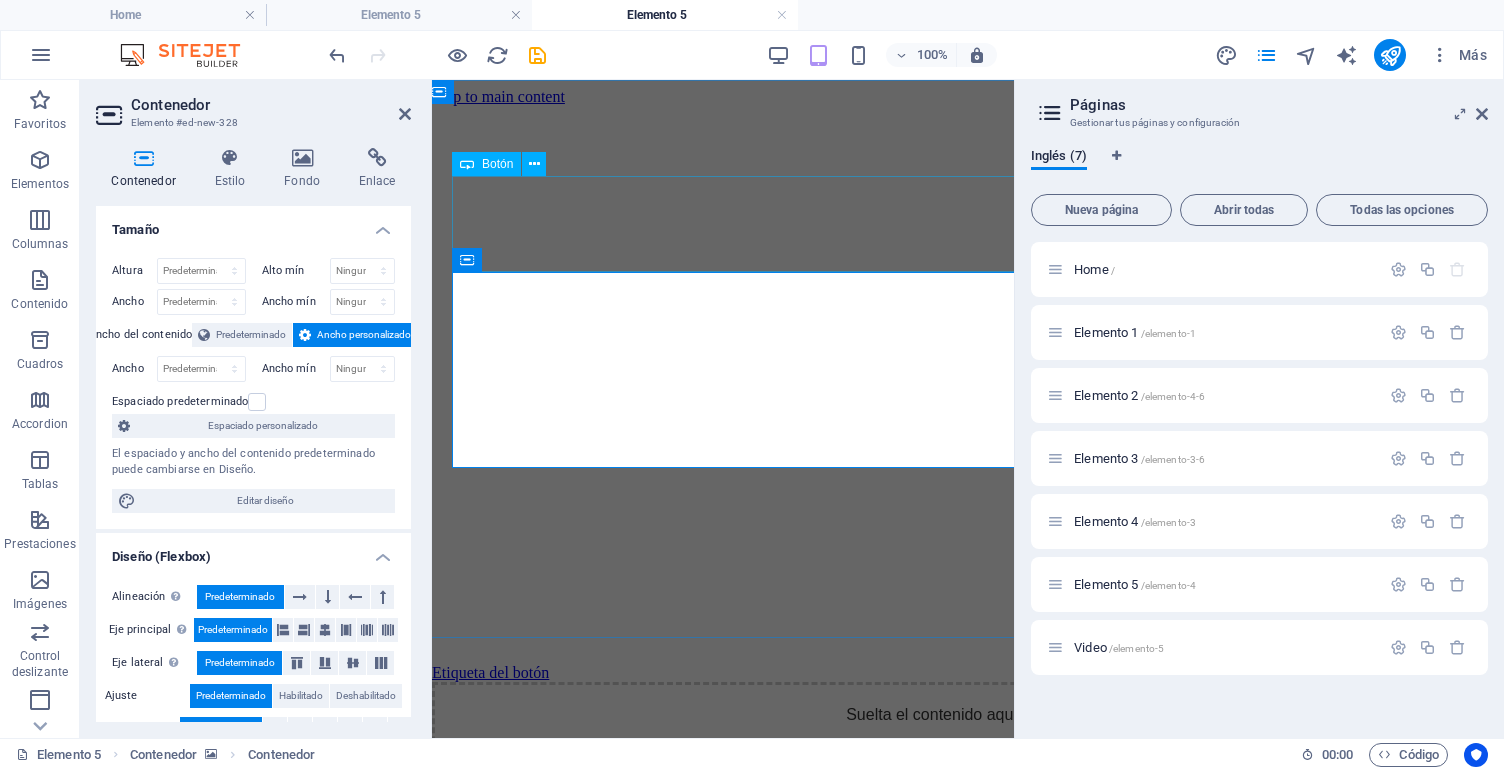 scroll, scrollTop: 0, scrollLeft: 0, axis: both 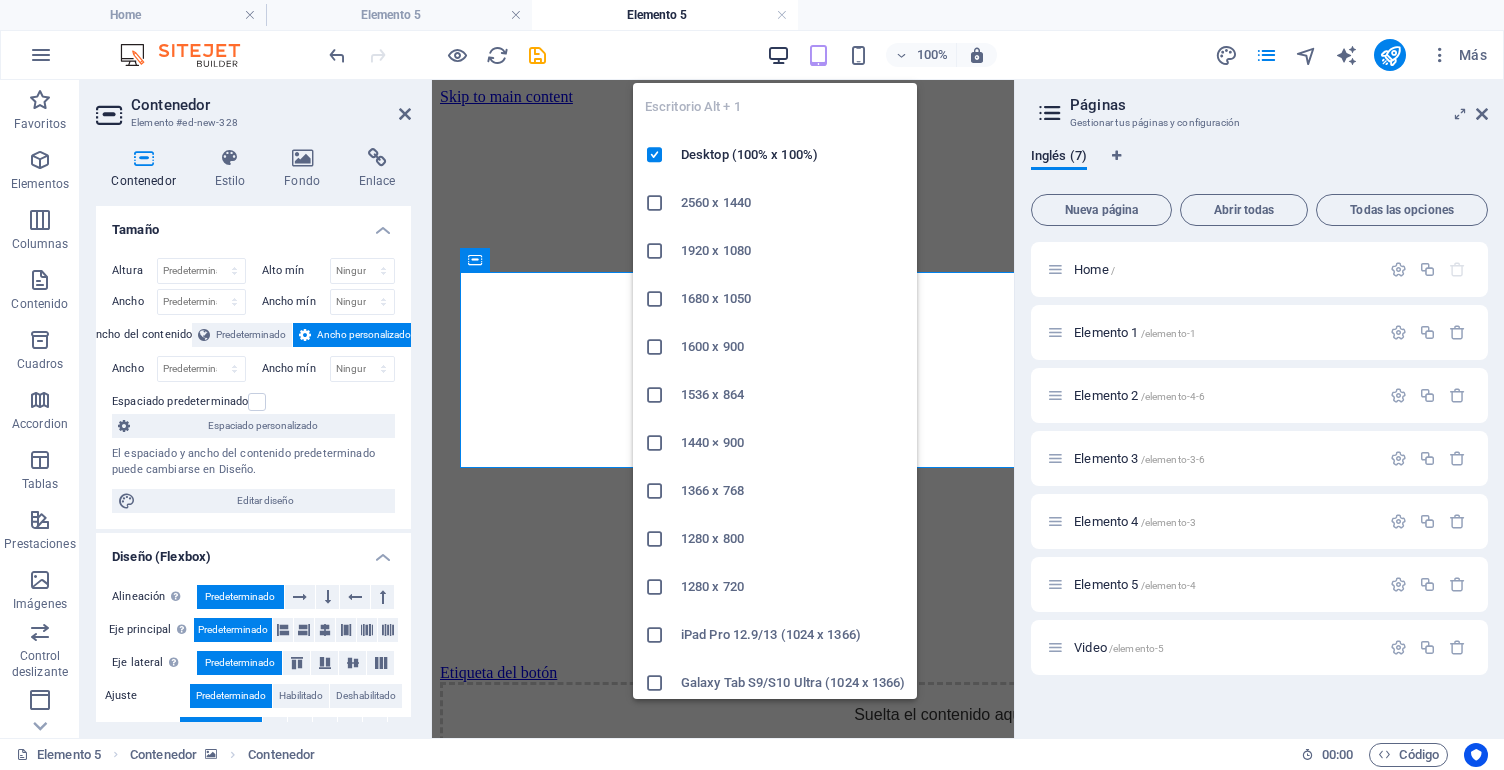 click at bounding box center [778, 55] 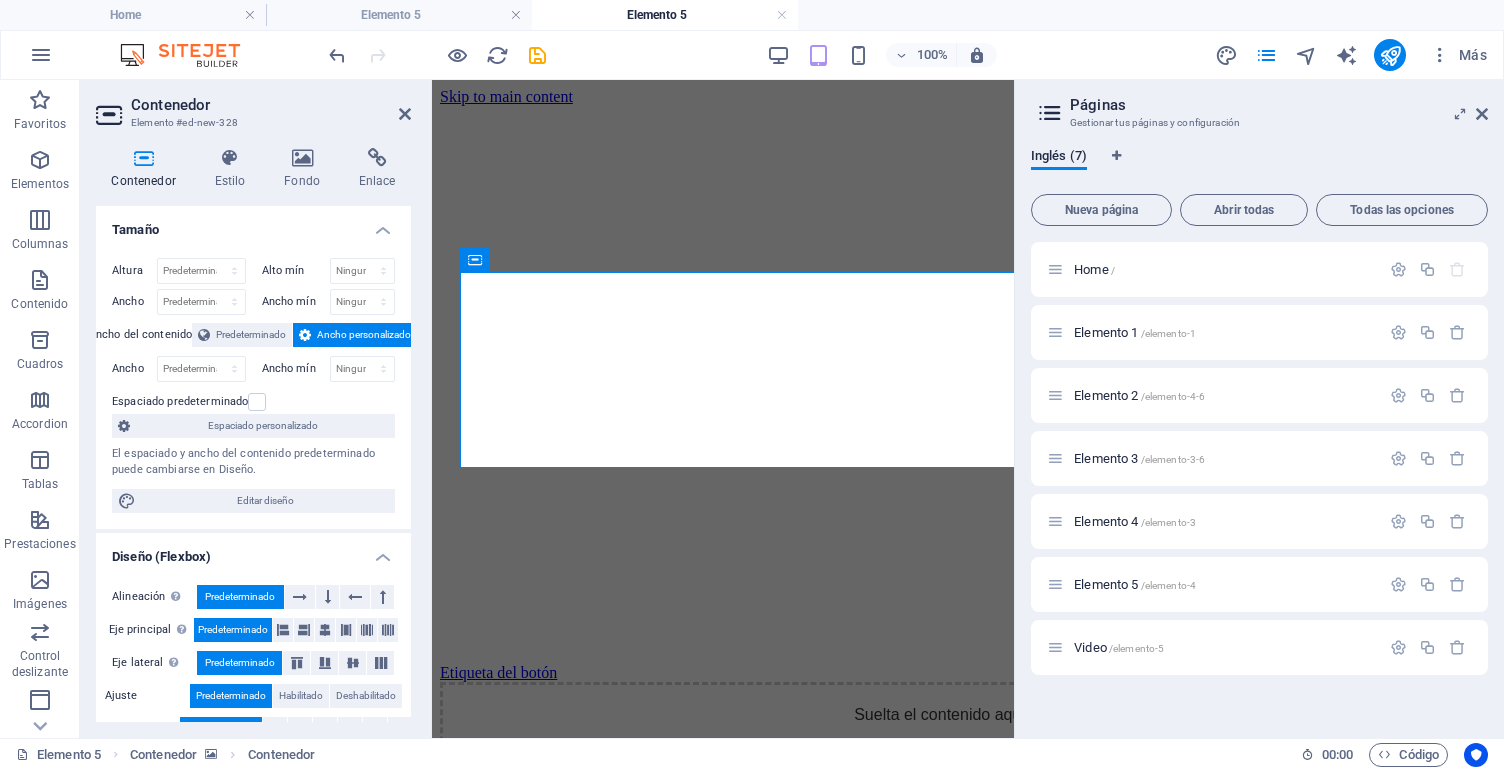 click on "Tamaño" at bounding box center (253, 224) 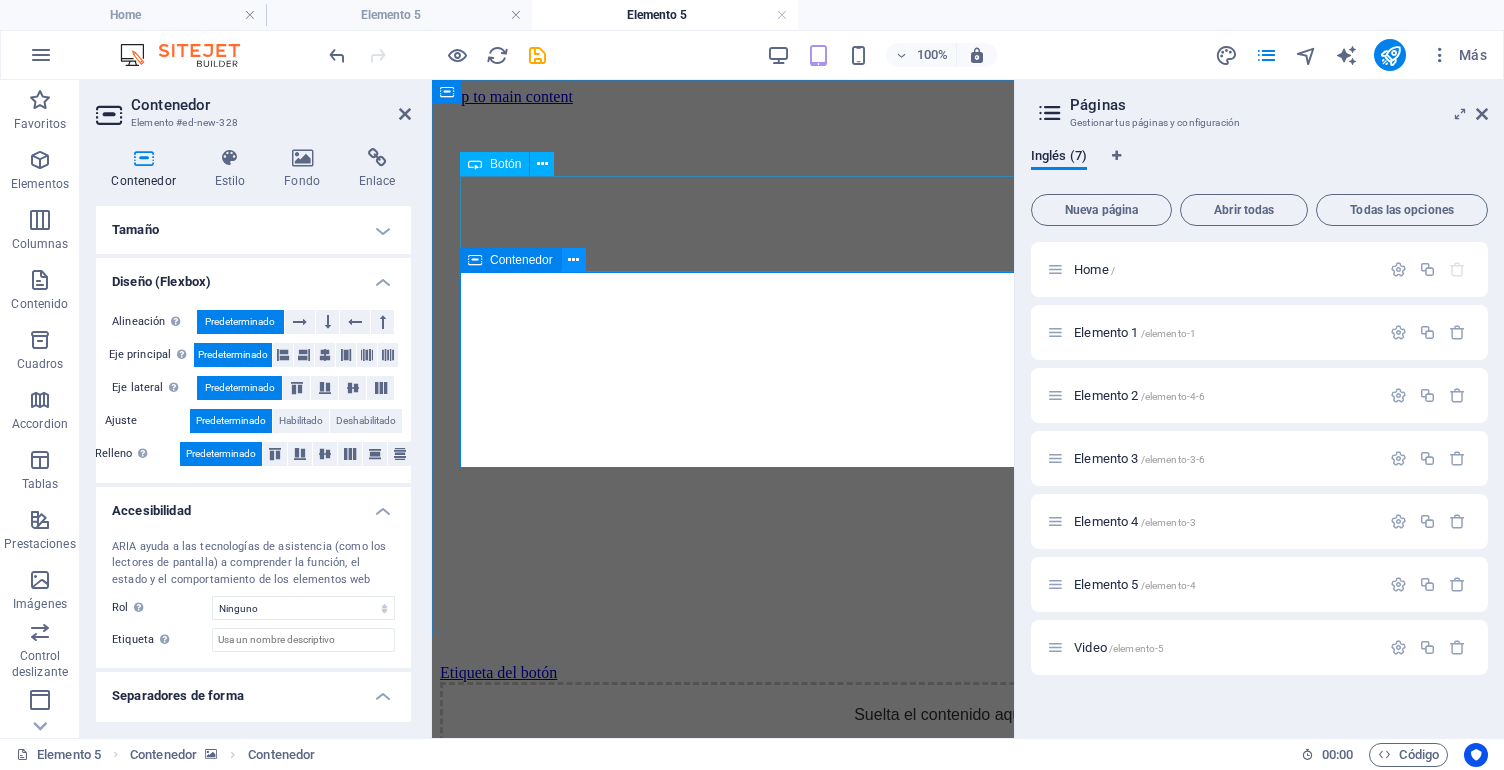 click at bounding box center (573, 260) 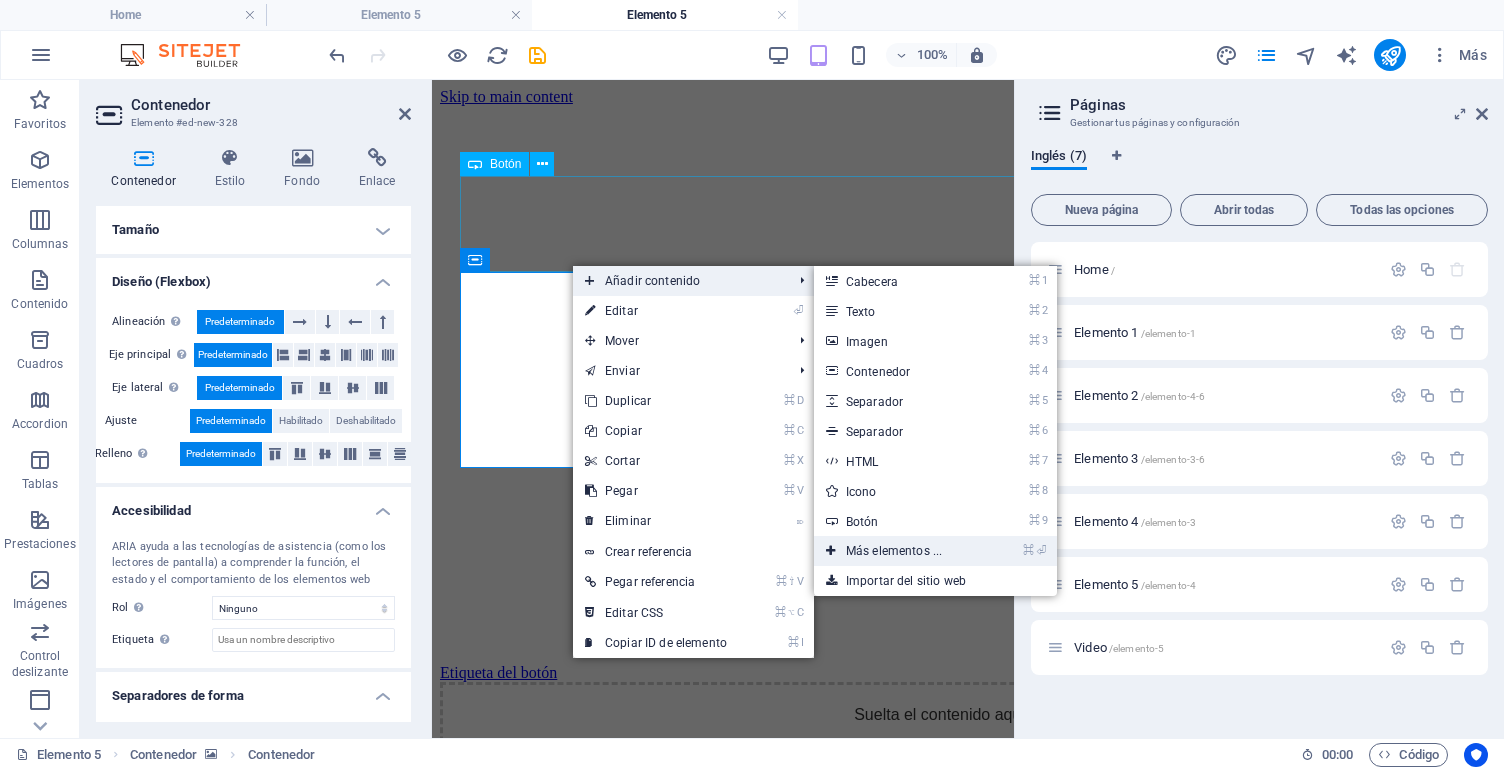 click on "⌘ ⏎  Más elementos ..." at bounding box center (898, 551) 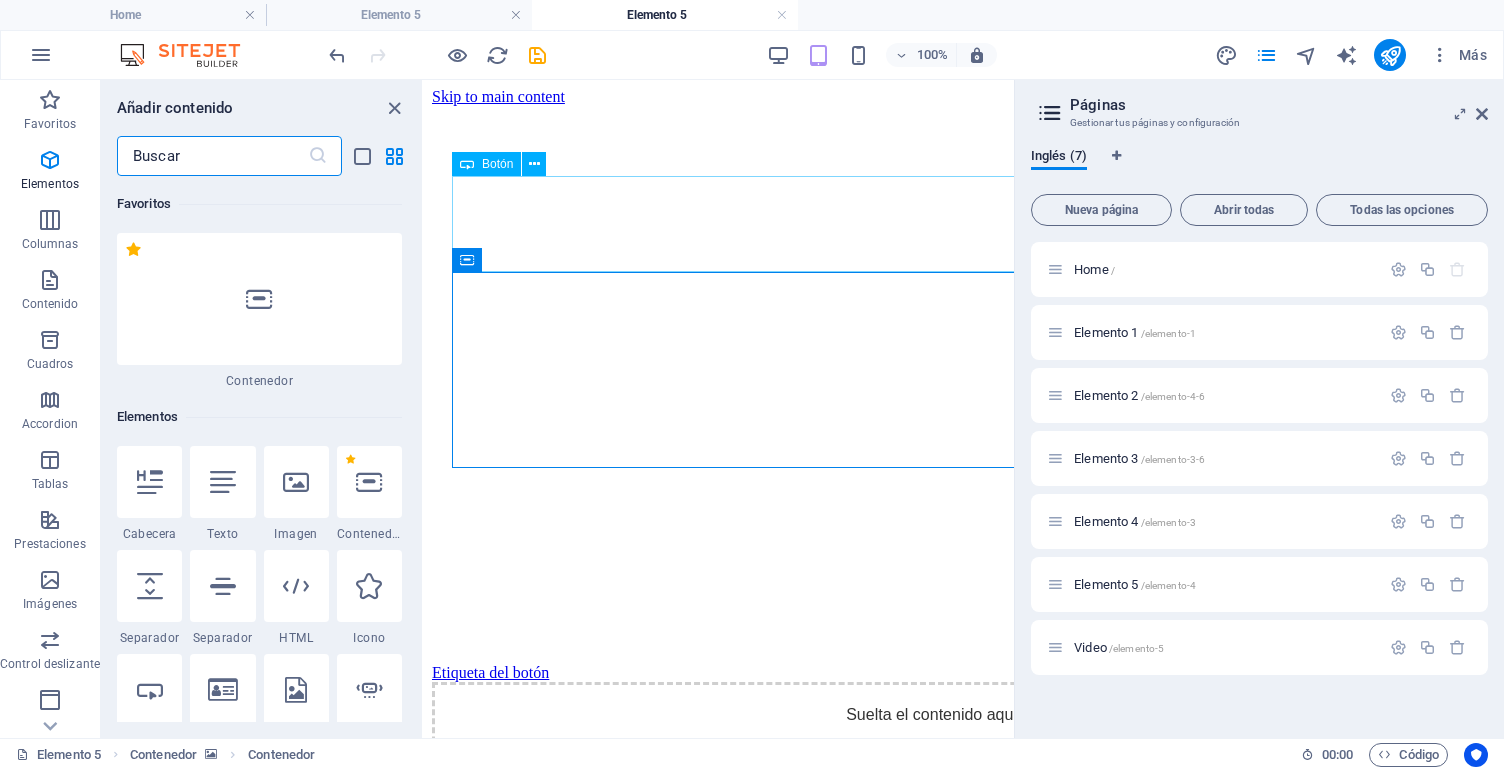 scroll, scrollTop: 1, scrollLeft: 0, axis: vertical 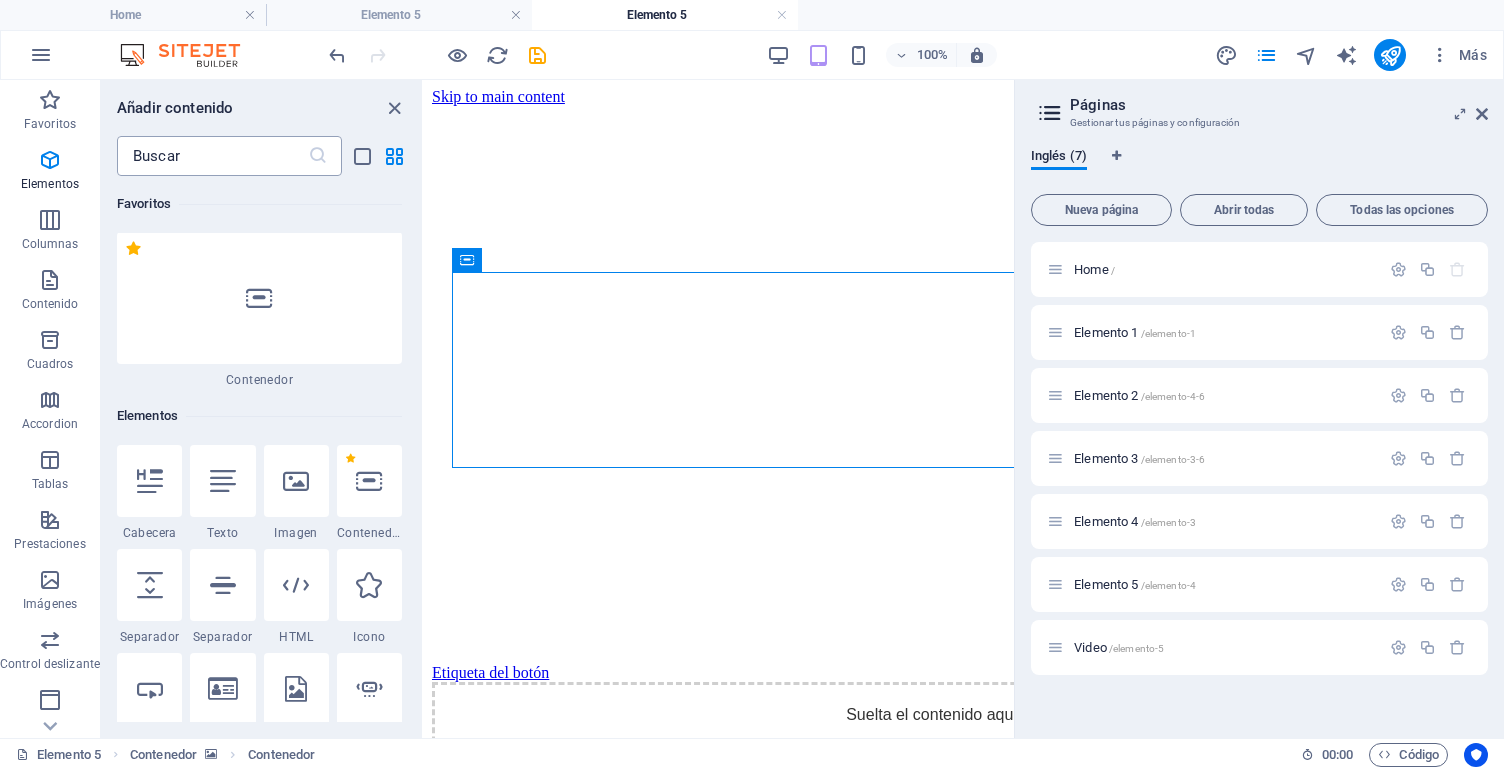 click at bounding box center (212, 156) 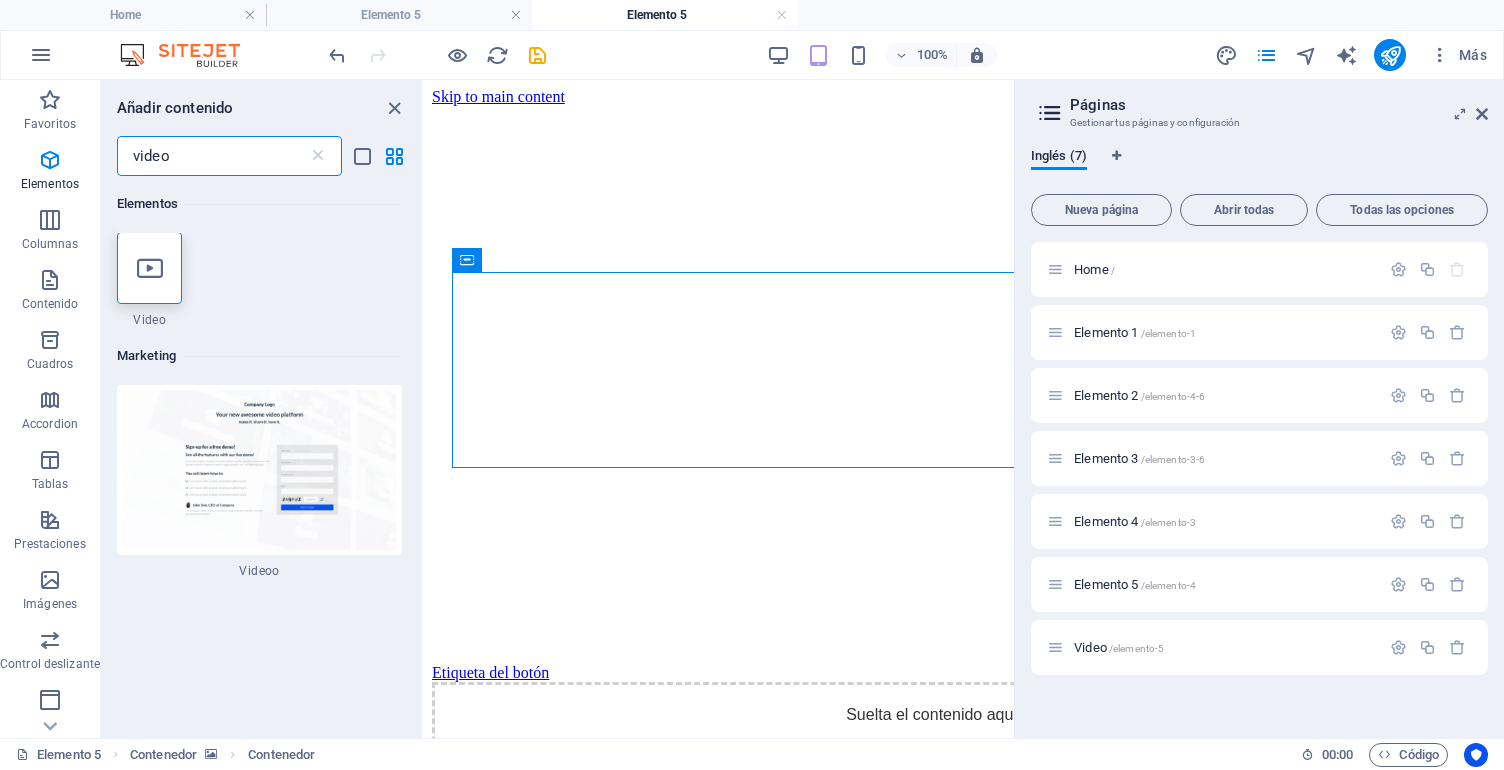 scroll, scrollTop: 0, scrollLeft: 0, axis: both 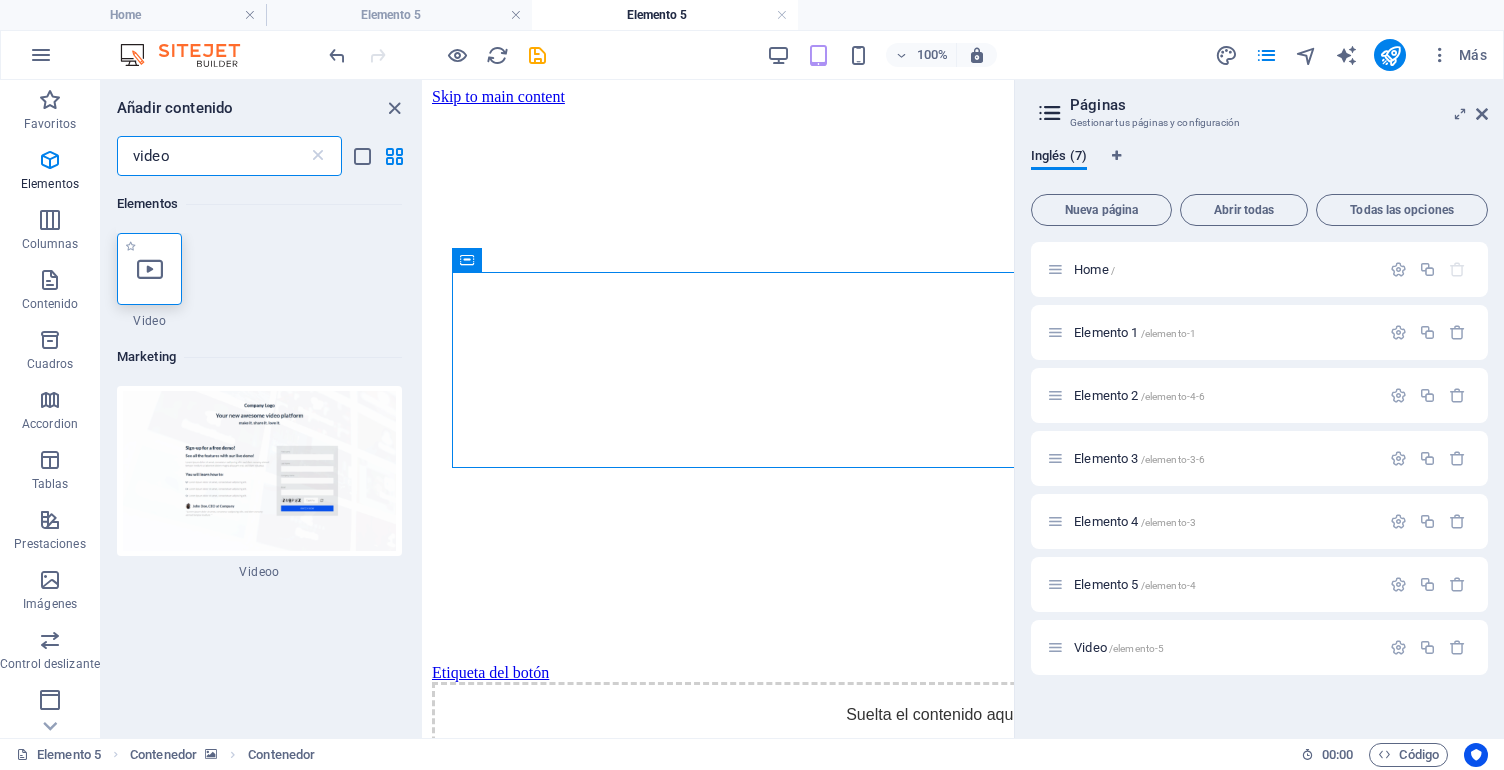 type on "video" 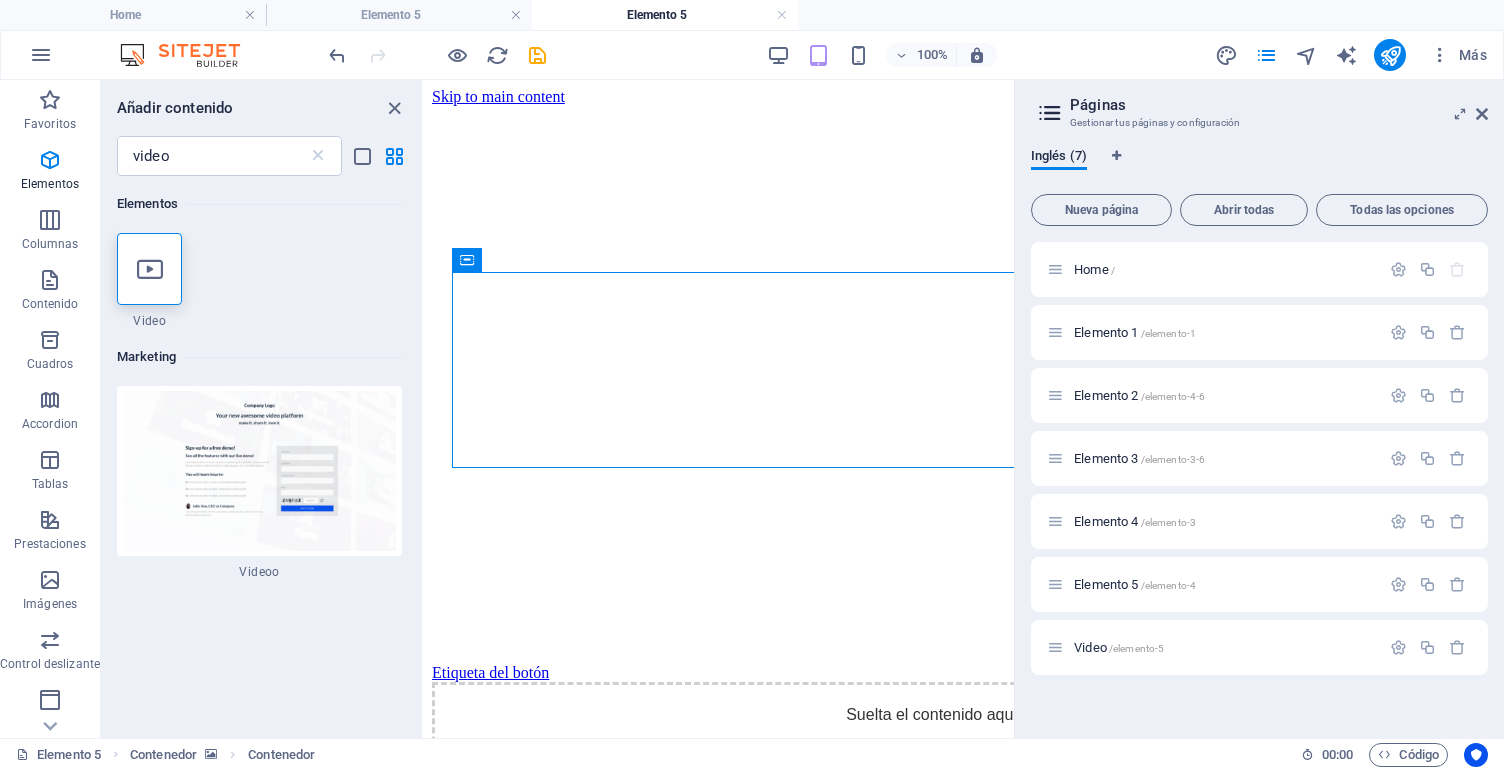 click at bounding box center [149, 269] 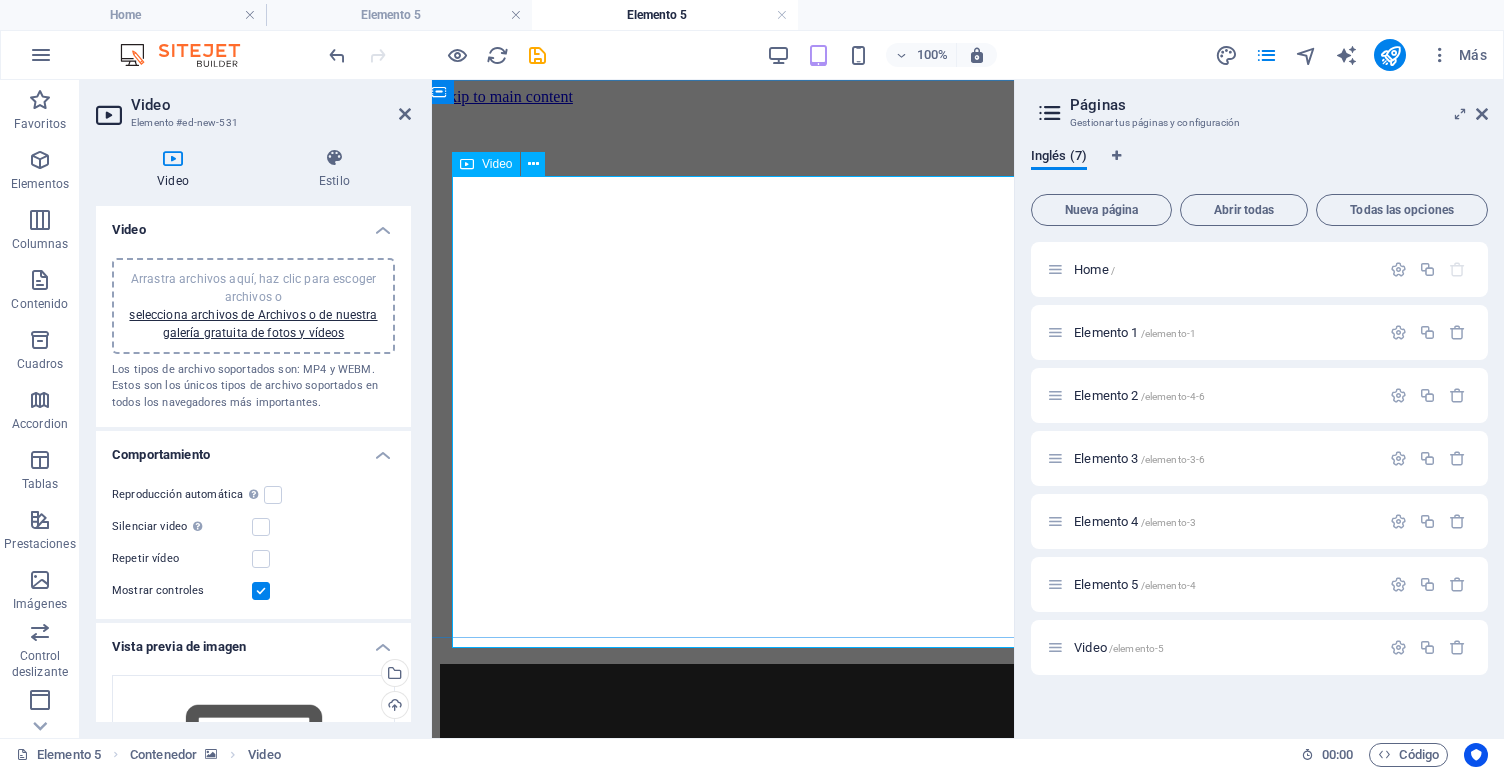 scroll, scrollTop: 0, scrollLeft: 10, axis: horizontal 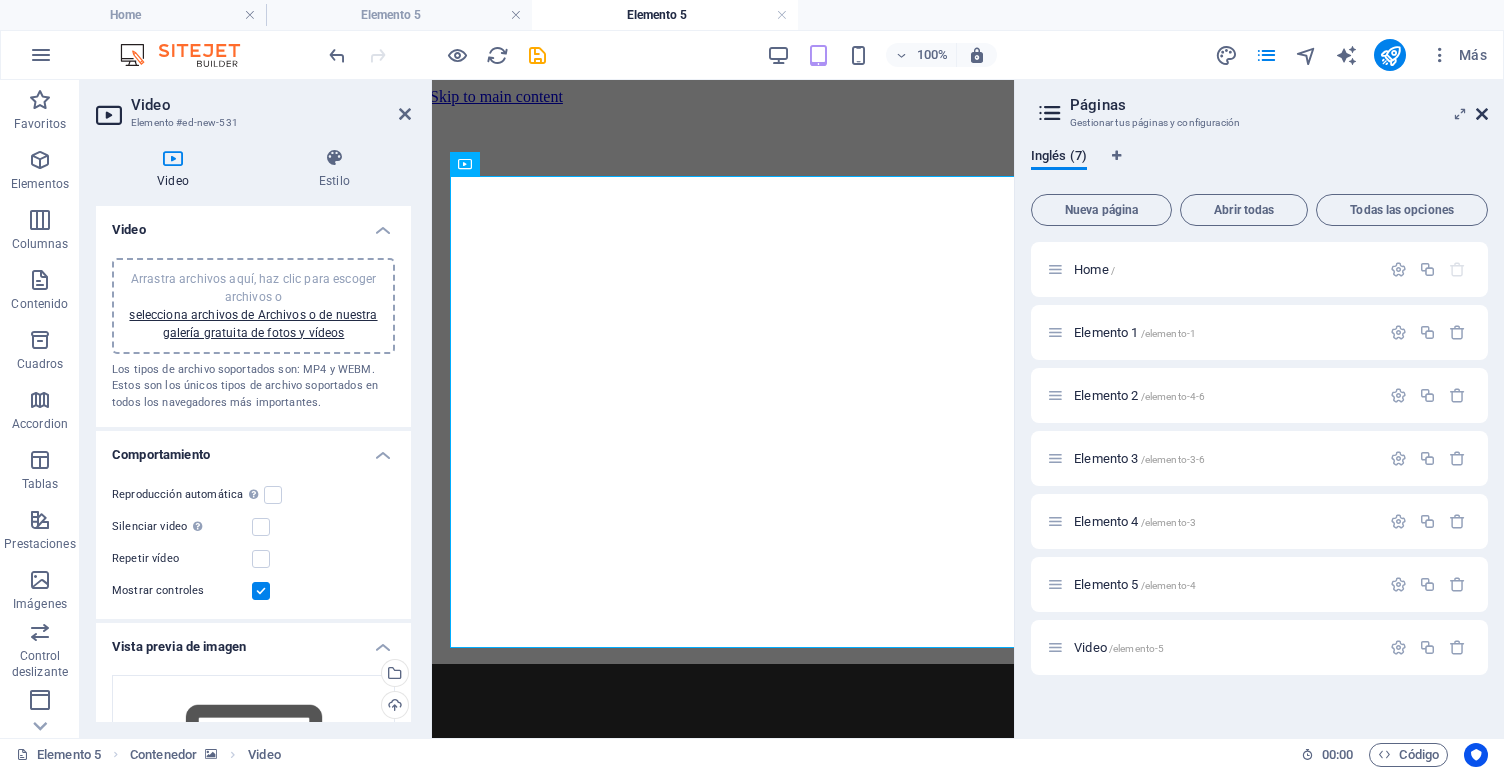 click at bounding box center [1482, 114] 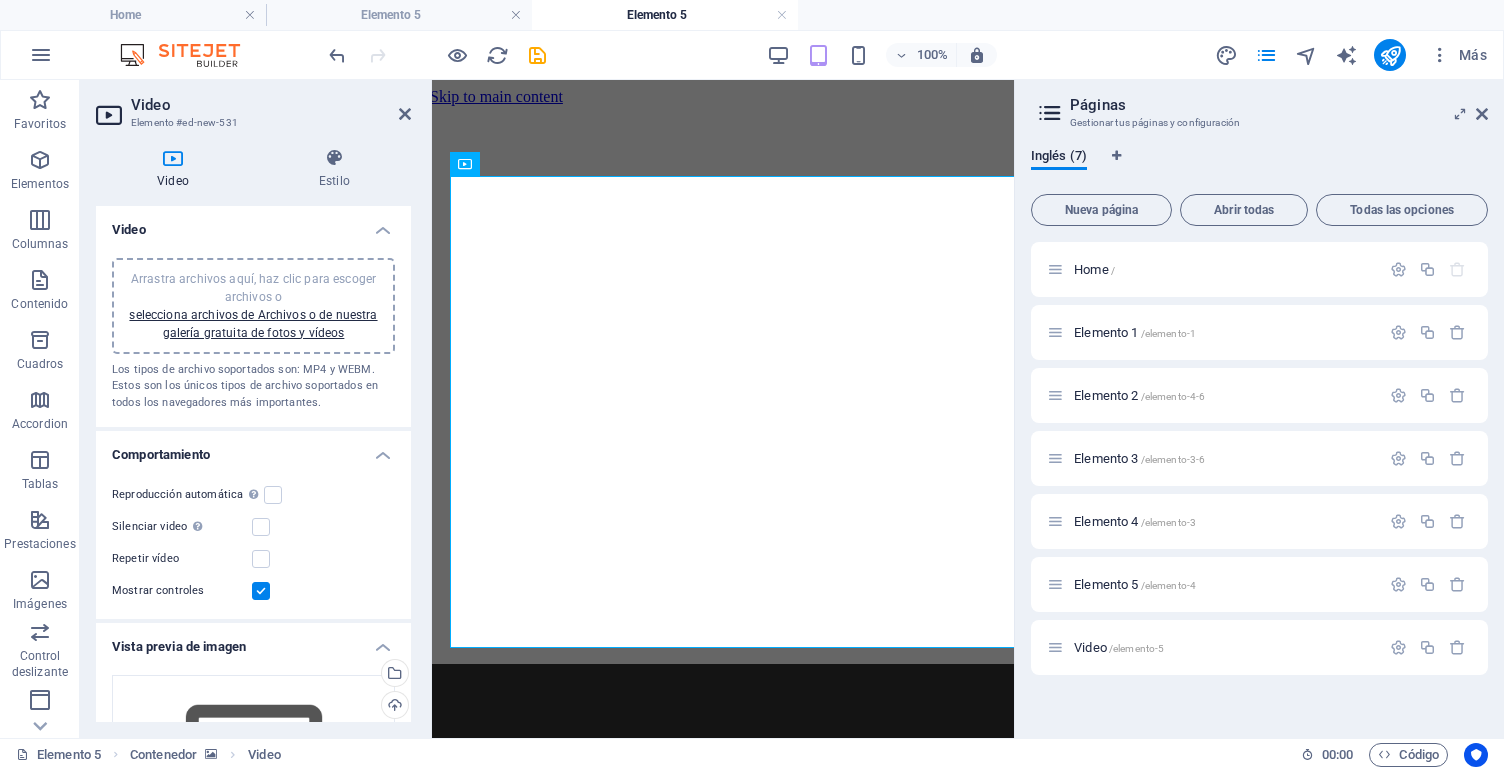 scroll, scrollTop: 0, scrollLeft: 0, axis: both 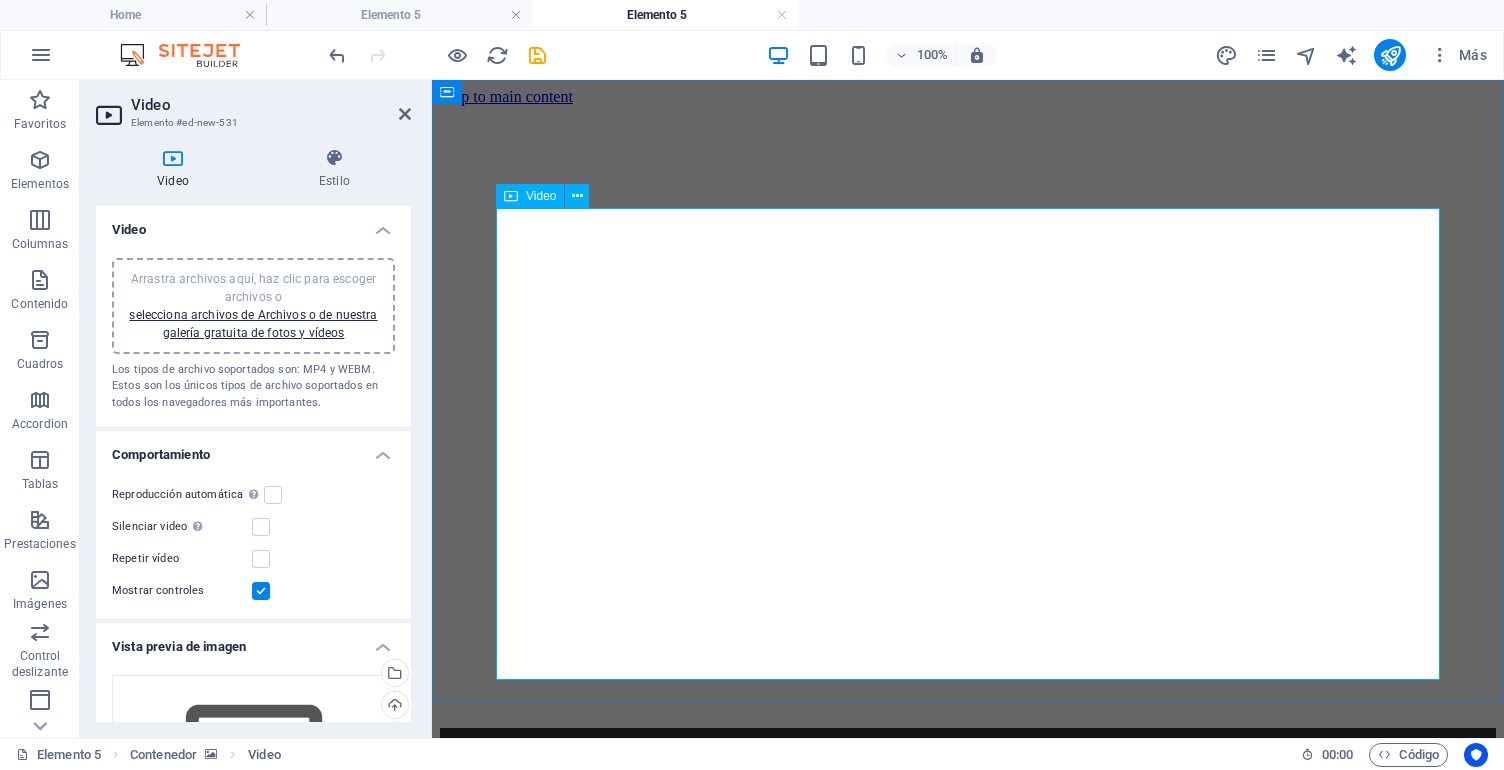 click at bounding box center (968, 994) 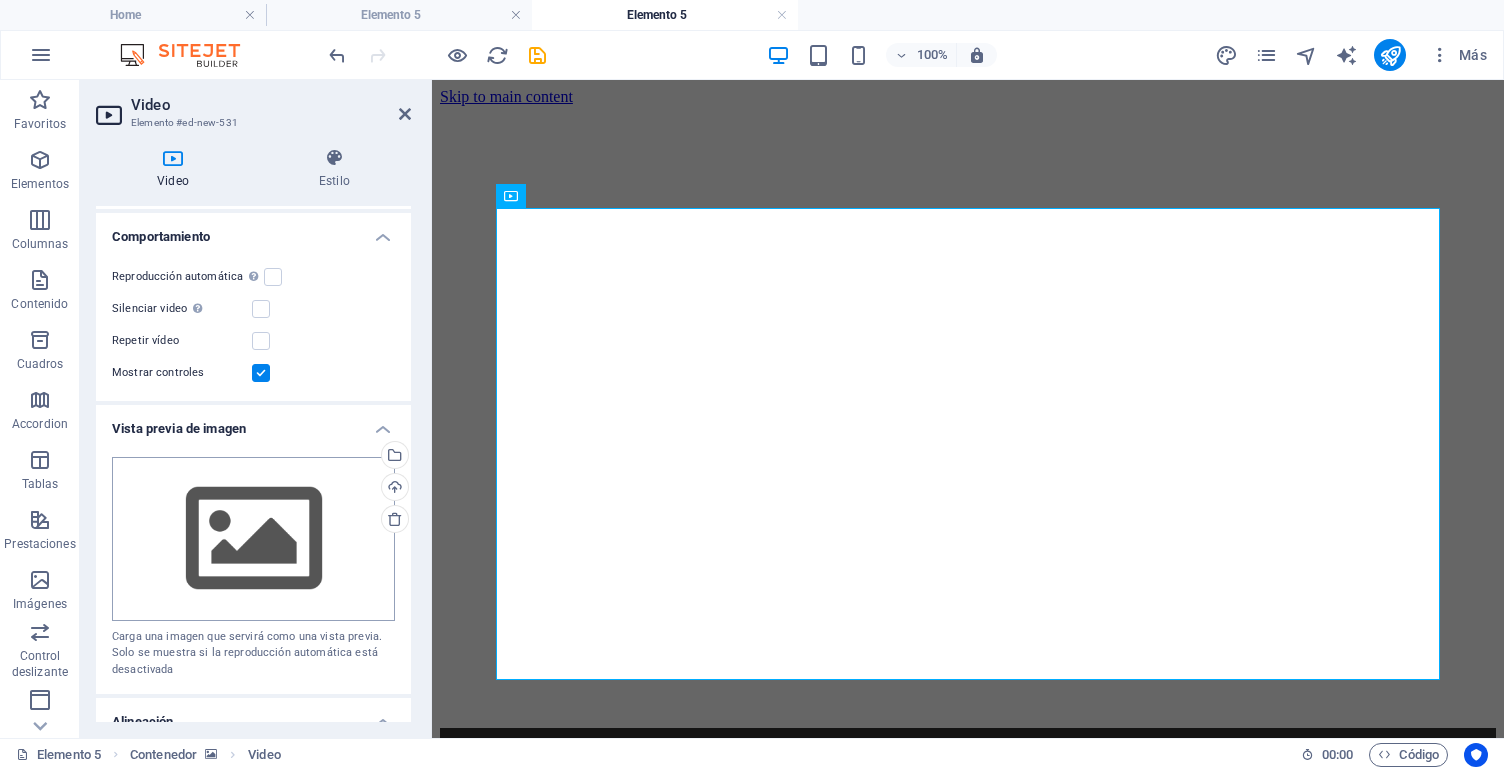 scroll, scrollTop: 220, scrollLeft: 0, axis: vertical 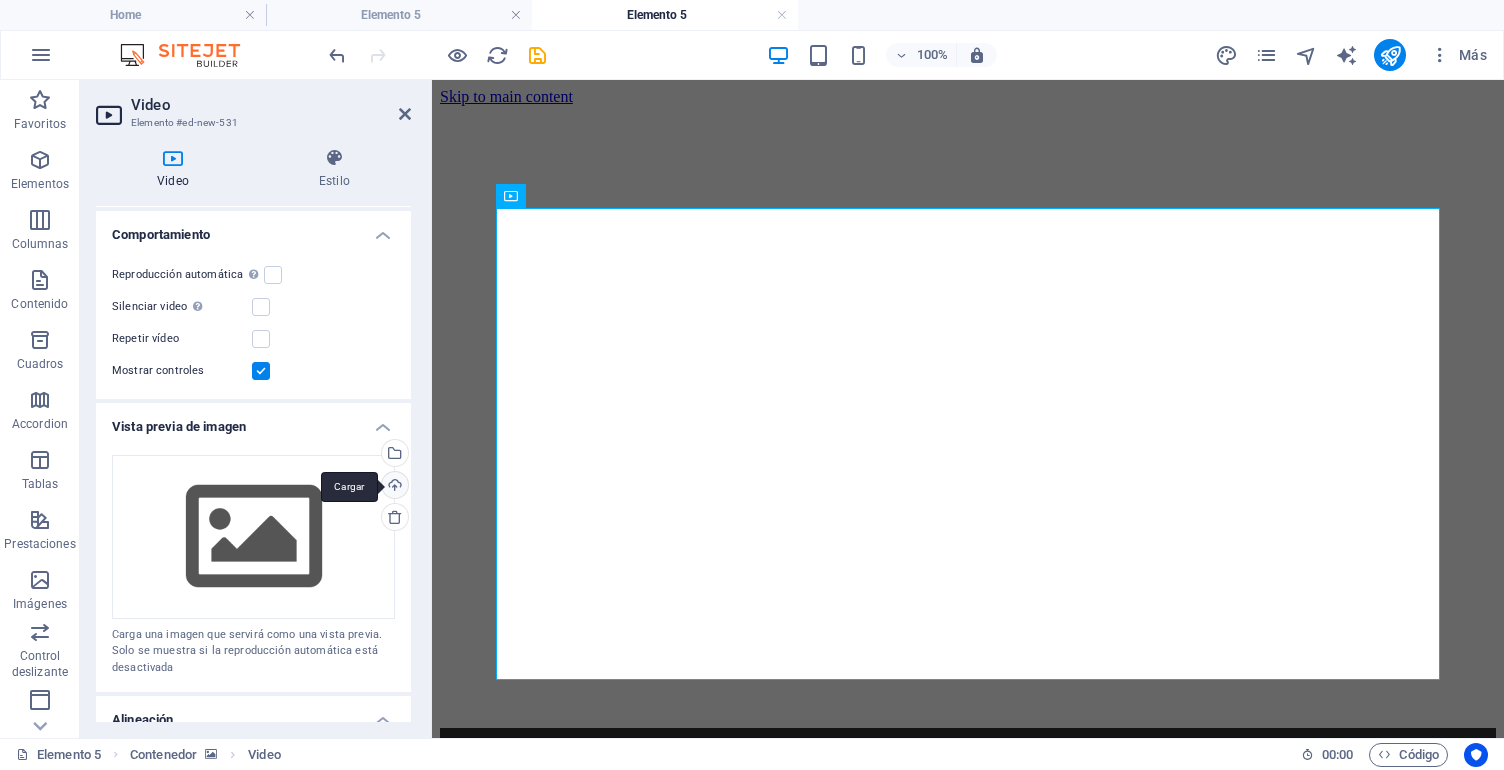 click on "Cargar" at bounding box center (393, 487) 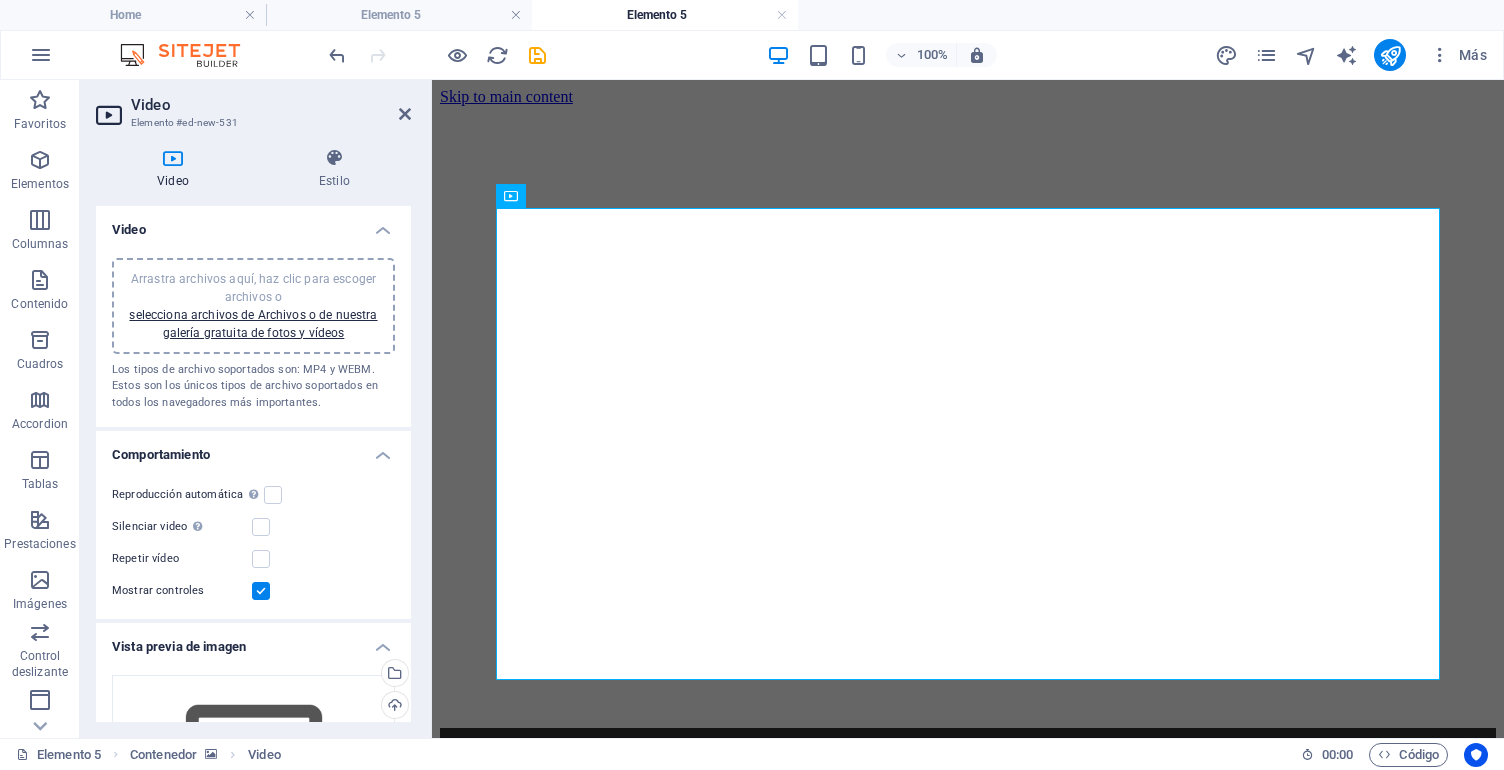 scroll, scrollTop: 0, scrollLeft: 0, axis: both 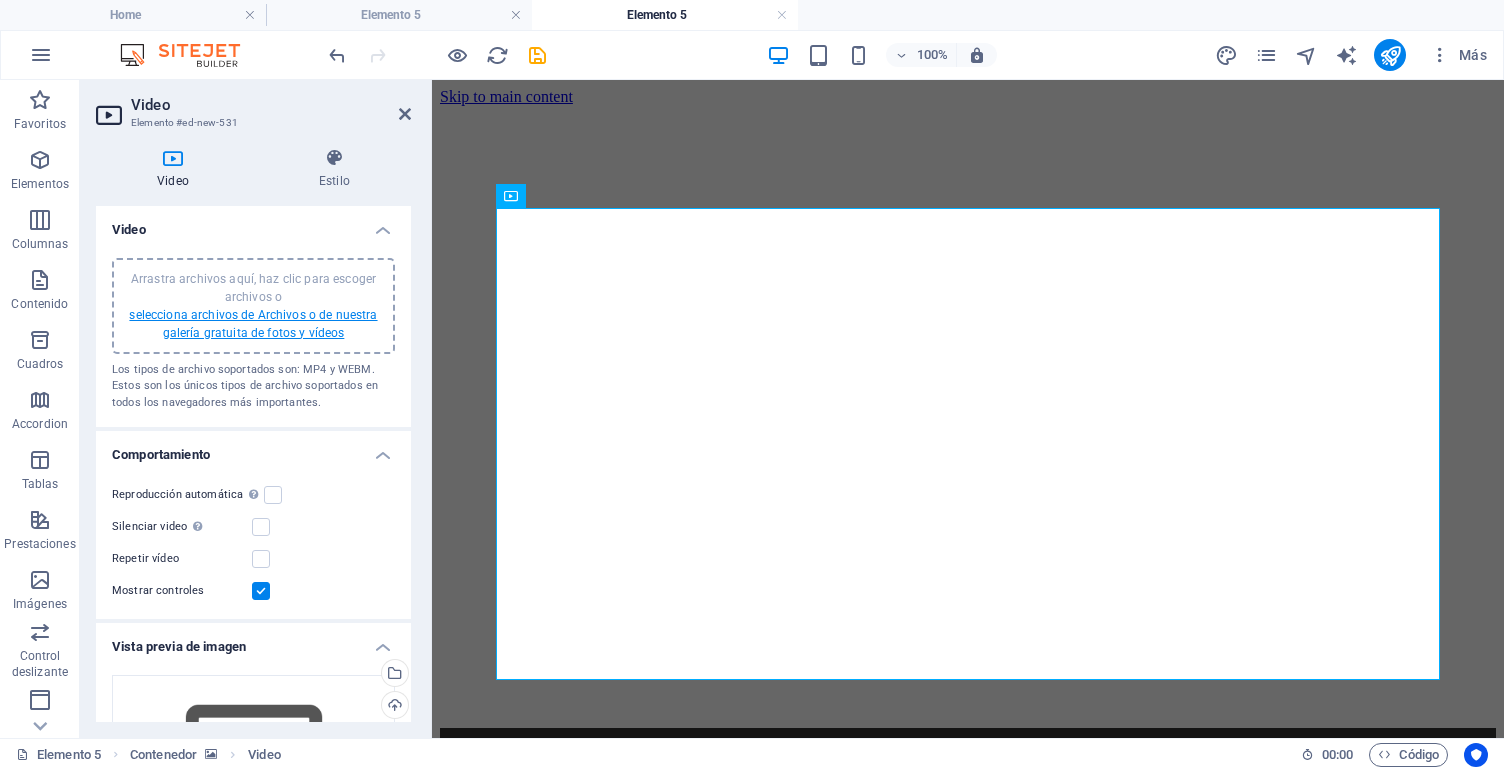 click on "selecciona archivos de Archivos o de nuestra galería gratuita de fotos y vídeos" at bounding box center (253, 324) 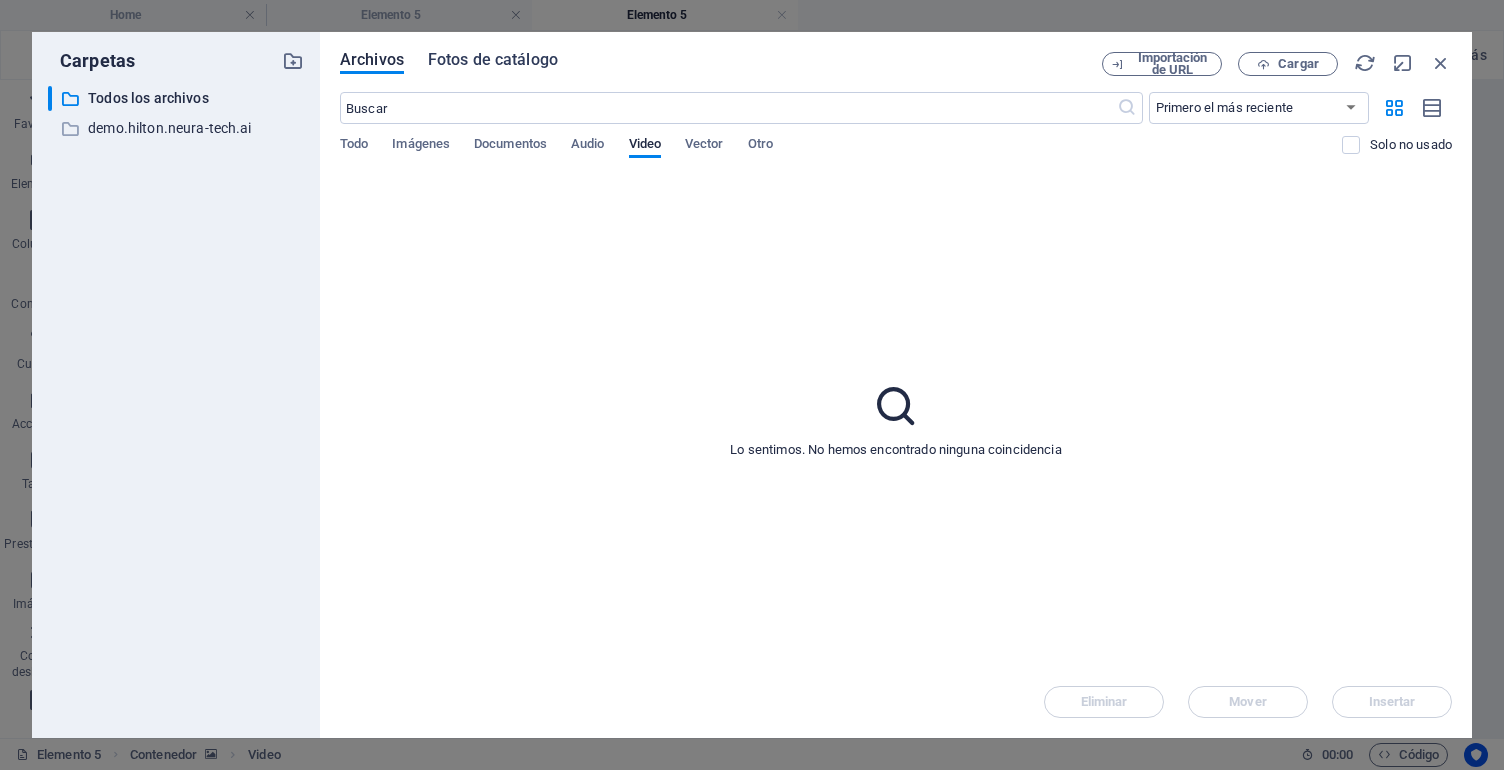 click on "Fotos de catálogo" at bounding box center (493, 60) 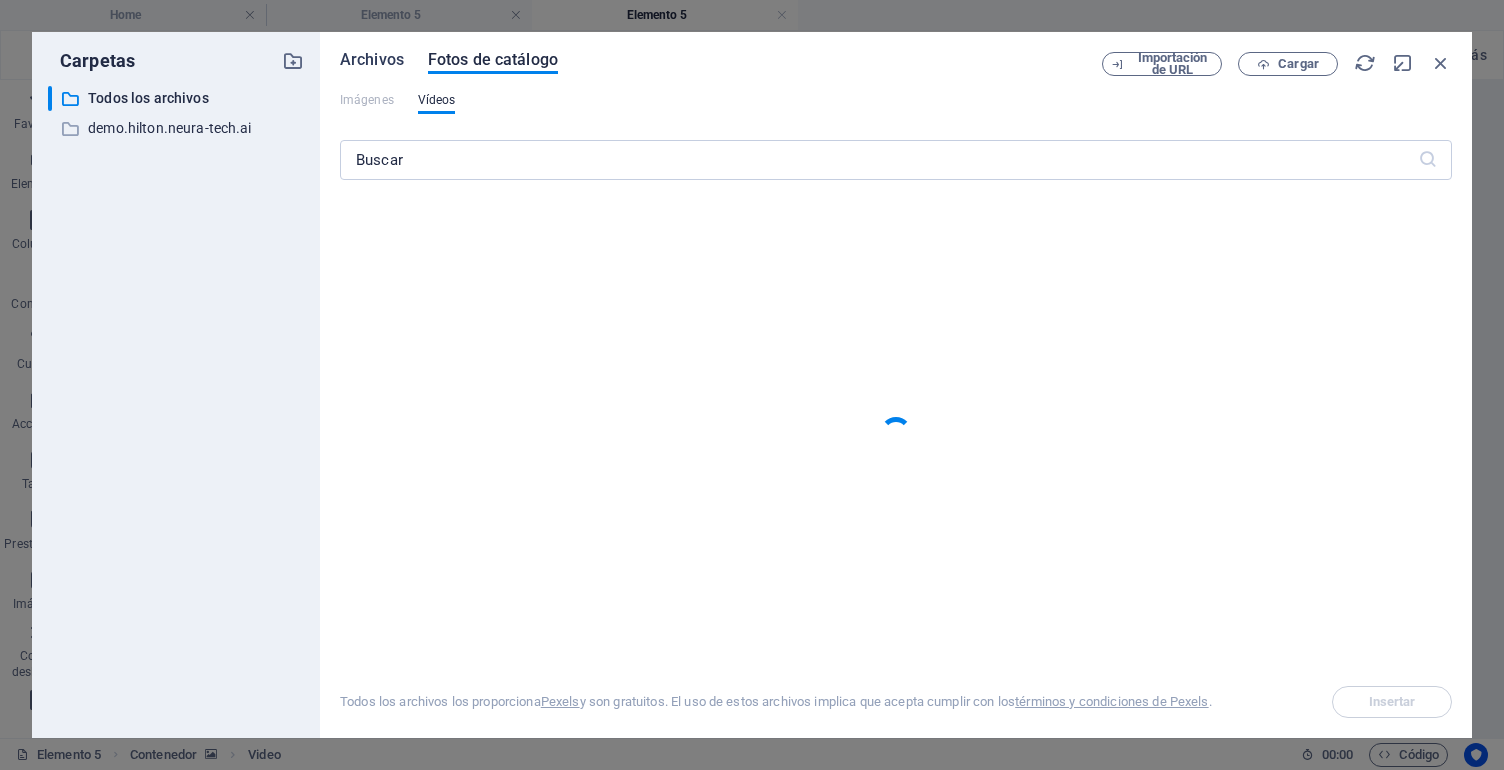 click on "Archivos" at bounding box center (372, 60) 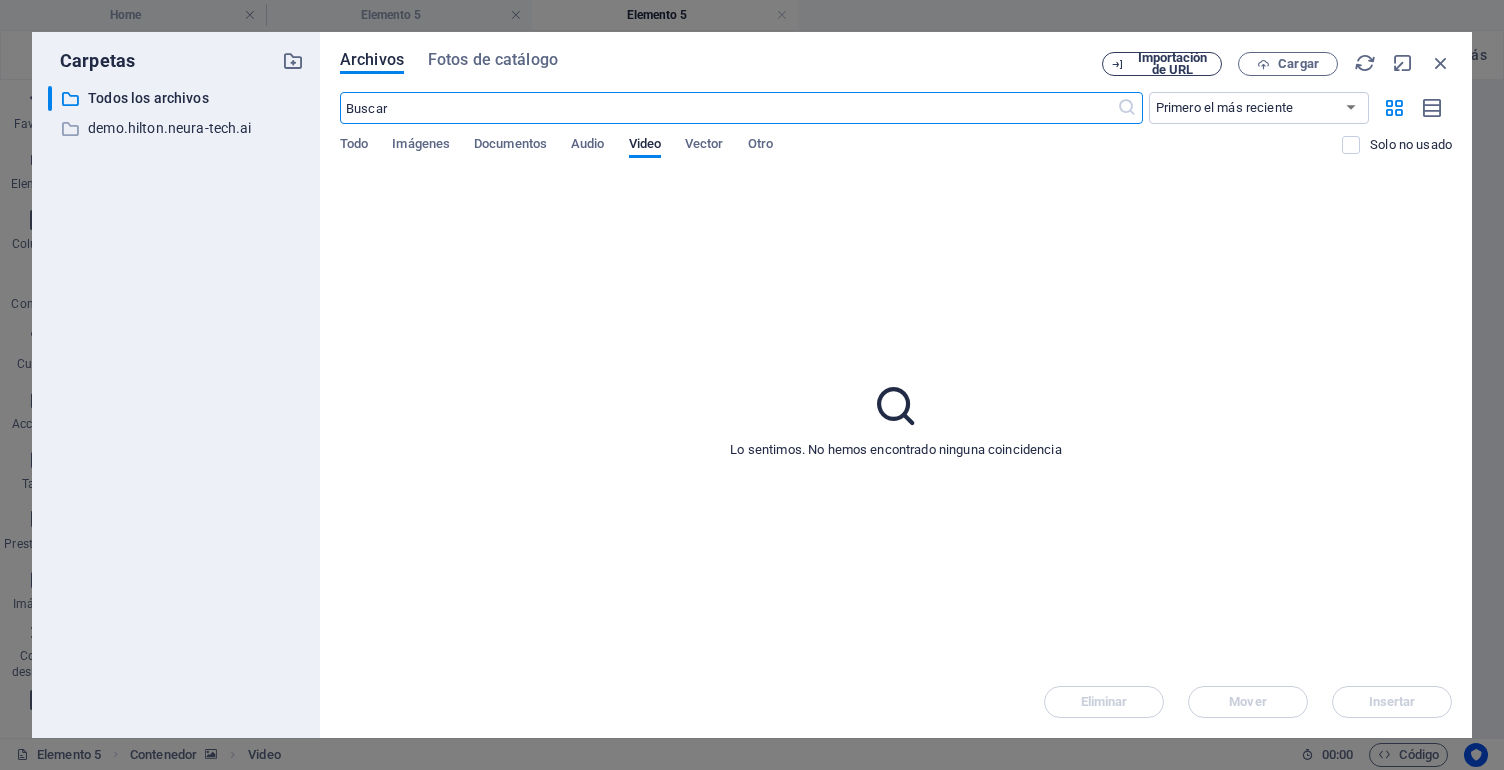 click on "Importación de URL" at bounding box center (1172, 64) 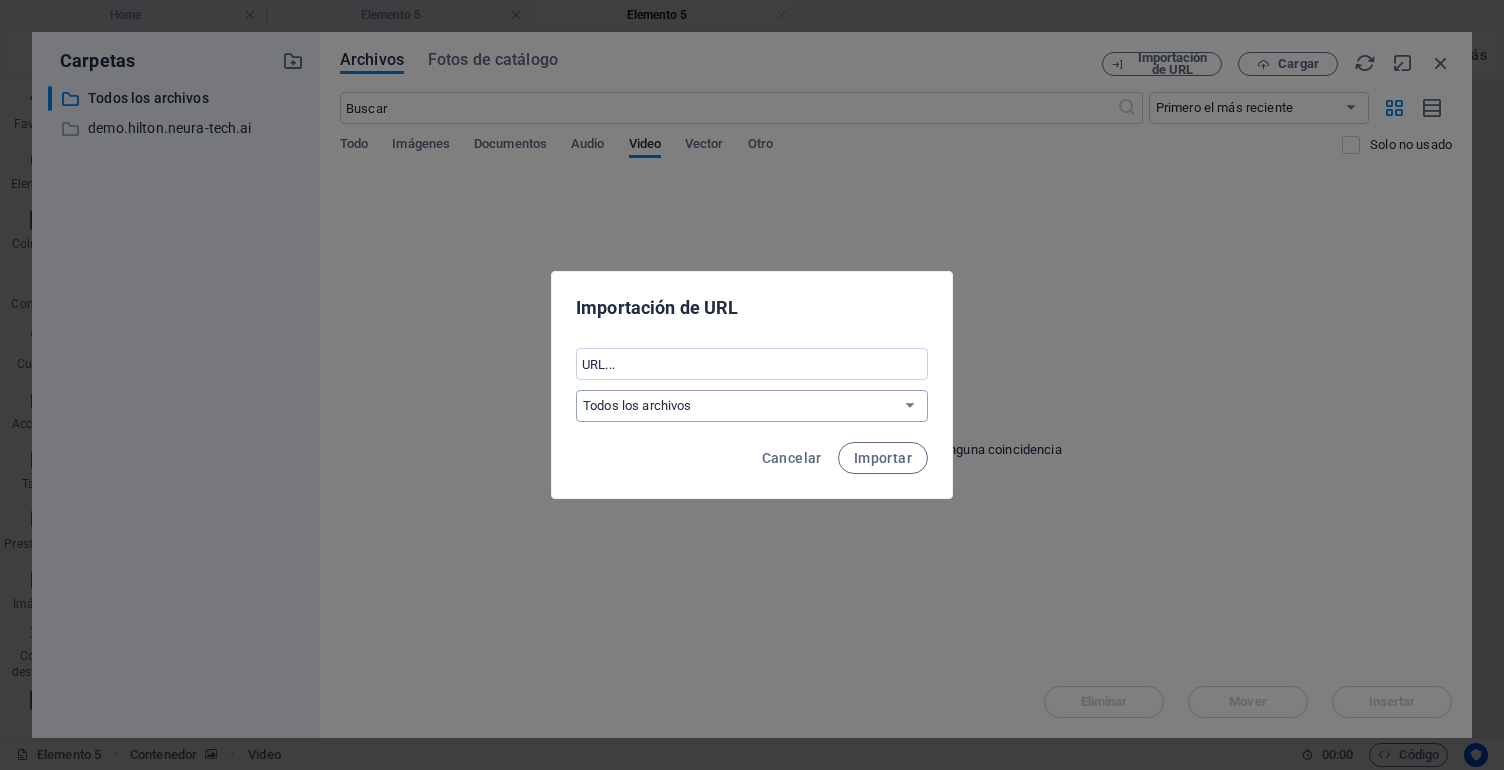 drag, startPoint x: 806, startPoint y: 459, endPoint x: 922, endPoint y: 393, distance: 133.46161 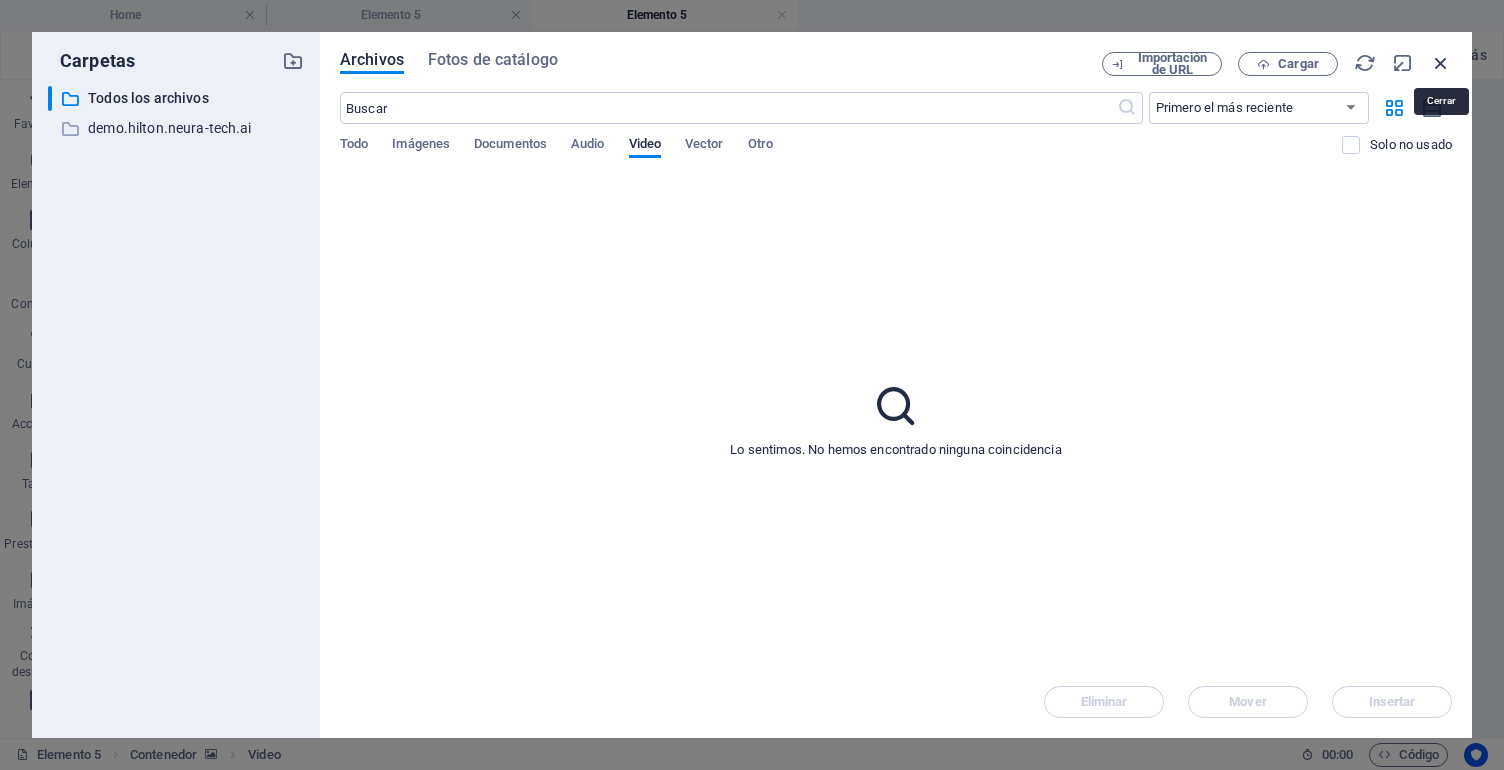 click at bounding box center (1441, 63) 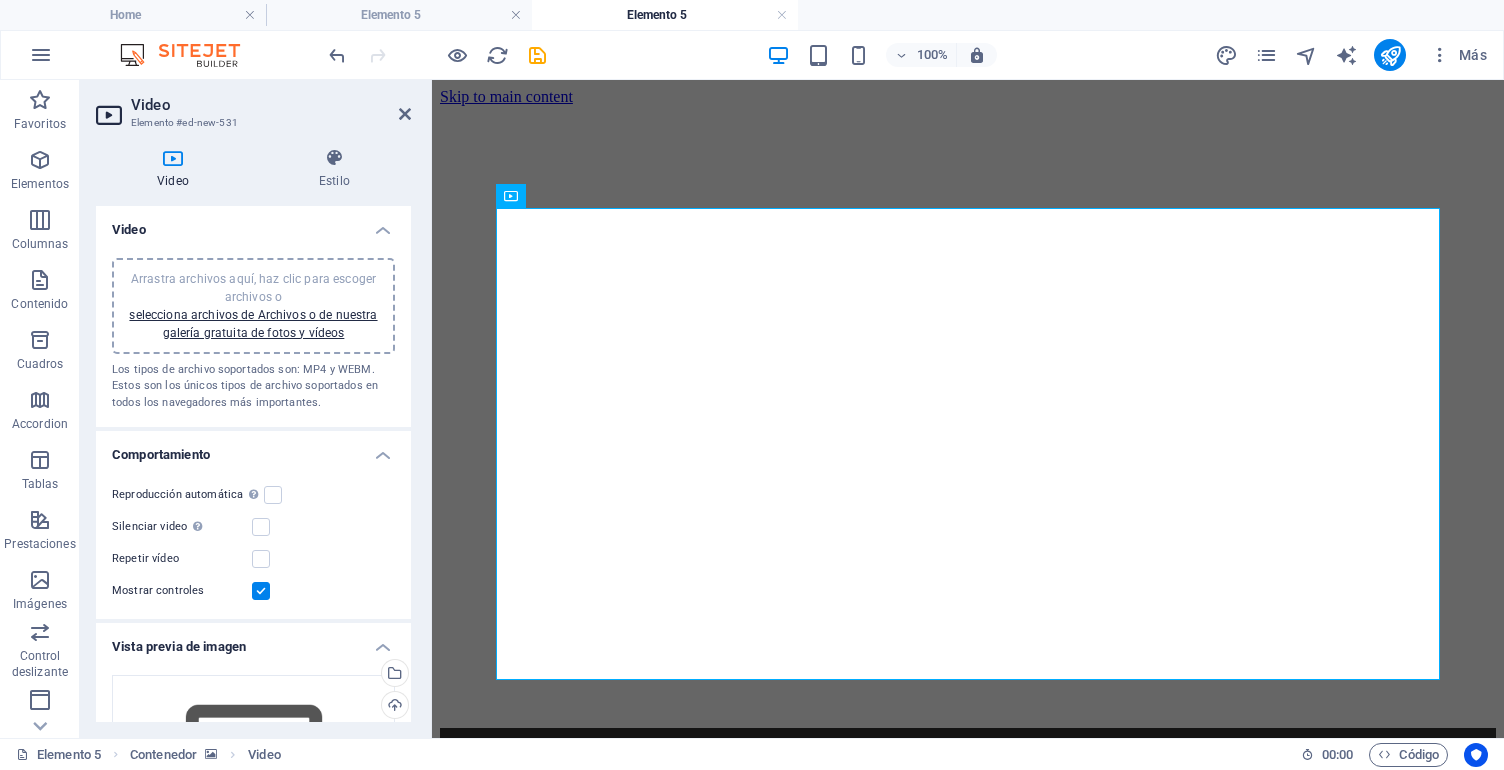 click on "Comportamiento" at bounding box center [253, 449] 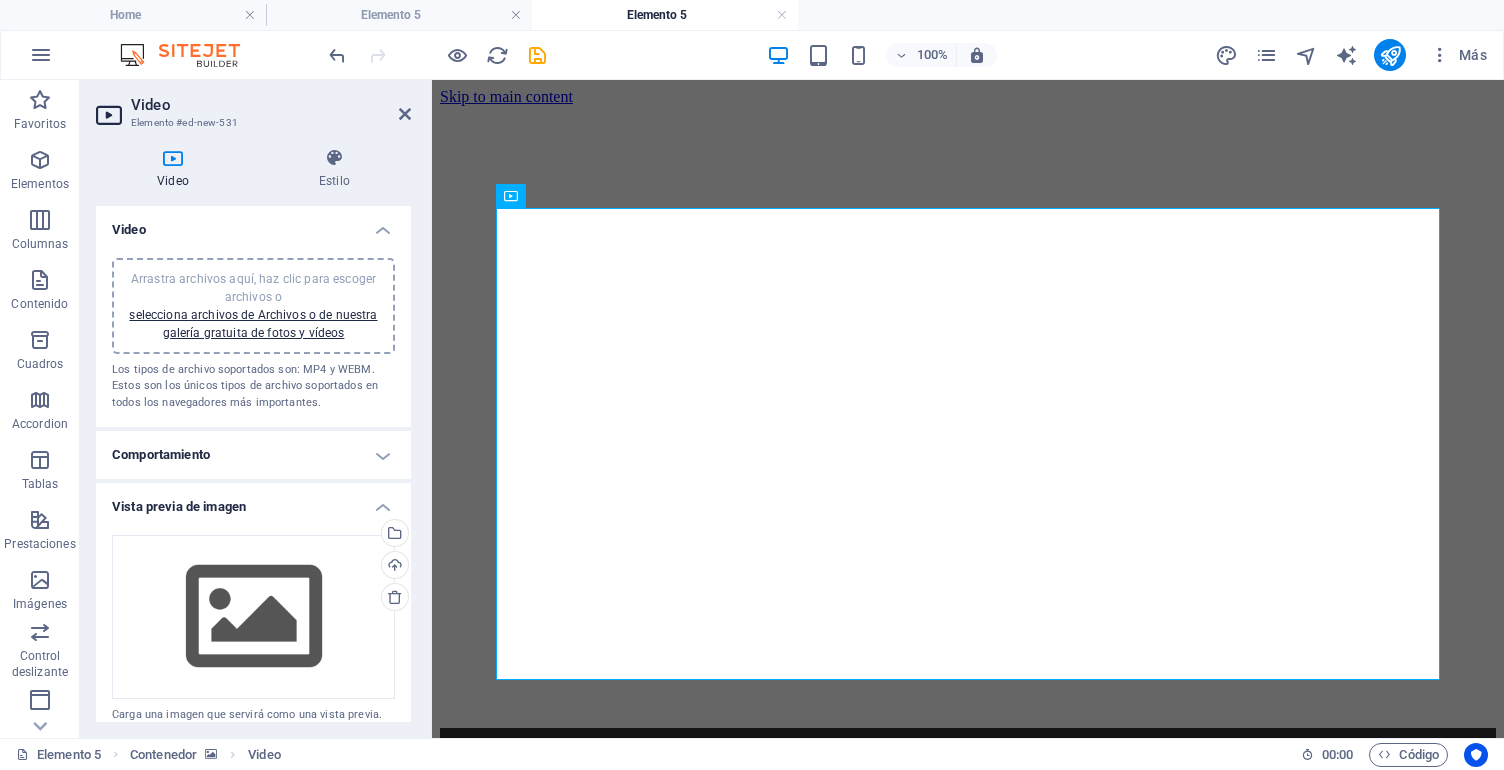 scroll, scrollTop: 0, scrollLeft: 0, axis: both 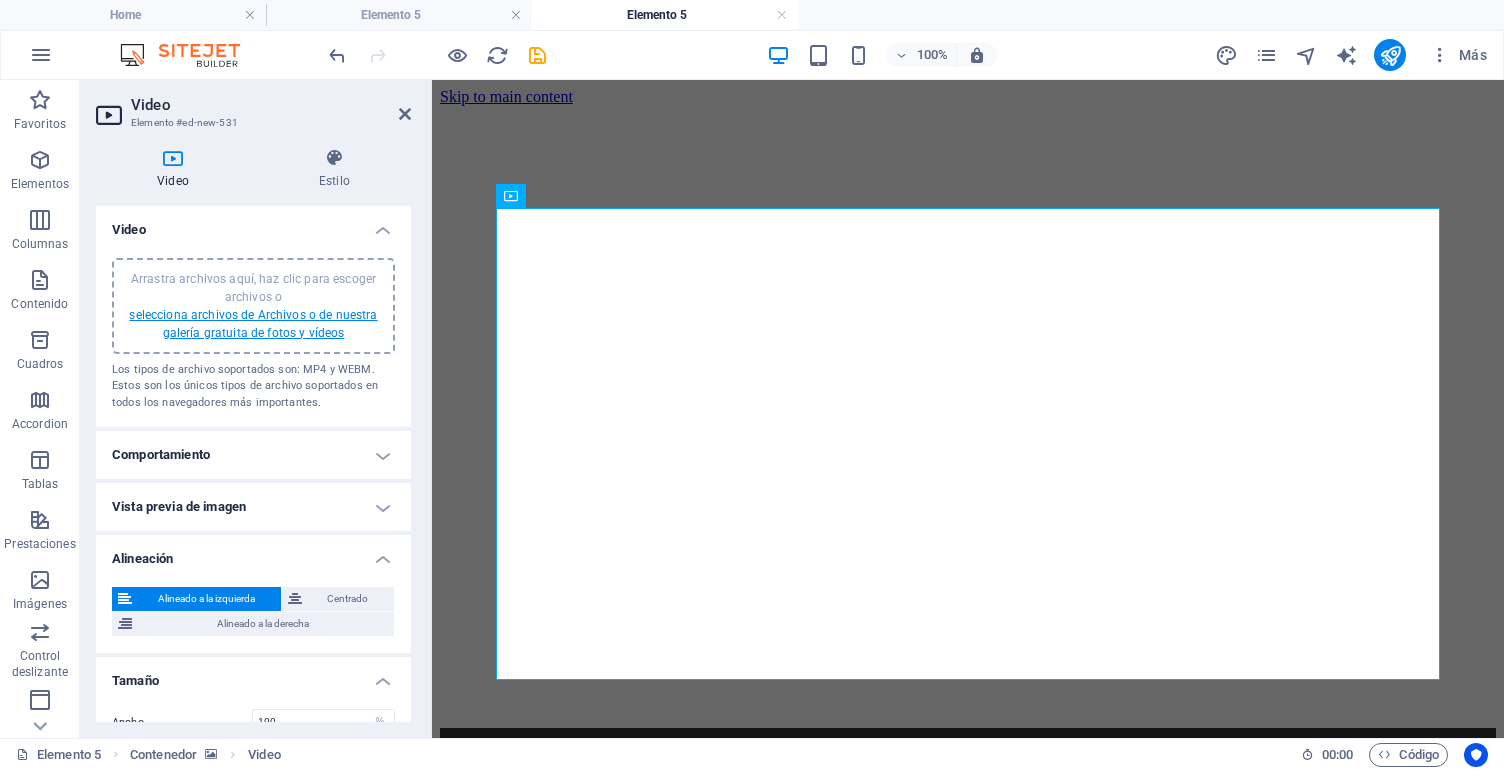 click on "selecciona archivos de Archivos o de nuestra galería gratuita de fotos y vídeos" at bounding box center (253, 324) 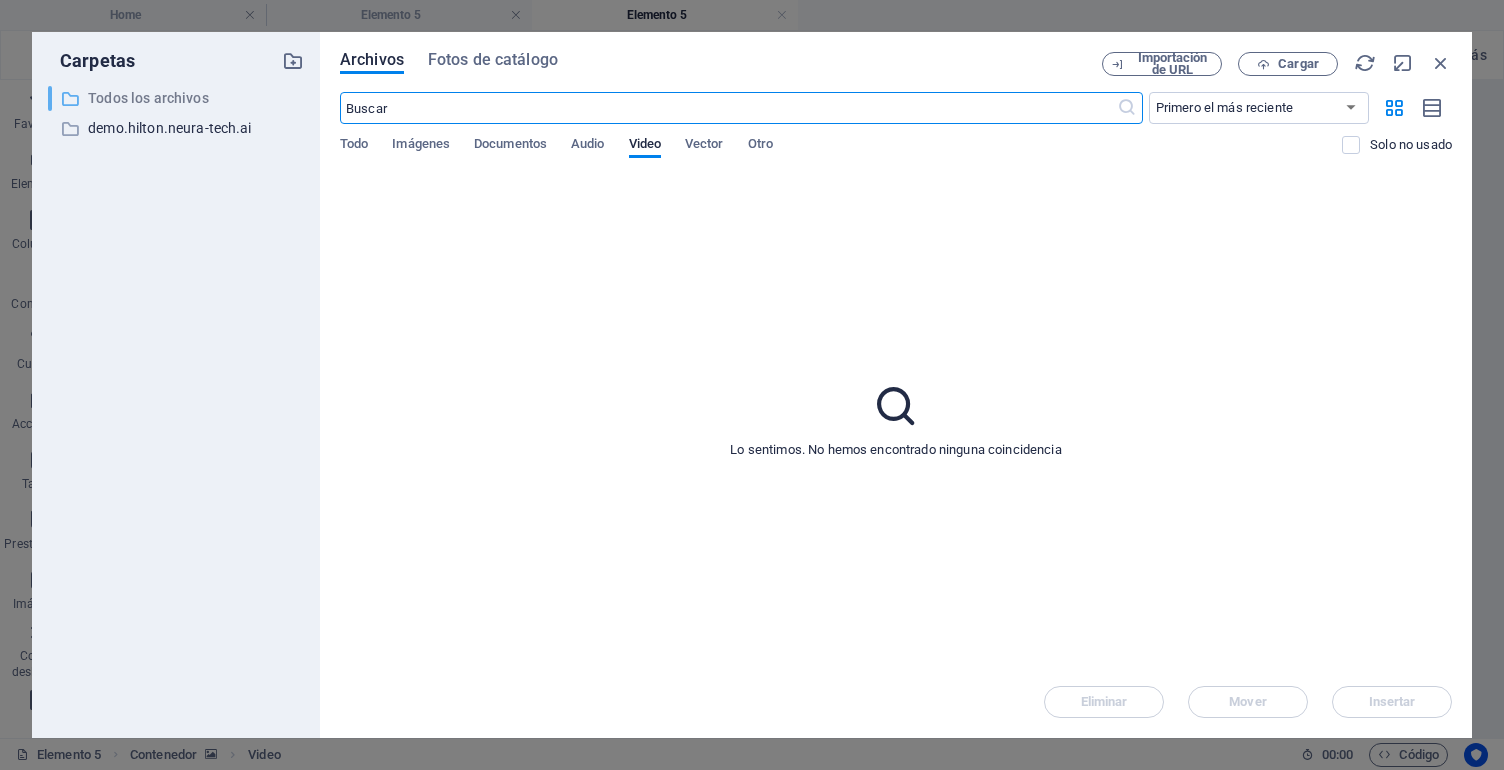 click on "Todos los archivos" at bounding box center (177, 98) 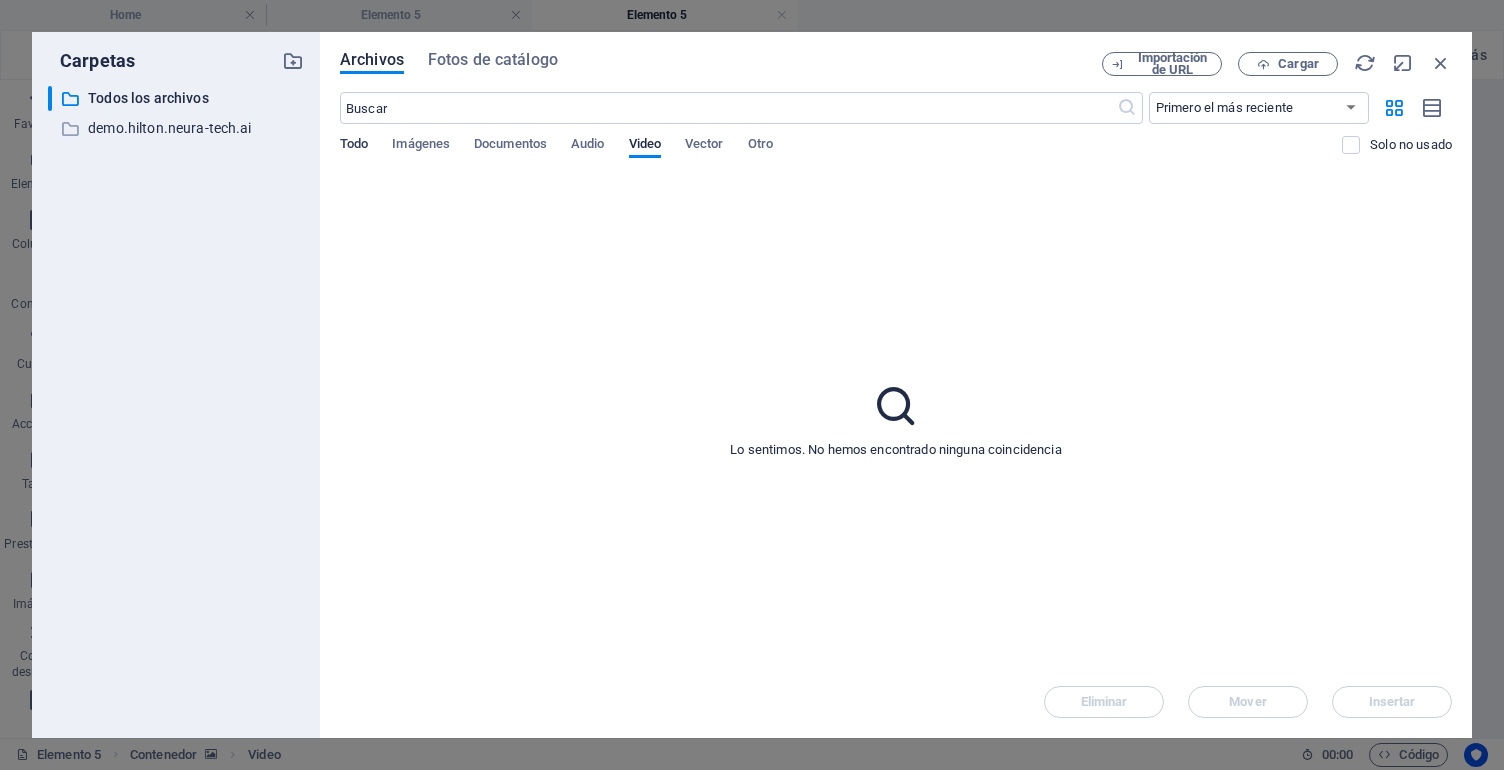 click on "Todo" at bounding box center (354, 146) 